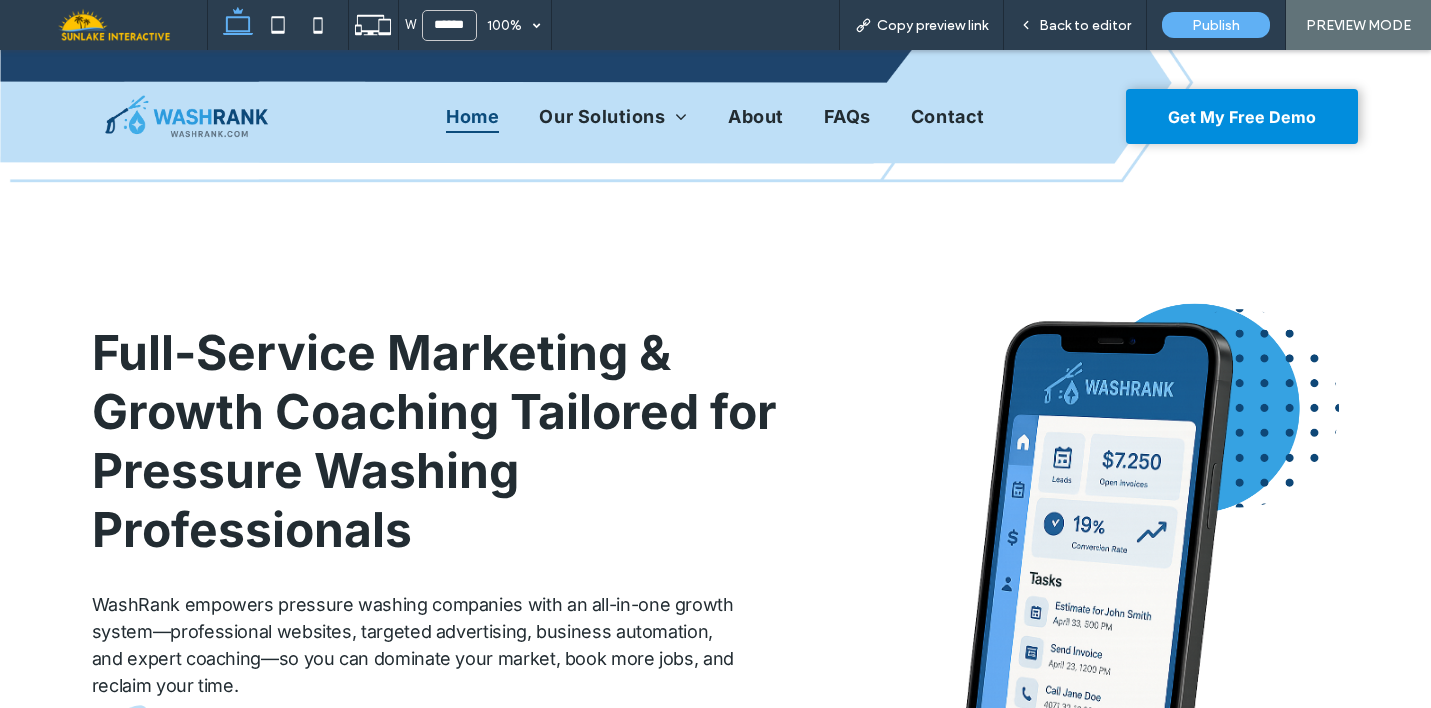 scroll, scrollTop: 80, scrollLeft: 0, axis: vertical 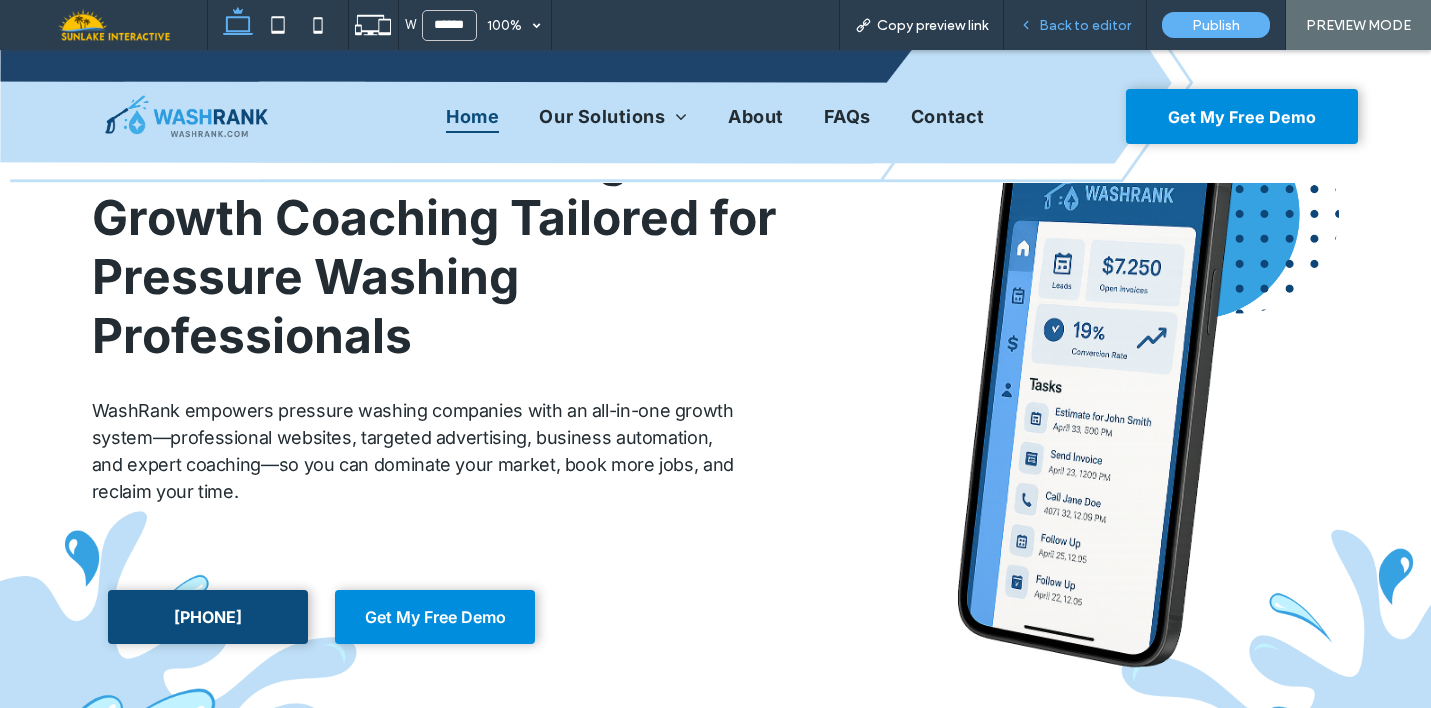 click on "Back to editor" at bounding box center [1085, 25] 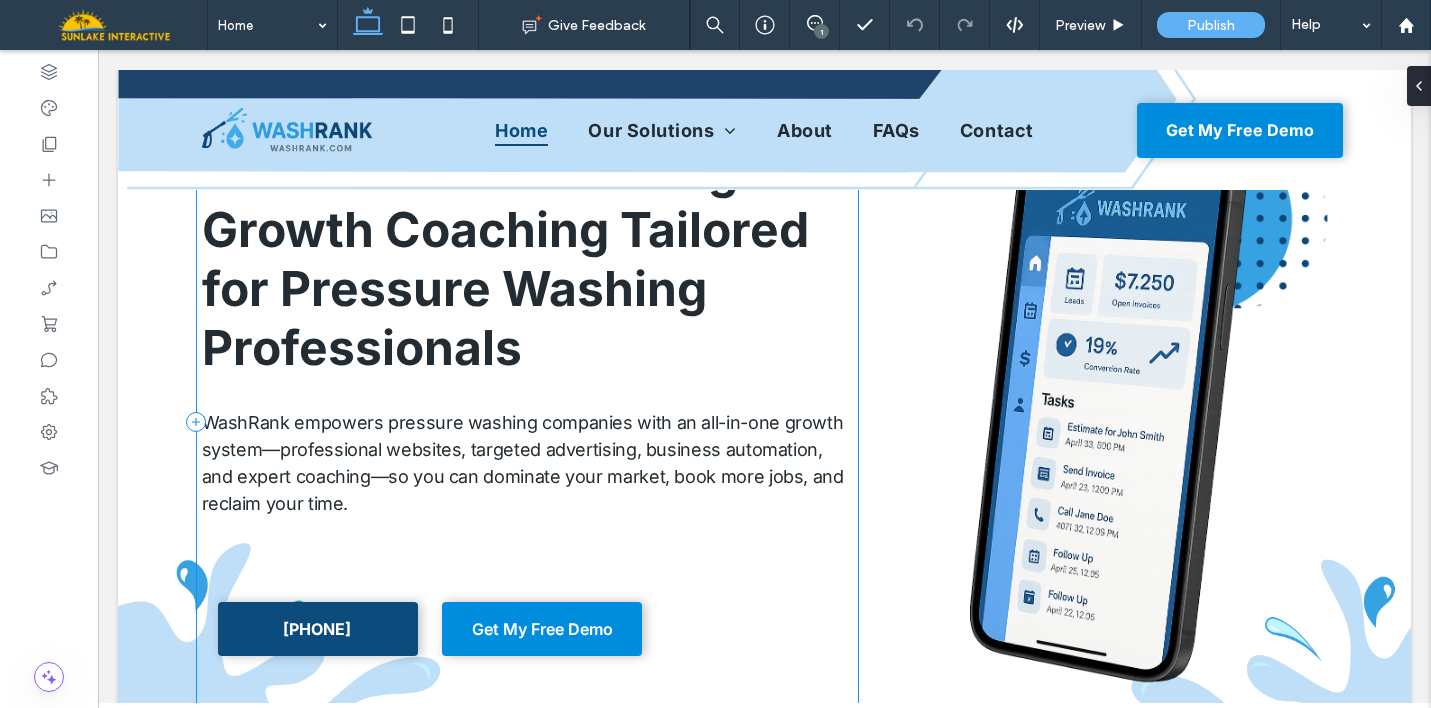 scroll, scrollTop: 175, scrollLeft: 0, axis: vertical 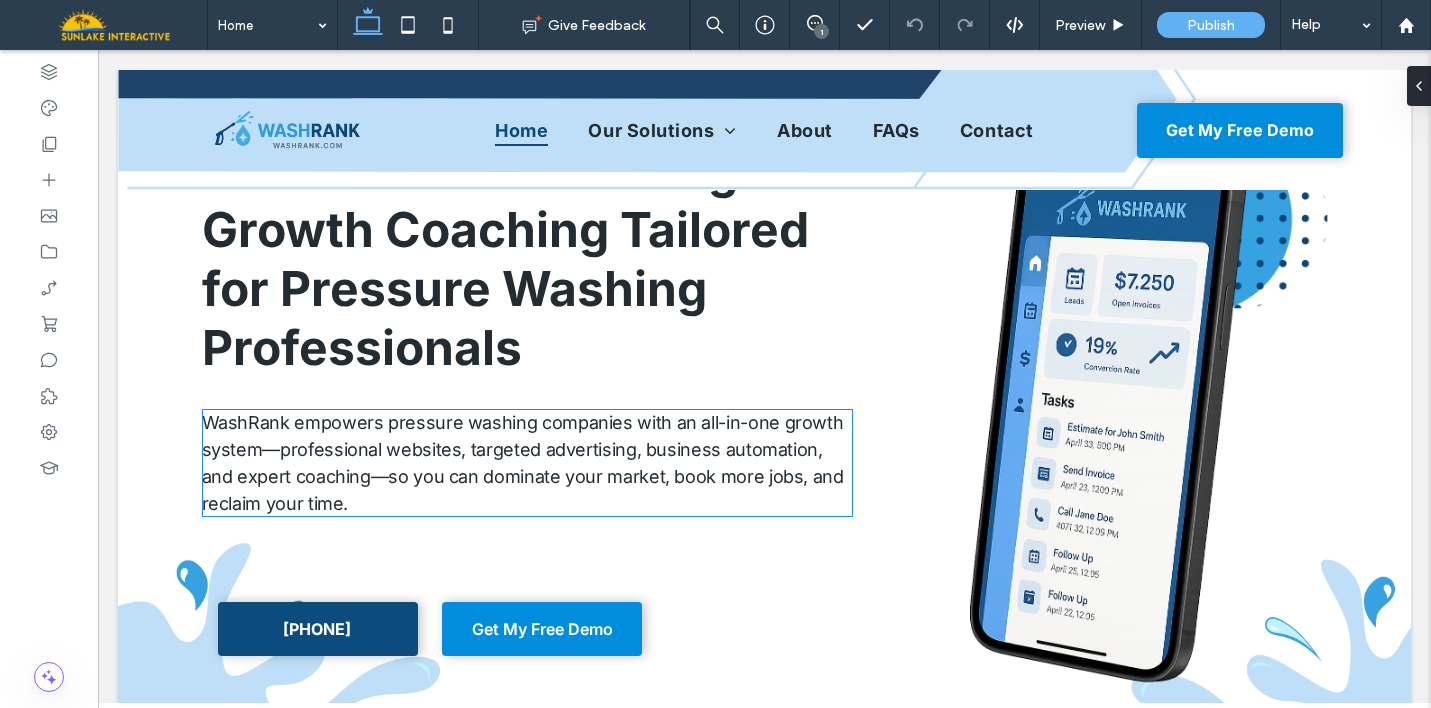 click on "WashRank empowers pressure washing companies with an all-in-one growth system—professional websites, targeted advertising, business automation, and expert coaching—so you can dominate your market, book more jobs, and reclaim your time." at bounding box center [523, 463] 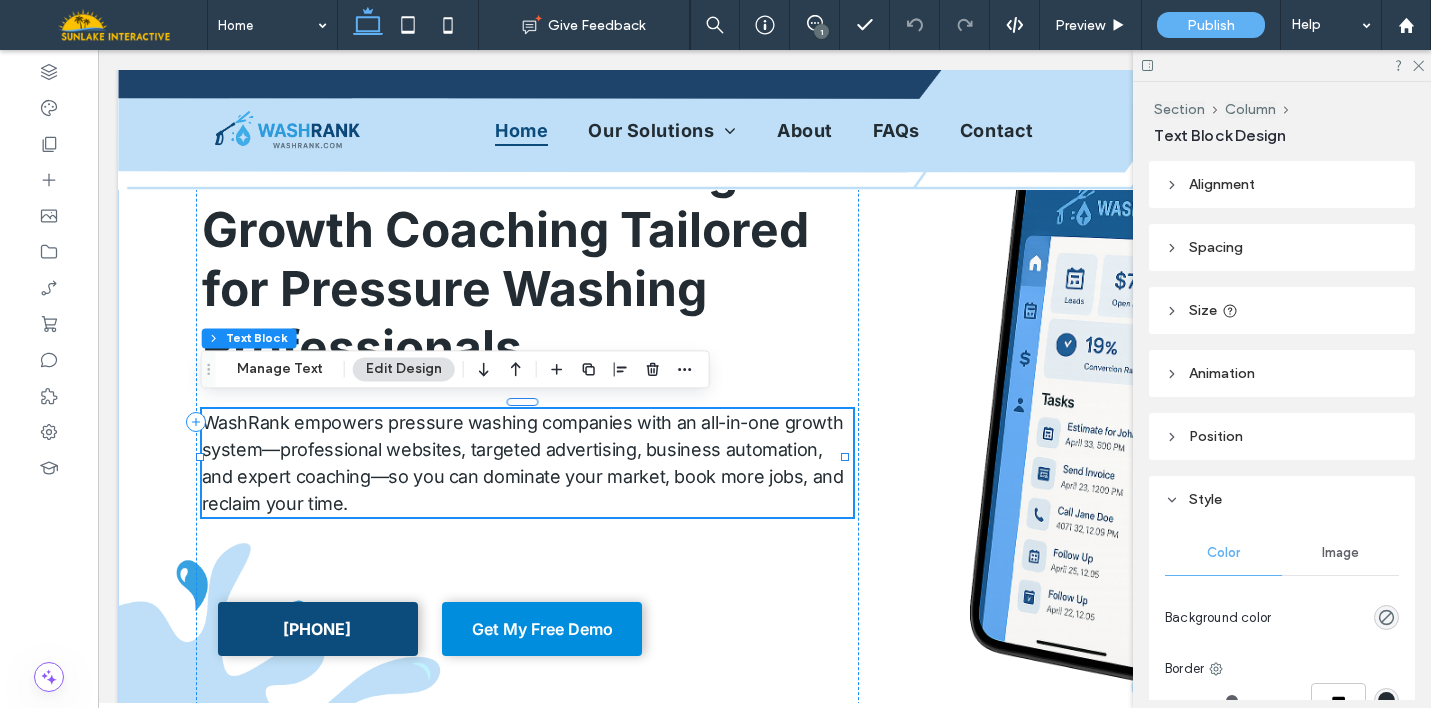 click on "WashRank empowers pressure washing companies with an all-in-one growth system—professional websites, targeted advertising, business automation, and expert coaching—so you can dominate your market, book more jobs, and reclaim your time." at bounding box center [523, 463] 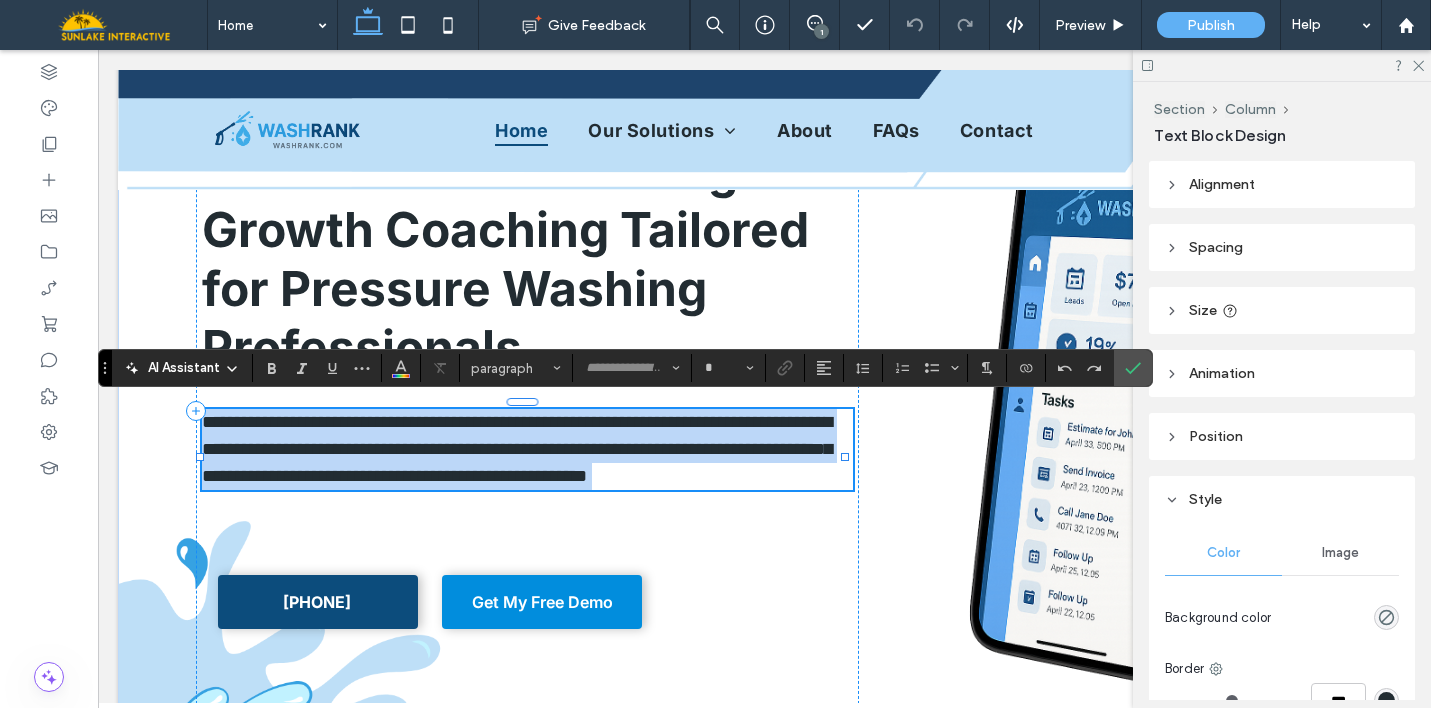 type on "*****" 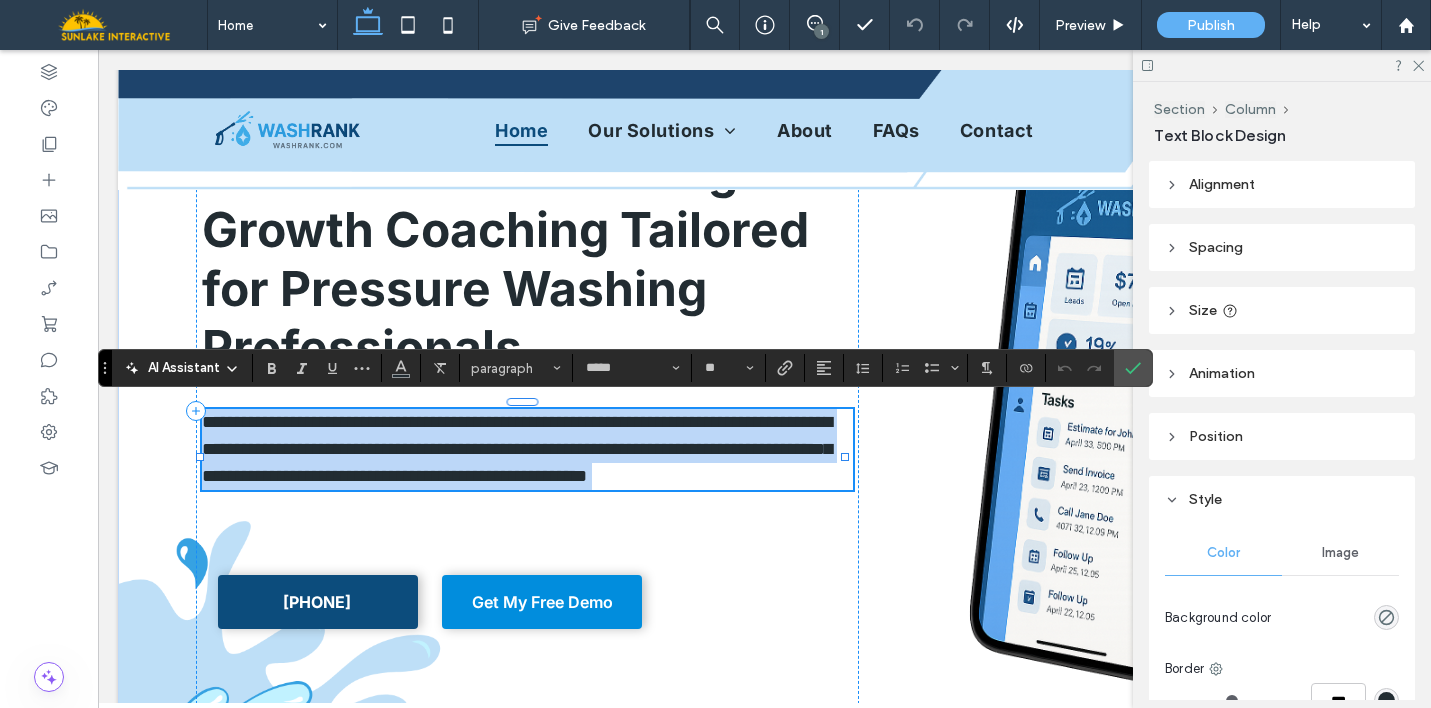 click on "**********" at bounding box center (517, 449) 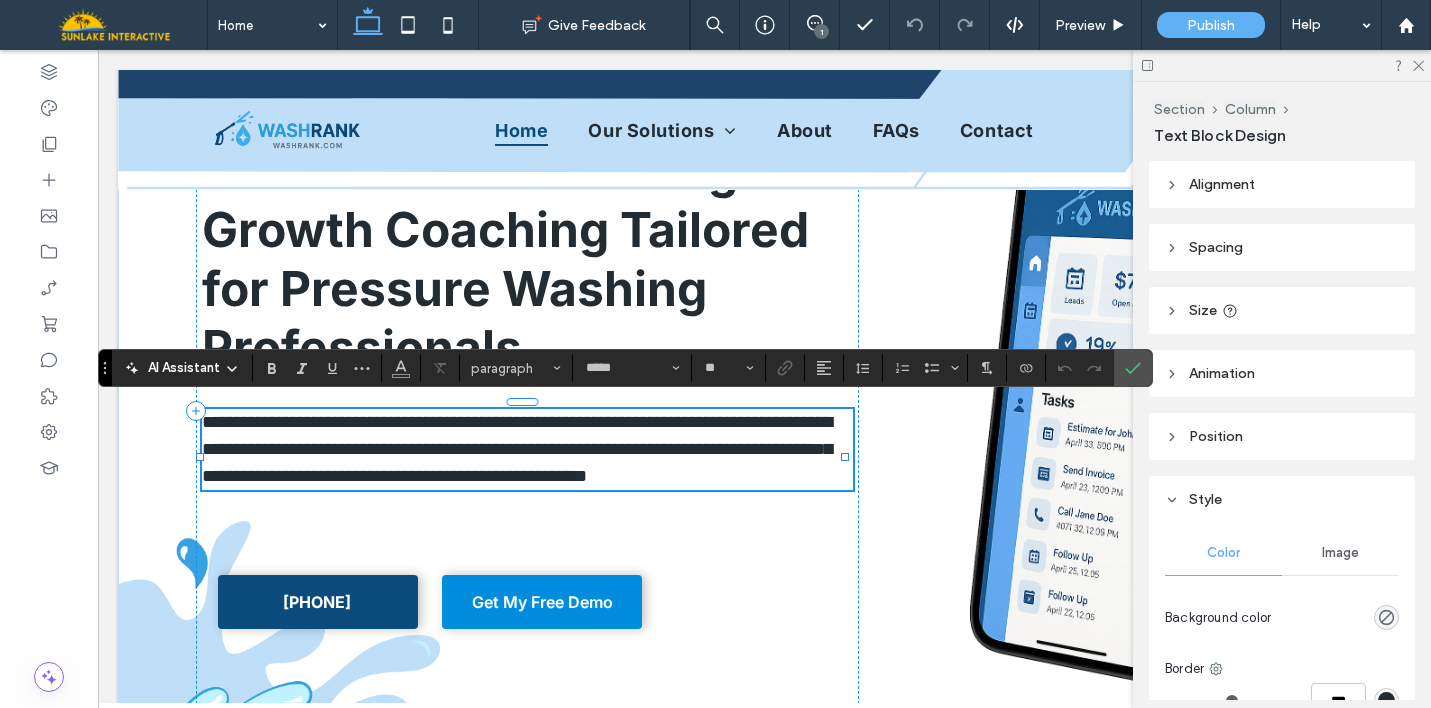 click on "**********" at bounding box center [517, 449] 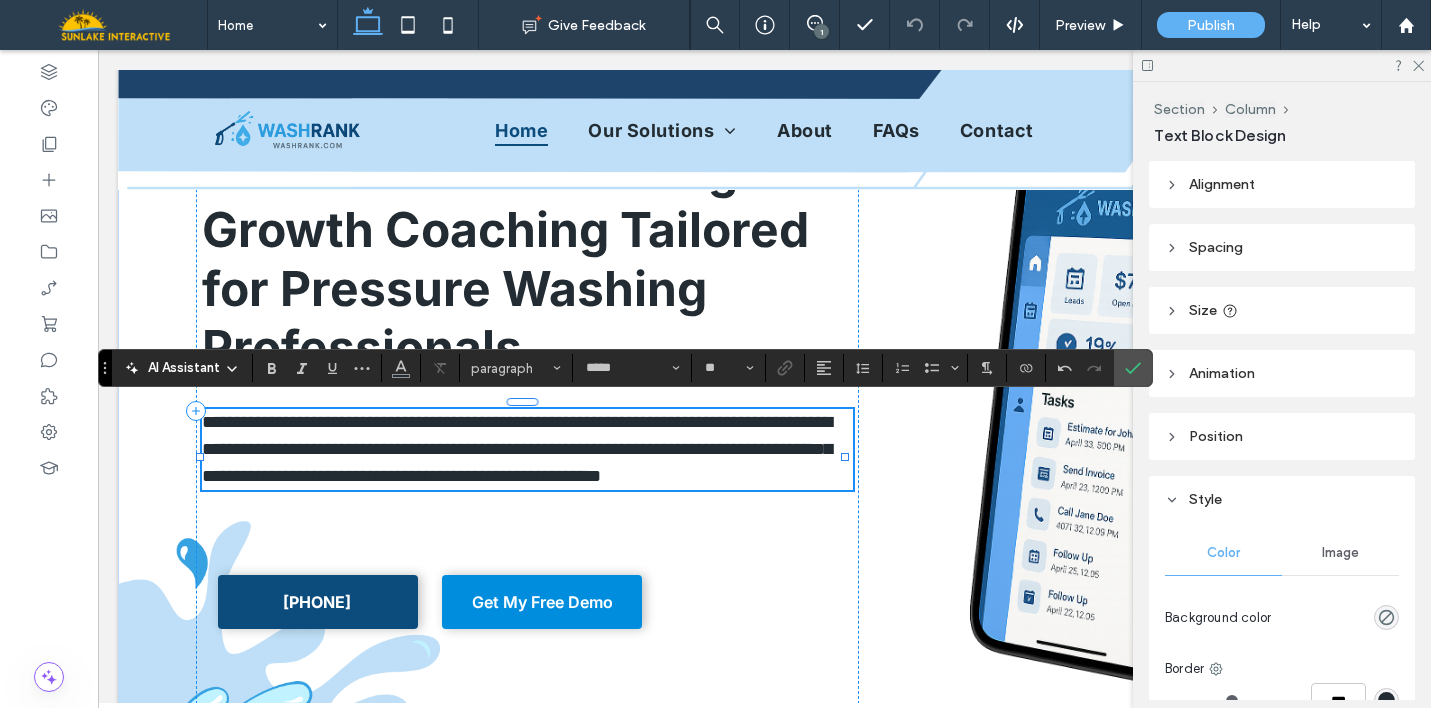 click on "**********" at bounding box center (517, 449) 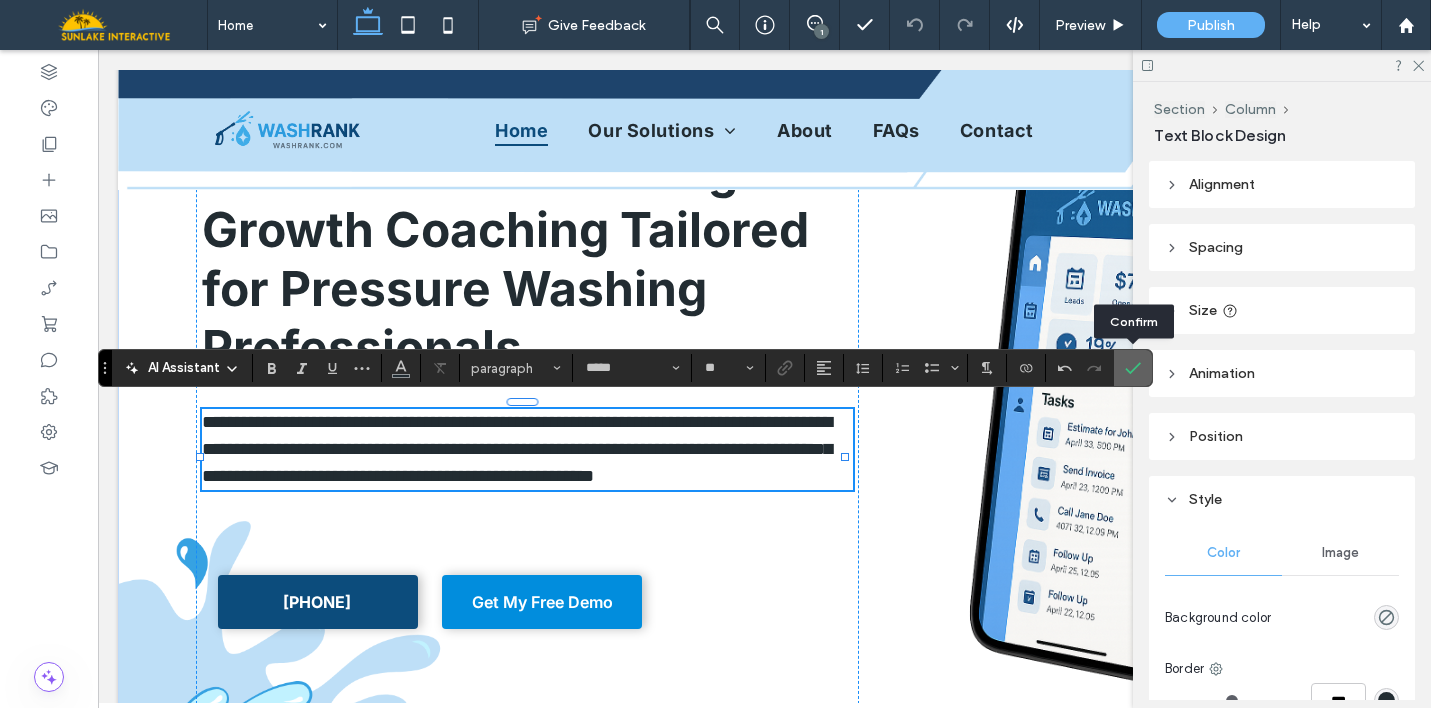 click at bounding box center [1133, 368] 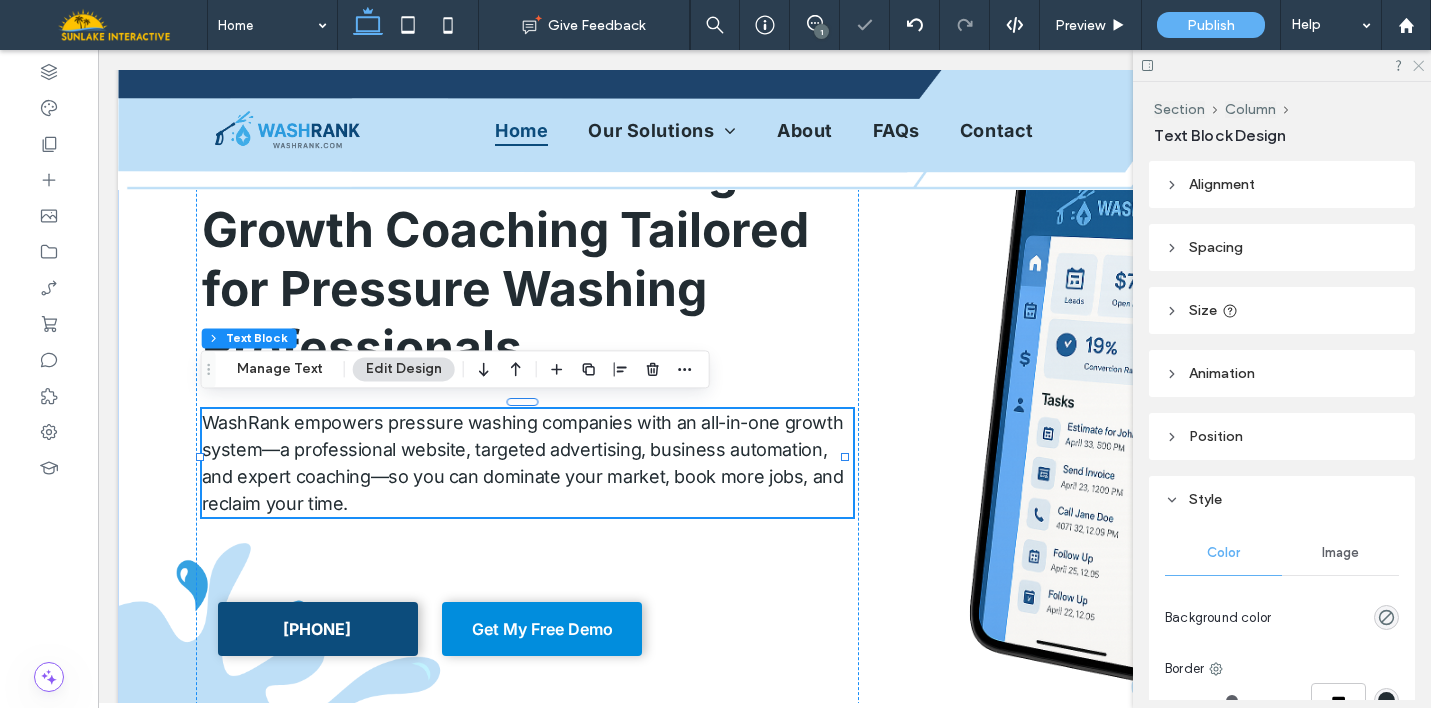 click 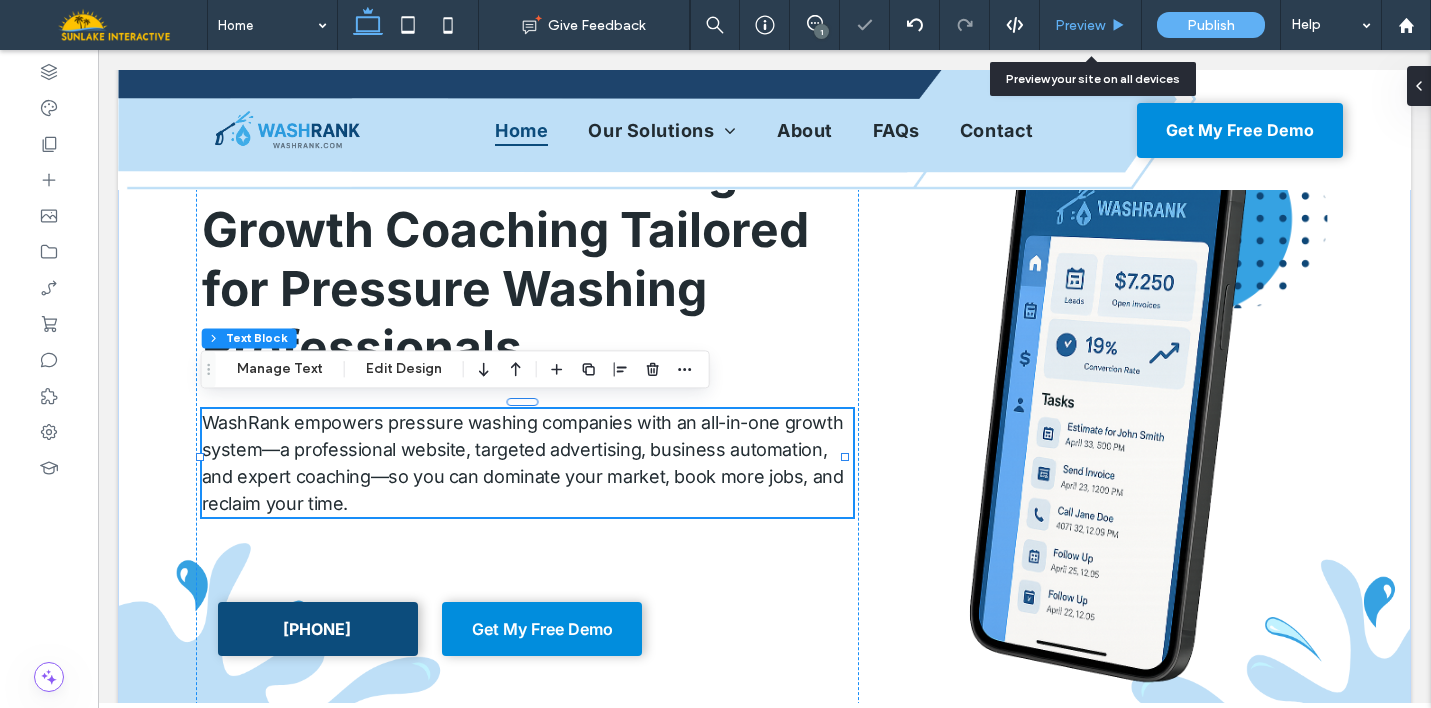 click on "Preview" at bounding box center (1091, 25) 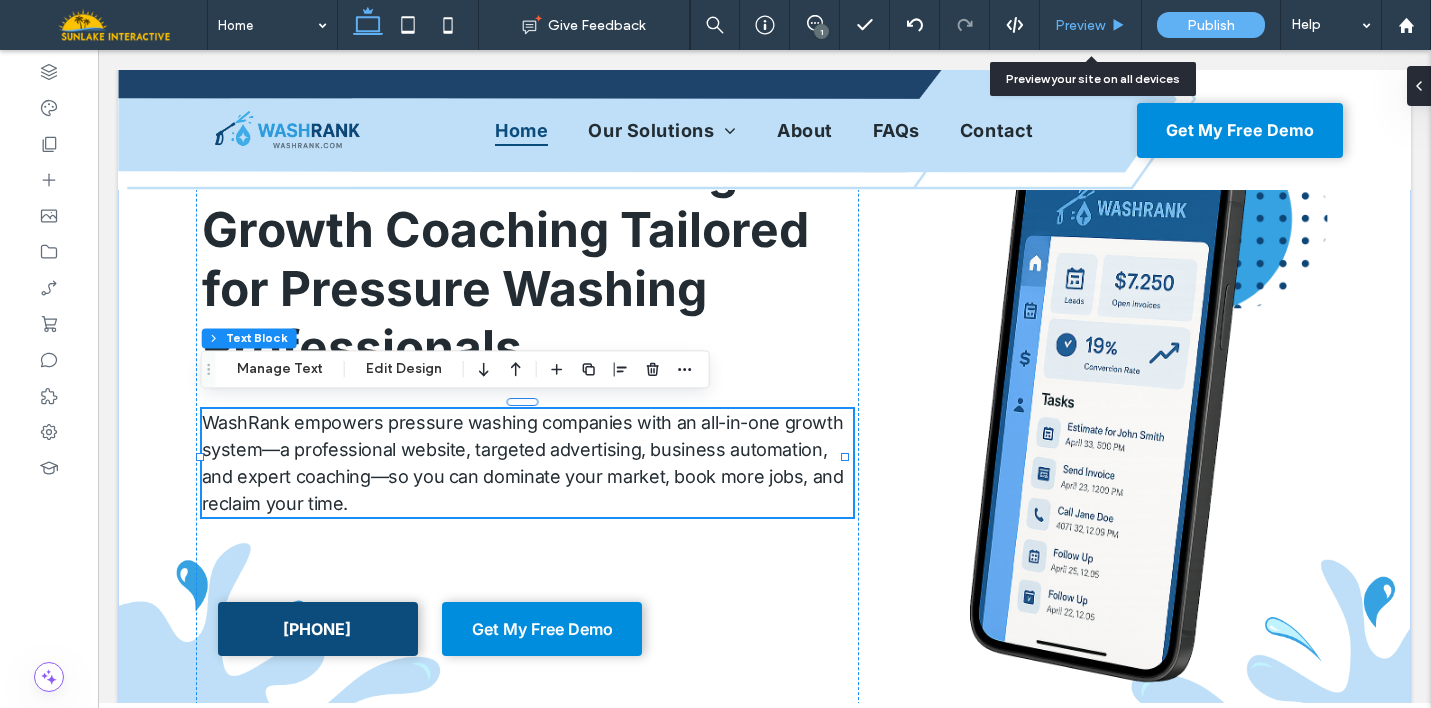 click on "Preview" at bounding box center [1090, 25] 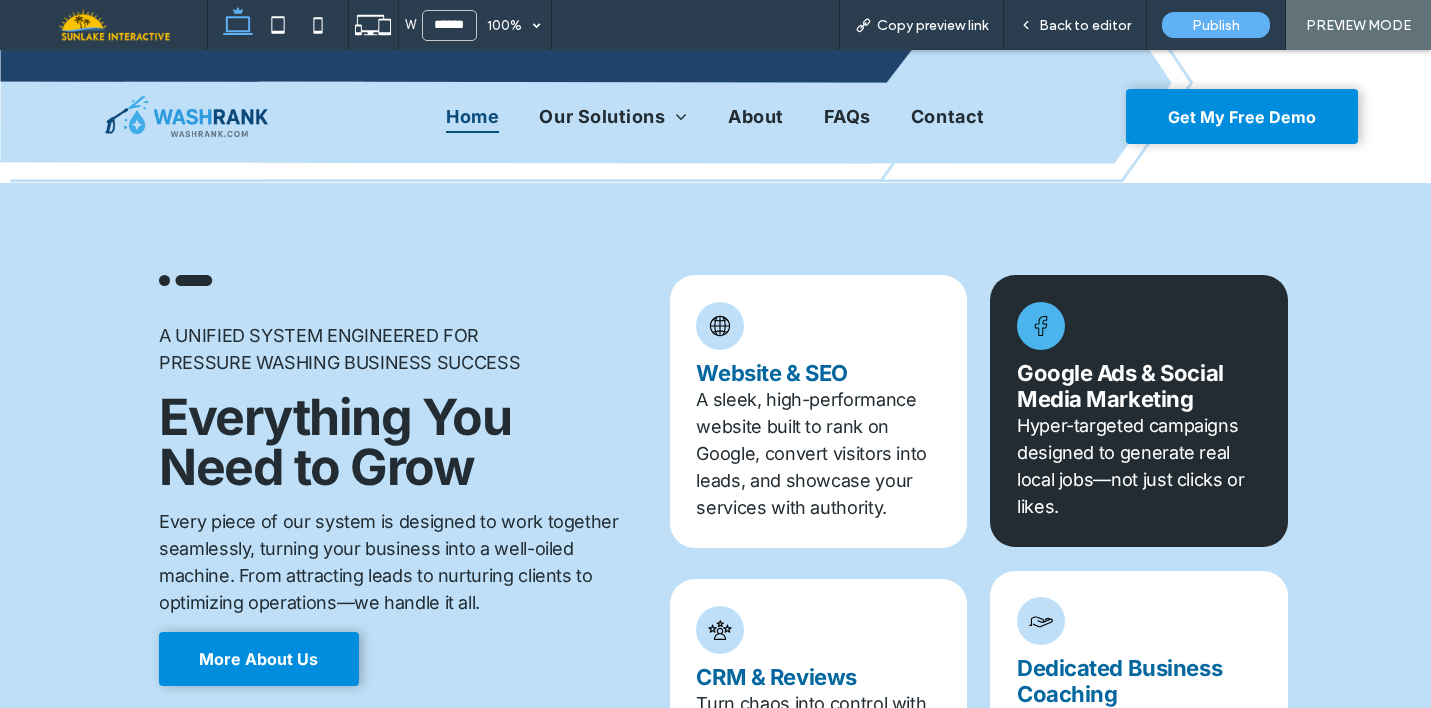 scroll, scrollTop: 886, scrollLeft: 0, axis: vertical 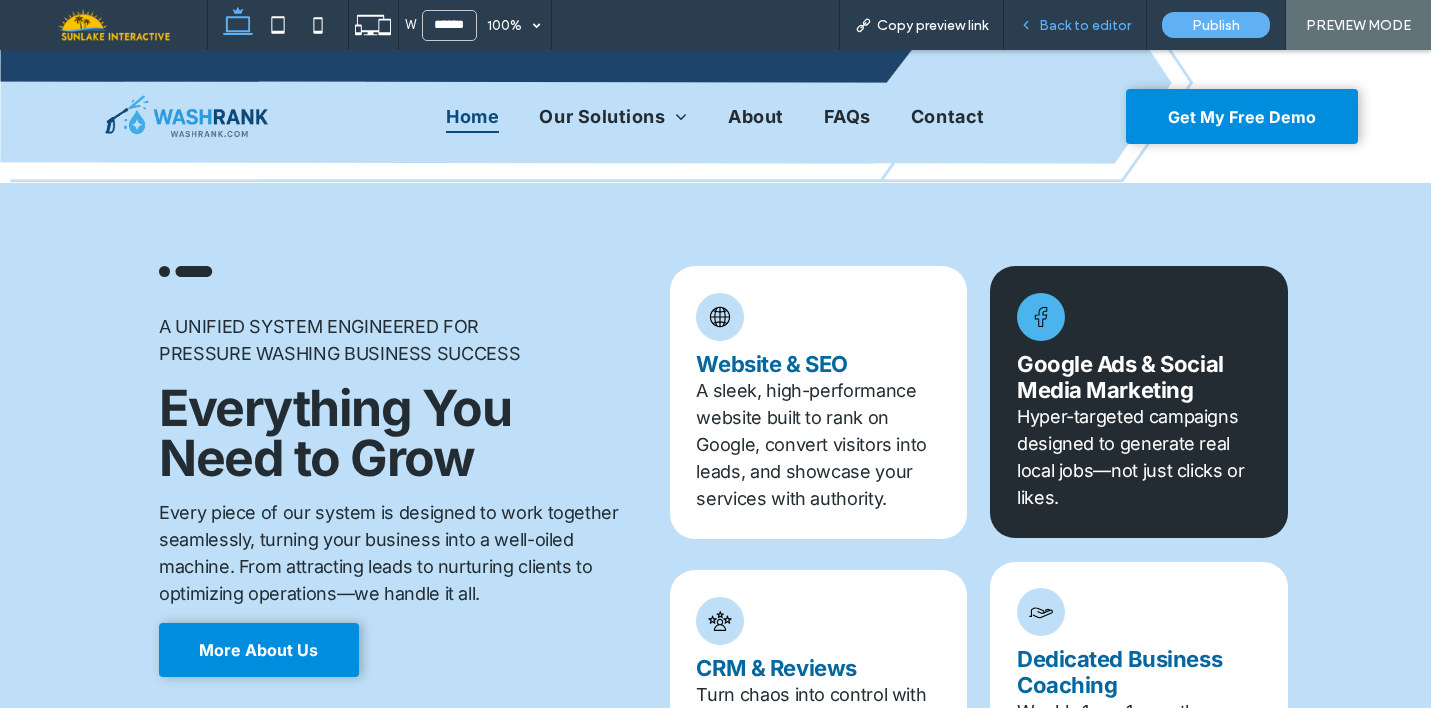click on "Back to editor" at bounding box center [1085, 25] 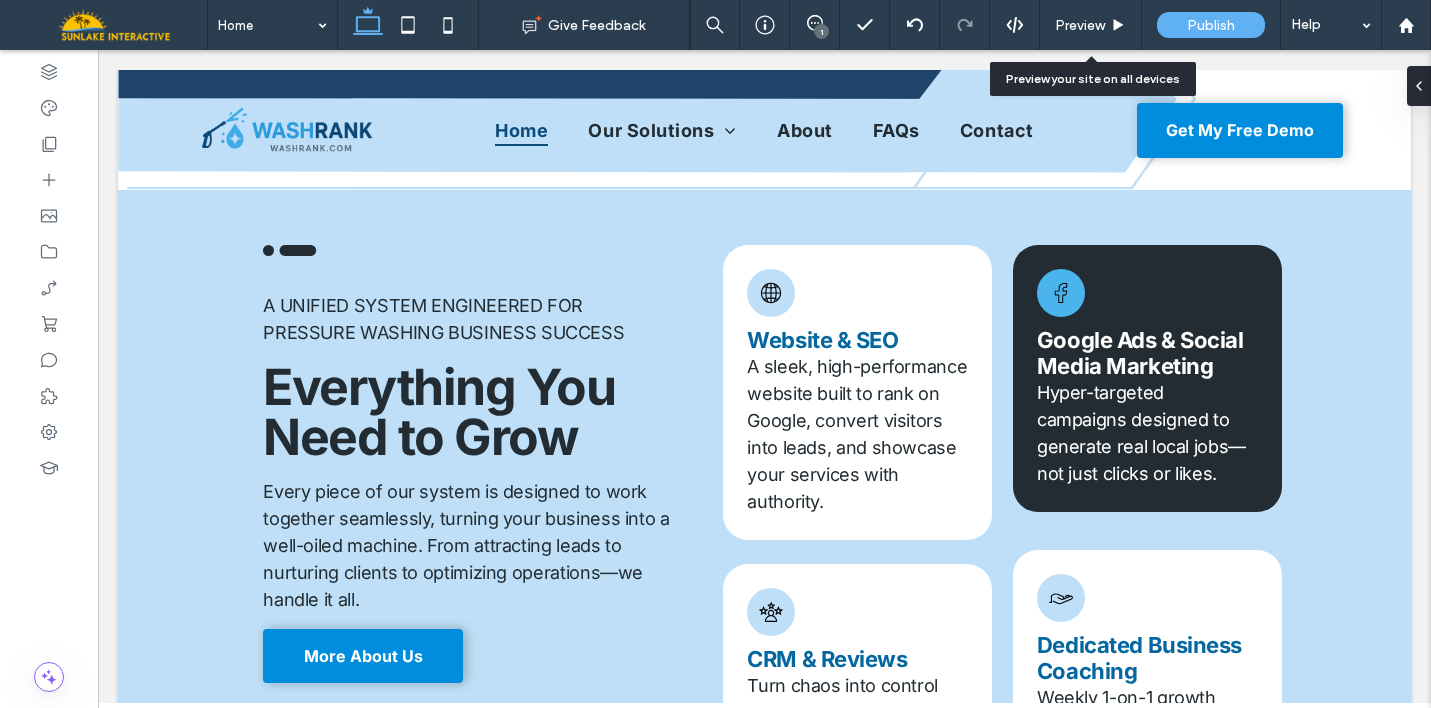 scroll, scrollTop: 877, scrollLeft: 0, axis: vertical 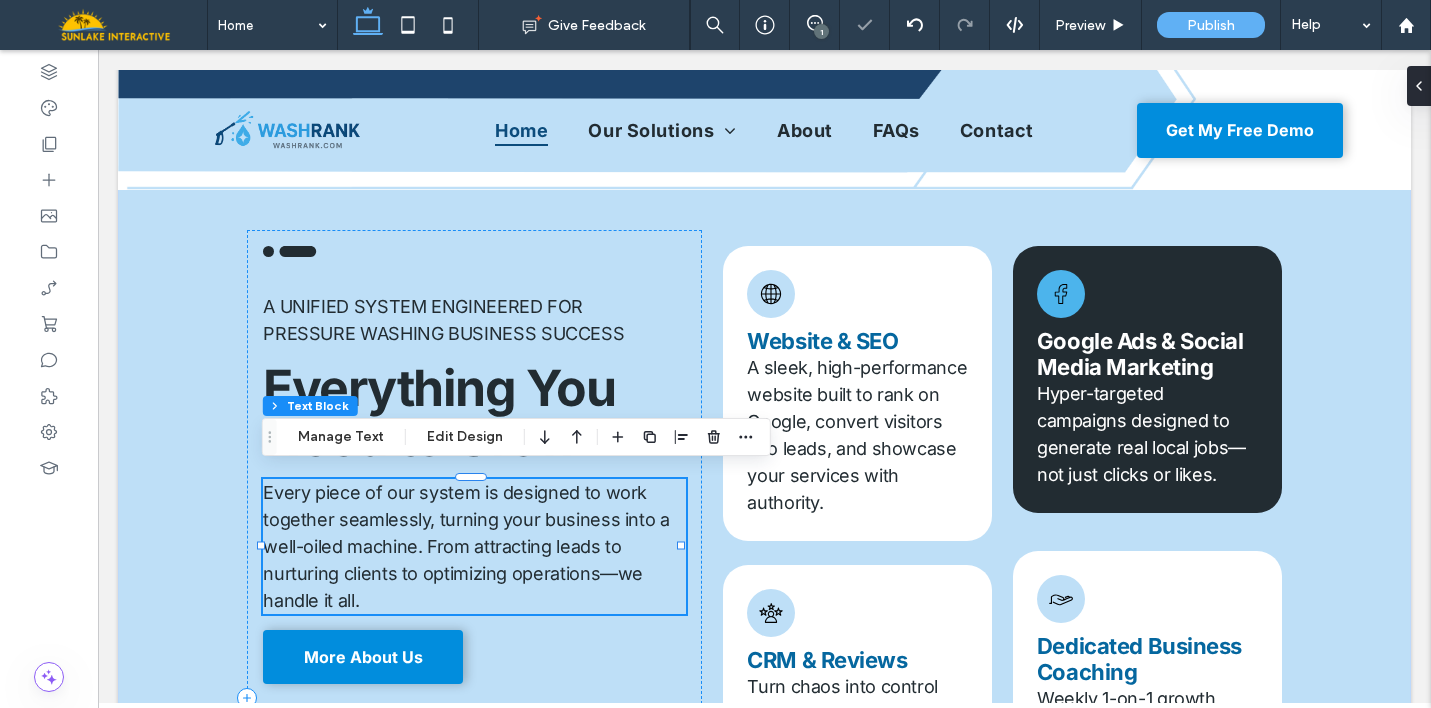 click on "Every piece of our system is designed to work together seamlessly, turning your business into a well-oiled machine. From attracting leads to nurturing clients to optimizing operations—we handle it all." at bounding box center (474, 546) 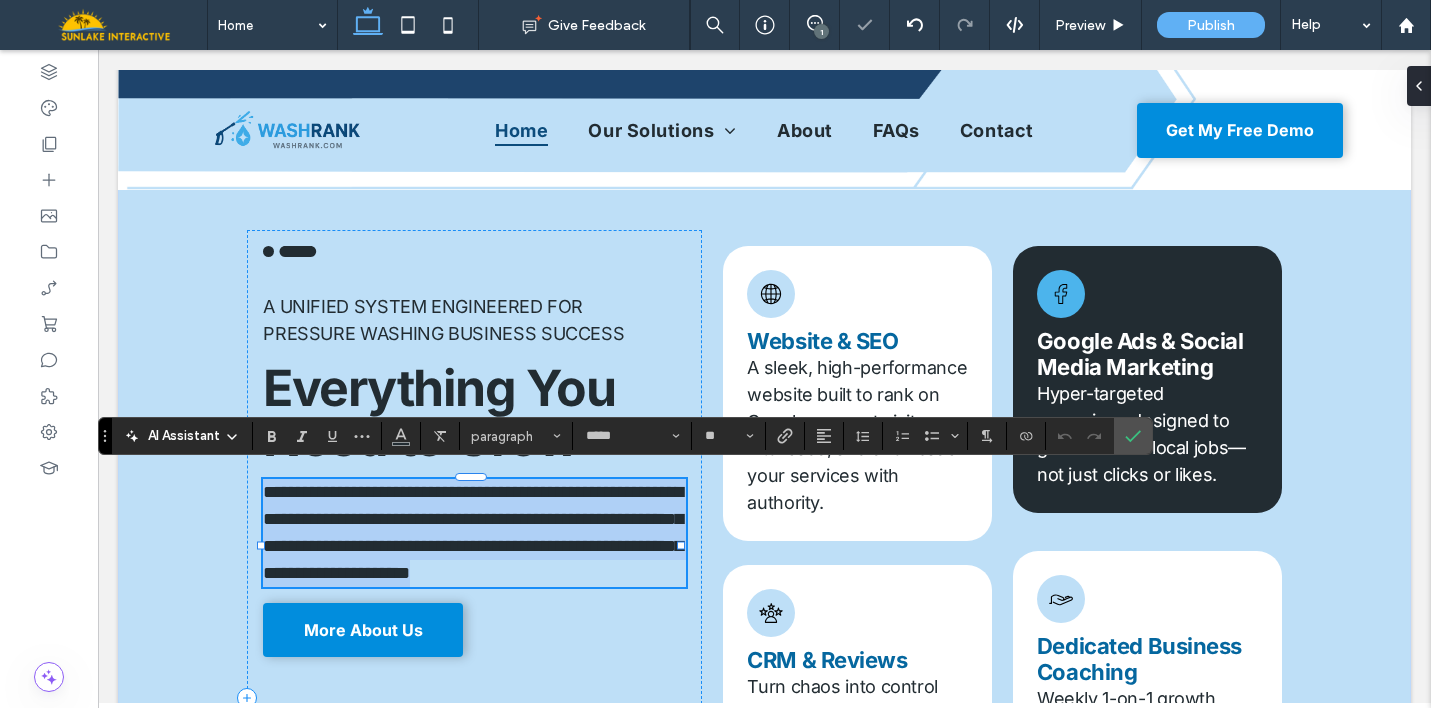 click on "**********" at bounding box center [473, 532] 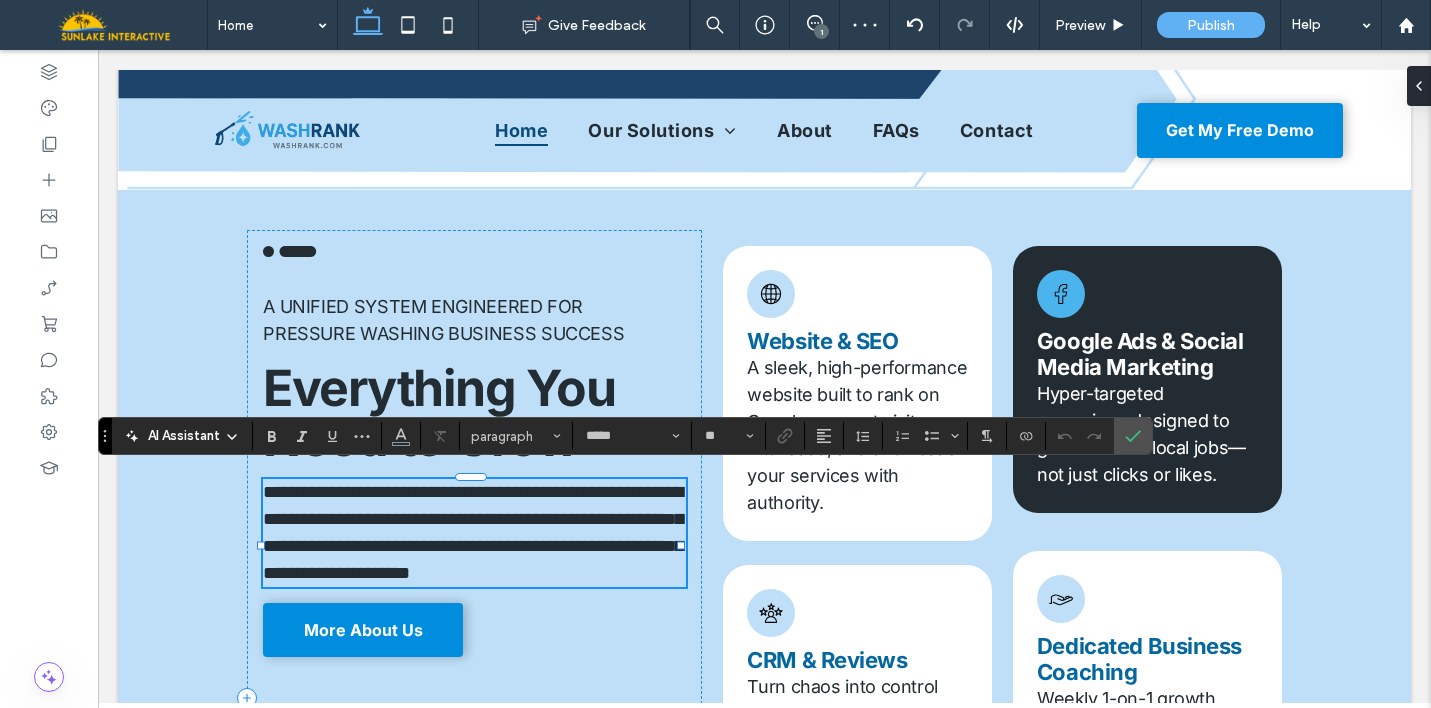 click on "**********" at bounding box center [473, 532] 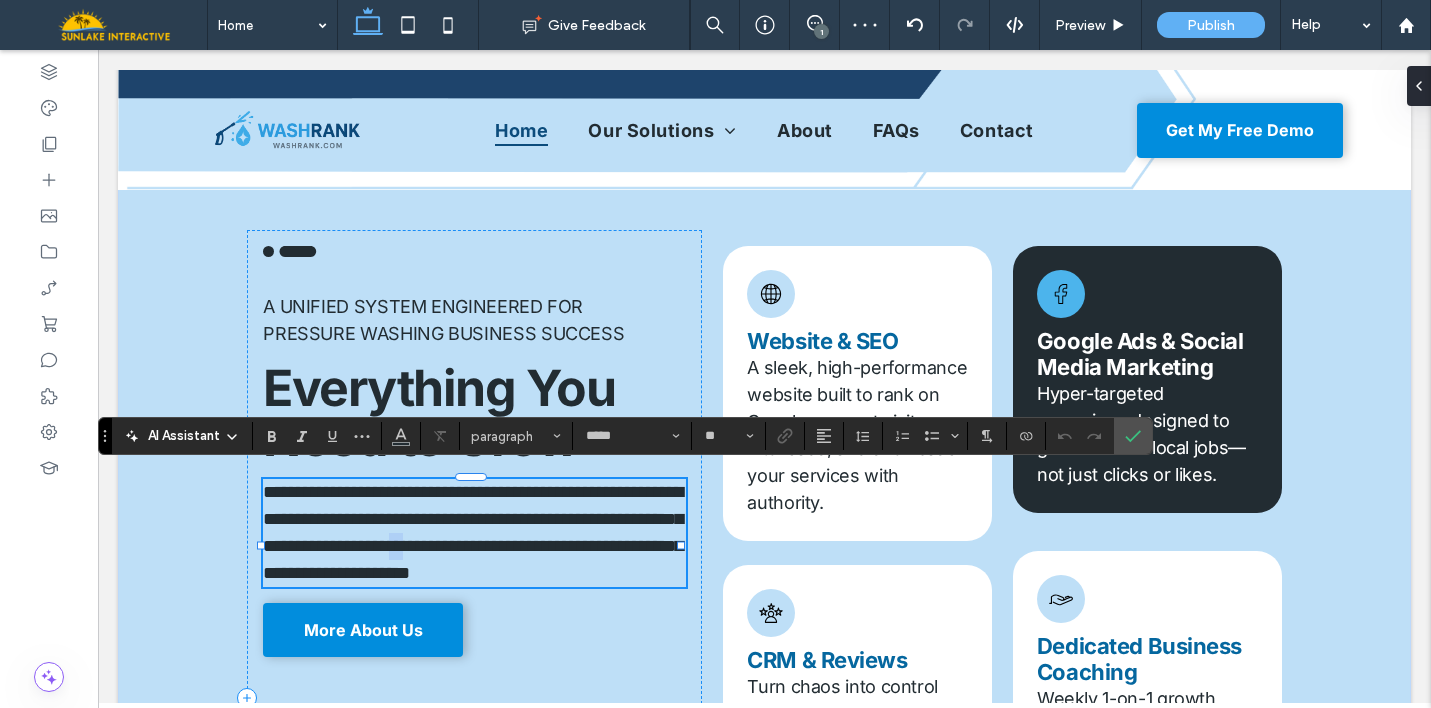 click on "**********" at bounding box center [473, 532] 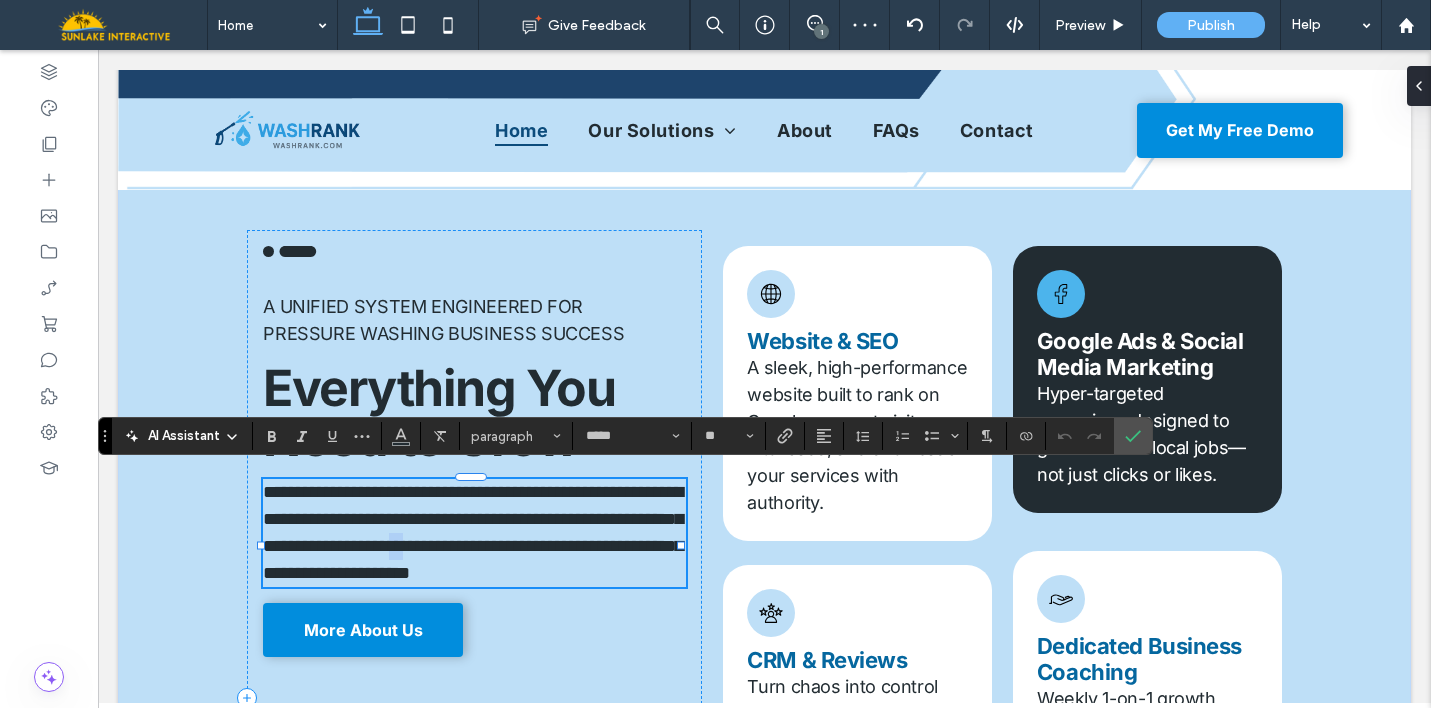 type 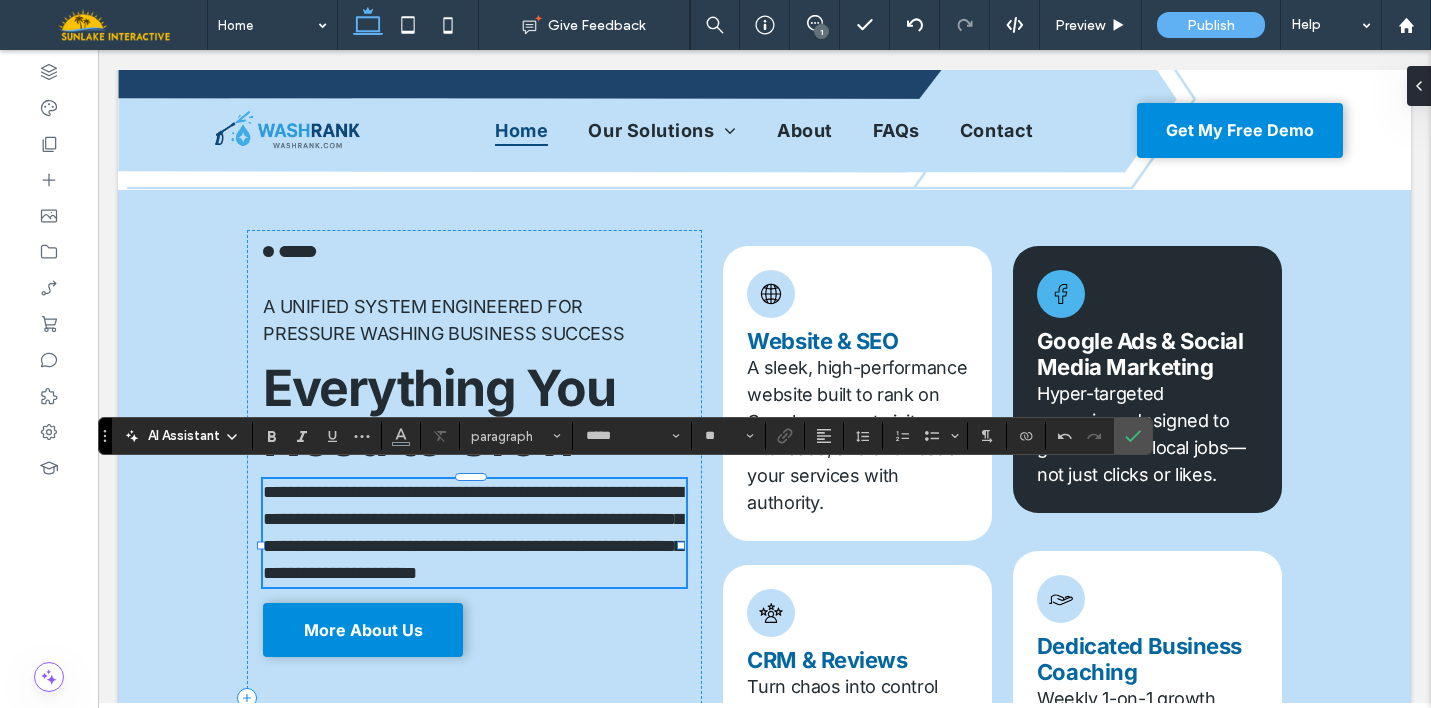 click on "**********" at bounding box center (473, 532) 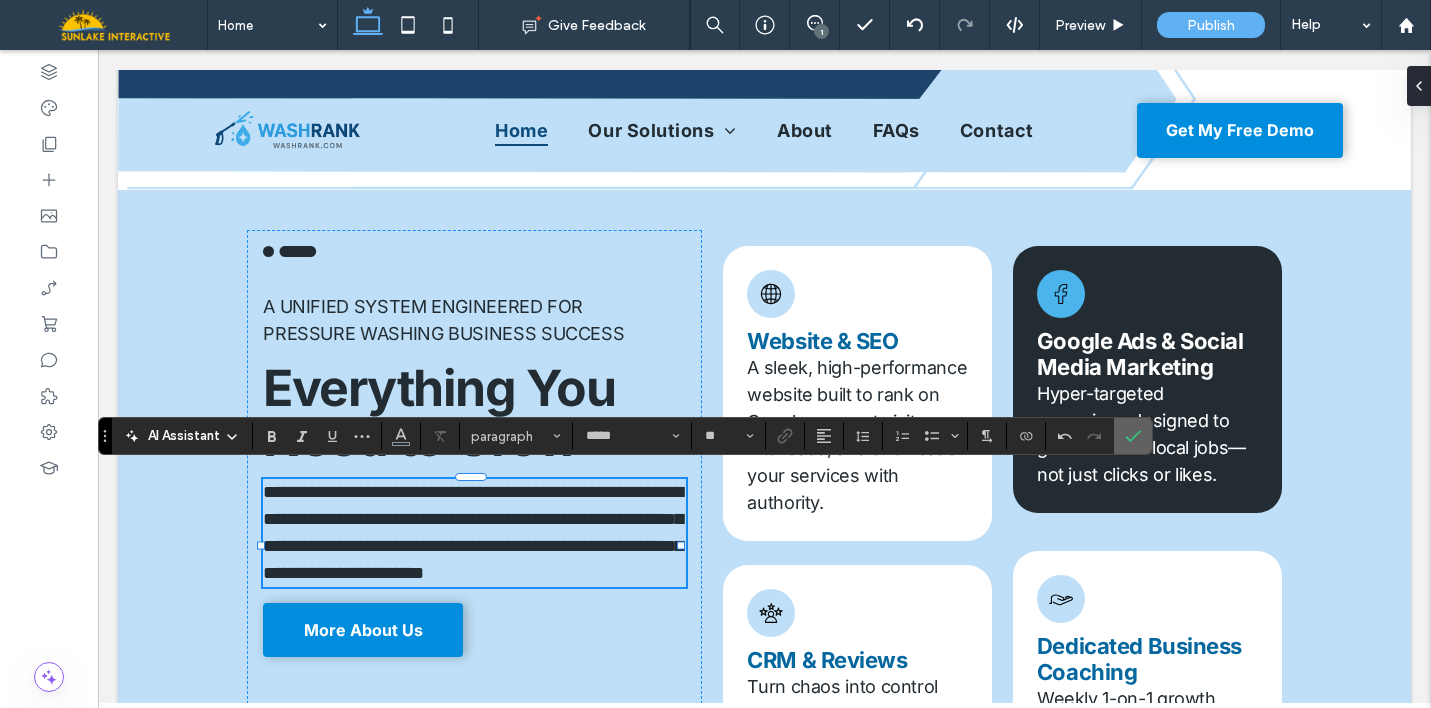 click 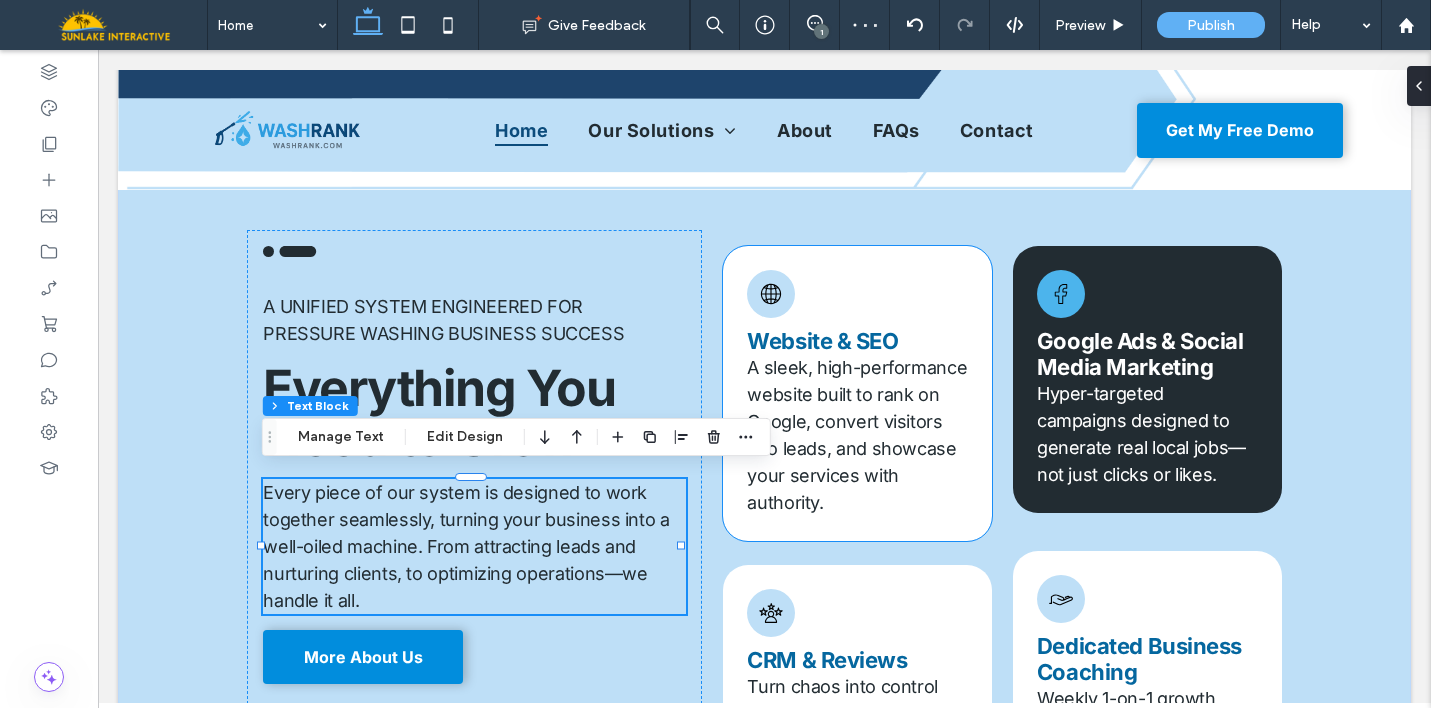 click on "Website & SEO
A sleek, high-performance website built to rank on Google, convert visitors into leads, and showcase your services with authority." at bounding box center (857, 393) 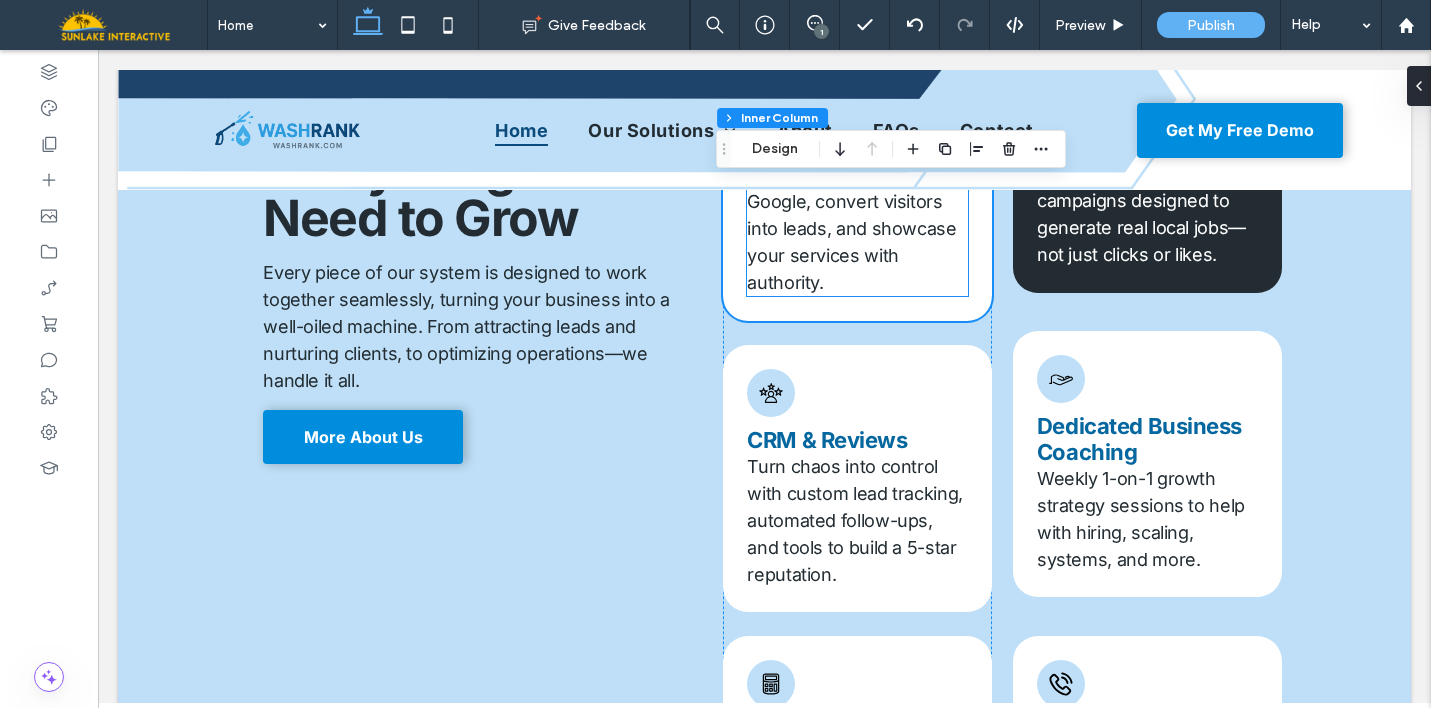 scroll, scrollTop: 1101, scrollLeft: 0, axis: vertical 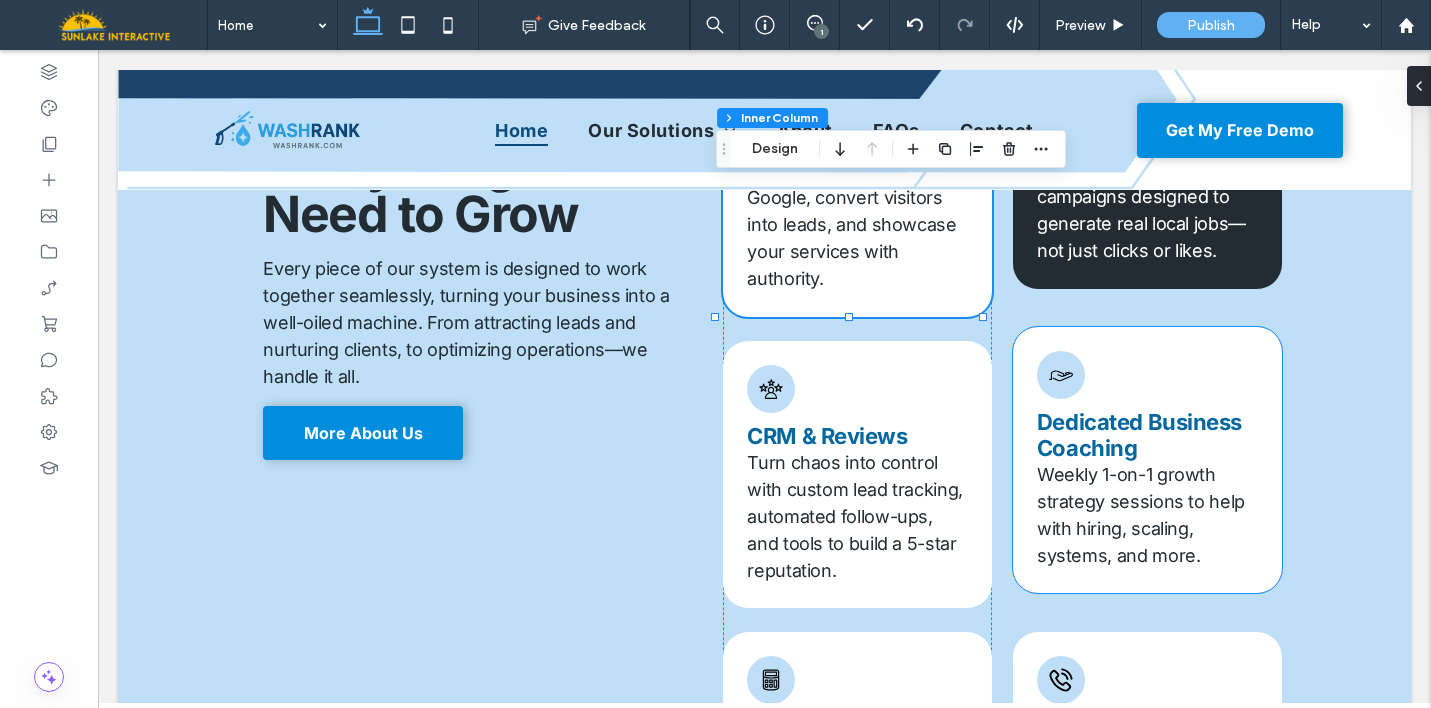 click on "Weekly 1-on-1 growth strategy sessions to help with hiring, scaling, systems, and more." at bounding box center [1147, 515] 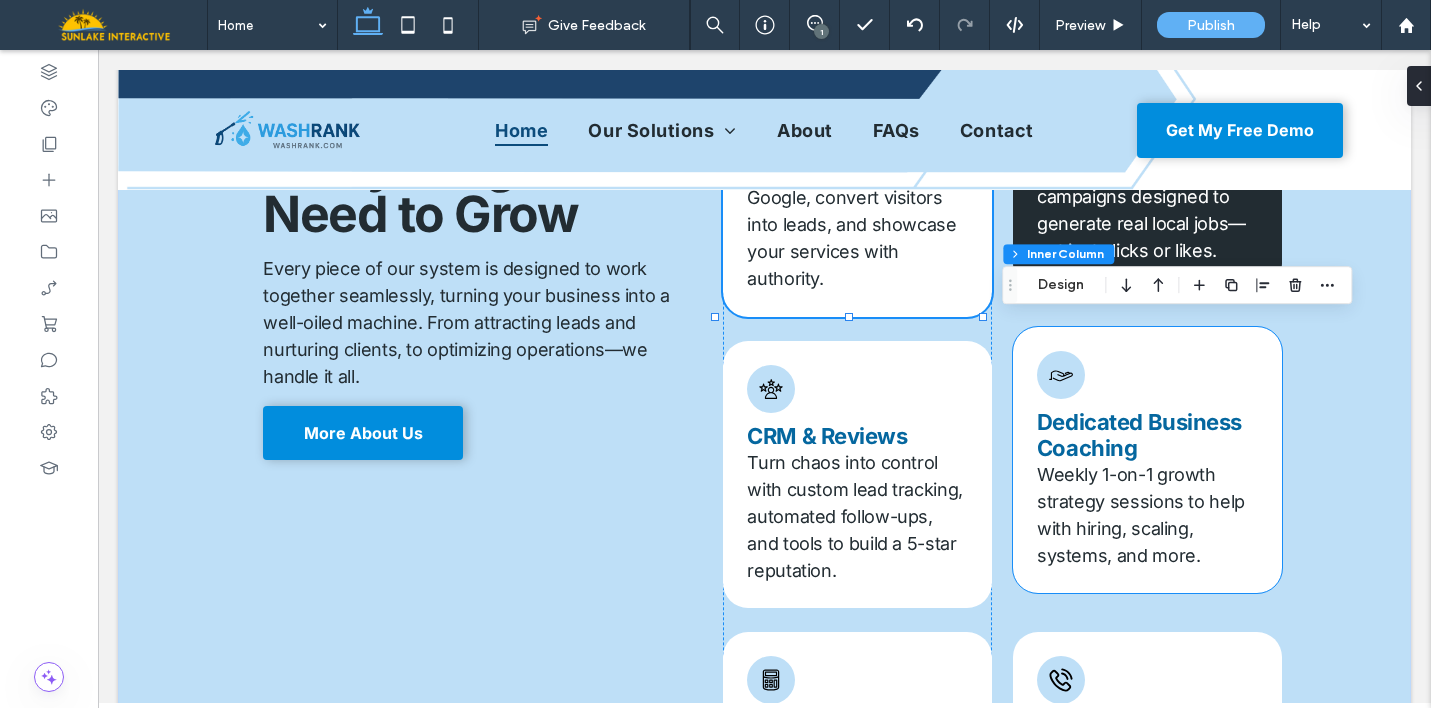 type on "**" 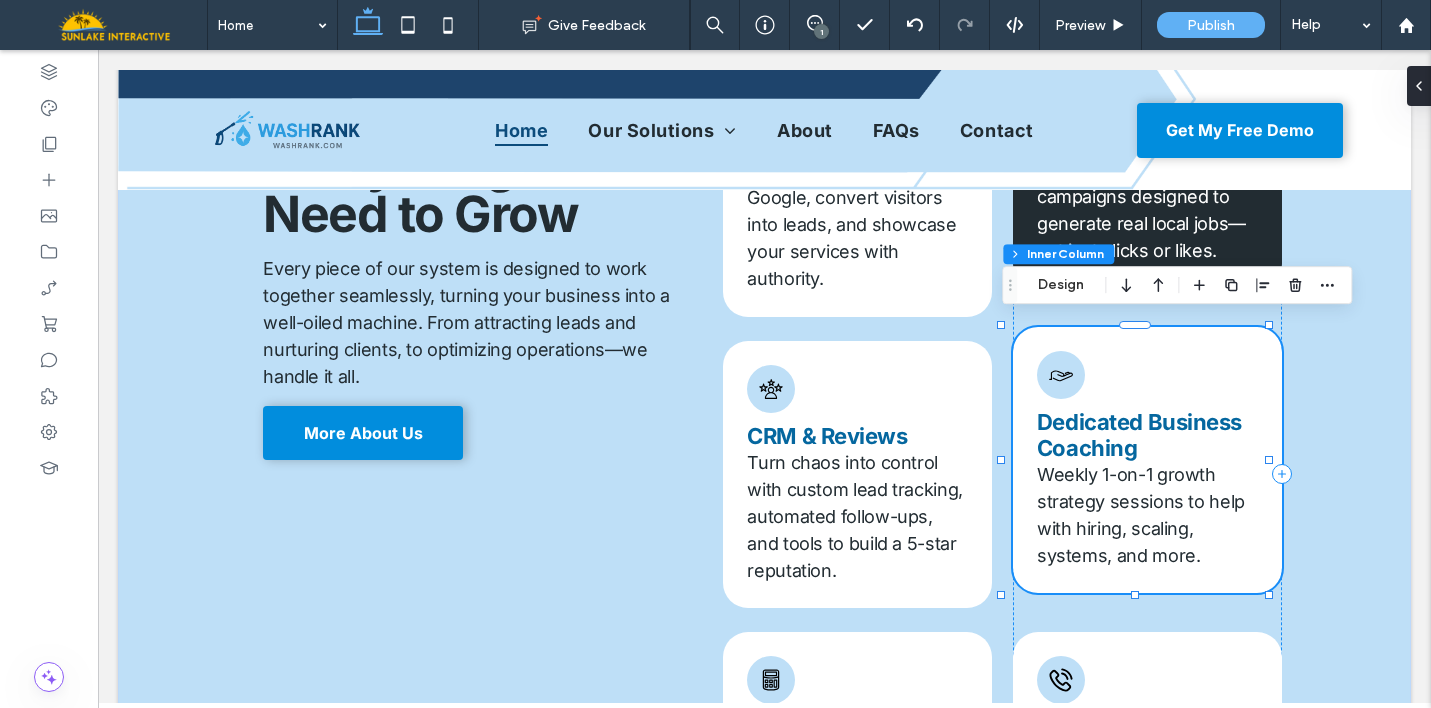 click on "Weekly 1-on-1 growth strategy sessions to help with hiring, scaling, systems, and more." at bounding box center [1147, 515] 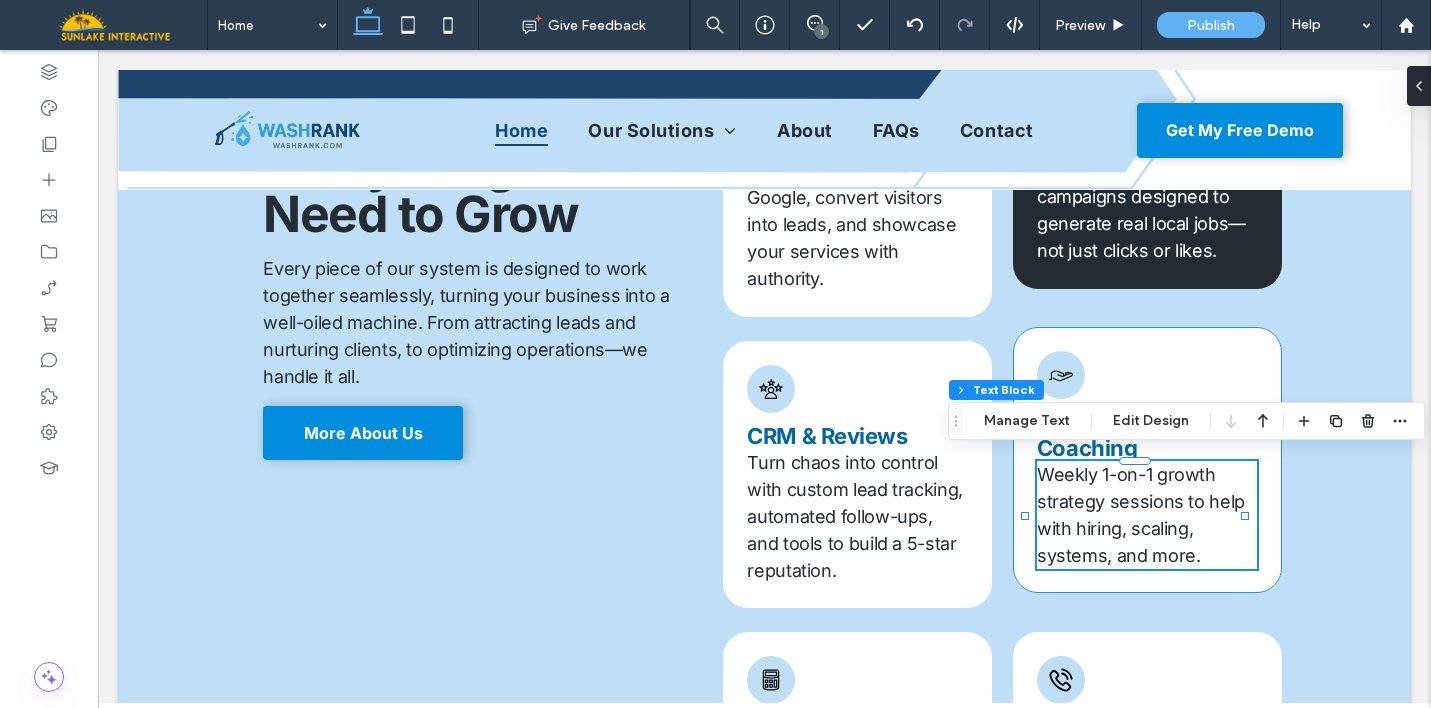 click on "Weekly 1-on-1 growth strategy sessions to help with hiring, scaling, systems, and more." at bounding box center [1141, 515] 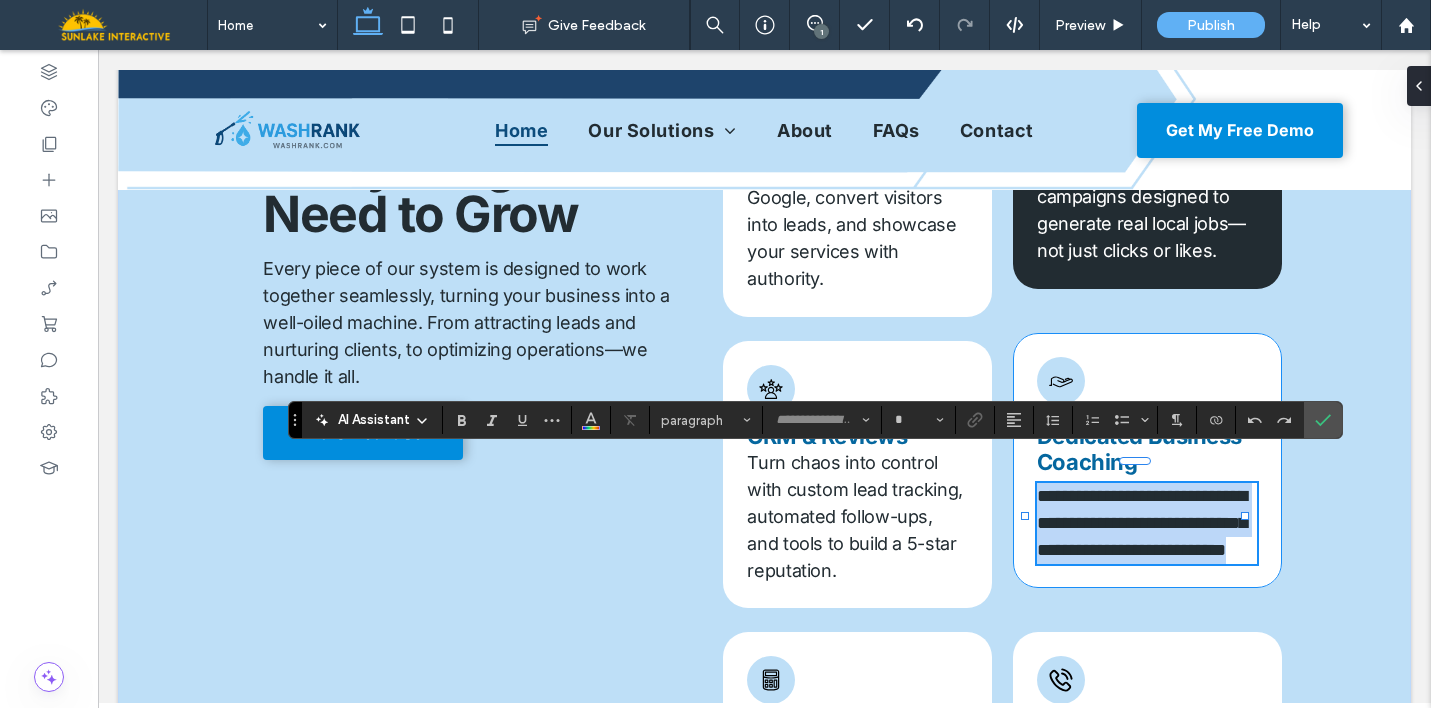 type on "*****" 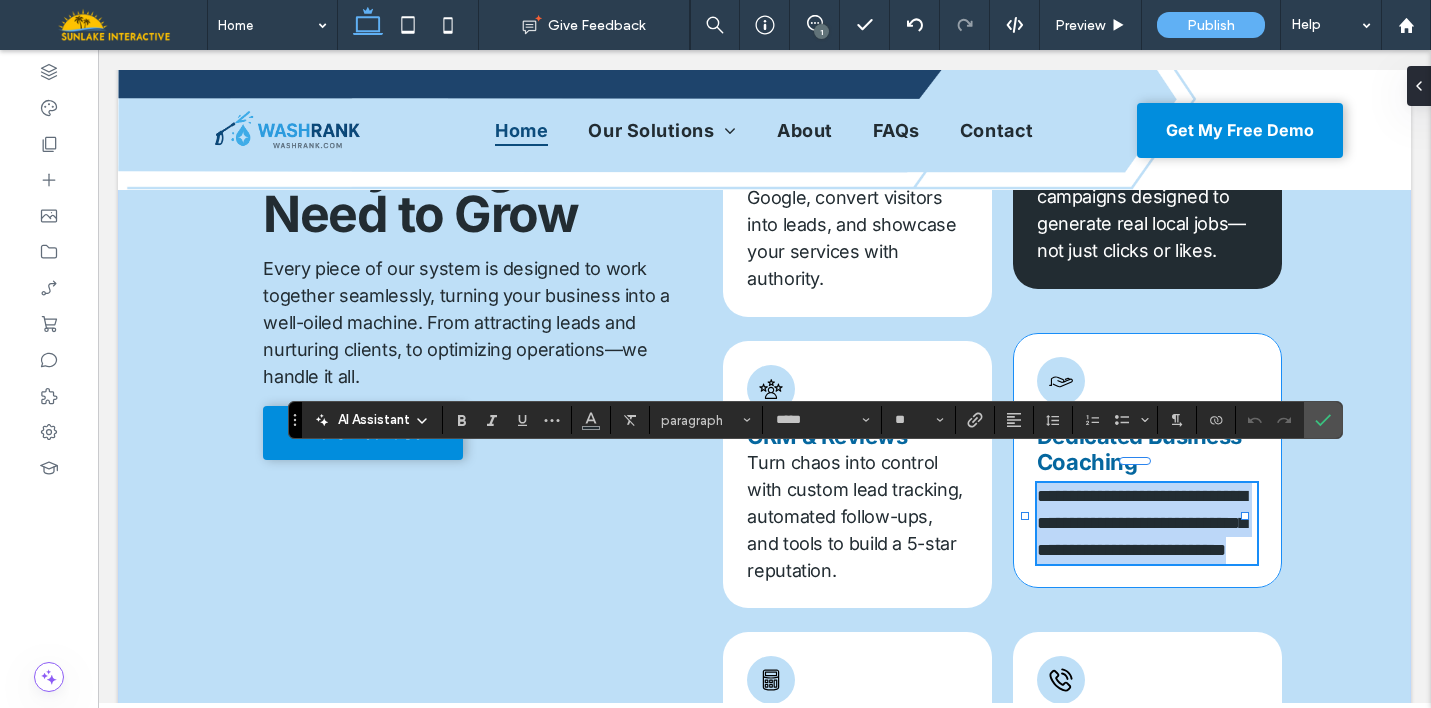 click on "**********" at bounding box center [1142, 523] 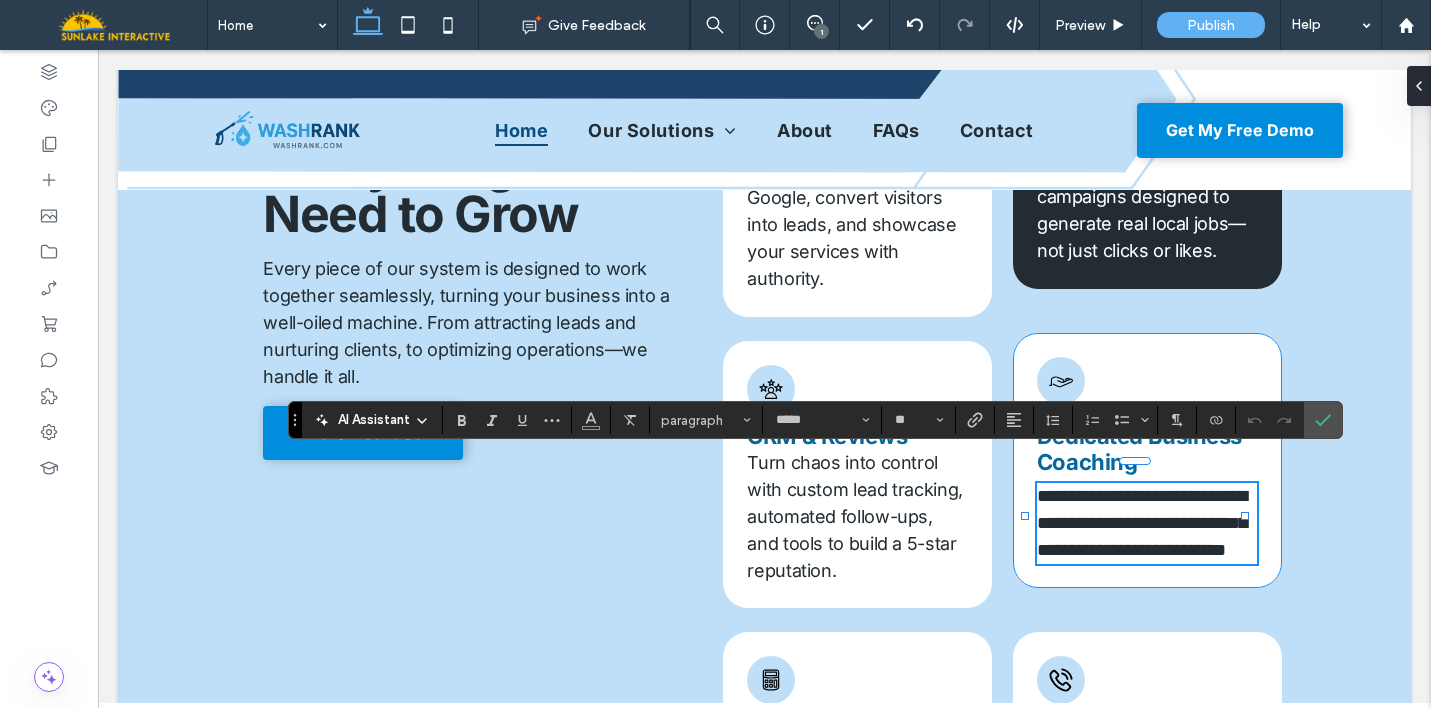 click on "**********" at bounding box center (1142, 523) 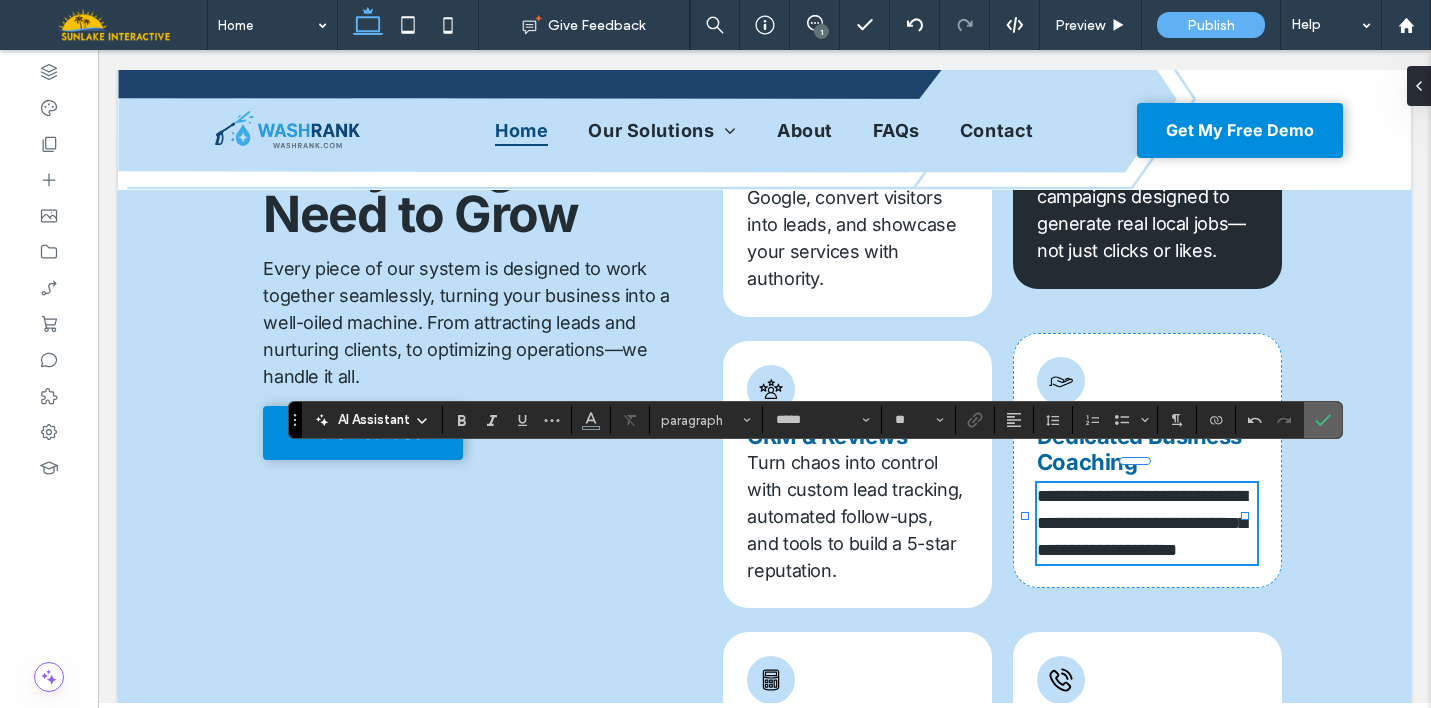 click 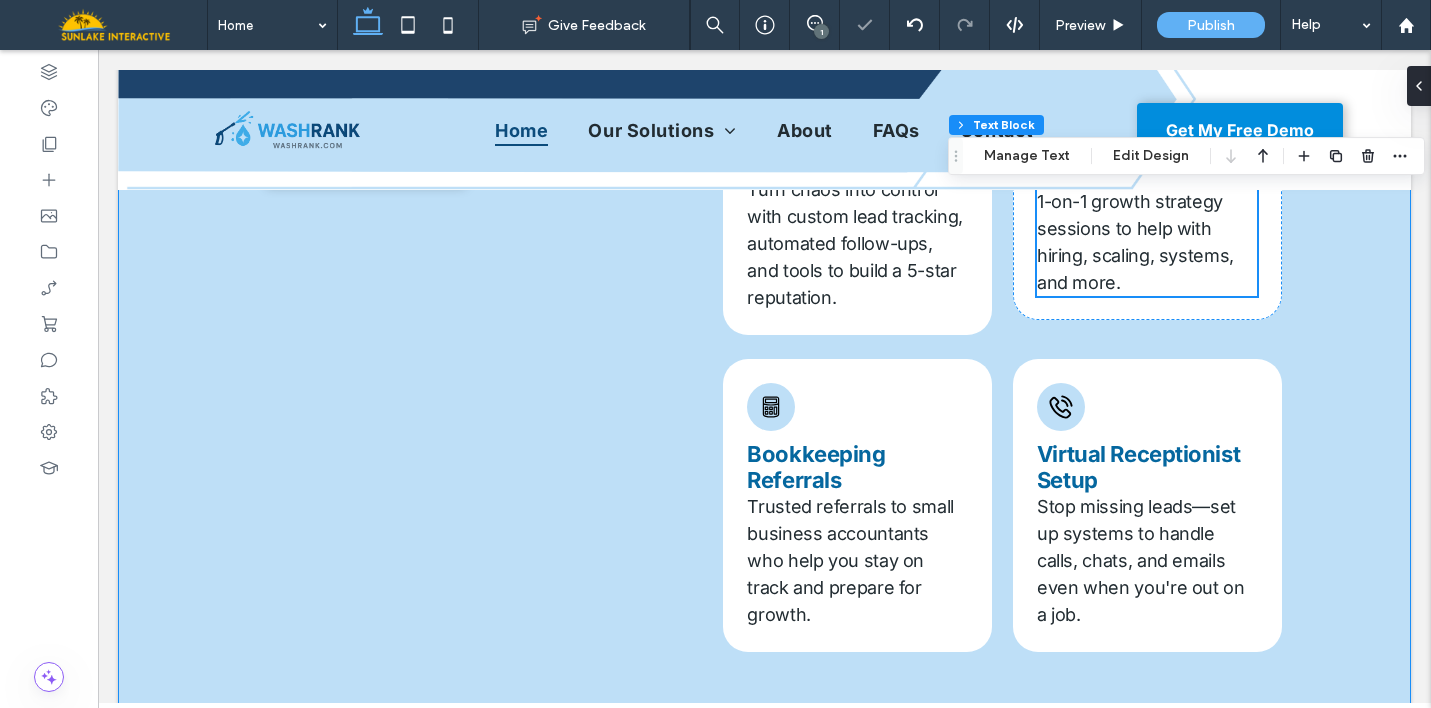 scroll, scrollTop: 1440, scrollLeft: 0, axis: vertical 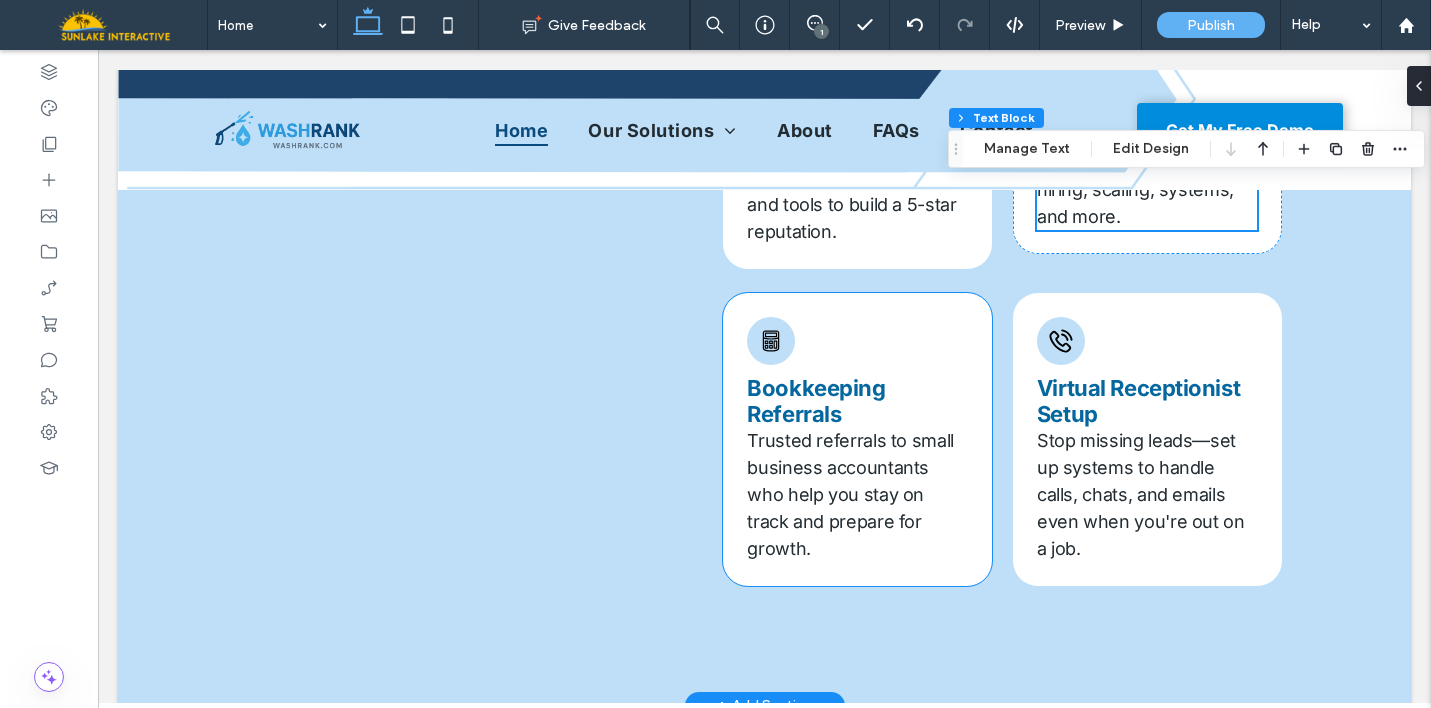 click on "Trusted referrals to small business accountants who help you stay on track and prepare for growth." at bounding box center [850, 494] 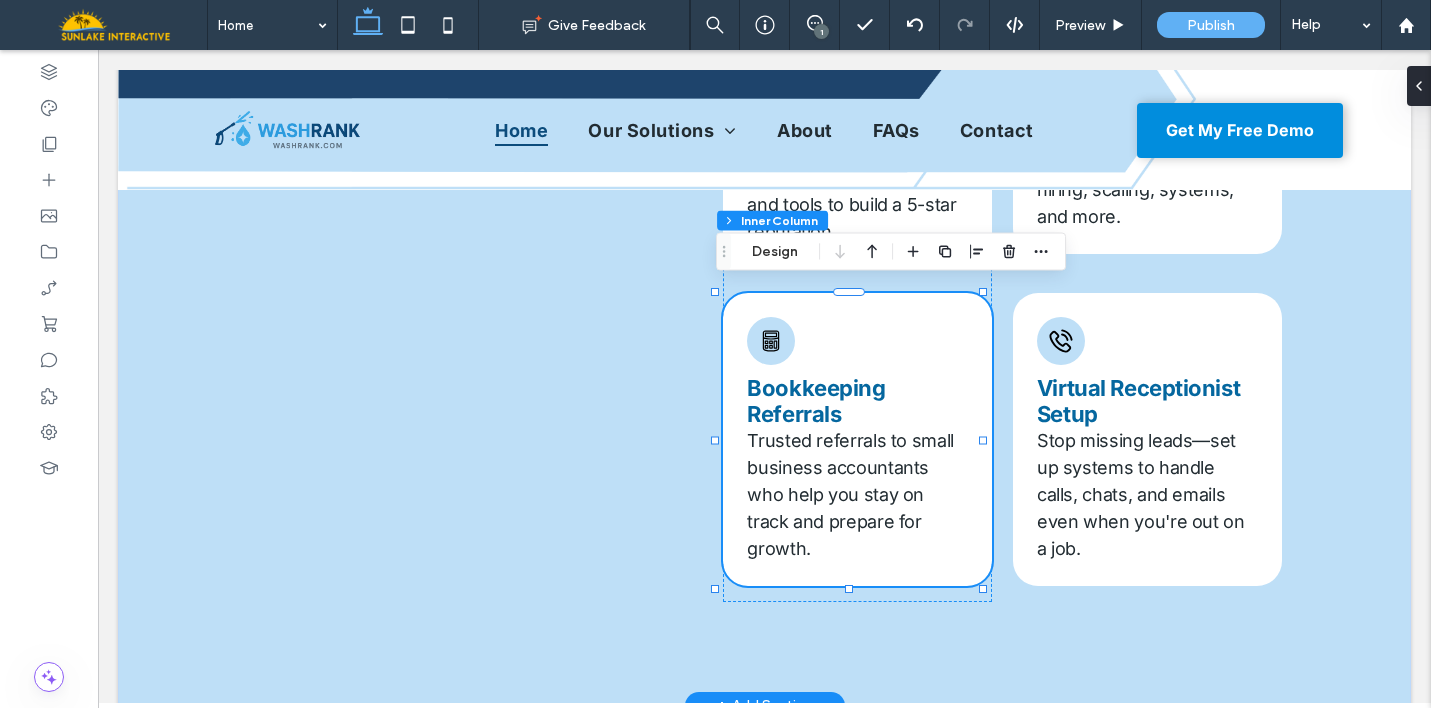 click on "Trusted referrals to small business accountants who help you stay on track and prepare for growth." at bounding box center [850, 494] 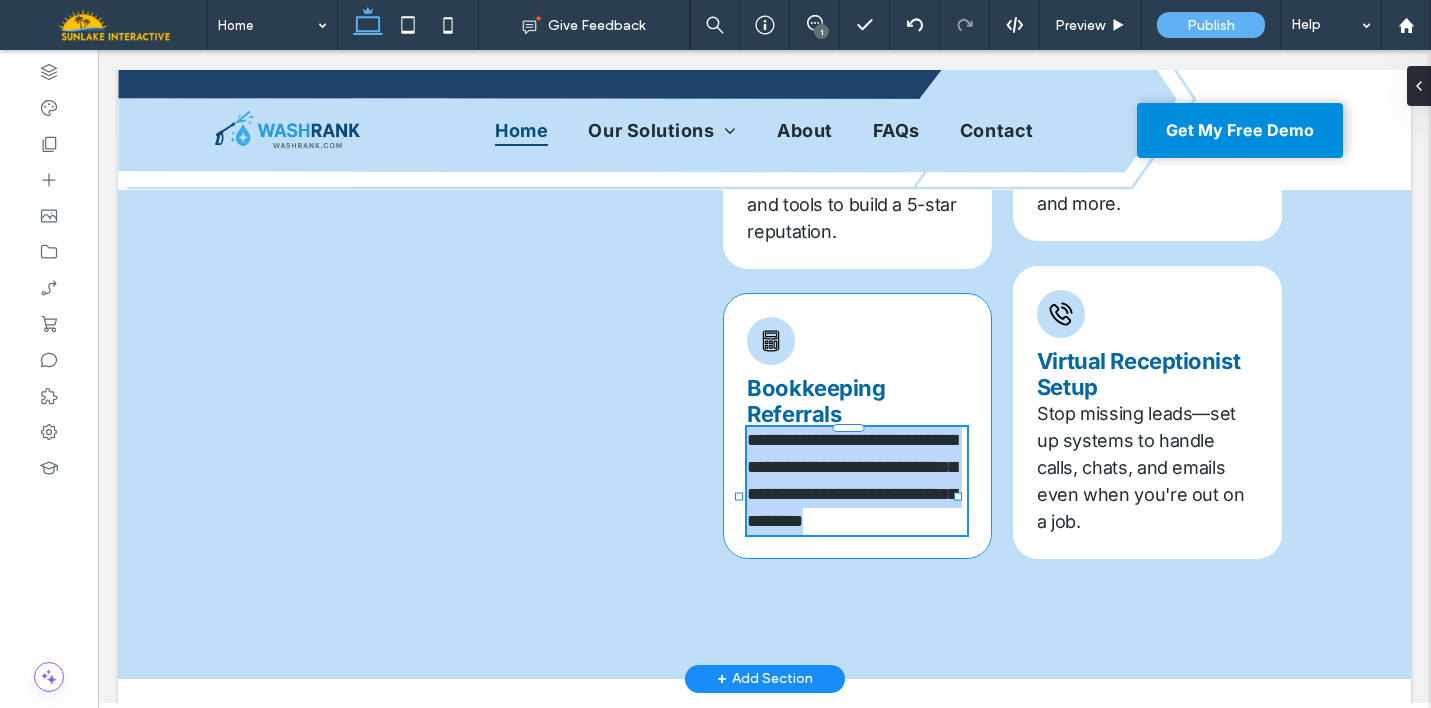 type on "*****" 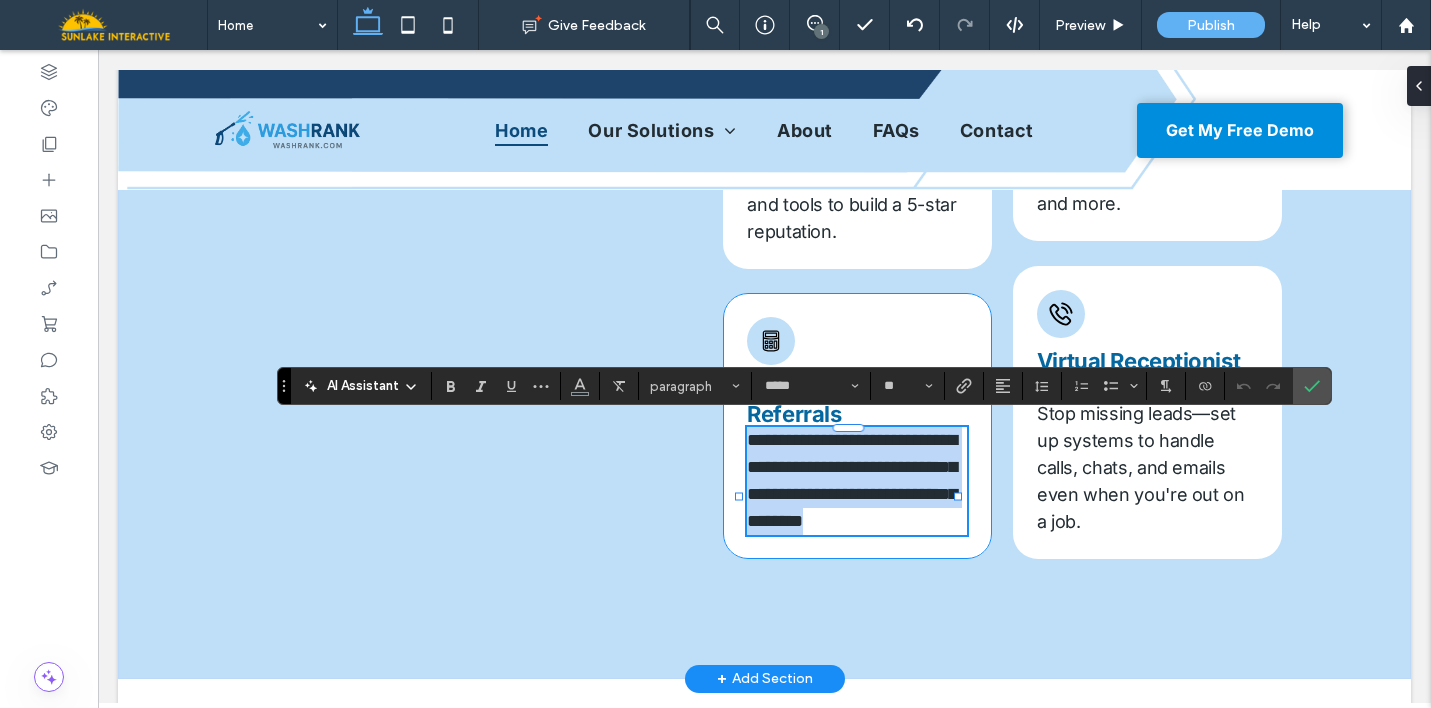 click on "**********" at bounding box center [852, 480] 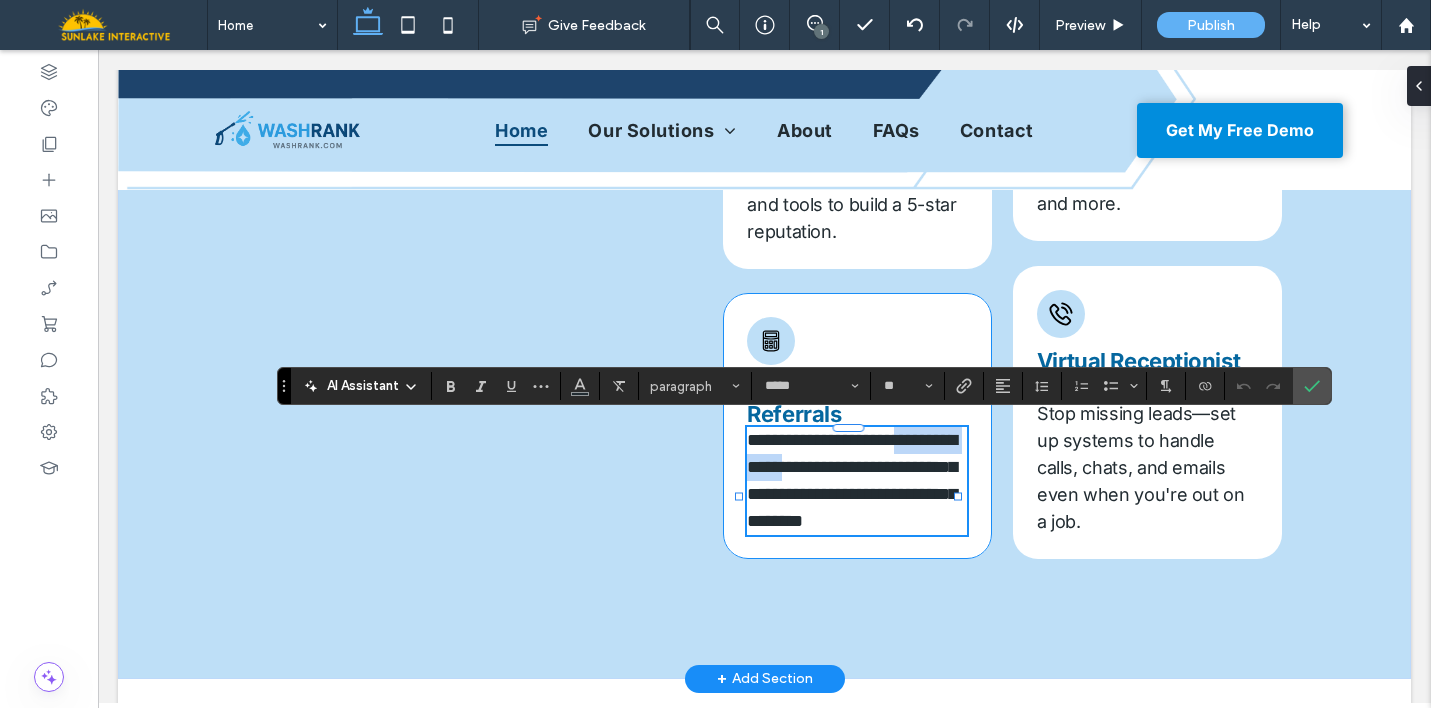 drag, startPoint x: 903, startPoint y: 435, endPoint x: 812, endPoint y: 457, distance: 93.62158 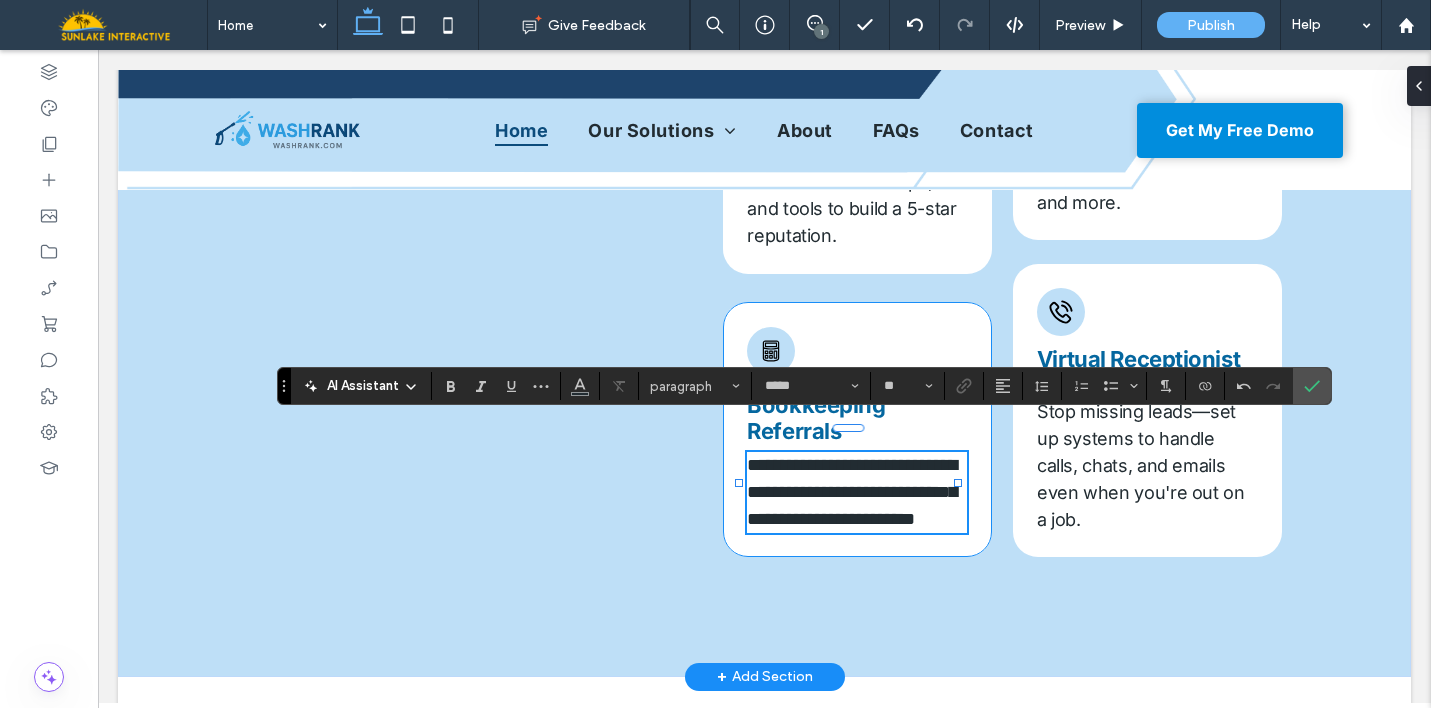 click on "**********" at bounding box center (852, 492) 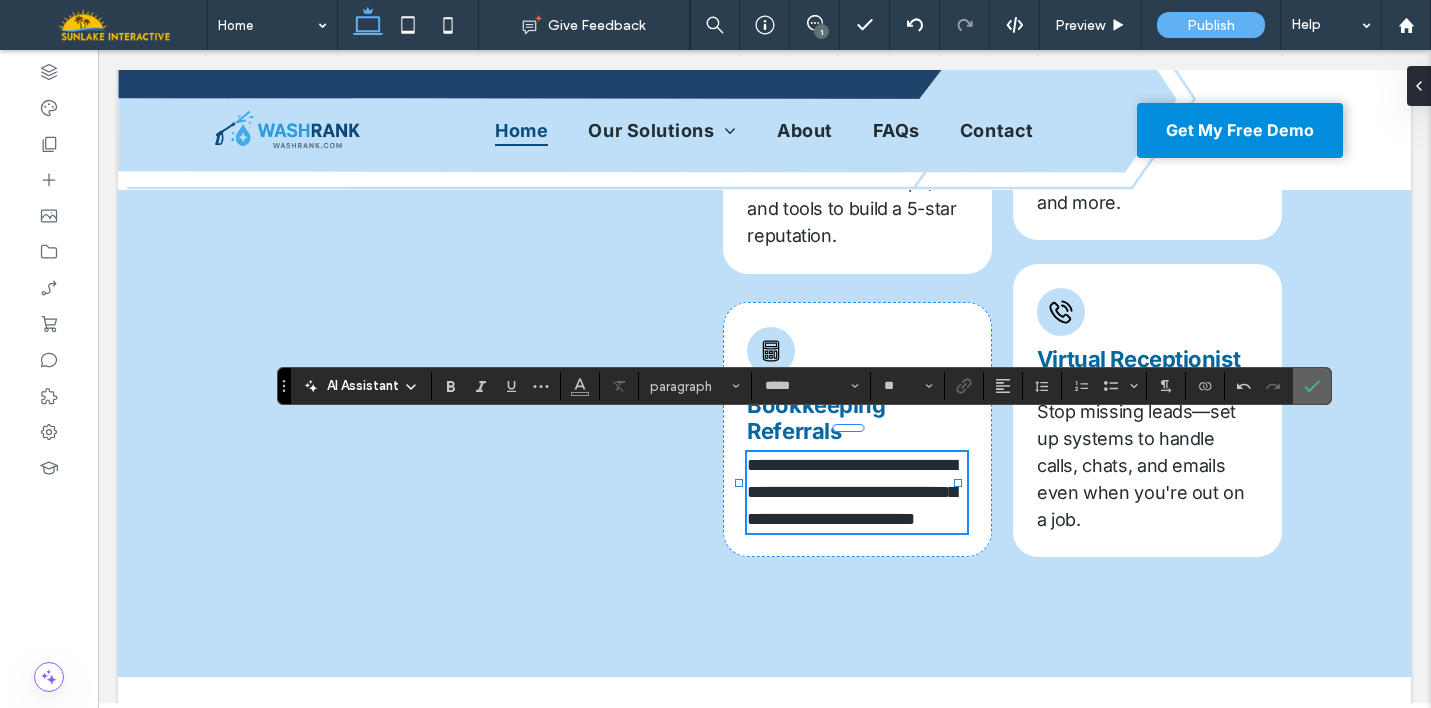 click at bounding box center (1312, 386) 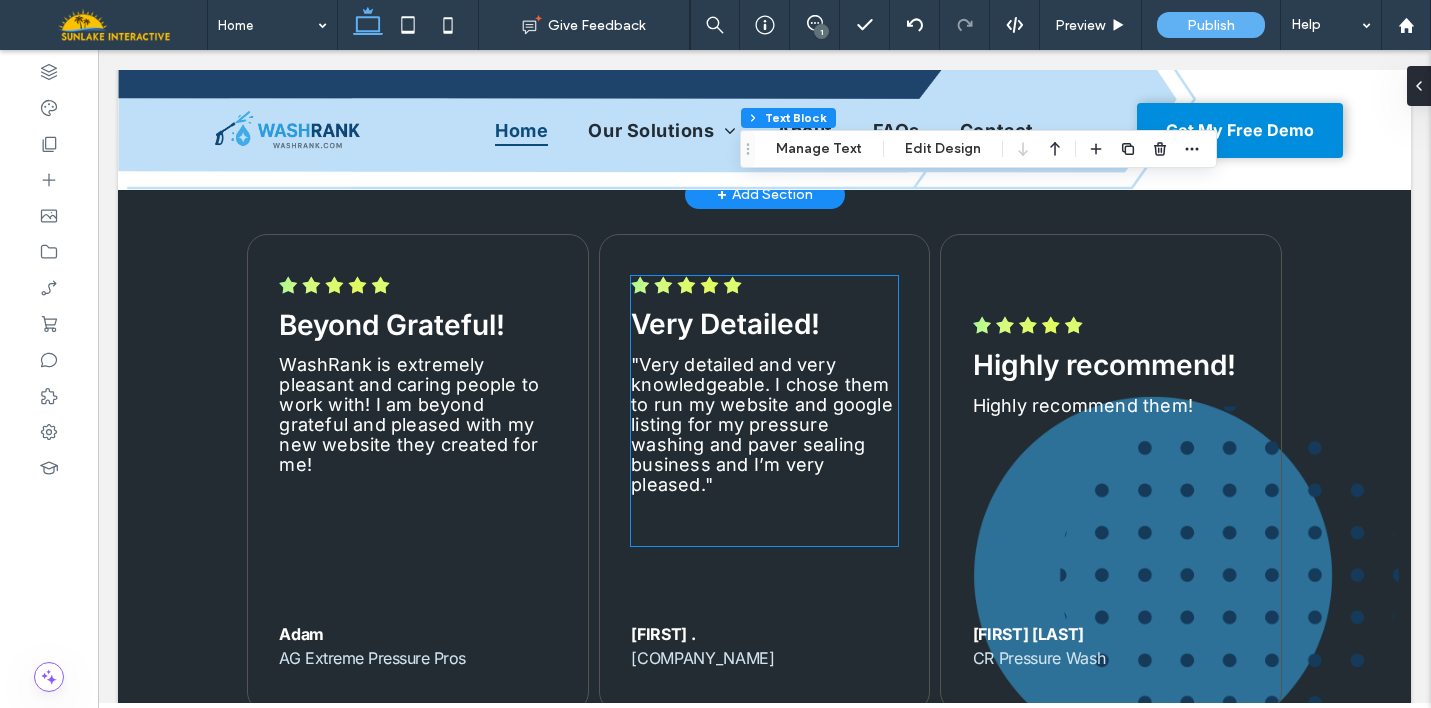scroll, scrollTop: 5558, scrollLeft: 0, axis: vertical 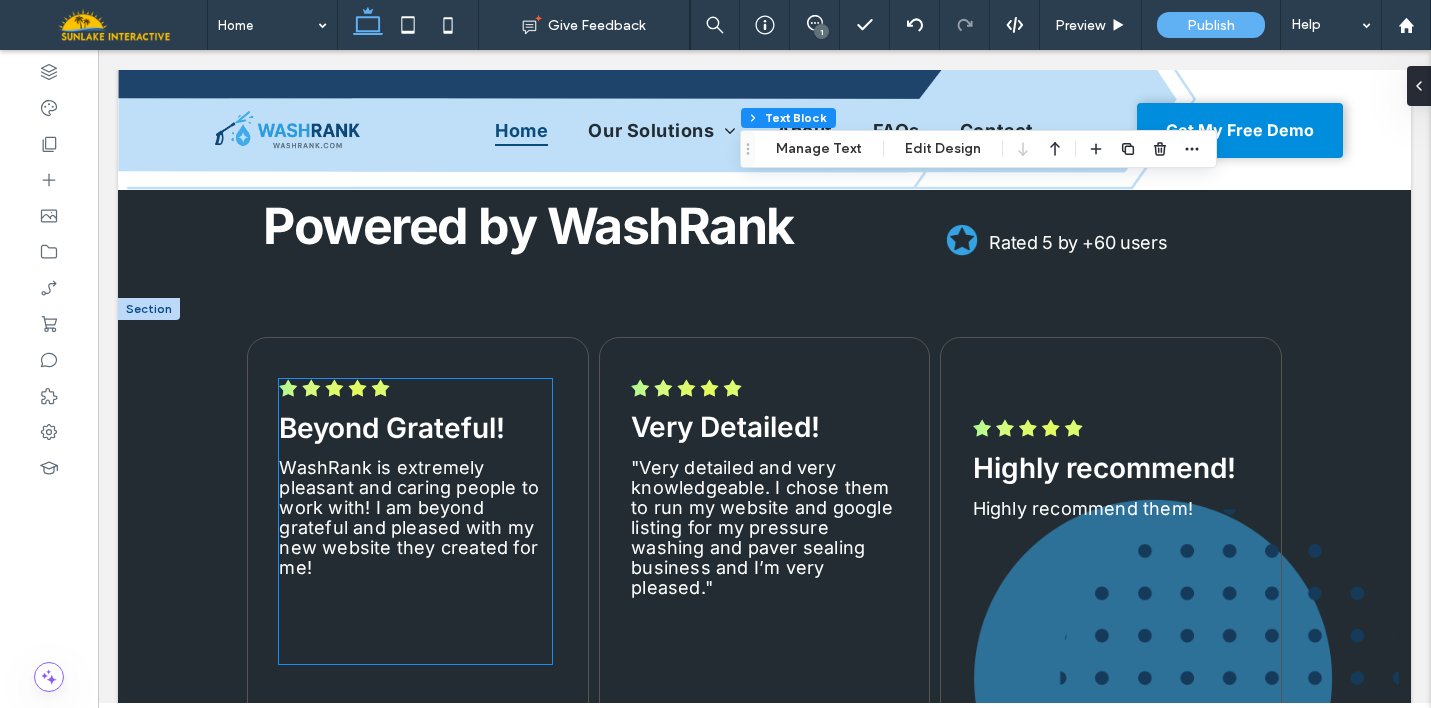 click on "WashRank is extremely pleasant and caring people to work with! I am beyond grateful and pleased with my new website they created for me!"" at bounding box center [409, 517] 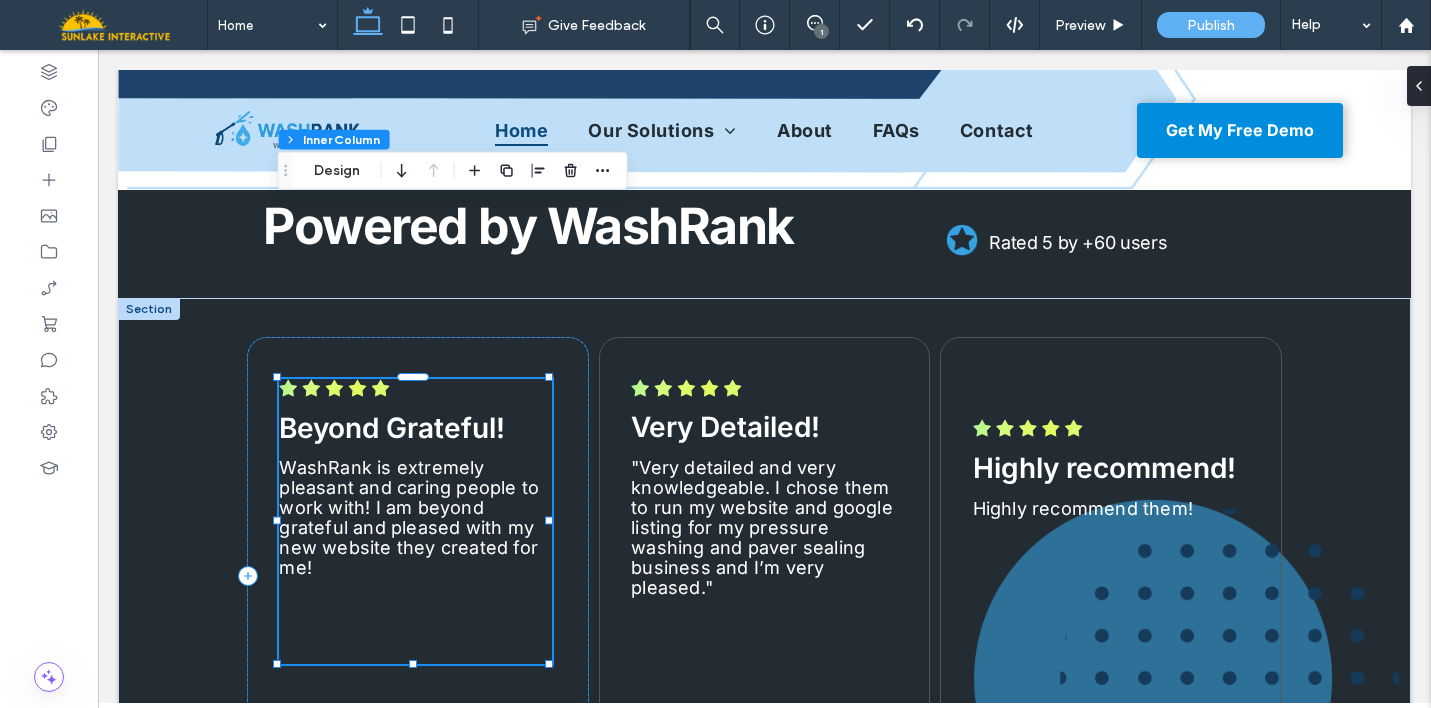 click on "WashRank is extremely pleasant and caring people to work with! I am beyond grateful and pleased with my new website they created for me!"" at bounding box center (409, 517) 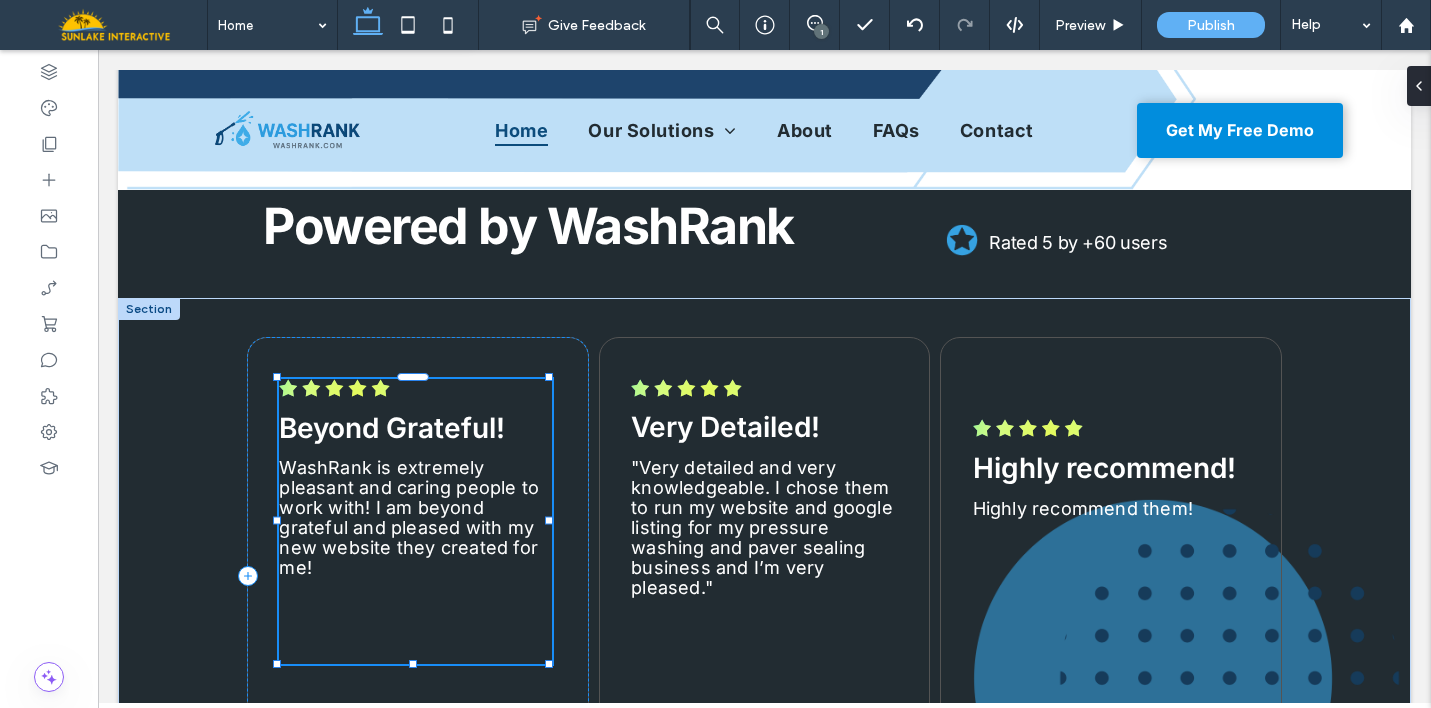 click on "WashRank is extremely pleasant and caring people to work with! I am beyond grateful and pleased with my new website they created for me!"" at bounding box center [415, 518] 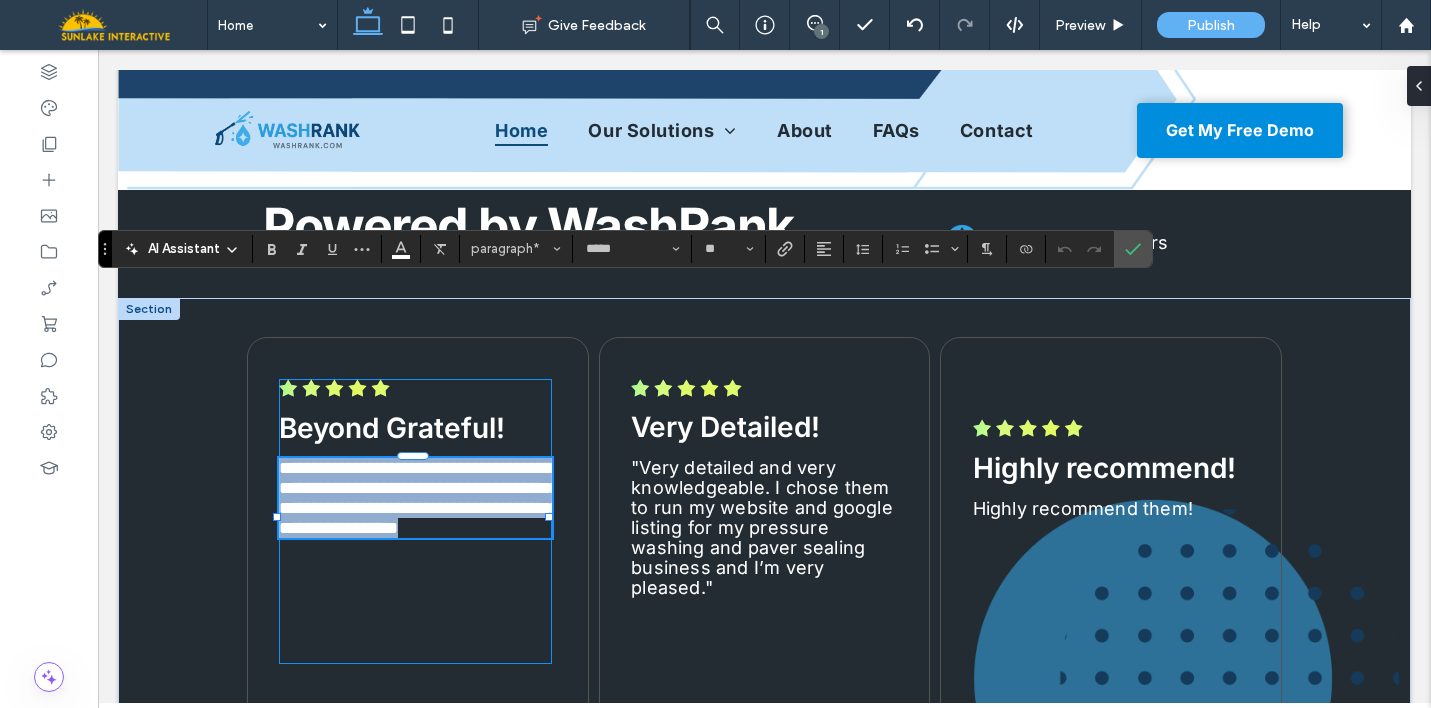 click on "**********" at bounding box center [419, 498] 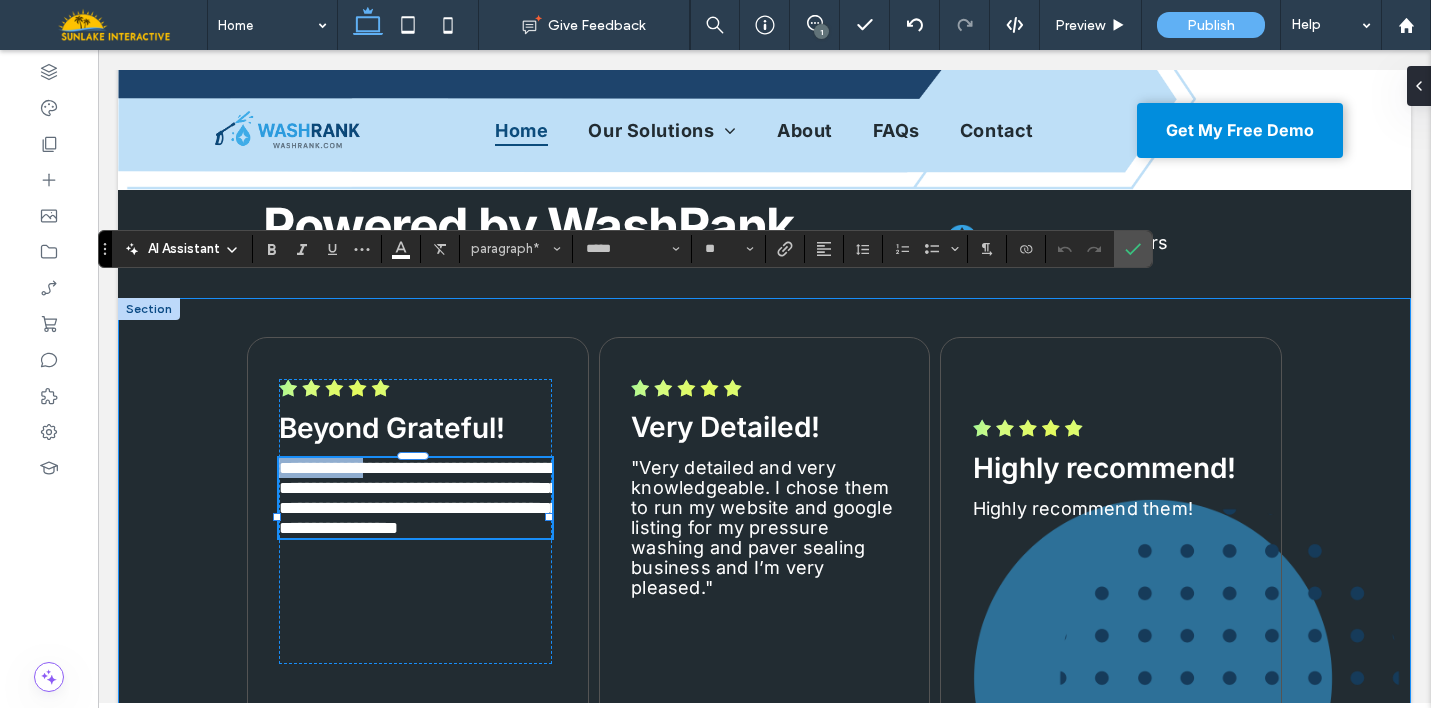 drag, startPoint x: 389, startPoint y: 292, endPoint x: 231, endPoint y: 291, distance: 158.00316 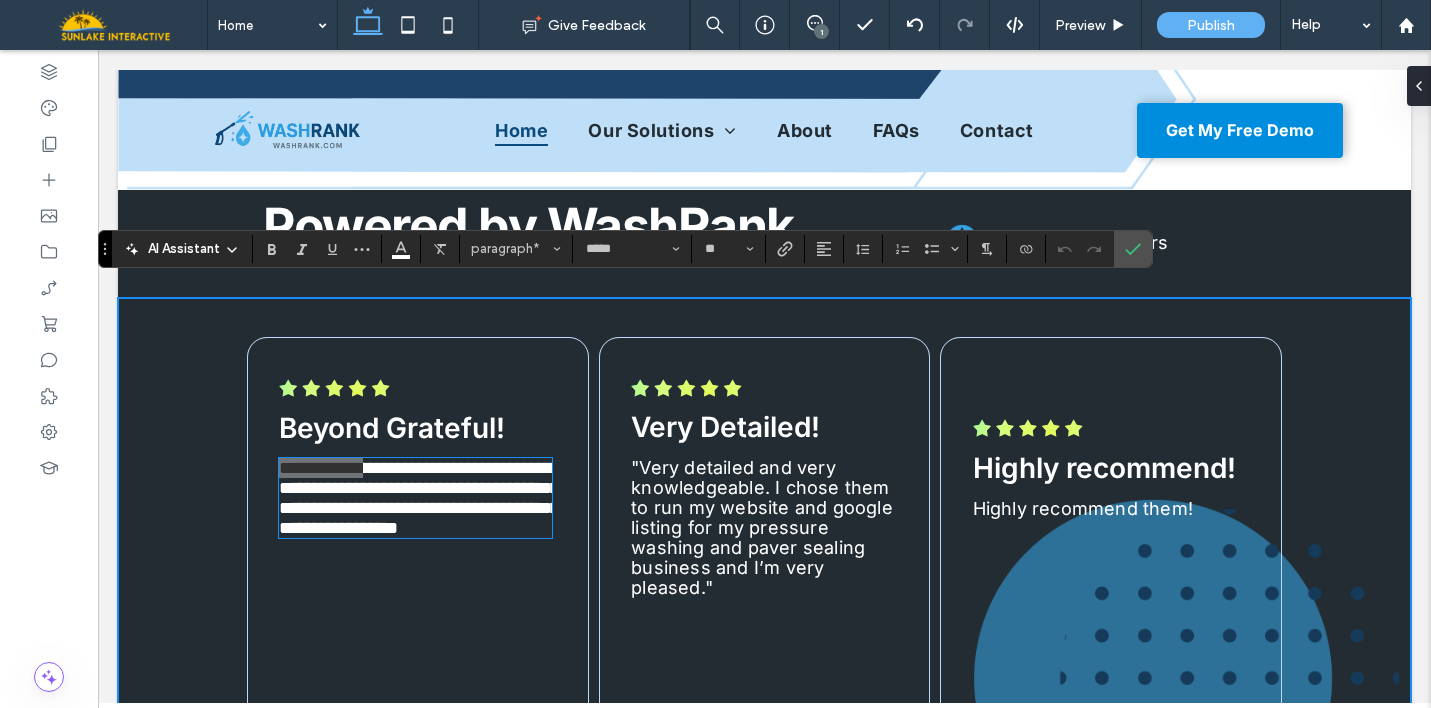 scroll, scrollTop: 241, scrollLeft: 0, axis: vertical 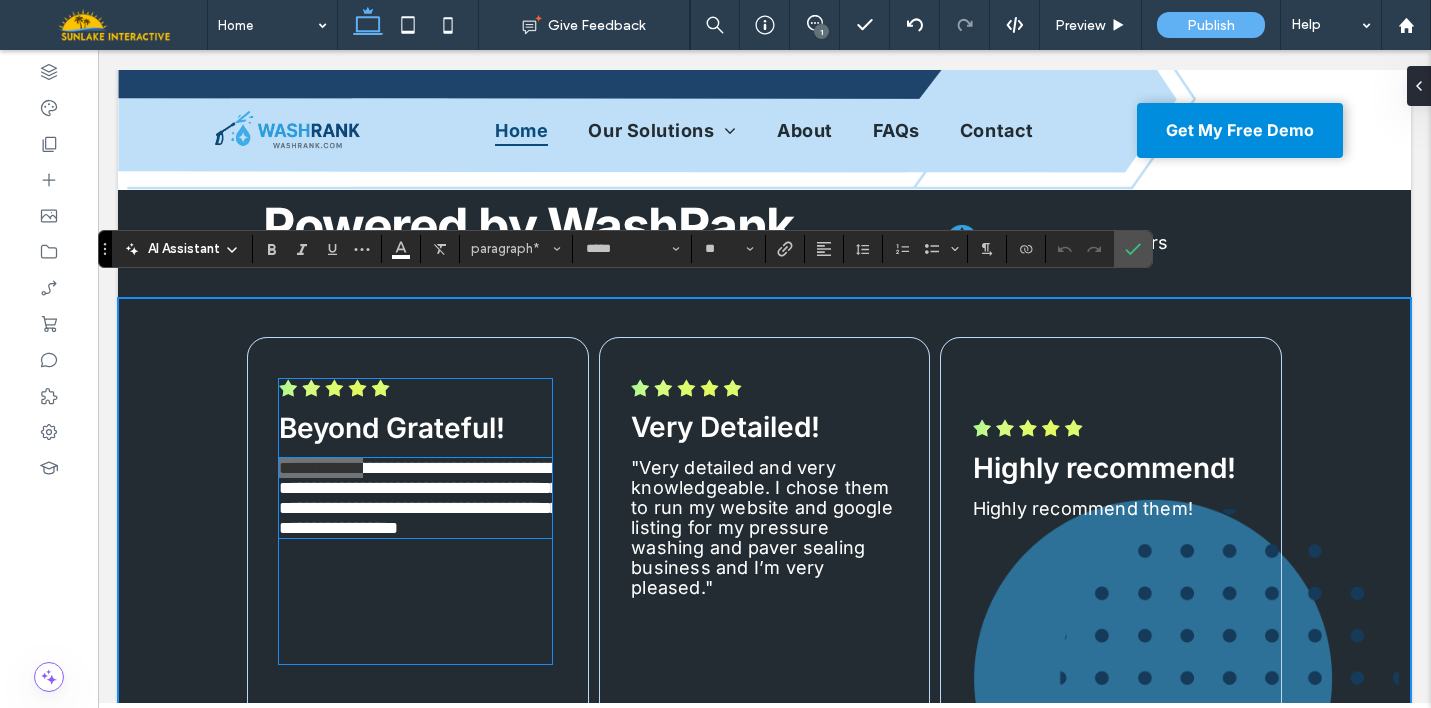 type 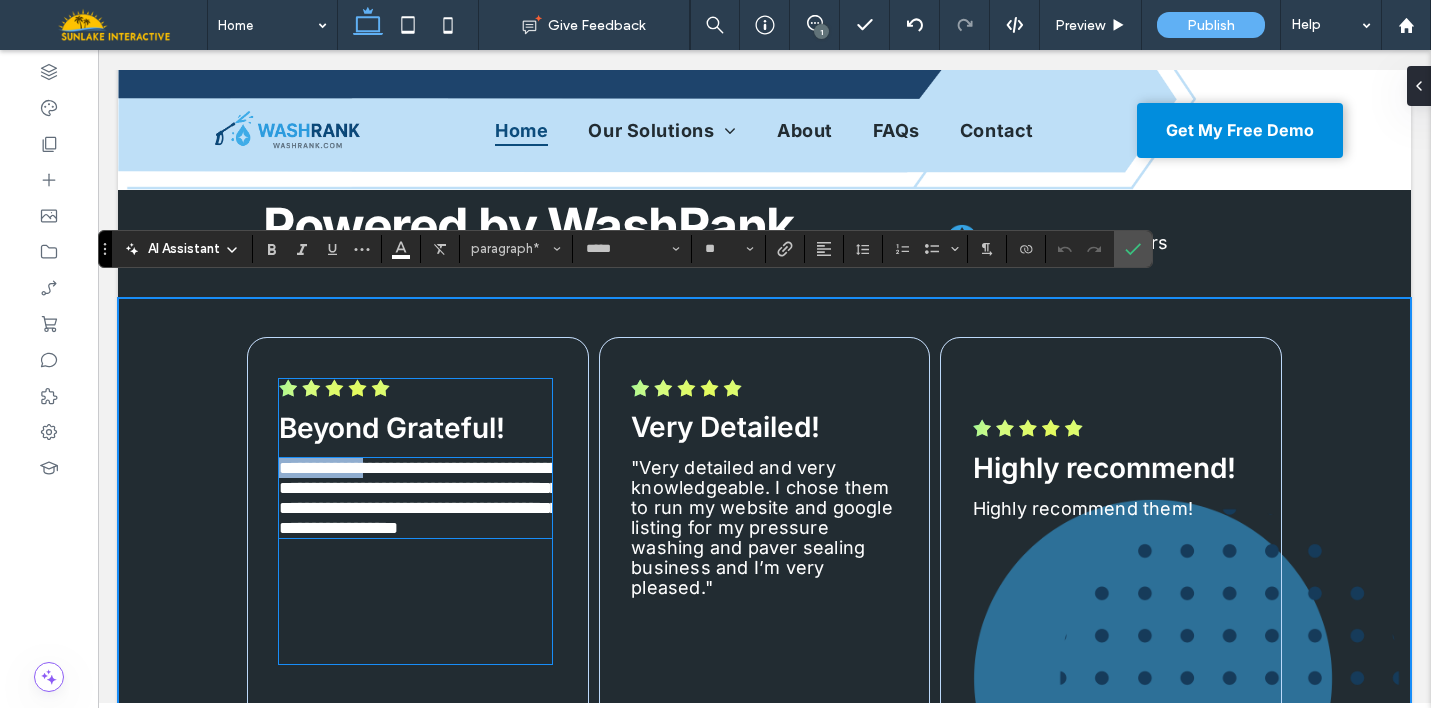 type on "*" 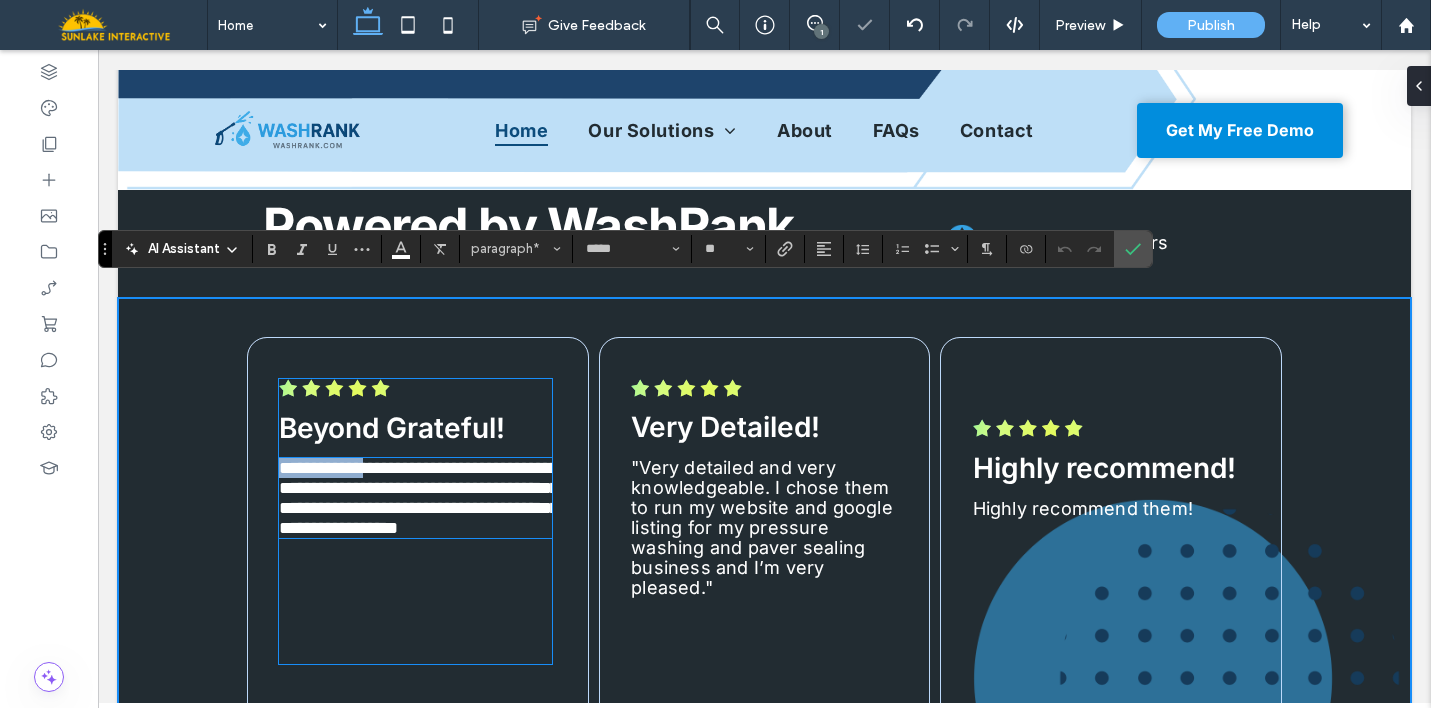 click on "**********" at bounding box center (419, 498) 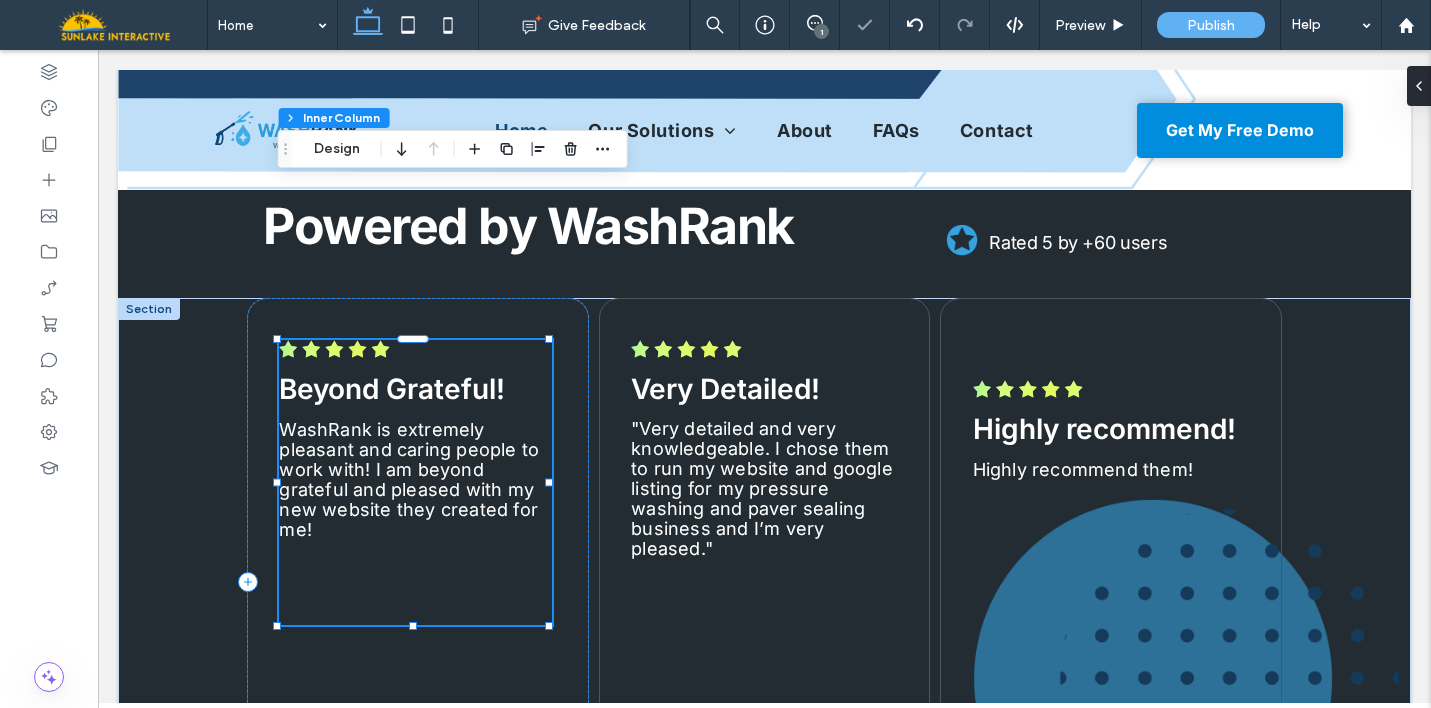 click on "WashRank is extremely pleasant and caring people to work with! I am beyond grateful and pleased with my new website they created for me!"" at bounding box center [409, 479] 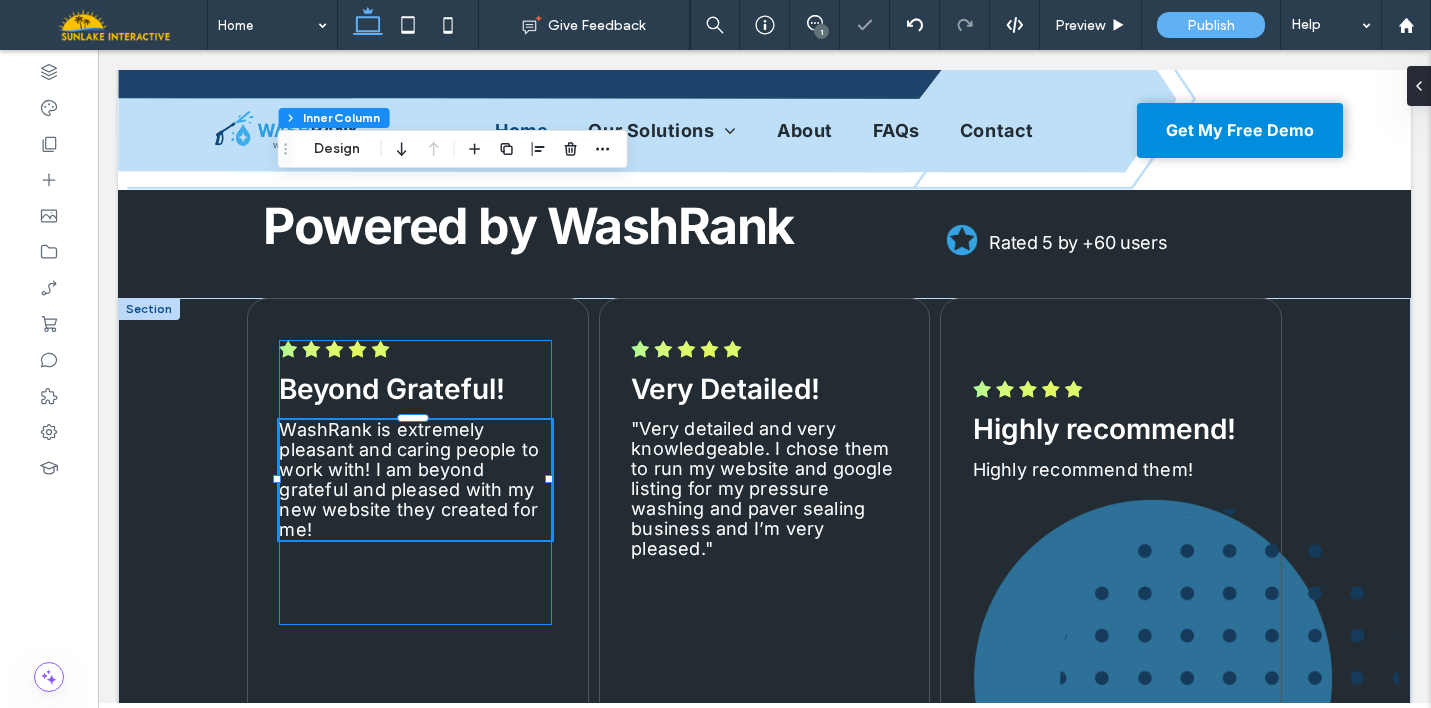 click on "WashRank is extremely pleasant and caring people to work with! I am beyond grateful and pleased with my new website they created for me!"" at bounding box center (415, 480) 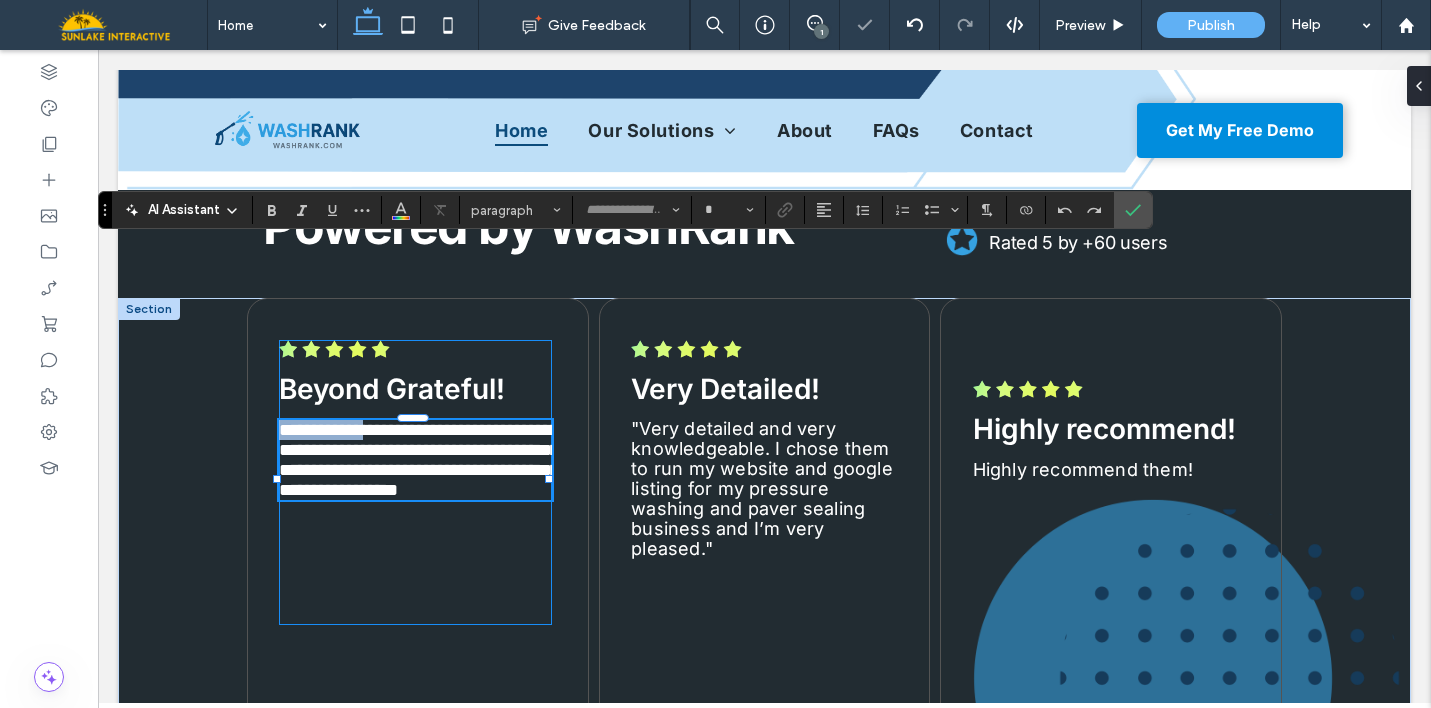 type on "*****" 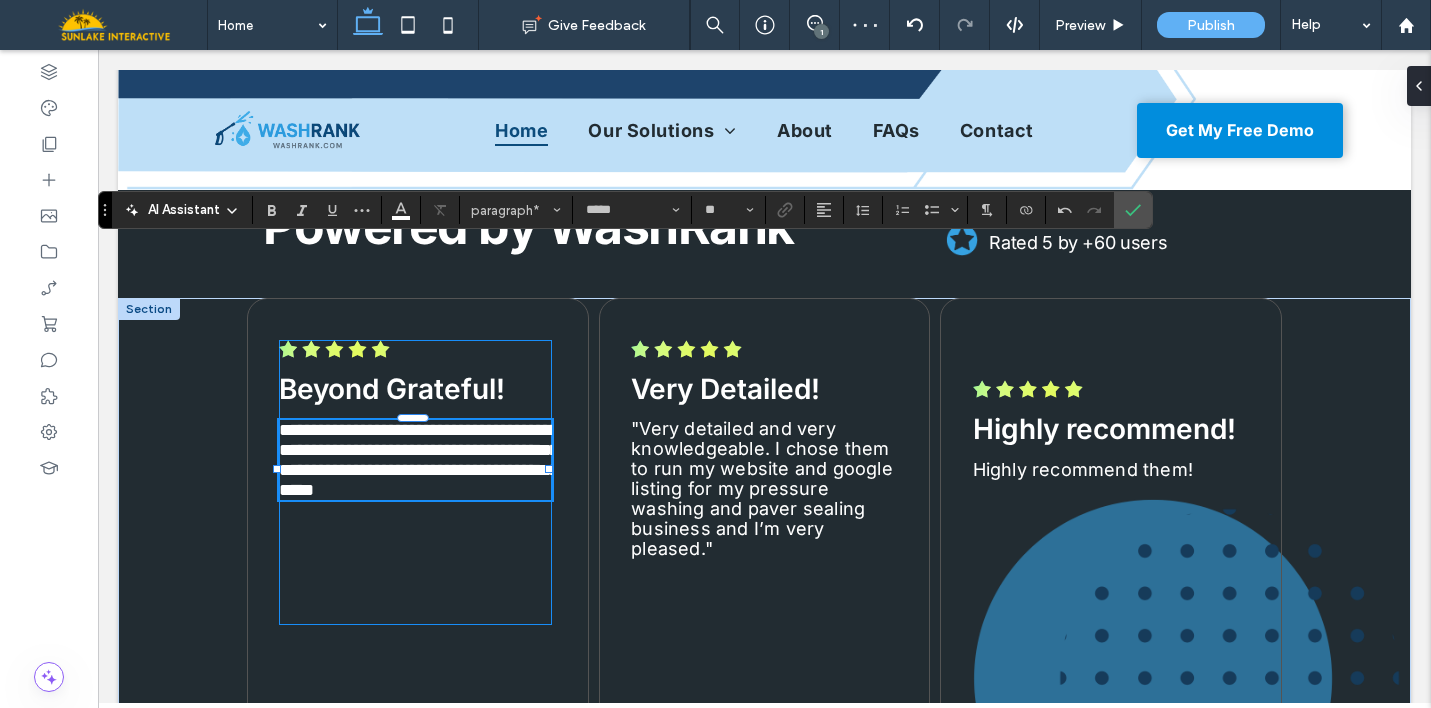 type 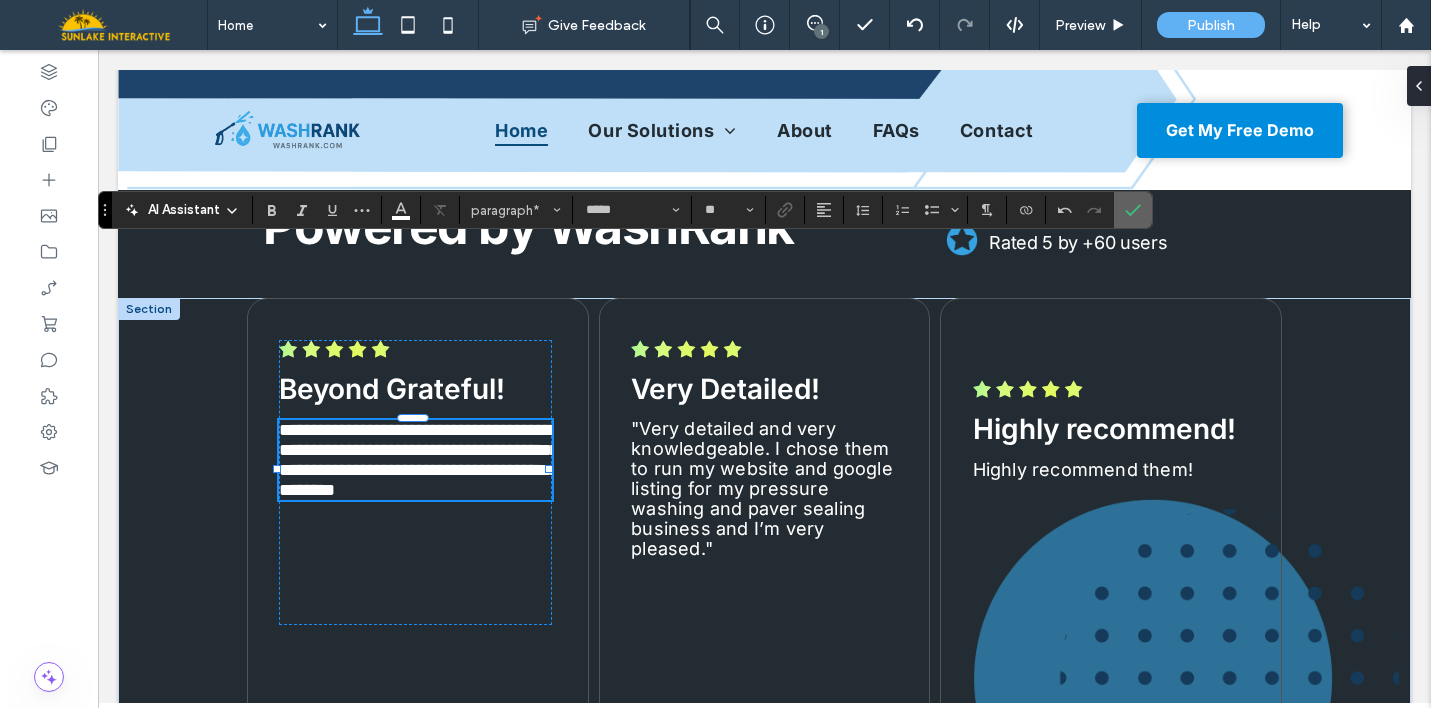 click at bounding box center [1133, 210] 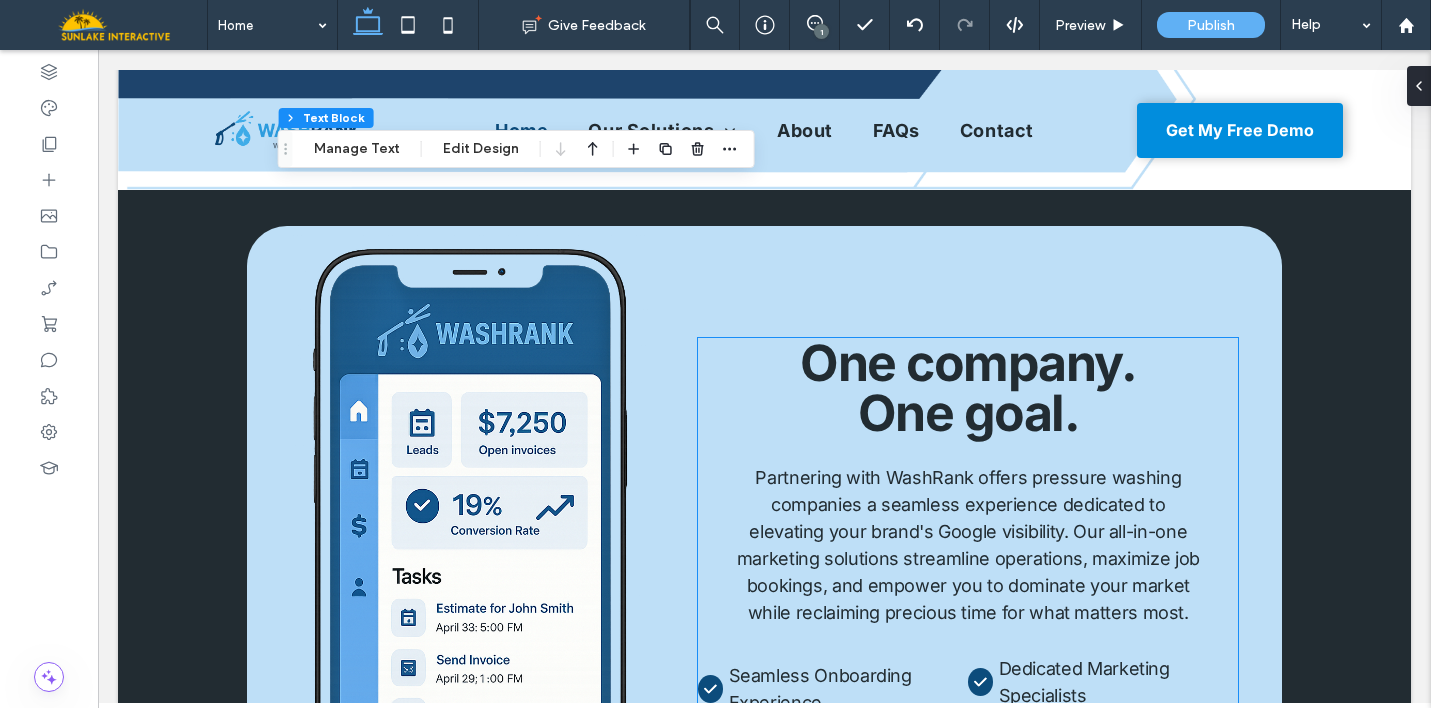 scroll, scrollTop: 7514, scrollLeft: 0, axis: vertical 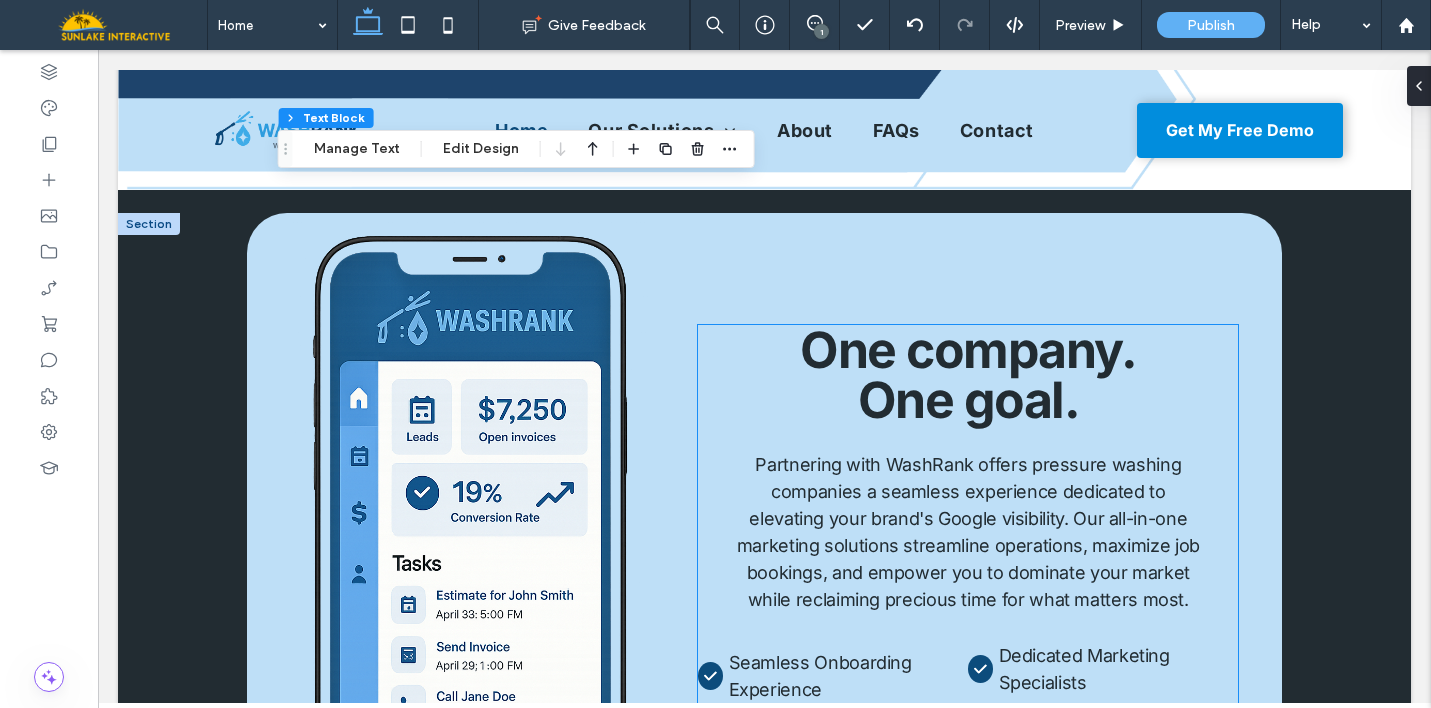 click on "Personalized Insights" at bounding box center (833, 735) 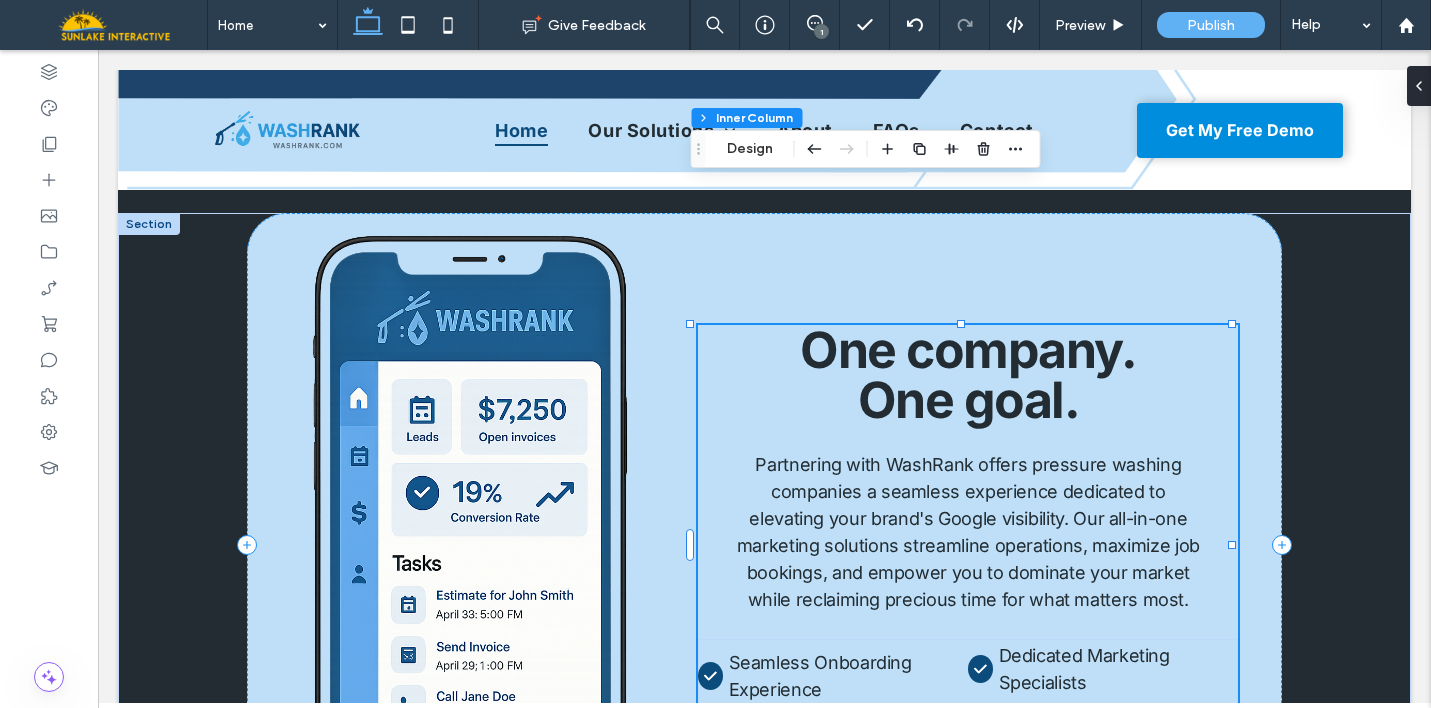 click on "Personalized Insights" at bounding box center (833, 735) 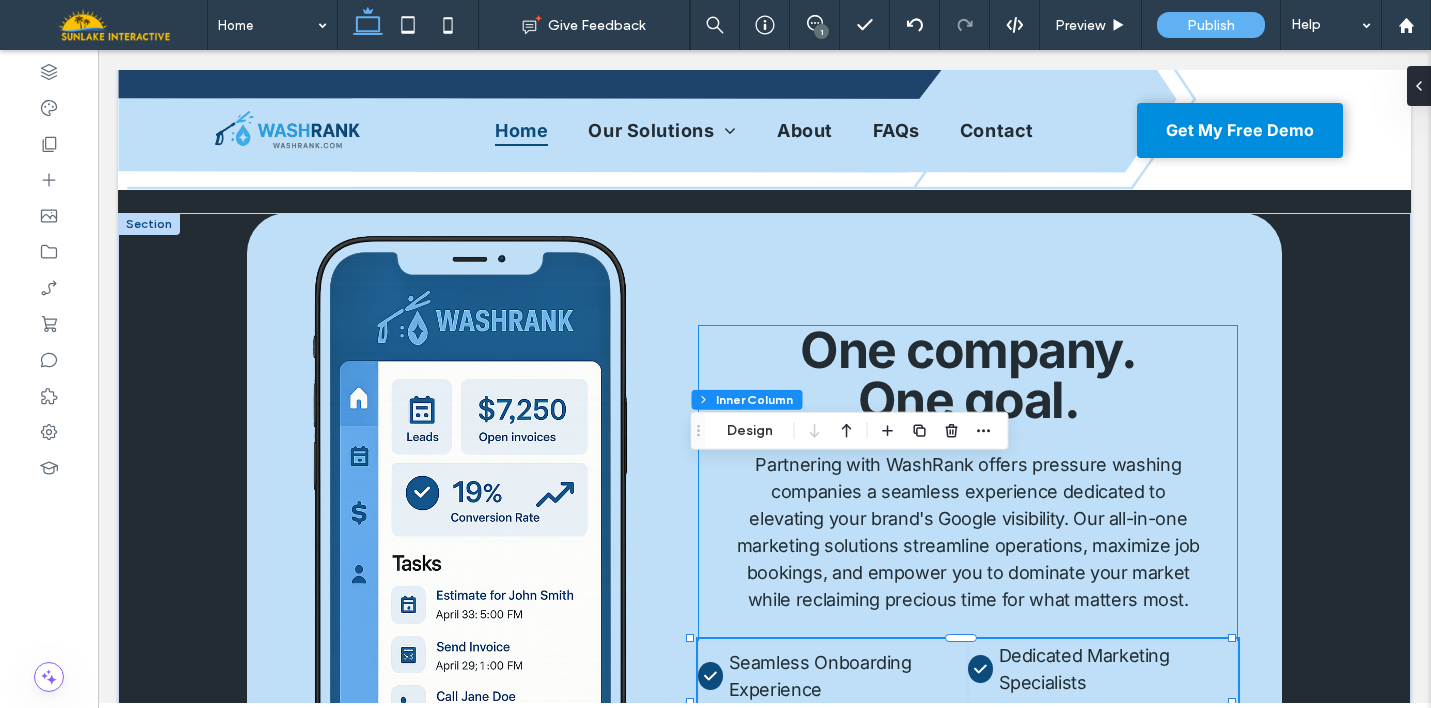 click on "Personalized Insights" at bounding box center [833, 735] 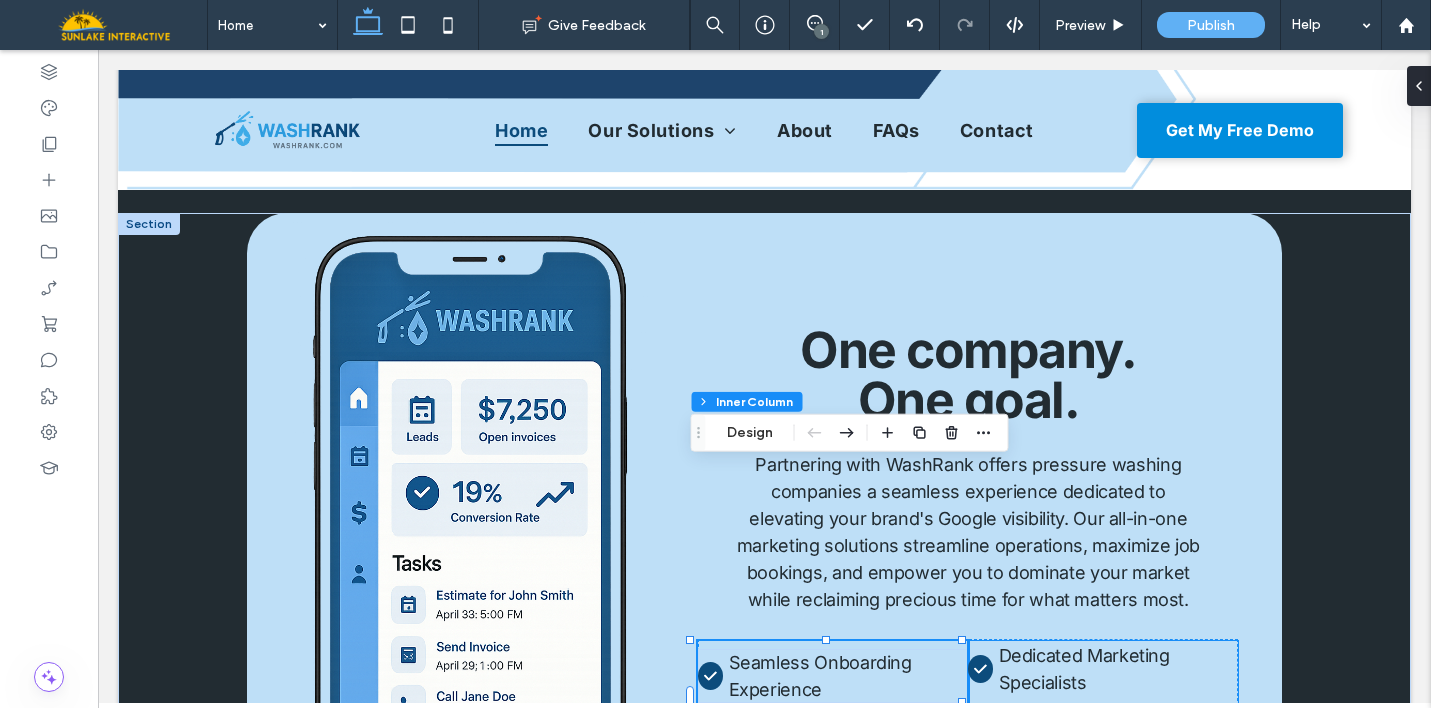 click on "All-In-One Marketing Solutions" at bounding box center [1085, 735] 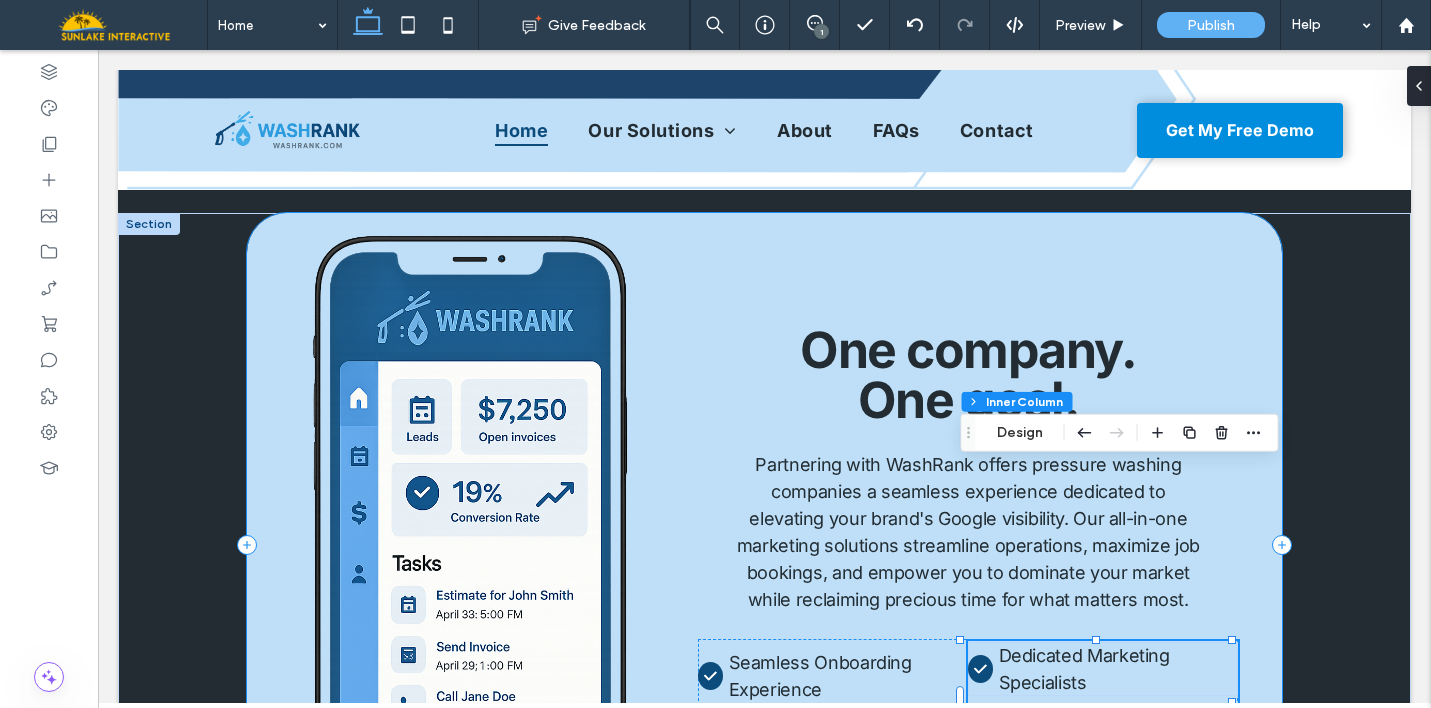 click on "Seamless Onboarding Experience
Personalized Insights
Dedicated Marketing Specialists
All-In-One Marketing Solutions
Partnering with WashRank offers pressure washing companies a seamless experience dedicated to elevating your brand's Google visibility. Our all-in-one marketing solutions streamline operations, maximize job bookings, and empower you to dominate your market while reclaiming precious time for what matters most.
One company. One goal." at bounding box center (764, 545) 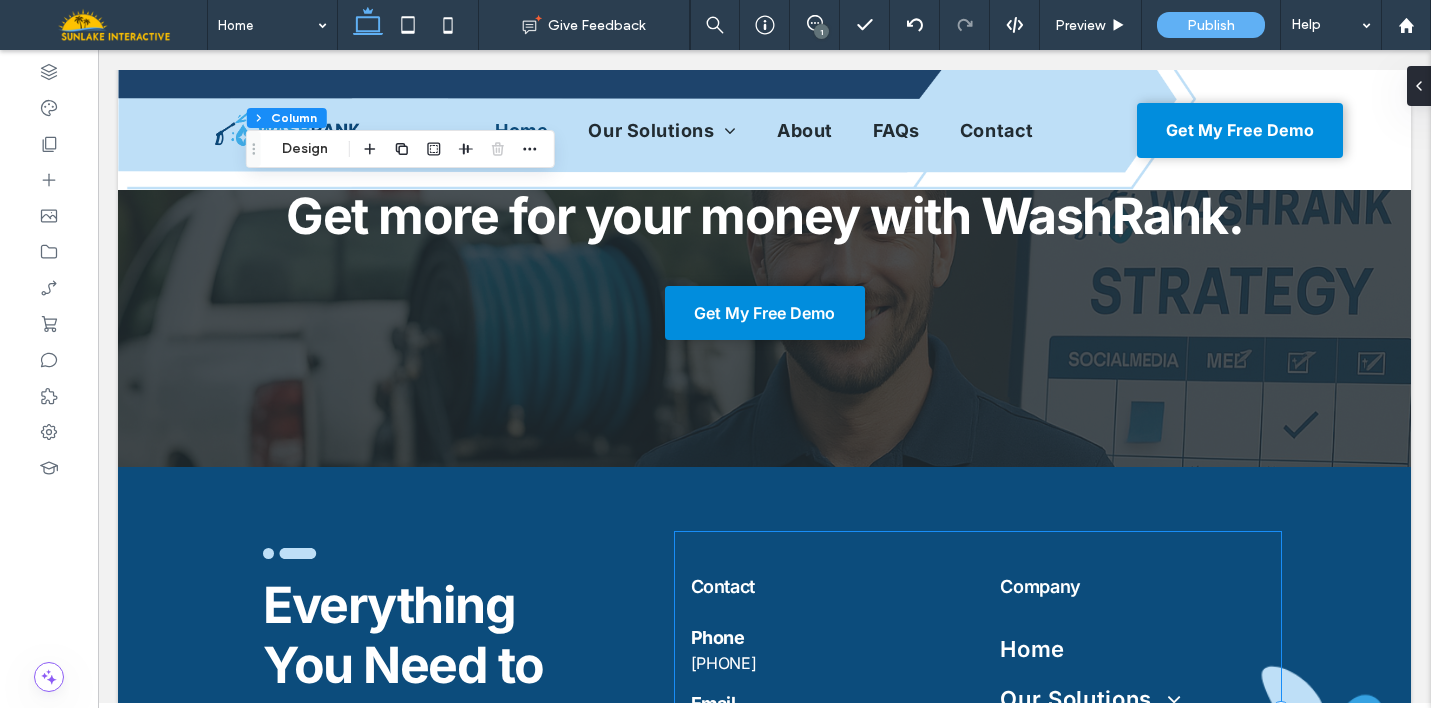scroll, scrollTop: 8746, scrollLeft: 0, axis: vertical 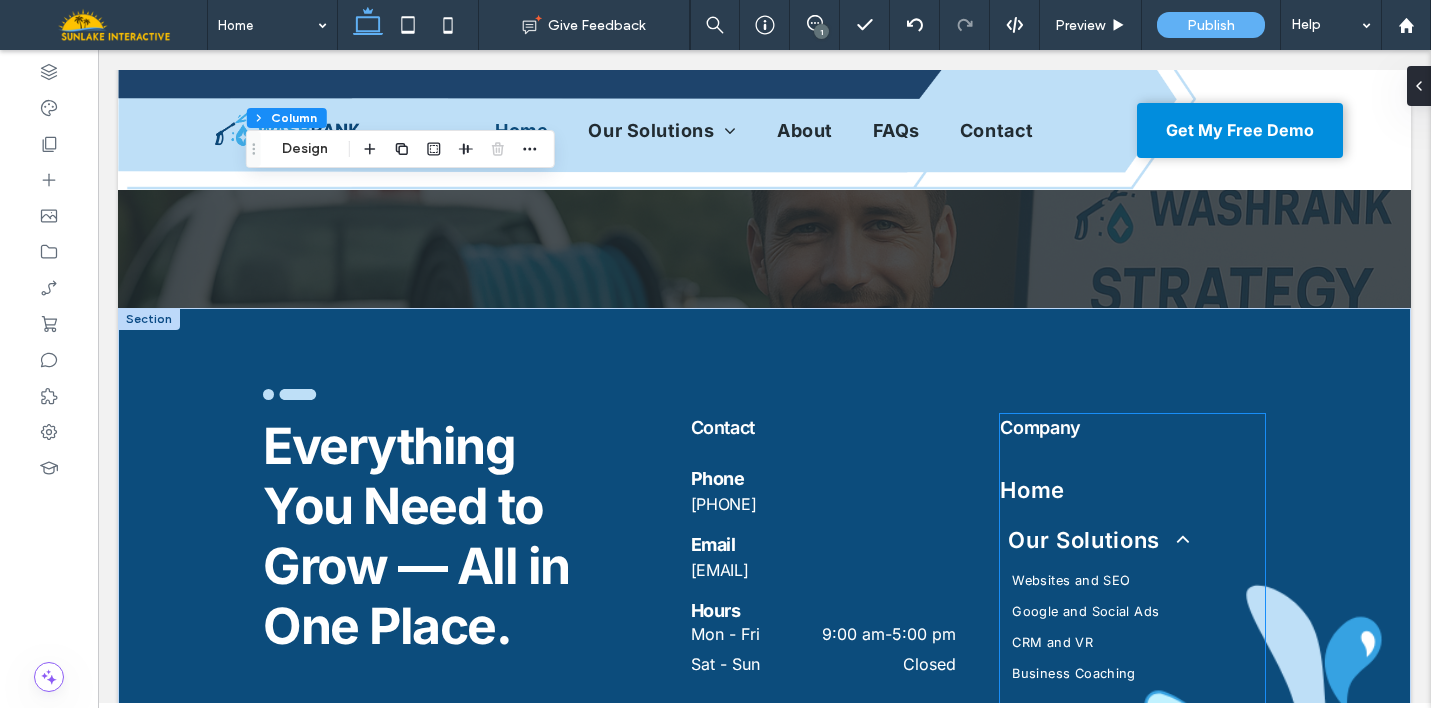 click at bounding box center (1175, 540) 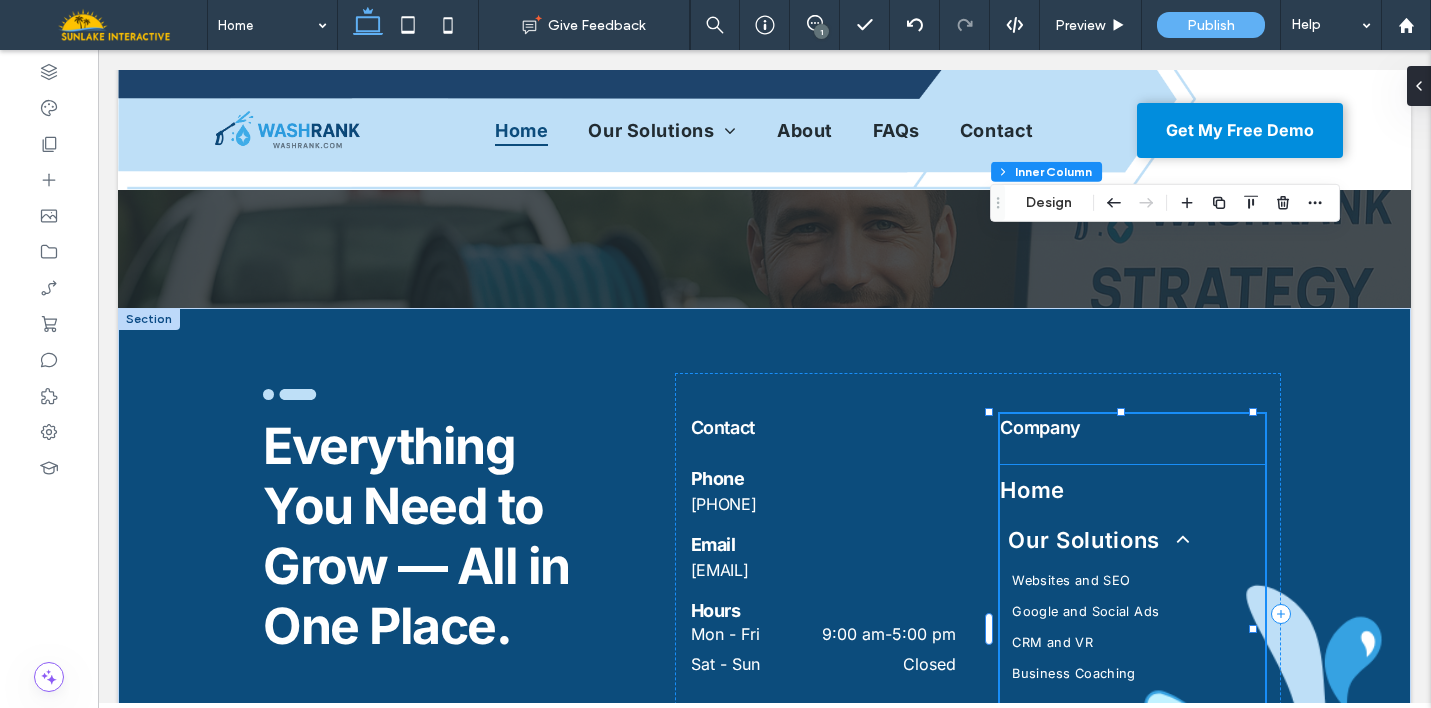 click on "Our Solutions" at bounding box center (1098, 540) 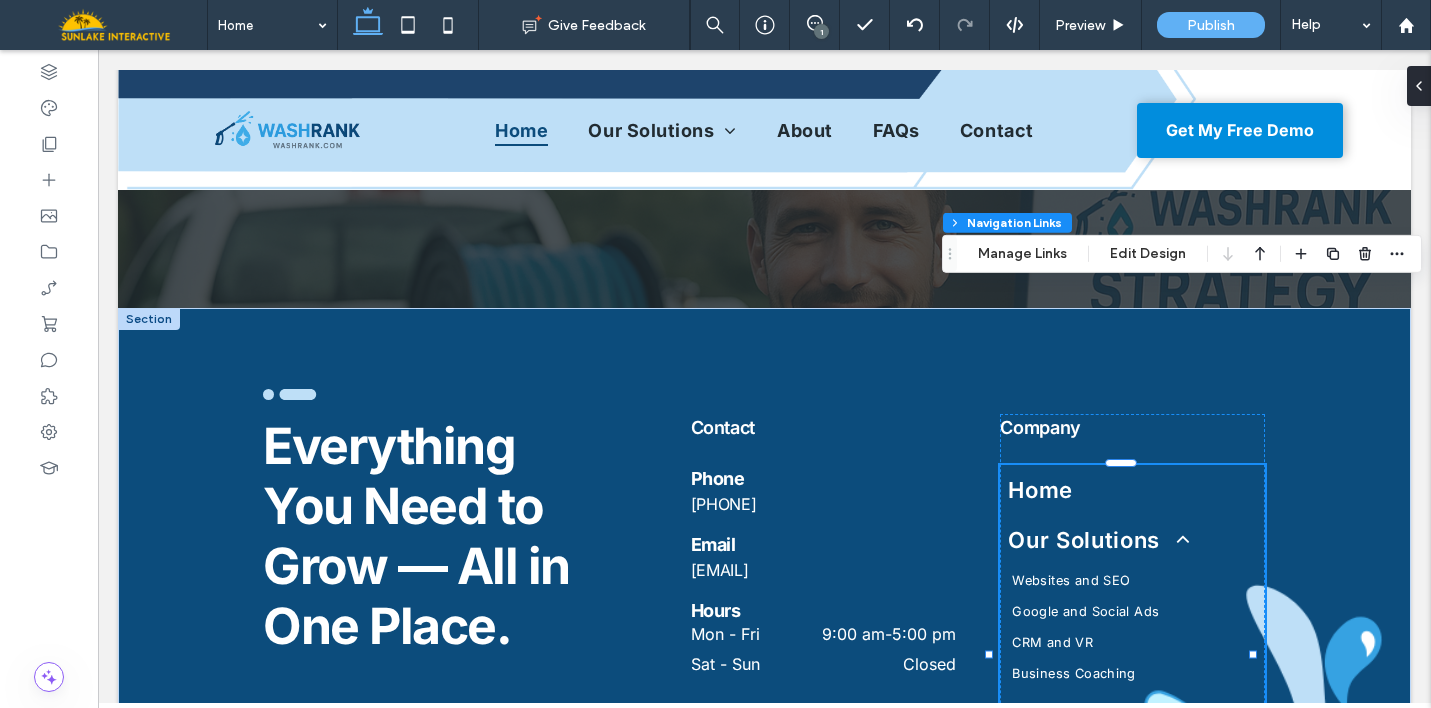 type on "***" 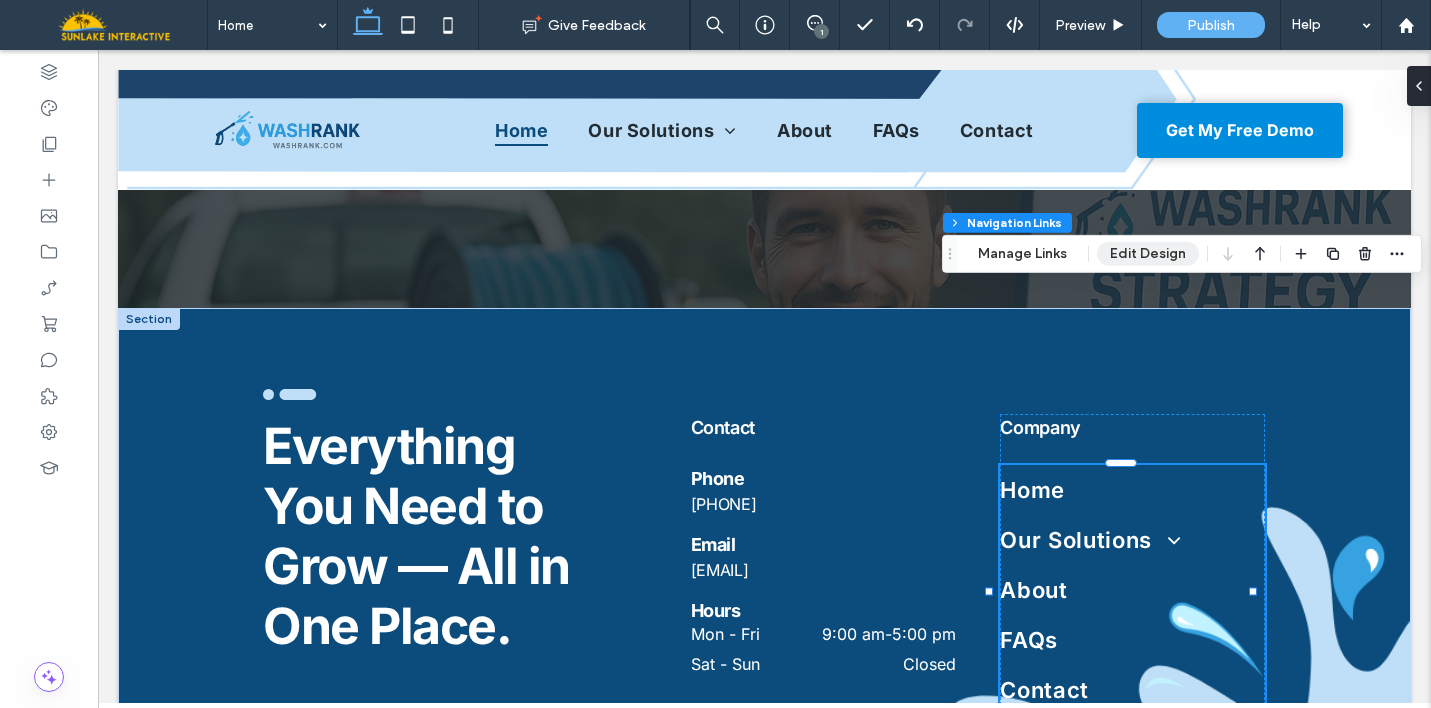 click on "Edit Design" at bounding box center (1148, 254) 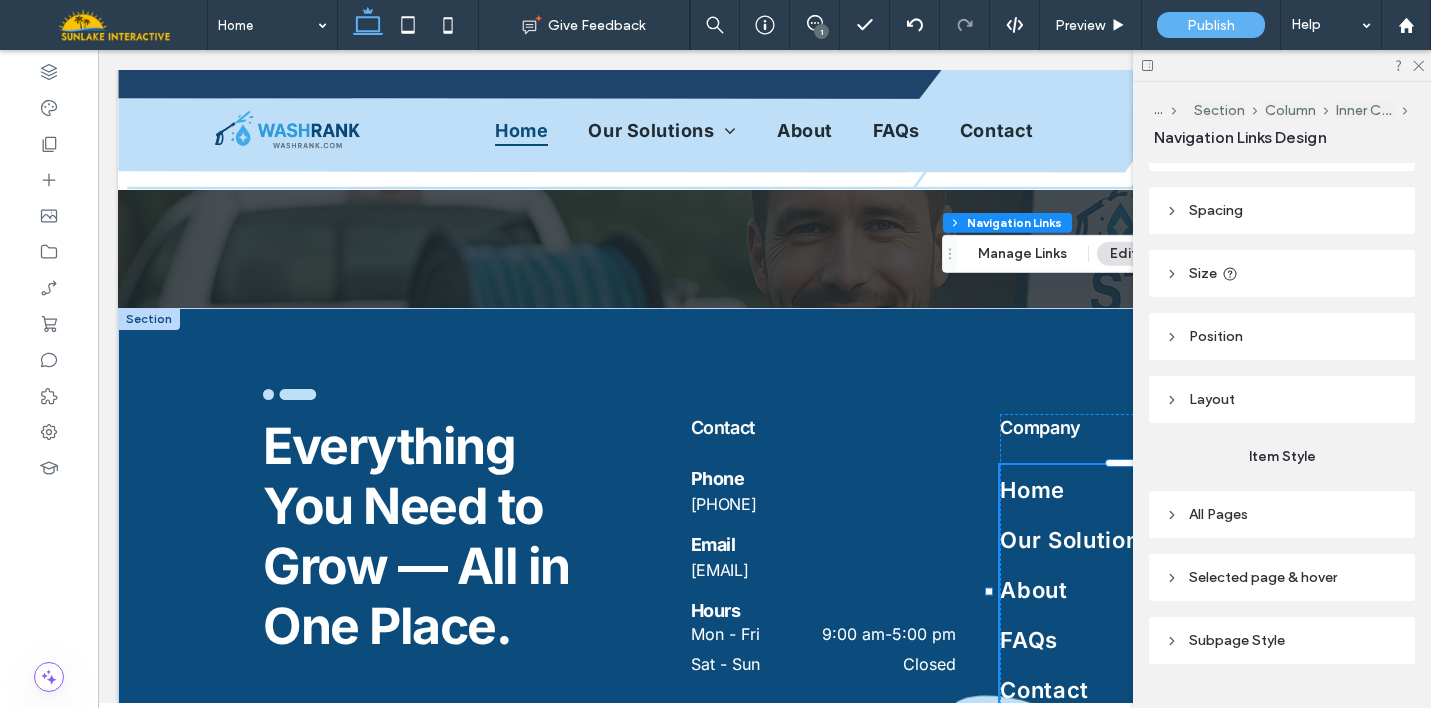 scroll, scrollTop: 138, scrollLeft: 0, axis: vertical 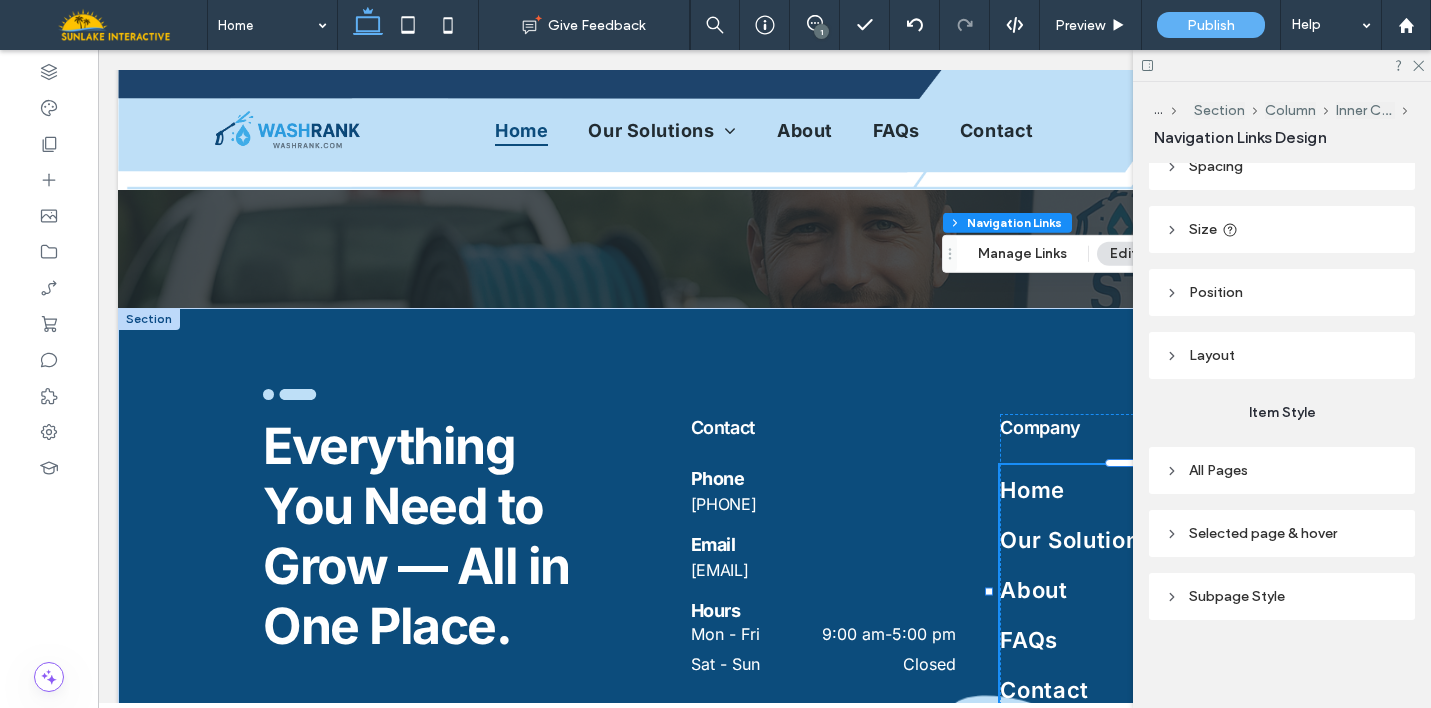 click on "Selected page & hover" at bounding box center [1282, 533] 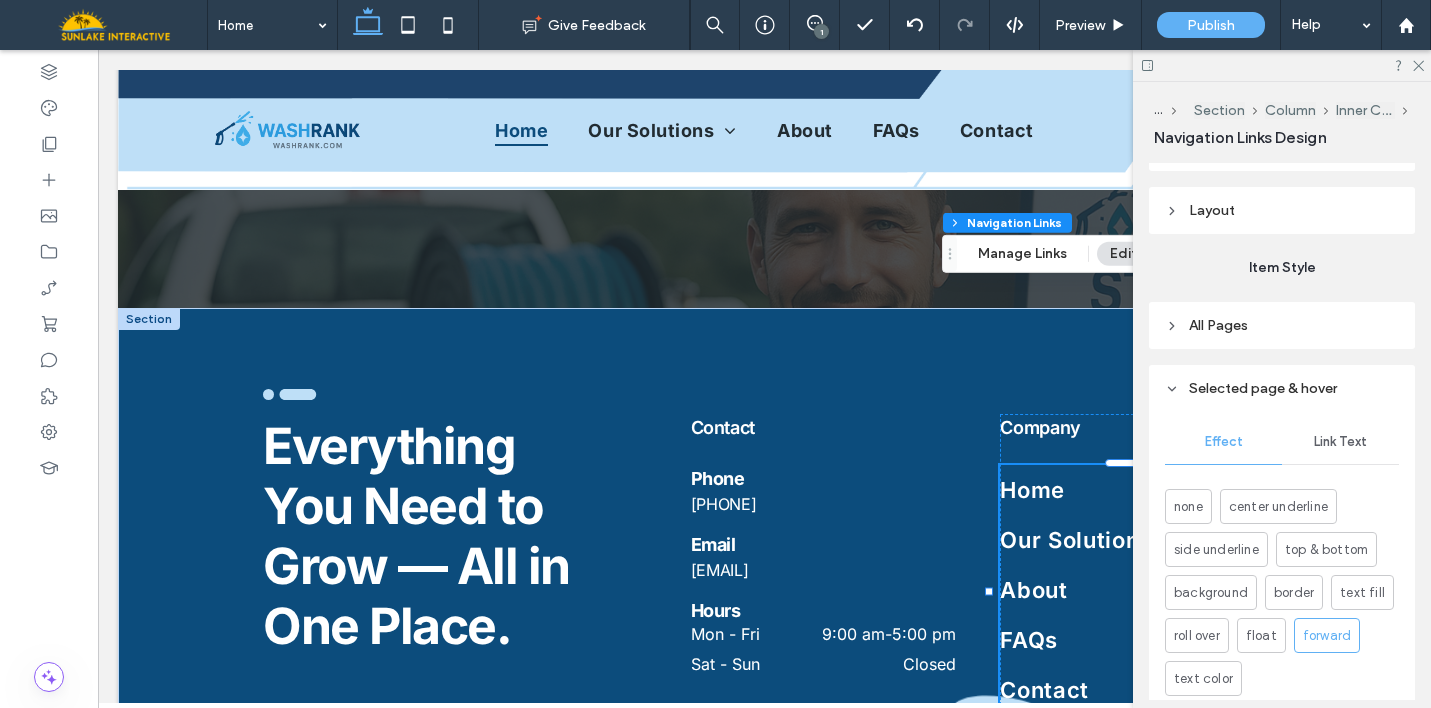 scroll, scrollTop: 292, scrollLeft: 0, axis: vertical 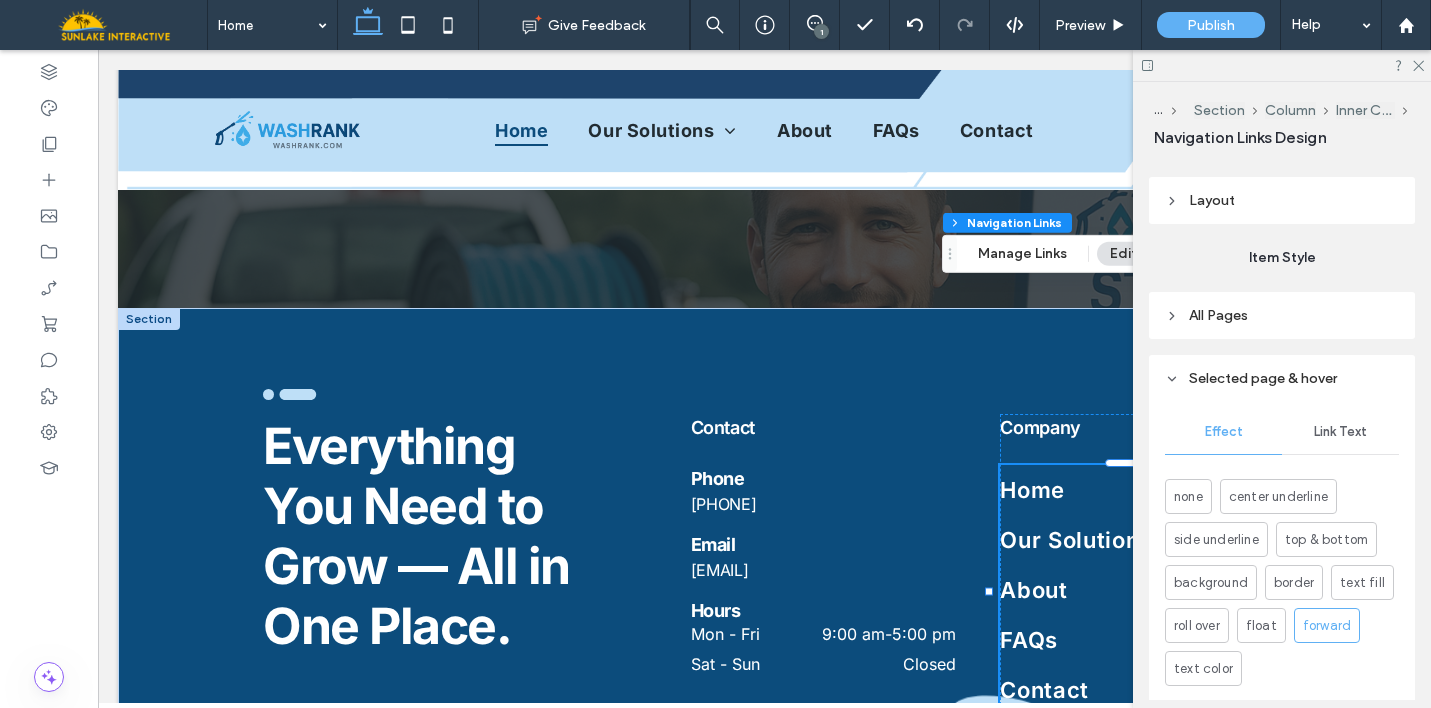 click on "Link Text" at bounding box center (1340, 432) 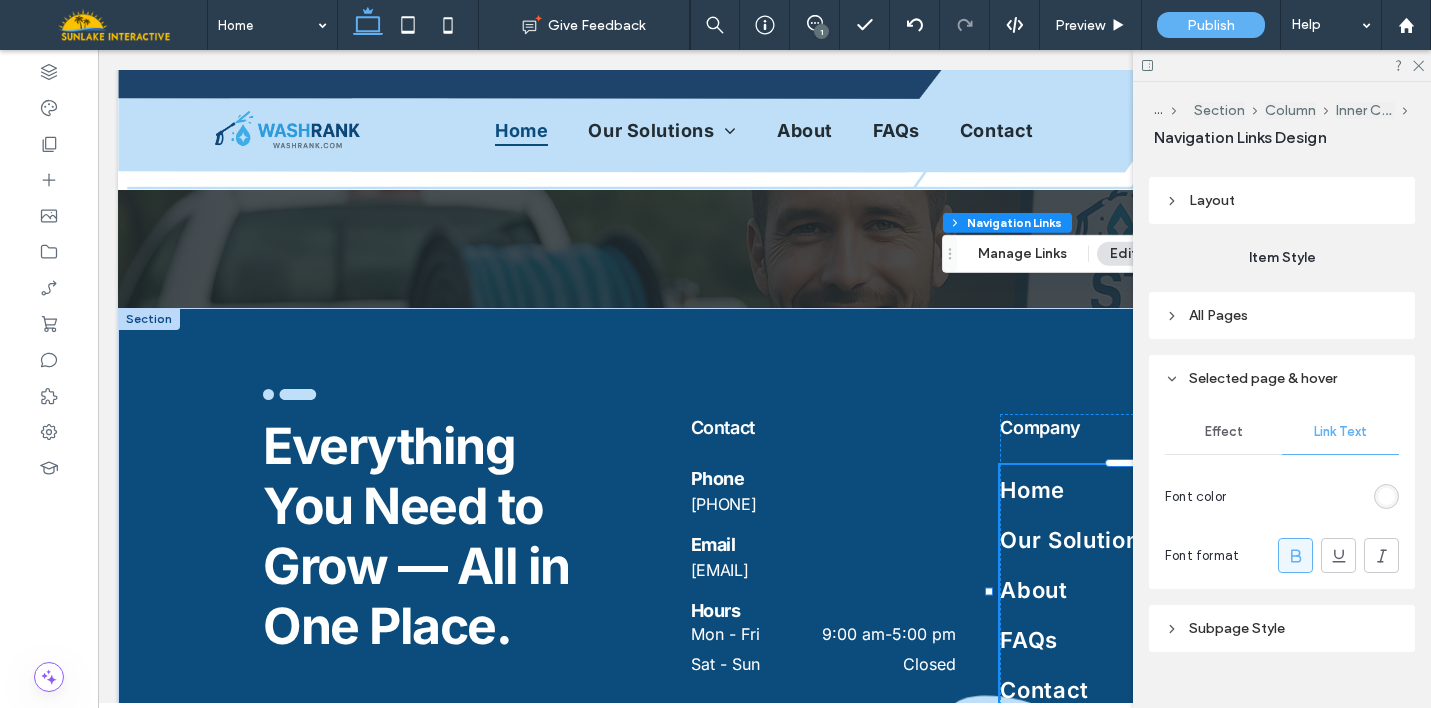 scroll, scrollTop: 325, scrollLeft: 0, axis: vertical 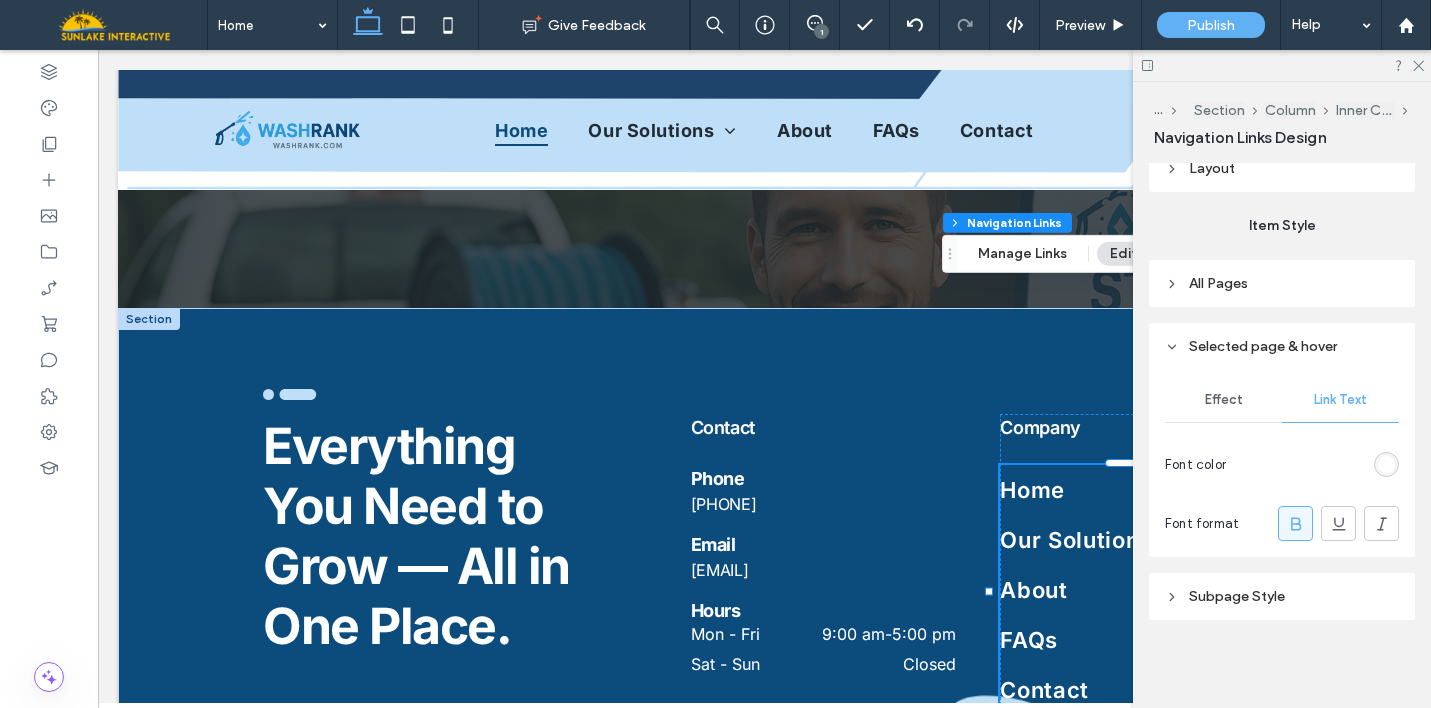 click on "Effect" at bounding box center [1224, 400] 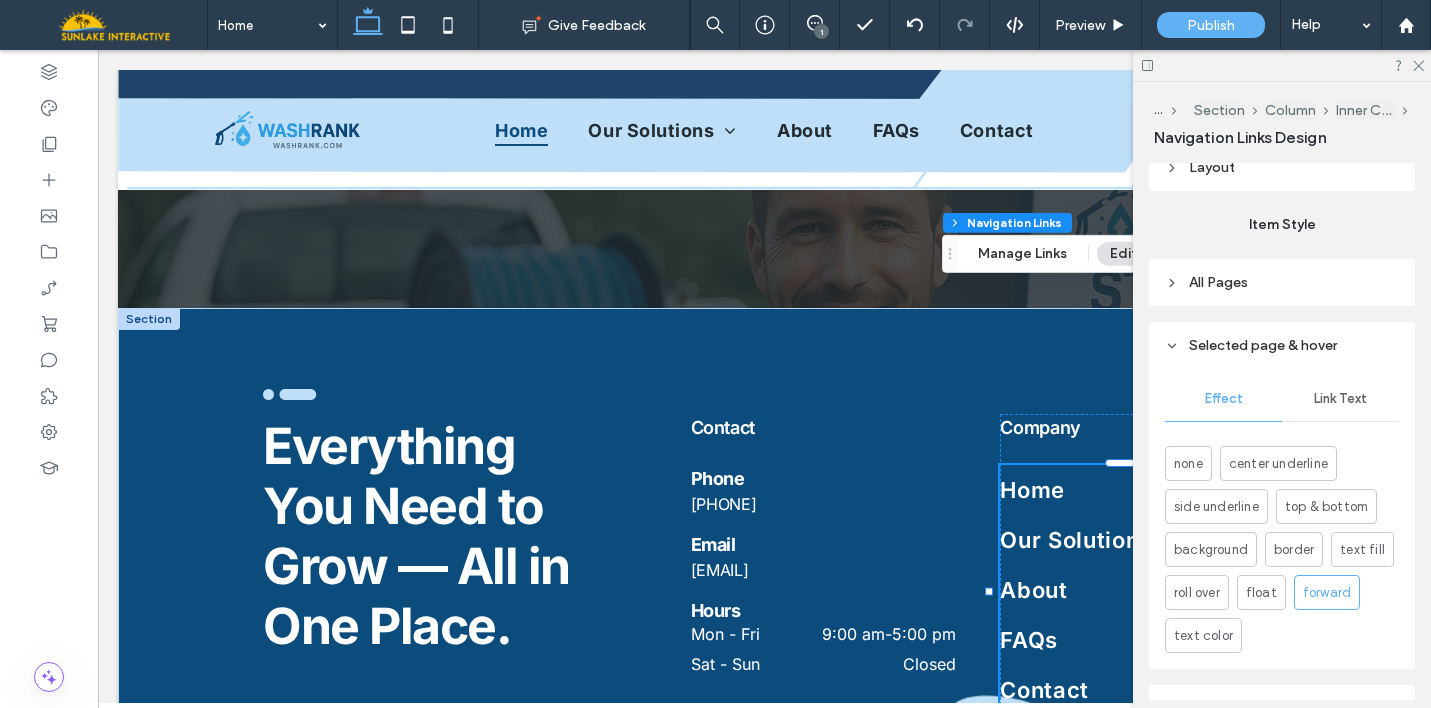 click on "All Pages" at bounding box center (1218, 282) 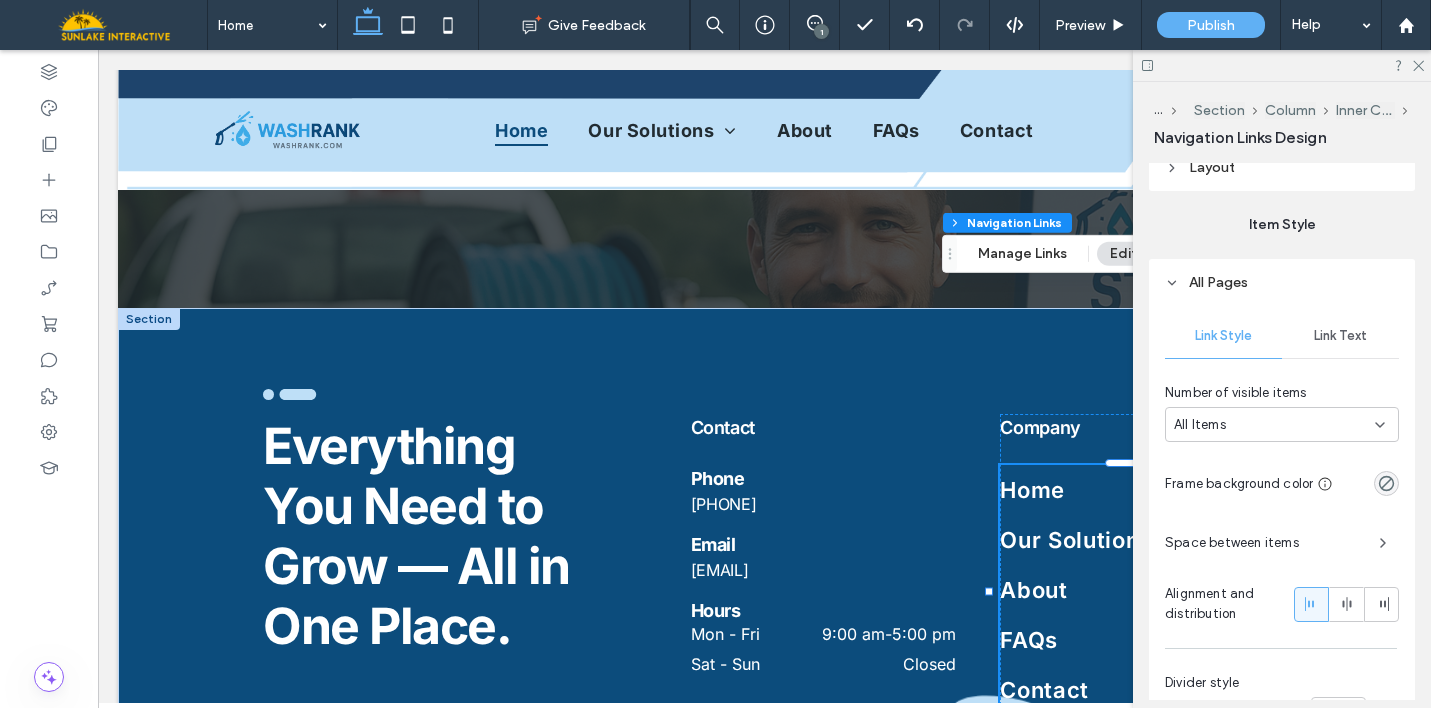 click on "Link Text" at bounding box center [1340, 336] 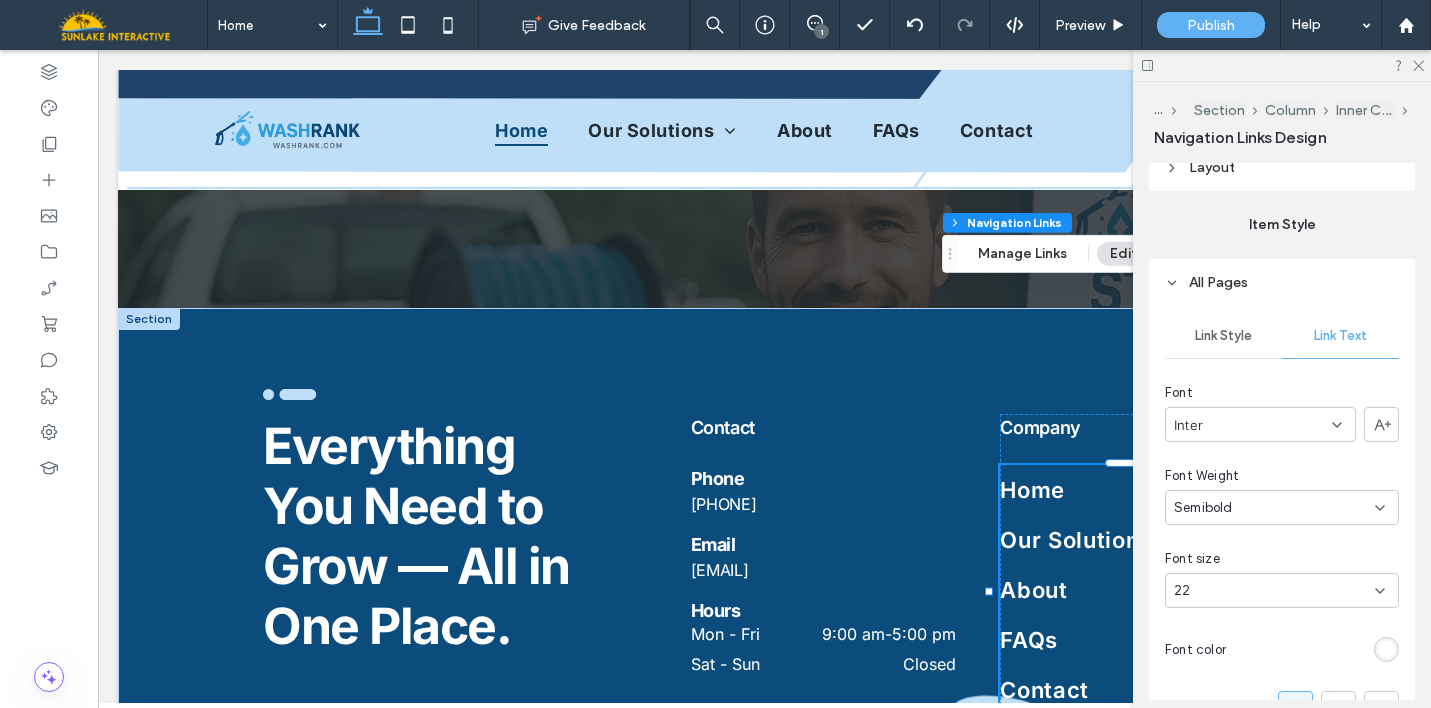 click on "22" at bounding box center [1270, 591] 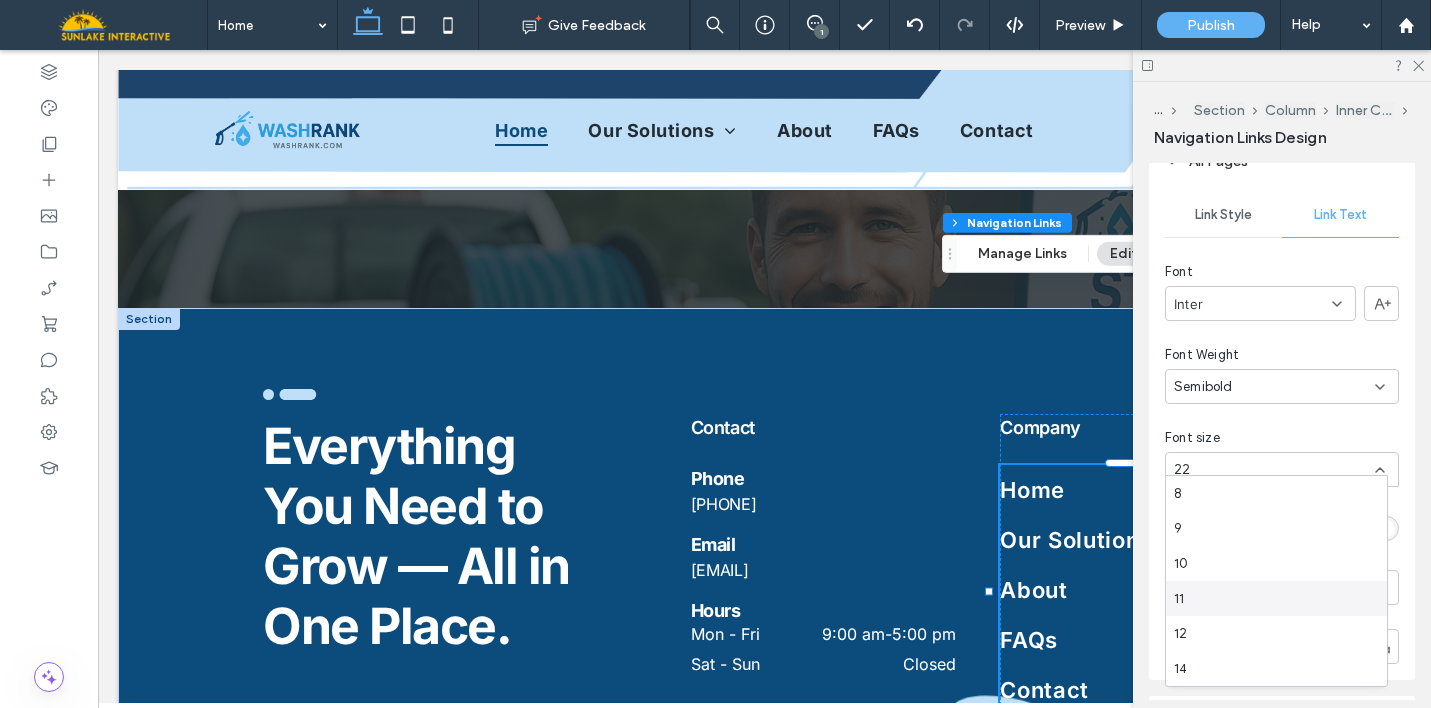 scroll, scrollTop: 458, scrollLeft: 0, axis: vertical 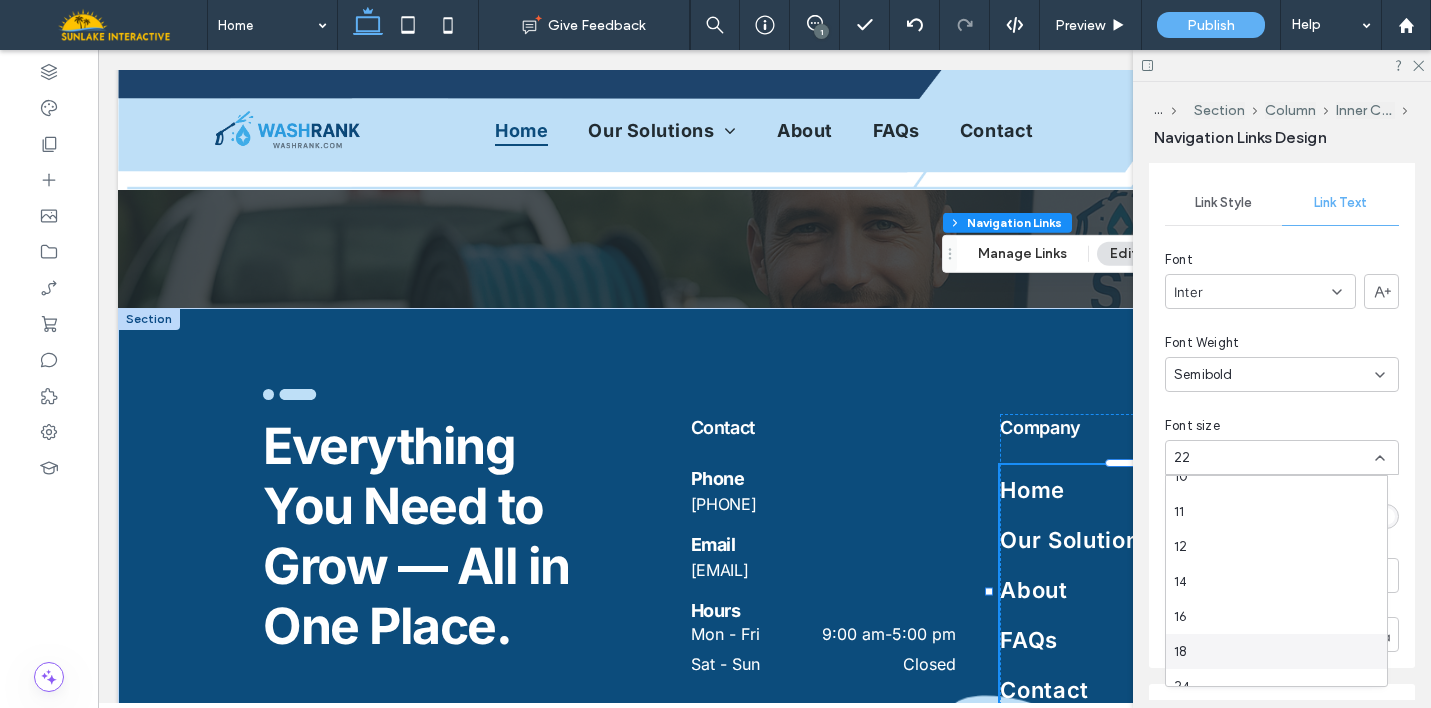 click on "18" at bounding box center [1276, 651] 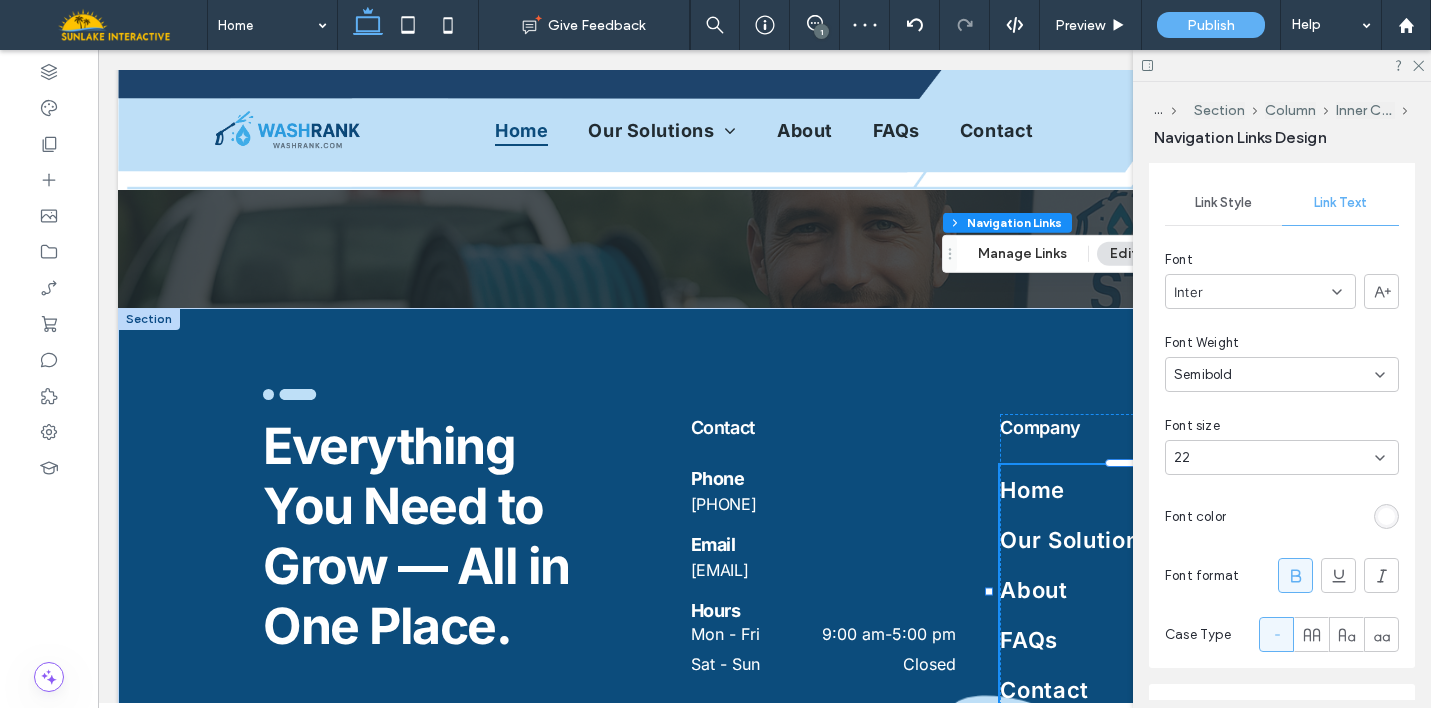 click on "22" at bounding box center (1270, 458) 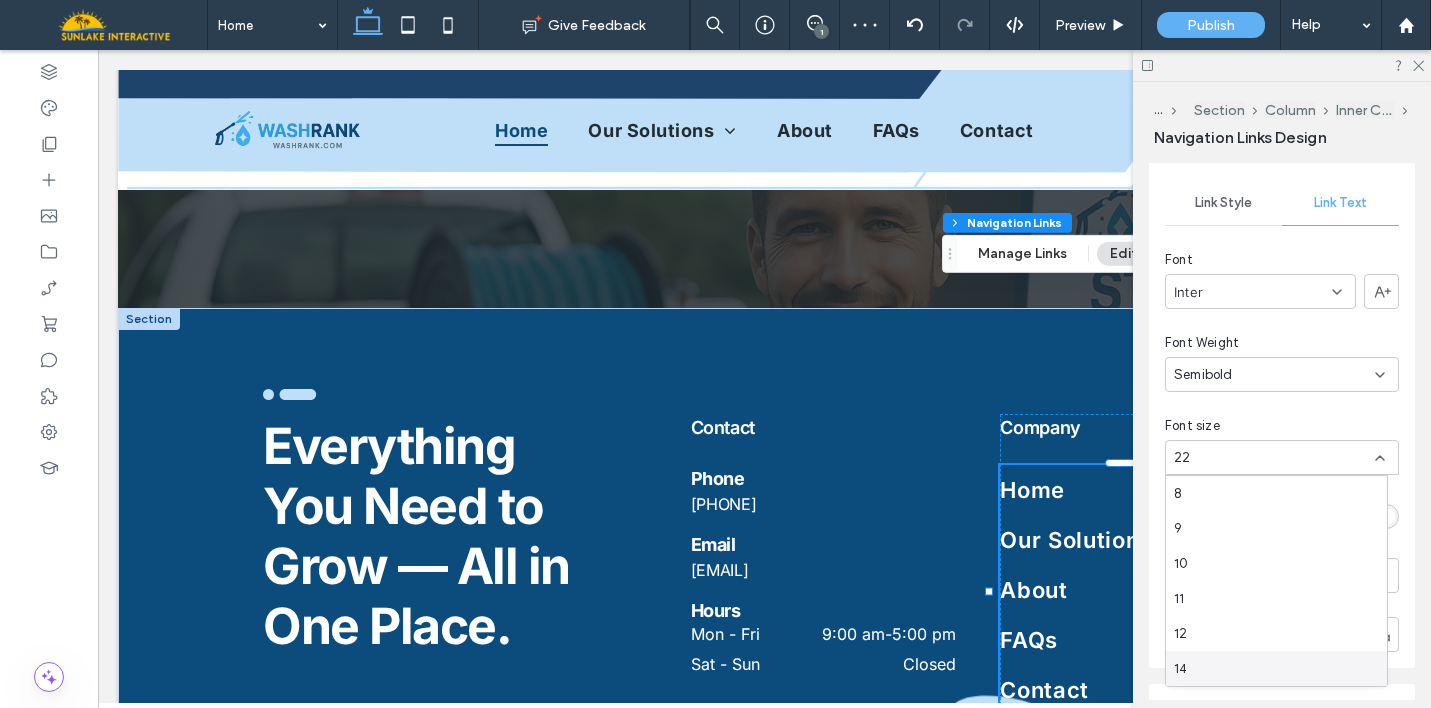 click on "14" at bounding box center (1276, 668) 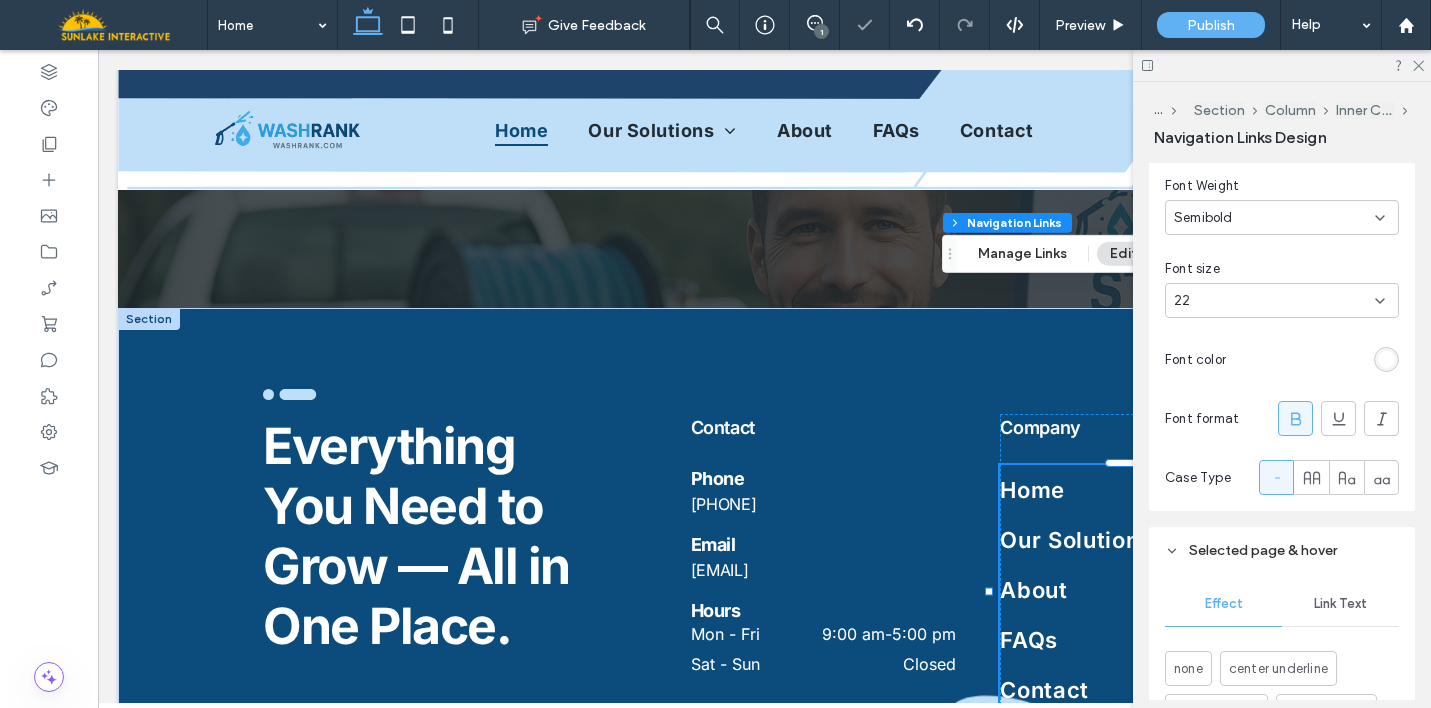scroll, scrollTop: 616, scrollLeft: 0, axis: vertical 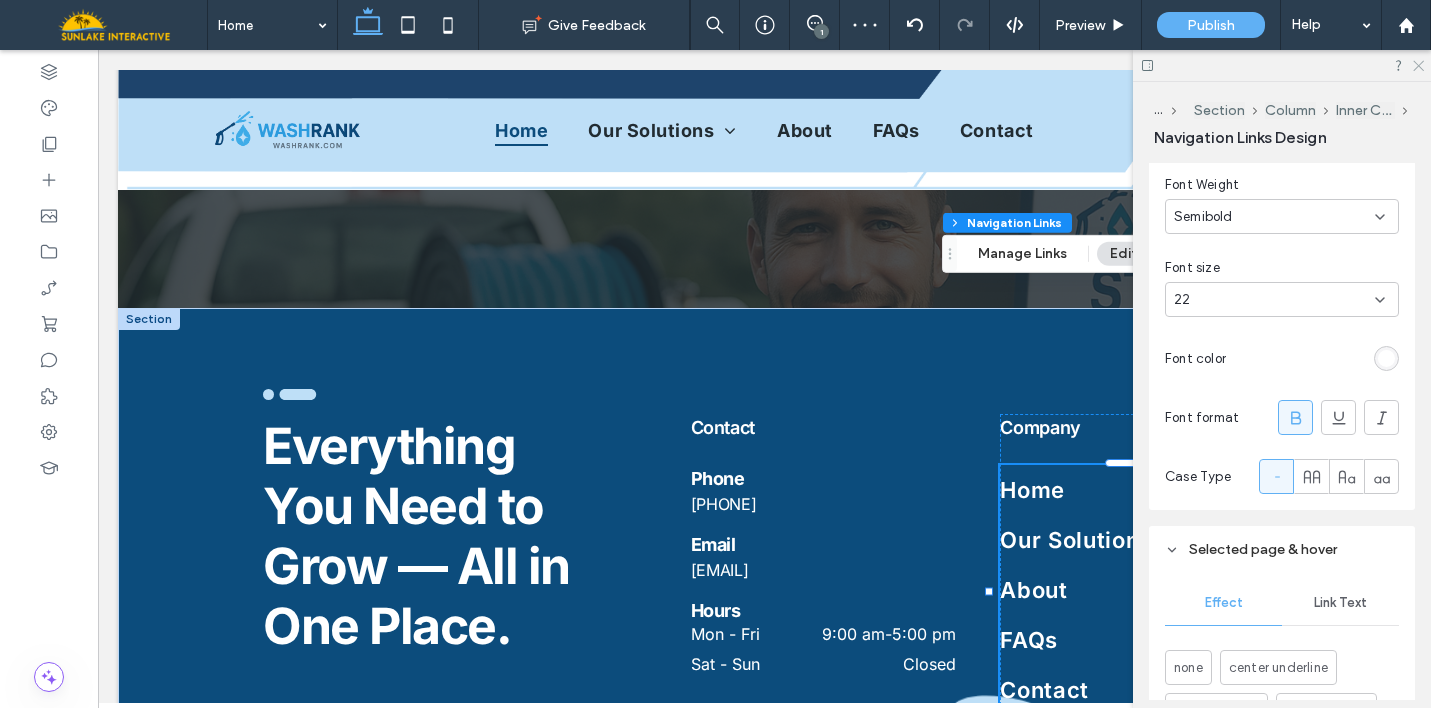 click 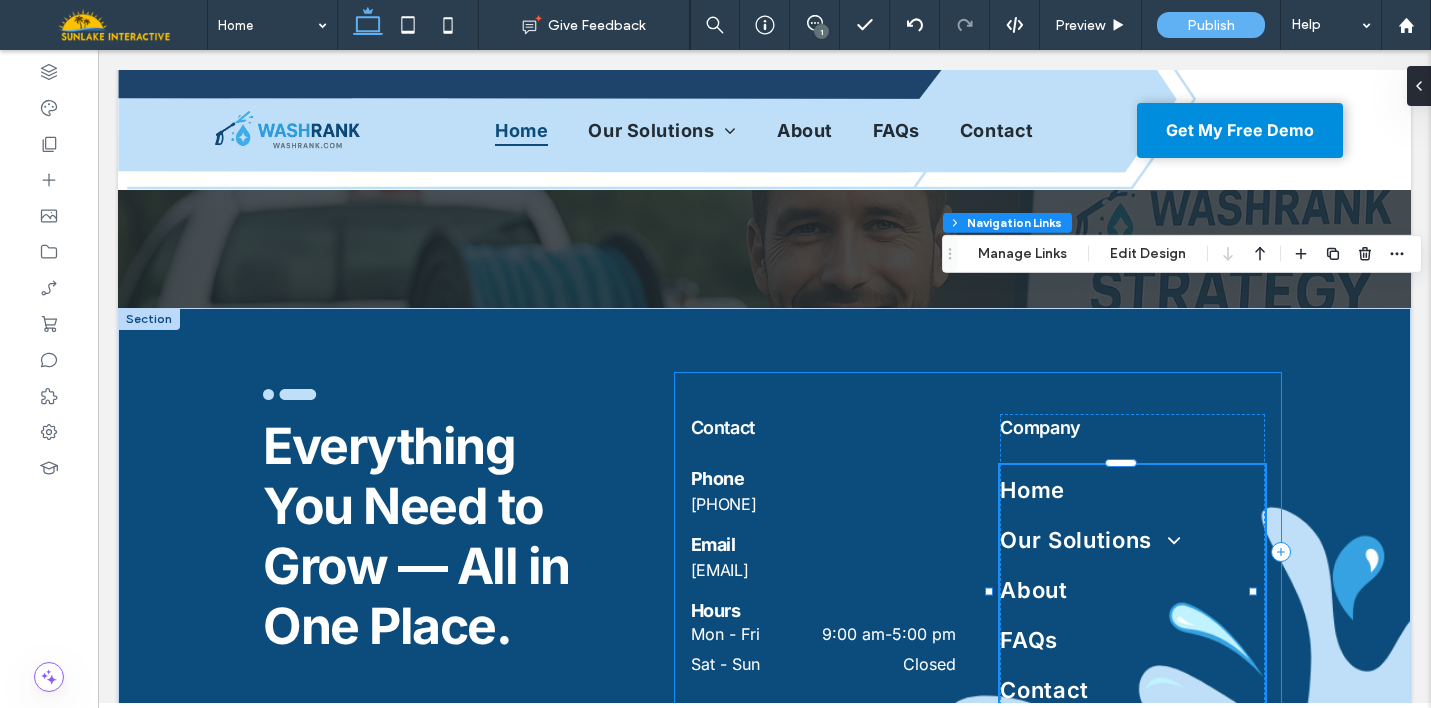 scroll, scrollTop: 8827, scrollLeft: 0, axis: vertical 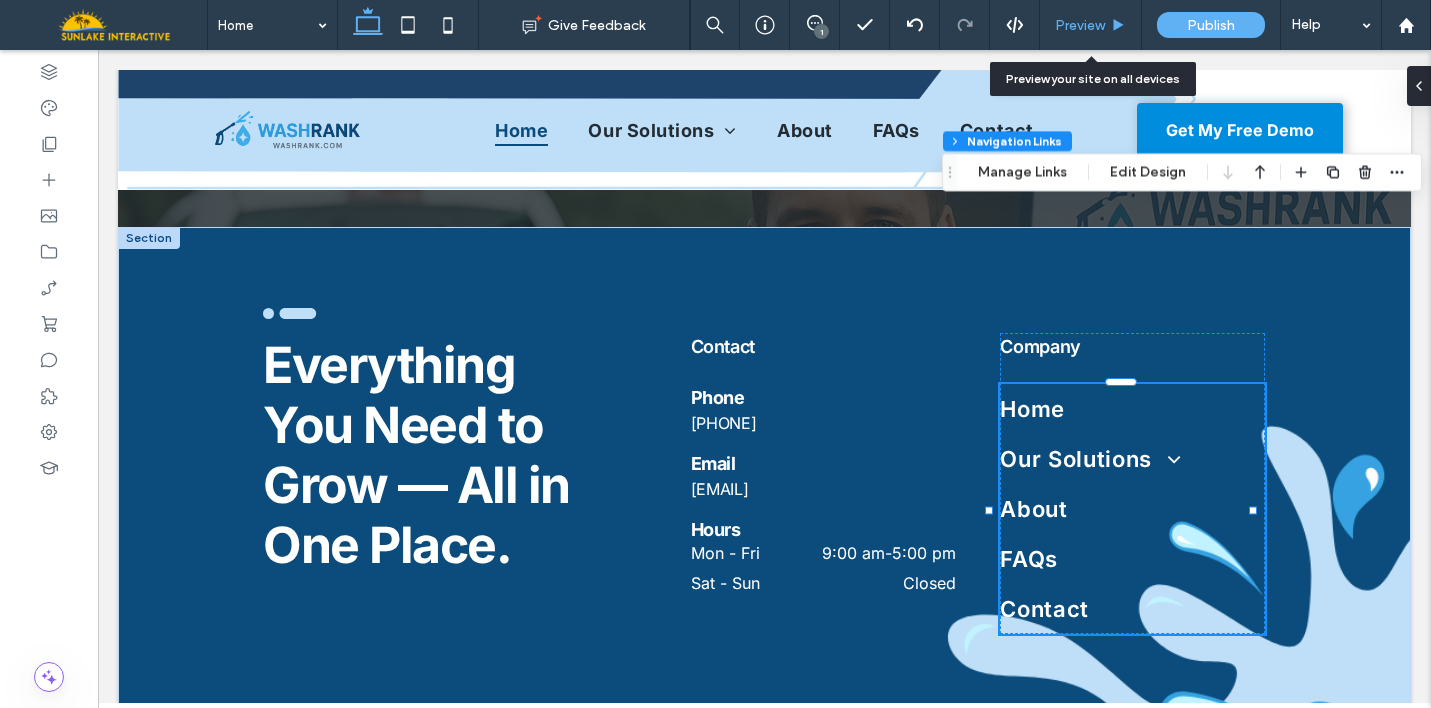 click on "Preview" at bounding box center (1090, 25) 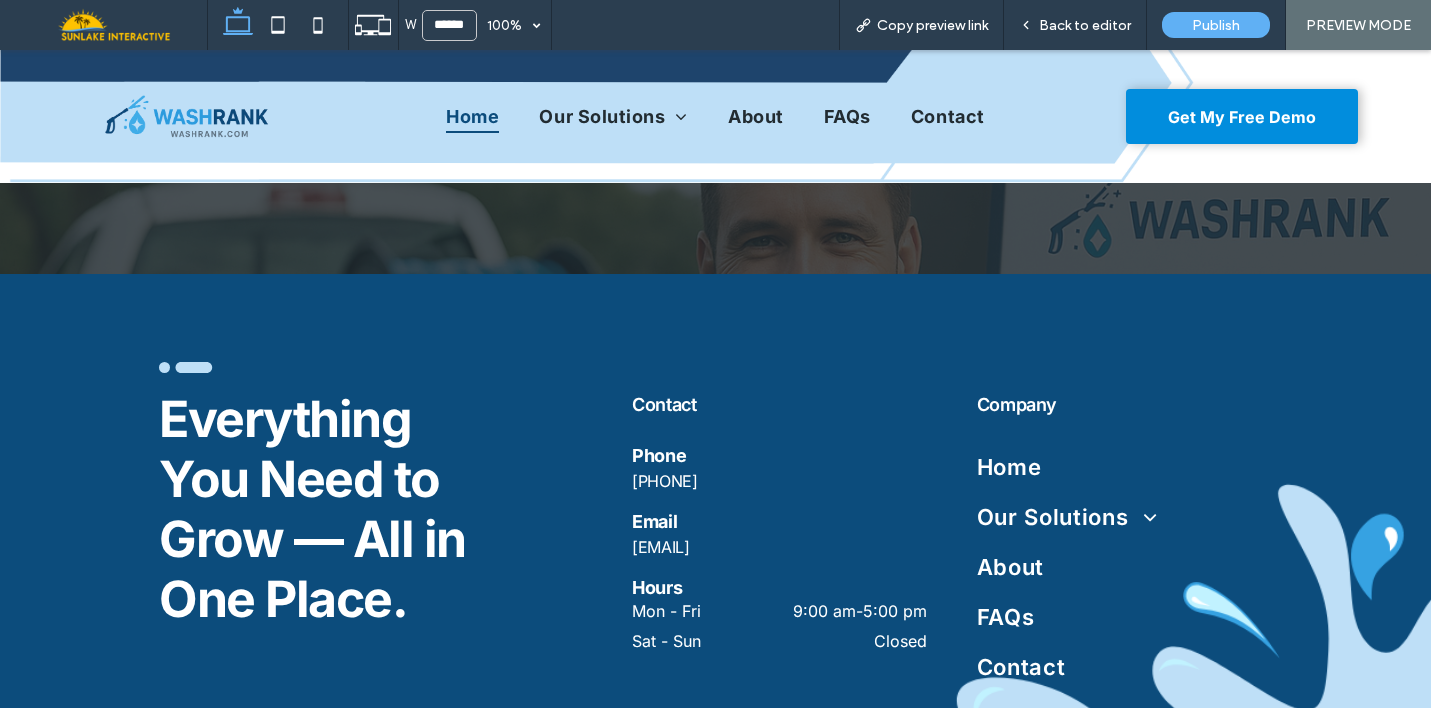 scroll, scrollTop: 8921, scrollLeft: 0, axis: vertical 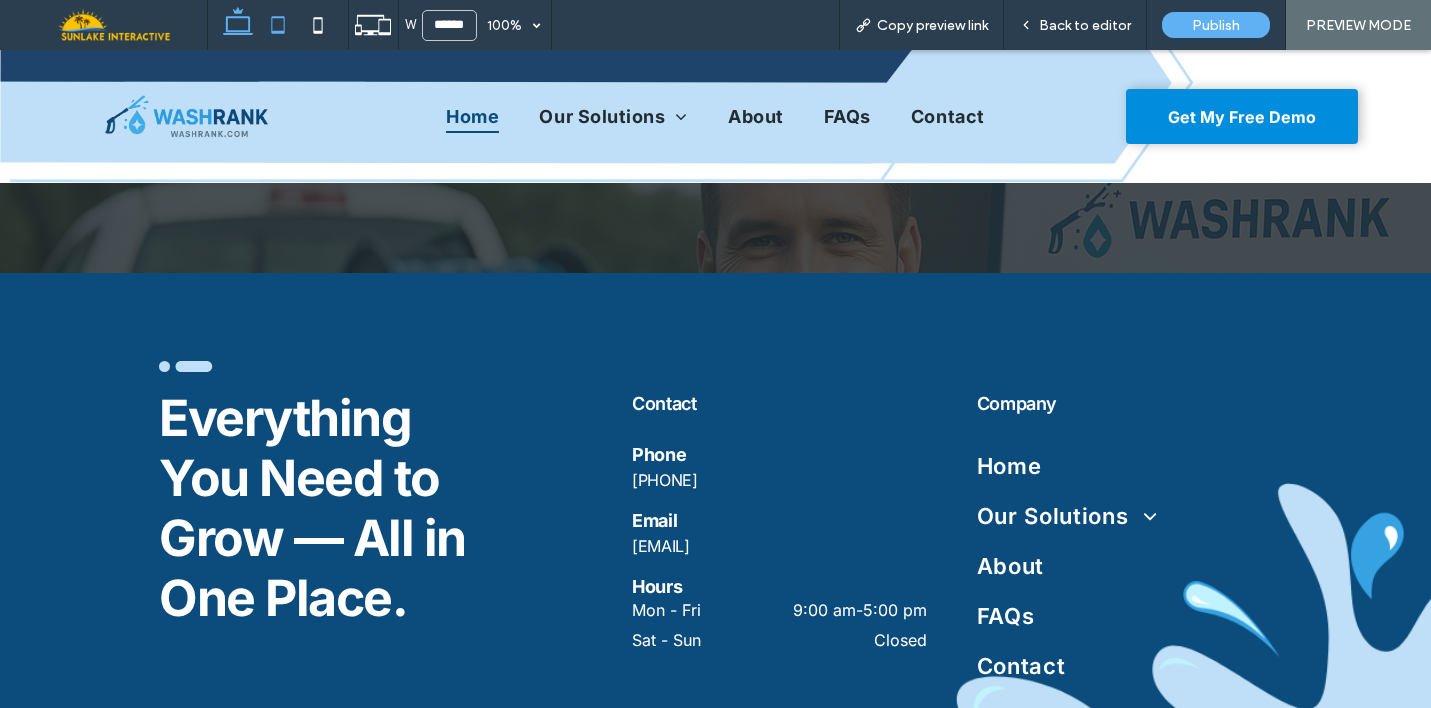 click 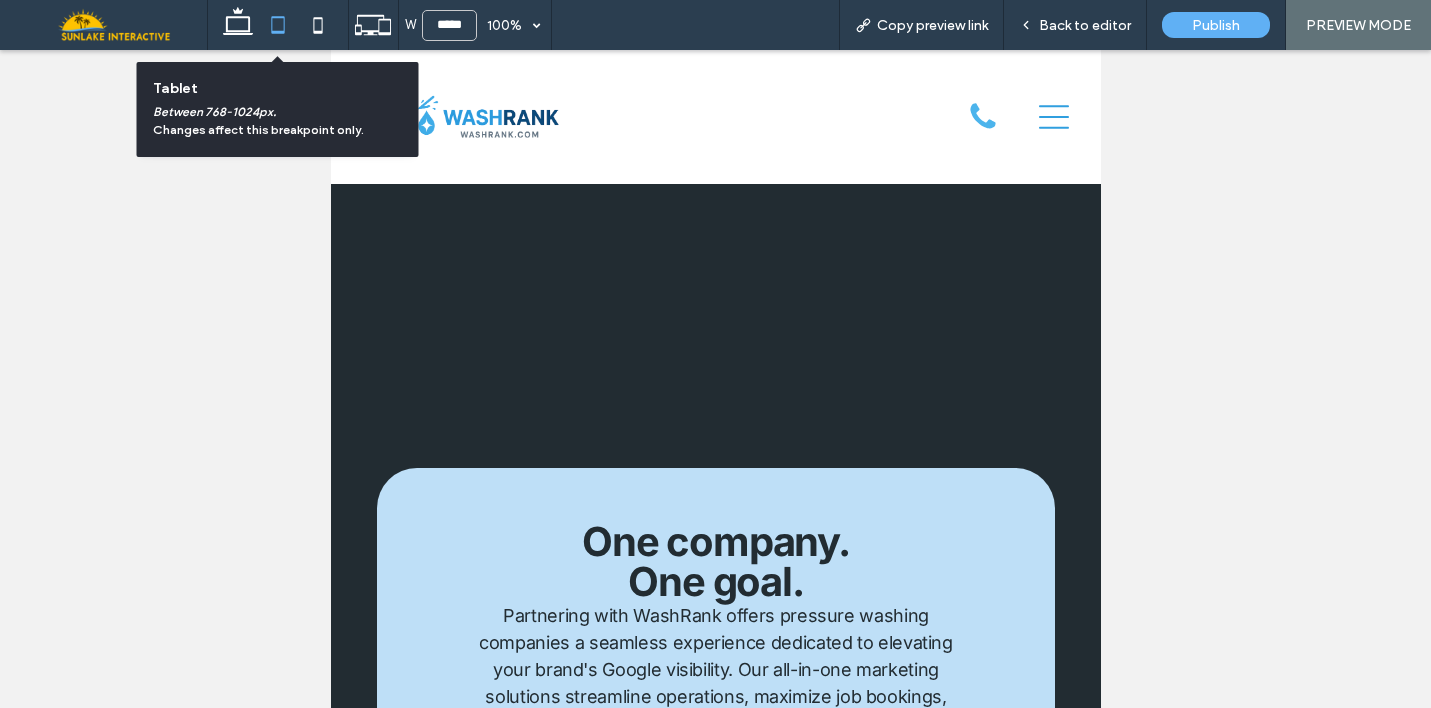type on "*****" 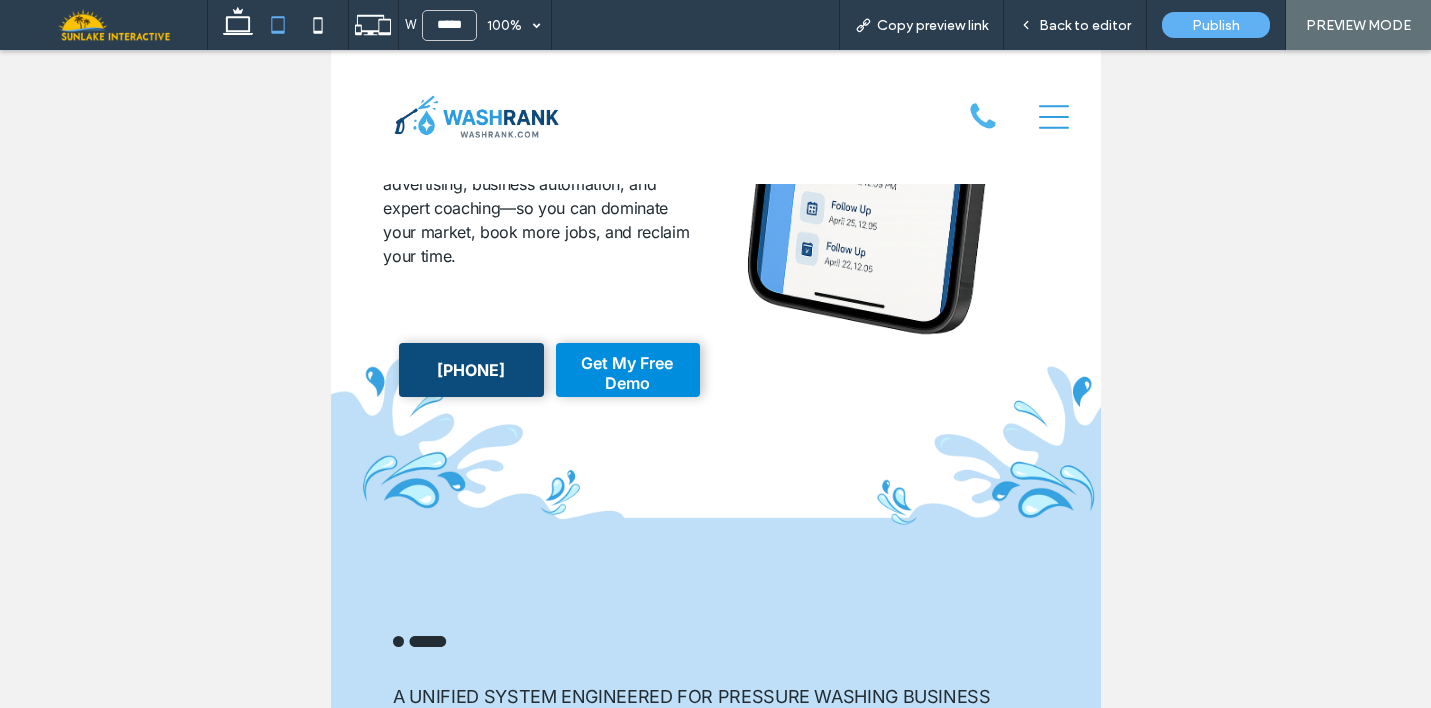 scroll, scrollTop: 573, scrollLeft: 0, axis: vertical 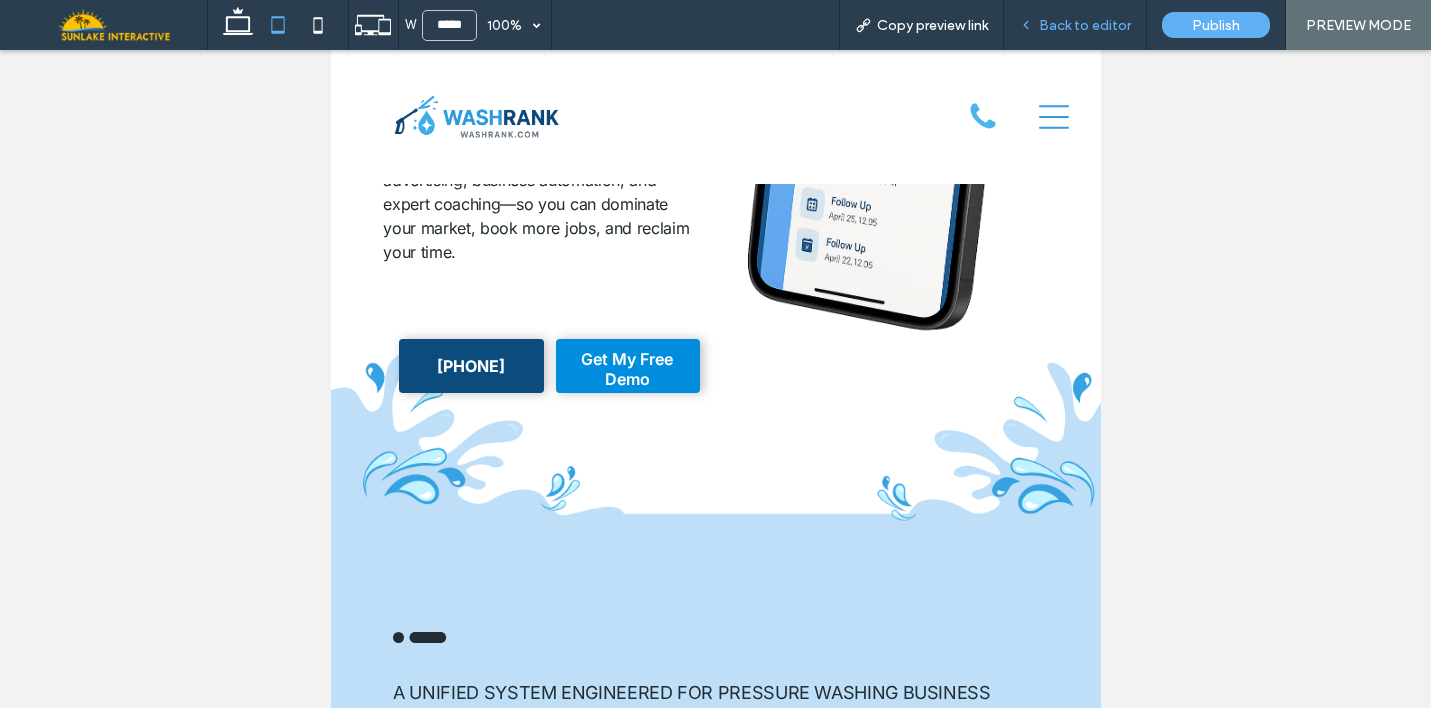 click on "Back to editor" at bounding box center [1075, 25] 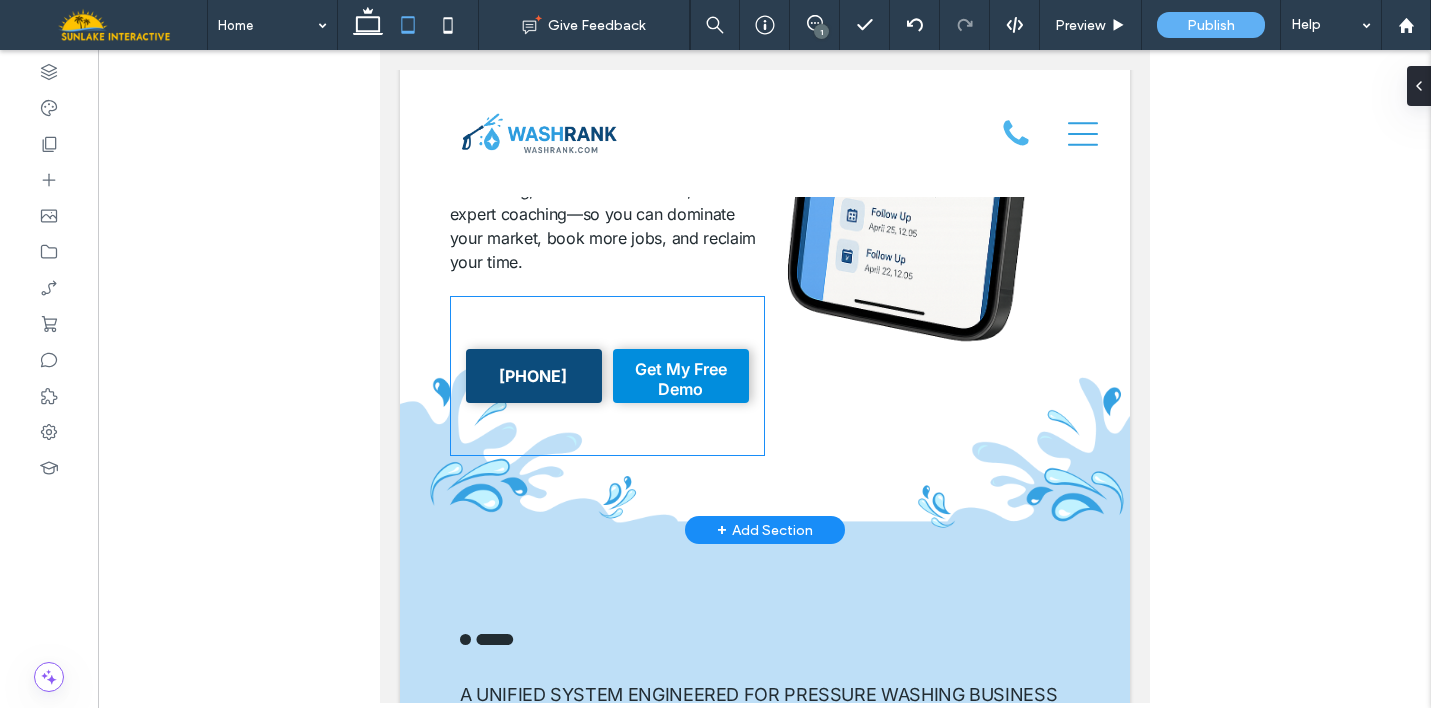 click on "813-851-5028
Get My Free Demo" at bounding box center (606, 376) 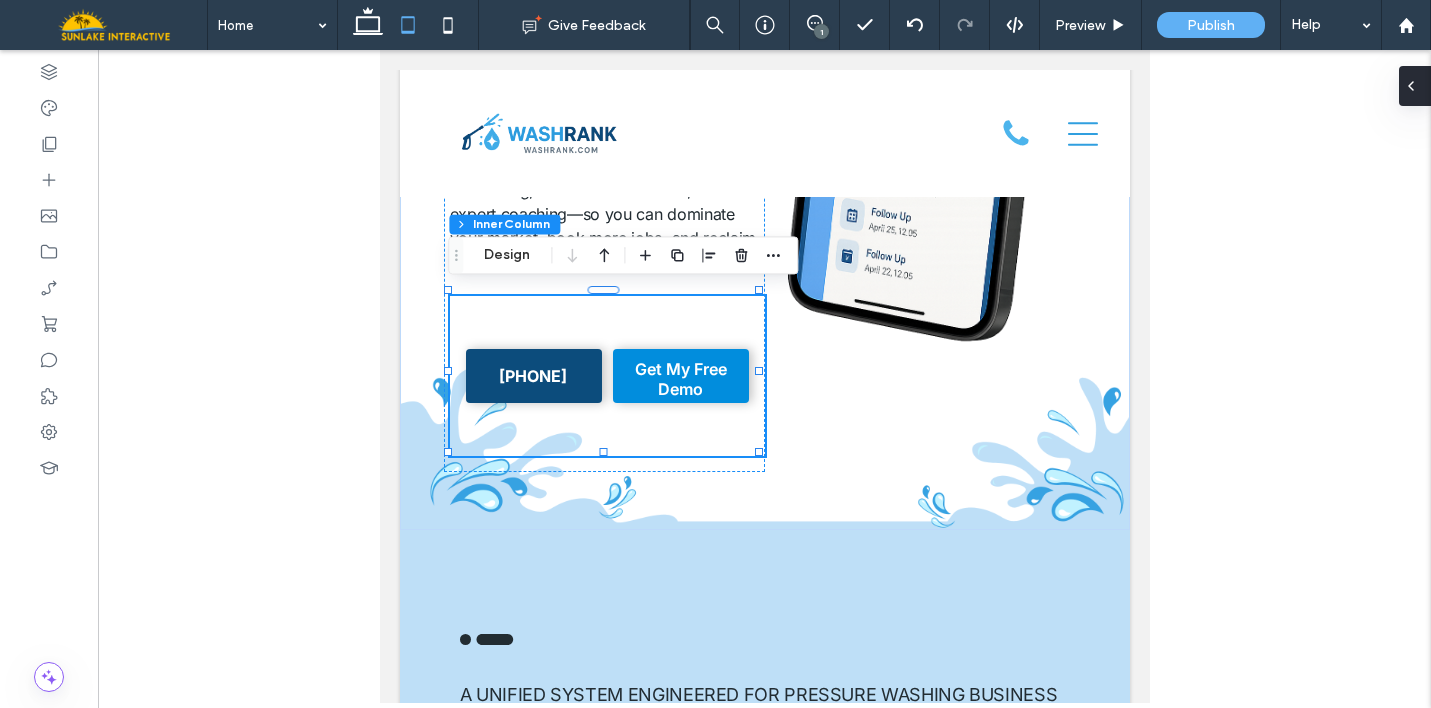 click 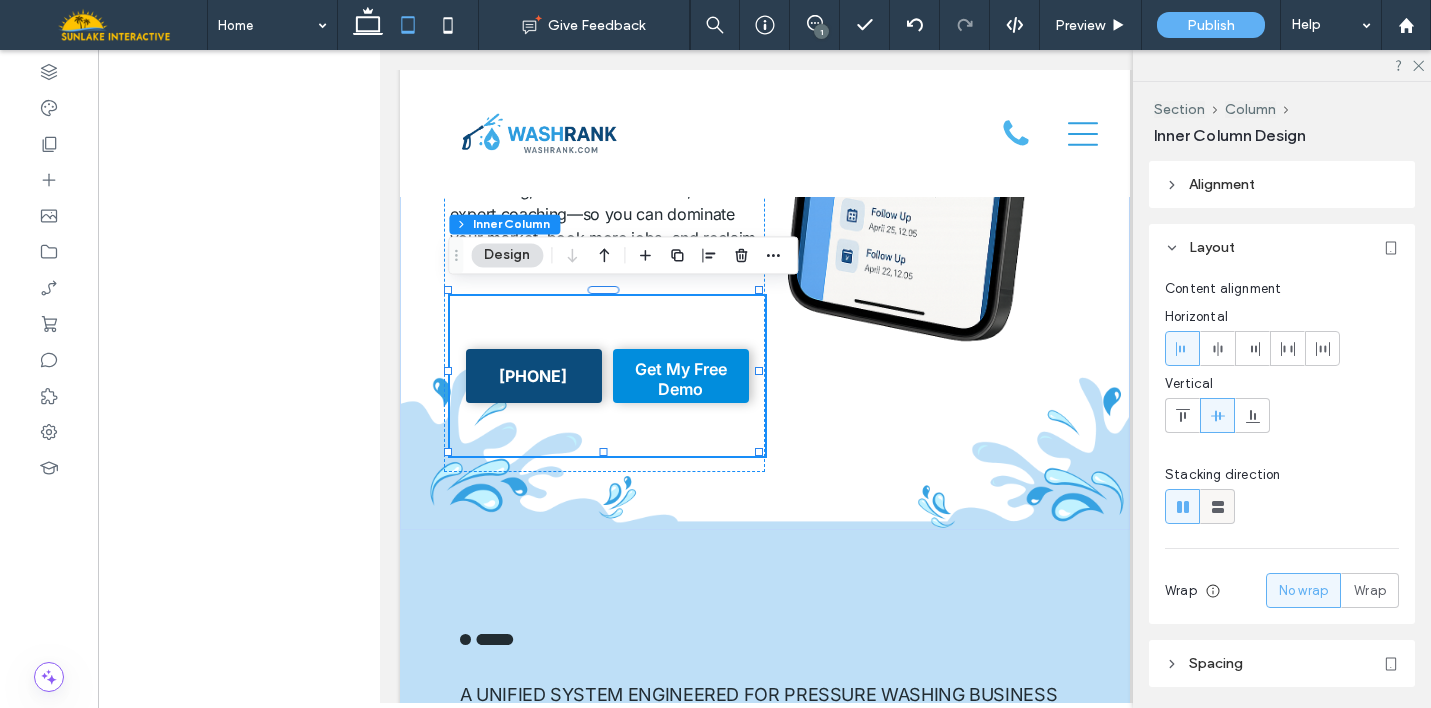 click 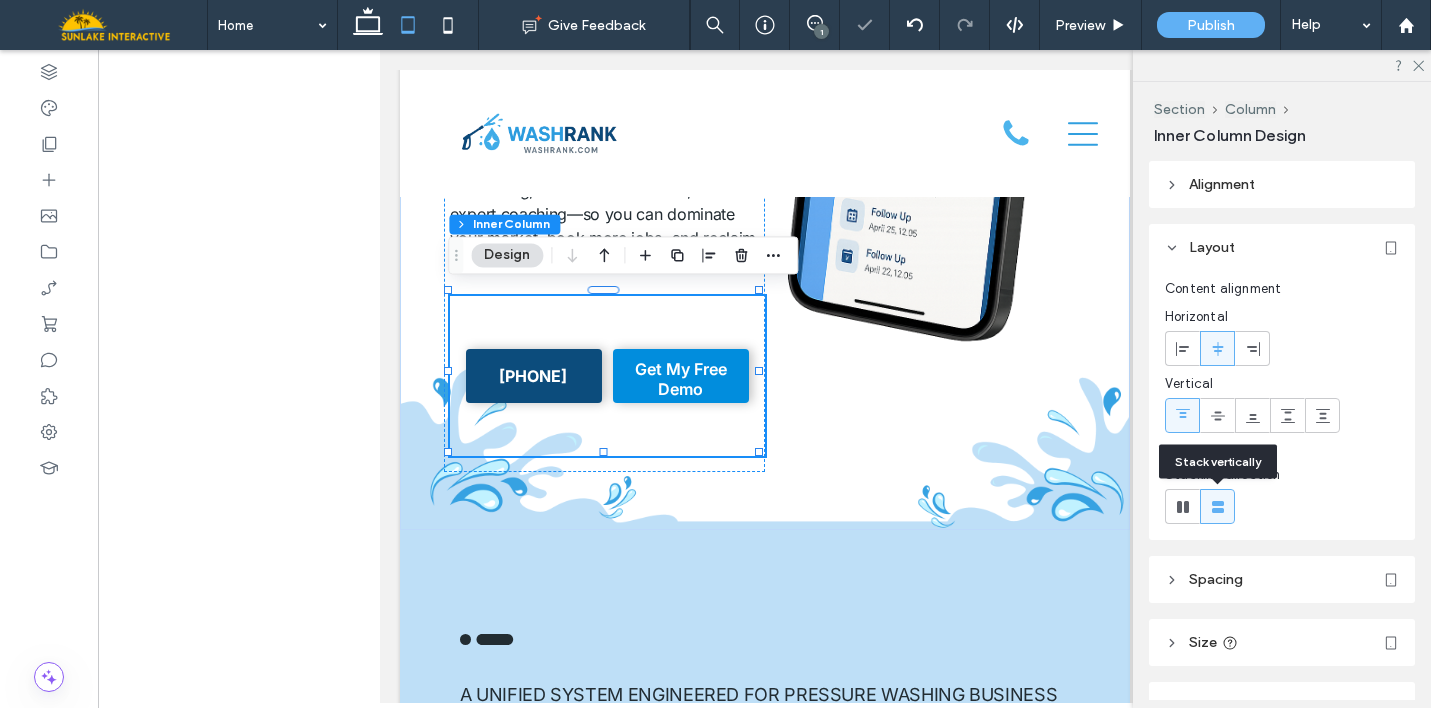 type on "**" 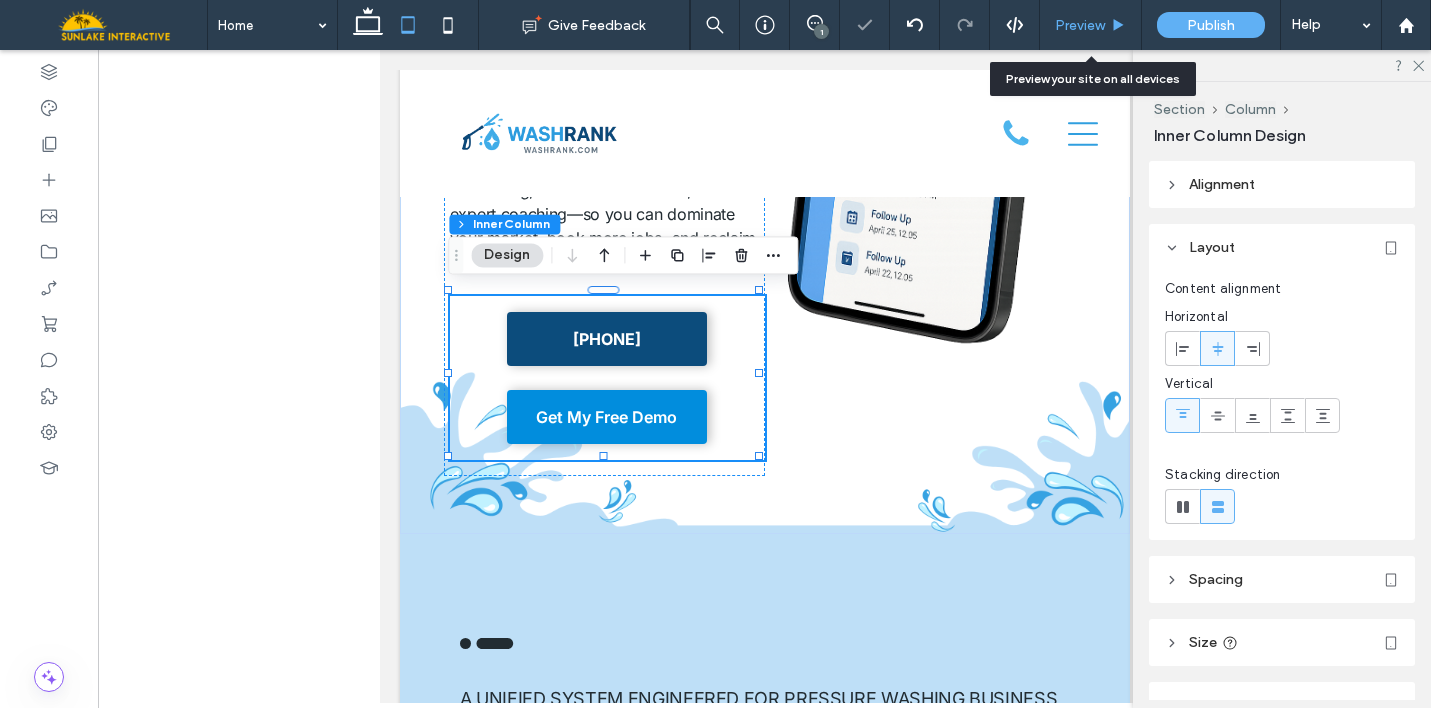 click on "Preview" at bounding box center [1080, 25] 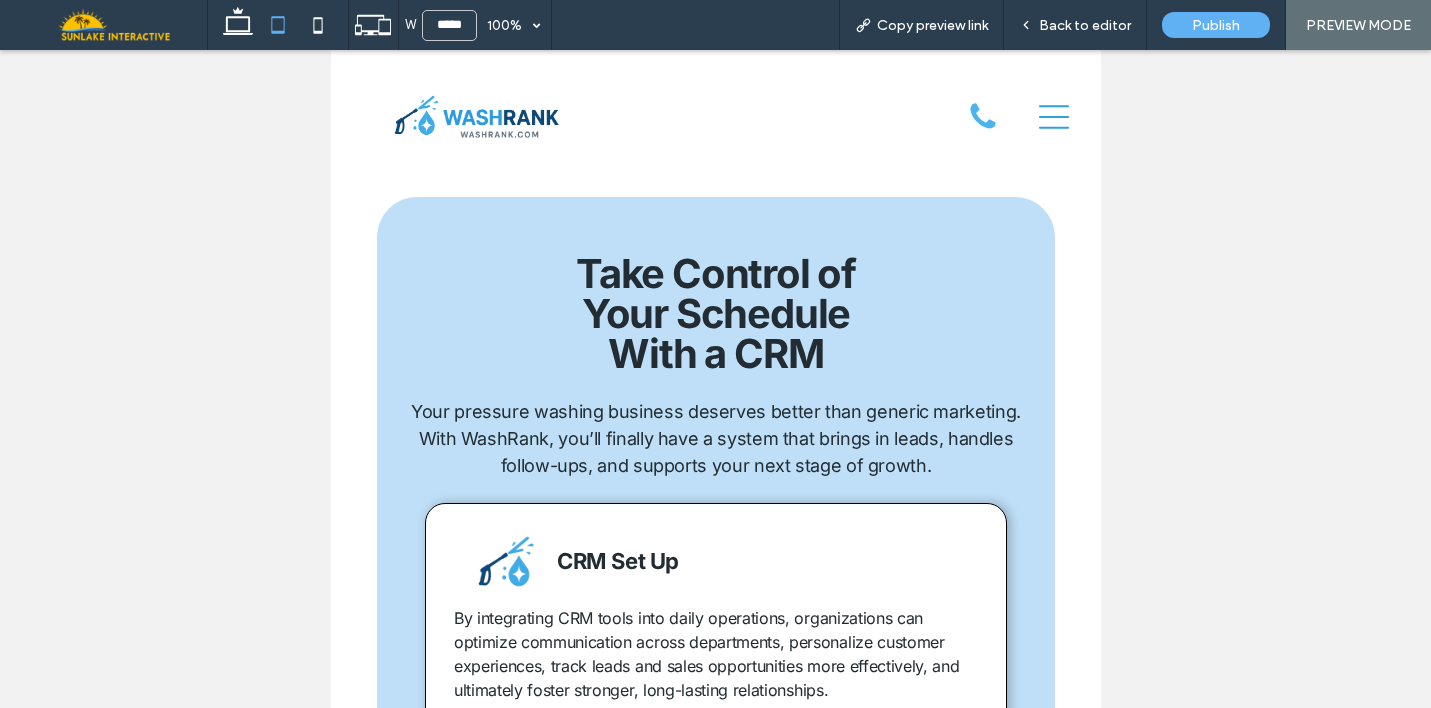 scroll, scrollTop: 4385, scrollLeft: 0, axis: vertical 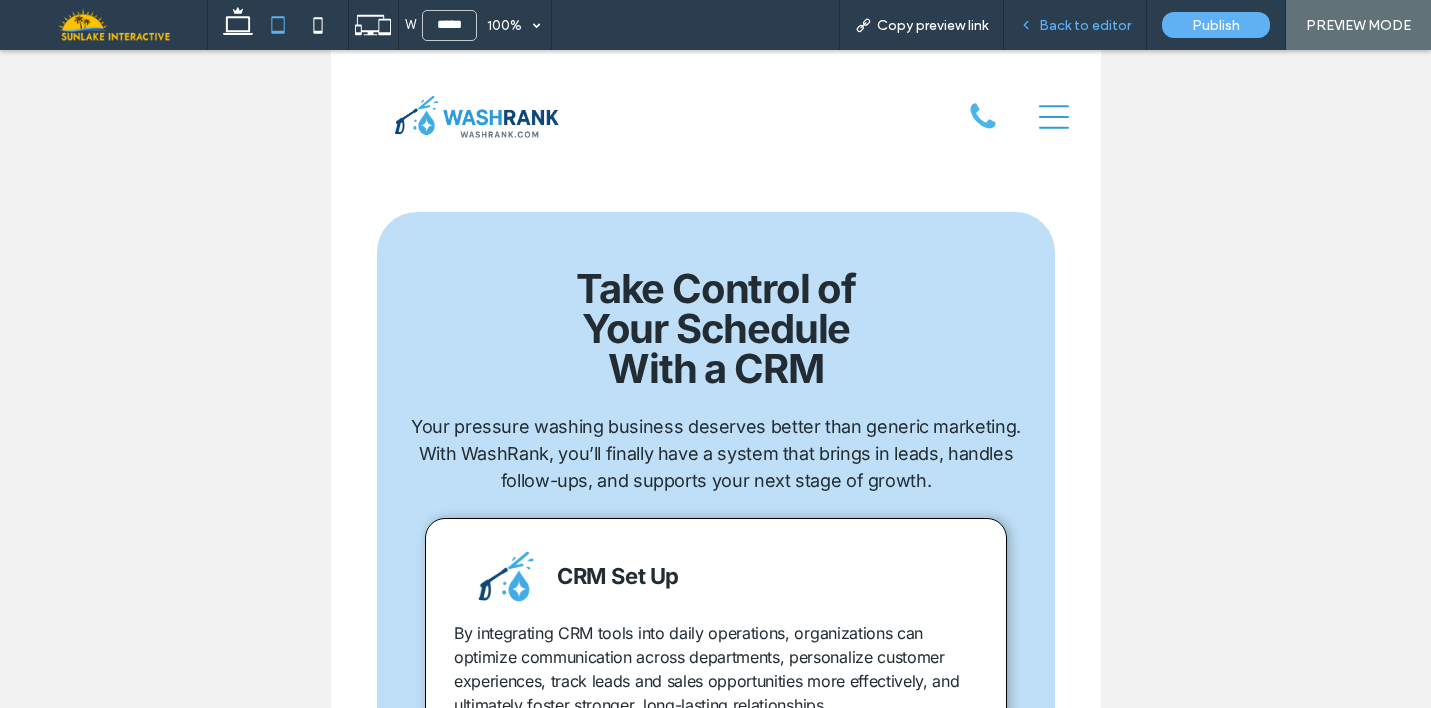 click on "Back to editor" at bounding box center [1075, 25] 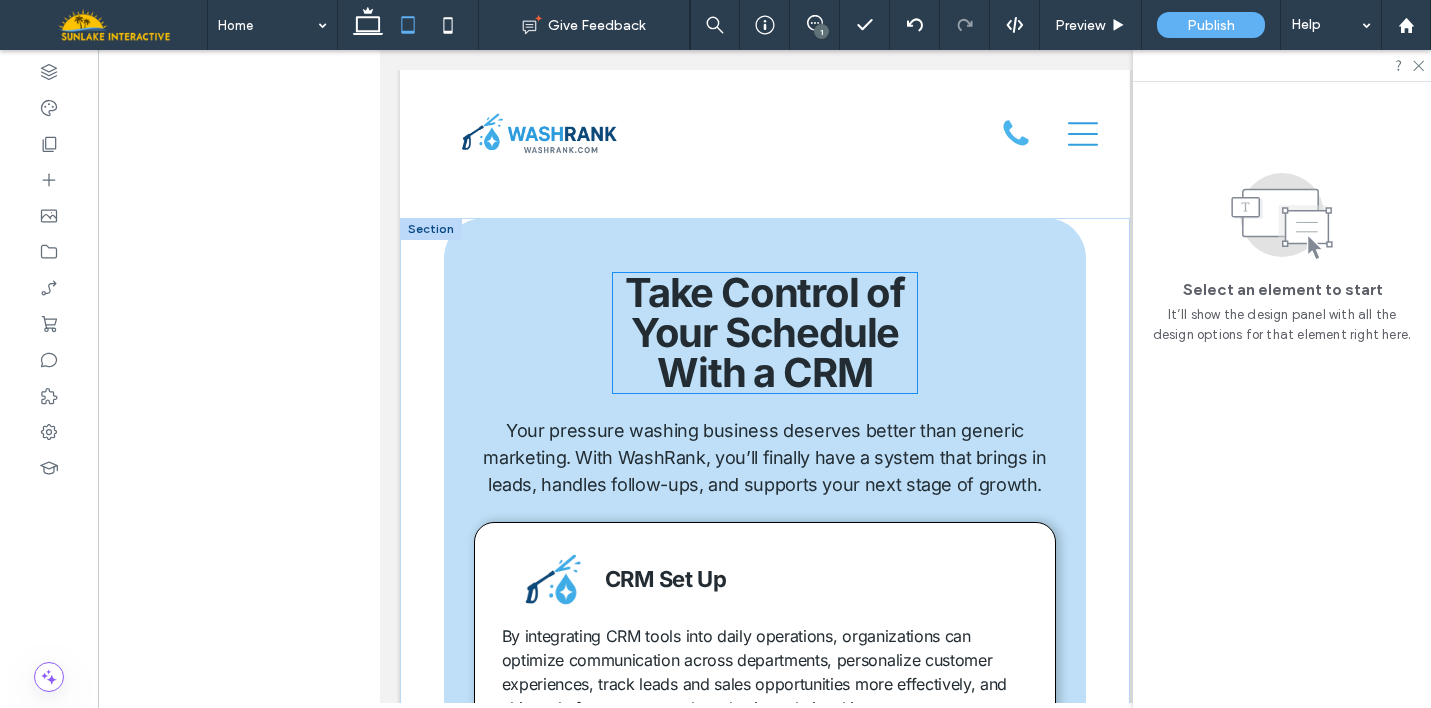 click on "Take Control of Your Schedule With a CRM" at bounding box center (764, 332) 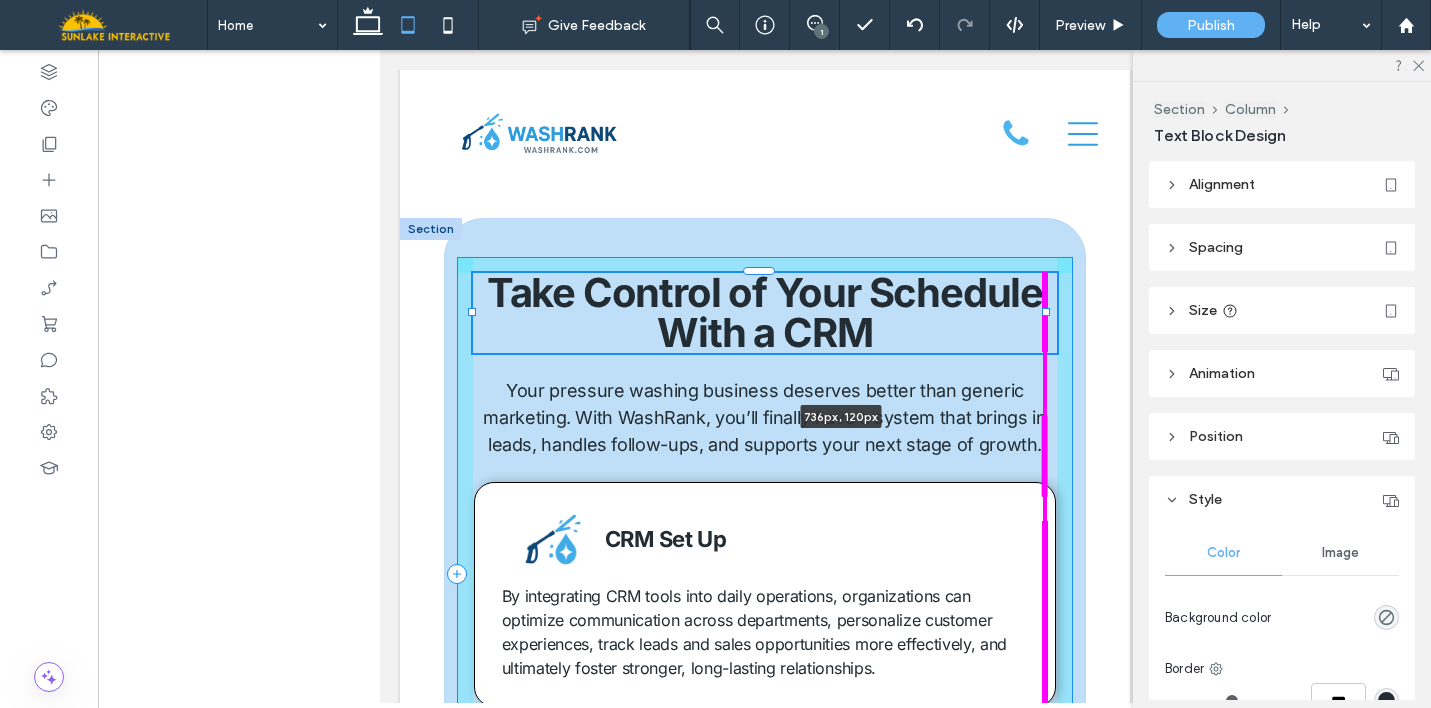 drag, startPoint x: 908, startPoint y: 345, endPoint x: 1124, endPoint y: 360, distance: 216.5202 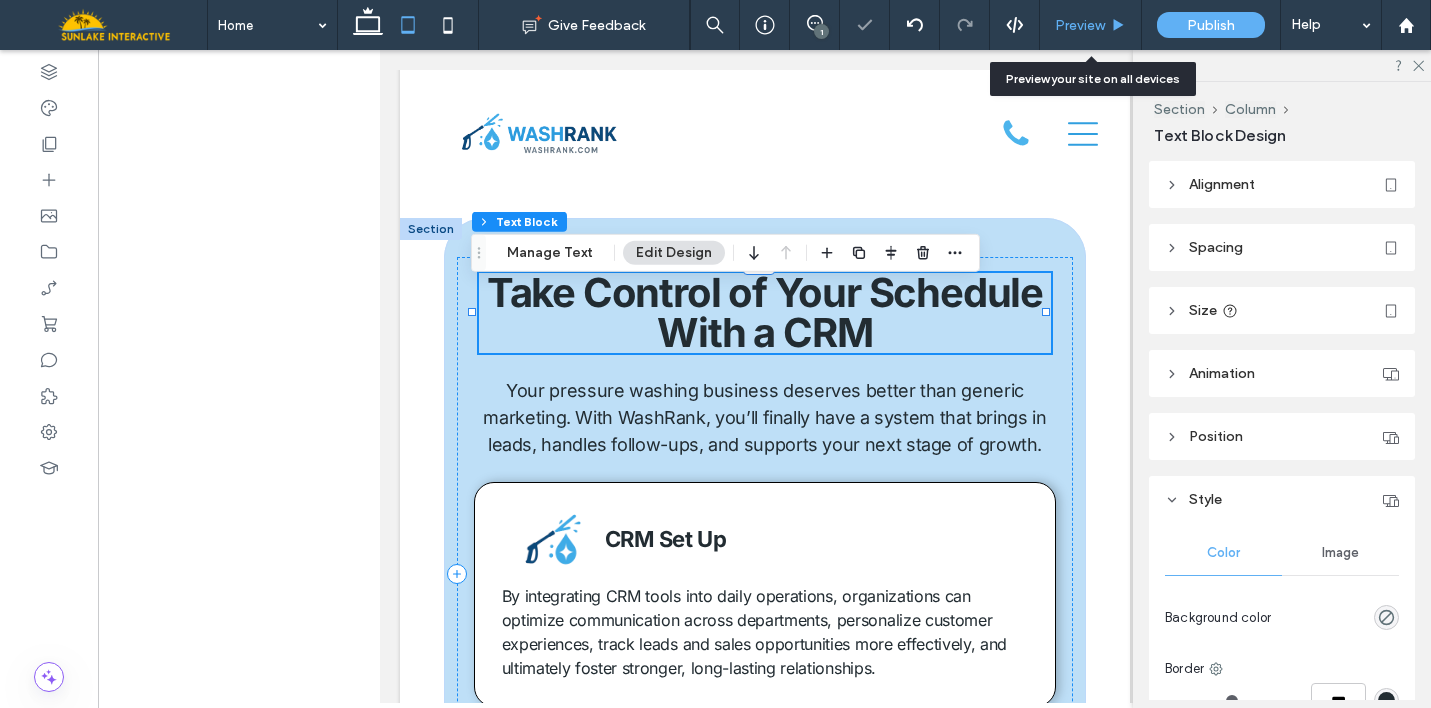 click on "Preview" at bounding box center [1091, 25] 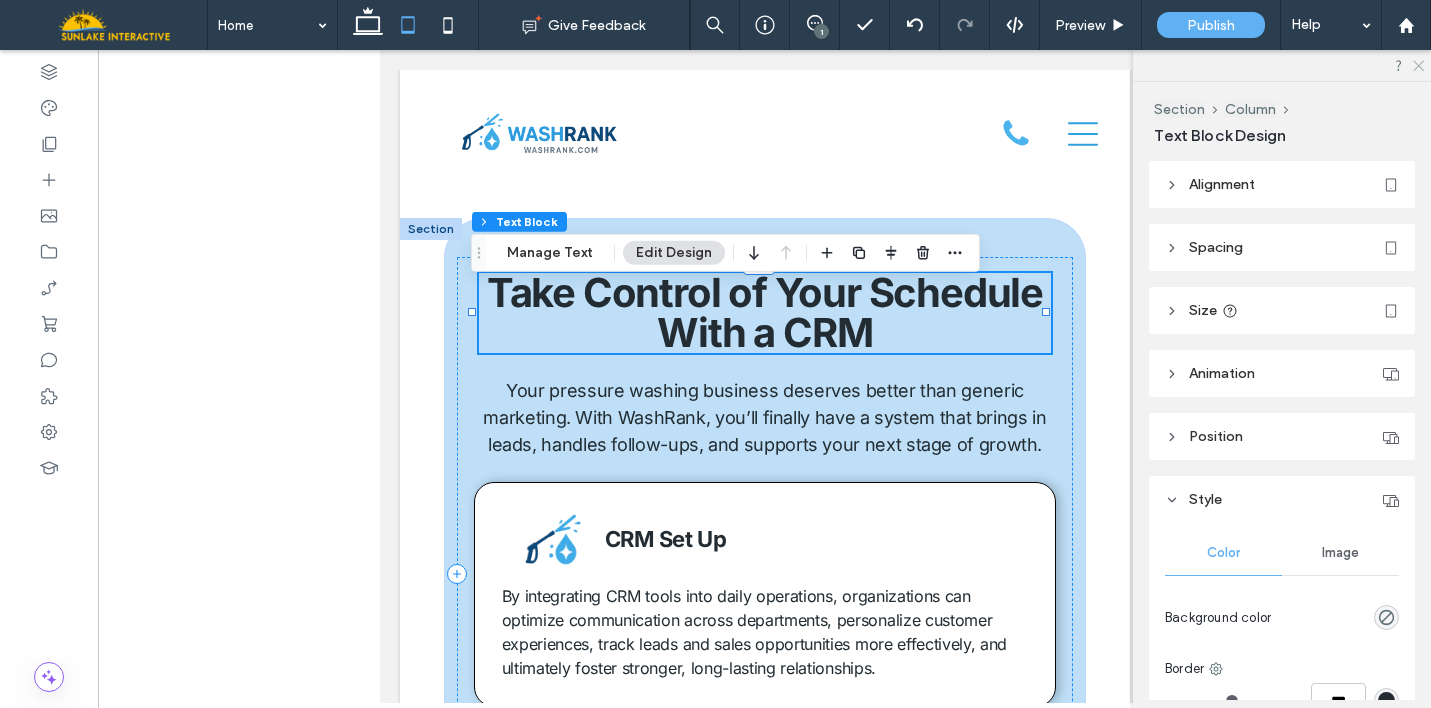 click 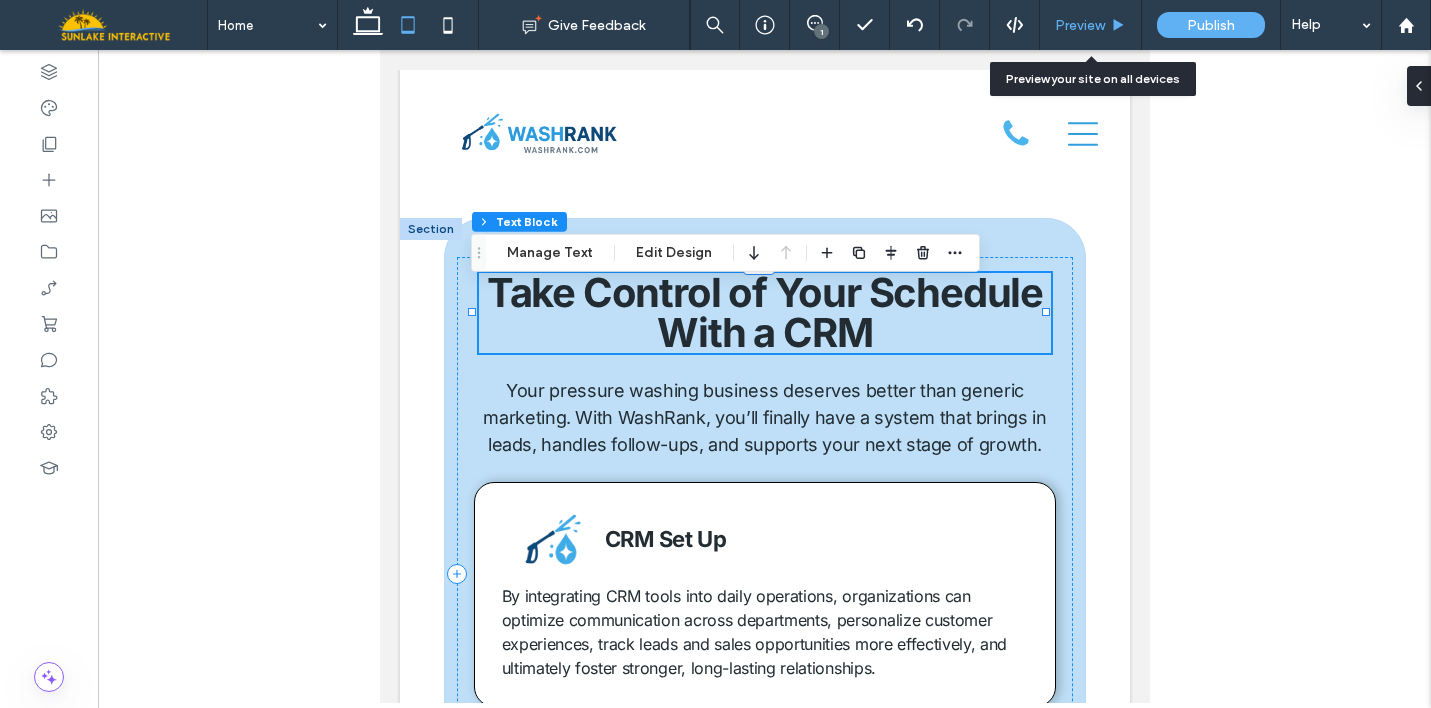 click on "Preview" at bounding box center (1091, 25) 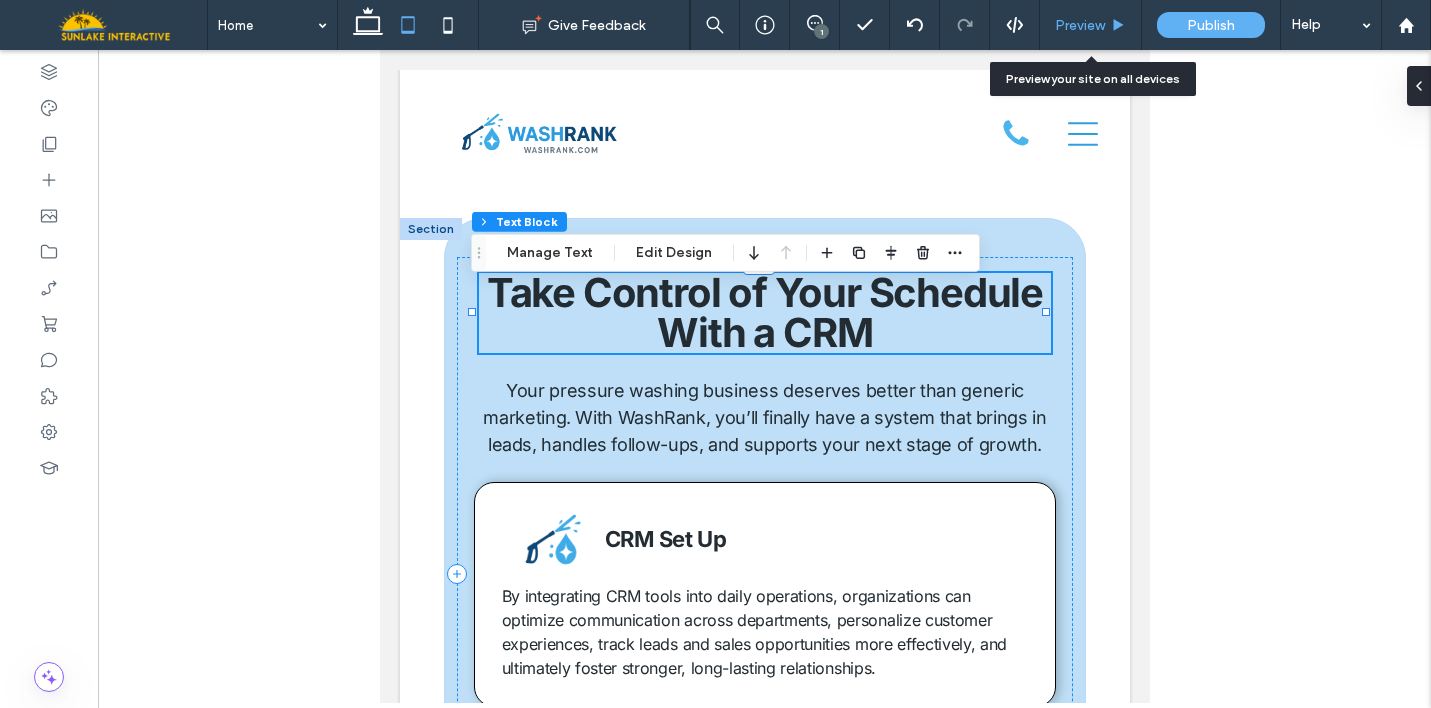 click on "Preview" at bounding box center (1090, 25) 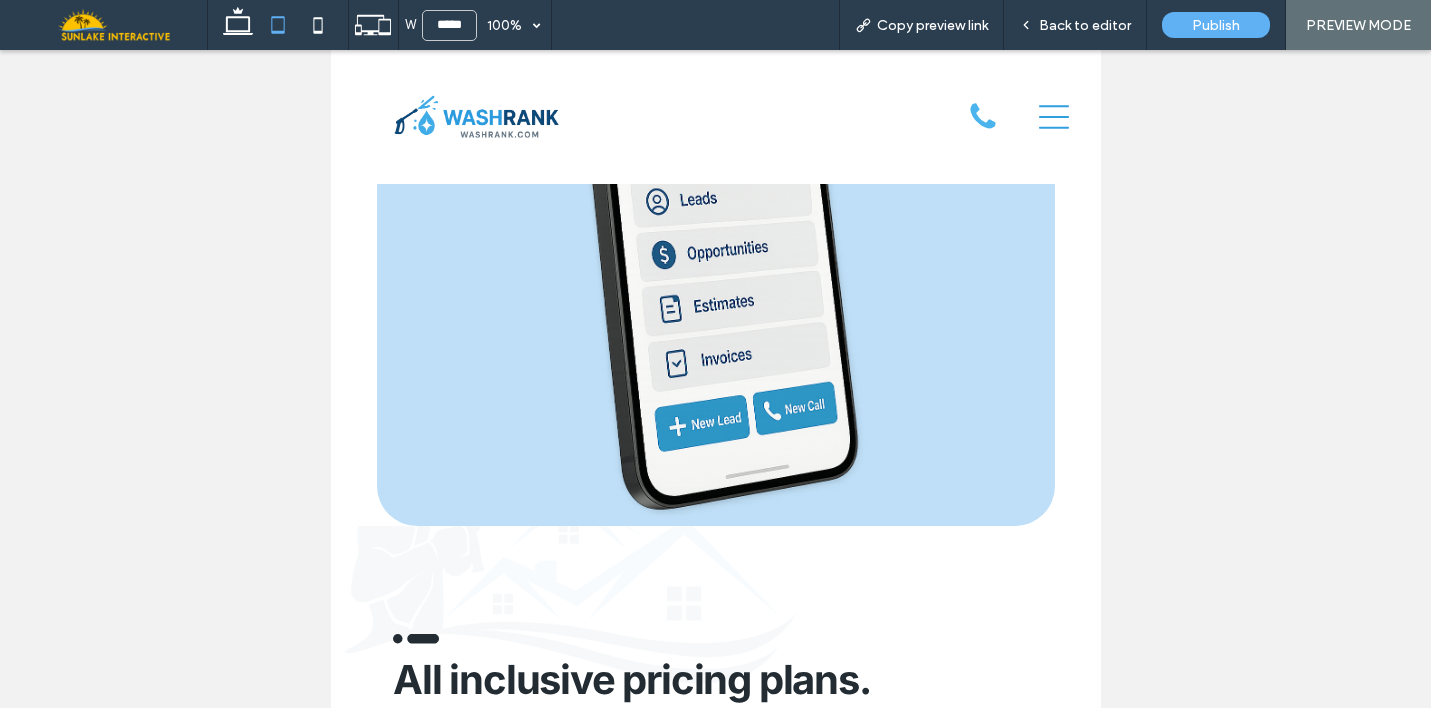 scroll, scrollTop: 5372, scrollLeft: 0, axis: vertical 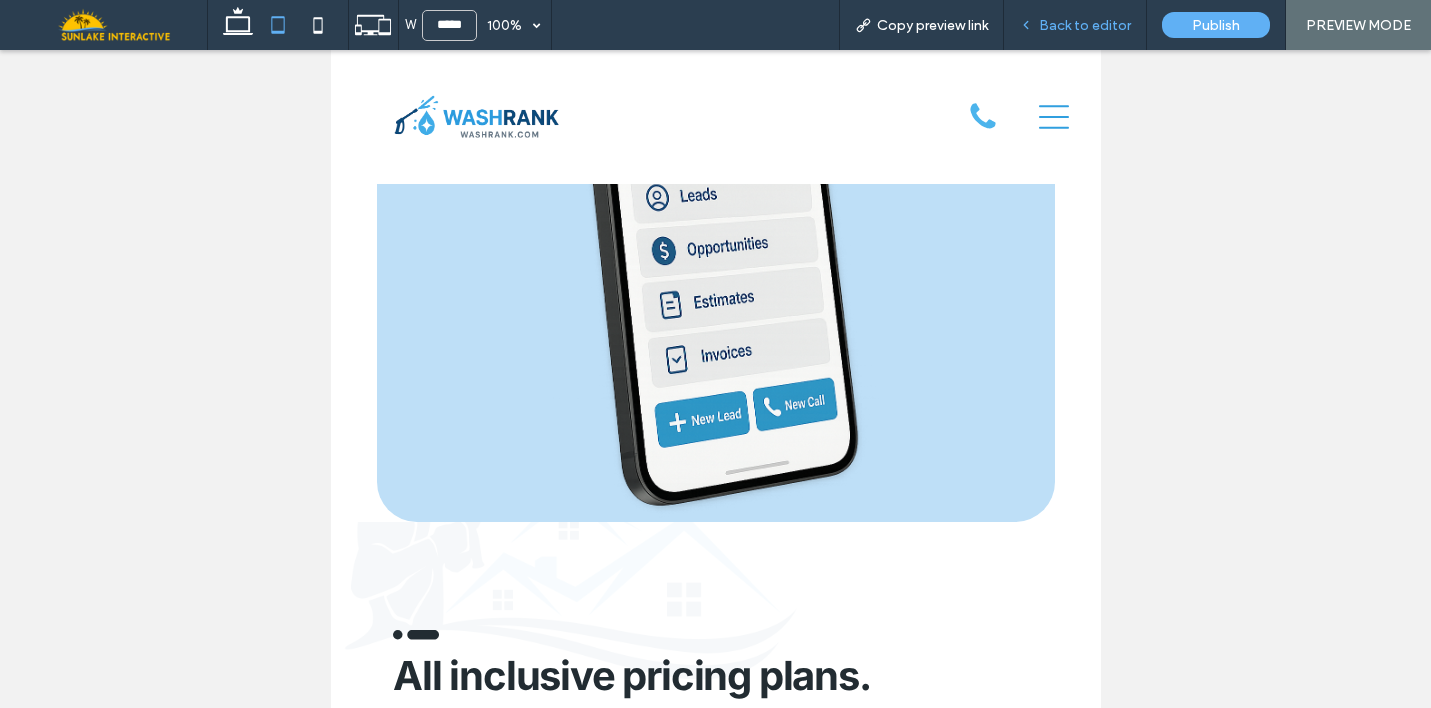 click on "Back to editor" at bounding box center [1085, 25] 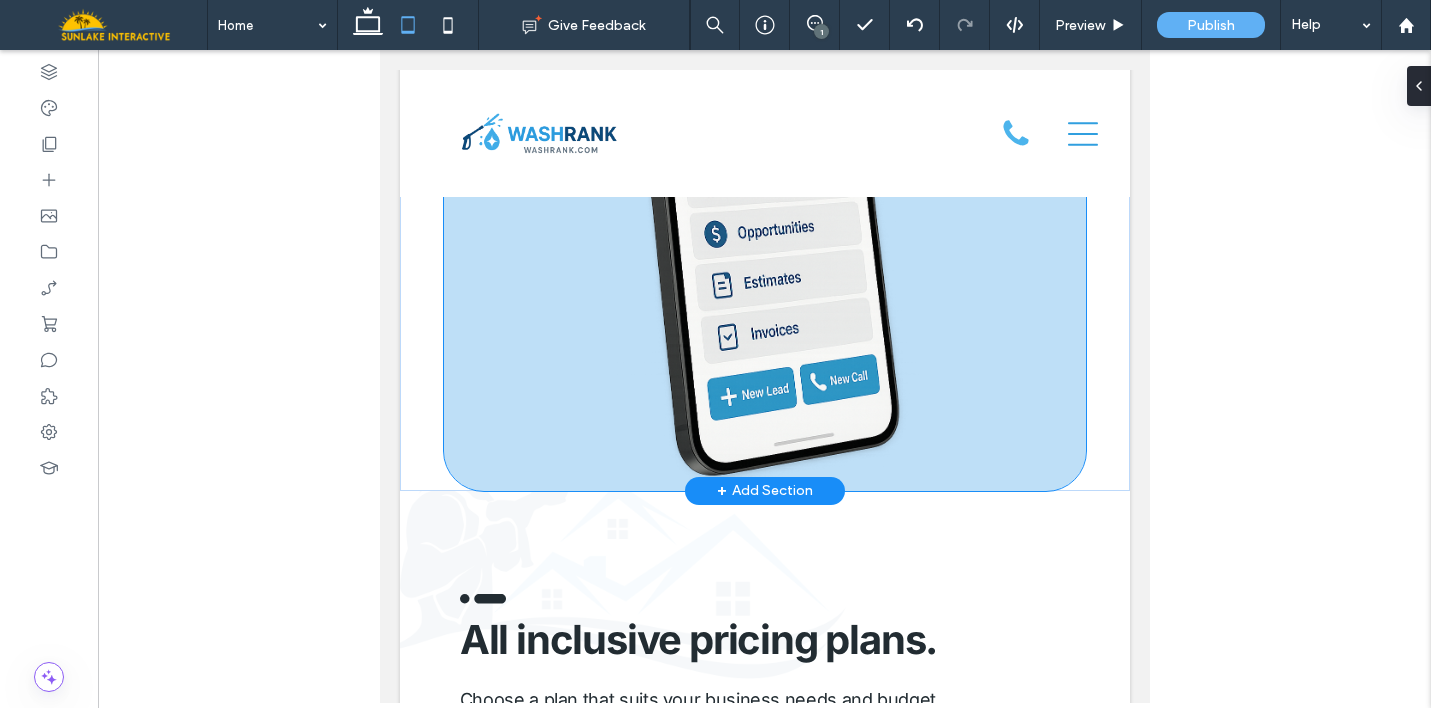 click on "Take Control of Your Schedule With a CRM
Your pressure washing business deserves better than generic marketing. With WashRank, you’ll finally have a system that brings in leads, handles follow-ups, and supports your next stage of growth.
CRM Set Up
By integrating CRM tools into daily operations, organizations can optimize communication across departments, personalize customer experiences, track leads and sales opportunities more effectively, and ultimately foster stronger, long-lasting relationships.
Get My Free Demo
813-851-5028" at bounding box center (764, -140) 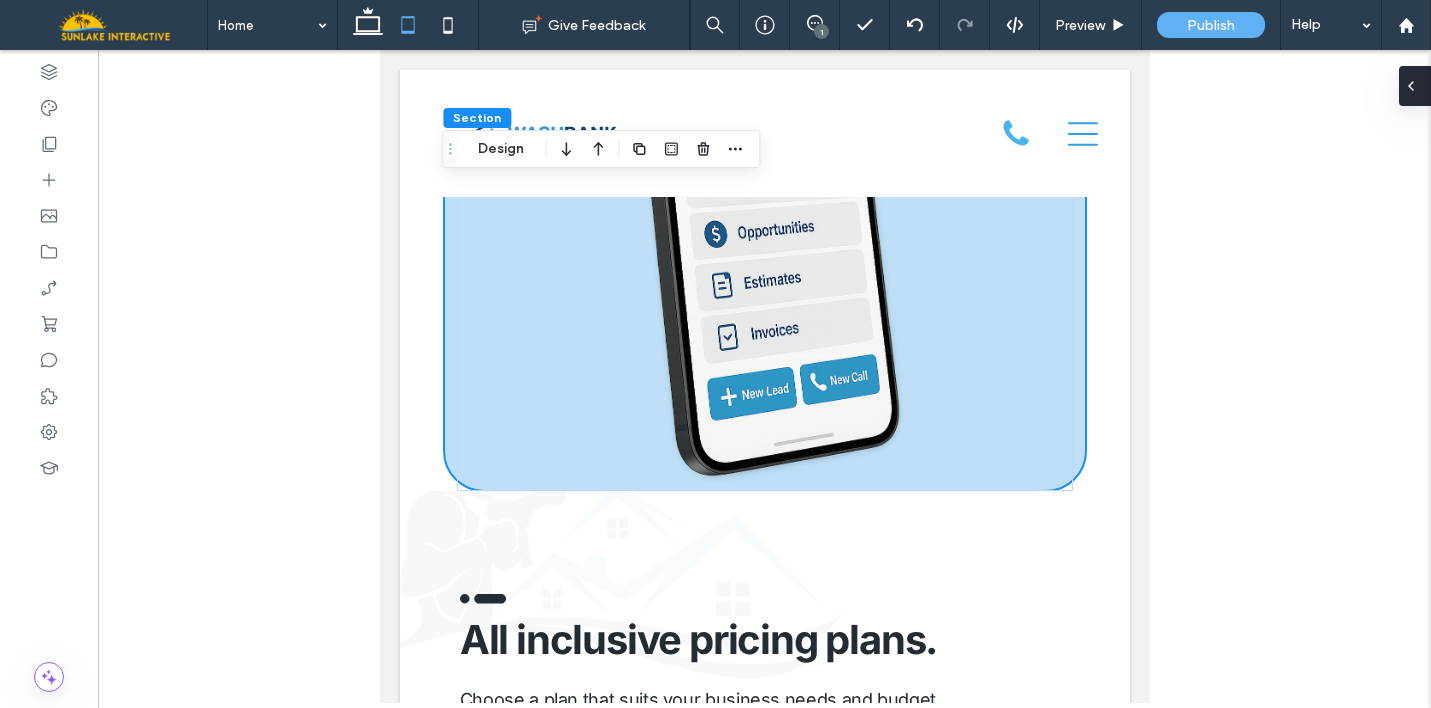 click at bounding box center (1411, 86) 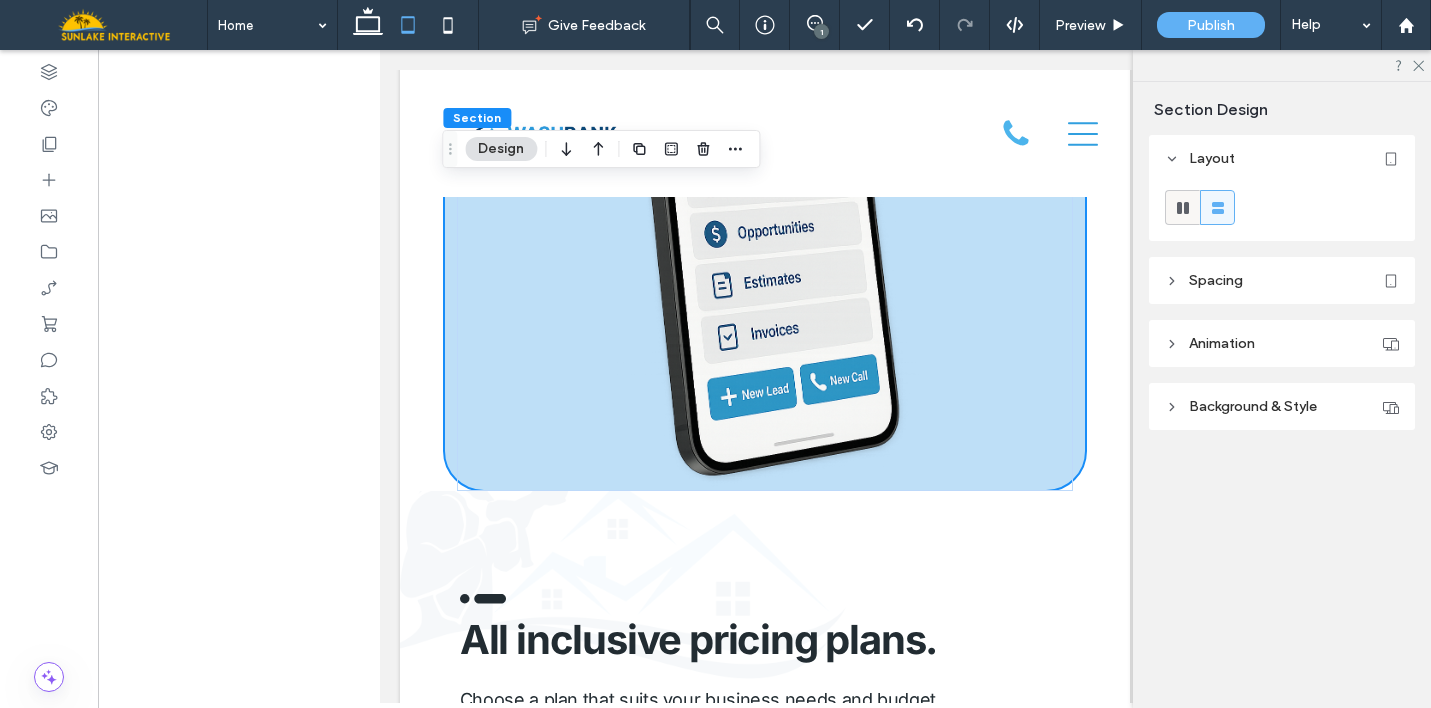 click 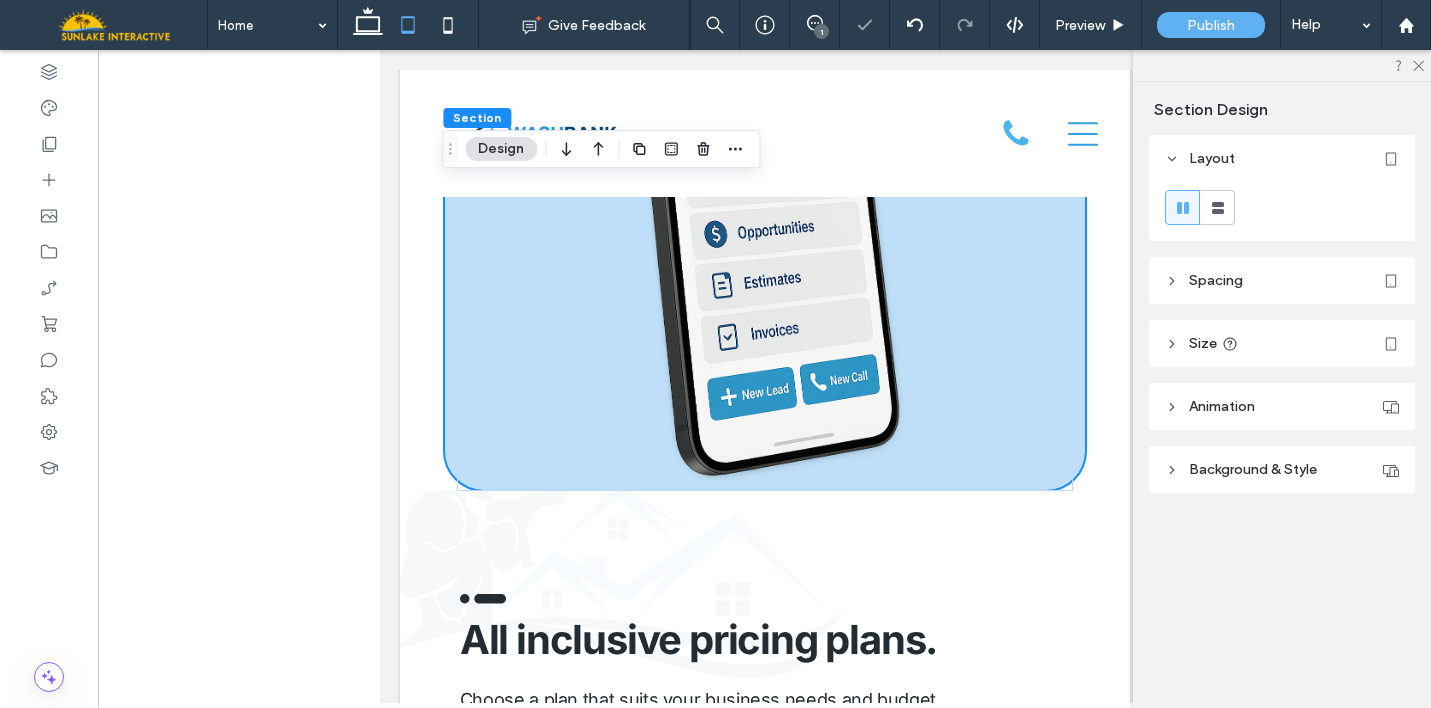 type on "***" 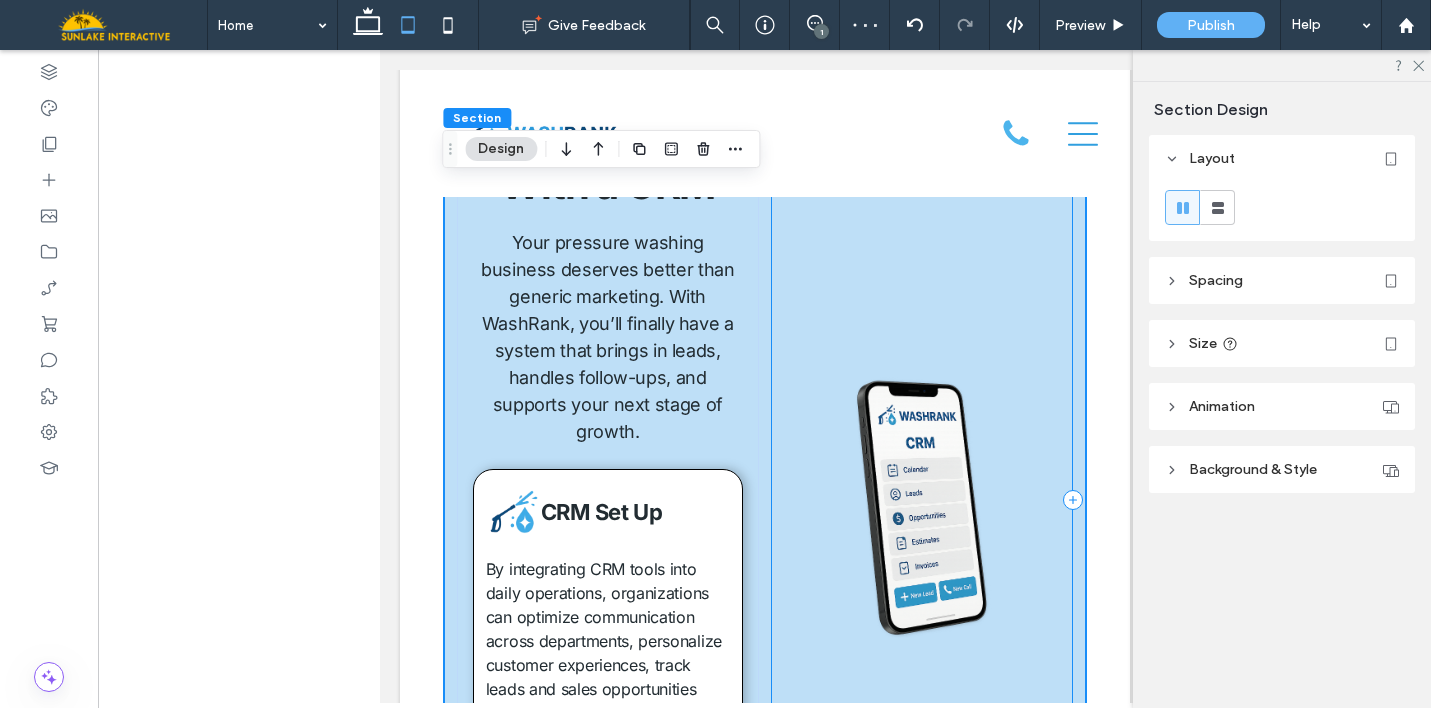 scroll, scrollTop: 4611, scrollLeft: 0, axis: vertical 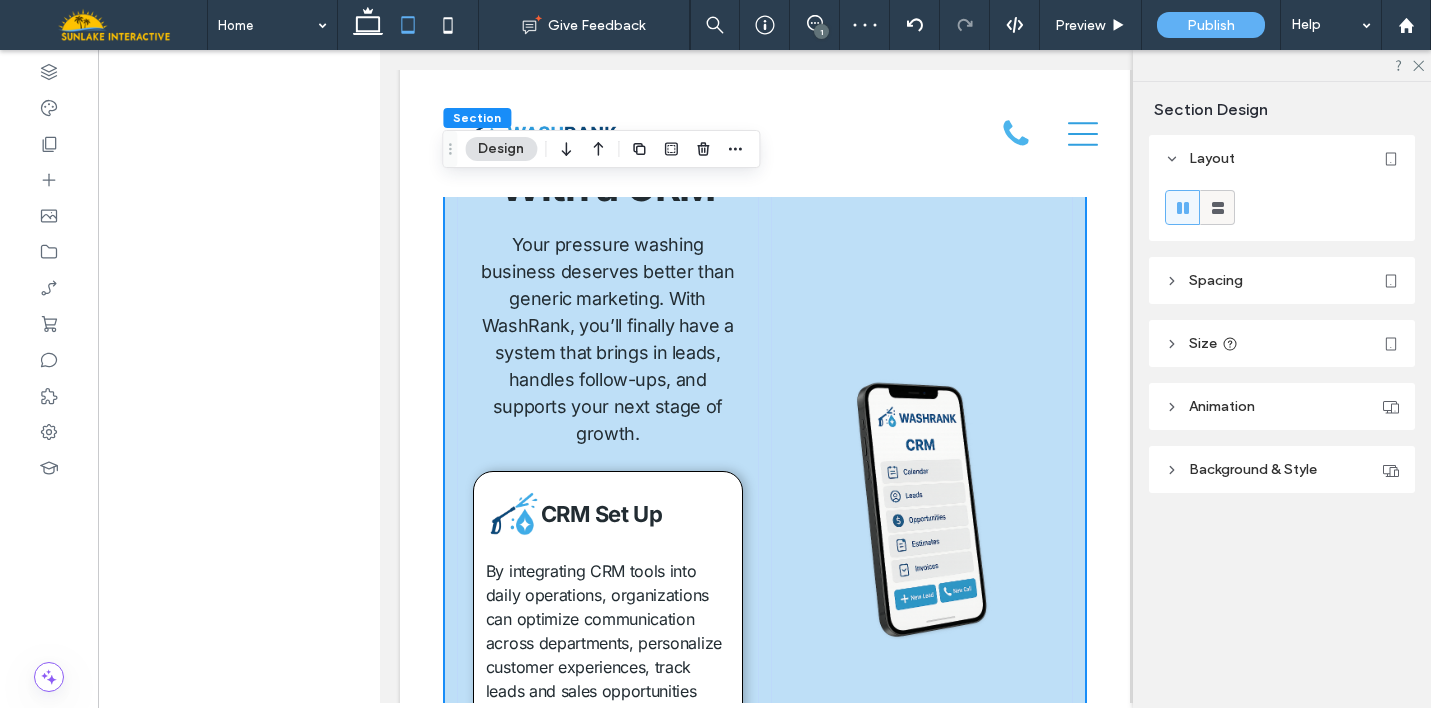 click 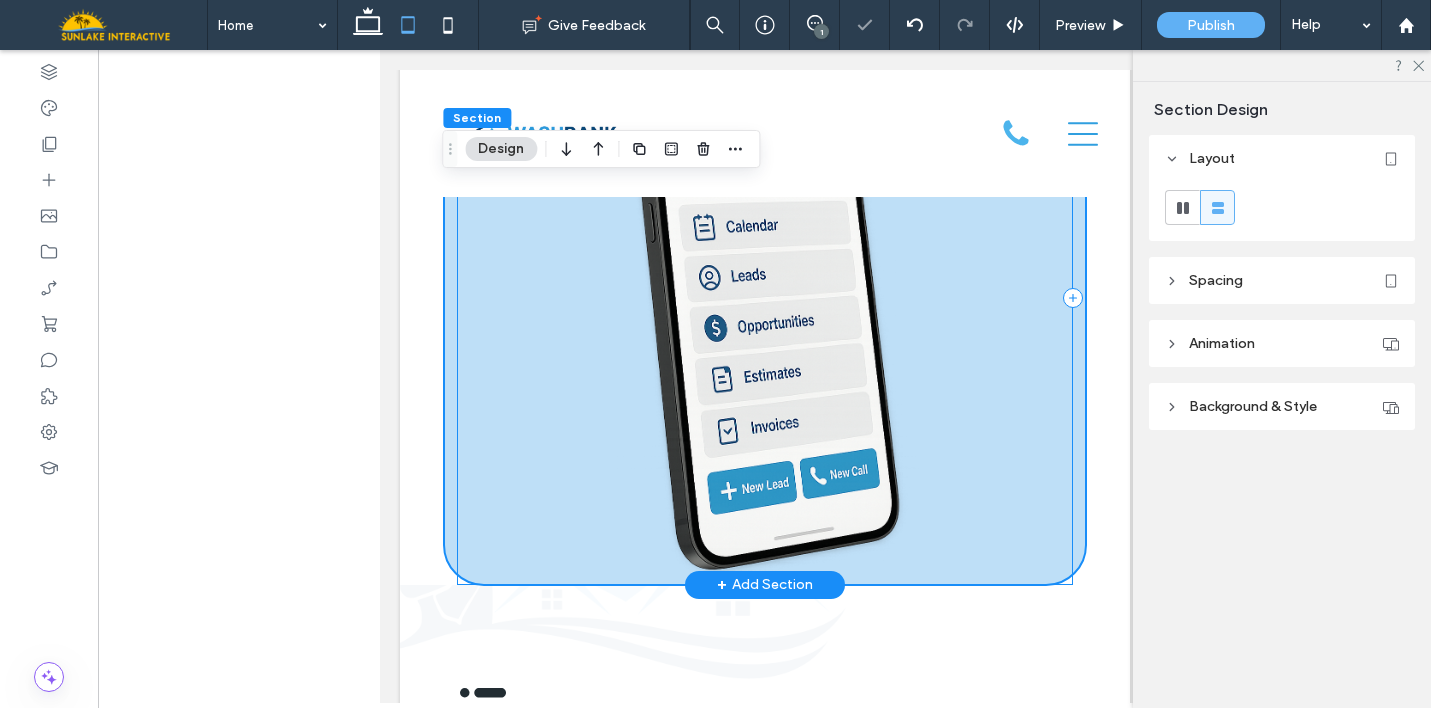 scroll, scrollTop: 5279, scrollLeft: 0, axis: vertical 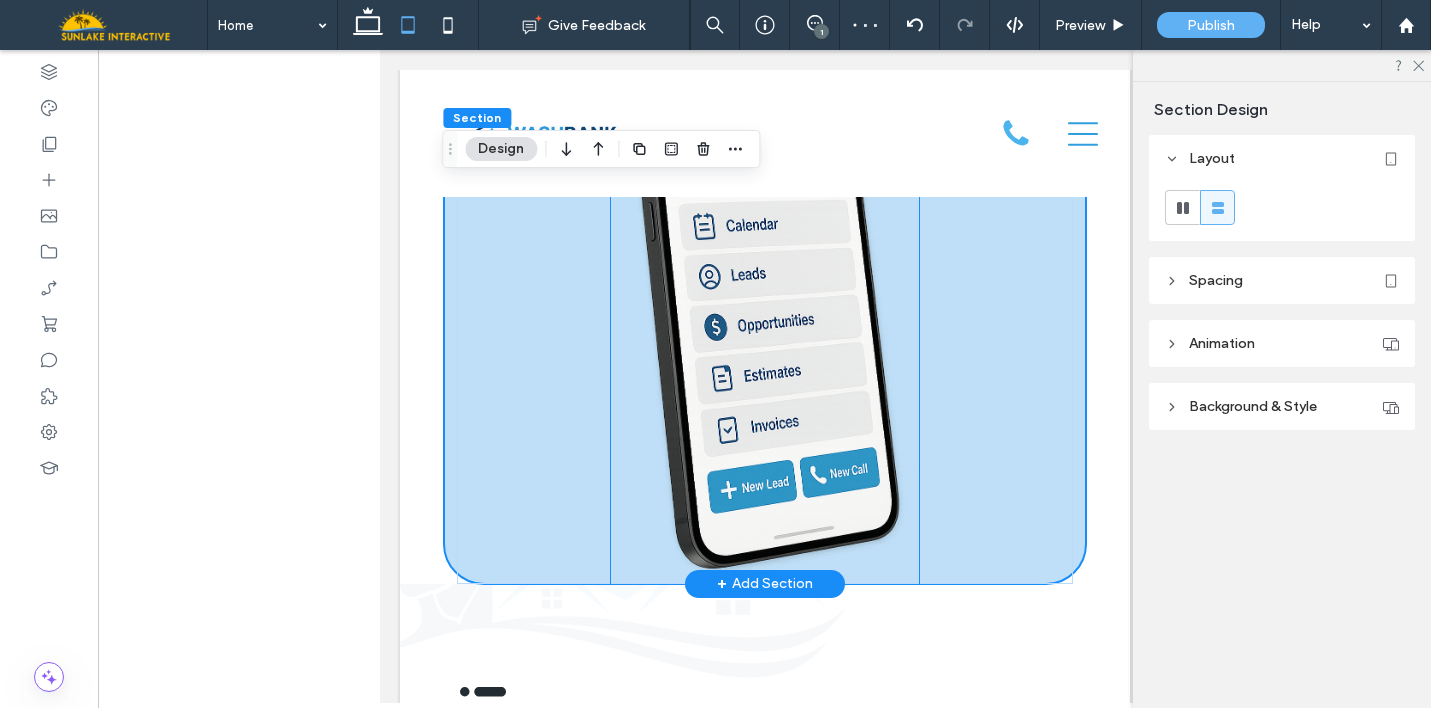 click at bounding box center (764, 305) 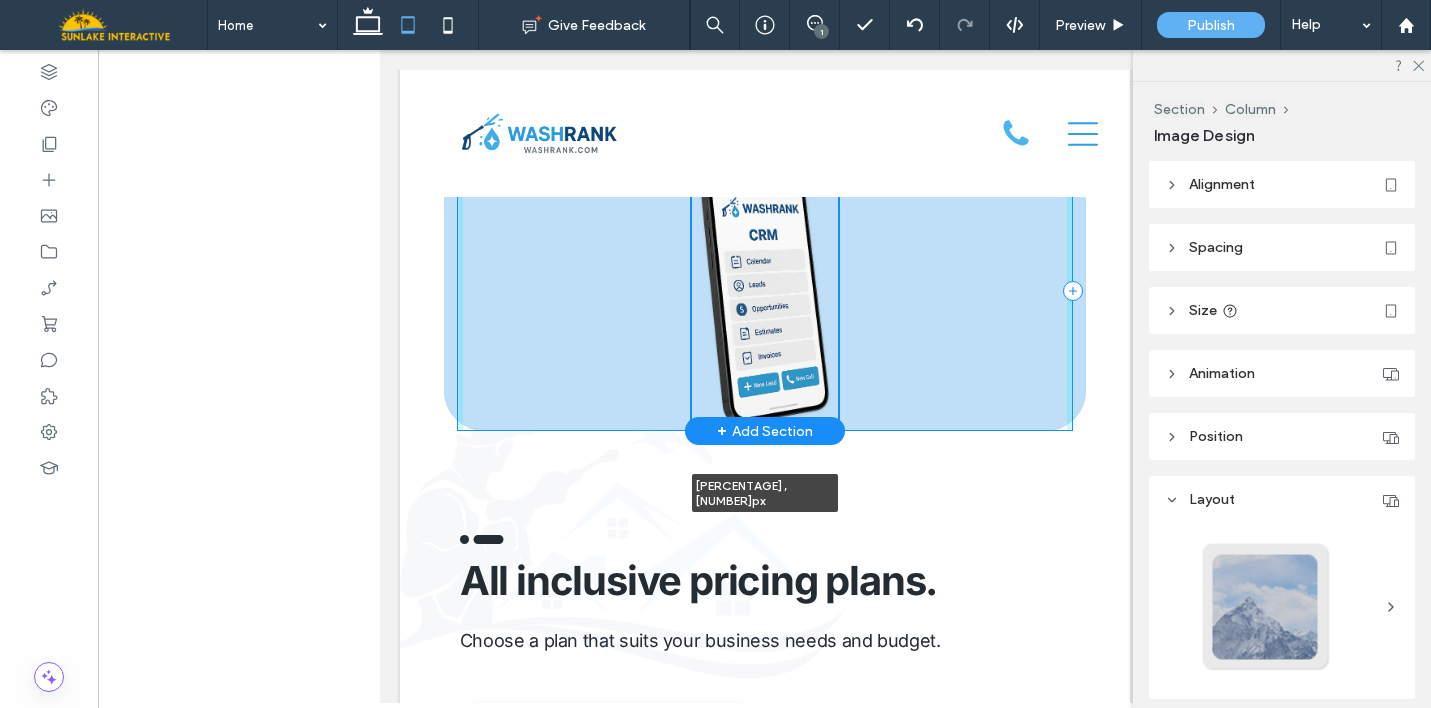 drag, startPoint x: 906, startPoint y: 579, endPoint x: 825, endPoint y: 442, distance: 159.154 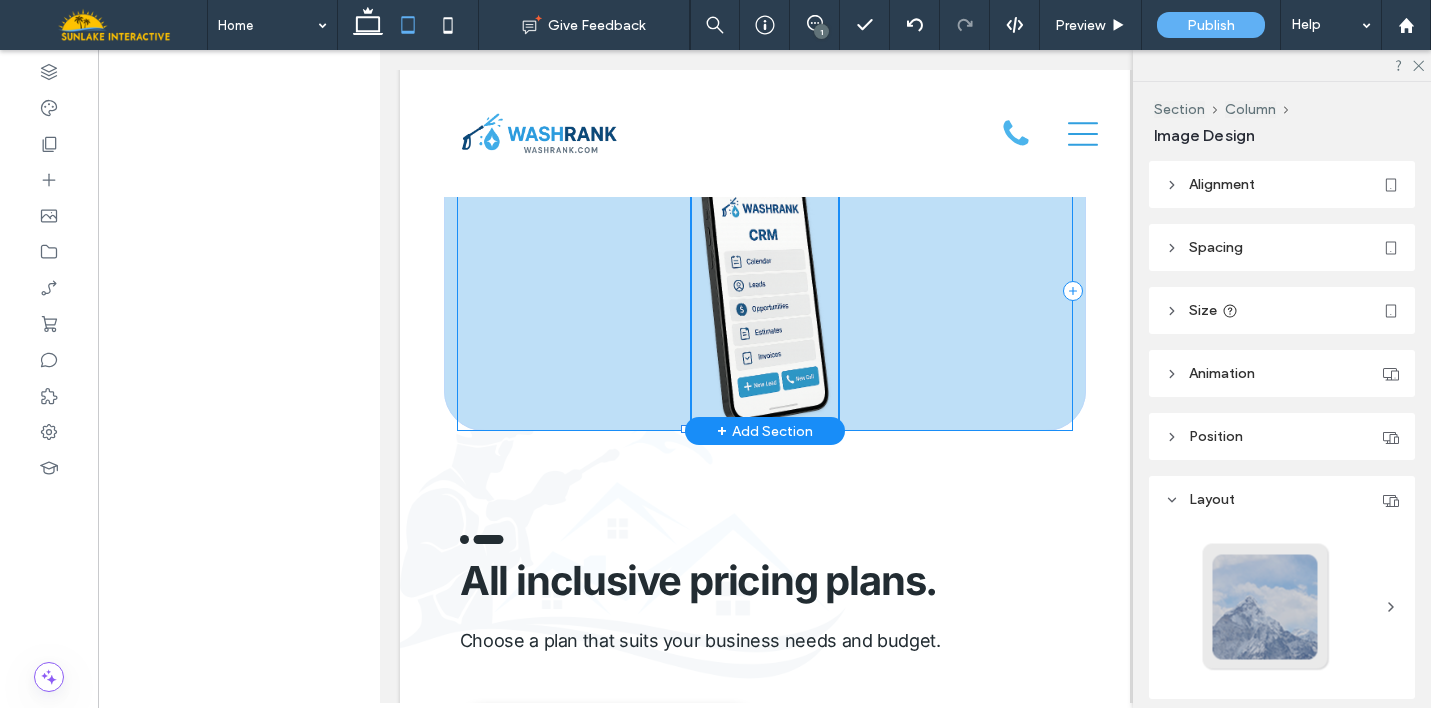 type on "****" 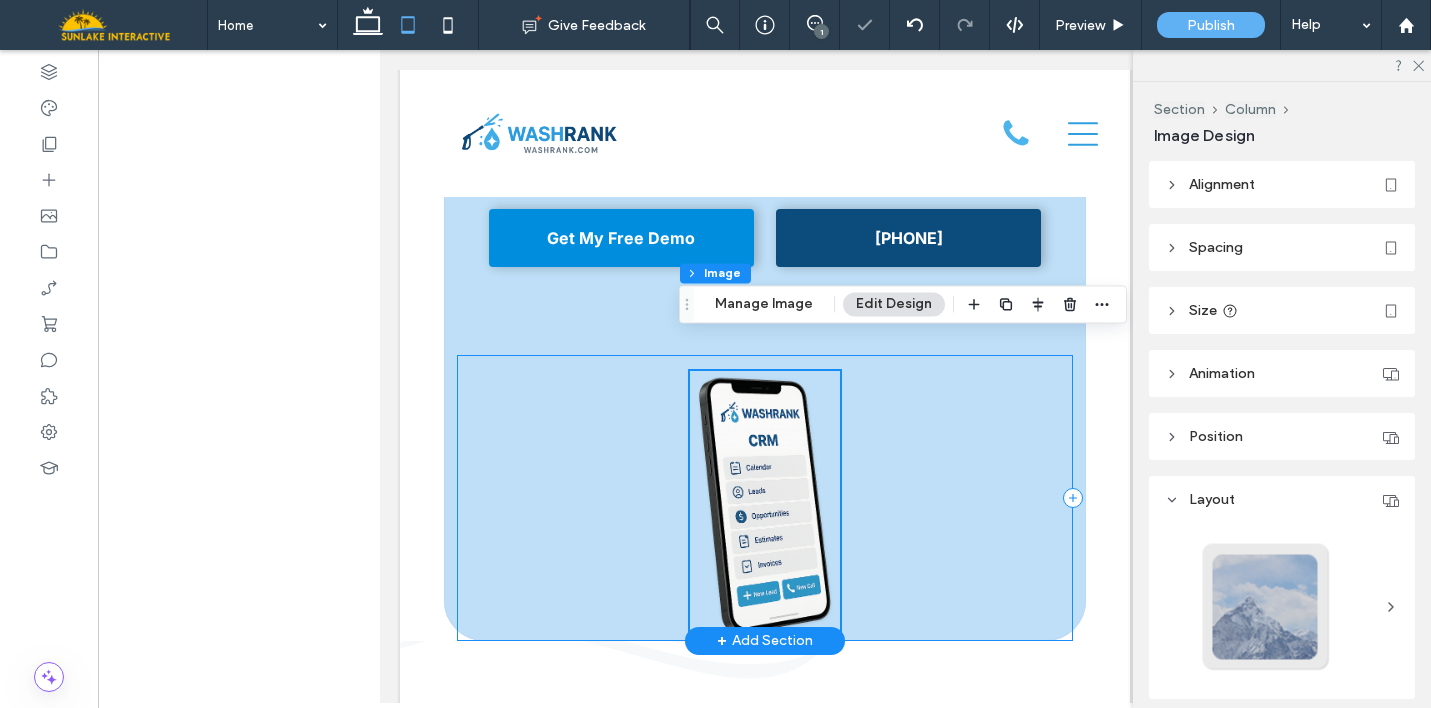 scroll, scrollTop: 4933, scrollLeft: 0, axis: vertical 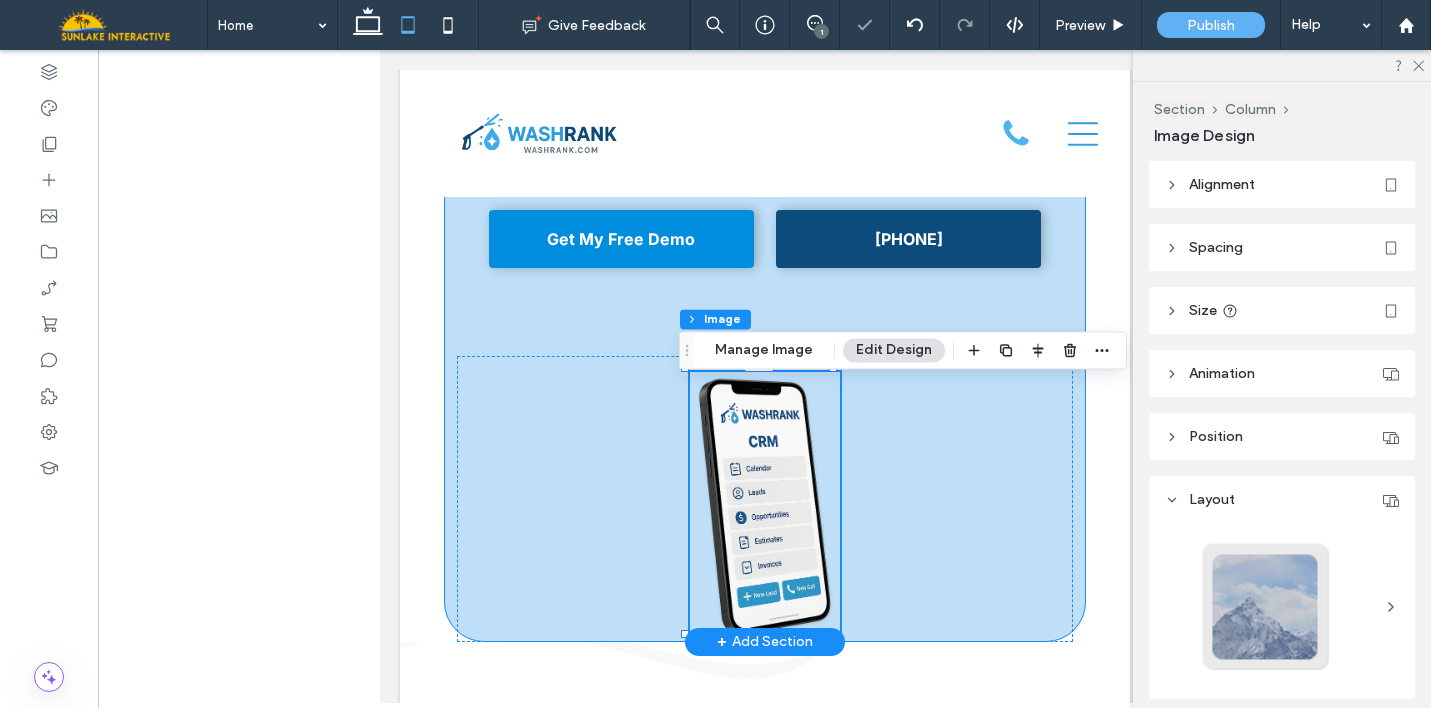 click on "25% , 310px
Take Control of Your Schedule With a CRM
Your pressure washing business deserves better than generic marketing. With WashRank, you’ll finally have a system that brings in leads, handles follow-ups, and supports your next stage of growth.
CRM Set Up
By integrating CRM tools into daily operations, organizations can optimize communication across departments, personalize customer experiences, track leads and sales opportunities more effectively, and ultimately foster stronger, long-lasting relationships.
Get My Free Demo
813-851-5028" at bounding box center (764, 156) 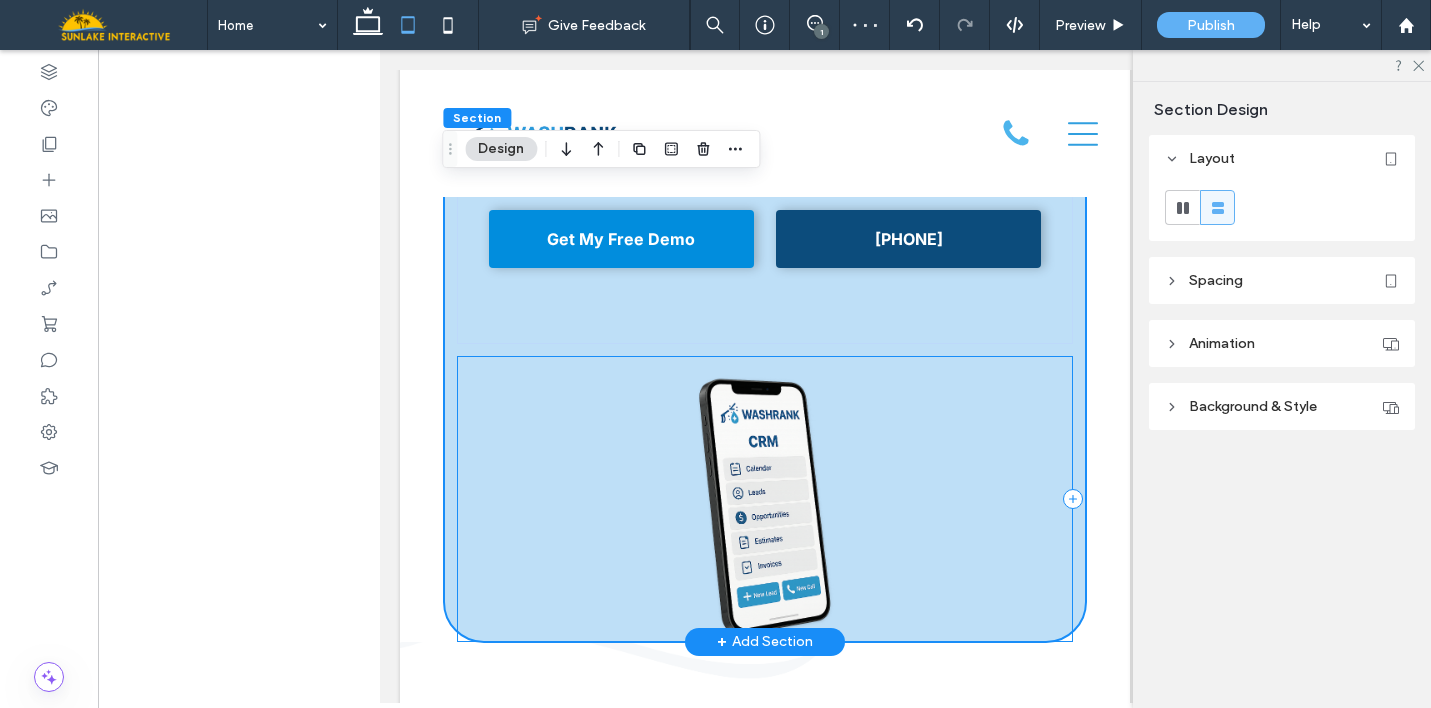 click at bounding box center (764, 499) 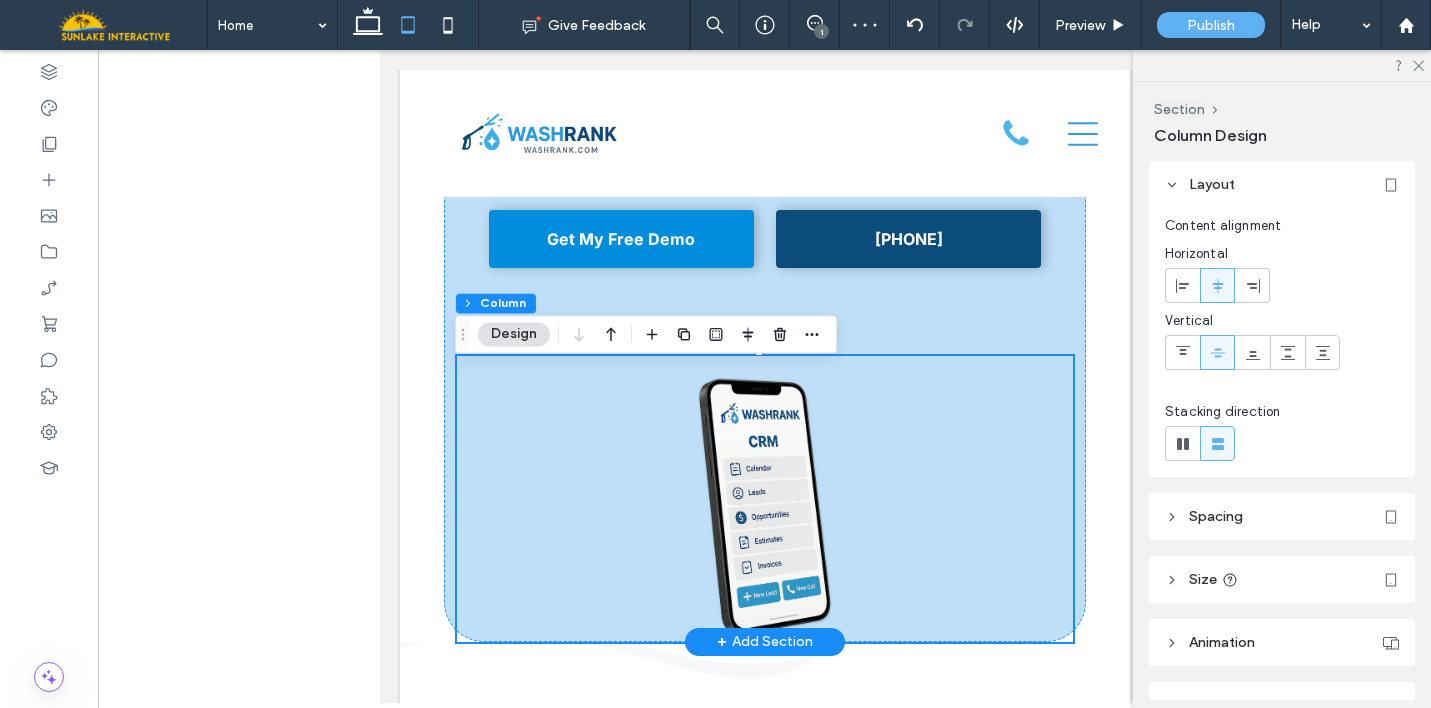 click on "Take Control of Your Schedule With a CRM
Your pressure washing business deserves better than generic marketing. With WashRank, you’ll finally have a system that brings in leads, handles follow-ups, and supports your next stage of growth.
CRM Set Up
By integrating CRM tools into daily operations, organizations can optimize communication across departments, personalize customer experiences, track leads and sales opportunities more effectively, and ultimately foster stronger, long-lasting relationships.
Get My Free Demo
813-851-5028
Section + Add Section" at bounding box center (764, 156) 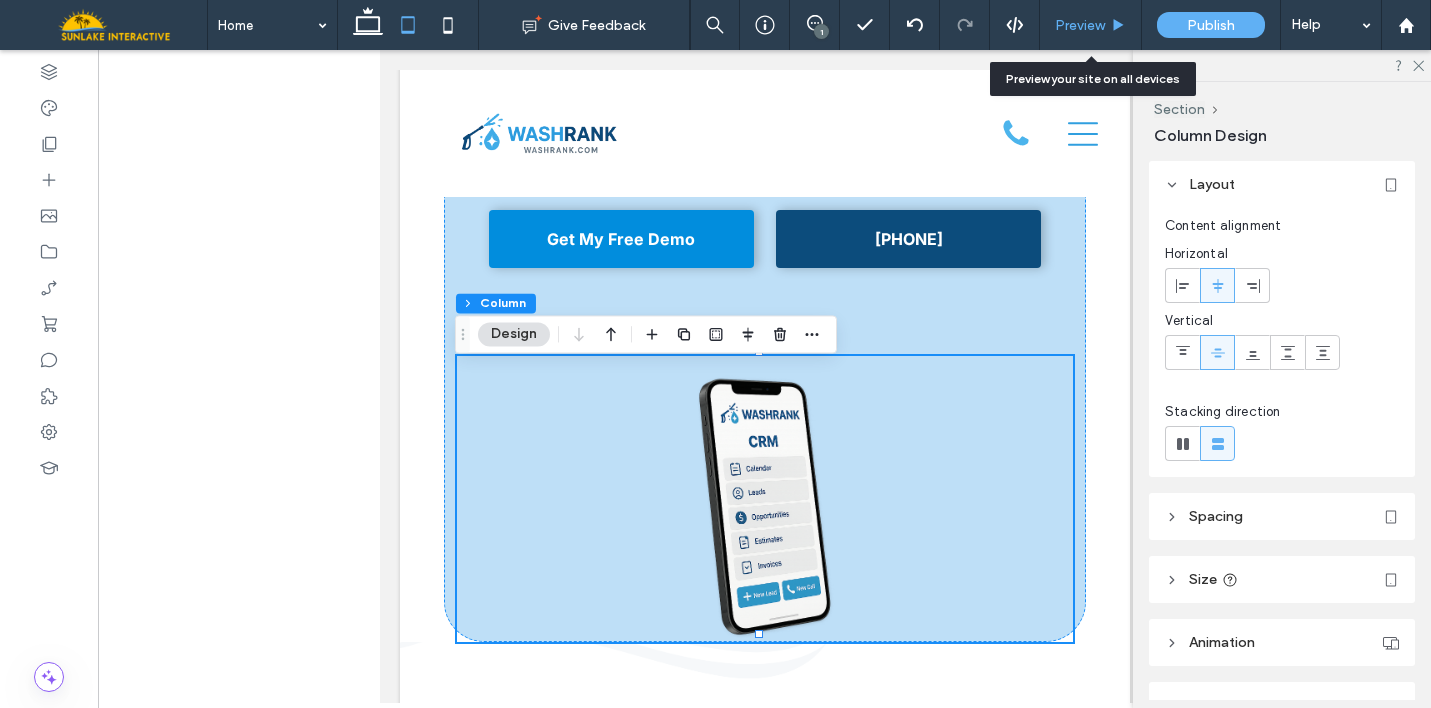 click on "Preview" at bounding box center (1091, 25) 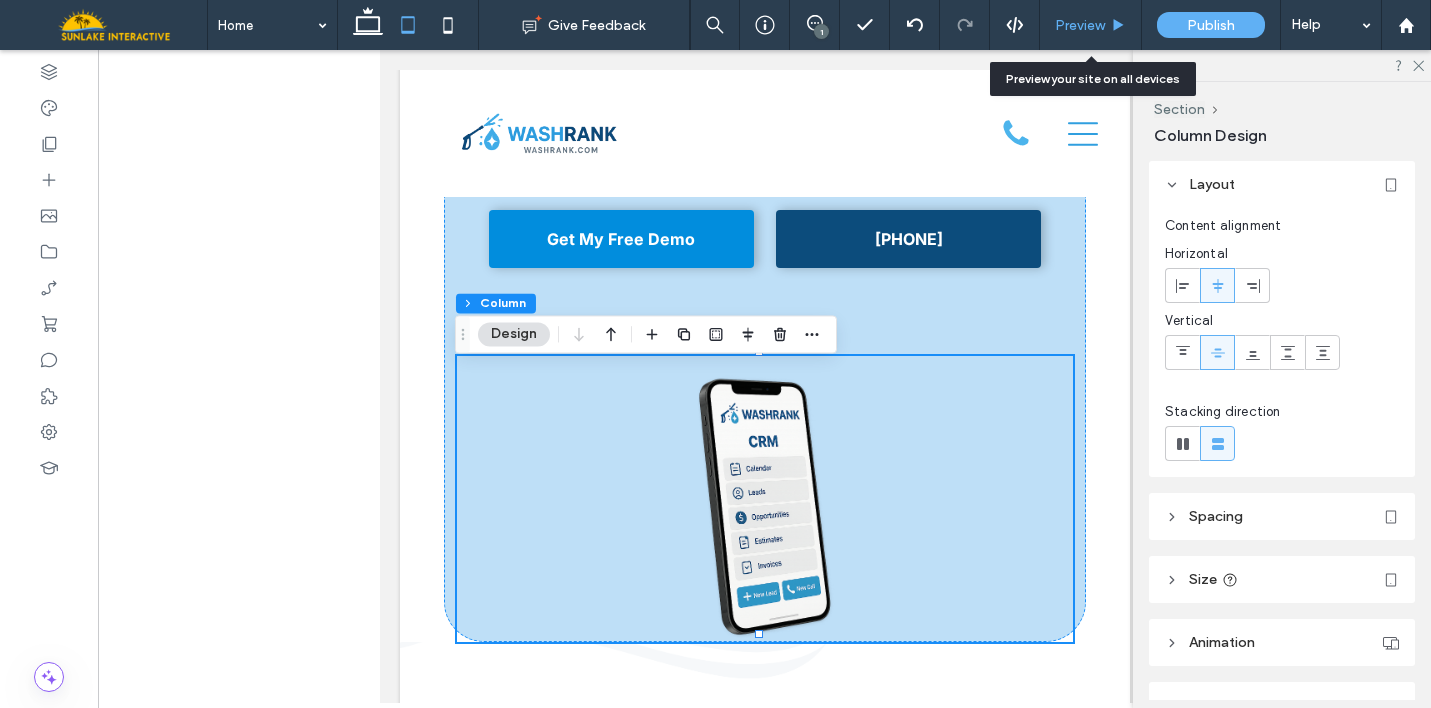 click on "Preview" at bounding box center [1091, 25] 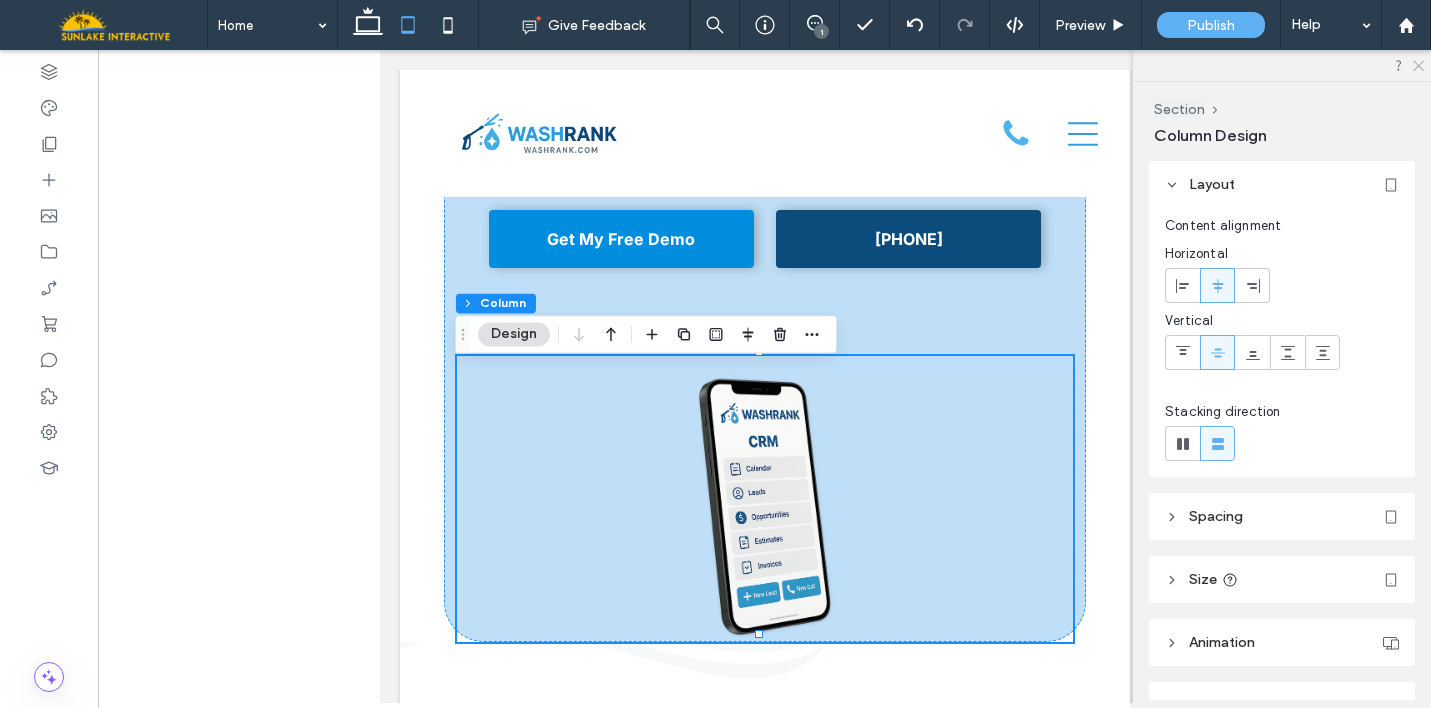 click 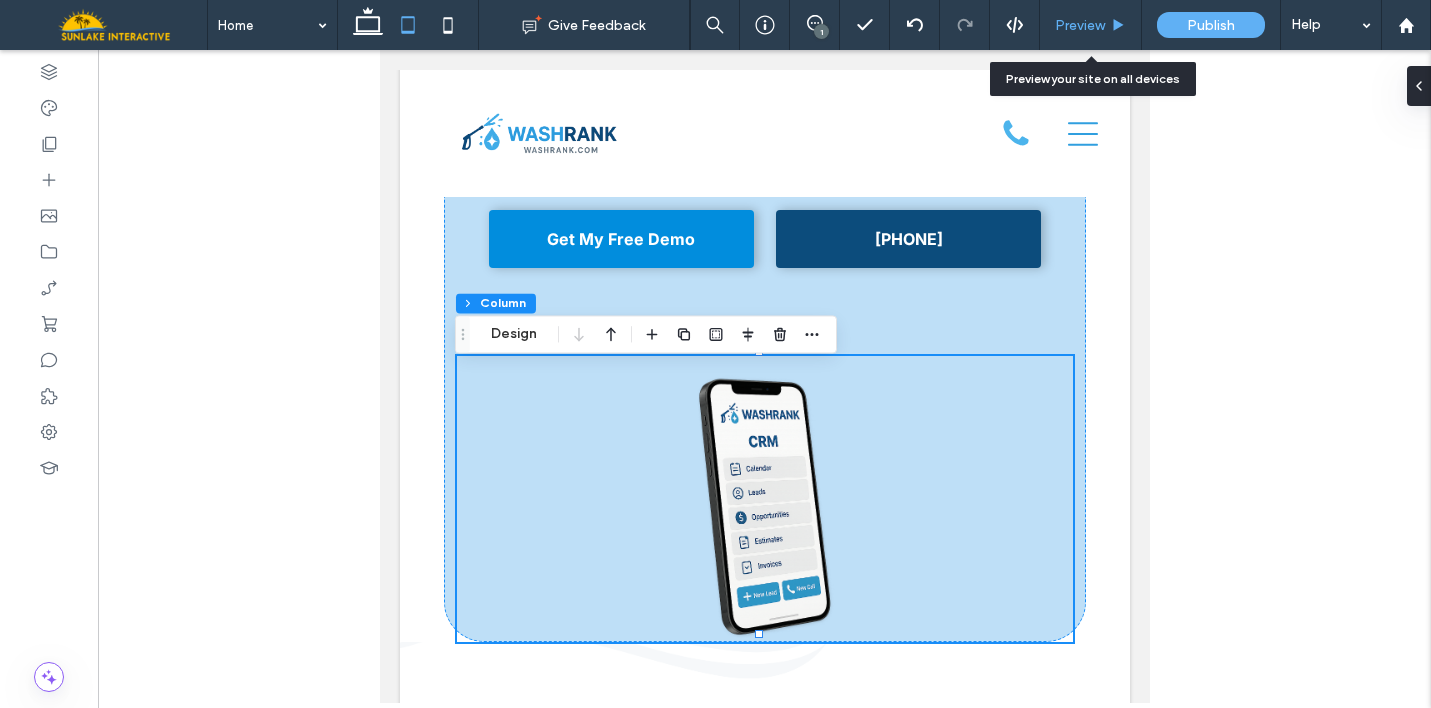 click 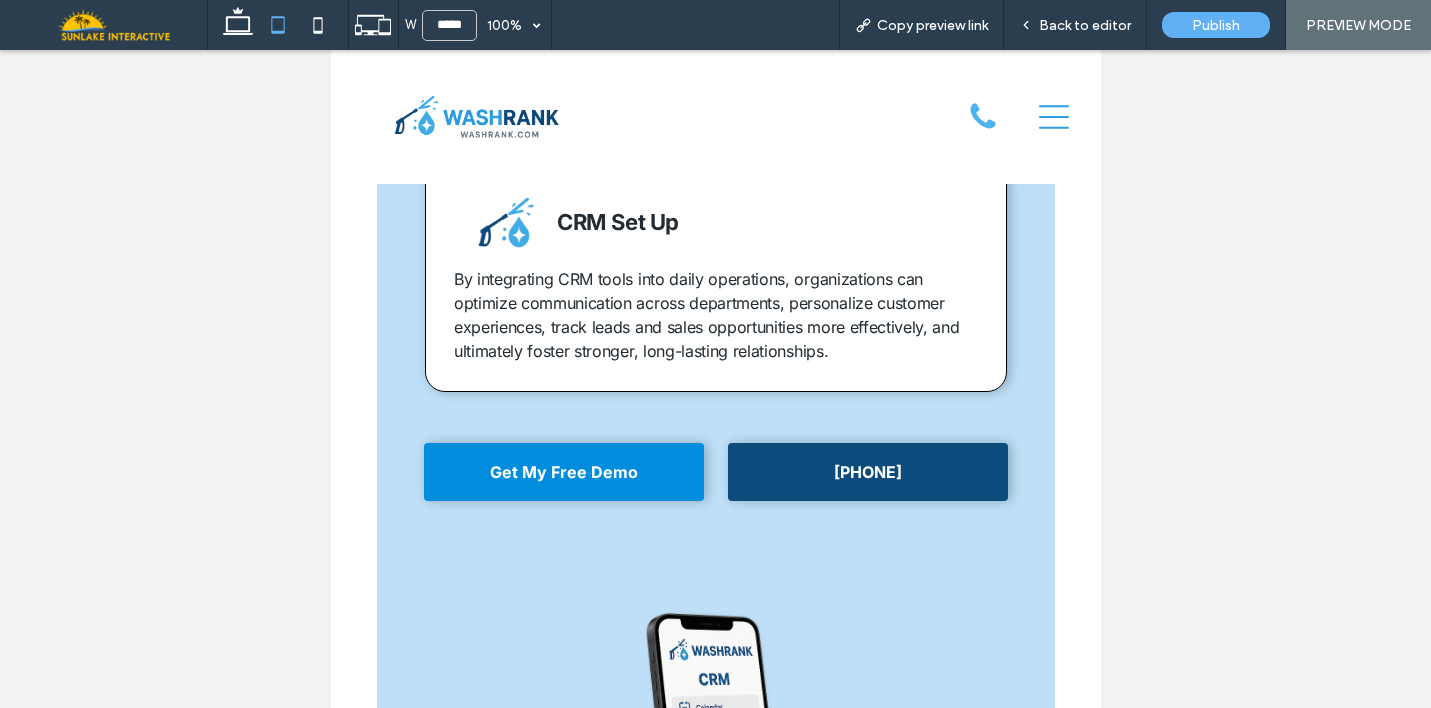scroll, scrollTop: 4695, scrollLeft: 0, axis: vertical 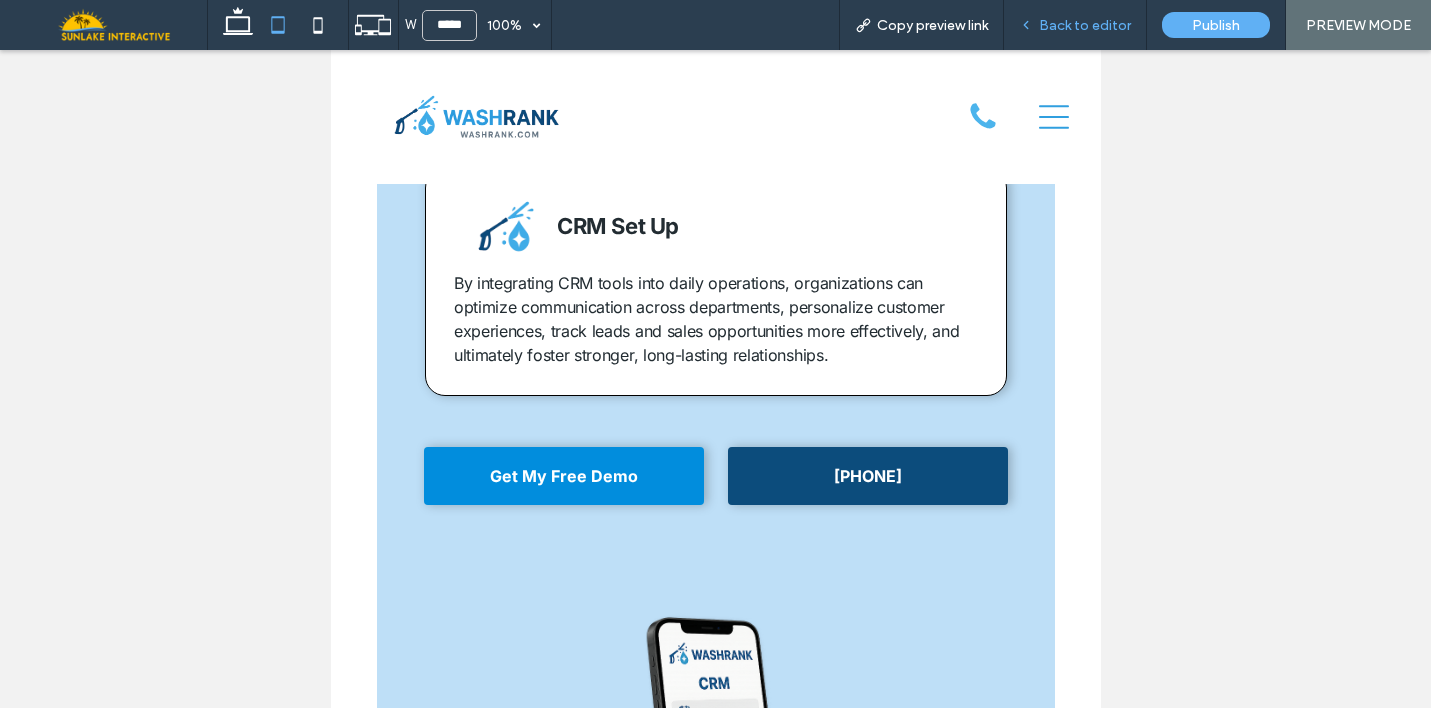 click on "Back to editor" at bounding box center [1085, 25] 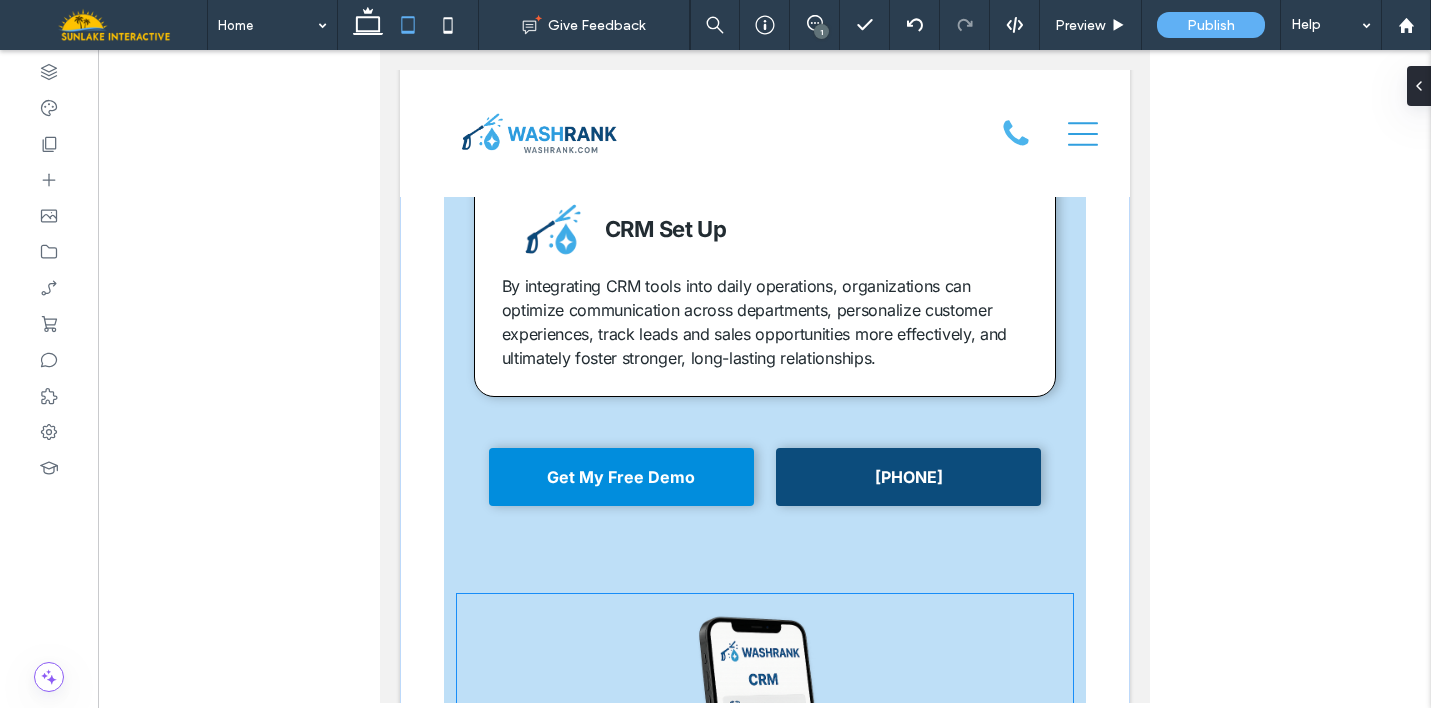 click at bounding box center (764, 737) 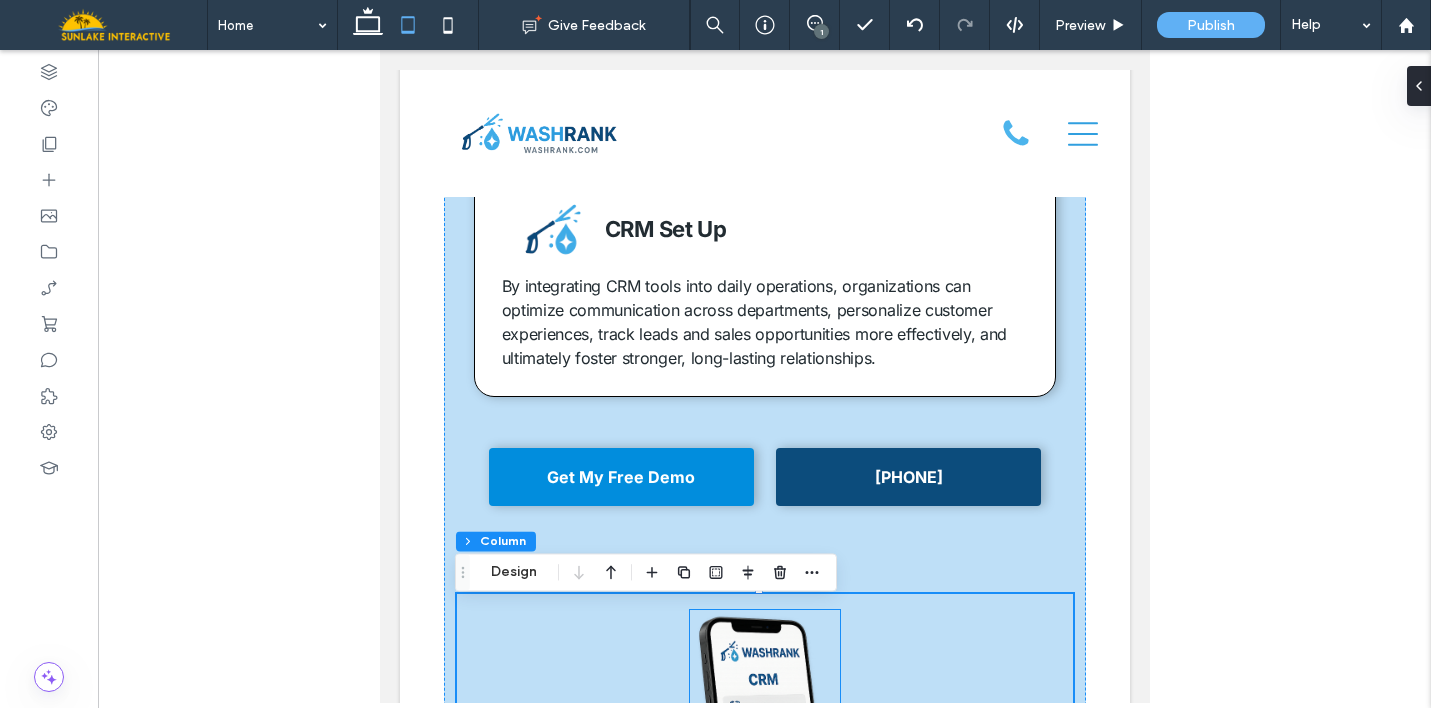 click at bounding box center [764, 745] 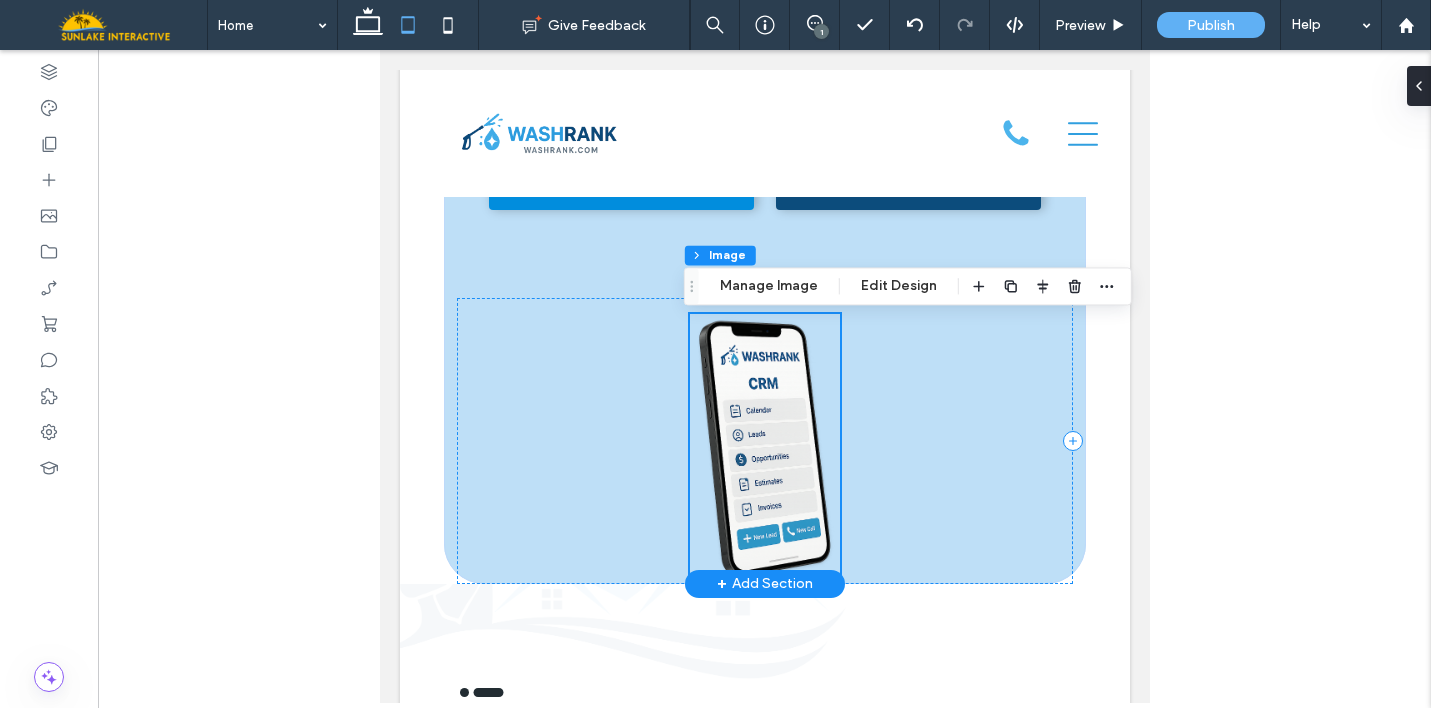 scroll, scrollTop: 4997, scrollLeft: 0, axis: vertical 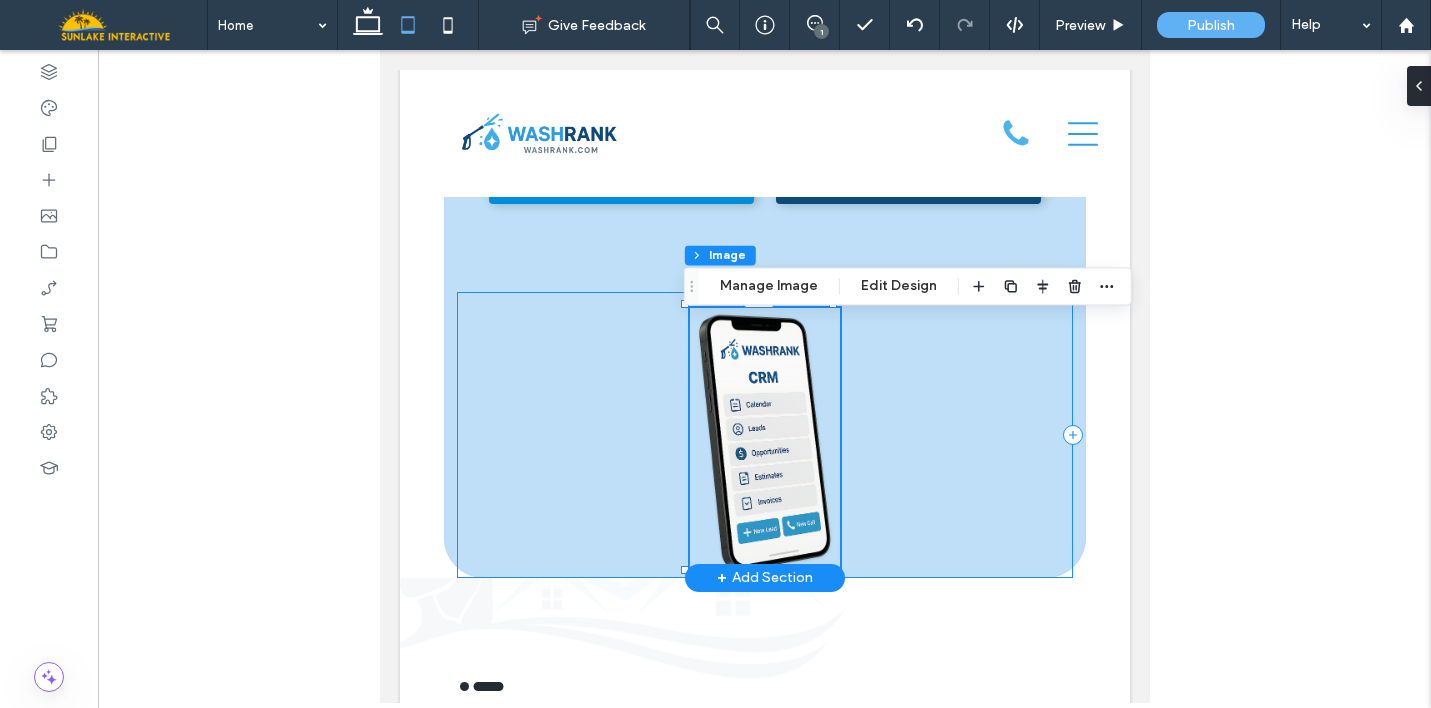 click at bounding box center [764, 435] 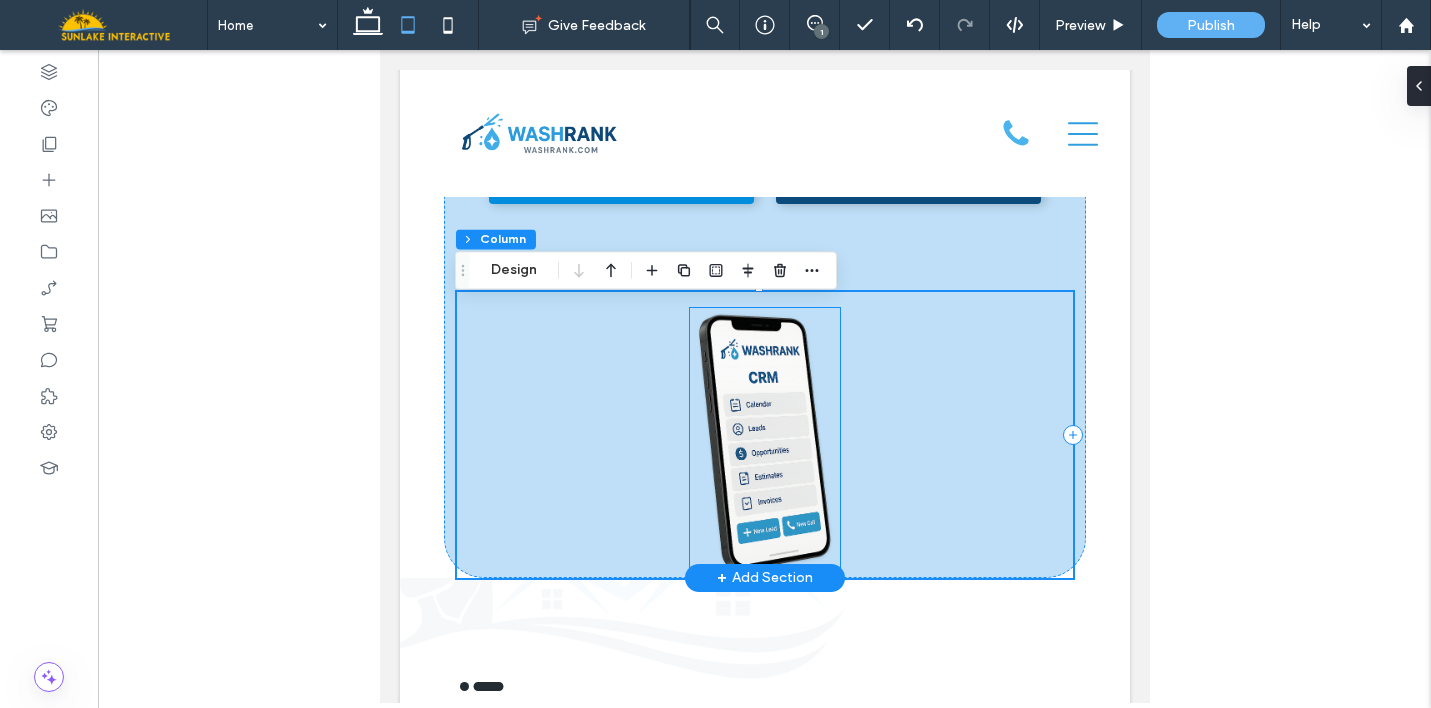 click at bounding box center [764, 443] 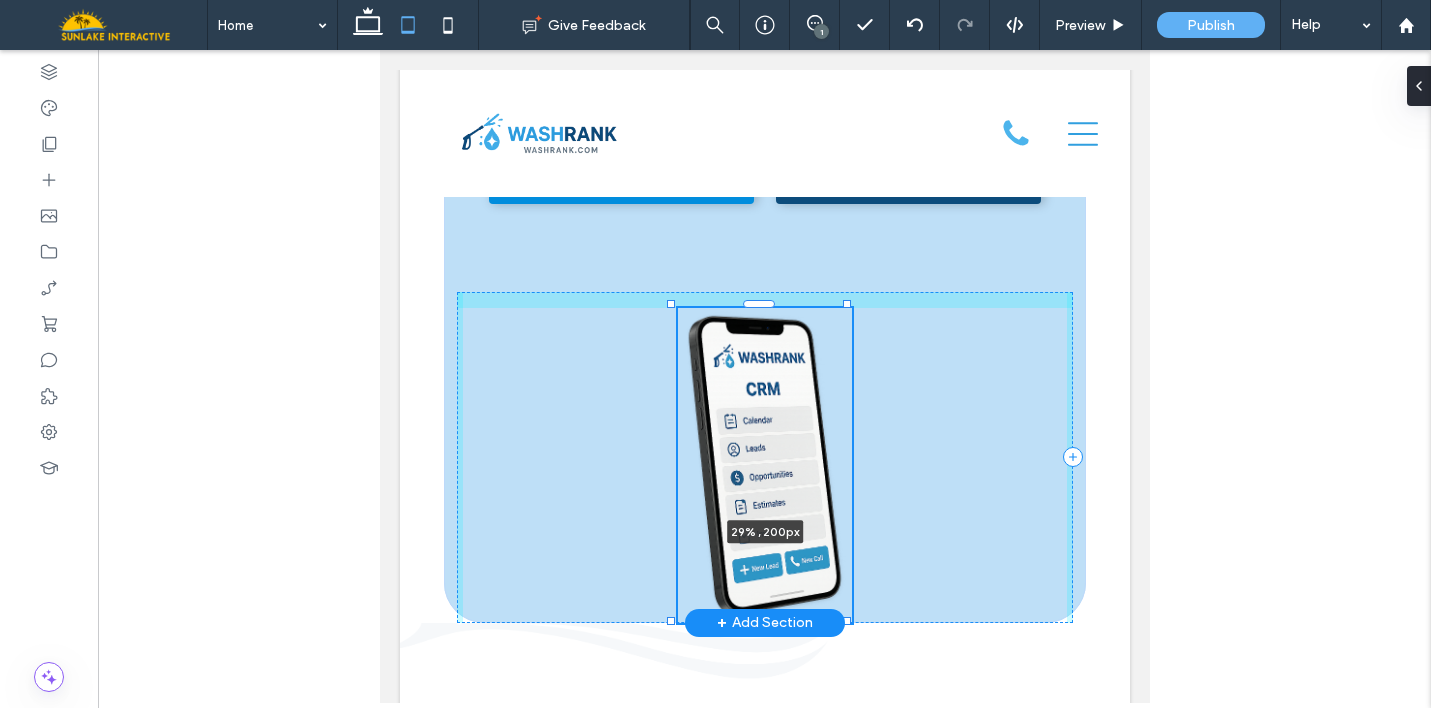 drag, startPoint x: 685, startPoint y: 317, endPoint x: 660, endPoint y: 298, distance: 31.400637 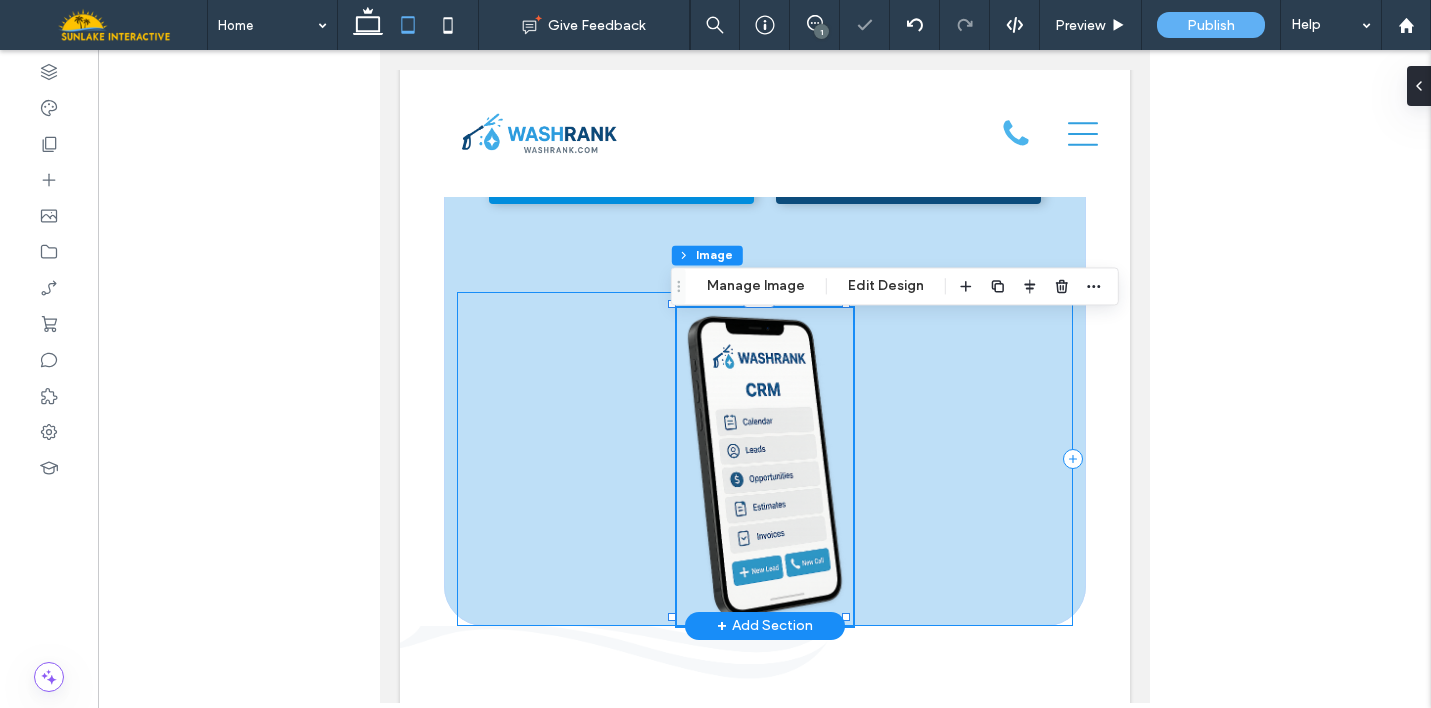 click on "29% , 196px" at bounding box center [764, 459] 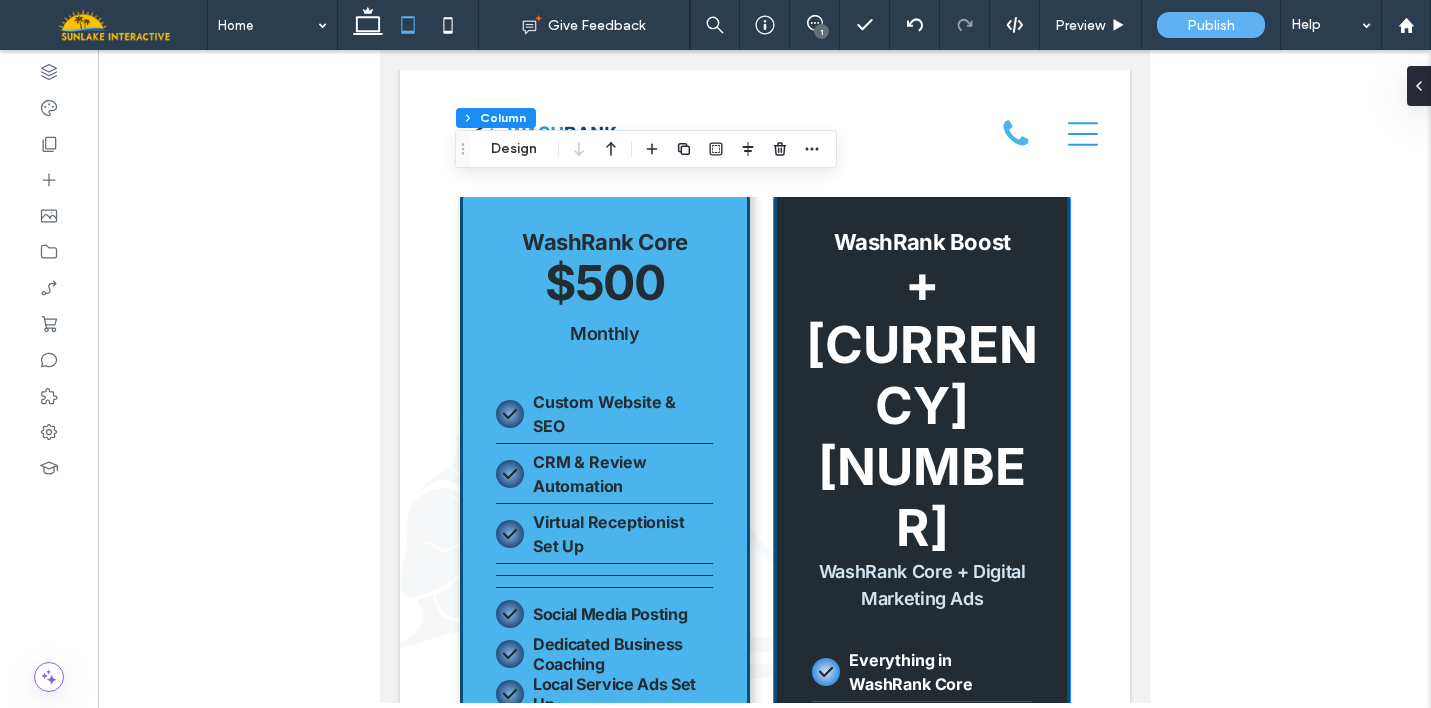 scroll, scrollTop: 5772, scrollLeft: 0, axis: vertical 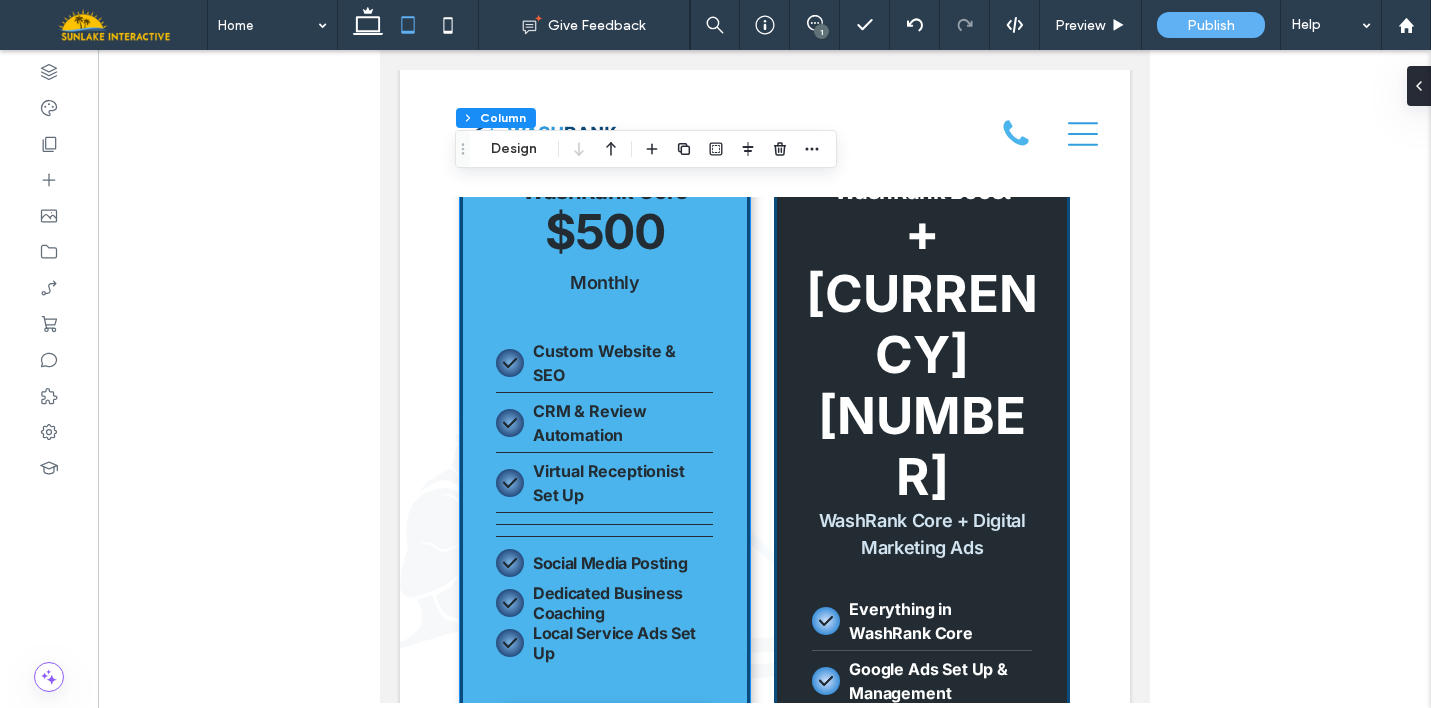 click at bounding box center [603, 525] 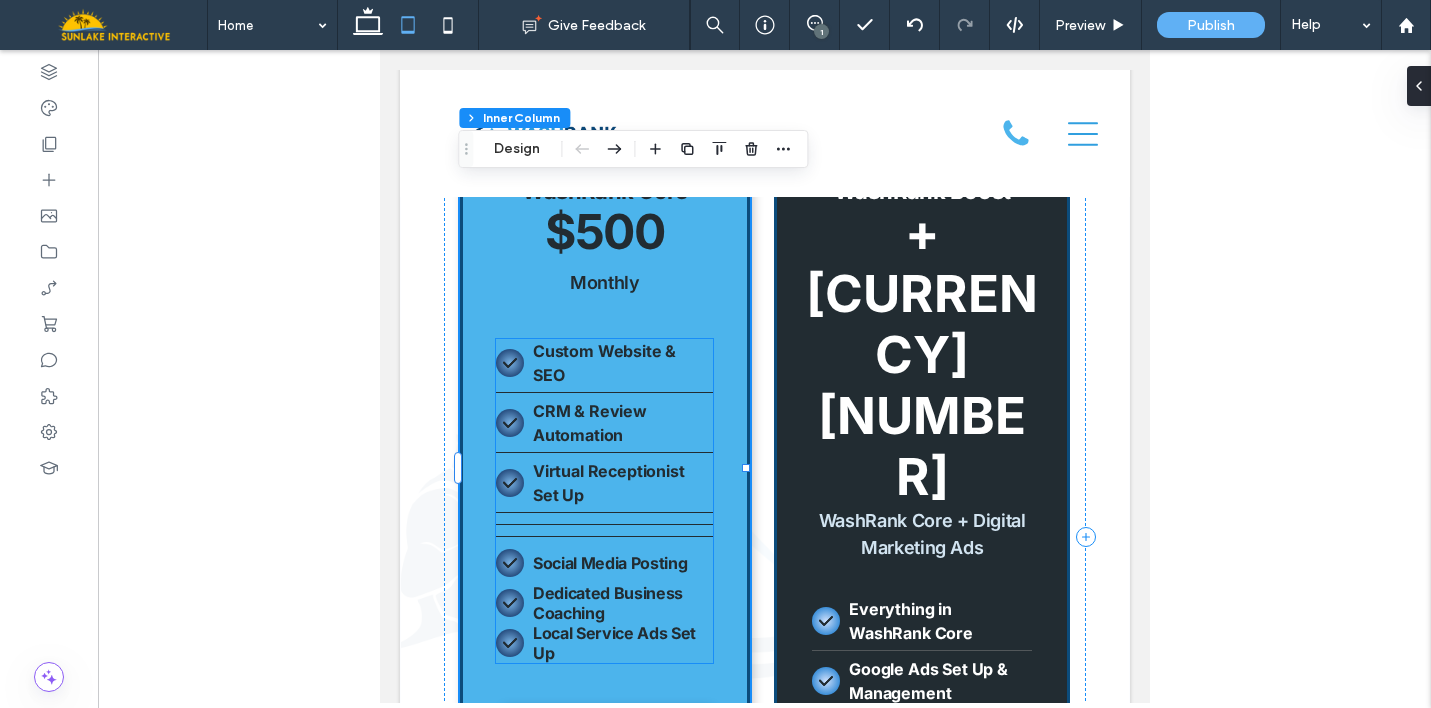 click at bounding box center (603, 525) 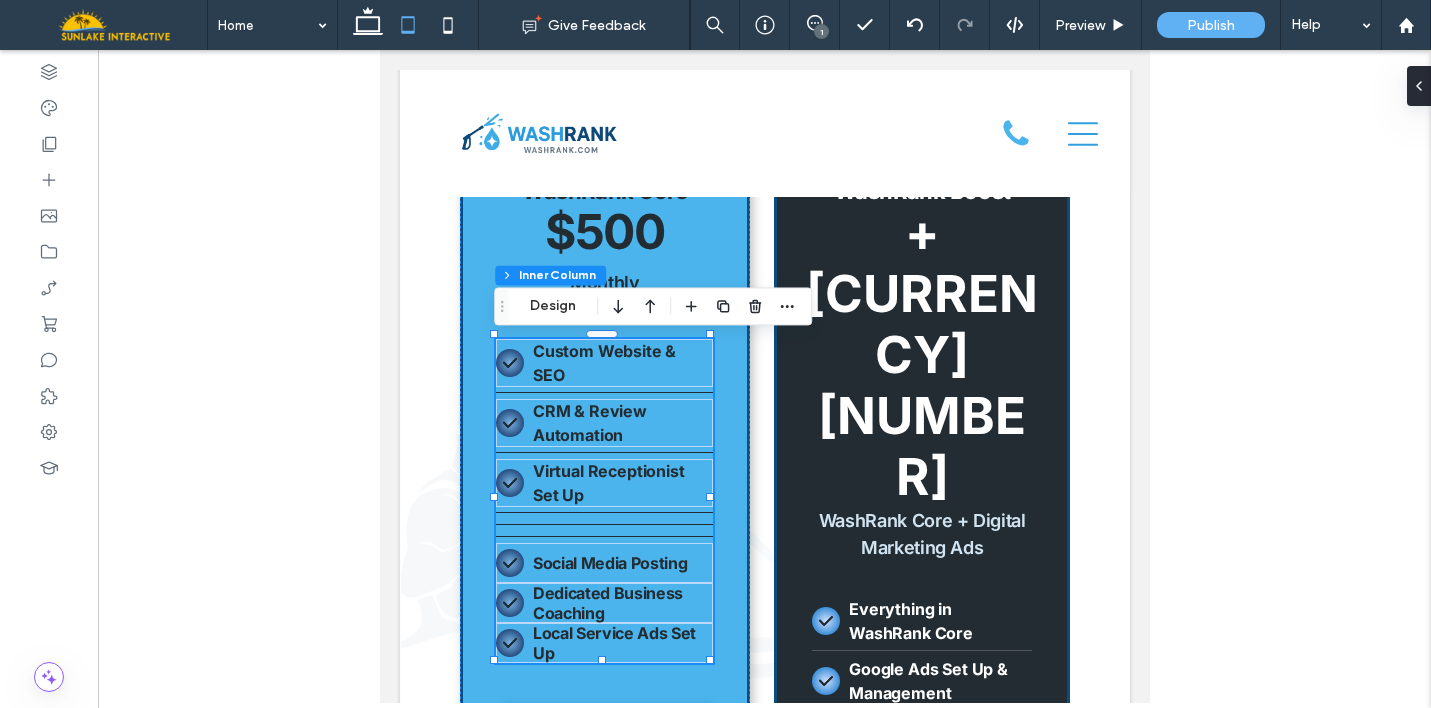 click at bounding box center [603, 525] 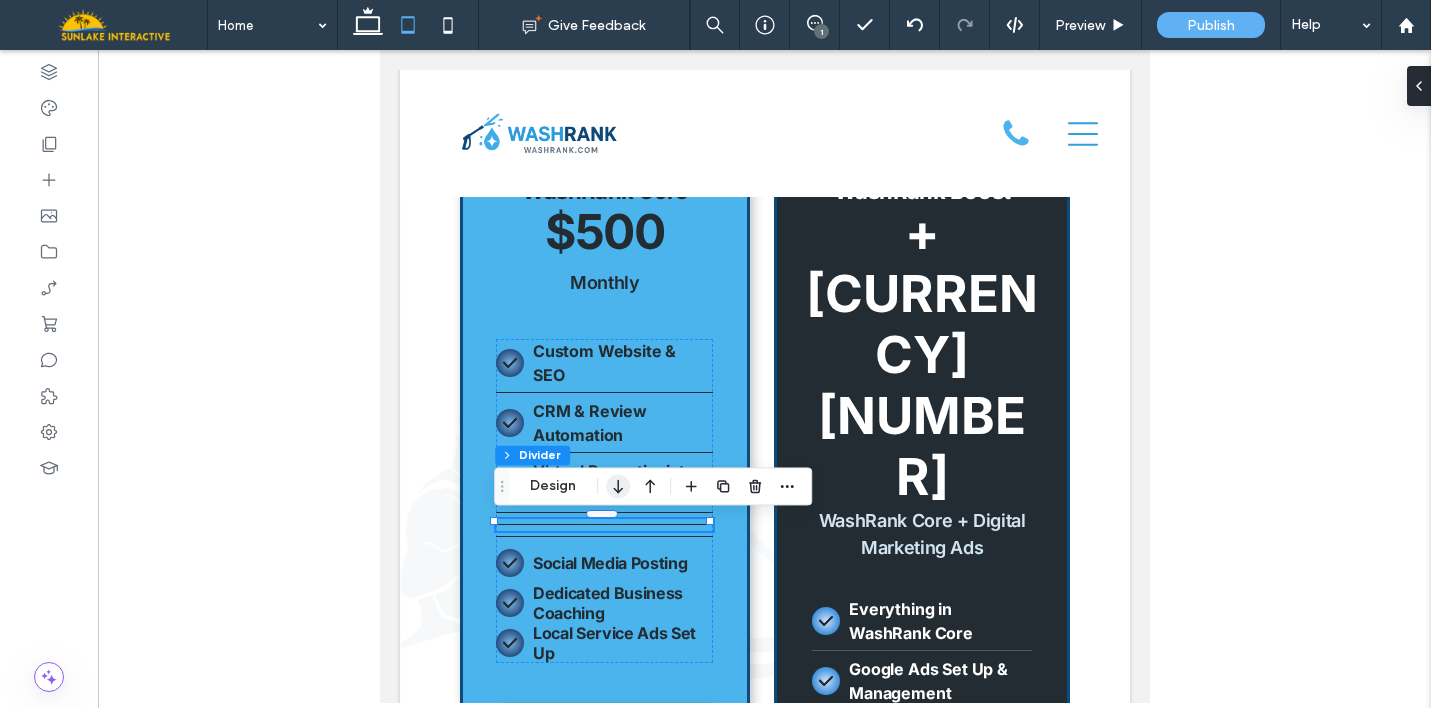 click 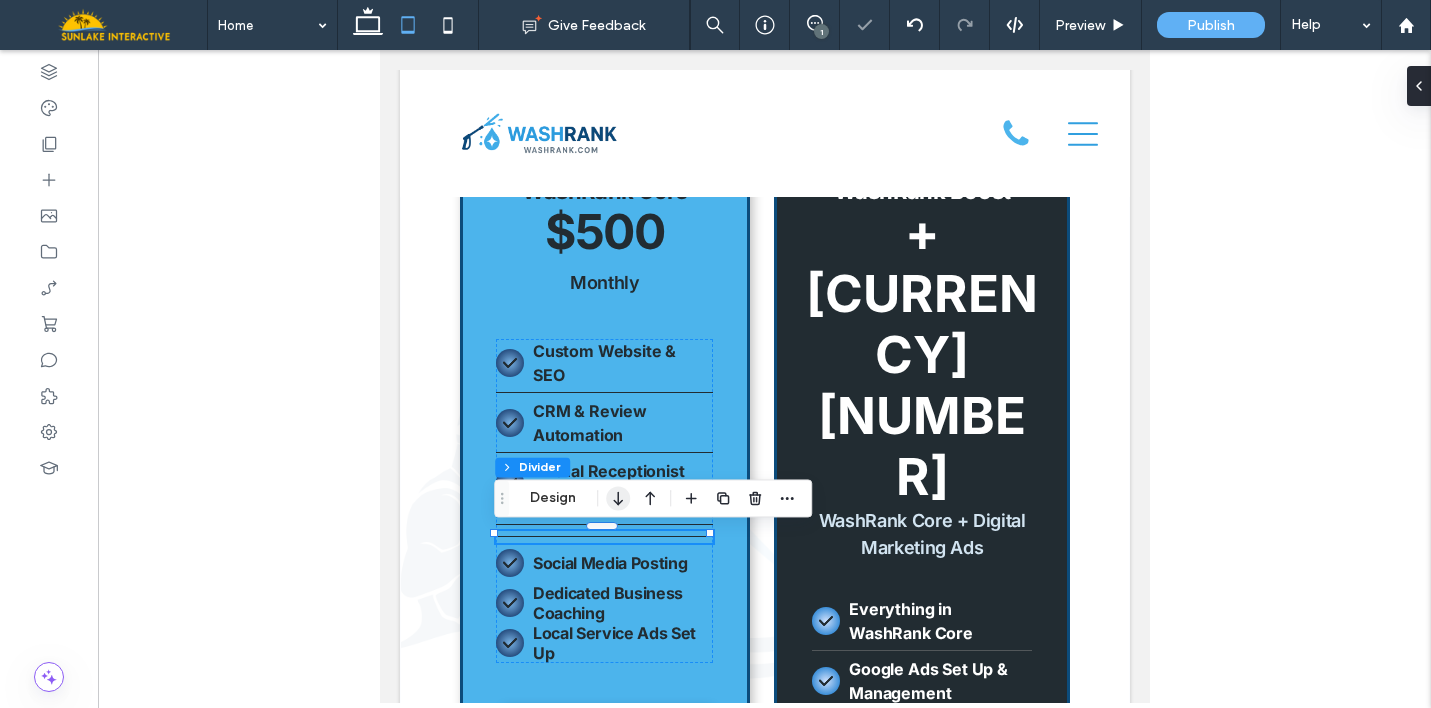 click 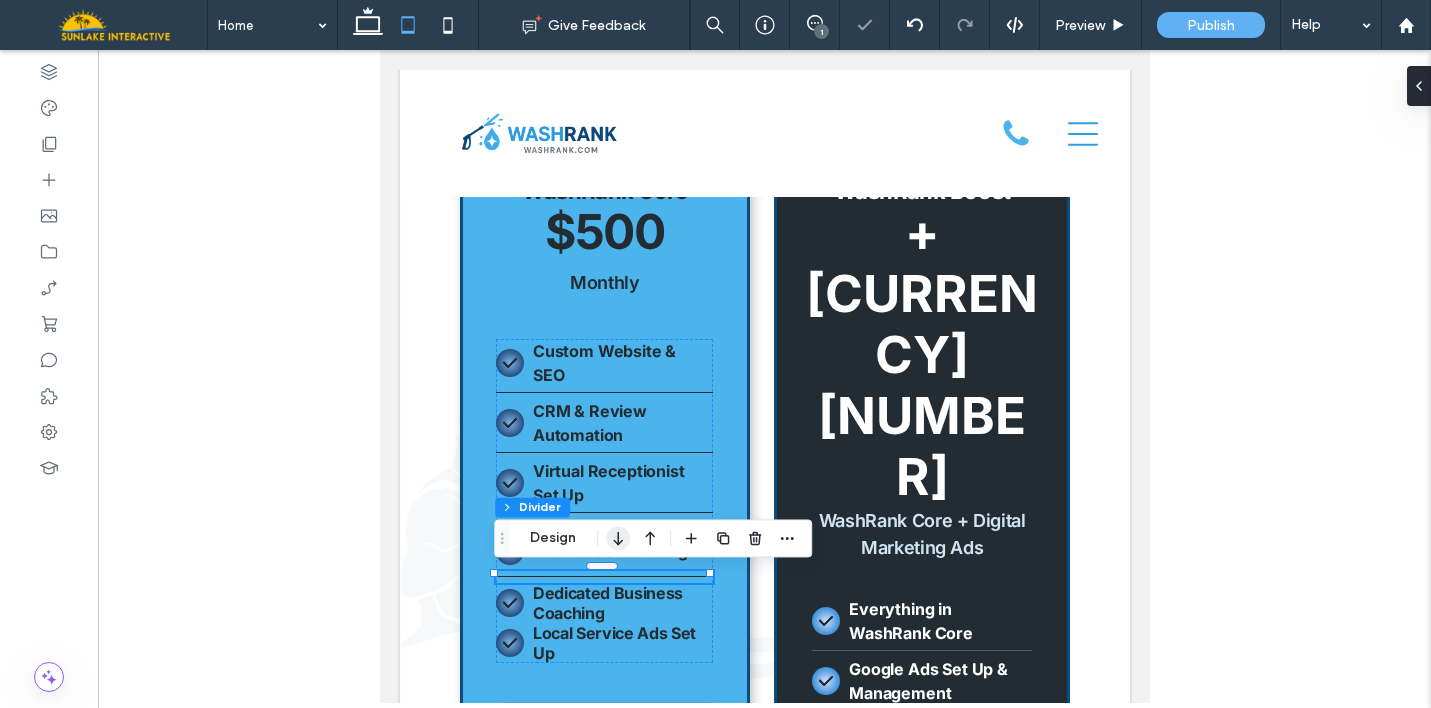 click 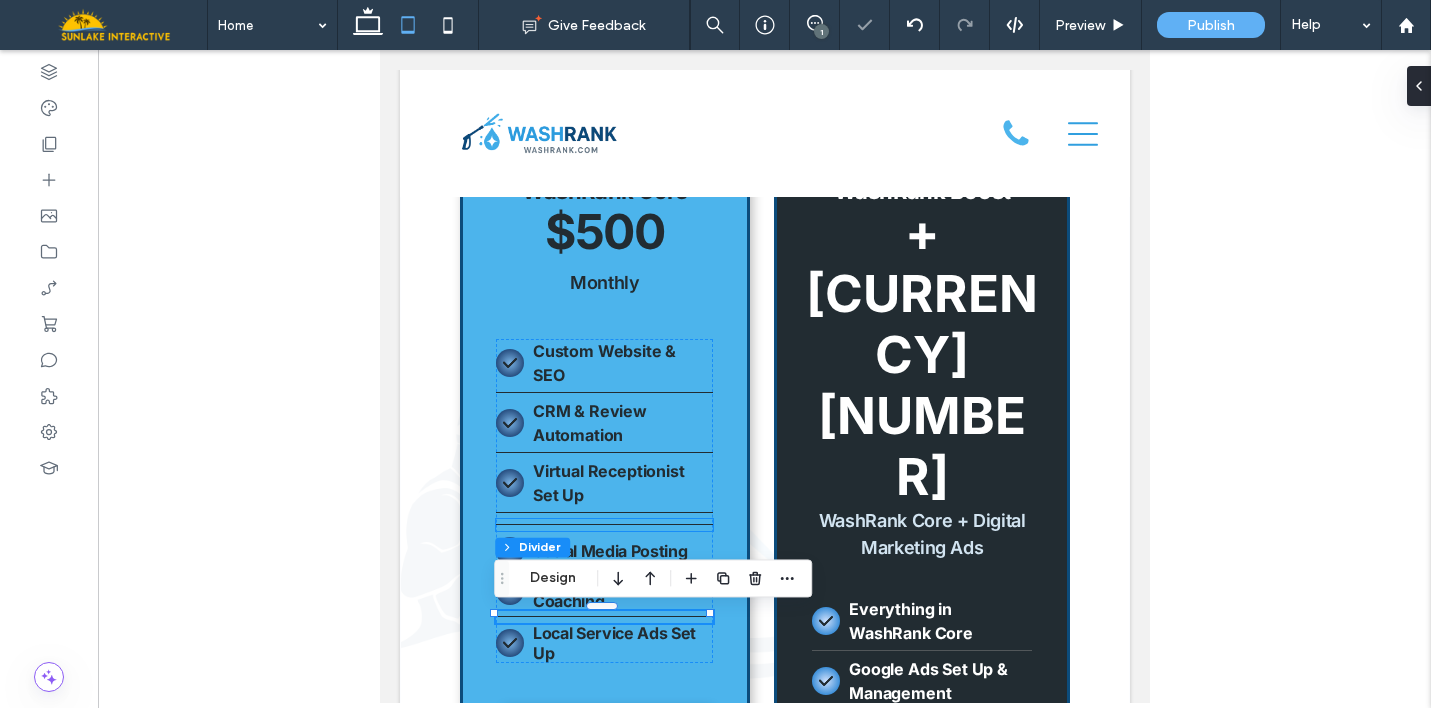 click at bounding box center [603, 525] 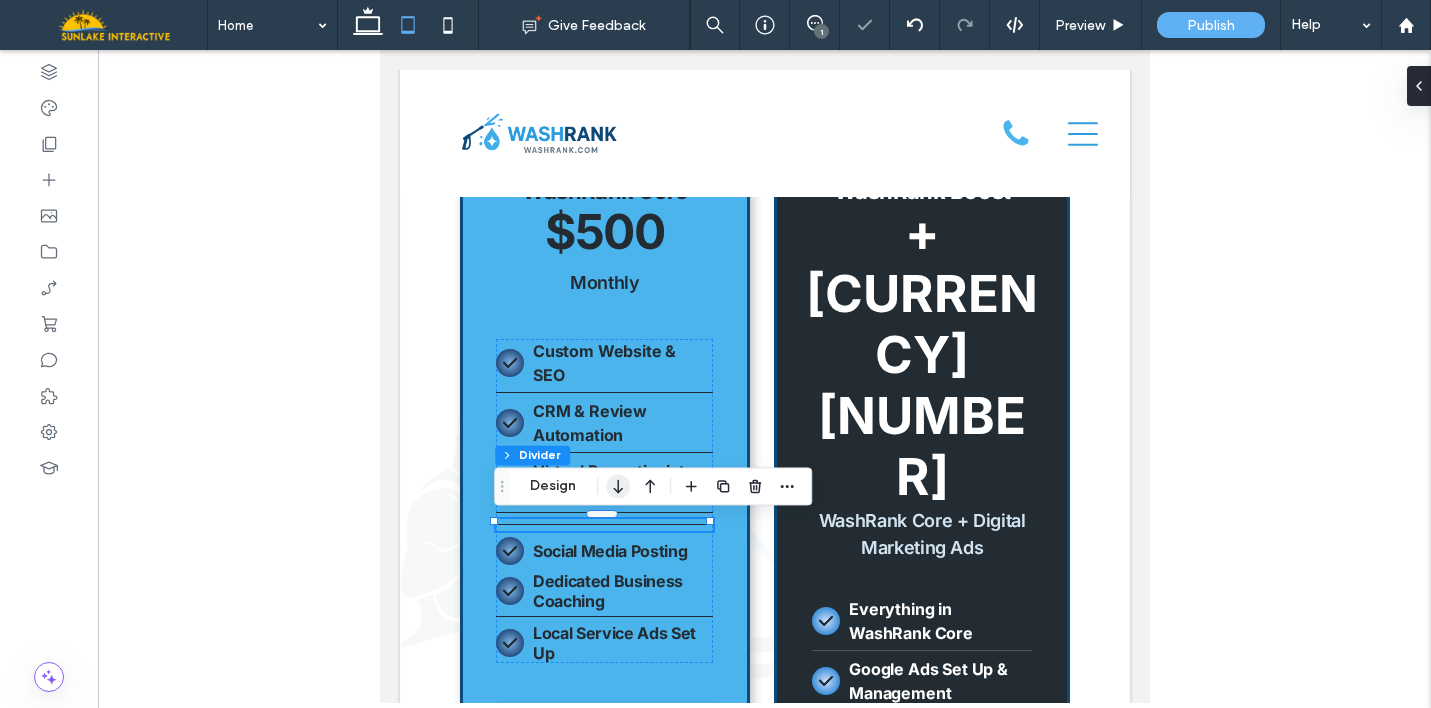 click 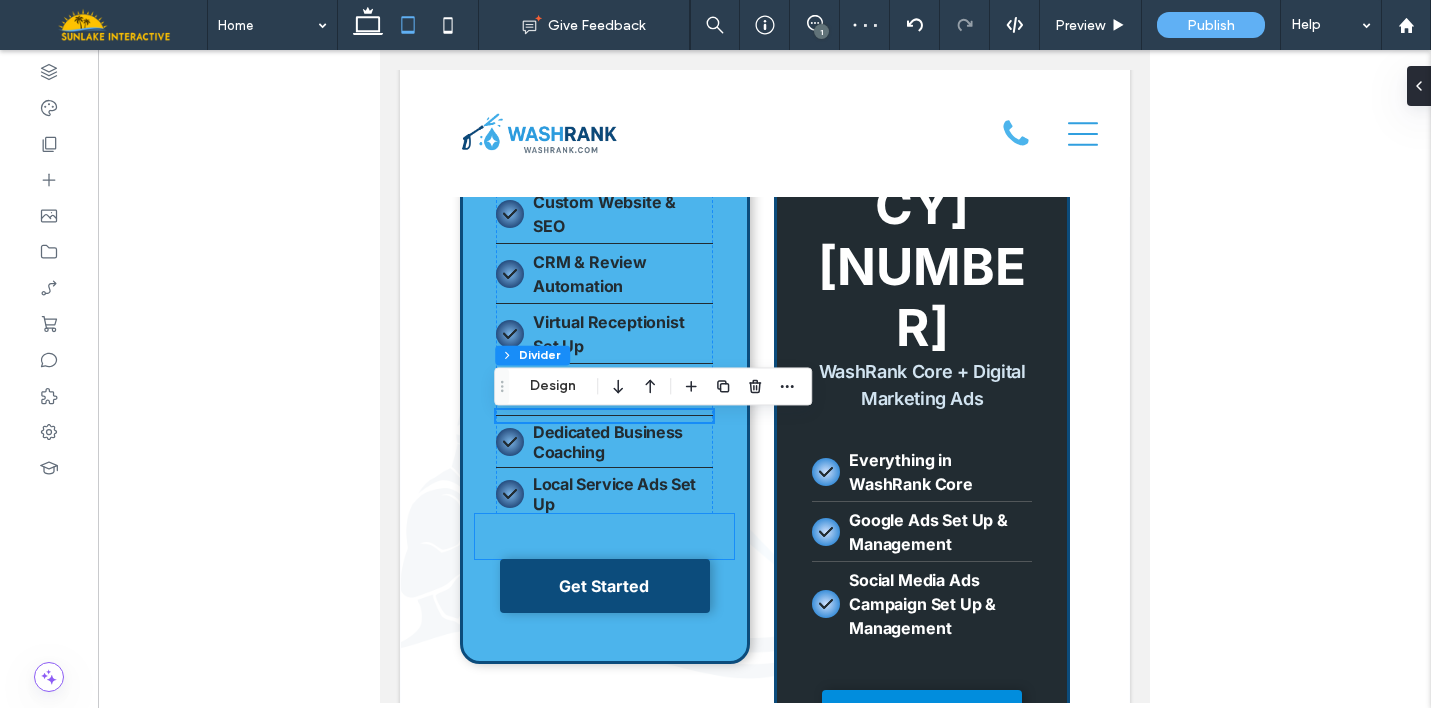 scroll, scrollTop: 5924, scrollLeft: 0, axis: vertical 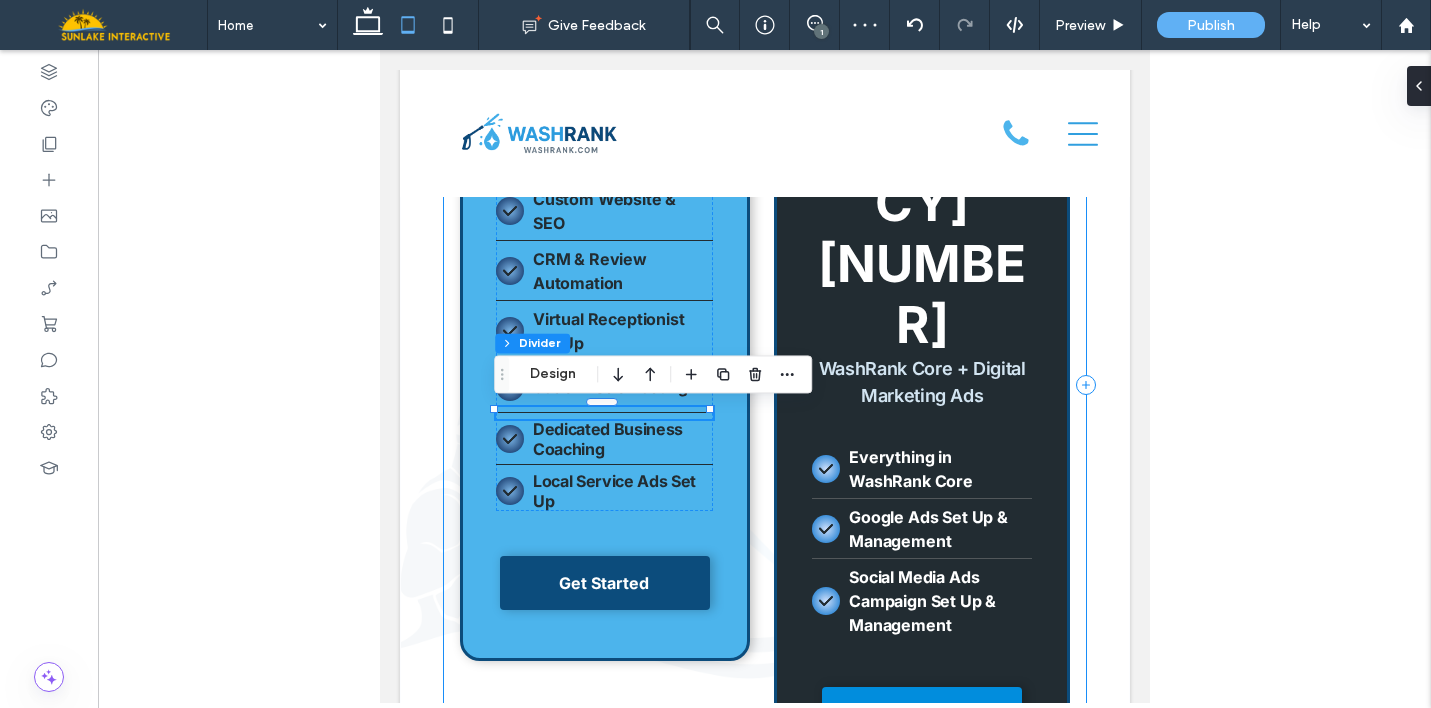 click on "WashRank Core
$500
Monthly
Custom Website & SEO
CRM & Review Automation
Virtual Receptionist Set Up
Social Media Posting
Dedicated Business Coaching
Local Service Ads Set Up
Get Started
Everything in WashRank Core
Google Ads Set Up & Management
Social Media Ads Campaign Set Up & Management
WashRank Boost
+$600" at bounding box center (764, 385) 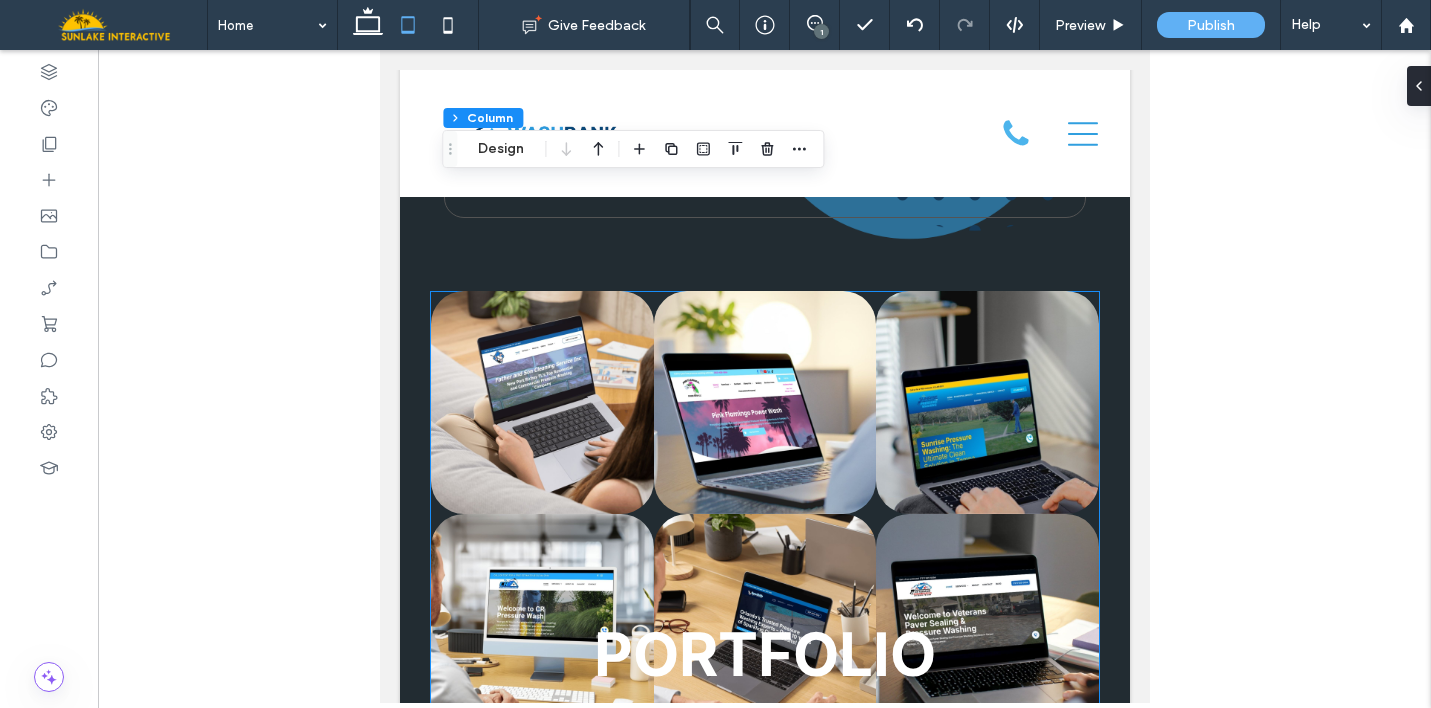 scroll, scrollTop: 7993, scrollLeft: 0, axis: vertical 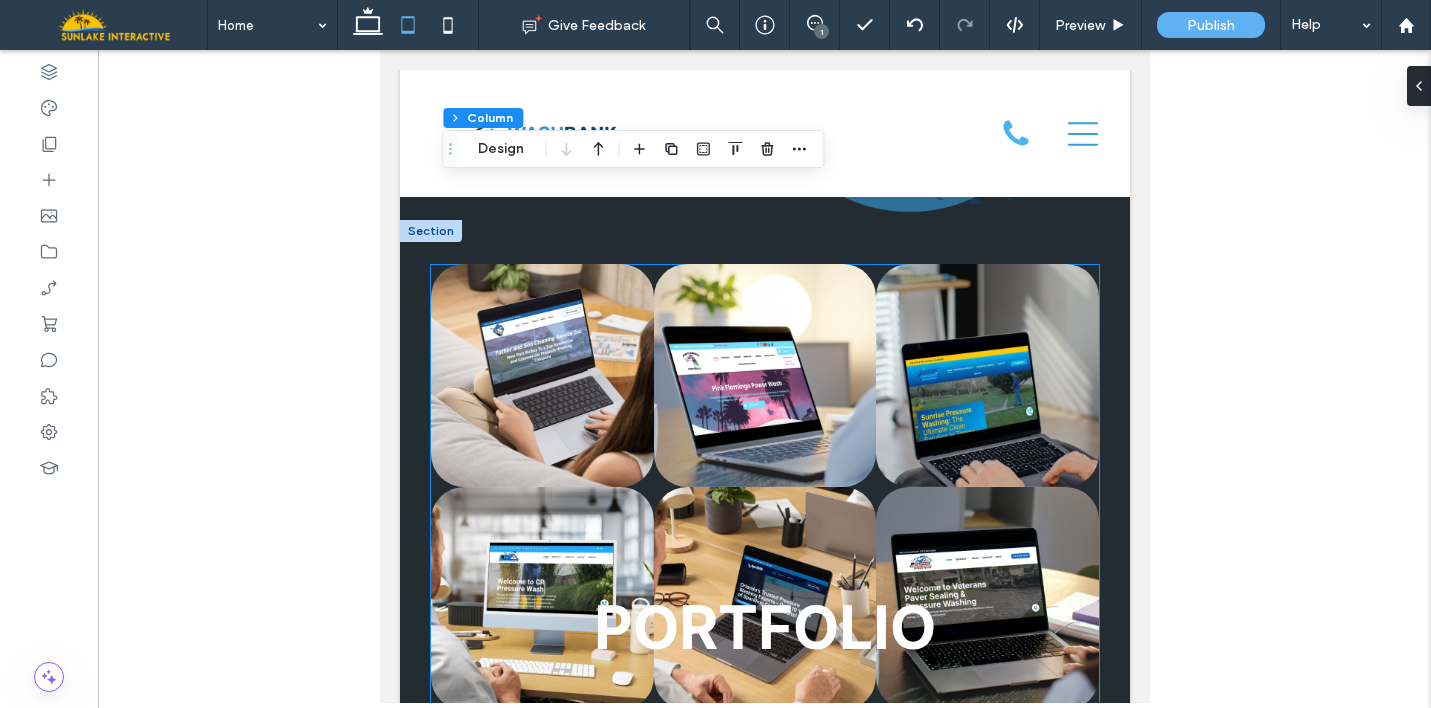 click at bounding box center (764, 598) 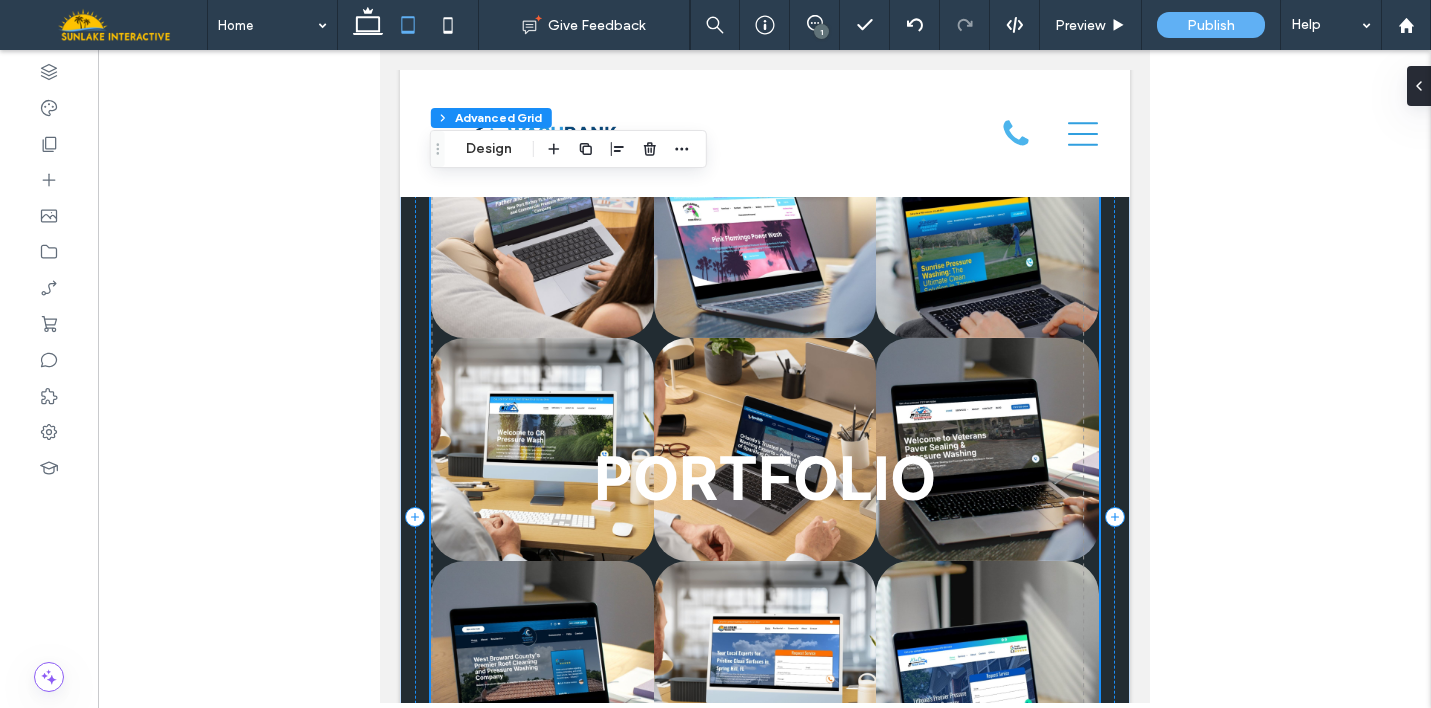 scroll, scrollTop: 8156, scrollLeft: 0, axis: vertical 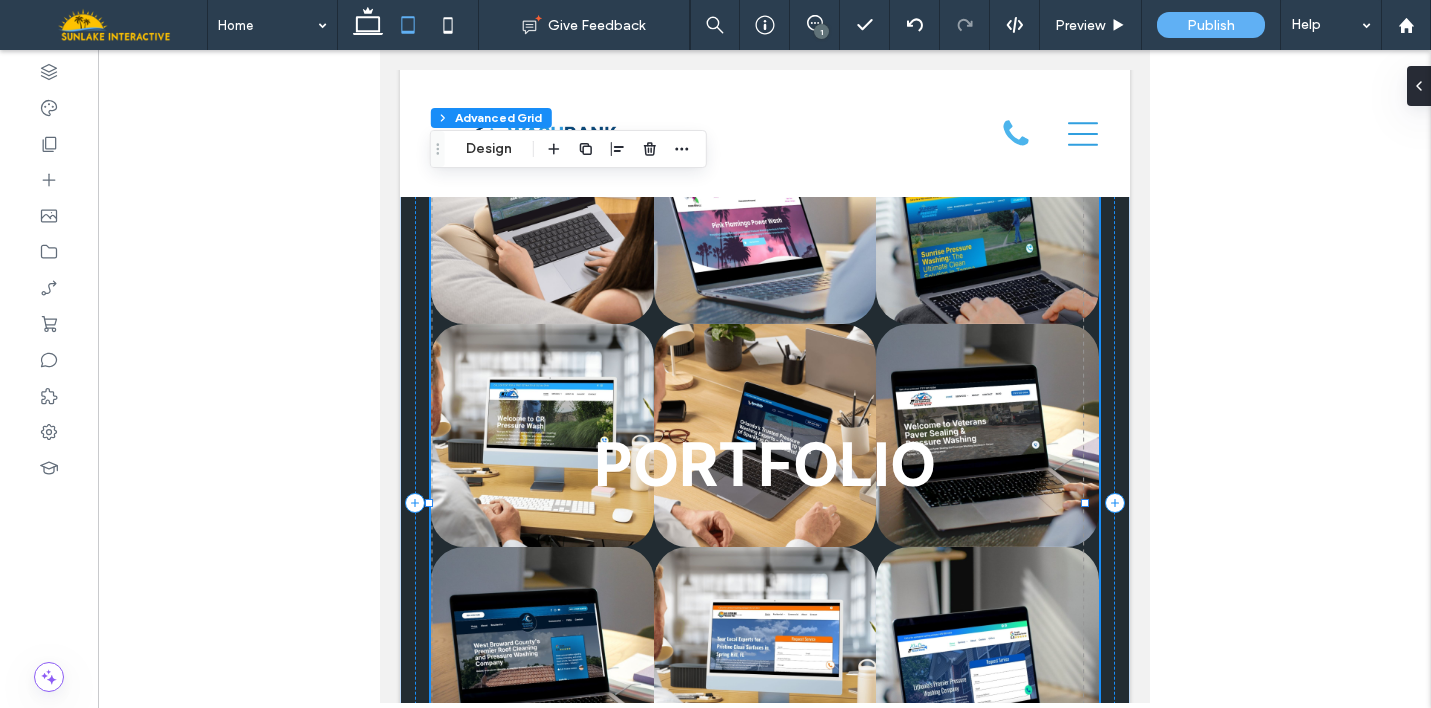 click on "Button
Button
Button
Button
Button
Button
Button
Button
Button
PORTFOLIO" at bounding box center [764, 503] 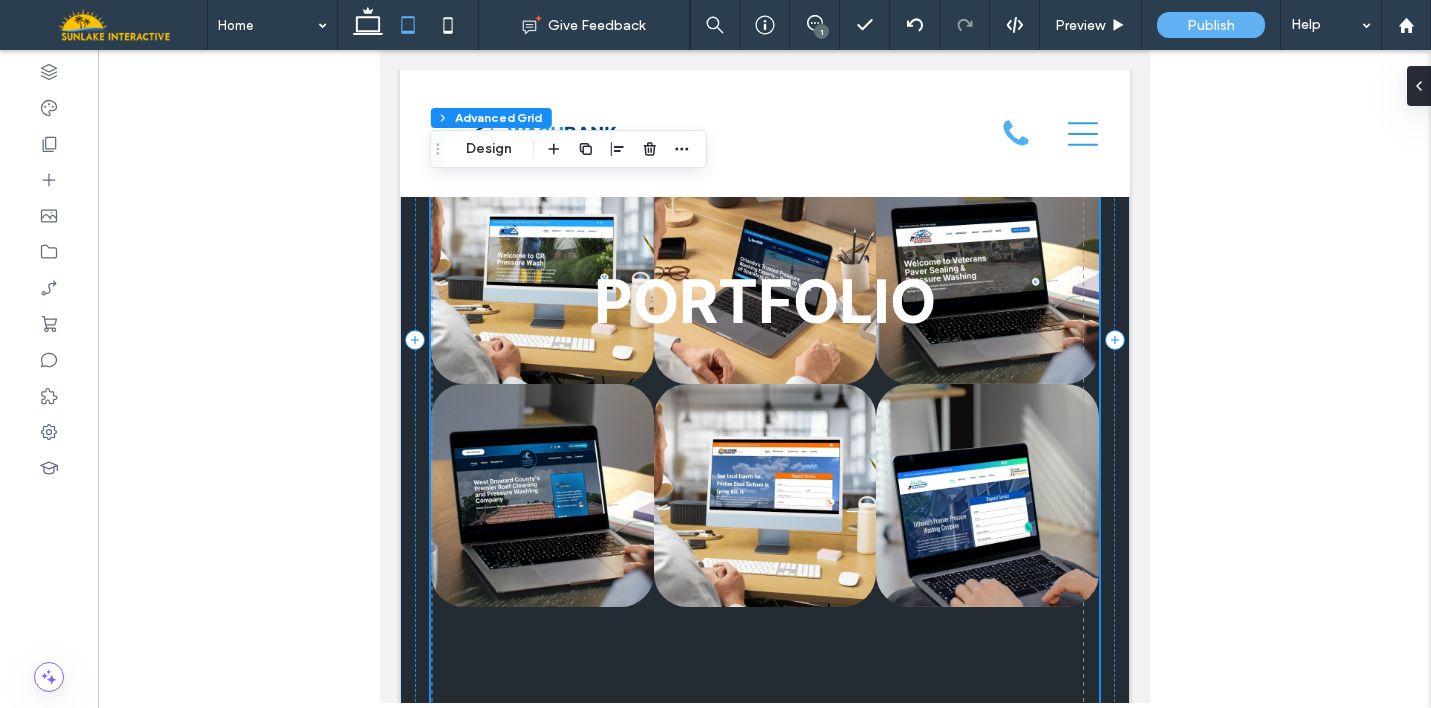 scroll, scrollTop: 8326, scrollLeft: 0, axis: vertical 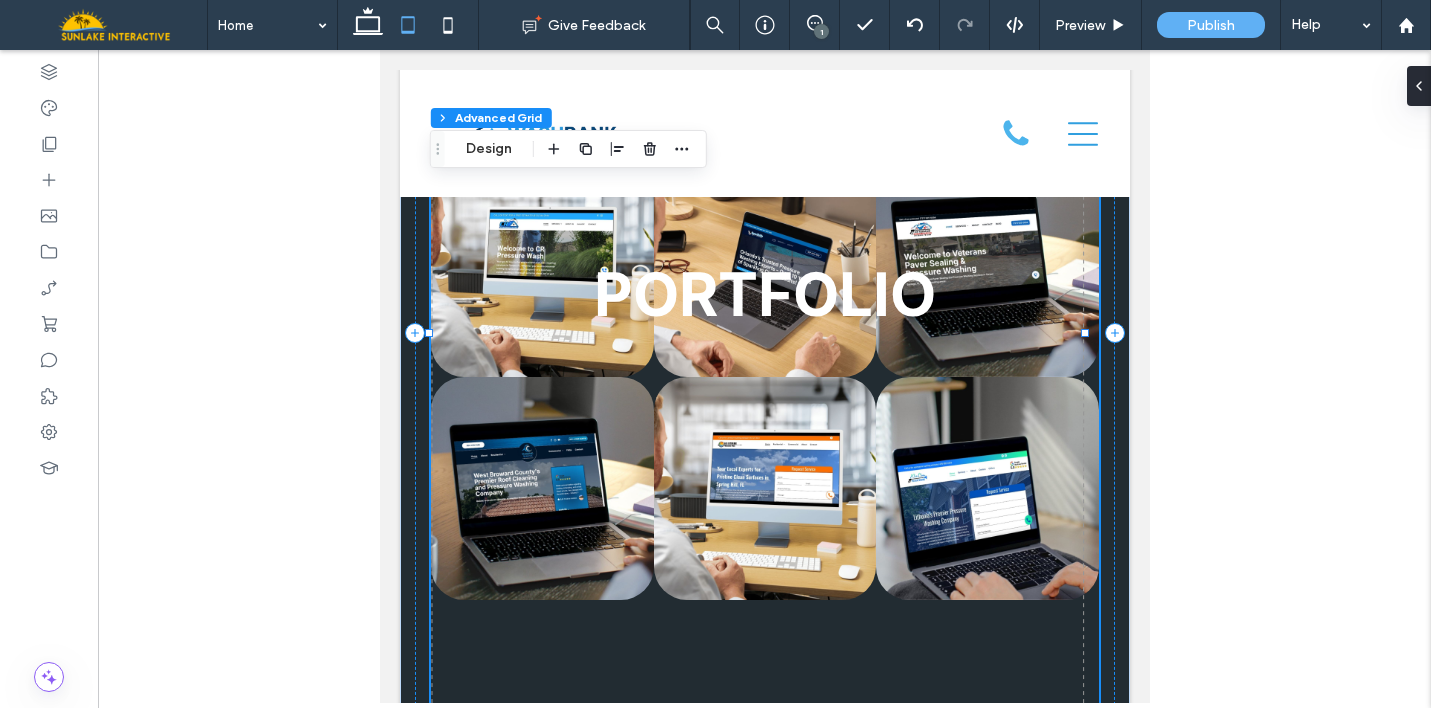 click on "Button
Button
Button
Button
Button
Button
Button
Button
Button
PORTFOLIO" at bounding box center [764, 333] 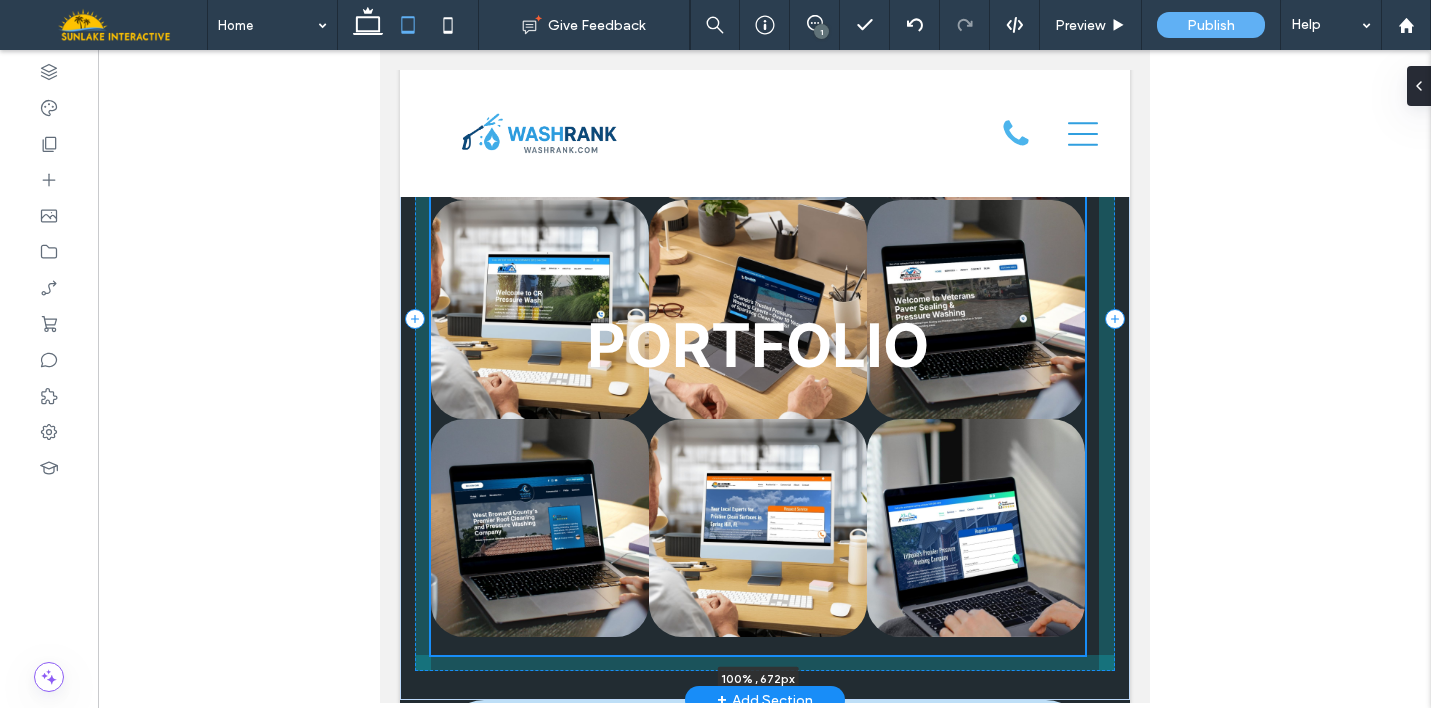 scroll, scrollTop: 8259, scrollLeft: 0, axis: vertical 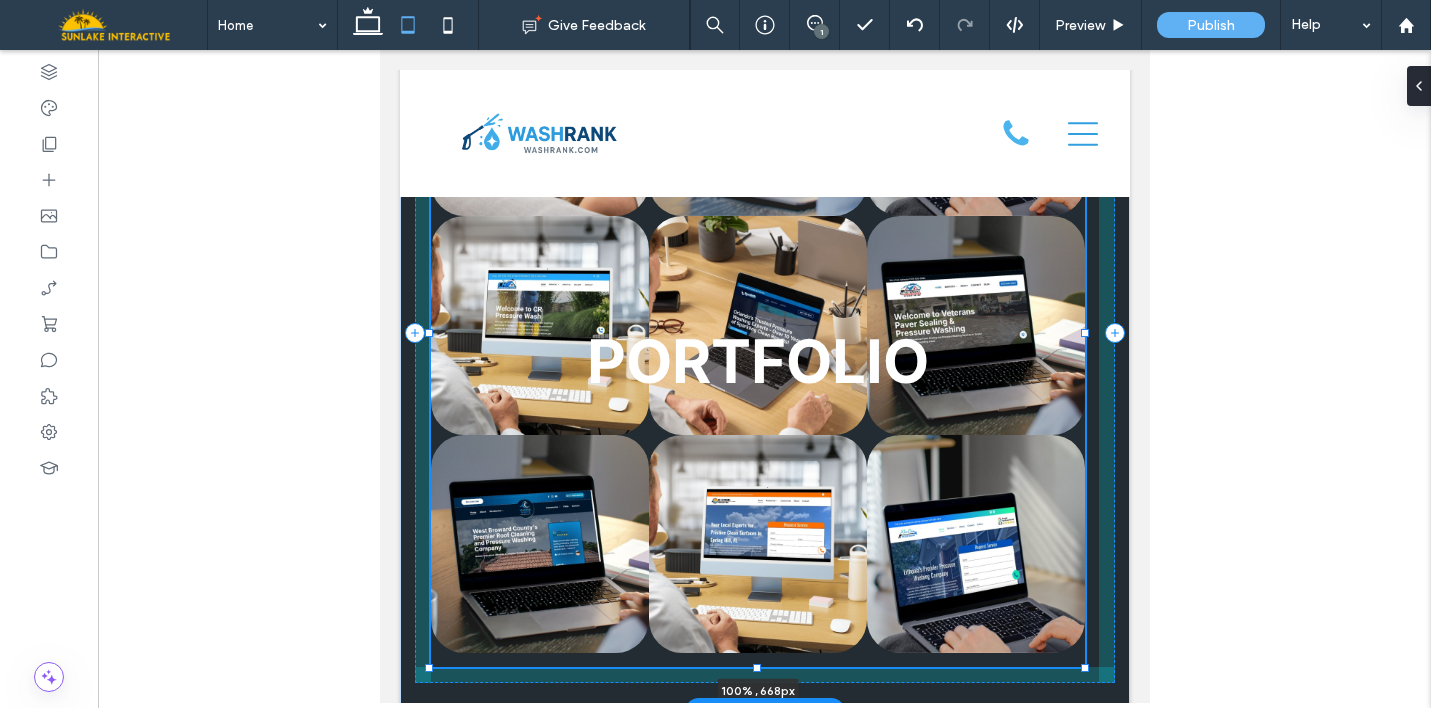 drag, startPoint x: 757, startPoint y: 597, endPoint x: 750, endPoint y: 530, distance: 67.36468 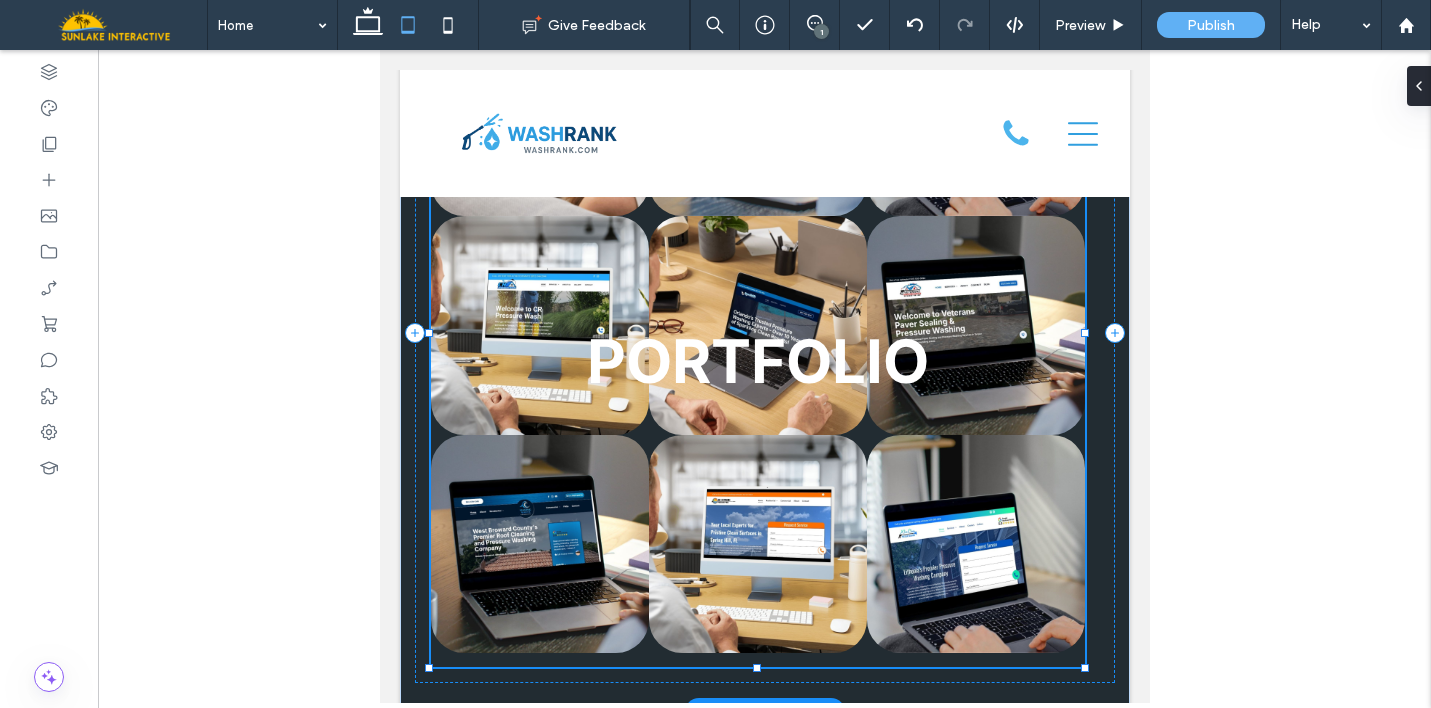 type on "***" 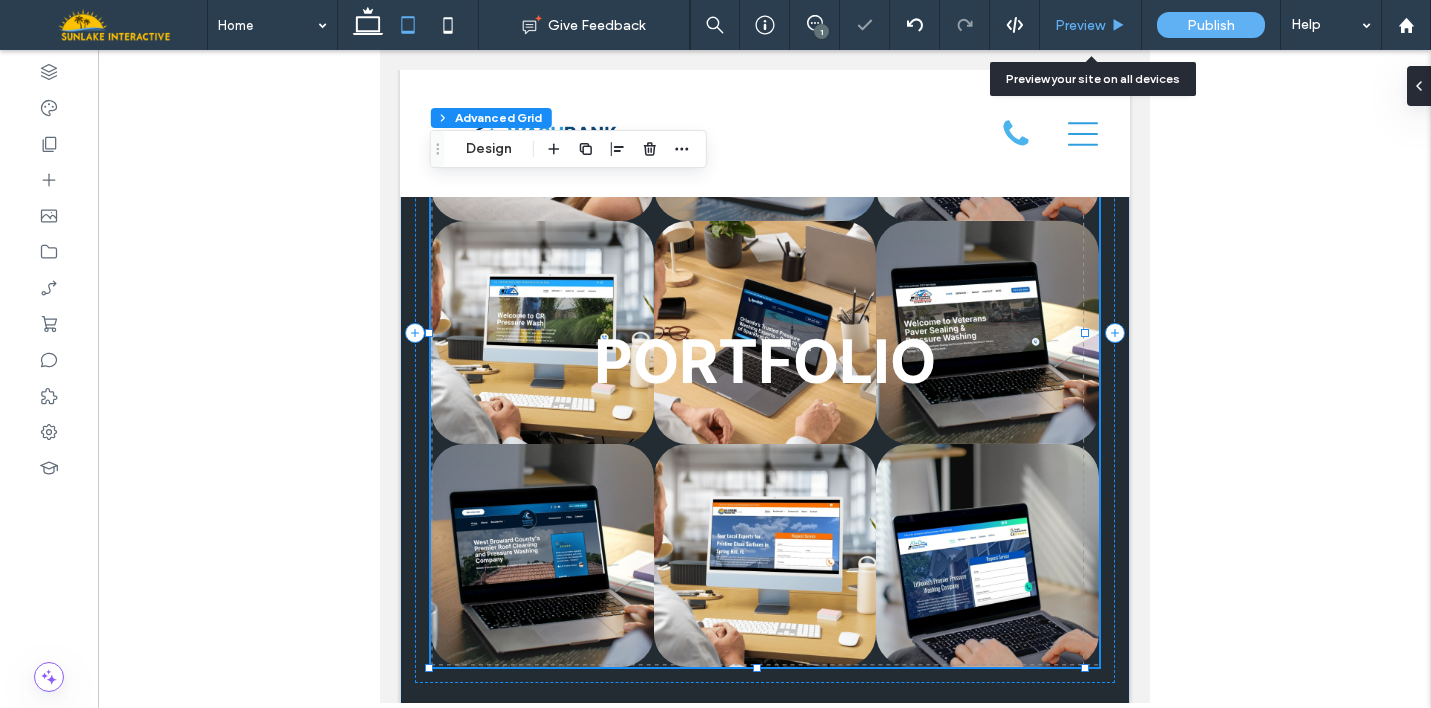 click on "Preview" at bounding box center [1080, 25] 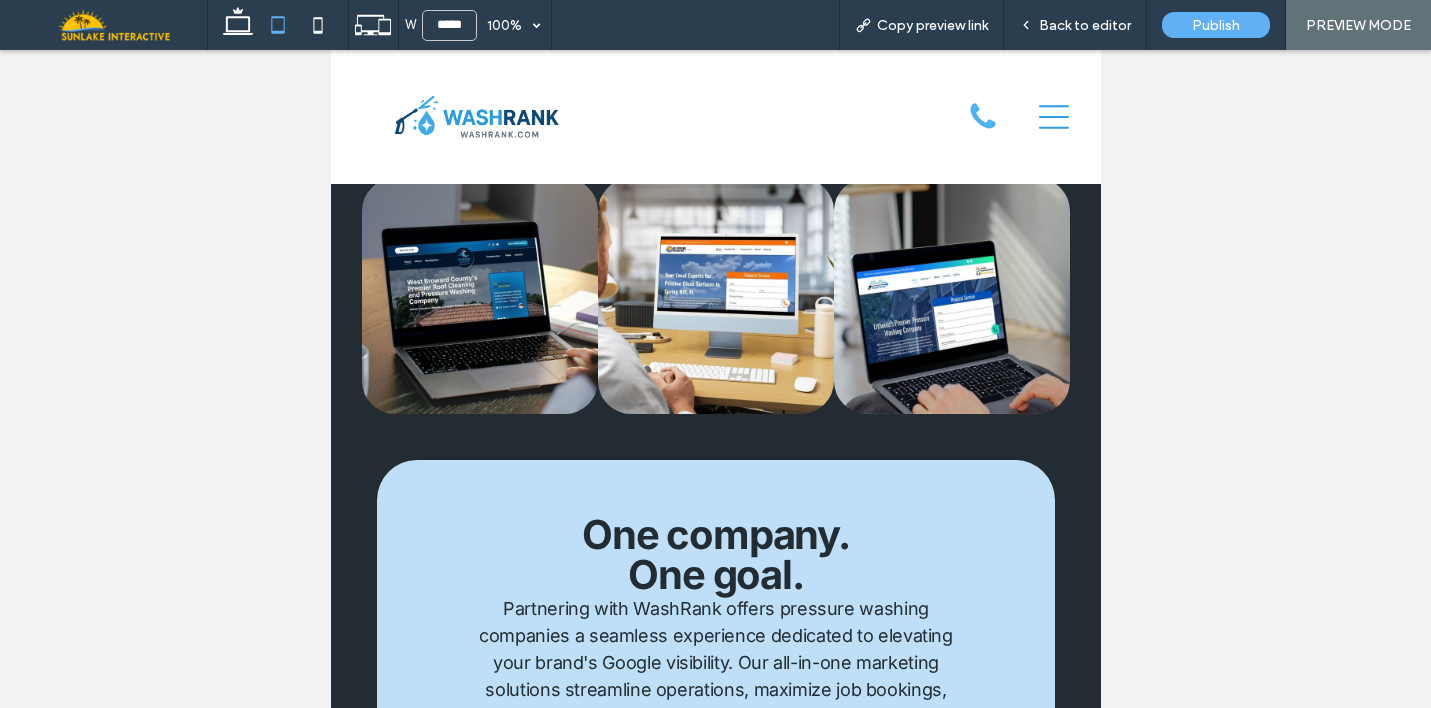 scroll, scrollTop: 8571, scrollLeft: 0, axis: vertical 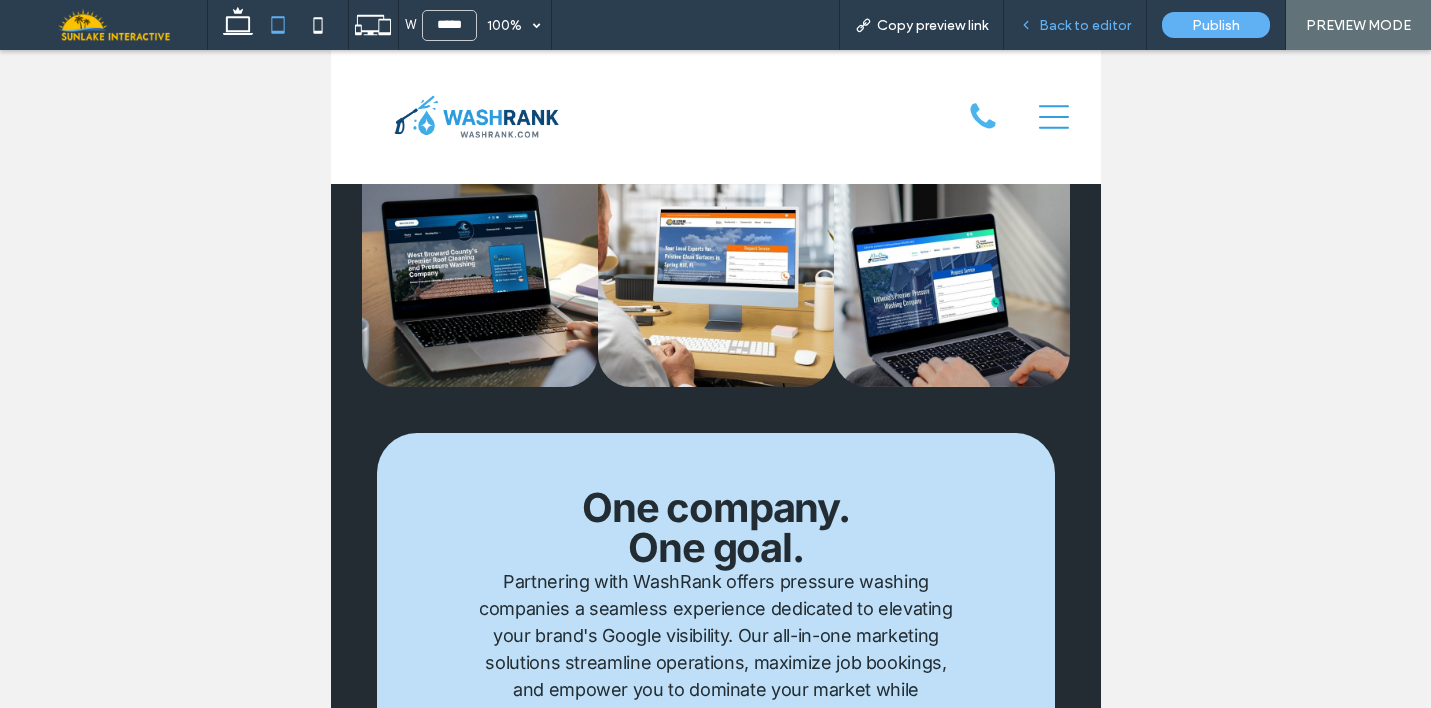 click on "Back to editor" at bounding box center [1075, 25] 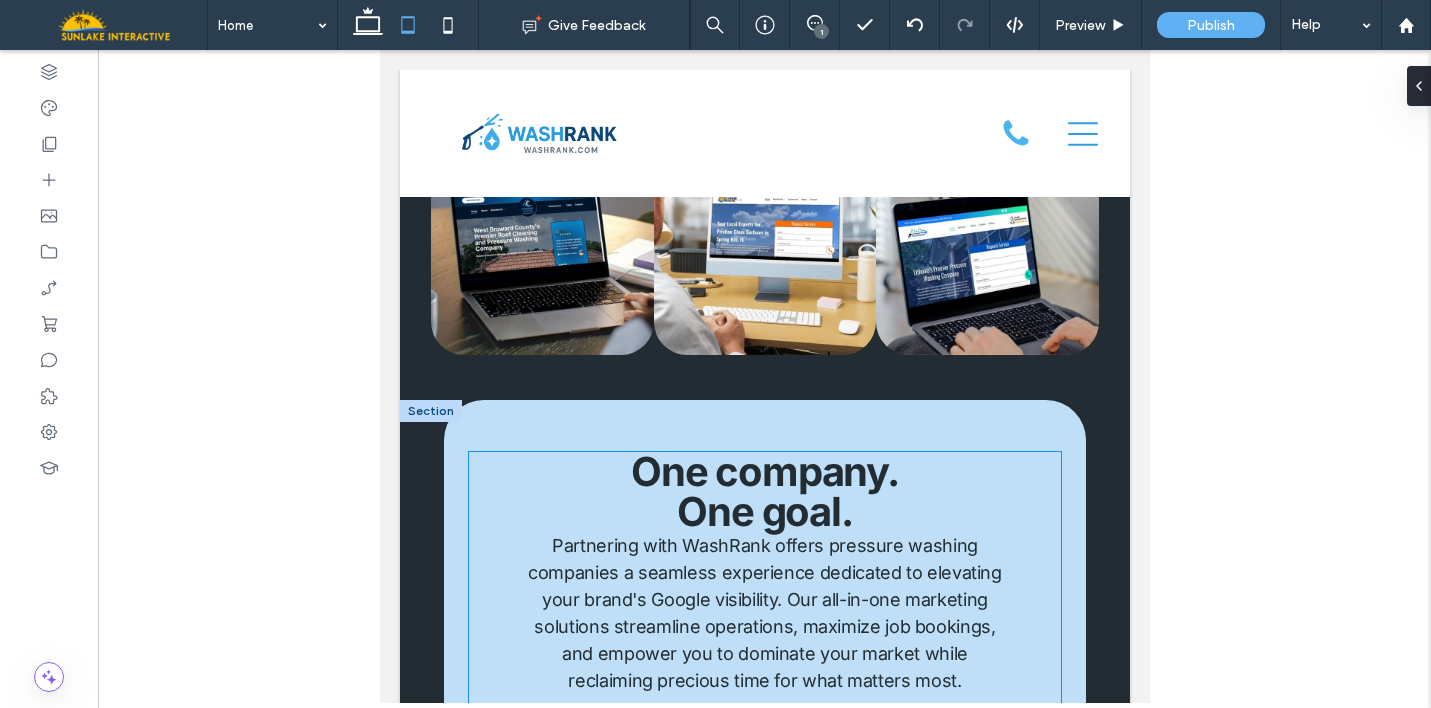 click on "Partnering with WashRank offers pressure washing companies a seamless experience dedicated to elevating your brand's Google visibility. Our all-in-one marketing solutions streamline operations, maximize job bookings, and empower you to dominate your market while reclaiming precious time for what matters most." at bounding box center (764, 613) 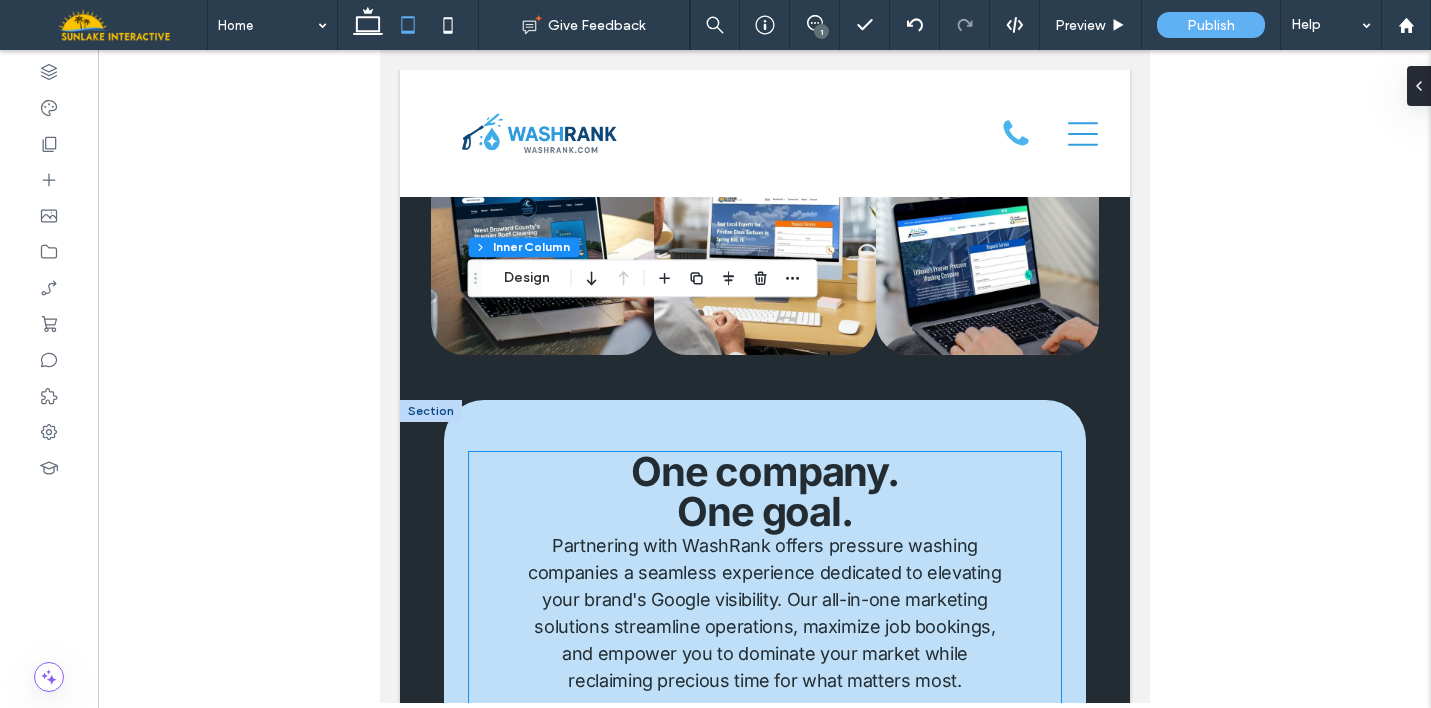 type on "**" 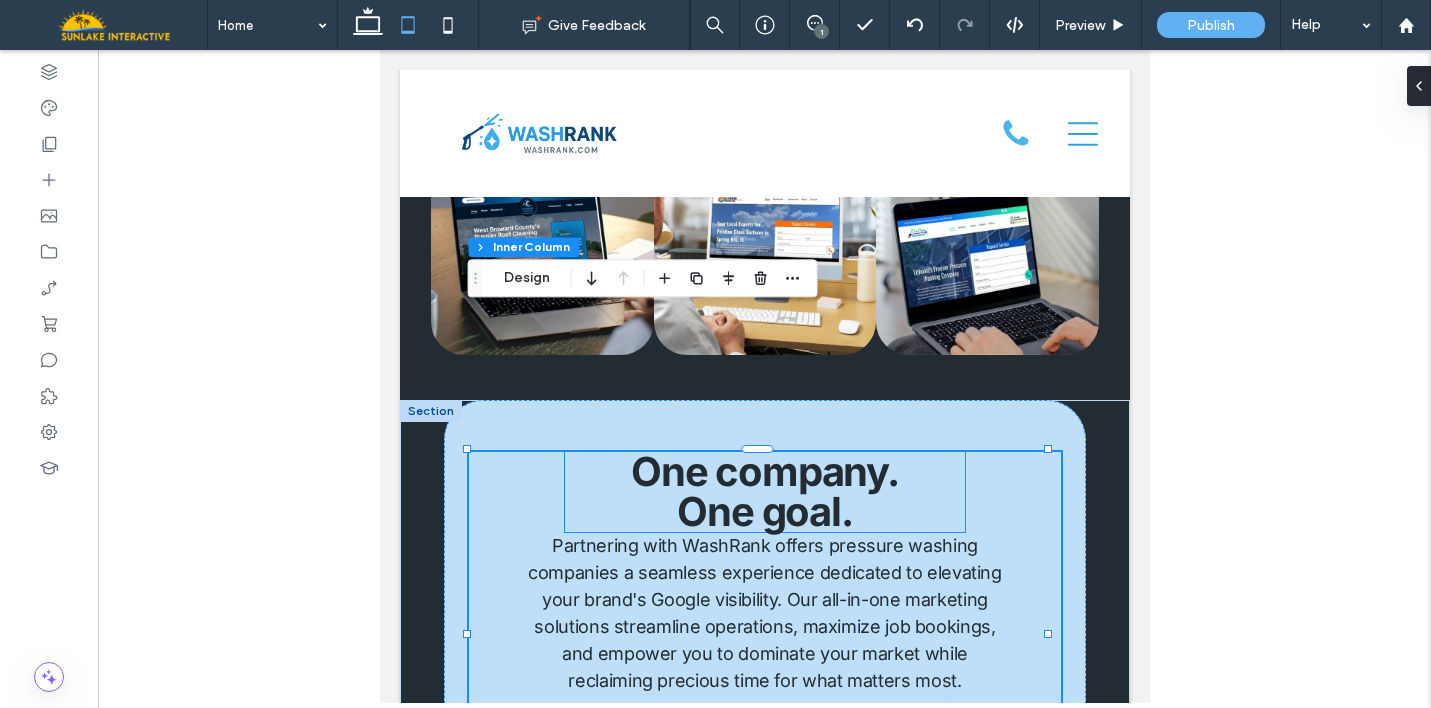 click on "One company. One goal." at bounding box center (764, 491) 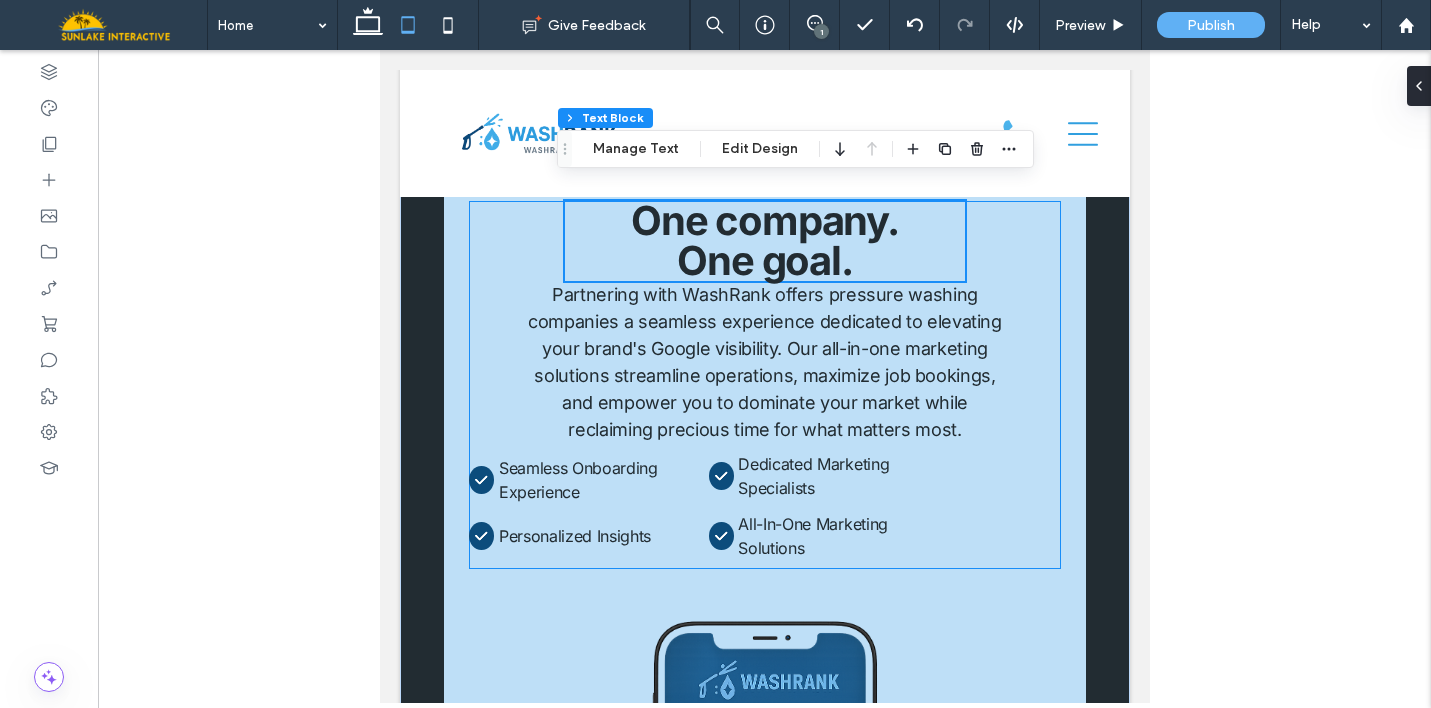scroll, scrollTop: 8842, scrollLeft: 0, axis: vertical 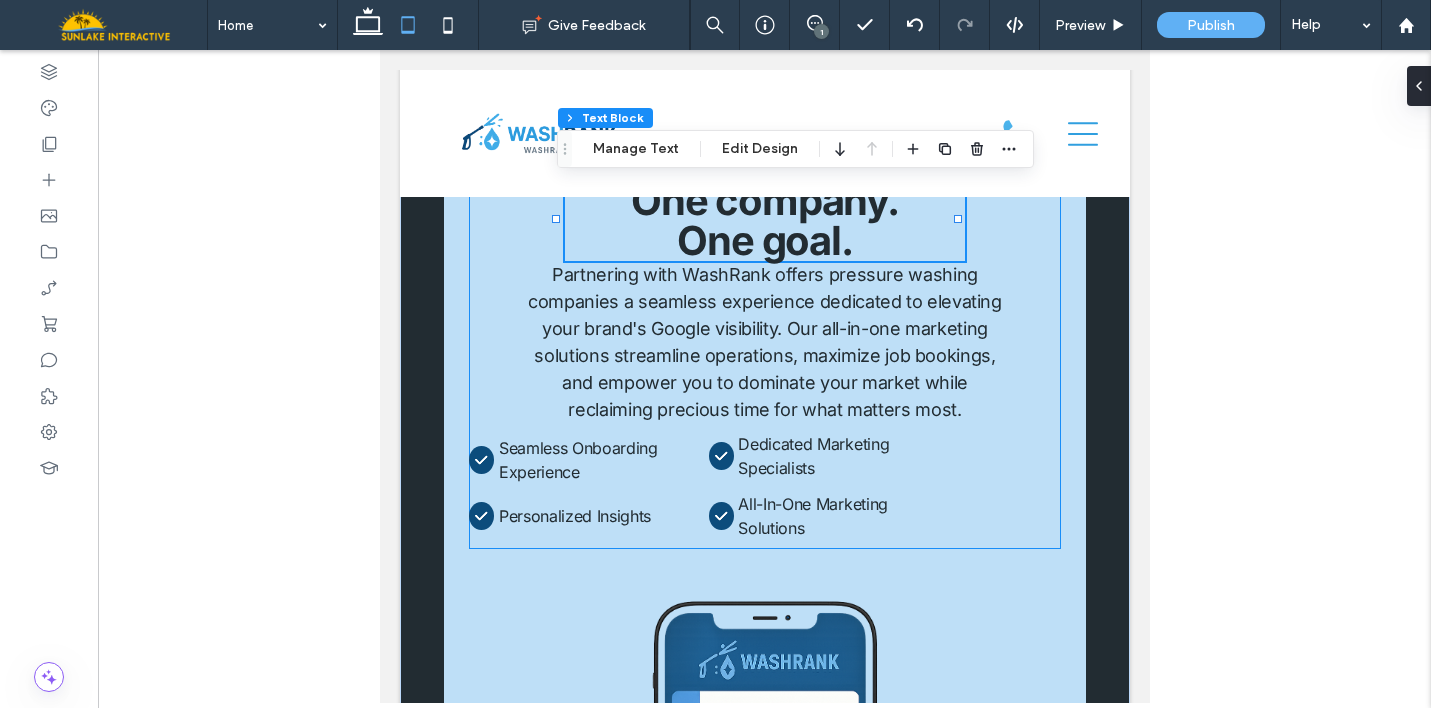click on "Seamless Onboarding Experience
Personalized Insights
Dedicated Marketing Specialists
All-In-One Marketing Solutions
Partnering with WashRank offers pressure washing companies a seamless experience dedicated to elevating your brand's Google visibility. Our all-in-one marketing solutions streamline operations, maximize job bookings, and empower you to dominate your market while reclaiming precious time for what matters most.
One company. One goal." at bounding box center (763, 365) 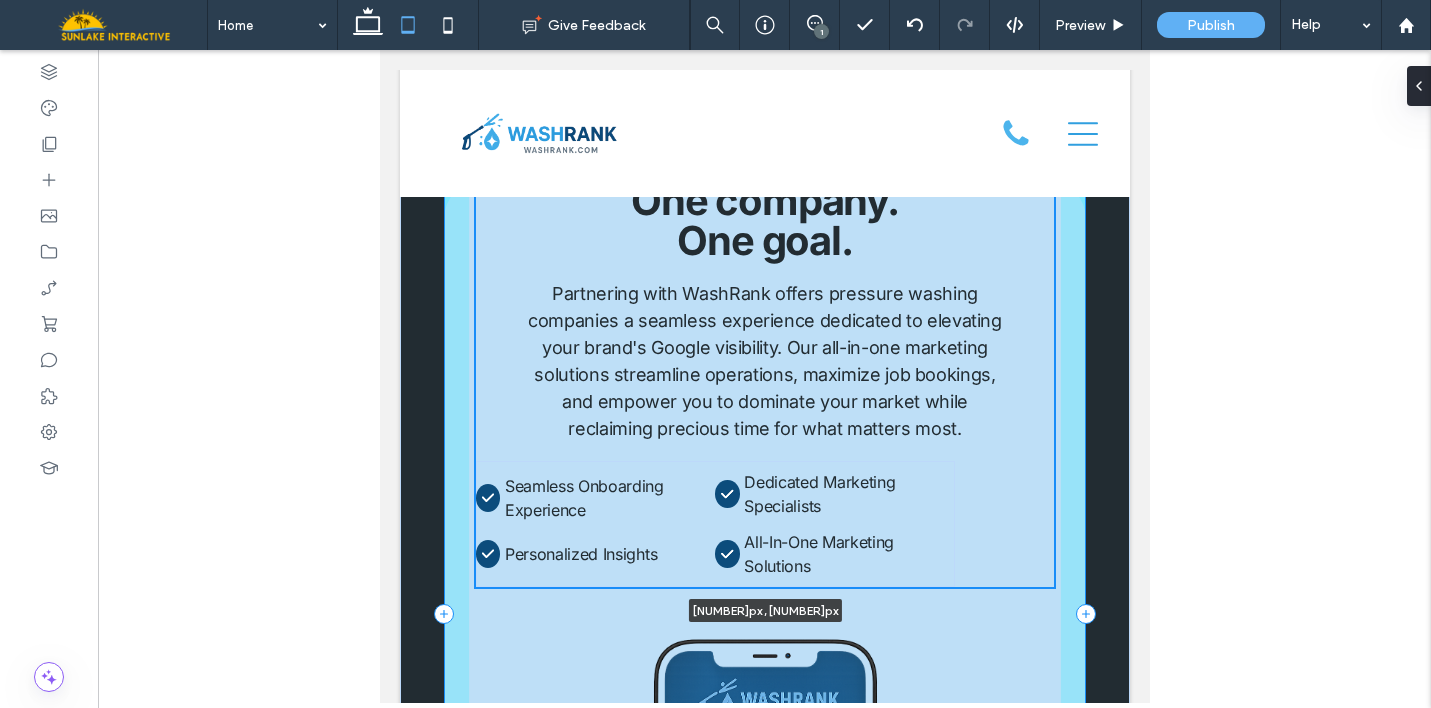 scroll, scrollTop: 8880, scrollLeft: 0, axis: vertical 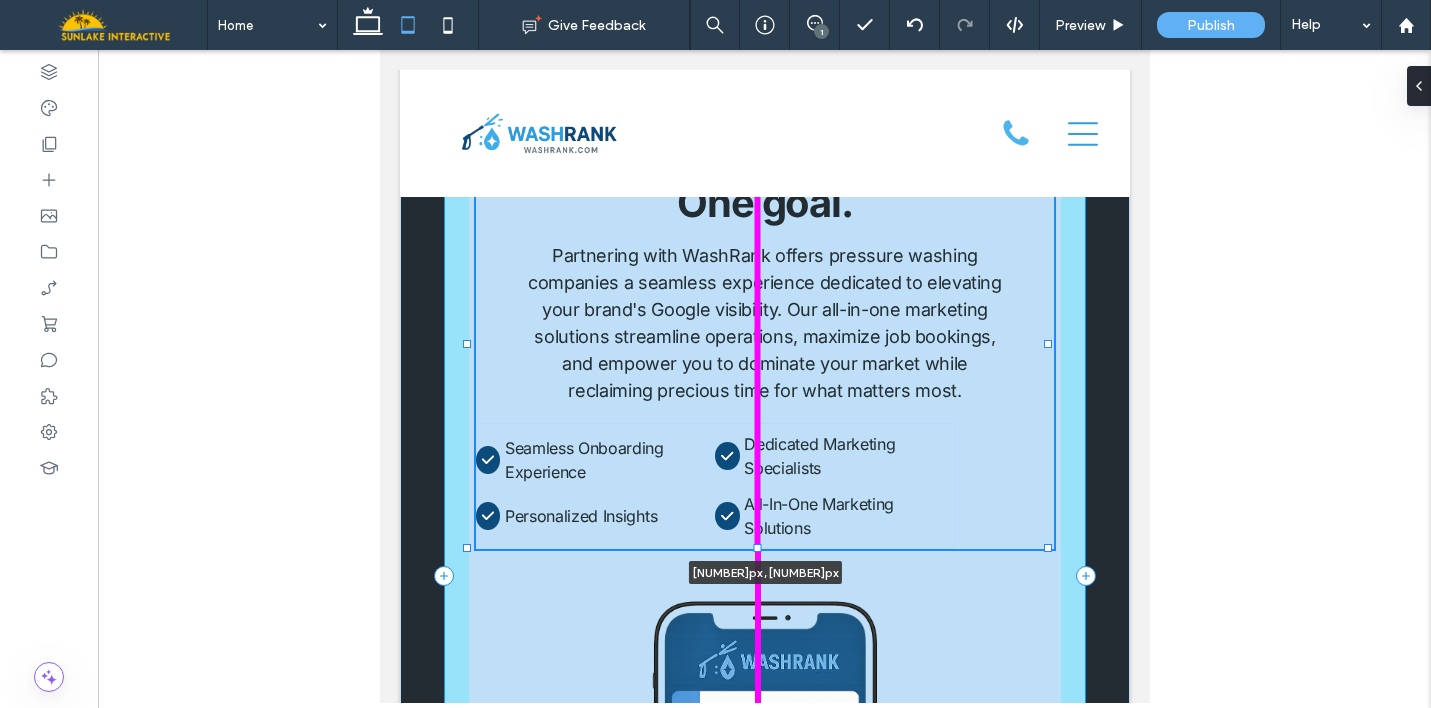 drag, startPoint x: 757, startPoint y: 409, endPoint x: 757, endPoint y: 427, distance: 18 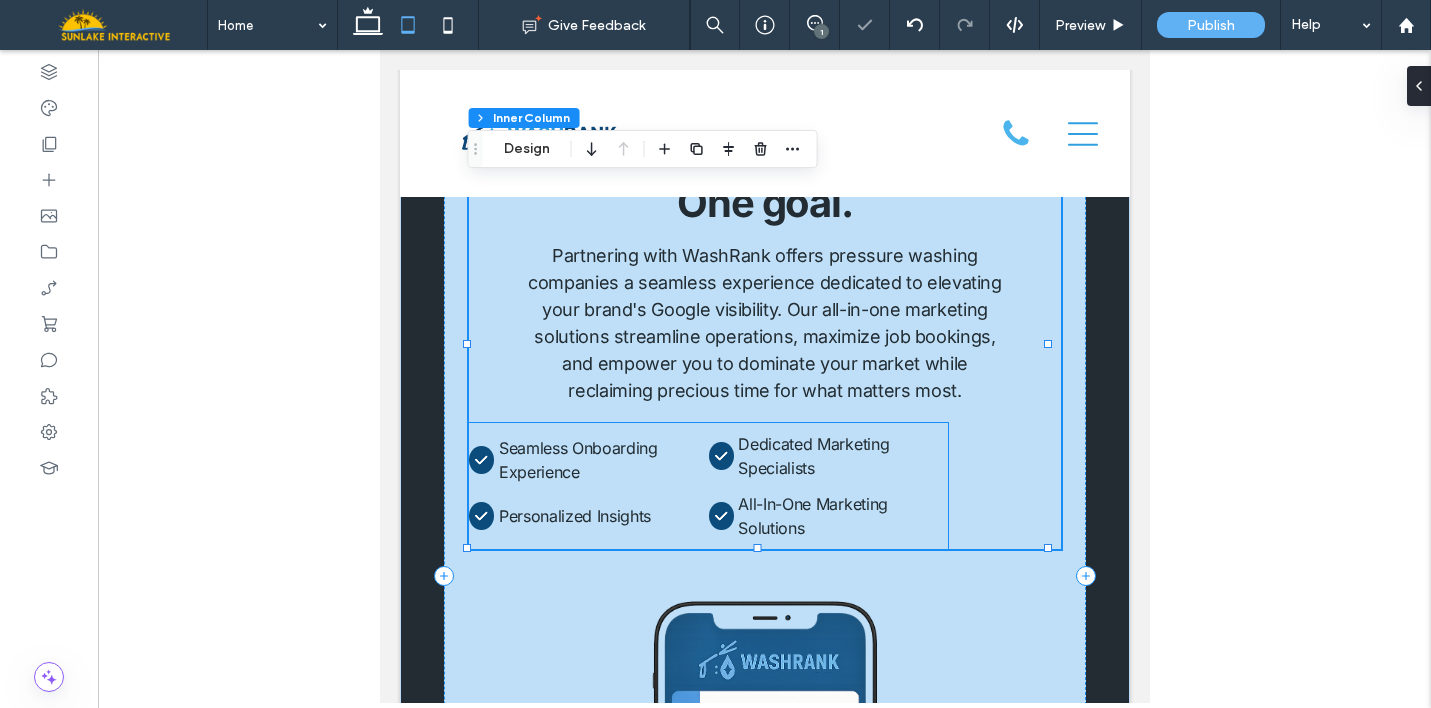 click on "All-In-One Marketing Solutions" at bounding box center [812, 516] 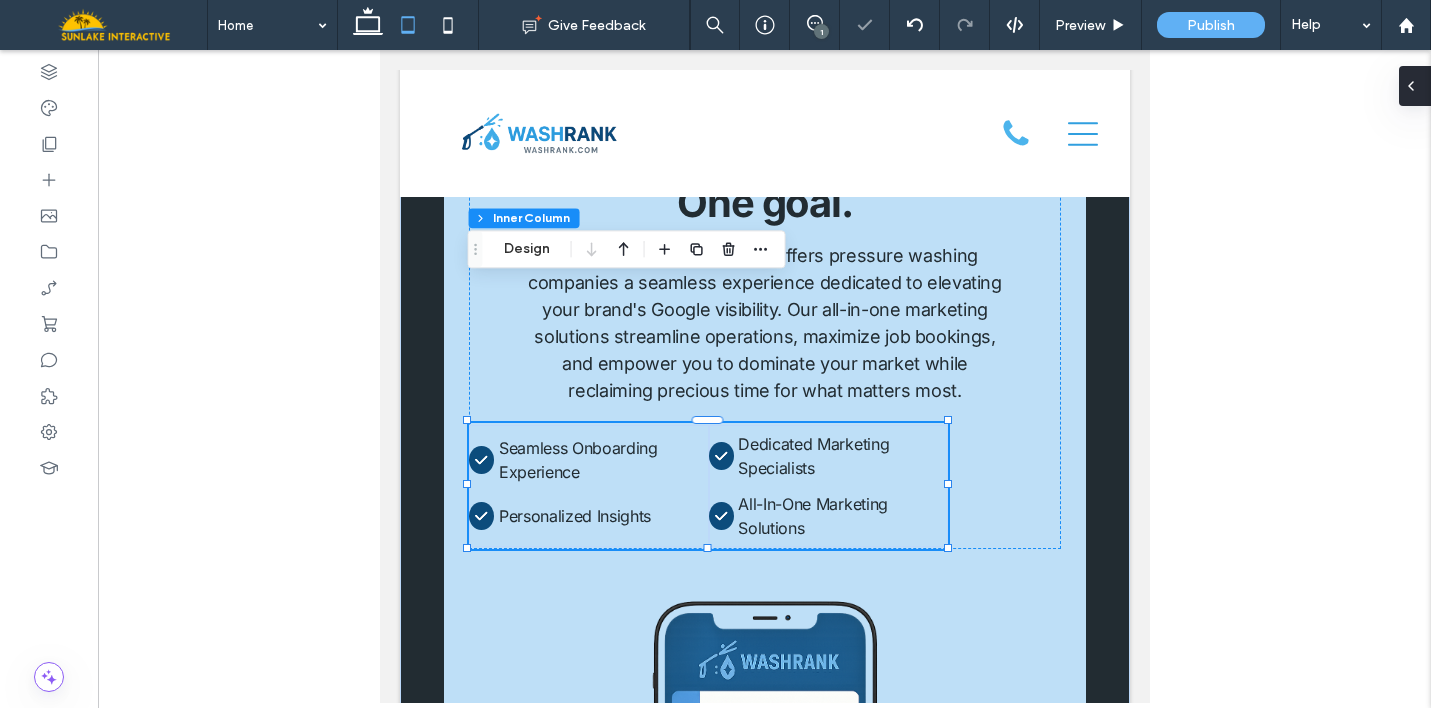 click at bounding box center [1415, 86] 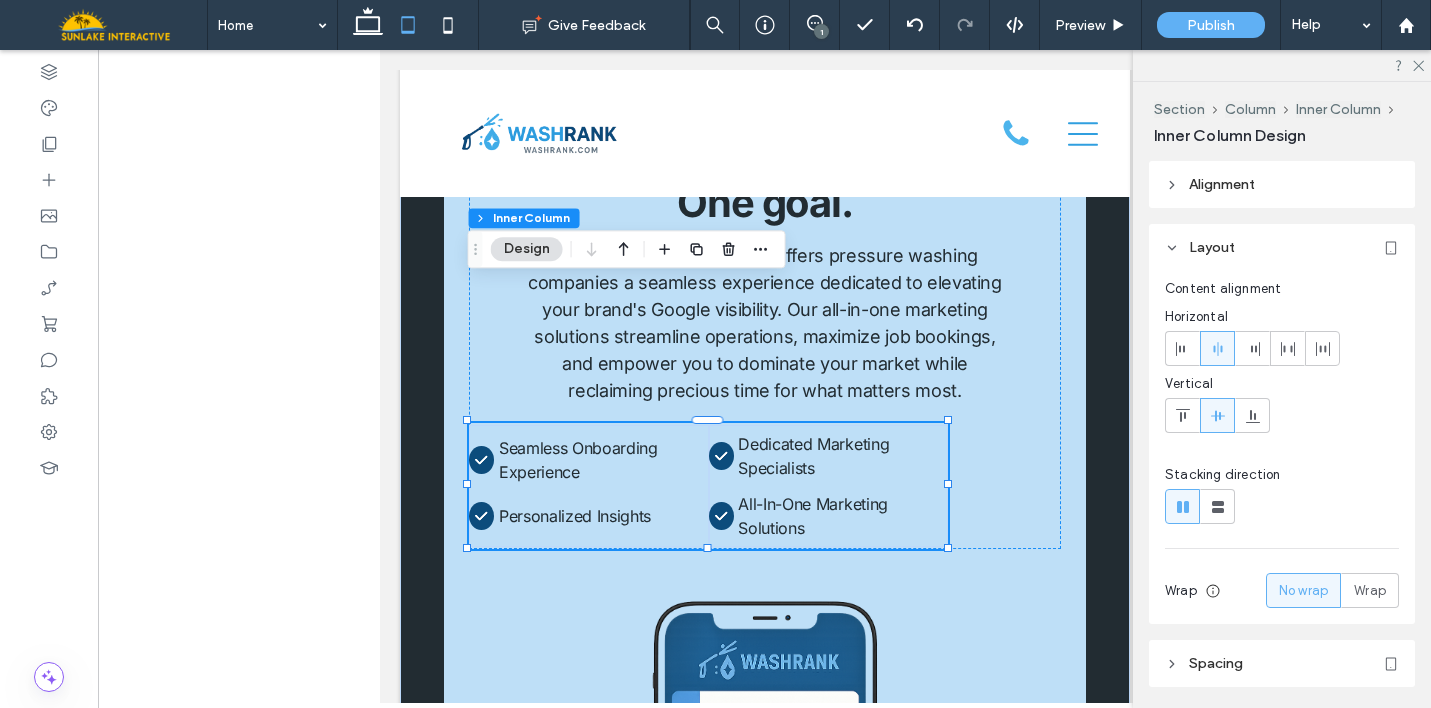 click at bounding box center (1217, 348) 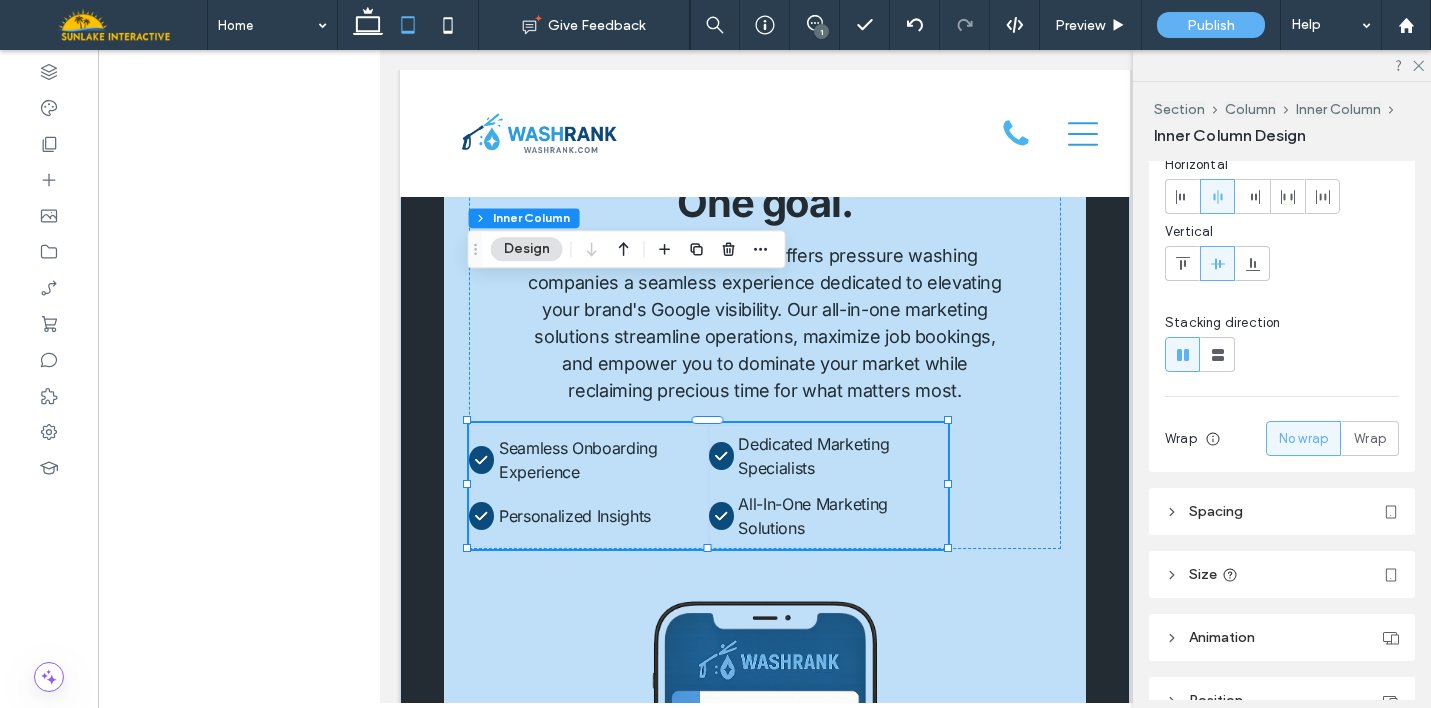 scroll, scrollTop: 160, scrollLeft: 0, axis: vertical 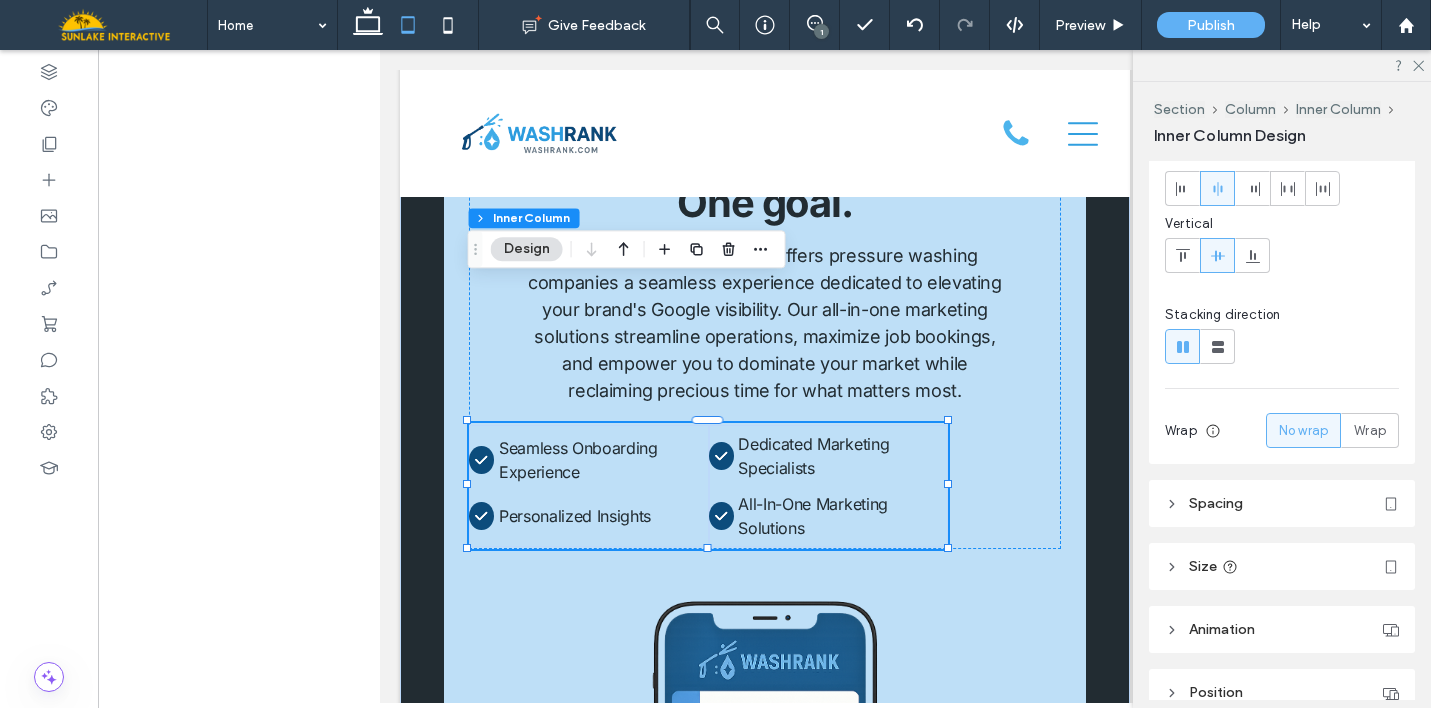 click on "Spacing" at bounding box center (1282, 503) 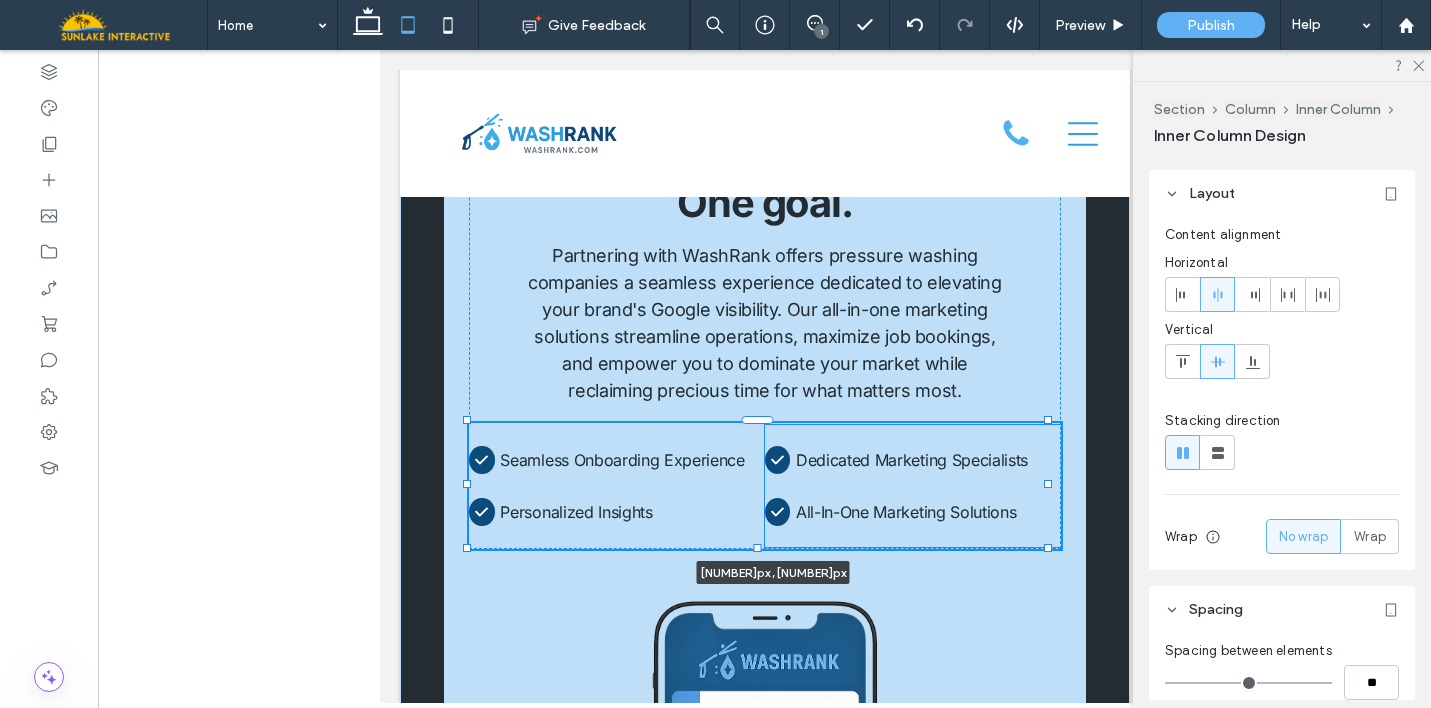 scroll, scrollTop: 0, scrollLeft: 0, axis: both 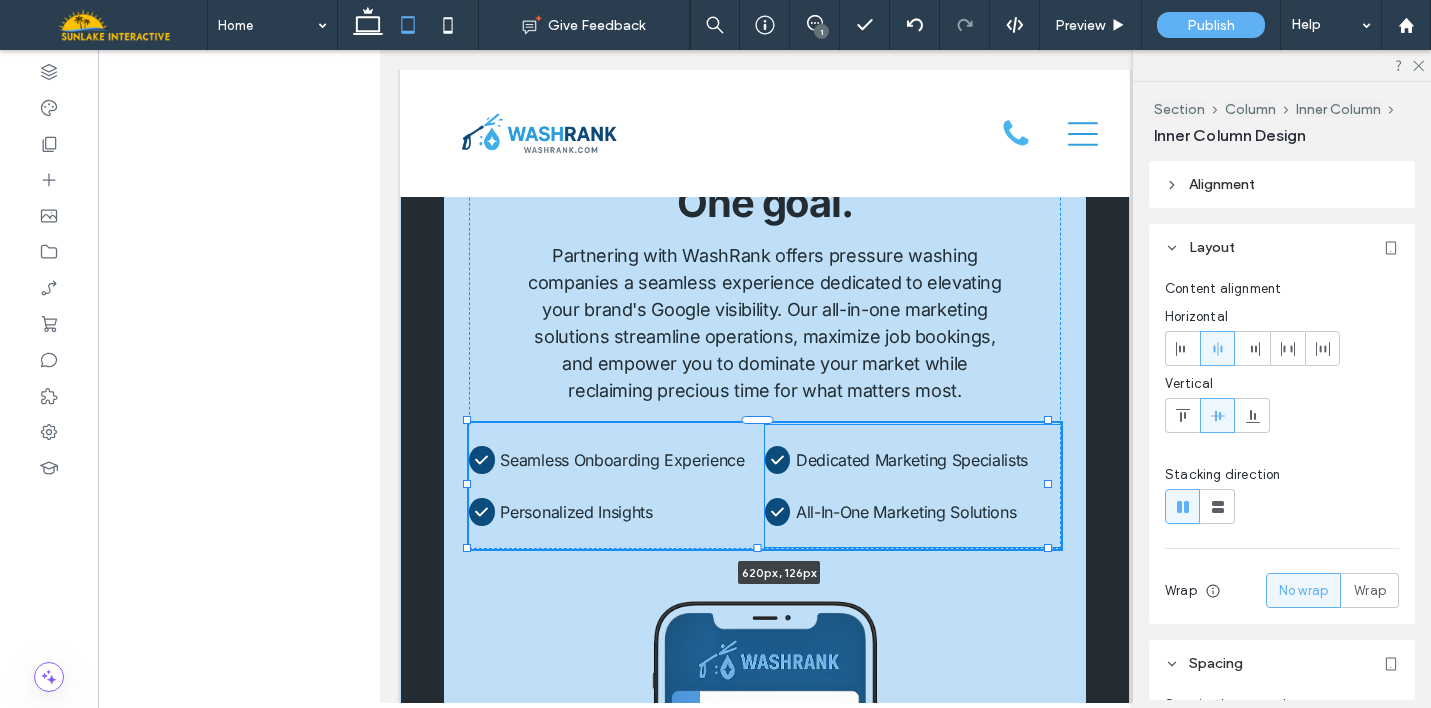 drag, startPoint x: 946, startPoint y: 345, endPoint x: 1086, endPoint y: 350, distance: 140.08926 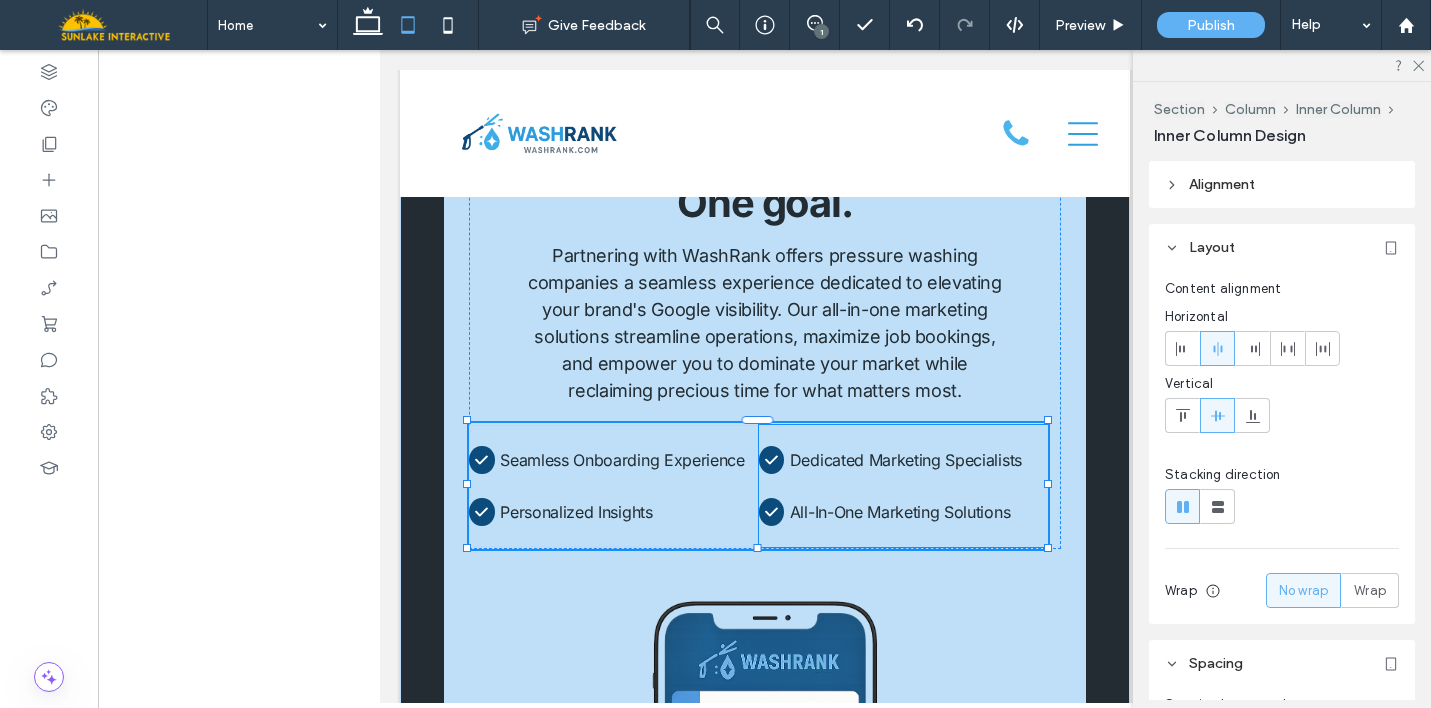 type on "**" 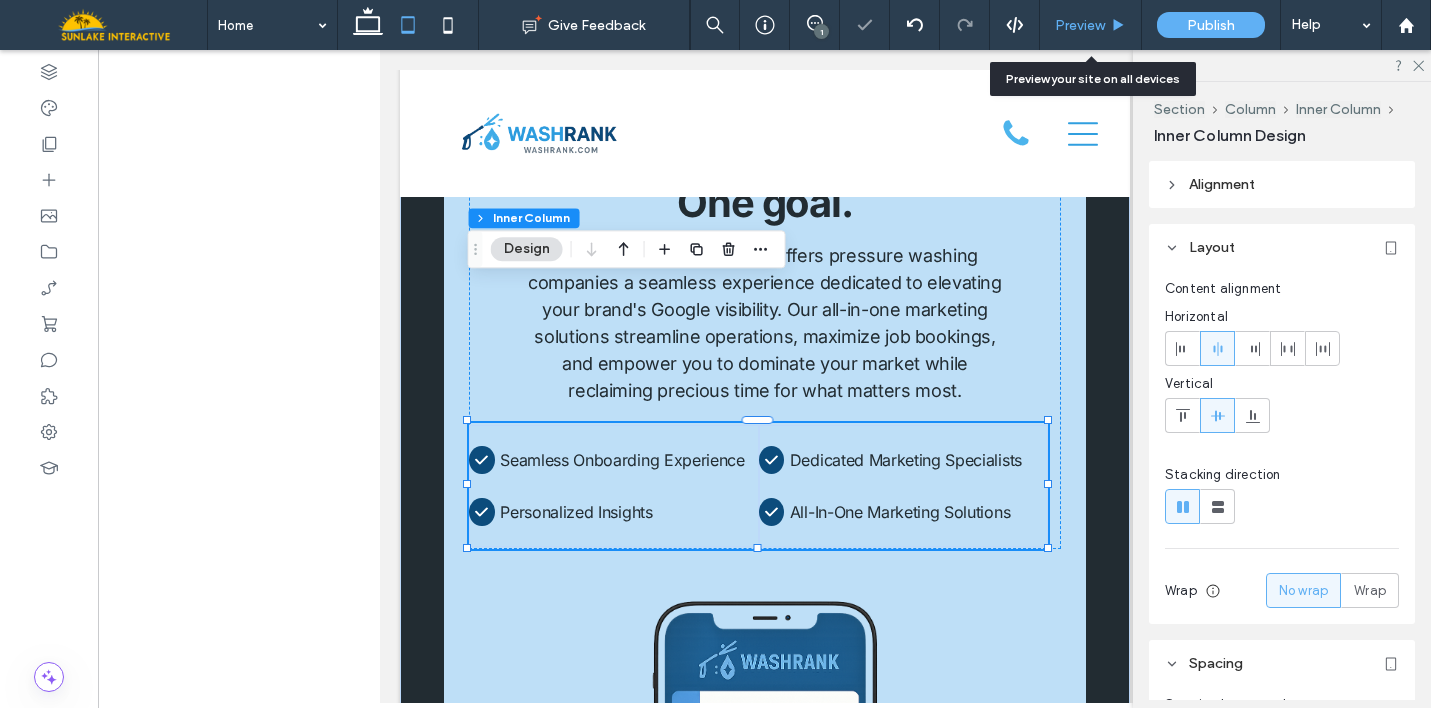 click on "Preview" at bounding box center [1080, 25] 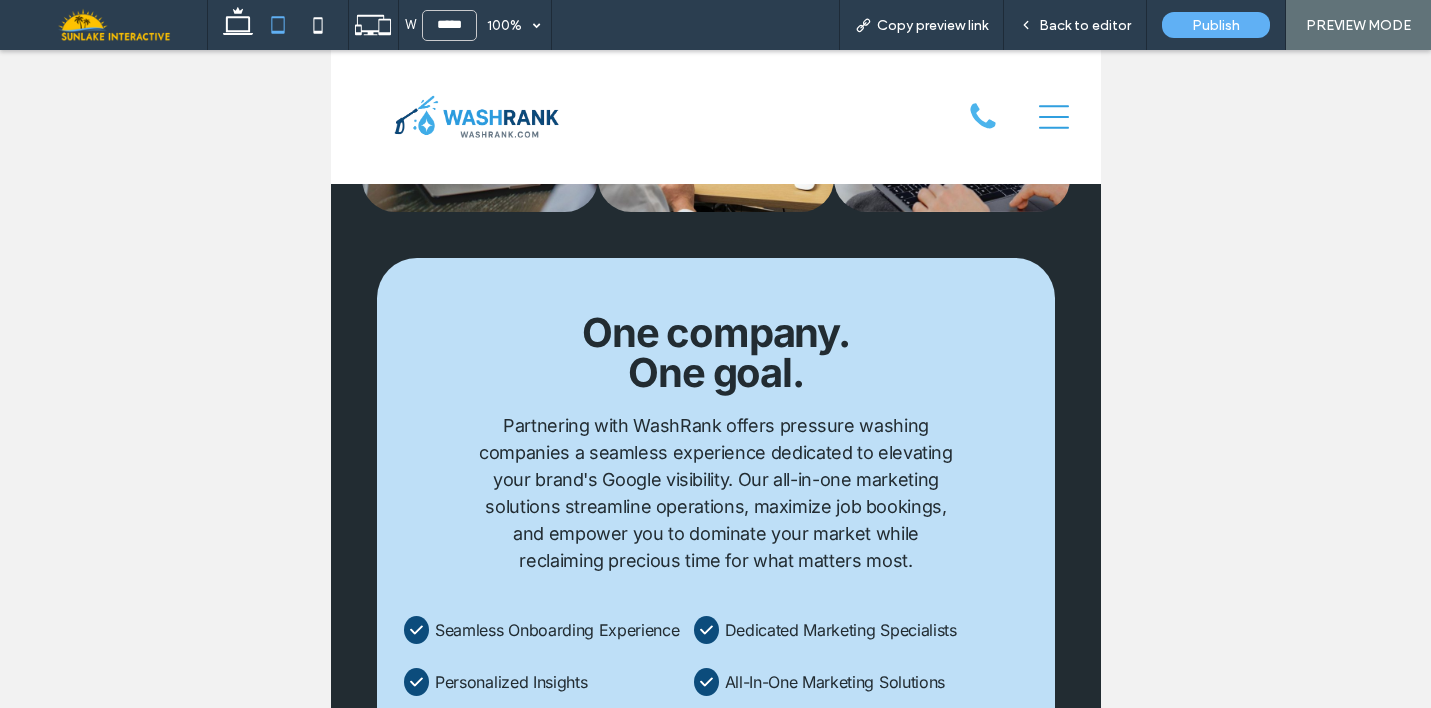 scroll, scrollTop: 8744, scrollLeft: 0, axis: vertical 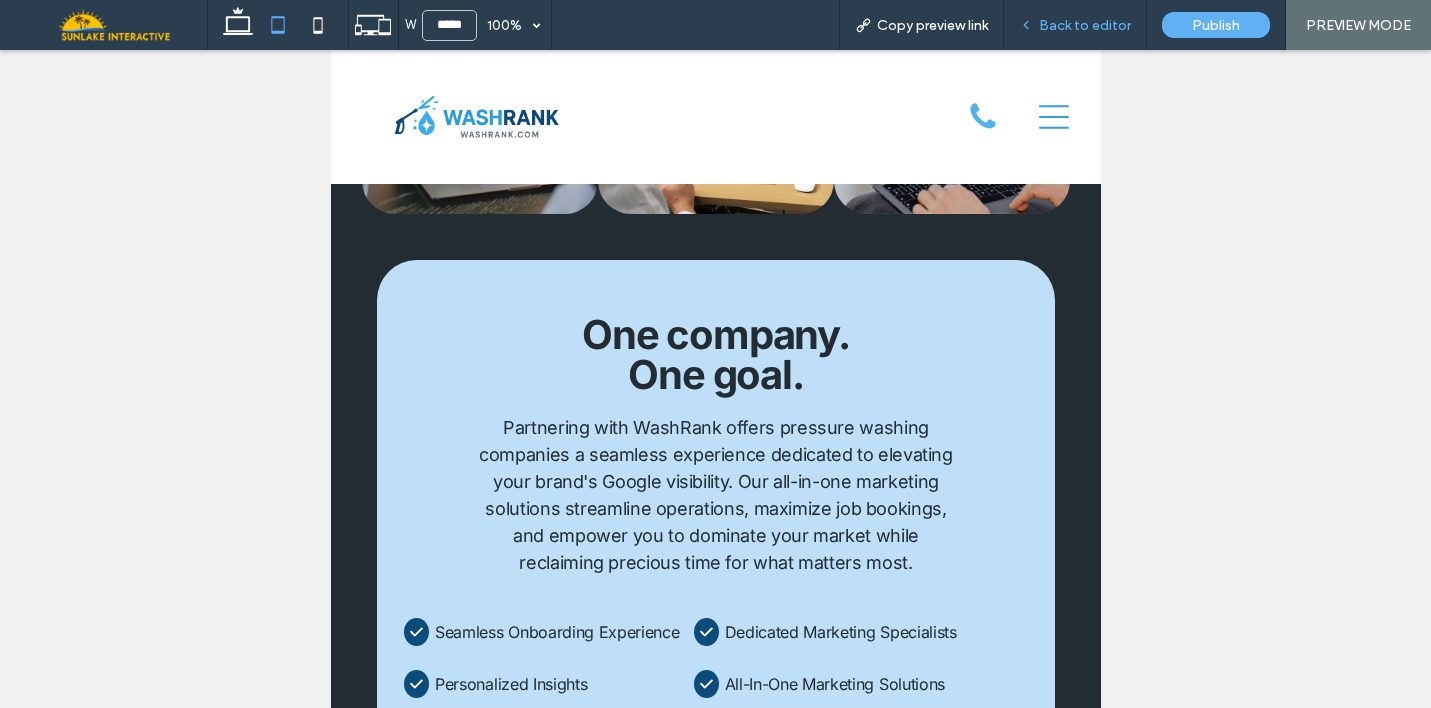 click on "Back to editor" at bounding box center (1085, 25) 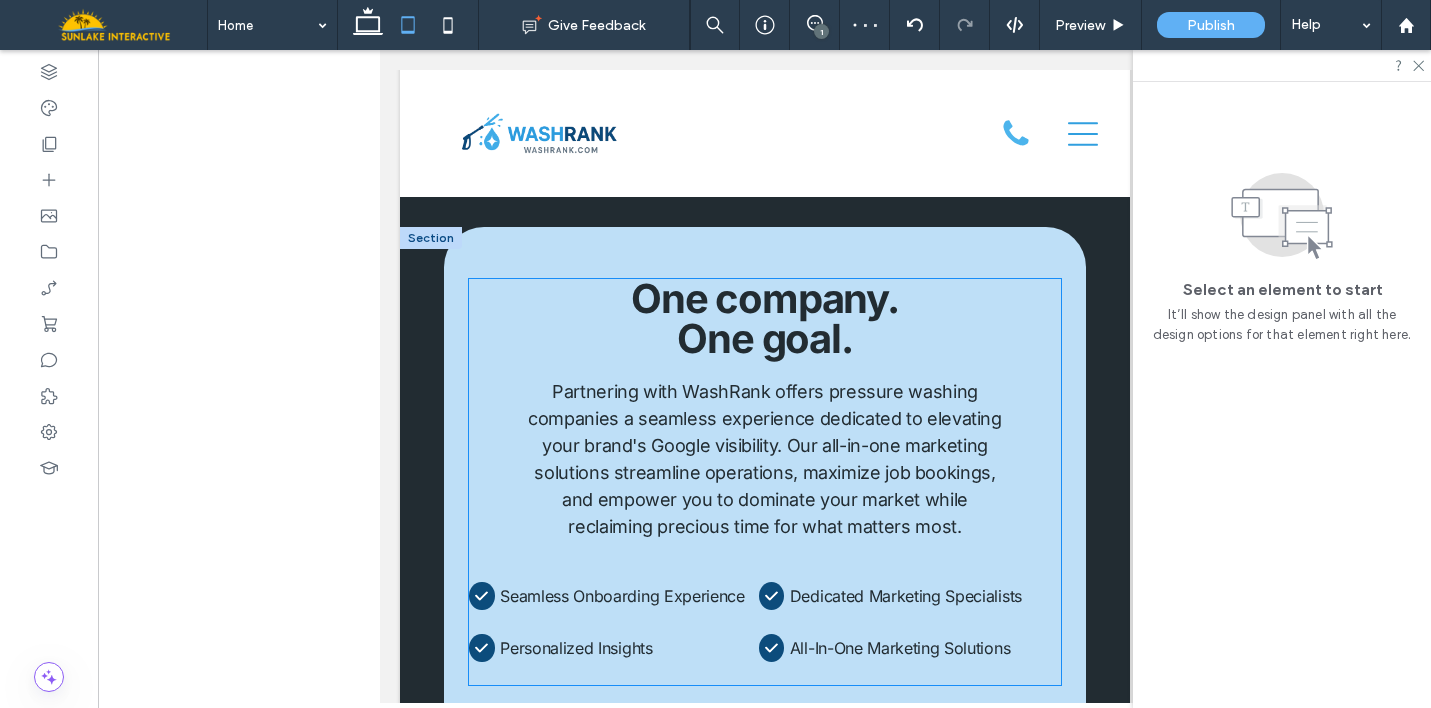 click on "Seamless Onboarding Experience" at bounding box center [613, 596] 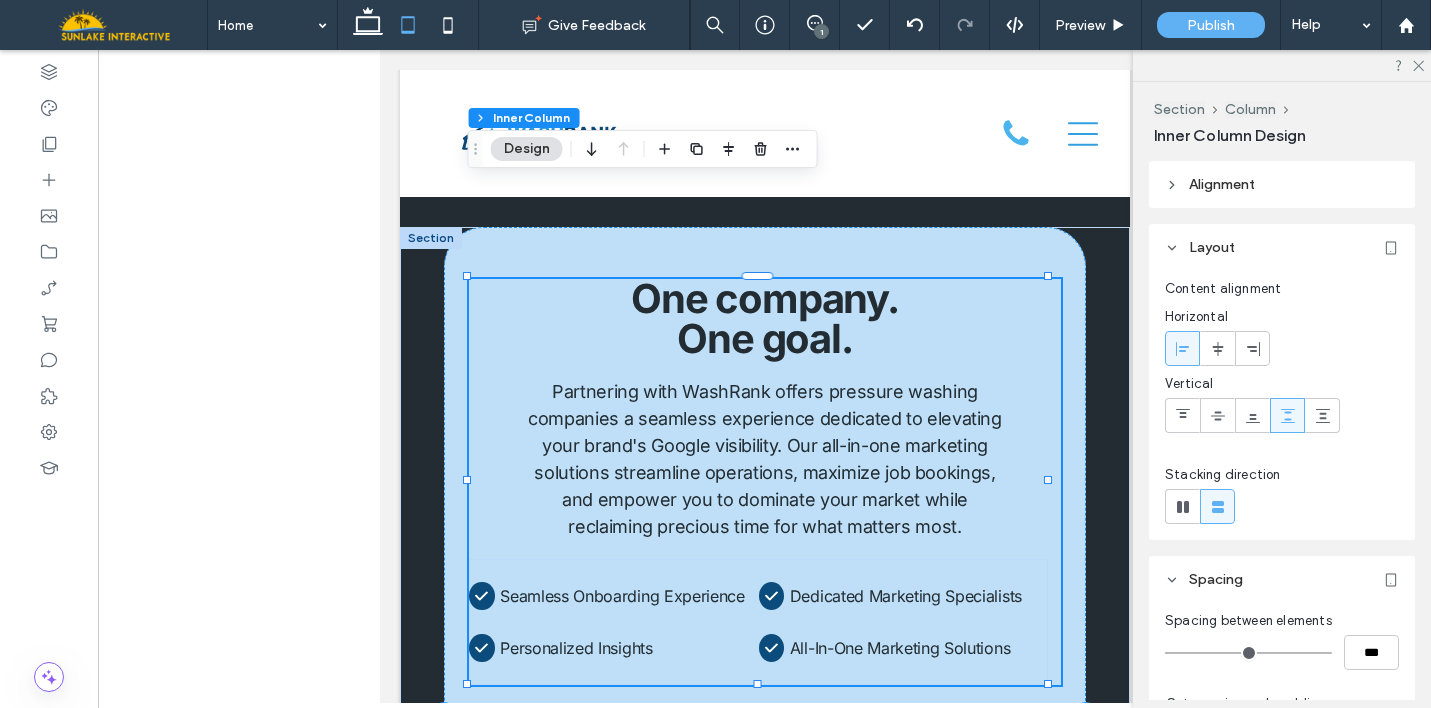click on "Seamless Onboarding Experience" at bounding box center (613, 596) 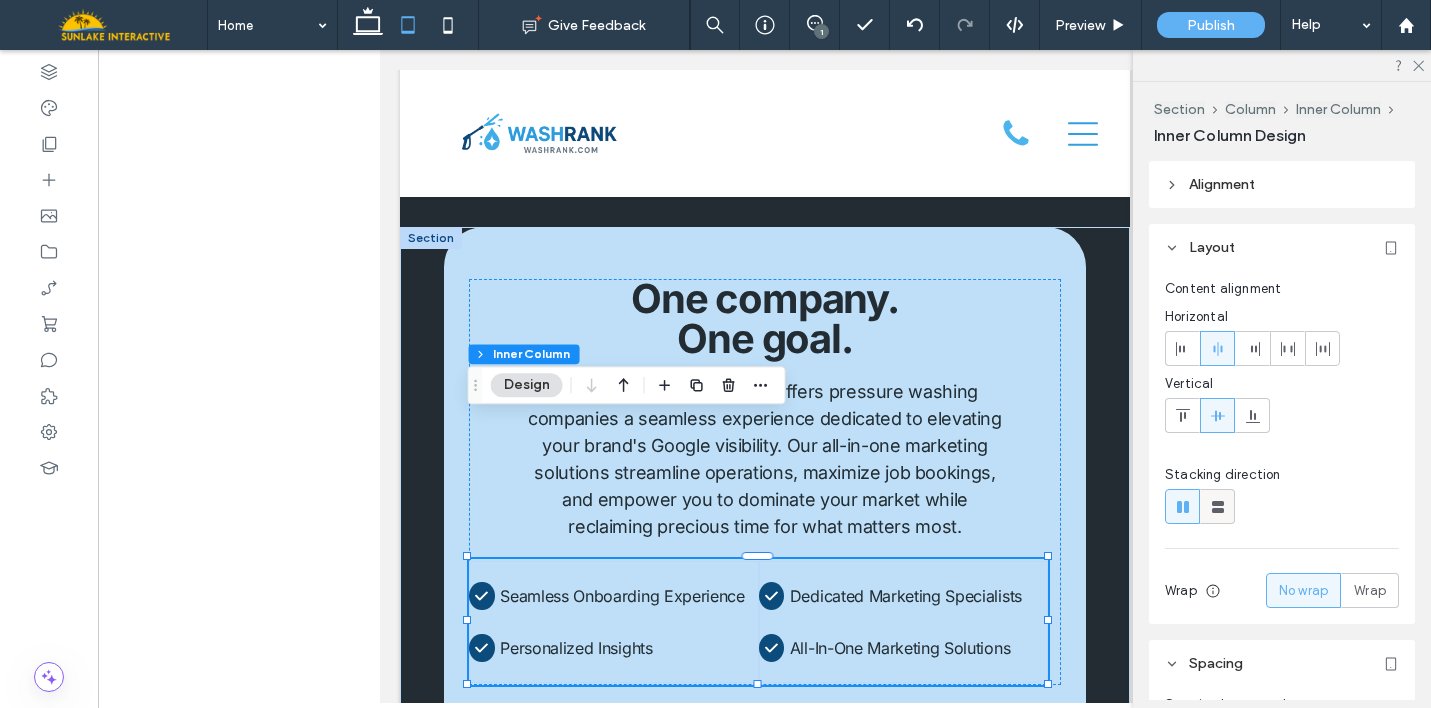 click 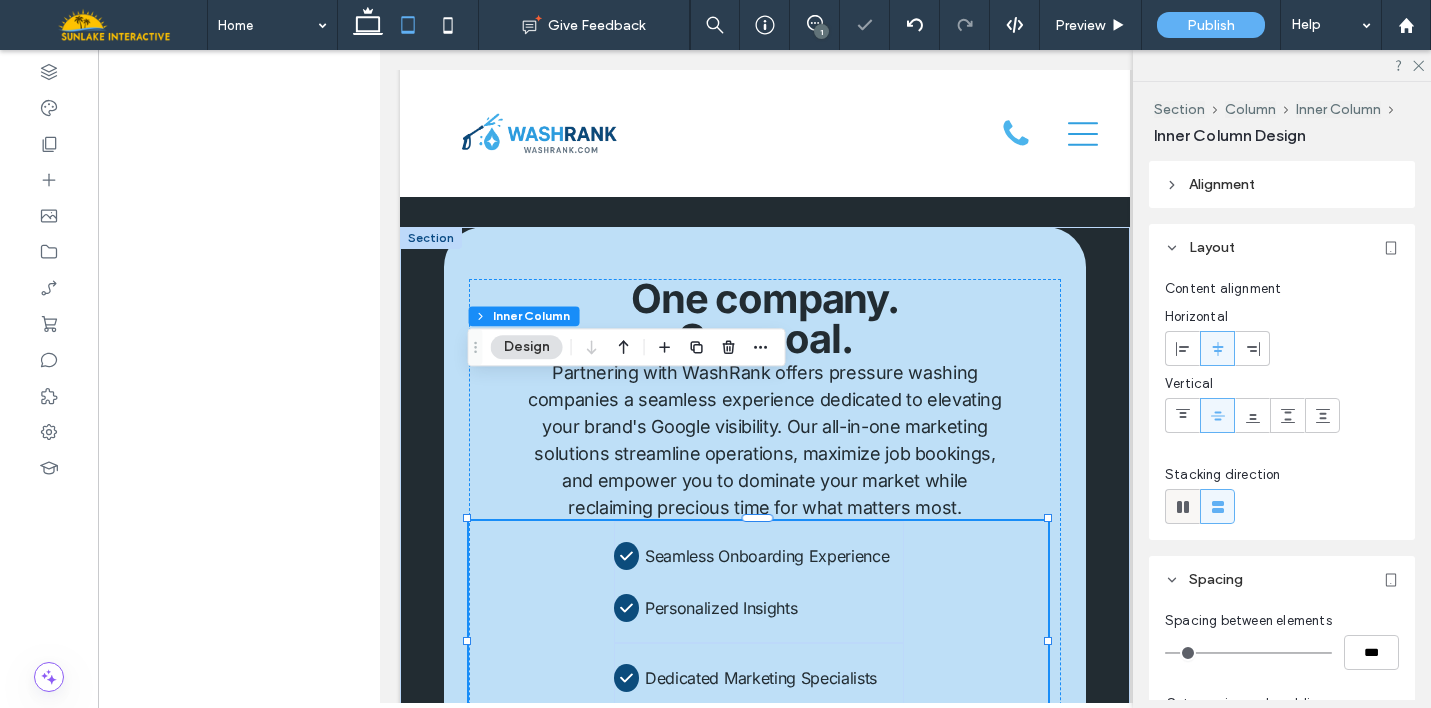 click 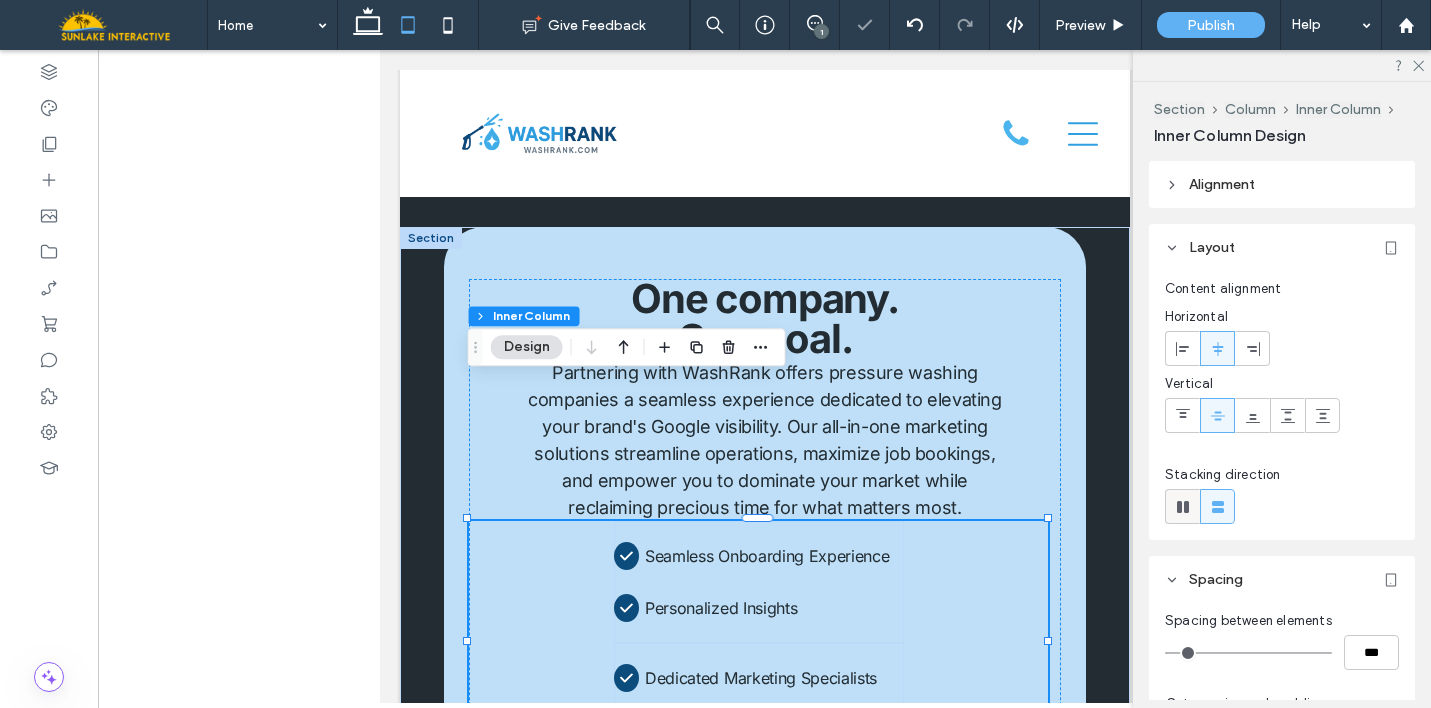 type on "**" 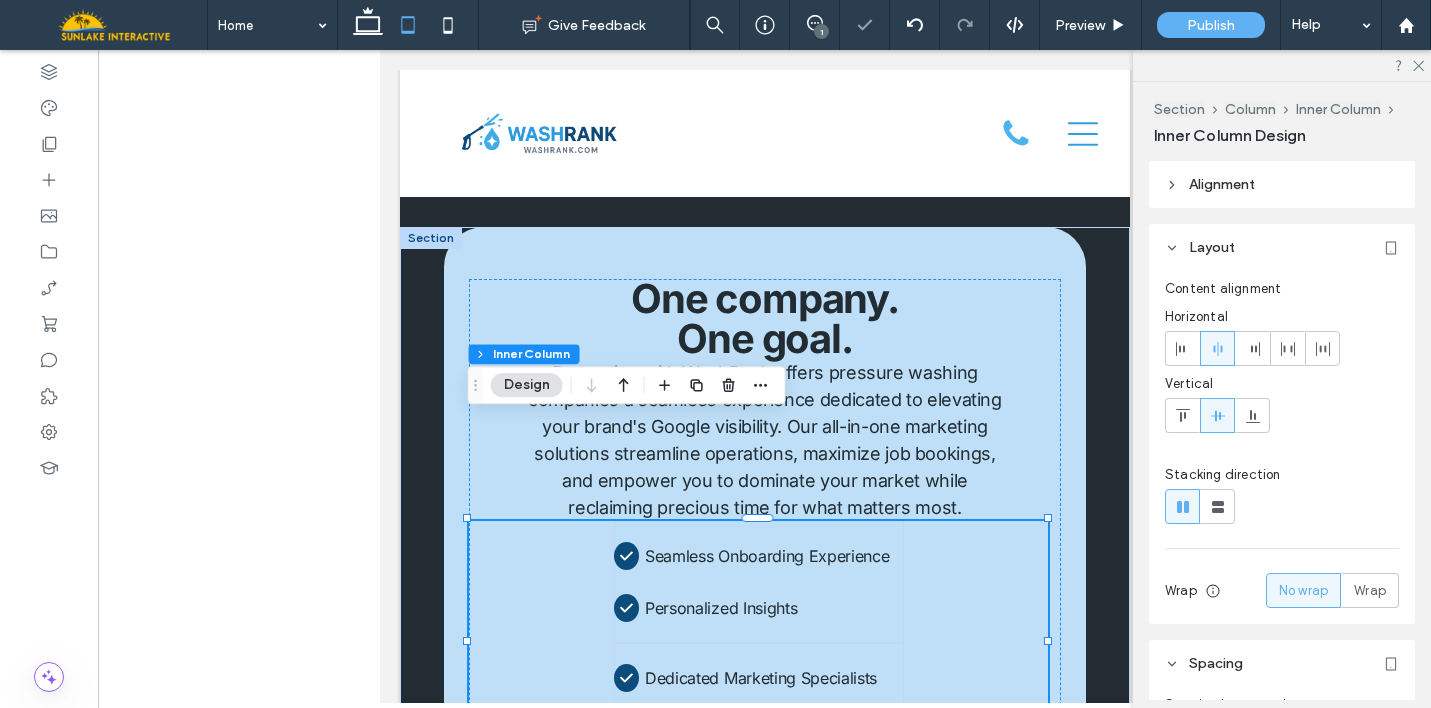 type on "**" 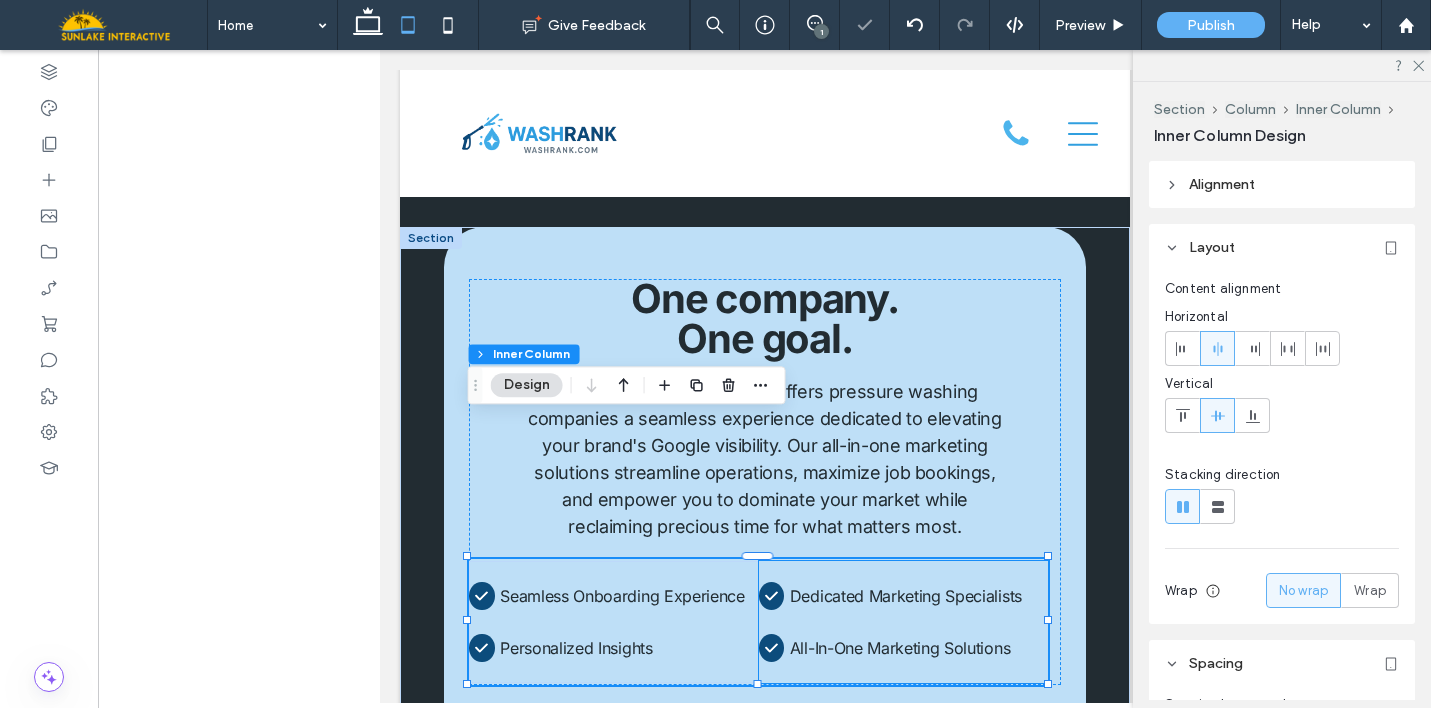 click on "Dedicated Marketing Specialists" at bounding box center [905, 596] 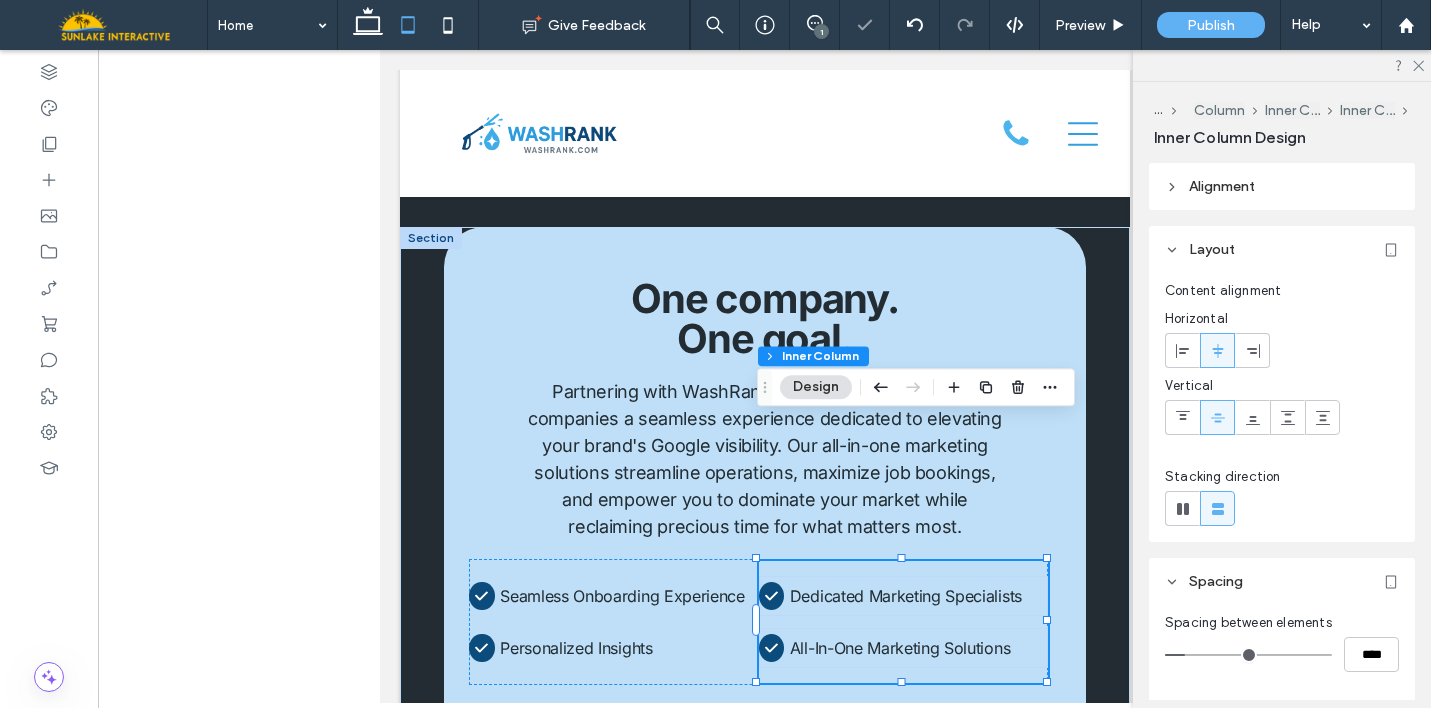 click on "Dedicated Marketing Specialists
All-In-One Marketing Solutions" at bounding box center (903, 622) 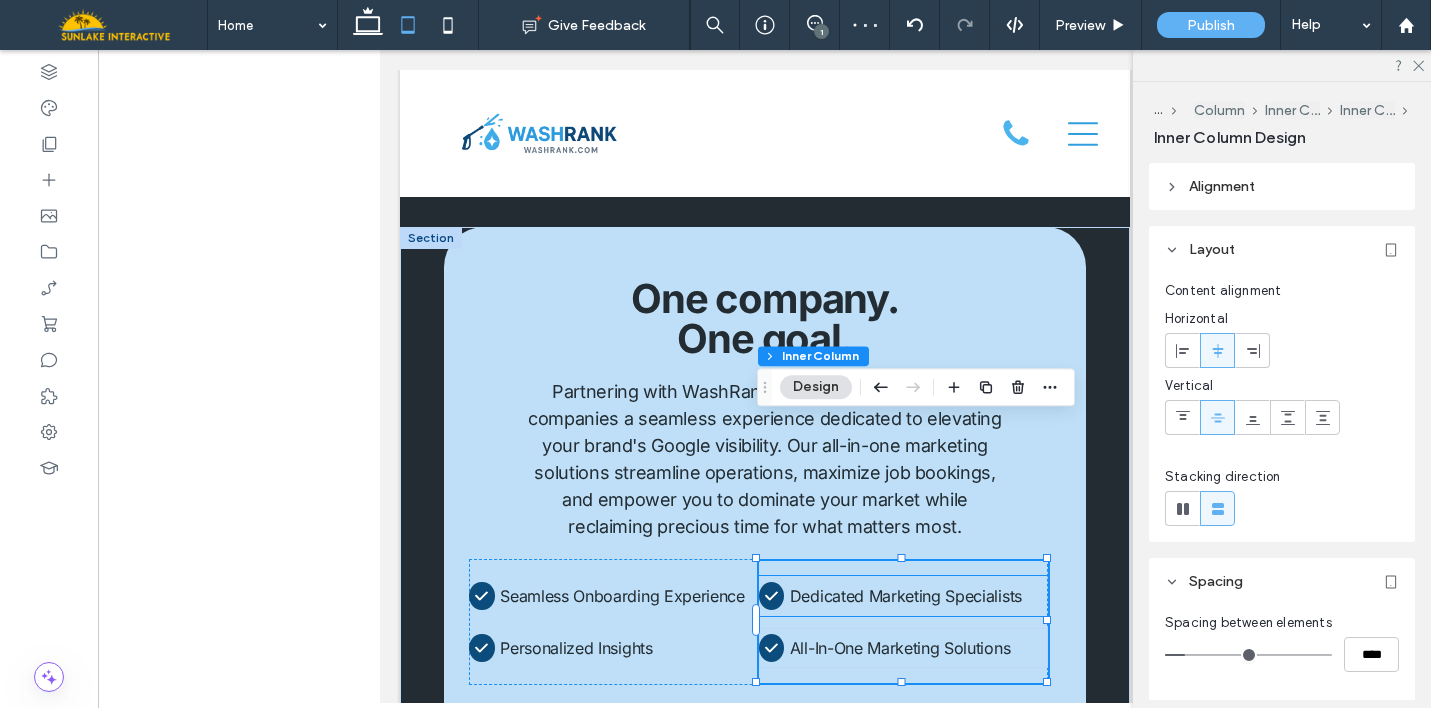 click on "Dedicated Marketing Specialists" at bounding box center (918, 596) 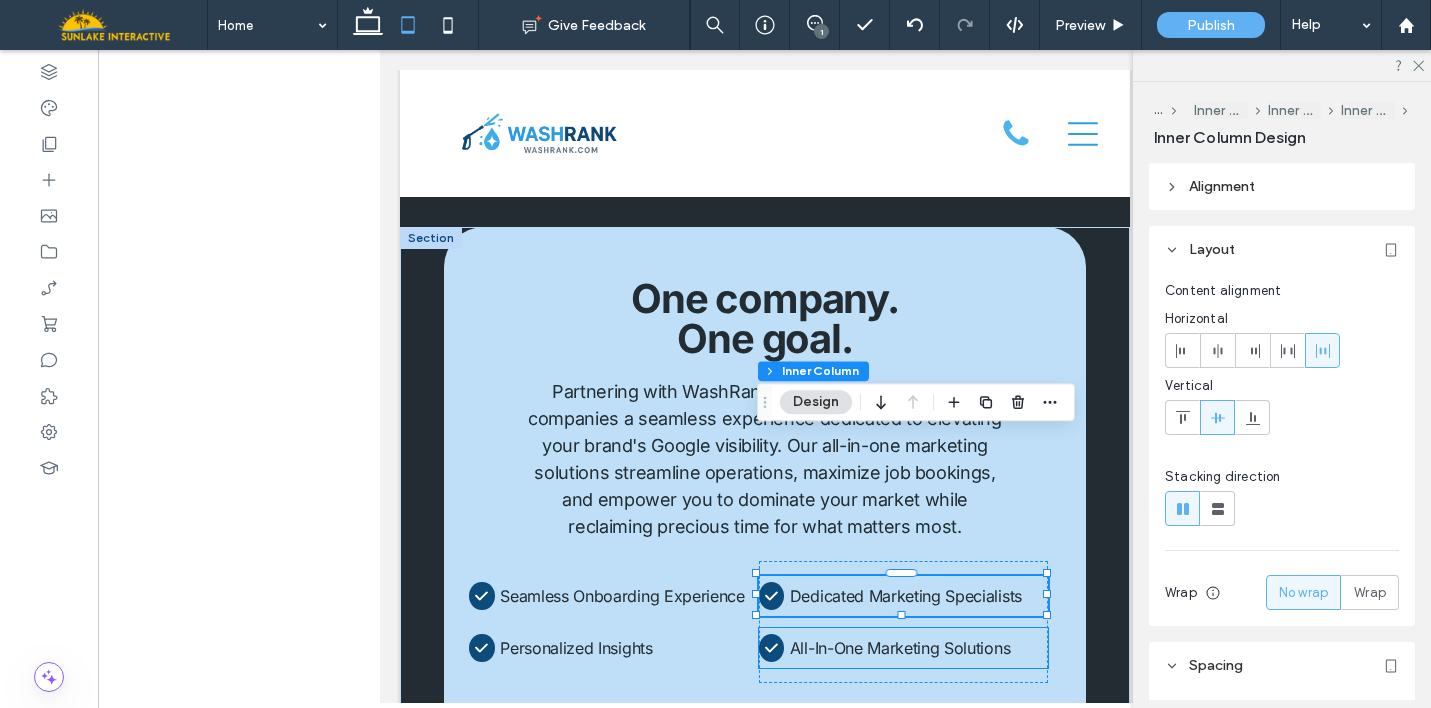 click on "All-In-One Marketing Solutions" at bounding box center [899, 648] 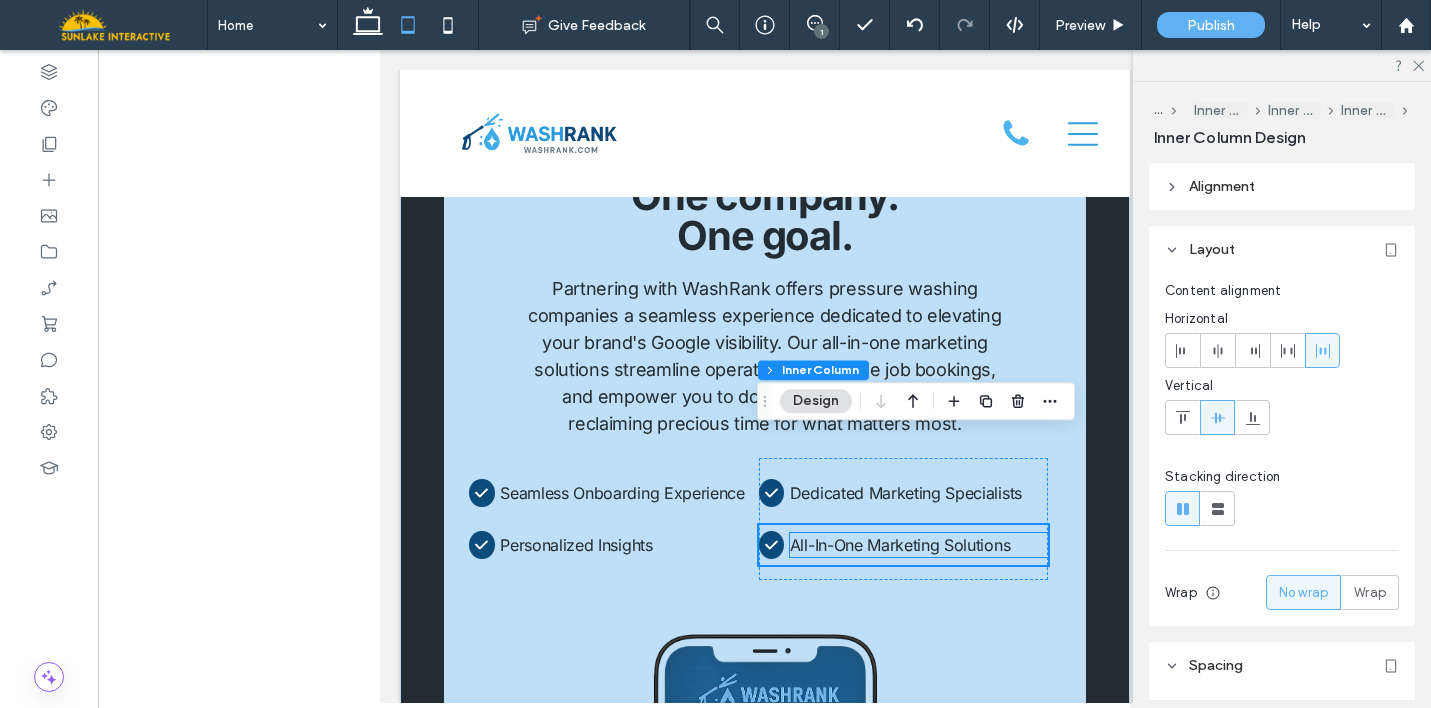 scroll, scrollTop: 8863, scrollLeft: 0, axis: vertical 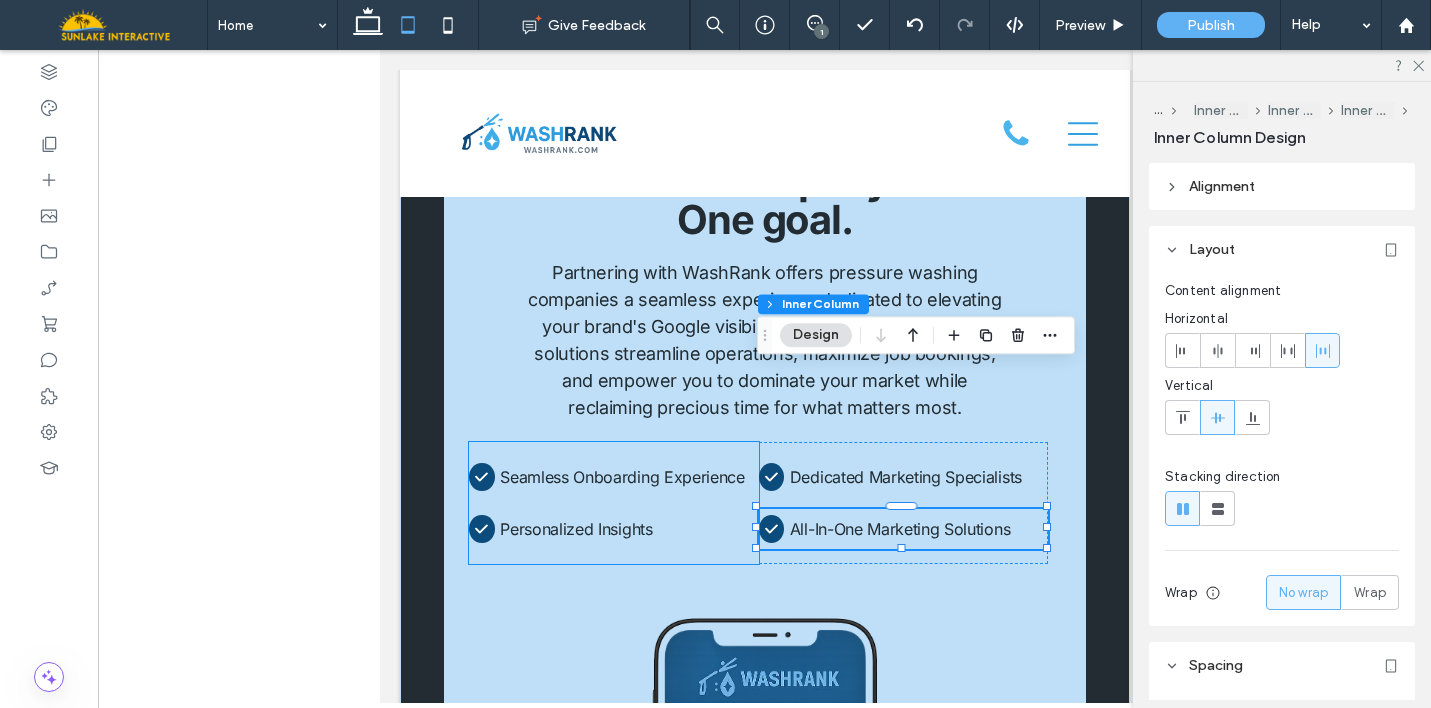 click on "Seamless Onboarding Experience
Personalized Insights" at bounding box center [613, 503] 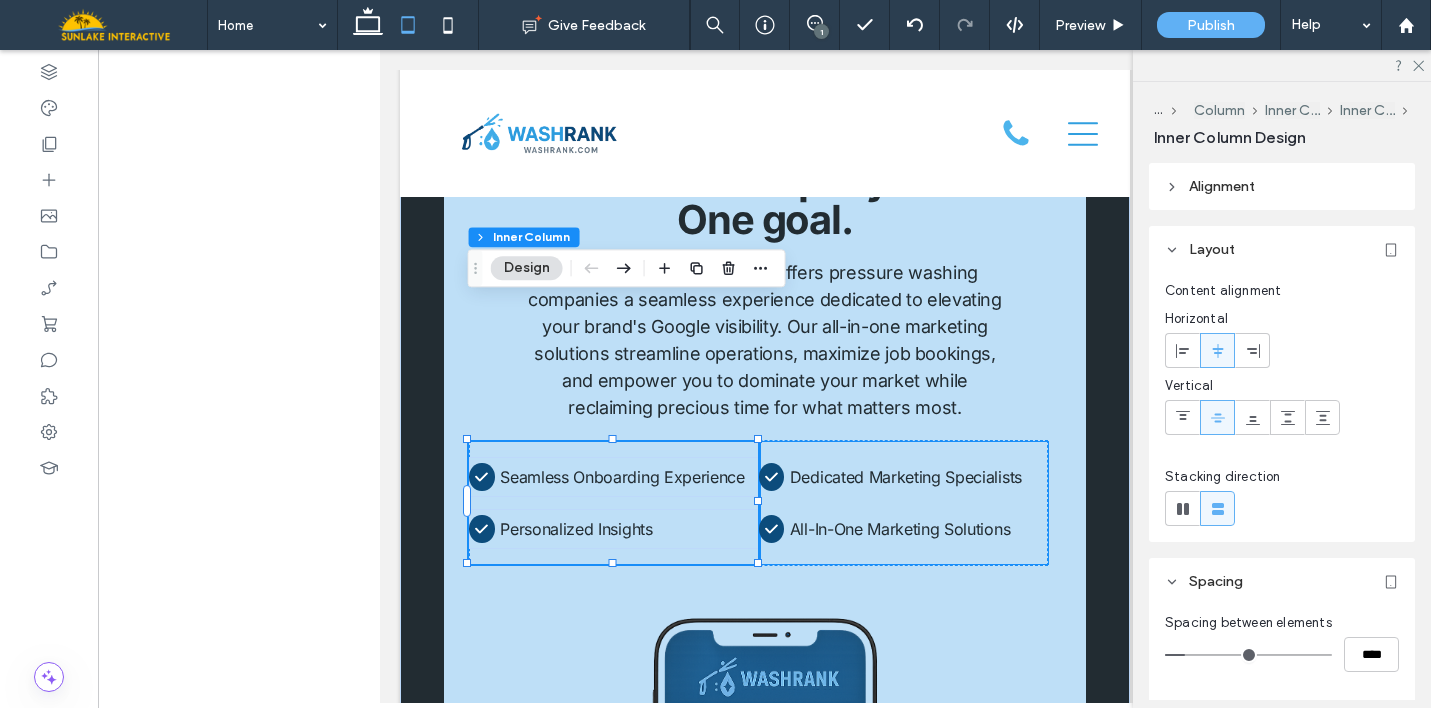 click on "Dedicated Marketing Specialists" at bounding box center (918, 477) 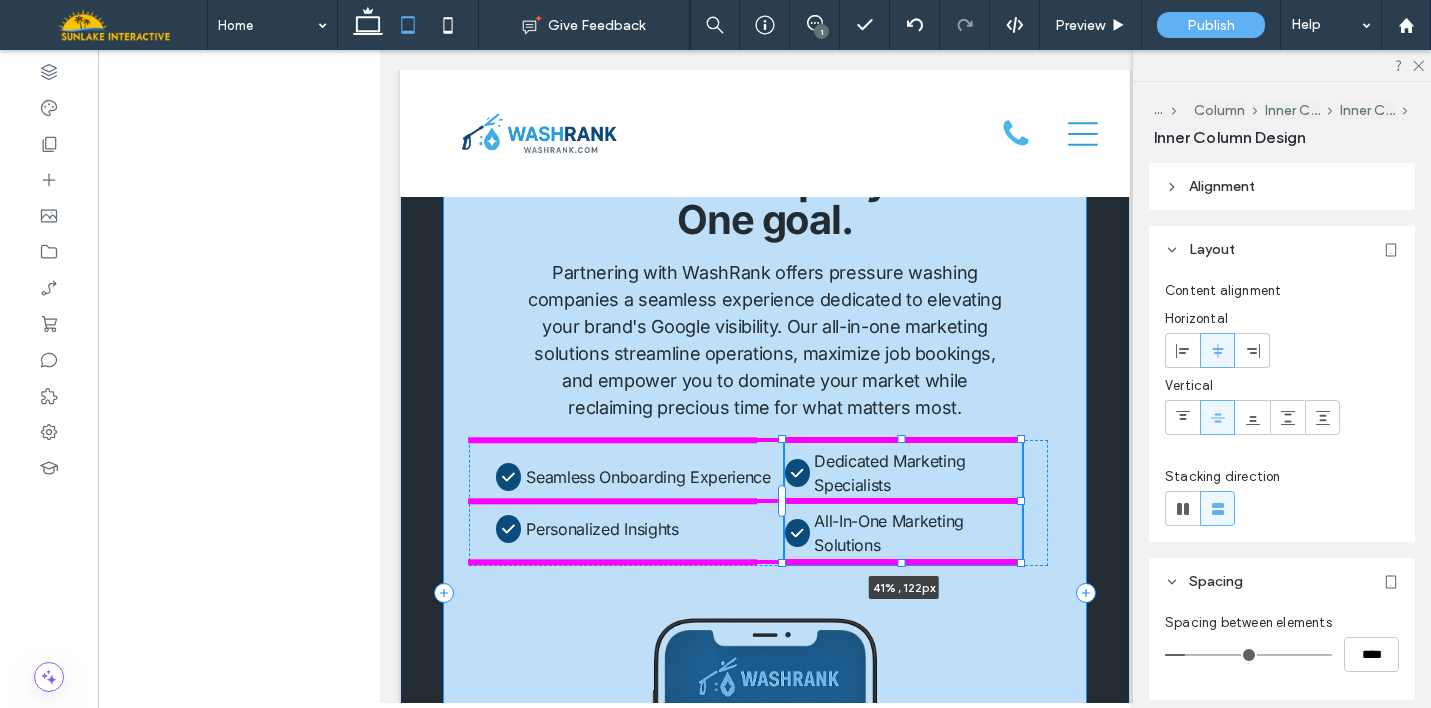 drag, startPoint x: 1043, startPoint y: 360, endPoint x: 1017, endPoint y: 360, distance: 26 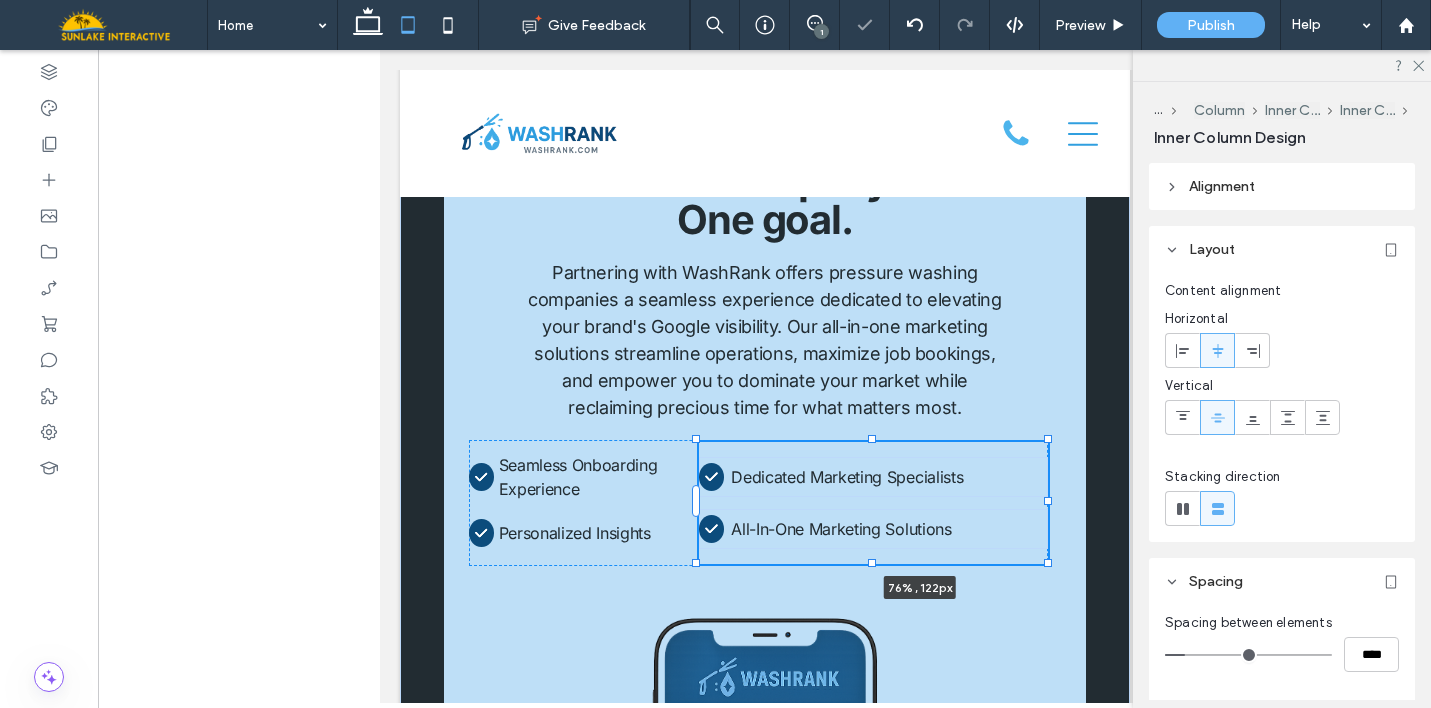 drag, startPoint x: 1016, startPoint y: 361, endPoint x: 1118, endPoint y: 362, distance: 102.0049 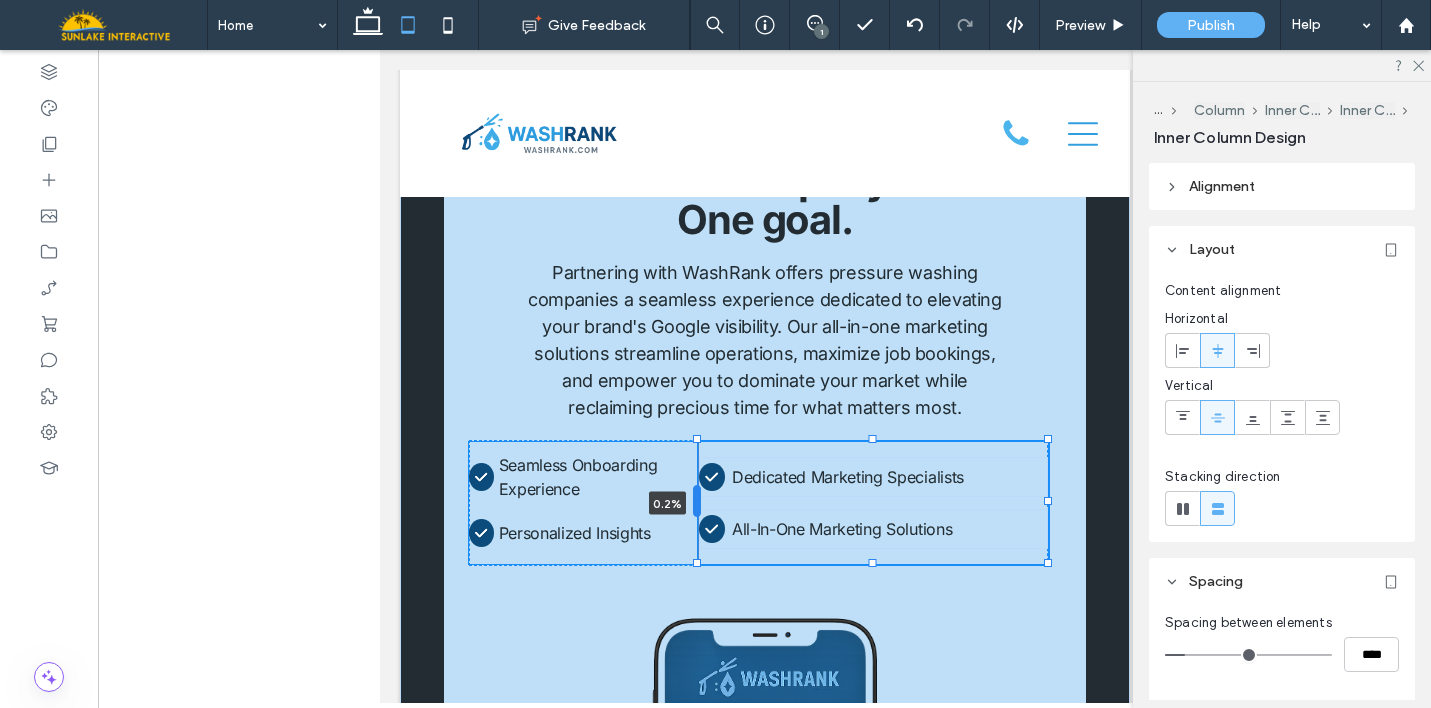 click at bounding box center [696, 501] 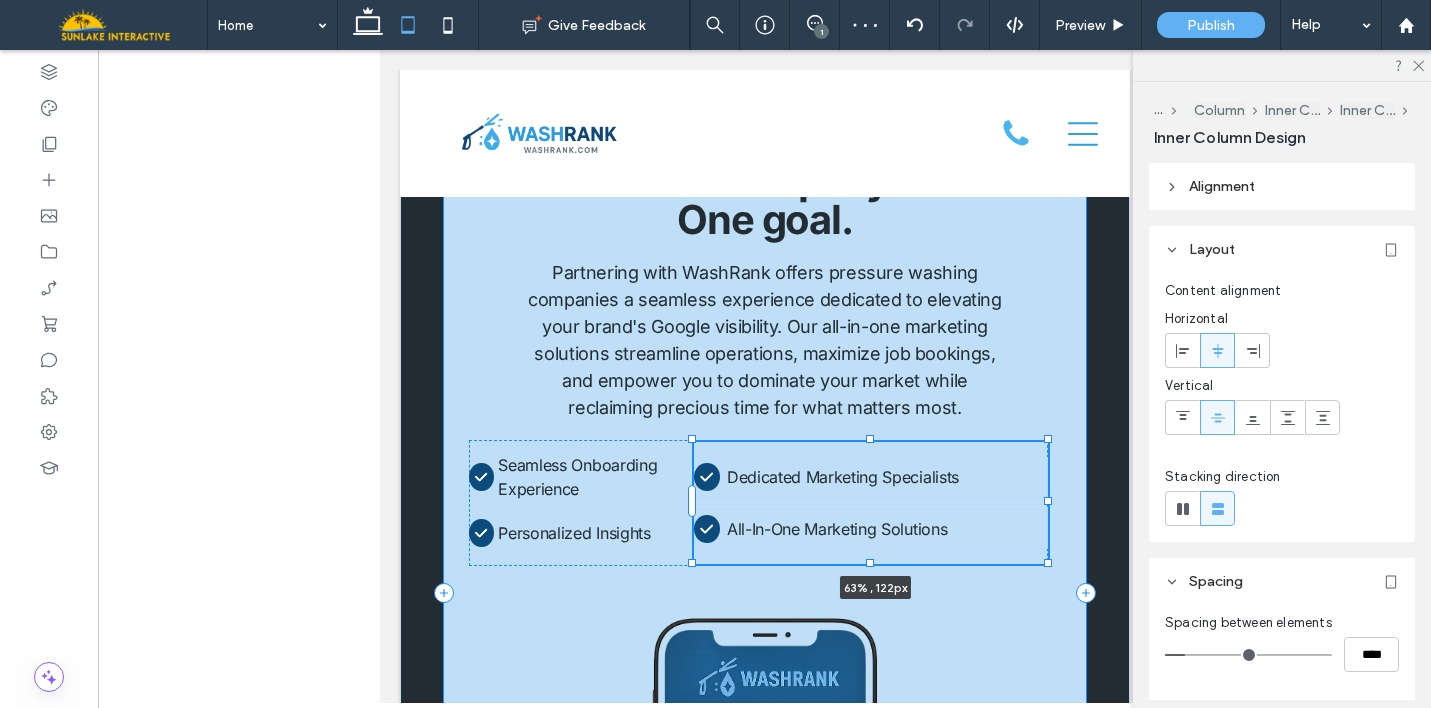 click on "Seamless Onboarding Experience
Personalized Insights
Dedicated Marketing Specialists
All-In-One Marketing Solutions
63% , 122px
Partnering with WashRank offers pressure washing companies a seamless experience dedicated to elevating your brand's Google visibility. Our all-in-one marketing solutions streamline operations, maximize job bookings, and empower you to dominate your market while reclaiming precious time for what matters most.
One company. One goal." at bounding box center [764, 621] 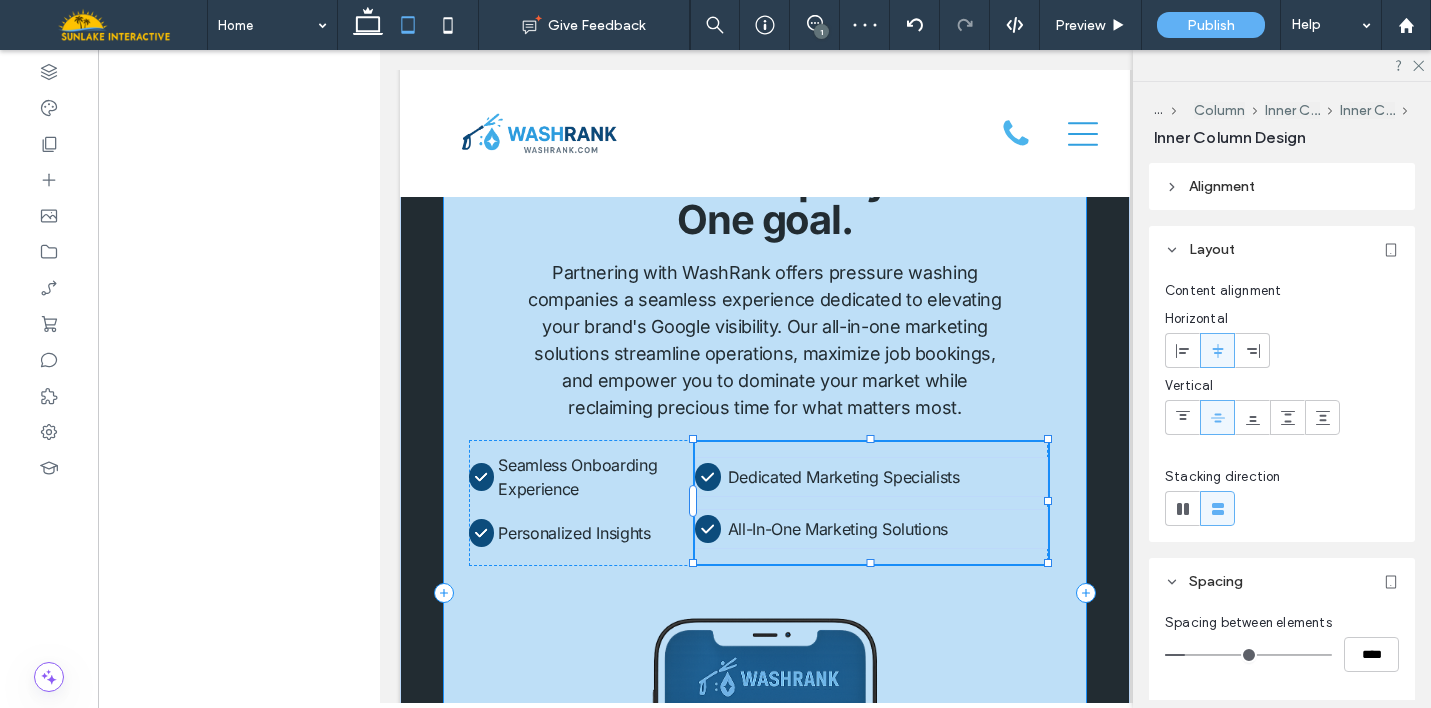 type on "**" 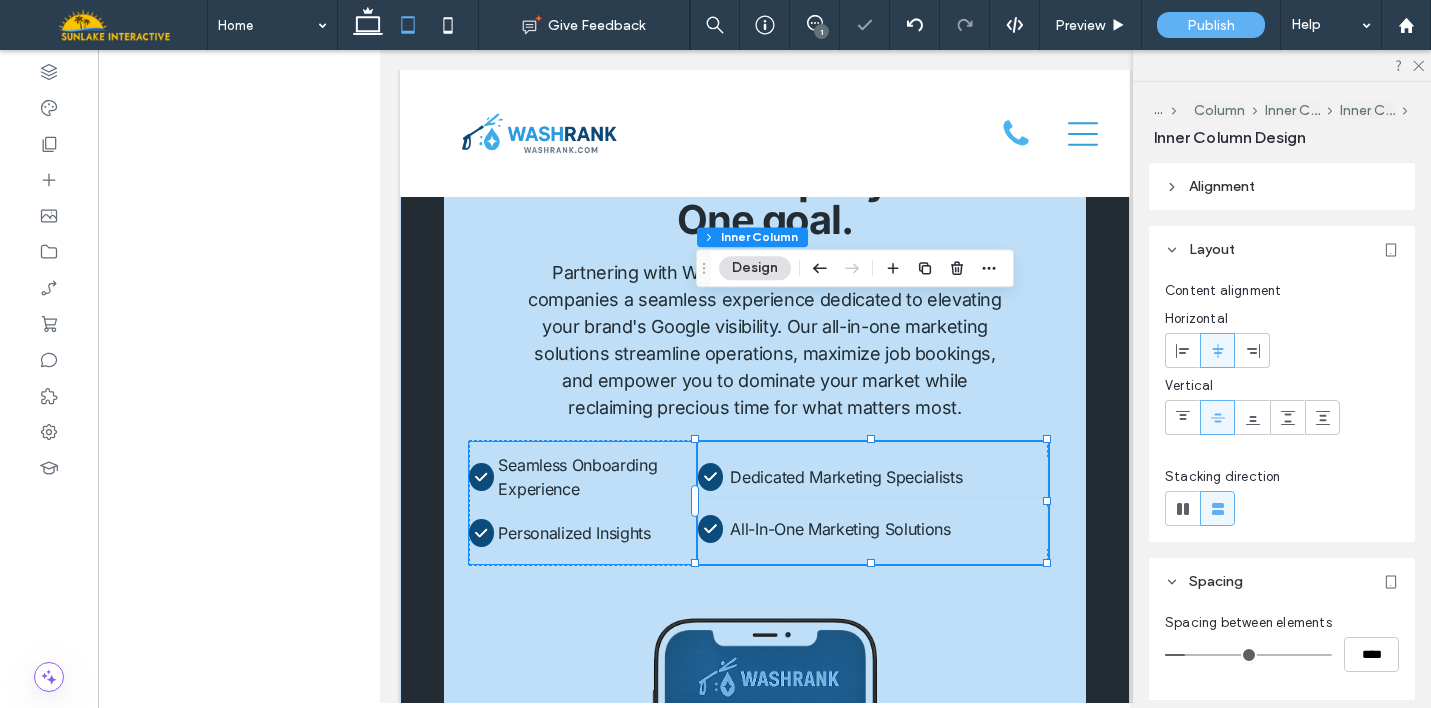 click on "Seamless Onboarding Experience
Personalized Insights" at bounding box center [581, 503] 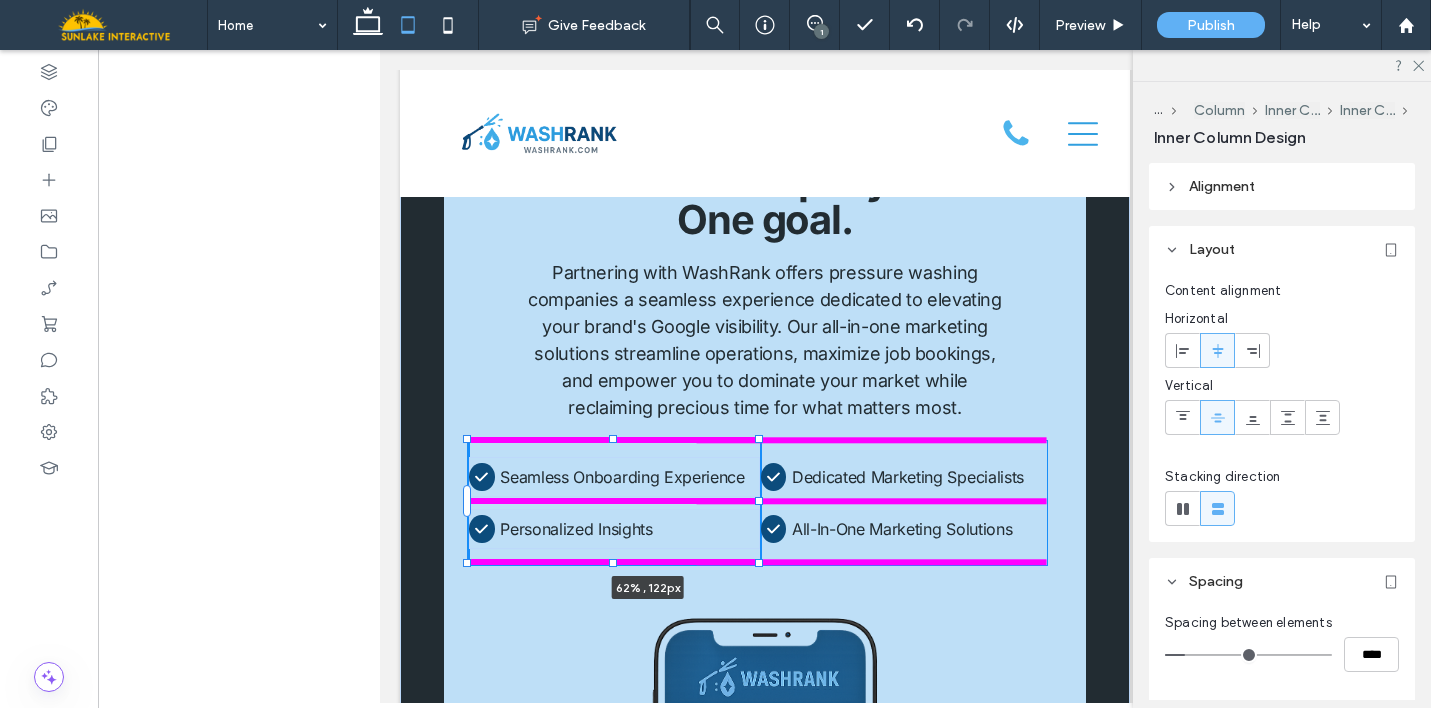 drag, startPoint x: 694, startPoint y: 364, endPoint x: 759, endPoint y: 371, distance: 65.37584 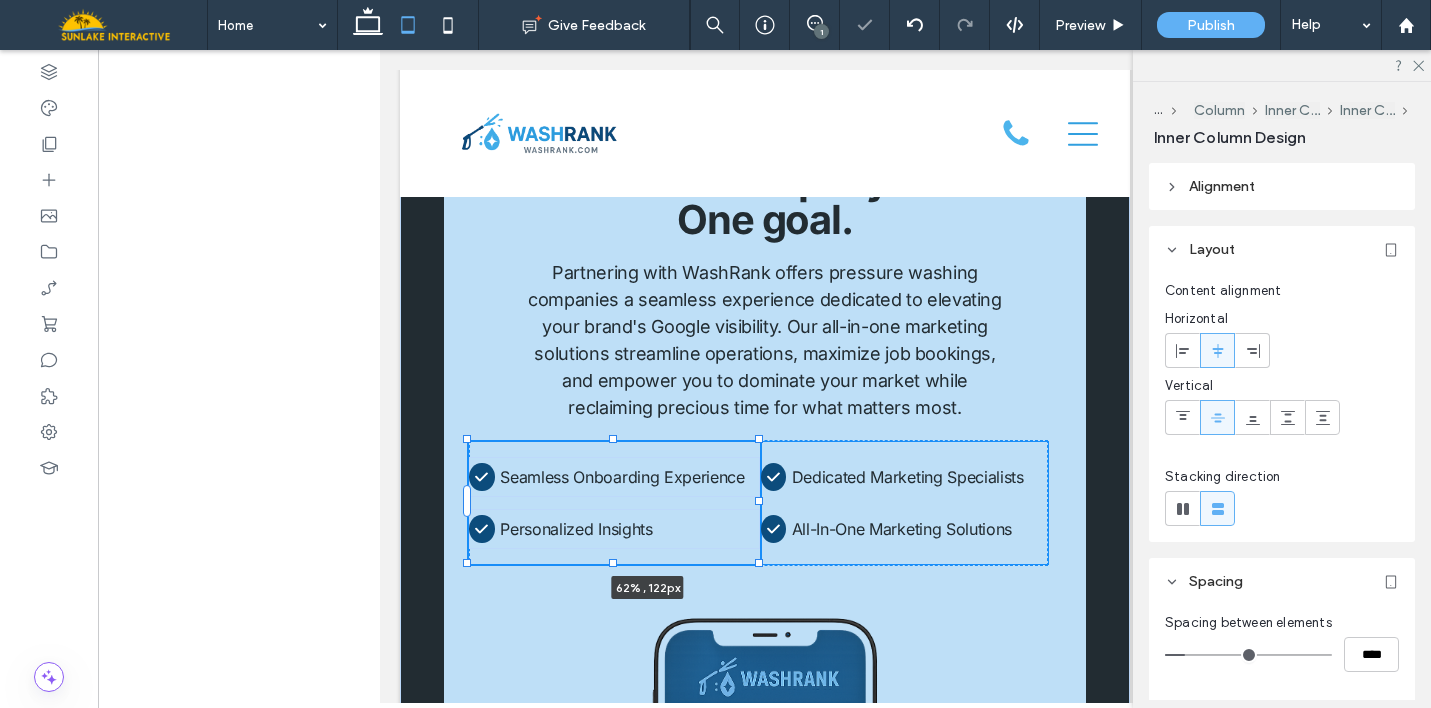 drag, startPoint x: 729, startPoint y: 362, endPoint x: 778, endPoint y: 362, distance: 49 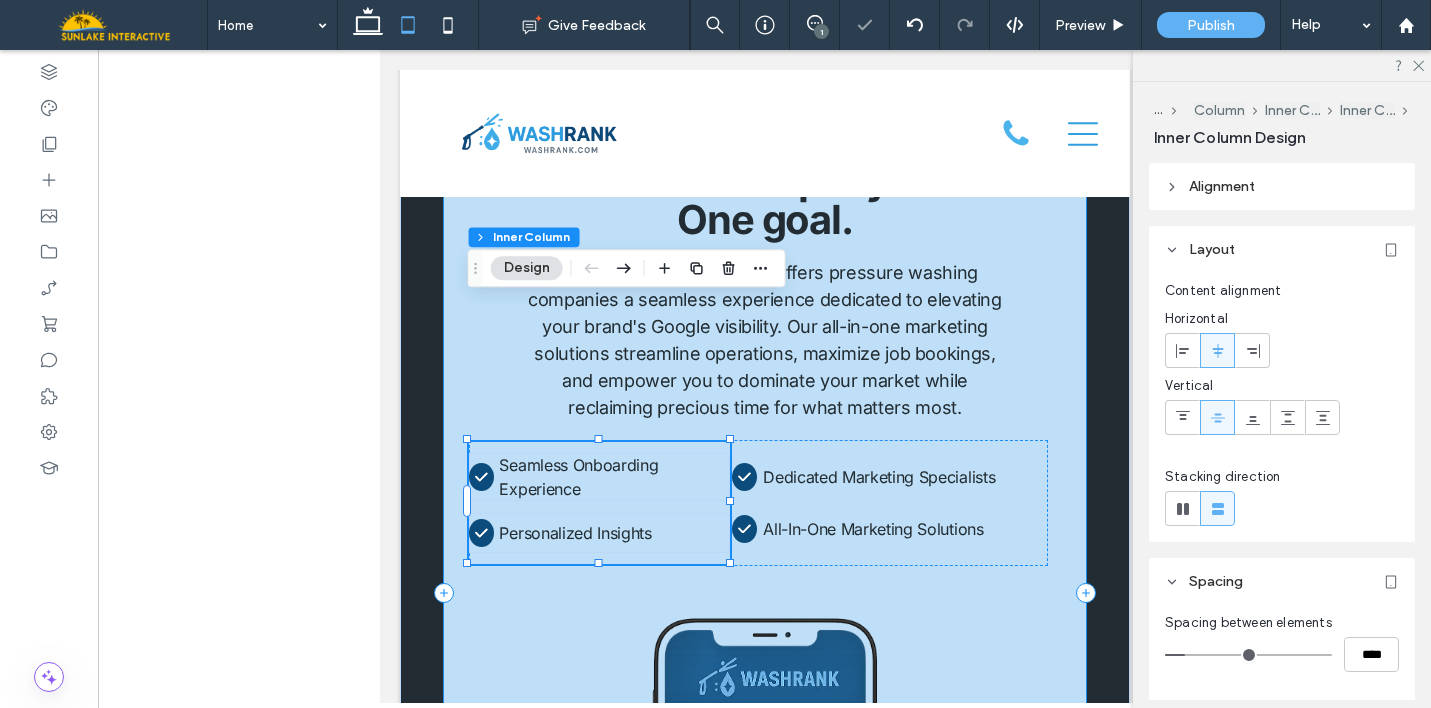 click on "Seamless Onboarding Experience
Personalized Insights
62% , 122px
Dedicated Marketing Specialists
All-In-One Marketing Solutions
Partnering with WashRank offers pressure washing companies a seamless experience dedicated to elevating your brand's Google visibility. Our all-in-one marketing solutions streamline operations, maximize job bookings, and empower you to dominate your market while reclaiming precious time for what matters most.
One company. One goal." at bounding box center (764, 592) 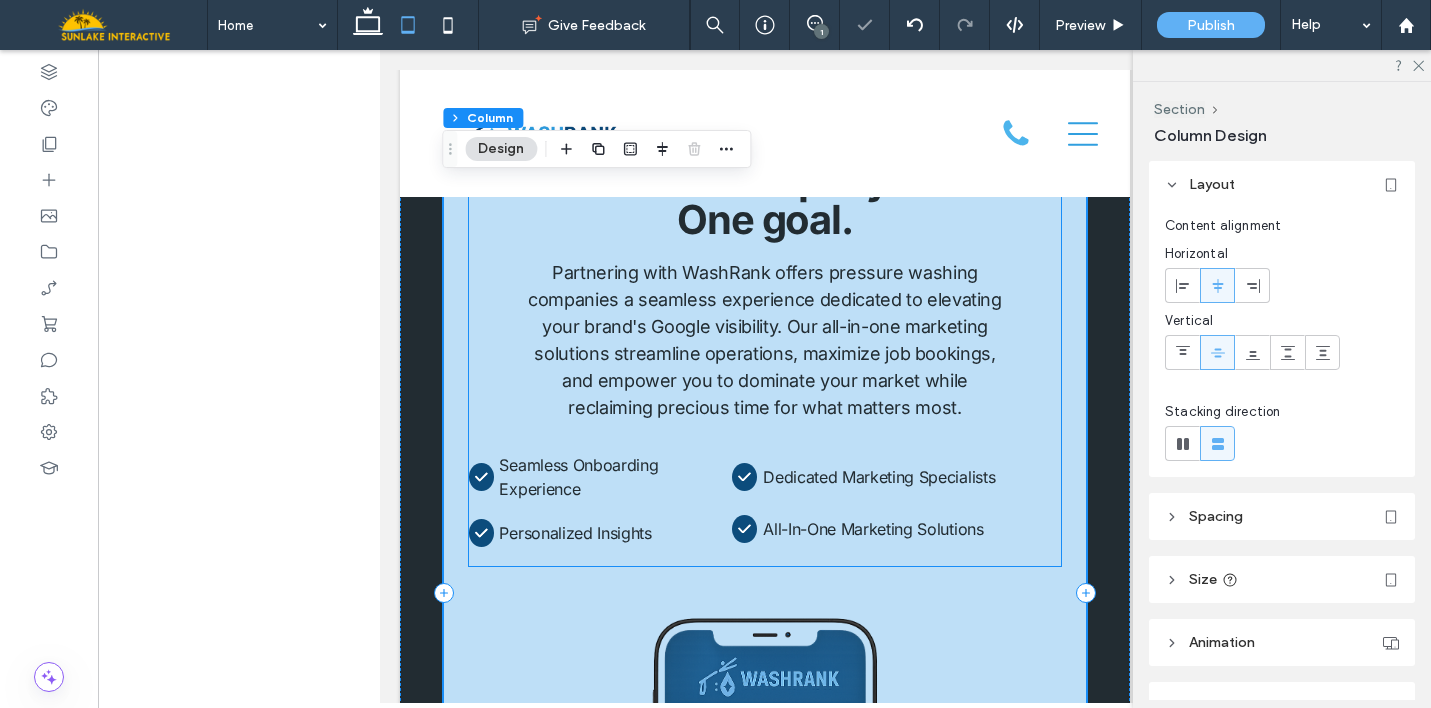 click on "Seamless Onboarding Experience
Personalized Insights" at bounding box center [598, 503] 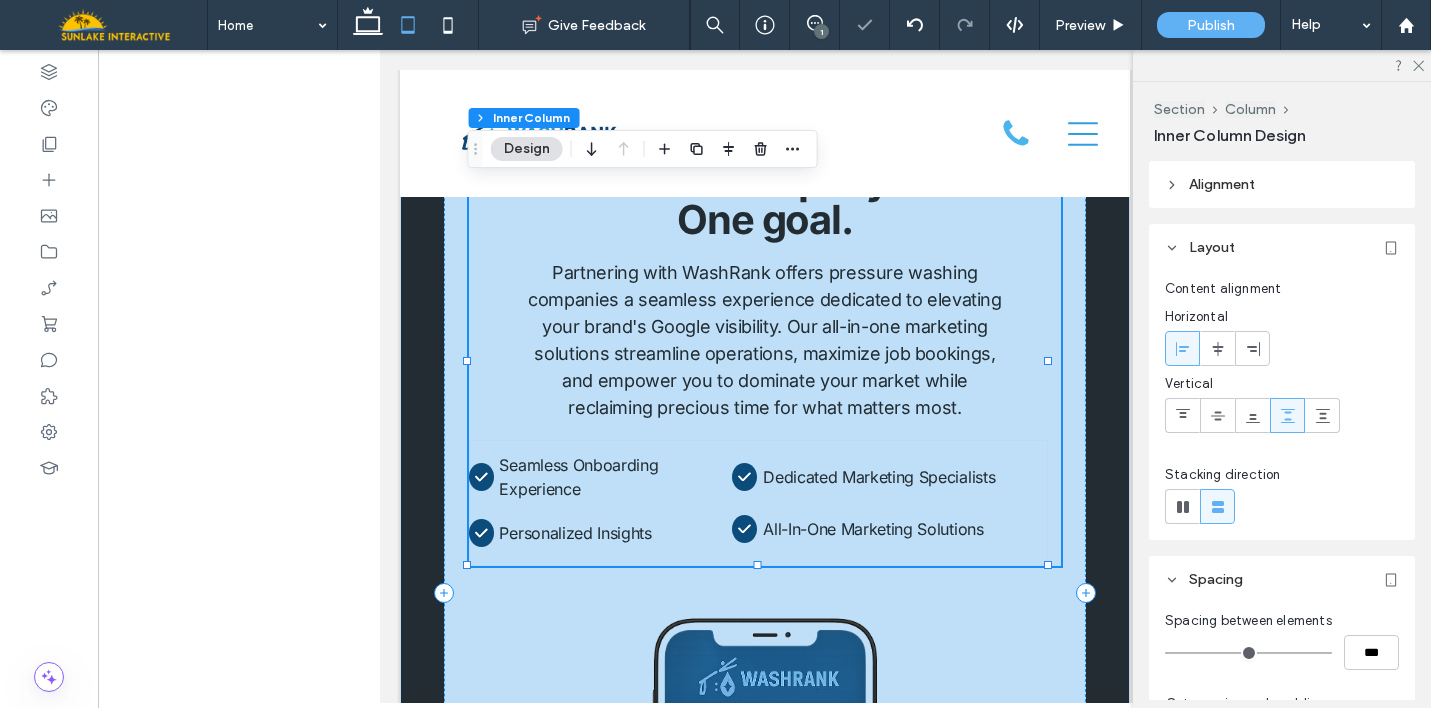 click on "Seamless Onboarding Experience
Personalized Insights" at bounding box center (598, 503) 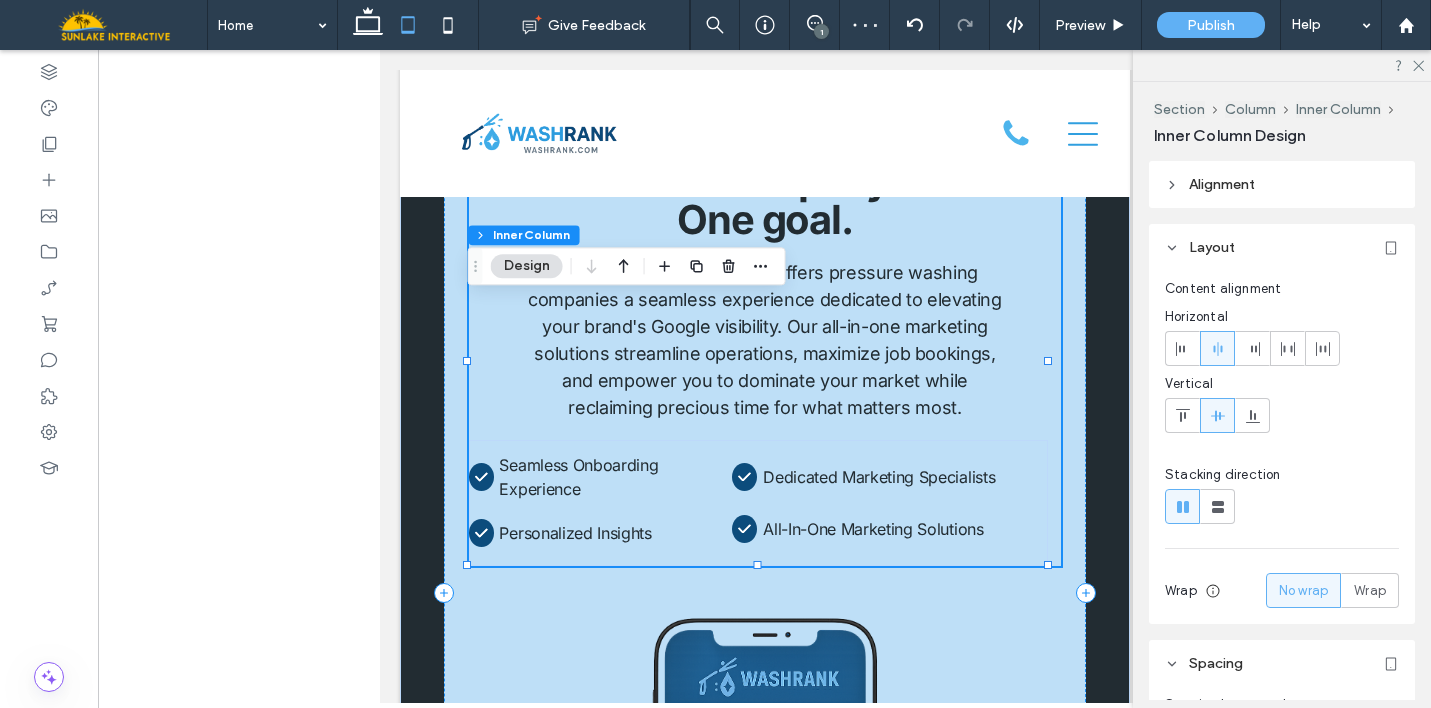 type on "**" 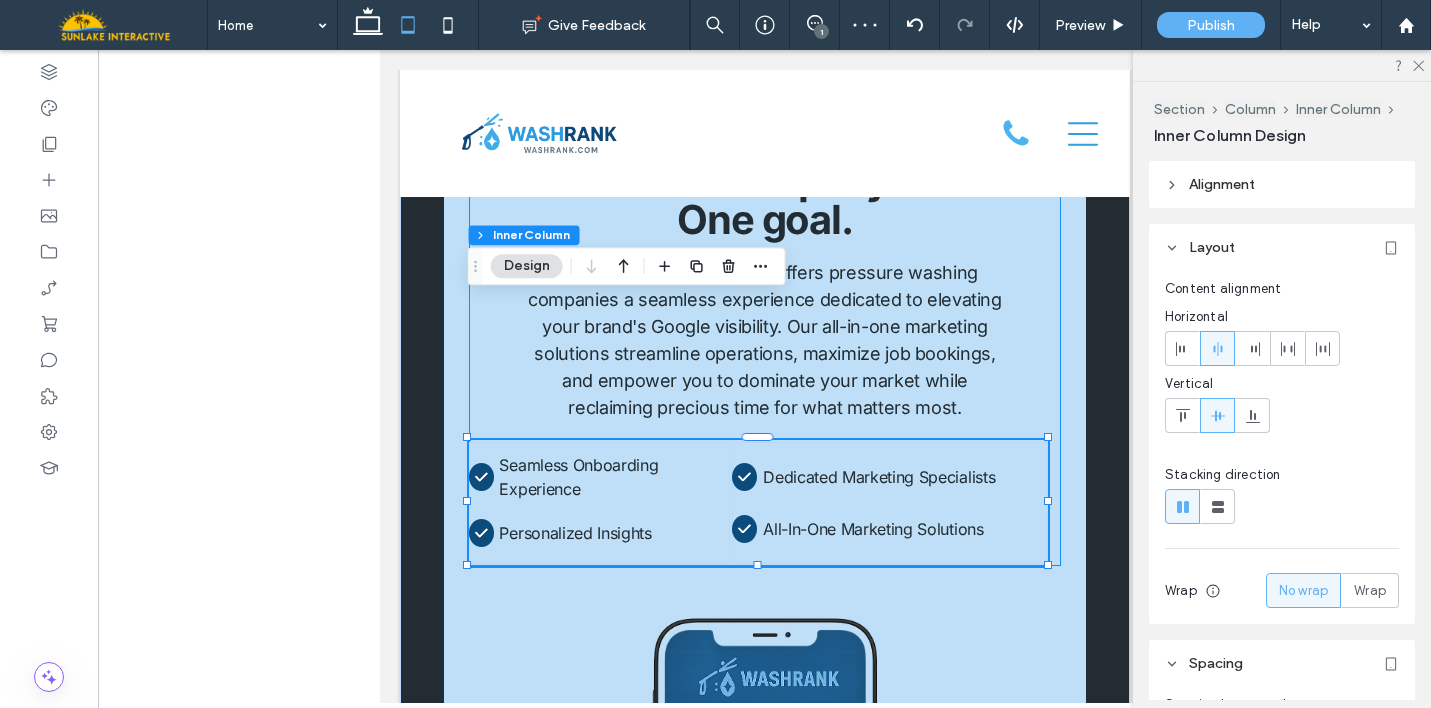 click on "Seamless Onboarding Experience
Personalized Insights" at bounding box center (598, 503) 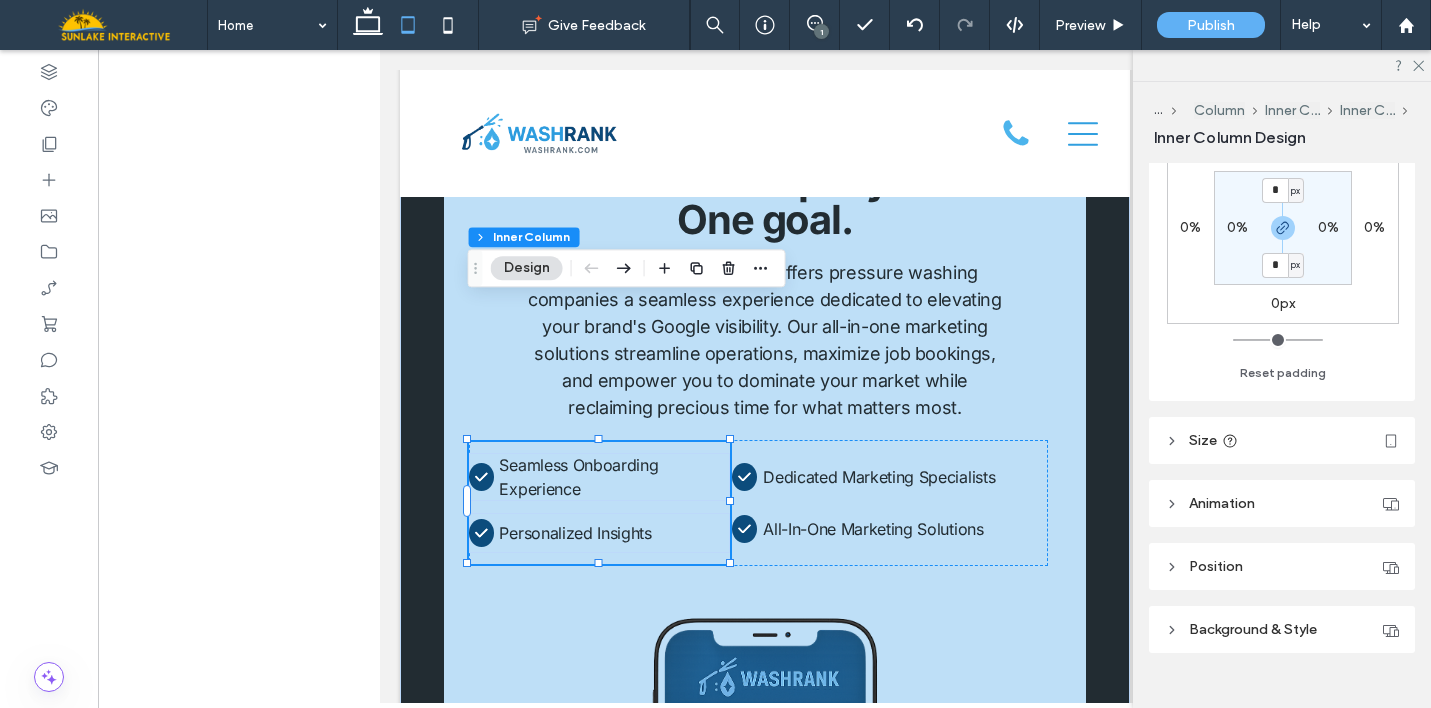 scroll, scrollTop: 627, scrollLeft: 0, axis: vertical 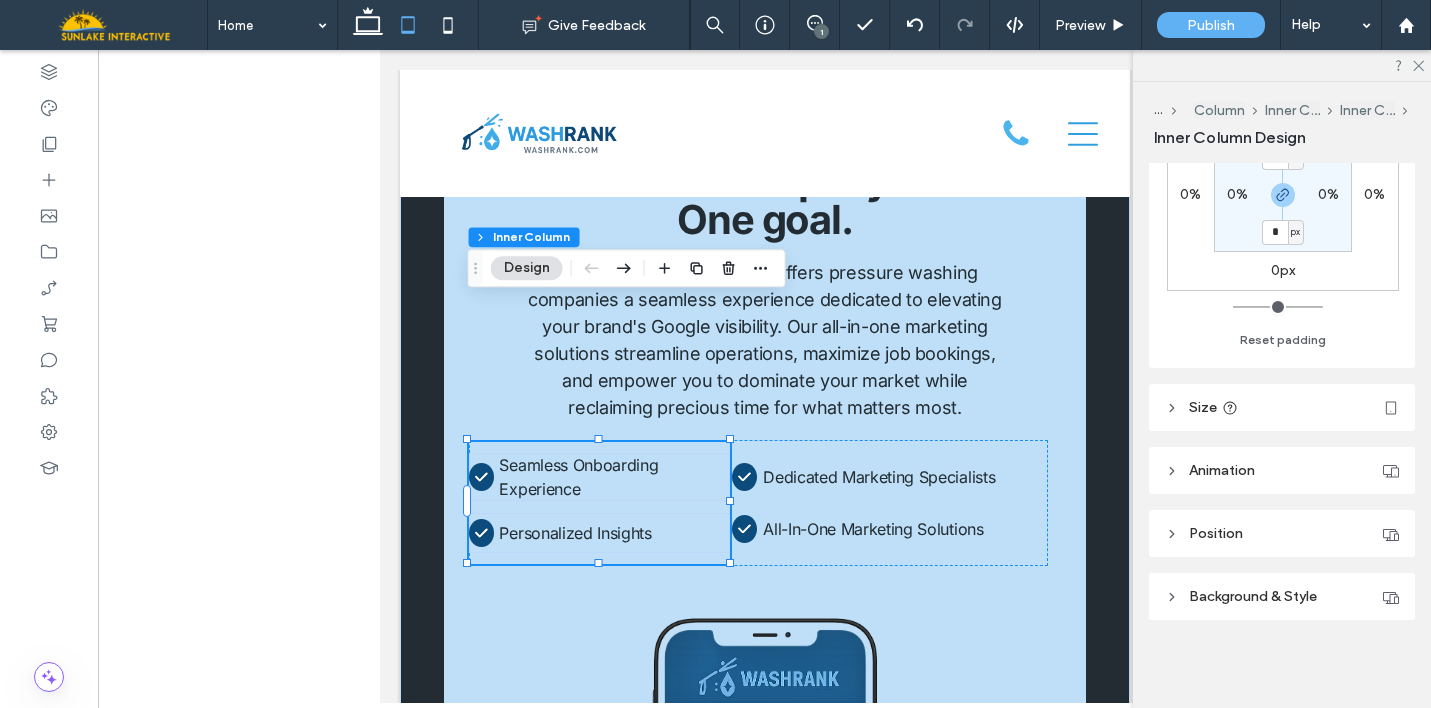 click on "Size" at bounding box center (1203, 407) 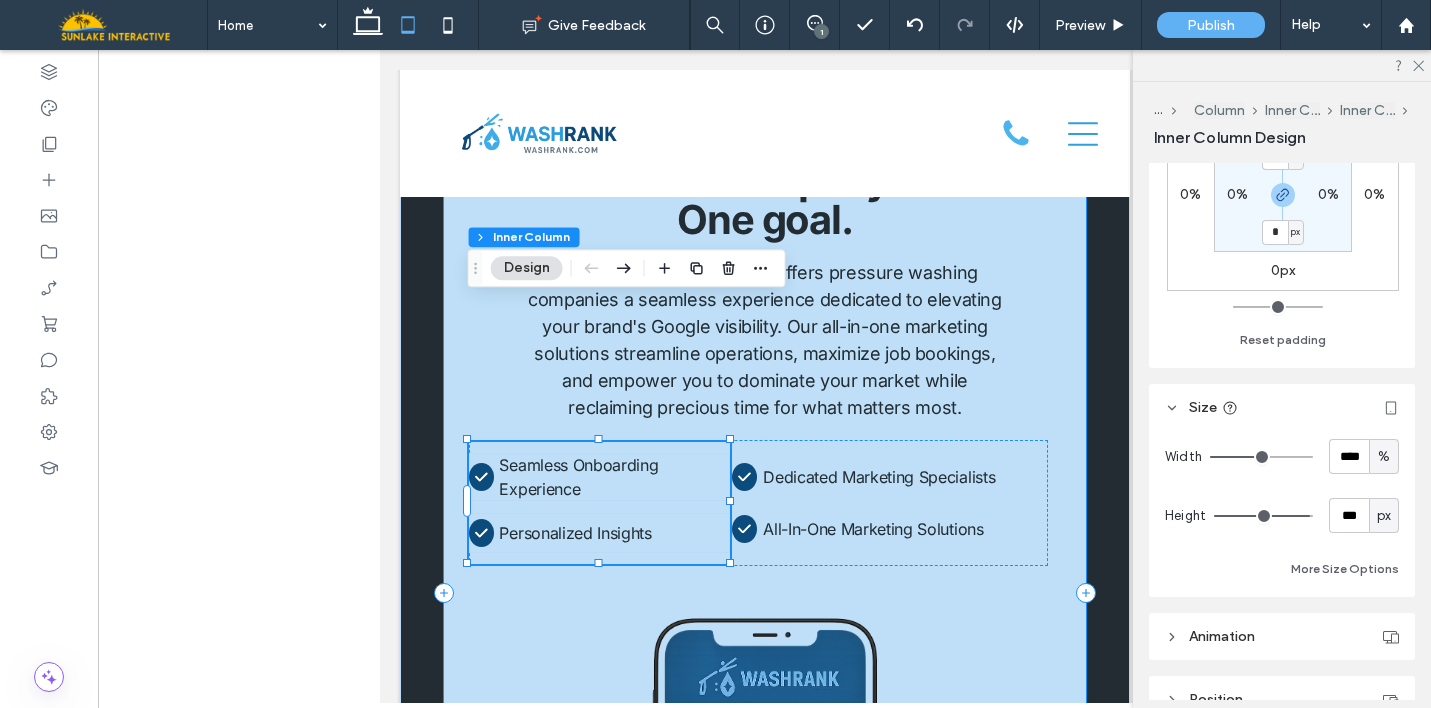 click on "Seamless Onboarding Experience
Personalized Insights
Dedicated Marketing Specialists
All-In-One Marketing Solutions
Partnering with WashRank offers pressure washing companies a seamless experience dedicated to elevating your brand's Google visibility. Our all-in-one marketing solutions streamline operations, maximize job bookings, and empower you to dominate your market while reclaiming precious time for what matters most.
One company. One goal." at bounding box center [764, 592] 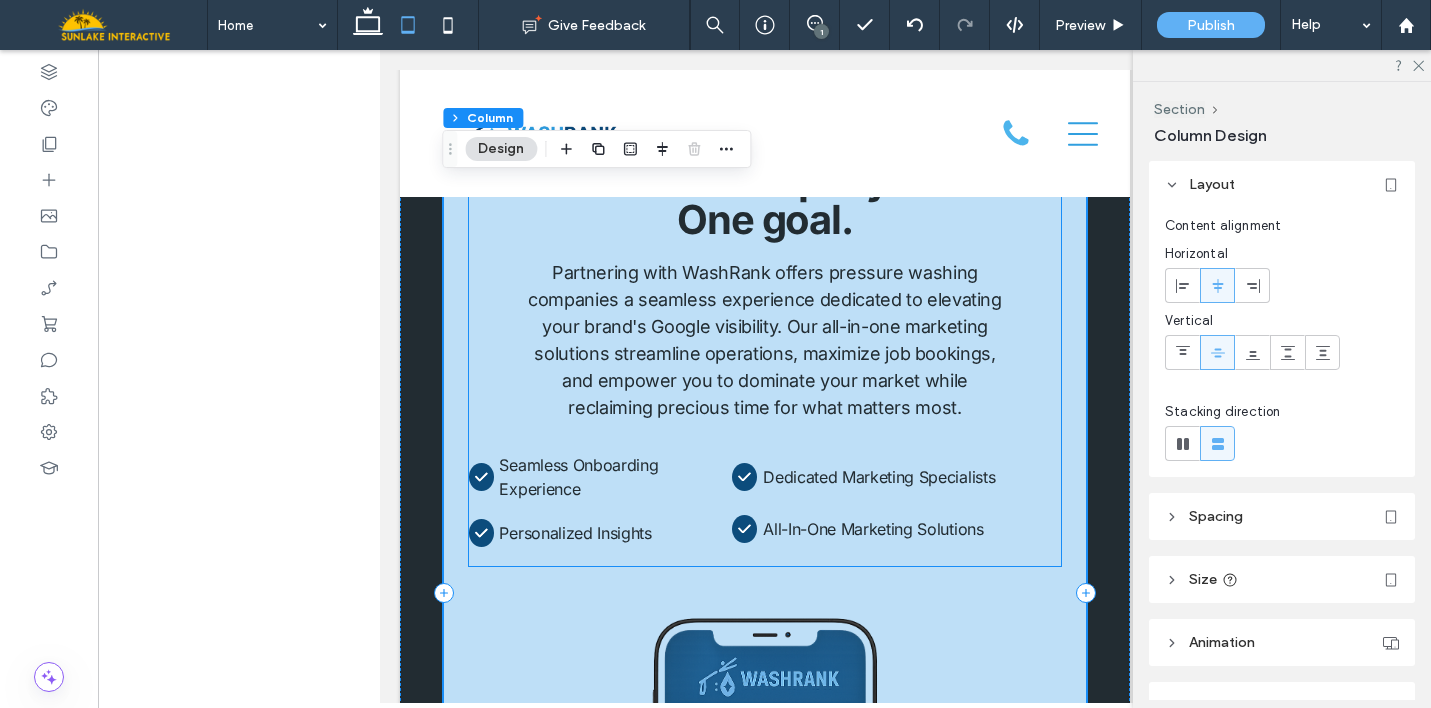 click on "All-In-One Marketing Solutions" at bounding box center (904, 529) 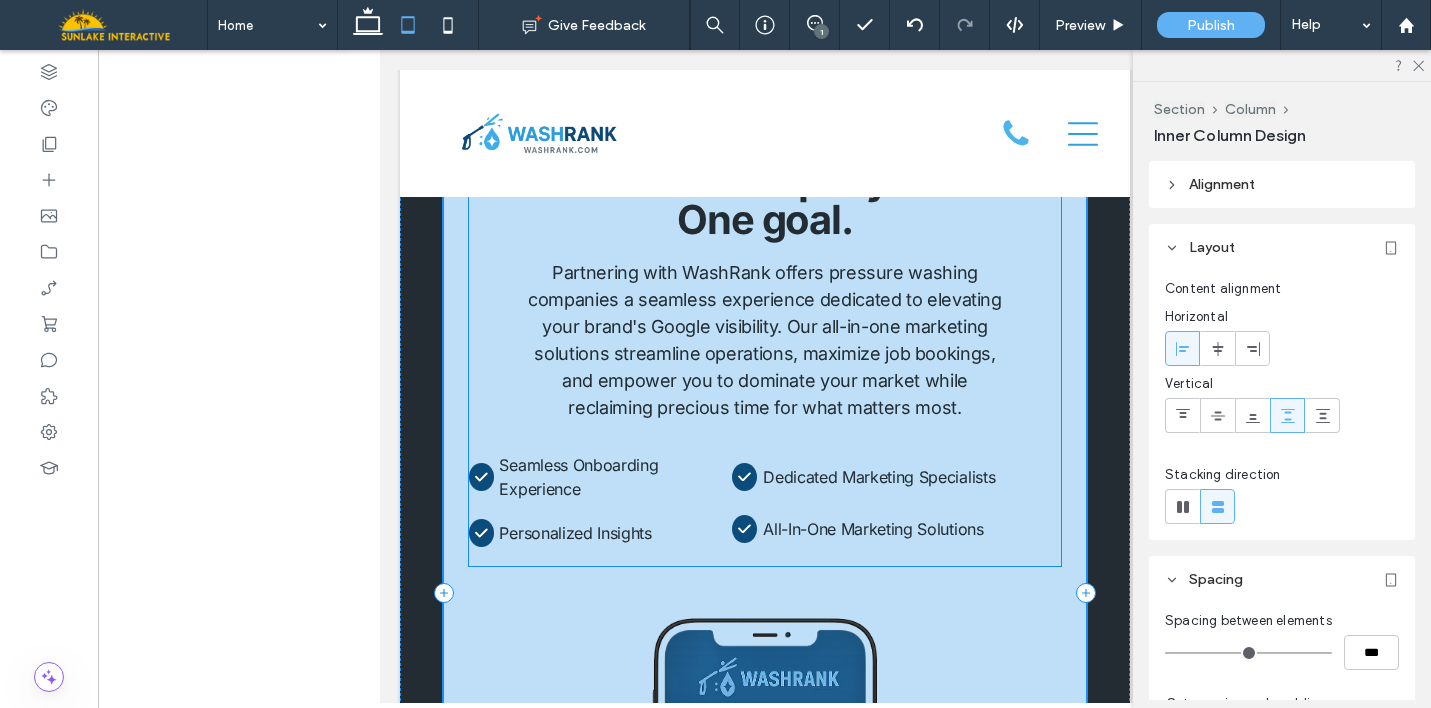 type on "**" 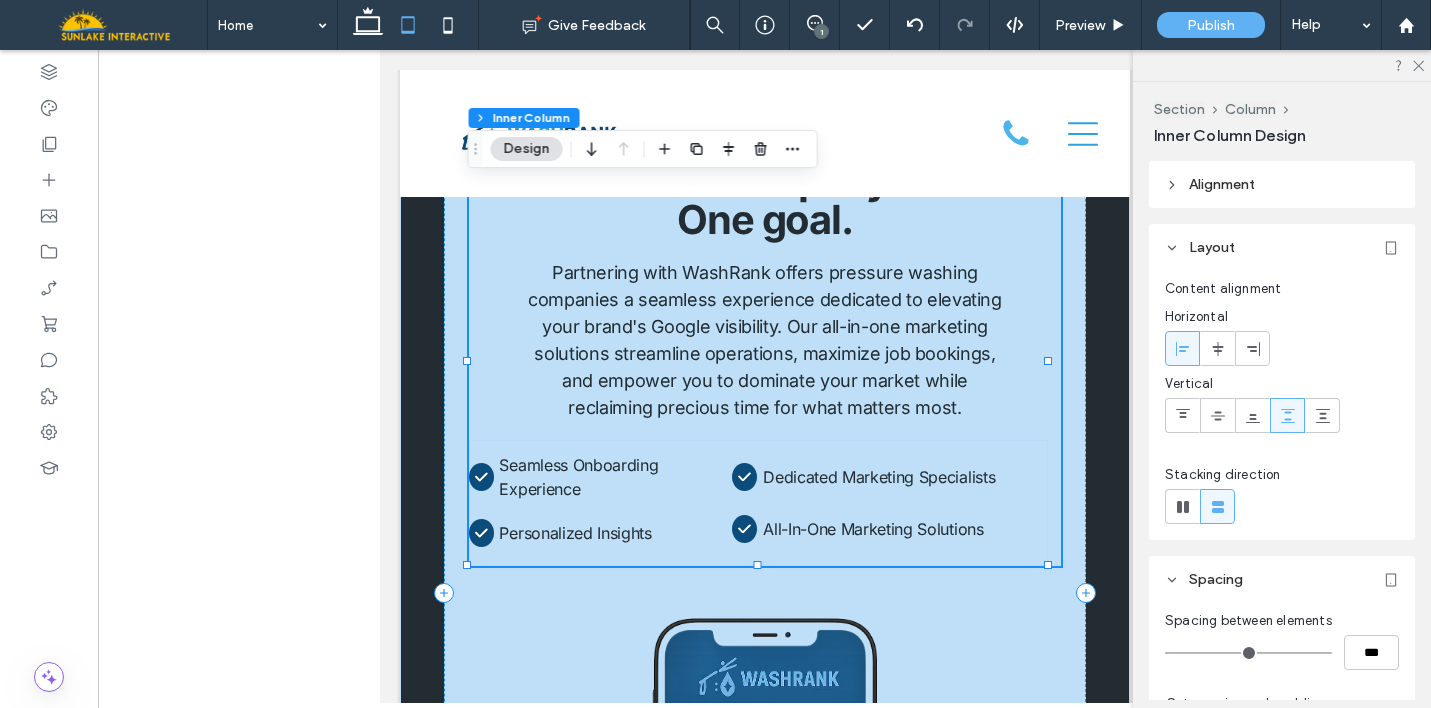 click on "All-In-One Marketing Solutions" at bounding box center (904, 529) 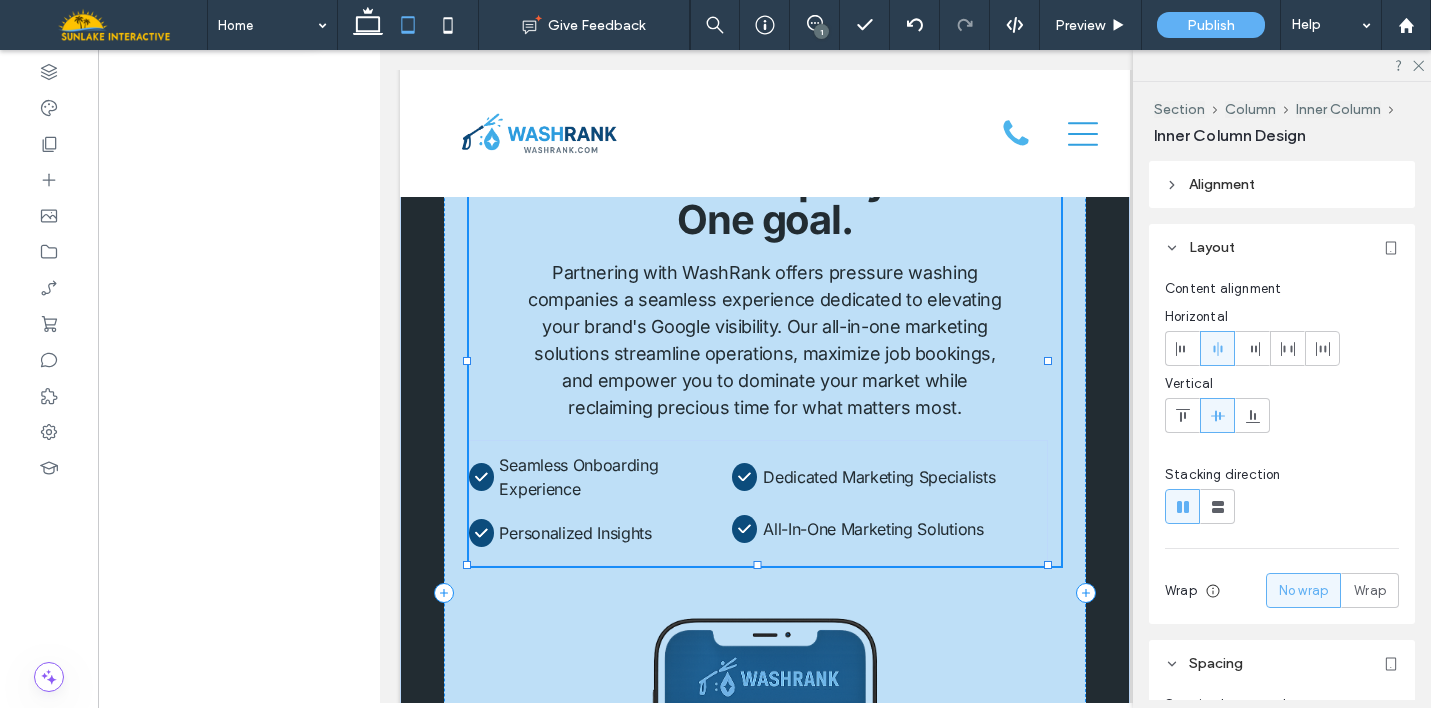 type on "**" 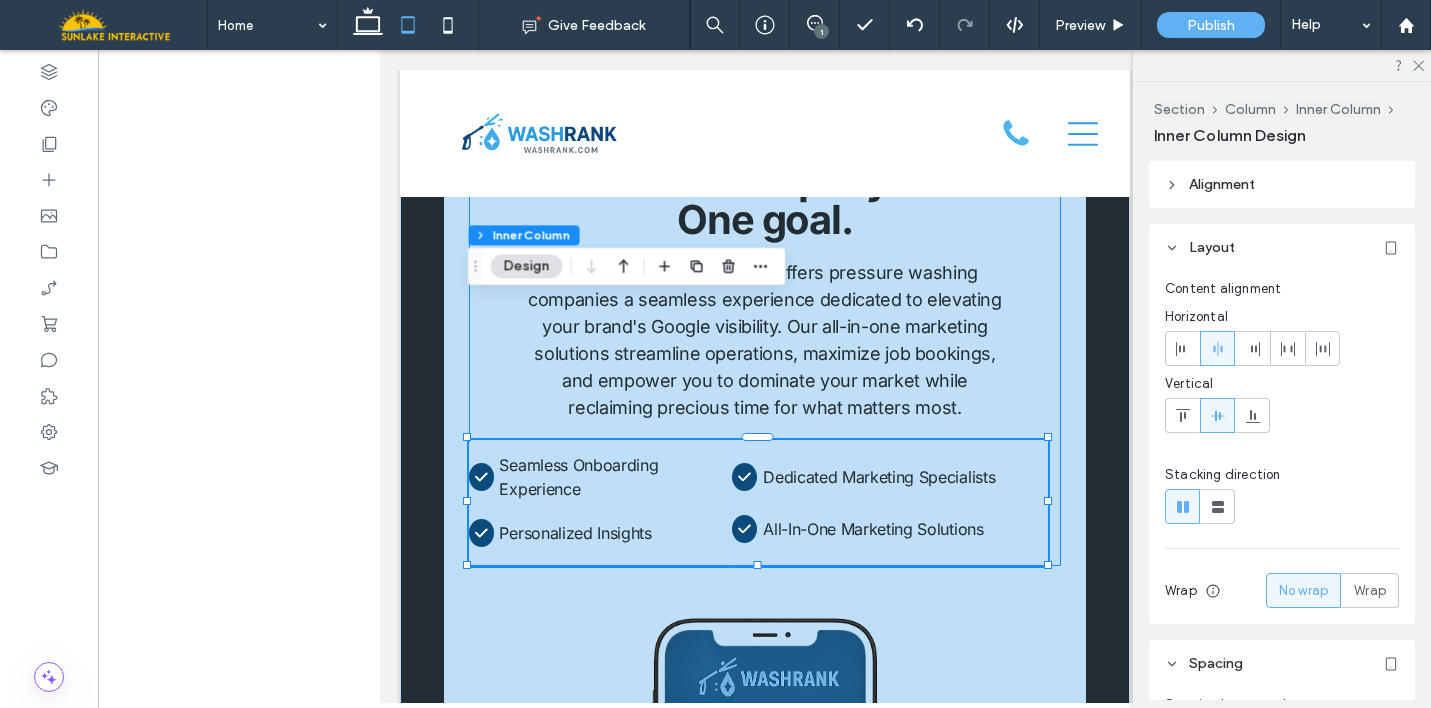 click on "All-In-One Marketing Solutions" at bounding box center [904, 529] 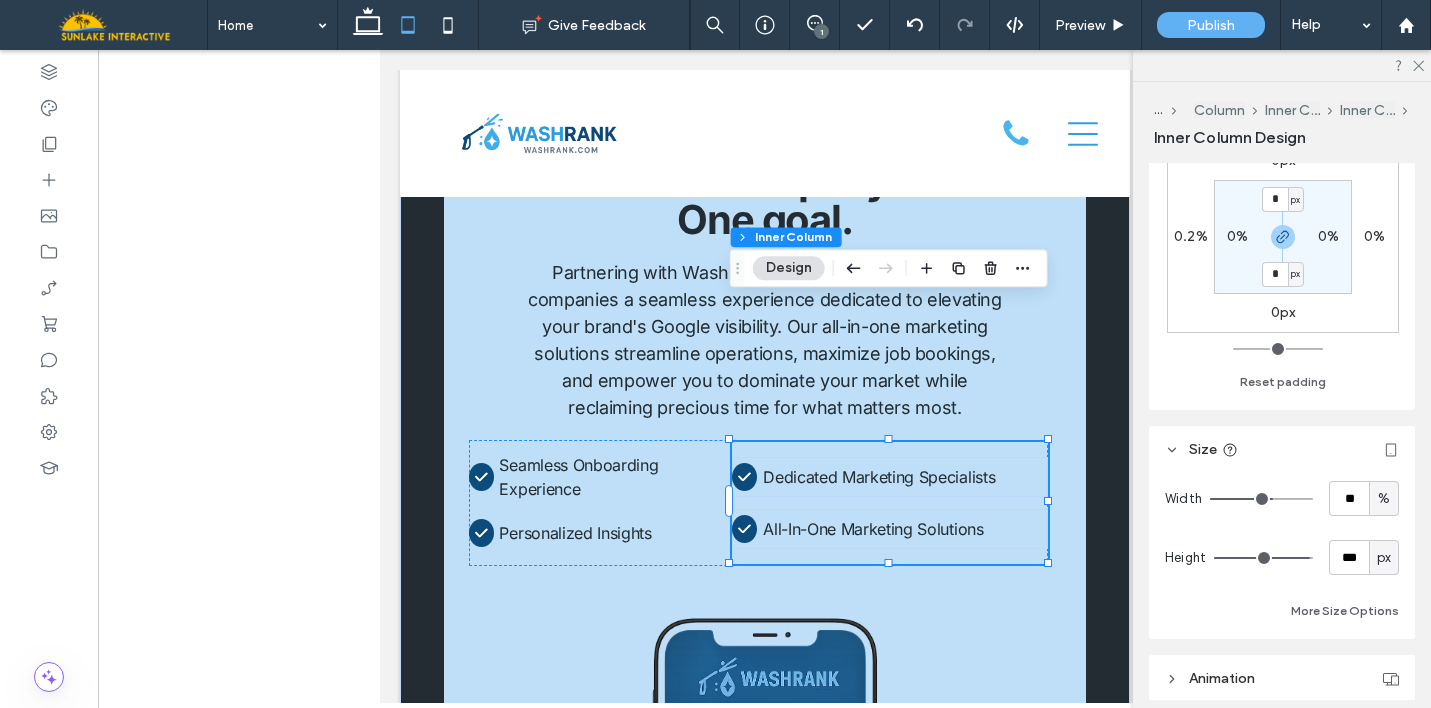 scroll, scrollTop: 586, scrollLeft: 0, axis: vertical 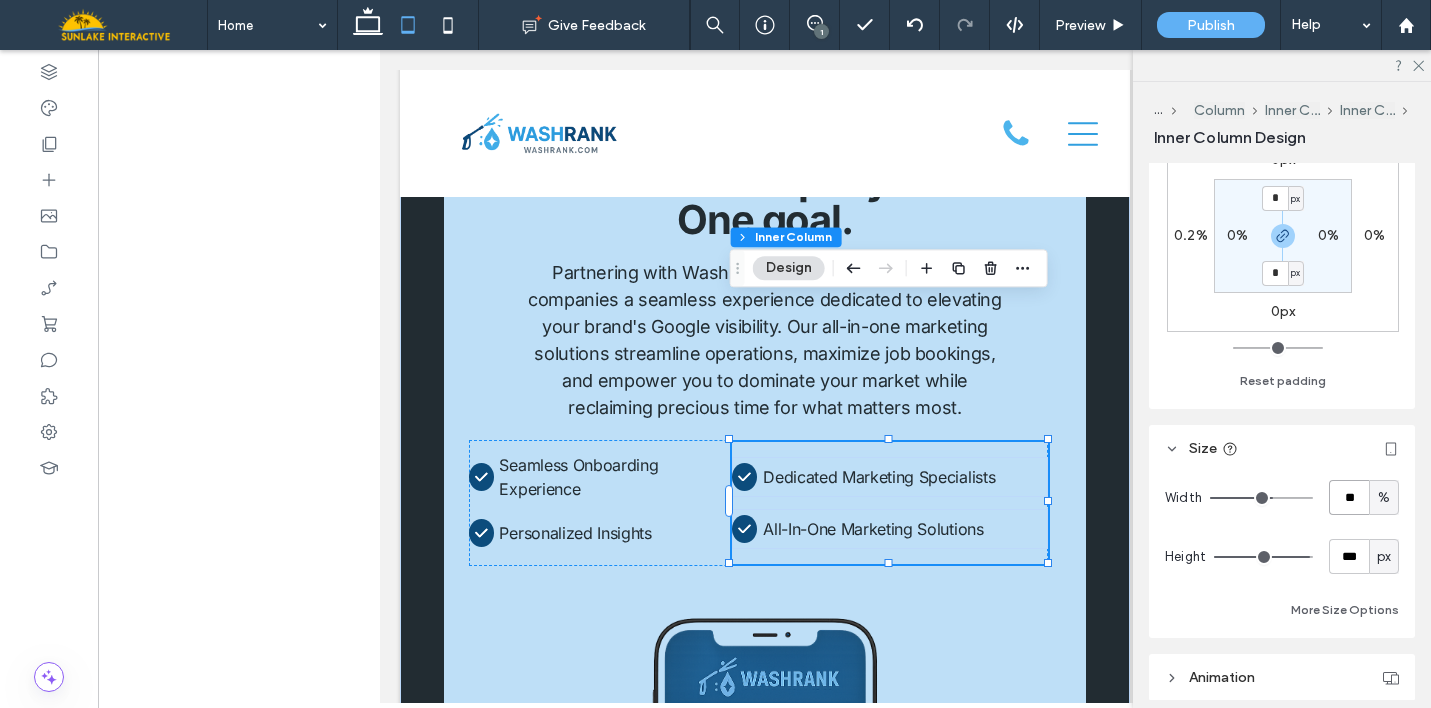 click on "**" at bounding box center (1349, 497) 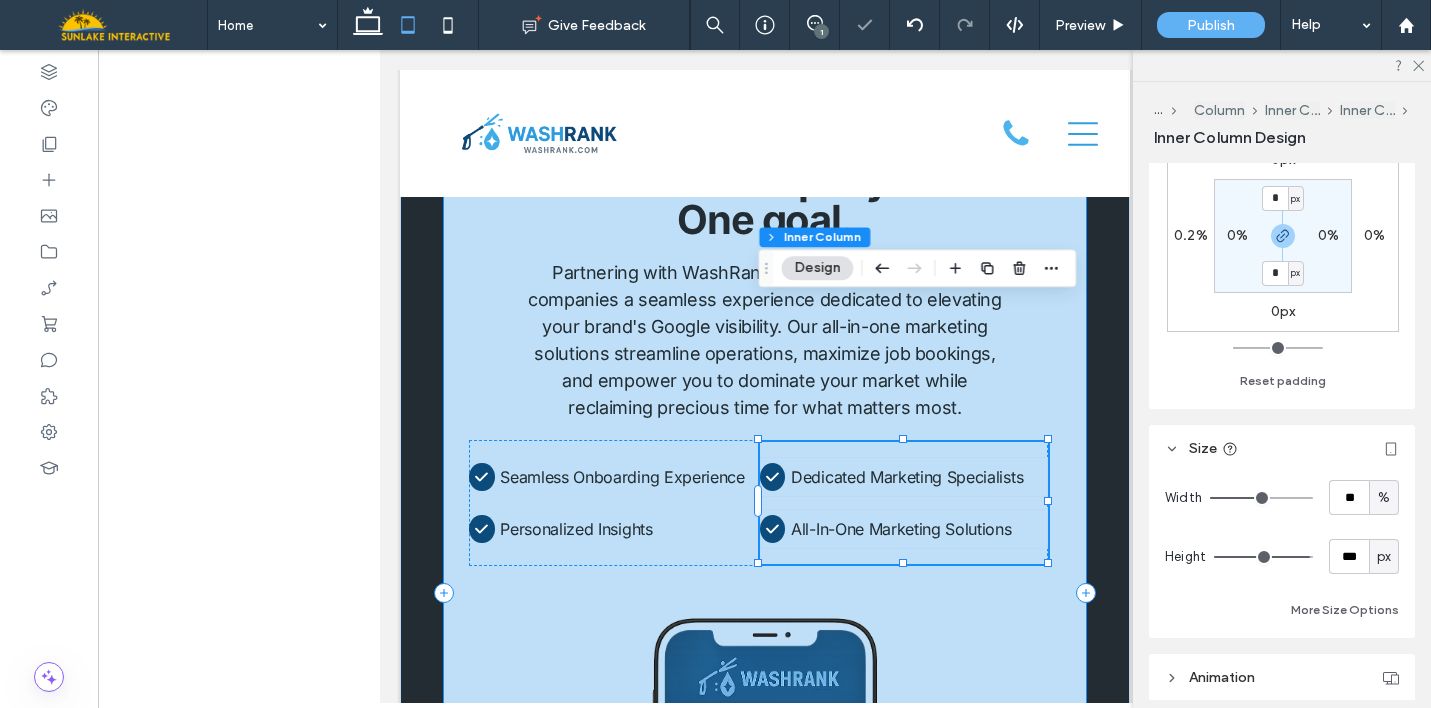 click on "Seamless Onboarding Experience
Personalized Insights
Dedicated Marketing Specialists
All-In-One Marketing Solutions
Partnering with WashRank offers pressure washing companies a seamless experience dedicated to elevating your brand's Google visibility. Our all-in-one marketing solutions streamline operations, maximize job bookings, and empower you to dominate your market while reclaiming precious time for what matters most.
One company. One goal." at bounding box center (764, 592) 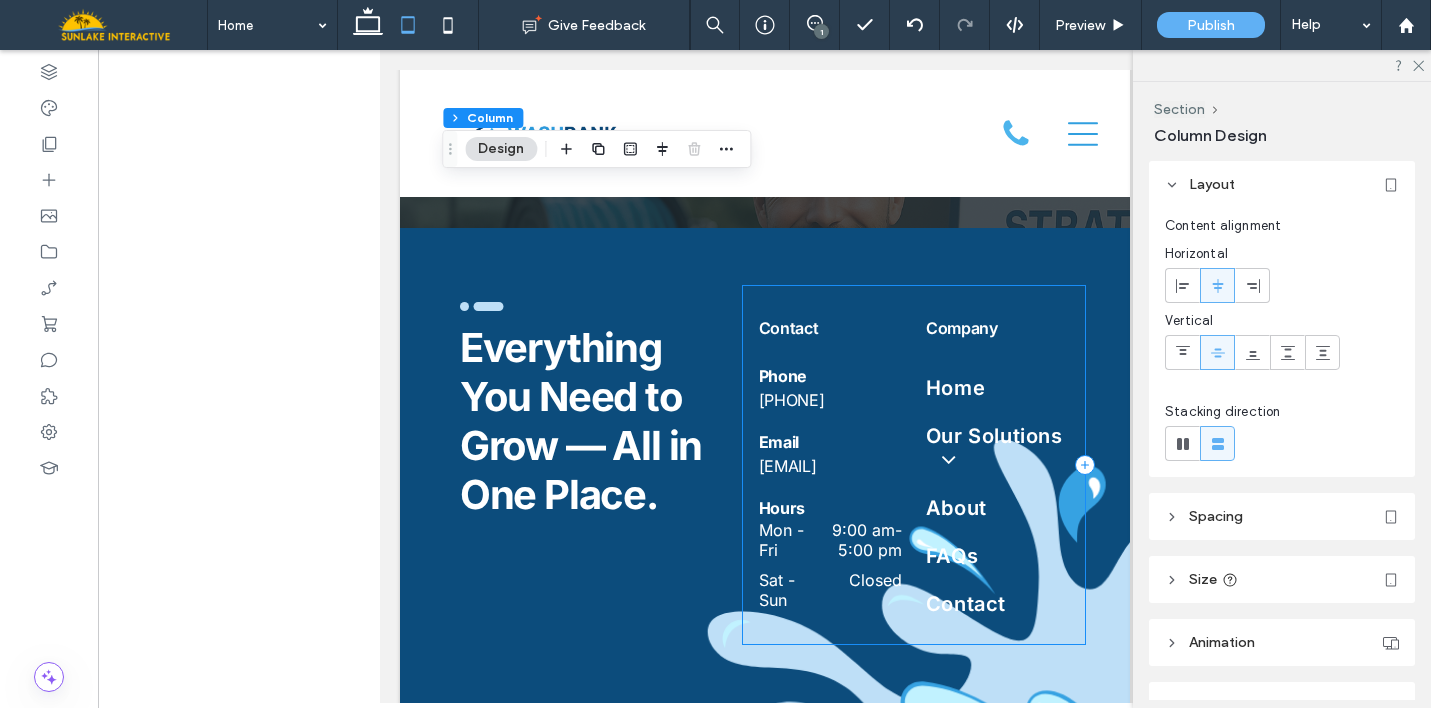 scroll, scrollTop: 10264, scrollLeft: 0, axis: vertical 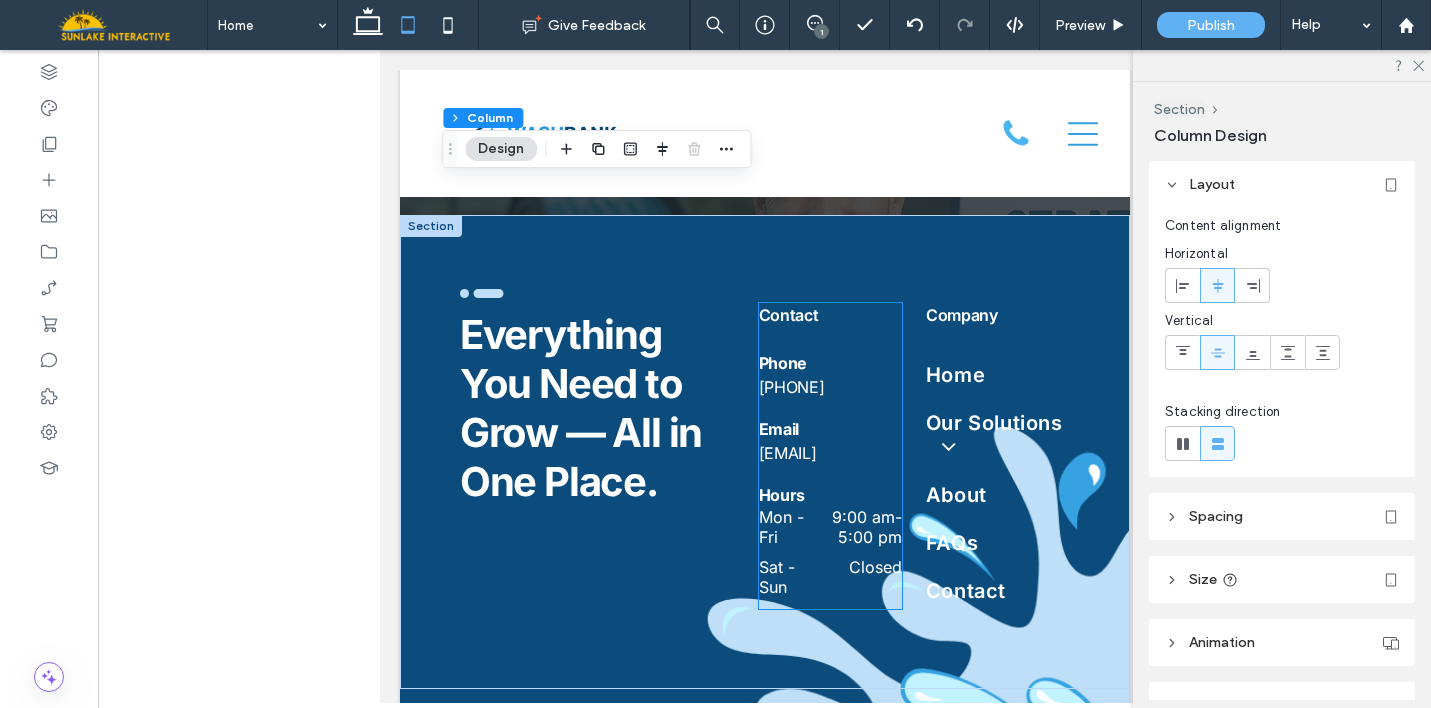 click on "5:00 pm" at bounding box center (869, 537) 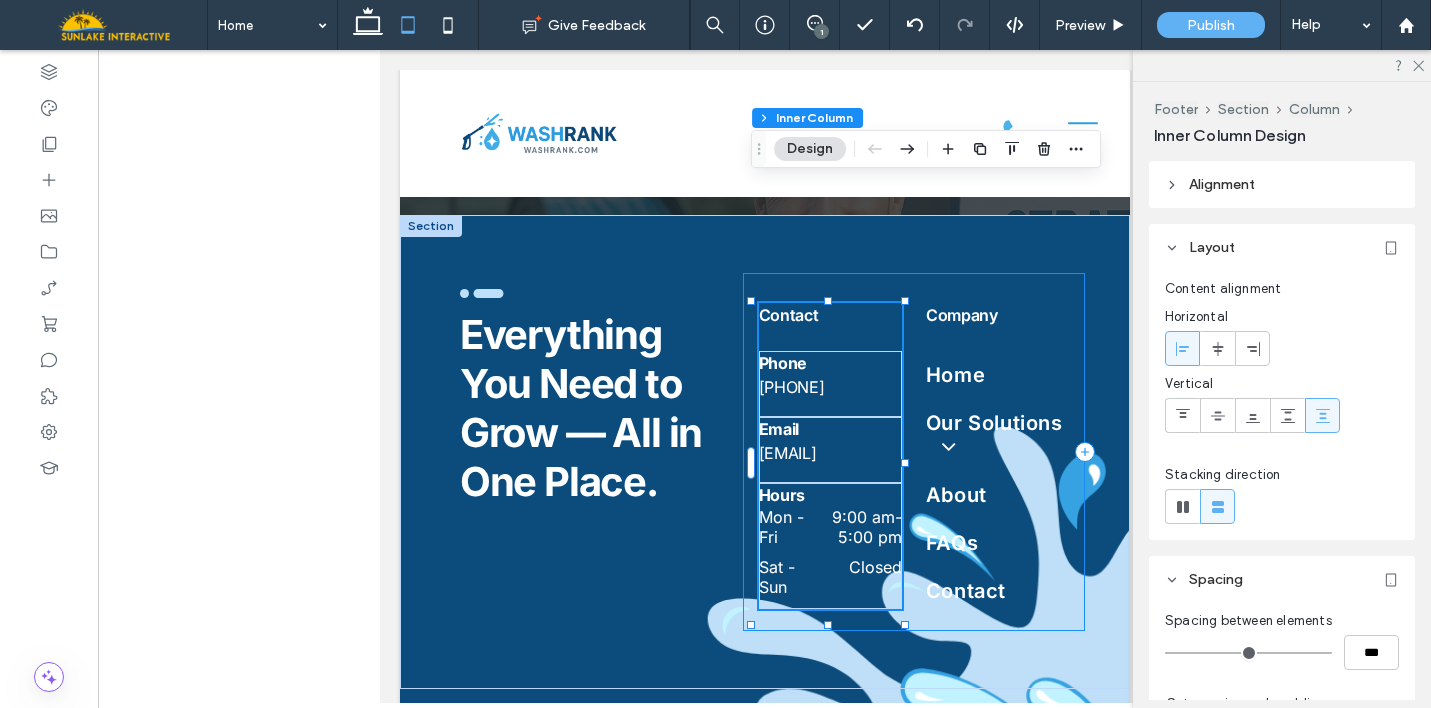 click on "Contact
Phone
813-851-5028
Email
dan@sunlakeinteractive.com
Hours
Mon - Fri
9:00 am
-  5:00 pm
Sat - Sun
Closed
Home
Our Solutions
Websites and SEO
Google and Social Ads
CRM and VR
Business Coaching
About
FAQs
Contact
Company" at bounding box center [913, 452] 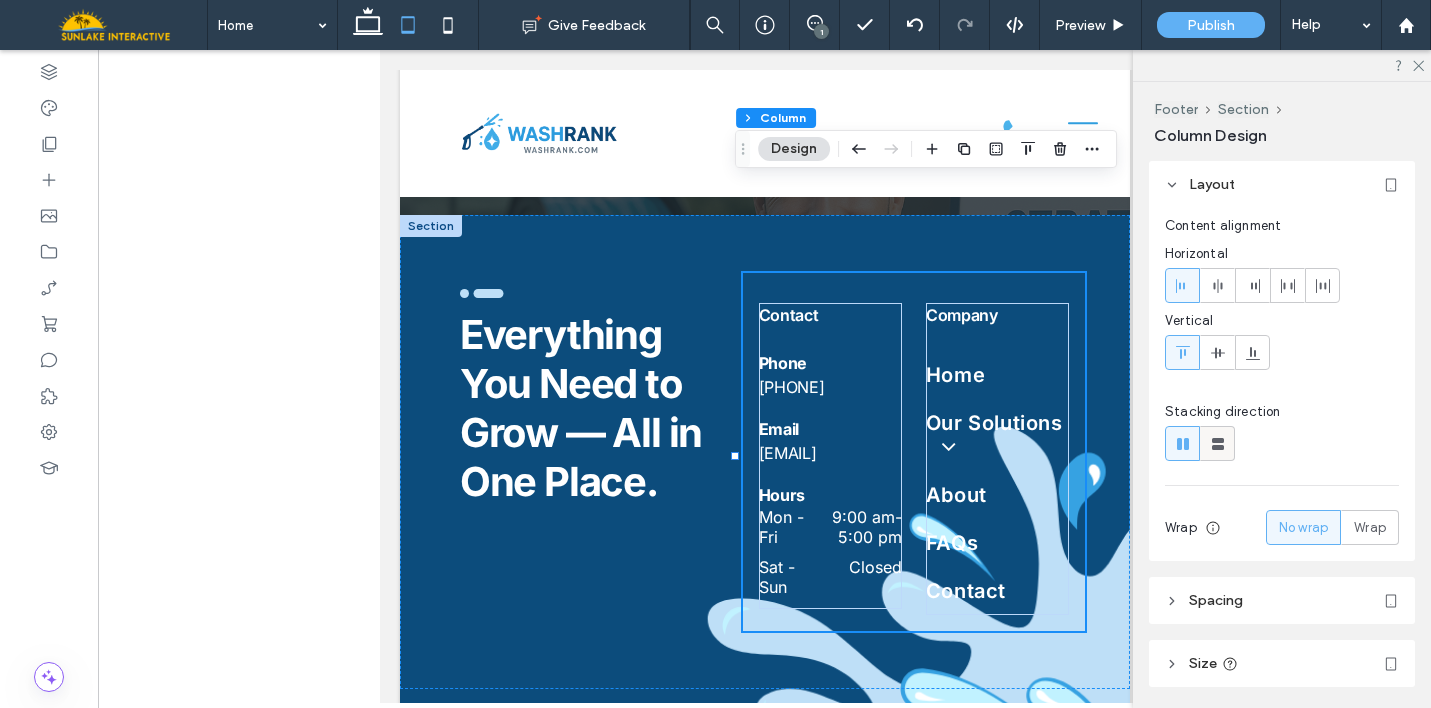click at bounding box center (1217, 443) 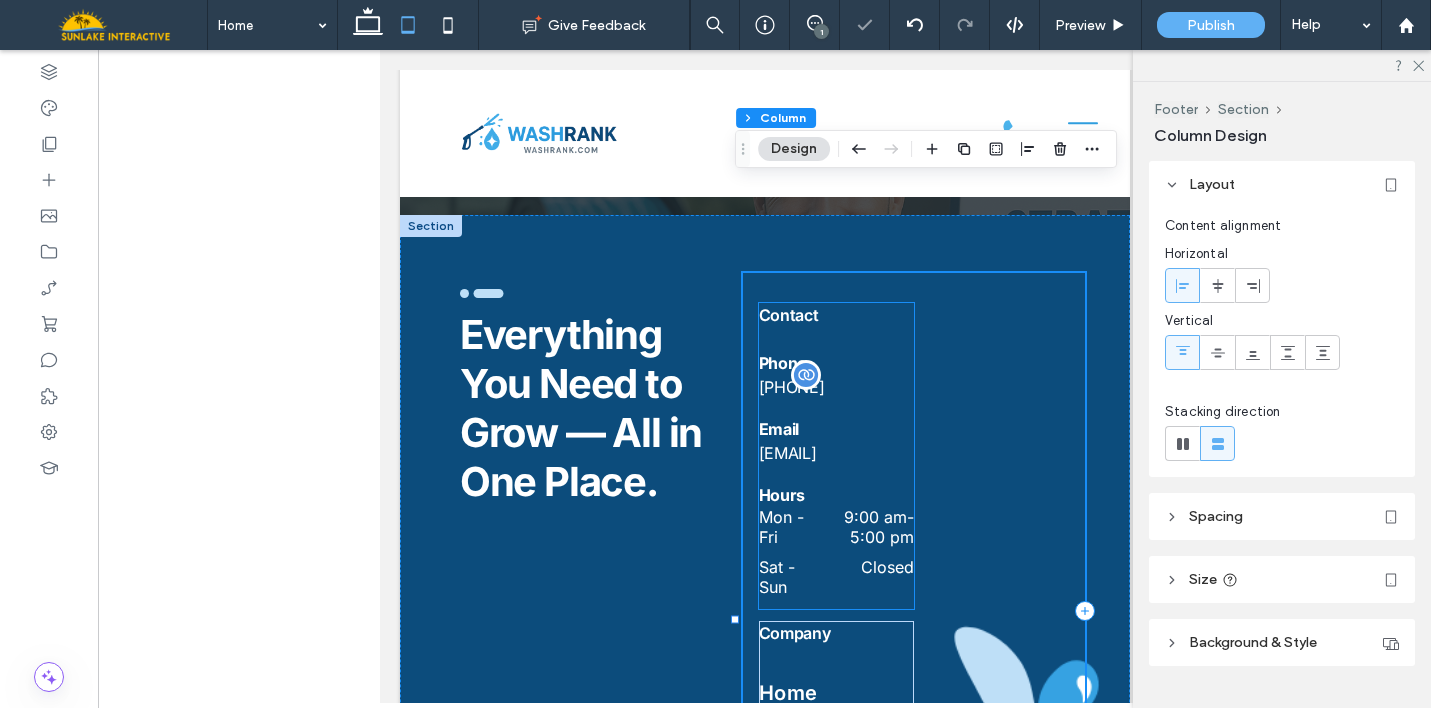 click on "[PHONE]" at bounding box center (835, 387) 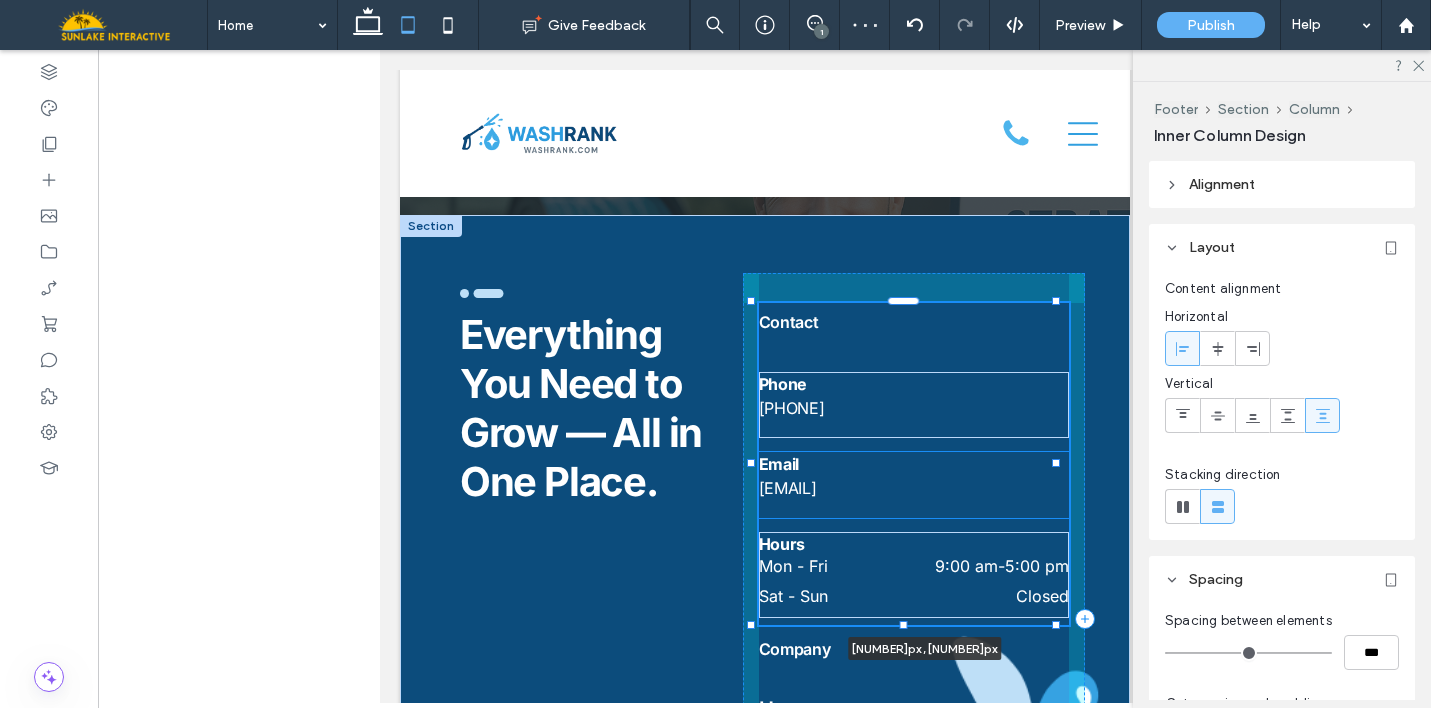 drag, startPoint x: 903, startPoint y: 317, endPoint x: 1083, endPoint y: 320, distance: 180.025 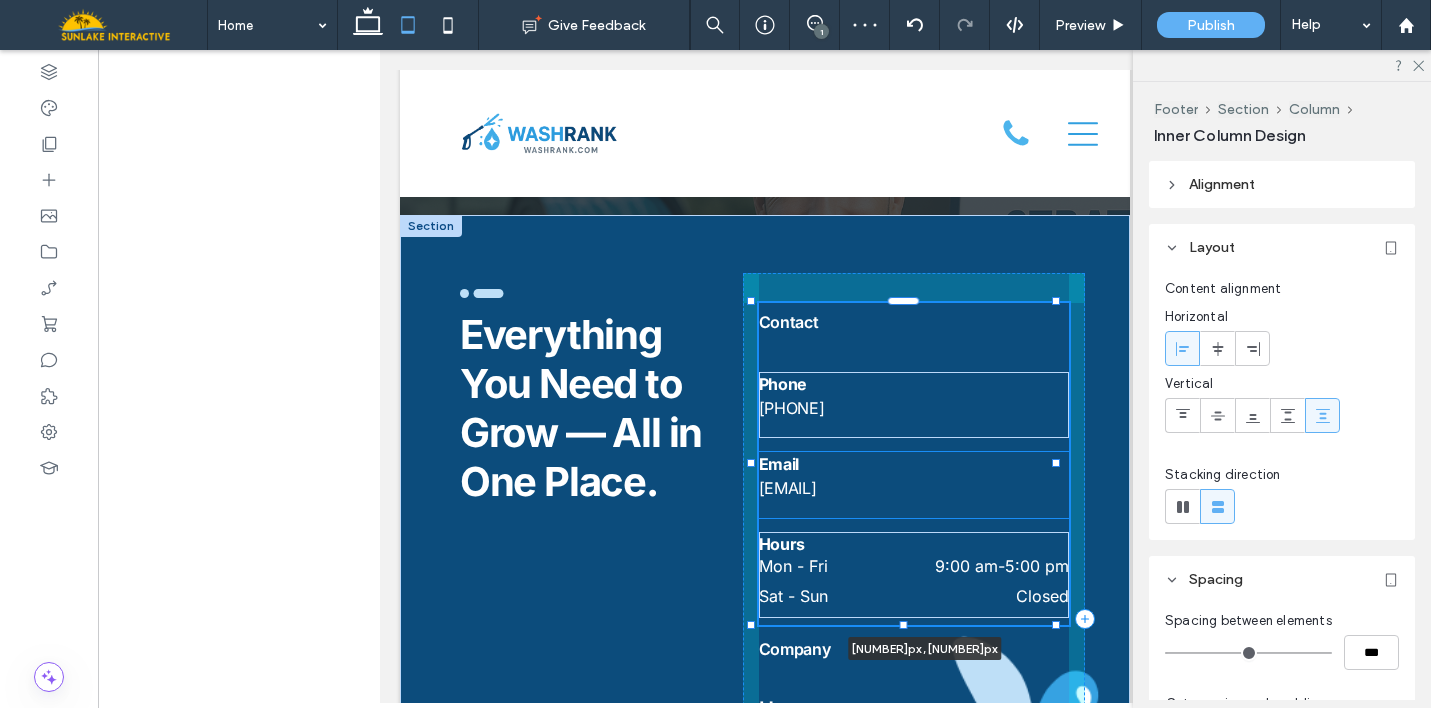 click on "Everything You Need to Grow — All in One Place.
.cls-1-1915212016 {
stroke-width: 0px;
}
Contact
Phone
813-851-5028
Email
dan@sunlakeinteractive.com
Hours
Mon - Fri
9:00 am
-  5:00 pm
Sat - Sun
Closed
109% , 322px
Home
Our Solutions
Websites and SEO
Google and Social Ads
CRM and VR
Business Coaching
About
FAQs
Contact
Company" at bounding box center [764, 619] 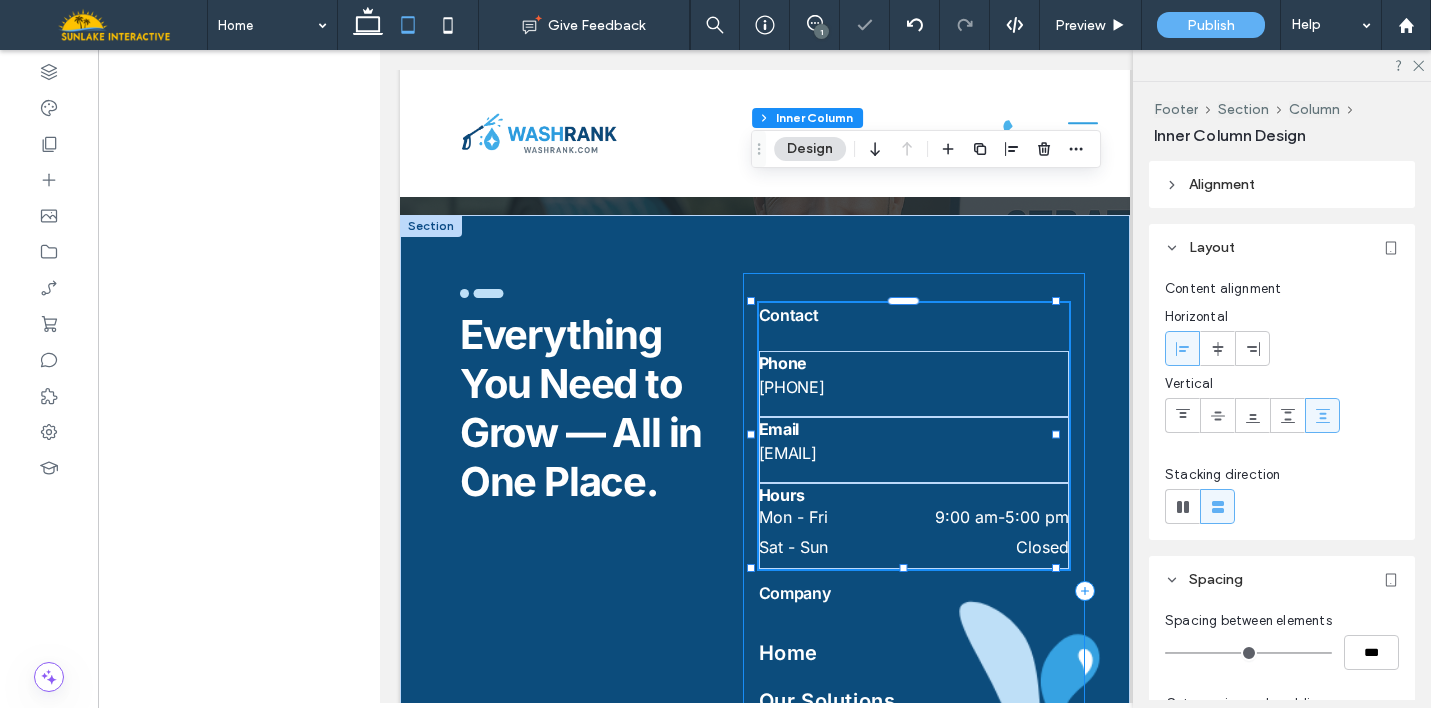 click on "Contact
Phone
813-851-5028
Email
dan@sunlakeinteractive.com
Hours
Mon - Fri
9:00 am
-  5:00 pm
Sat - Sun
Closed
109% , 322px
Home
Our Solutions
Websites and SEO
Google and Social Ads
CRM and VR
Business Coaching
About
FAQs
Contact
Company" at bounding box center (913, 591) 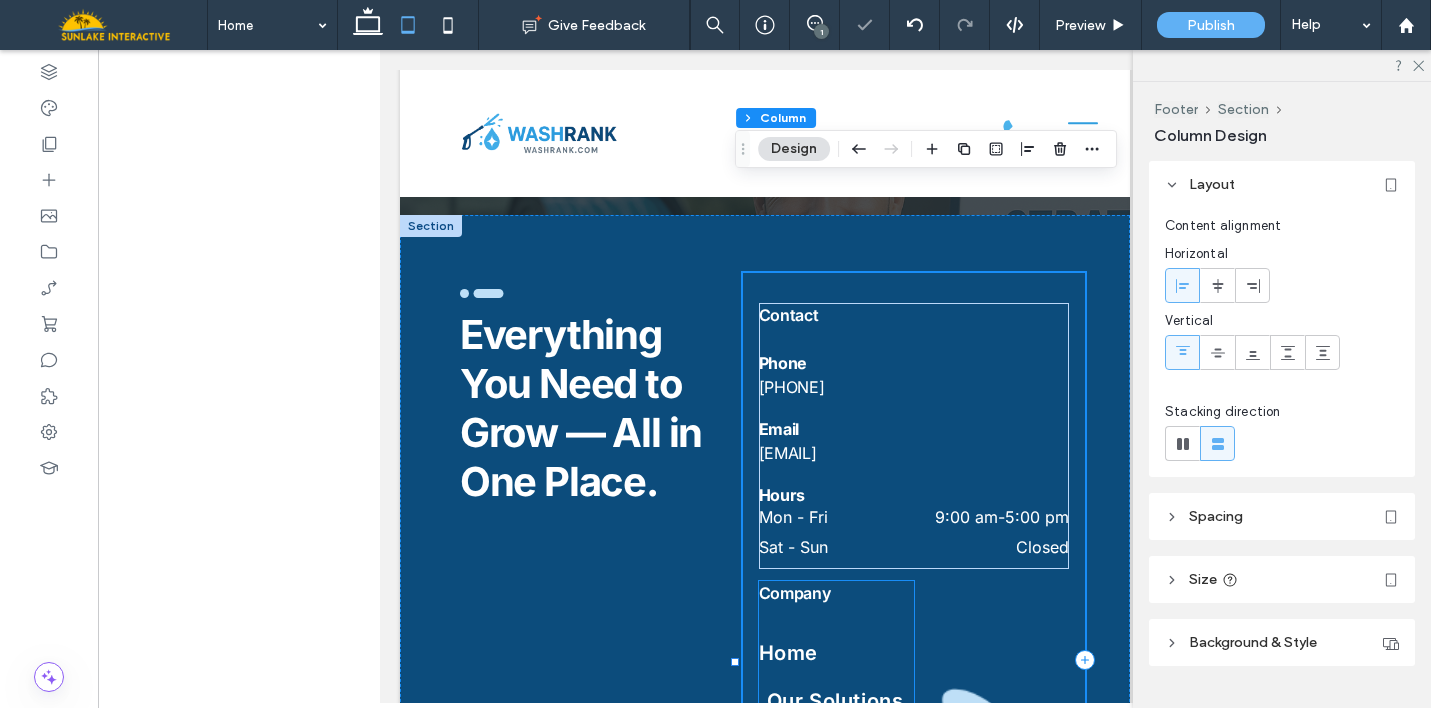click on "Our Solutions" at bounding box center (843, 713) 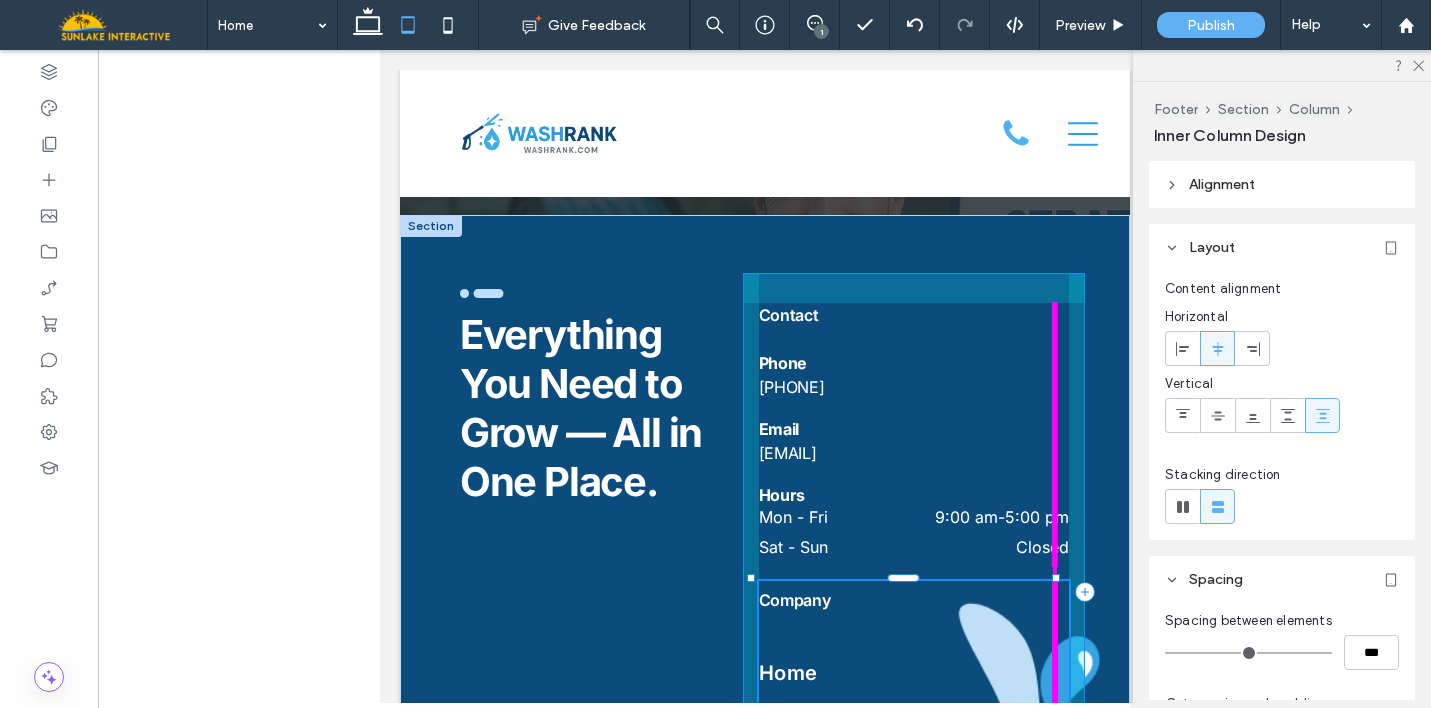 drag, startPoint x: 901, startPoint y: 596, endPoint x: 1132, endPoint y: 598, distance: 231.00865 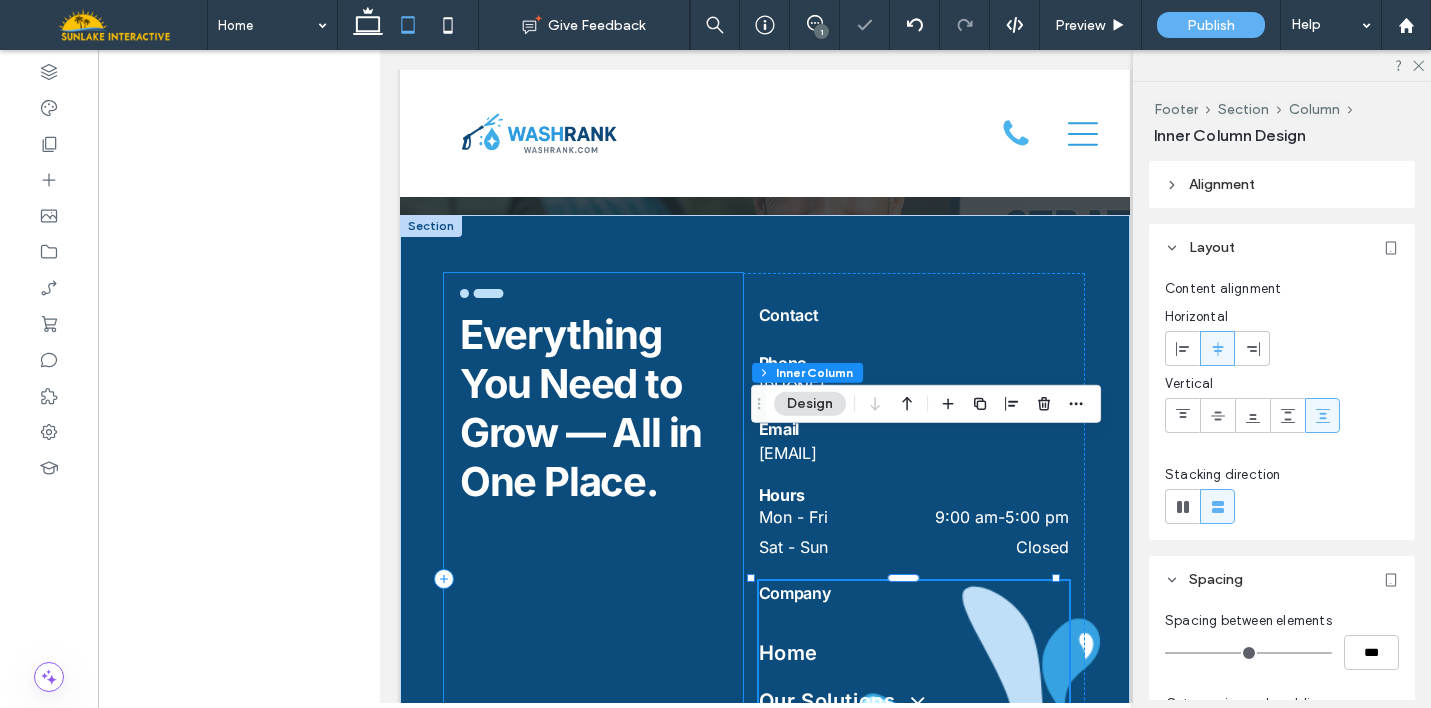 click on "Everything You Need to Grow — All in One Place.
.cls-1-1915212016 {
stroke-width: 0px;
}" at bounding box center [592, 579] 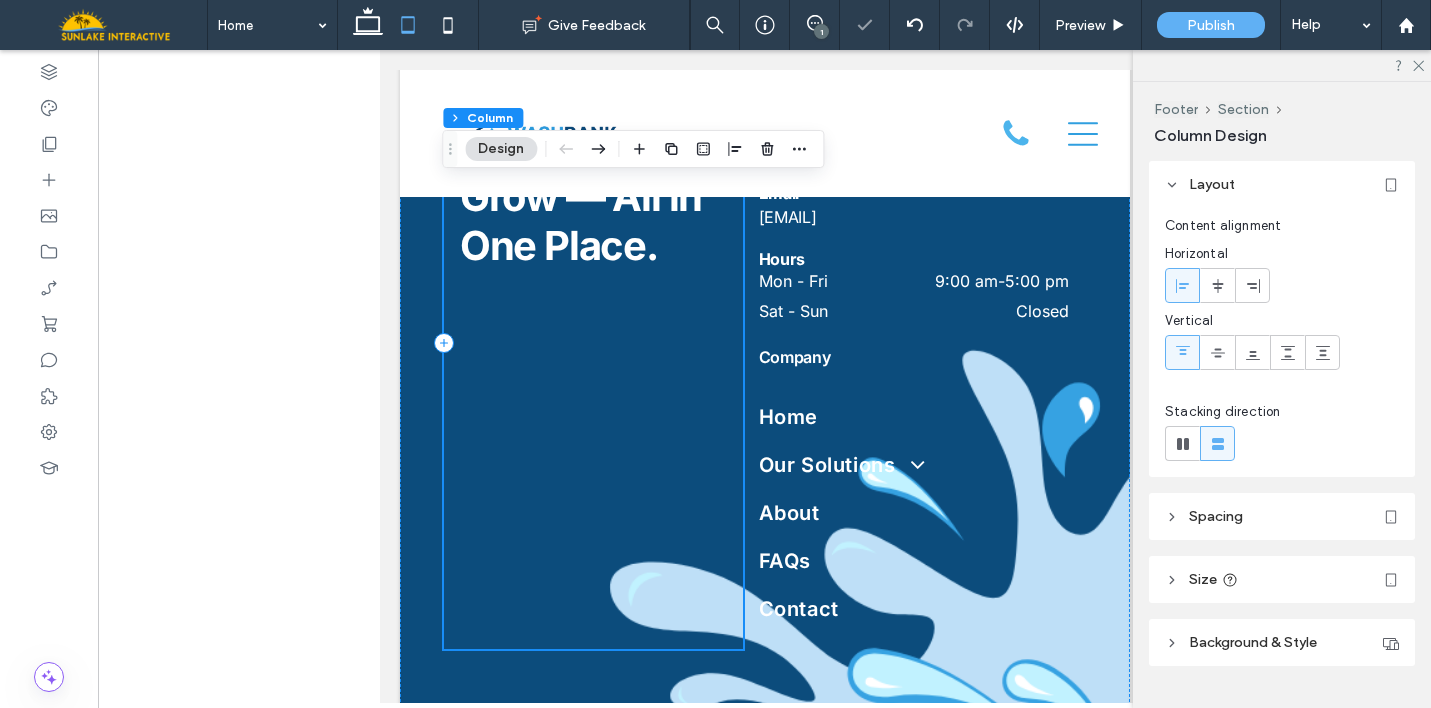 scroll, scrollTop: 10510, scrollLeft: 0, axis: vertical 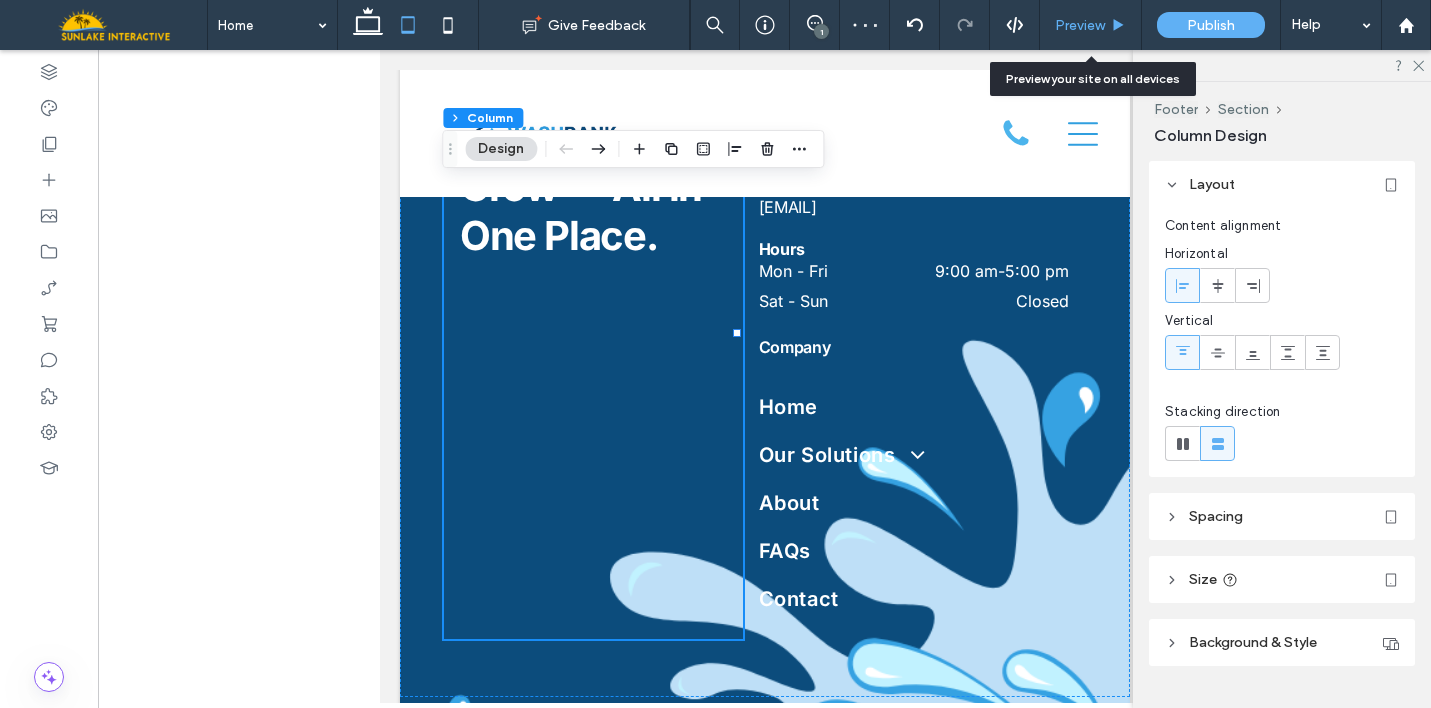 click on "Preview" at bounding box center (1080, 25) 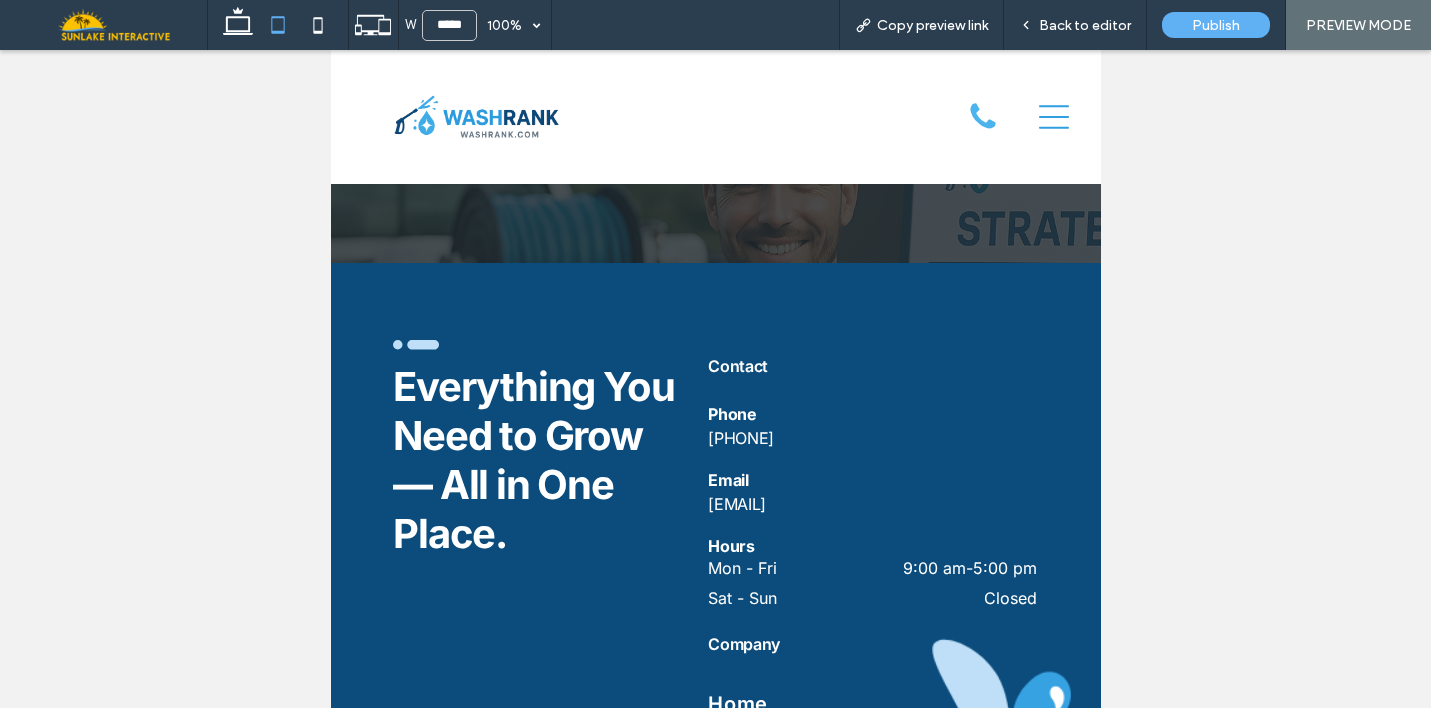 scroll, scrollTop: 10253, scrollLeft: 0, axis: vertical 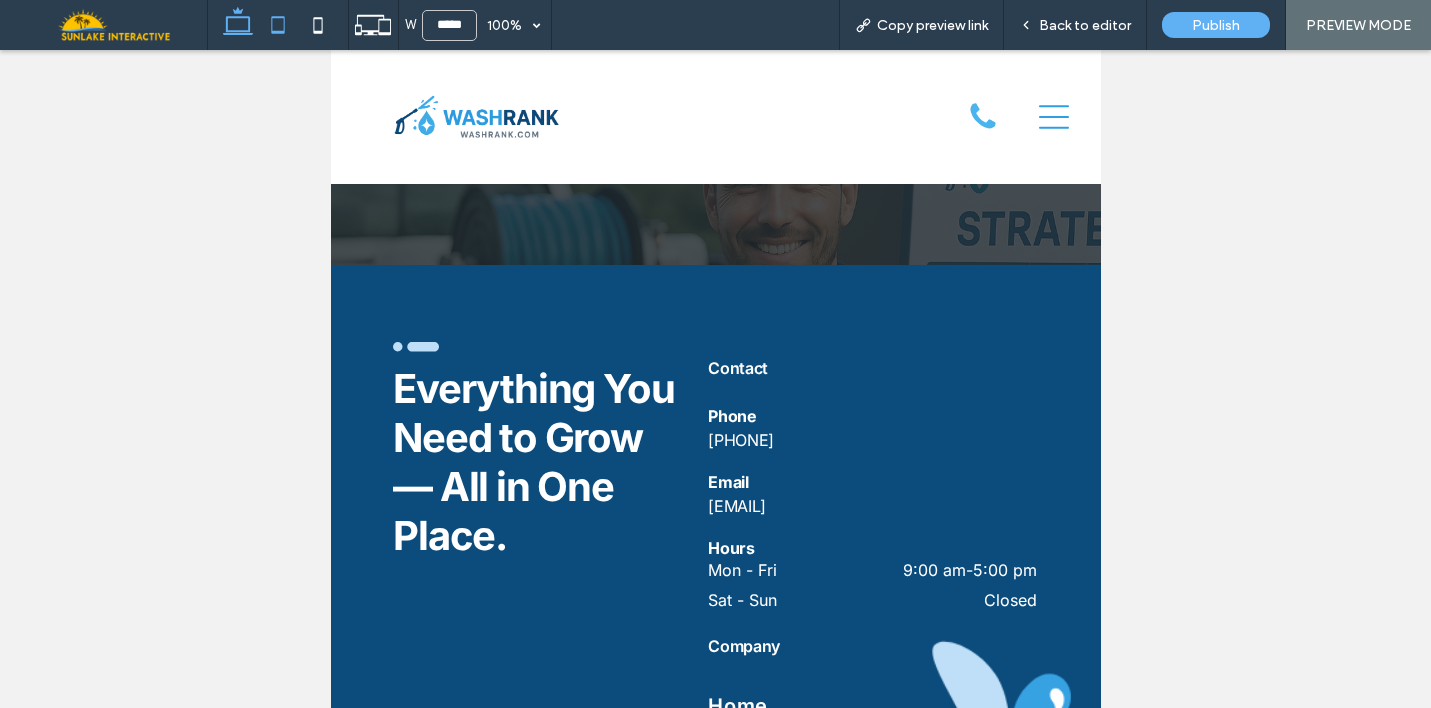 click 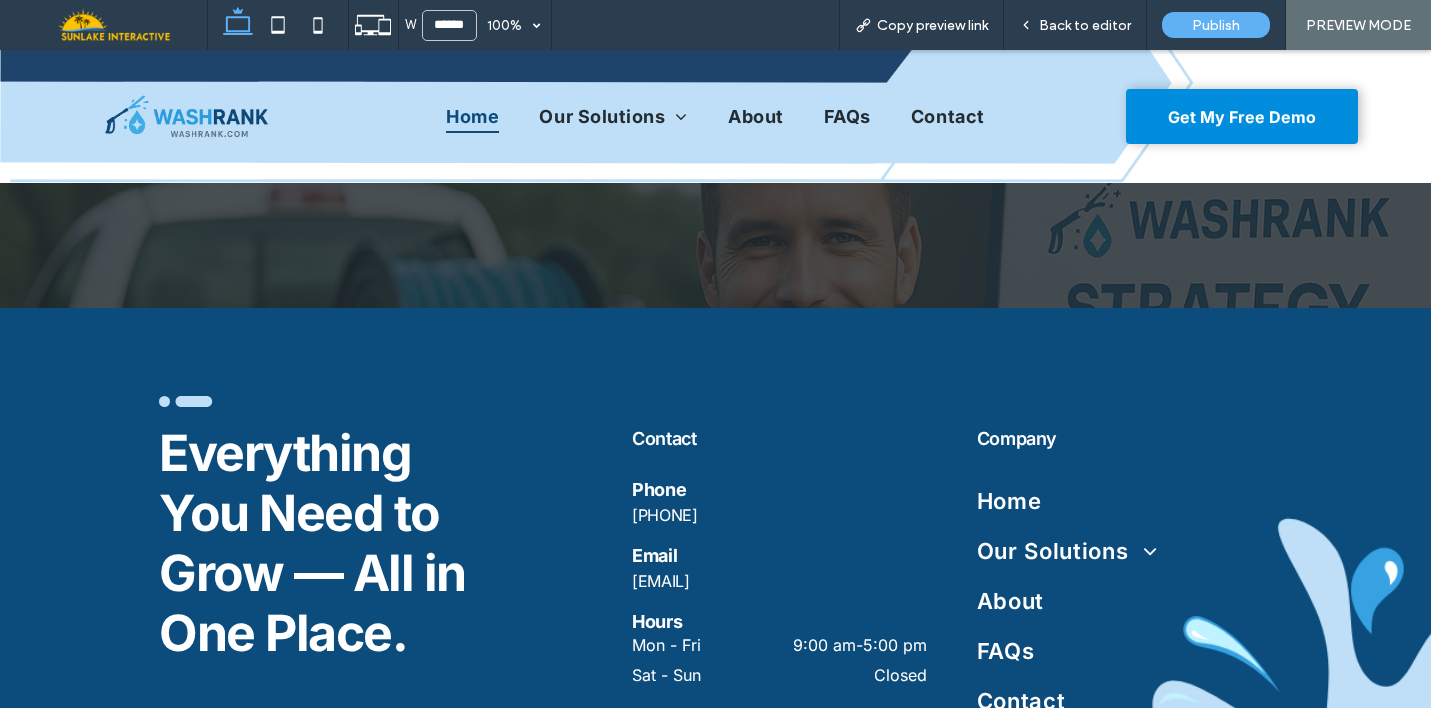 type on "******" 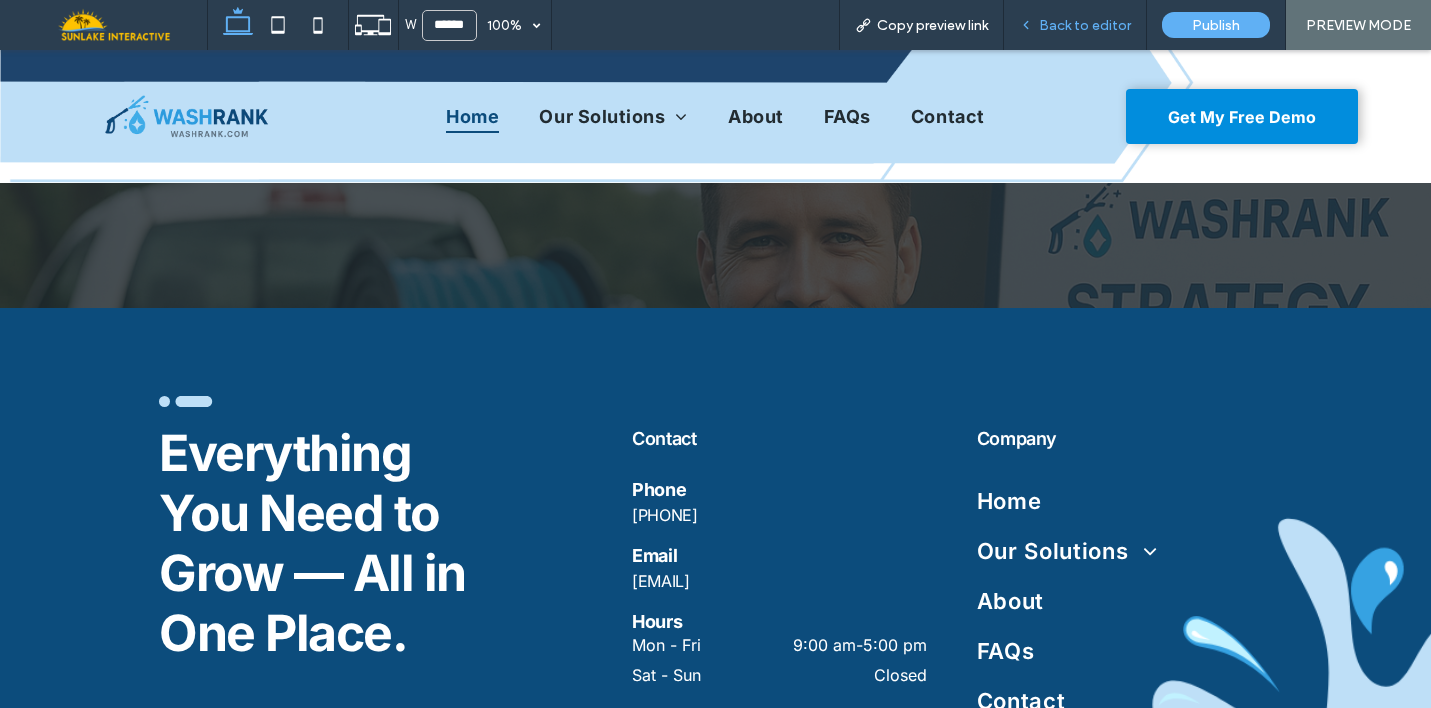 click on "Back to editor" at bounding box center [1075, 25] 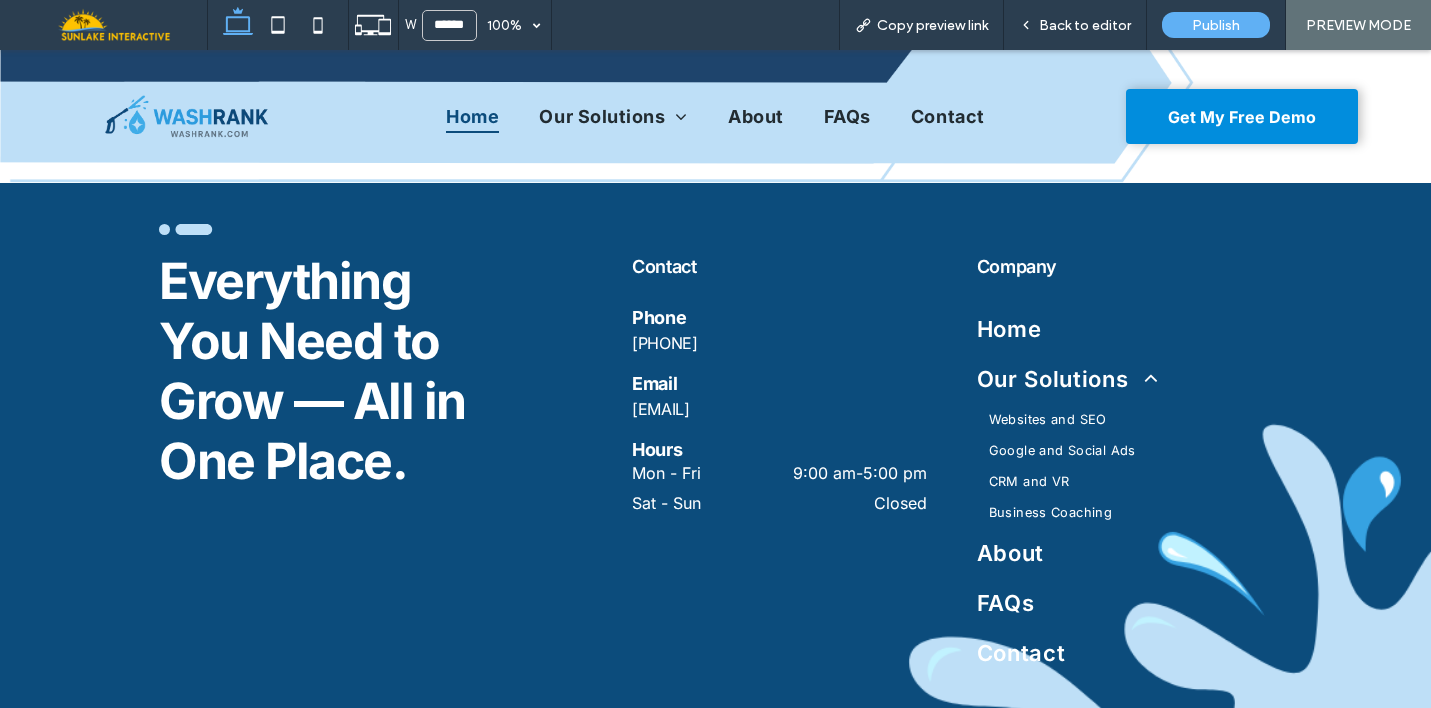 scroll, scrollTop: 9086, scrollLeft: 0, axis: vertical 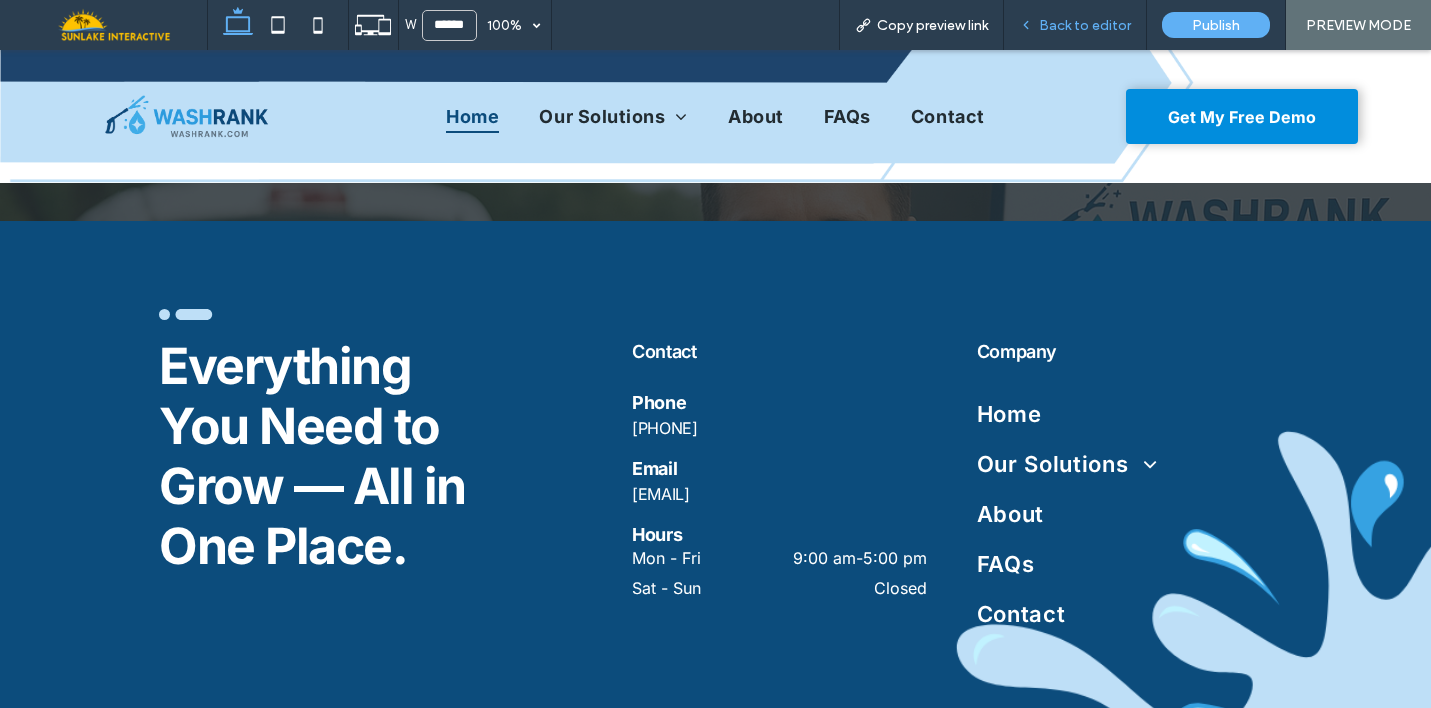 click on "Back to editor" at bounding box center (1085, 25) 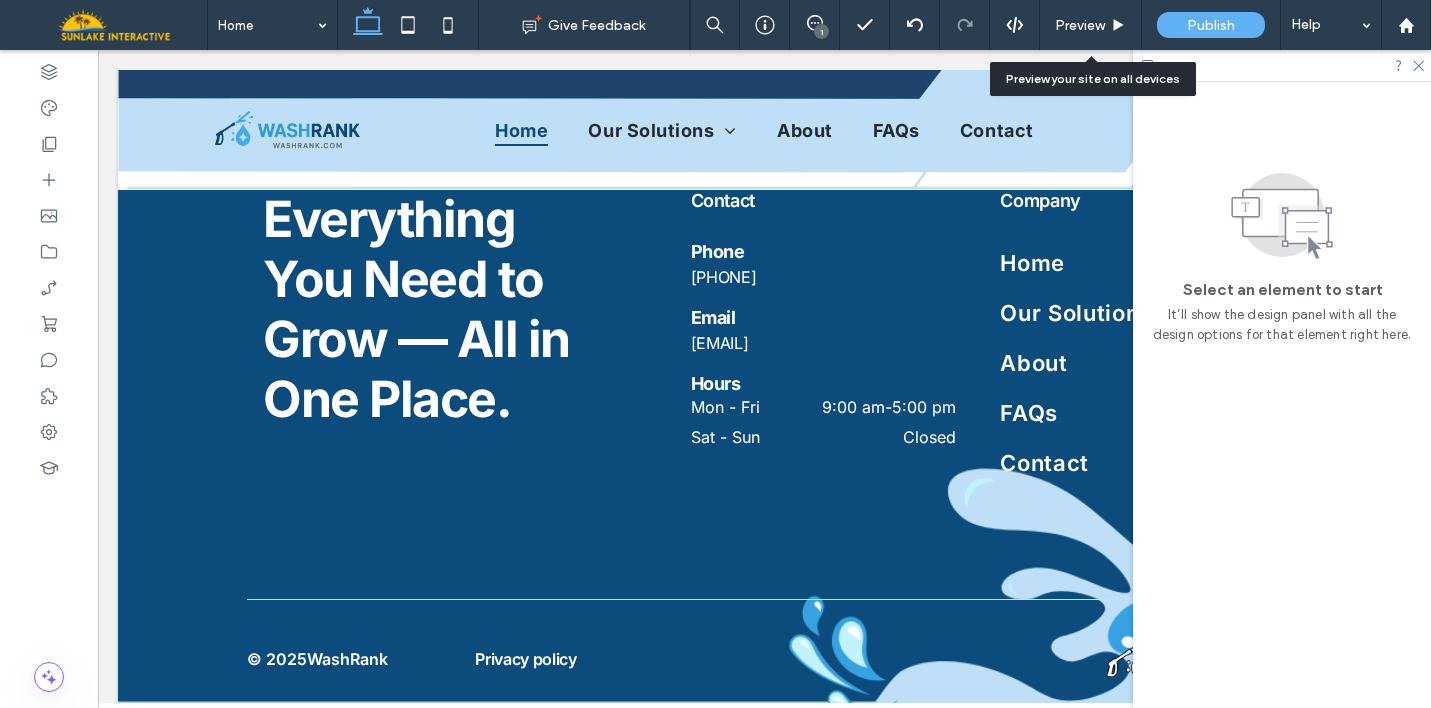 scroll, scrollTop: 8842, scrollLeft: 0, axis: vertical 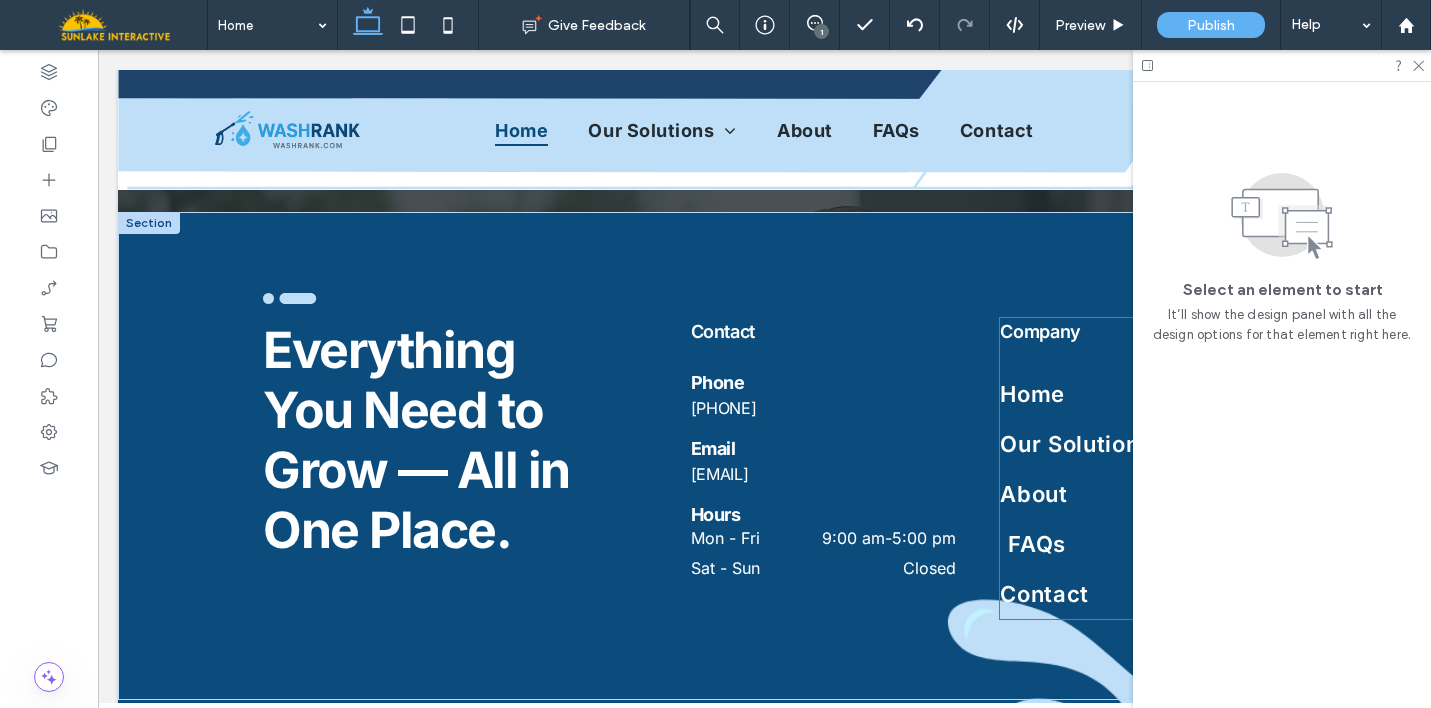 click on "FAQs" at bounding box center [1140, 544] 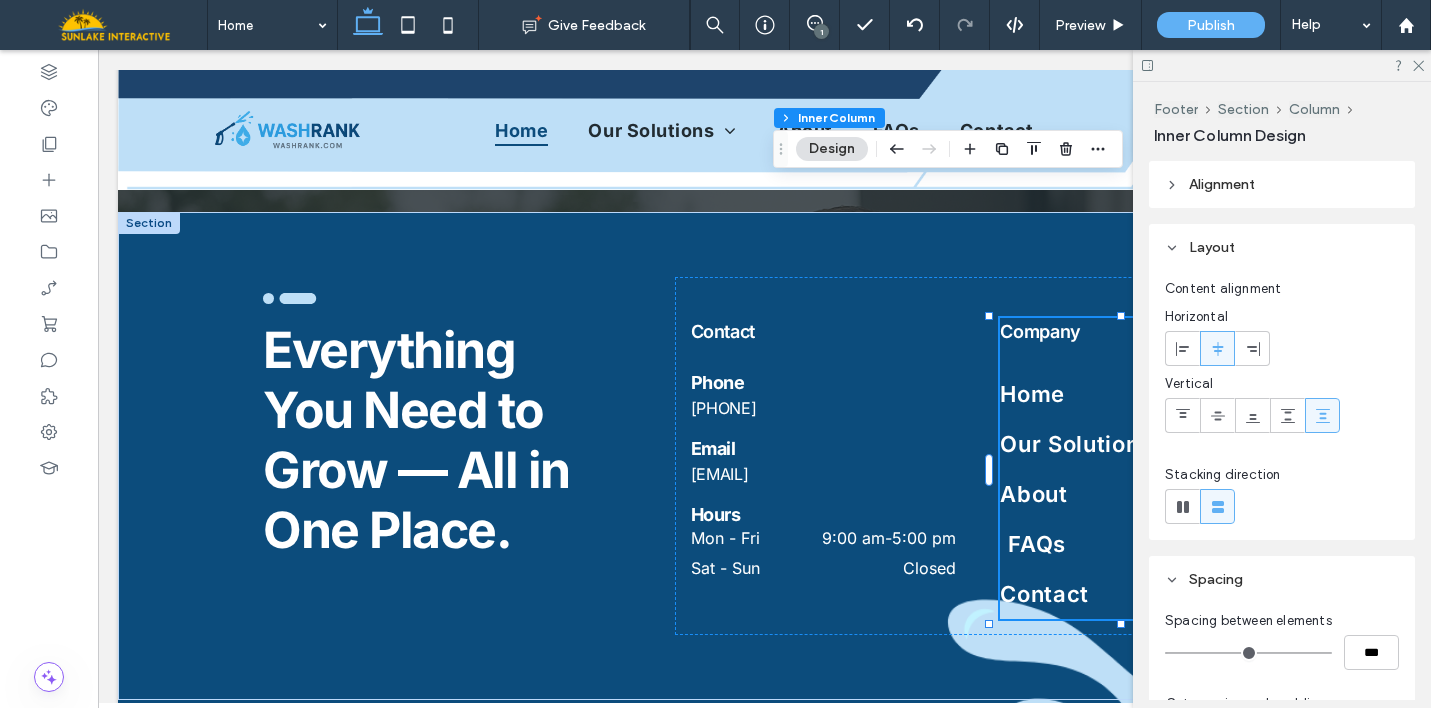 click on "FAQs" at bounding box center (1140, 544) 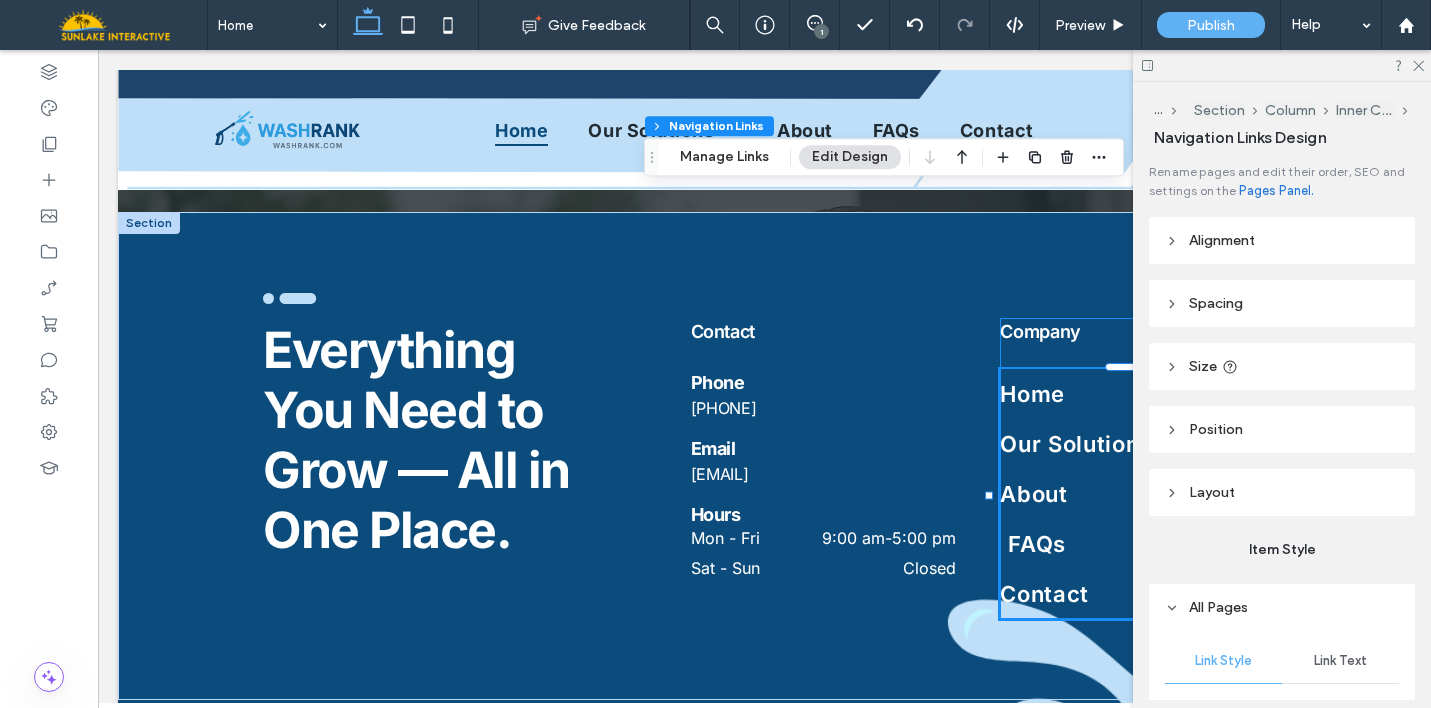 type on "***" 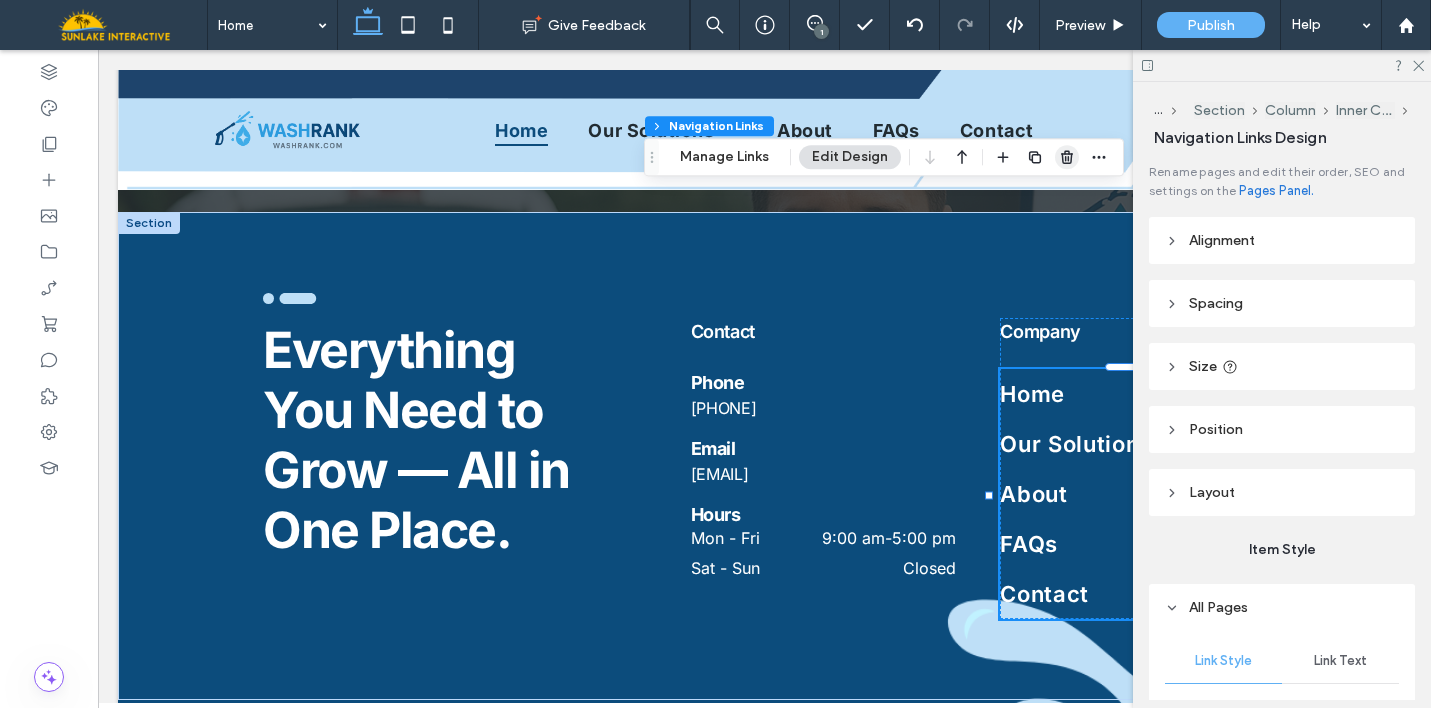 click 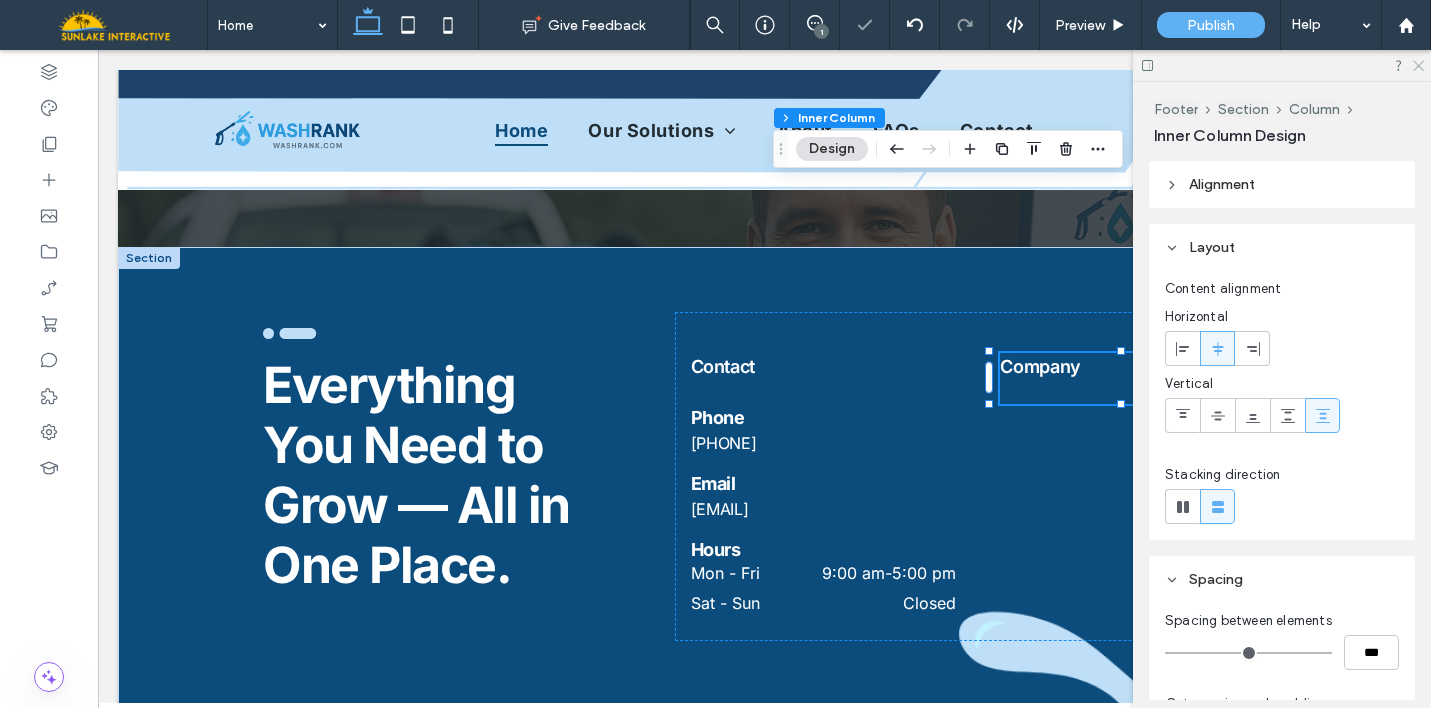 click 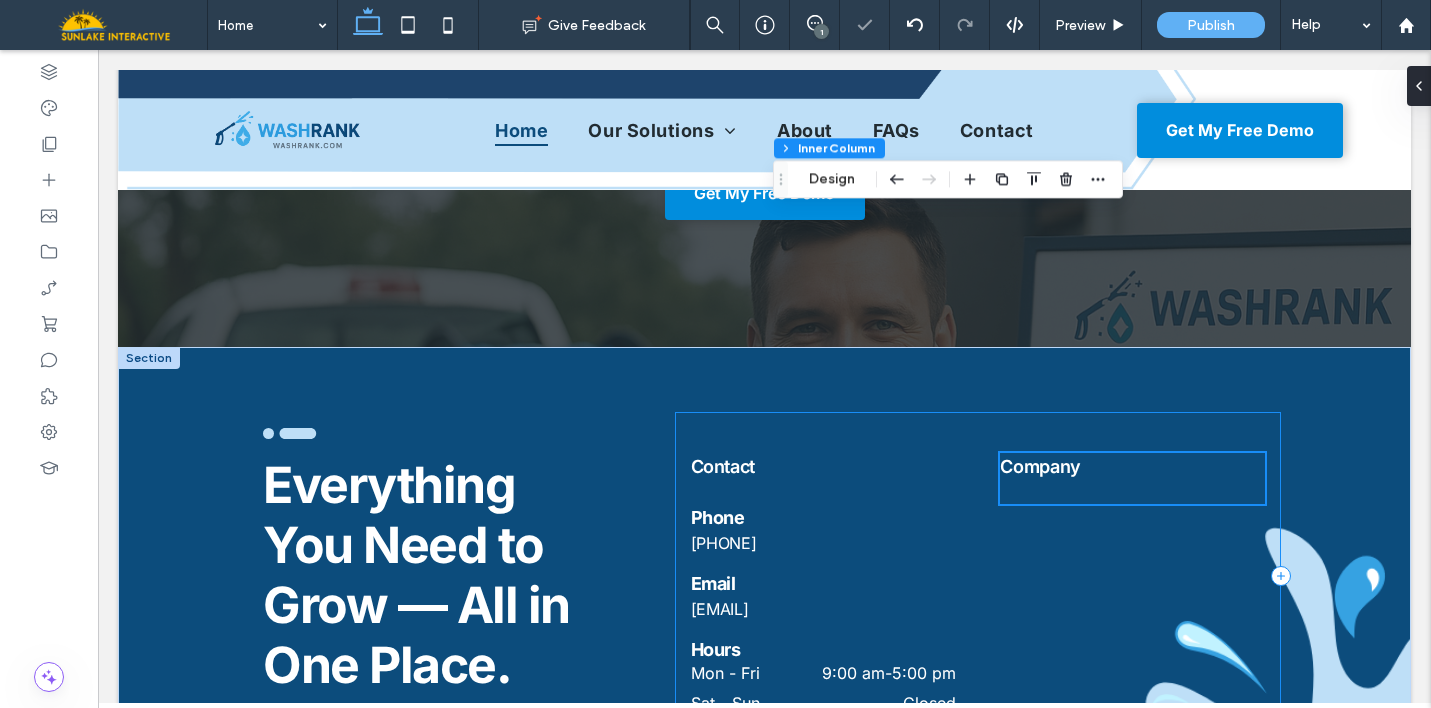 scroll, scrollTop: 8693, scrollLeft: 0, axis: vertical 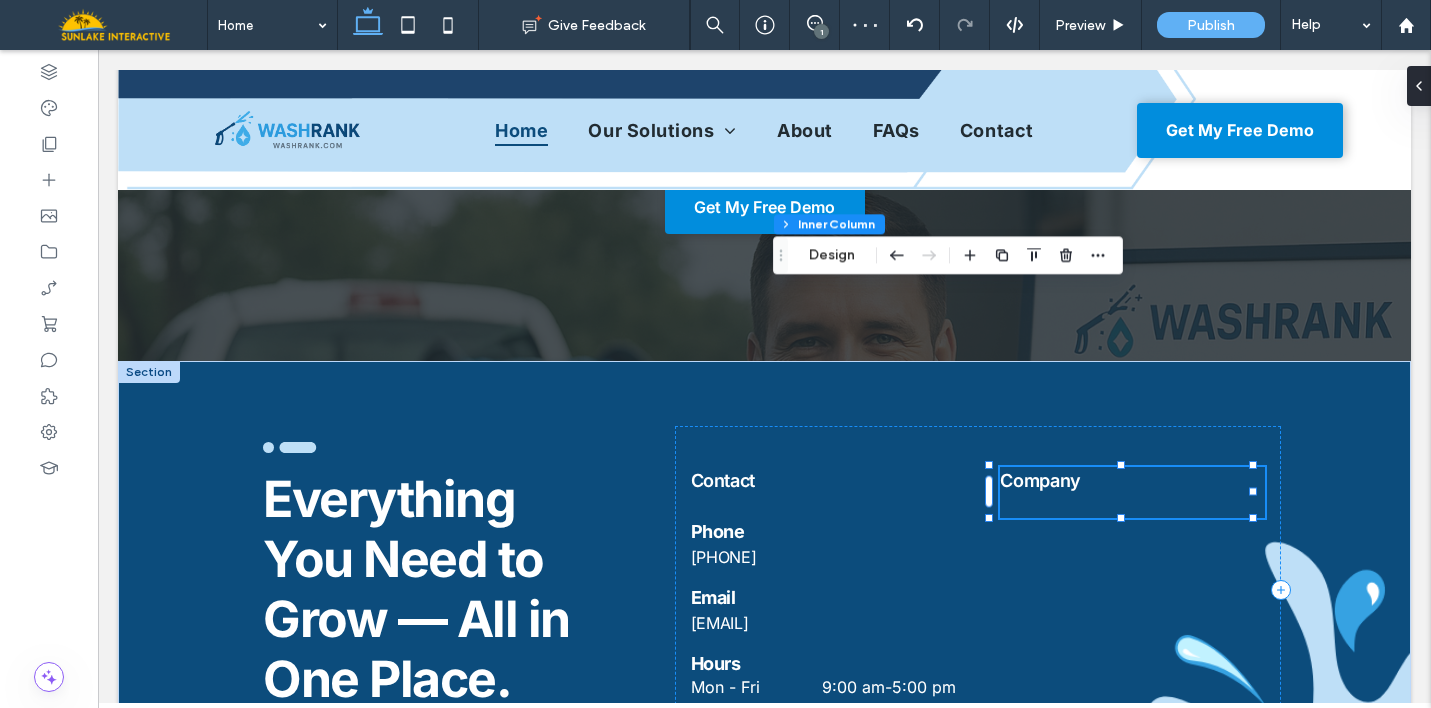 click on "Company" at bounding box center (1132, 492) 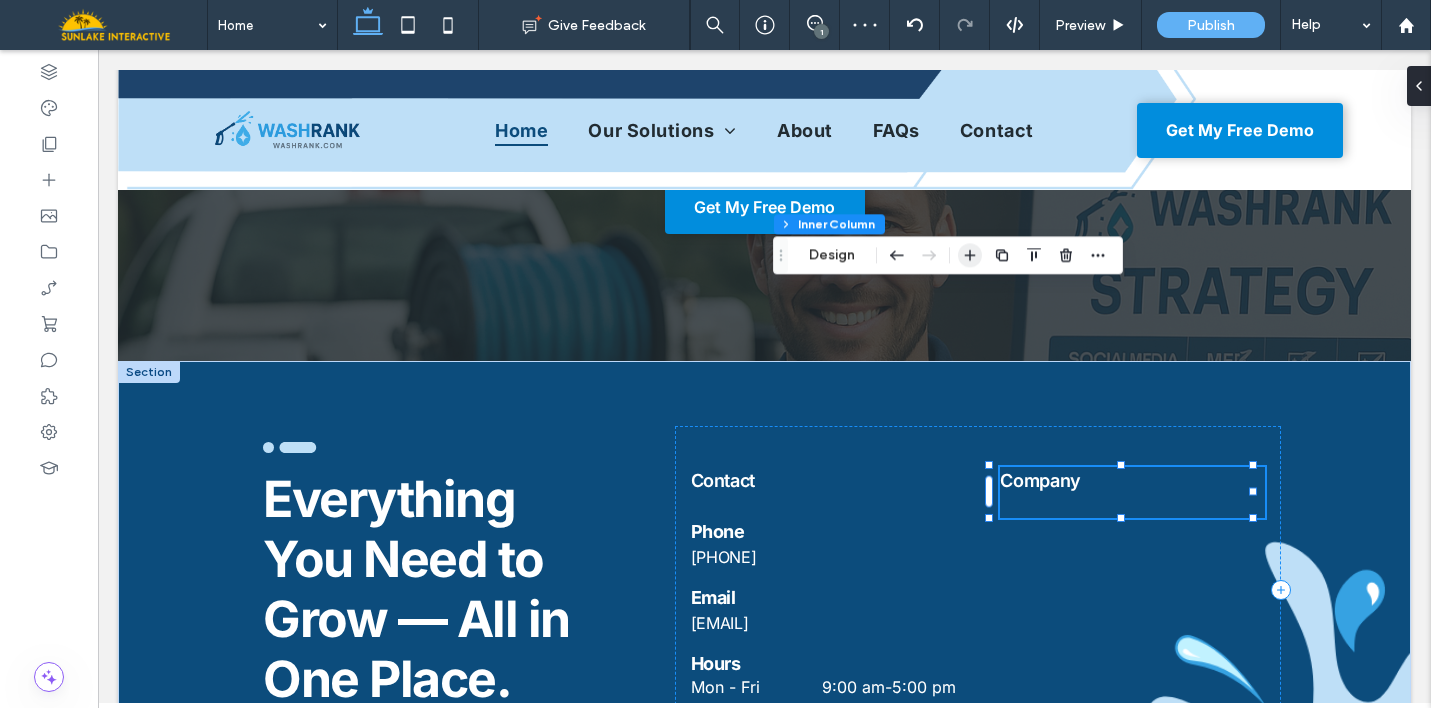 click 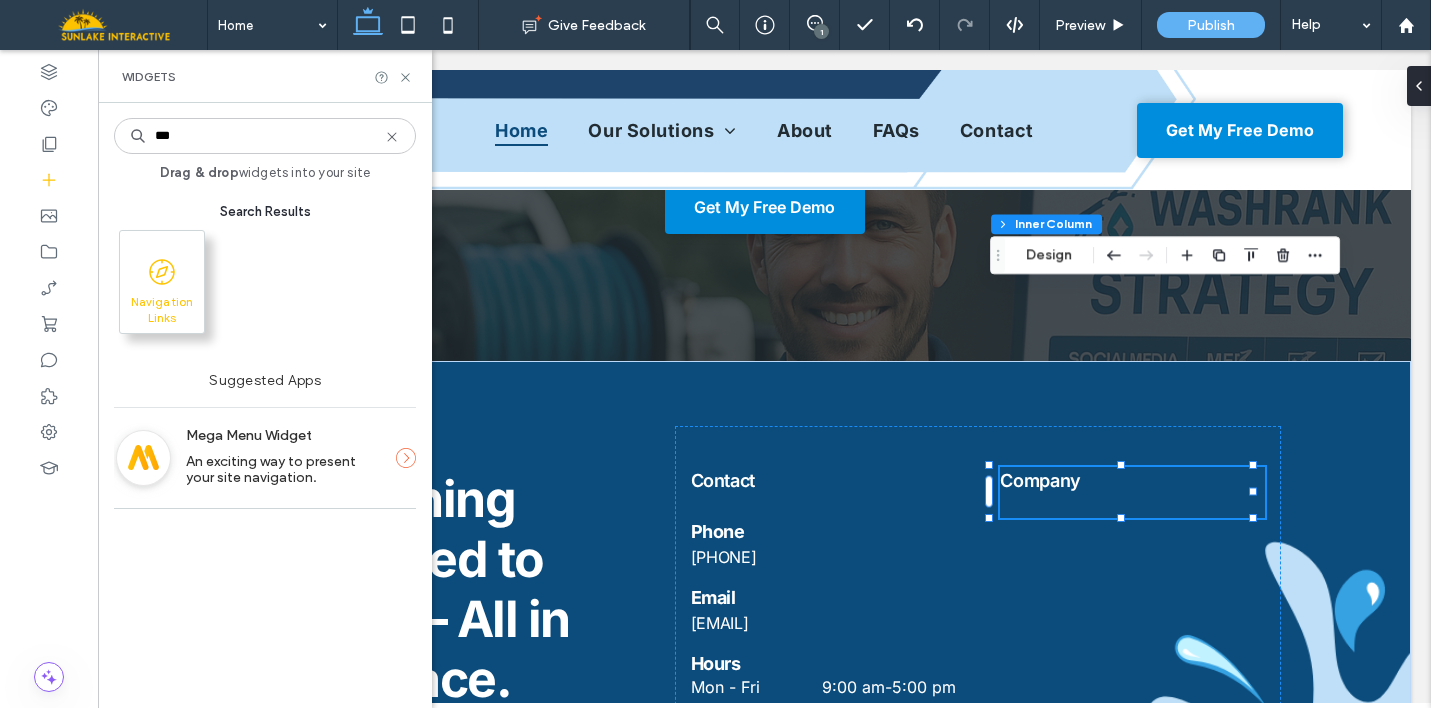 type on "***" 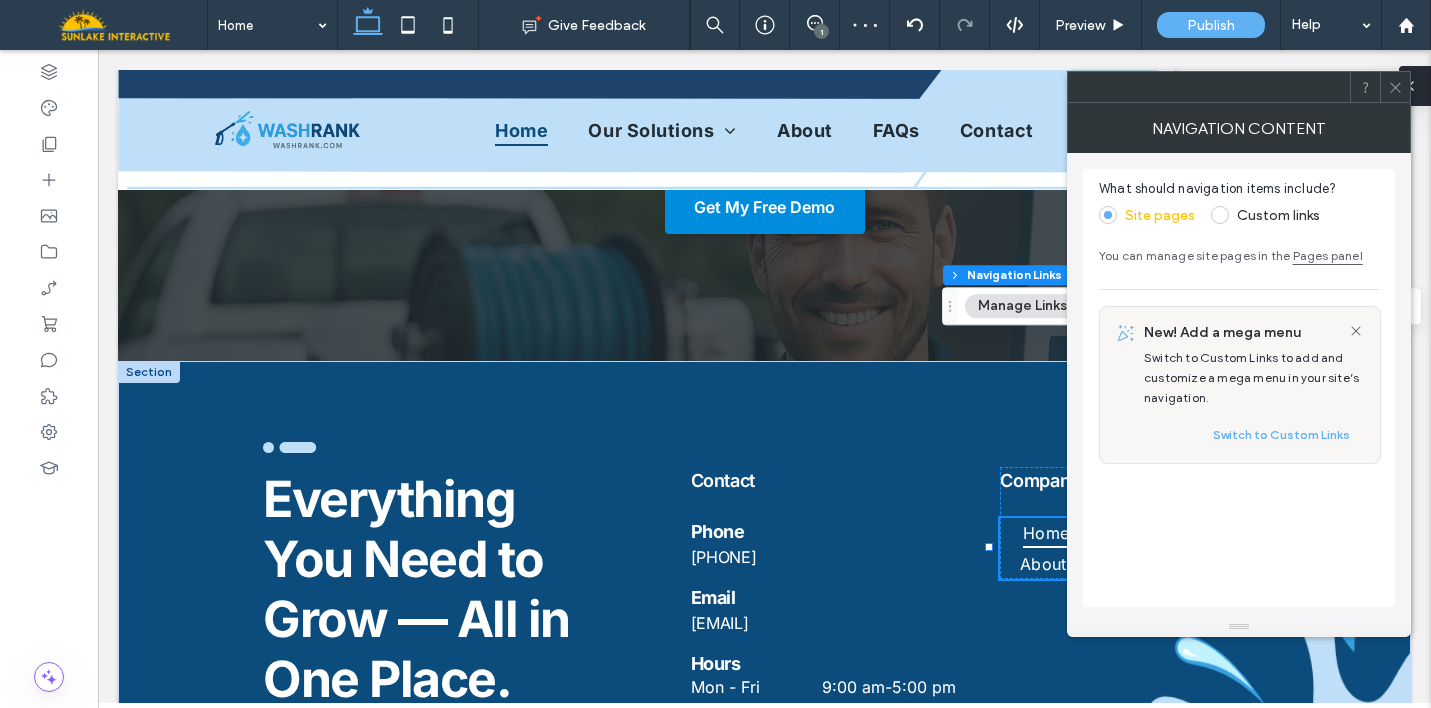 click 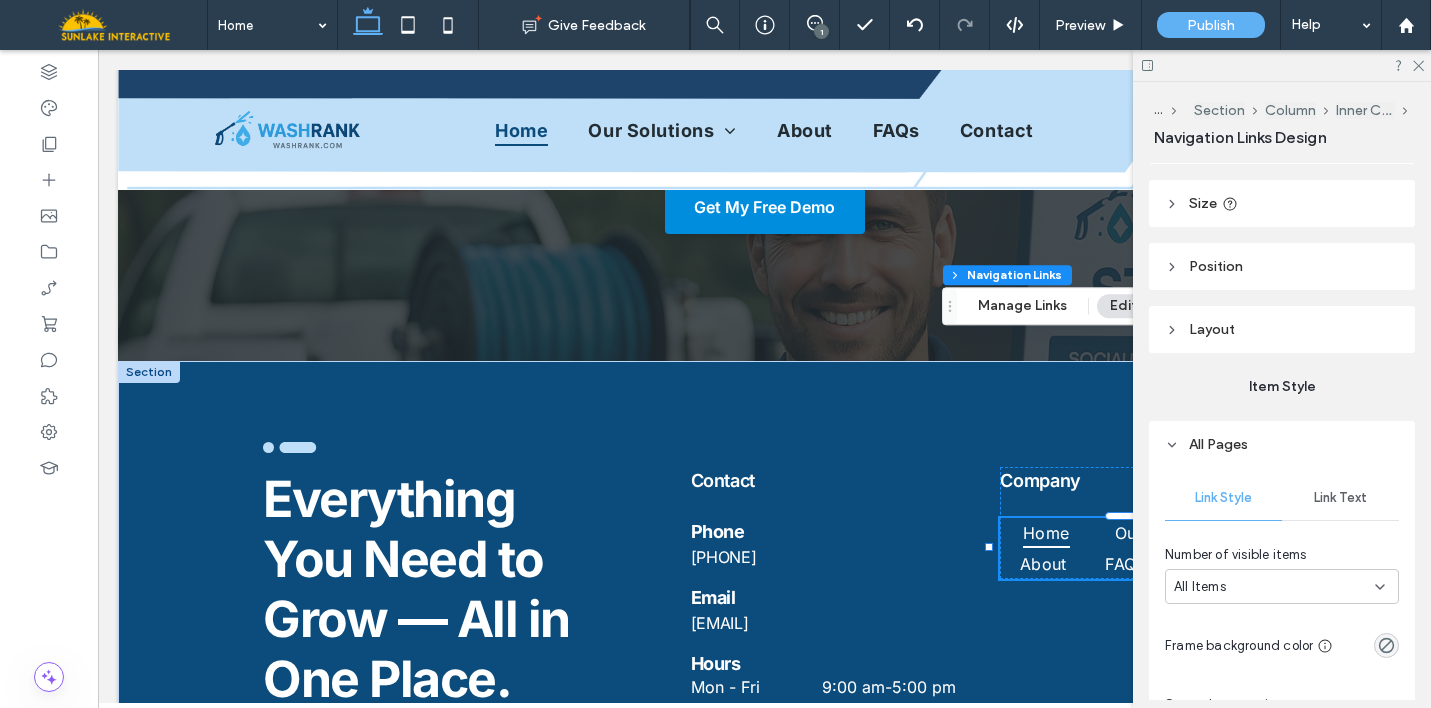 scroll, scrollTop: 165, scrollLeft: 0, axis: vertical 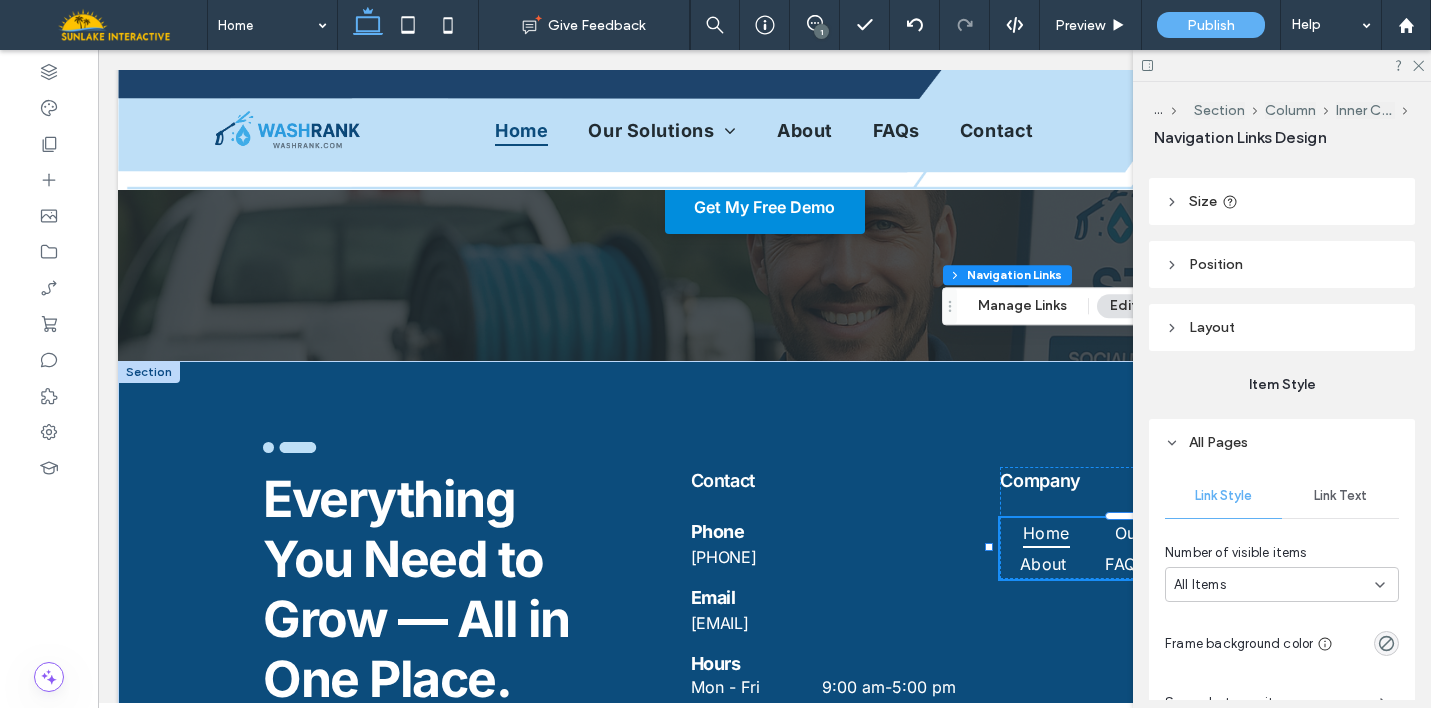 click on "Layout" at bounding box center (1282, 327) 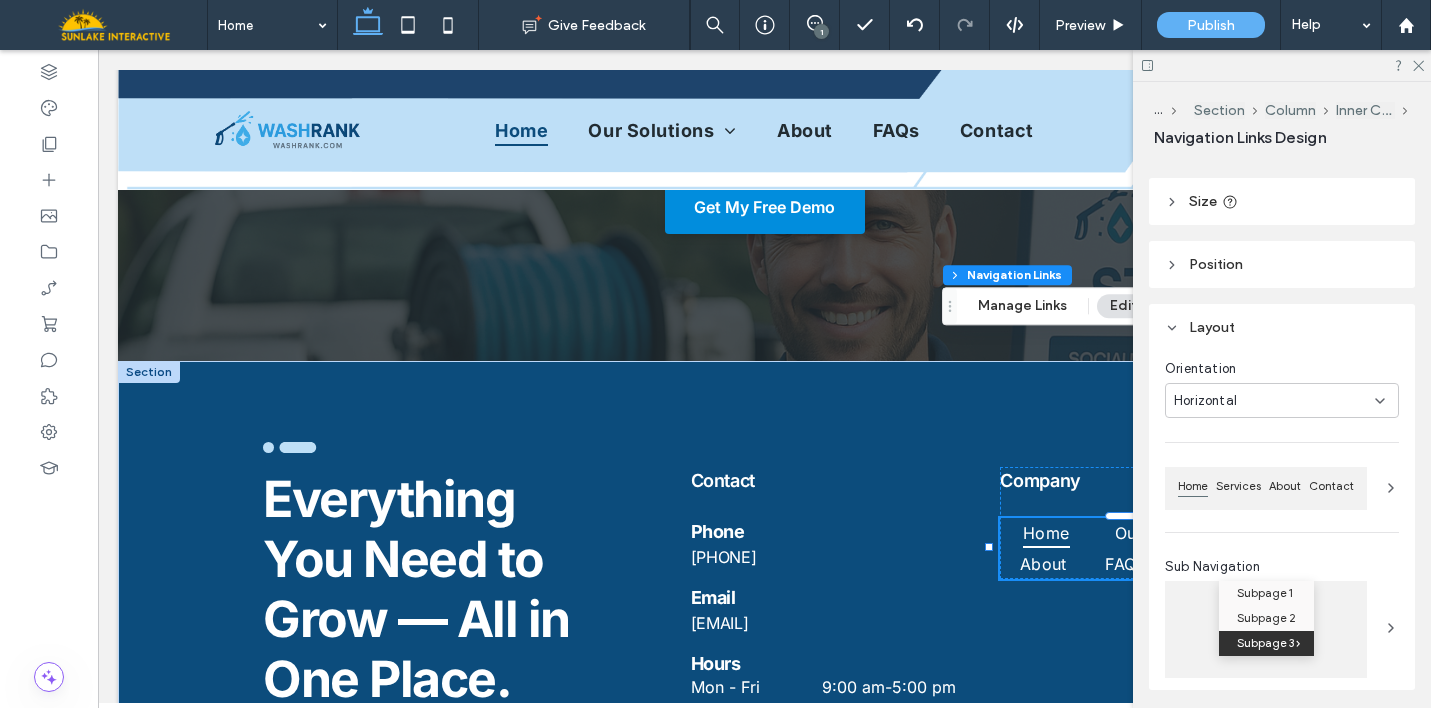click on "Horizontal" at bounding box center [1274, 401] 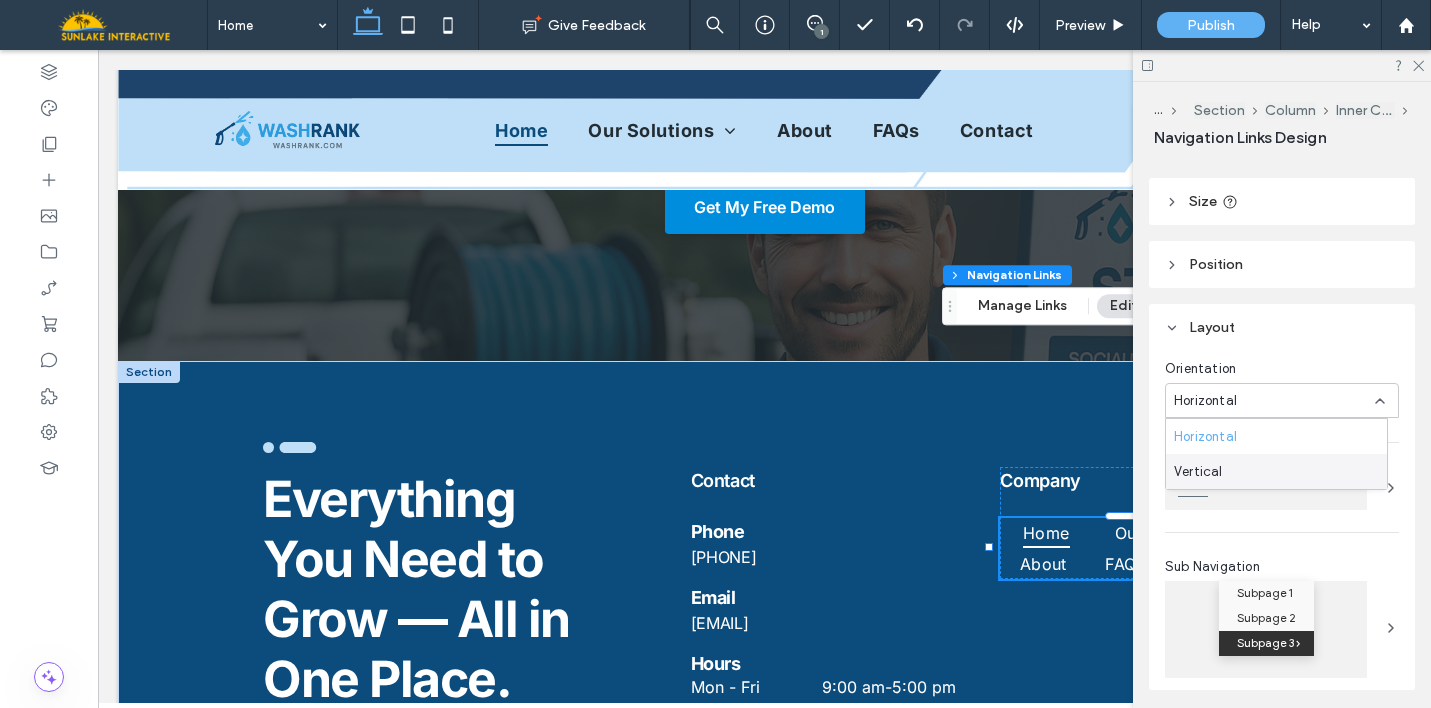 click on "Vertical" at bounding box center (1276, 471) 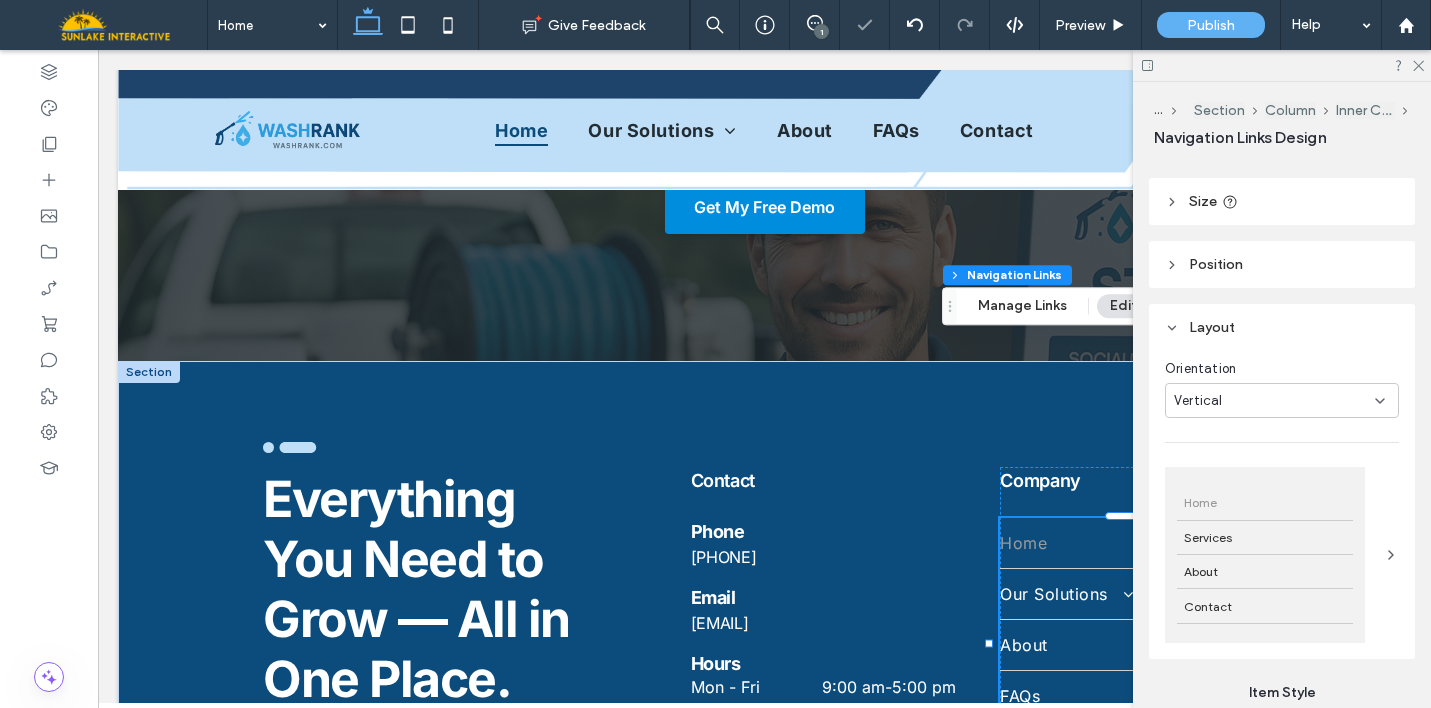 scroll, scrollTop: 227, scrollLeft: 0, axis: vertical 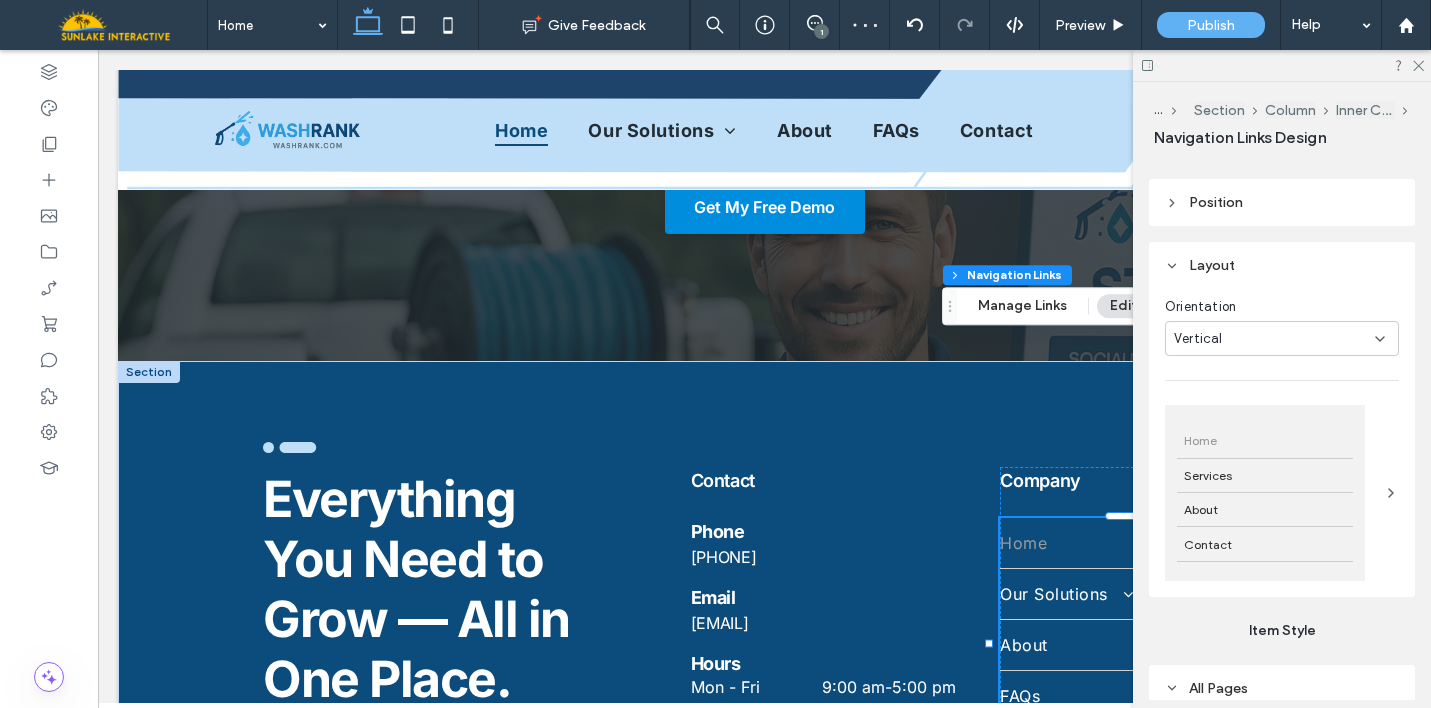 click on "Home" at bounding box center (1265, 441) 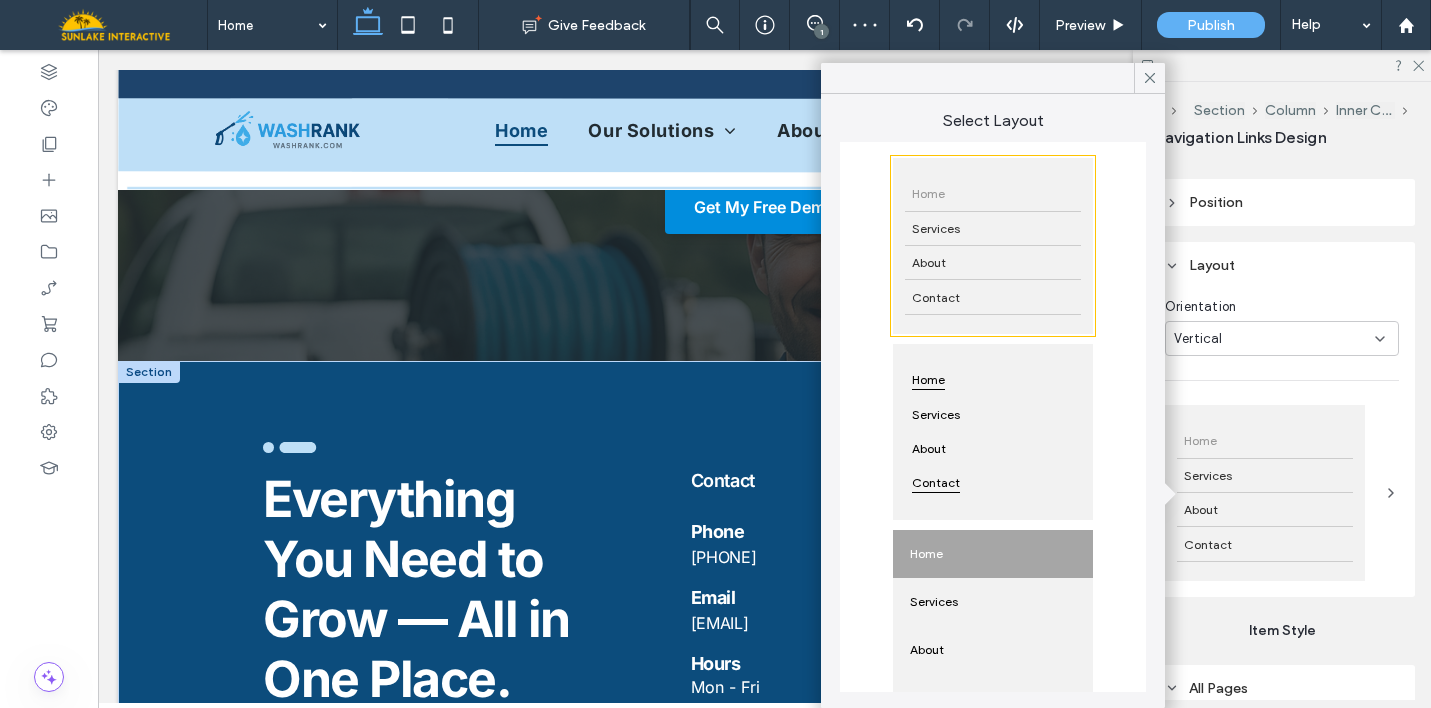 click on "Contact" at bounding box center (993, 483) 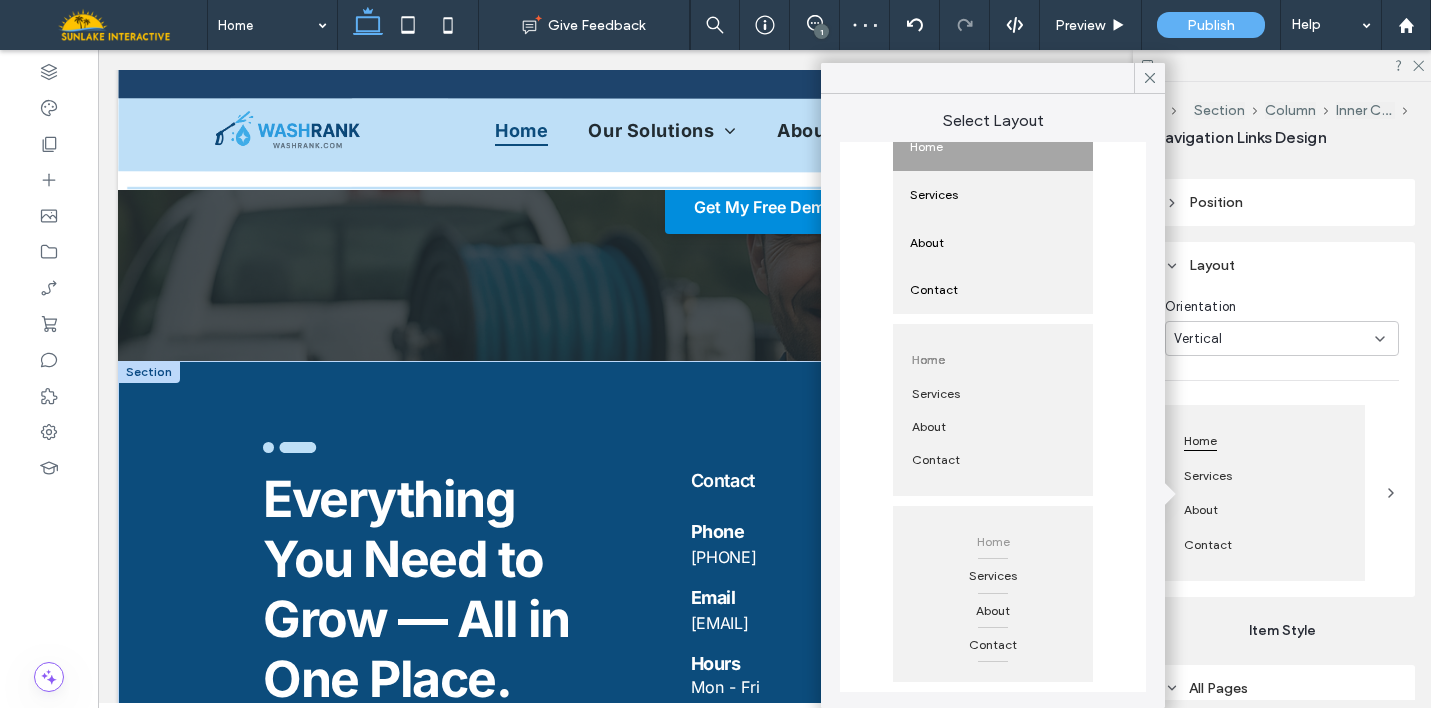 scroll, scrollTop: 413, scrollLeft: 0, axis: vertical 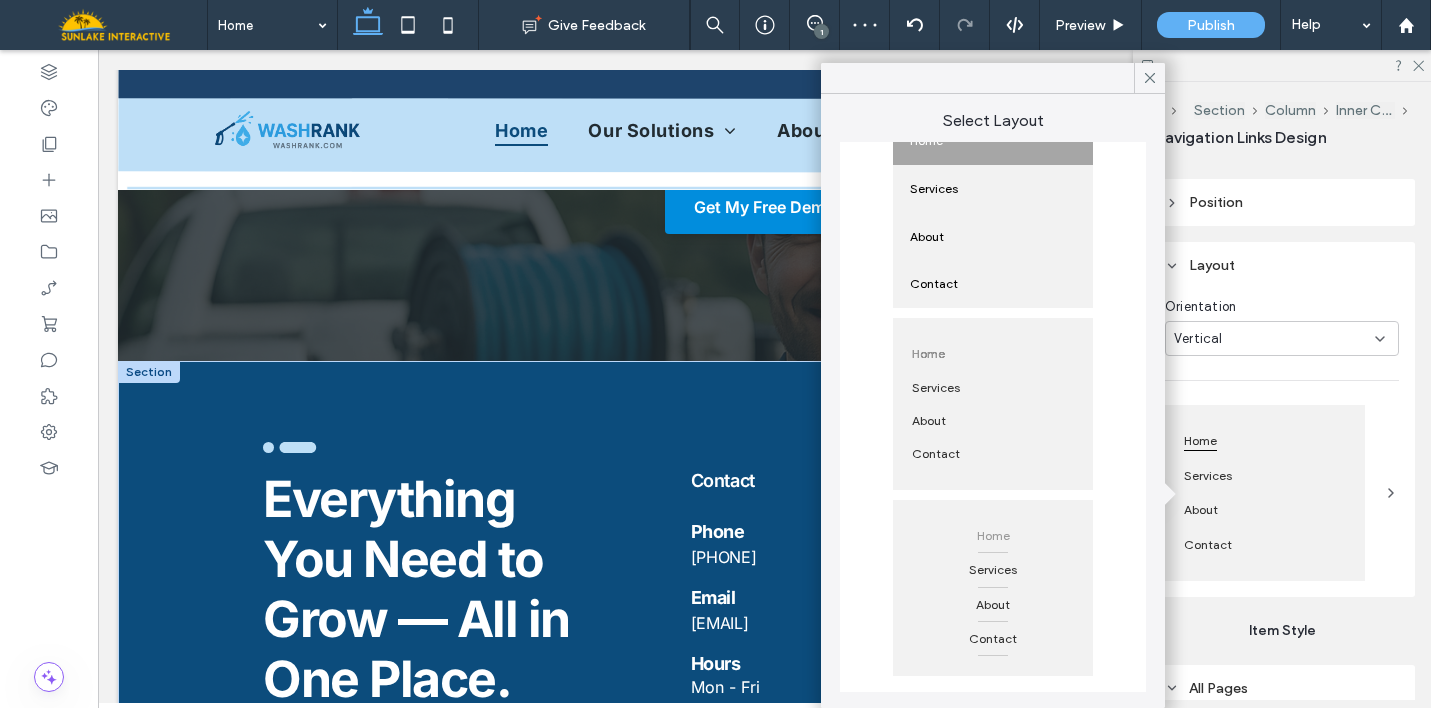 click on "Home Services About Contact" at bounding box center (993, 404) 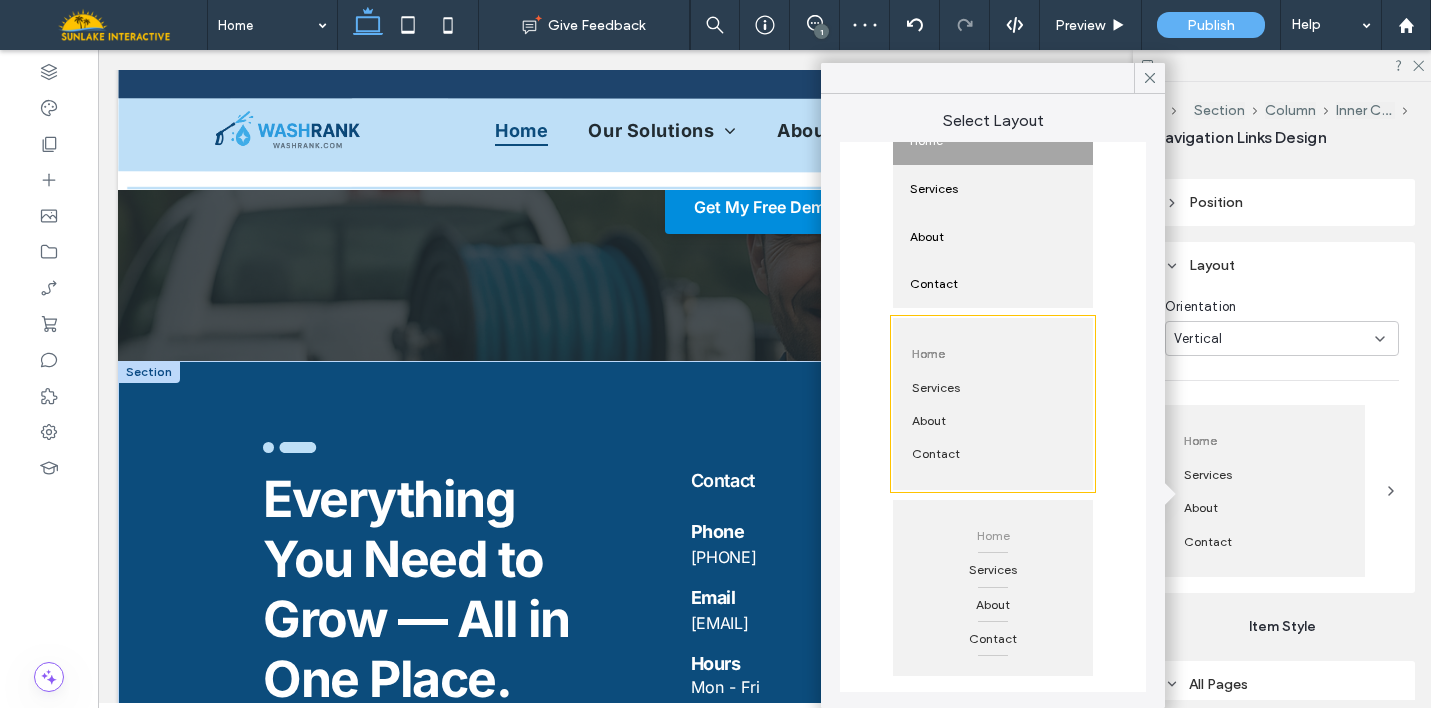 click on "Orientation Vertical Home Services About Contact" at bounding box center (1282, 441) 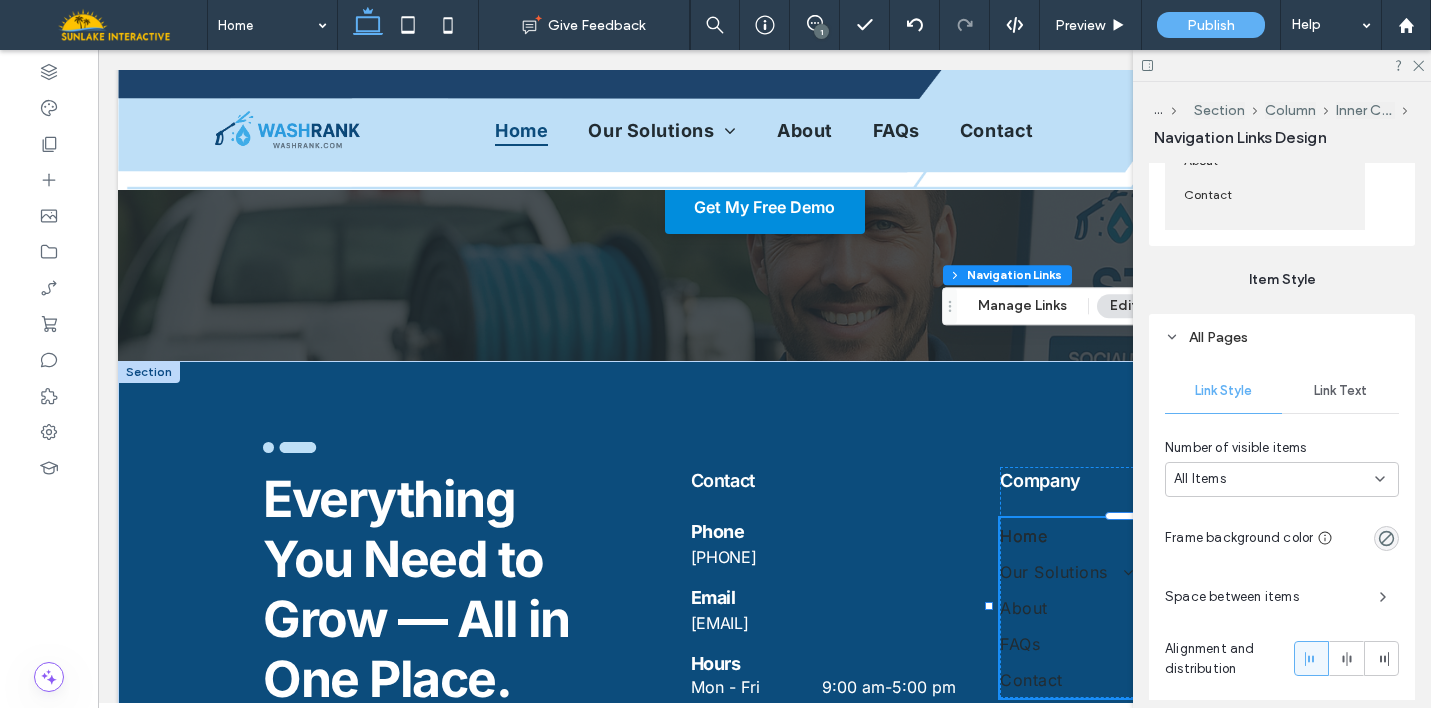 scroll, scrollTop: 582, scrollLeft: 0, axis: vertical 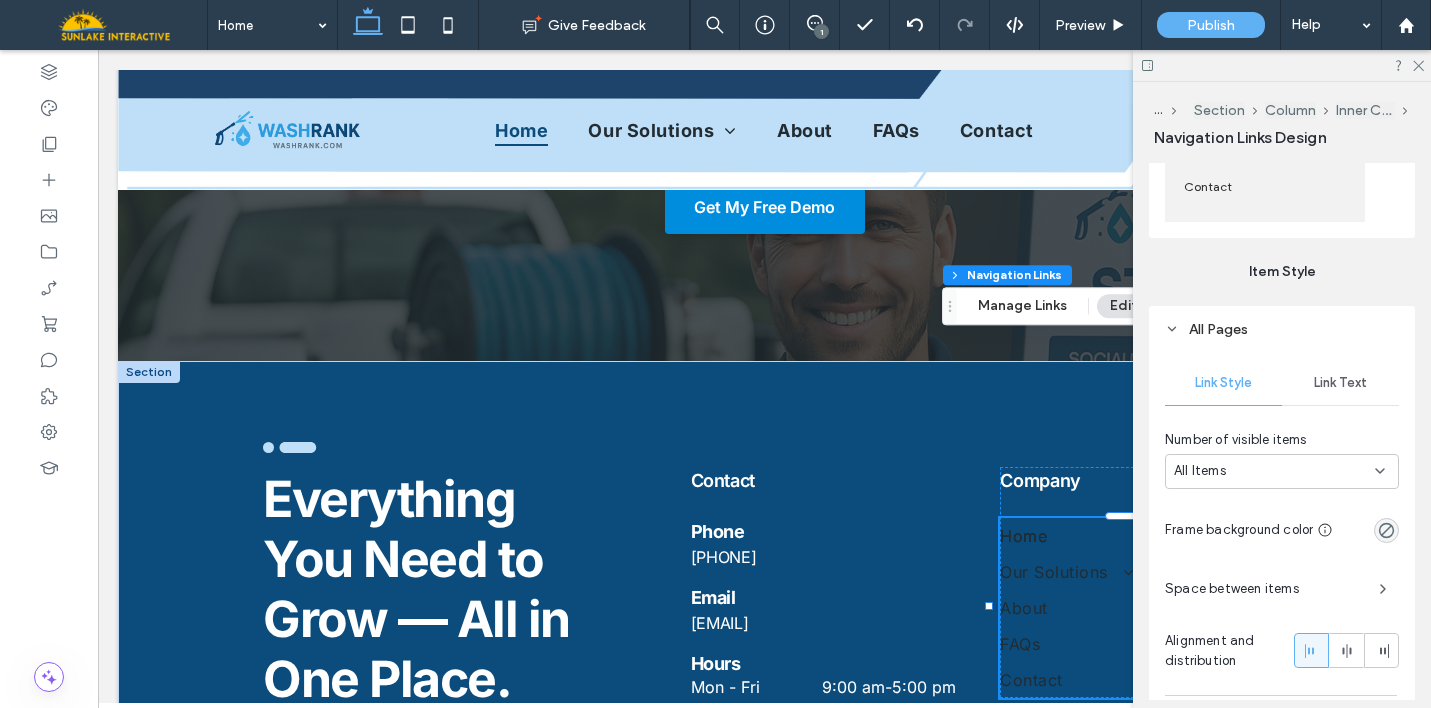 click on "Link Text" at bounding box center (1340, 383) 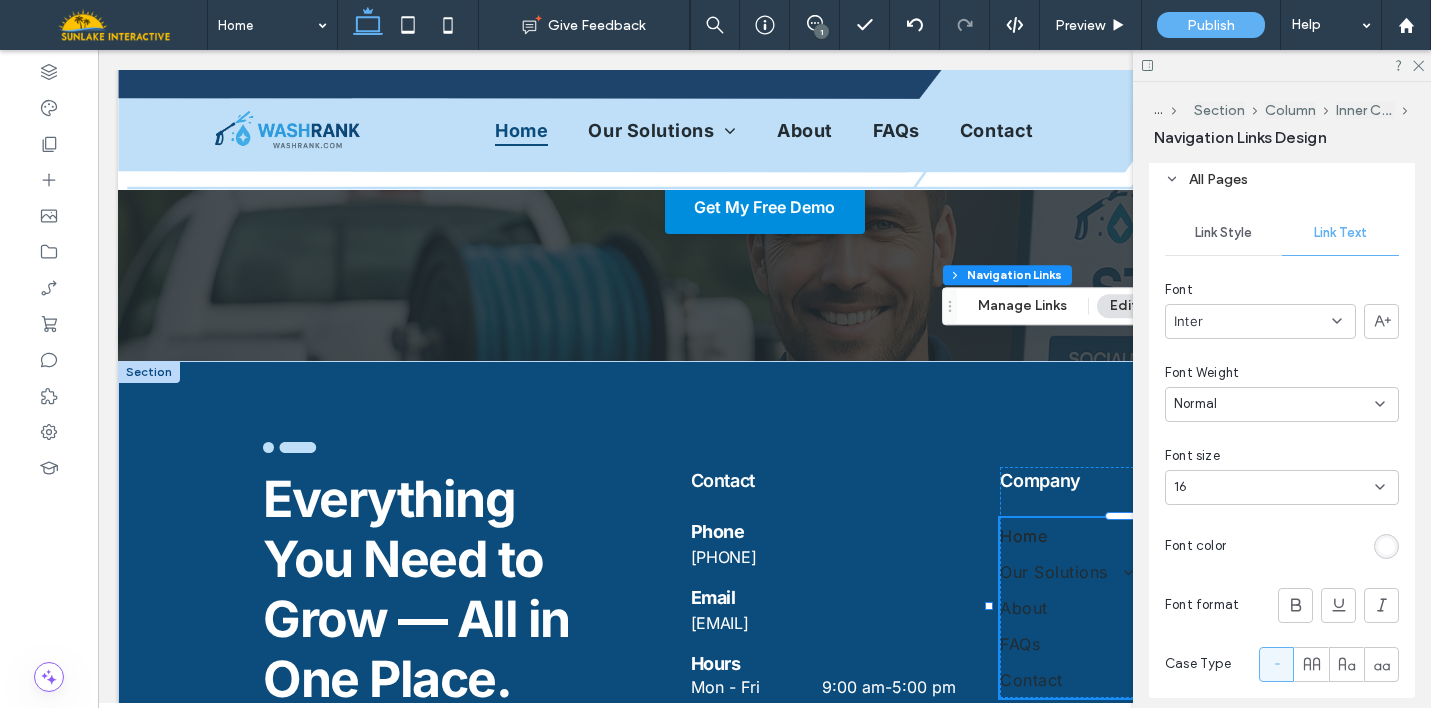 scroll, scrollTop: 739, scrollLeft: 0, axis: vertical 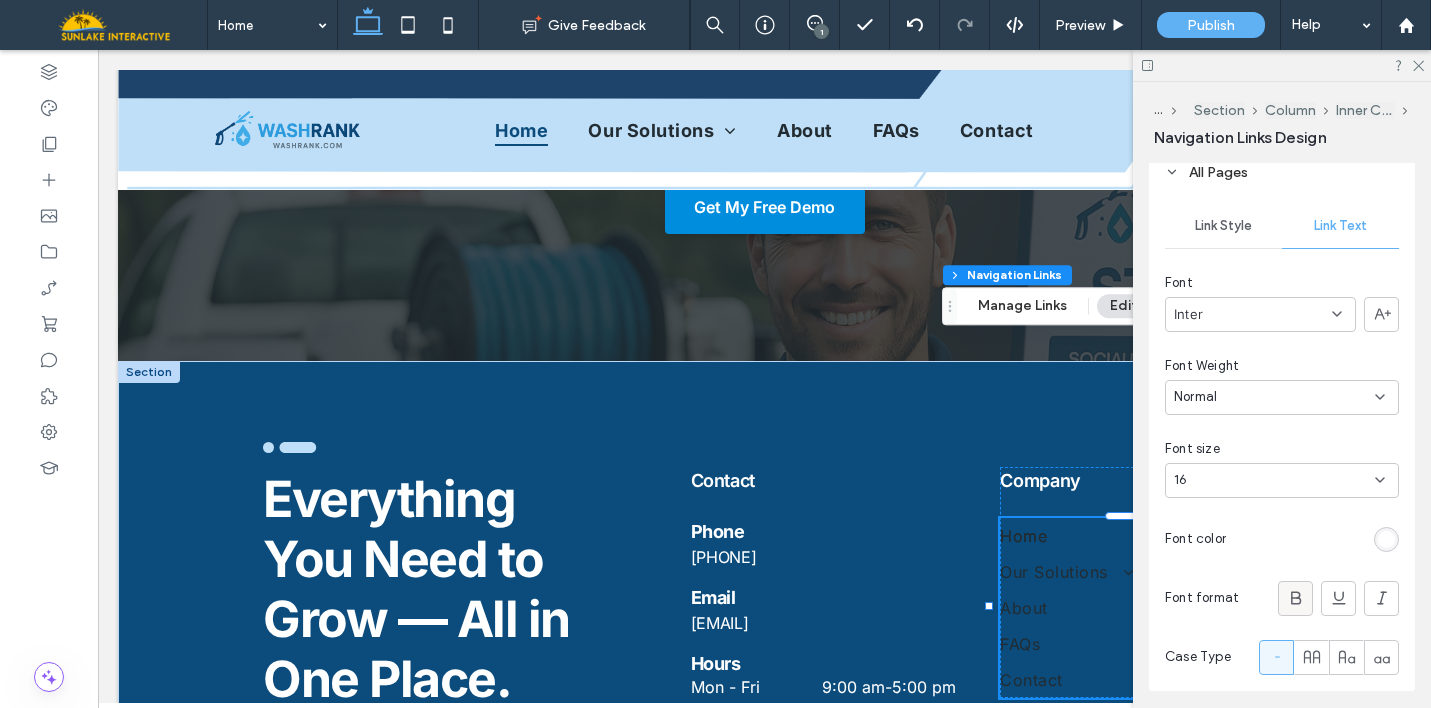 click at bounding box center (1295, 598) 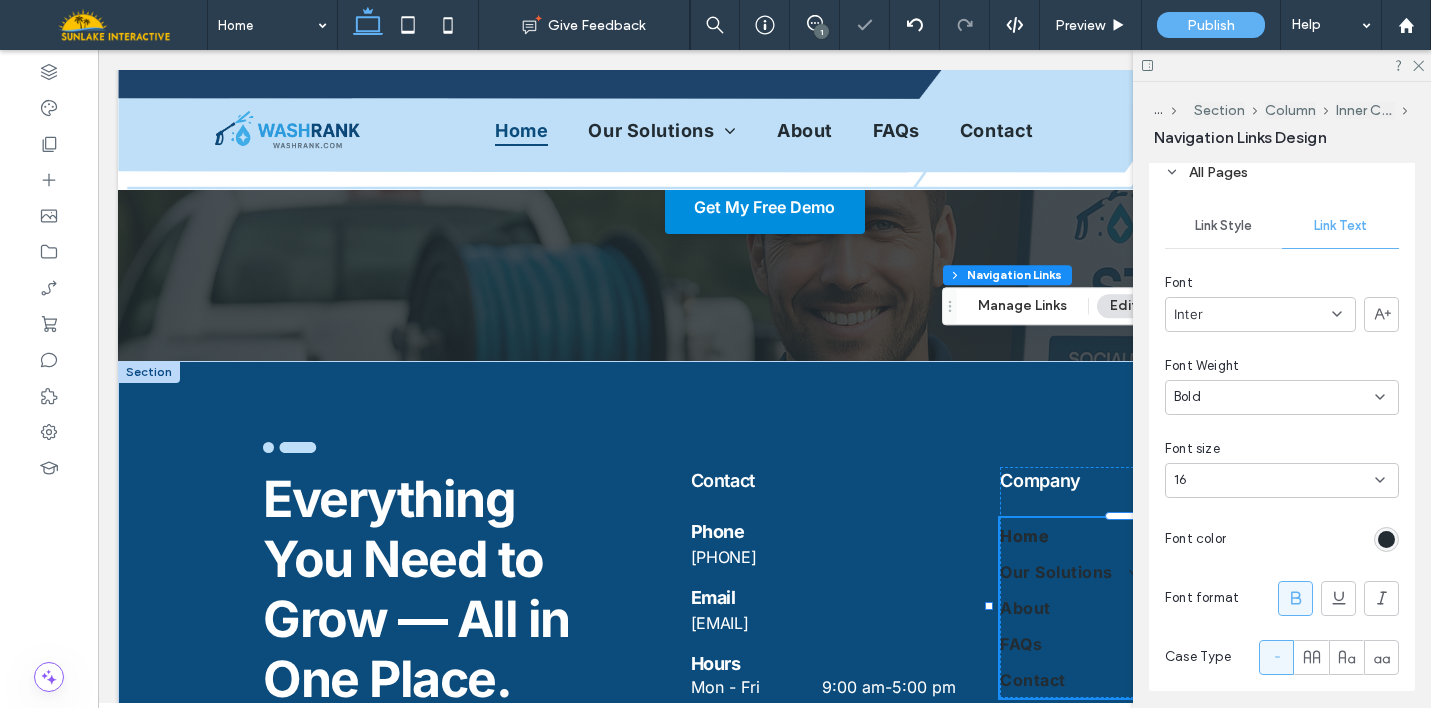 click at bounding box center [1386, 539] 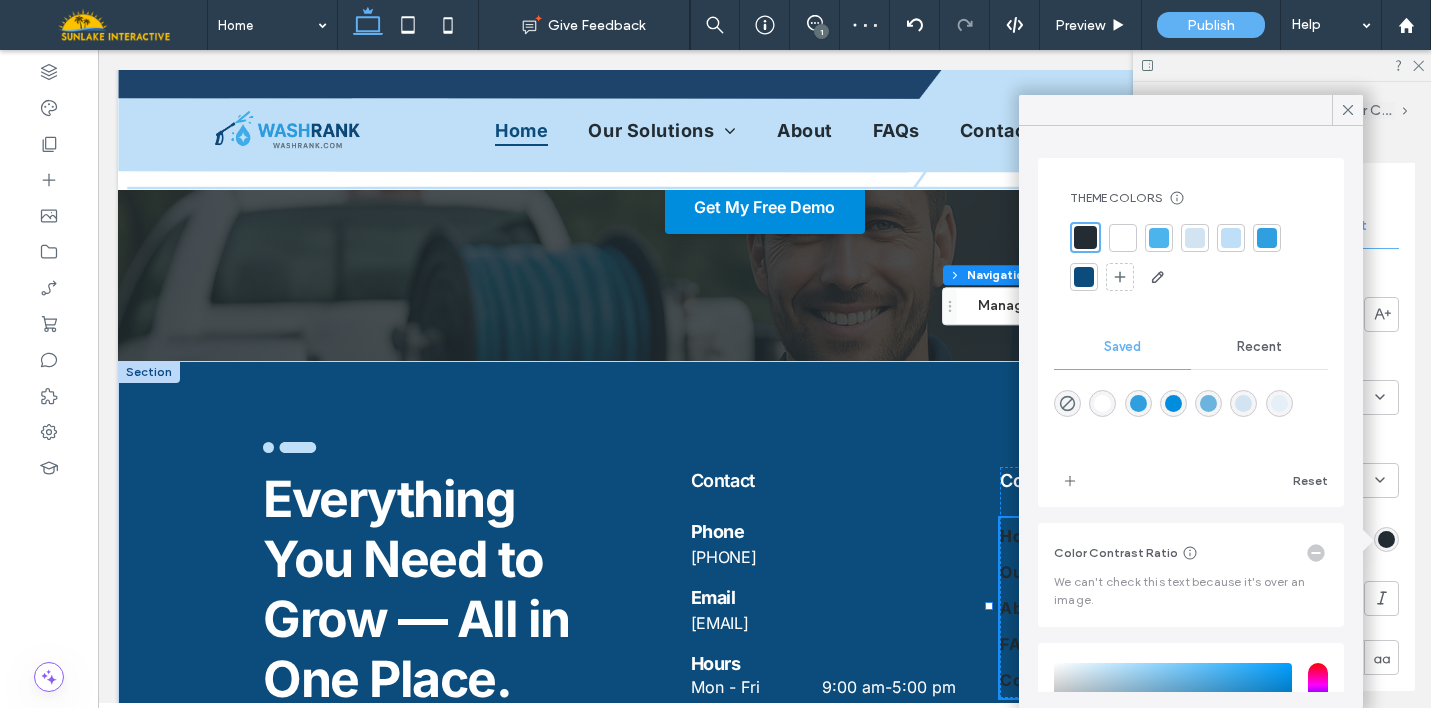 click at bounding box center [1123, 238] 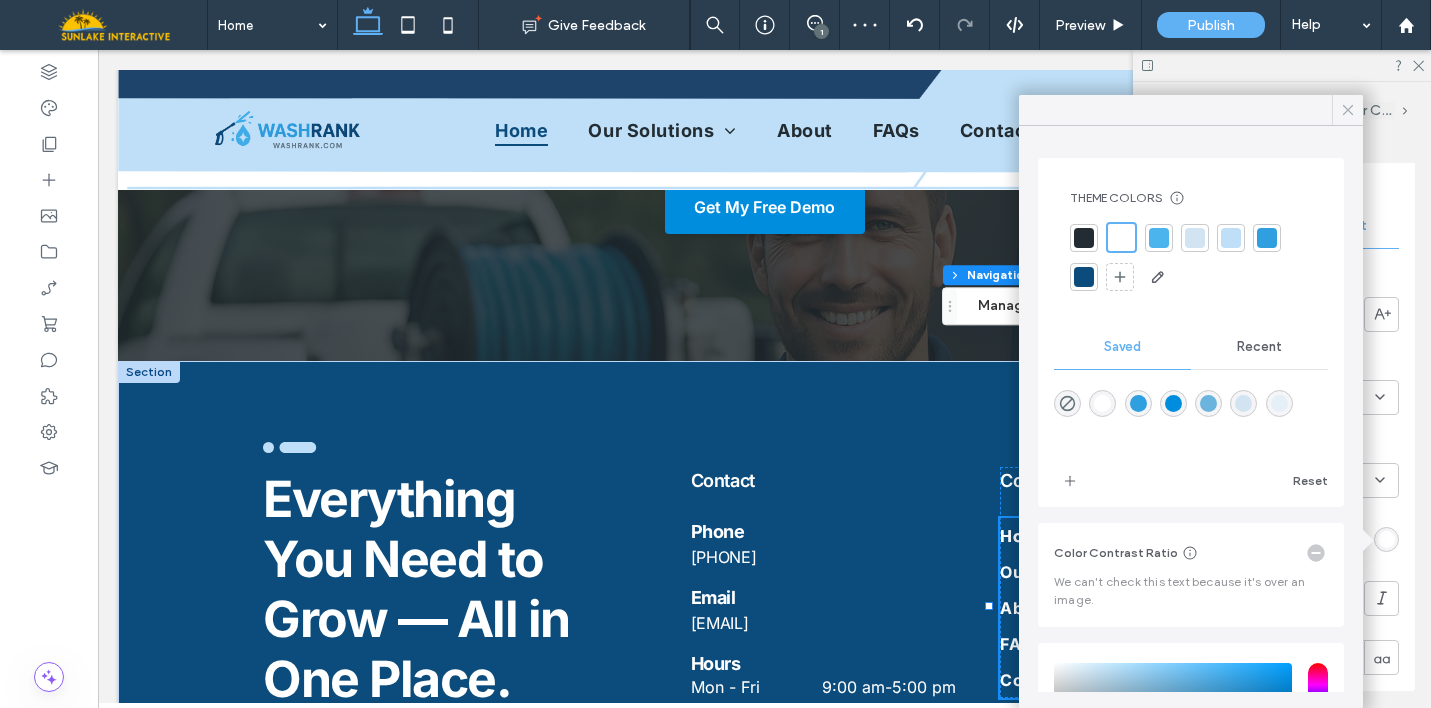 click 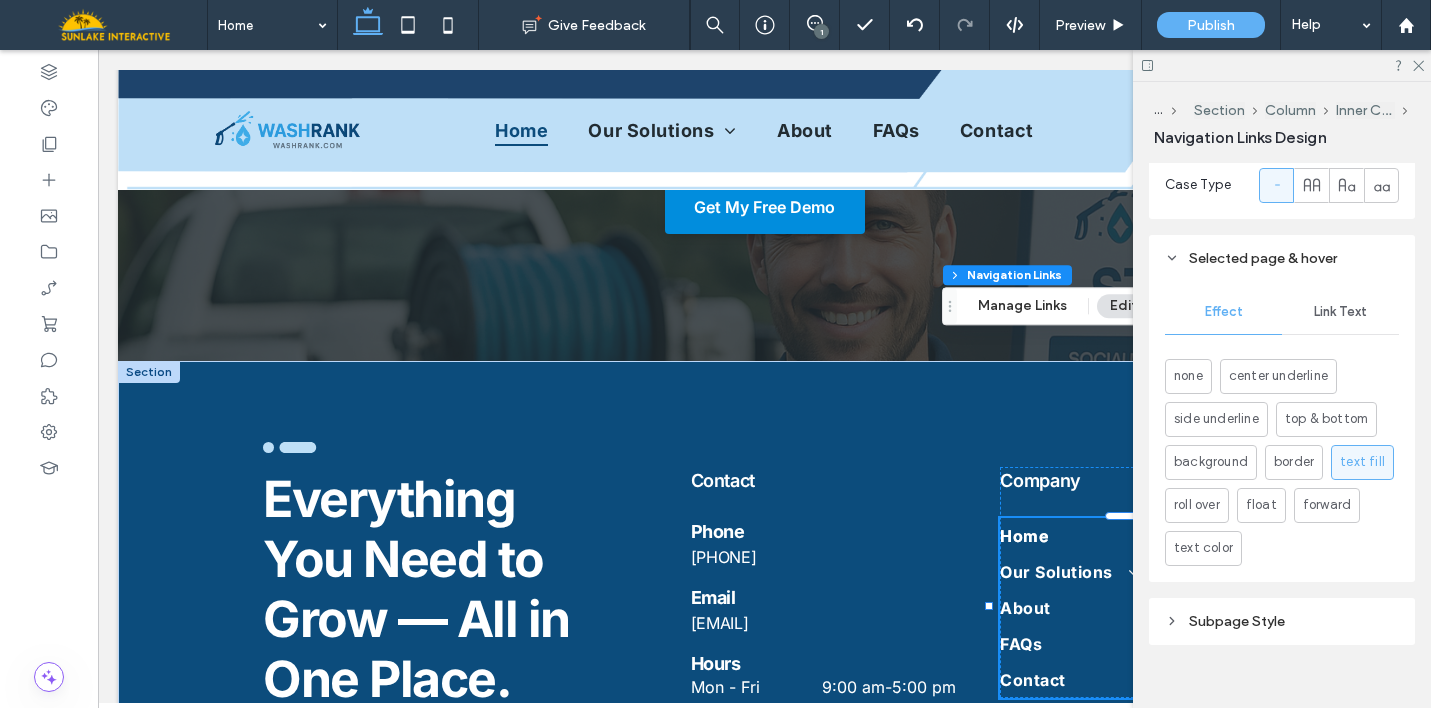 click on "Link Text" at bounding box center (1340, 312) 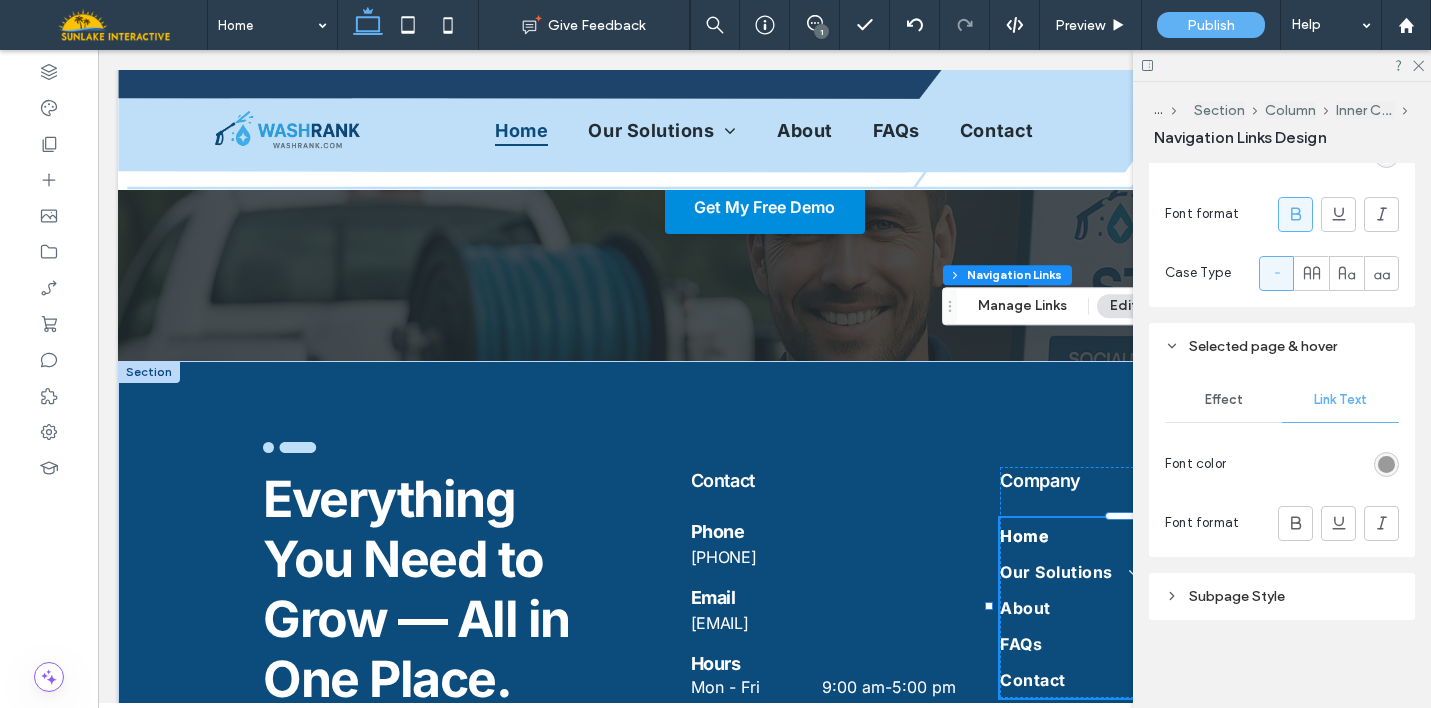 scroll, scrollTop: 1124, scrollLeft: 0, axis: vertical 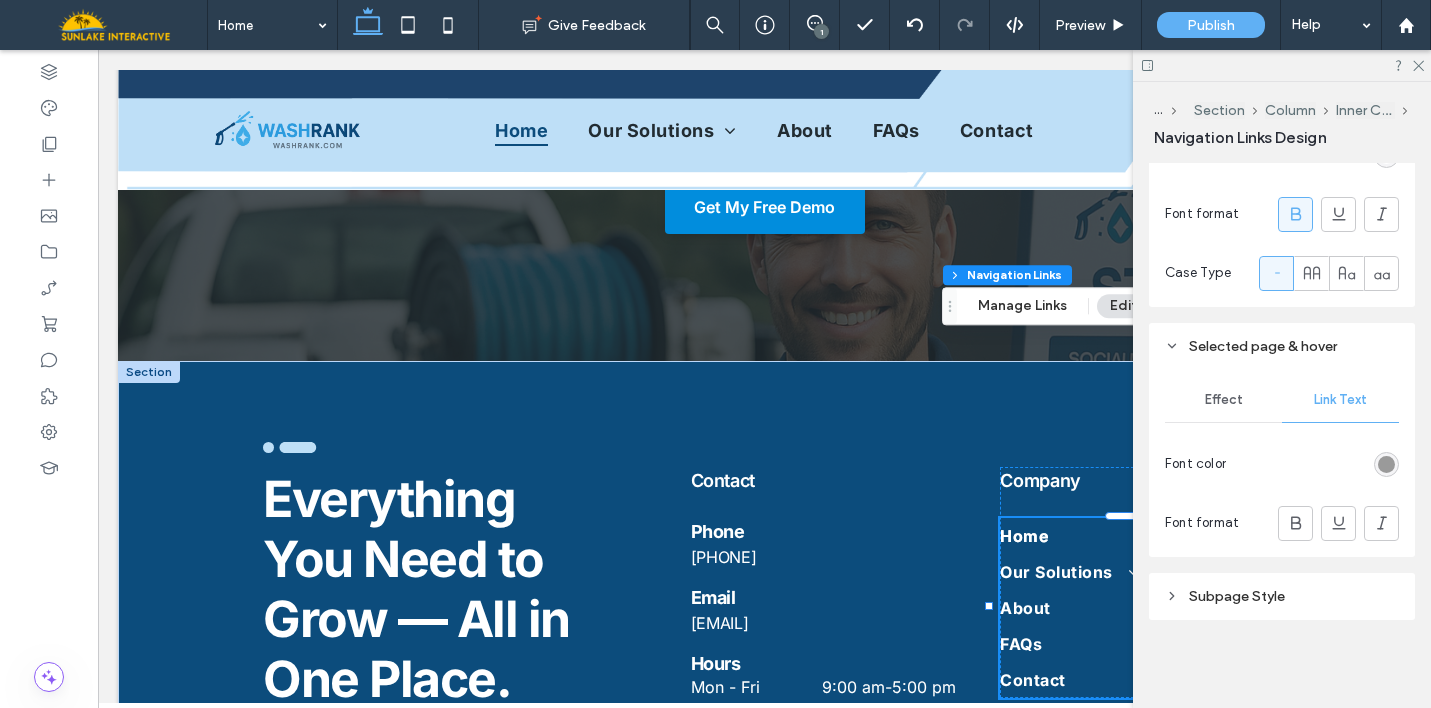 click at bounding box center [1386, 464] 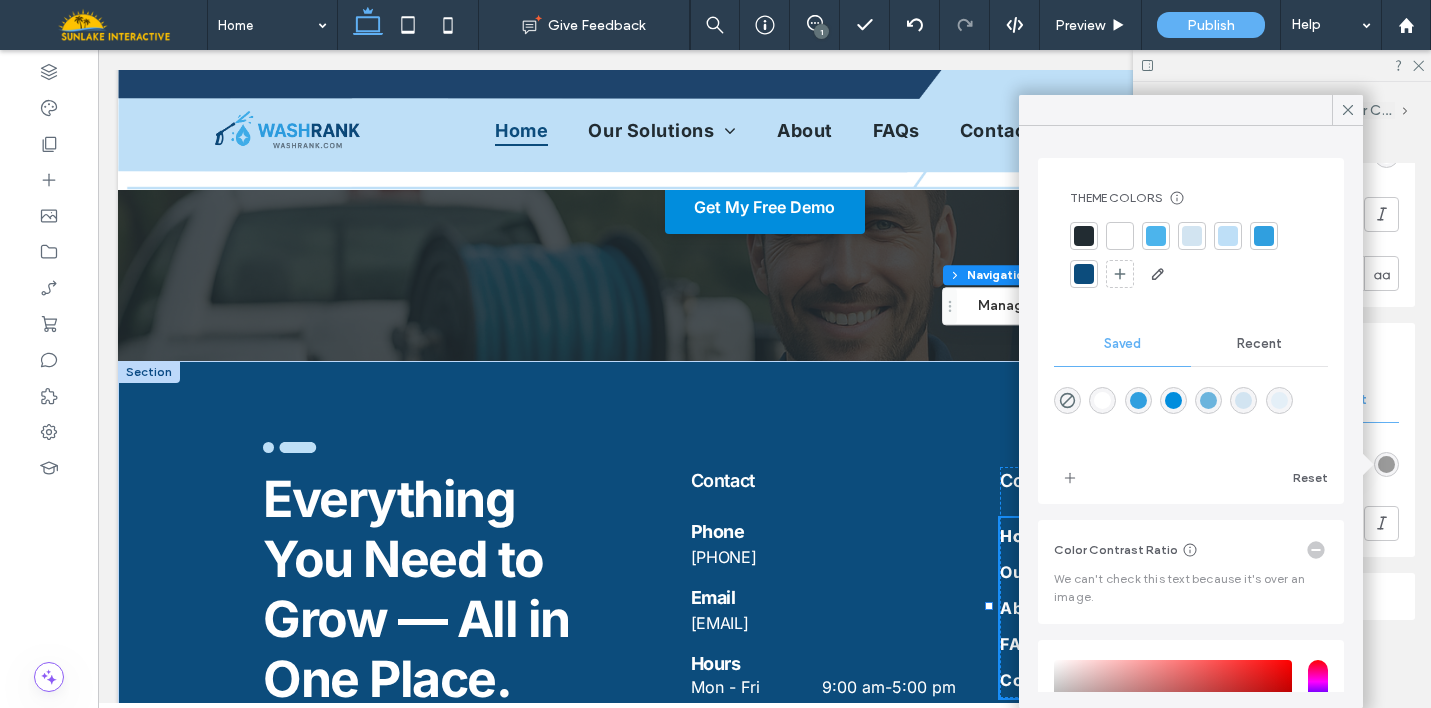 click at bounding box center [1156, 236] 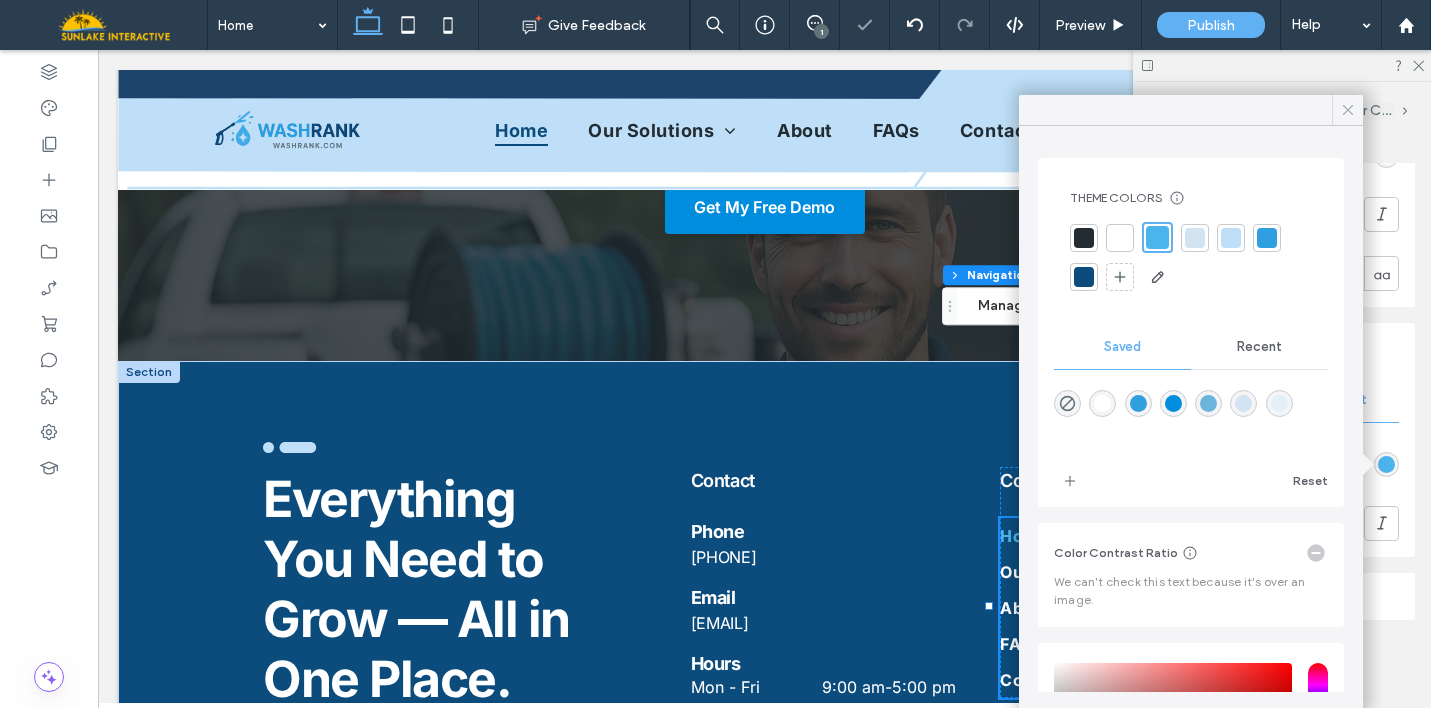 click at bounding box center [1348, 110] 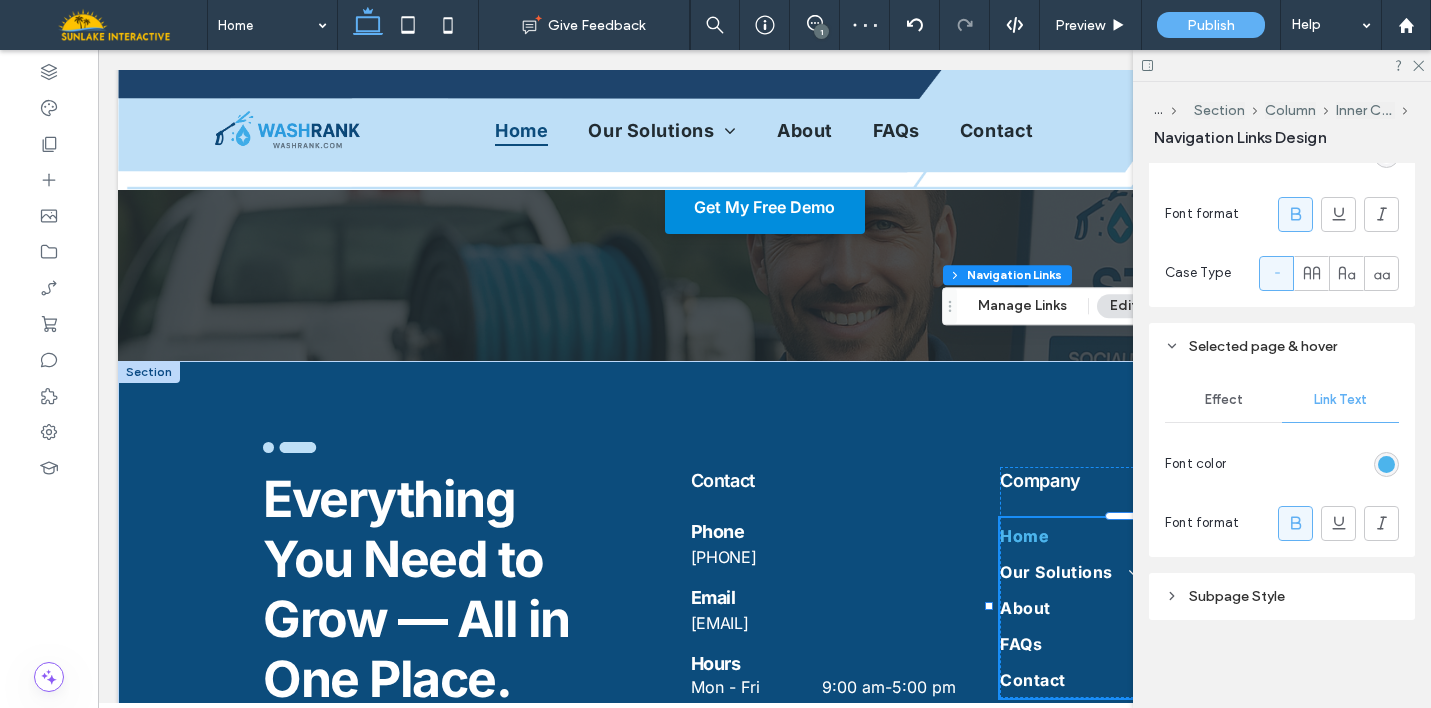 click on "Subpage Style" at bounding box center (1237, 596) 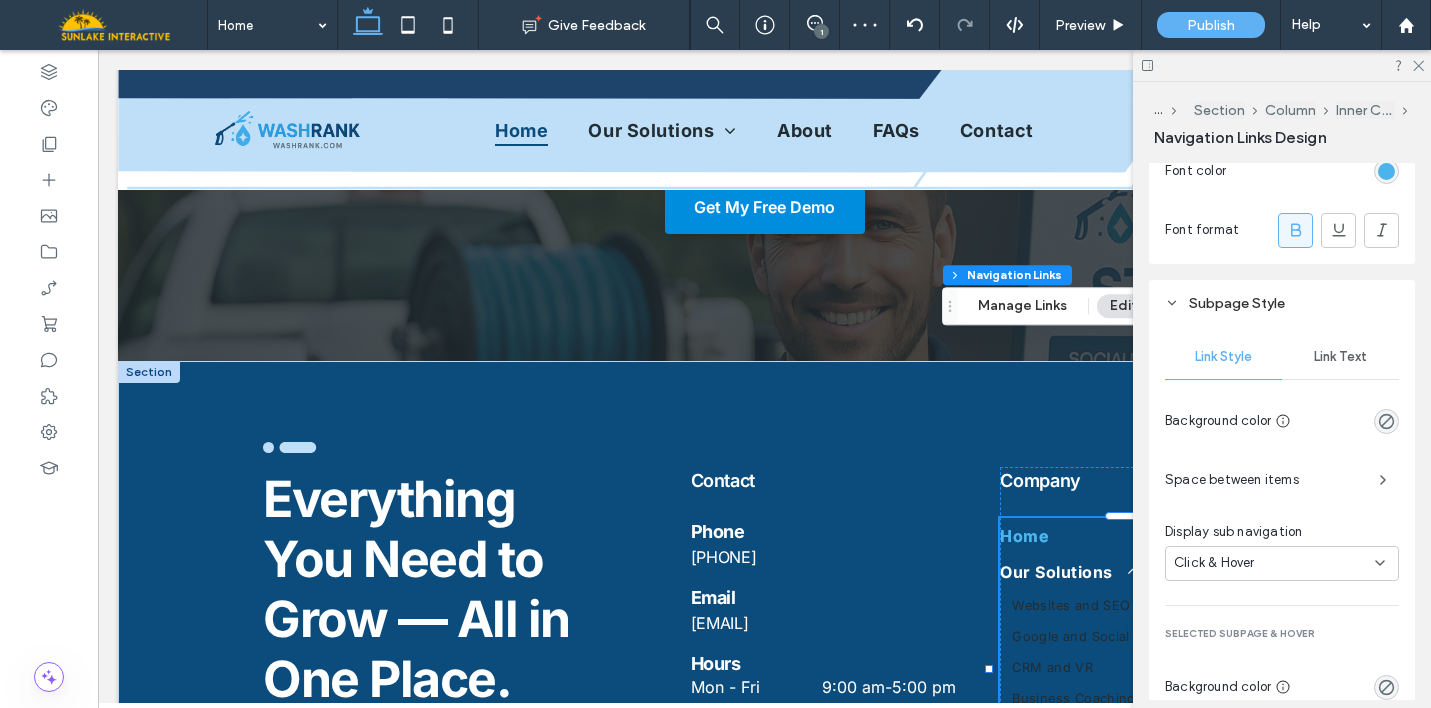scroll, scrollTop: 1454, scrollLeft: 0, axis: vertical 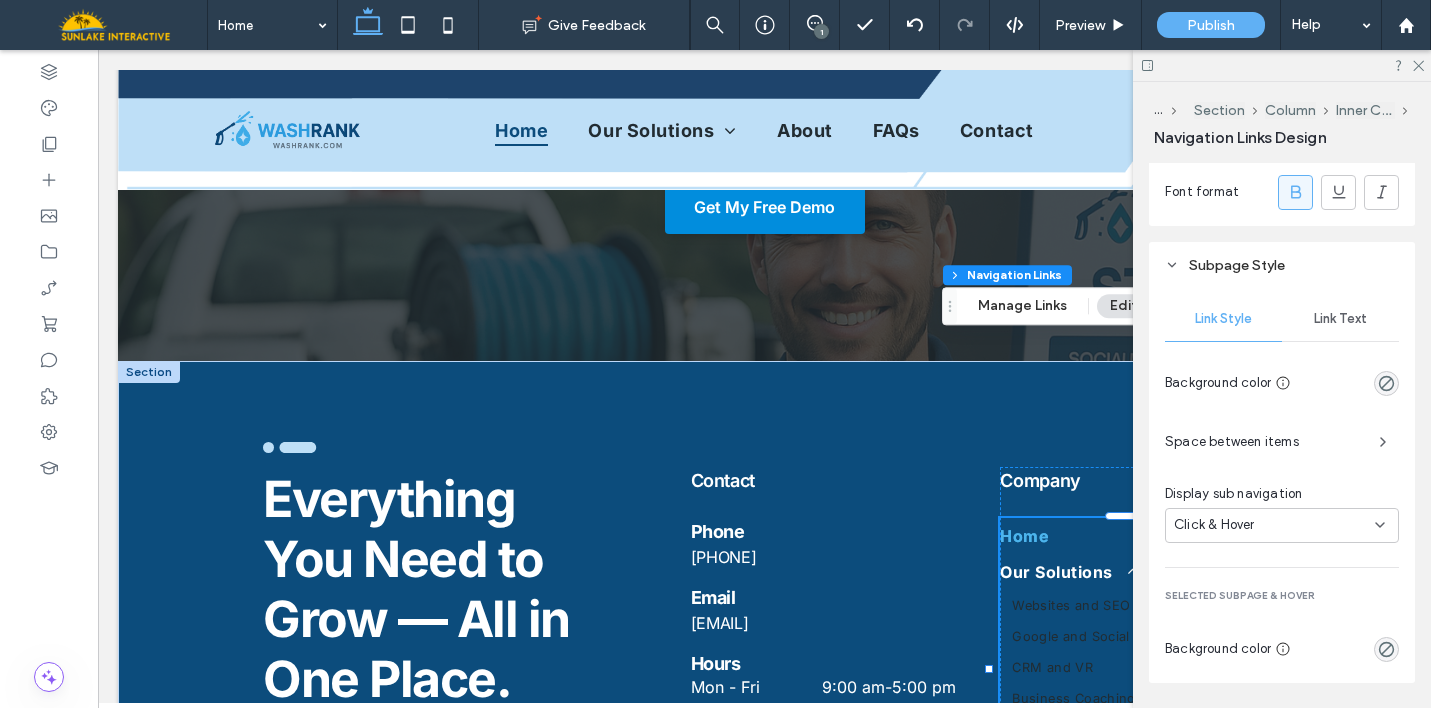 click on "Link Text" at bounding box center (1340, 319) 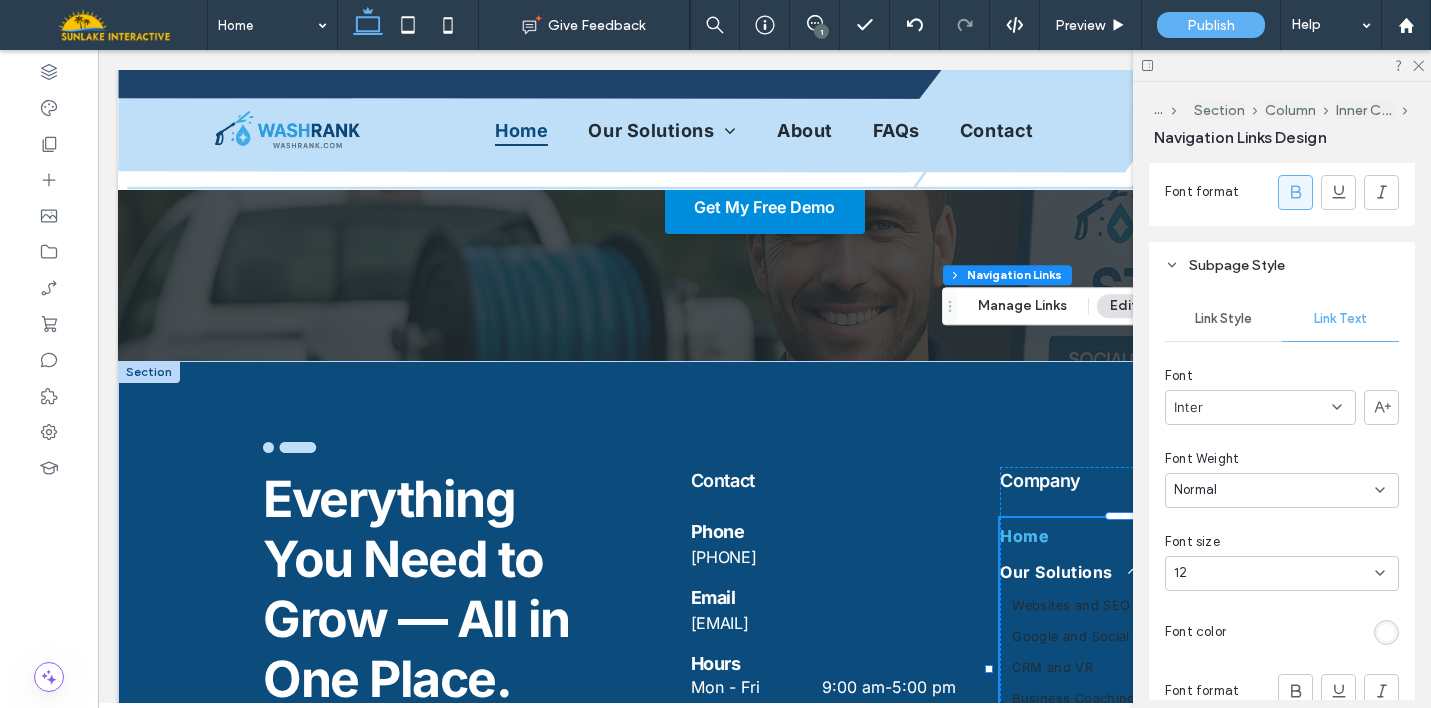 click on "12" at bounding box center [1270, 573] 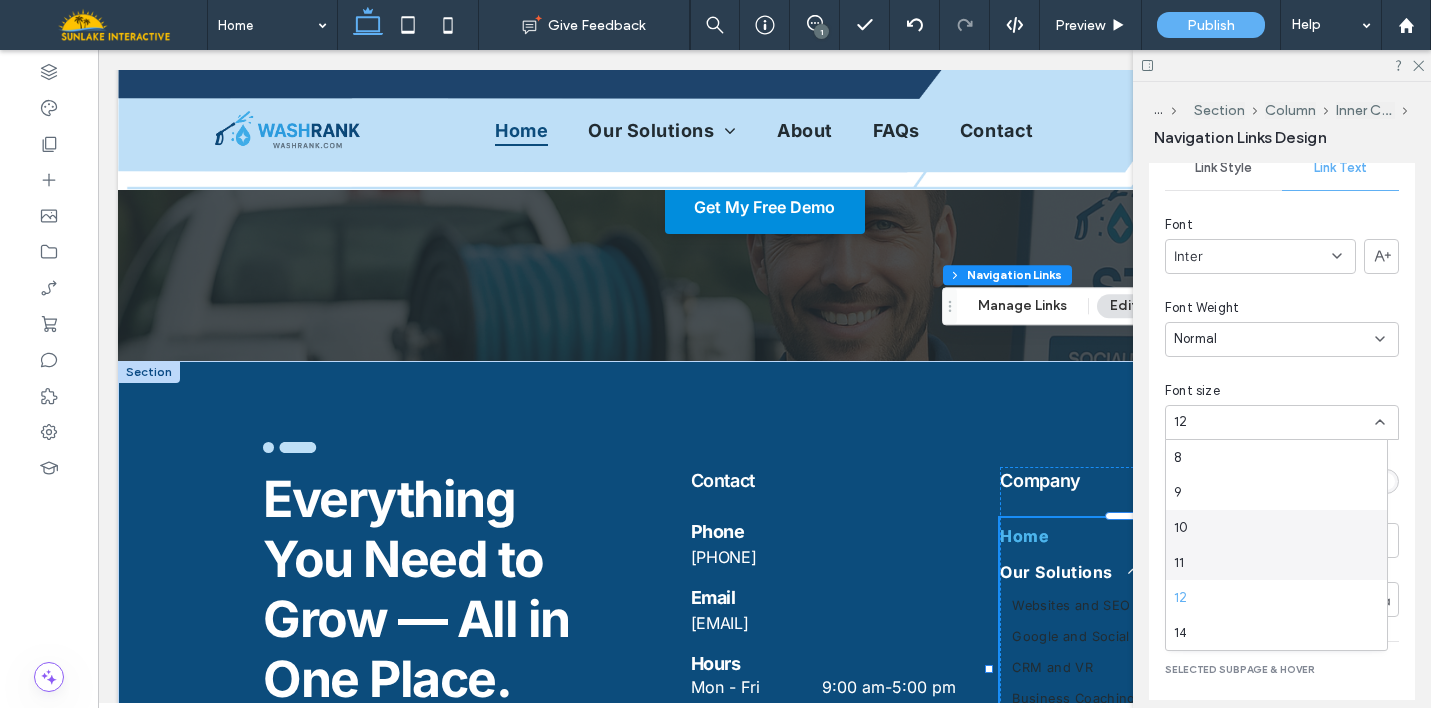 scroll, scrollTop: 1606, scrollLeft: 0, axis: vertical 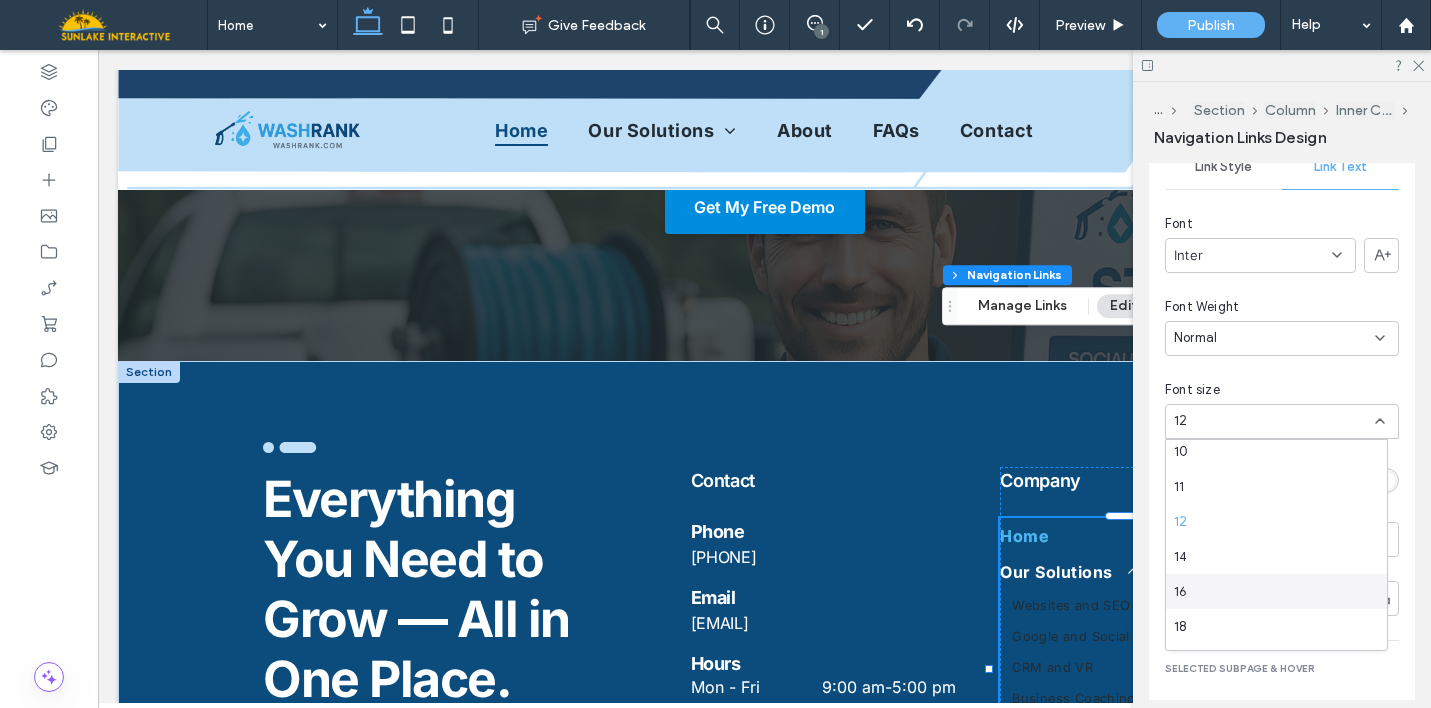 click on "16" at bounding box center [1276, 591] 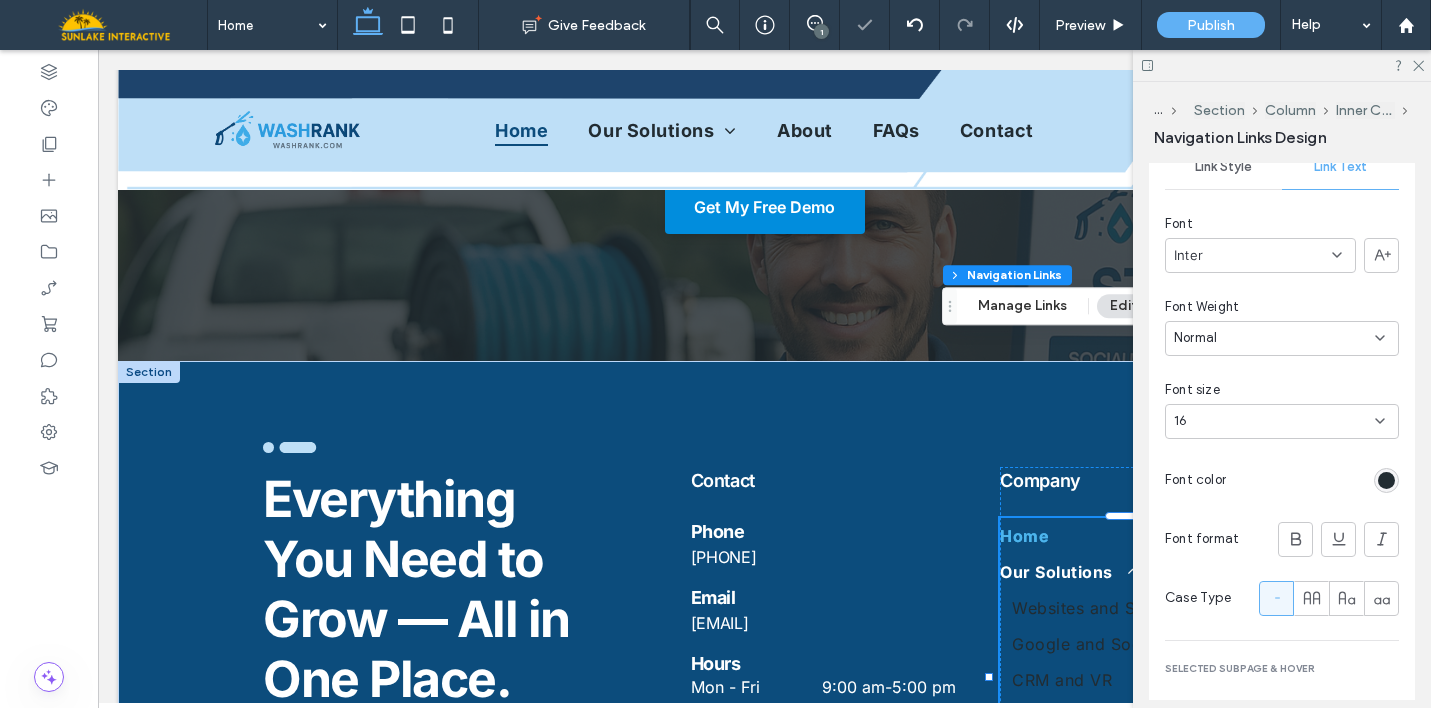 click at bounding box center (1386, 480) 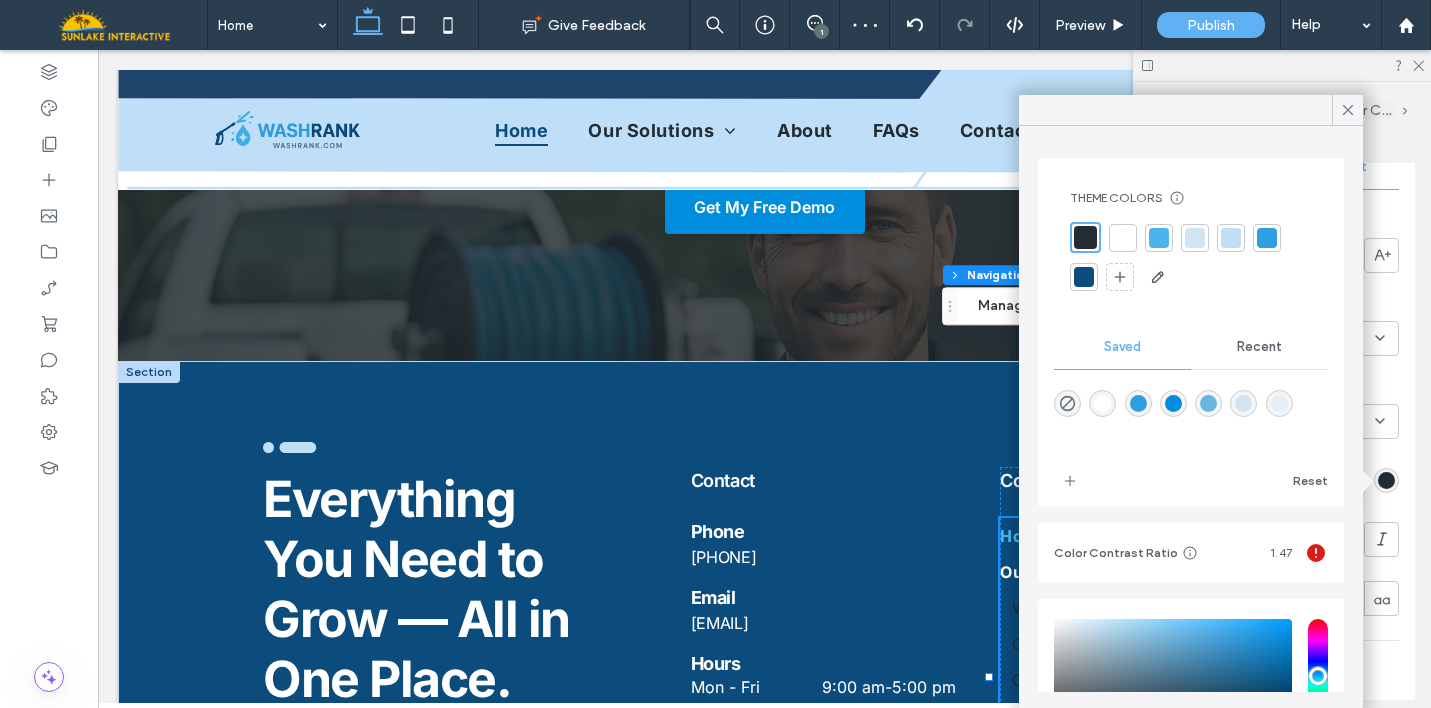 click at bounding box center (1123, 238) 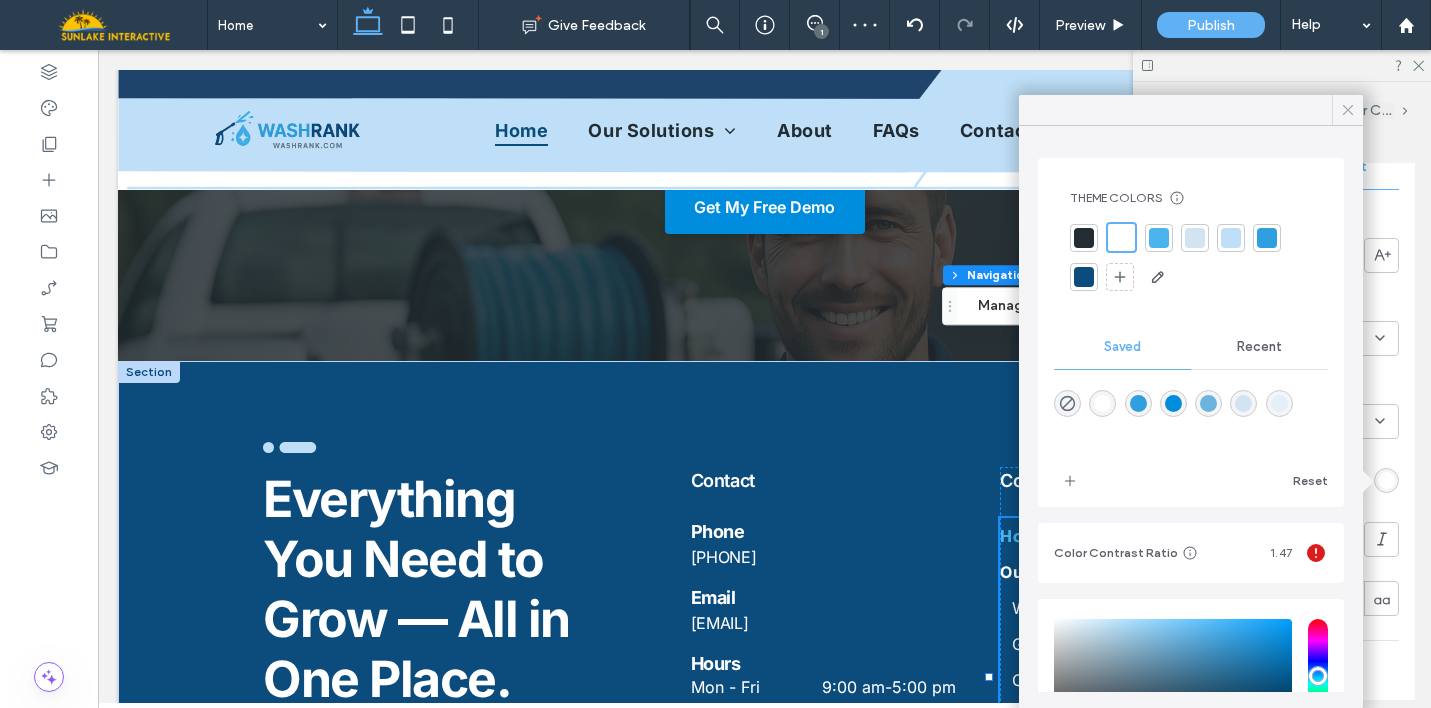 click 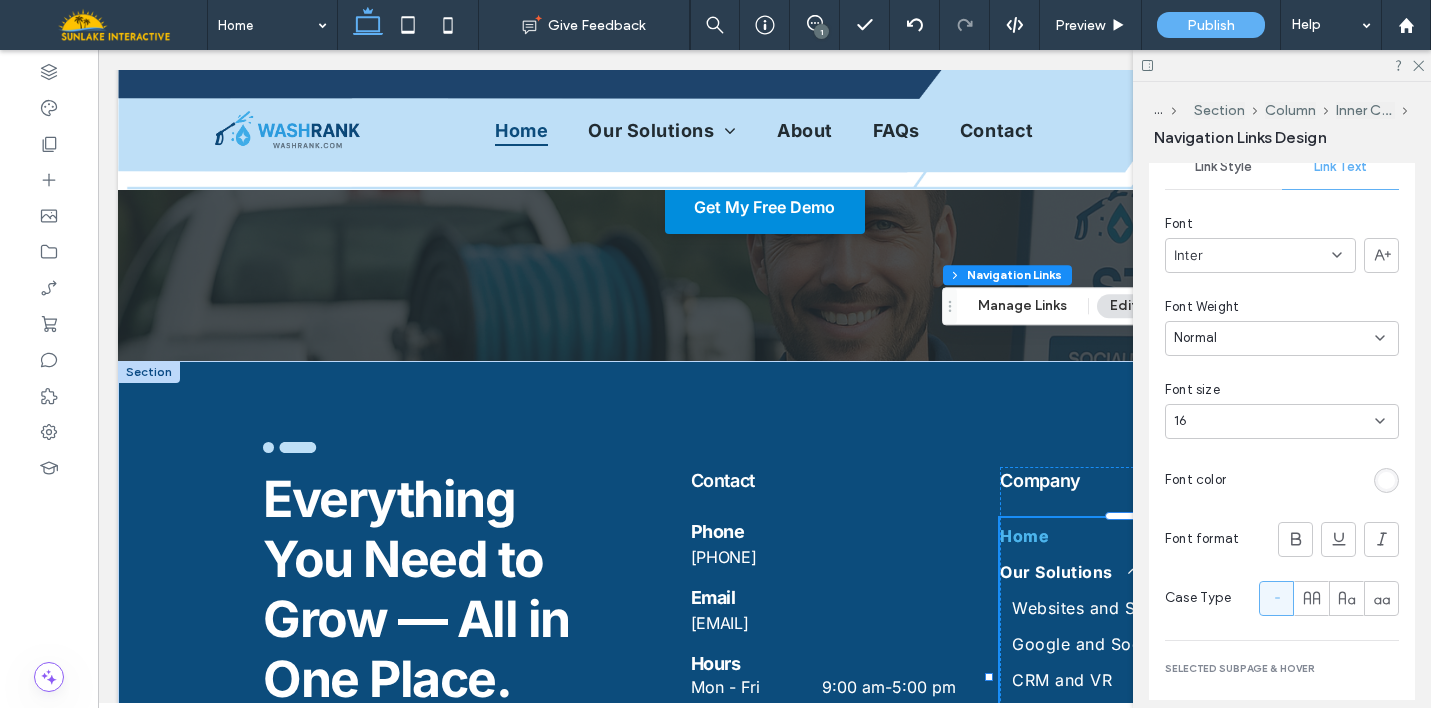 scroll, scrollTop: 1802, scrollLeft: 0, axis: vertical 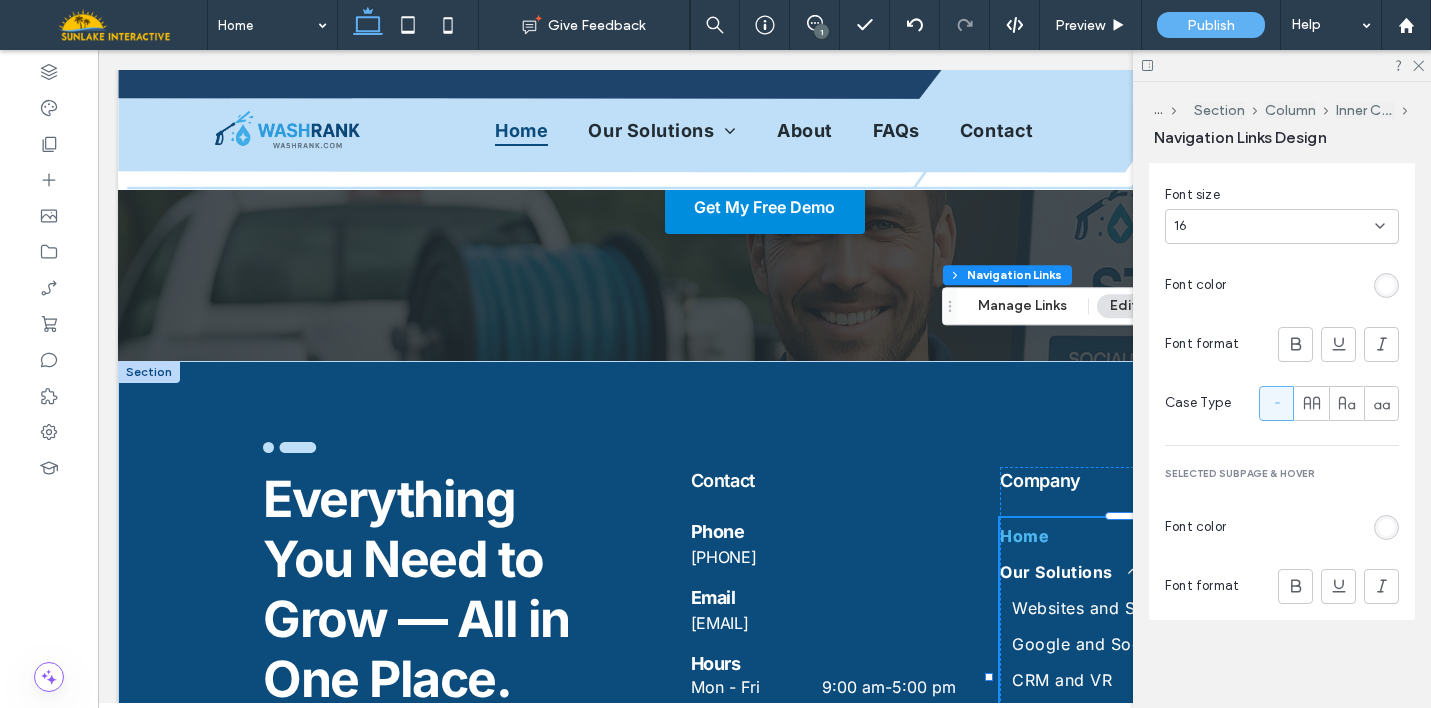 click at bounding box center (1386, 527) 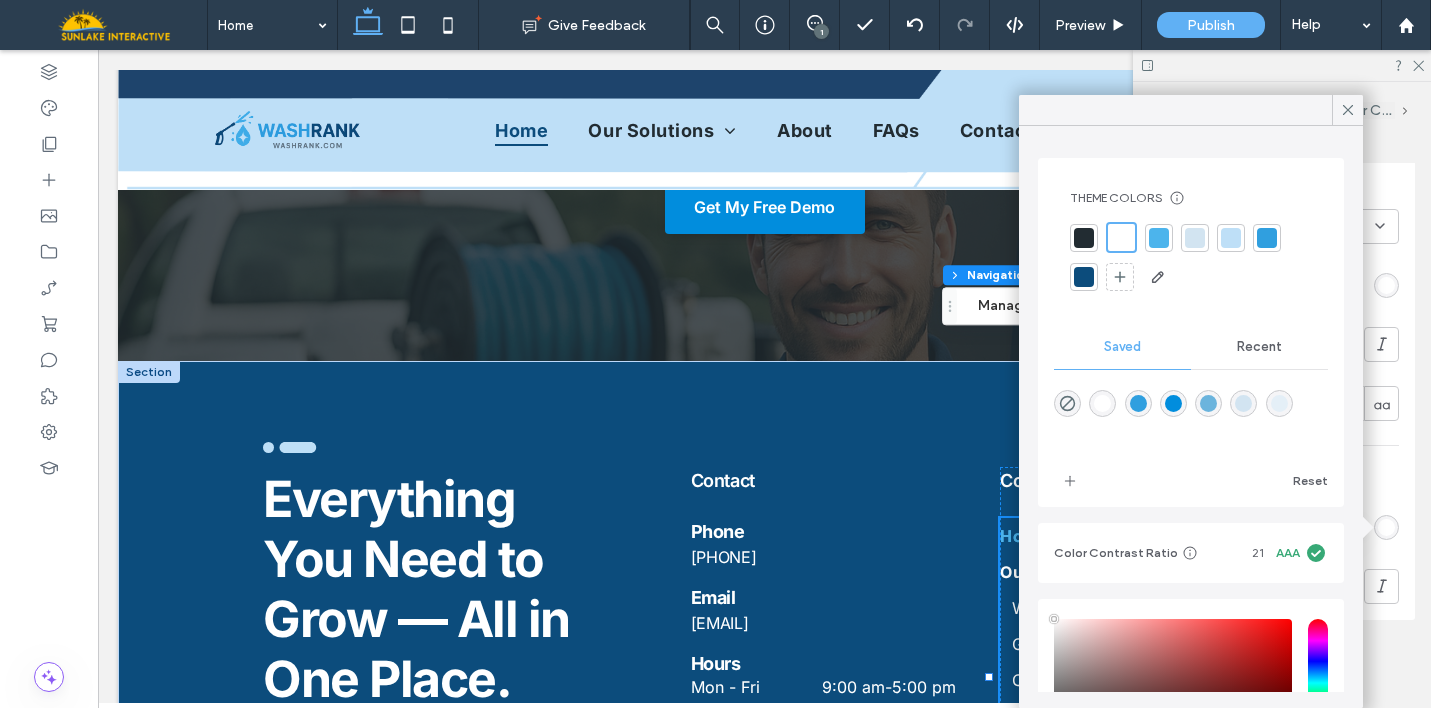 click at bounding box center (1159, 238) 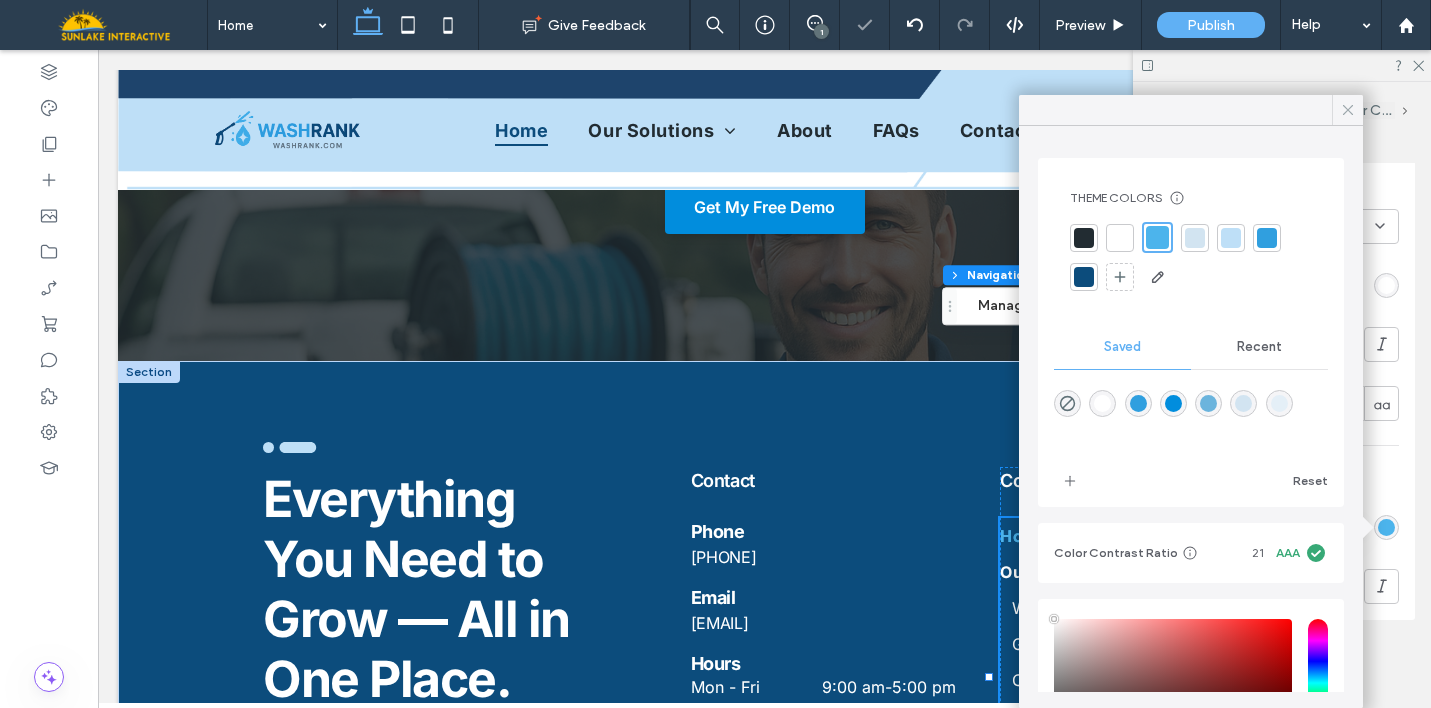 click 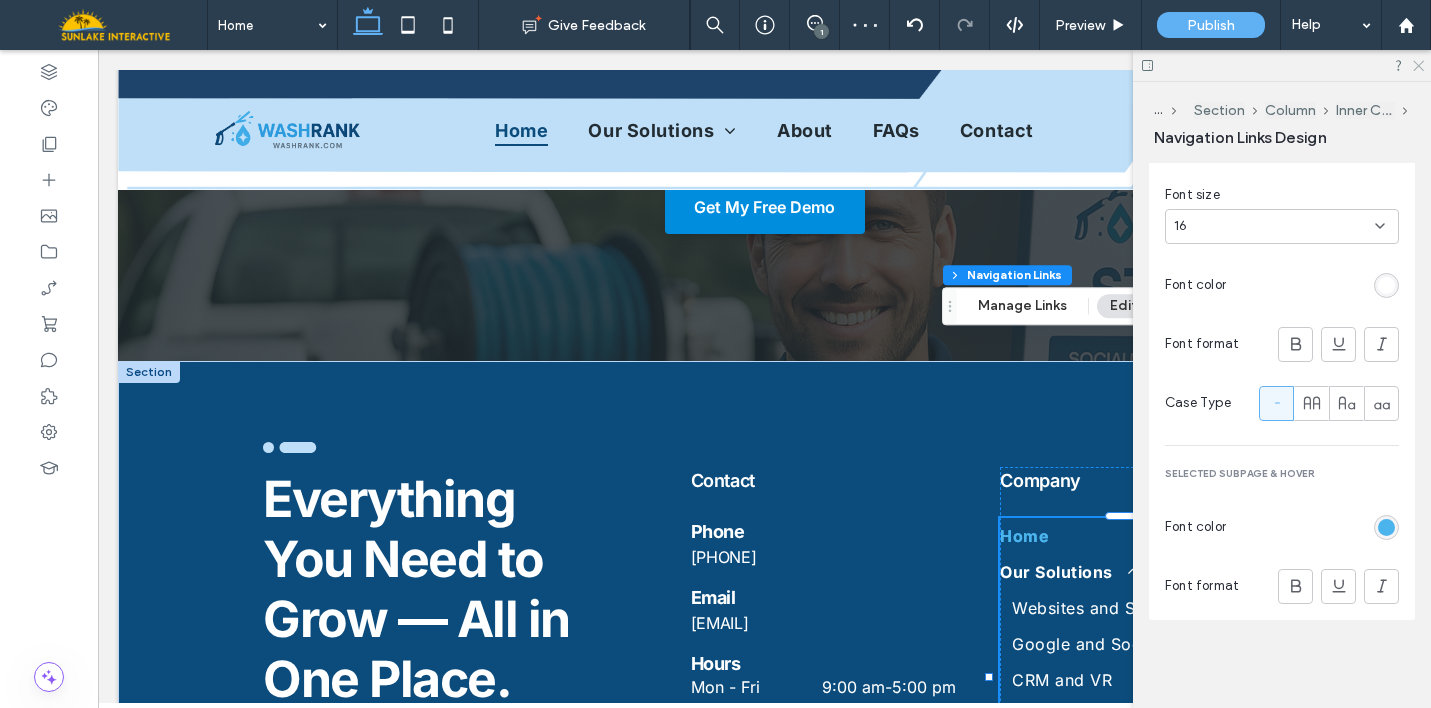 click 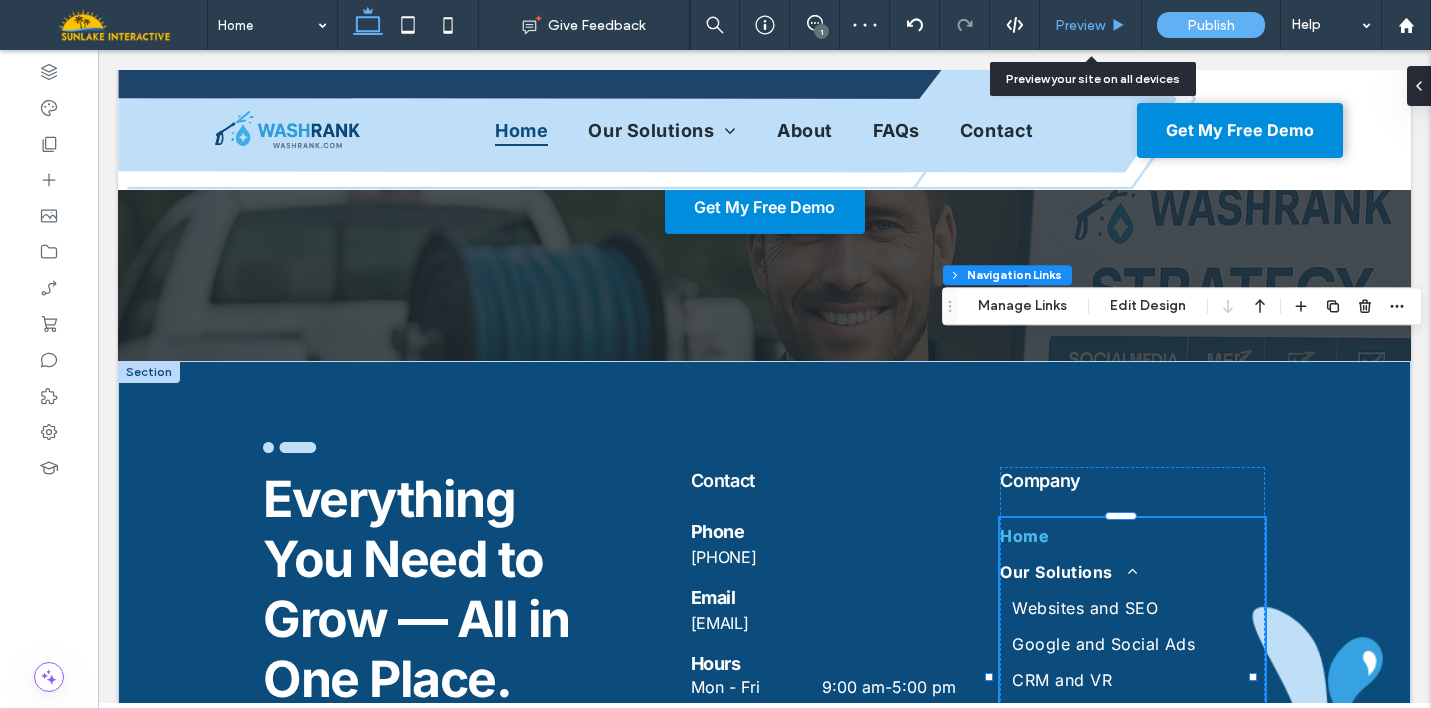 click on "Preview" at bounding box center [1091, 25] 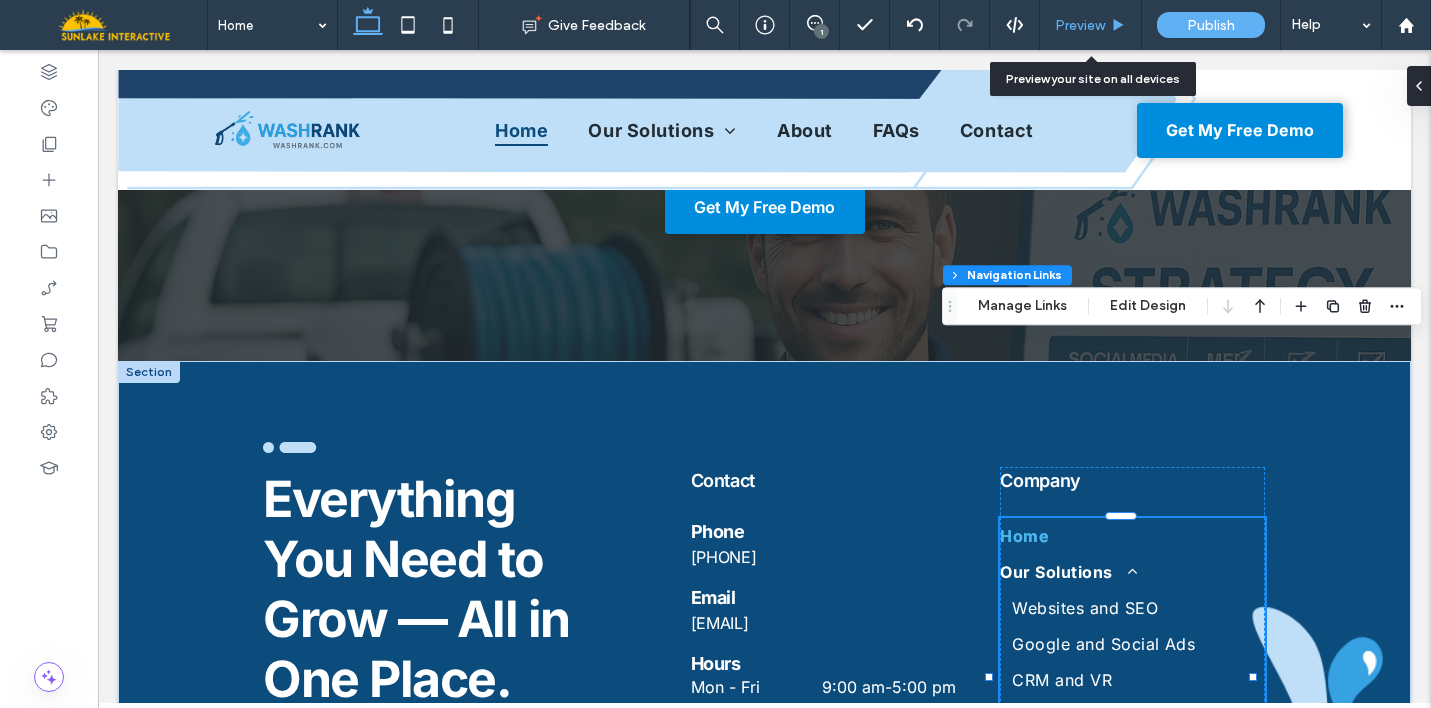 click 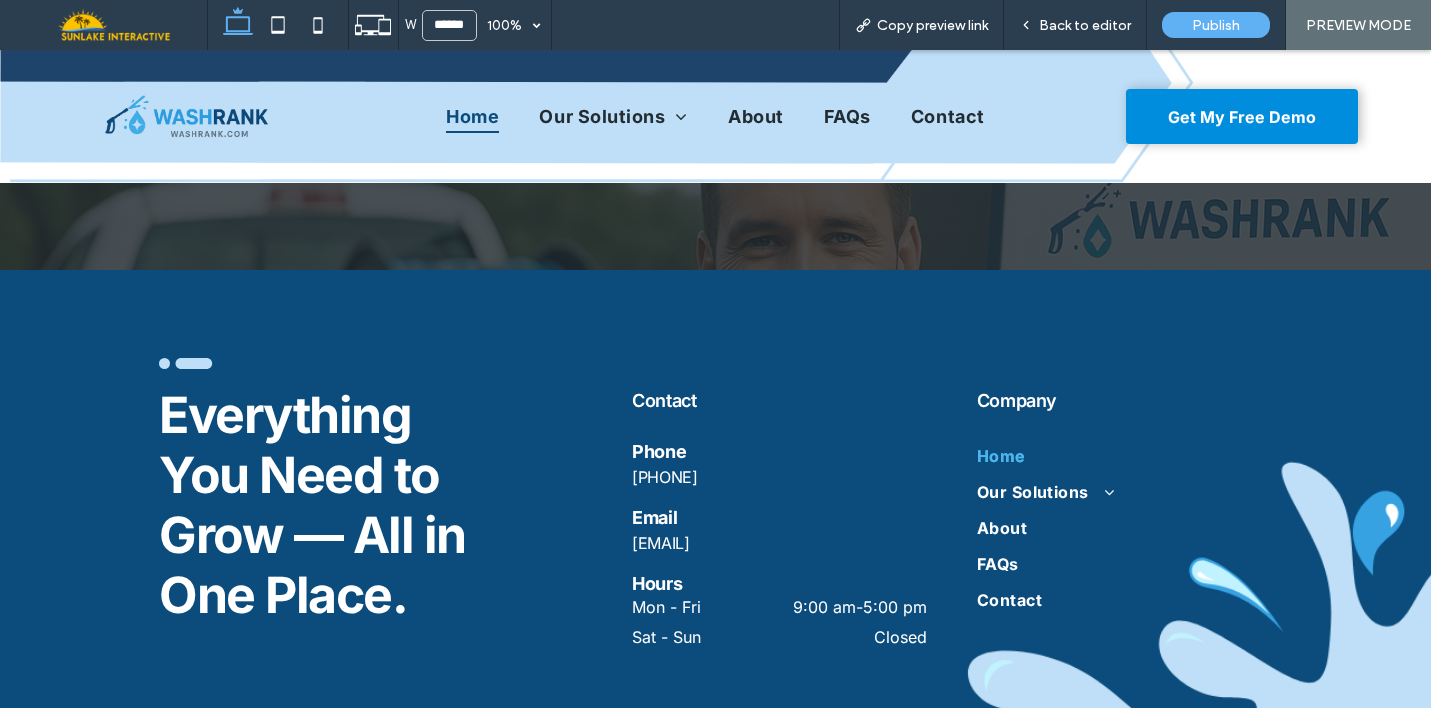 scroll, scrollTop: 8931, scrollLeft: 0, axis: vertical 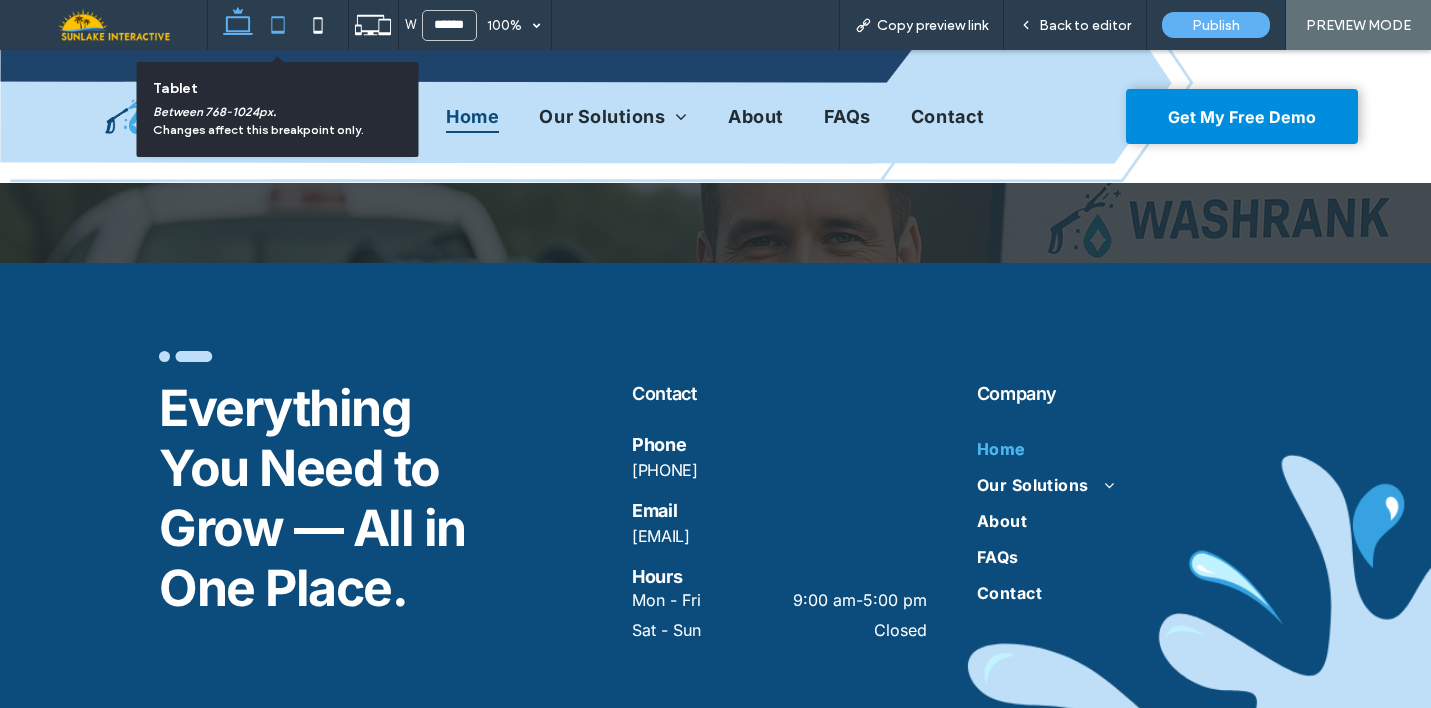 click 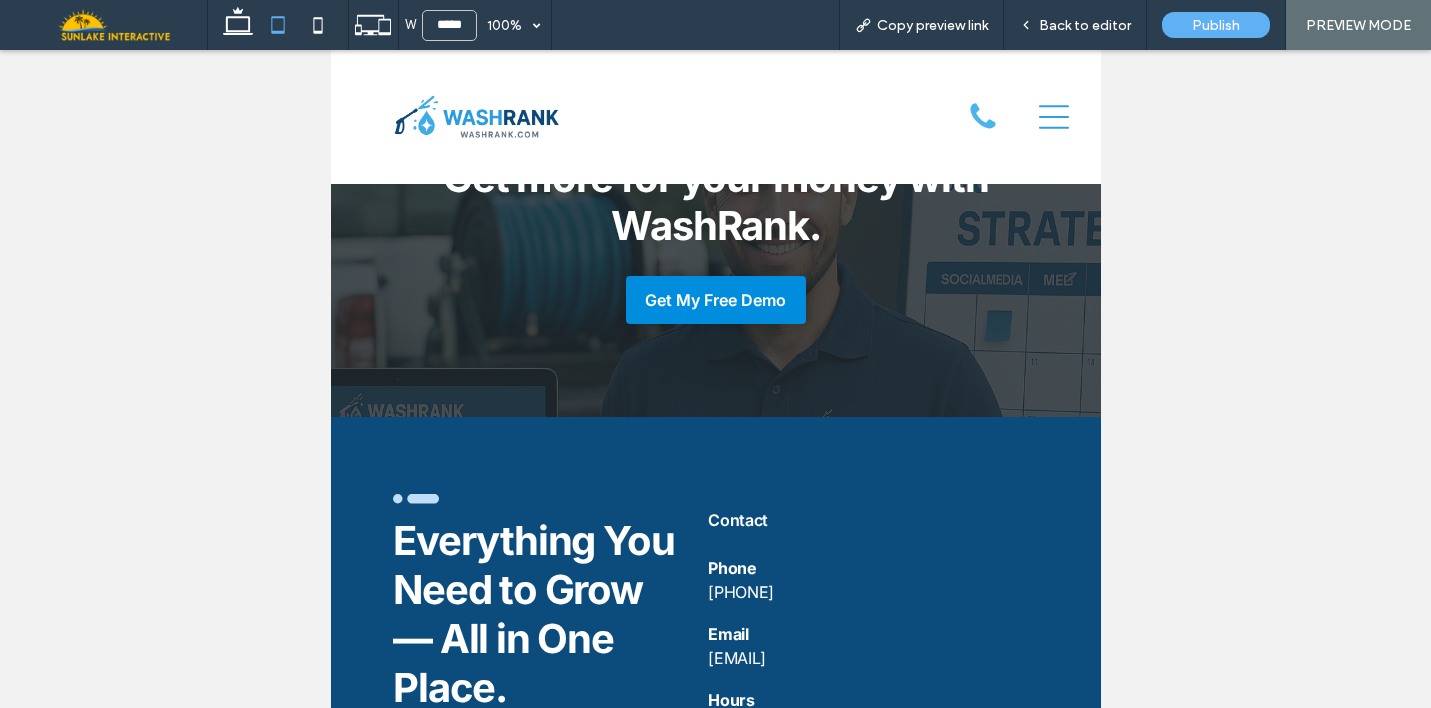 scroll, scrollTop: 10099, scrollLeft: 0, axis: vertical 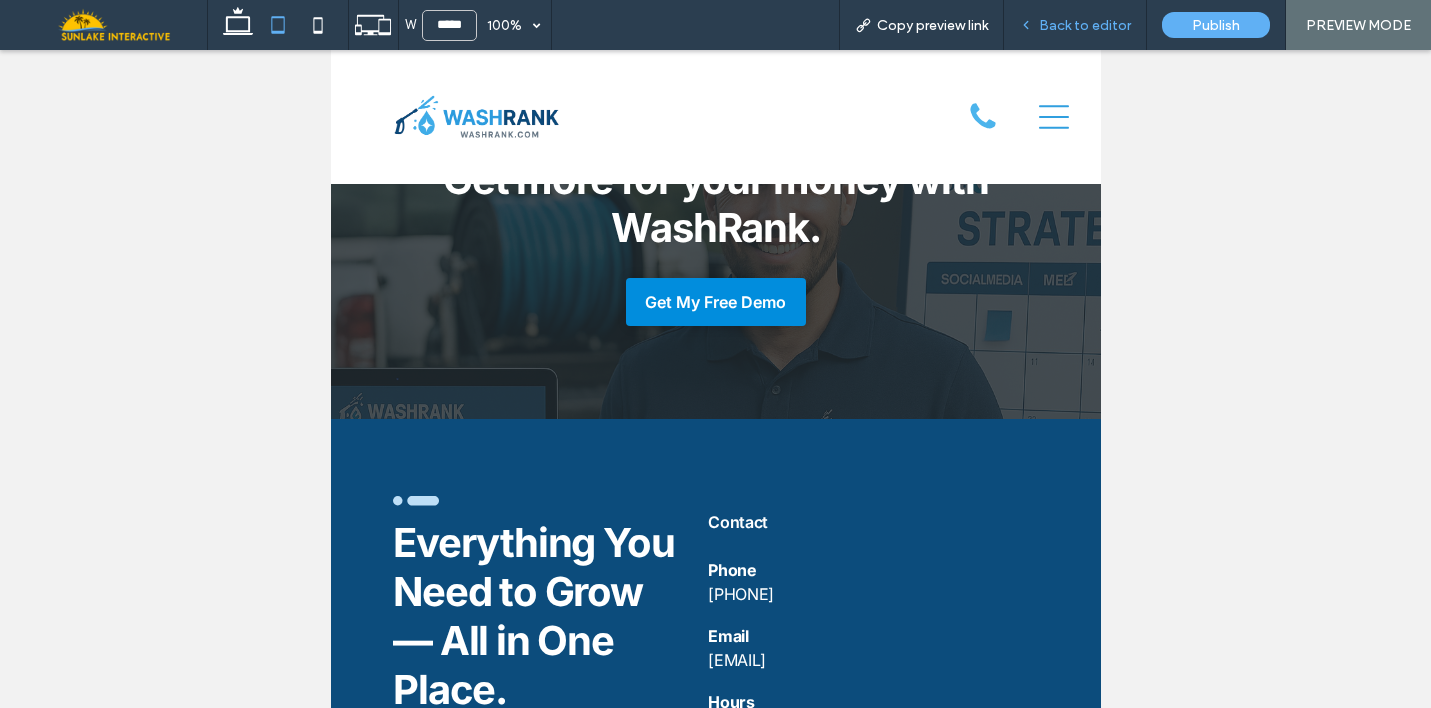 click on "Back to editor" at bounding box center [1075, 25] 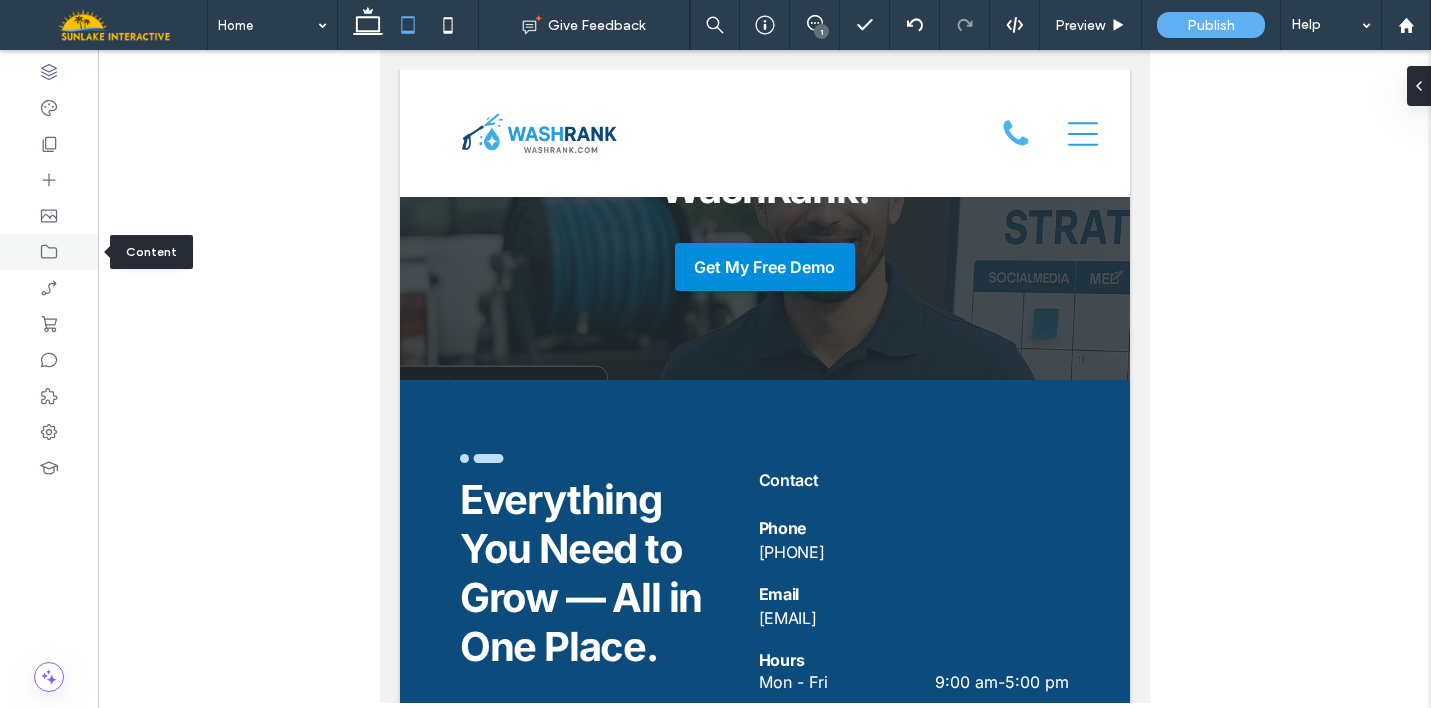 click at bounding box center [49, 252] 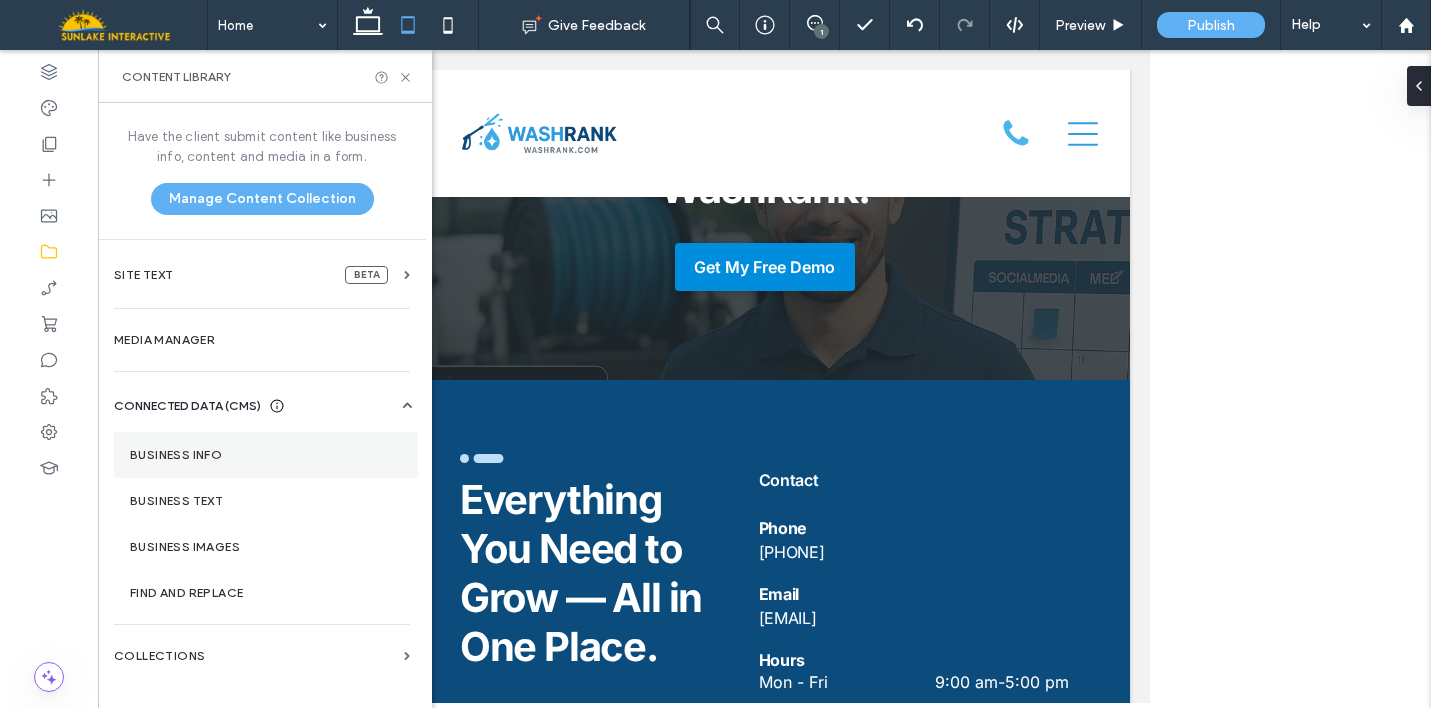 click on "Business Info" at bounding box center [266, 455] 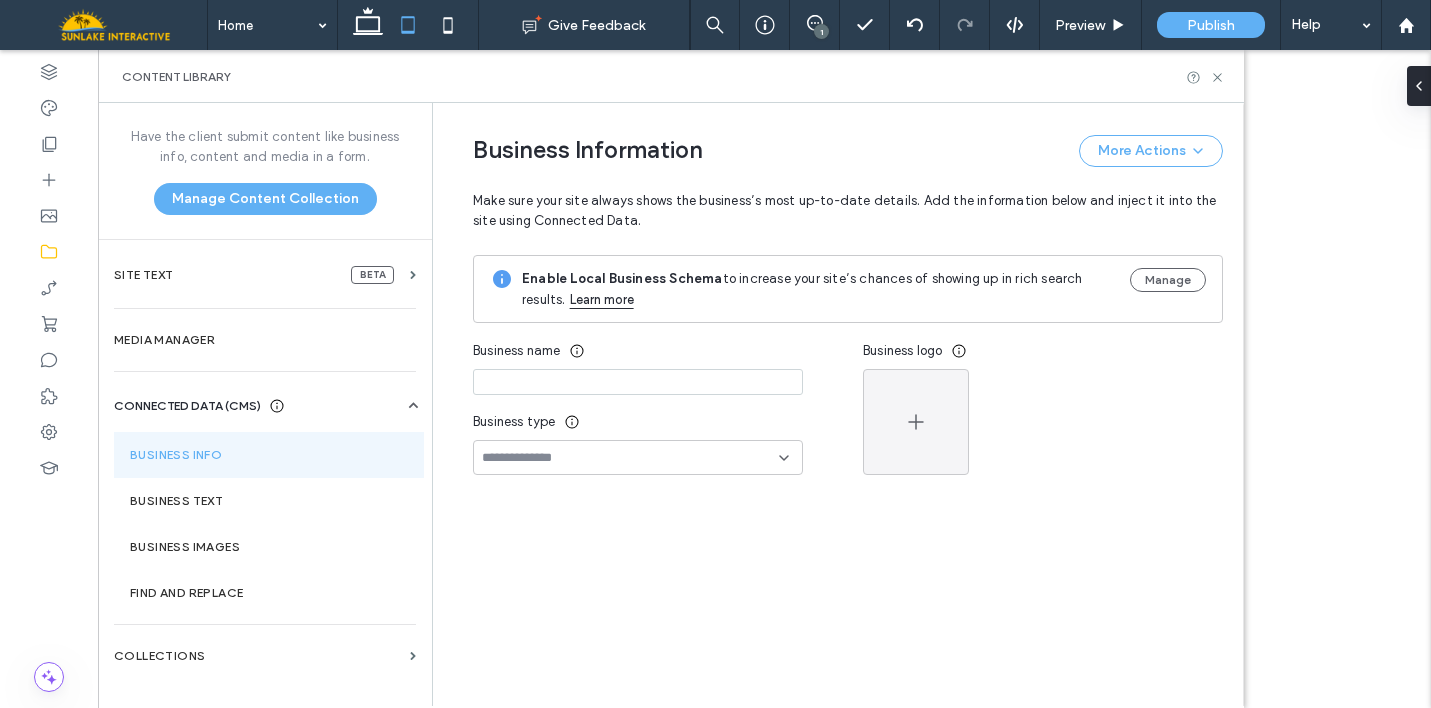 type on "*********" 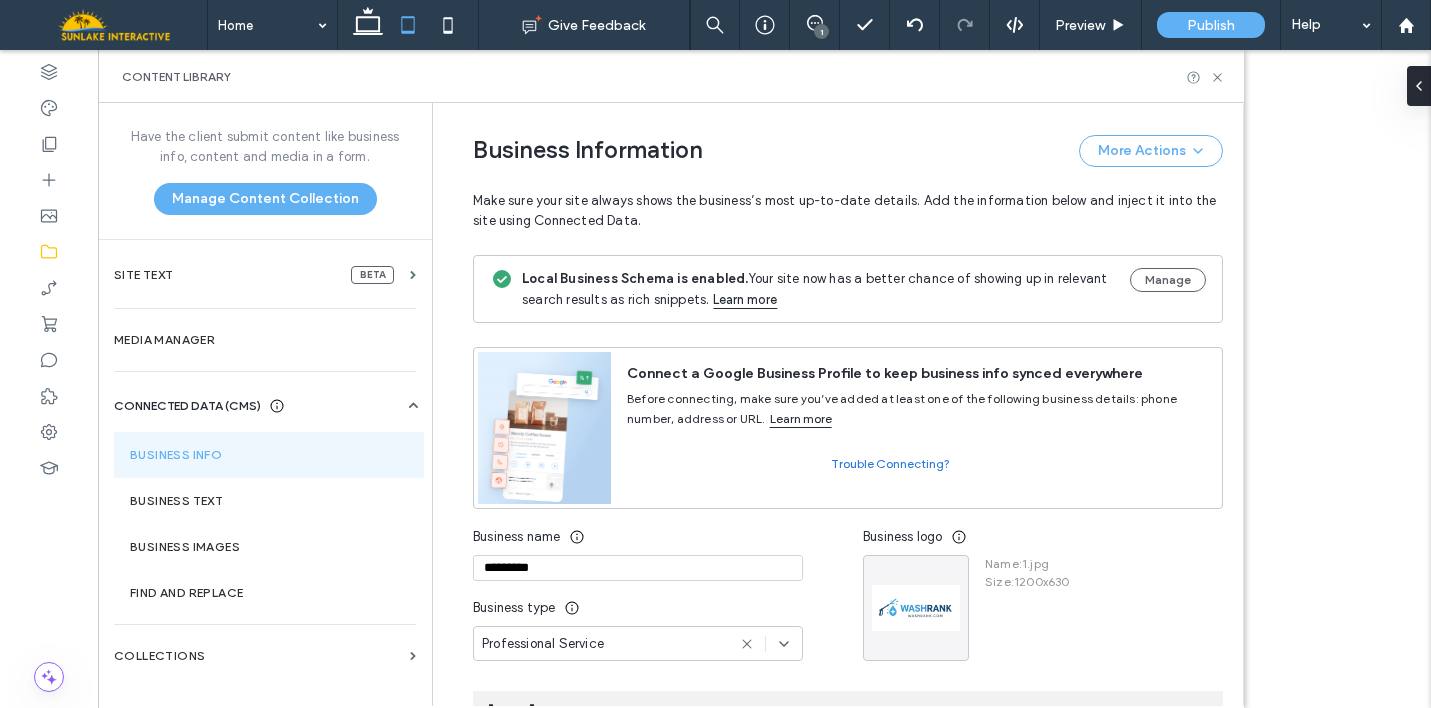 scroll, scrollTop: 226, scrollLeft: 0, axis: vertical 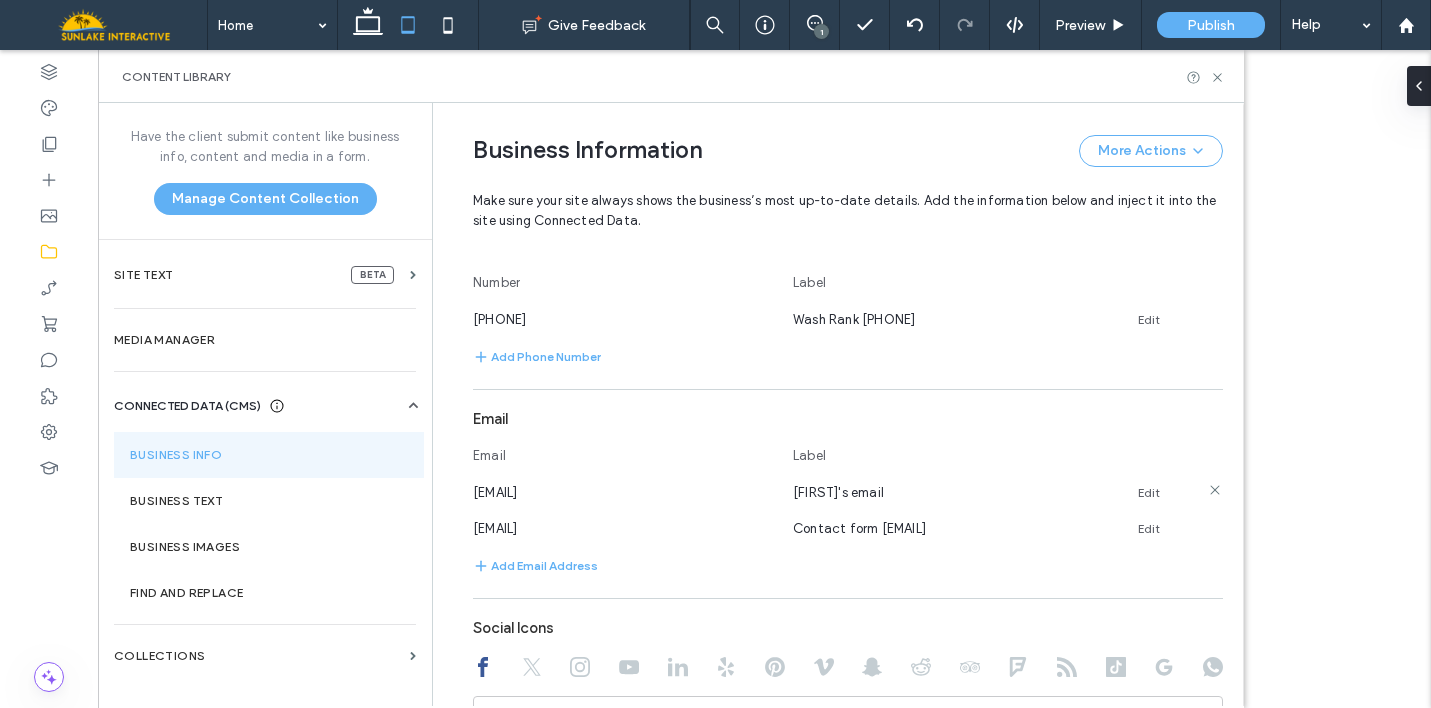 click on "Edit" at bounding box center [1149, 493] 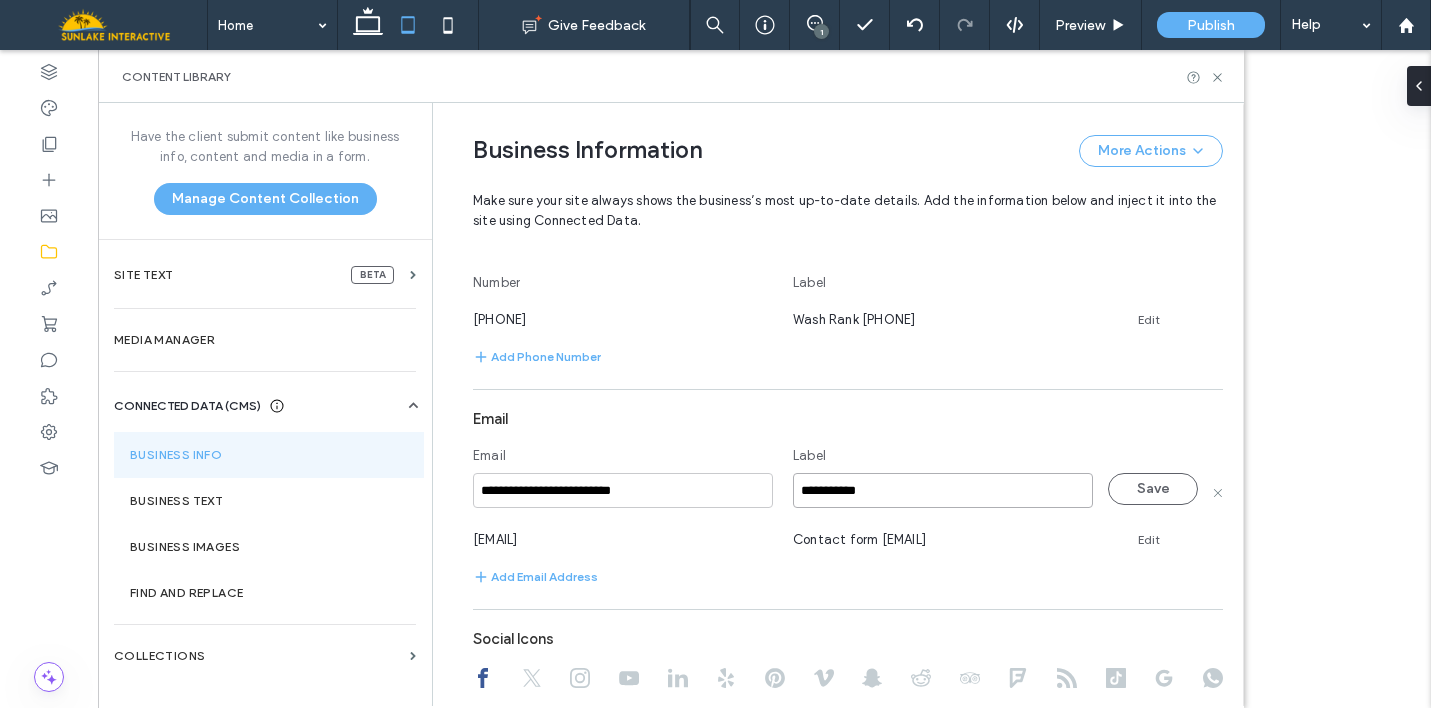 click on "**********" at bounding box center (943, 490) 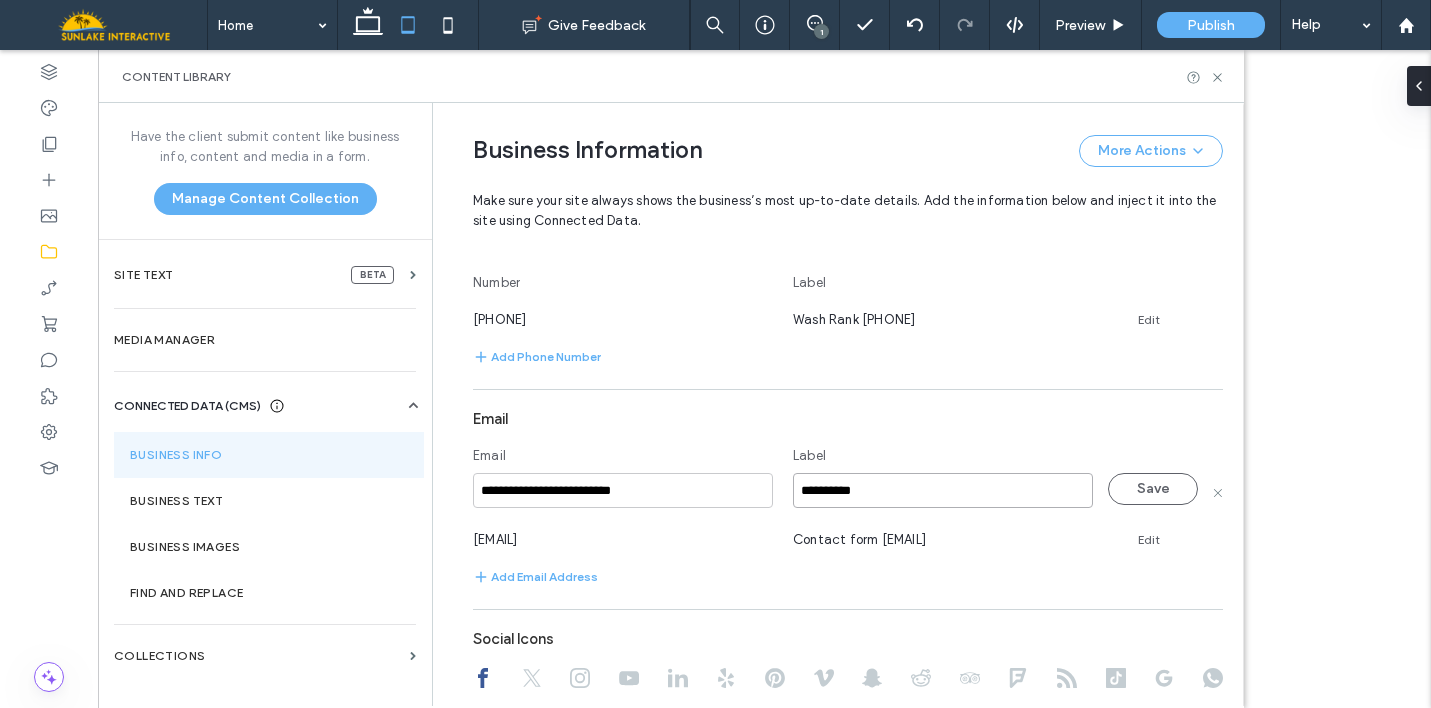 type on "**********" 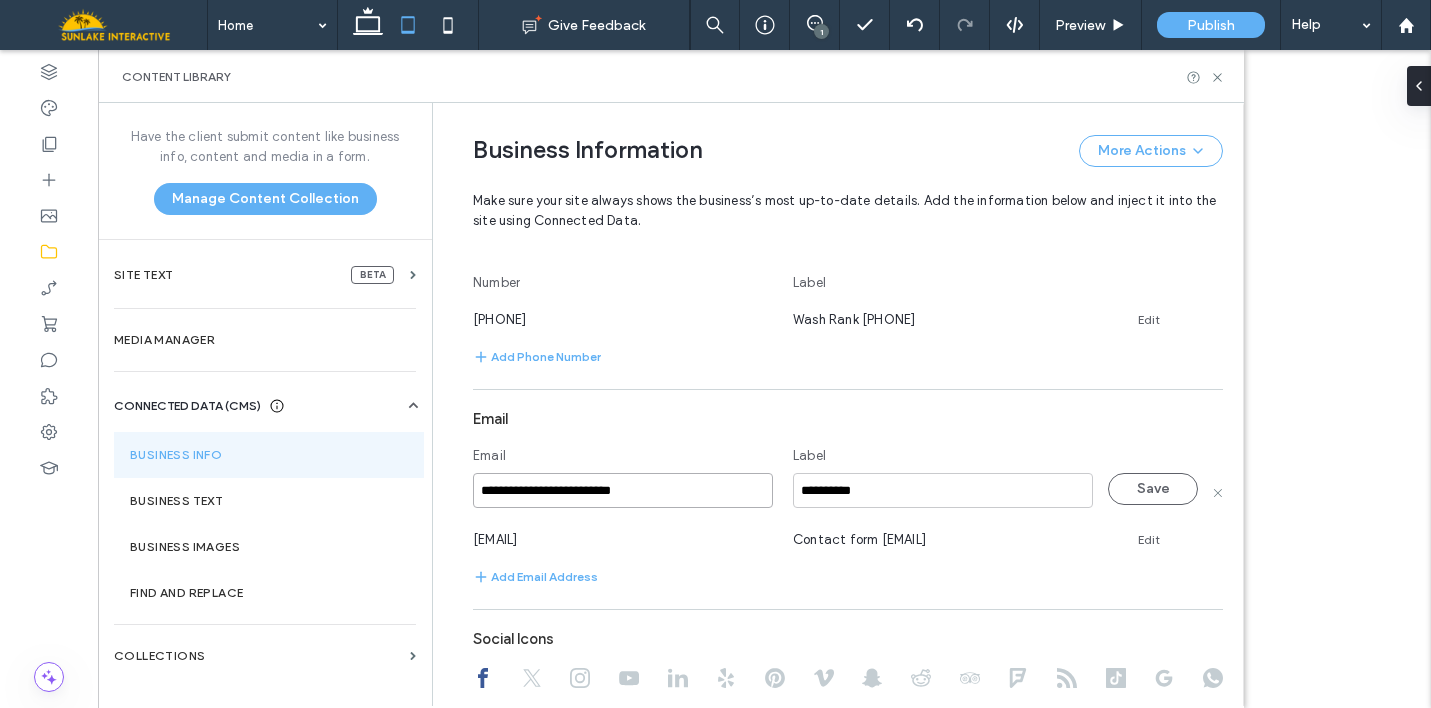 click on "**********" at bounding box center [623, 490] 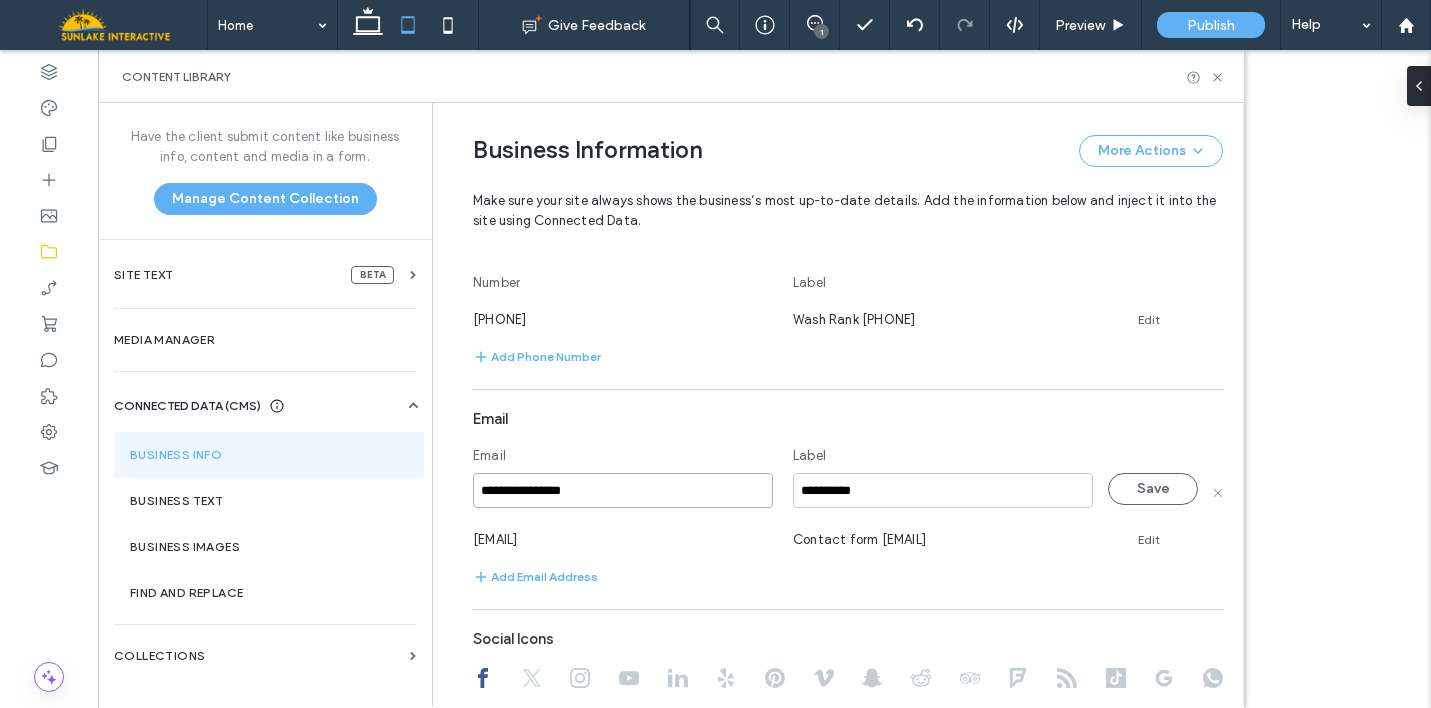 type on "**********" 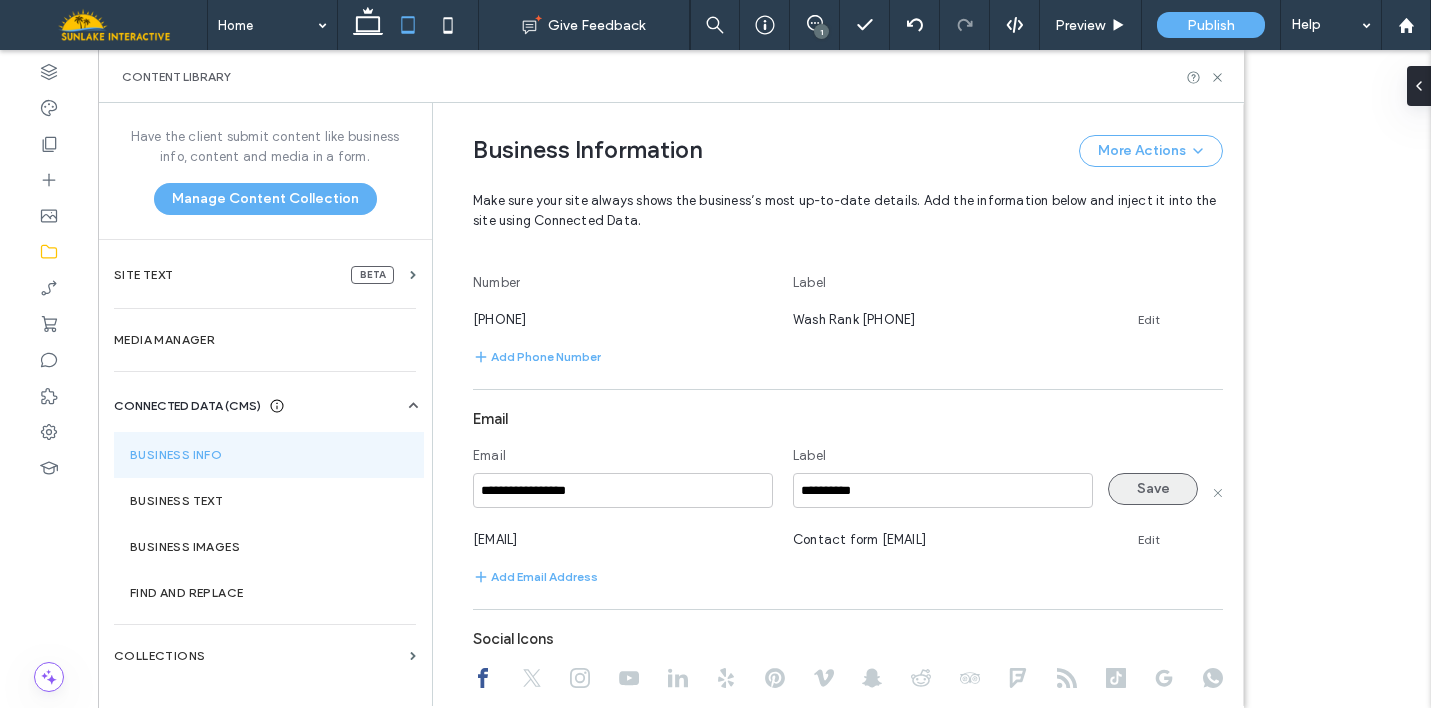 click on "Save" at bounding box center [1153, 489] 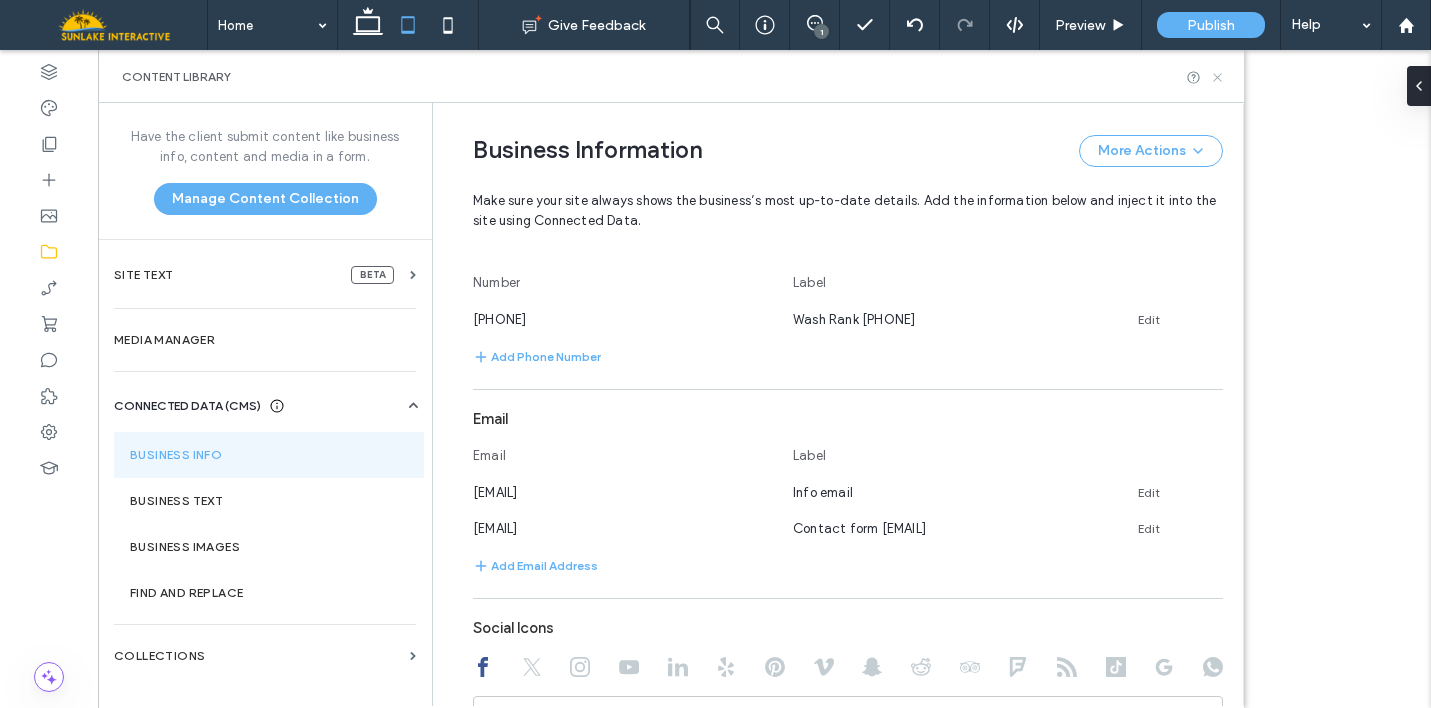 click 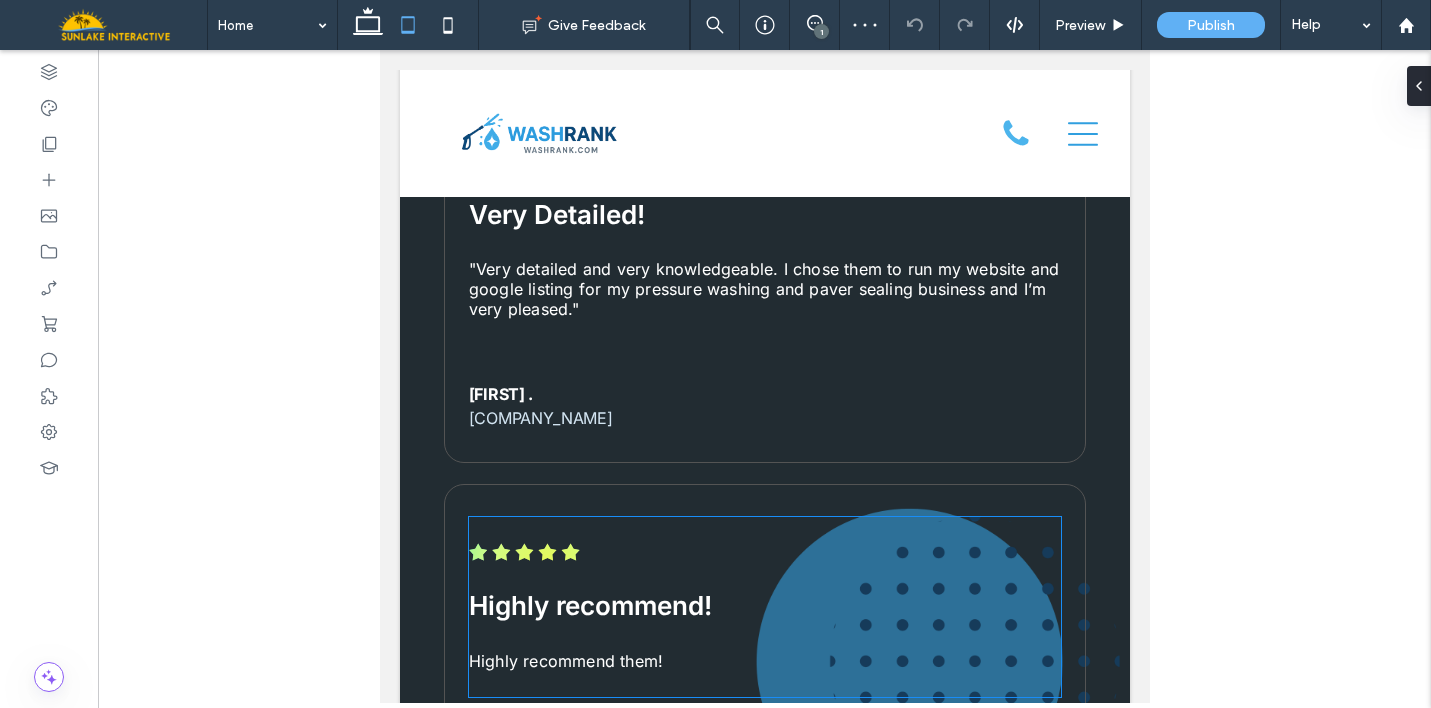 scroll, scrollTop: 7438, scrollLeft: 0, axis: vertical 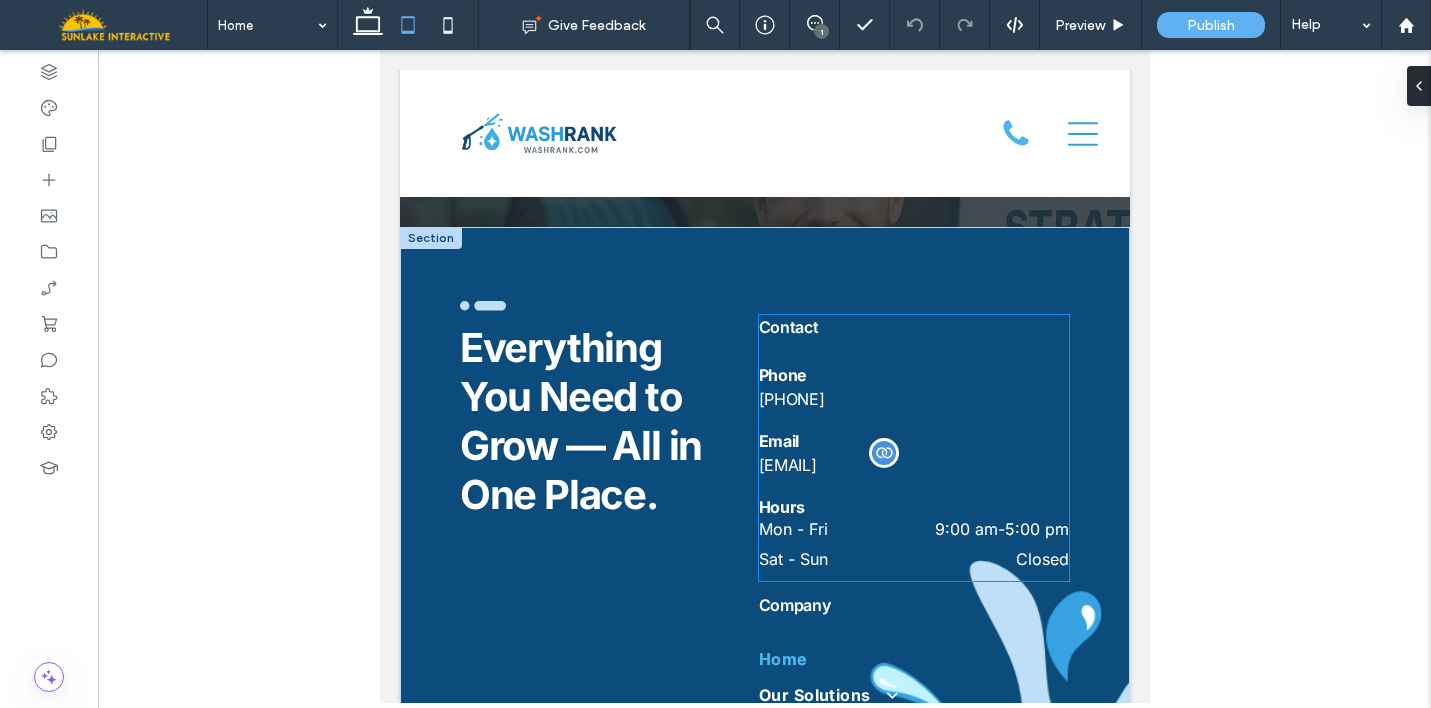 click on "[EMAIL]" at bounding box center [787, 465] 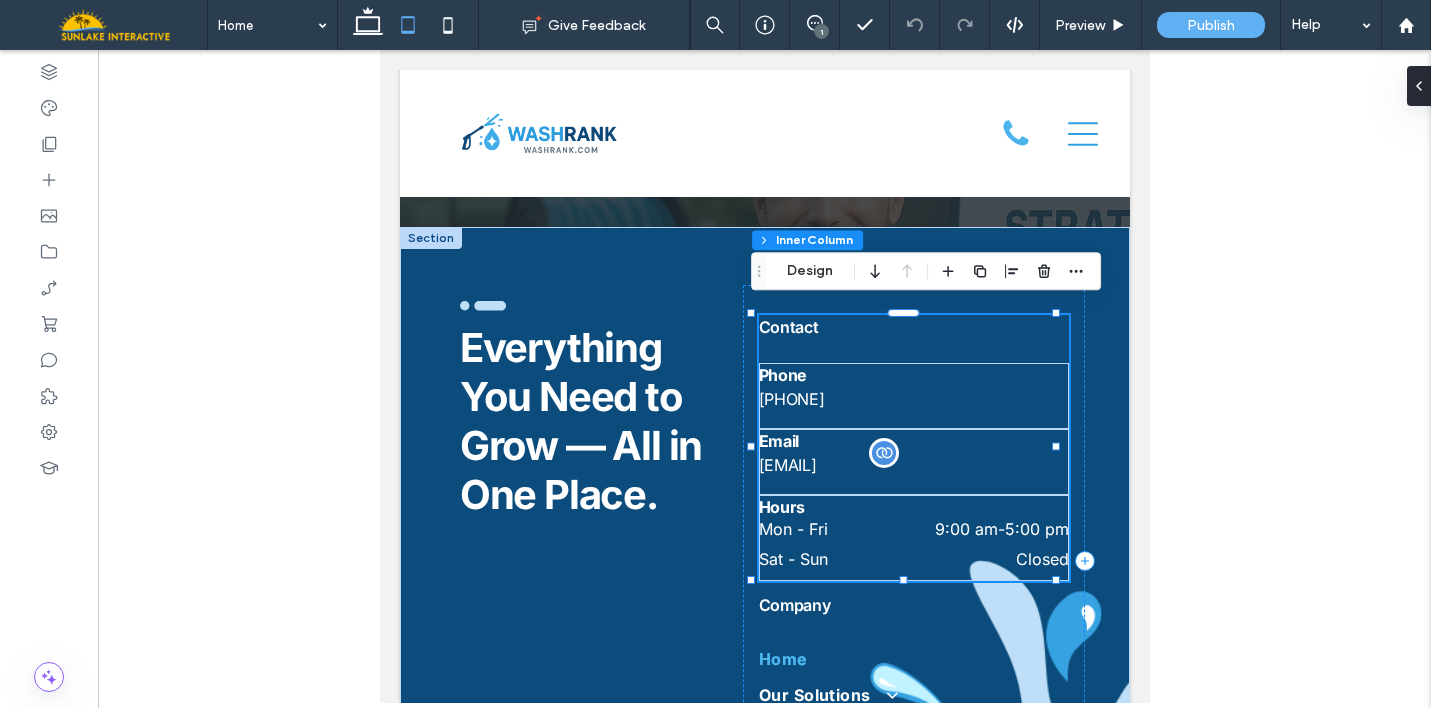 click on "[EMAIL]" at bounding box center (787, 465) 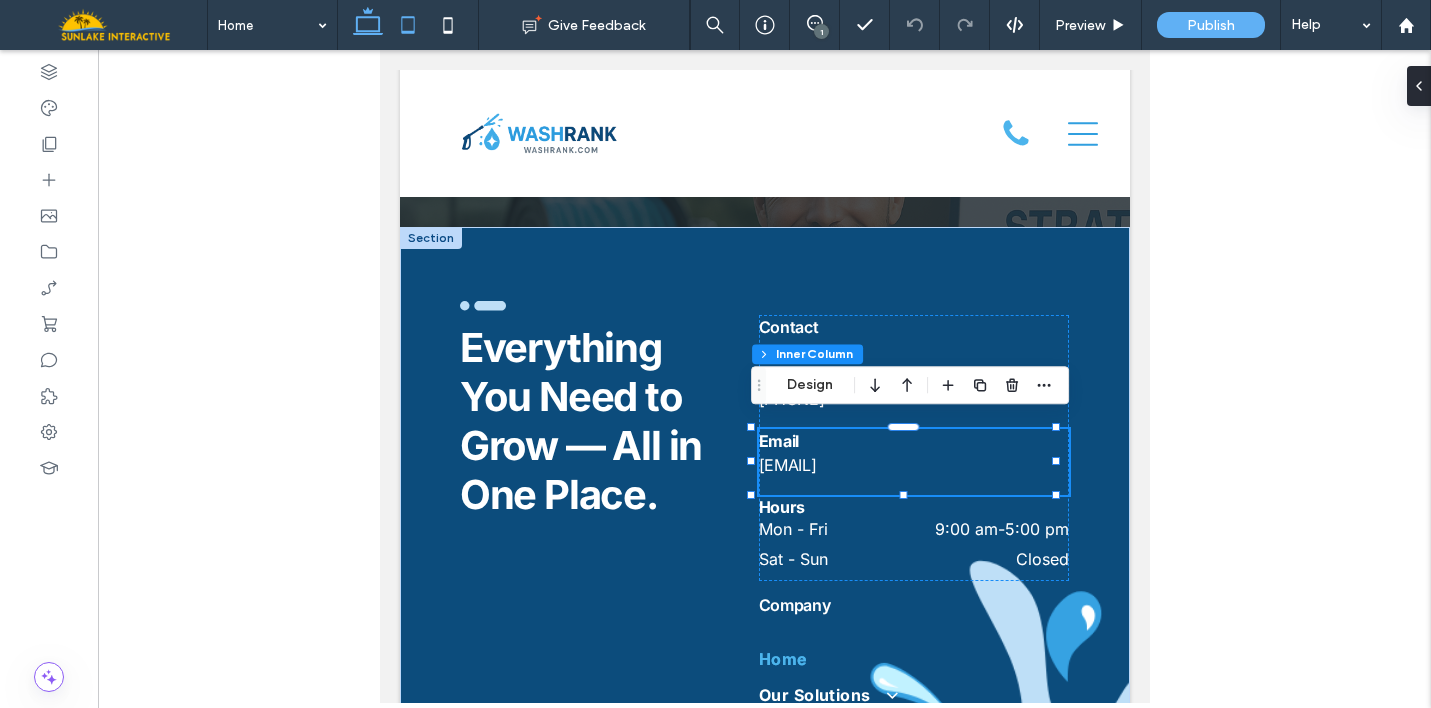 click 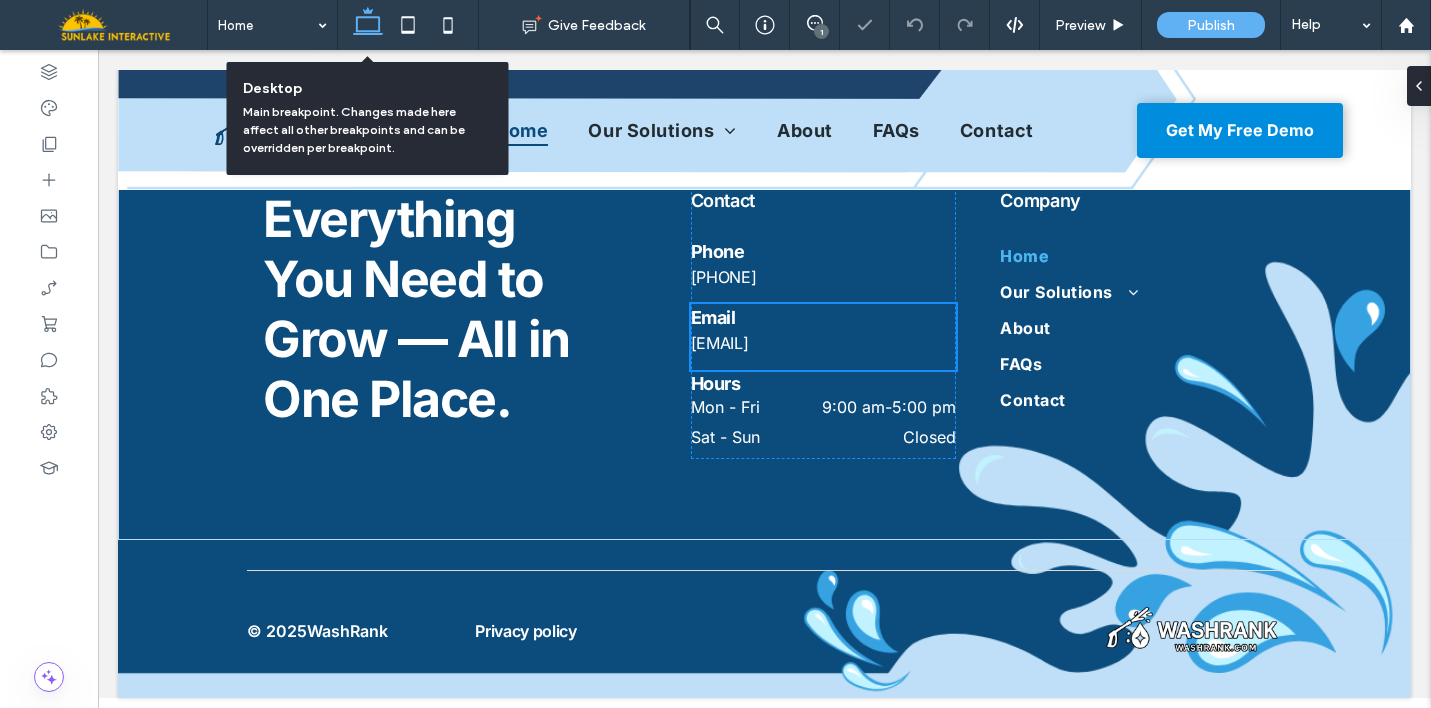 scroll, scrollTop: 8688, scrollLeft: 0, axis: vertical 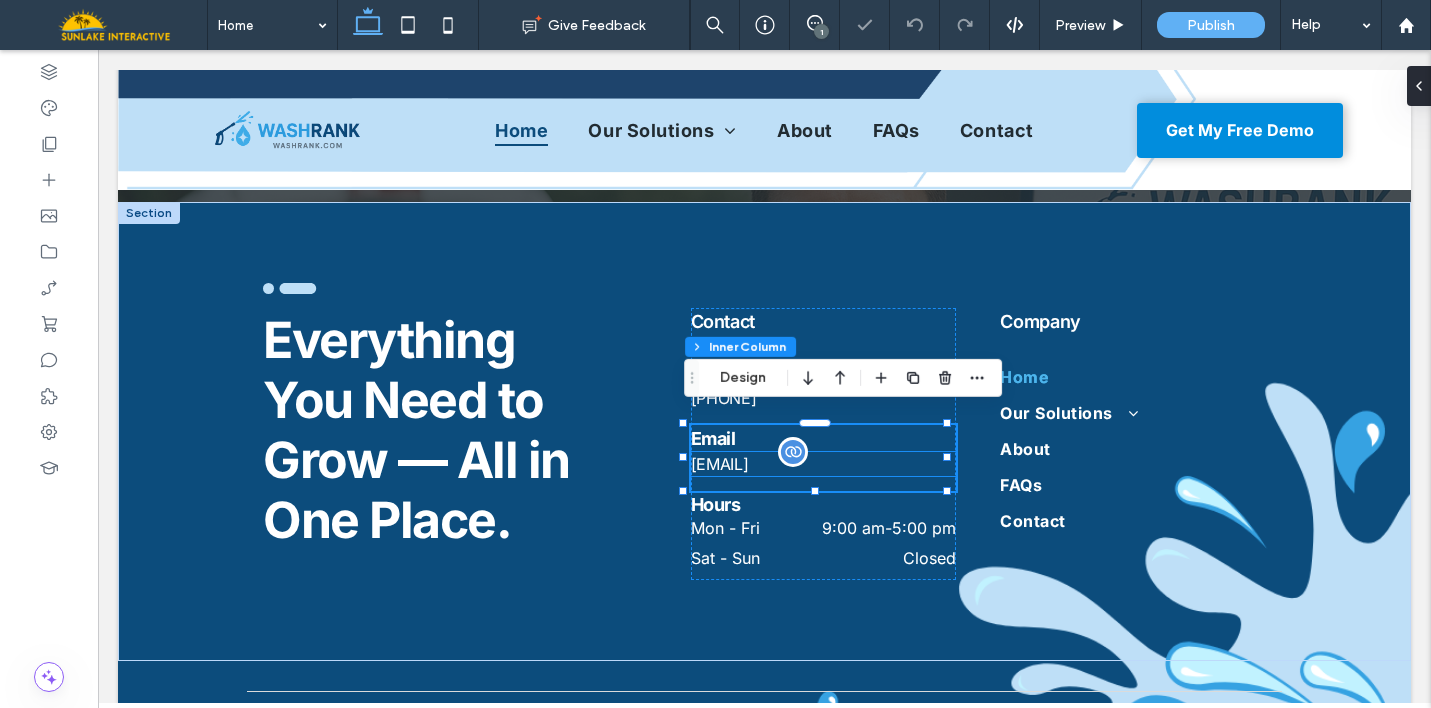 click on "dan@sunlakeinteractive.com" at bounding box center [720, 464] 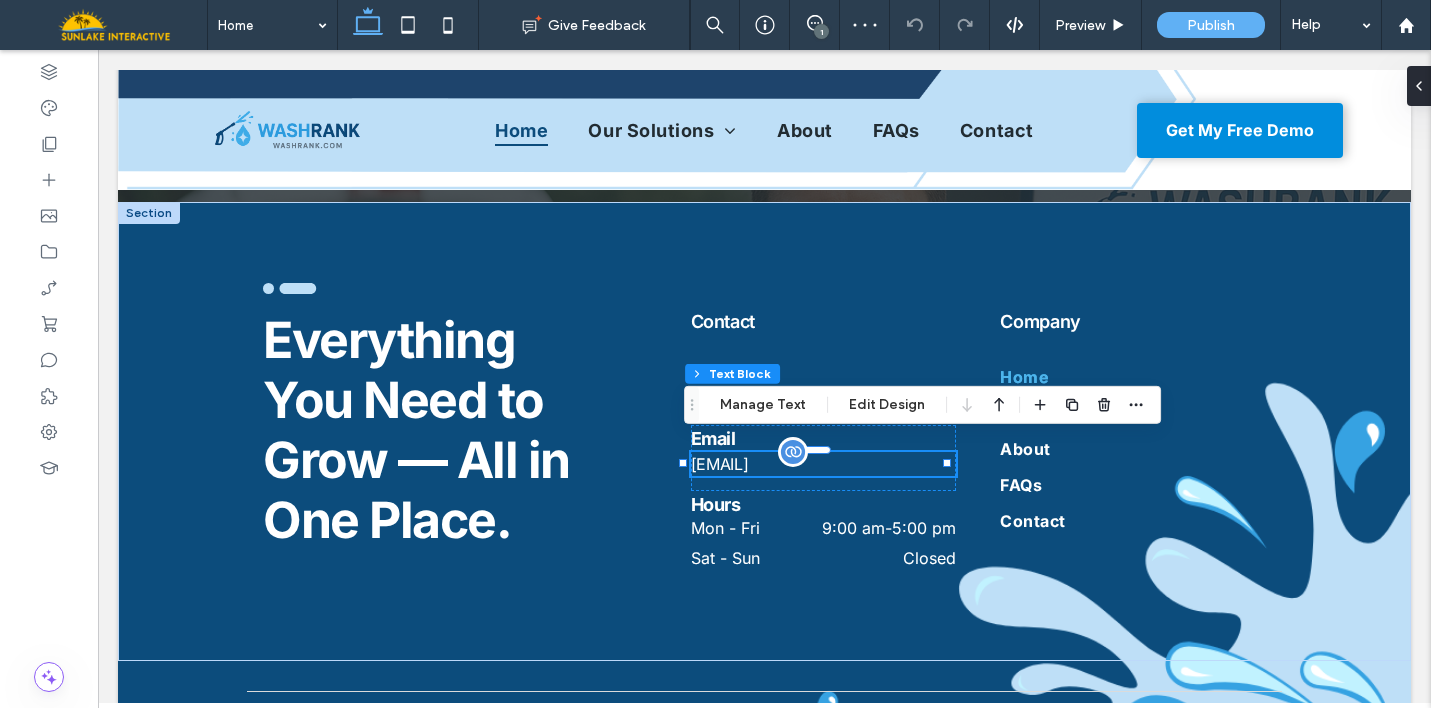 click on "dan@sunlakeinteractive.com" at bounding box center [720, 464] 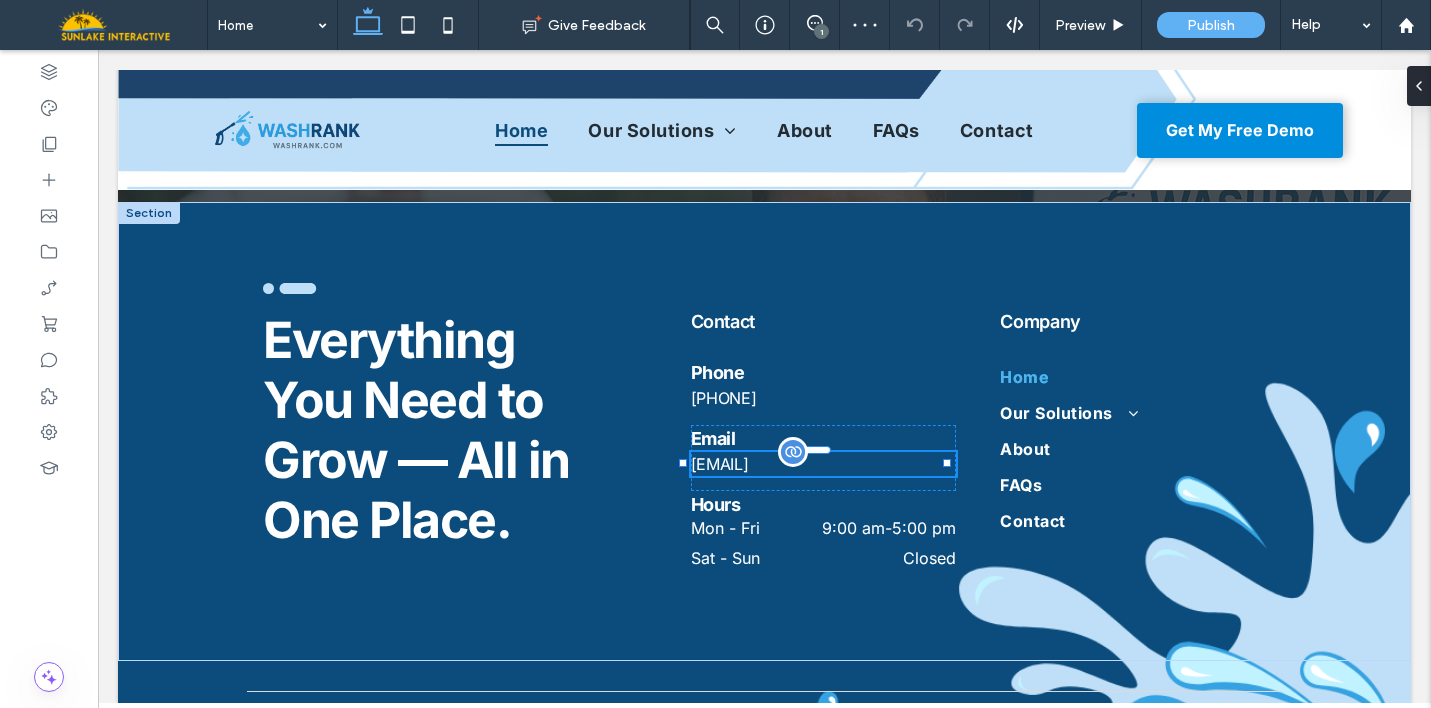 type on "*****" 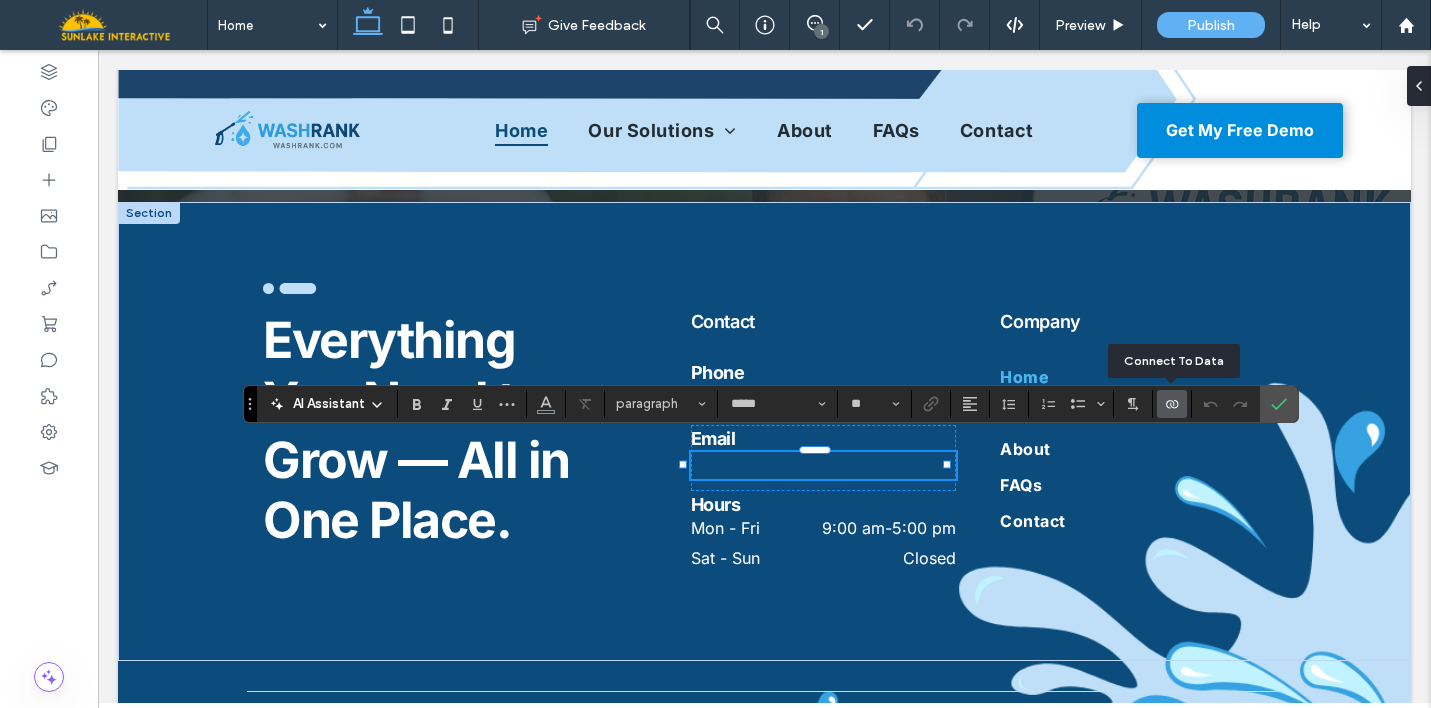 click at bounding box center [1172, 404] 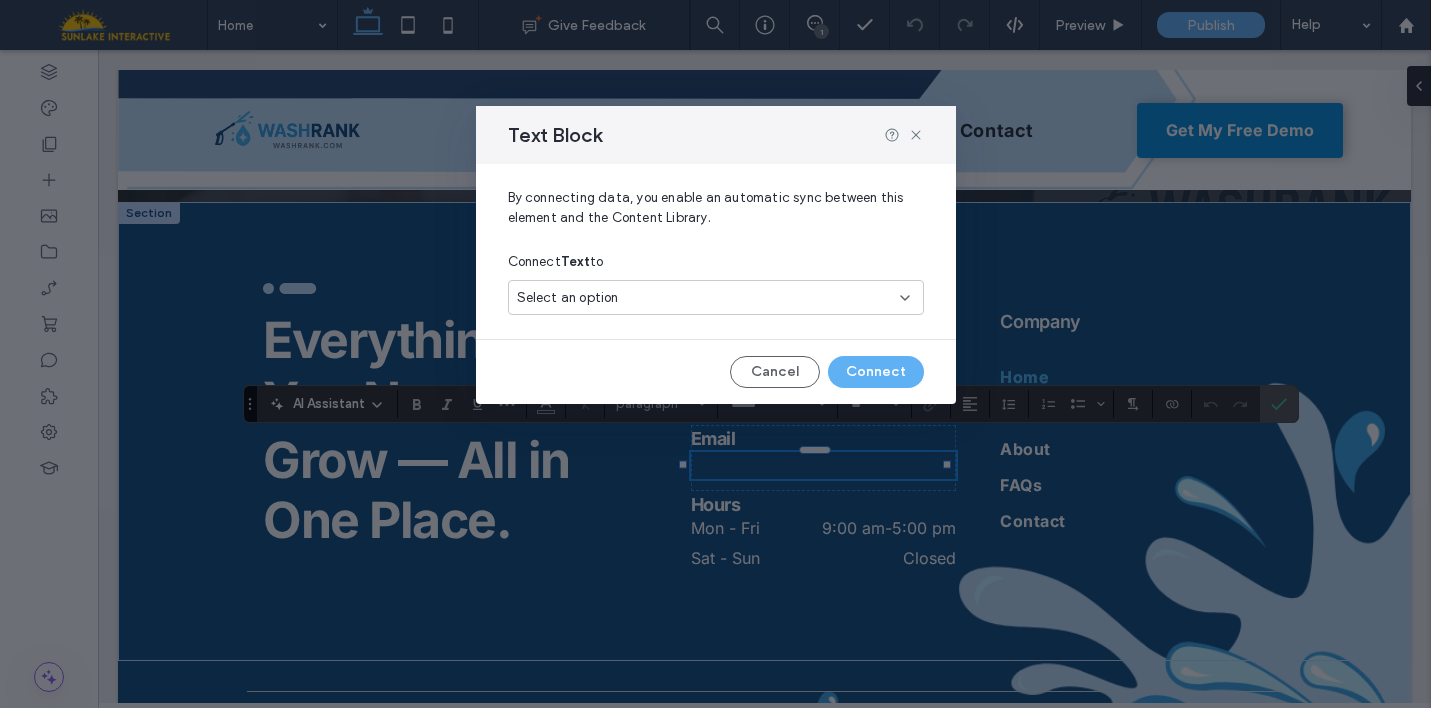 click on "Select an option" at bounding box center (704, 298) 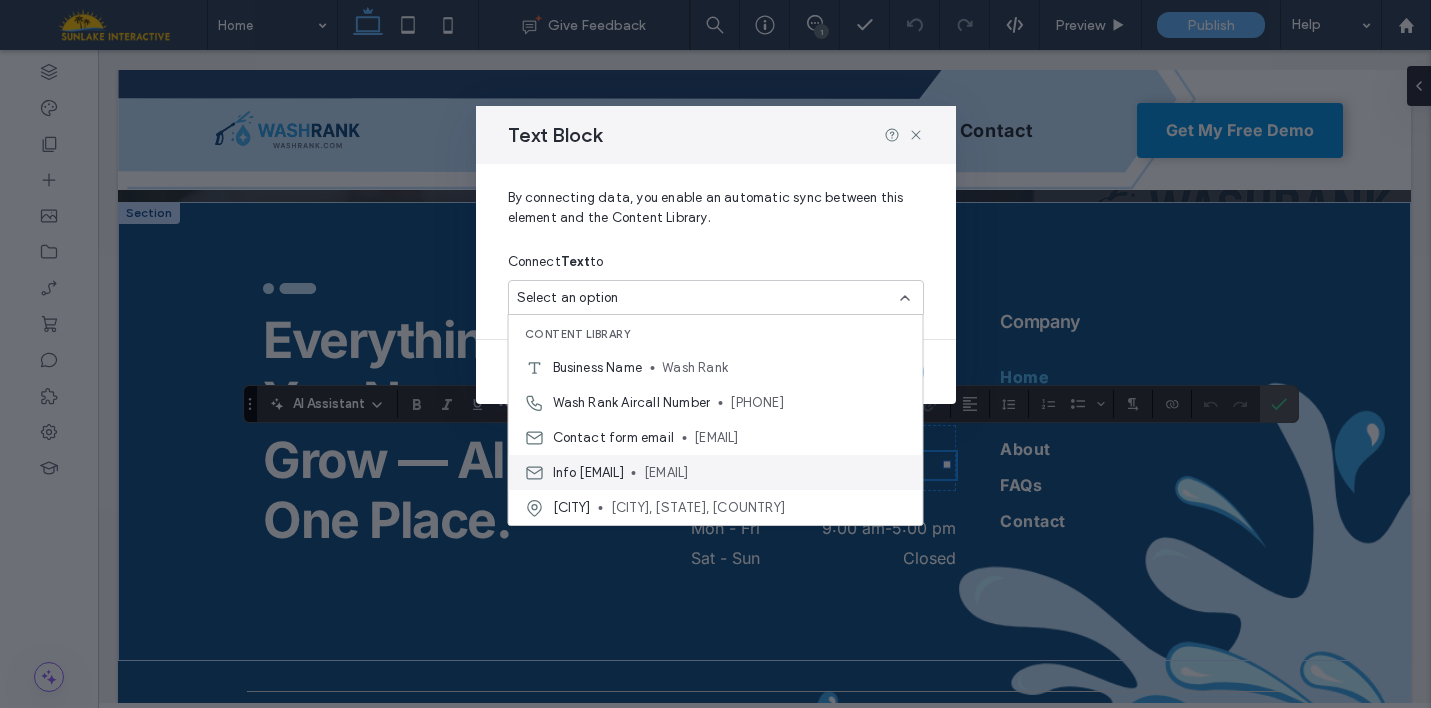 click on "info@washrank.com" at bounding box center (775, 473) 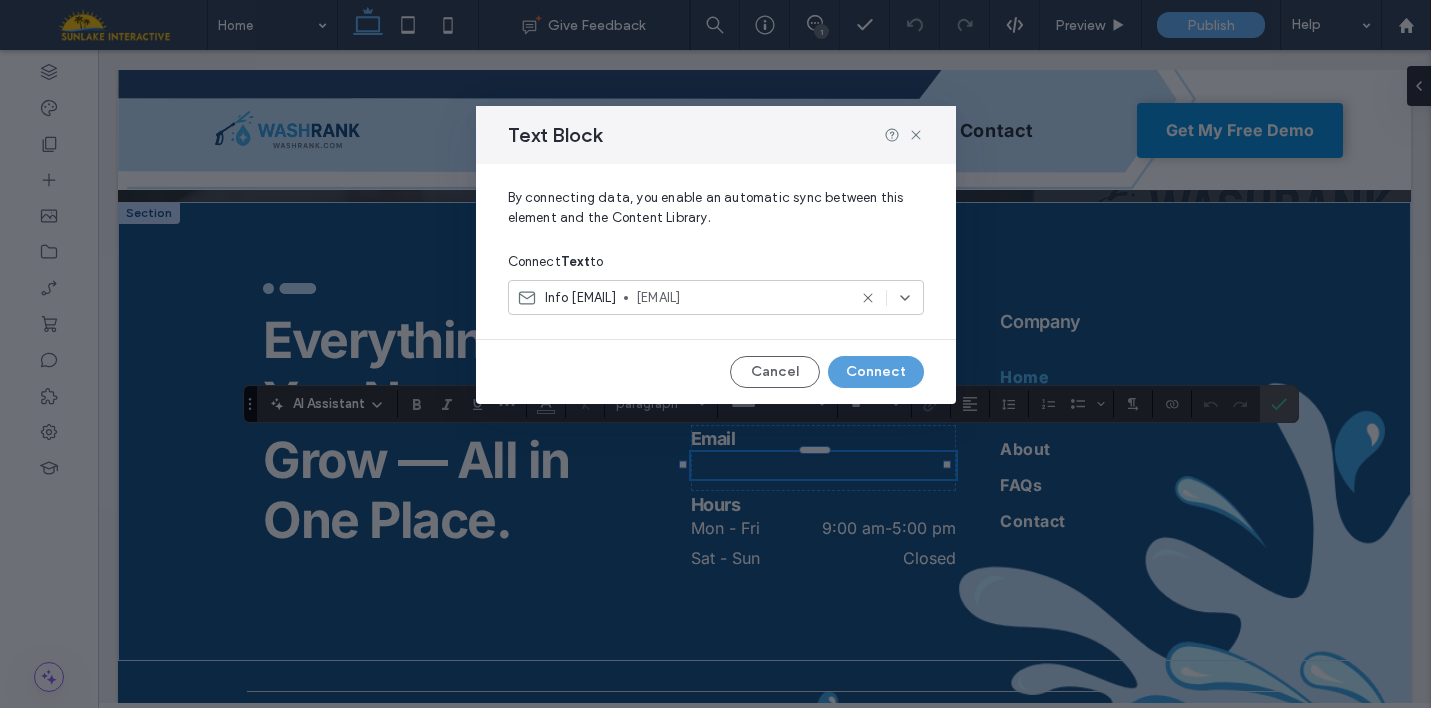 click on "Connect" at bounding box center [876, 372] 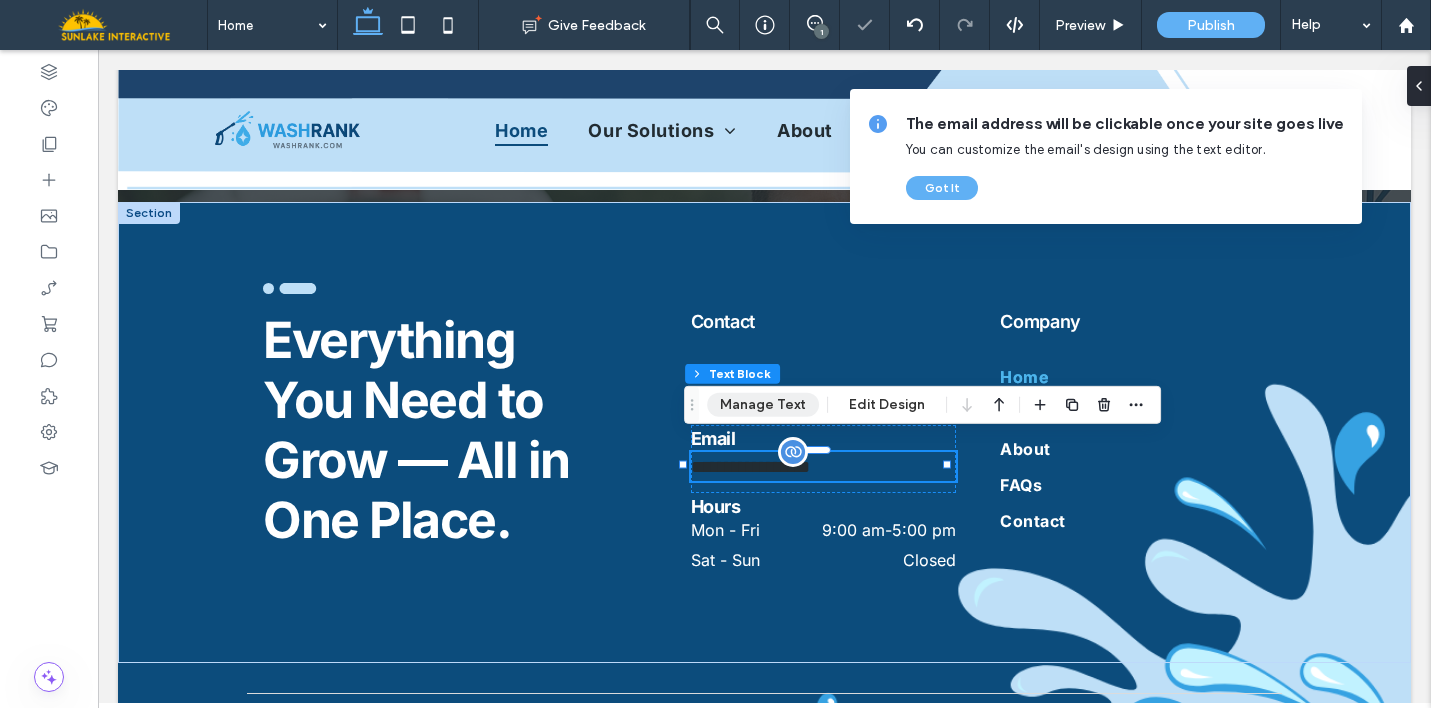 click on "Manage Text" at bounding box center [763, 405] 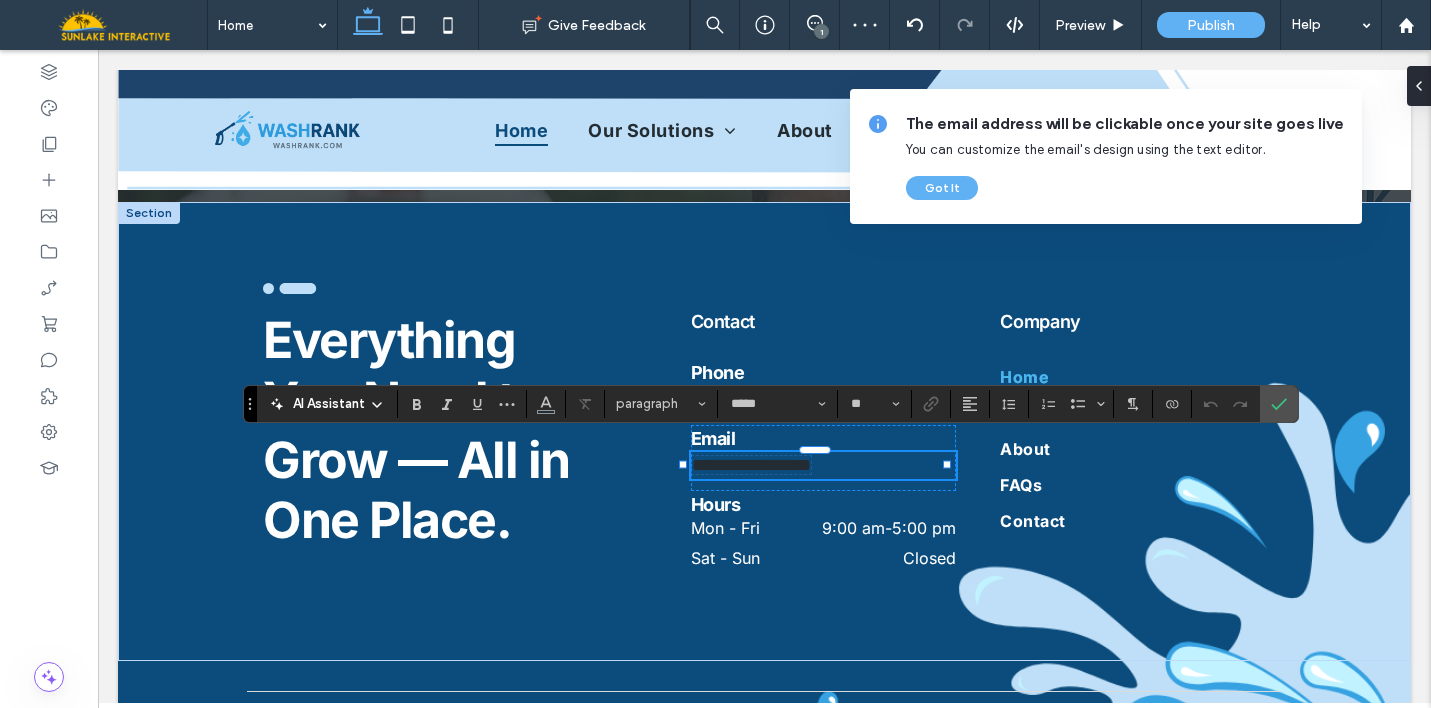 click on "**********" at bounding box center (751, 465) 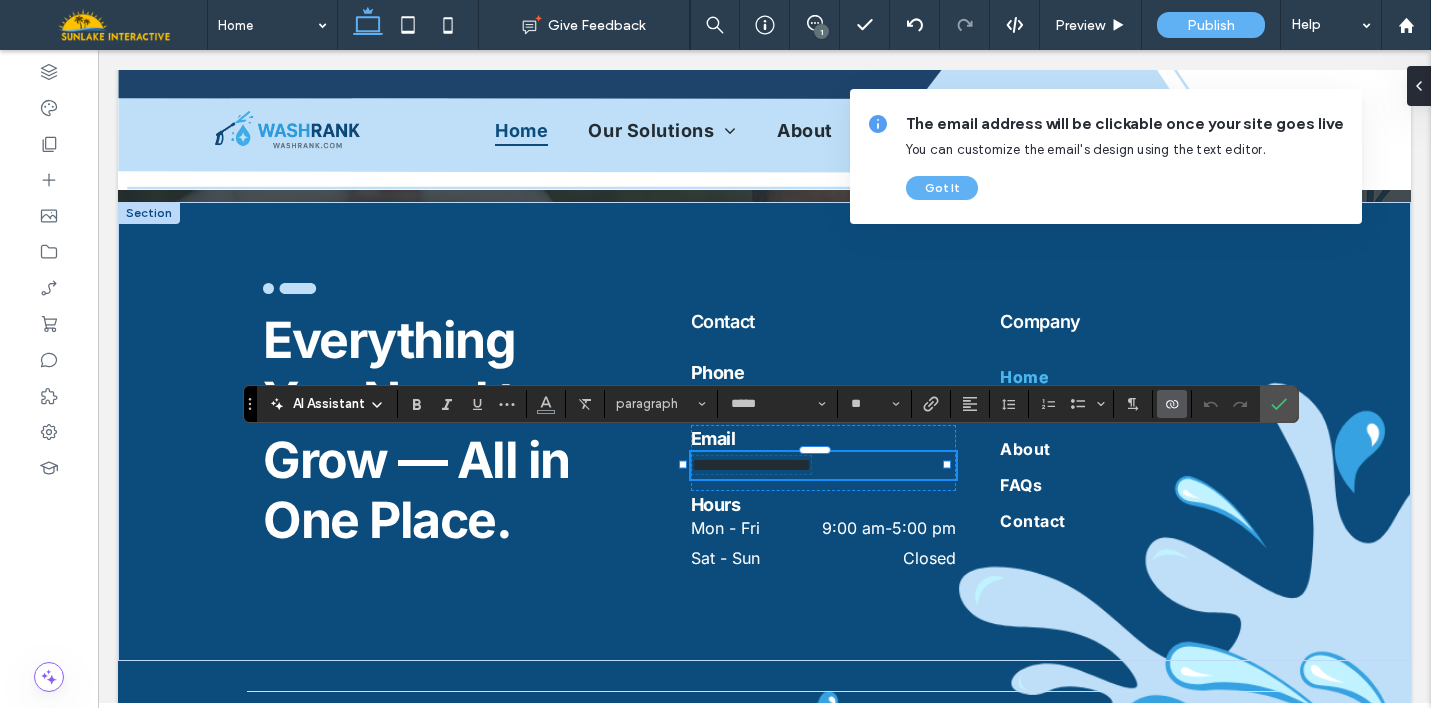 click on "**********" at bounding box center [751, 465] 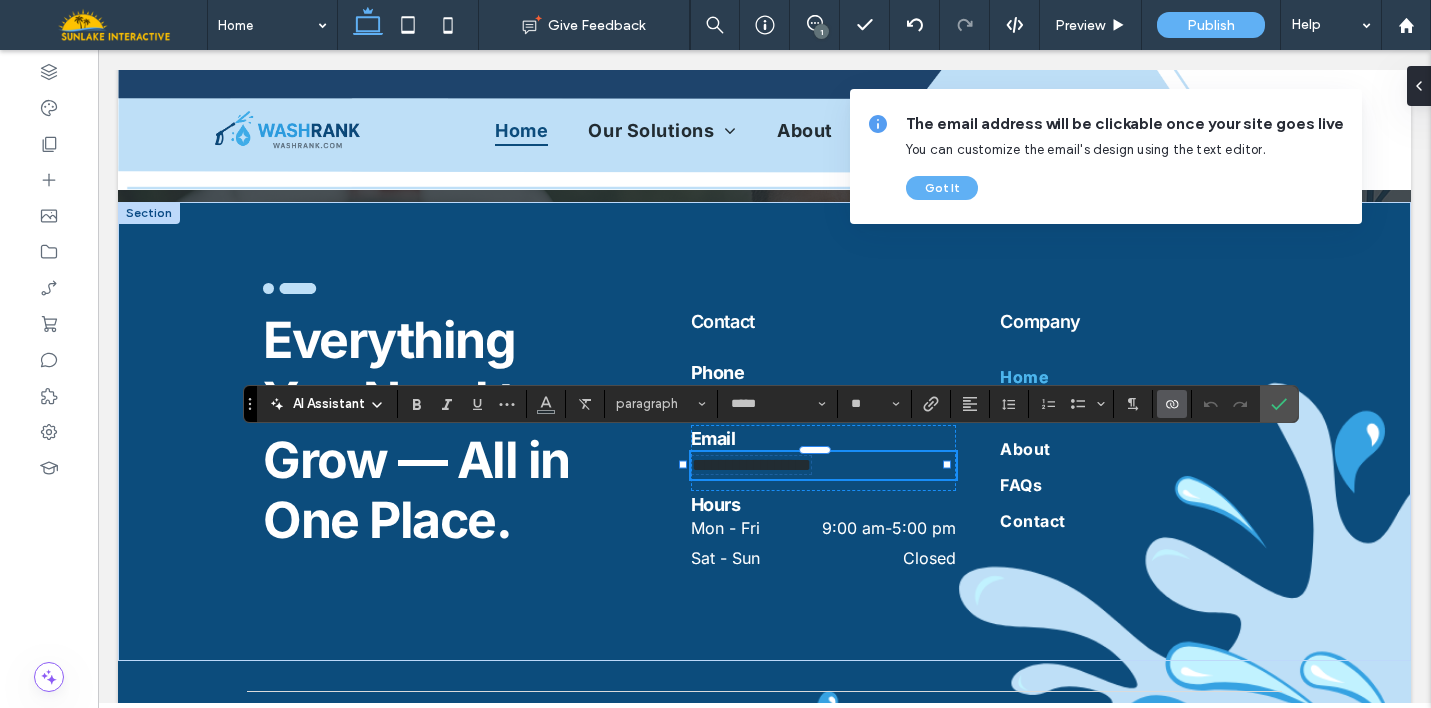 click on "AI Assistant paragraph ***** **" at bounding box center [770, 404] 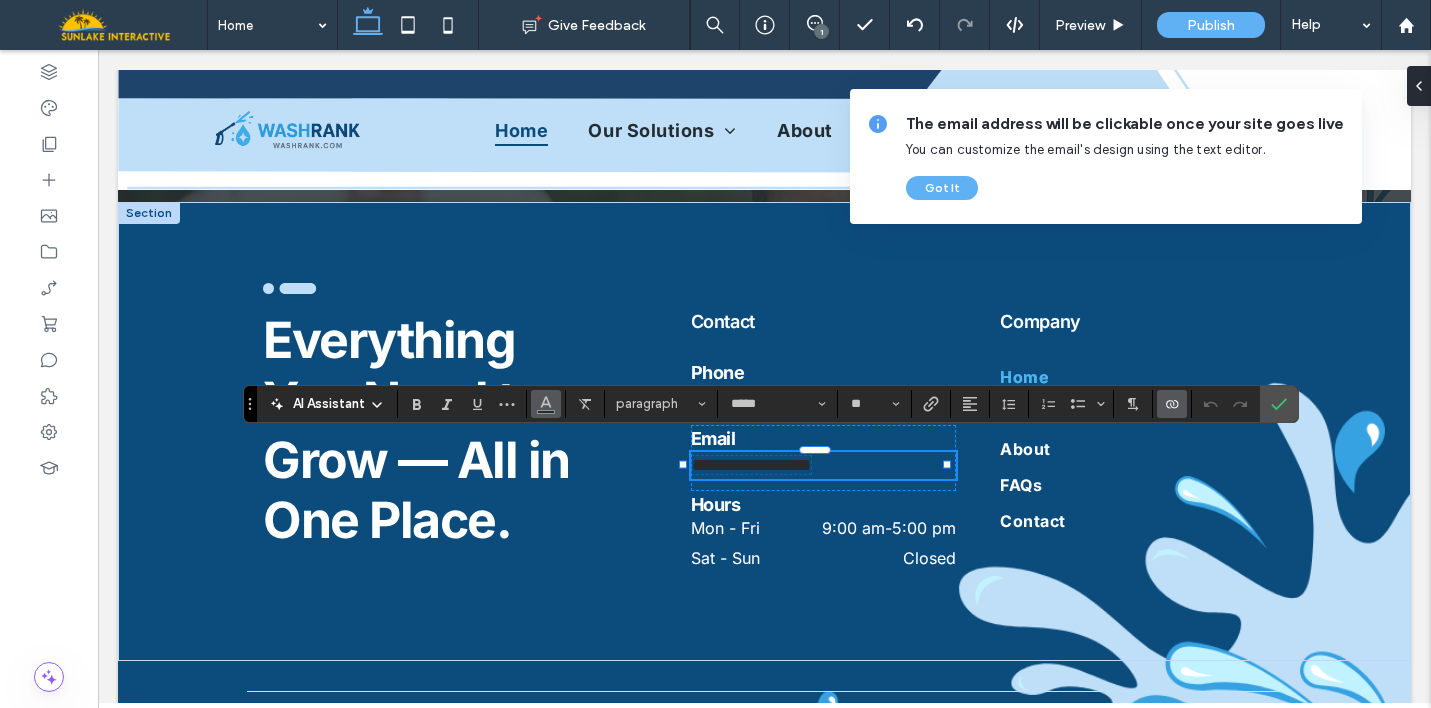 click at bounding box center [546, 402] 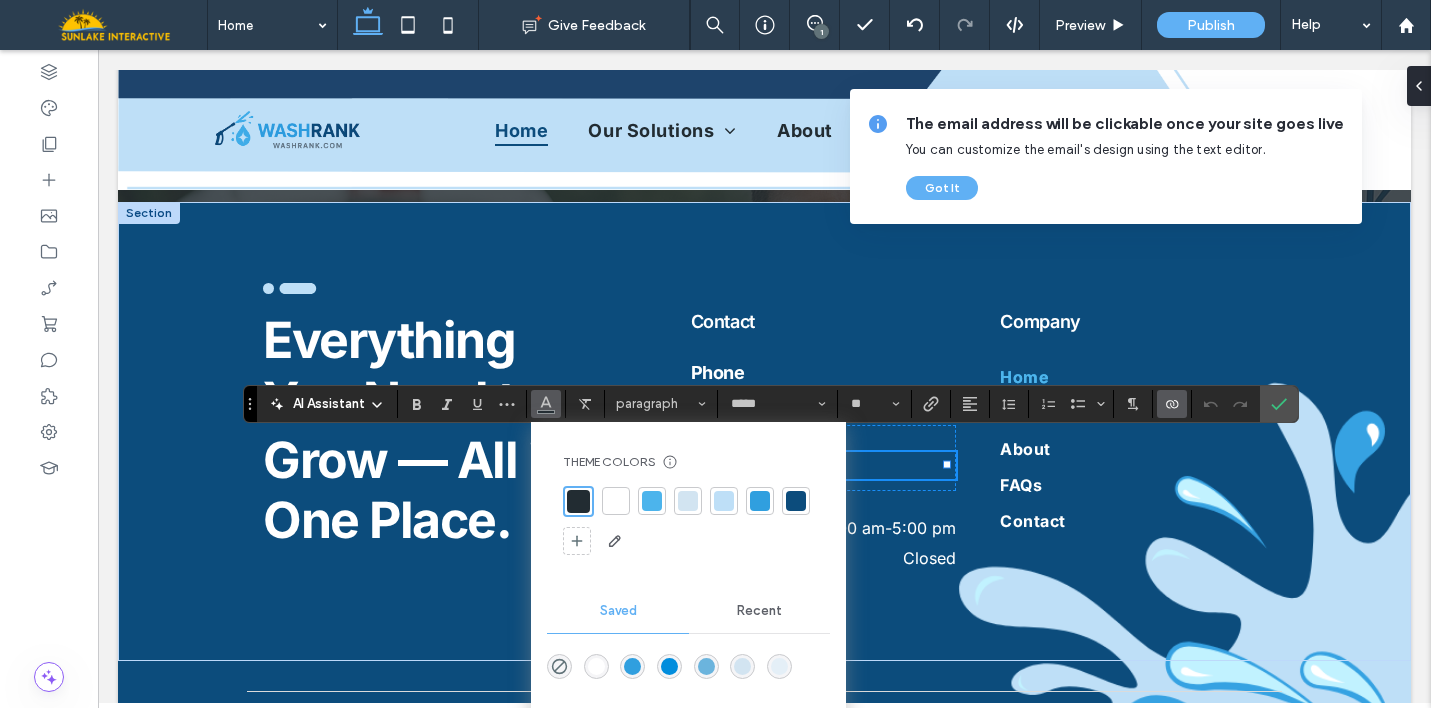 click at bounding box center (616, 501) 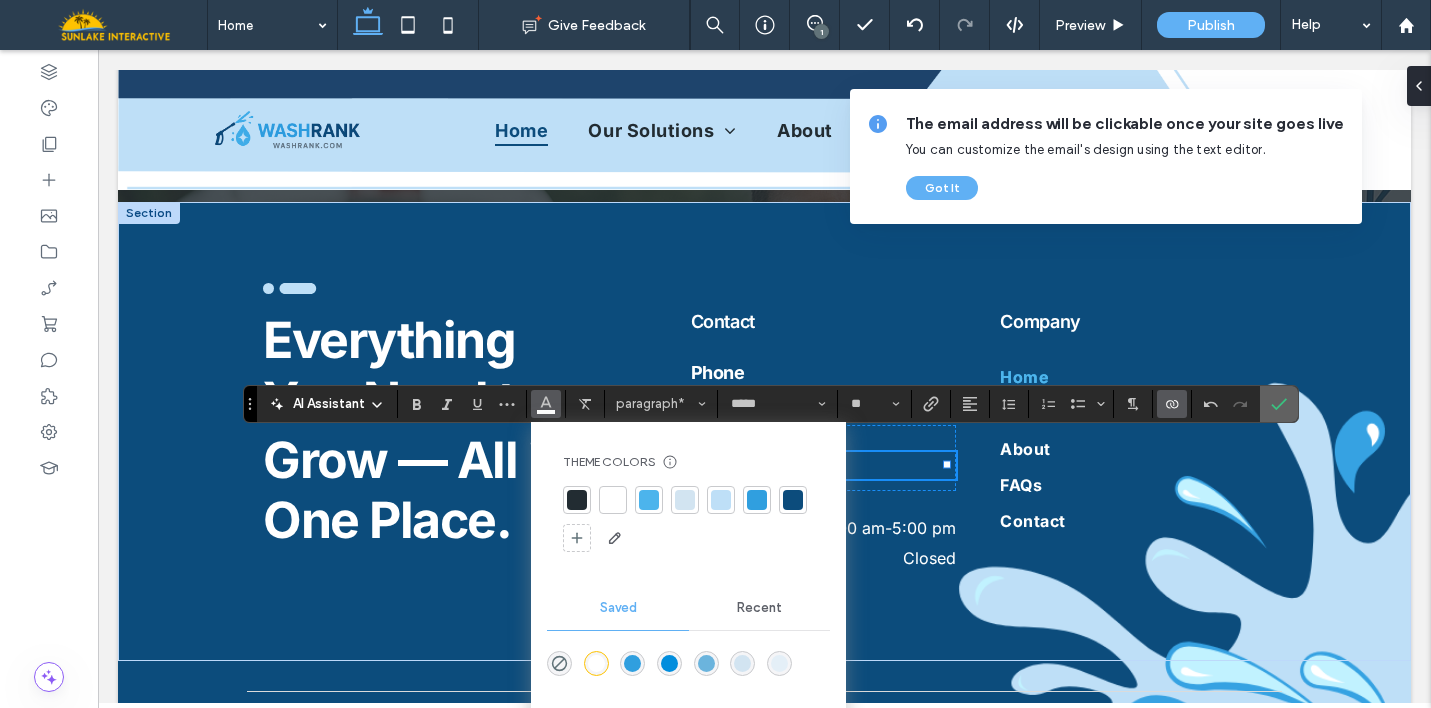 click at bounding box center (1279, 404) 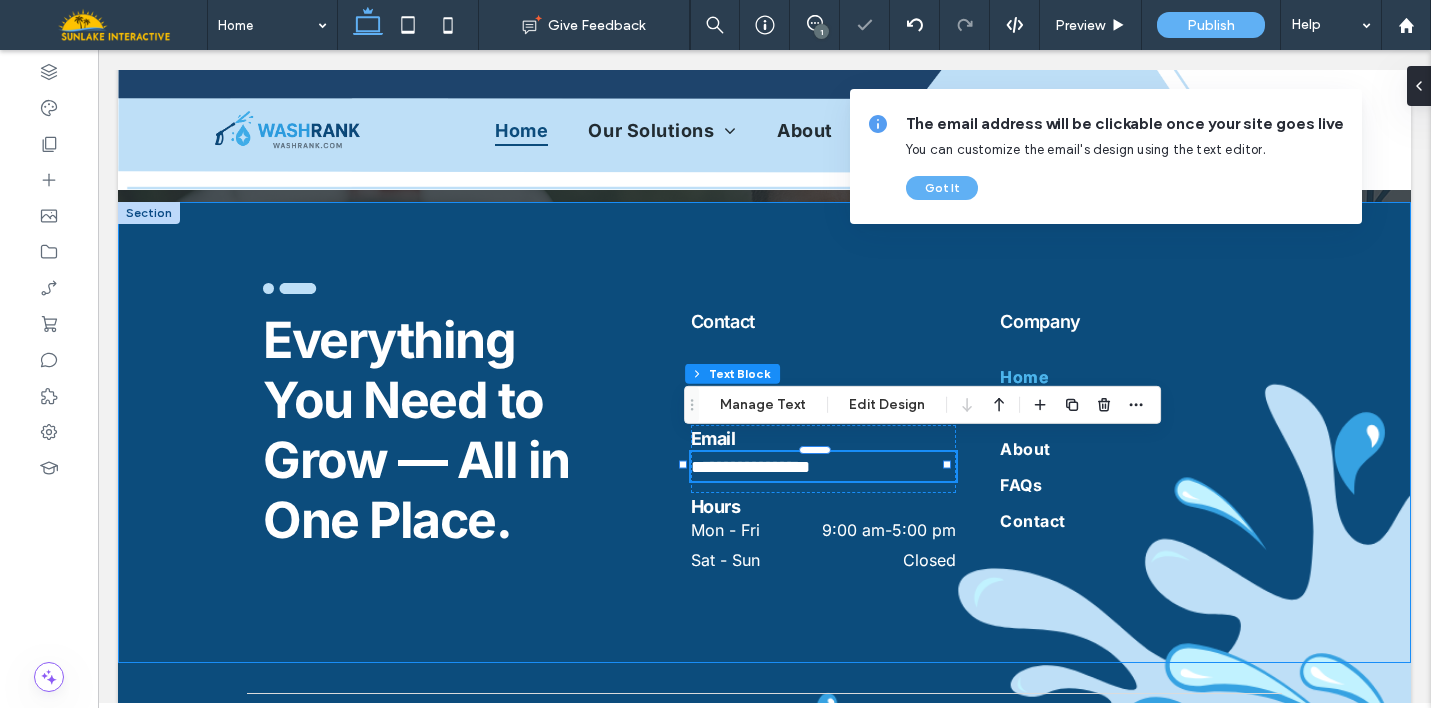 click on "**********" at bounding box center [764, 432] 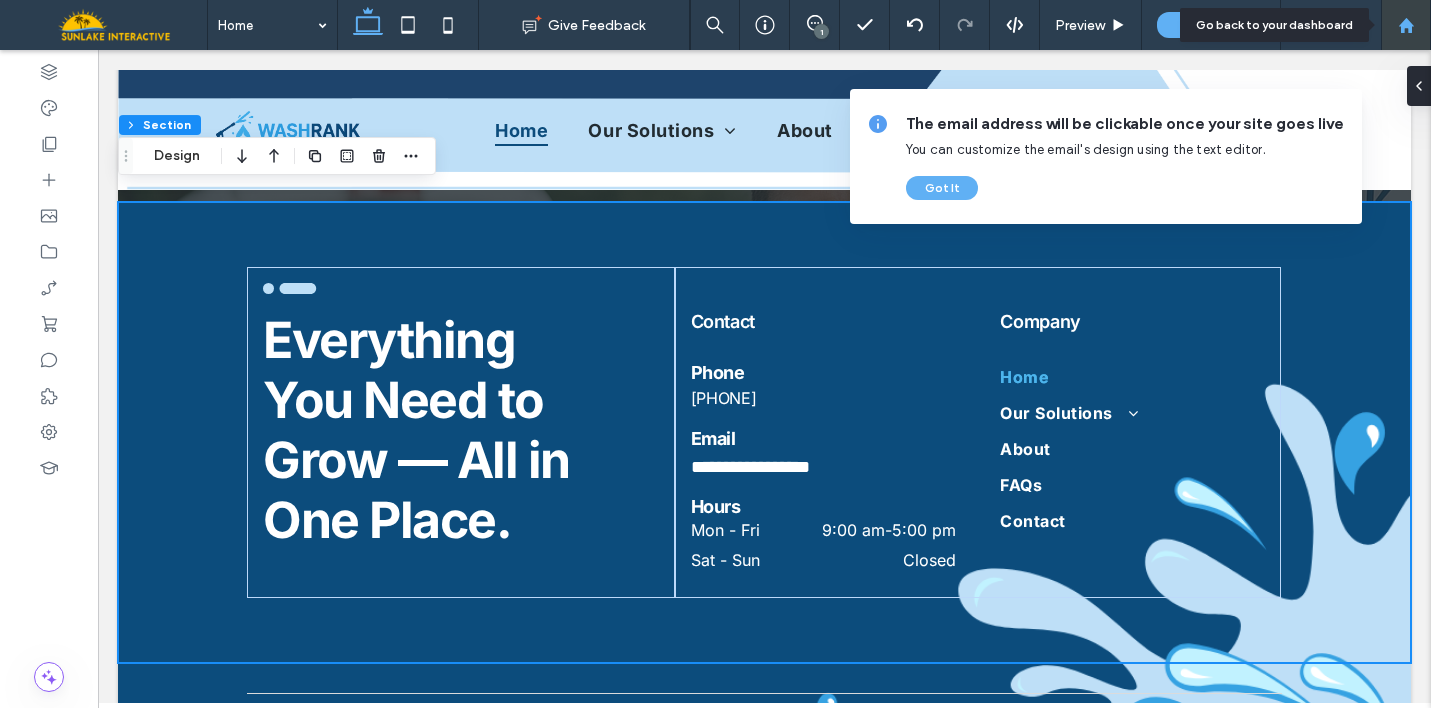click 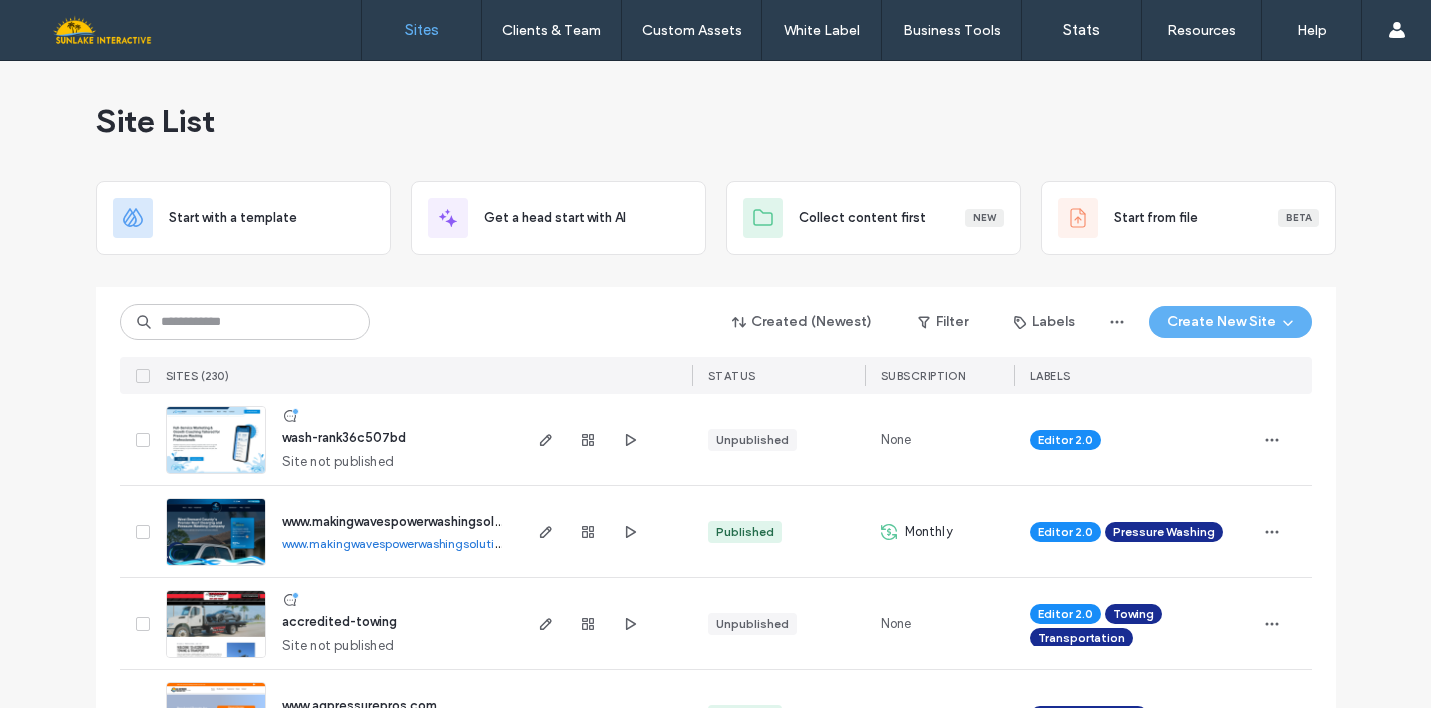 scroll, scrollTop: 0, scrollLeft: 0, axis: both 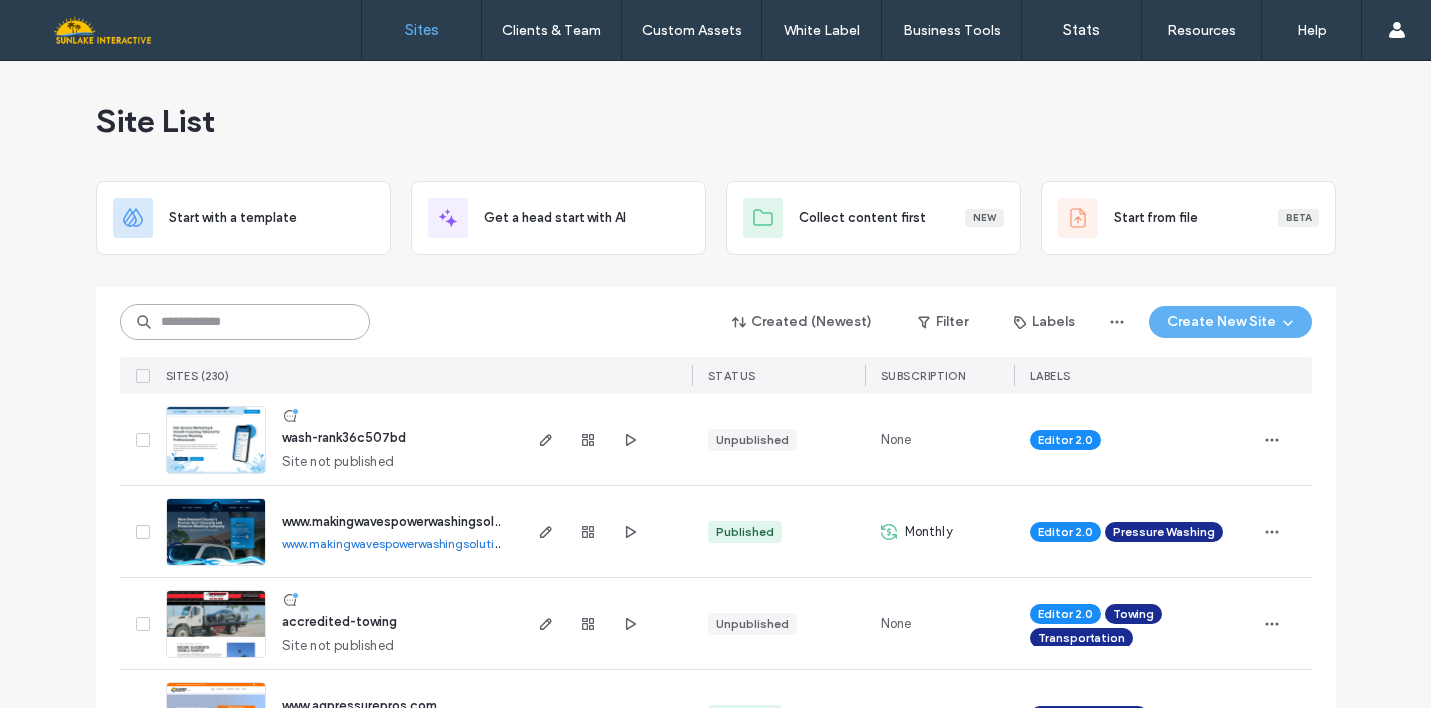 click at bounding box center [245, 322] 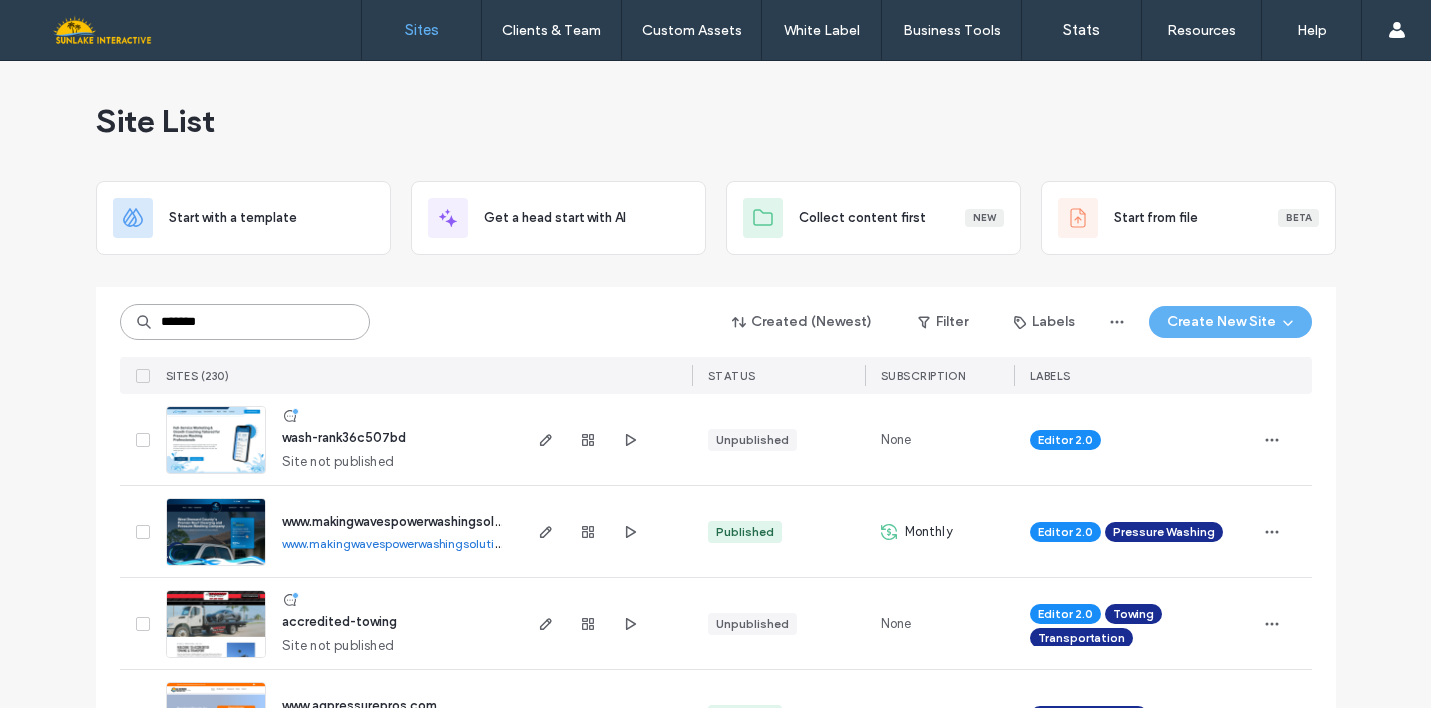 type on "*******" 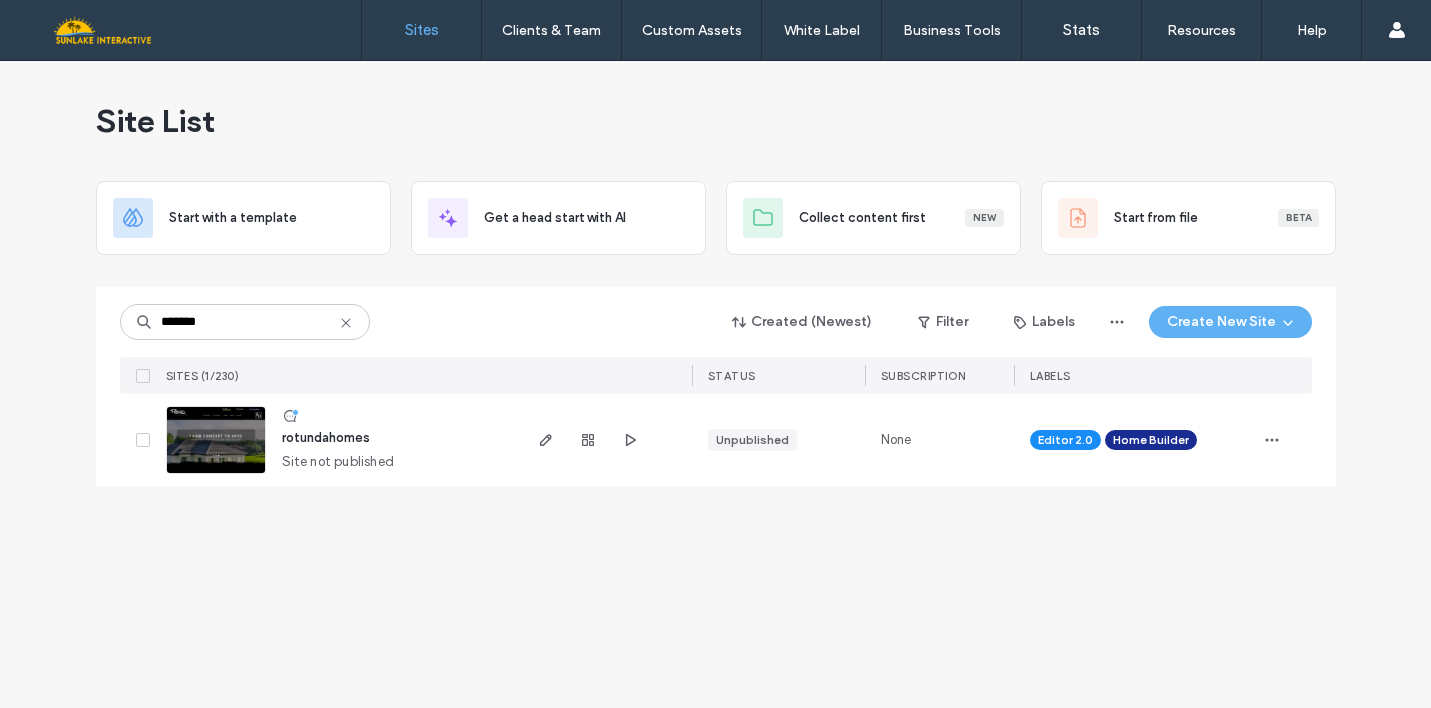 click at bounding box center [216, 475] 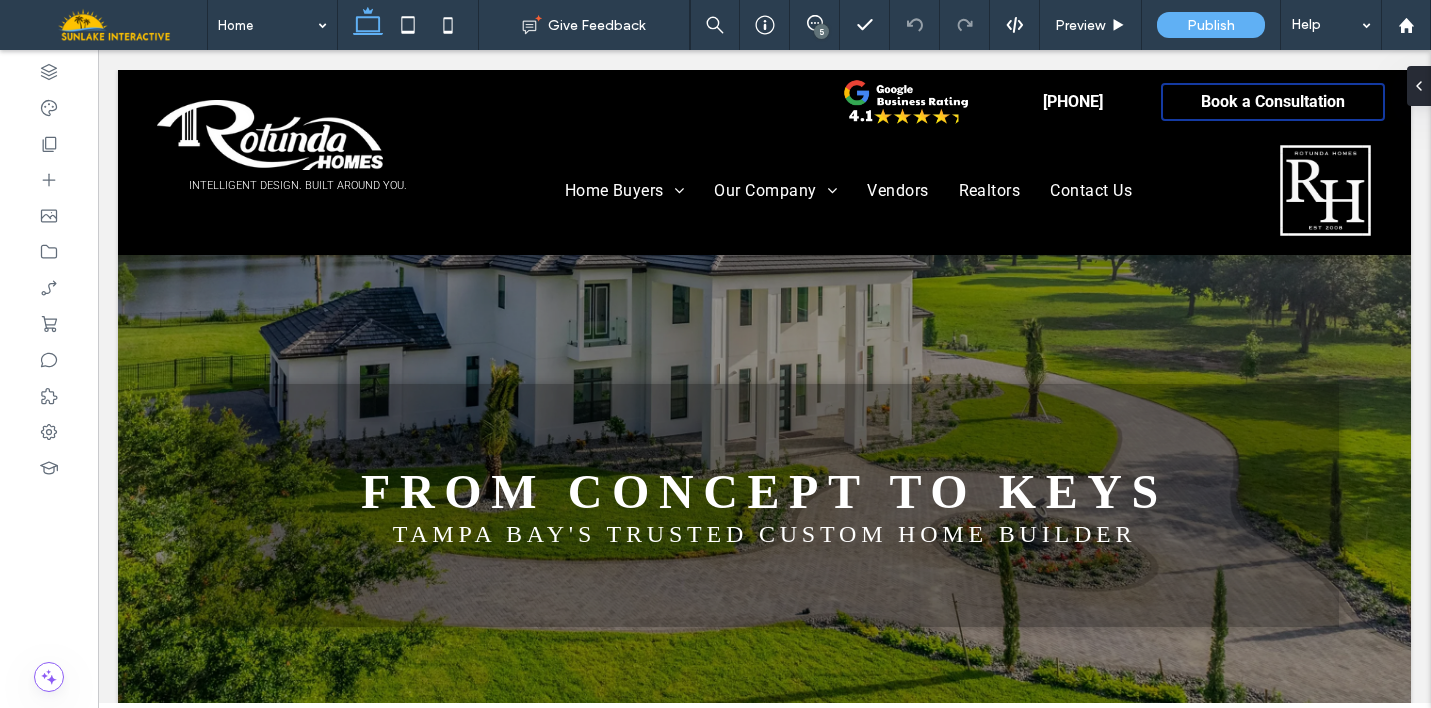 scroll, scrollTop: 0, scrollLeft: 0, axis: both 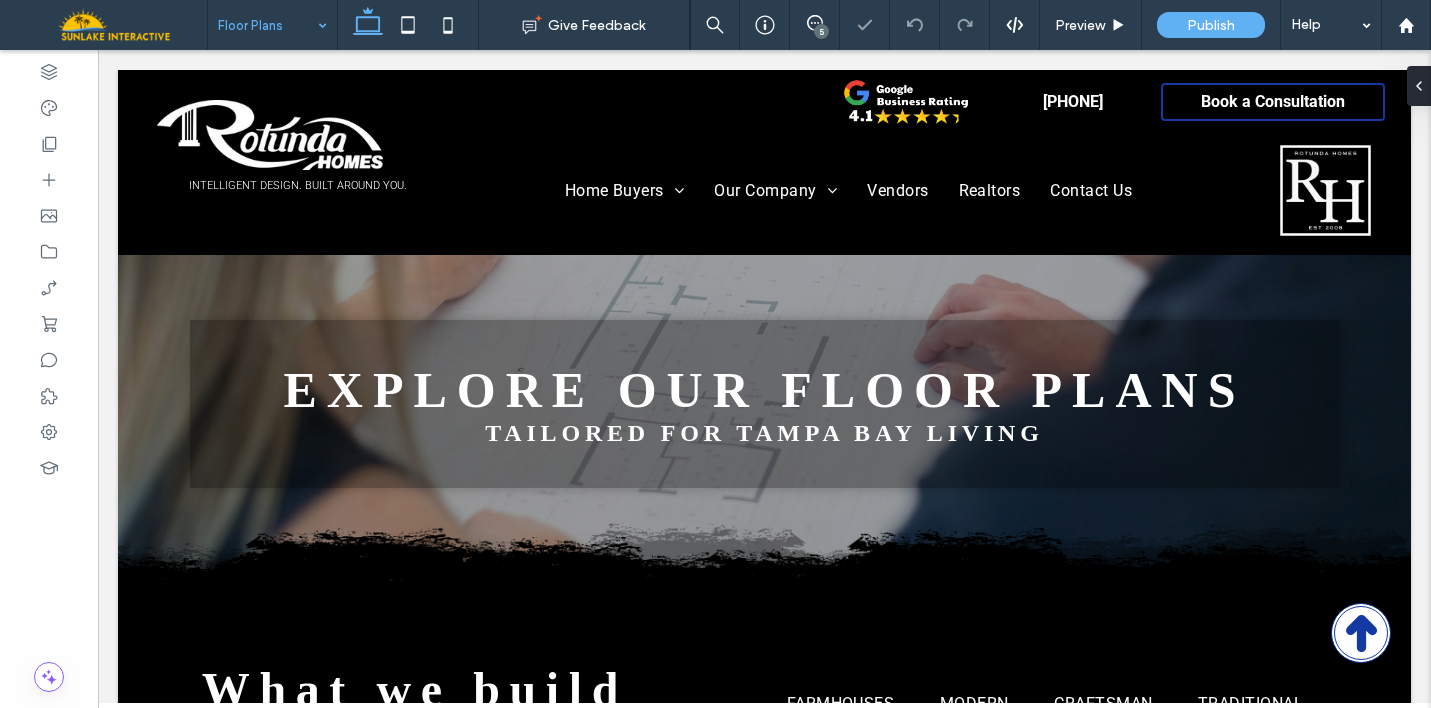 click at bounding box center (267, 25) 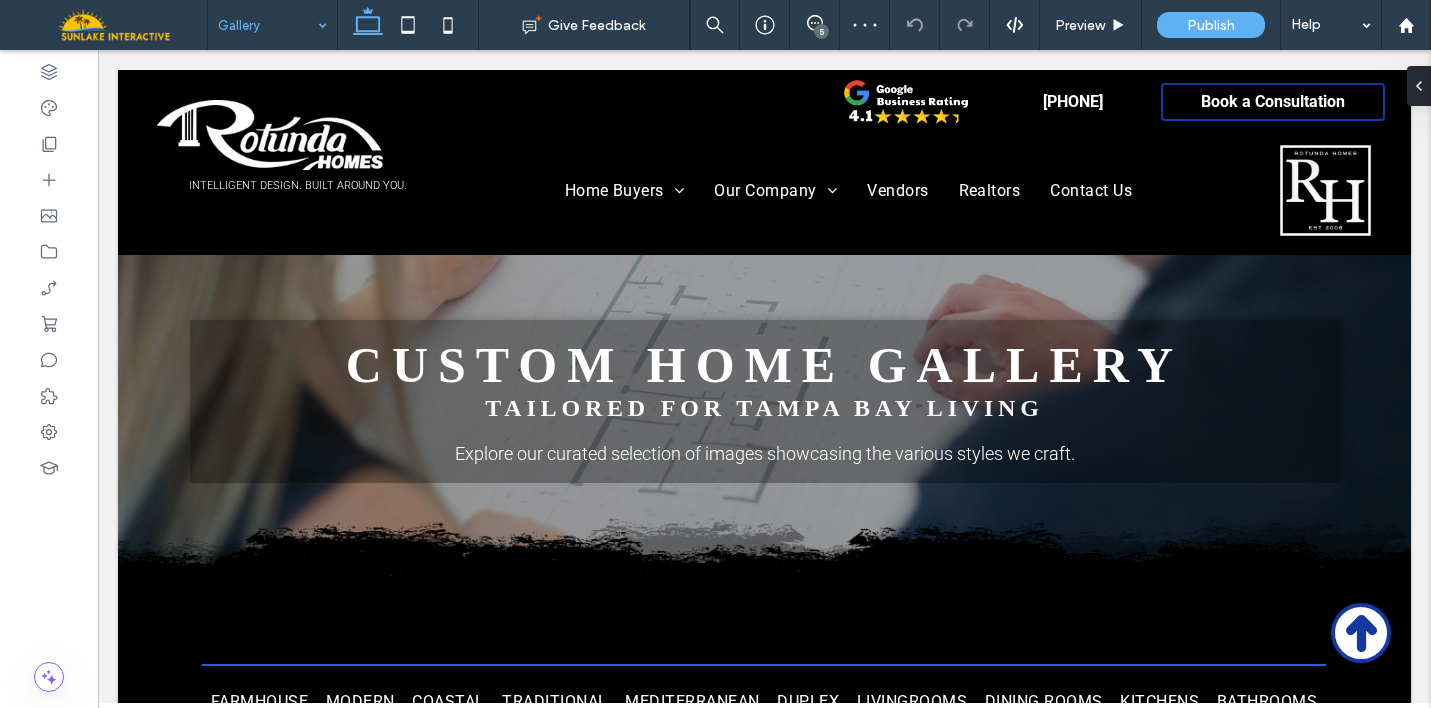 click at bounding box center (267, 25) 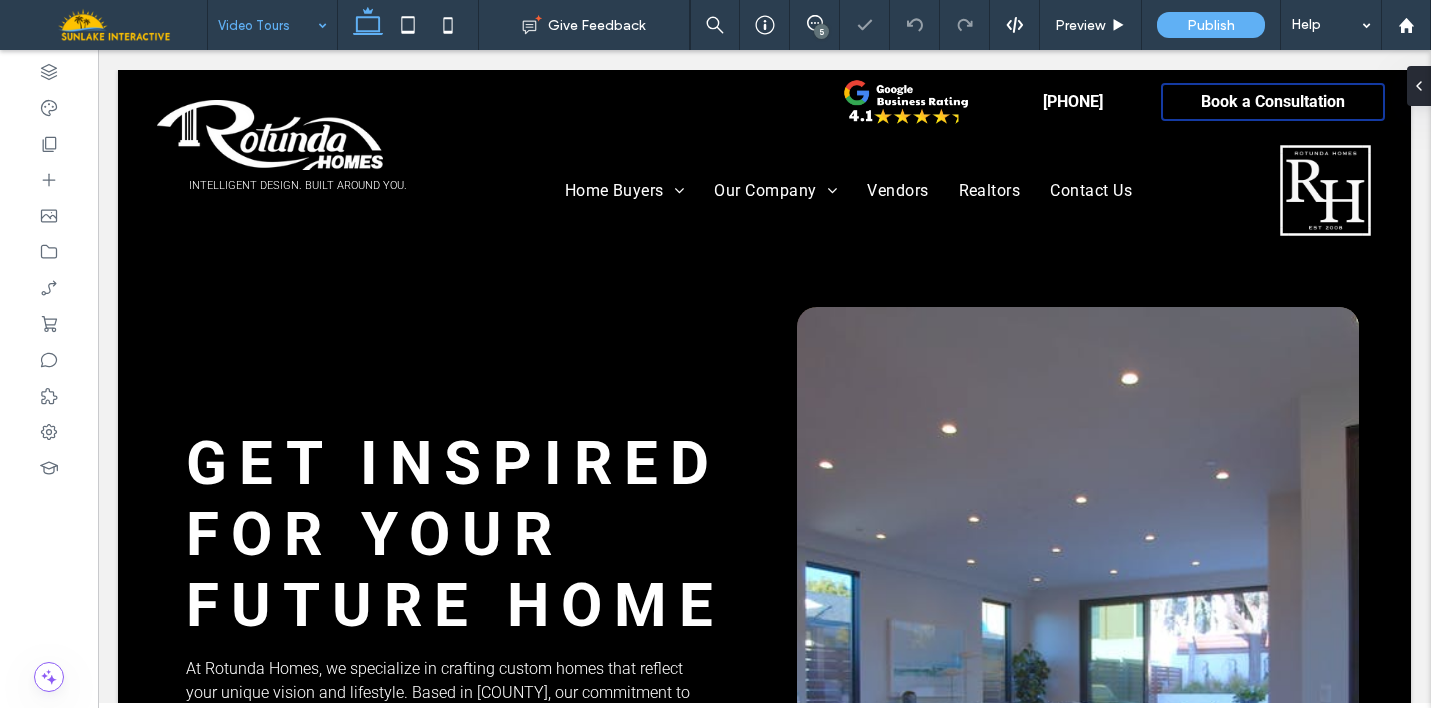 scroll, scrollTop: 0, scrollLeft: 0, axis: both 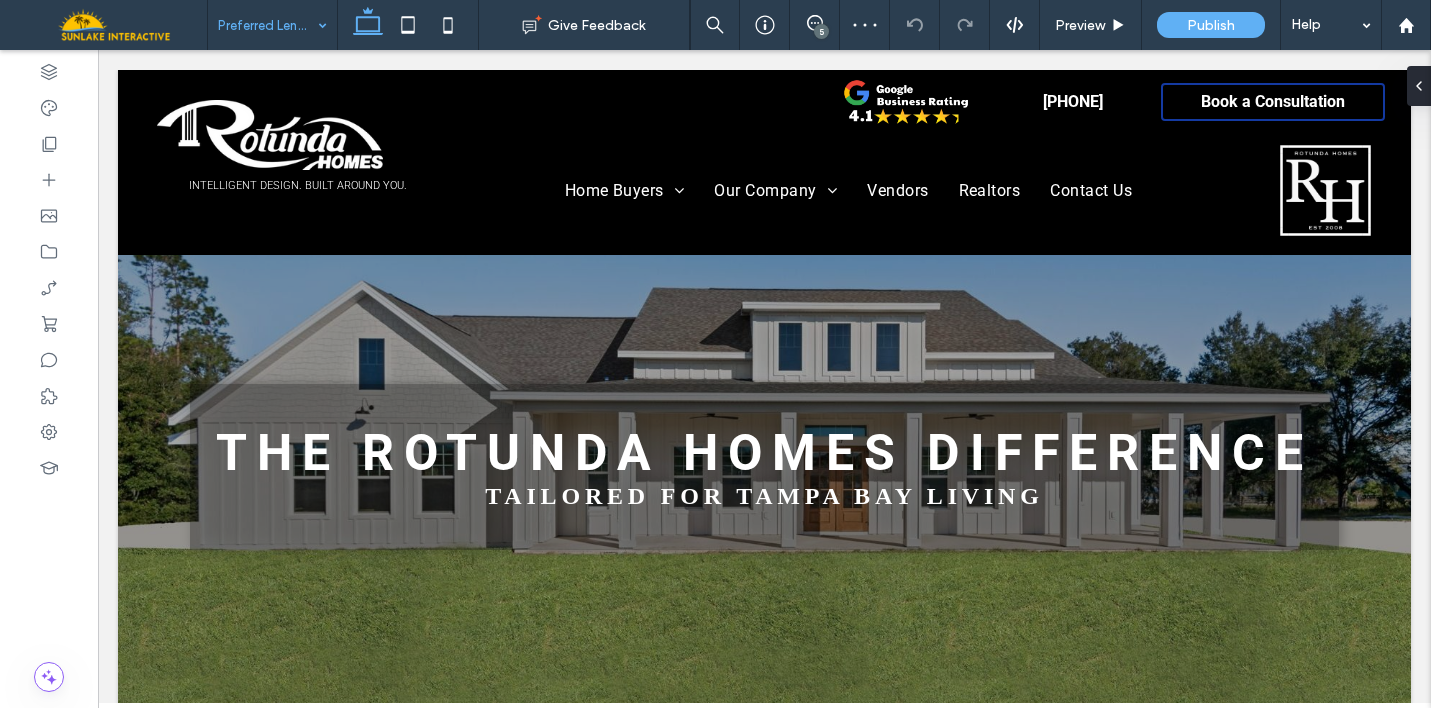 click at bounding box center (267, 25) 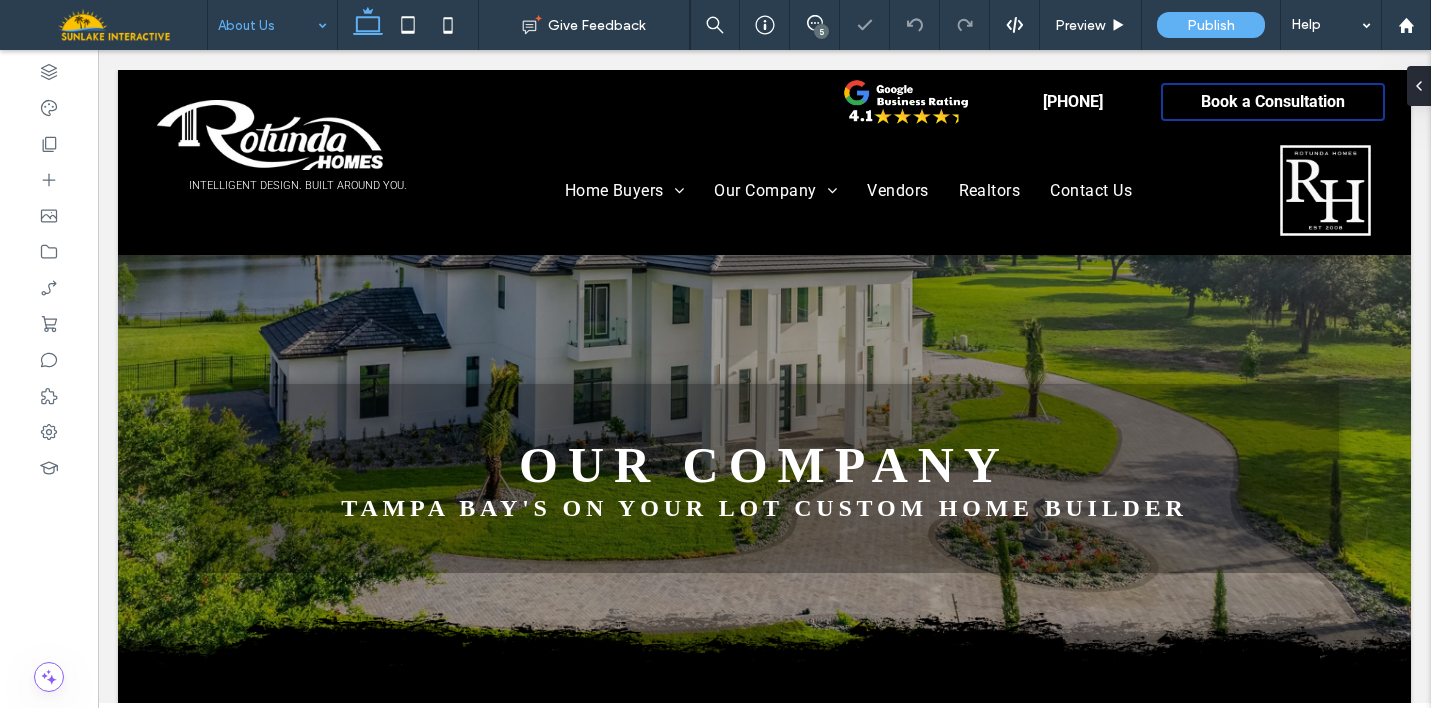 click at bounding box center [267, 25] 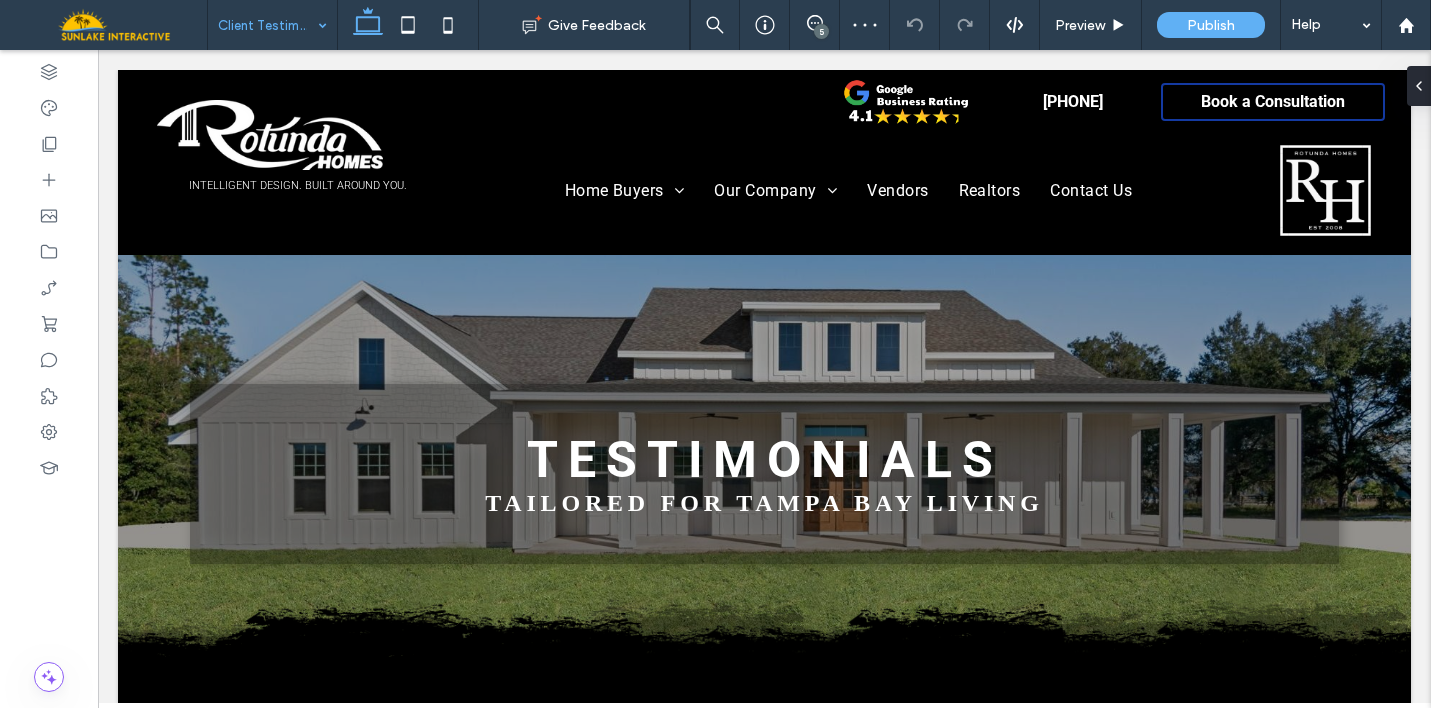 scroll, scrollTop: 0, scrollLeft: 0, axis: both 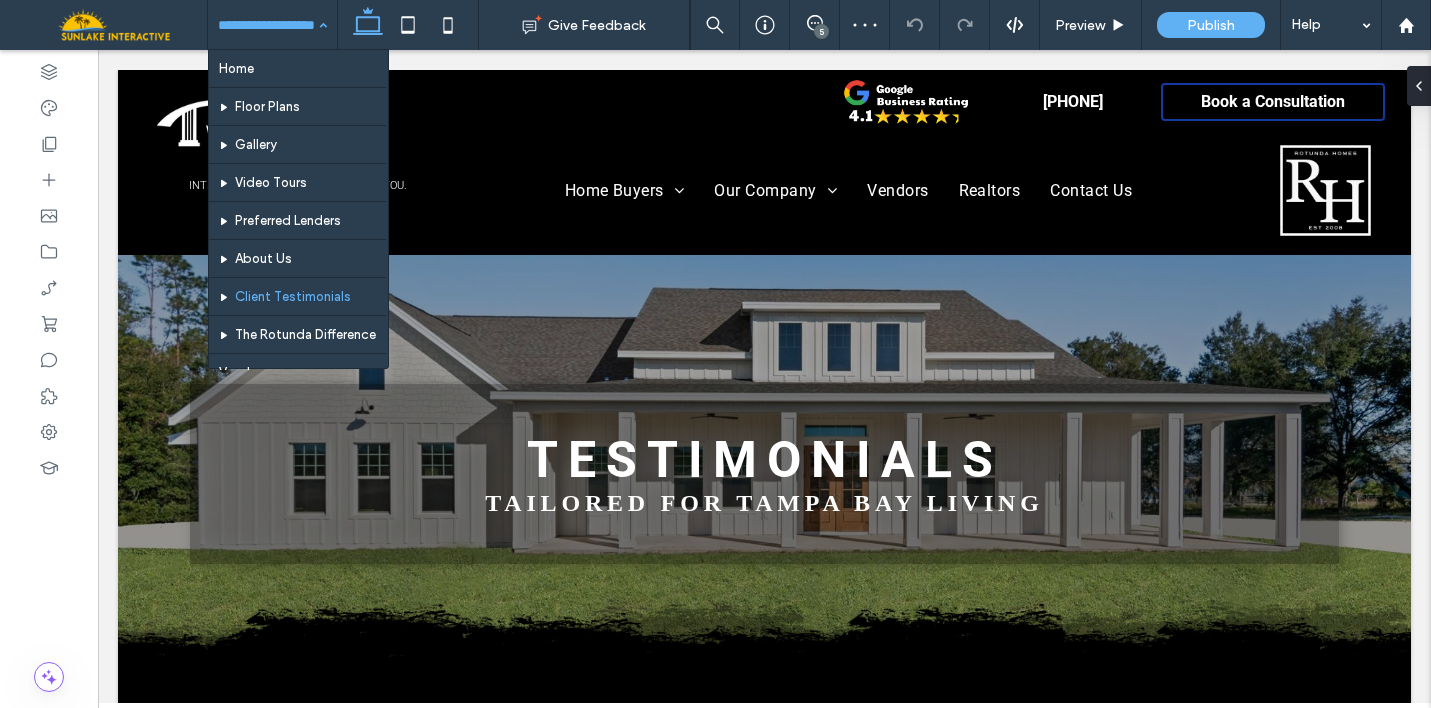 click at bounding box center [267, 25] 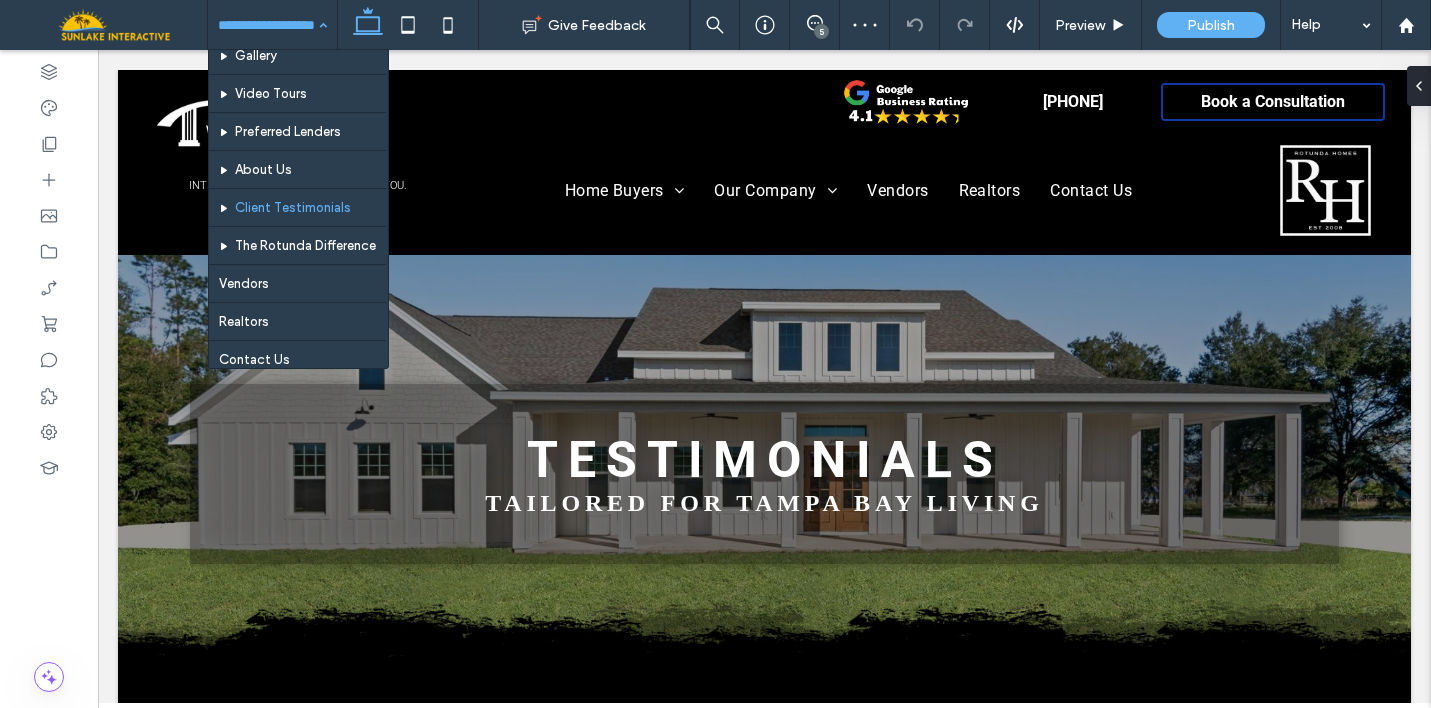 scroll, scrollTop: 110, scrollLeft: 0, axis: vertical 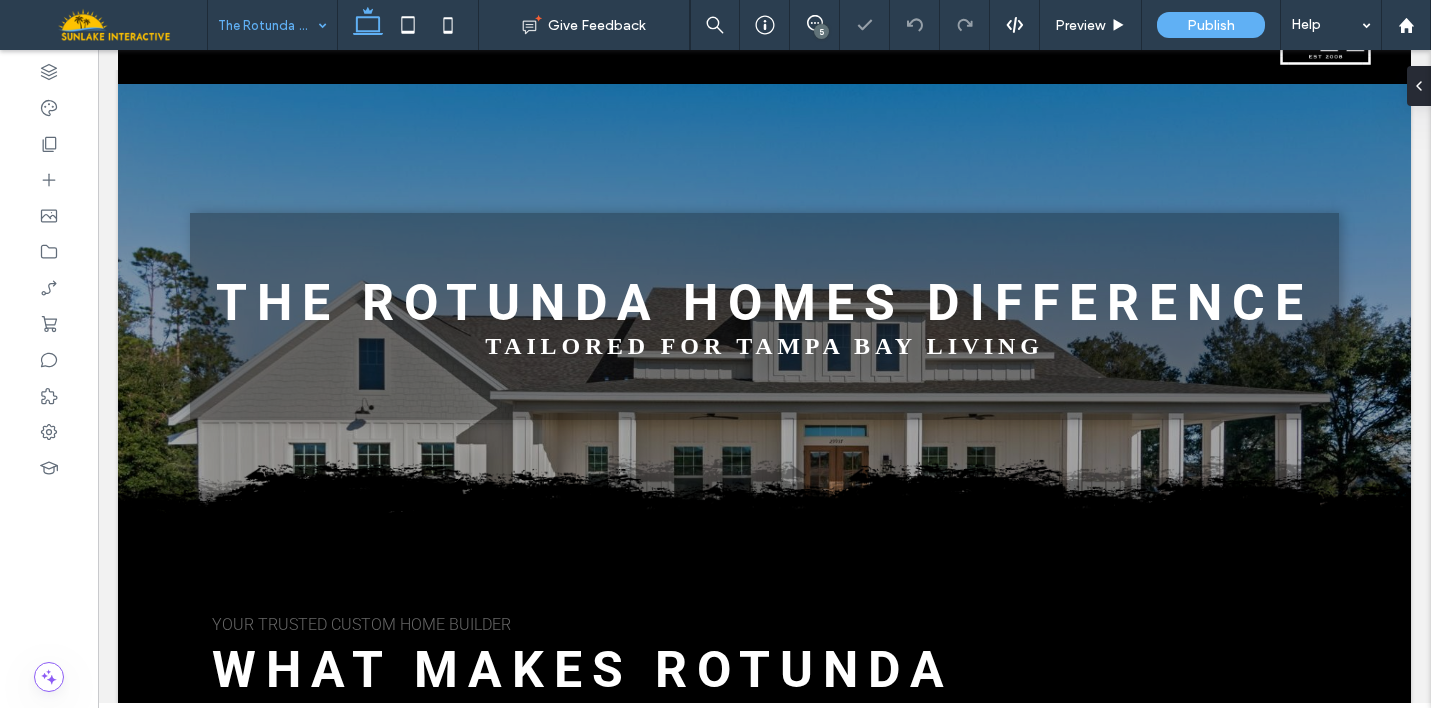 click at bounding box center [267, 25] 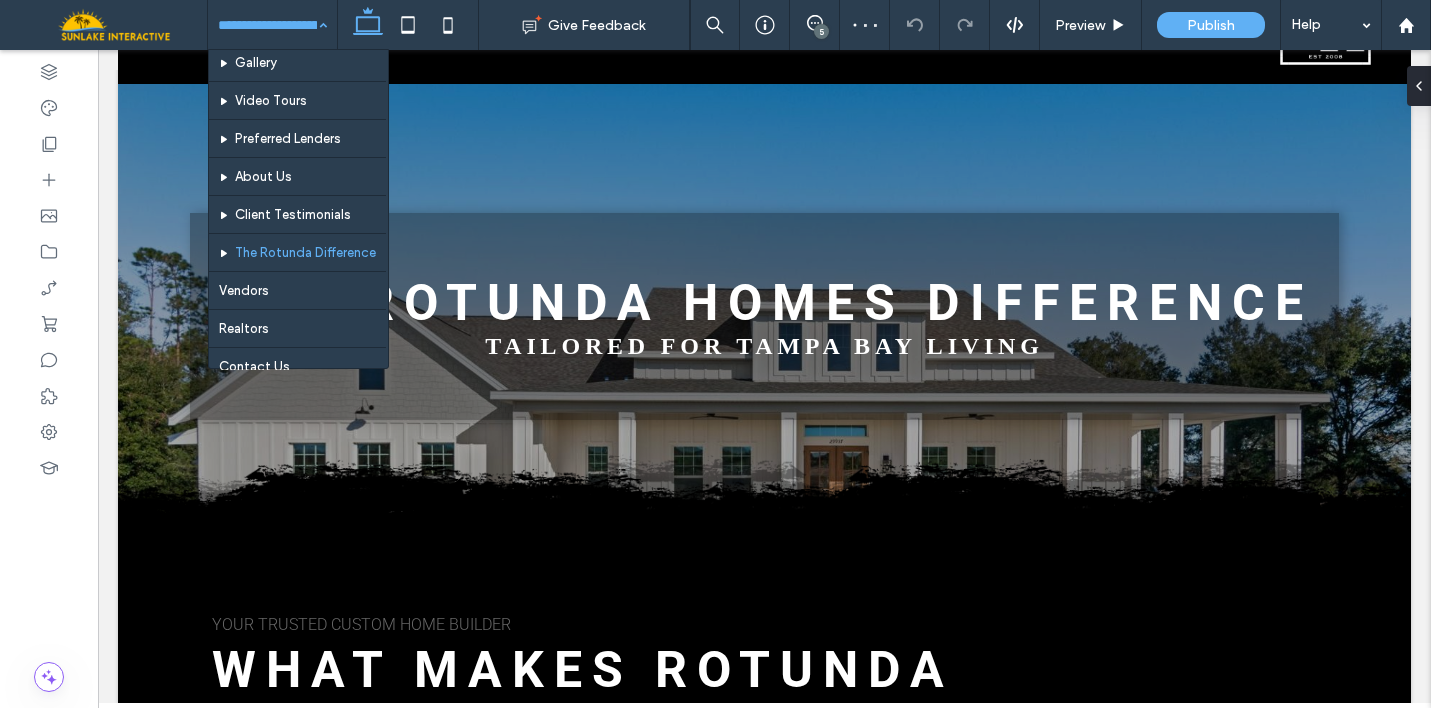 scroll, scrollTop: 88, scrollLeft: 0, axis: vertical 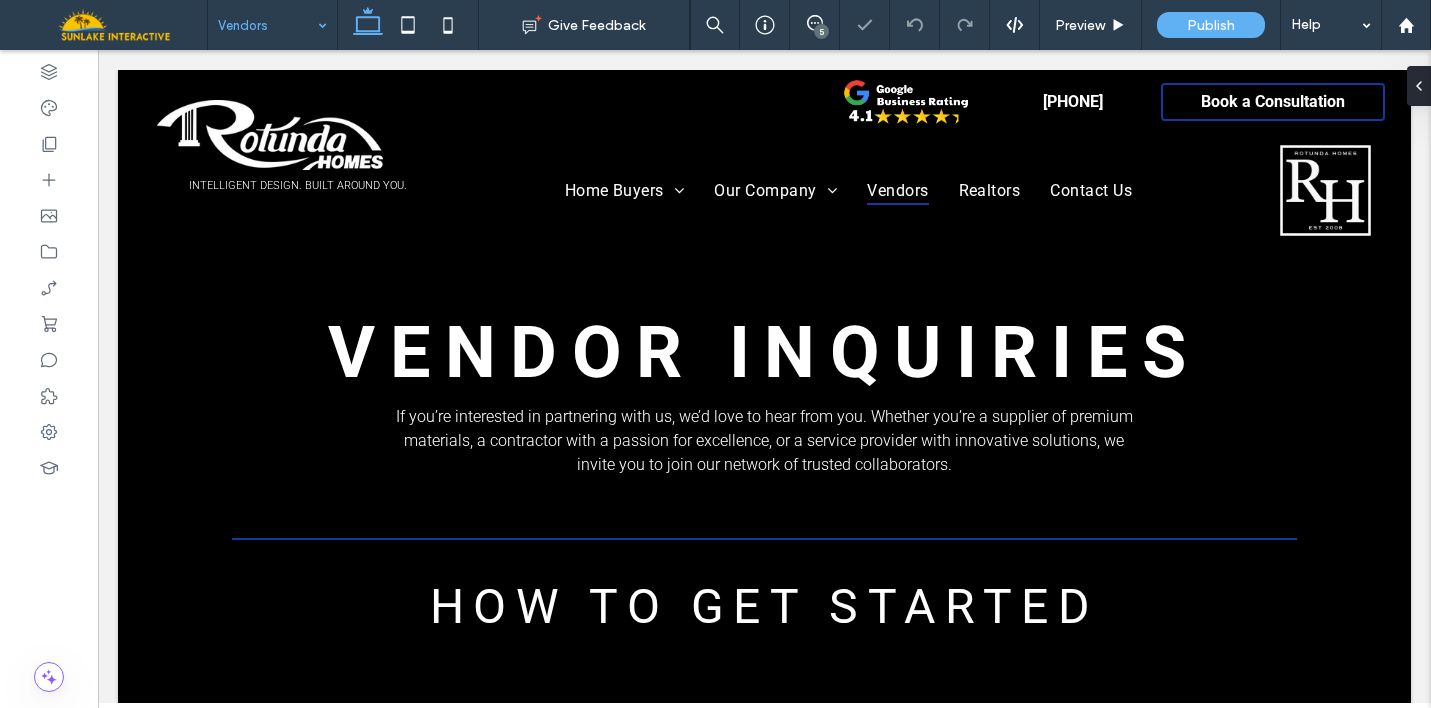 click at bounding box center [267, 25] 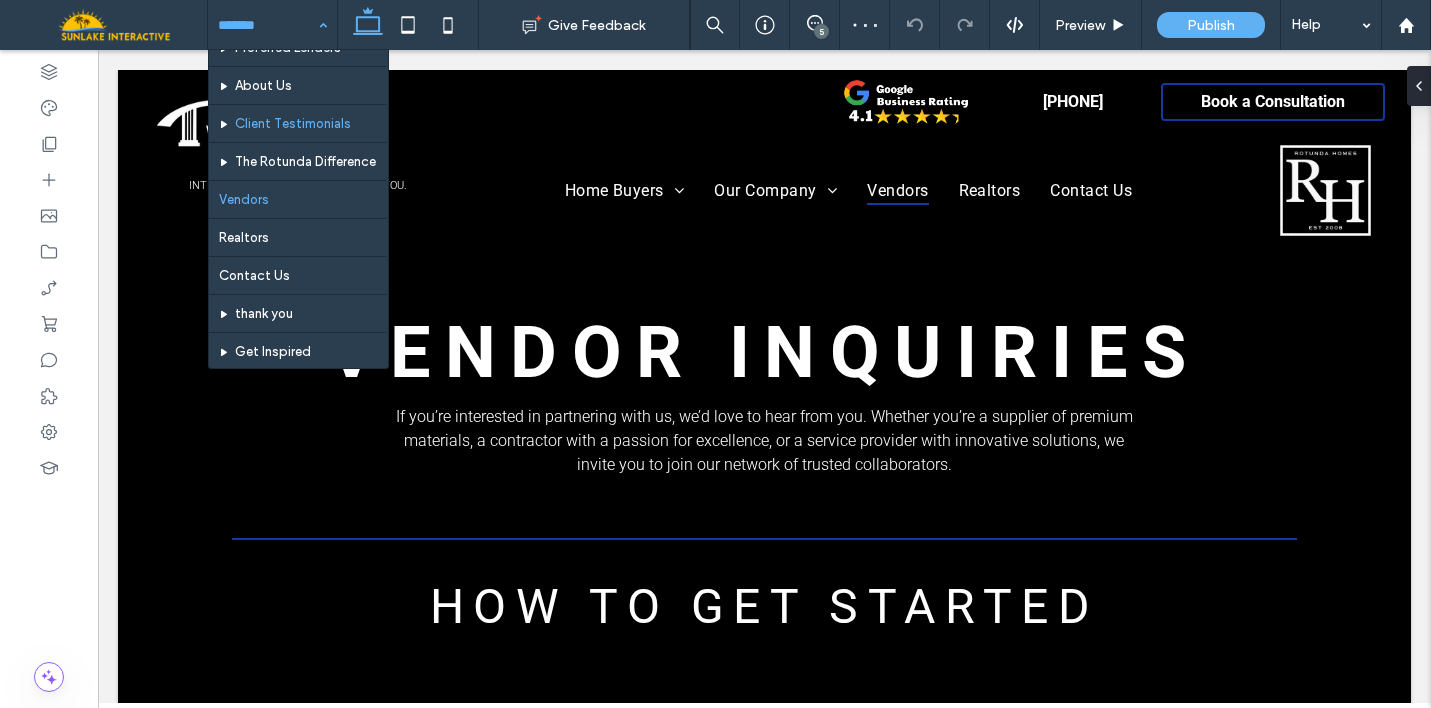 scroll, scrollTop: 186, scrollLeft: 0, axis: vertical 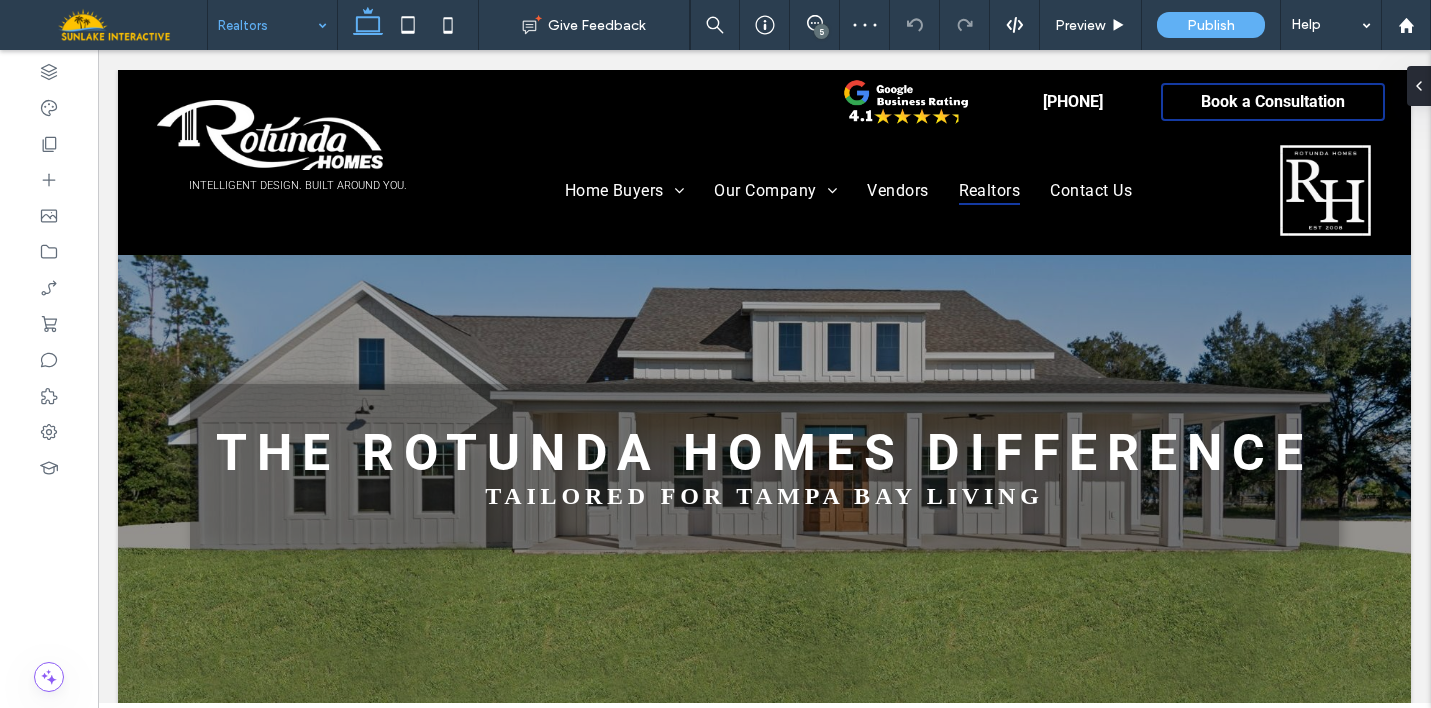 click at bounding box center (267, 25) 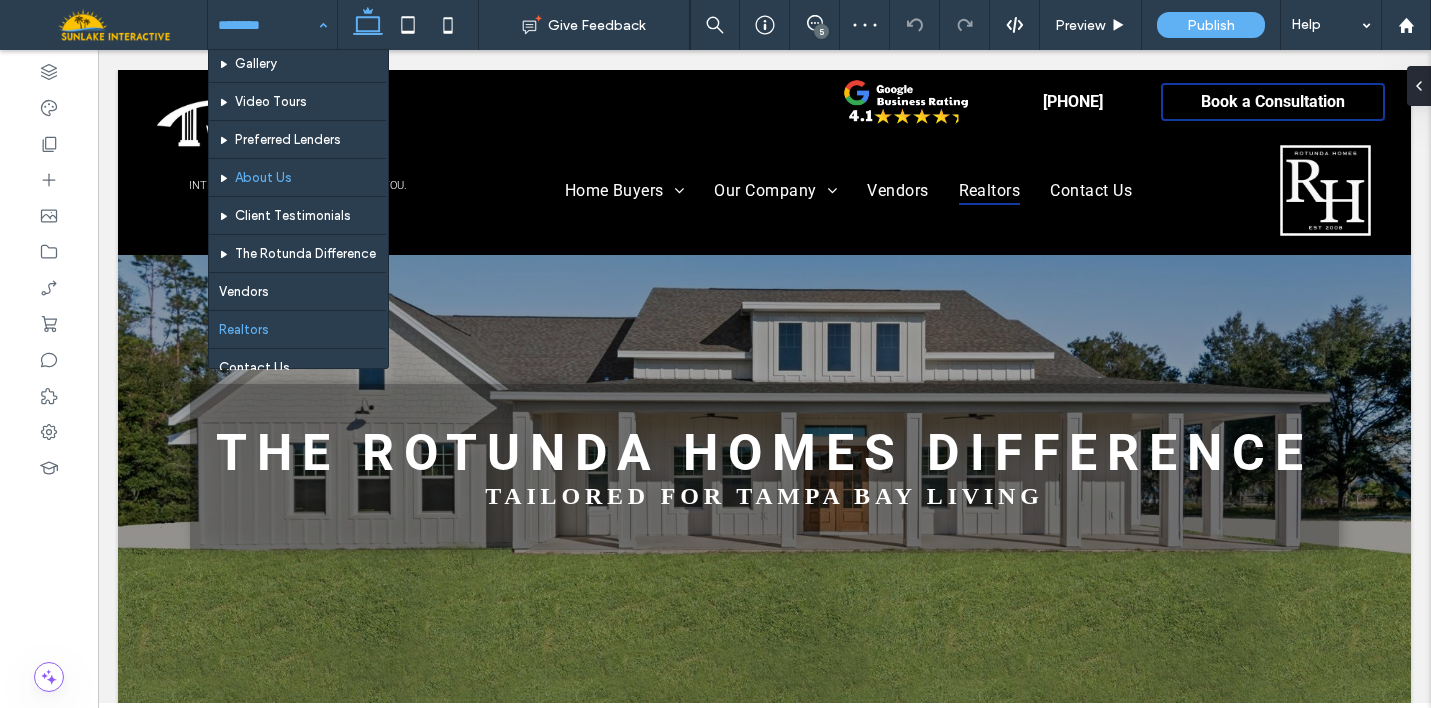 scroll, scrollTop: 186, scrollLeft: 0, axis: vertical 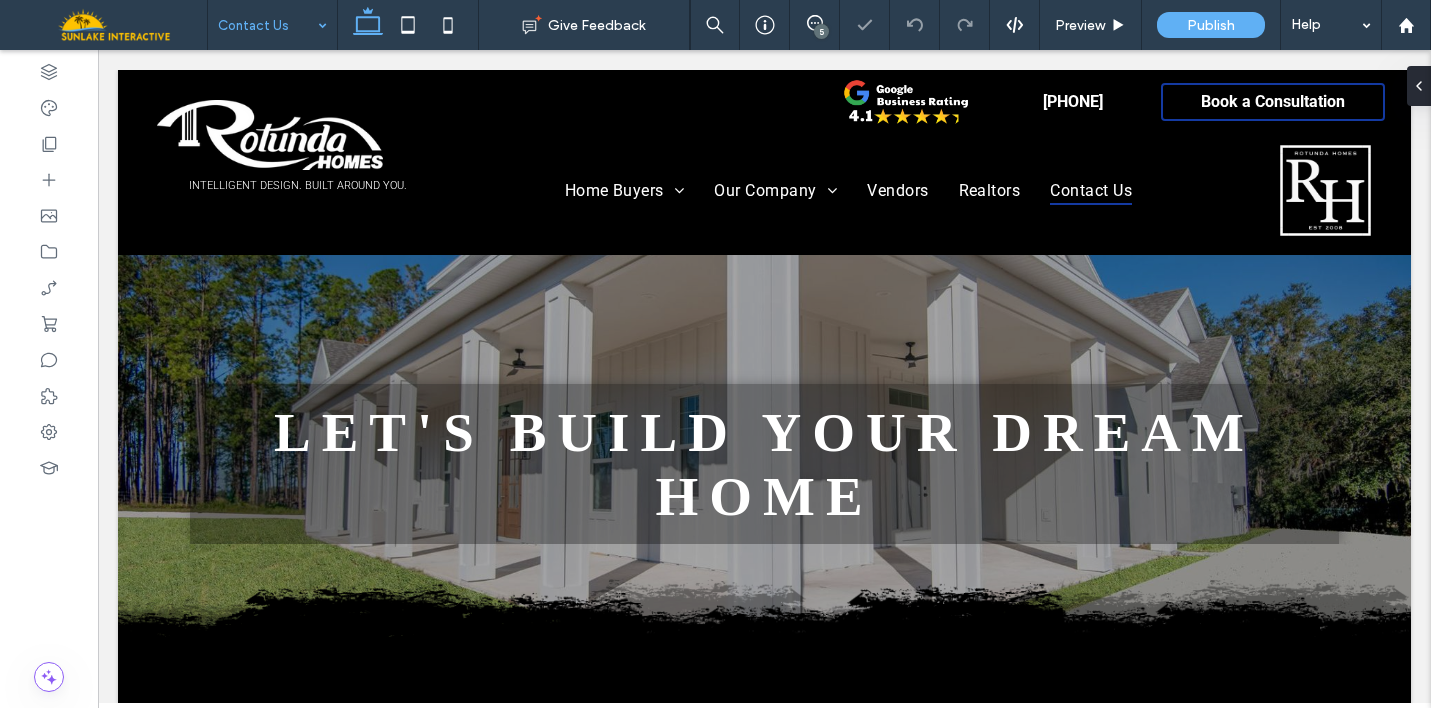 click at bounding box center (267, 25) 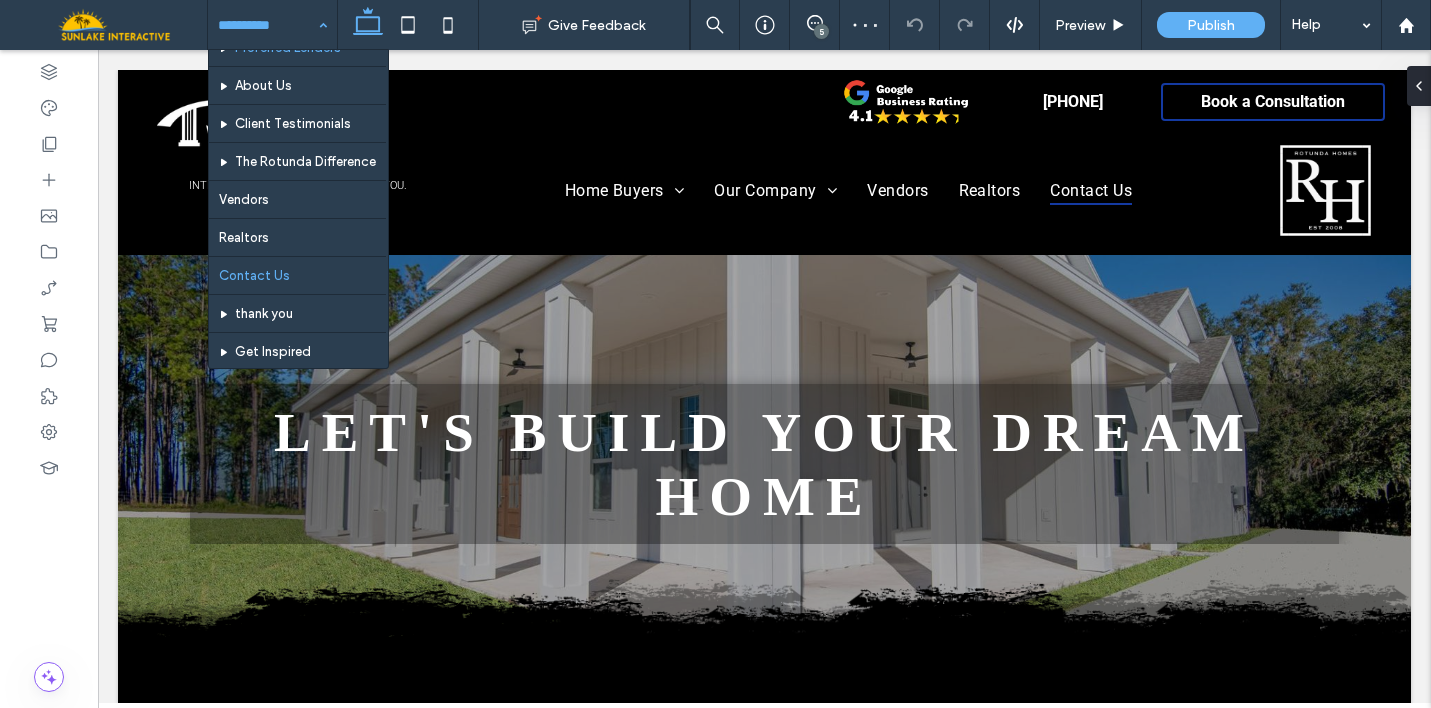 scroll, scrollTop: 186, scrollLeft: 0, axis: vertical 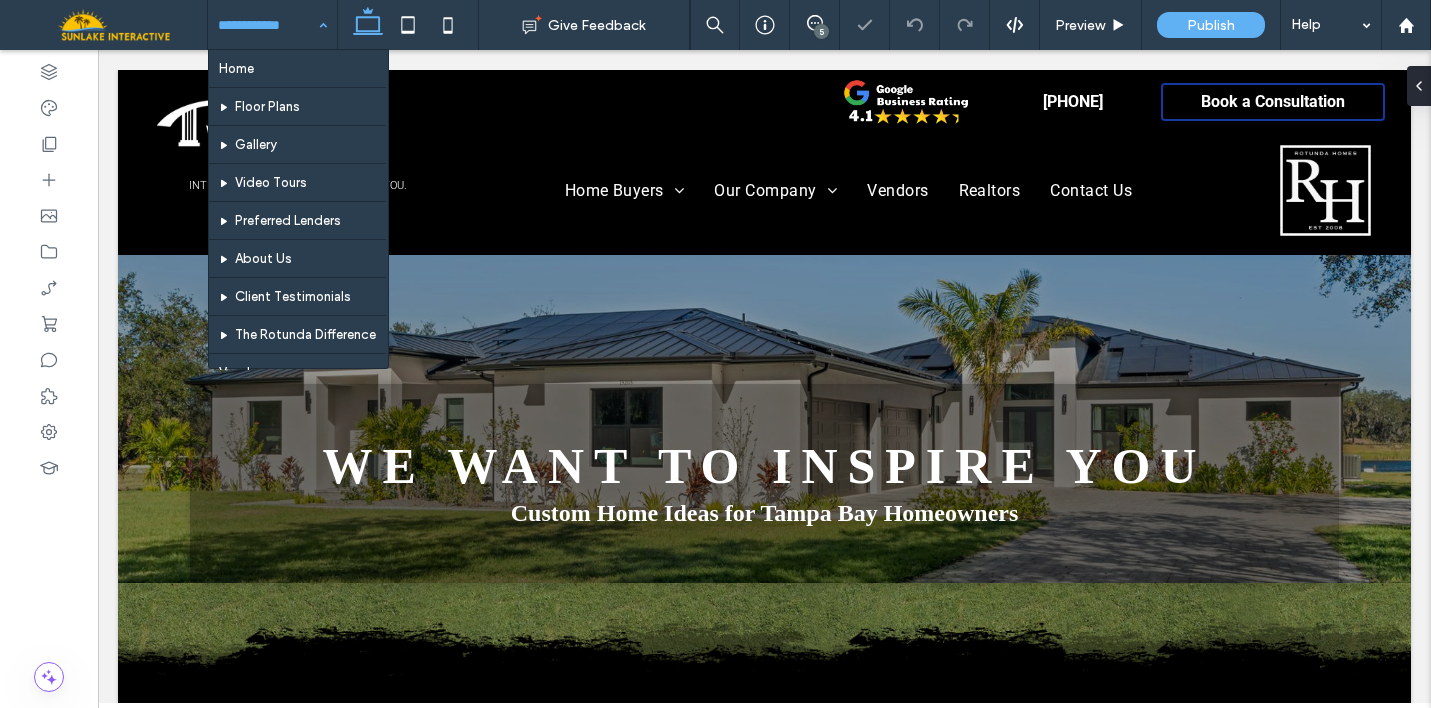 click at bounding box center [267, 25] 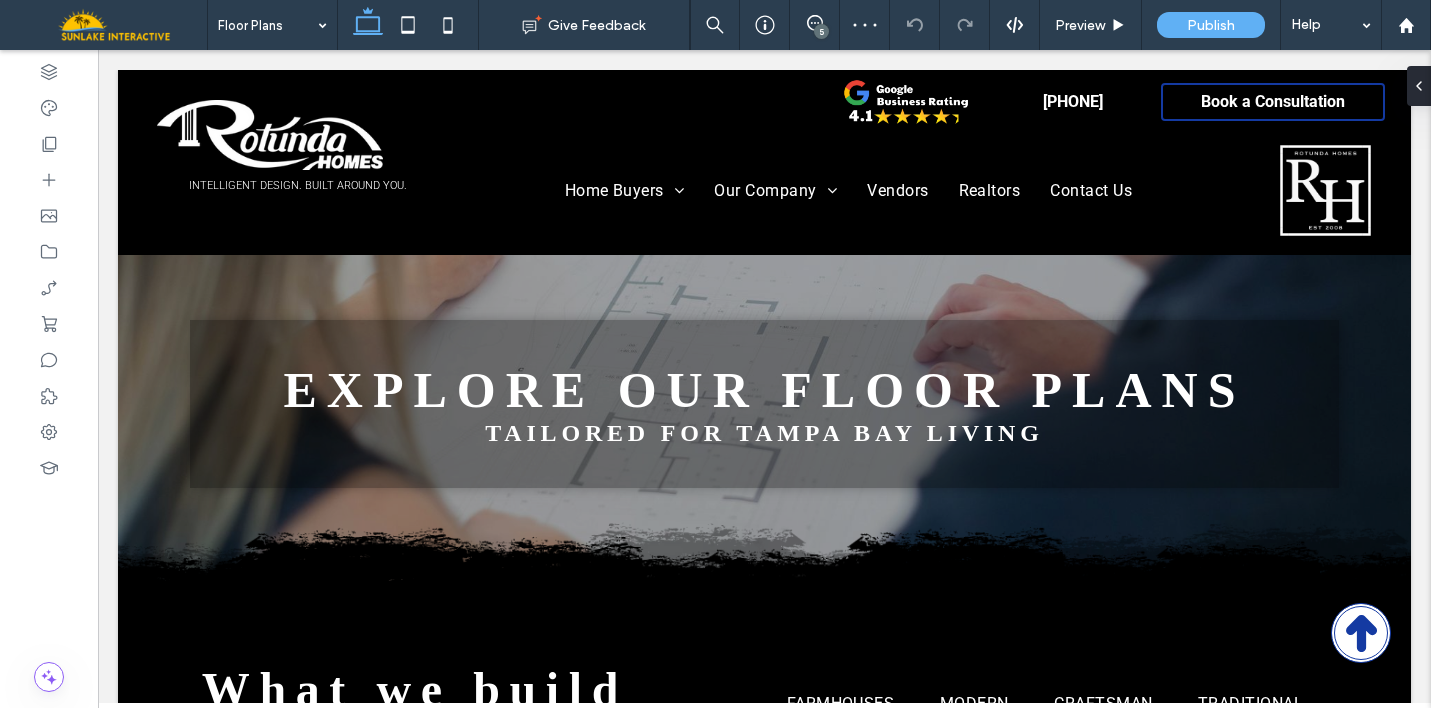 scroll, scrollTop: 0, scrollLeft: 0, axis: both 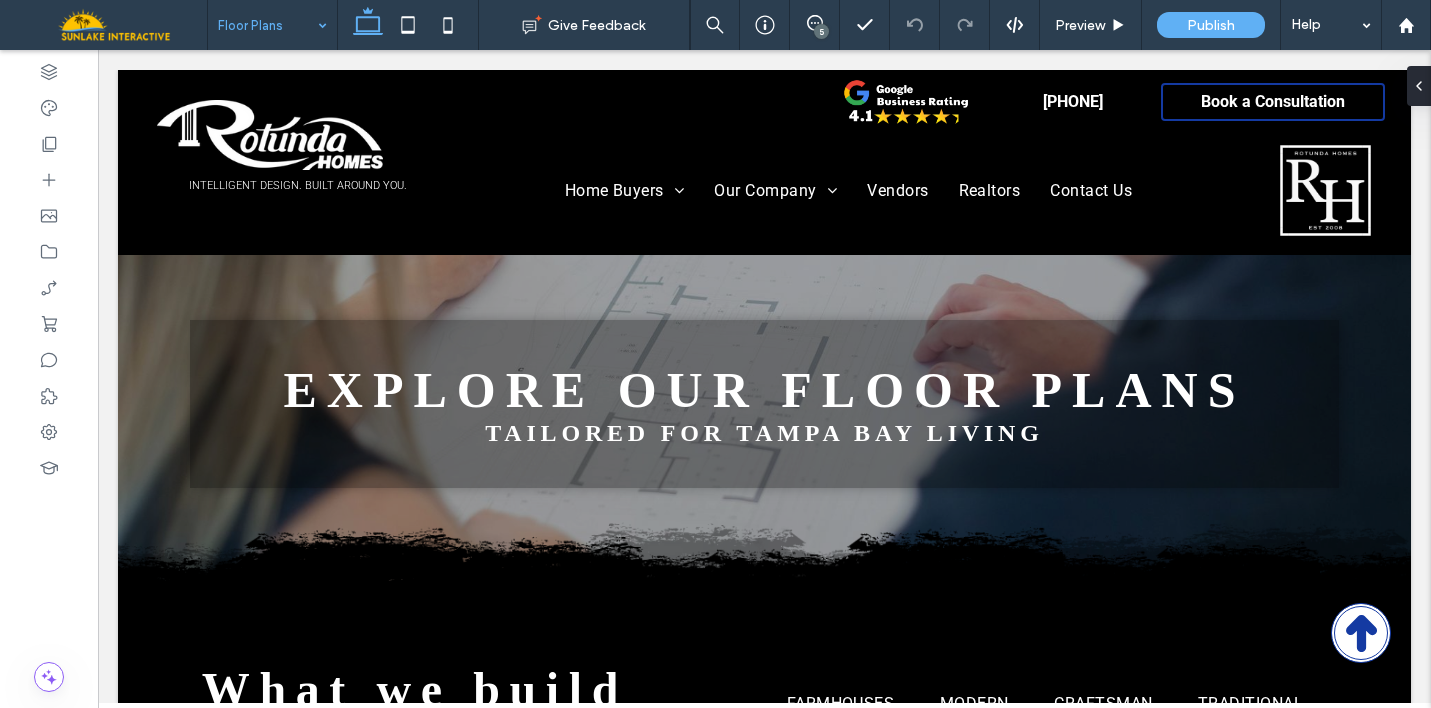 click at bounding box center [267, 25] 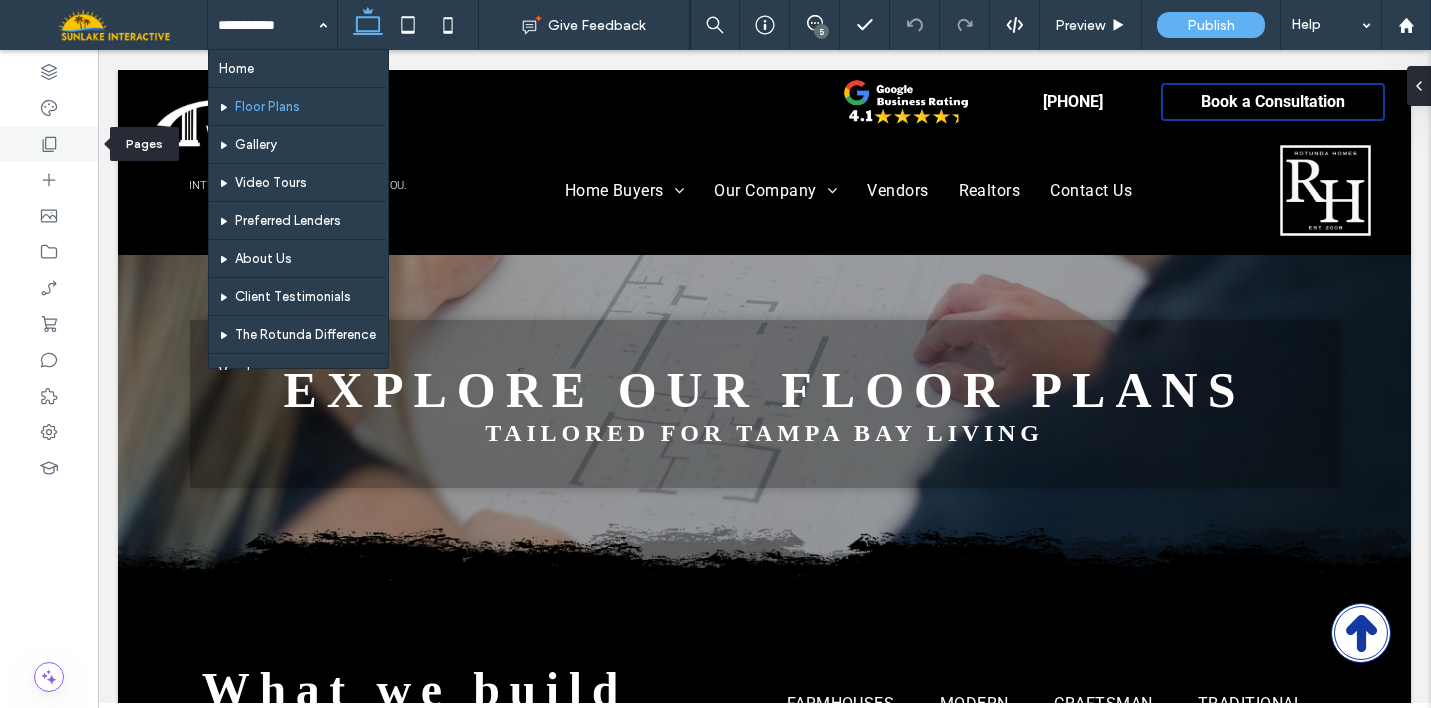click 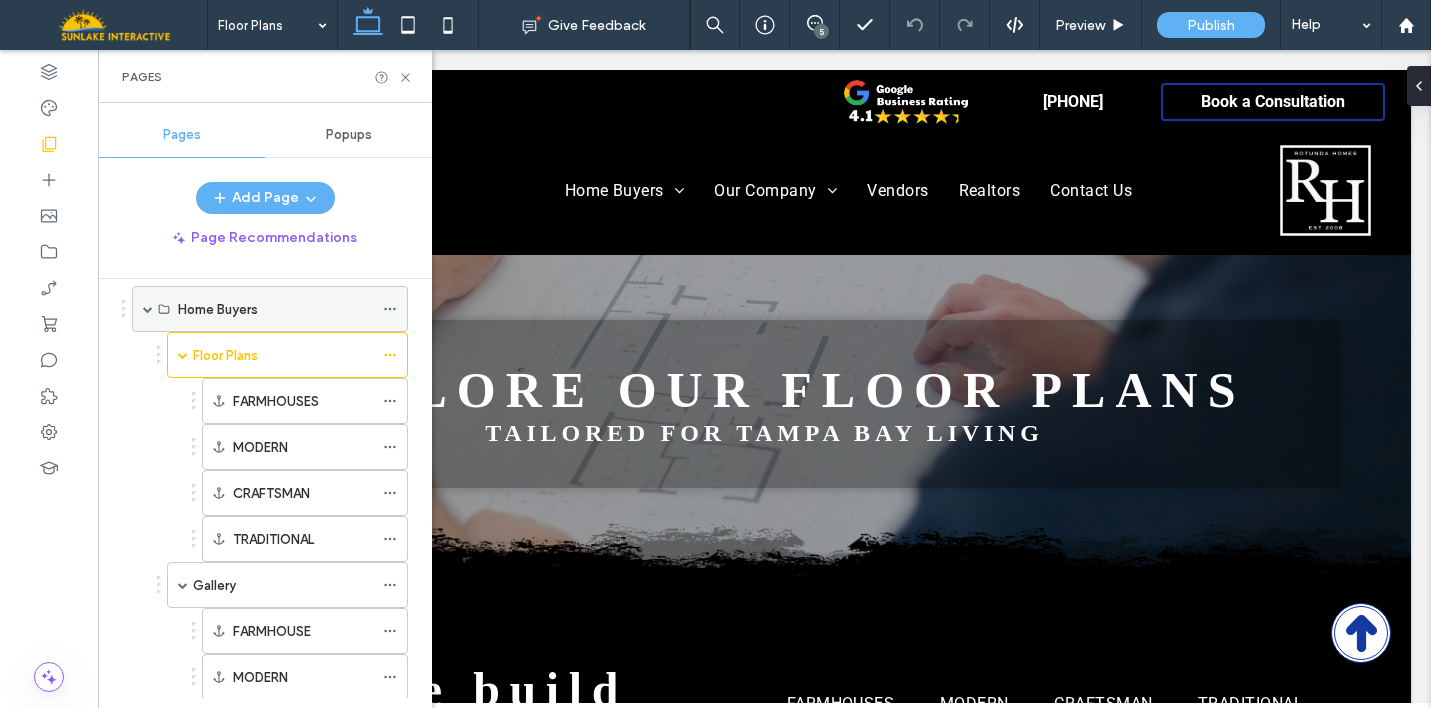scroll, scrollTop: 162, scrollLeft: 0, axis: vertical 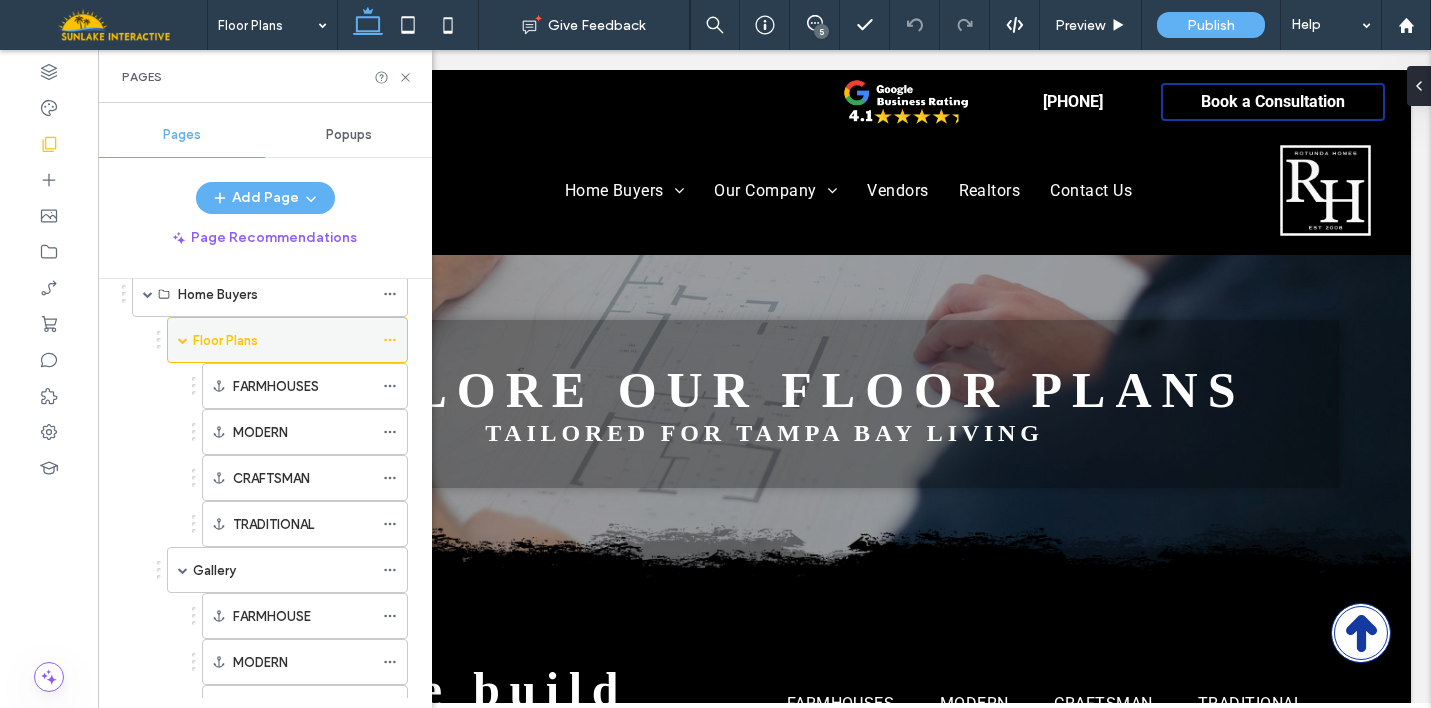 click on "Floor Plans" at bounding box center [225, 340] 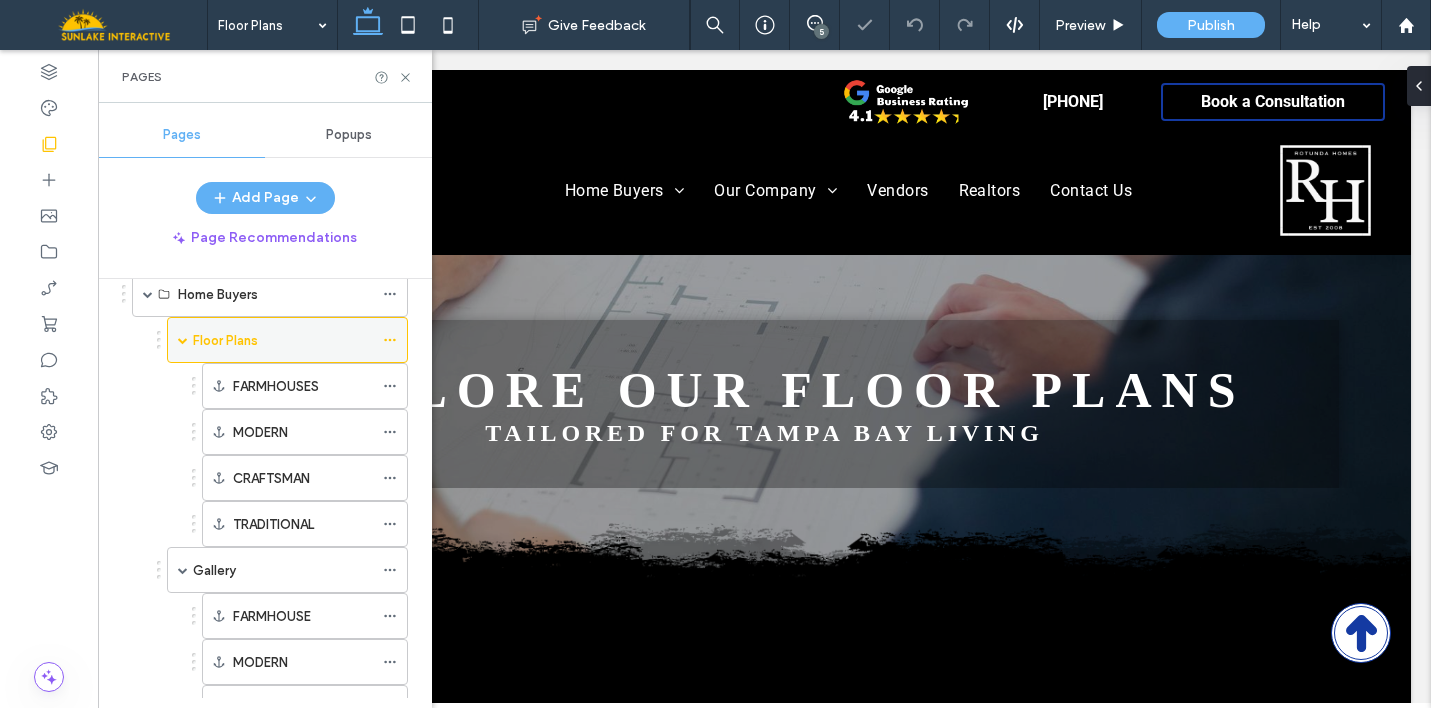 scroll, scrollTop: 0, scrollLeft: 0, axis: both 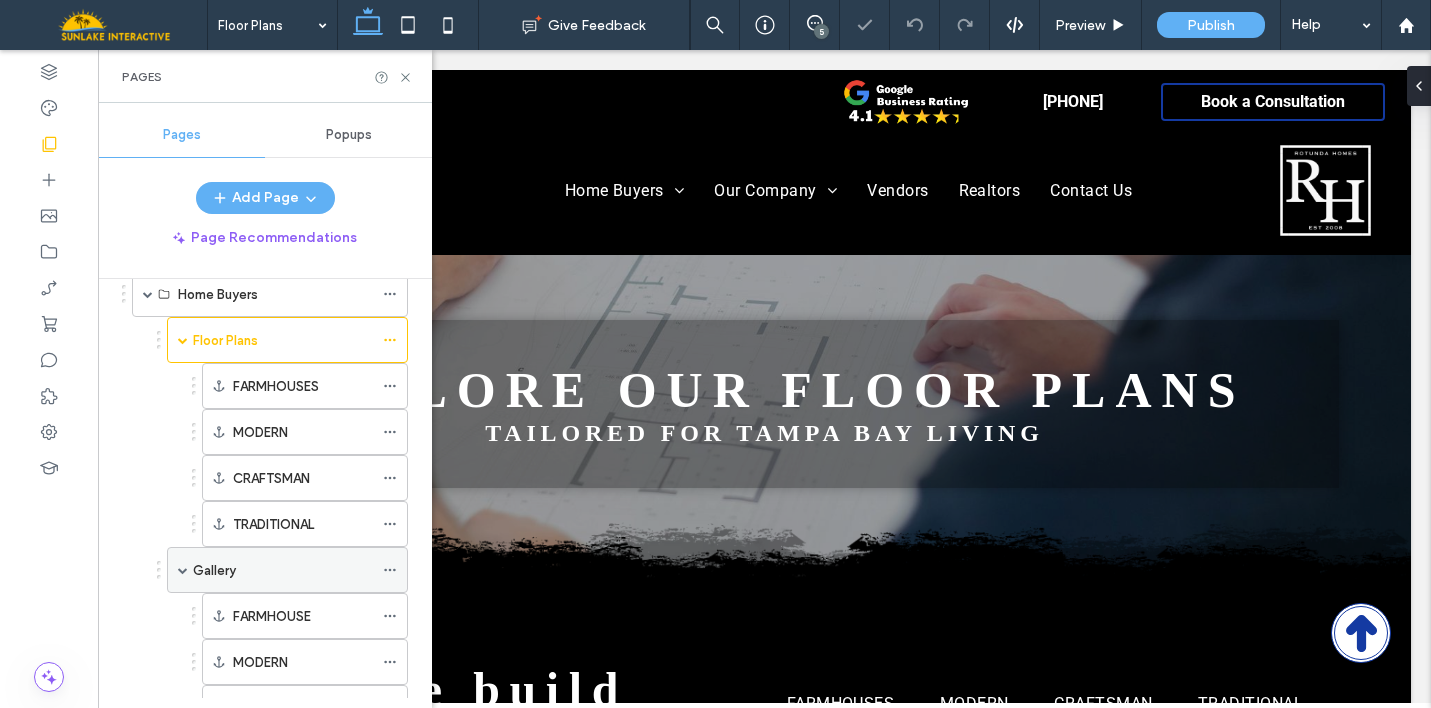 click on "Gallery" at bounding box center [214, 570] 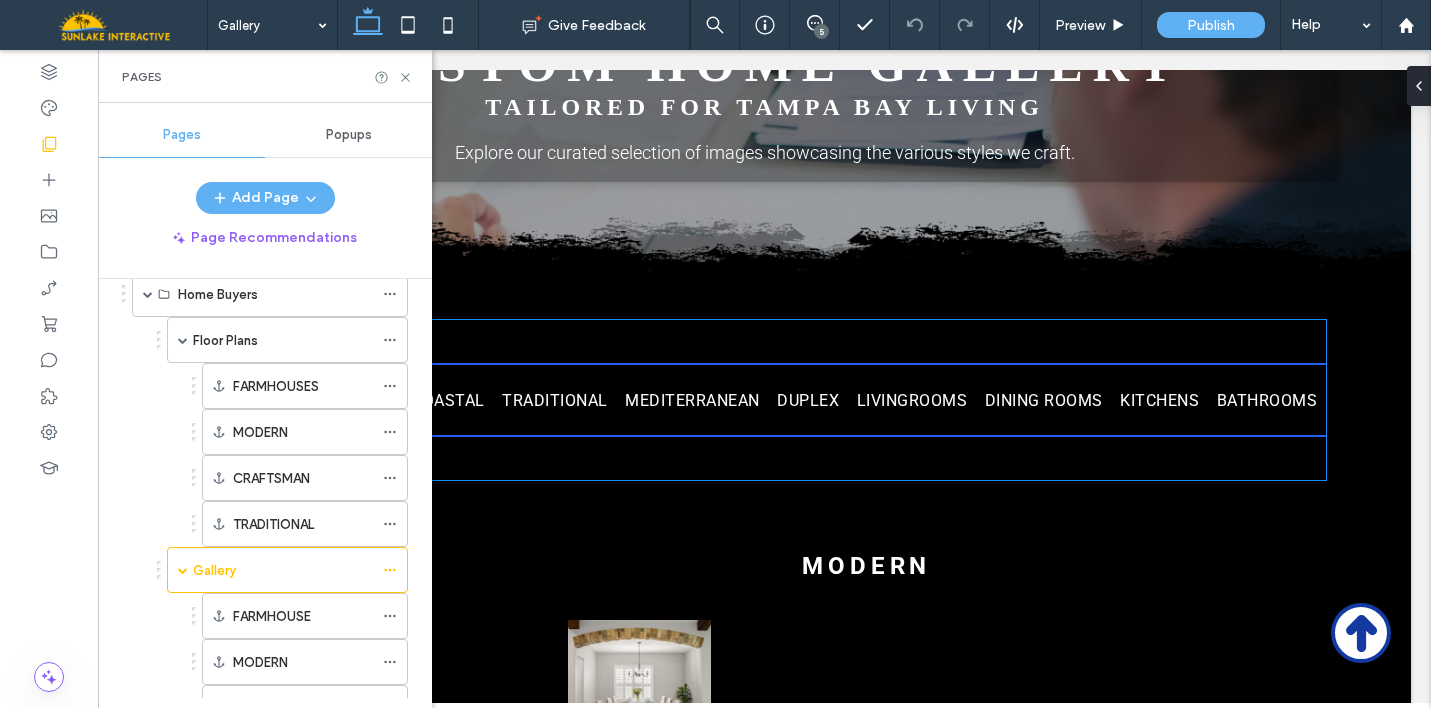 scroll, scrollTop: 0, scrollLeft: 0, axis: both 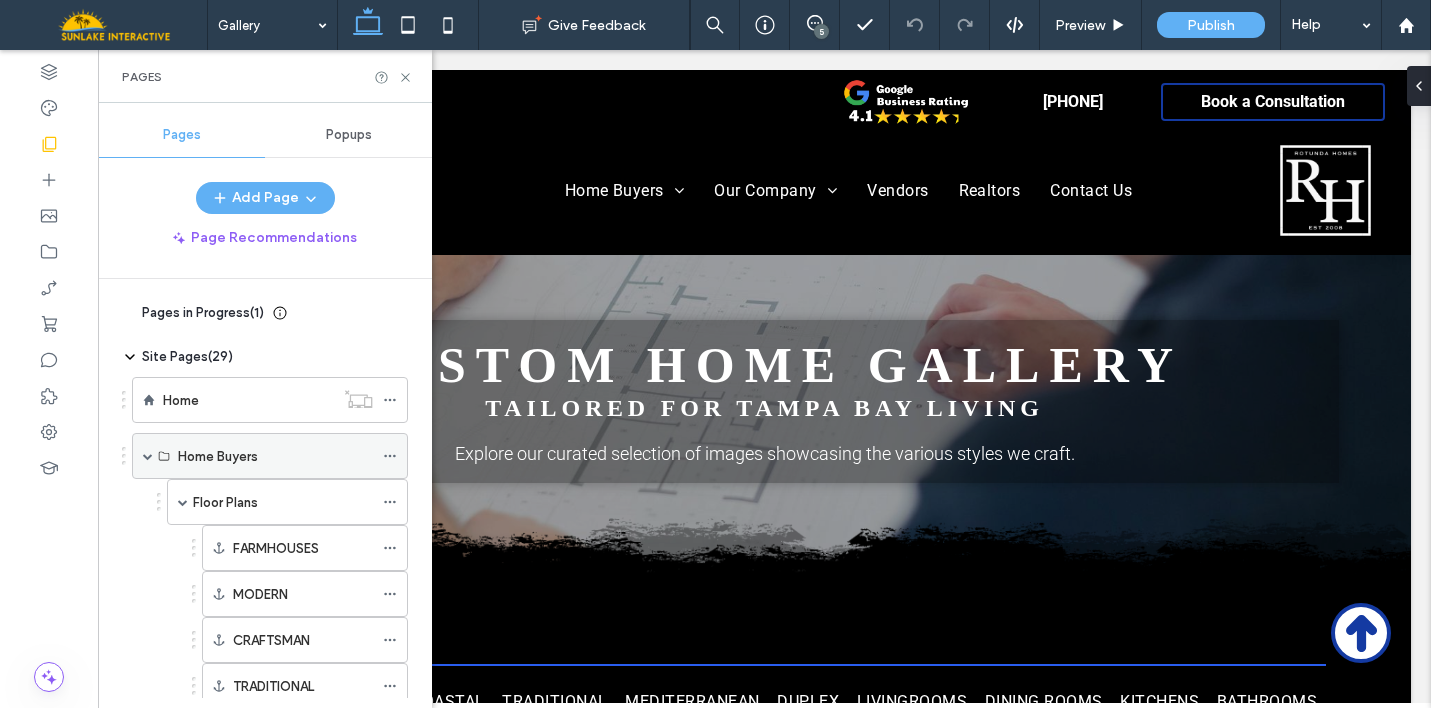 click at bounding box center [148, 456] 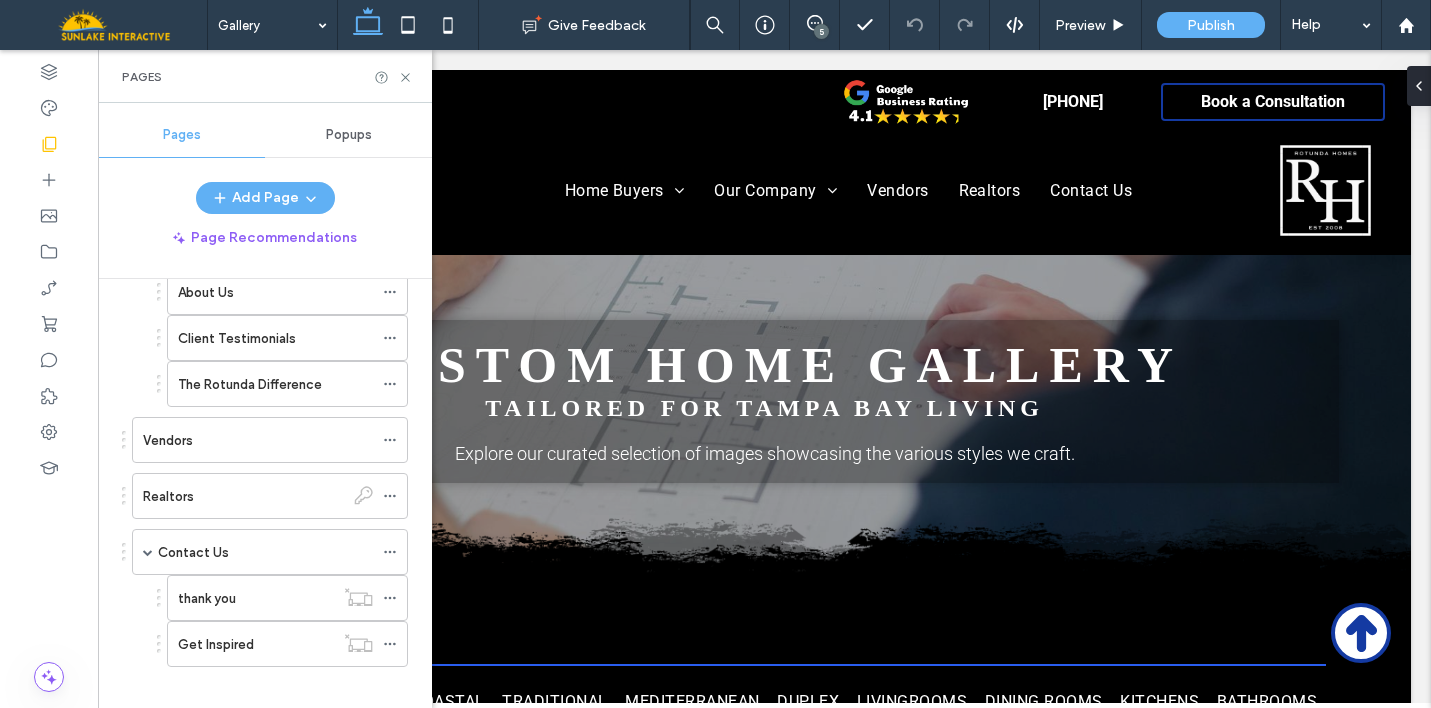 scroll, scrollTop: 270, scrollLeft: 0, axis: vertical 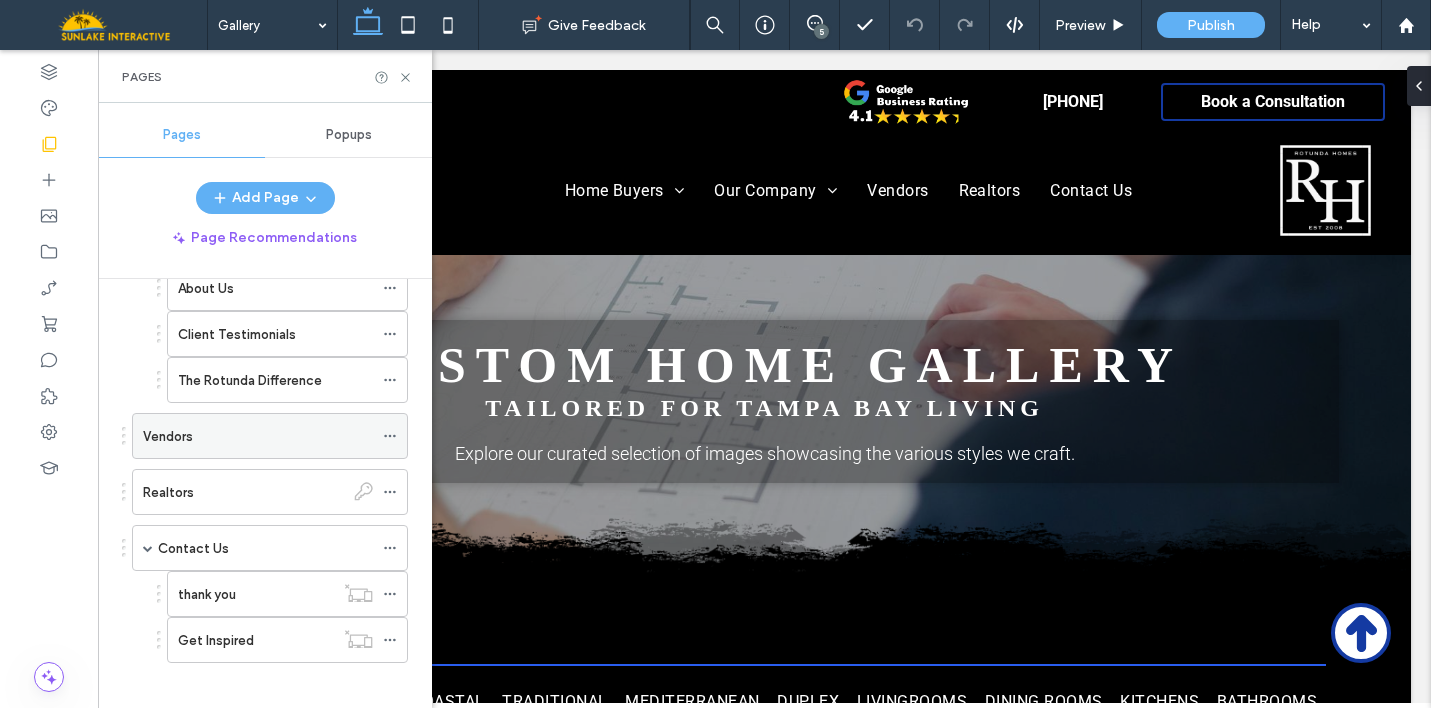 click on "Vendors" at bounding box center [258, 436] 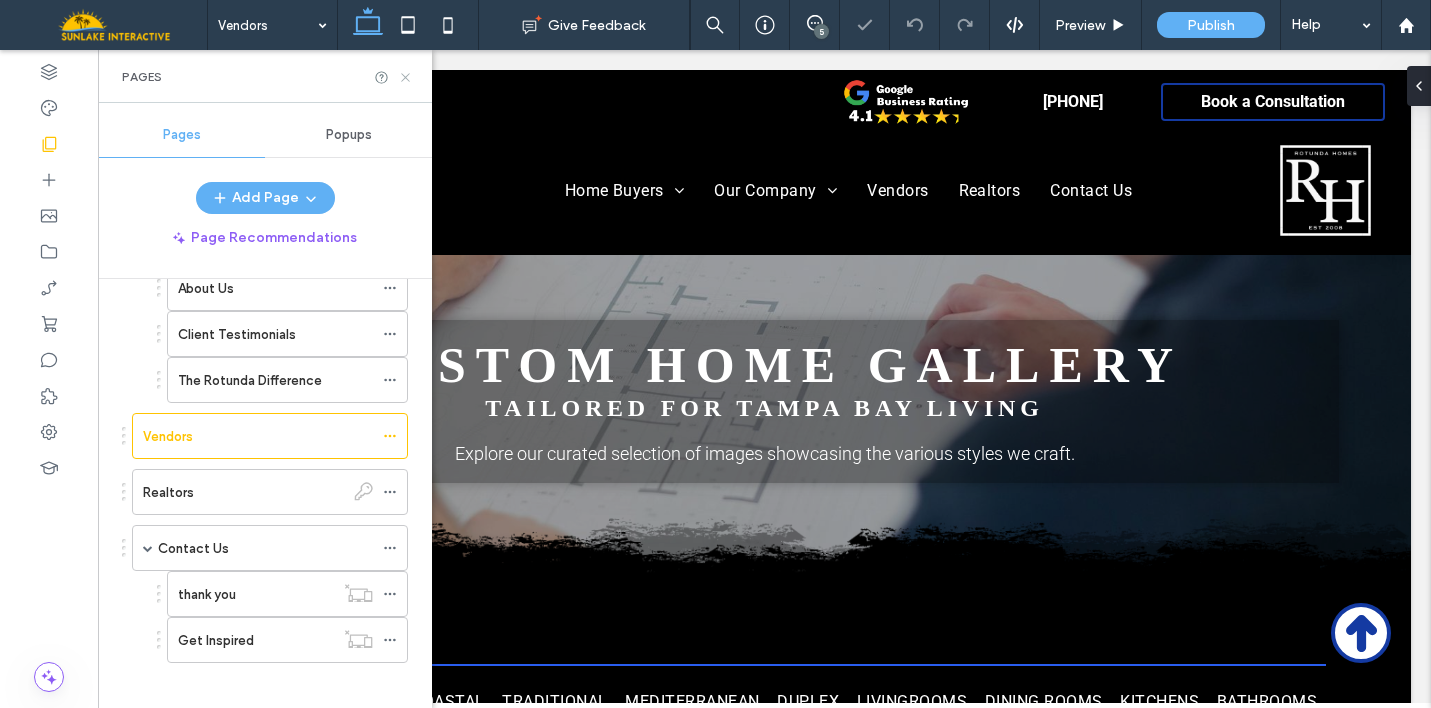 click 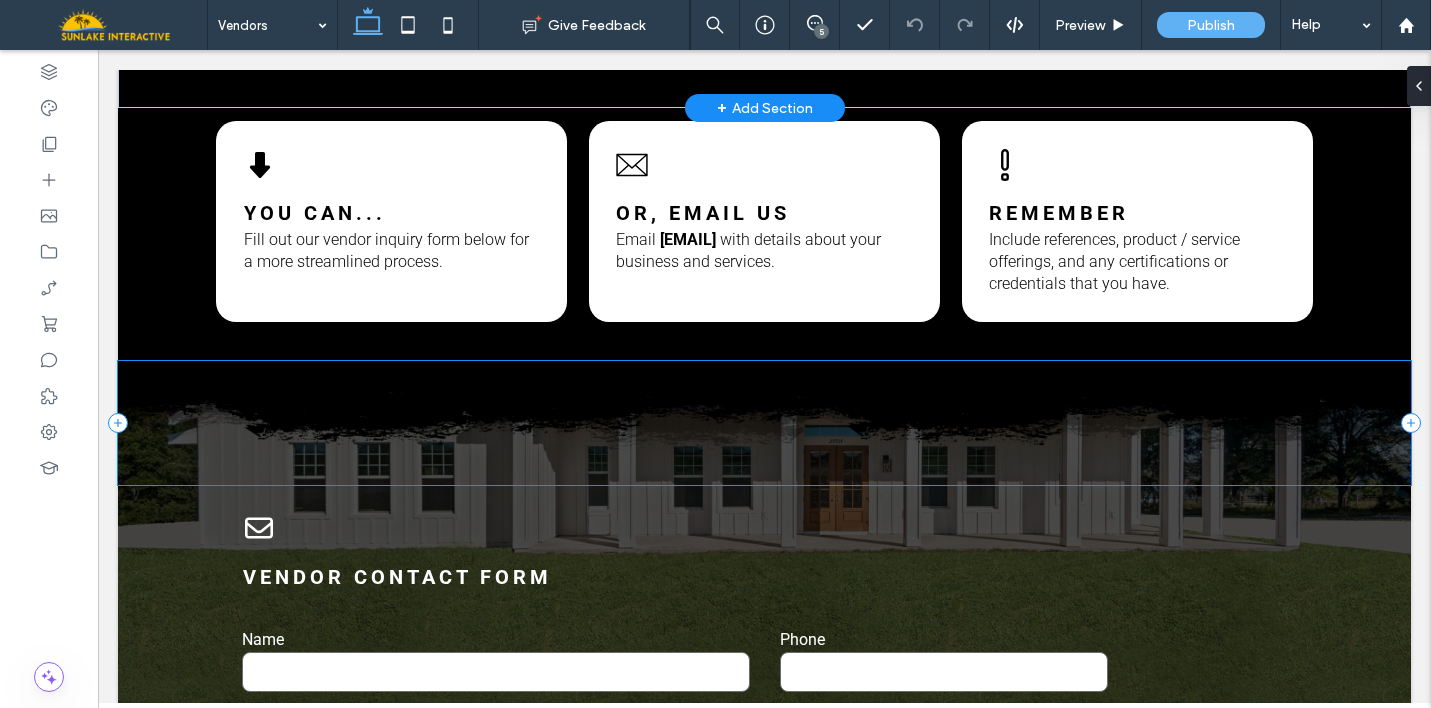 scroll, scrollTop: 608, scrollLeft: 0, axis: vertical 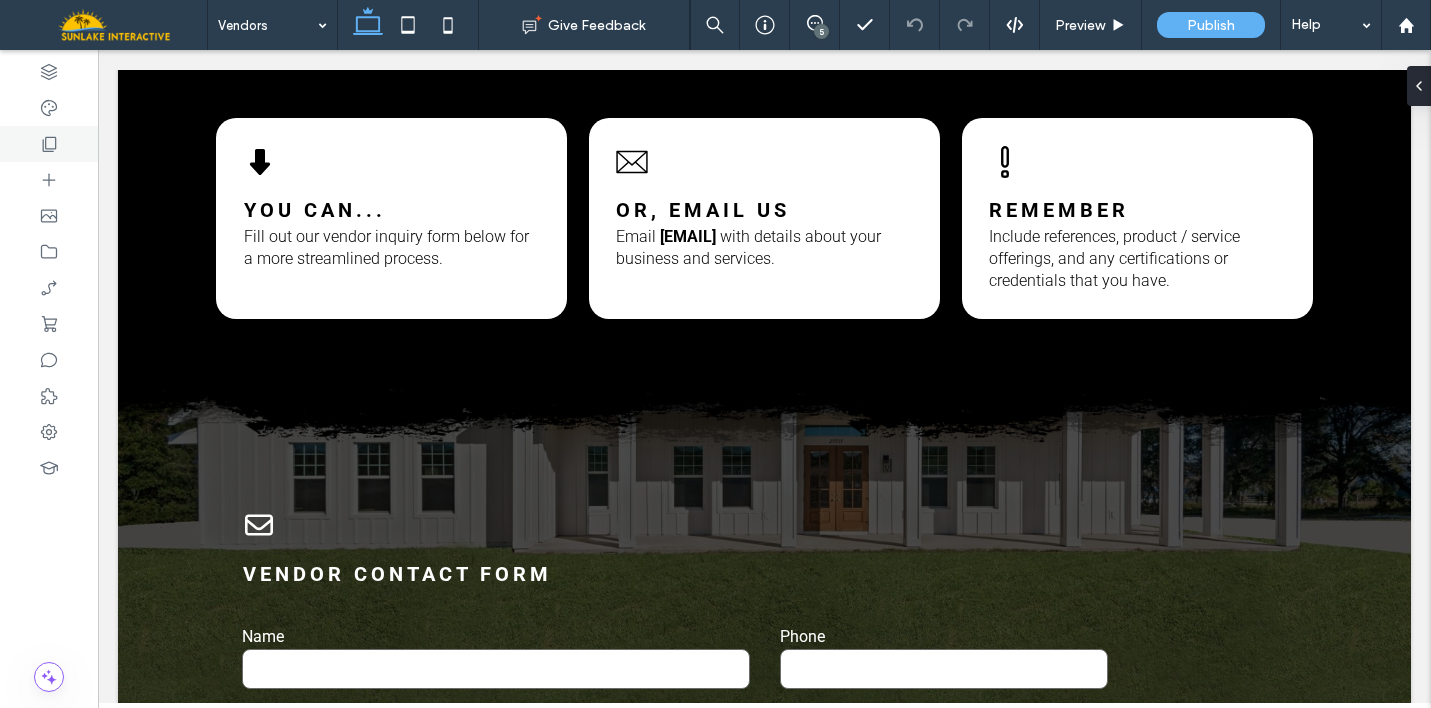 click at bounding box center (49, 144) 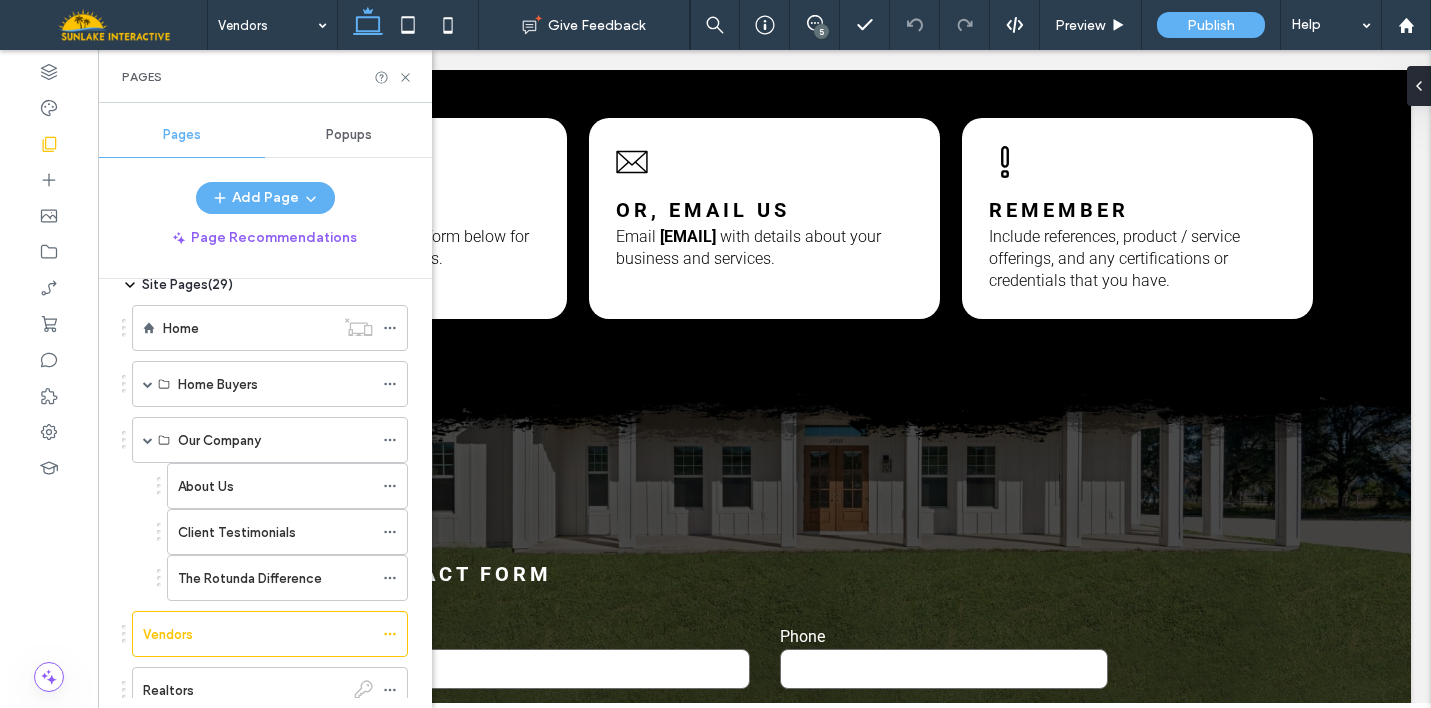scroll, scrollTop: 71, scrollLeft: 0, axis: vertical 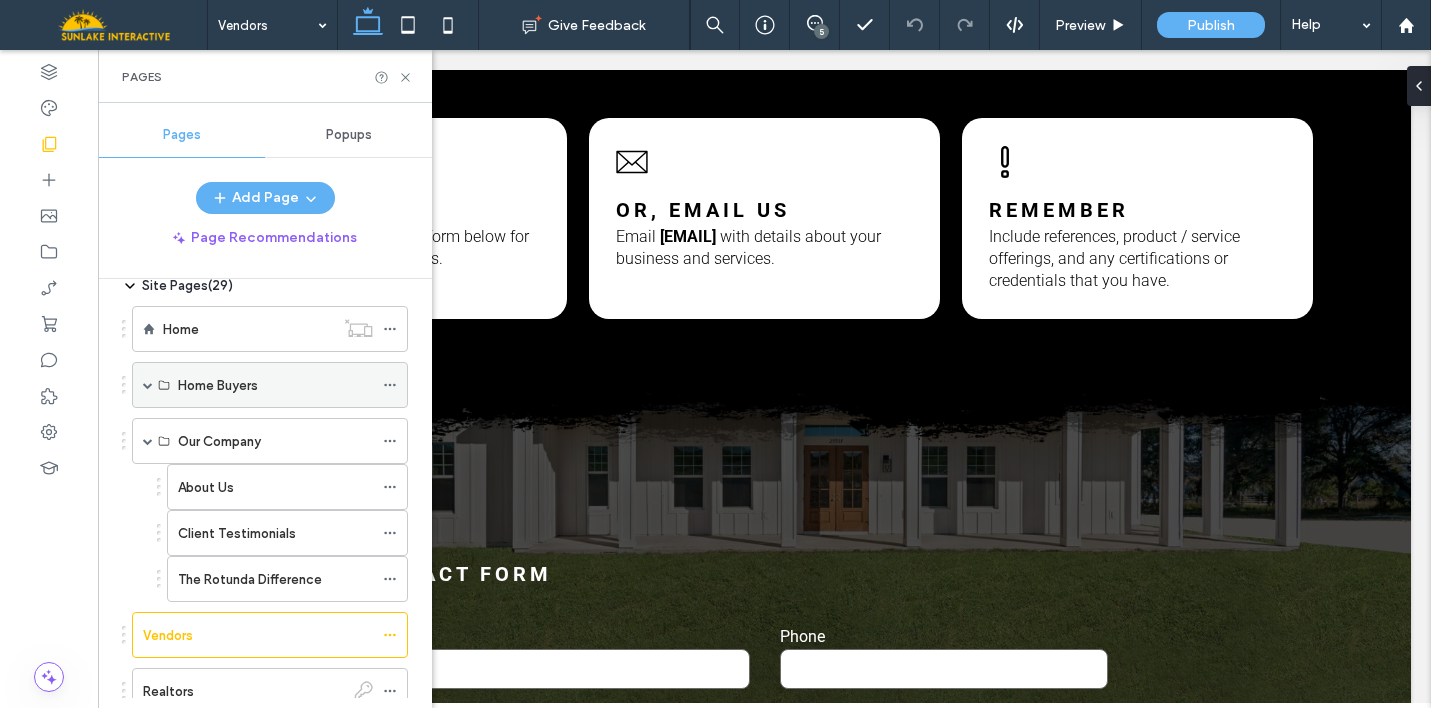 click at bounding box center [148, 385] 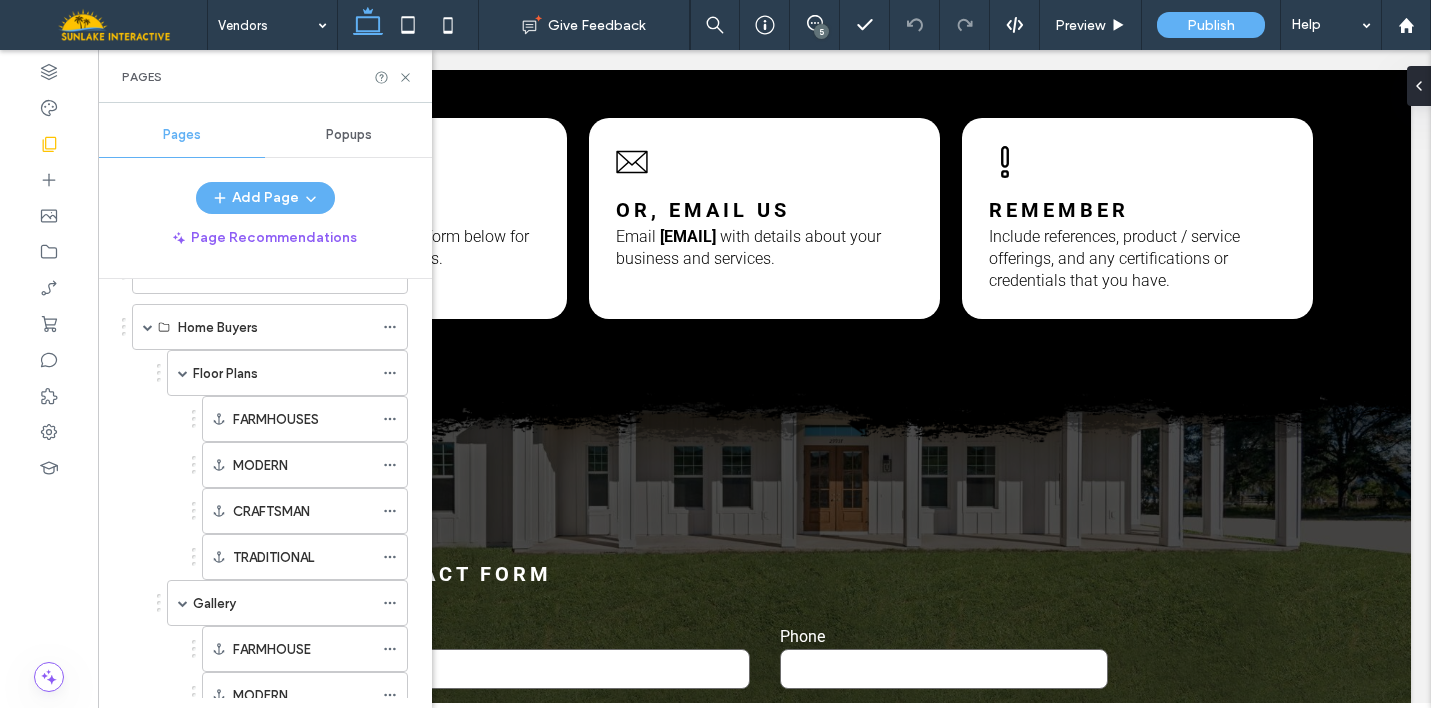 scroll, scrollTop: 113, scrollLeft: 0, axis: vertical 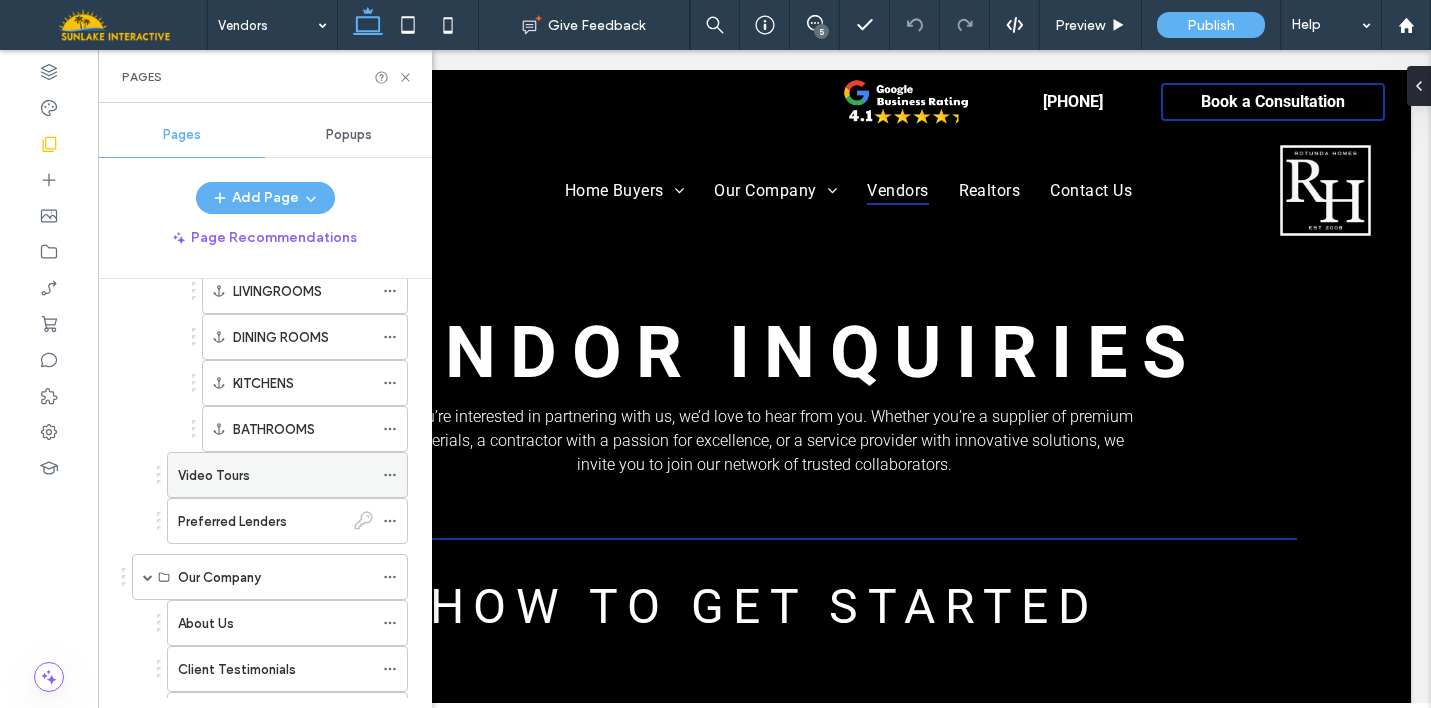 click on "Video Tours" at bounding box center (275, 475) 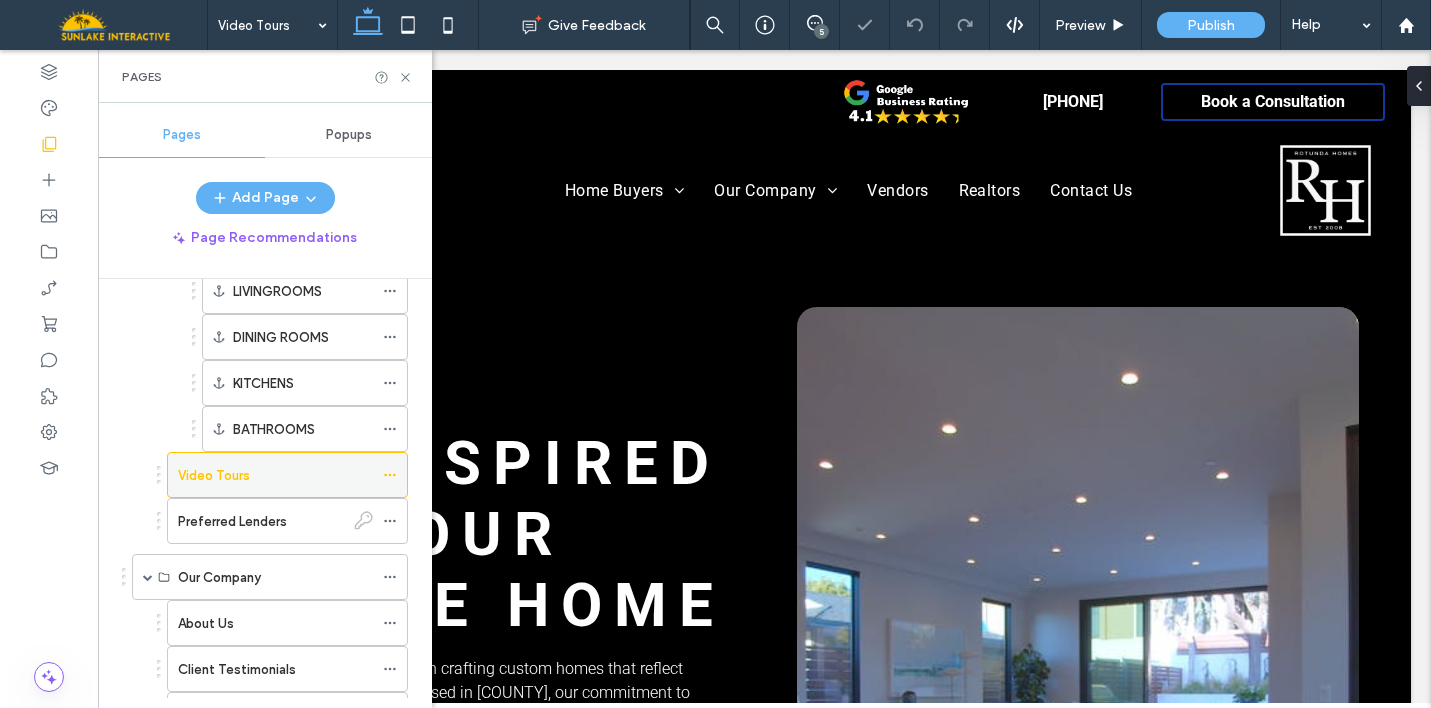 scroll, scrollTop: 0, scrollLeft: 0, axis: both 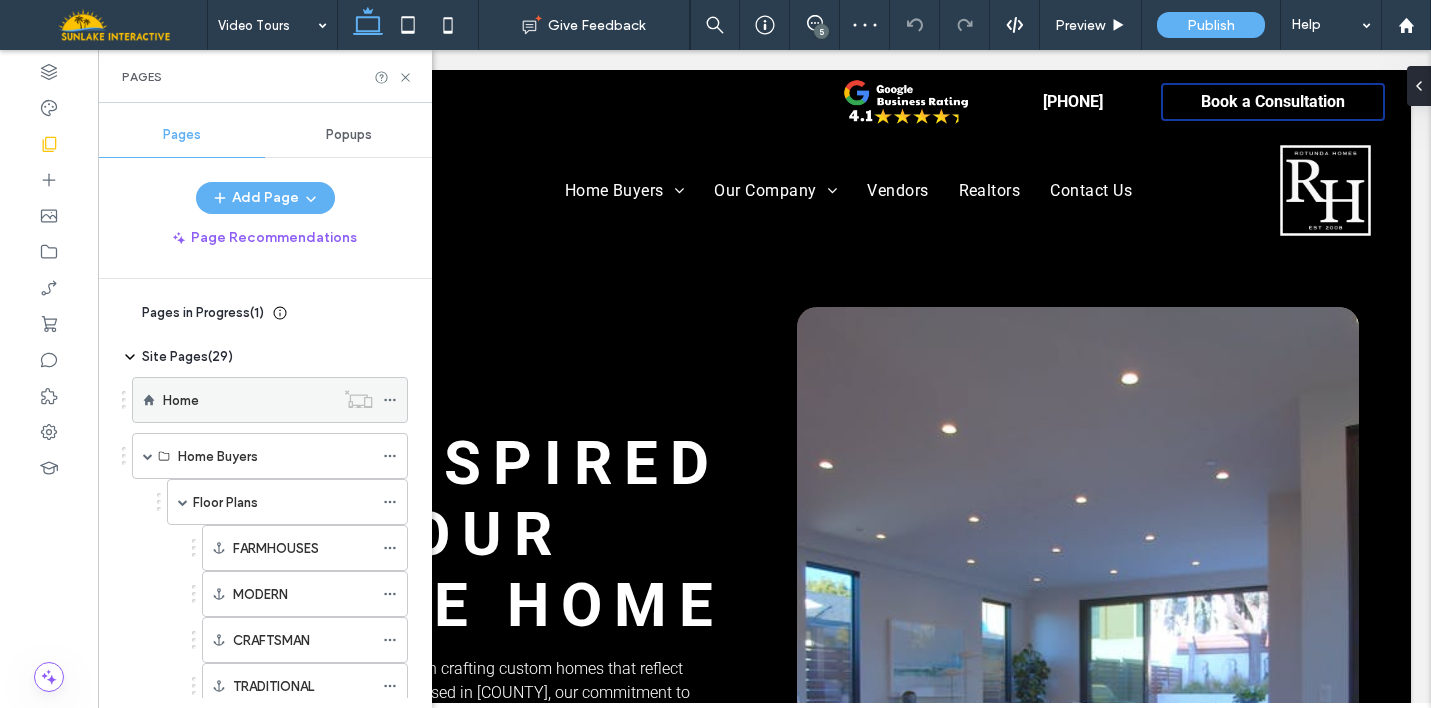 click on "Home" at bounding box center (248, 400) 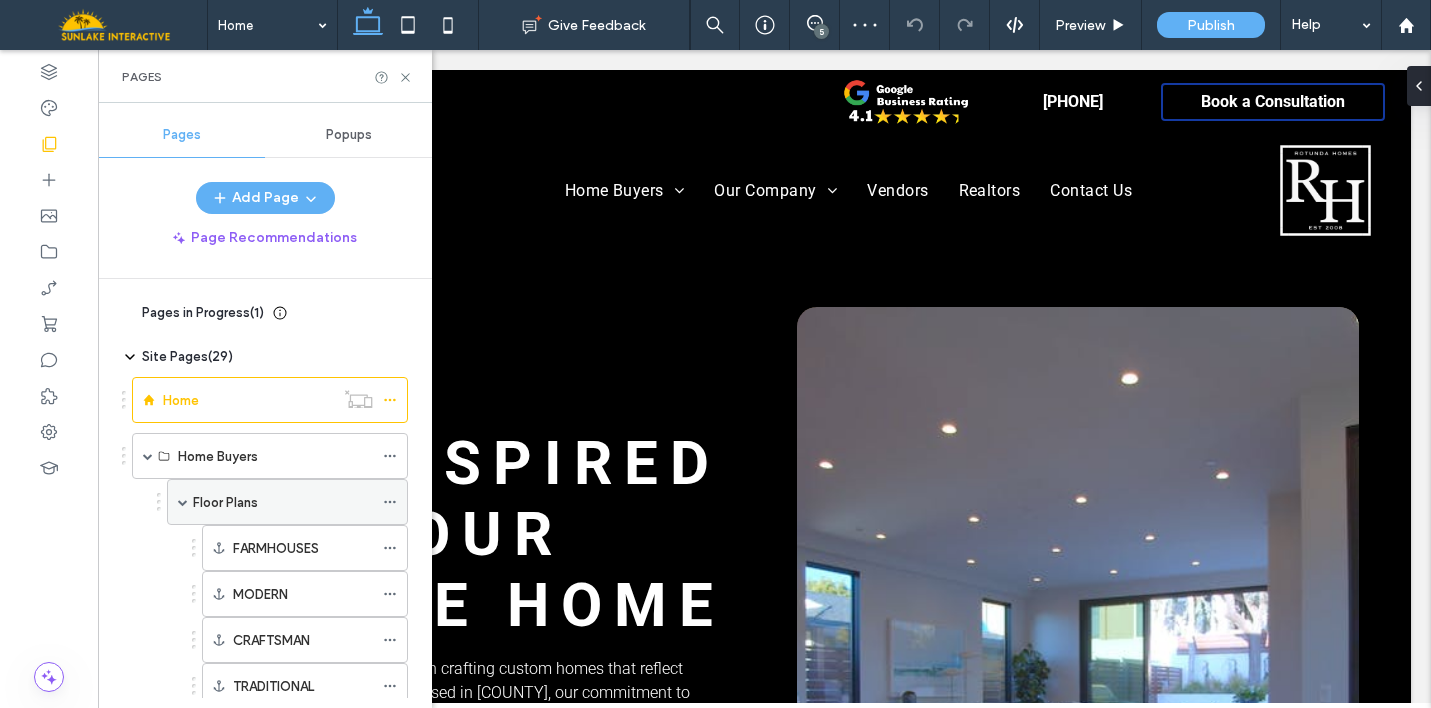 click on "Floor Plans" at bounding box center [225, 502] 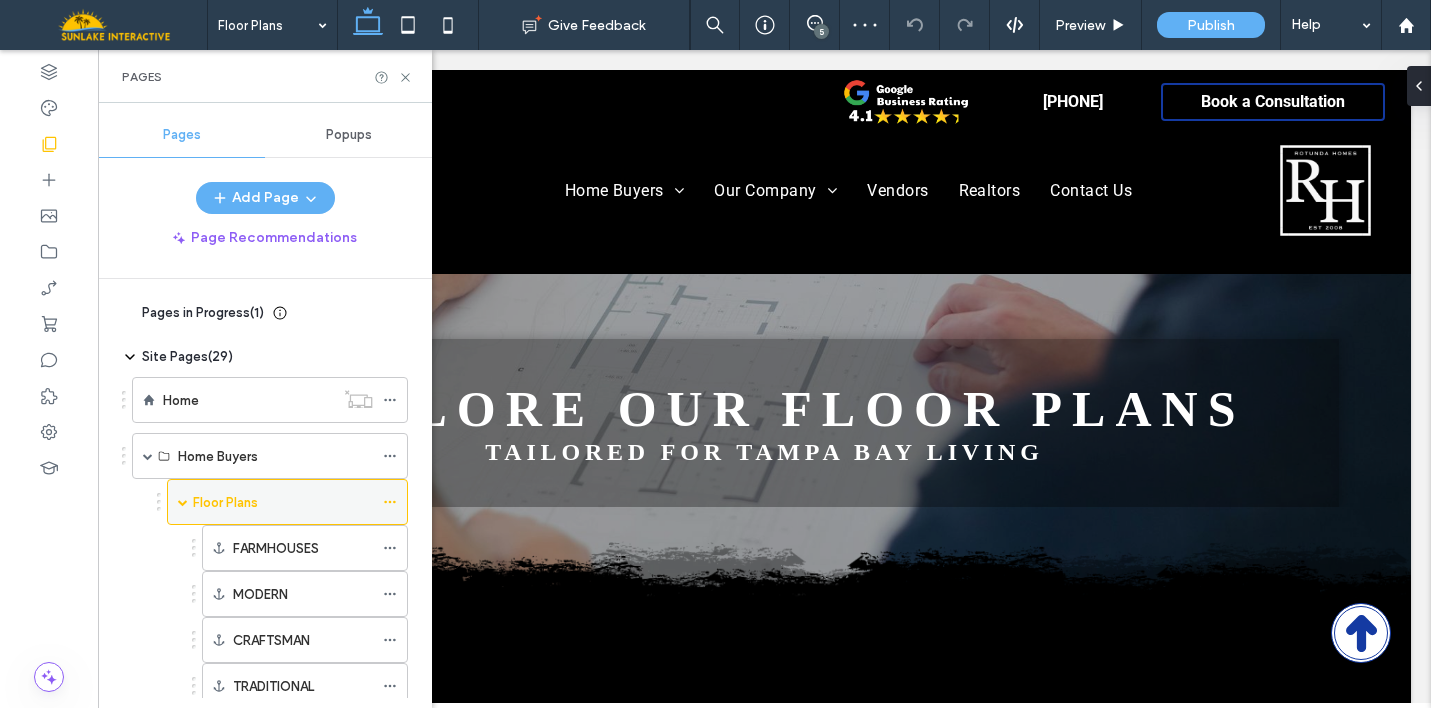 scroll, scrollTop: 0, scrollLeft: 0, axis: both 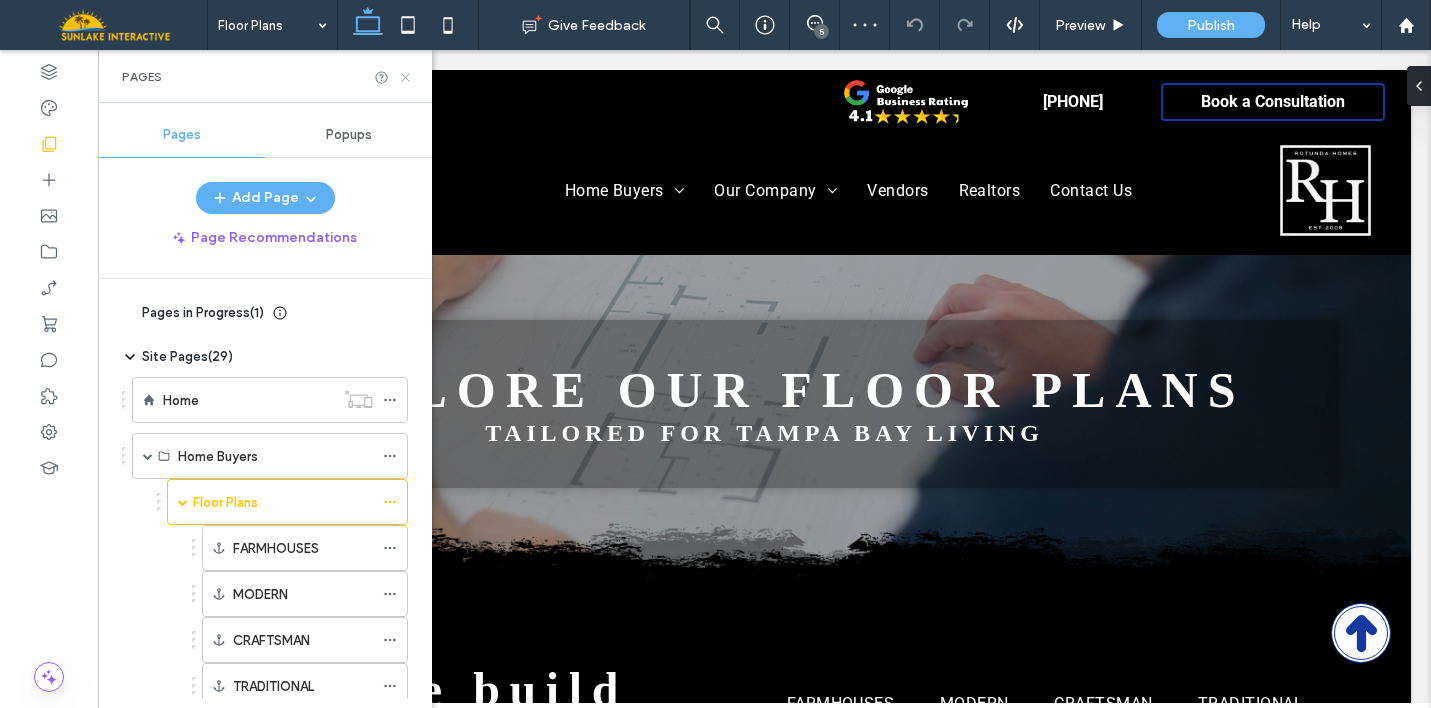 click 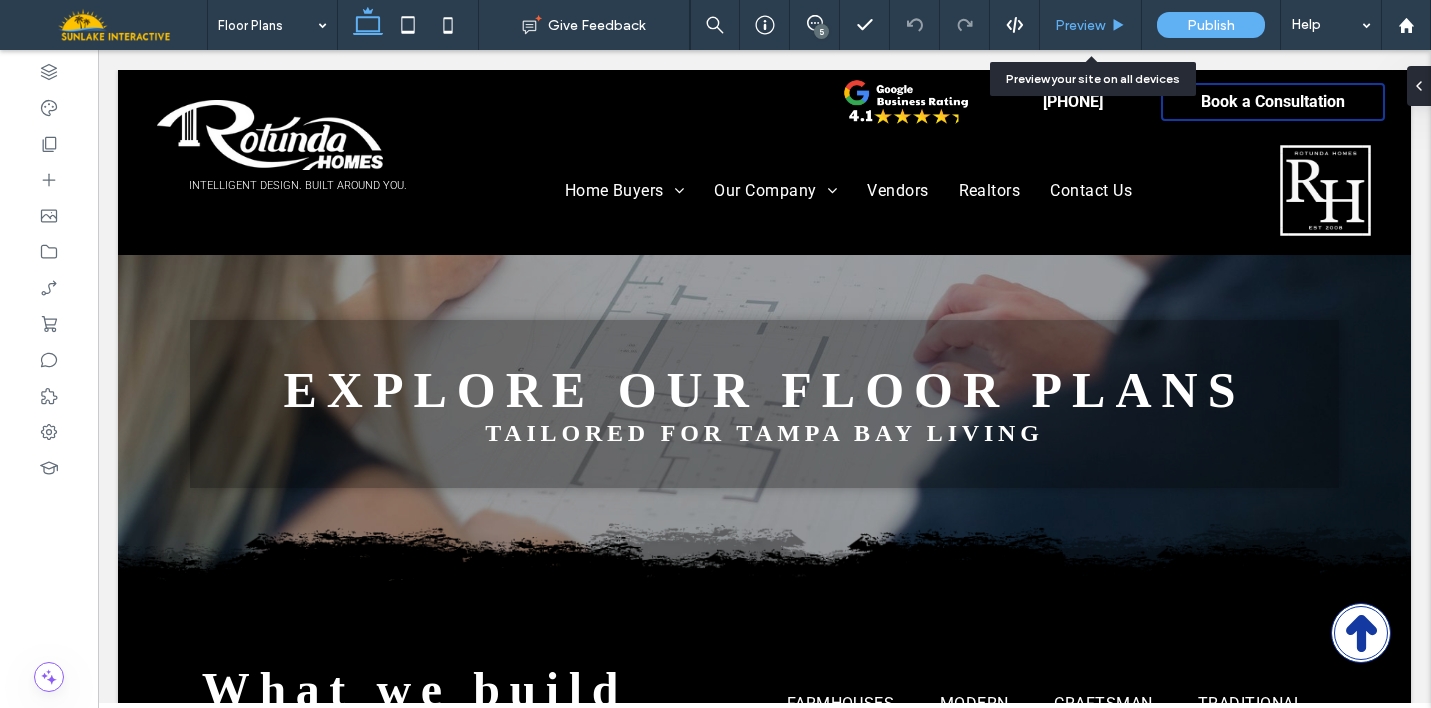 click on "Preview" at bounding box center (1091, 25) 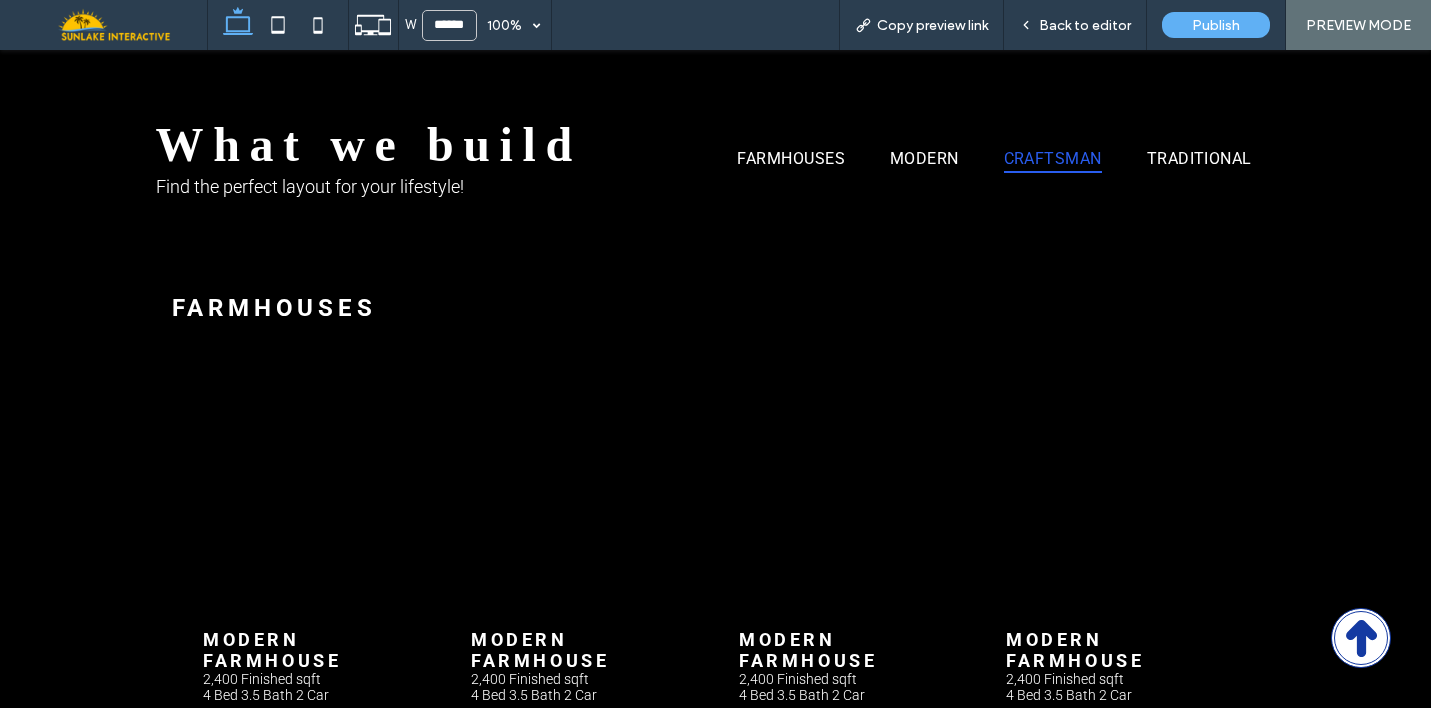 scroll, scrollTop: 0, scrollLeft: 0, axis: both 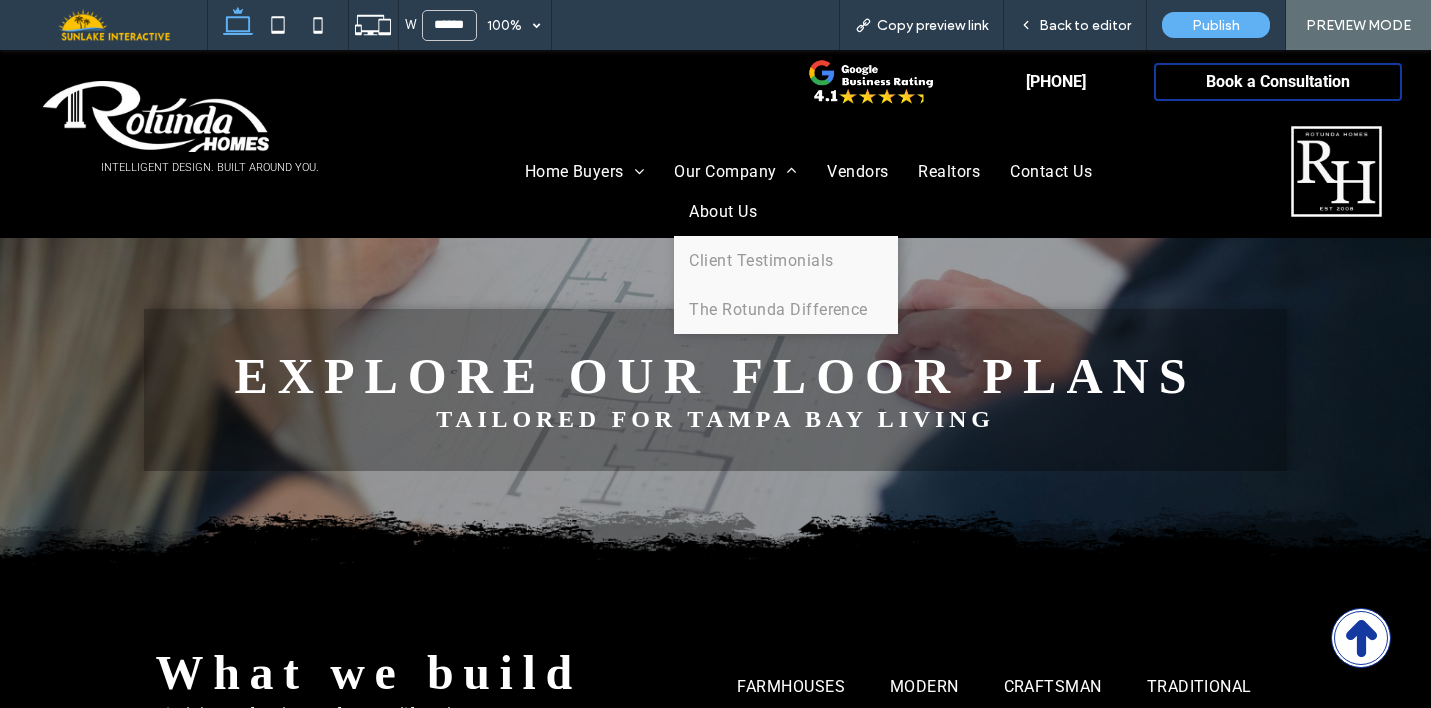 click on "About Us" at bounding box center (723, 211) 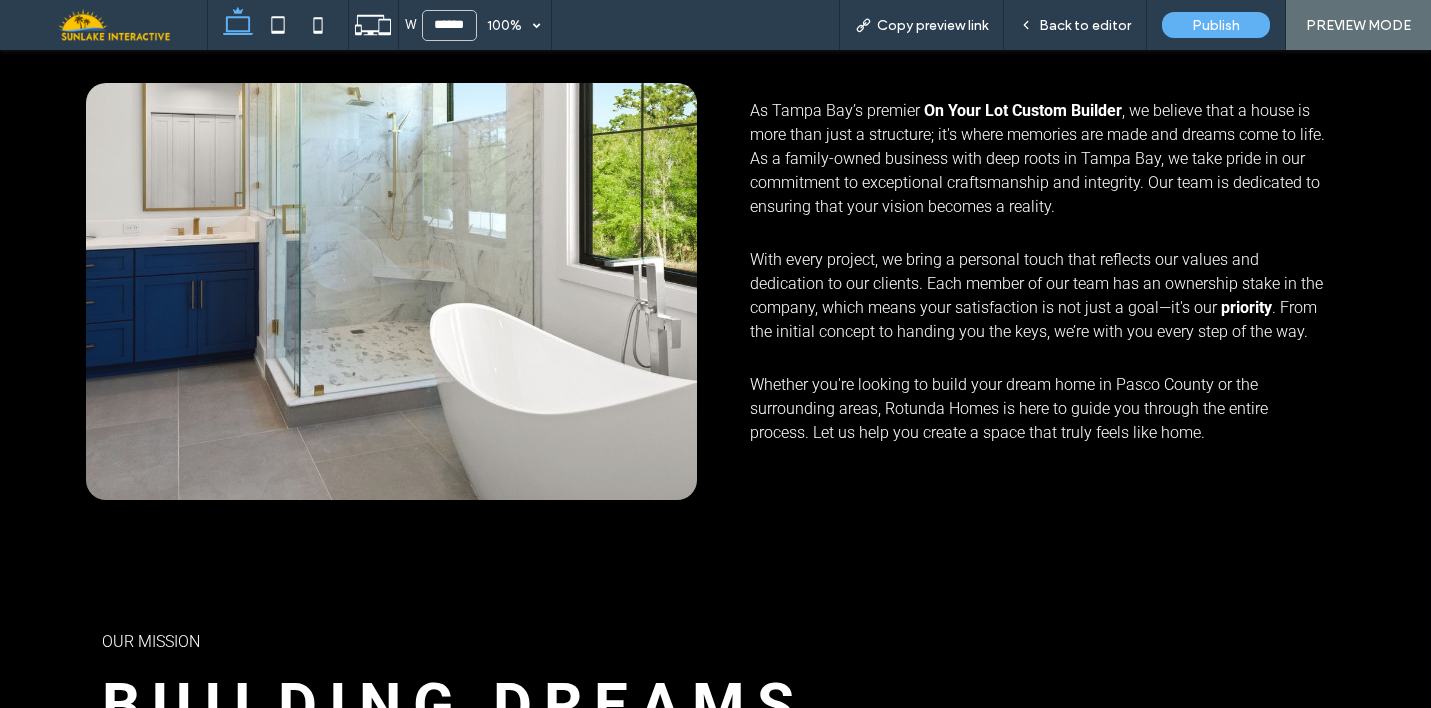 scroll, scrollTop: 0, scrollLeft: 0, axis: both 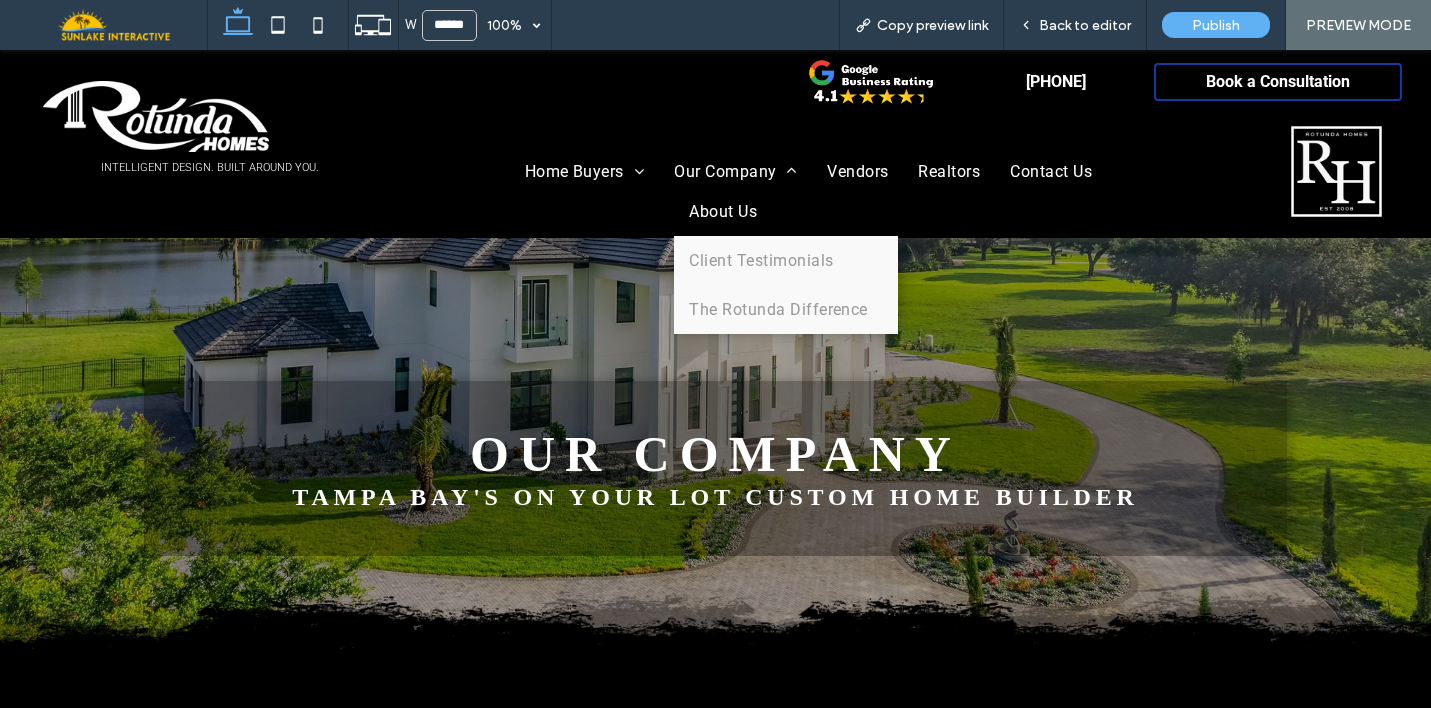 click on "About Us" at bounding box center (723, 211) 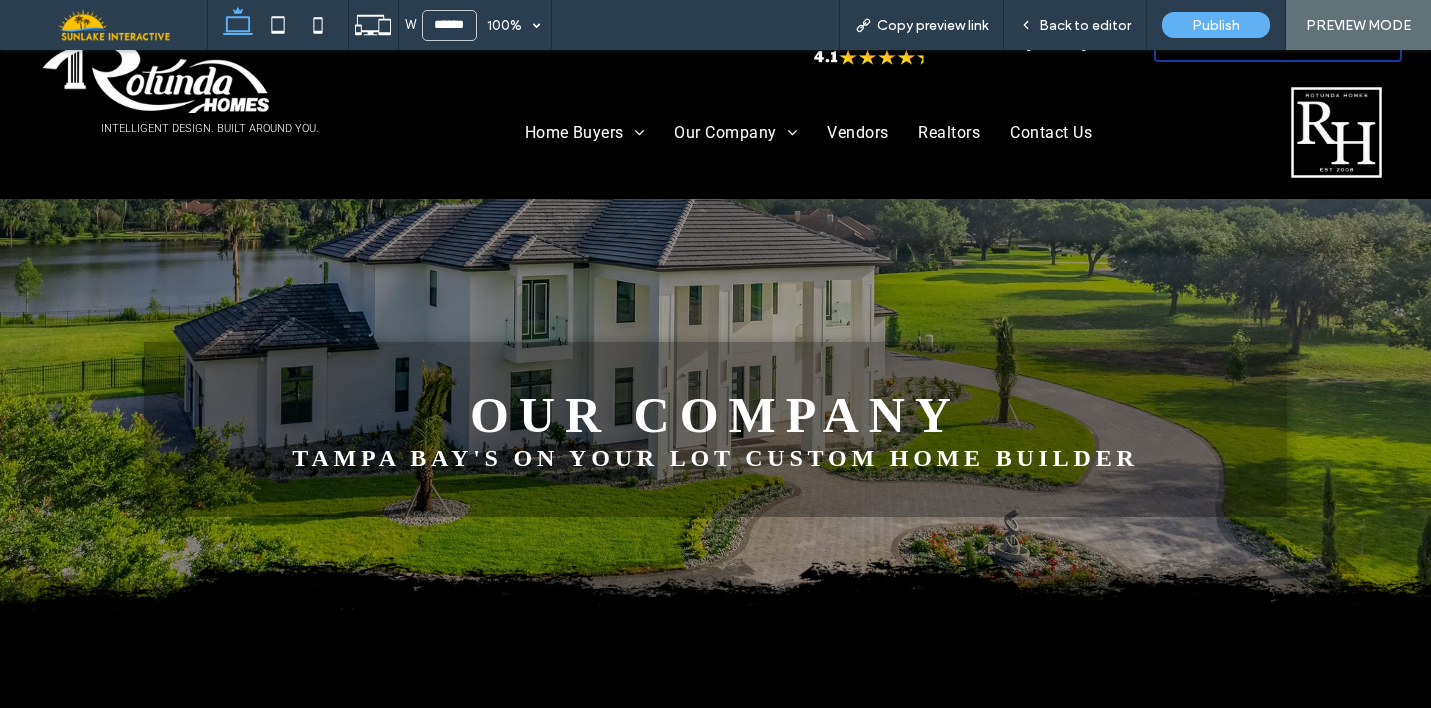 scroll, scrollTop: 0, scrollLeft: 0, axis: both 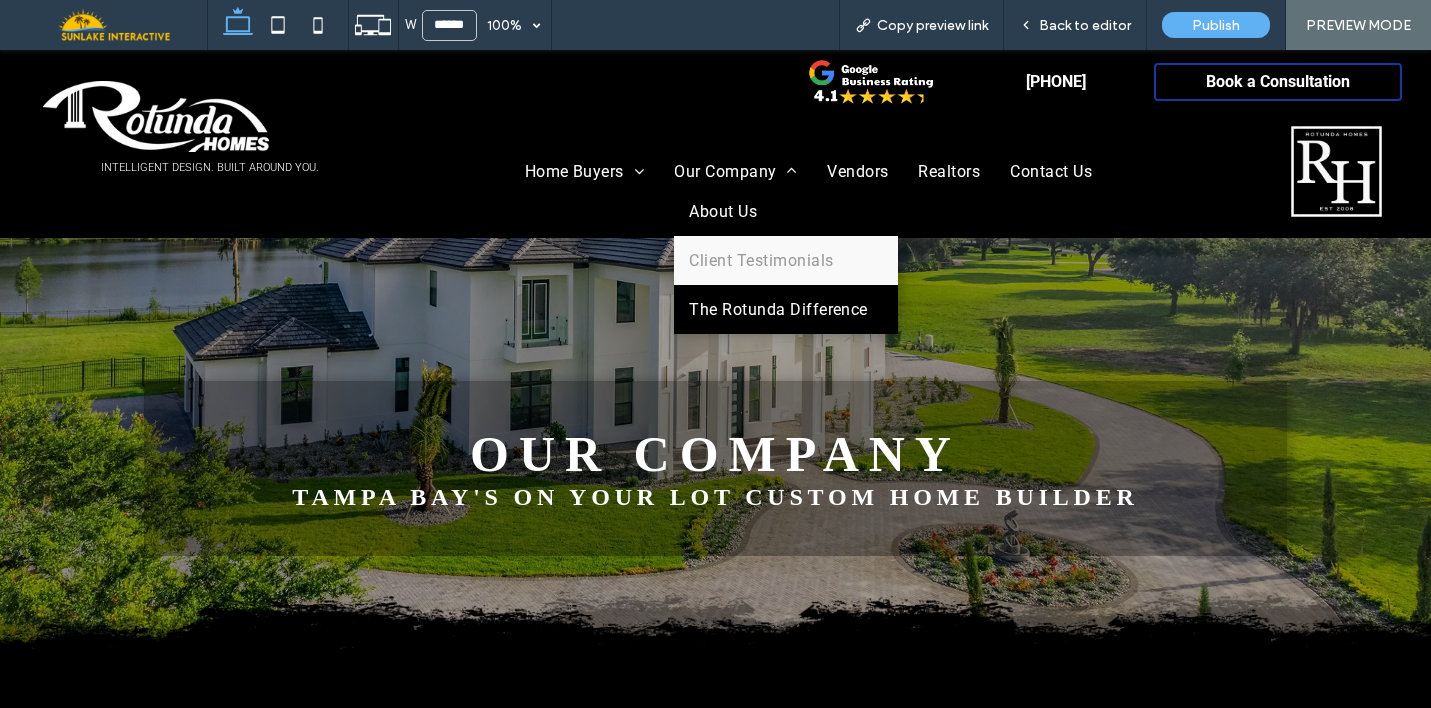 click on "The Rotunda Difference" at bounding box center [778, 309] 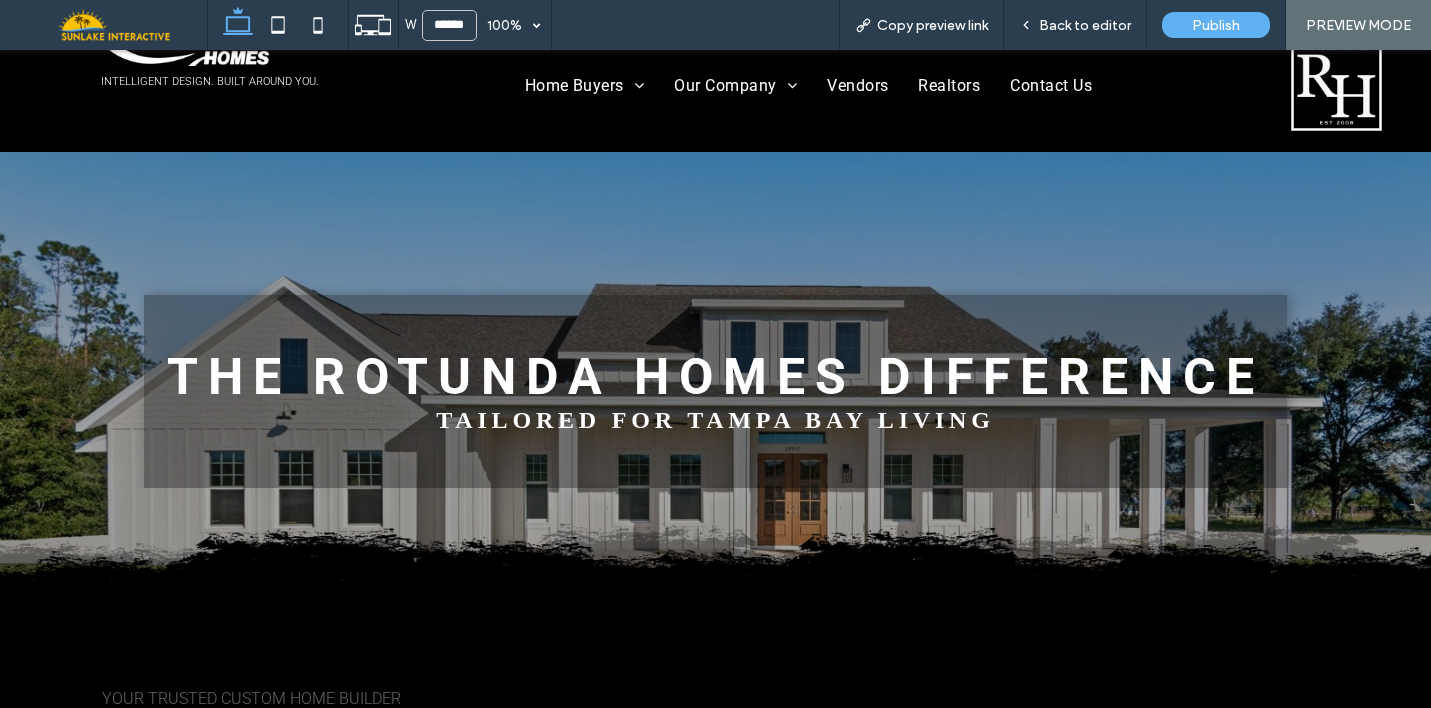 scroll, scrollTop: 0, scrollLeft: 0, axis: both 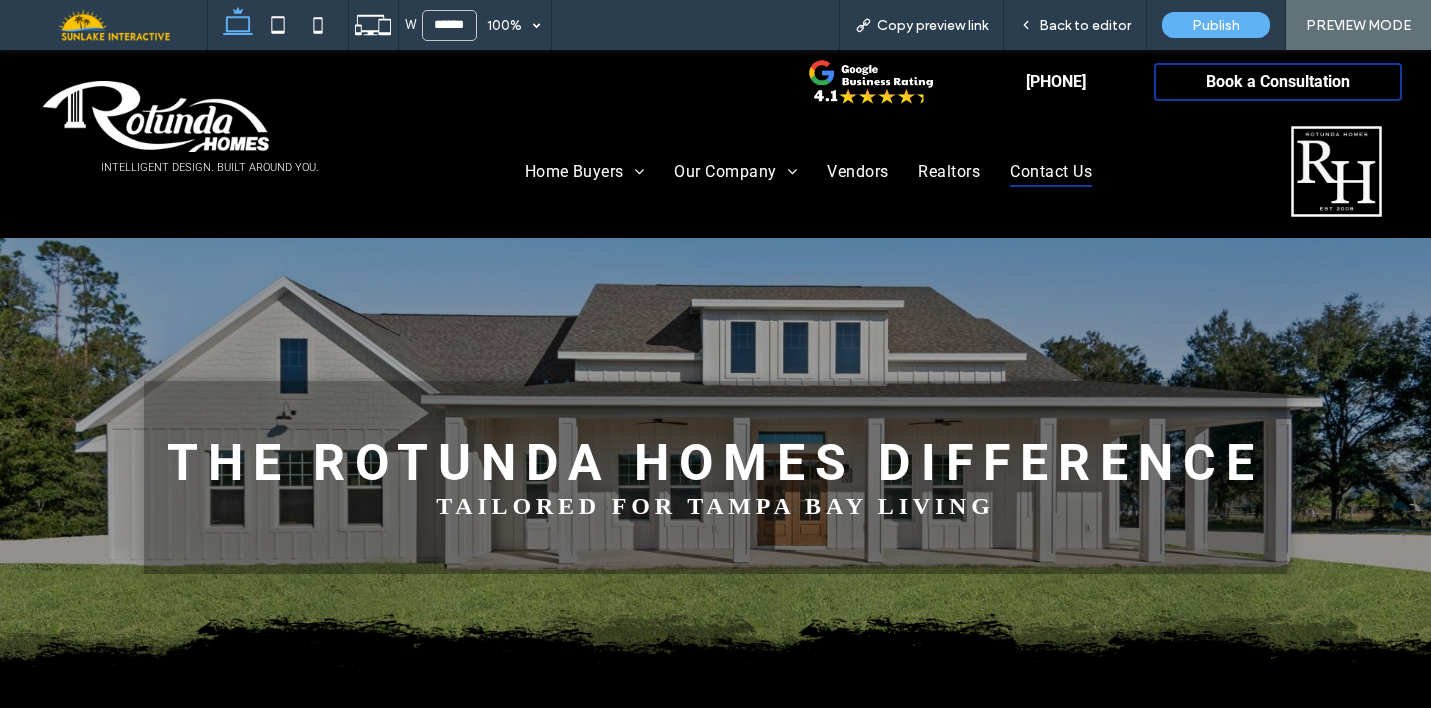 click on "Contact Us" at bounding box center (1051, 171) 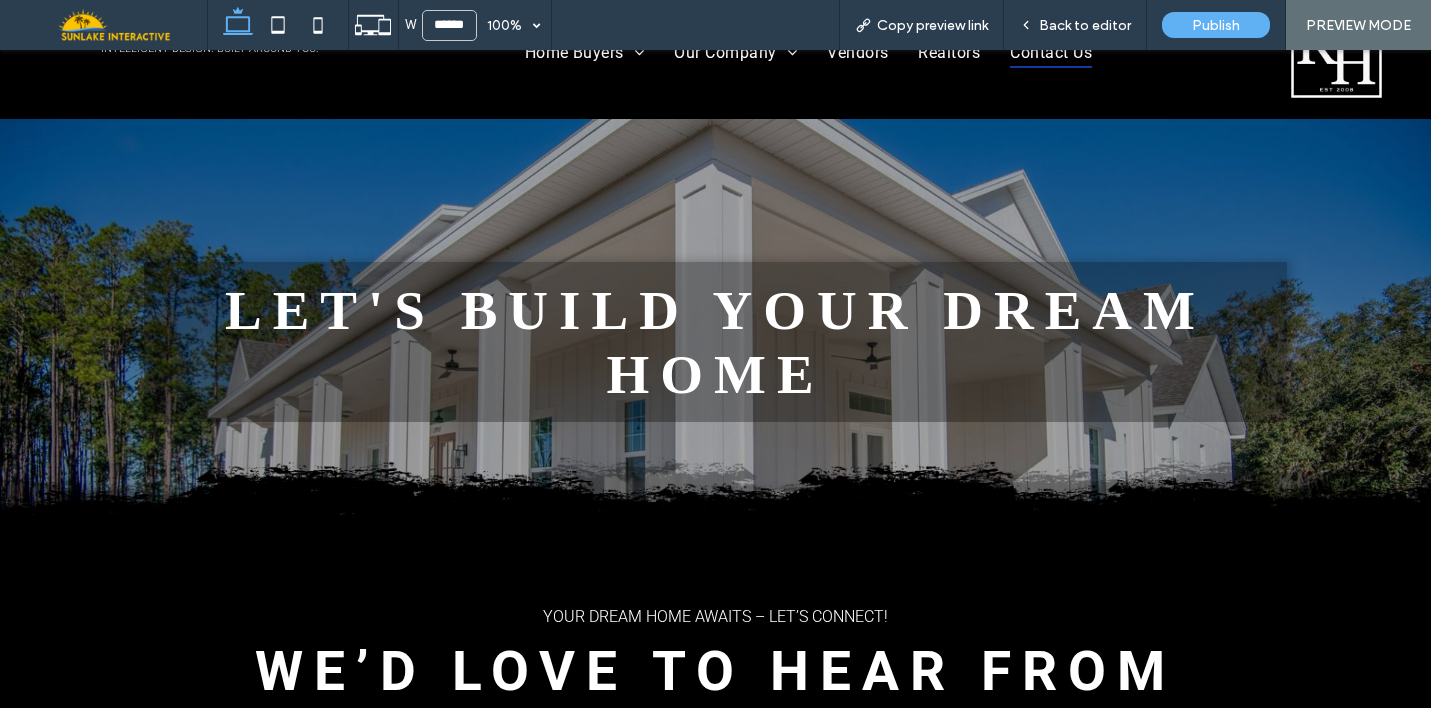 scroll, scrollTop: 0, scrollLeft: 0, axis: both 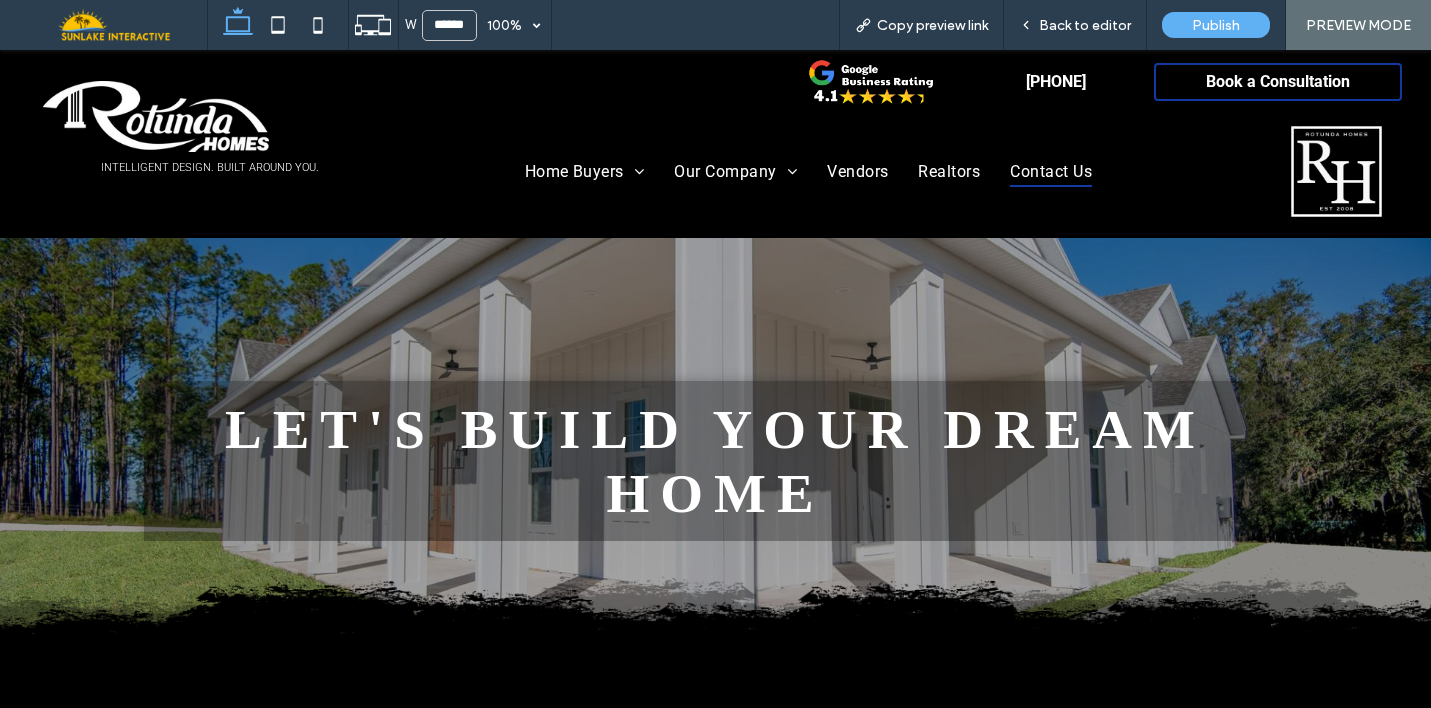 click on "Realtors" at bounding box center [949, 171] 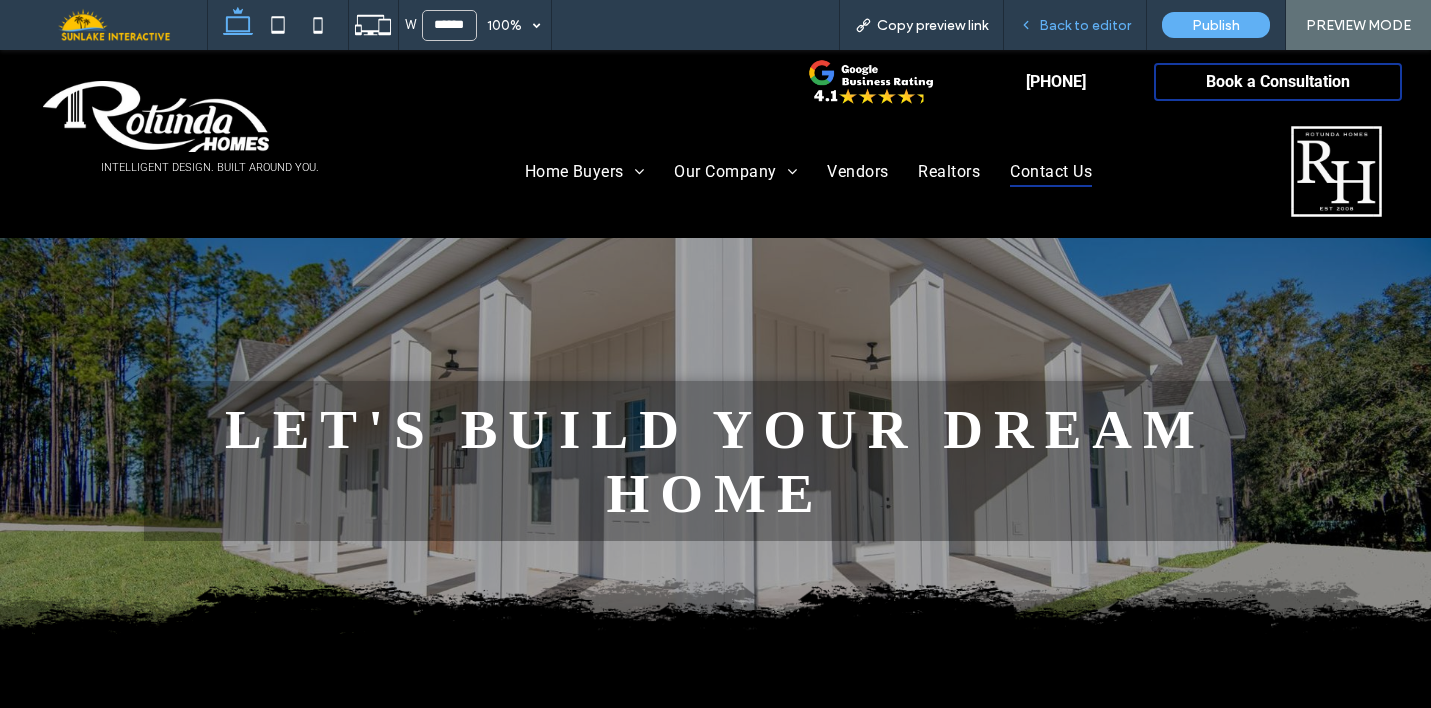 click on "Back to editor" at bounding box center (1085, 25) 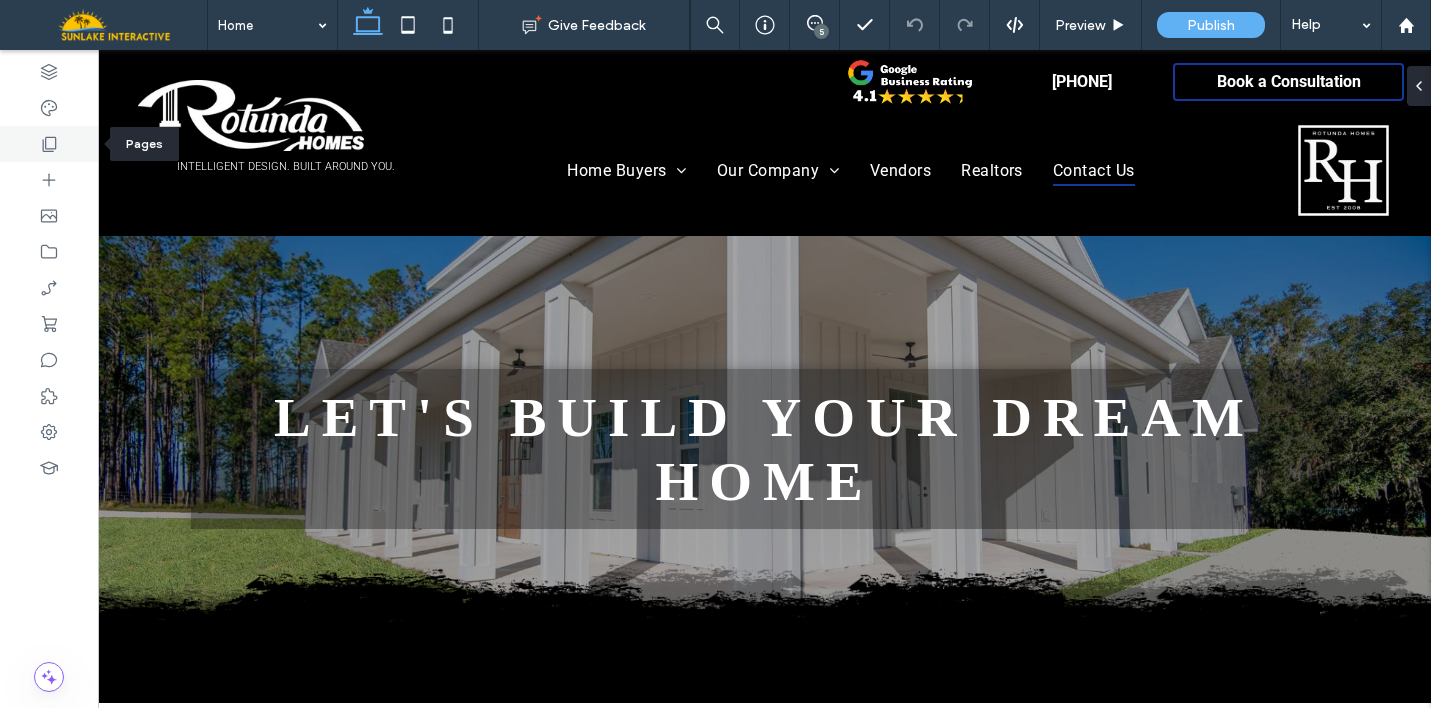 click at bounding box center (49, 144) 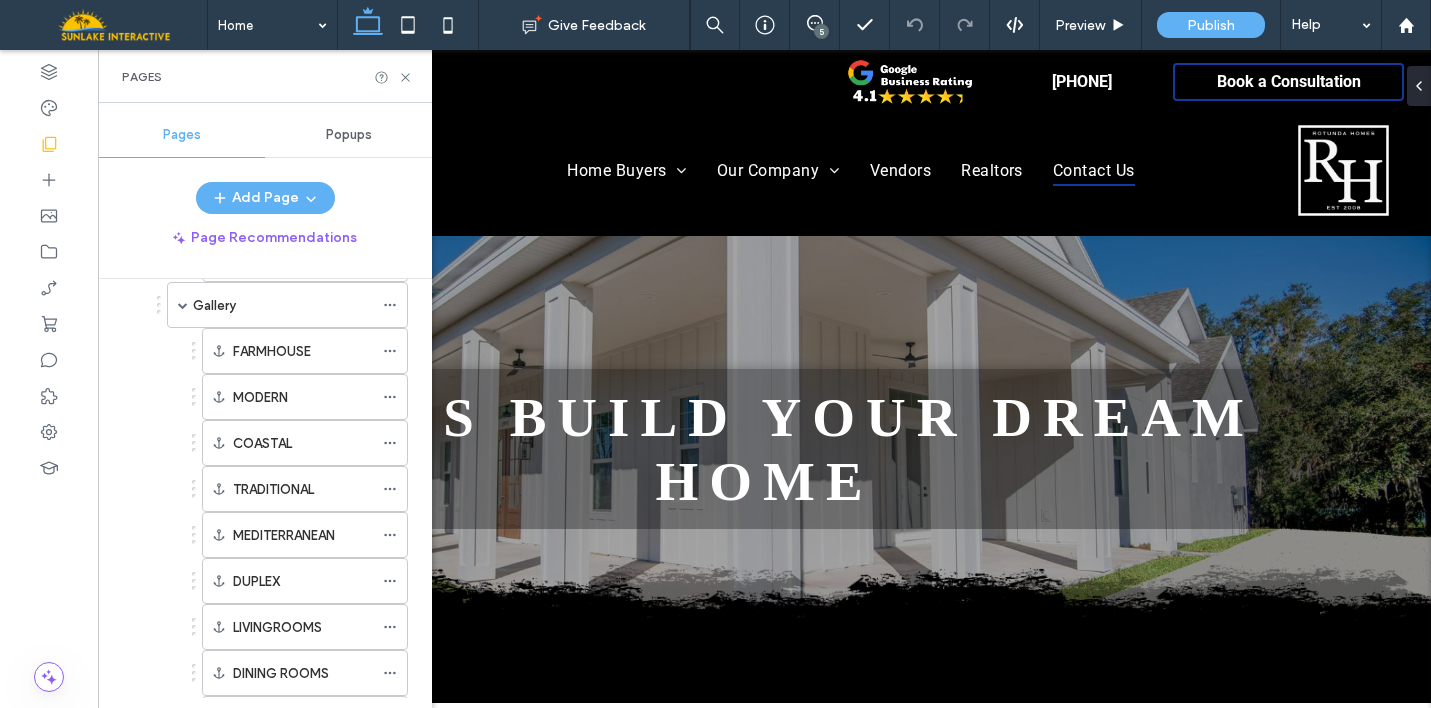 scroll, scrollTop: 426, scrollLeft: 0, axis: vertical 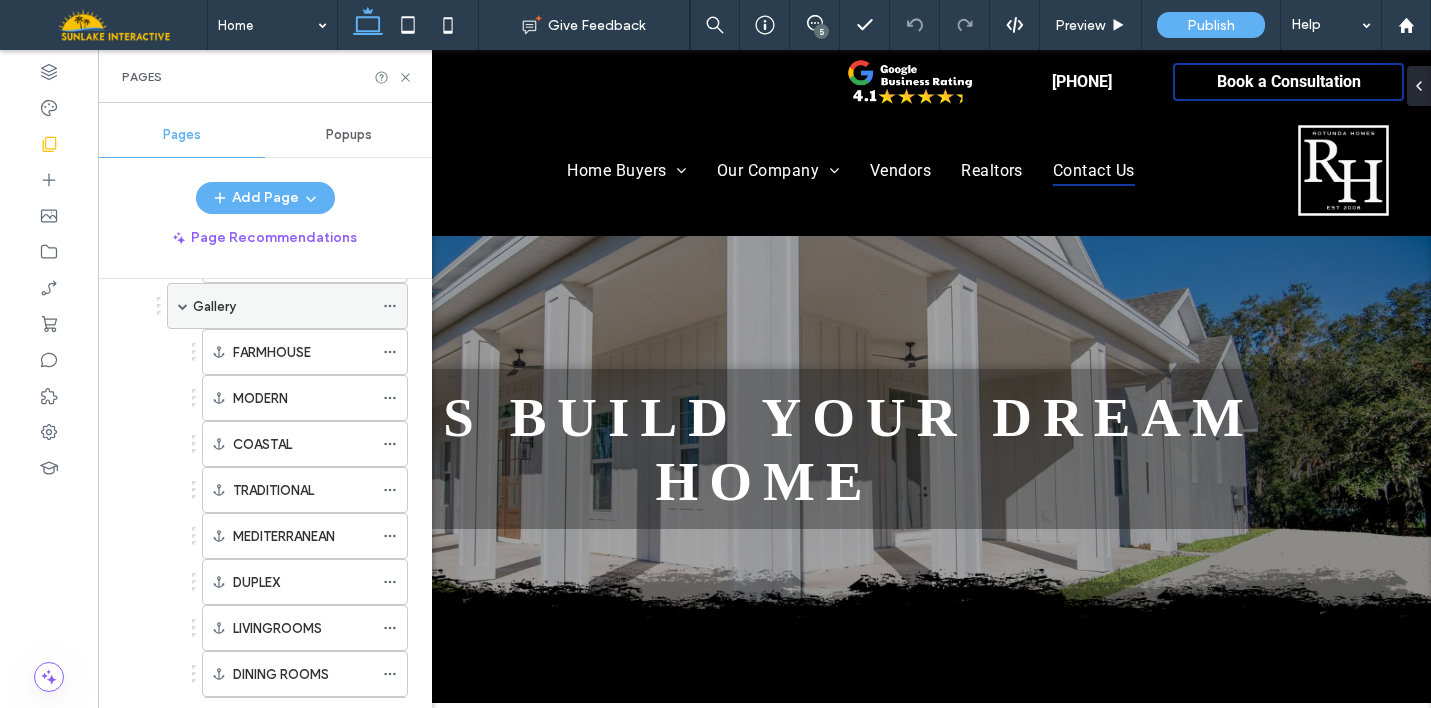 click on "Gallery" at bounding box center (287, 306) 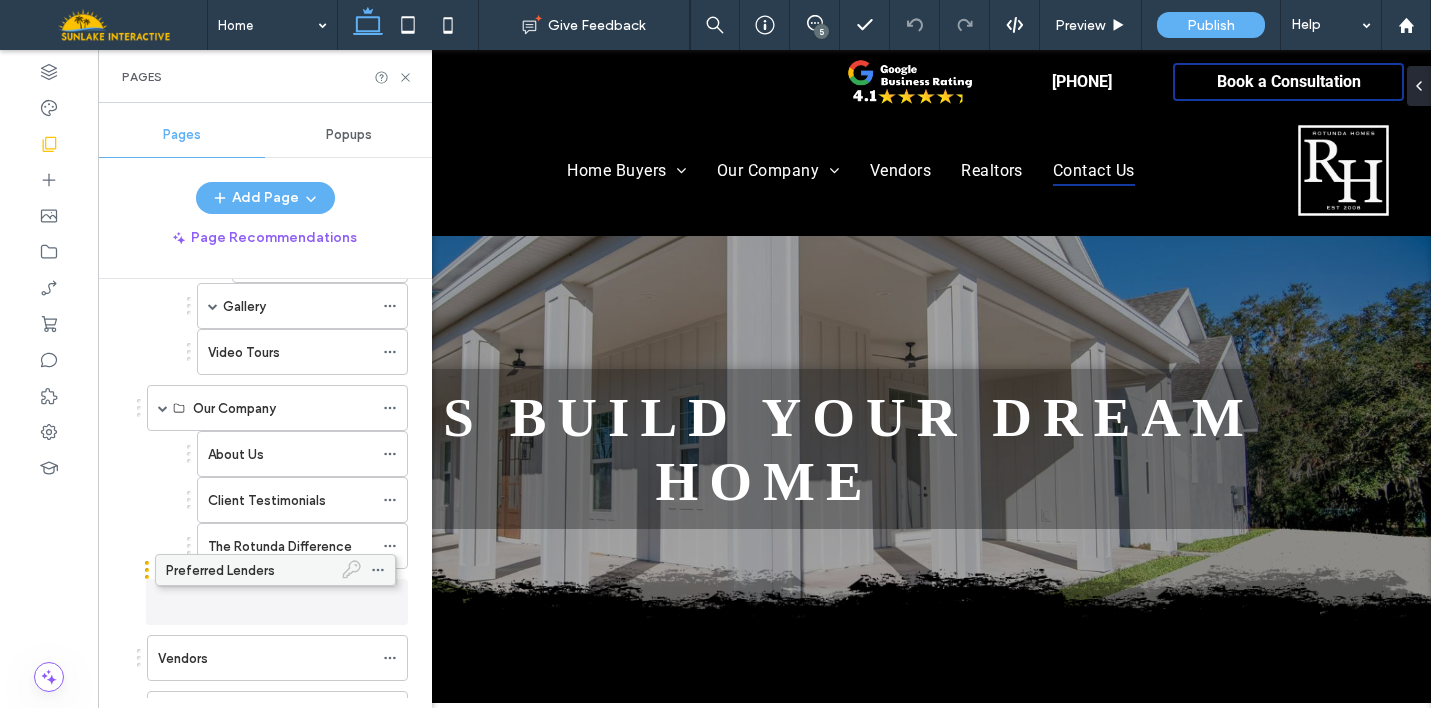 drag, startPoint x: 231, startPoint y: 407, endPoint x: 217, endPoint y: 577, distance: 170.5755 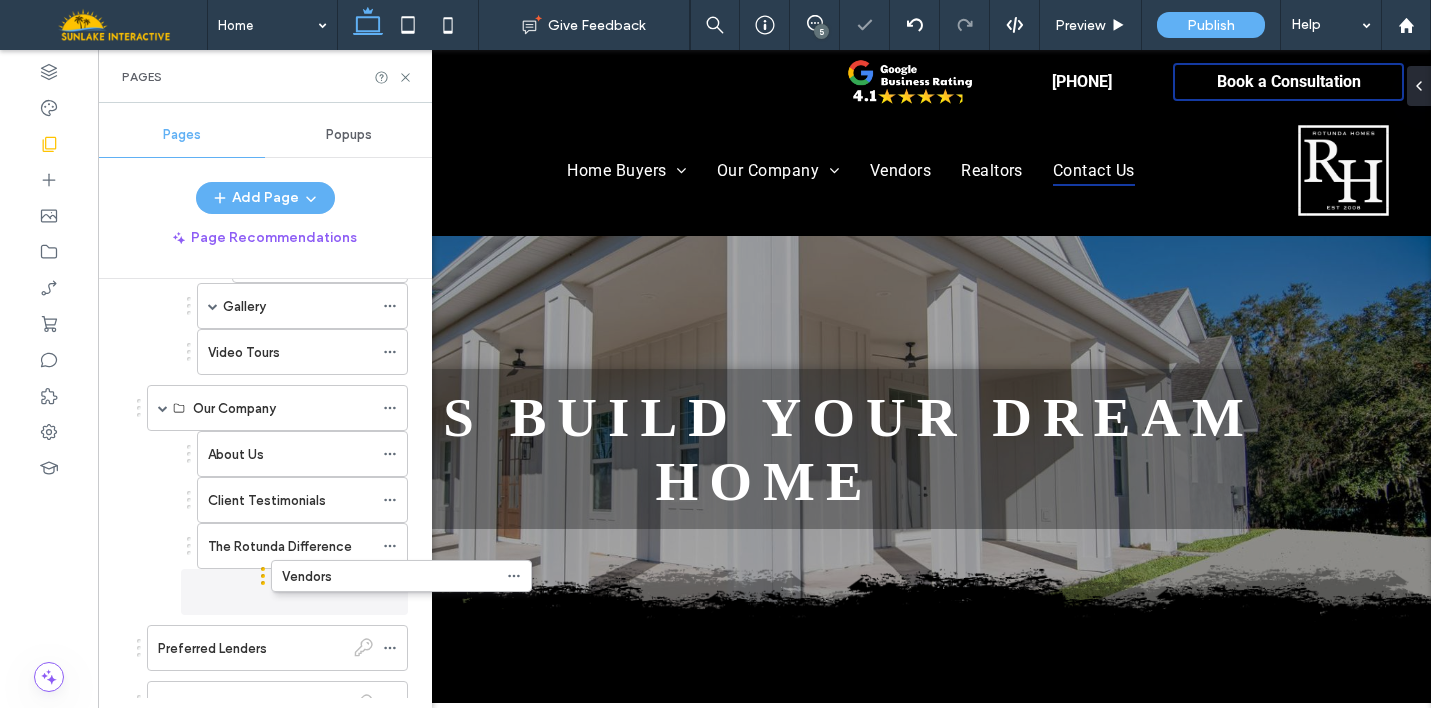 drag, startPoint x: 194, startPoint y: 669, endPoint x: 317, endPoint y: 594, distance: 144.06248 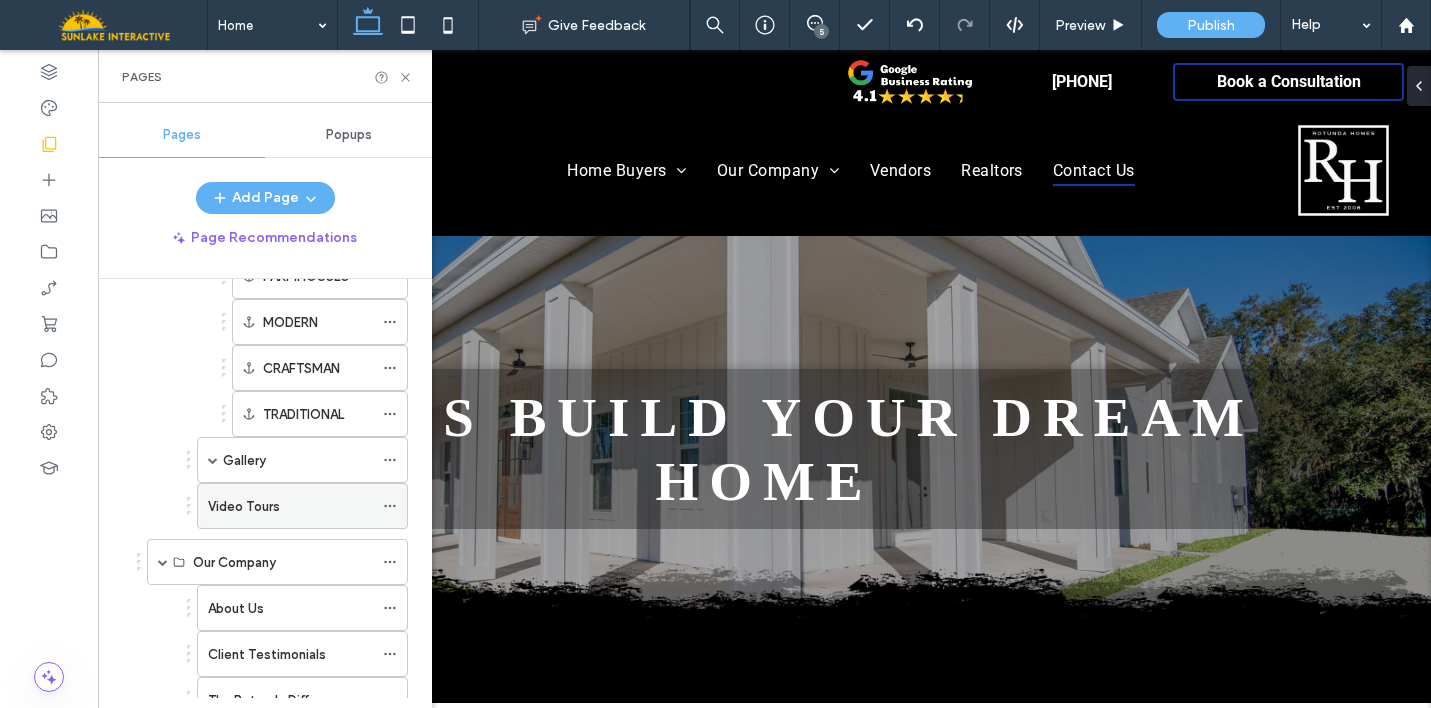 scroll, scrollTop: 0, scrollLeft: 0, axis: both 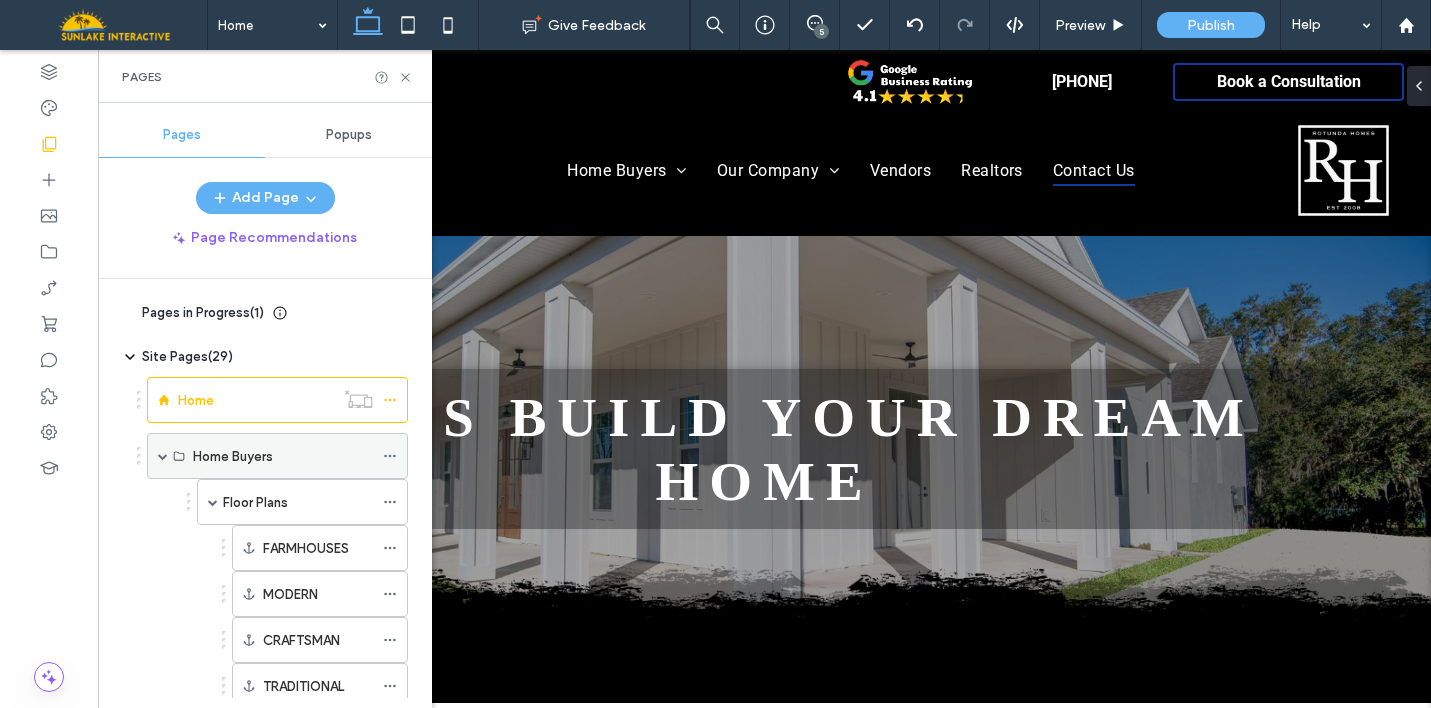 click on "Home Buyers" at bounding box center [233, 456] 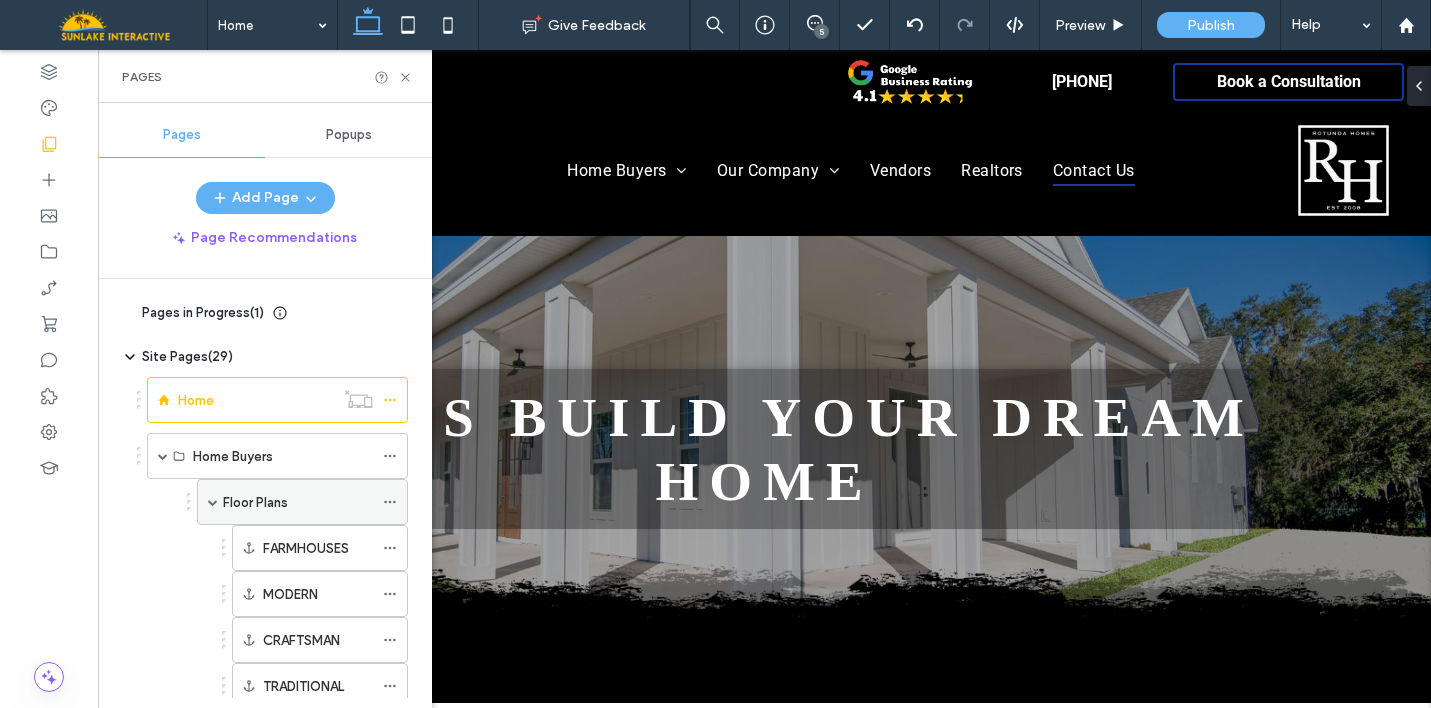 click on "Floor Plans" at bounding box center (255, 502) 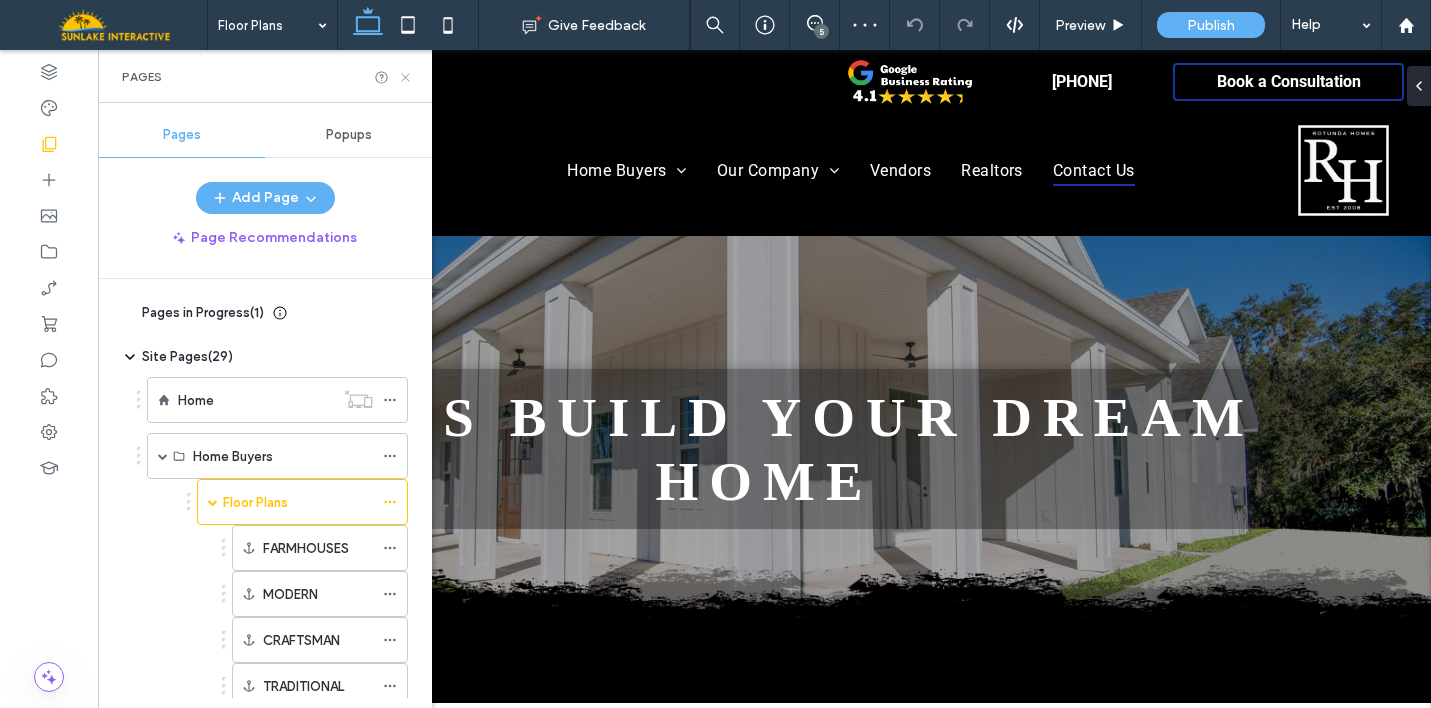 click 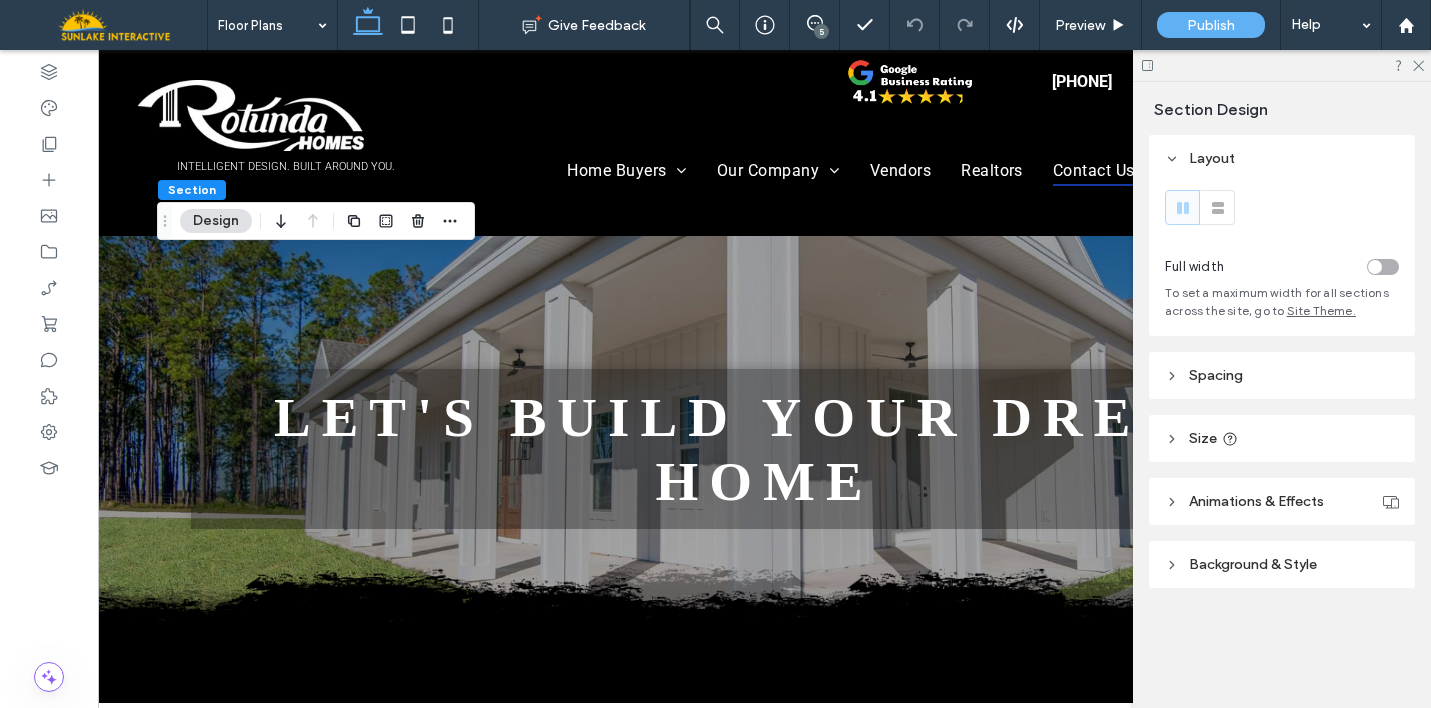 click on "Spacing" at bounding box center [1282, 375] 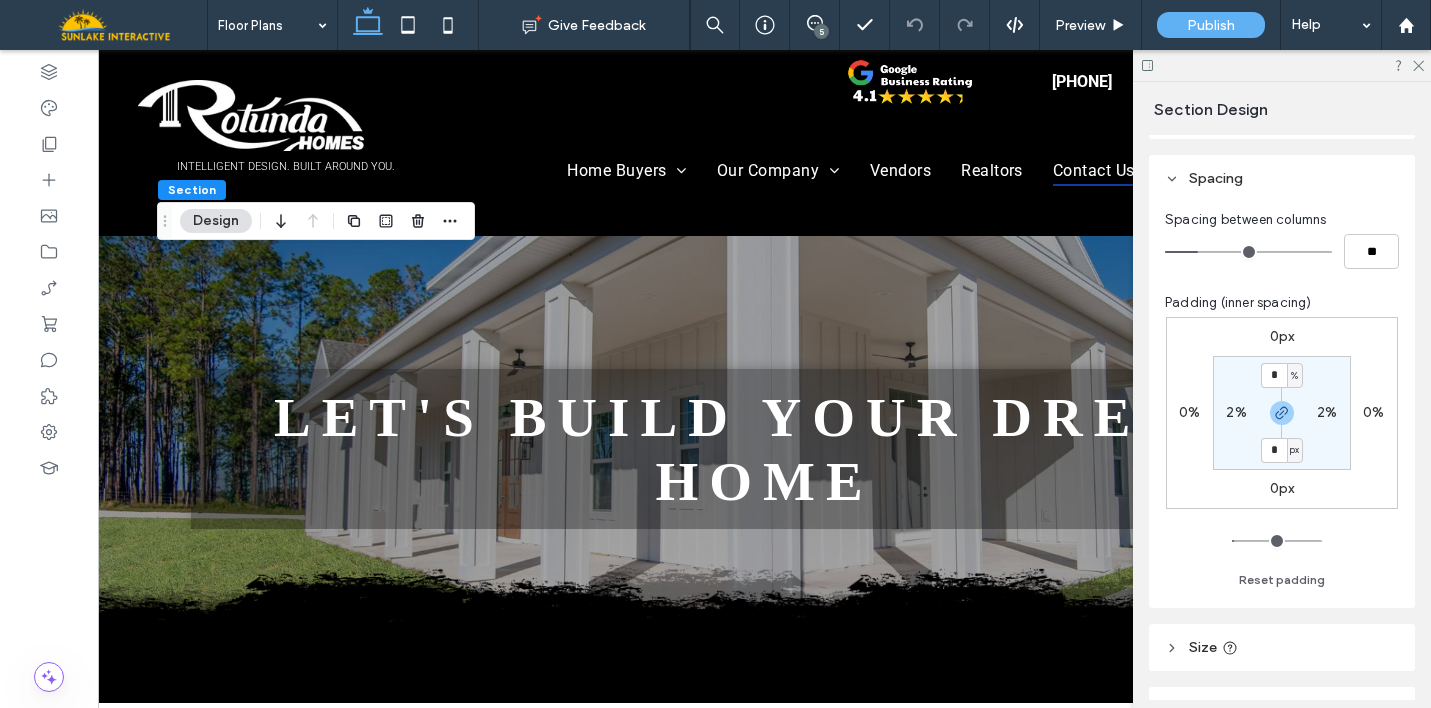 scroll, scrollTop: 206, scrollLeft: 0, axis: vertical 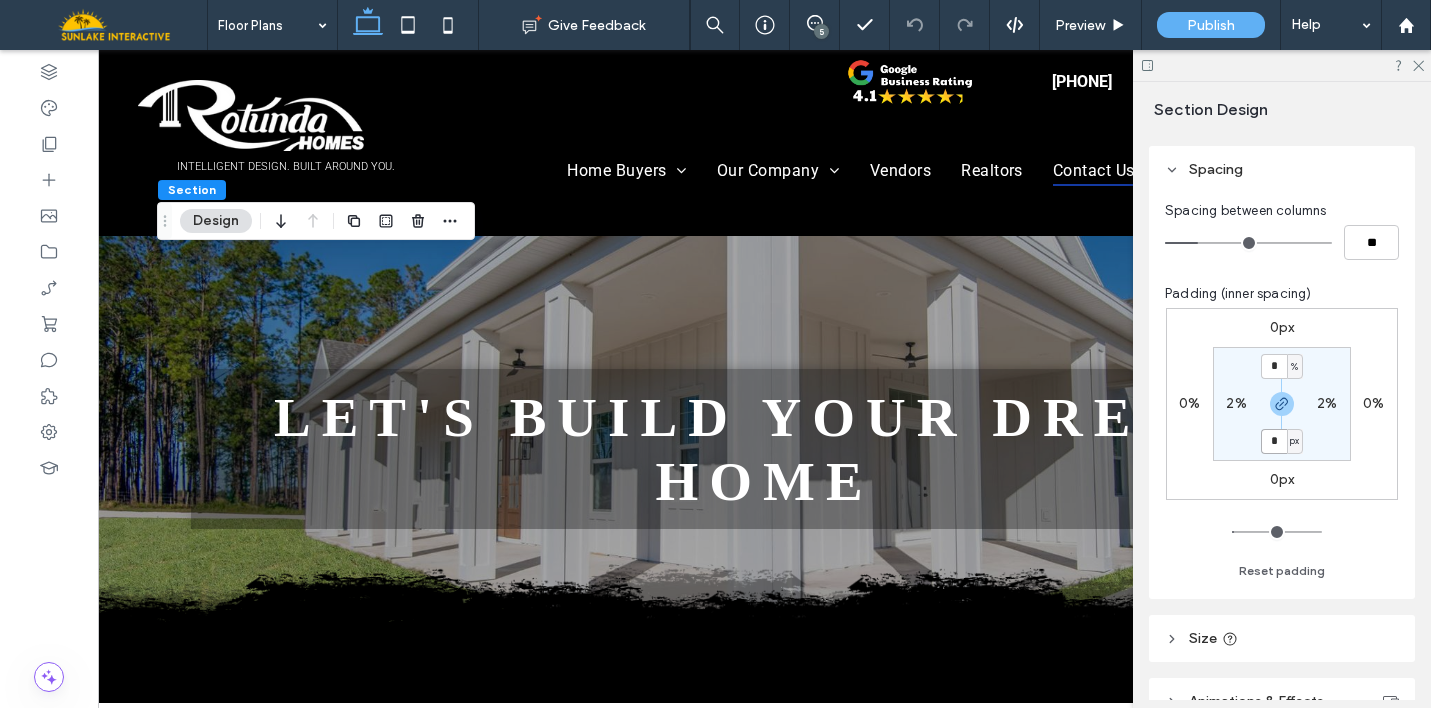 click on "*" at bounding box center (1274, 441) 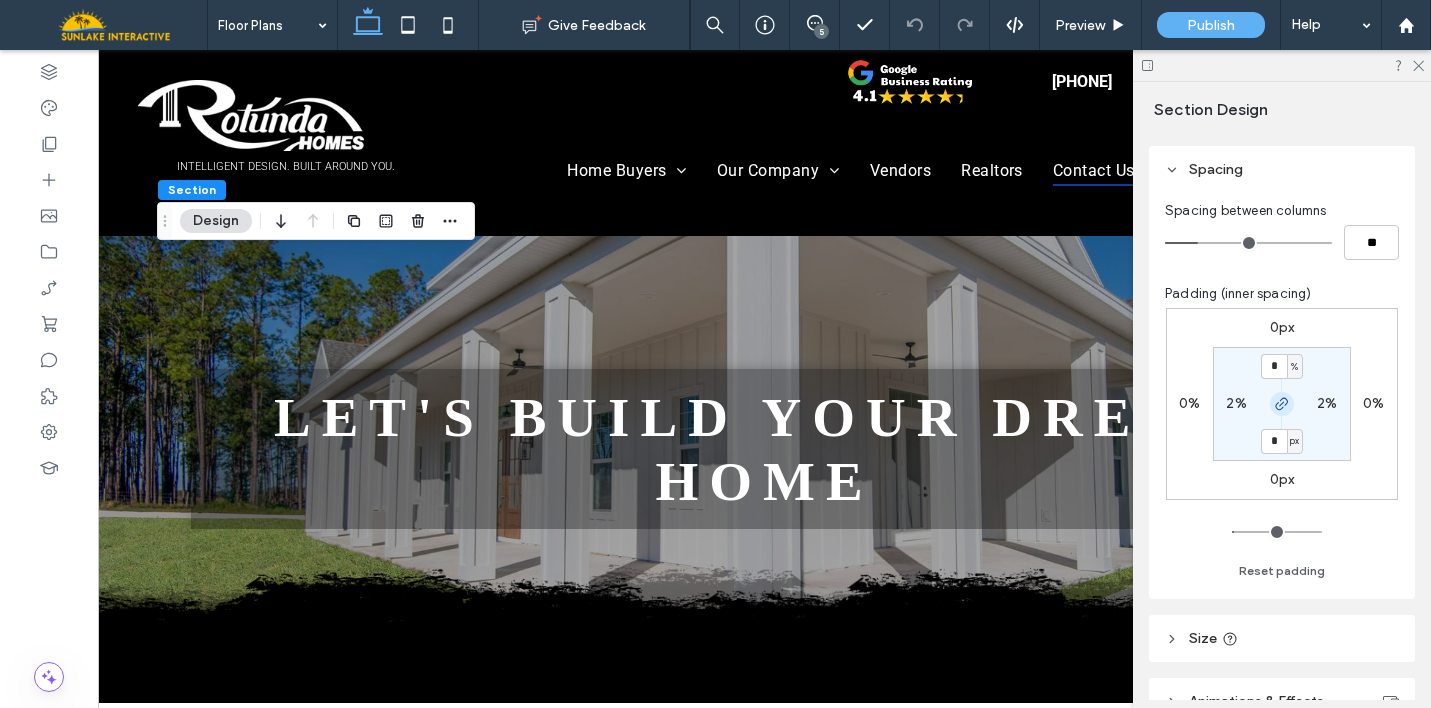 click 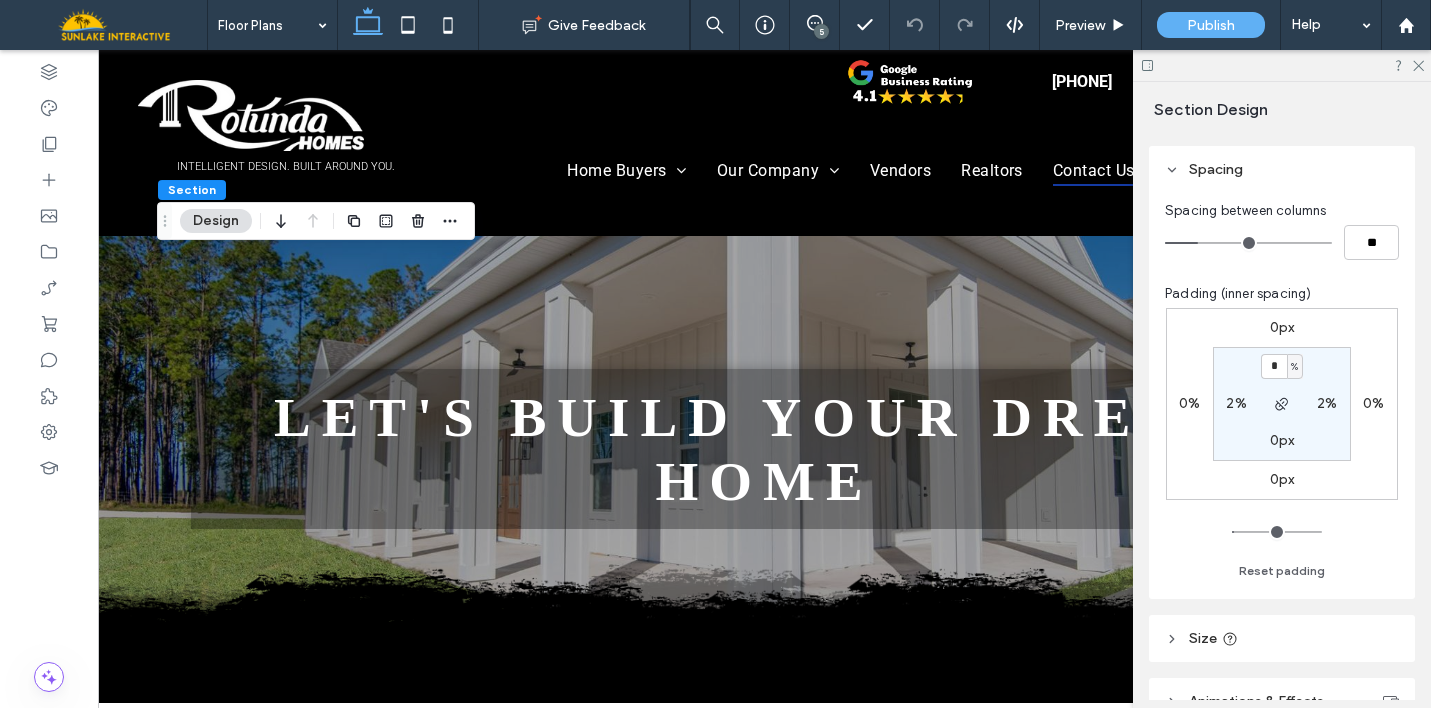 click on "0px" at bounding box center [1282, 440] 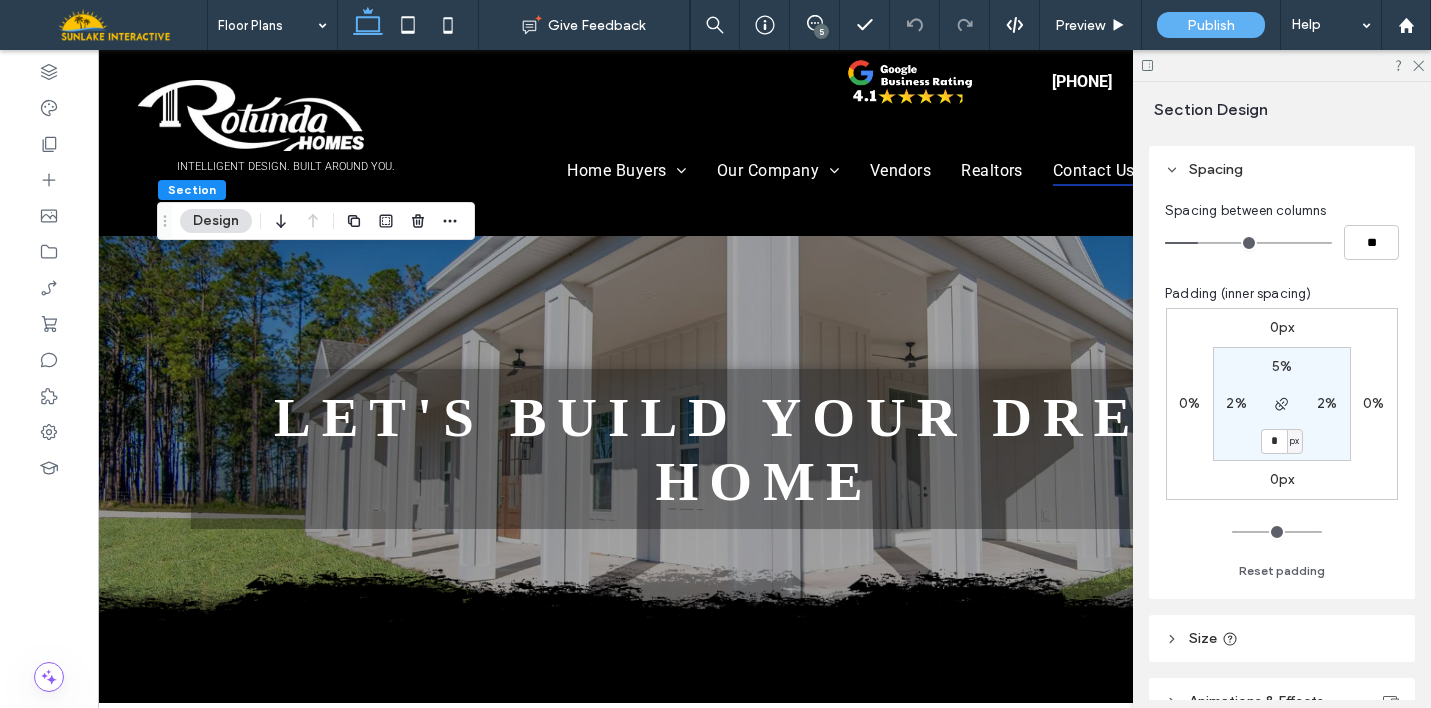 click on "px" at bounding box center (1295, 441) 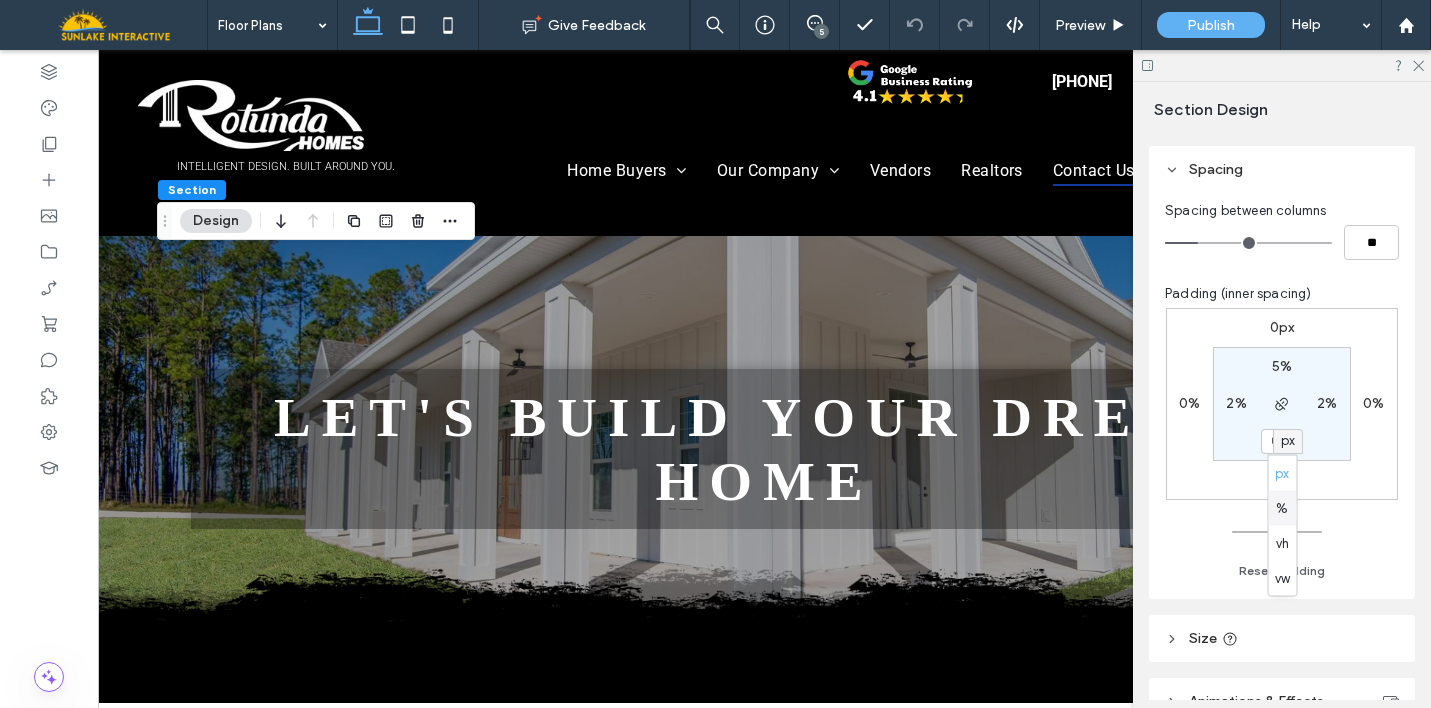 click on "%" at bounding box center (1283, 508) 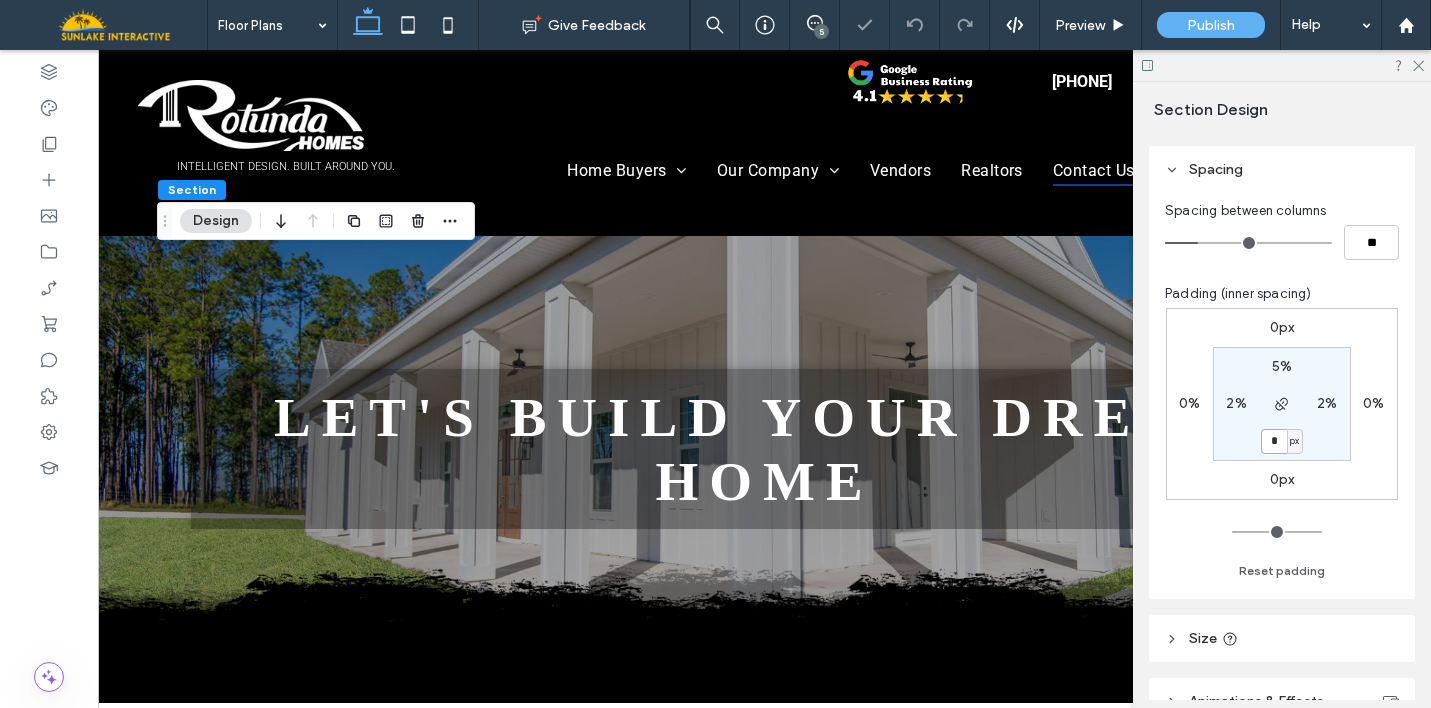 click on "*" at bounding box center (1274, 441) 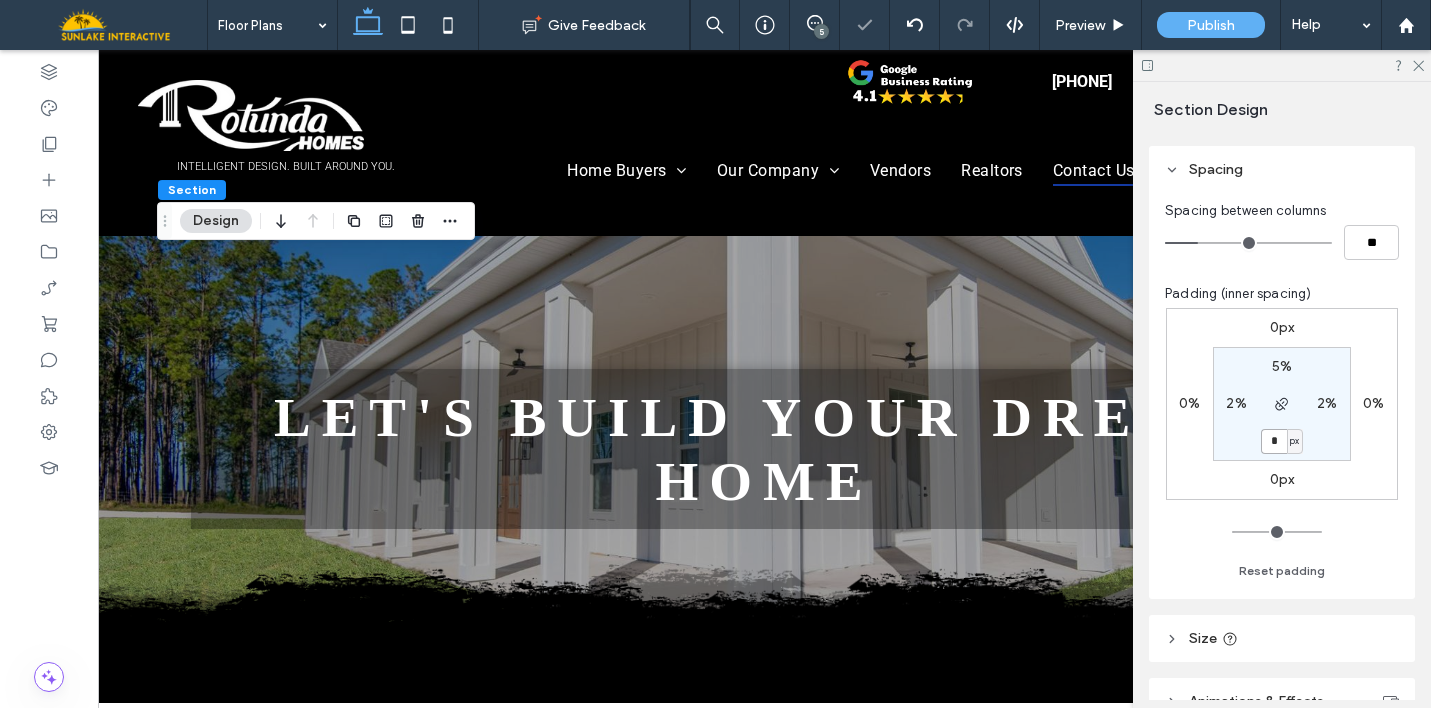 type on "*" 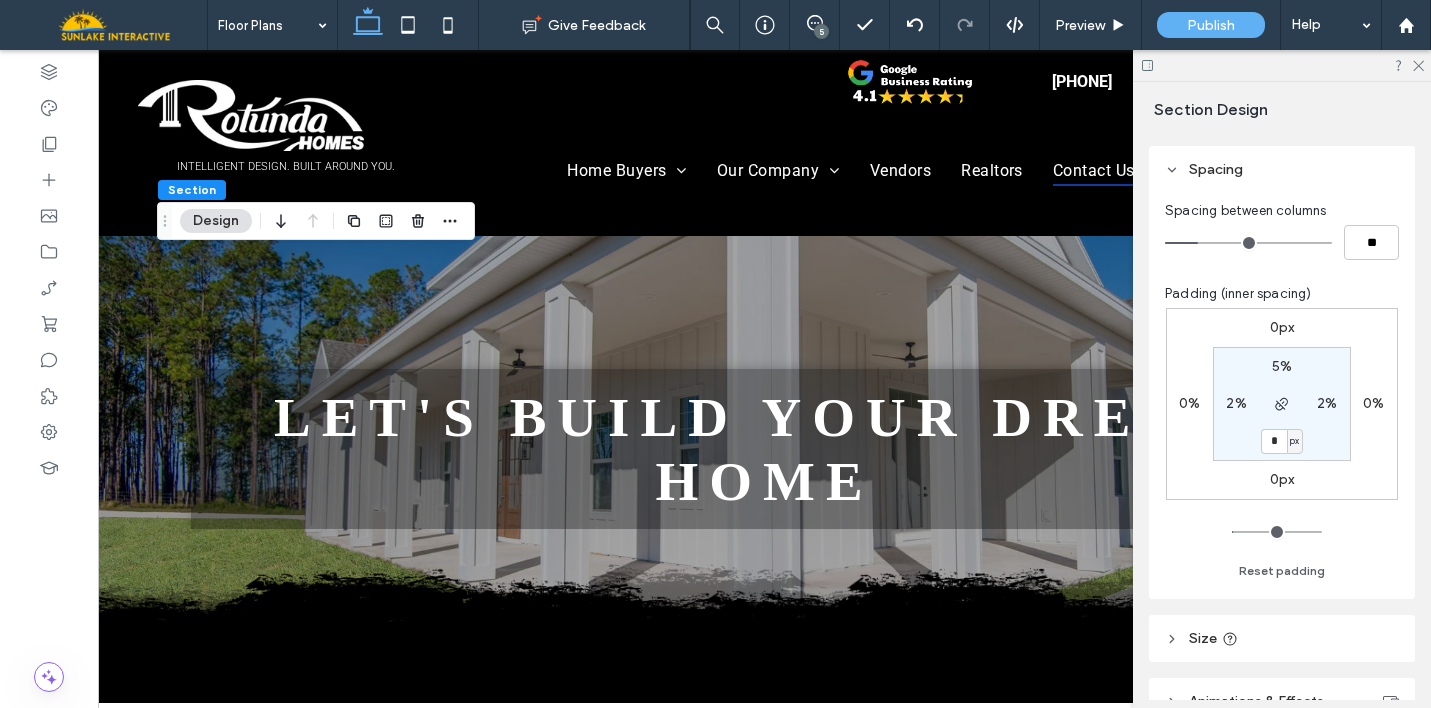 click on "px" at bounding box center (1294, 441) 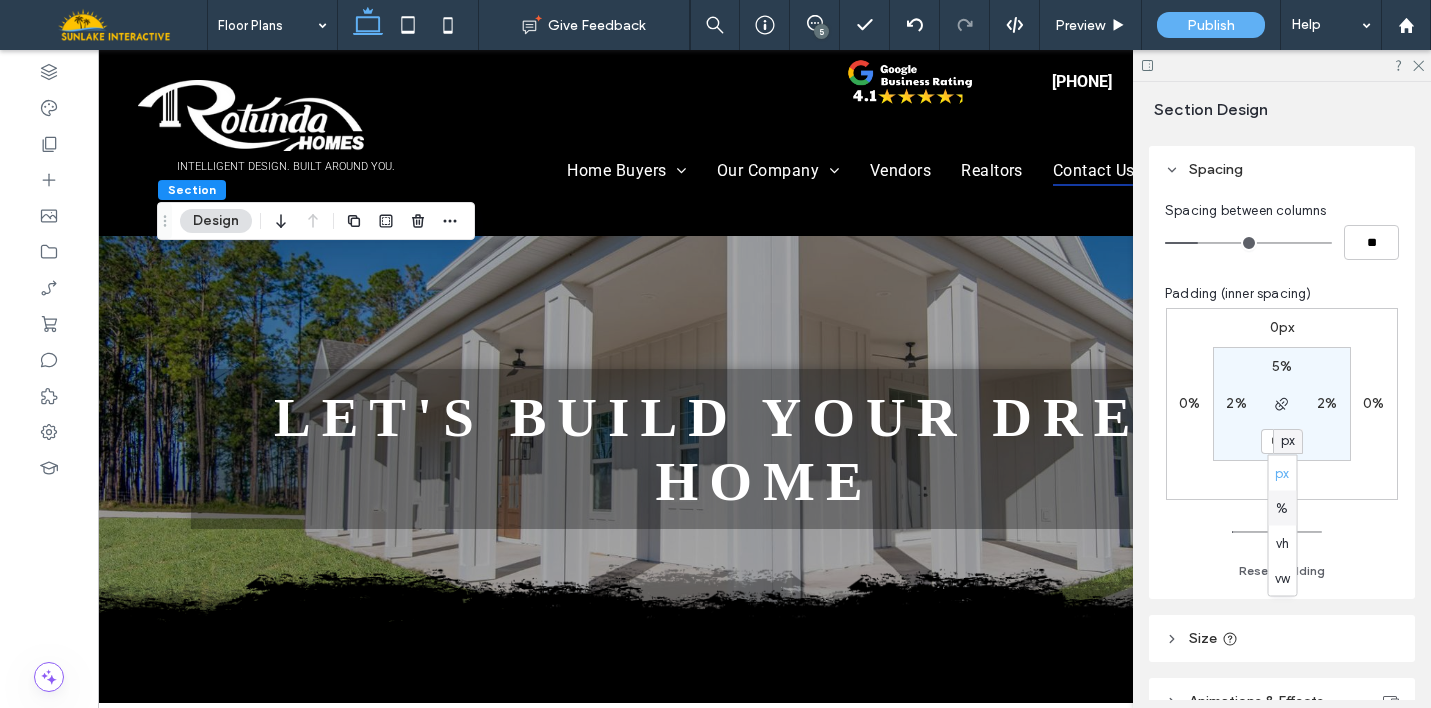 click on "%" at bounding box center [1282, 508] 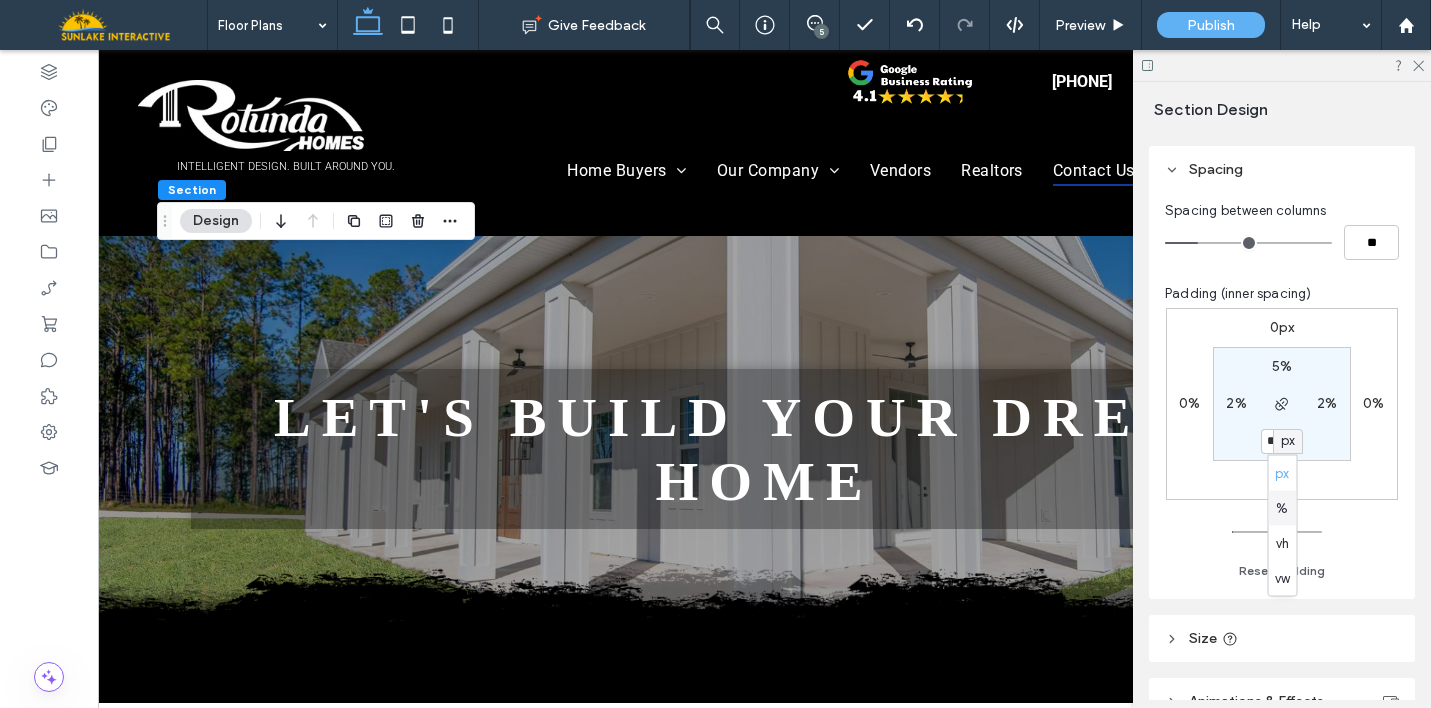 type on "*" 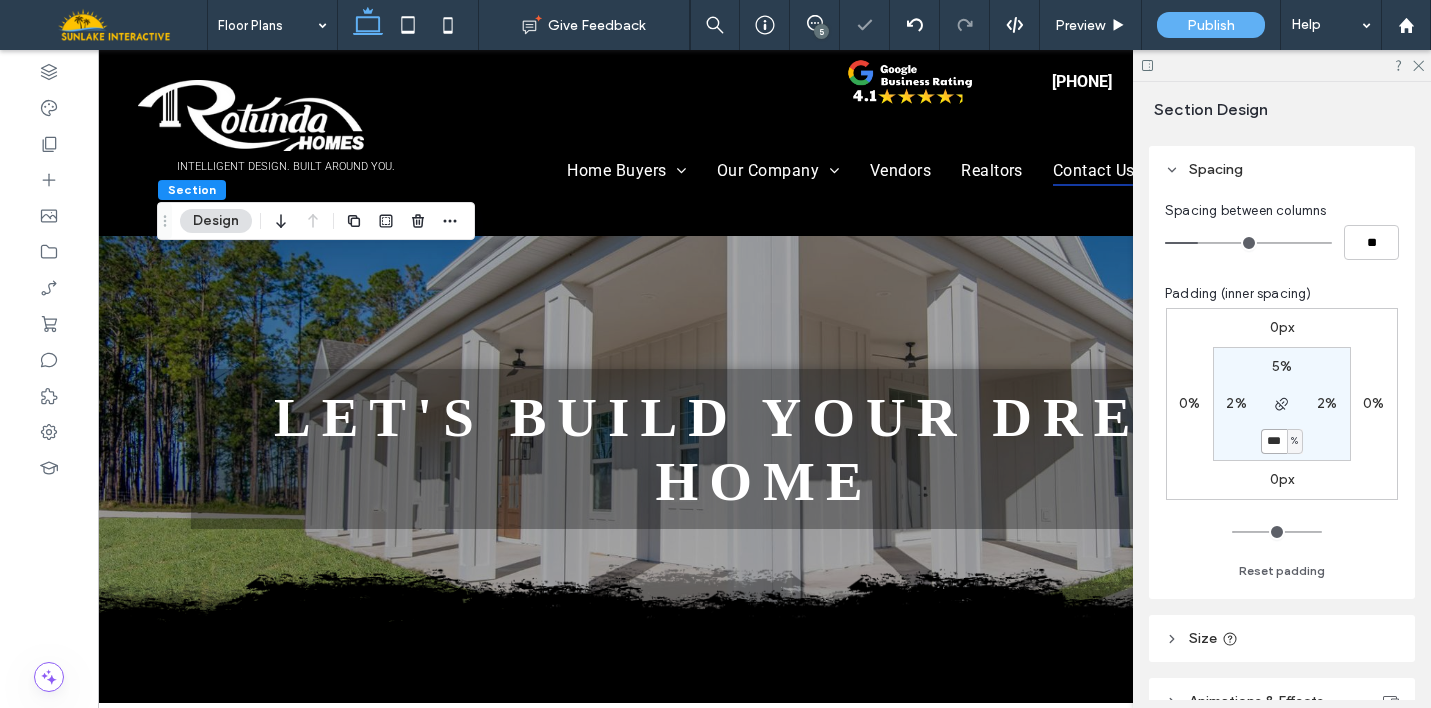 click on "***" at bounding box center [1274, 441] 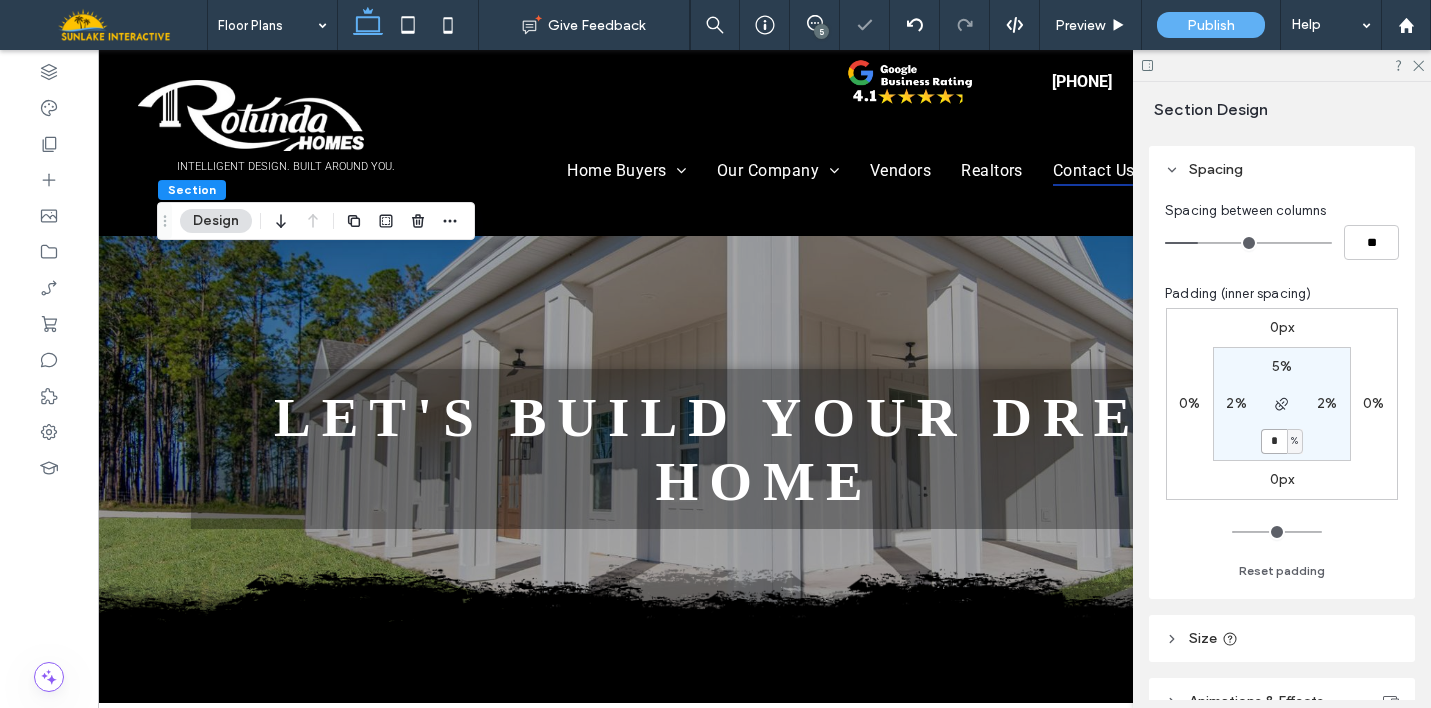 type on "*" 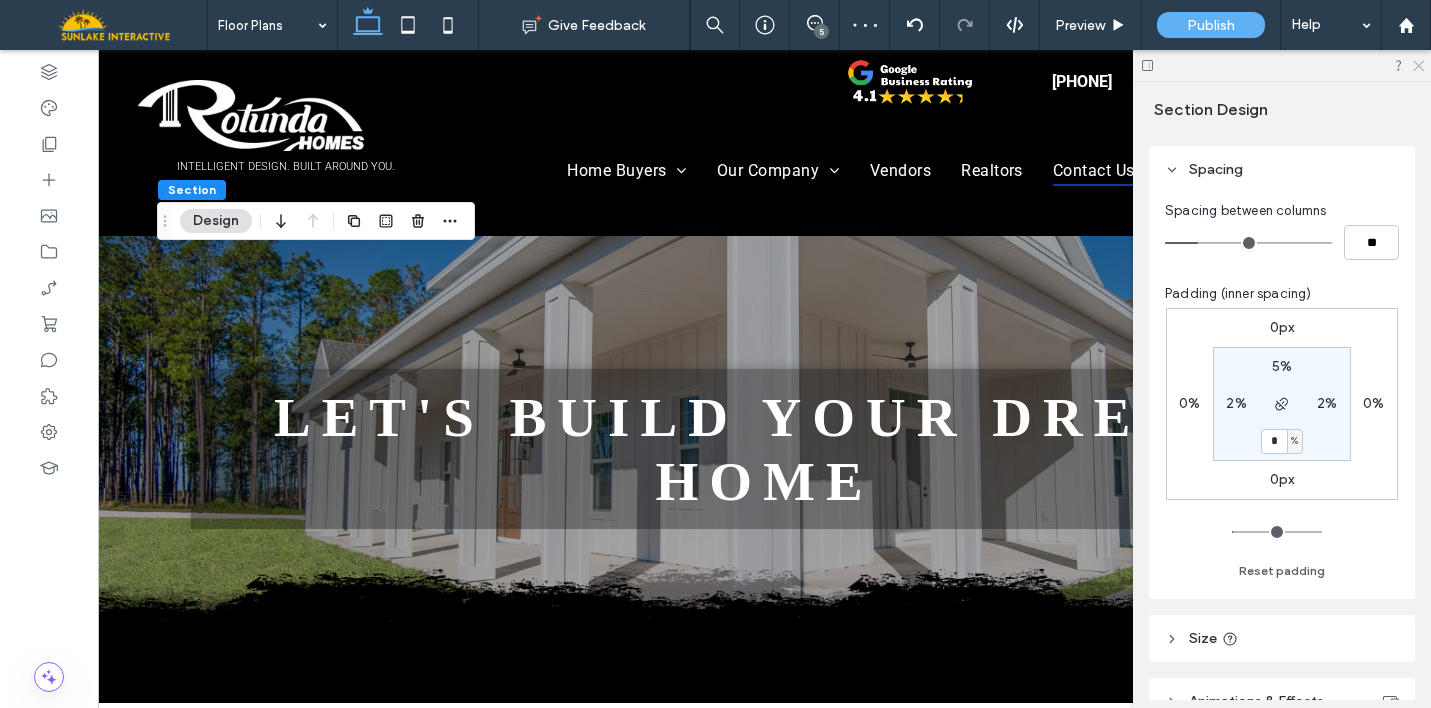click 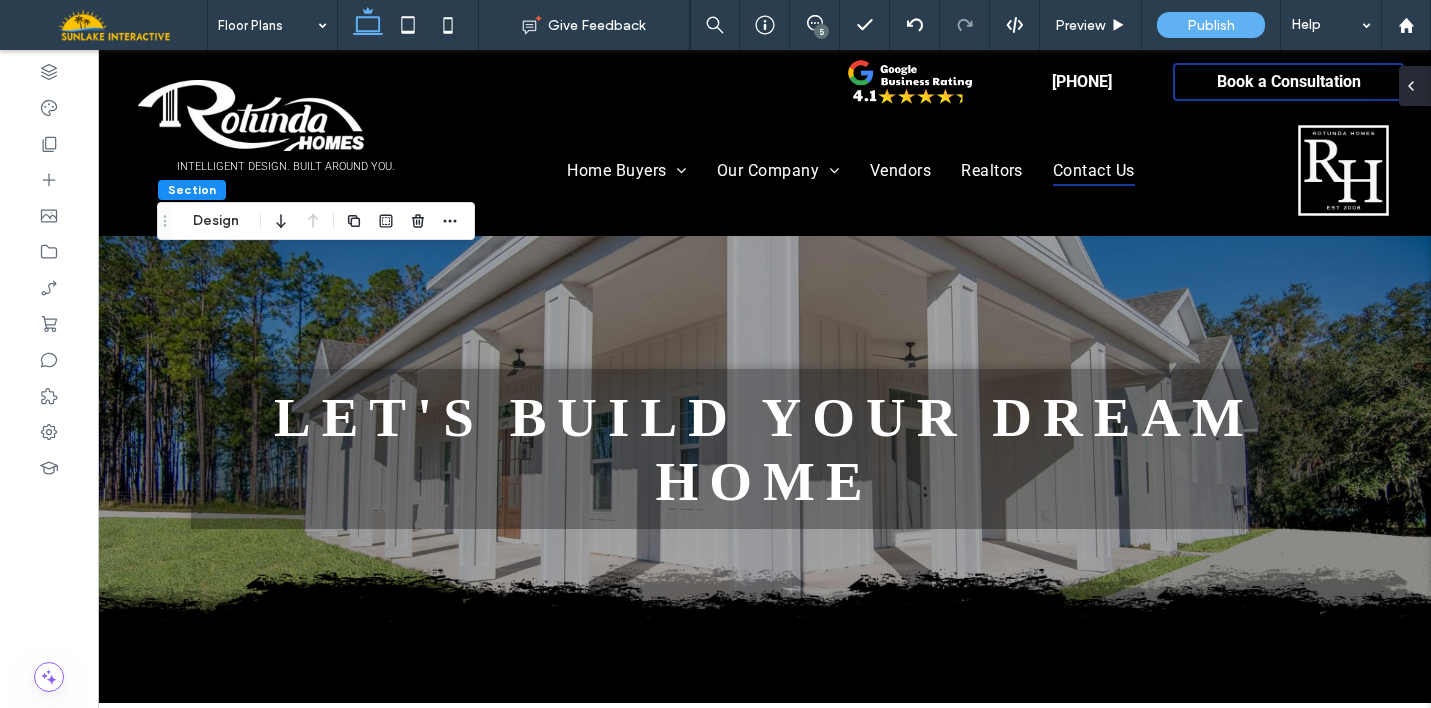 click at bounding box center [1411, 86] 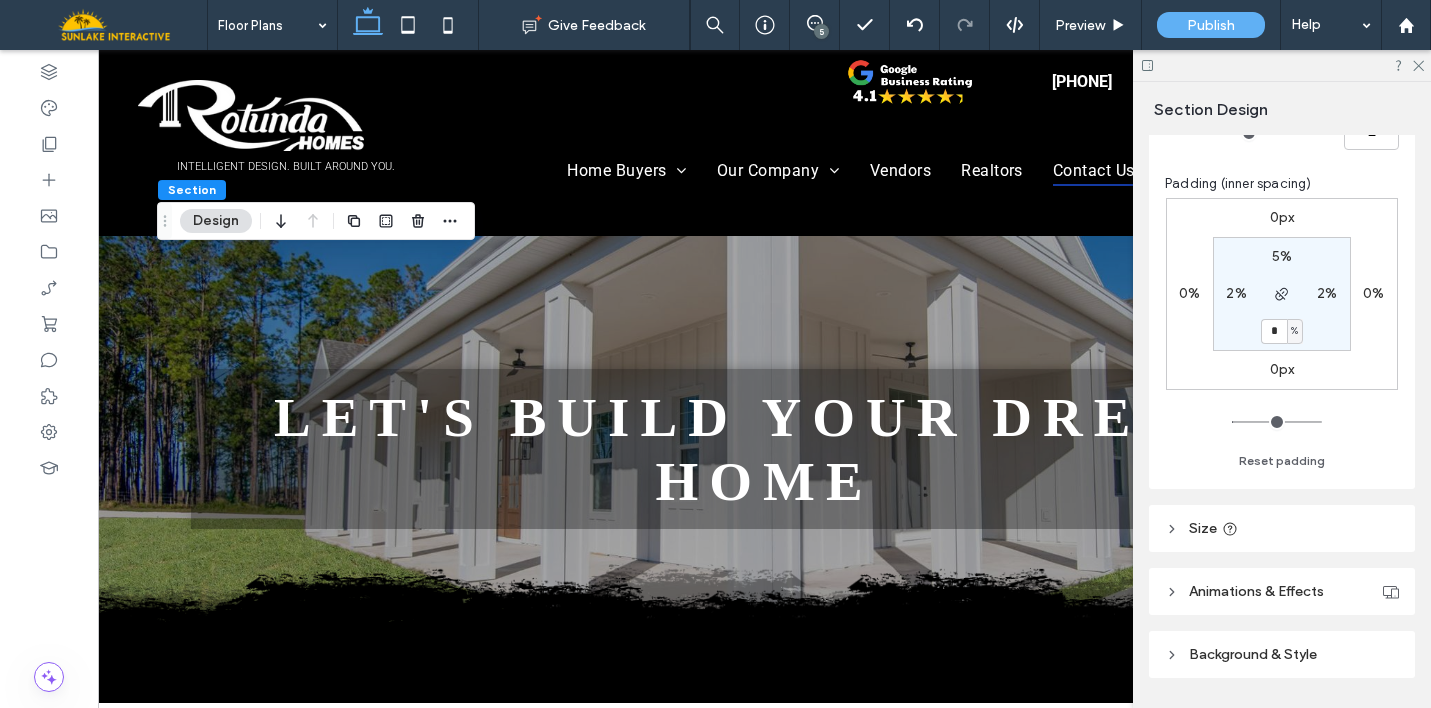 scroll, scrollTop: 375, scrollLeft: 0, axis: vertical 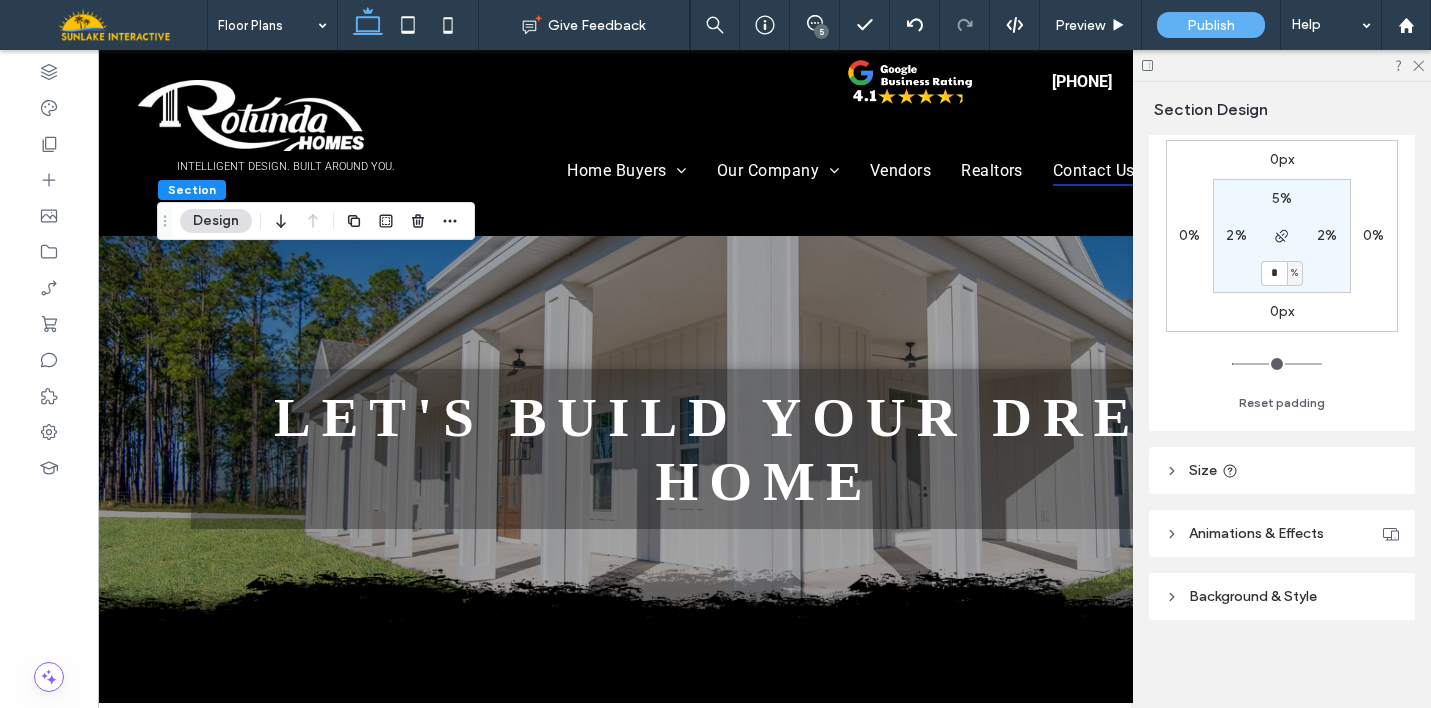 click on "Background & Style" at bounding box center (1253, 596) 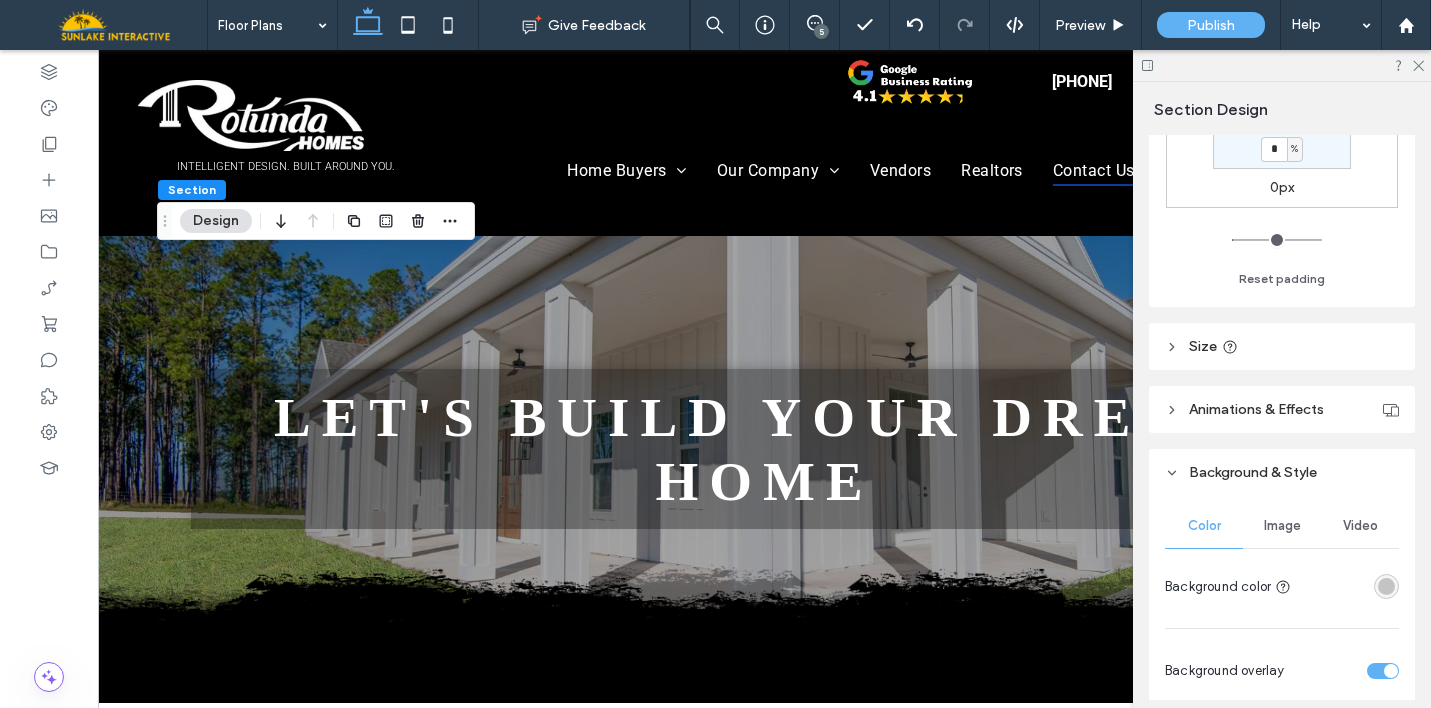 scroll, scrollTop: 578, scrollLeft: 0, axis: vertical 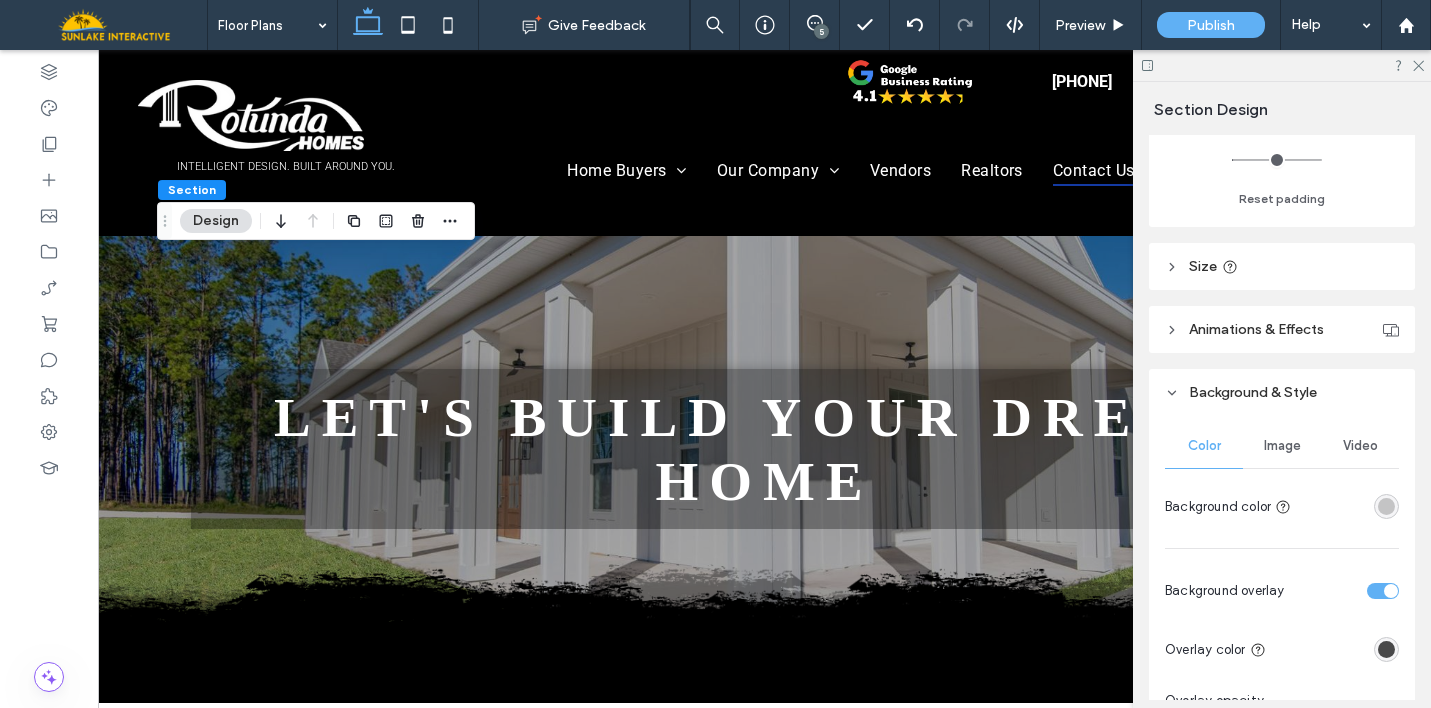 click on "Image" at bounding box center [1282, 446] 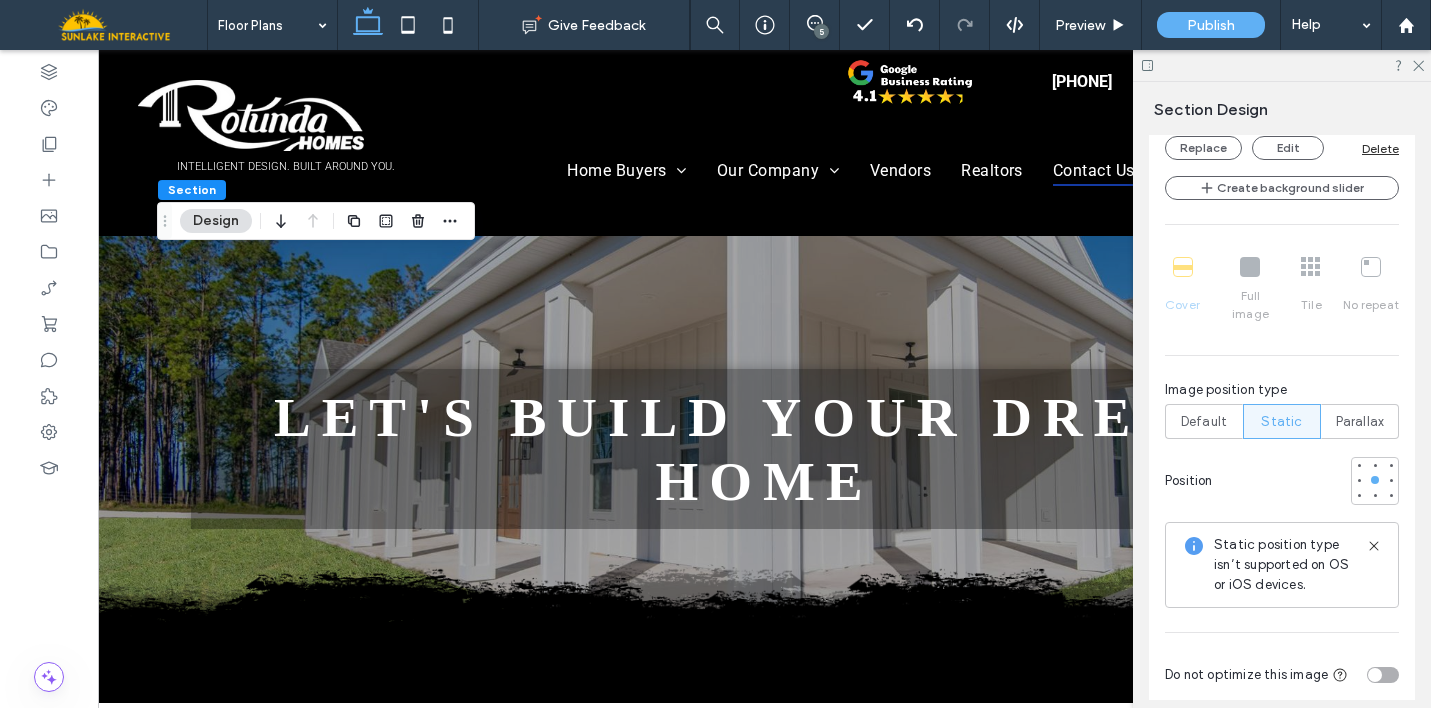 scroll, scrollTop: 1185, scrollLeft: 0, axis: vertical 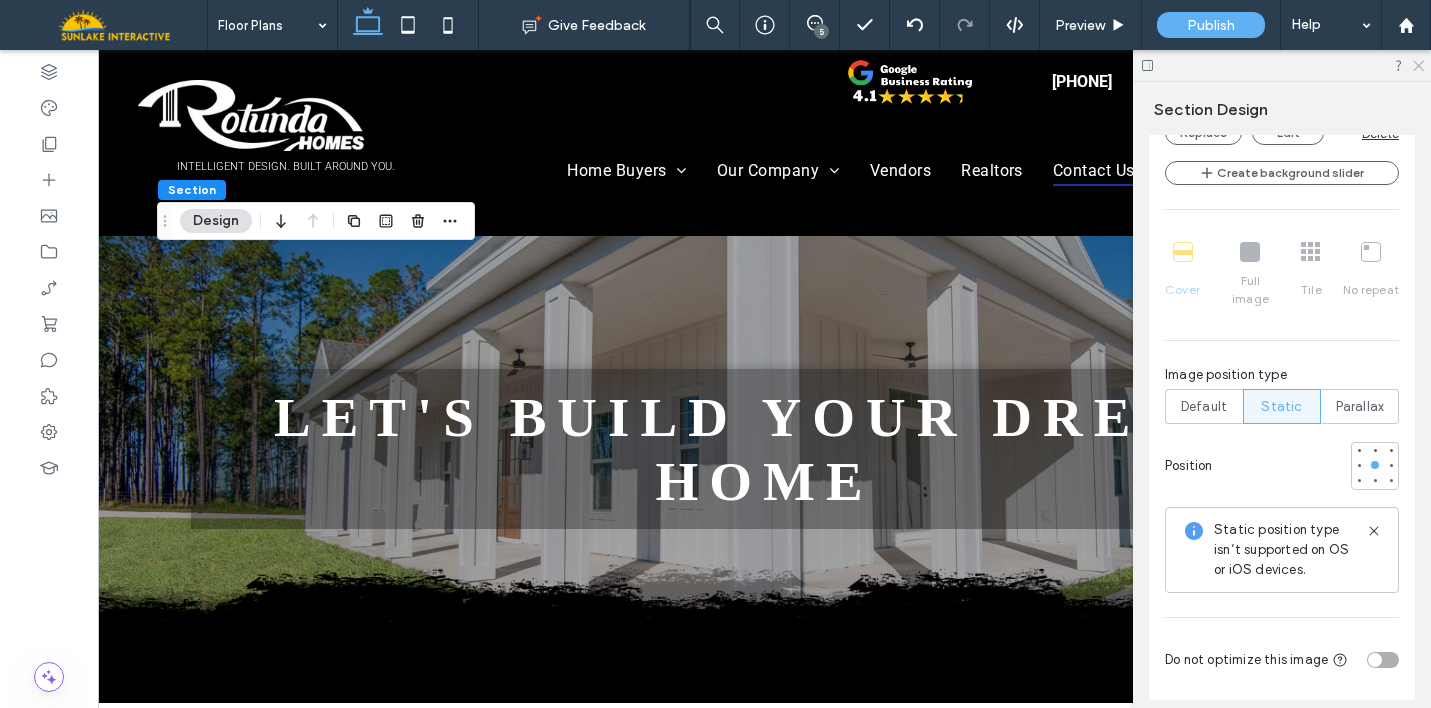 click 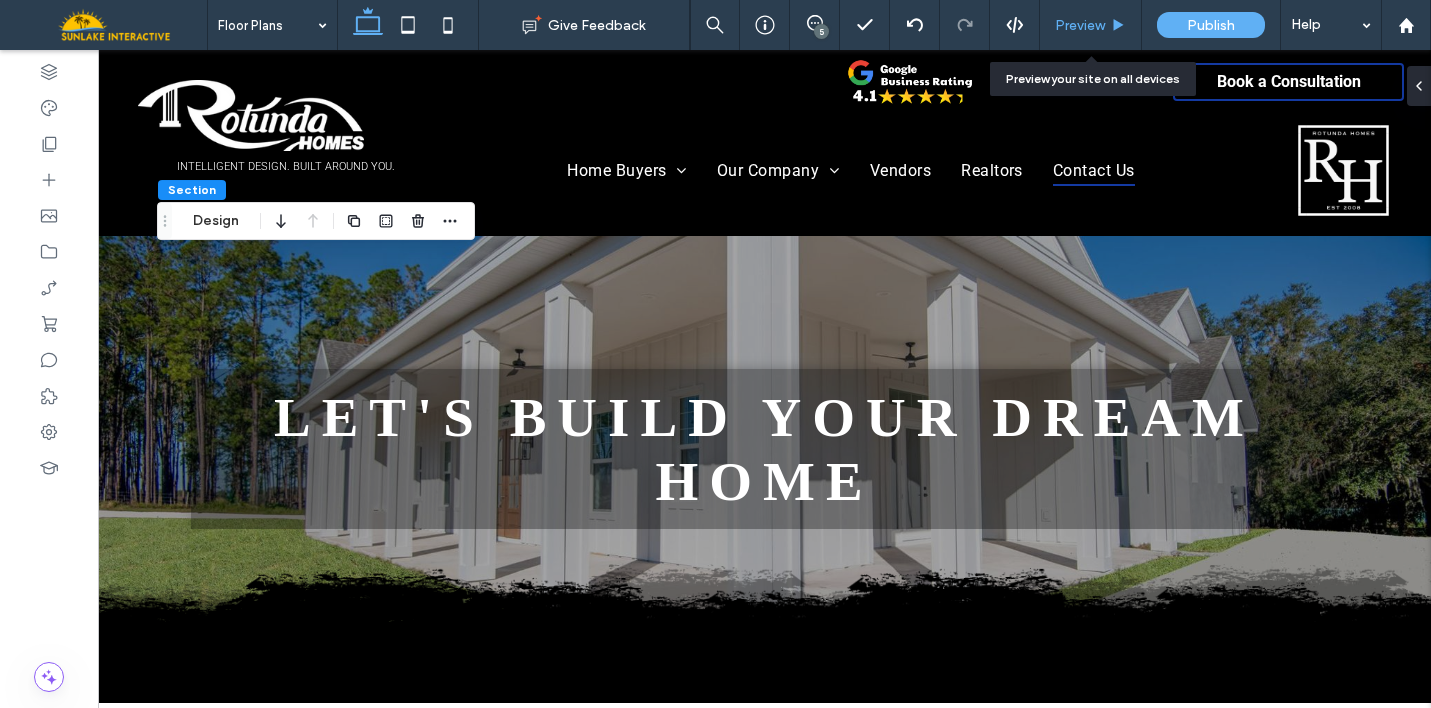 click on "Preview" at bounding box center (1091, 25) 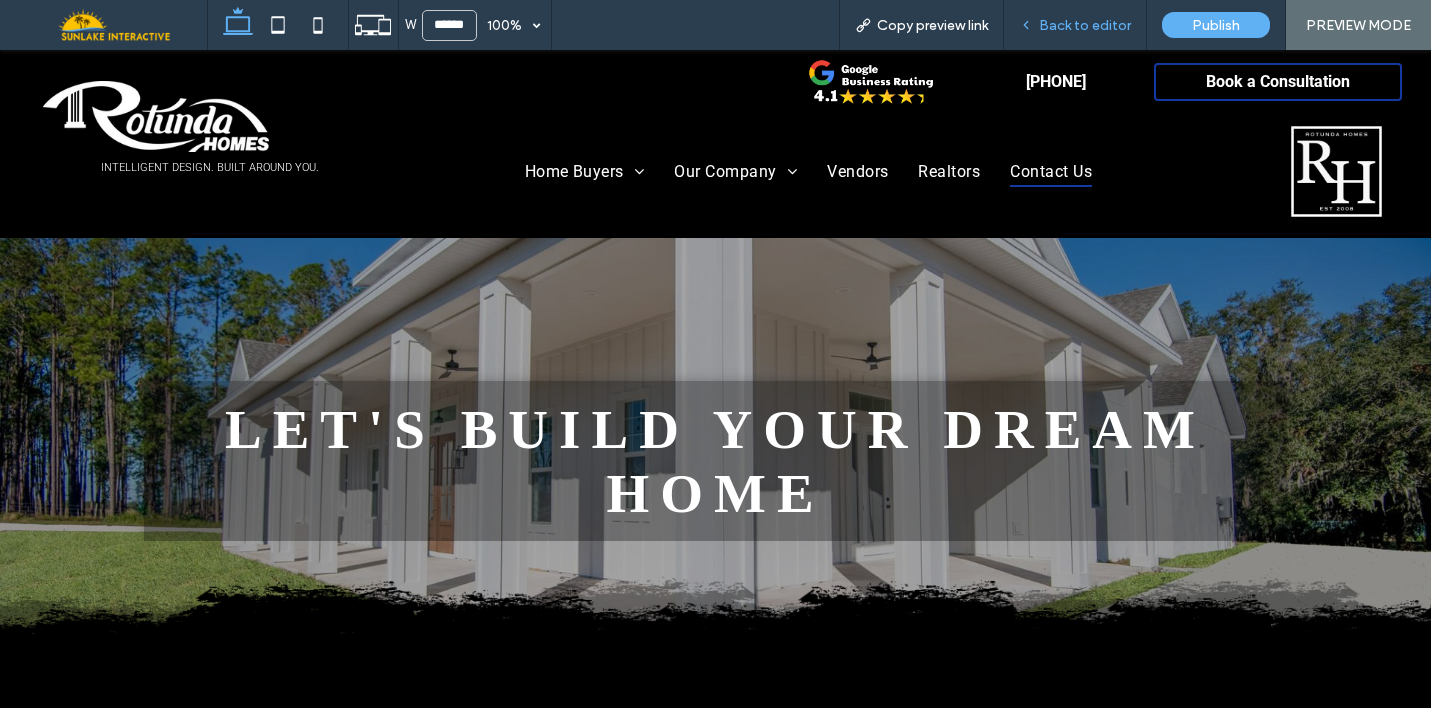 click on "Back to editor" at bounding box center (1085, 25) 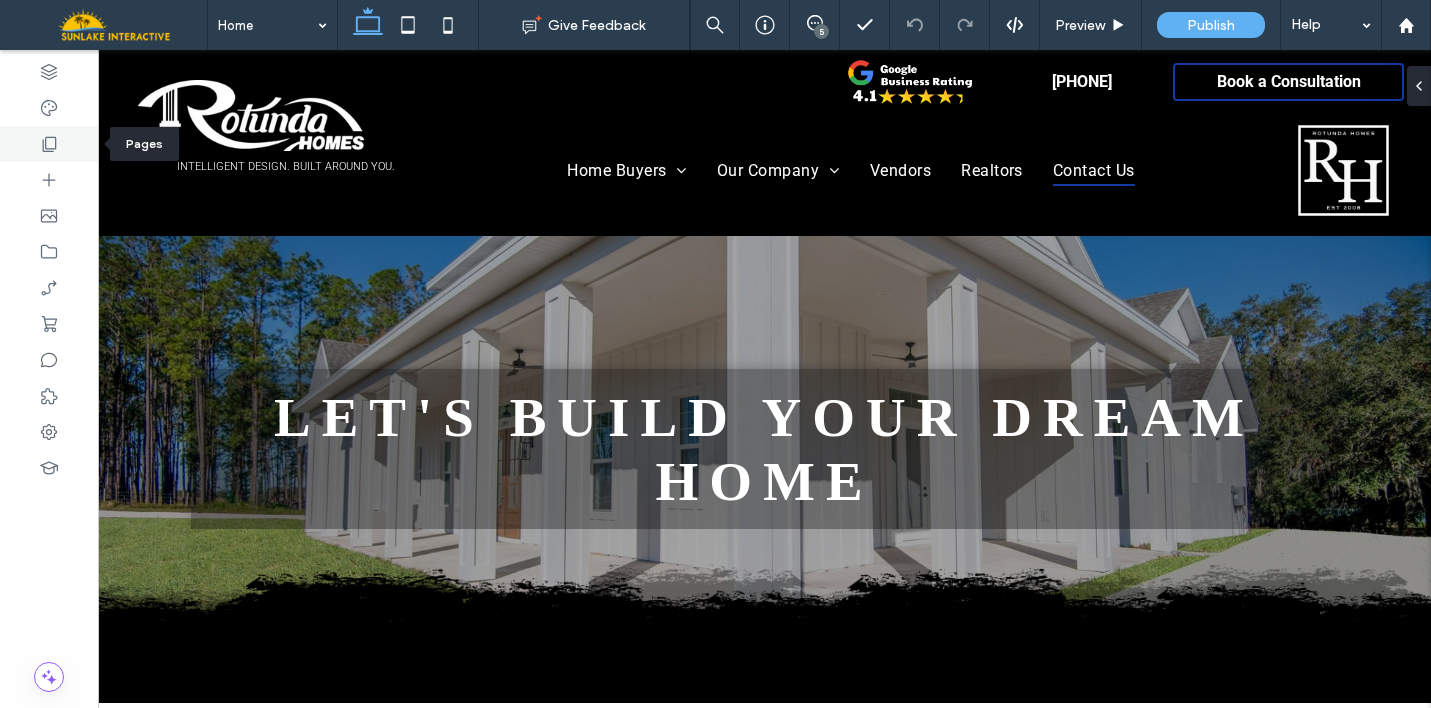 click 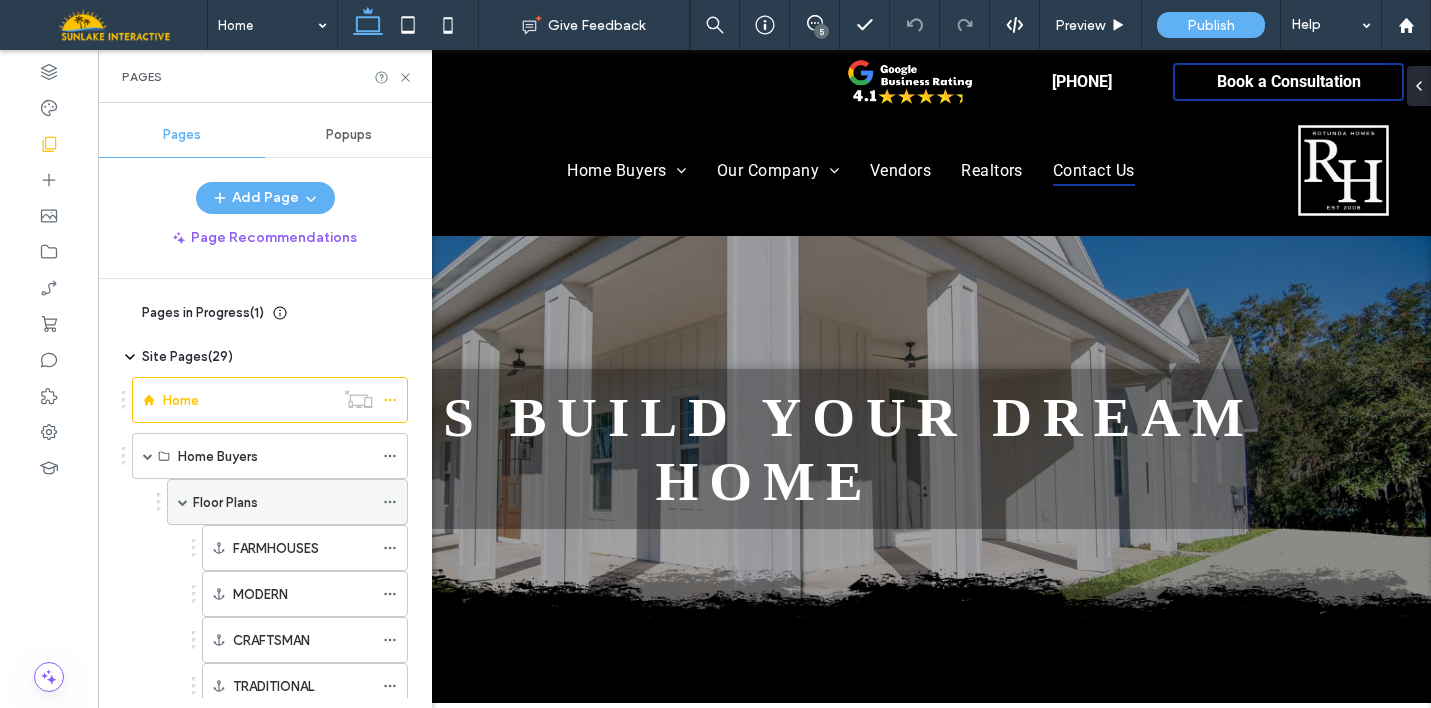 click on "Floor Plans" at bounding box center (287, 502) 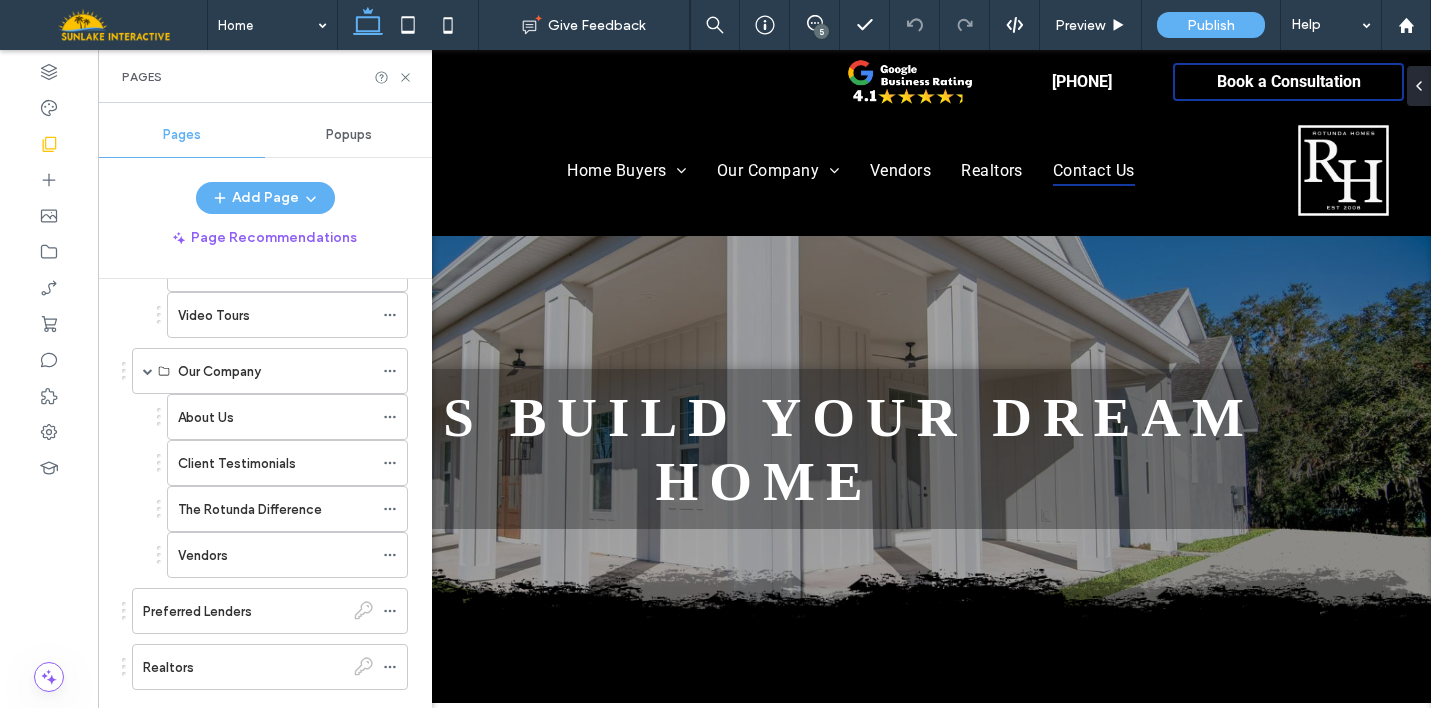 scroll, scrollTop: 294, scrollLeft: 0, axis: vertical 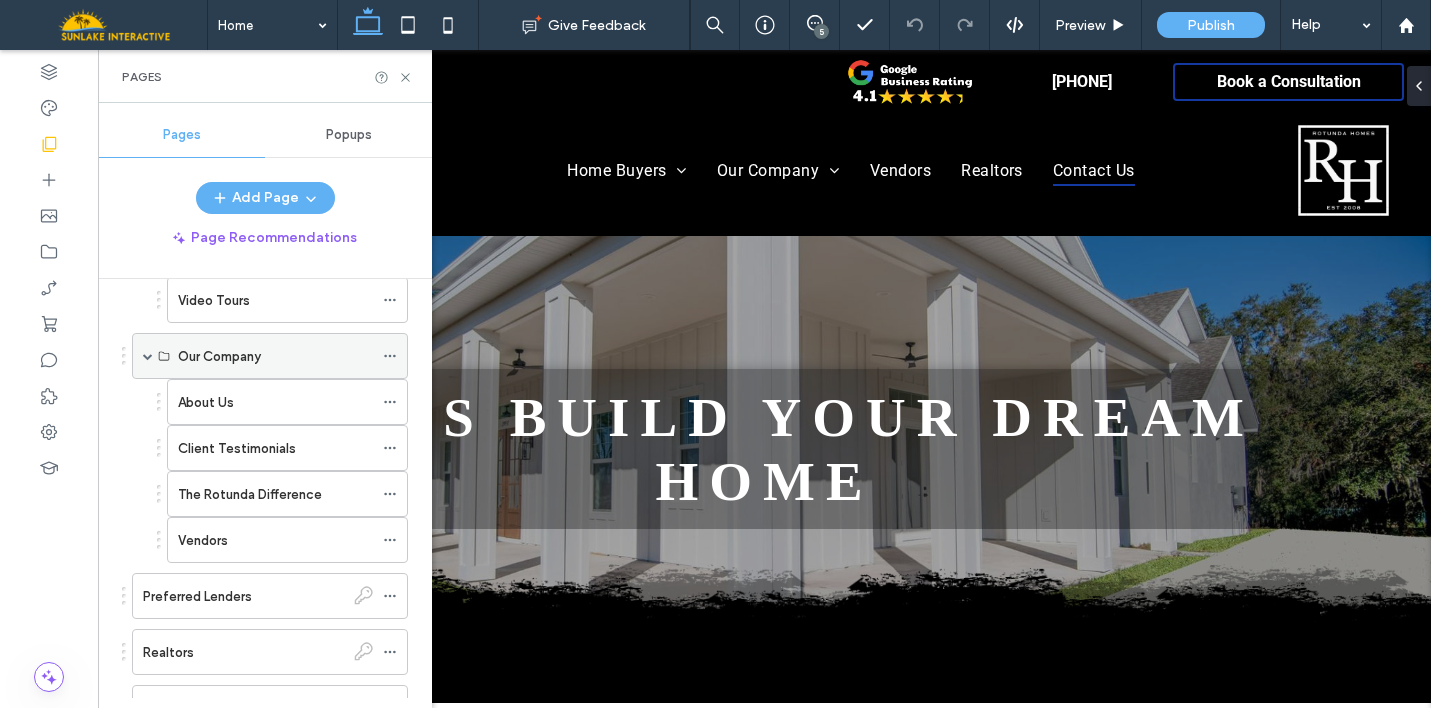 click at bounding box center [148, 356] 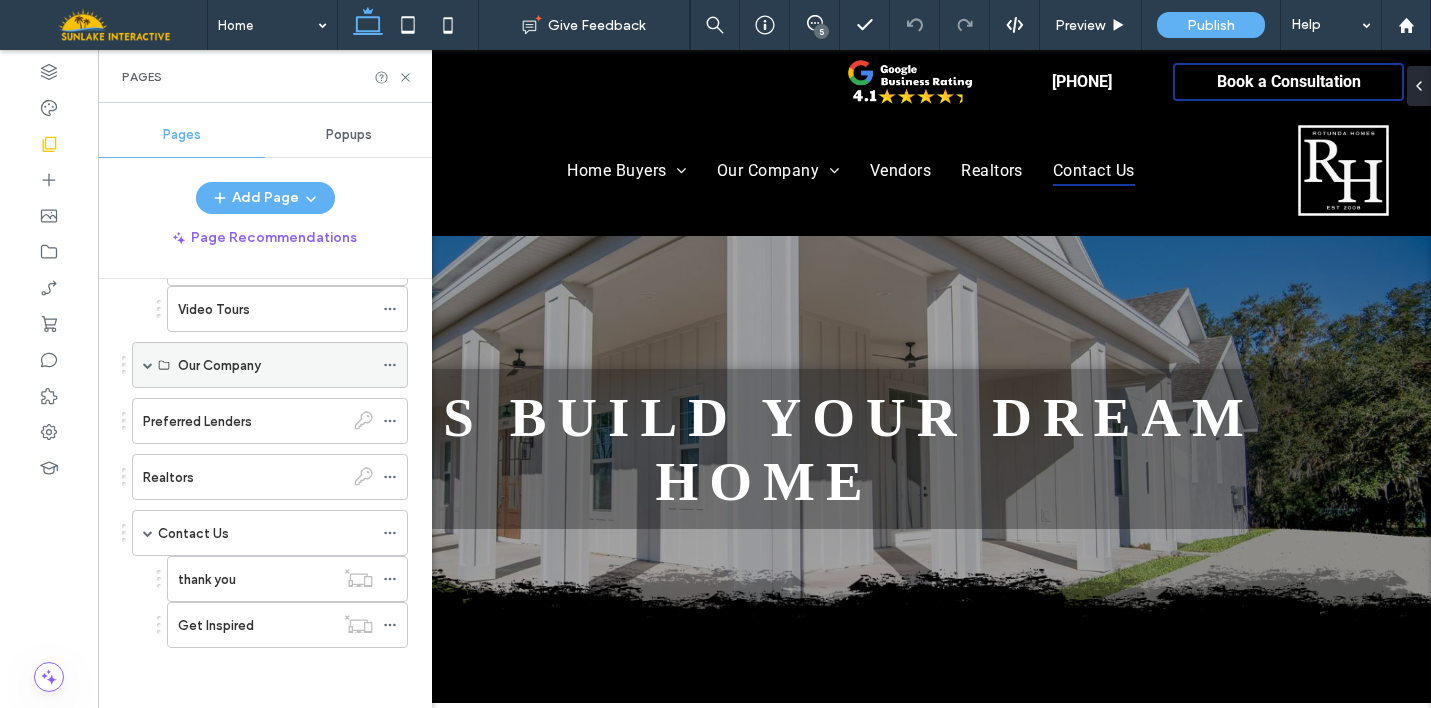 scroll, scrollTop: 285, scrollLeft: 0, axis: vertical 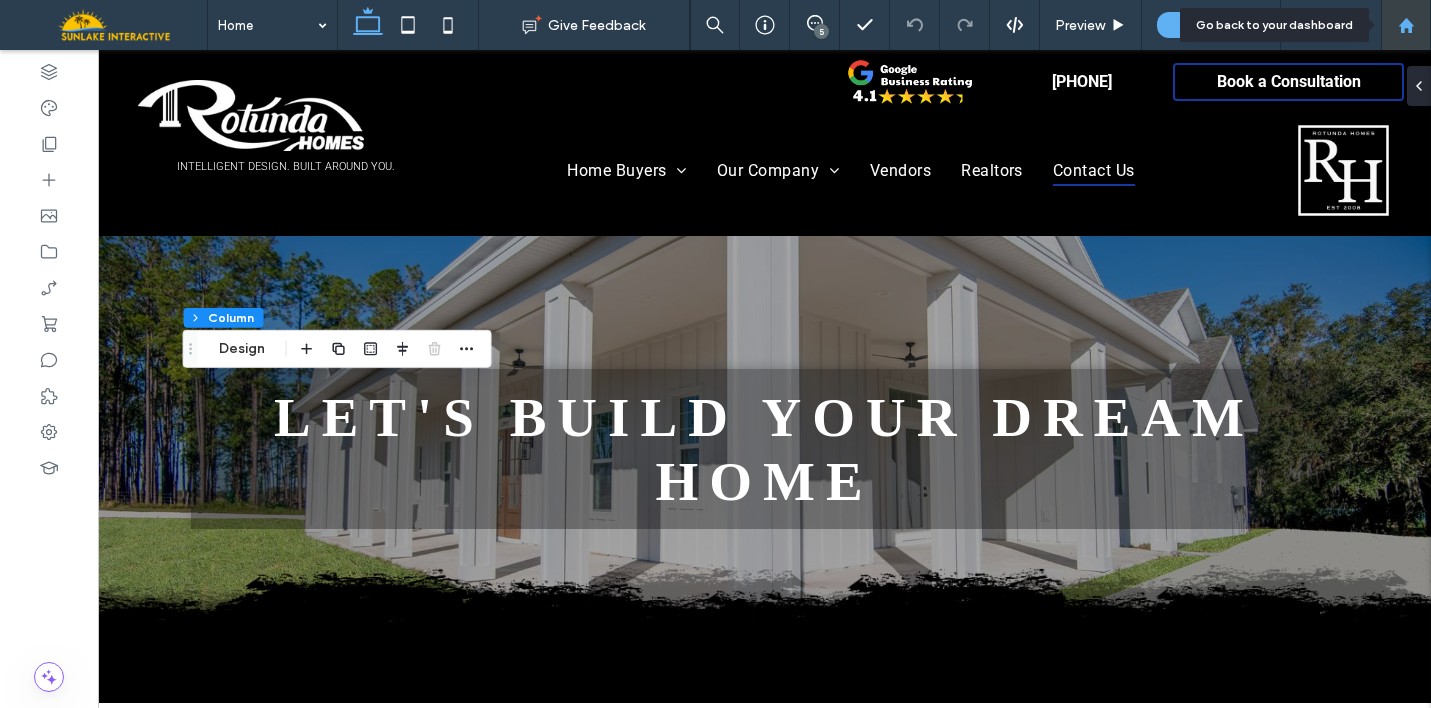 click at bounding box center [1406, 25] 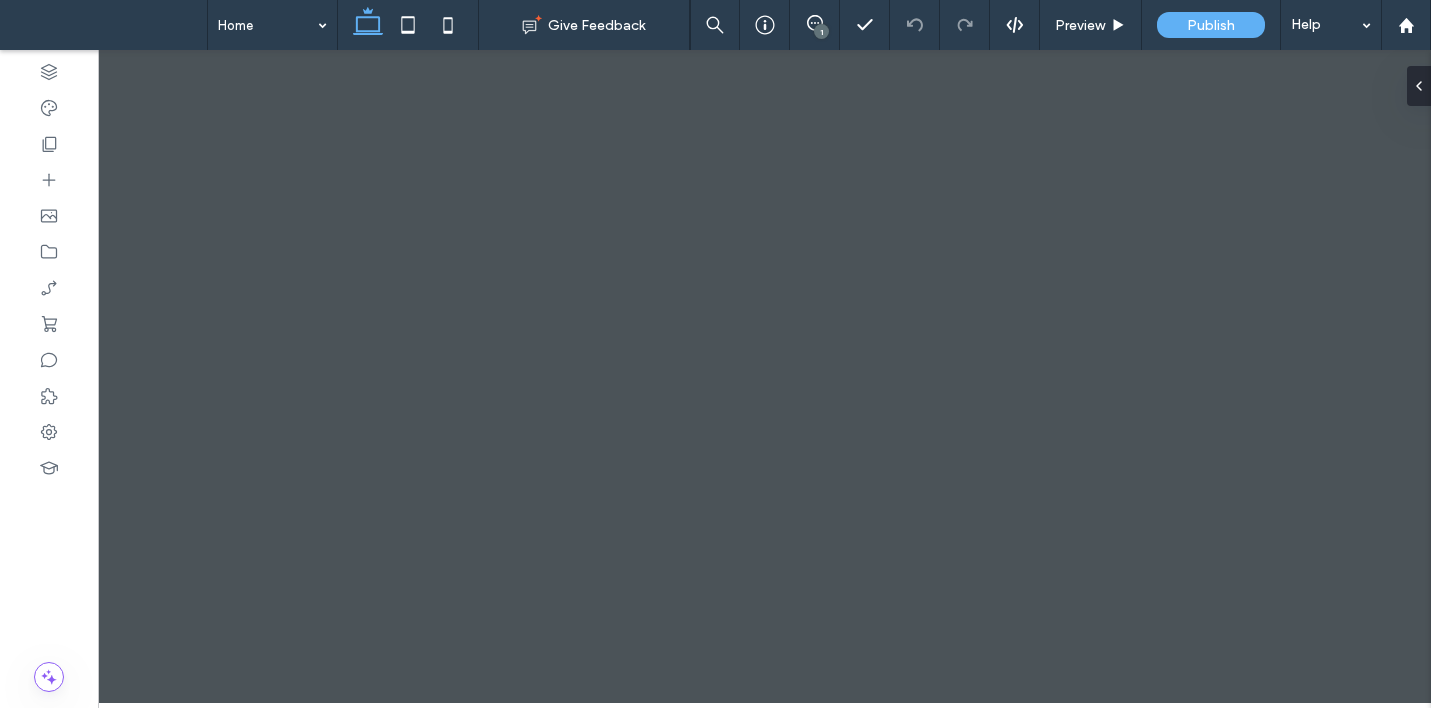 scroll, scrollTop: 0, scrollLeft: 0, axis: both 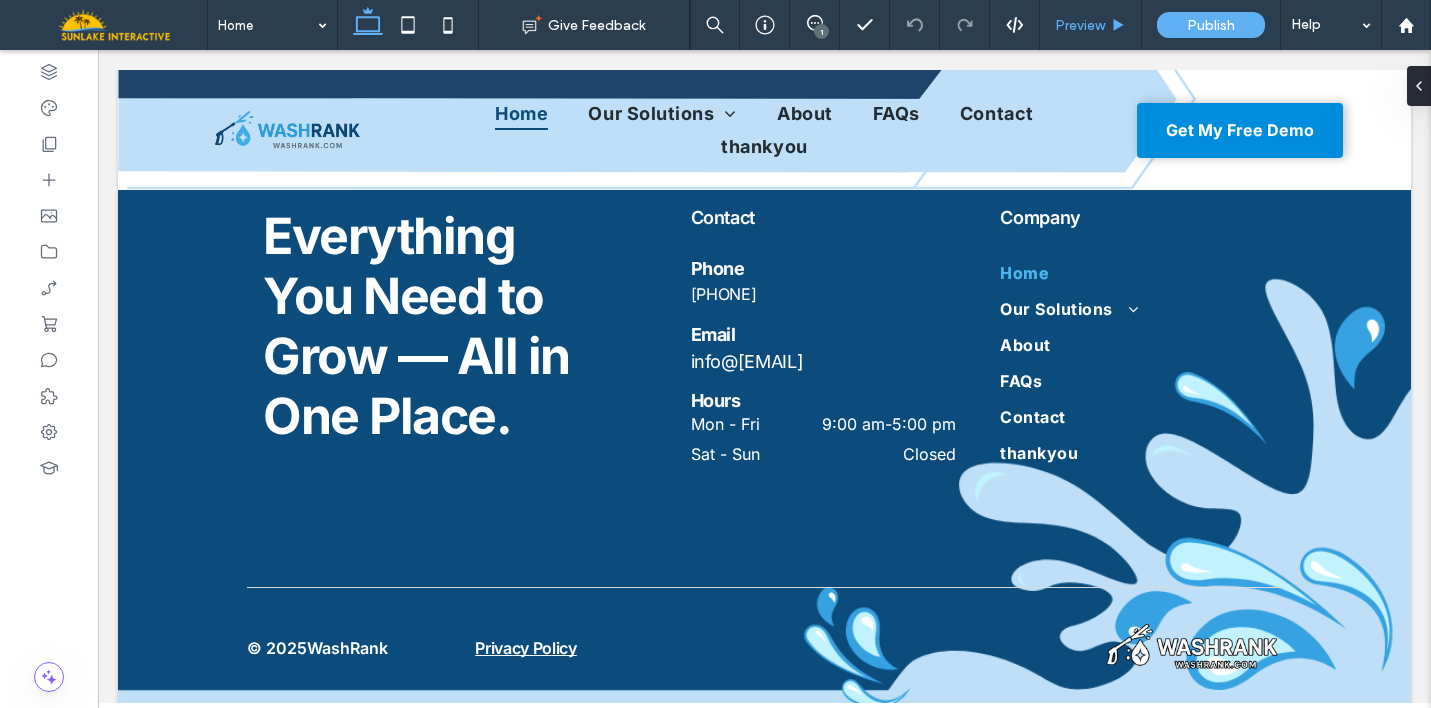 click on "Preview" at bounding box center (1080, 25) 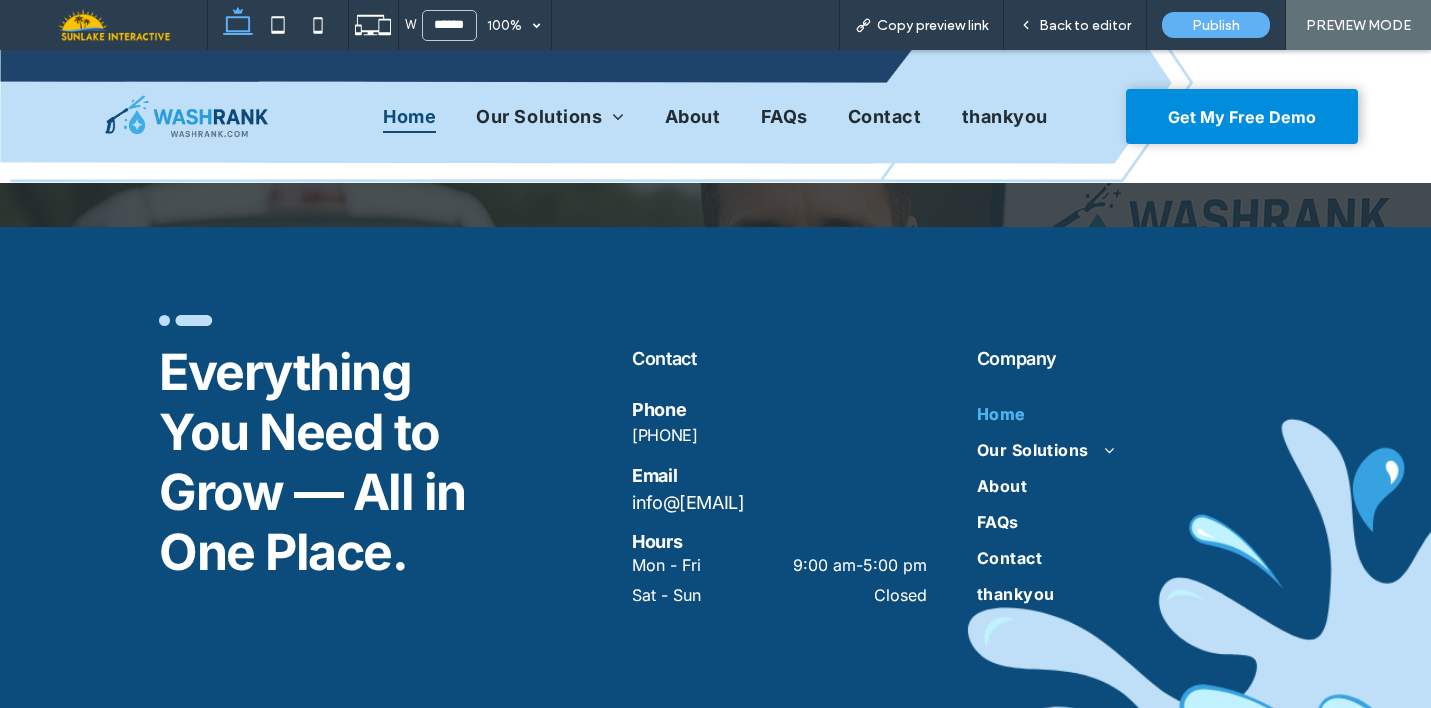 scroll, scrollTop: 8886, scrollLeft: 0, axis: vertical 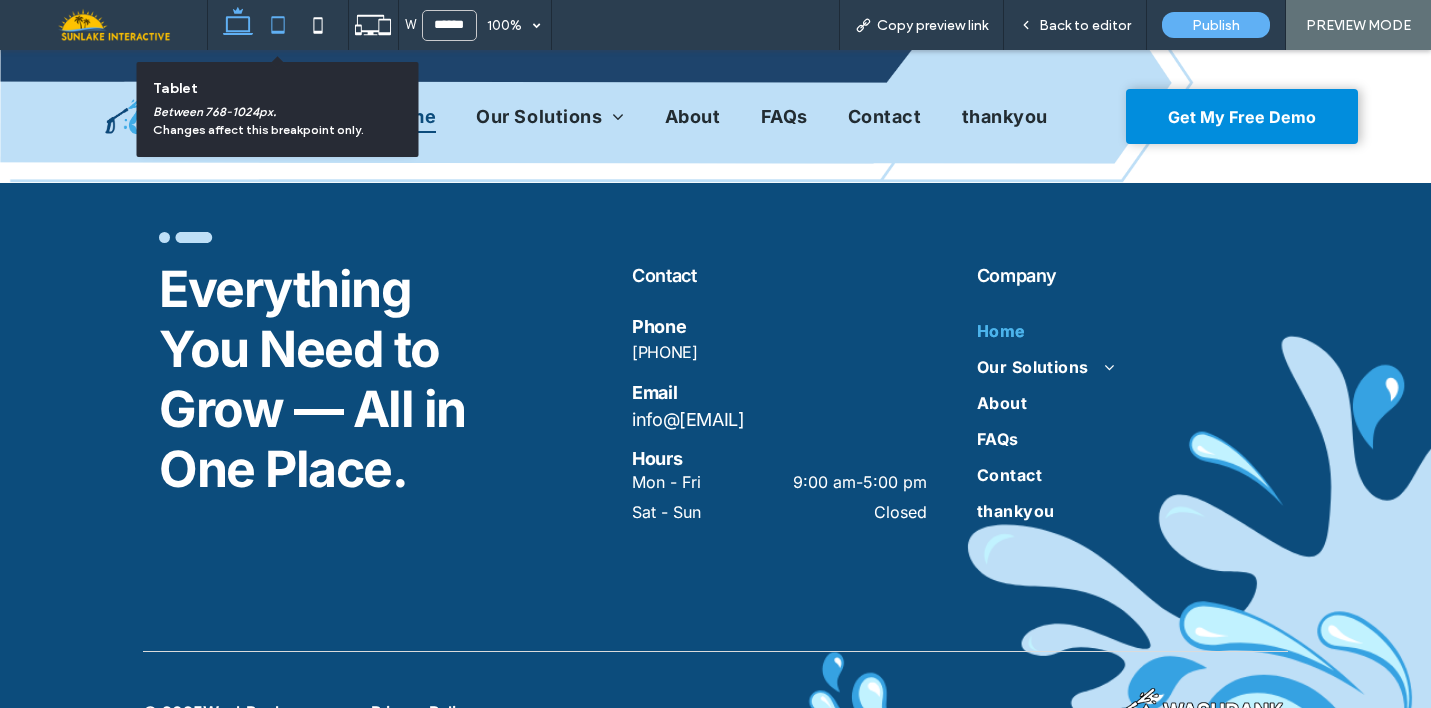 click 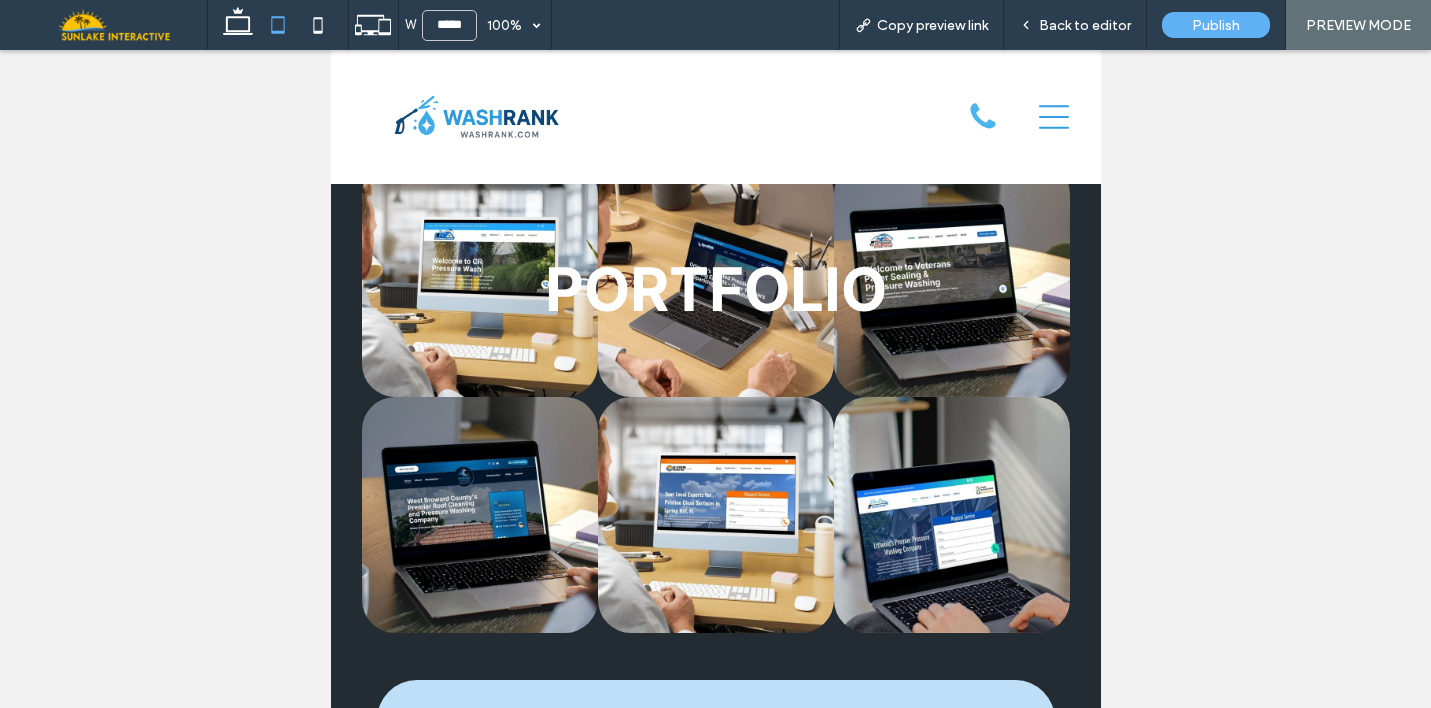 scroll, scrollTop: 8194, scrollLeft: 0, axis: vertical 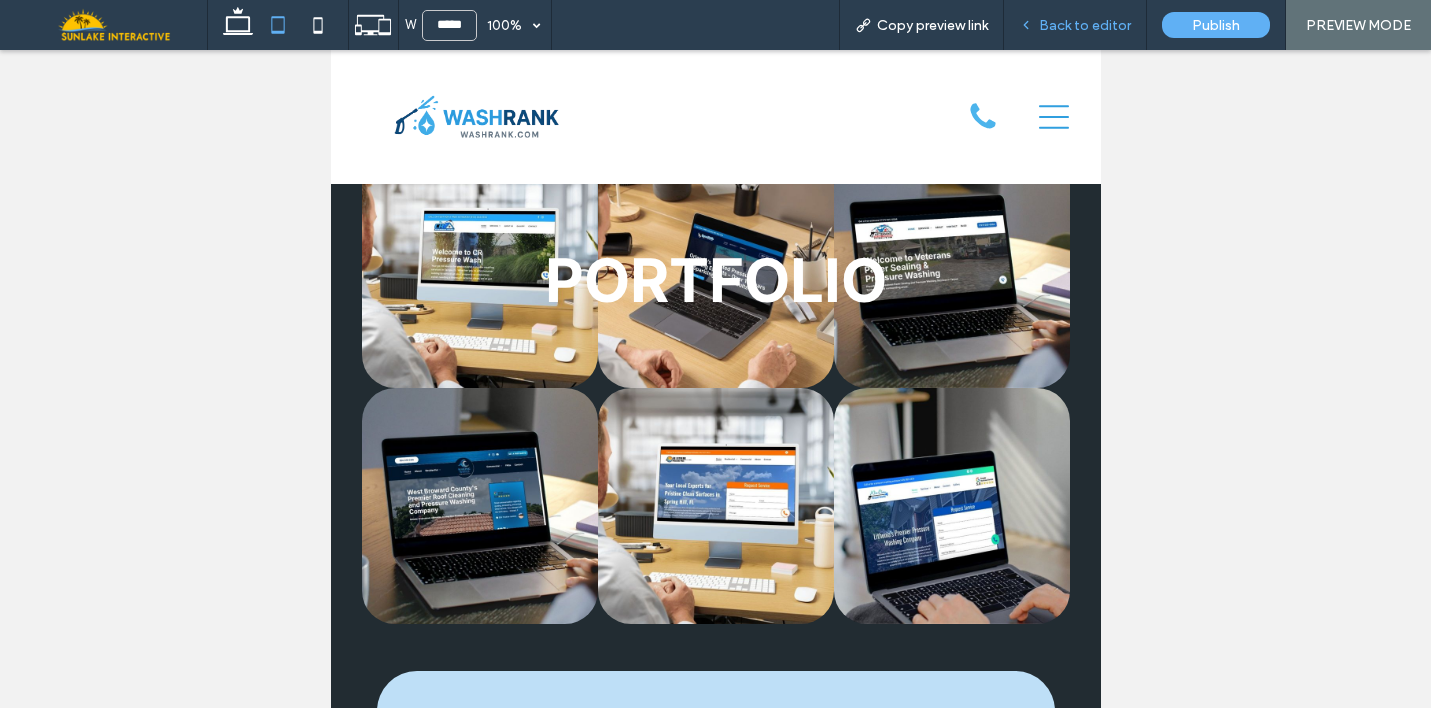 click on "Back to editor" at bounding box center (1085, 25) 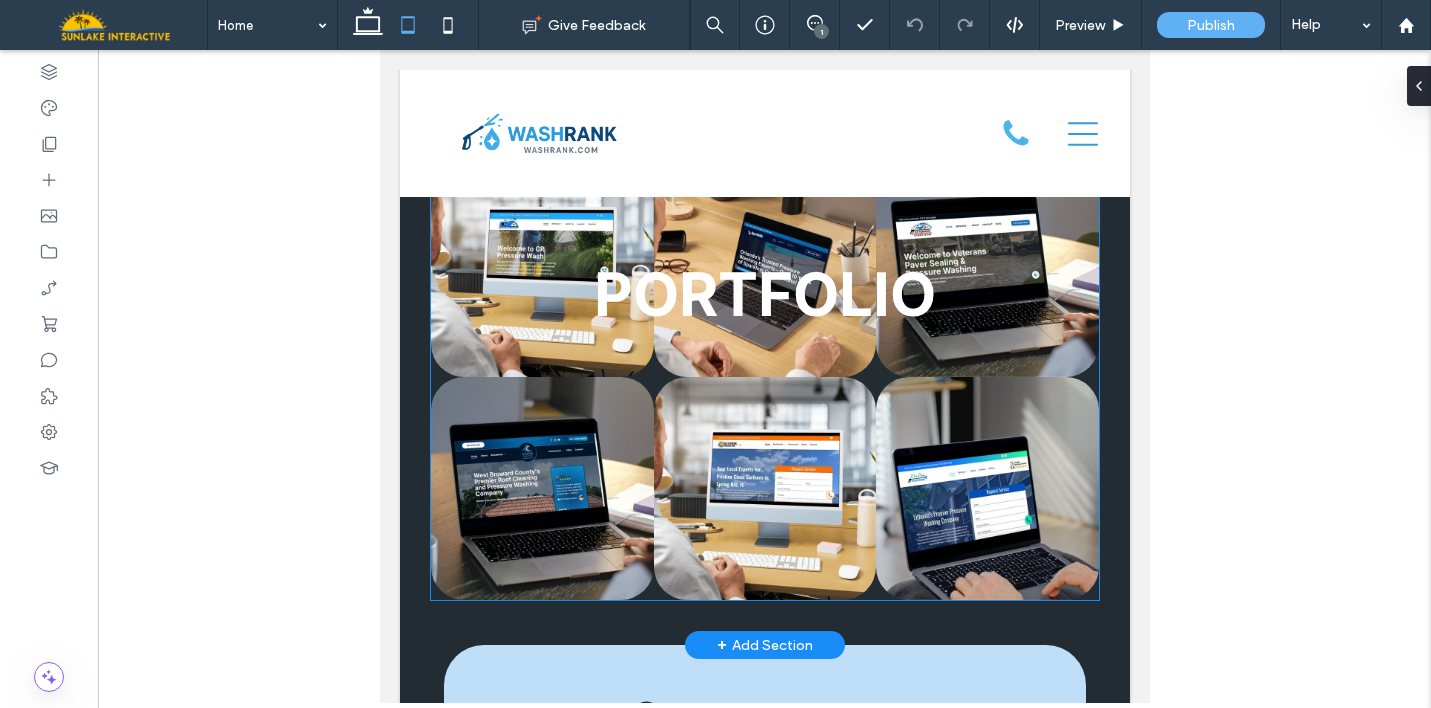 click at bounding box center (986, 488) 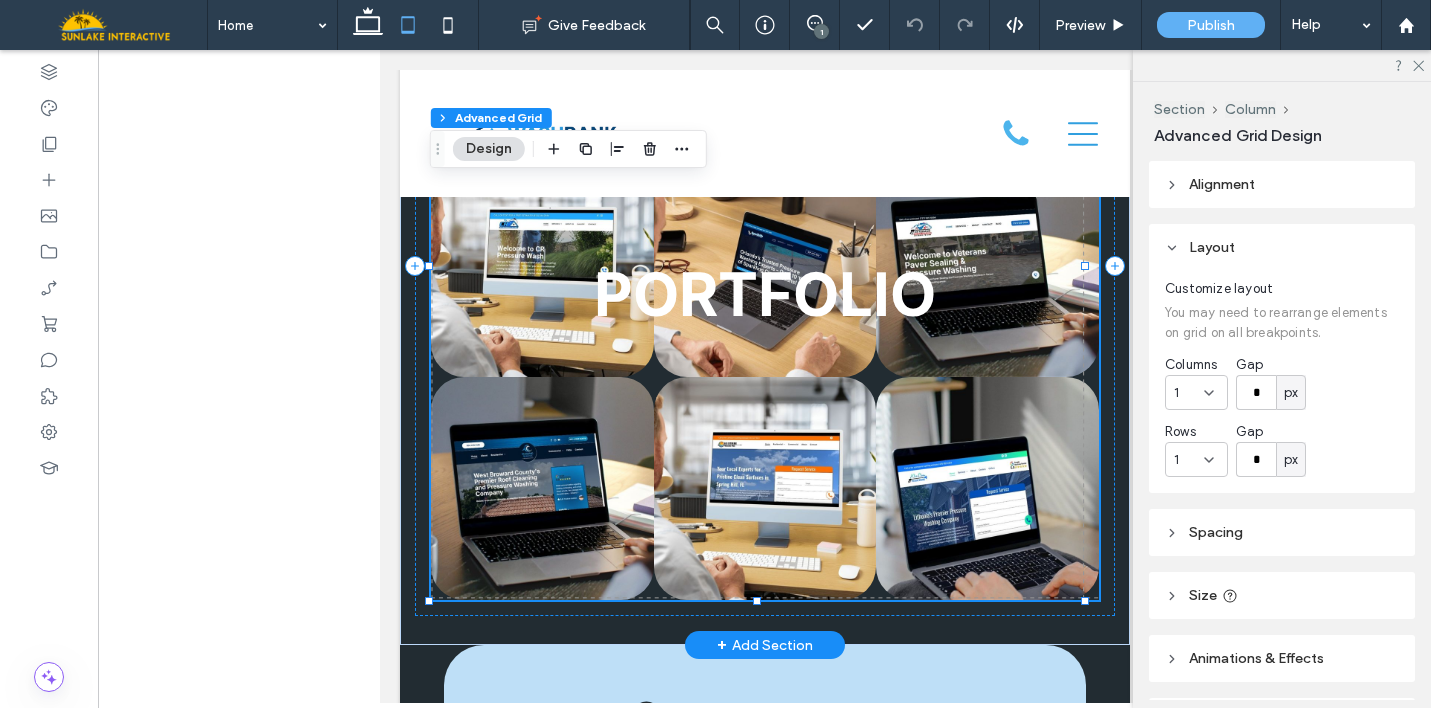 click at bounding box center (986, 488) 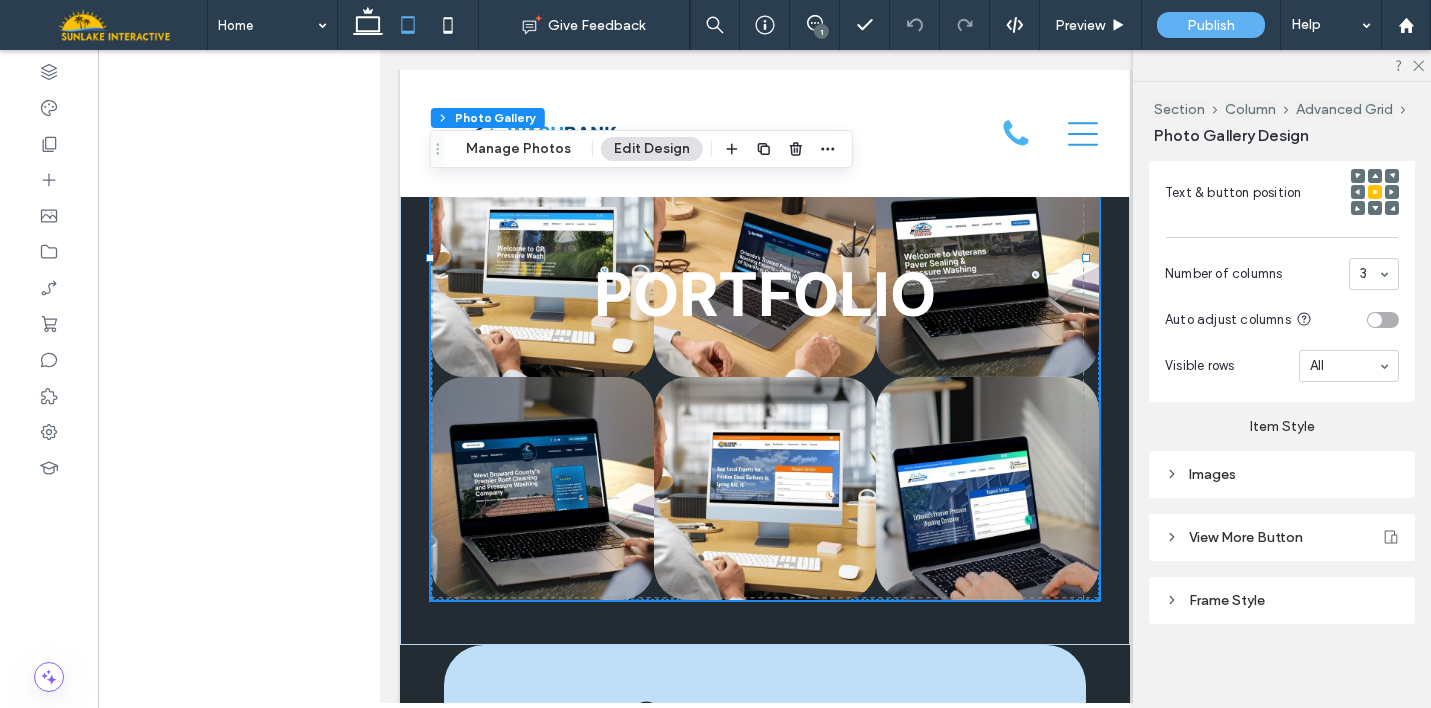 click on "Images" at bounding box center (1282, 474) 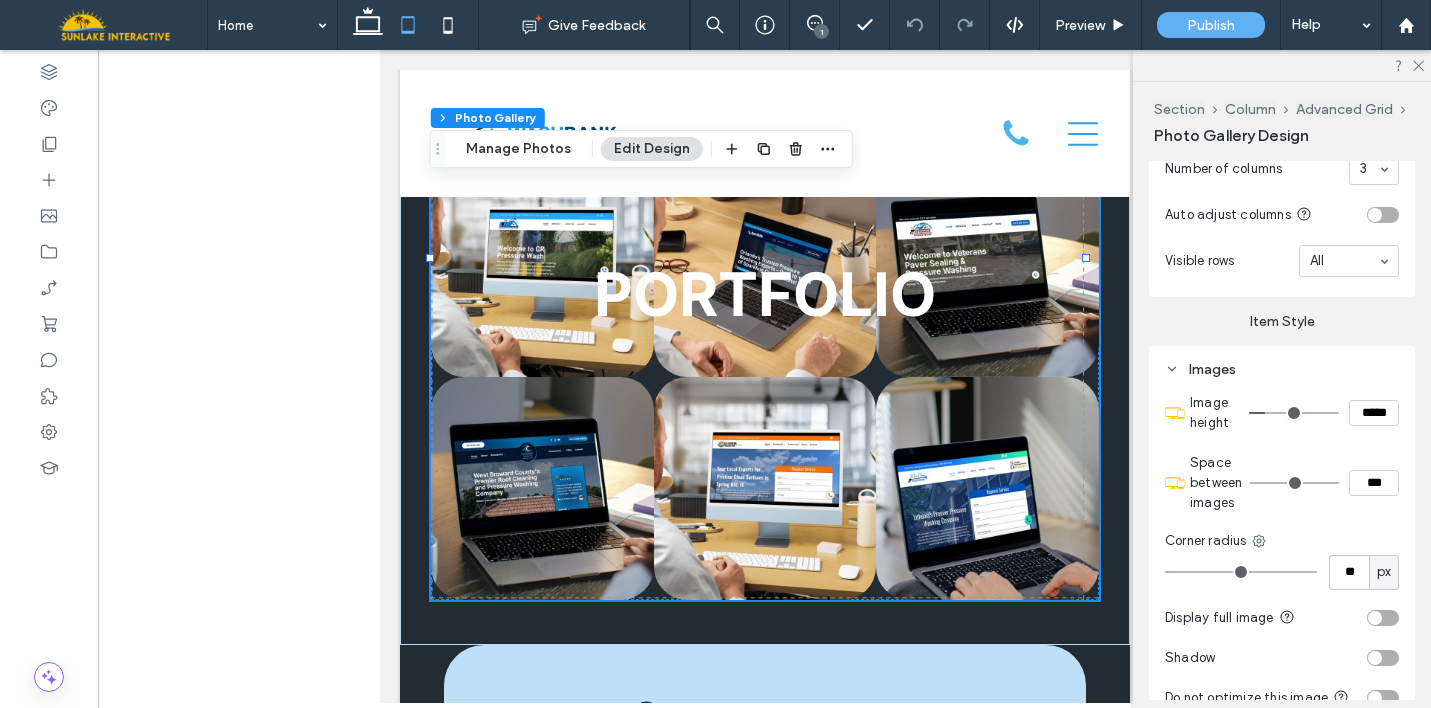 scroll, scrollTop: 887, scrollLeft: 0, axis: vertical 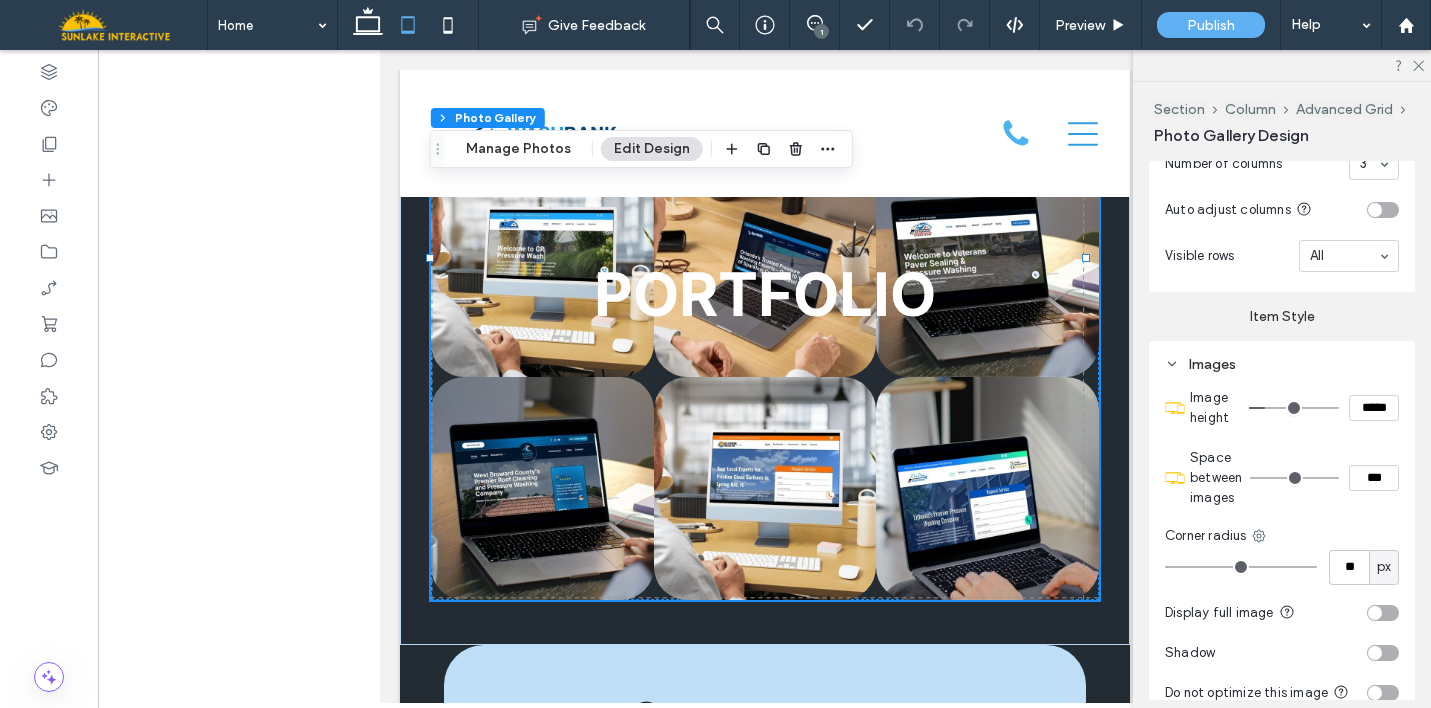 type on "*" 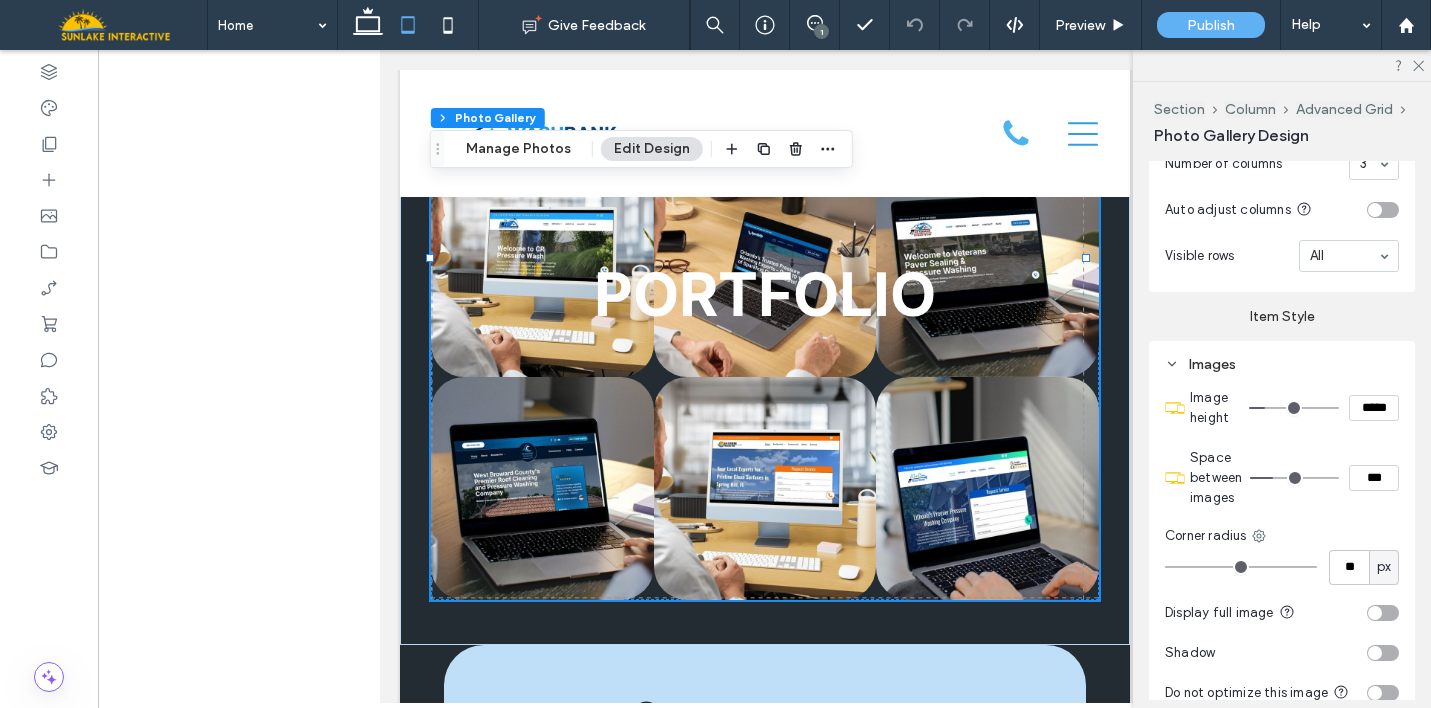 click at bounding box center [1294, 478] 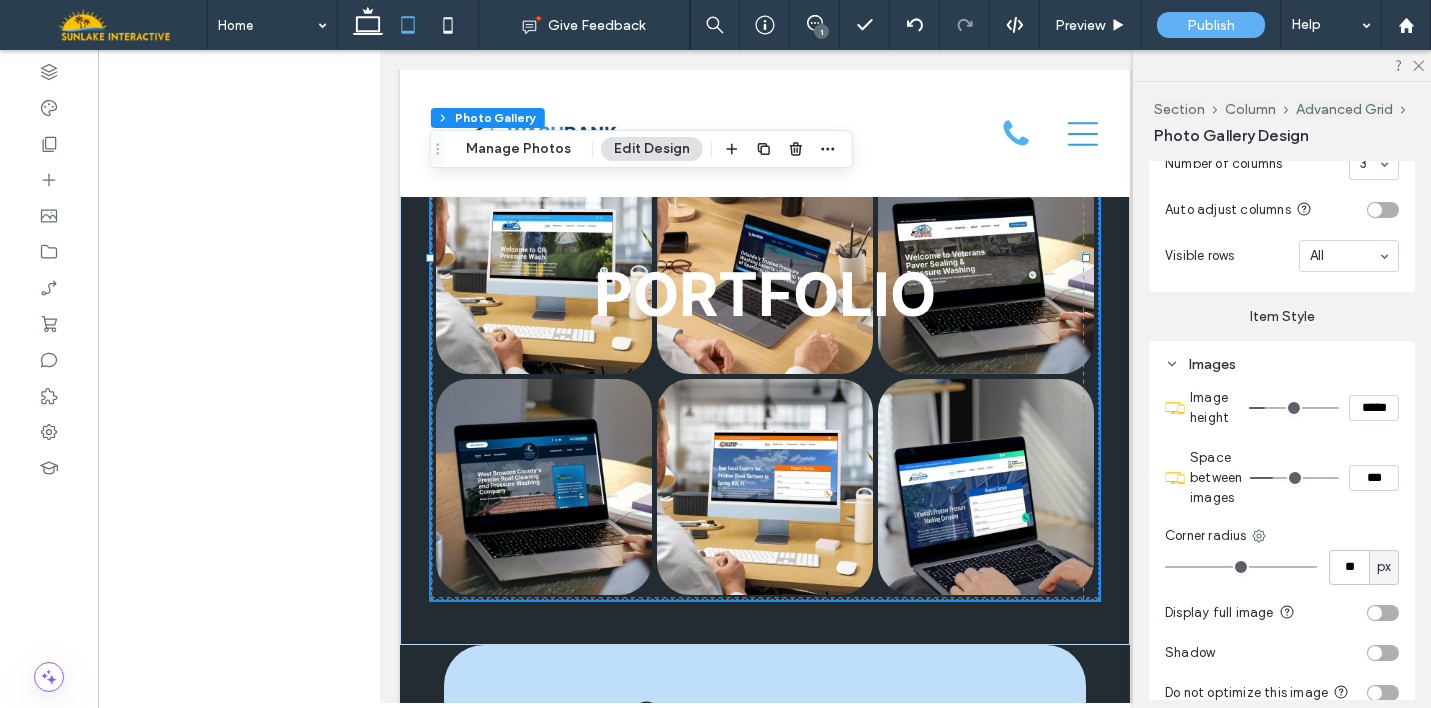type on "*" 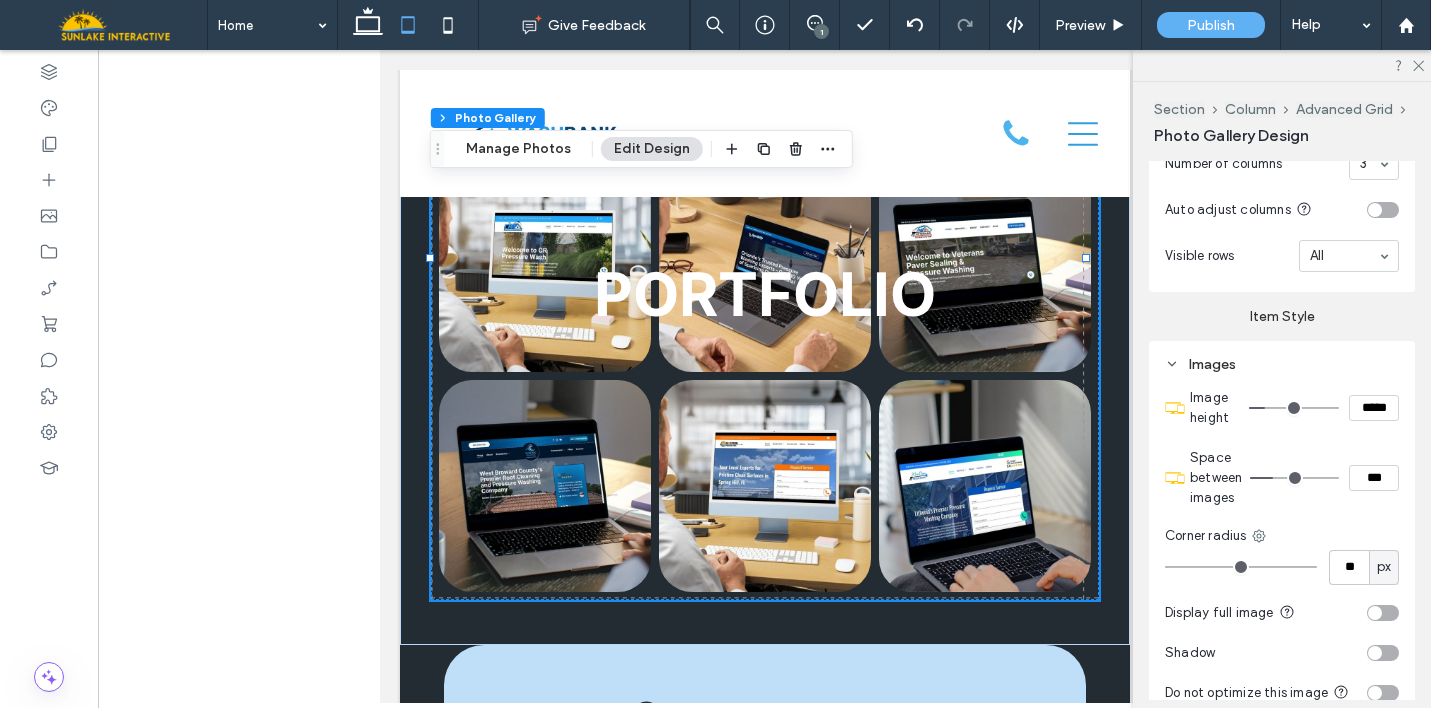 type on "*" 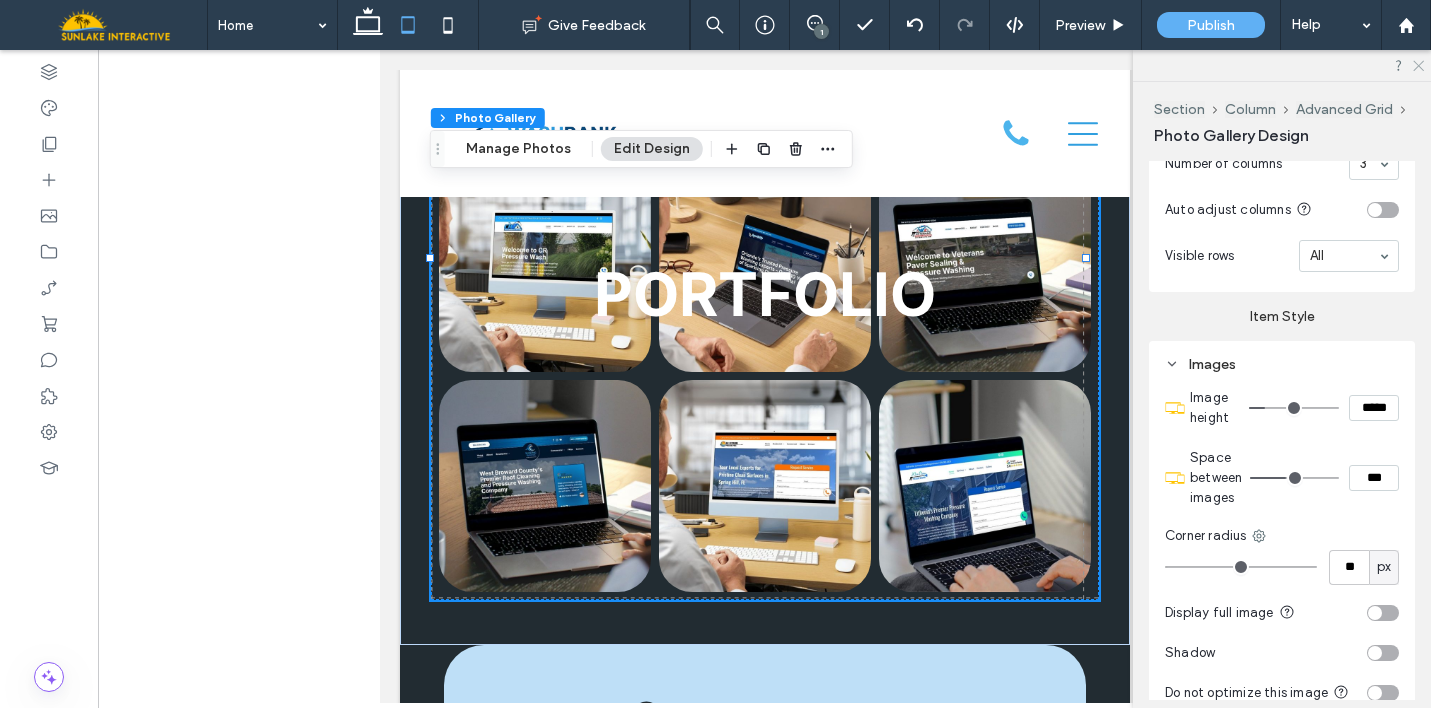 click 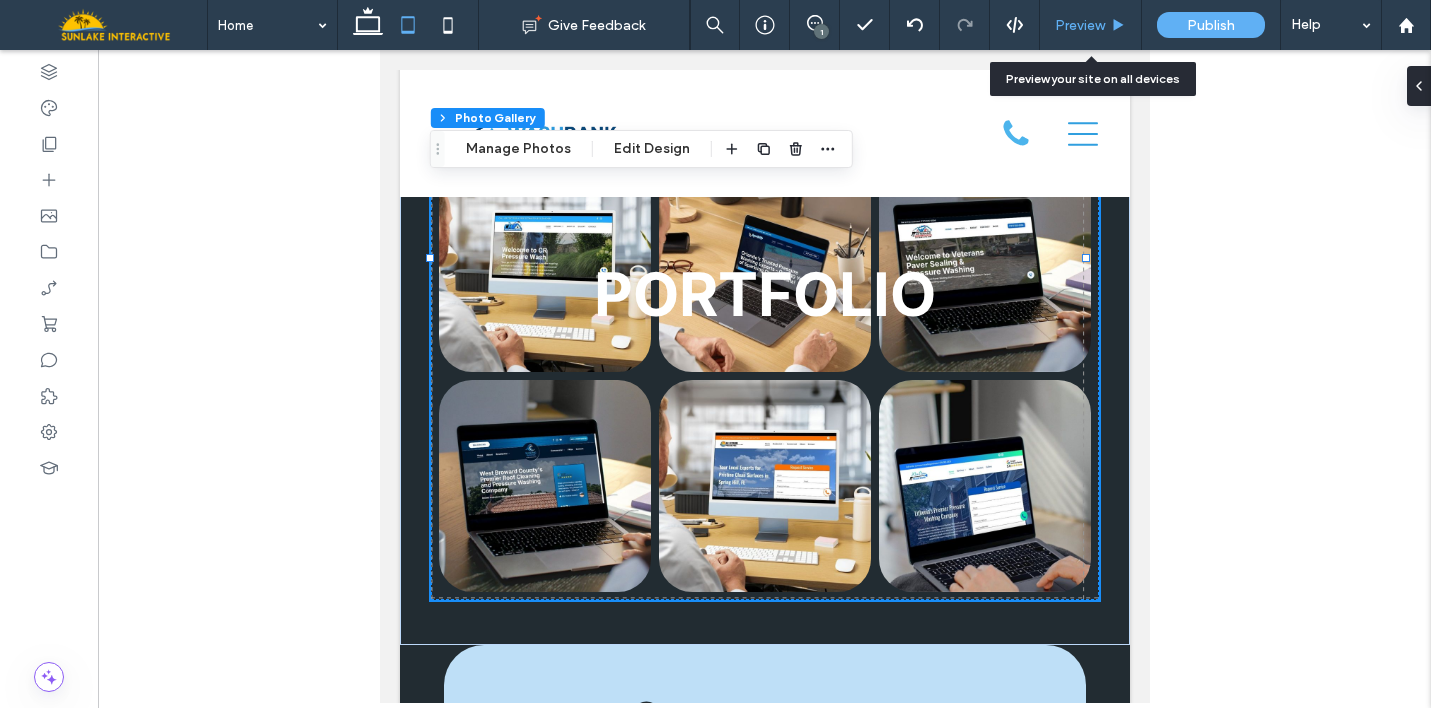 click on "Preview" at bounding box center (1080, 25) 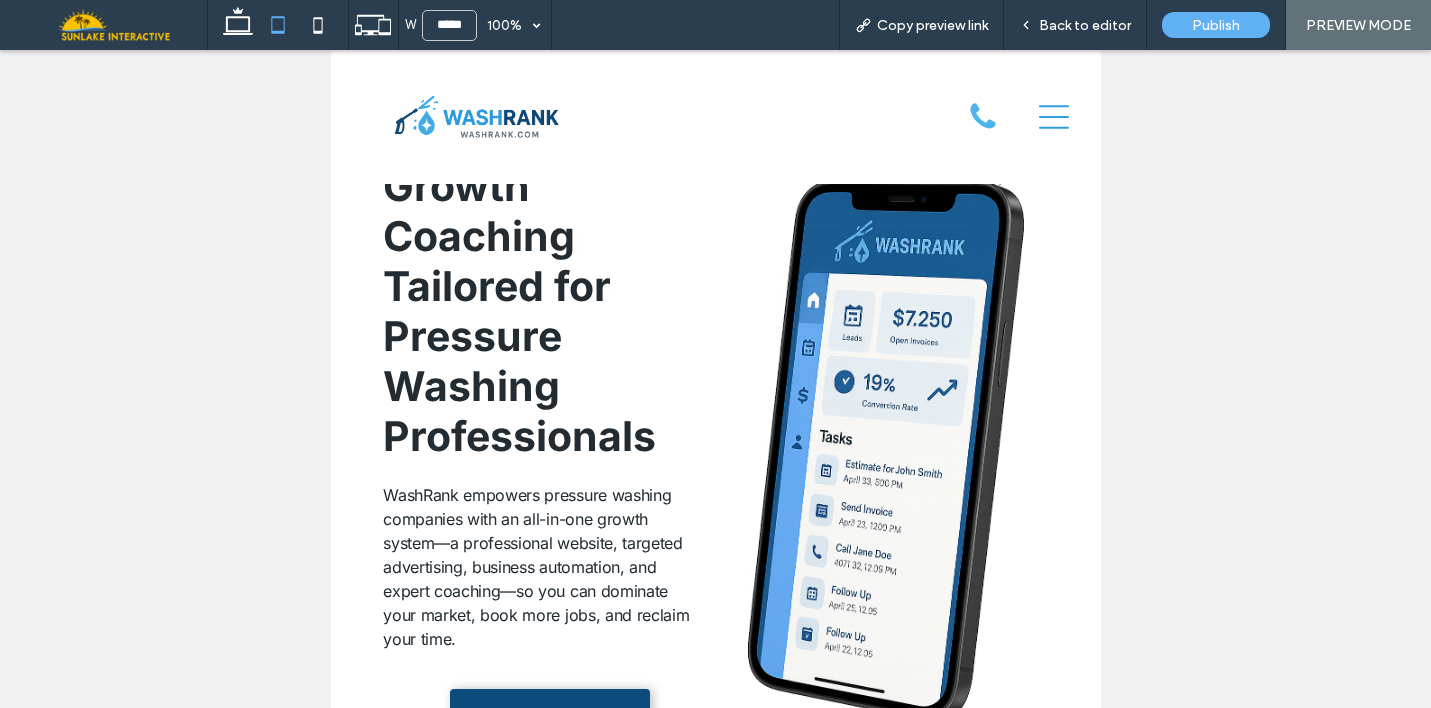 scroll, scrollTop: 0, scrollLeft: 0, axis: both 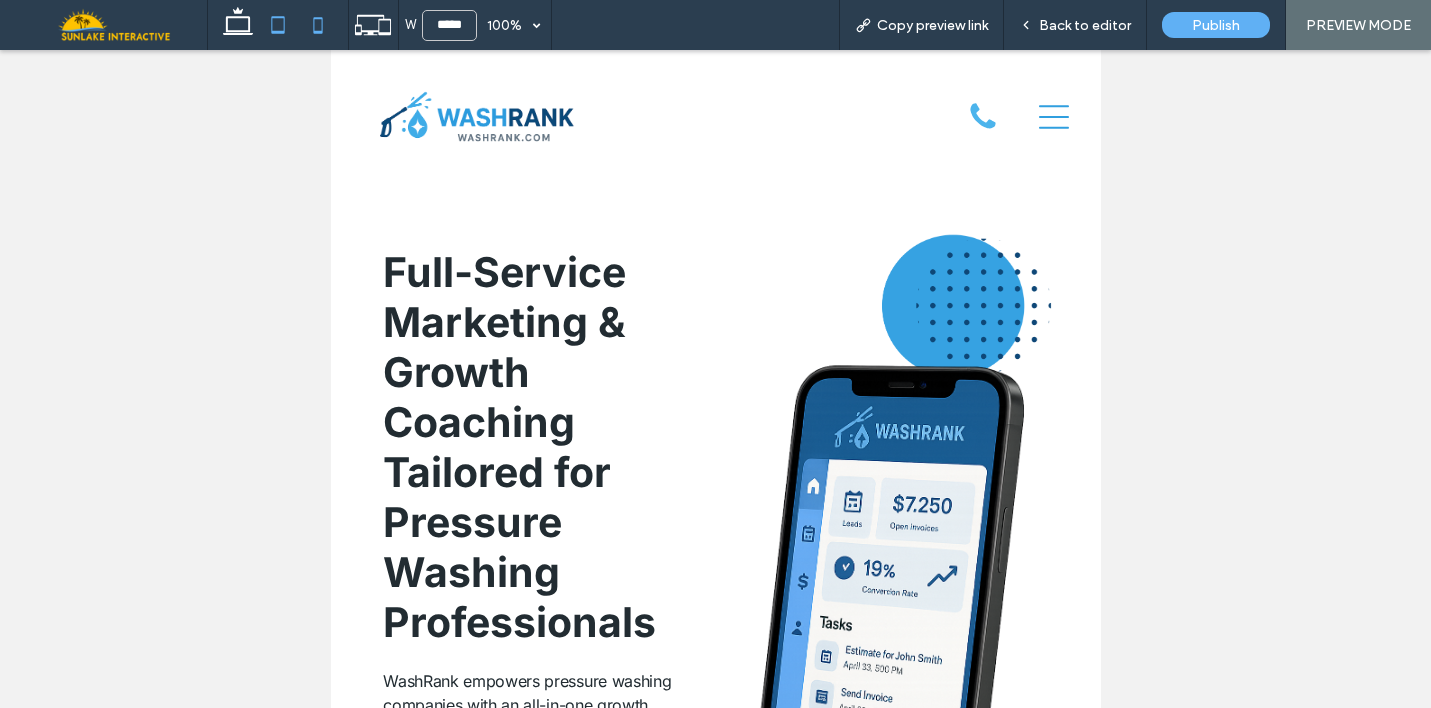 click 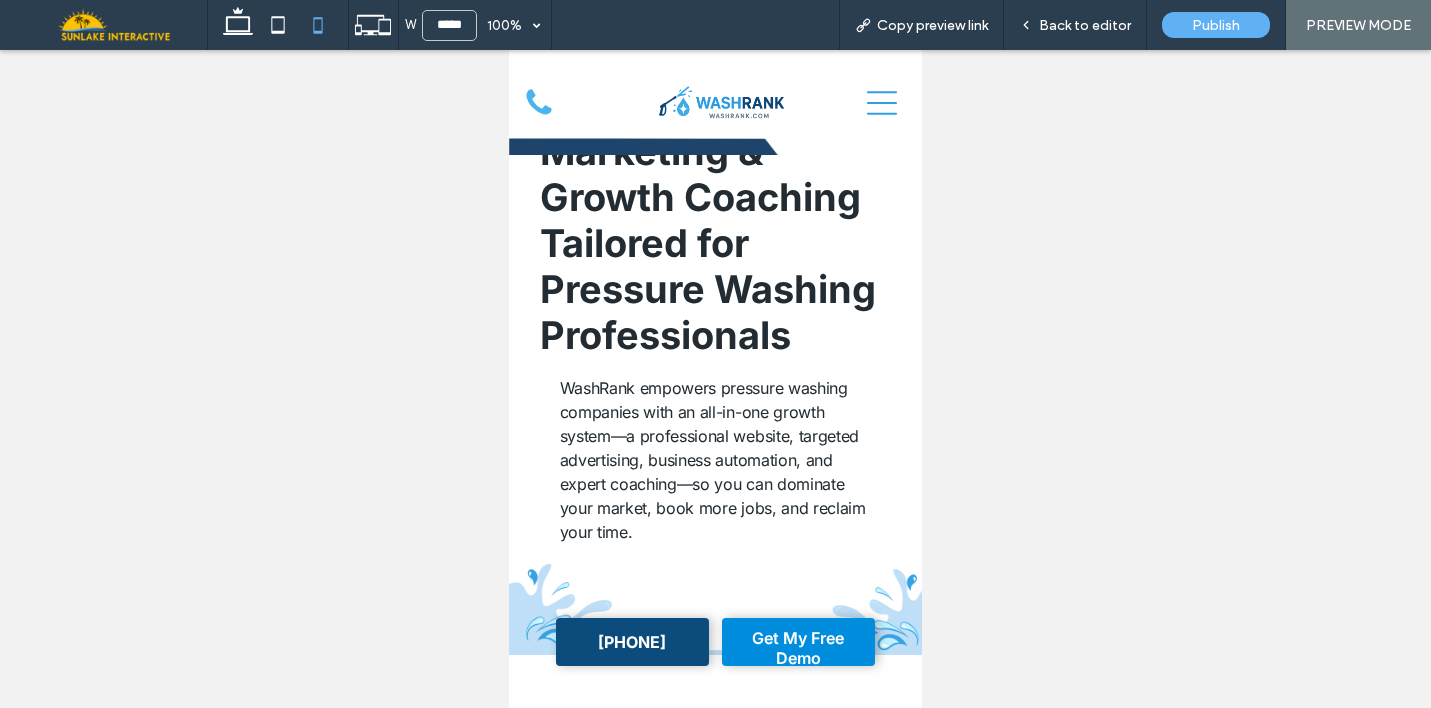 scroll, scrollTop: 0, scrollLeft: 0, axis: both 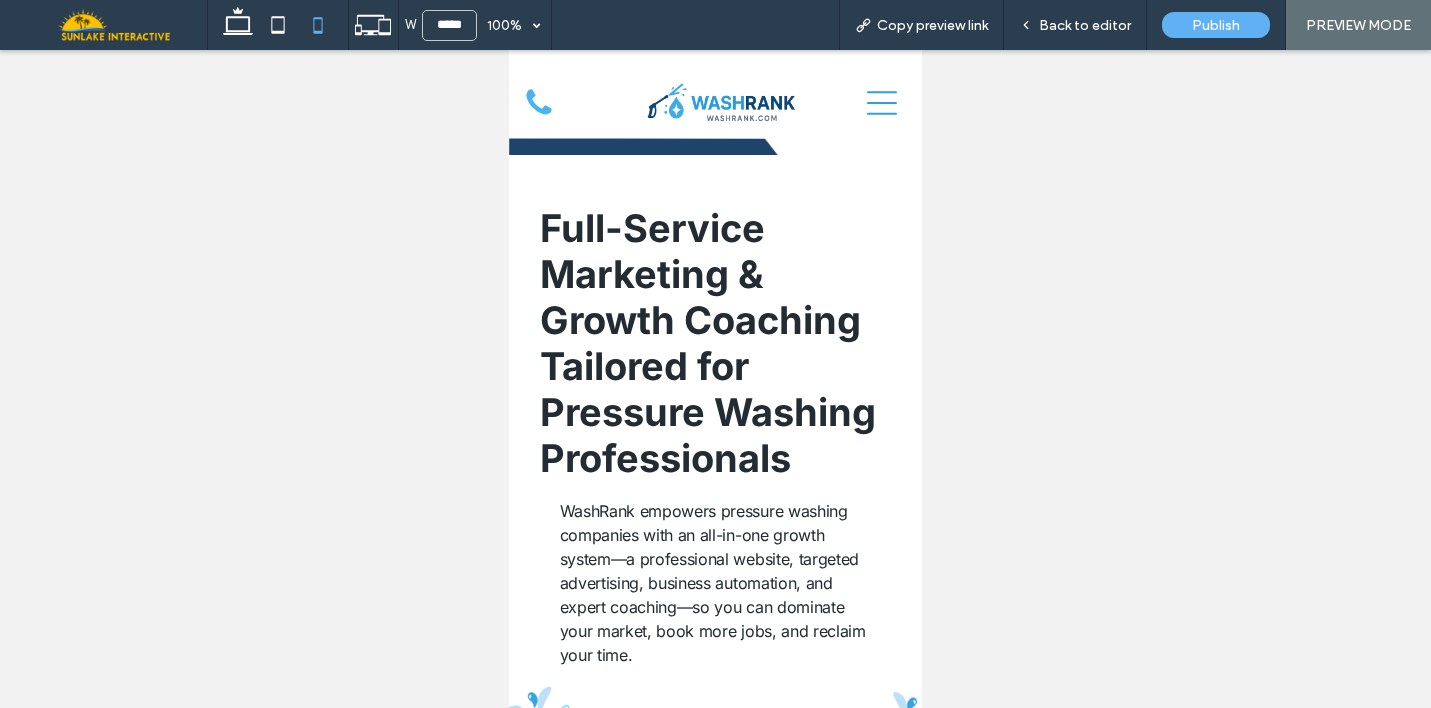 click on "Full-Service Marketing & Growth Coaching Tailored for Pressure Washing Professionals" at bounding box center (708, 343) 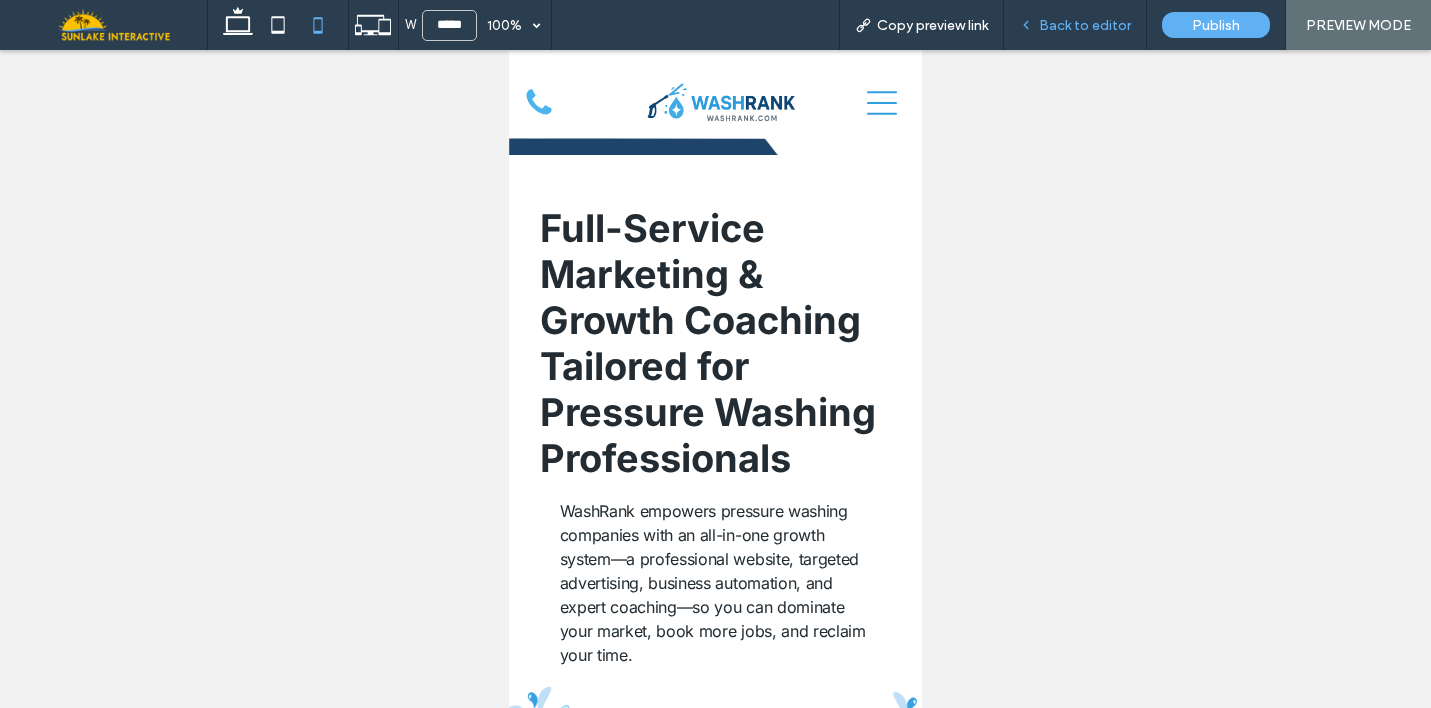 click on "Back to editor" at bounding box center [1075, 25] 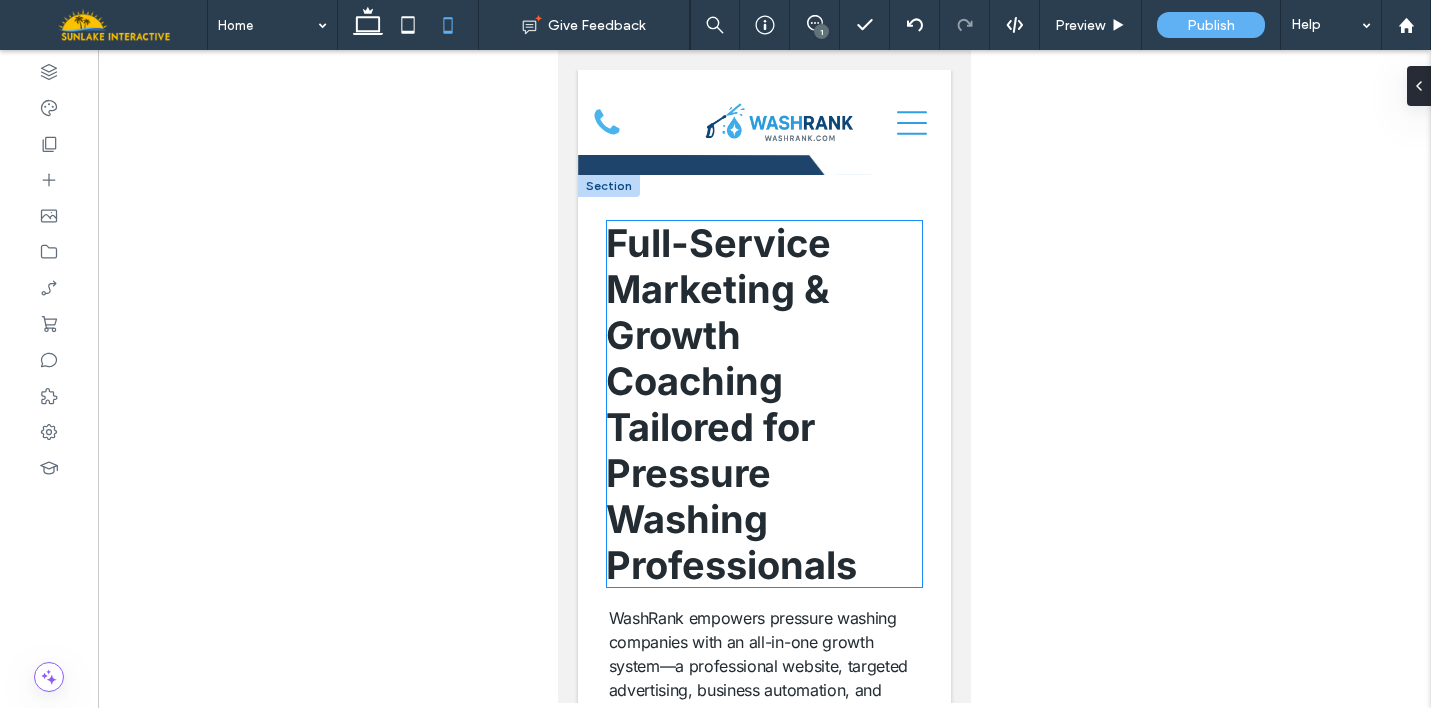click on "Full-Service Marketing & Growth Coaching Tailored for Pressure Washing Professionals" at bounding box center (764, 404) 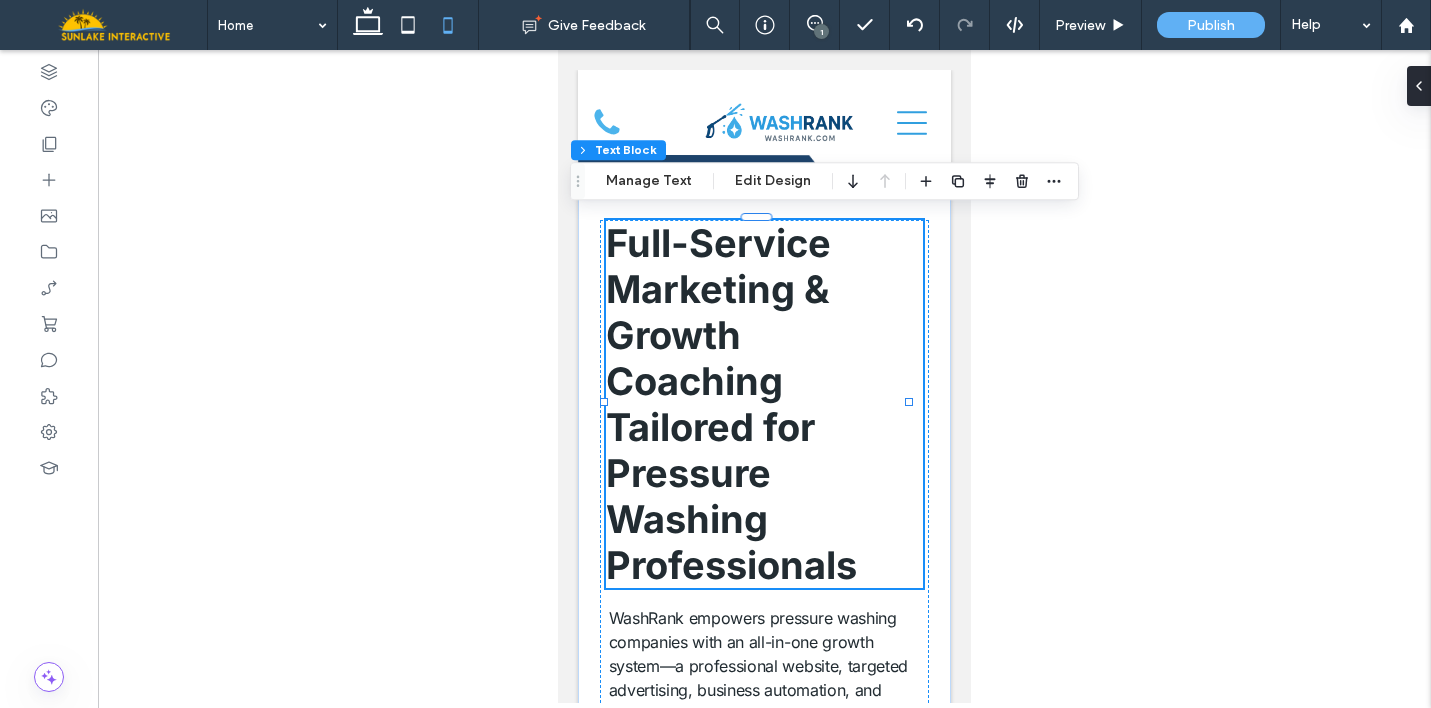 click on "Full-Service Marketing & Growth Coaching Tailored for Pressure Washing Professionals" at bounding box center (764, 404) 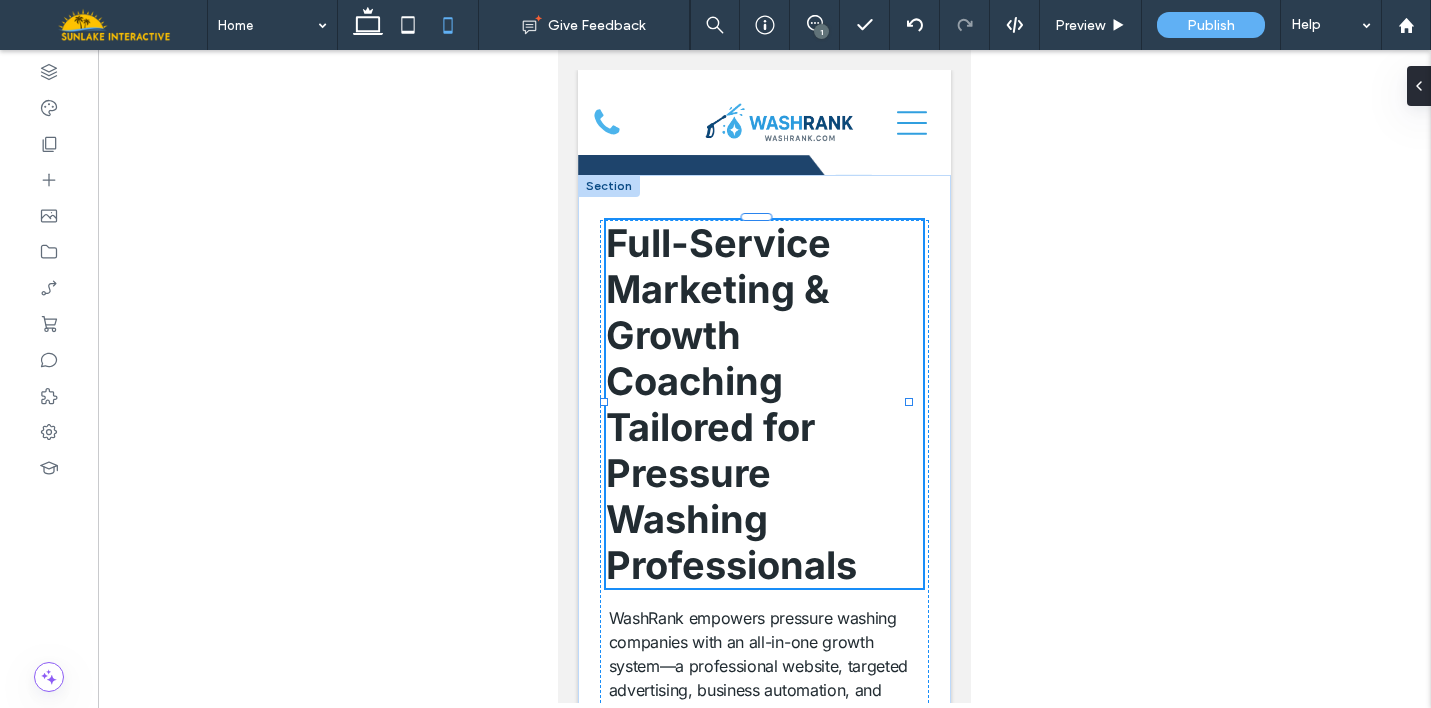type on "*****" 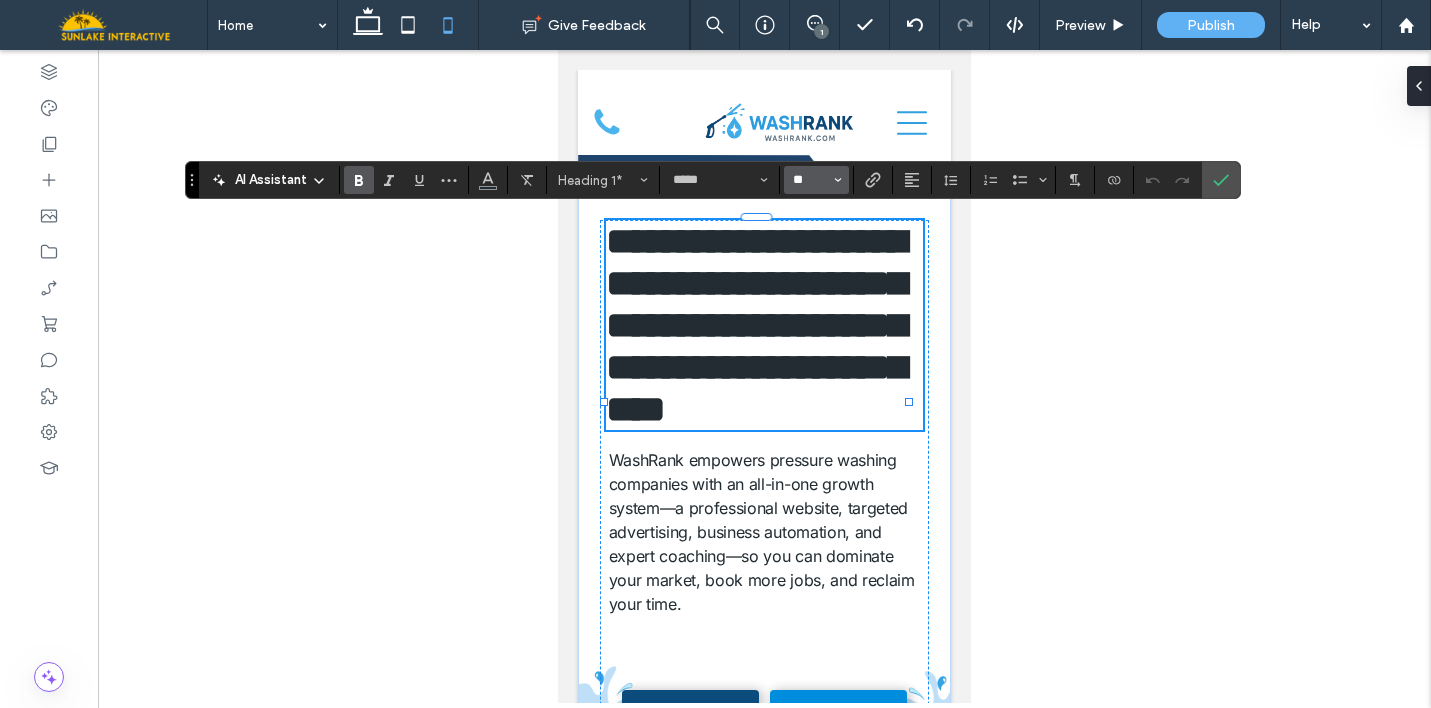 click on "**" at bounding box center (810, 180) 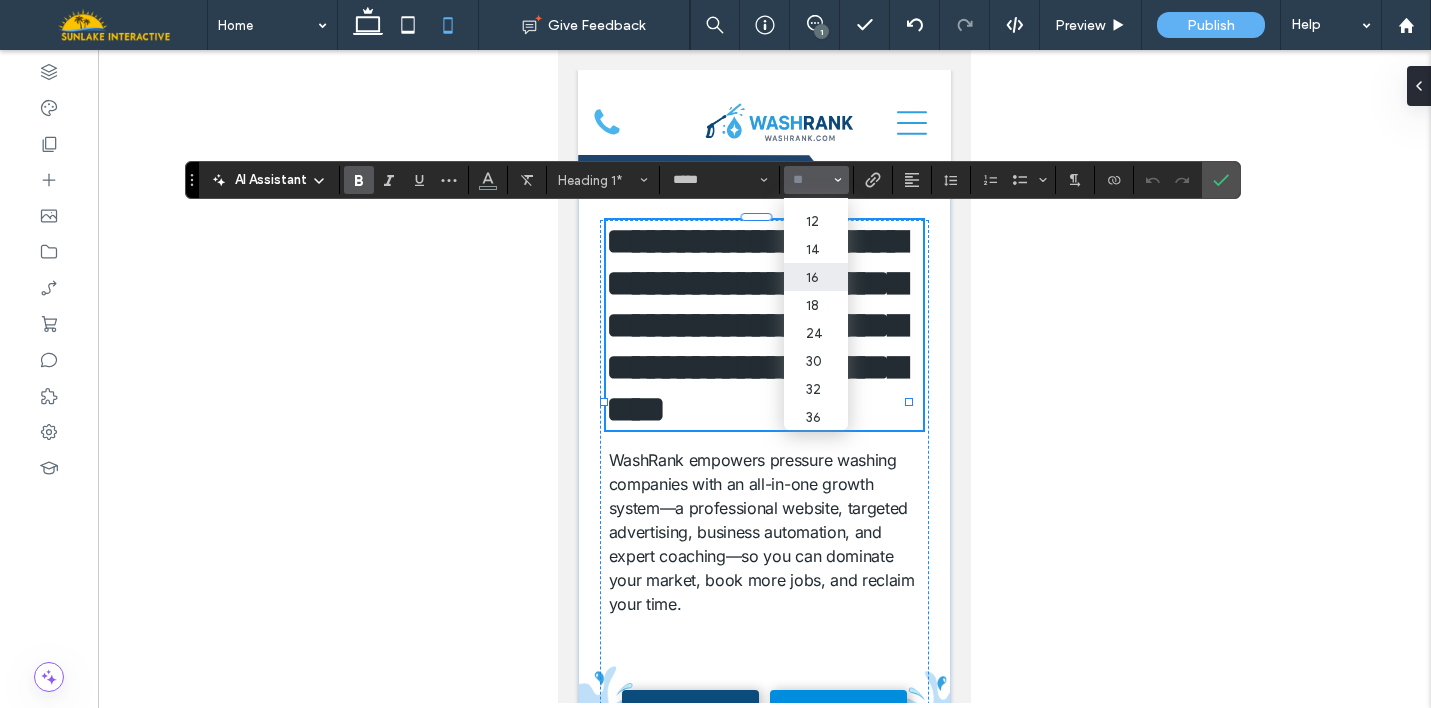 scroll, scrollTop: 111, scrollLeft: 0, axis: vertical 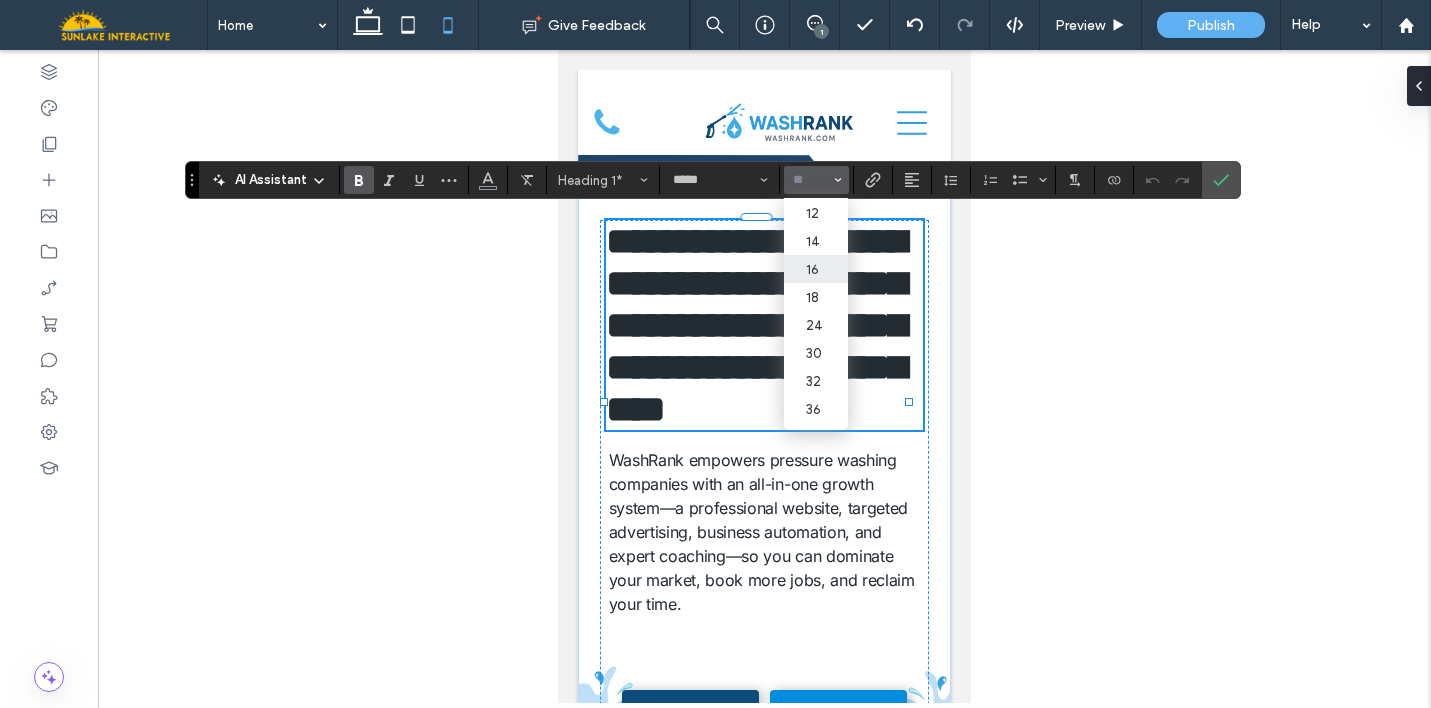 click on "32" at bounding box center [816, 381] 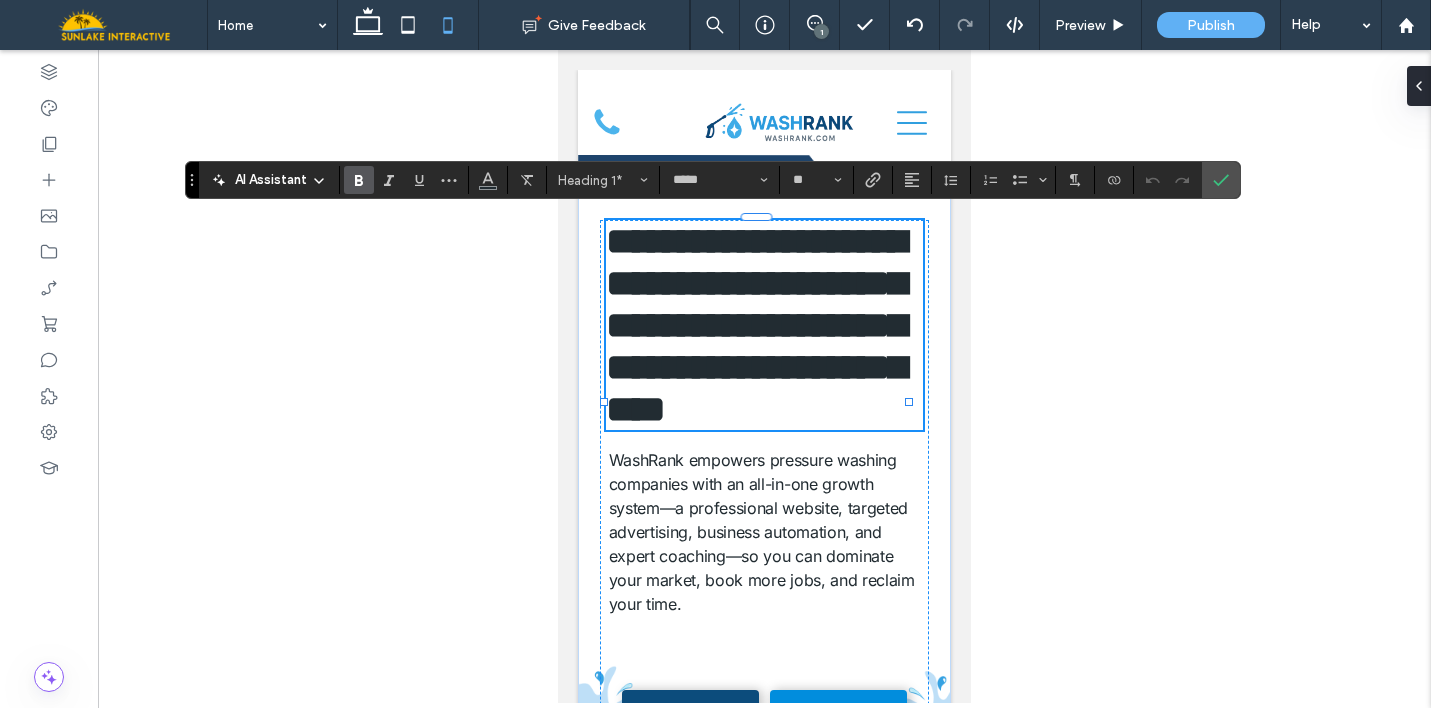type on "**" 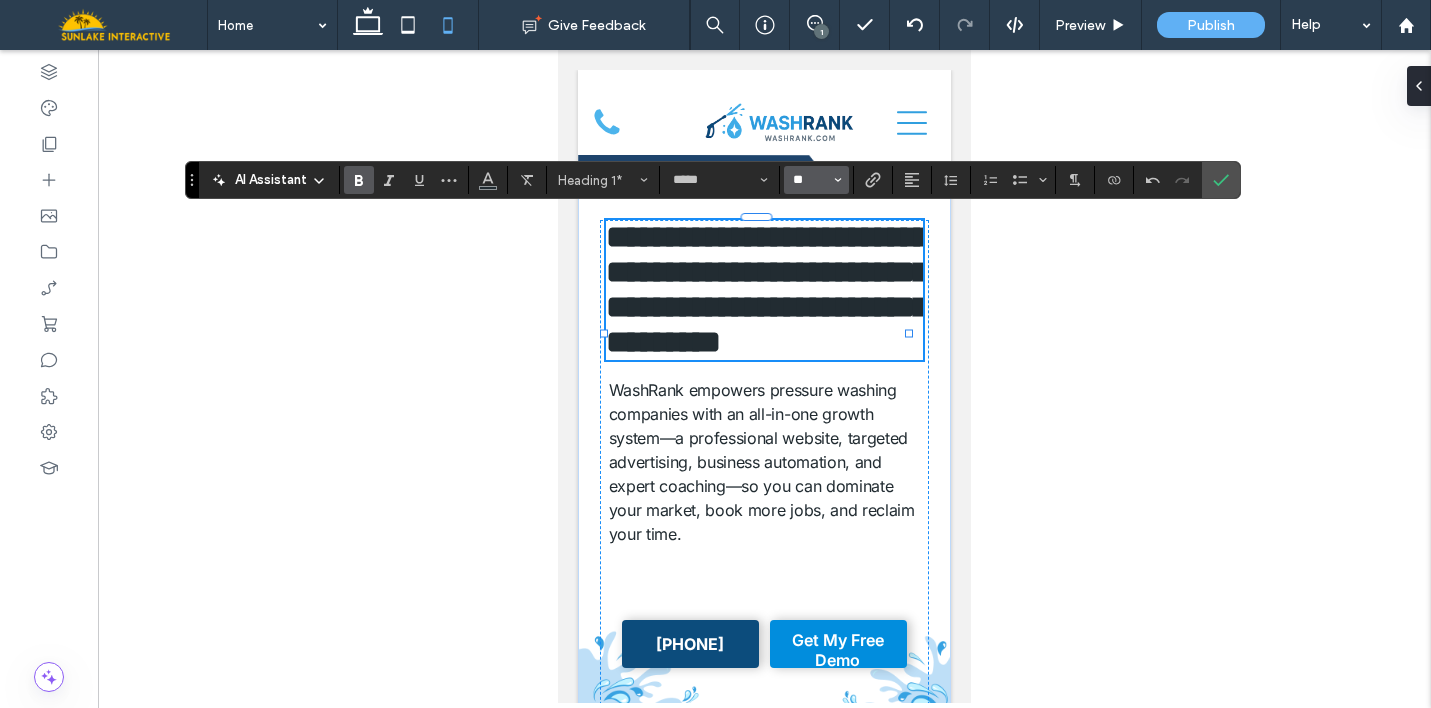 click on "**" at bounding box center (810, 180) 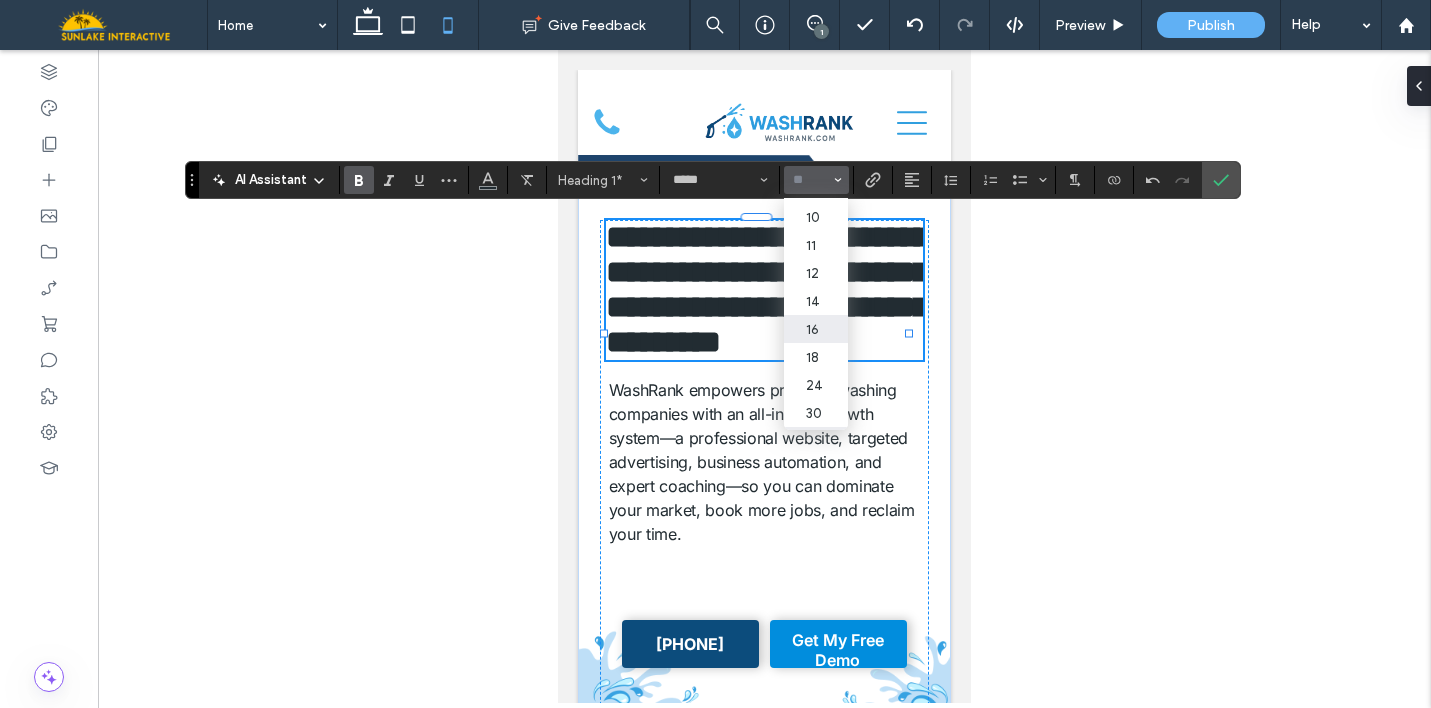 scroll, scrollTop: 75, scrollLeft: 0, axis: vertical 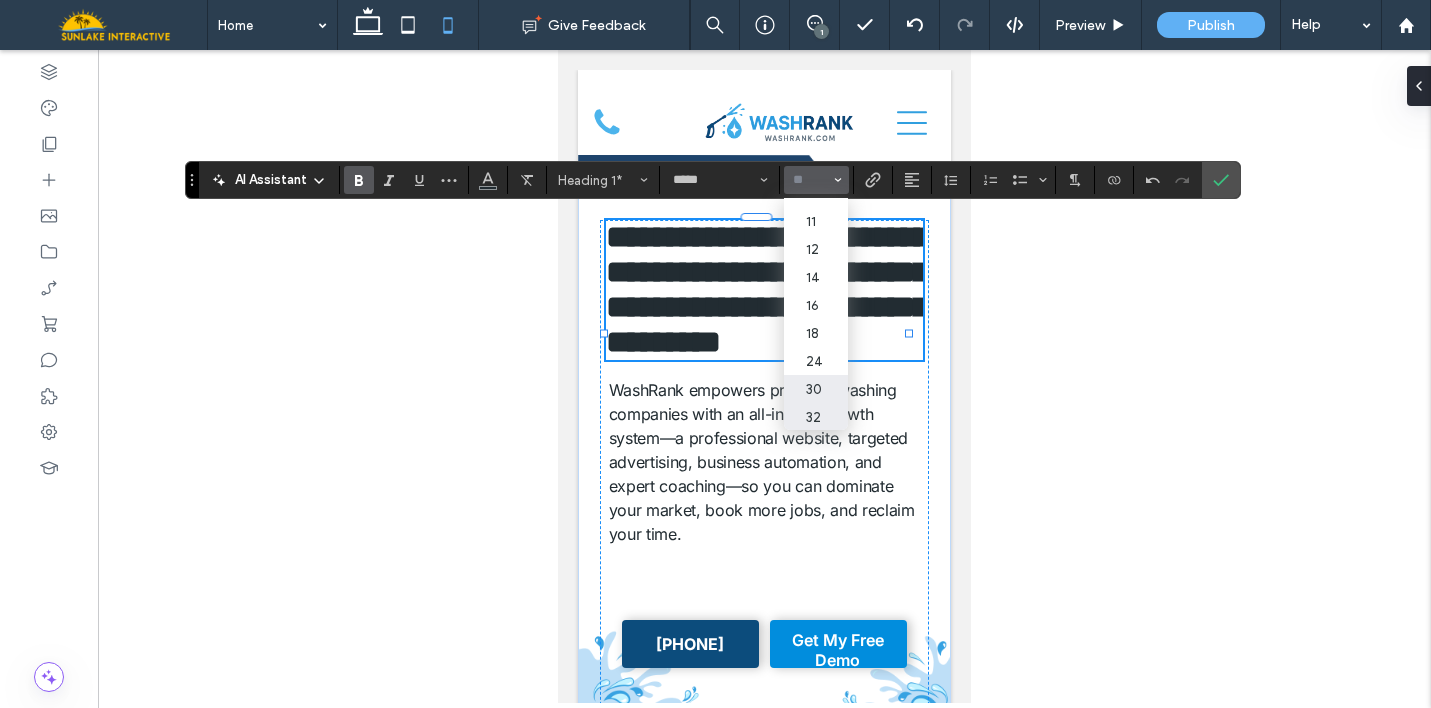 click on "30" at bounding box center (816, 389) 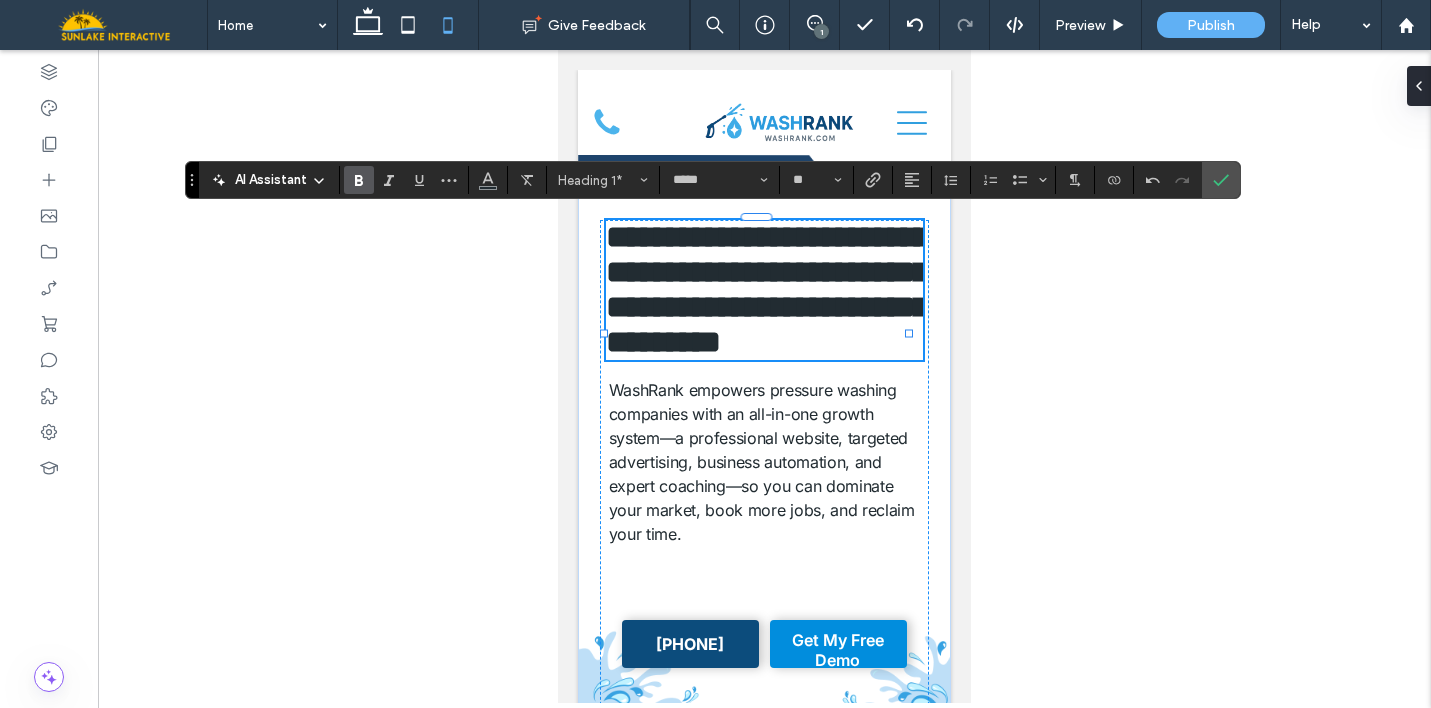 type on "**" 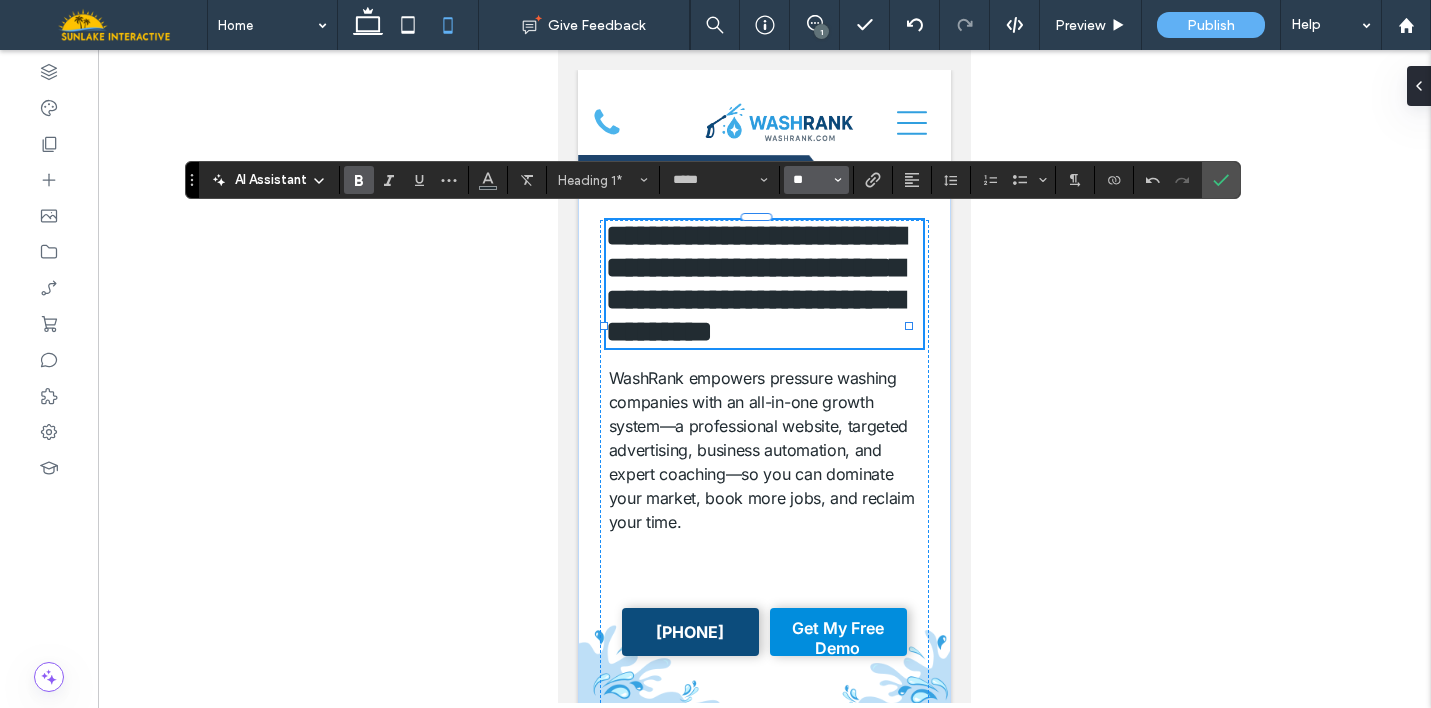 click on "**" at bounding box center (810, 180) 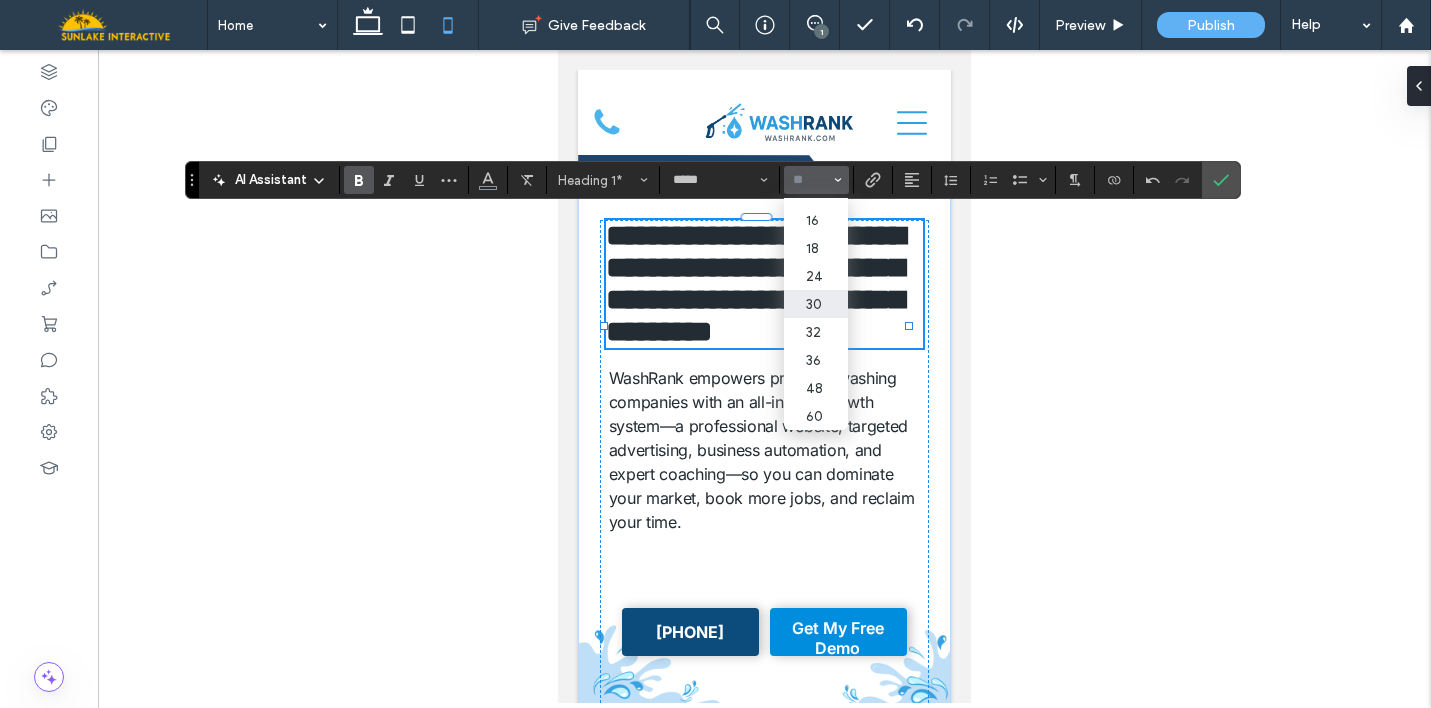 scroll, scrollTop: 164, scrollLeft: 0, axis: vertical 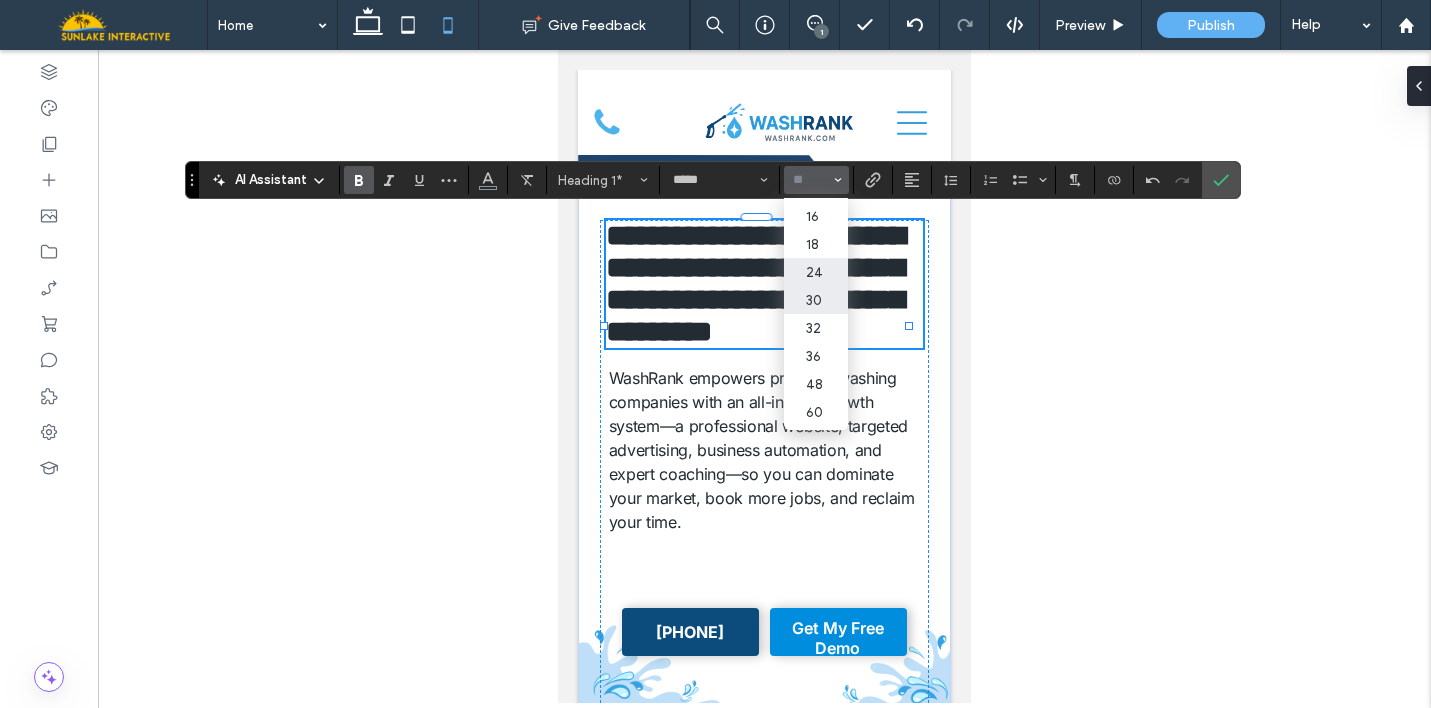 click on "24" at bounding box center (816, 272) 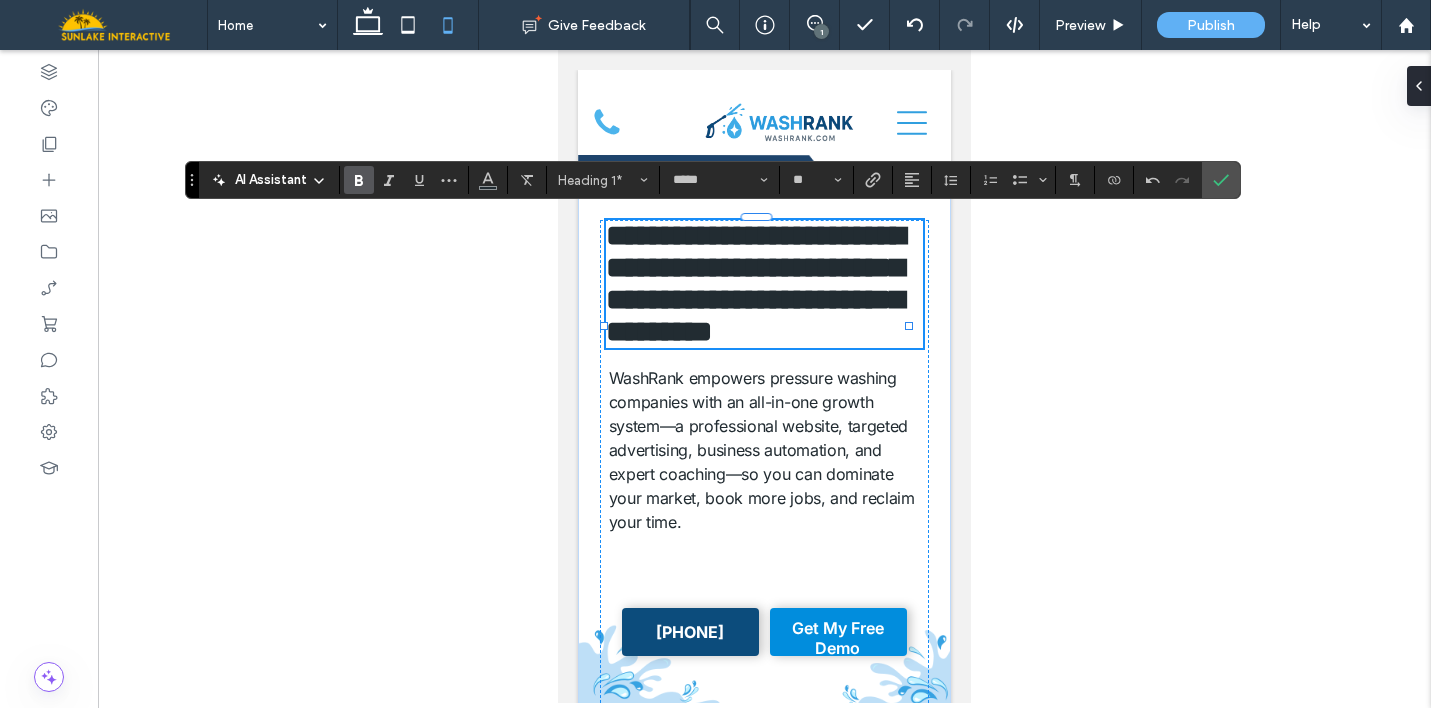 type on "**" 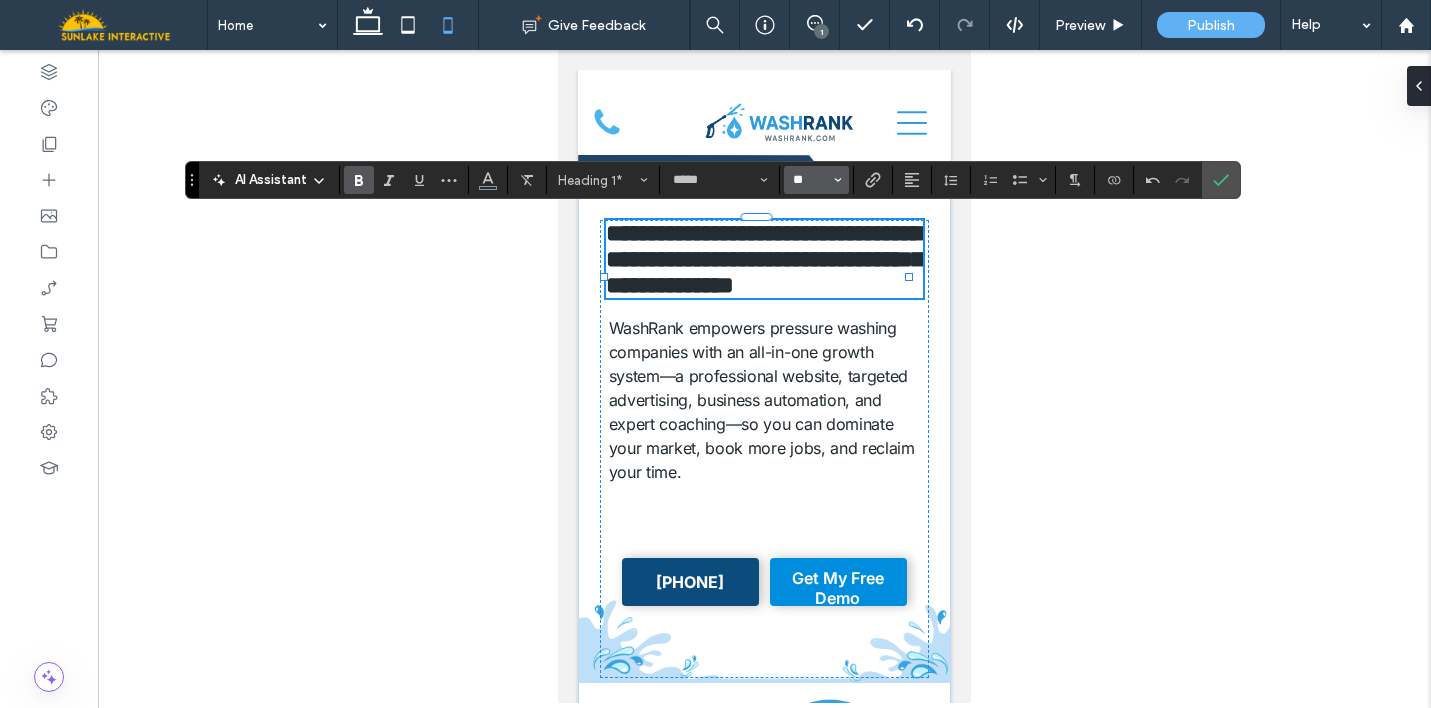 click on "**" at bounding box center [810, 180] 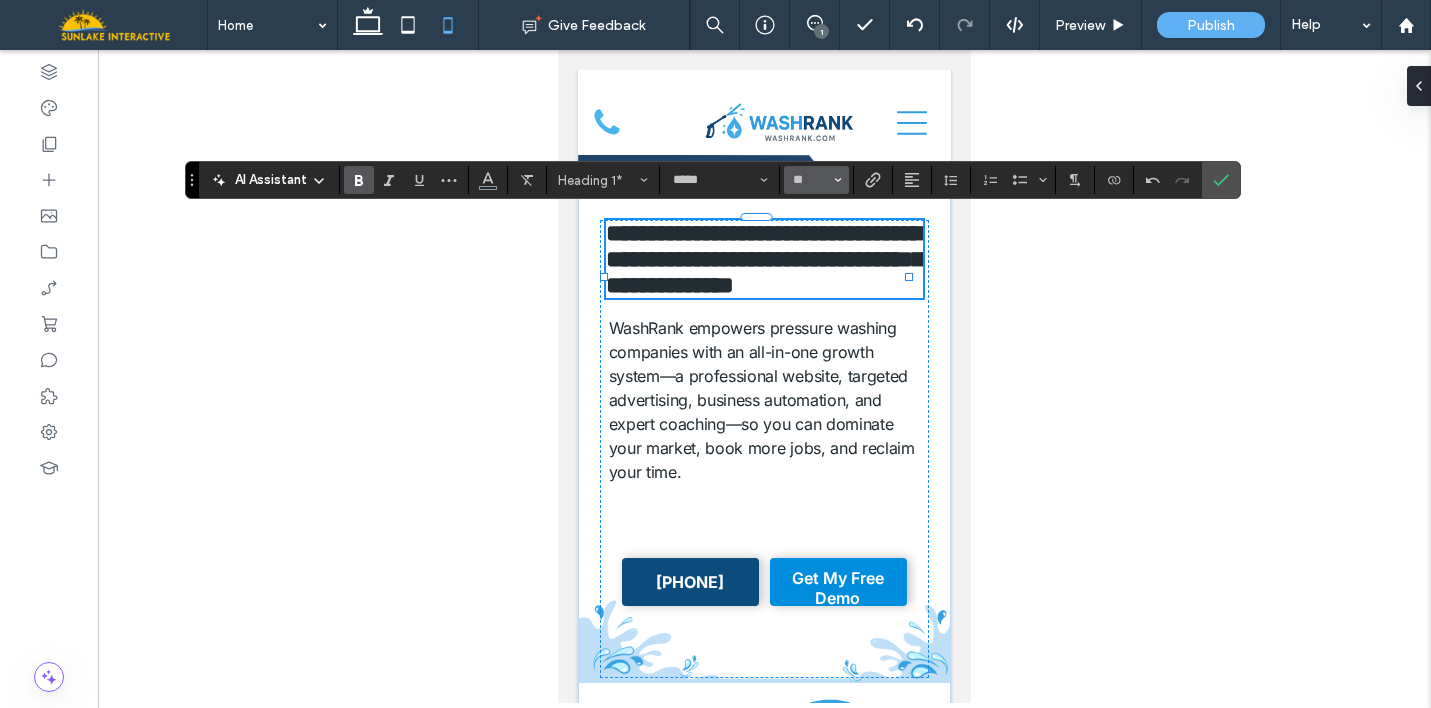 type on "**" 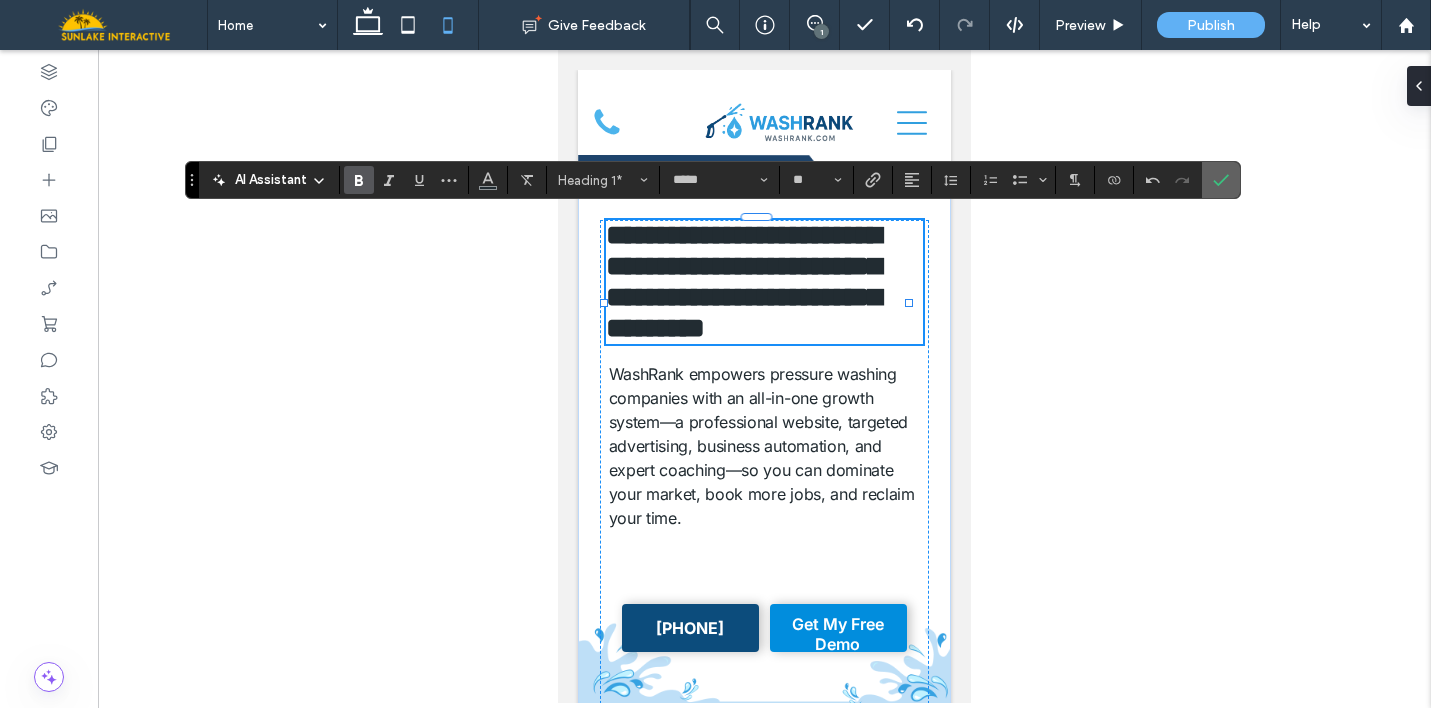 click 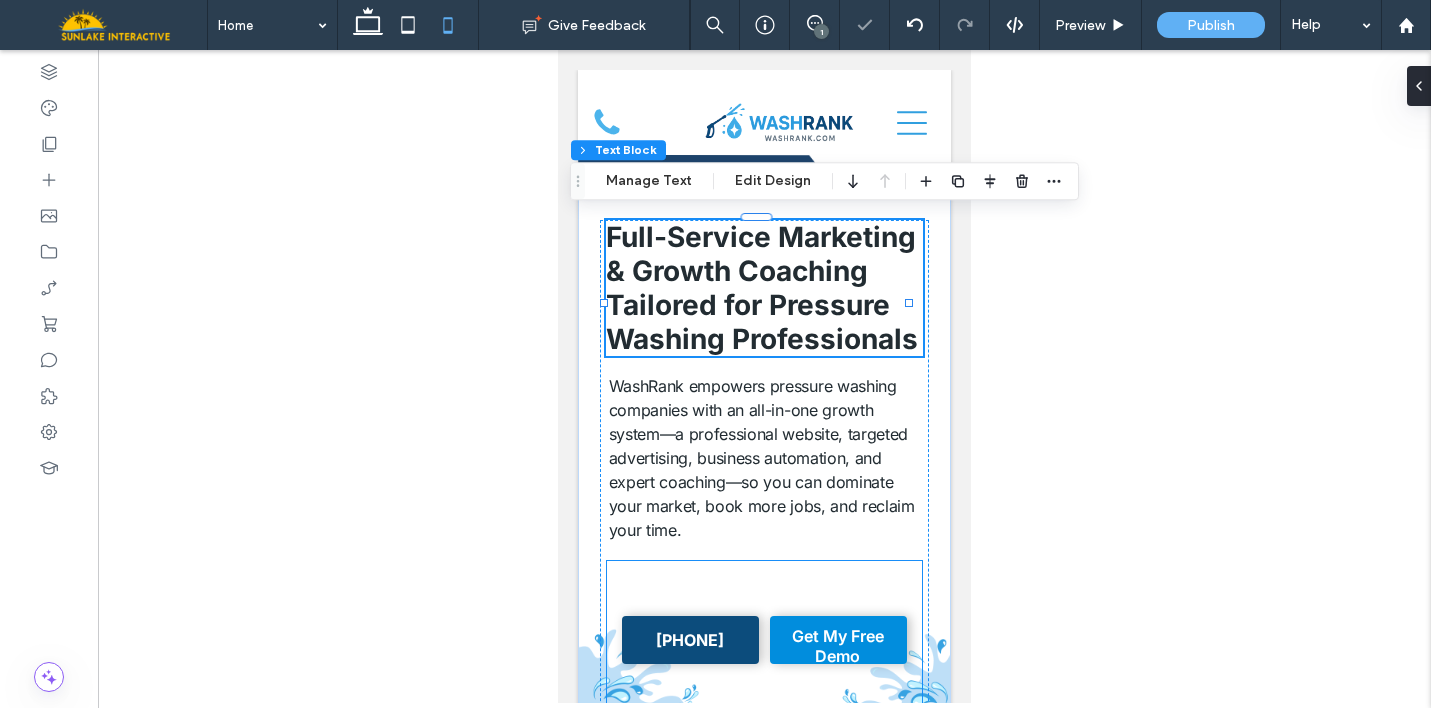 click on "813-851-5028
Get My Free Demo" at bounding box center [764, 640] 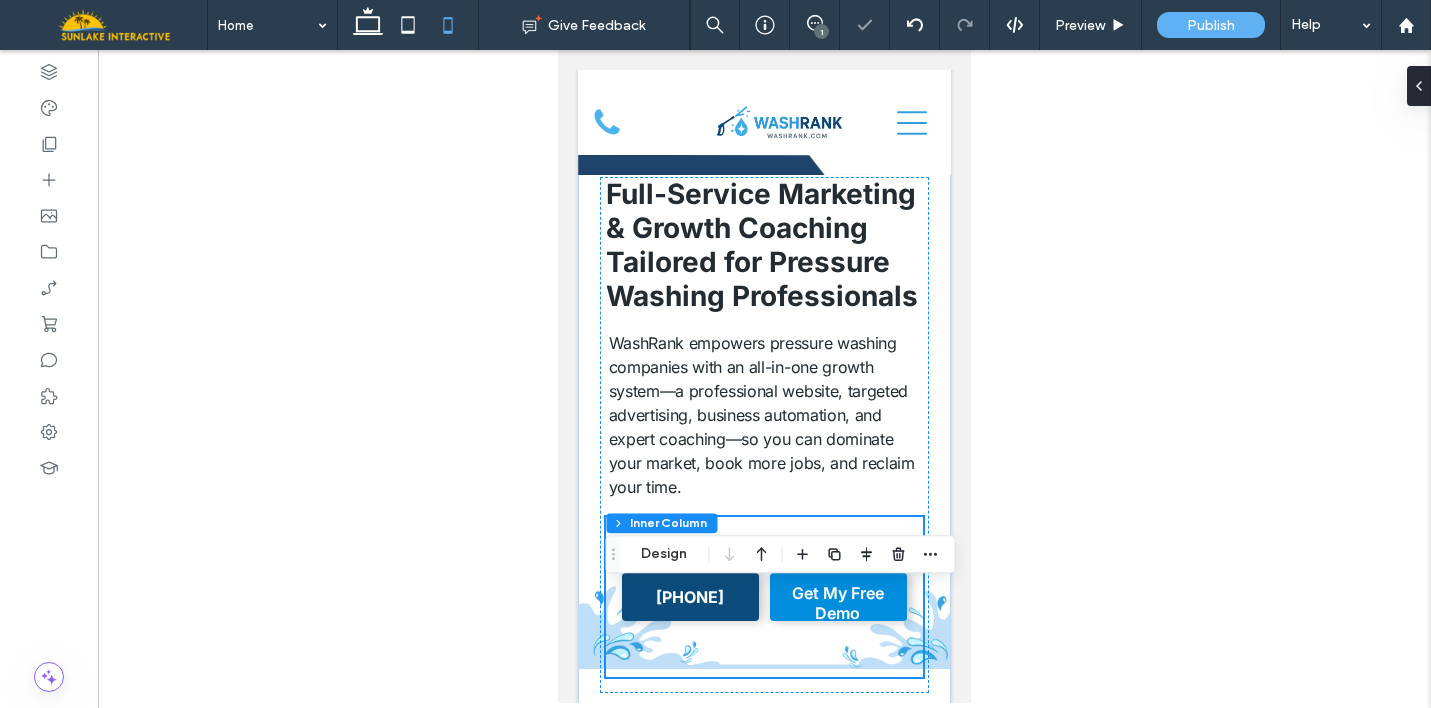 scroll, scrollTop: 47, scrollLeft: 0, axis: vertical 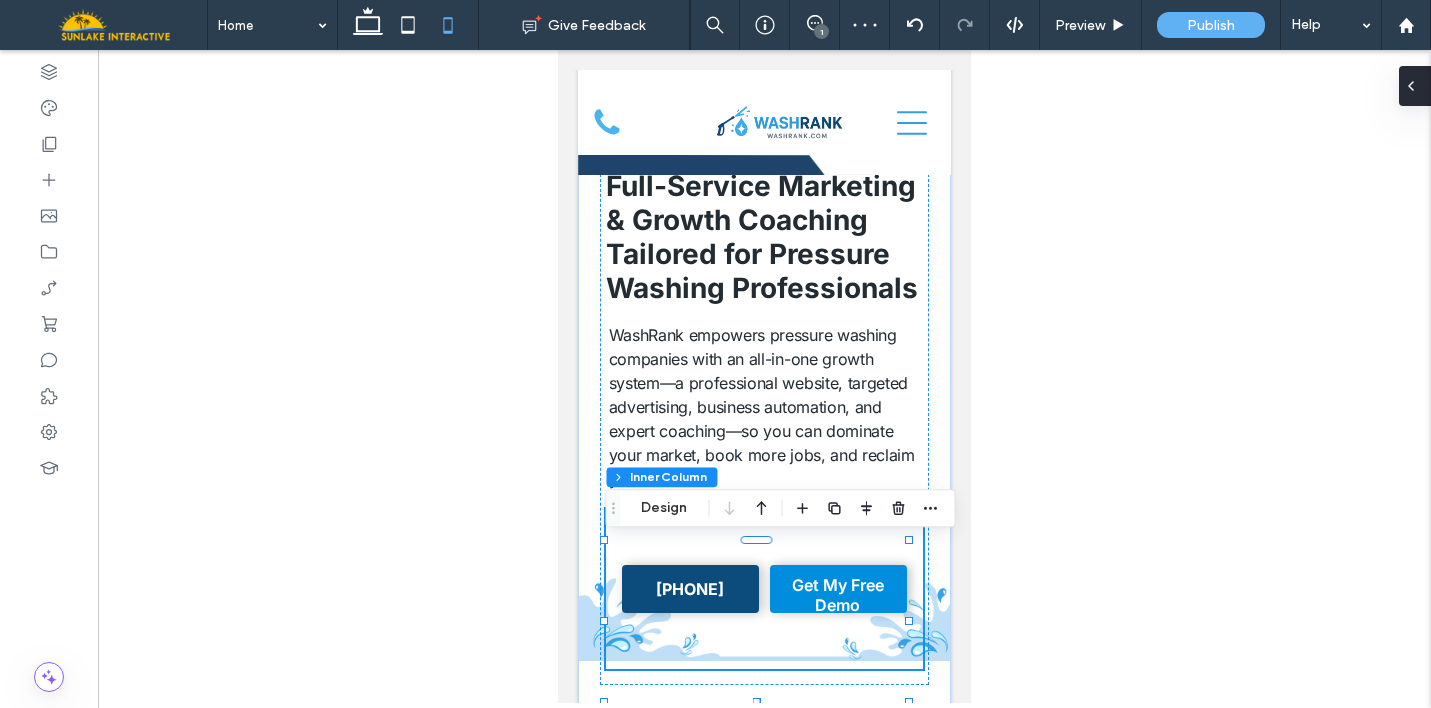 click at bounding box center [1415, 86] 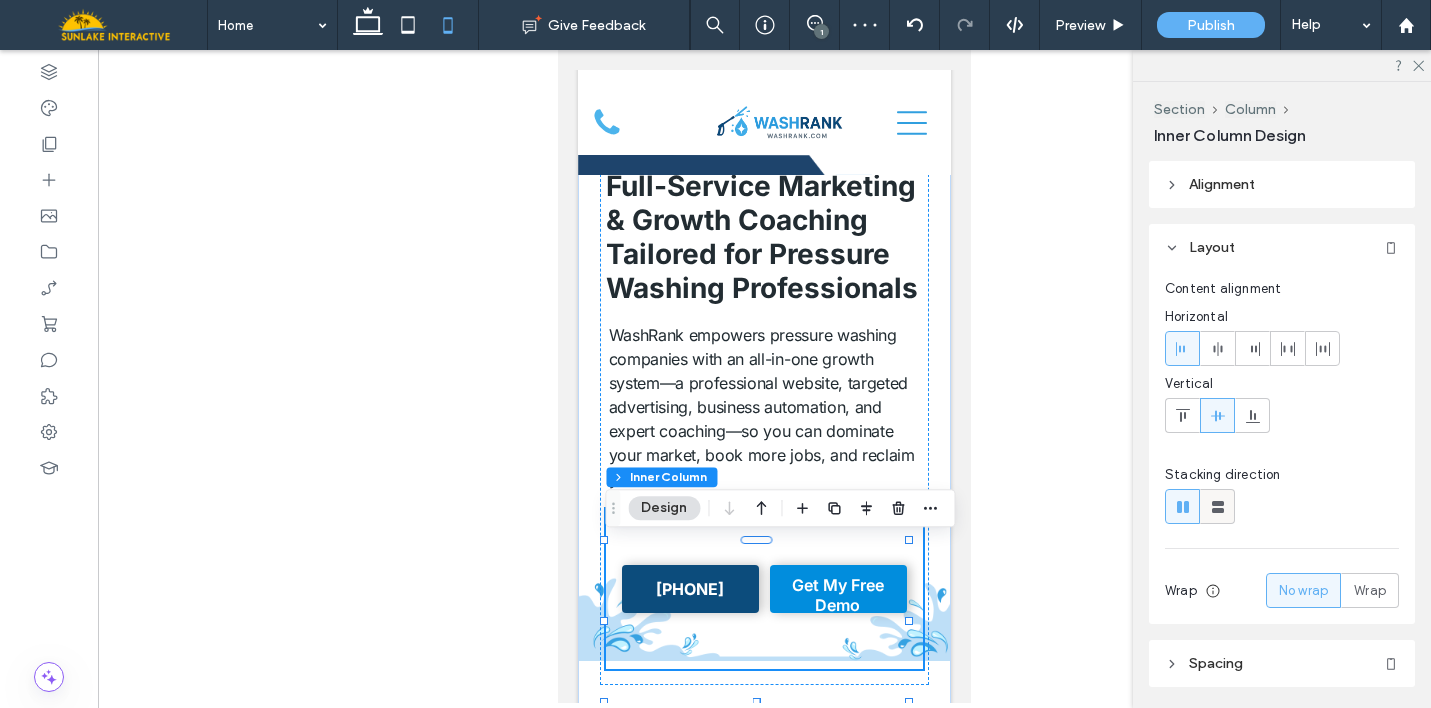 click 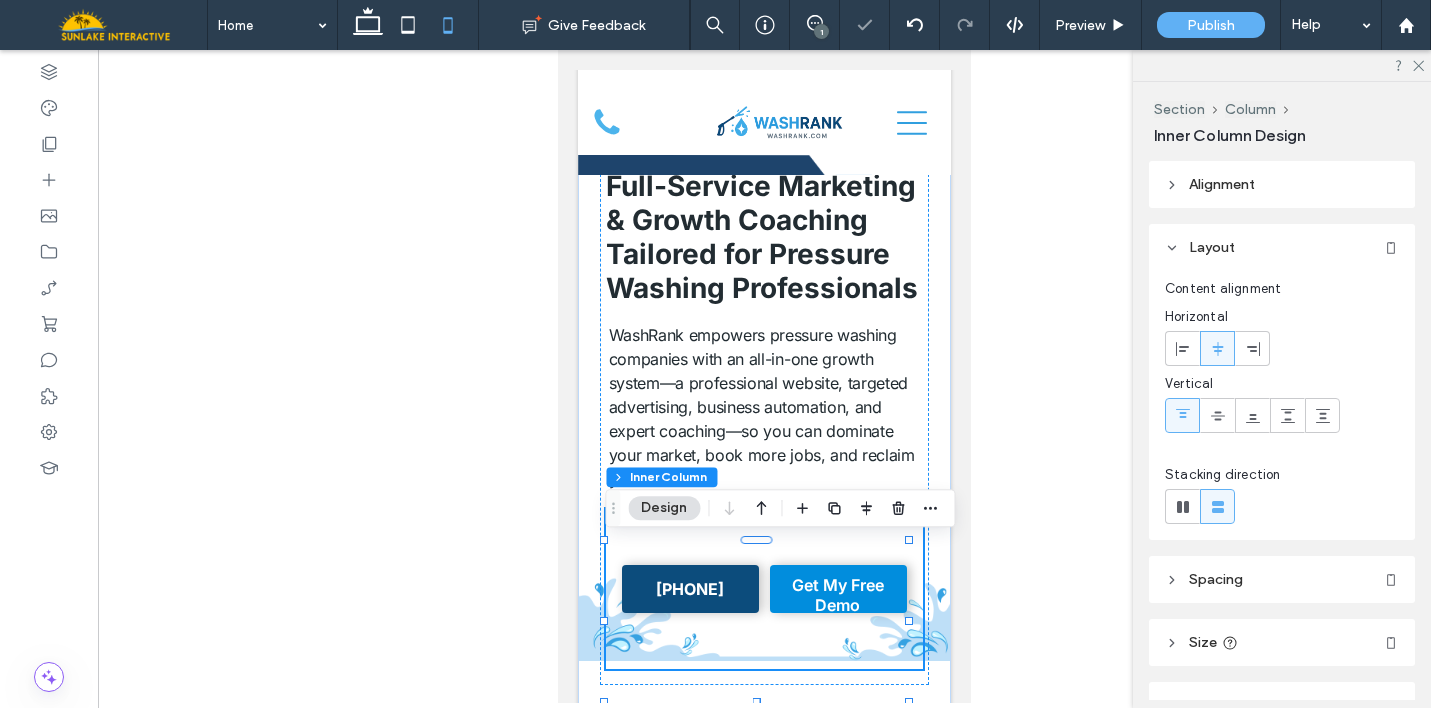type on "**" 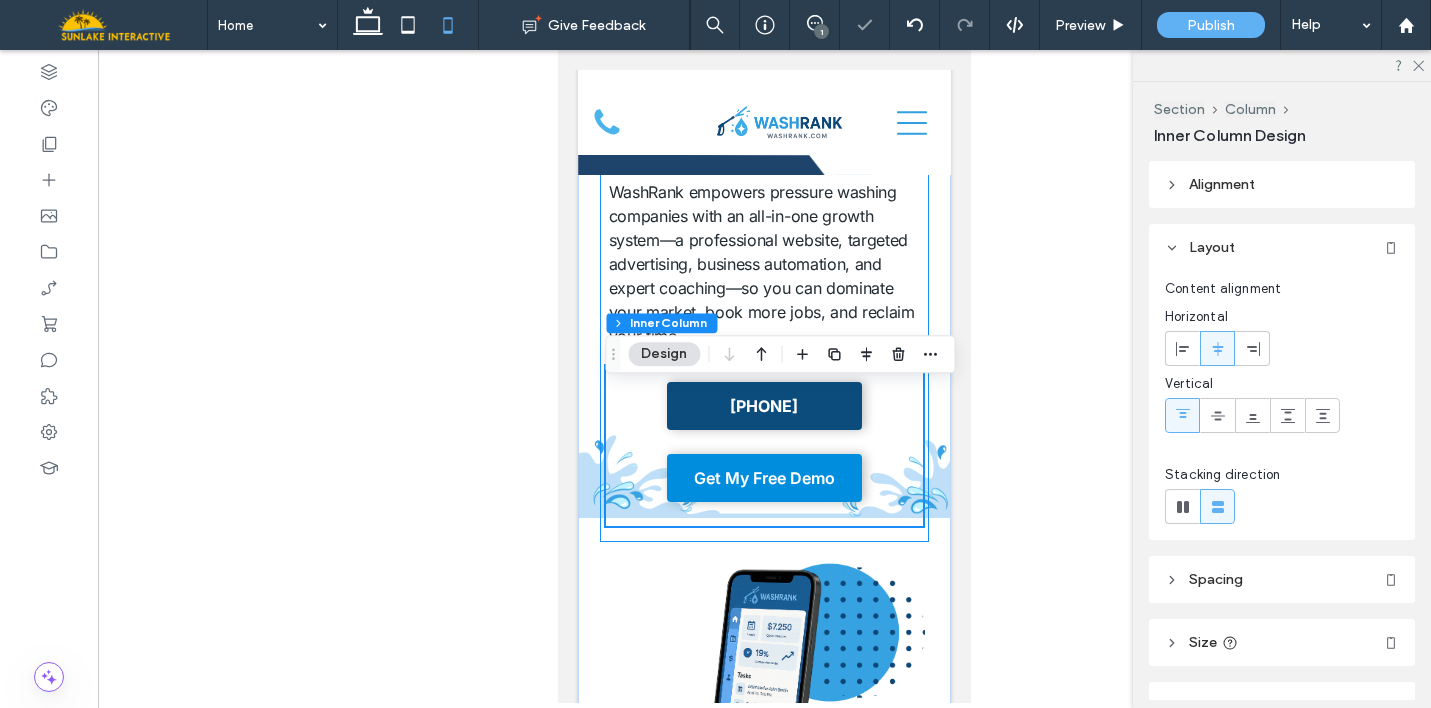 scroll, scrollTop: 201, scrollLeft: 0, axis: vertical 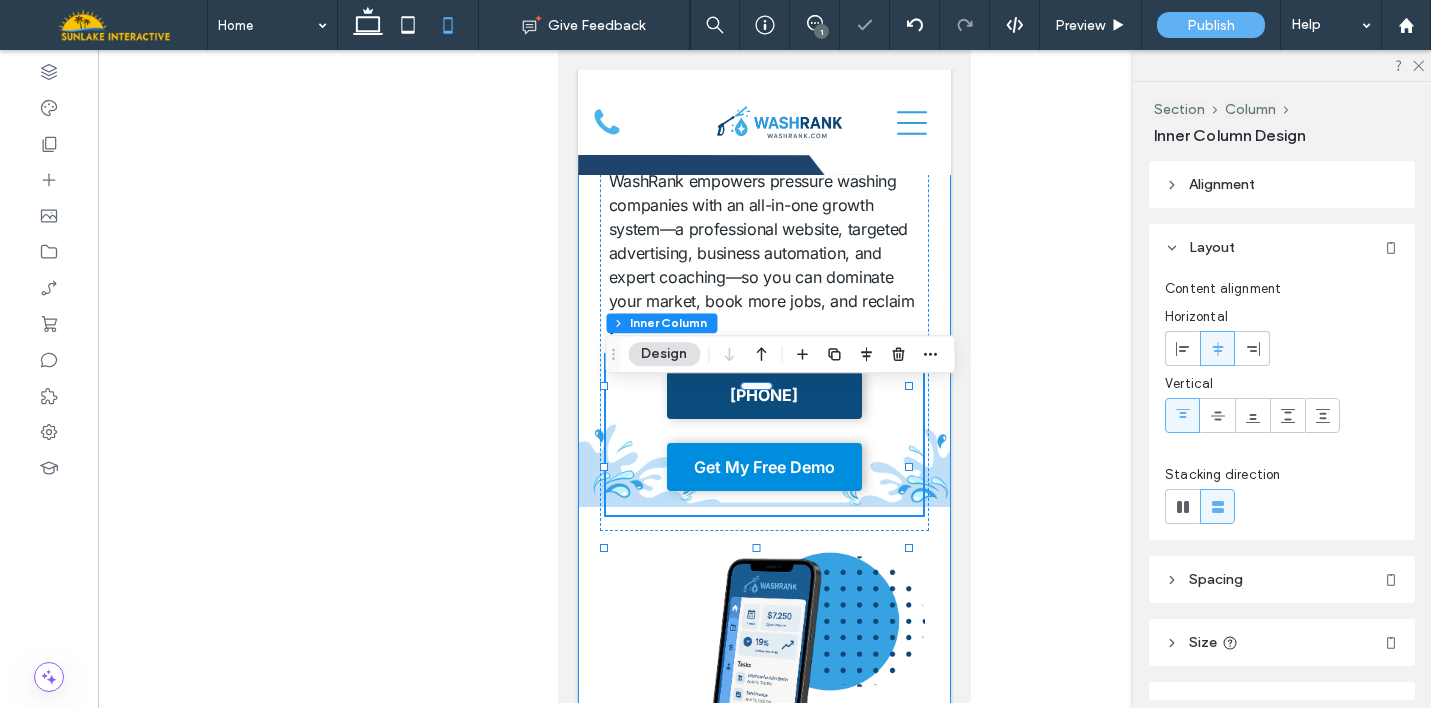 click on "Full-Service Marketing & Growth Coaching Tailored for Pressure Washing Professionals
WashRank empowers pressure washing companies with an all-in-one growth system—a professional website, targeted advertising, business automation, and expert coaching—so you can dominate your market, book more jobs, and reclaim your time.
813-851-5028
Get My Free Demo" at bounding box center [764, 402] 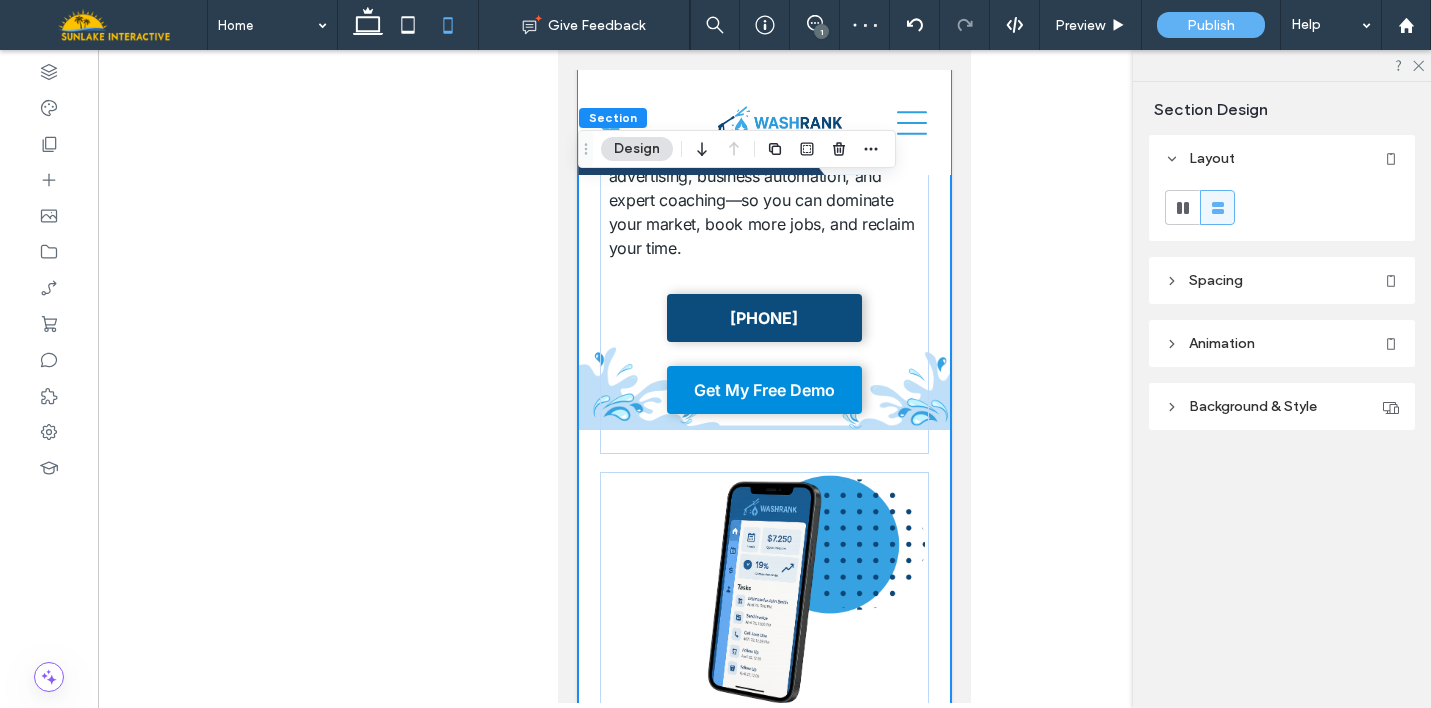 scroll, scrollTop: 281, scrollLeft: 0, axis: vertical 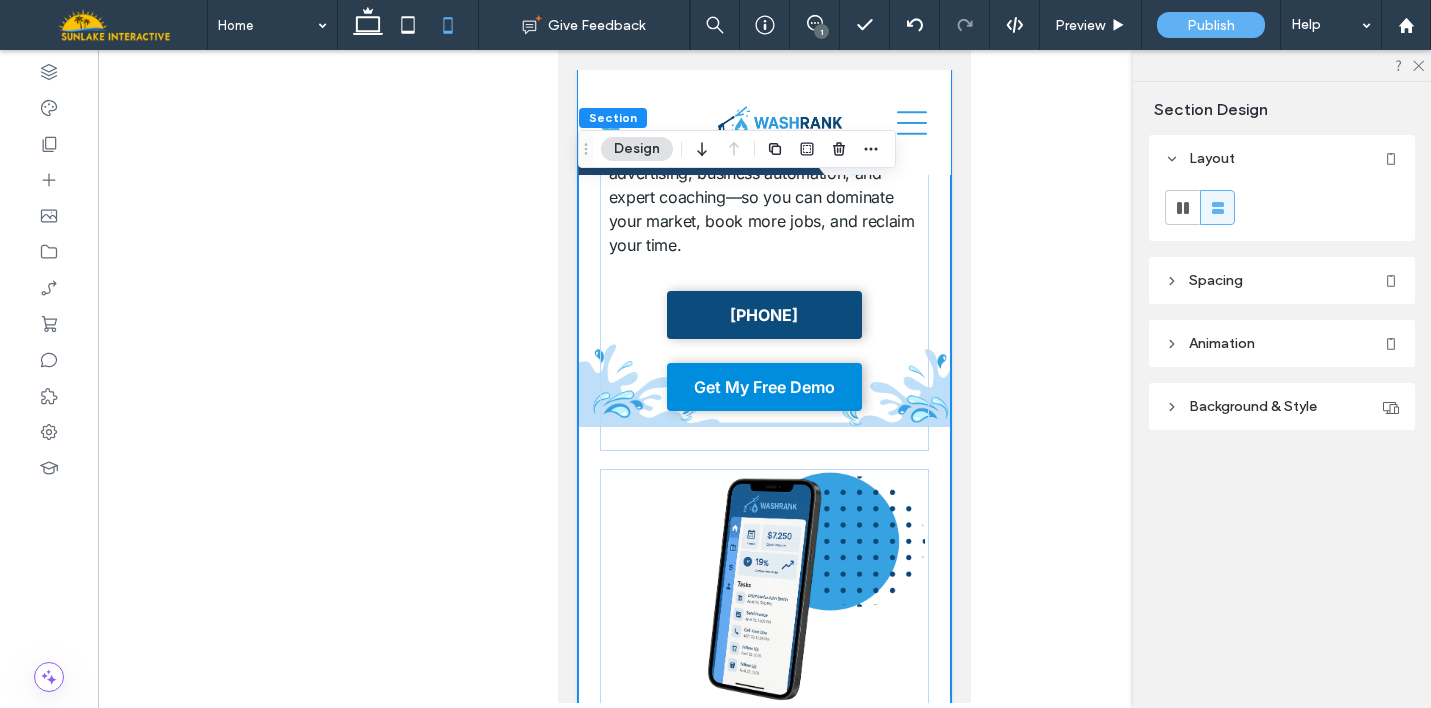 click on "Background & Style" at bounding box center (1282, 406) 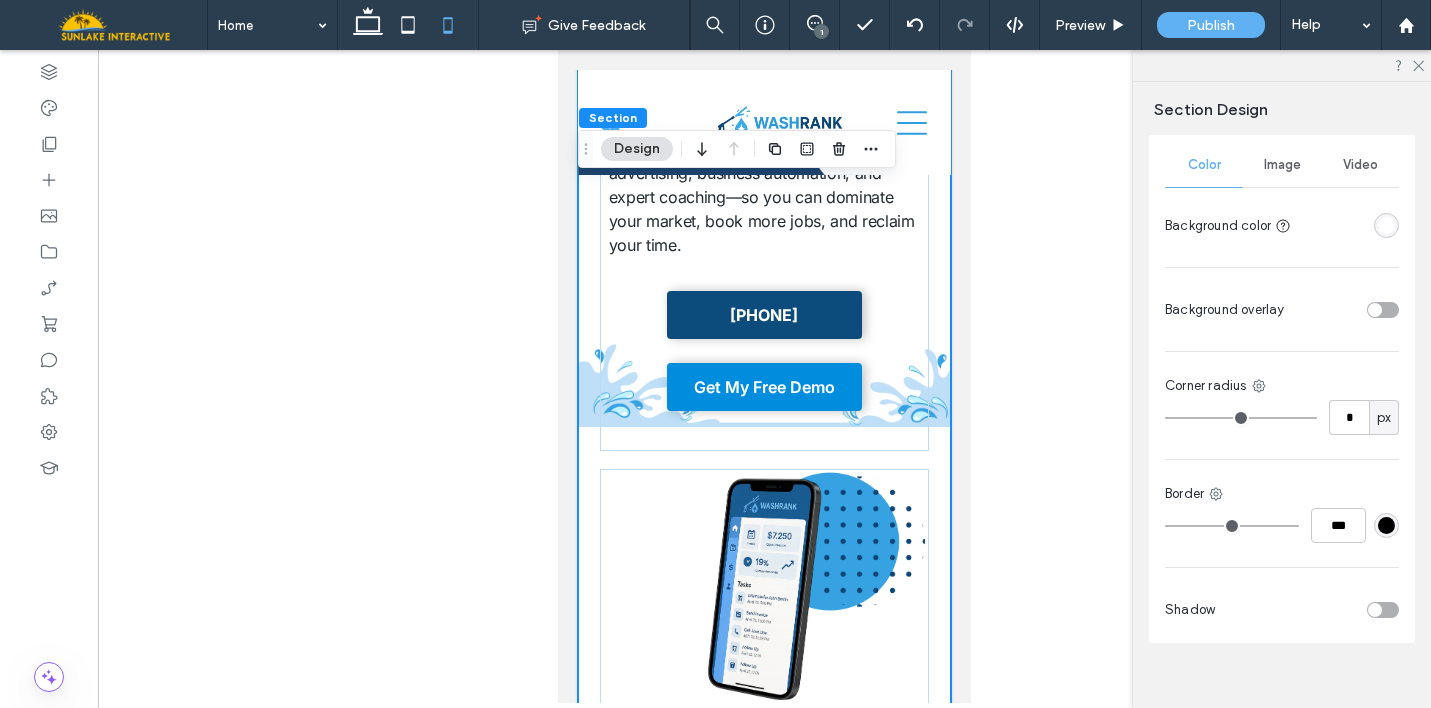 scroll, scrollTop: 318, scrollLeft: 0, axis: vertical 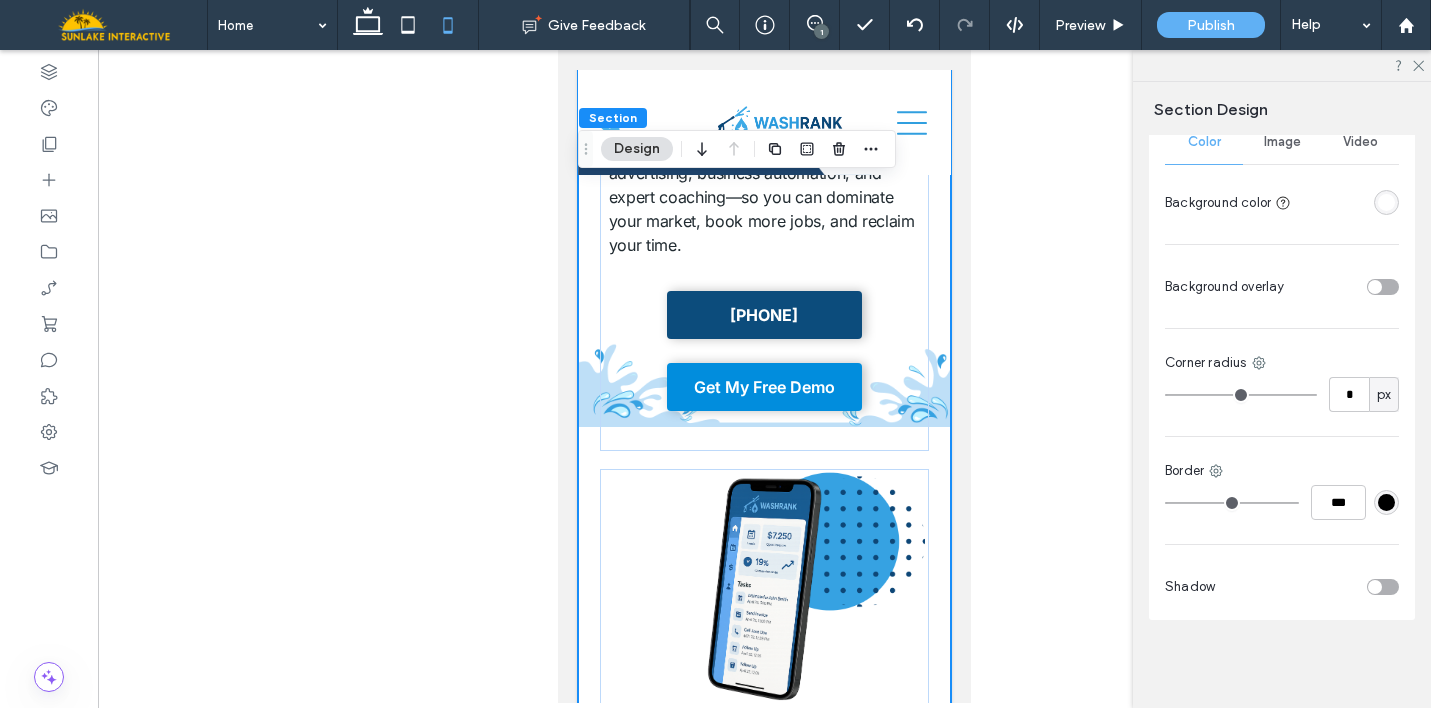click on "Image" at bounding box center [1282, 142] 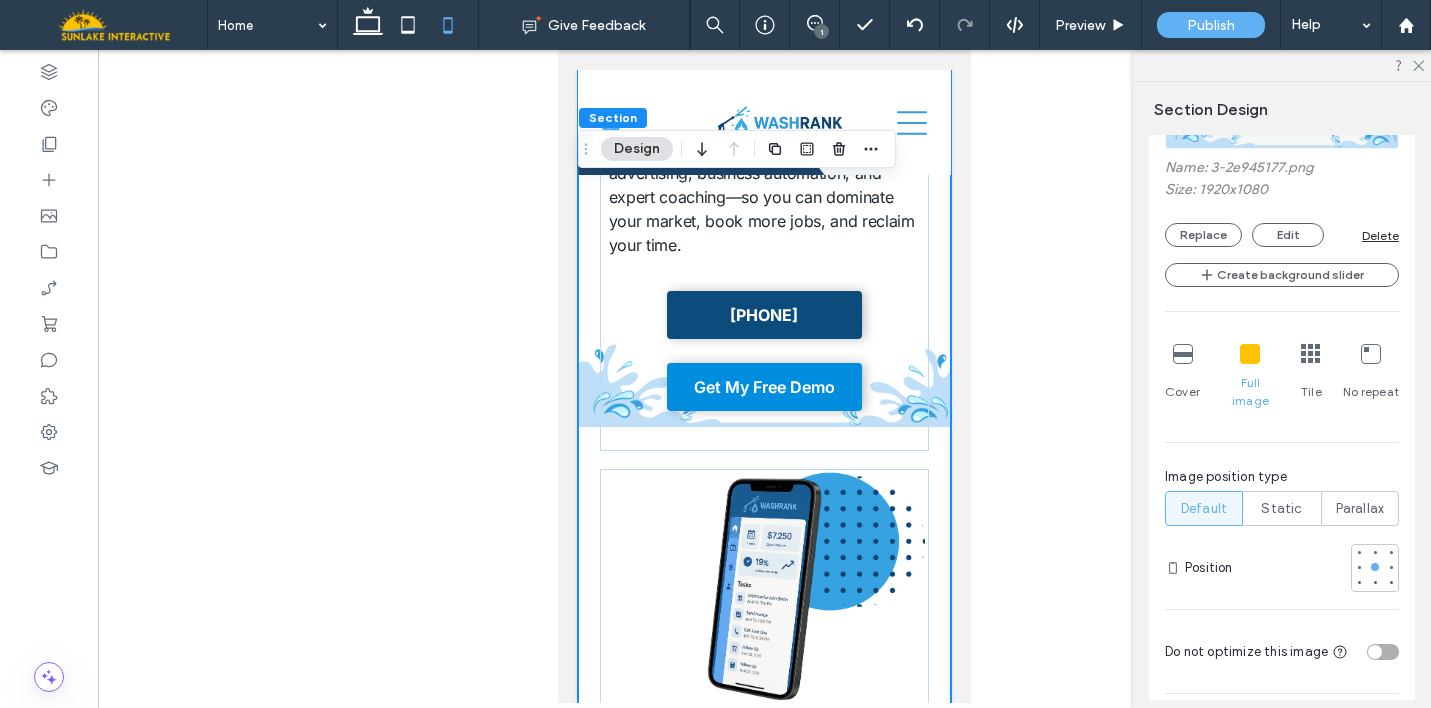 scroll, scrollTop: 508, scrollLeft: 0, axis: vertical 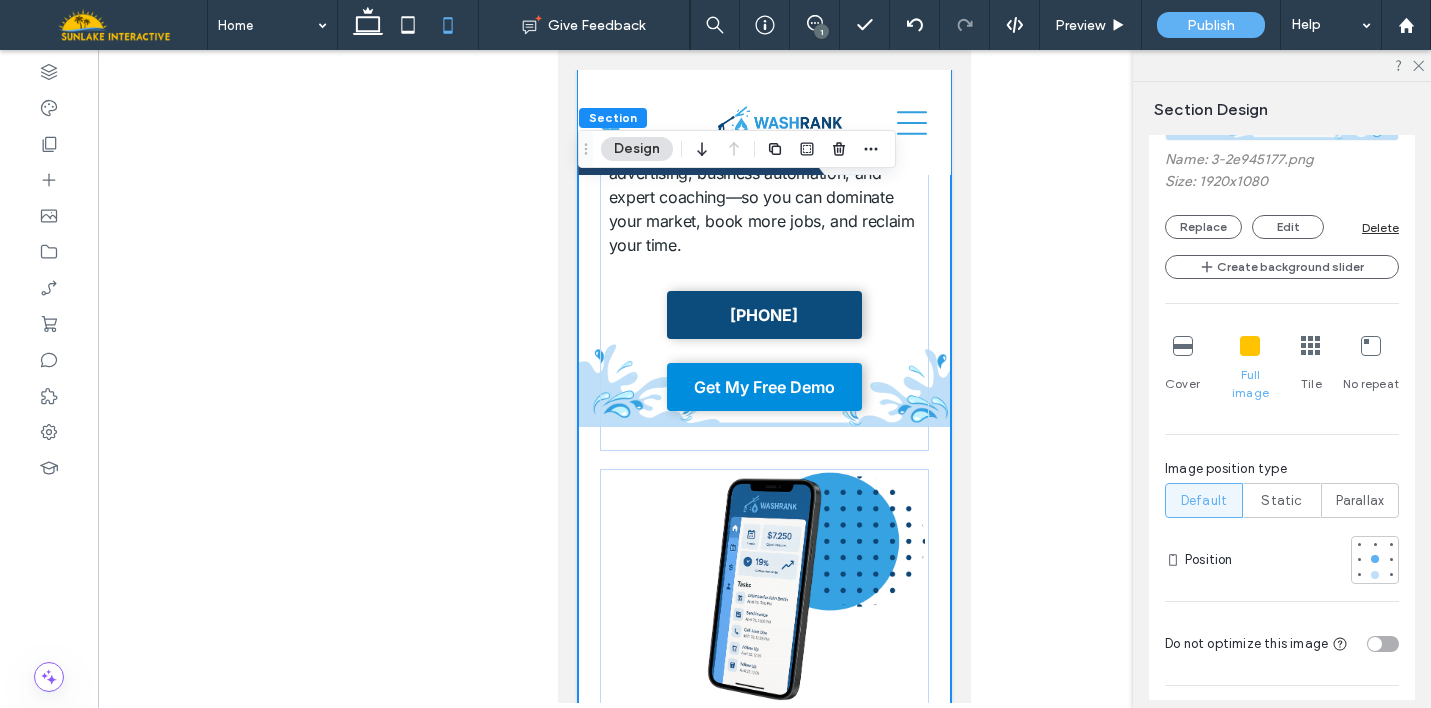 click at bounding box center (1375, 575) 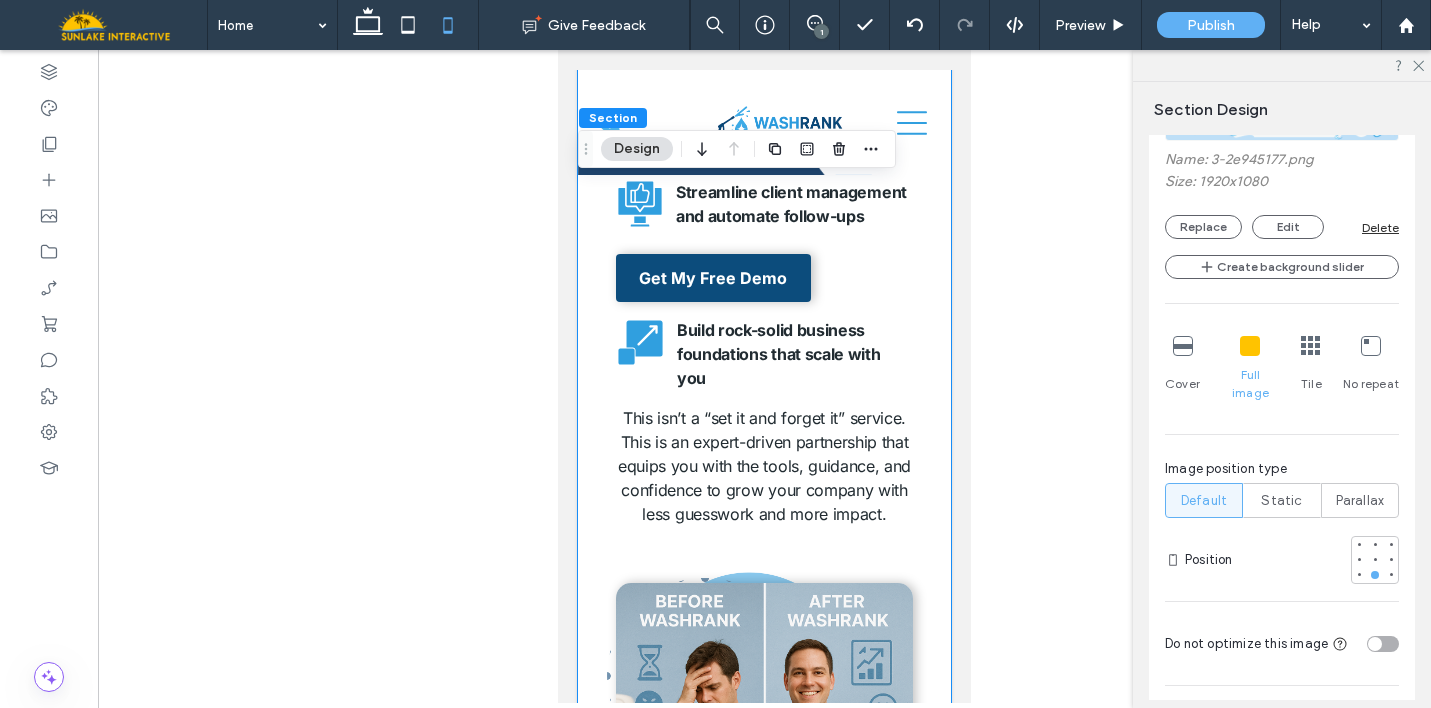 scroll, scrollTop: 4255, scrollLeft: 0, axis: vertical 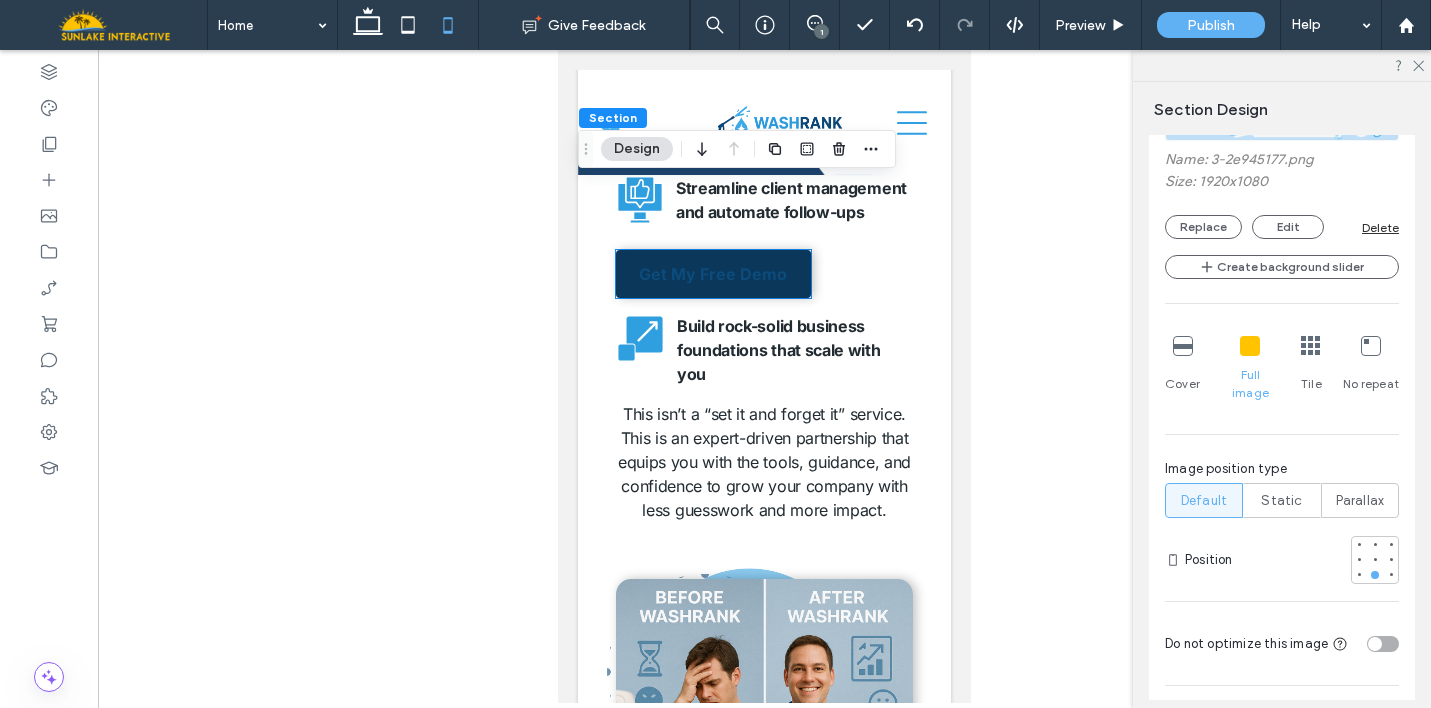 click on "Get My Free Demo" at bounding box center [713, 274] 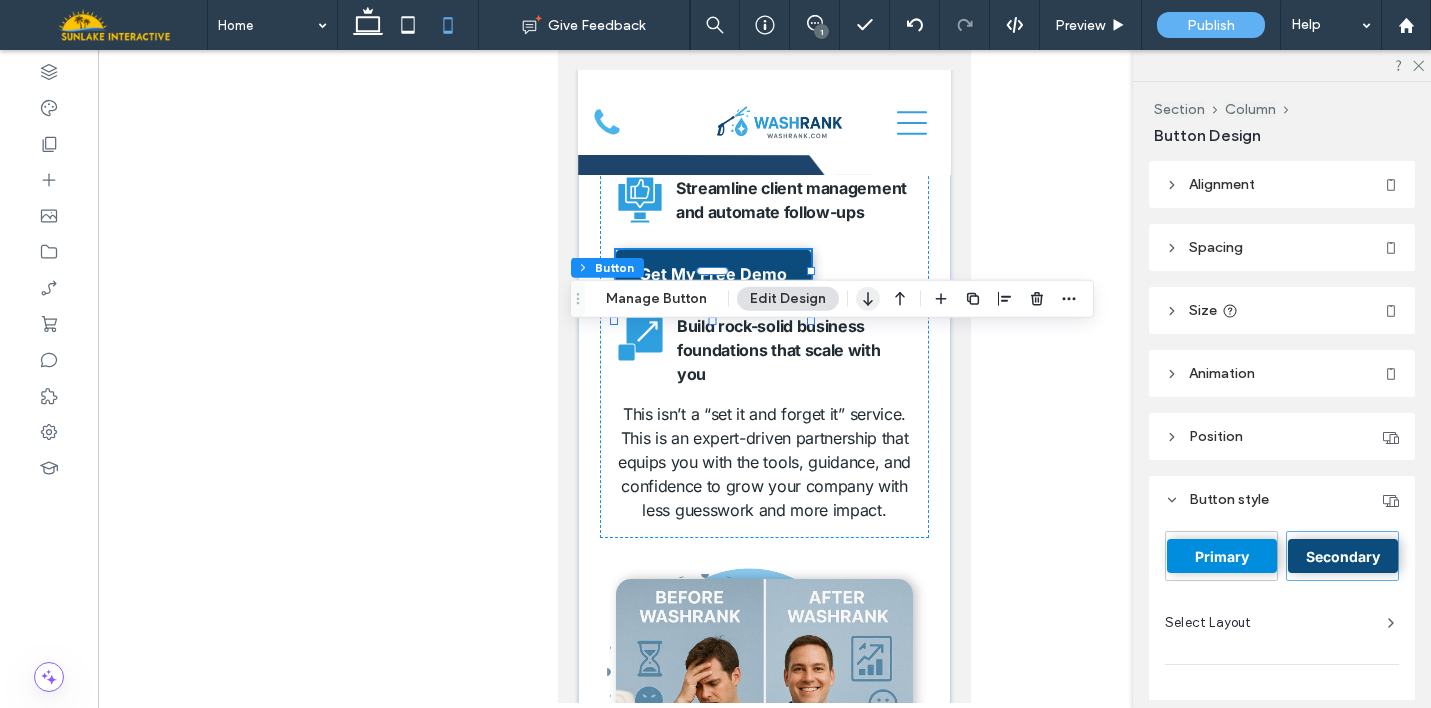click 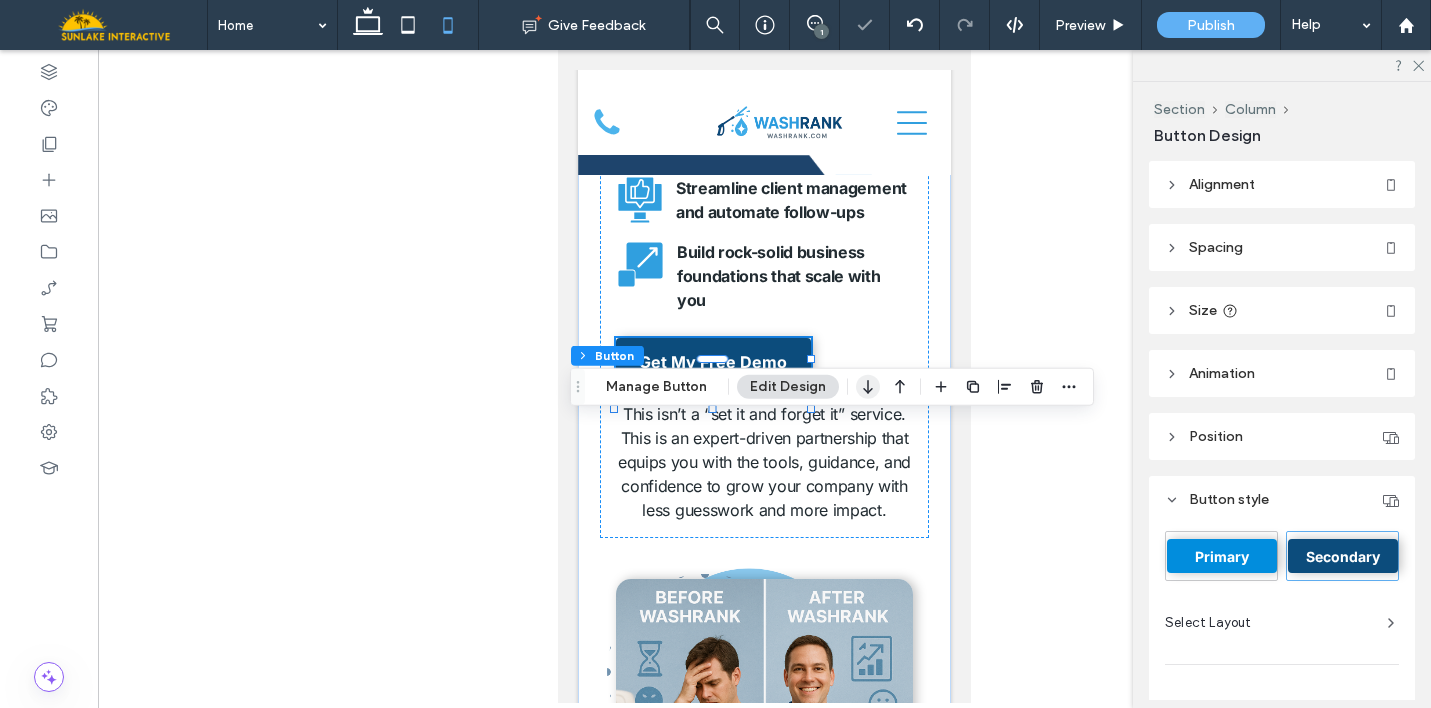 click 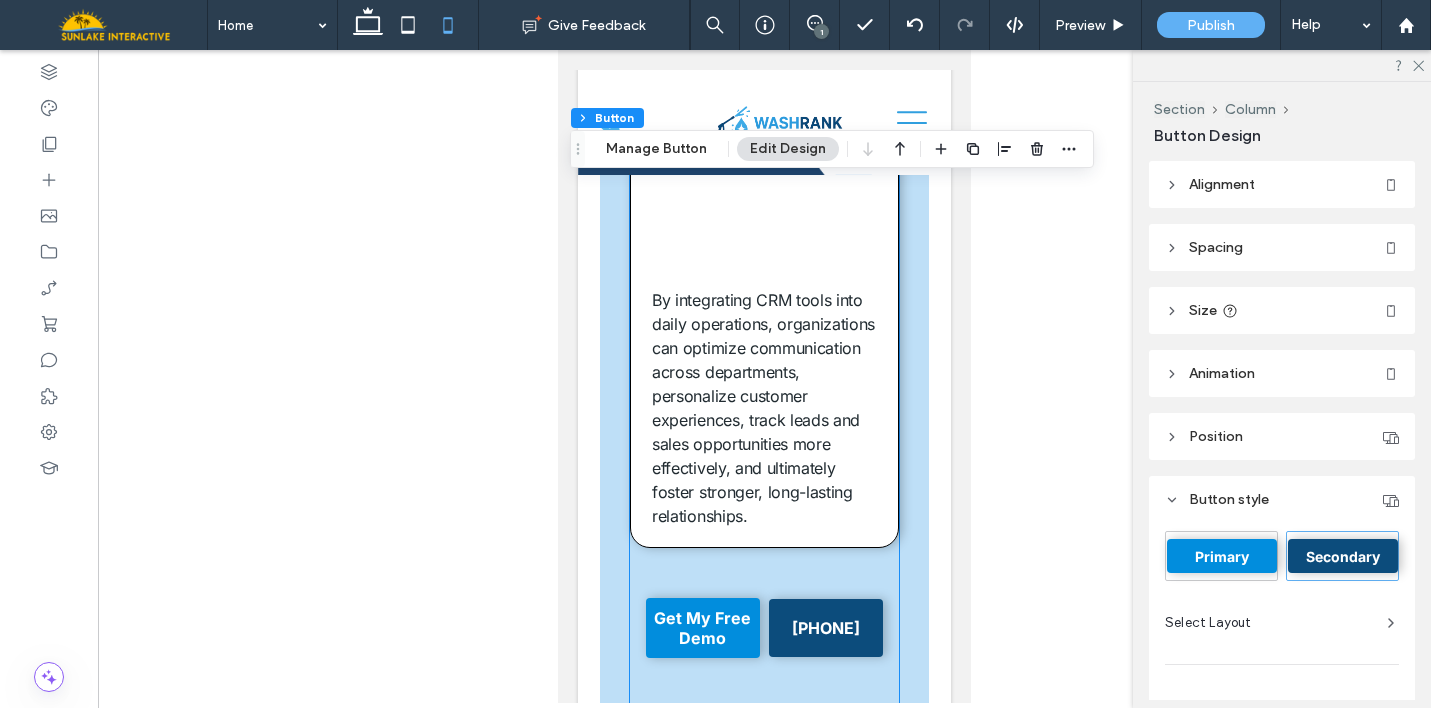 scroll, scrollTop: 5476, scrollLeft: 0, axis: vertical 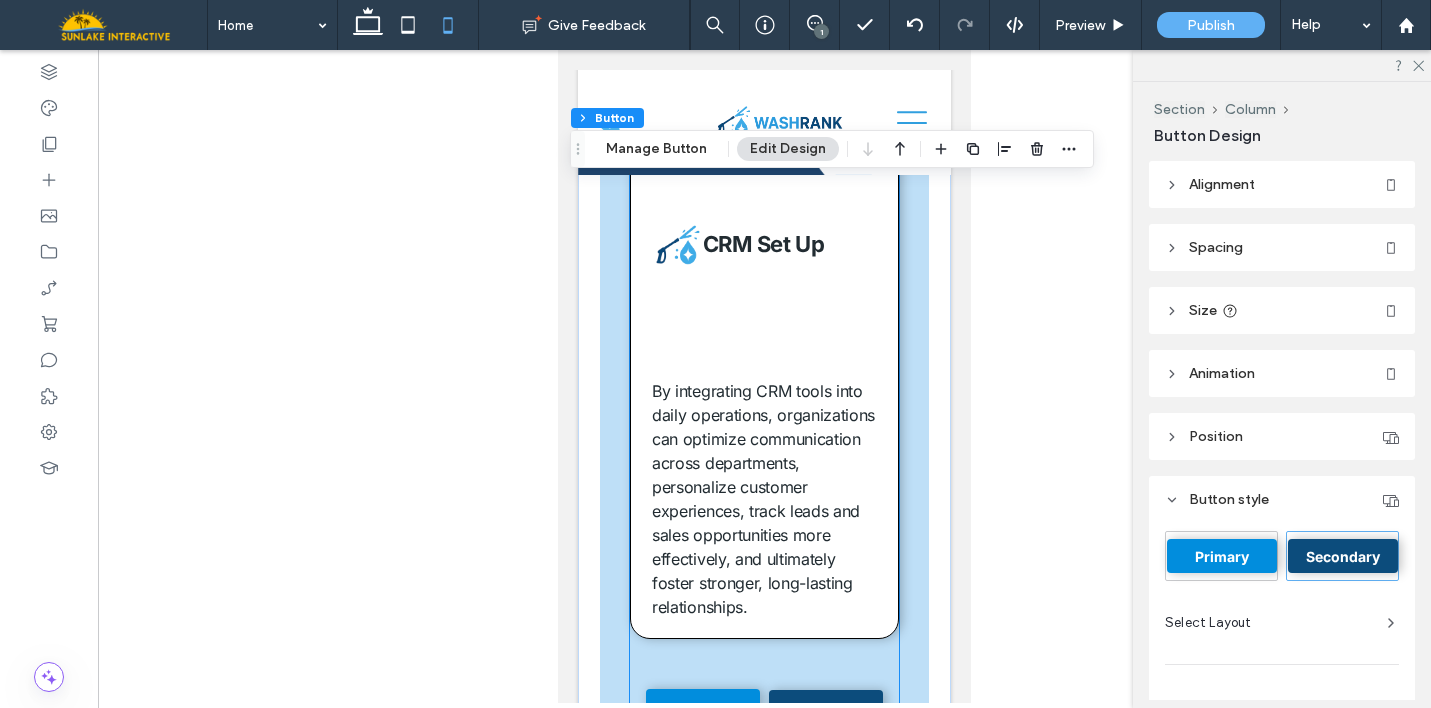 click on "CRM Set Up" at bounding box center [764, 244] 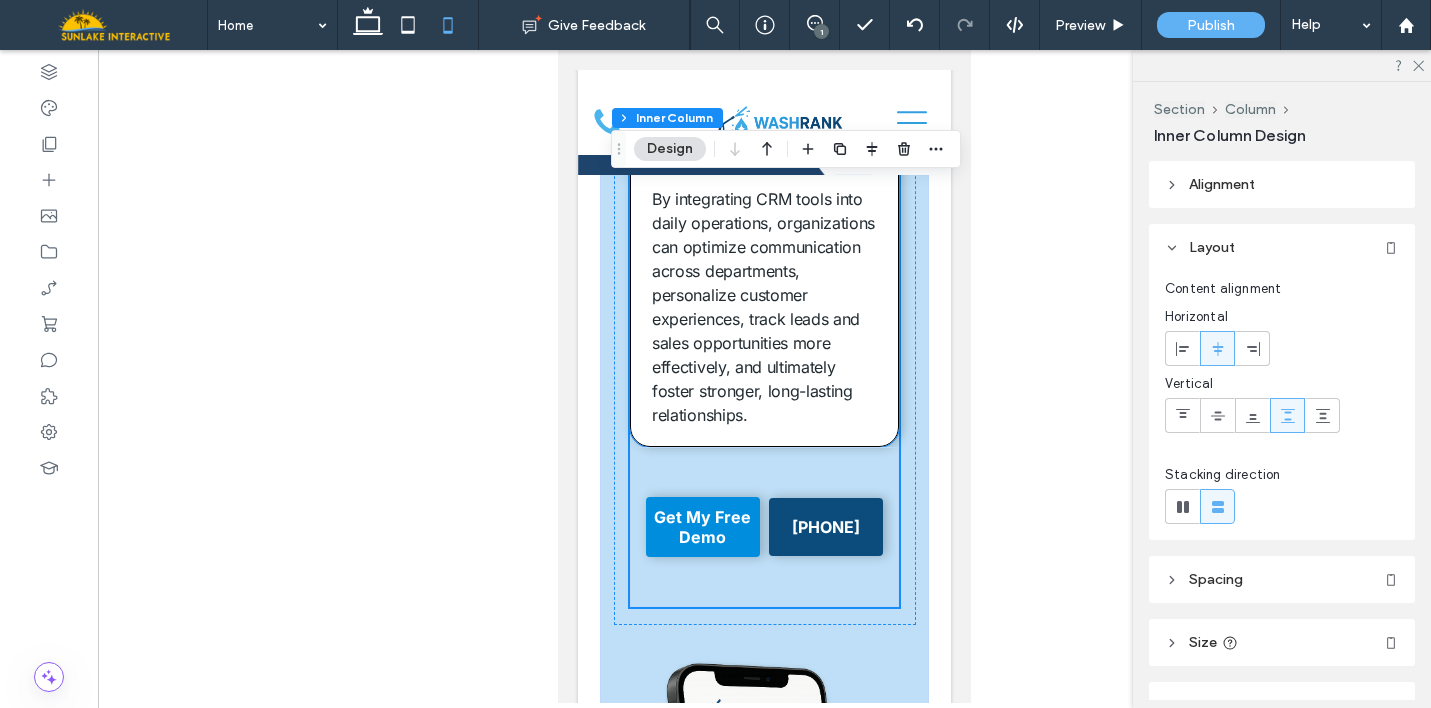scroll, scrollTop: 5691, scrollLeft: 0, axis: vertical 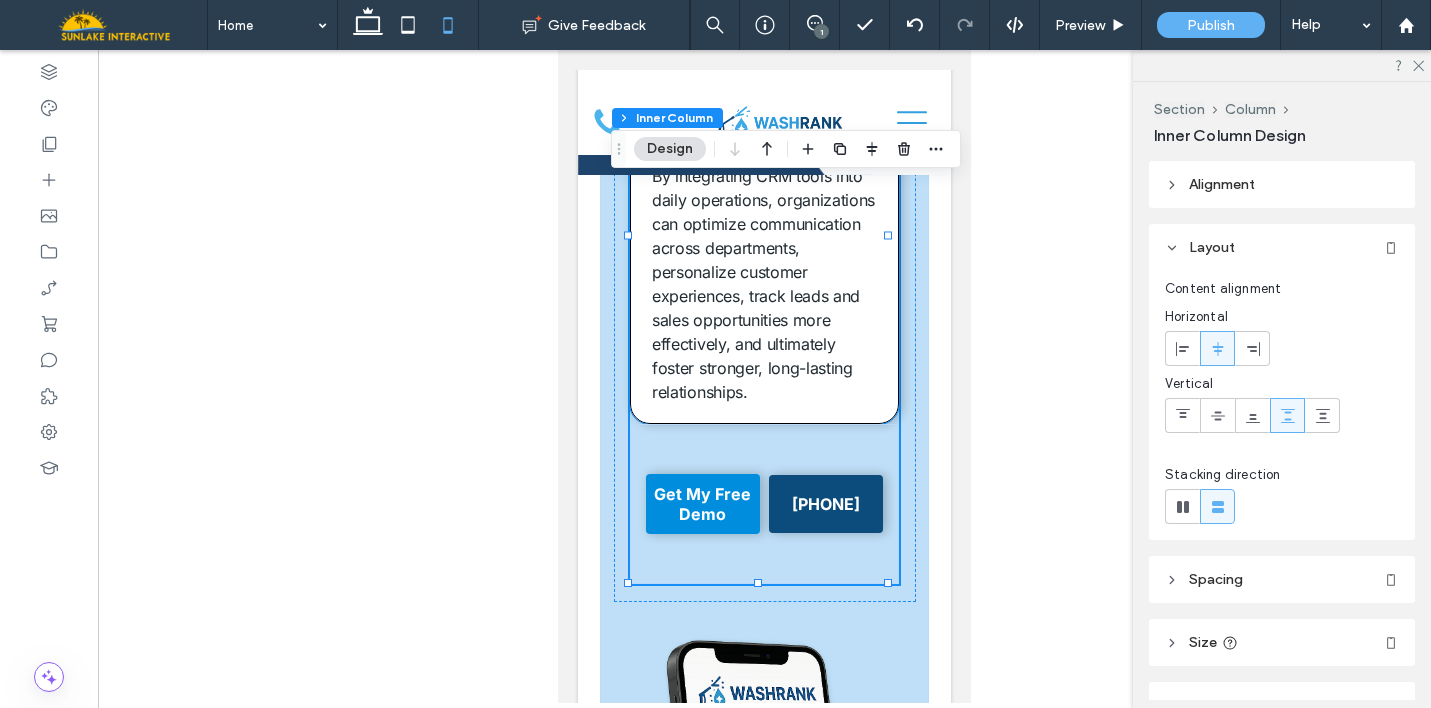 click on "CRM Set Up
By integrating CRM tools into daily operations, organizations can optimize communication across departments, personalize customer experiences, track leads and sales opportunities more effectively, and ultimately foster stronger, long-lasting relationships." at bounding box center [765, 156] 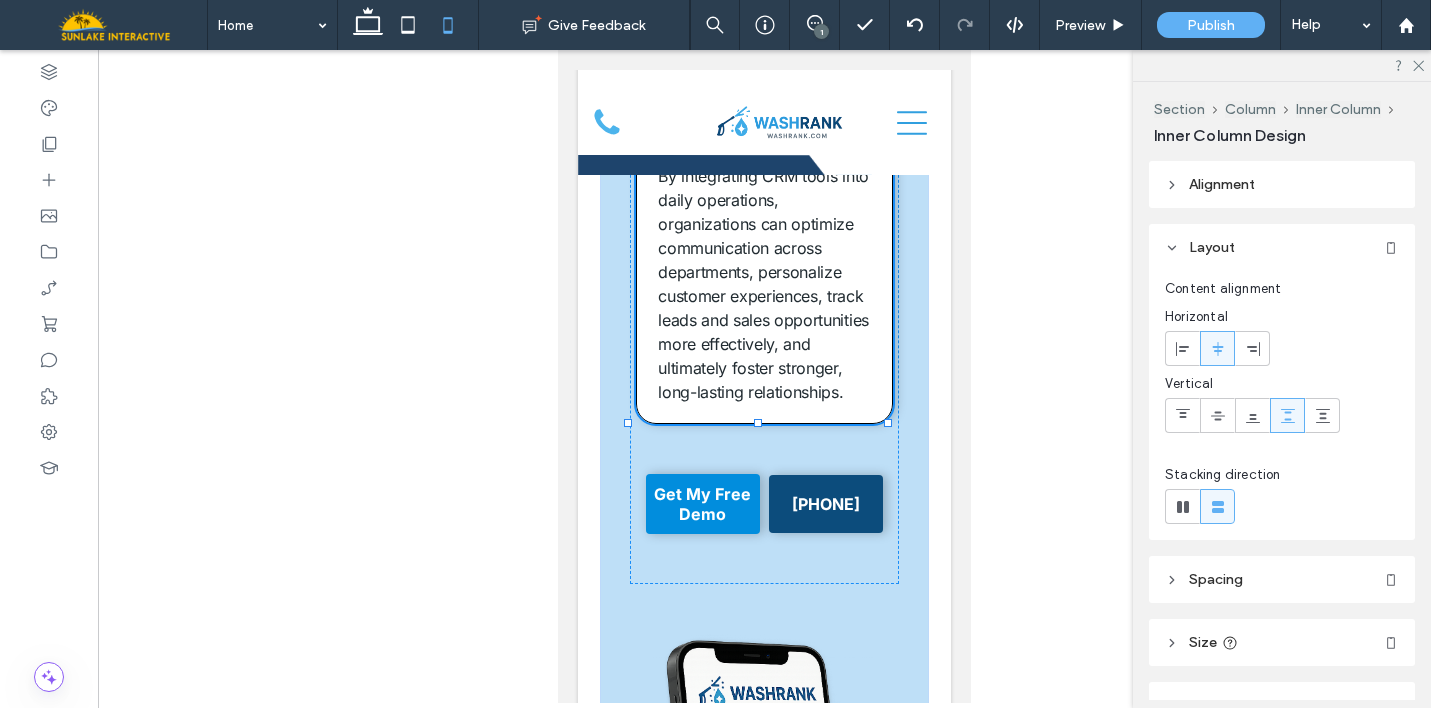 drag, startPoint x: 757, startPoint y: 510, endPoint x: 758, endPoint y: 422, distance: 88.005684 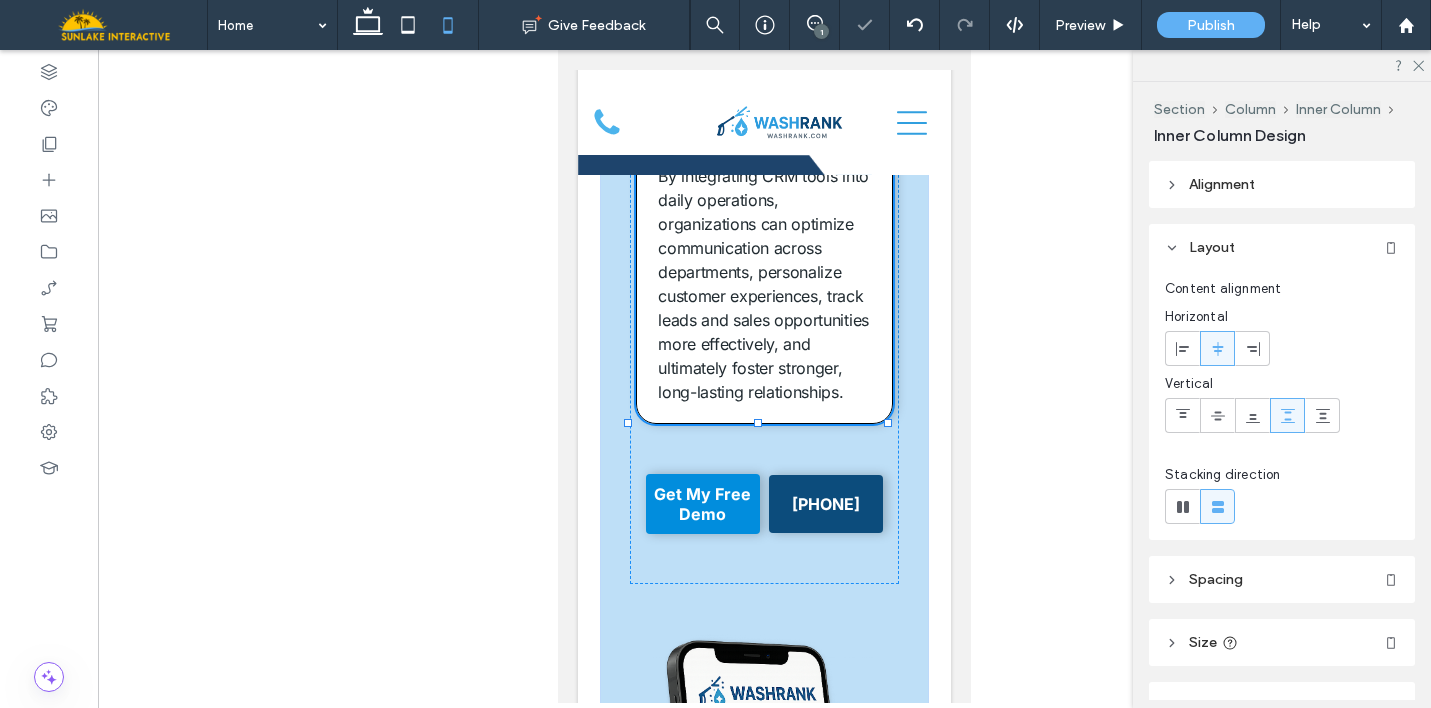 type on "**" 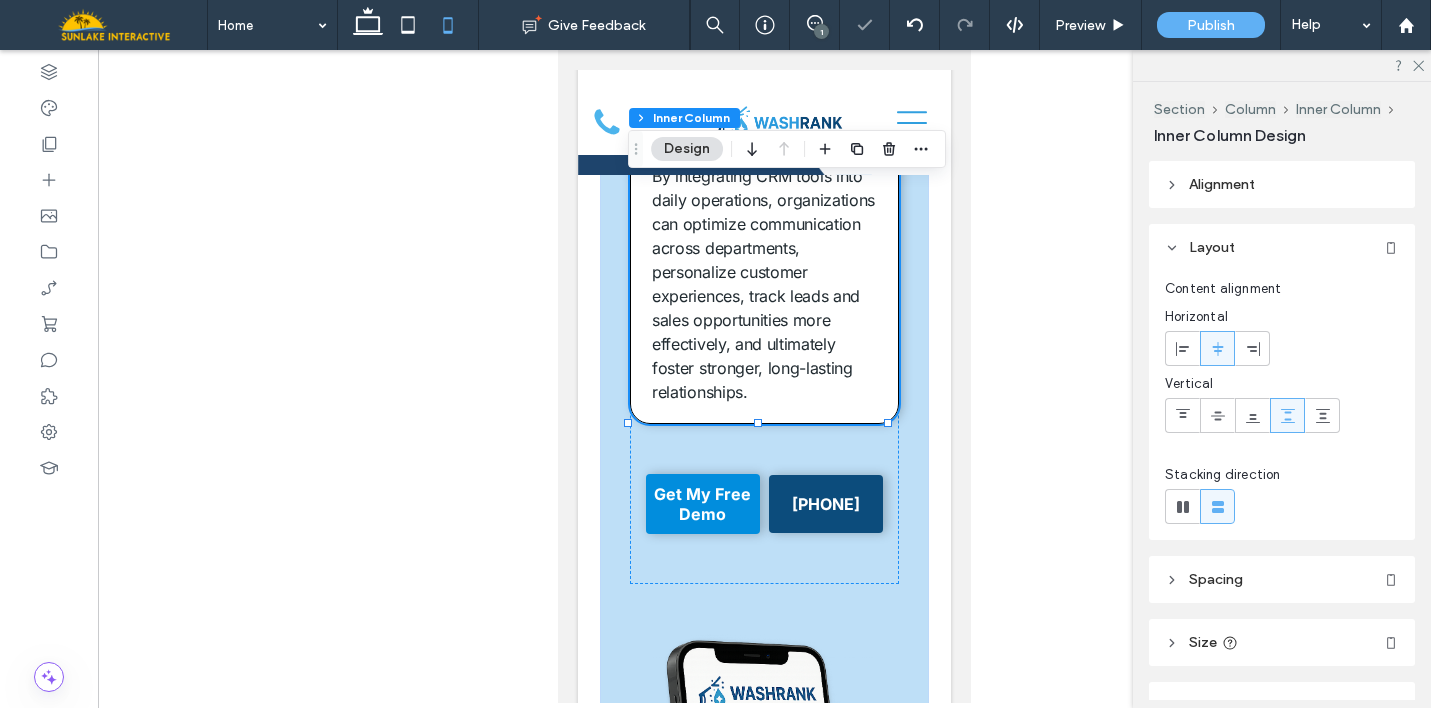 click on "CRM Set Up" at bounding box center [764, 29] 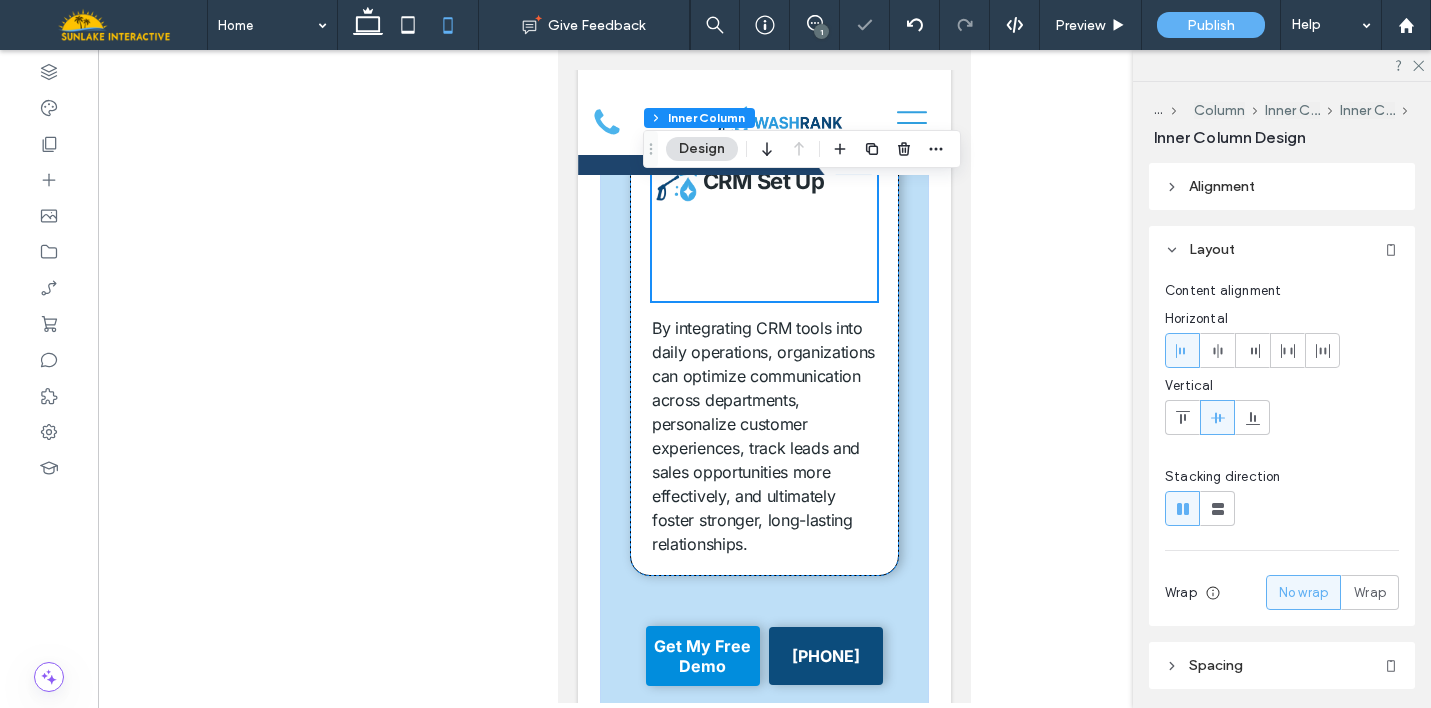 scroll, scrollTop: 5492, scrollLeft: 0, axis: vertical 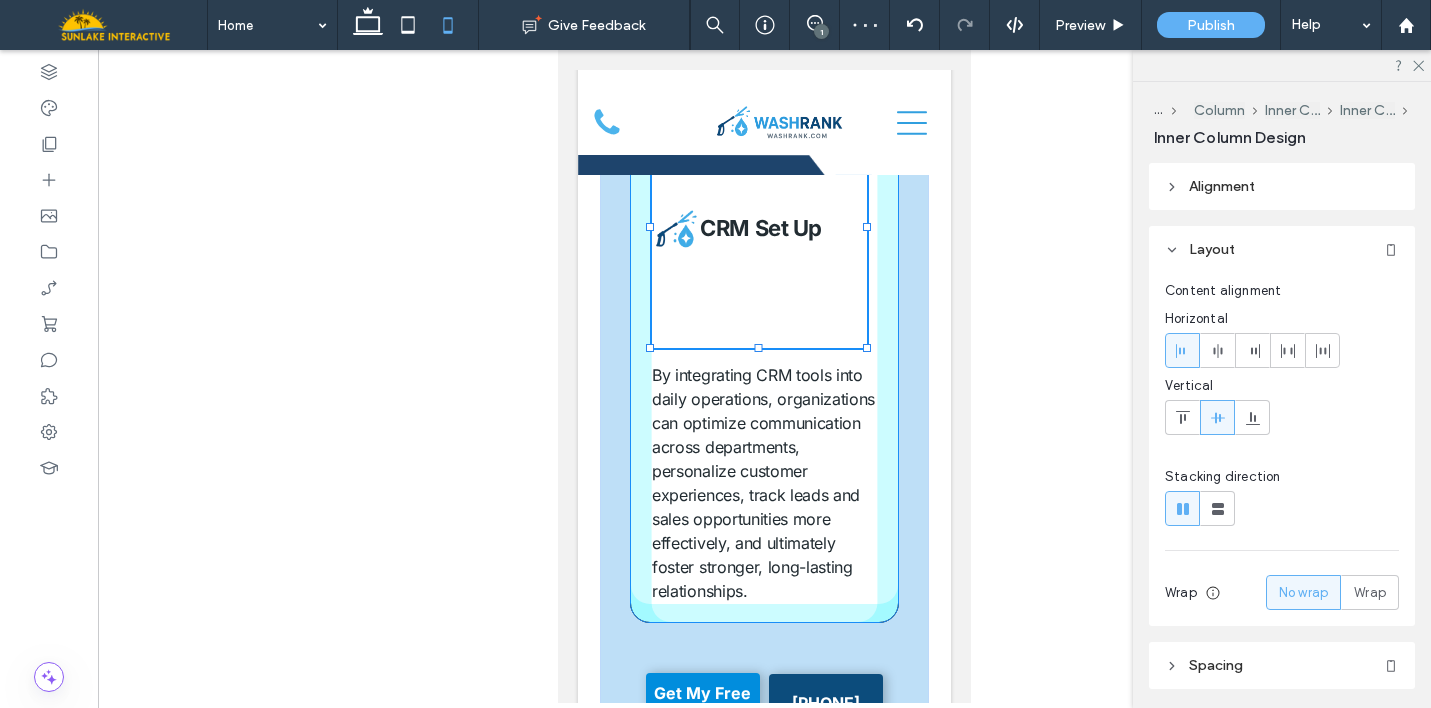 drag, startPoint x: 756, startPoint y: 441, endPoint x: 755, endPoint y: 315, distance: 126.00397 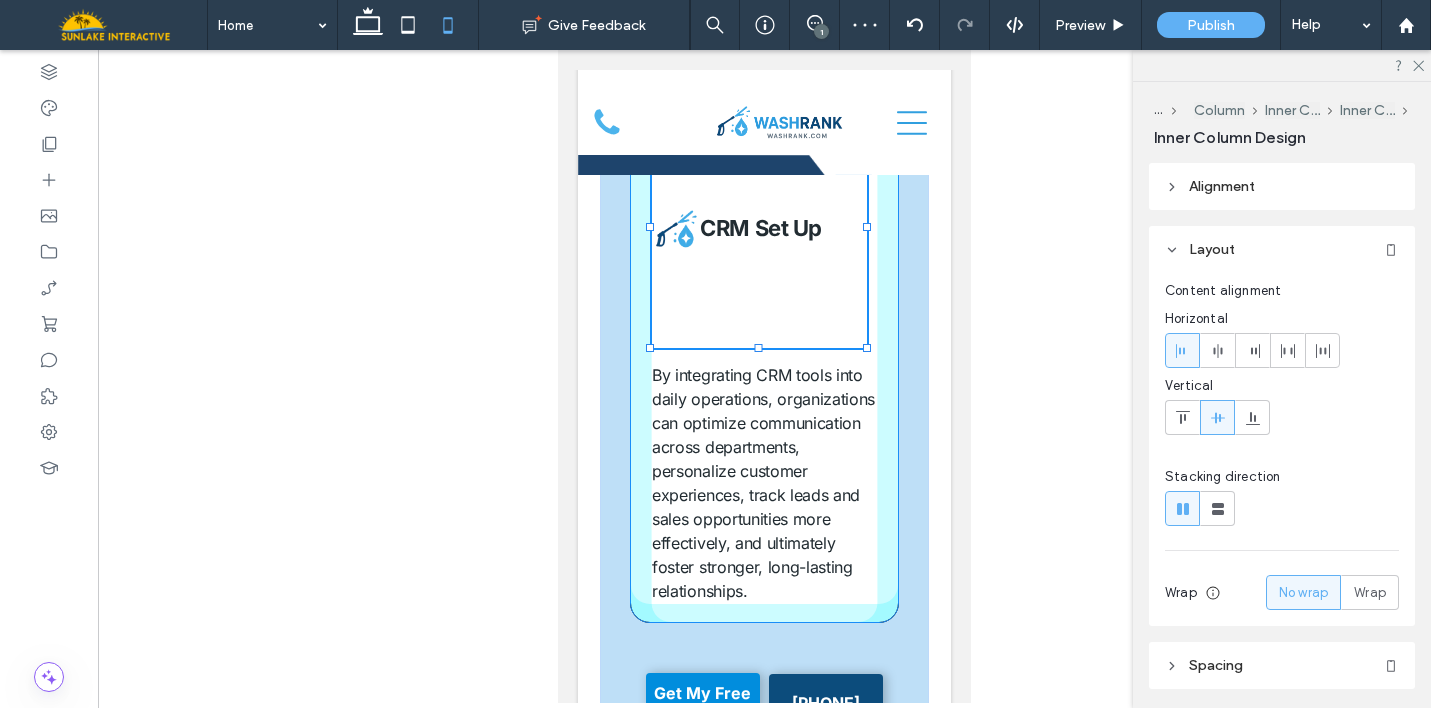click on "Take Control of Your Schedule With a CRM
Your pressure washing business deserves better than generic marketing. With WashRank, you’ll finally have a system that brings in leads, handles follow-ups, and supports your next stage of growth.
CRM Set Up
By integrating CRM tools into daily operations, organizations can optimize communication across departments, personalize customer experiences, track leads and sales opportunities more effectively, and ultimately foster stronger, long-lasting relationships.
Get My Free Demo
813-851-5028" at bounding box center [764, 455] 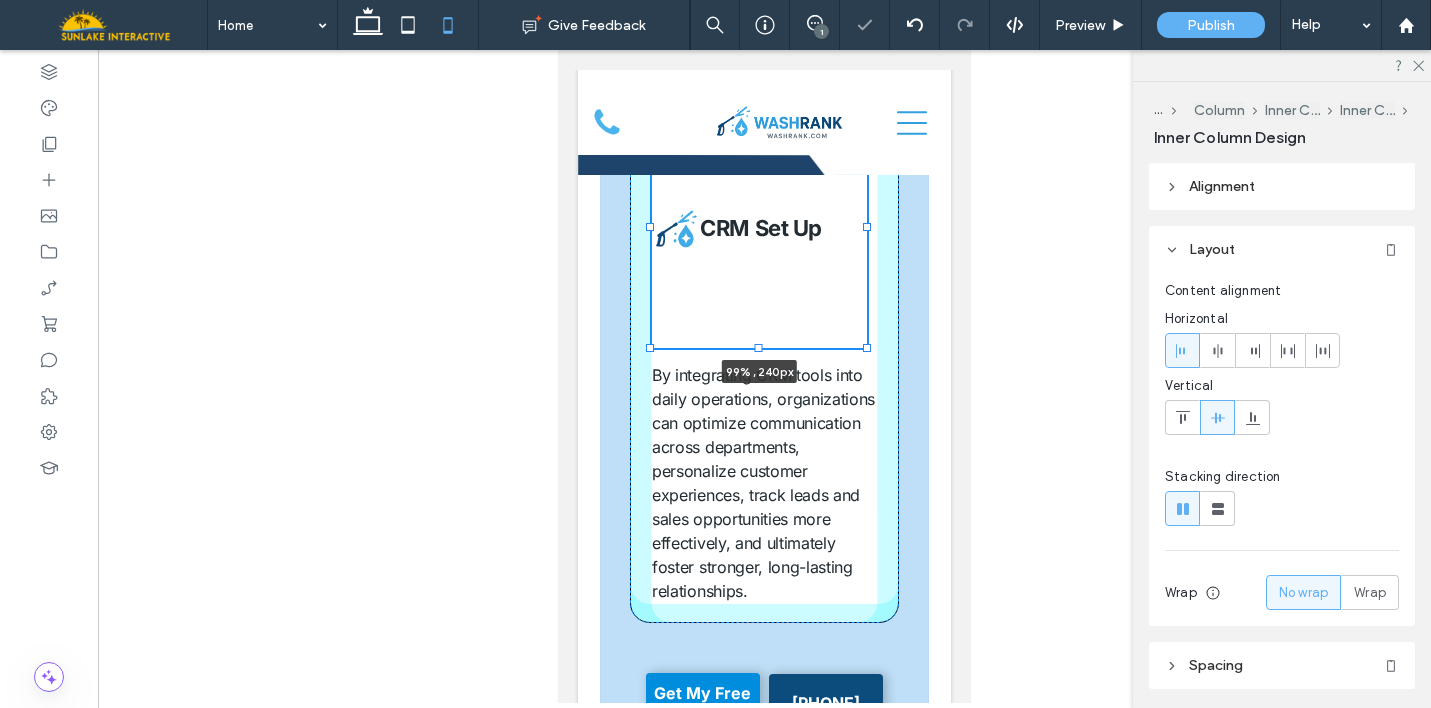drag, startPoint x: 759, startPoint y: 437, endPoint x: 759, endPoint y: 327, distance: 110 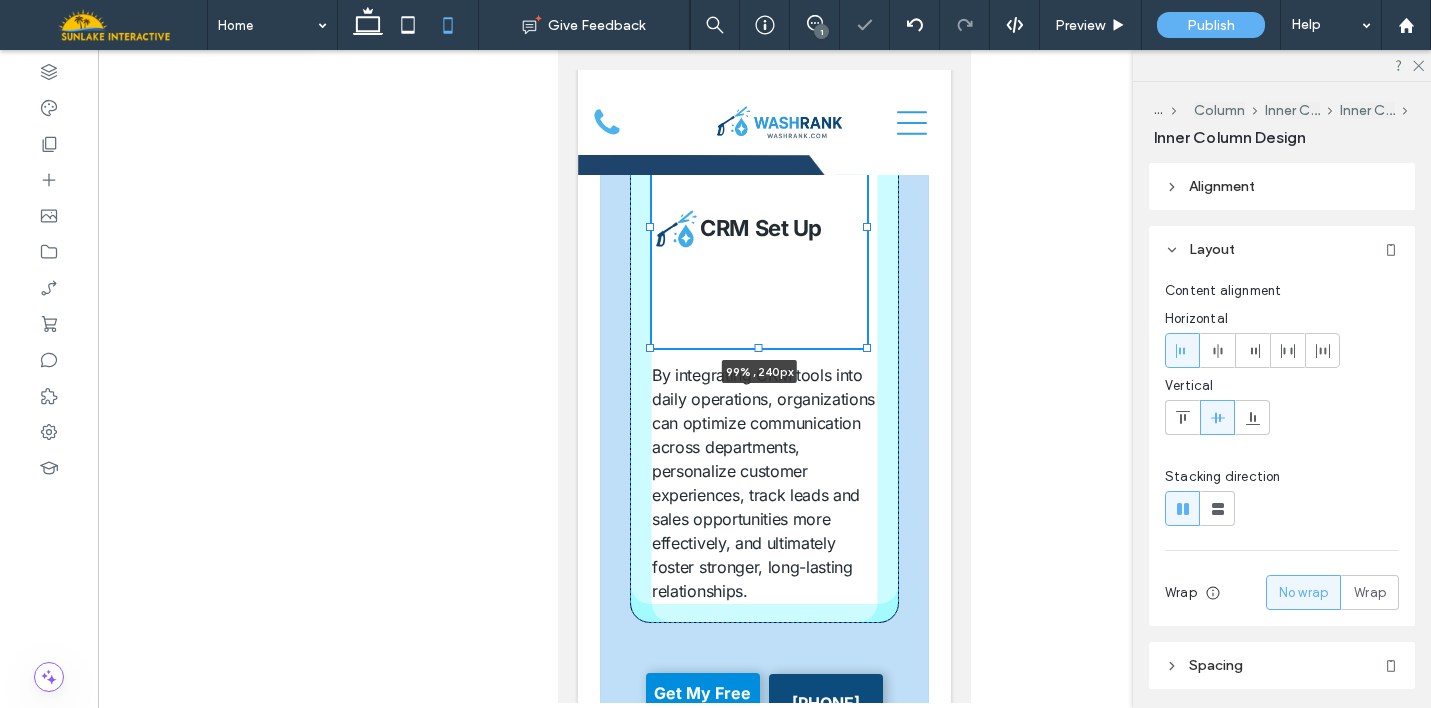 type on "**" 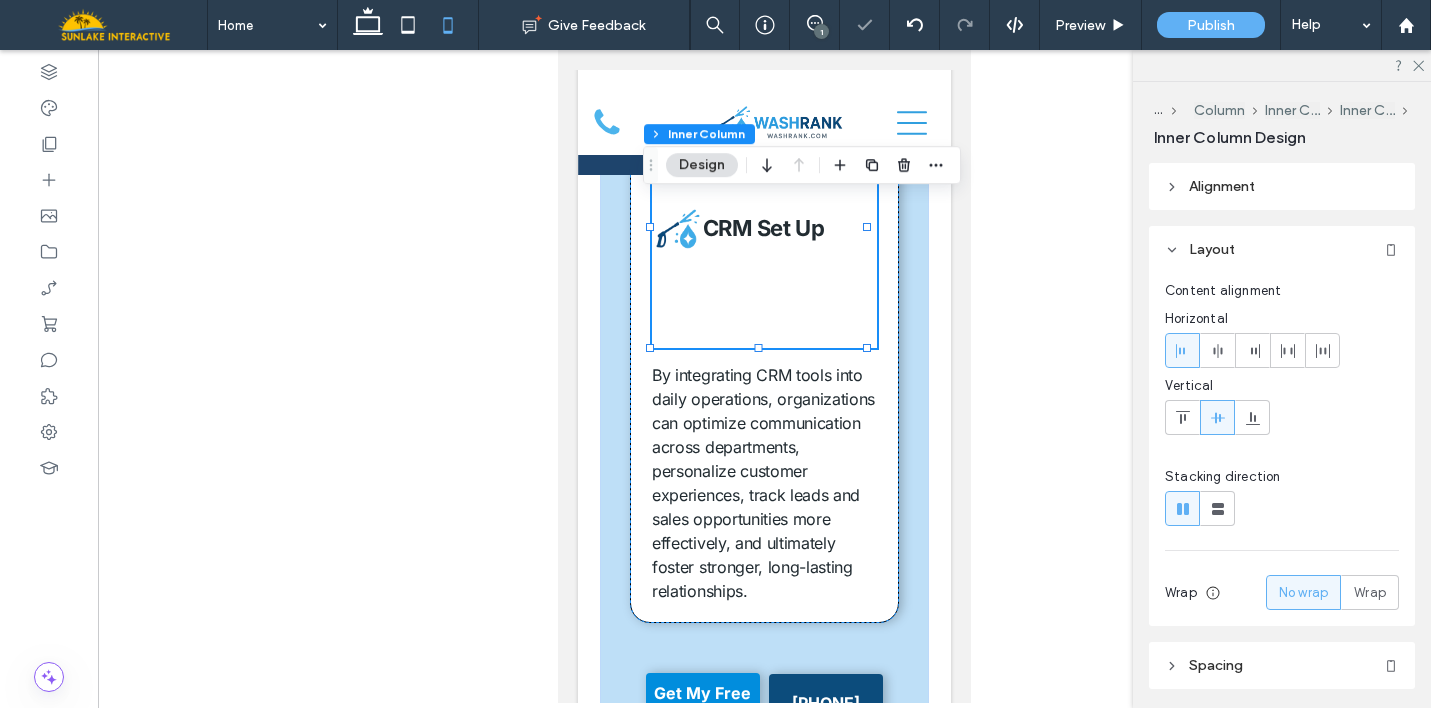 click on "CRM Set Up
99% , 240px" at bounding box center (764, 228) 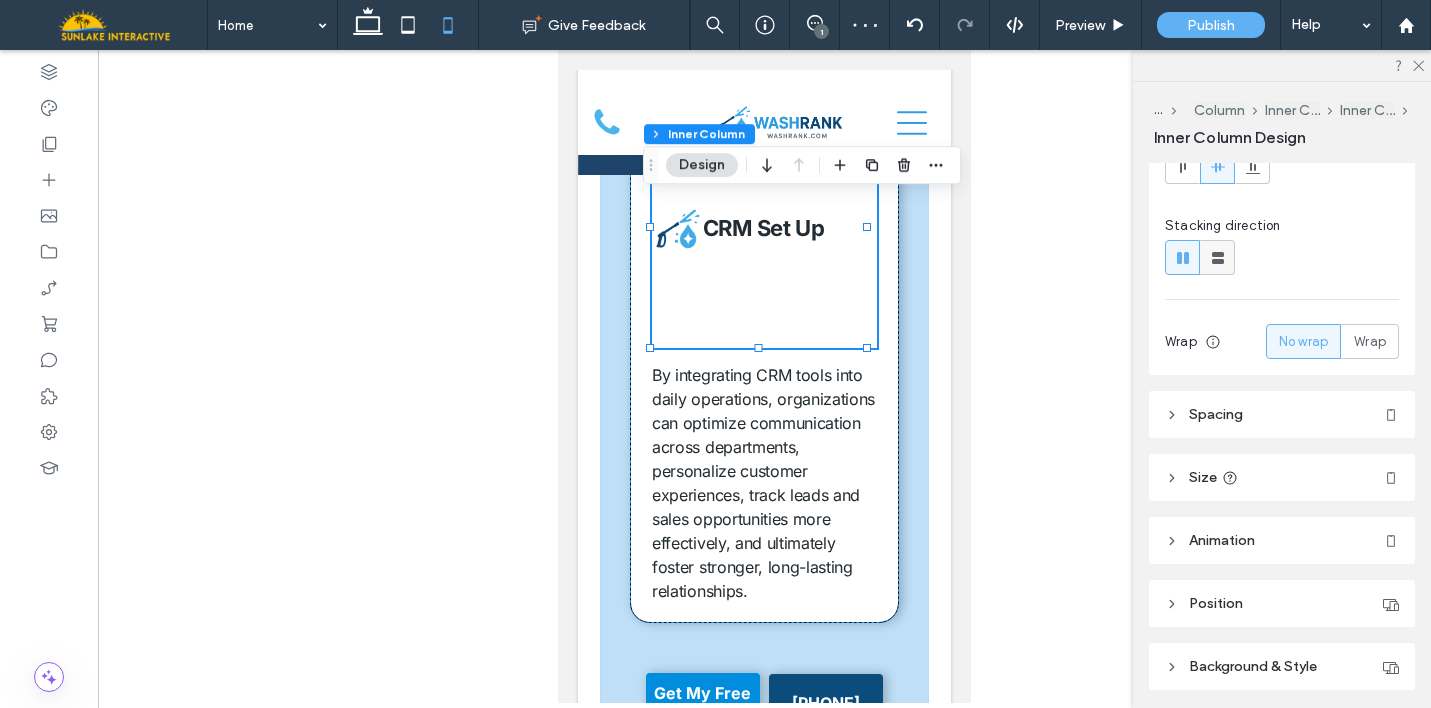 scroll, scrollTop: 280, scrollLeft: 0, axis: vertical 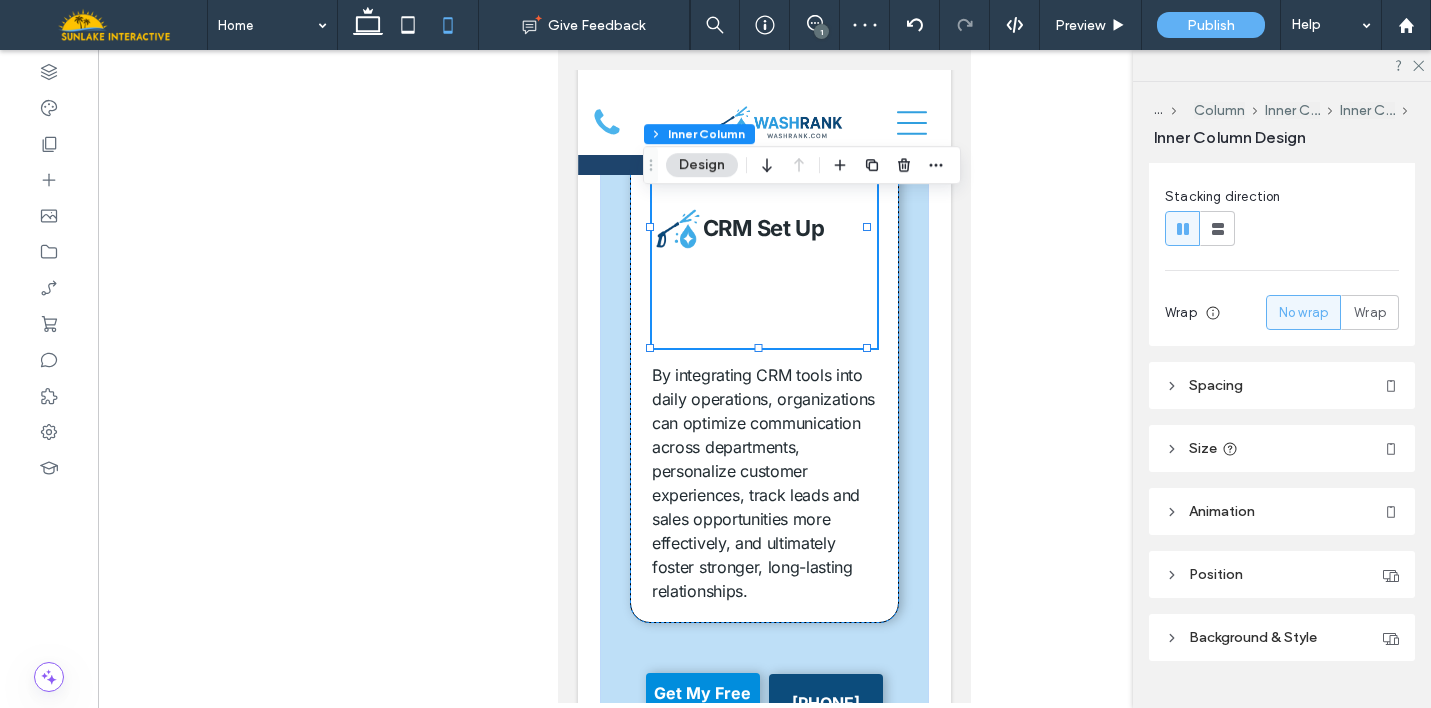 click on "Spacing" at bounding box center (1216, 385) 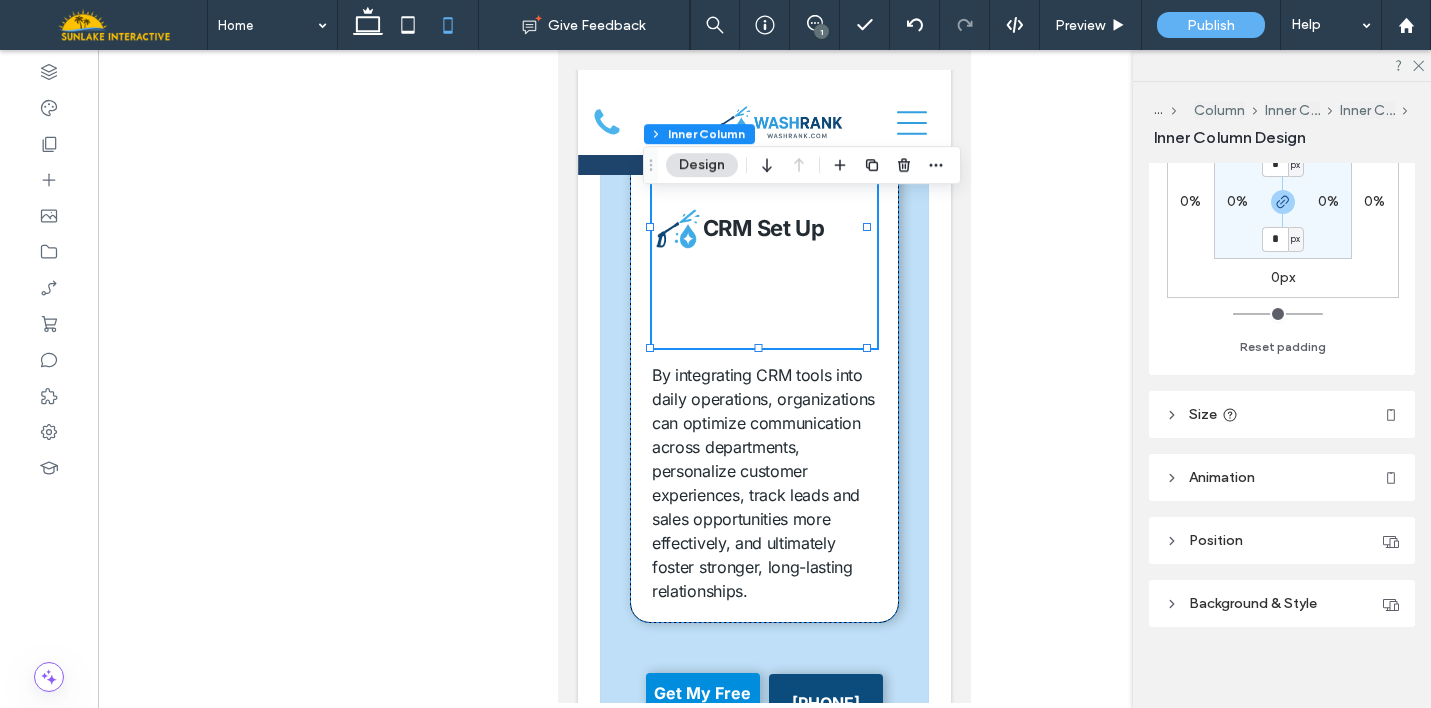 scroll, scrollTop: 711, scrollLeft: 0, axis: vertical 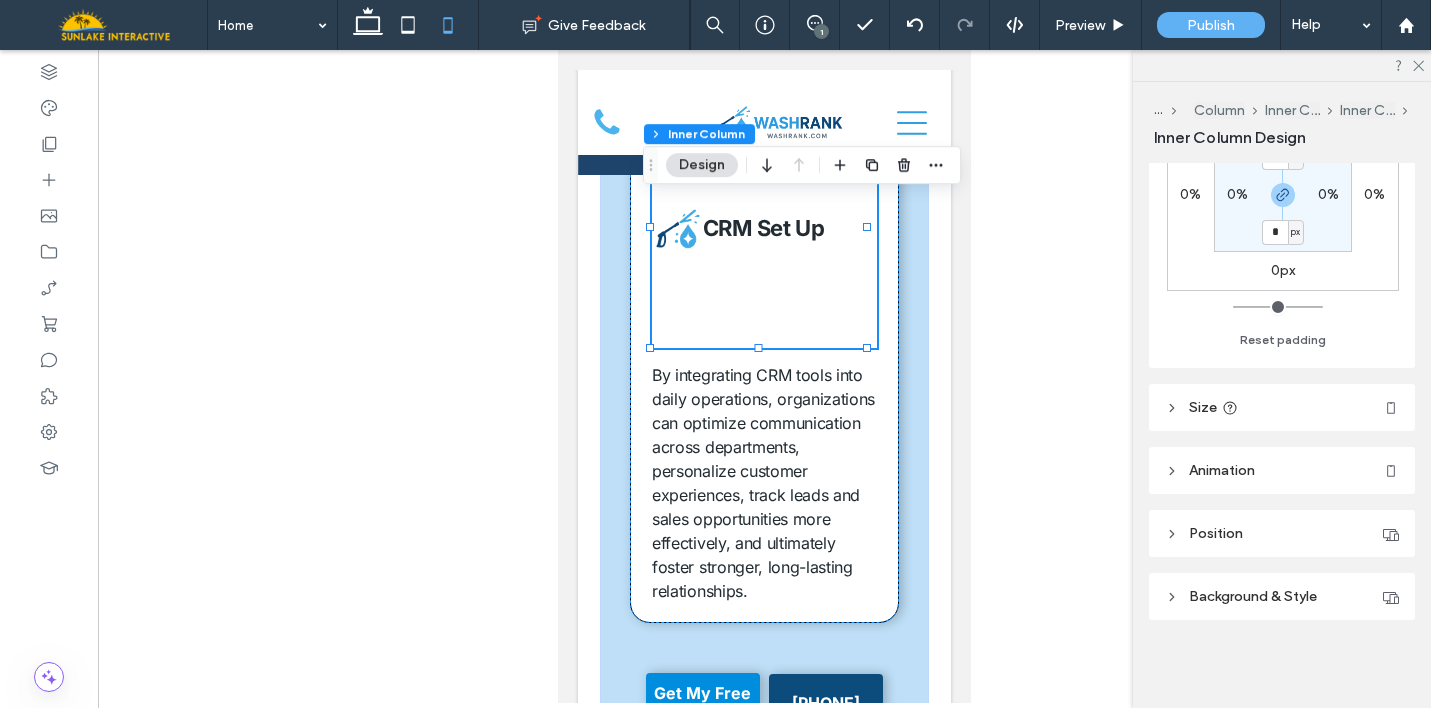 click on "CRM Set Up" at bounding box center [764, 228] 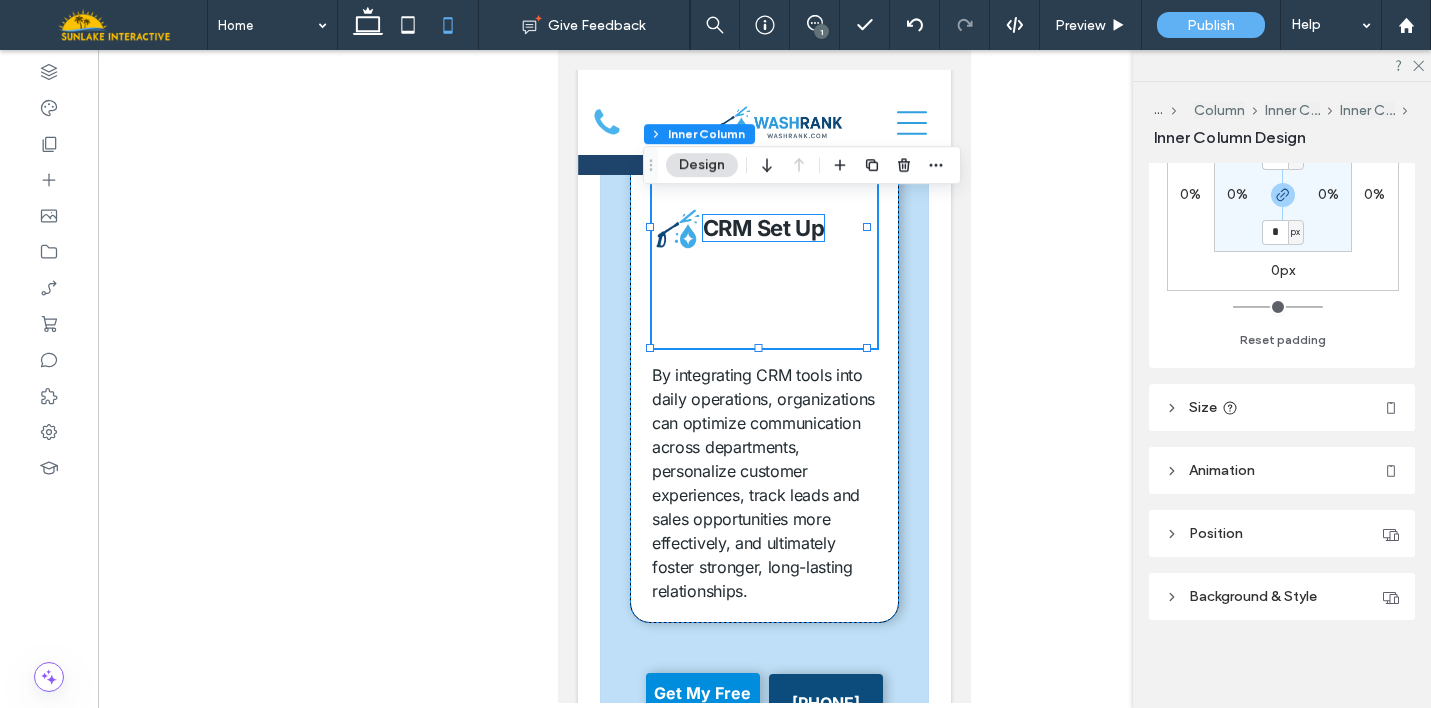 click on "CRM Set Up" at bounding box center (764, 228) 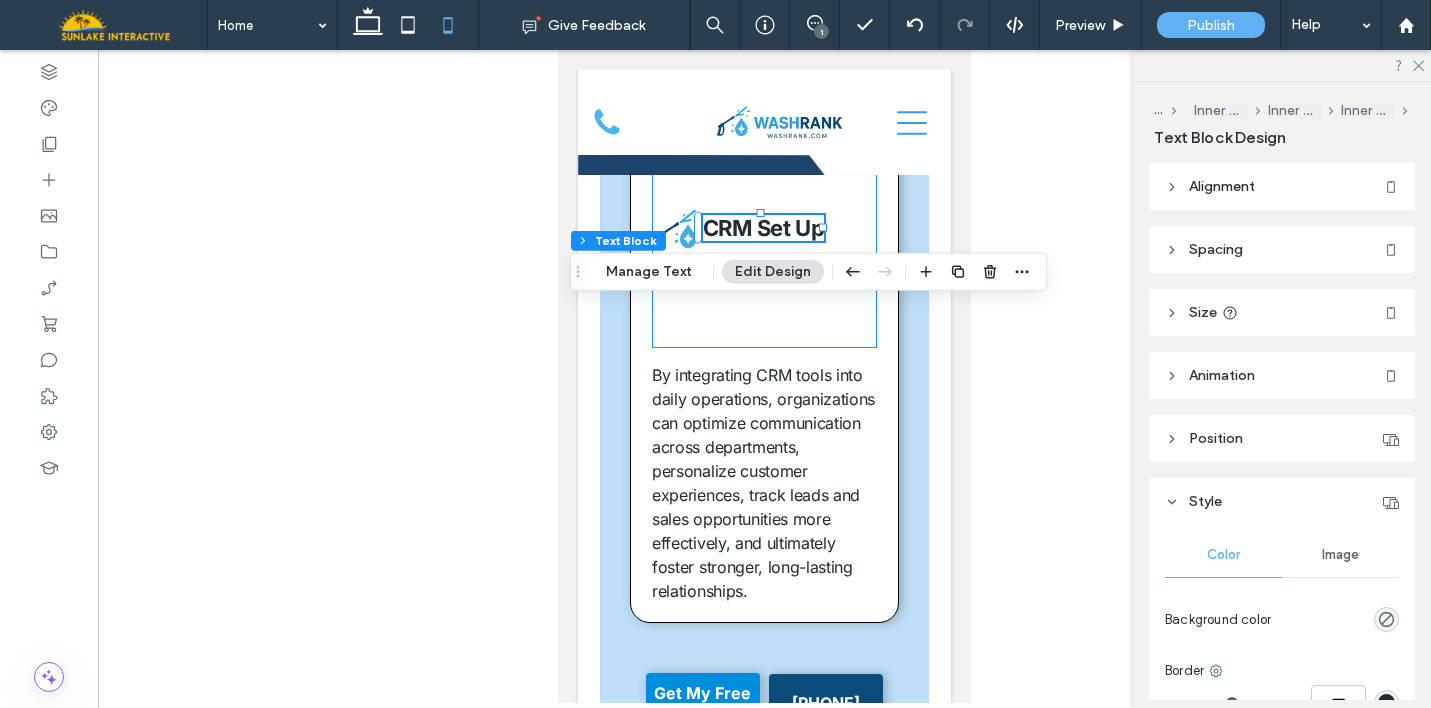 click on "CRM Set Up" at bounding box center (764, 228) 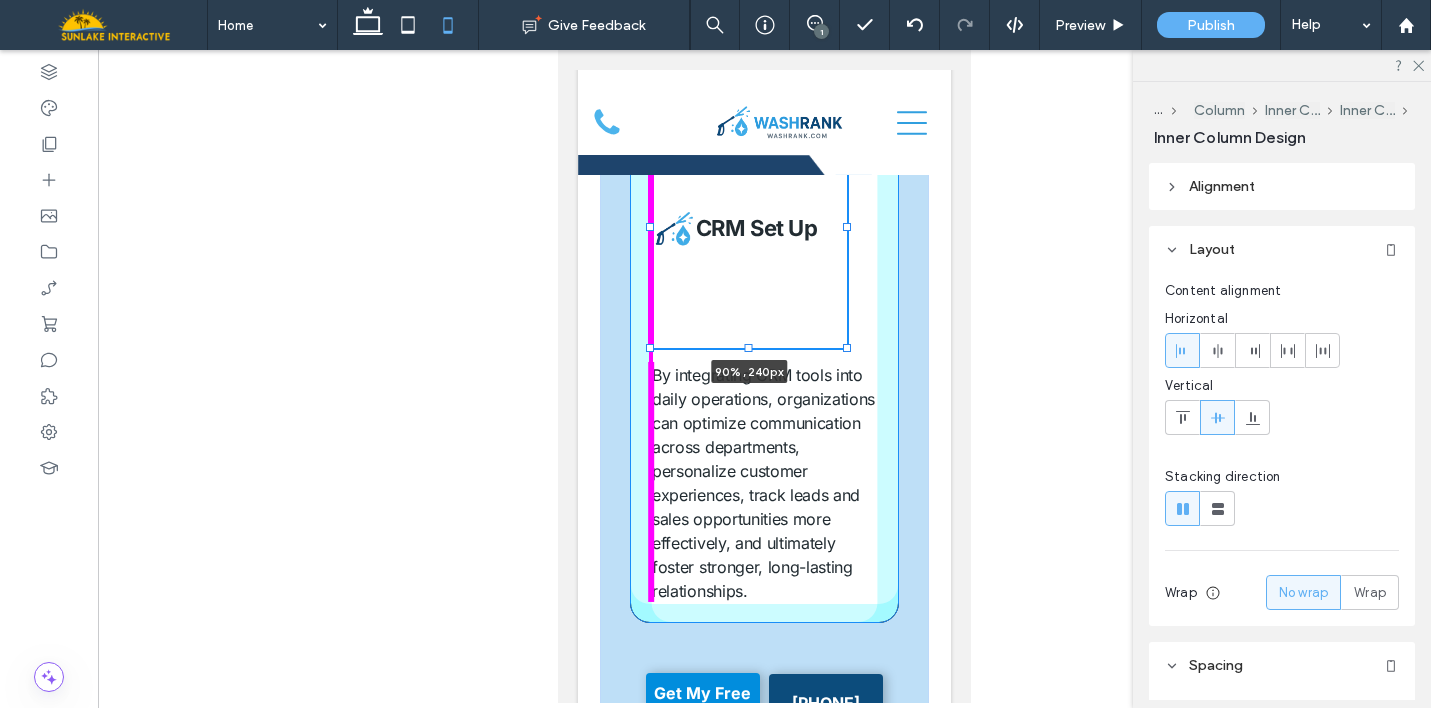 drag, startPoint x: 867, startPoint y: 435, endPoint x: 855, endPoint y: 366, distance: 70.035706 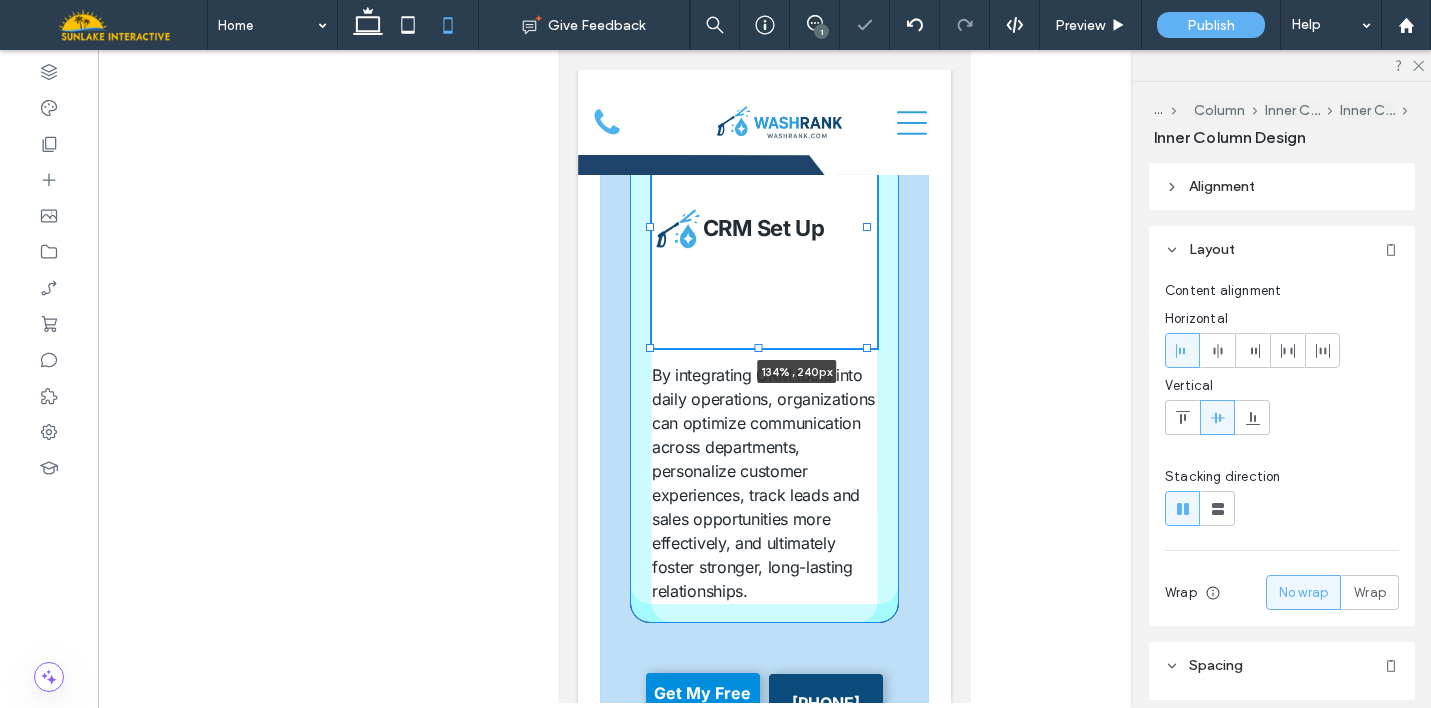 drag, startPoint x: 841, startPoint y: 317, endPoint x: 892, endPoint y: 317, distance: 51 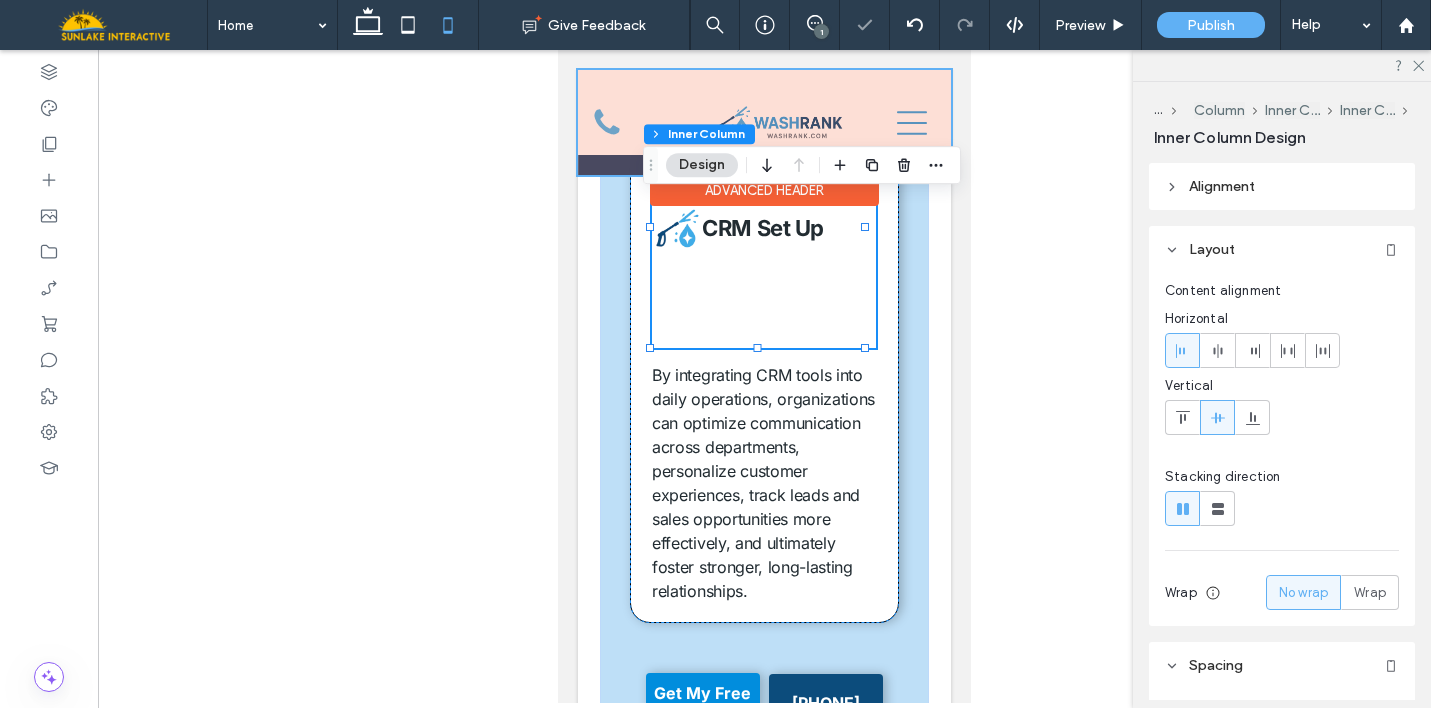 click on "Advanced Header" at bounding box center (764, 190) 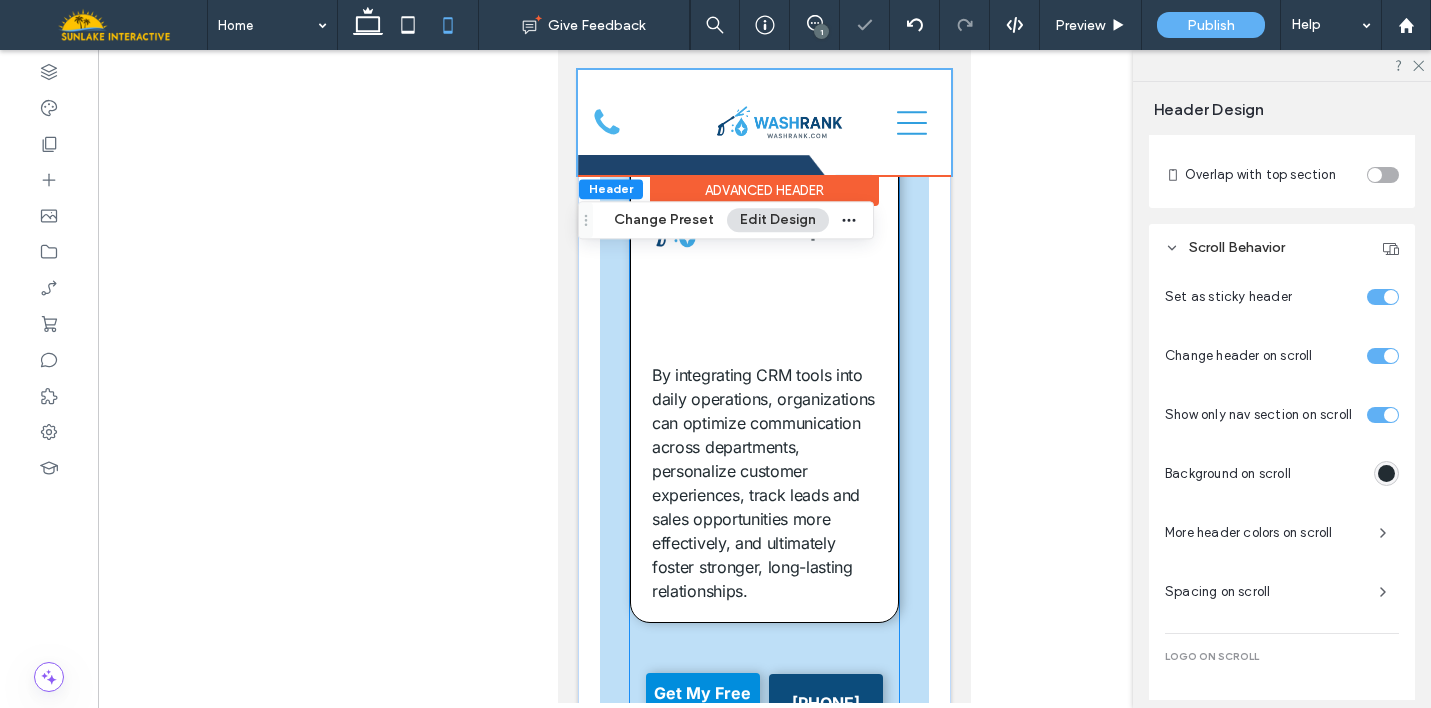 scroll, scrollTop: 850, scrollLeft: 0, axis: vertical 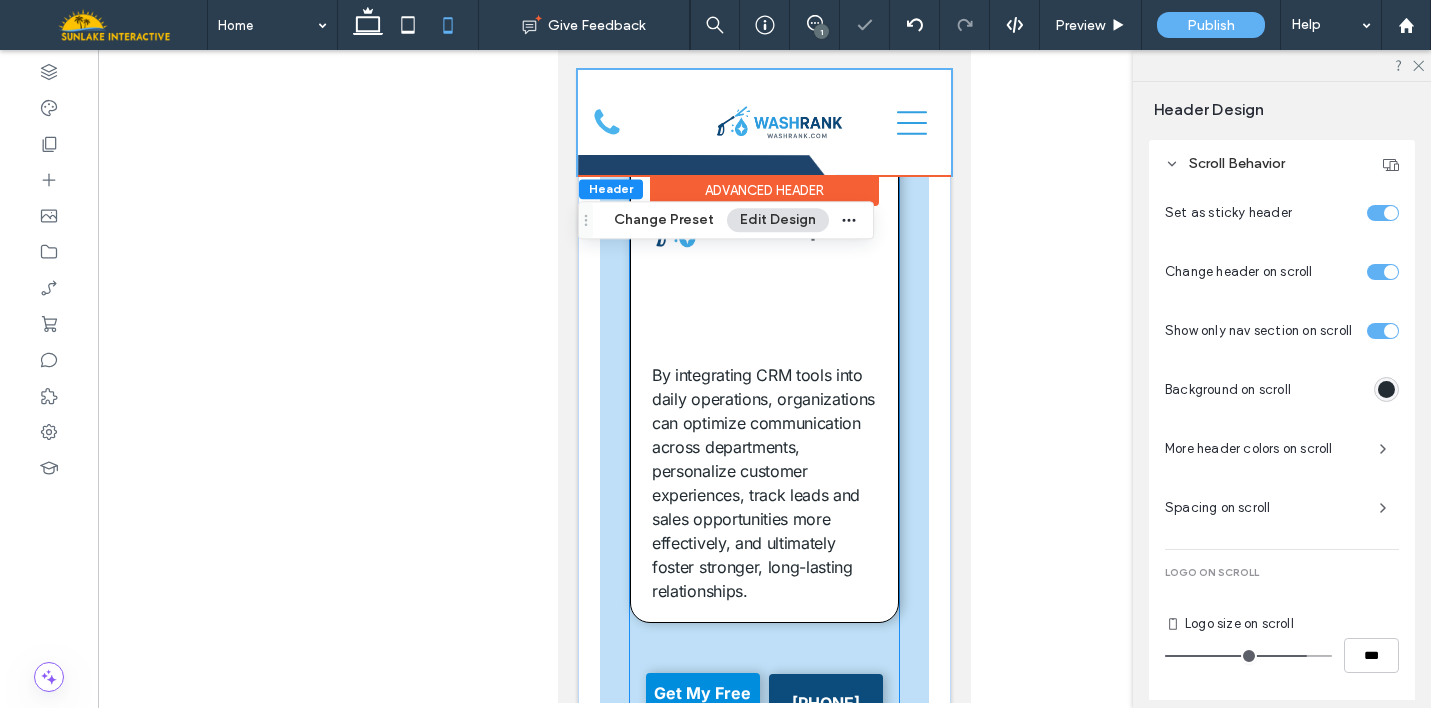 click on "CRM Set Up" at bounding box center [763, 228] 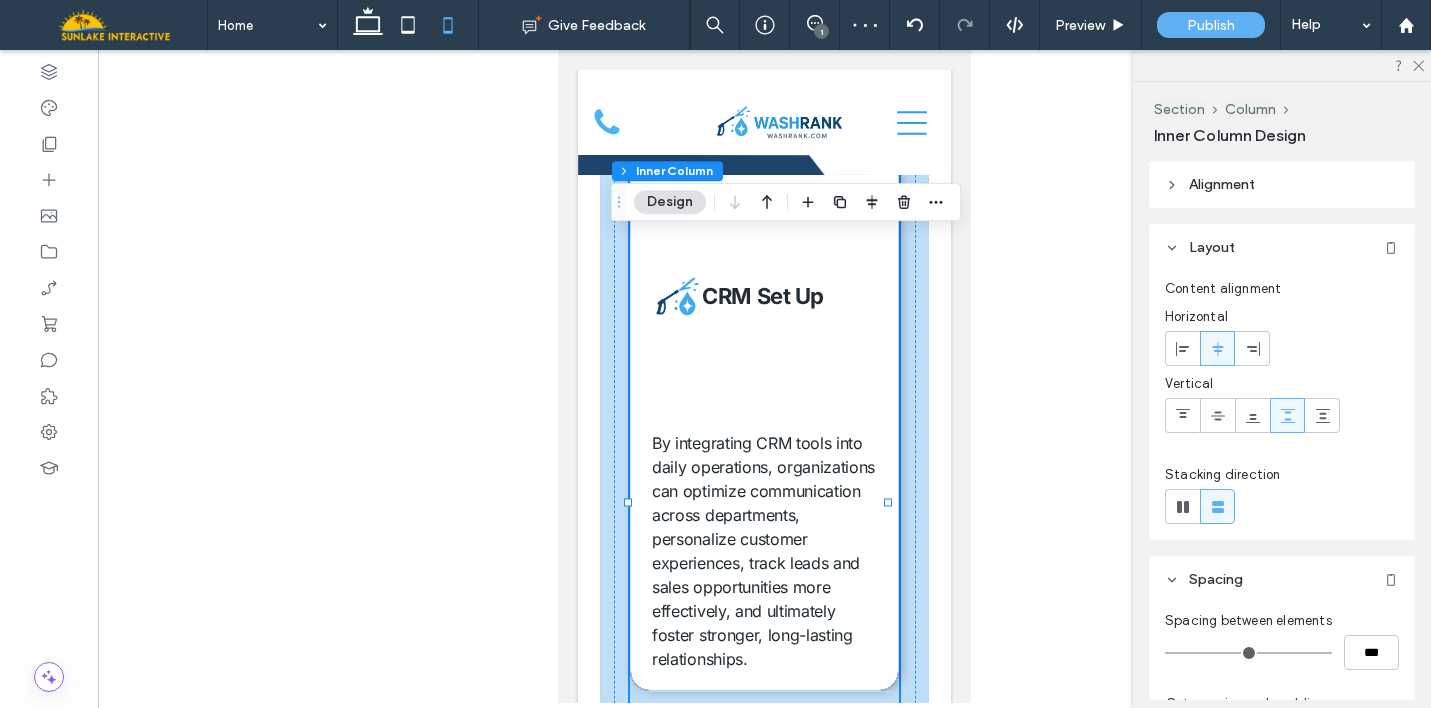 scroll, scrollTop: 5400, scrollLeft: 0, axis: vertical 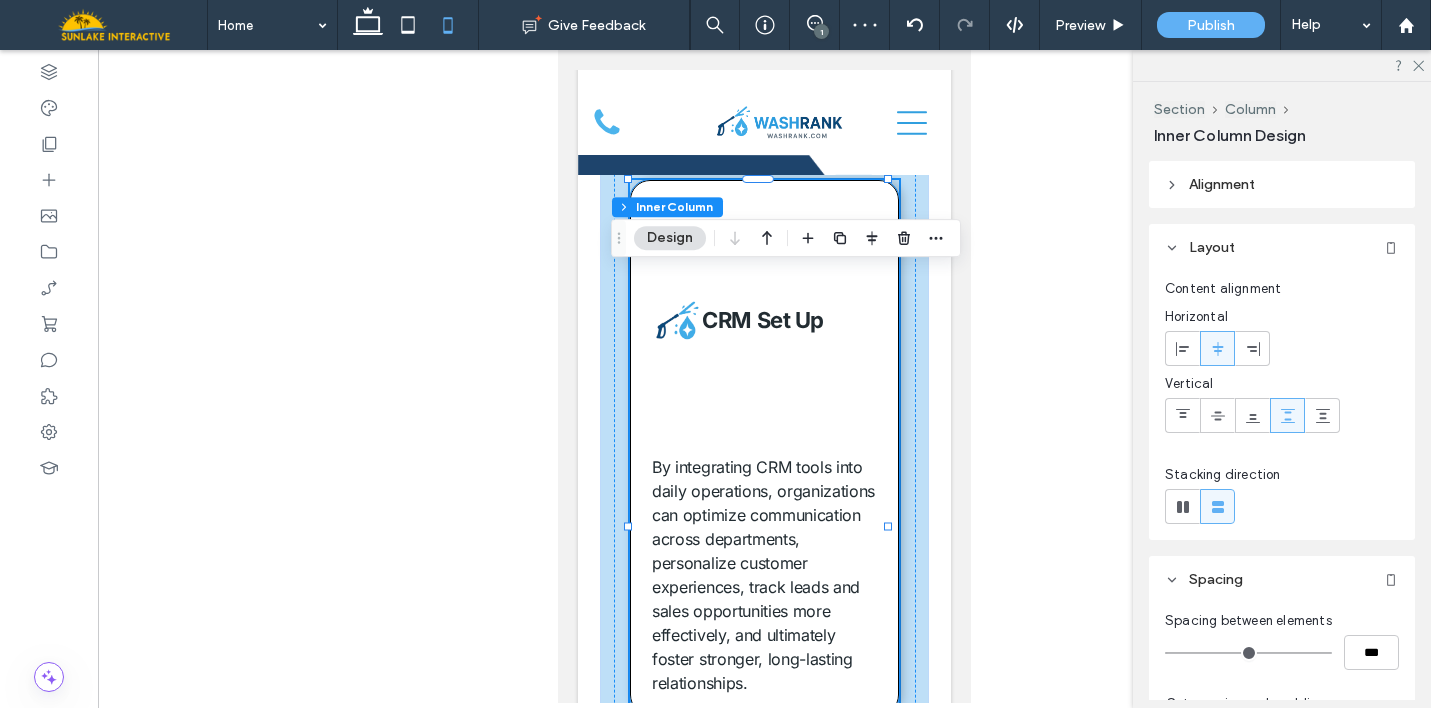 click on "CRM Set Up" at bounding box center (763, 320) 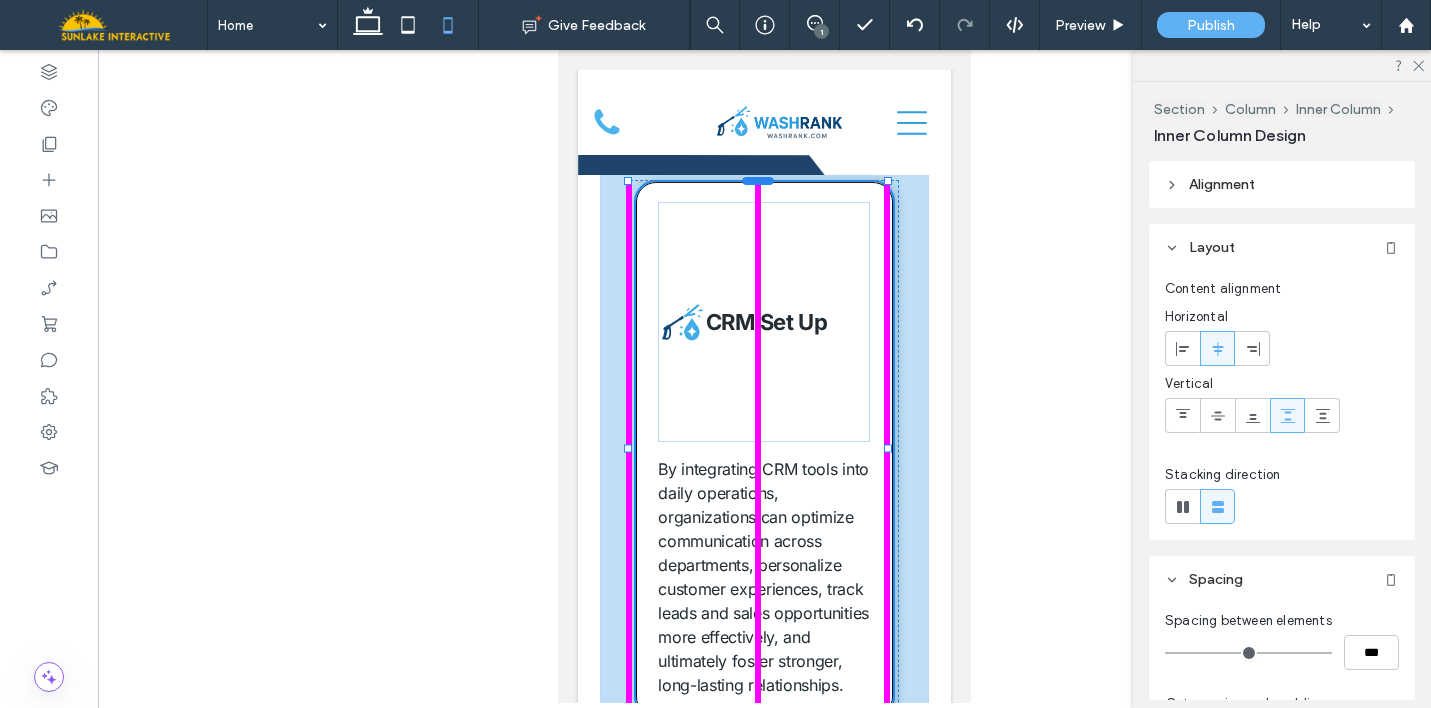 click at bounding box center (758, 180) 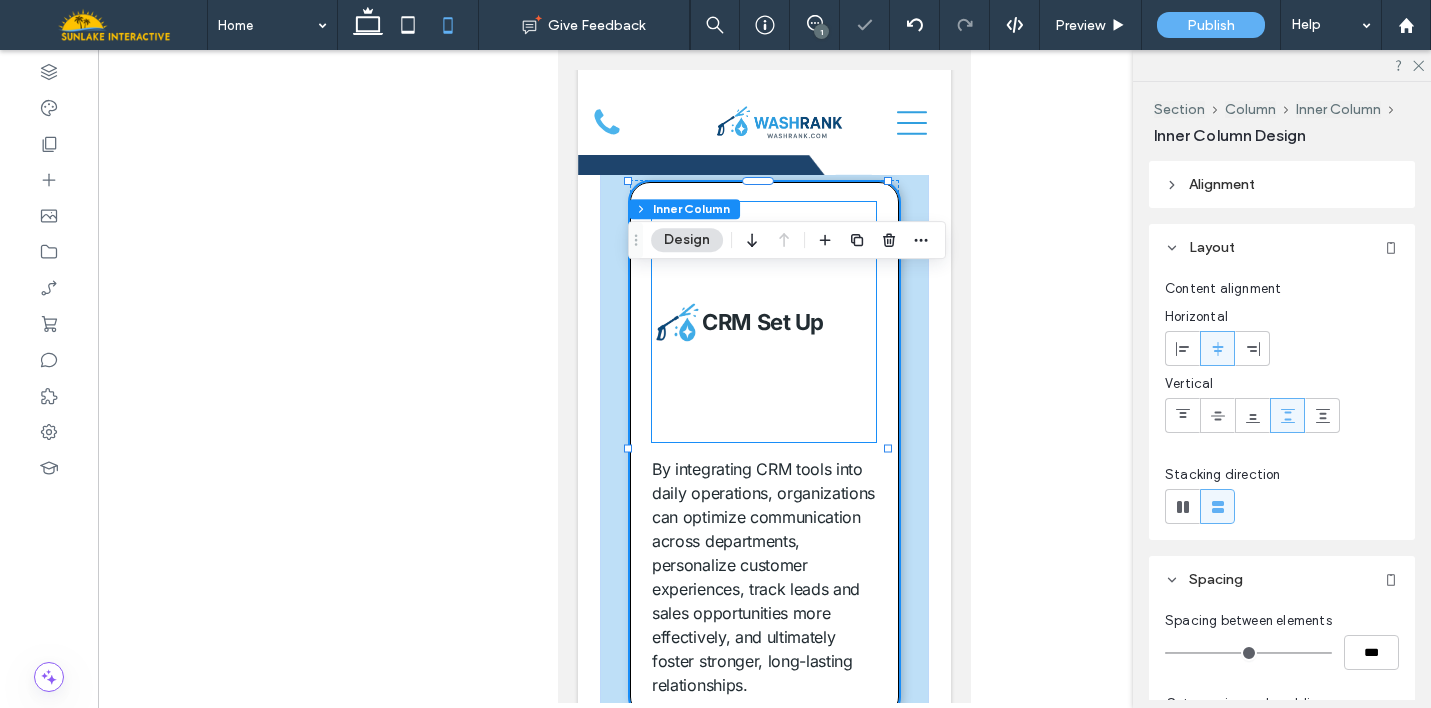 click on "CRM Set Up" at bounding box center [763, 322] 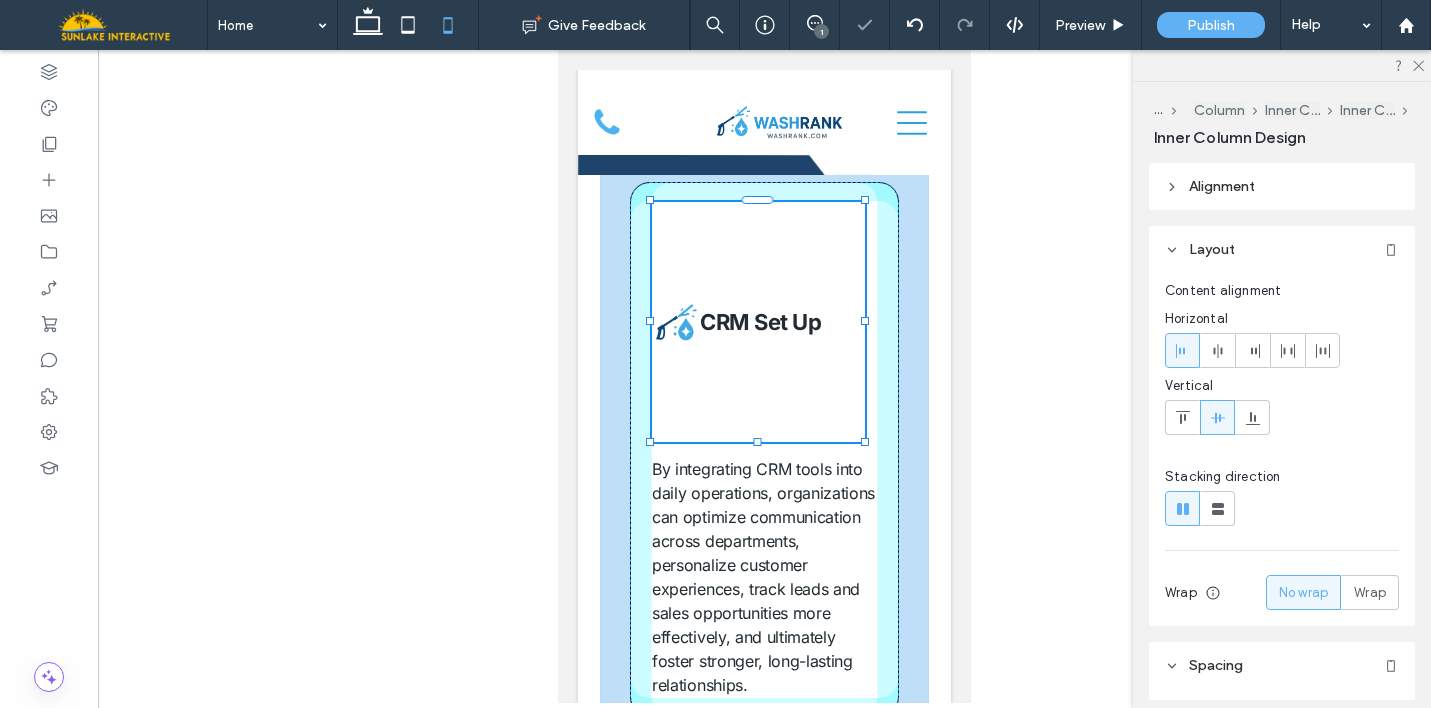 drag, startPoint x: 756, startPoint y: 533, endPoint x: 754, endPoint y: 470, distance: 63.03174 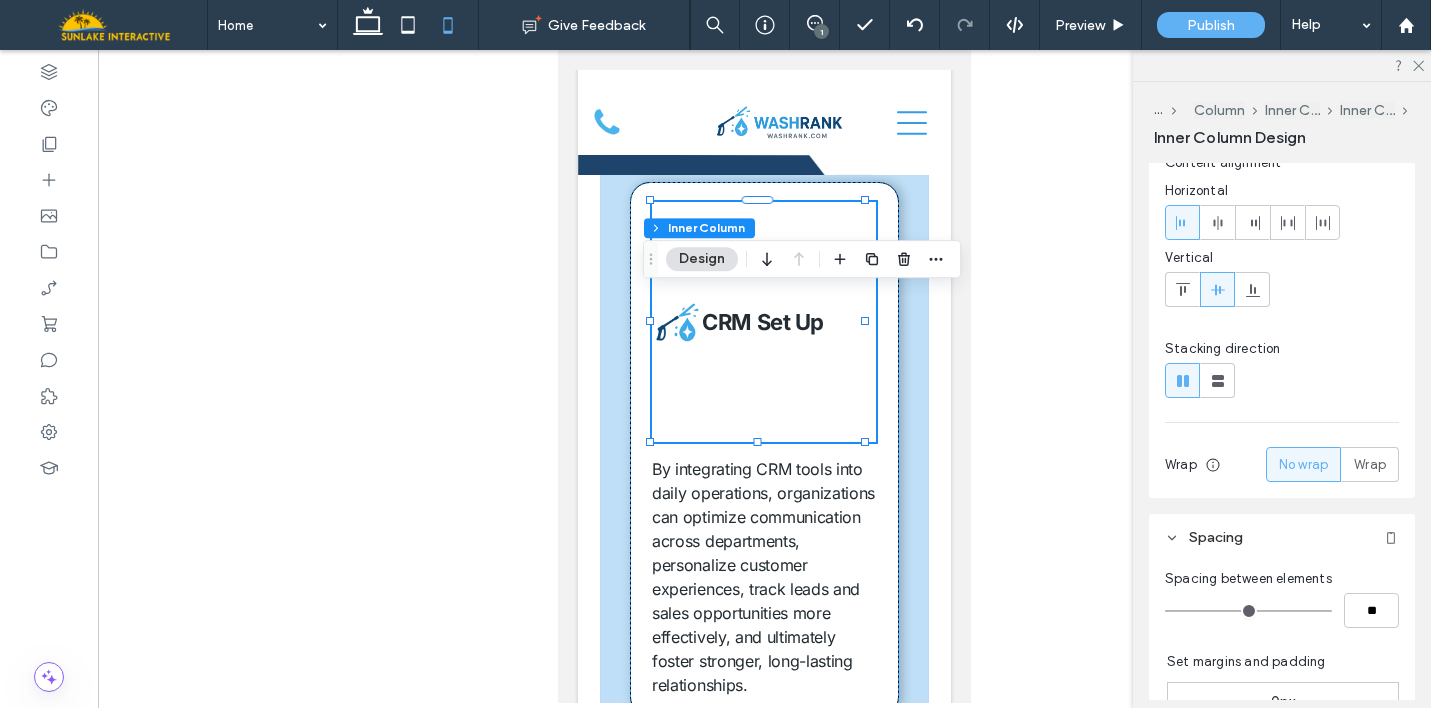 scroll, scrollTop: 150, scrollLeft: 0, axis: vertical 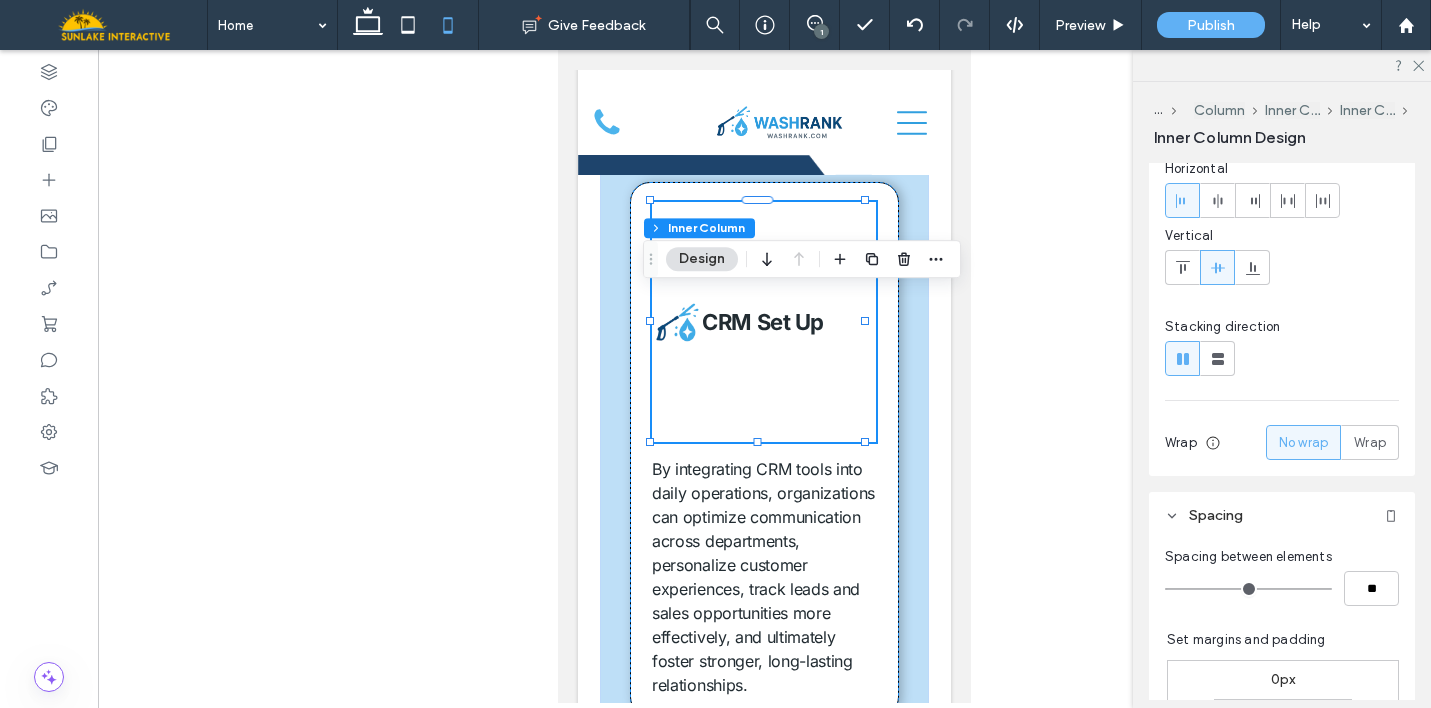 type on "*" 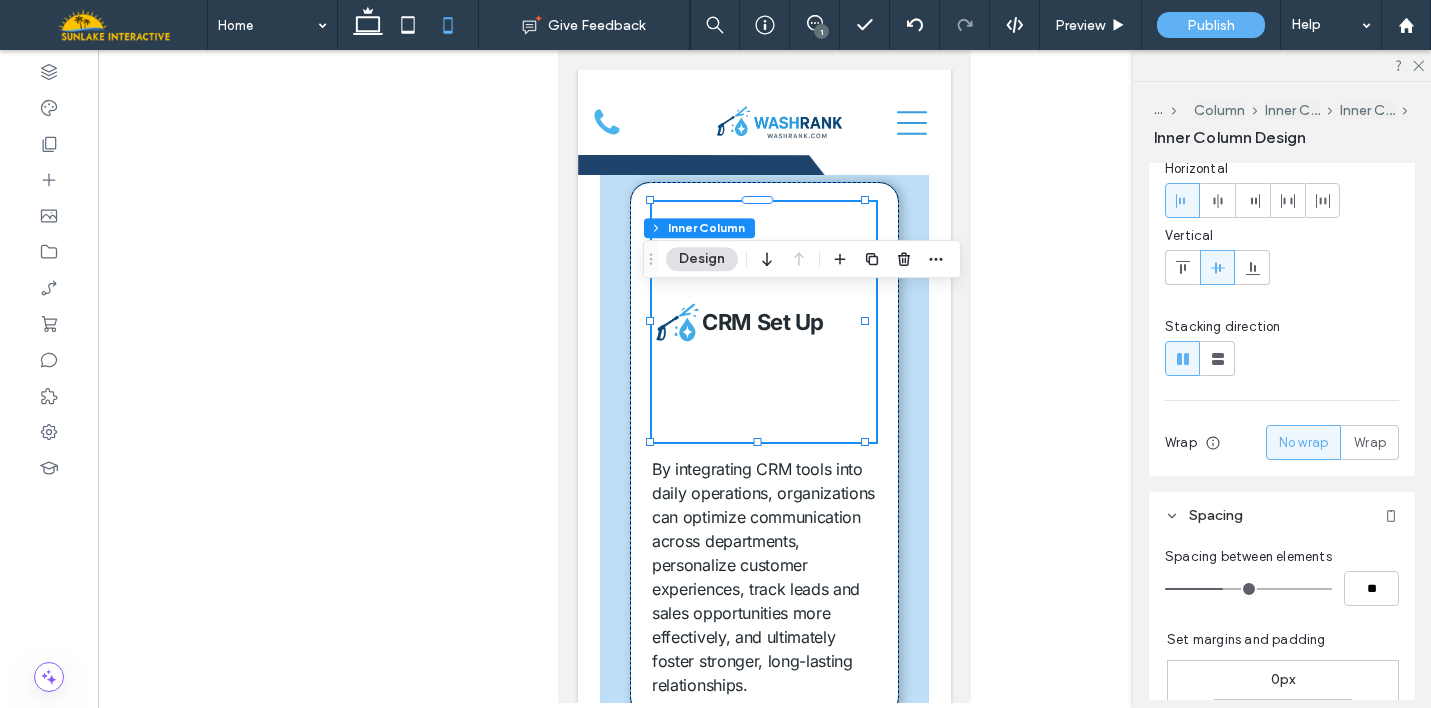 type on "*" 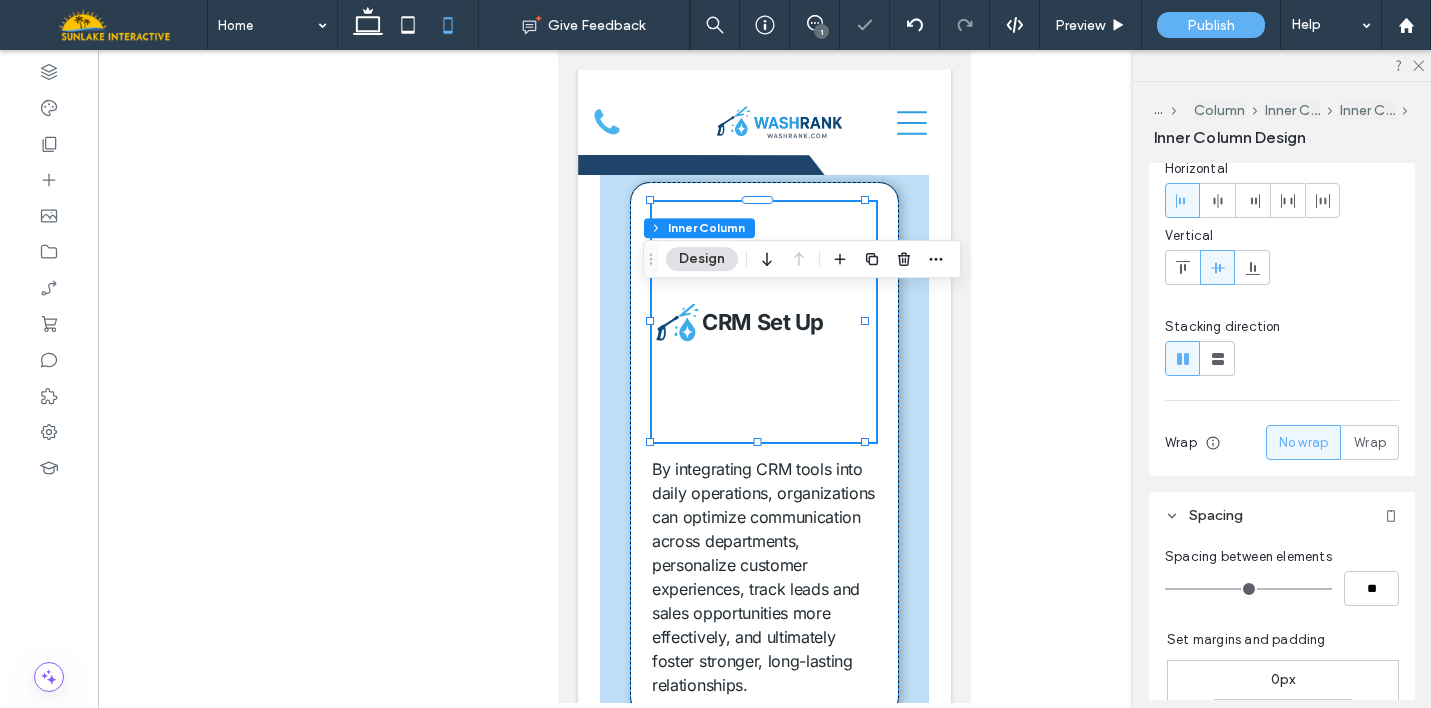 click on "Spacing between elements ** Set margins and padding 0px 0% 0px 0% * px 0% * px 0% Reset padding" at bounding box center (1282, 734) 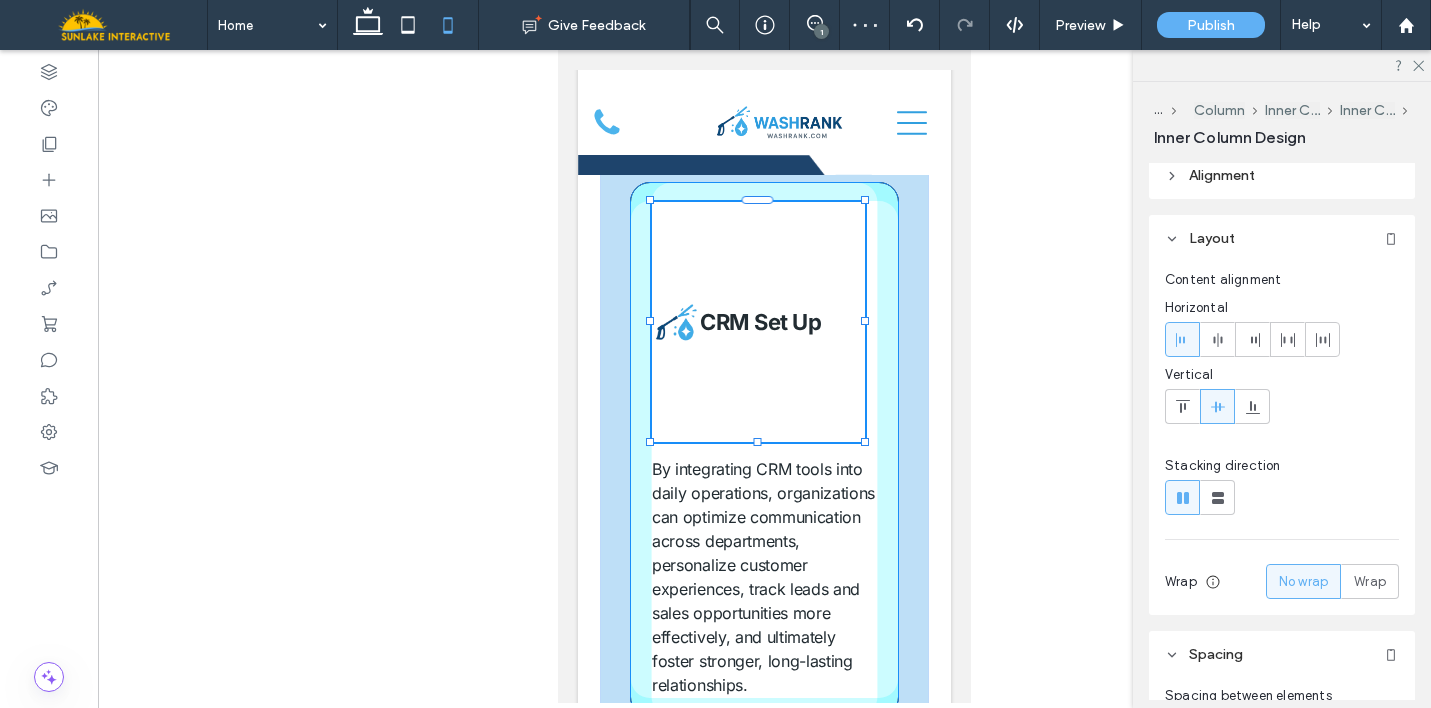 scroll, scrollTop: 0, scrollLeft: 0, axis: both 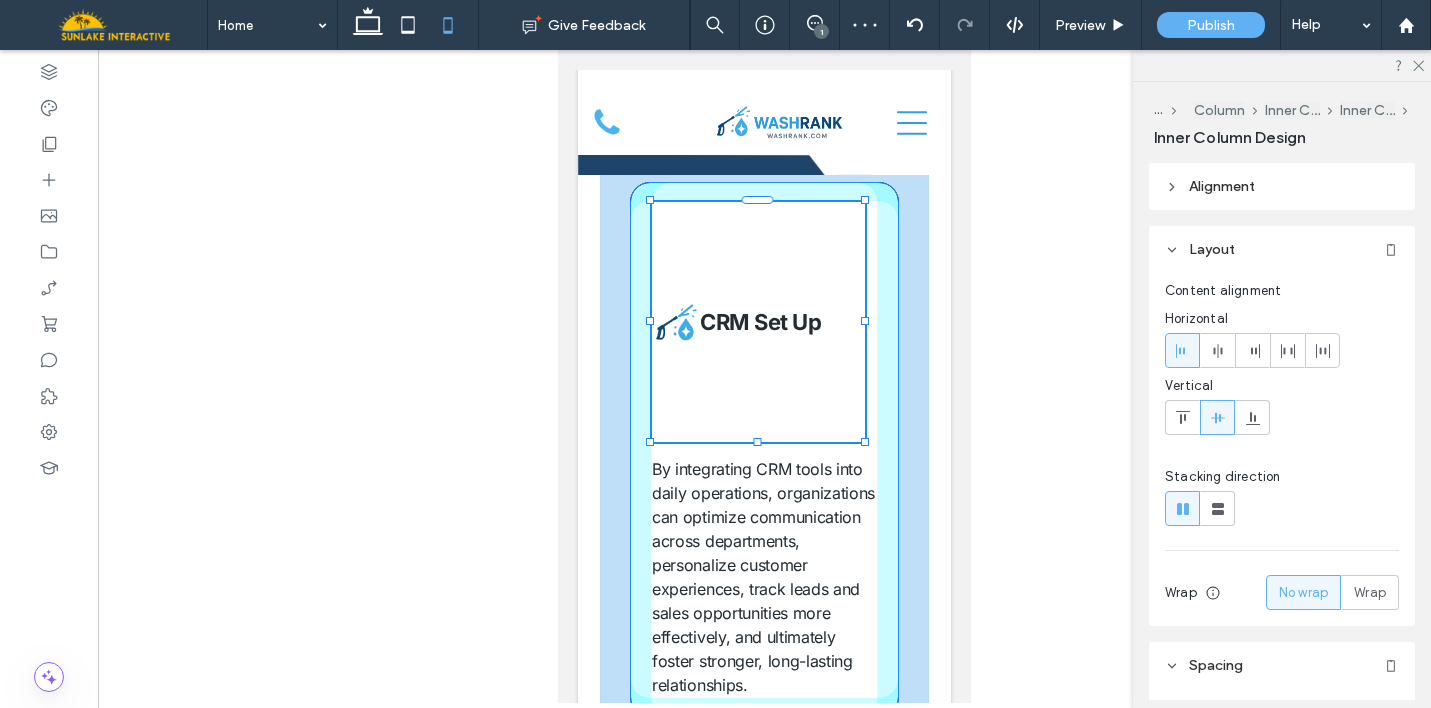 drag, startPoint x: 755, startPoint y: 533, endPoint x: 748, endPoint y: 430, distance: 103.23759 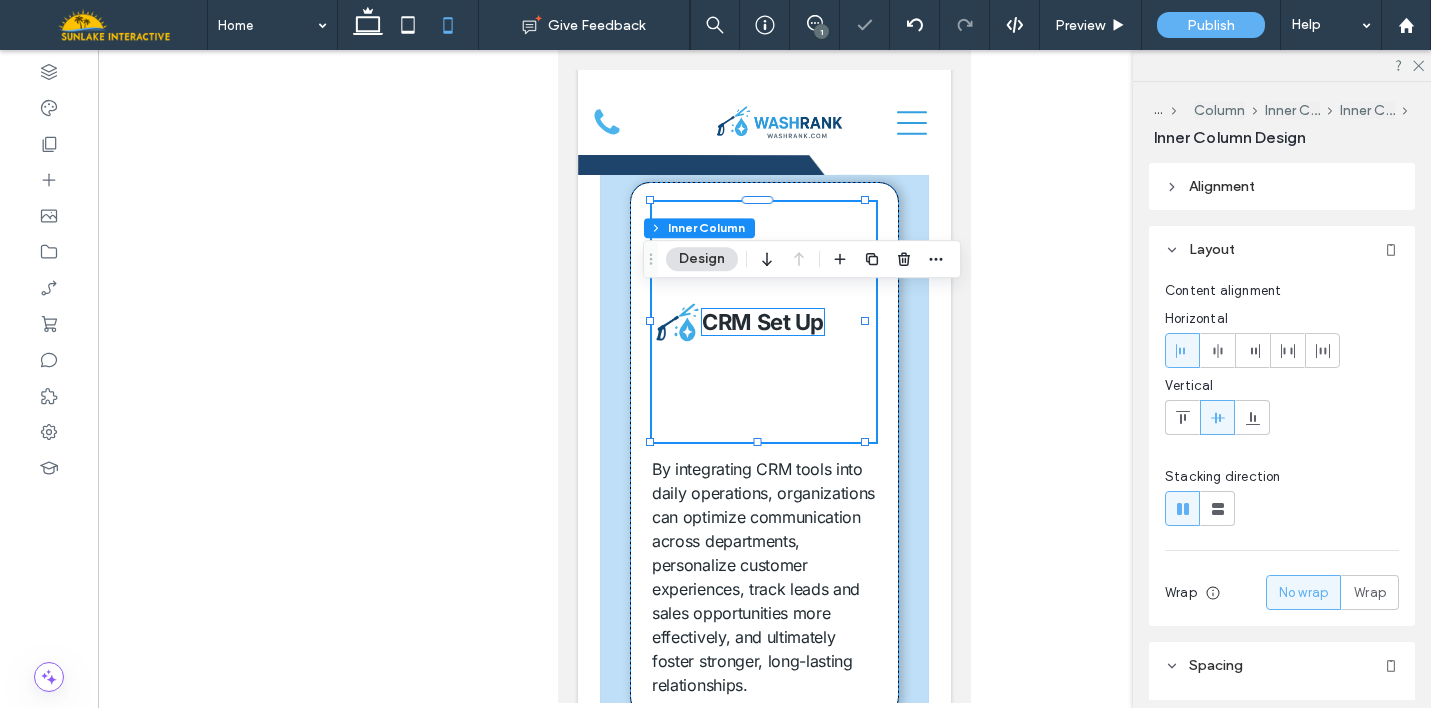 click on "CRM Set Up" at bounding box center [763, 322] 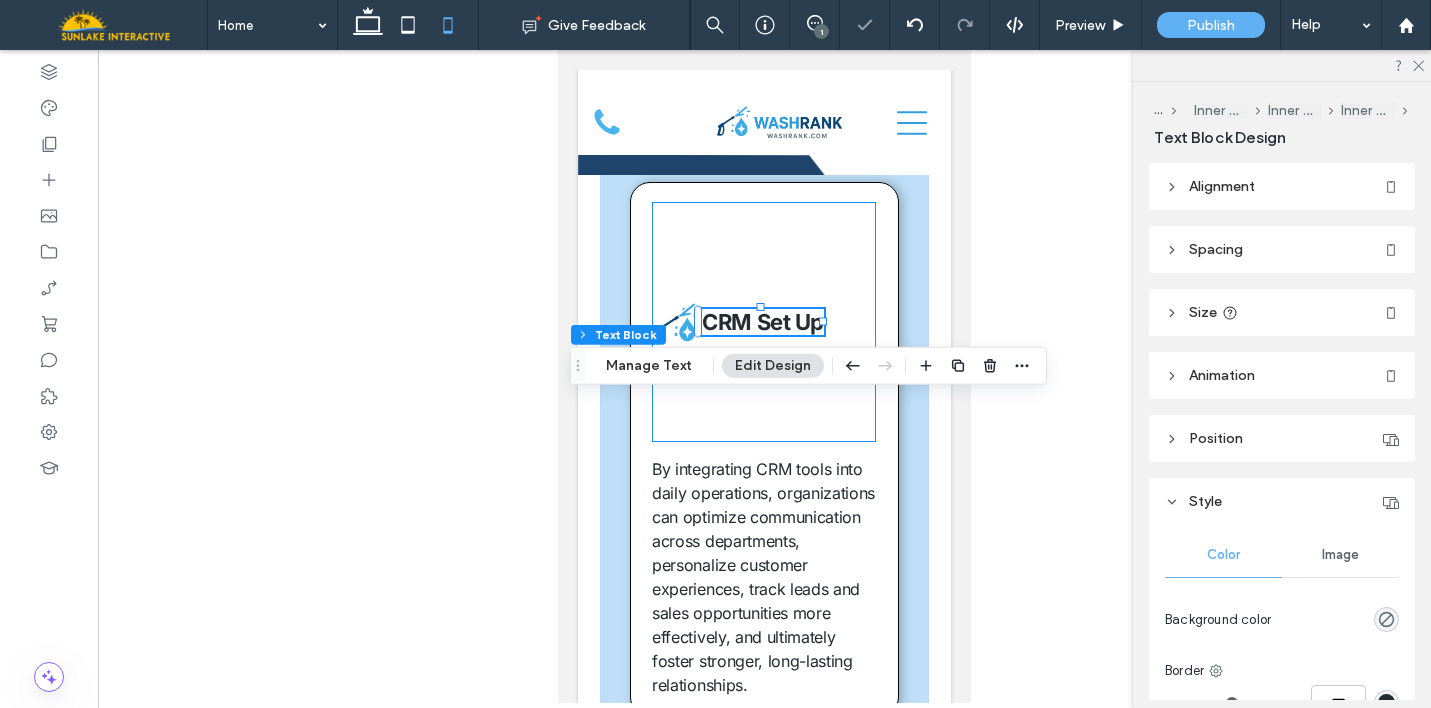 click on "CRM Set Up" at bounding box center [763, 322] 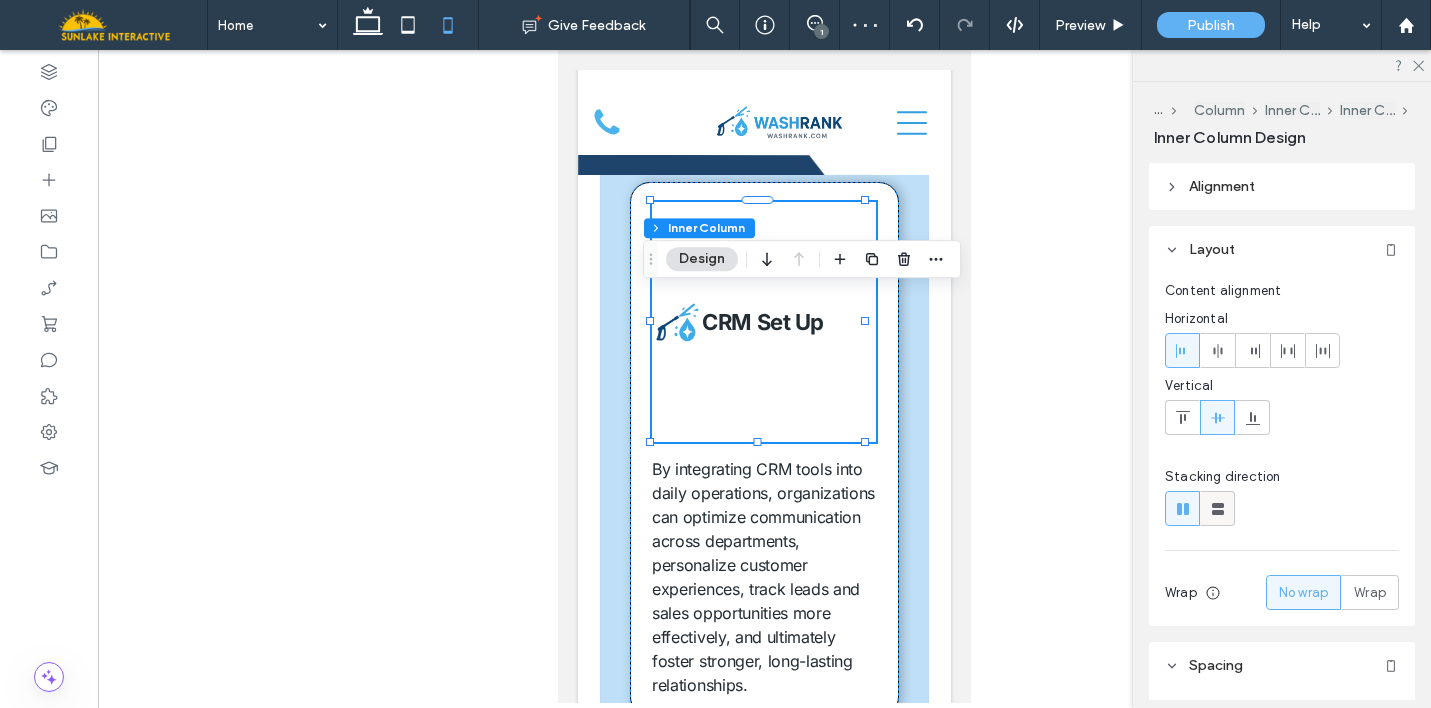 click 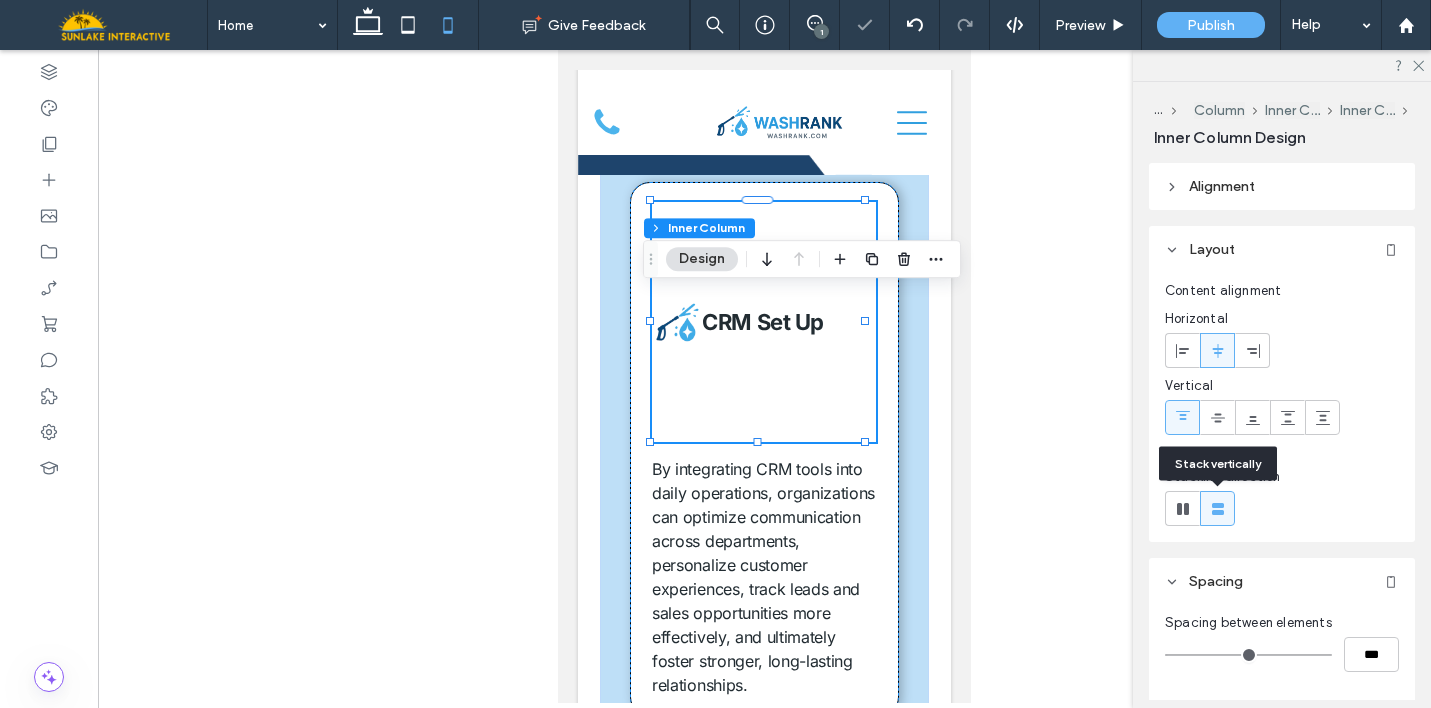 type on "**" 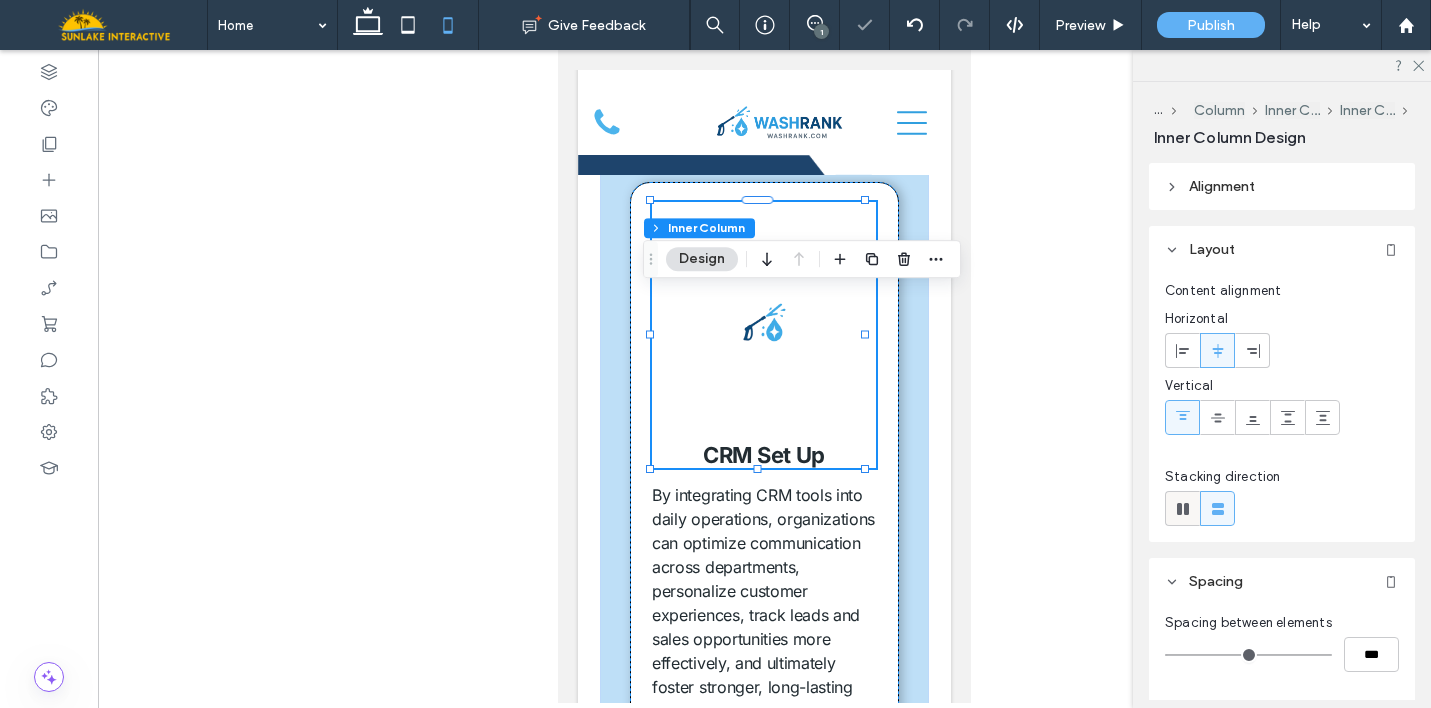 click 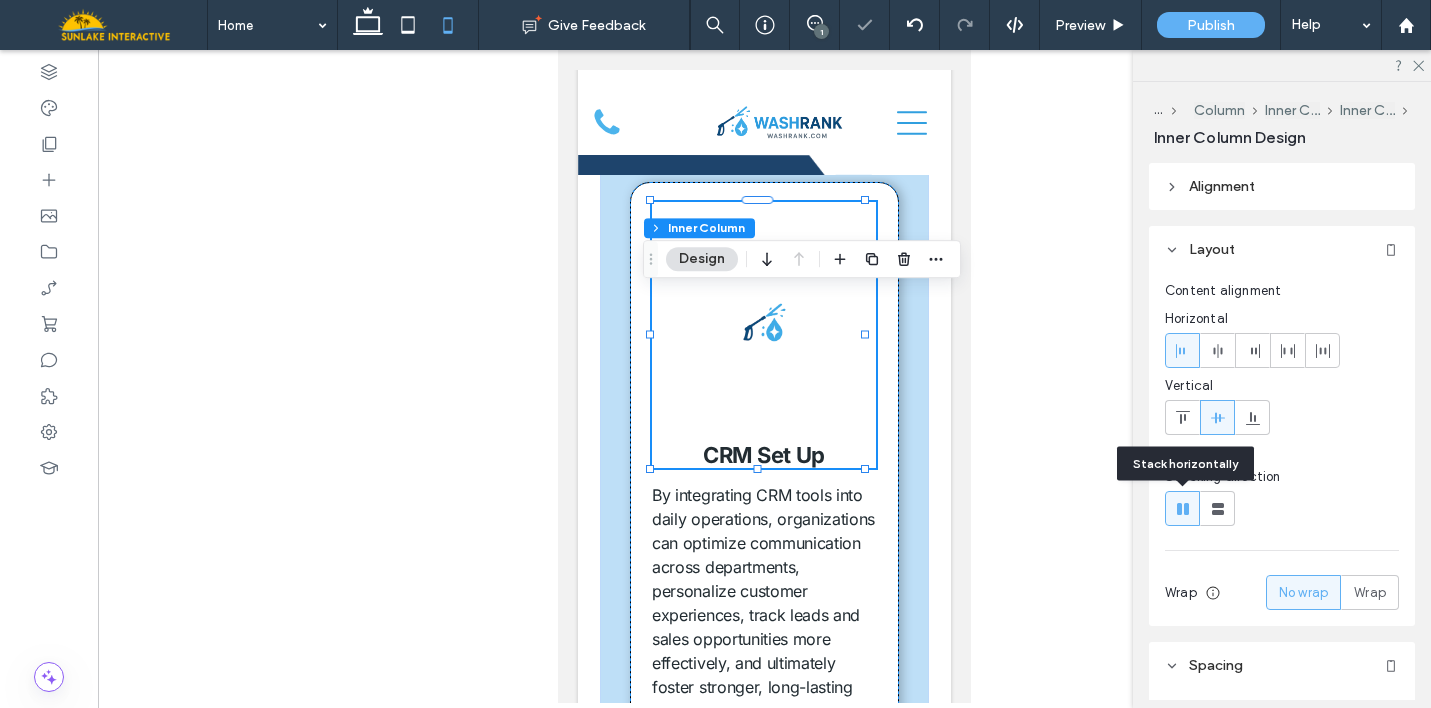 type on "*" 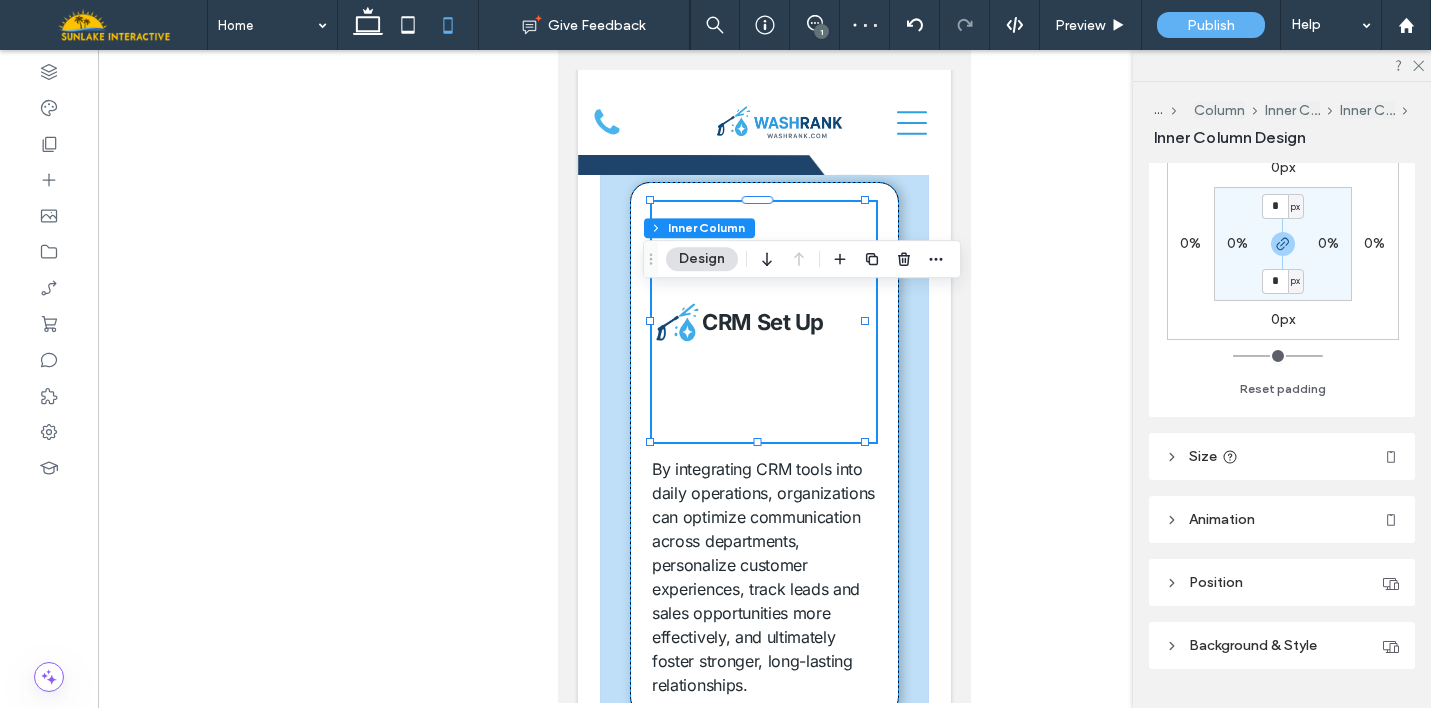 scroll, scrollTop: 711, scrollLeft: 0, axis: vertical 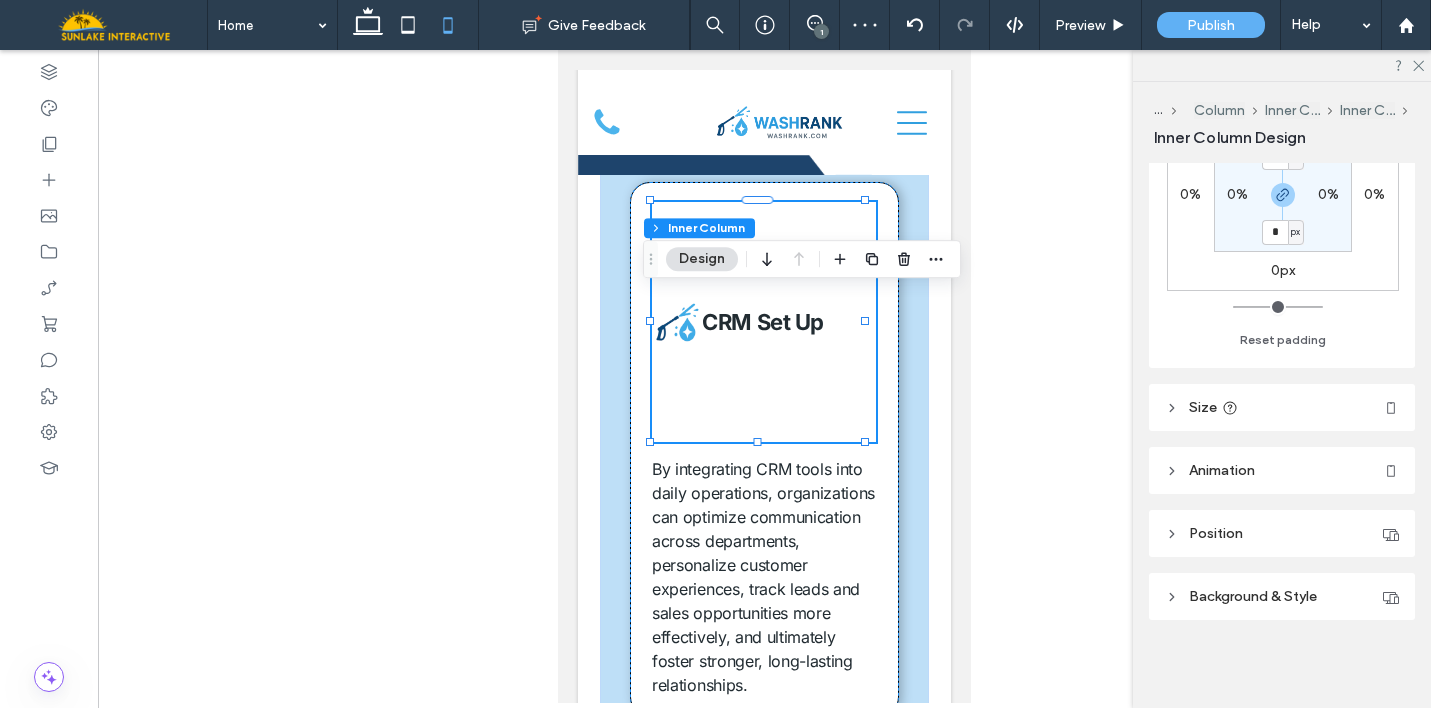 click on "Size" at bounding box center (1282, 407) 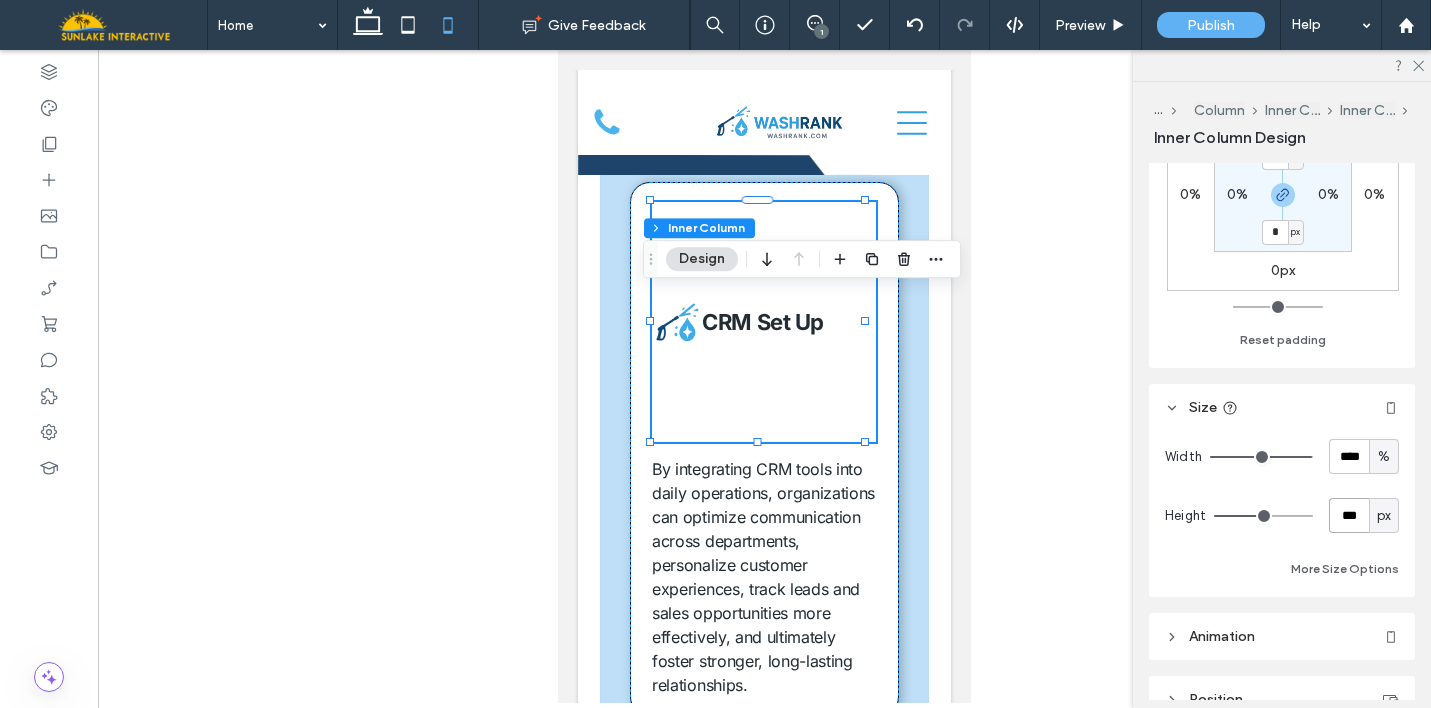 click on "***" at bounding box center (1349, 515) 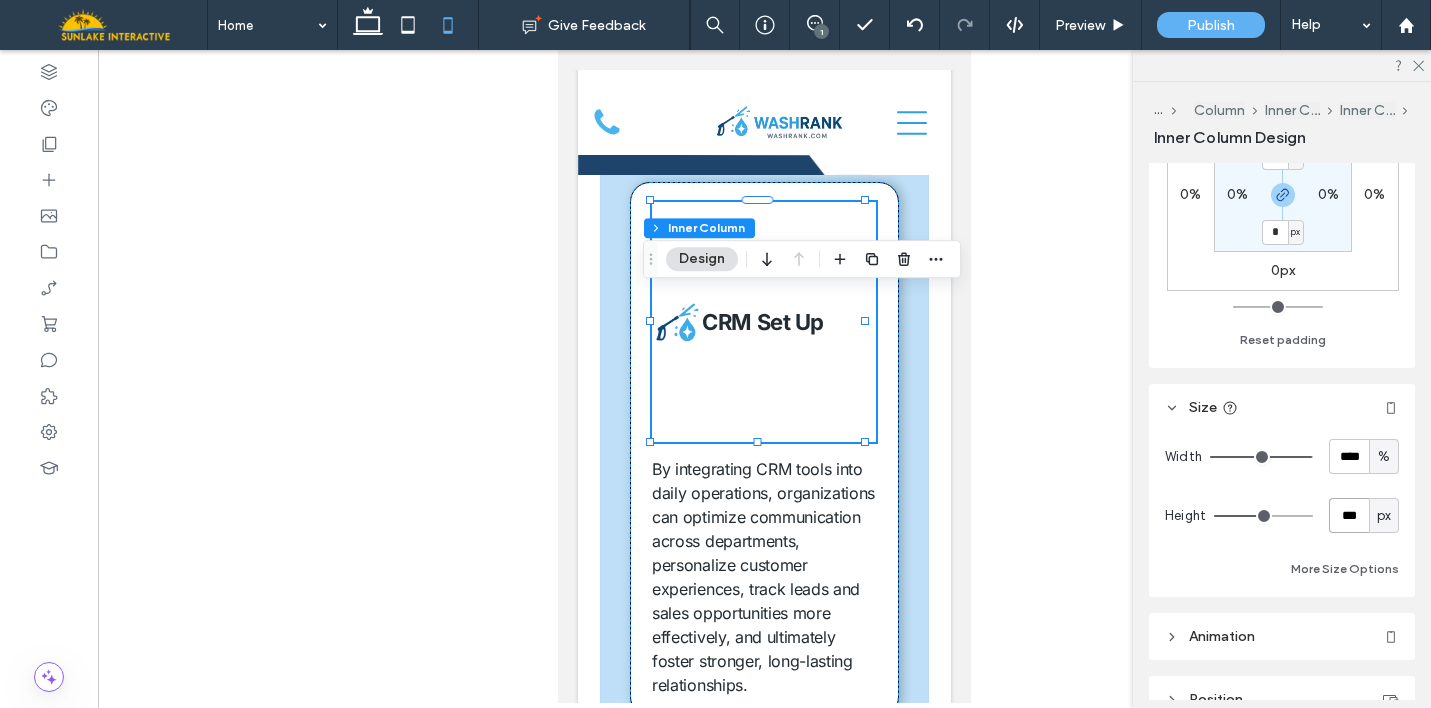 type on "***" 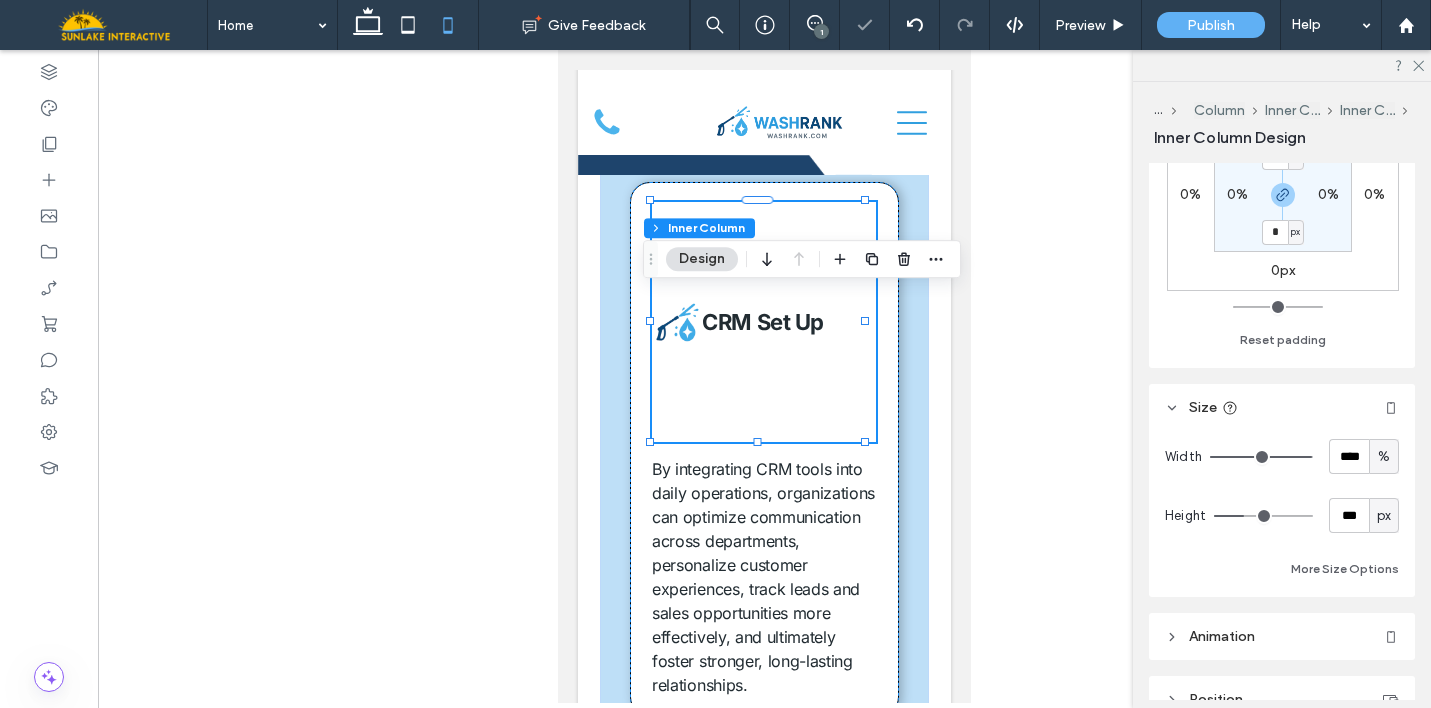 click on "Width **** % Height *** px More Size Options" at bounding box center [1282, 510] 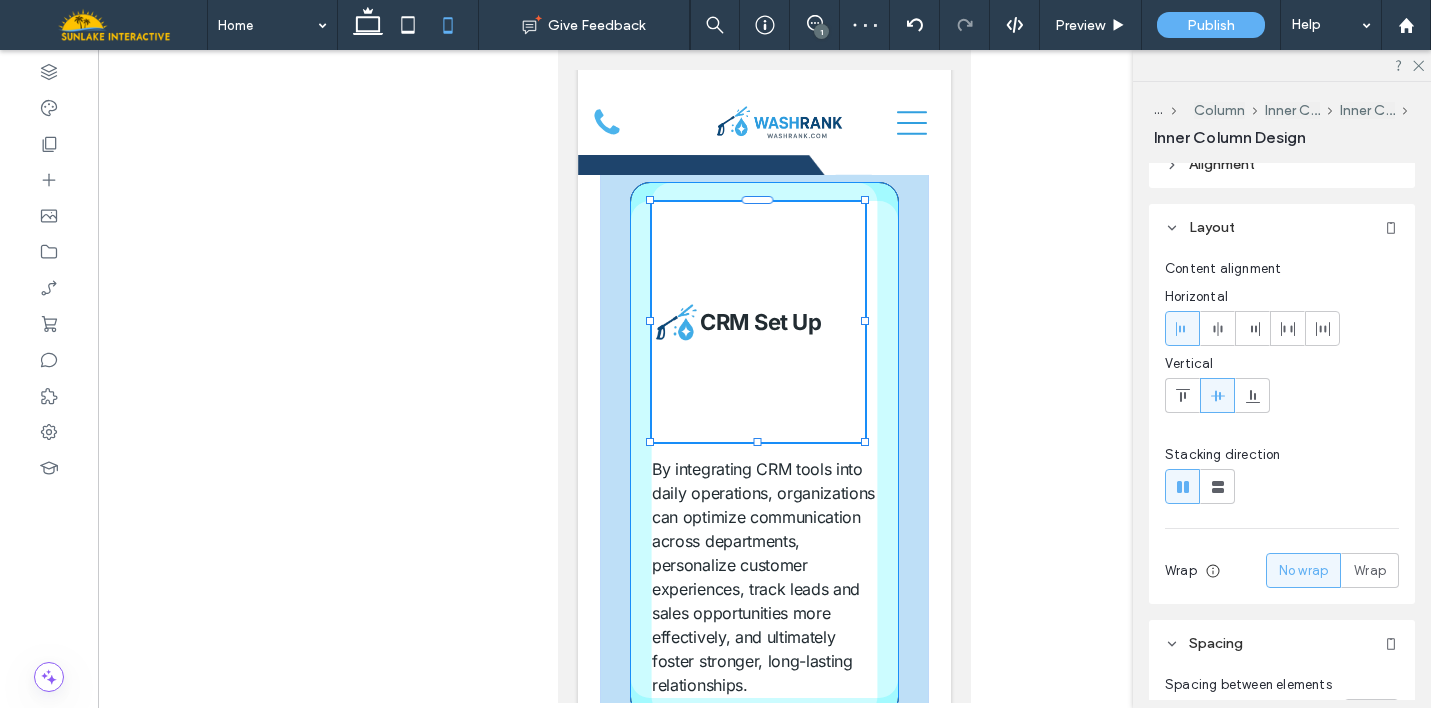 scroll, scrollTop: 0, scrollLeft: 0, axis: both 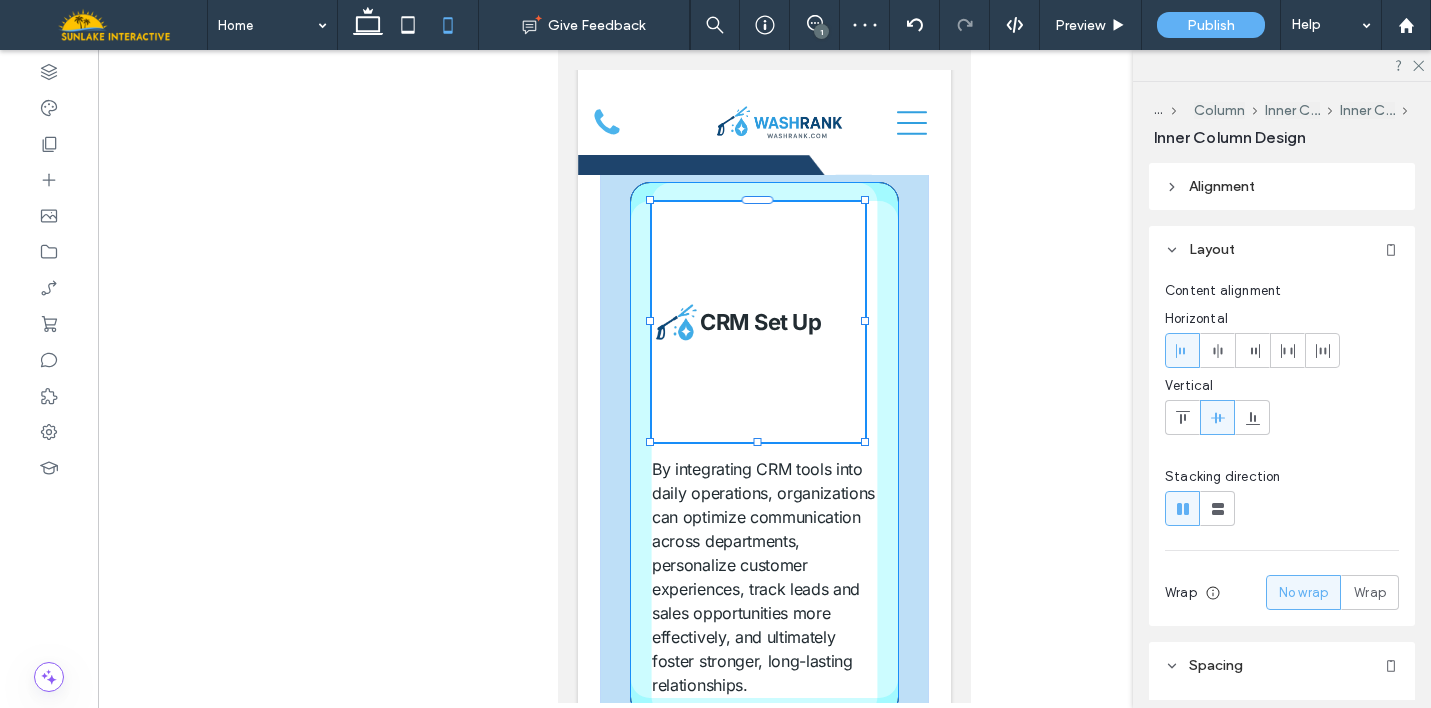 drag, startPoint x: 757, startPoint y: 532, endPoint x: 763, endPoint y: 515, distance: 18.027756 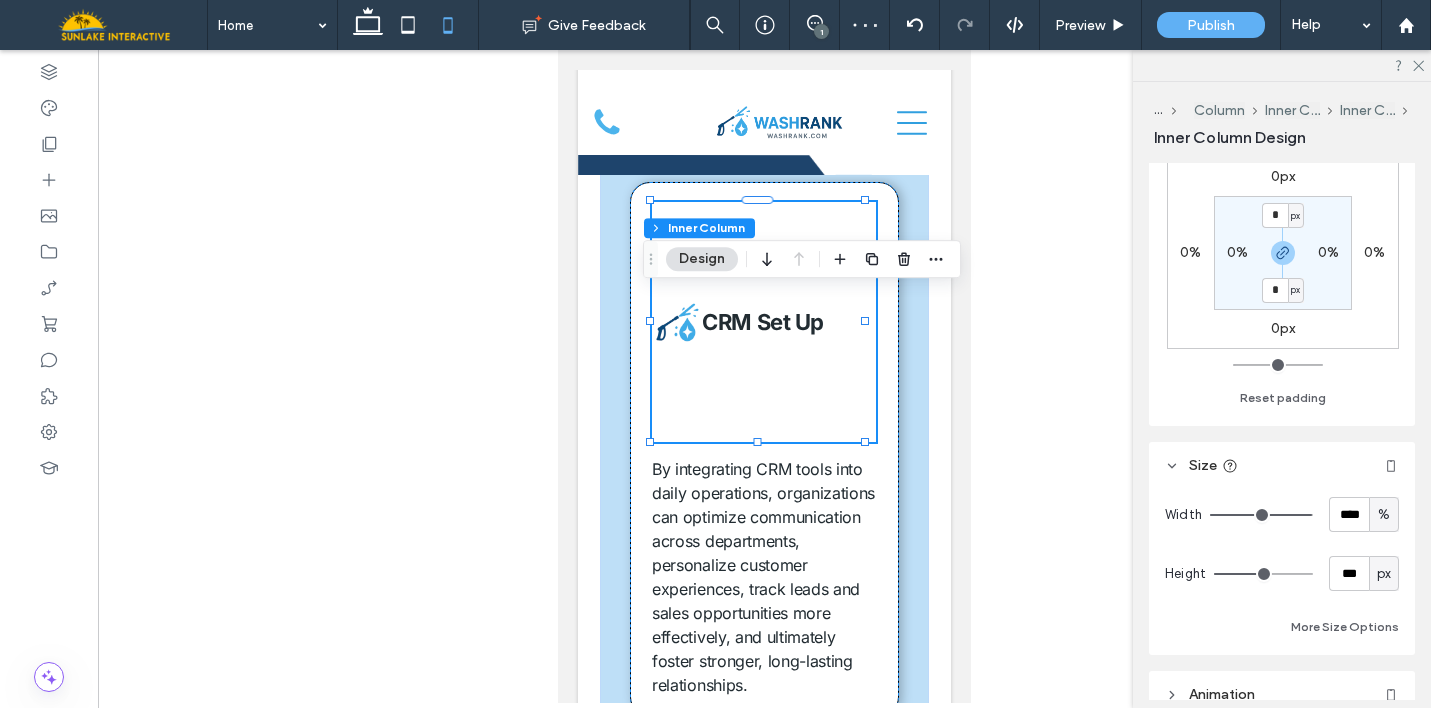 scroll, scrollTop: 776, scrollLeft: 0, axis: vertical 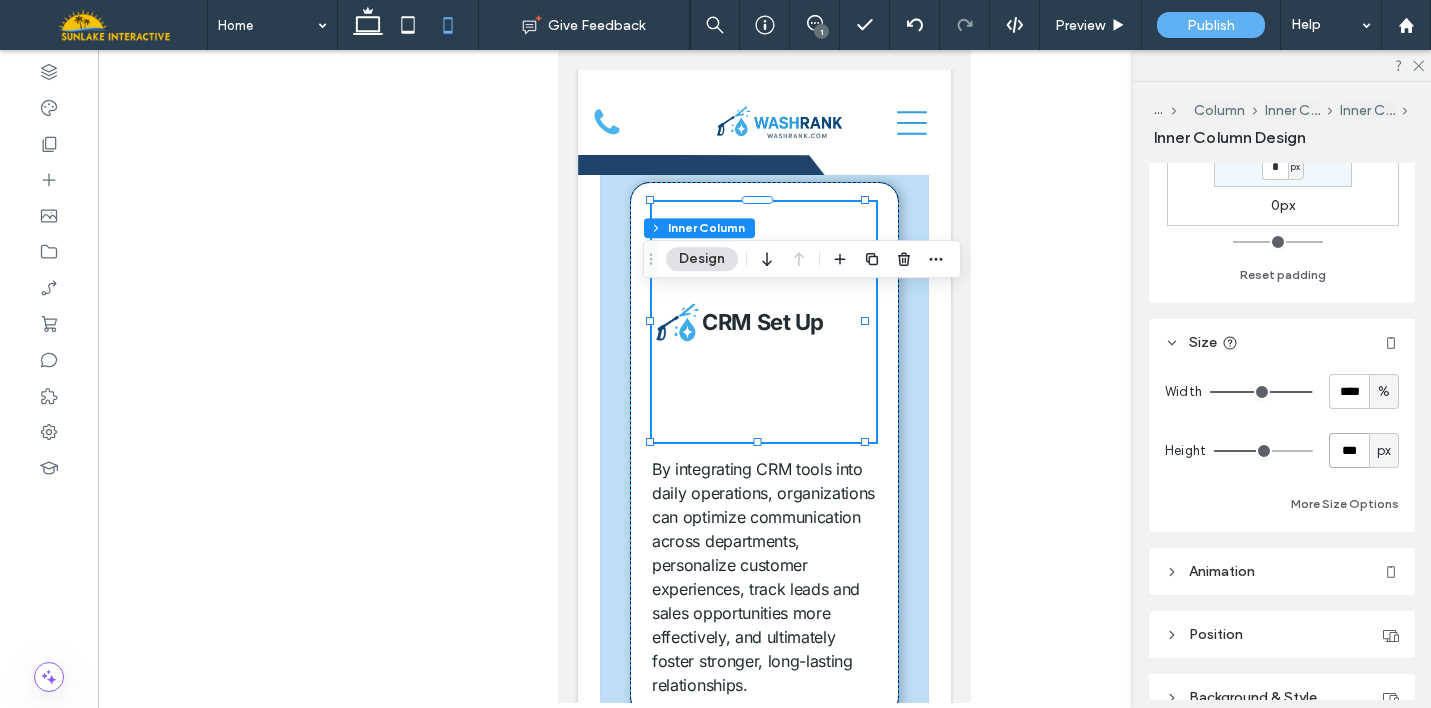 click on "***" at bounding box center [1349, 450] 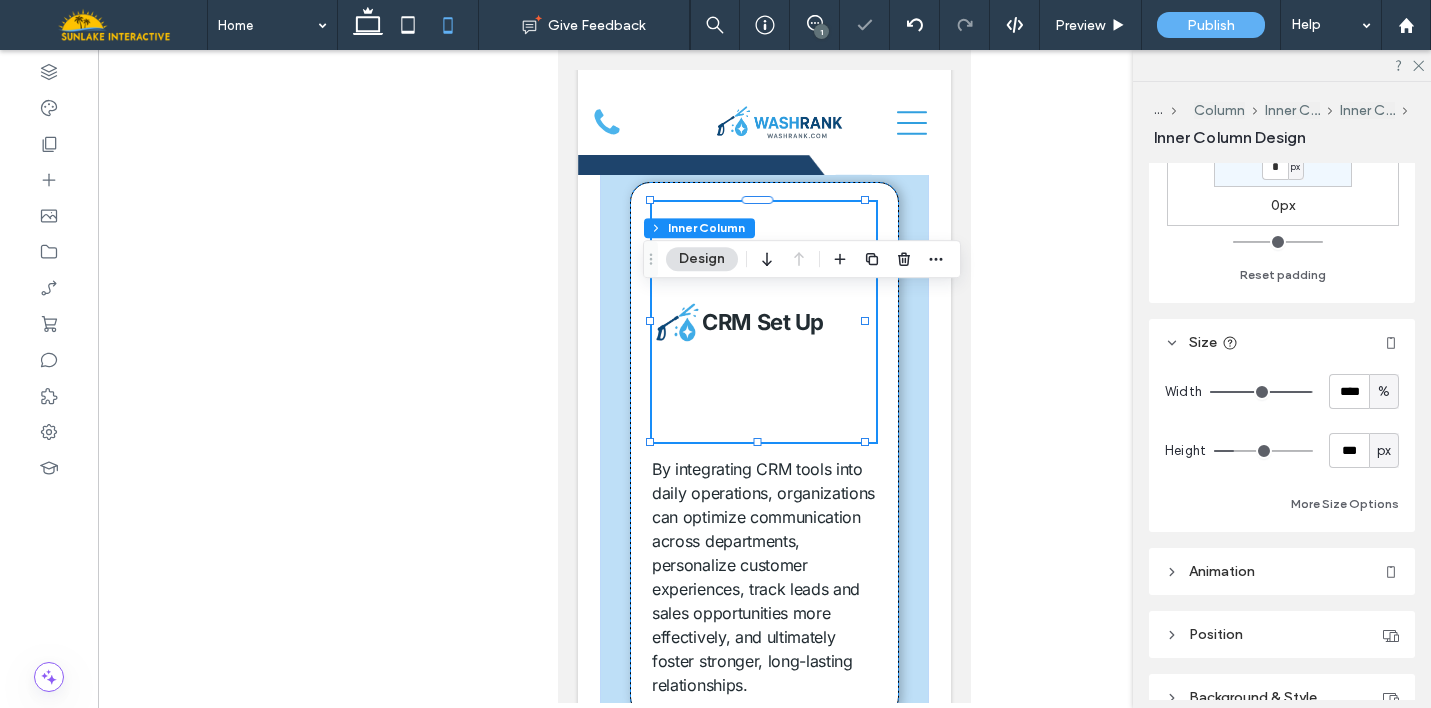 click on "Width **** % Height *** px More Size Options" at bounding box center [1282, 445] 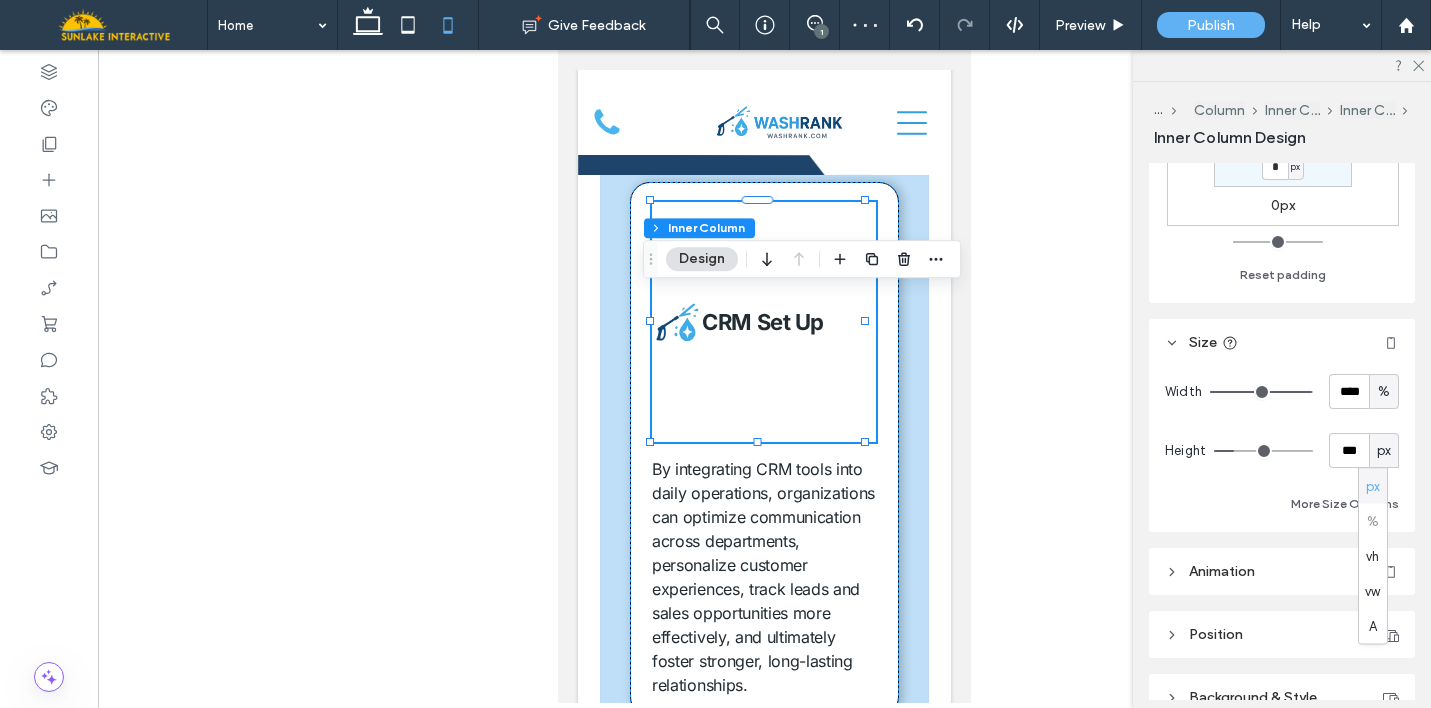 click on "Width **** % Height *** px More Size Options" at bounding box center (1282, 445) 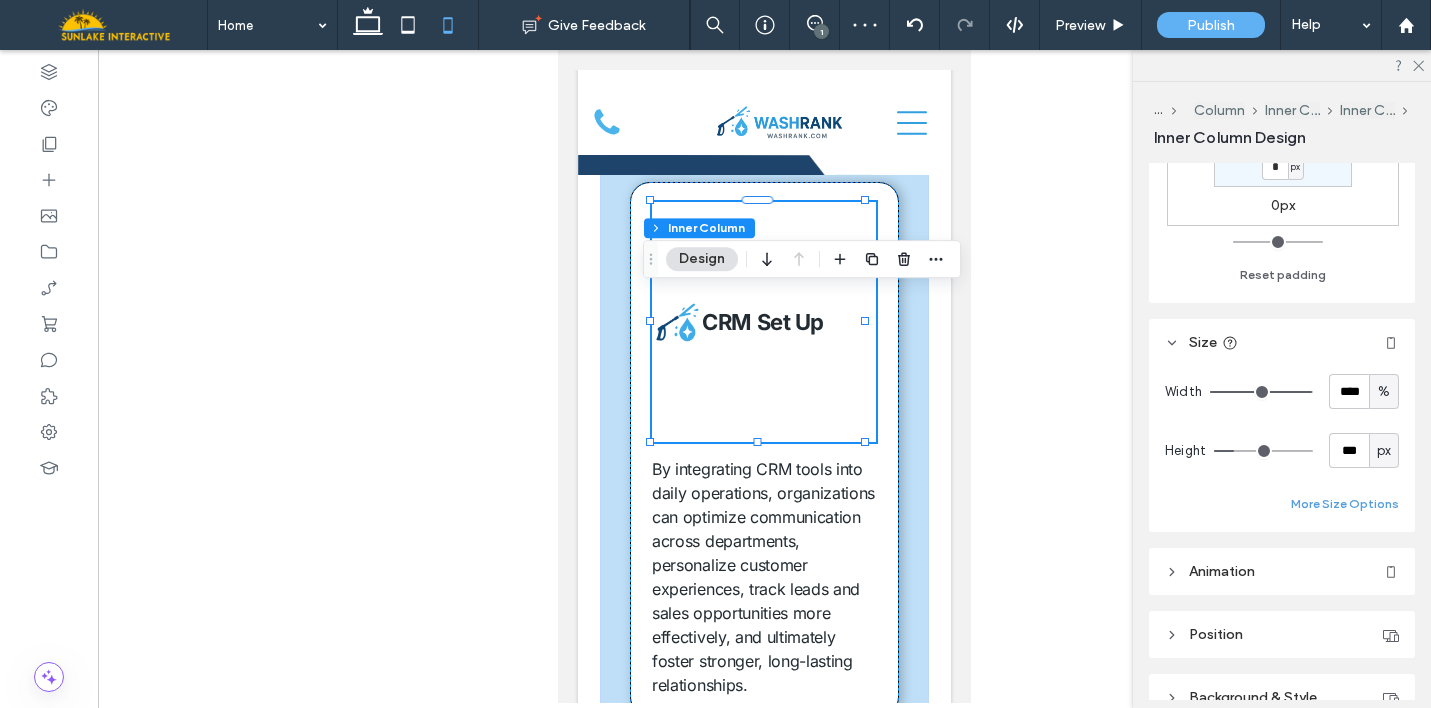 click on "More Size Options" at bounding box center [1345, 504] 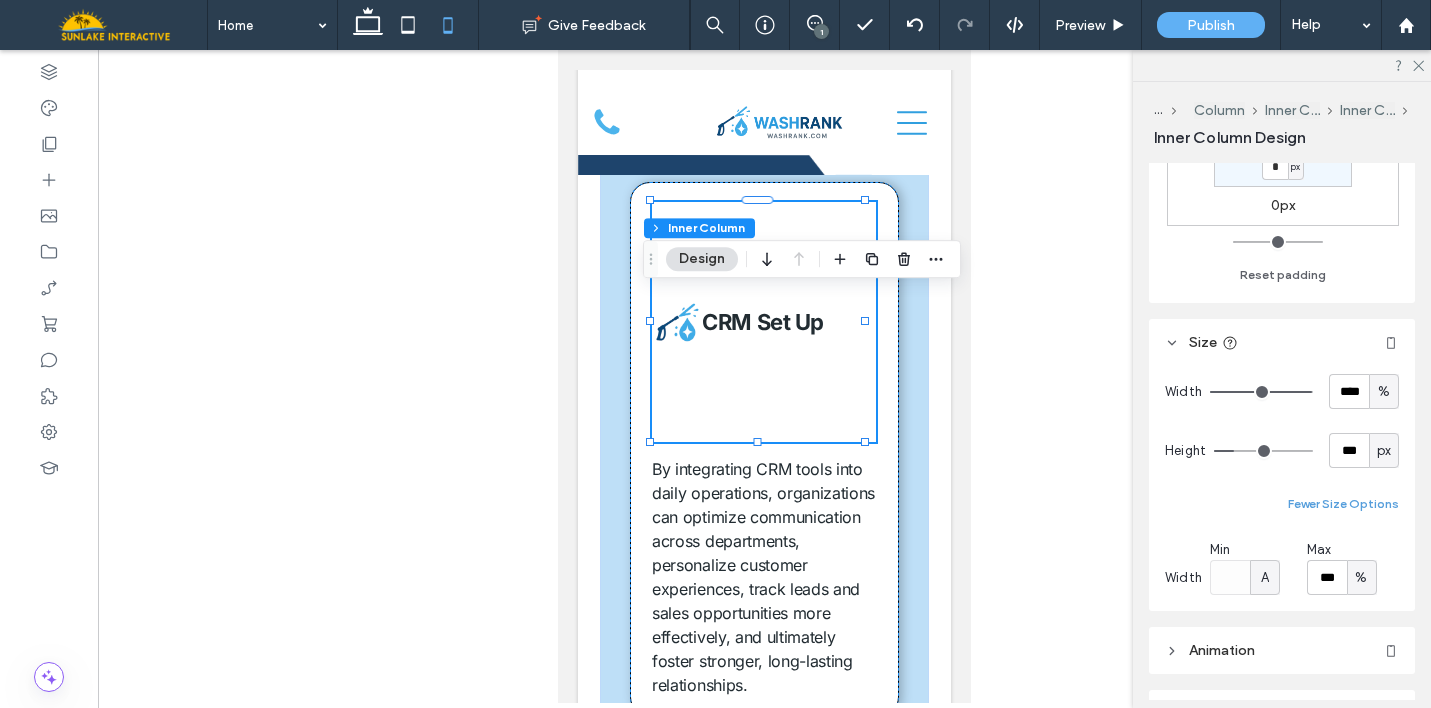 scroll, scrollTop: 823, scrollLeft: 0, axis: vertical 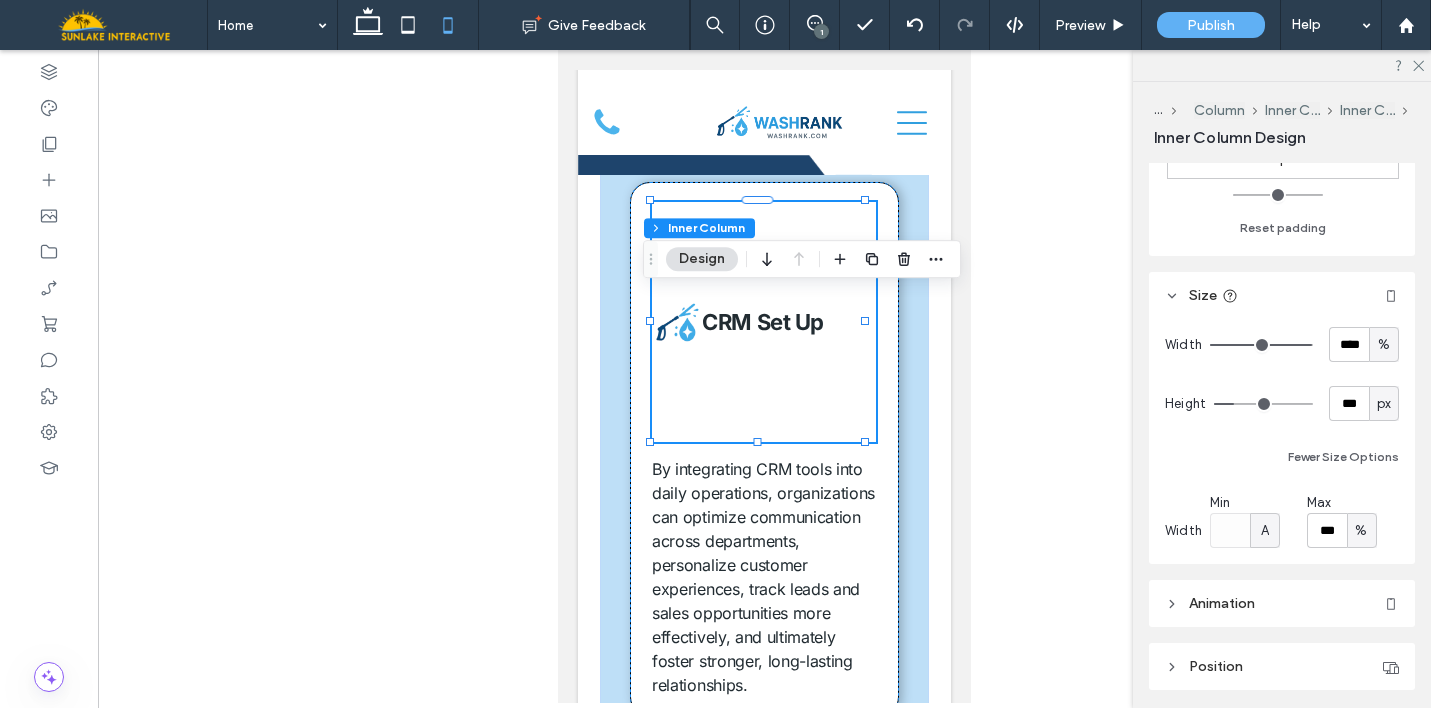 click on "CRM Set Up" at bounding box center (763, 322) 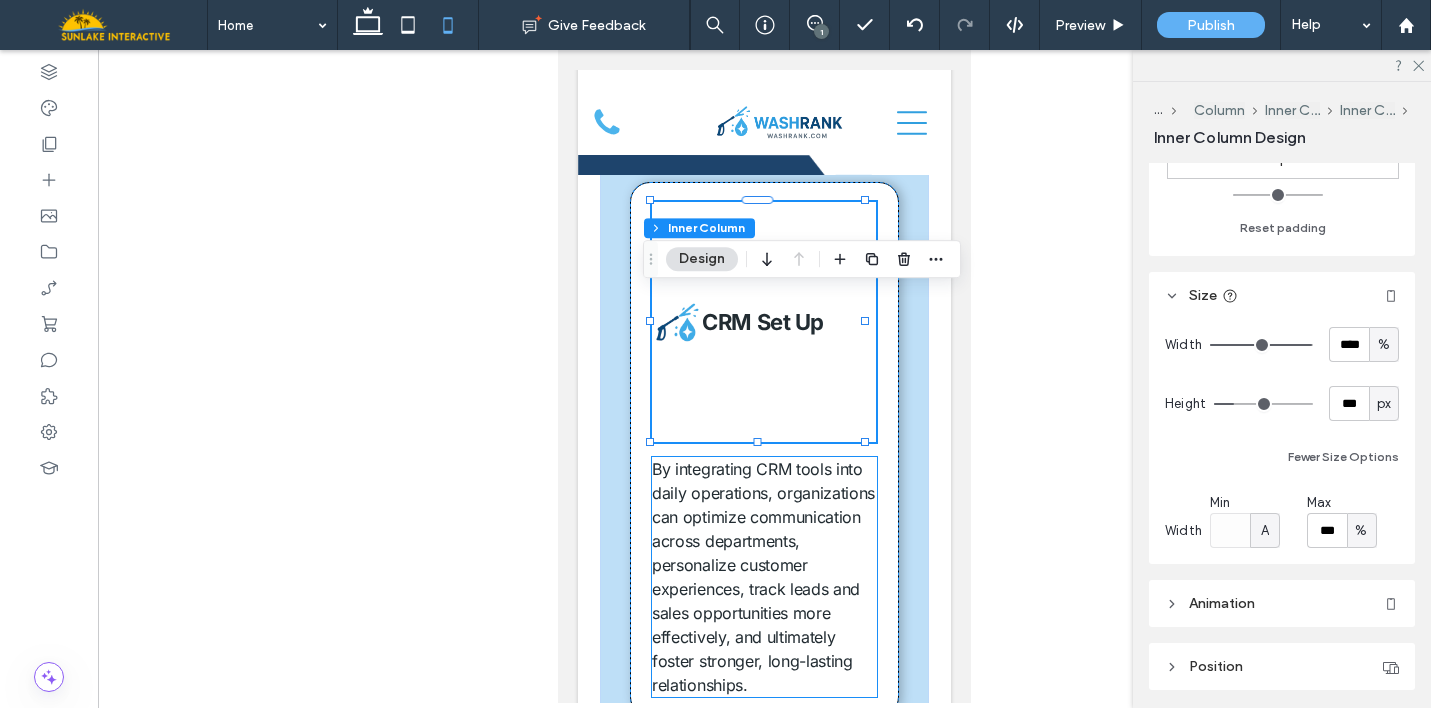 click on "By integrating CRM tools into daily operations, organizations can optimize communication across departments, personalize customer experiences, track leads and sales opportunities more effectively, and ultimately foster stronger, long-lasting relationships." at bounding box center [763, 577] 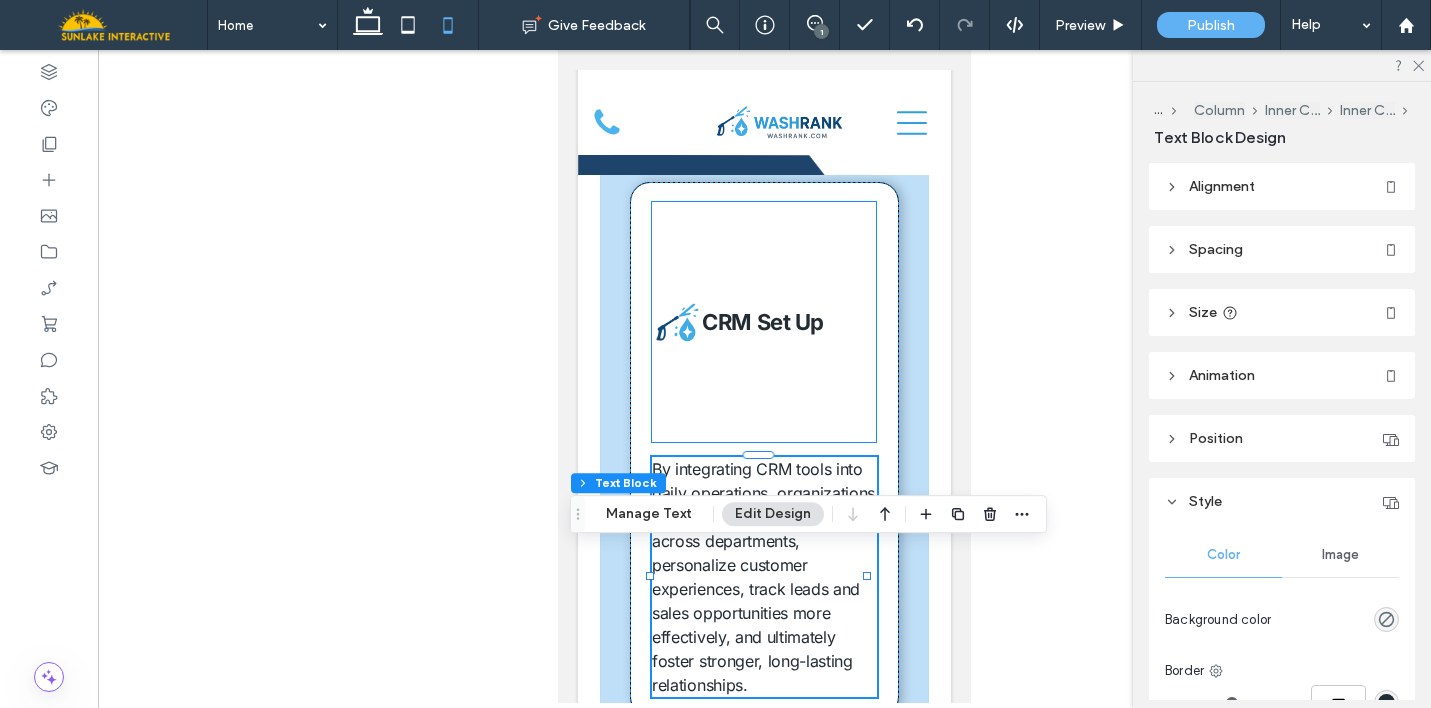 click on "CRM Set Up" at bounding box center [763, 322] 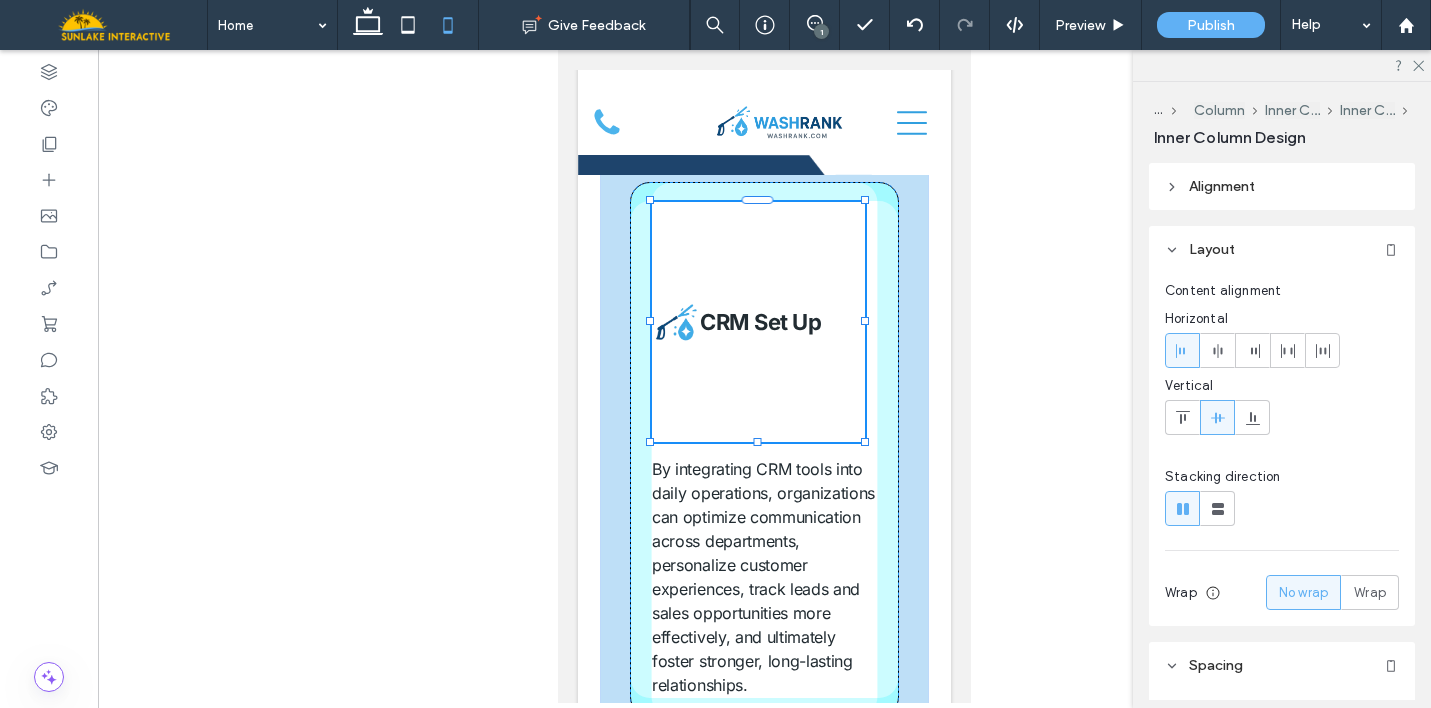drag, startPoint x: 758, startPoint y: 536, endPoint x: 756, endPoint y: 445, distance: 91.02197 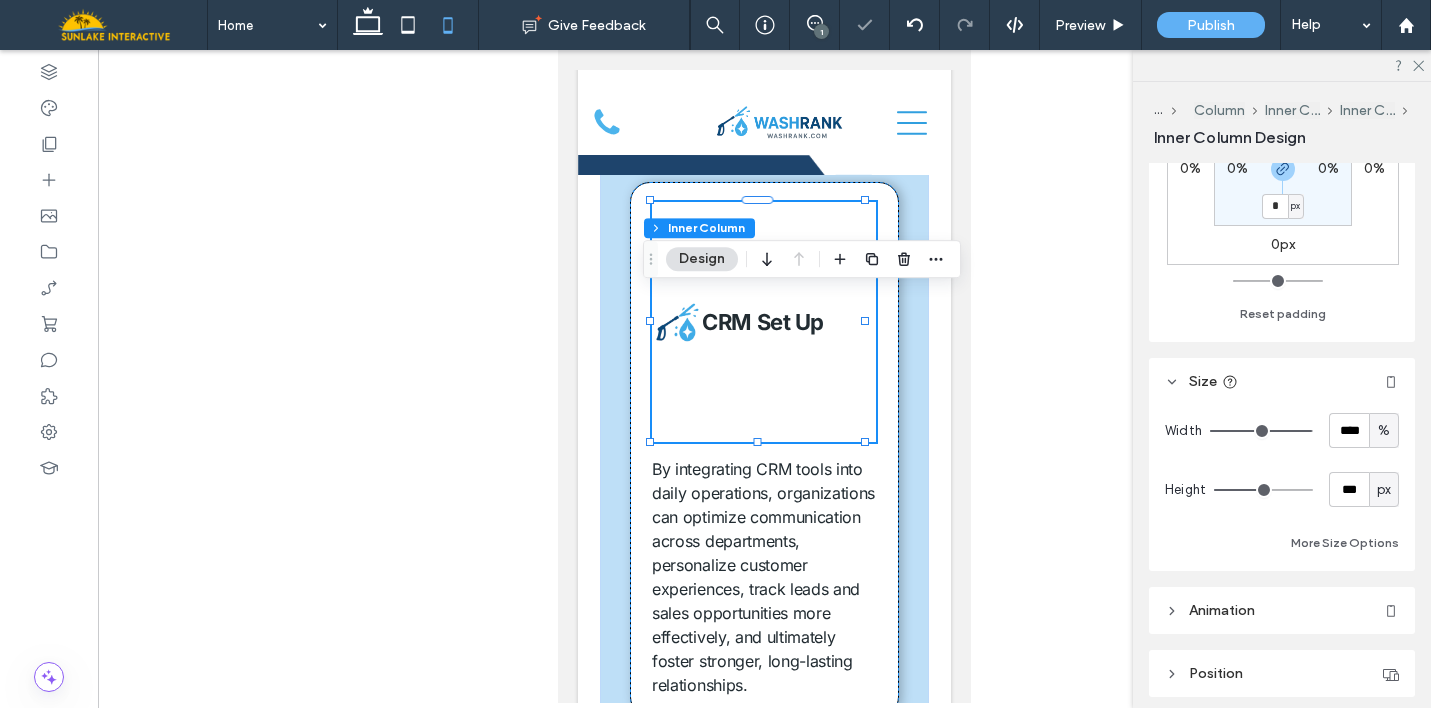 scroll, scrollTop: 758, scrollLeft: 0, axis: vertical 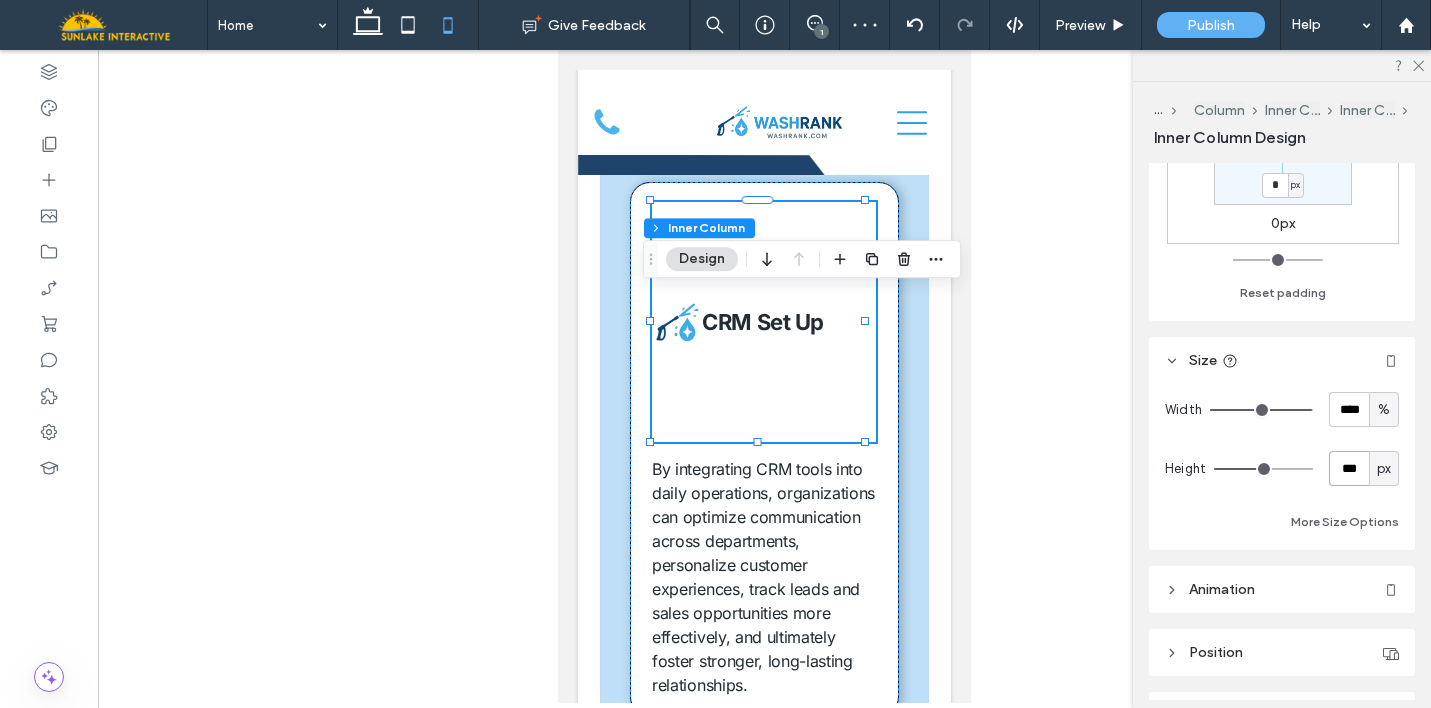 click on "***" at bounding box center (1349, 468) 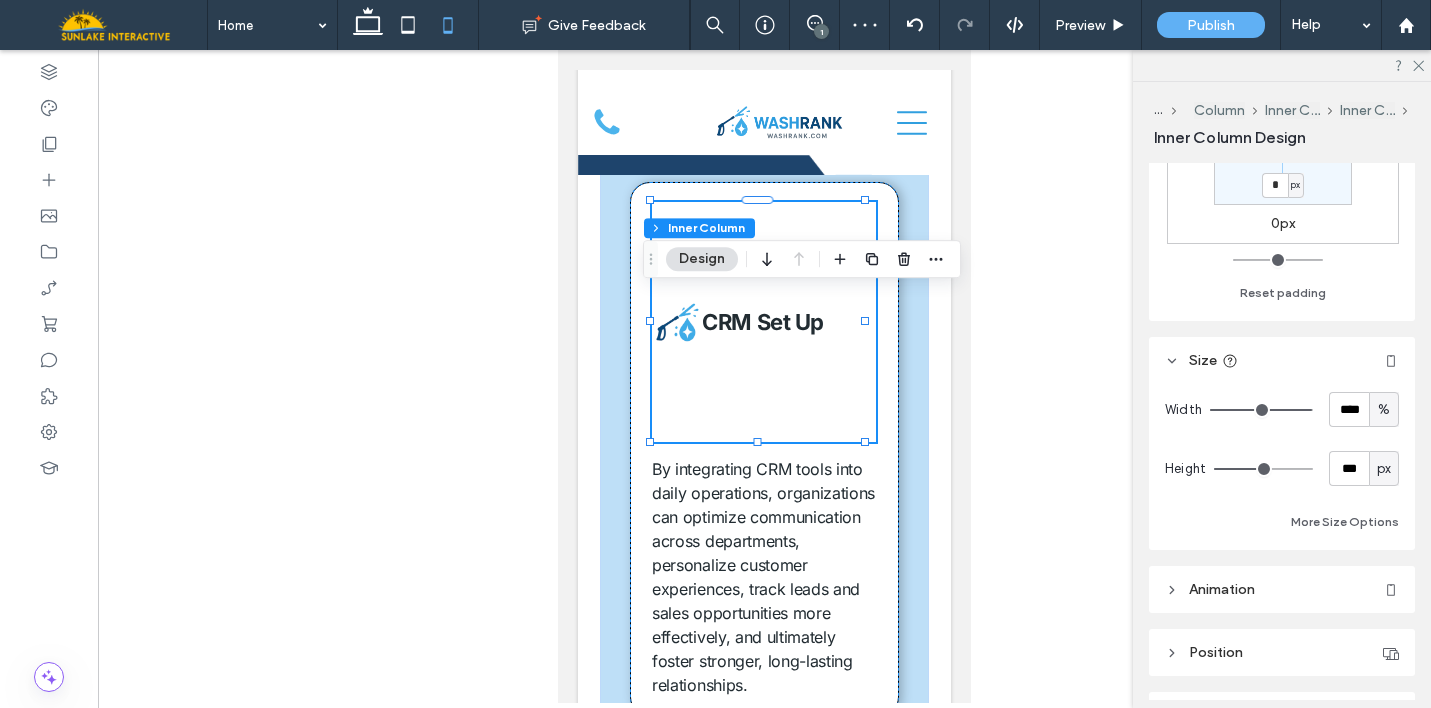 type on "**" 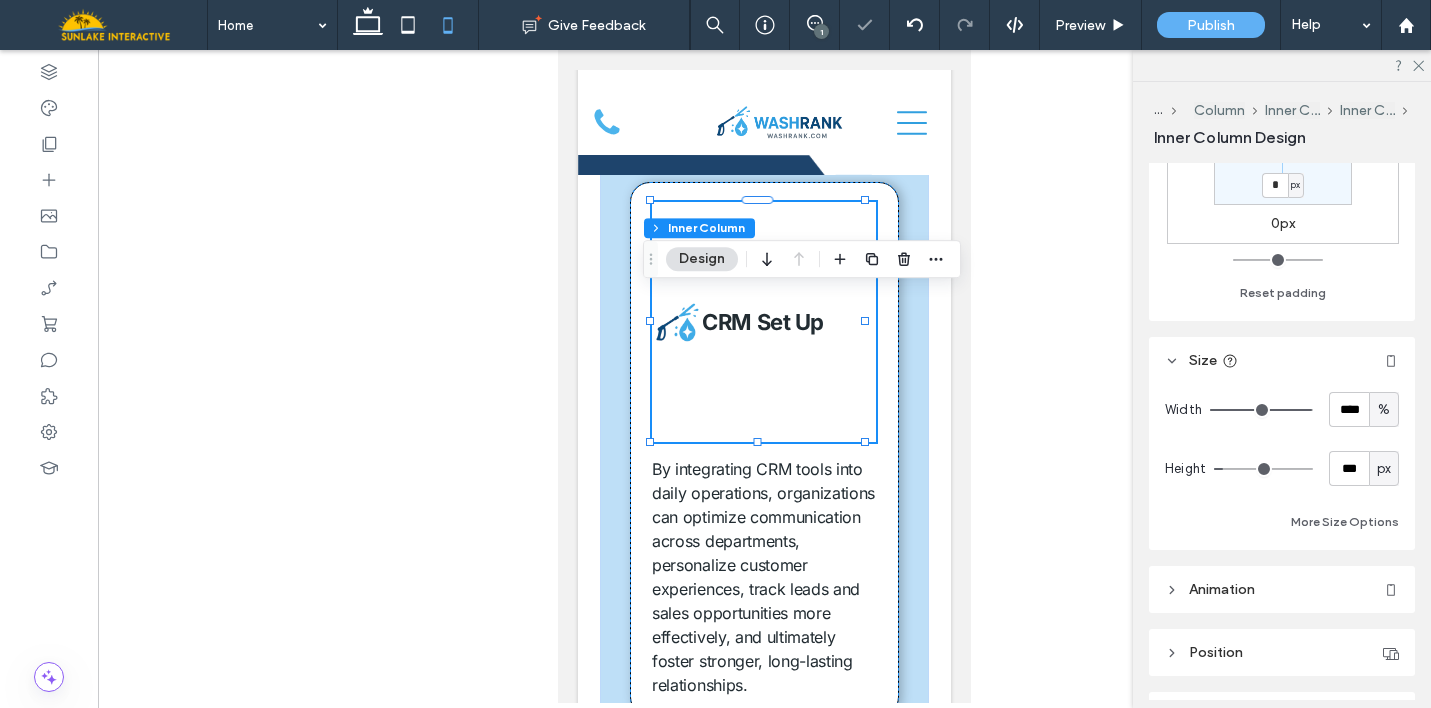 type on "**" 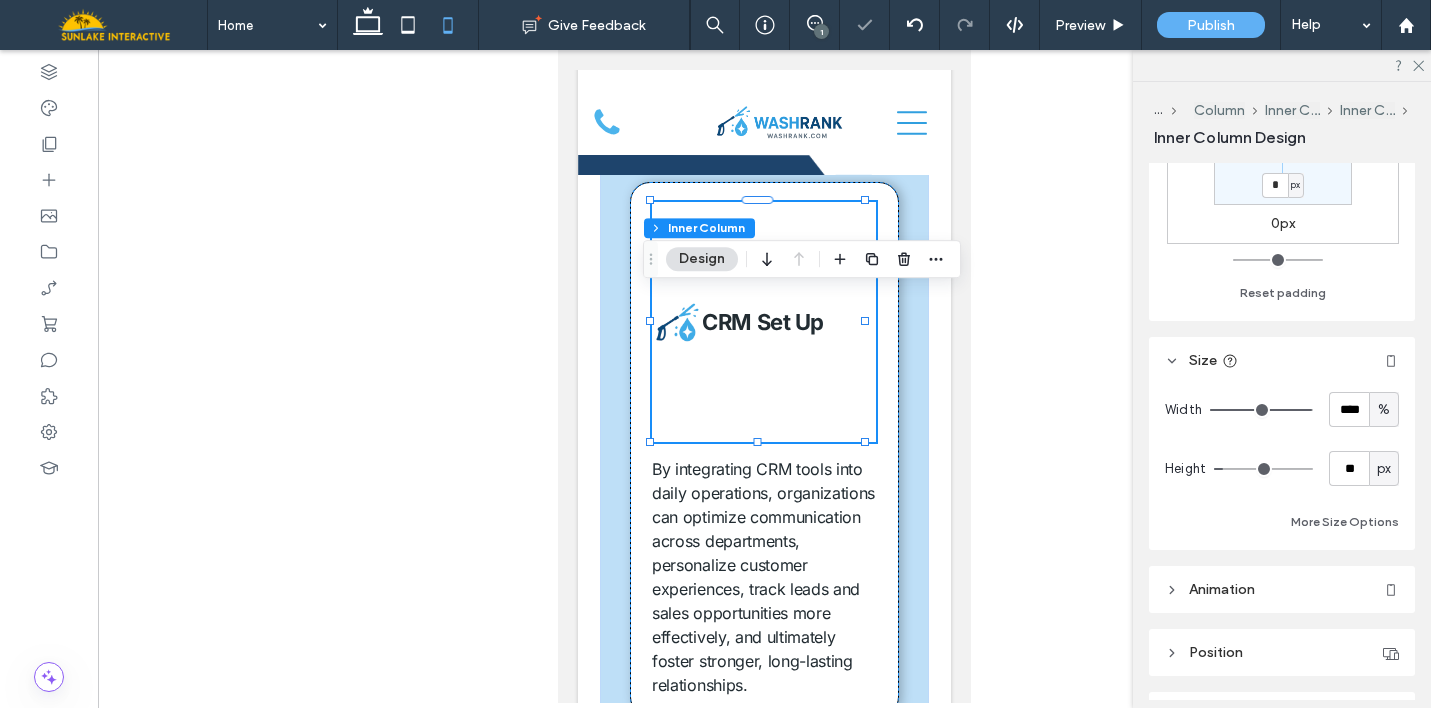 type on "**" 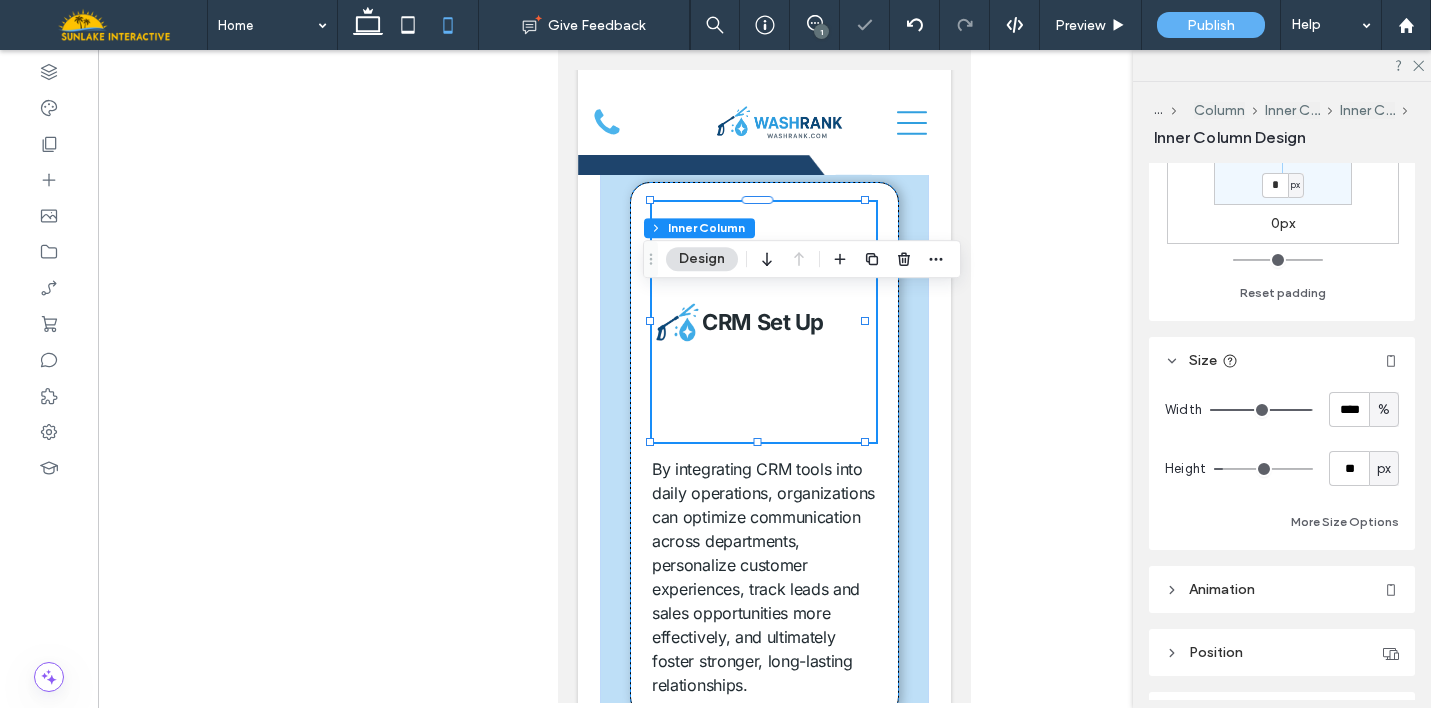 click at bounding box center [1263, 469] 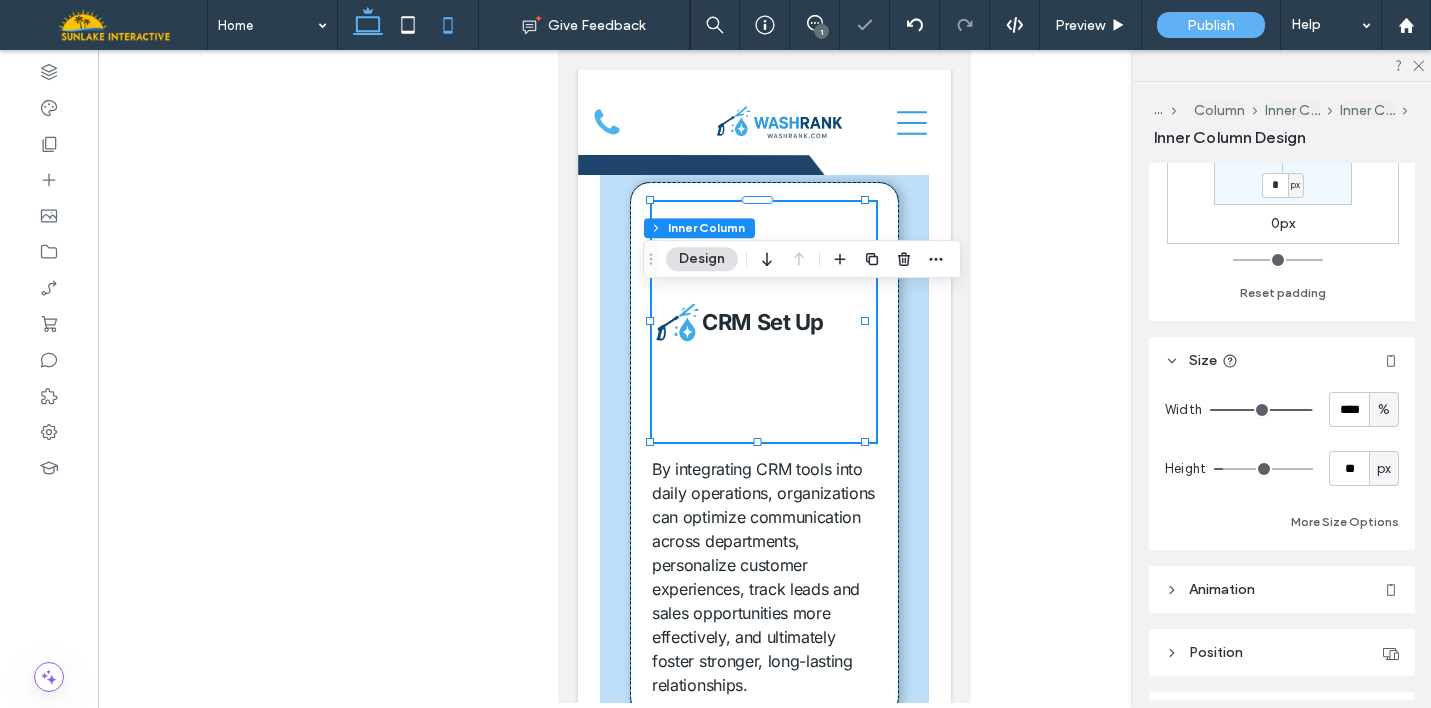 click 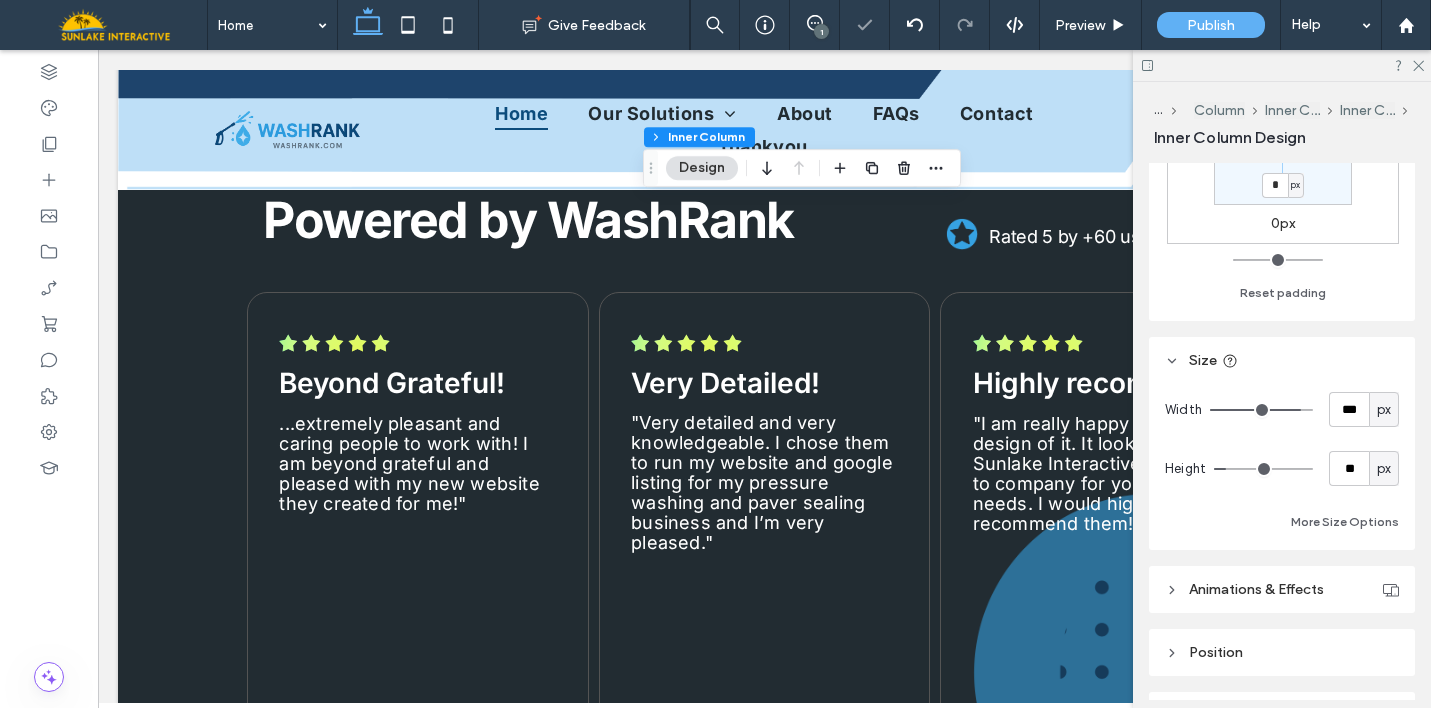 type on "**" 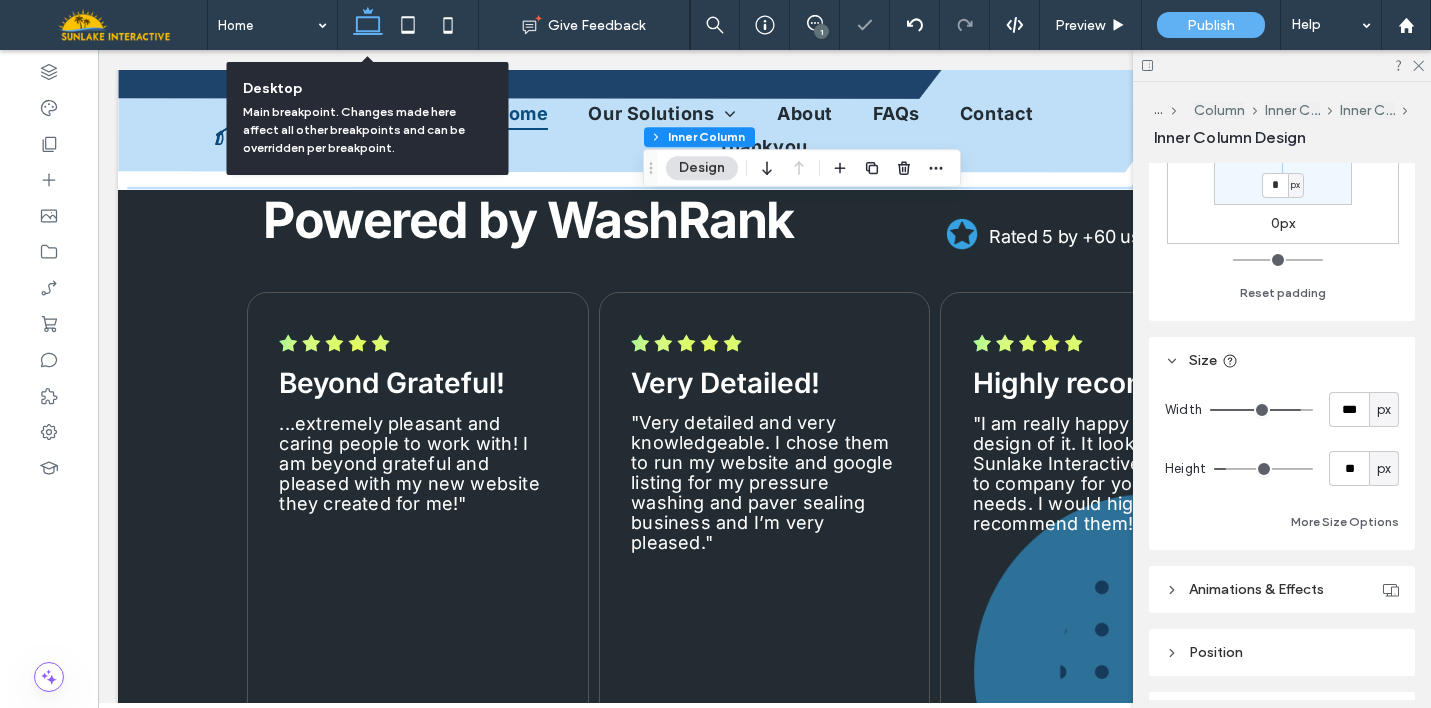 scroll, scrollTop: 3726, scrollLeft: 0, axis: vertical 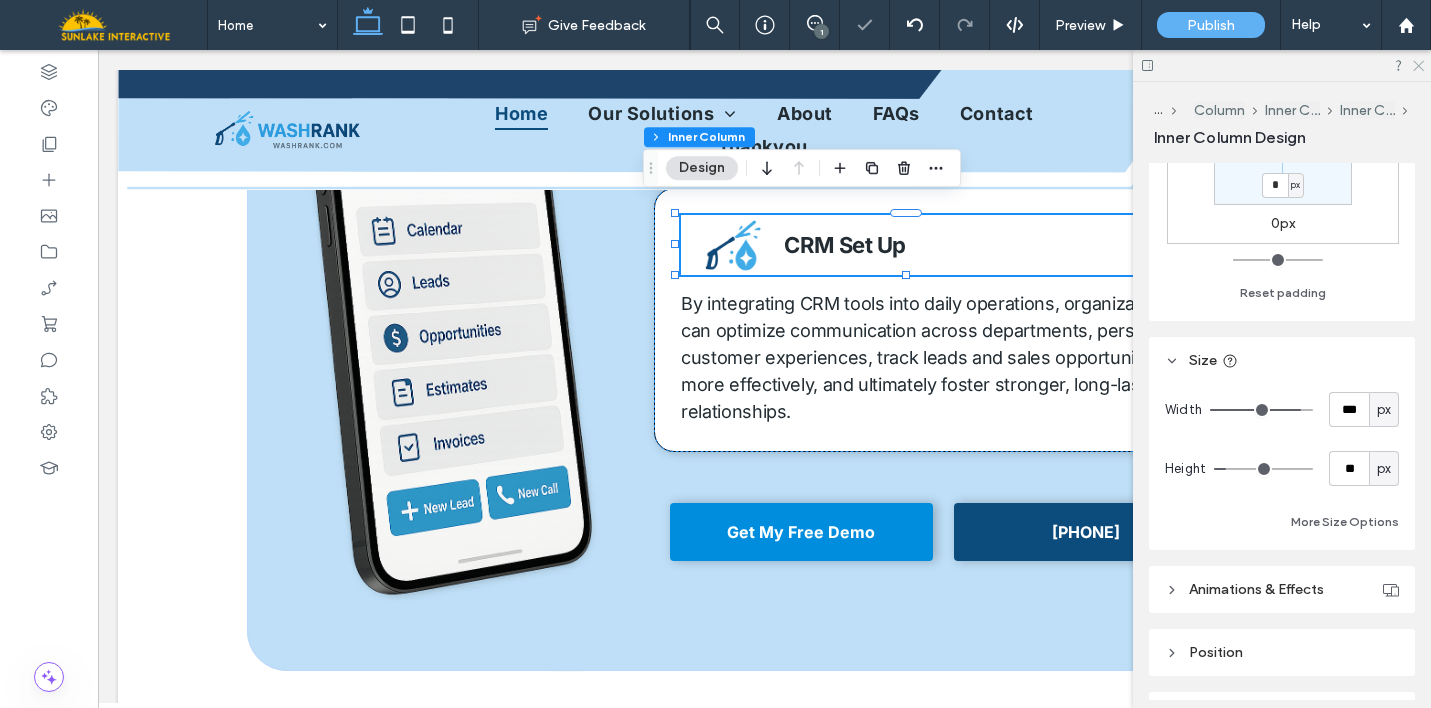 click 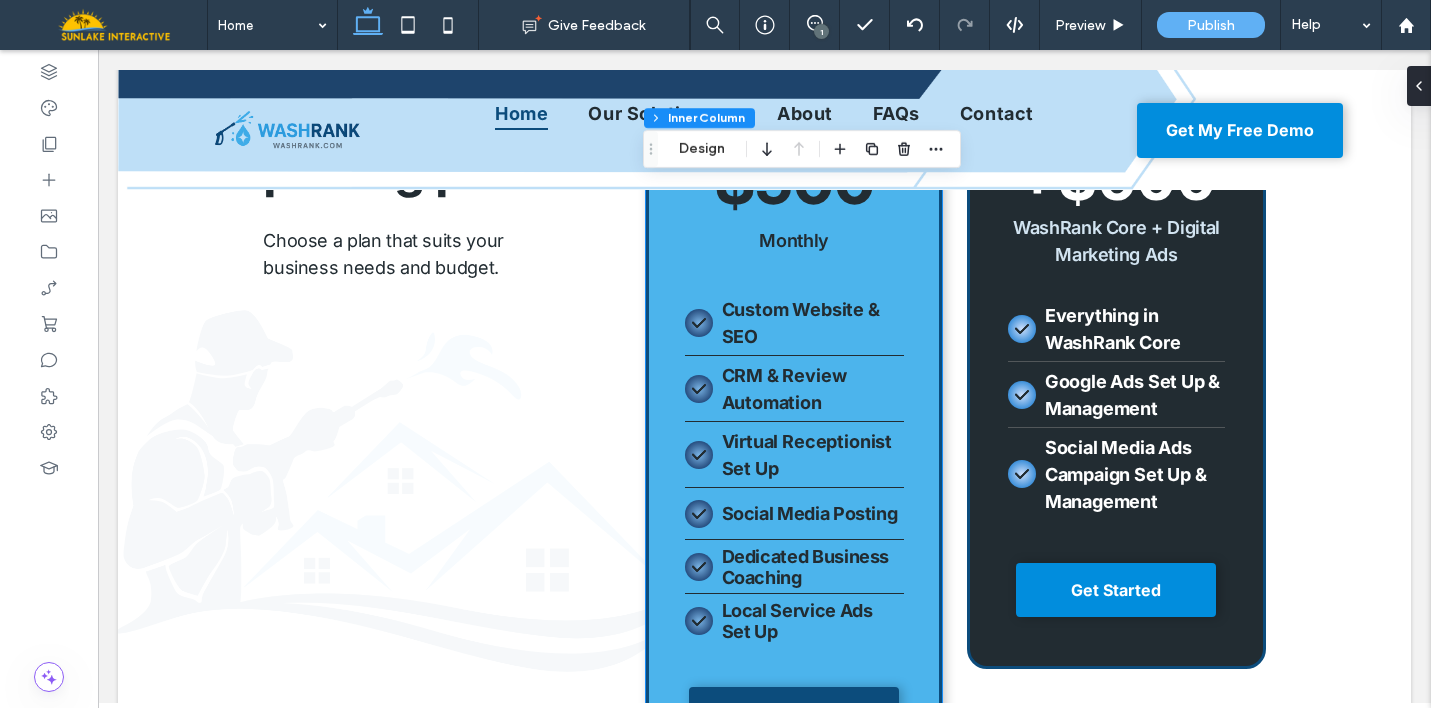 scroll, scrollTop: 4455, scrollLeft: 0, axis: vertical 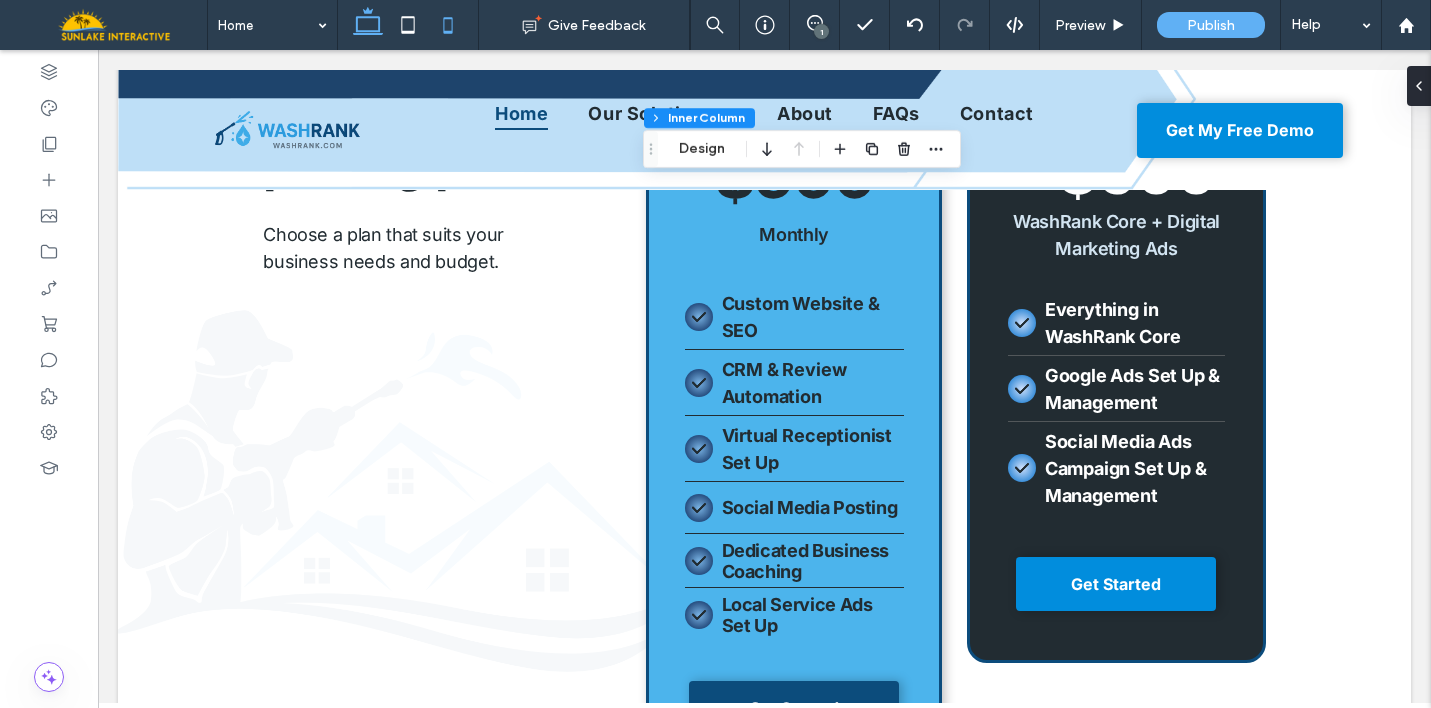 click 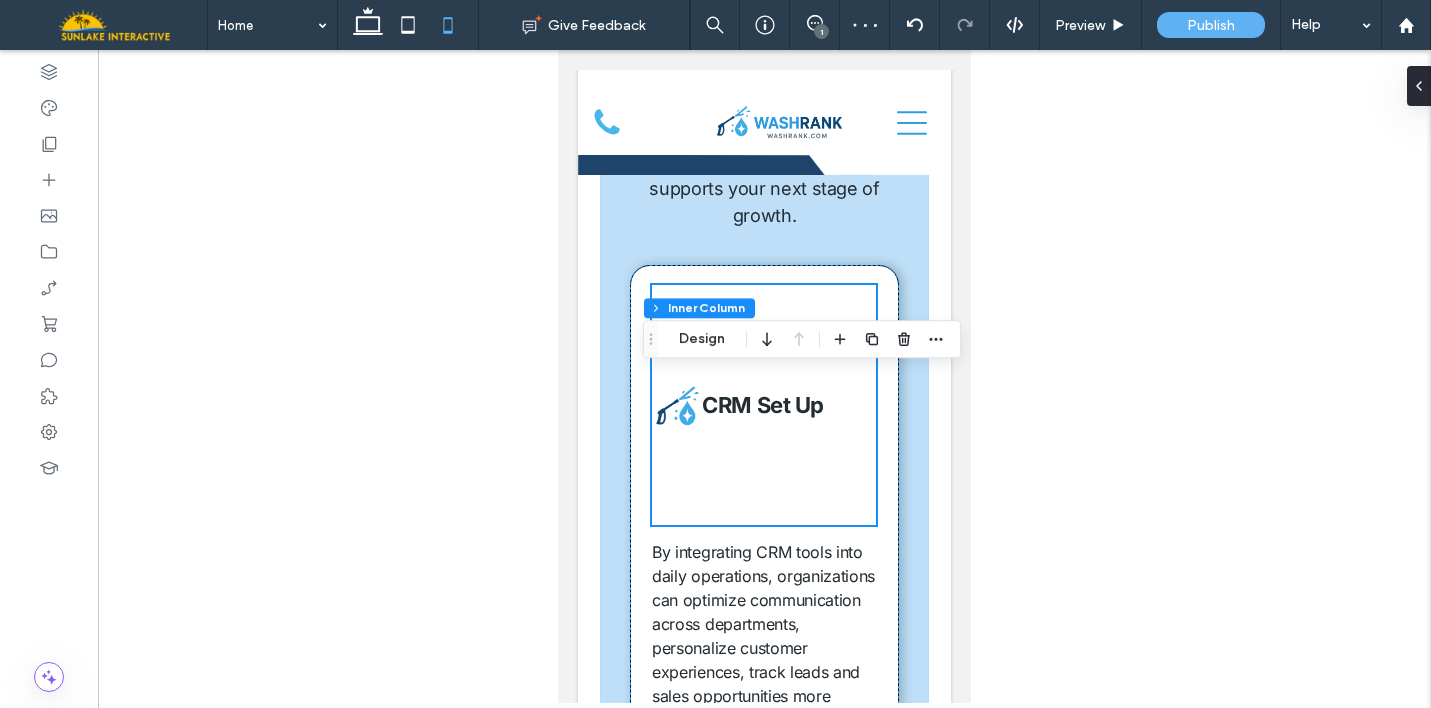 scroll, scrollTop: 5320, scrollLeft: 0, axis: vertical 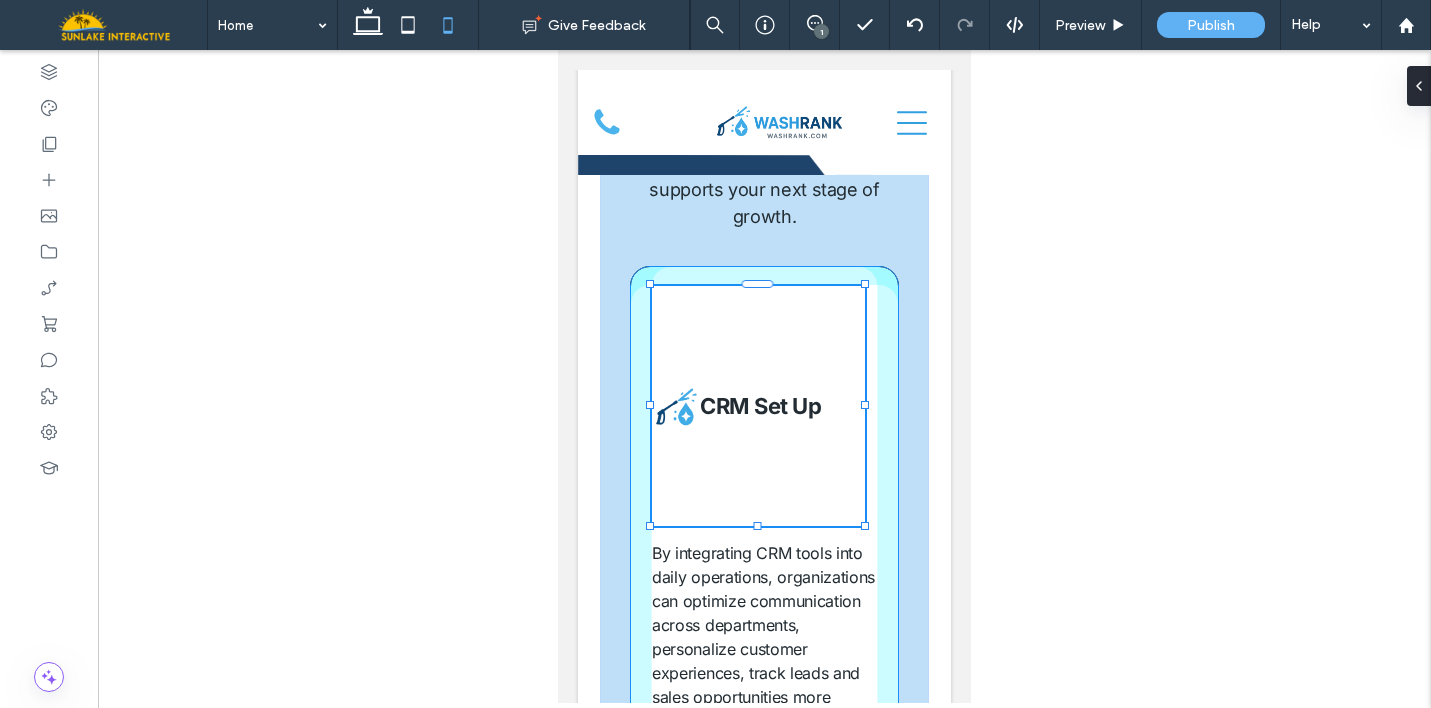 drag, startPoint x: 757, startPoint y: 612, endPoint x: 743, endPoint y: 495, distance: 117.83463 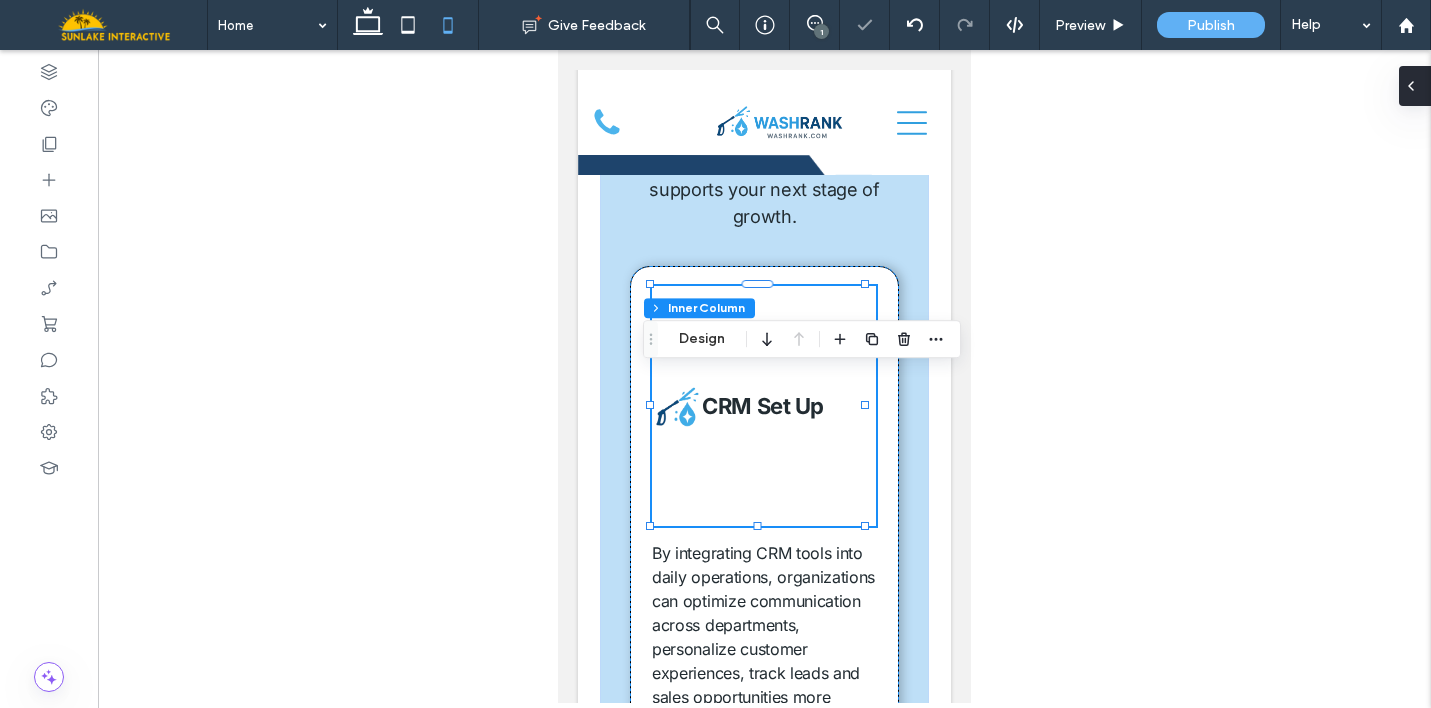 click 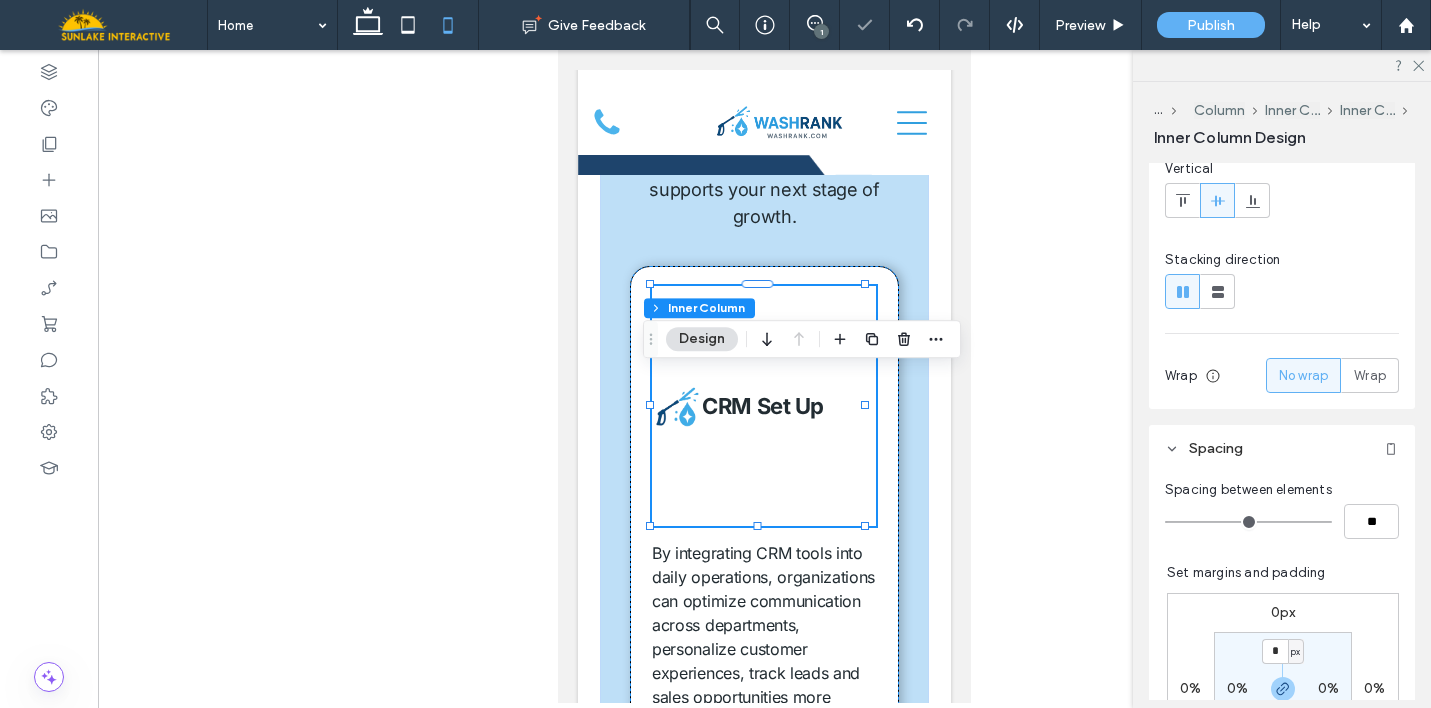 scroll, scrollTop: 219, scrollLeft: 0, axis: vertical 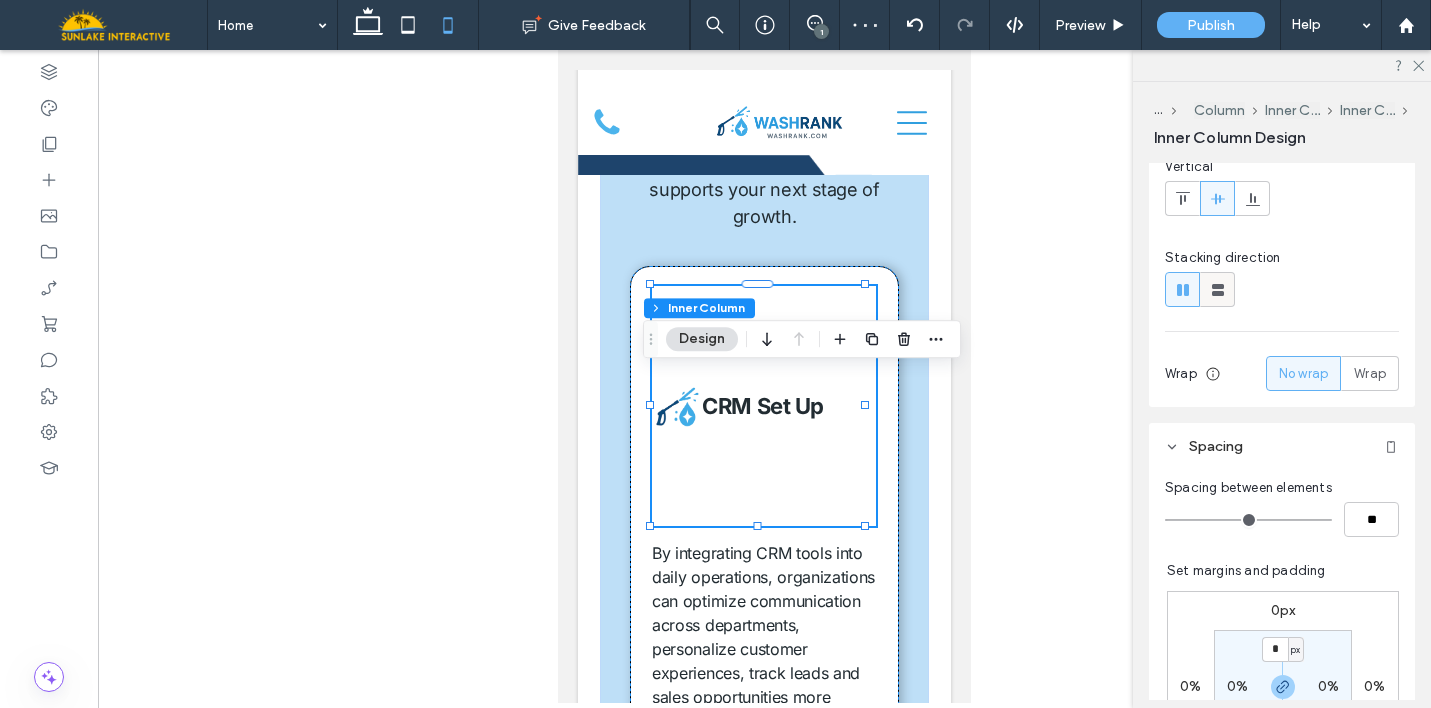 click at bounding box center (1218, 289) 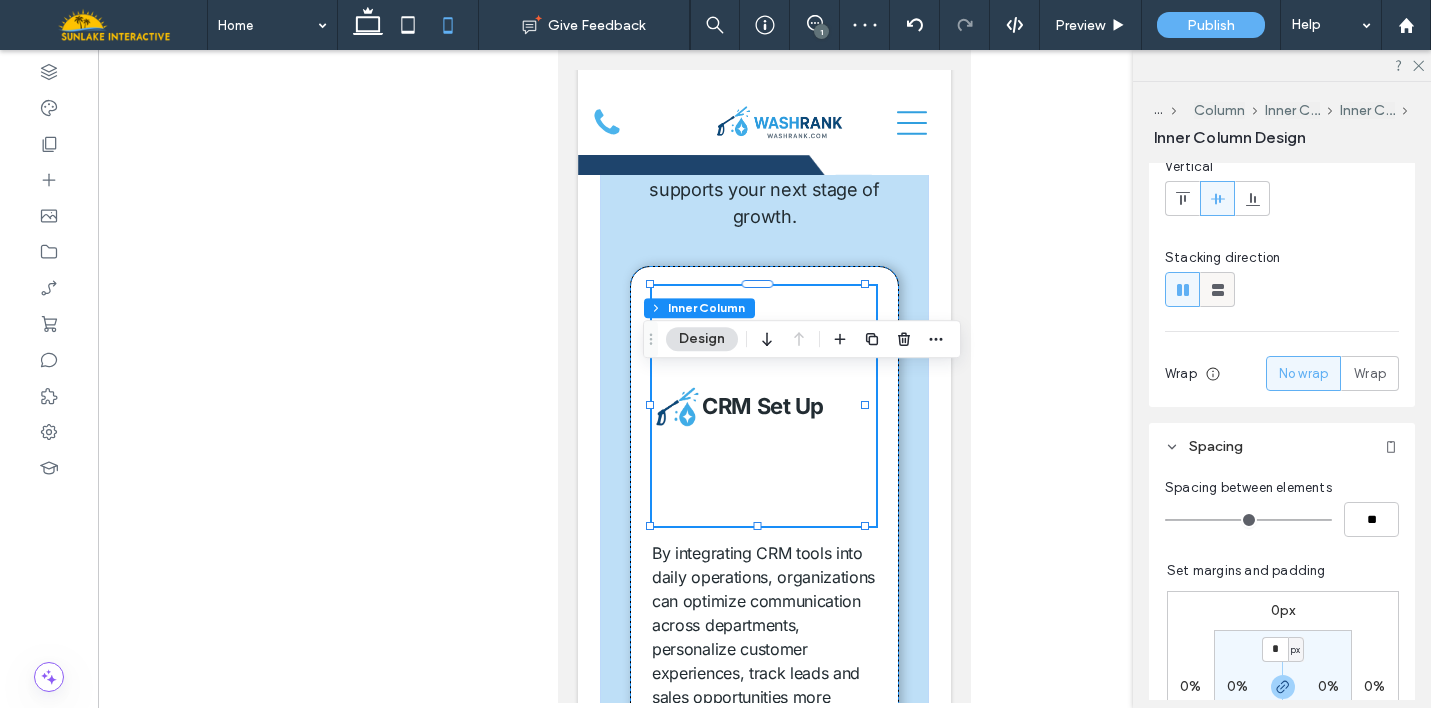 type on "**" 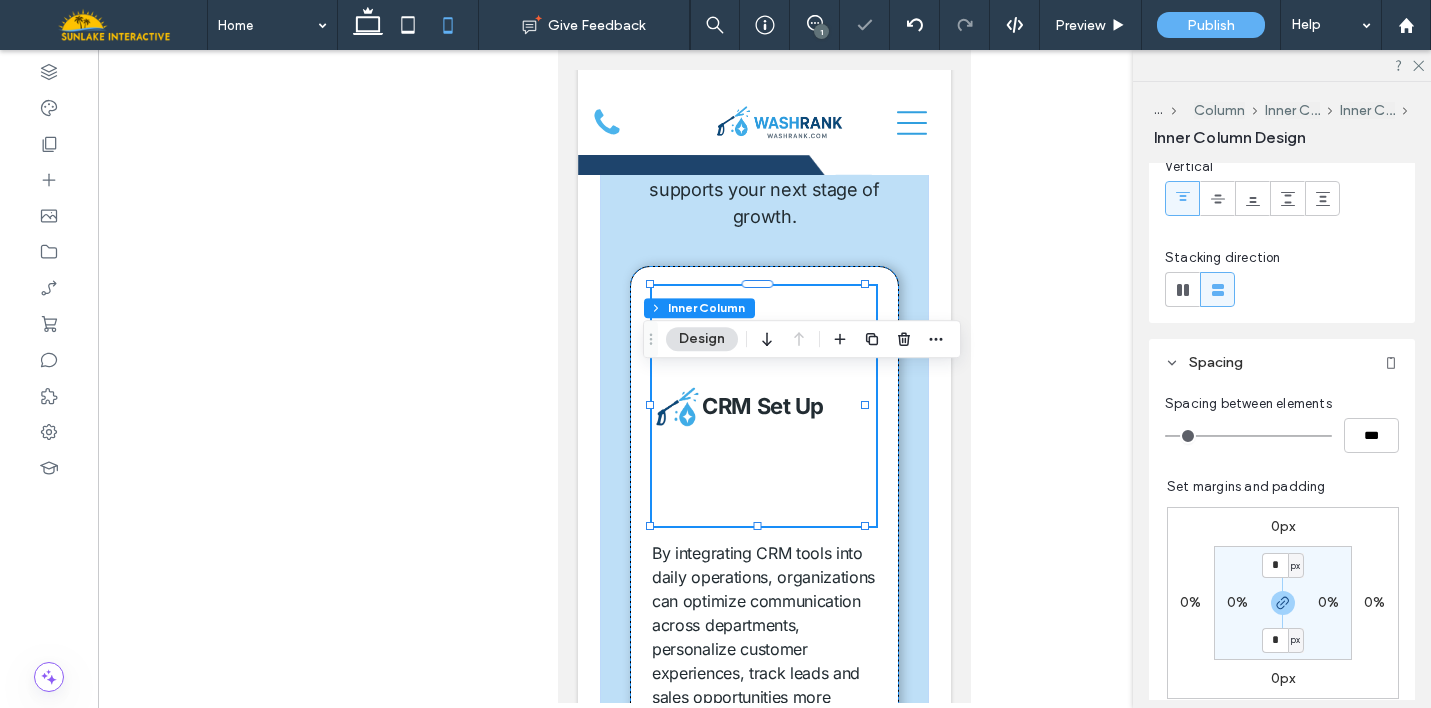 type on "**" 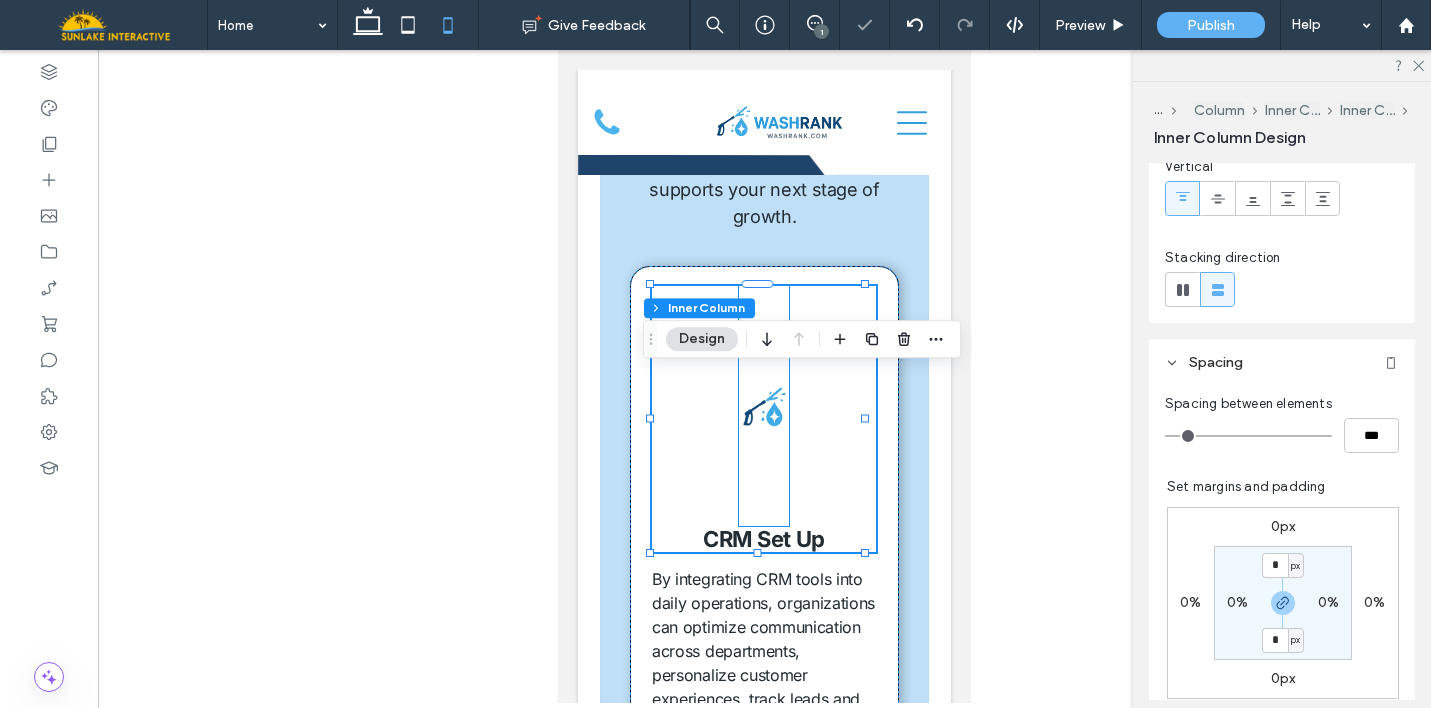 click at bounding box center (764, 406) 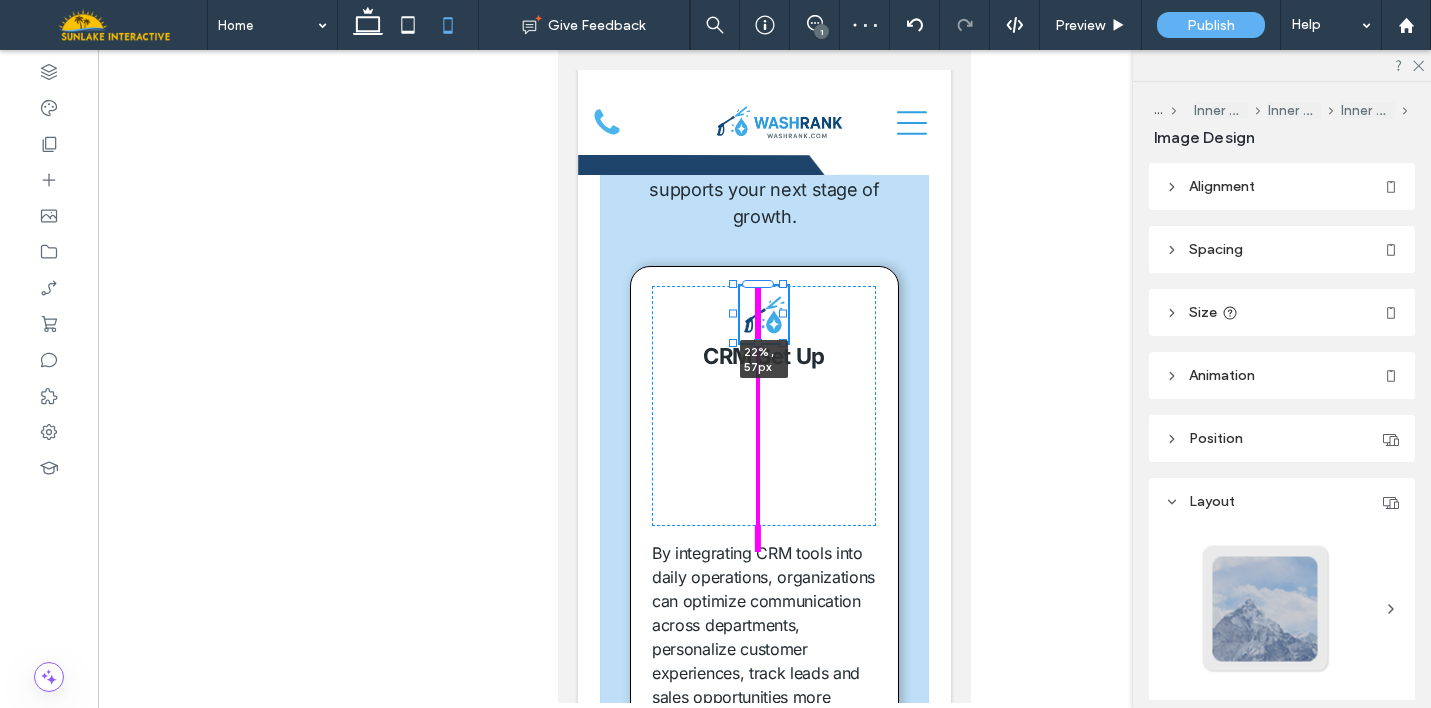 drag, startPoint x: 757, startPoint y: 611, endPoint x: 769, endPoint y: 431, distance: 180.39955 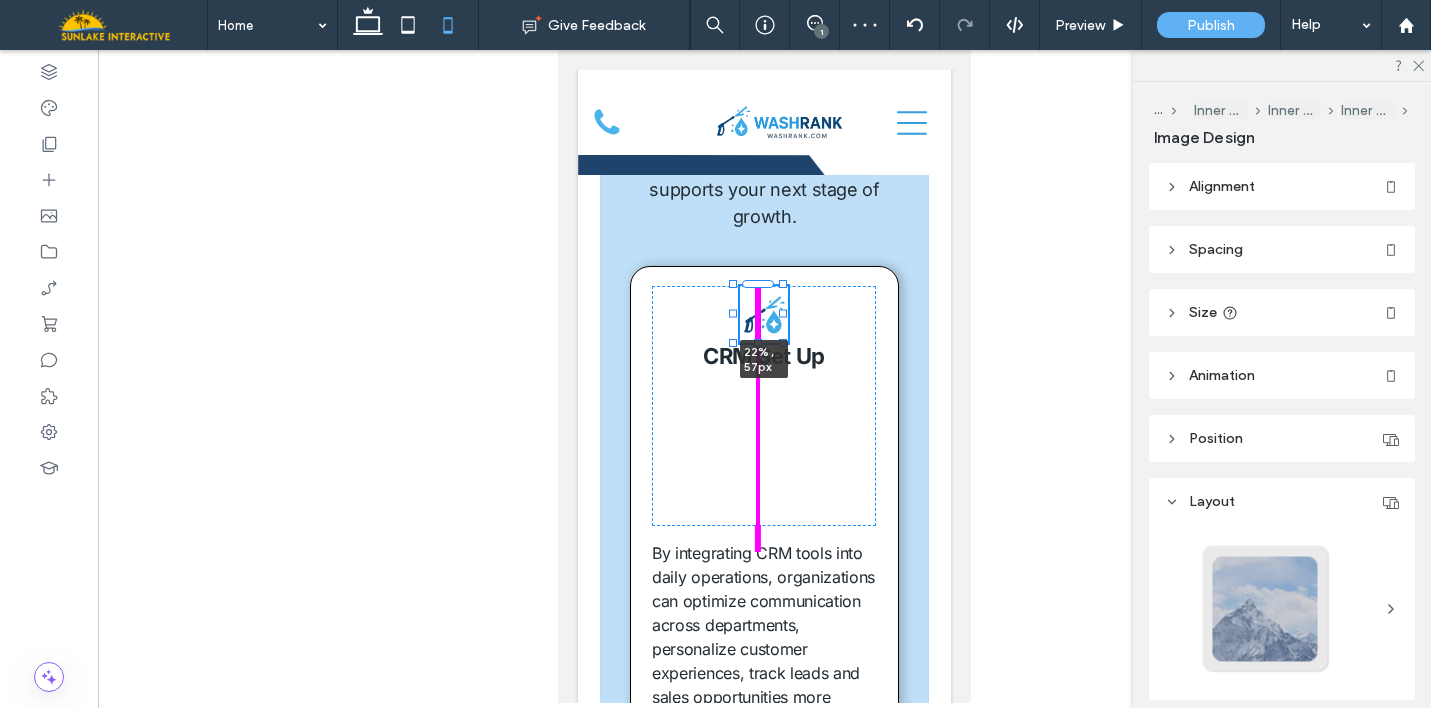 click at bounding box center (734, 285) 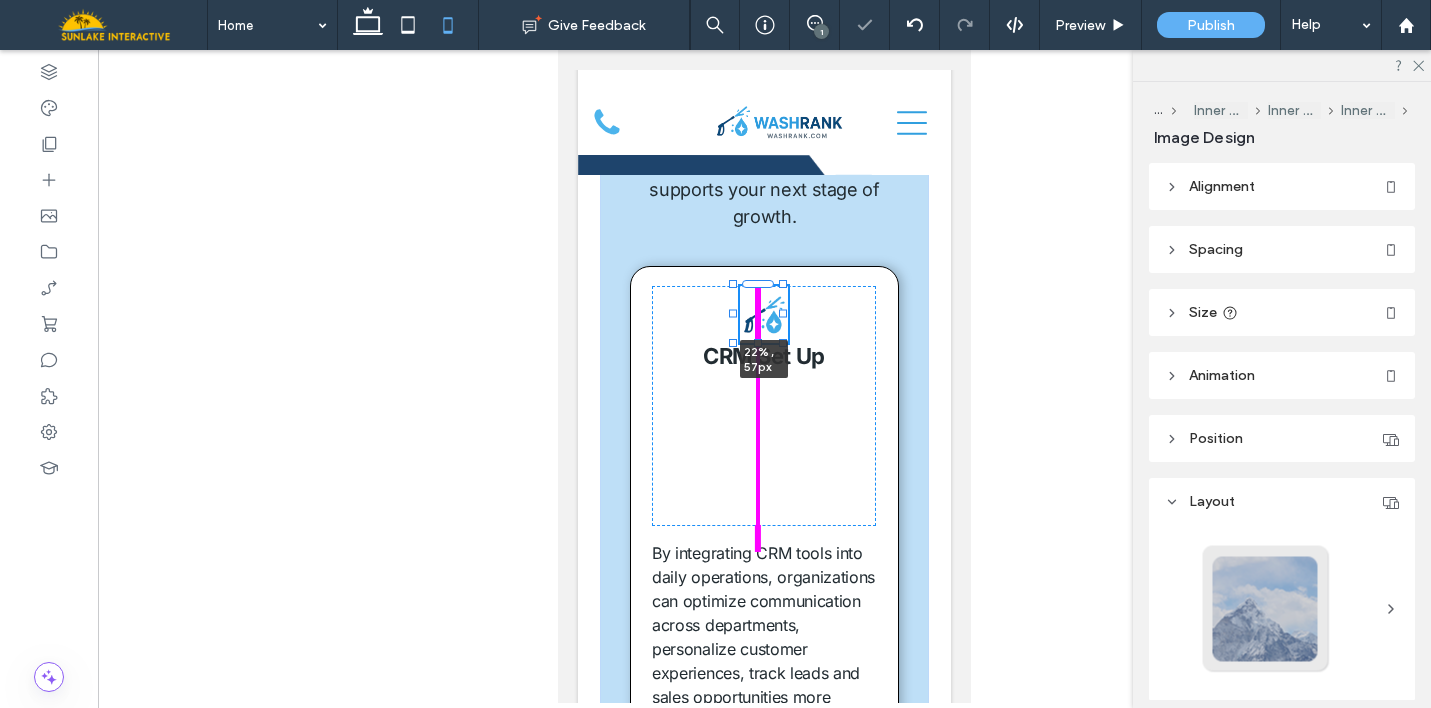 type on "**" 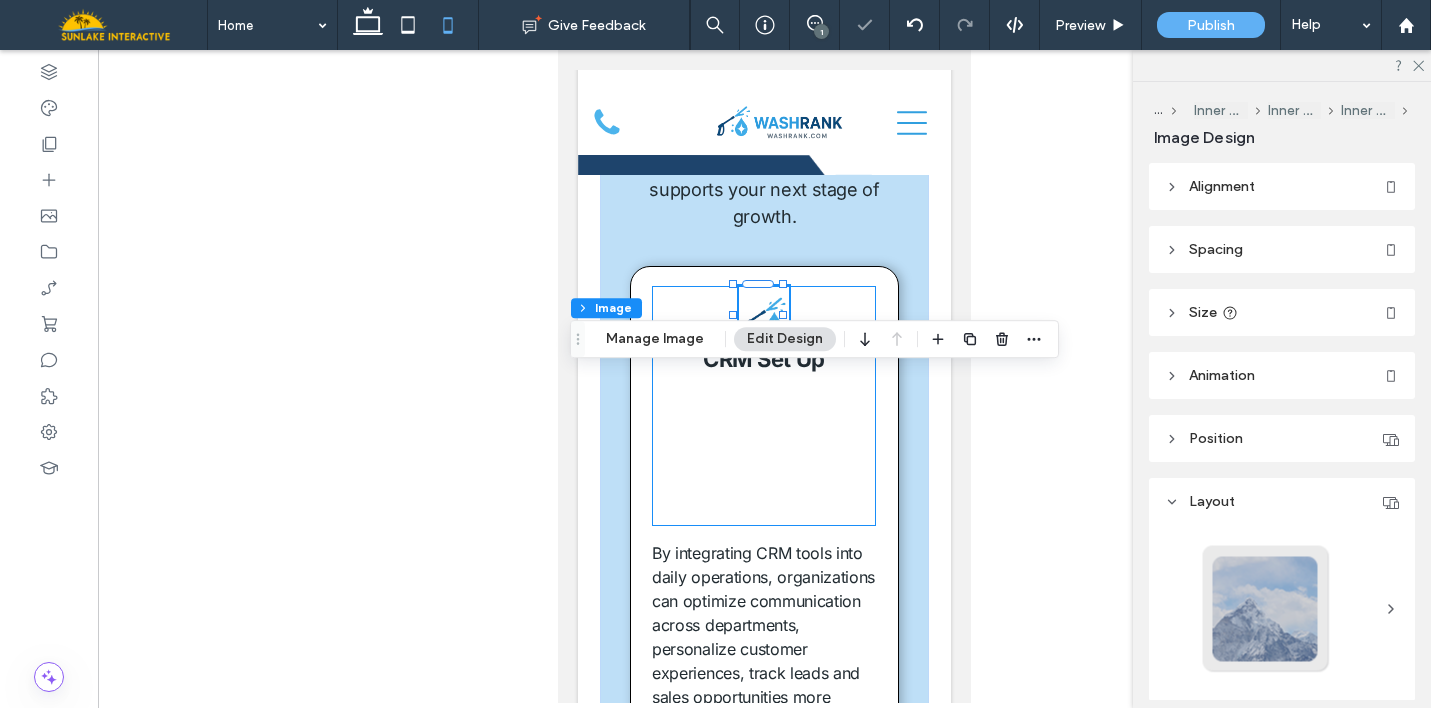 click on "22% , 60px
CRM Set Up" at bounding box center [763, 406] 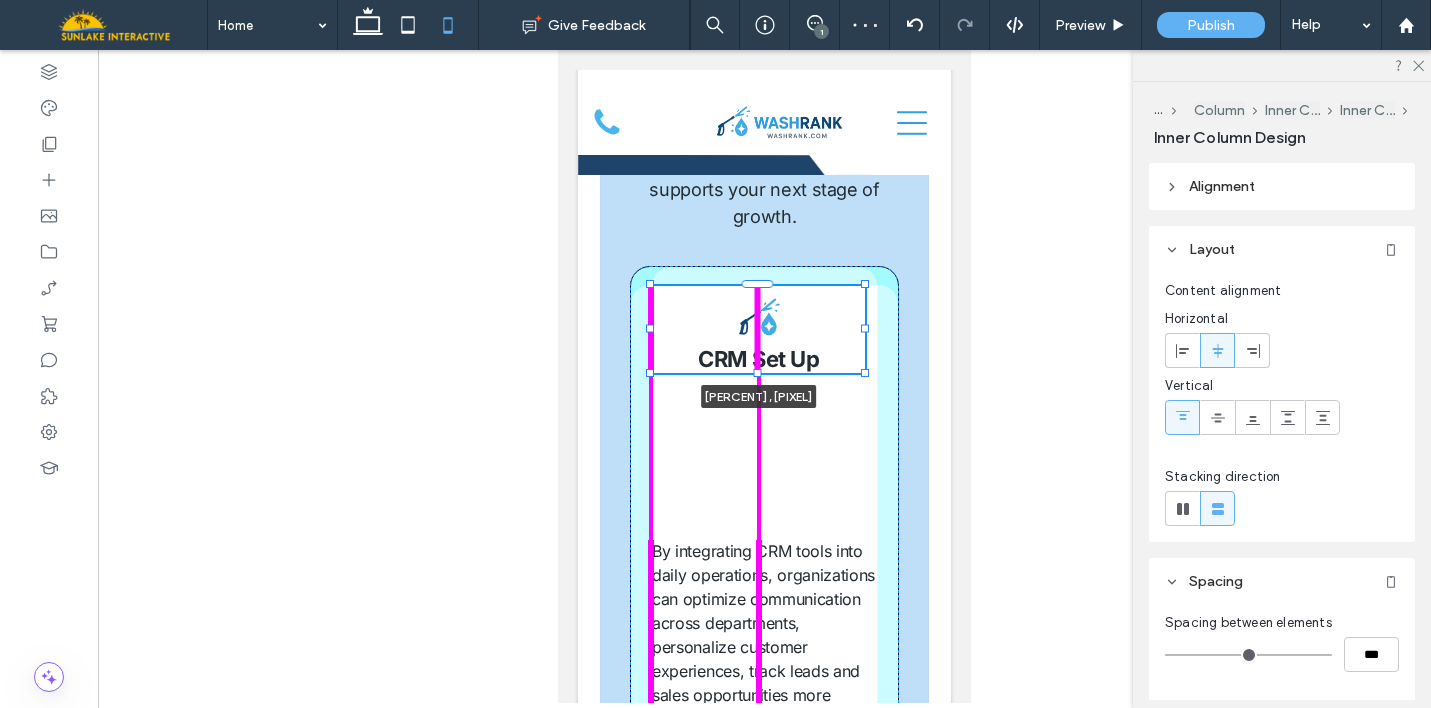 drag, startPoint x: 756, startPoint y: 610, endPoint x: 752, endPoint y: 455, distance: 155.0516 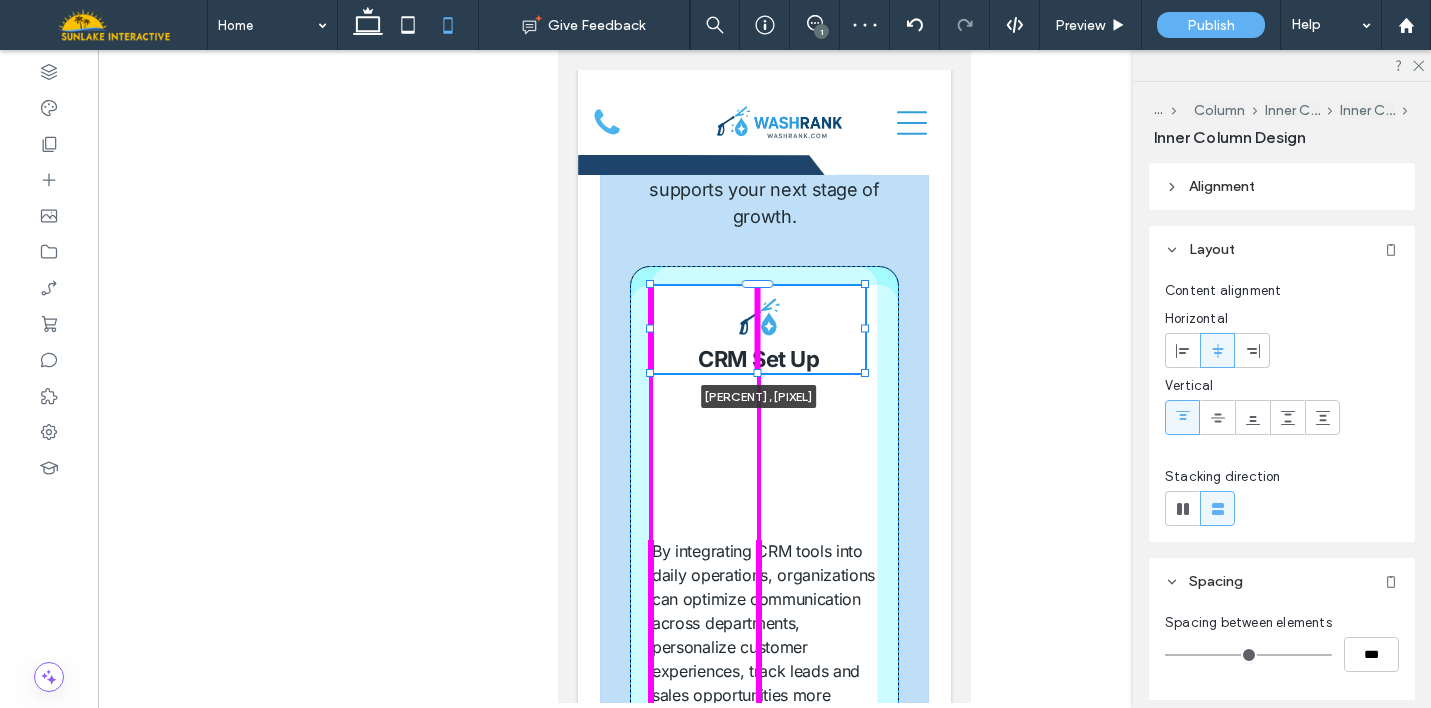 click at bounding box center (758, 372) 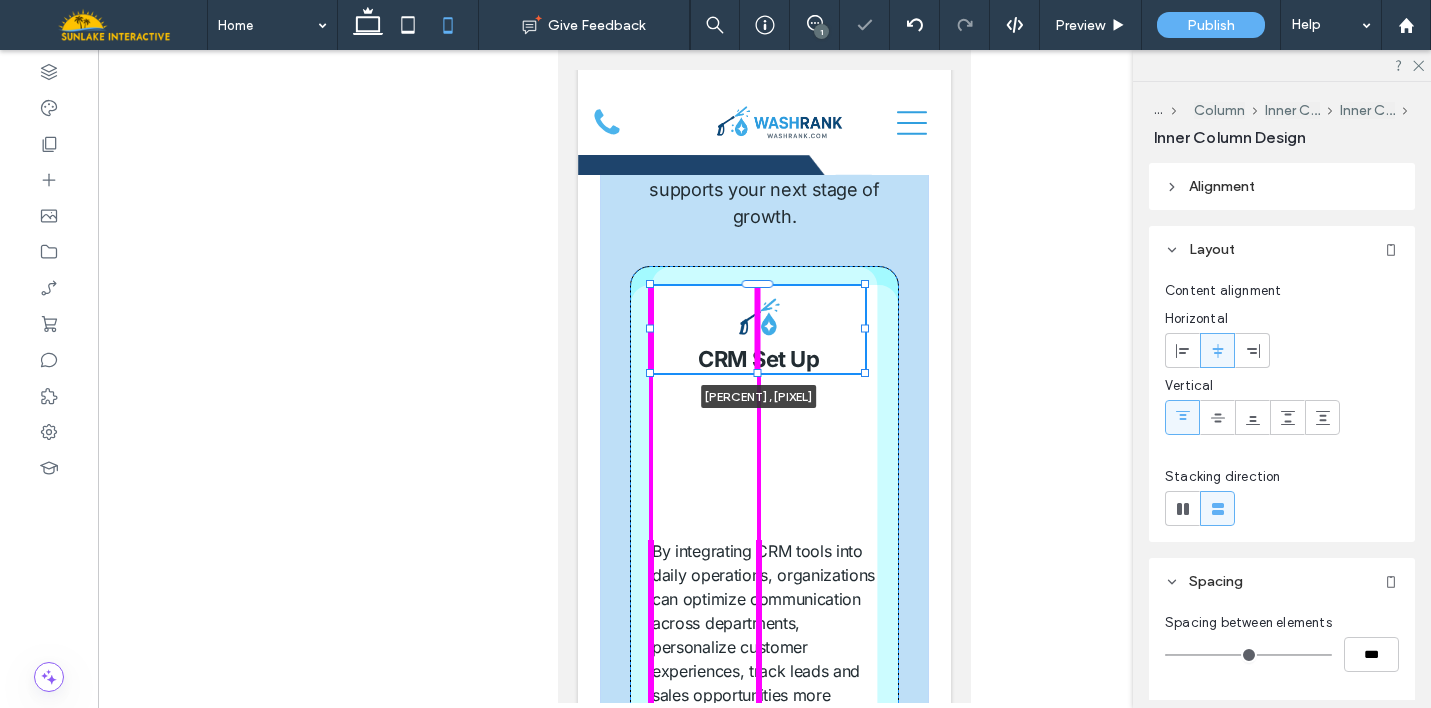 type on "**" 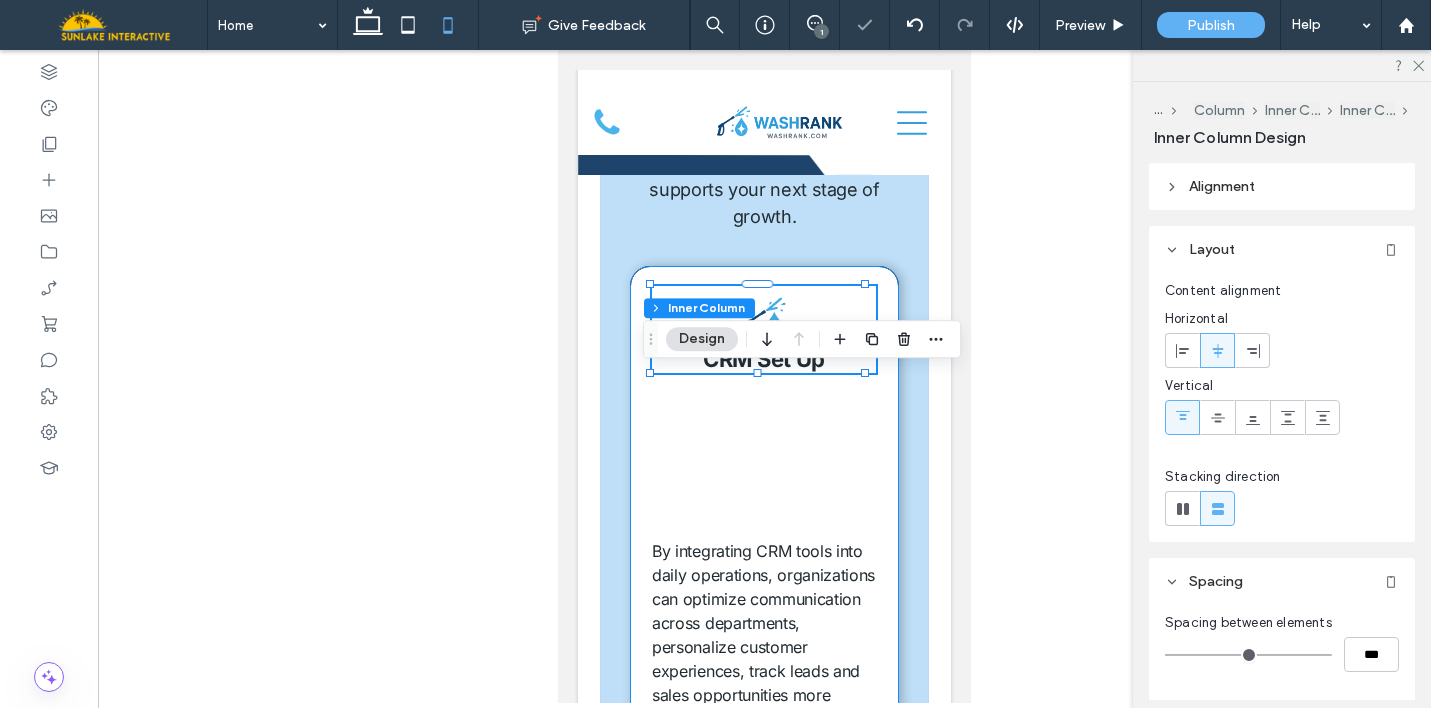 click on "CRM Set Up
99% , 87px
By integrating CRM tools into daily operations, organizations can optimize communication across departments, personalize customer experiences, track leads and sales opportunities more effectively, and ultimately foster stronger, long-lasting relationships." at bounding box center [765, 532] 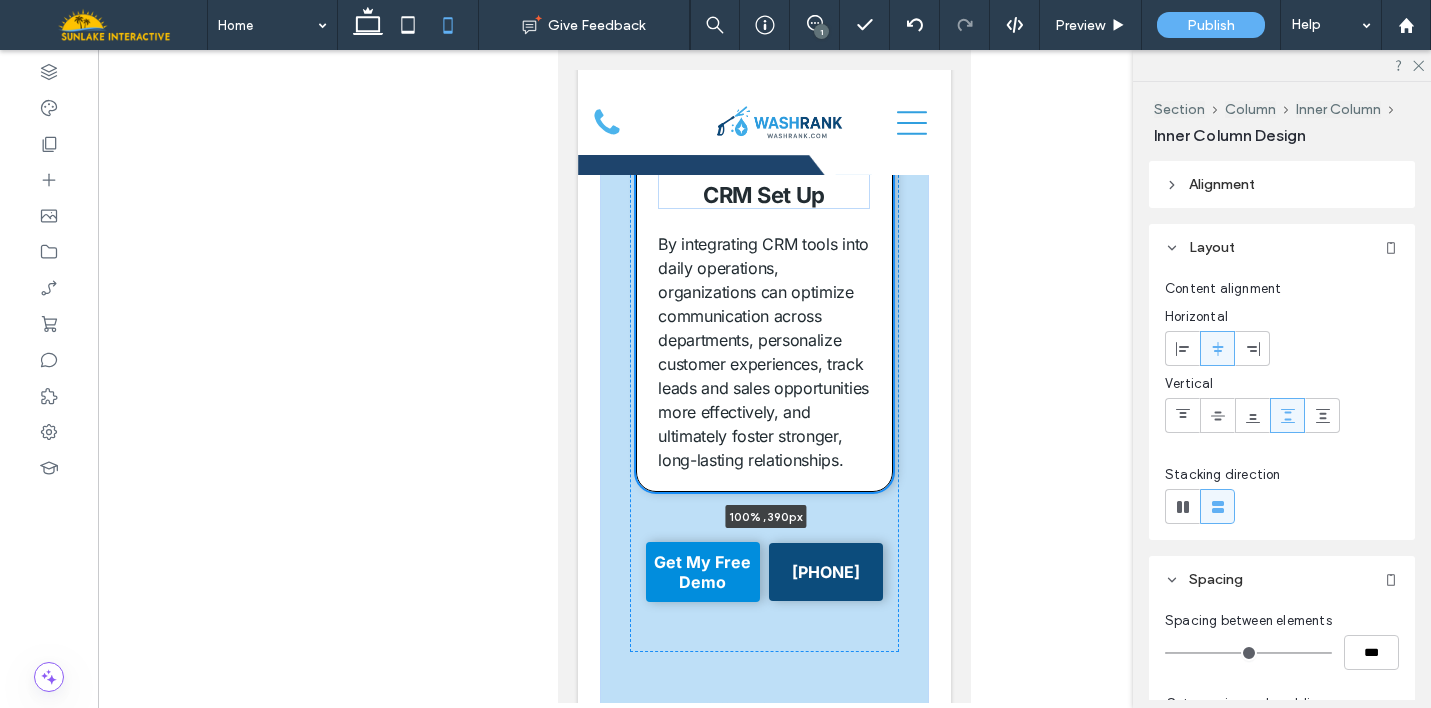 scroll, scrollTop: 5481, scrollLeft: 0, axis: vertical 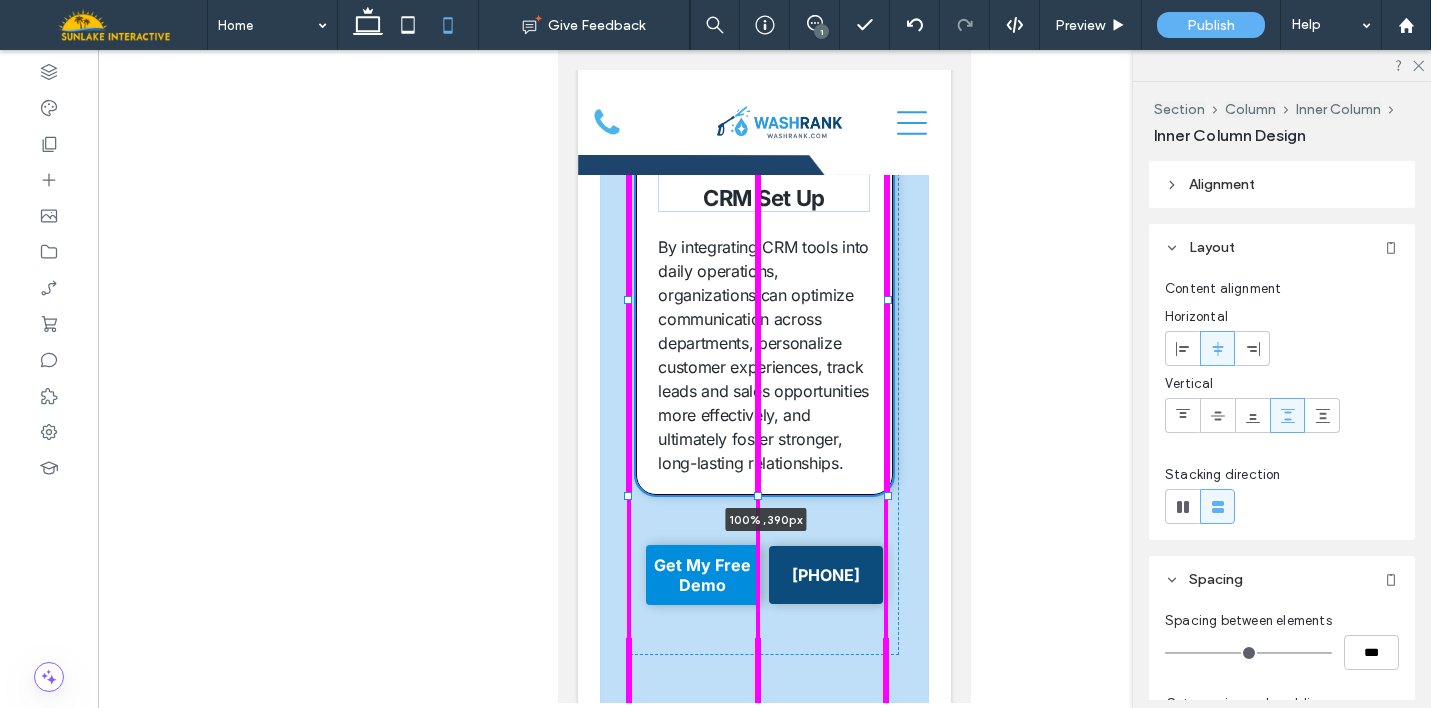 drag, startPoint x: 758, startPoint y: 580, endPoint x: 752, endPoint y: 437, distance: 143.12582 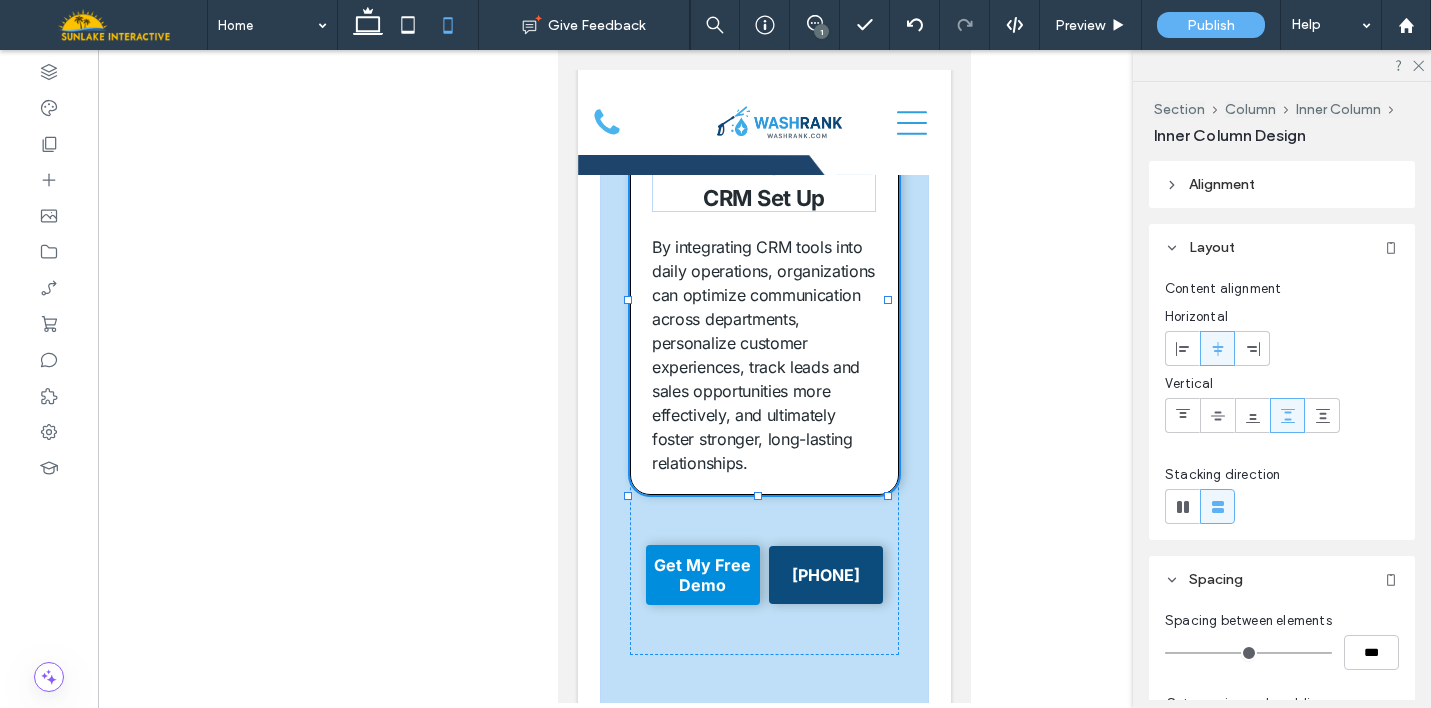 type on "**" 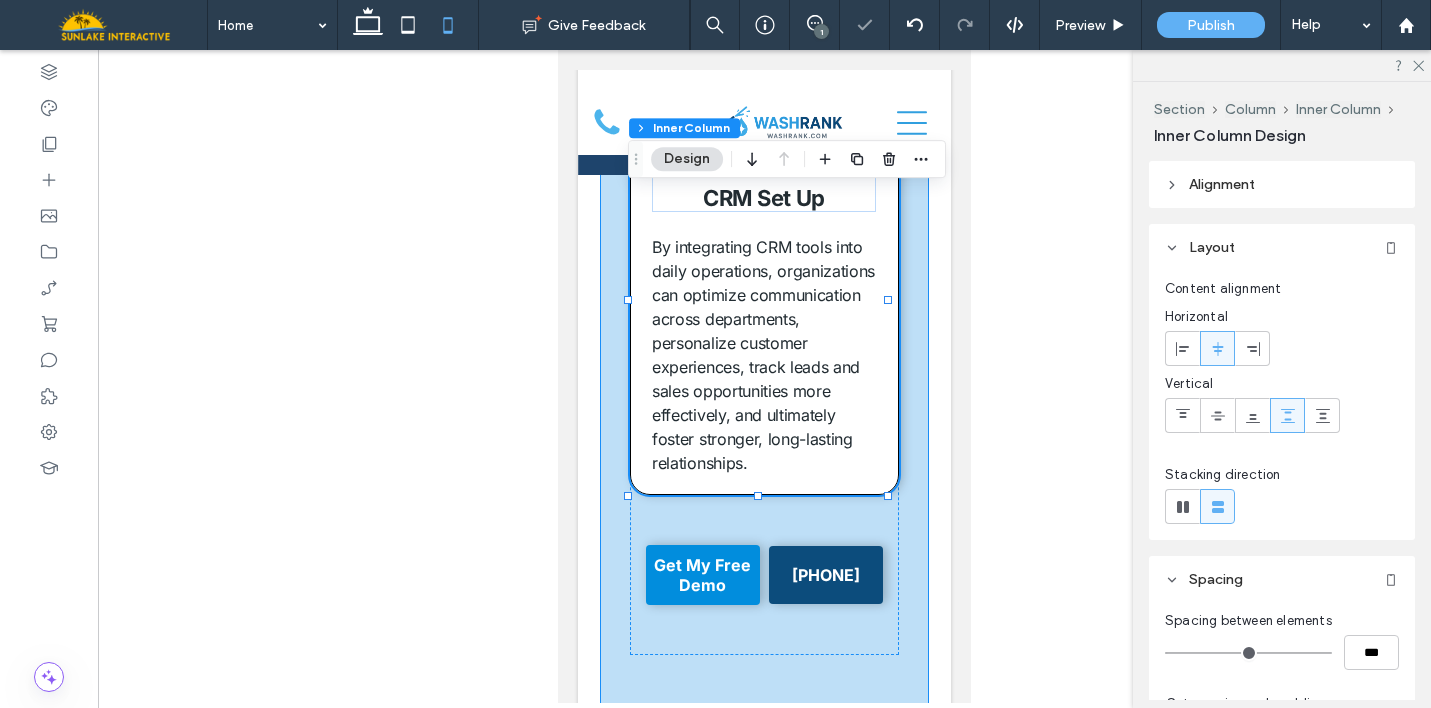 click on "Take Control of Your Schedule With a CRM
Your pressure washing business deserves better than generic marketing. With WashRank, you’ll finally have a system that brings in leads, handles follow-ups, and supports your next stage of growth.
CRM Set Up
By integrating CRM tools into daily operations, organizations can optimize communication across departments, personalize customer experiences, track leads and sales opportunities more effectively, and ultimately foster stronger, long-lasting relationships.
100% , 390px
Get My Free Demo
813-851-5028" at bounding box center (764, 398) 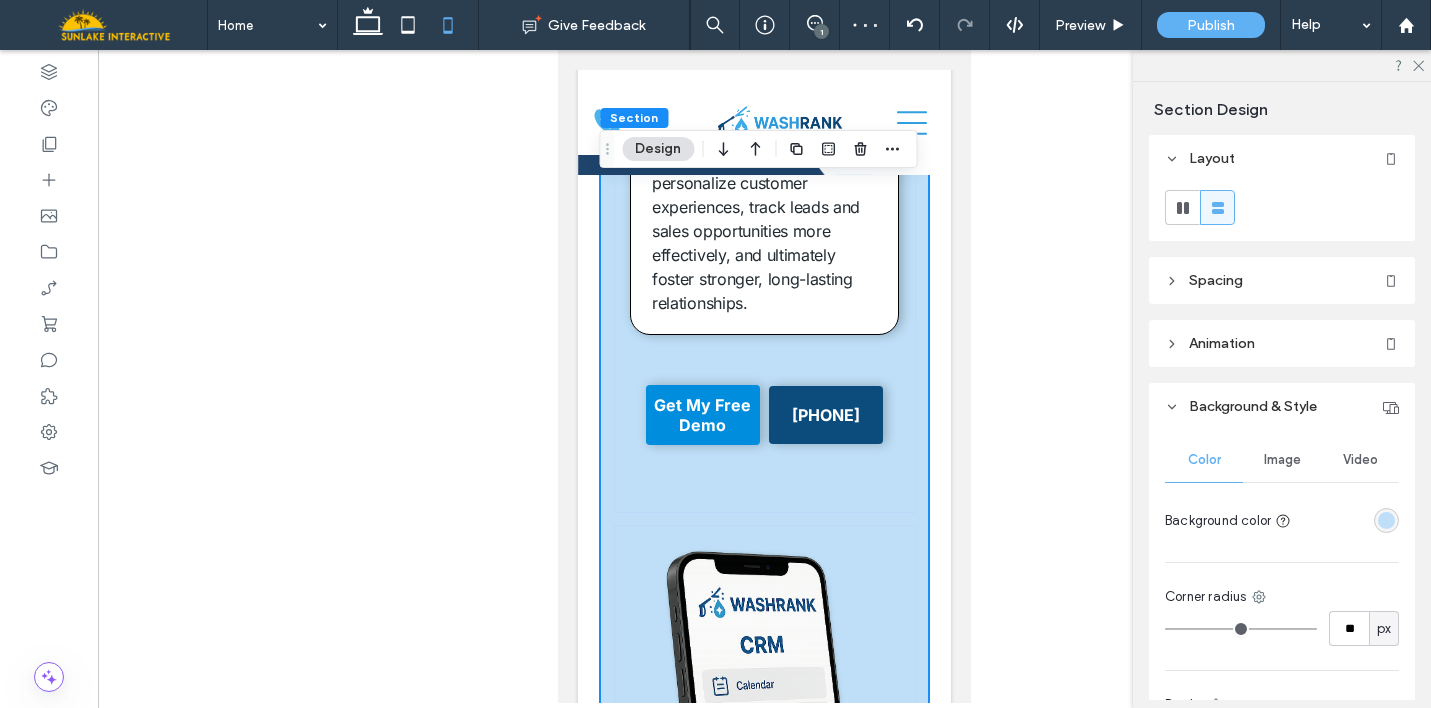 scroll, scrollTop: 5655, scrollLeft: 0, axis: vertical 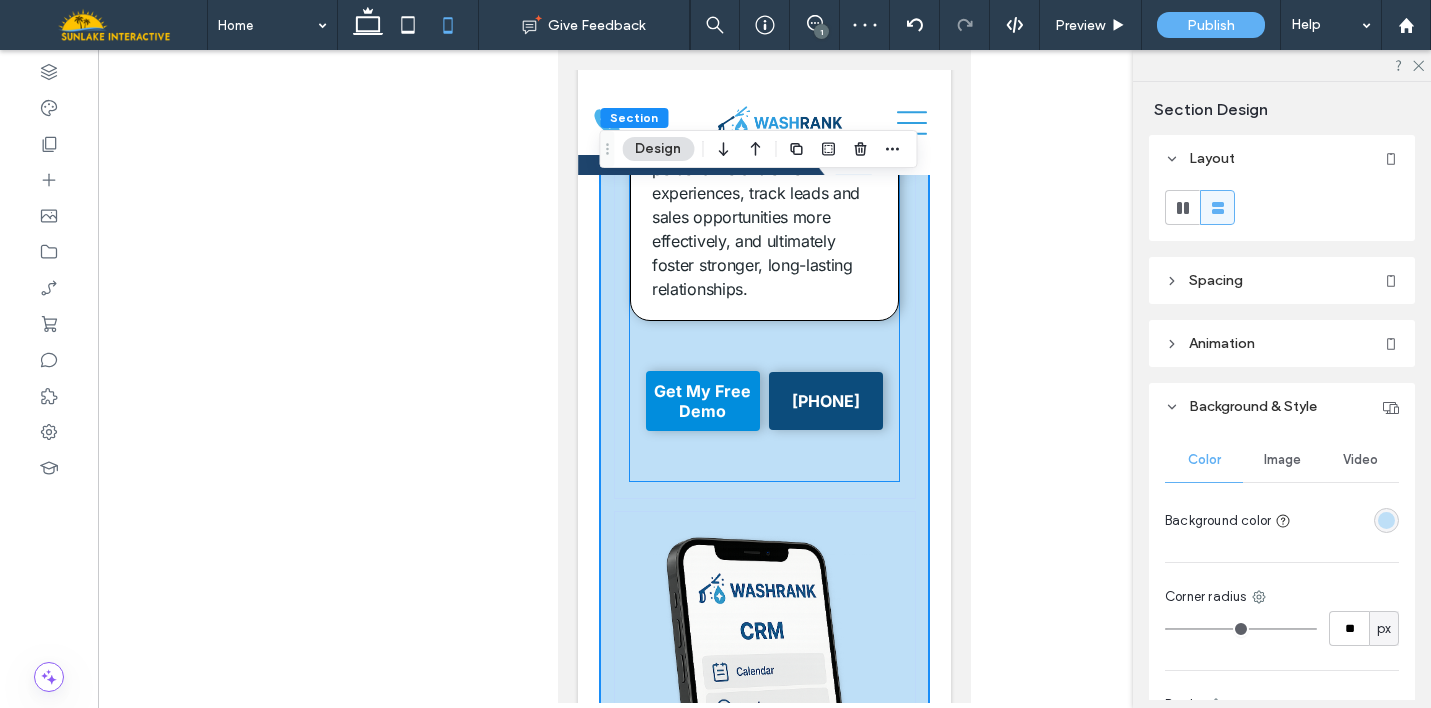 click on "Get My Free Demo
813-851-5028" at bounding box center [765, 401] 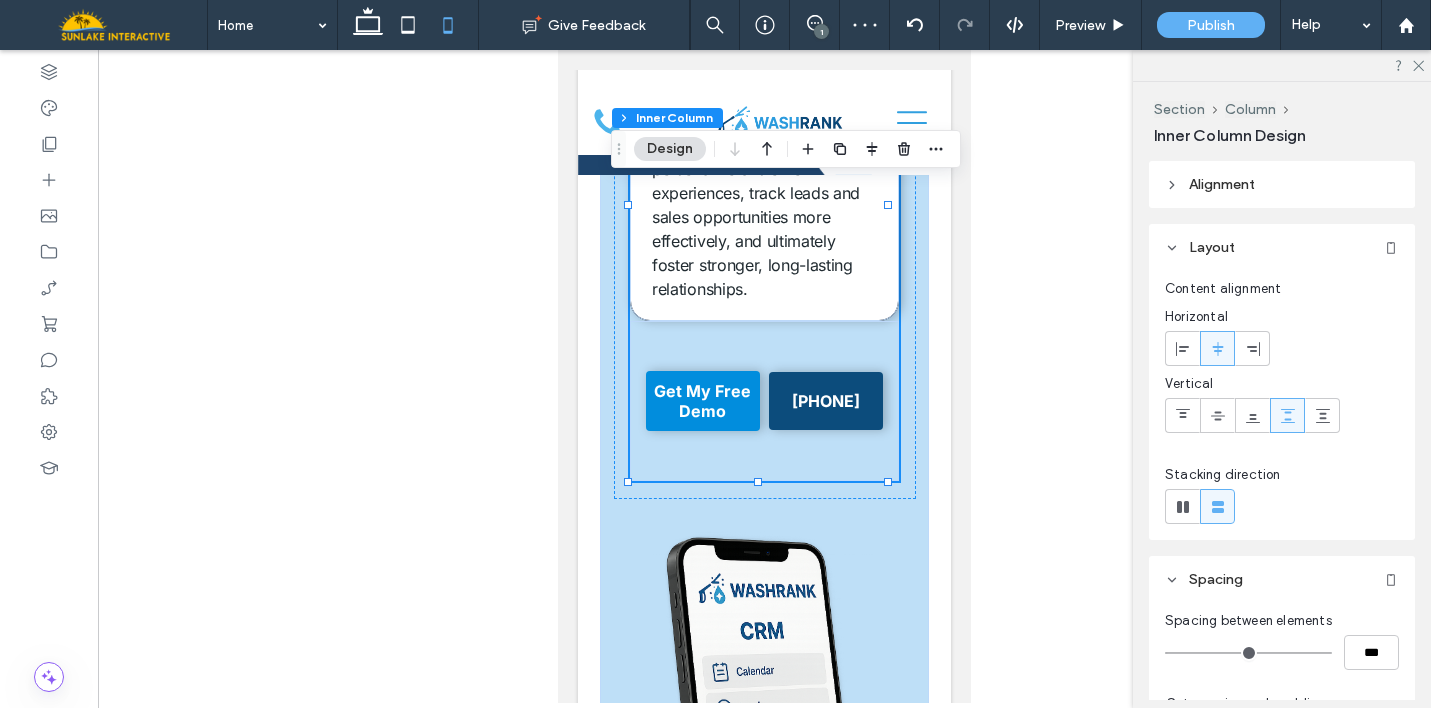 click on "Get My Free Demo
813-851-5028" at bounding box center (765, 401) 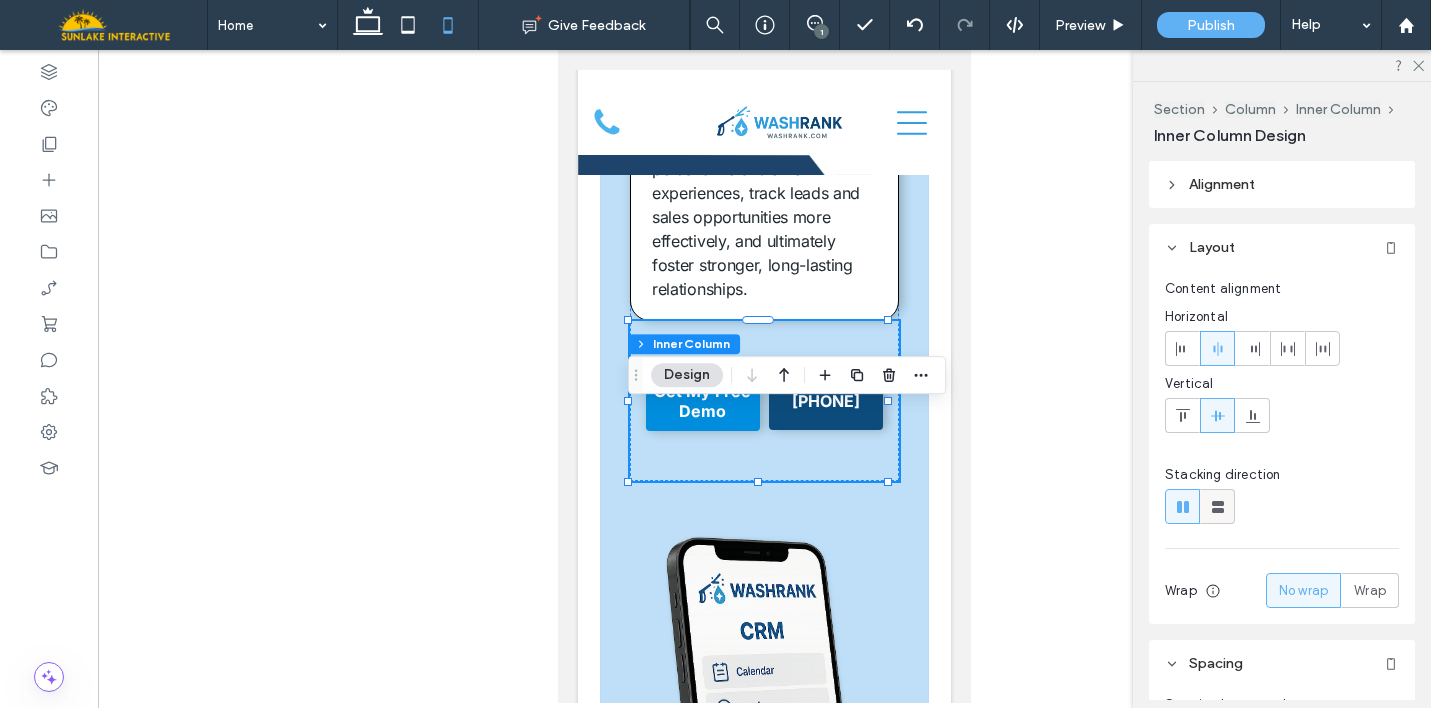 click 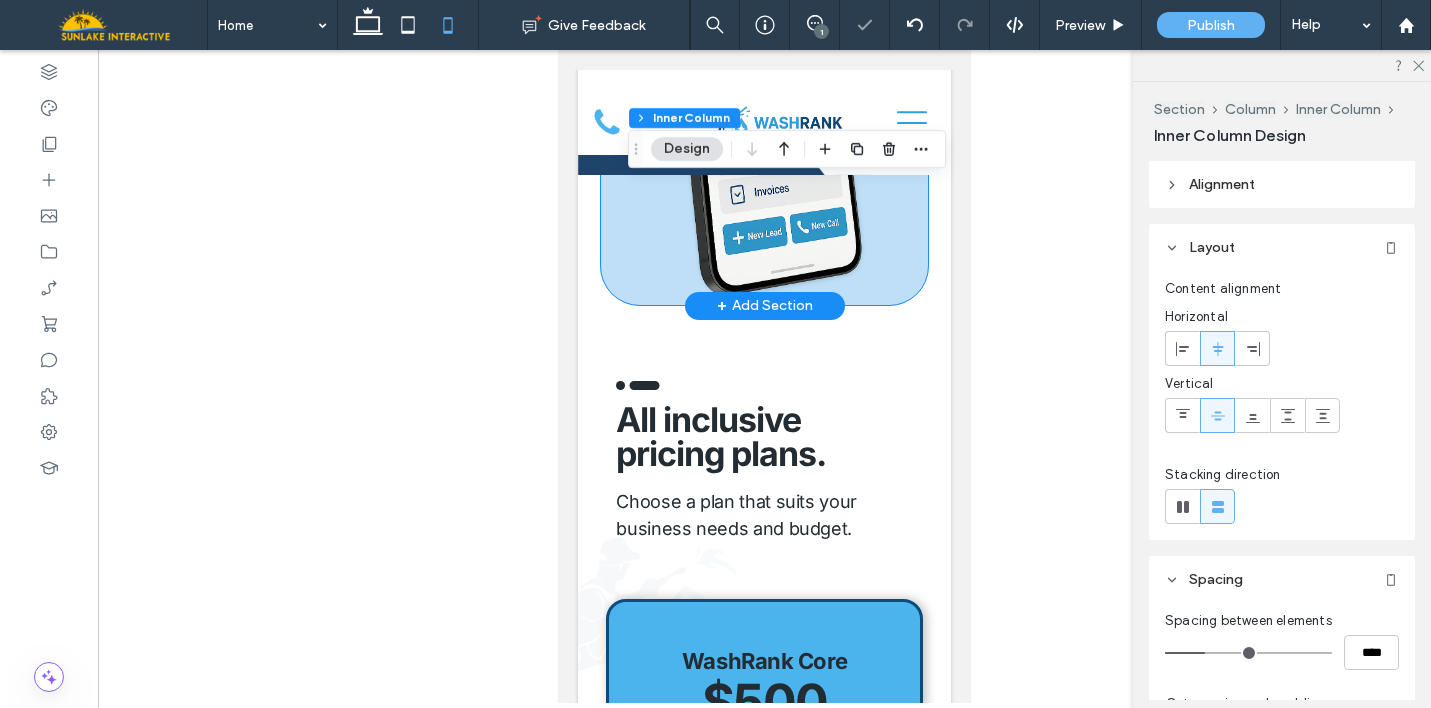 scroll, scrollTop: 6295, scrollLeft: 0, axis: vertical 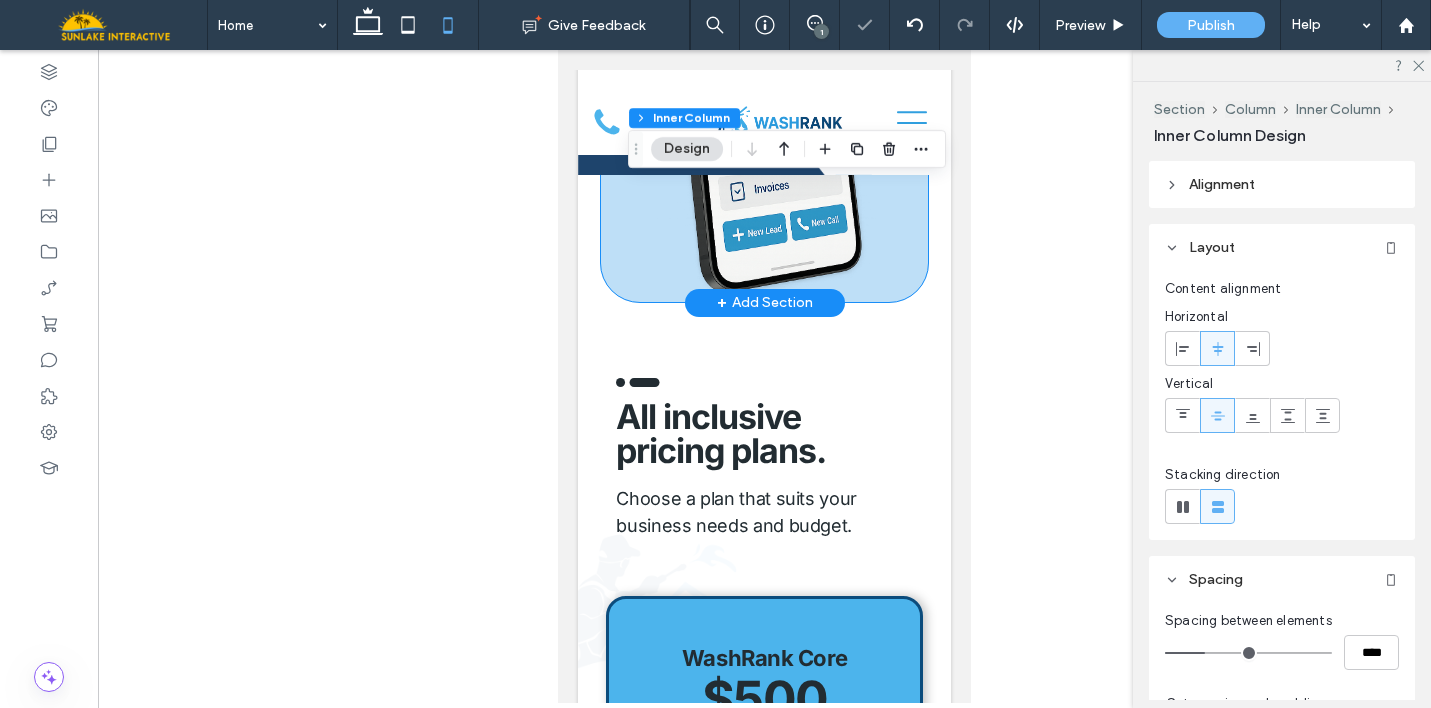 click on "All inclusive pricing plans.
Choose a plan that suits your business needs and budget.
.cls-1-1915212016 {
stroke-width: 0px;
}" at bounding box center (764, 458) 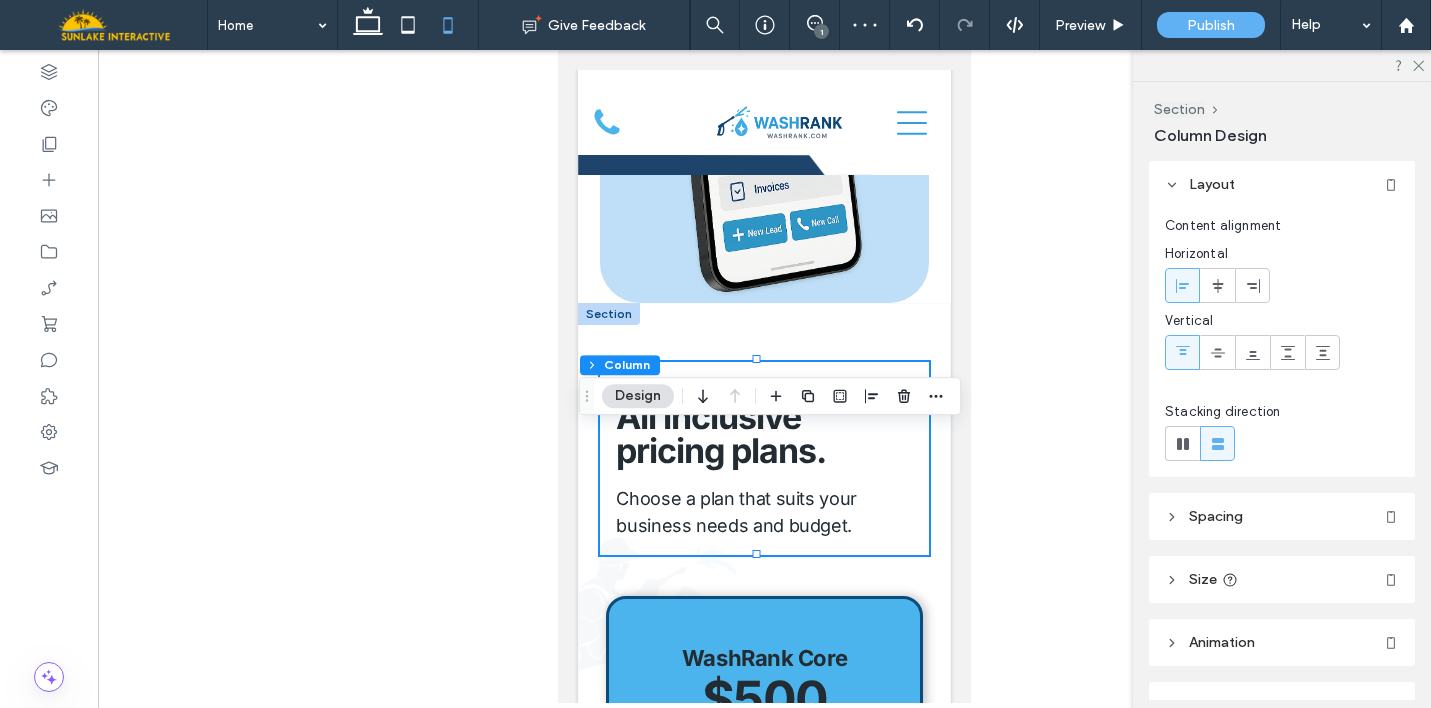 click on "WashRank Core
$500
Monthly
Custom Website & SEO
CRM & Review Automation
Virtual Receptionist Set Up
Social Media Posting
Dedicated Business Coaching
Local Service Ads Set Up
Get Started
Everything in WashRank Core
Google Ads Set Up & Management
Social Media Ads Campaign Set Up & Management
WashRank Boost
+$600" at bounding box center (764, 1121) 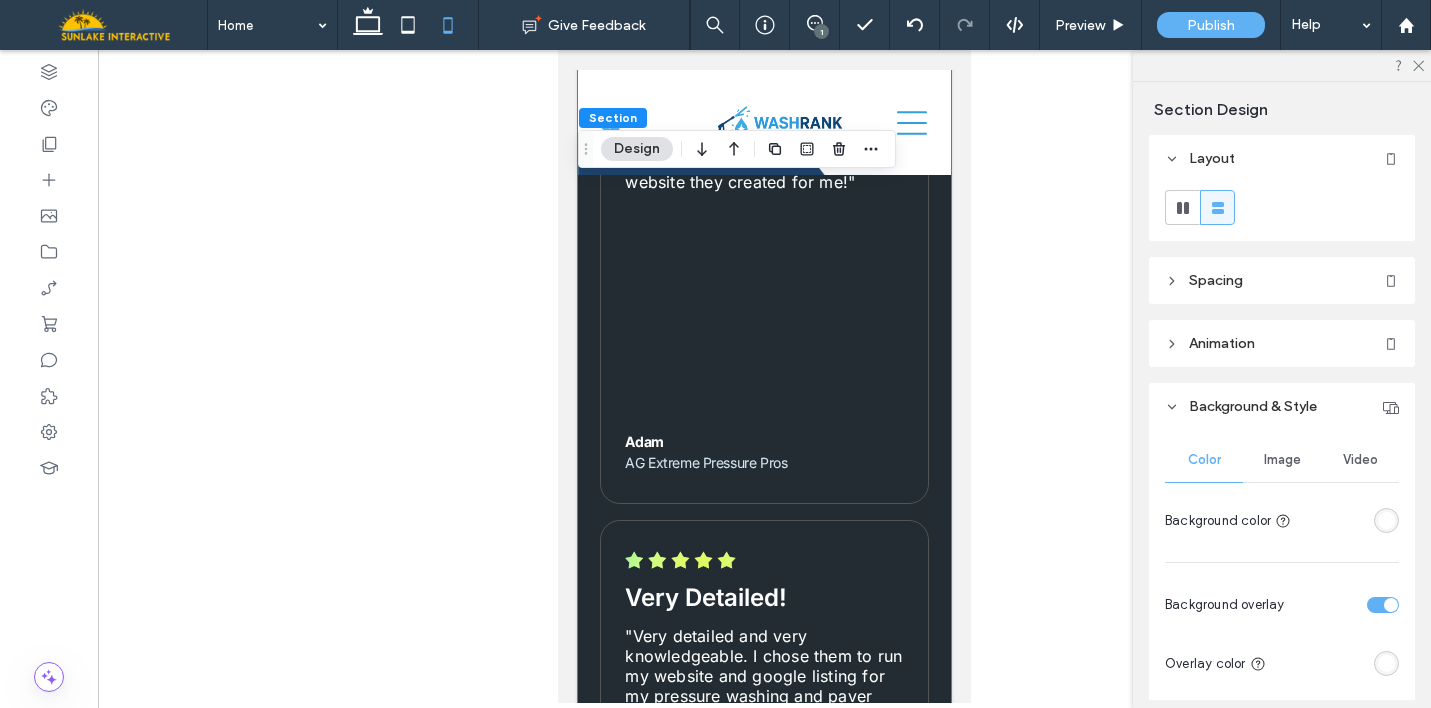 scroll, scrollTop: 8558, scrollLeft: 0, axis: vertical 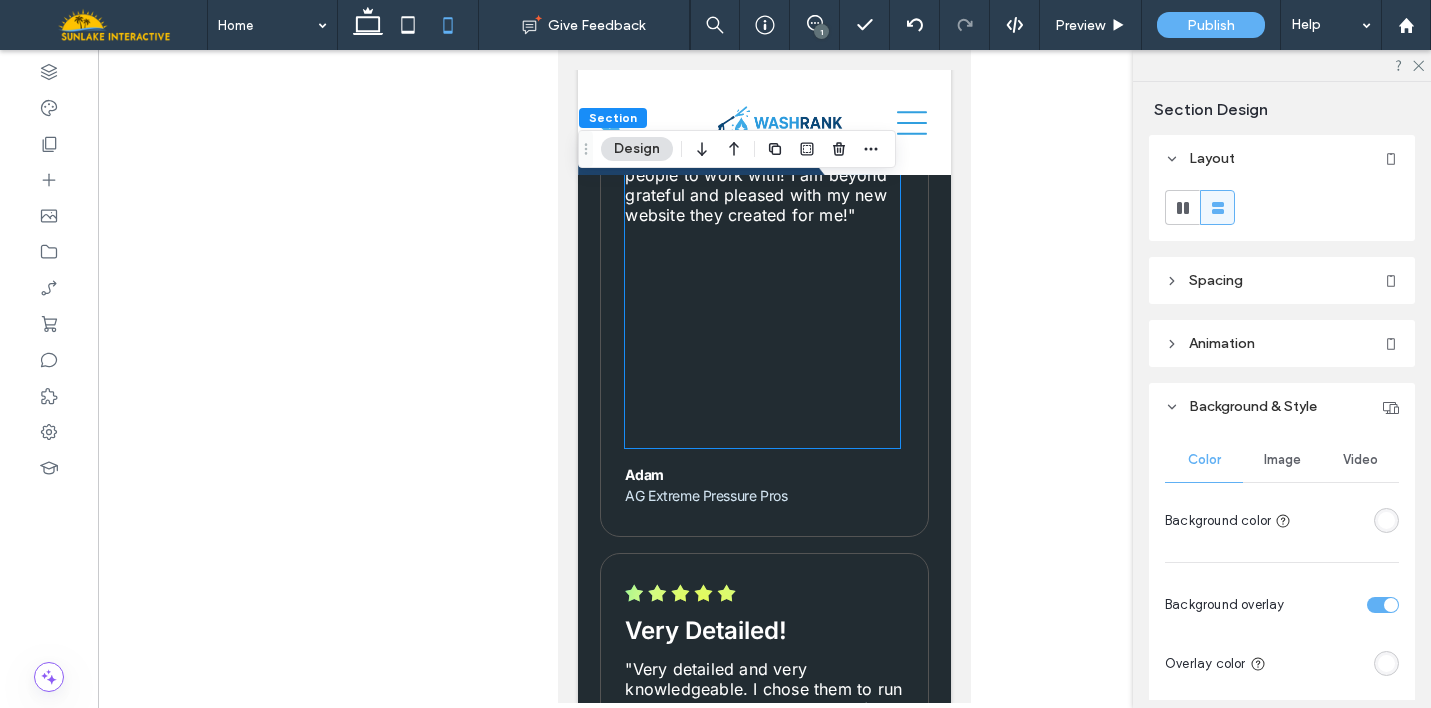click on "Beyond Grateful!
...extremely pleasant and caring people to work with! I am beyond grateful and pleased with my new website they created for me!"" at bounding box center [762, 259] 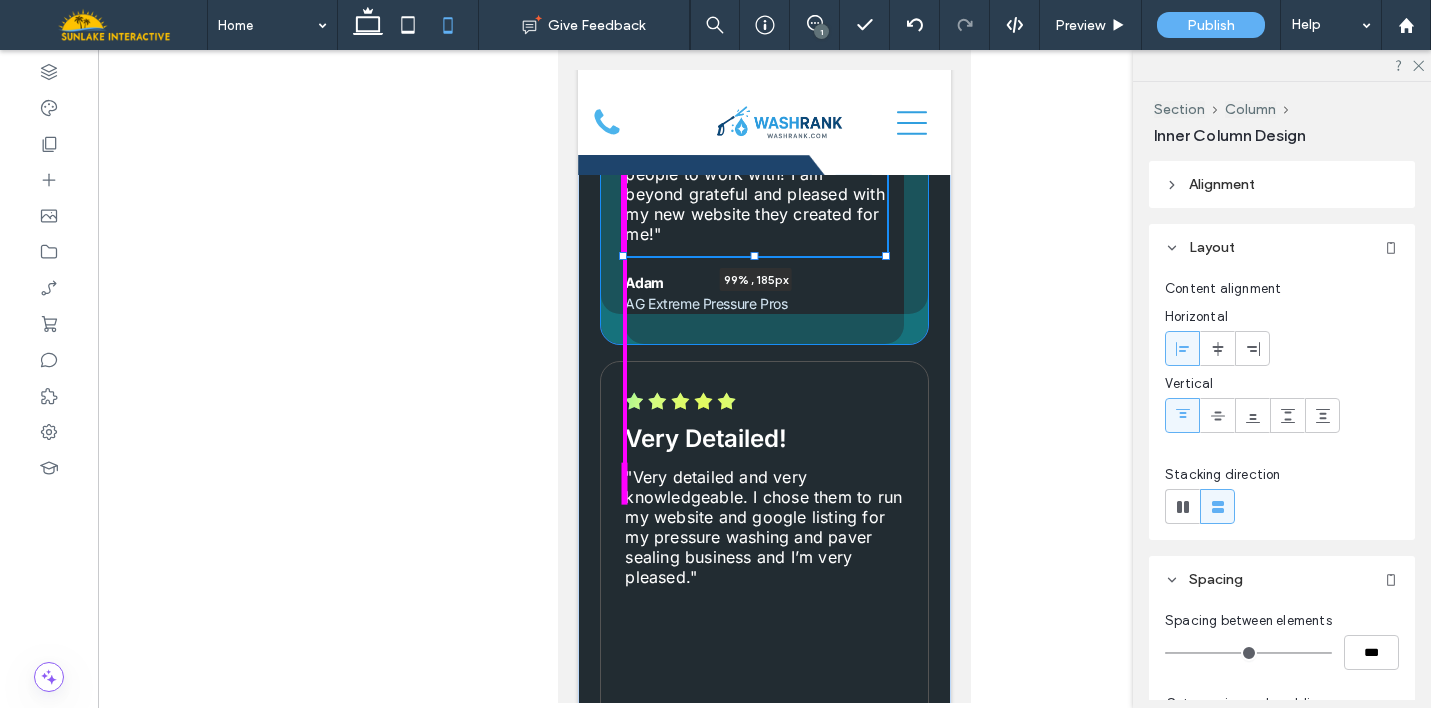 drag, startPoint x: 752, startPoint y: 521, endPoint x: 745, endPoint y: 329, distance: 192.12756 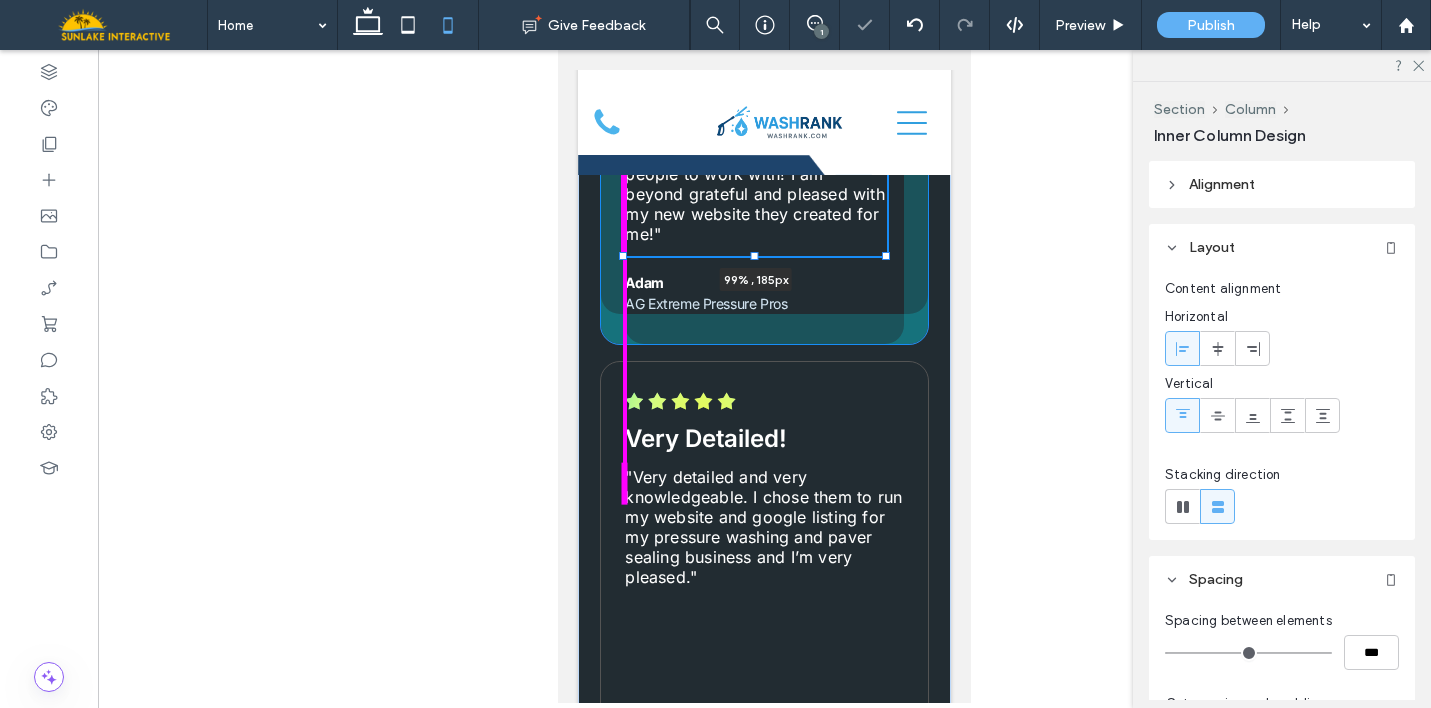 type on "**" 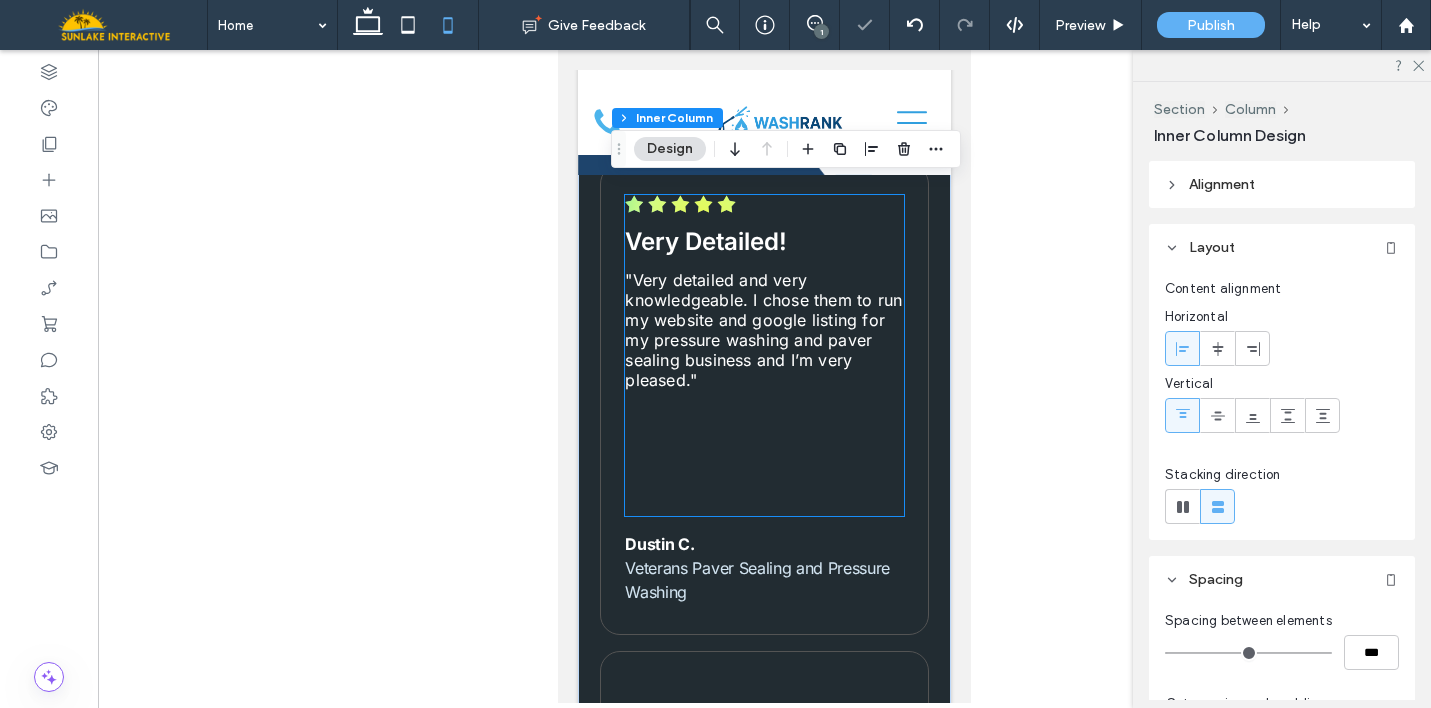 scroll, scrollTop: 8777, scrollLeft: 0, axis: vertical 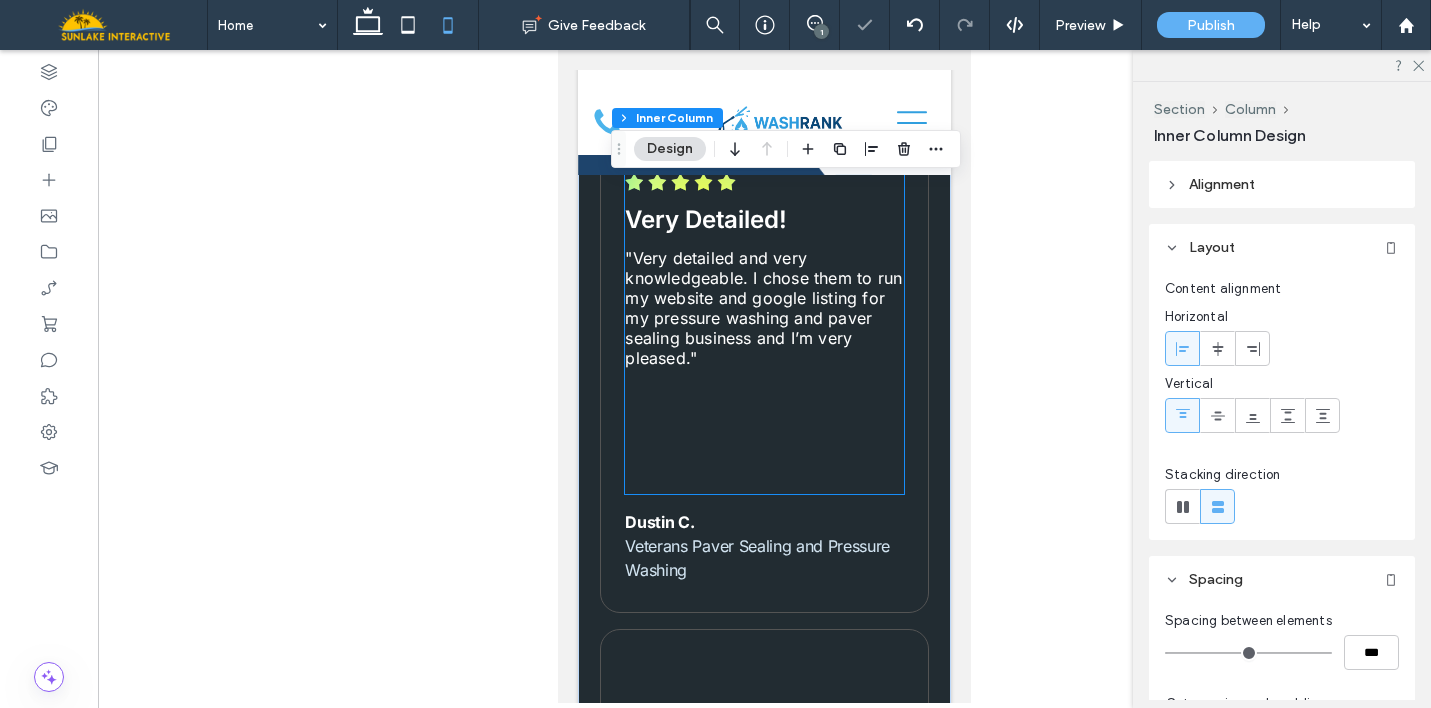 click on "Very Detailed!
"Very detailed and very knowledgeable. I chose them to run my website and google listing for my pressure washing and paver sealing business and I’m very pleased."" at bounding box center [764, 333] 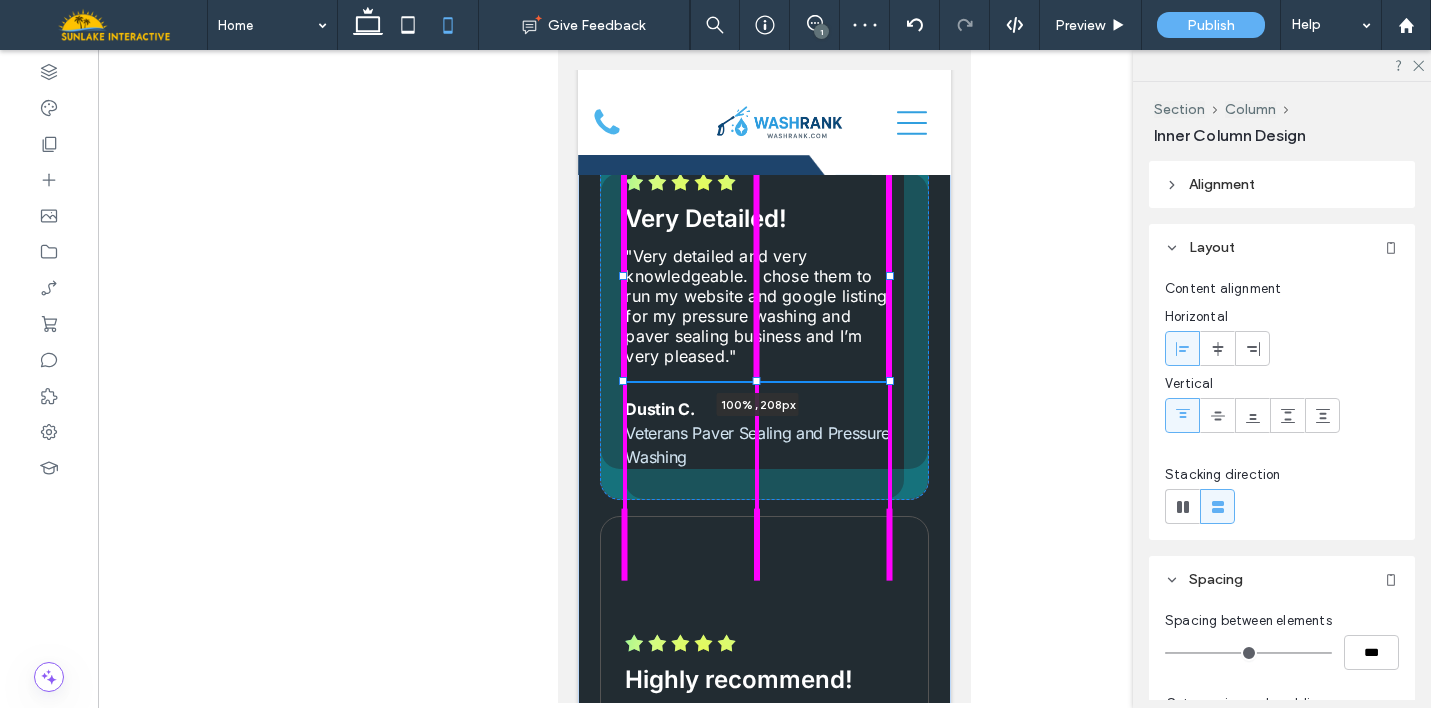 drag, startPoint x: 754, startPoint y: 567, endPoint x: 744, endPoint y: 454, distance: 113.44161 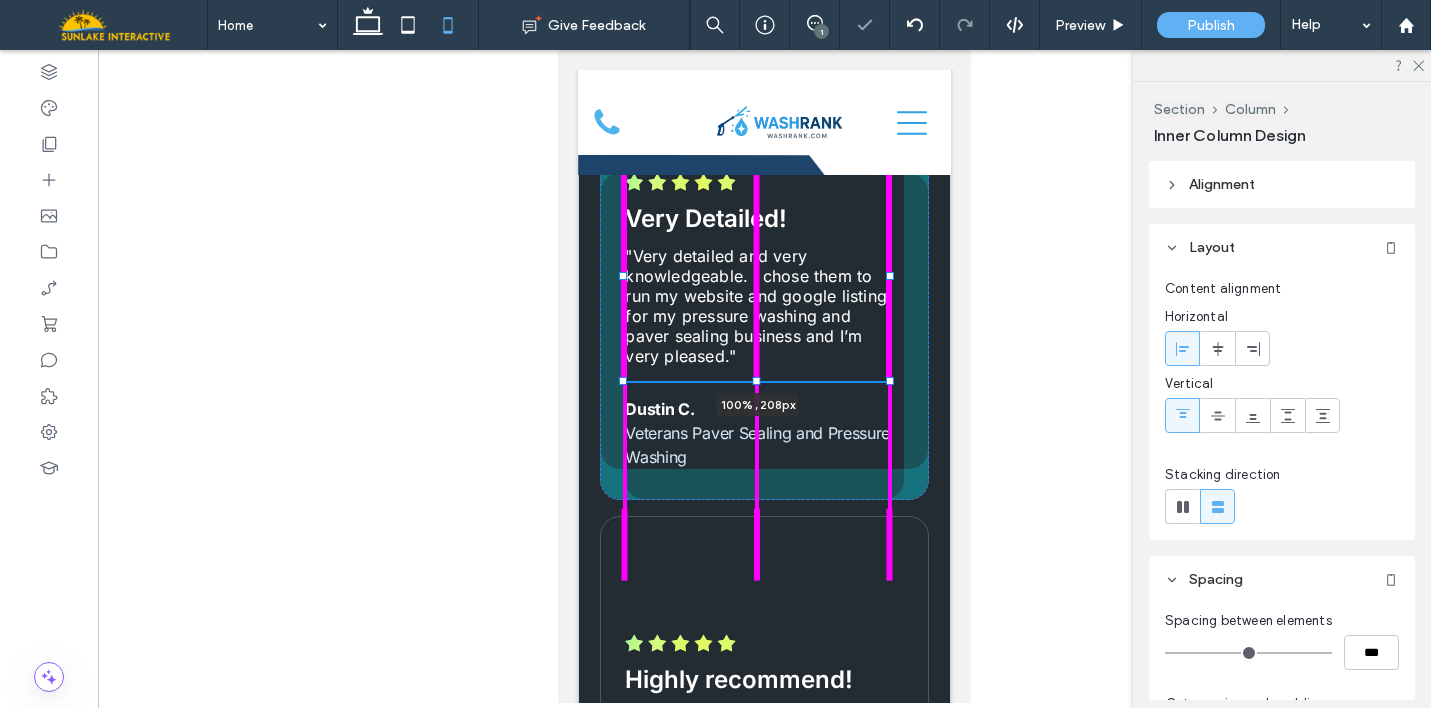 type on "**" 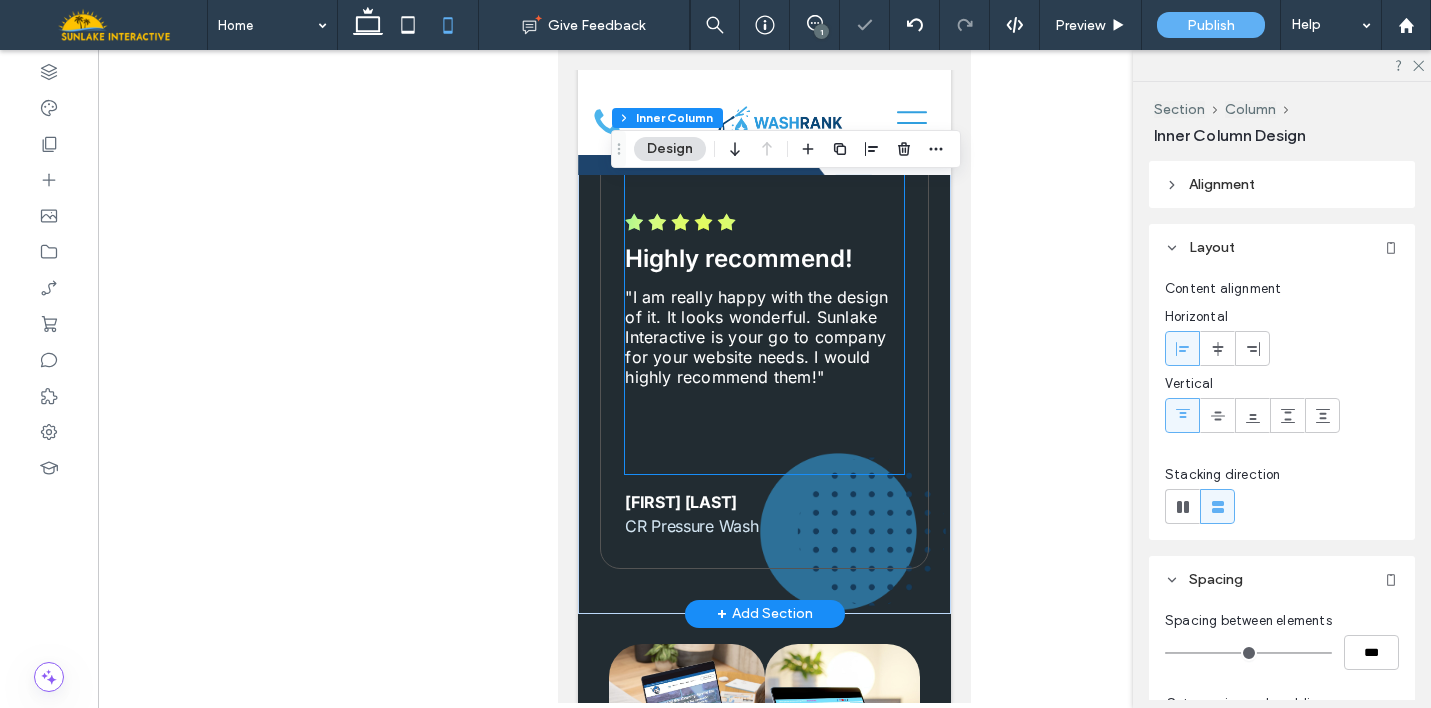 scroll, scrollTop: 9215, scrollLeft: 0, axis: vertical 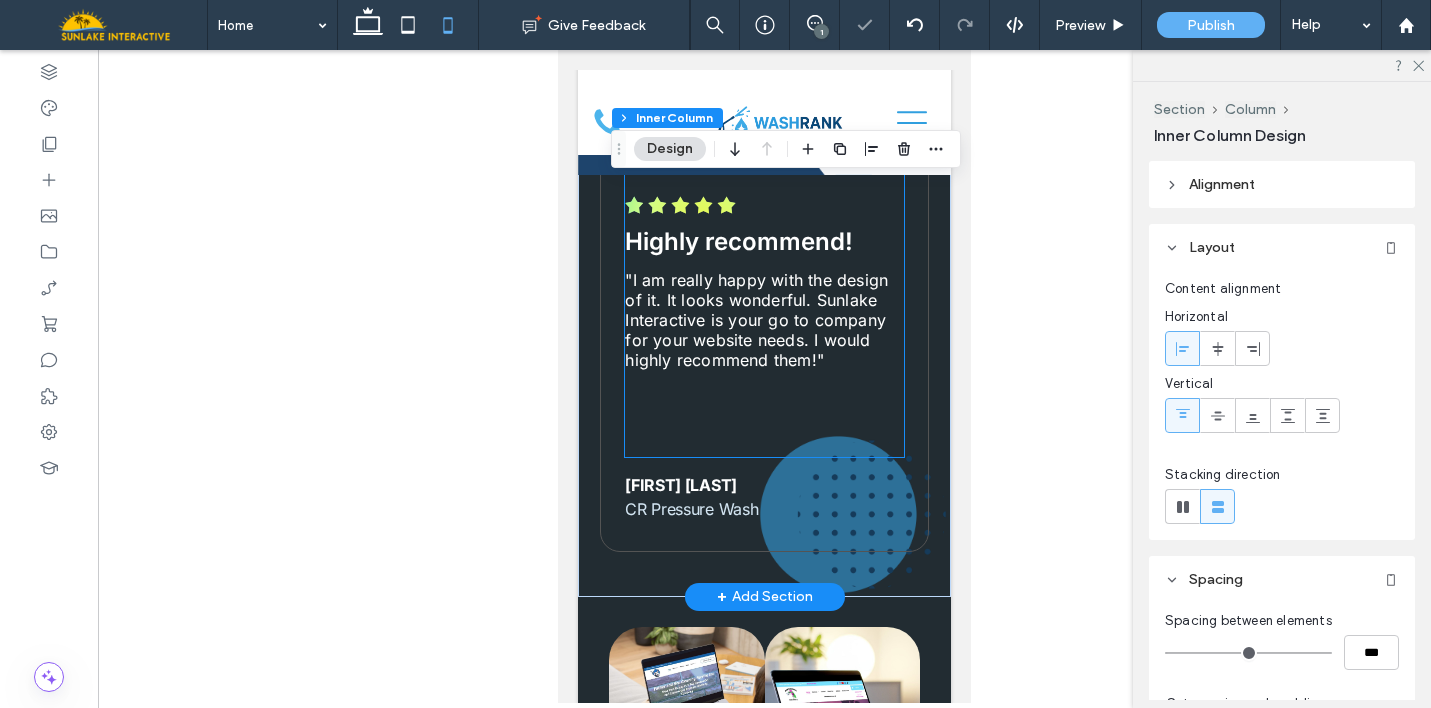 click on "Highly recommend!
"I am really happy with the design of it. It looks wonderful. Sunlake Interactive is your go to company for your website needs. I would highly recommend them!"" at bounding box center [764, 283] 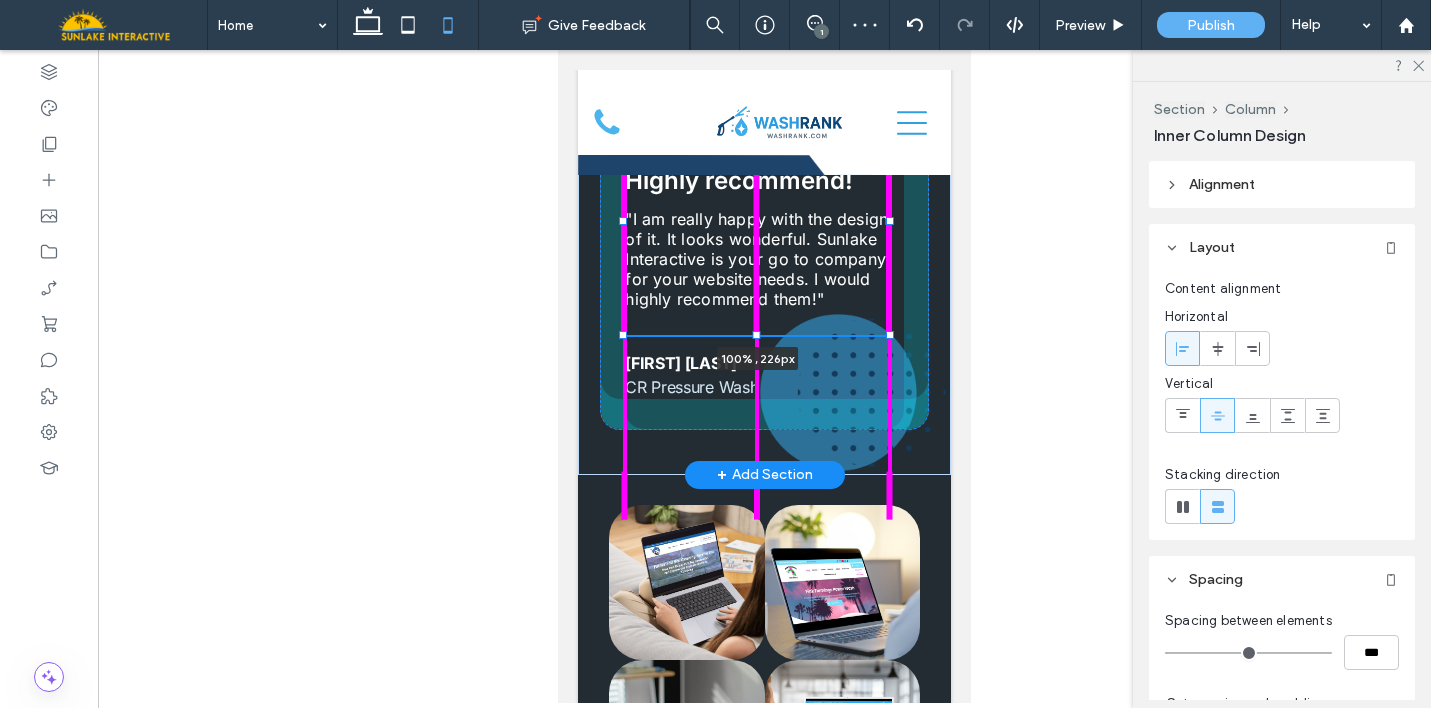 drag, startPoint x: 754, startPoint y: 532, endPoint x: 756, endPoint y: 405, distance: 127.01575 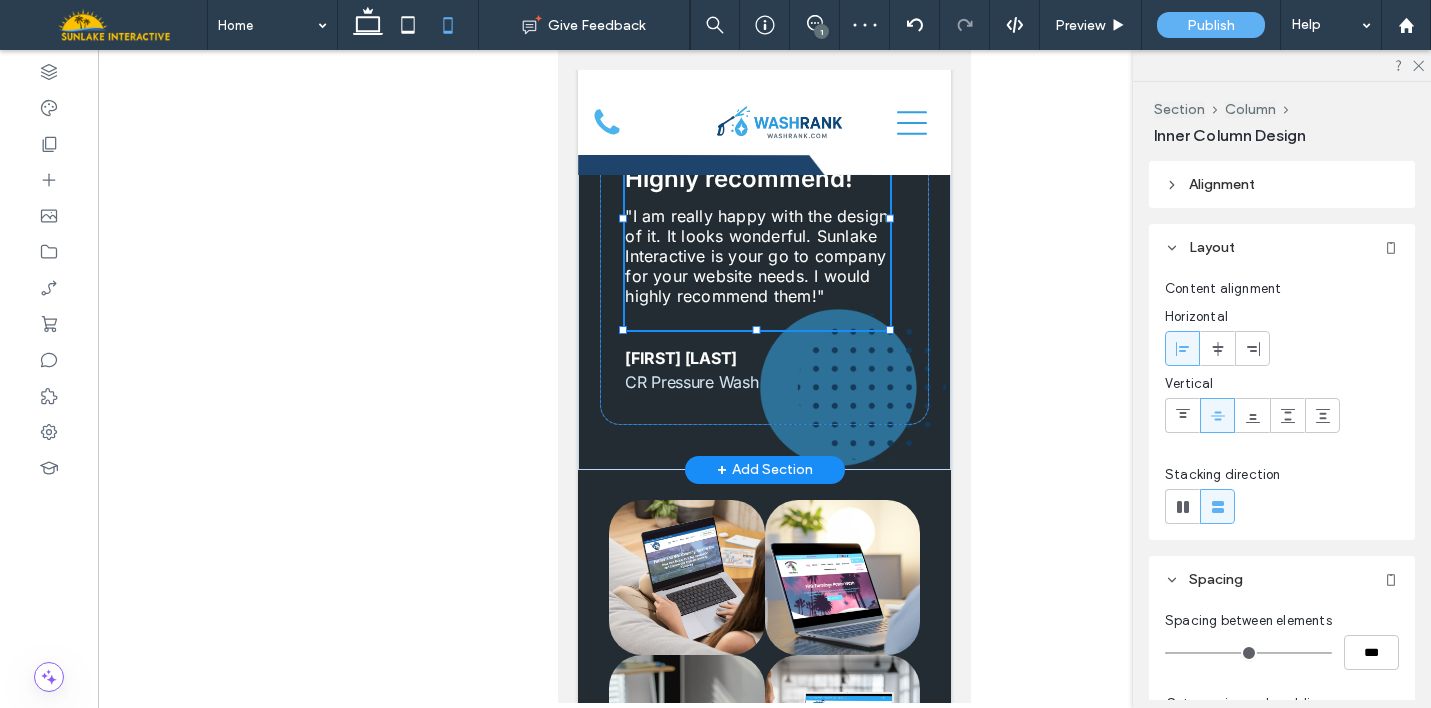 type on "**" 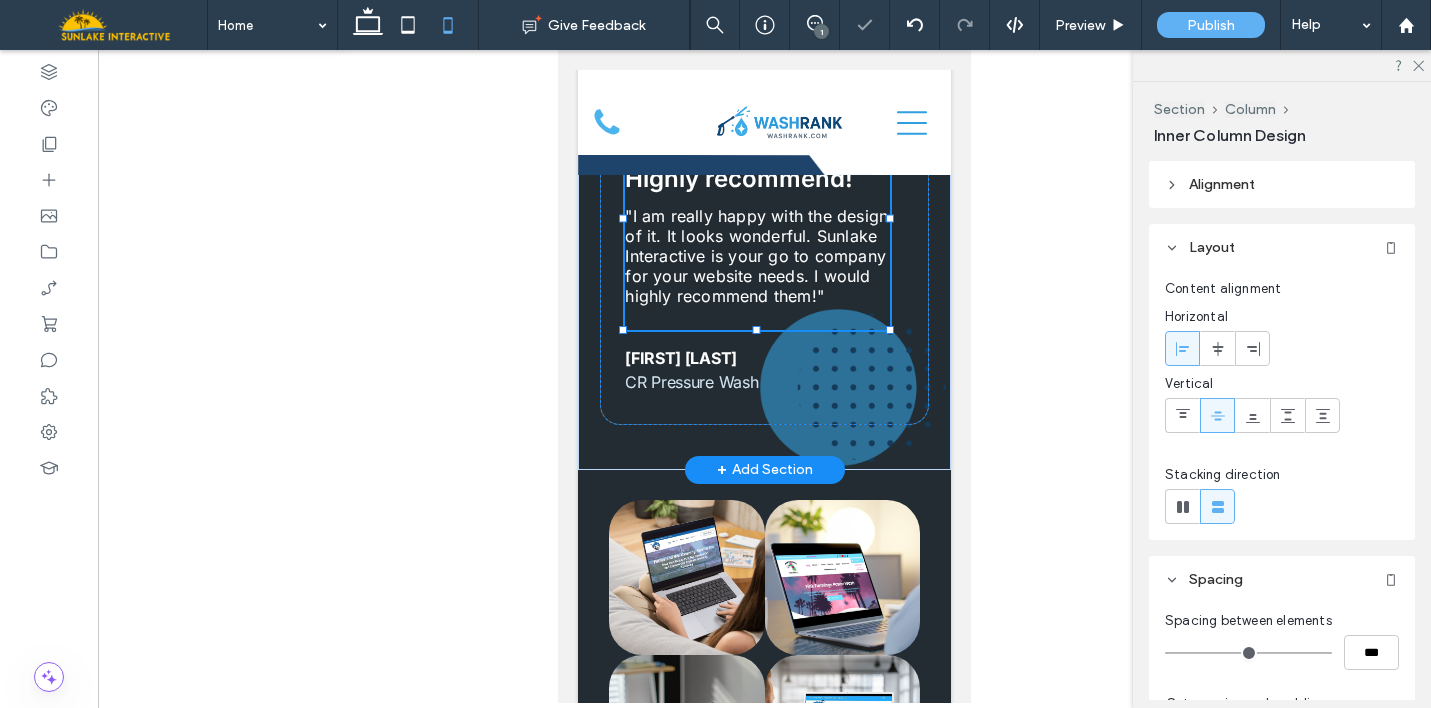 type on "**" 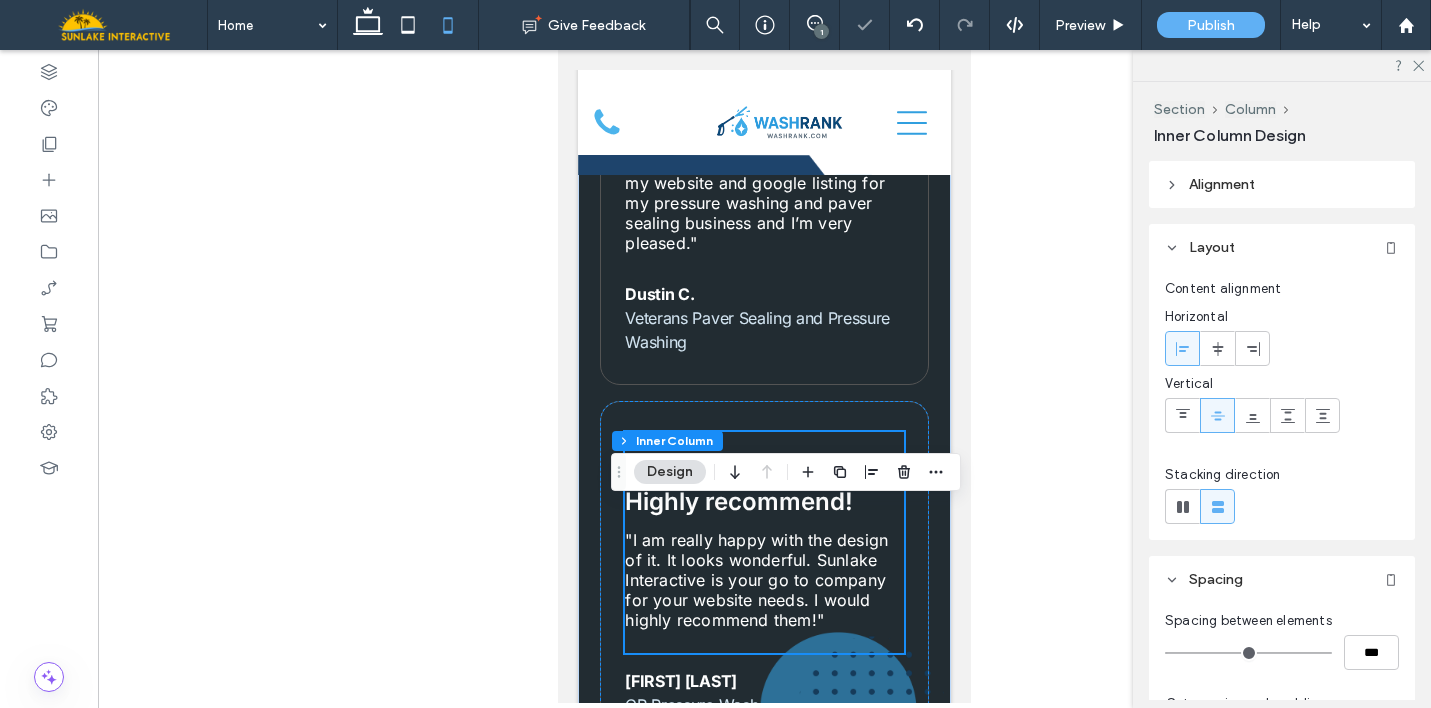 scroll, scrollTop: 8862, scrollLeft: 0, axis: vertical 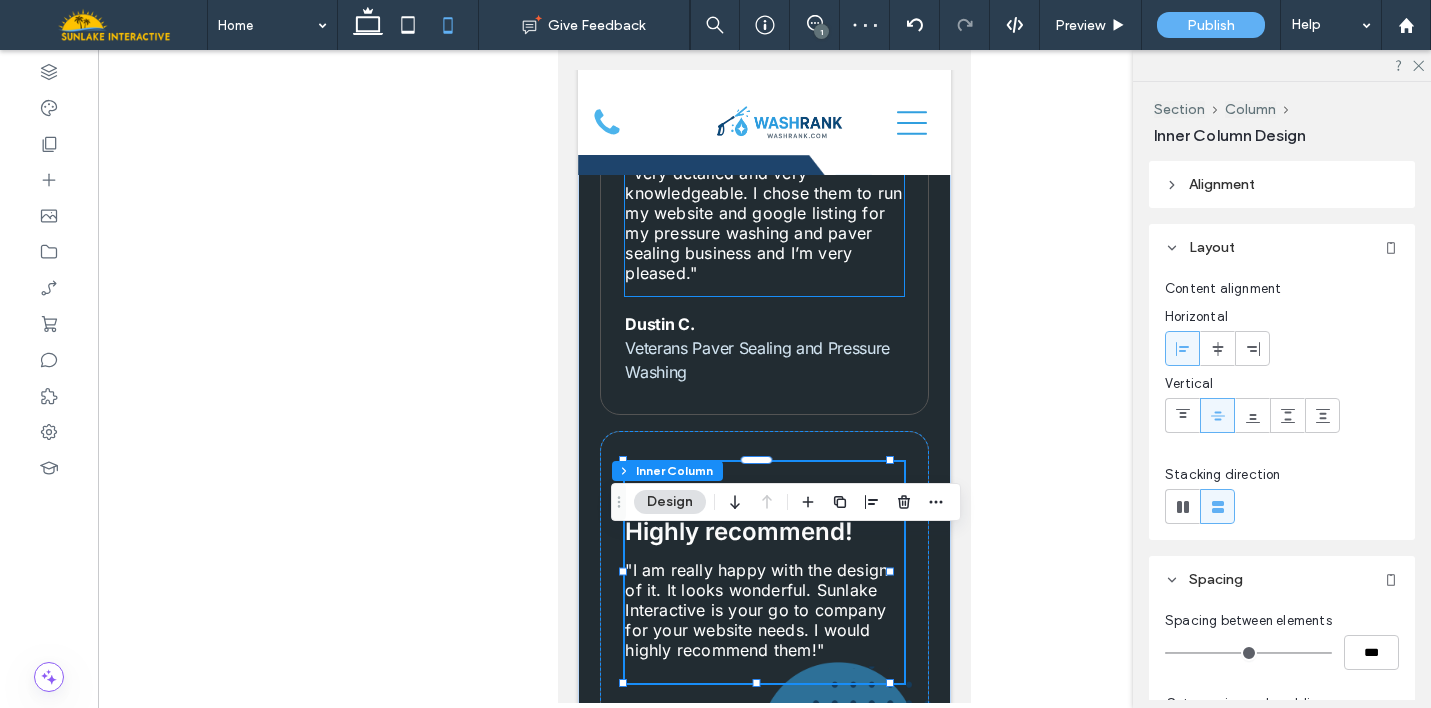 click on ""Very detailed and very knowledgeable. I chose them to run my website and google listing for my pressure washing and paver sealing business and I’m very pleased."" at bounding box center (764, 223) 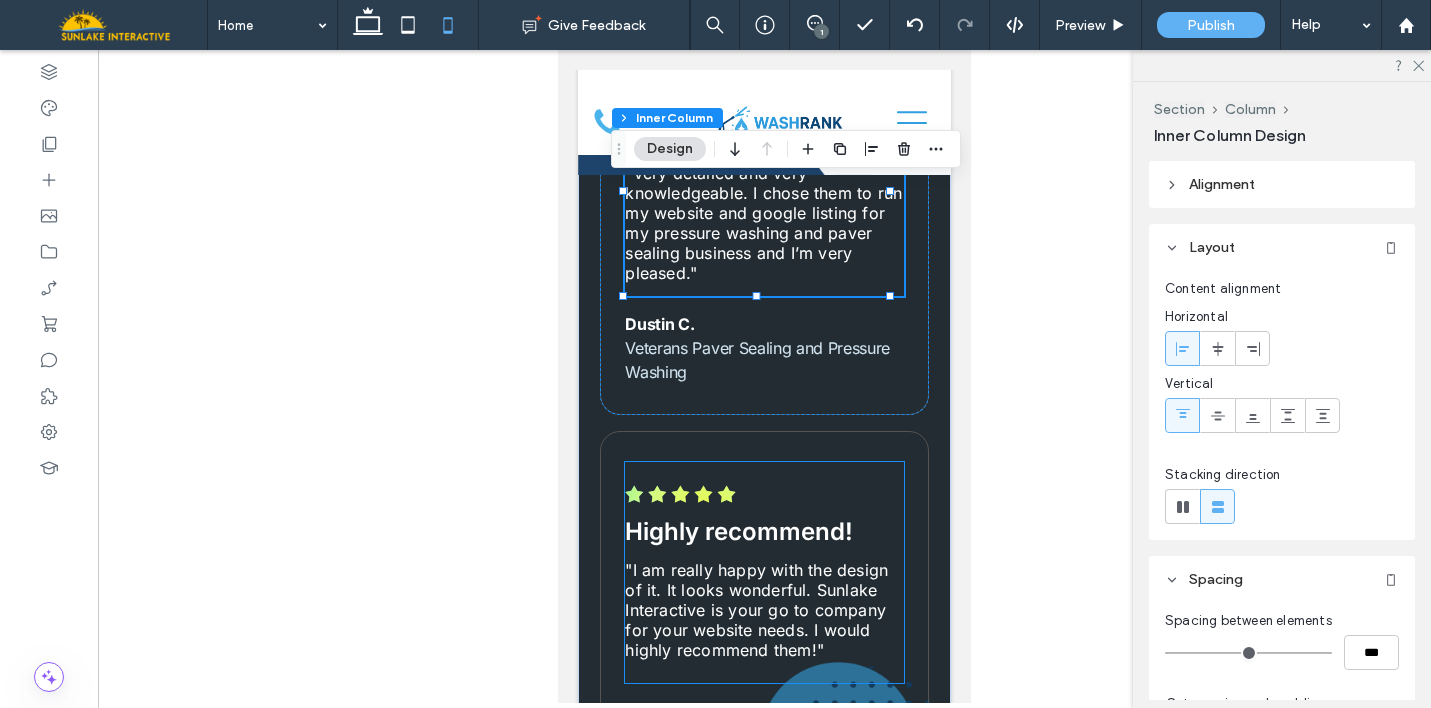 click on "Highly recommend!
"I am really happy with the design of it. It looks wonderful. Sunlake Interactive is your go to company for your website needs. I would highly recommend them!"" at bounding box center [764, 572] 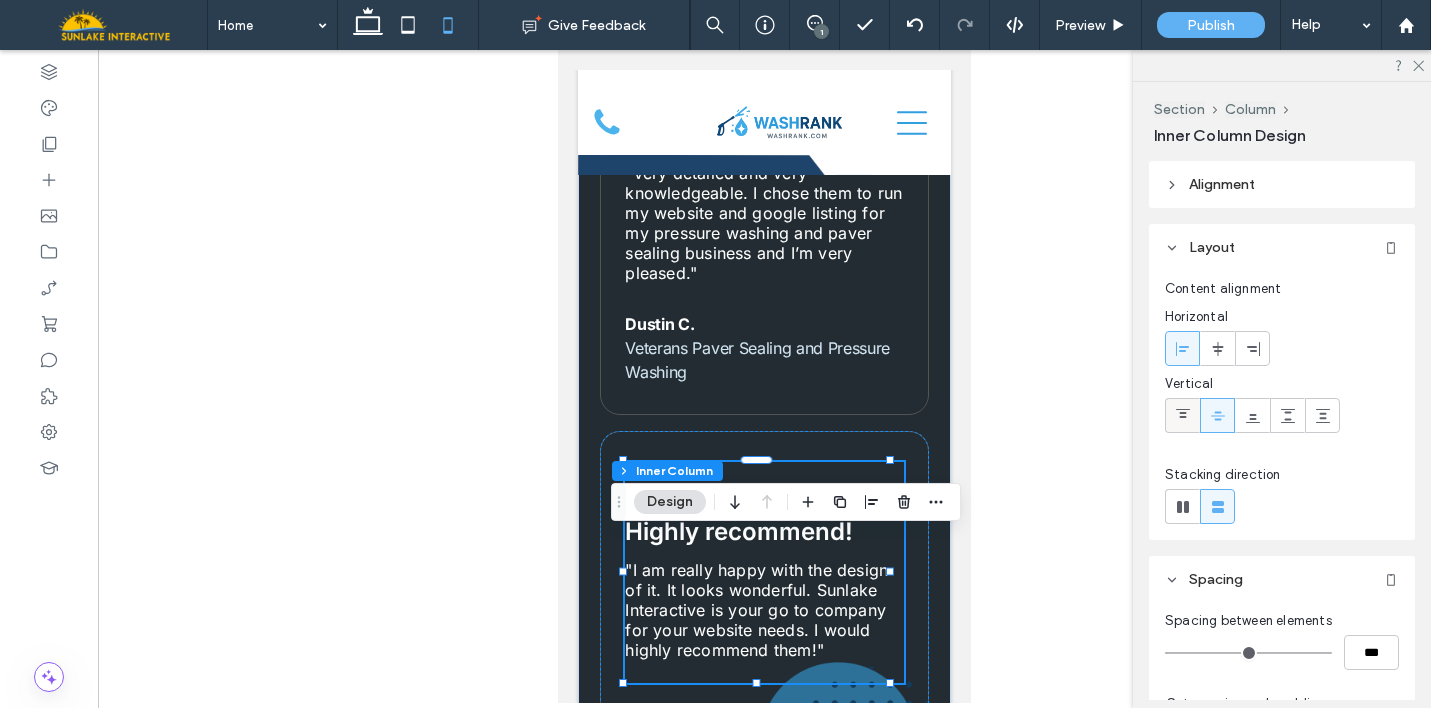 click 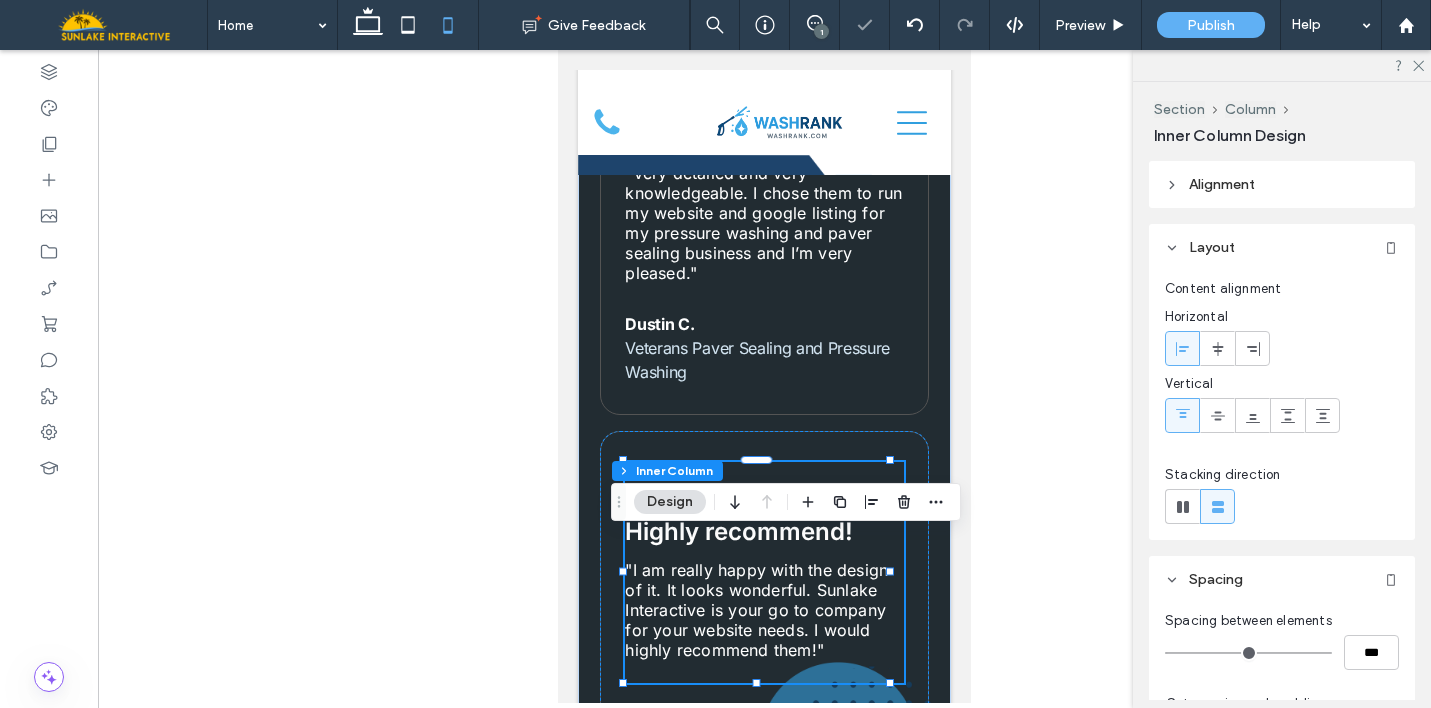 type on "**" 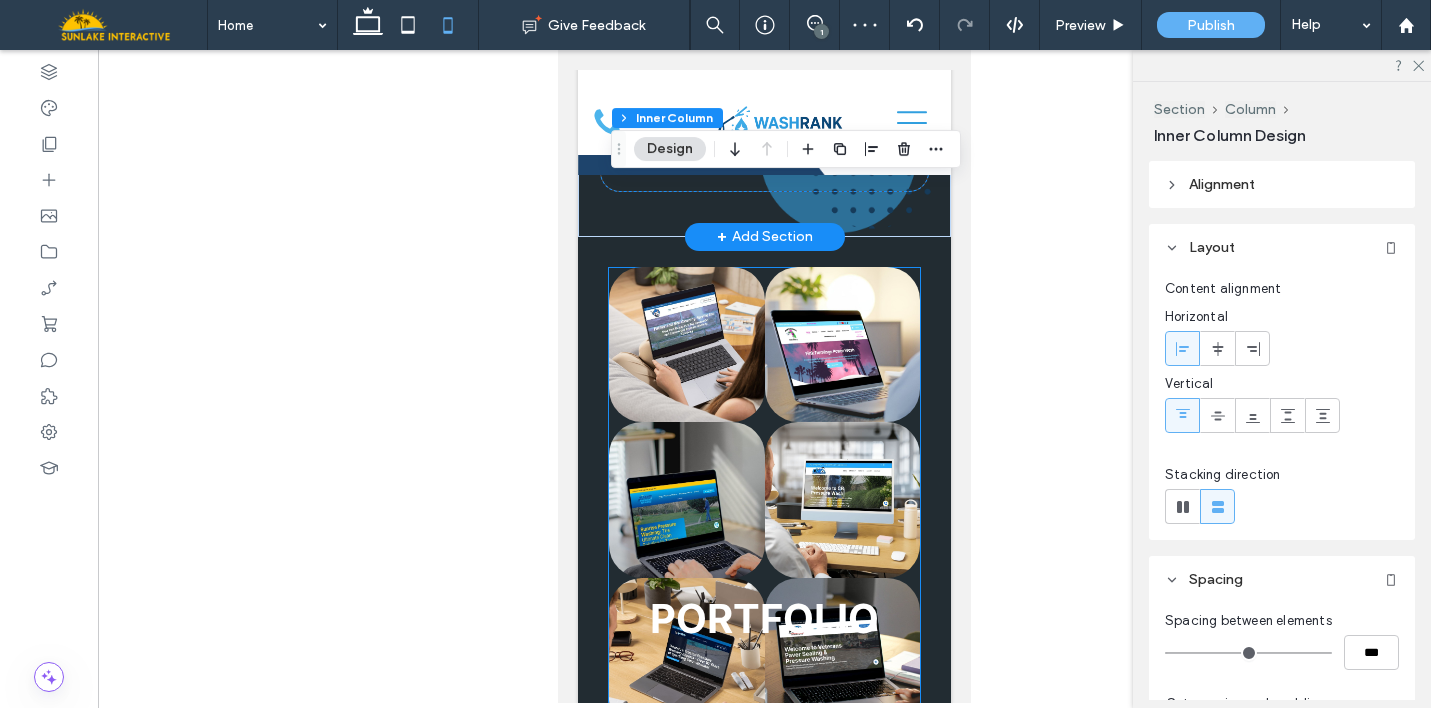 scroll, scrollTop: 9511, scrollLeft: 0, axis: vertical 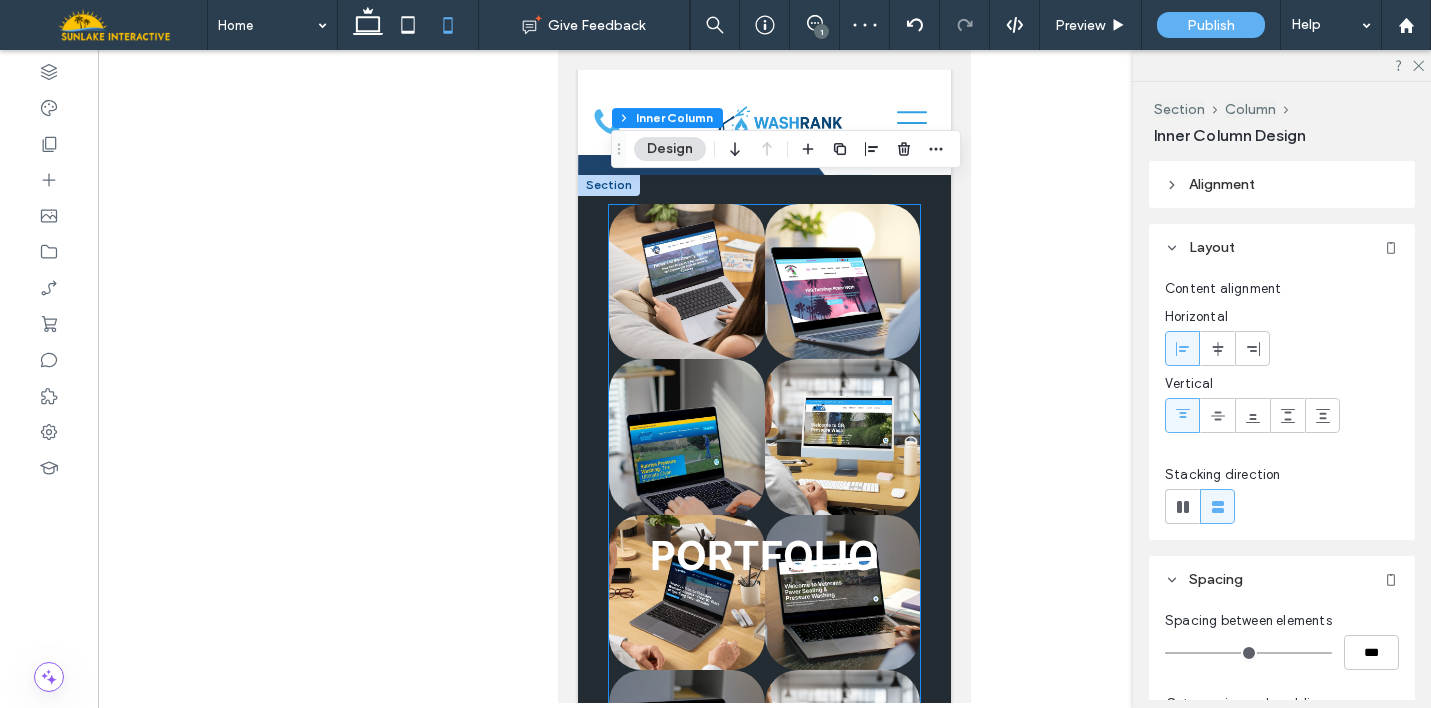 click at bounding box center (843, 593) 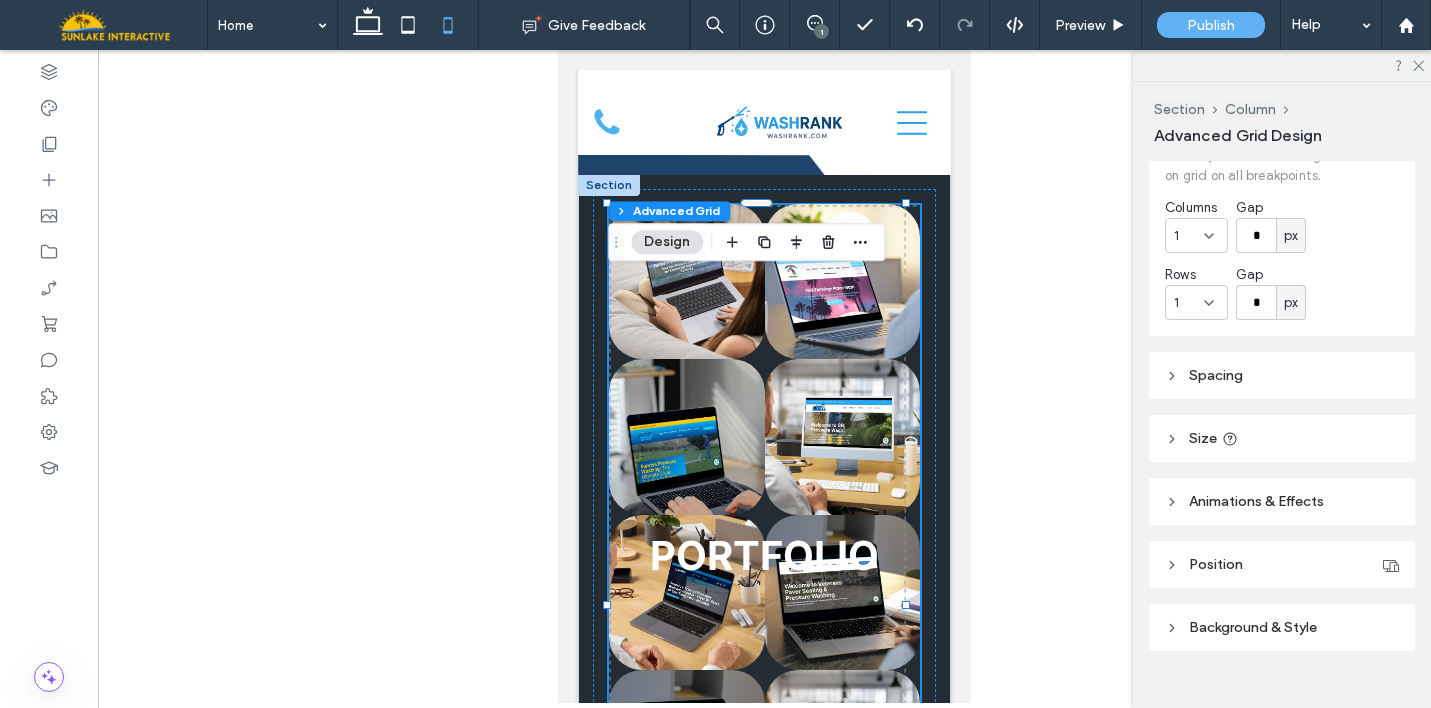 scroll, scrollTop: 188, scrollLeft: 0, axis: vertical 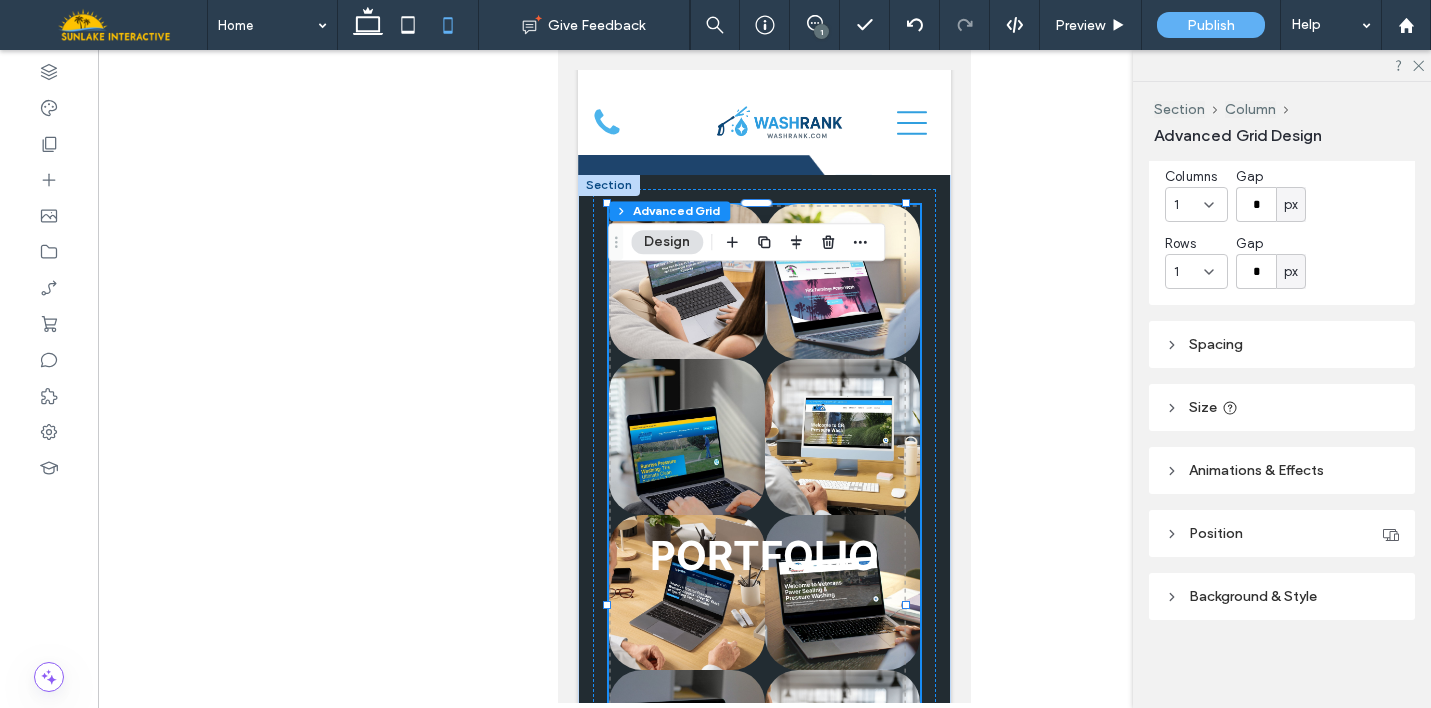click at bounding box center [687, 282] 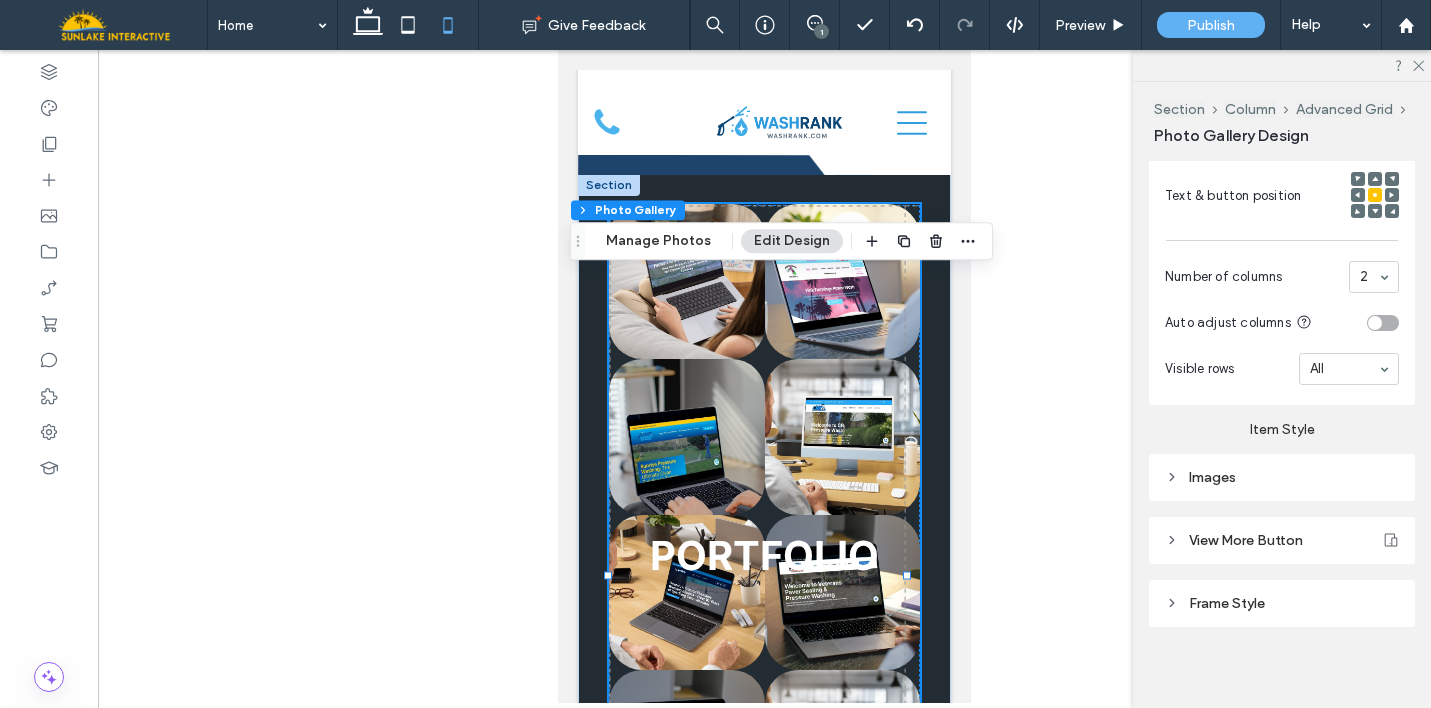 click on "Images" at bounding box center (1282, 477) 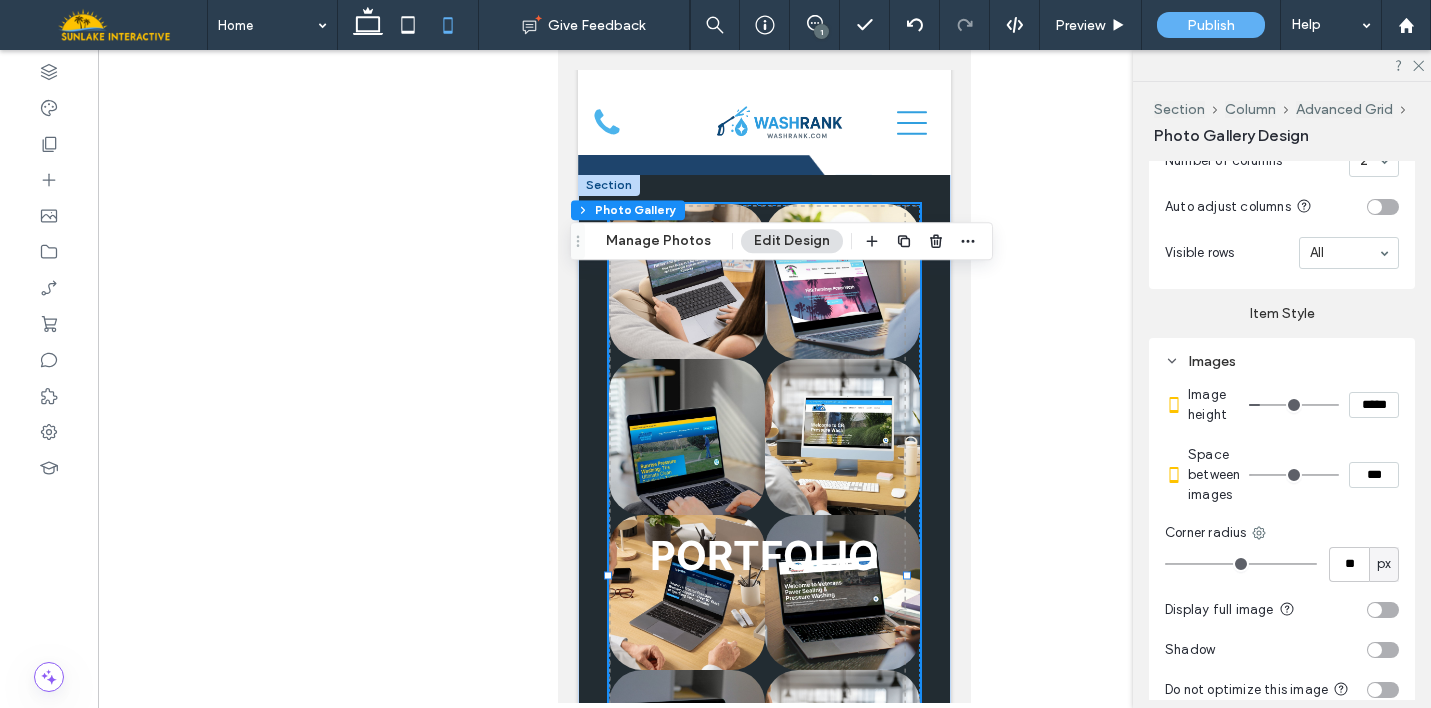 scroll, scrollTop: 893, scrollLeft: 0, axis: vertical 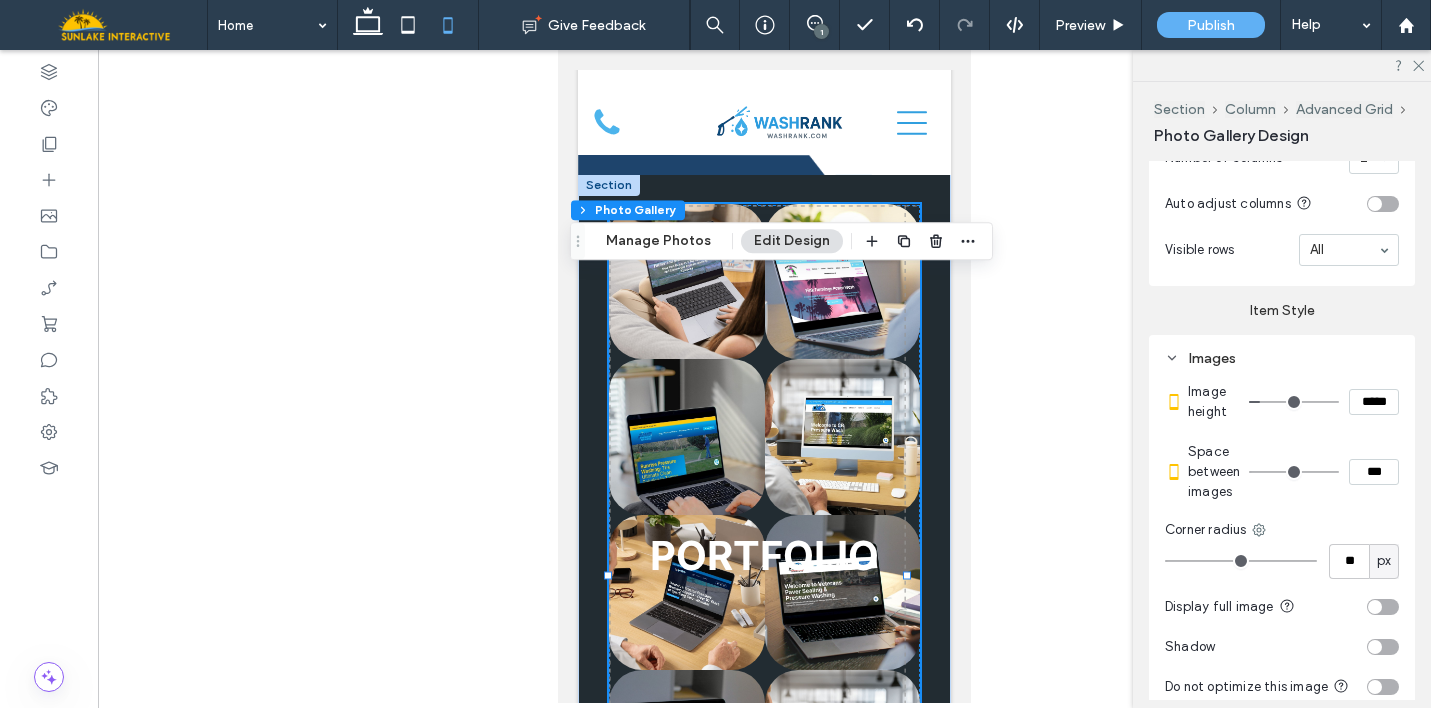 click on "***" at bounding box center (1374, 472) 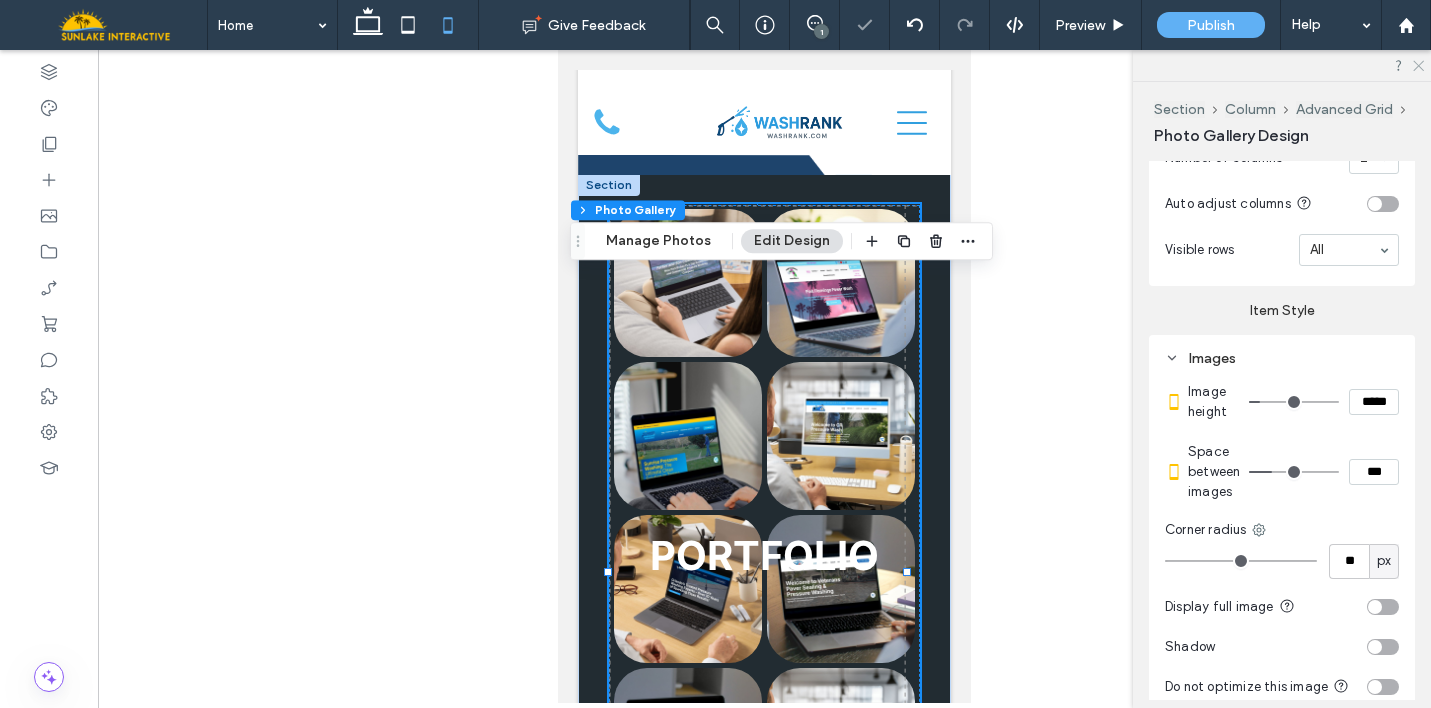 click 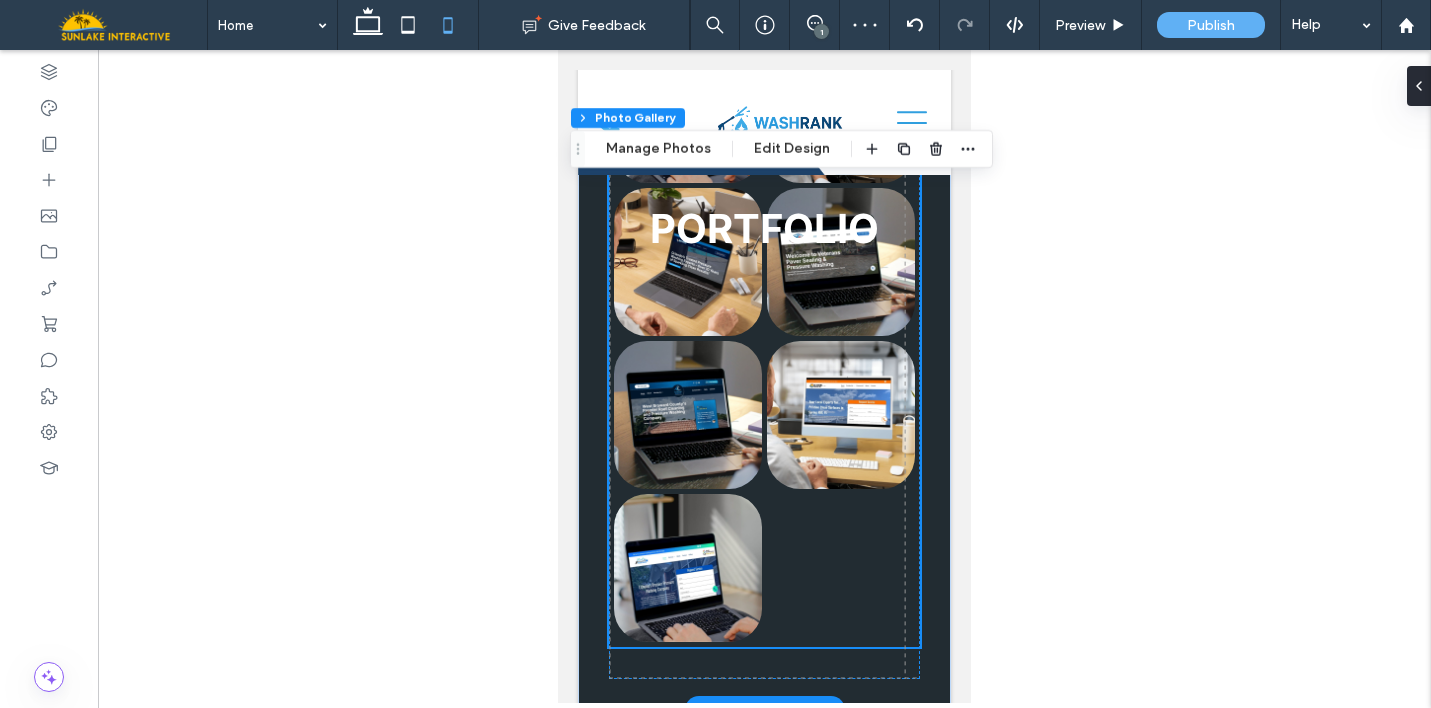 scroll, scrollTop: 9935, scrollLeft: 0, axis: vertical 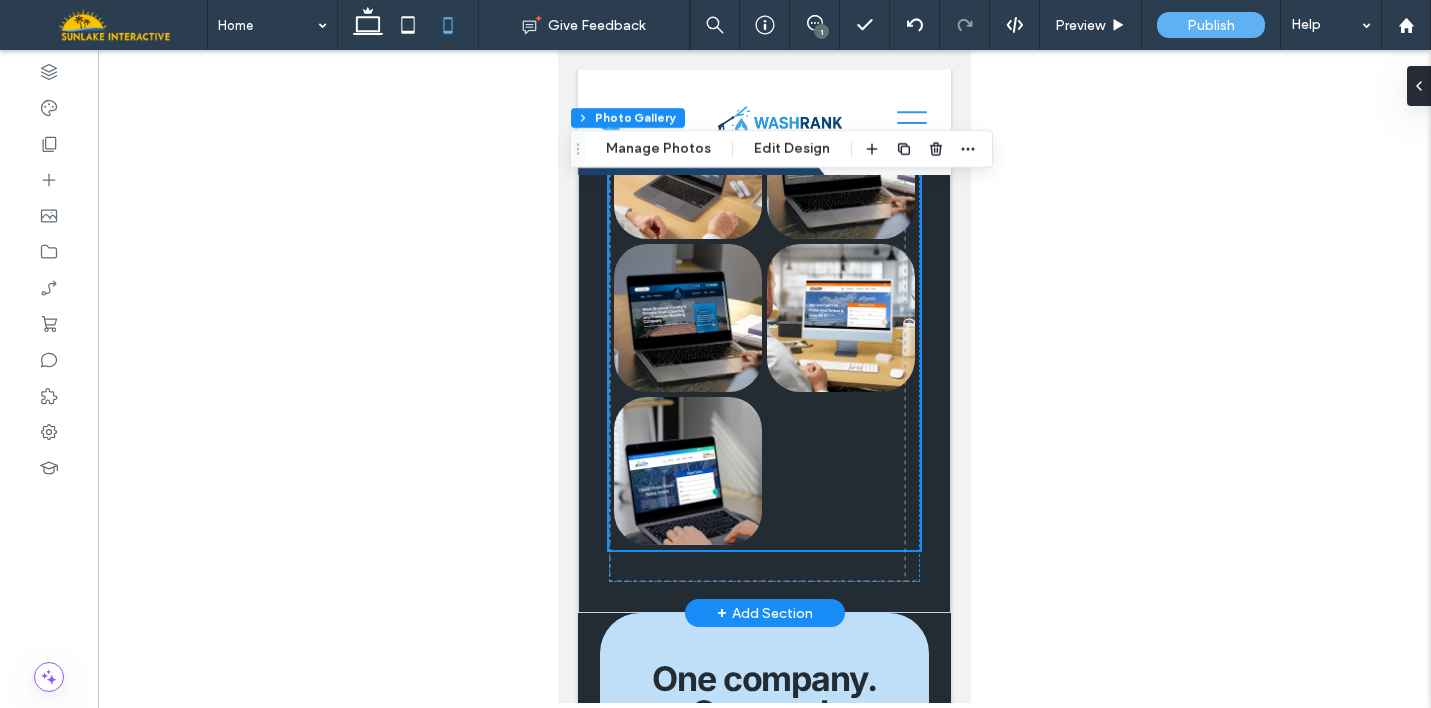 click at bounding box center [841, 471] 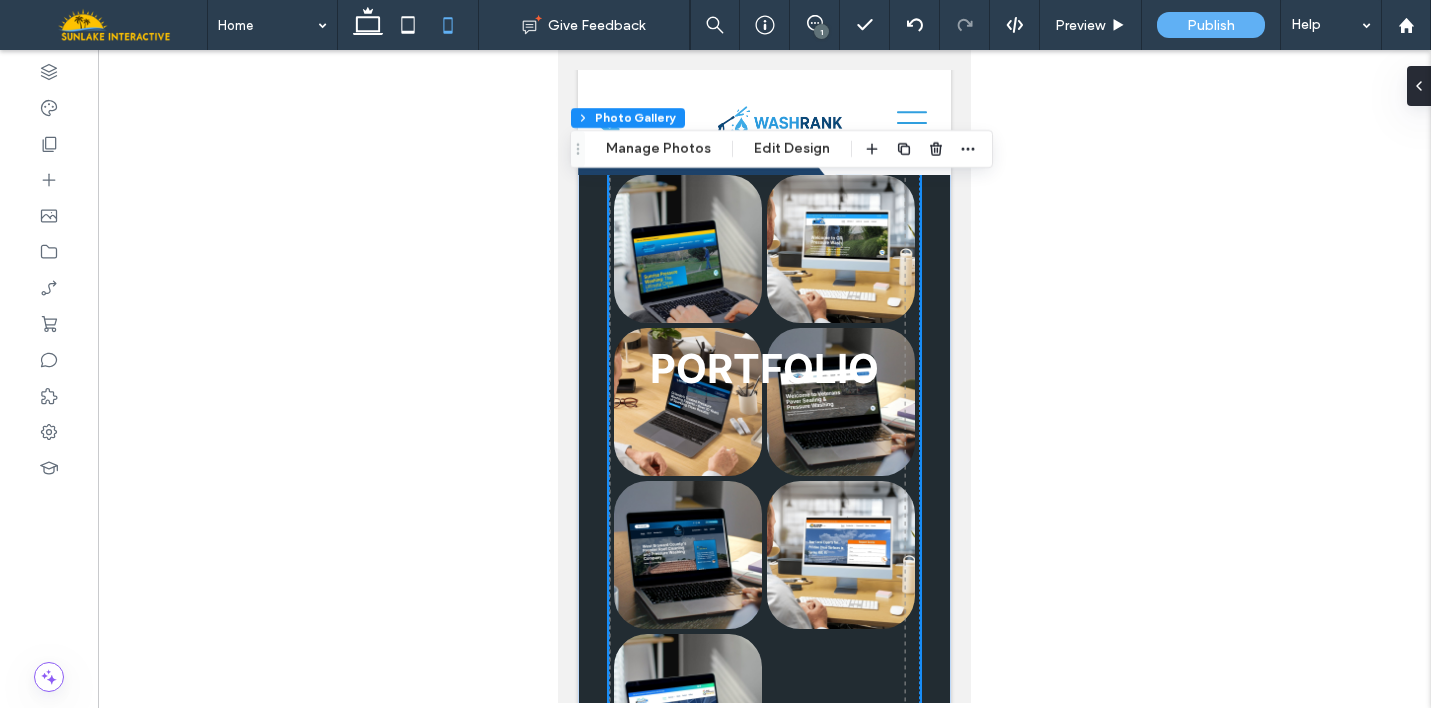 scroll, scrollTop: 9676, scrollLeft: 0, axis: vertical 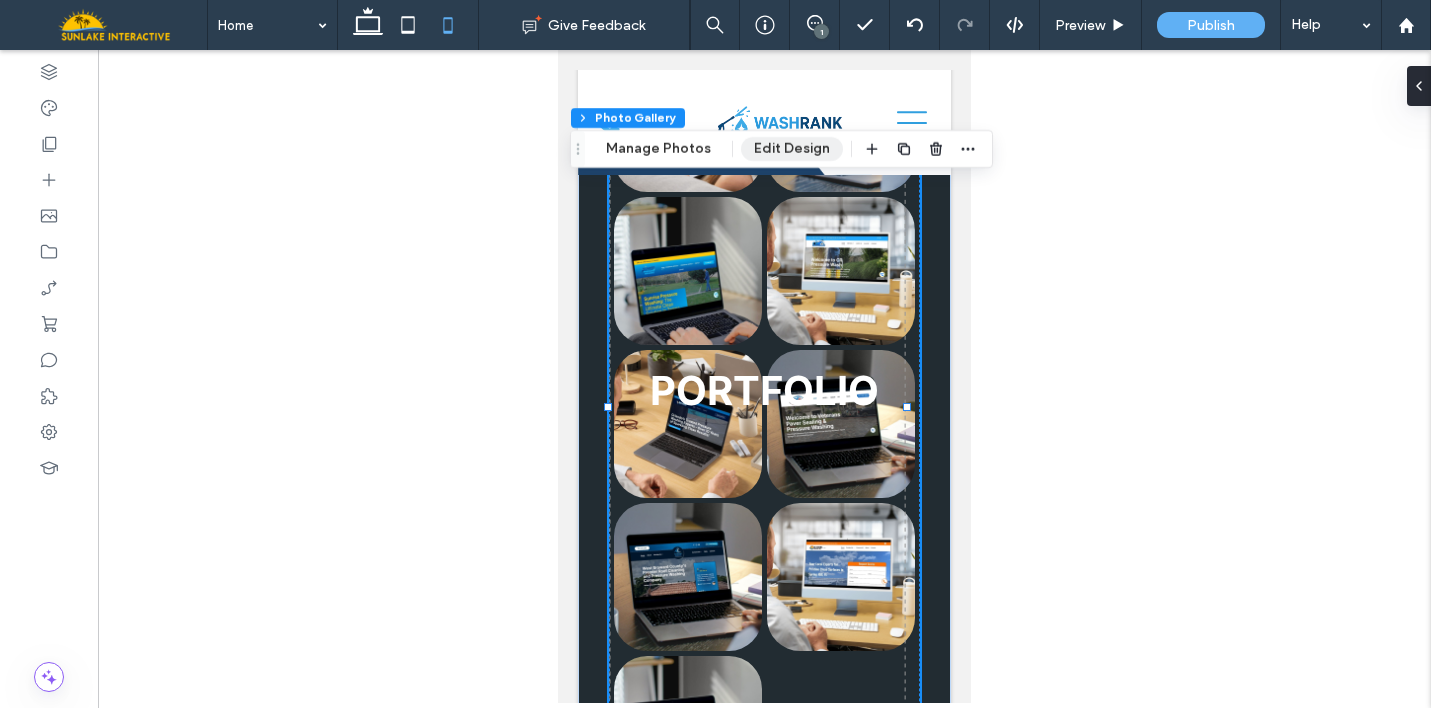 click on "Edit Design" at bounding box center [792, 149] 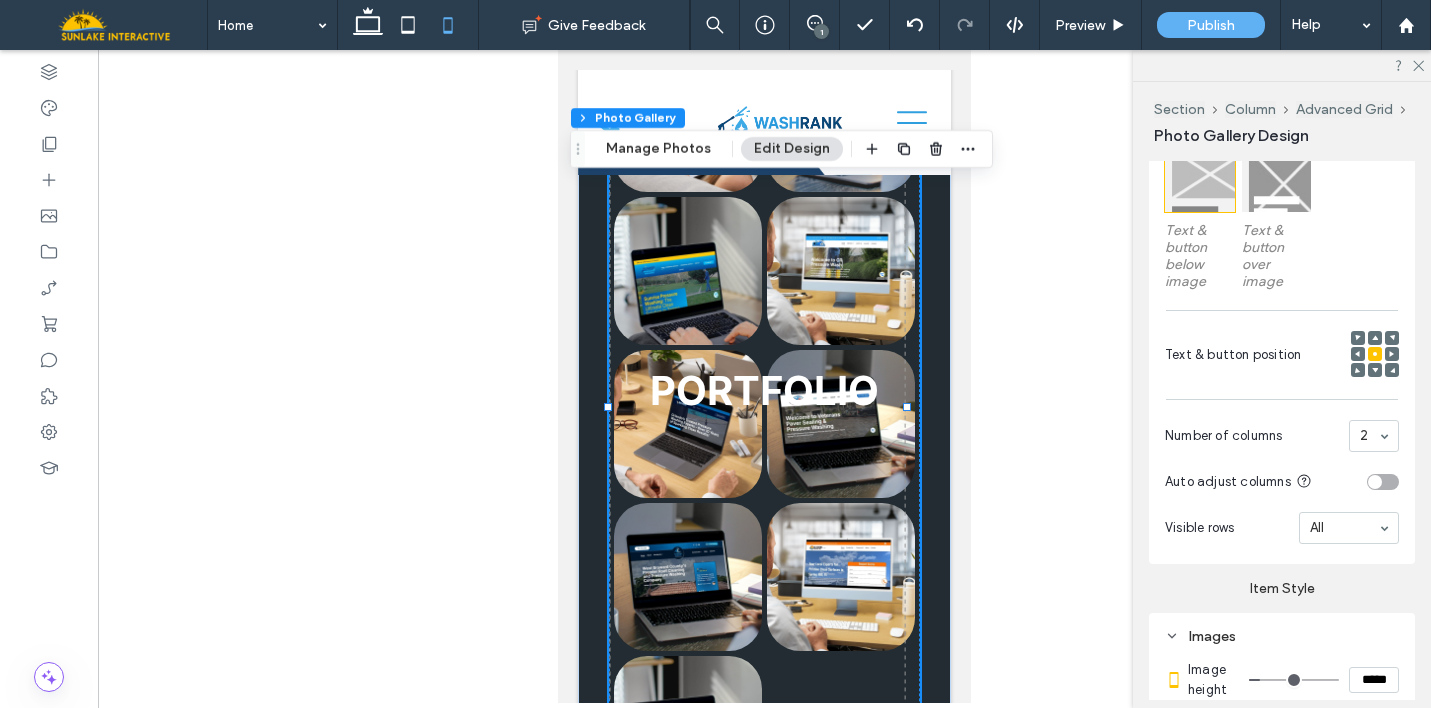 scroll, scrollTop: 625, scrollLeft: 0, axis: vertical 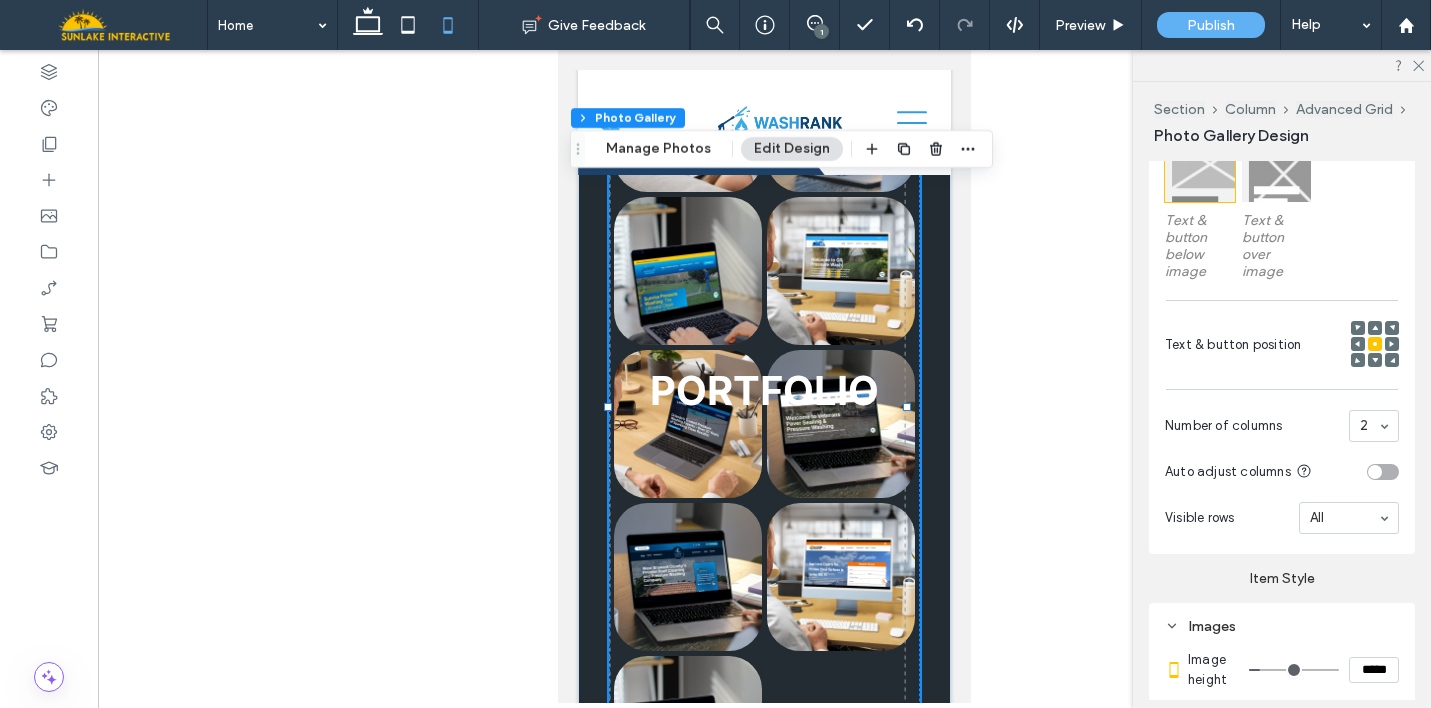 click on "Item Style Images   Image height *****   Space between images *** Corner radius ** px Display full image Shadow Do not optimize this image Hover color Image animation None" at bounding box center [1282, 832] 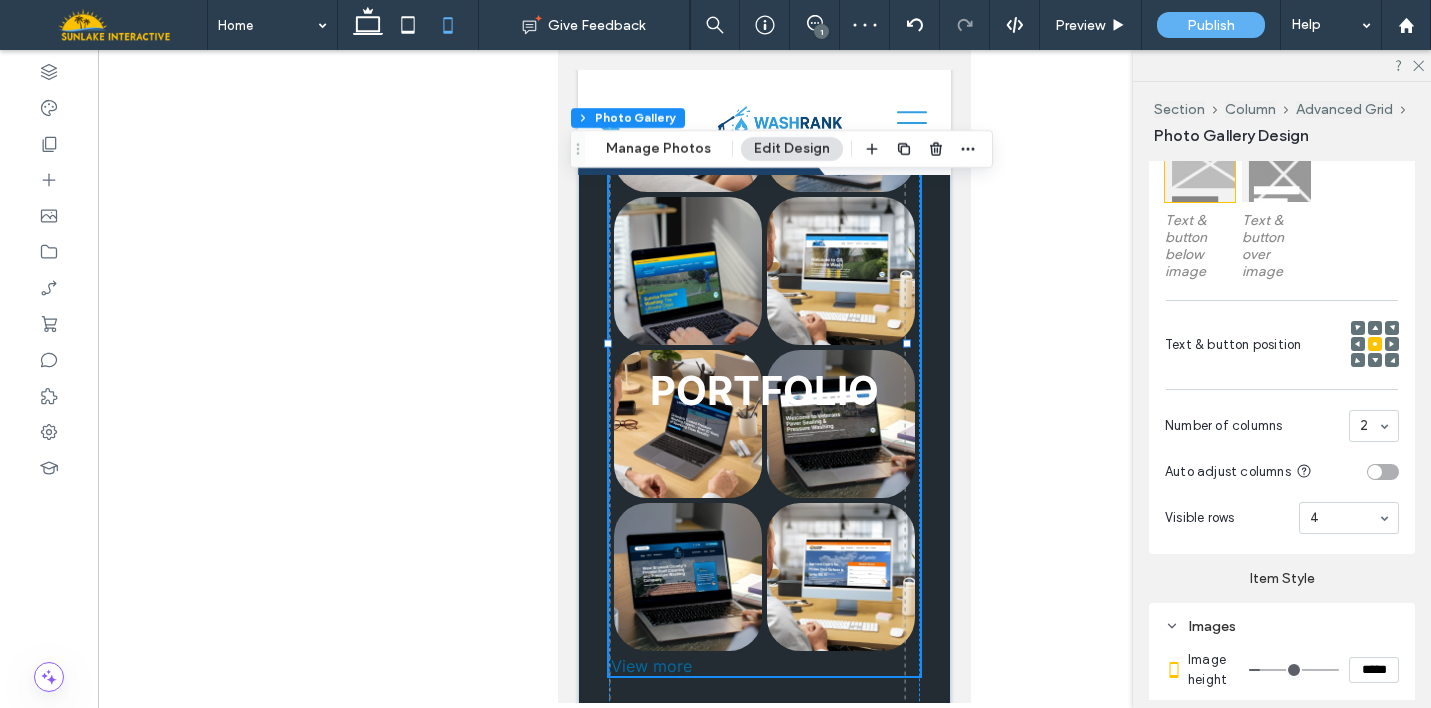 click at bounding box center (1349, 518) 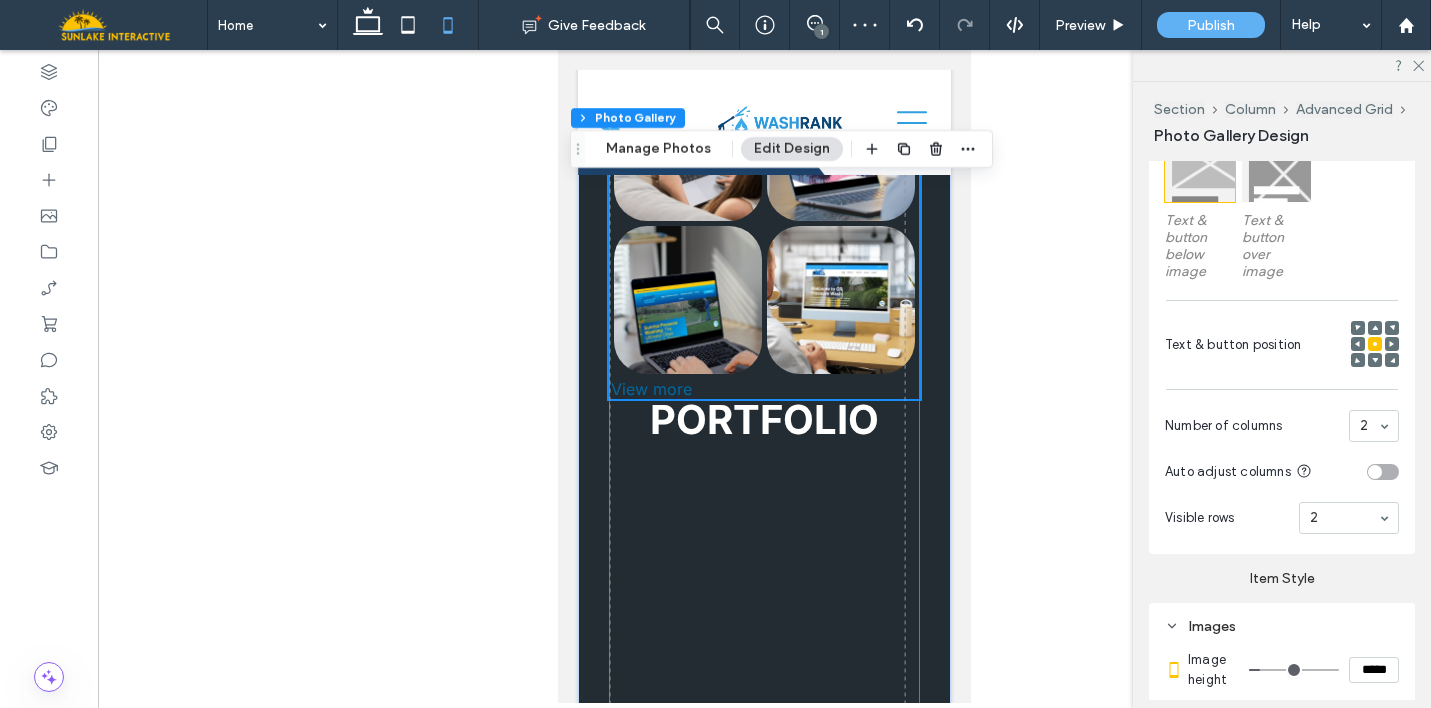 scroll, scrollTop: 9671, scrollLeft: 0, axis: vertical 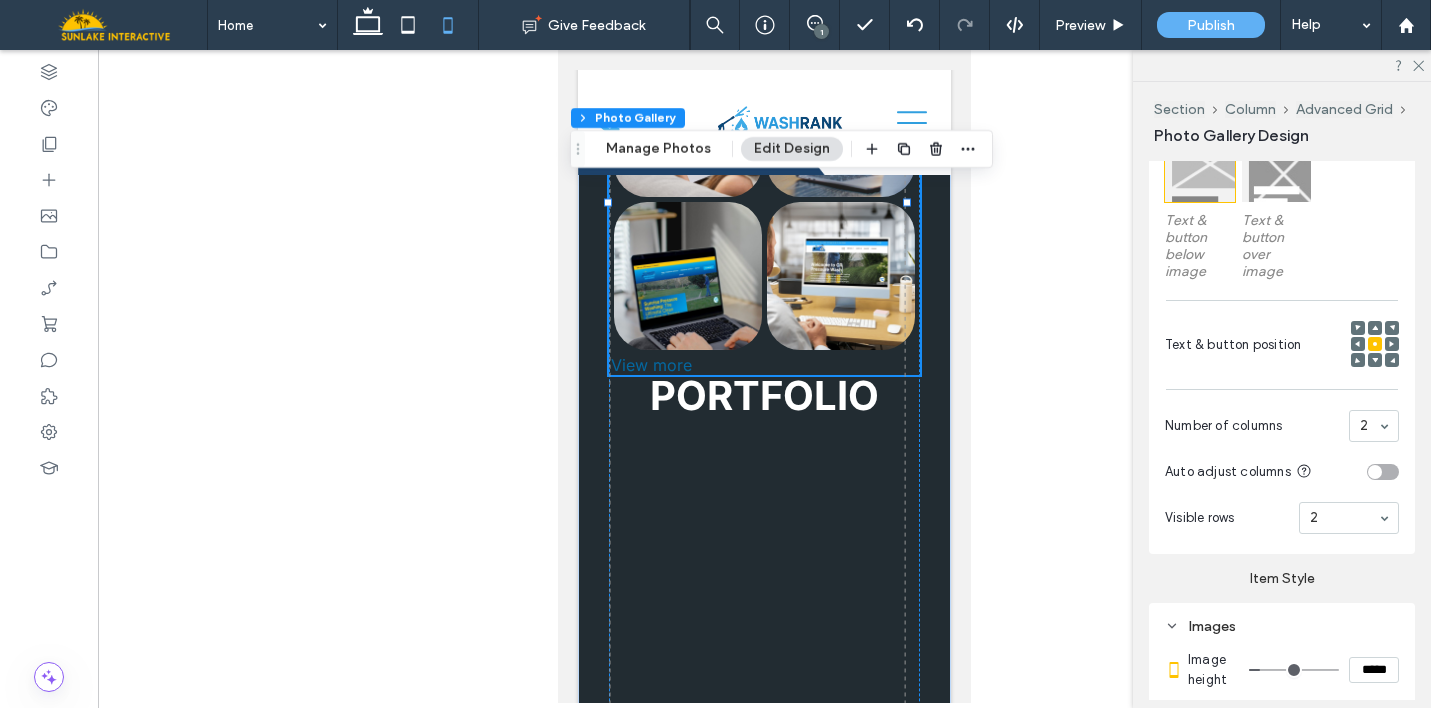 click at bounding box center [1344, 518] 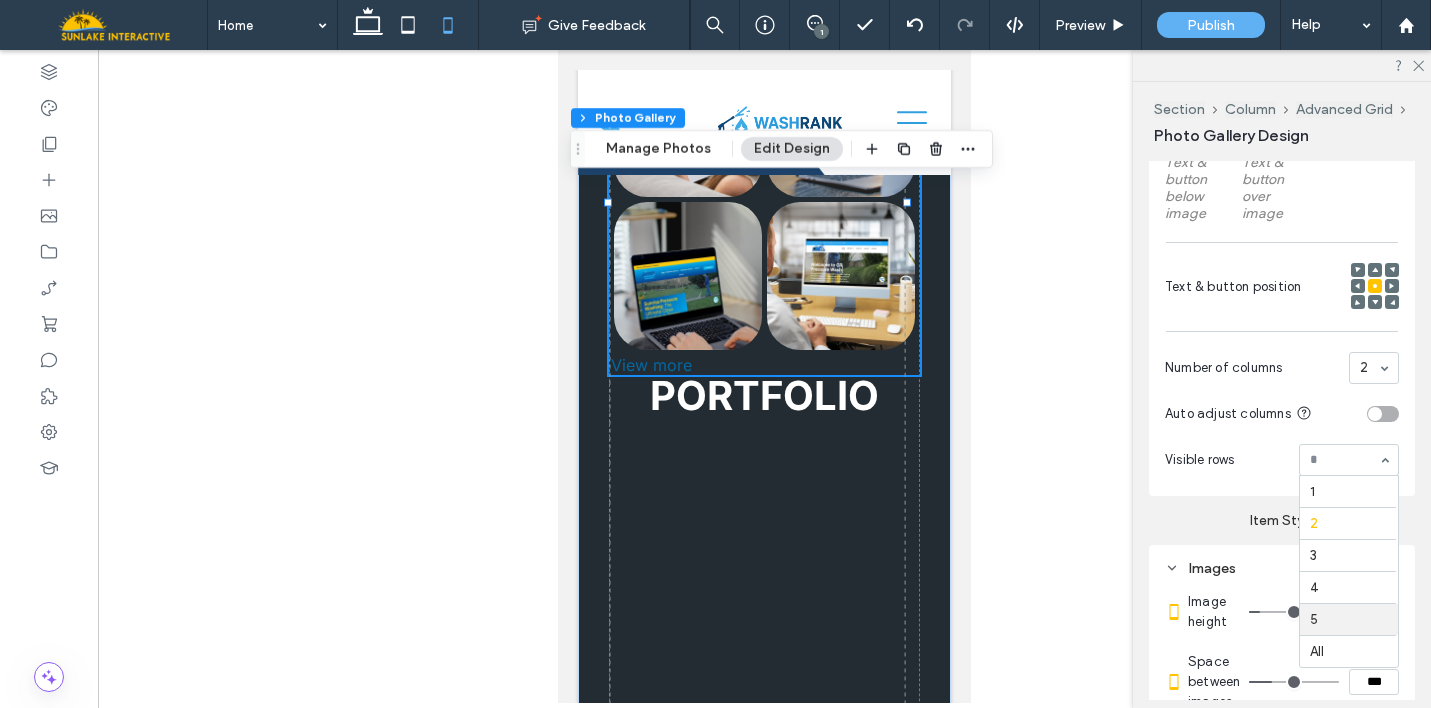 scroll, scrollTop: 683, scrollLeft: 0, axis: vertical 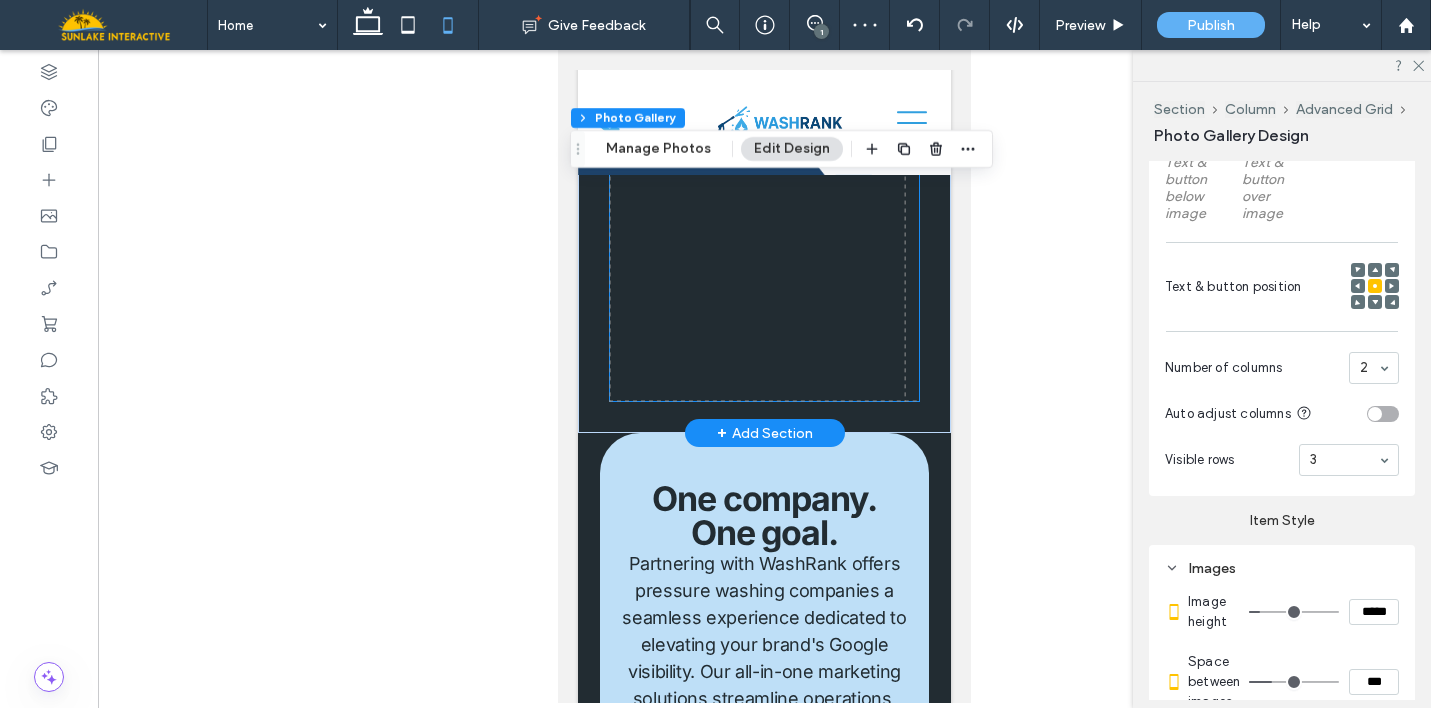 click on "Button
Button
Button
Button
Button
Button
Button
Button
Button
View more
PORTFOLIO
0px
-1px" at bounding box center (764, 2) 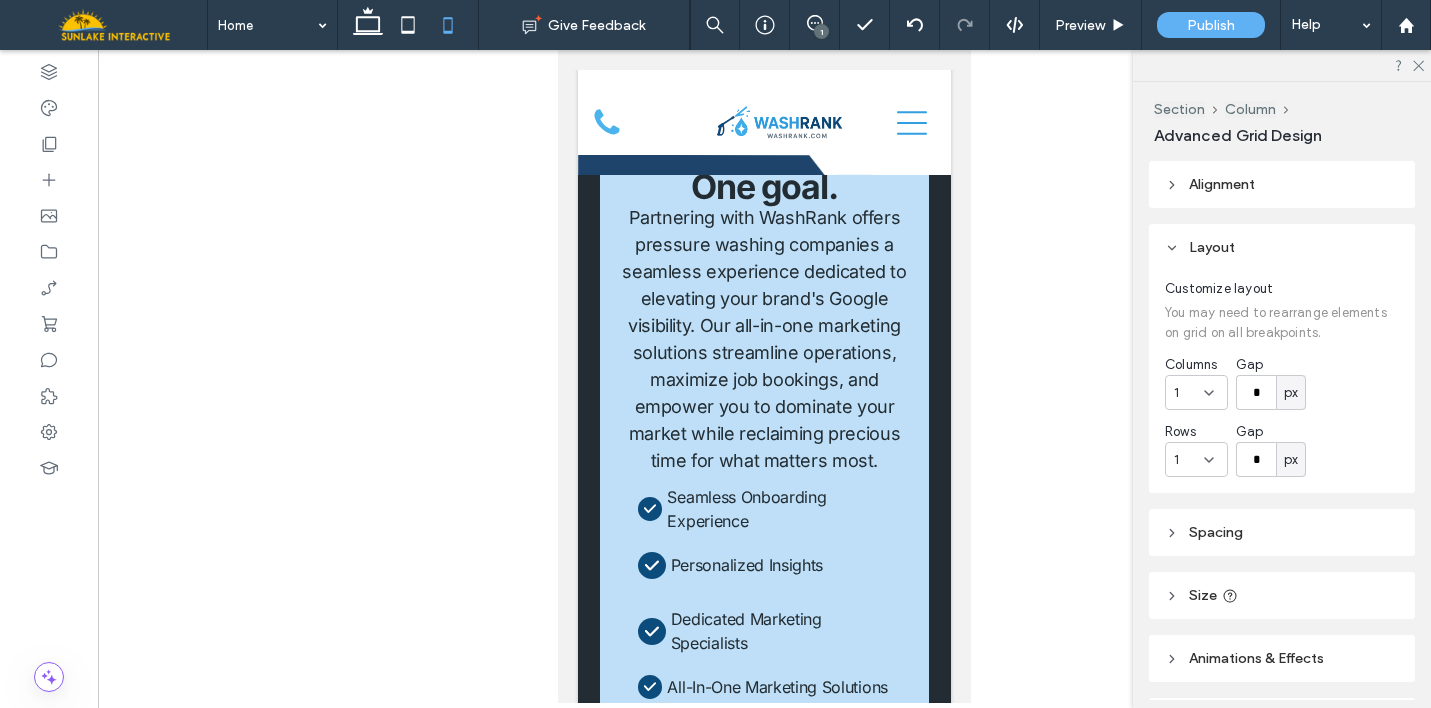 drag, startPoint x: 755, startPoint y: 474, endPoint x: 757, endPoint y: 301, distance: 173.01157 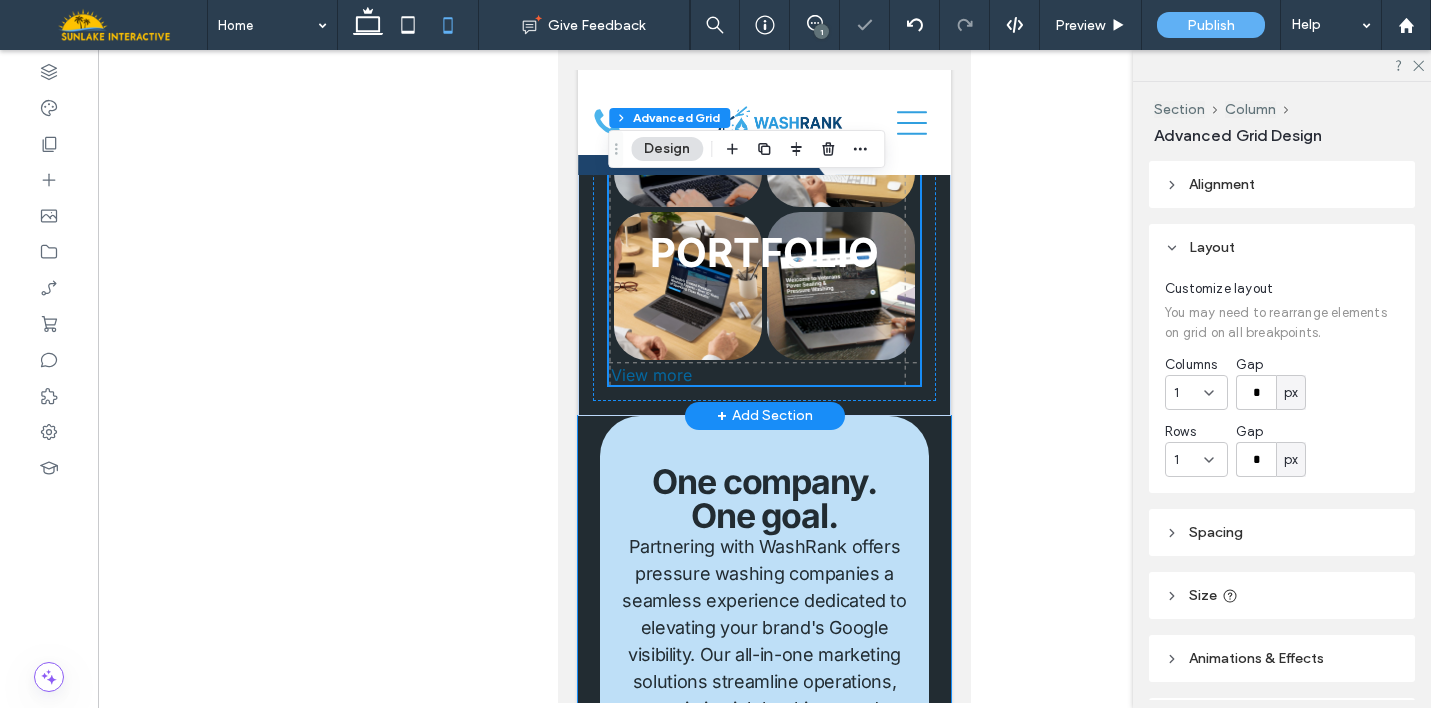 scroll, scrollTop: 9790, scrollLeft: 0, axis: vertical 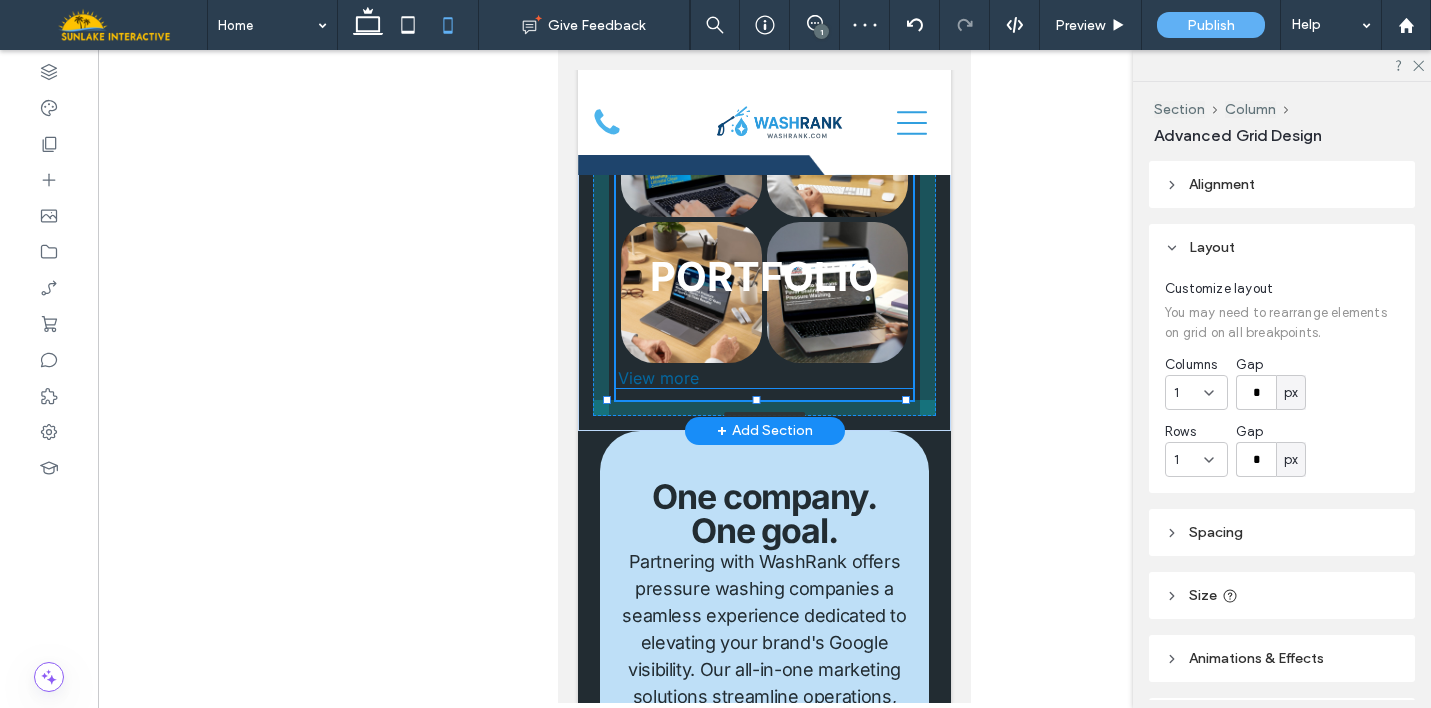 click on "Button
Button
Button
Button
Button
Button
Button
Button
Button
View more
PORTFOLIO
100% , 474px" at bounding box center (764, 163) 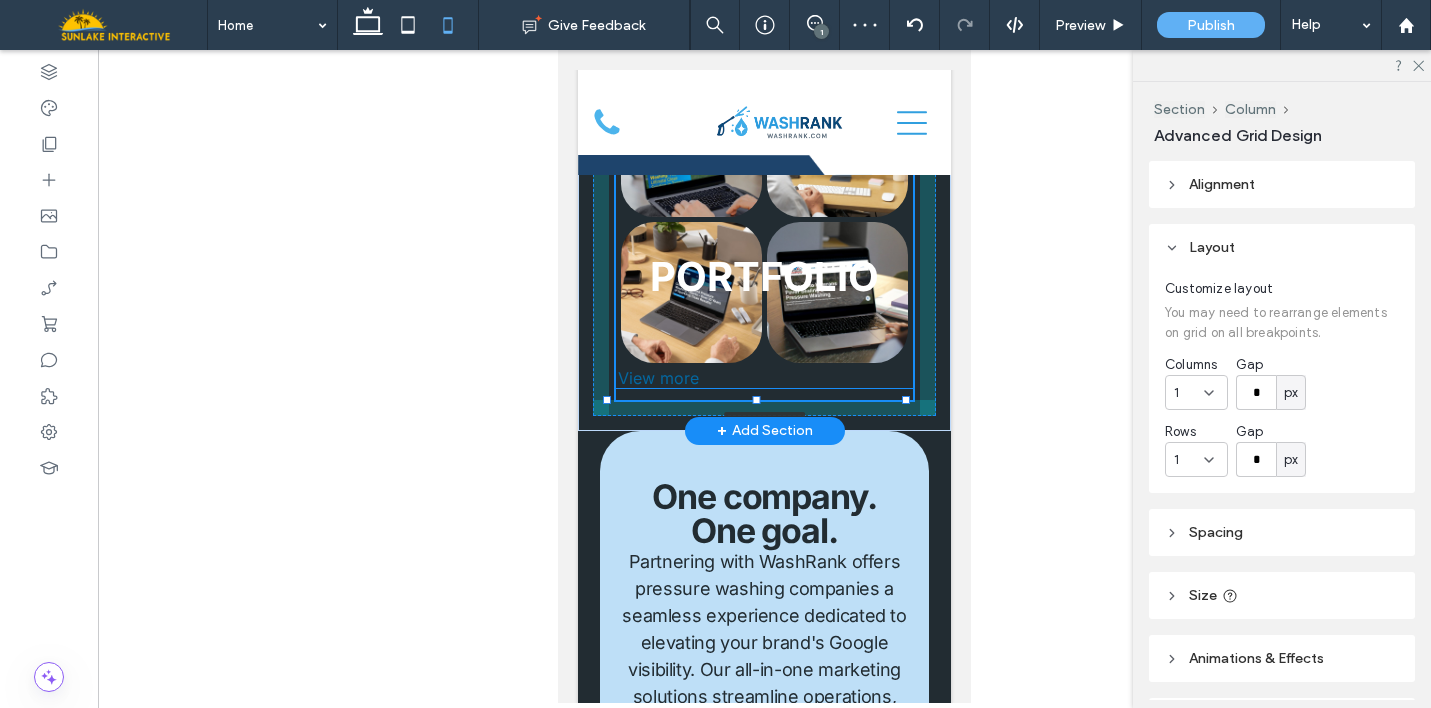 type on "***" 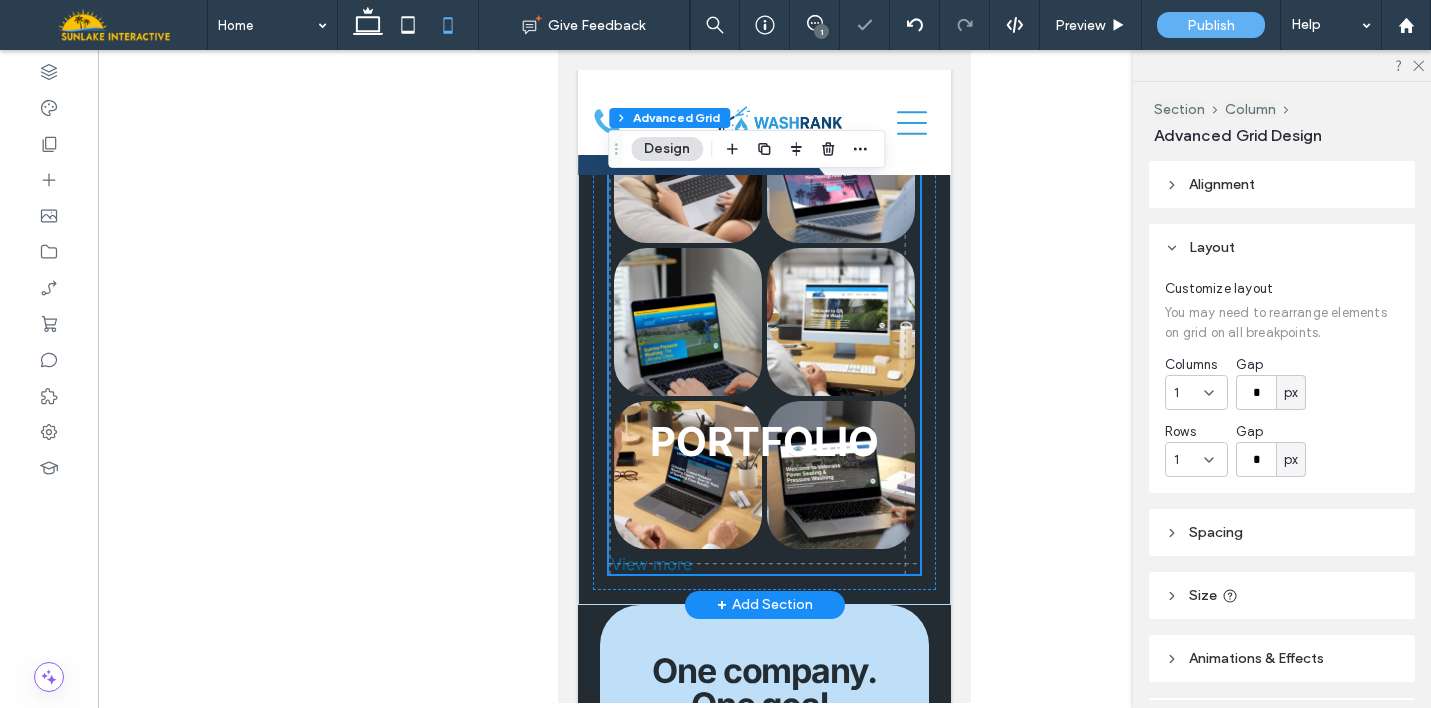 scroll, scrollTop: 9615, scrollLeft: 0, axis: vertical 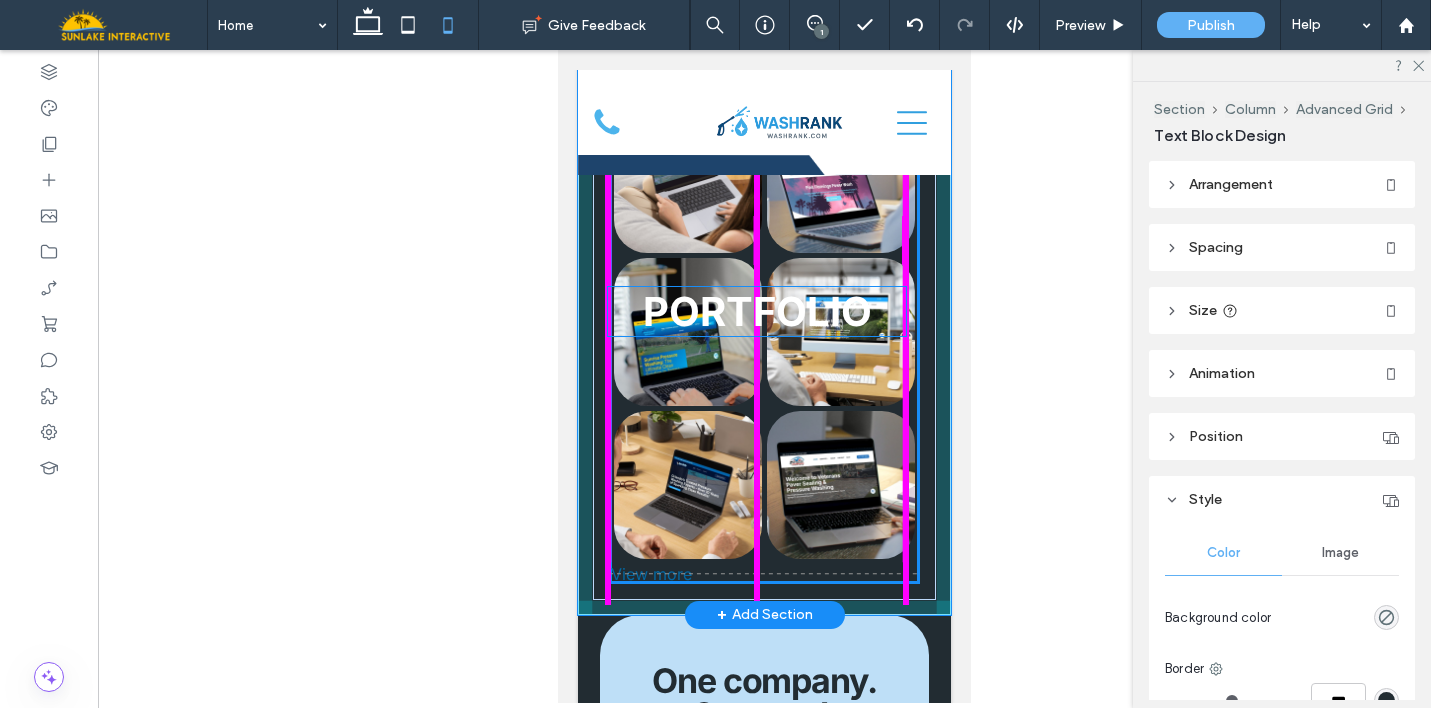 drag, startPoint x: 742, startPoint y: 524, endPoint x: 742, endPoint y: 315, distance: 209 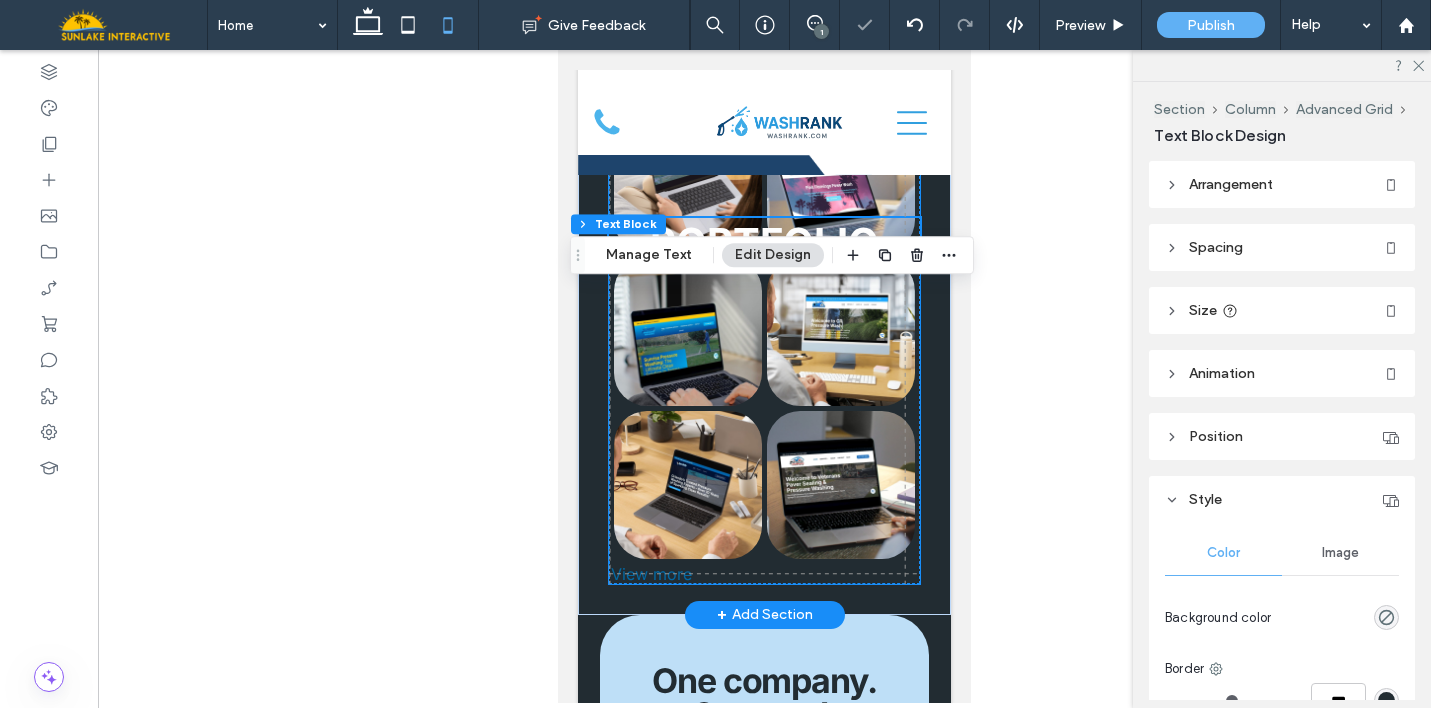 click at bounding box center (688, 485) 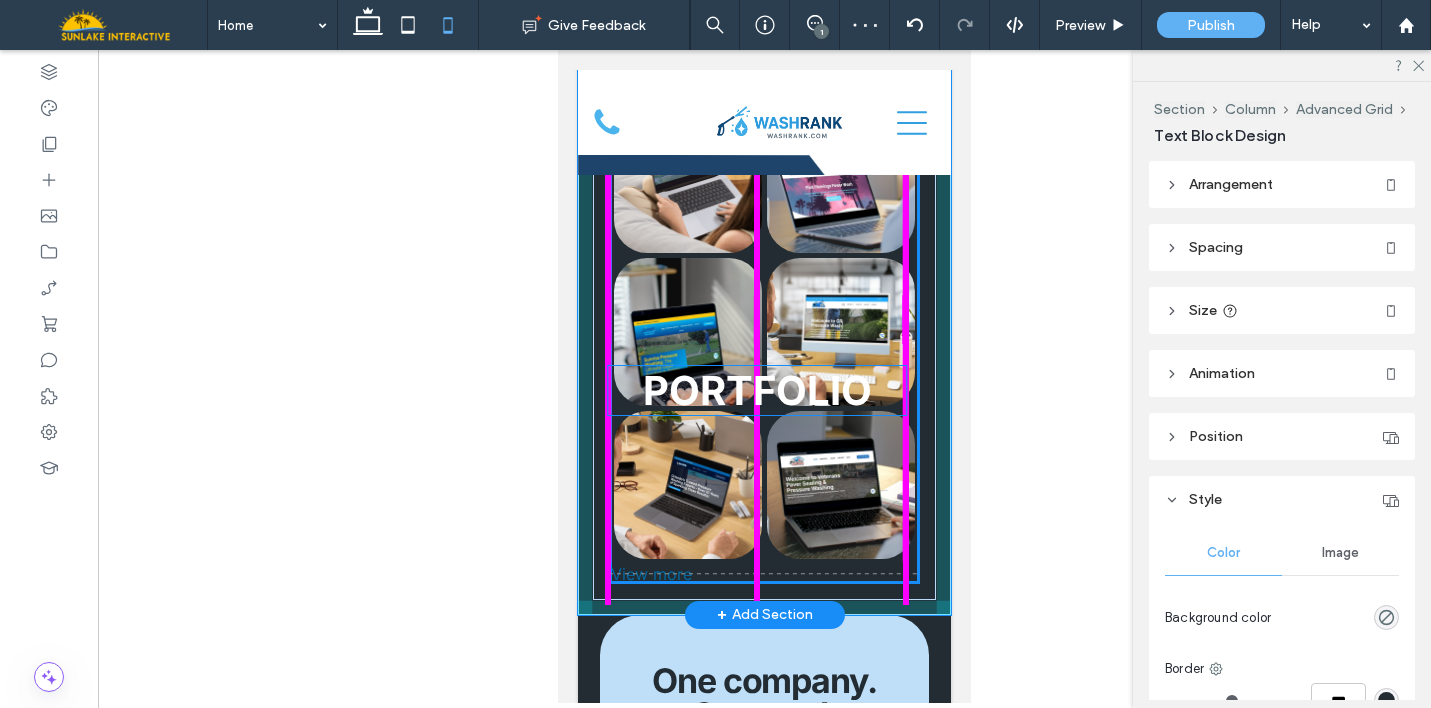 drag, startPoint x: 845, startPoint y: 306, endPoint x: 842, endPoint y: 384, distance: 78.05767 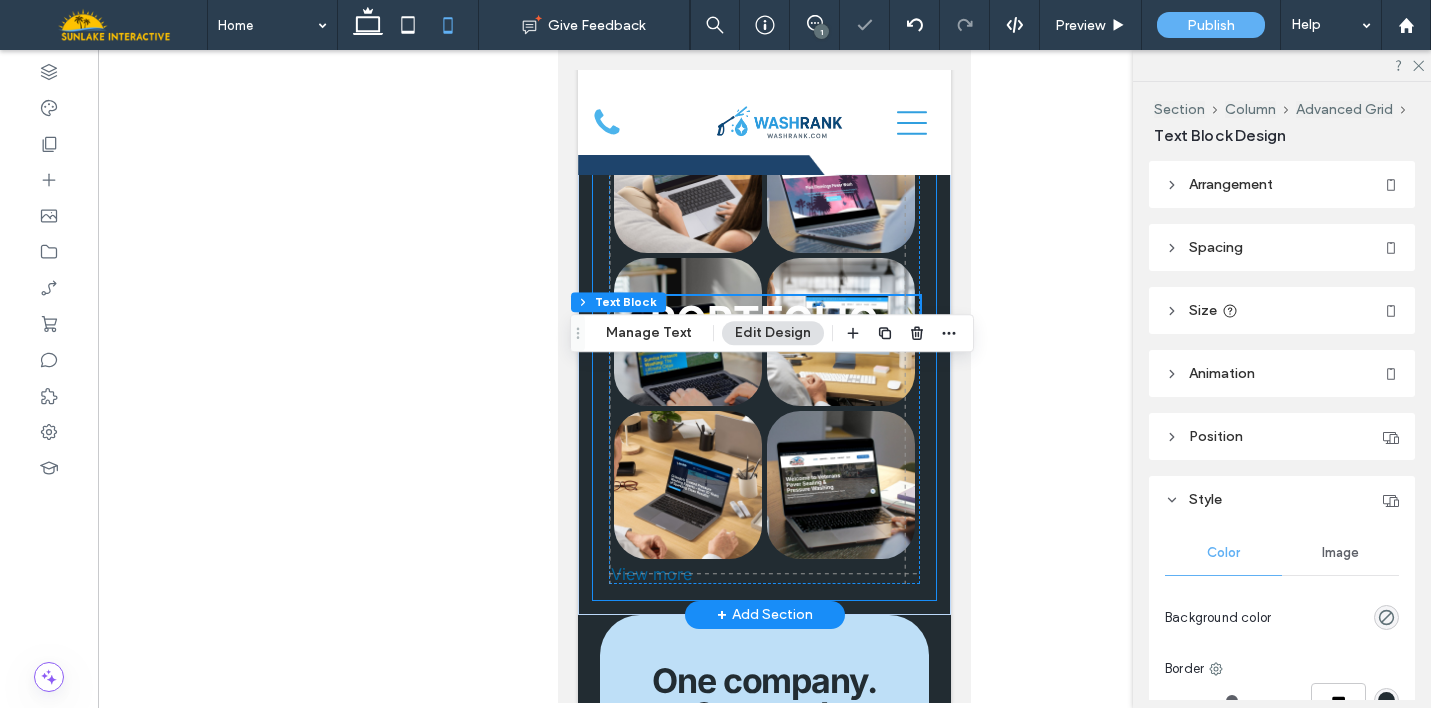 click on "Button
Button
Button
Button
Button
Button
Button
Button
Button
View more
PORTFOLIO" at bounding box center [764, 342] 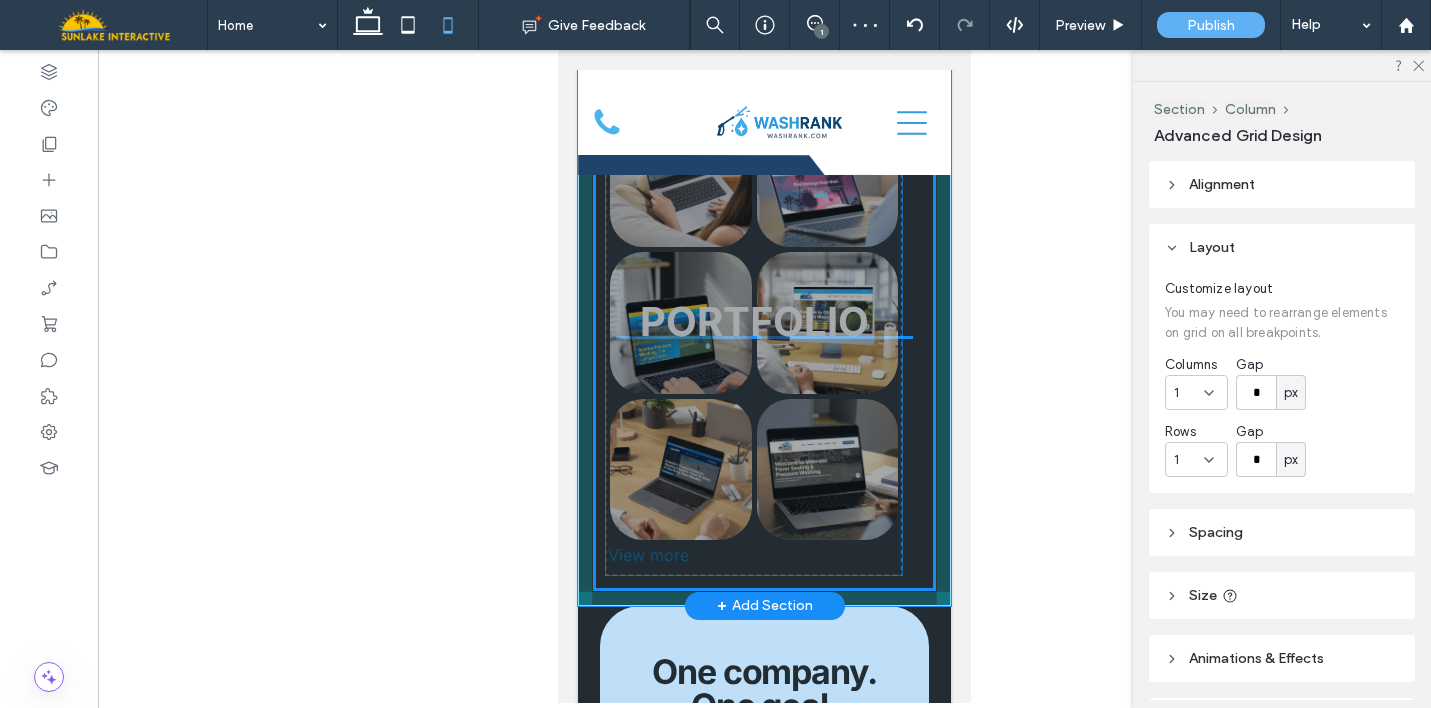 drag, startPoint x: 819, startPoint y: 378, endPoint x: 816, endPoint y: 309, distance: 69.065186 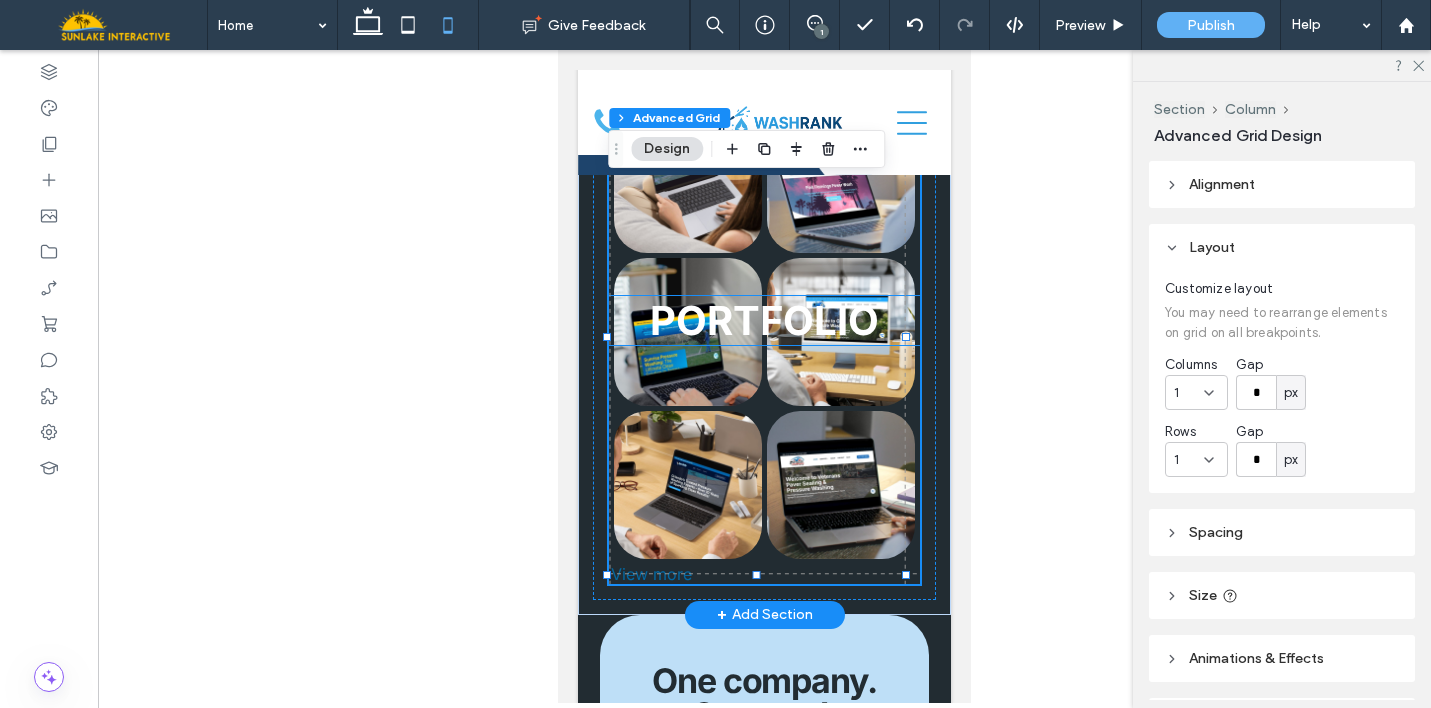 click on "PORTFOLIO" at bounding box center [764, 320] 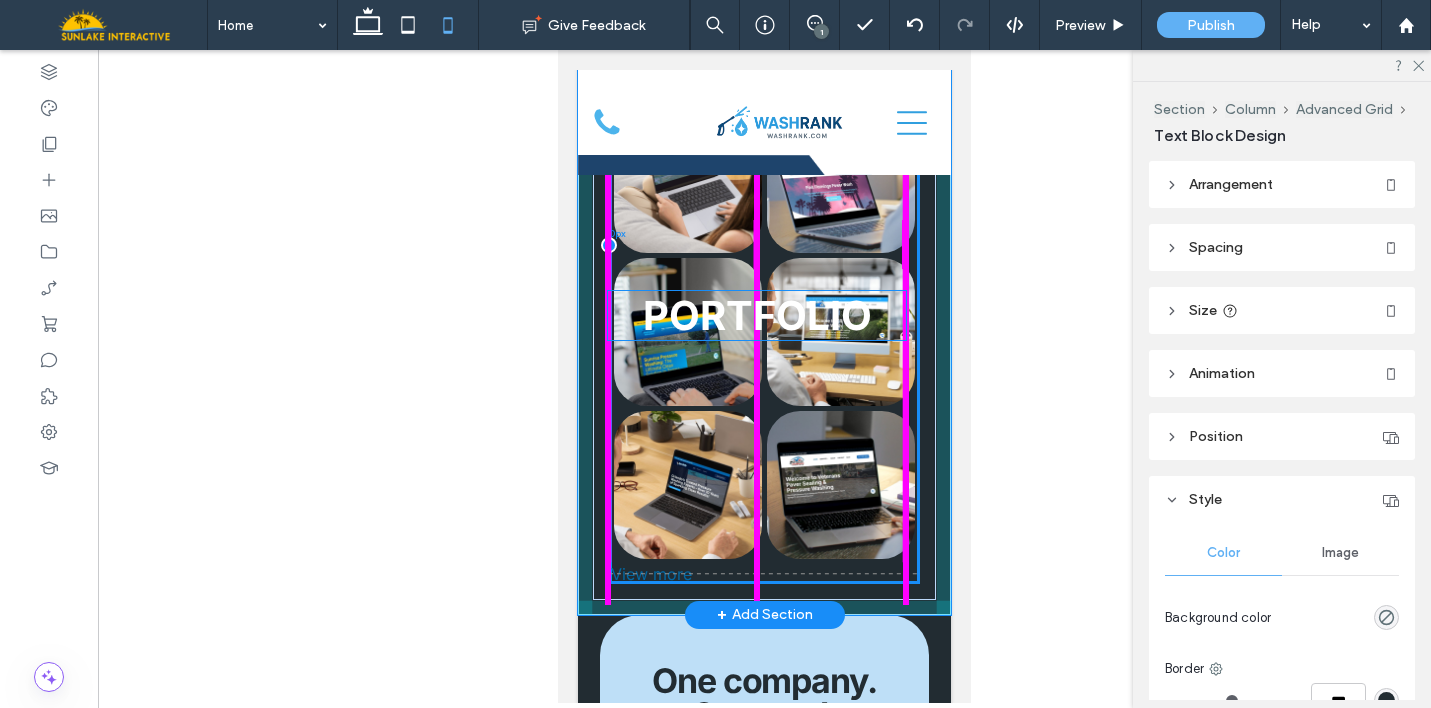 drag, startPoint x: 772, startPoint y: 389, endPoint x: 771, endPoint y: 314, distance: 75.00667 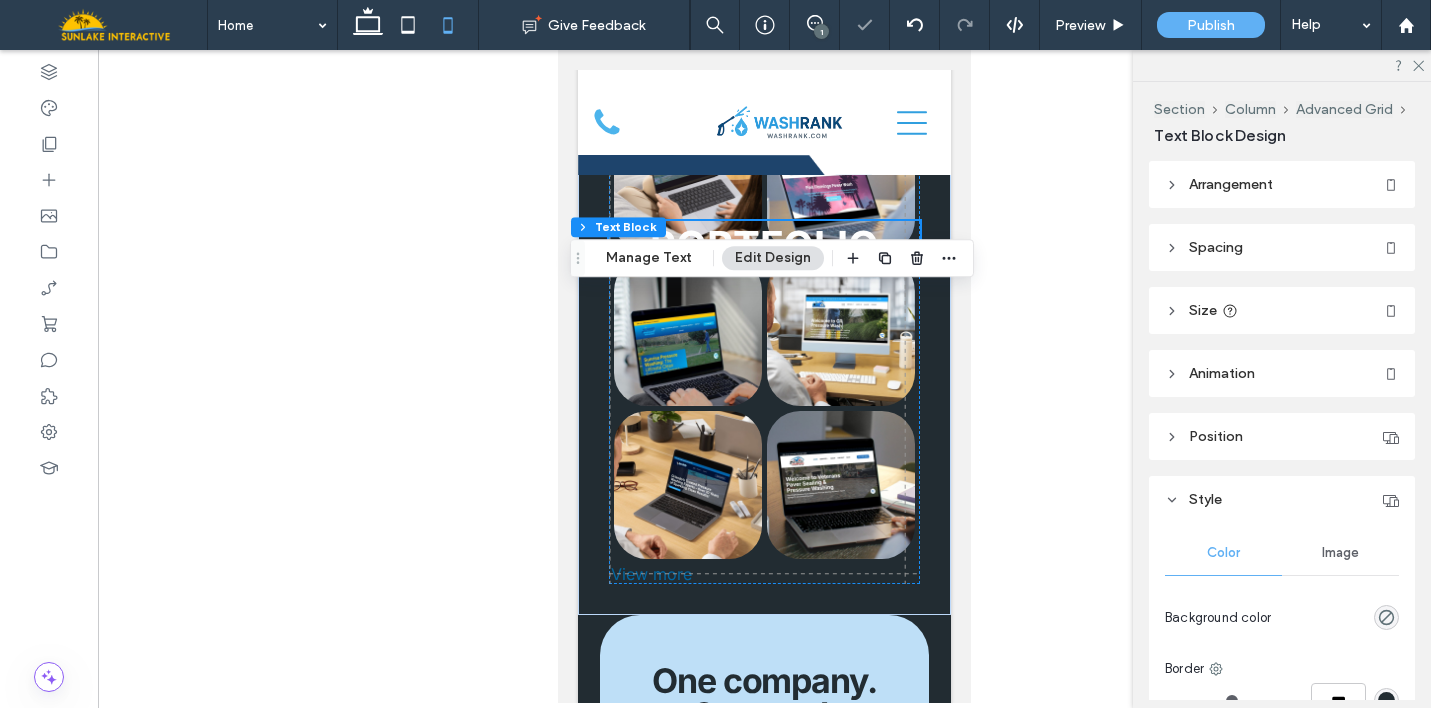 scroll, scrollTop: 197, scrollLeft: 0, axis: vertical 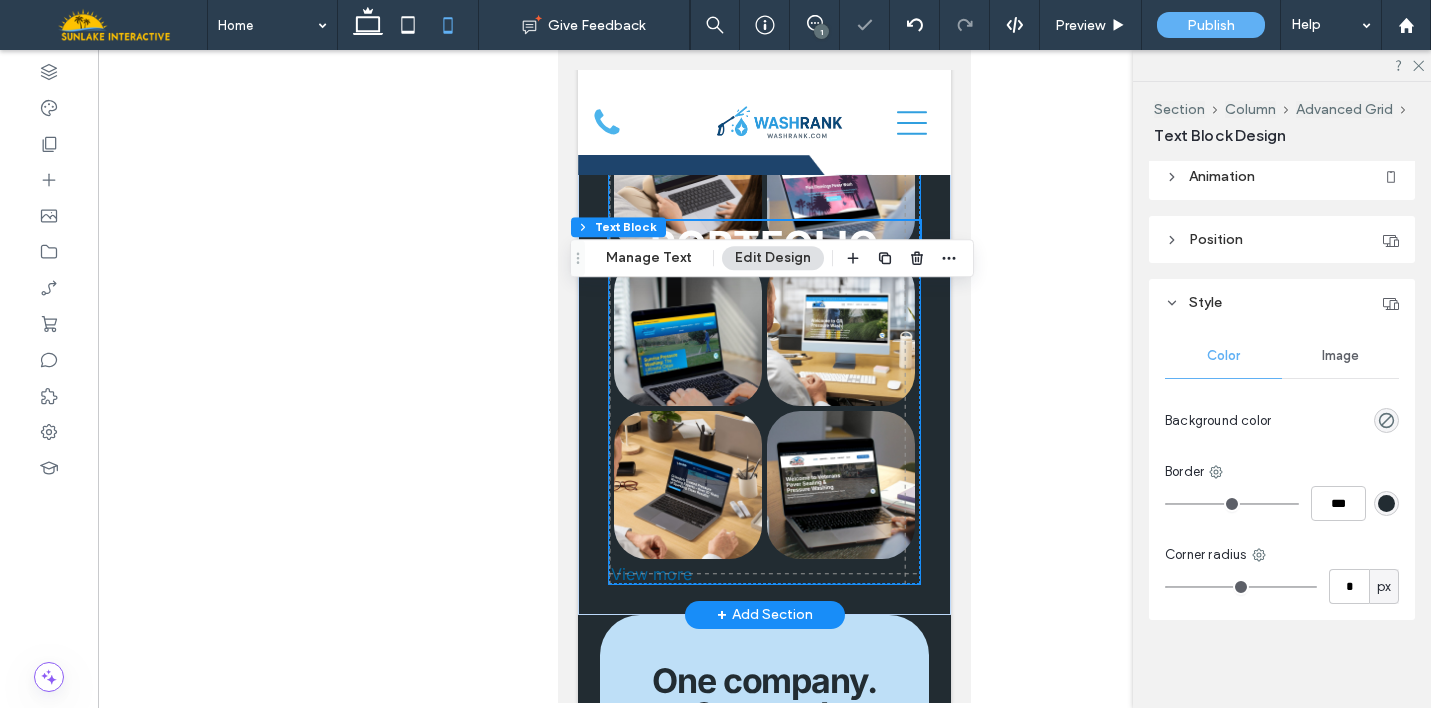 click at bounding box center (841, 485) 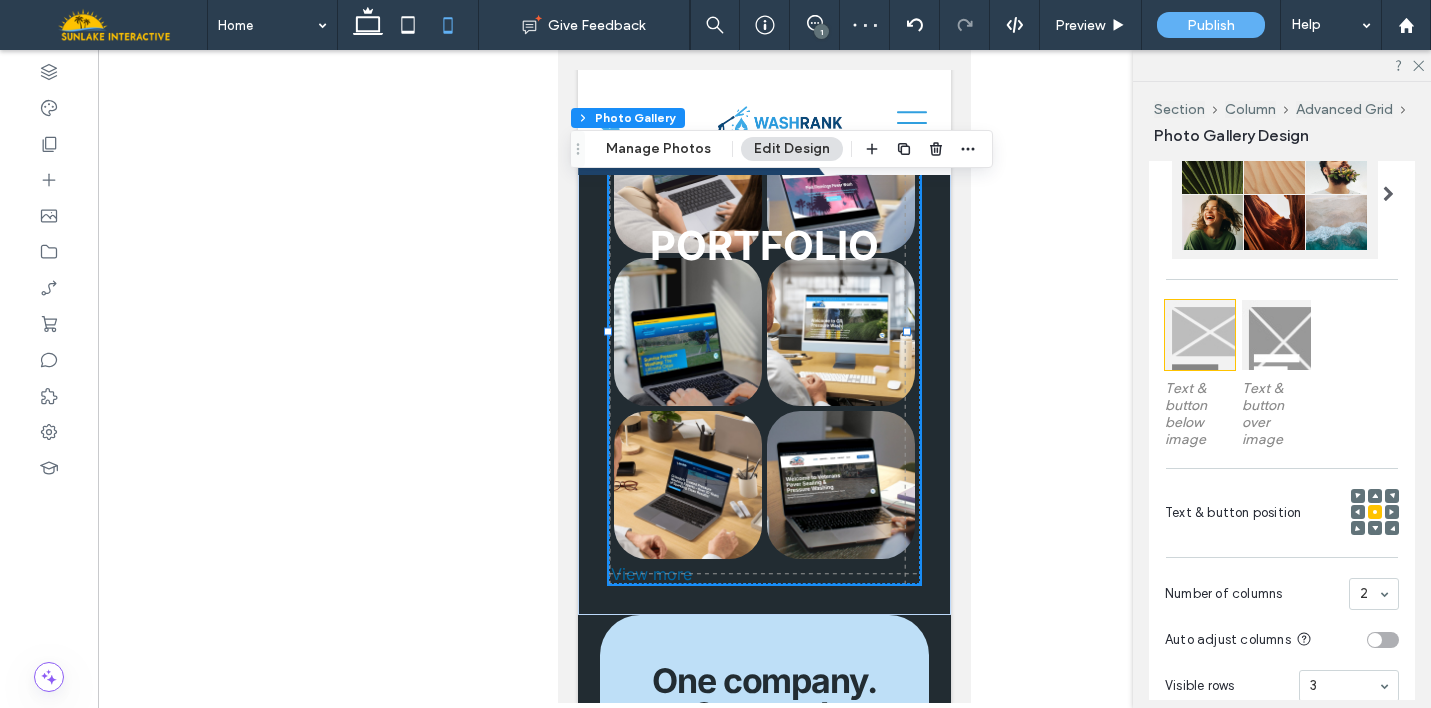 scroll, scrollTop: 511, scrollLeft: 0, axis: vertical 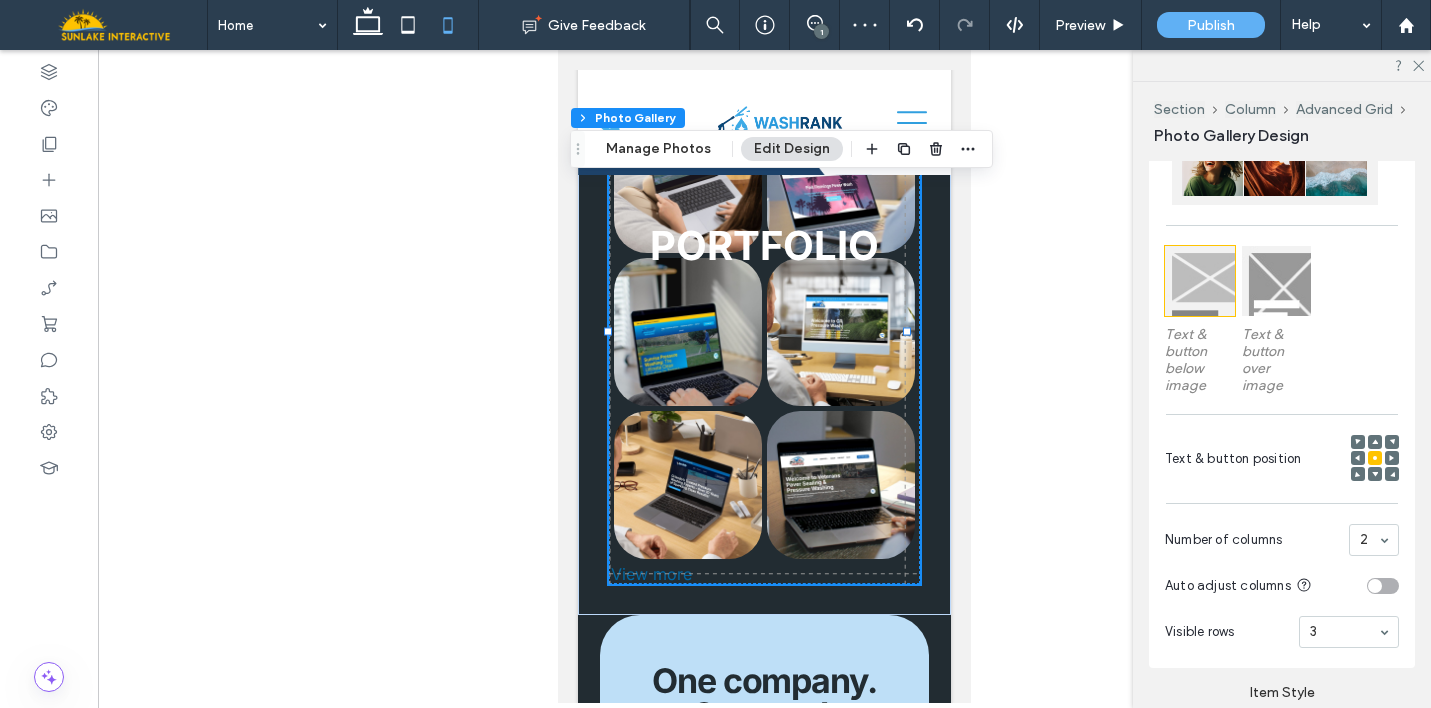 click on "Number of columns 2" at bounding box center (1282, 540) 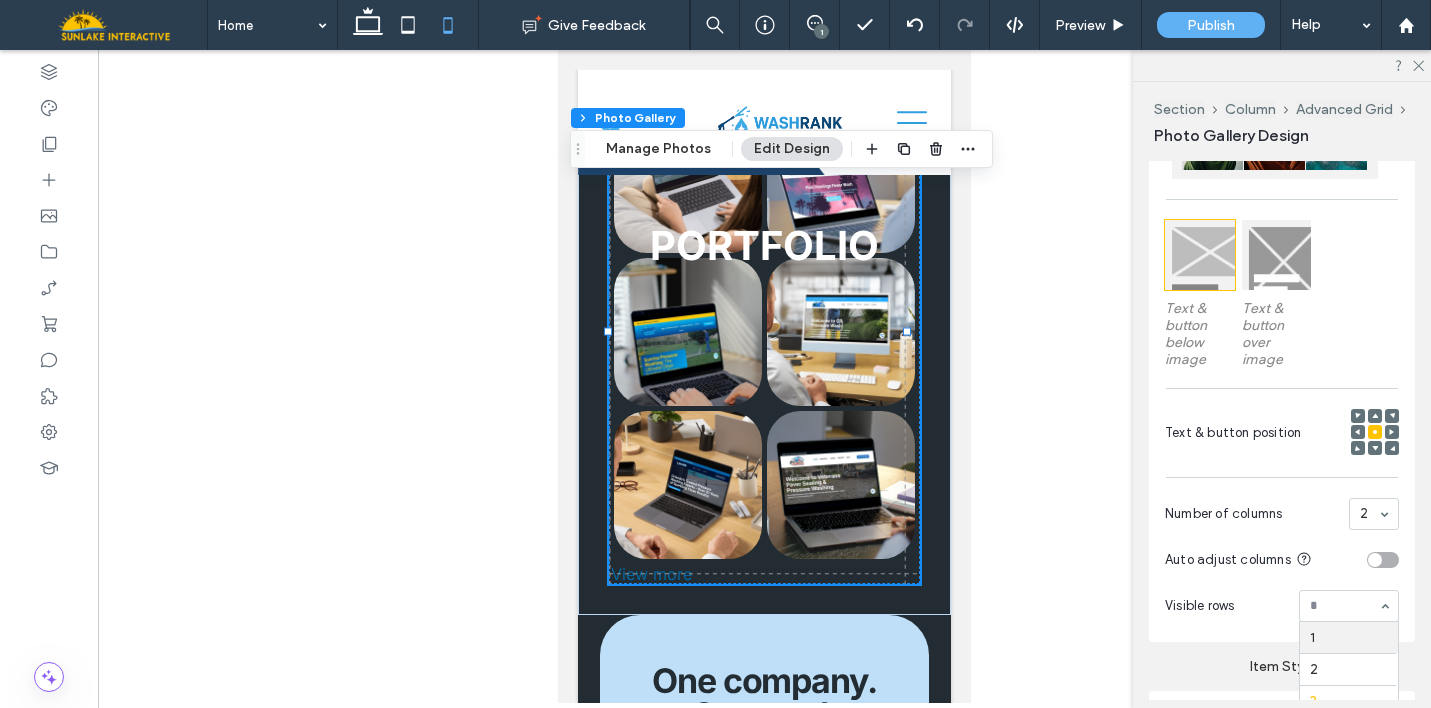 scroll, scrollTop: 541, scrollLeft: 0, axis: vertical 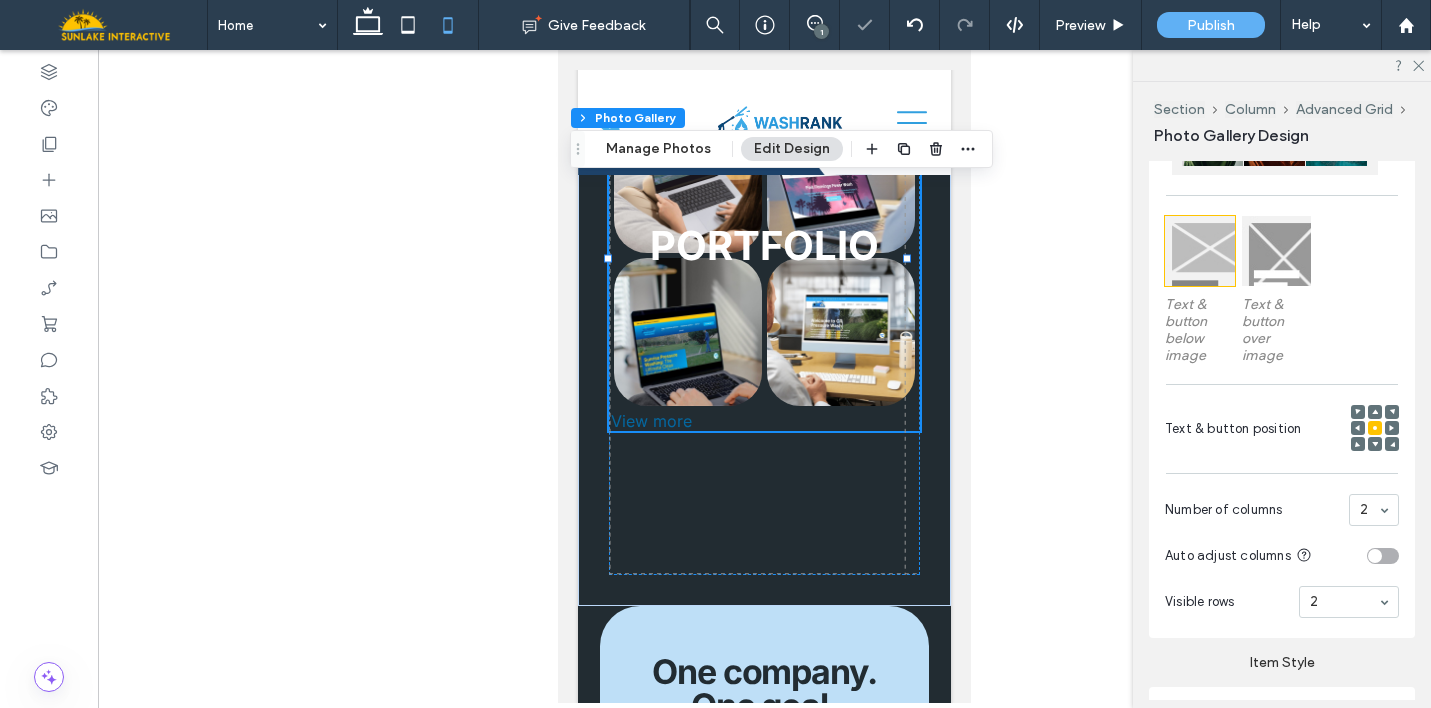 click on "Visible rows 2" at bounding box center (1282, 602) 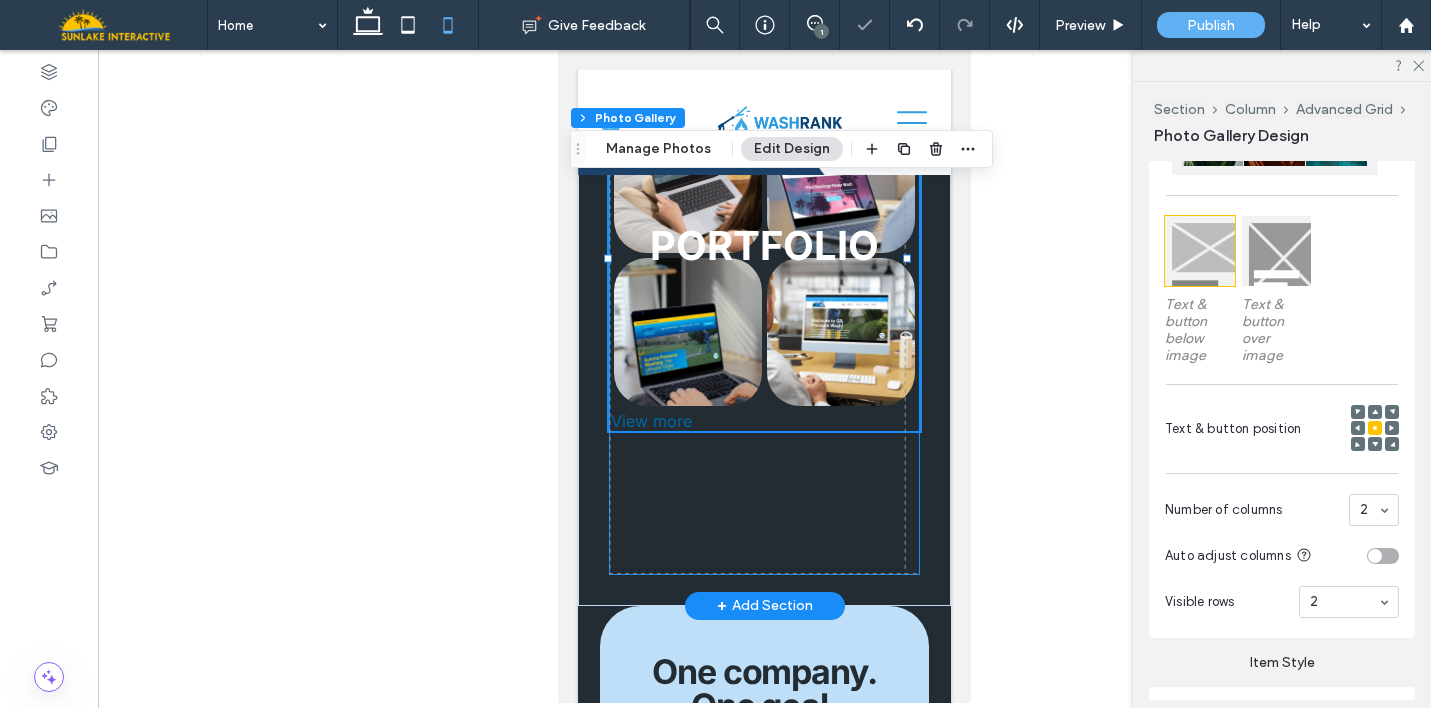 click on "Button
Button
Button
Button
Button
Button
Button
Button
Button
View more
PORTFOLIO
0px
-1px" at bounding box center [764, 338] 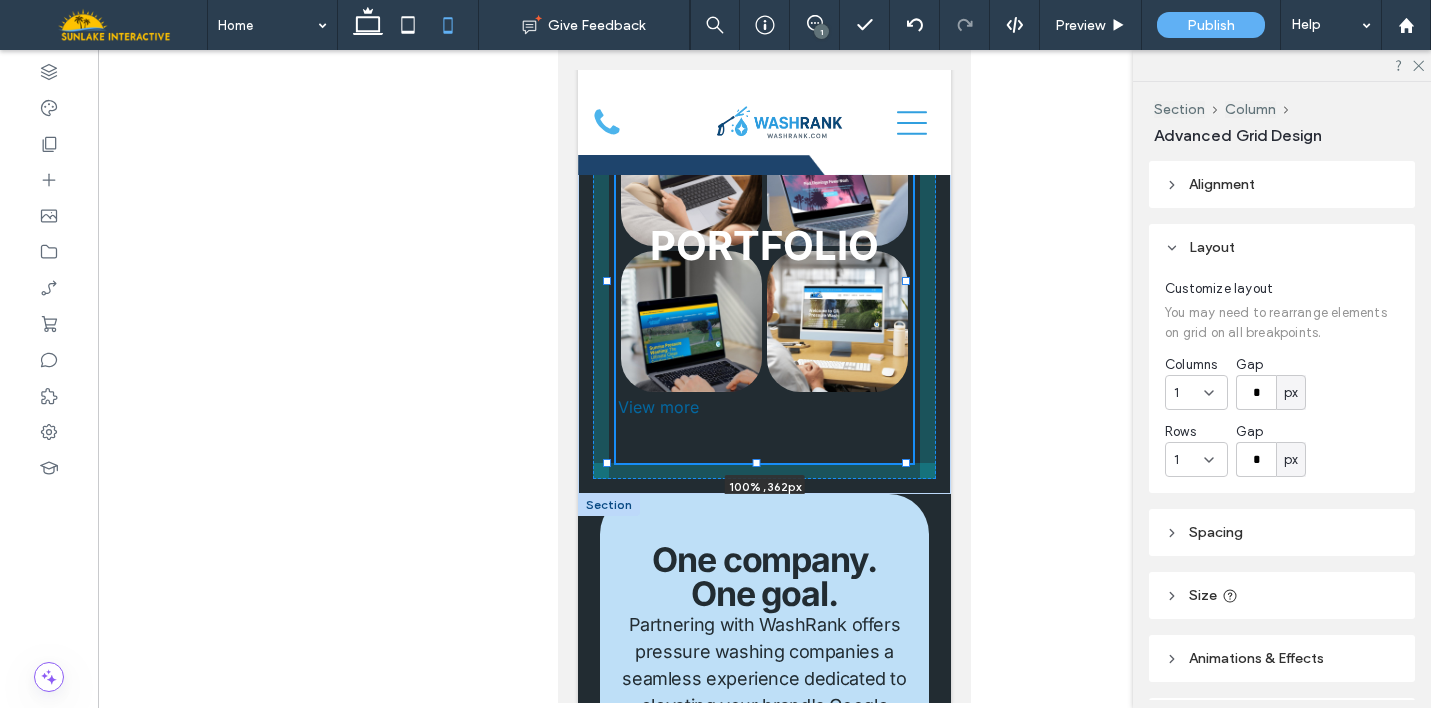 drag, startPoint x: 758, startPoint y: 642, endPoint x: 750, endPoint y: 585, distance: 57.558666 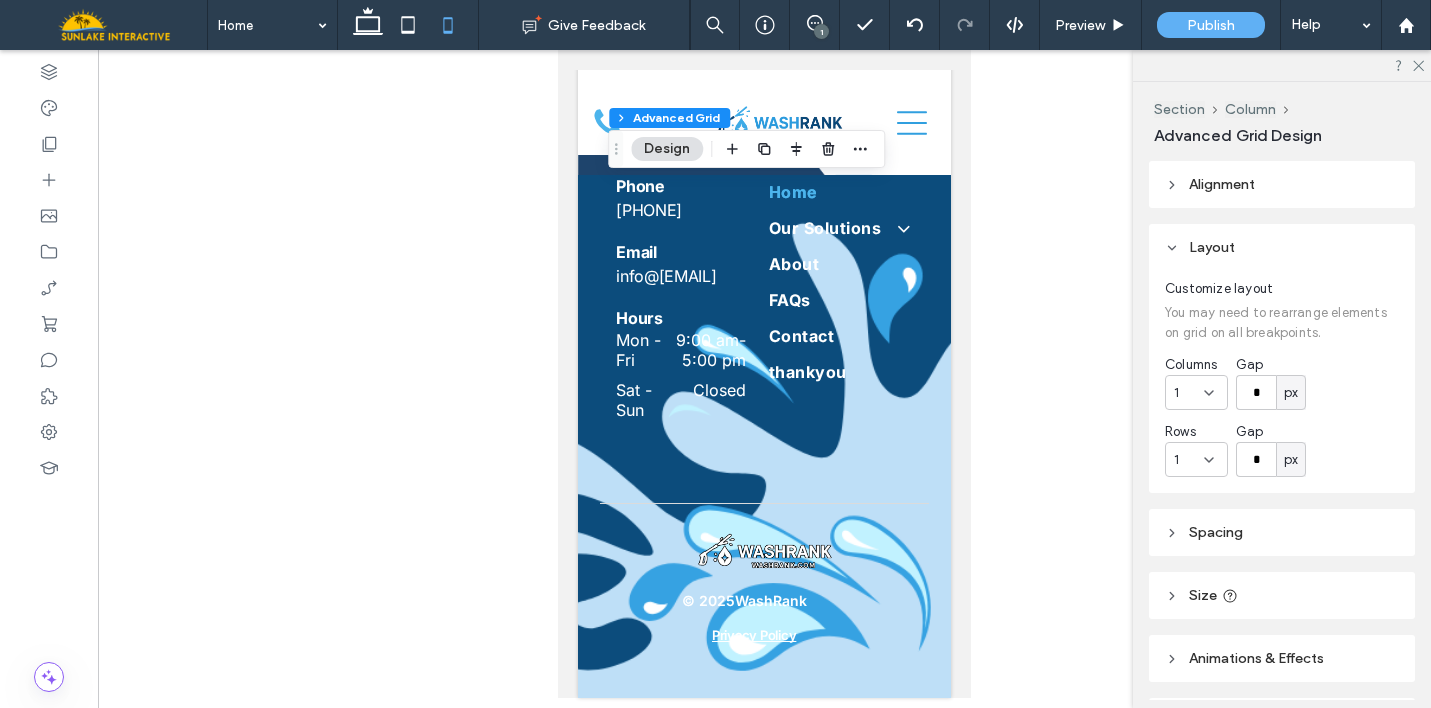 scroll, scrollTop: 11842, scrollLeft: 0, axis: vertical 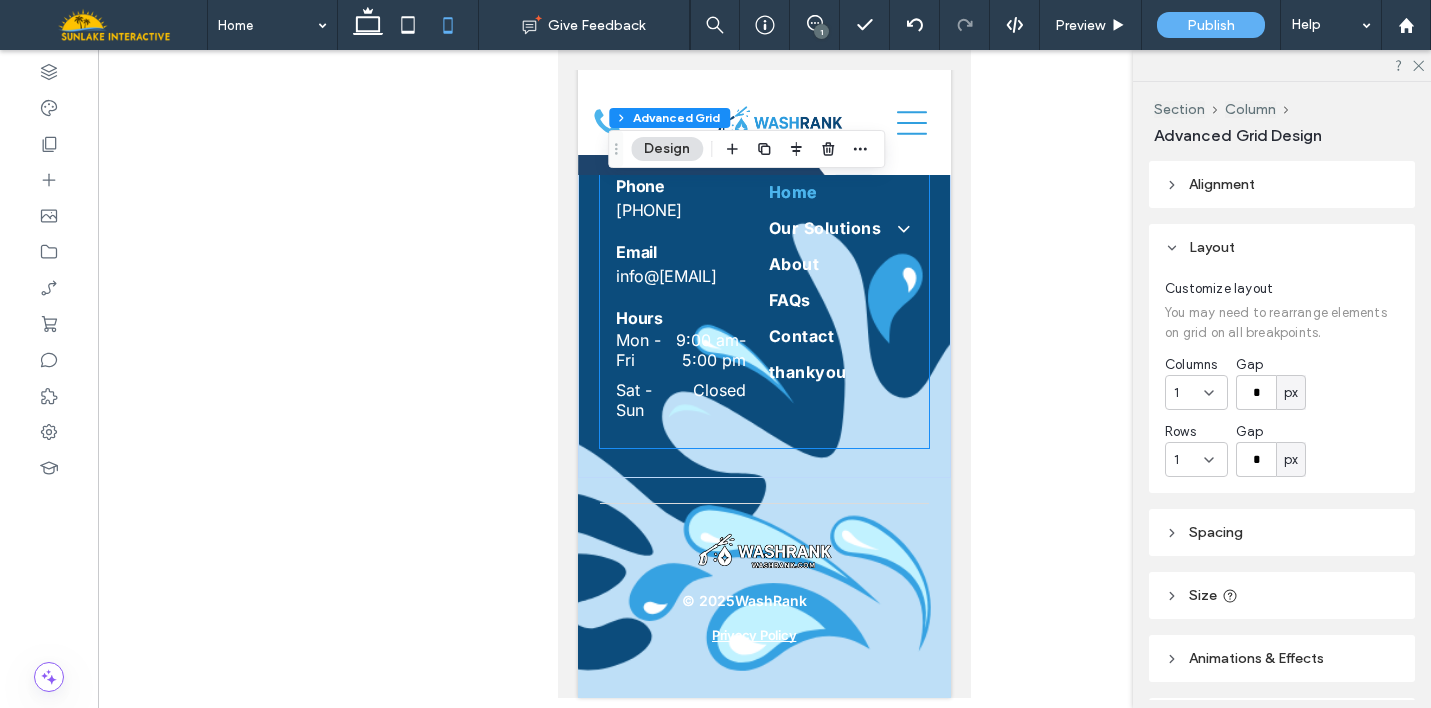 click on "Contact
Phone
813-851-5028
Email
info@washrank.com
Hours
Mon - Fri
9:00 am
-  5:00 pm
Sat - Sun
Closed
Company
Home
Our Solutions
Websites and SEO
Google and Social Ads
CRM and VR
Business Coaching
About
FAQs
Contact
thankyou" at bounding box center [764, 283] 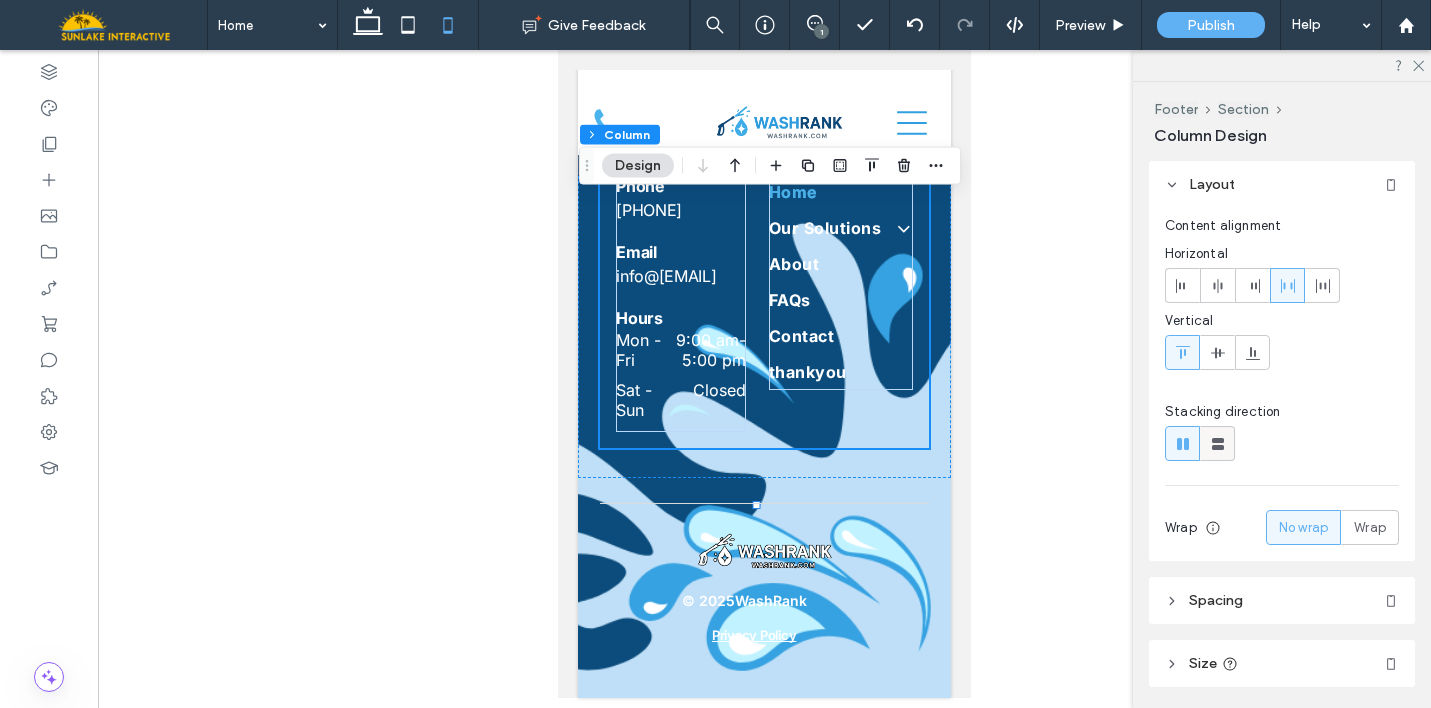click 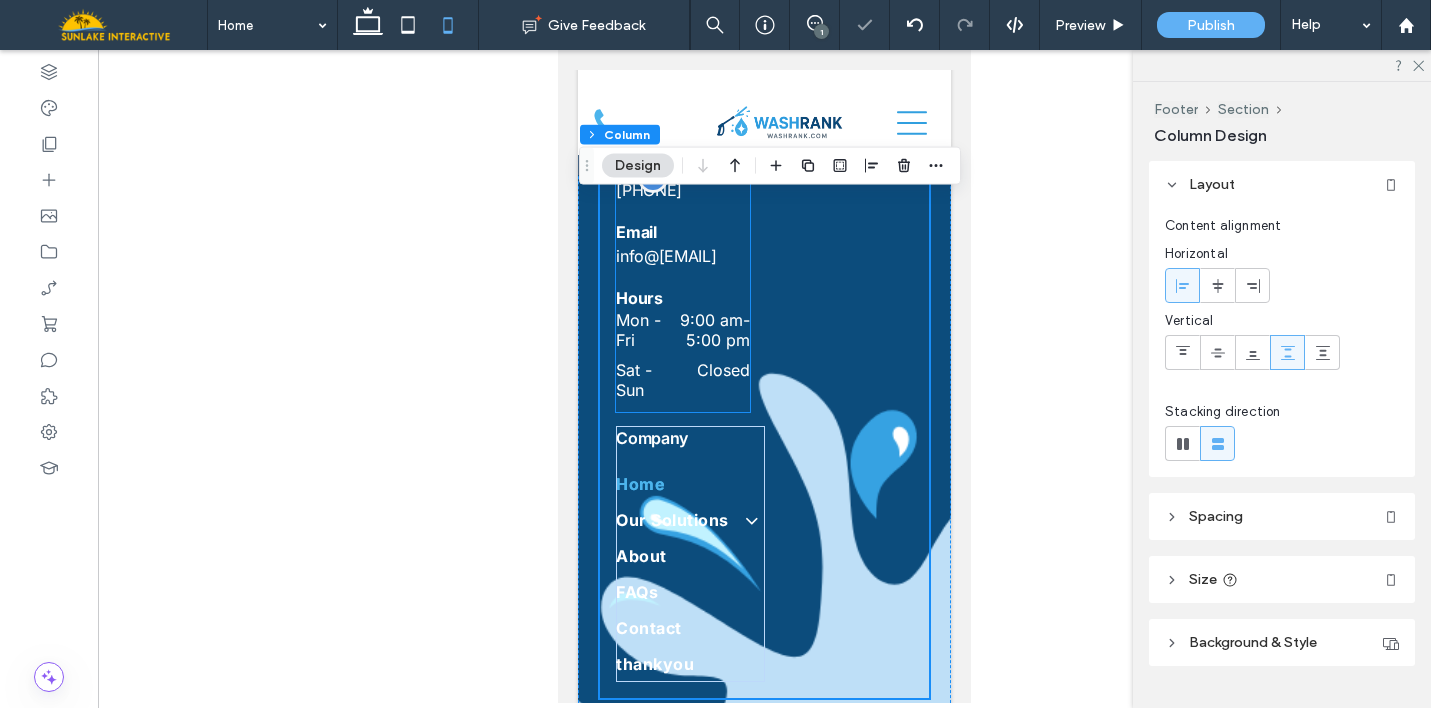 click on "813-851-5028" at bounding box center (682, 190) 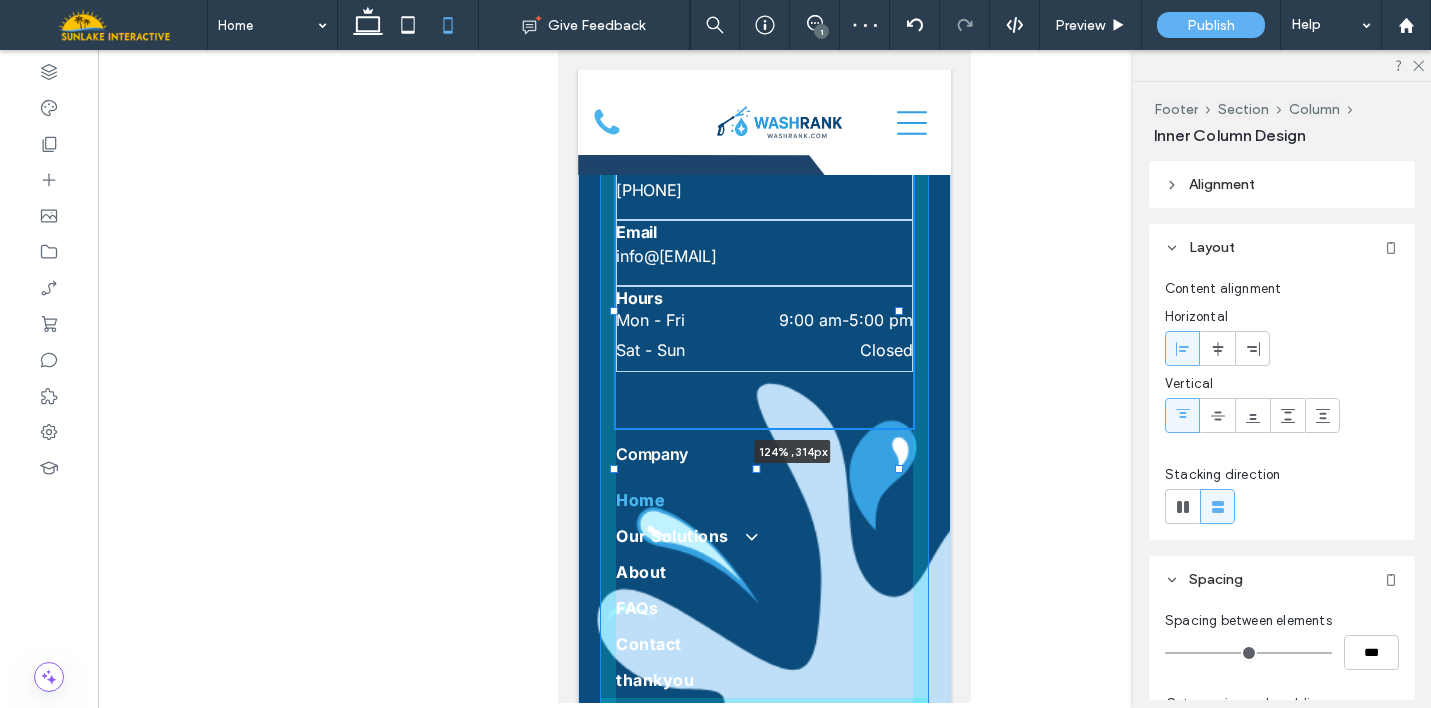drag, startPoint x: 743, startPoint y: 371, endPoint x: 969, endPoint y: 373, distance: 226.00885 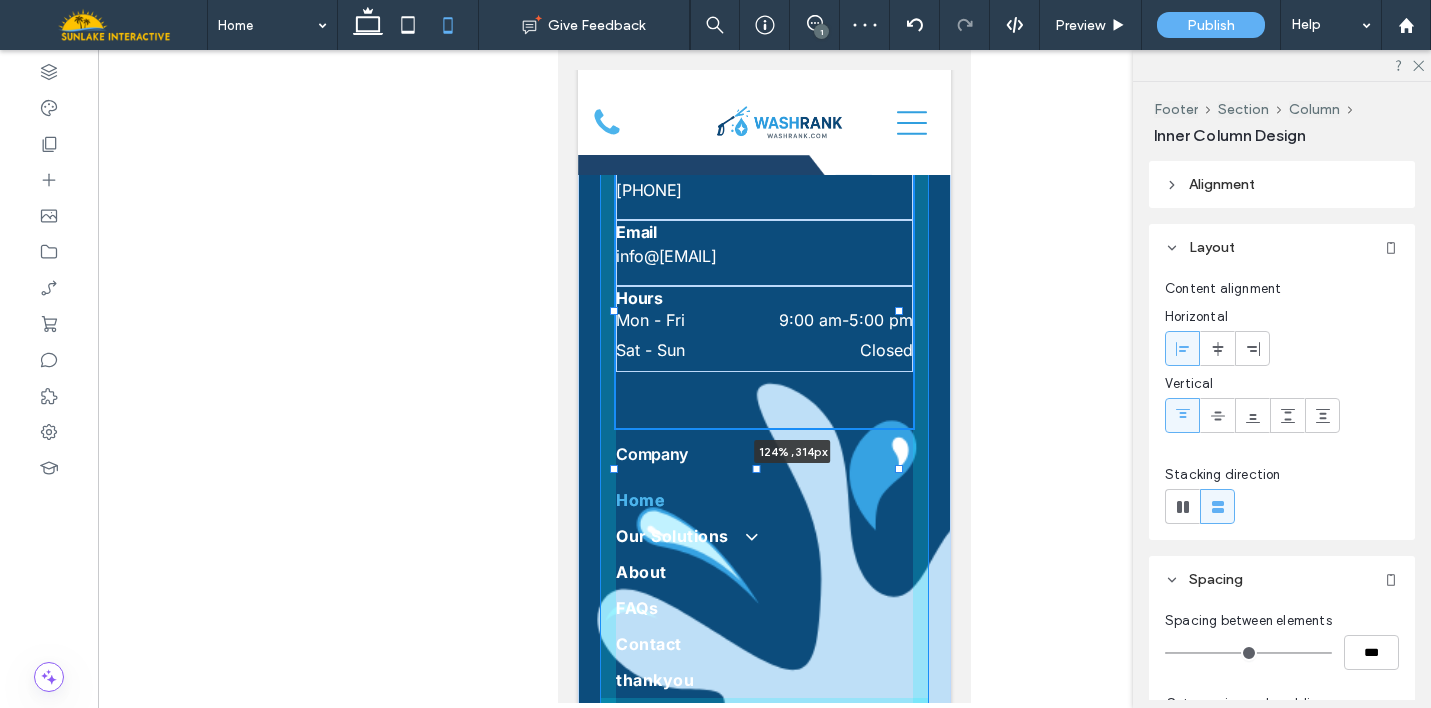 click on "Home
Our Solutions
Websites and SEO
Google and Social Ads
CRM and VR
Business Coaching
About
FAQs
Contact
thankyou
Get My Free Demo
Section
Advanced Header
Section
Home
Our Solutions
Websites and SEO
Google and Social Ads
CRM and VR
Business Coaching
About
FAQs
Contact
thankyou
Section
813-851-5028 Support Hotline" at bounding box center [764, -5412] 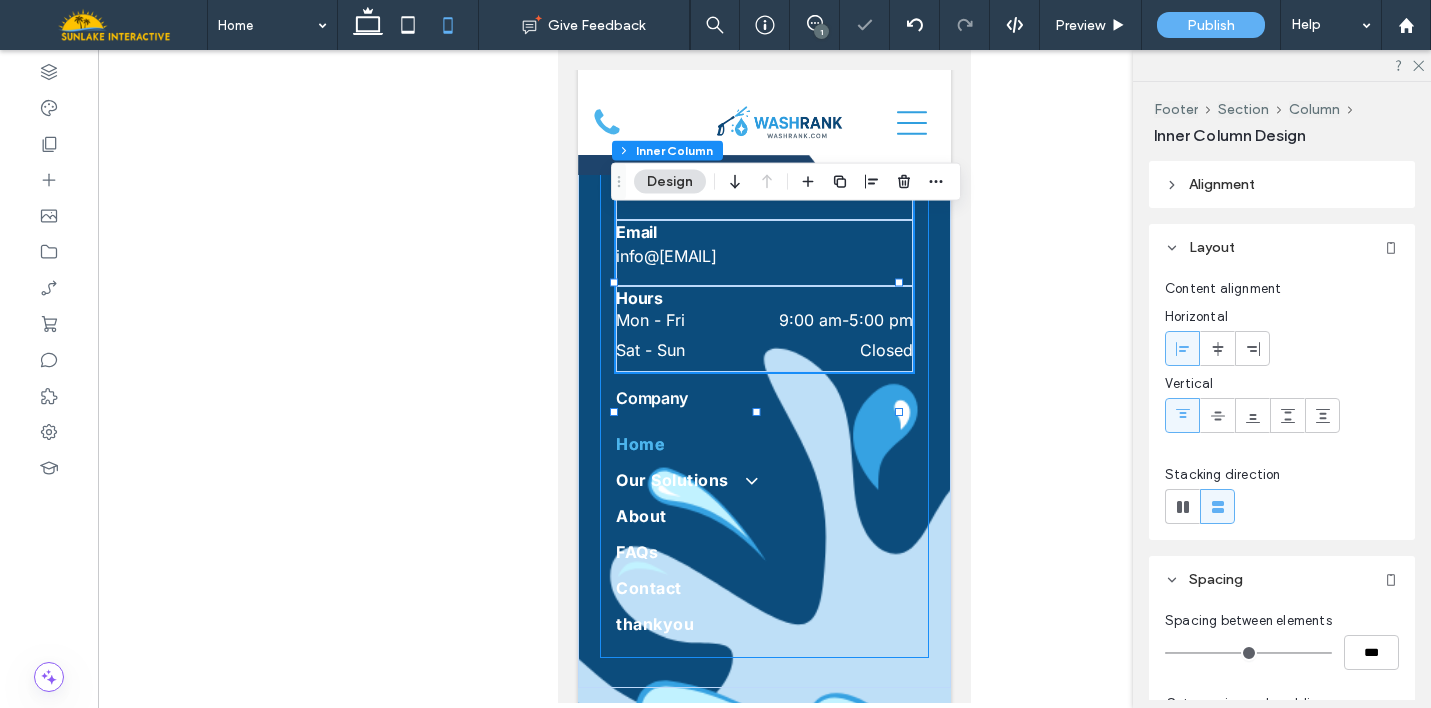 click on "Contact
Phone
813-851-5028
Email
info@washrank.com
Hours
Mon - Fri
9:00 am
-  5:00 pm
Sat - Sun
Closed
125% , 314px
Company
Home
Our Solutions
Websites and SEO
Google and Social Ads
CRM and VR
Business Coaching
About
FAQs
Contact
thankyou" at bounding box center [764, 378] 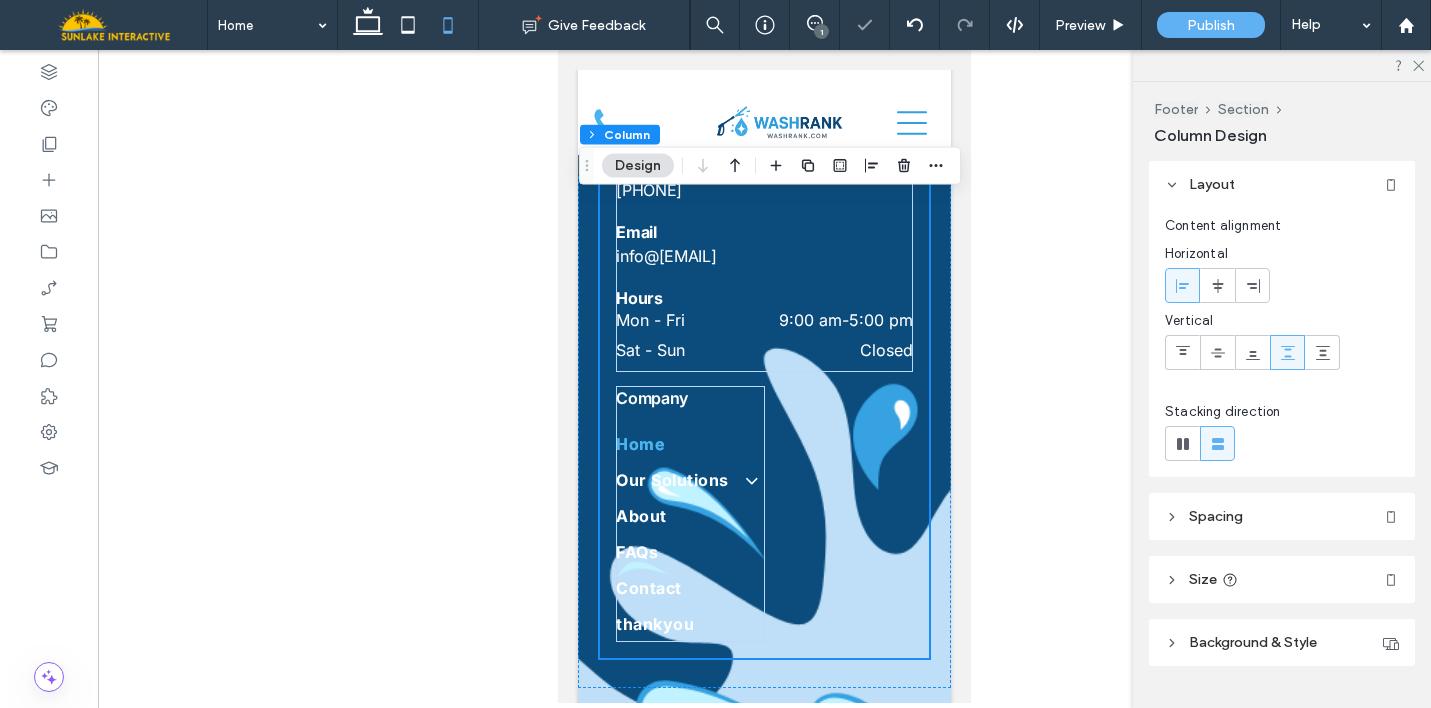 scroll, scrollTop: 11903, scrollLeft: 0, axis: vertical 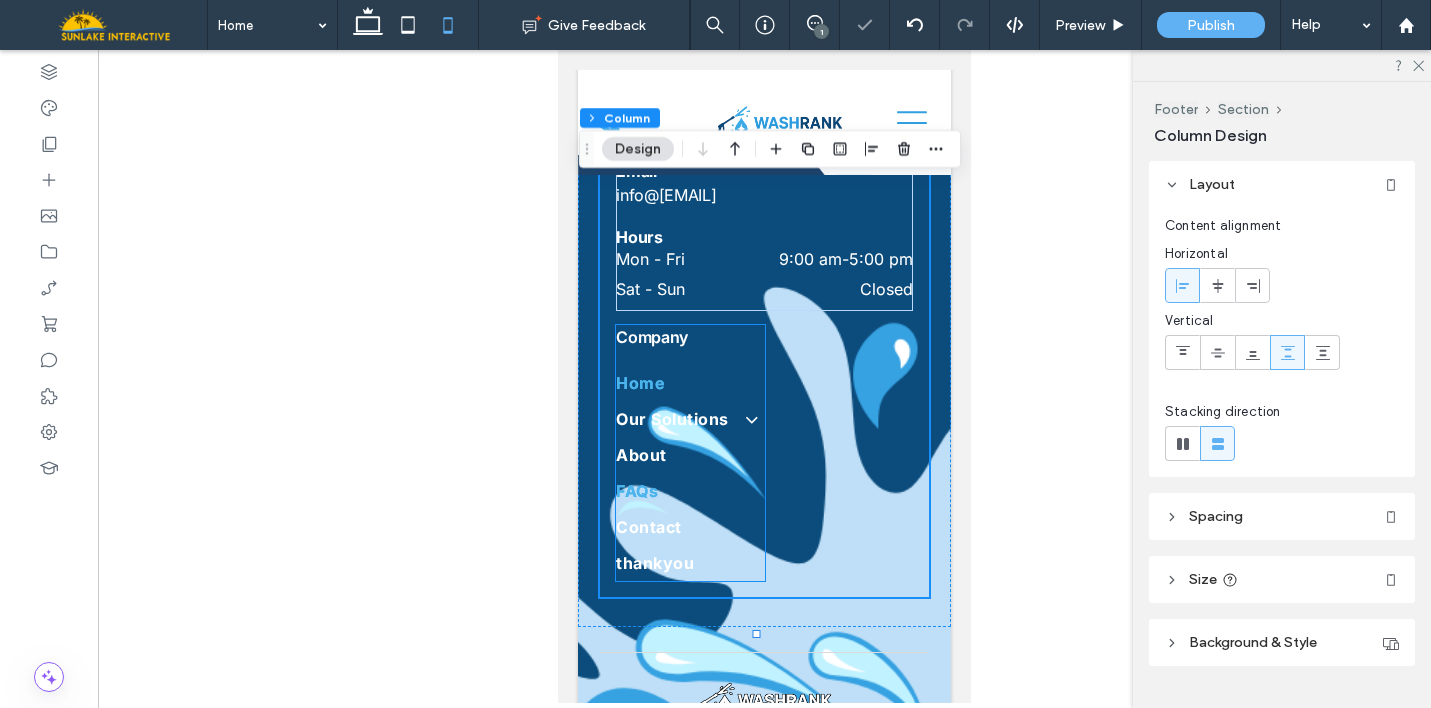 click on "FAQs" at bounding box center [690, 491] 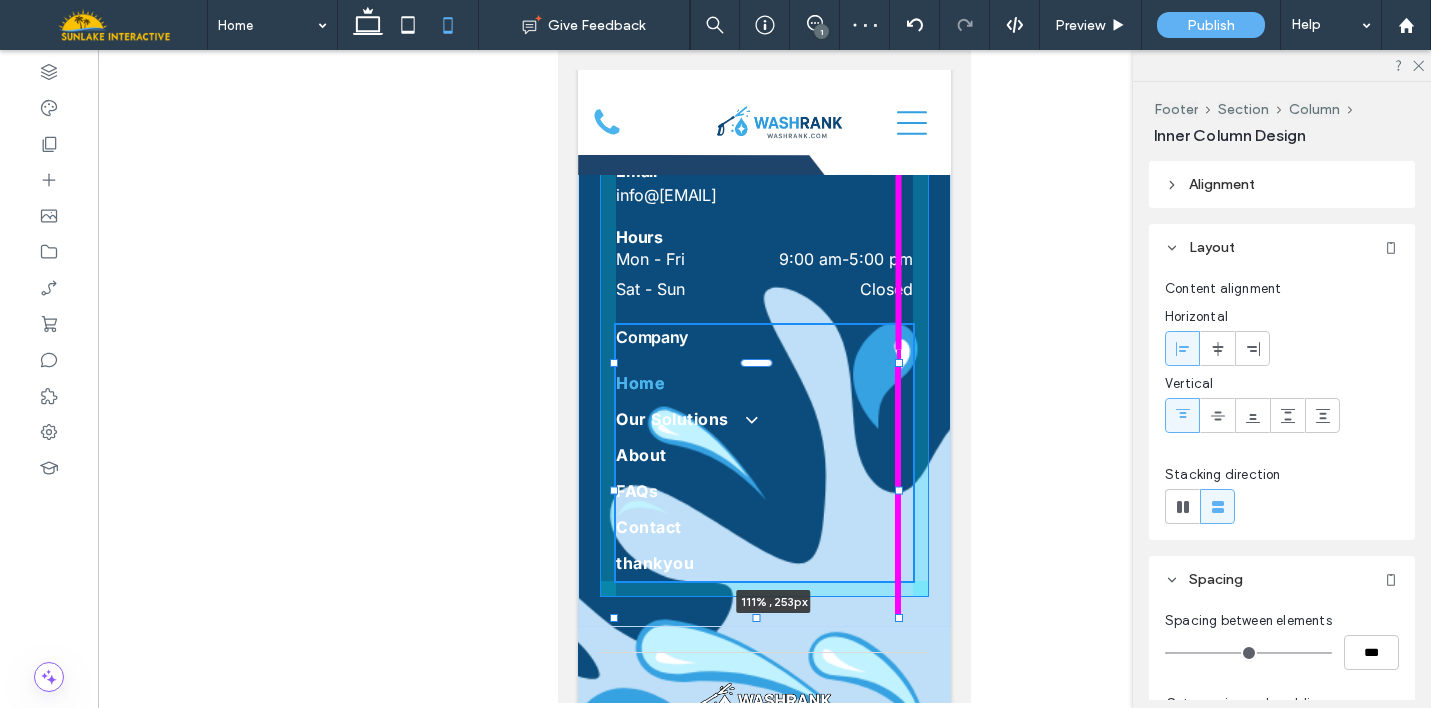 drag, startPoint x: 758, startPoint y: 549, endPoint x: 946, endPoint y: 552, distance: 188.02394 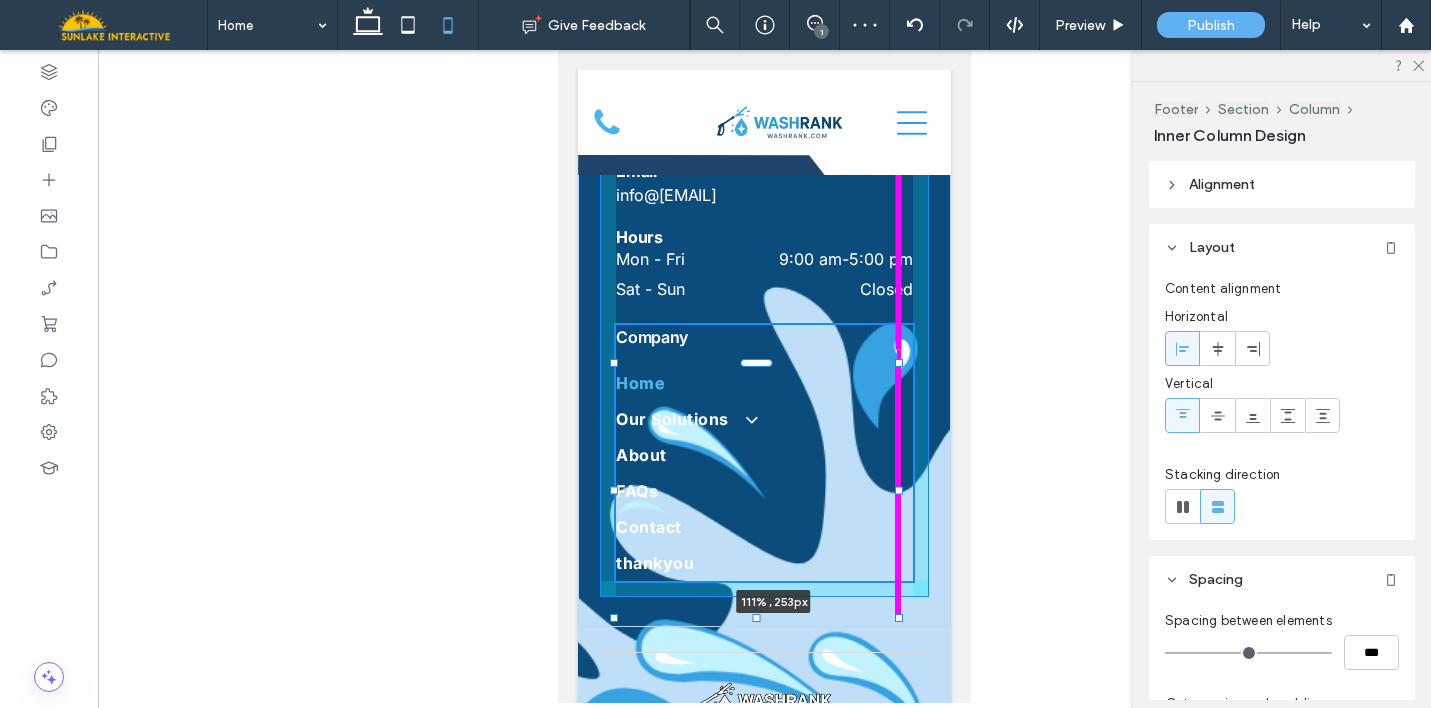 click on "Home
Our Solutions
Websites and SEO
Google and Social Ads
CRM and VR
Business Coaching
About
FAQs
Contact
thankyou
Get My Free Demo
Section
Advanced Header
Section
Home
Our Solutions
Websites and SEO
Google and Social Ads
CRM and VR
Business Coaching
About
FAQs
Contact
thankyou
Section
813-851-5028 Support Hotline
Section" at bounding box center (764, -5503) 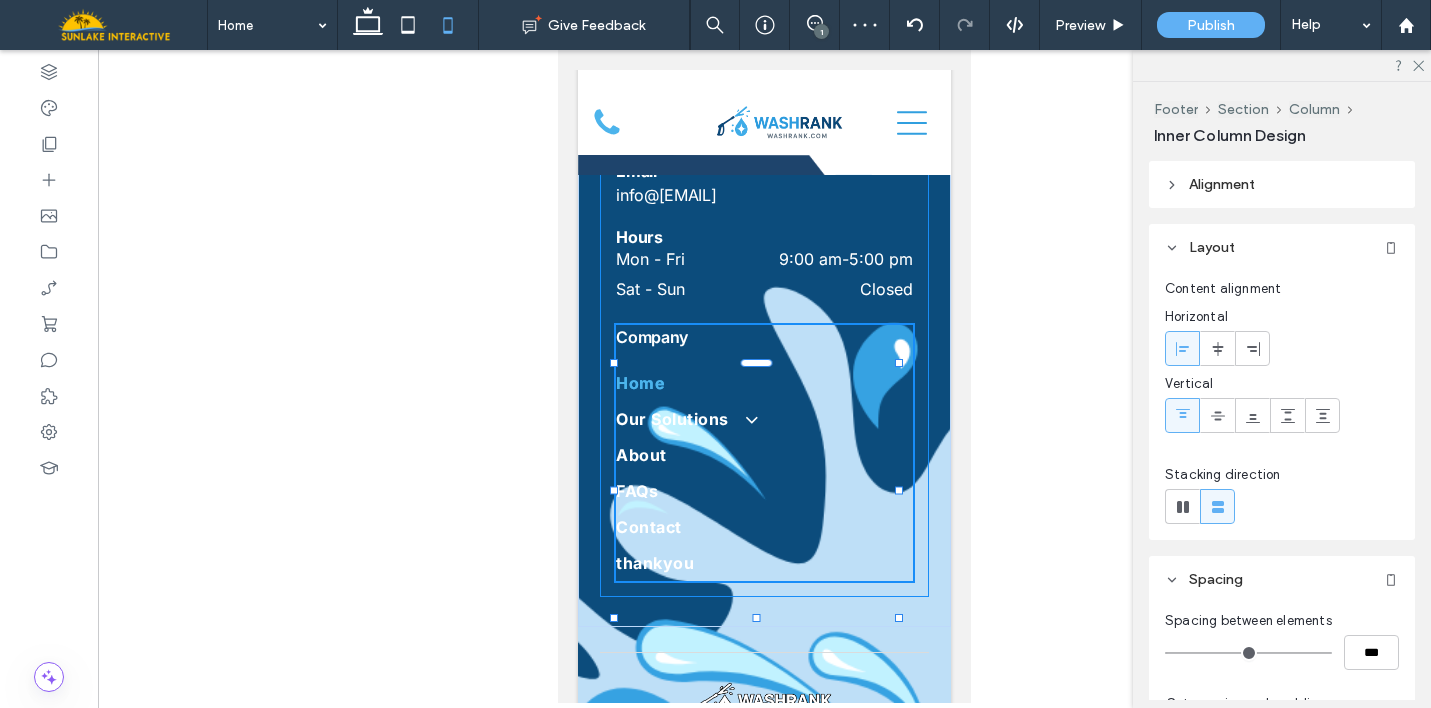 type on "**" 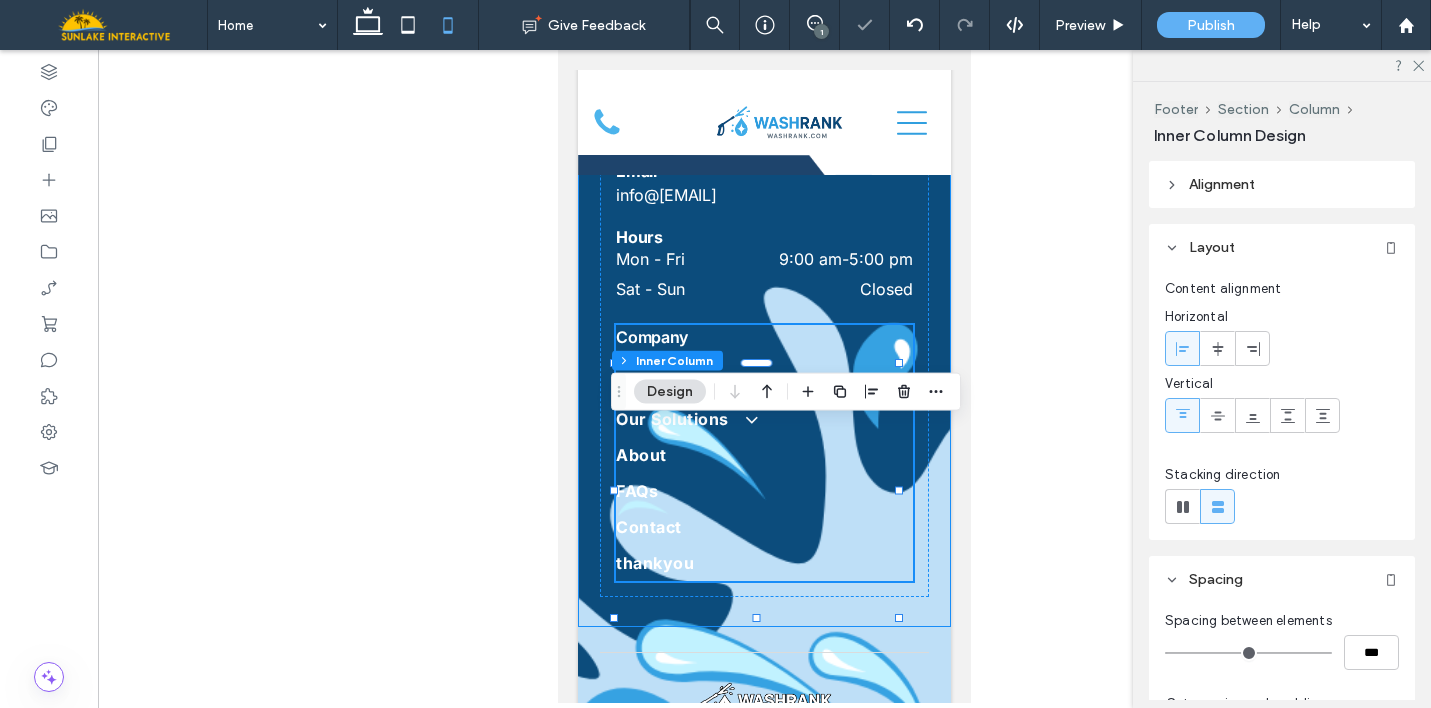 click on "Everything You Need to Grow — All in One Place.
.cls-1-1915212016 {
stroke-width: 0px;
}
Contact
Phone
813-851-5028
Email
info@washrank.com
Hours
Mon - Fri
9:00 am
-  5:00 pm
Sat - Sun
Closed
Company
Home
Our Solutions
Websites and SEO
Google and Social Ads
CRM and VR
Business Coaching
About
FAQs
Contact
thankyou
117% , 253px" at bounding box center (764, 206) 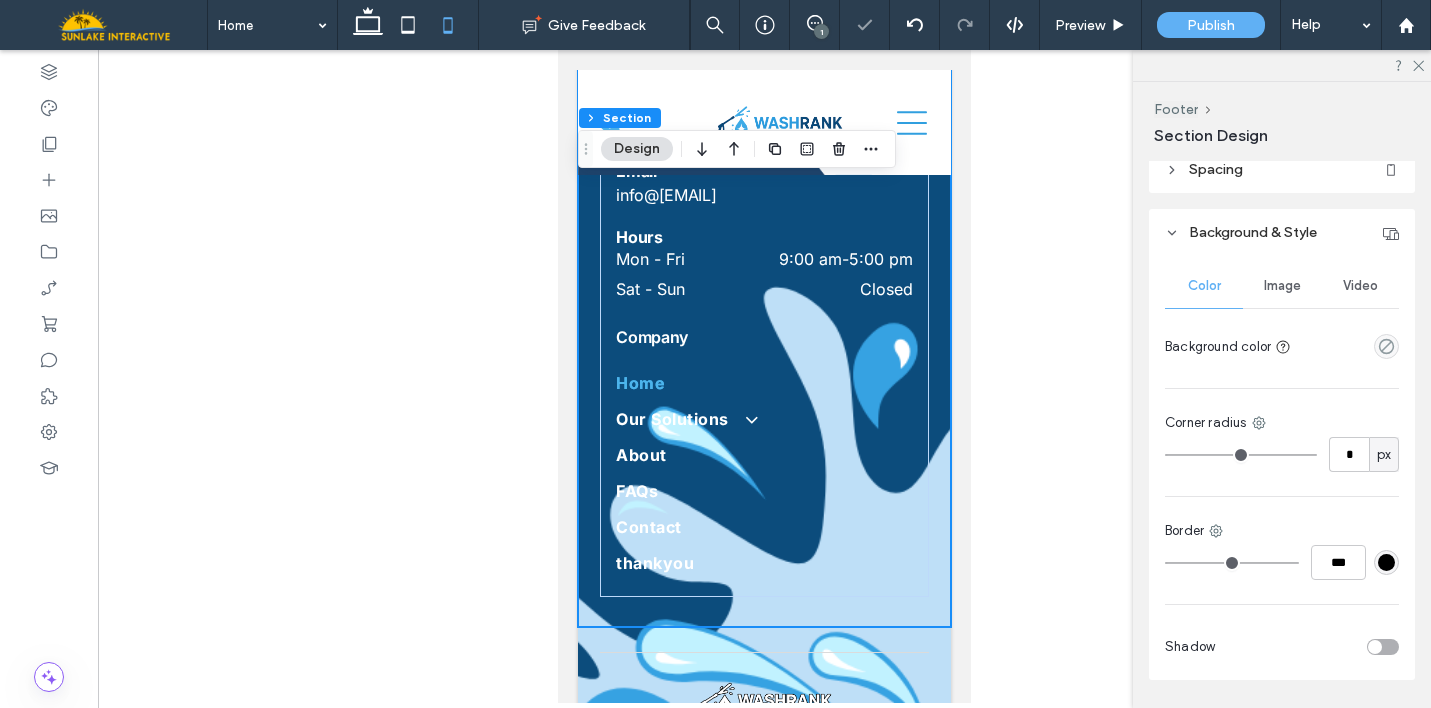 scroll, scrollTop: 197, scrollLeft: 0, axis: vertical 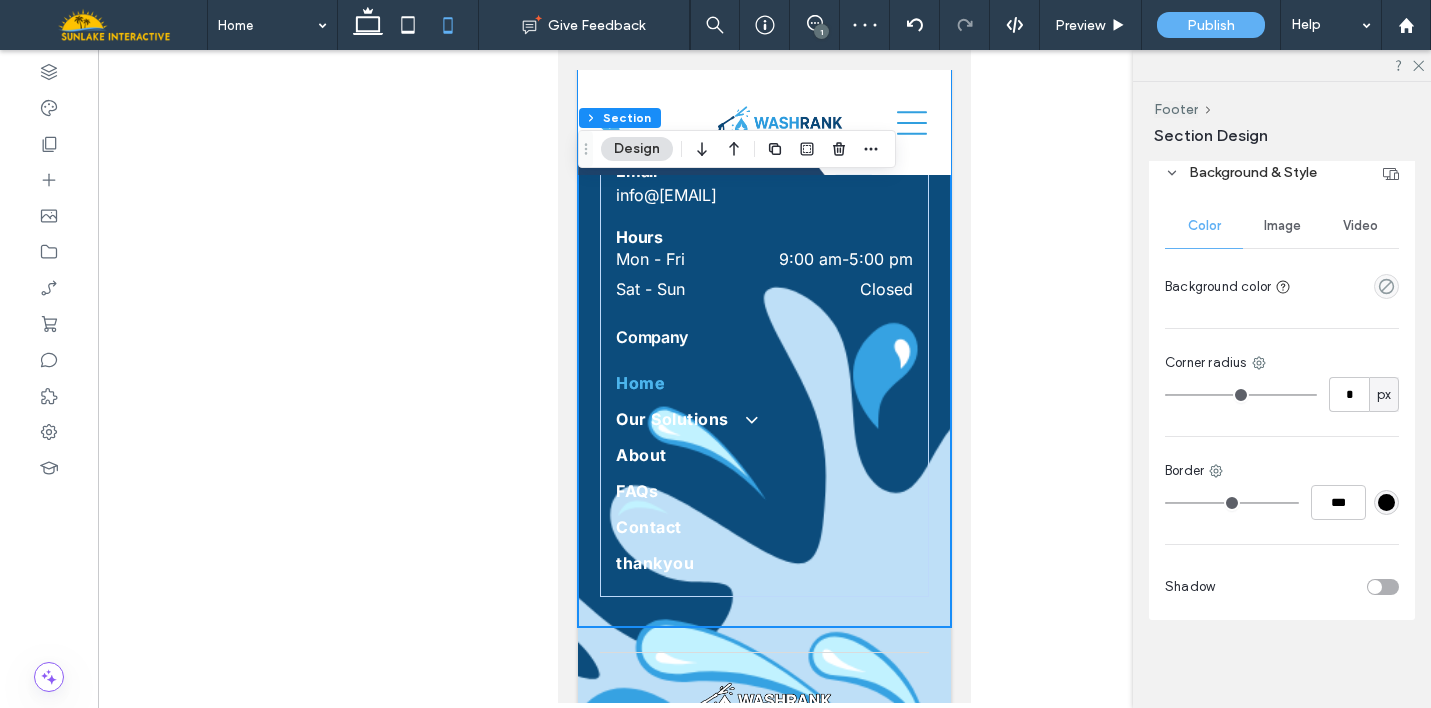 click on "Image" at bounding box center [1282, 226] 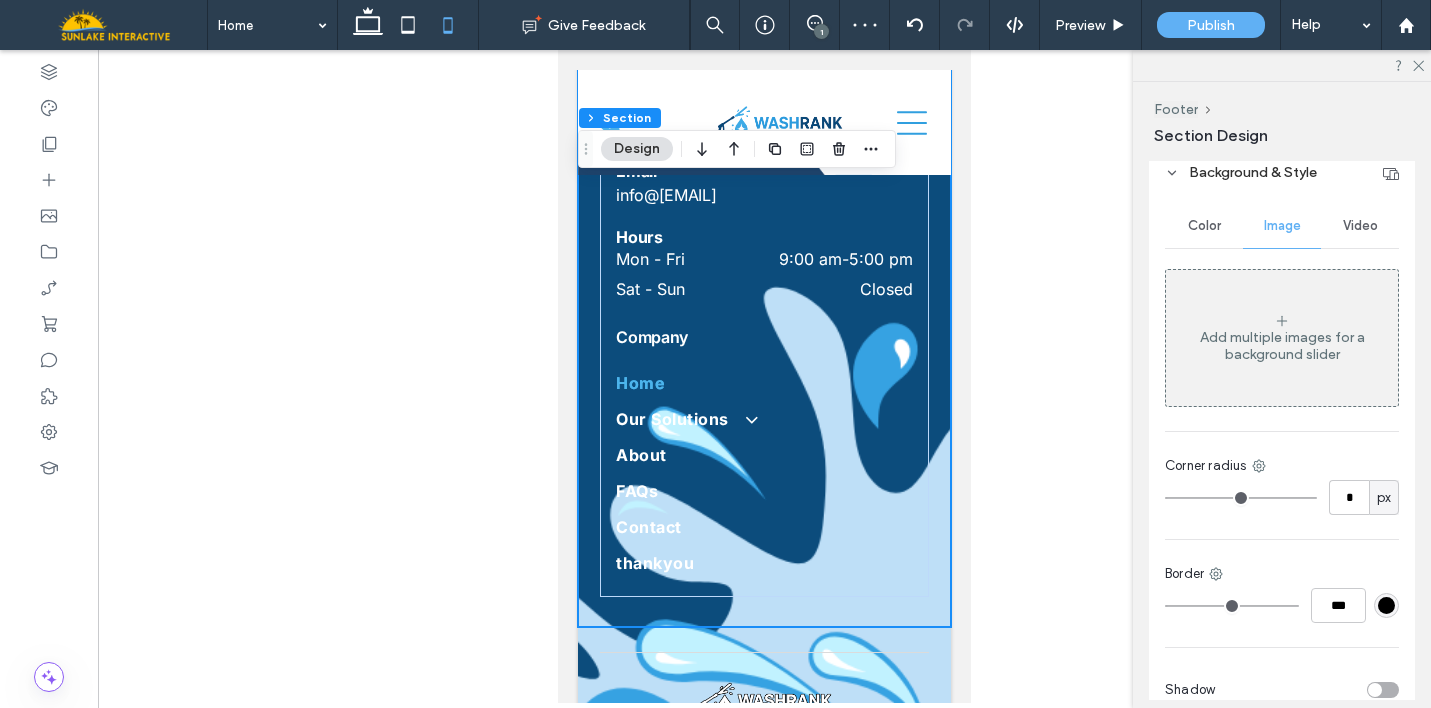 click on "Everything You Need to Grow — All in One Place.
.cls-1-1915212016 {
stroke-width: 0px;
}
Contact
Phone
813-851-5028
Email
info@washrank.com
Hours
Mon - Fri
9:00 am
-  5:00 pm
Sat - Sun
Closed
Company
Home
Our Solutions
Websites and SEO
Google and Social Ads
CRM and VR
Business Coaching
About
FAQs
Contact
thankyou" at bounding box center [764, 206] 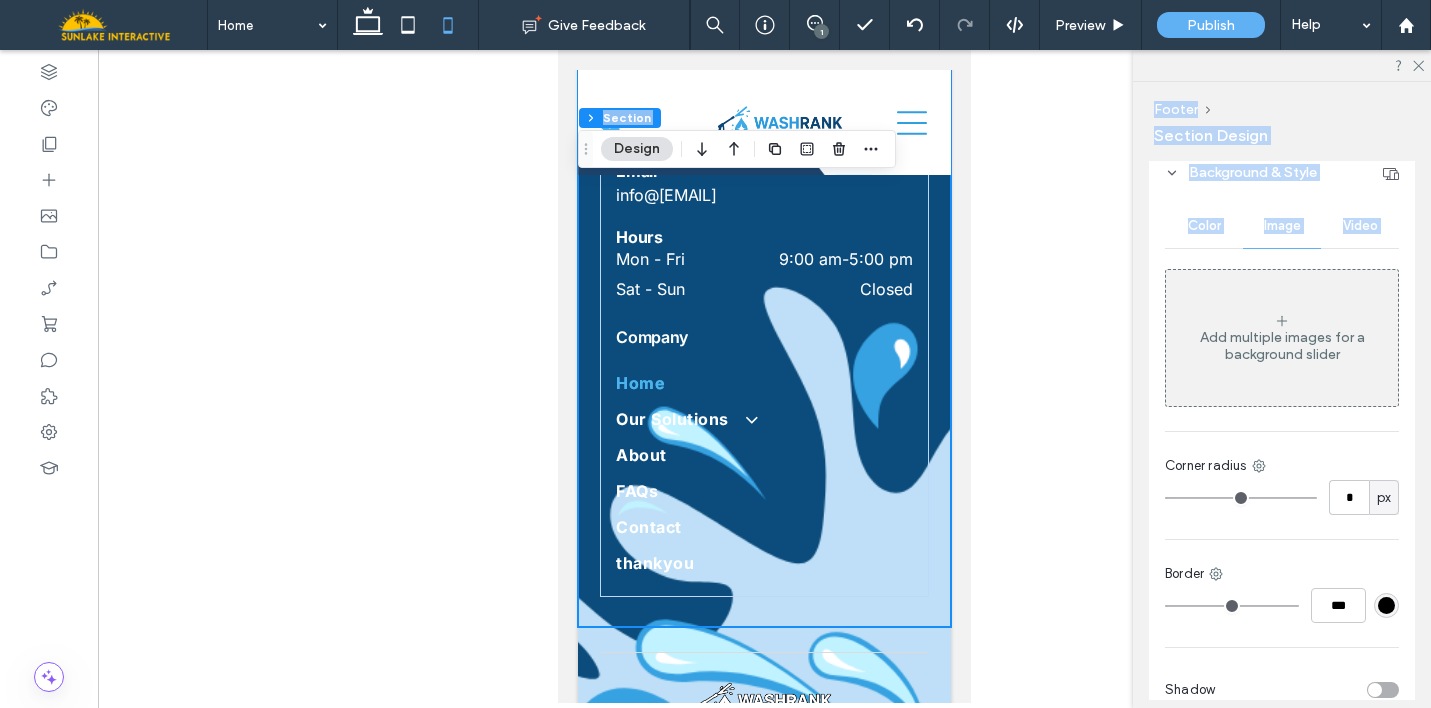 drag, startPoint x: 1789, startPoint y: 369, endPoint x: 927, endPoint y: 315, distance: 863.68976 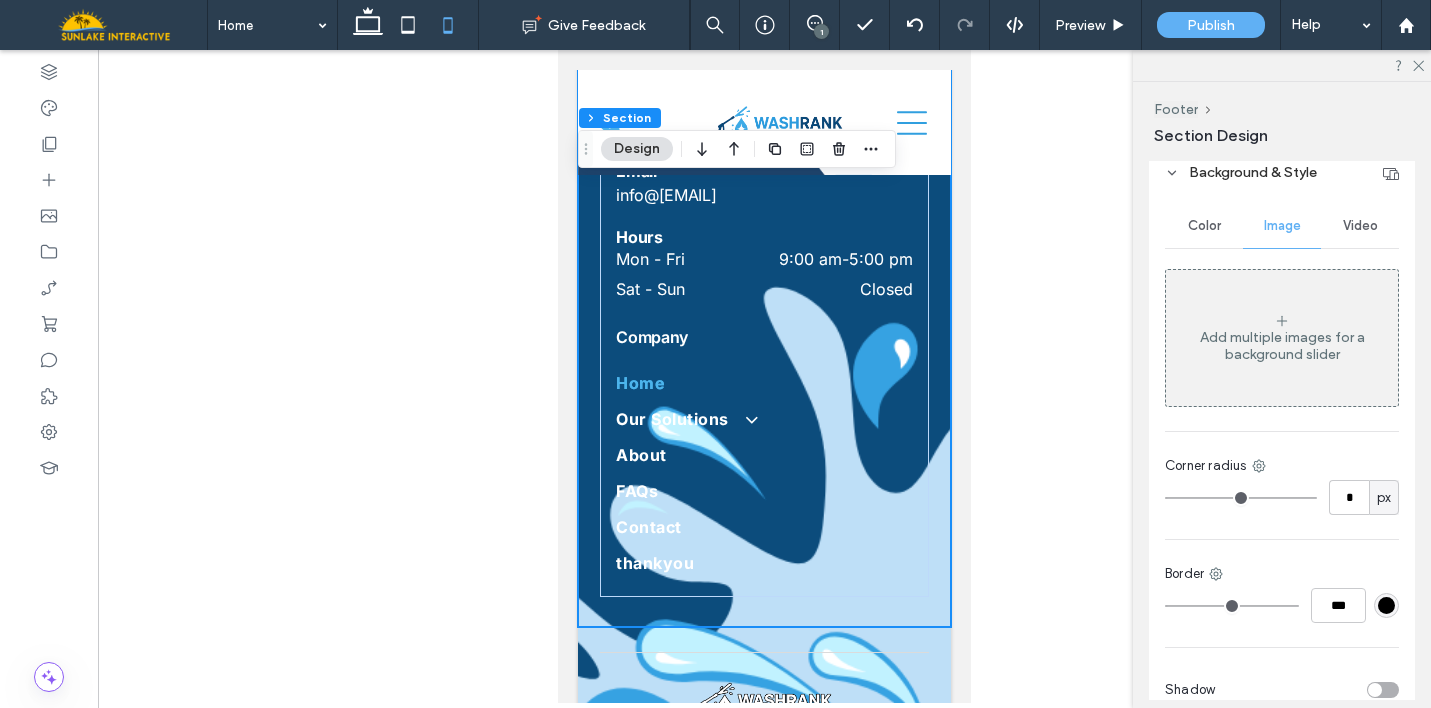 click on "Color Image Video Add multiple images for a background slider Corner radius * px Border *** Shadow" at bounding box center [1282, 459] 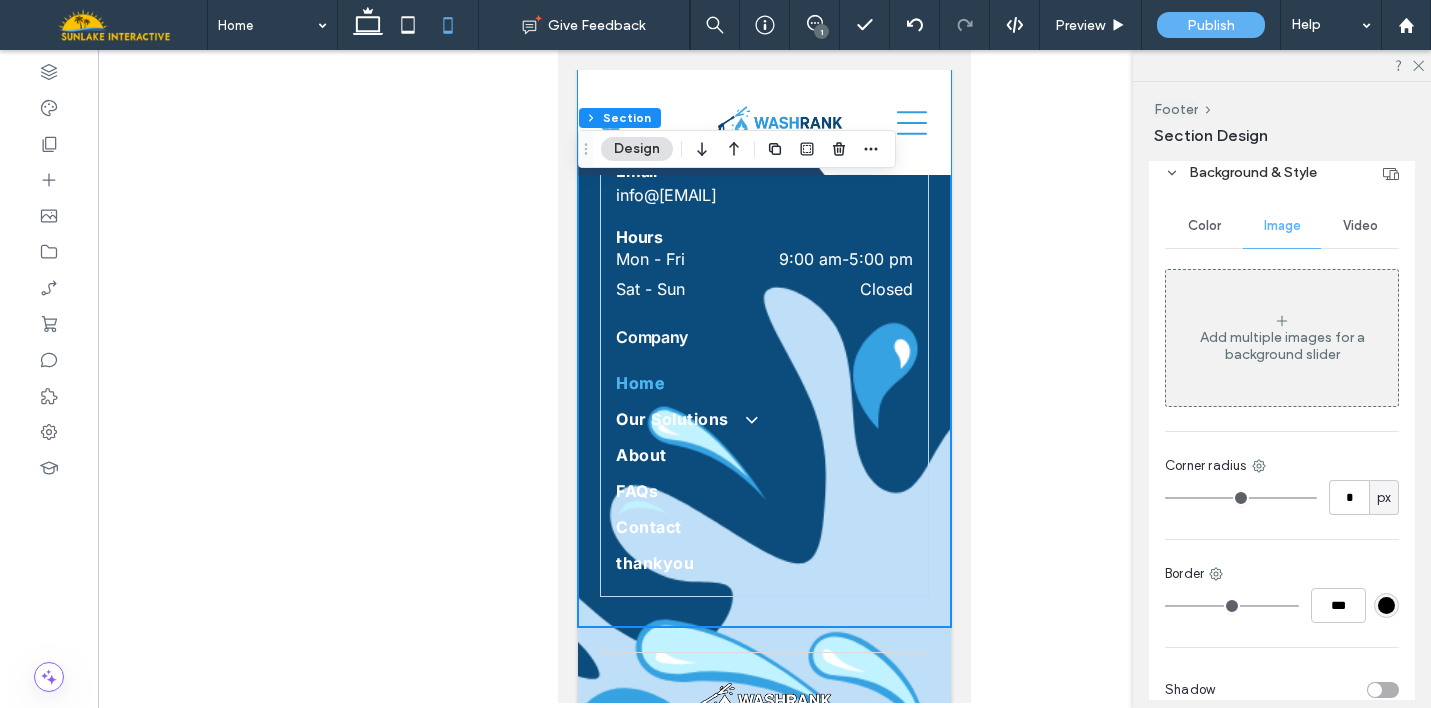 click on "Everything You Need to Grow — All in One Place.
.cls-1-1915212016 {
stroke-width: 0px;
}
Contact
Phone
813-851-5028
Email
info@washrank.com
Hours
Mon - Fri
9:00 am
-  5:00 pm
Sat - Sun
Closed
Company
Home
Our Solutions
Websites and SEO
Google and Social Ads
CRM and VR
Business Coaching
About
FAQs
Contact
thankyou" at bounding box center [764, 206] 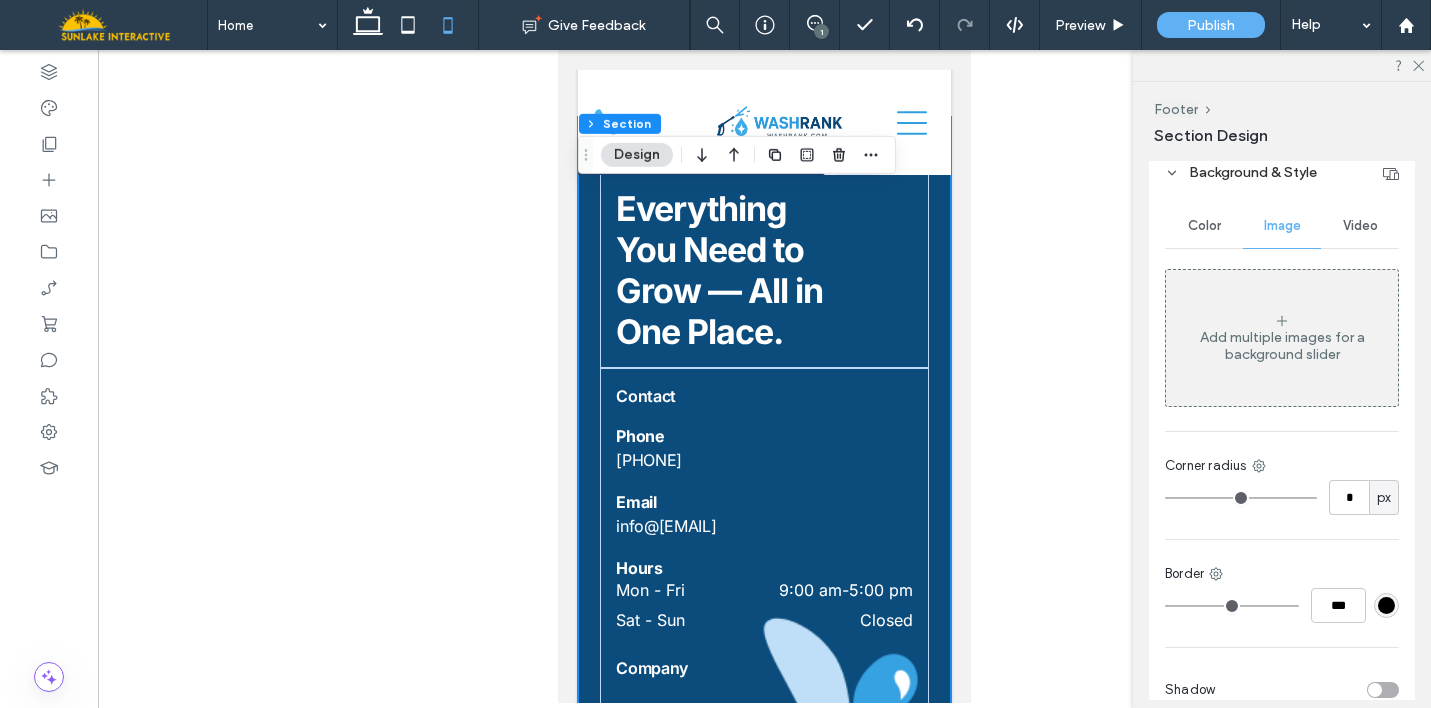 scroll, scrollTop: 11537, scrollLeft: 0, axis: vertical 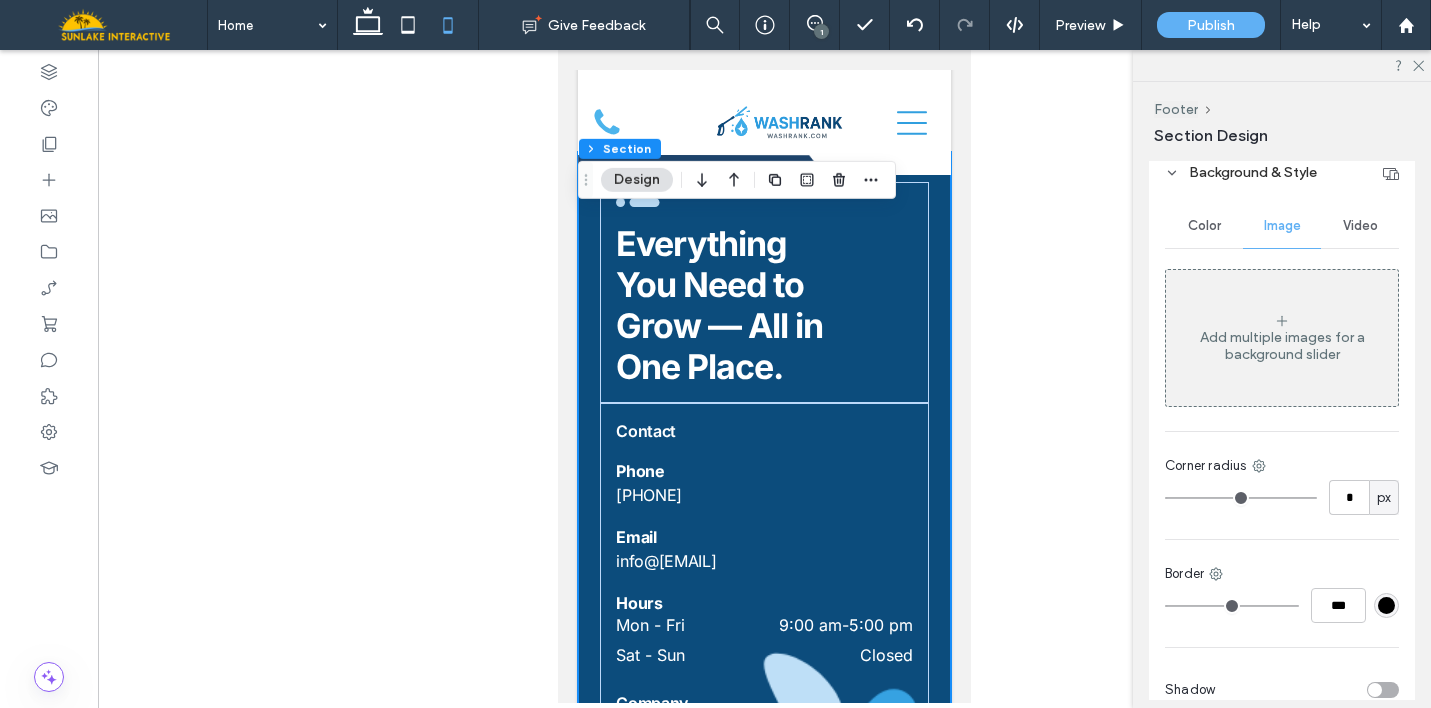 click on "Everything You Need to Grow — All in One Place.
.cls-1-1915212016 {
stroke-width: 0px;
}
Contact
Phone
813-851-5028
Email
info@washrank.com
Hours
Mon - Fri
9:00 am
-  5:00 pm
Sat - Sun
Closed
Company
Home
Our Solutions
Websites and SEO
Google and Social Ads
CRM and VR
Business Coaching
About
FAQs
Contact
thankyou" at bounding box center [764, 572] 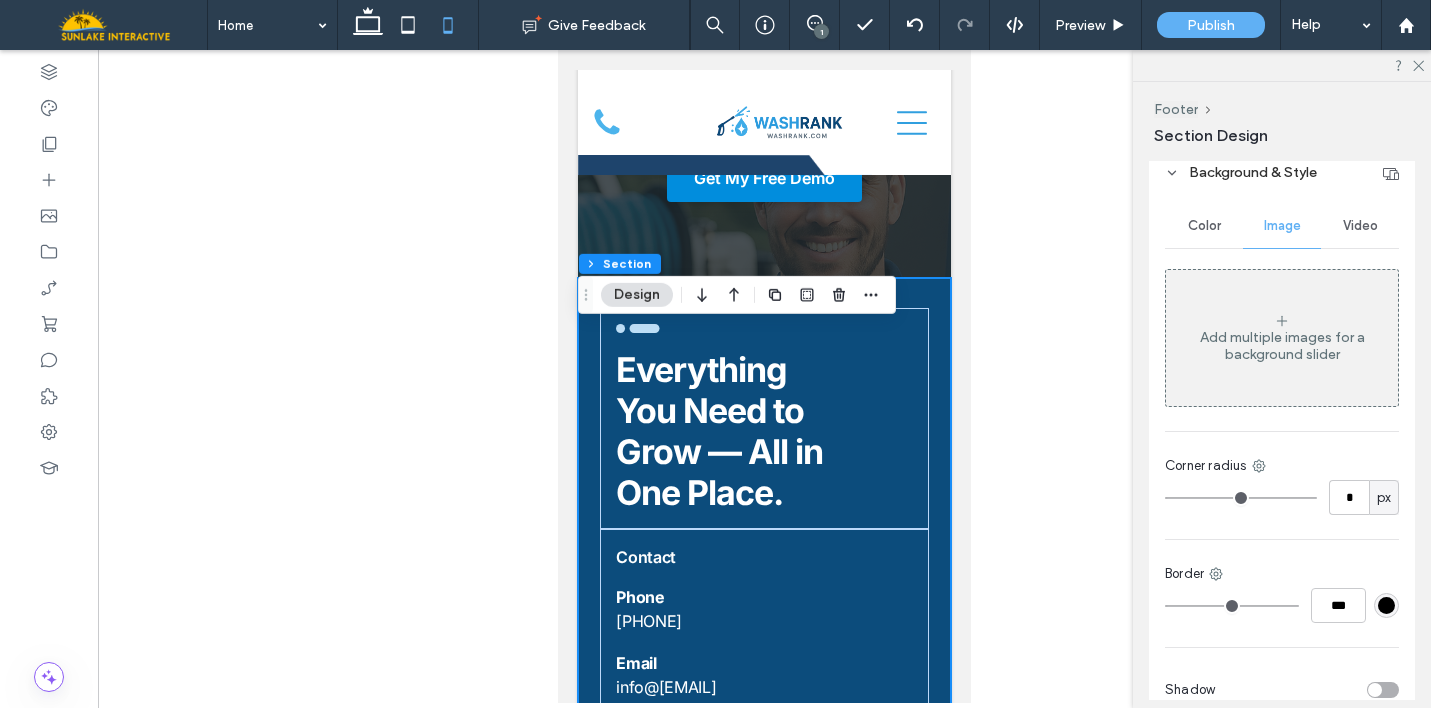 scroll, scrollTop: 11402, scrollLeft: 0, axis: vertical 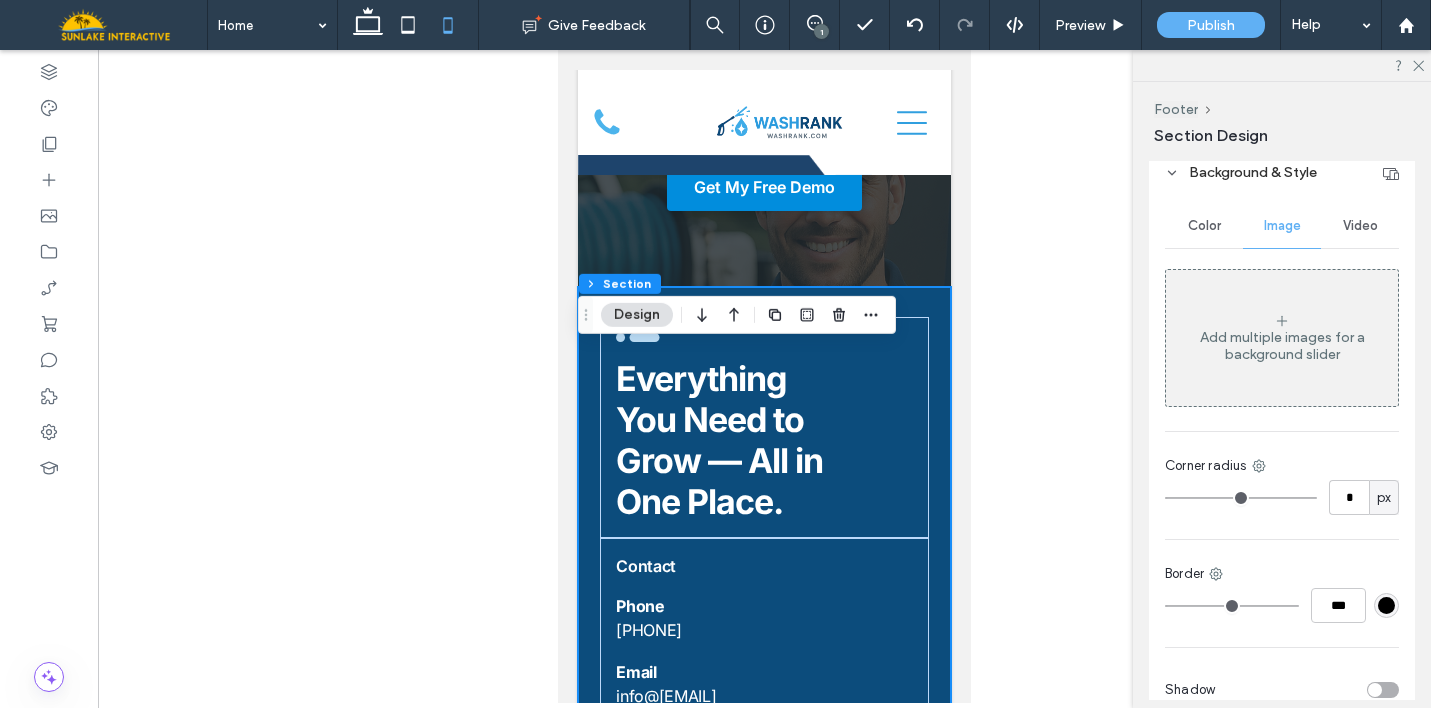 click on "Everything You Need to Grow — All in One Place.
.cls-1-1915212016 {
stroke-width: 0px;
}
Contact
Phone
813-851-5028
Email
info@washrank.com
Hours
Mon - Fri
9:00 am
-  5:00 pm
Sat - Sun
Closed
Company
Home
Our Solutions
Websites and SEO
Google and Social Ads
CRM and VR
Business Coaching
About
FAQs
Contact
thankyou" at bounding box center [764, 707] 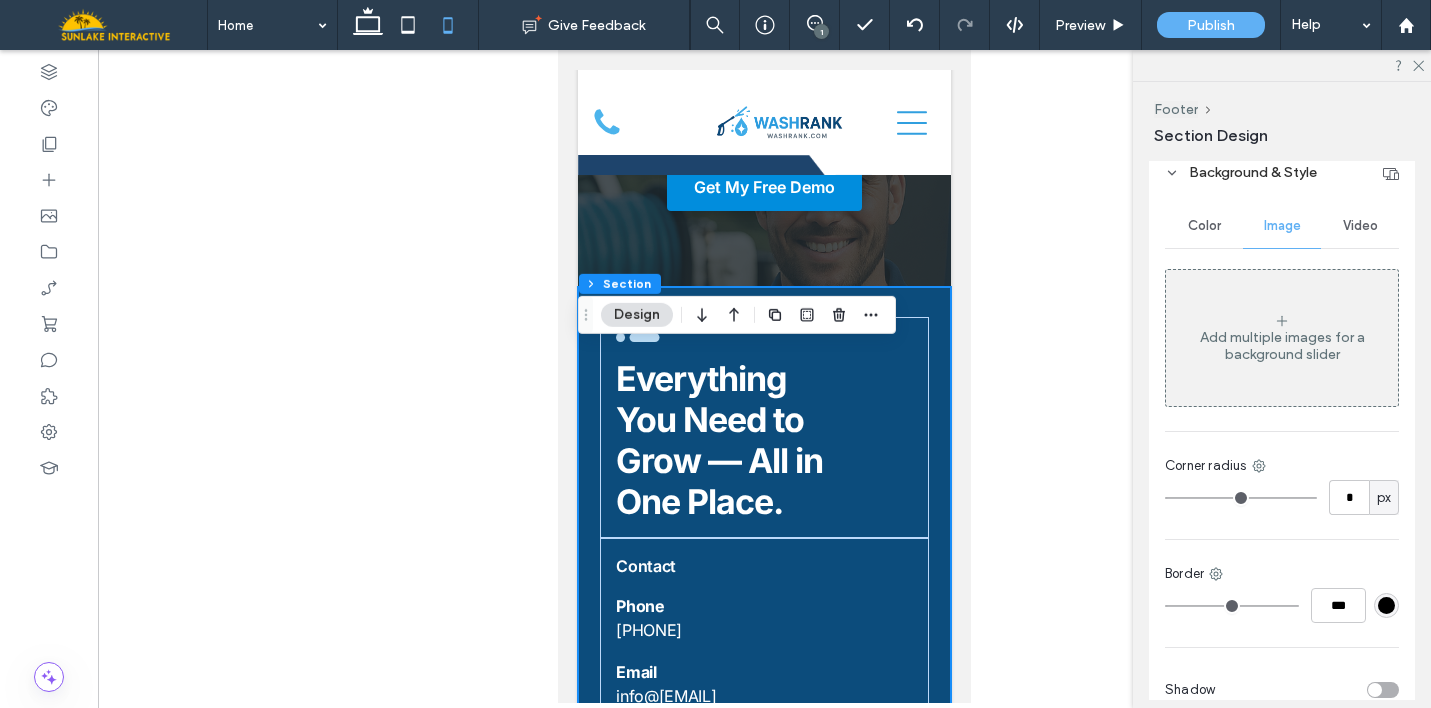 click on "Everything You Need to Grow — All in One Place.
.cls-1-1915212016 {
stroke-width: 0px;
}
Contact
Phone
813-851-5028
Email
info@washrank.com
Hours
Mon - Fri
9:00 am
-  5:00 pm
Sat - Sun
Closed
Company
Home
Our Solutions
Websites and SEO
Google and Social Ads
CRM and VR
Business Coaching
About
FAQs
Contact
thankyou" at bounding box center (764, 707) 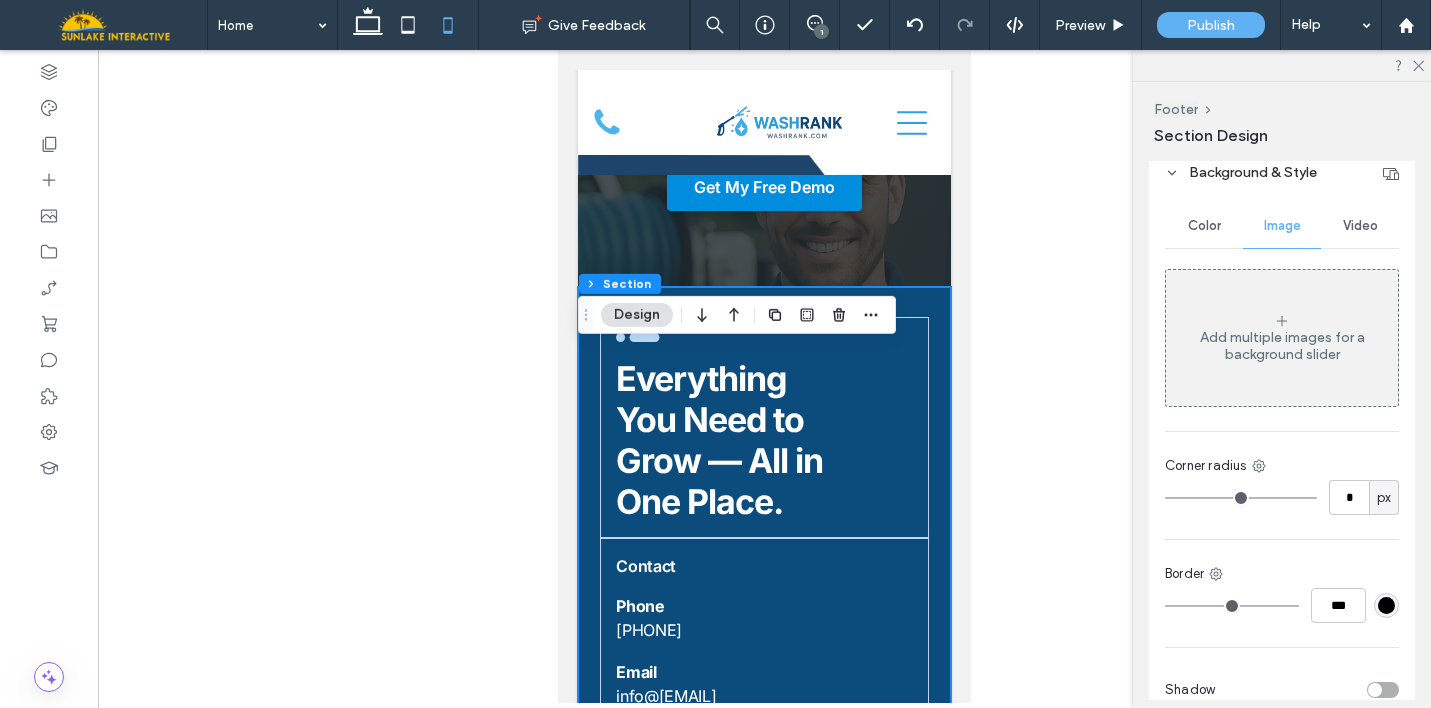 click on "Color" at bounding box center (1204, 226) 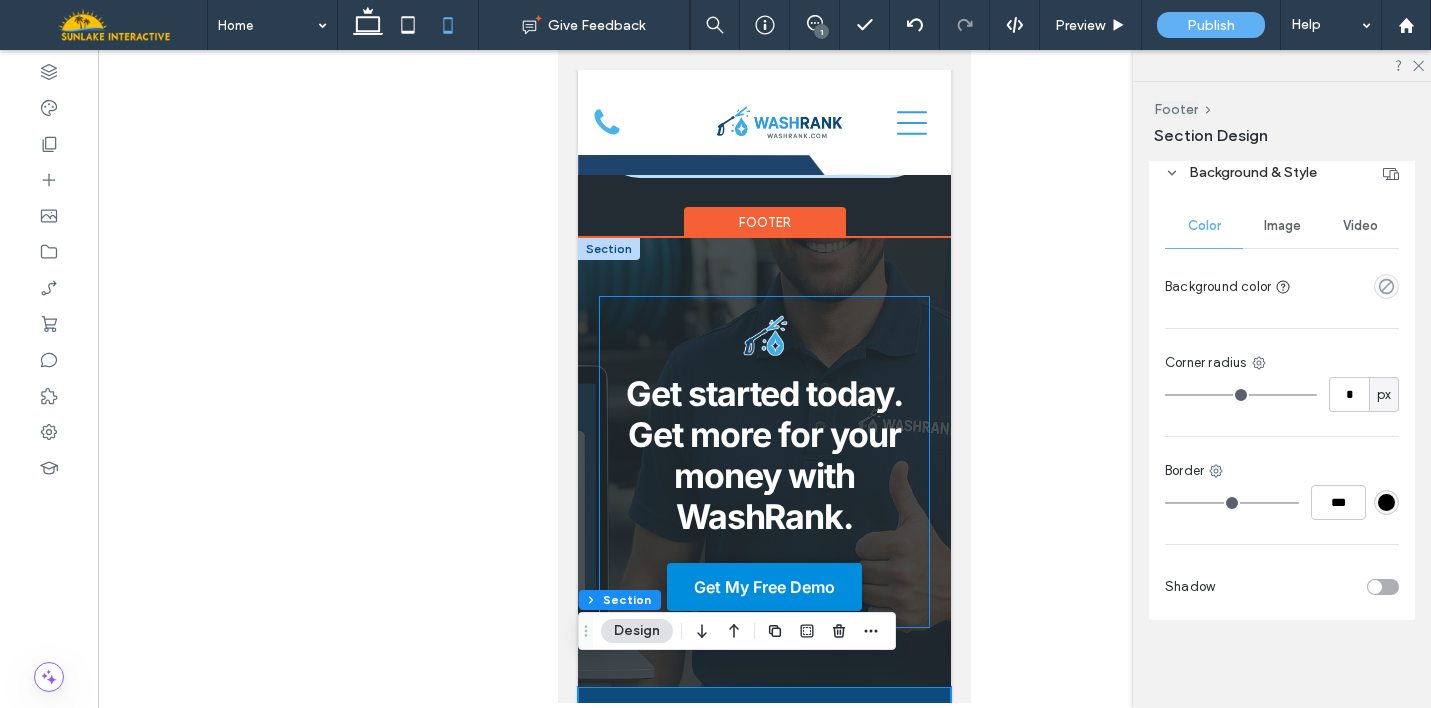 scroll, scrollTop: 10999, scrollLeft: 0, axis: vertical 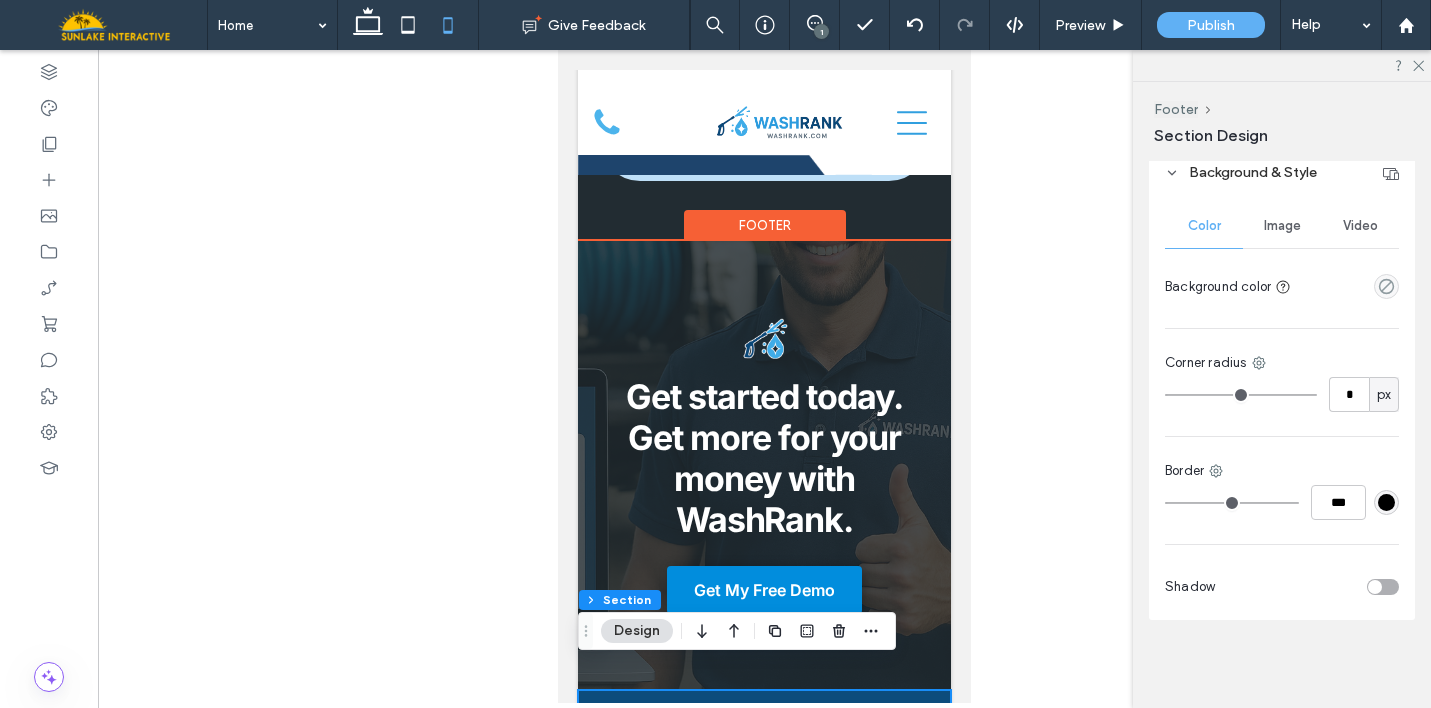 click on "Footer" at bounding box center (765, 225) 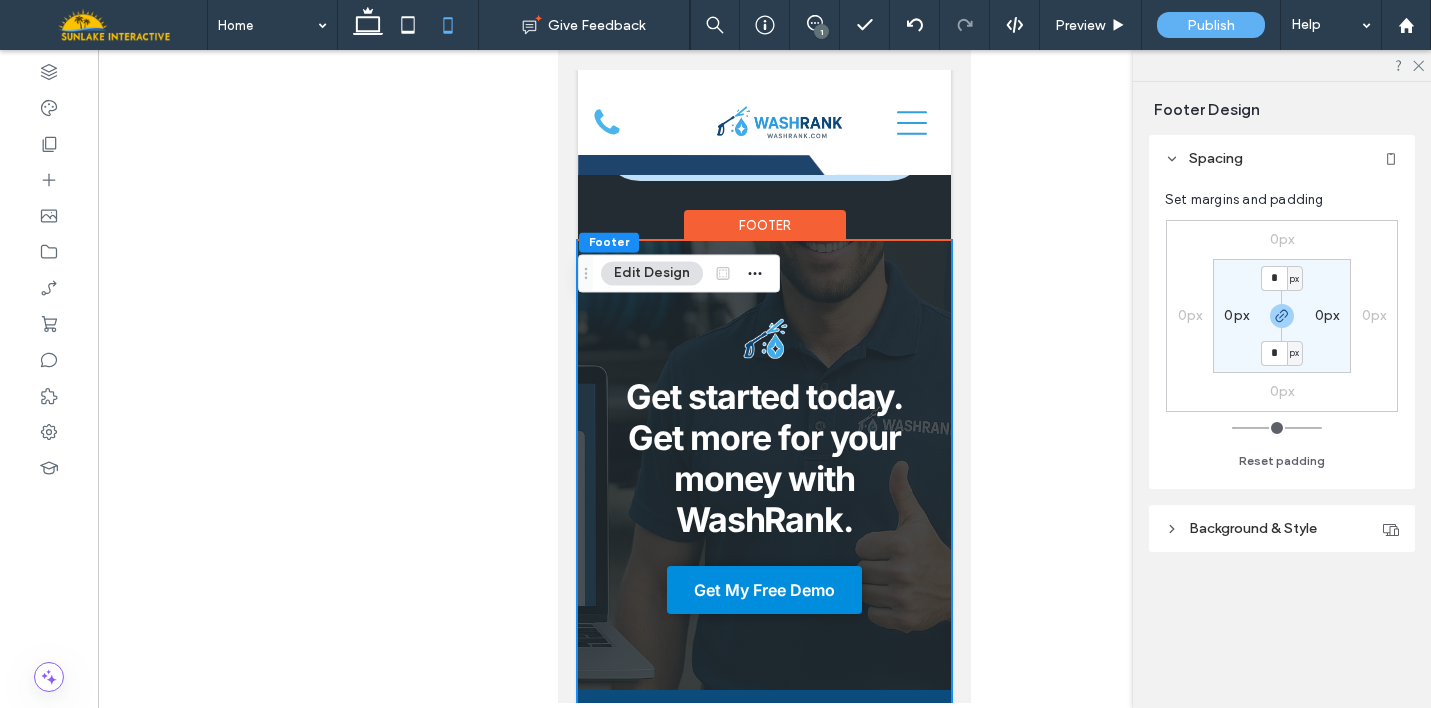 click on "Background & Style" at bounding box center (1253, 528) 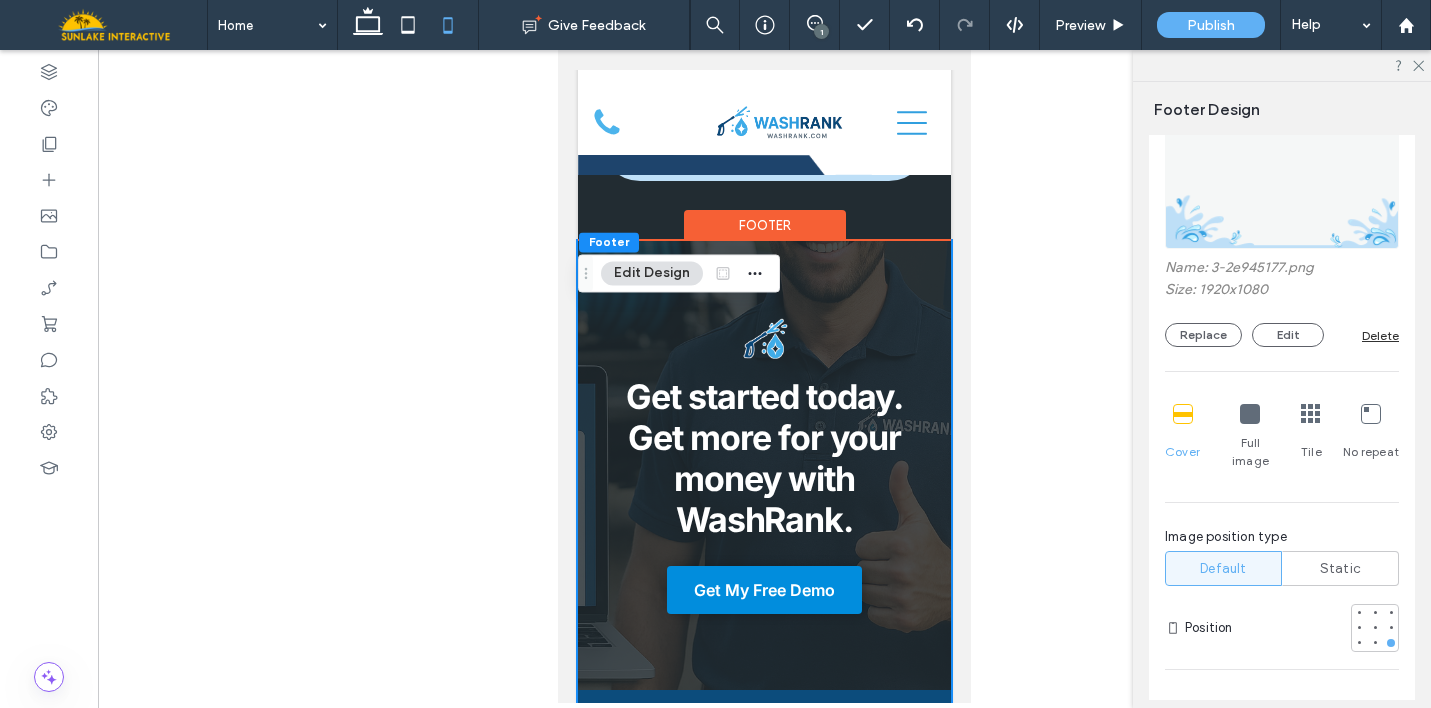 scroll, scrollTop: 524, scrollLeft: 0, axis: vertical 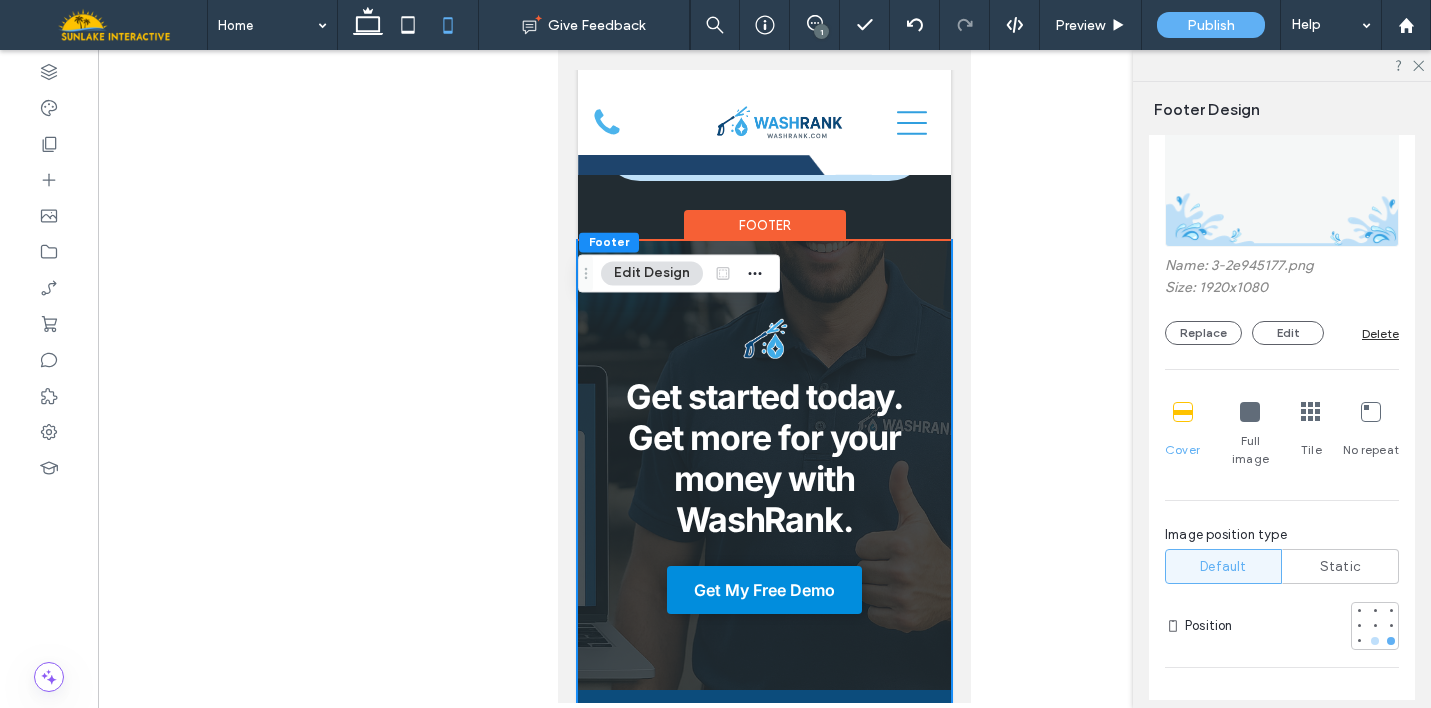 click at bounding box center (1375, 641) 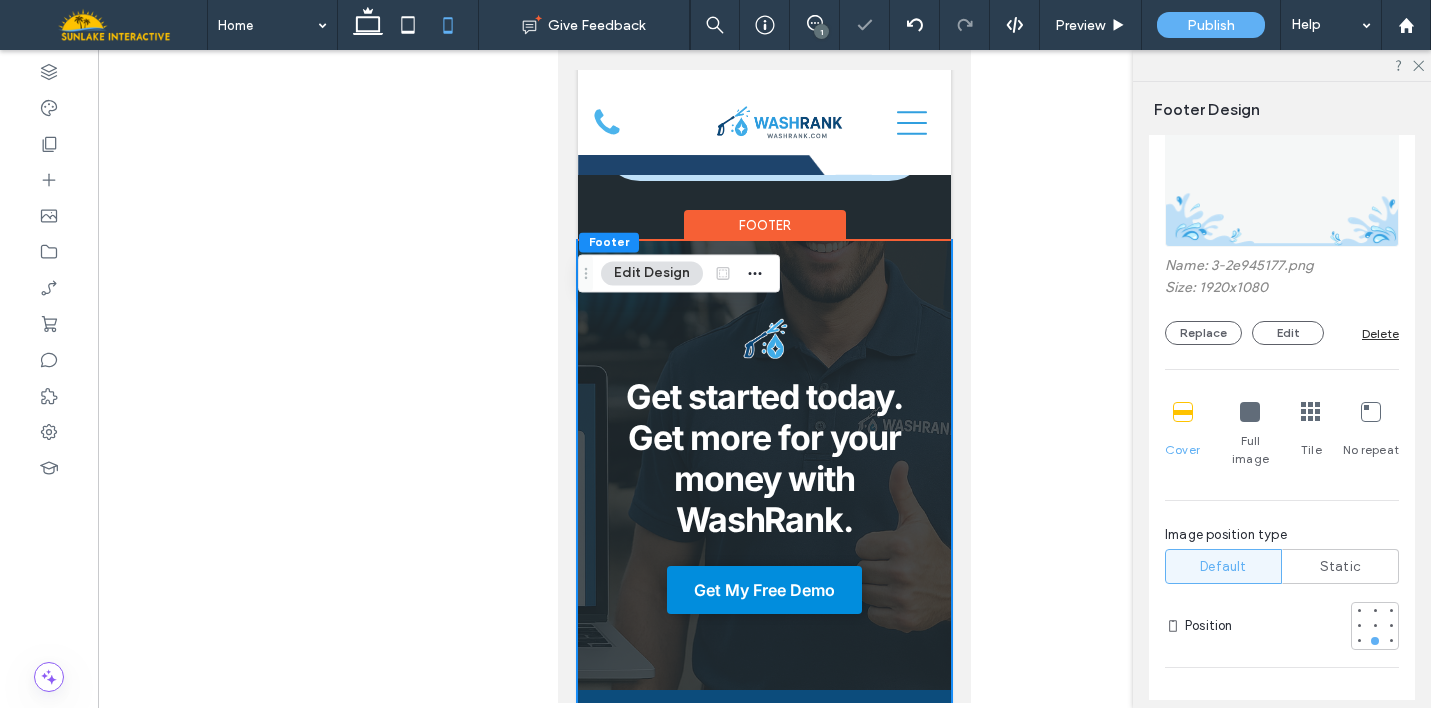 click on "Full image" at bounding box center [1250, 435] 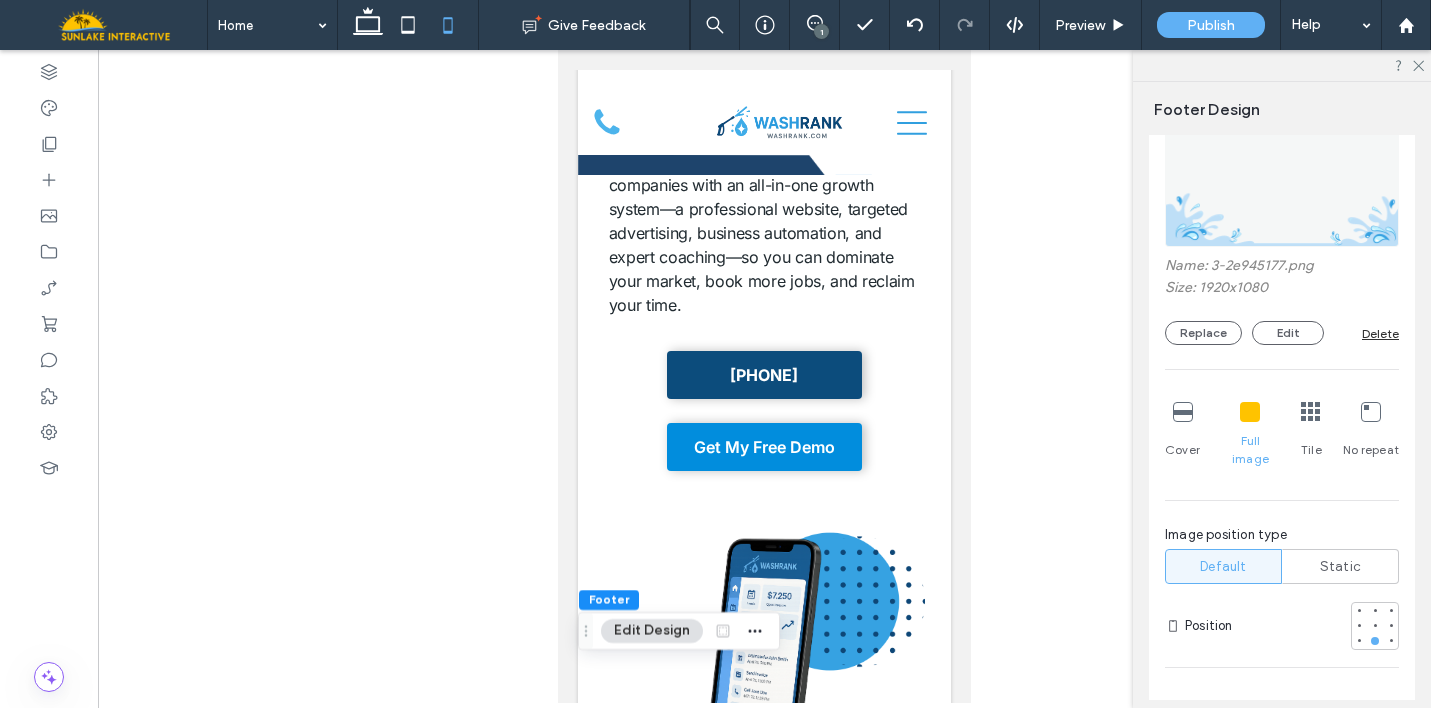 scroll, scrollTop: 0, scrollLeft: 0, axis: both 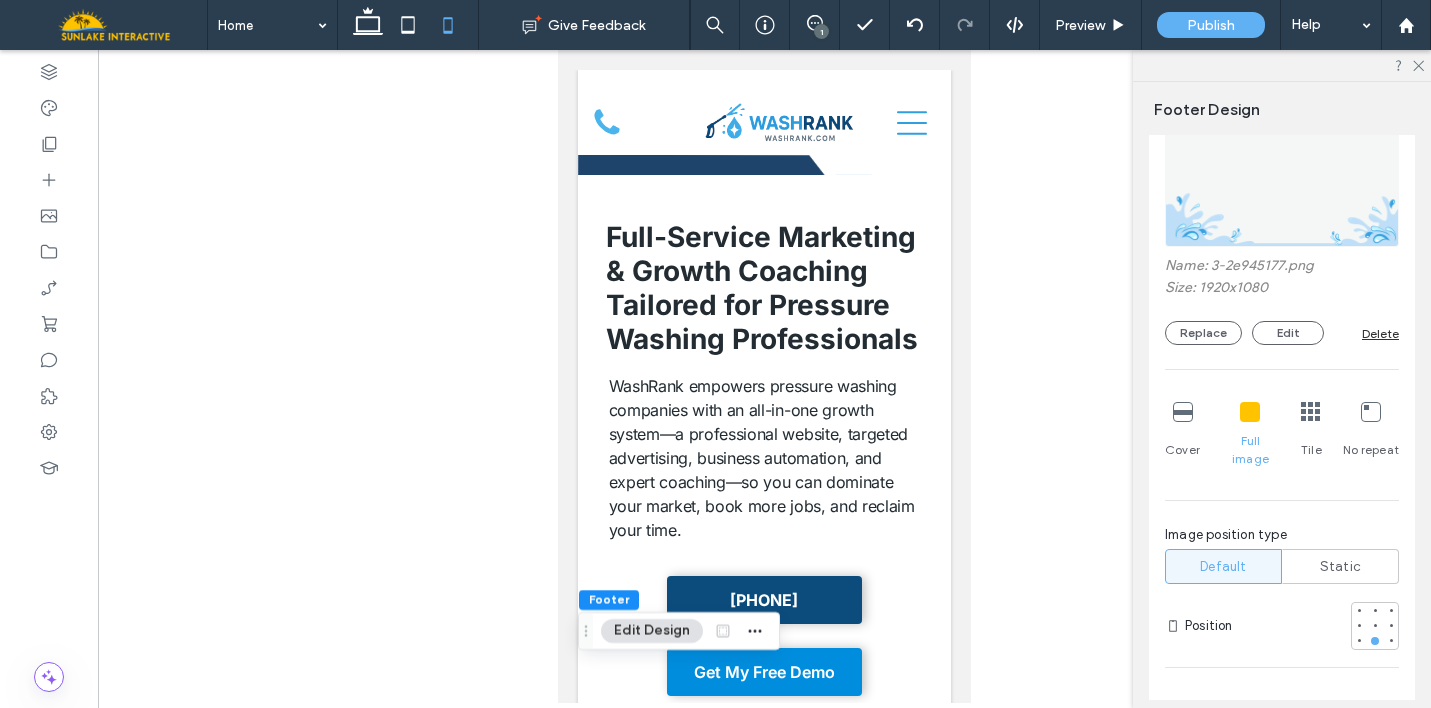 click at bounding box center (1282, 65) 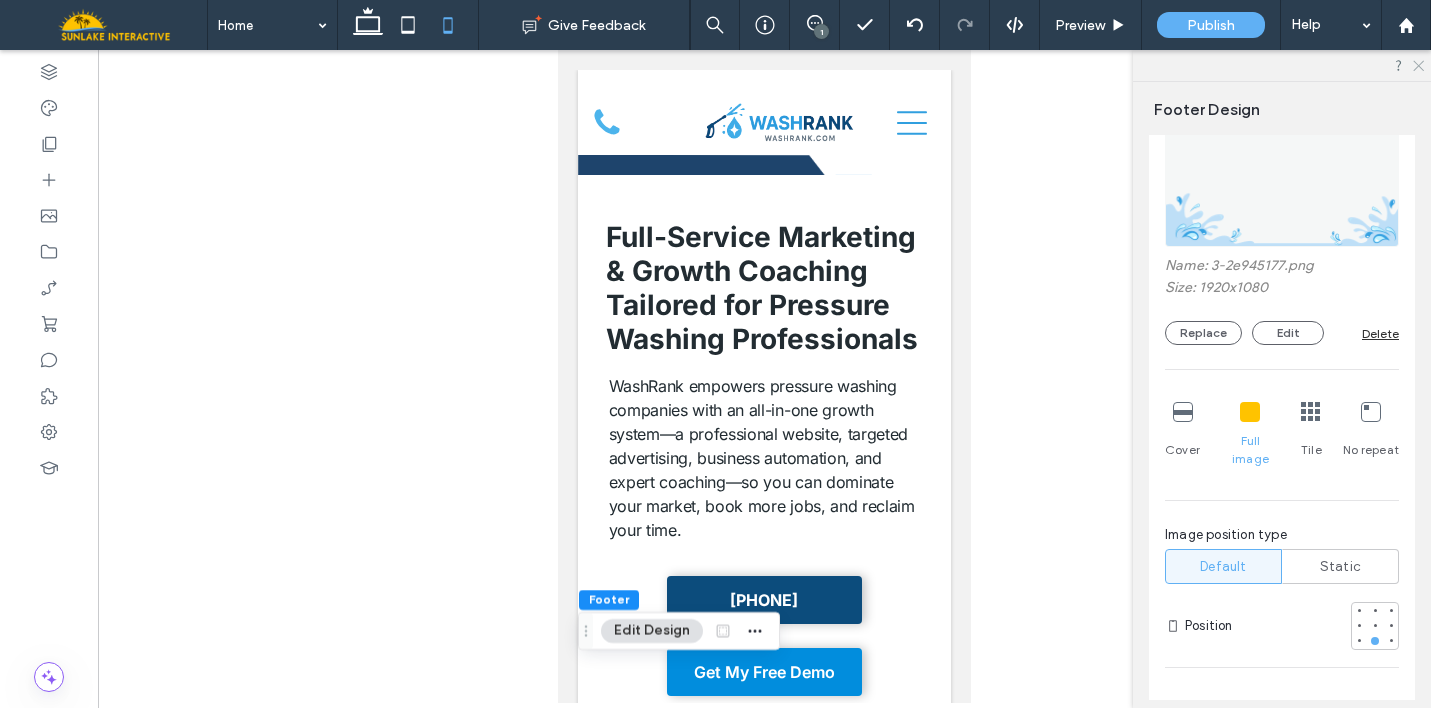 click 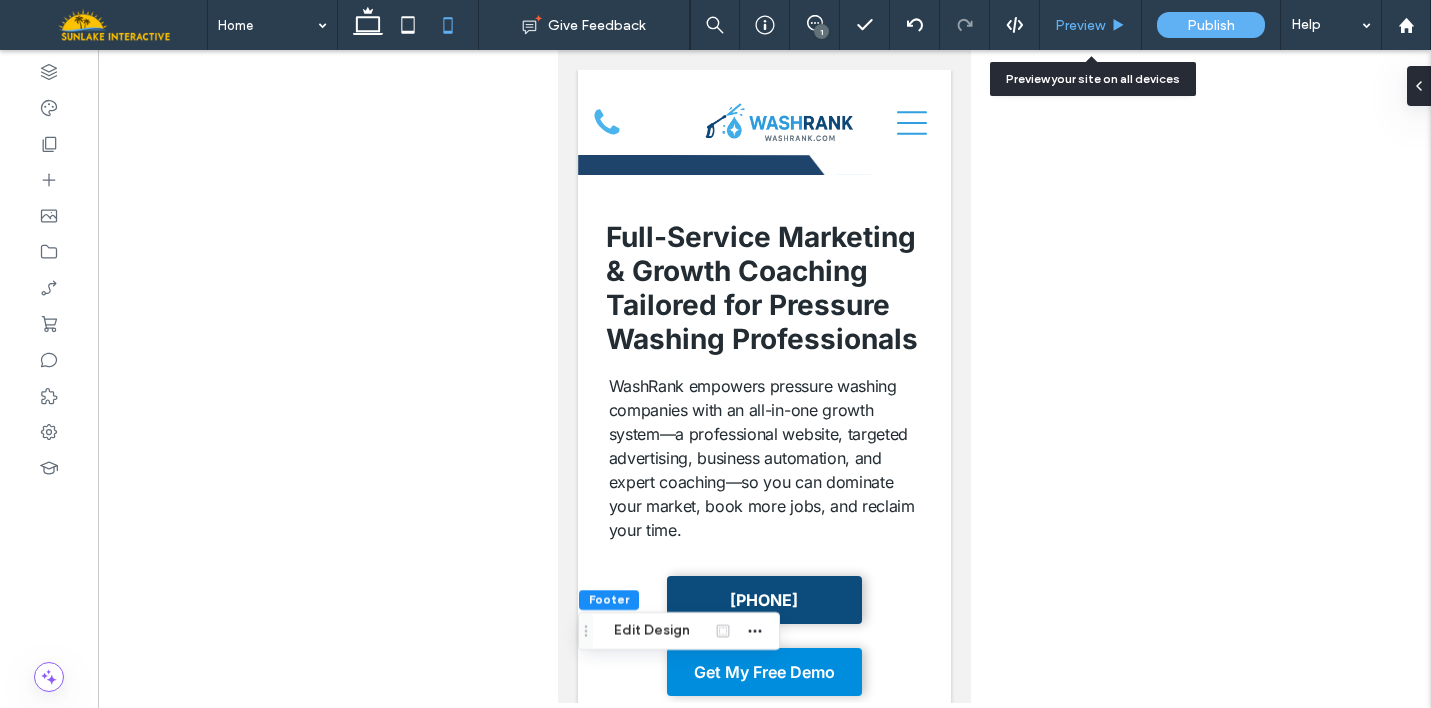 click on "Preview" at bounding box center [1080, 25] 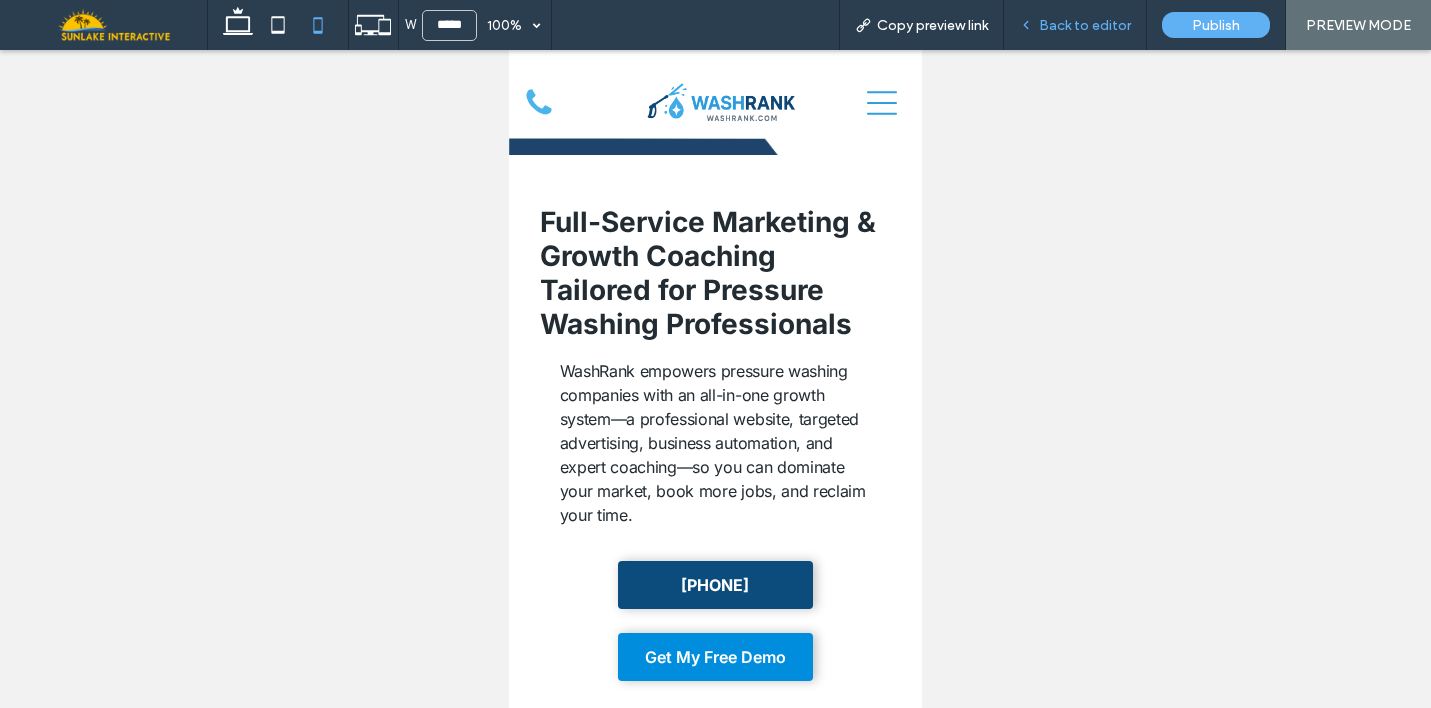click on "Back to editor" at bounding box center (1085, 25) 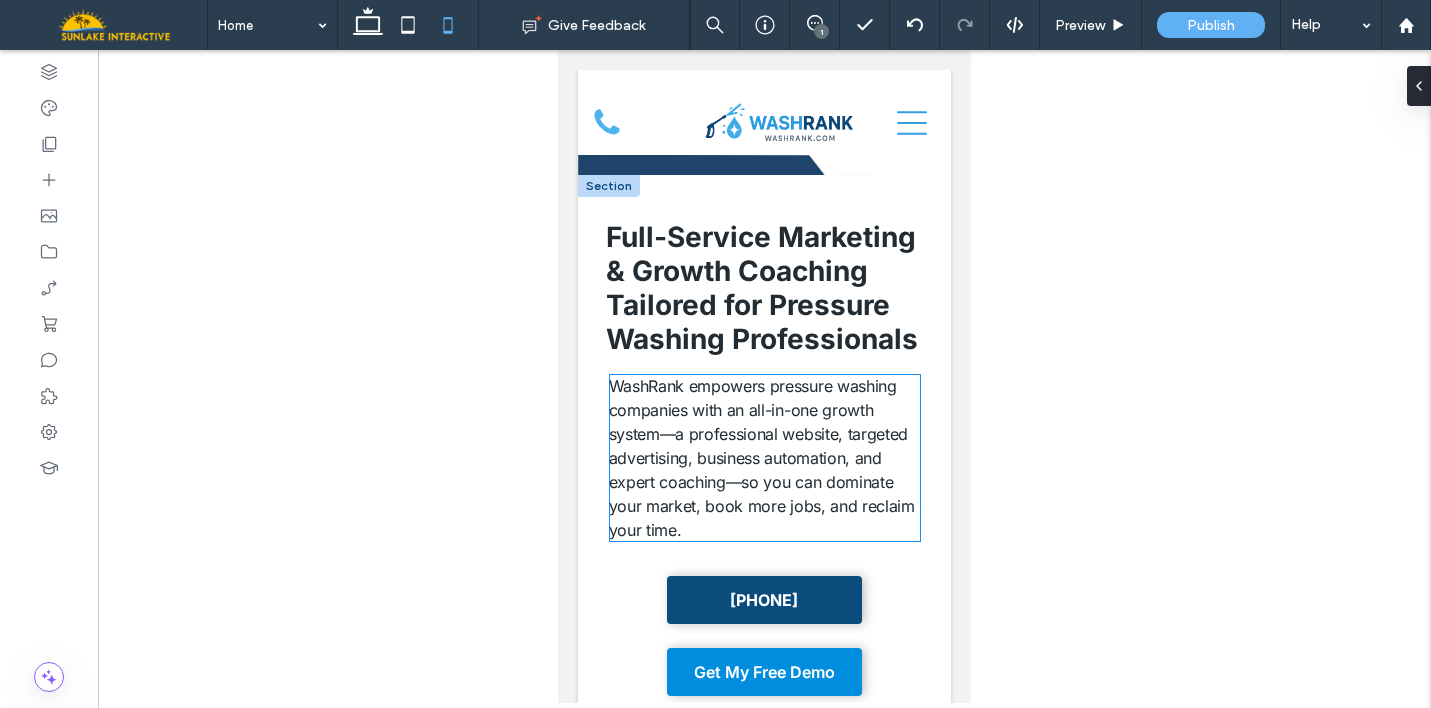click on "WashRank empowers pressure washing companies with an all-in-one growth system—a professional website, targeted advertising, business automation, and expert coaching—so you can dominate your market, book more jobs, and reclaim your time." at bounding box center (762, 458) 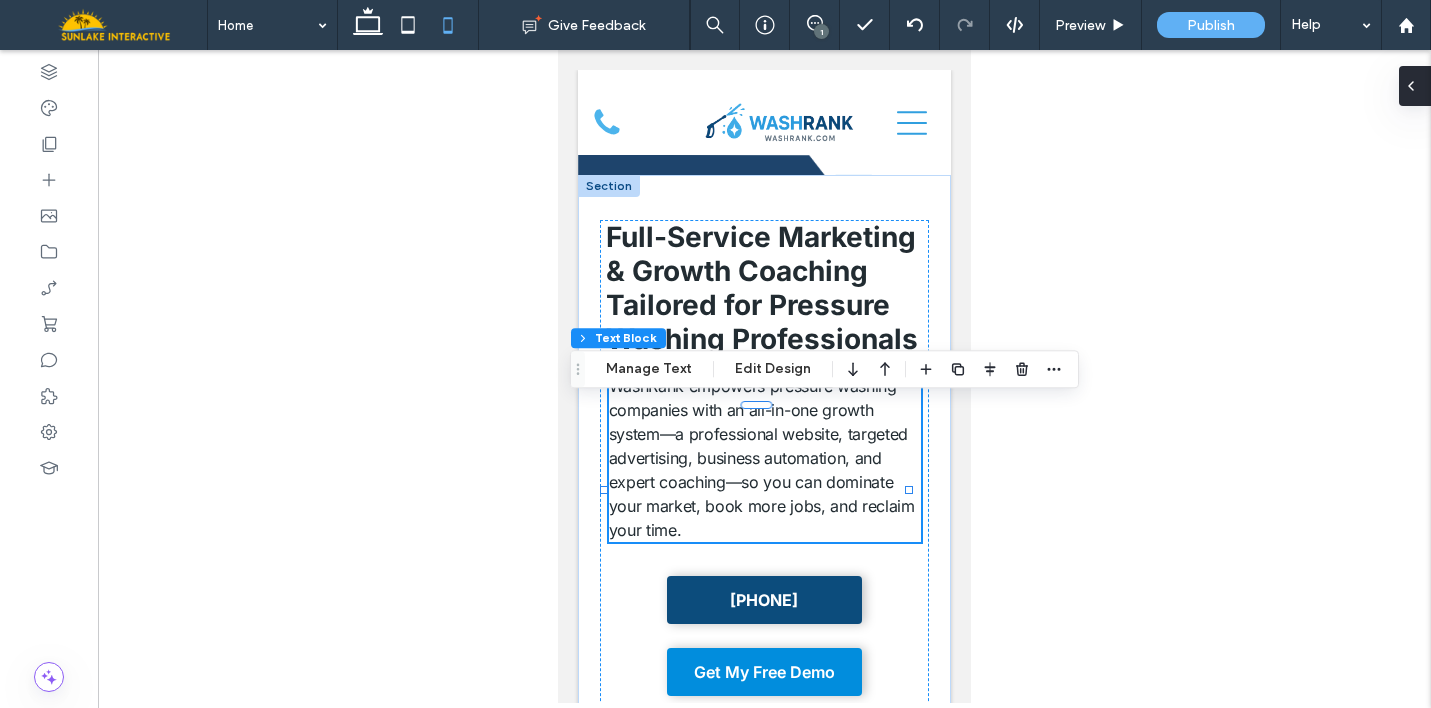 click at bounding box center [1411, 86] 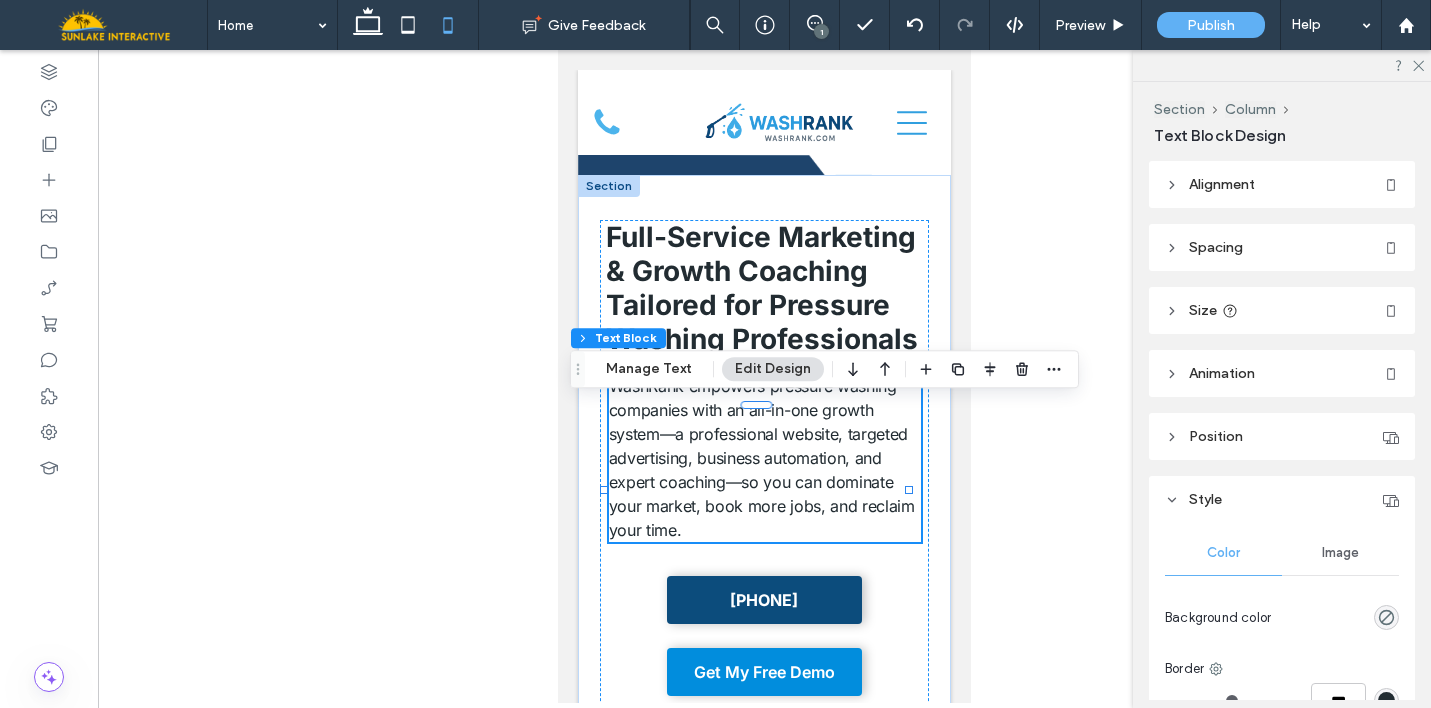 click on "Alignment" at bounding box center (1282, 184) 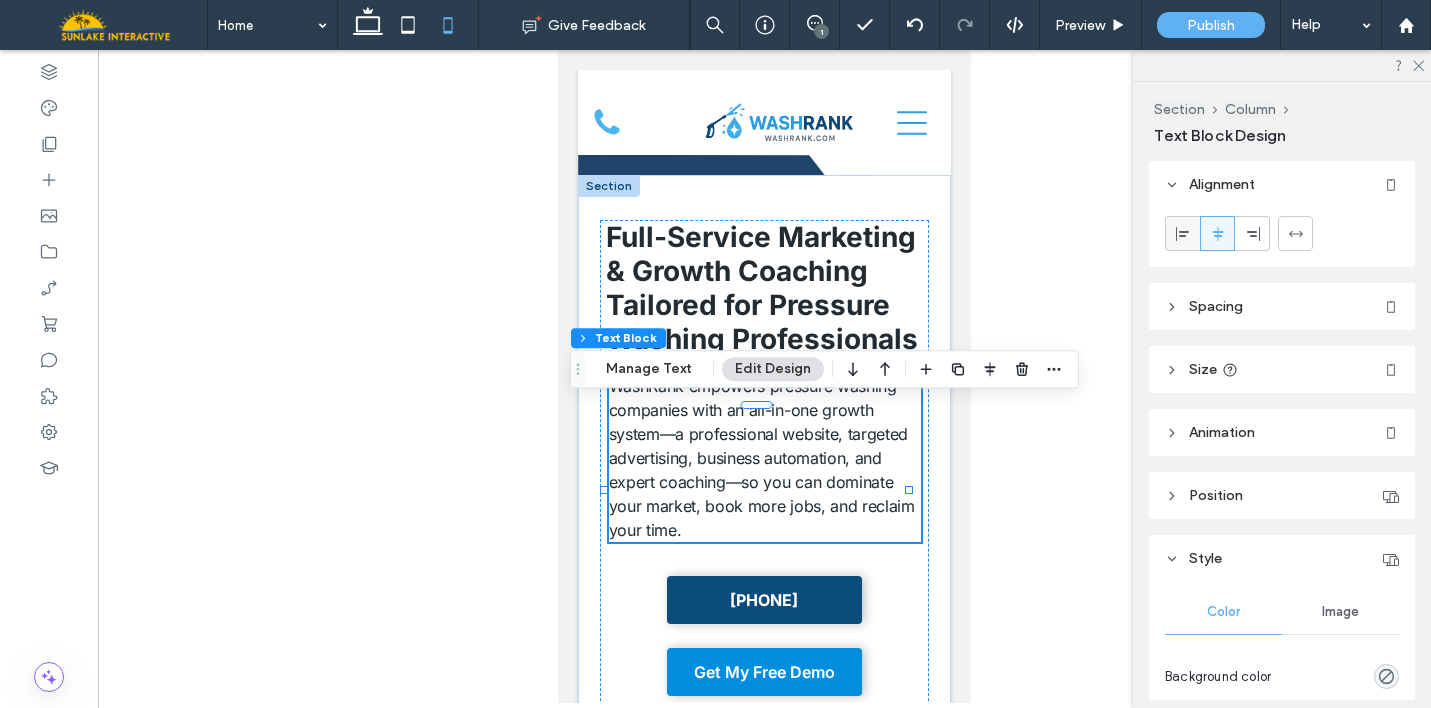 click 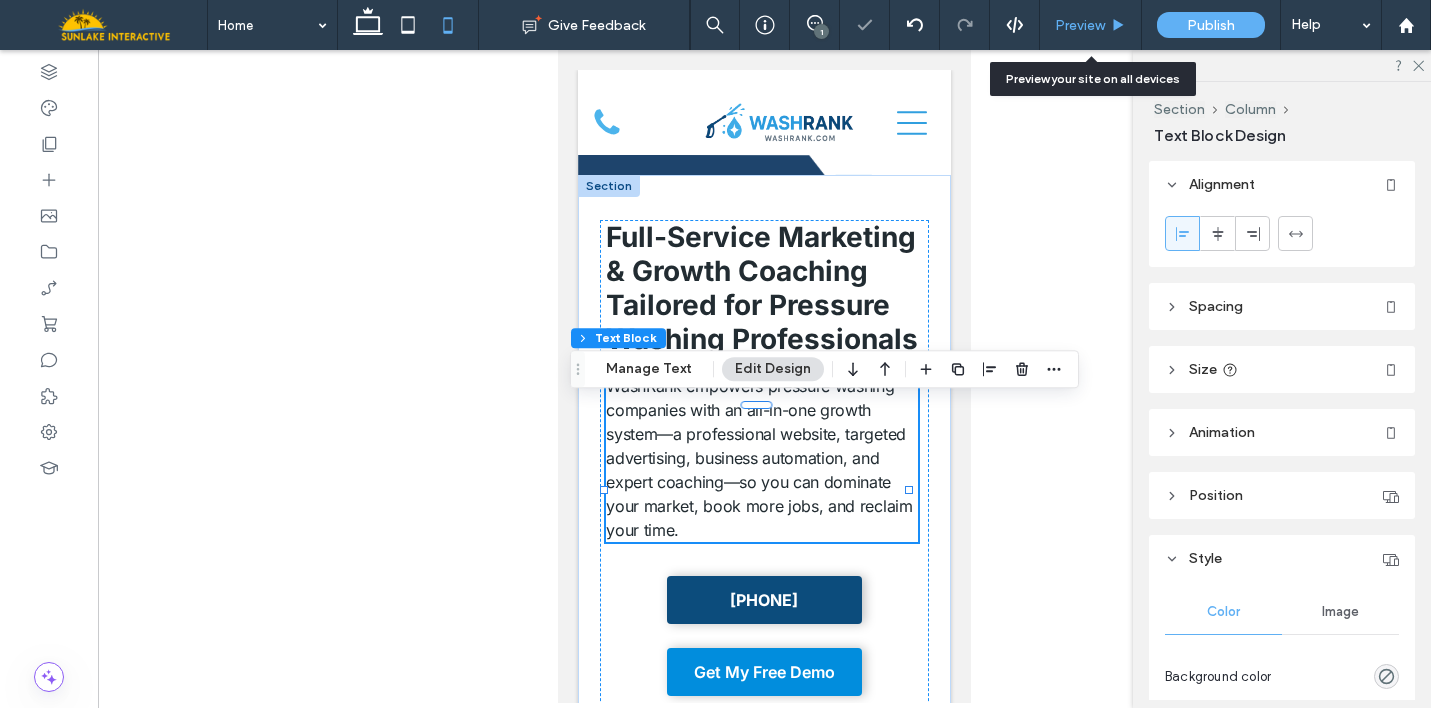 click on "Preview" at bounding box center [1091, 25] 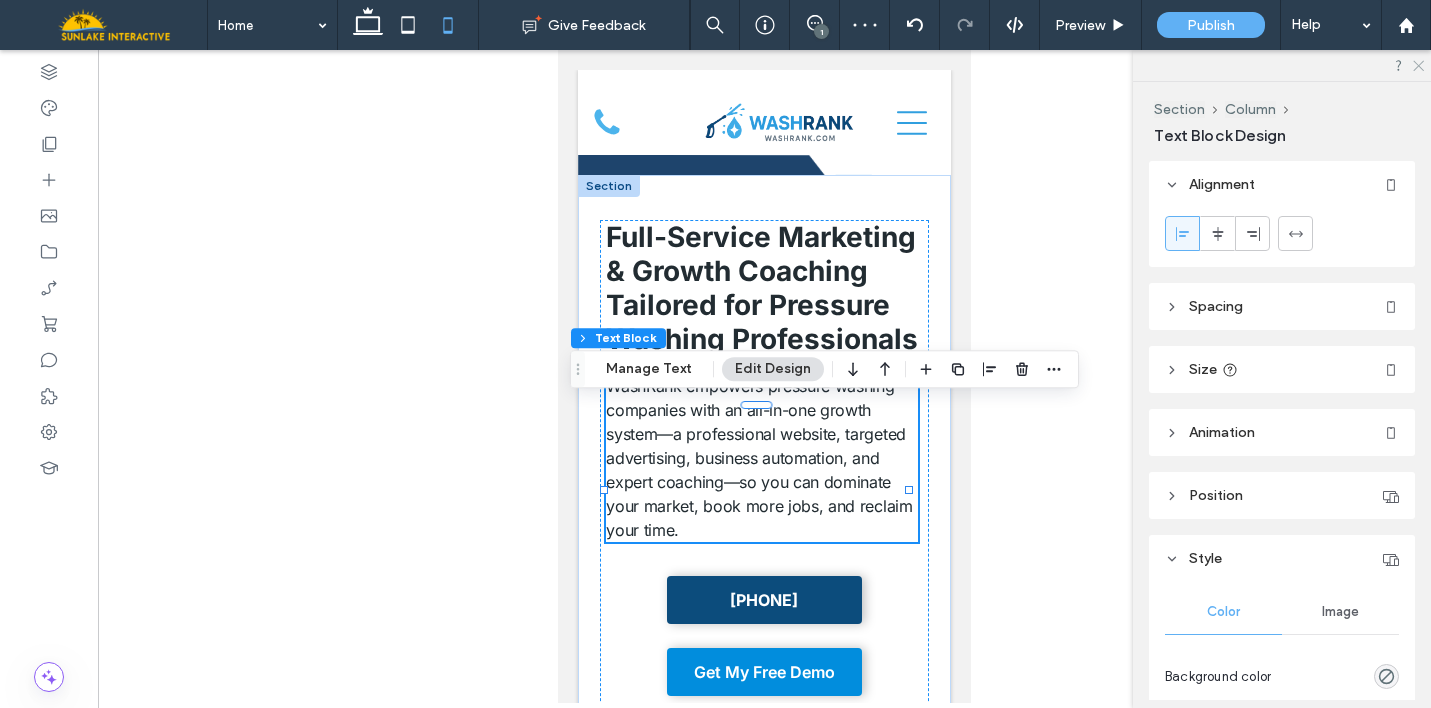 click 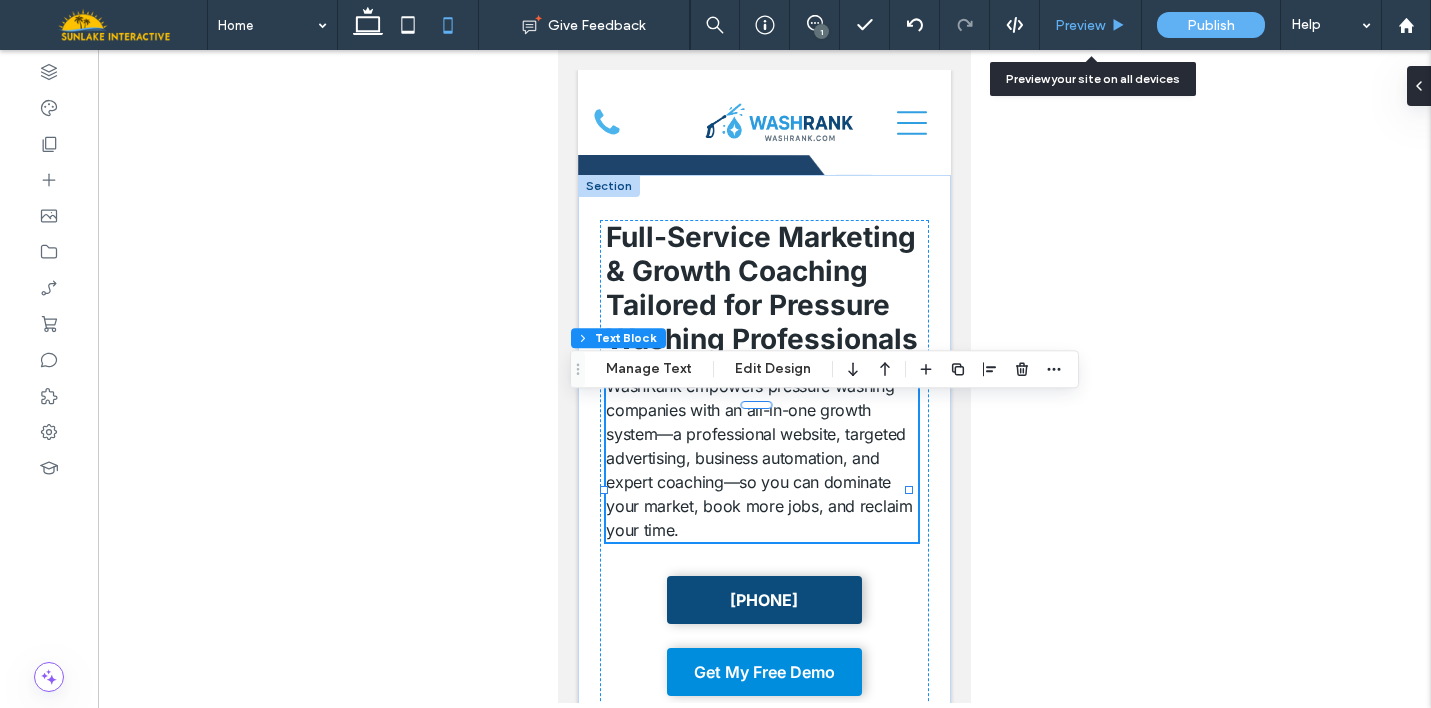 click 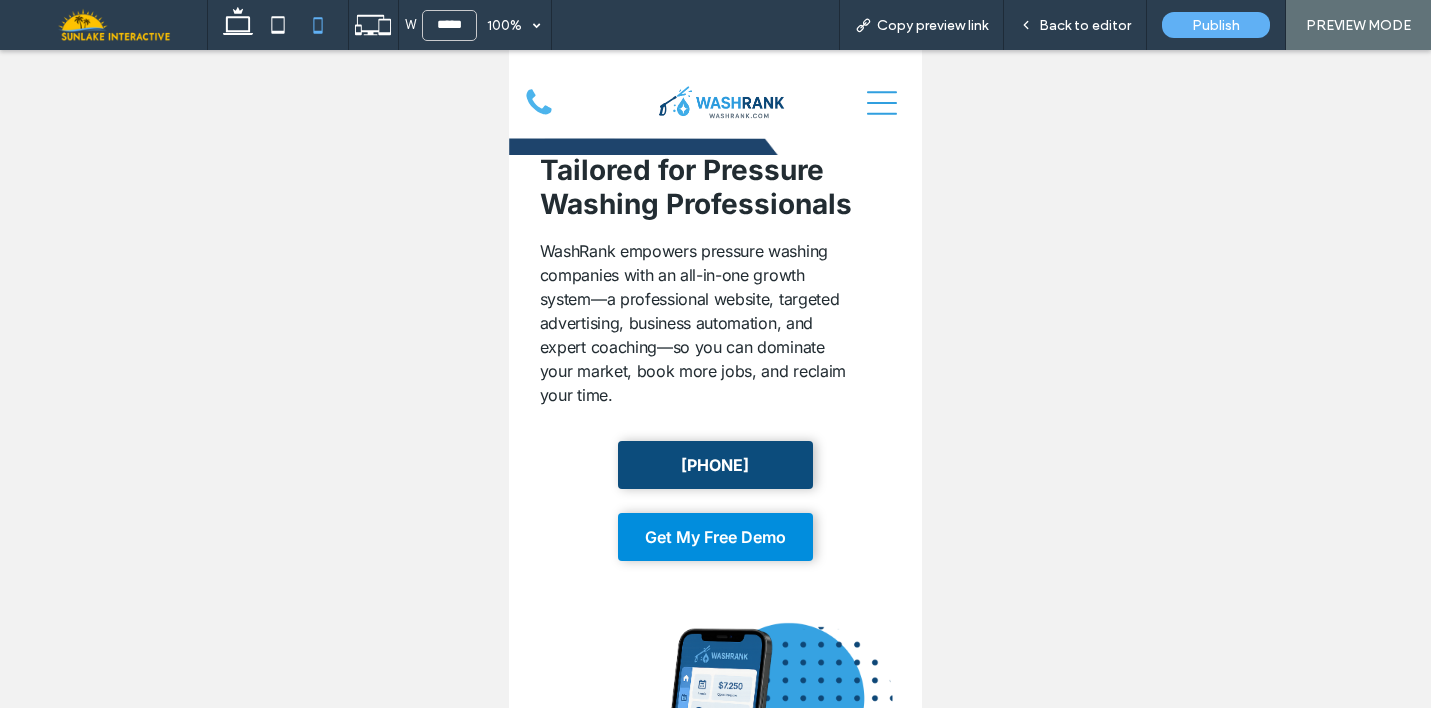 scroll, scrollTop: 121, scrollLeft: 0, axis: vertical 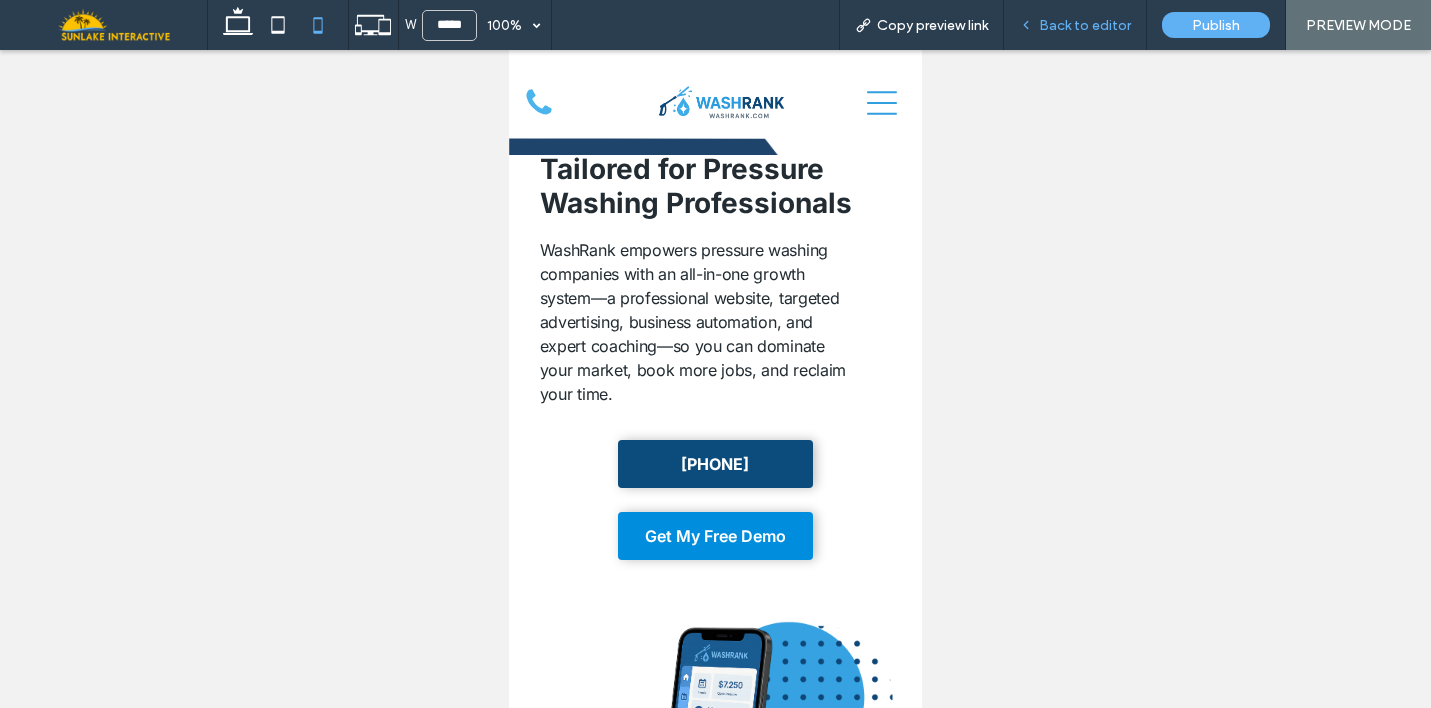 click on "Back to editor" at bounding box center (1075, 25) 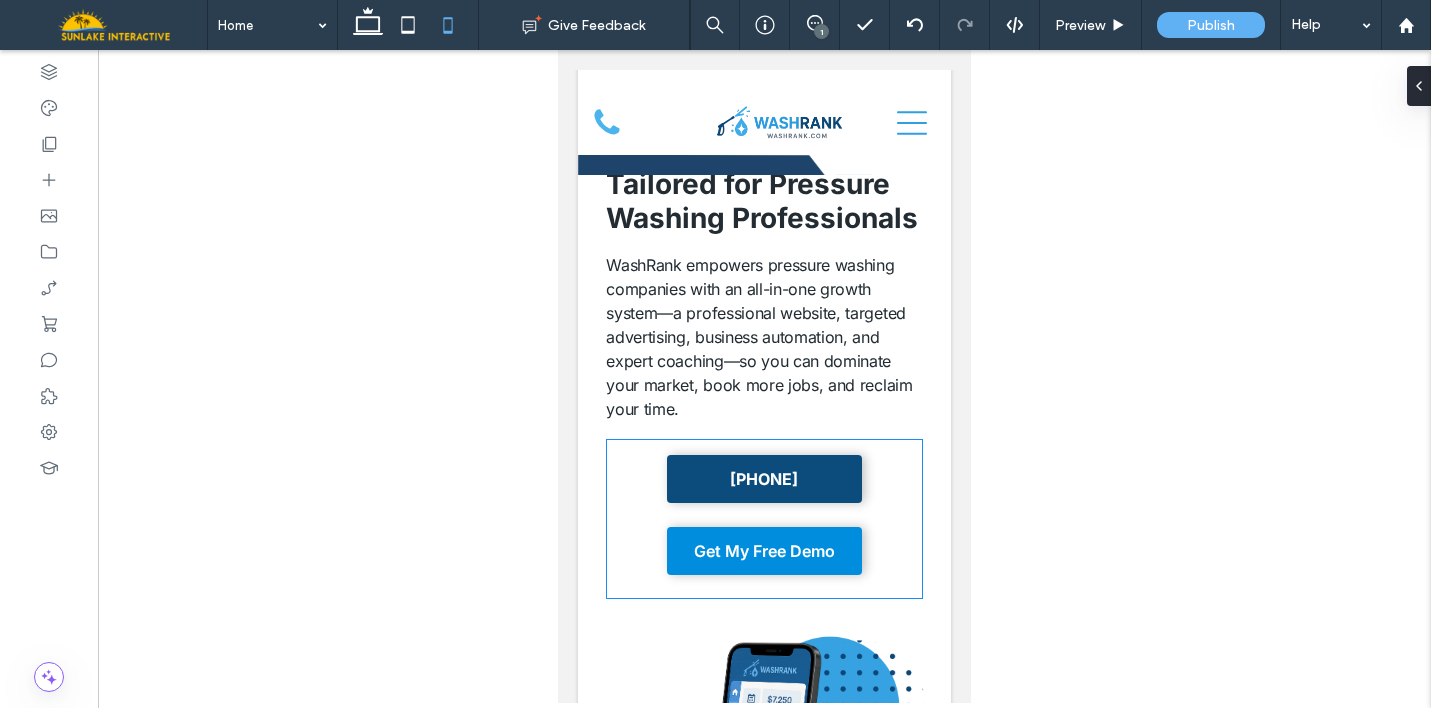 click on "813-851-5028
Get My Free Demo" at bounding box center (764, 519) 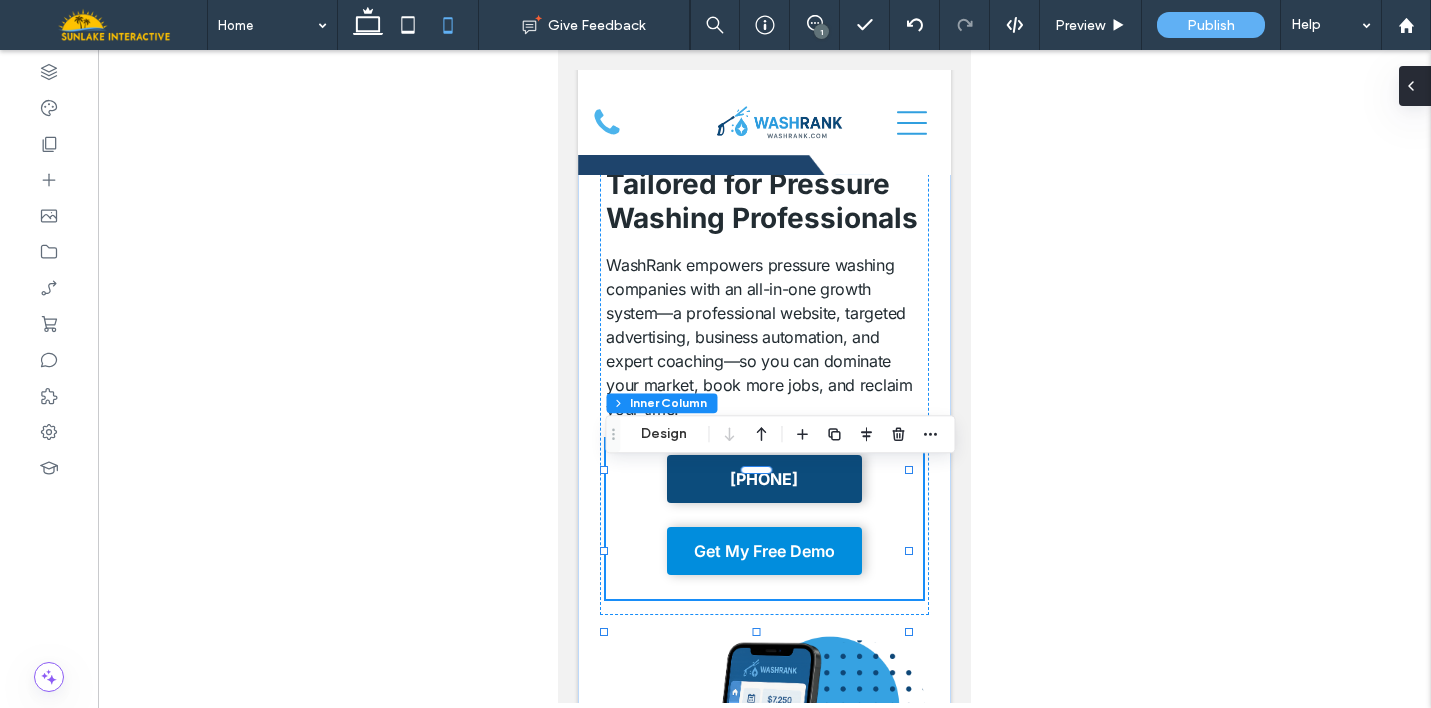 click 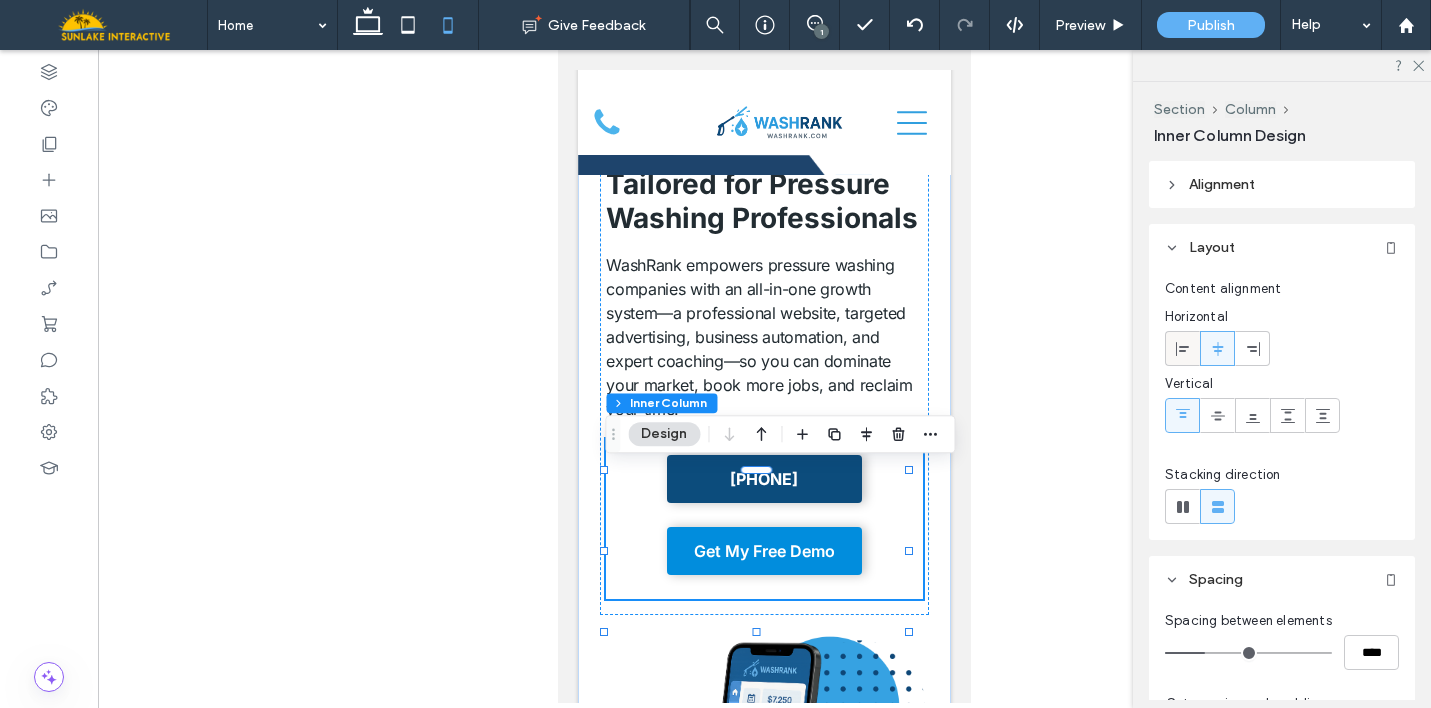 click at bounding box center [1183, 348] 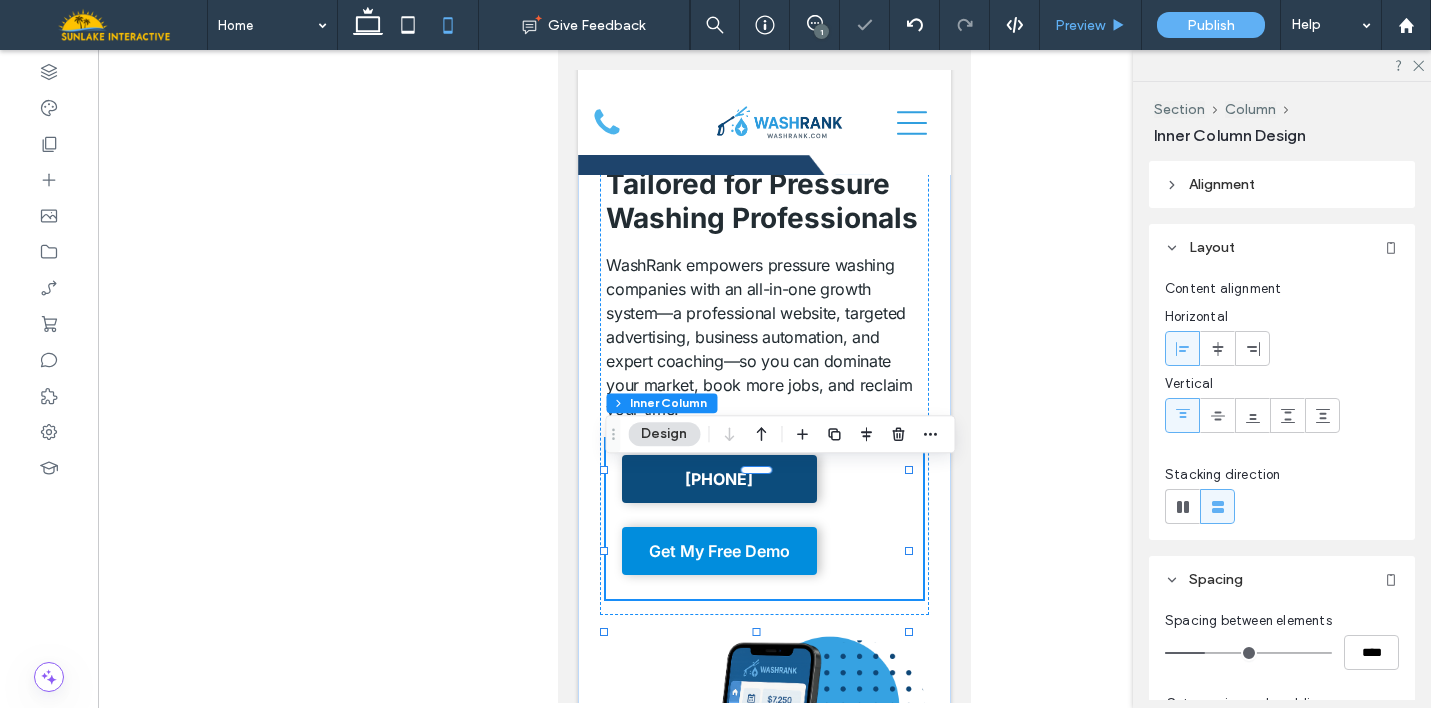 click on "Preview" at bounding box center (1080, 25) 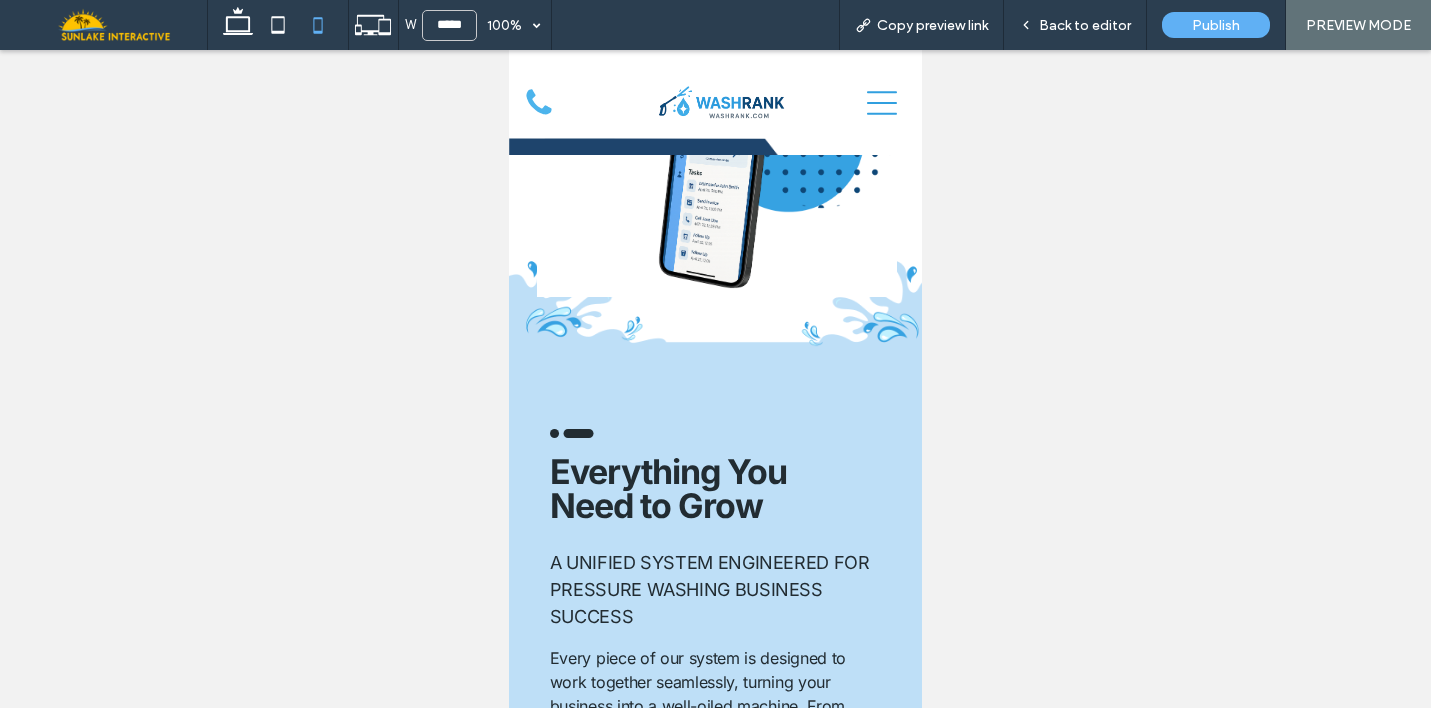 scroll, scrollTop: 679, scrollLeft: 0, axis: vertical 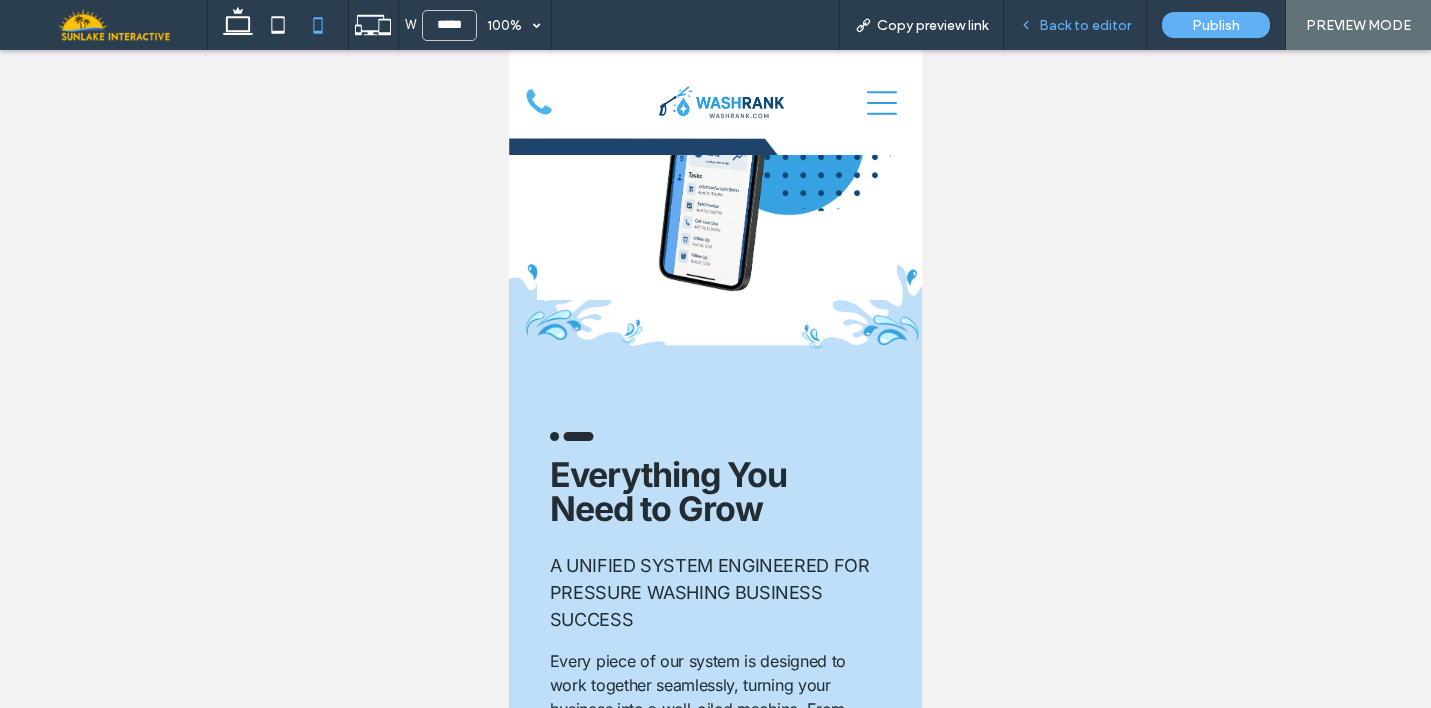 click on "Back to editor" at bounding box center [1085, 25] 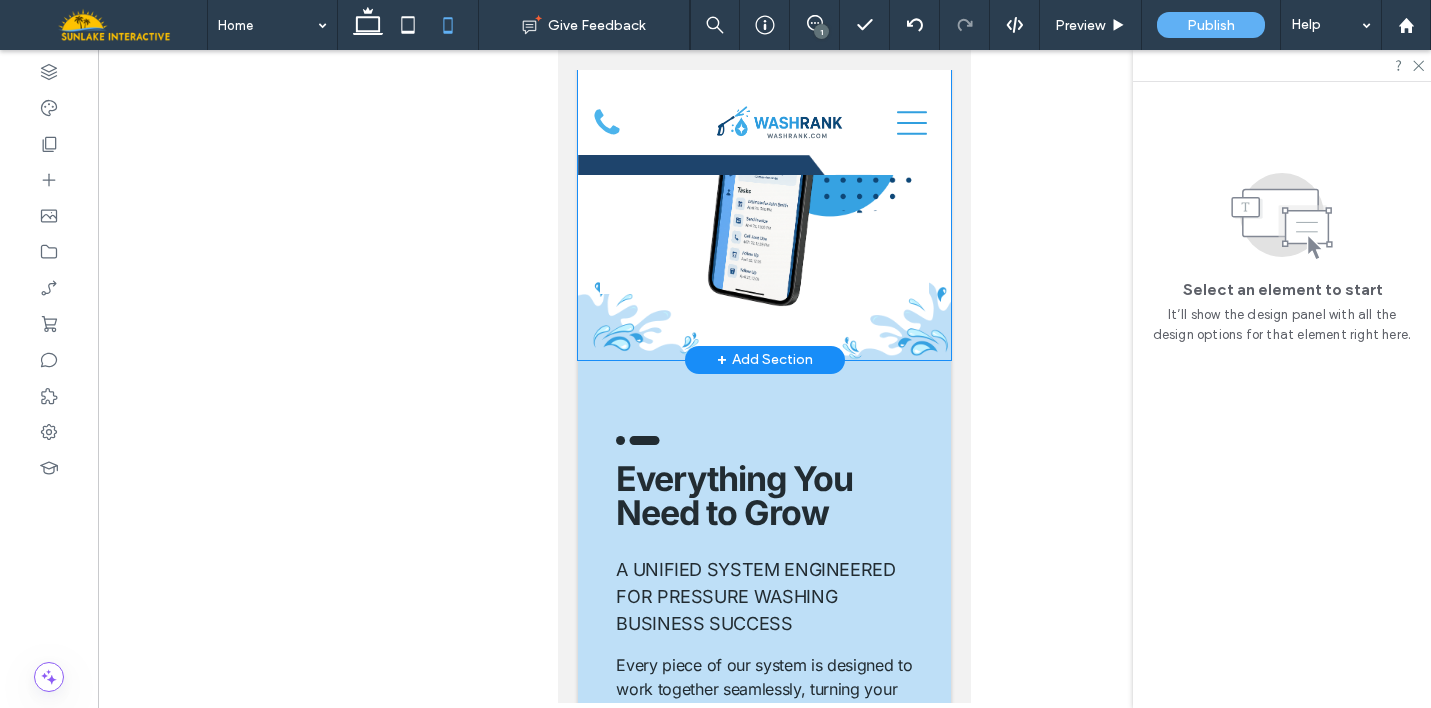 click on "Full-Service Marketing & Growth Coaching Tailored for Pressure Washing Professionals
WashRank empowers pressure washing companies with an all-in-one growth system—a professional website, targeted advertising, business automation, and expert coaching—so you can dominate your market, book more jobs, and reclaim your time.
813-851-5028
Get My Free Demo" at bounding box center [764, -72] 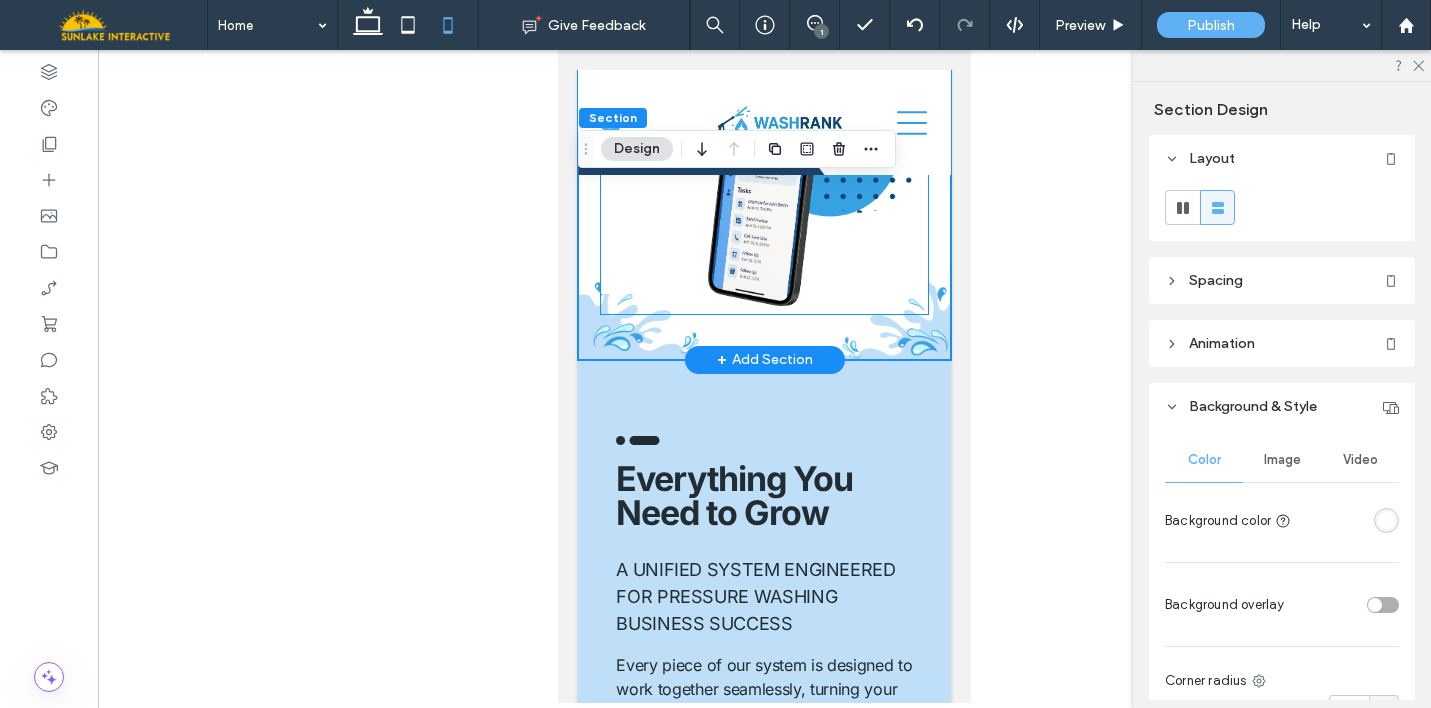 click at bounding box center [764, 195] 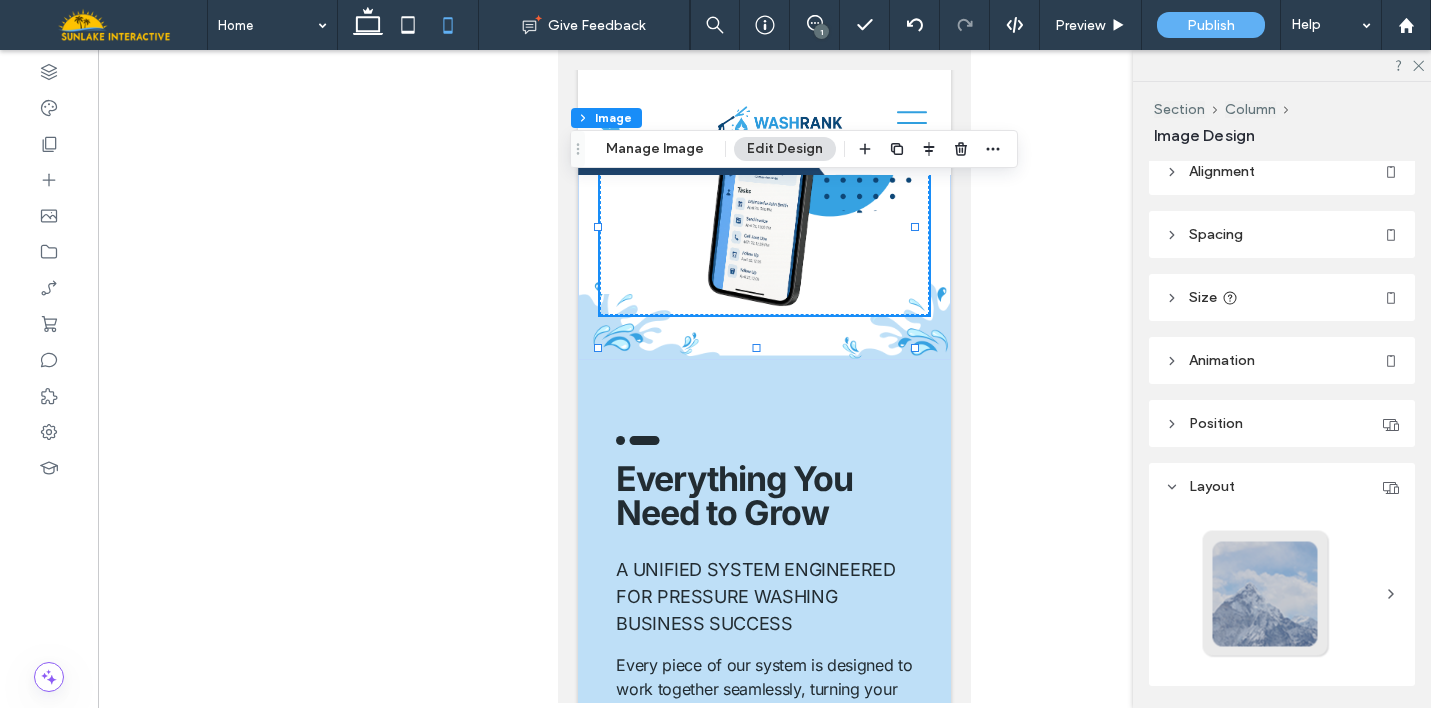 scroll, scrollTop: 0, scrollLeft: 0, axis: both 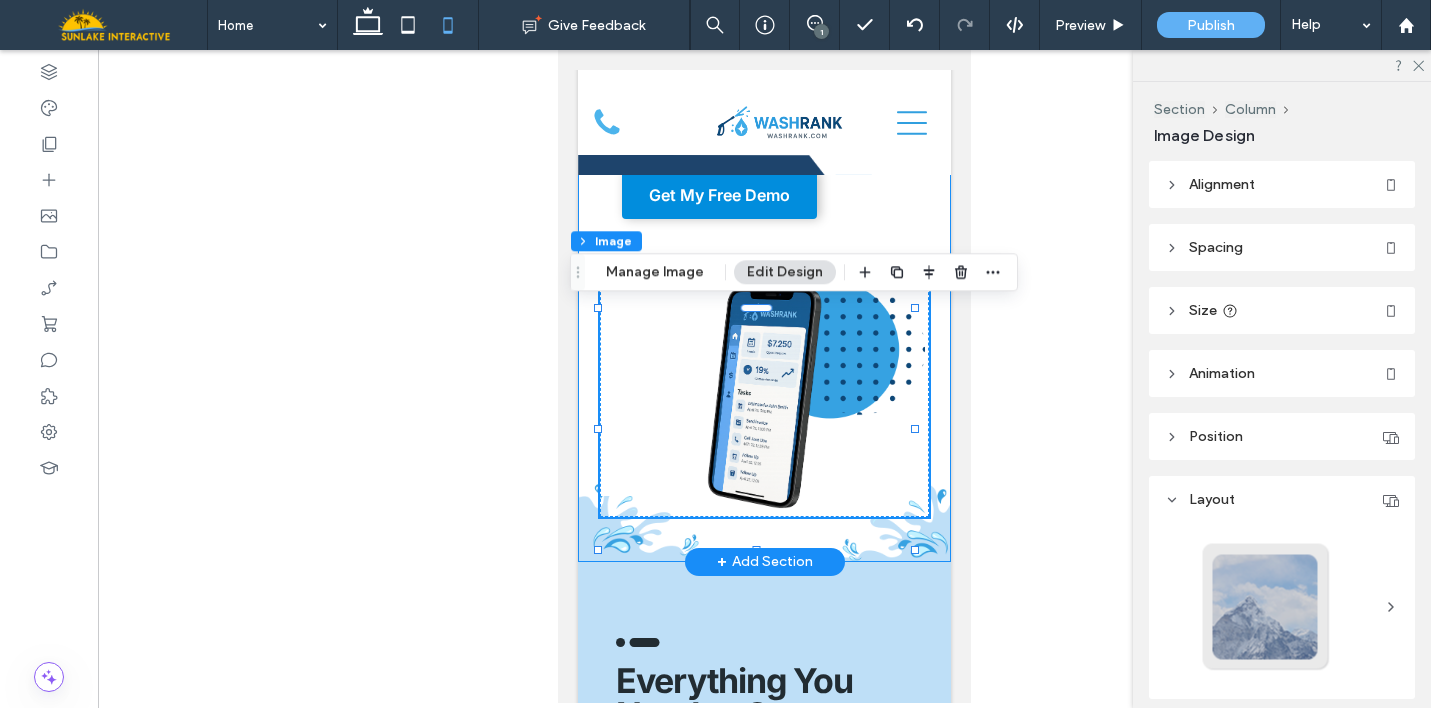 click on "Full-Service Marketing & Growth Coaching Tailored for Pressure Washing Professionals
WashRank empowers pressure washing companies with an all-in-one growth system—a professional website, targeted advertising, business automation, and expert coaching—so you can dominate your market, book more jobs, and reclaim your time.
813-851-5028
Get My Free Demo" at bounding box center [764, 130] 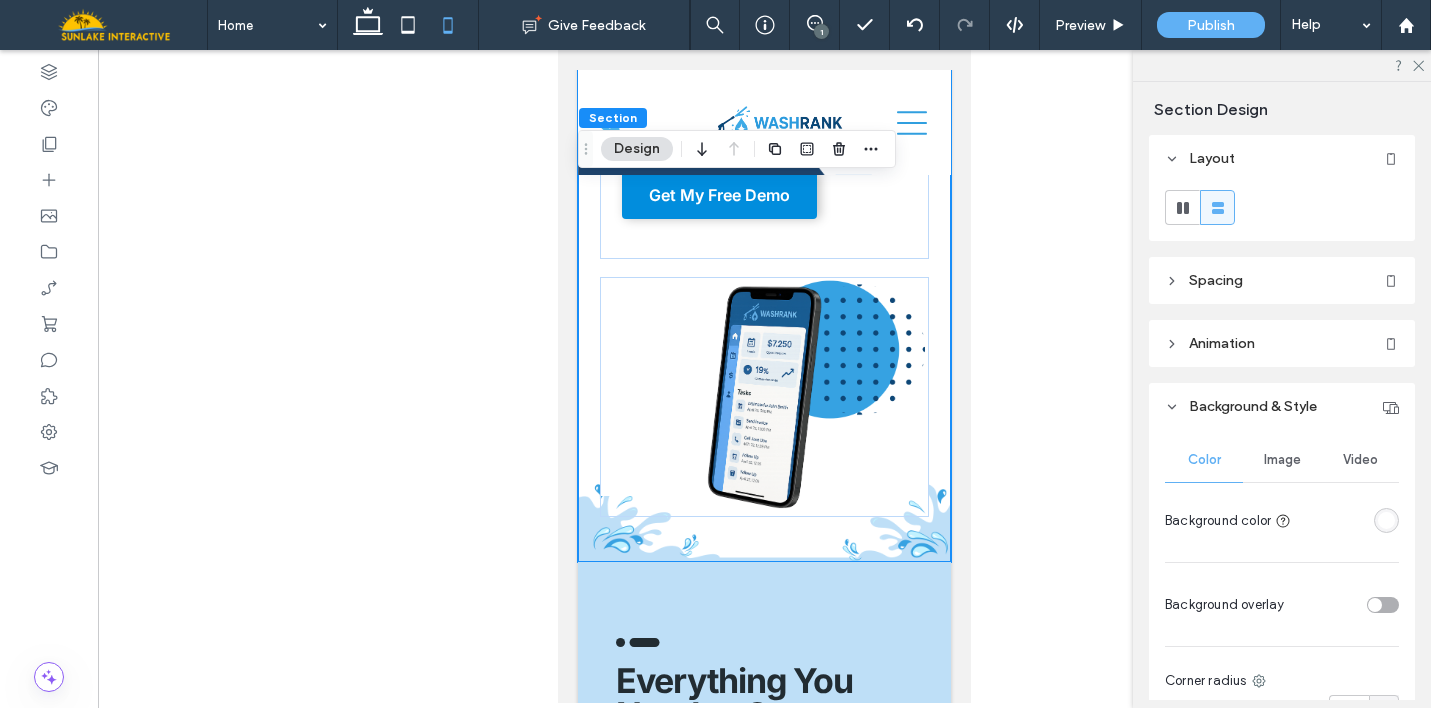 scroll, scrollTop: 64, scrollLeft: 0, axis: vertical 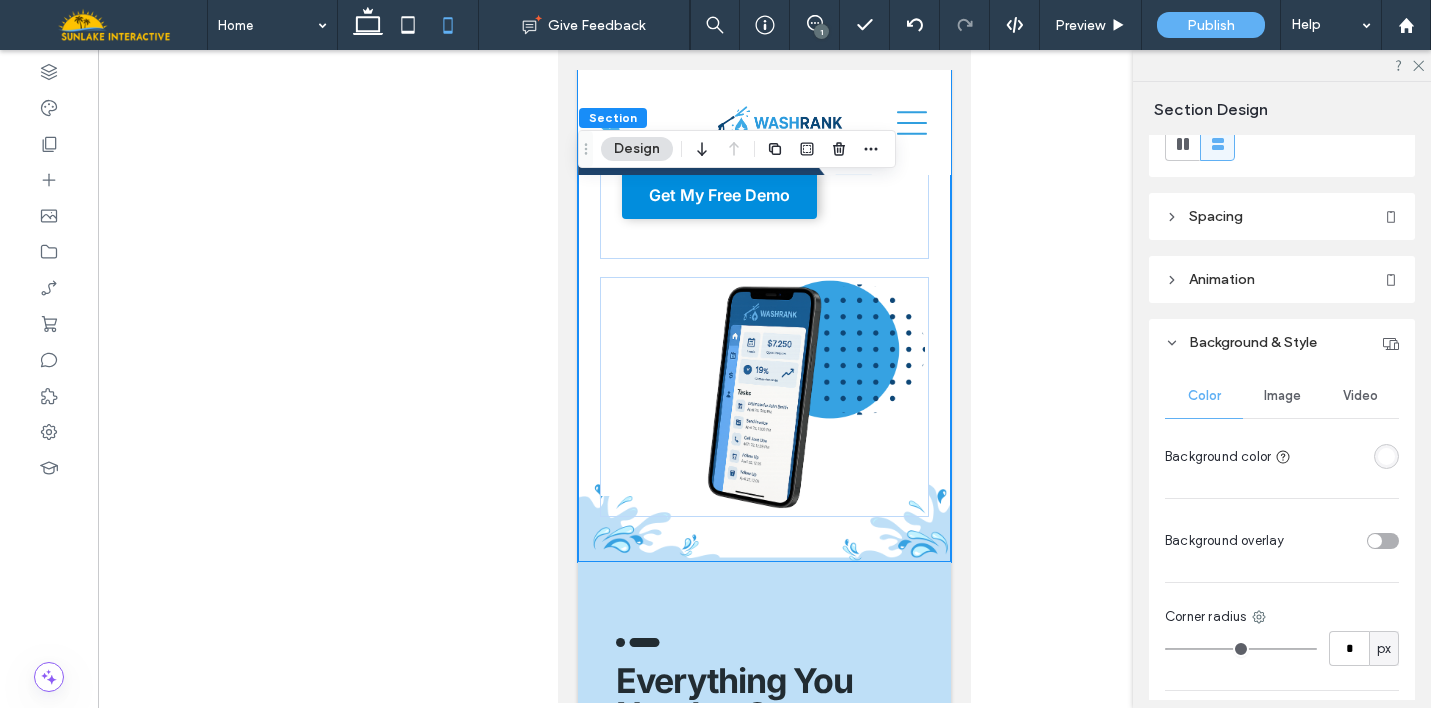 click on "Image" at bounding box center [1282, 396] 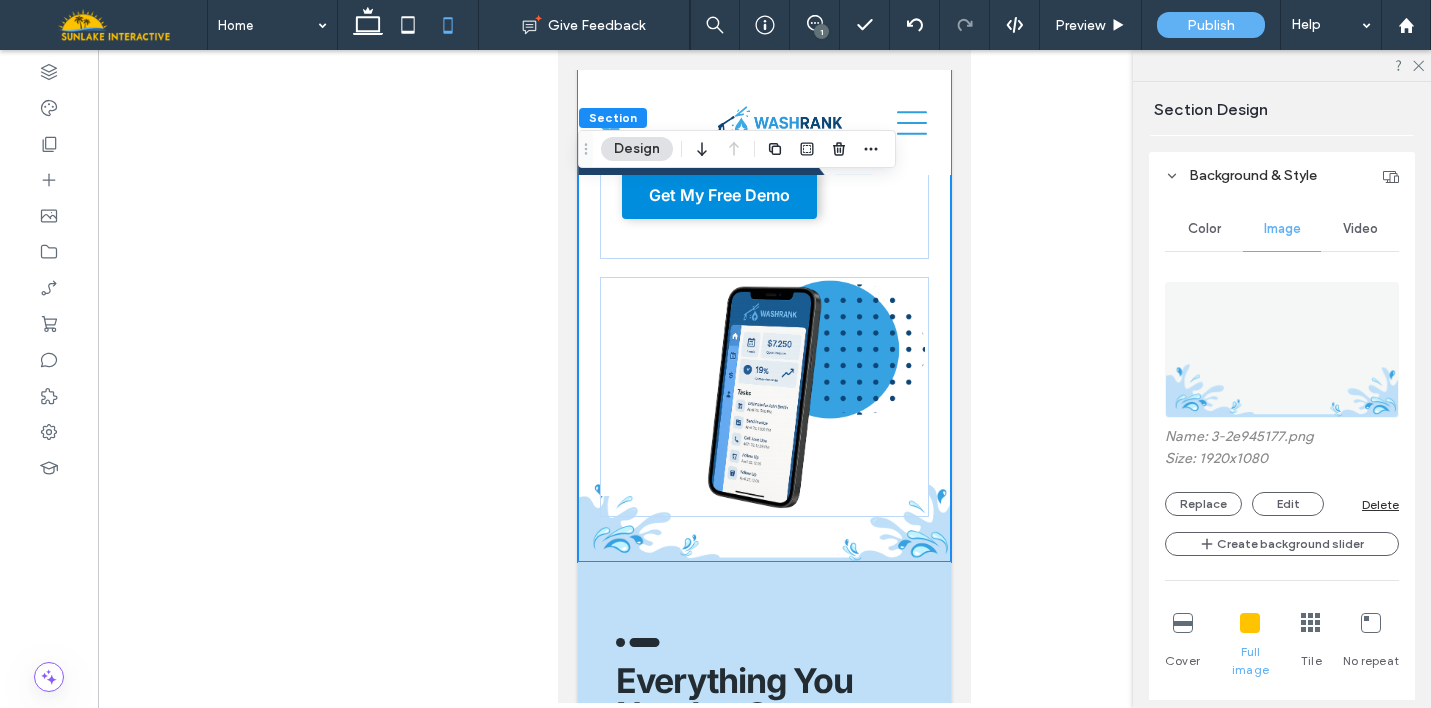 scroll, scrollTop: 356, scrollLeft: 0, axis: vertical 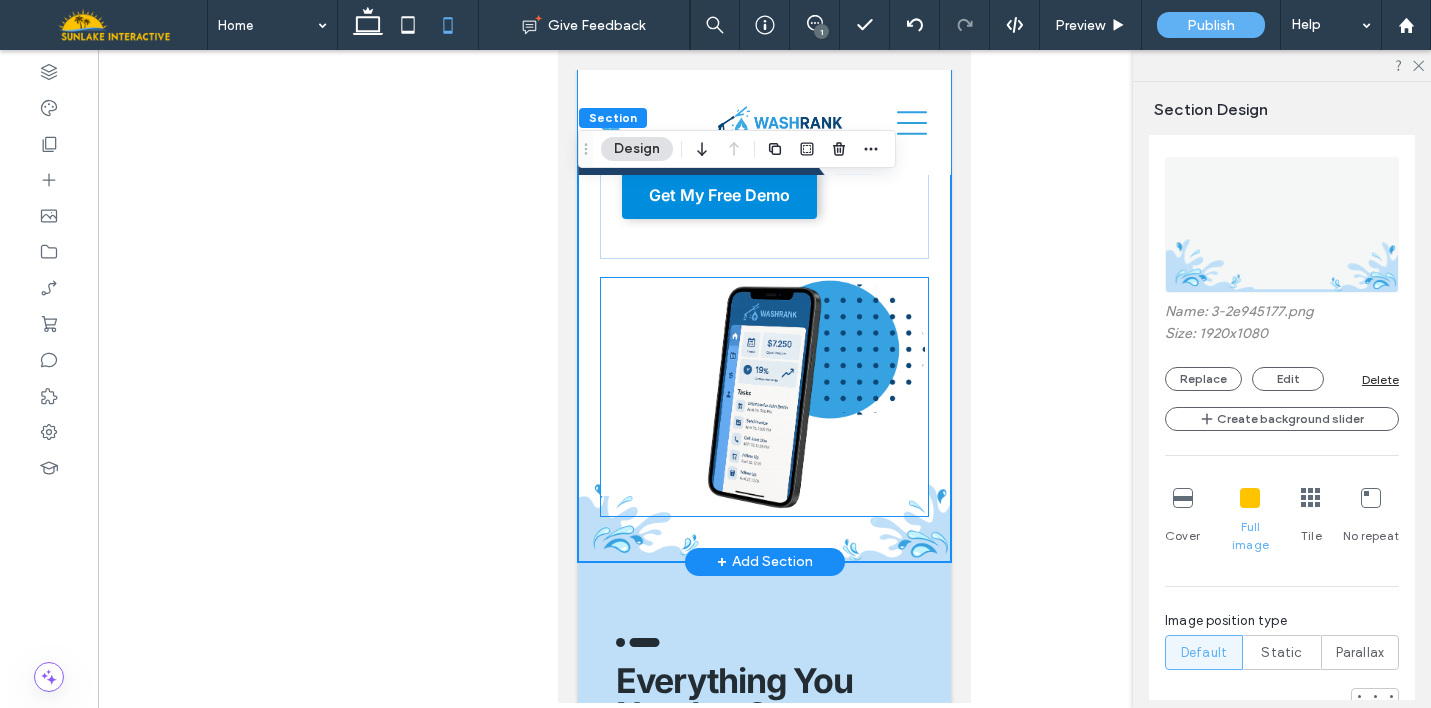 click at bounding box center (764, 397) 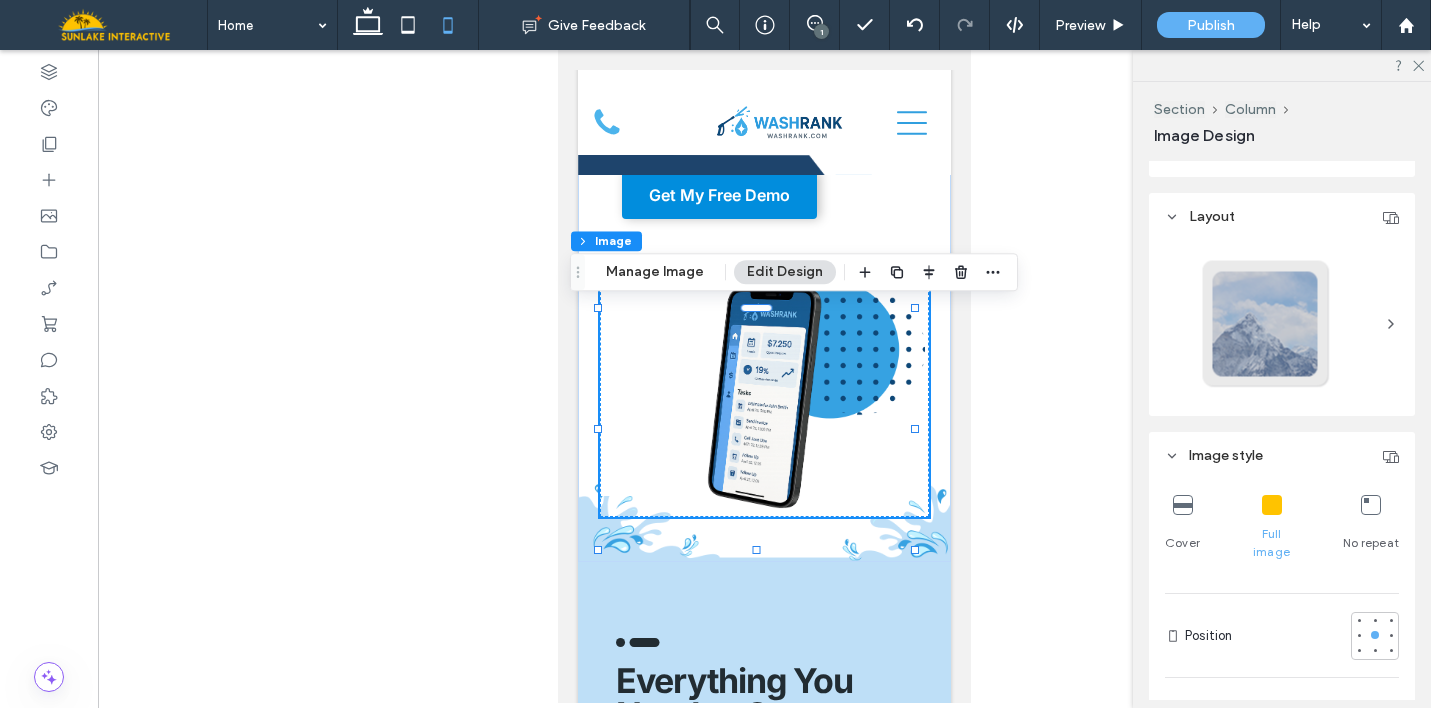 scroll, scrollTop: 281, scrollLeft: 0, axis: vertical 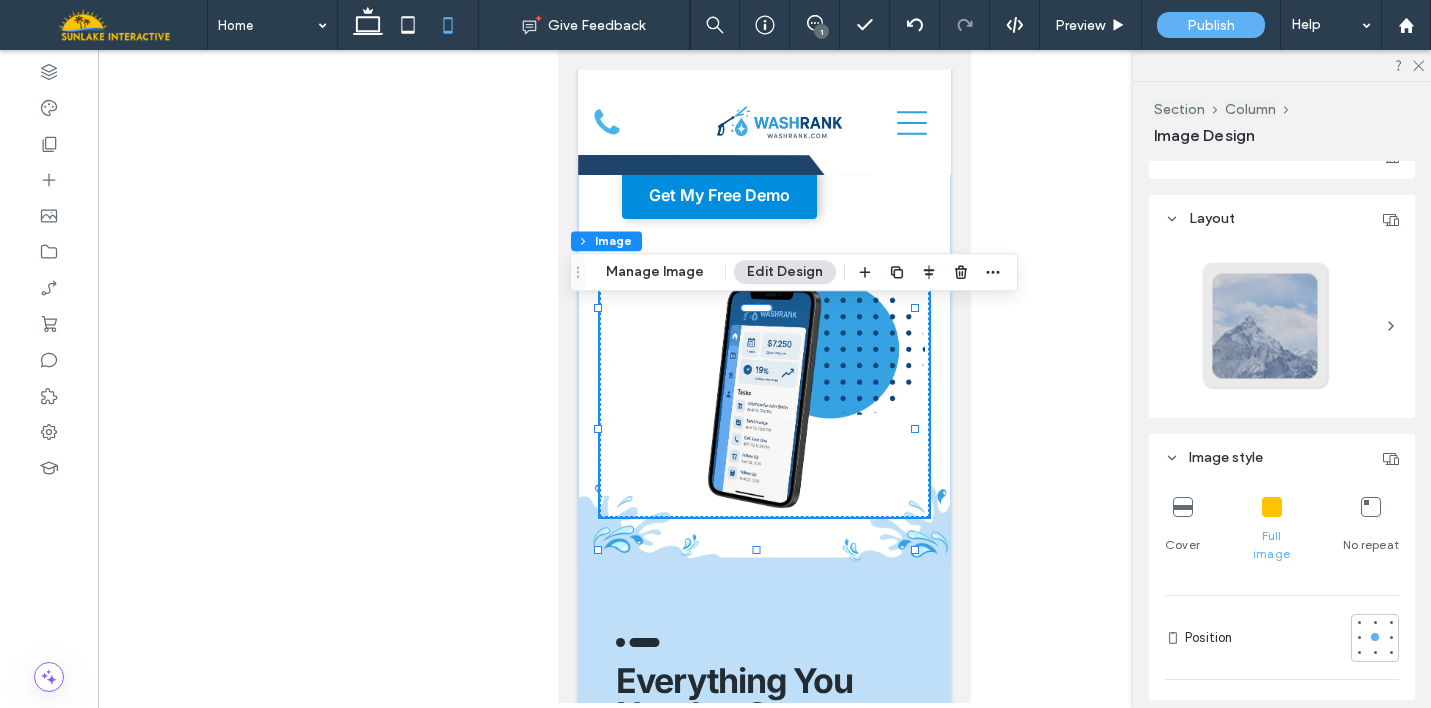 click at bounding box center (1183, 507) 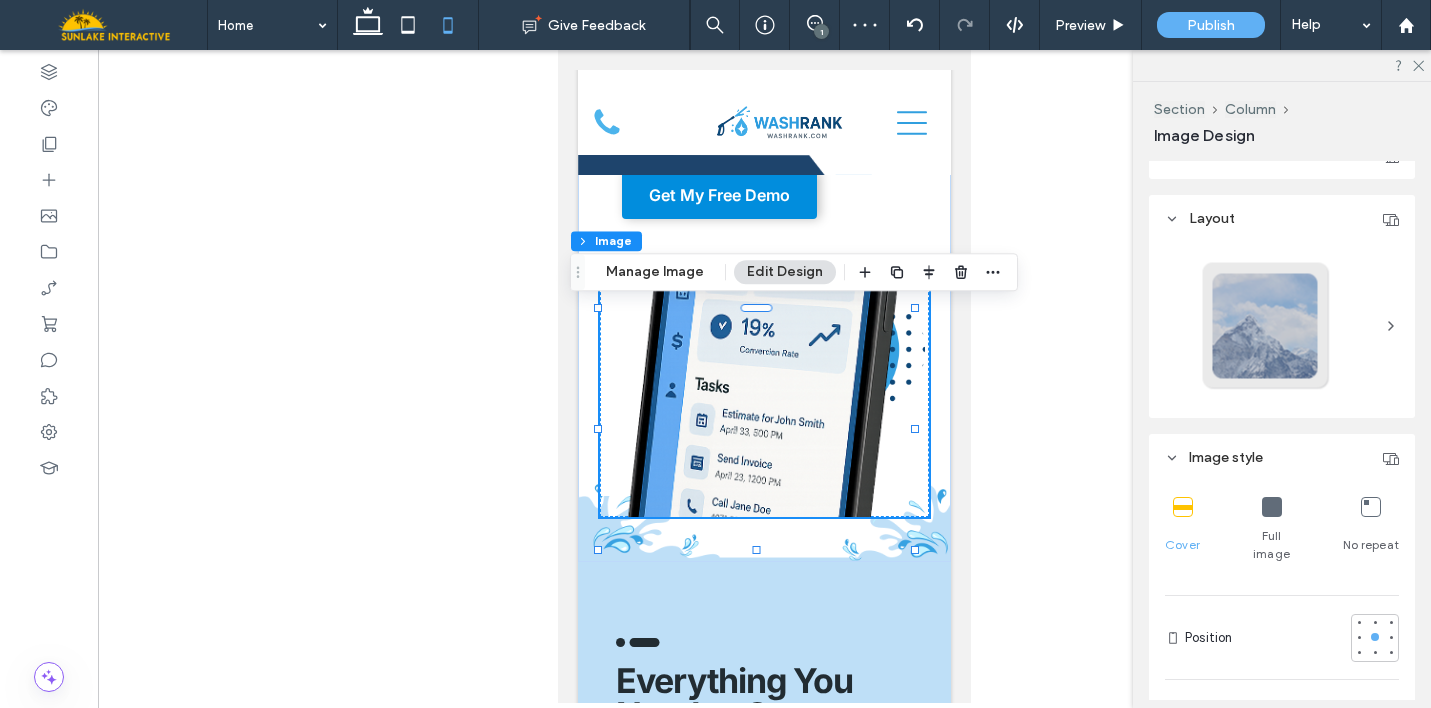 click at bounding box center (1272, 507) 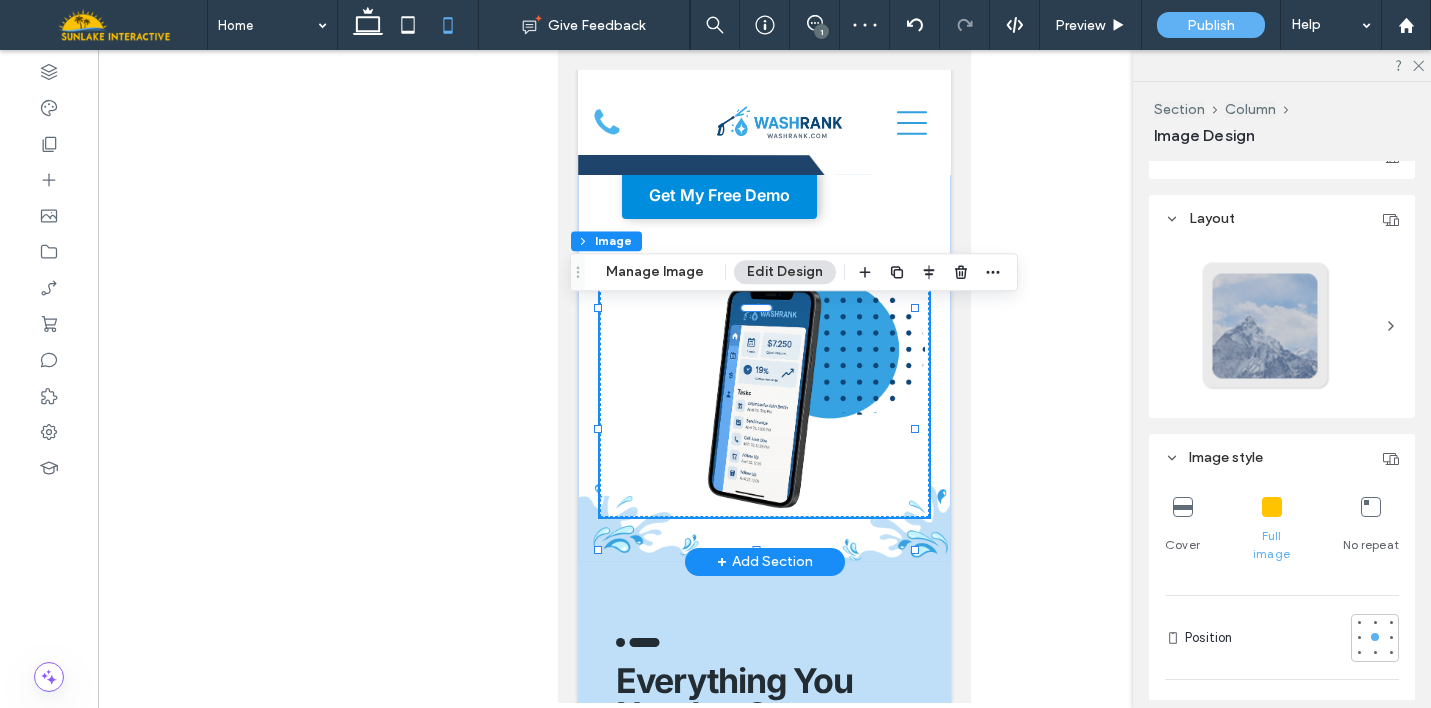 click at bounding box center [764, 397] 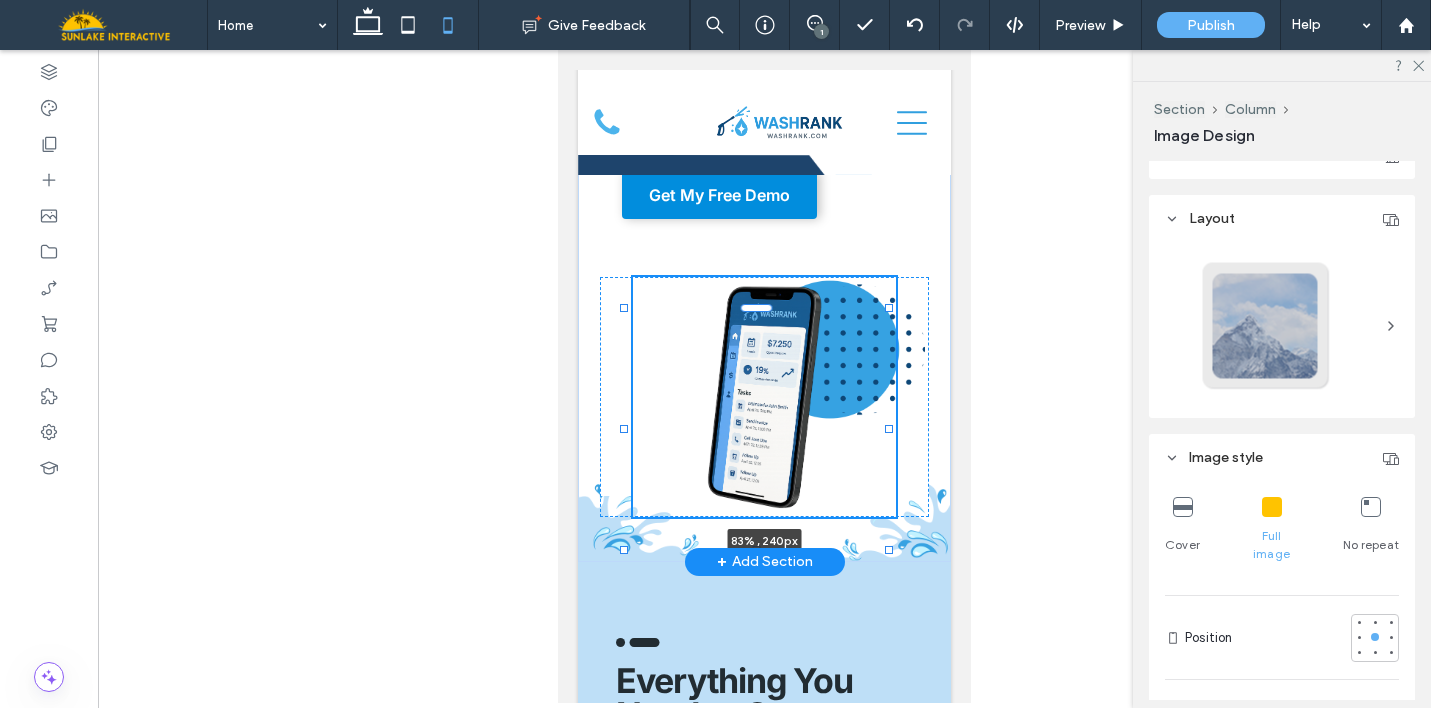 drag, startPoint x: 910, startPoint y: 427, endPoint x: 884, endPoint y: 426, distance: 26.019224 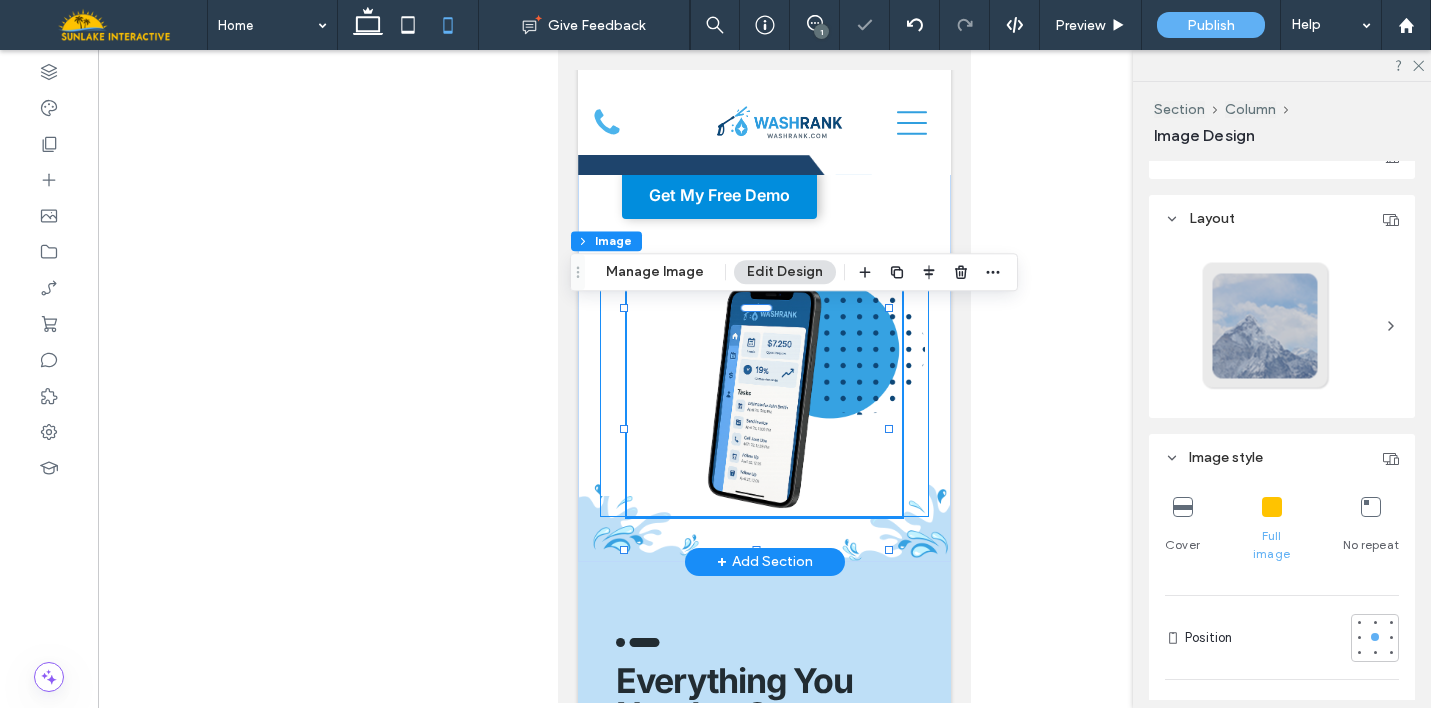 click on "83% , 240px" at bounding box center [764, 397] 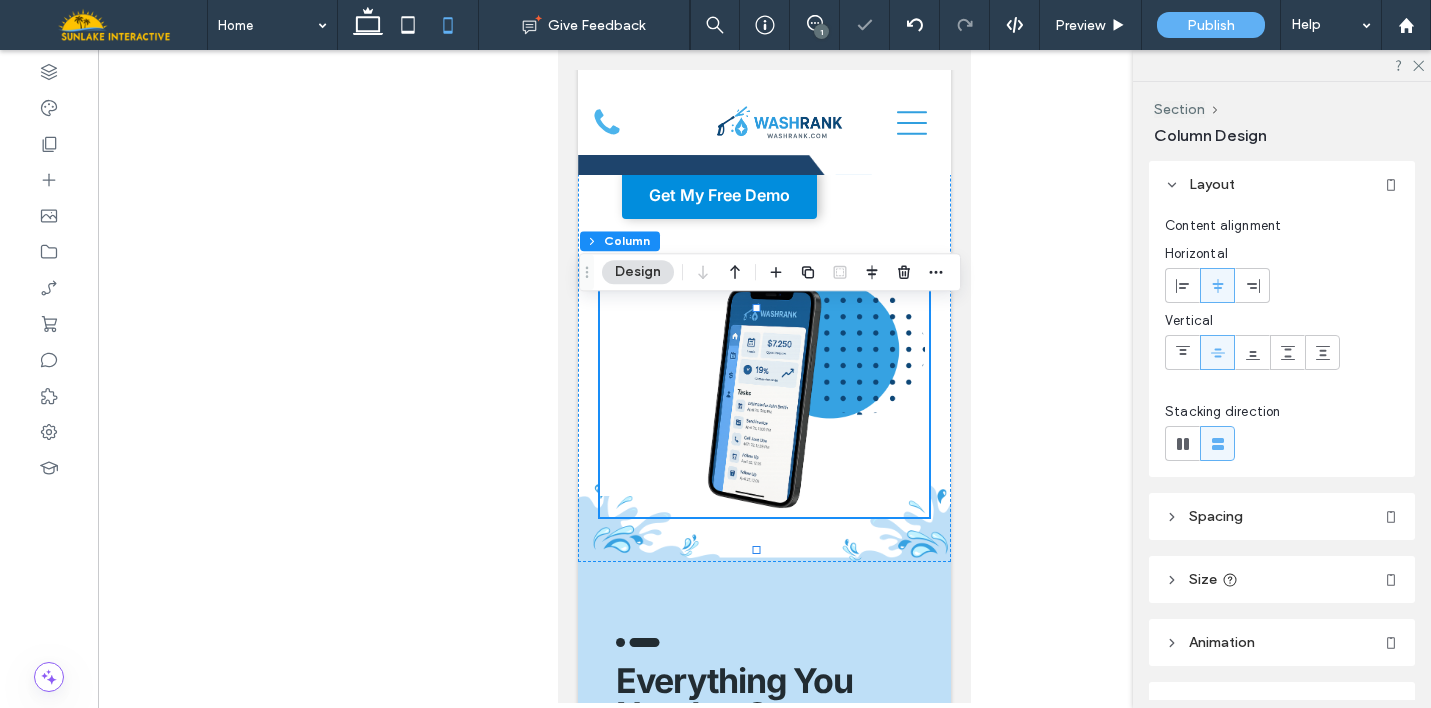 scroll, scrollTop: 109, scrollLeft: 0, axis: vertical 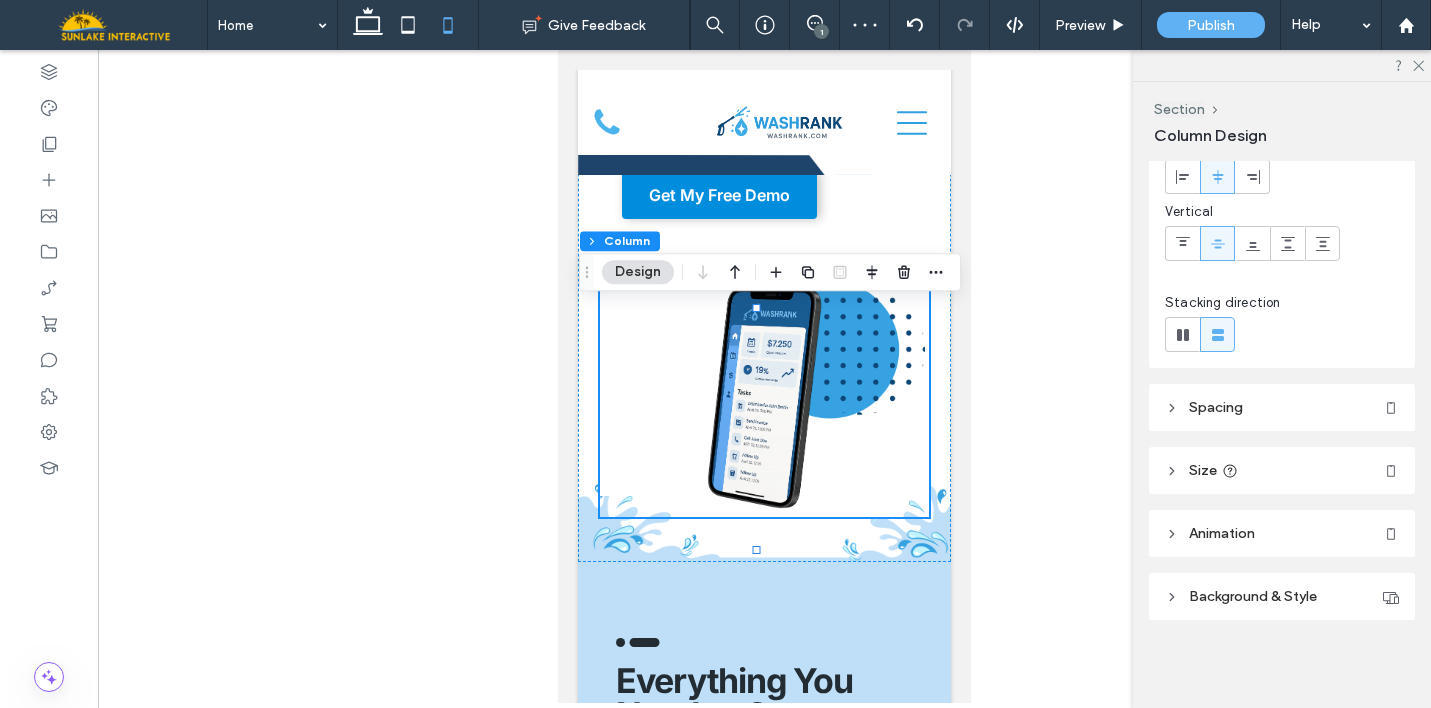 click on "Background & Style" at bounding box center (1253, 596) 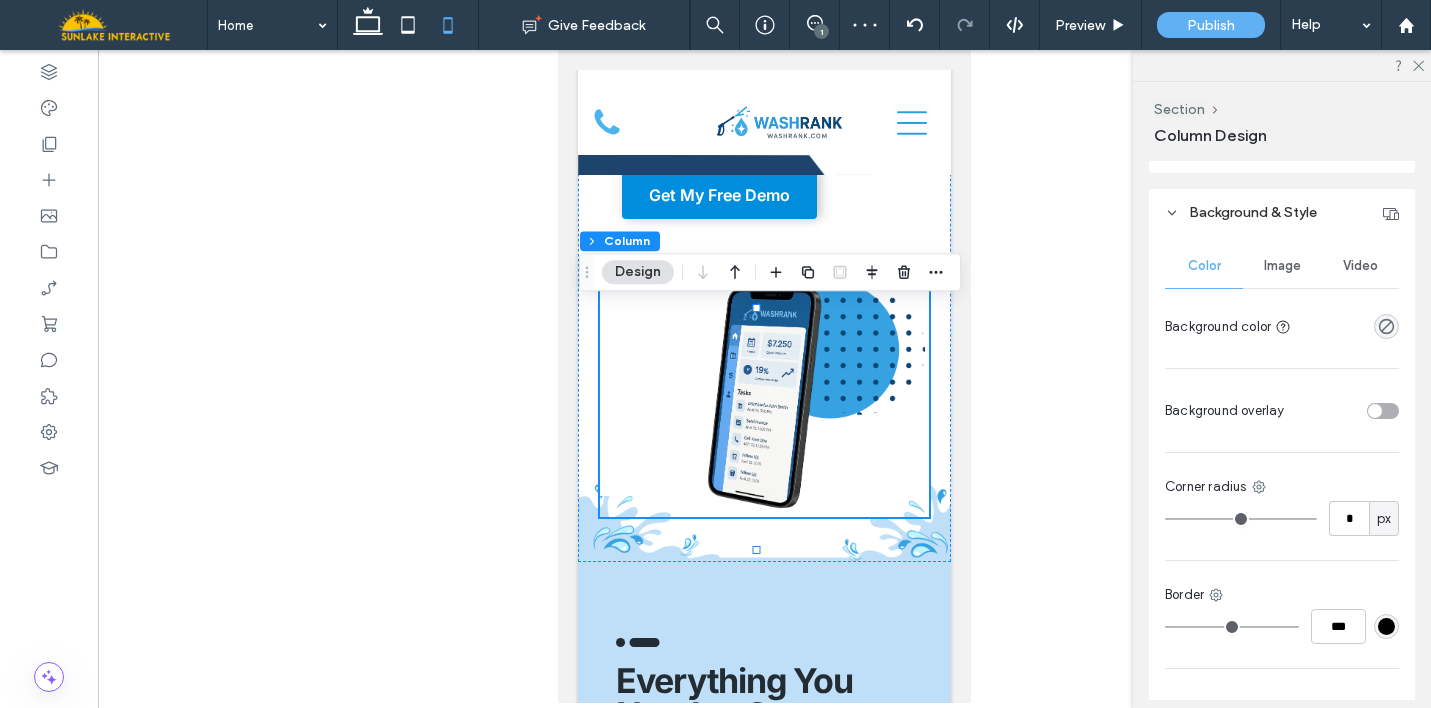 scroll, scrollTop: 492, scrollLeft: 0, axis: vertical 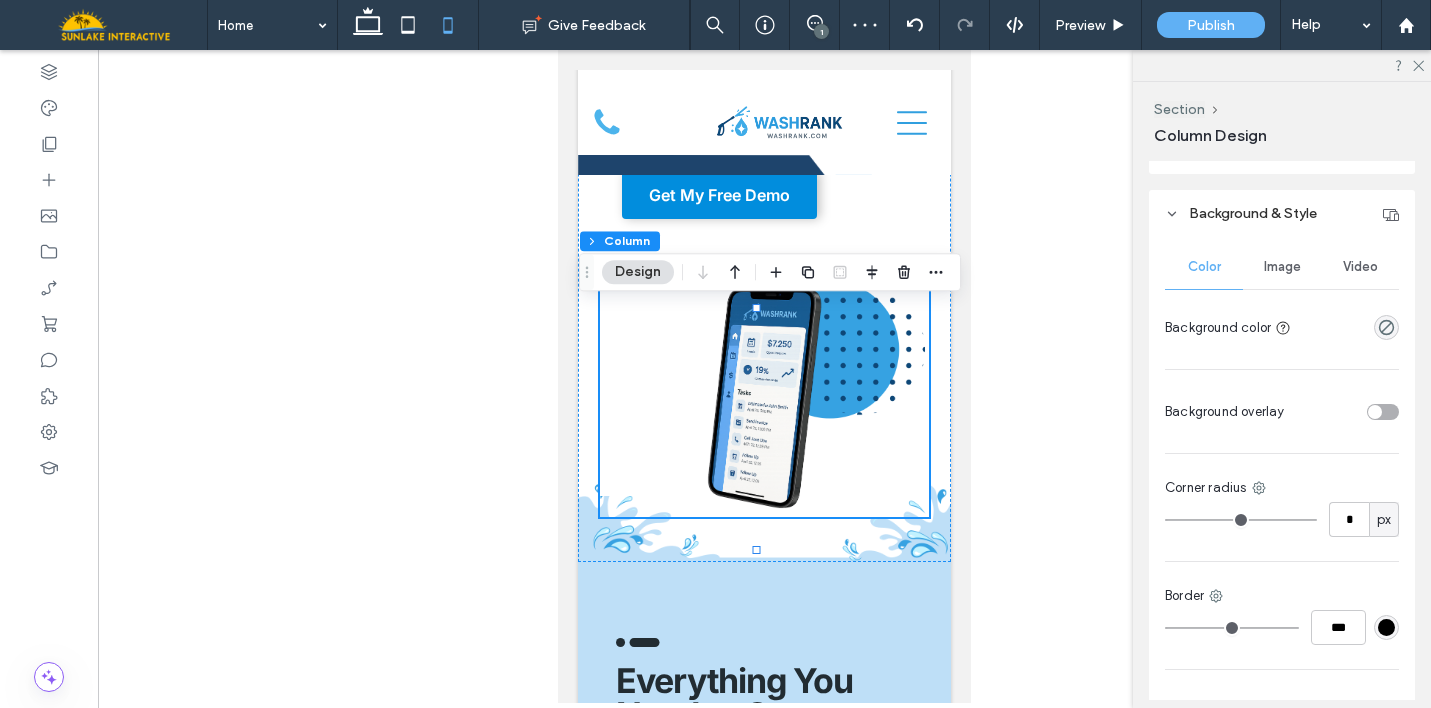 click on "Image" at bounding box center [1282, 267] 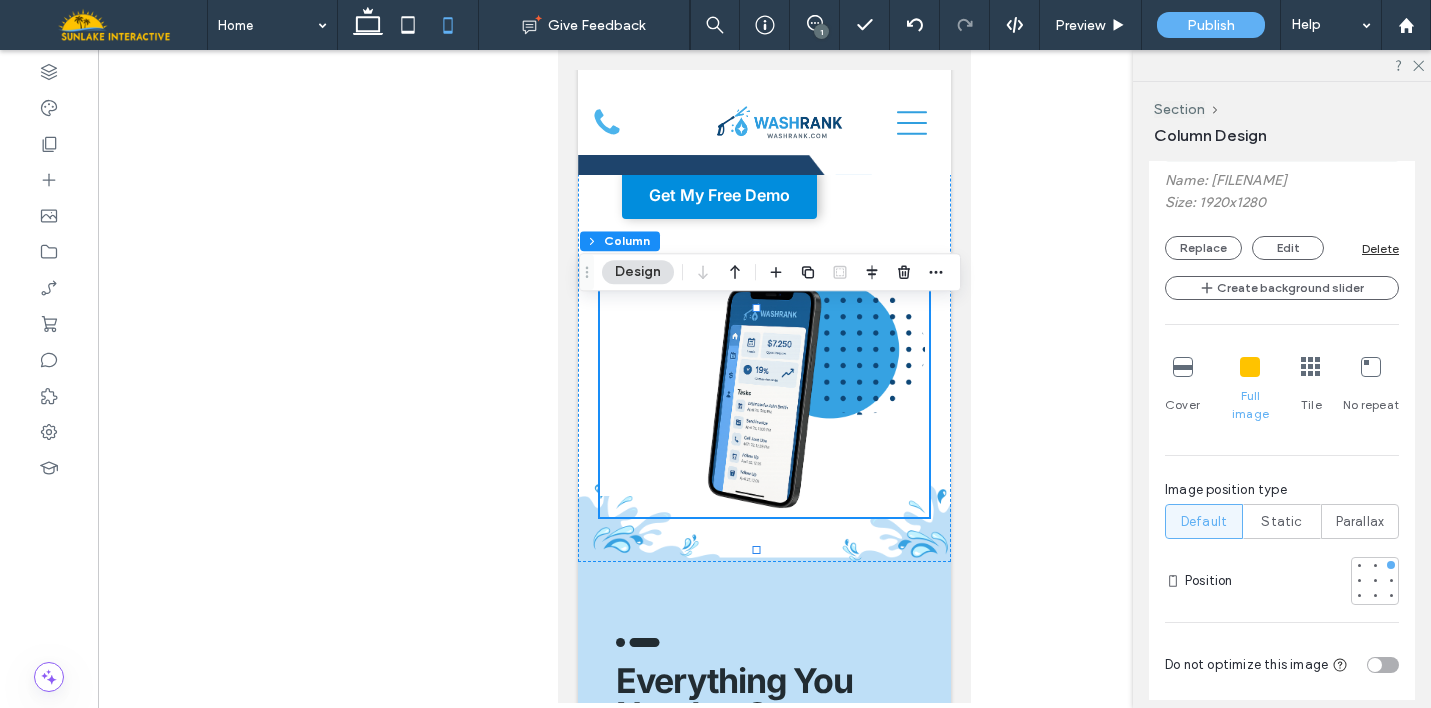 scroll, scrollTop: 792, scrollLeft: 0, axis: vertical 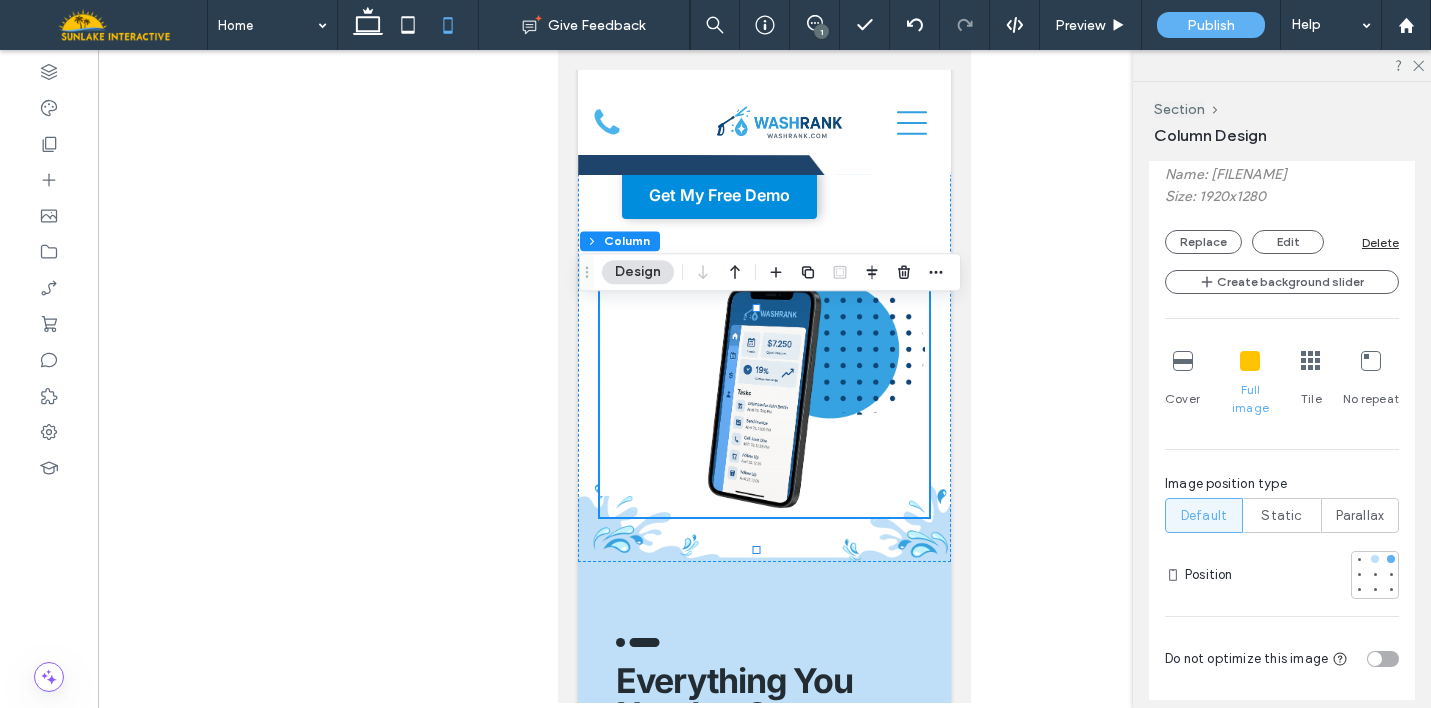 click at bounding box center (1375, 559) 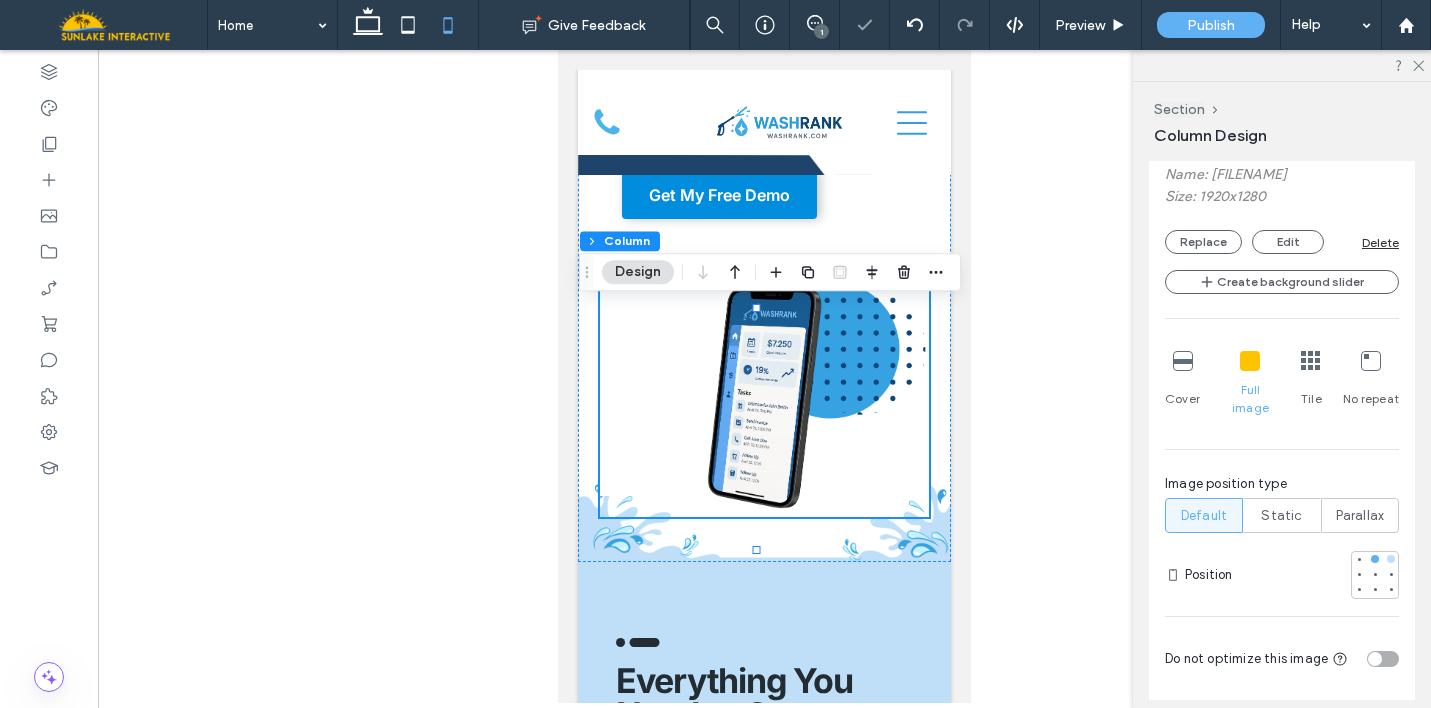 click at bounding box center [1391, 559] 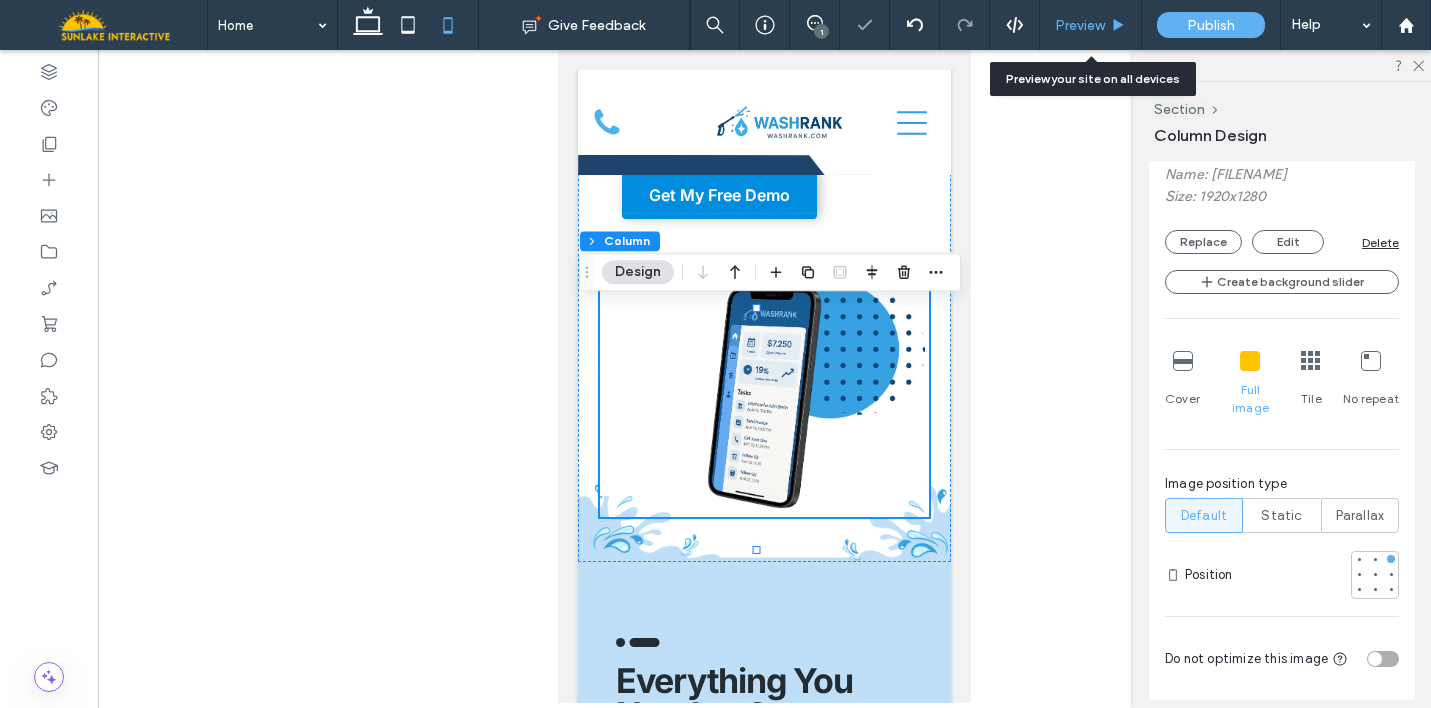 click on "Preview" at bounding box center (1080, 25) 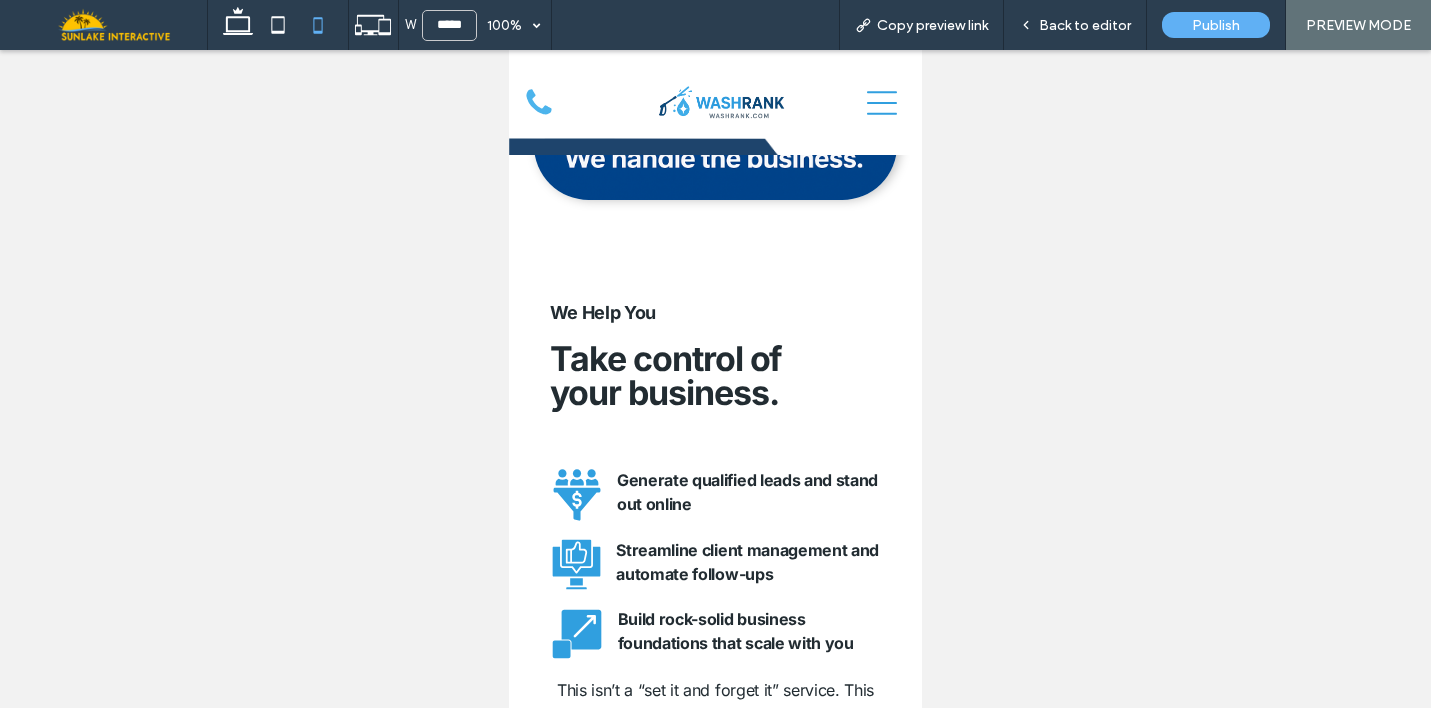 scroll, scrollTop: 3886, scrollLeft: 0, axis: vertical 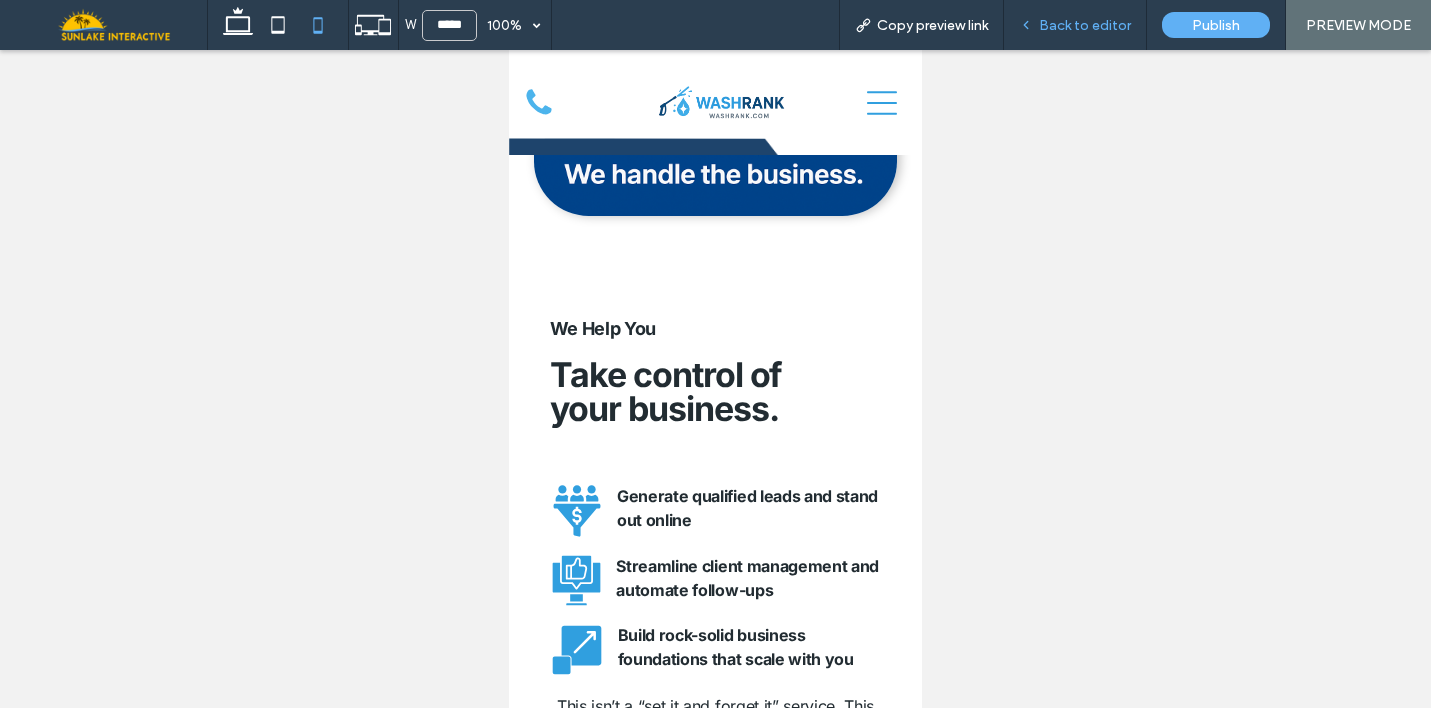 click on "Back to editor" at bounding box center (1075, 25) 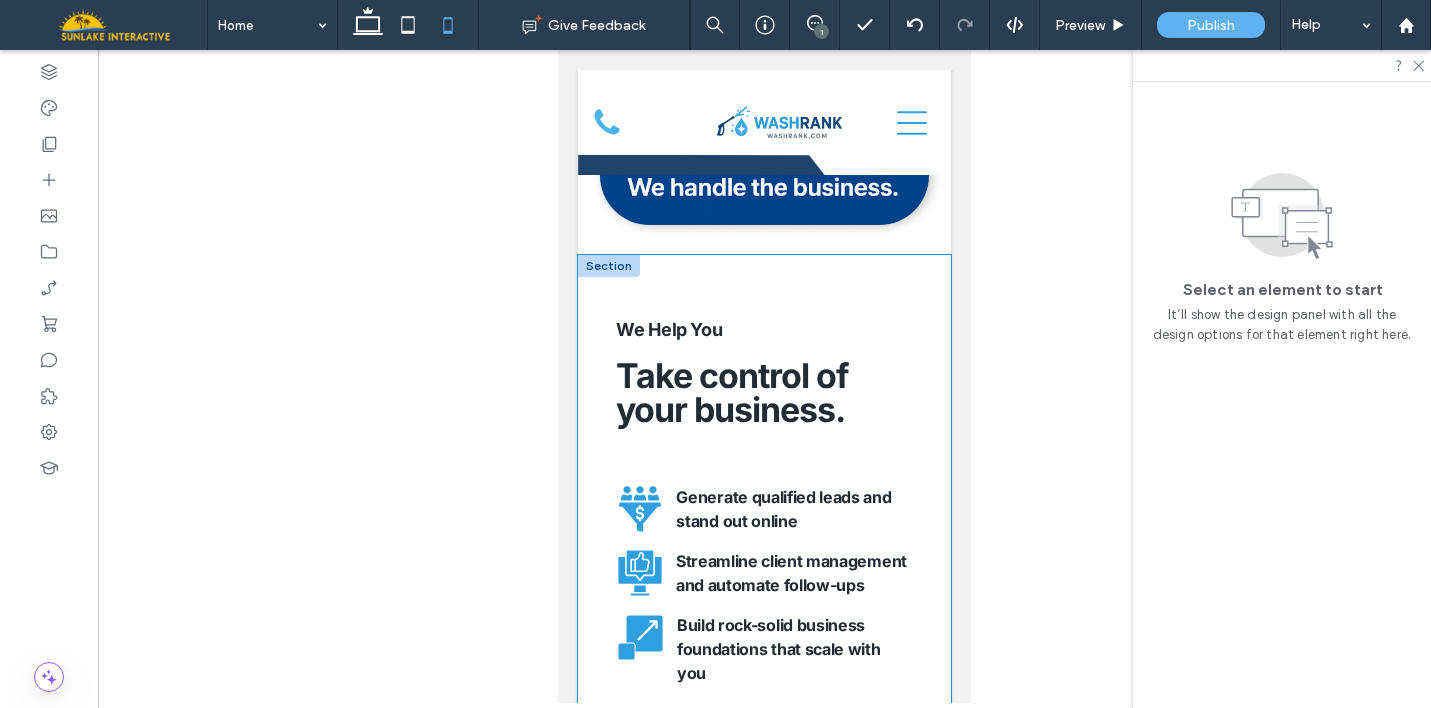 click on "We Help You
Take control of your business.
Generate qualified leads and stand out online
Streamline client management and automate follow-ups
Build rock-solid business foundations that scale with you
This isn’t a “set it and forget it” service. This is an expert-driven partnership that equips you with the tools, guidance, and confidence to grow your company with less guesswork and more impact.
Get My Free Demo" at bounding box center [764, 771] 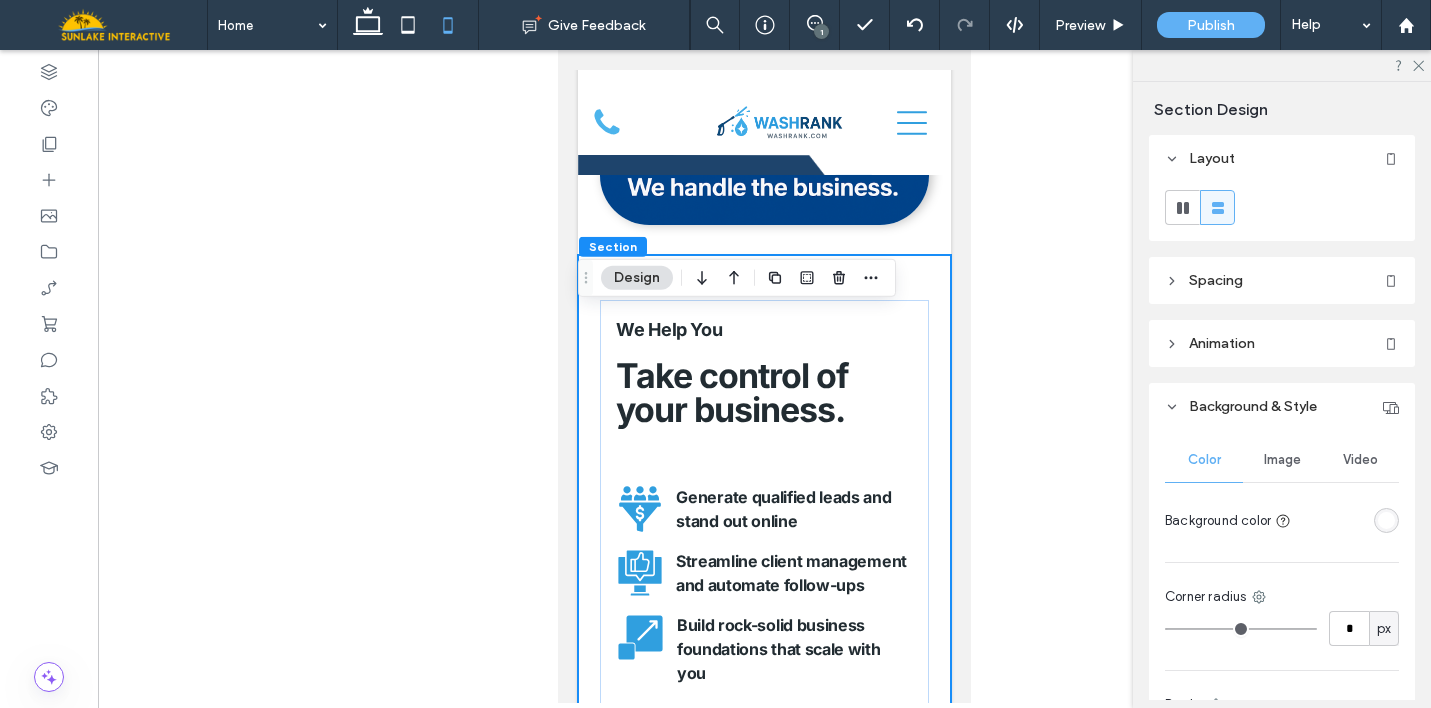 click on "We Help You
Take control of your business.
Generate qualified leads and stand out online
Streamline client management and automate follow-ups
Build rock-solid business foundations that scale with you
This isn’t a “set it and forget it” service. This is an expert-driven partnership that equips you with the tools, guidance, and confidence to grow your company with less guesswork and more impact.
Get My Free Demo" at bounding box center (764, 771) 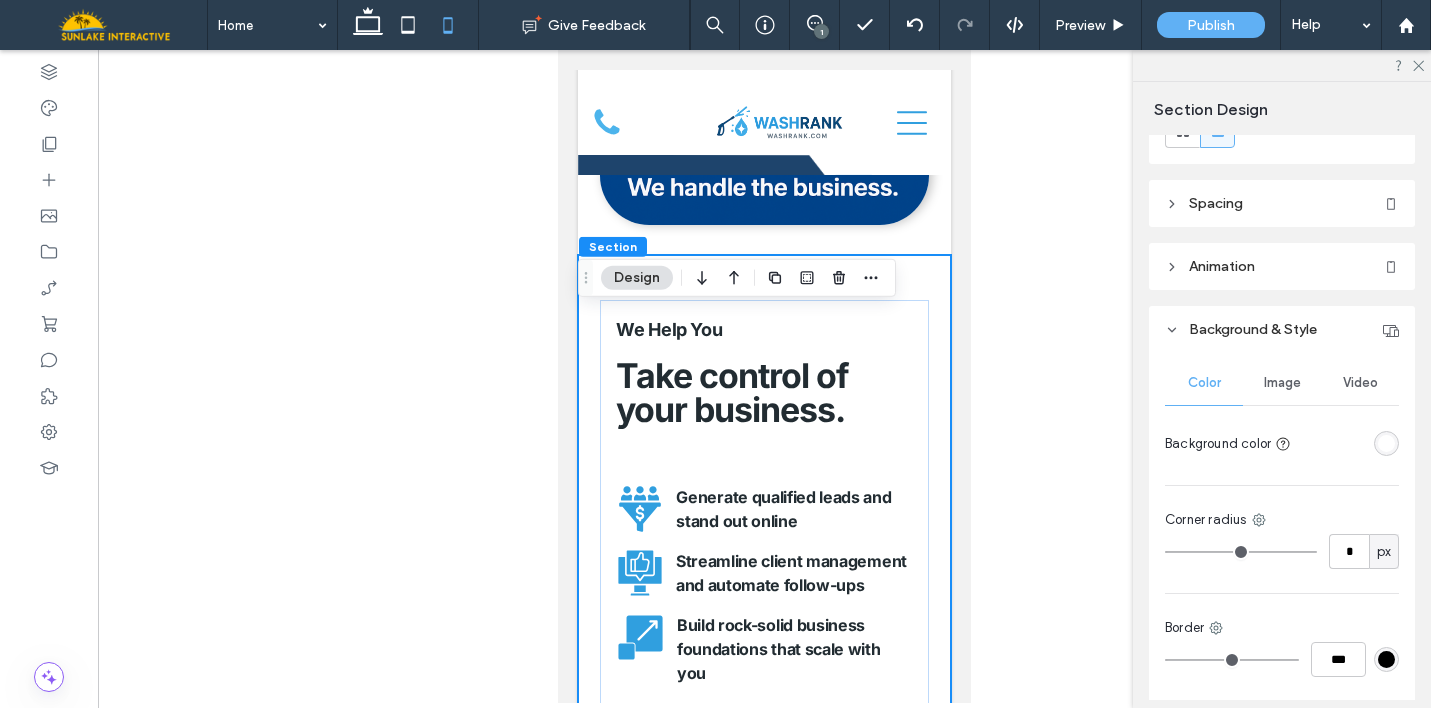 scroll, scrollTop: 76, scrollLeft: 0, axis: vertical 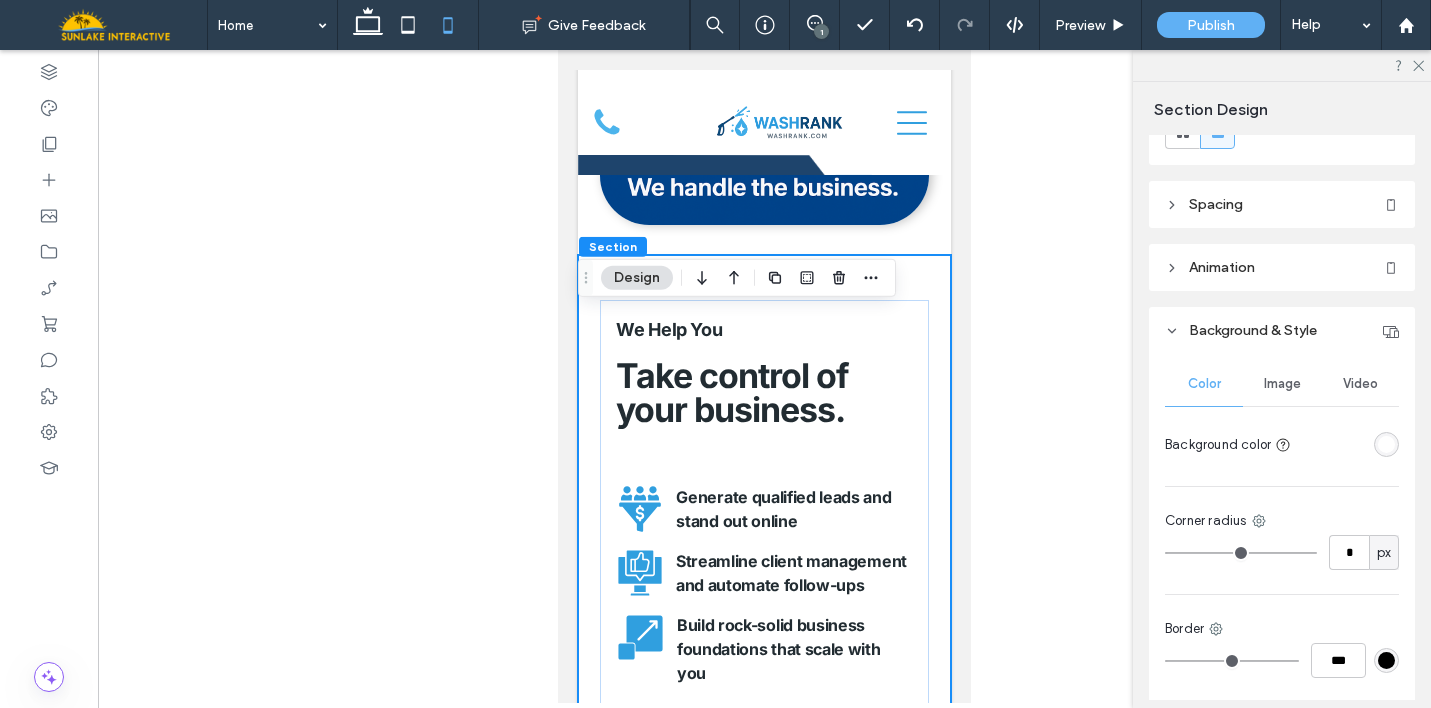 click on "Spacing" at bounding box center [1282, 204] 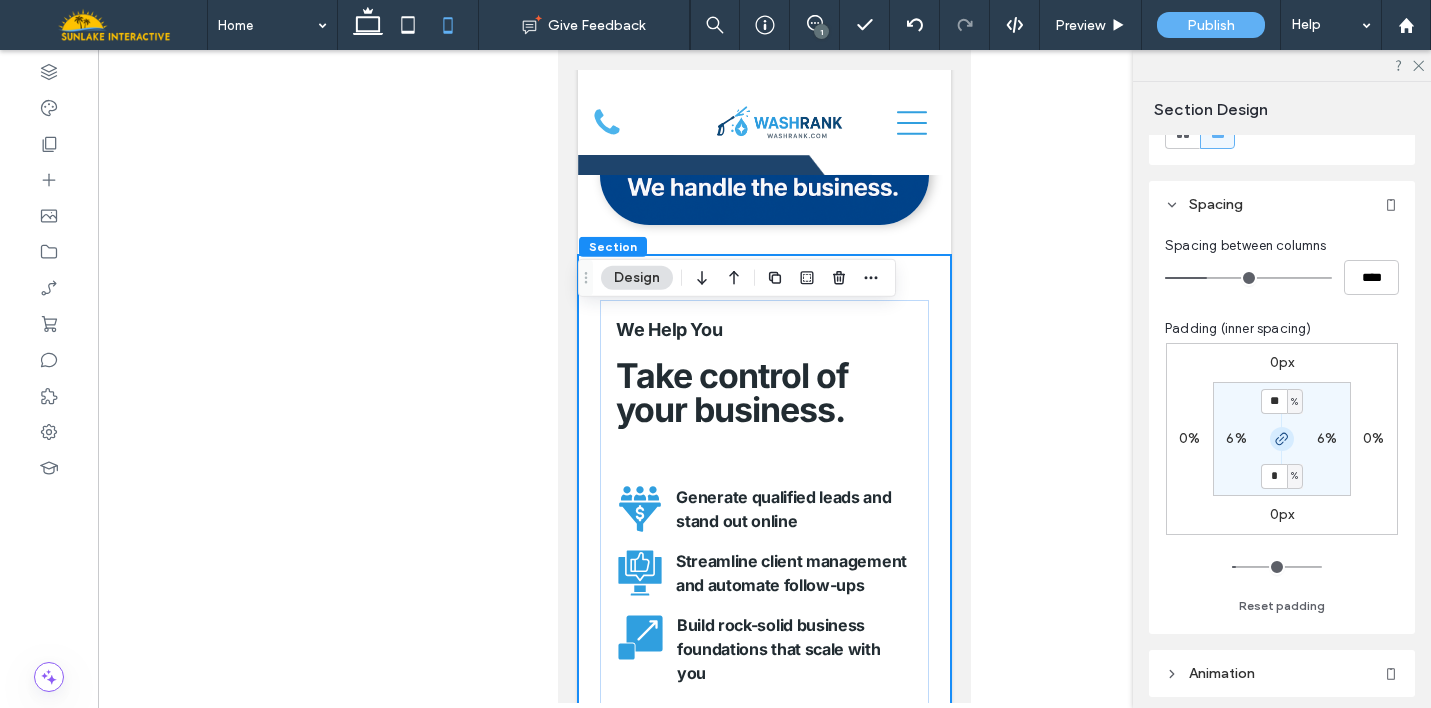 click 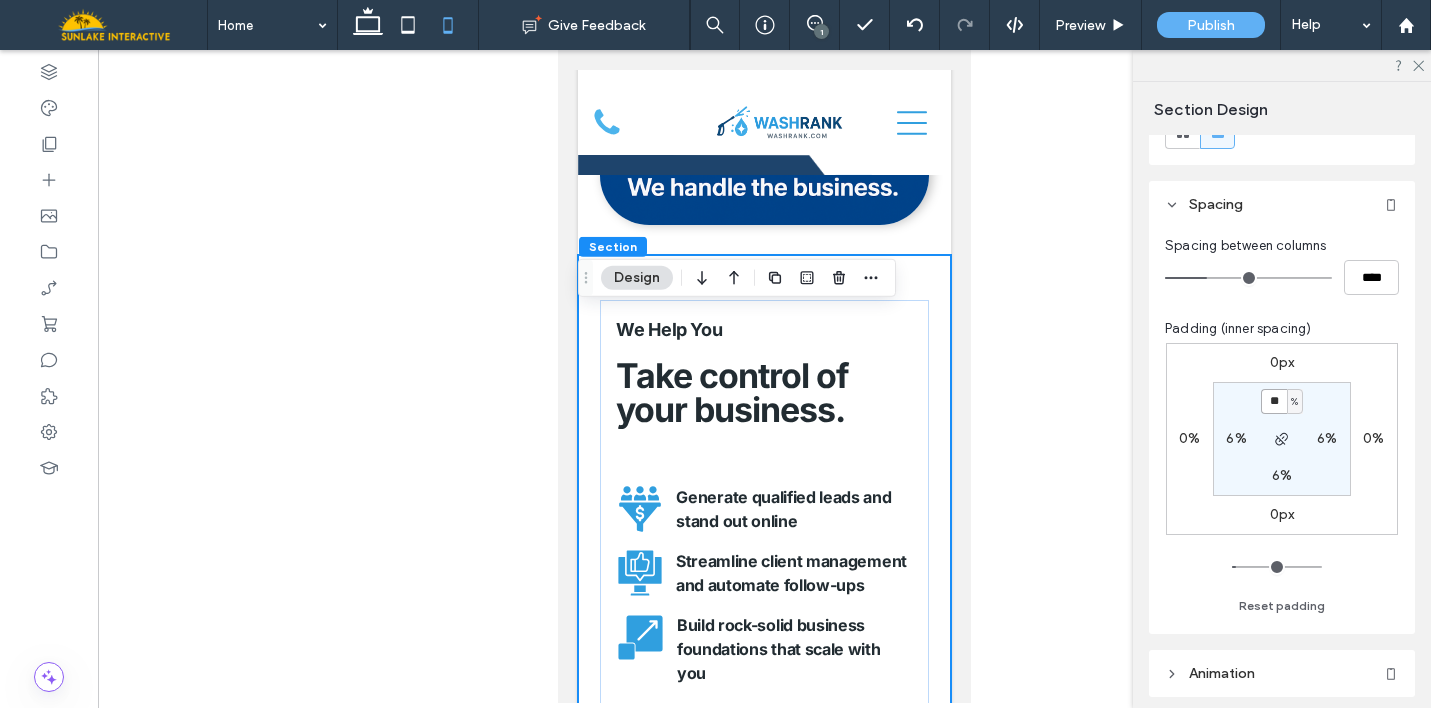 click on "**" at bounding box center (1274, 401) 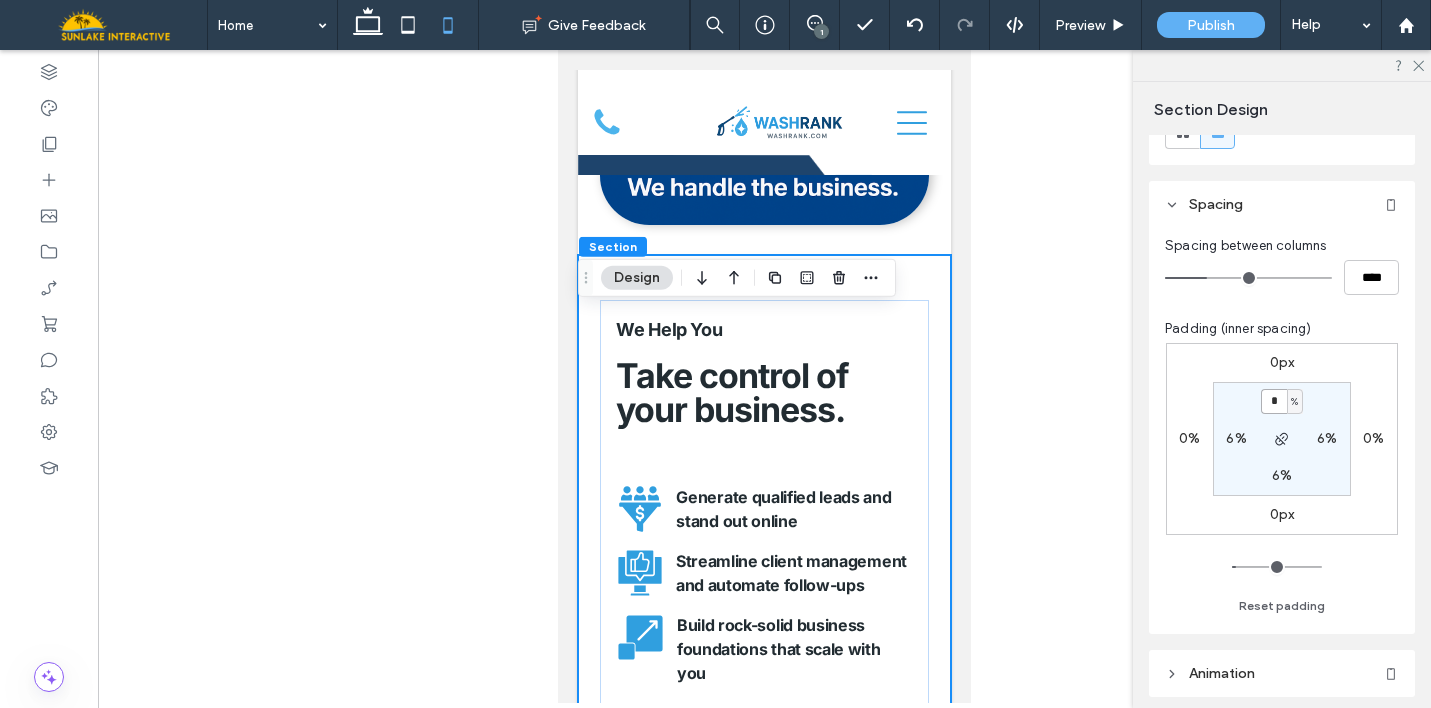 type on "*" 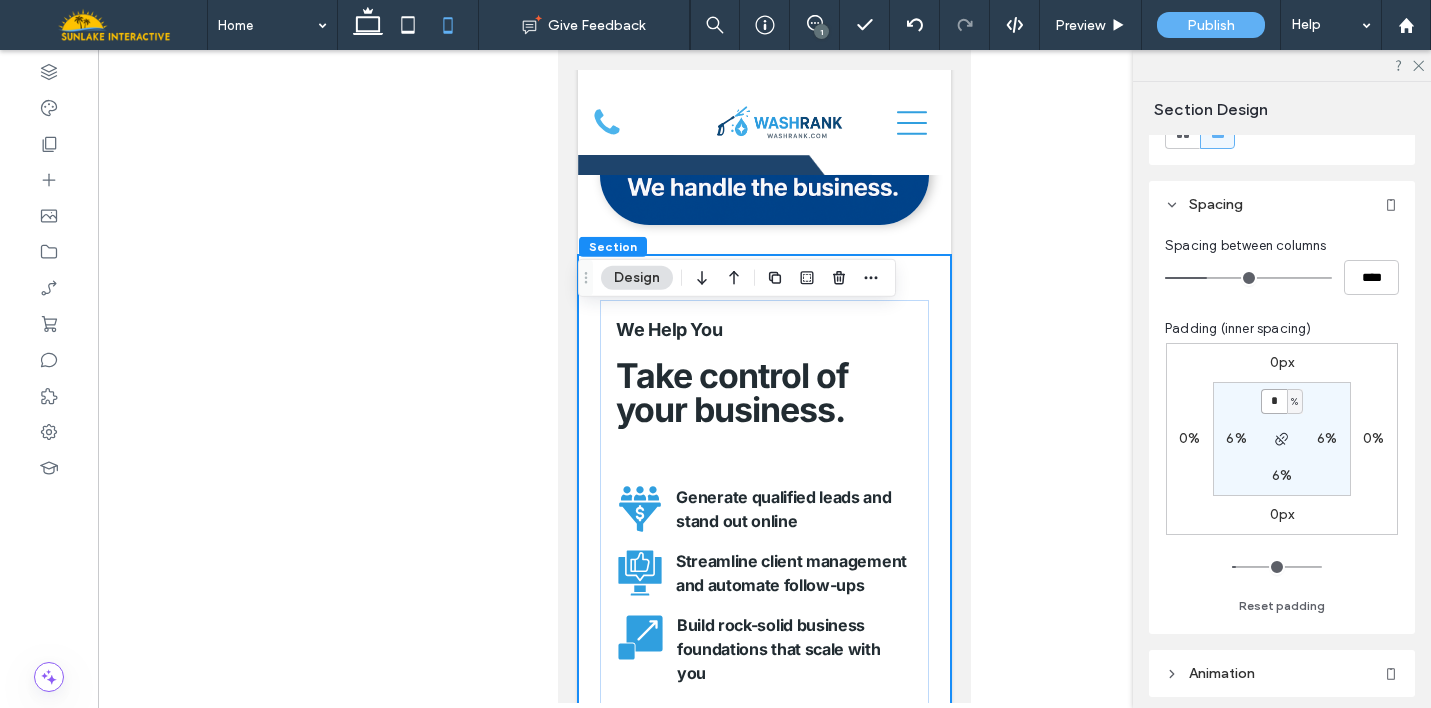 type on "*" 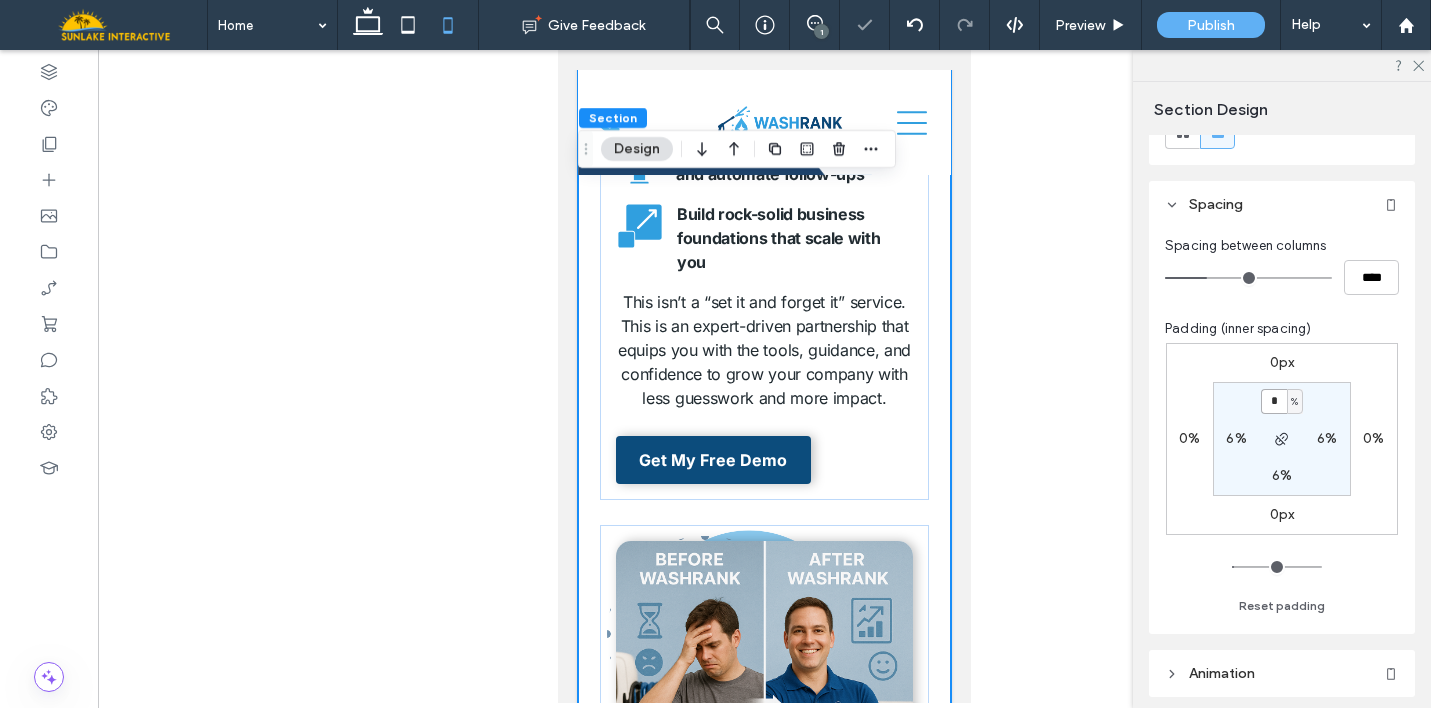 scroll, scrollTop: 4439, scrollLeft: 0, axis: vertical 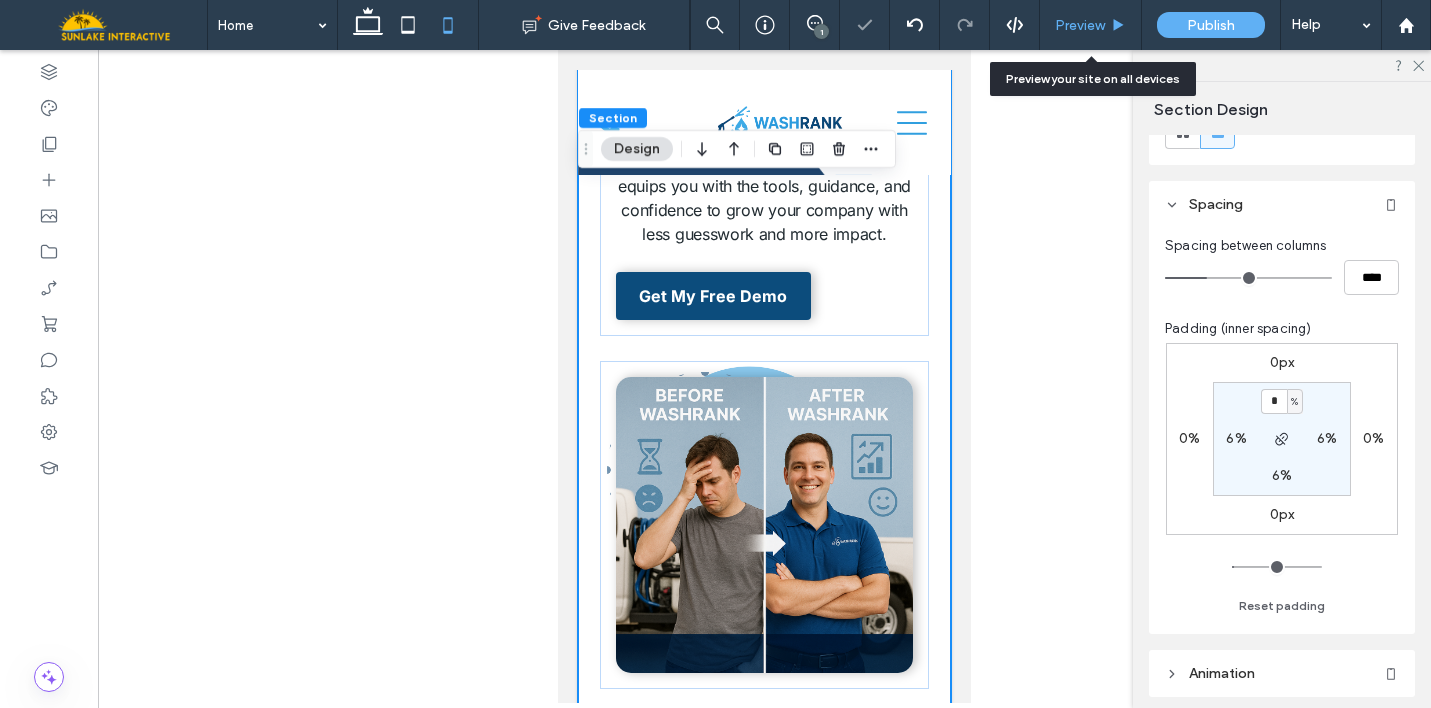 click on "Preview" at bounding box center (1080, 25) 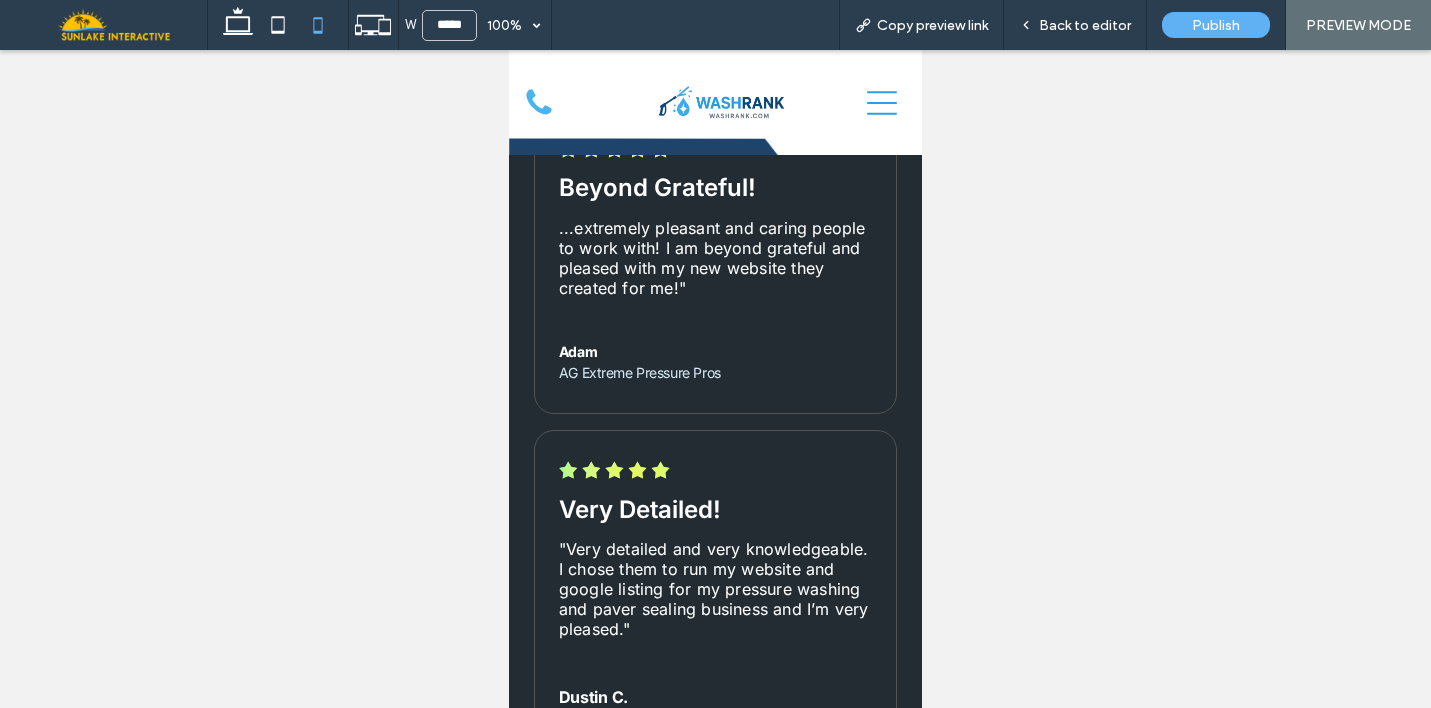 scroll, scrollTop: 8505, scrollLeft: 0, axis: vertical 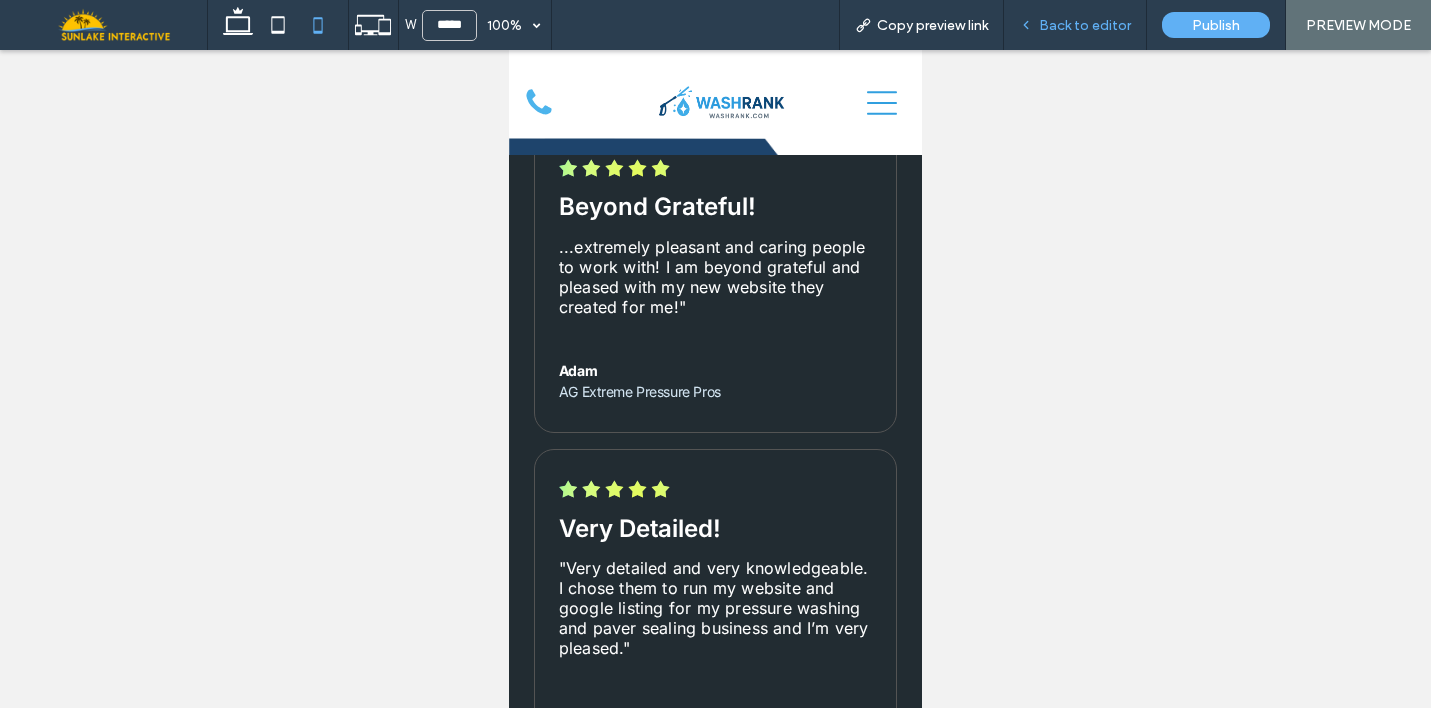 click on "Back to editor" at bounding box center (1075, 25) 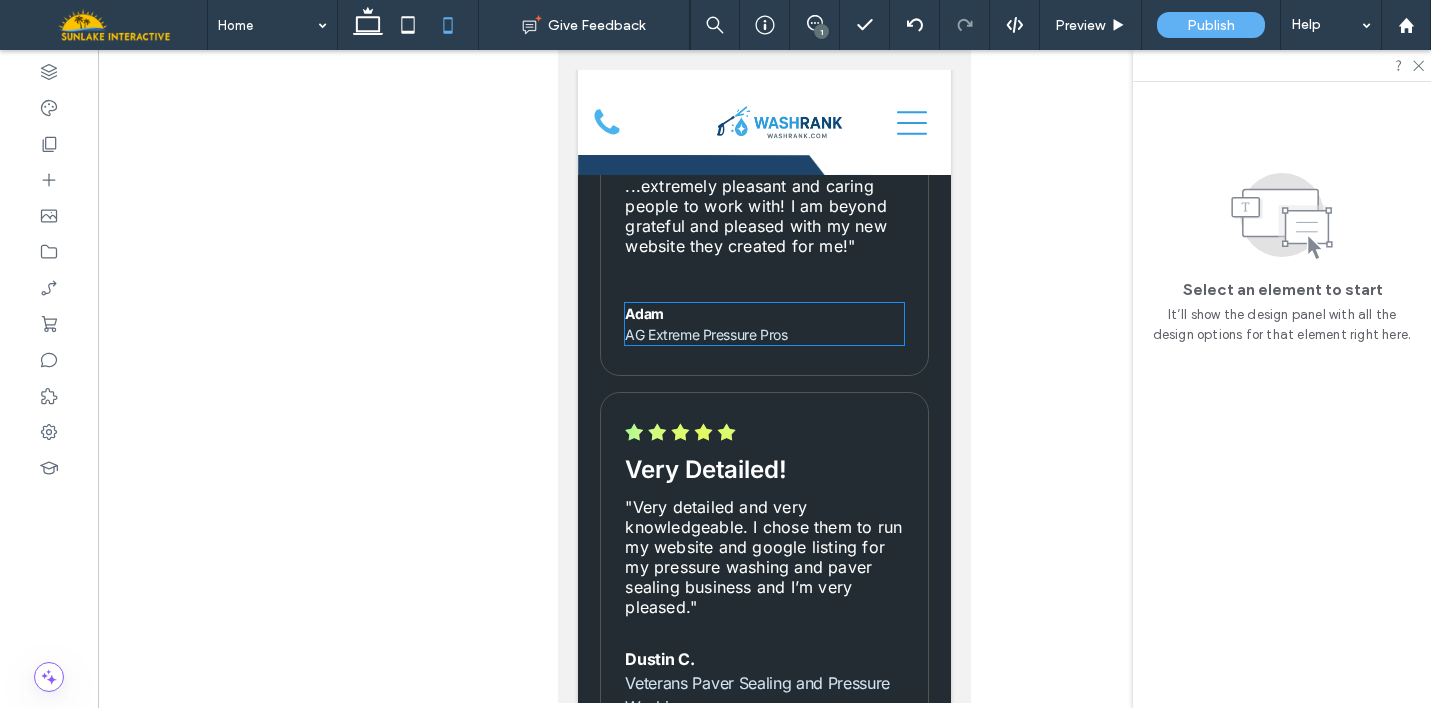 click on "Adam" at bounding box center (764, 313) 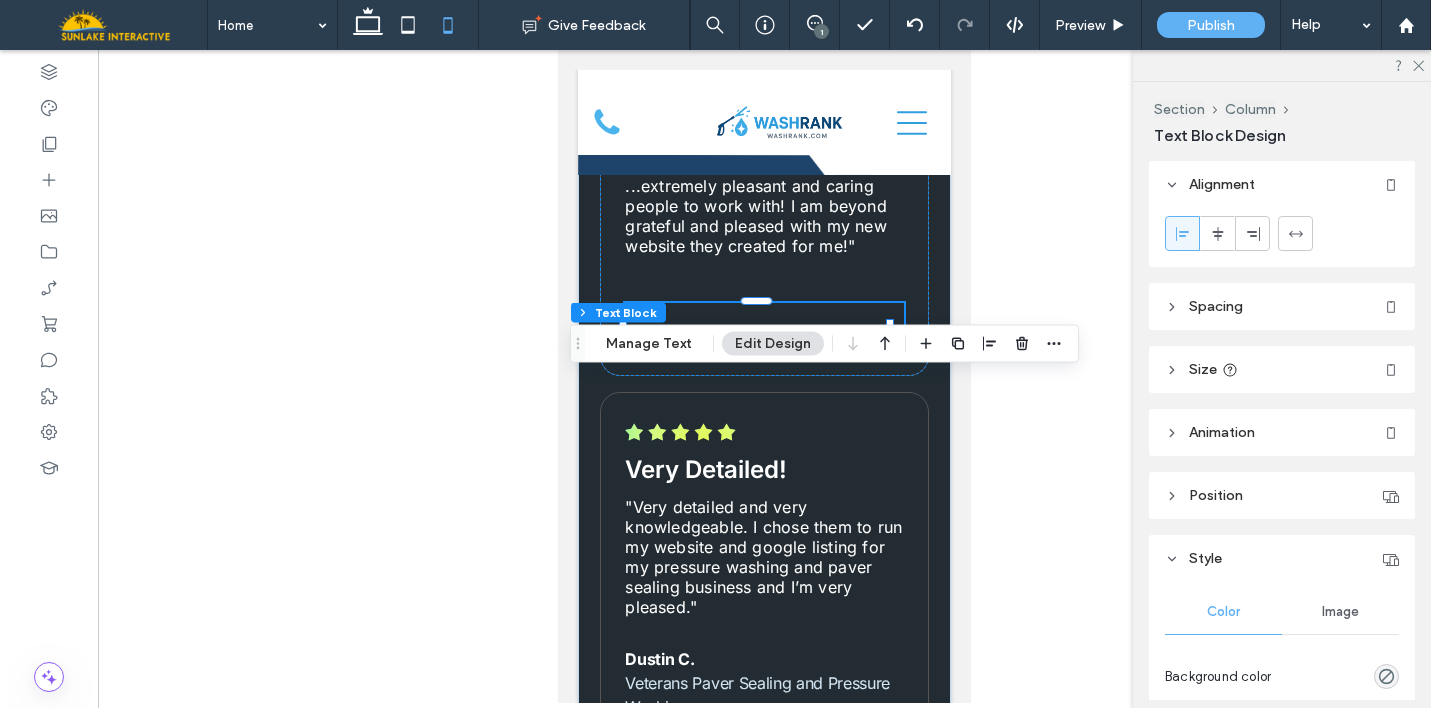 click on "Adam" at bounding box center [644, 313] 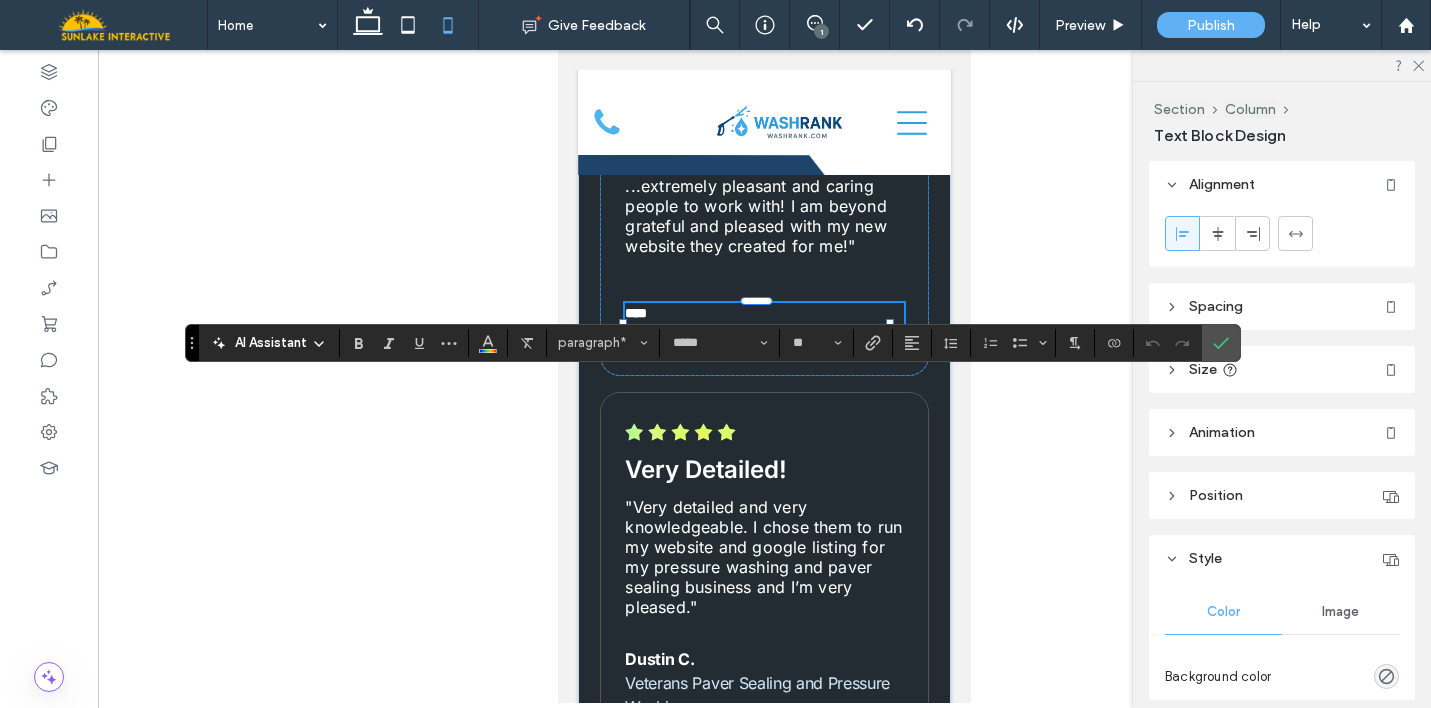 click on "****" at bounding box center (636, 313) 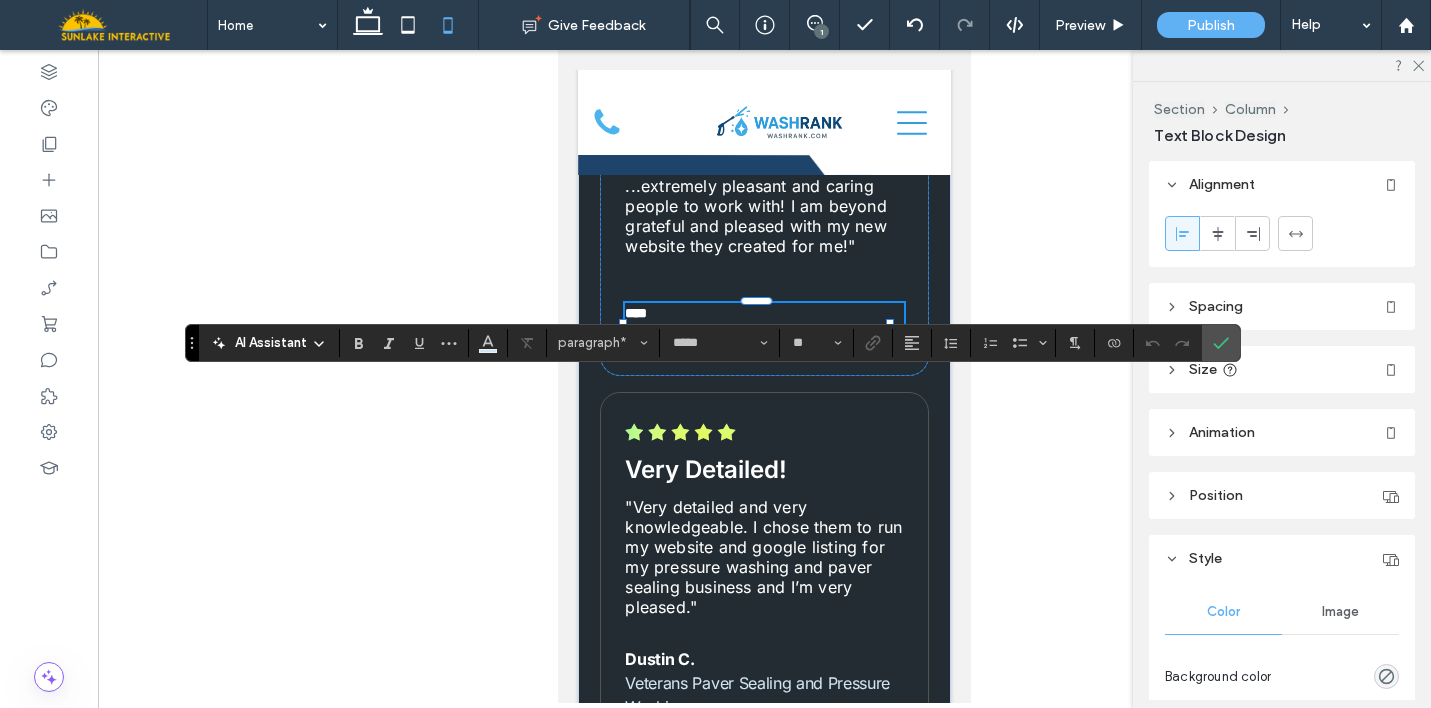 click on "**********" at bounding box center [686, 334] 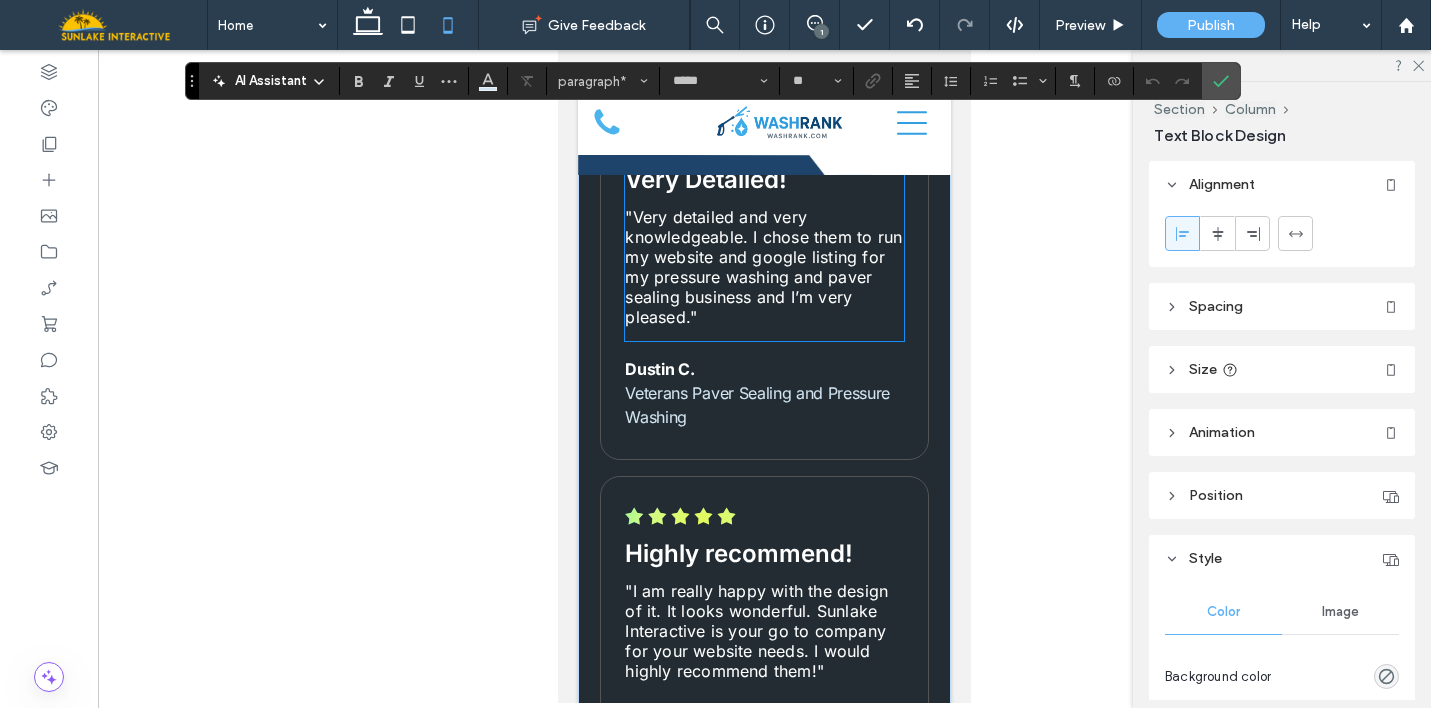 scroll, scrollTop: 8812, scrollLeft: 0, axis: vertical 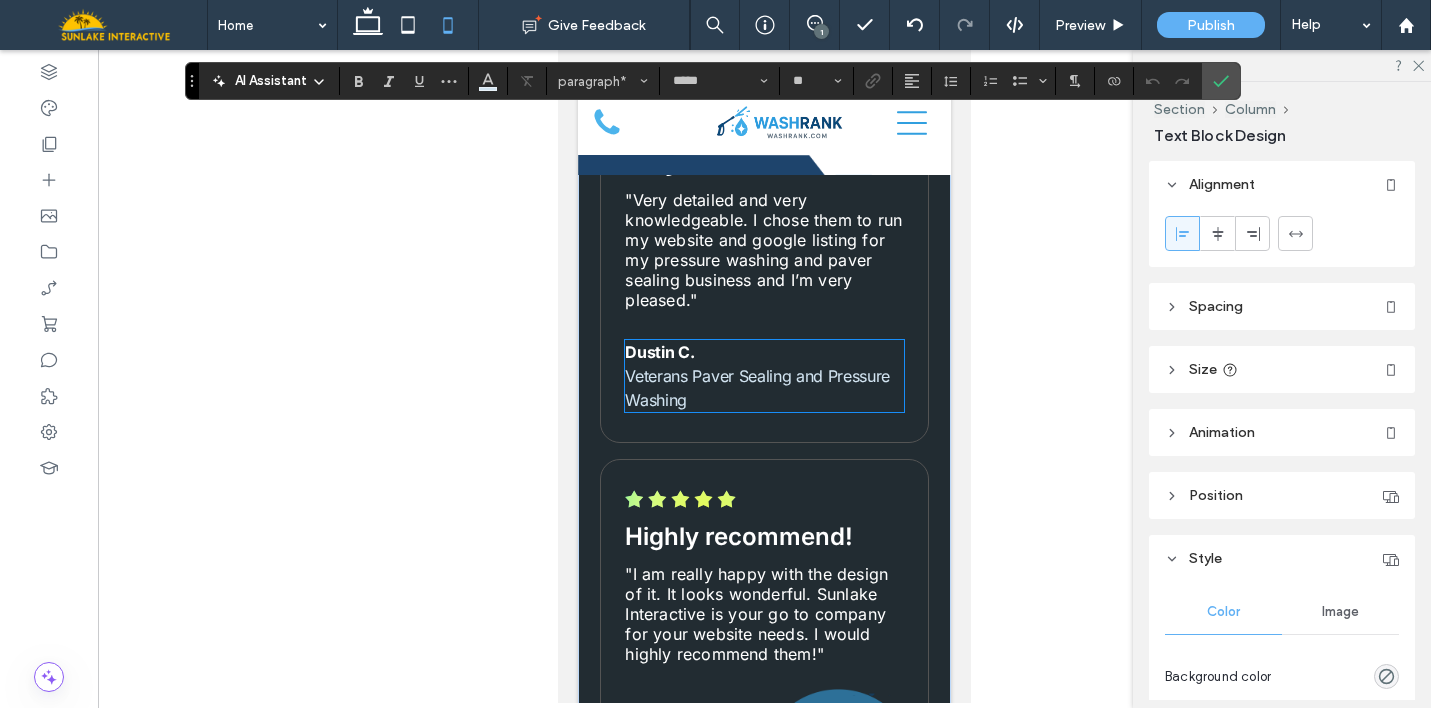click on "Veterans Paver Sealing and Pressure Washing" at bounding box center [757, 388] 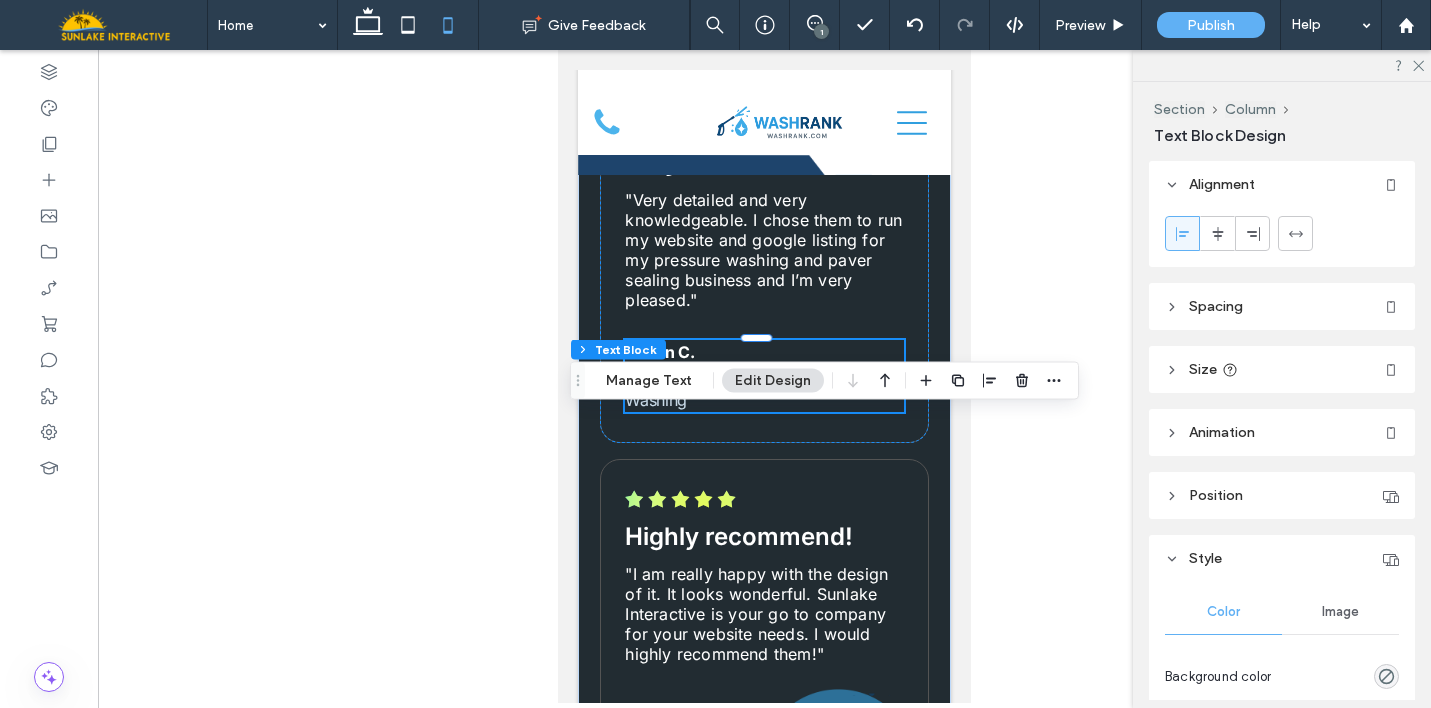 click on "Veterans Paver Sealing and Pressure Washing" at bounding box center (757, 388) 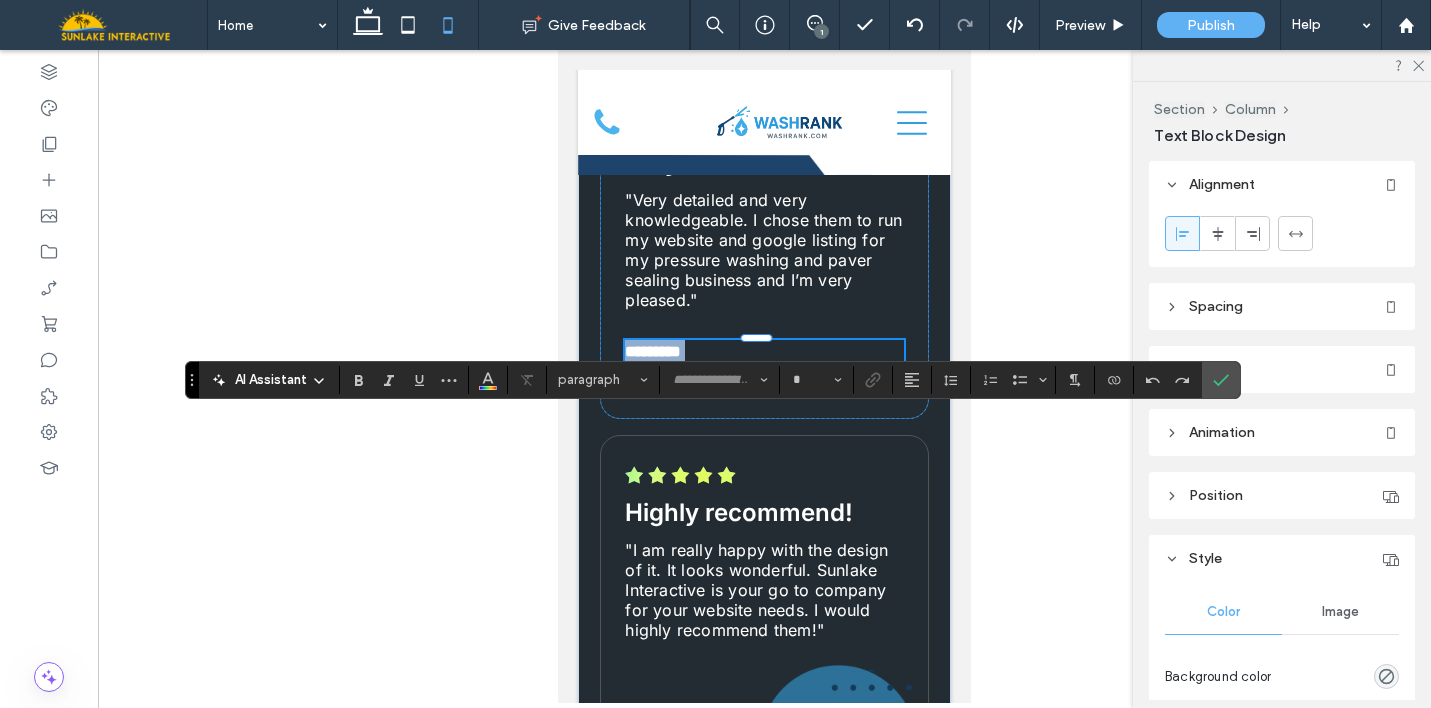 type on "*****" 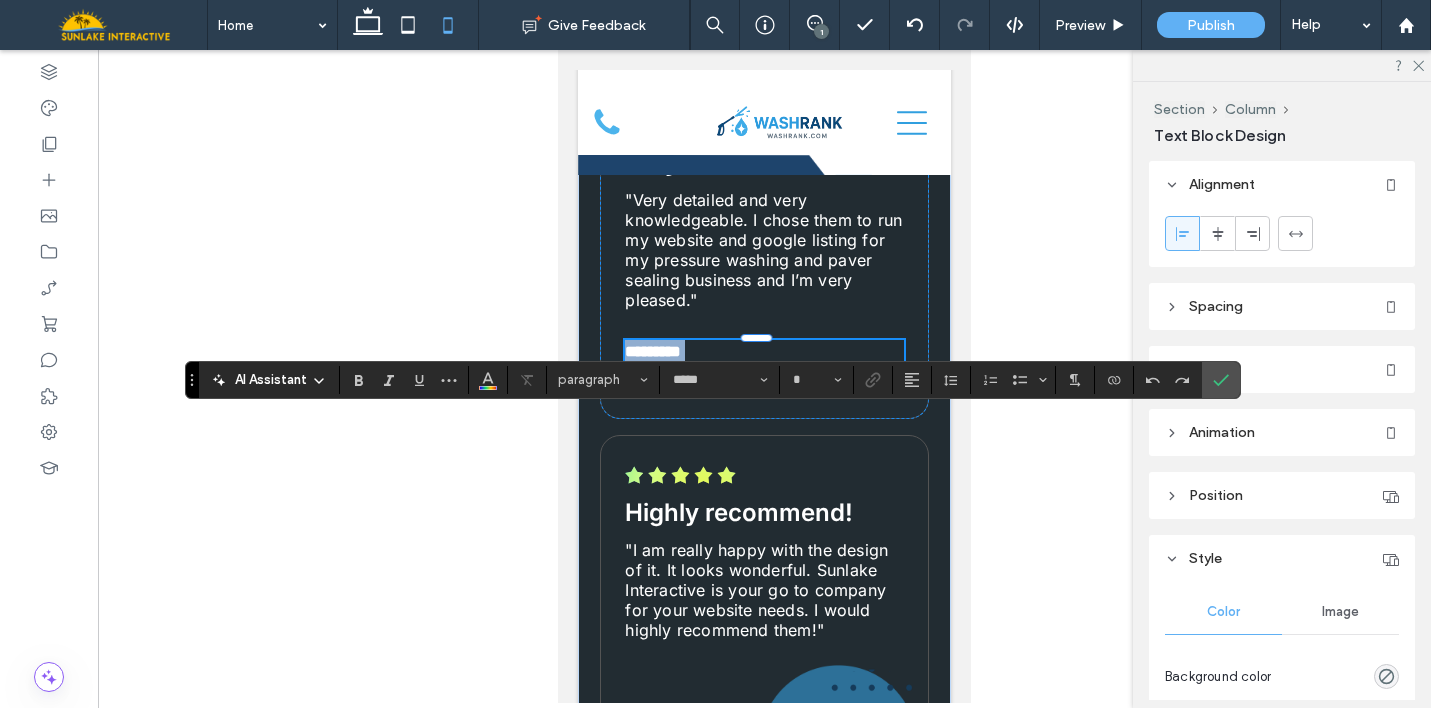 type on "**" 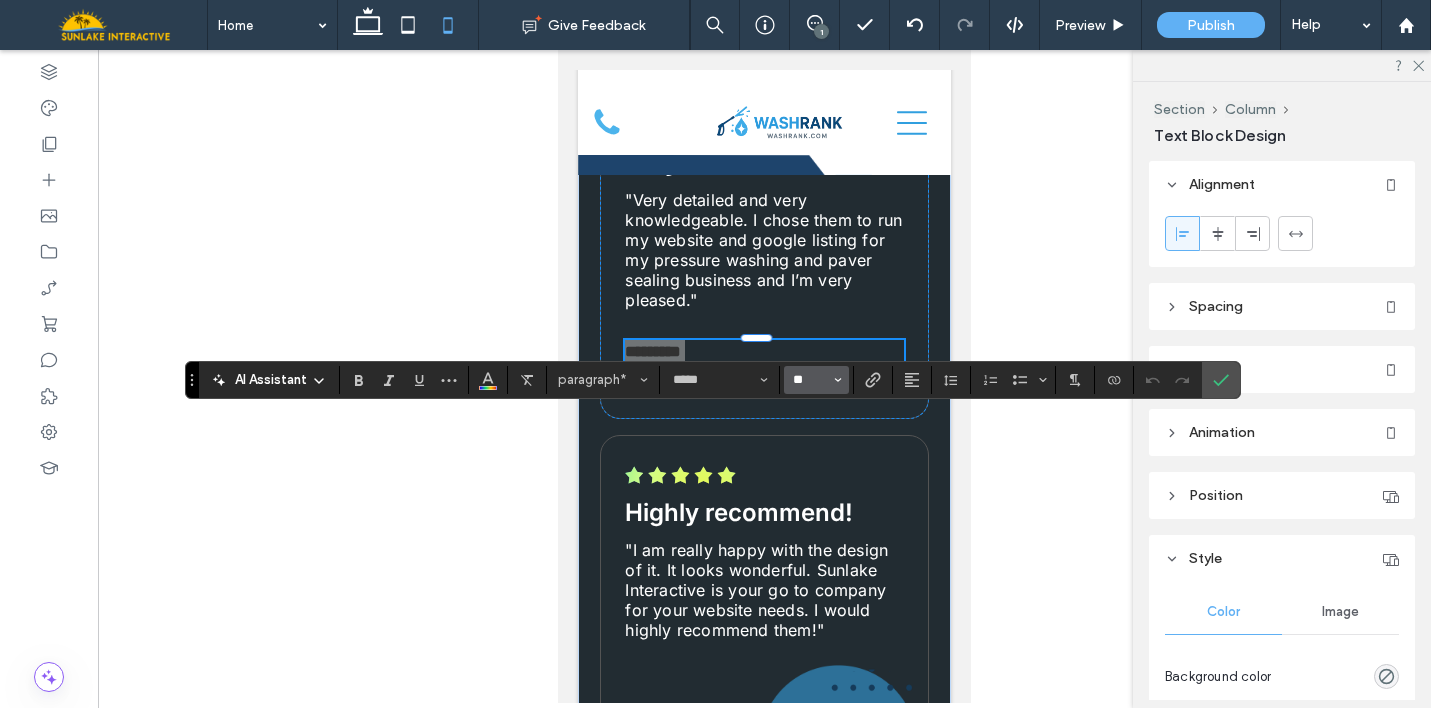click on "**" at bounding box center [810, 380] 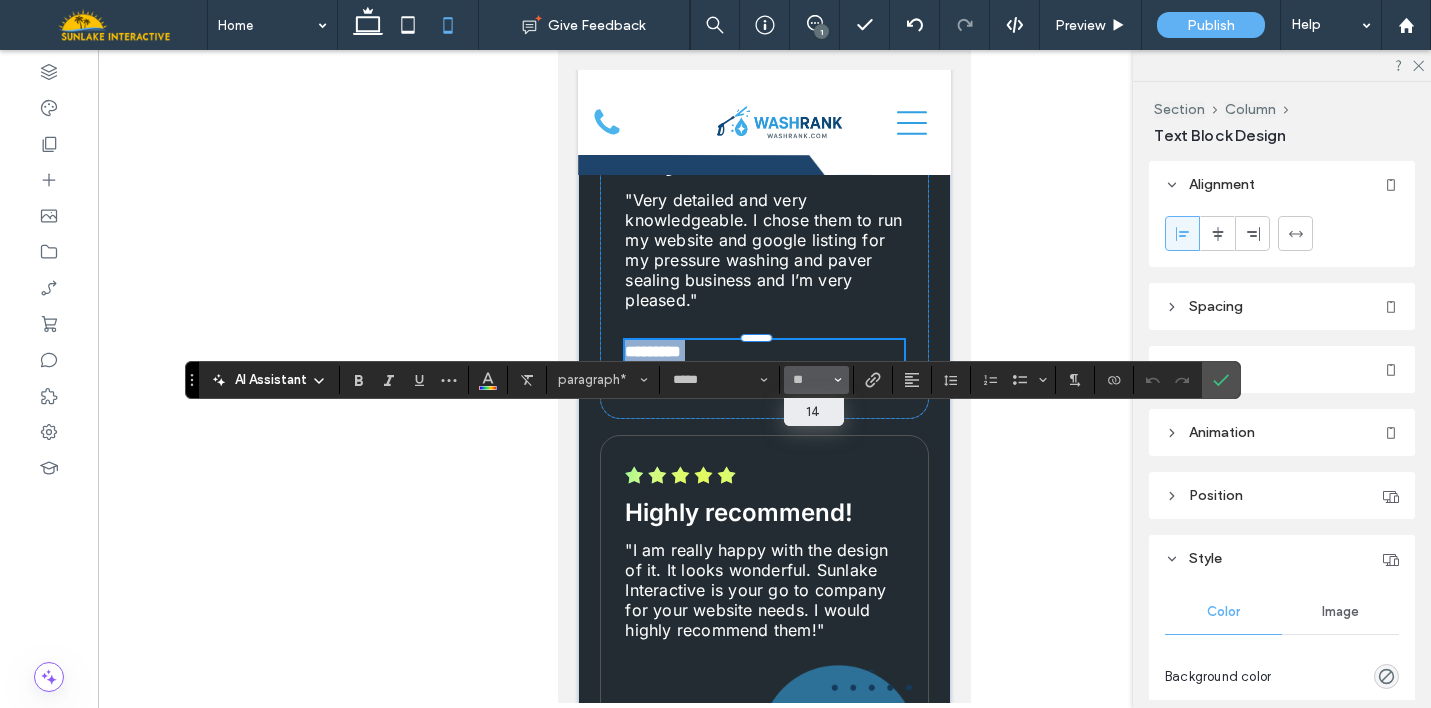 type on "**" 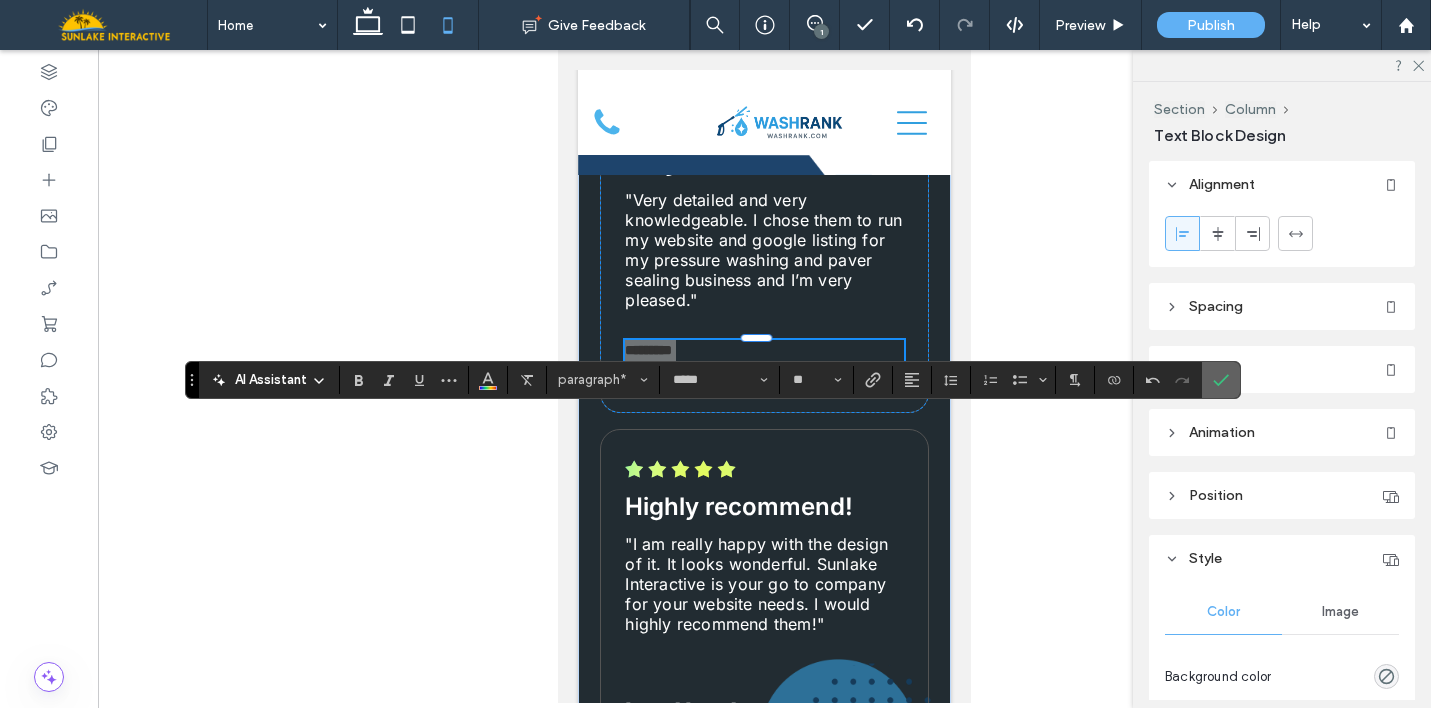 click at bounding box center (1217, 380) 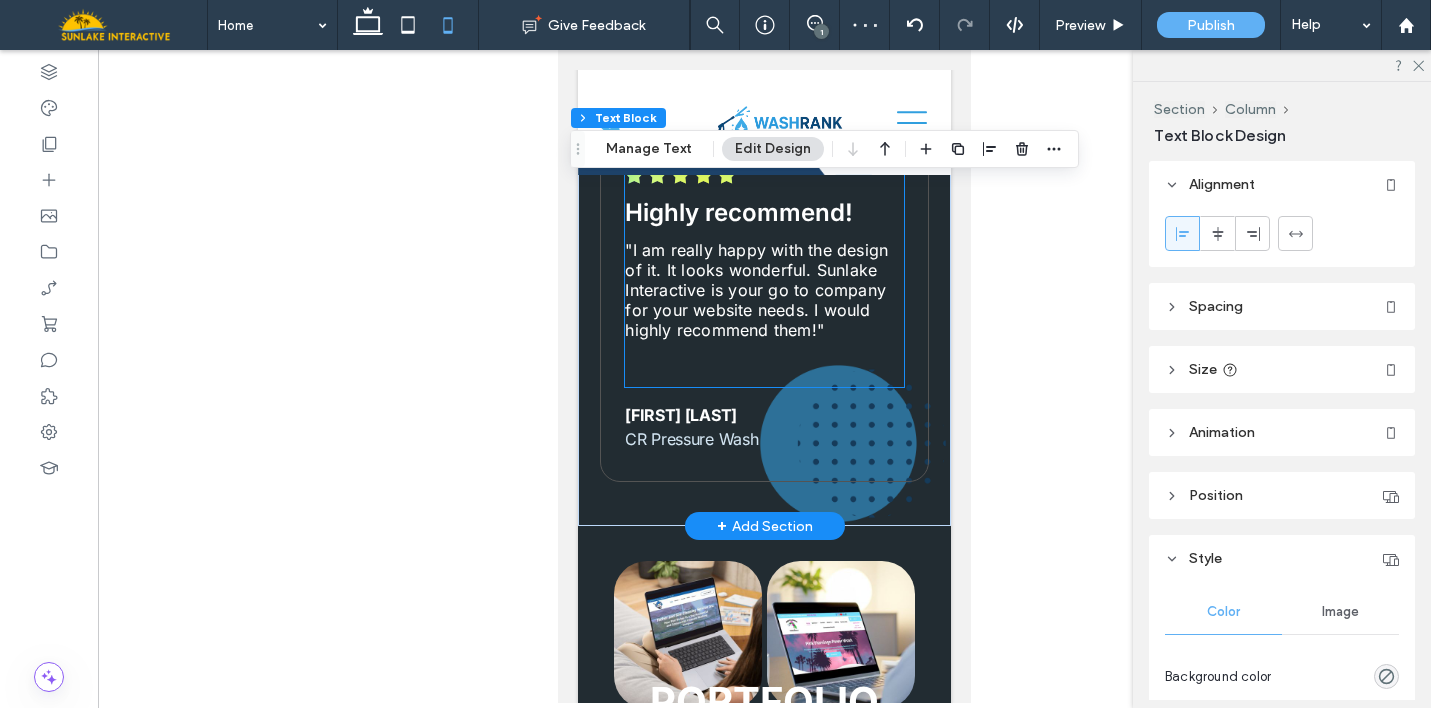 scroll, scrollTop: 9180, scrollLeft: 0, axis: vertical 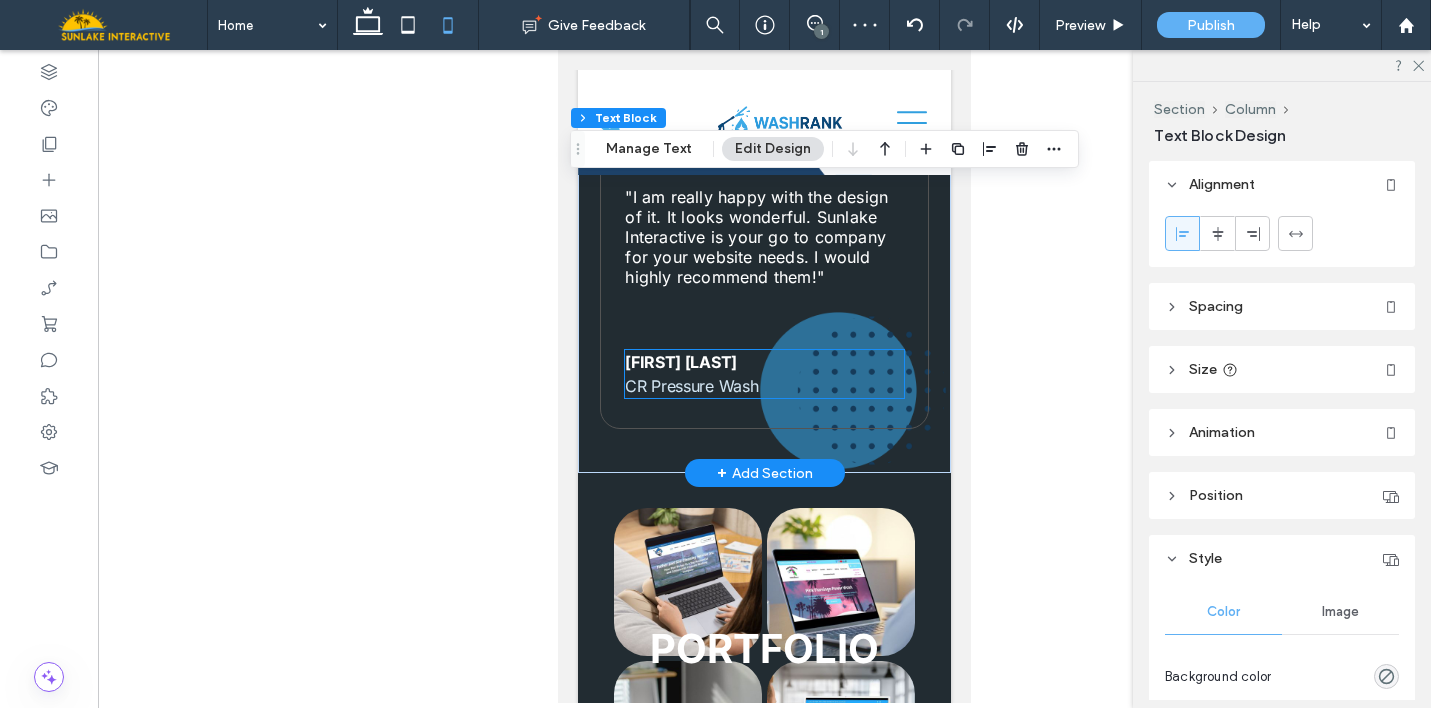 click on "CR Pressure Wash" at bounding box center (691, 386) 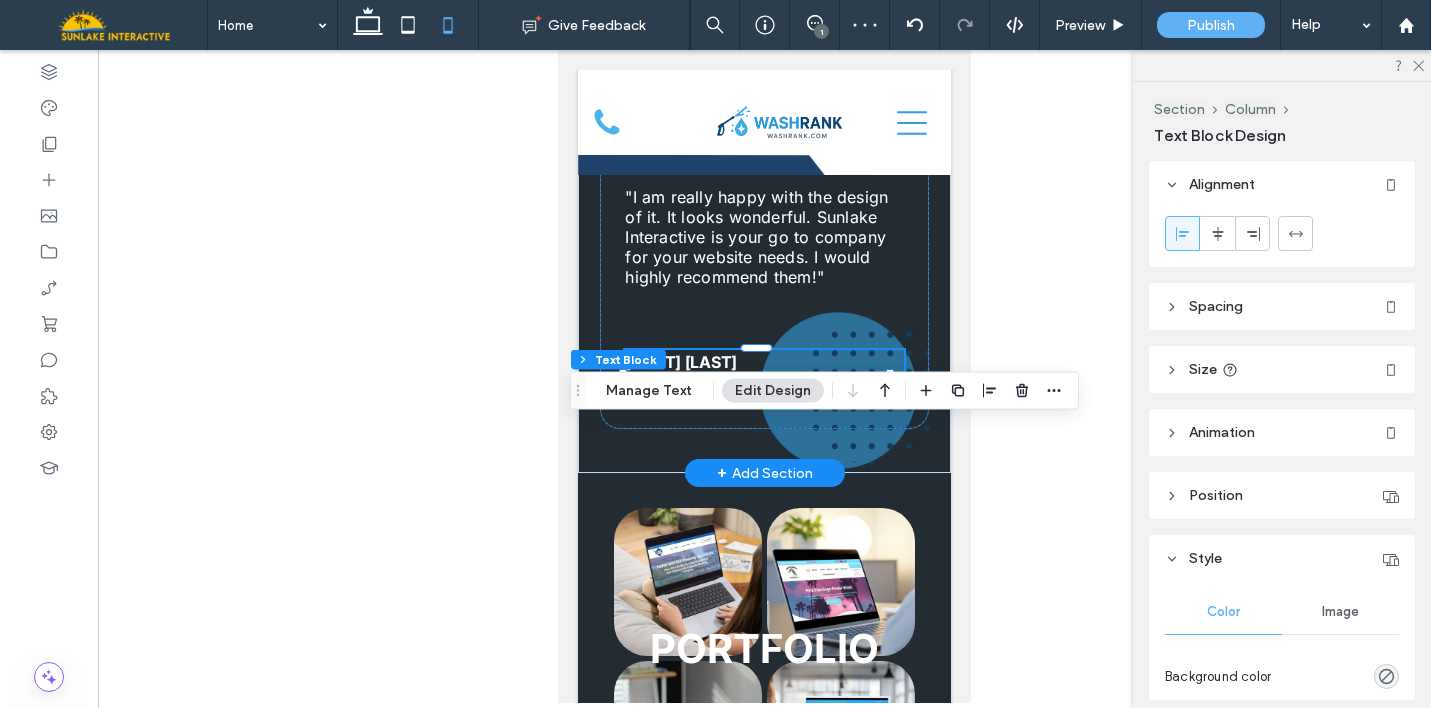 click on "CR Pressure Wash" at bounding box center [691, 386] 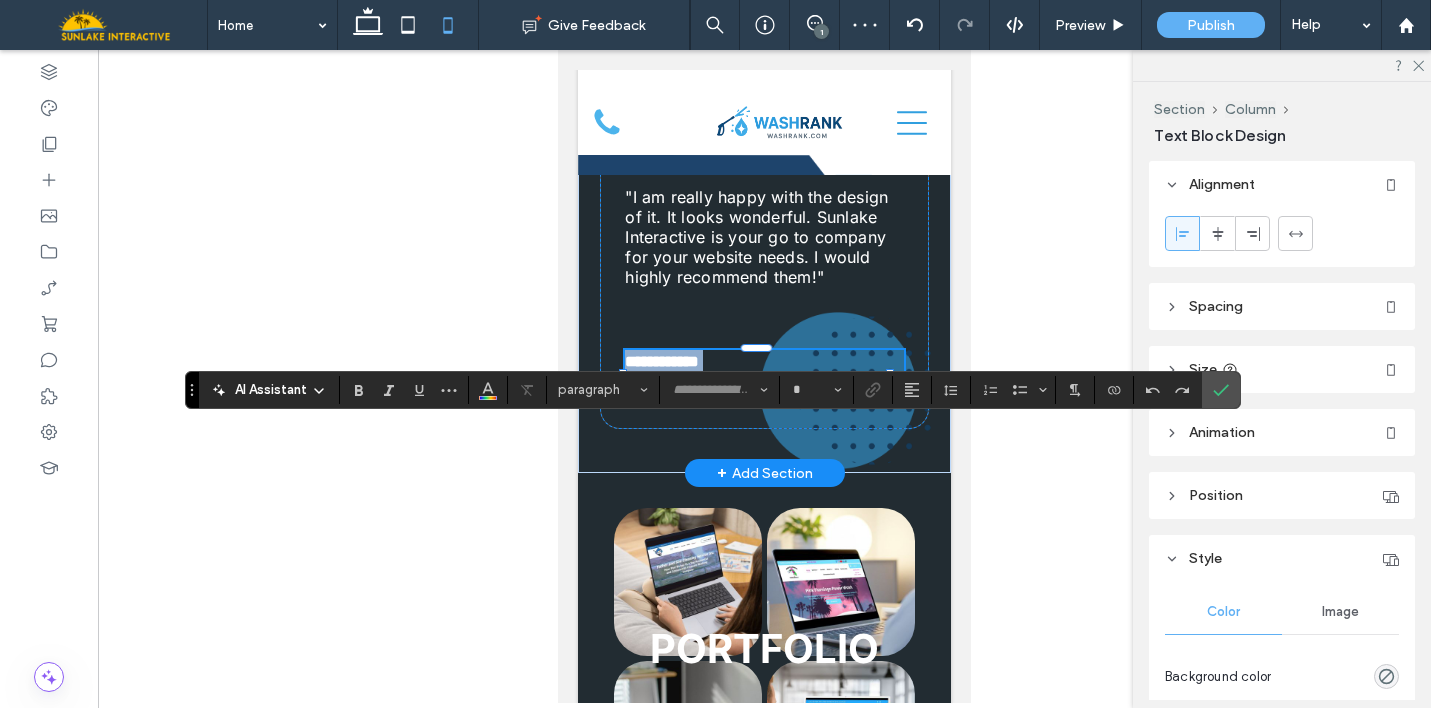 type on "*****" 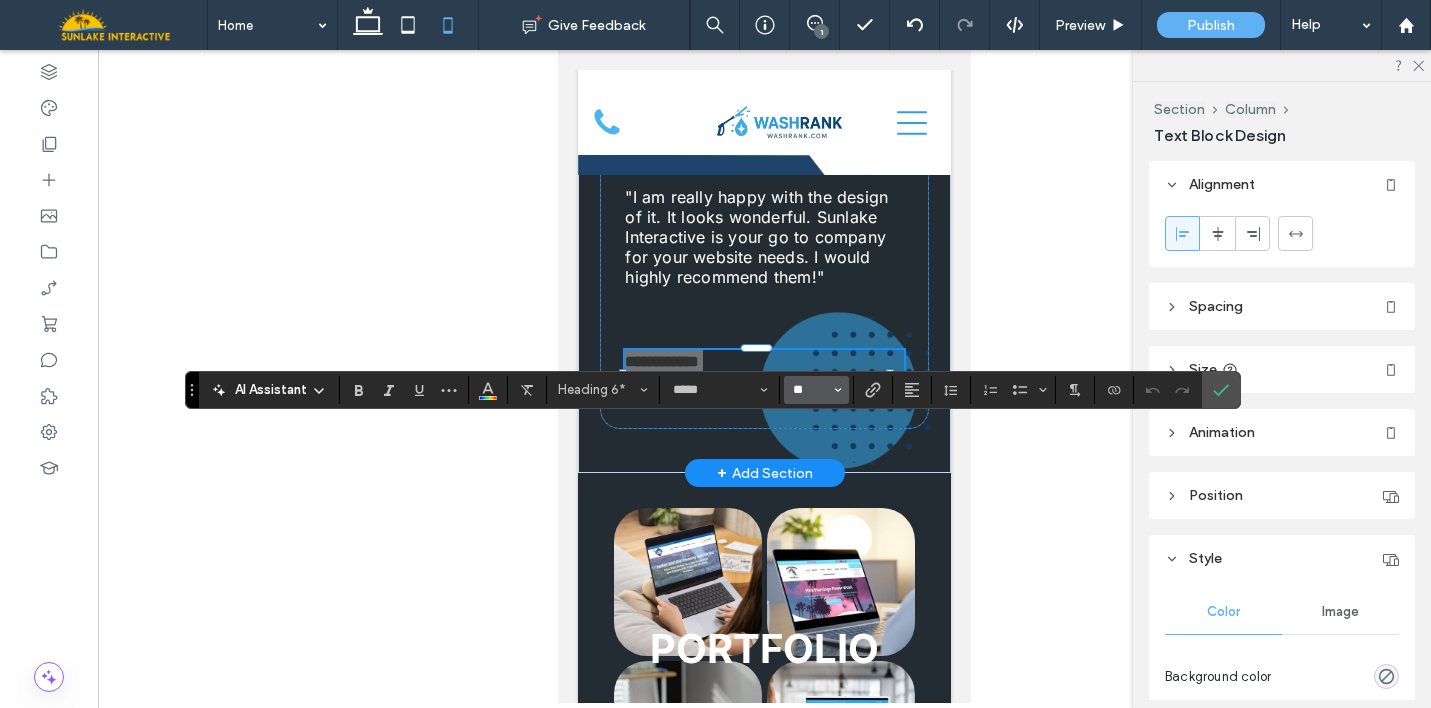 click on "**" at bounding box center [810, 390] 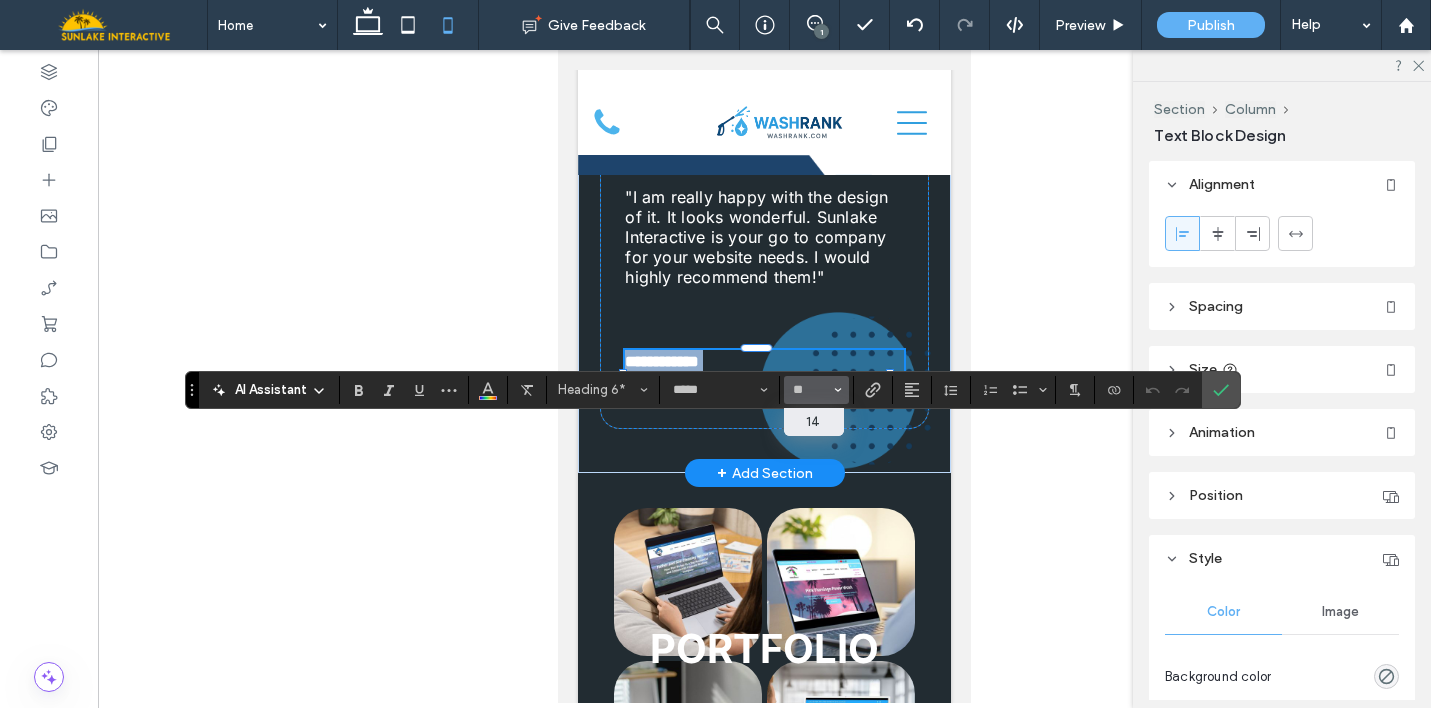 type on "**" 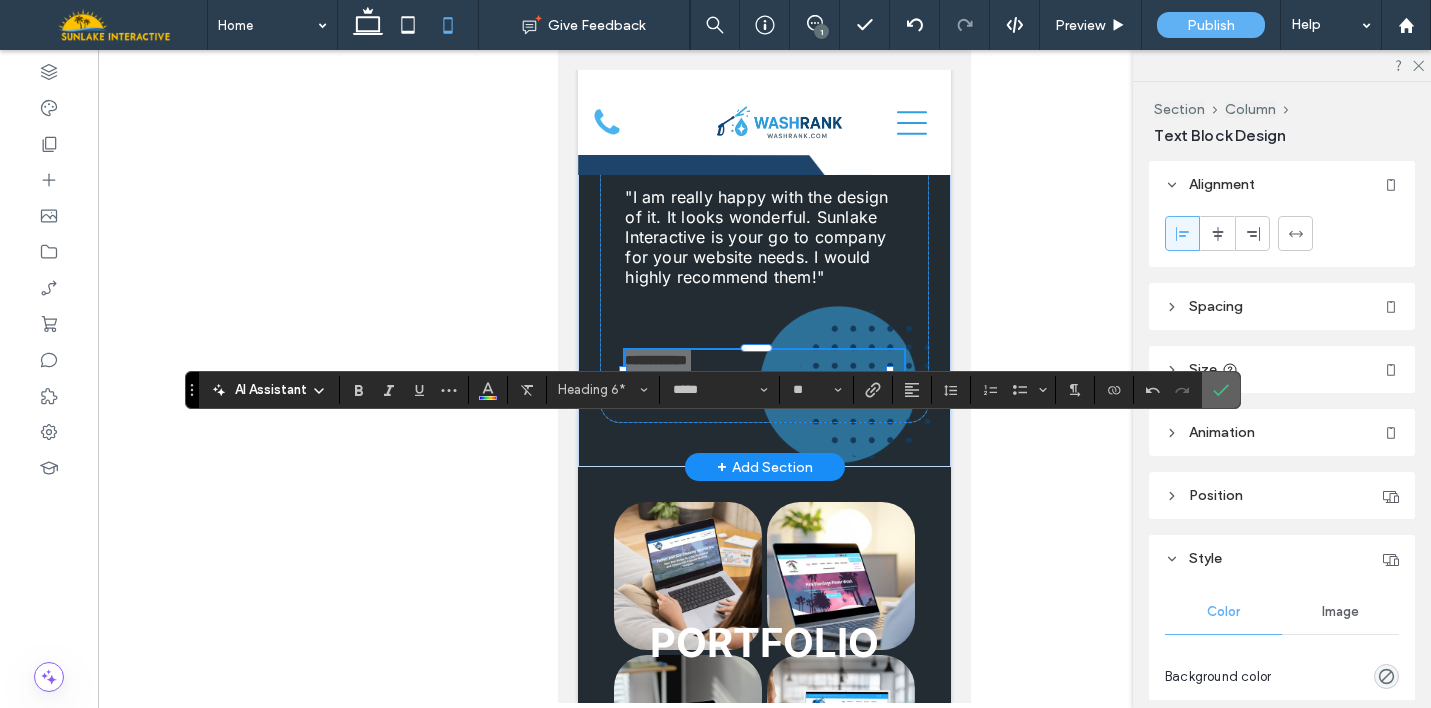 click 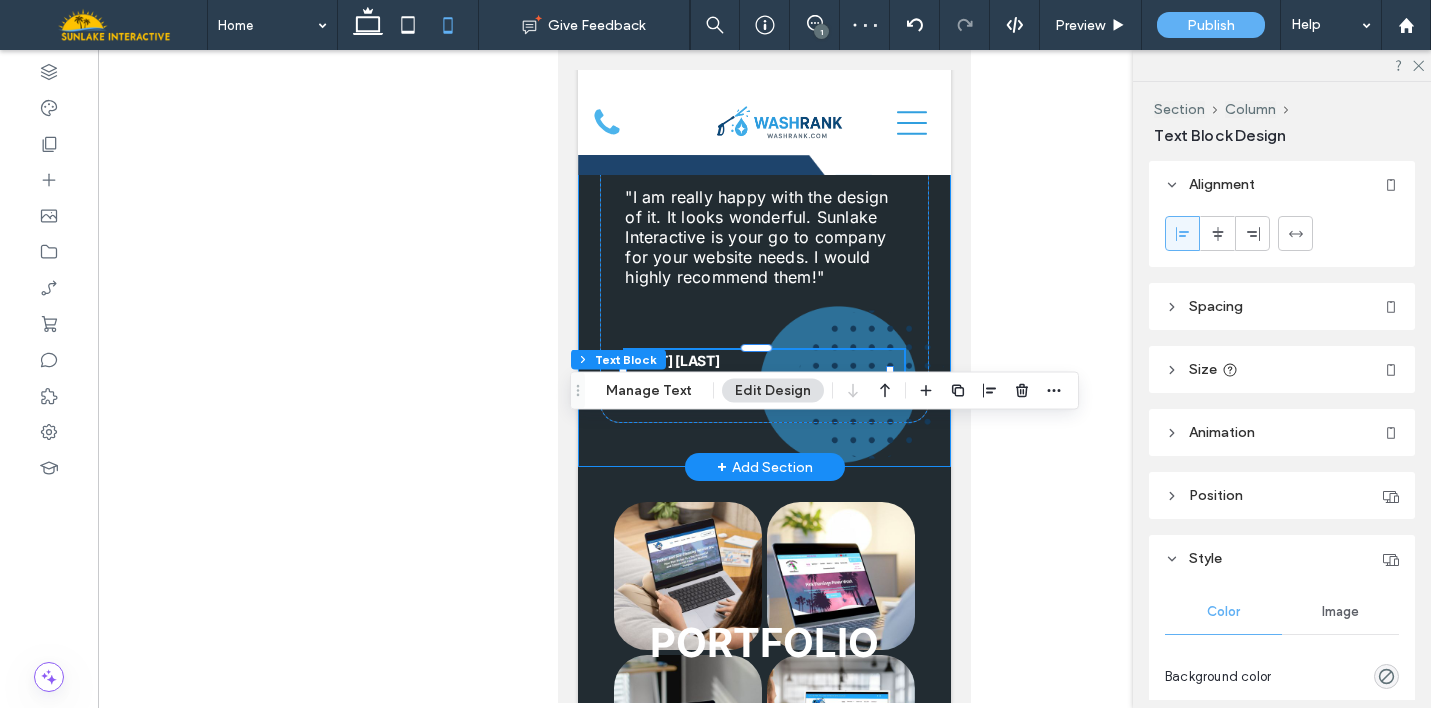 click on "Beyond Grateful!
...extremely pleasant and caring people to work with! I am beyond grateful and pleased with my new website they created for me!"
Adam AG Extreme Pressure Pros
Very Detailed!
"Very detailed and very knowledgeable. I chose them to run my website and google listing for my pressure washing and paver sealing business and I’m very pleased."
Dustin C. Veterans Paver Sealing and Pressure Washing
Highly recommend!
"I am really happy with the design of it. It looks wonderful. Sunlake Interactive is your go to company for your website needs. I would highly recommend them!"
Christian R. CR Pressure Wash" at bounding box center (764, -83) 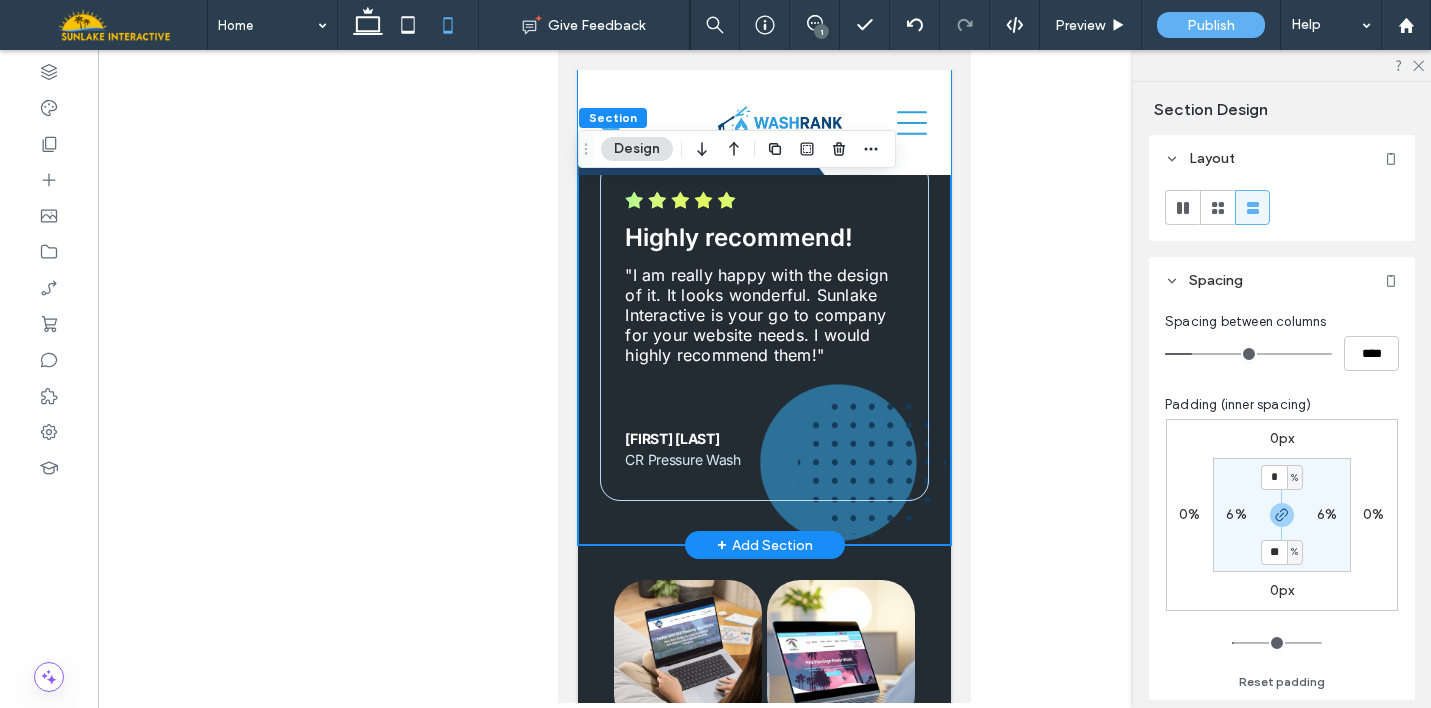 scroll, scrollTop: 9159, scrollLeft: 0, axis: vertical 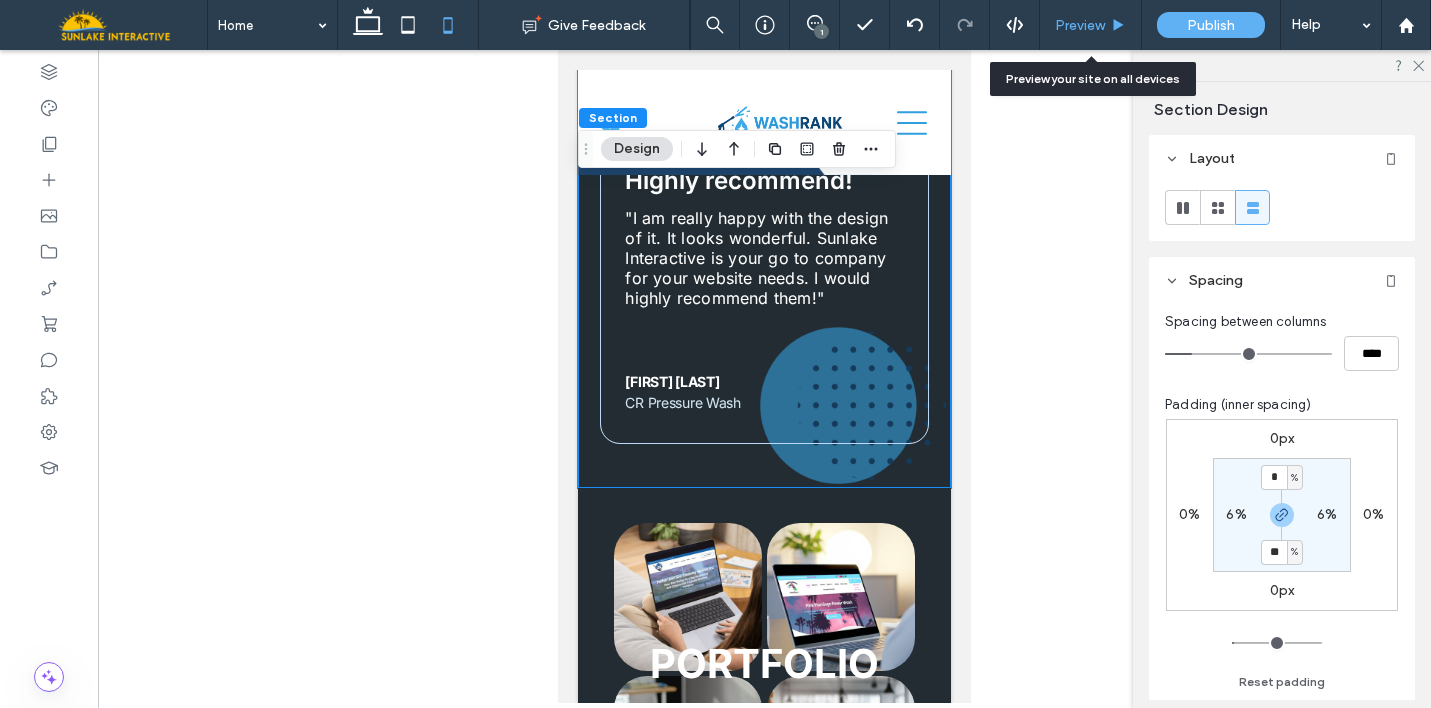 click on "Preview" at bounding box center [1091, 25] 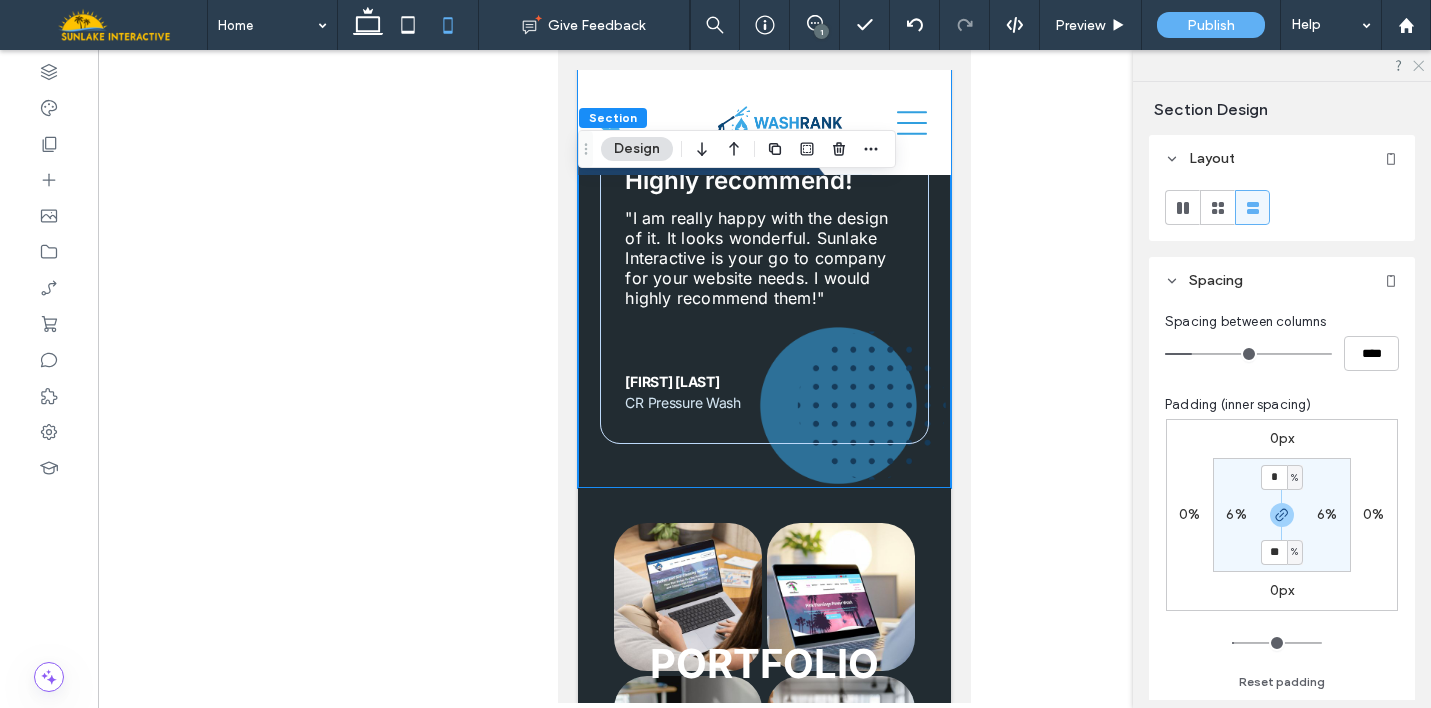 click 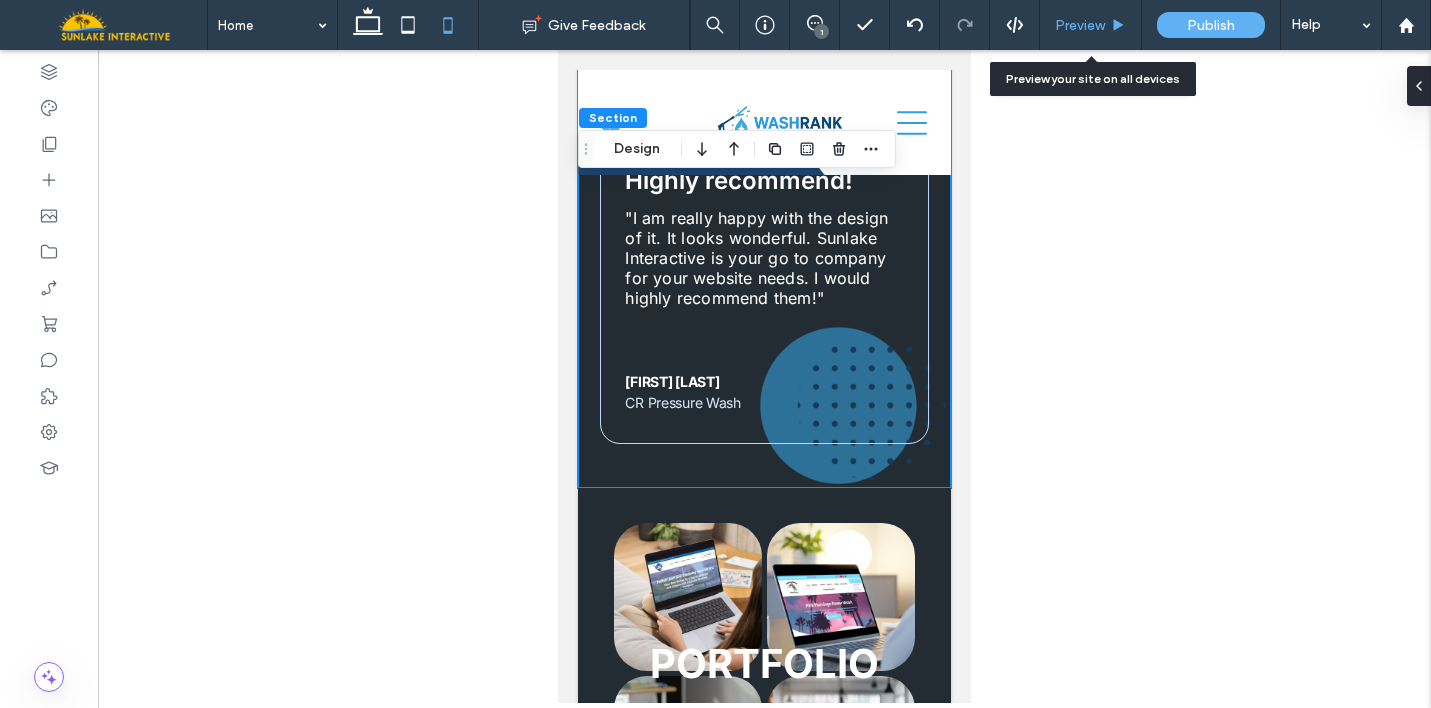 click on "Preview" at bounding box center (1091, 25) 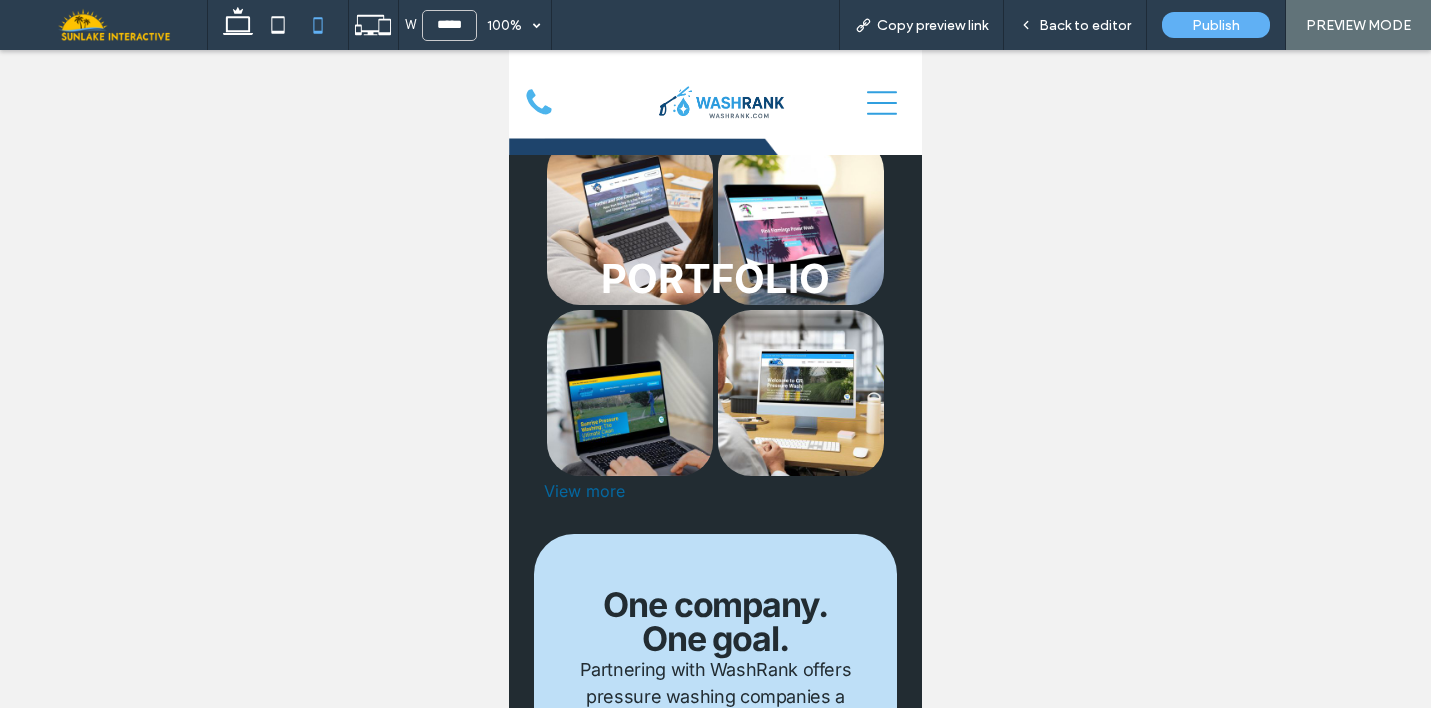 scroll, scrollTop: 9598, scrollLeft: 0, axis: vertical 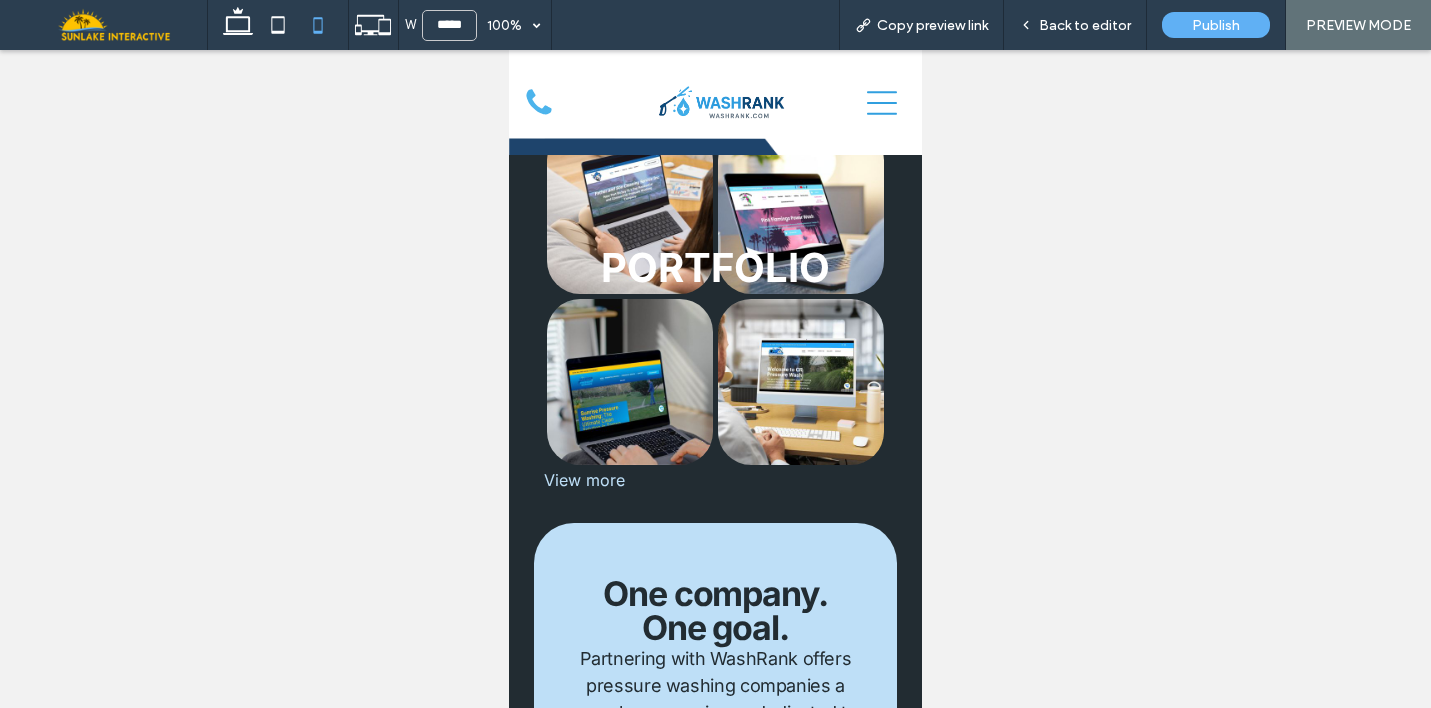 click on "View more" at bounding box center (716, 480) 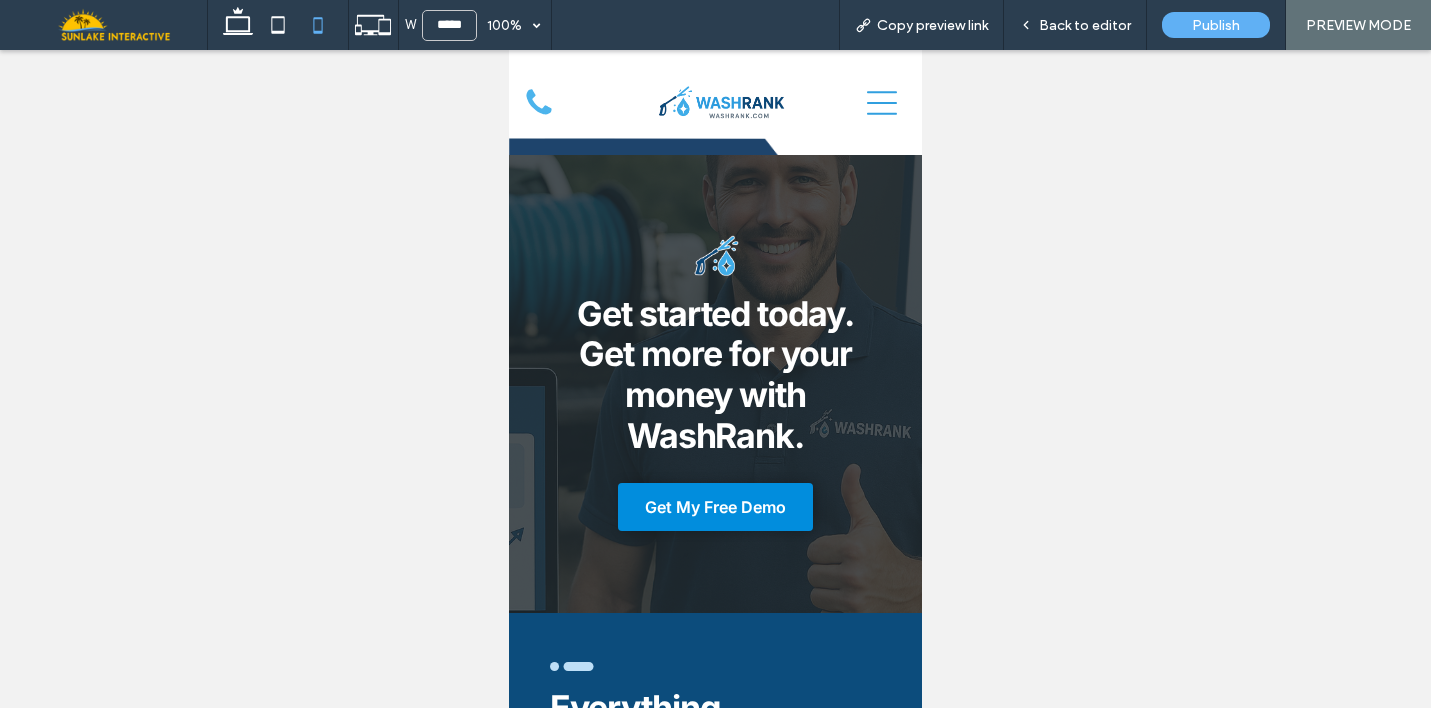 scroll, scrollTop: 11628, scrollLeft: 0, axis: vertical 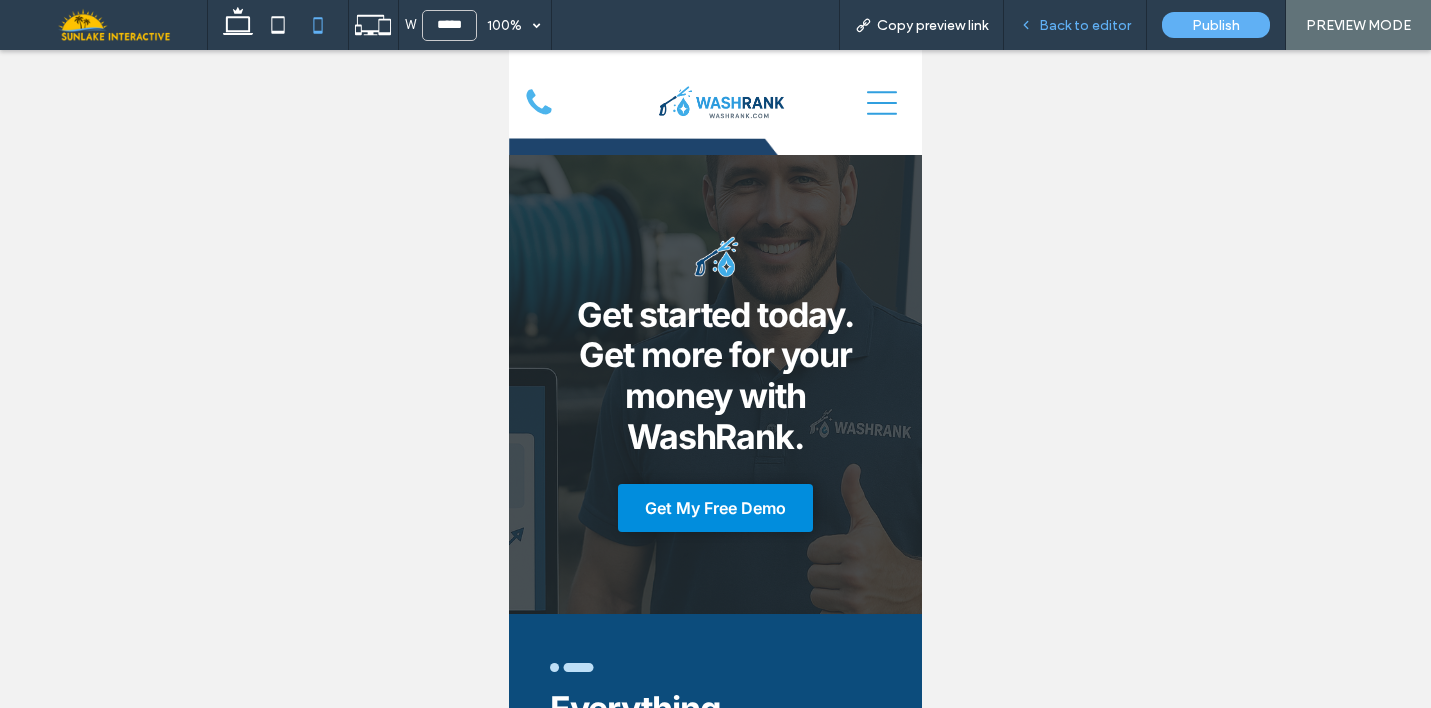 click on "Back to editor" at bounding box center (1075, 25) 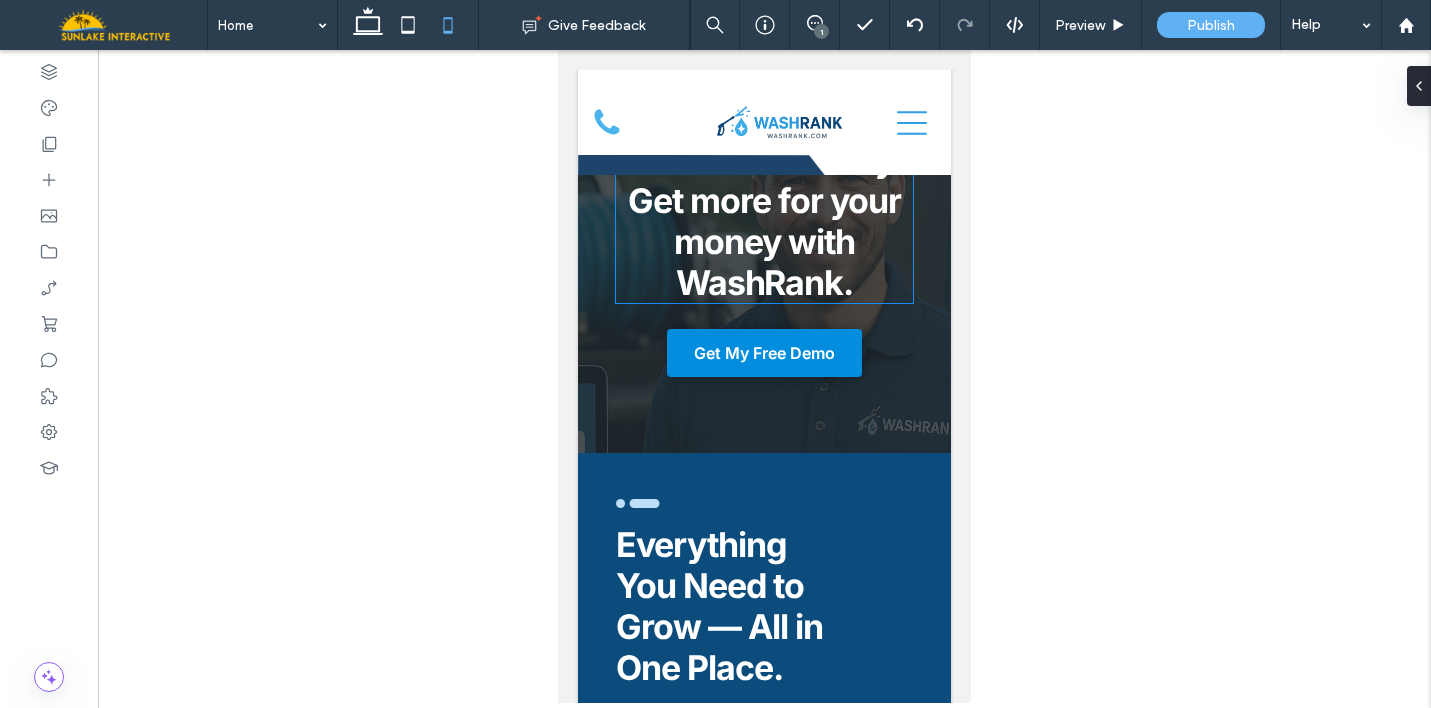 click on "Get started today. Get more for your money with WashRank." at bounding box center (765, 220) 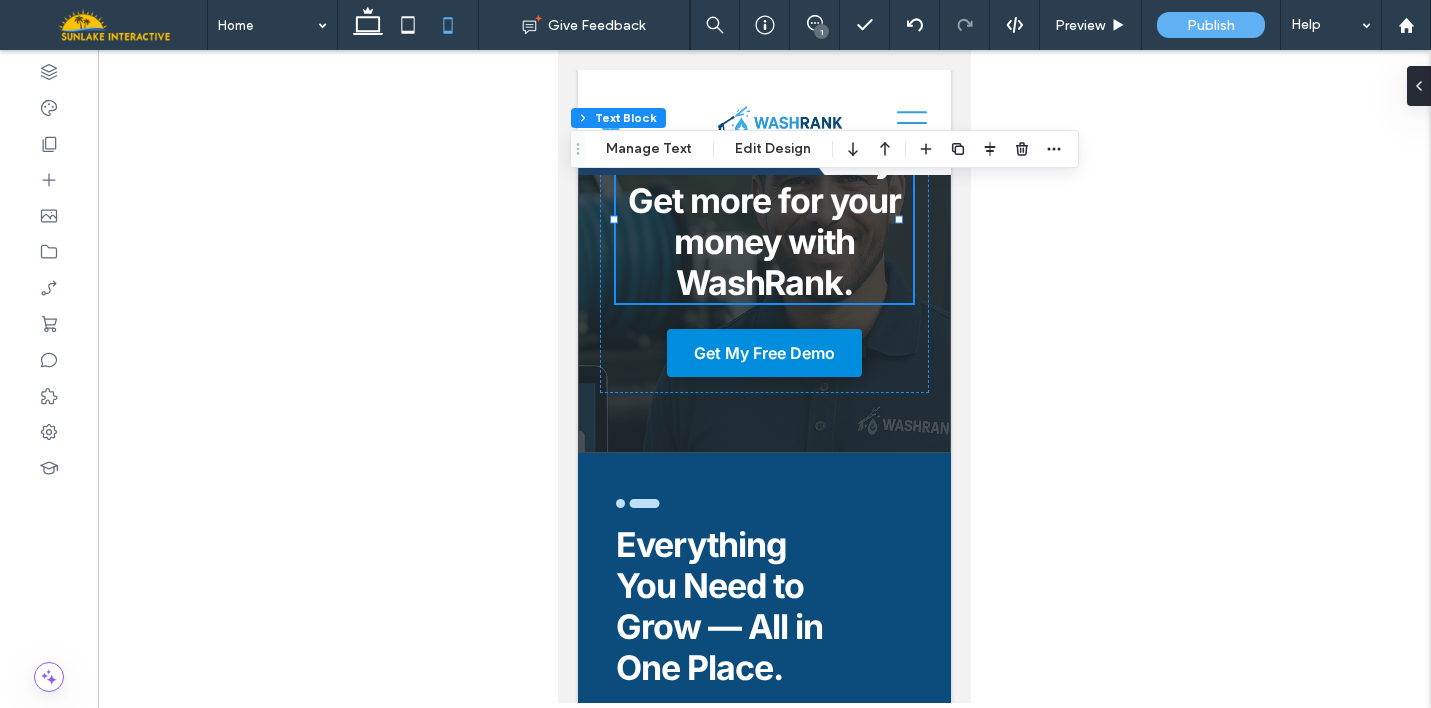 click on "Get started today. Get more for your money with WashRank." at bounding box center (765, 220) 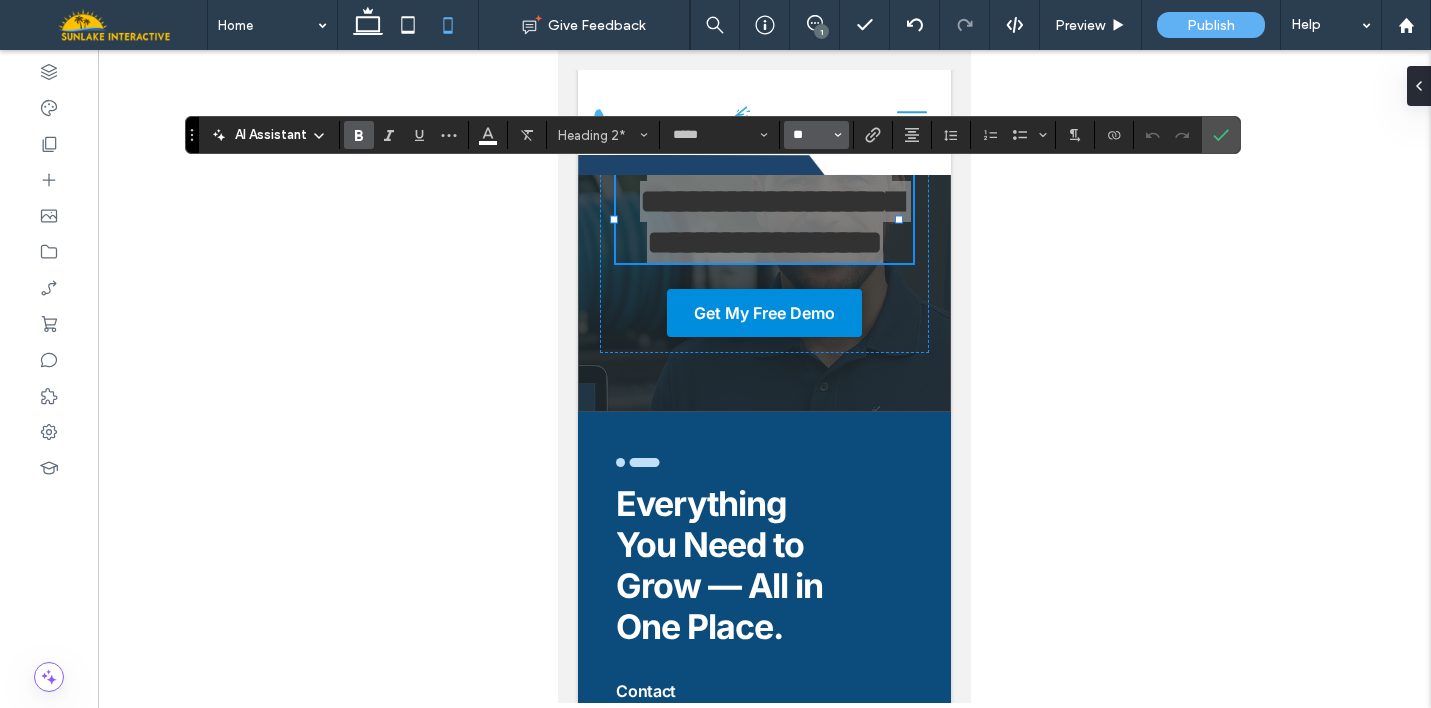 click on "**" at bounding box center [810, 135] 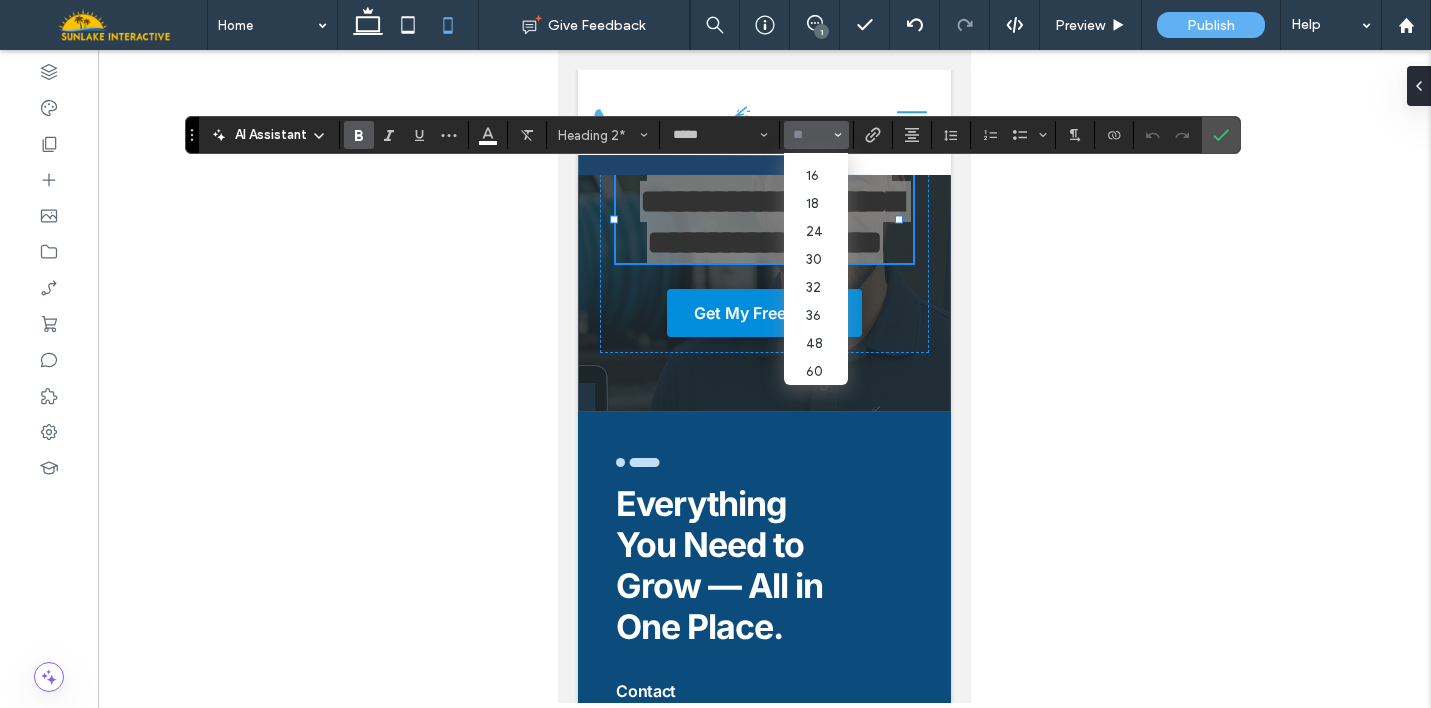 scroll, scrollTop: 165, scrollLeft: 0, axis: vertical 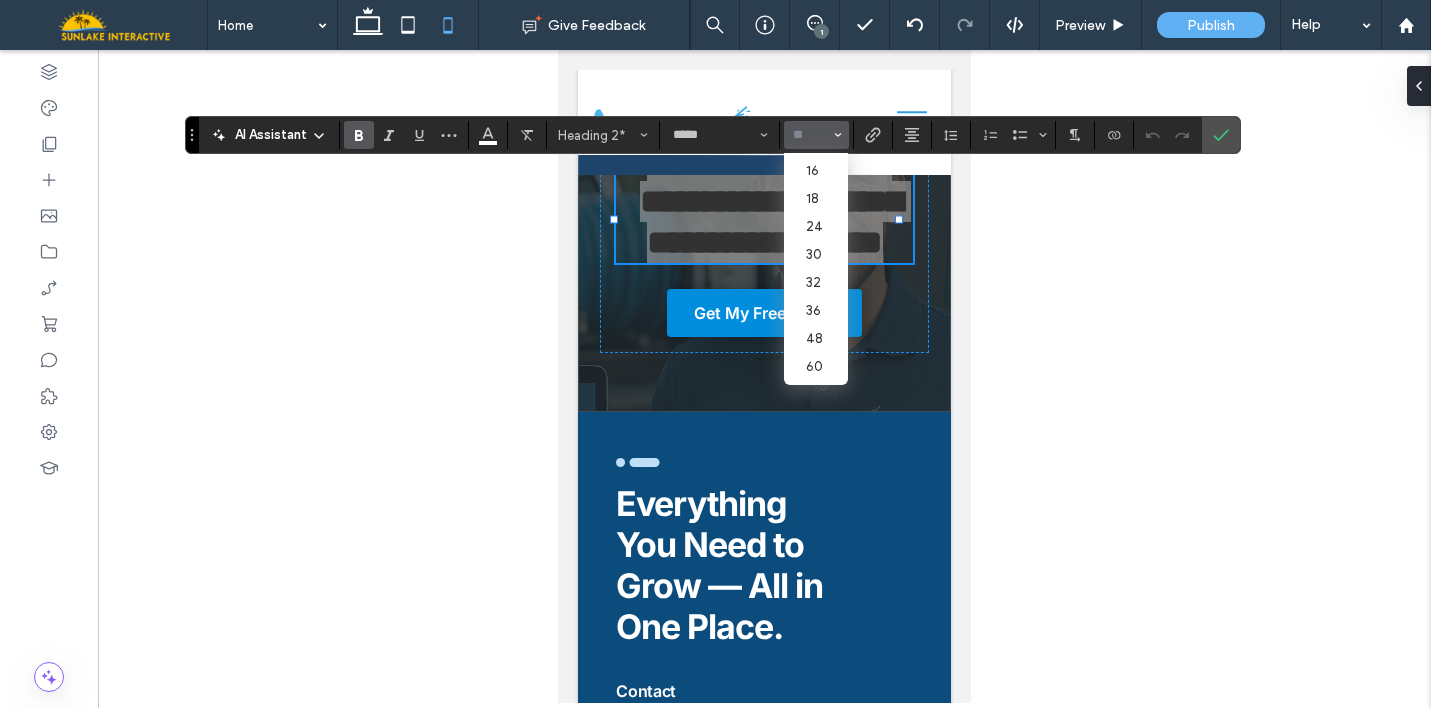 click on "30" at bounding box center [816, 254] 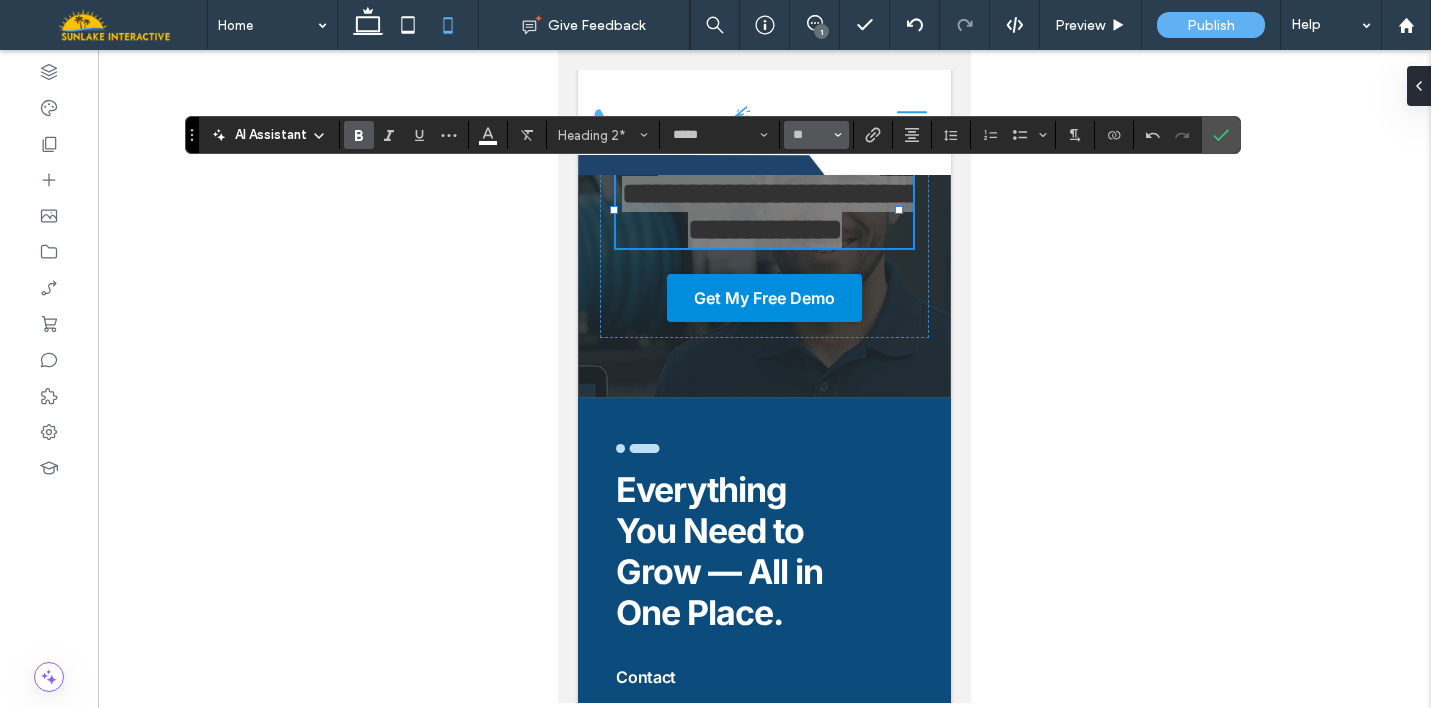 click on "**" at bounding box center (816, 135) 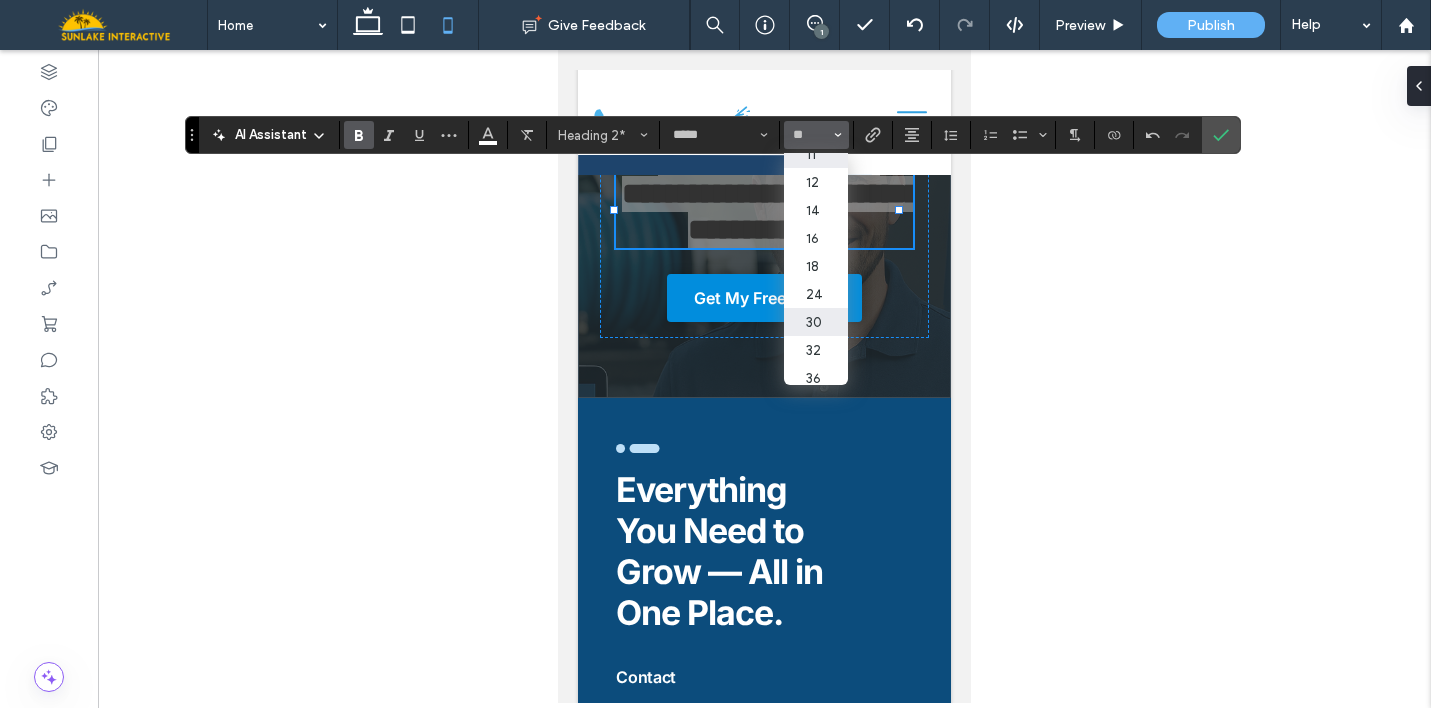 scroll, scrollTop: 97, scrollLeft: 0, axis: vertical 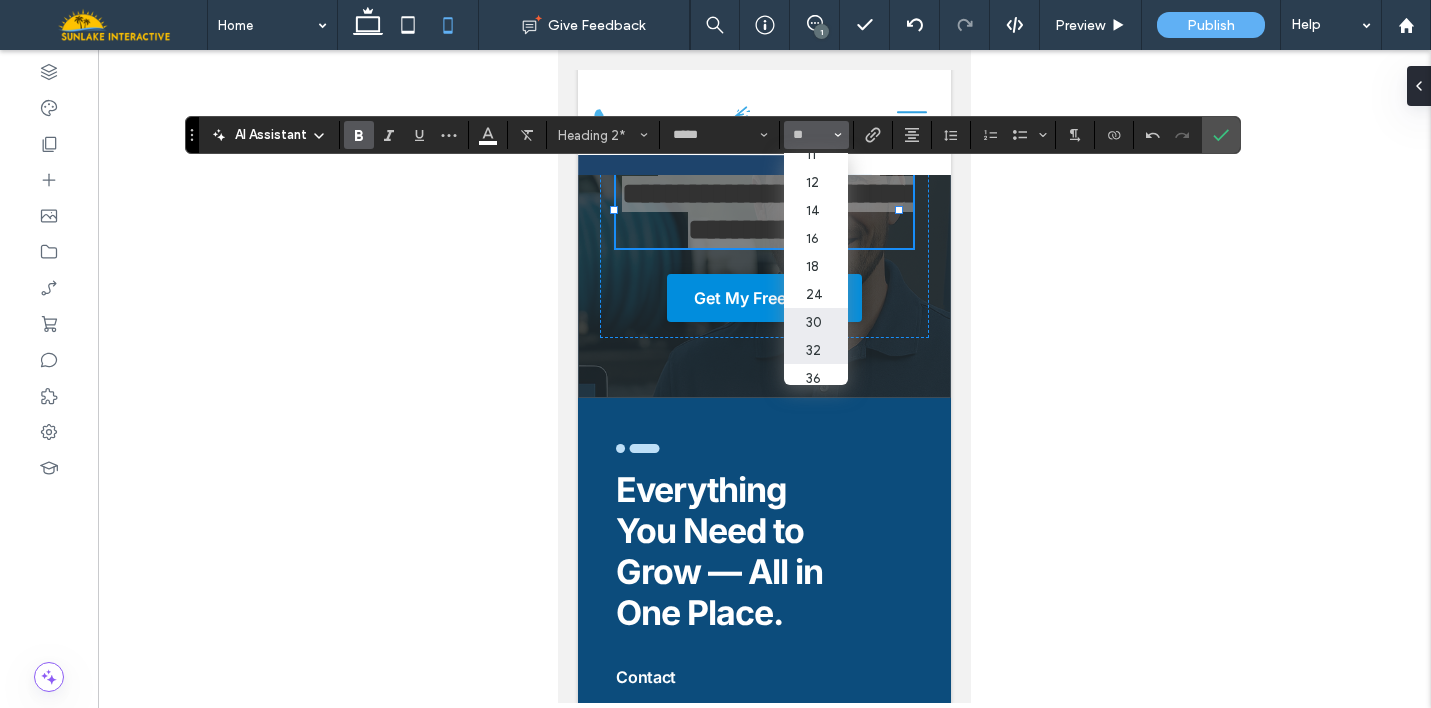 click on "32" at bounding box center (816, 350) 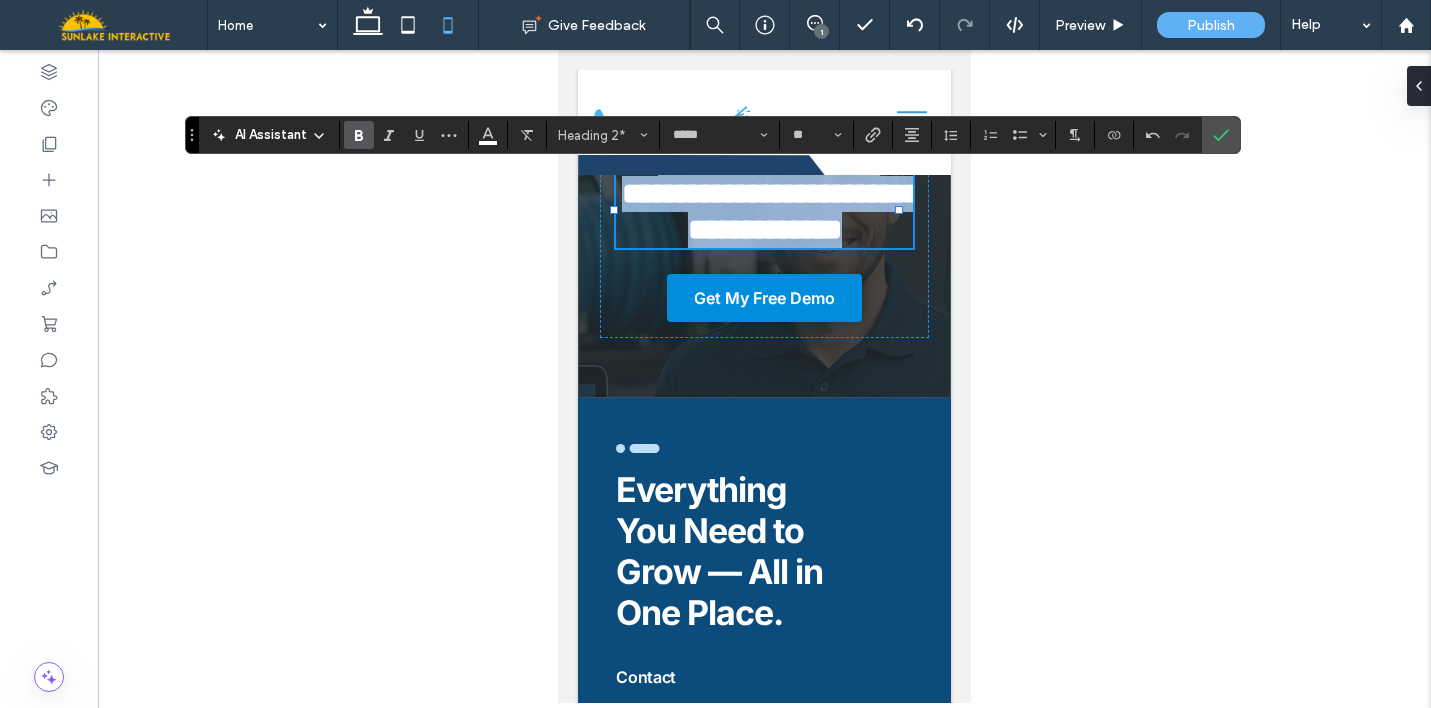 type on "**" 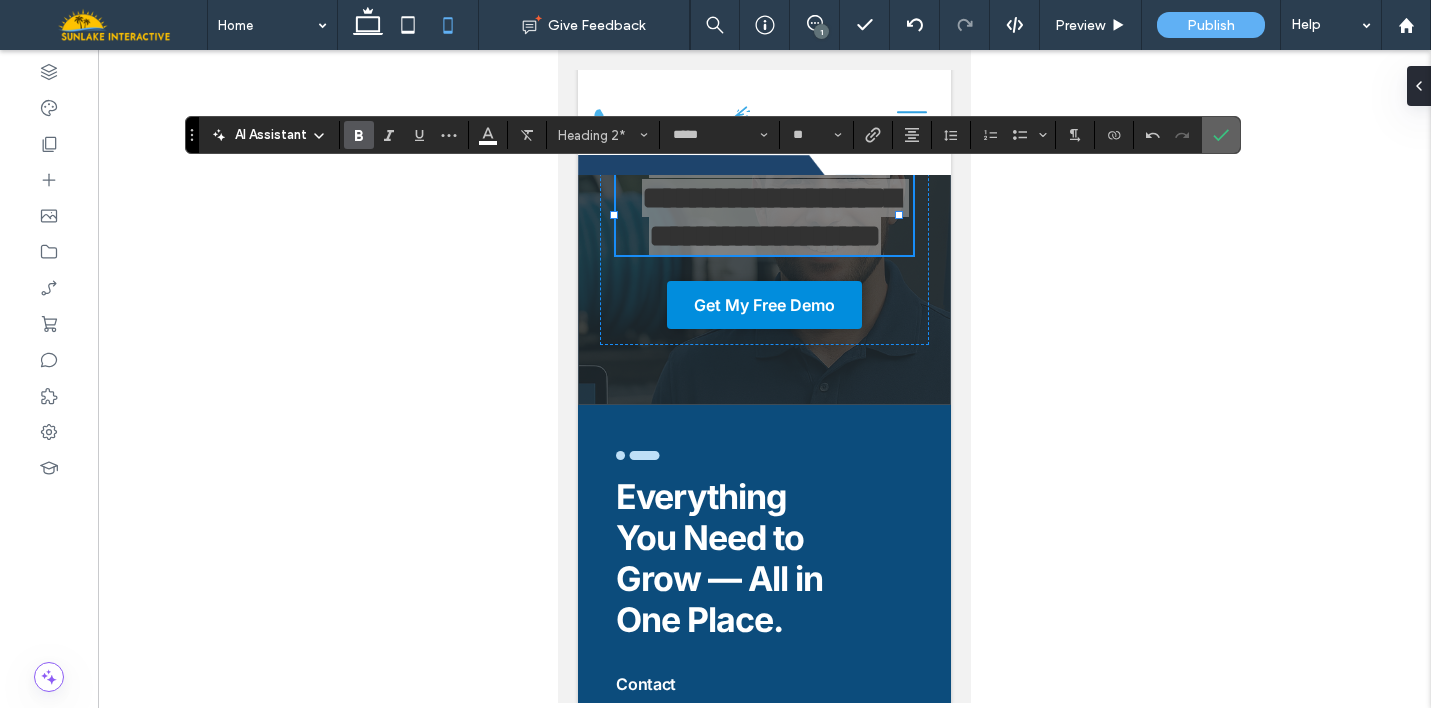 click at bounding box center (1221, 135) 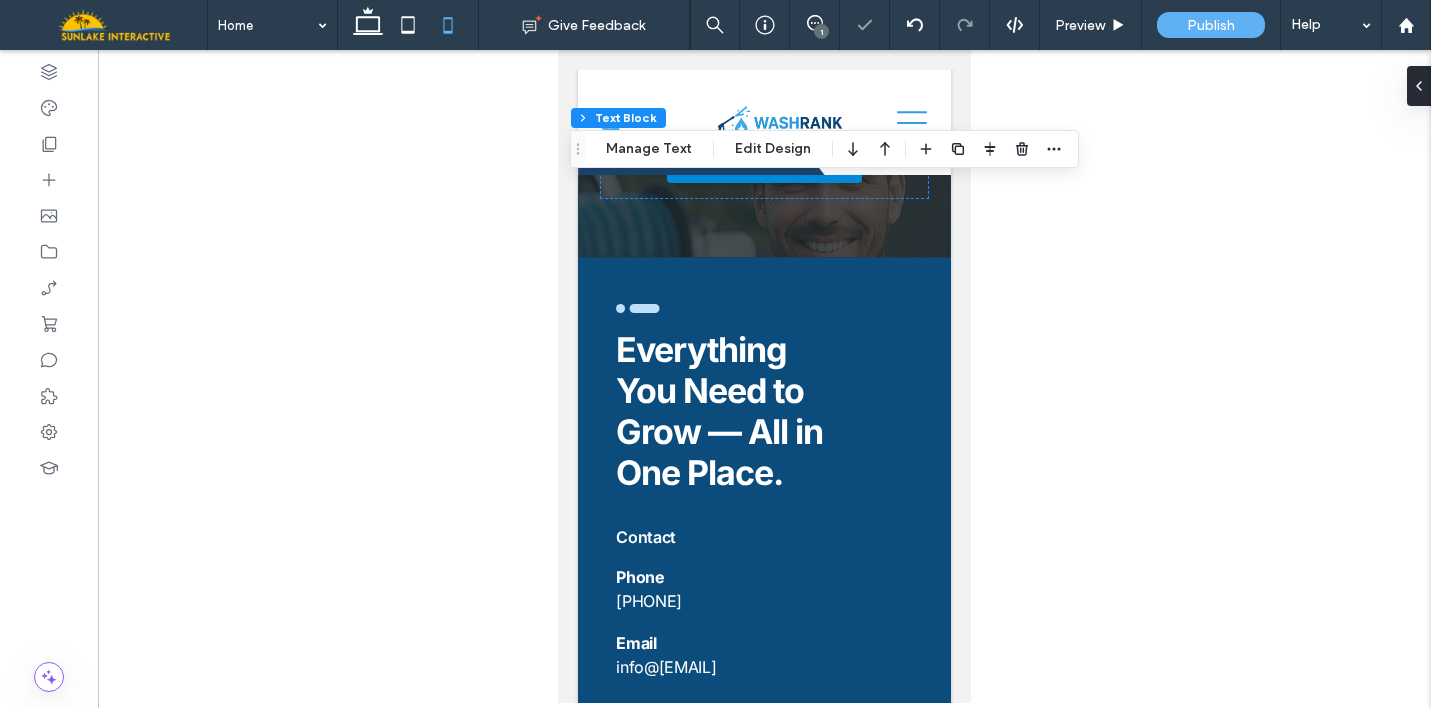 scroll, scrollTop: 11812, scrollLeft: 0, axis: vertical 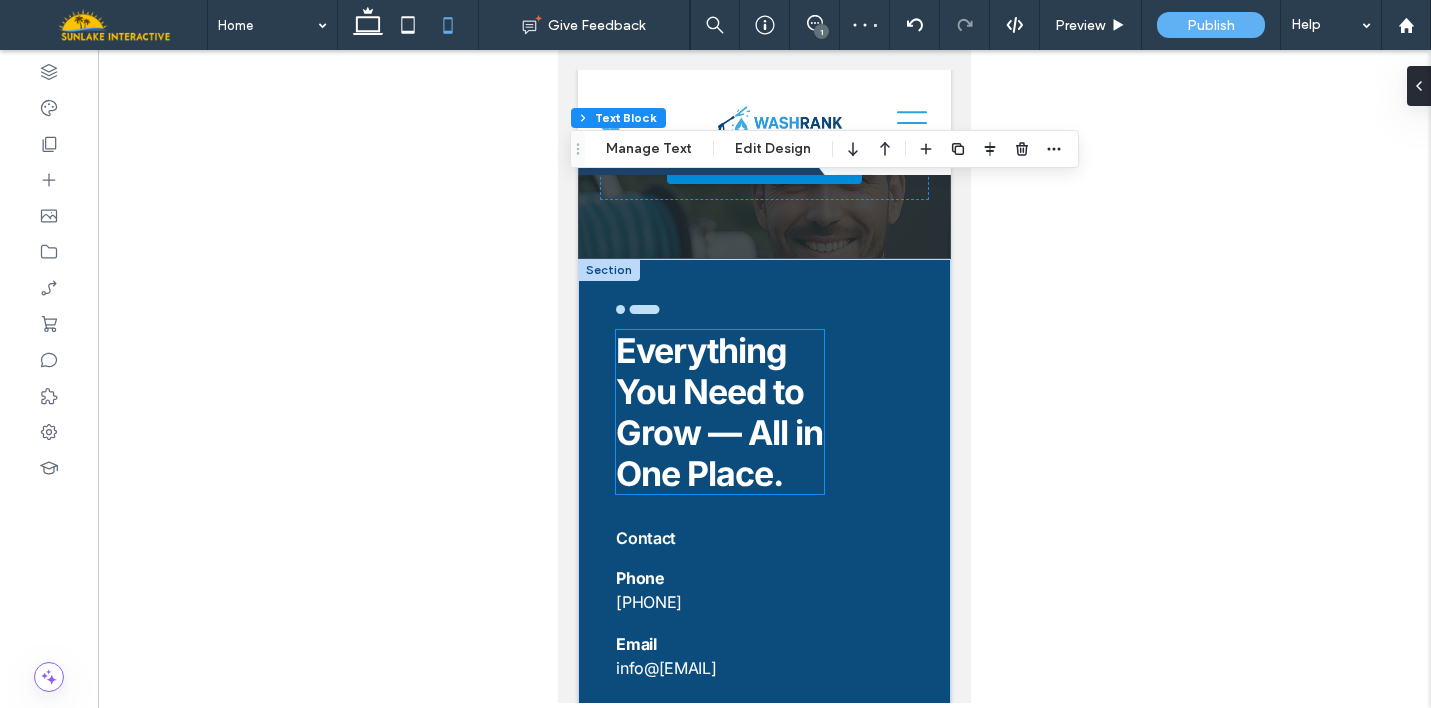 click on "Everything You Need to Grow — All in One Place." at bounding box center [719, 412] 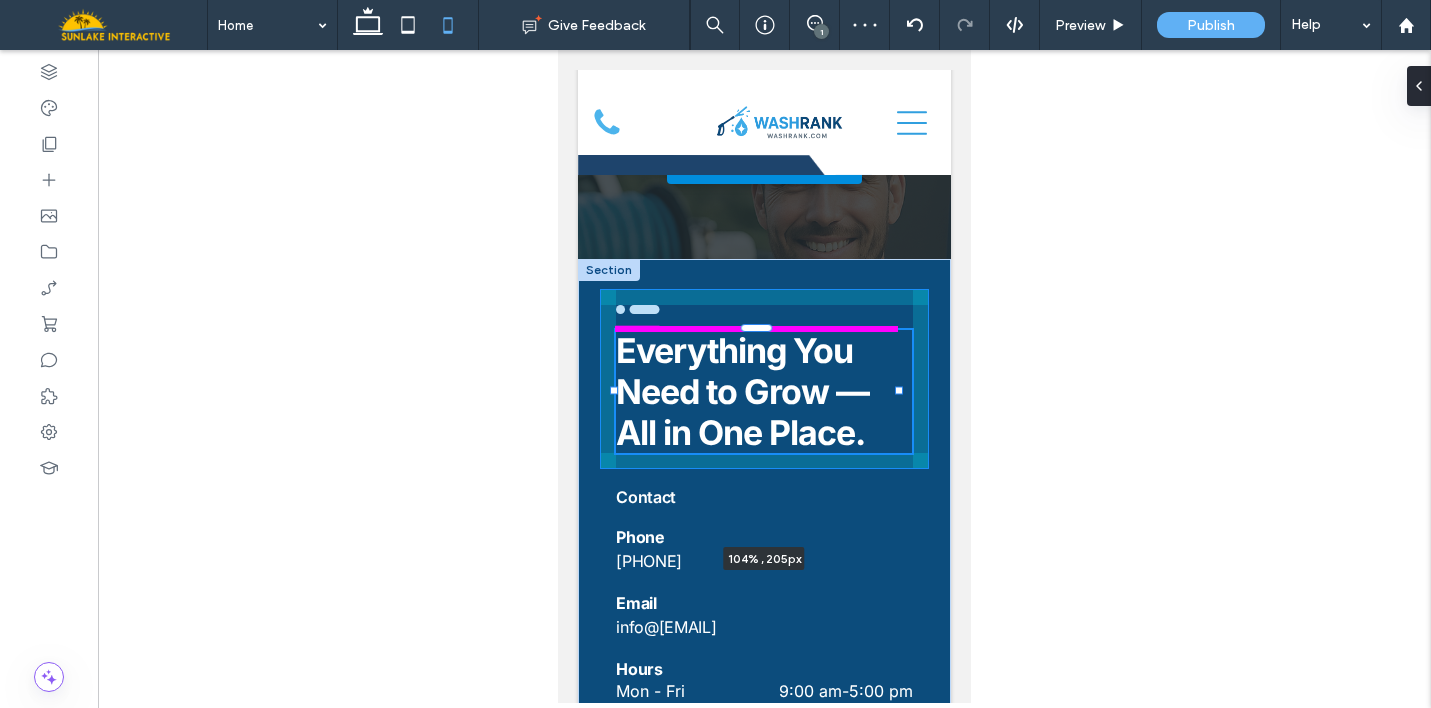 drag, startPoint x: 815, startPoint y: 457, endPoint x: 914, endPoint y: 457, distance: 99 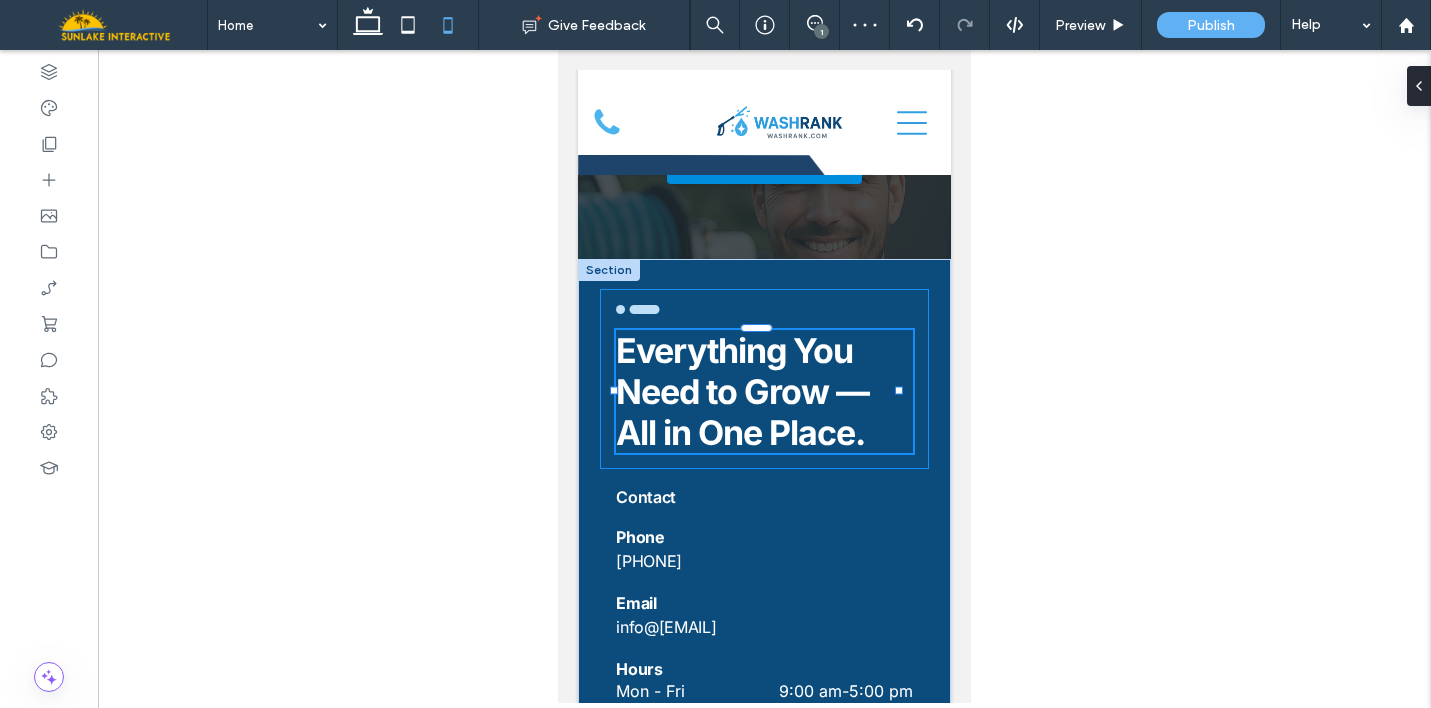 type on "***" 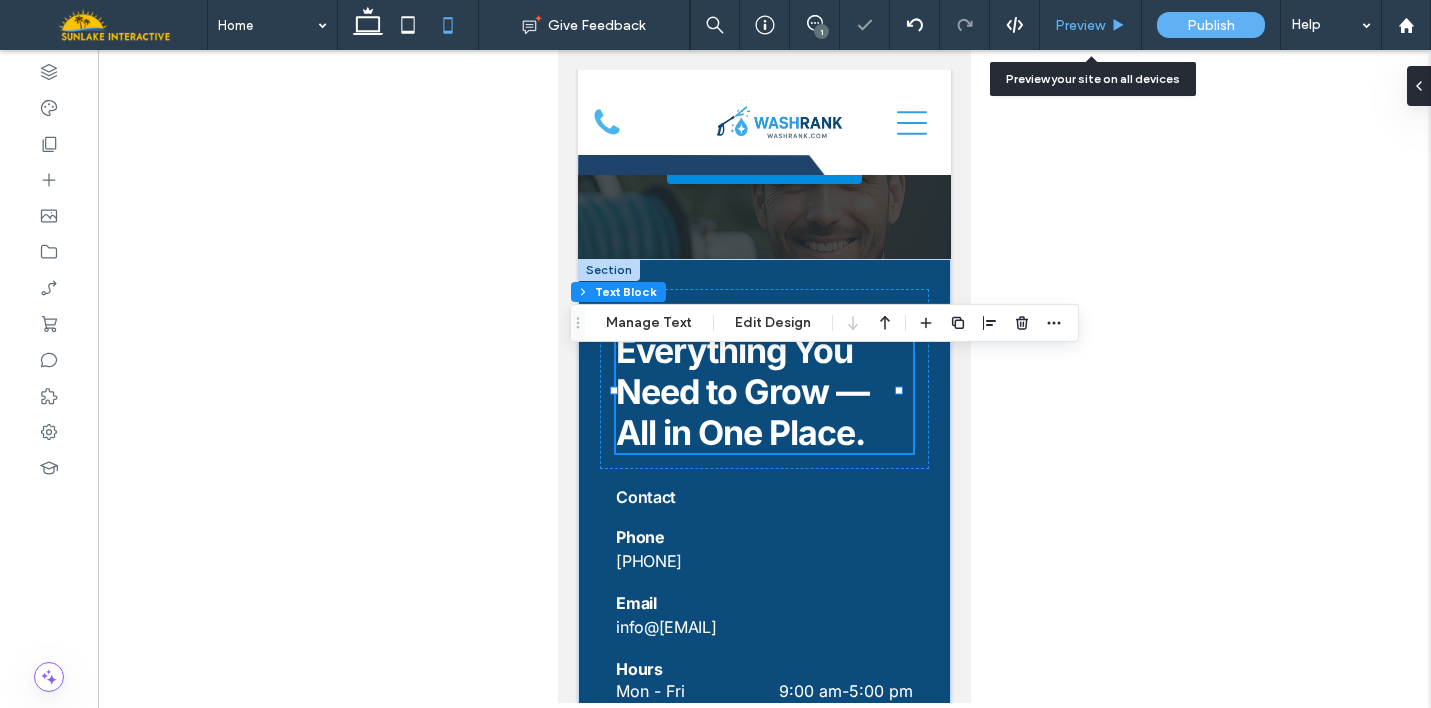 click on "Preview" at bounding box center (1080, 25) 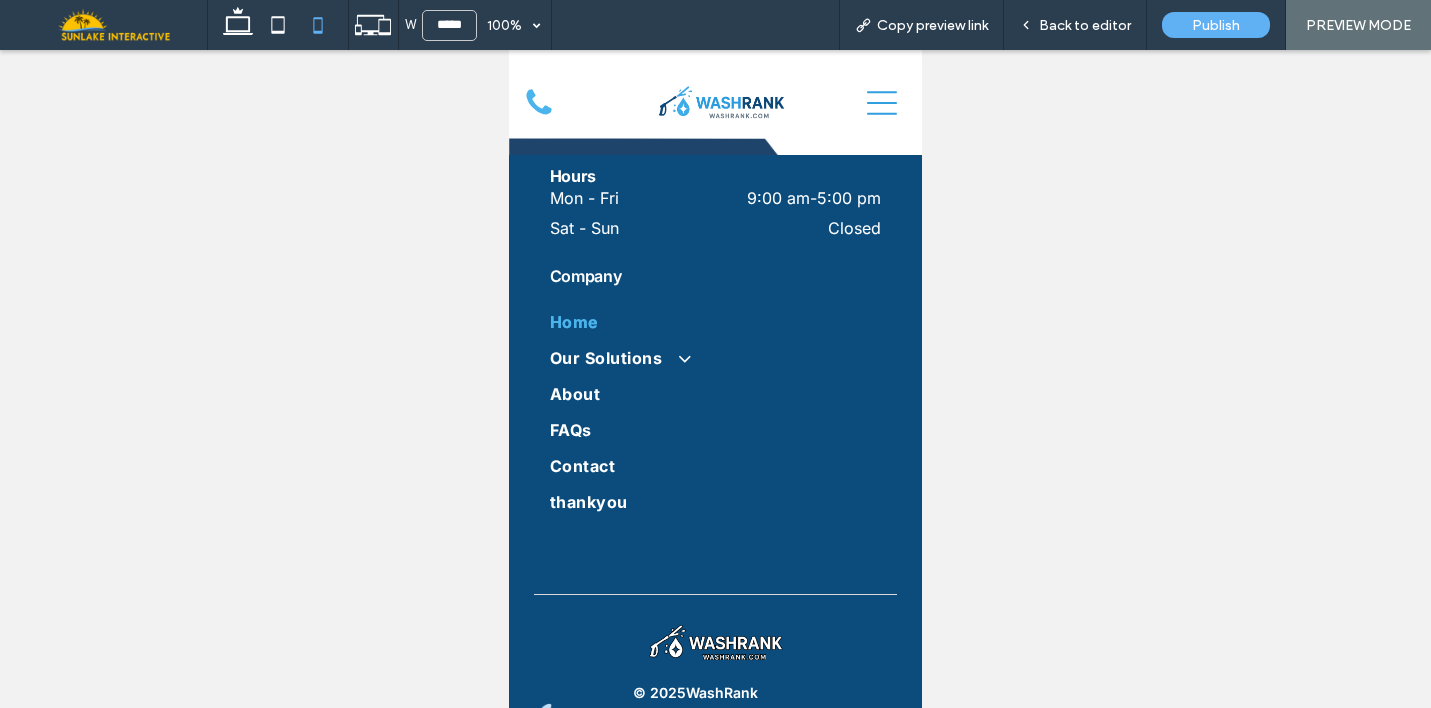 scroll, scrollTop: 12483, scrollLeft: 0, axis: vertical 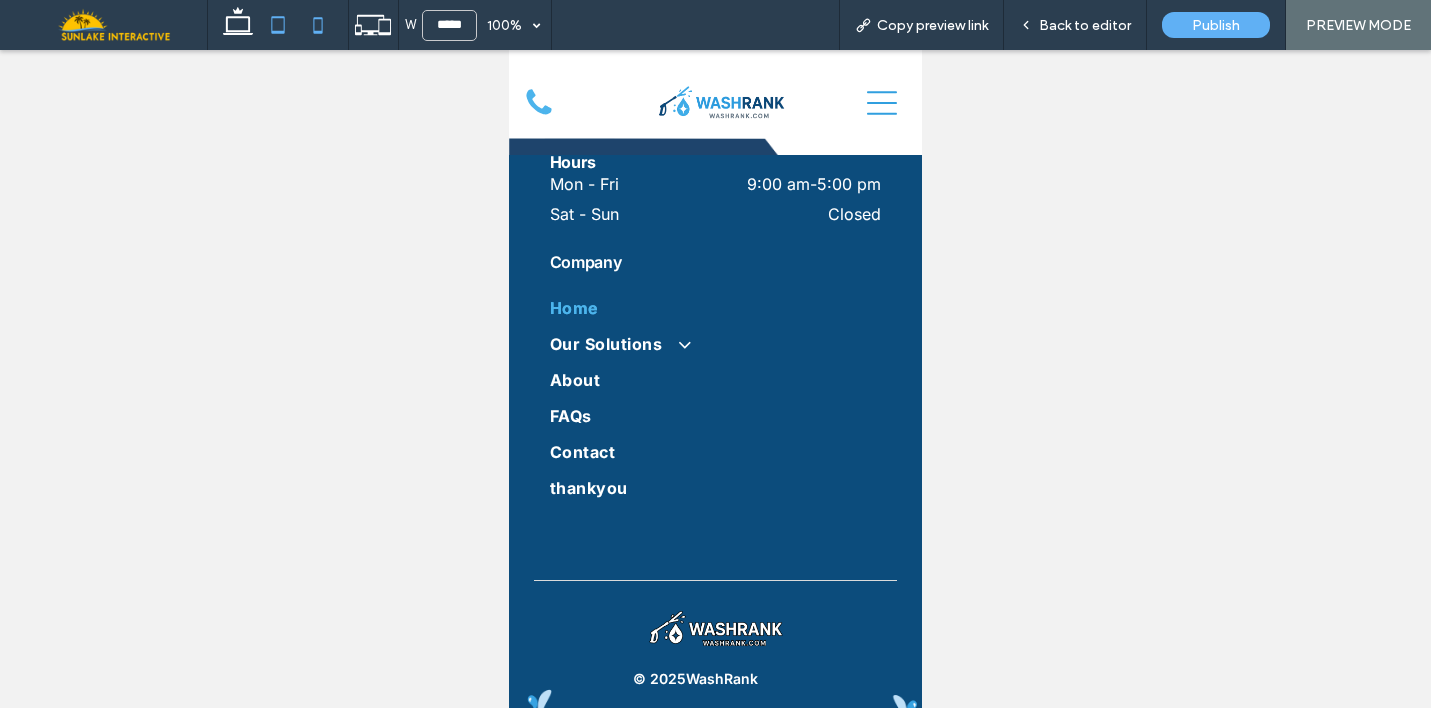 click 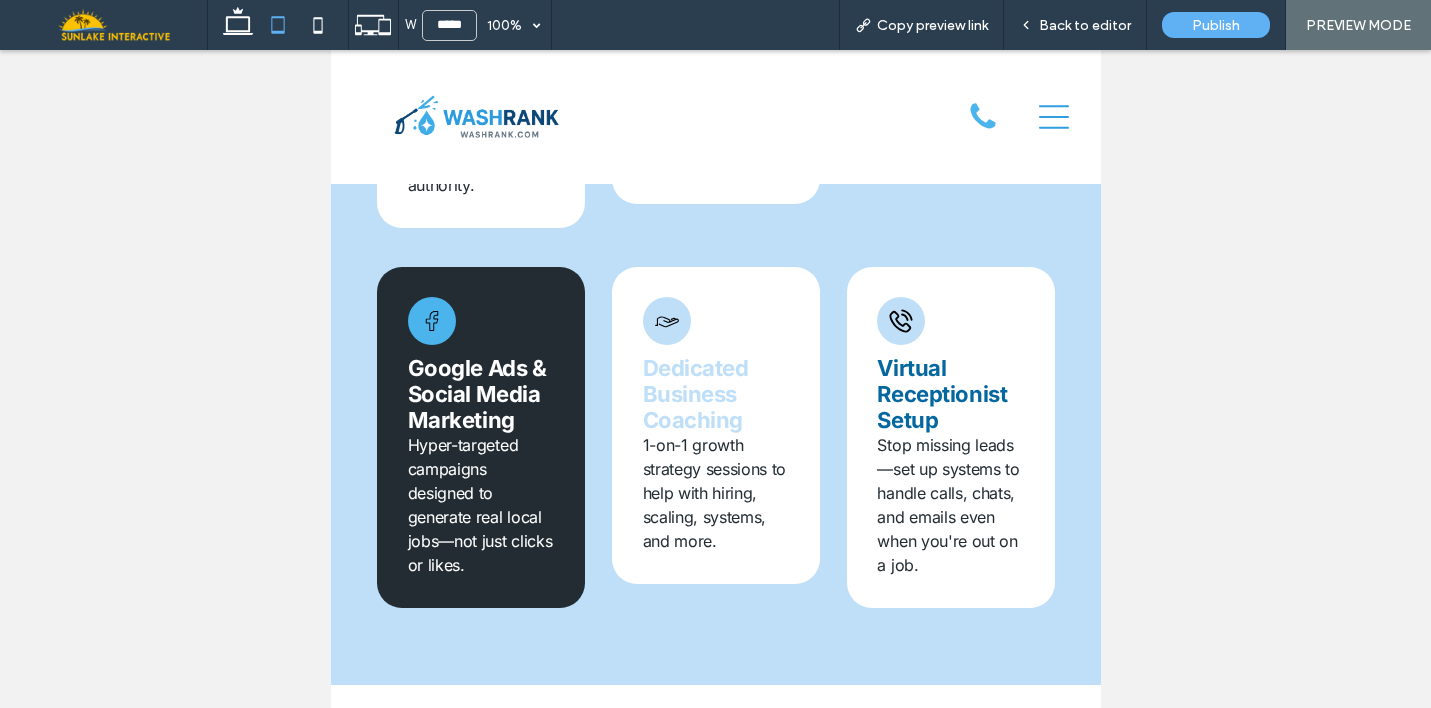 scroll, scrollTop: 1684, scrollLeft: 0, axis: vertical 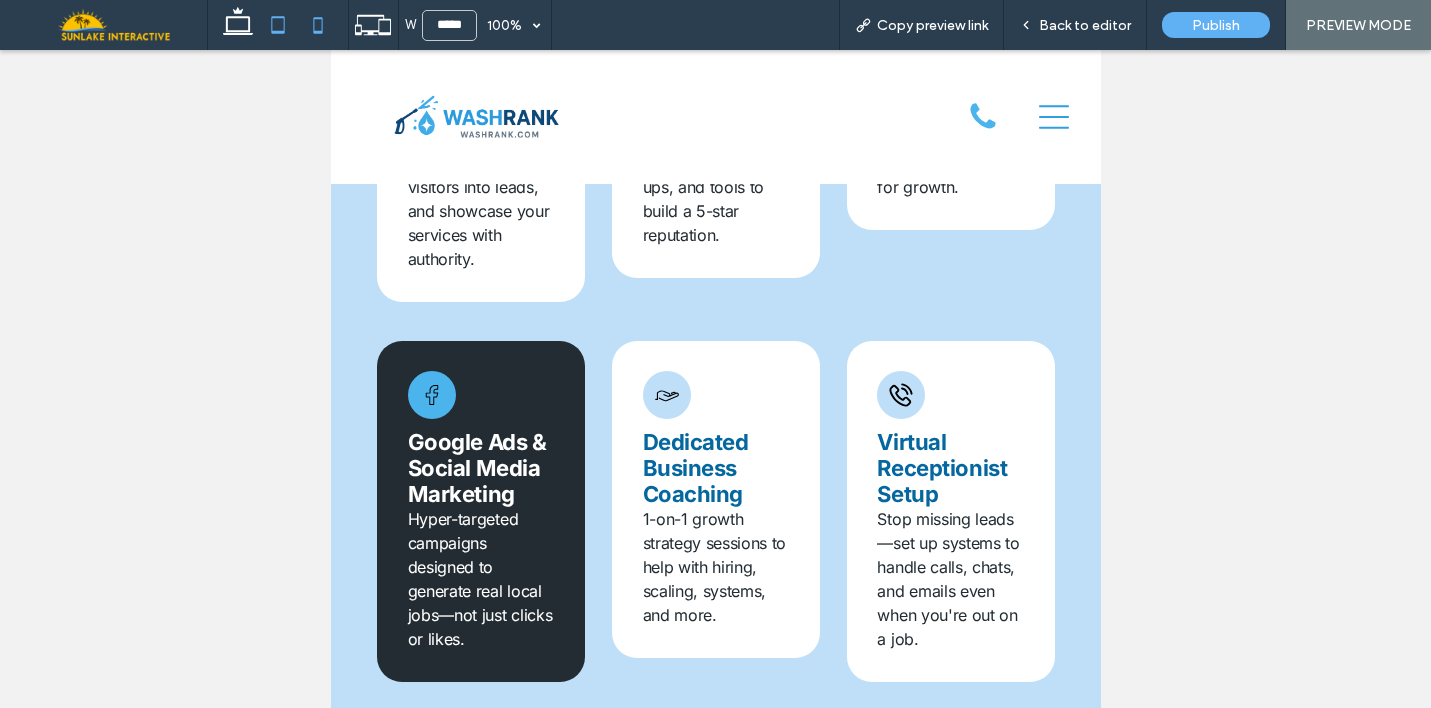 click 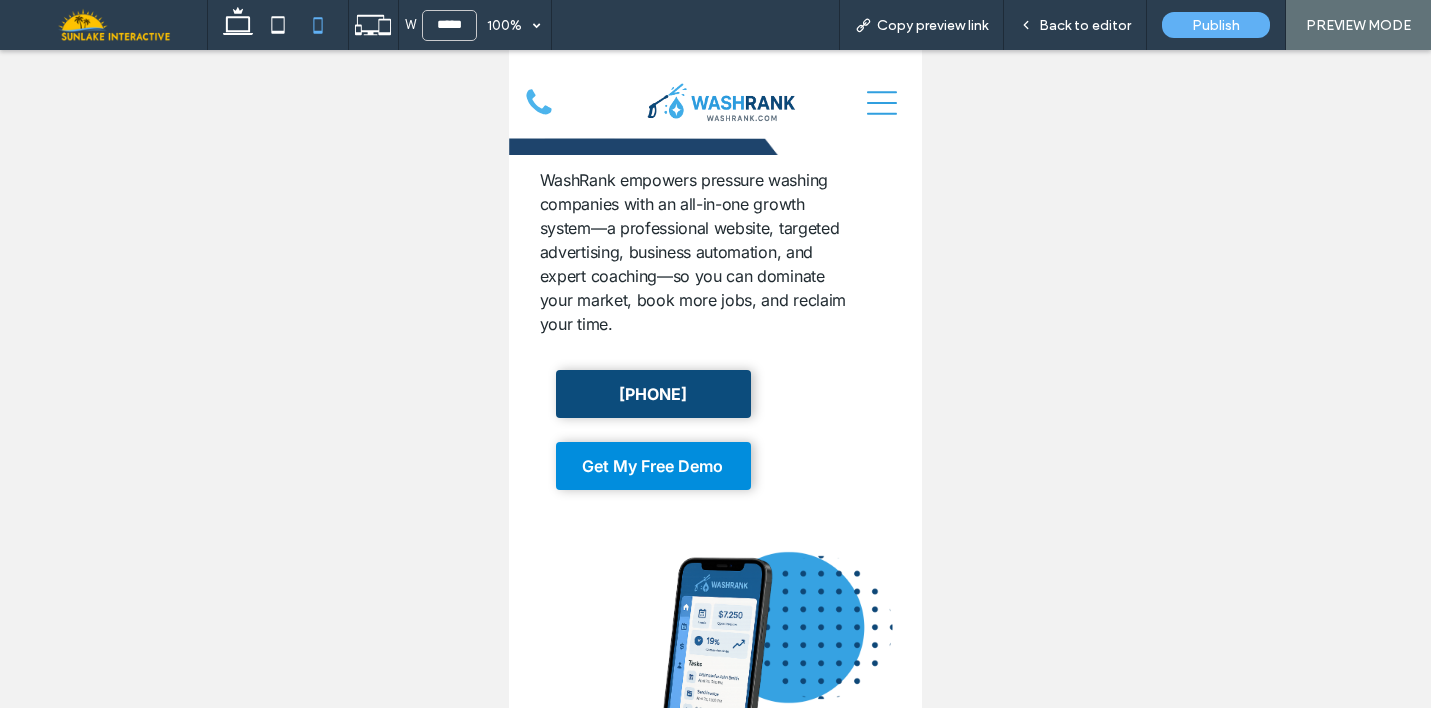 scroll, scrollTop: 0, scrollLeft: 0, axis: both 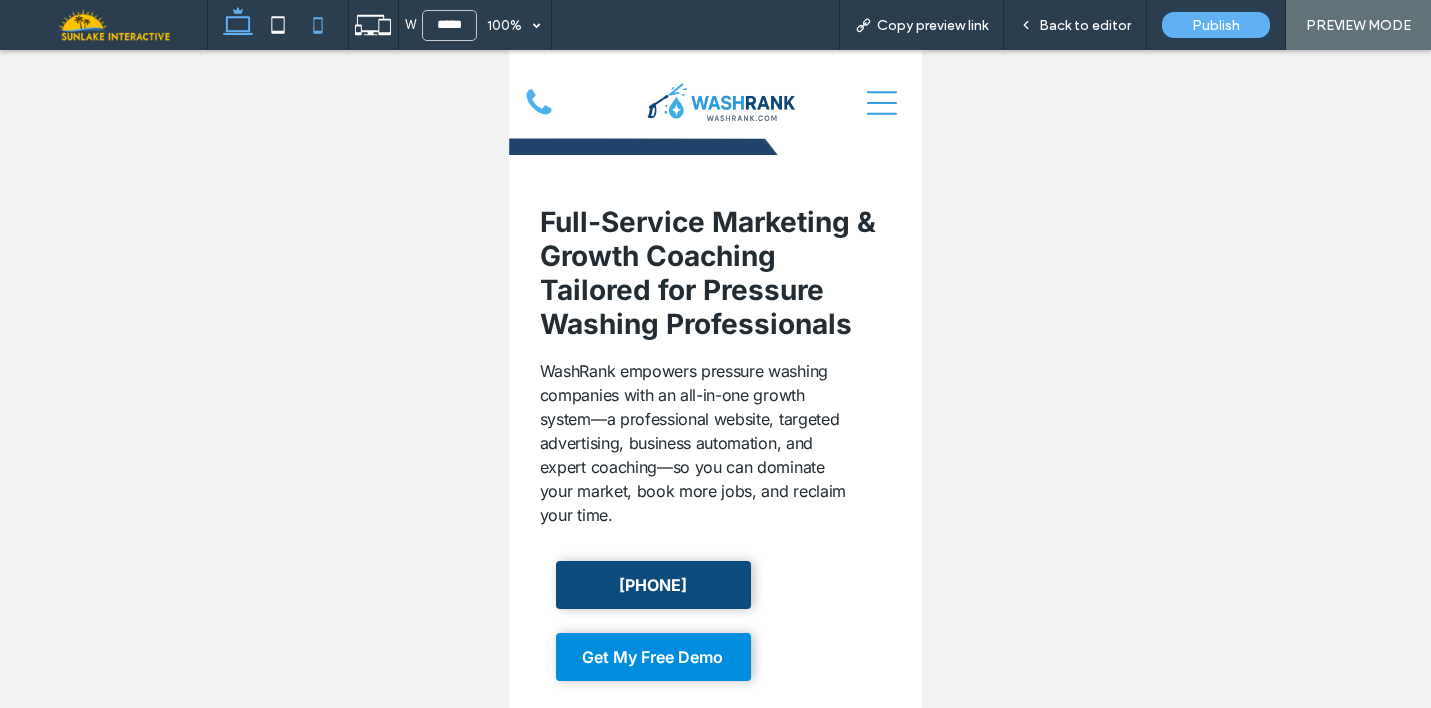 click 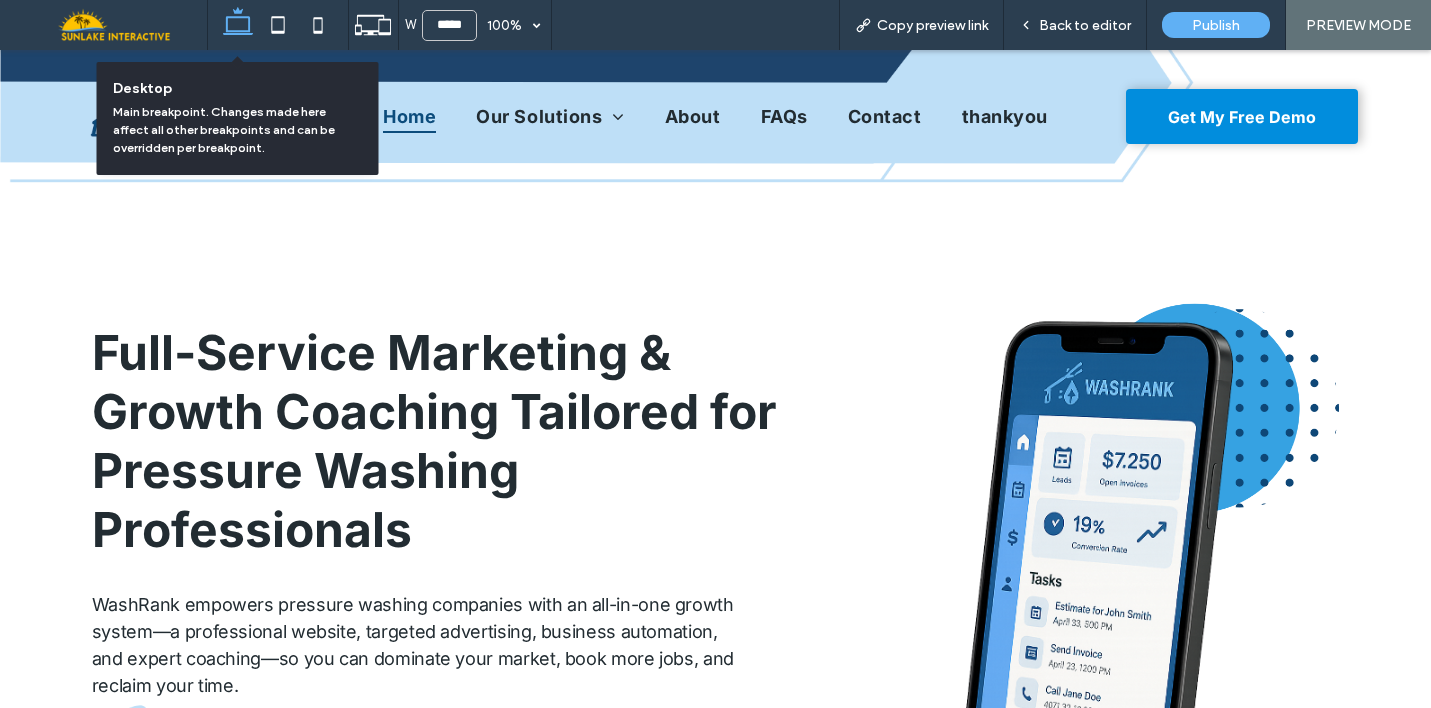type on "******" 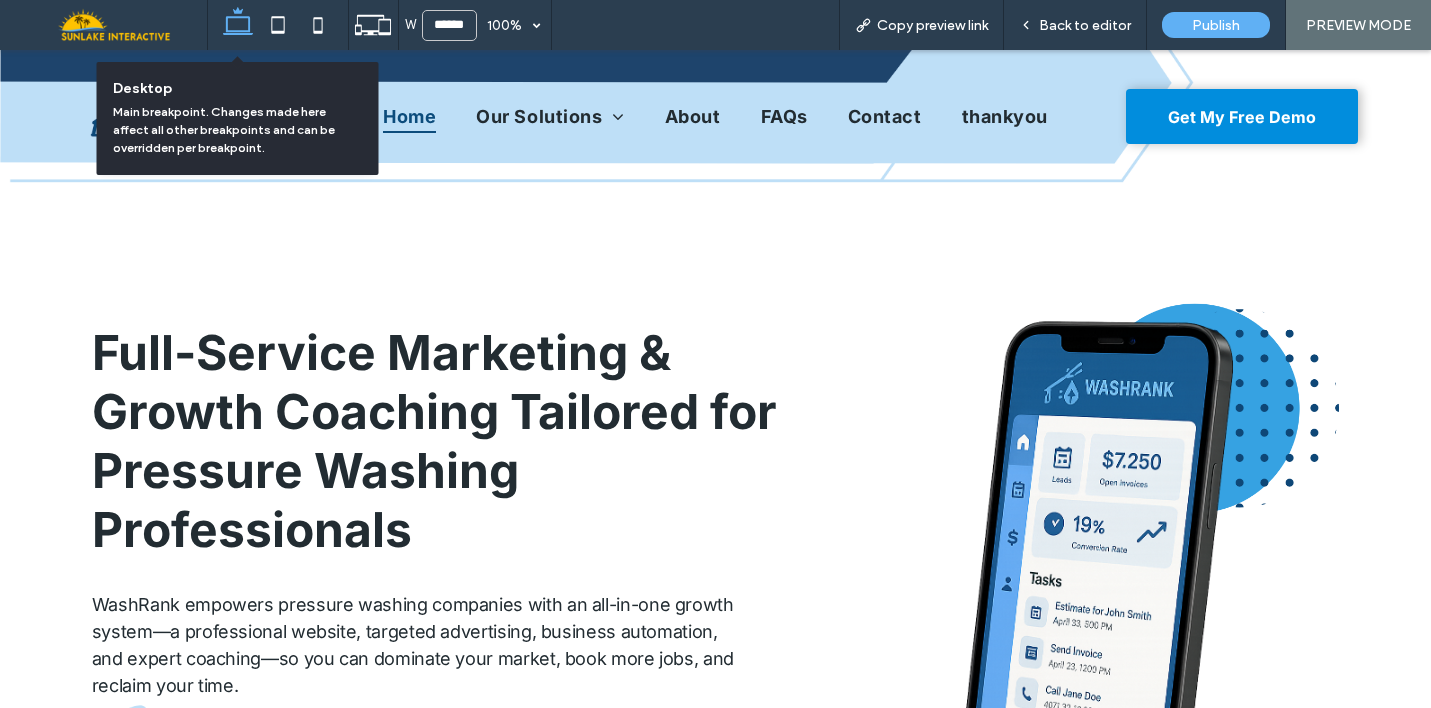 scroll, scrollTop: 8370, scrollLeft: 0, axis: vertical 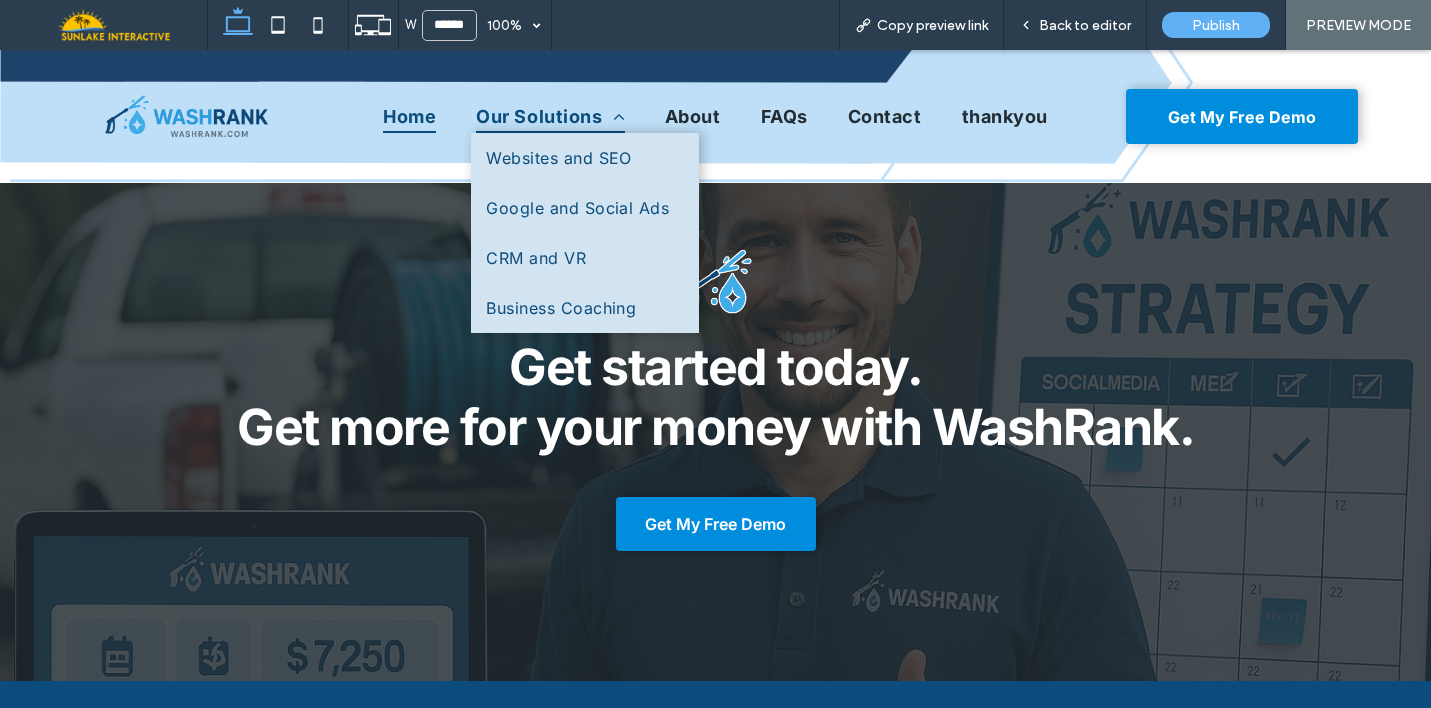 click on "Our Solutions" at bounding box center [550, 117] 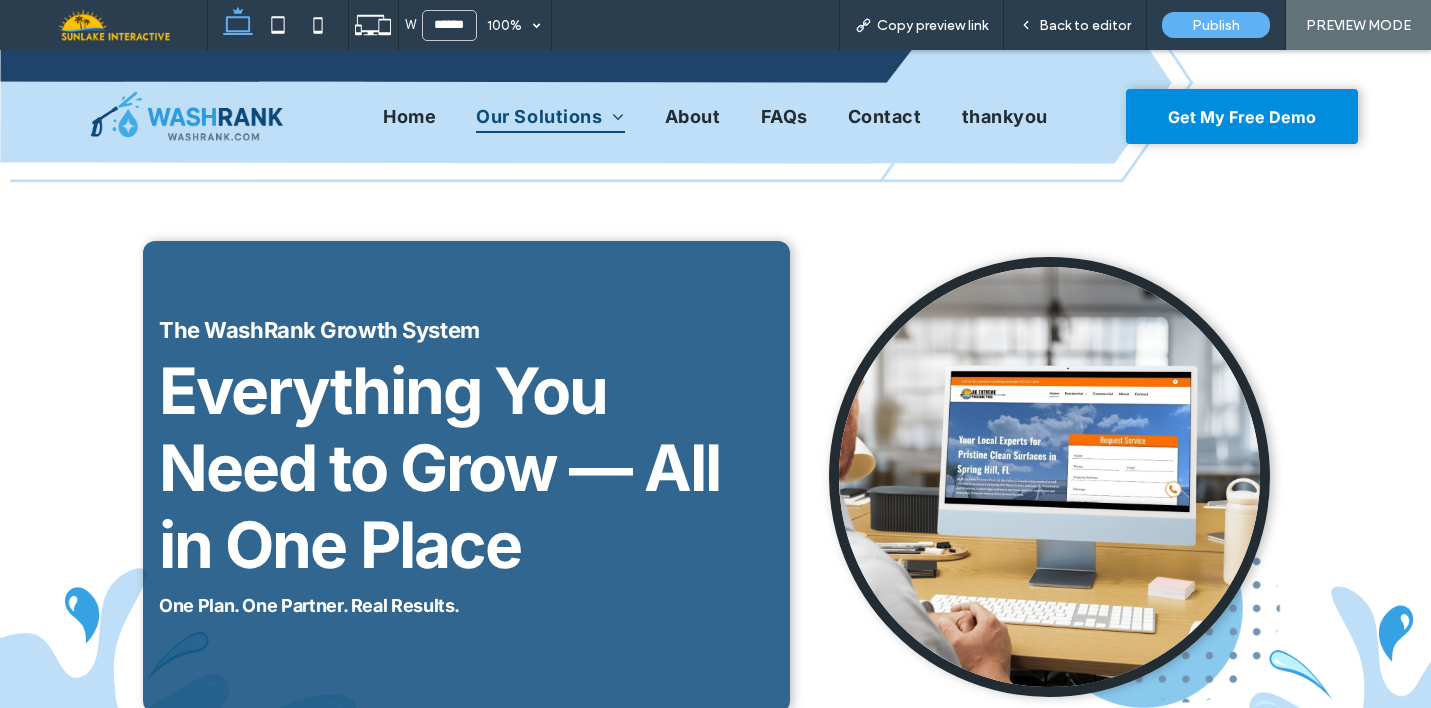 scroll, scrollTop: 0, scrollLeft: 0, axis: both 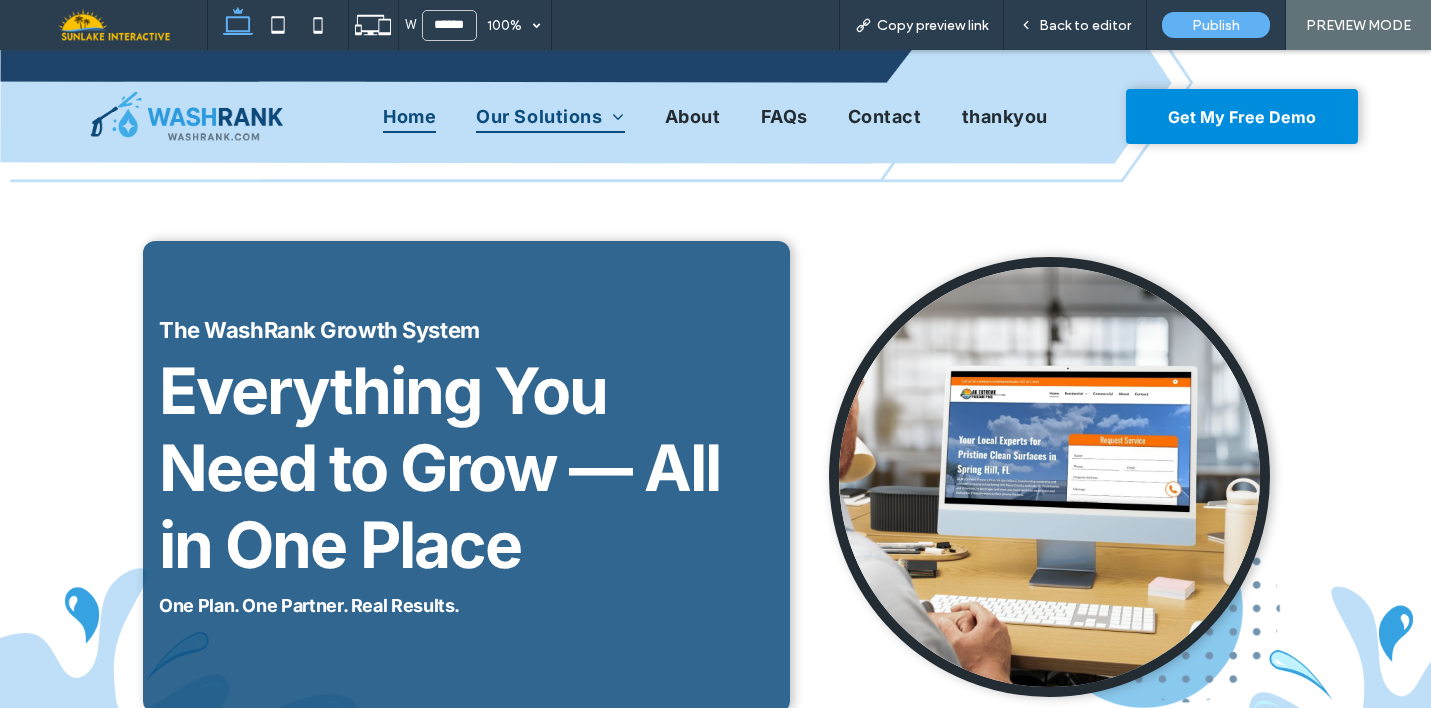 click on "Home" at bounding box center (409, 117) 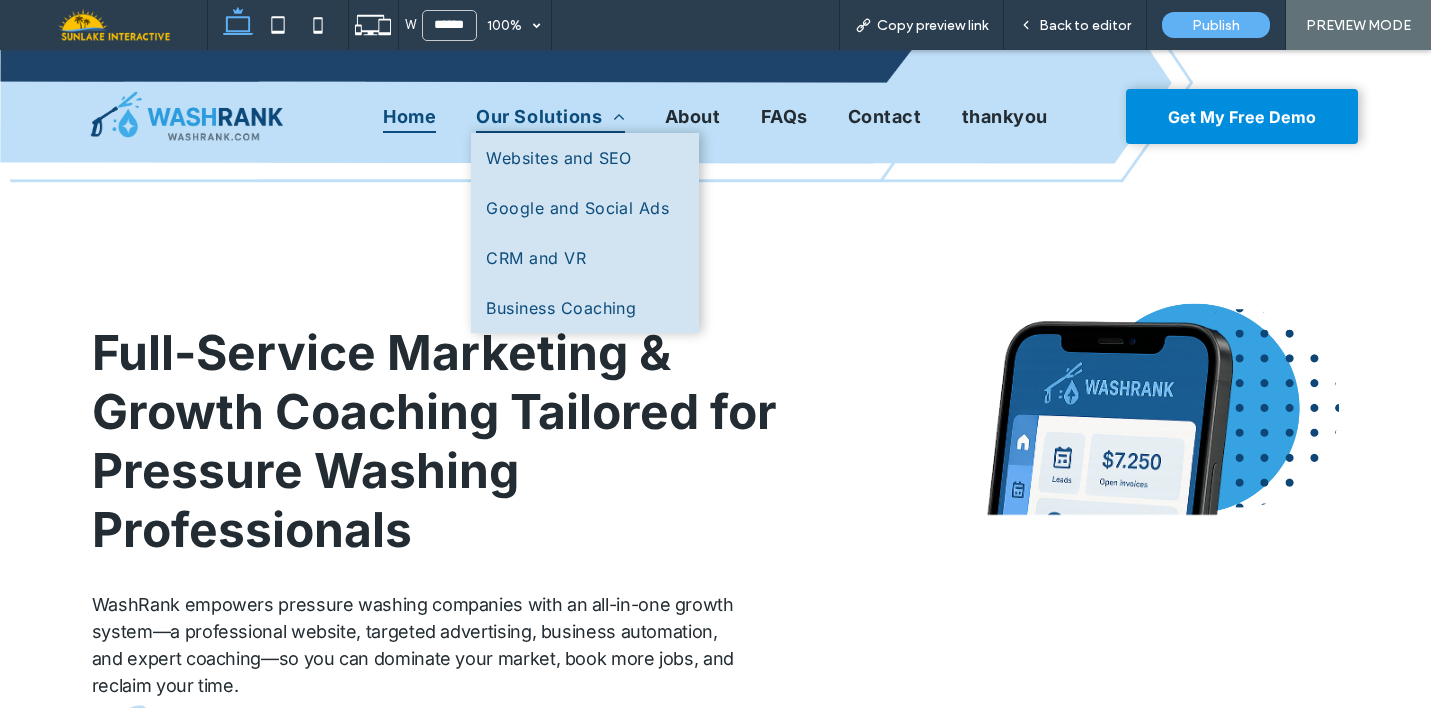 scroll, scrollTop: 0, scrollLeft: 0, axis: both 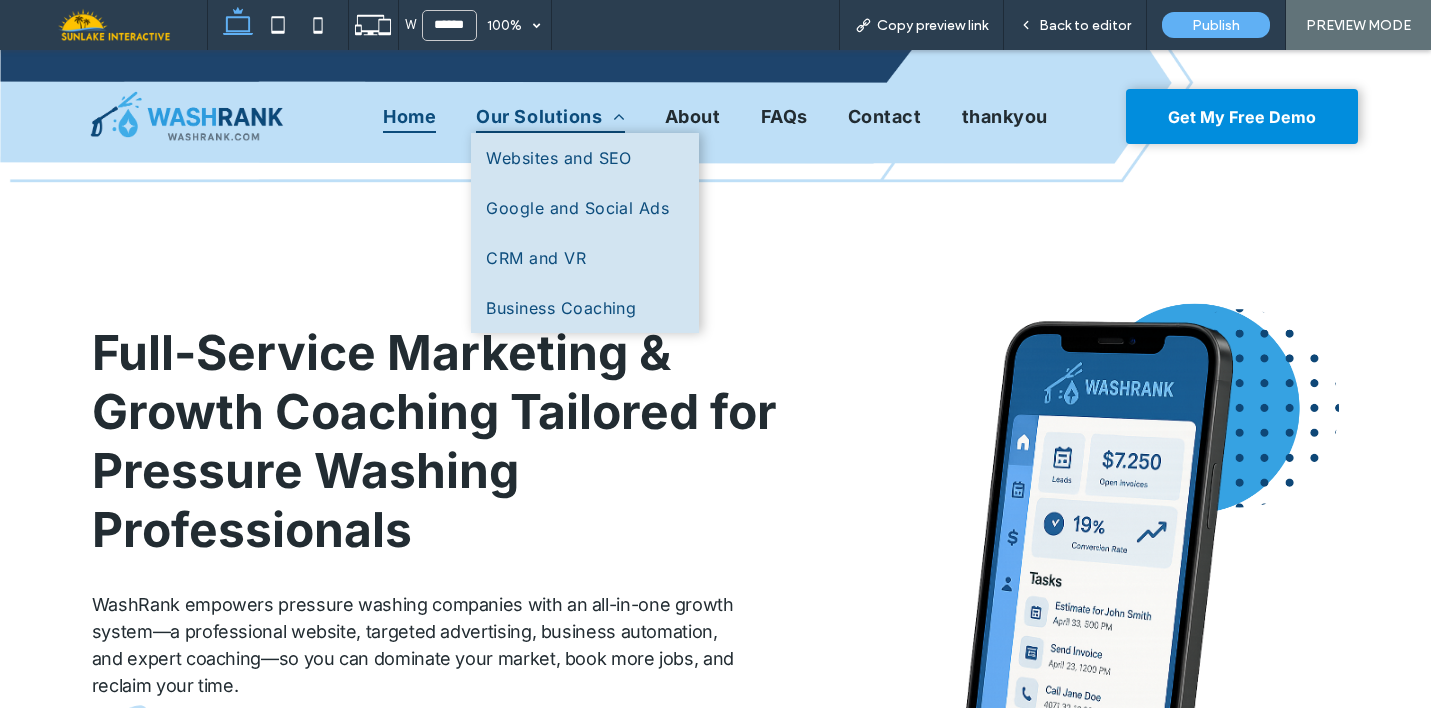 click on "Our Solutions" at bounding box center [550, 117] 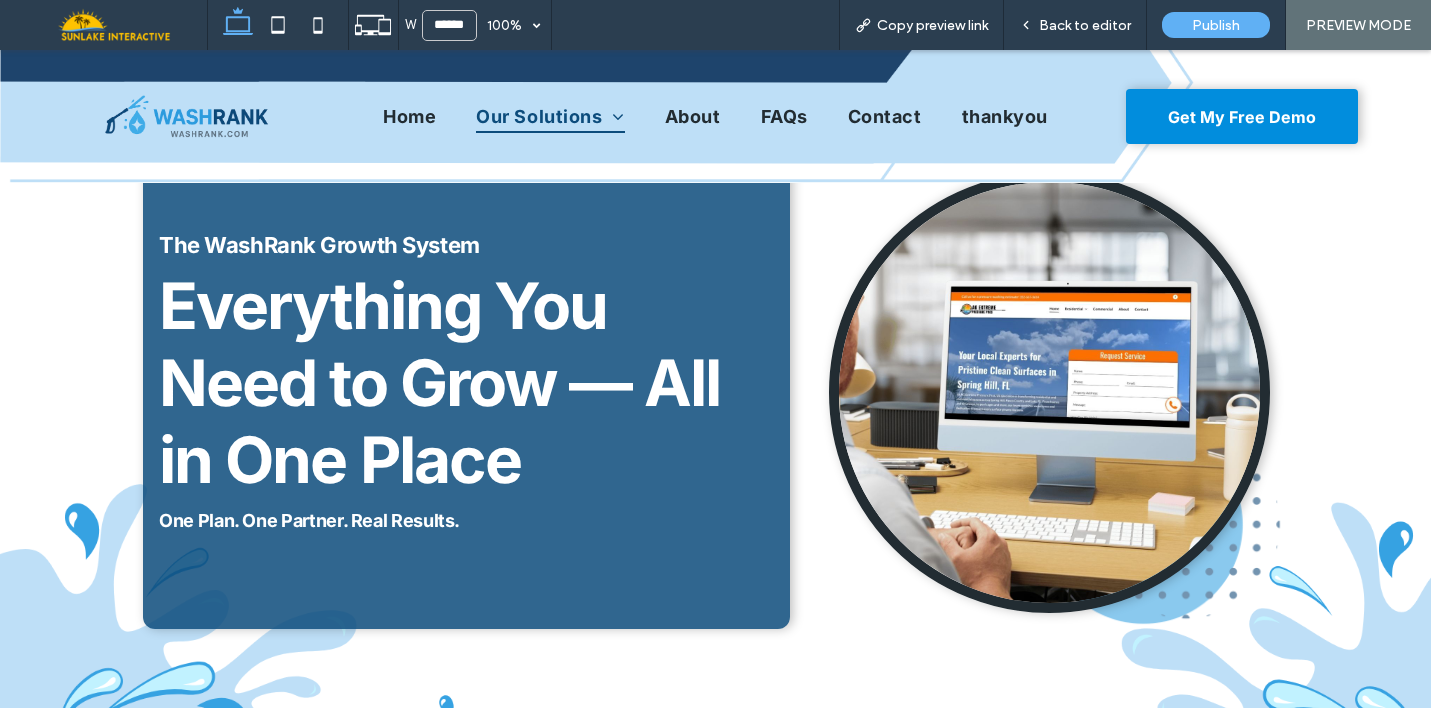 scroll, scrollTop: 91, scrollLeft: 0, axis: vertical 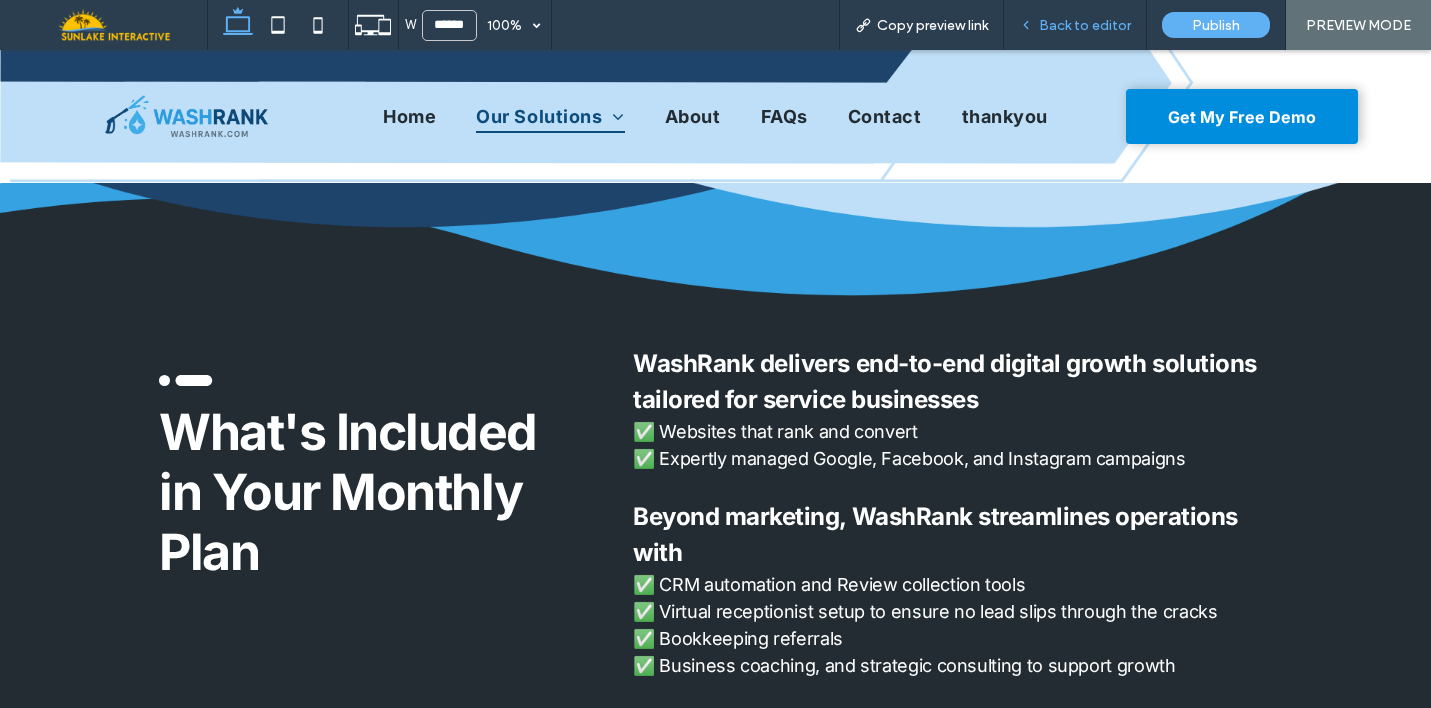 click on "Back to editor" at bounding box center [1085, 25] 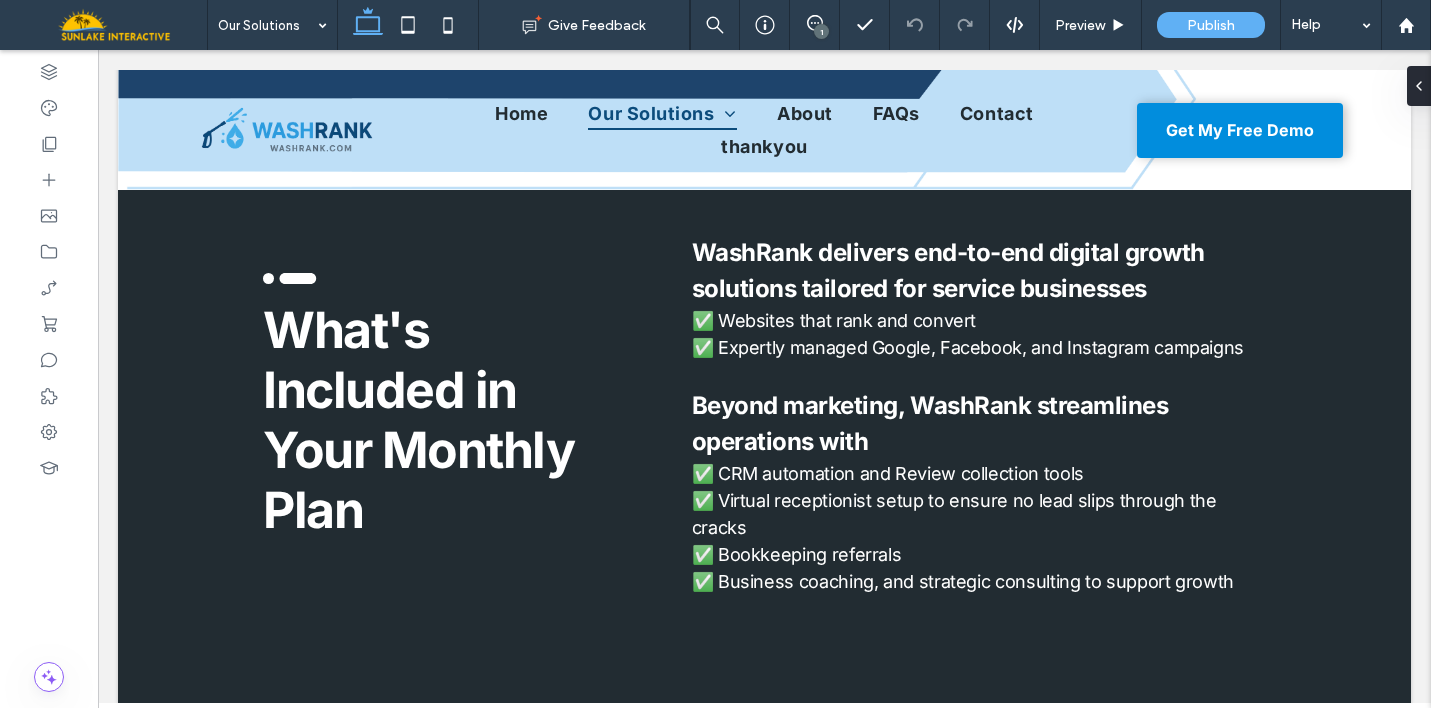 scroll, scrollTop: 1219, scrollLeft: 0, axis: vertical 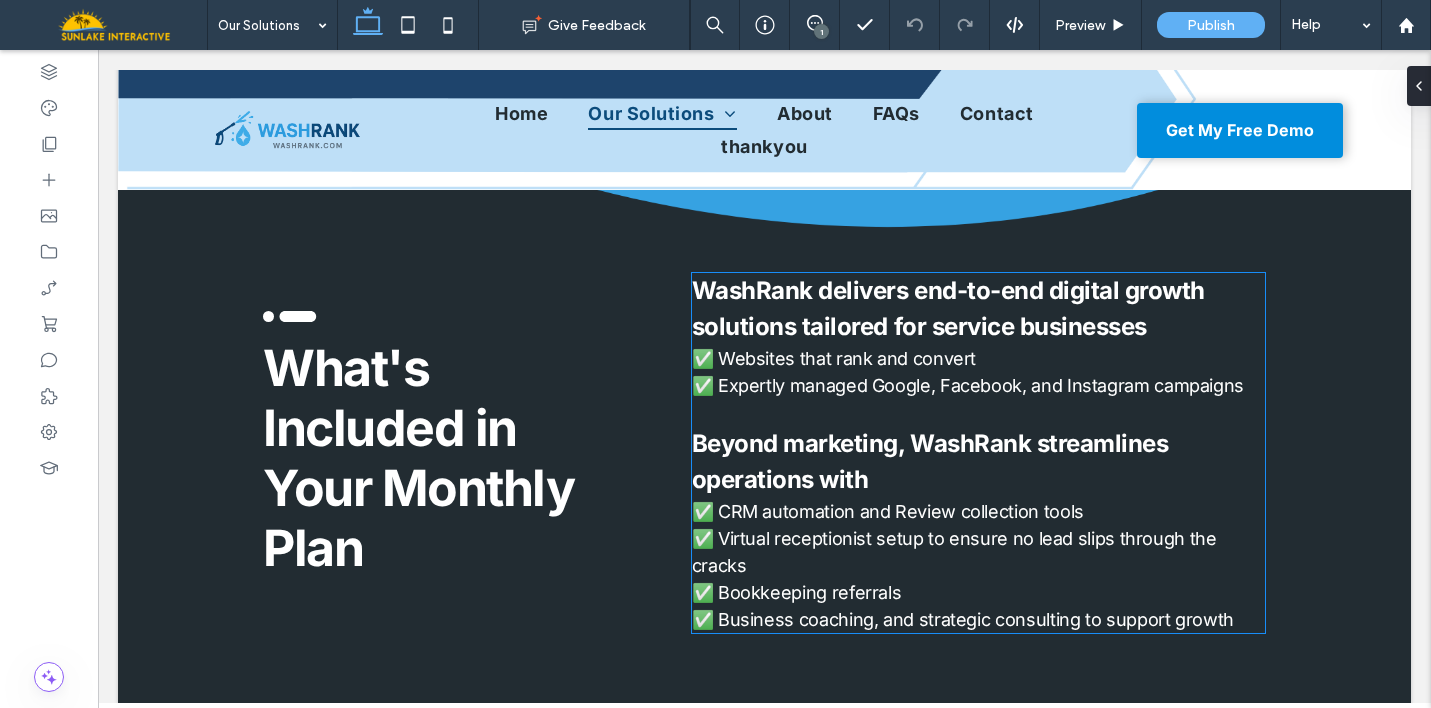 click on "WashRank delivers end-to-end digital growth solutions tailored for service businesses" at bounding box center (978, 309) 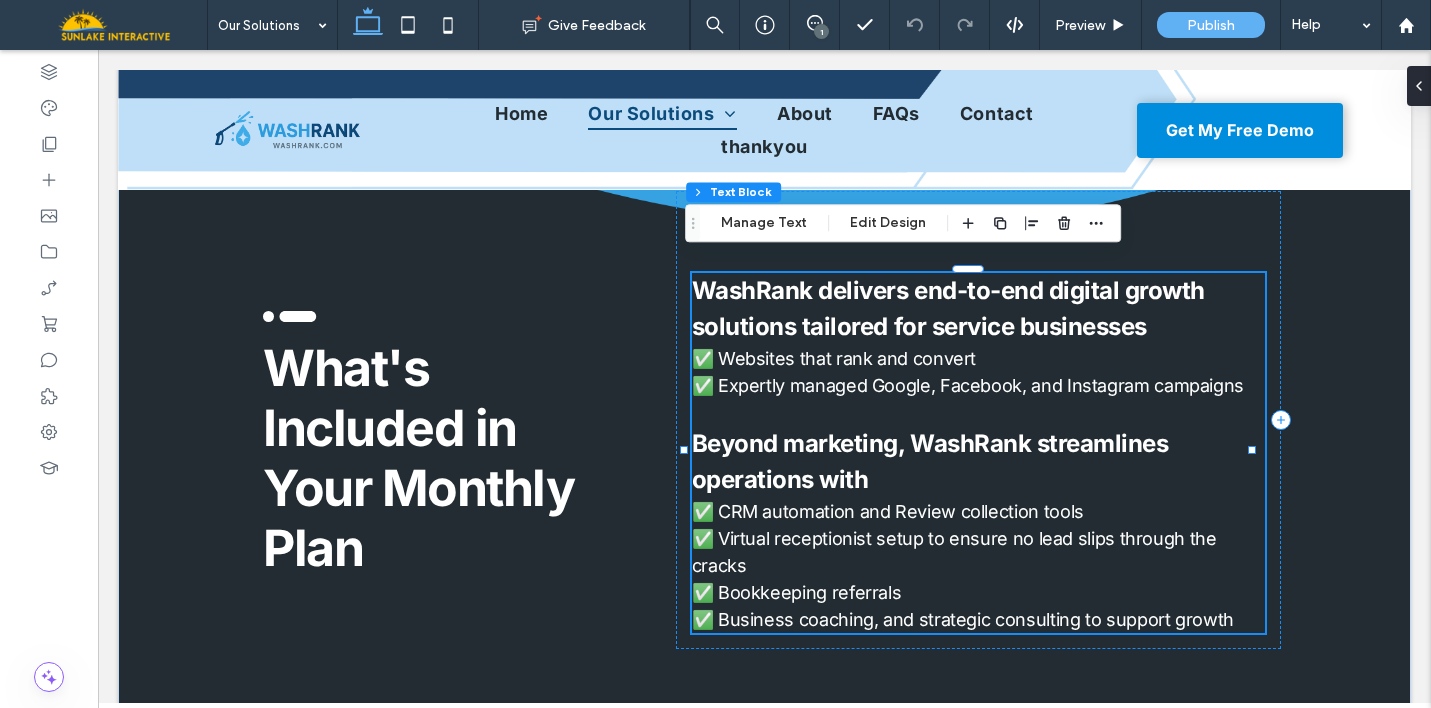 click on "WashRank delivers end-to-end digital growth solutions tailored for service businesses" at bounding box center [948, 308] 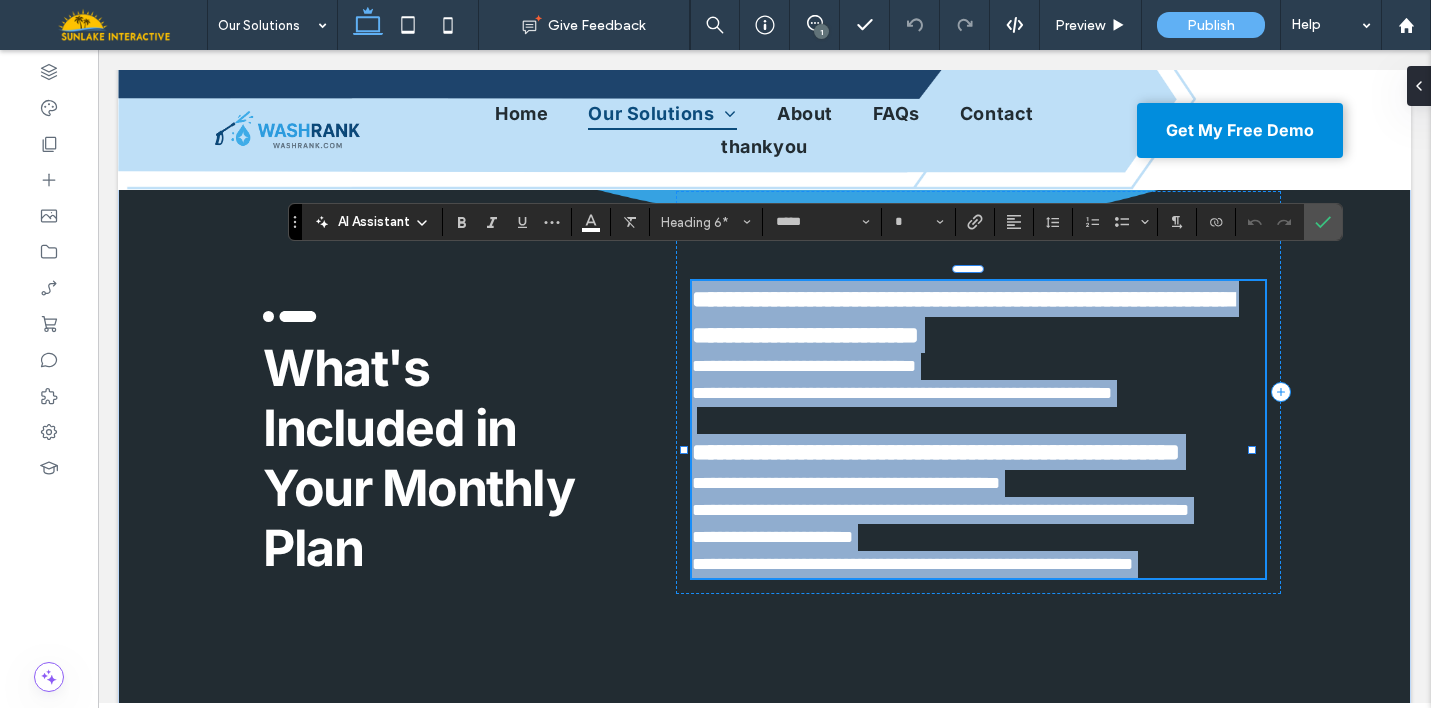click on "**********" at bounding box center [962, 317] 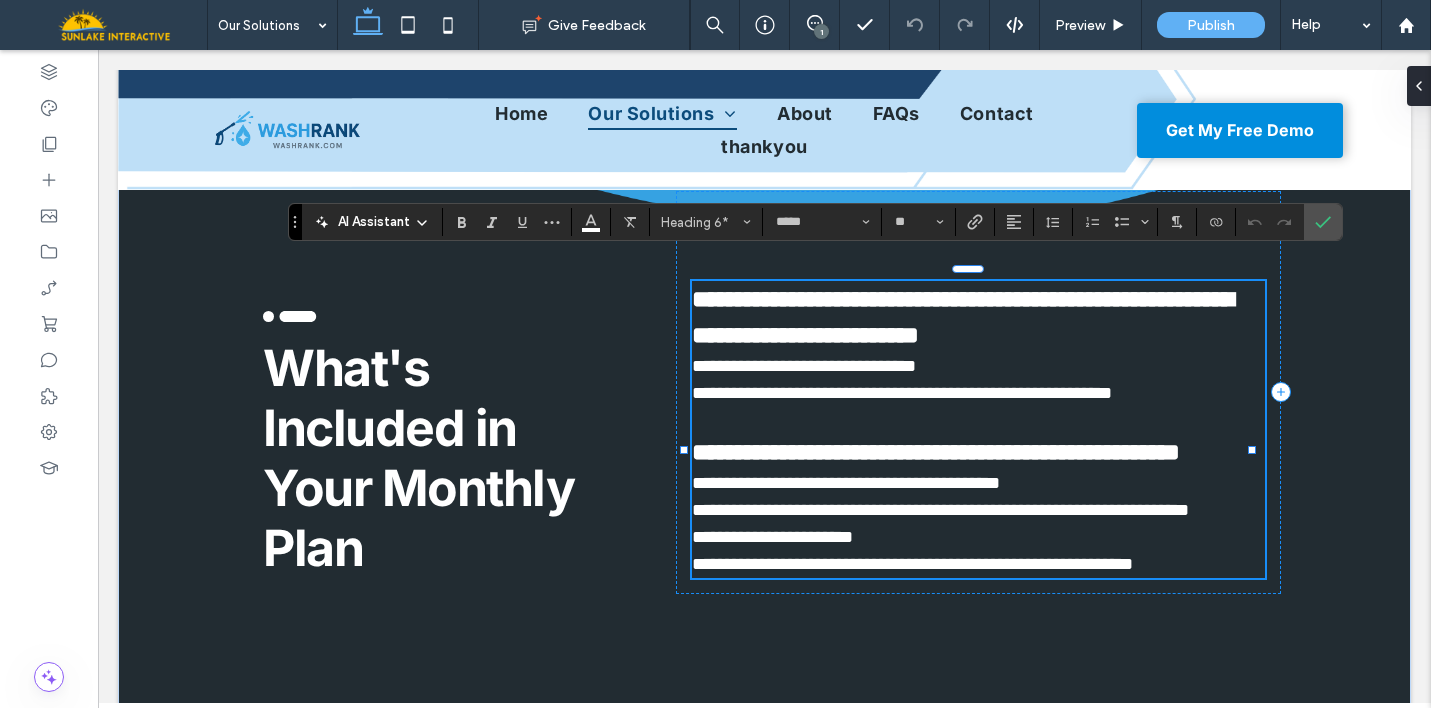 click on "**********" at bounding box center (962, 317) 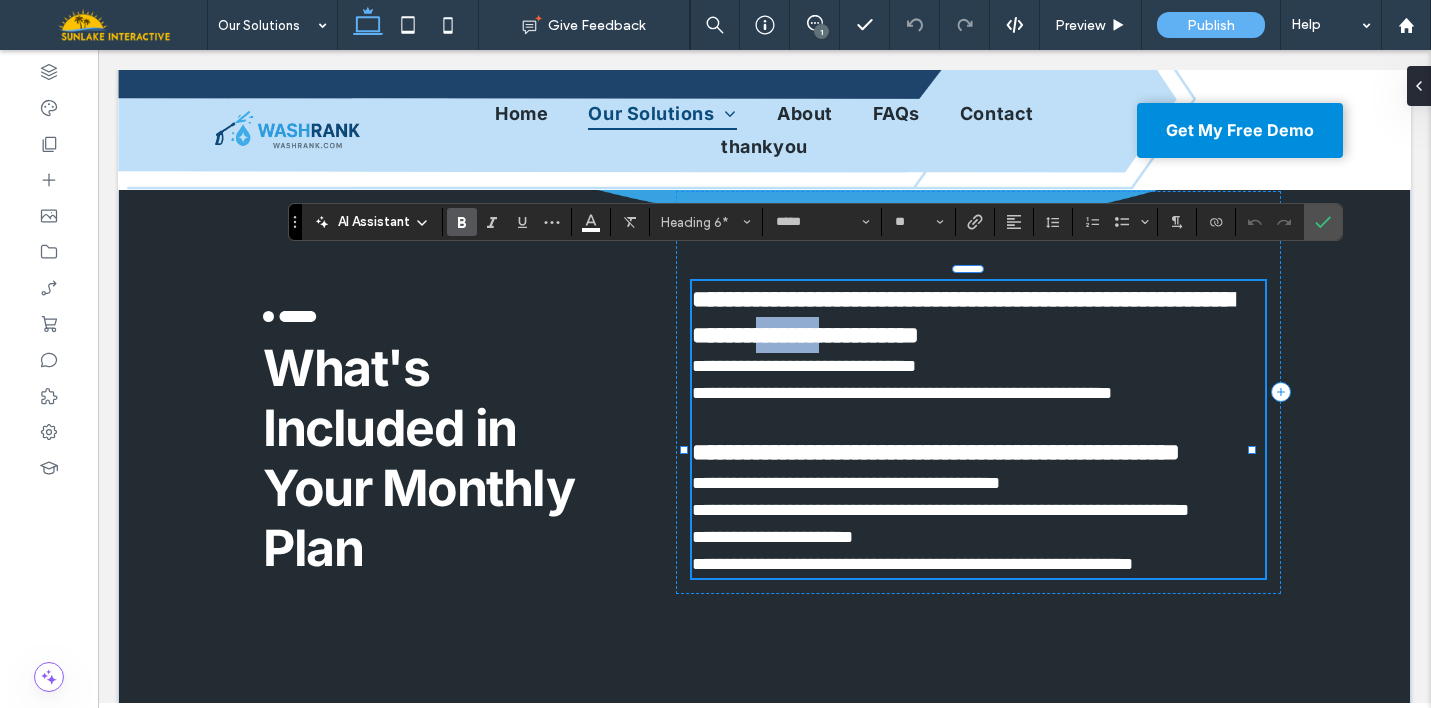 type 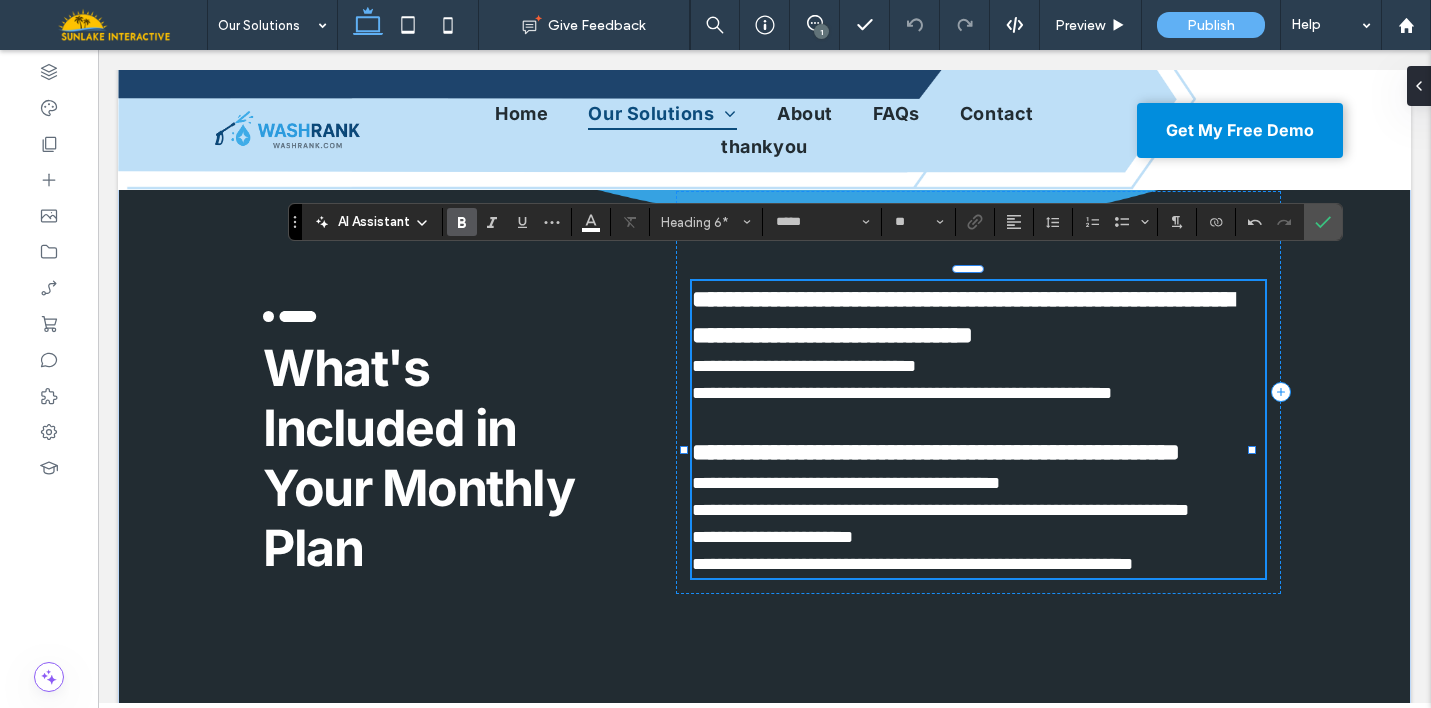 type on "**" 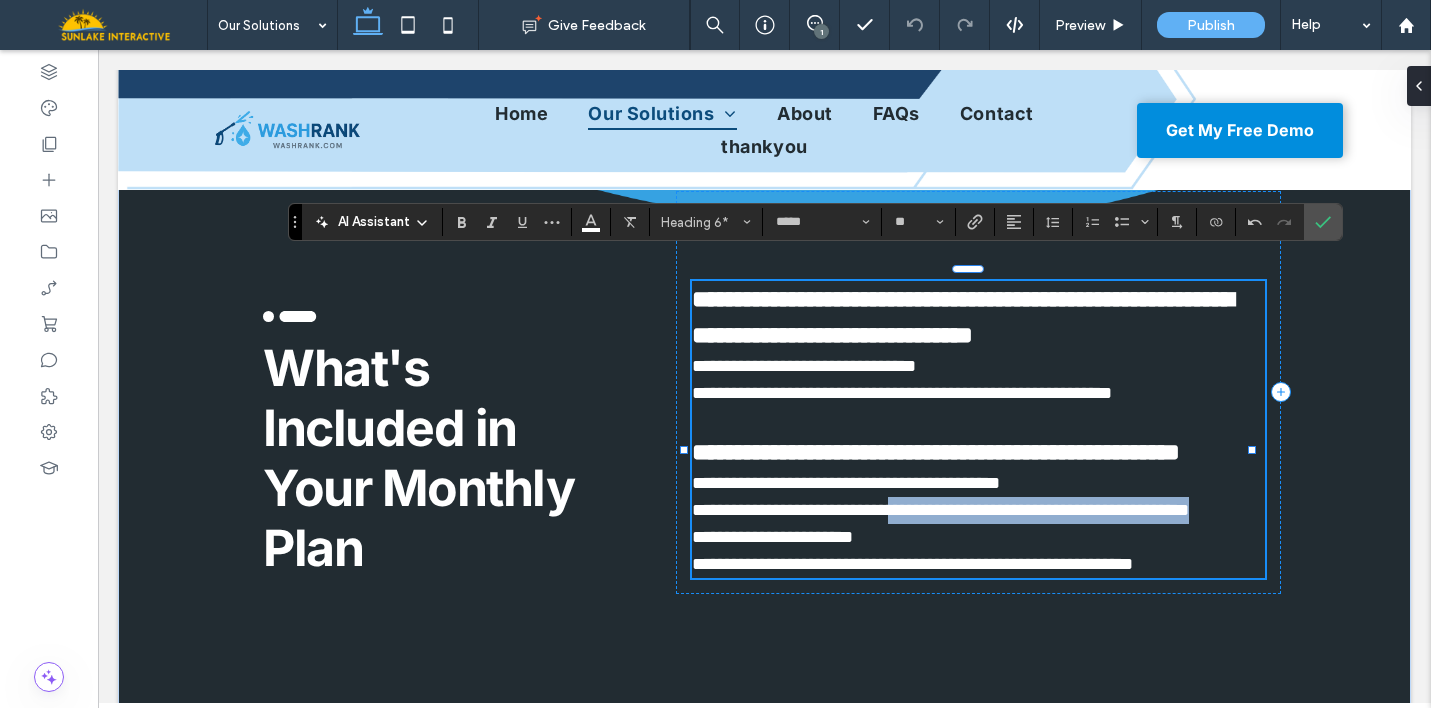 drag, startPoint x: 913, startPoint y: 524, endPoint x: 923, endPoint y: 548, distance: 26 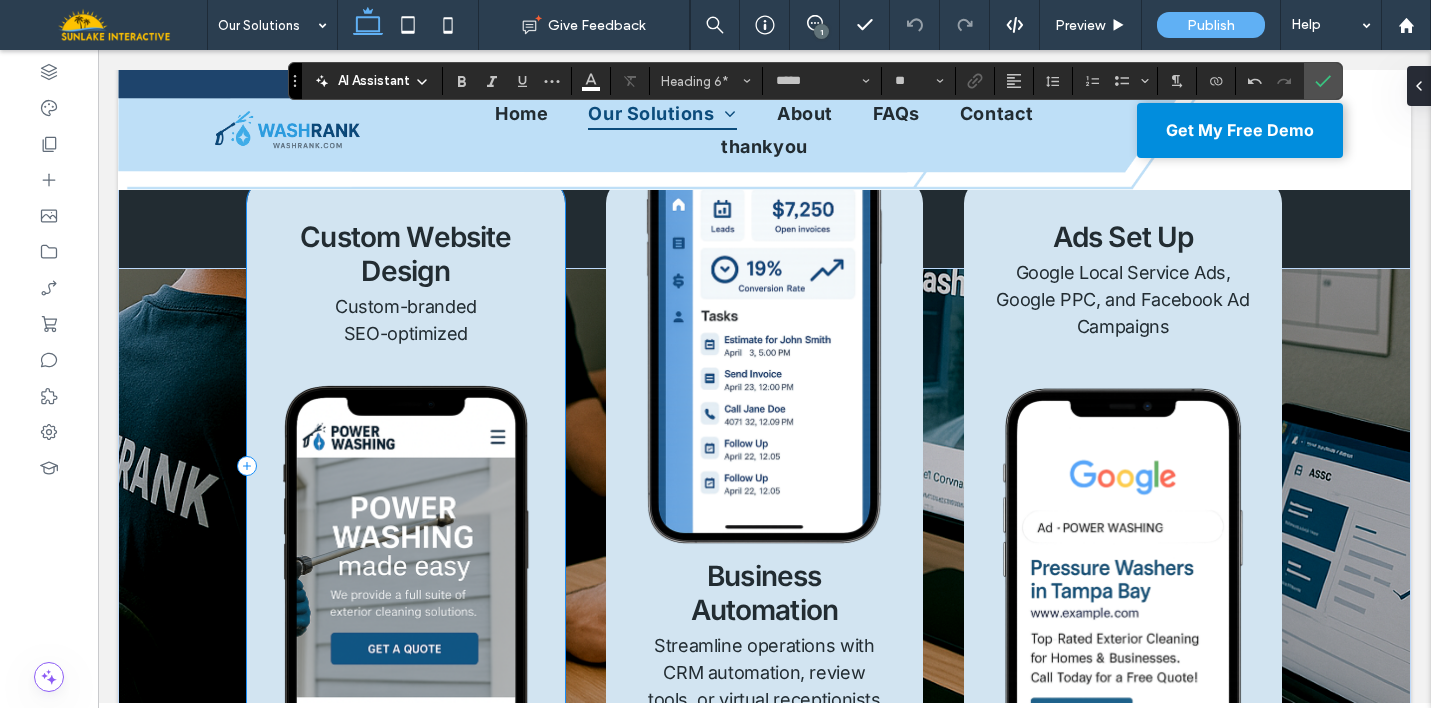 scroll, scrollTop: 1748, scrollLeft: 0, axis: vertical 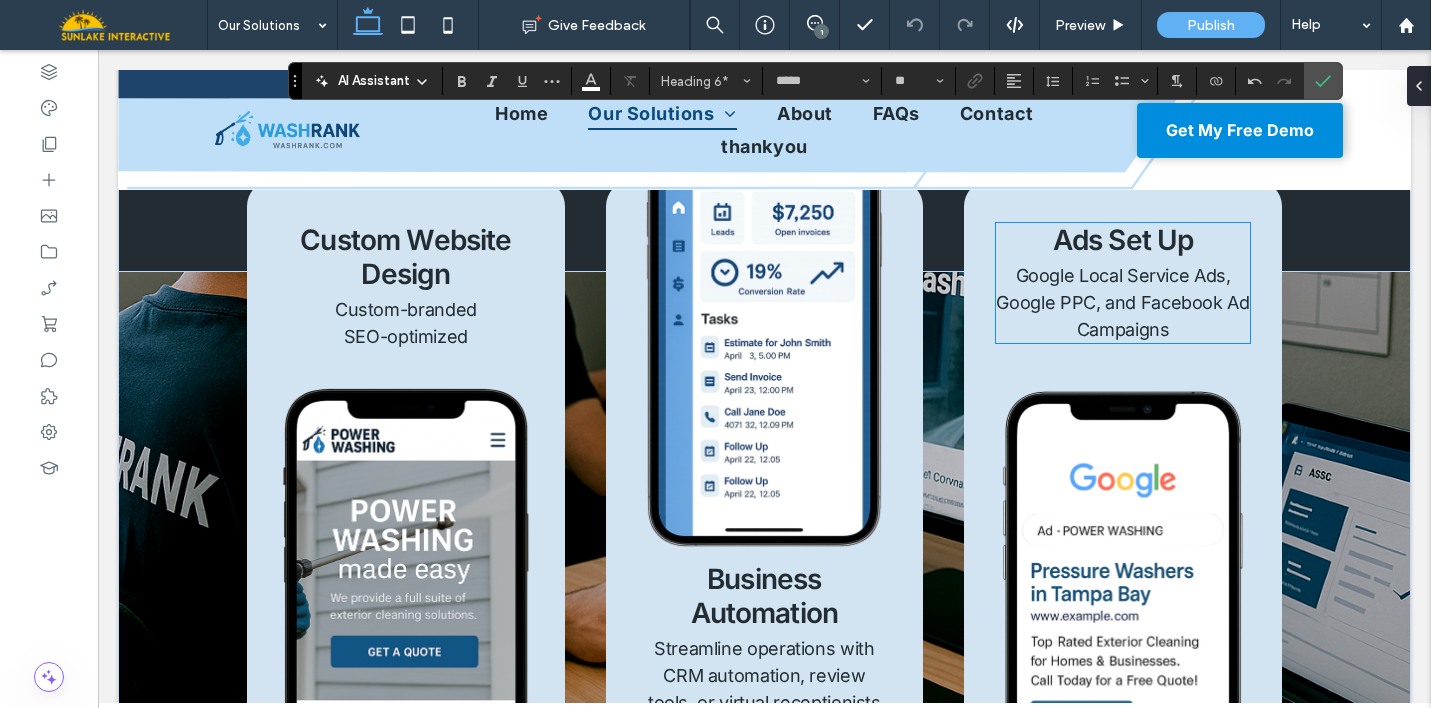 click on "Google Local Service Ads, Google PPC, and Facebook Ad Campaigns" at bounding box center [1122, 302] 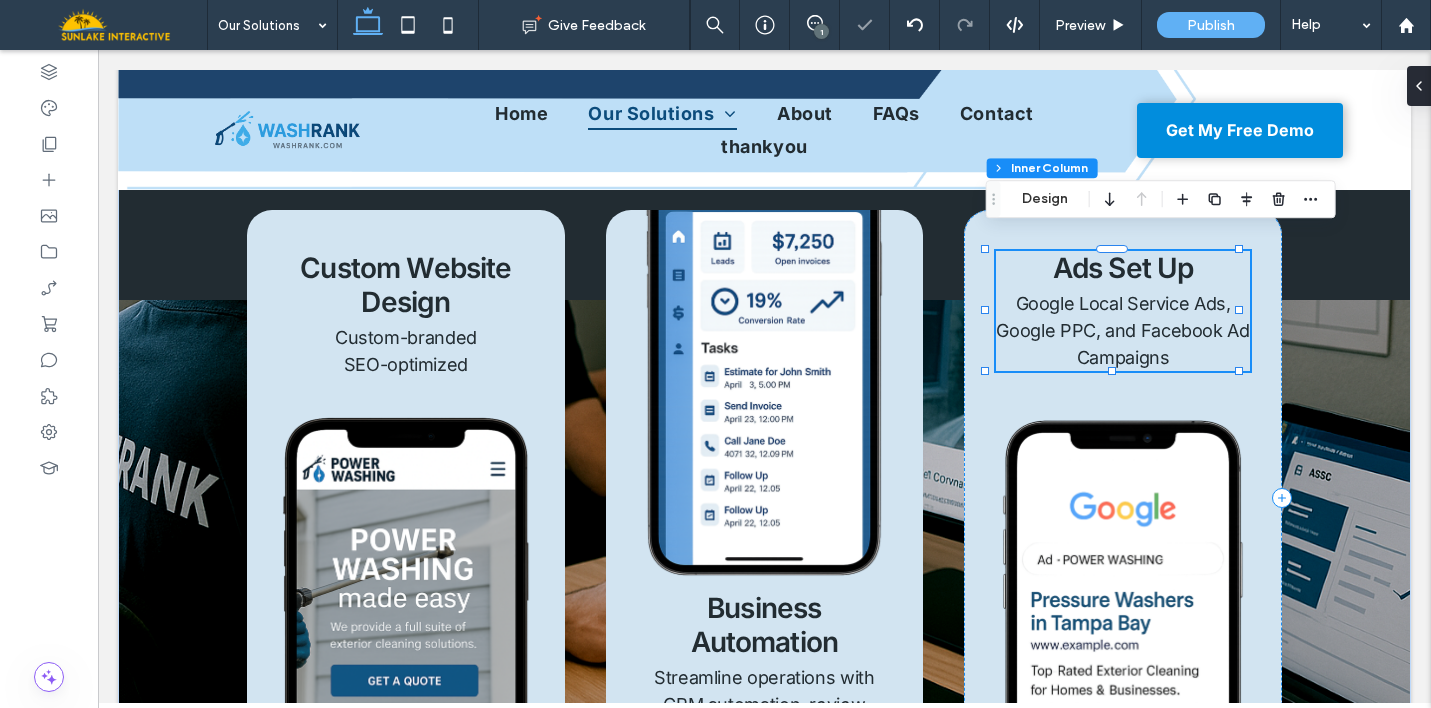 click on "Google Local Service Ads, Google PPC, and Facebook Ad Campaigns" at bounding box center (1122, 330) 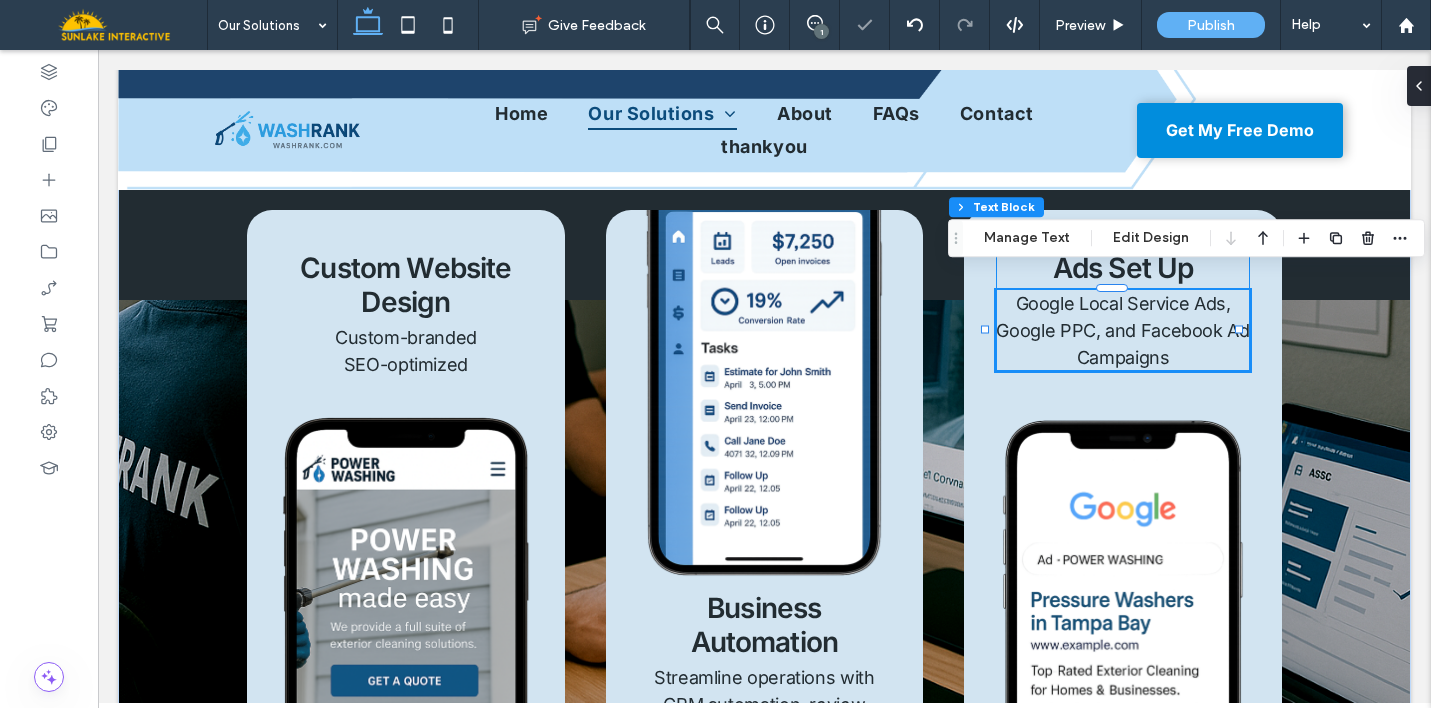 click on "Google Local Service Ads, Google PPC, and Facebook Ad Campaigns" at bounding box center [1122, 330] 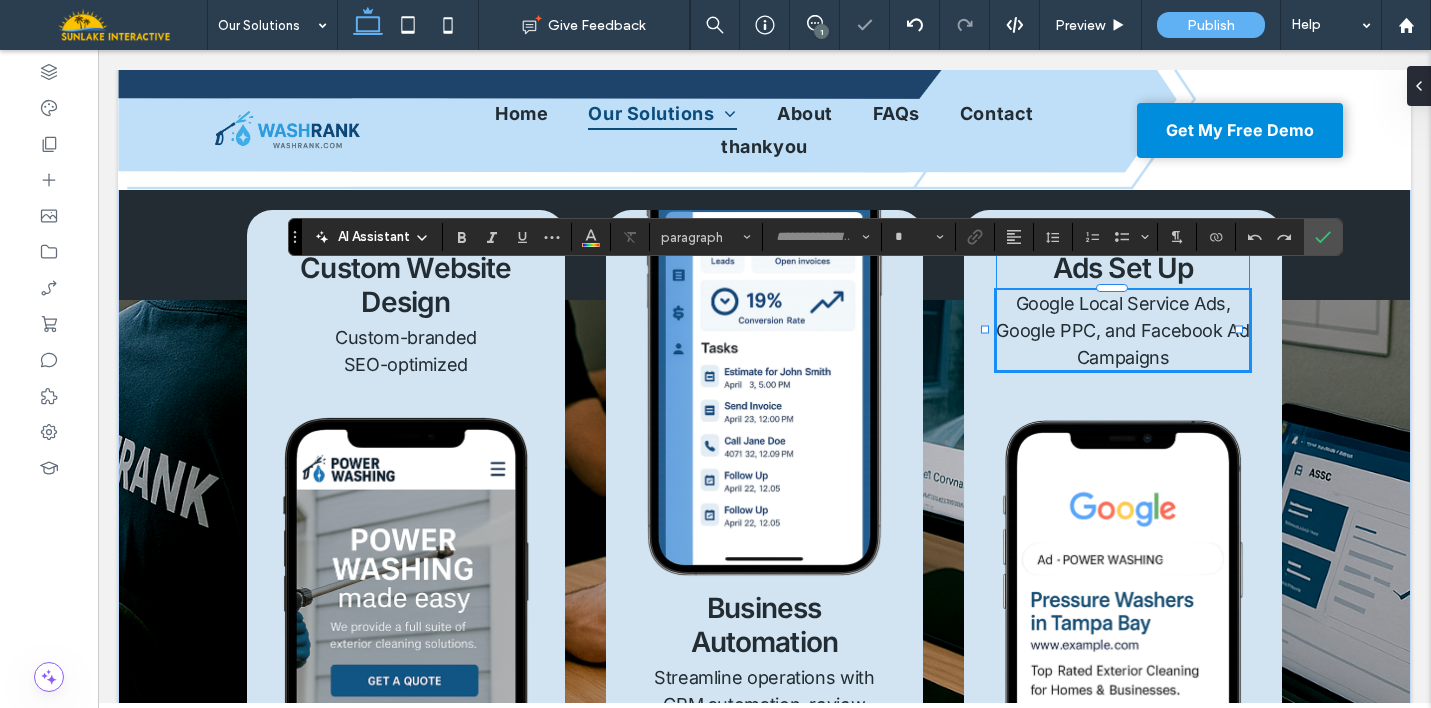 type on "*****" 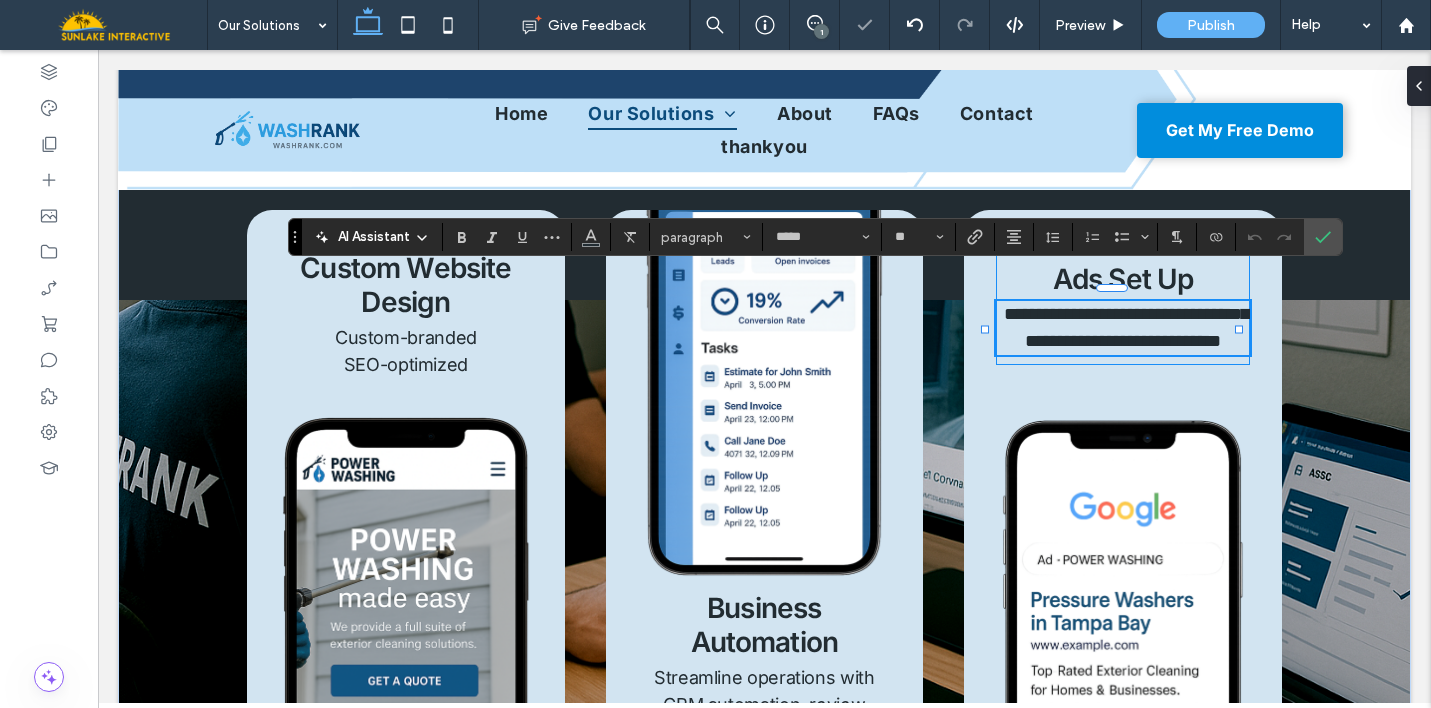 click on "**********" at bounding box center (1126, 327) 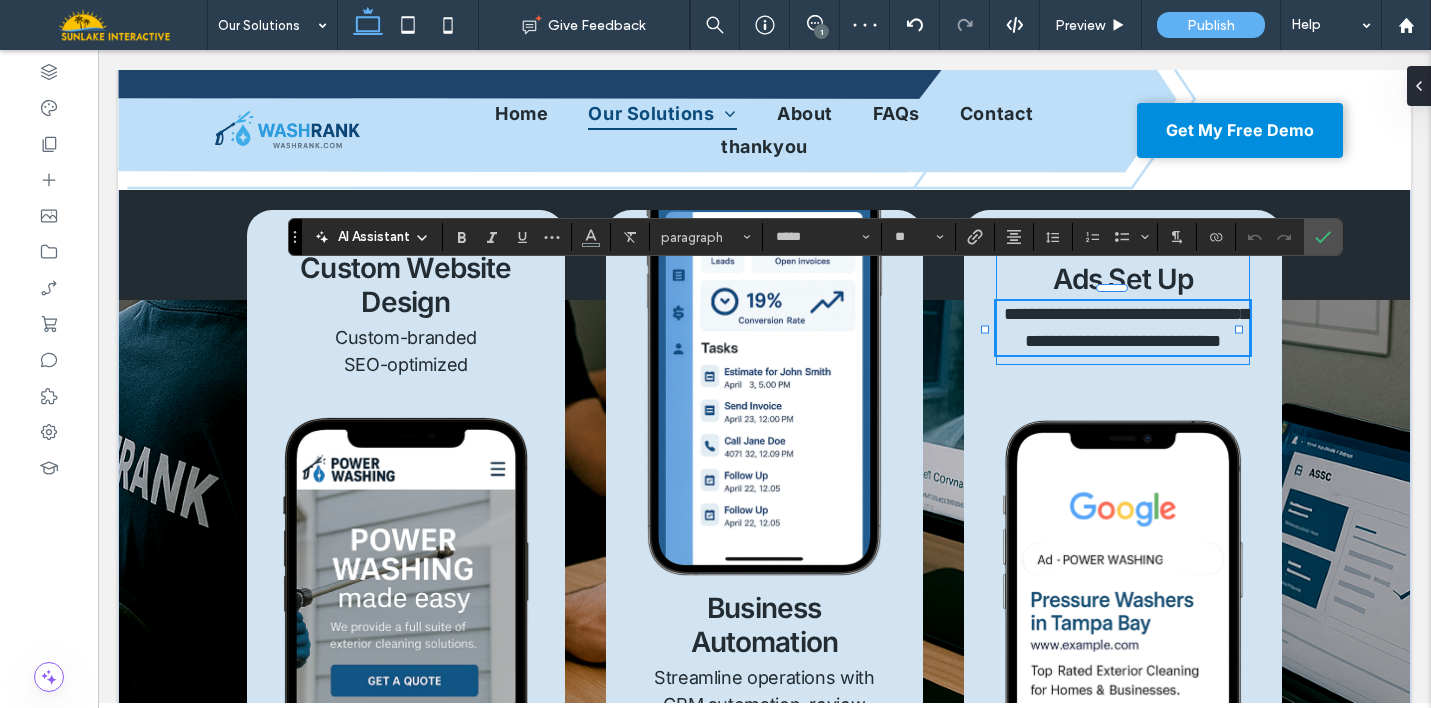 click on "**********" at bounding box center [1126, 327] 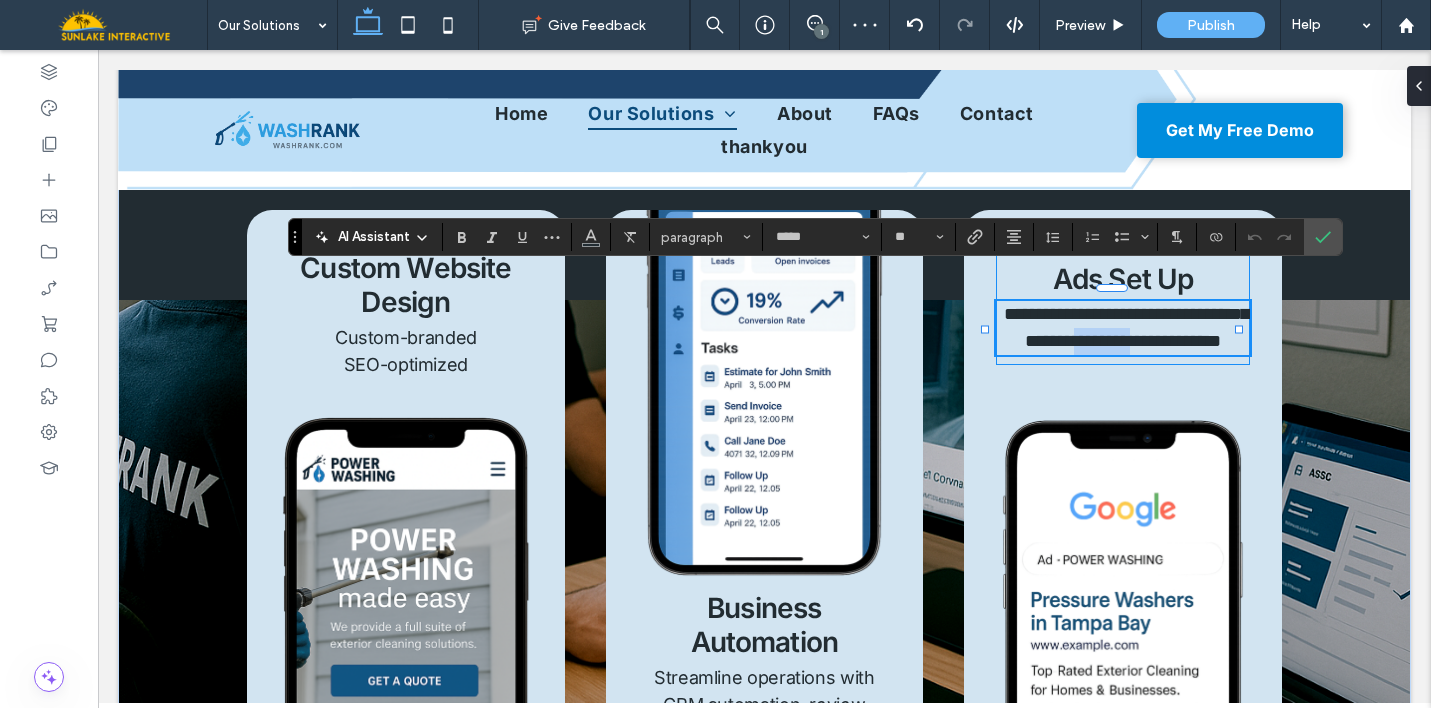 type 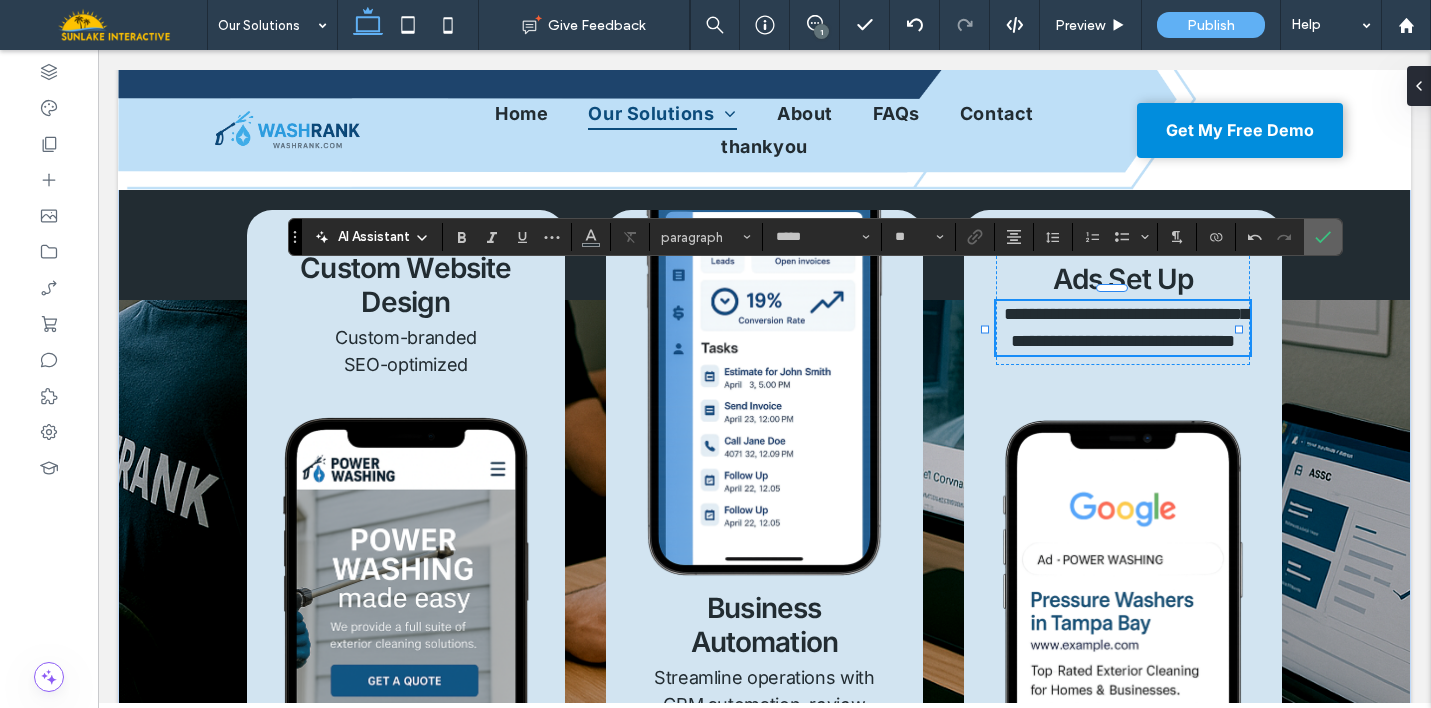 click 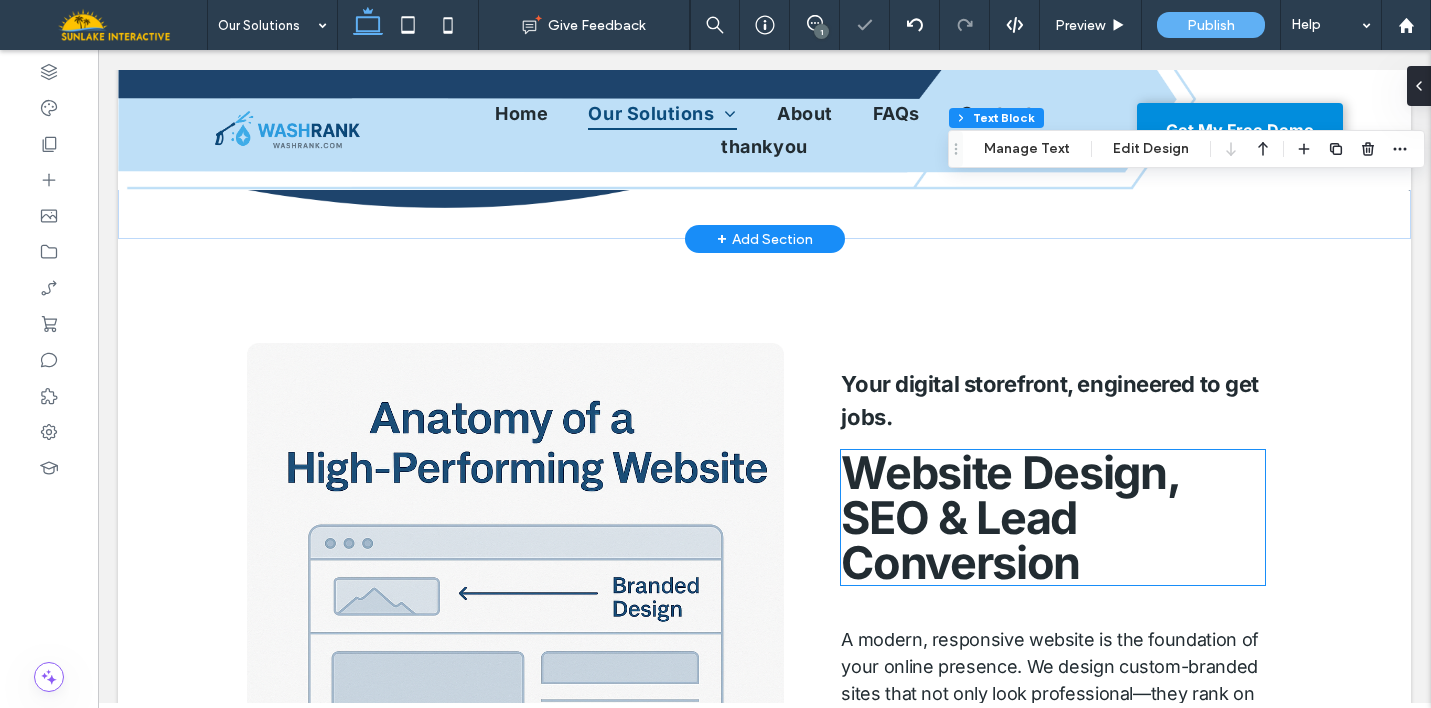 scroll, scrollTop: 2428, scrollLeft: 0, axis: vertical 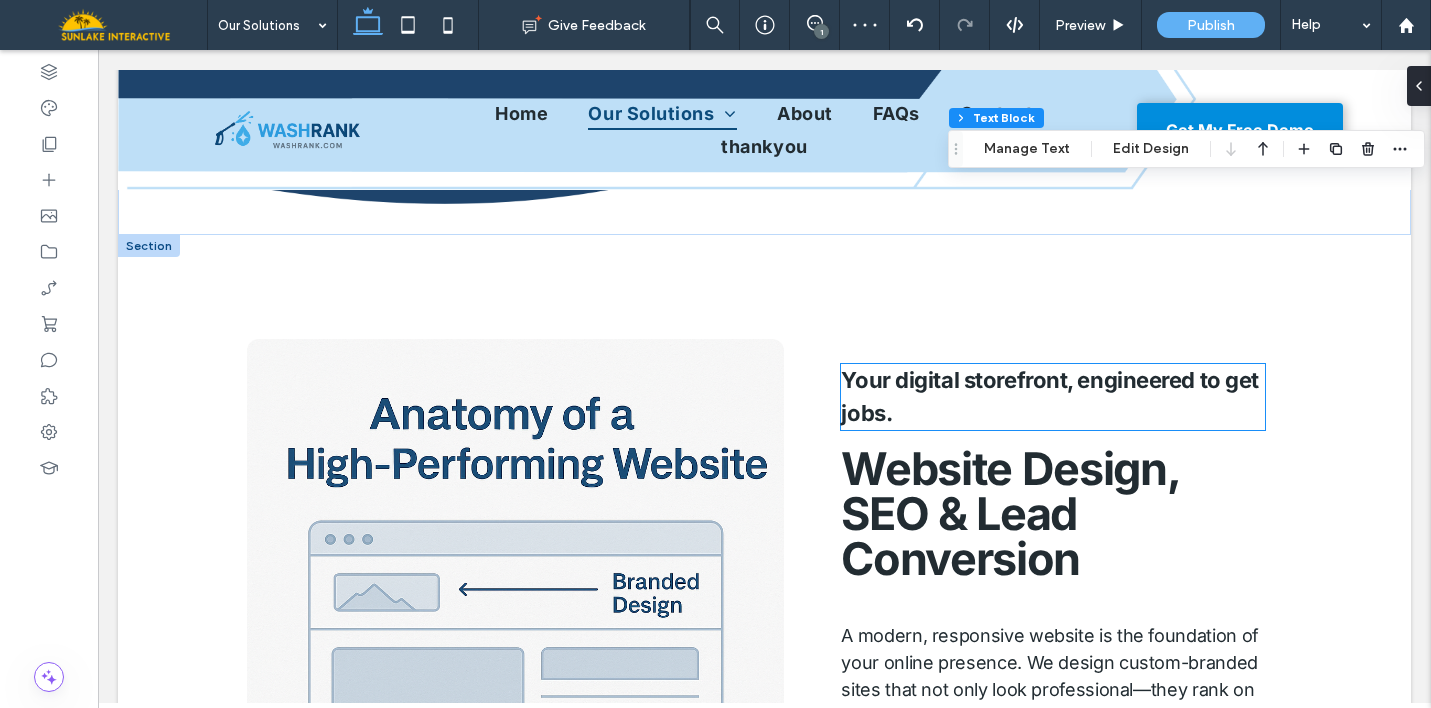 click on "Your digital storefront, engineered to get jobs." at bounding box center [1050, 396] 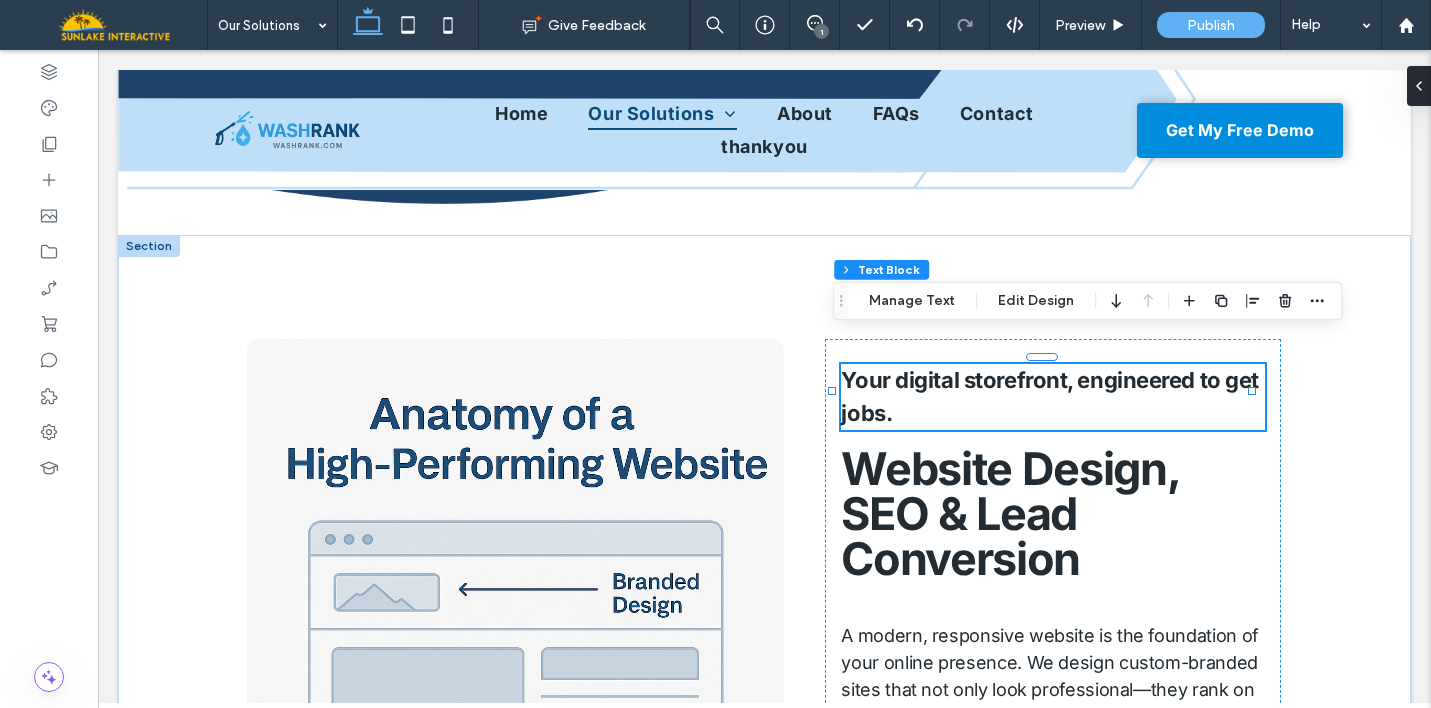 click on "Your digital storefront, engineered to get jobs." at bounding box center (1050, 396) 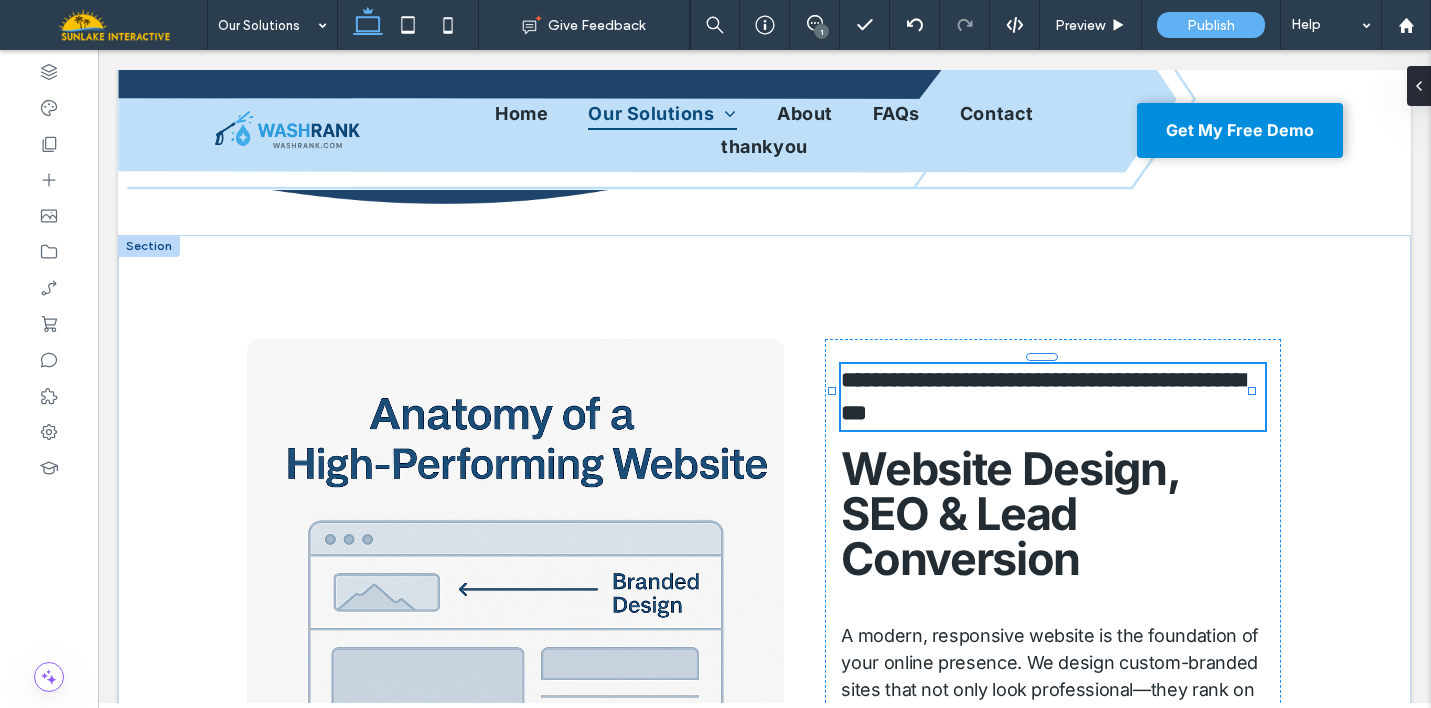 type on "*****" 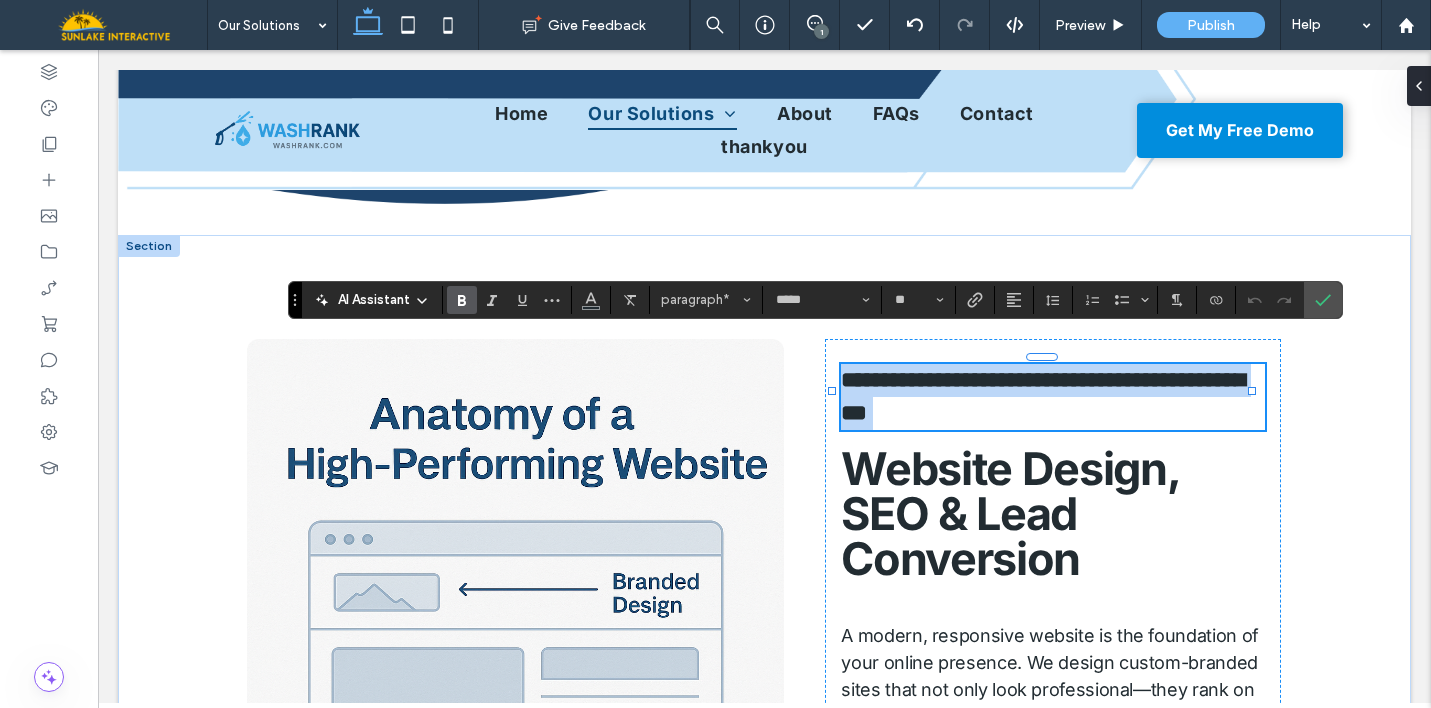 click on "**********" at bounding box center (1043, 396) 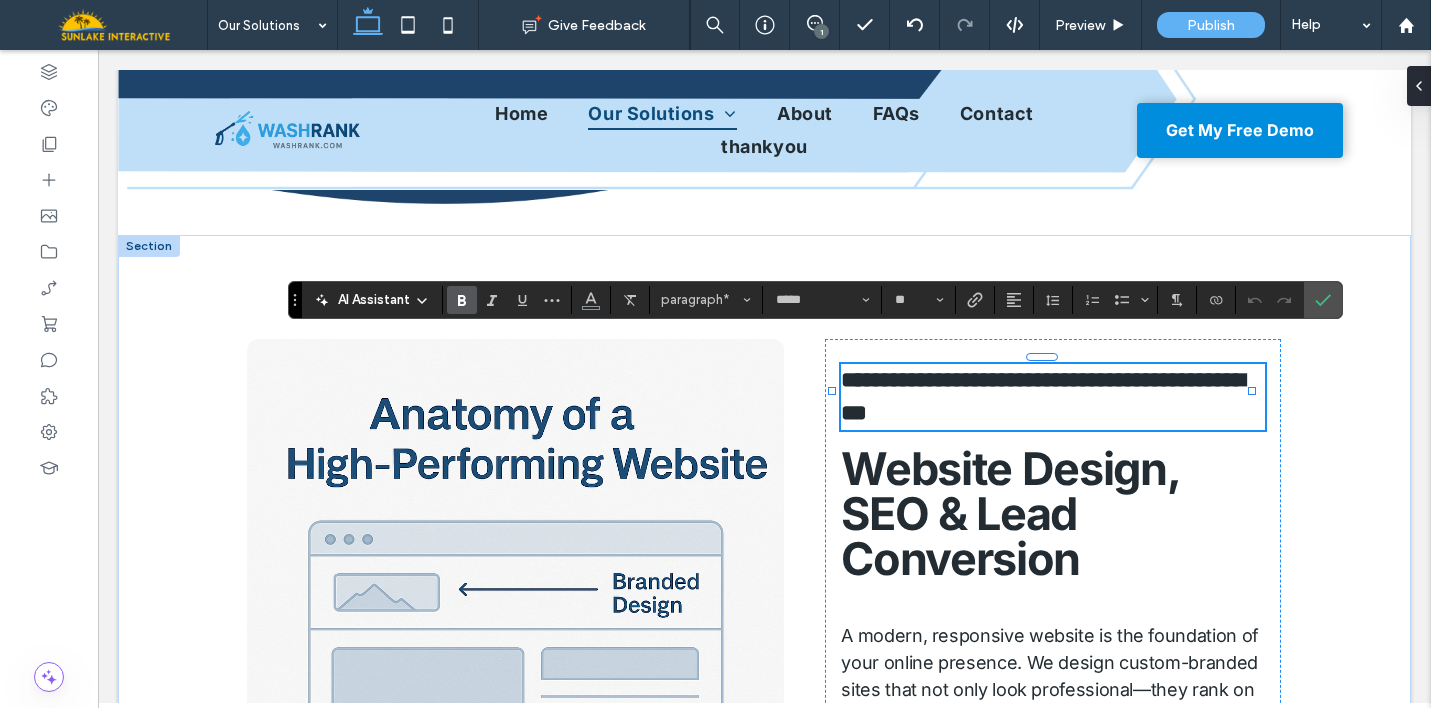 click on "**********" at bounding box center [1043, 396] 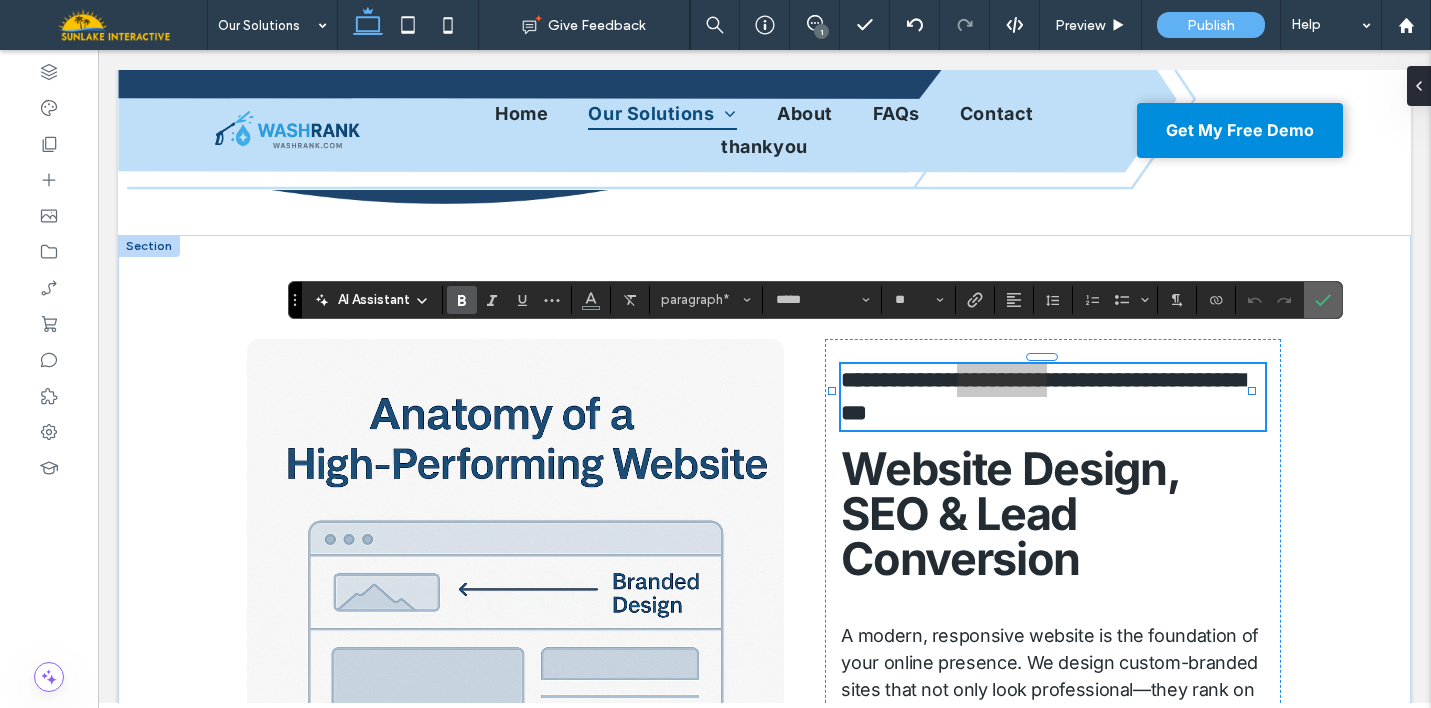 click at bounding box center [1323, 300] 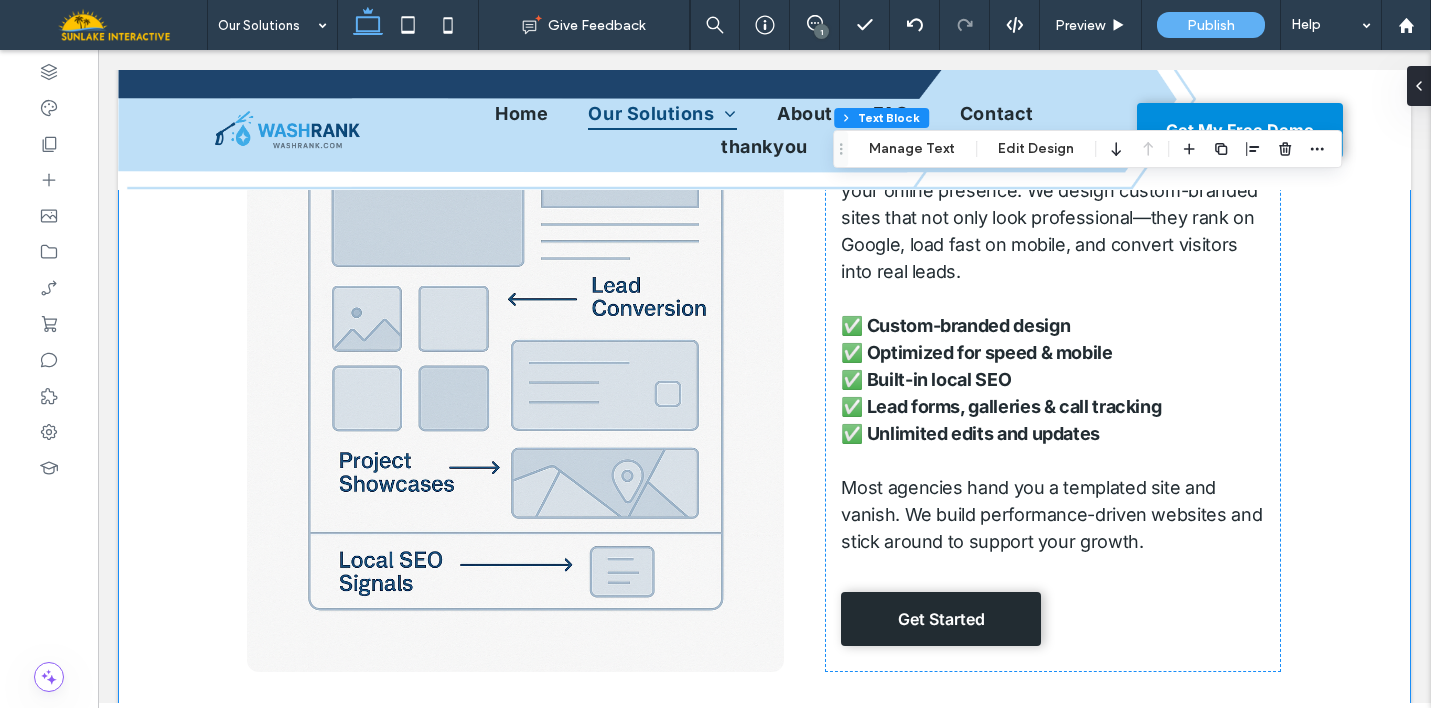 scroll, scrollTop: 2914, scrollLeft: 0, axis: vertical 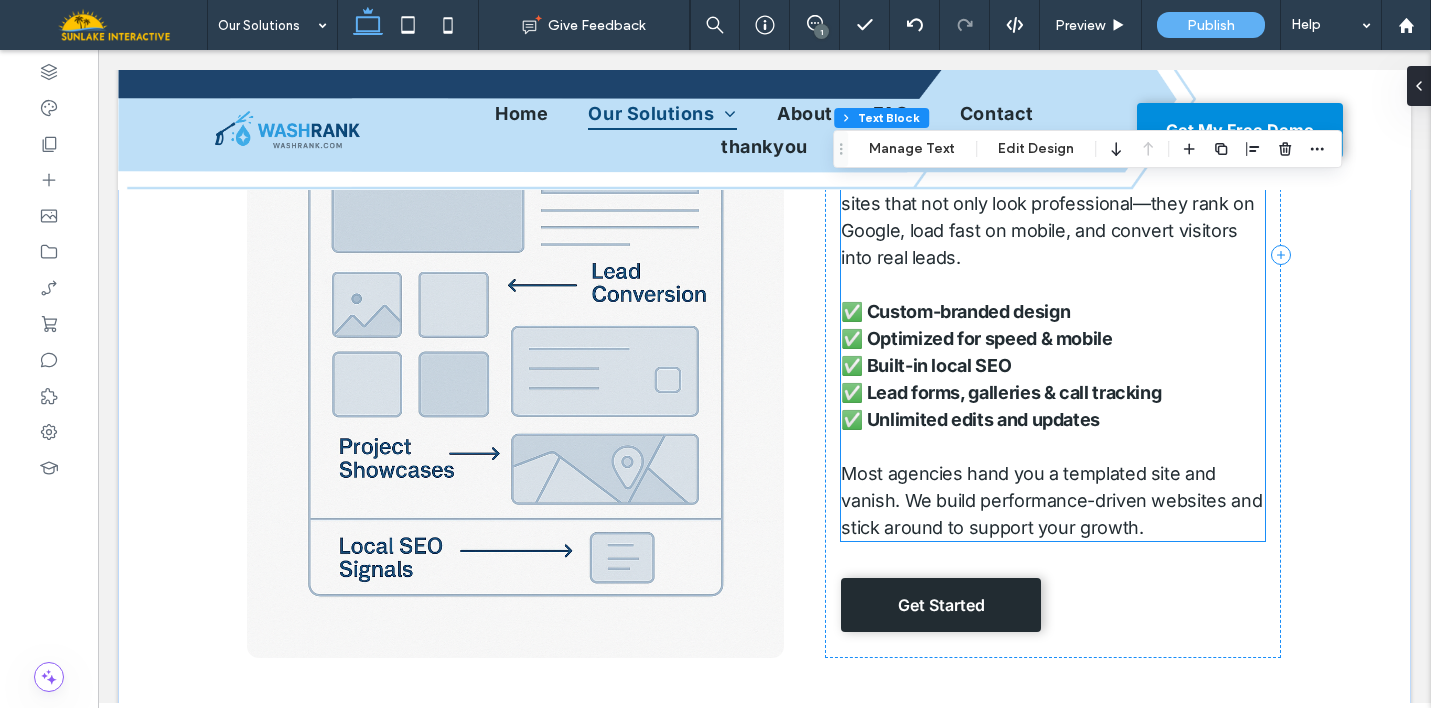 click on "✅ Custom-branded design ✅ Optimized for speed & mobile ✅ Built-in local SEO ✅ Lead forms, galleries & call tracking ✅ Unlimited edits and updates" at bounding box center [1001, 365] 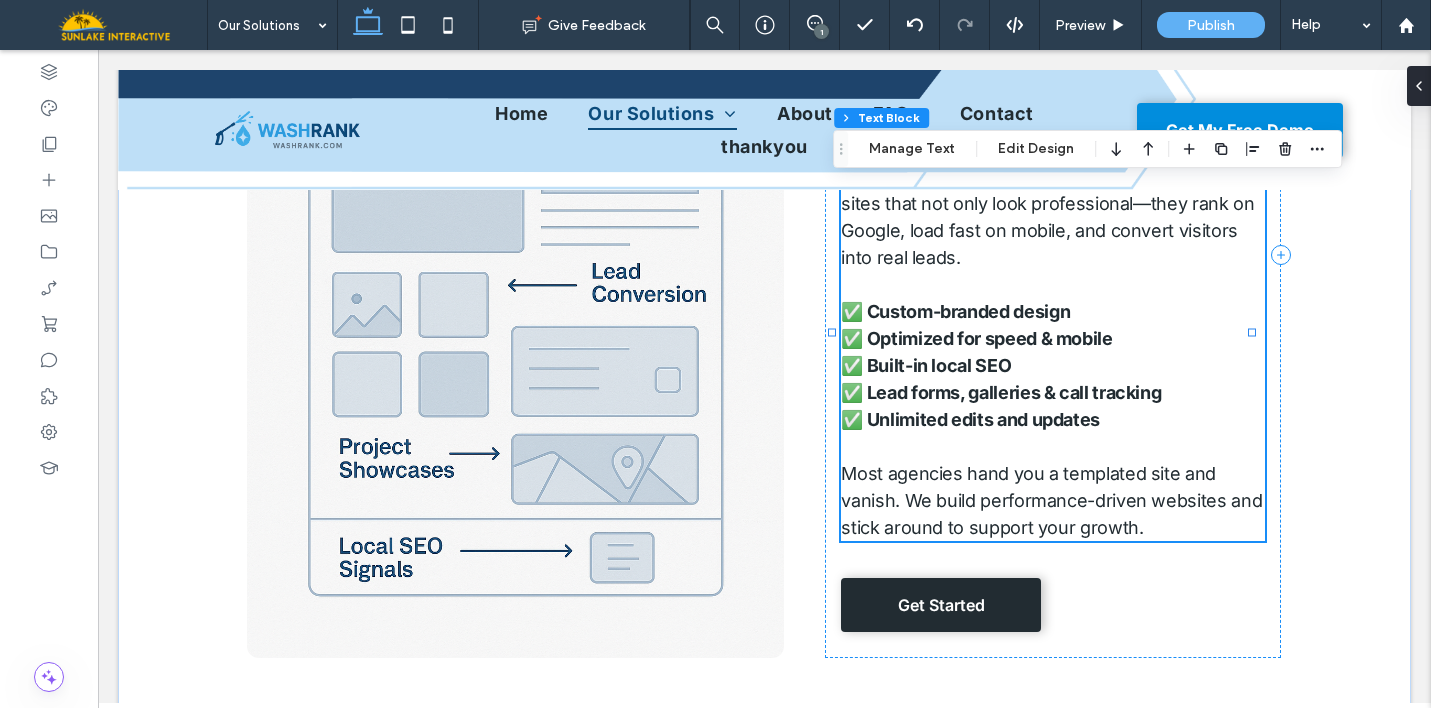 click on "✅ Custom-branded design ✅ Optimized for speed & mobile ✅ Built-in local SEO ✅ Lead forms, galleries & call tracking ✅ Unlimited edits and updates" at bounding box center [1001, 365] 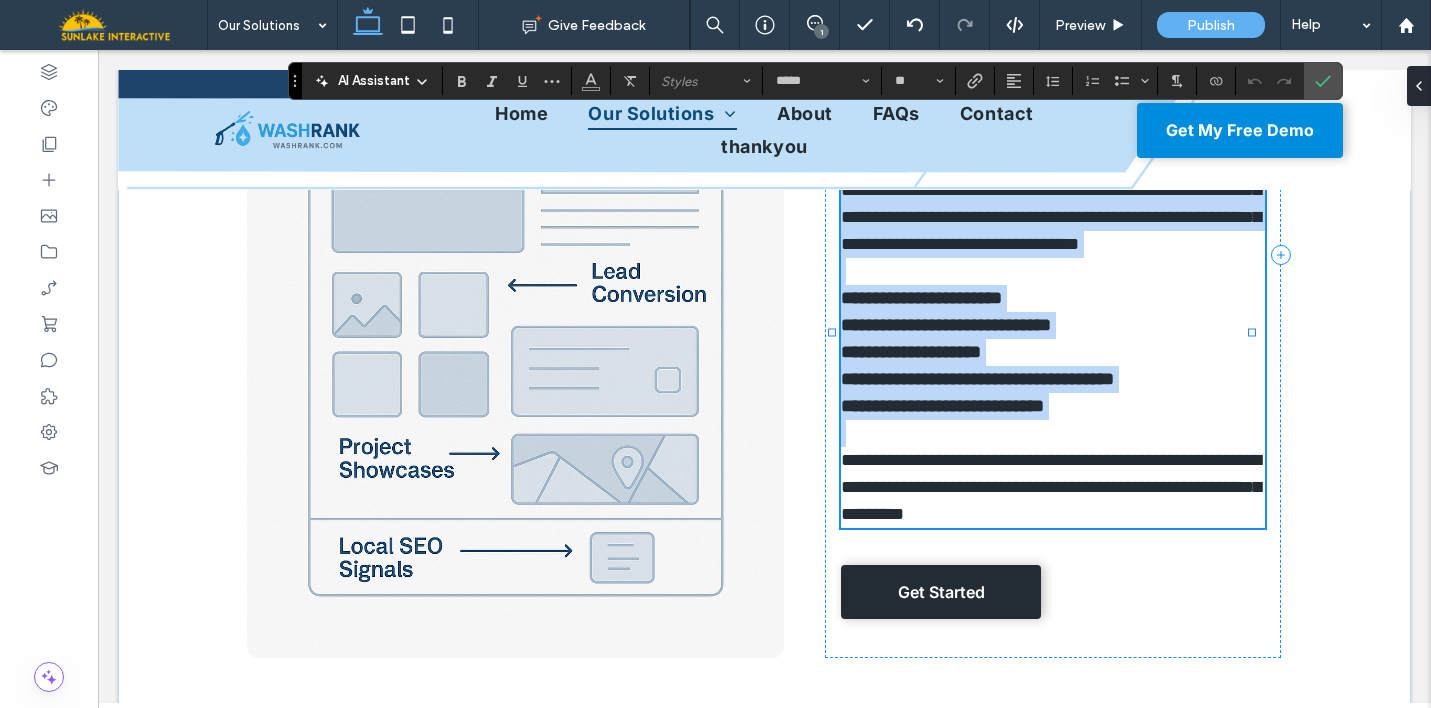 click on "**********" at bounding box center [977, 352] 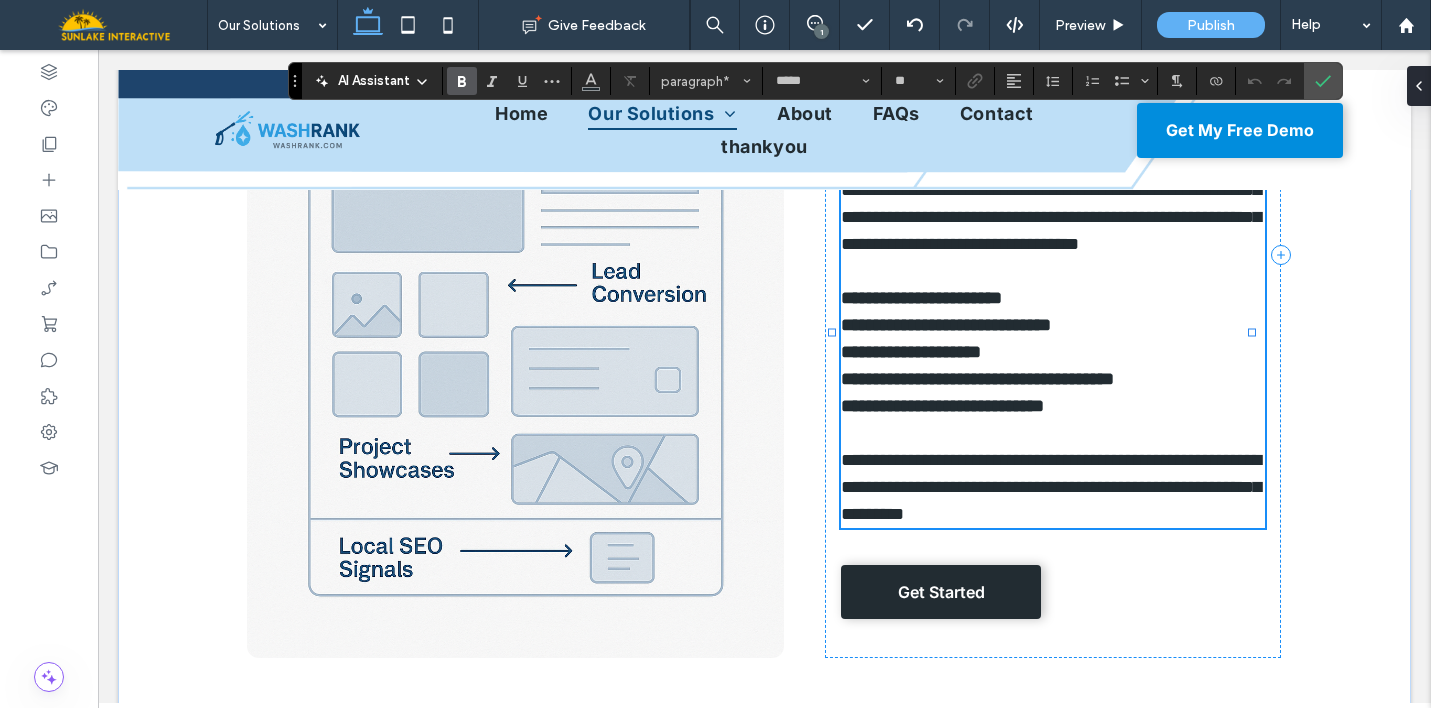 click on "**********" at bounding box center [977, 352] 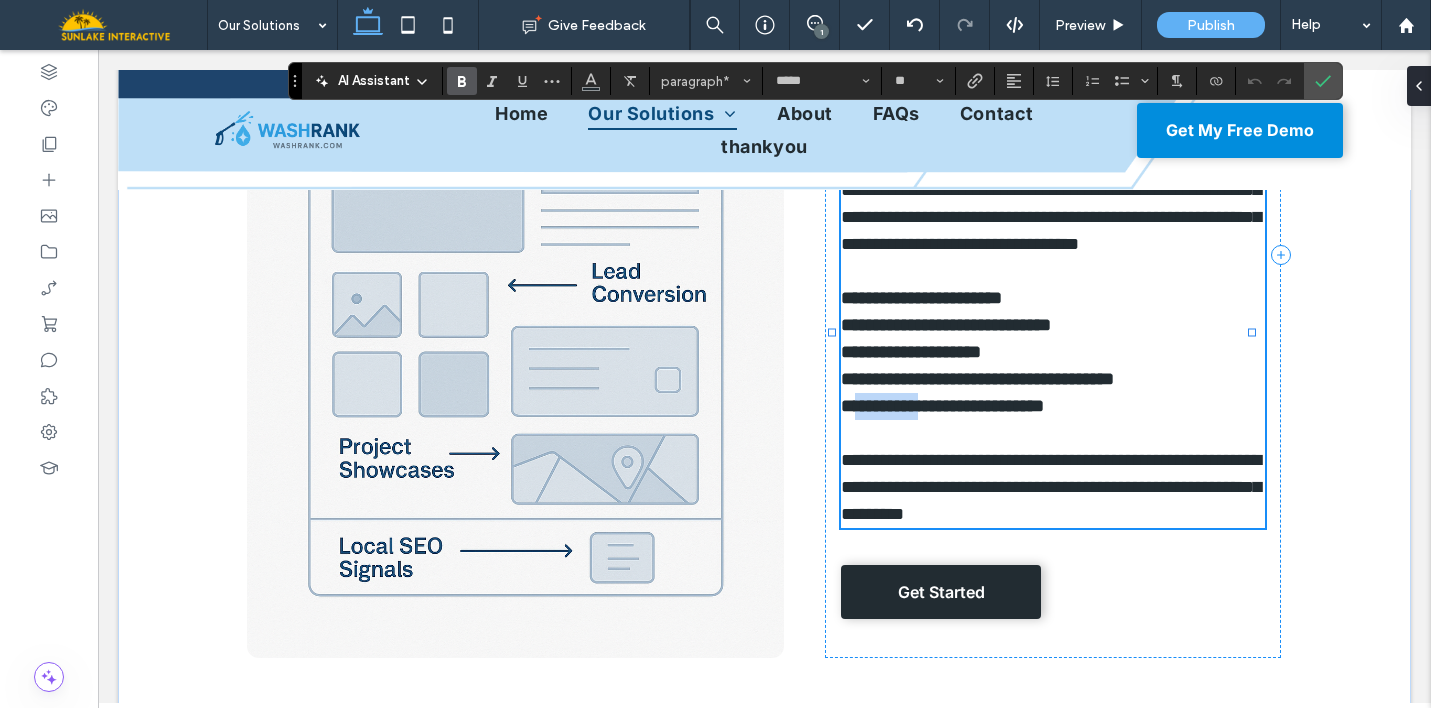 type 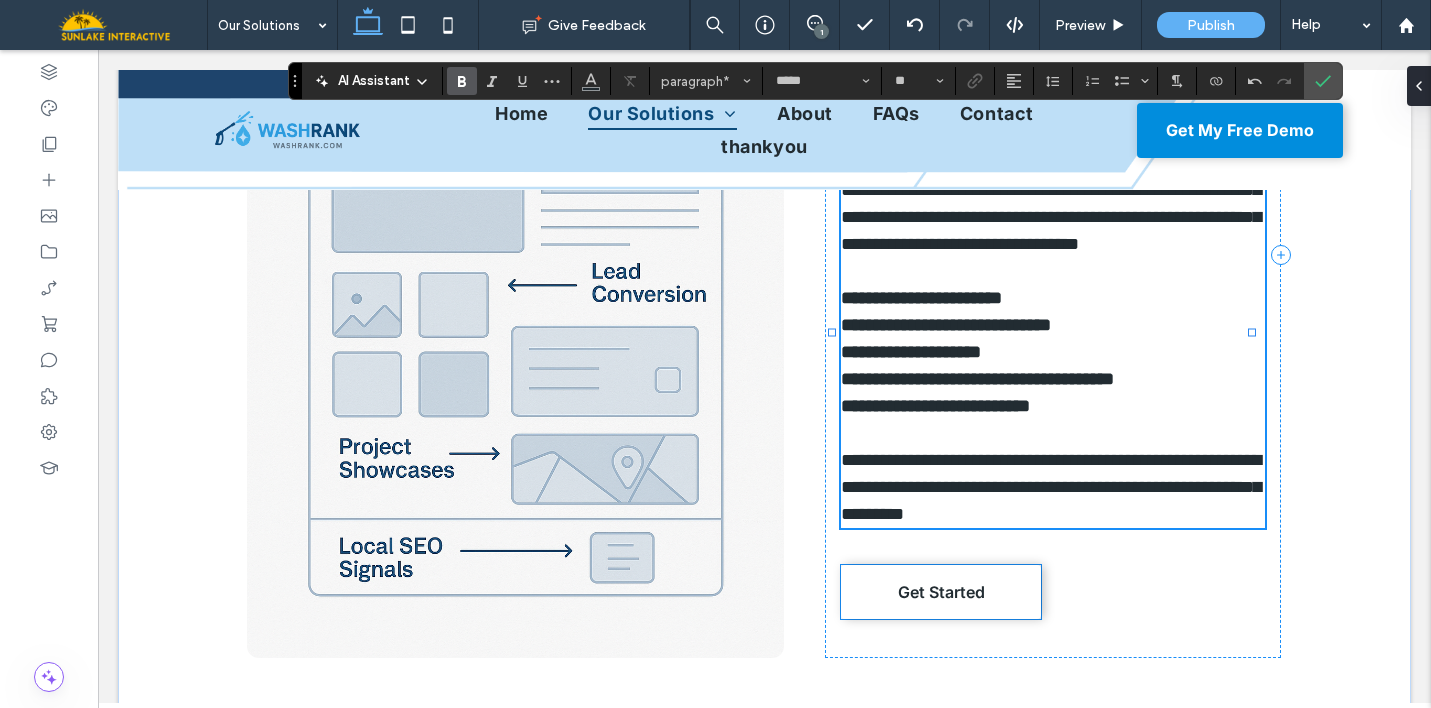 click on "Get Started" at bounding box center [941, 592] 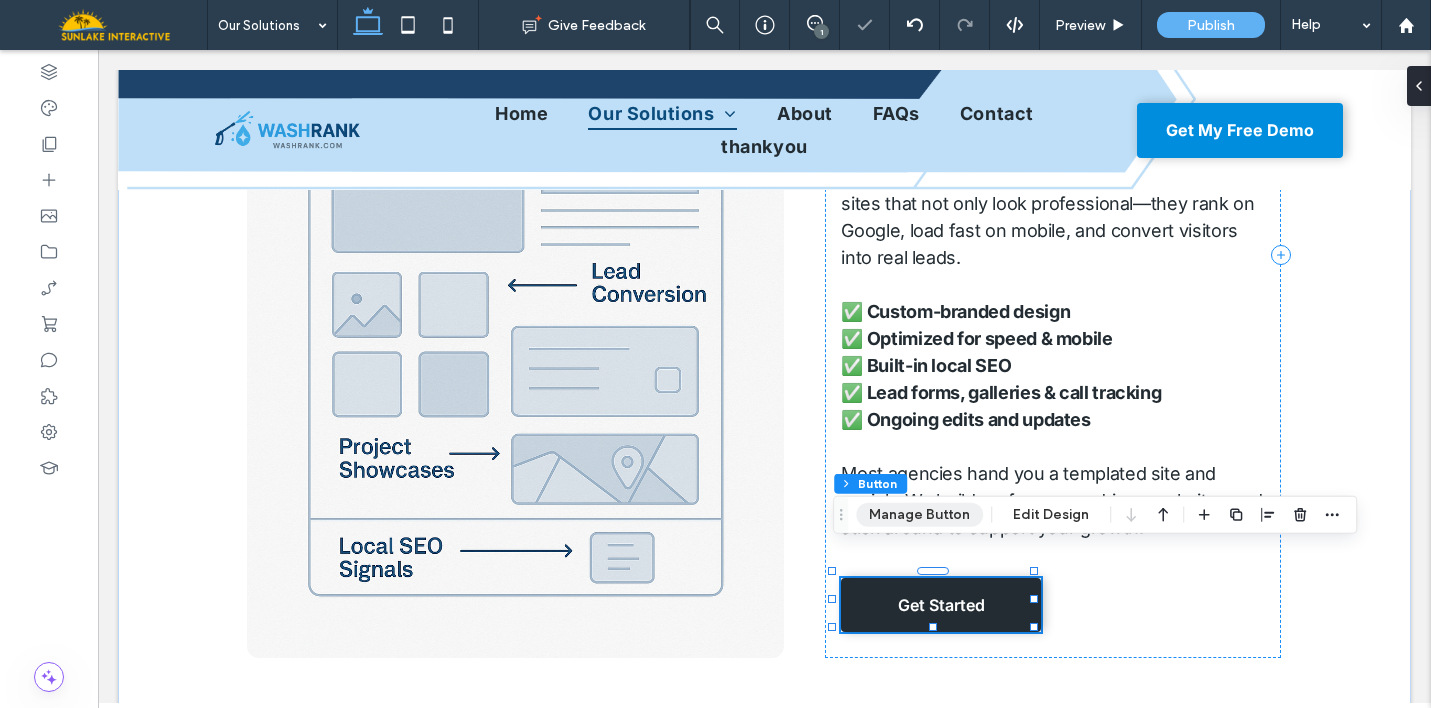 click on "Manage Button" at bounding box center (919, 515) 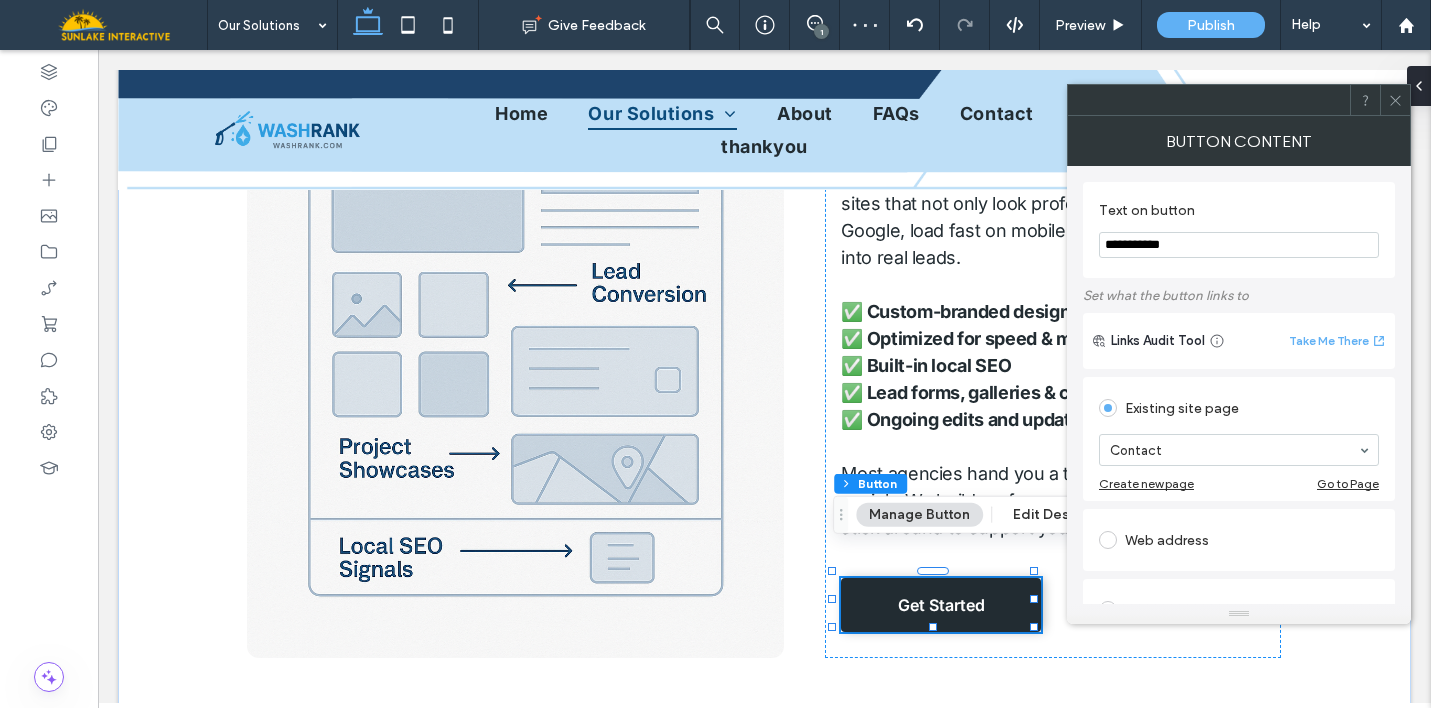 click at bounding box center (1395, 100) 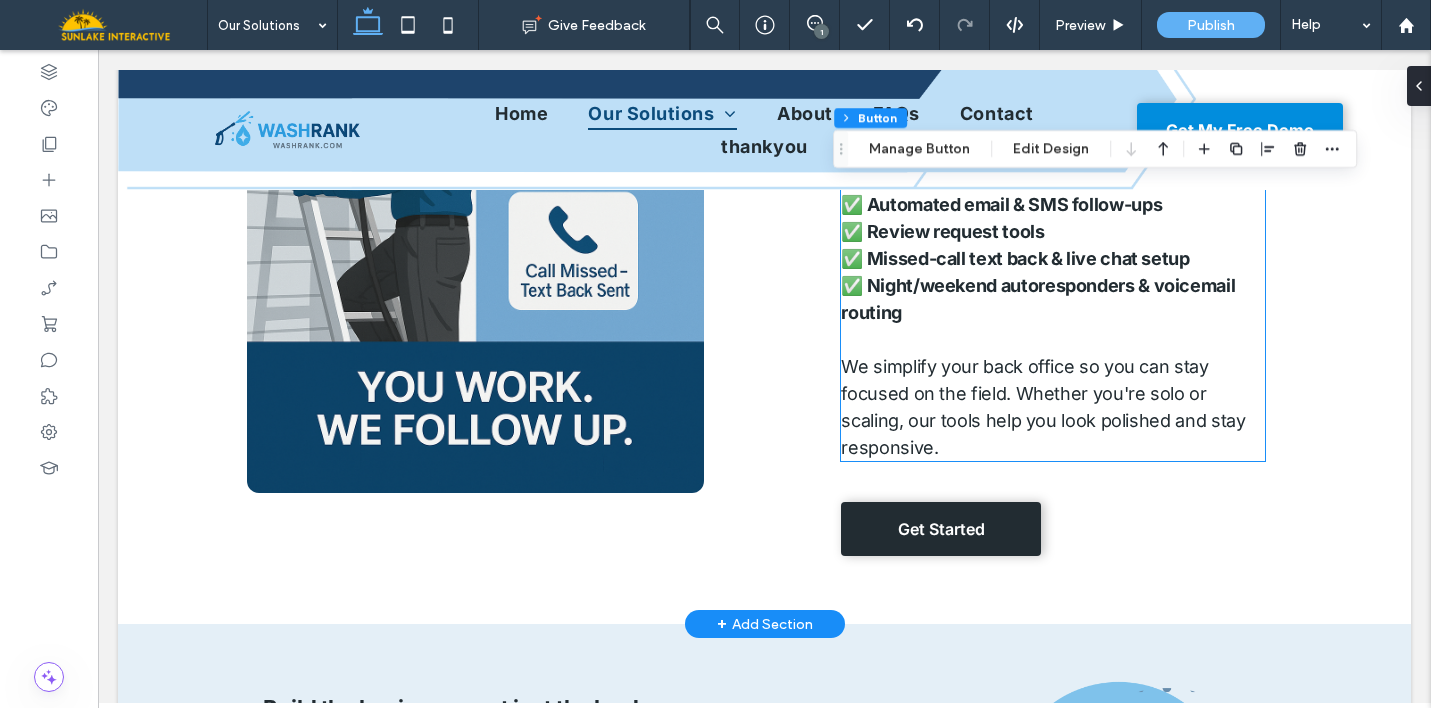 scroll, scrollTop: 4931, scrollLeft: 0, axis: vertical 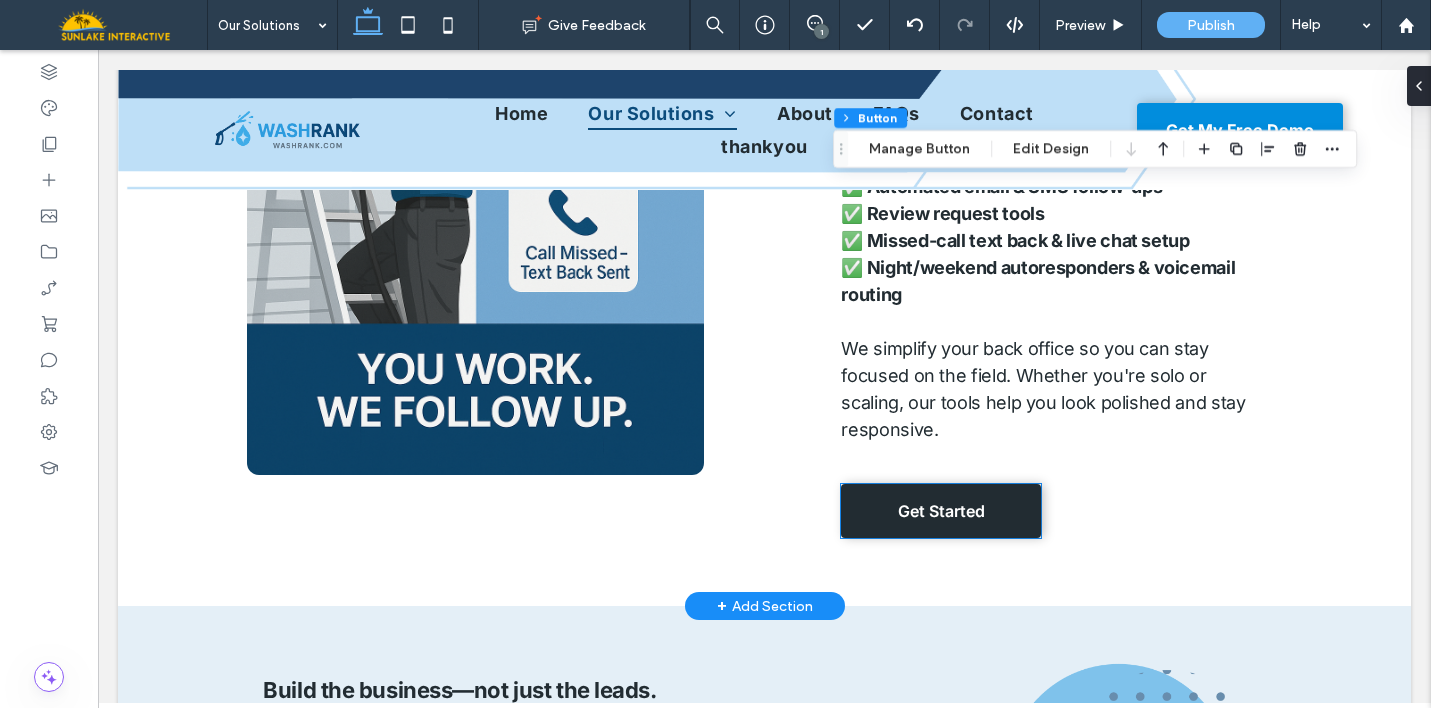 click on "Get Started" at bounding box center (941, 511) 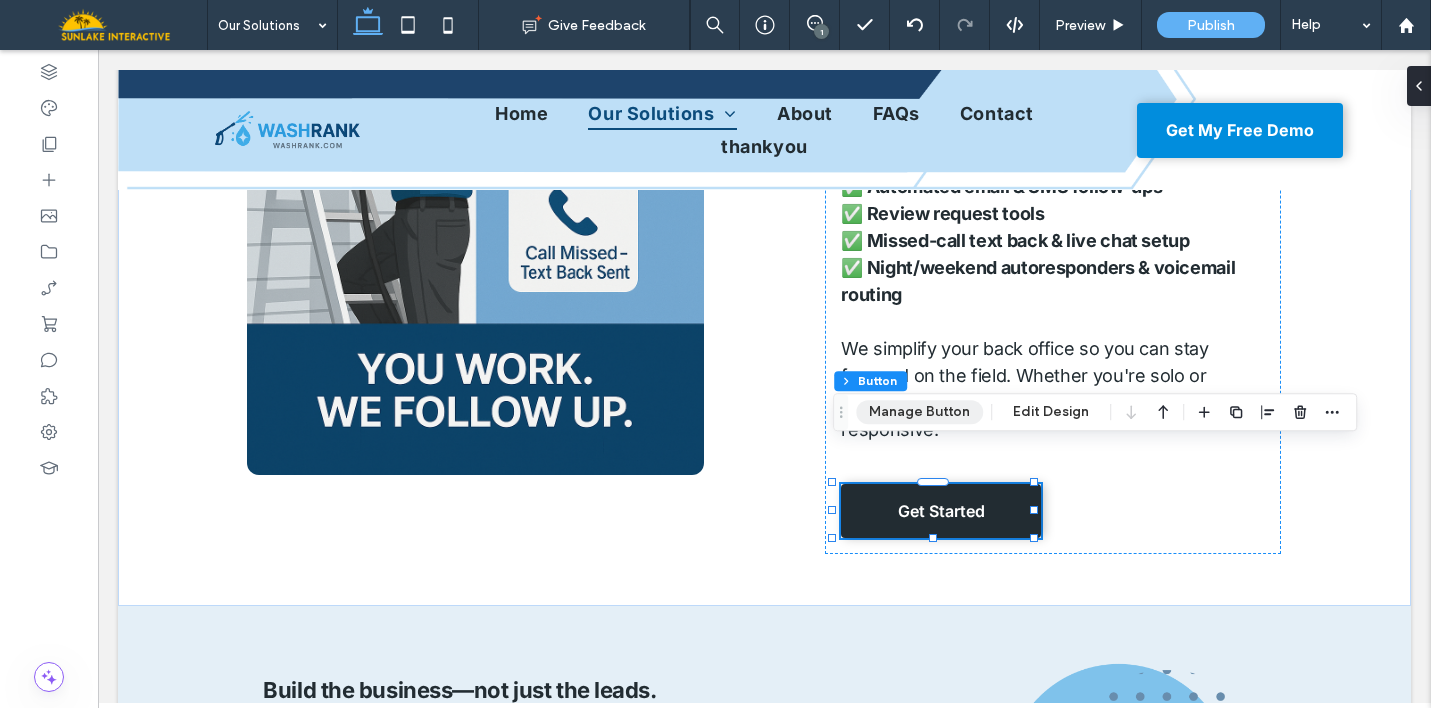 click on "Manage Button" at bounding box center [919, 412] 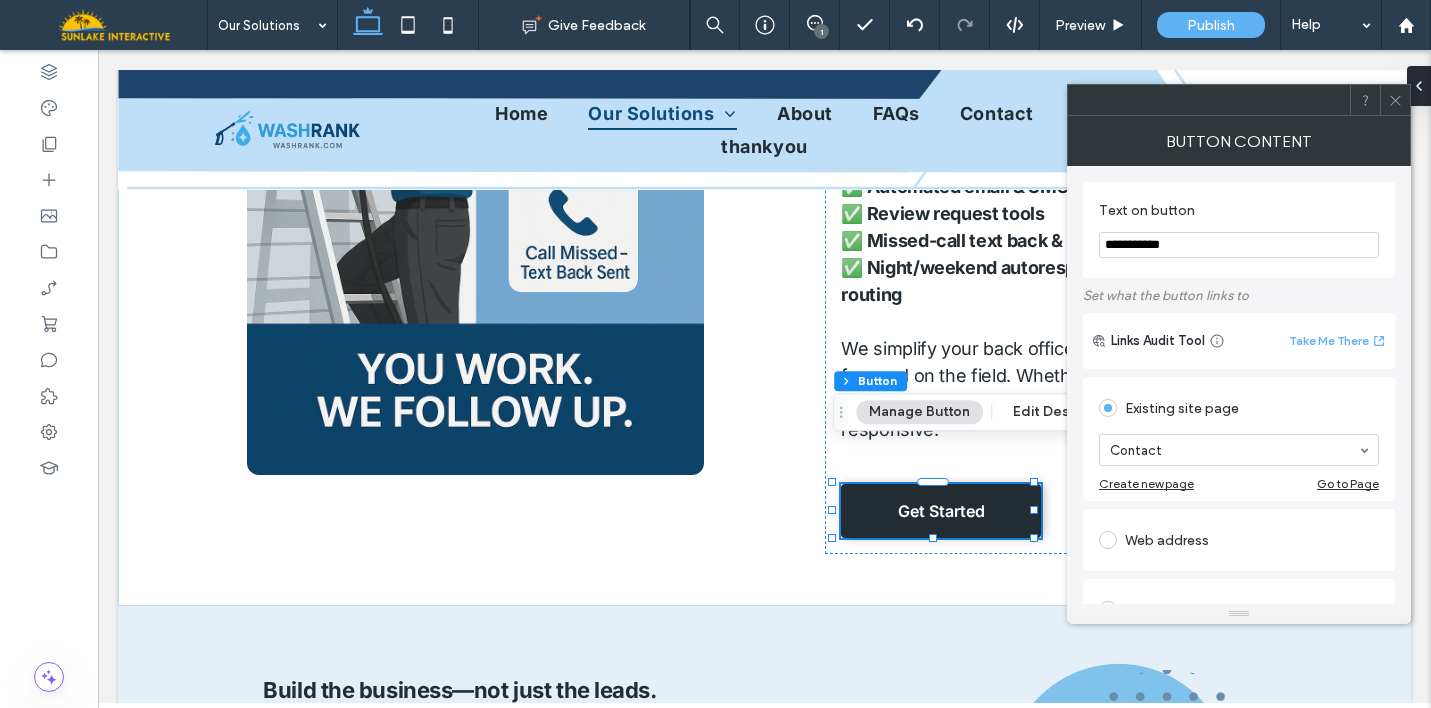 click 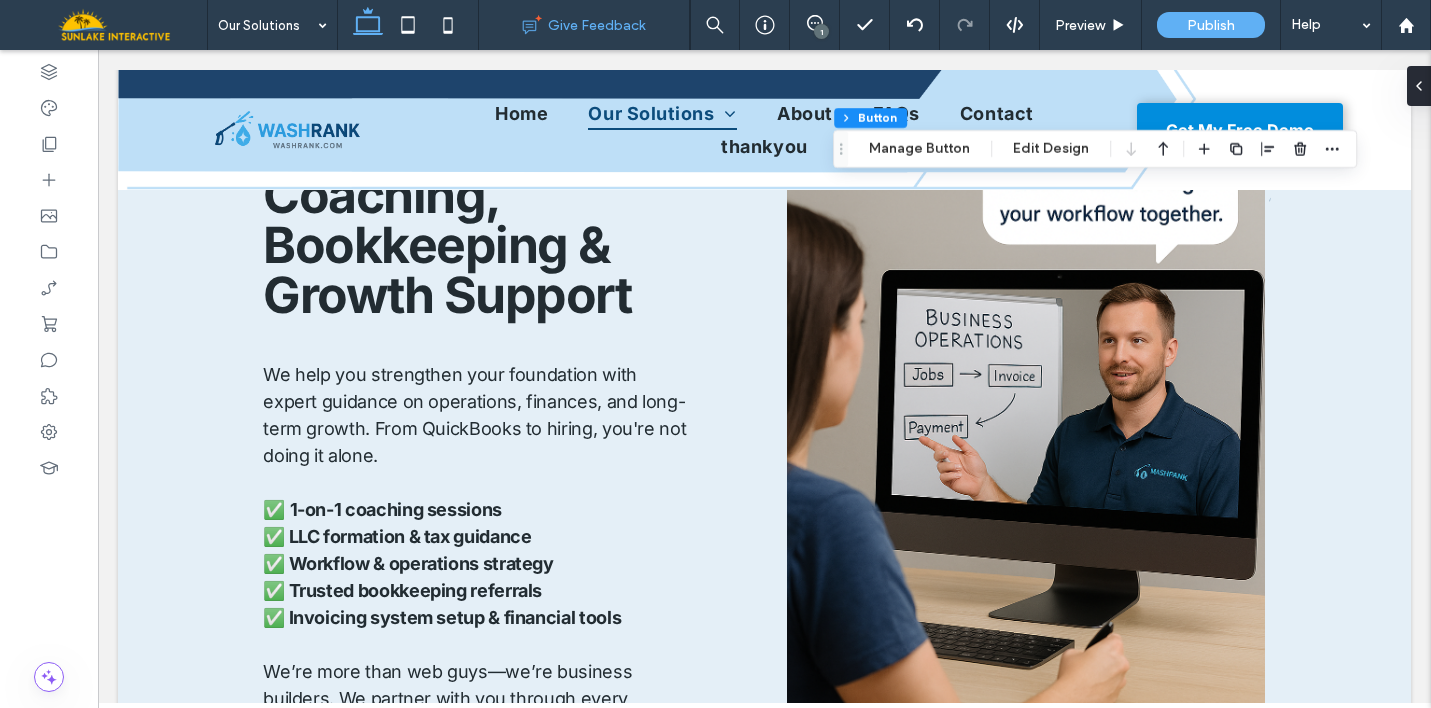 scroll, scrollTop: 5542, scrollLeft: 0, axis: vertical 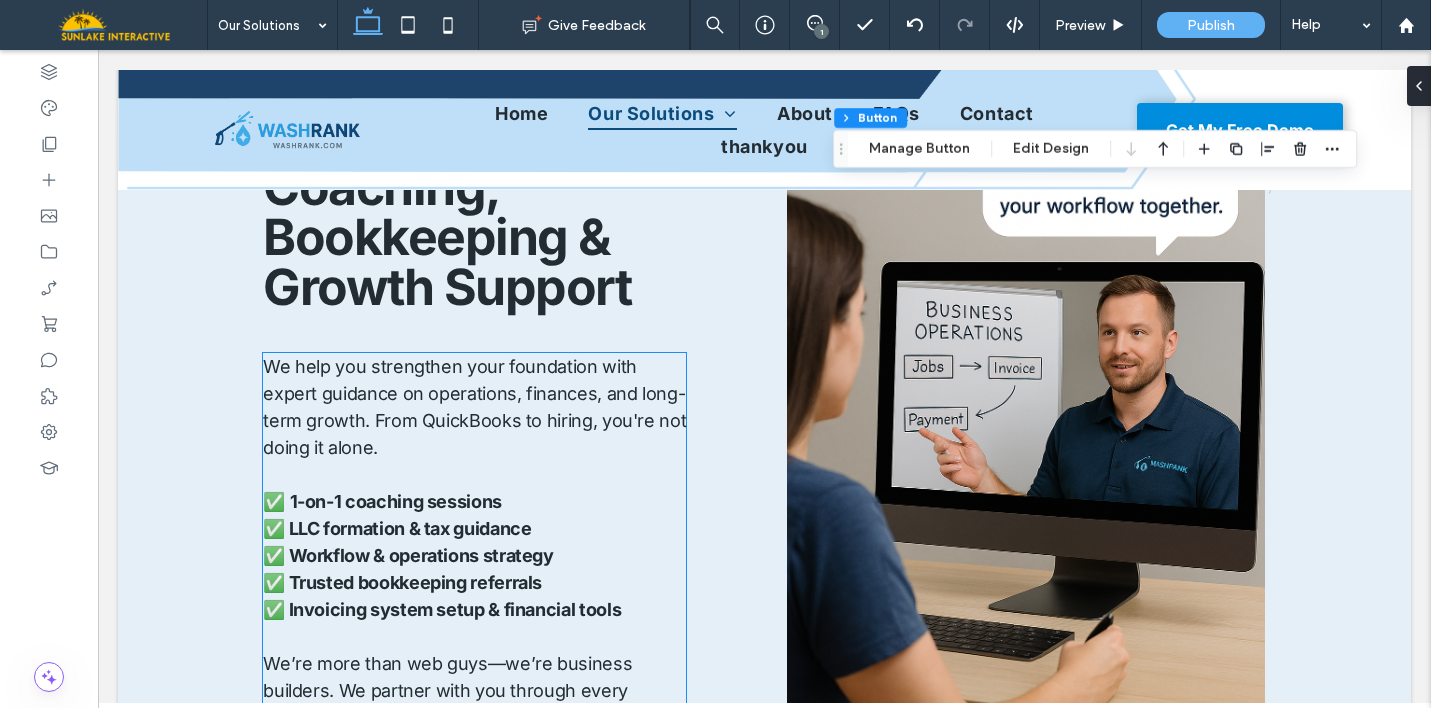 click on "✅ LLC formation & tax guidance" at bounding box center (397, 528) 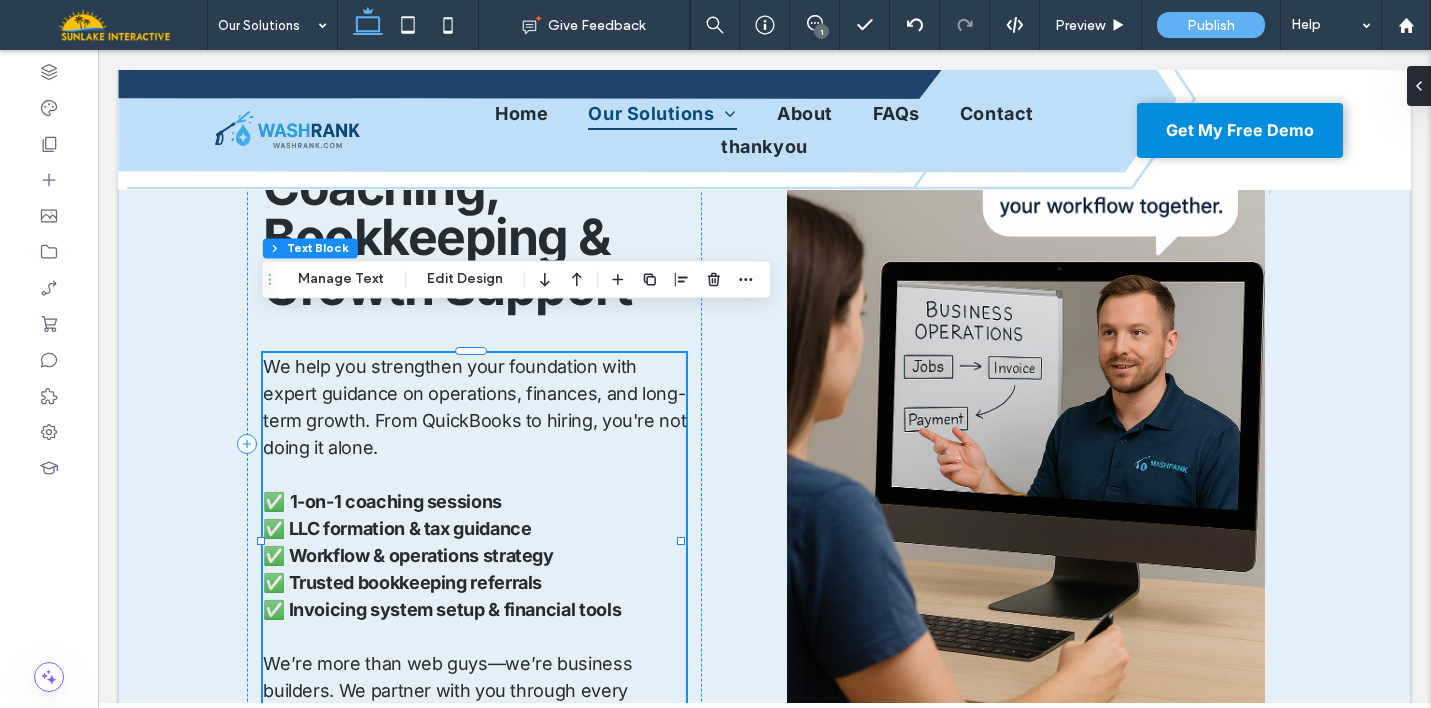 click on "✅ LLC formation & tax guidance" at bounding box center [397, 528] 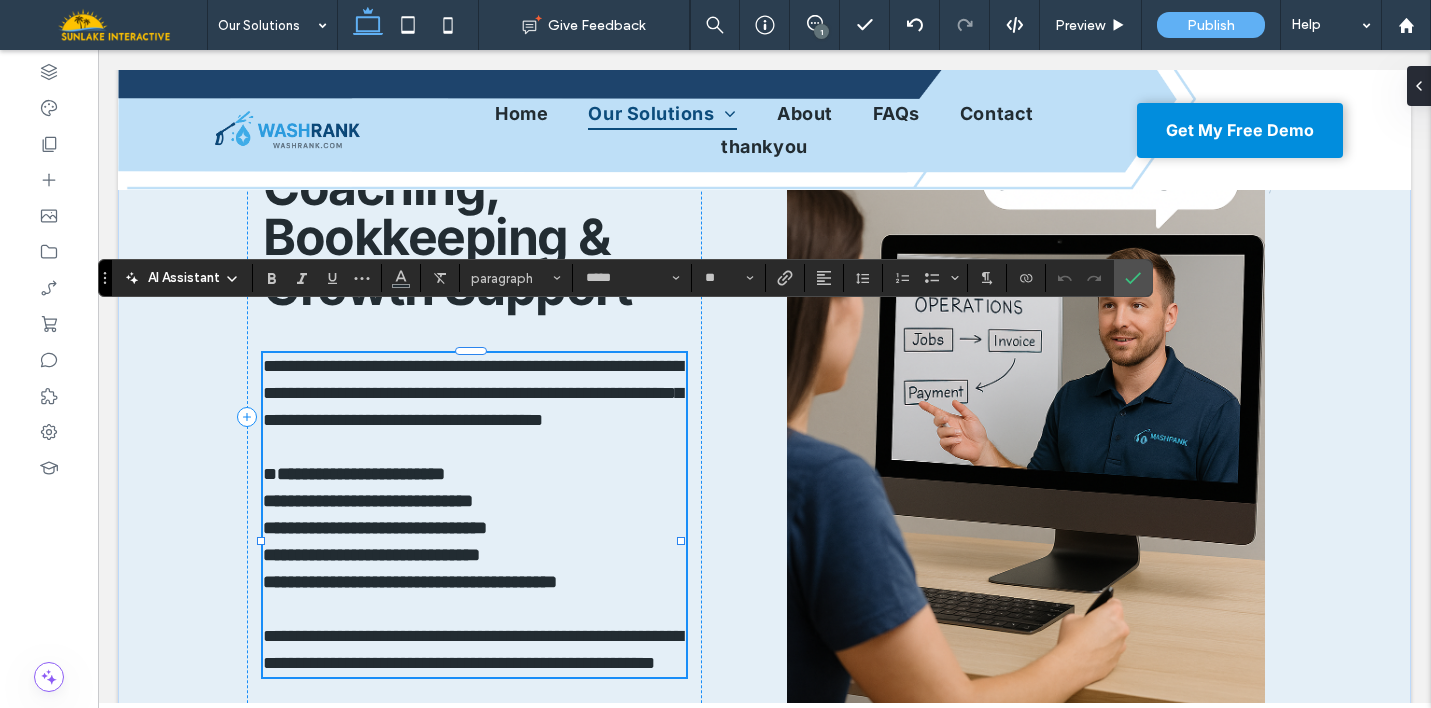 click on "**********" at bounding box center [368, 501] 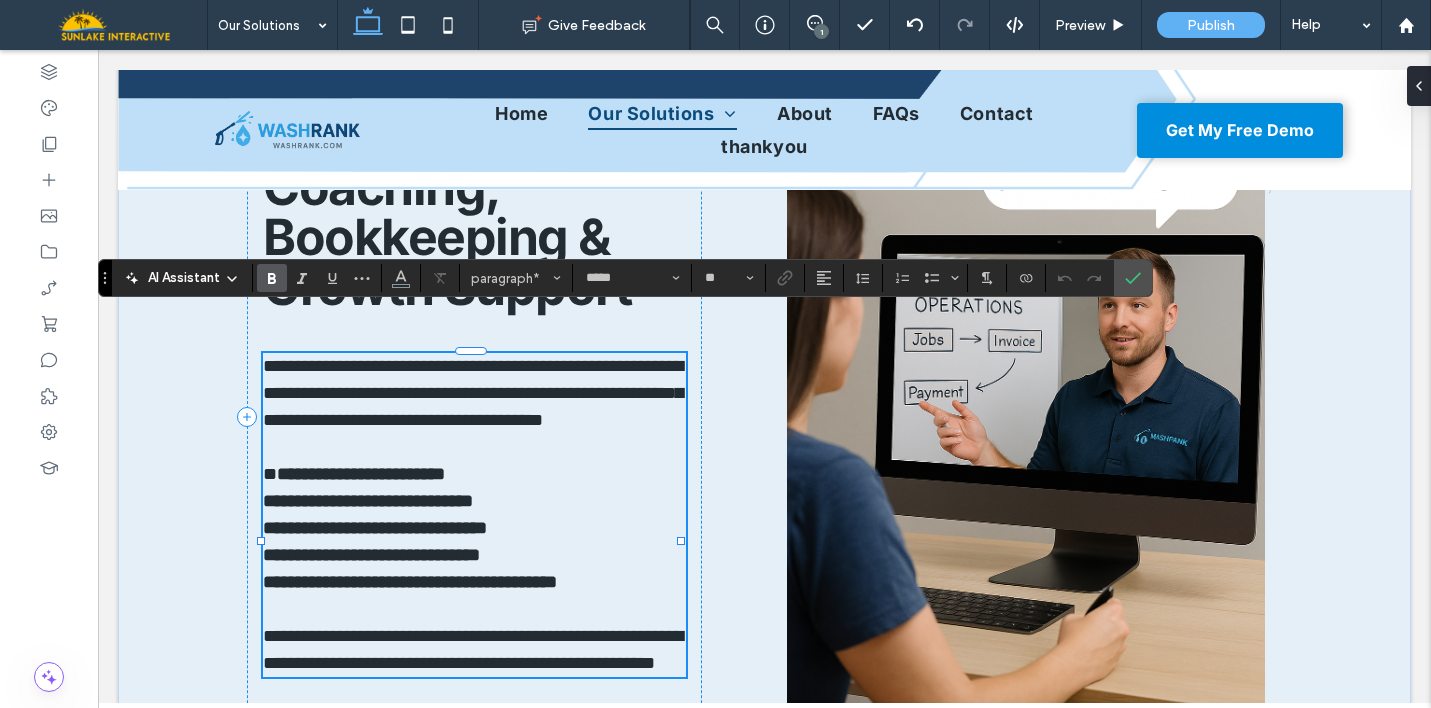 click on "**********" at bounding box center [368, 501] 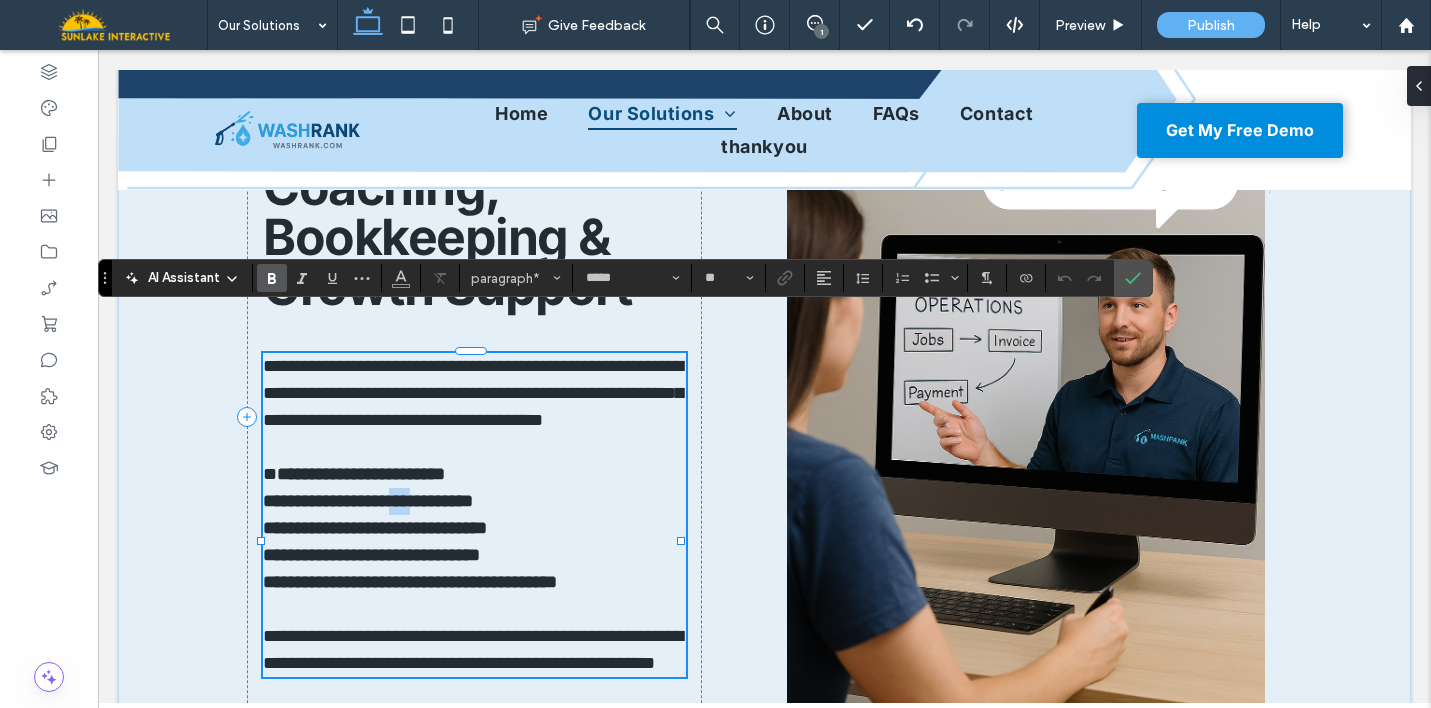 click on "**********" at bounding box center [368, 501] 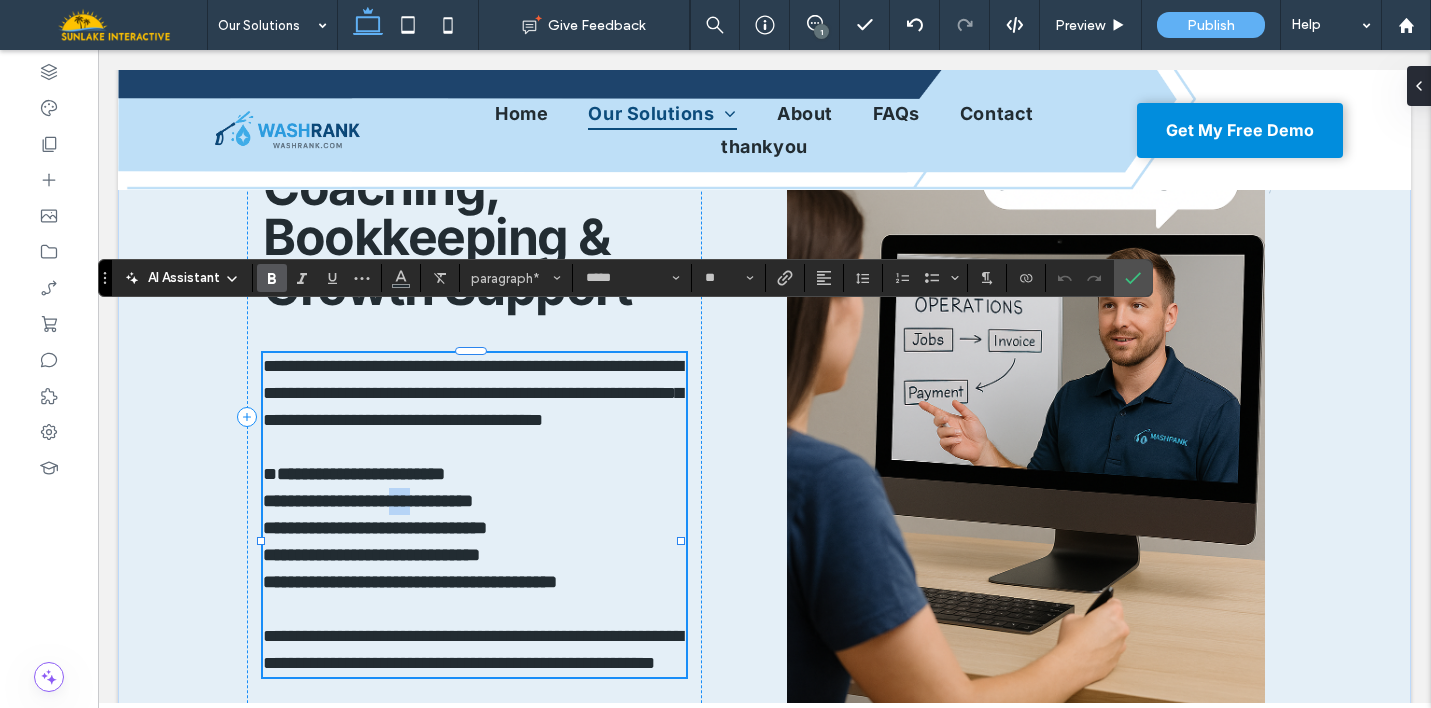 type 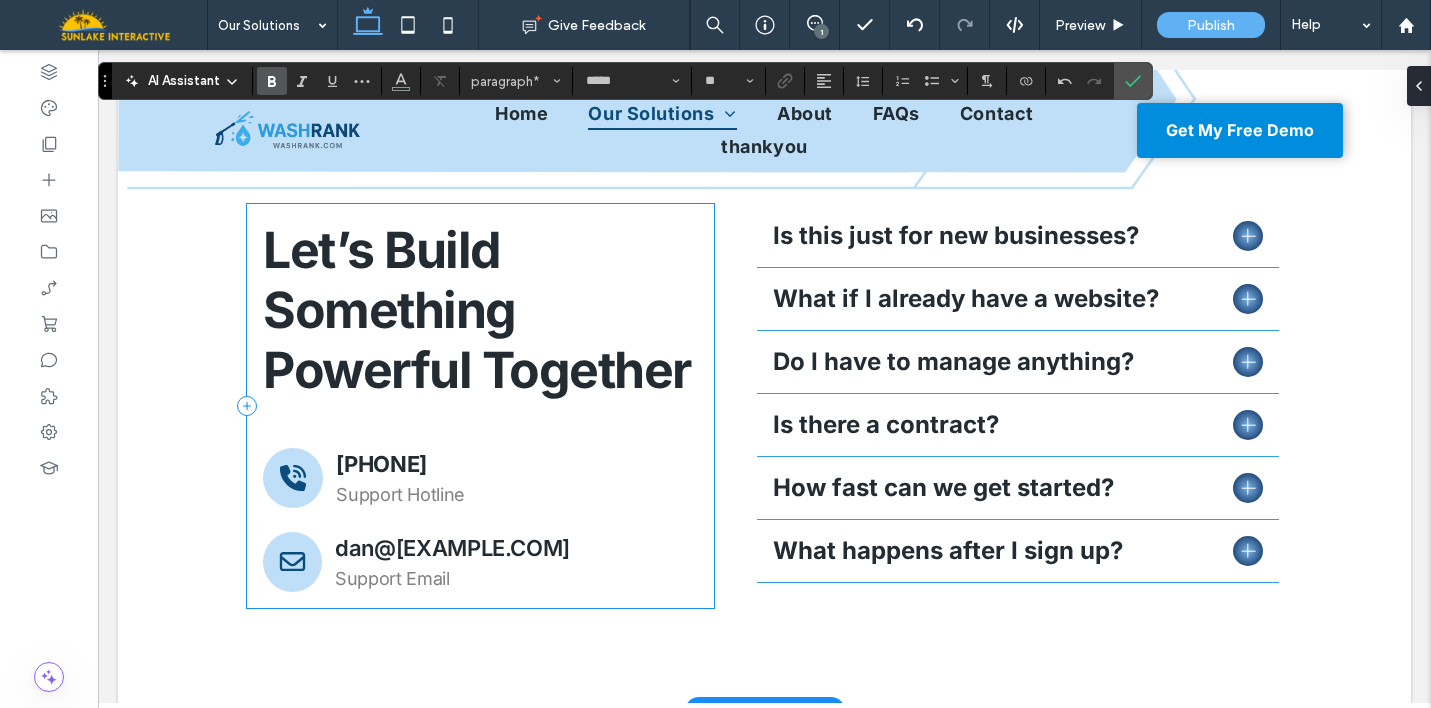 scroll, scrollTop: 7253, scrollLeft: 0, axis: vertical 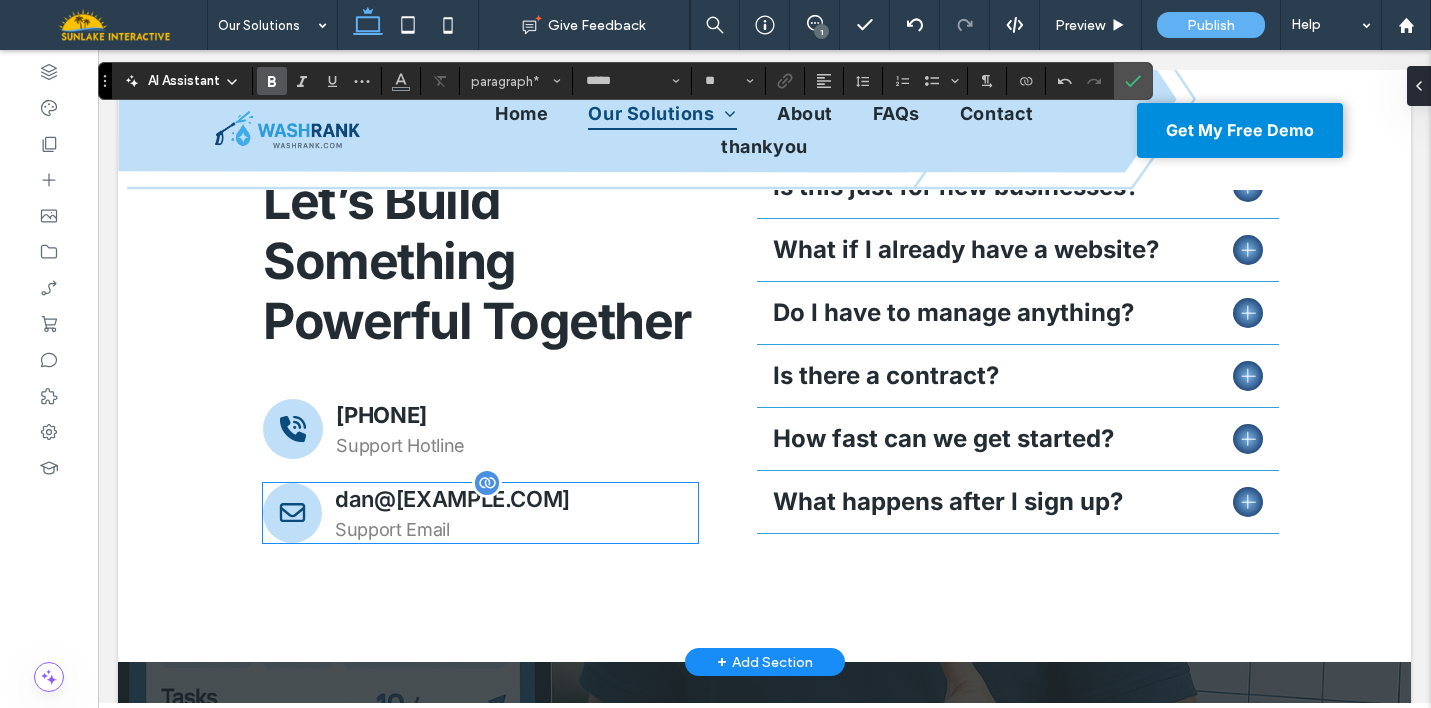 click on "[EMAIL]" at bounding box center (452, 499) 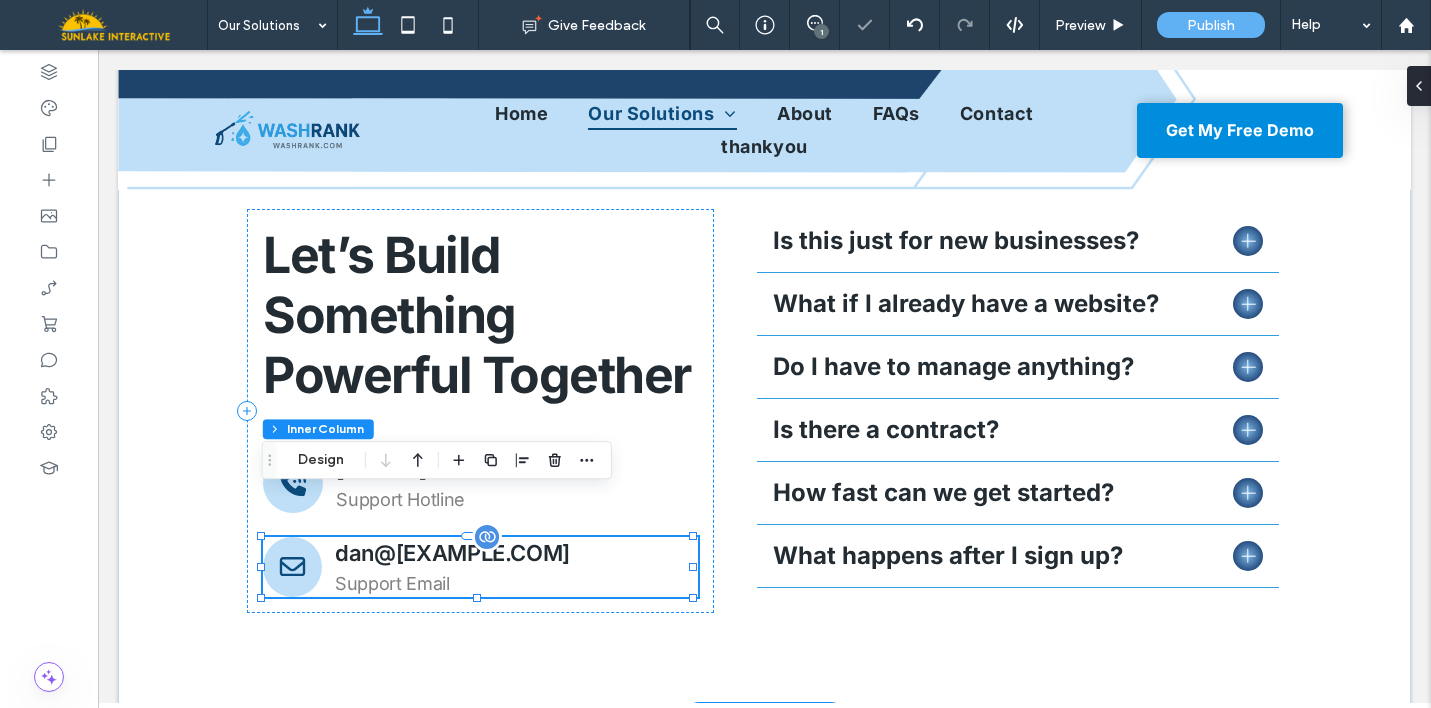 click on "[EMAIL]" at bounding box center (452, 553) 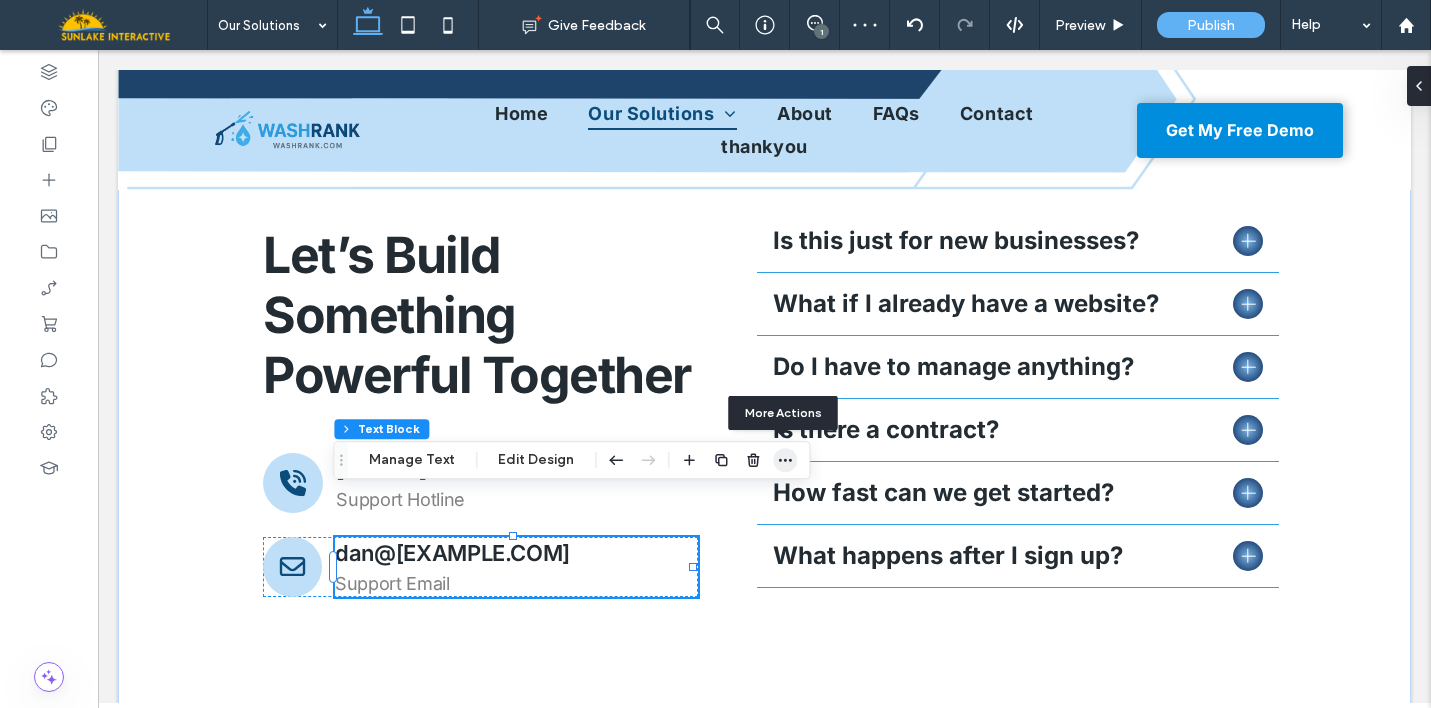 click 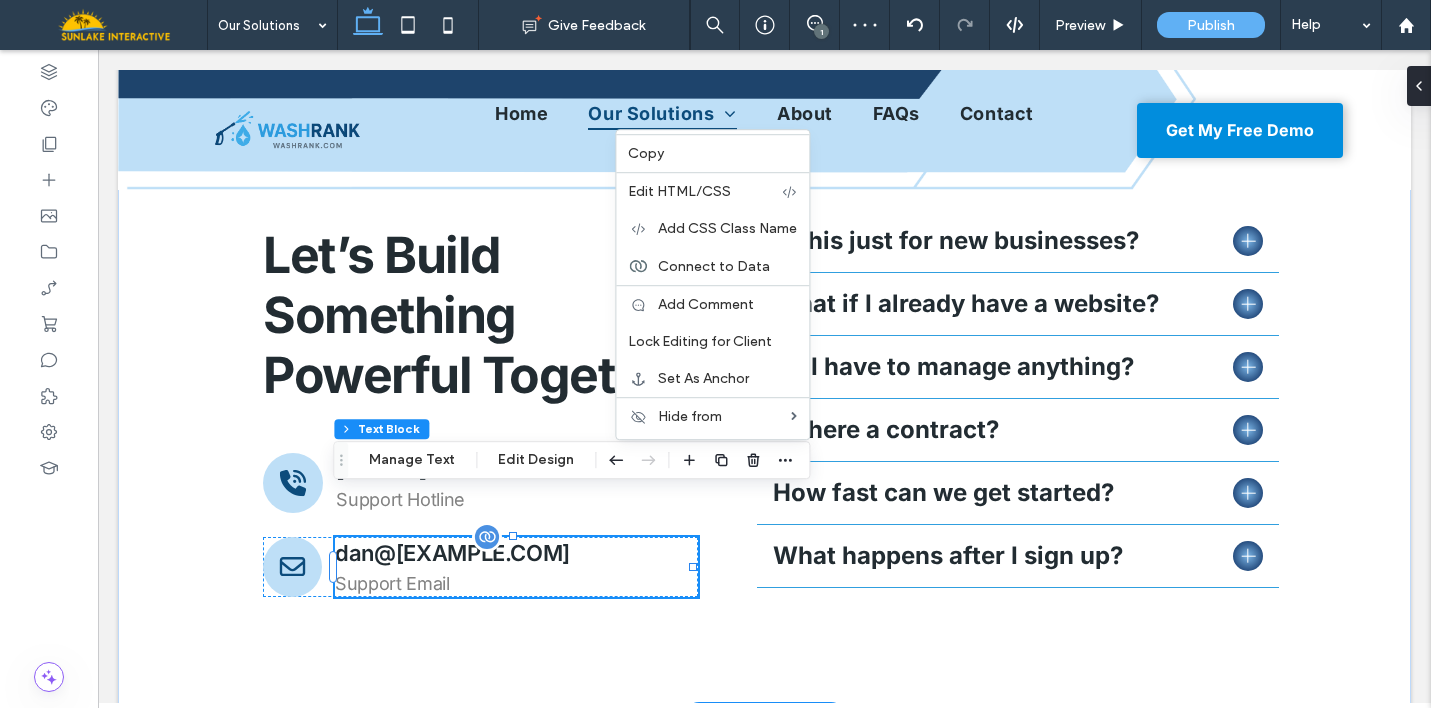 click on "[EMAIL]" at bounding box center [452, 553] 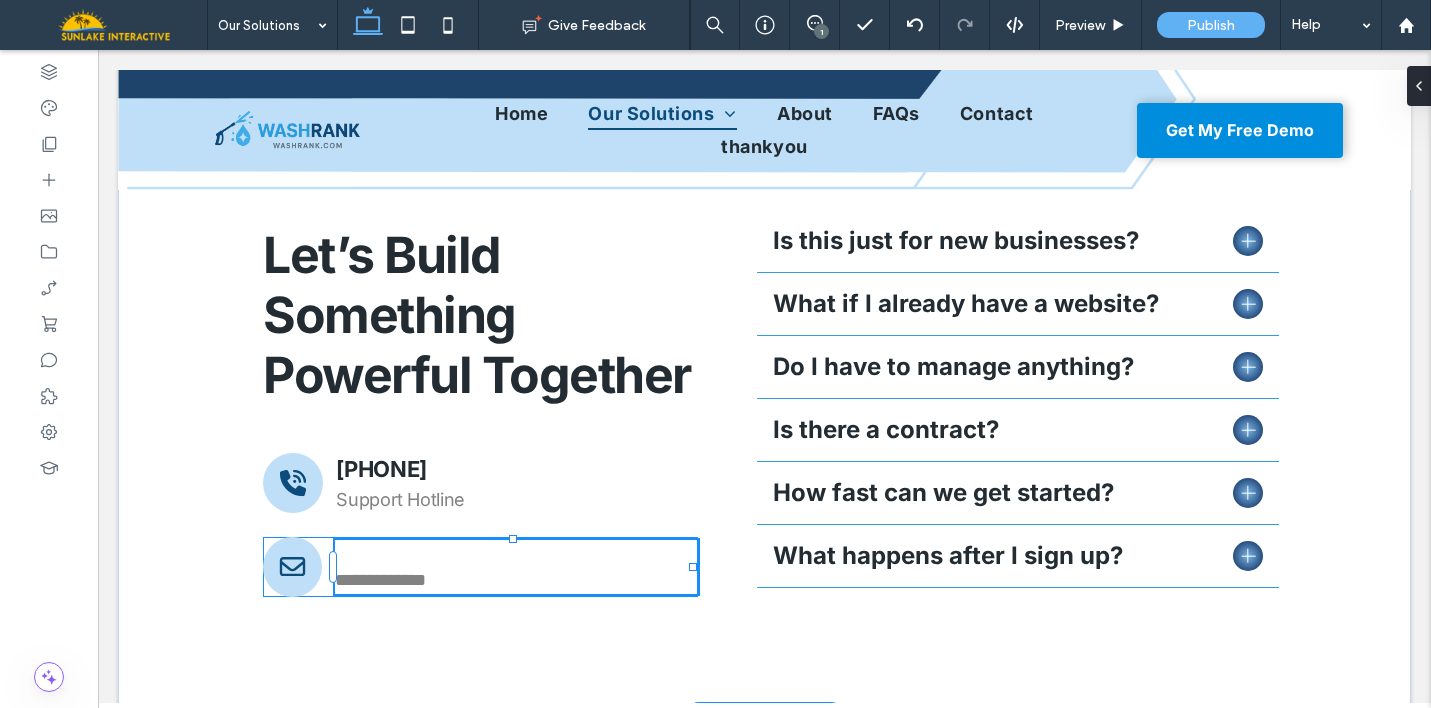 type on "*****" 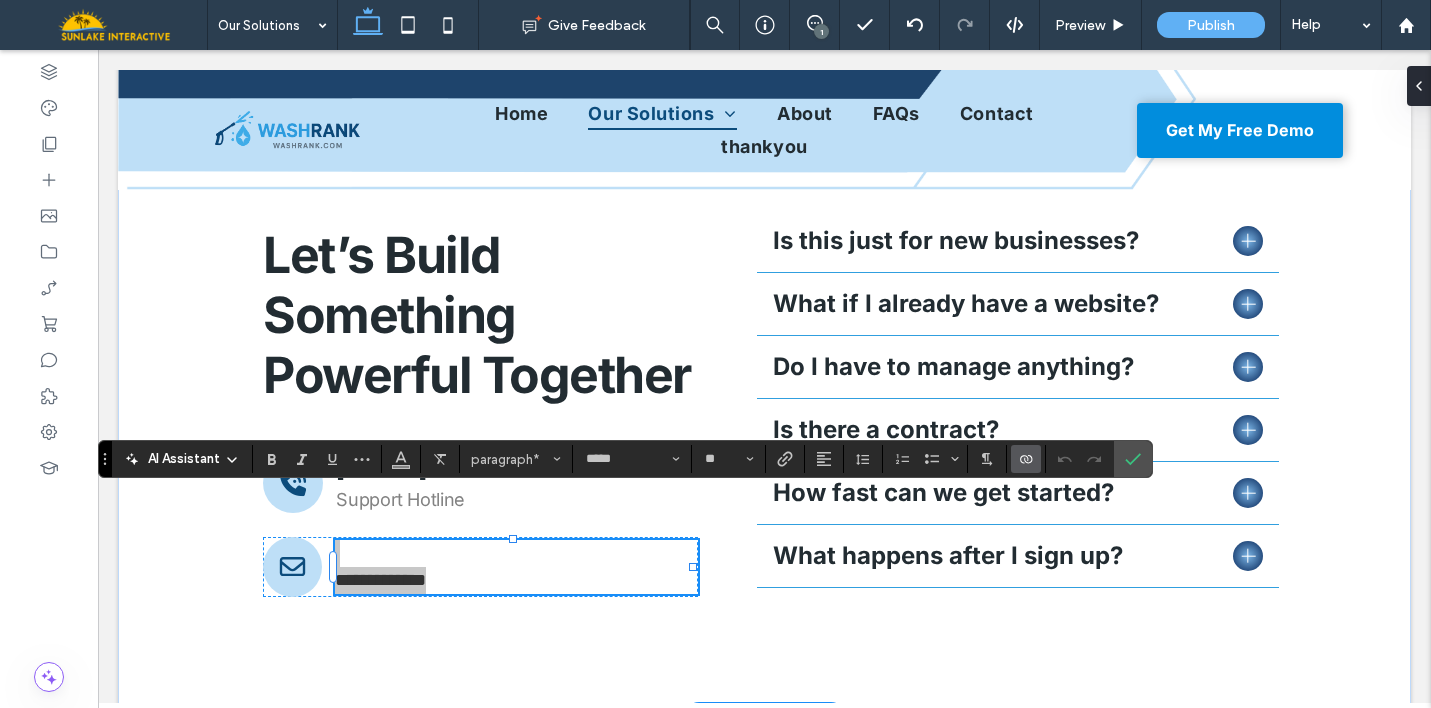 click 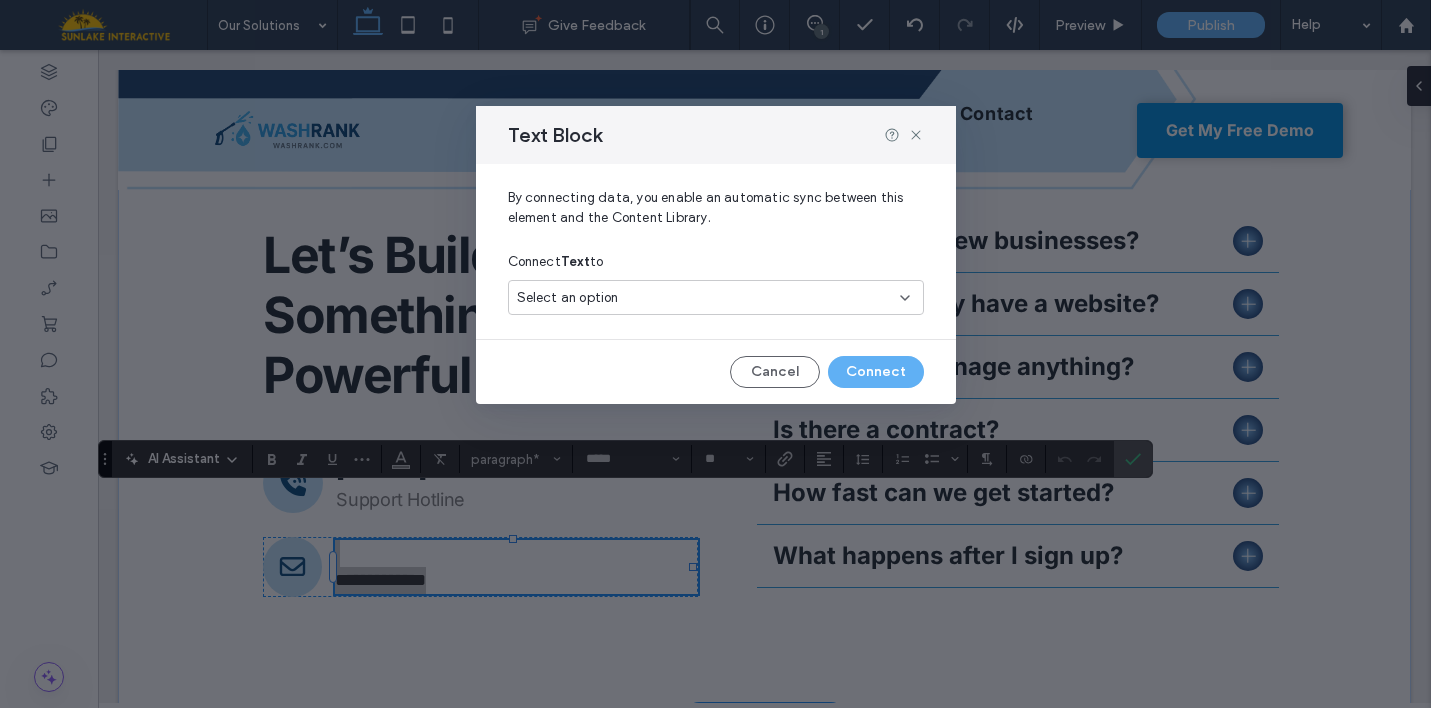 click on "Text Block By connecting data, you enable an automatic sync between this element and the Content Library. Connect  Text  to  Select an option Cancel Connect" at bounding box center [715, 354] 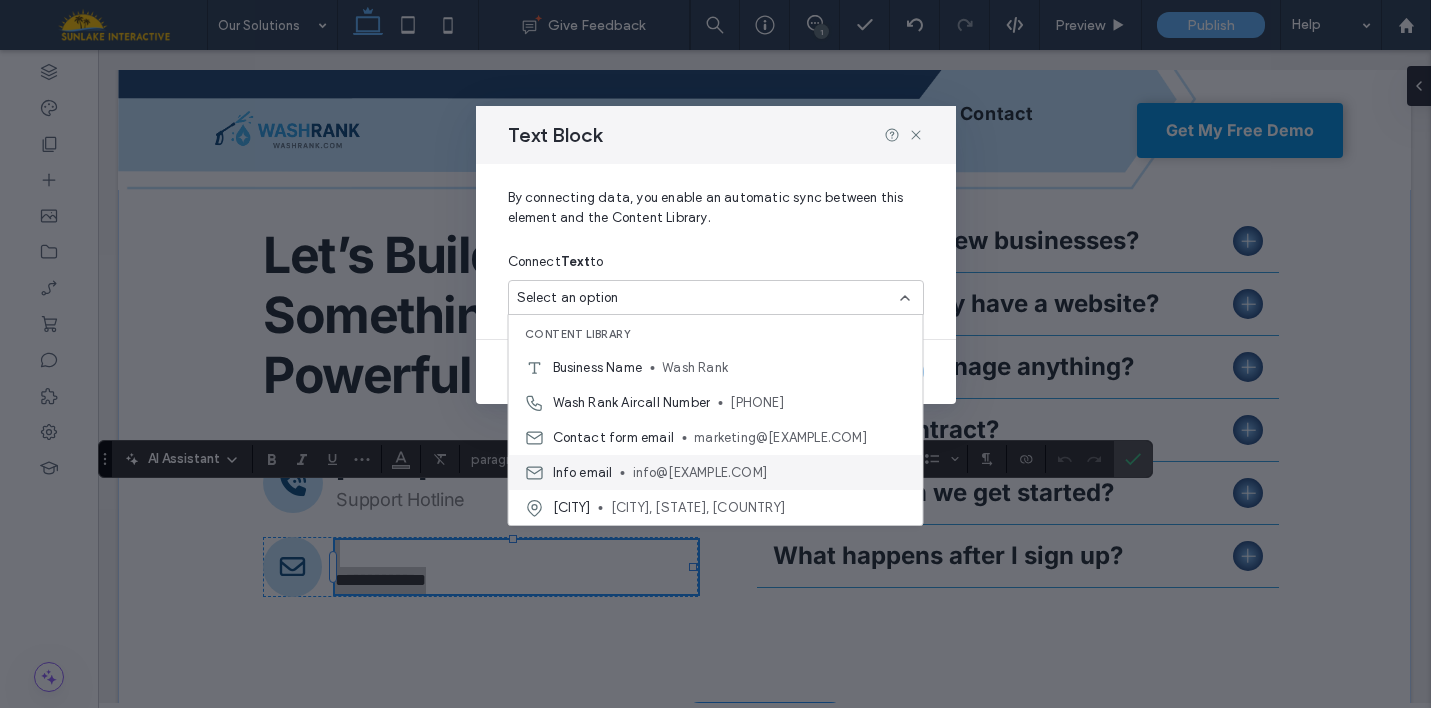 click on "Info email [EMAIL]" at bounding box center [716, 472] 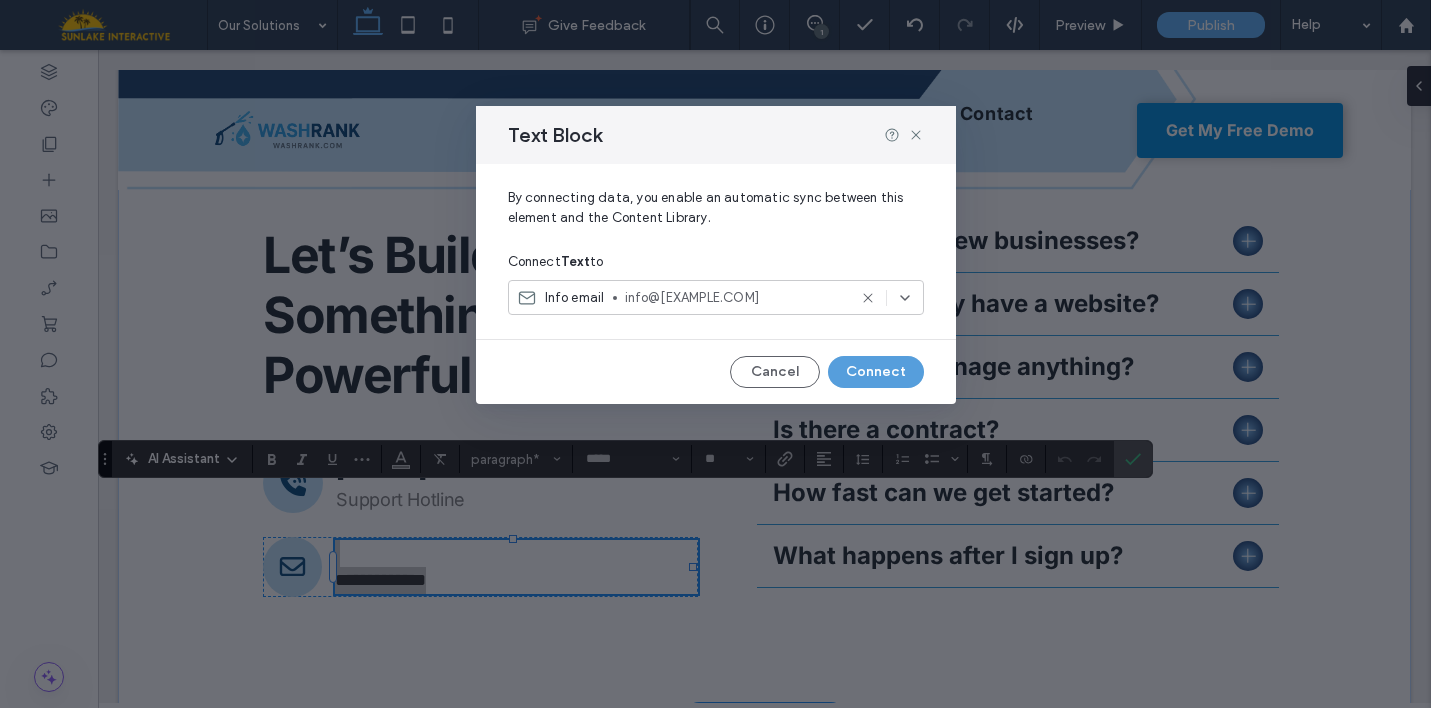 click on "Connect" at bounding box center [876, 372] 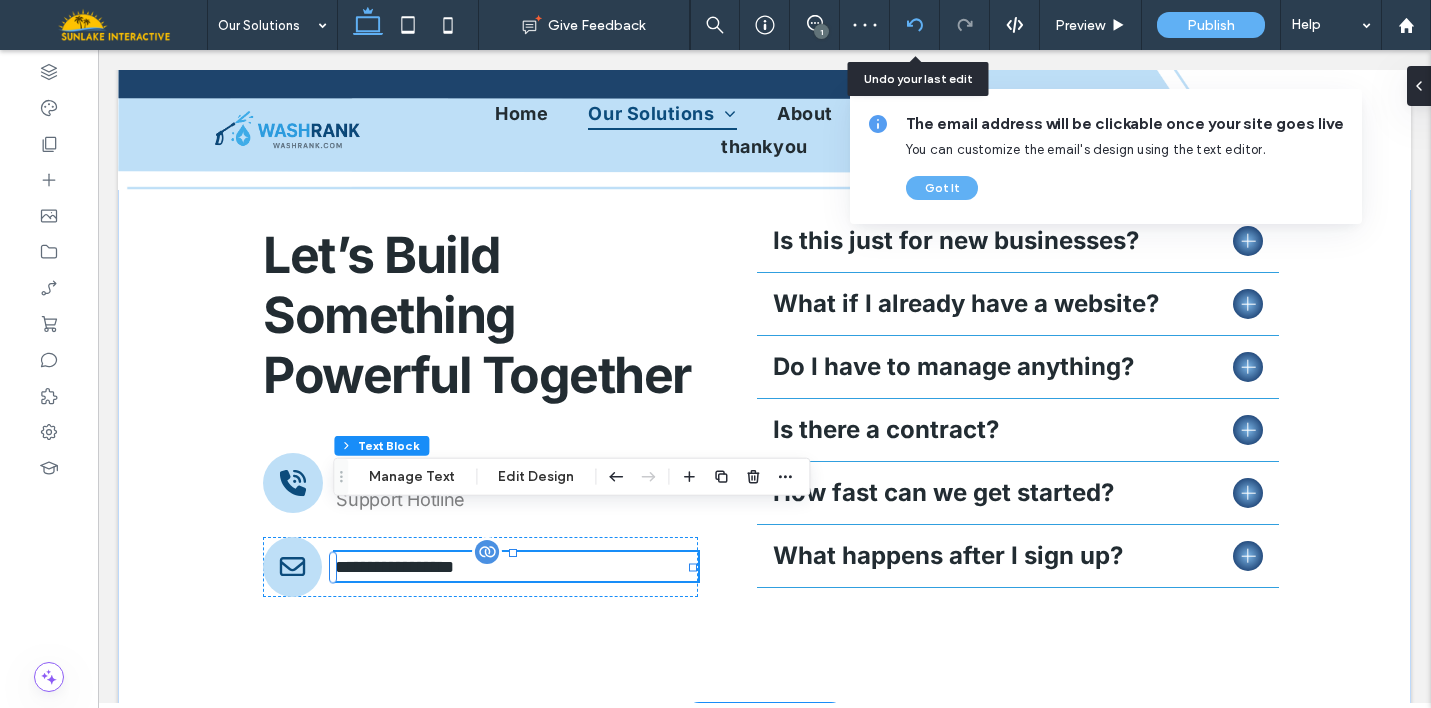 click at bounding box center (915, 25) 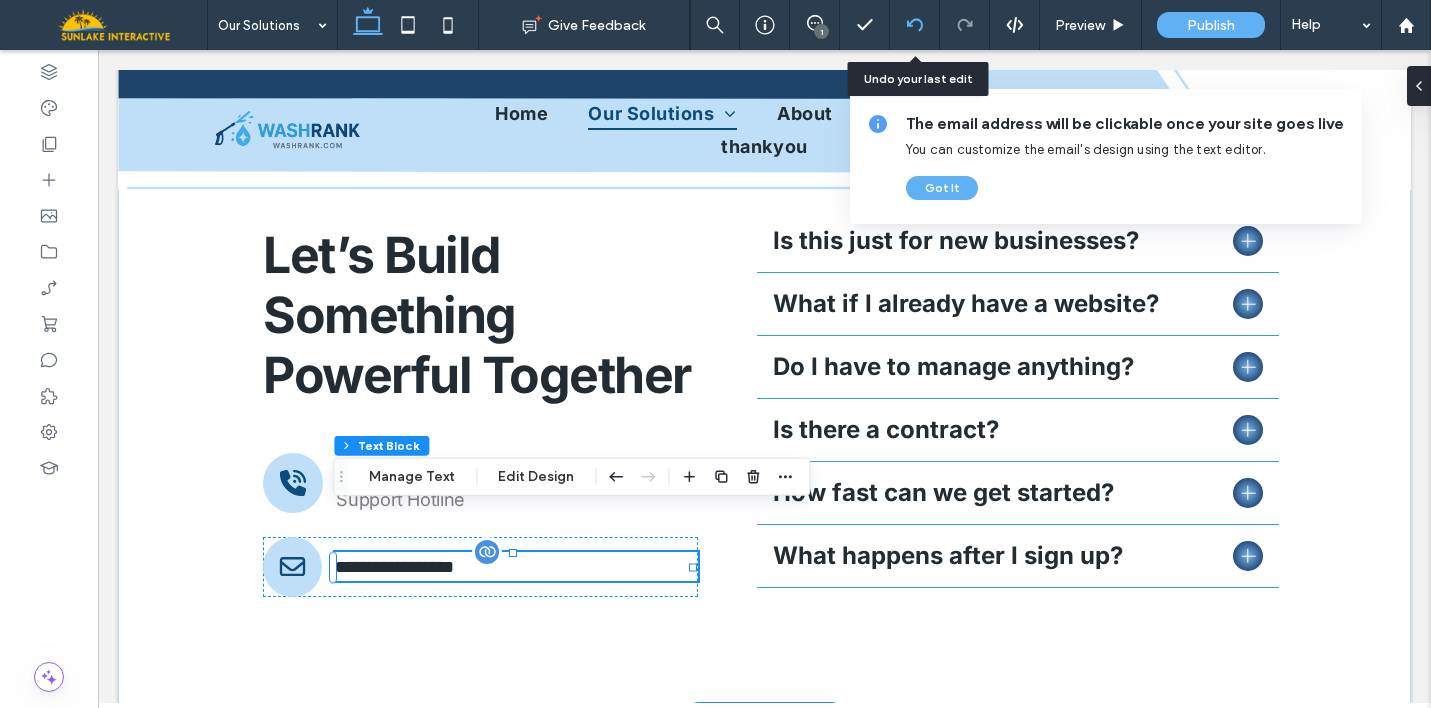 click at bounding box center (915, 25) 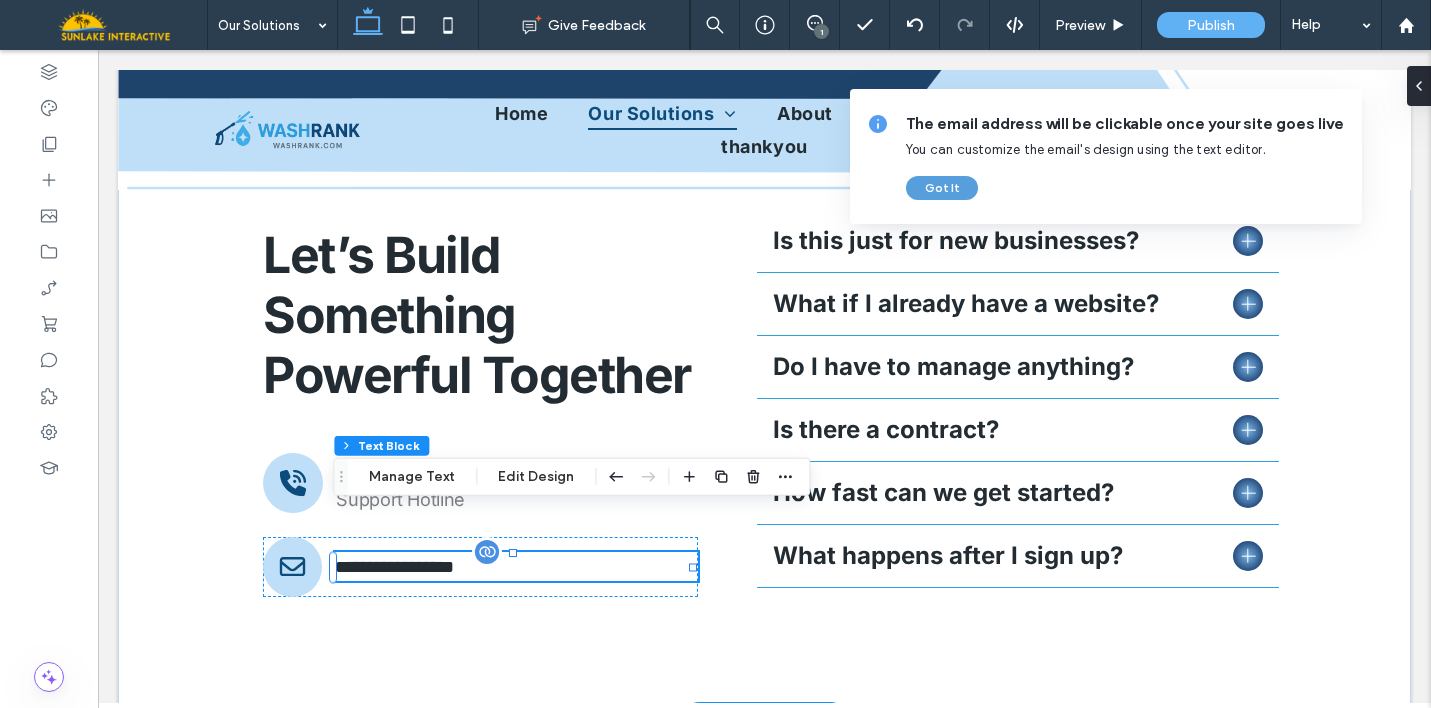 click on "Got It" at bounding box center (942, 188) 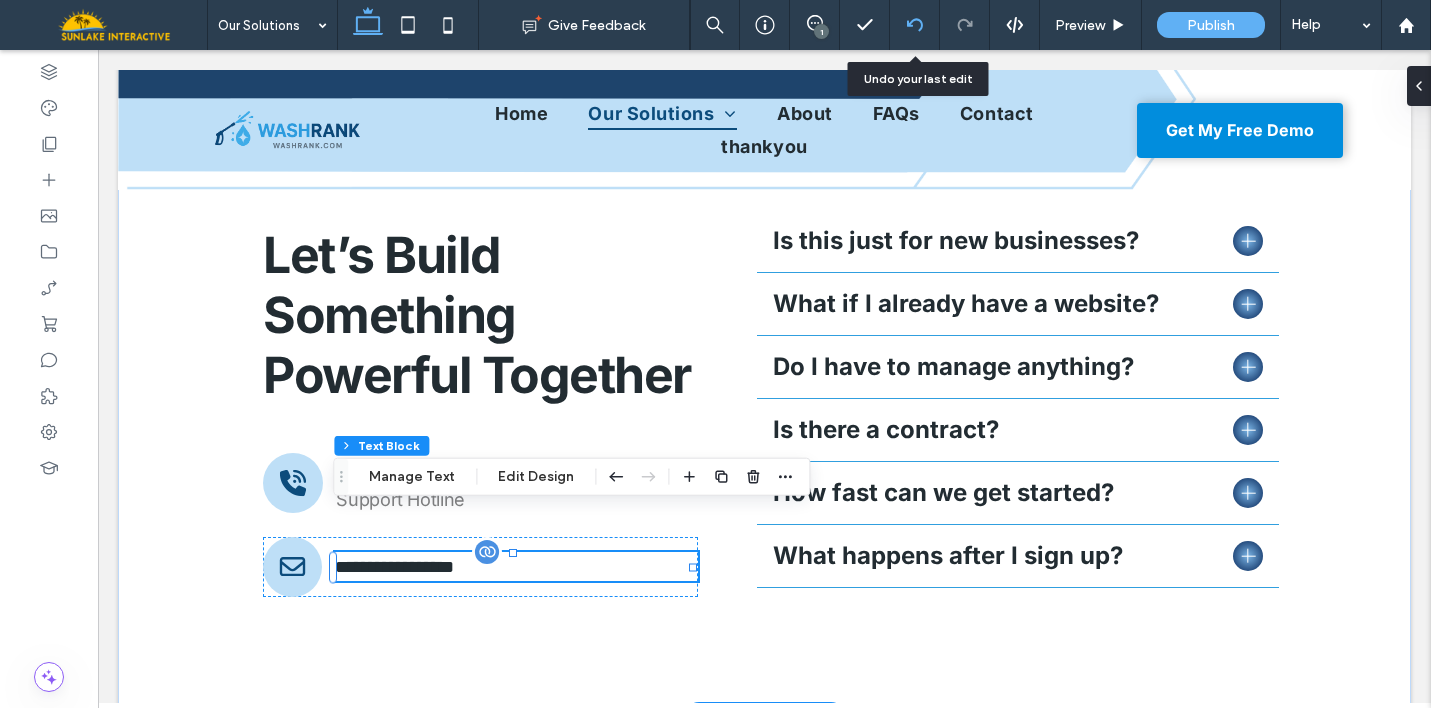 click at bounding box center (915, 25) 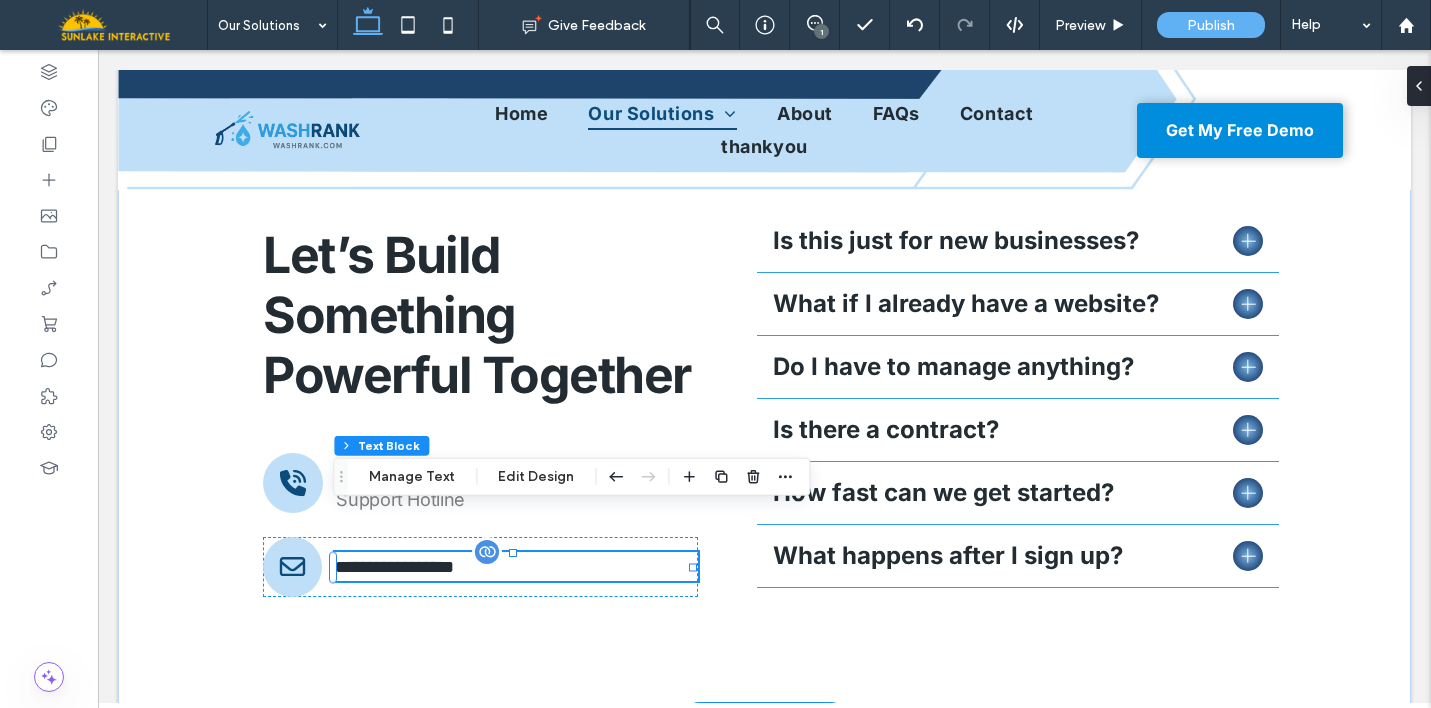 click on "**********" at bounding box center [516, 566] 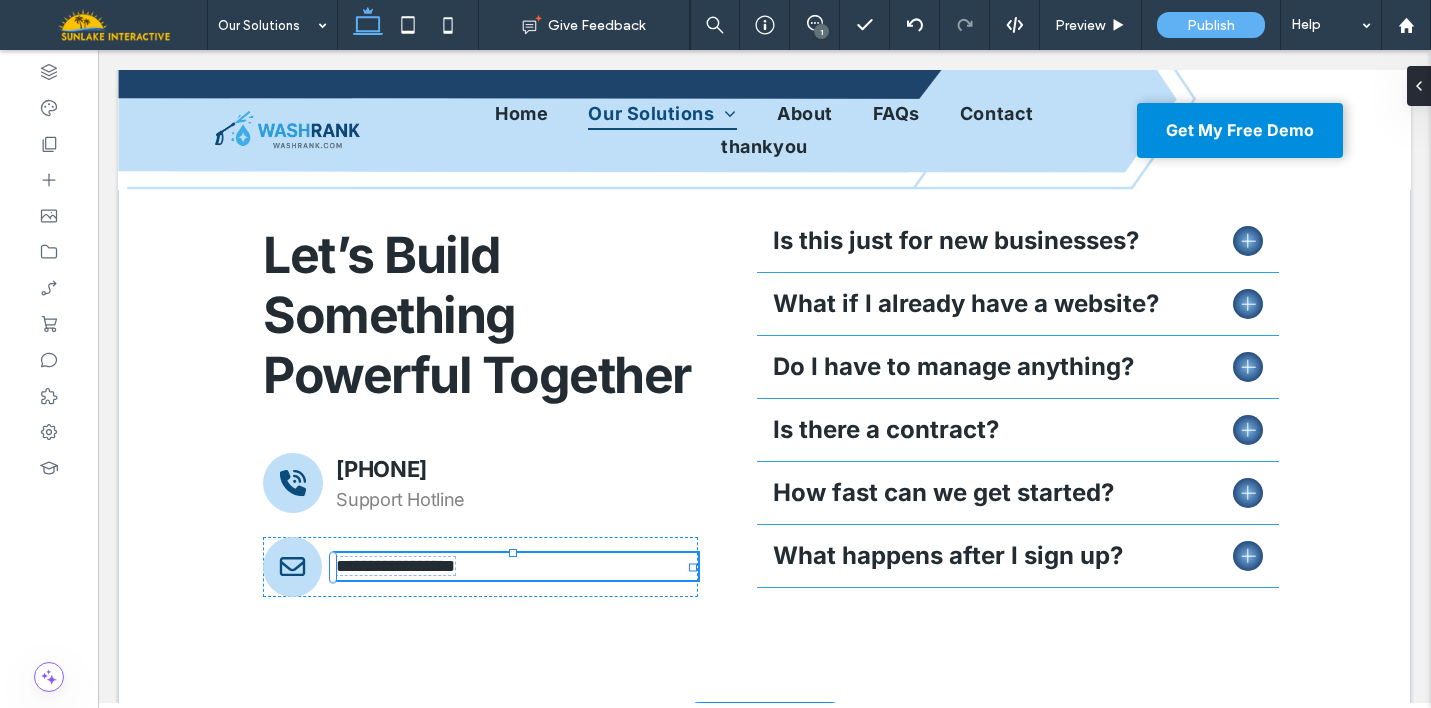 type on "*****" 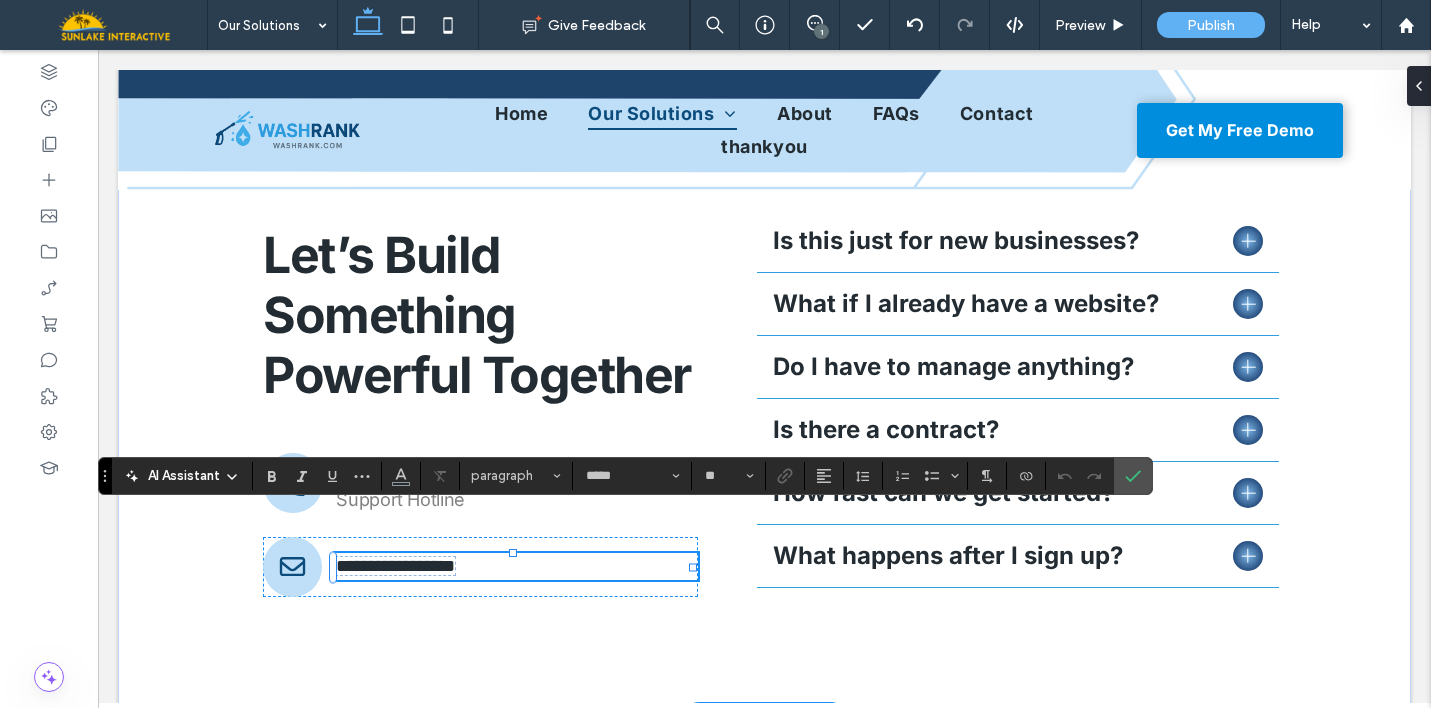 click on "**********" at bounding box center (516, 566) 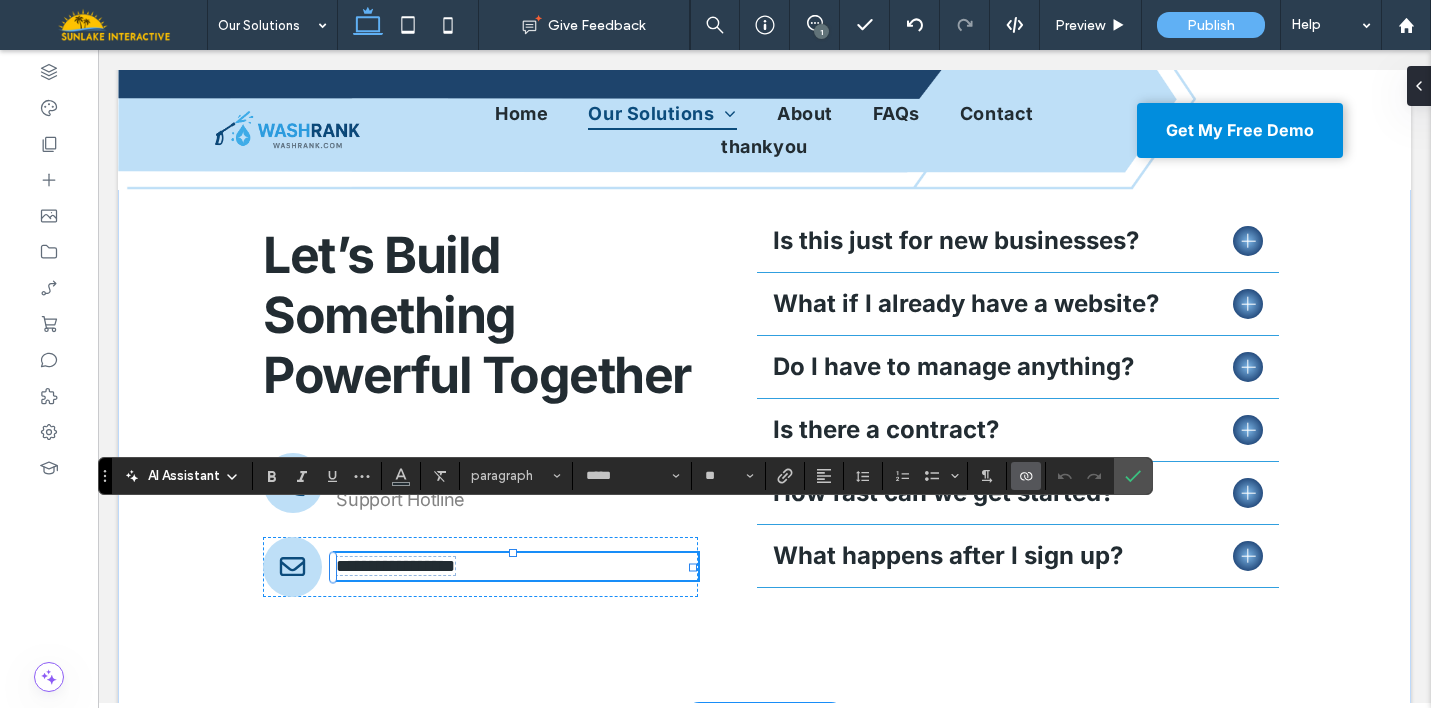 click on "**********" at bounding box center [516, 566] 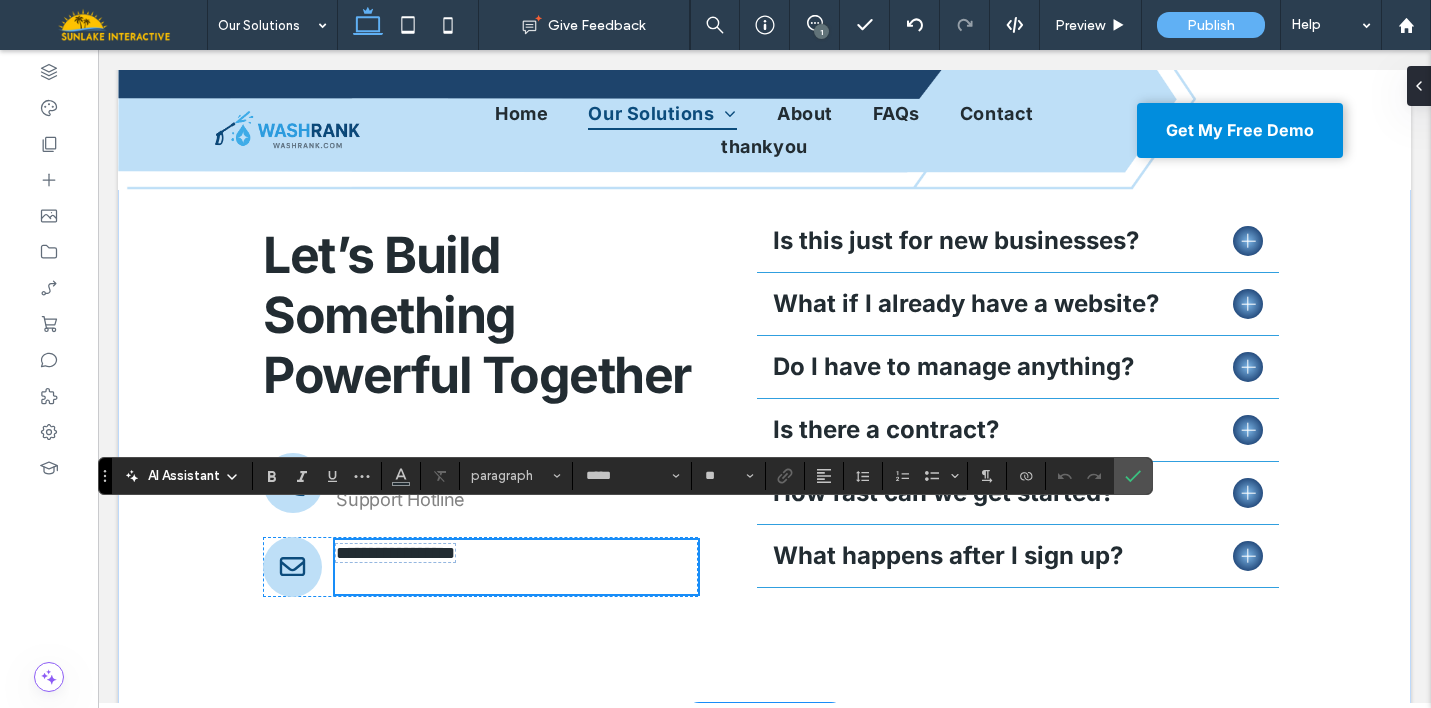 scroll, scrollTop: 7240, scrollLeft: 0, axis: vertical 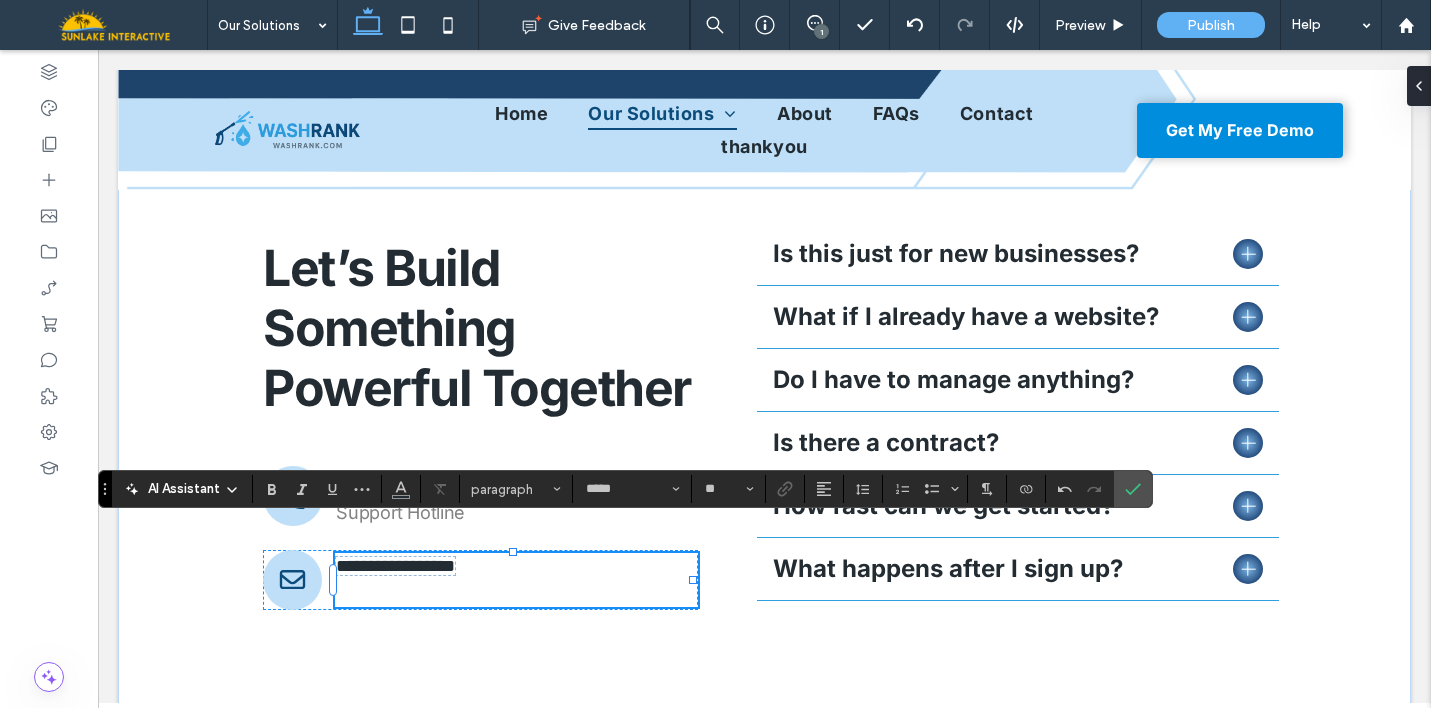 type 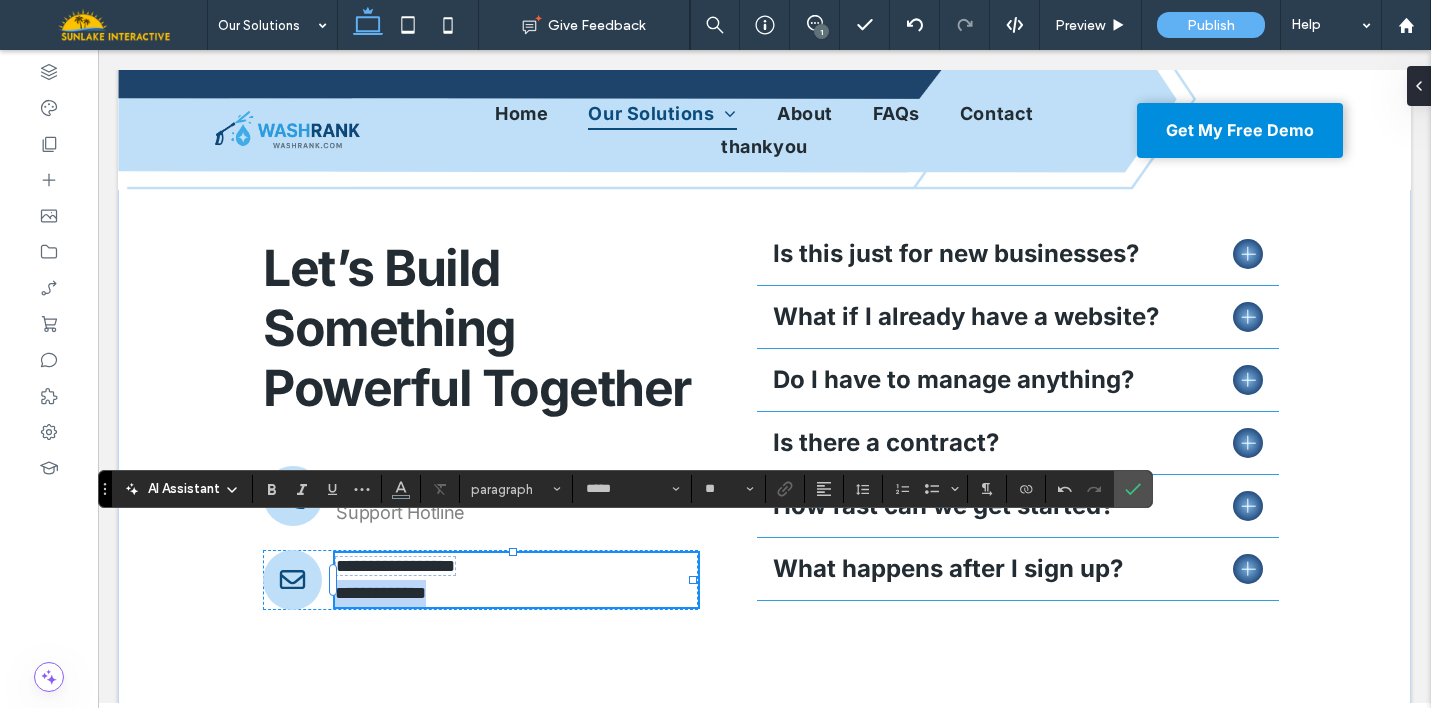 drag, startPoint x: 452, startPoint y: 558, endPoint x: 306, endPoint y: 558, distance: 146 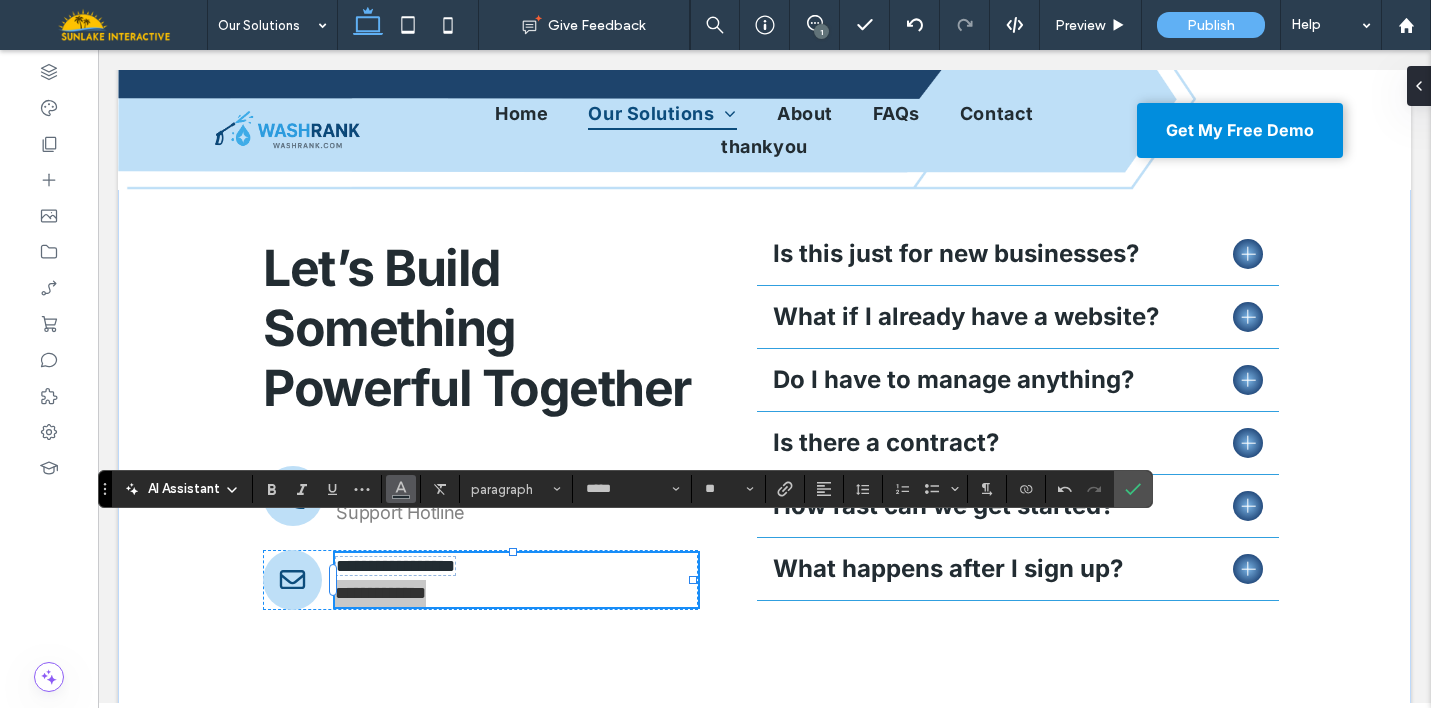 click 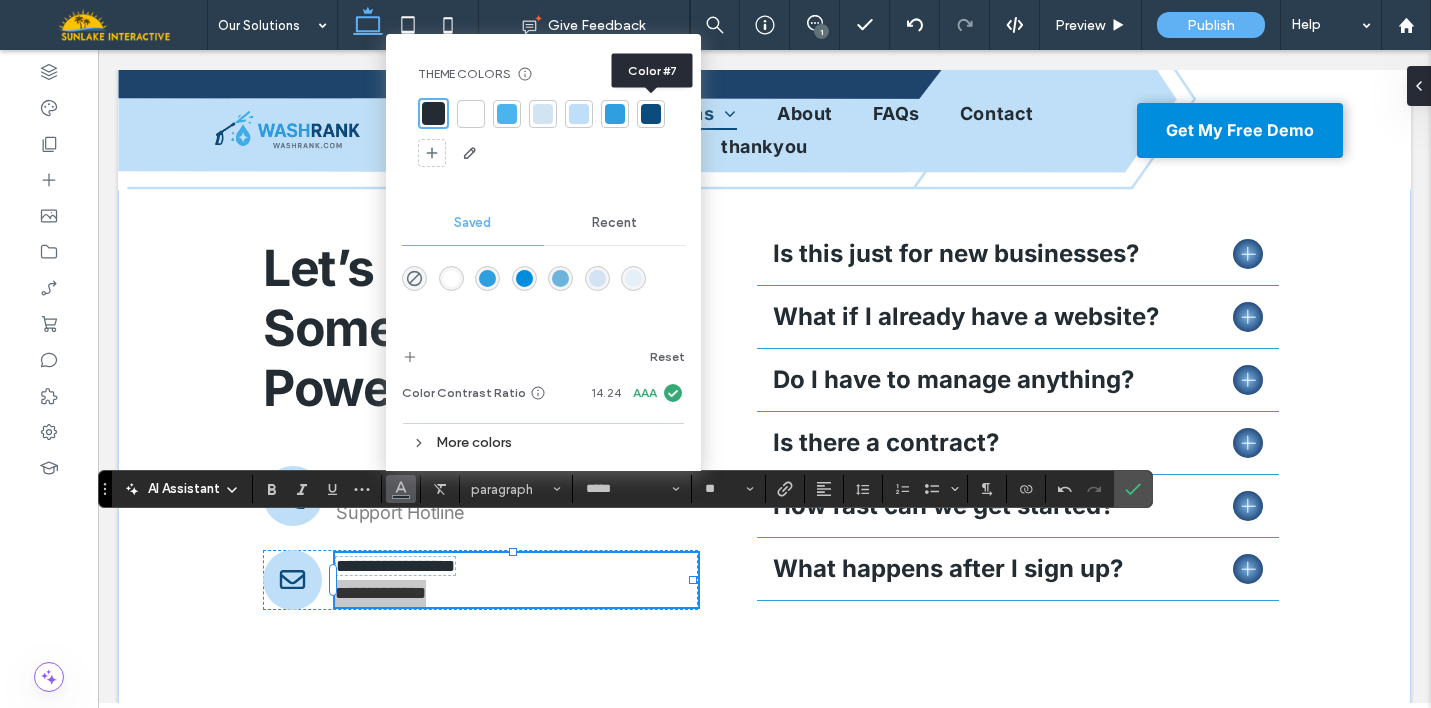 click at bounding box center [651, 114] 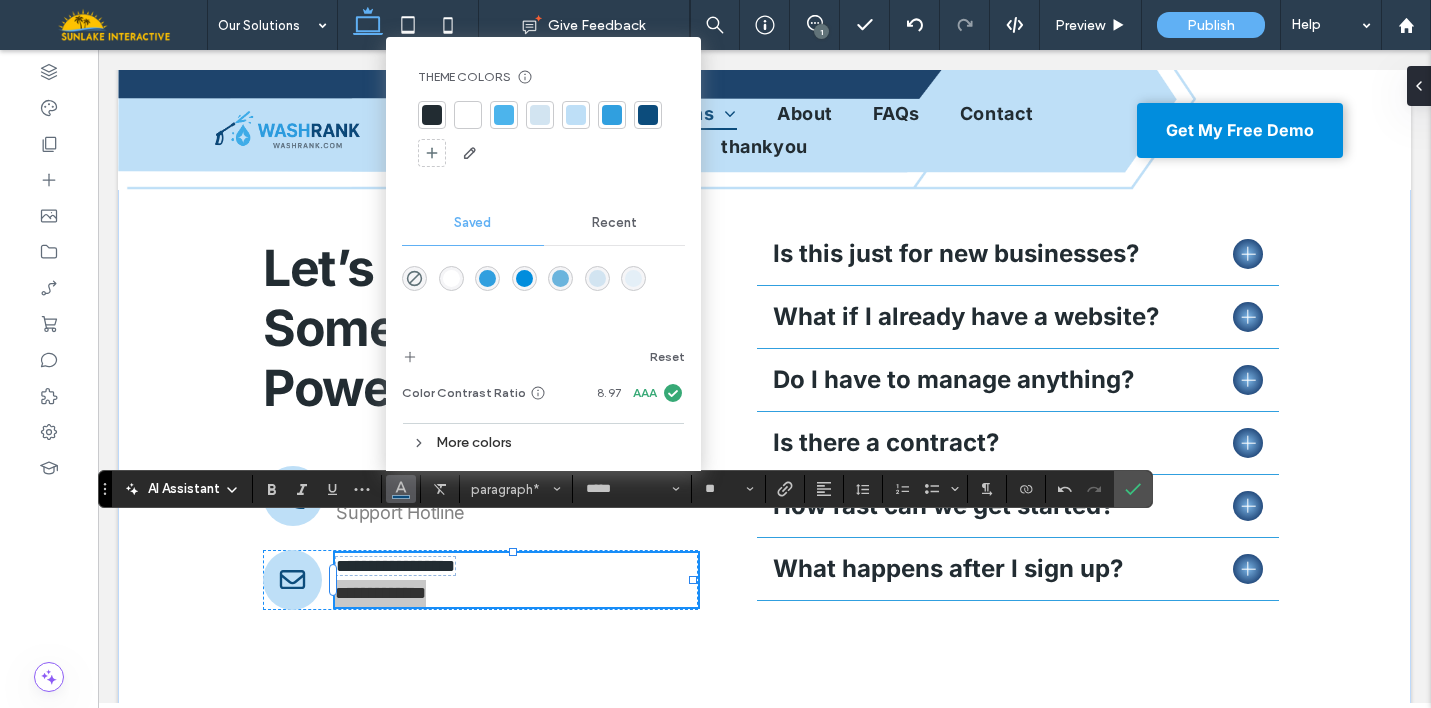 click on "Recent" at bounding box center (614, 223) 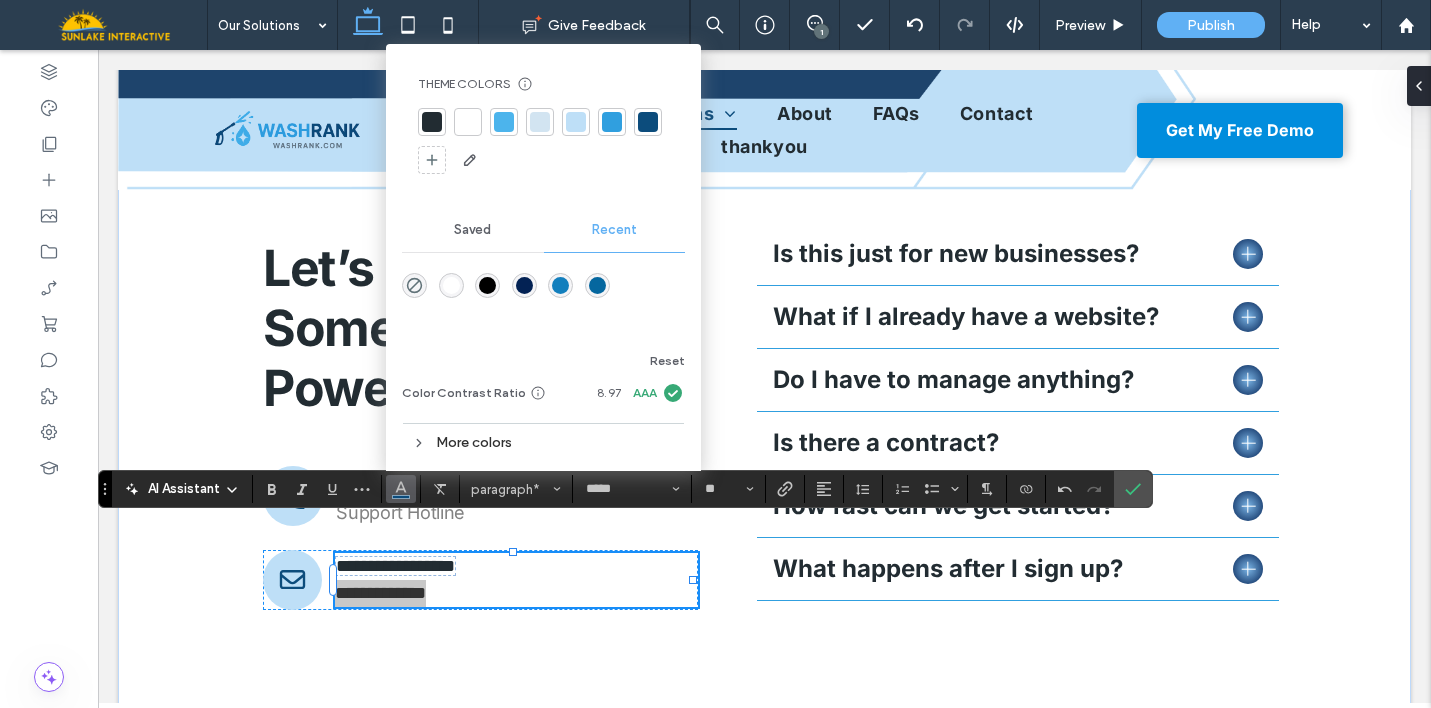 click at bounding box center [432, 122] 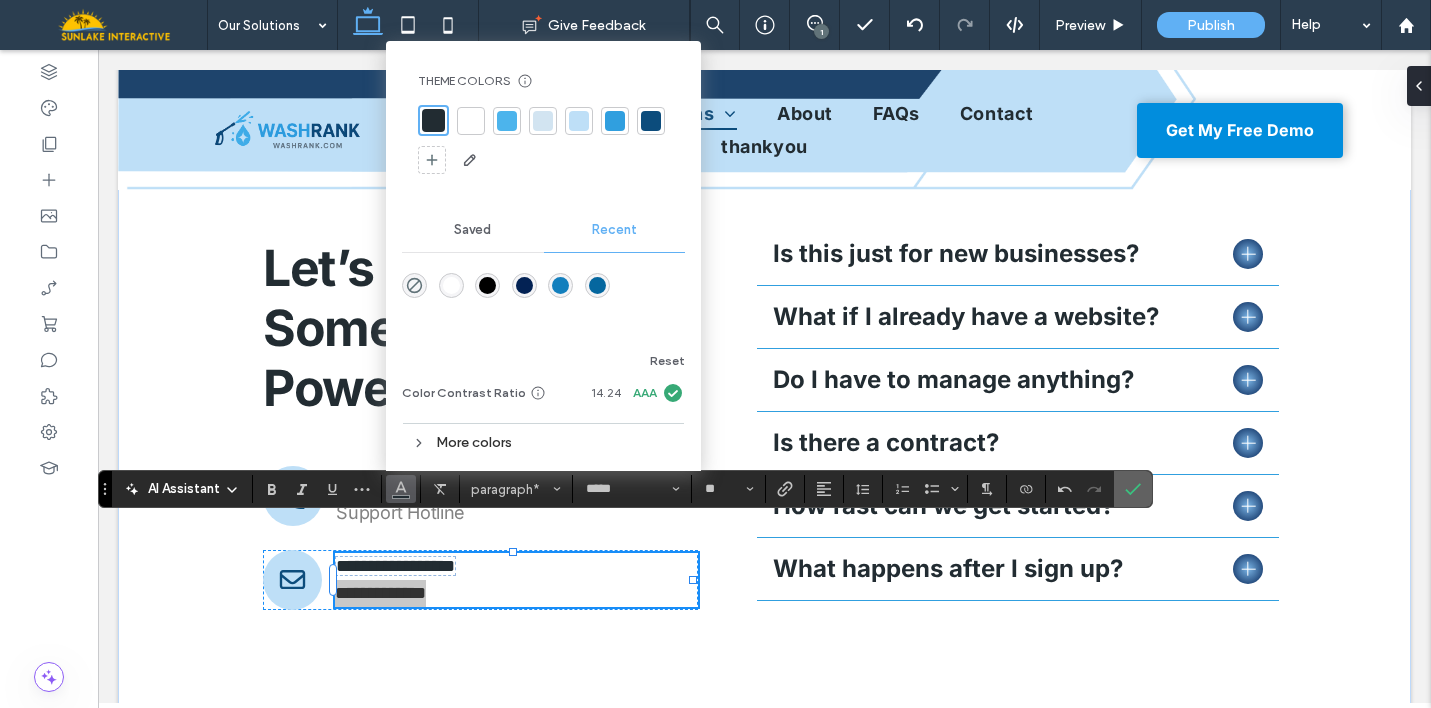 click at bounding box center (1133, 489) 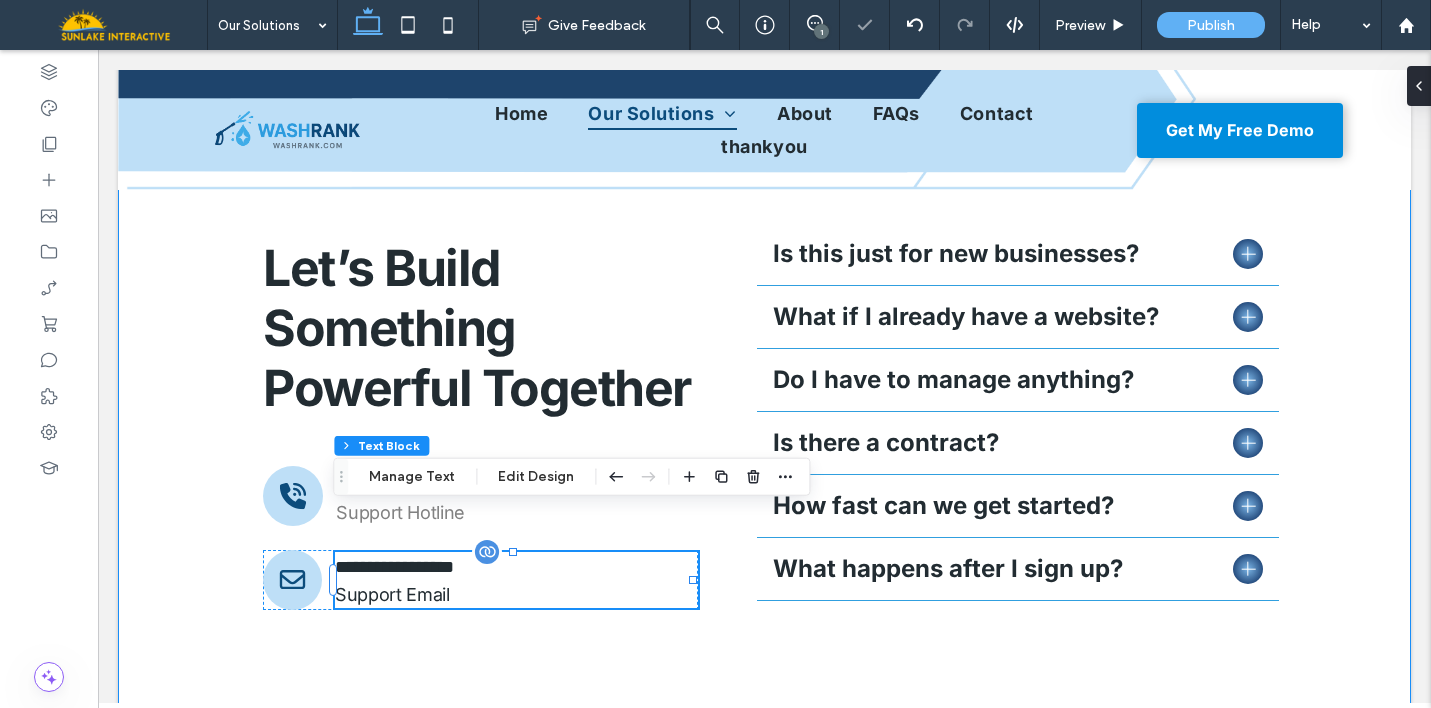 click on "**********" at bounding box center (764, 423) 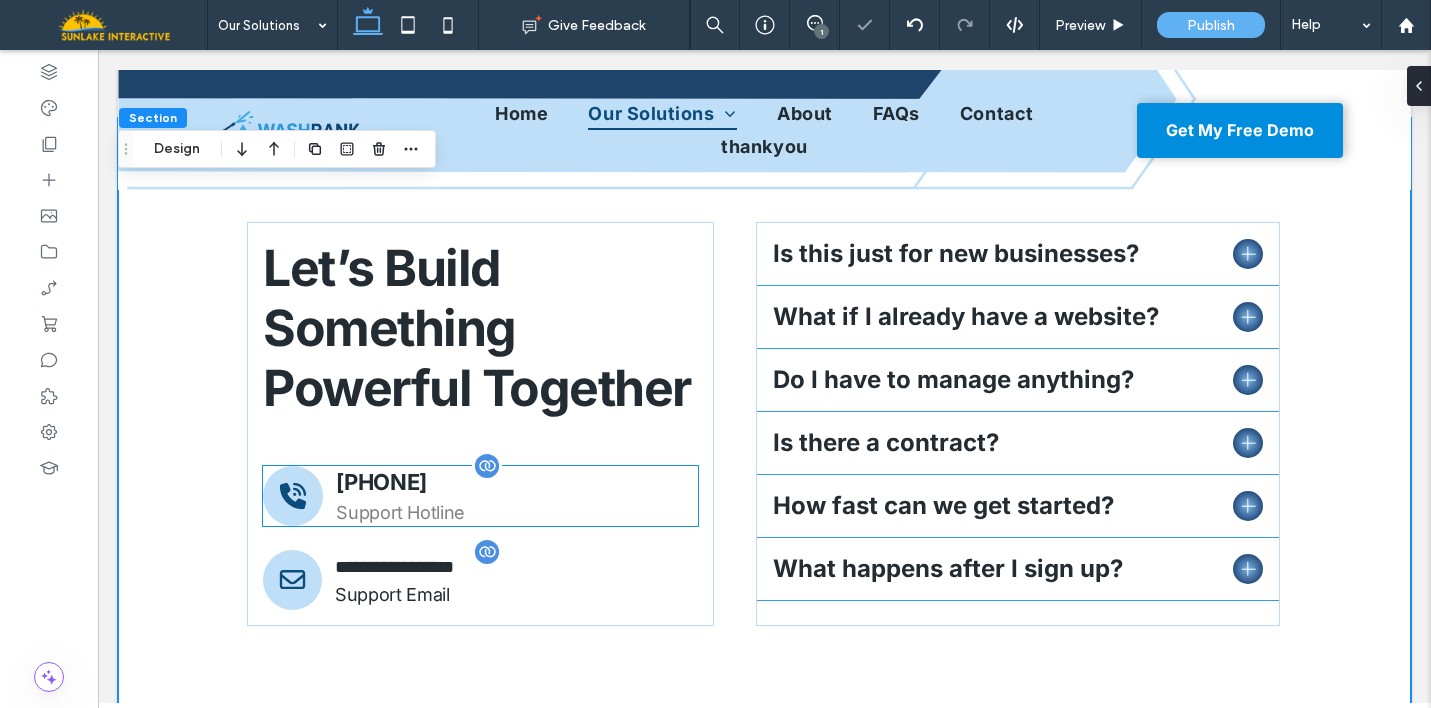 click on "813-851-5028 Support Hotline" at bounding box center [517, 496] 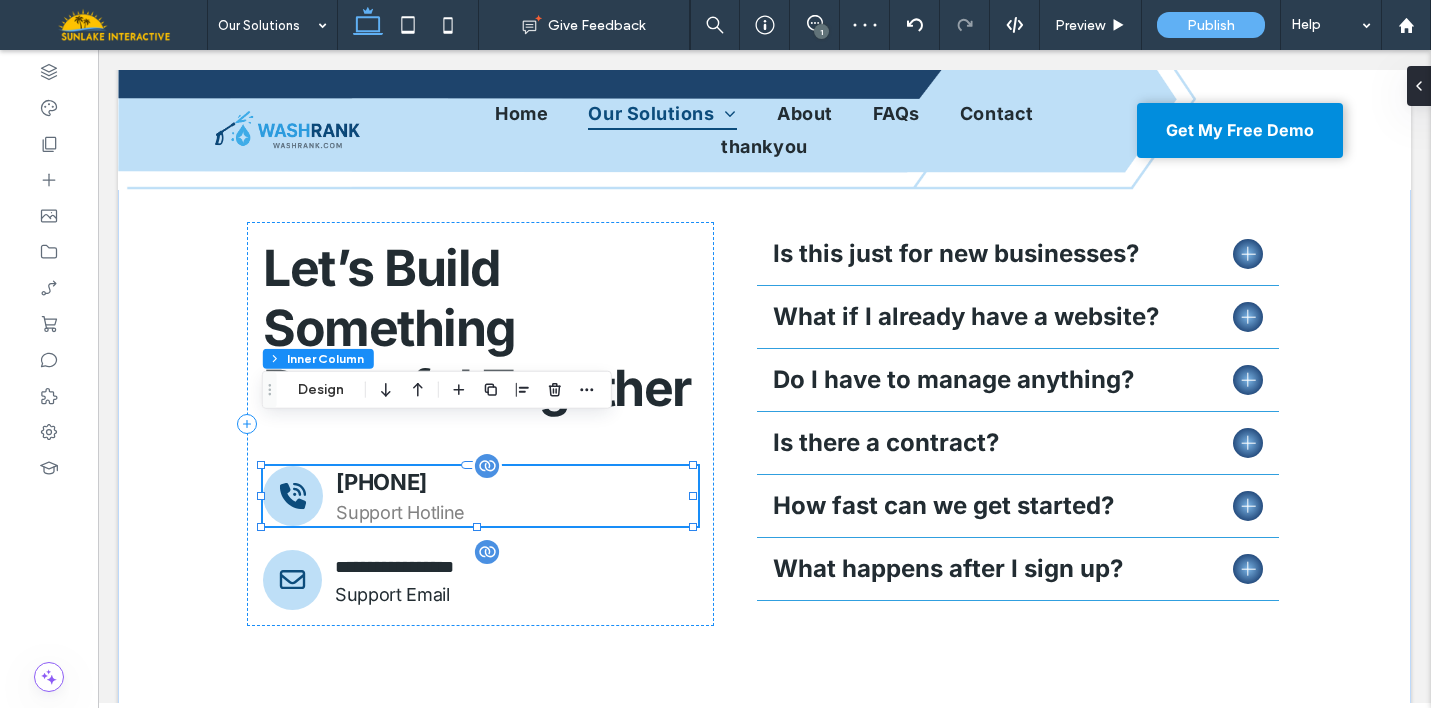click on "813-851-5028 Support Hotline" at bounding box center (517, 496) 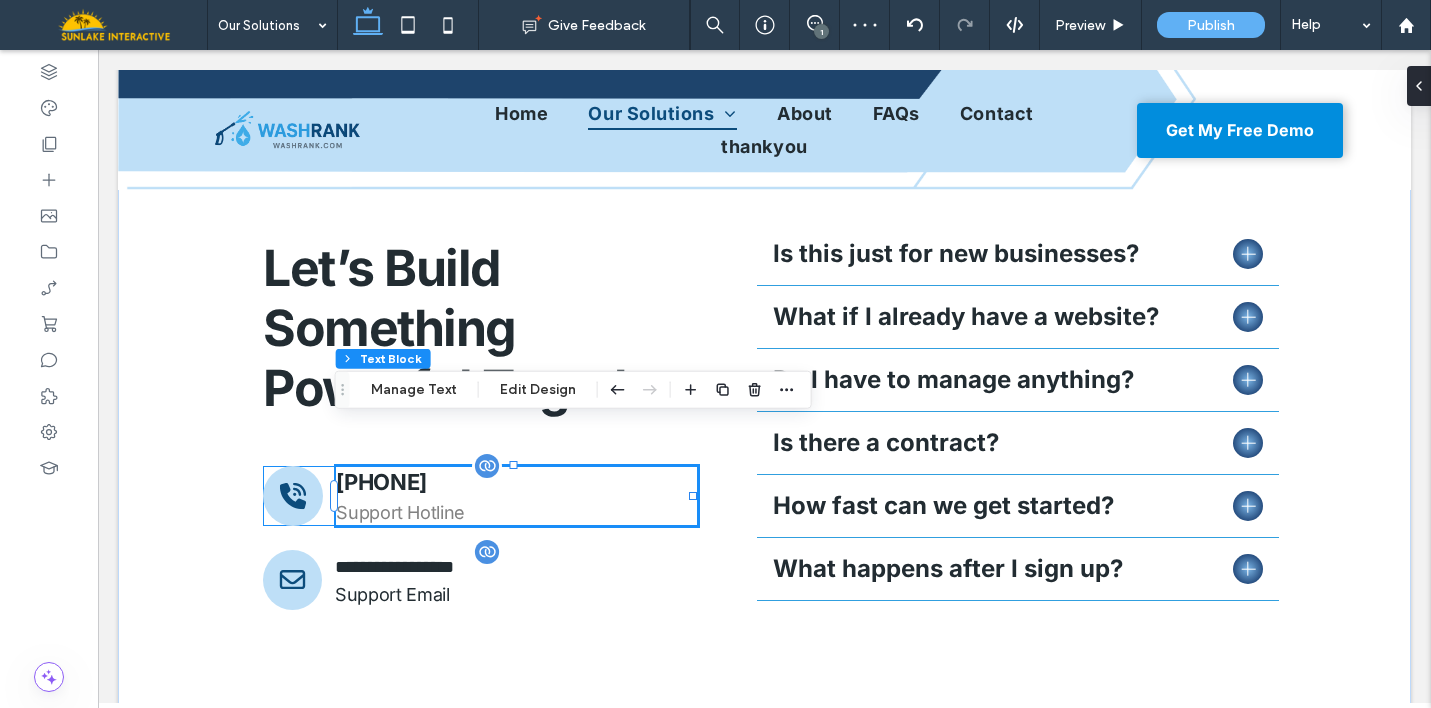 click on "813-851-5028 Support Hotline" at bounding box center [517, 496] 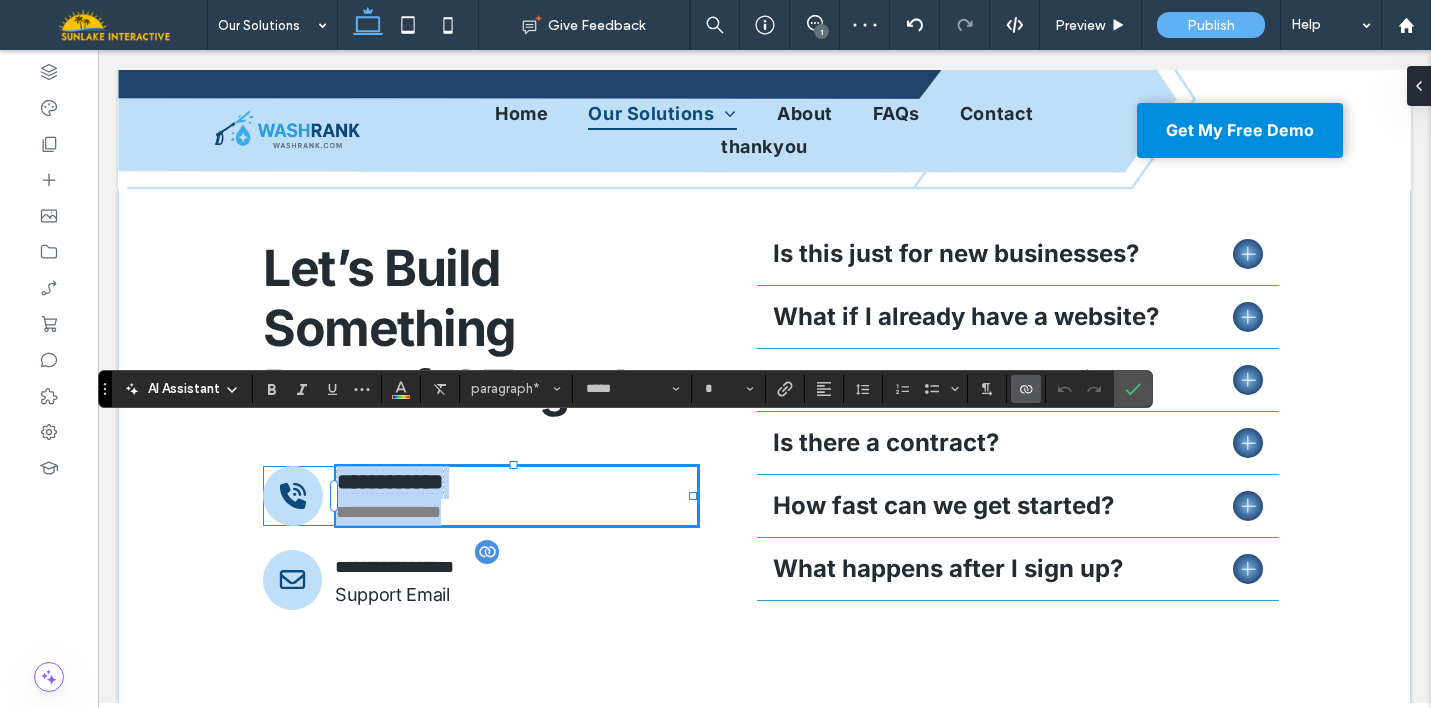 click on "**********" at bounding box center [517, 496] 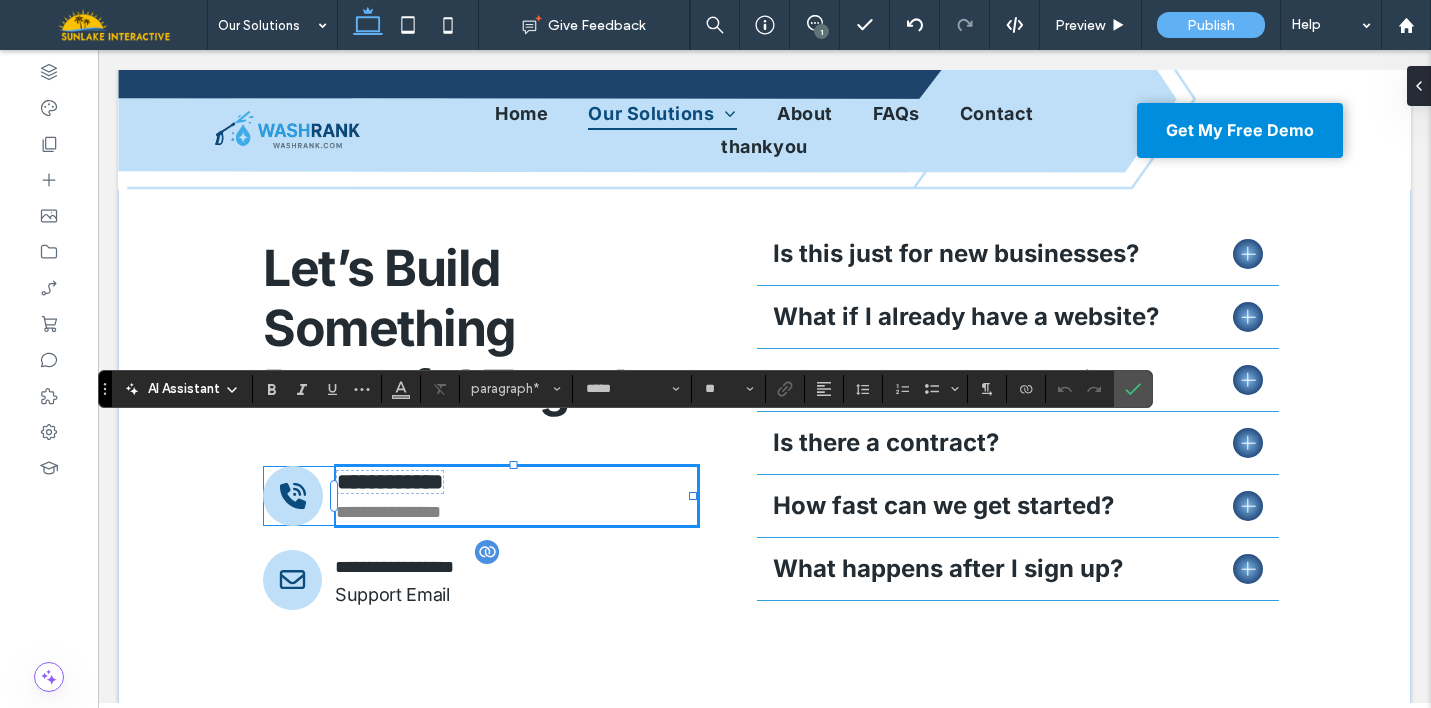 click on "**********" at bounding box center [388, 512] 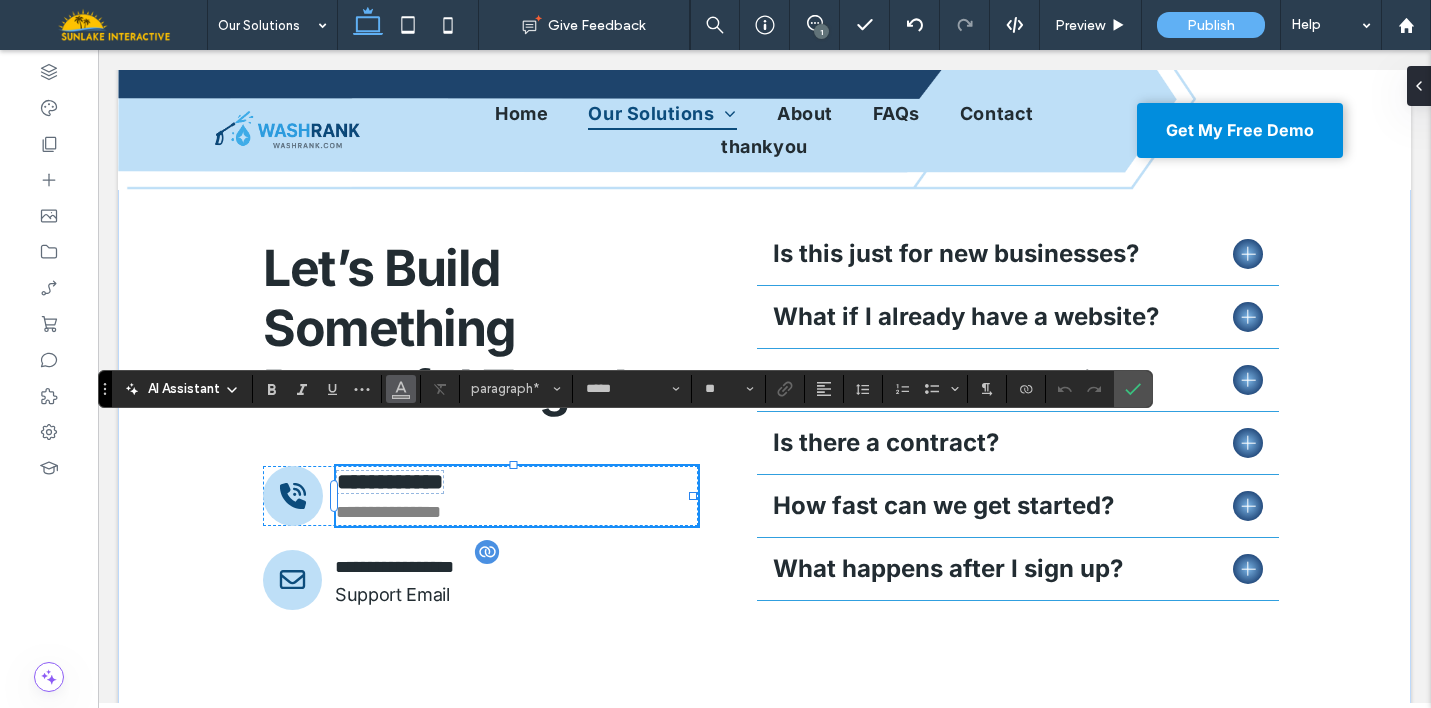 click at bounding box center (401, 387) 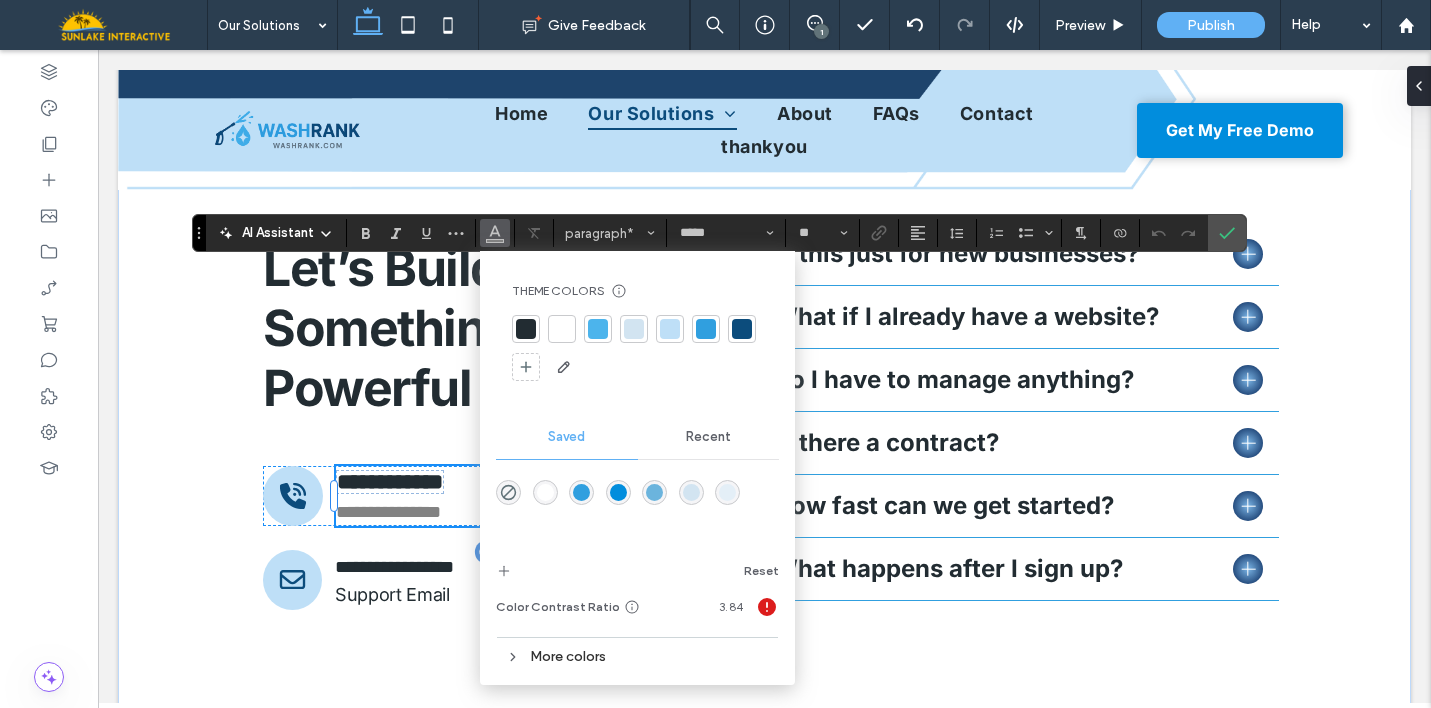 drag, startPoint x: 105, startPoint y: 385, endPoint x: 235, endPoint y: 167, distance: 253.81883 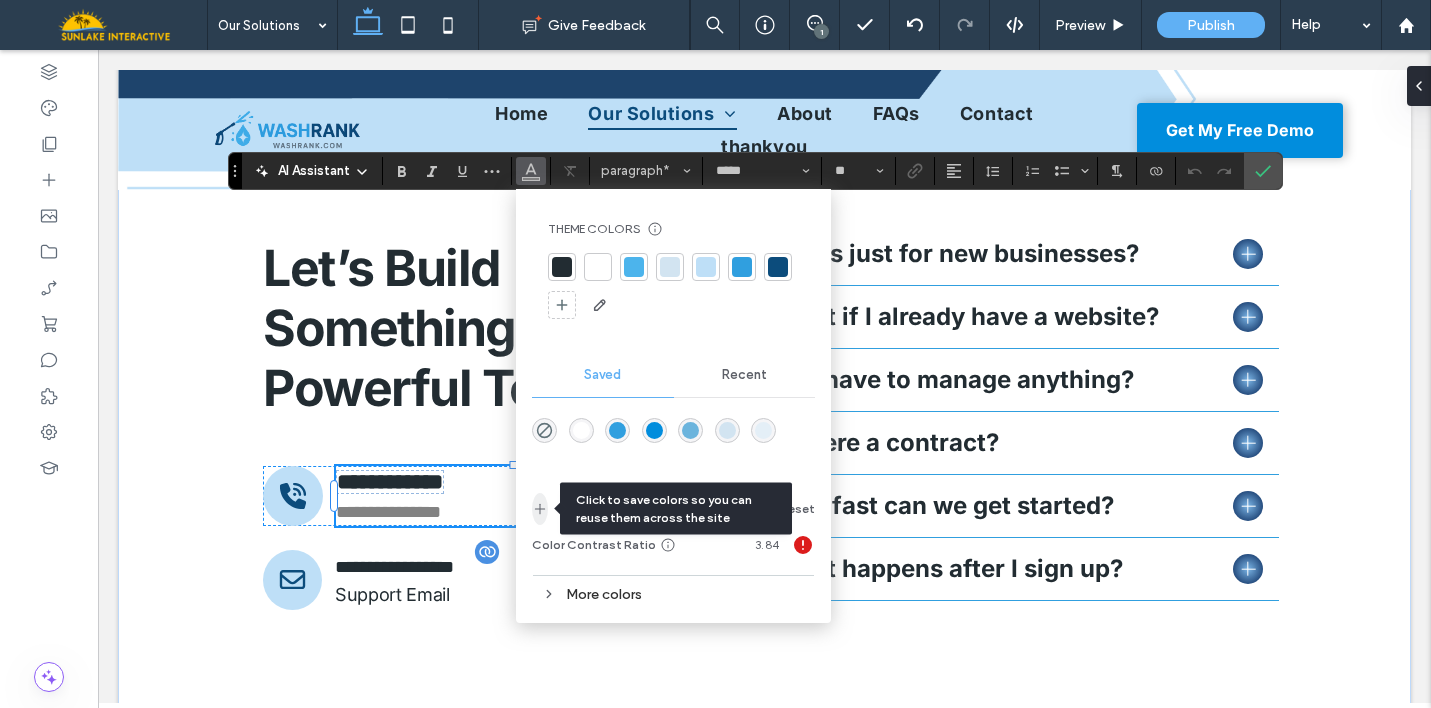 click 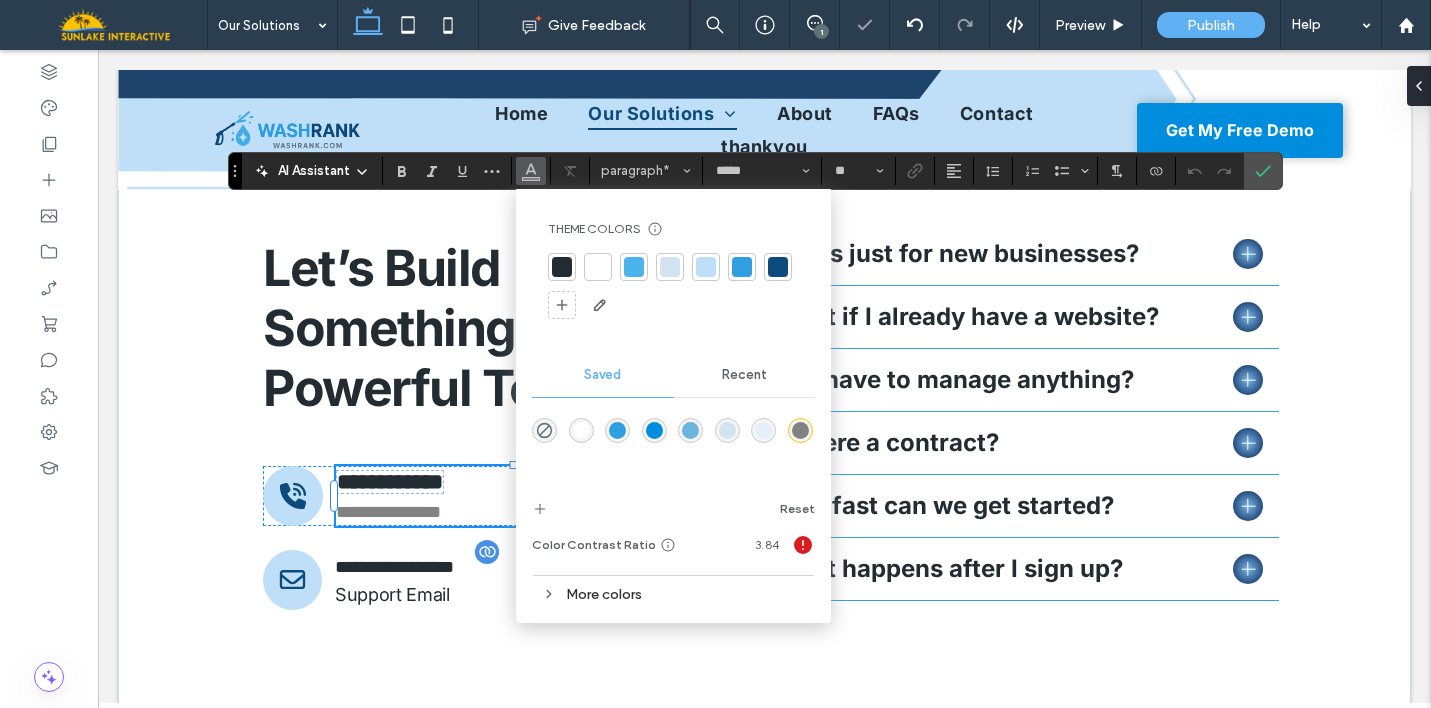 click at bounding box center (800, 430) 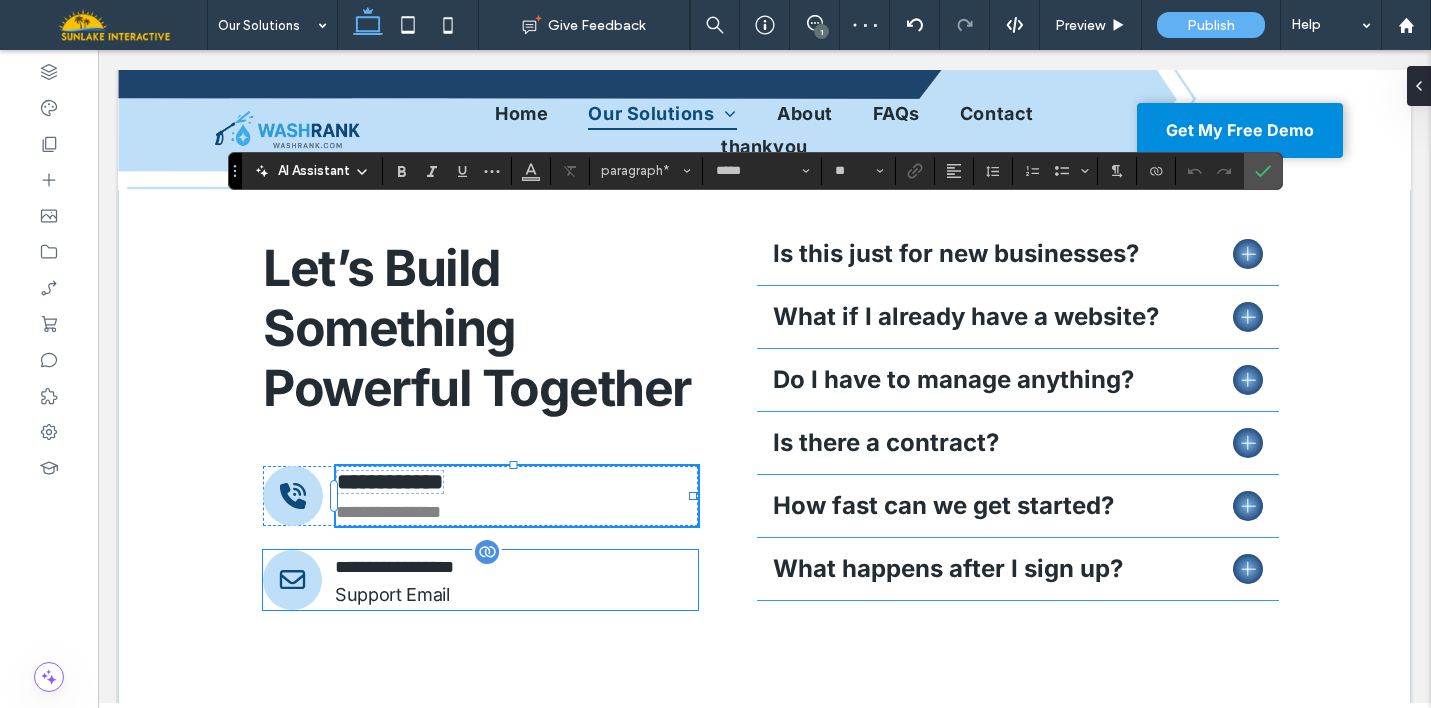click on "Support Email" at bounding box center (392, 594) 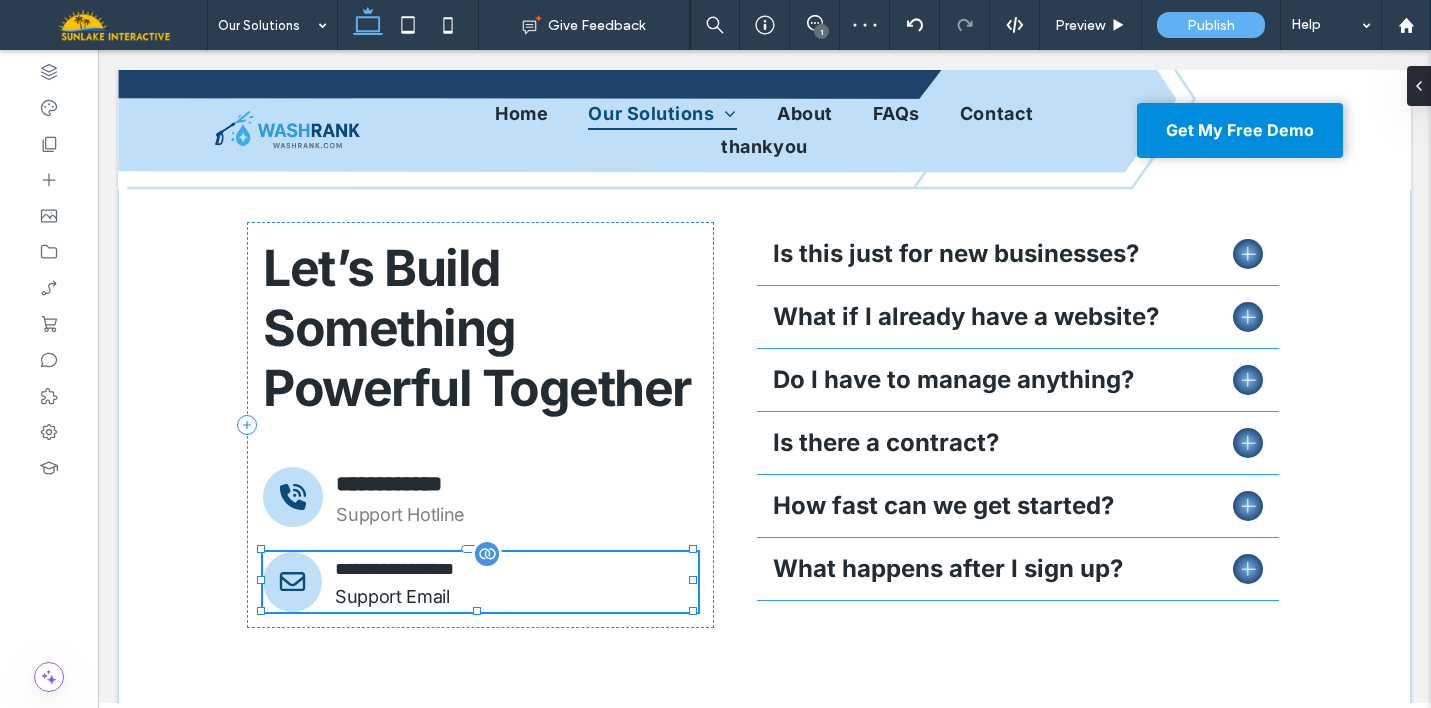 type on "**" 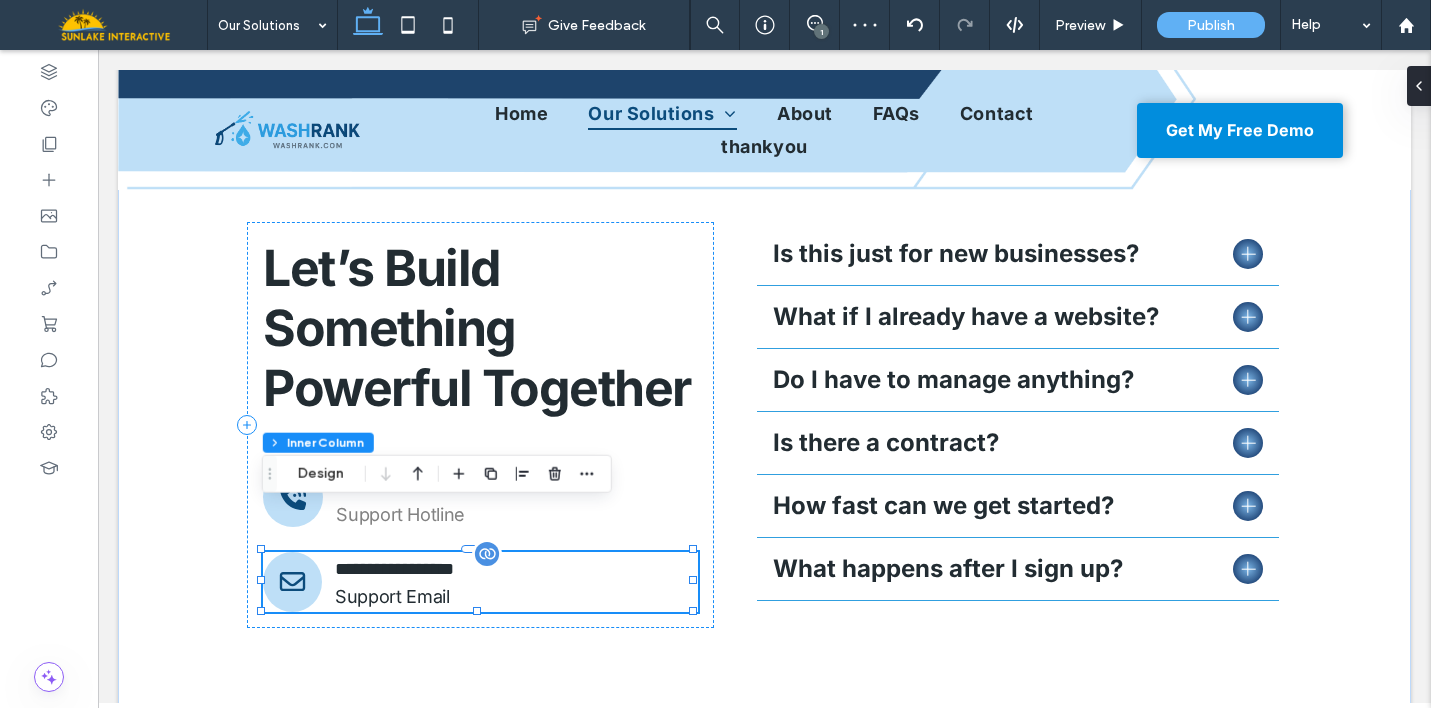 click on "Support Email" at bounding box center (392, 596) 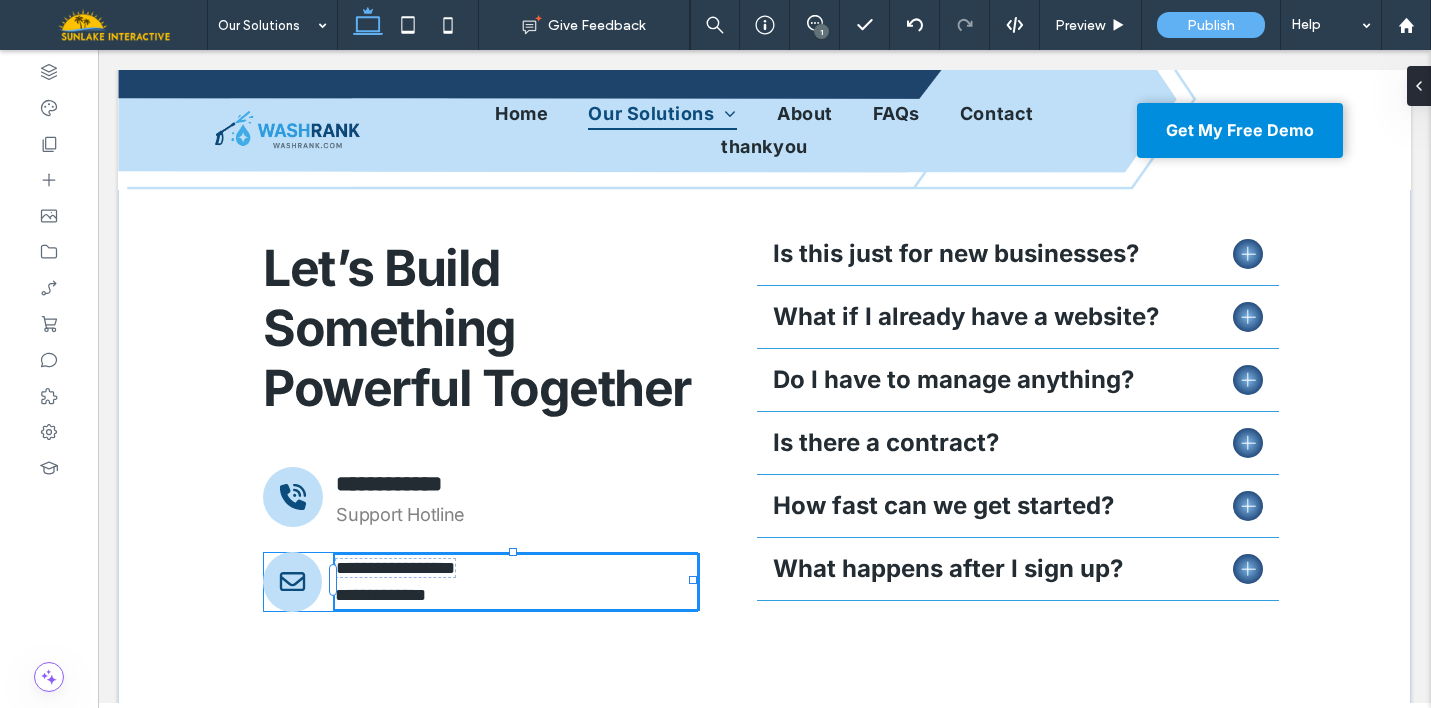 type on "*****" 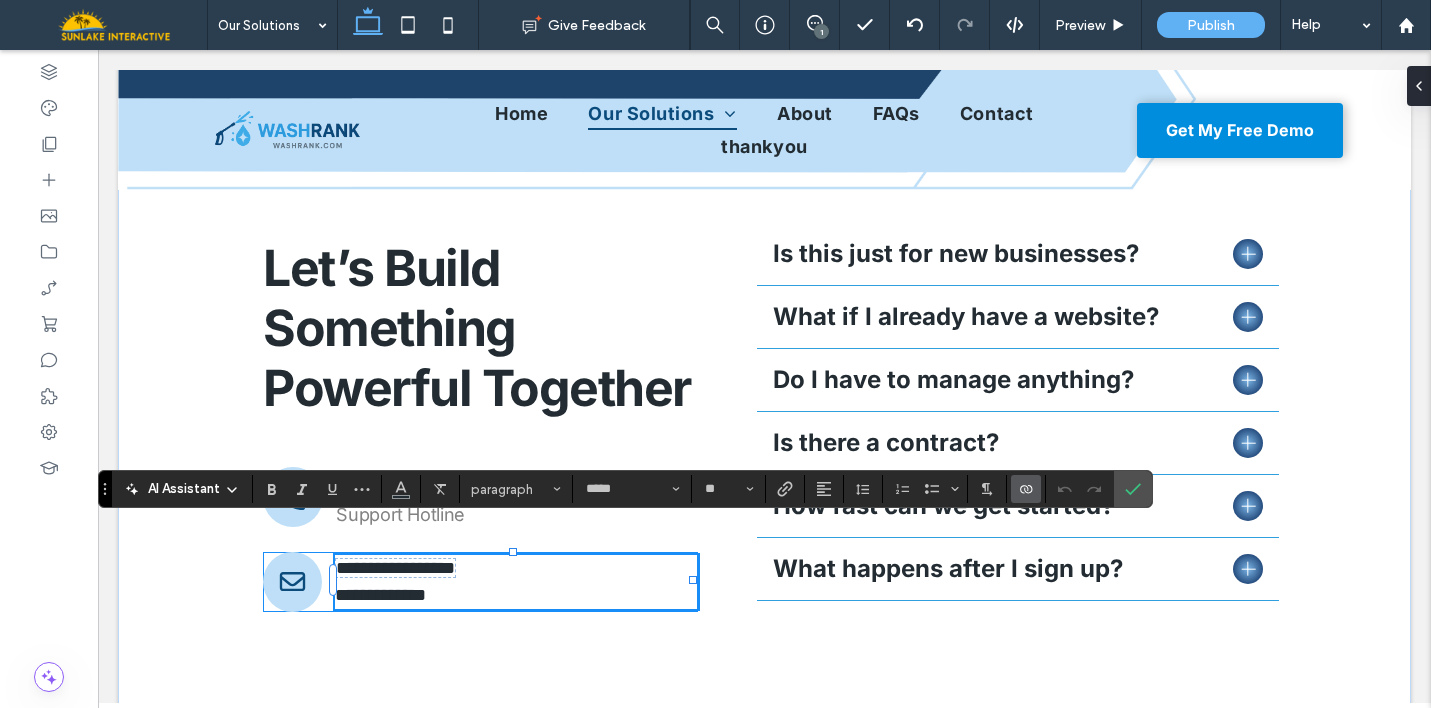 click on "**********" at bounding box center [516, 568] 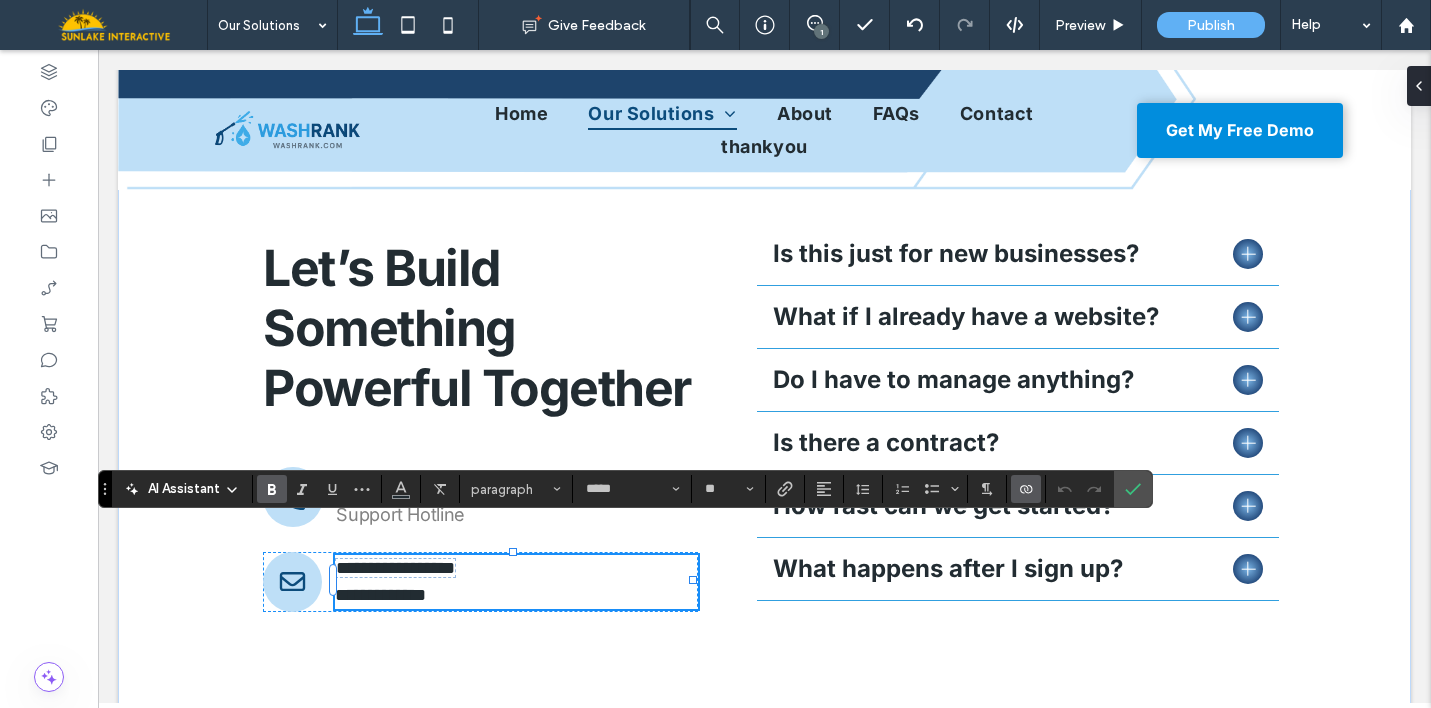 click 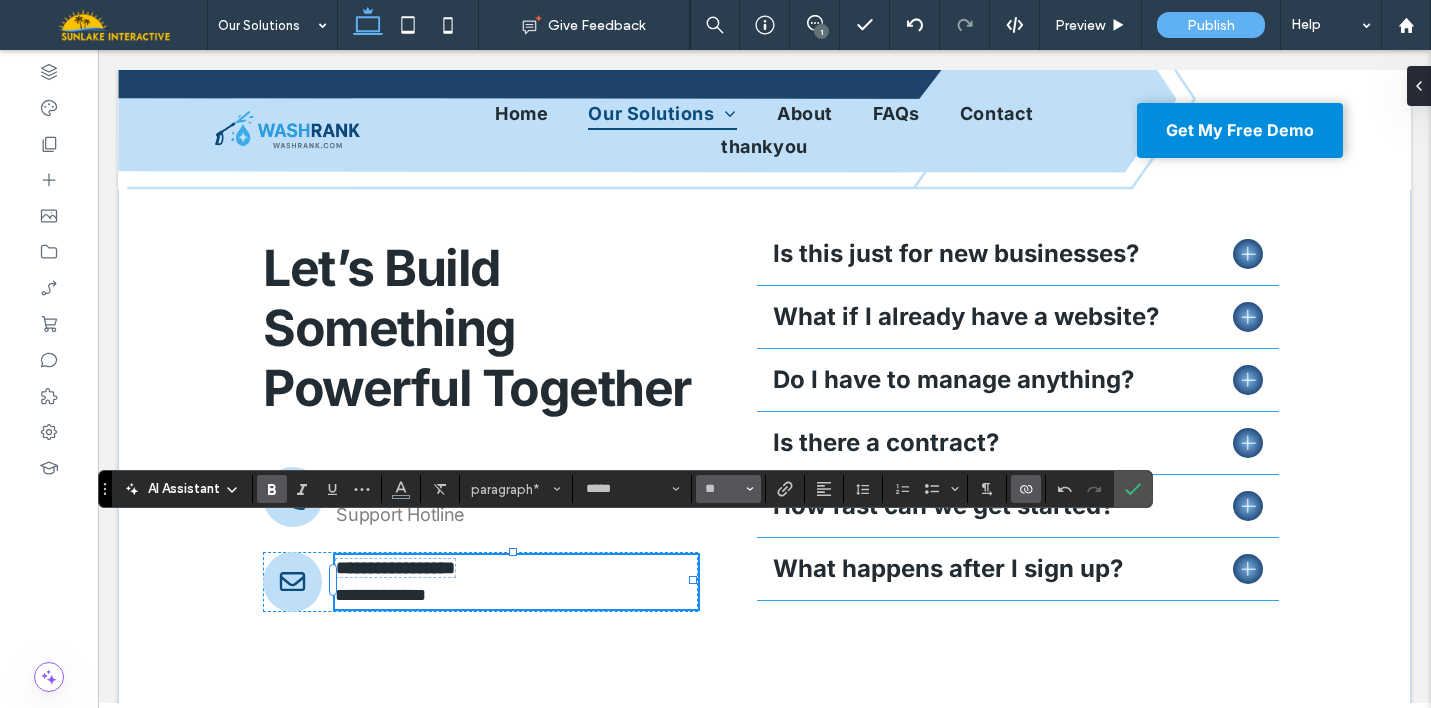click 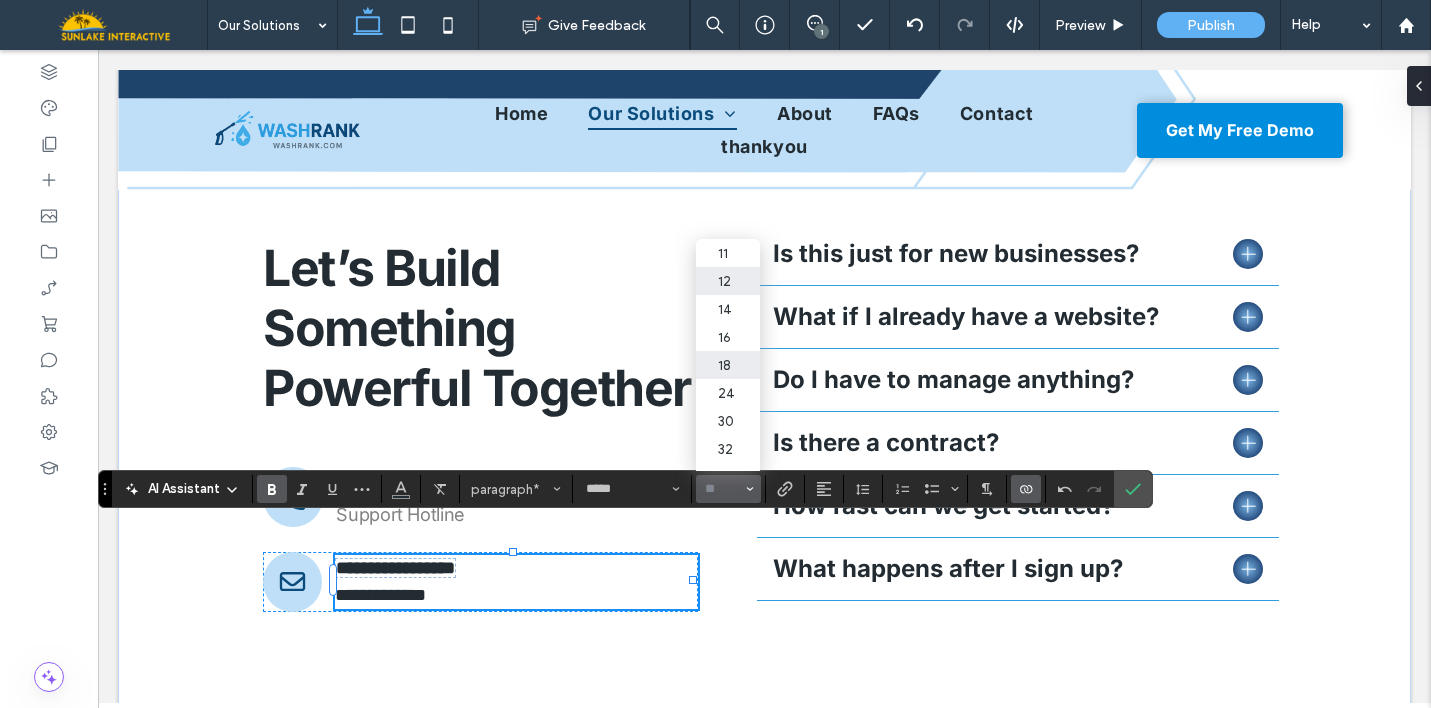 scroll, scrollTop: 91, scrollLeft: 0, axis: vertical 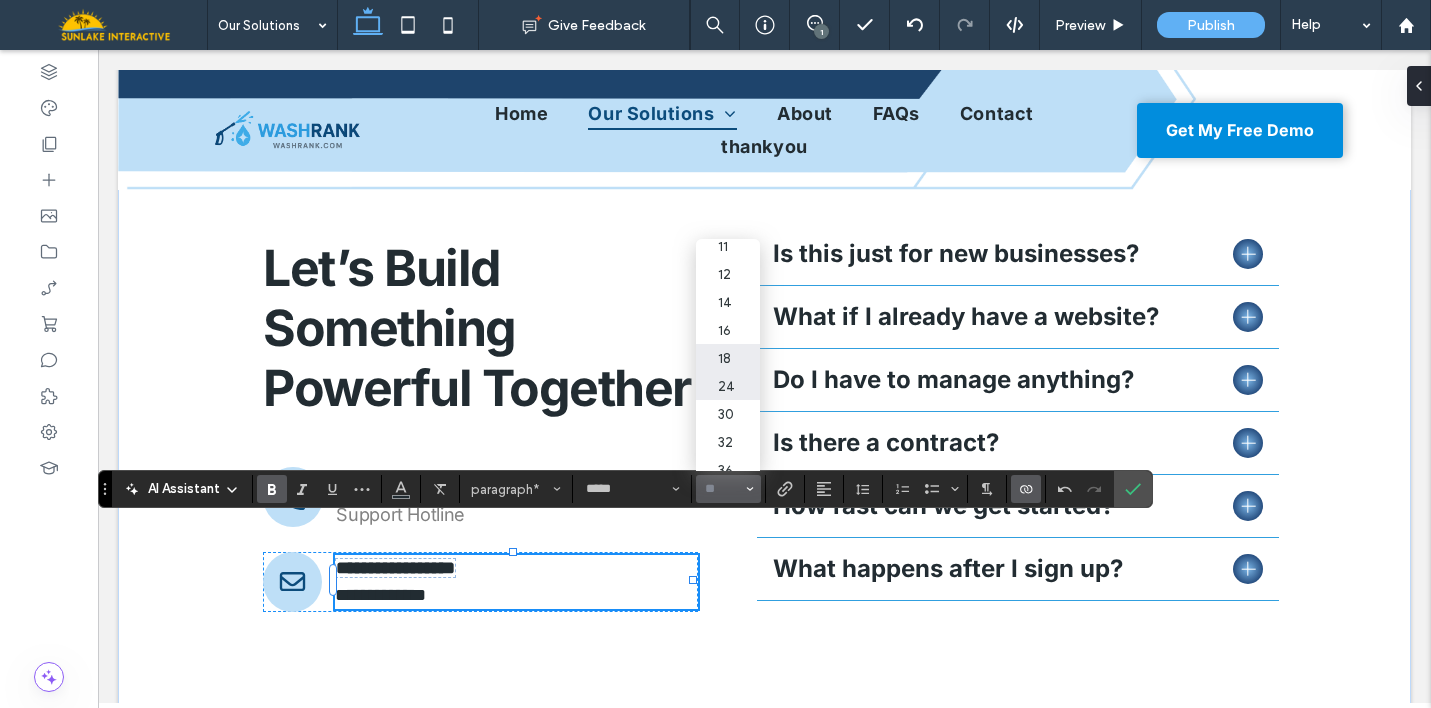 click on "24" at bounding box center (728, 386) 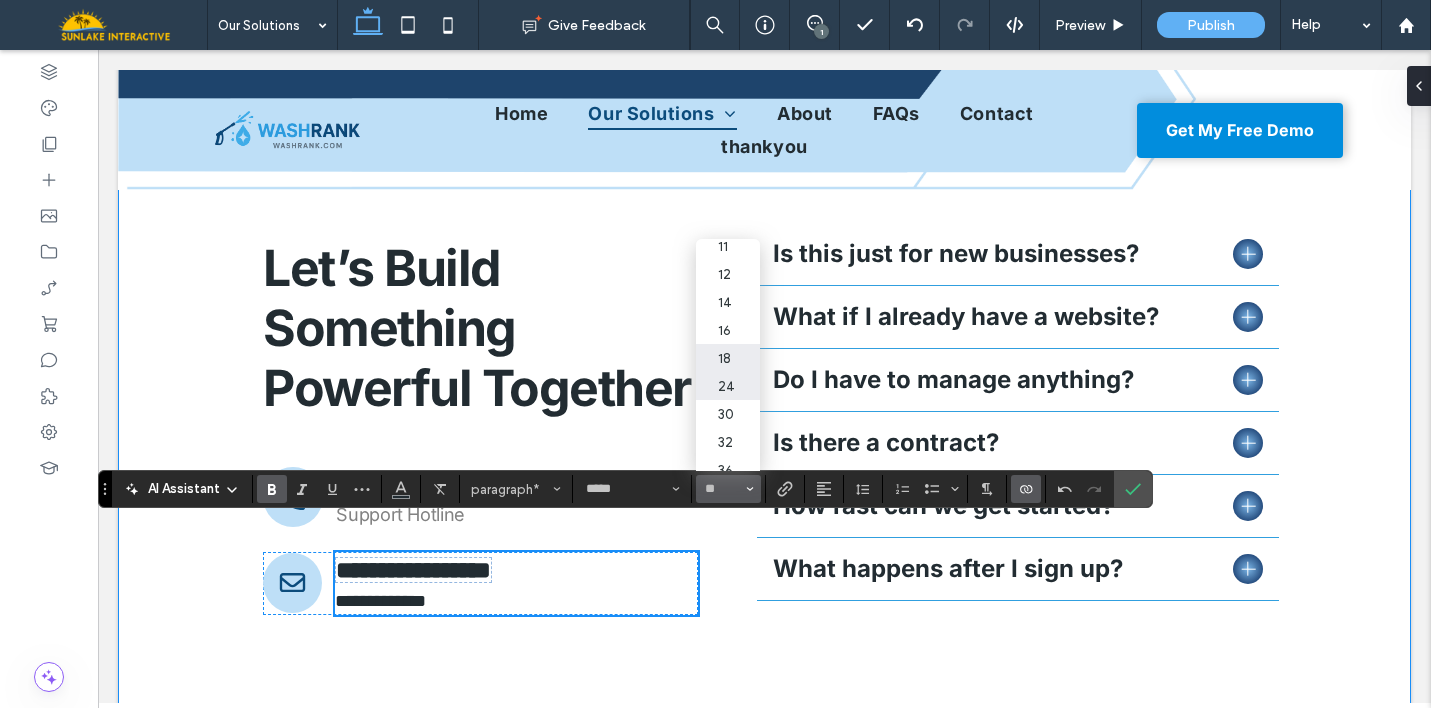 type on "**" 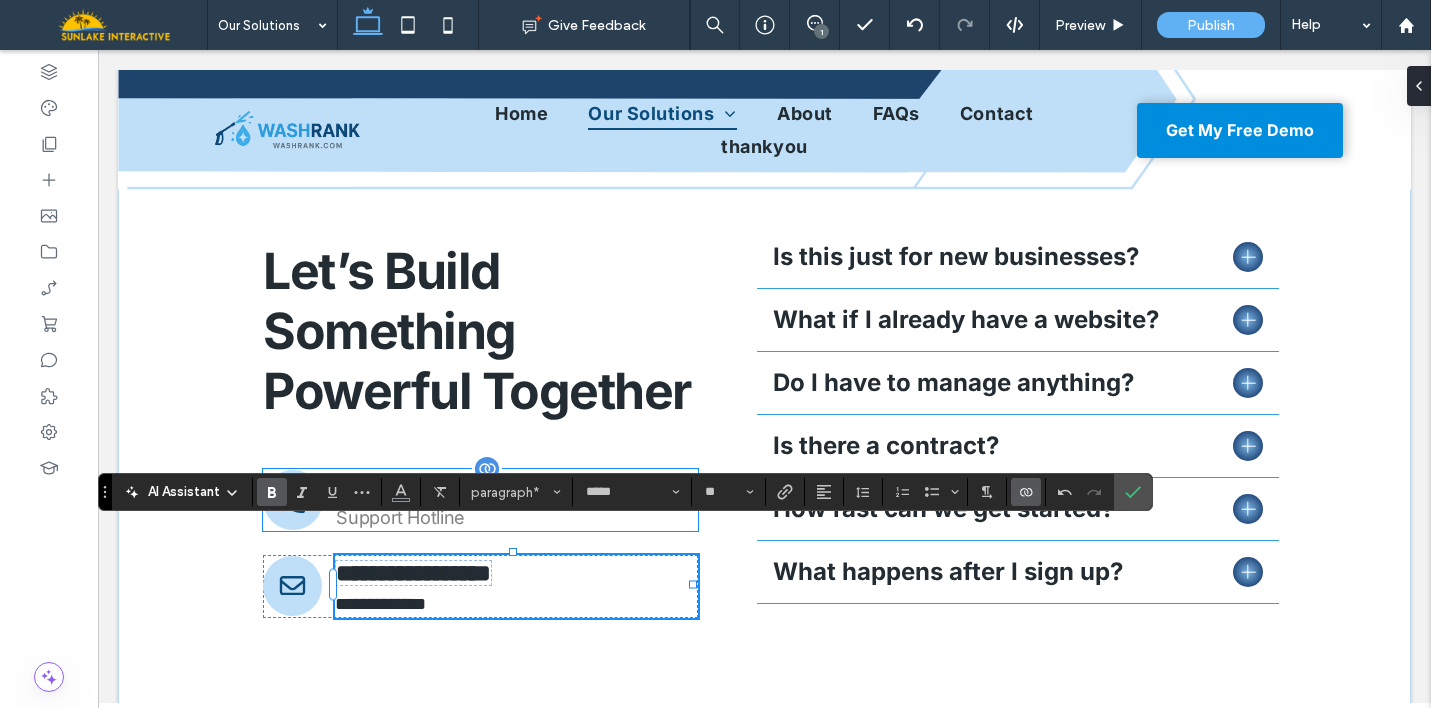 click on "**********" at bounding box center [389, 487] 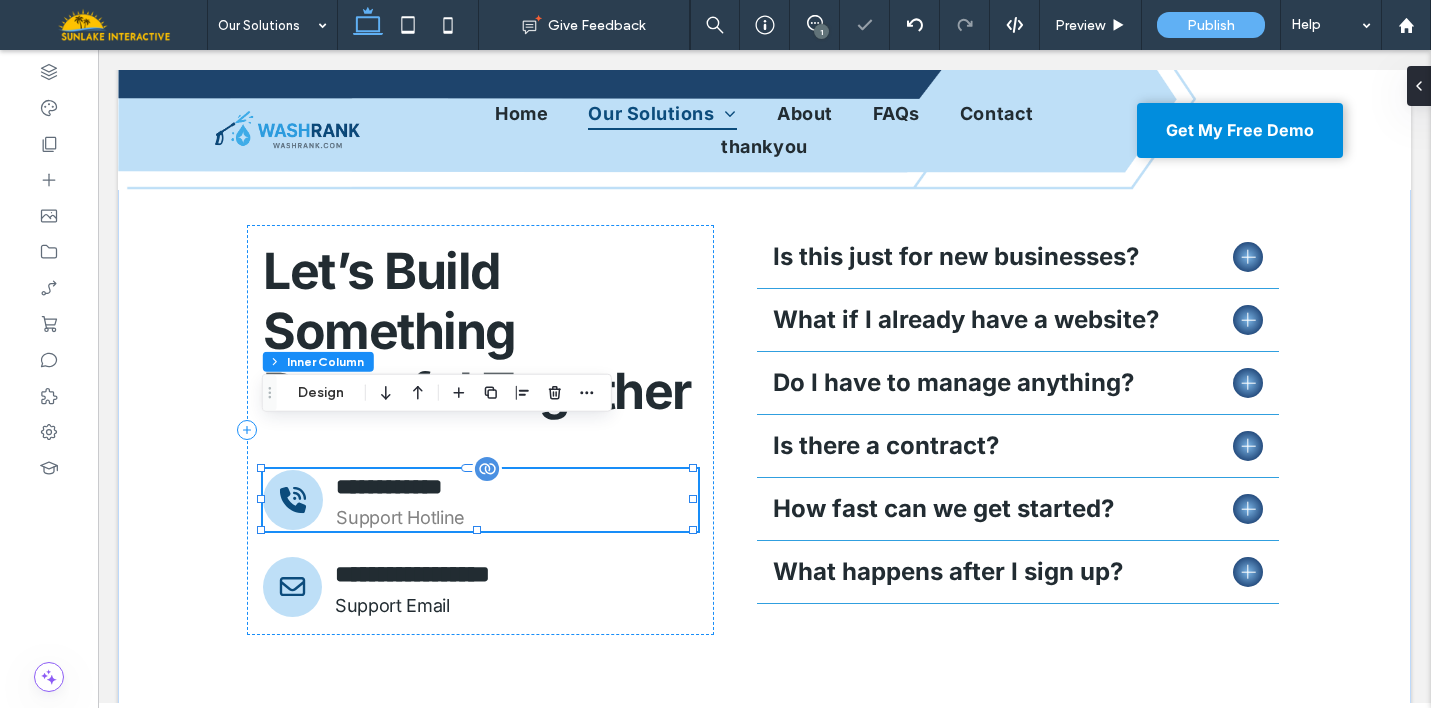 click on "**********" at bounding box center (389, 487) 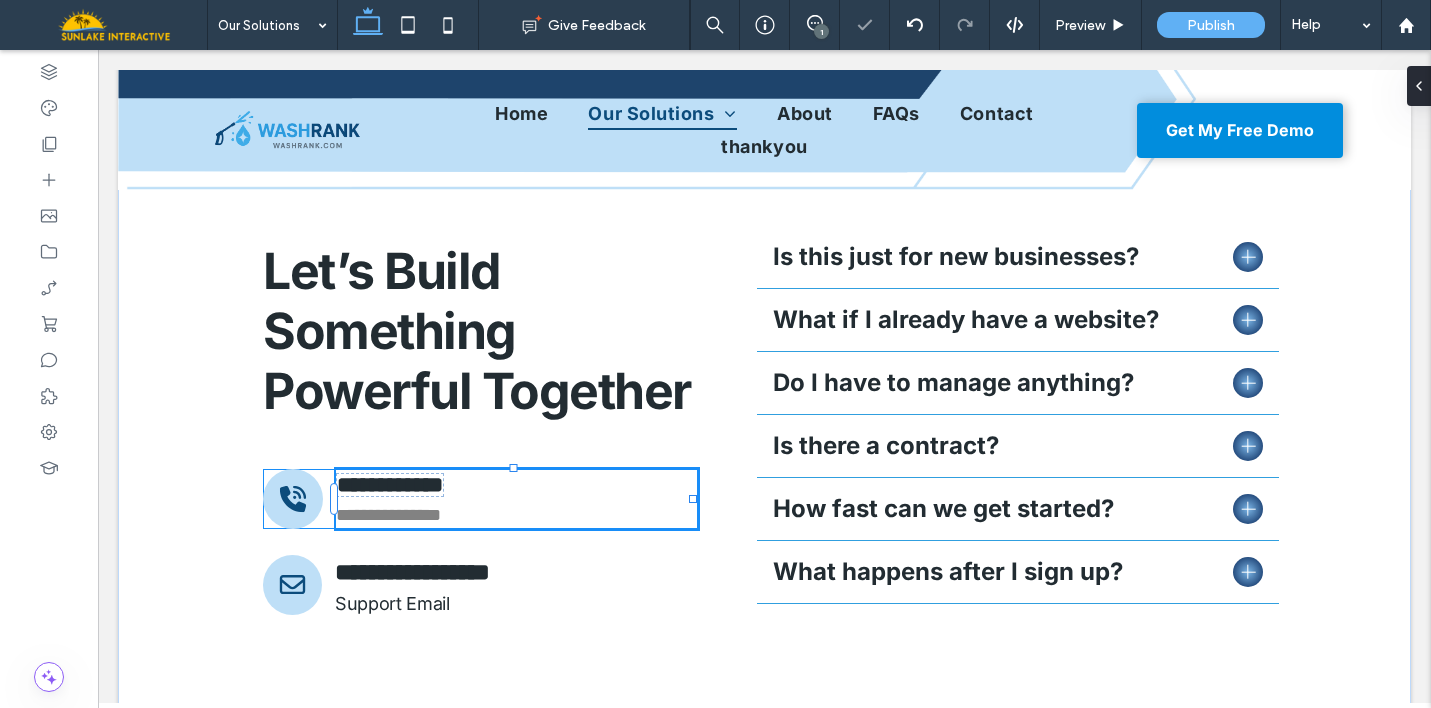 type on "*****" 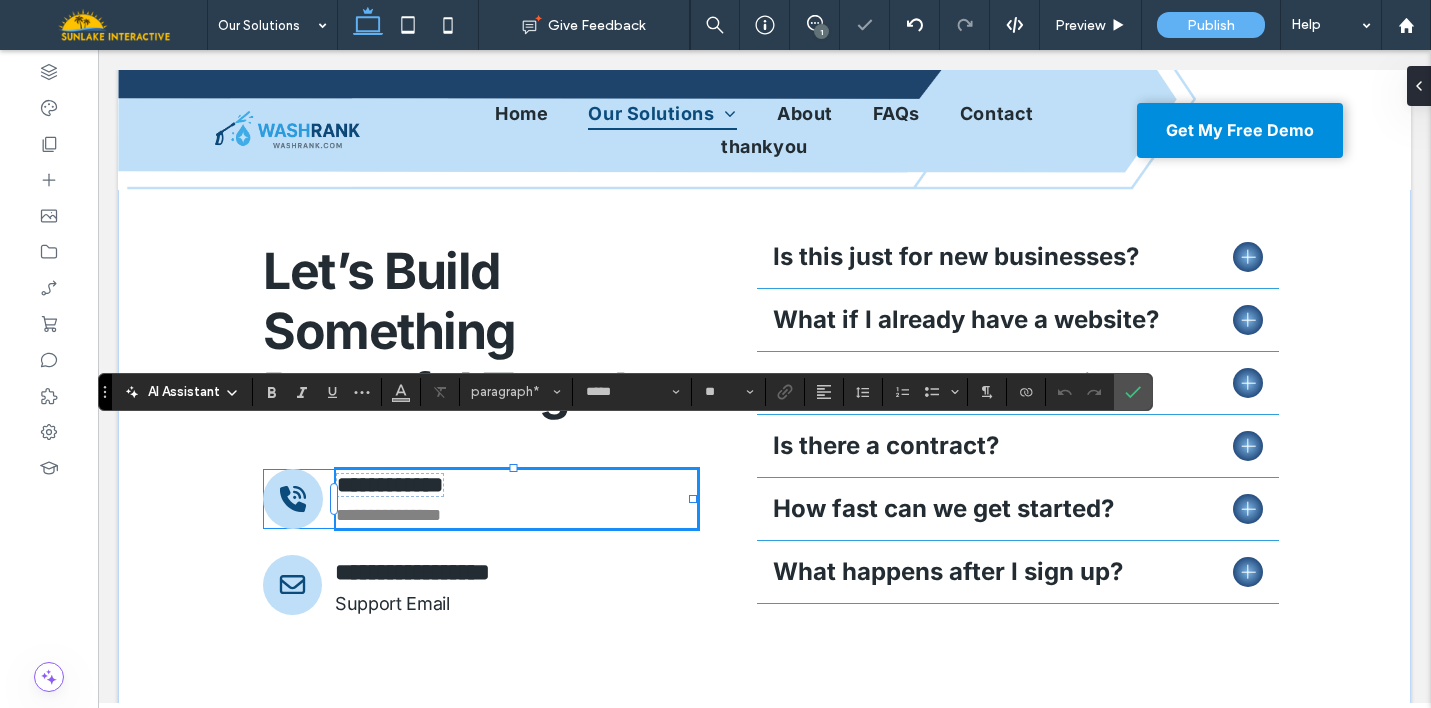 click on "**********" at bounding box center (390, 485) 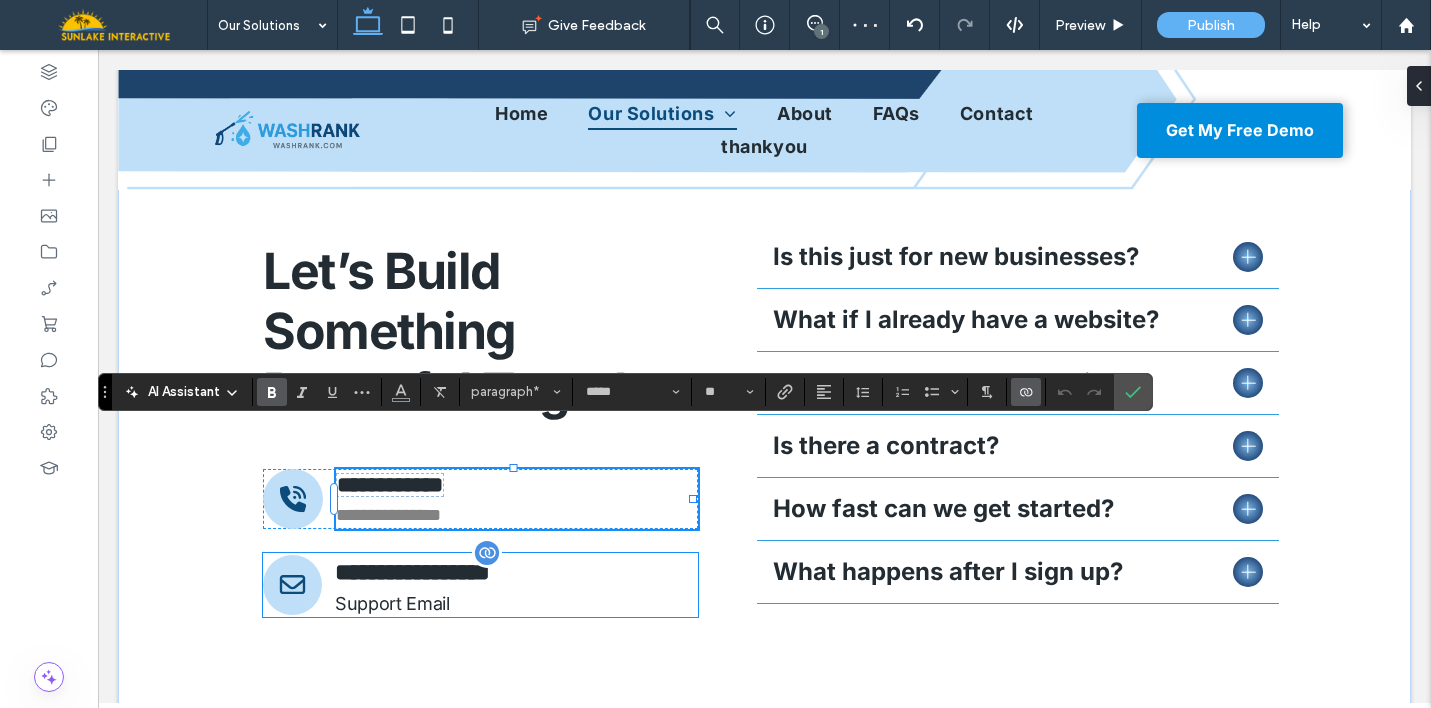 click on "**********" at bounding box center (412, 572) 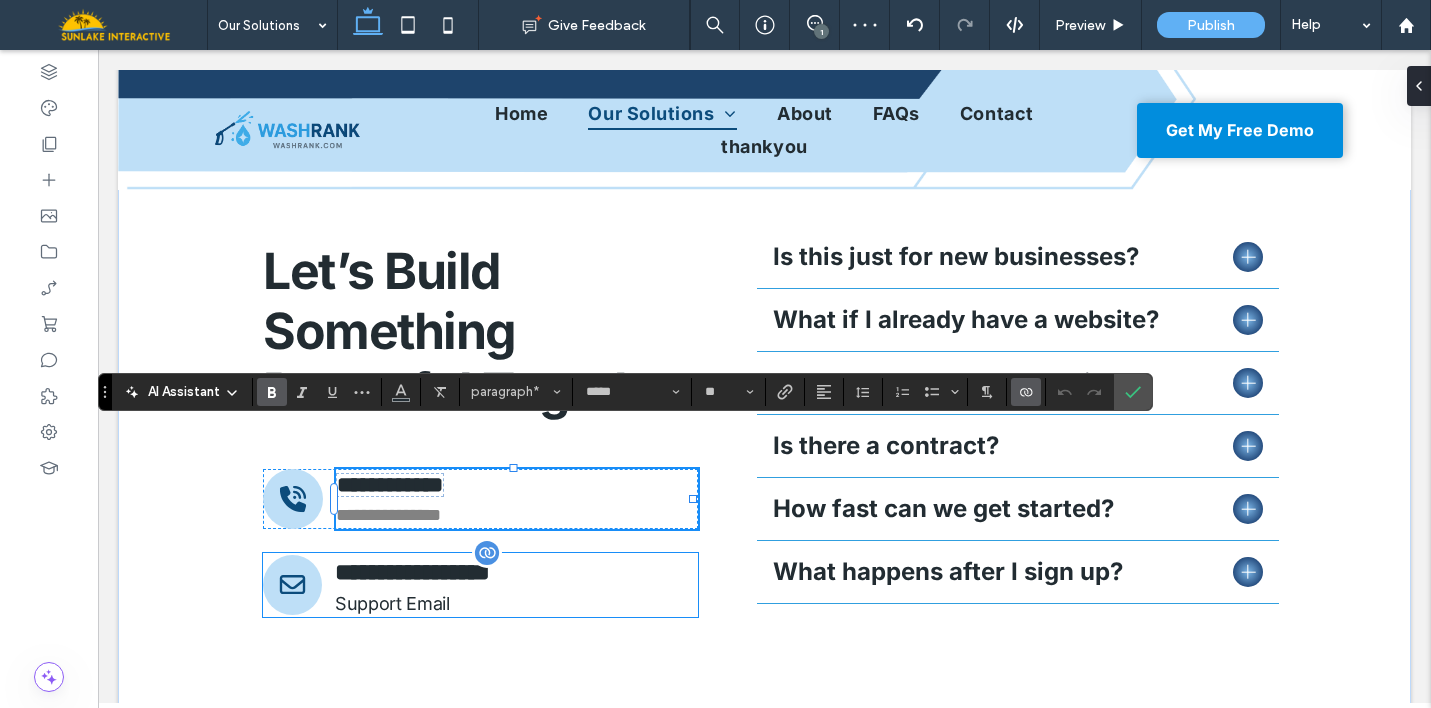 click on "**********" at bounding box center (412, 572) 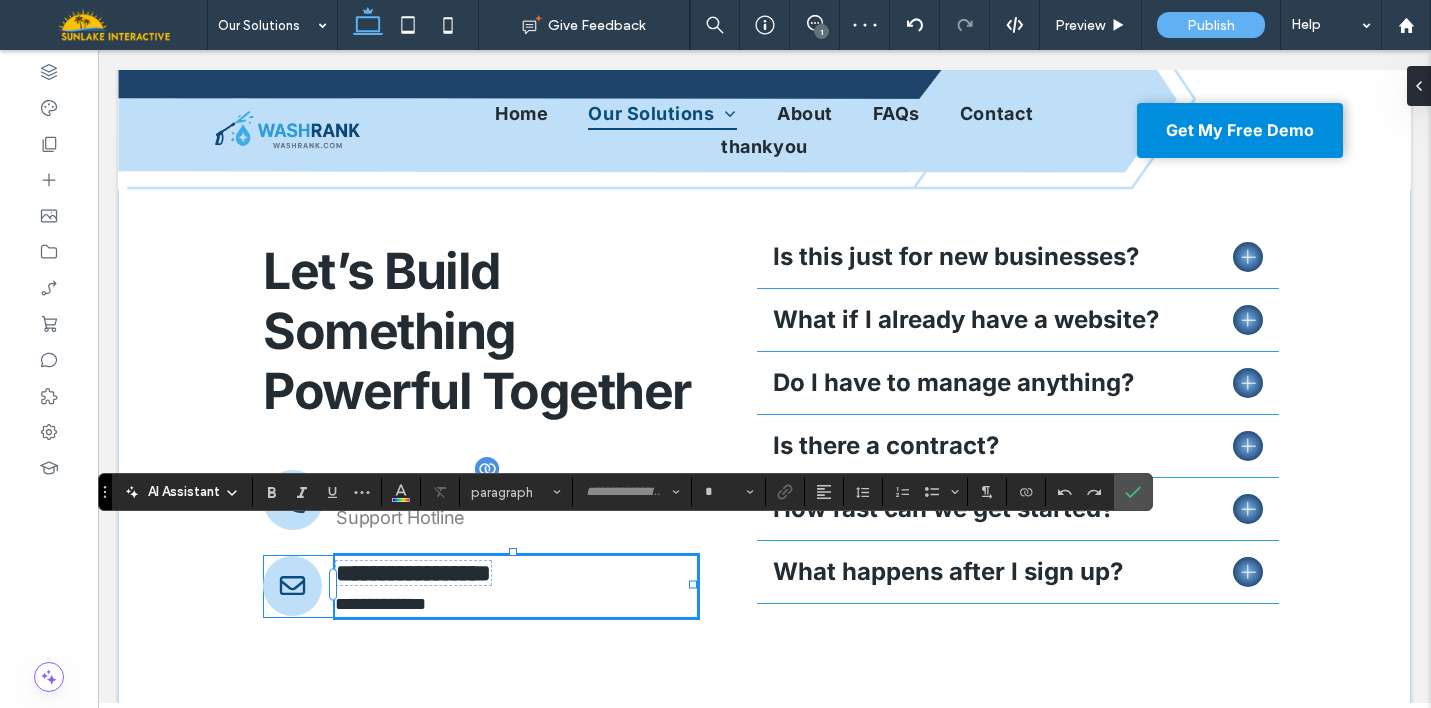 type on "*****" 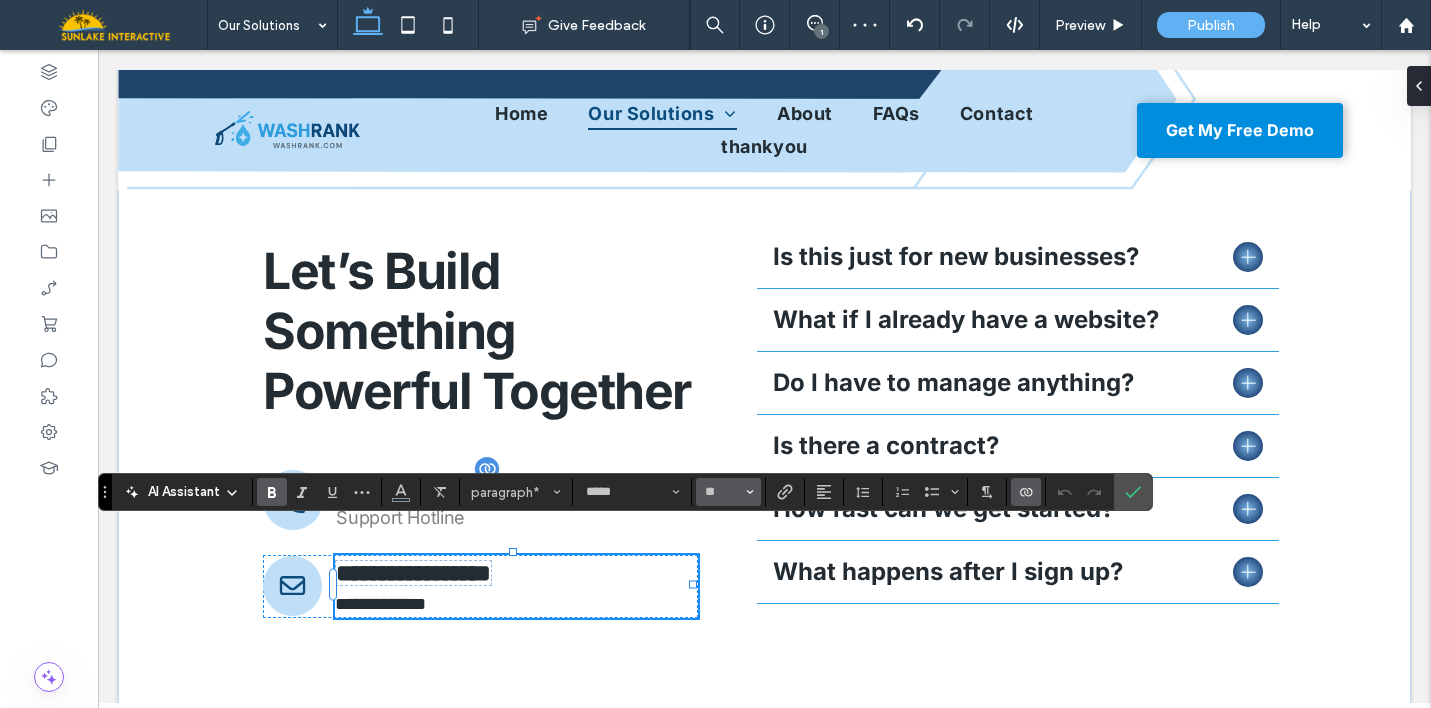click on "**" at bounding box center [722, 492] 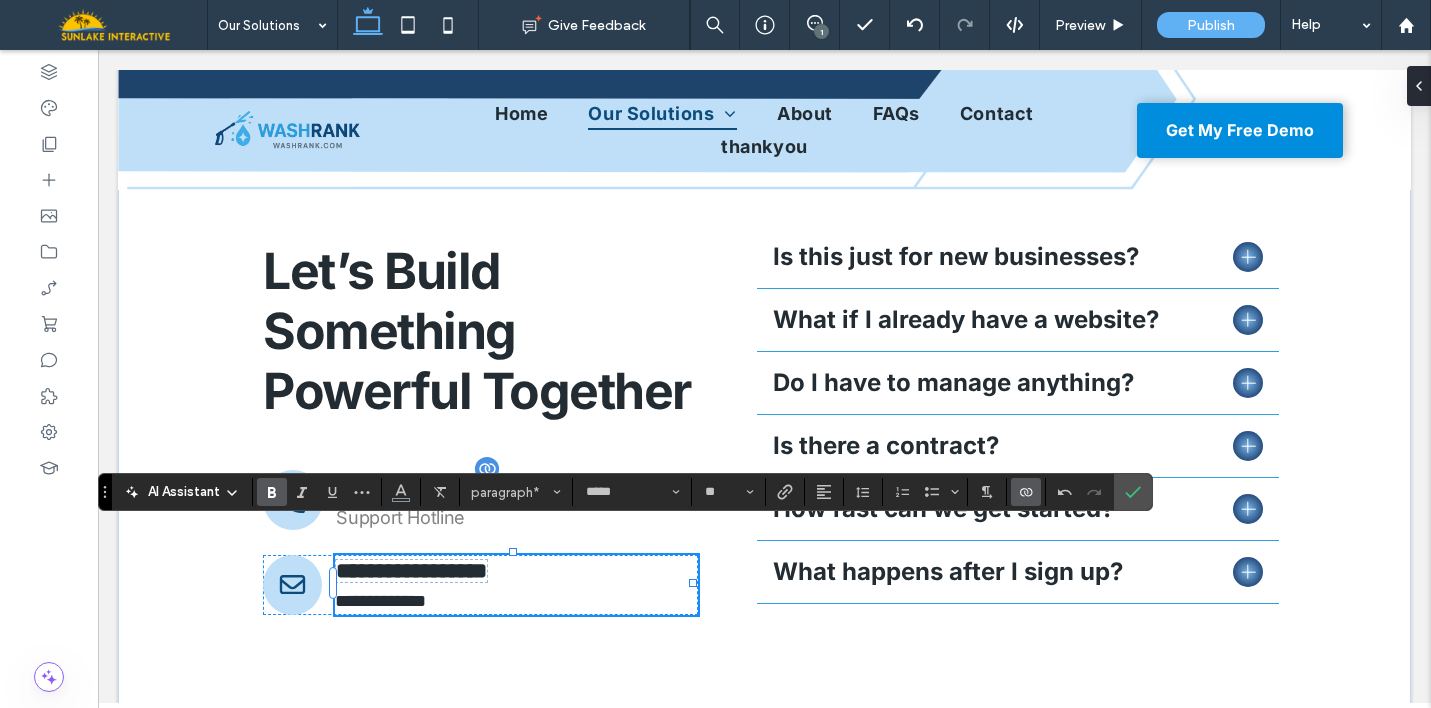 click on "**********" at bounding box center [516, 601] 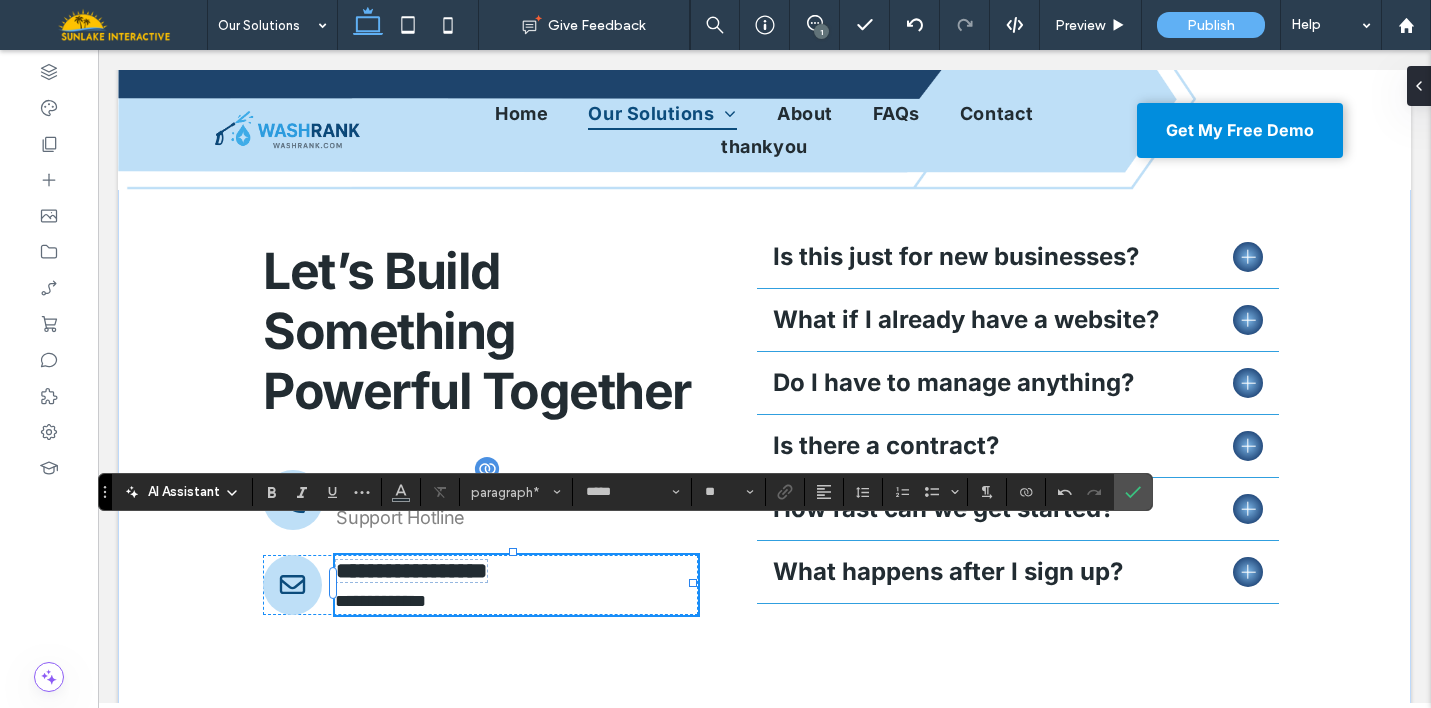 click on "**********" at bounding box center [516, 601] 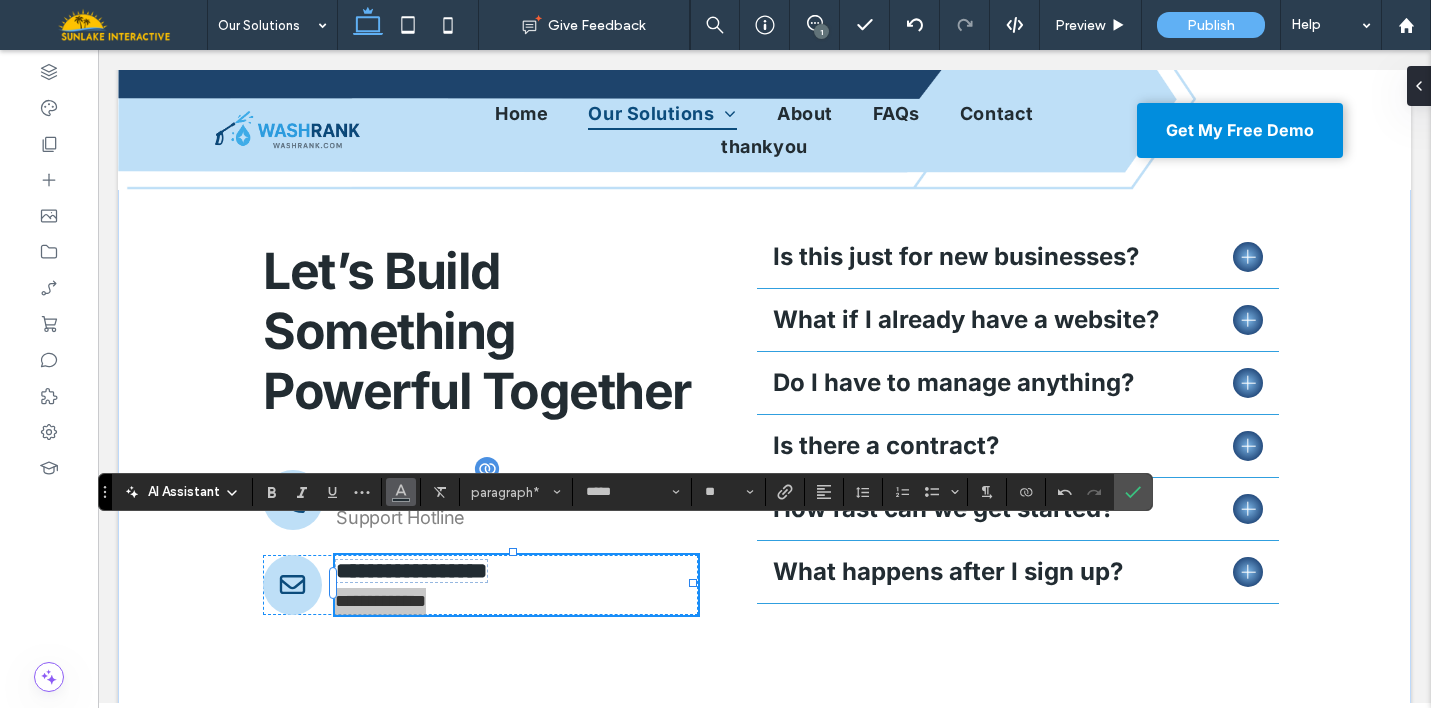 click at bounding box center (401, 492) 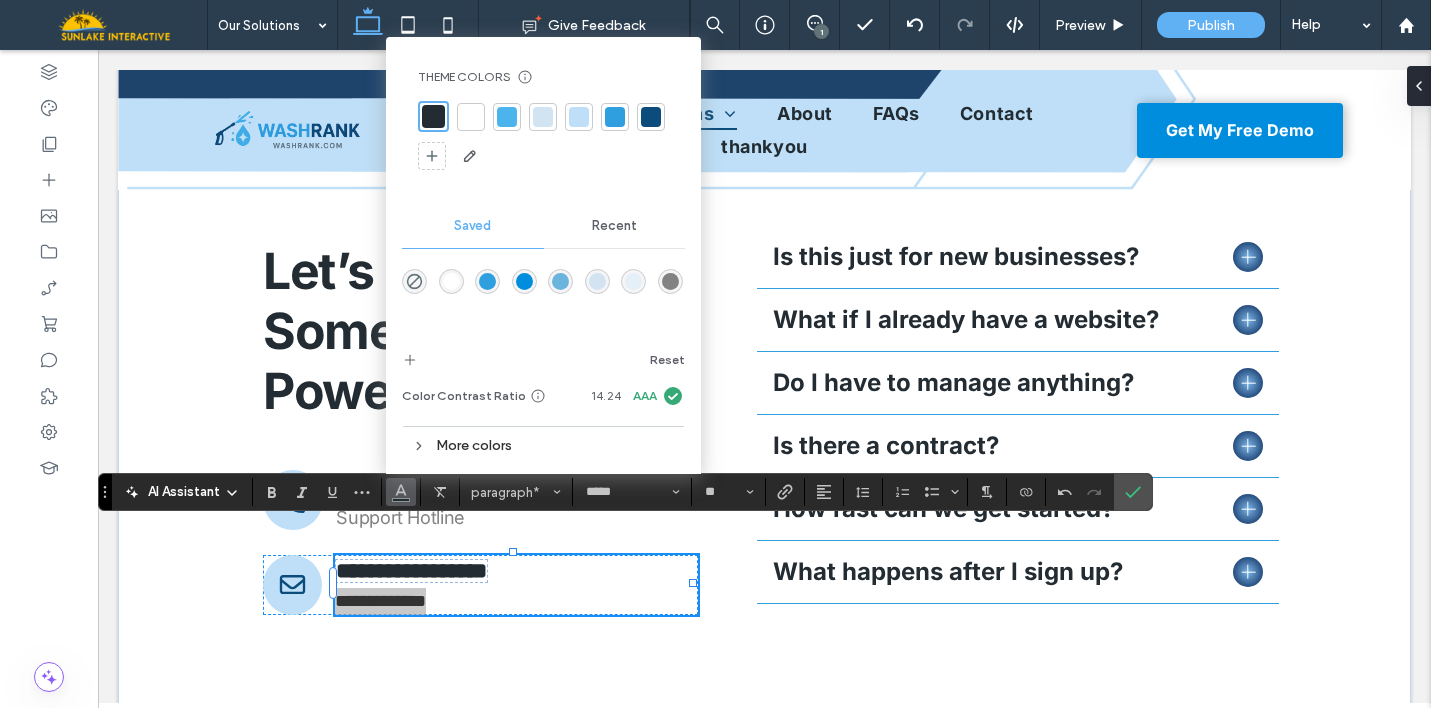 click at bounding box center (670, 281) 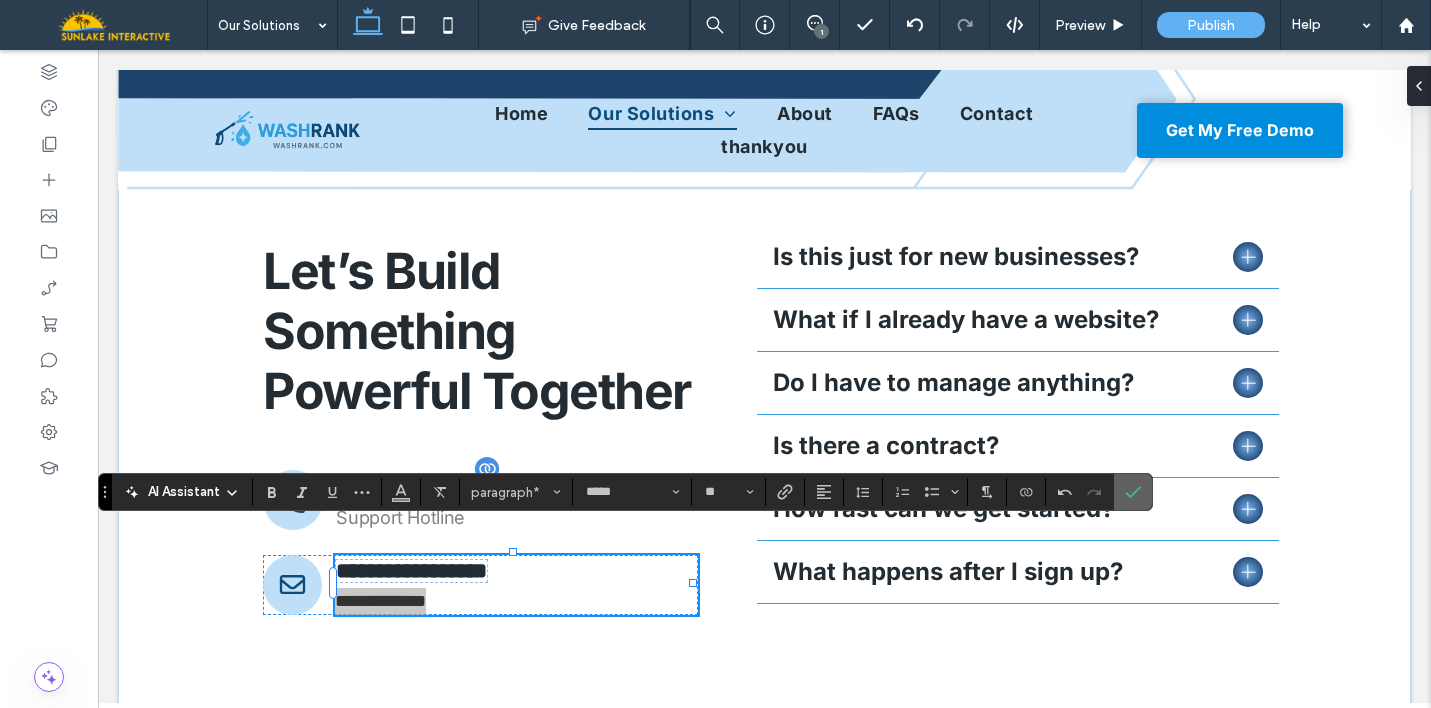 click 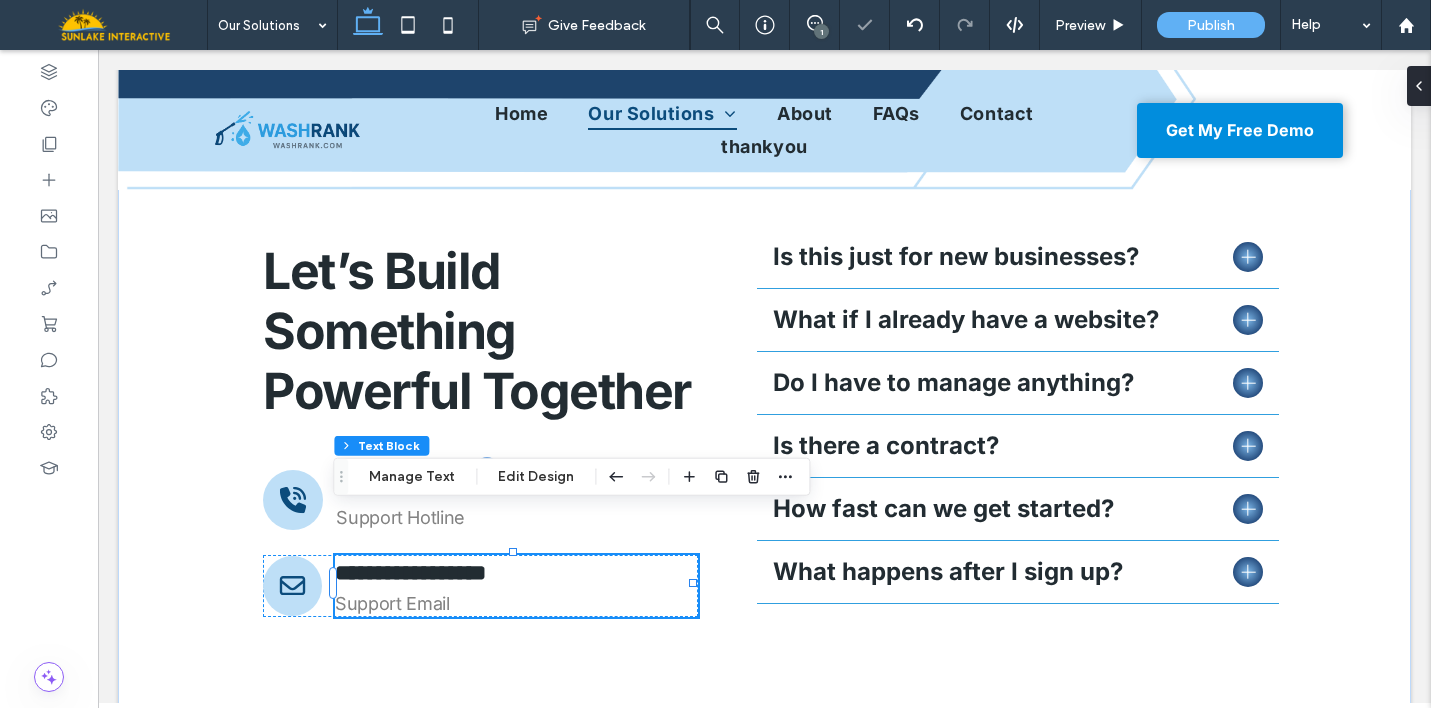 click on "+ Add Section" at bounding box center [765, 736] 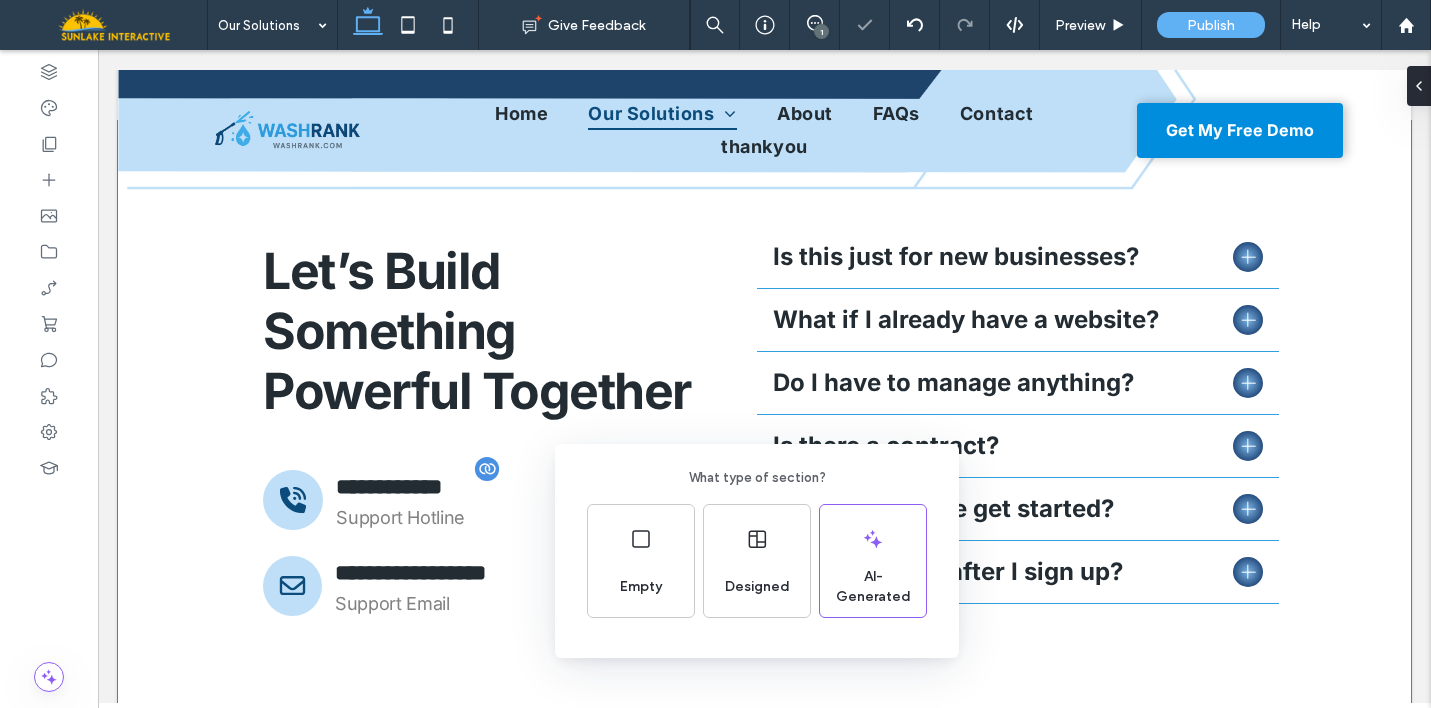 click on "What type of section? Empty Designed AI-Generated" at bounding box center (715, 403) 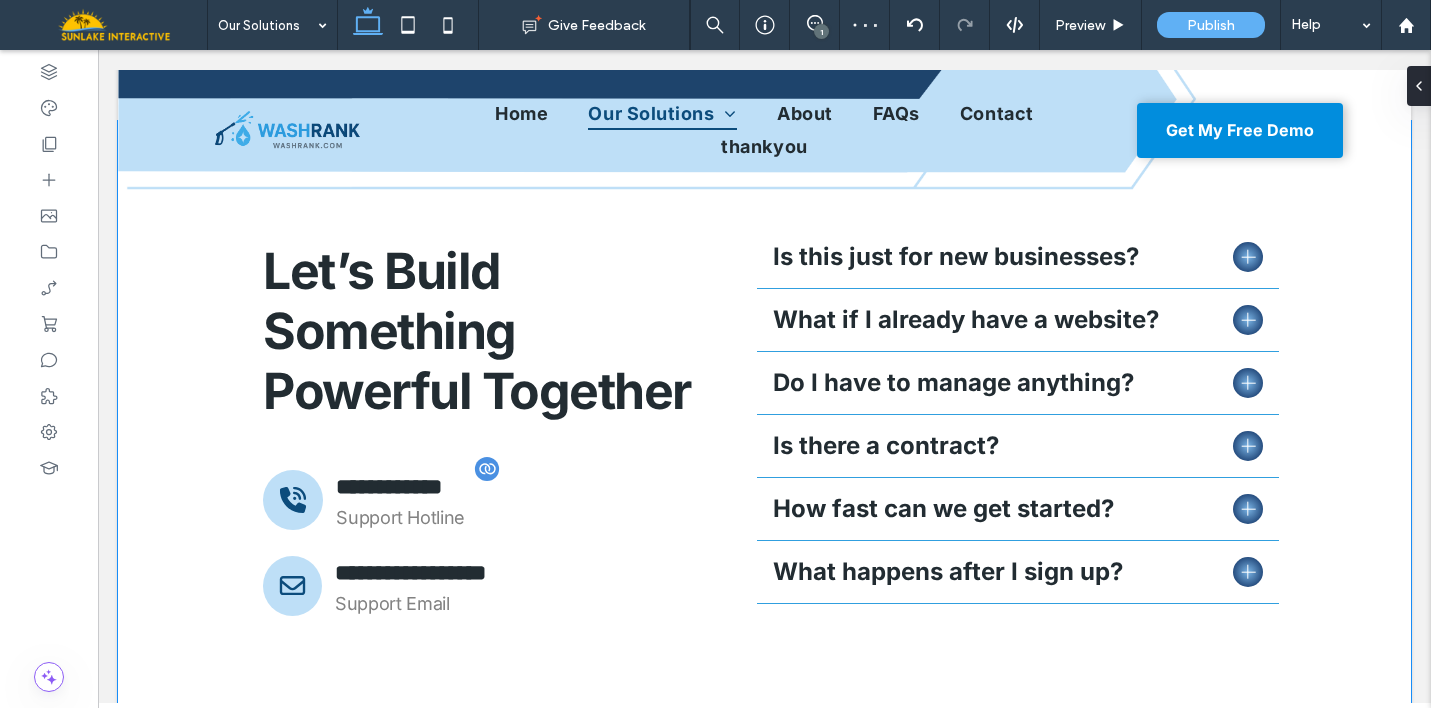 click on "**********" at bounding box center (764, 428) 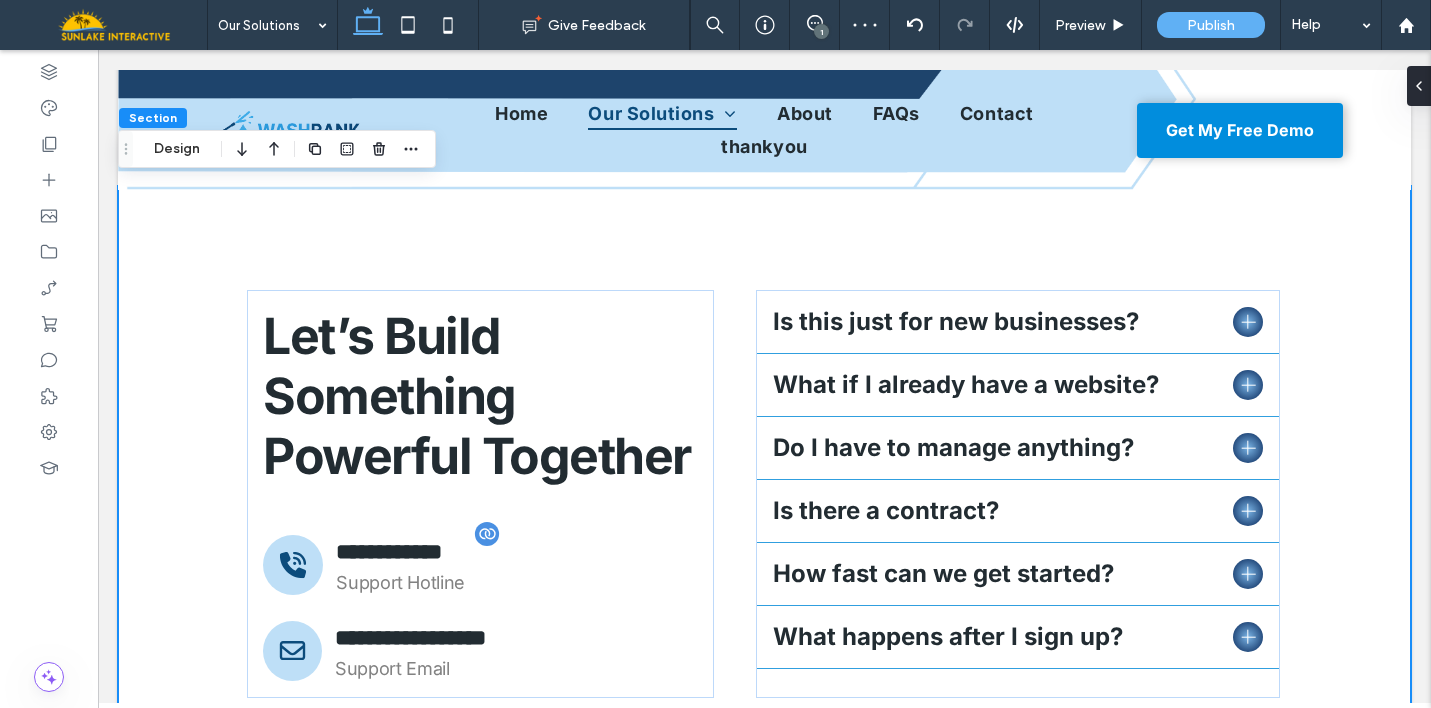 scroll, scrollTop: 7165, scrollLeft: 0, axis: vertical 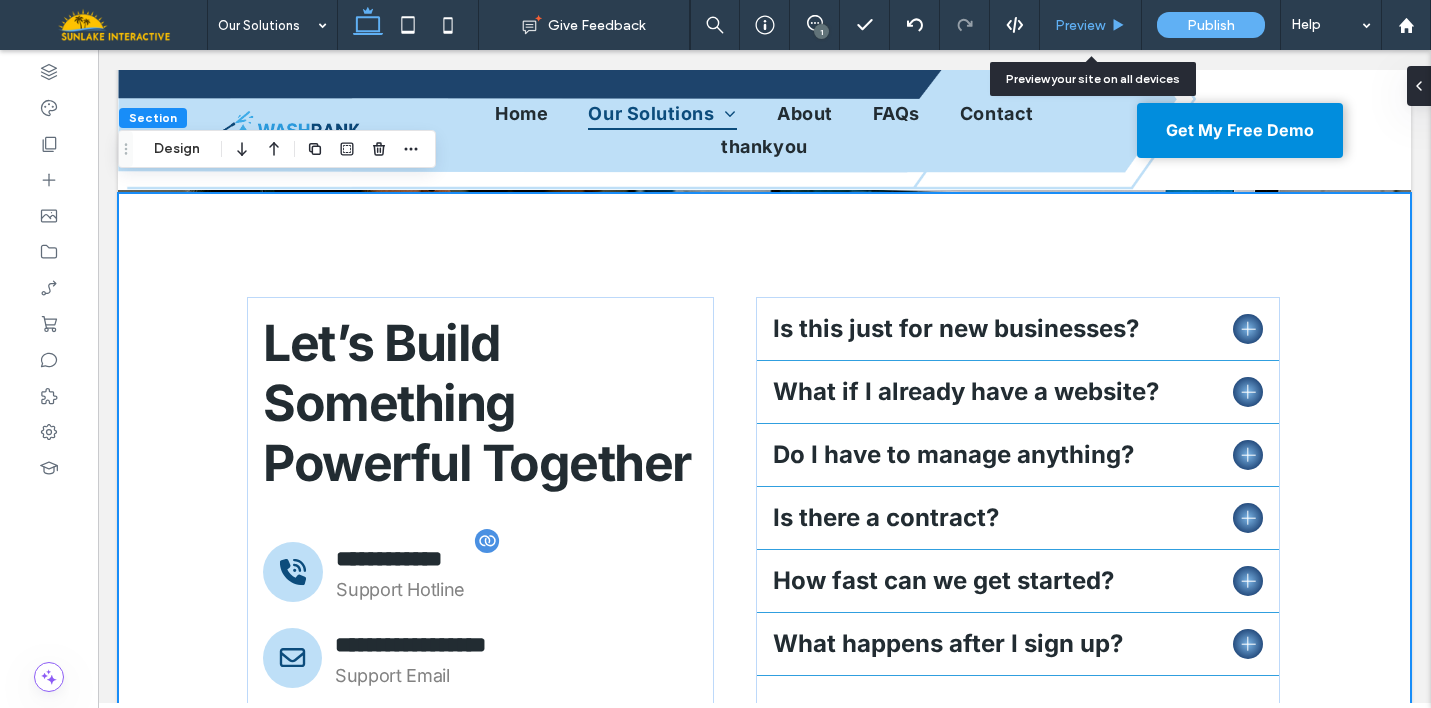 click on "Preview" at bounding box center [1091, 25] 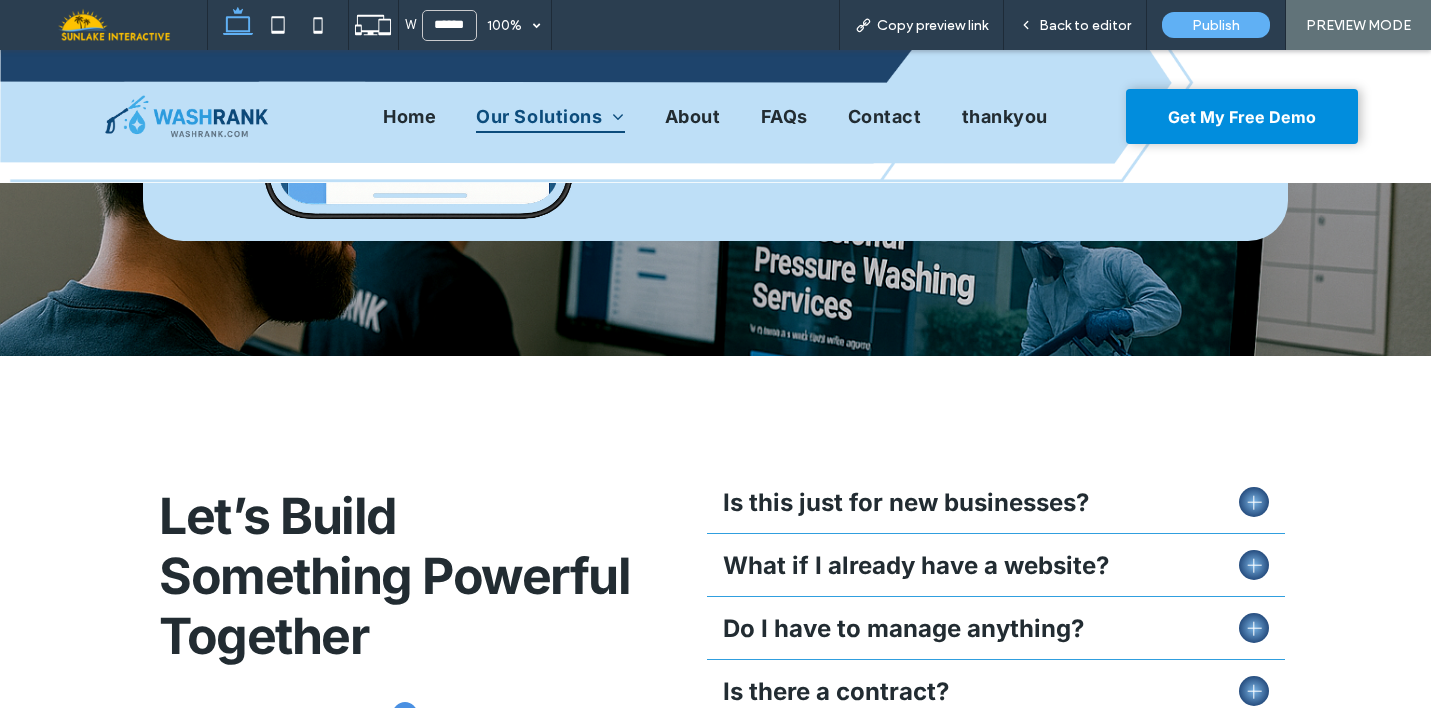 scroll, scrollTop: 7224, scrollLeft: 0, axis: vertical 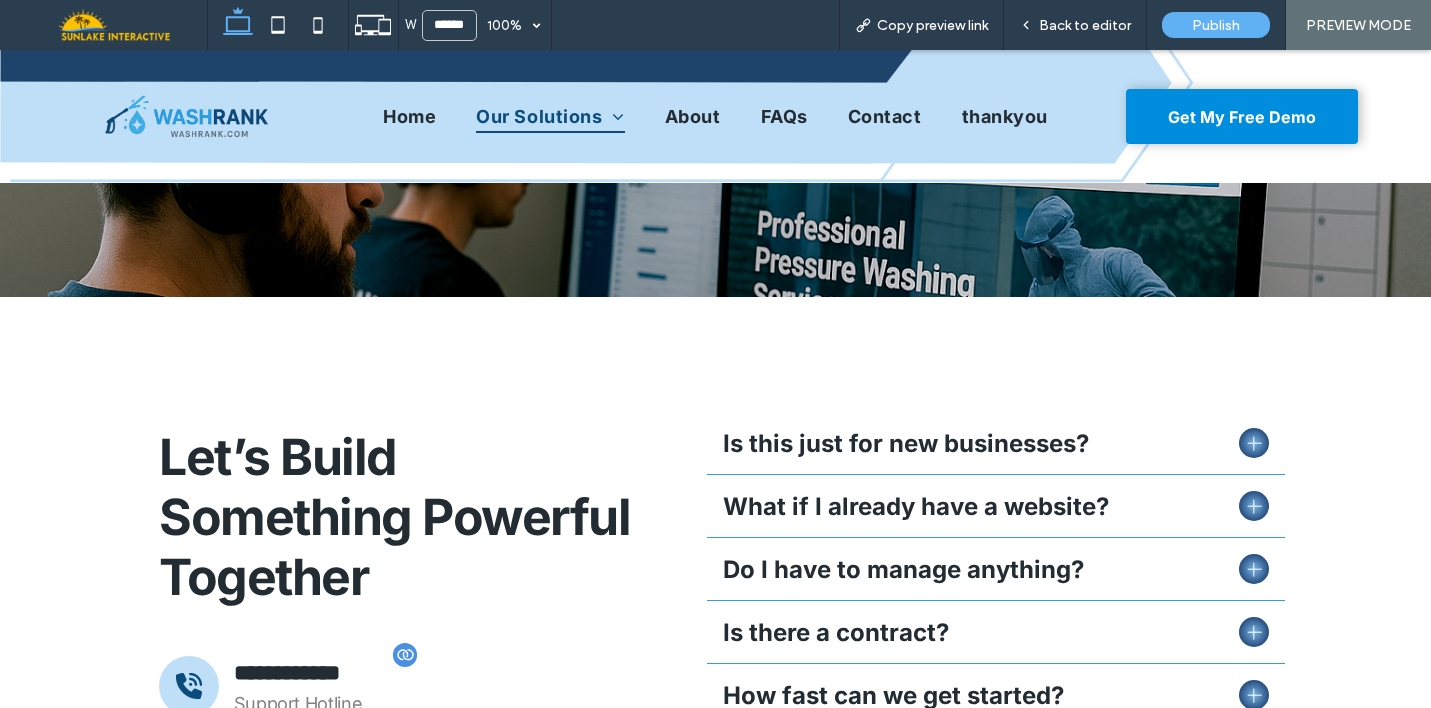 click at bounding box center (1254, 443) 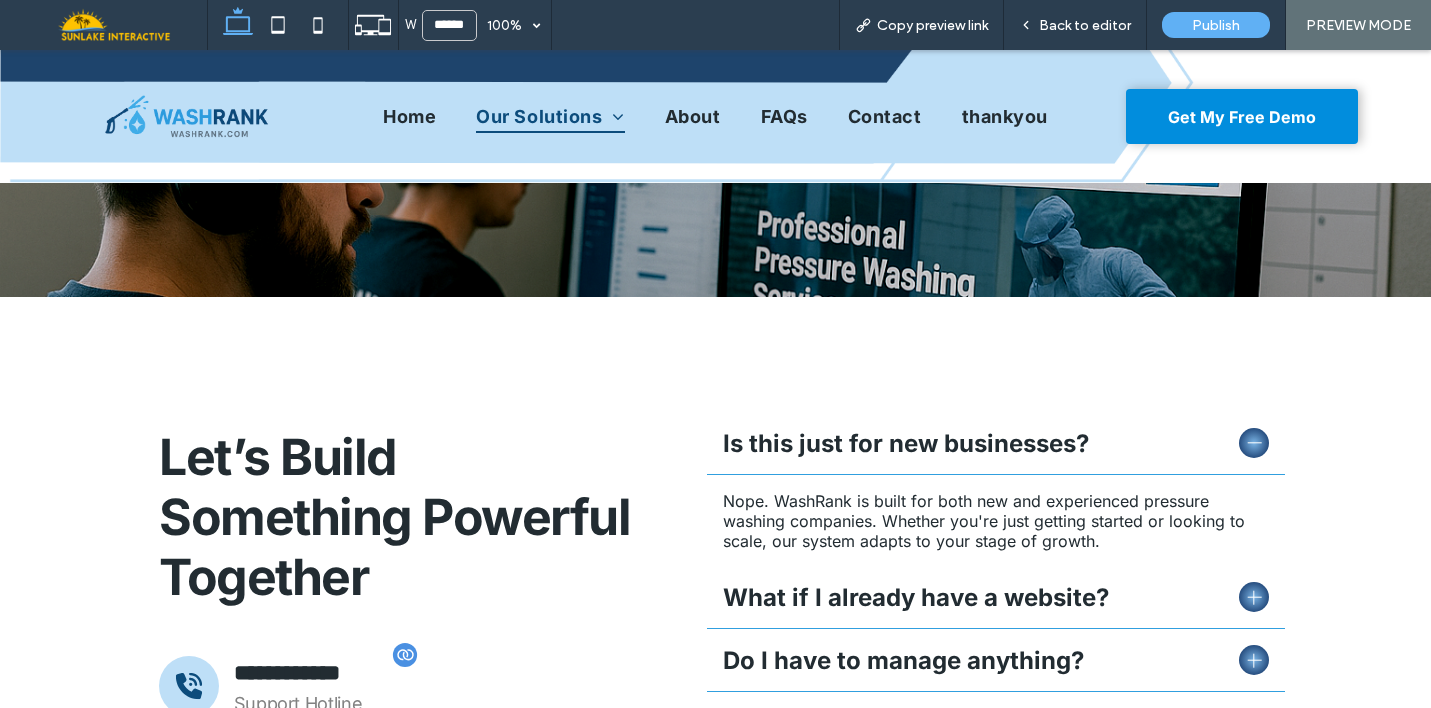 click at bounding box center (1254, 597) 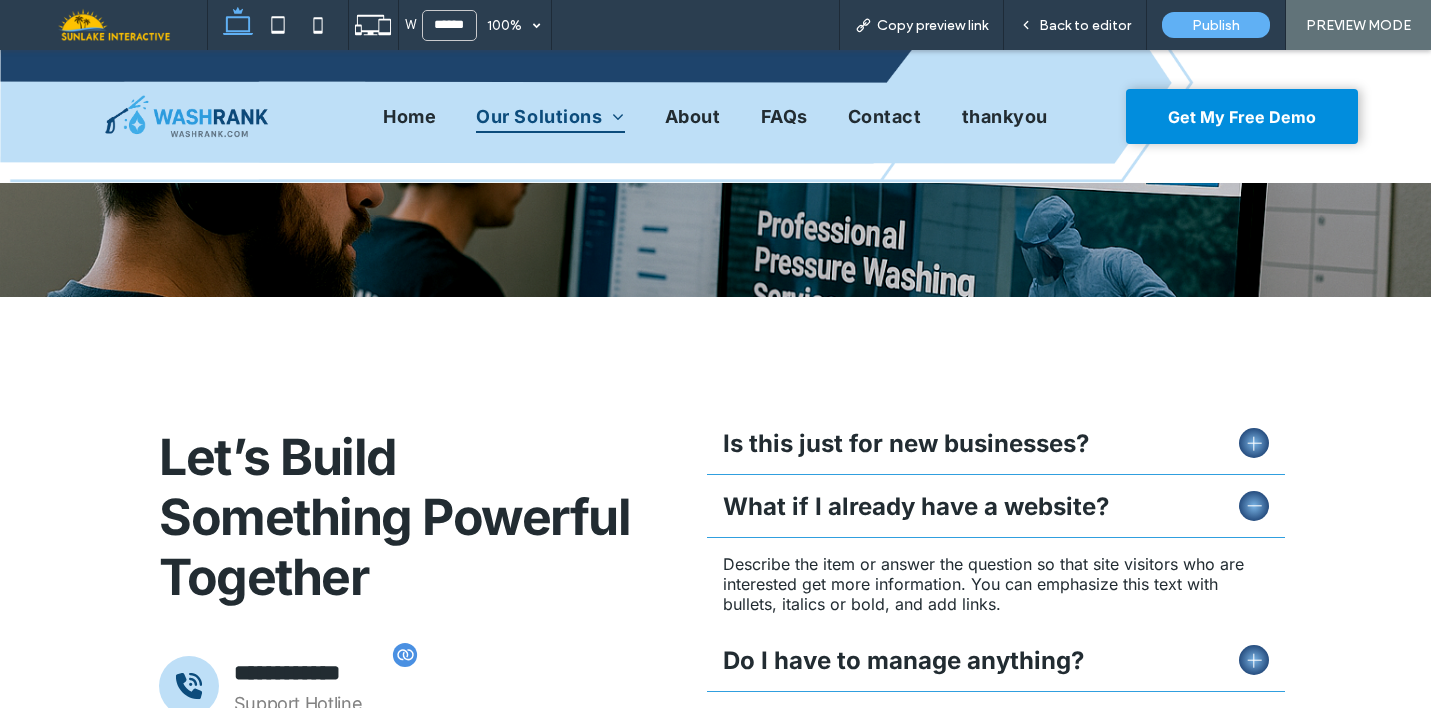 click at bounding box center (1254, 506) 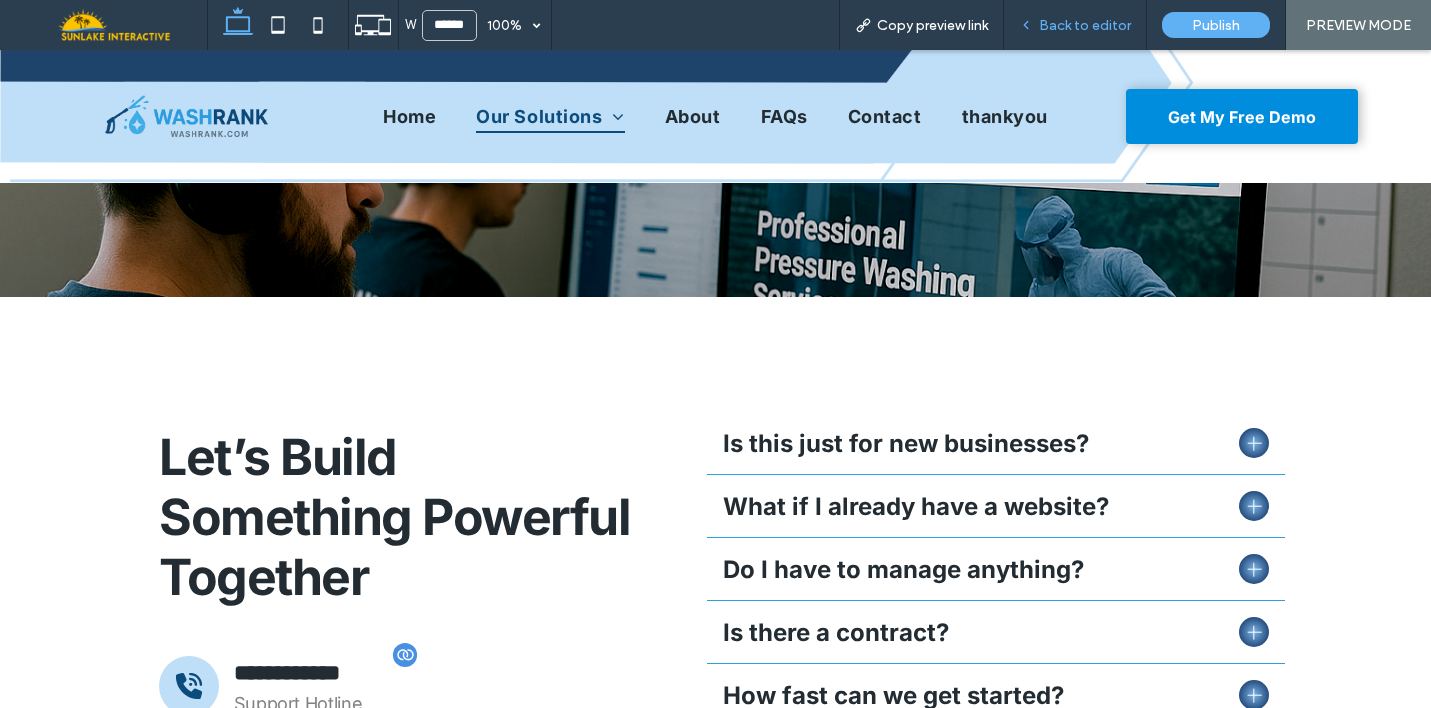 click on "Back to editor" at bounding box center [1085, 25] 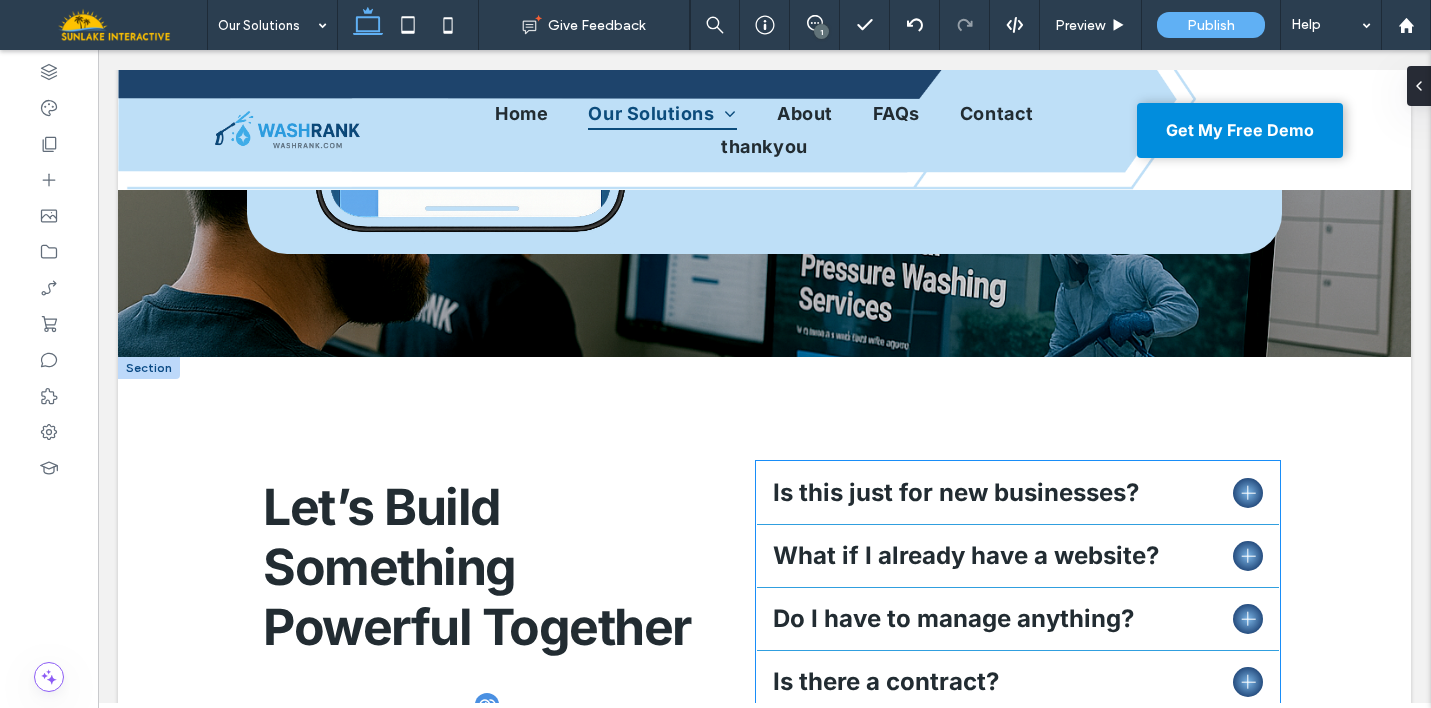 scroll, scrollTop: 7072, scrollLeft: 0, axis: vertical 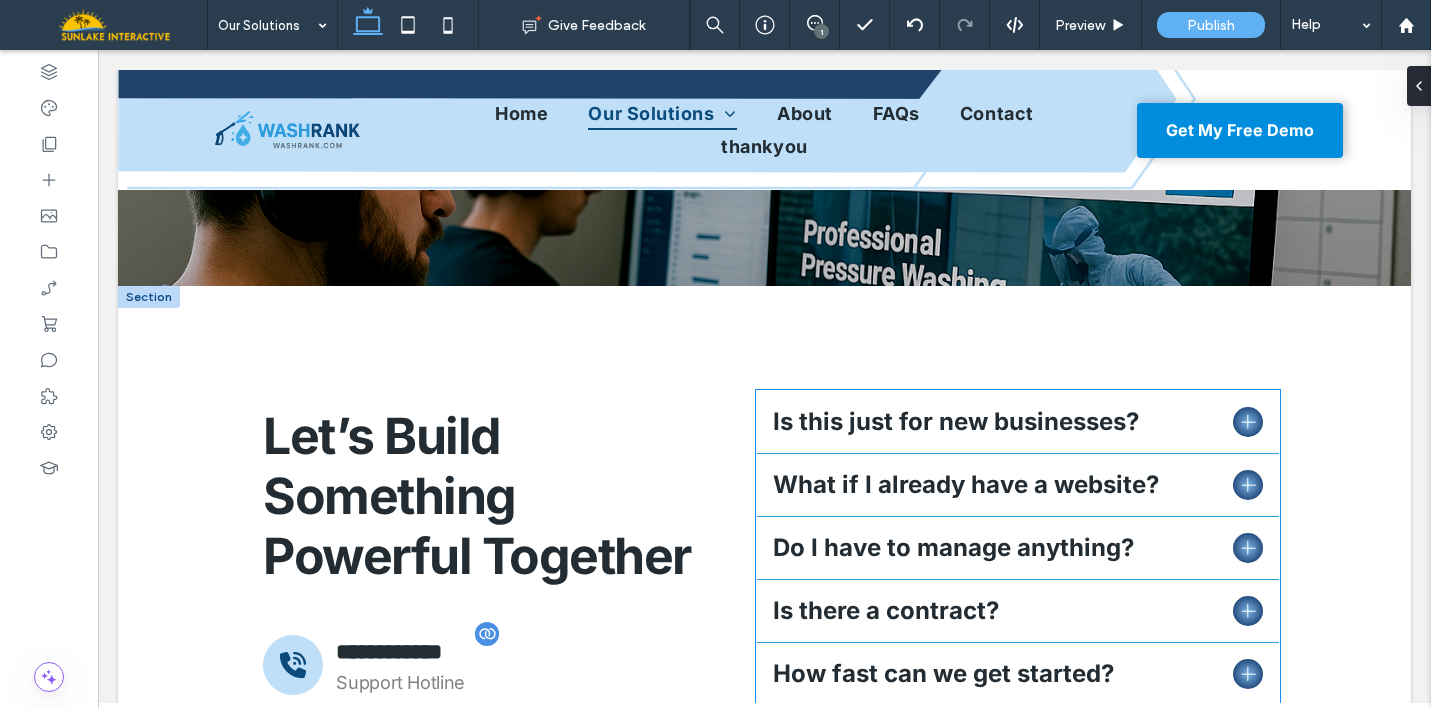 click on "What if I already have a website?" at bounding box center [1018, 485] 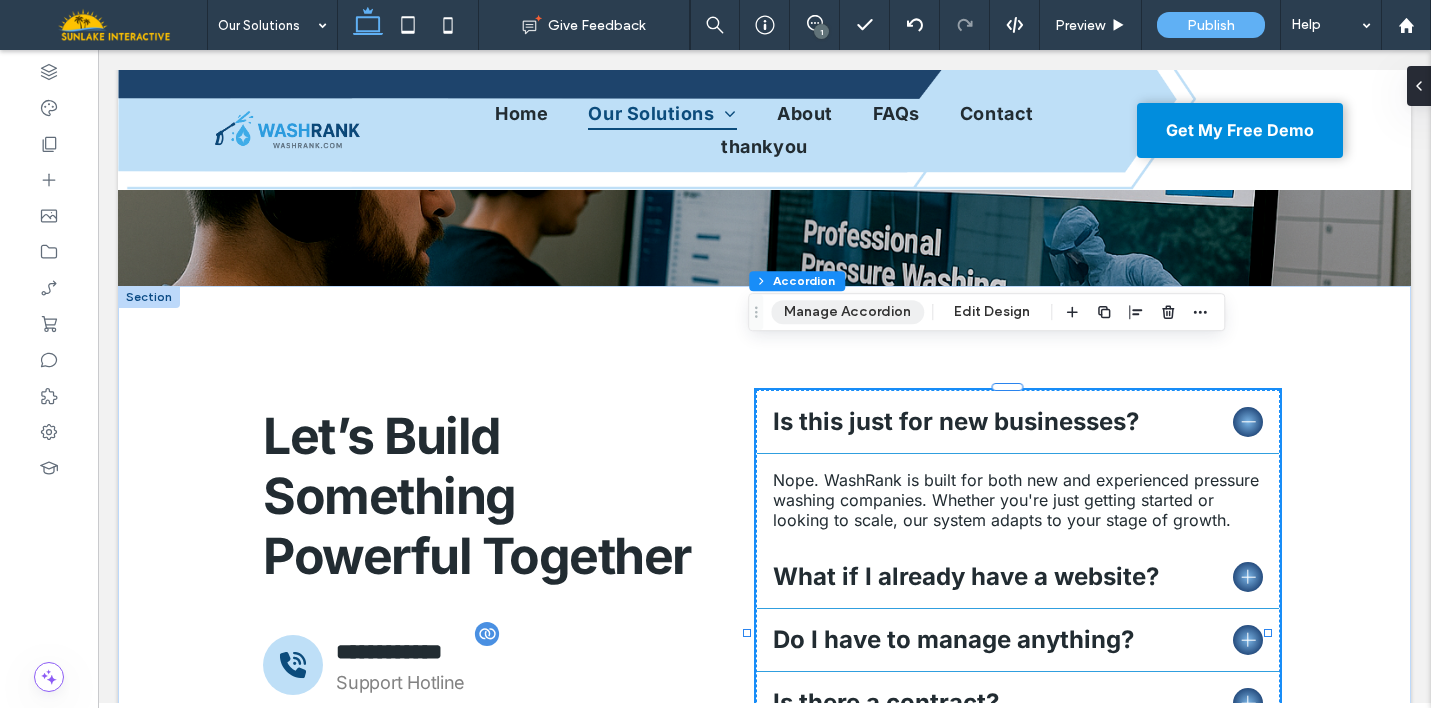 click on "Manage Accordion" at bounding box center [847, 312] 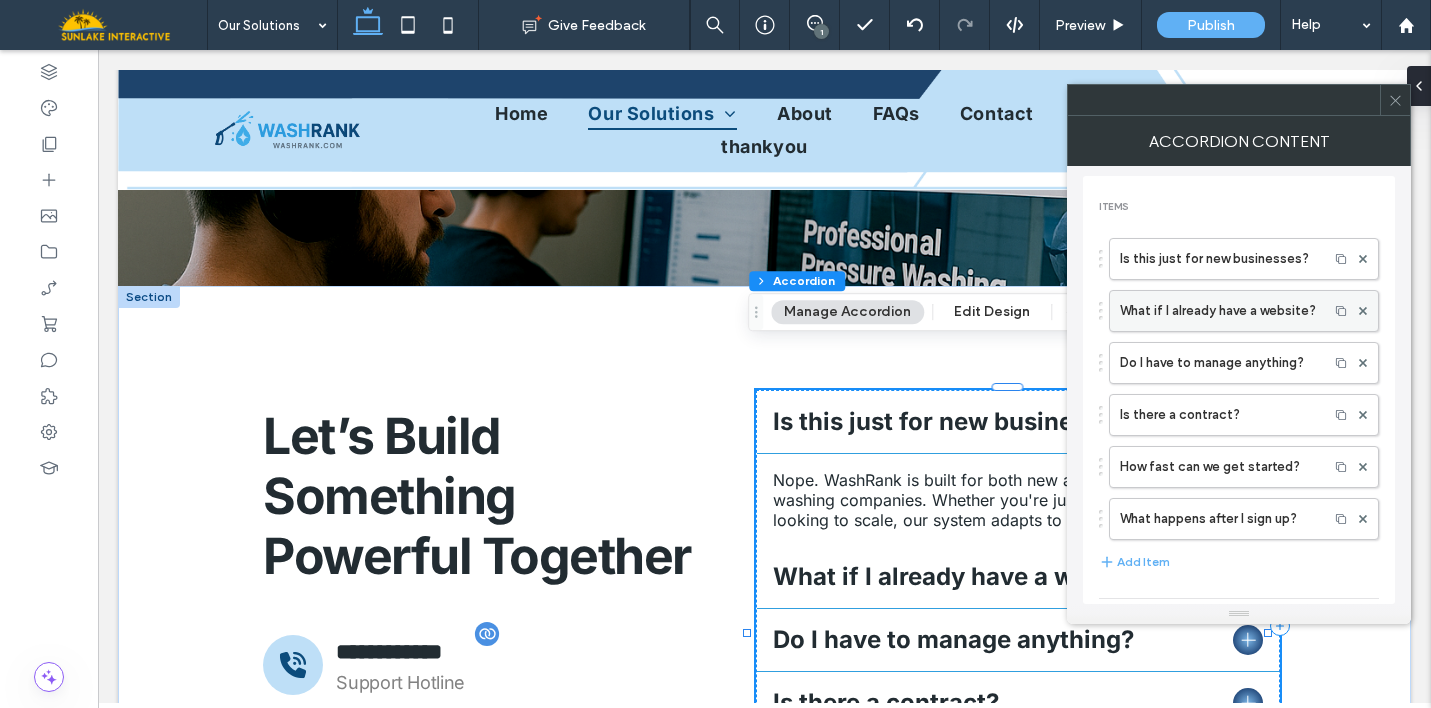 click on "What if I already have a website?" at bounding box center [1219, 311] 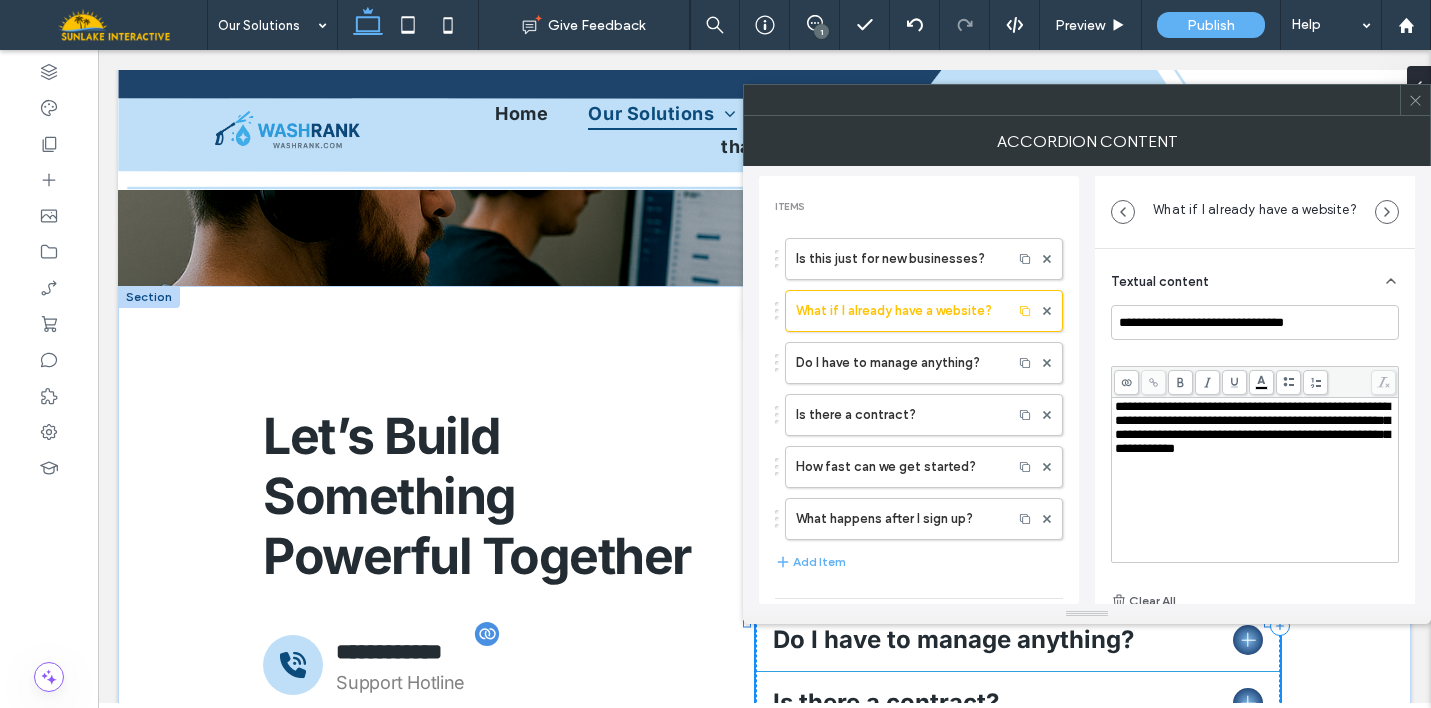 click on "**********" at bounding box center (1252, 427) 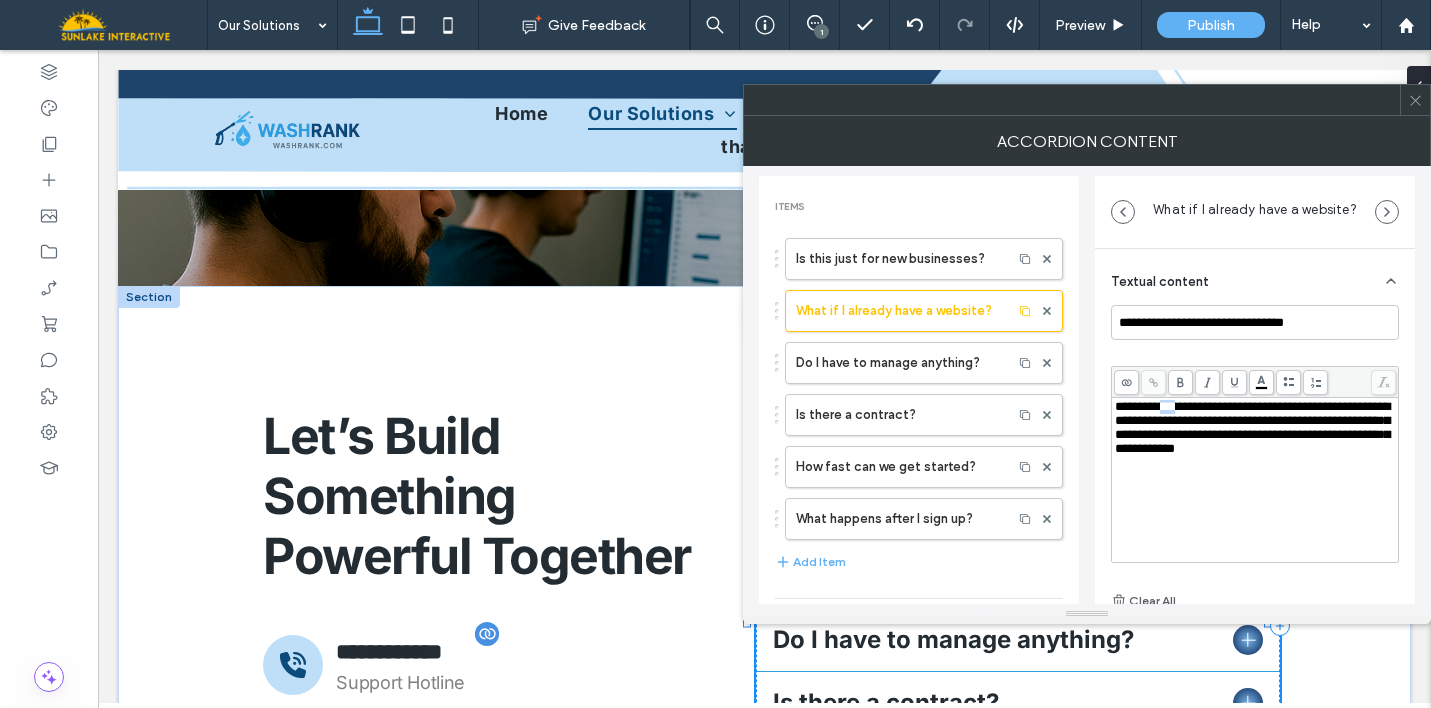 click on "**********" at bounding box center (1252, 427) 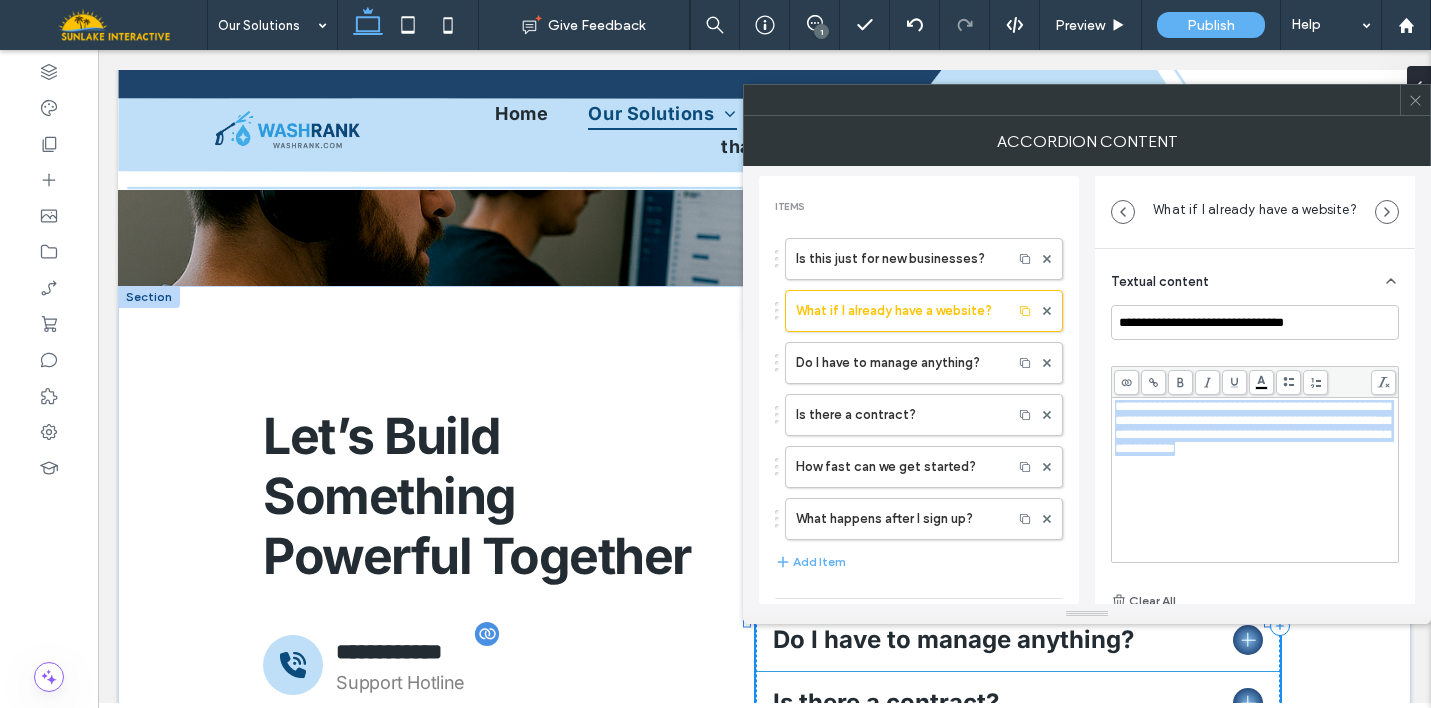 click on "**********" at bounding box center [1252, 427] 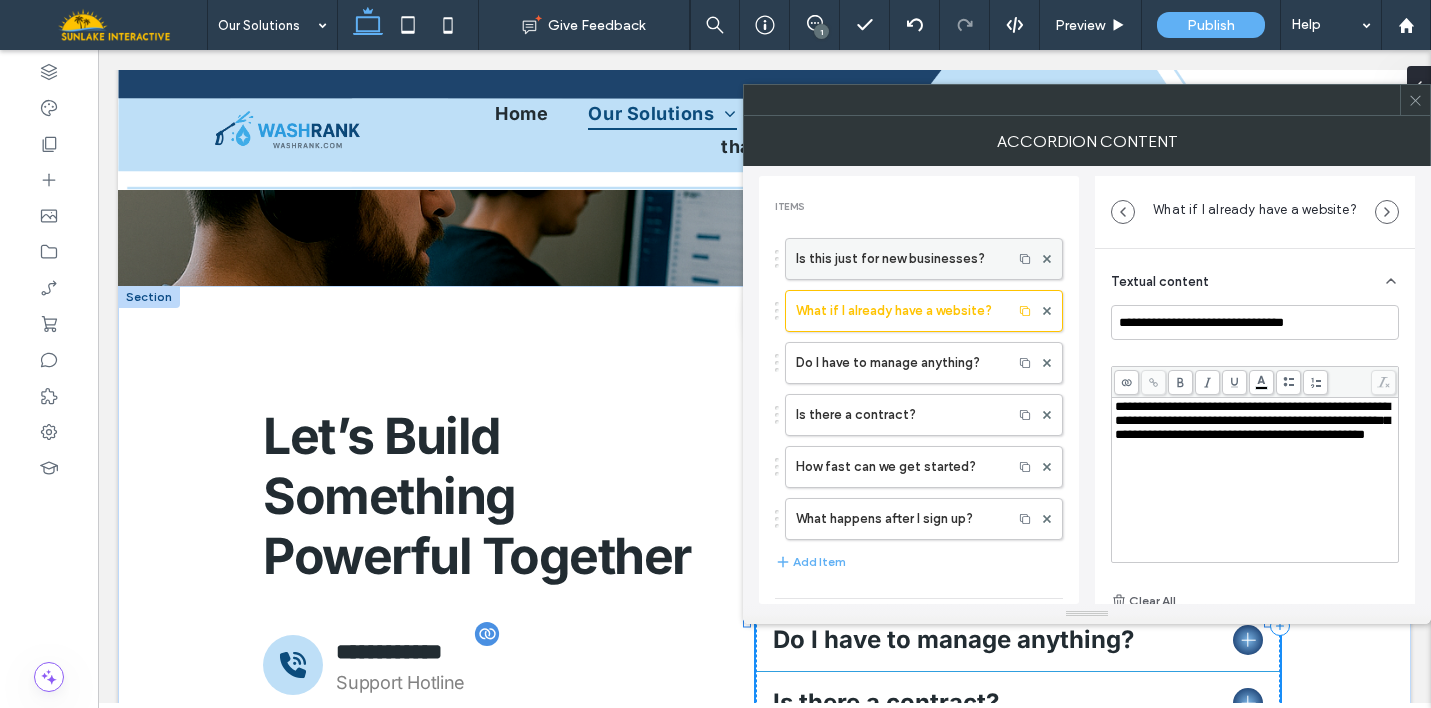 click on "Is this just for new businesses?" at bounding box center [899, 259] 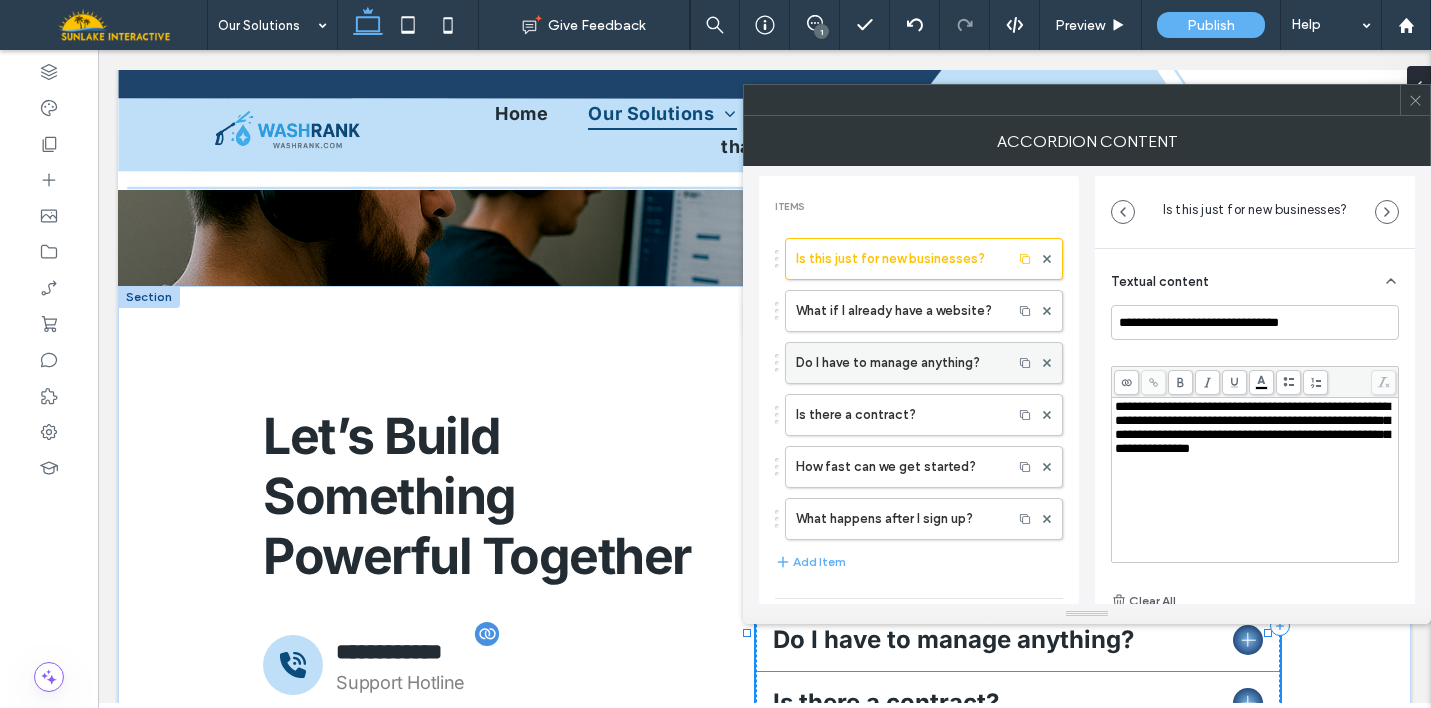 click on "Do I have to manage anything?" at bounding box center (899, 363) 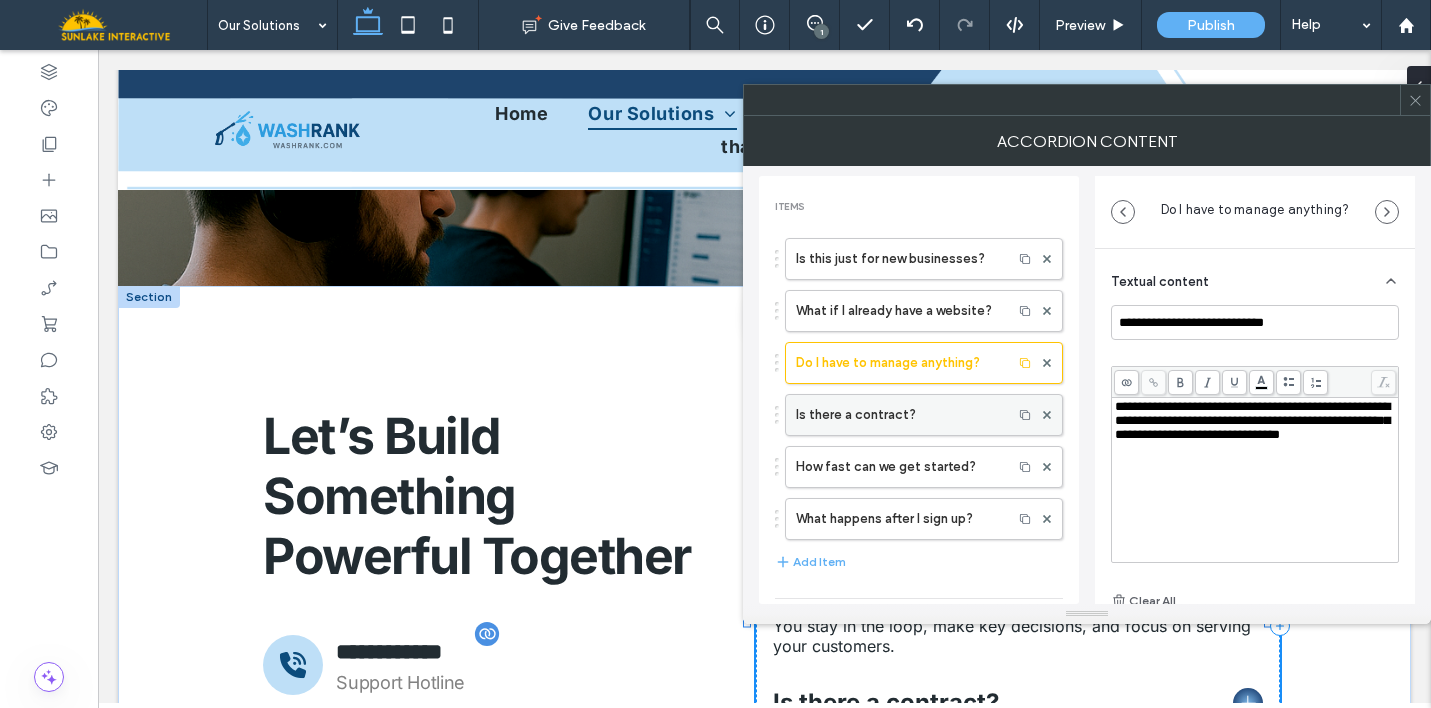 click on "Is there a contract?" at bounding box center (899, 415) 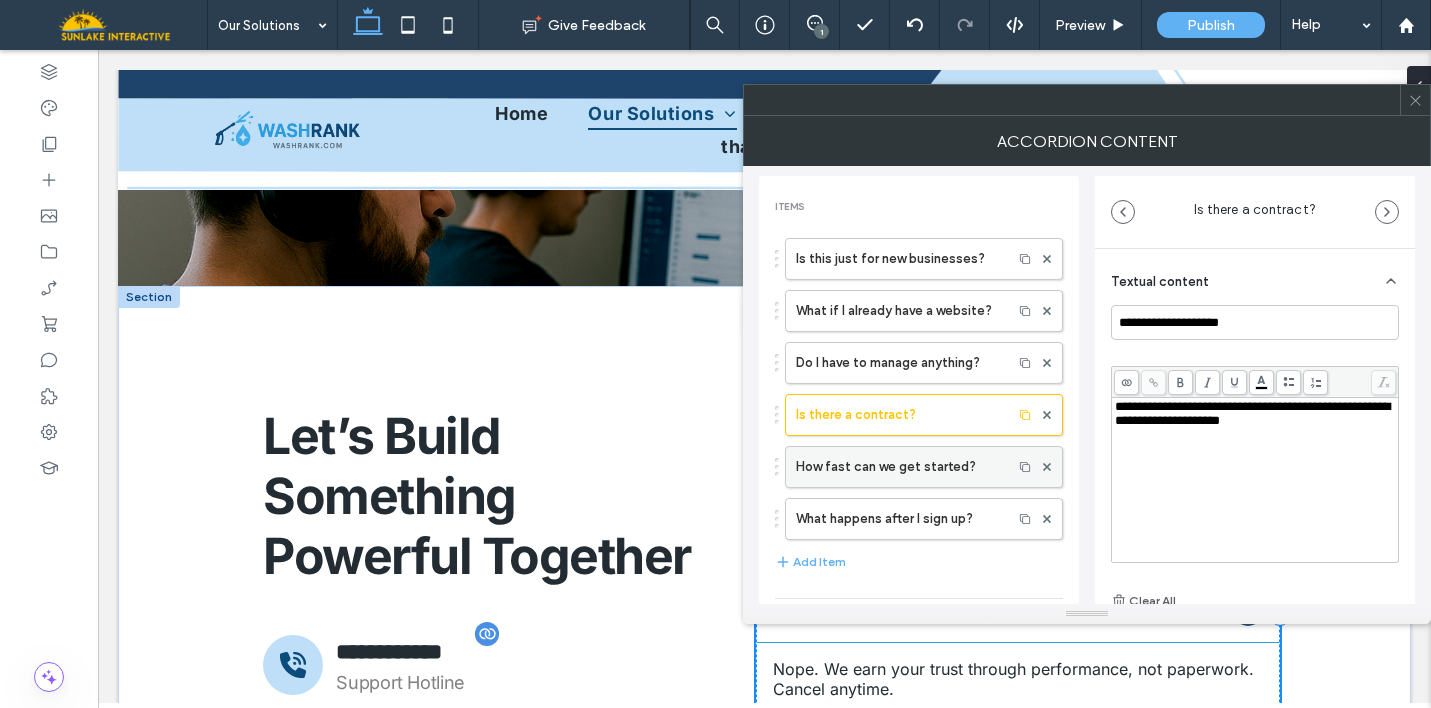 click on "How fast can we get started?" at bounding box center (899, 467) 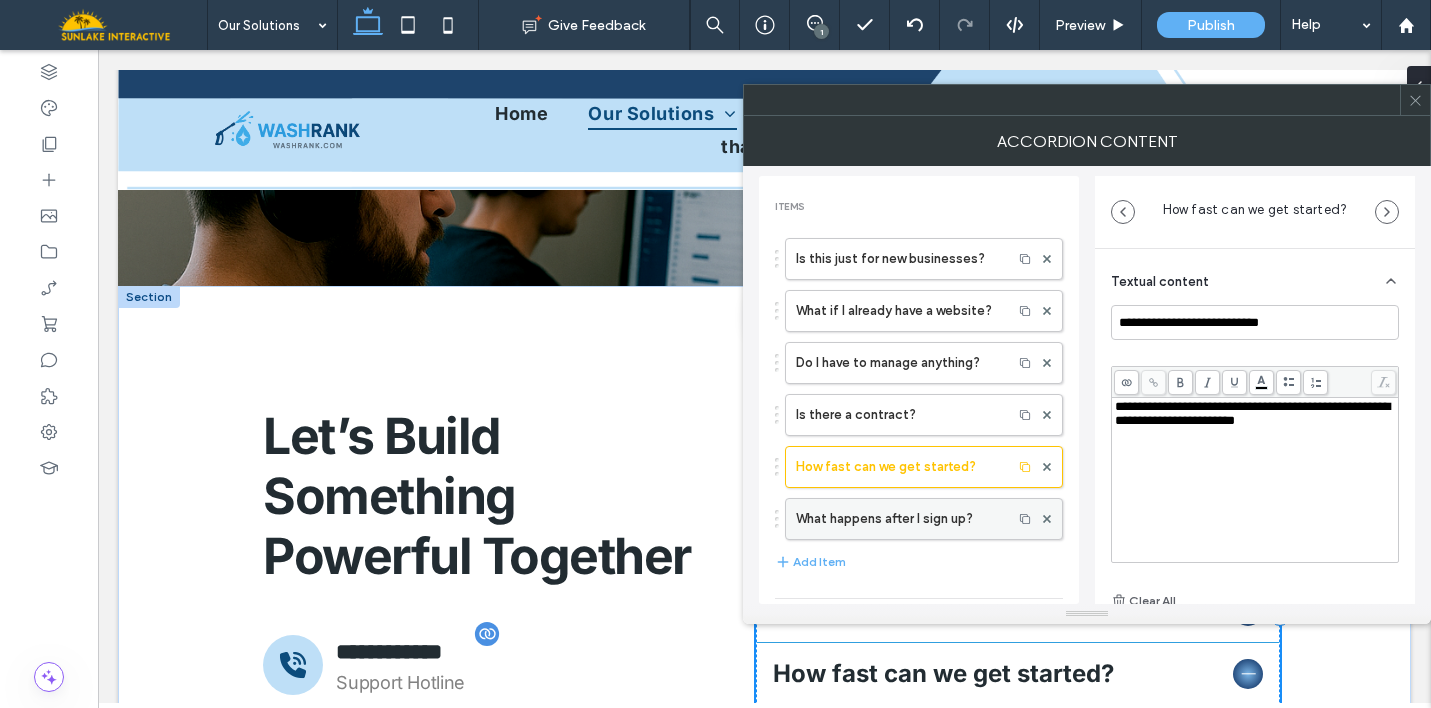 click on "What happens after I sign up?" at bounding box center [899, 519] 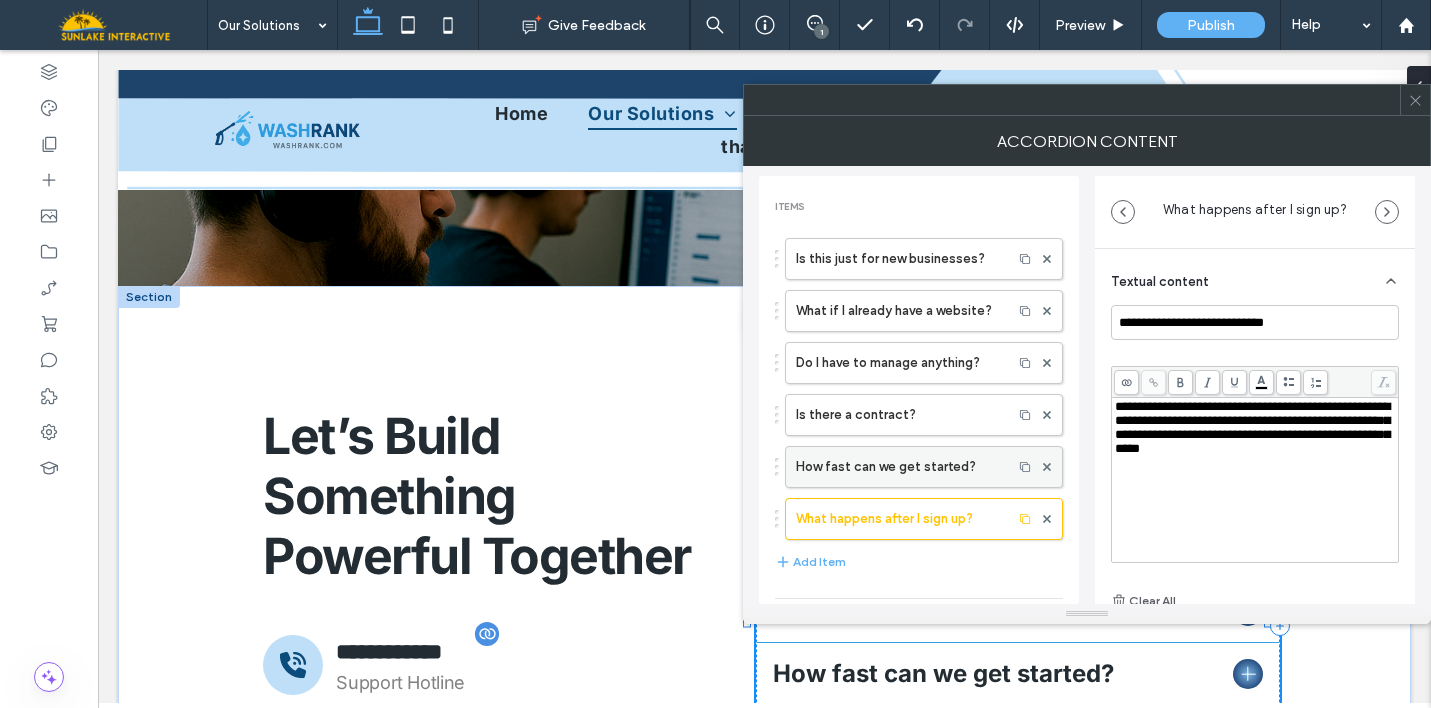 click on "How fast can we get started?" at bounding box center [899, 467] 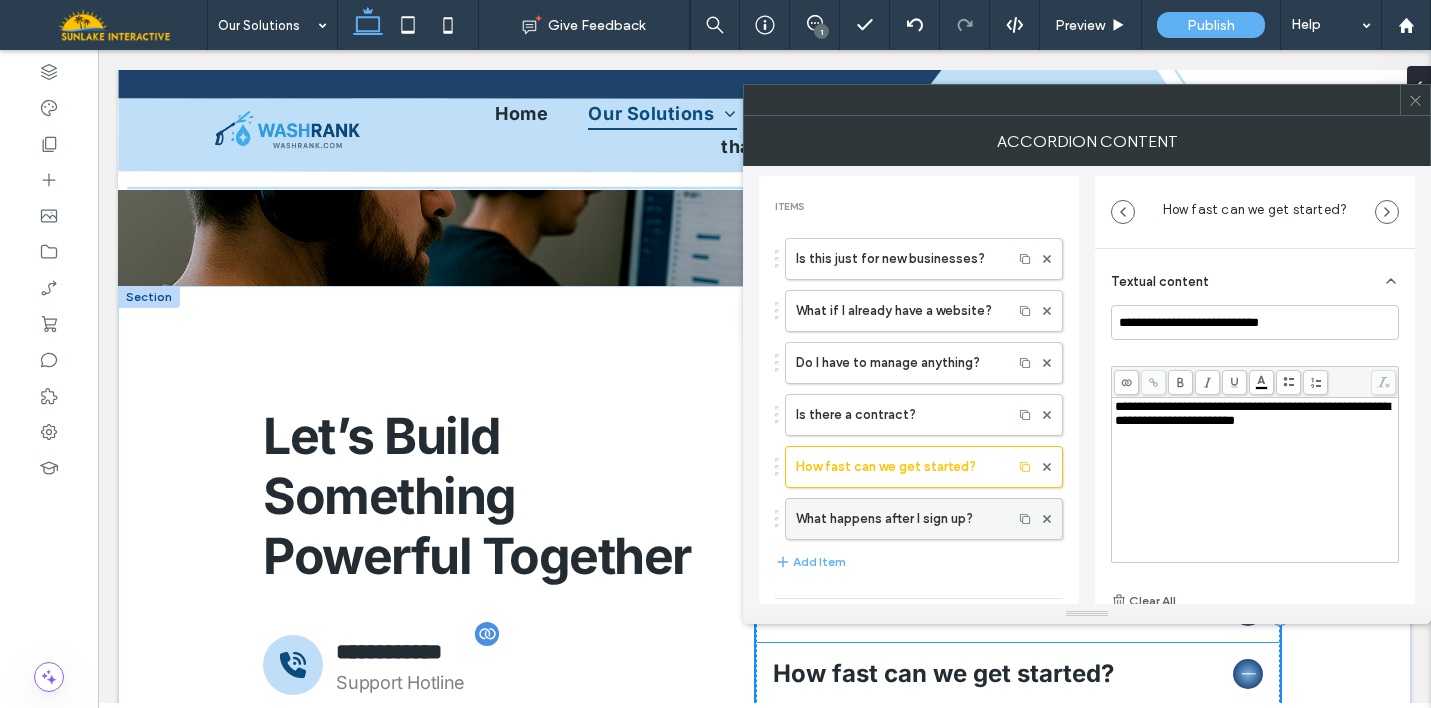 click on "What happens after I sign up?" at bounding box center [899, 519] 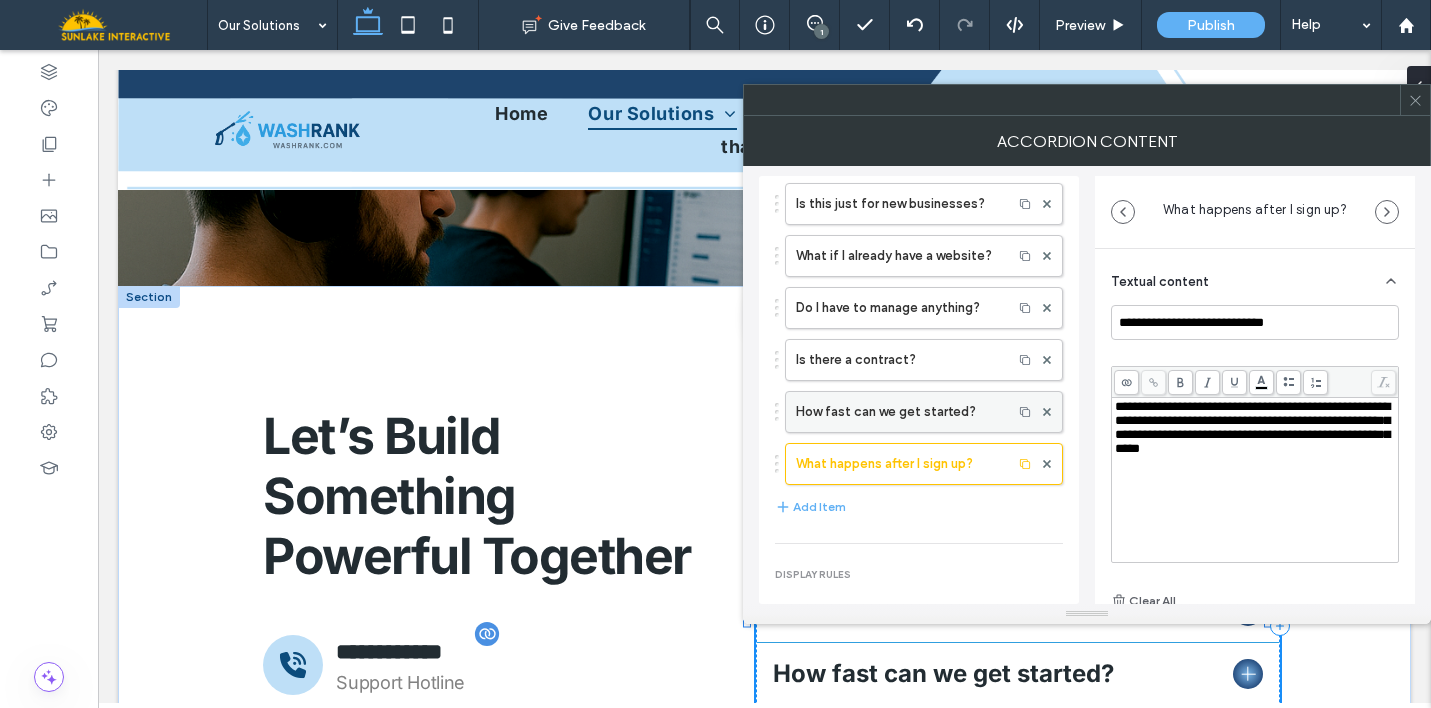 scroll, scrollTop: 58, scrollLeft: 0, axis: vertical 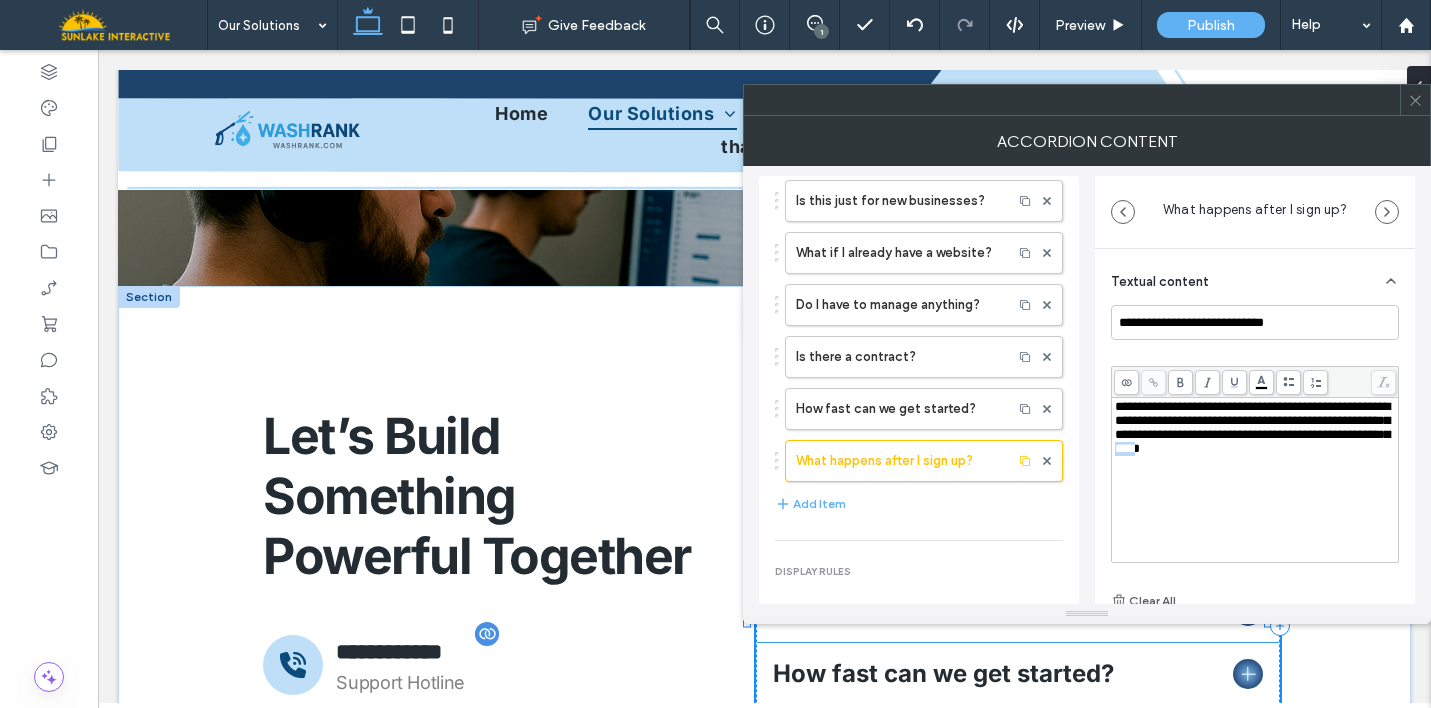 drag, startPoint x: 1142, startPoint y: 475, endPoint x: 1111, endPoint y: 475, distance: 31 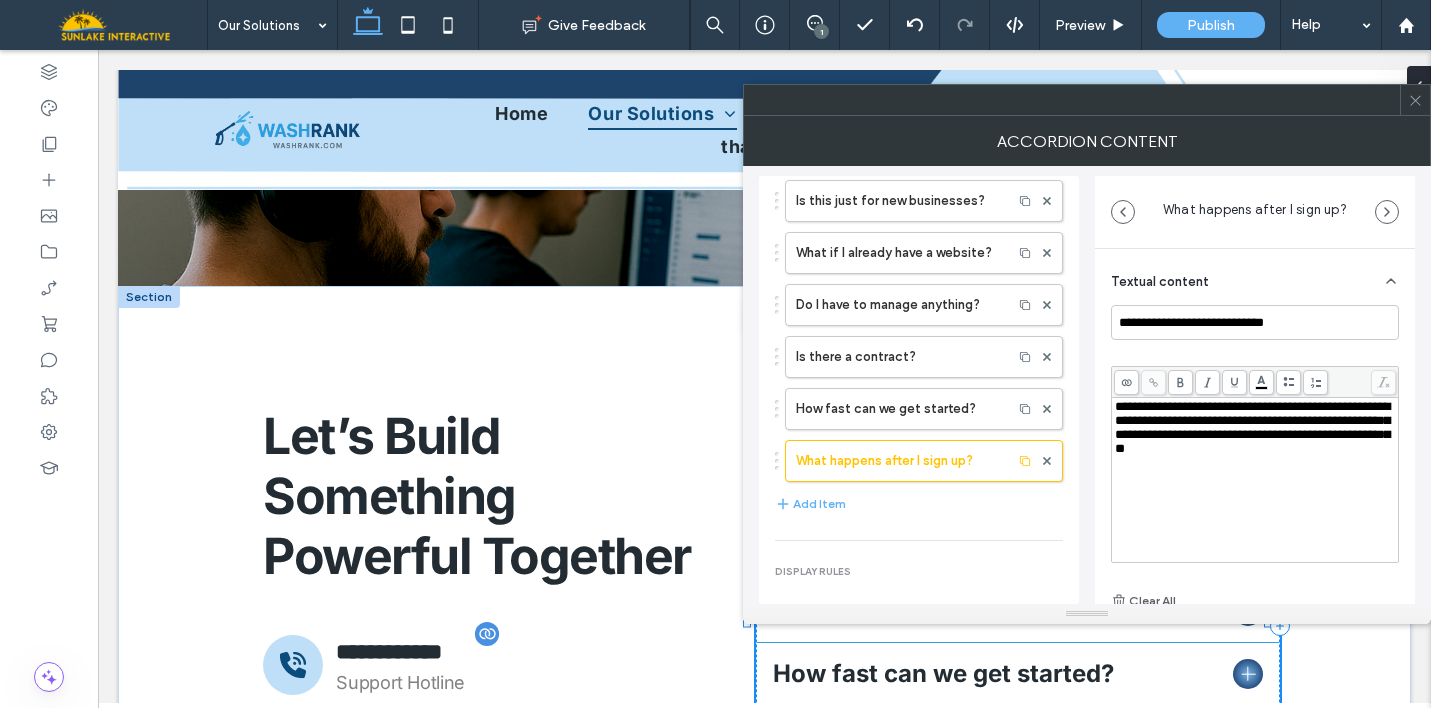 type 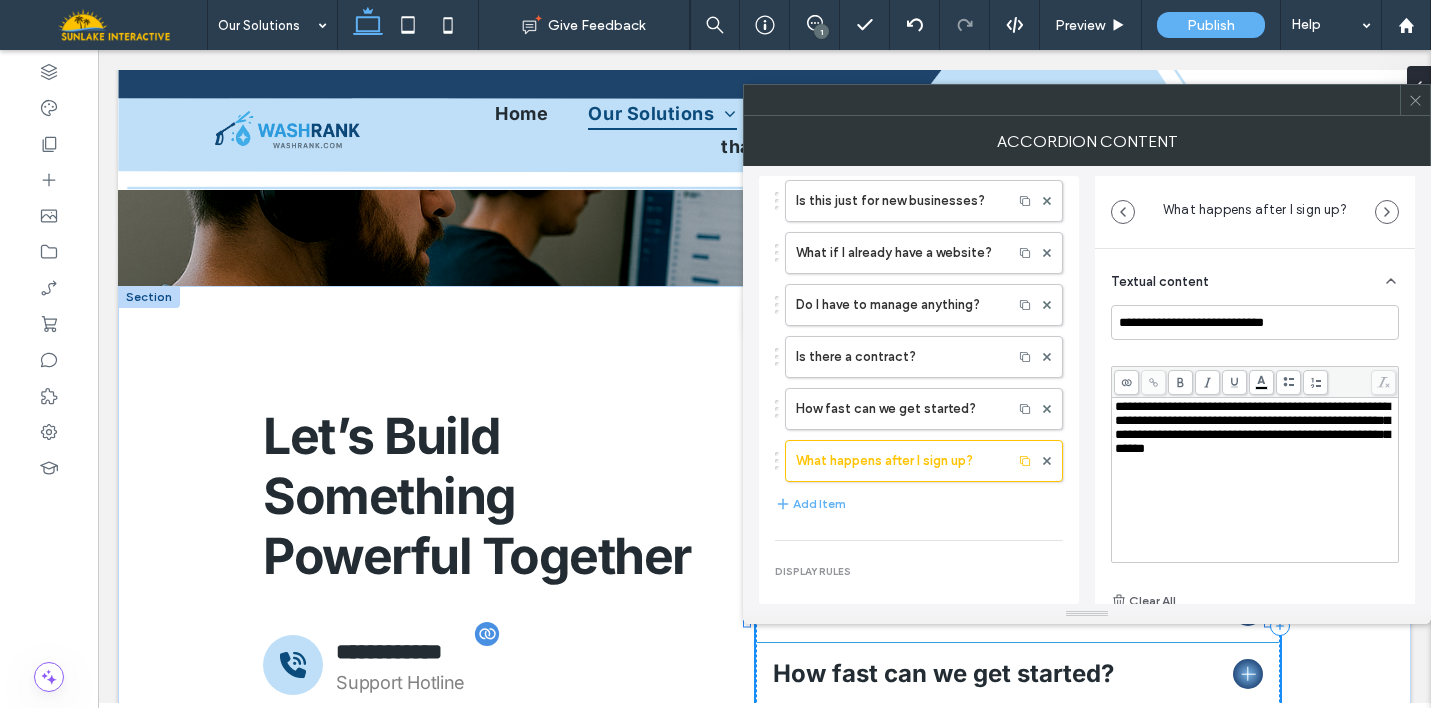 click on "**********" at bounding box center (1255, 480) 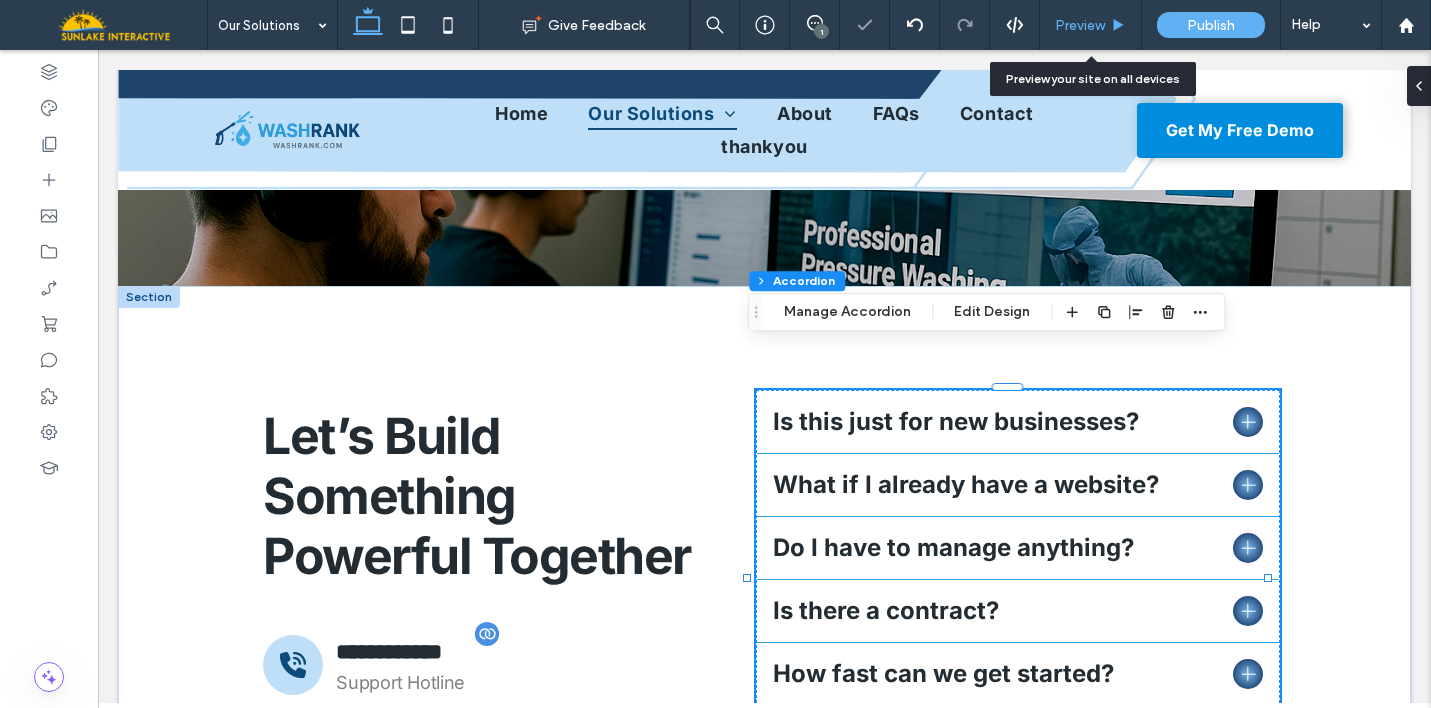 click on "Preview" at bounding box center [1090, 25] 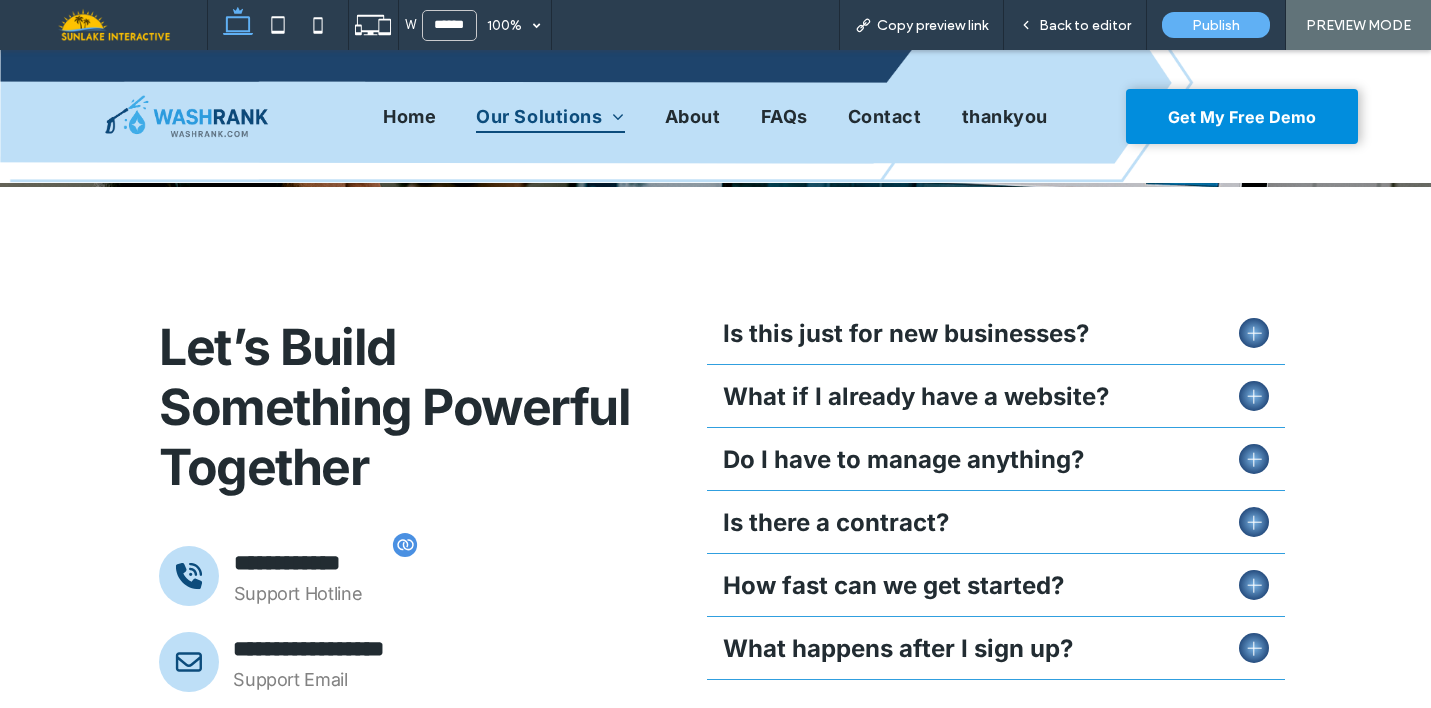 scroll, scrollTop: 7333, scrollLeft: 0, axis: vertical 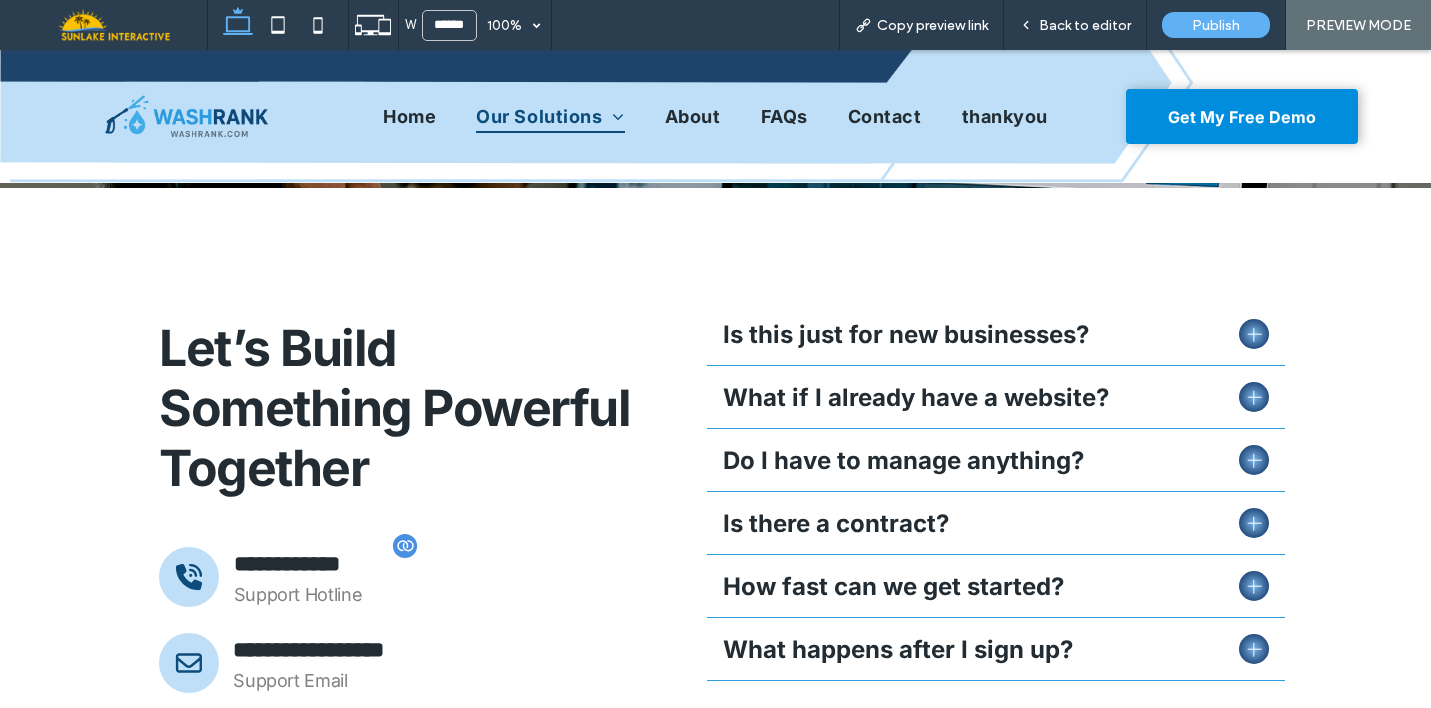 click at bounding box center [1254, 334] 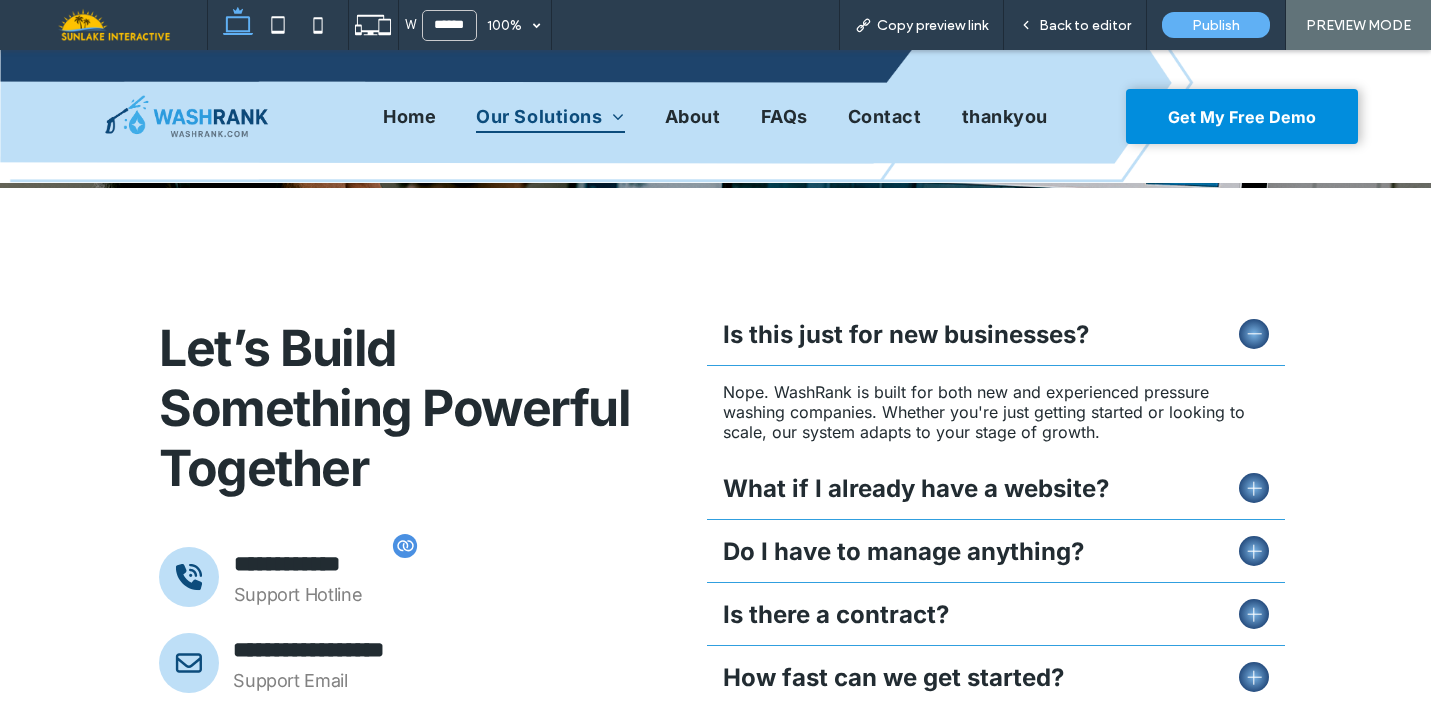 click at bounding box center [1254, 334] 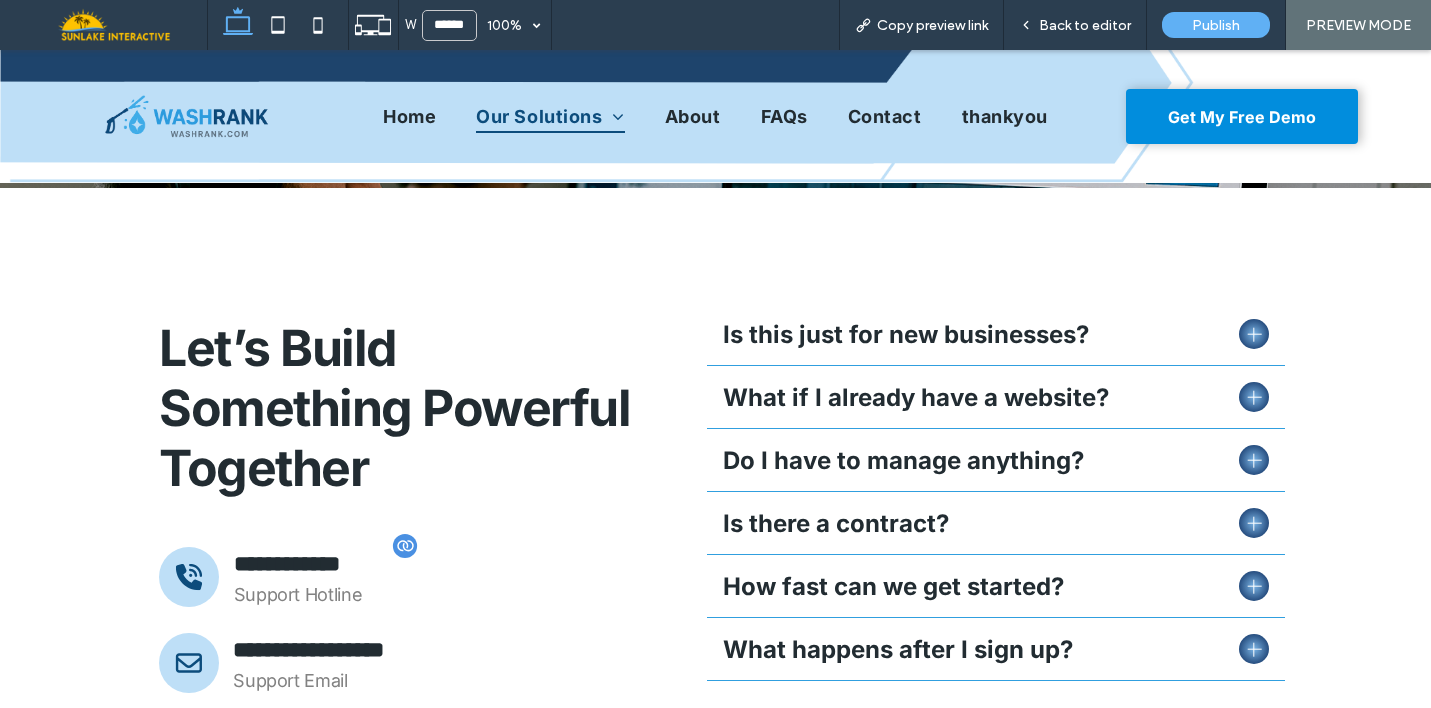 click at bounding box center [1254, 397] 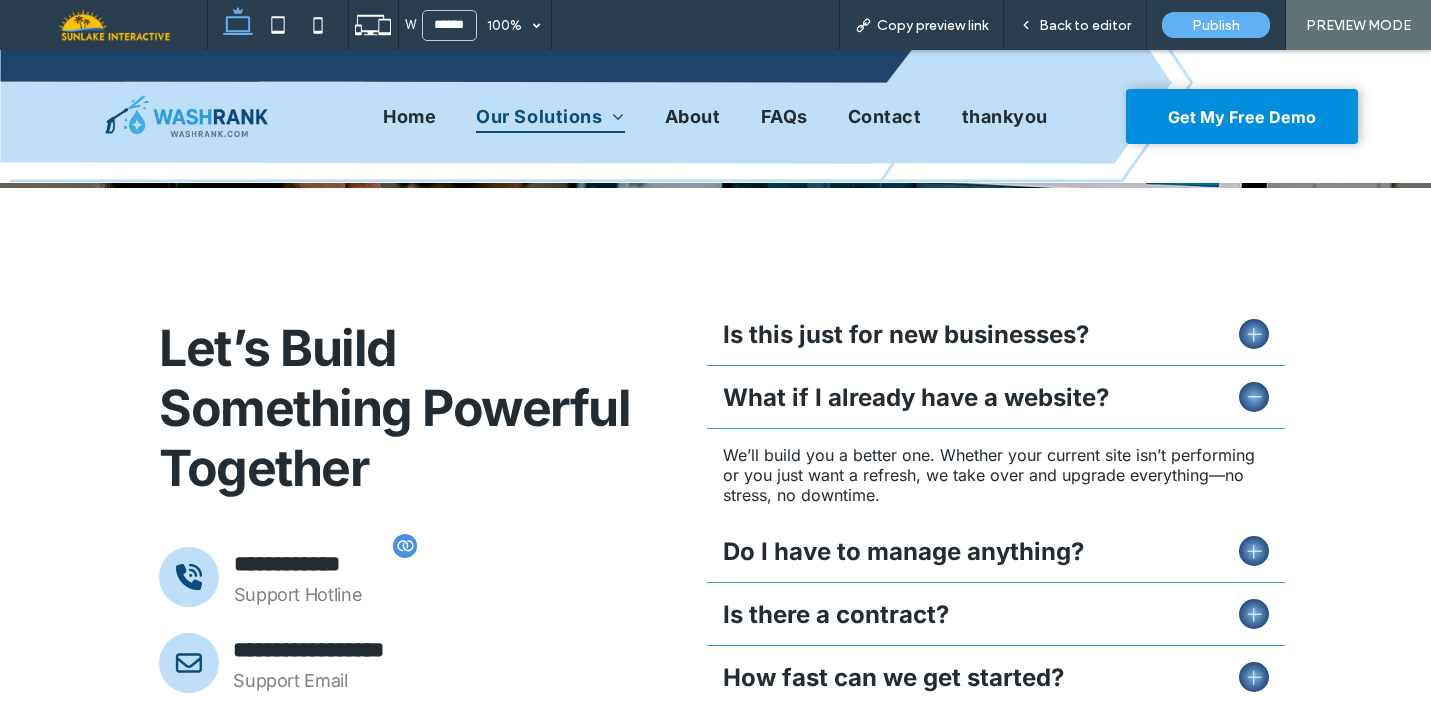 click at bounding box center [1254, 397] 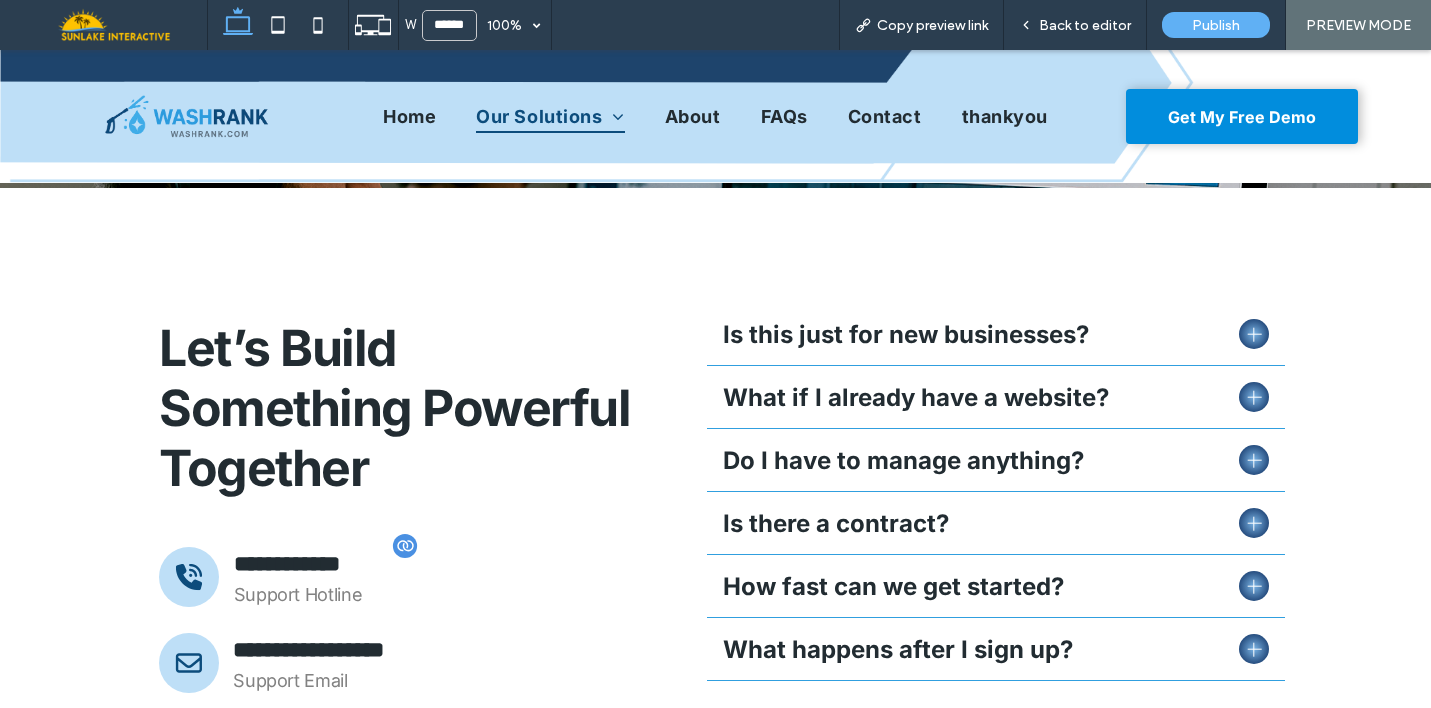 click at bounding box center (1254, 460) 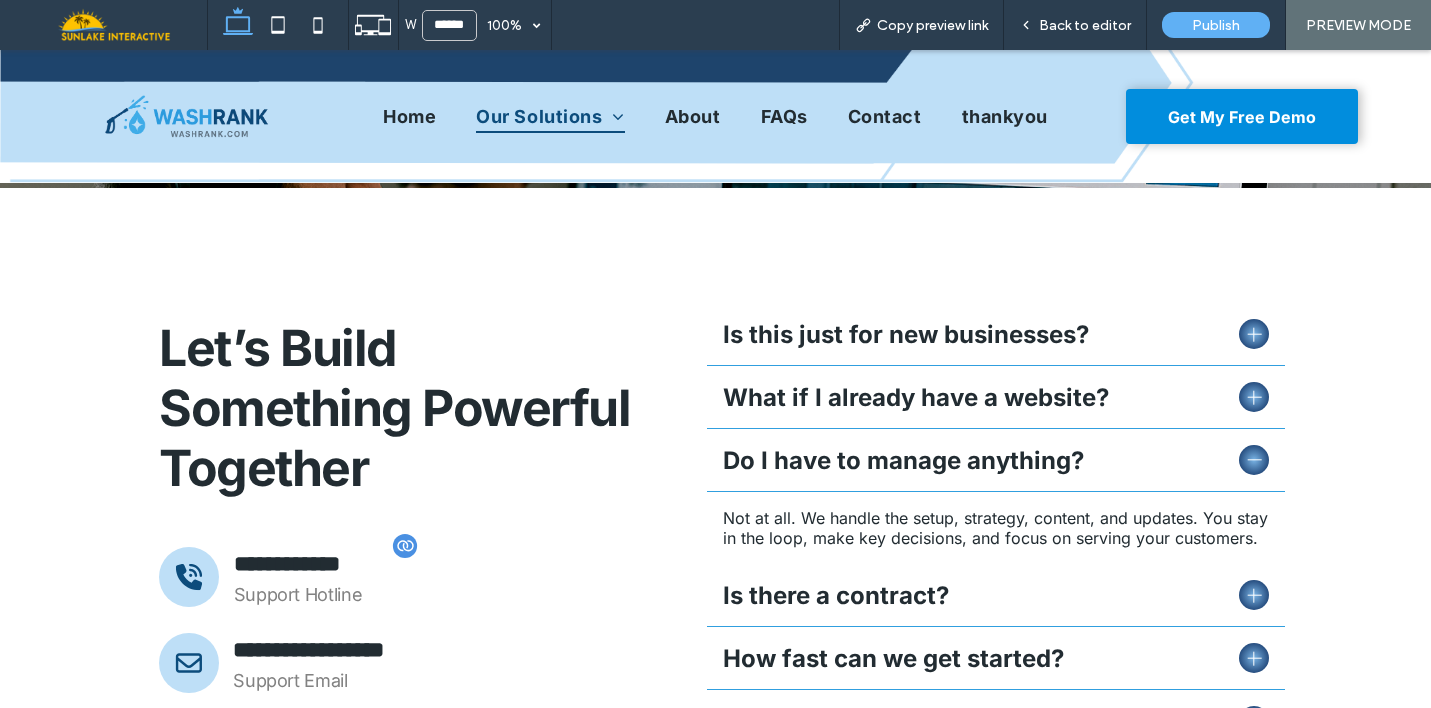 click at bounding box center [1254, 460] 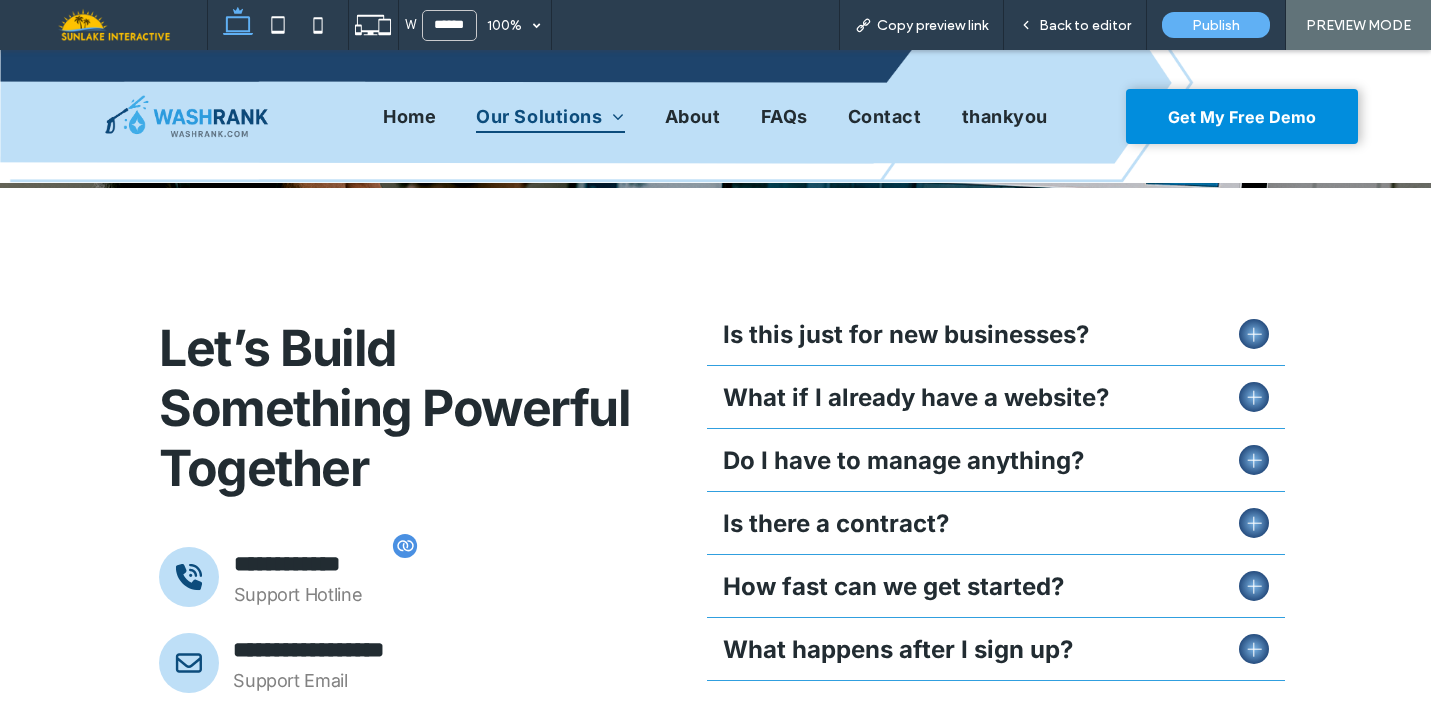 click at bounding box center (1254, 523) 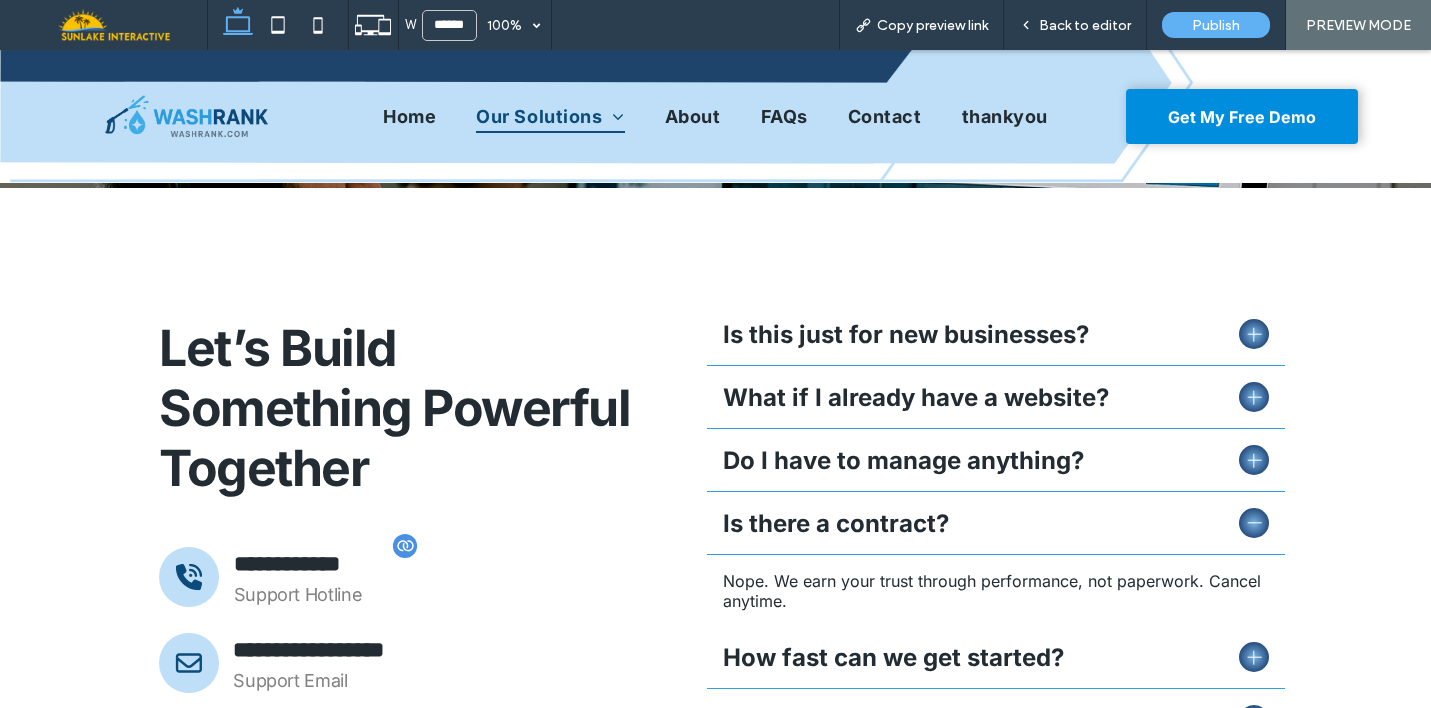 click at bounding box center [1254, 523] 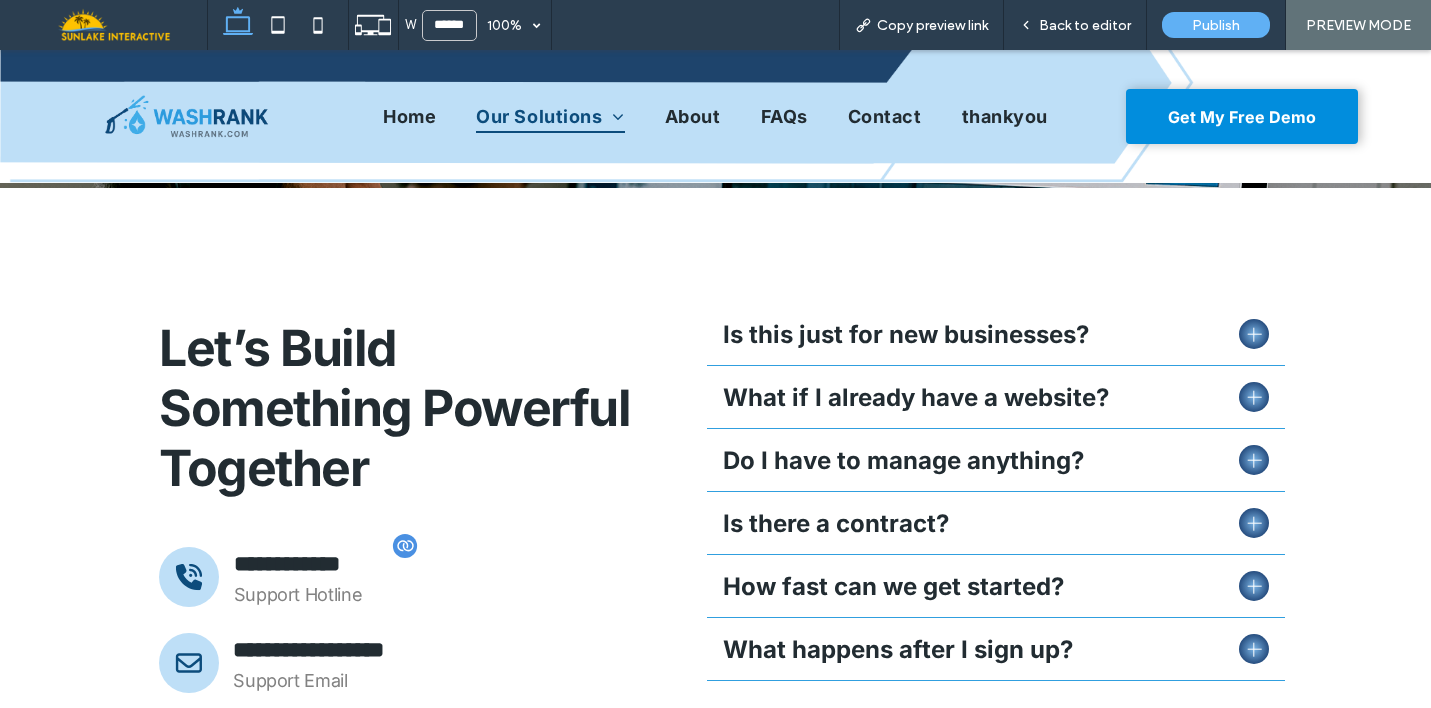 click at bounding box center [1254, 586] 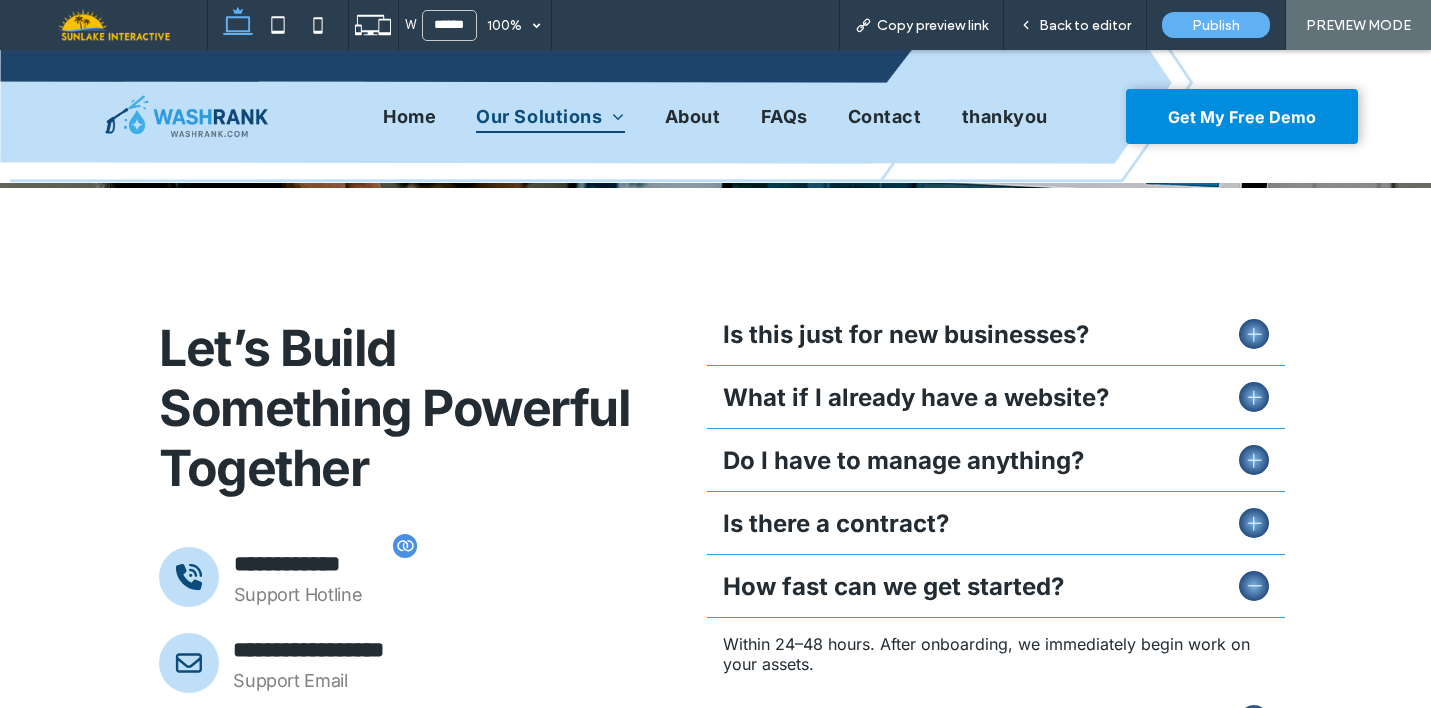 click at bounding box center [1254, 586] 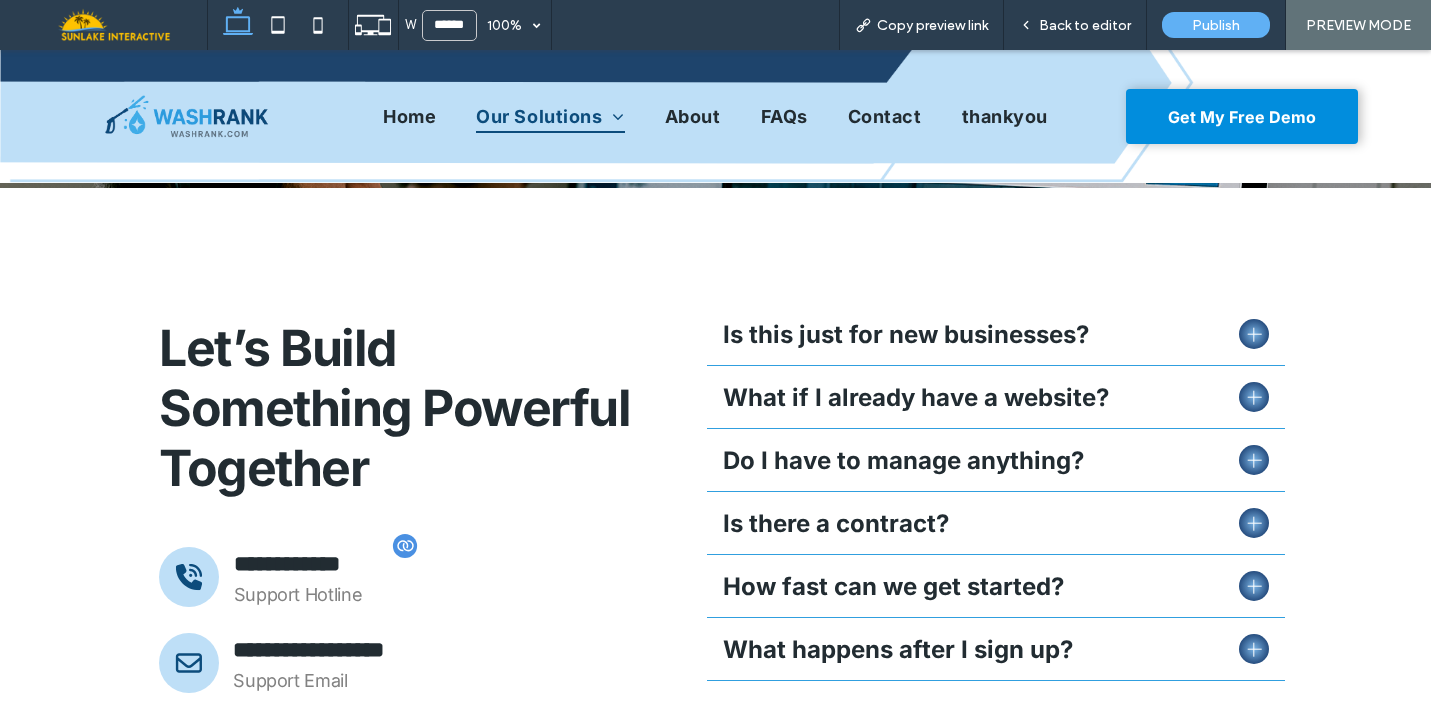 click at bounding box center (1254, 649) 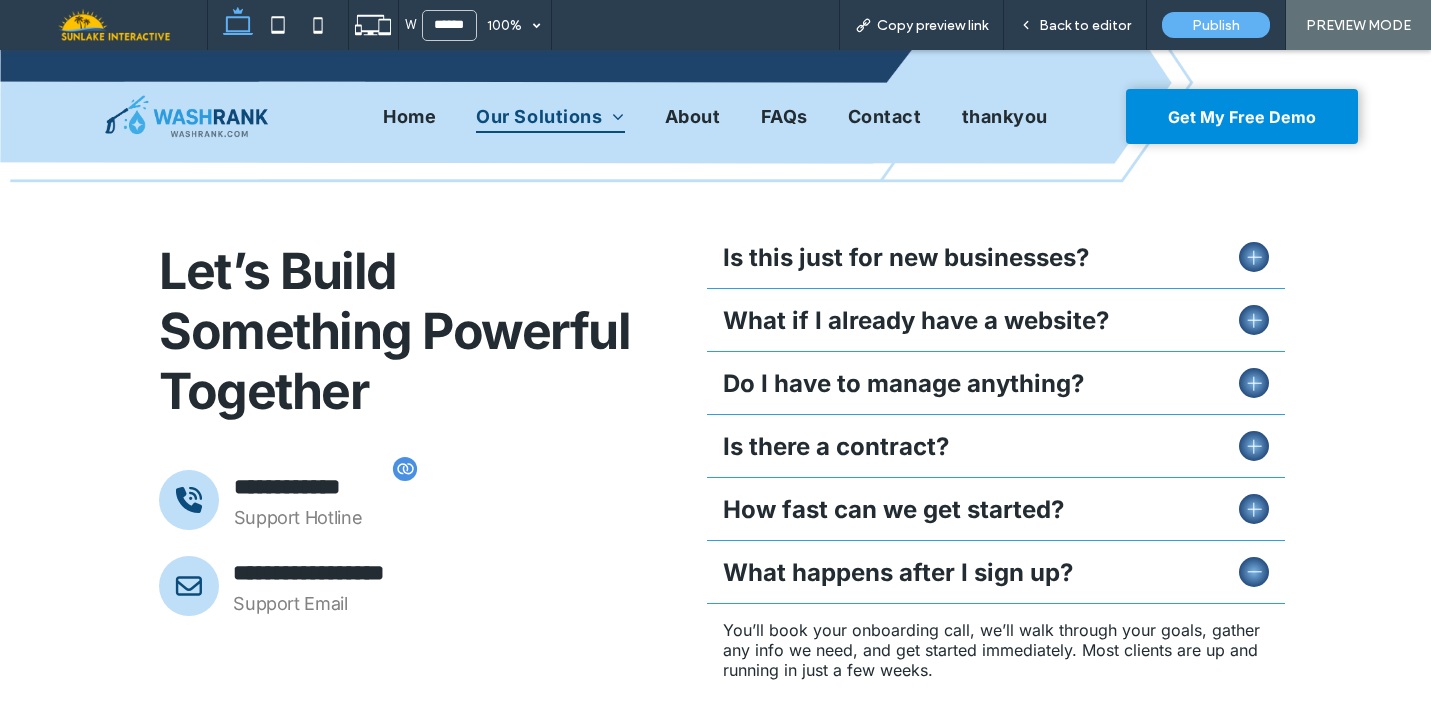scroll, scrollTop: 7412, scrollLeft: 0, axis: vertical 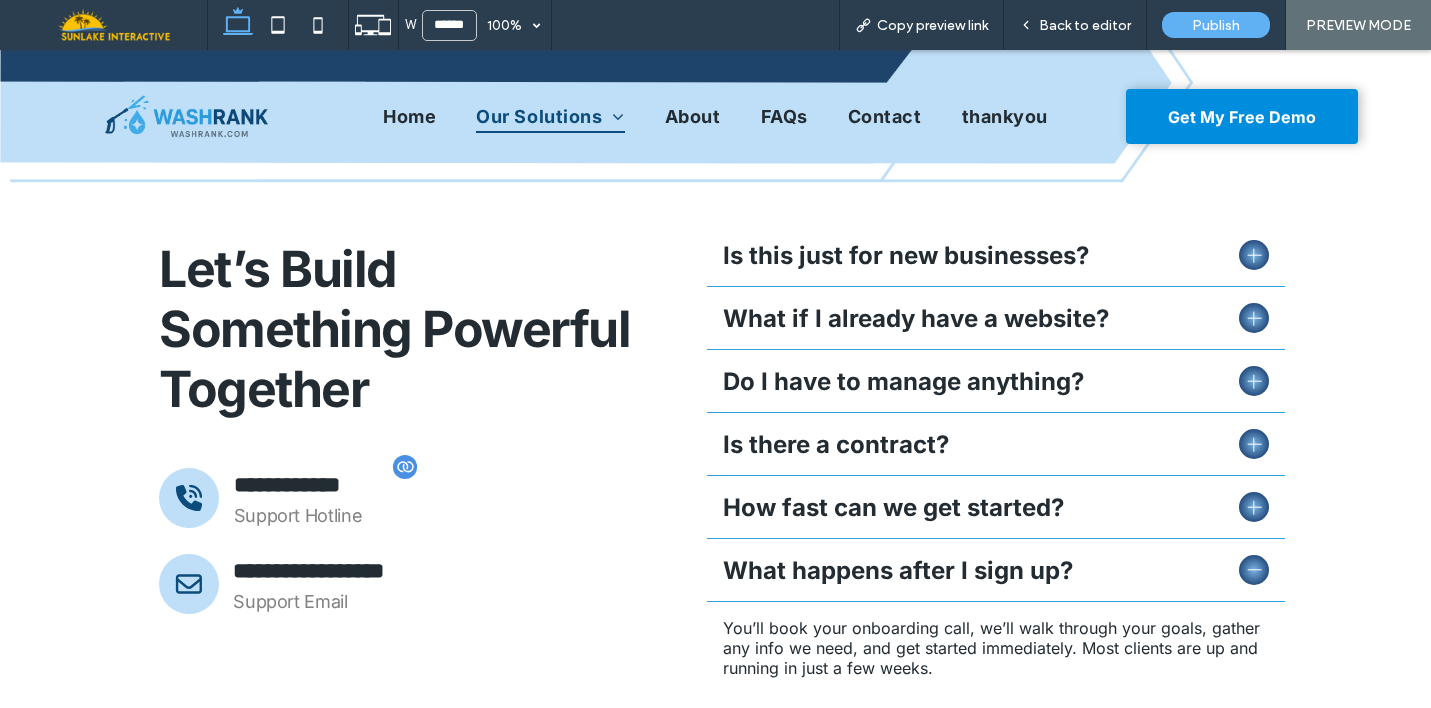 click on "What happens after I sign up?" at bounding box center [996, 570] 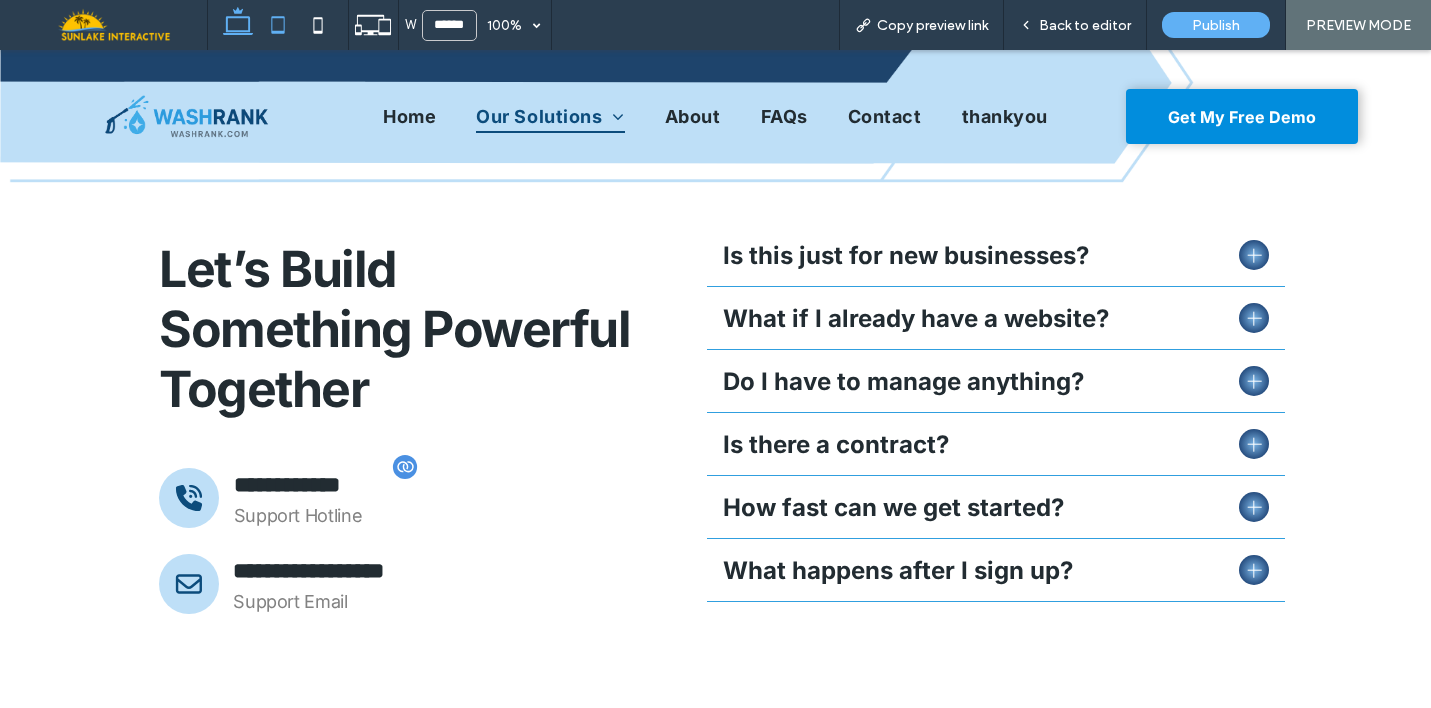 click 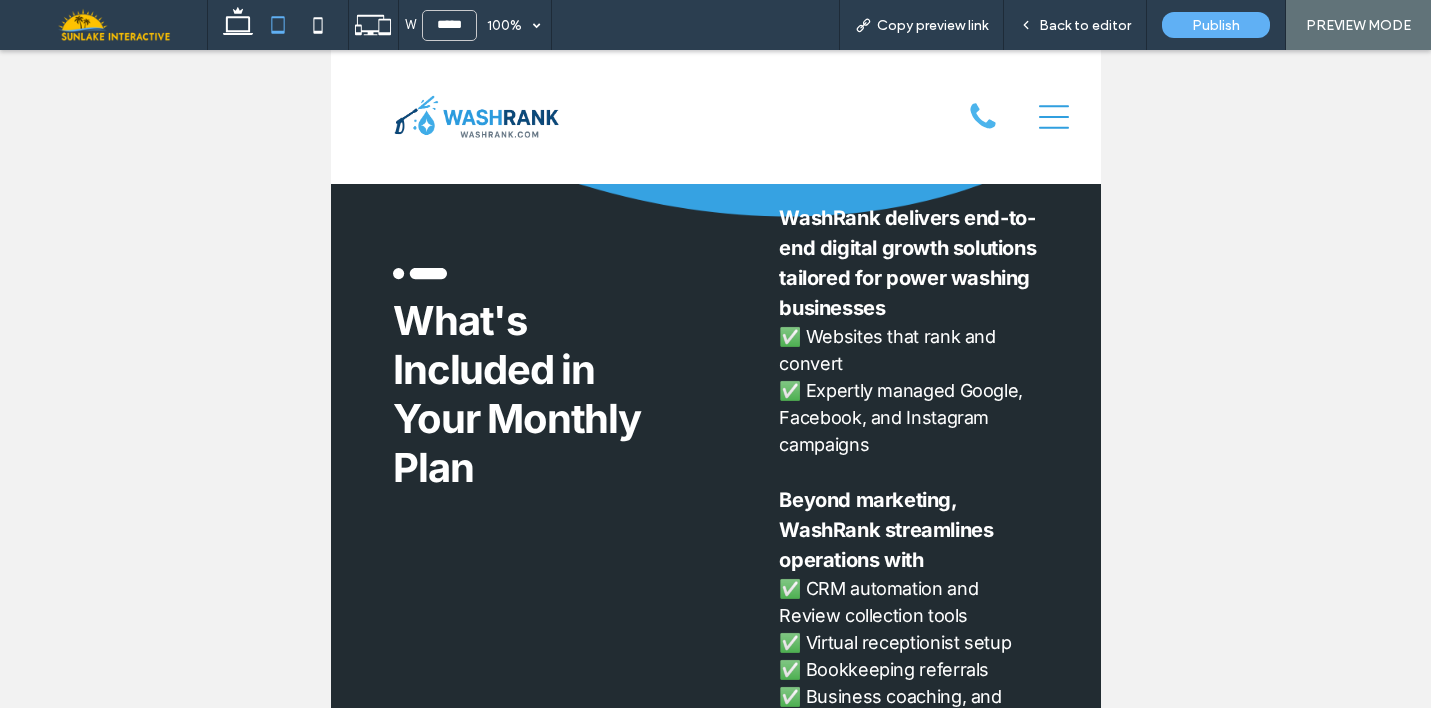 scroll, scrollTop: 885, scrollLeft: 0, axis: vertical 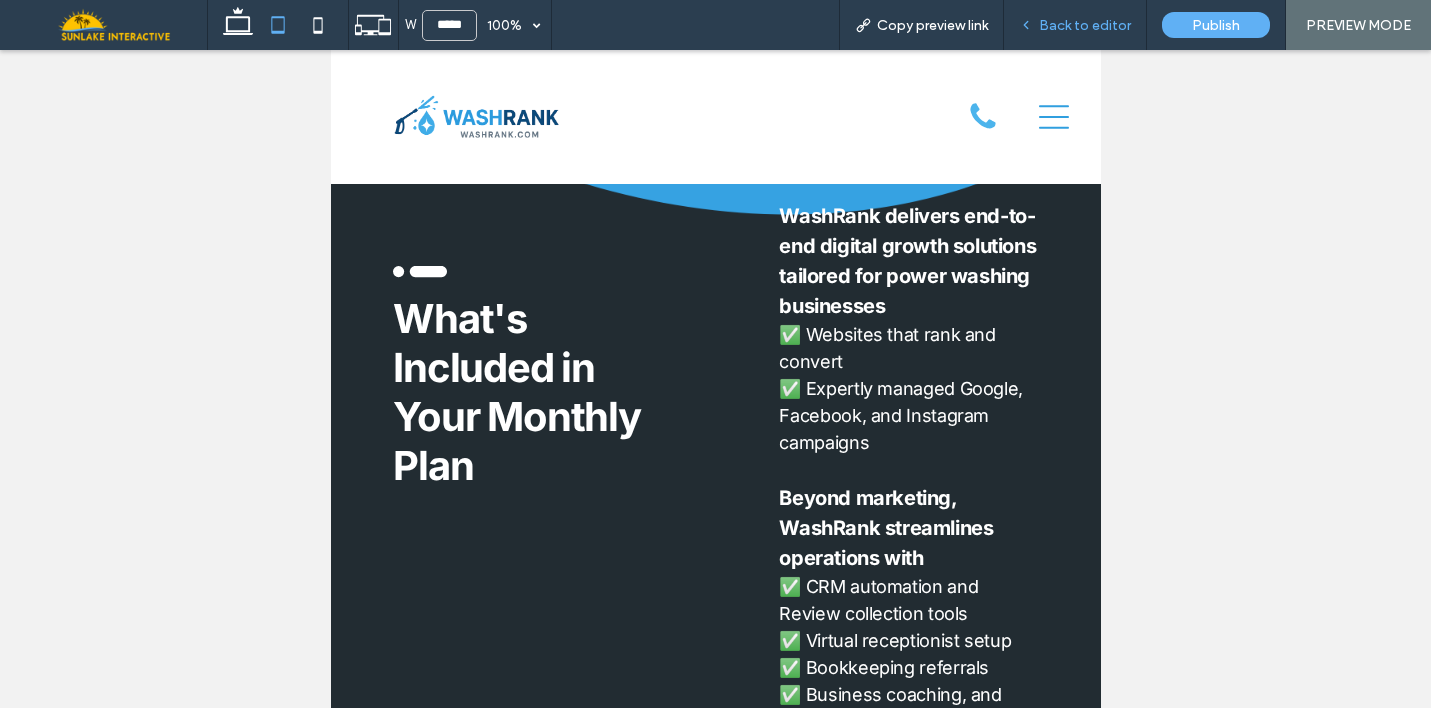 click on "Back to editor" at bounding box center (1085, 25) 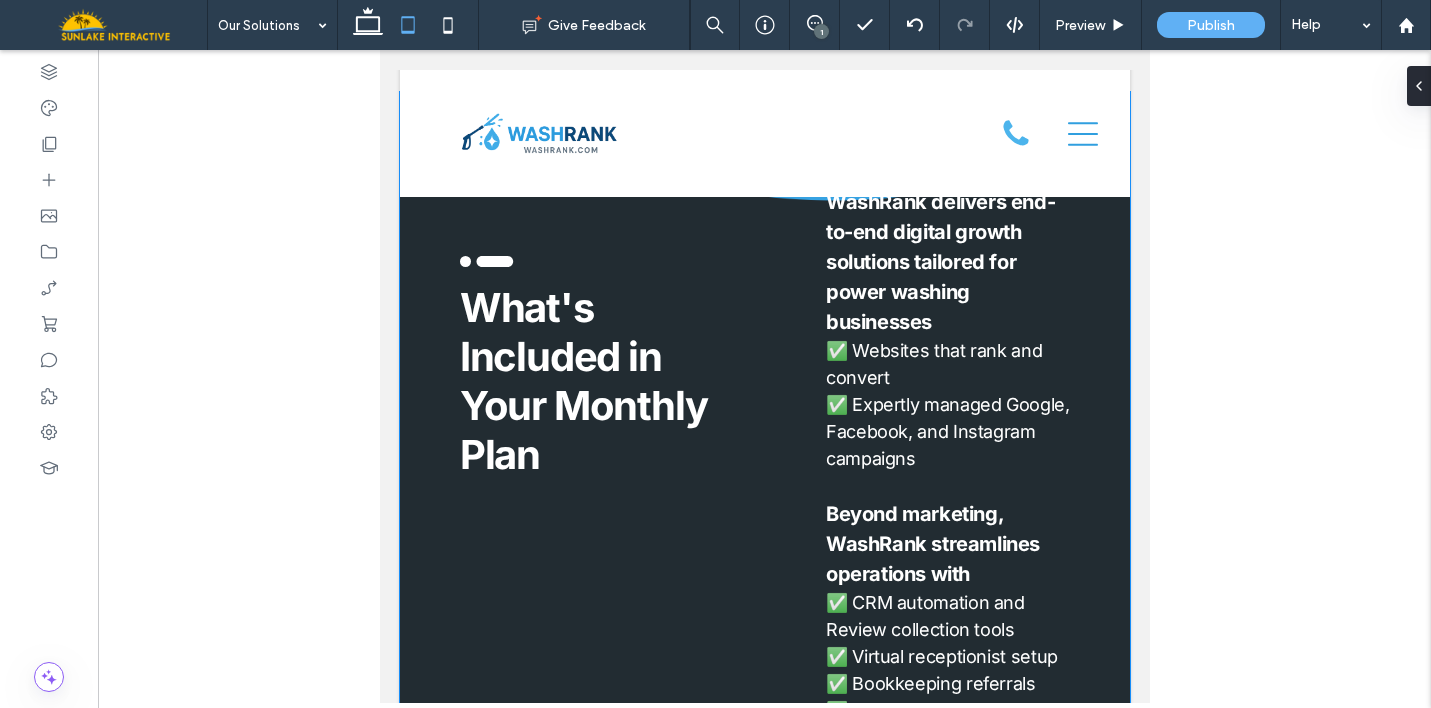 click on ".cls-1-1915212016 {
stroke-width: 0px;
}
What's Included in Your Monthly Plan
WashRank delivers end-to-end digital growth solutions tailored for power washing businesses ✅ Websites that rank and convert ✅ Expertly managed Google, Facebook, and Instagram campaigns Beyond marketing, WashRank streamlines operations with ✅ CRM automation and Review collection tools ✅ Virtual receptionist setup ✅ Bookkeeping referrals ✅ Business coaching, and strategic consulting to support growth" at bounding box center [764, 596] 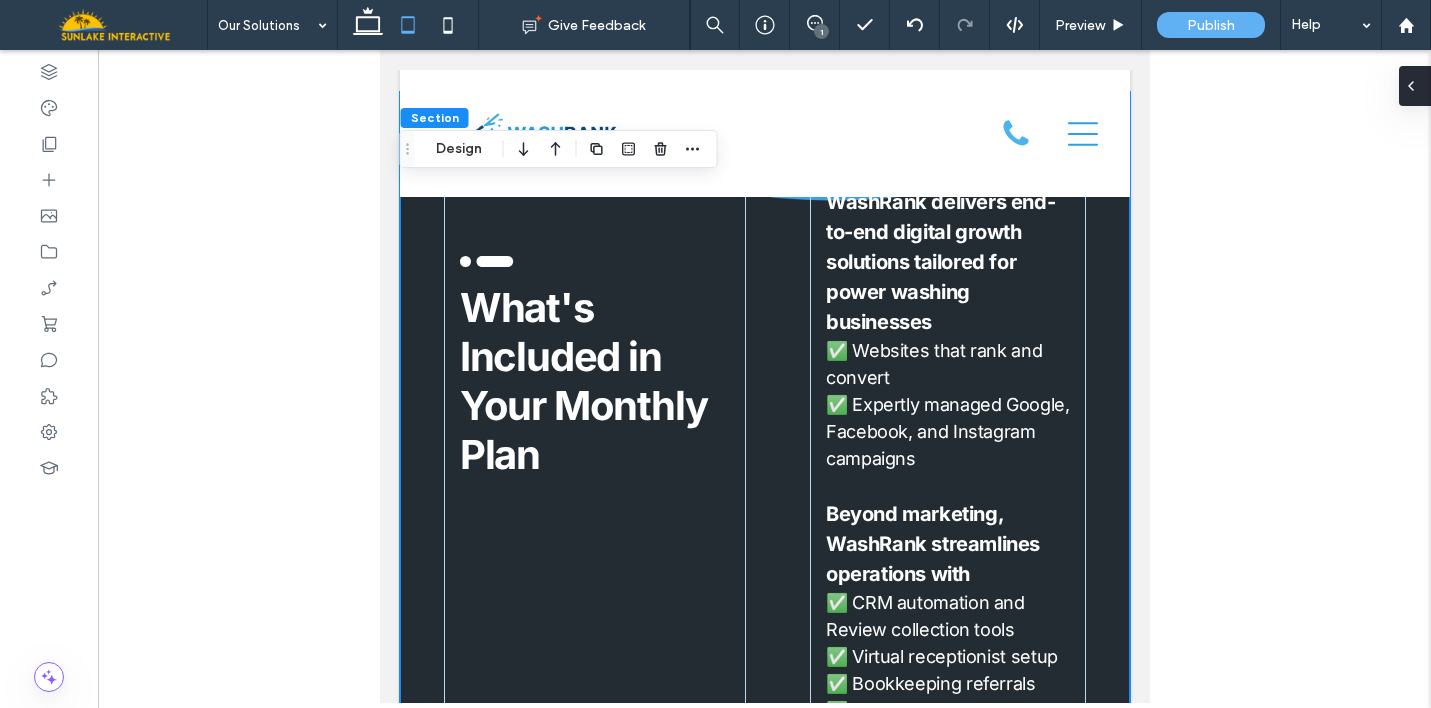 click 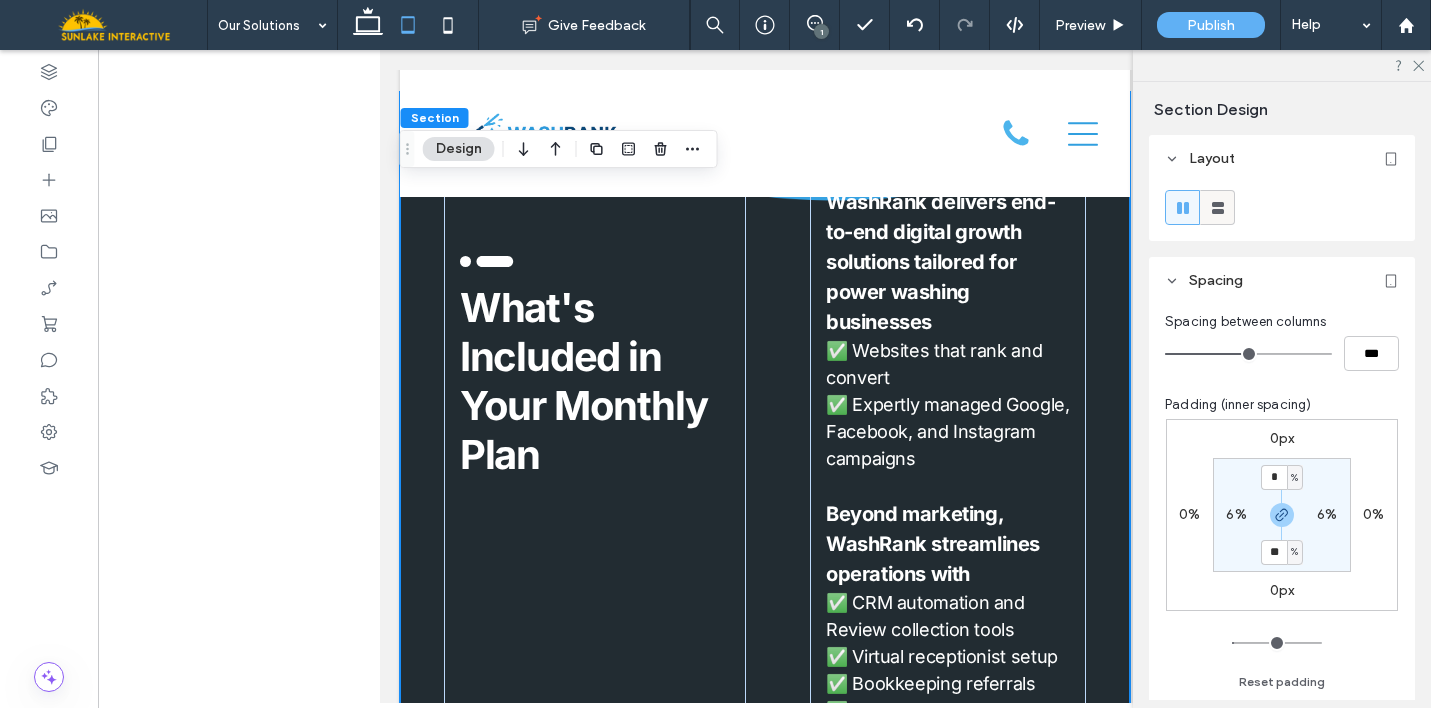 click 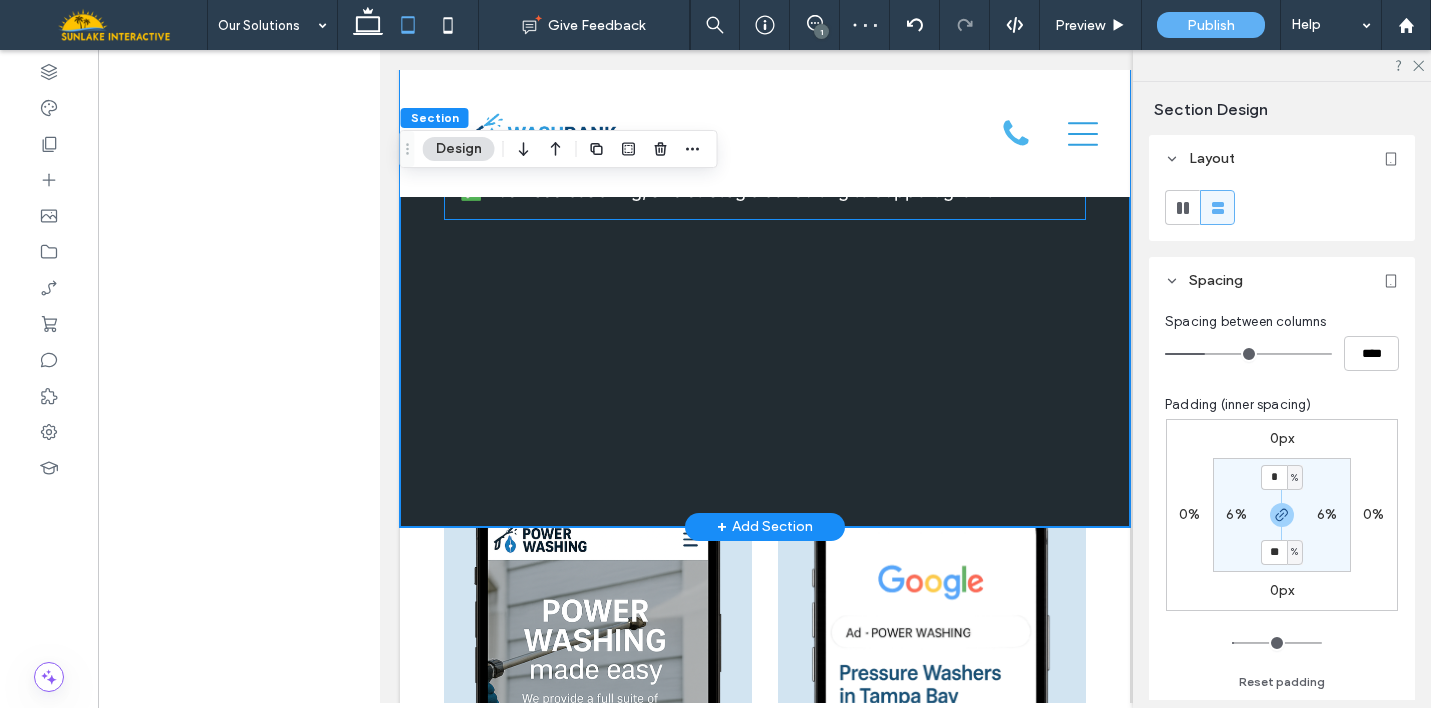 scroll, scrollTop: 1446, scrollLeft: 0, axis: vertical 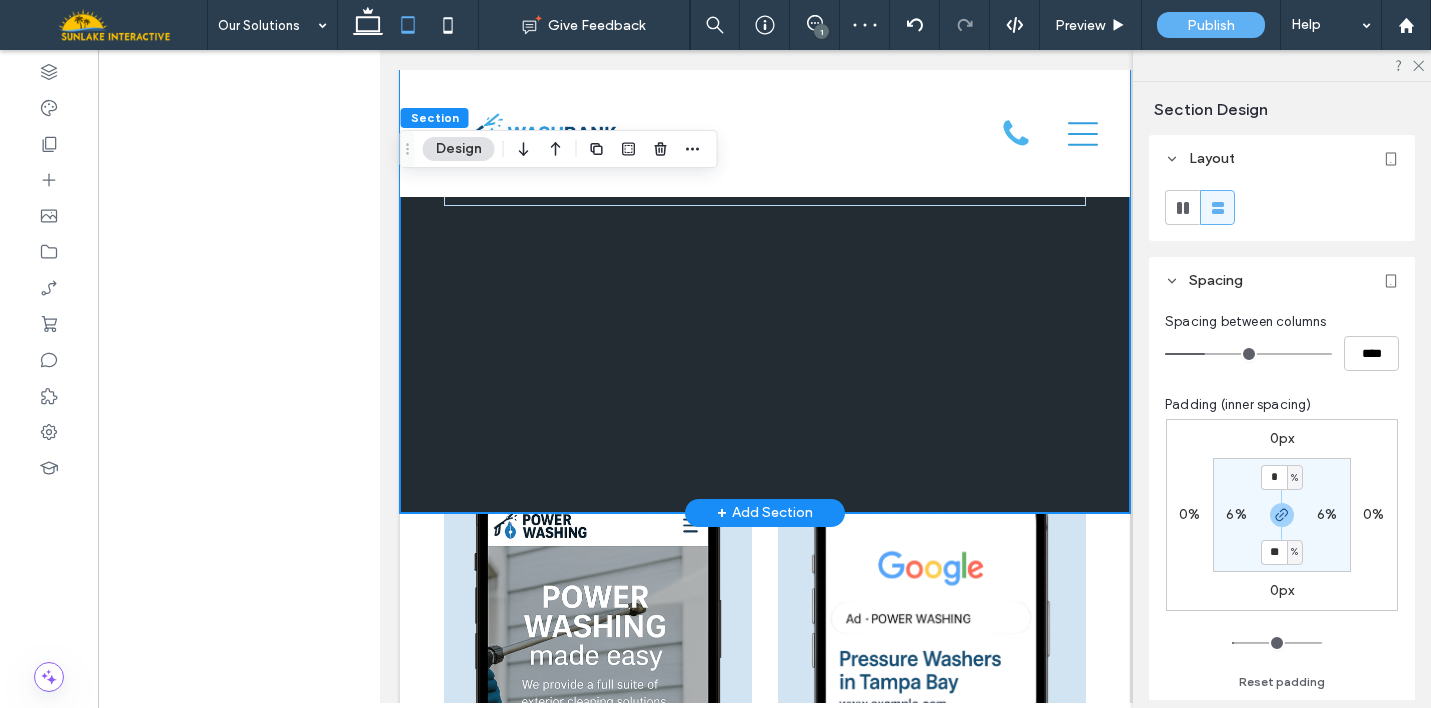 click on ".cls-1-1915212016 {
stroke-width: 0px;
}
What's Included in Your Monthly Plan
WashRank delivers end-to-end digital growth solutions tailored for power washing businesses ✅ Websites that rank and convert ✅ Expertly managed Google, Facebook, and Instagram campaigns Beyond marketing, WashRank streamlines operations with ✅ CRM automation and Review collection tools ✅ Virtual receptionist setup ✅ Bookkeeping referrals ✅ Business coaching, and strategic consulting to support growth" at bounding box center (764, 22) 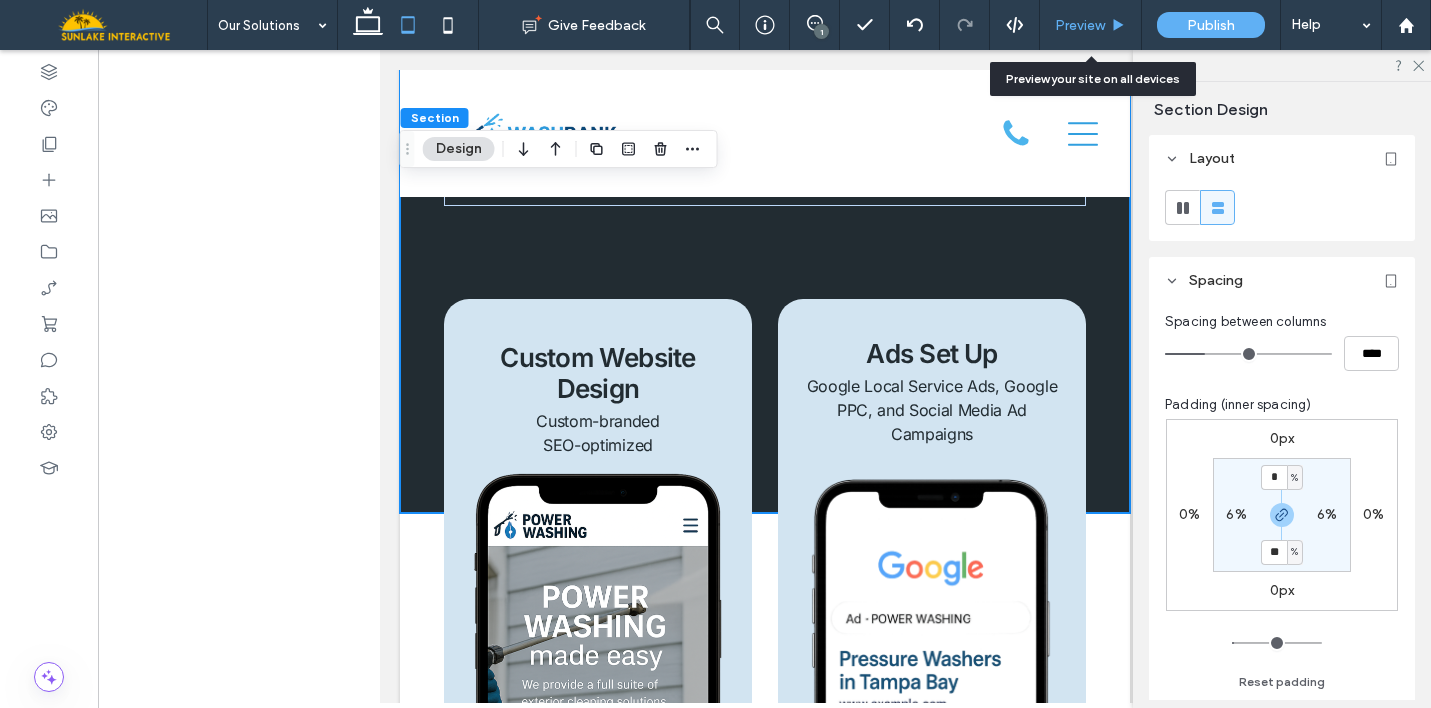 click on "Preview" at bounding box center (1091, 25) 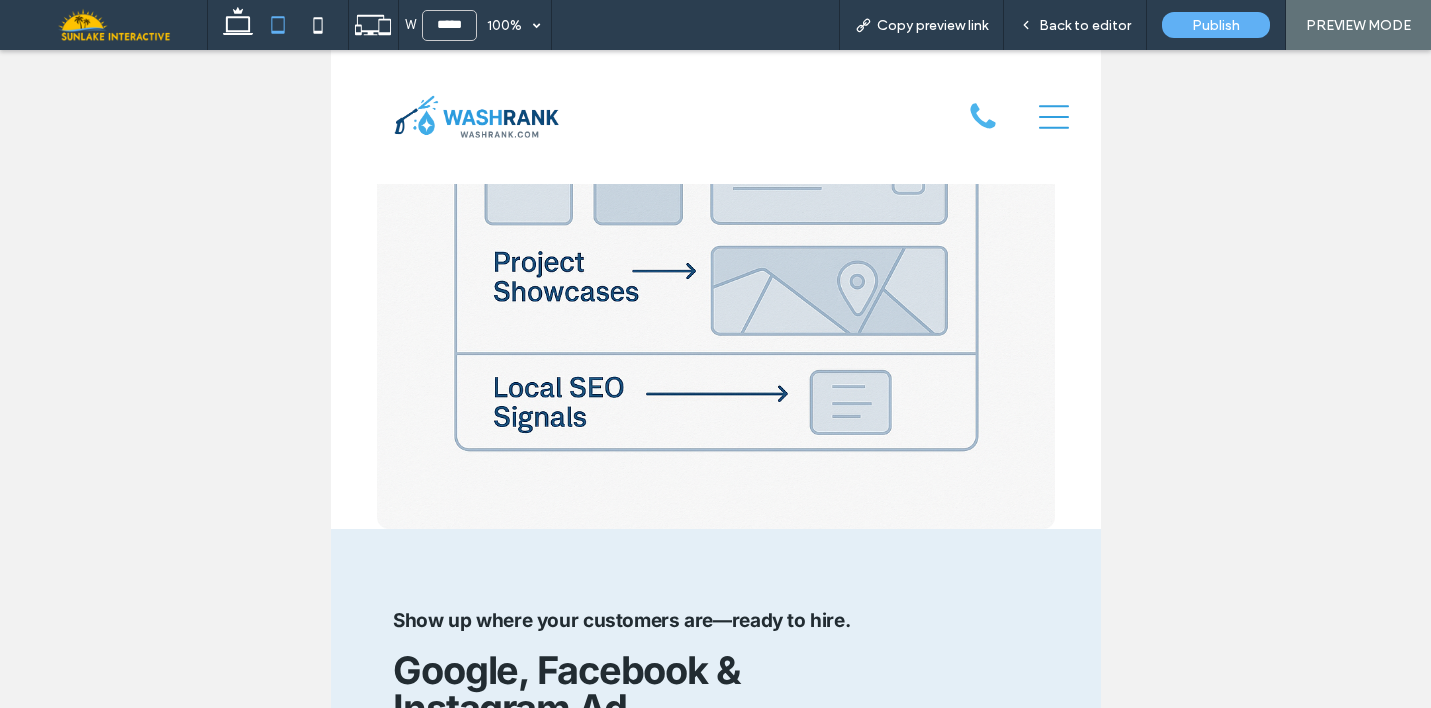 scroll, scrollTop: 3978, scrollLeft: 0, axis: vertical 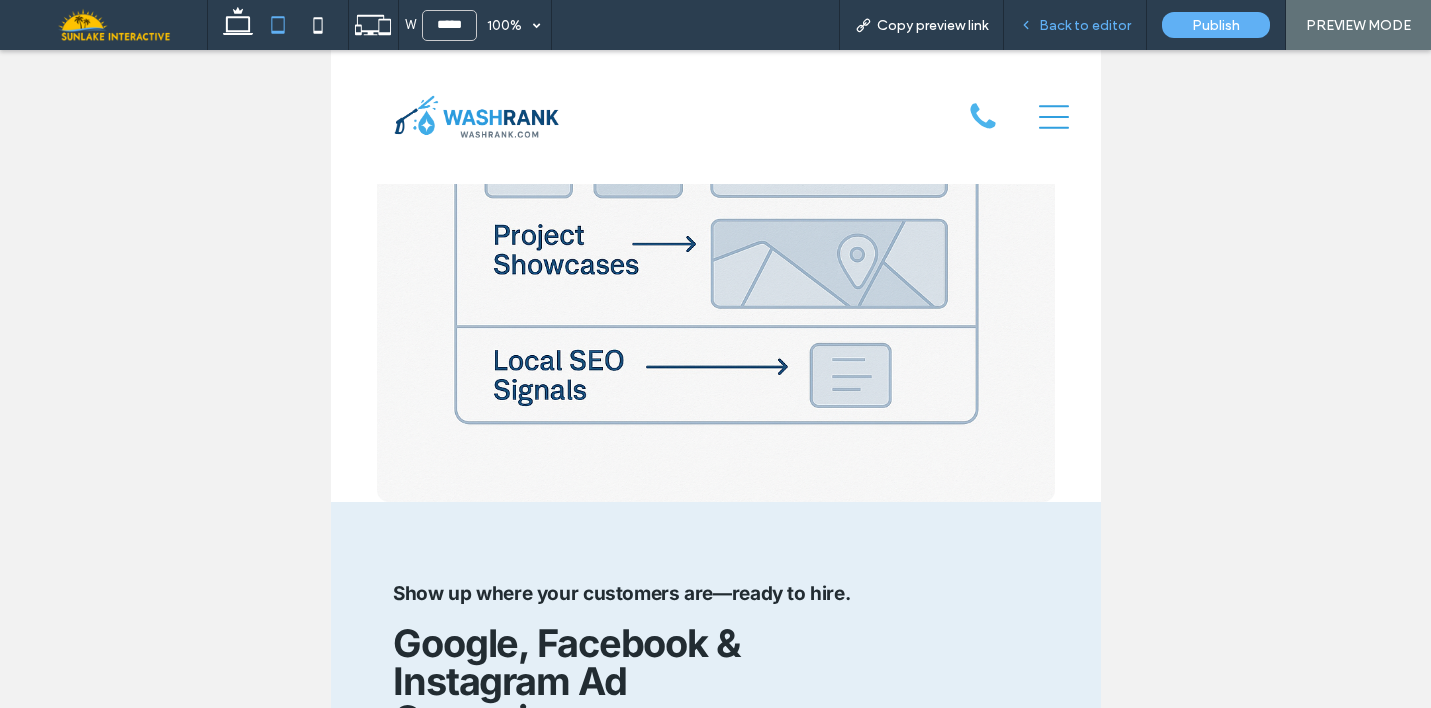 click on "Back to editor" at bounding box center [1075, 25] 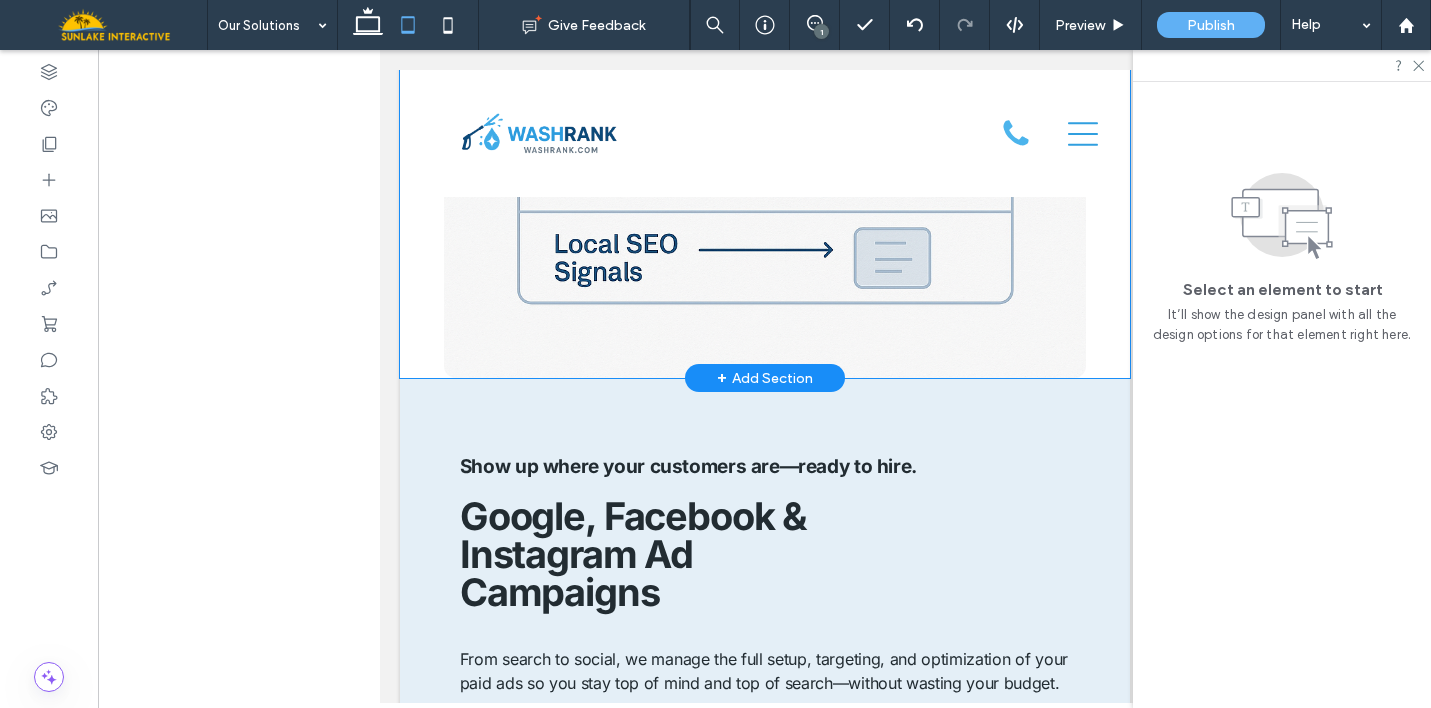 click on "Your digital storefront, engineered to get jobs.
Get Started
Website Design, SEO & Lead Conversion
A modern, responsive website is the foundation of your online presence. We design custom-branded sites that not only look professional—they rank on Google, load fast on mobile, and convert visitors into real leads. ✅ Custom-branded design ✅ Optimized for speed & mobile ✅ Built-in local SEO ✅ Lead forms, galleries & call tracking ✅ Ongoing edits and updates Most agencies hand you a templated site and vanish. We build performance-driven websites and stick around to support your growth." at bounding box center (764, -438) 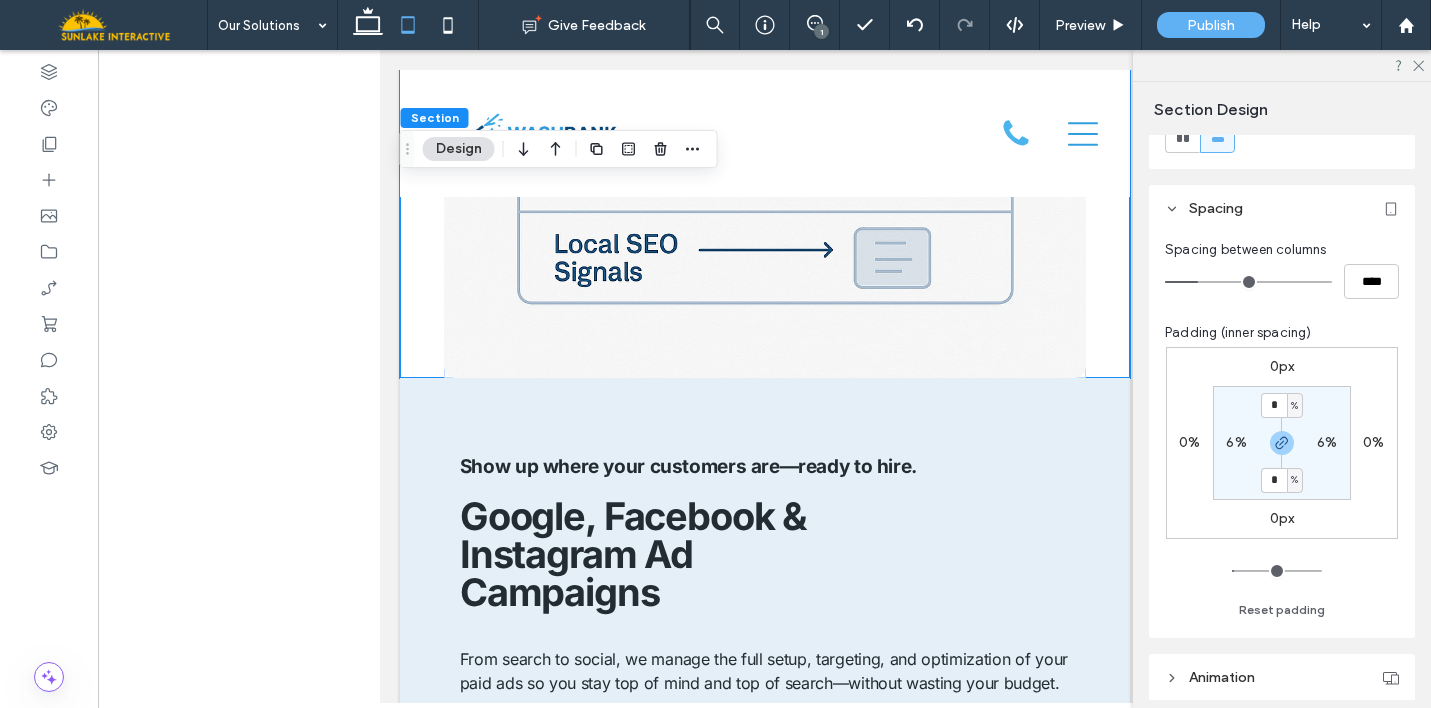 scroll, scrollTop: 73, scrollLeft: 0, axis: vertical 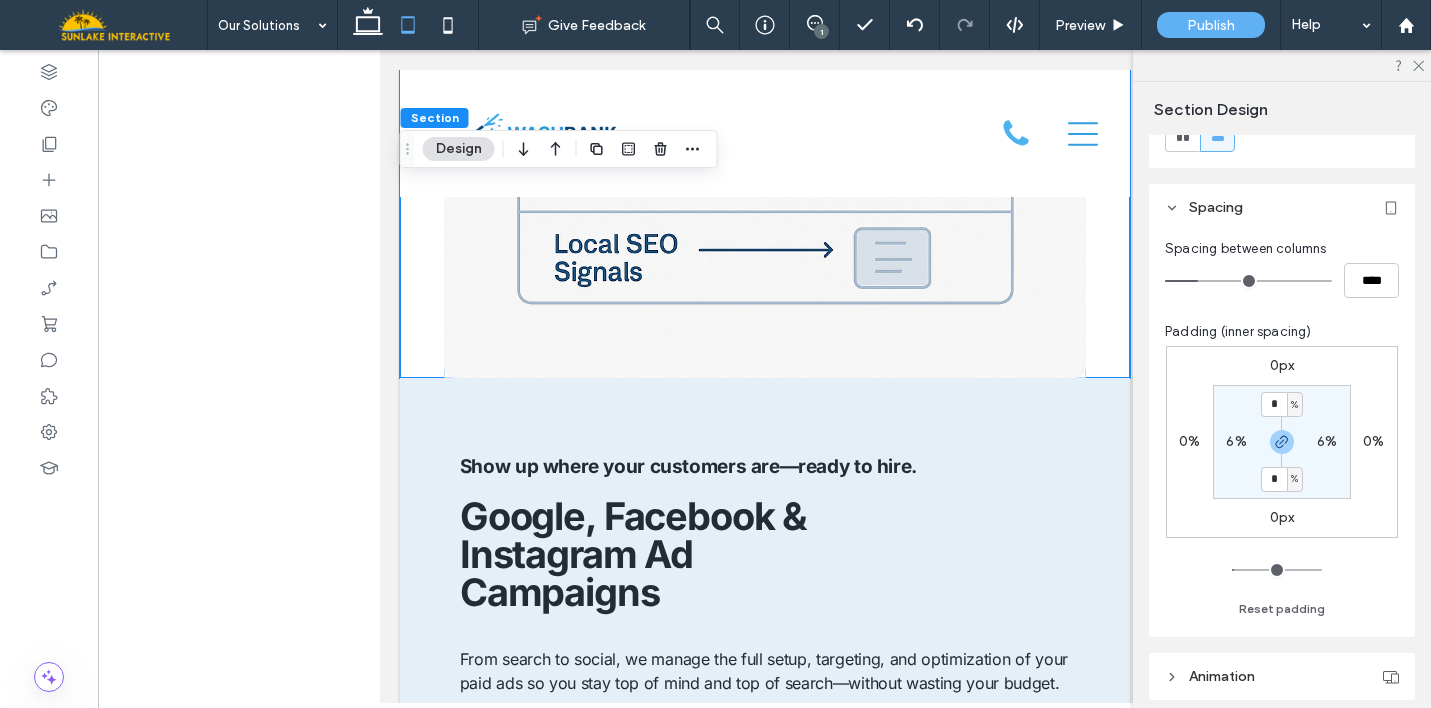 type on "*" 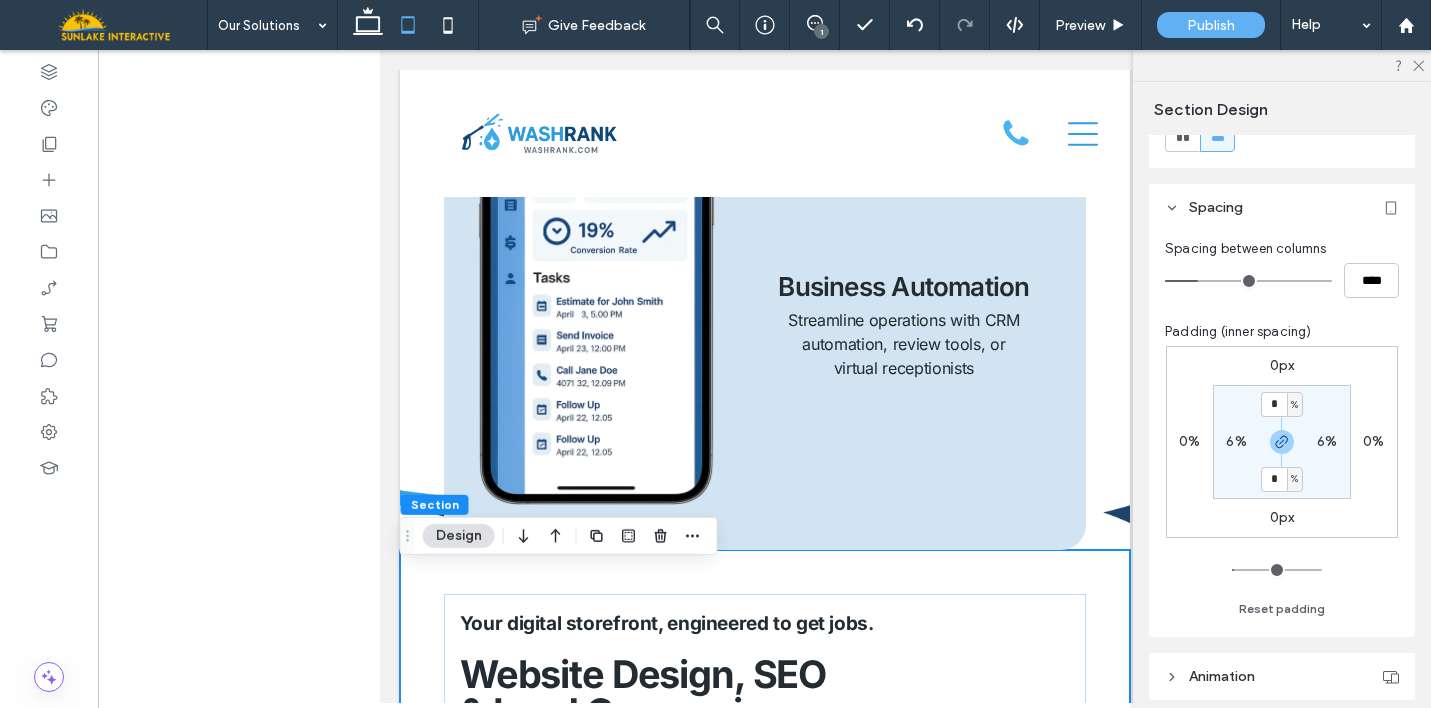 scroll, scrollTop: 2179, scrollLeft: 0, axis: vertical 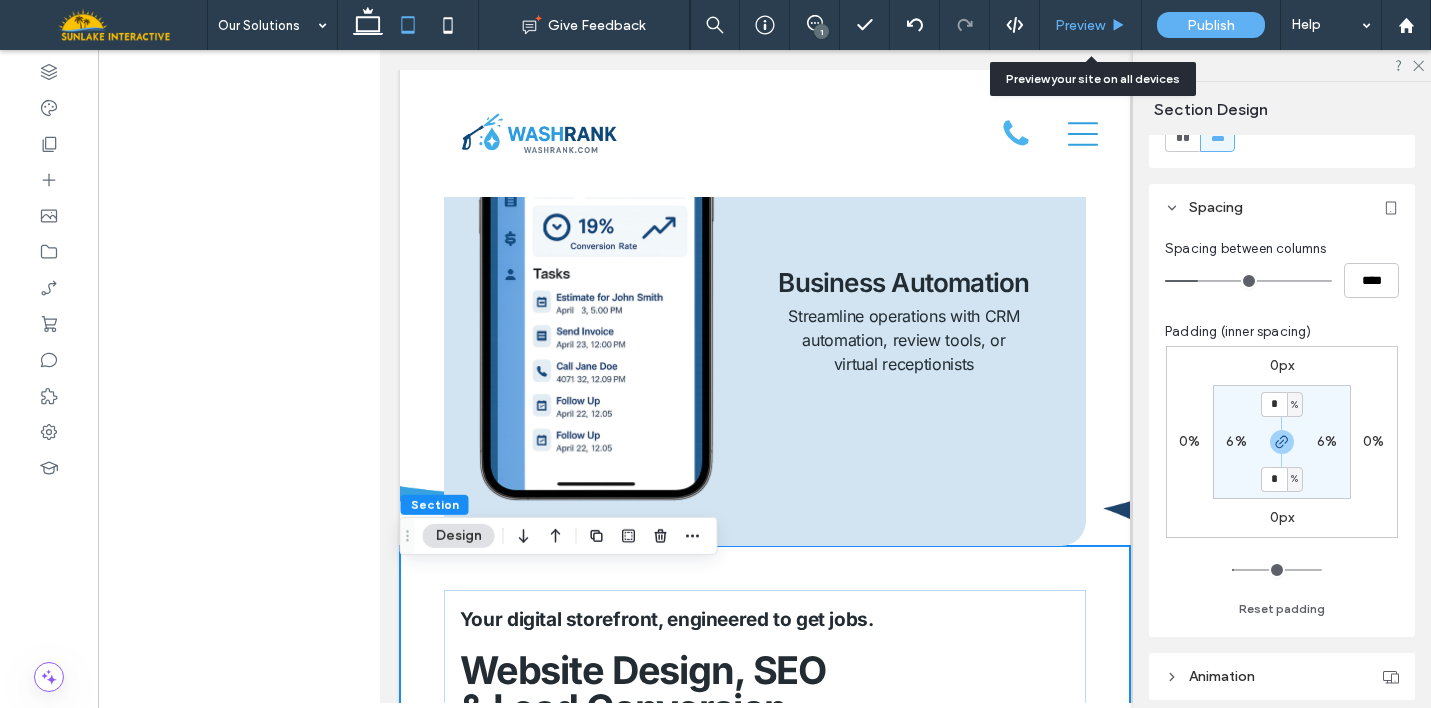 click on "Preview" at bounding box center [1080, 25] 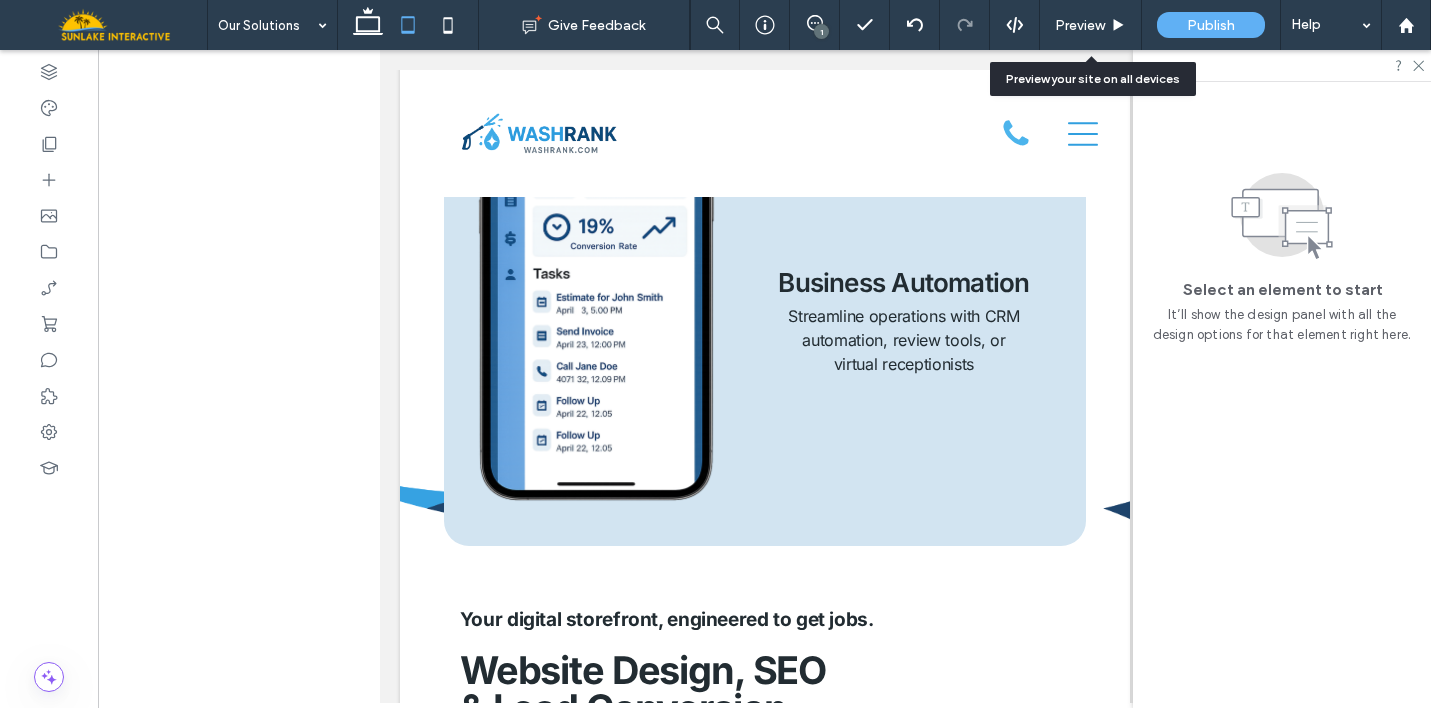 click on "Preview" at bounding box center (1080, 25) 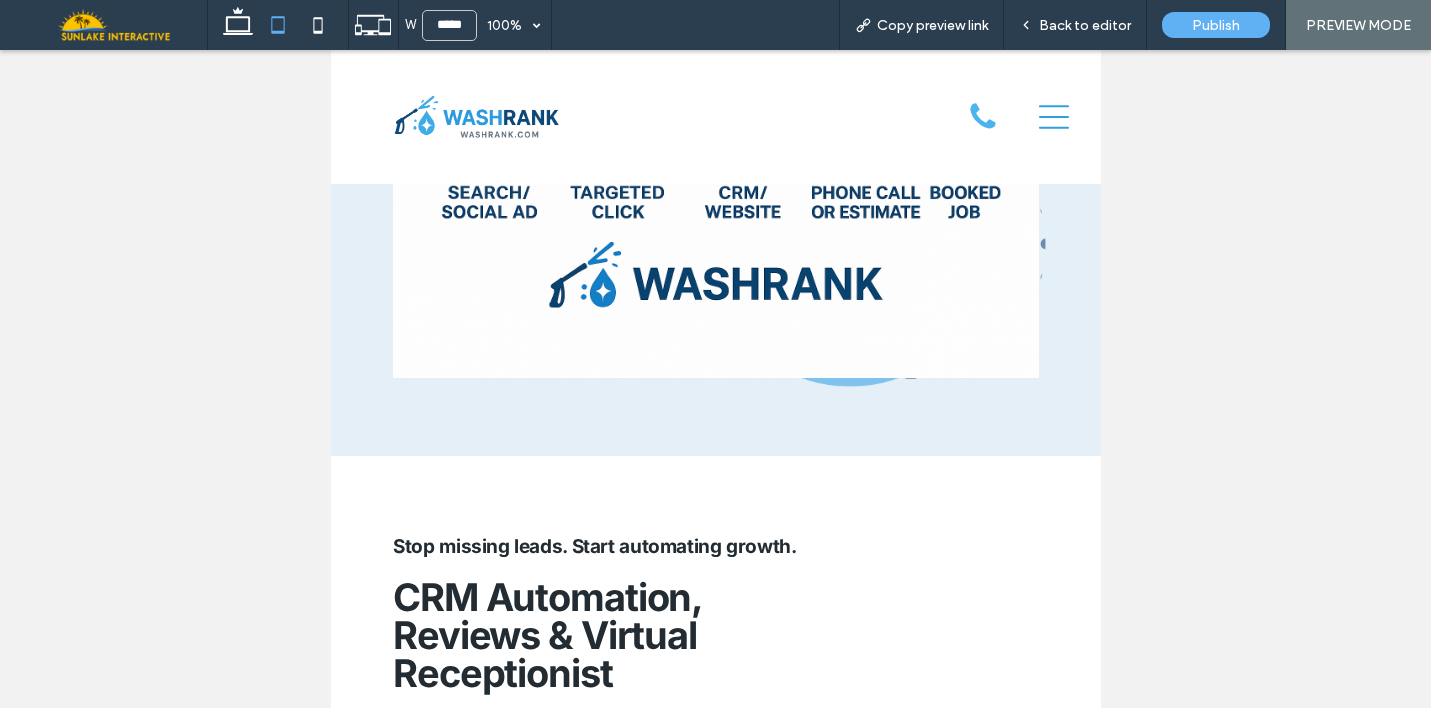 scroll, scrollTop: 5258, scrollLeft: 0, axis: vertical 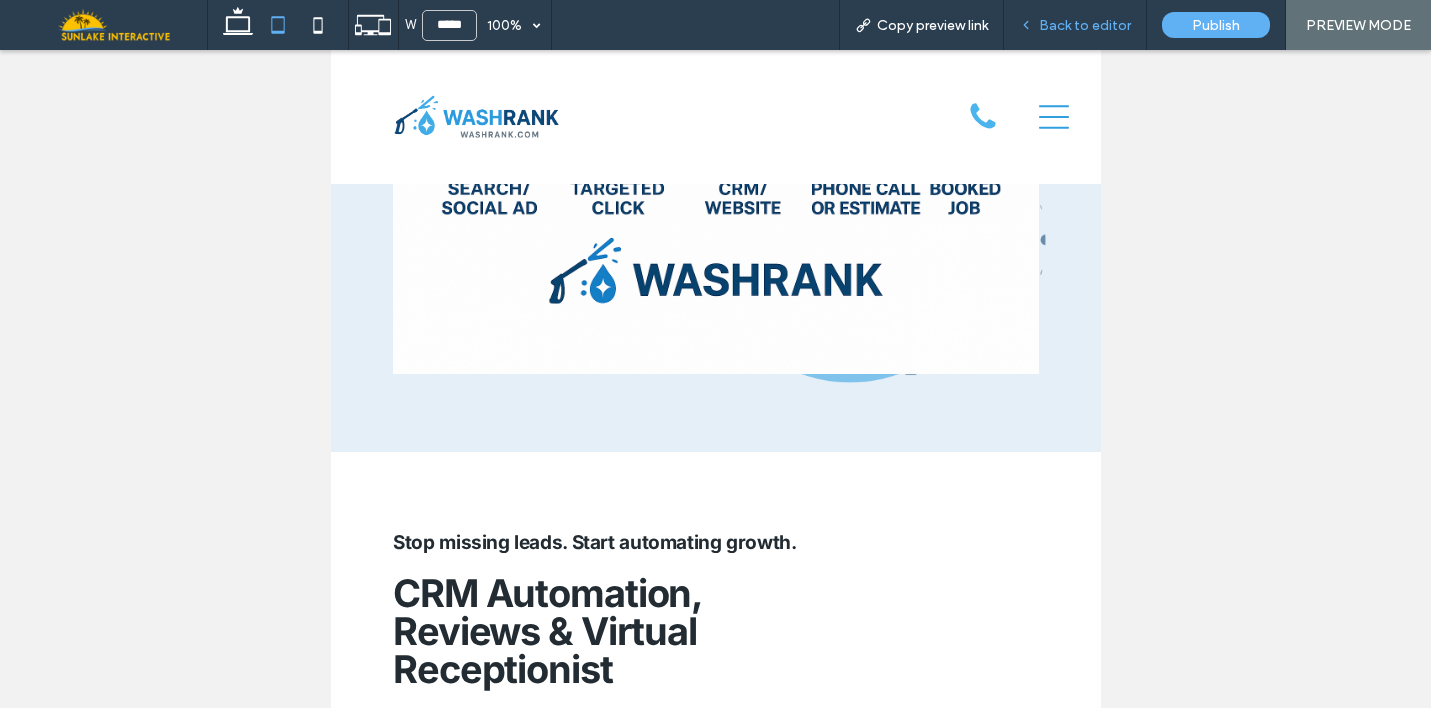 click on "Back to editor" at bounding box center (1075, 25) 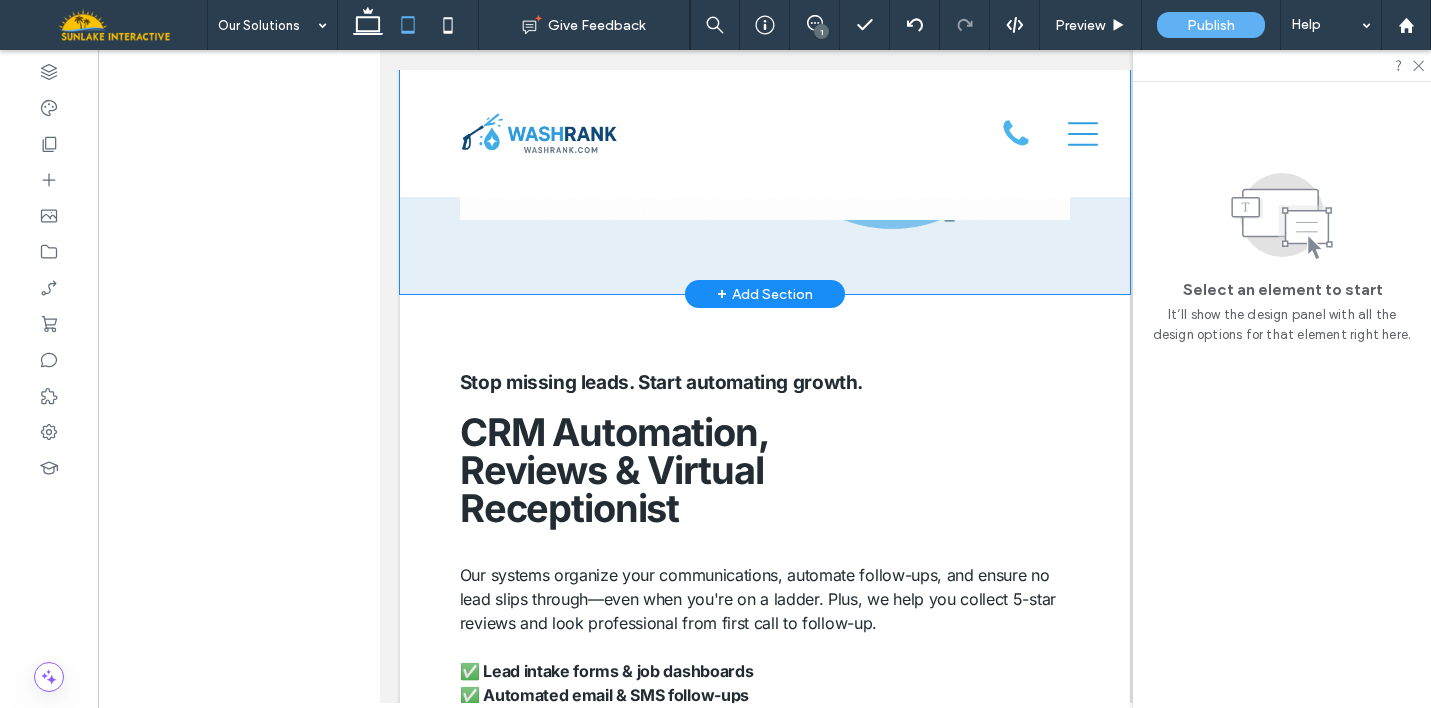 click on "Show up where your customers are—ready to hire.
Get Started
Google, Facebook & Instagram Ad Campaigns
From search to social, we manage the full setup, targeting, and optimization of your paid ads so you stay top of mind and top of search—without wasting your budget. ✅
Keyword & audience targeting ✅ Conversion-focused ad copy & design ✅ Budget strategy & campaign testing ✅ Ongoing optimization & strategy calls ✅ Seamless integration with your website & CRM We don’t chase likes—we chase leads. Every dollar you spend is tracked, tested, and refined to bring in jobs, not vanity clicks." at bounding box center [764, -290] 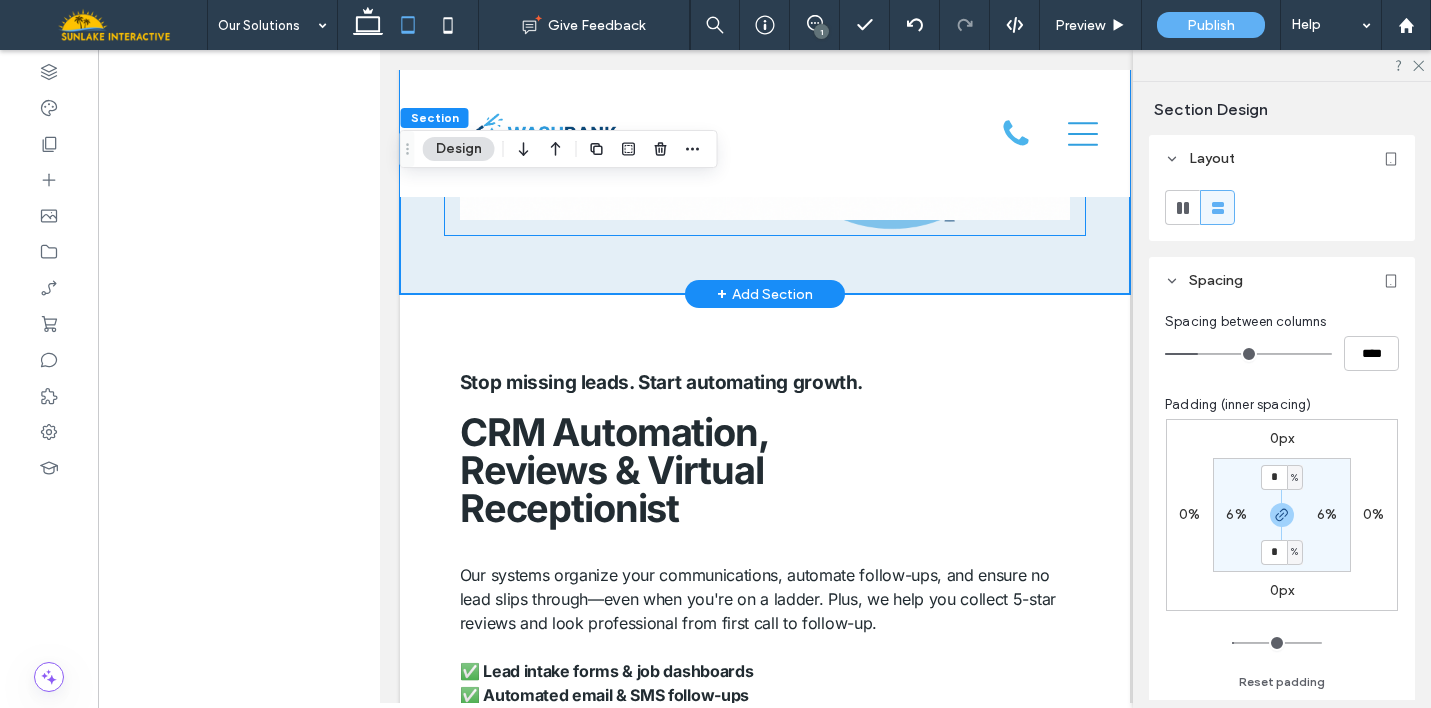 click at bounding box center (764, 16) 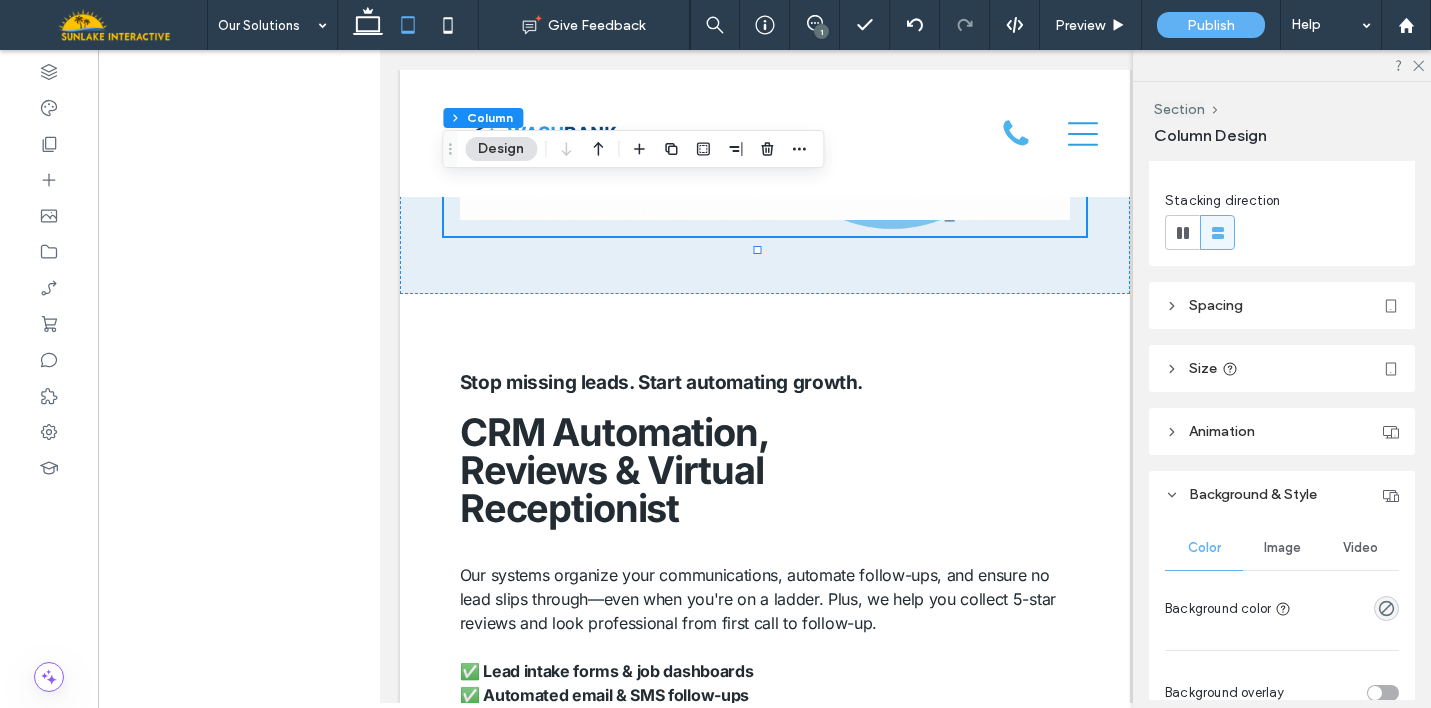click on "Image" at bounding box center [1282, 548] 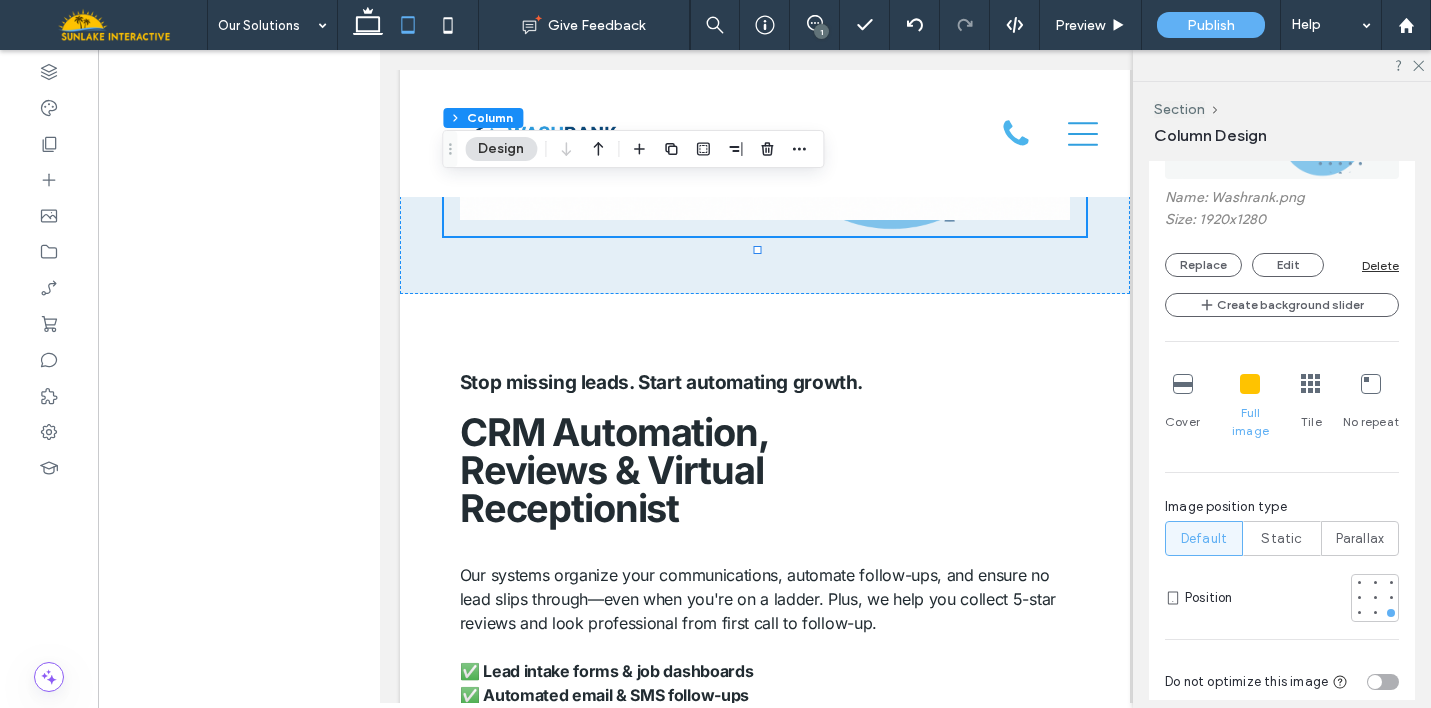 scroll, scrollTop: 773, scrollLeft: 0, axis: vertical 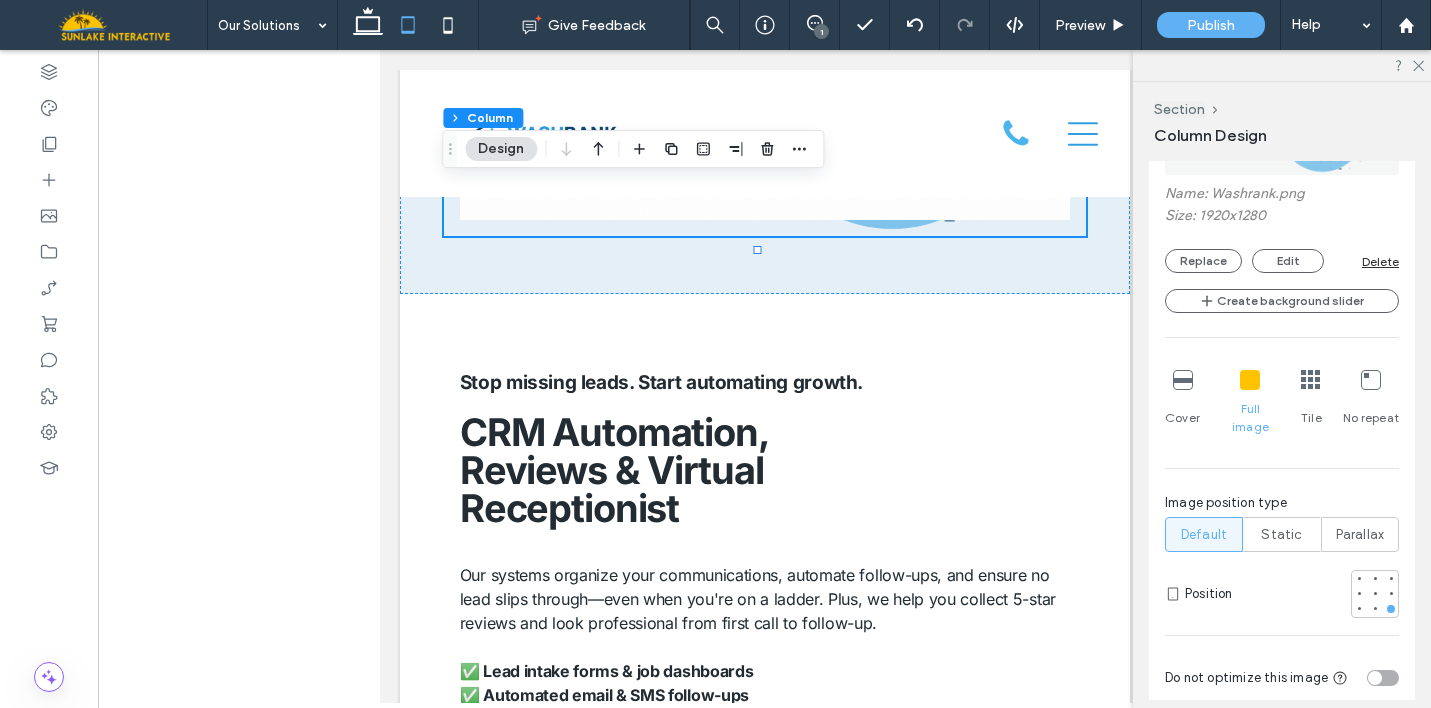 click at bounding box center (1183, 380) 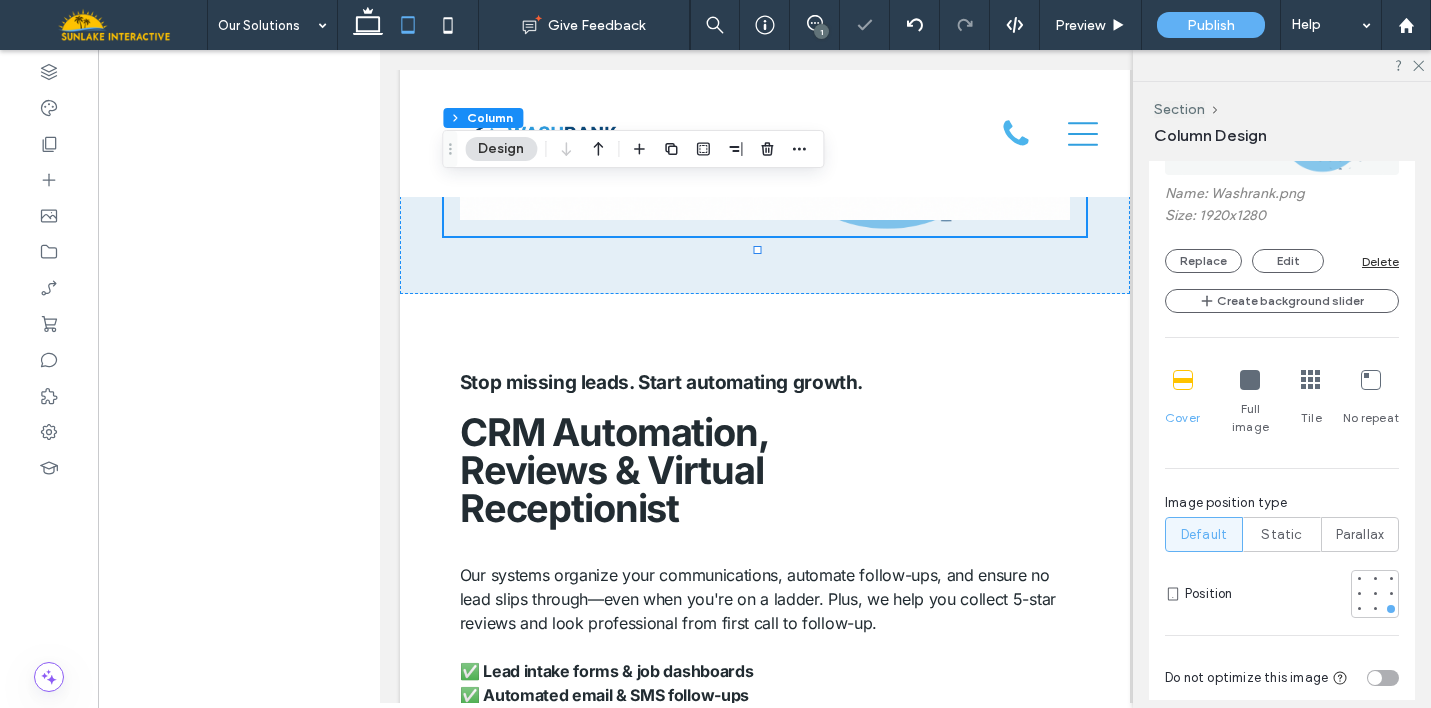click at bounding box center [1250, 380] 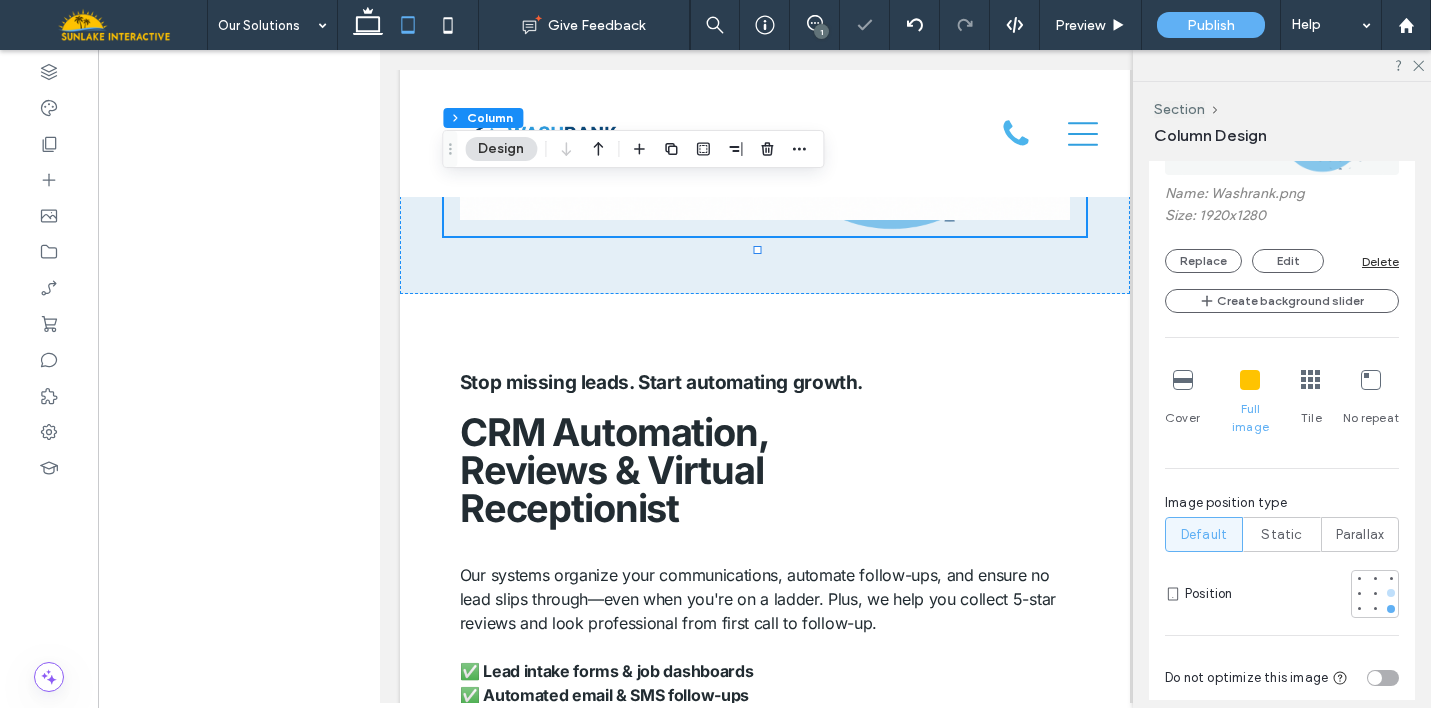 click at bounding box center (1391, 593) 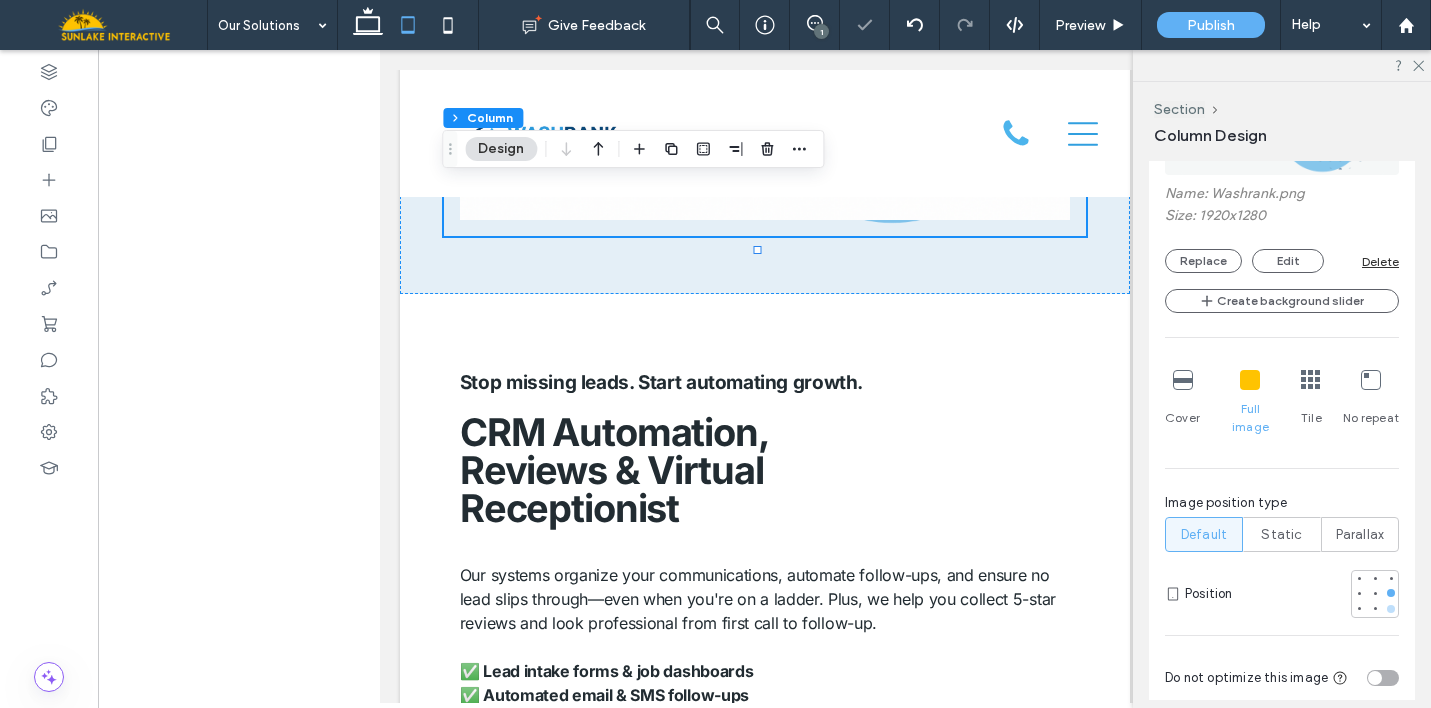 click at bounding box center [1391, 609] 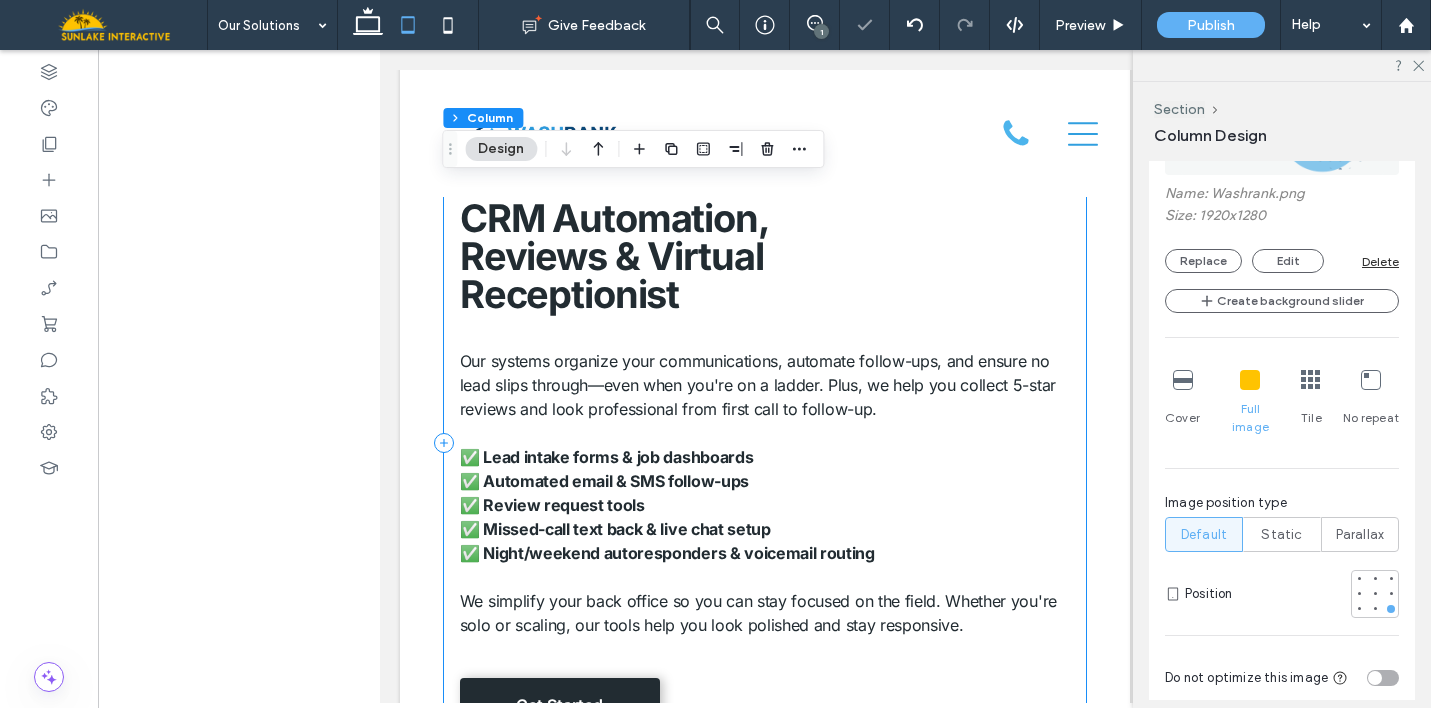 scroll, scrollTop: 5498, scrollLeft: 0, axis: vertical 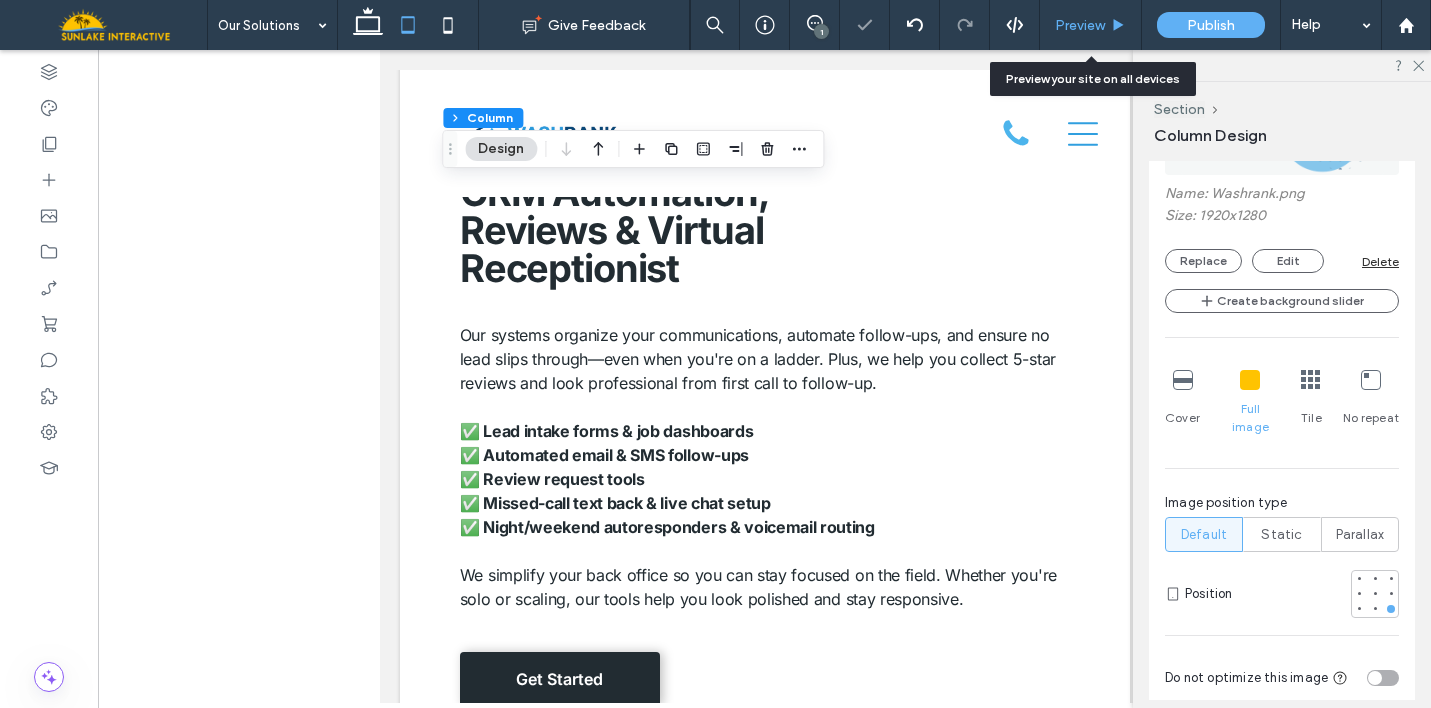 click on "Preview" at bounding box center (1091, 25) 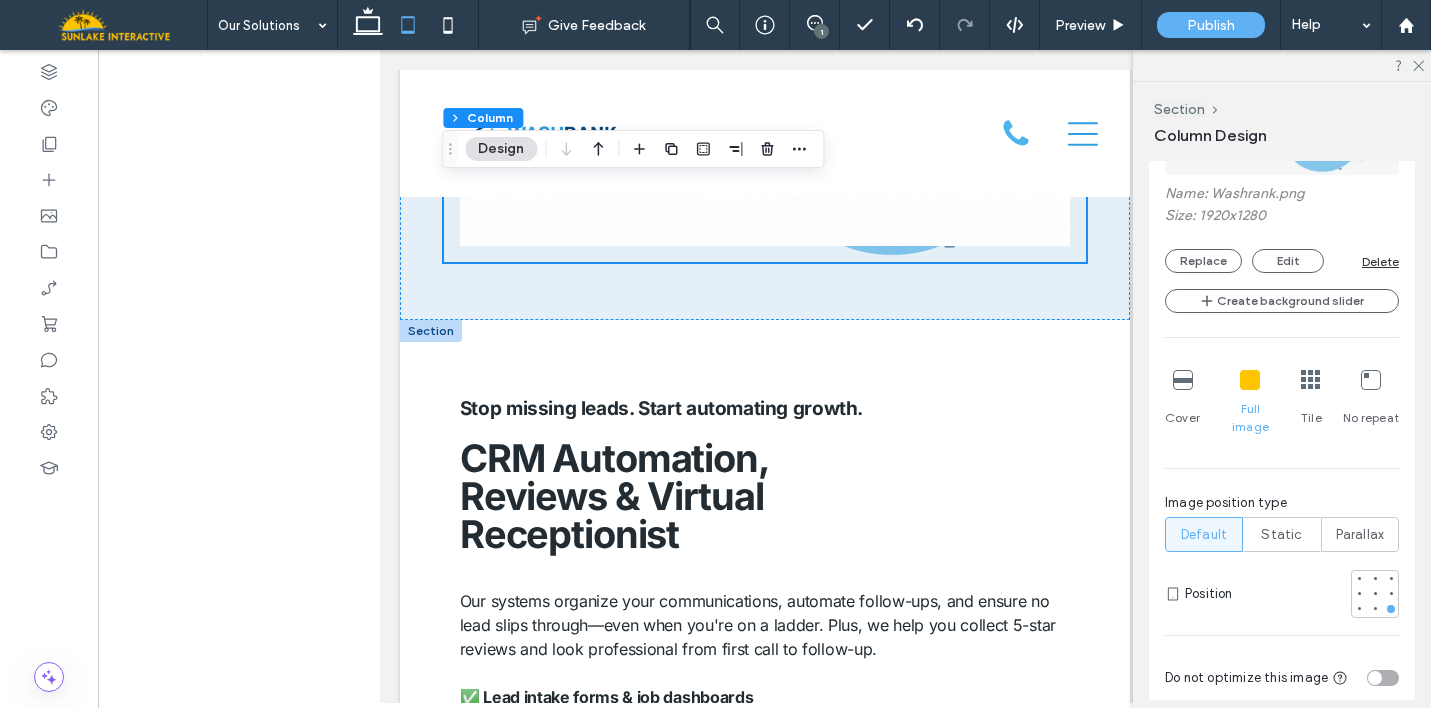 scroll, scrollTop: 5237, scrollLeft: 0, axis: vertical 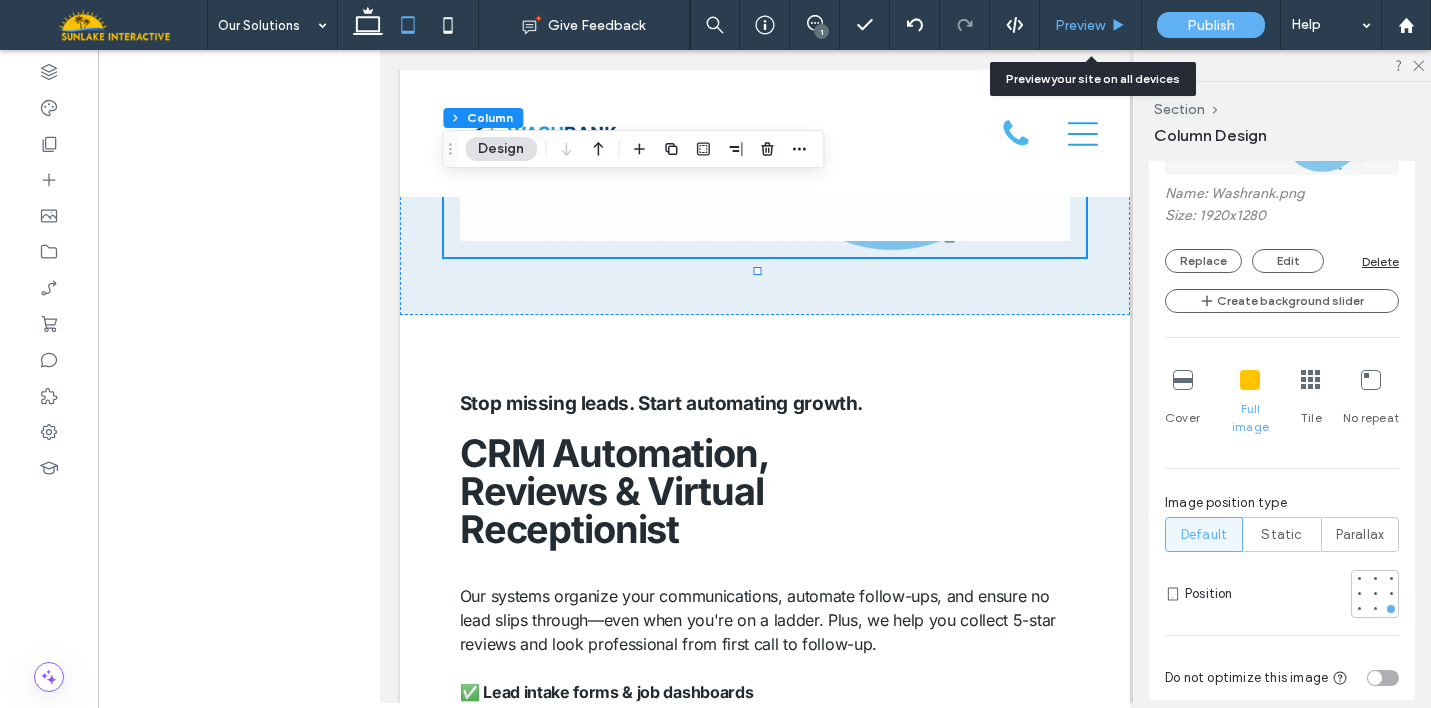 click 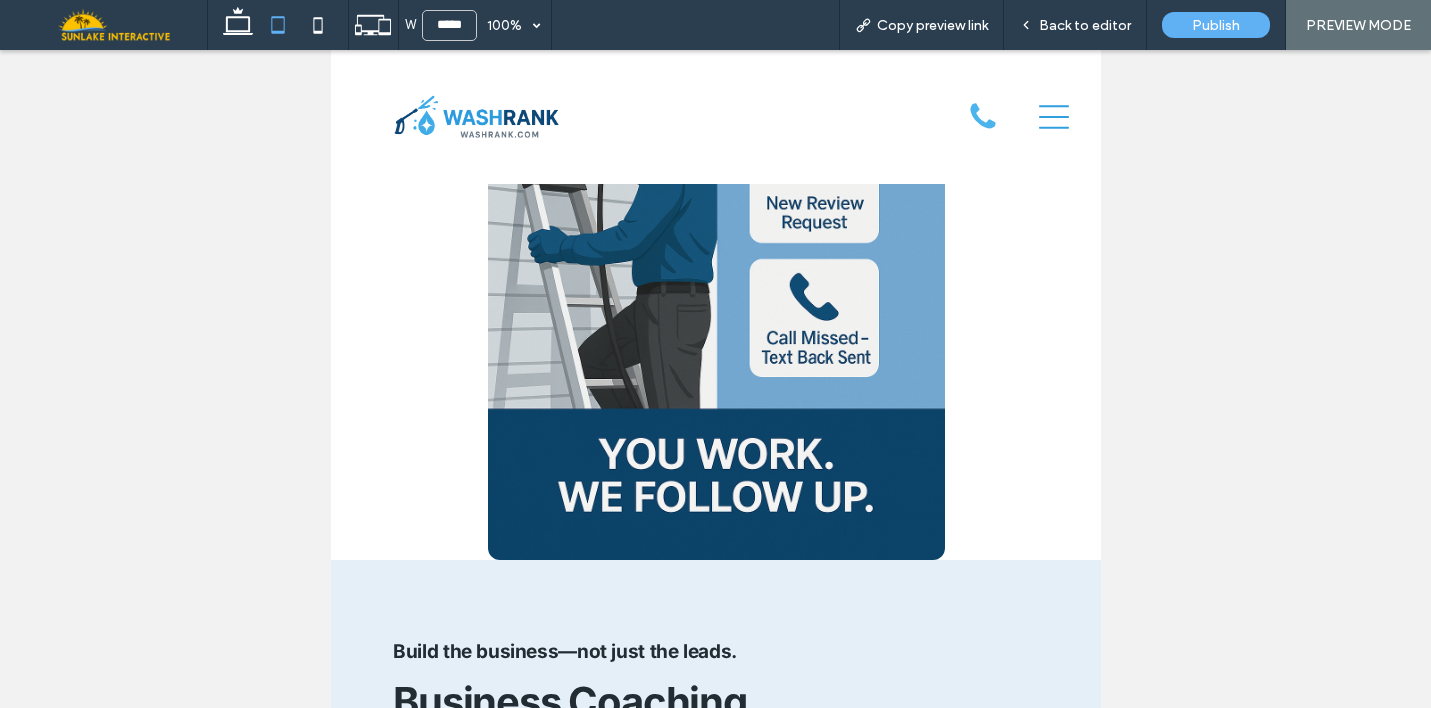scroll, scrollTop: 6530, scrollLeft: 0, axis: vertical 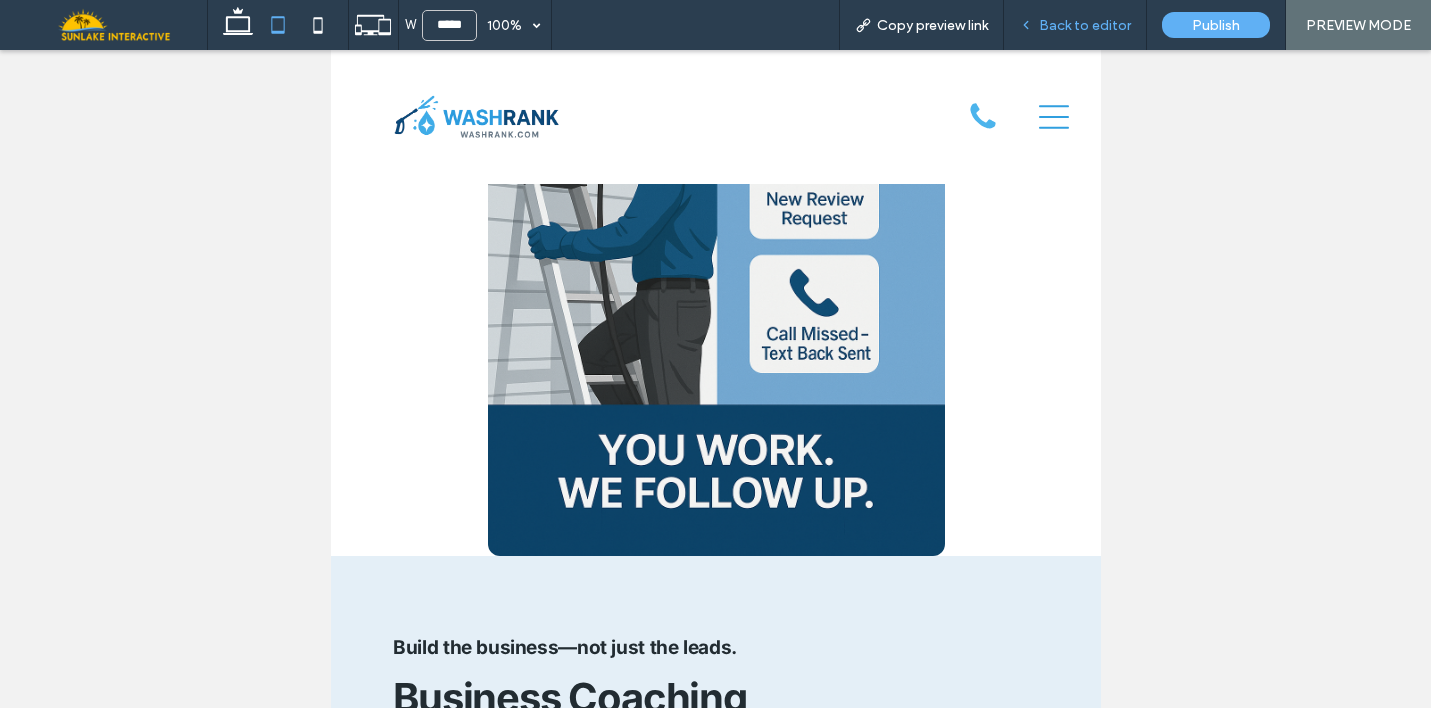 click on "Back to editor" at bounding box center [1085, 25] 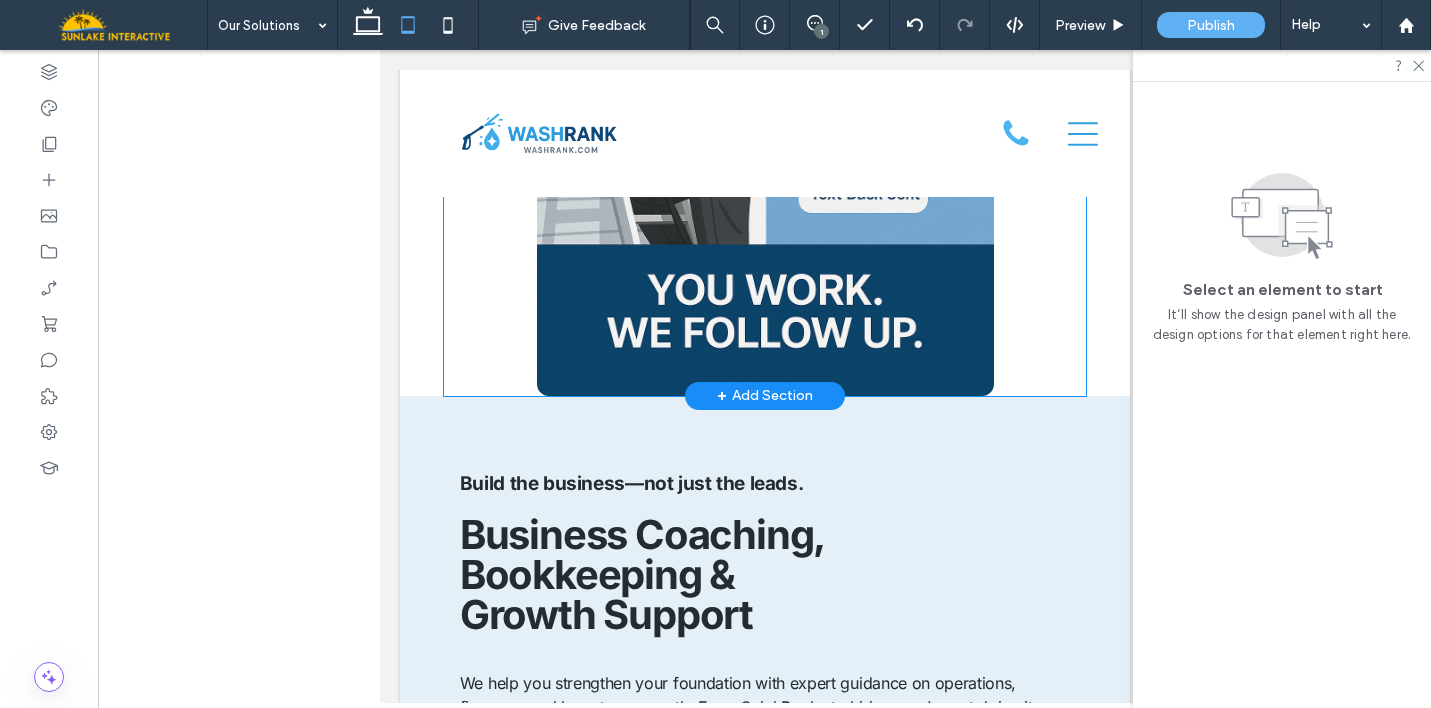 click at bounding box center [764, 53] 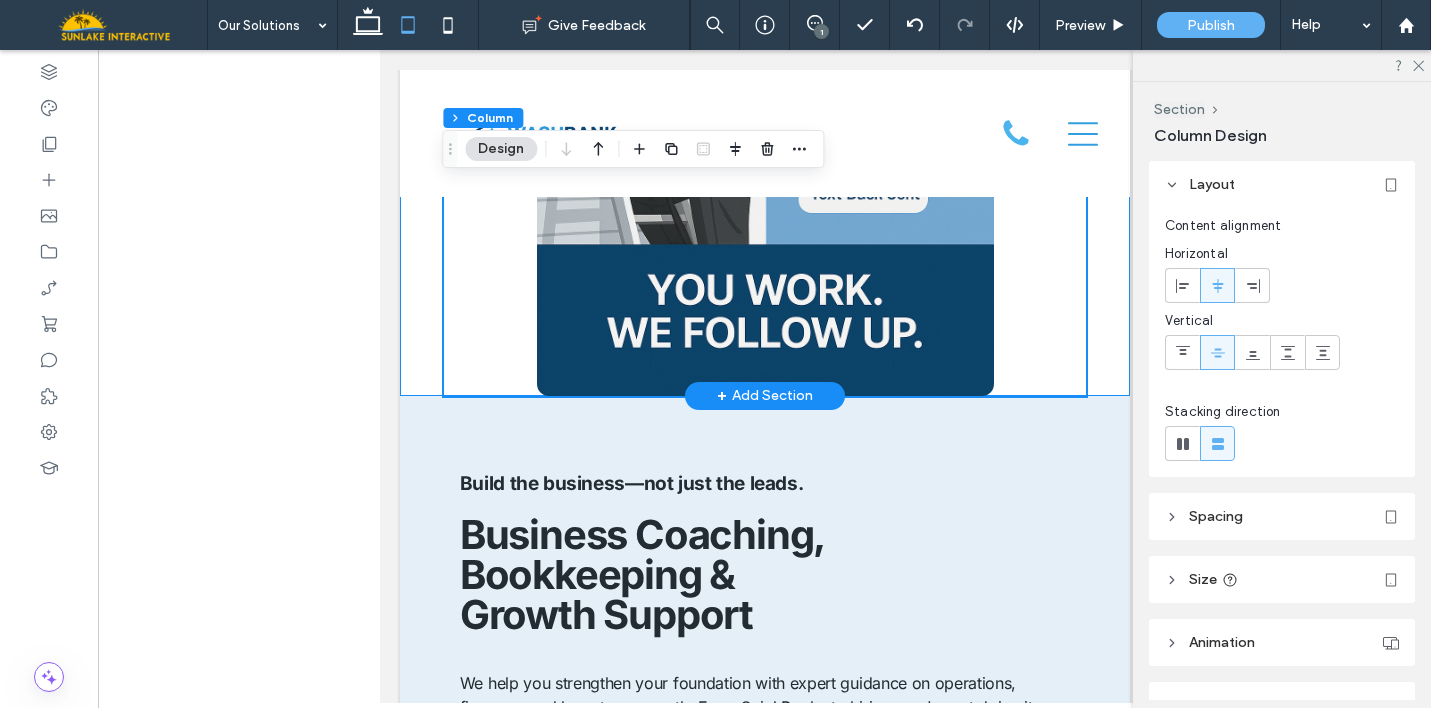 click on "Stop missing leads. Start automating growth.
Our systems organize your communications, automate follow-ups, and ensure no lead slips through—even when you're on a ladder. Plus, we help you collect 5-star reviews and look professional from first call to follow-up. ✅ Lead intake forms & job dashboards ✅ Automated email & SMS follow-ups ✅ Review request tools ✅ Missed-call text back & live chat setup ✅ Night/weekend autoresponders & voicemail routing We simplify your back office so you can stay focused on the field. Whether you're solo or scaling, our tools help you look polished and stay responsive.
Get Started
CRM Automation, Reviews & Virtual Receptionist" at bounding box center [764, -292] 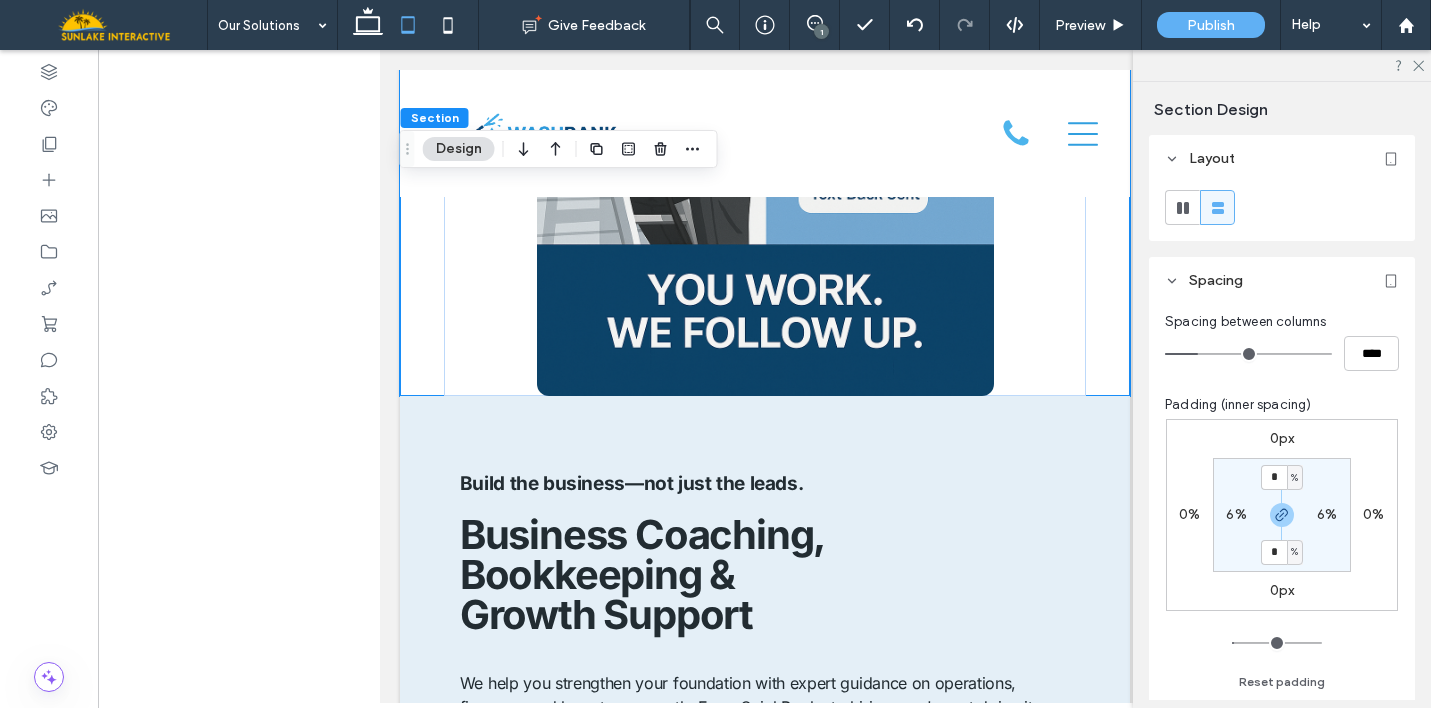 type on "*" 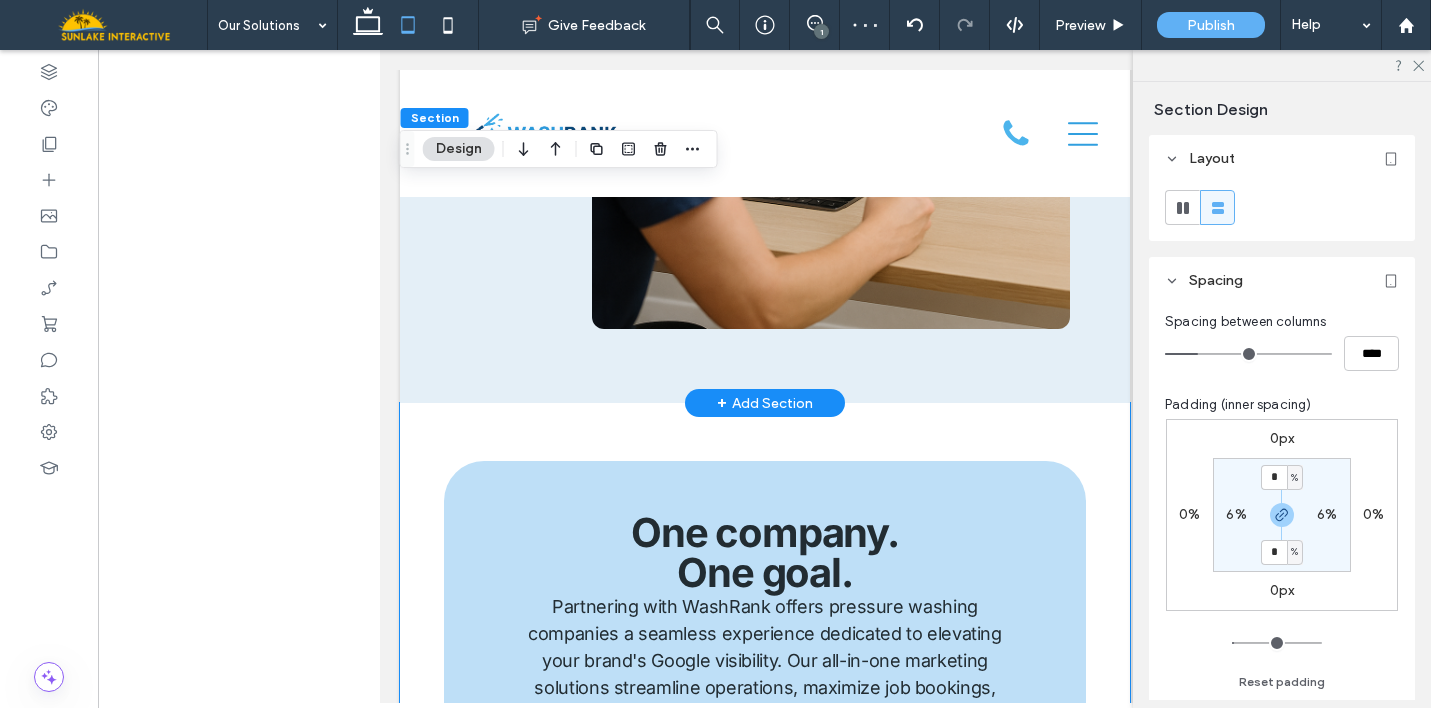 scroll, scrollTop: 8016, scrollLeft: 0, axis: vertical 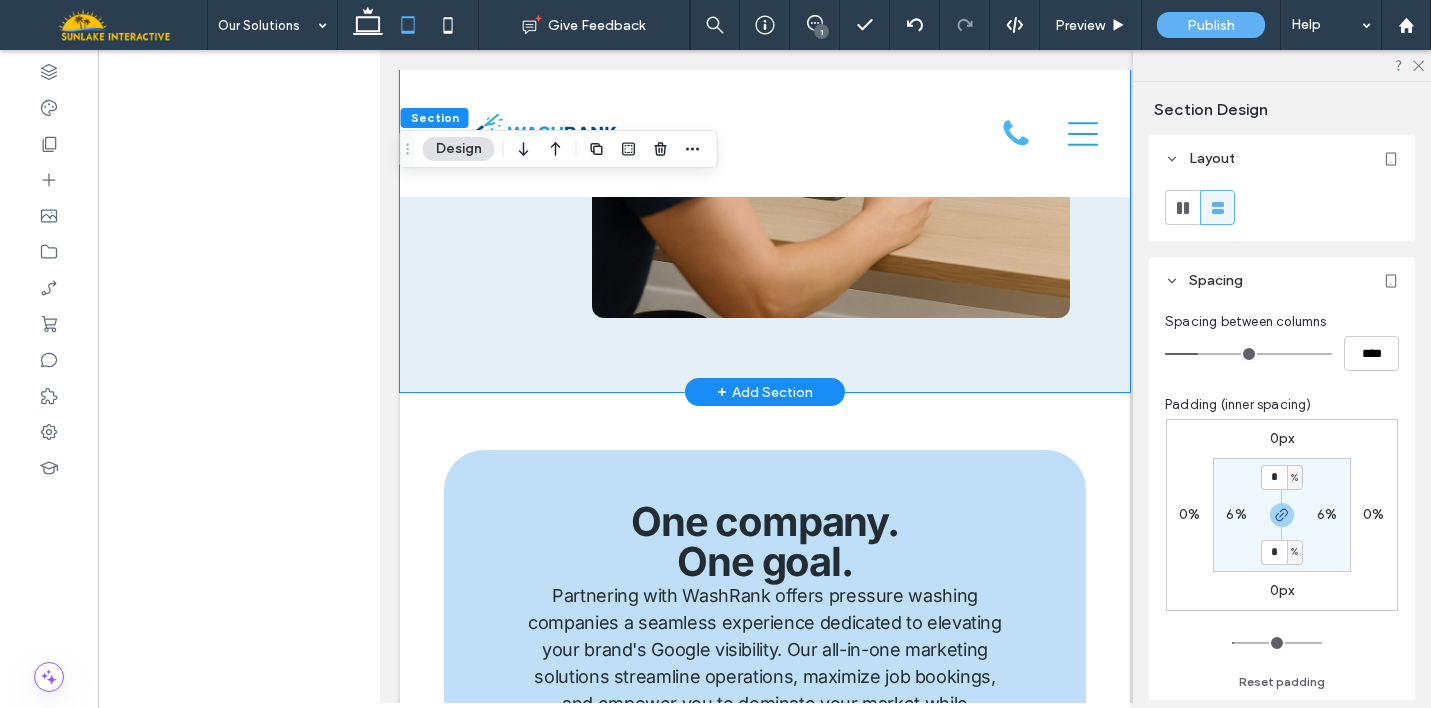 click on "Build the business—not just the leads.
We help you strengthen your foundation with expert guidance on operations, finances, and long-term growth. From QuickBooks to hiring, you're not doing it alone. ✅  1-on-1 coaching sessions ✅ LLC formation guidance ✅ Workflow & operations strategy ✅ Trusted bookkeeping referrals ✅ Invoicing system setup & financial tools We’re more than web guys—we’re business builders. We partner with you through every phase, from startup to scale-up.
Get Started
Business Coaching, Bookkeeping & Growth Support" at bounding box center [764, -335] 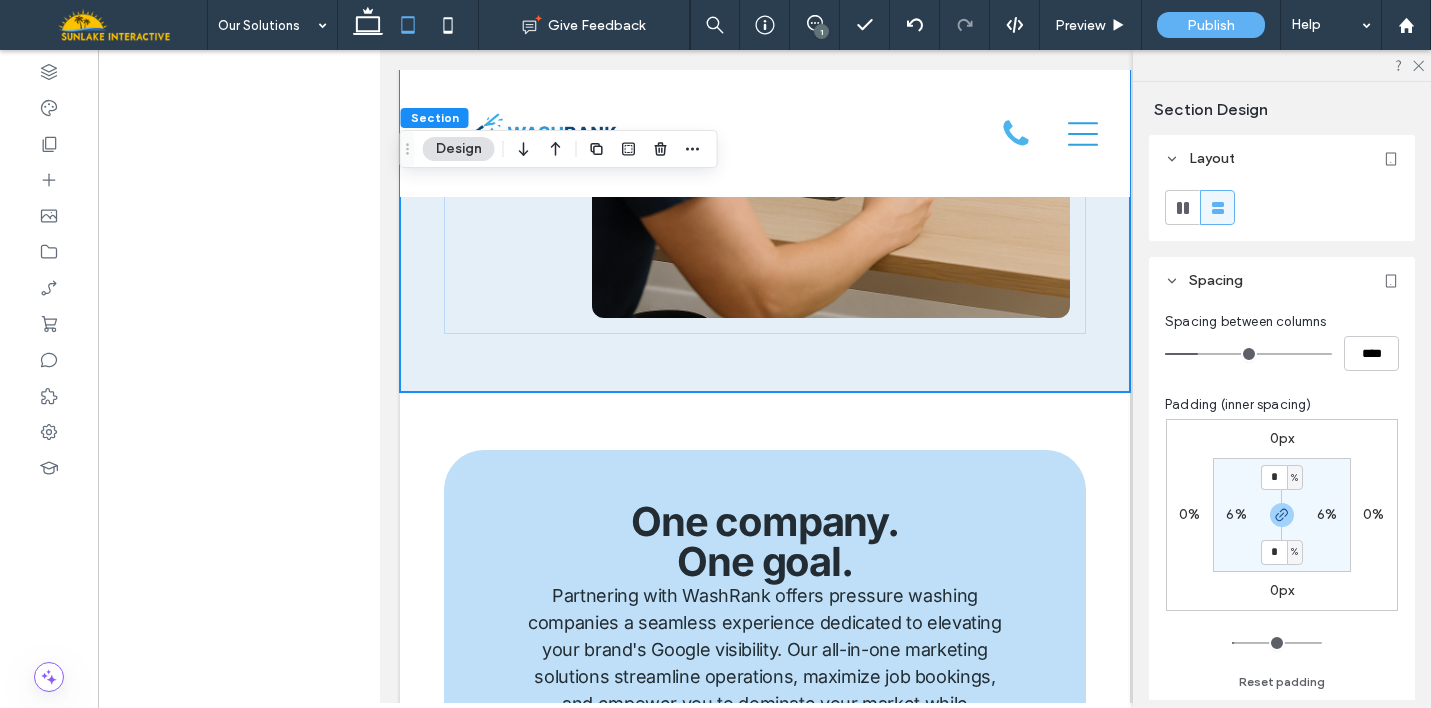 type on "*" 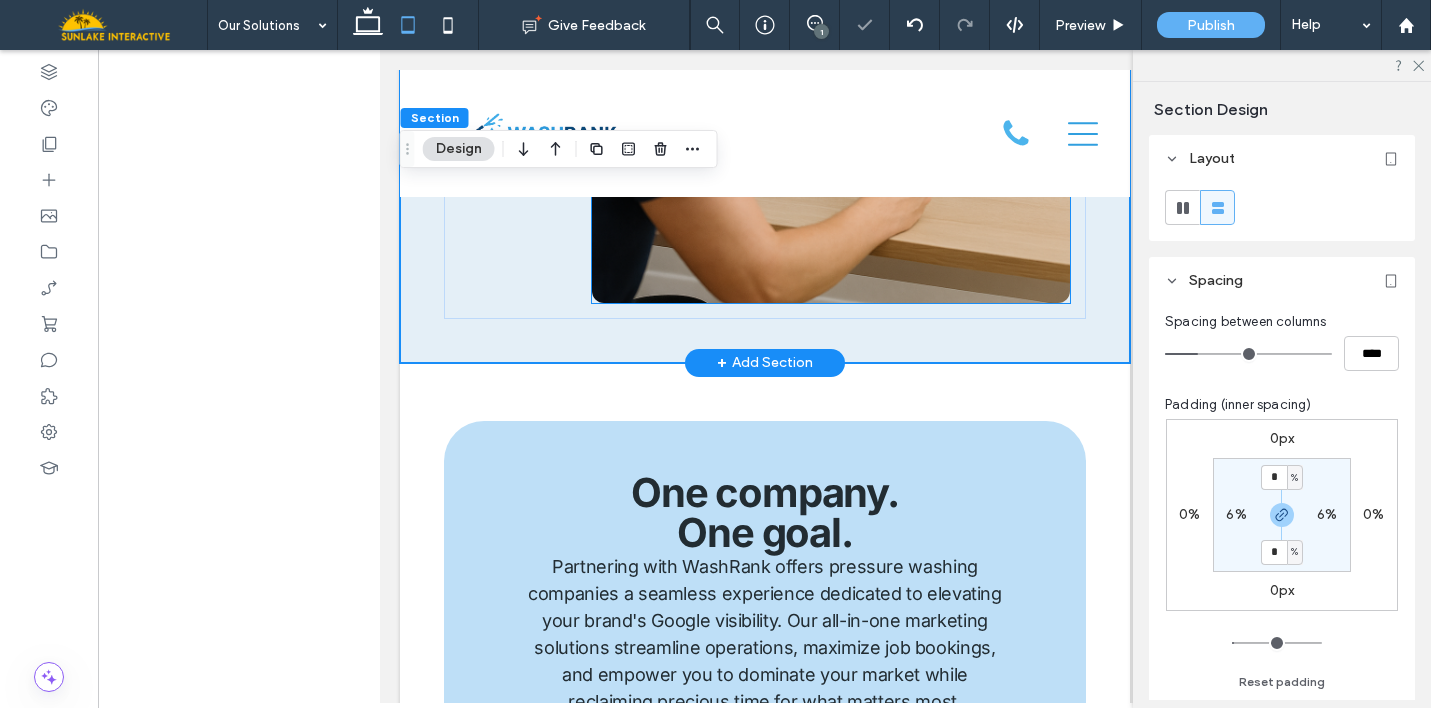 click at bounding box center (830, -32) 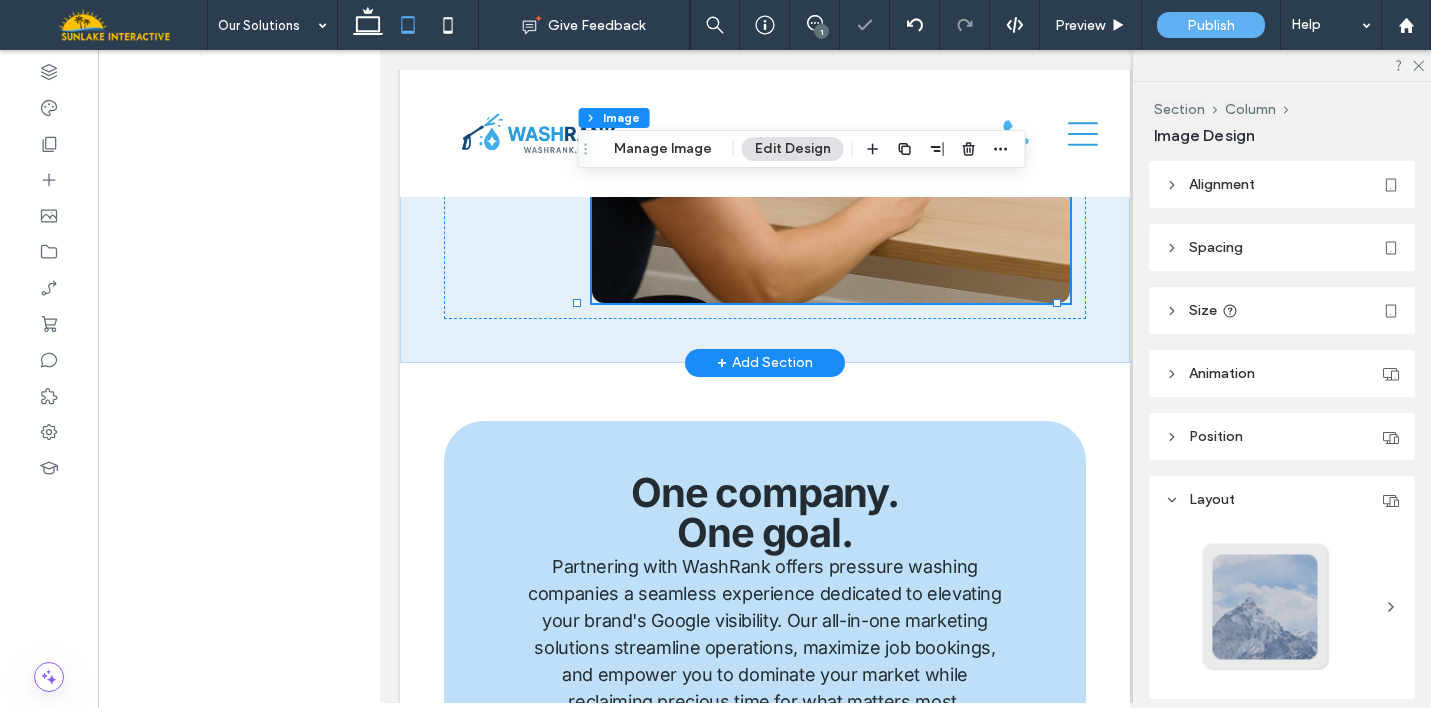 type on "**" 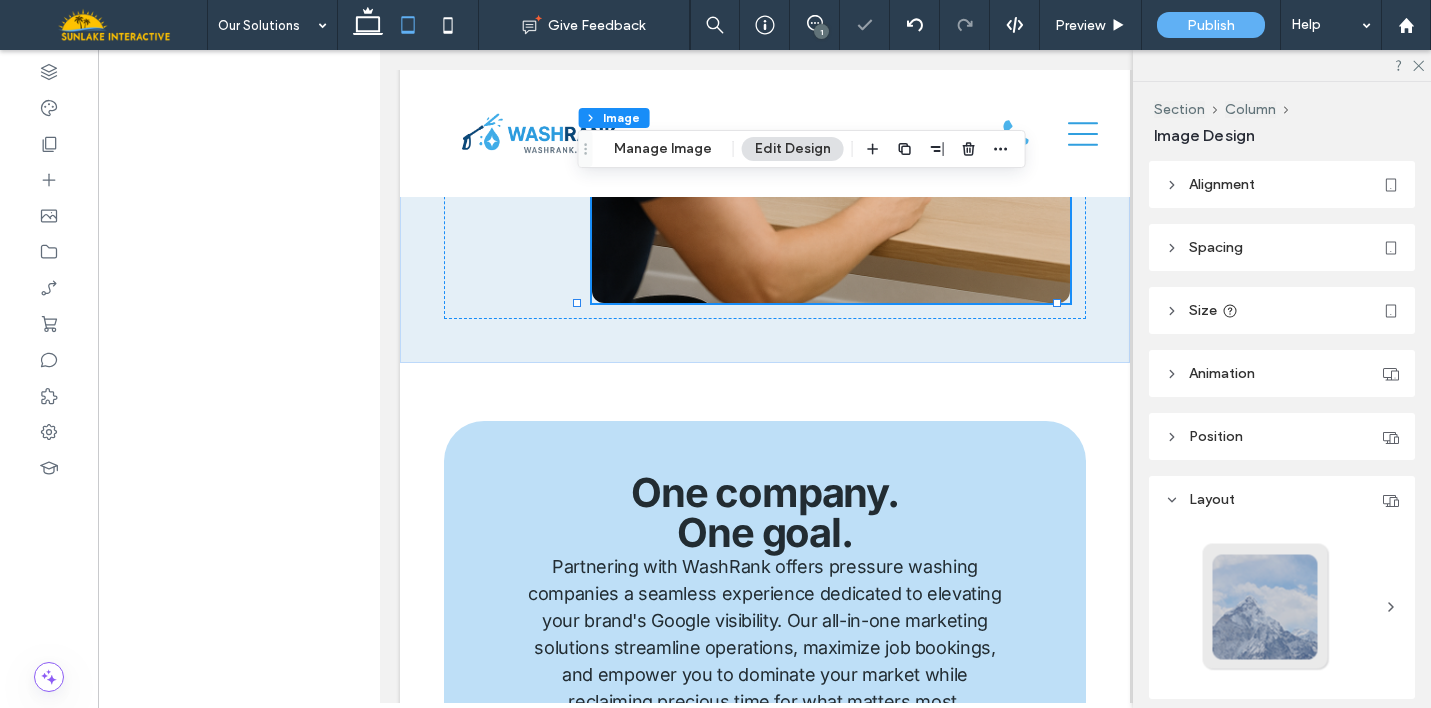 click on "Alignment" at bounding box center (1222, 184) 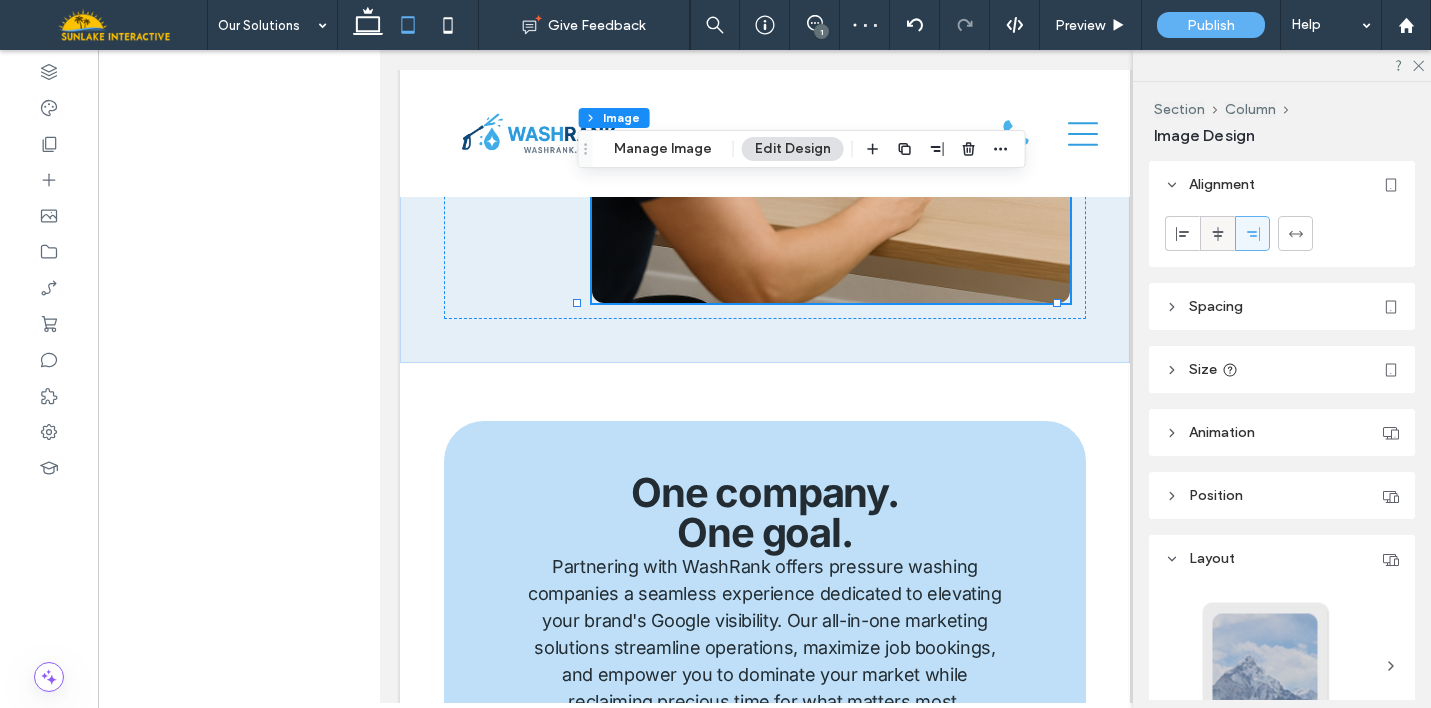 click 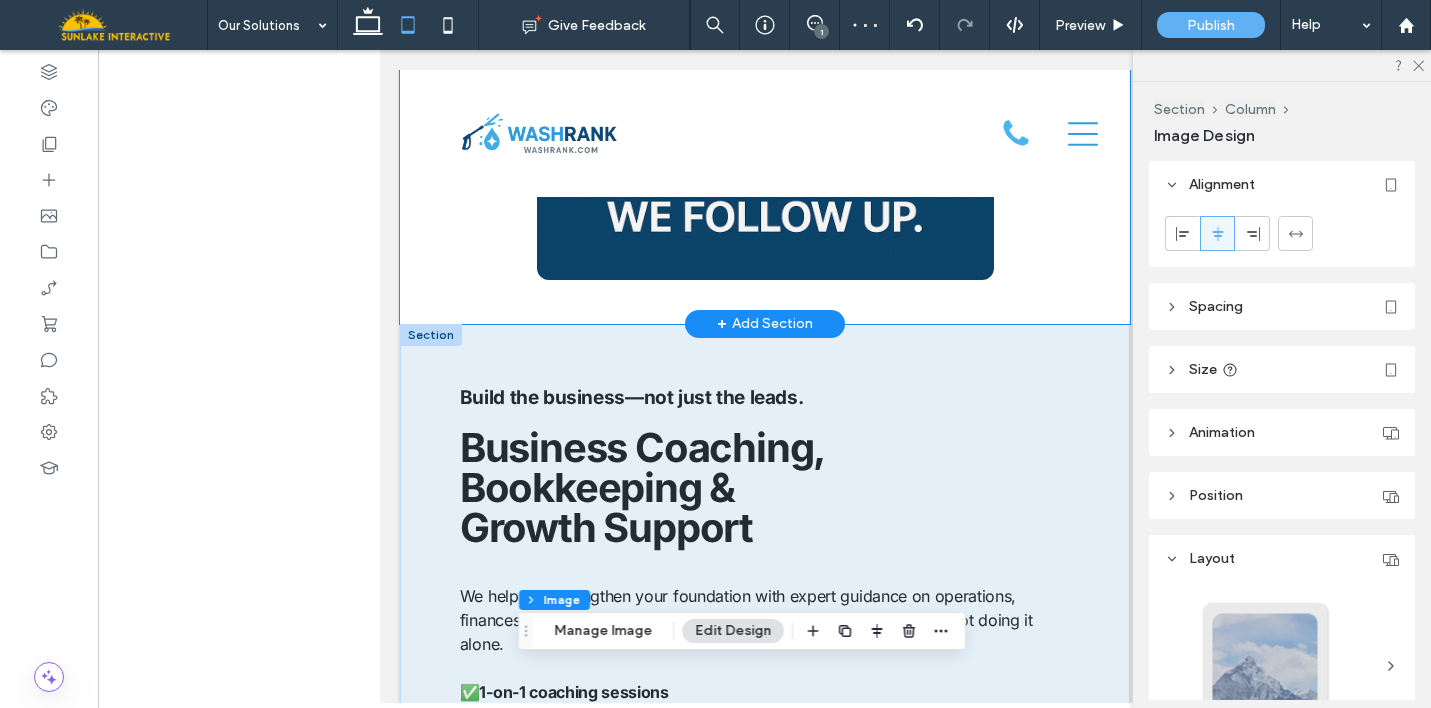 scroll, scrollTop: 6629, scrollLeft: 0, axis: vertical 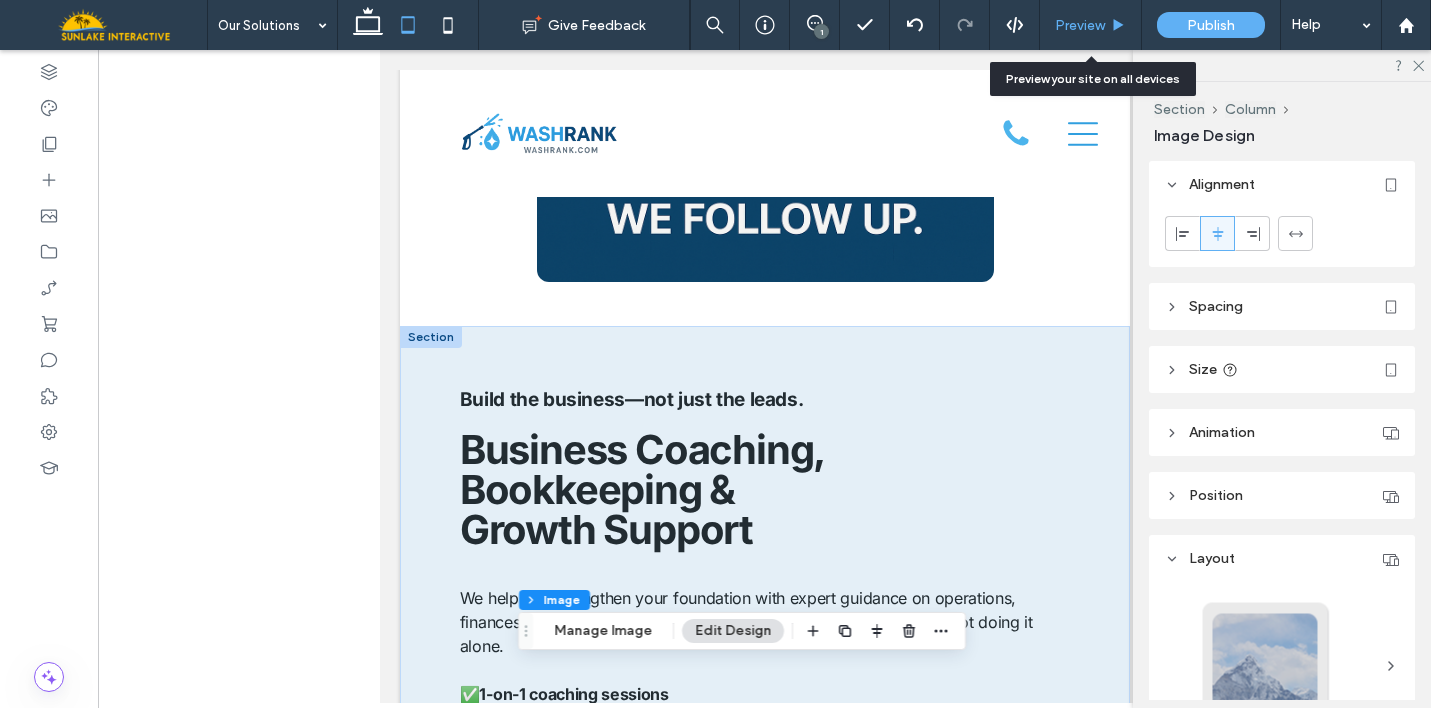 click on "Preview" at bounding box center (1080, 25) 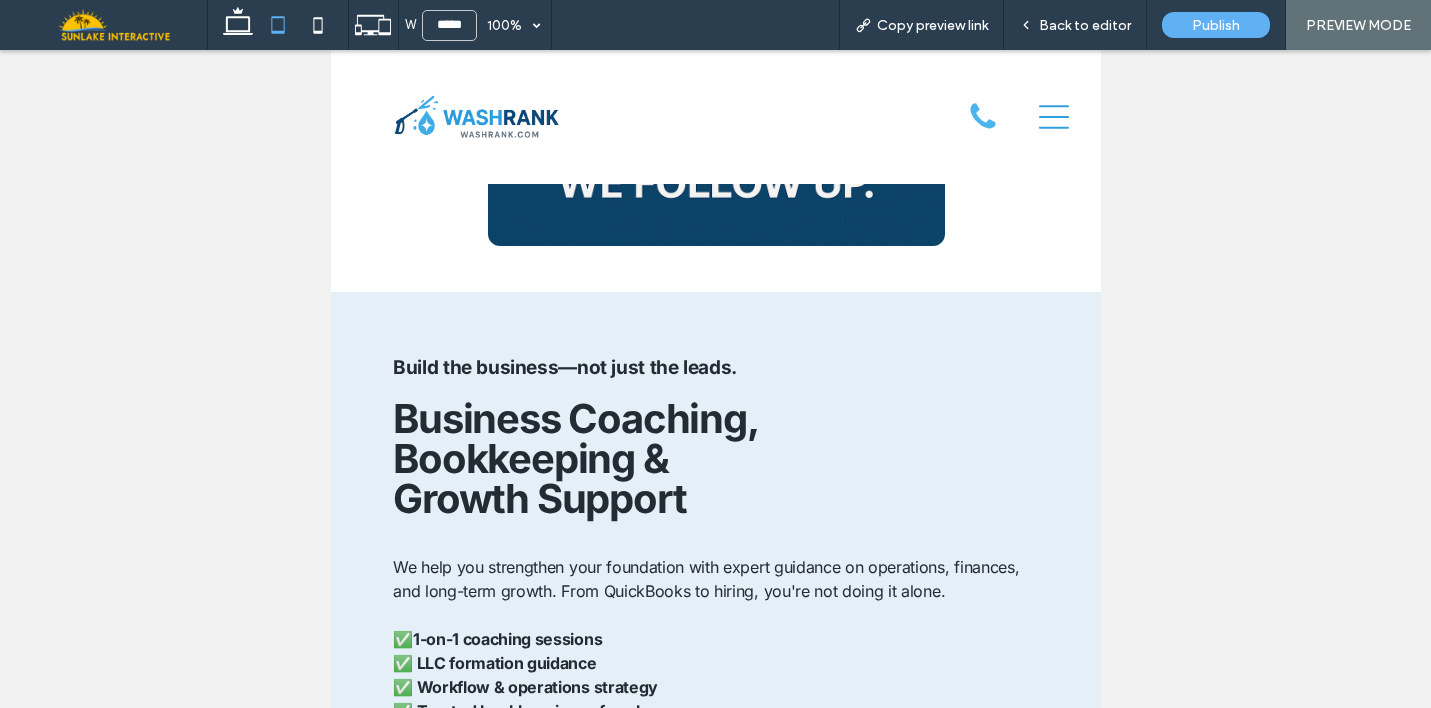scroll, scrollTop: 6605, scrollLeft: 0, axis: vertical 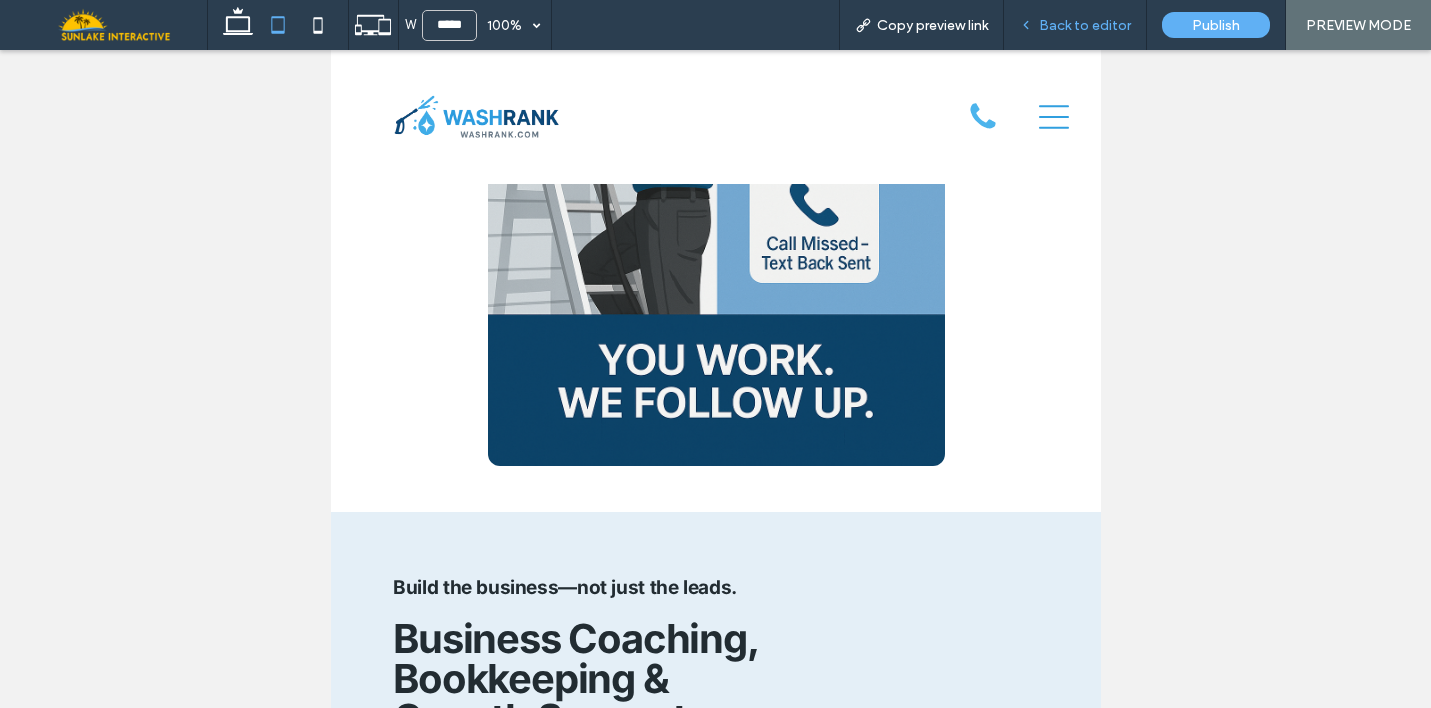 click on "Back to editor" at bounding box center (1085, 25) 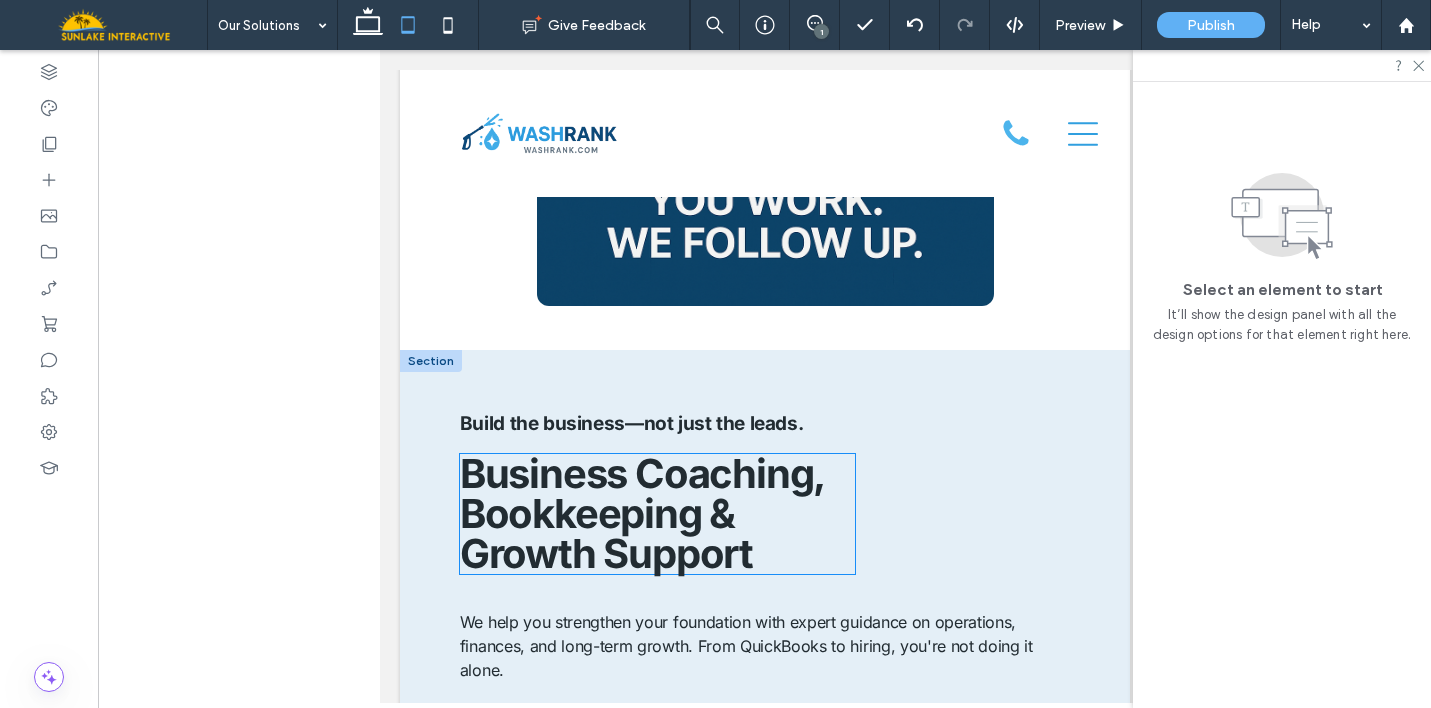 click on "Business Coaching, Bookkeeping & Growth Support" at bounding box center (641, 513) 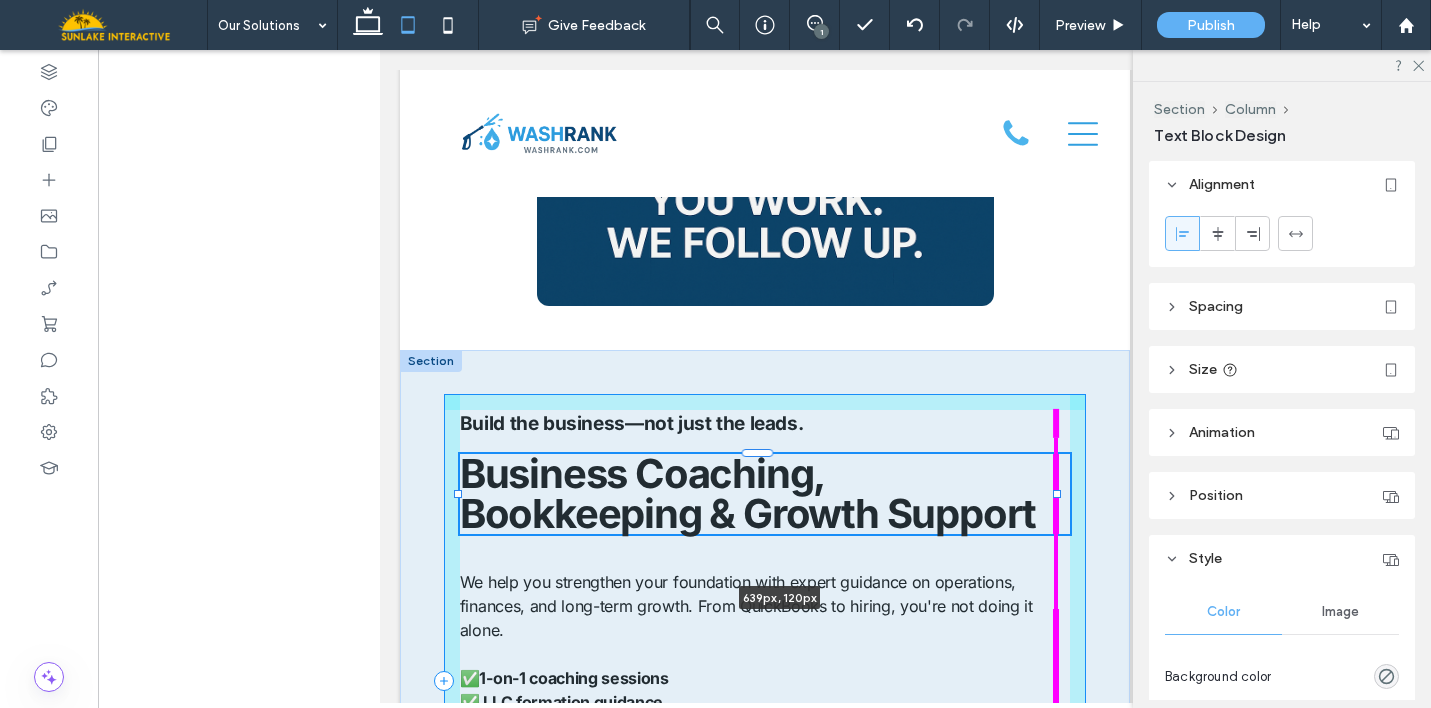 drag, startPoint x: 854, startPoint y: 522, endPoint x: 1110, endPoint y: 525, distance: 256.01758 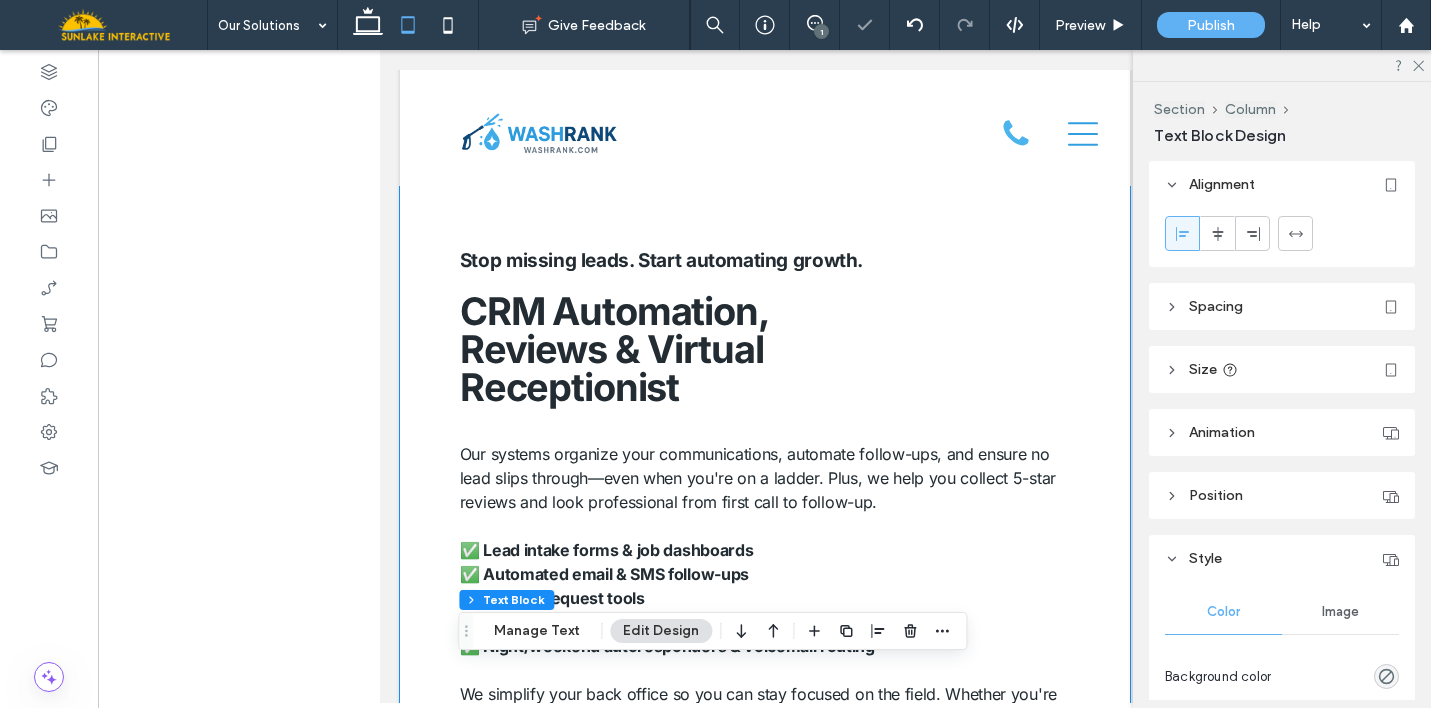 scroll, scrollTop: 5364, scrollLeft: 0, axis: vertical 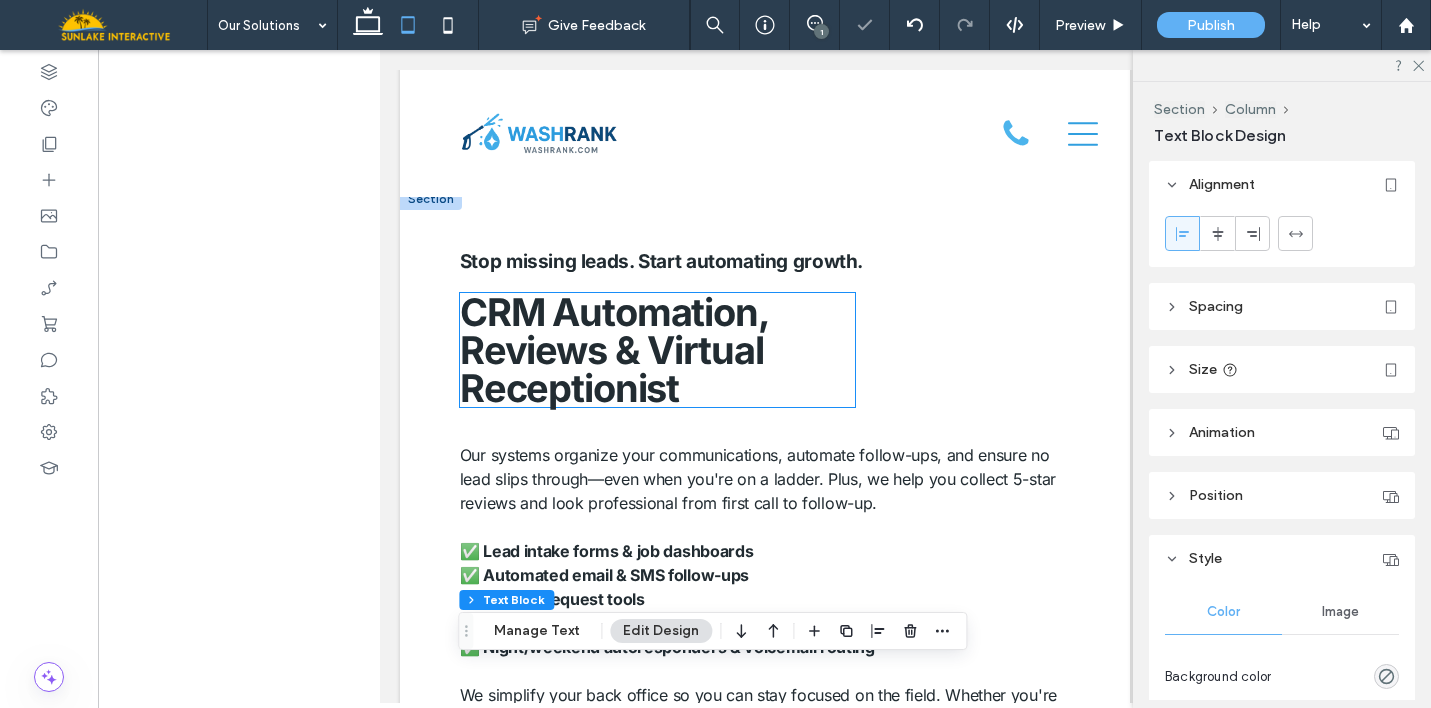 click on "CRM Automation, Reviews & Virtual Receptionist" at bounding box center (656, 350) 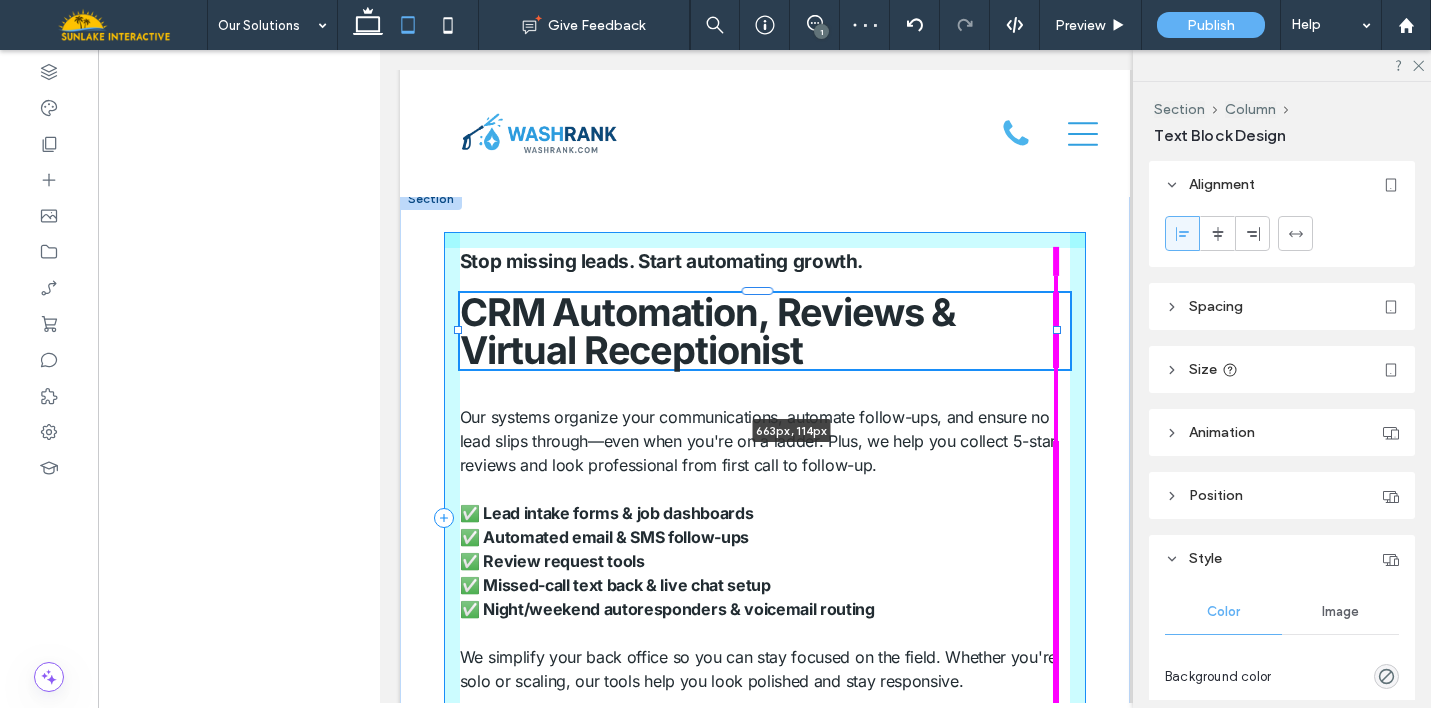drag, startPoint x: 853, startPoint y: 361, endPoint x: 1120, endPoint y: 363, distance: 267.00748 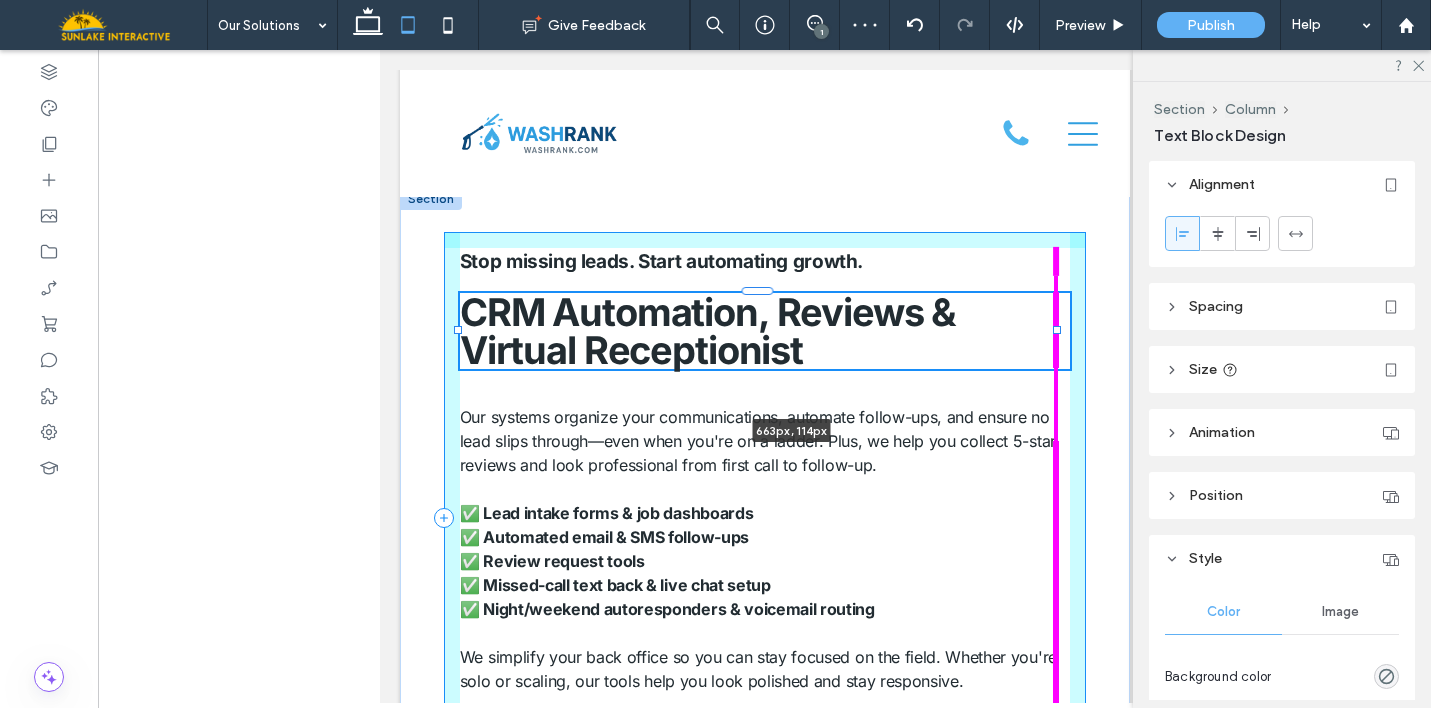 click on "Home
Our Solutions
Websites and SEO
Google and Social Ads
CRM and VR
Business Coaching
About
FAQs
Contact
thankyou
Get My Free Demo
Section
Advanced Header
Section
Home
Our Solutions
Websites and SEO
Google and Social Ads
CRM and VR
Business Coaching
About
FAQs
Contact
thankyou
Section
813-851-5028 Support Hotline
Section" at bounding box center (764, 543) 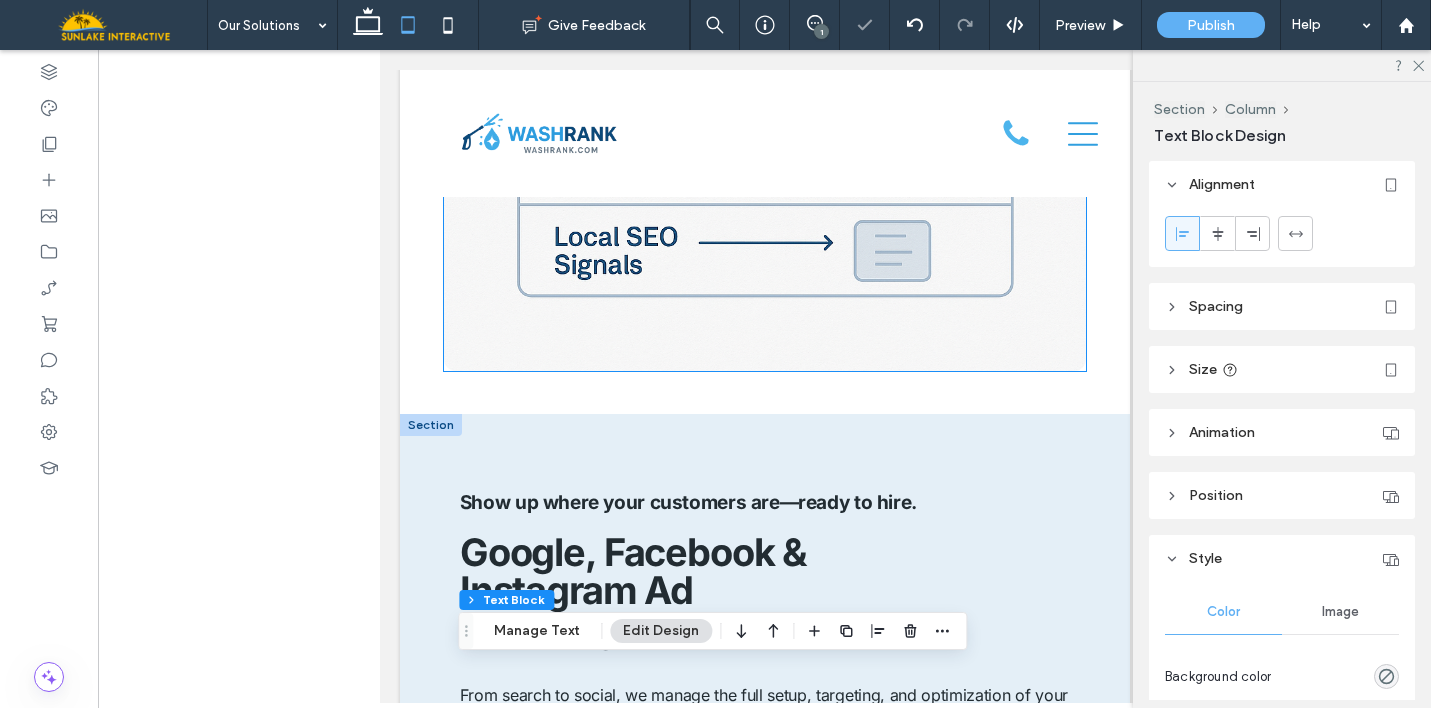 scroll, scrollTop: 3932, scrollLeft: 0, axis: vertical 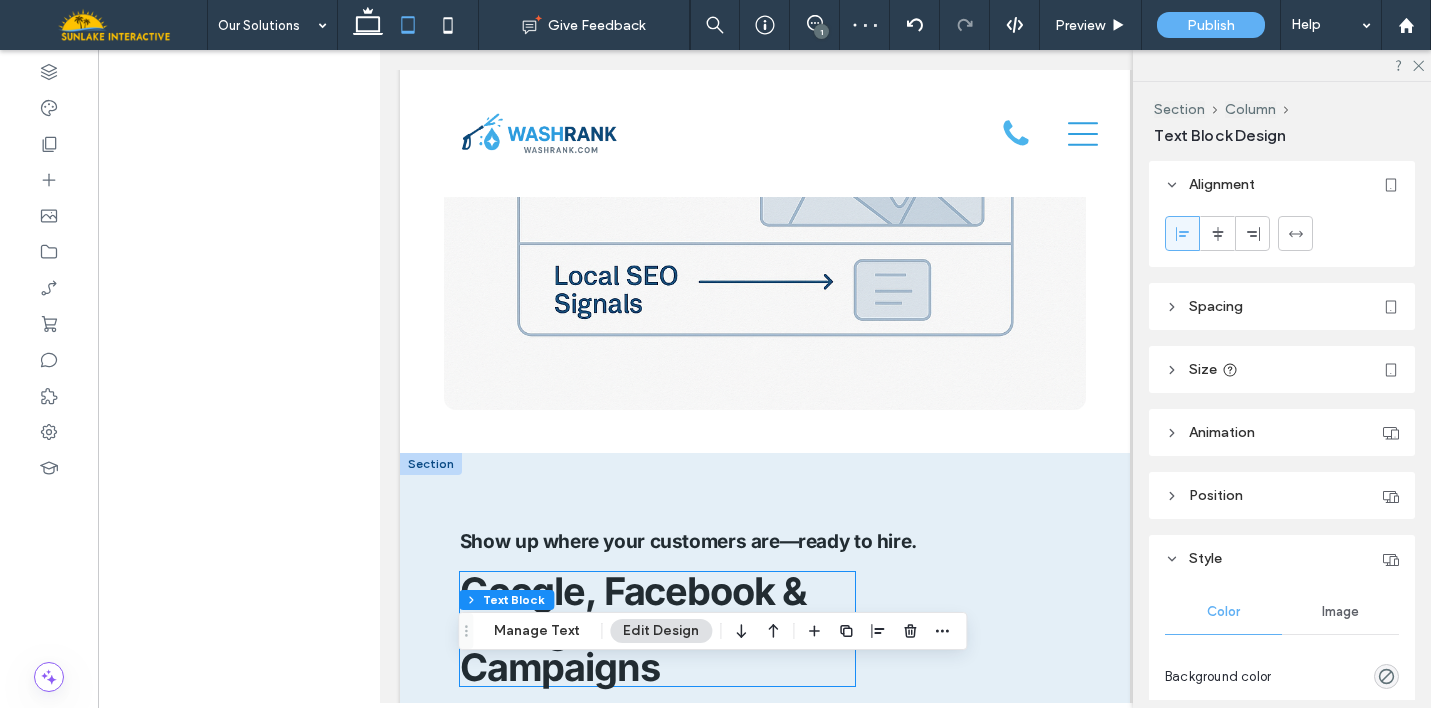 click on "Google, Facebook & Instagram Ad Campaigns" at bounding box center (632, 629) 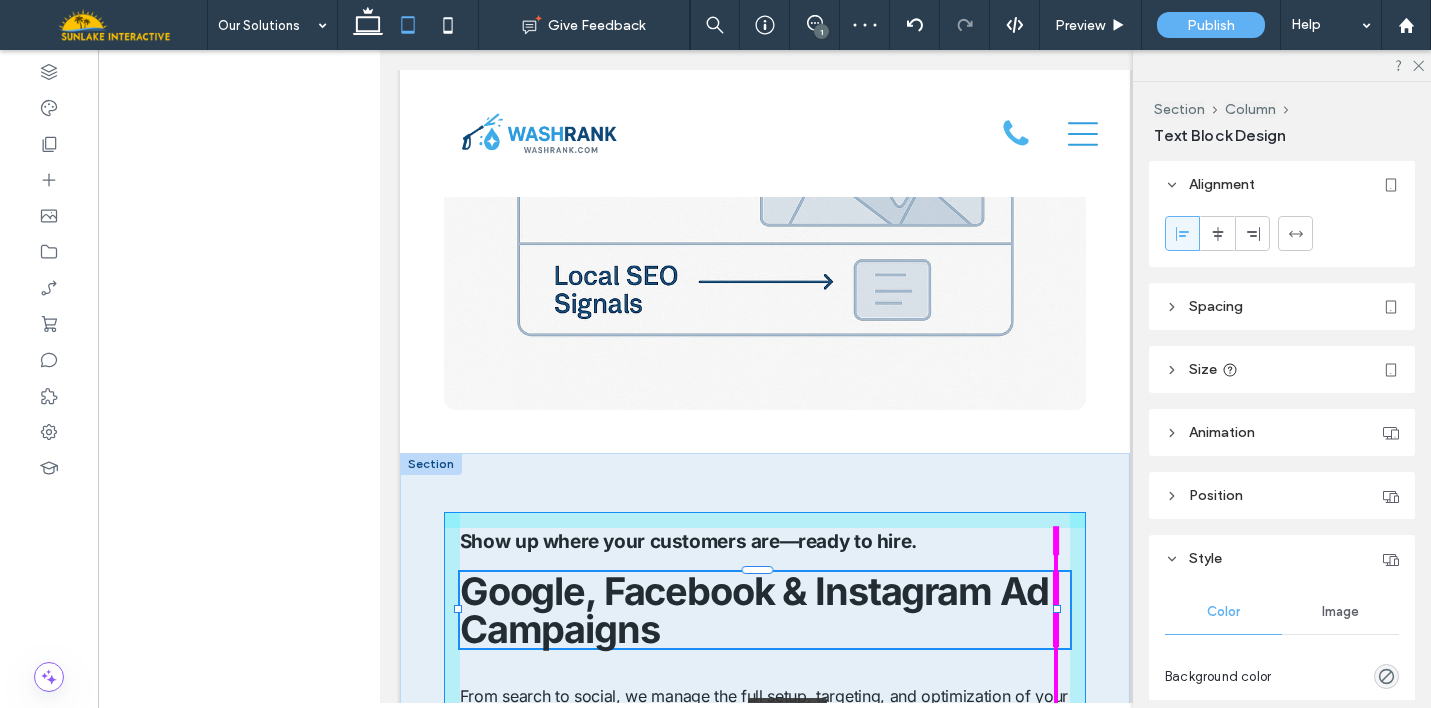 drag, startPoint x: 853, startPoint y: 630, endPoint x: 1115, endPoint y: 629, distance: 262.00192 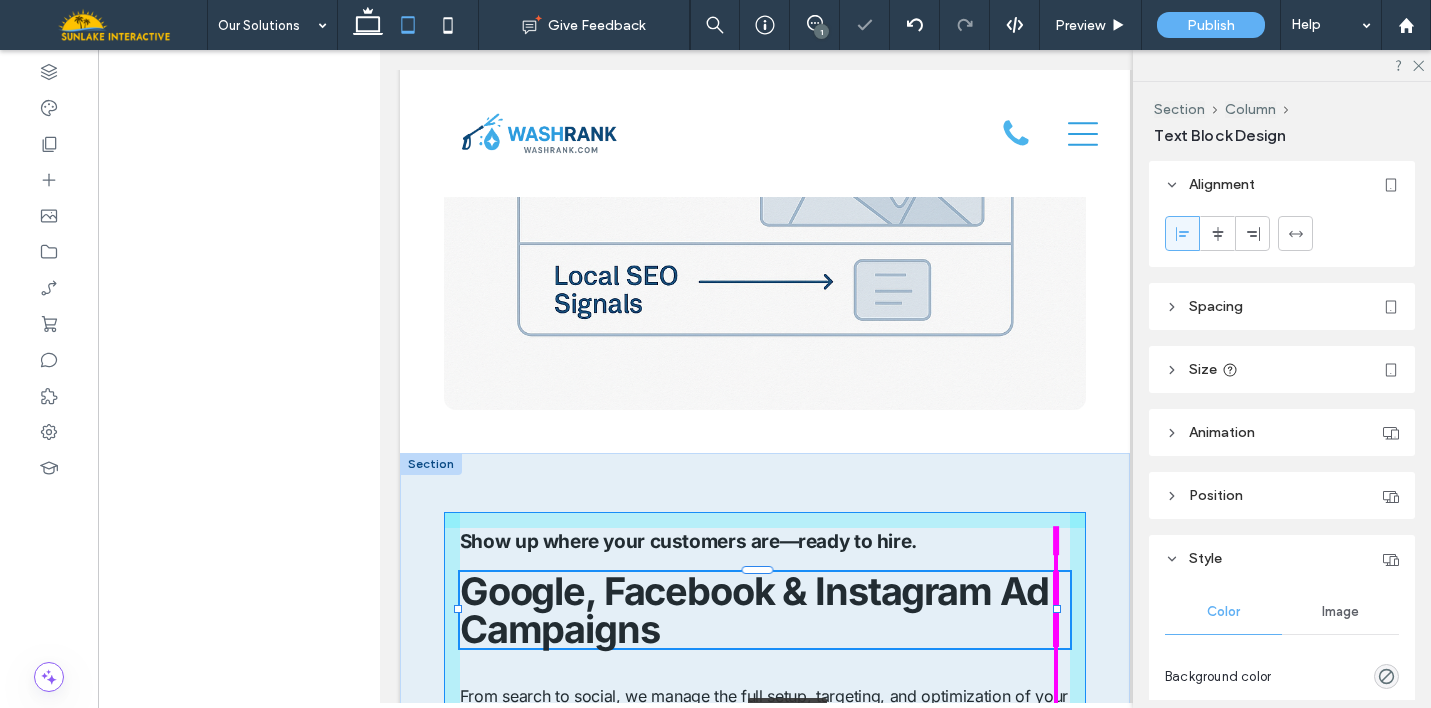 type on "***" 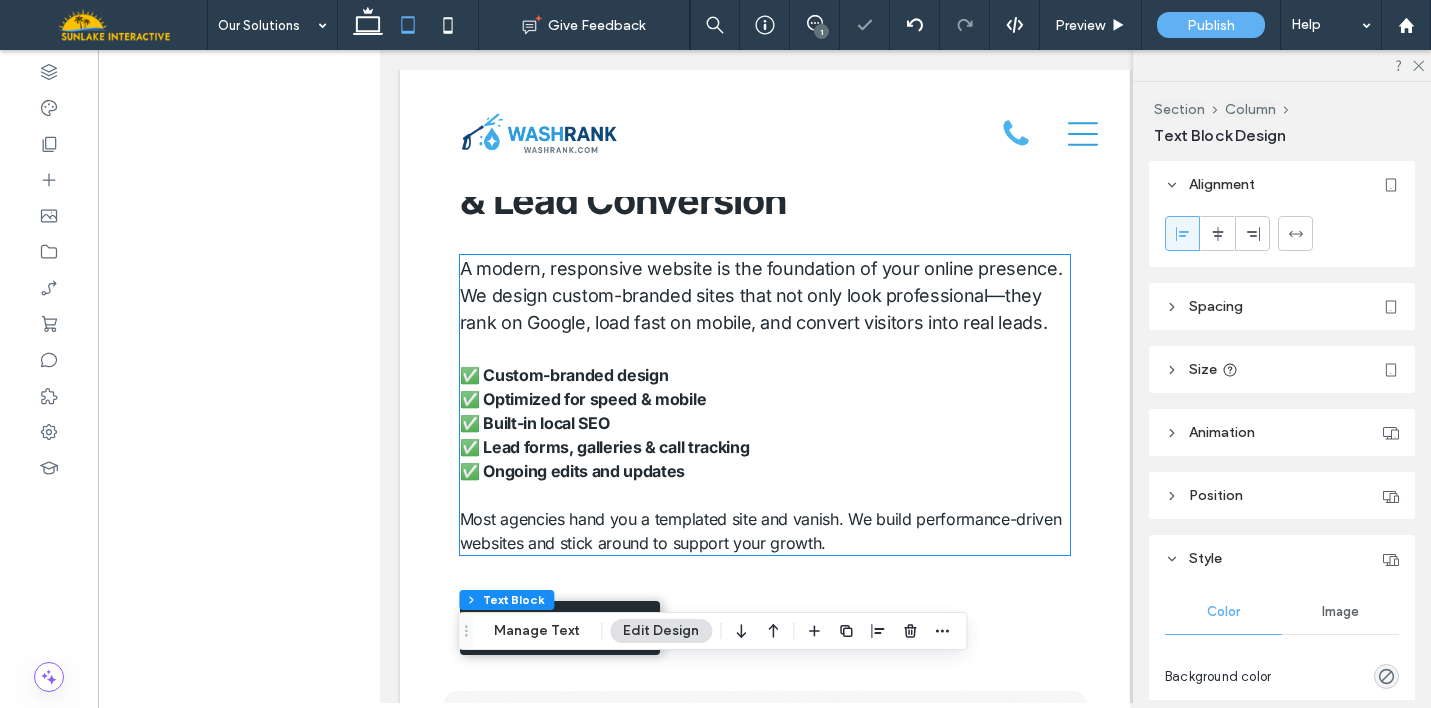 scroll, scrollTop: 2671, scrollLeft: 0, axis: vertical 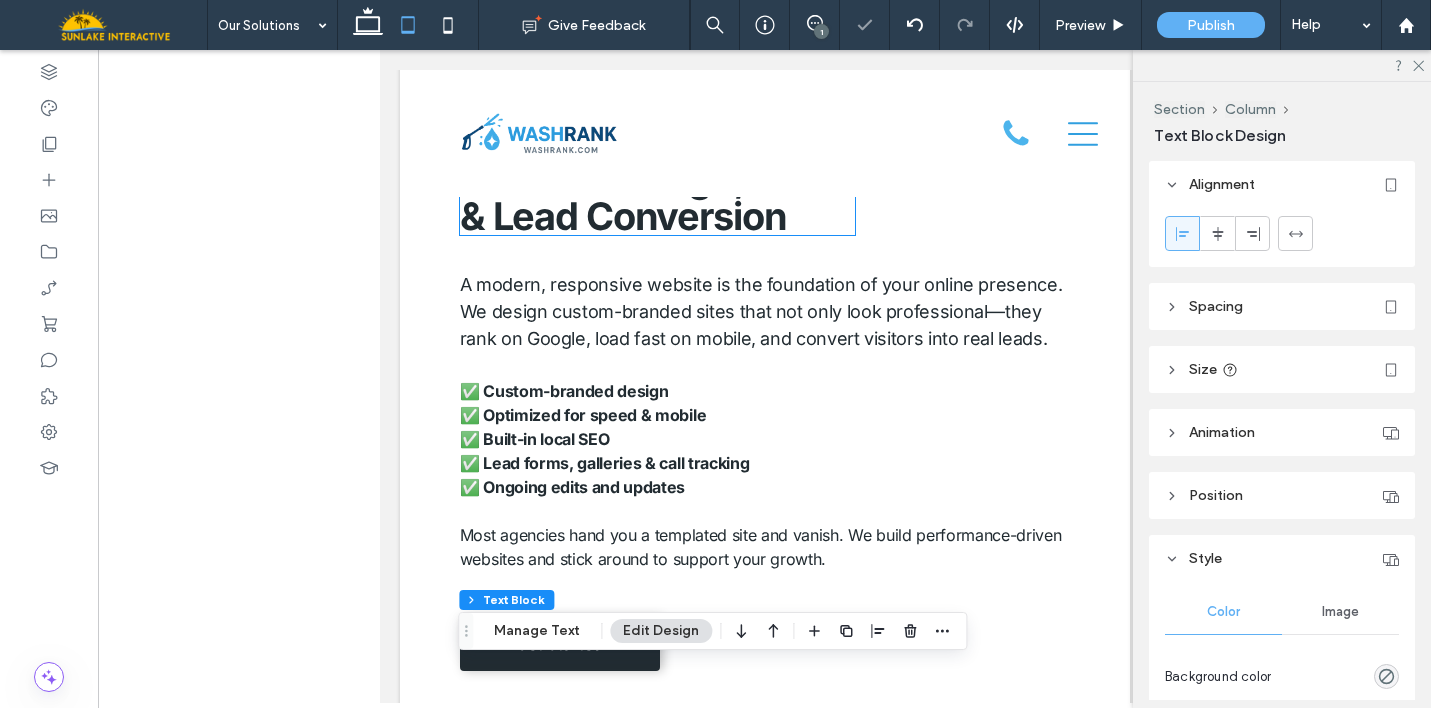 click on "Website Design, SEO & Lead Conversion" at bounding box center (656, 197) 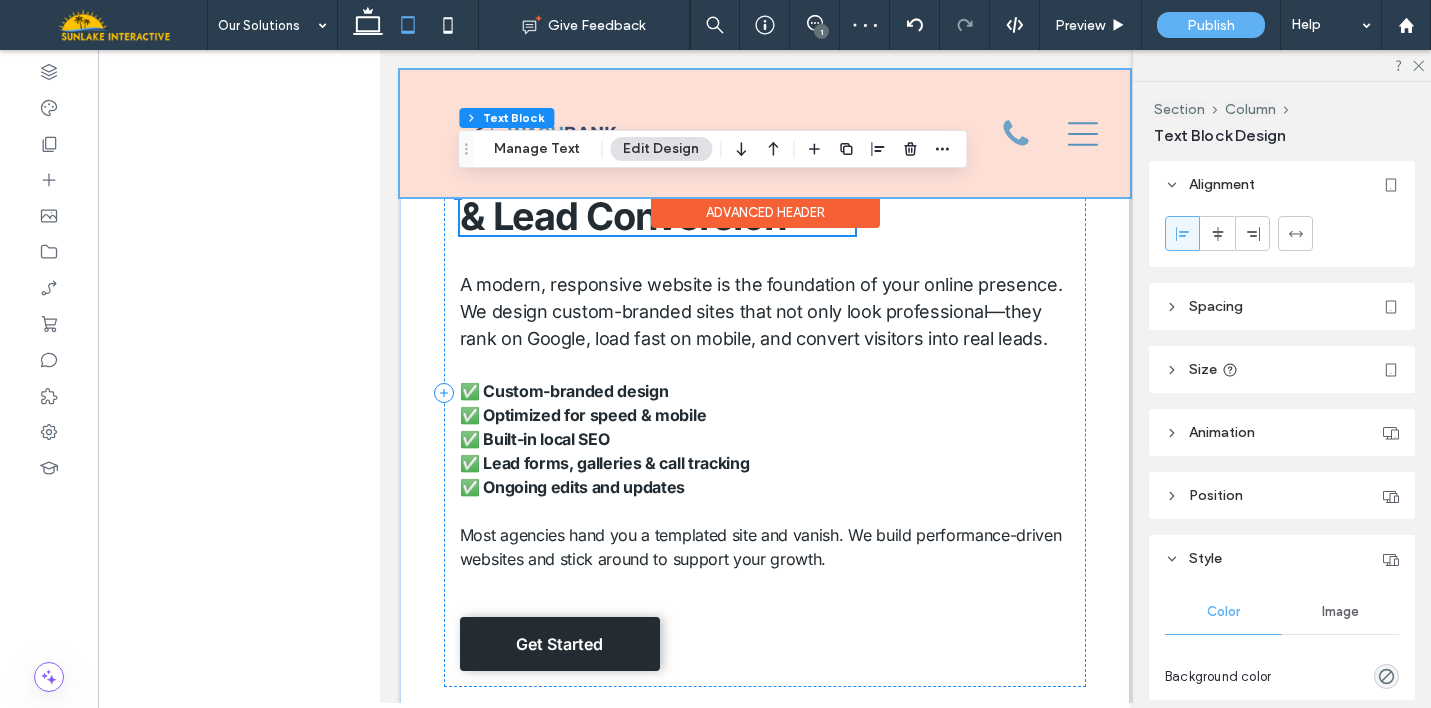 click on "Advanced Header" at bounding box center (764, 212) 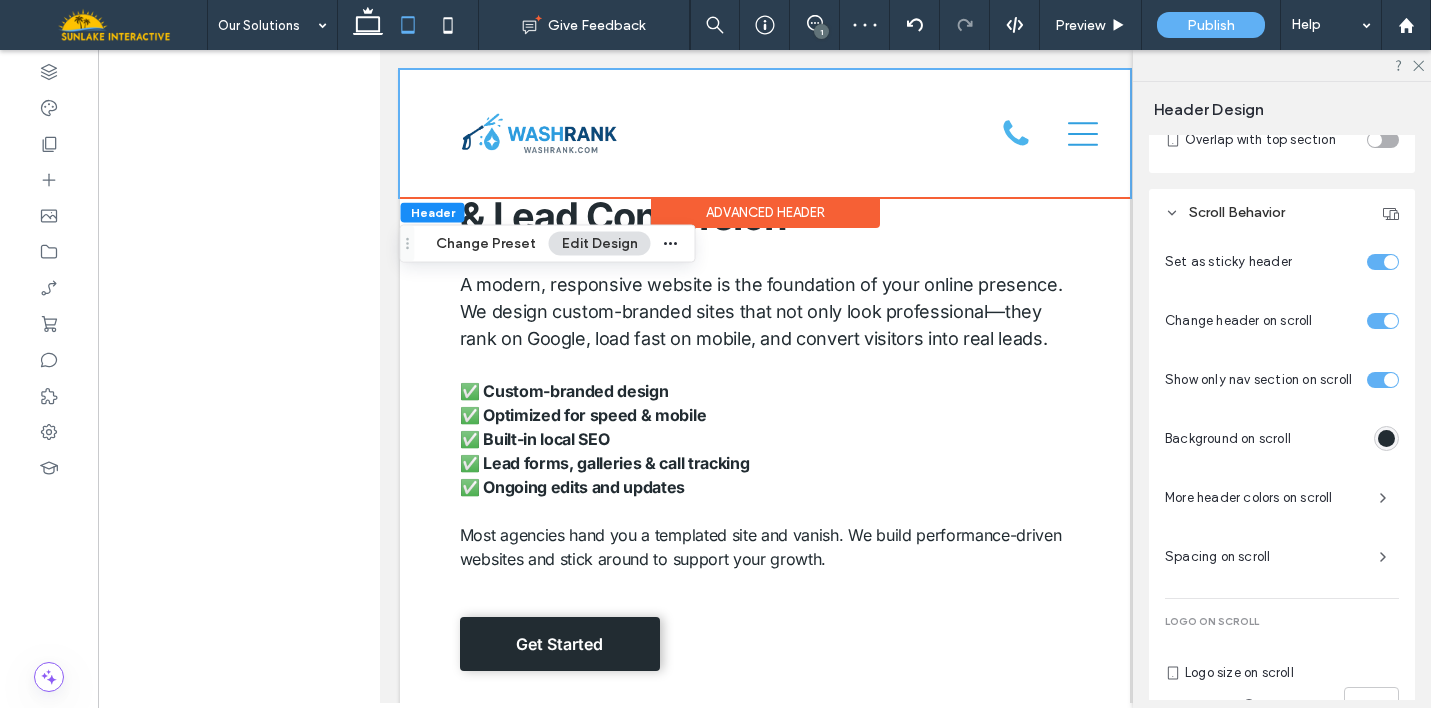 scroll, scrollTop: 855, scrollLeft: 0, axis: vertical 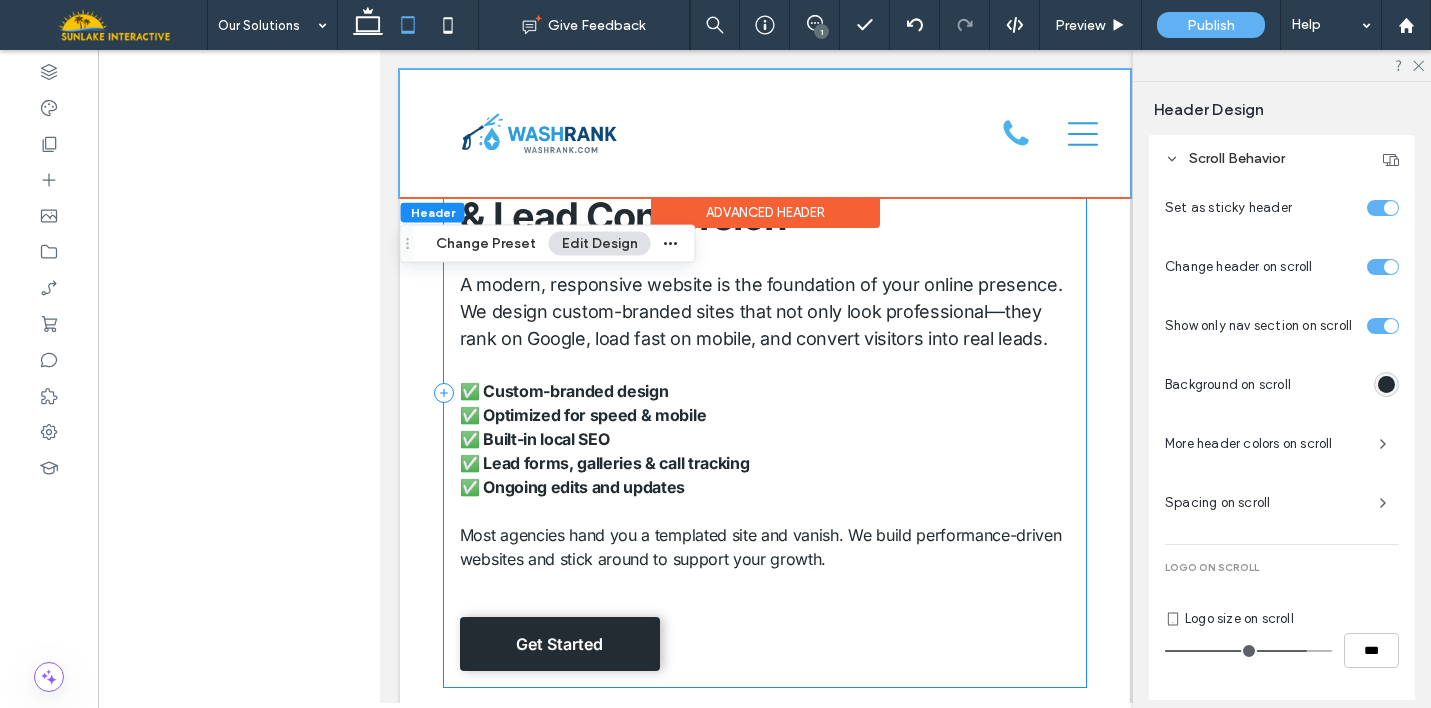 click on "Your digital storefront, engineered to get jobs.
Get Started
Website Design, SEO & Lead Conversion
A modern, responsive website is the foundation of your online presence. We design custom-branded sites that not only look professional—they rank on Google, load fast on mobile, and convert visitors into real leads. ✅ Custom-branded design ✅ Optimized for speed & mobile ✅ Built-in local SEO ✅ Lead forms, galleries & call tracking ✅ Ongoing edits and updates Most agencies hand you a templated site and vanish. We build performance-driven websites and stick around to support your growth." at bounding box center [764, 392] 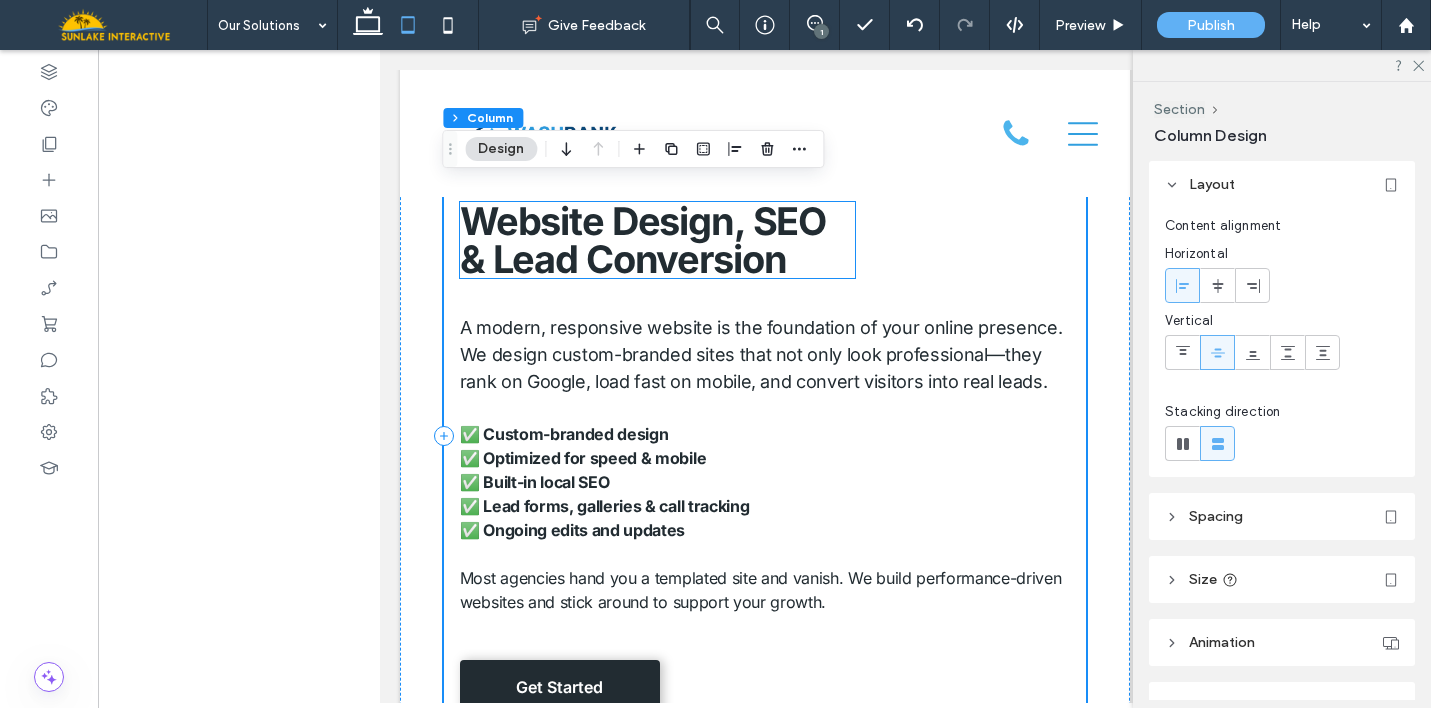 scroll, scrollTop: 2591, scrollLeft: 0, axis: vertical 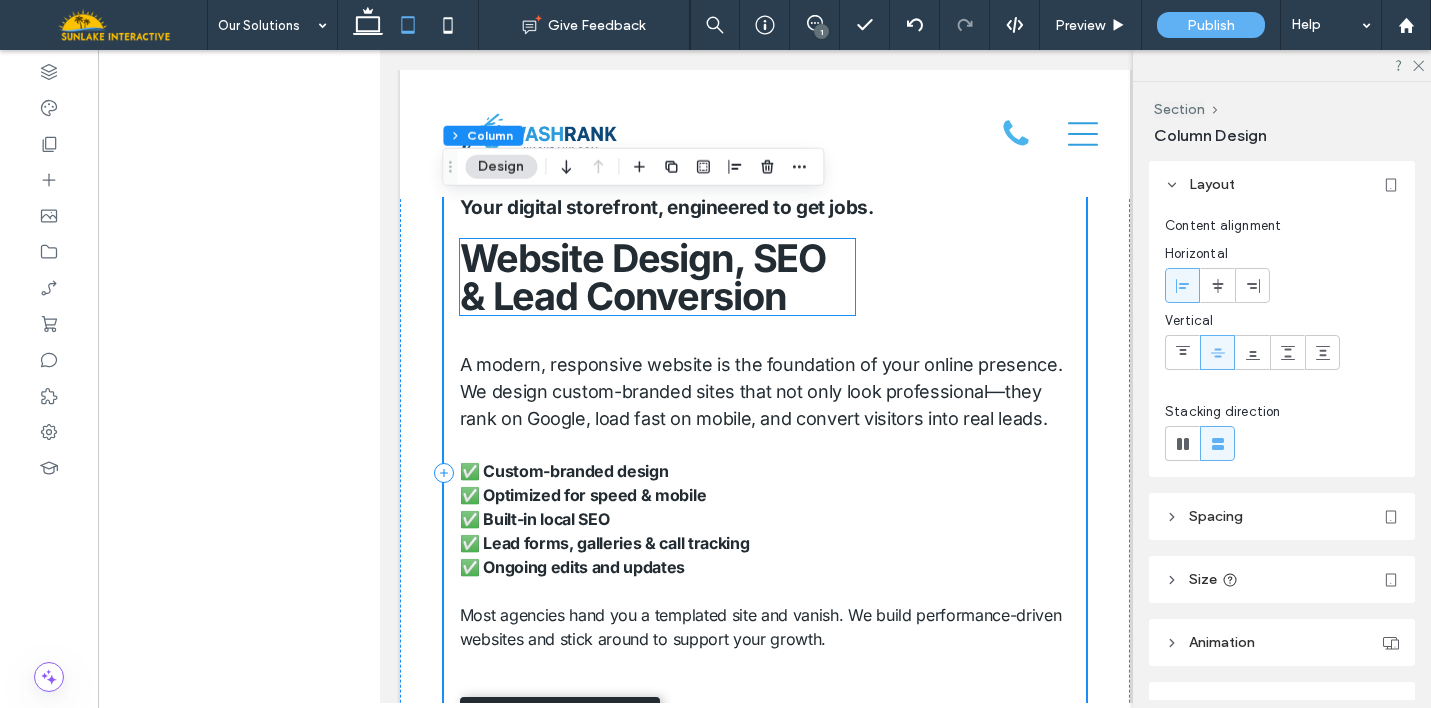 click on "Website Design, SEO & Lead Conversion" at bounding box center [656, 277] 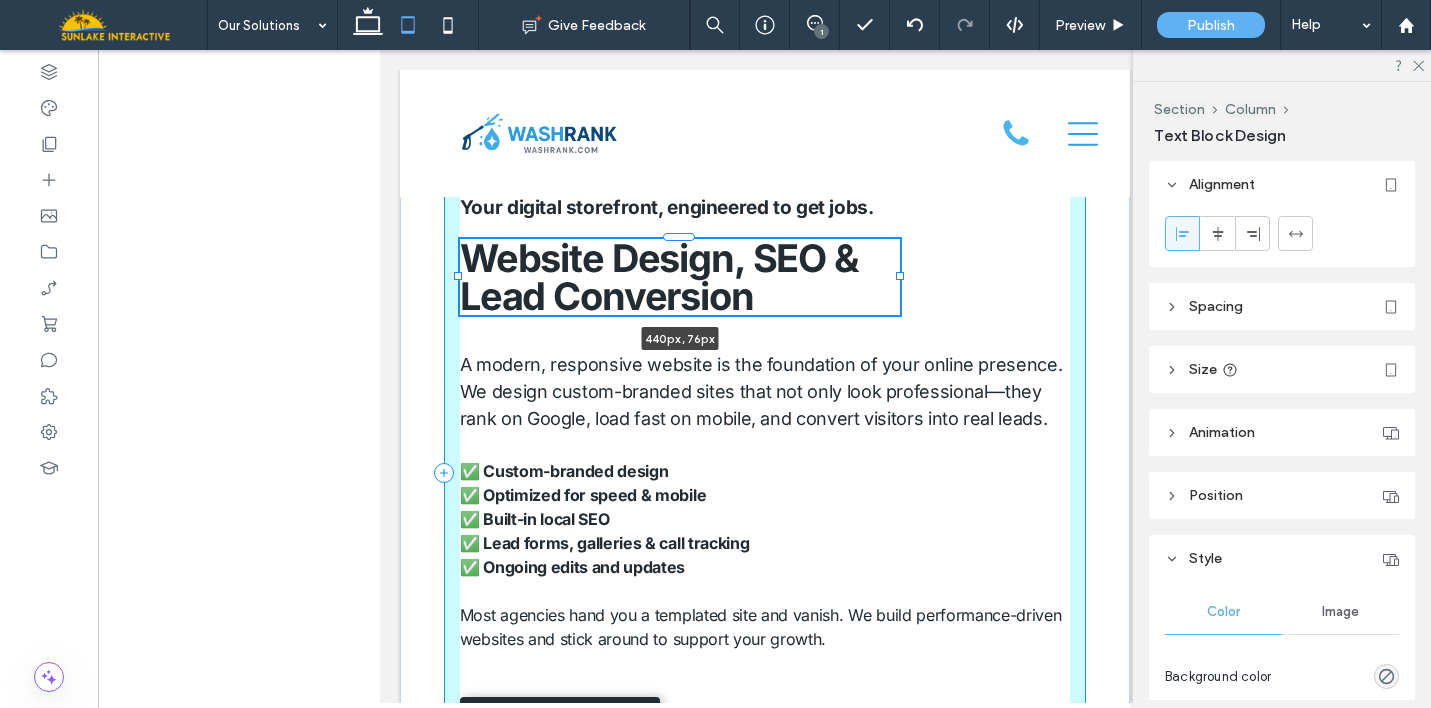 drag, startPoint x: 854, startPoint y: 299, endPoint x: 1190, endPoint y: 297, distance: 336.00595 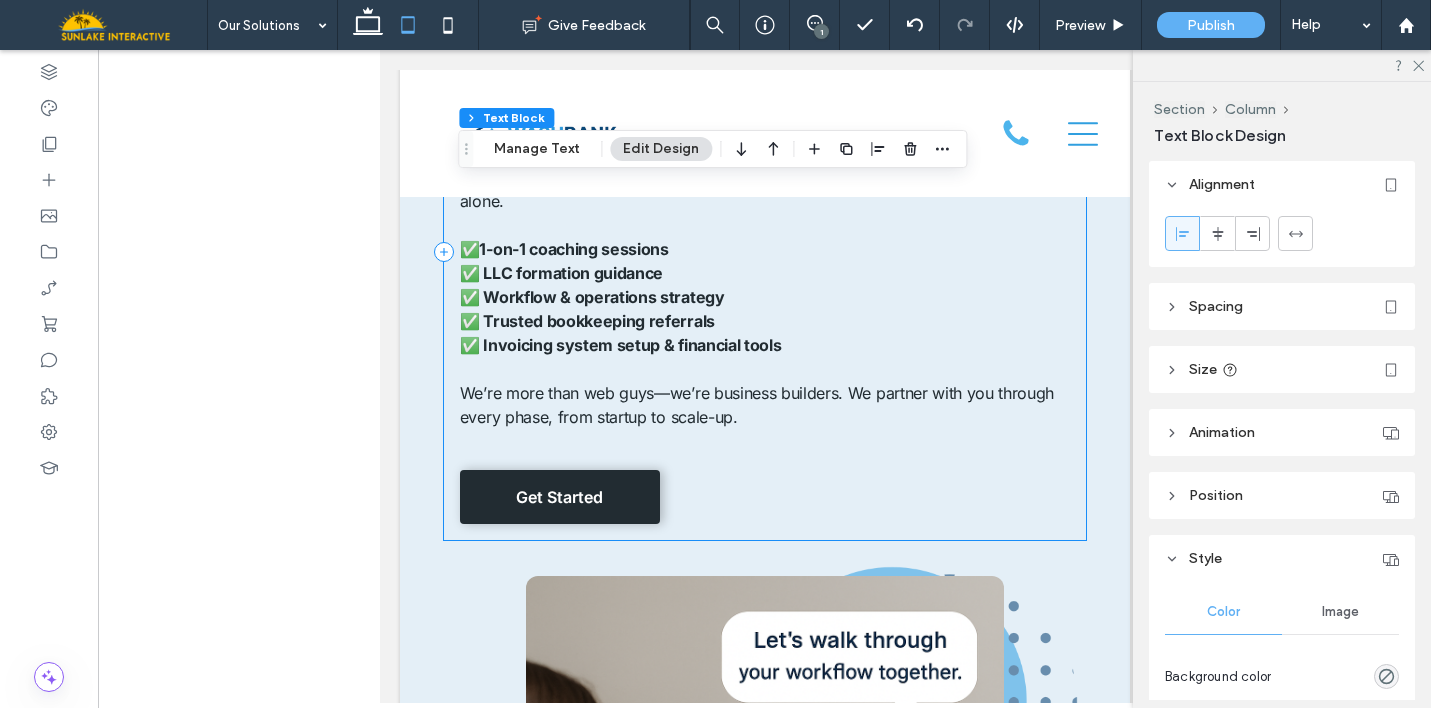 scroll, scrollTop: 6998, scrollLeft: 0, axis: vertical 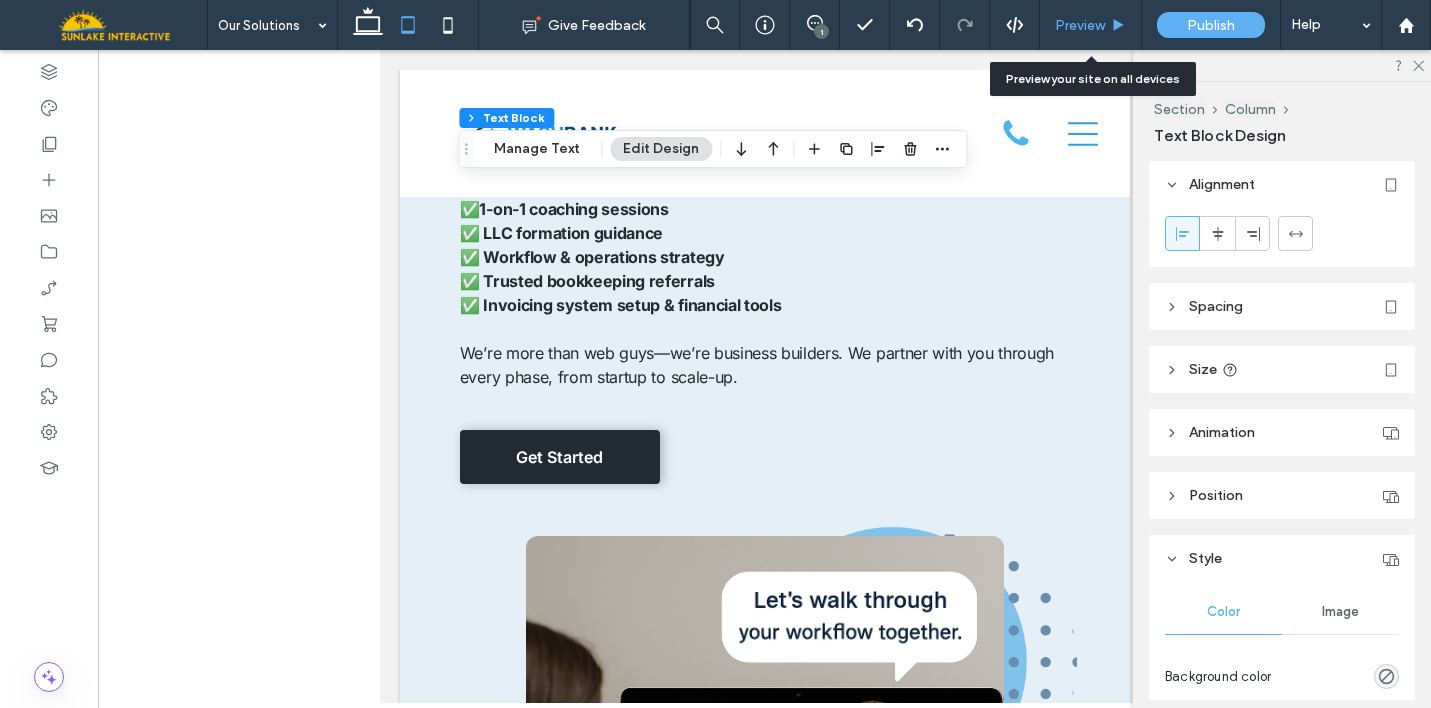 click on "Preview" at bounding box center (1080, 25) 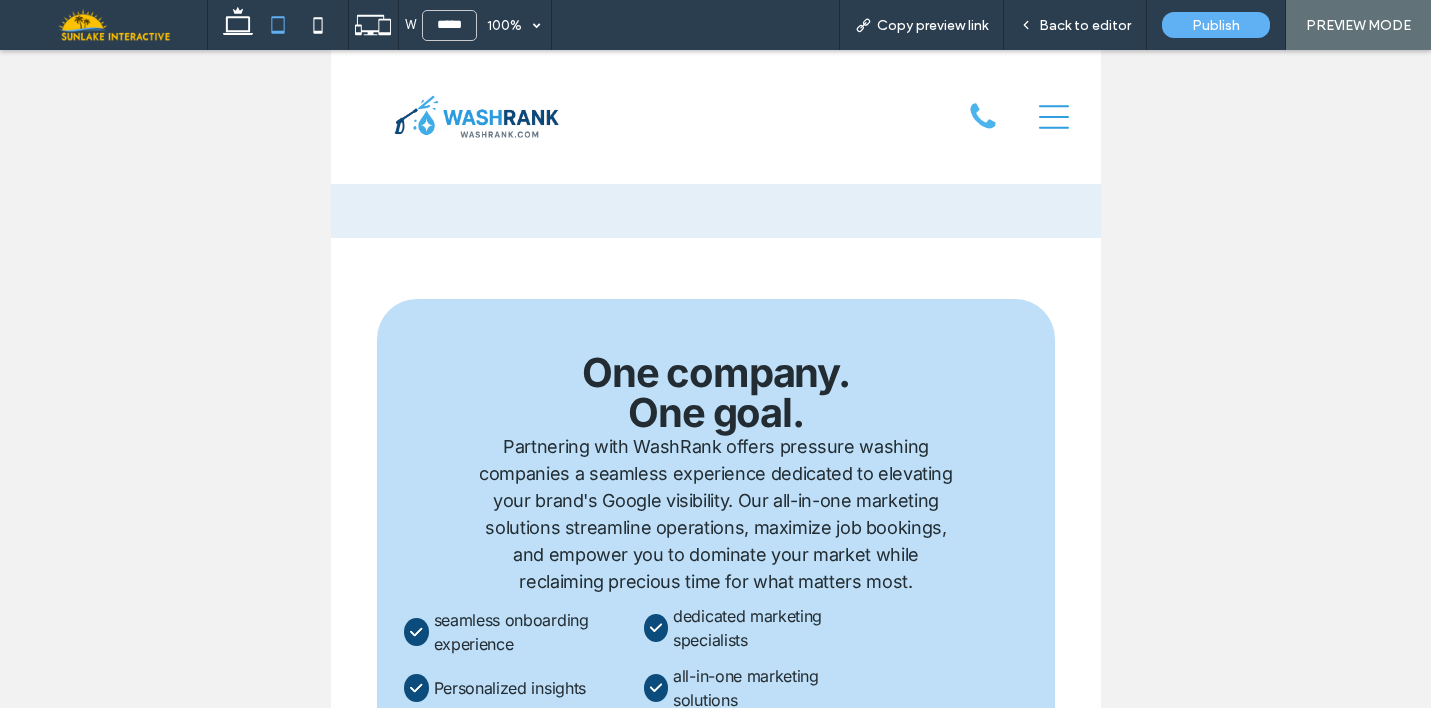 scroll, scrollTop: 8162, scrollLeft: 0, axis: vertical 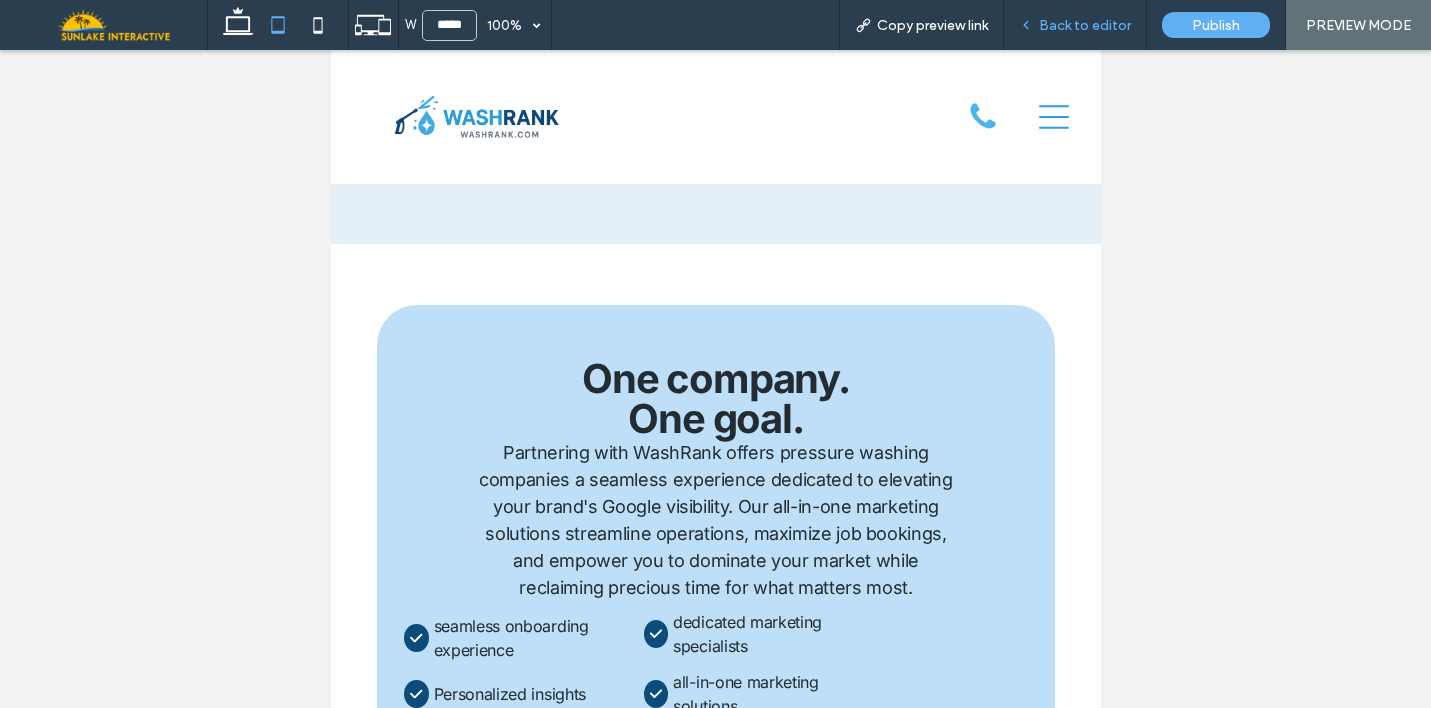 click on "Back to editor" at bounding box center (1075, 25) 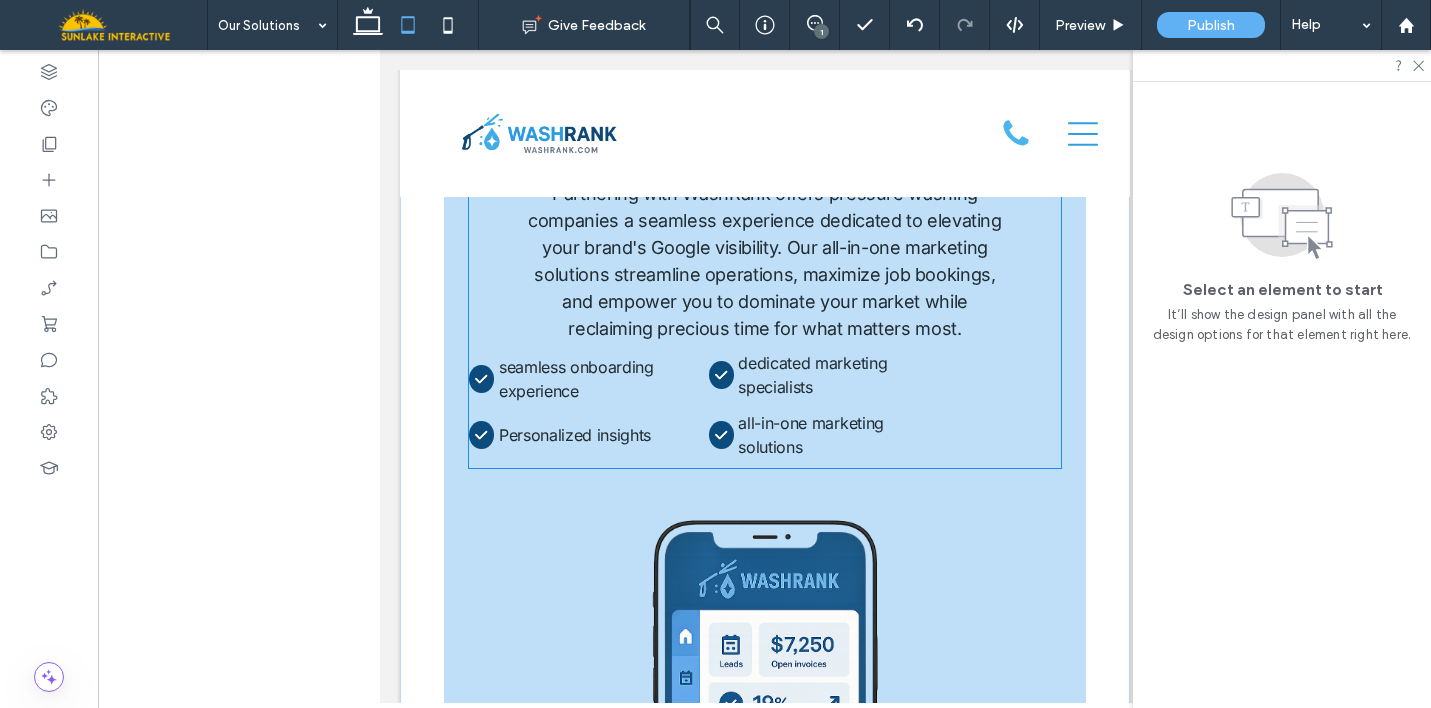 scroll, scrollTop: 8272, scrollLeft: 0, axis: vertical 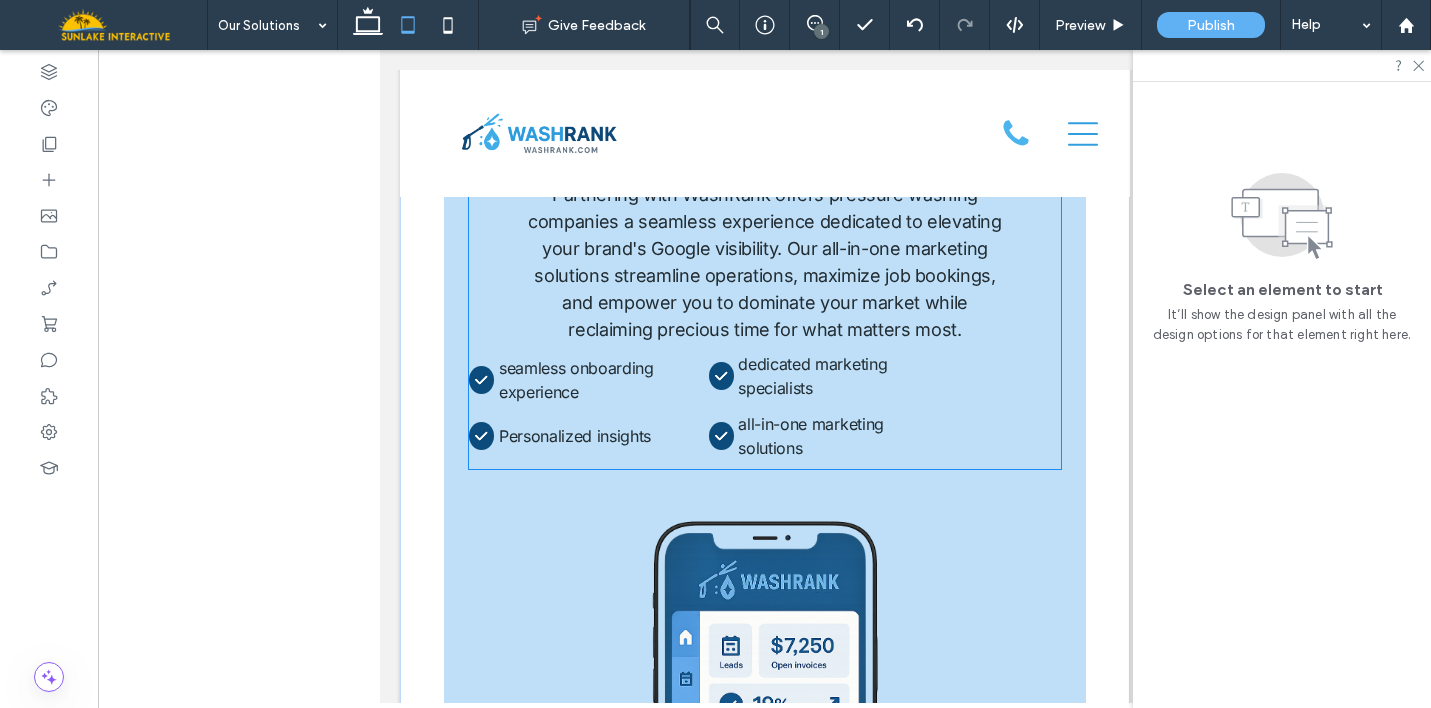 click on "seamless onboarding experience
Personalized insights
dedicated marketing specialists
all-in-one marketing solutions
Partnering with WashRank offers pressure washing companies a seamless experience dedicated to elevating your brand's Google visibility. Our all-in-one marketing solutions streamline operations, maximize job bookings, and empower you to dominate your market while reclaiming precious time for what matters most.
One company. One goal." at bounding box center (763, 285) 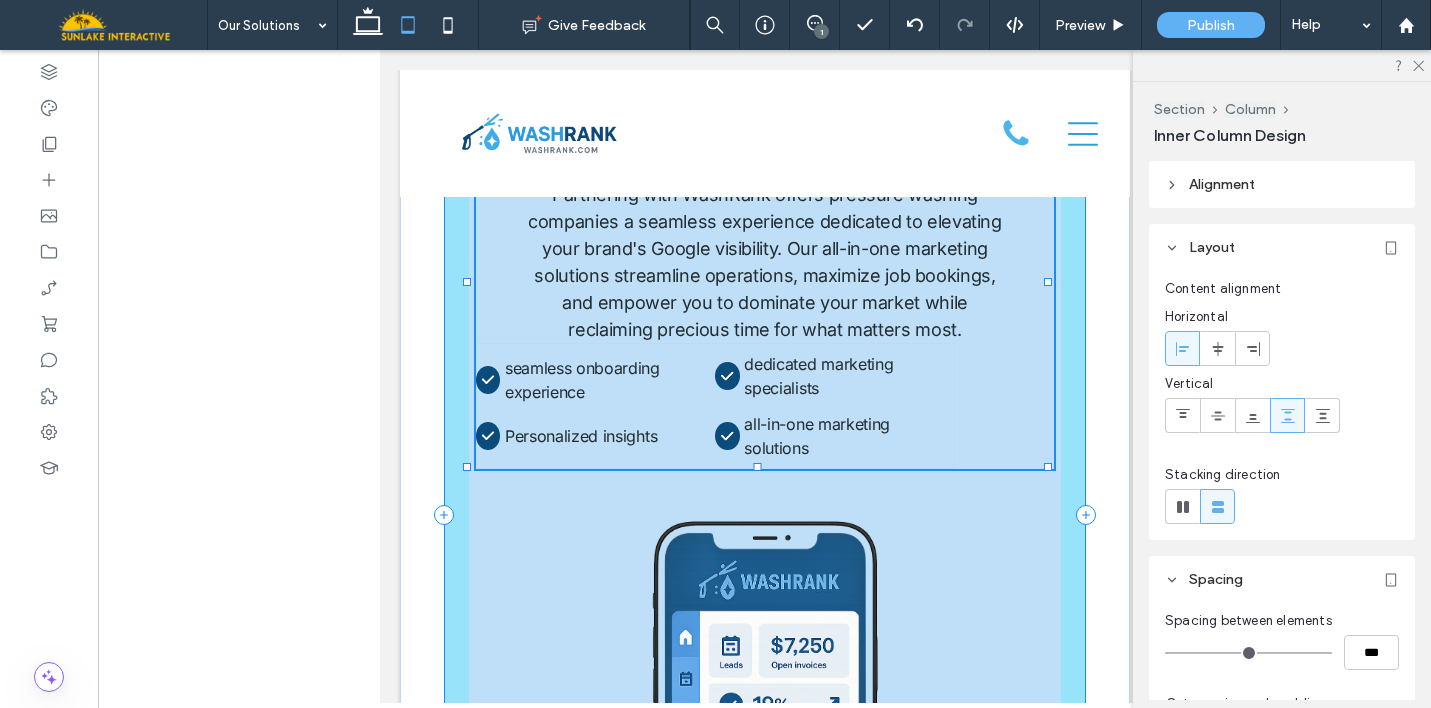 scroll, scrollTop: 8312, scrollLeft: 0, axis: vertical 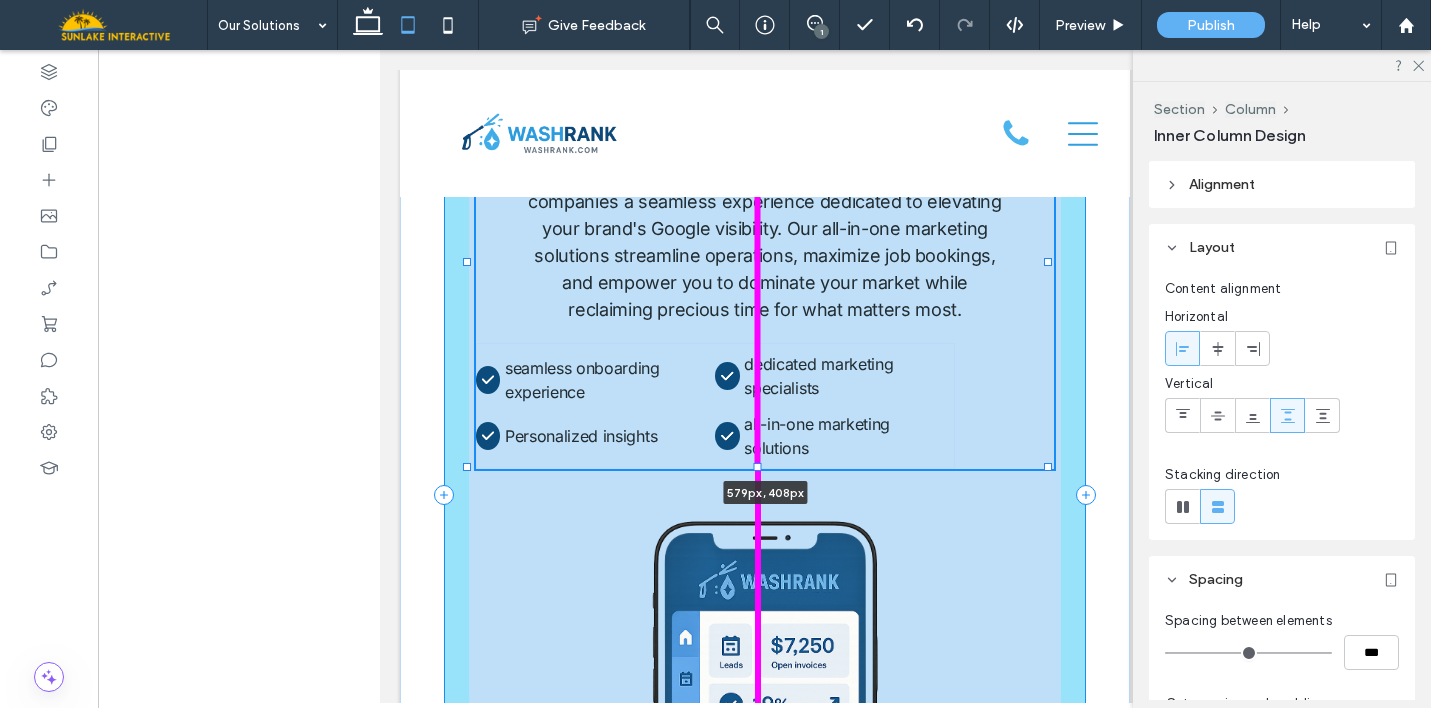 drag, startPoint x: 754, startPoint y: 471, endPoint x: 754, endPoint y: 489, distance: 18 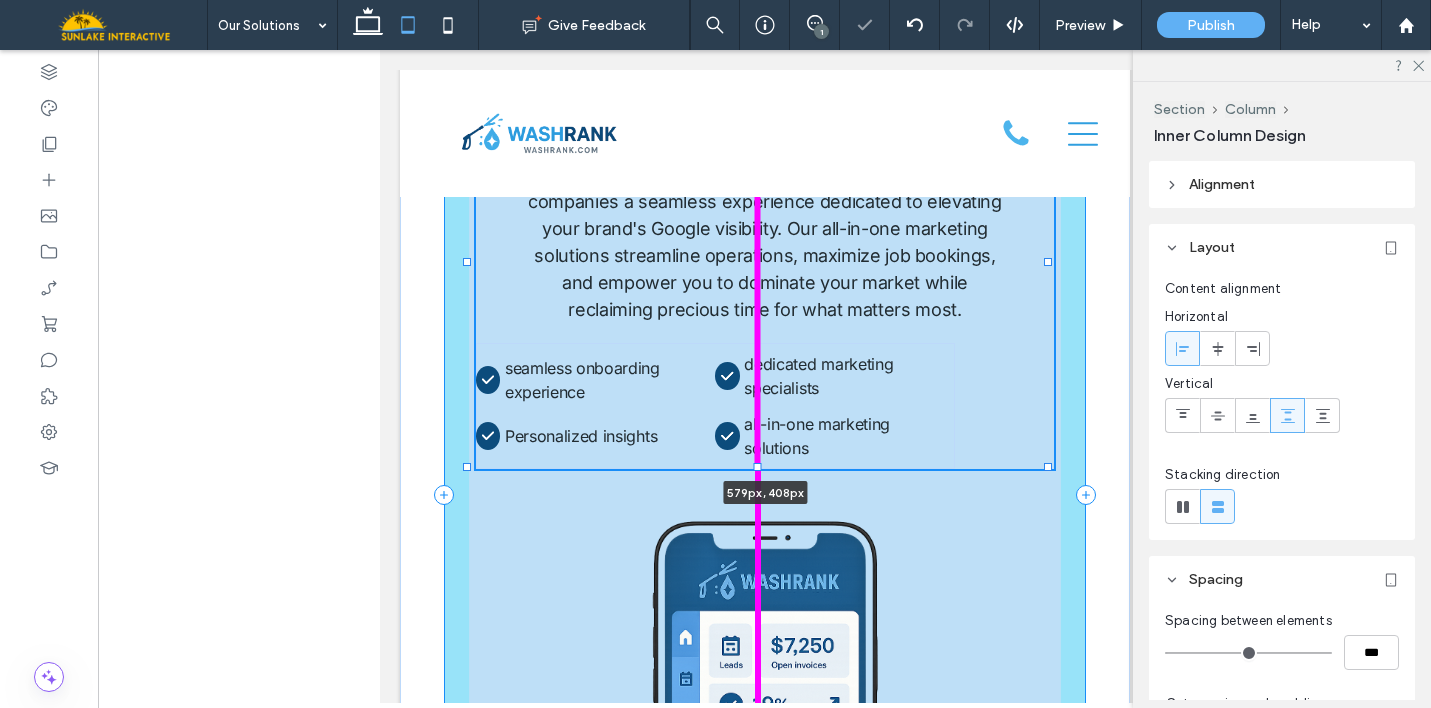 type on "***" 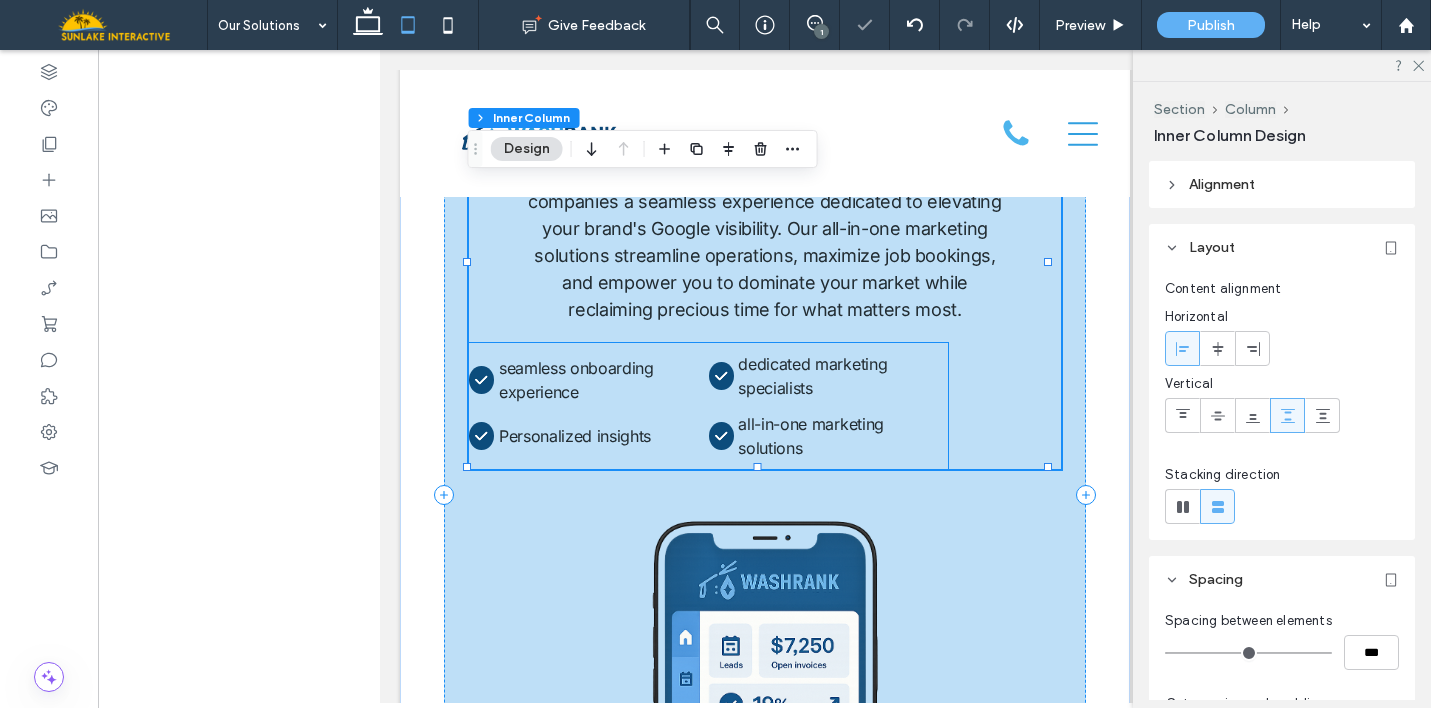 click on "all-in-one marketing solutions" at bounding box center (842, 436) 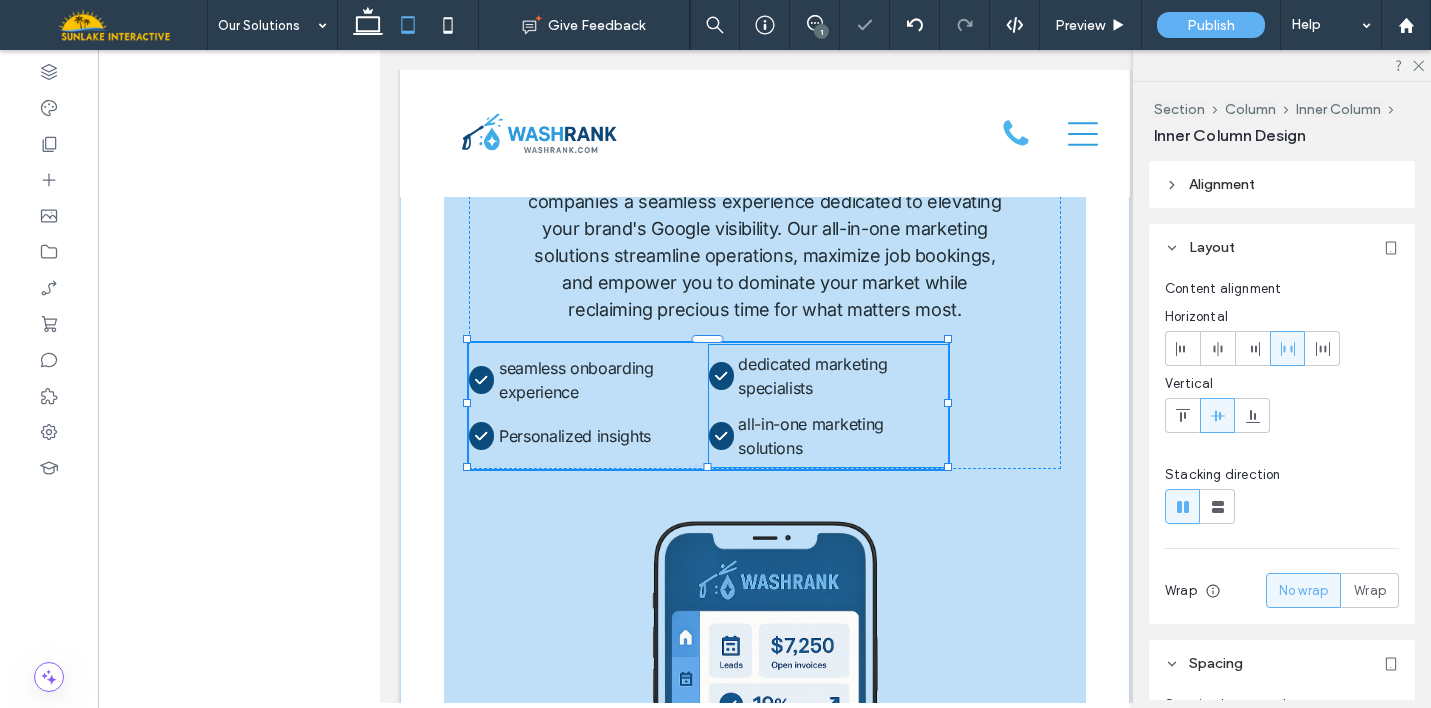 click at bounding box center (947, 403) 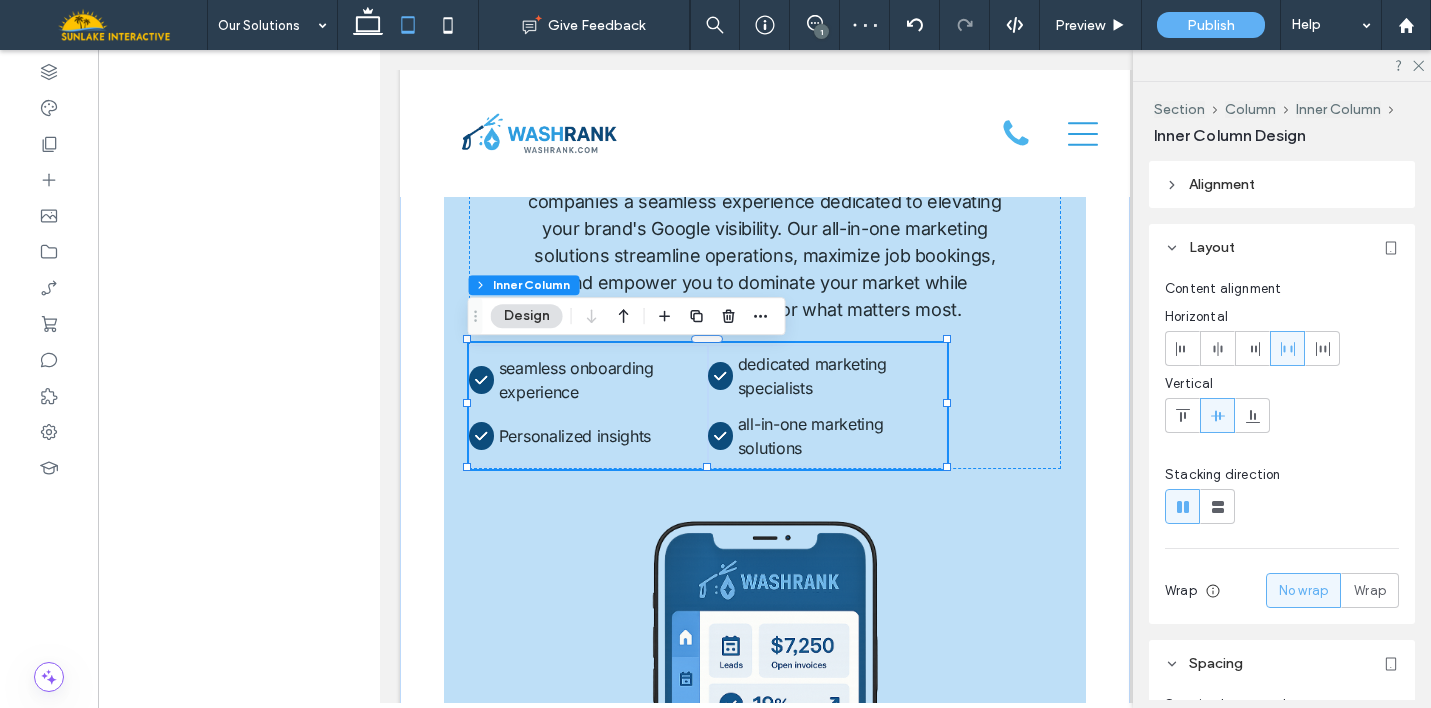 click on "Alignment" at bounding box center (1222, 184) 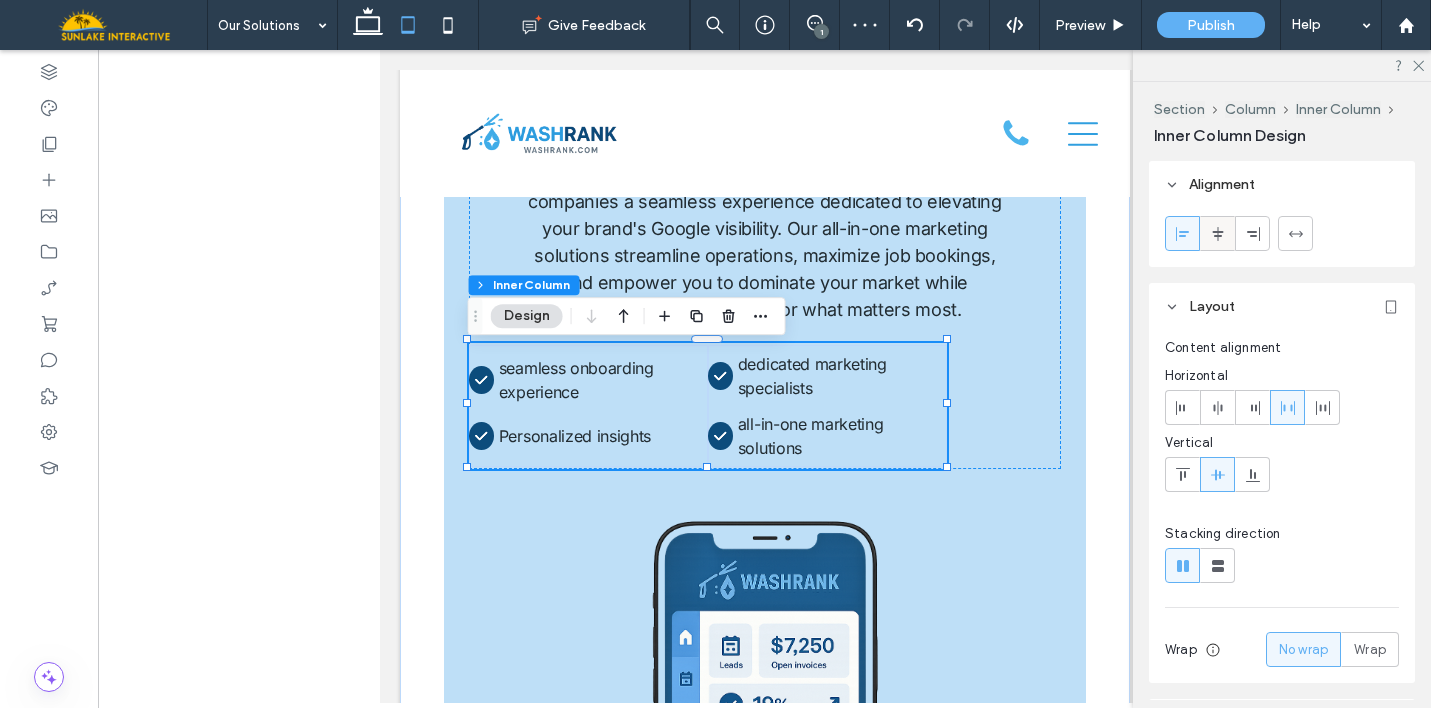click 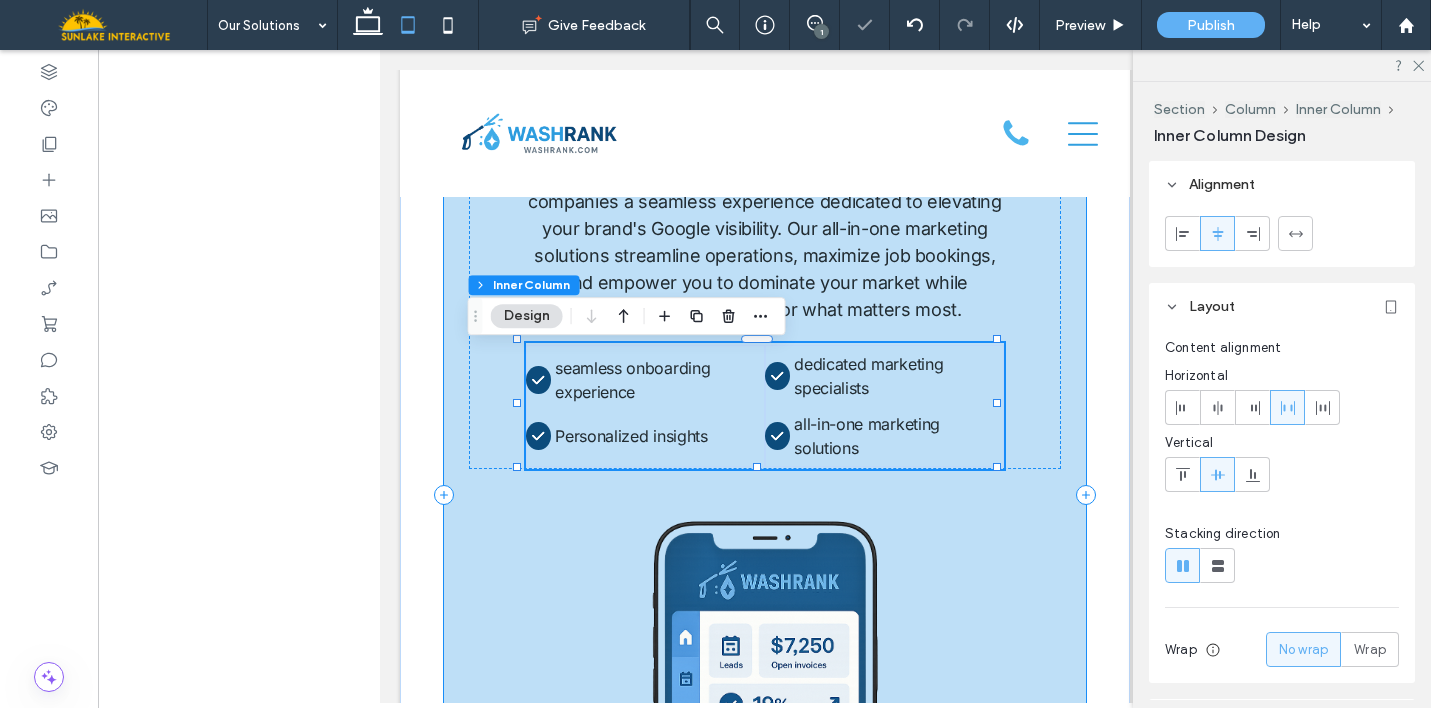 click on "seamless onboarding experience
Personalized insights
dedicated marketing specialists
all-in-one marketing solutions
478px , 126px
Partnering with WashRank offers pressure washing companies a seamless experience dedicated to elevating your brand's Google visibility. Our all-in-one marketing solutions streamline operations, maximize job bookings, and empower you to dominate your market while reclaiming precious time for what matters most.
One company. One goal." at bounding box center (764, 494) 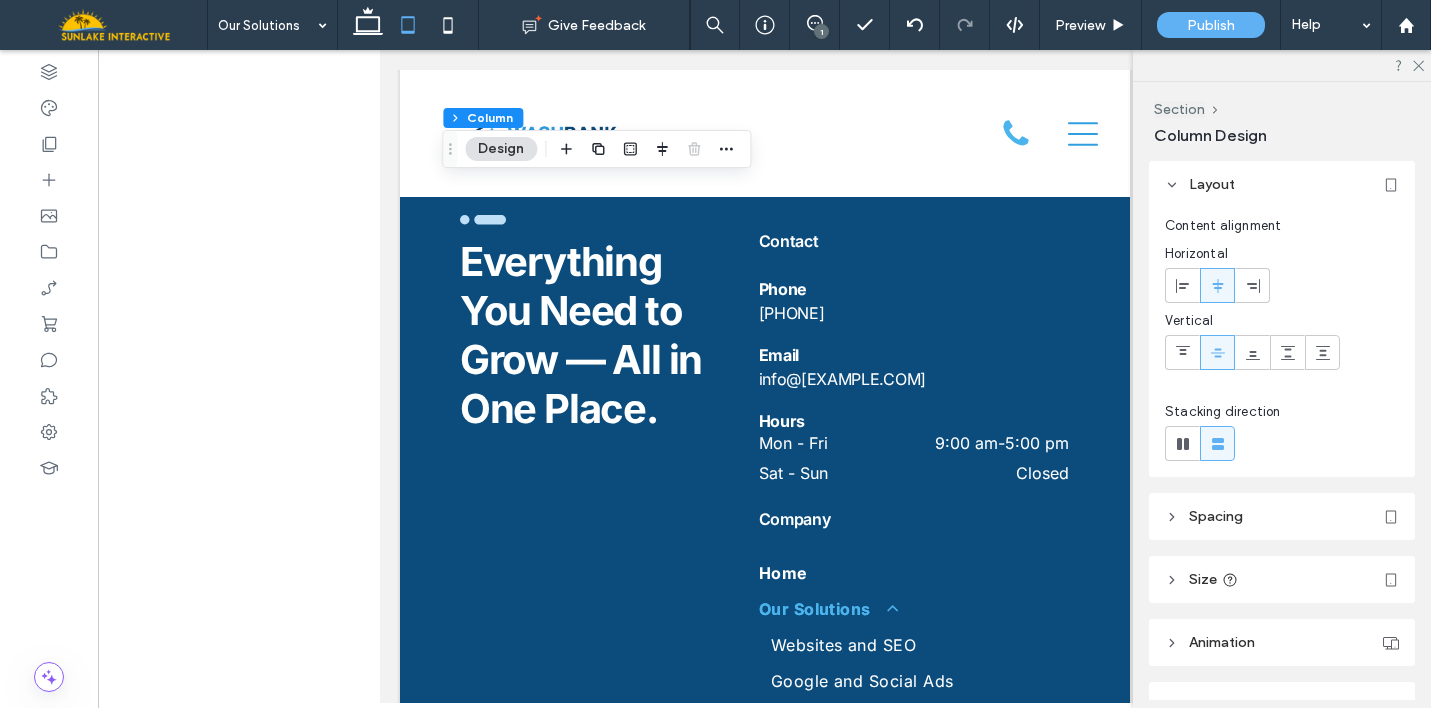 scroll, scrollTop: 10645, scrollLeft: 0, axis: vertical 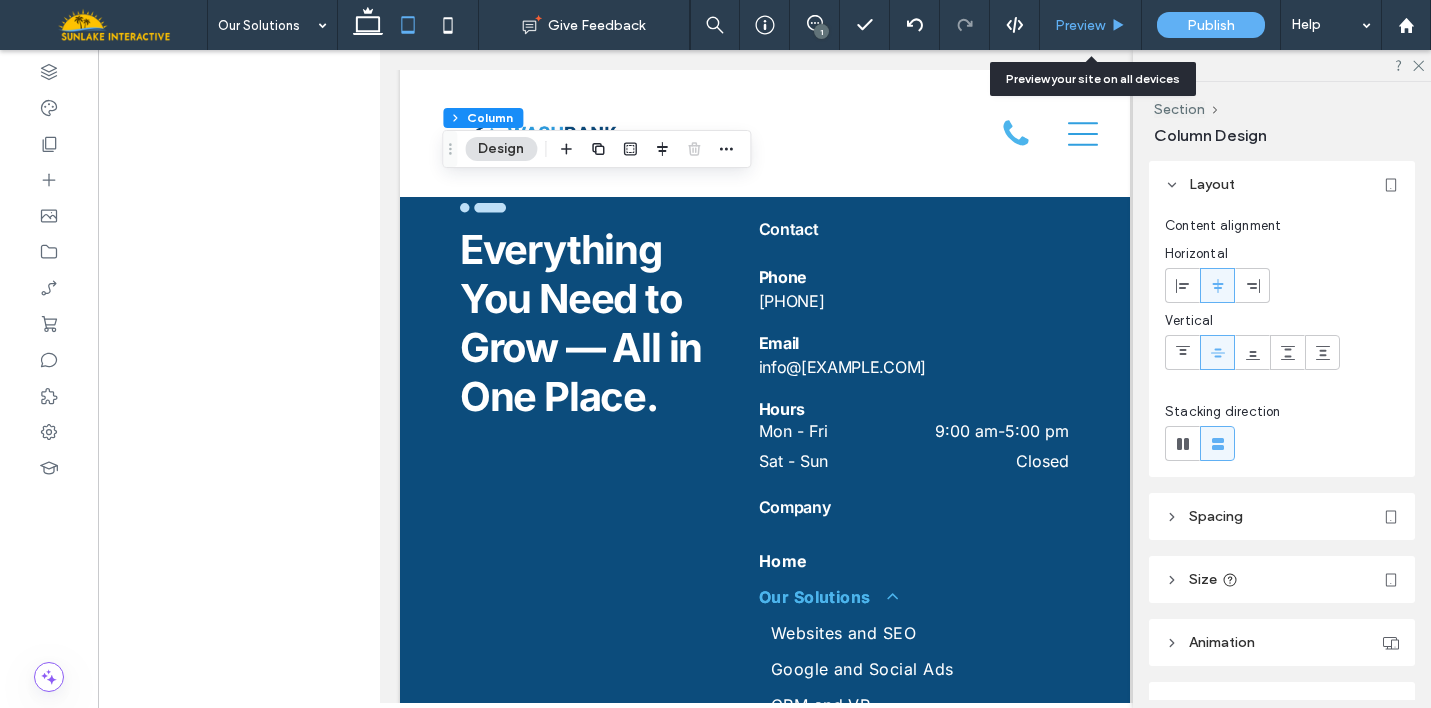 click on "Preview" at bounding box center [1080, 25] 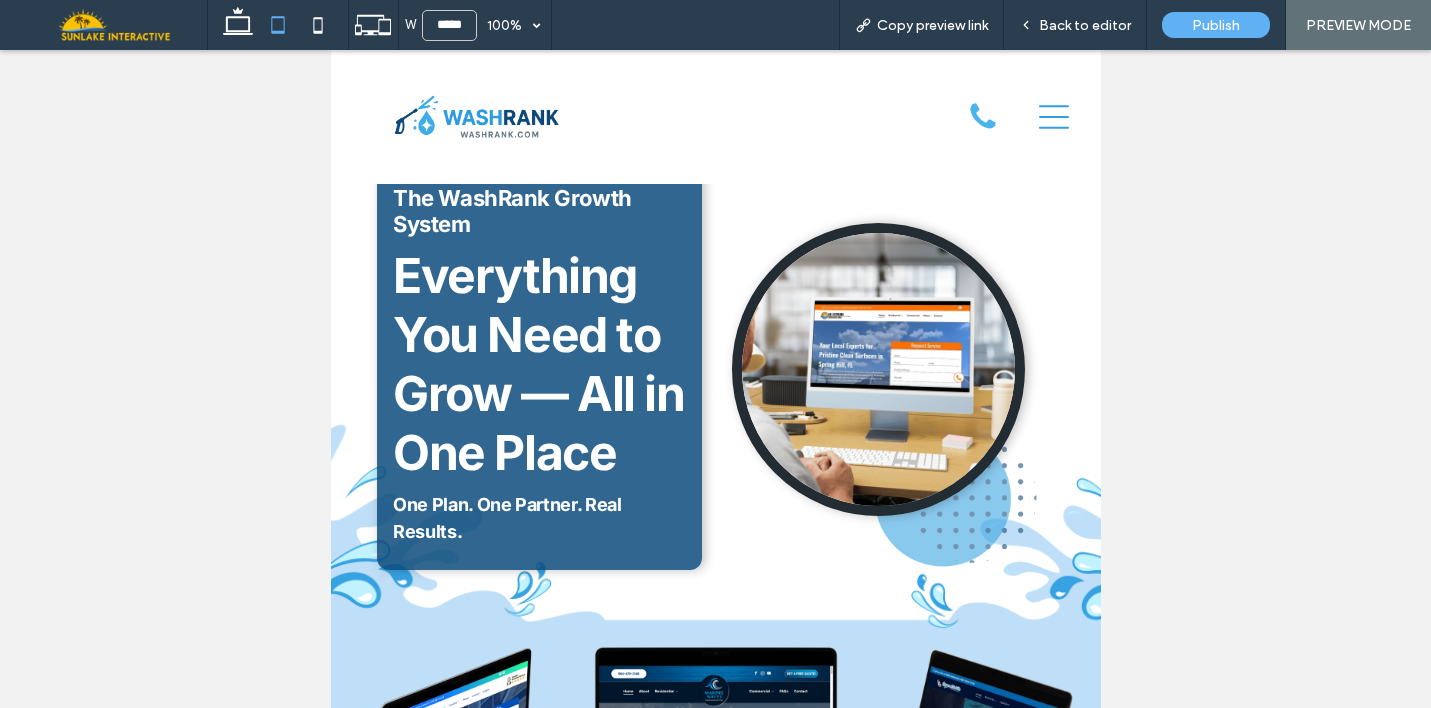 scroll, scrollTop: 0, scrollLeft: 0, axis: both 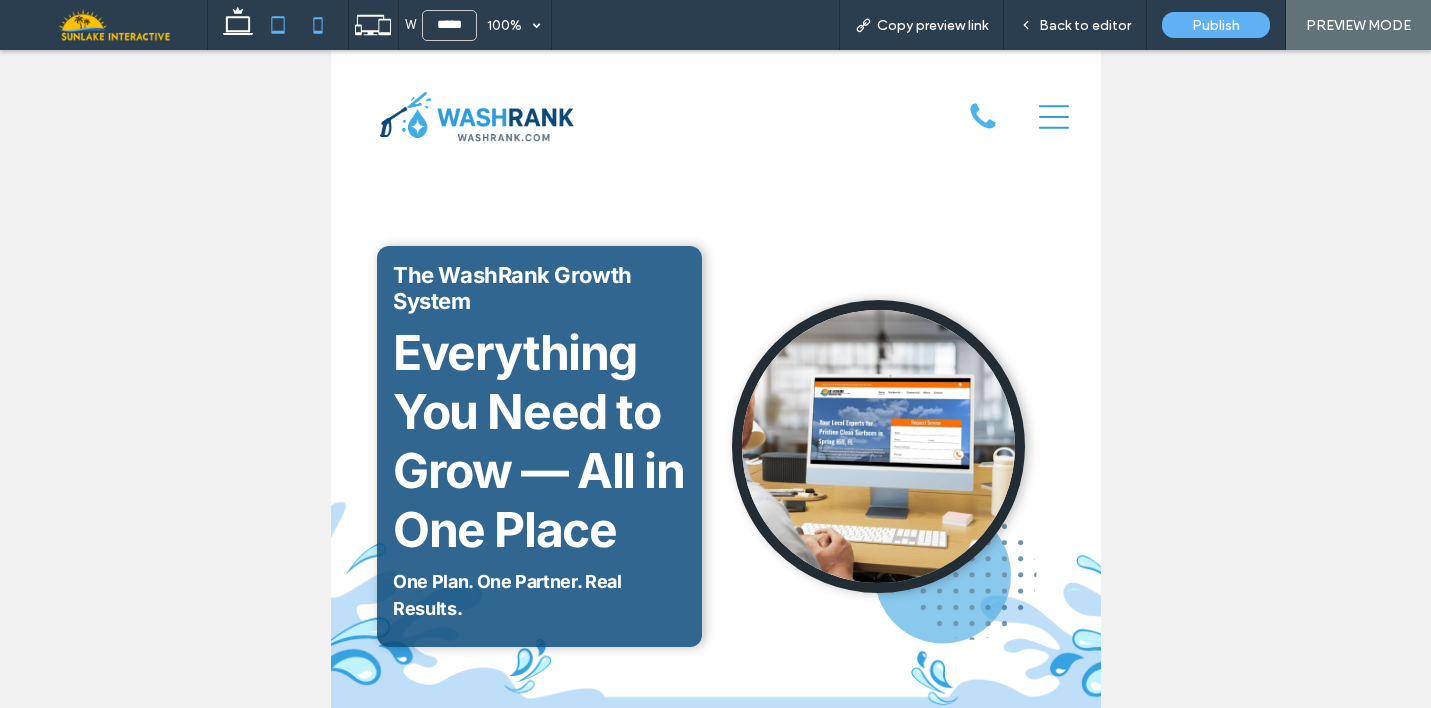 click 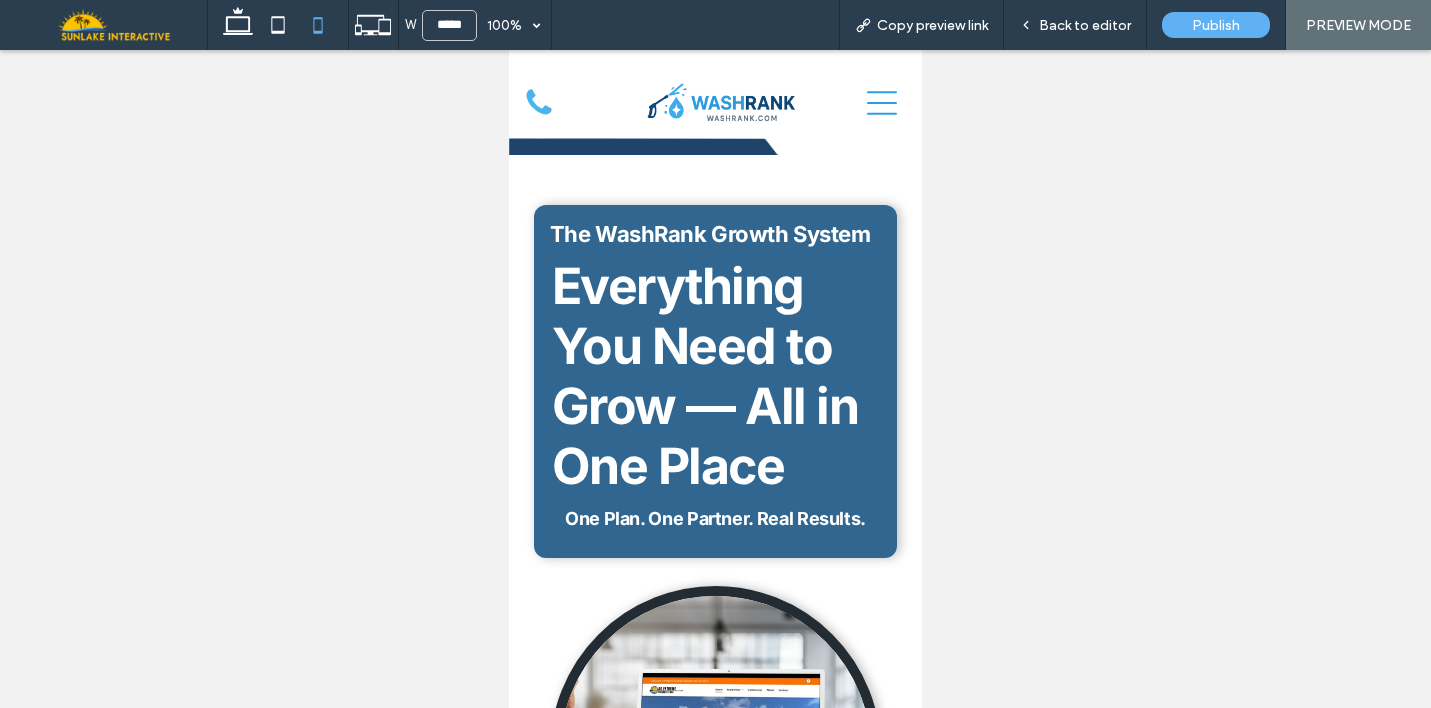 type on "*****" 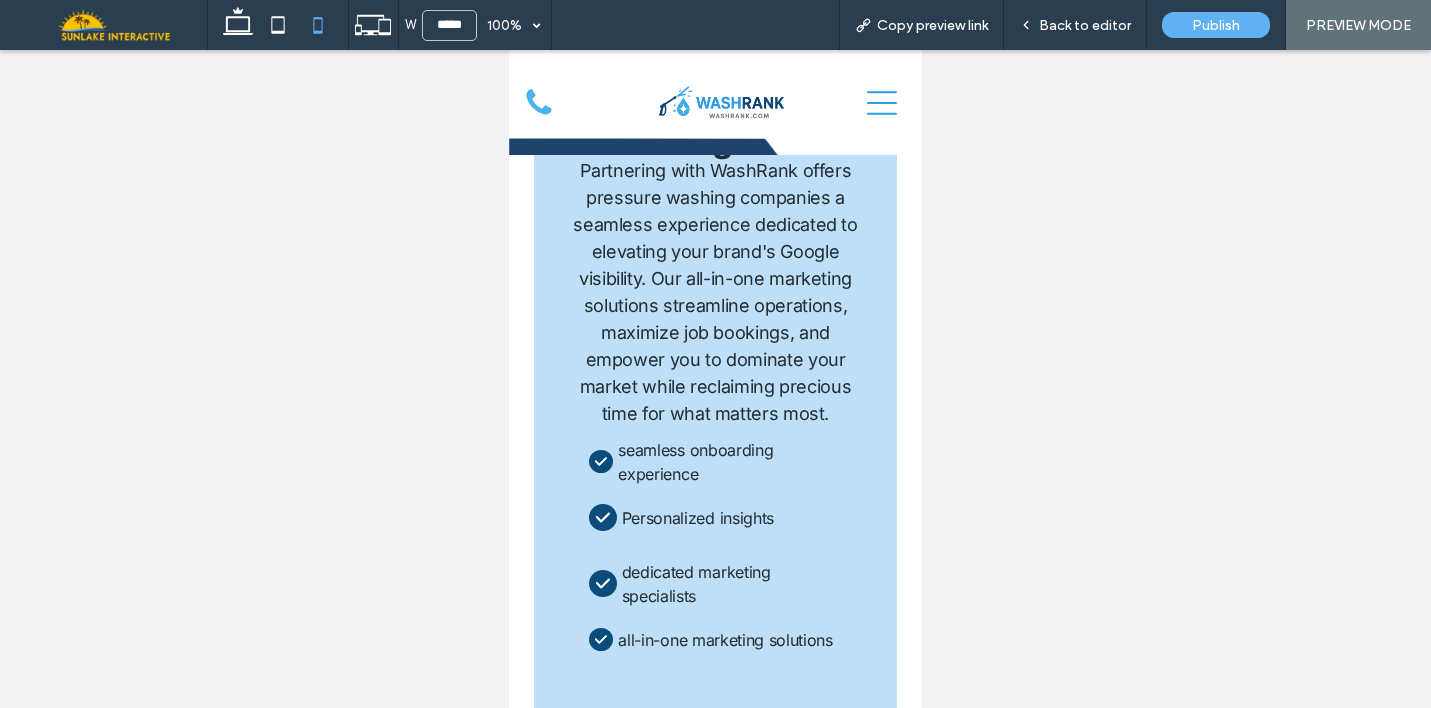 scroll, scrollTop: 8578, scrollLeft: 0, axis: vertical 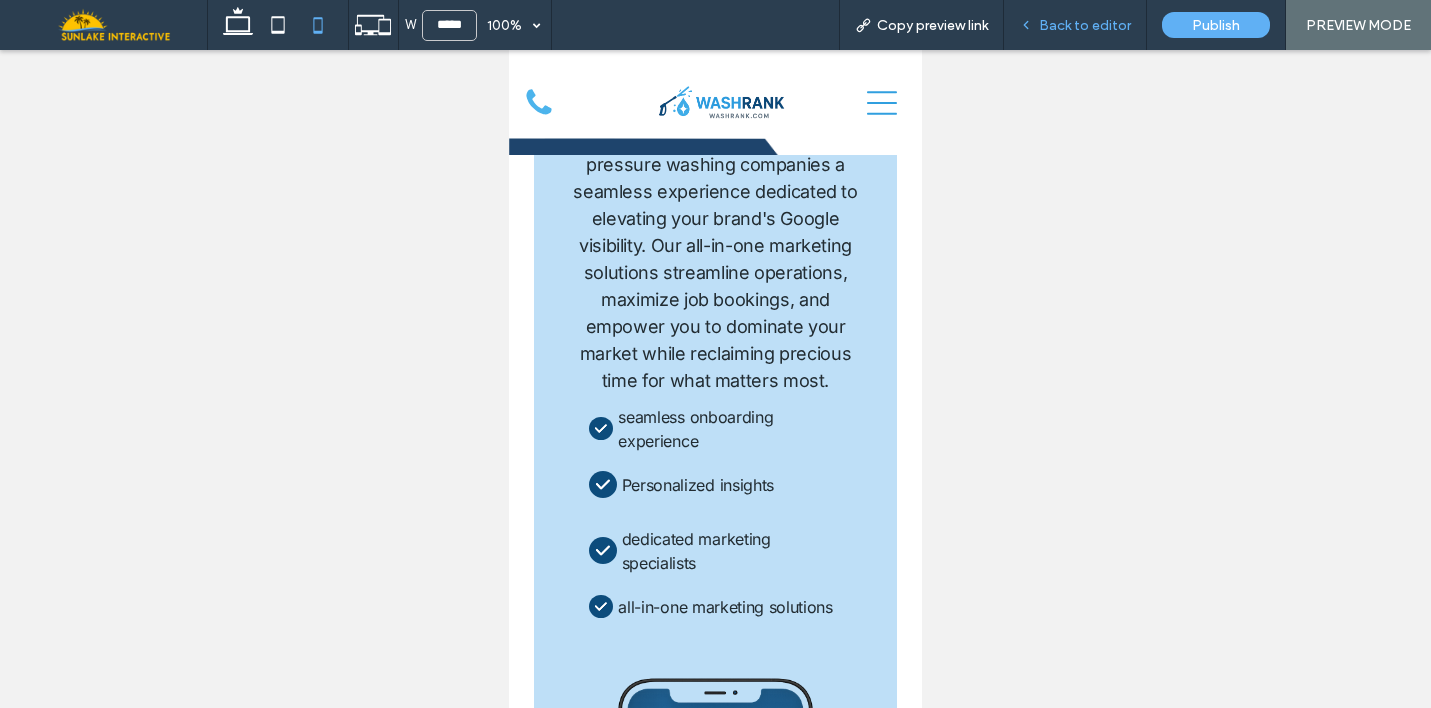 click on "Back to editor" at bounding box center (1075, 25) 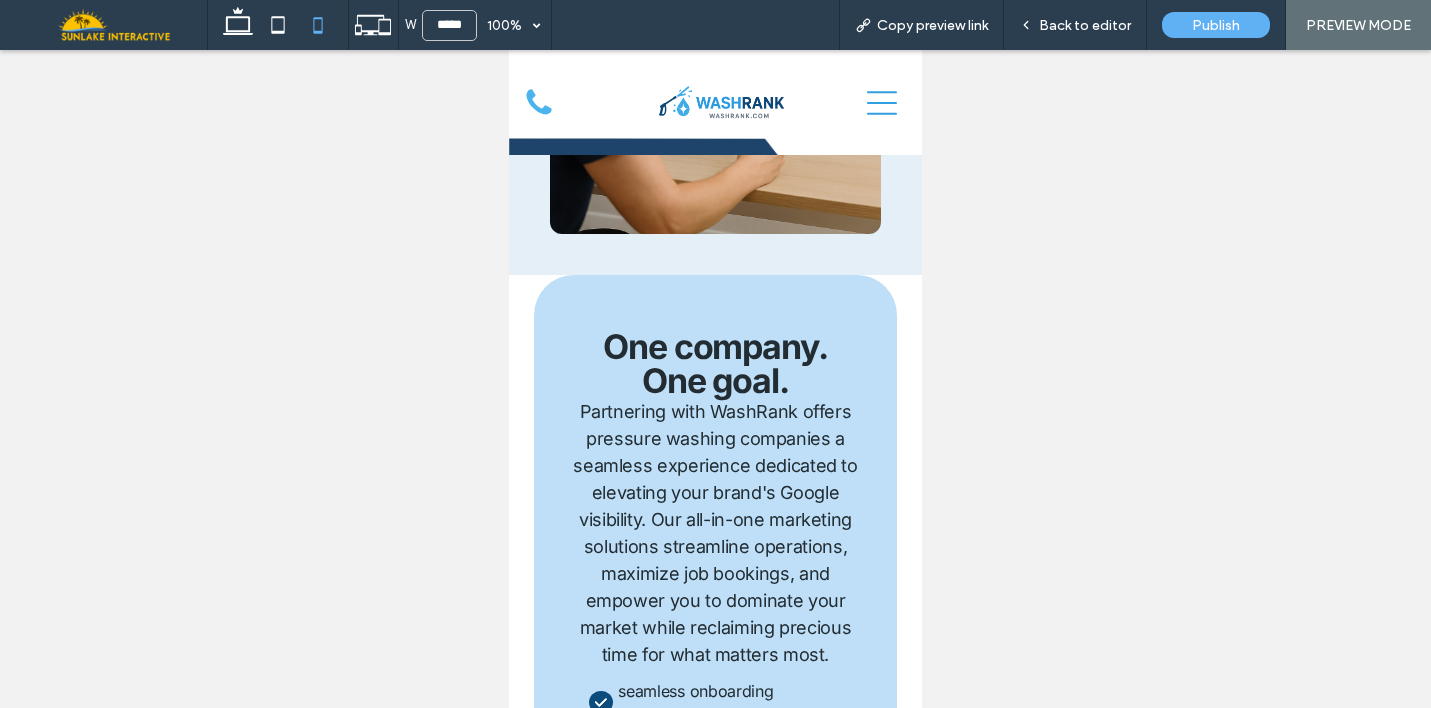 scroll, scrollTop: 8301, scrollLeft: 0, axis: vertical 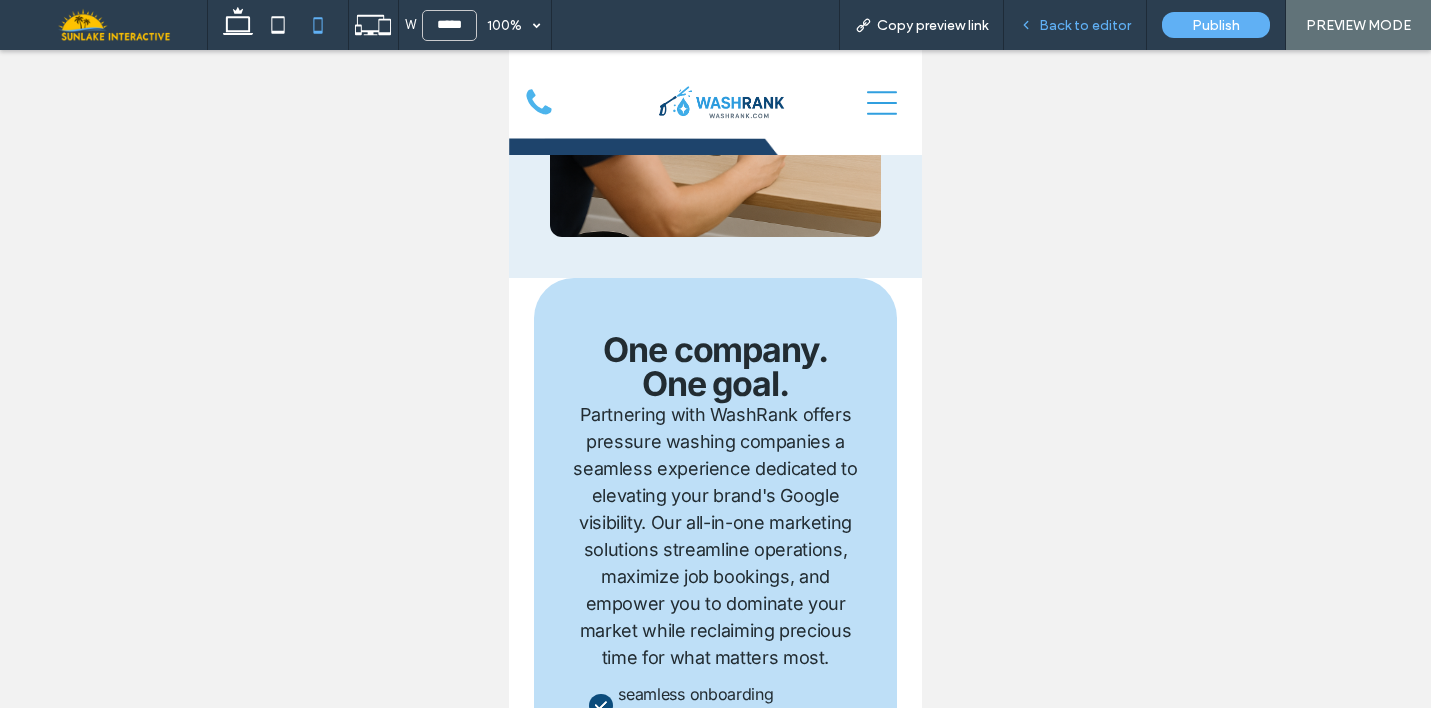 click on "Back to editor" at bounding box center [1085, 25] 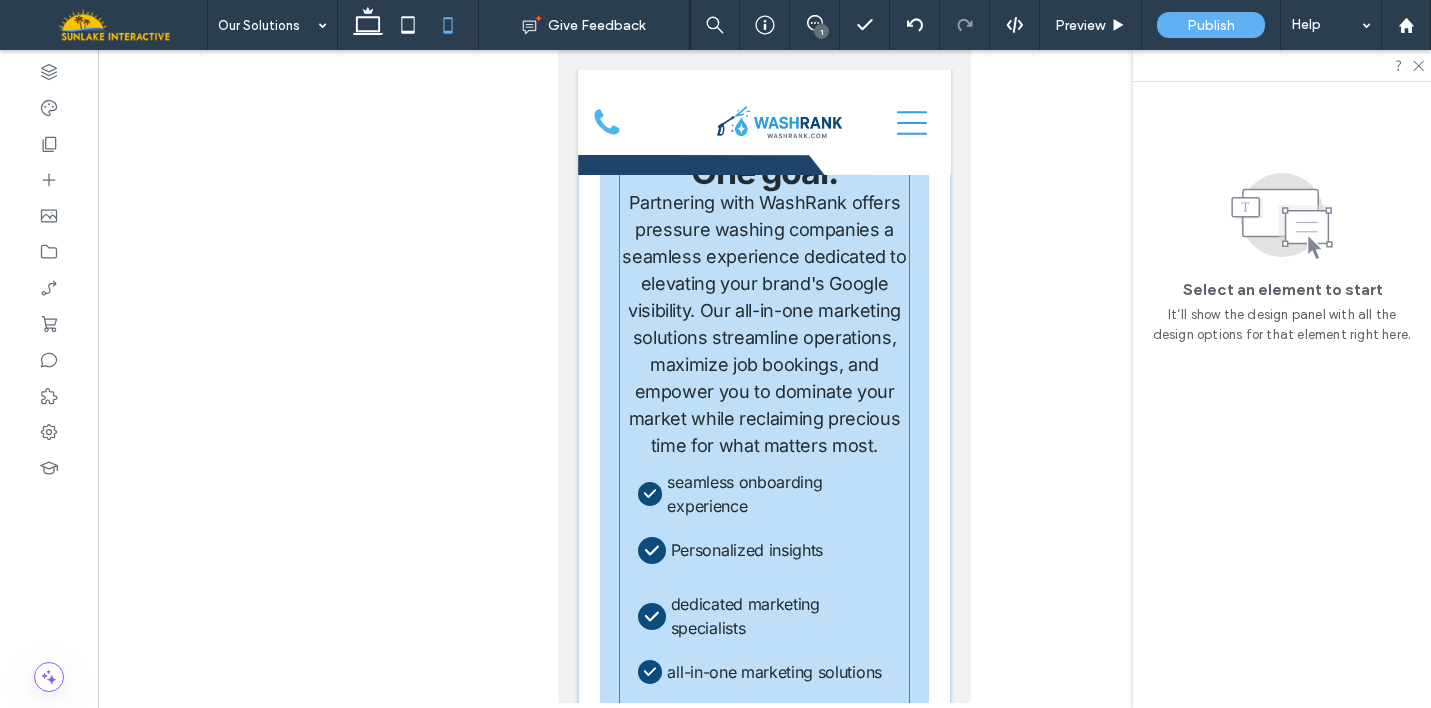 scroll, scrollTop: 8675, scrollLeft: 0, axis: vertical 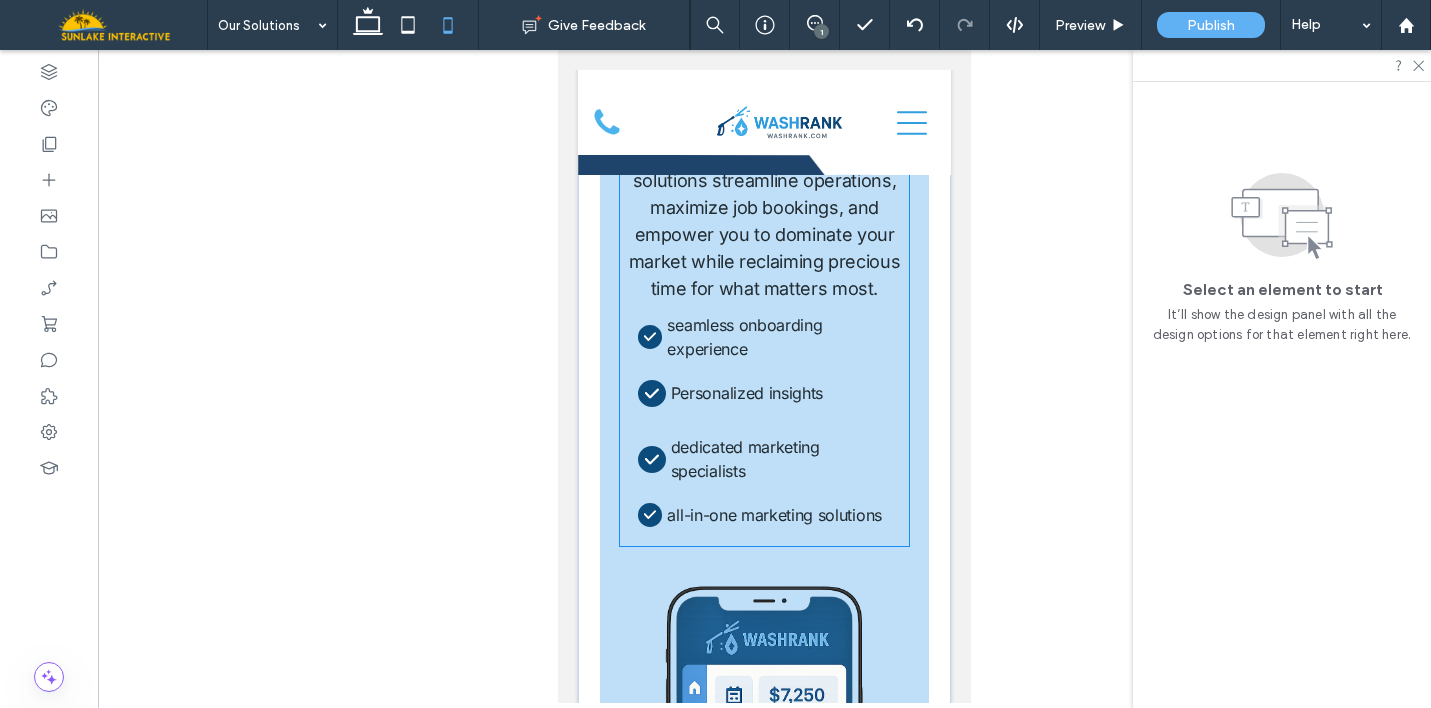 click on "seamless onboarding experience
Personalized insights
dedicated marketing specialists
all-in-one marketing solutions
Partnering with WashRank offers pressure washing companies a seamless experience dedicated to elevating your brand's Google visibility. Our all-in-one marketing solutions streamline operations, maximize job bookings, and empower you to dominate your market while reclaiming precious time for what matters most.
One company. One goal." at bounding box center (764, 255) 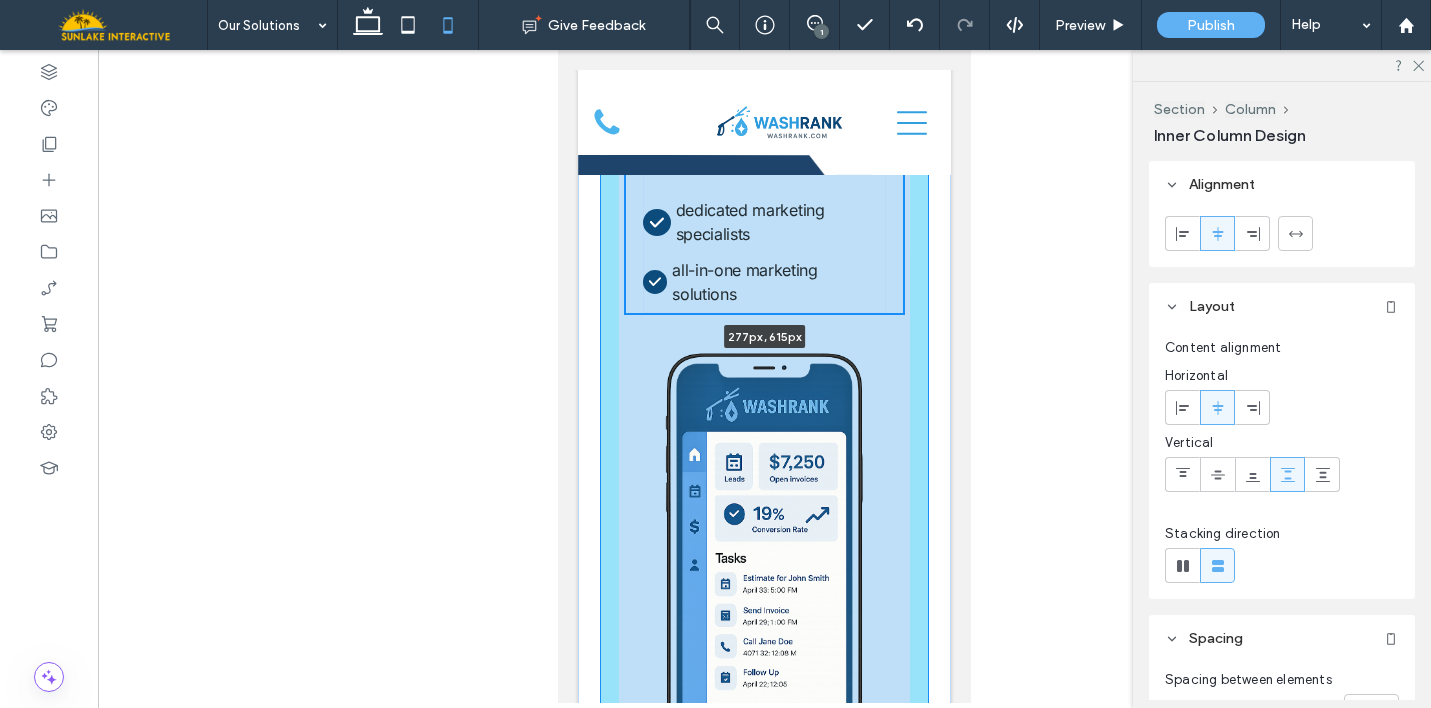 scroll, scrollTop: 8948, scrollLeft: 0, axis: vertical 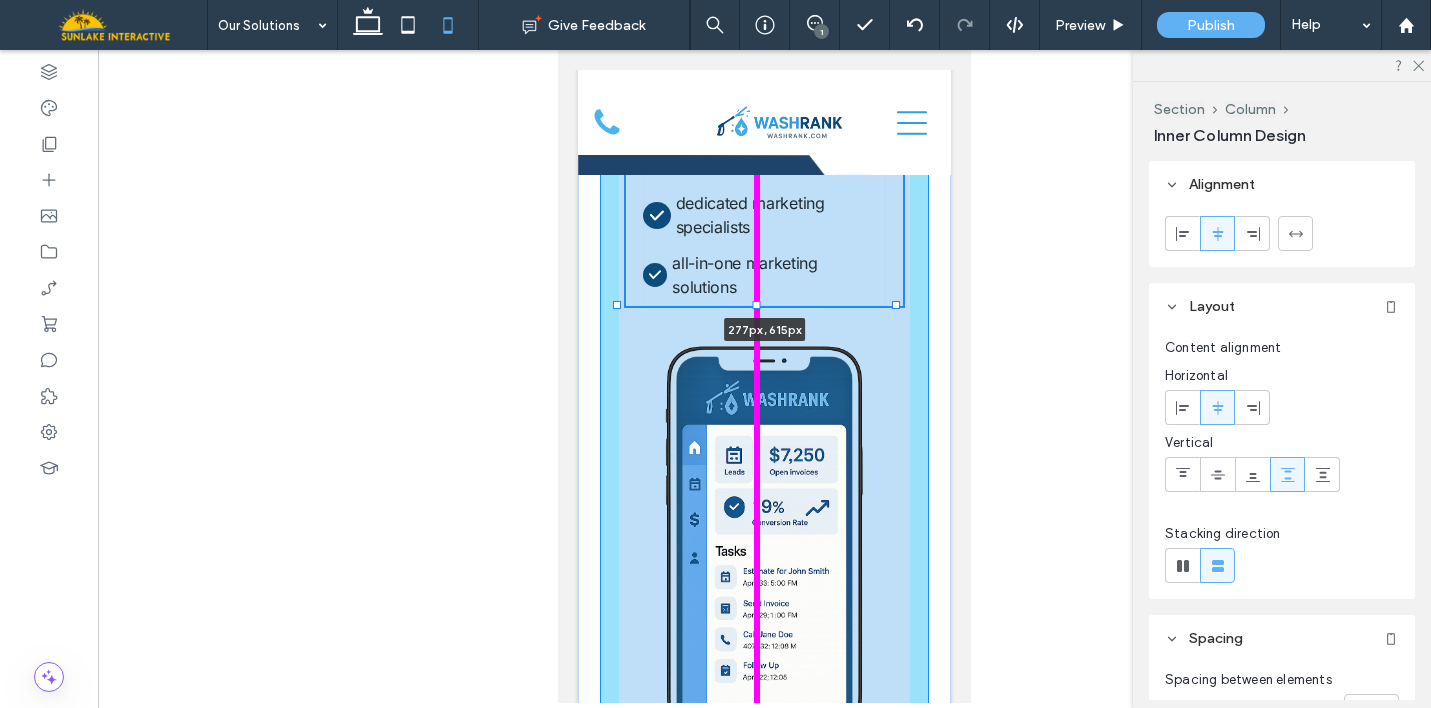 drag, startPoint x: 760, startPoint y: 484, endPoint x: 760, endPoint y: 517, distance: 33 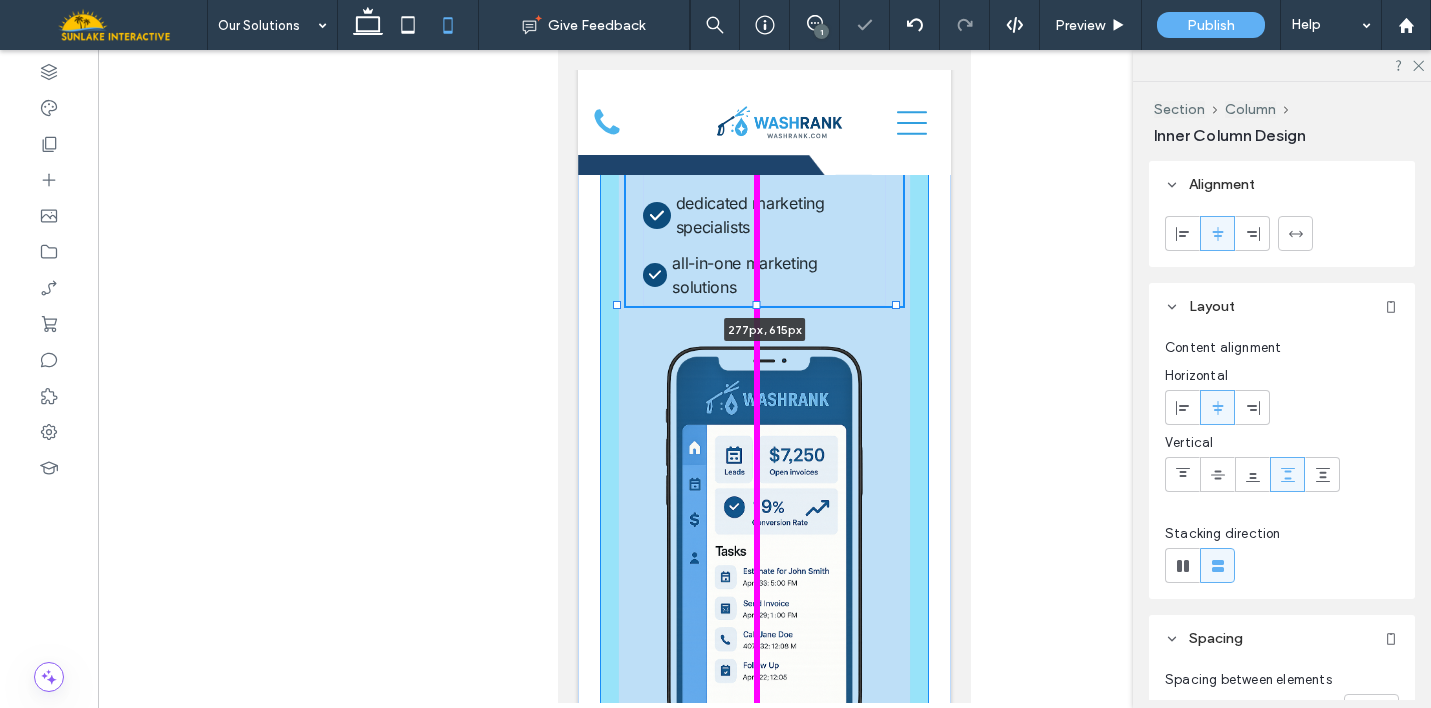 type on "**" 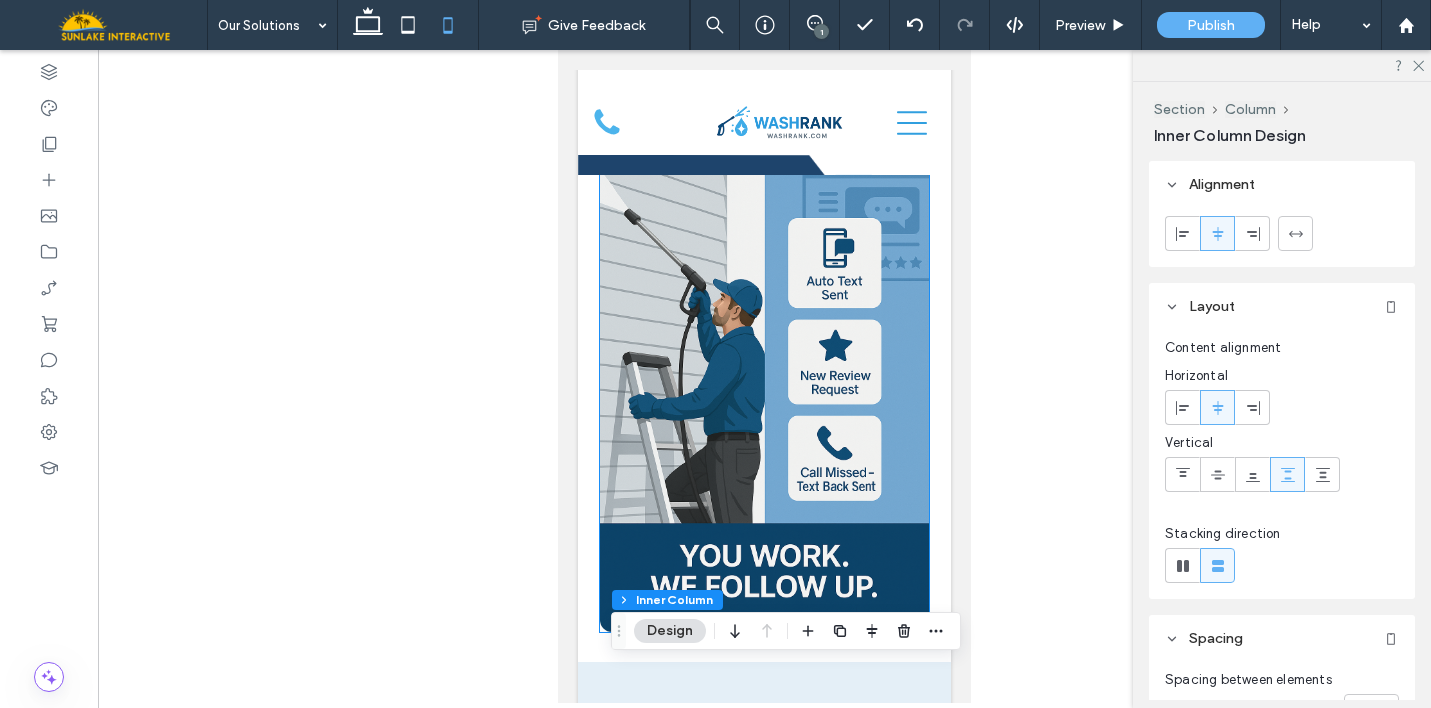scroll, scrollTop: 6647, scrollLeft: 0, axis: vertical 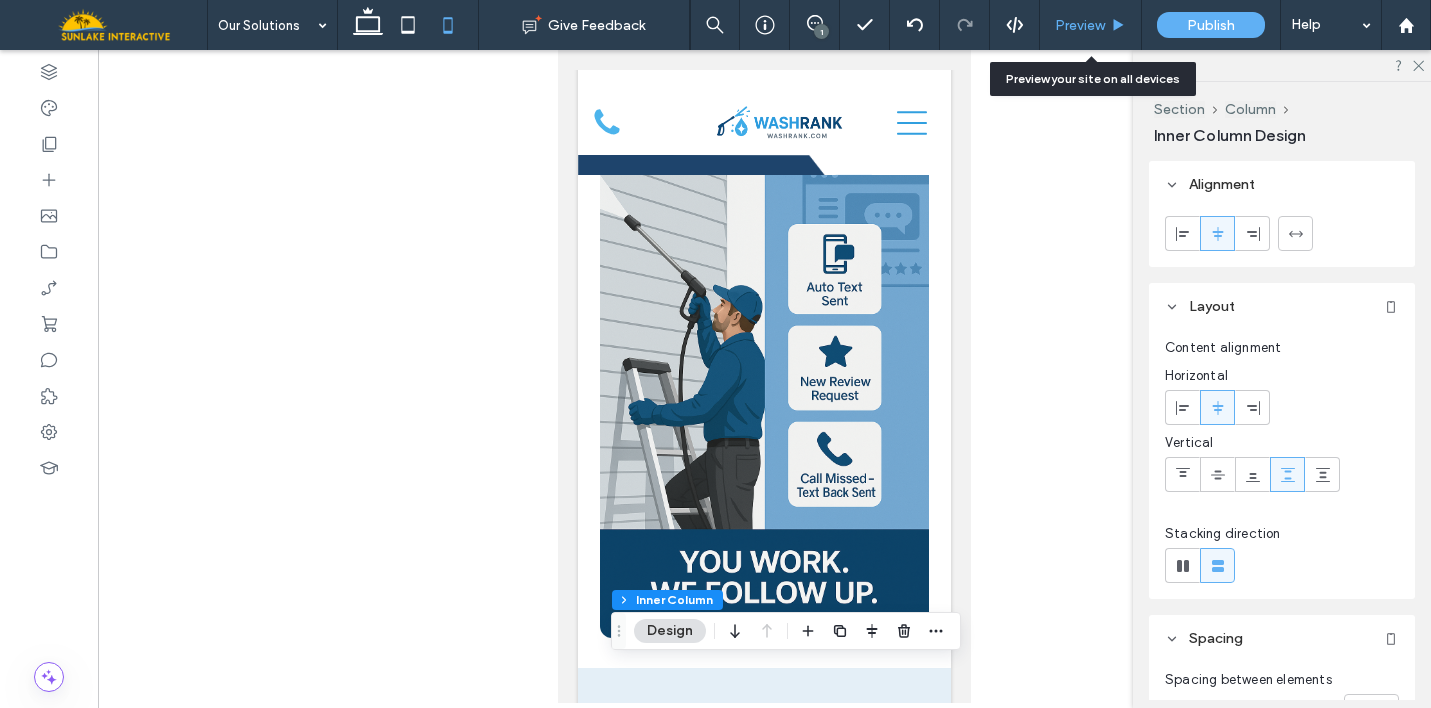 click on "Preview" at bounding box center [1091, 25] 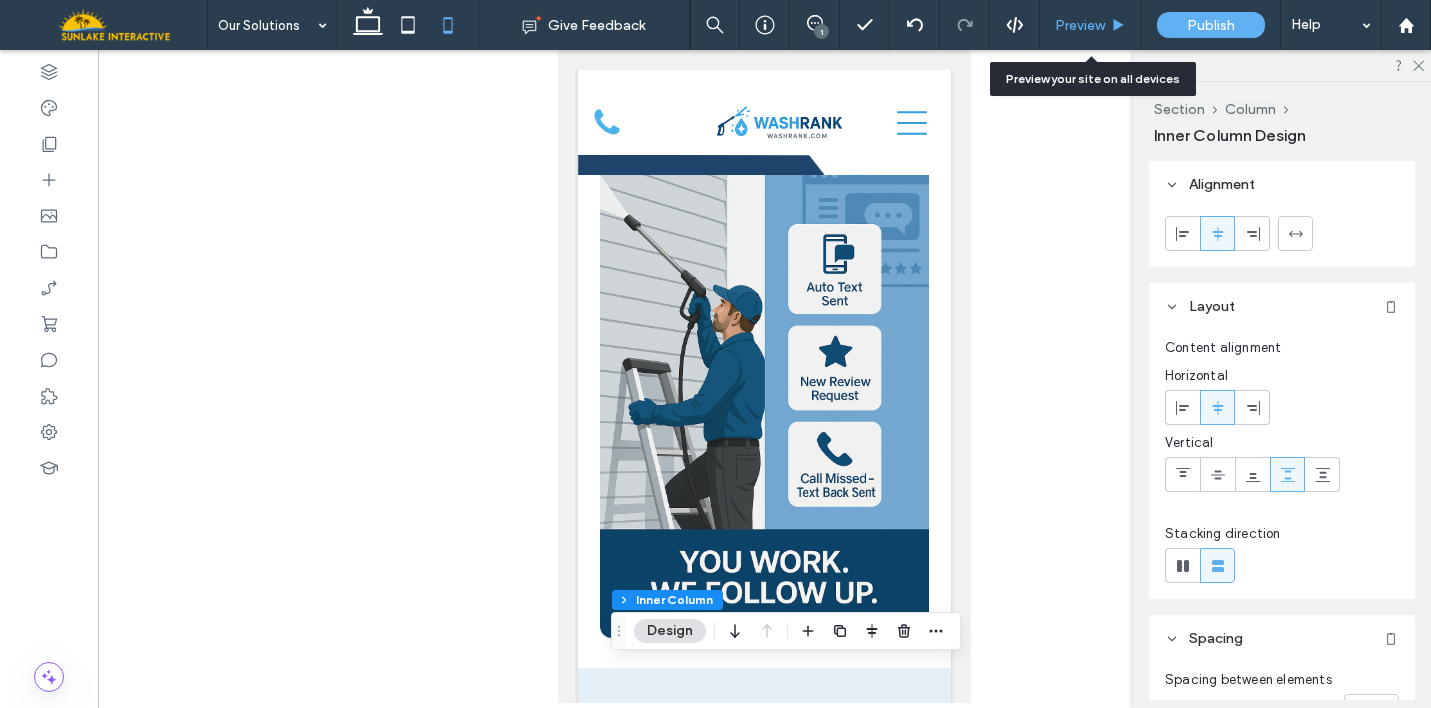 click on "Preview" at bounding box center (1080, 25) 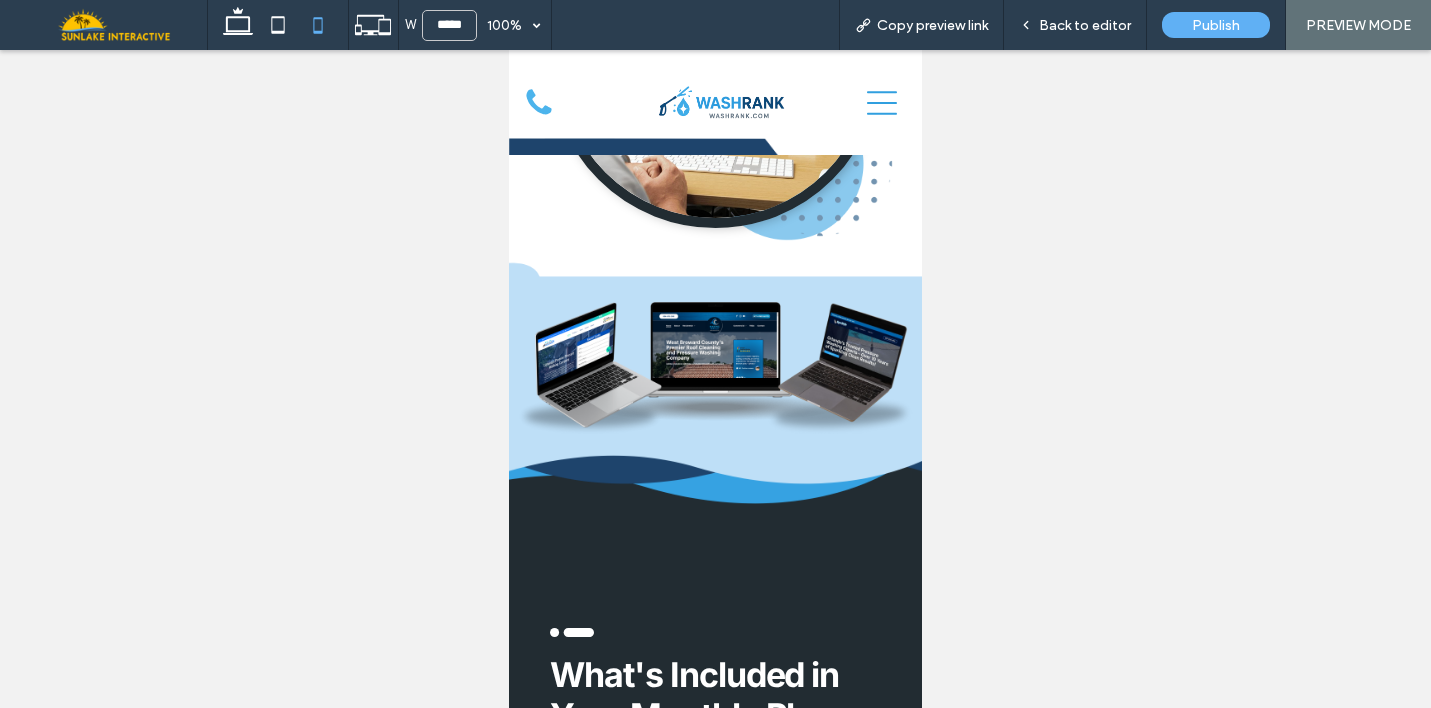 scroll, scrollTop: 712, scrollLeft: 0, axis: vertical 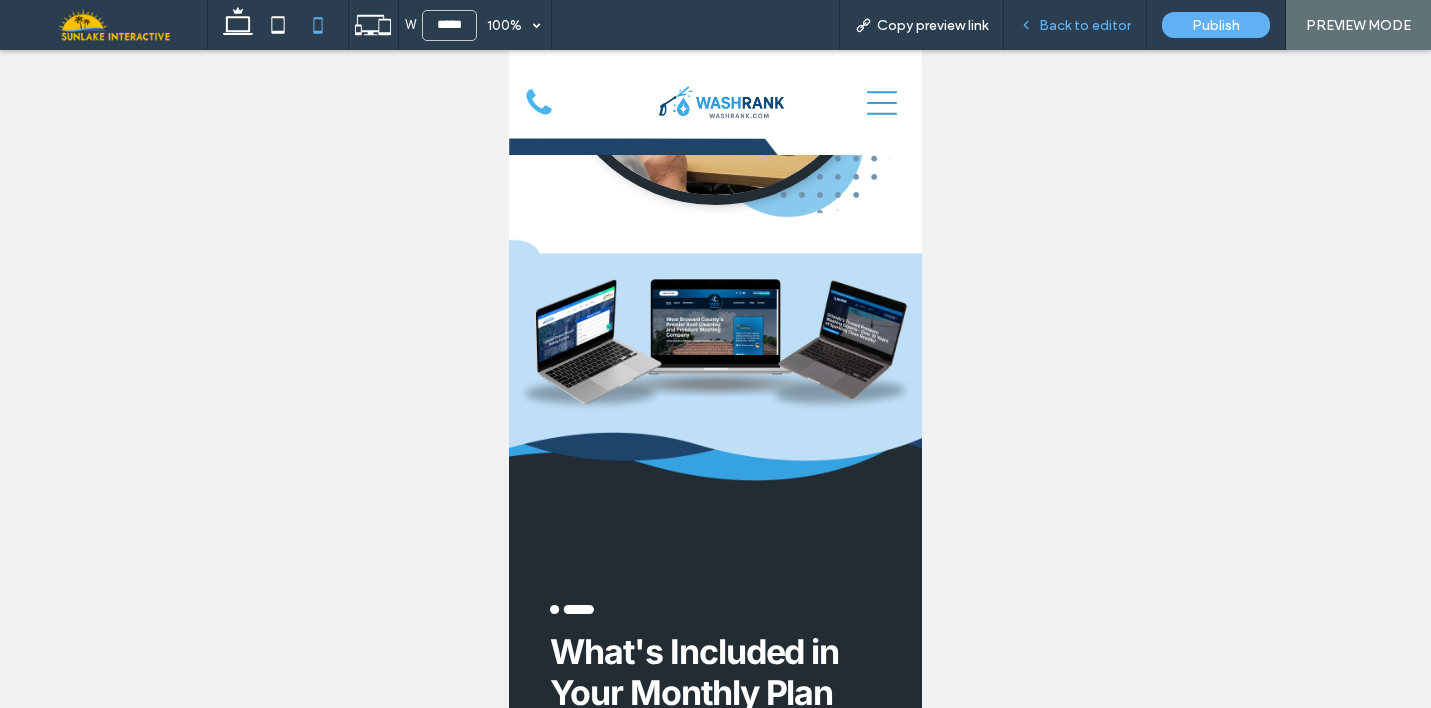 click on "Back to editor" at bounding box center (1085, 25) 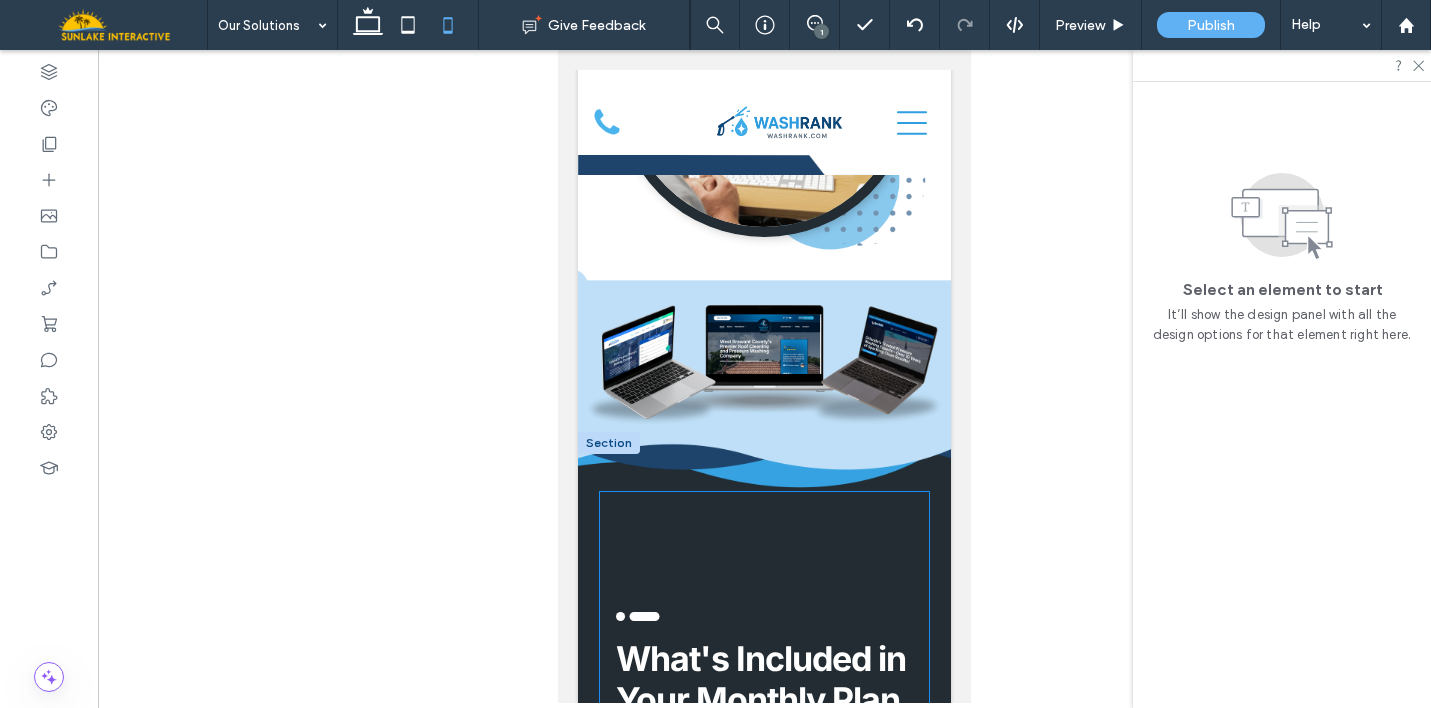 click on ".cls-1-1915212016 {
stroke-width: 0px;
}
What's Included in Your Monthly Plan" at bounding box center (764, 614) 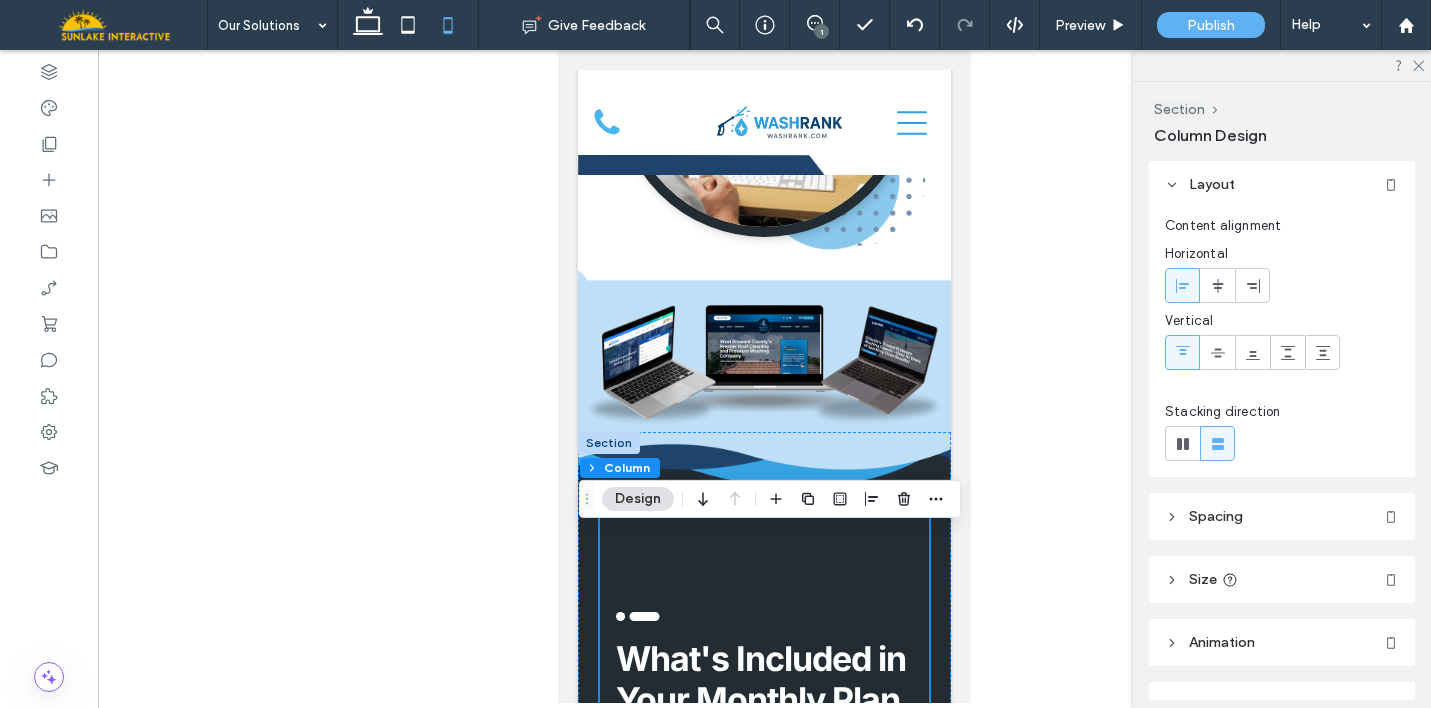 click on ".cls-1-1915212016 {
stroke-width: 0px;
}
What's Included in Your Monthly Plan" at bounding box center (764, 614) 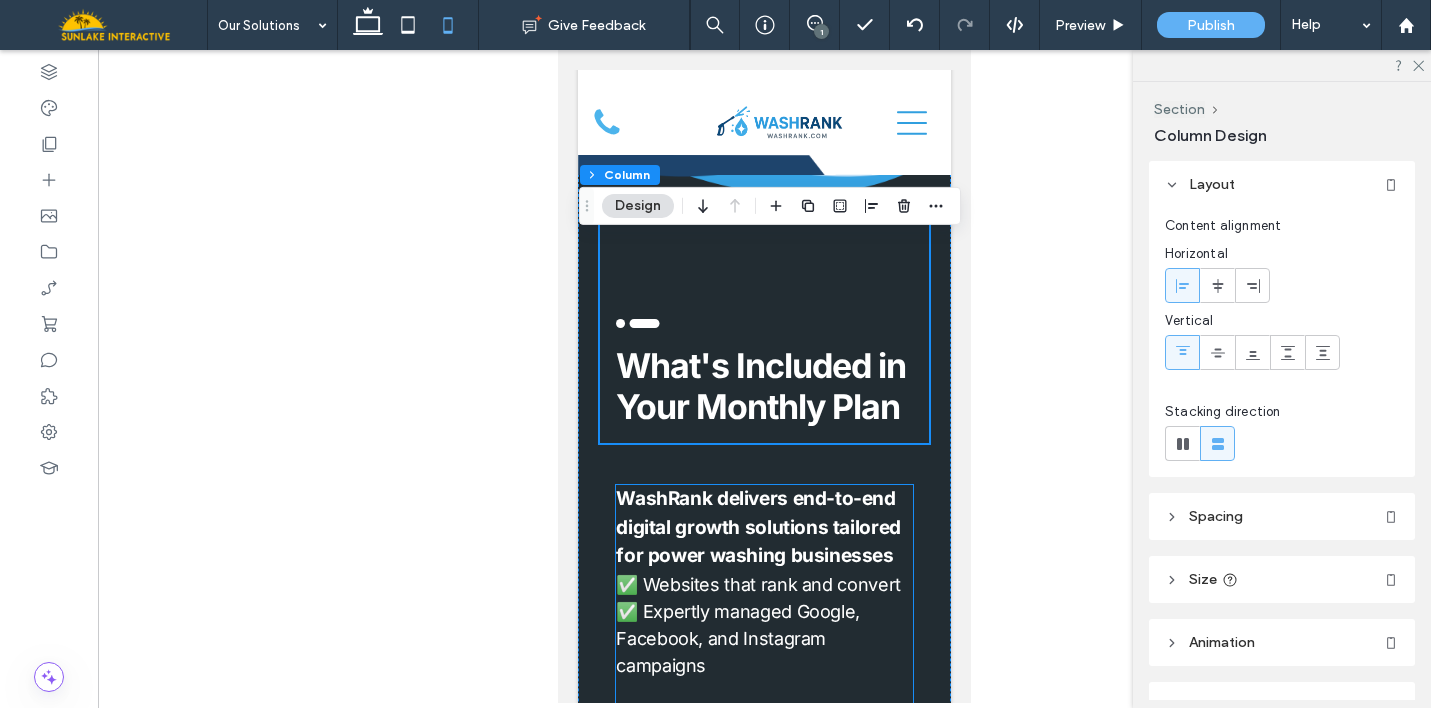 scroll, scrollTop: 1011, scrollLeft: 0, axis: vertical 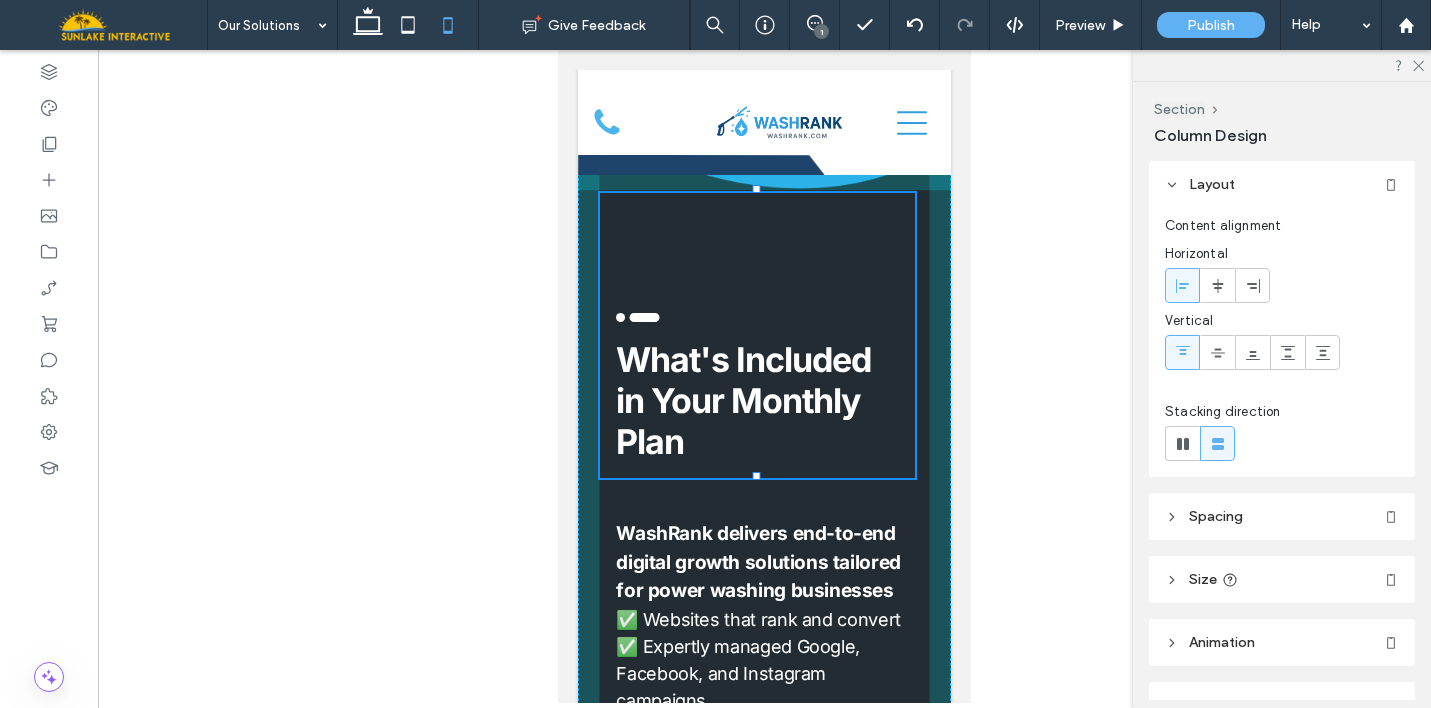 drag, startPoint x: 758, startPoint y: 516, endPoint x: 753, endPoint y: 435, distance: 81.154175 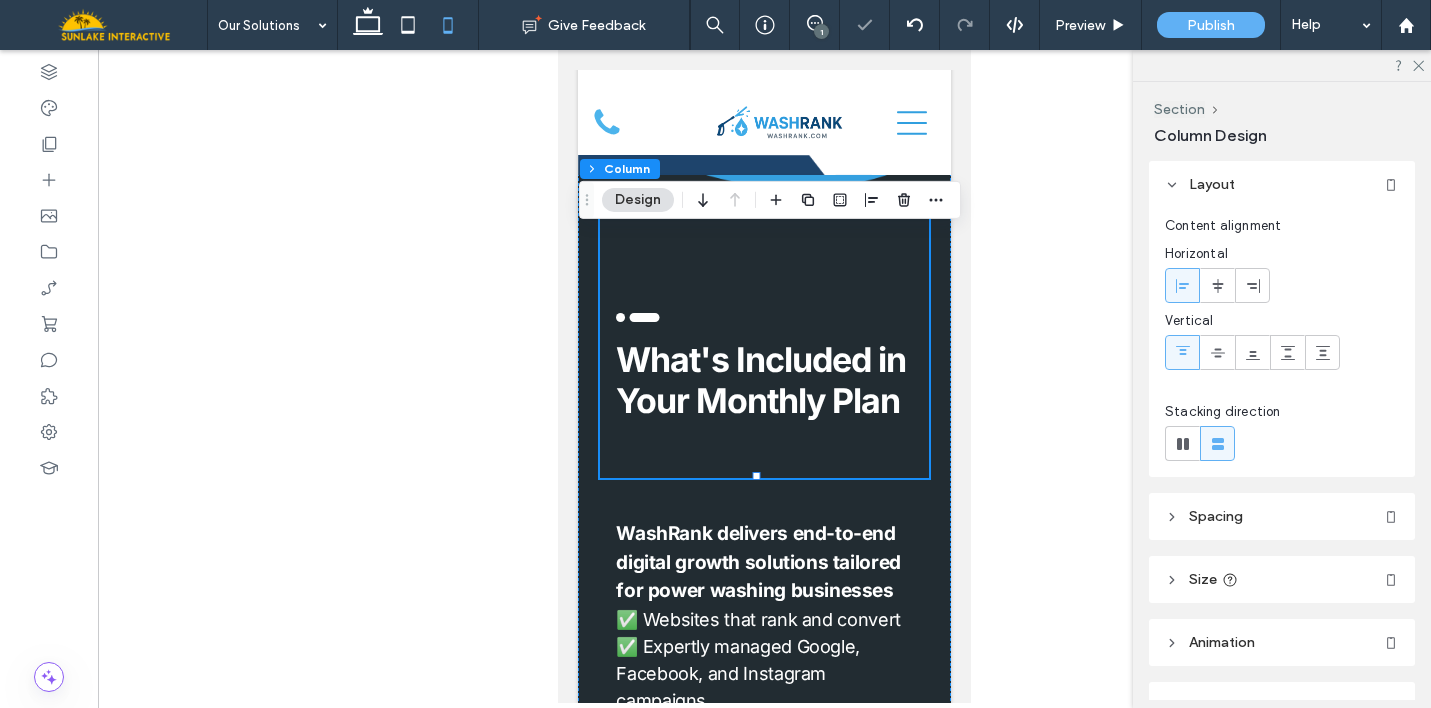 click on ".cls-1-1915212016 {
stroke-width: 0px;
}
What's Included in Your Monthly Plan" at bounding box center [764, 335] 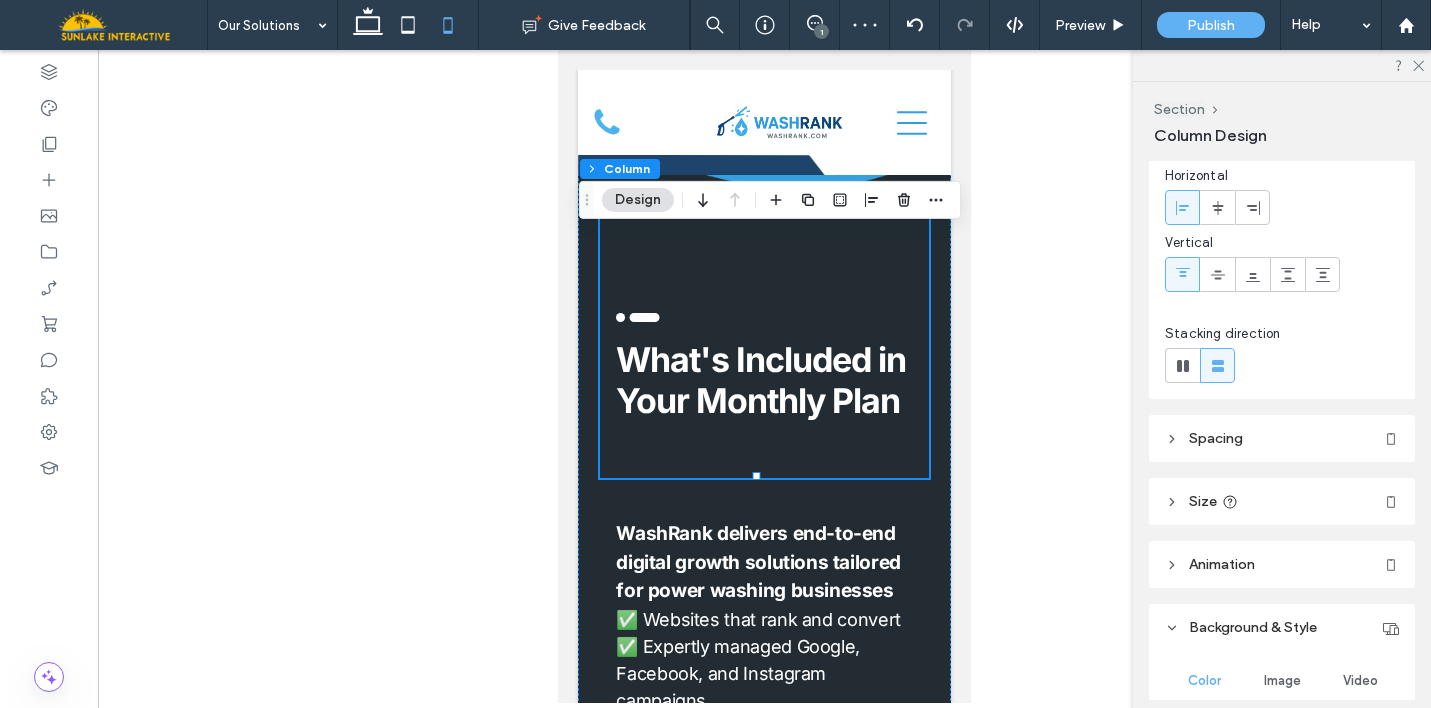 click on "Spacing" at bounding box center [1216, 438] 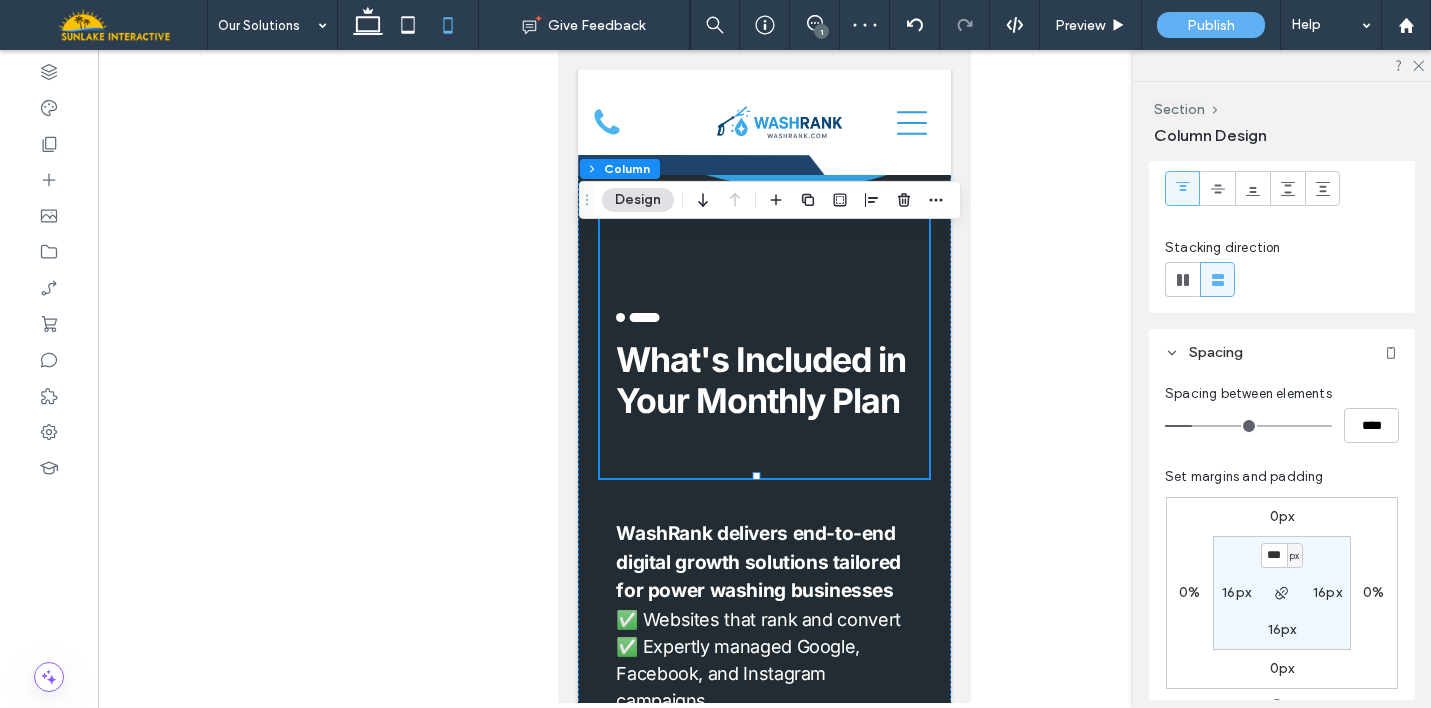 scroll, scrollTop: 175, scrollLeft: 0, axis: vertical 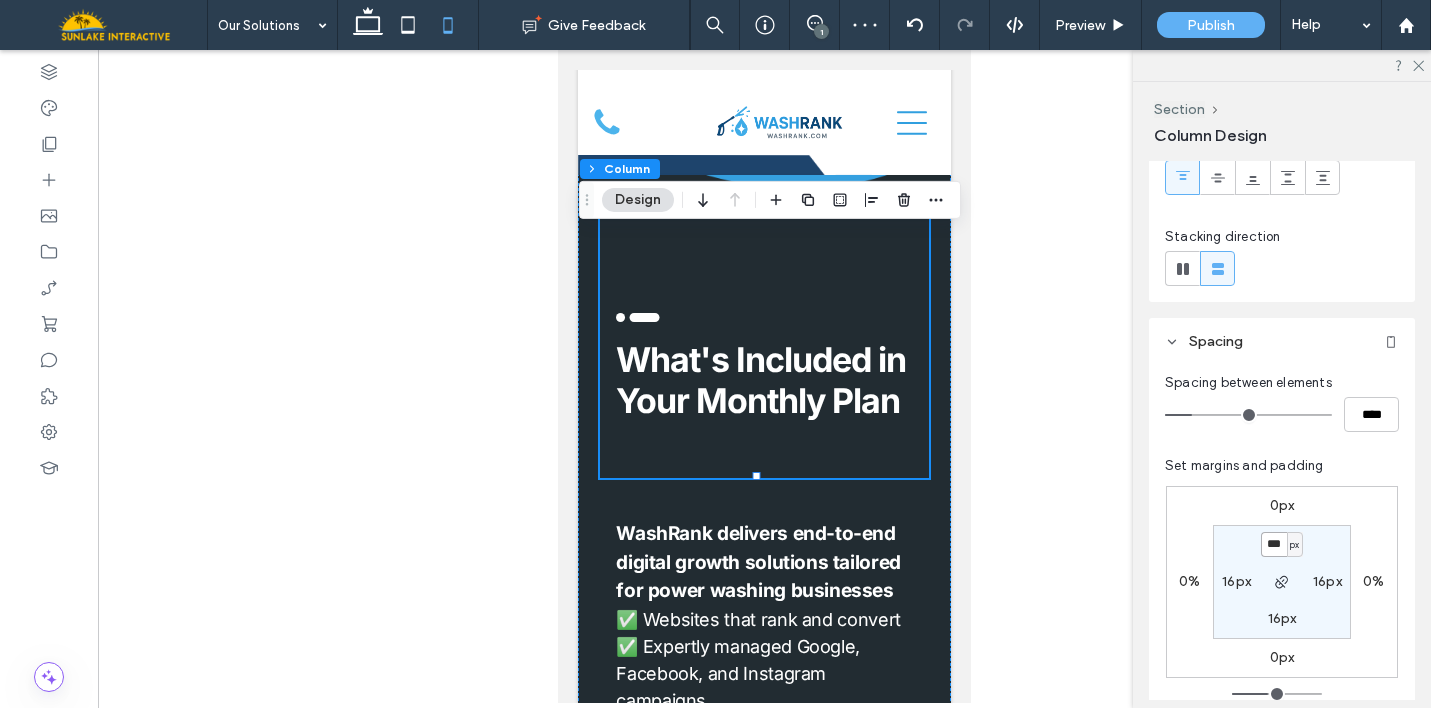 click on "***" at bounding box center (1274, 544) 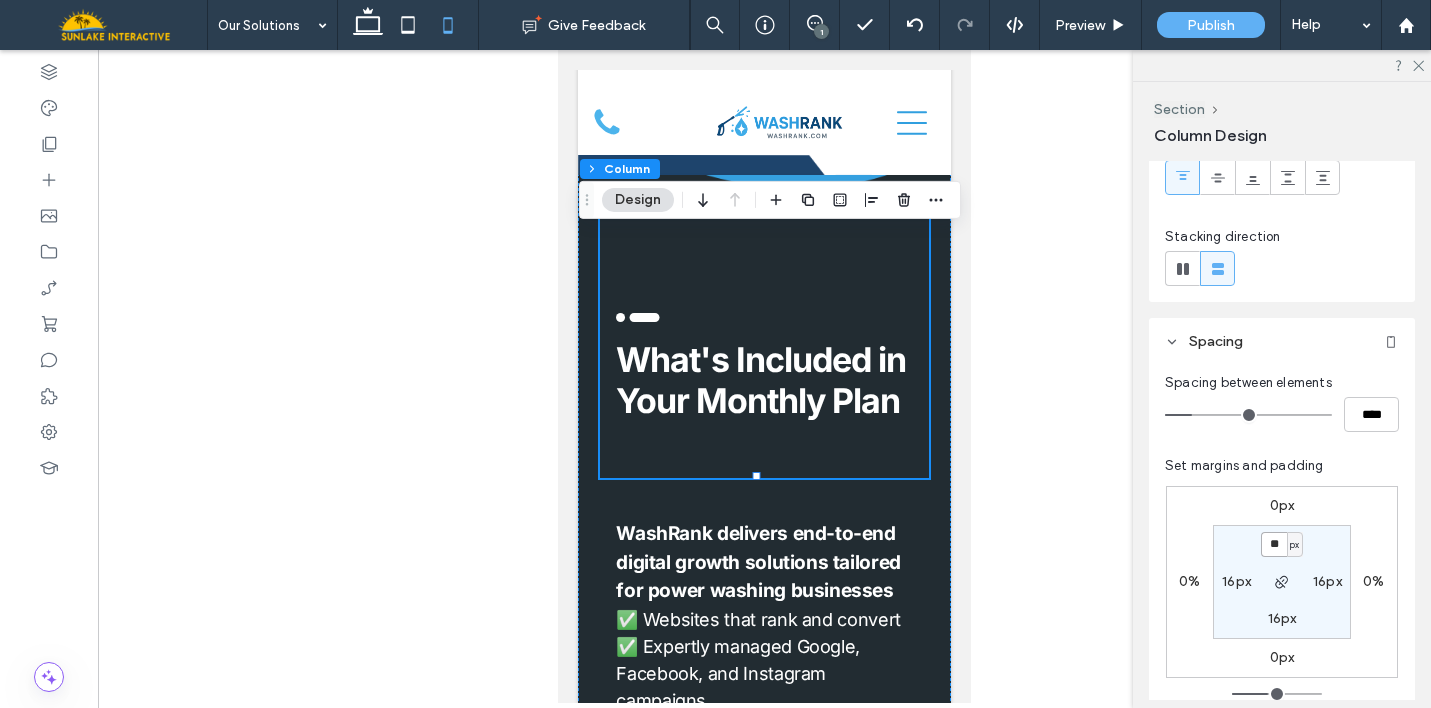 type on "**" 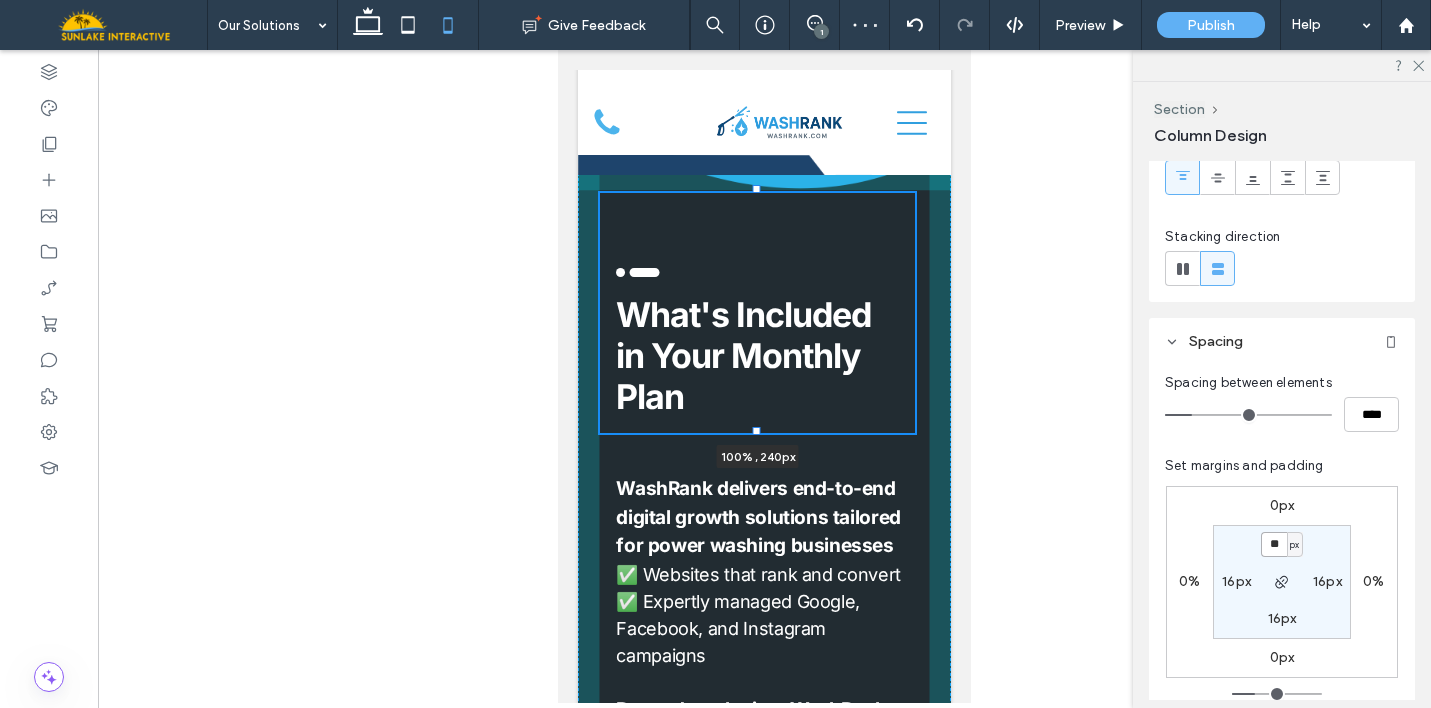 drag, startPoint x: 756, startPoint y: 517, endPoint x: 749, endPoint y: 447, distance: 70.34913 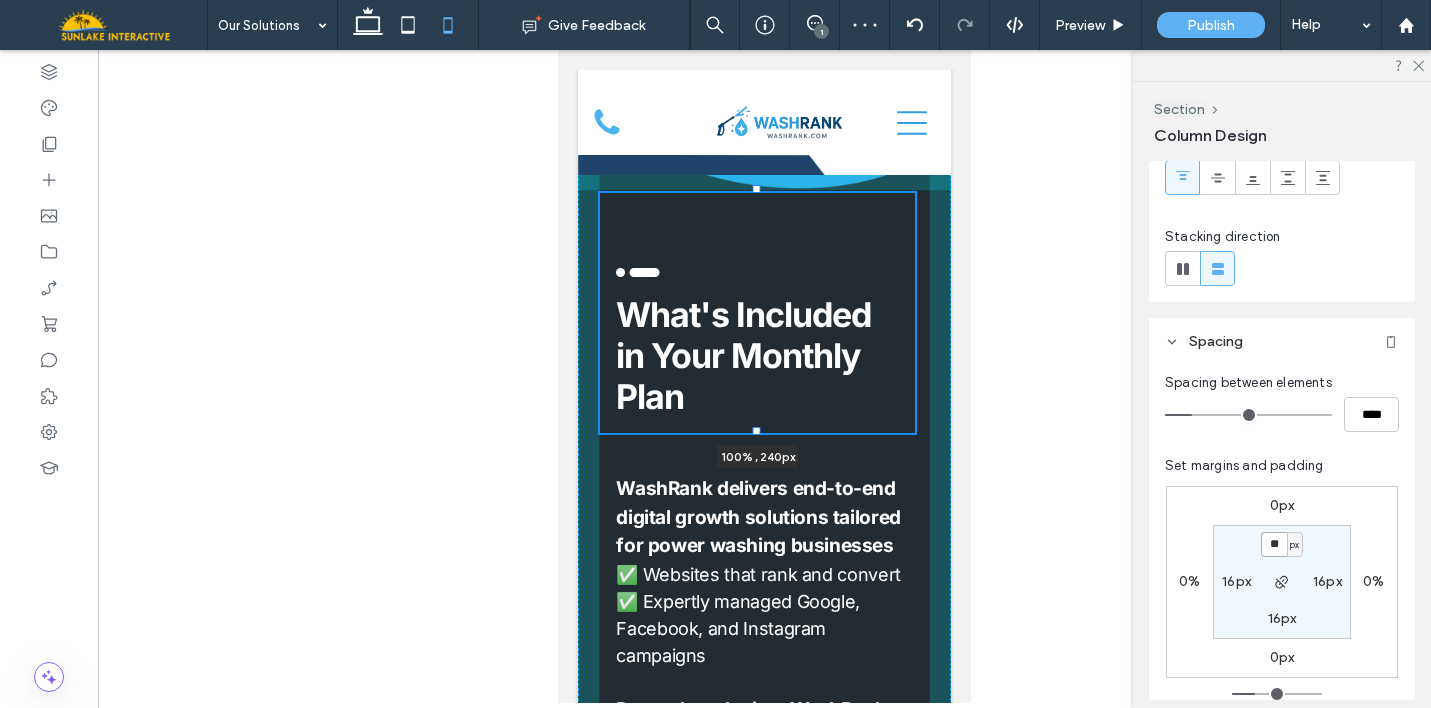 click on ".cls-1-1915212016 {
stroke-width: 0px;
}
What's Included in Your Monthly Plan
100% , 240px
WashRank delivers end-to-end digital growth solutions tailored for power washing businesses ✅ Websites that rank and convert ✅ Expertly managed Google, Facebook, and Instagram campaigns Beyond marketing, WashRank streamlines operations with ✅ CRM automation and Review collection tools ✅ Virtual receptionist setup ✅ Bookkeeping referrals ✅ Business coaching, and strategic consulting to support growth" at bounding box center (764, 592) 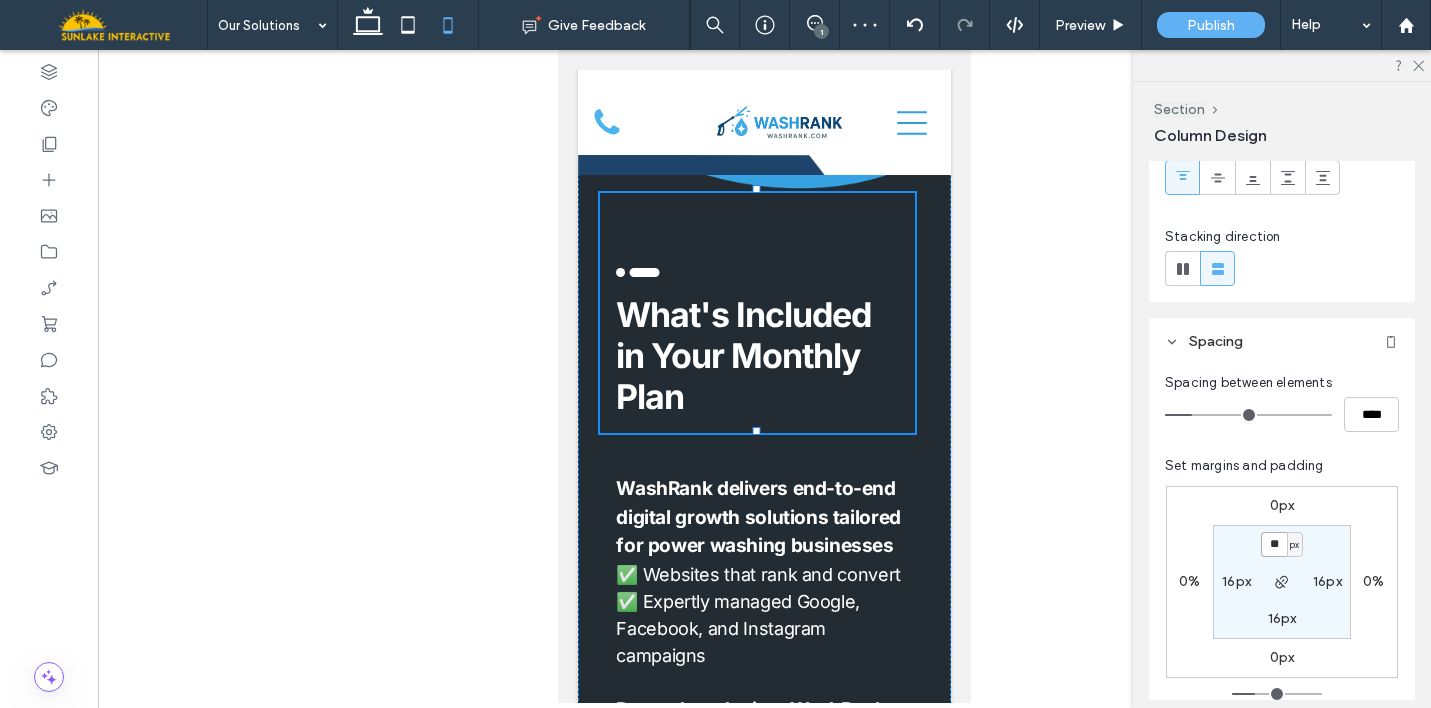 type on "***" 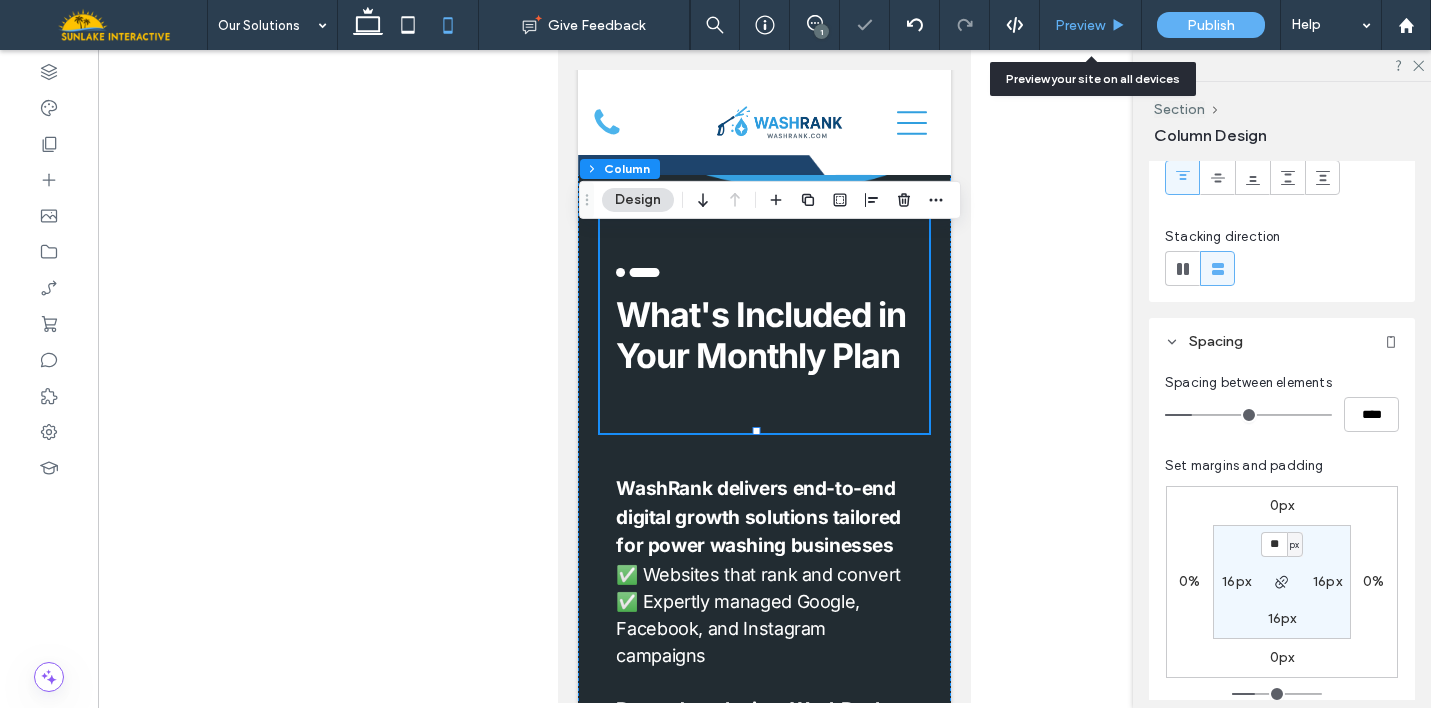click on "Preview" at bounding box center [1080, 25] 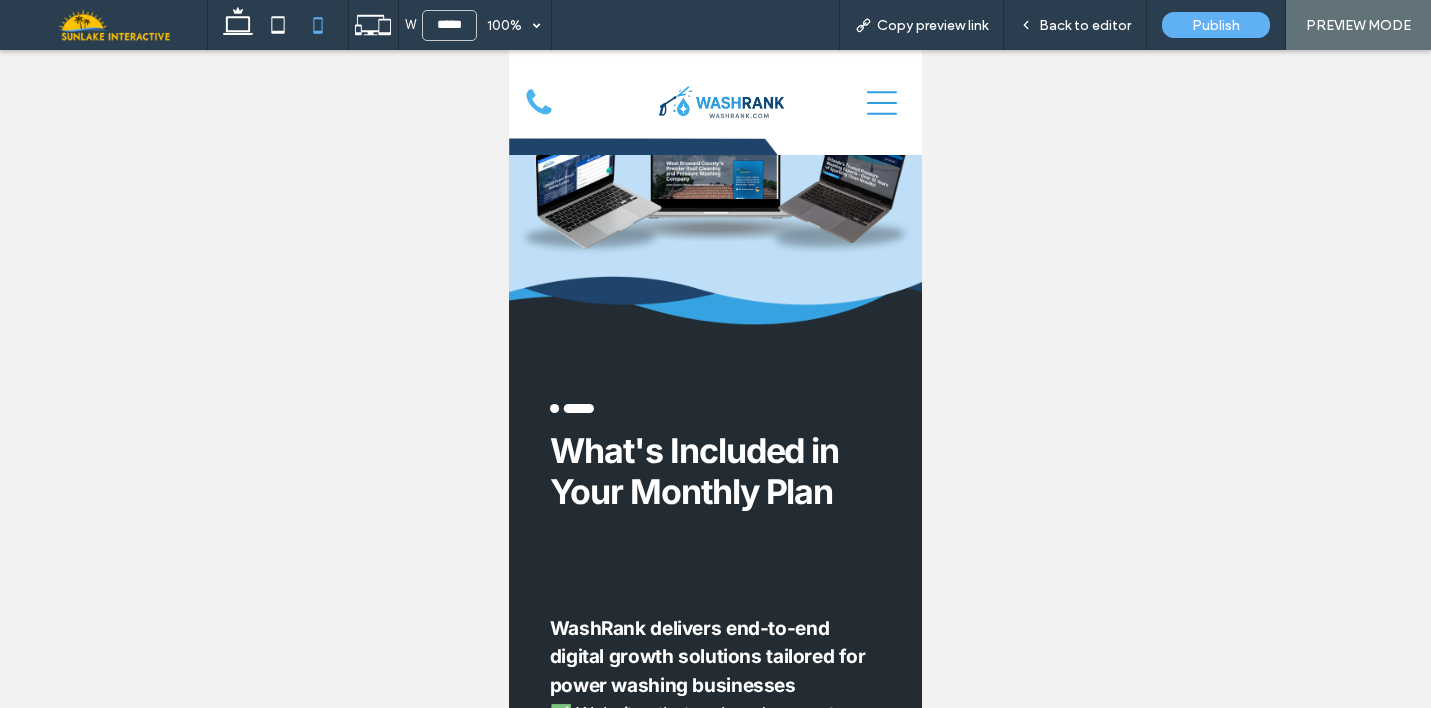 scroll, scrollTop: 866, scrollLeft: 0, axis: vertical 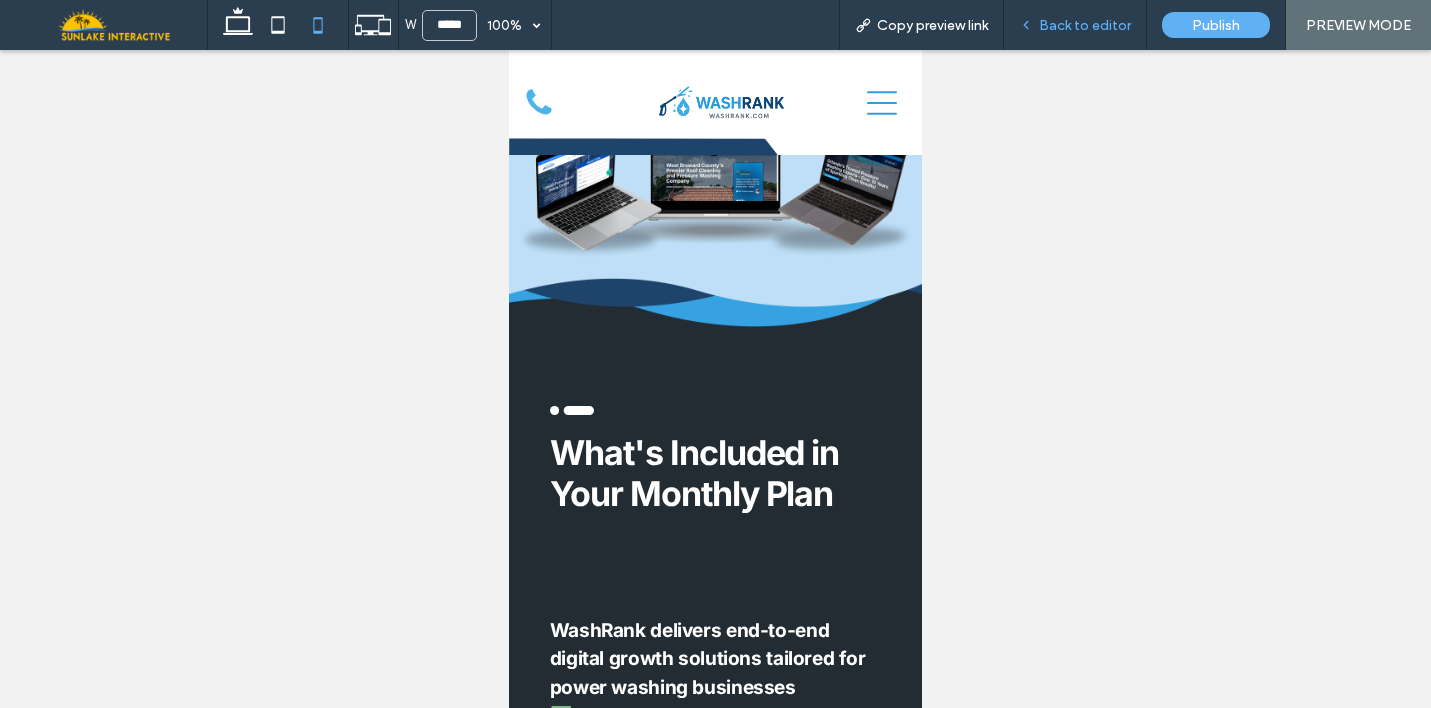 click on "Back to editor" at bounding box center (1085, 25) 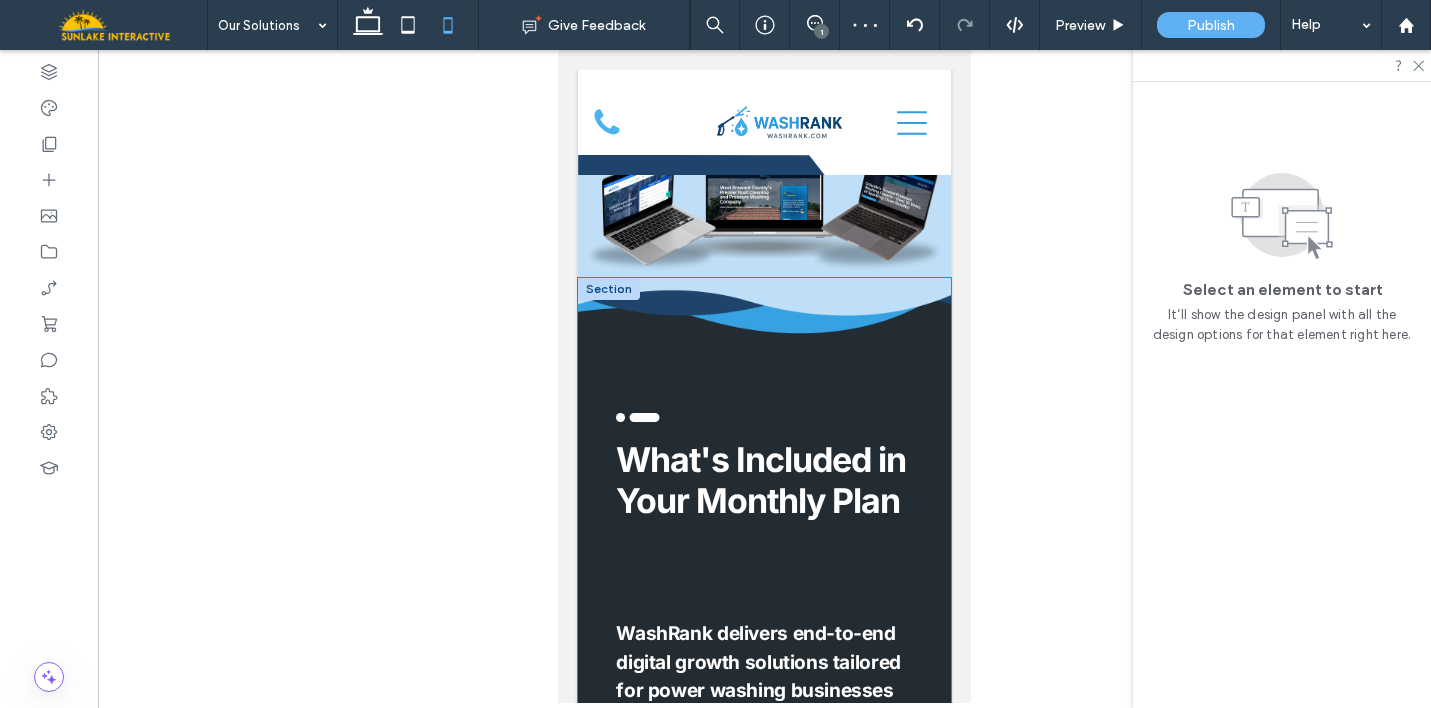 click on ".cls-1-1915212016 {
stroke-width: 0px;
}
What's Included in Your Monthly Plan
WashRank delivers end-to-end digital growth solutions tailored for power washing businesses ✅ Websites that rank and convert ✅ Expertly managed Google, Facebook, and Instagram campaigns Beyond marketing, WashRank streamlines operations with ✅ CRM automation and Review collection tools ✅ Virtual receptionist setup ✅ Bookkeeping referrals ✅ Business coaching, and strategic consulting to support growth" at bounding box center (764, 737) 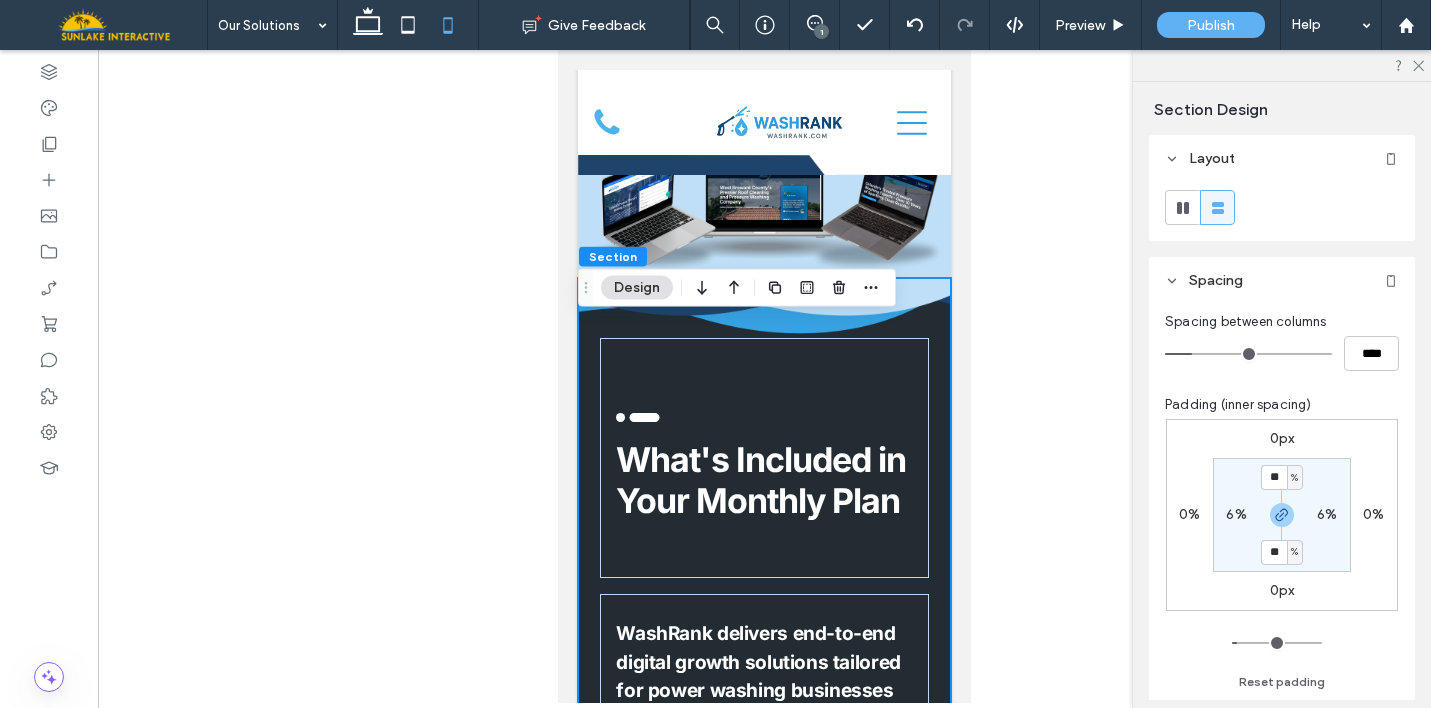 type on "**" 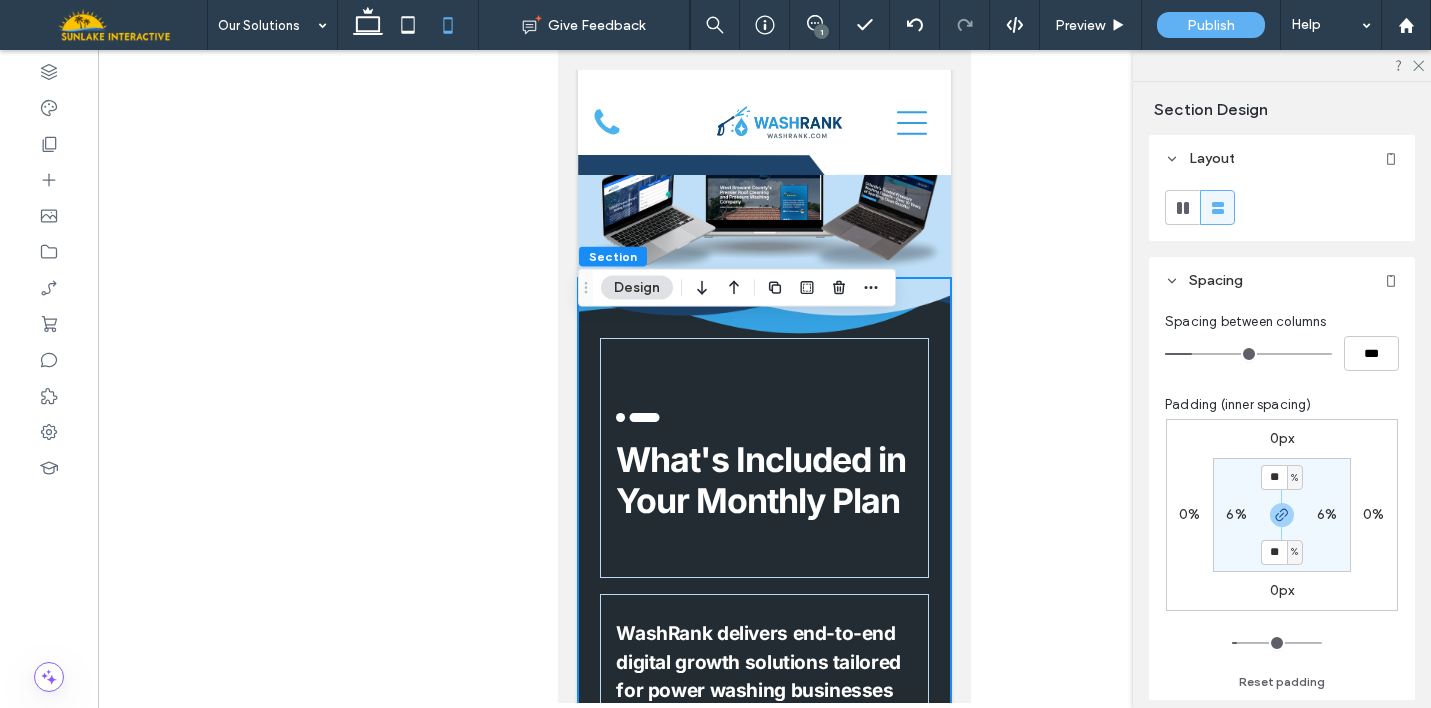 type on "*" 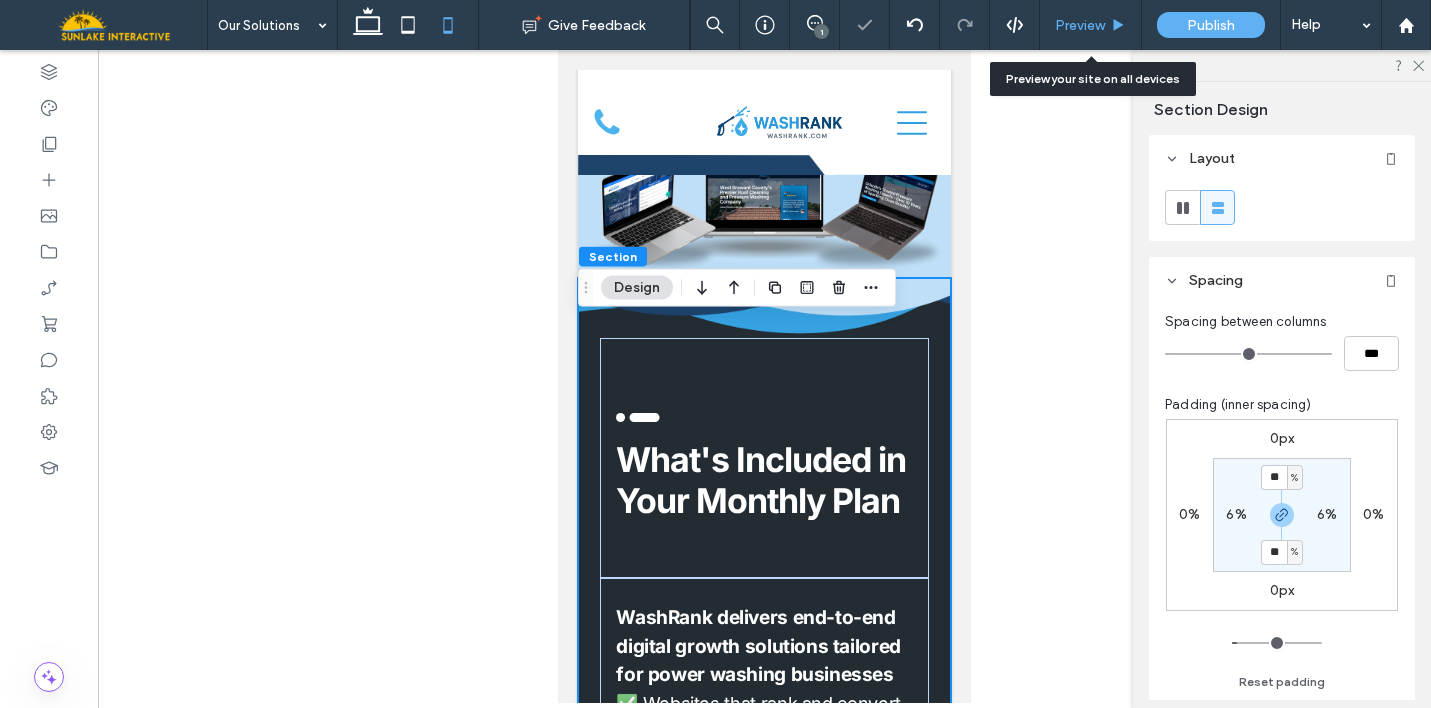 click 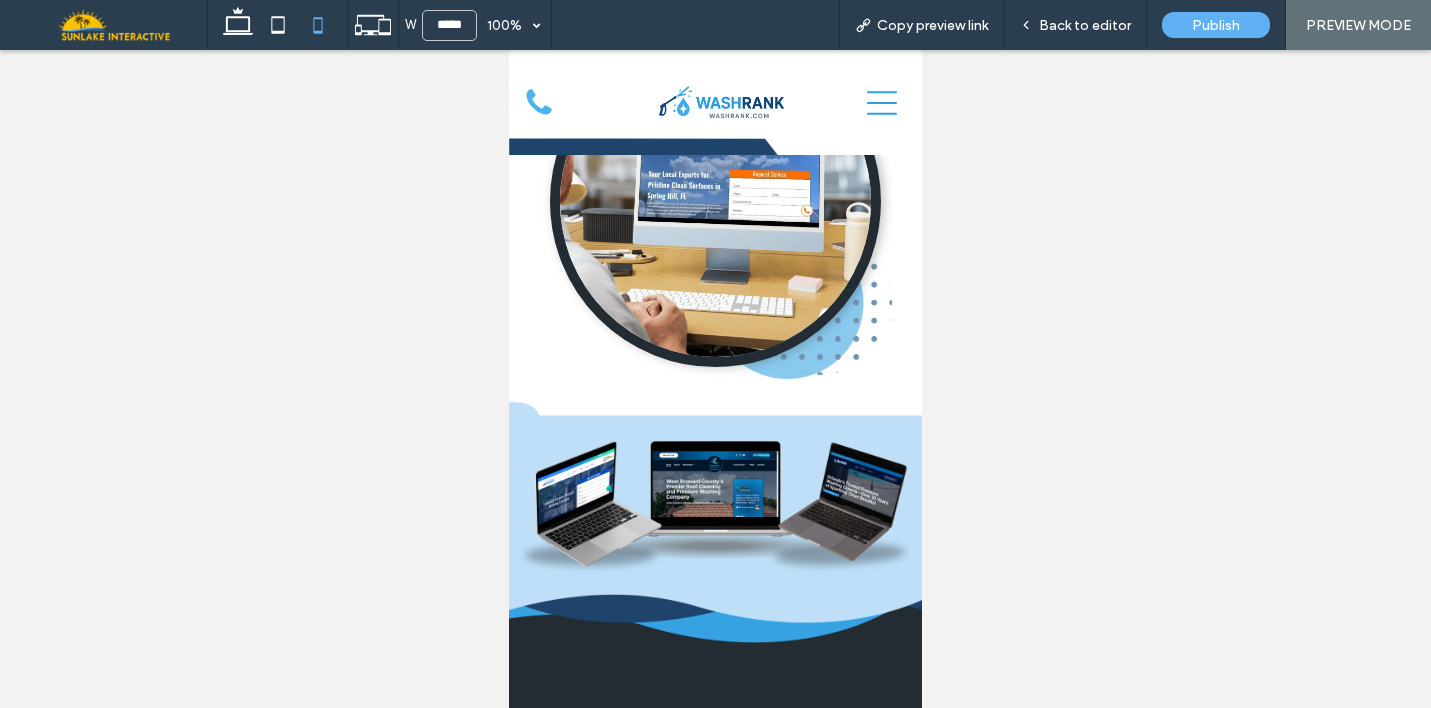 scroll, scrollTop: 556, scrollLeft: 0, axis: vertical 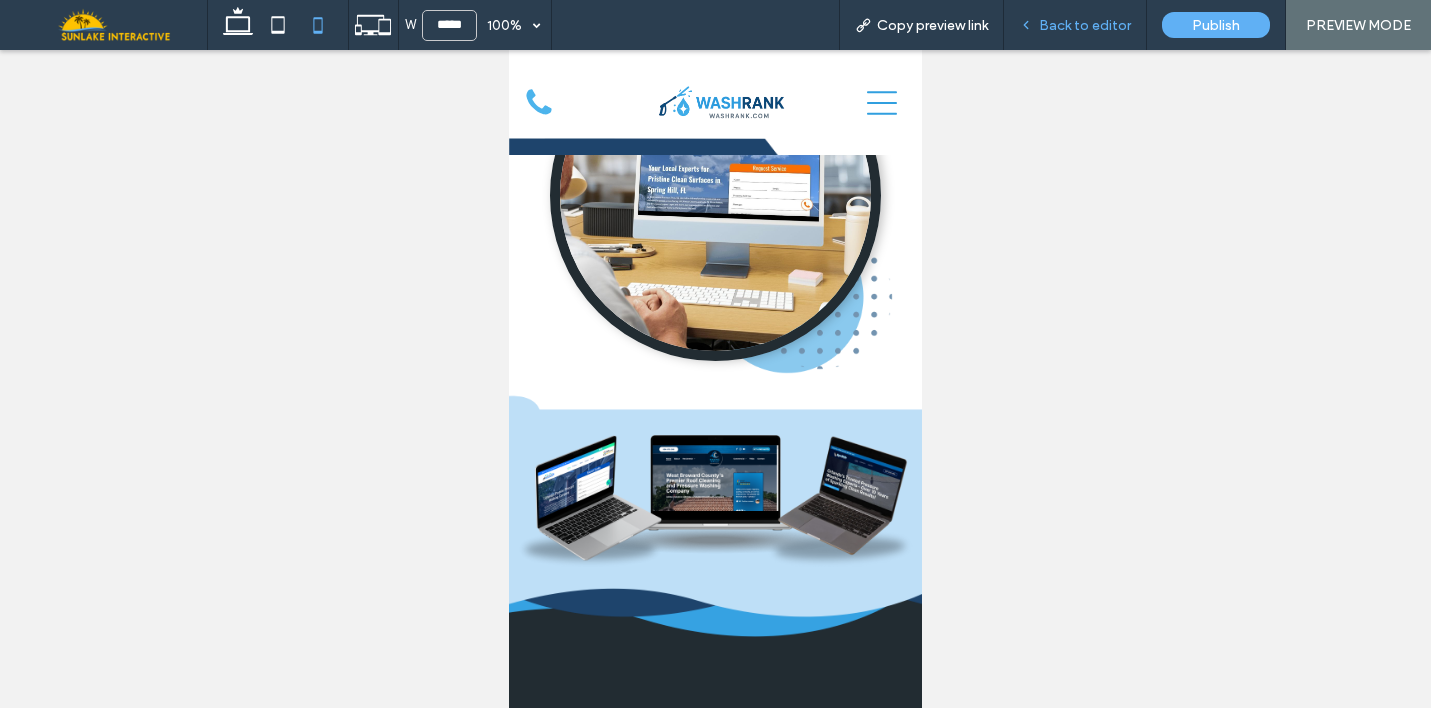 click on "Back to editor" at bounding box center (1085, 25) 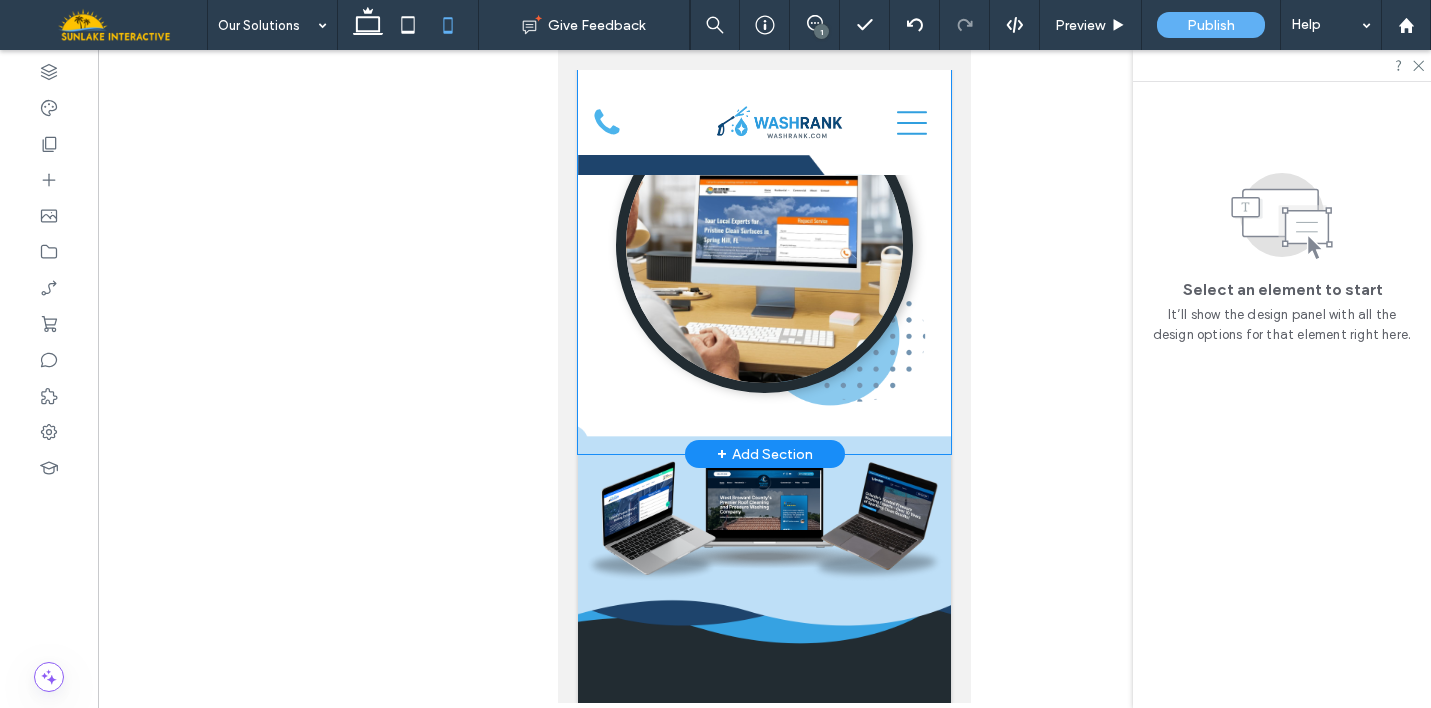 click on "Everything You Need to Grow — All in One Place
The WashRank Growth System
One Plan. One Partner. Real Results." at bounding box center [764, 36] 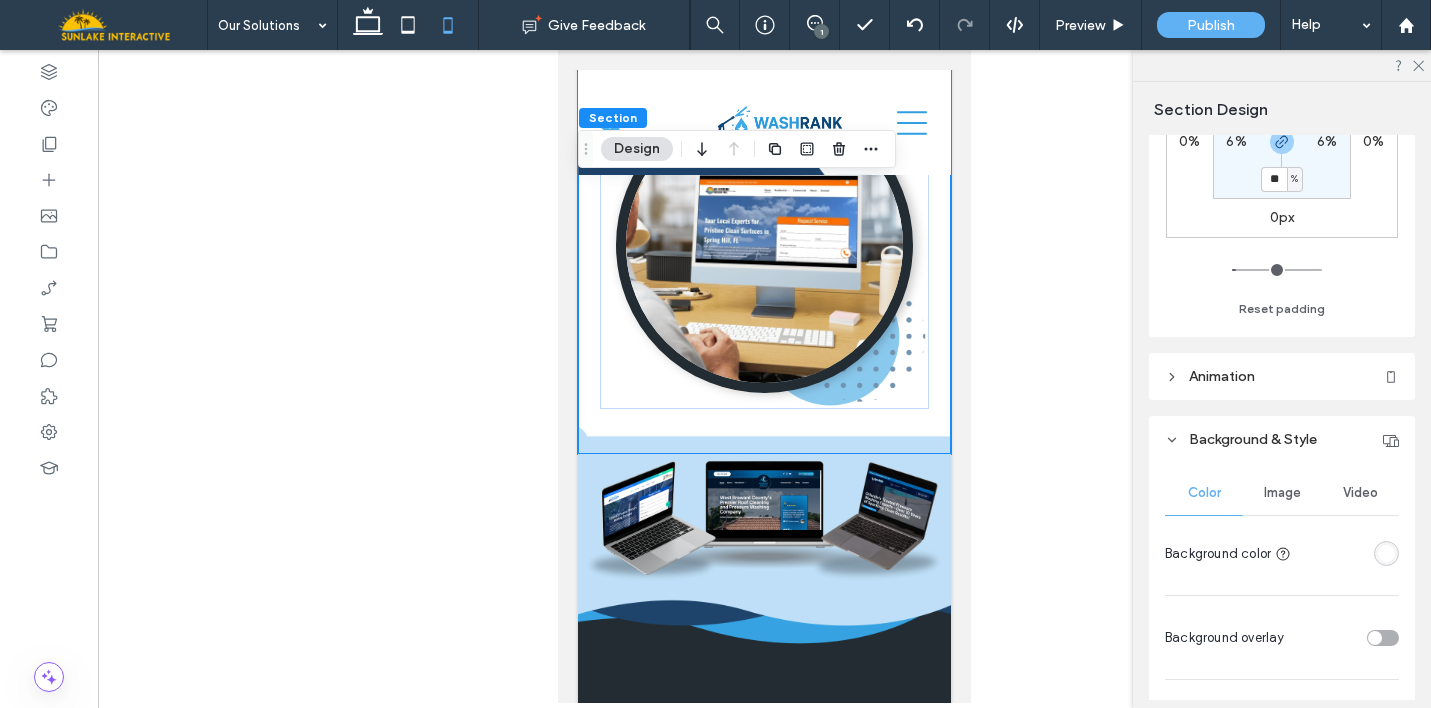 click on "Image" at bounding box center (1282, 493) 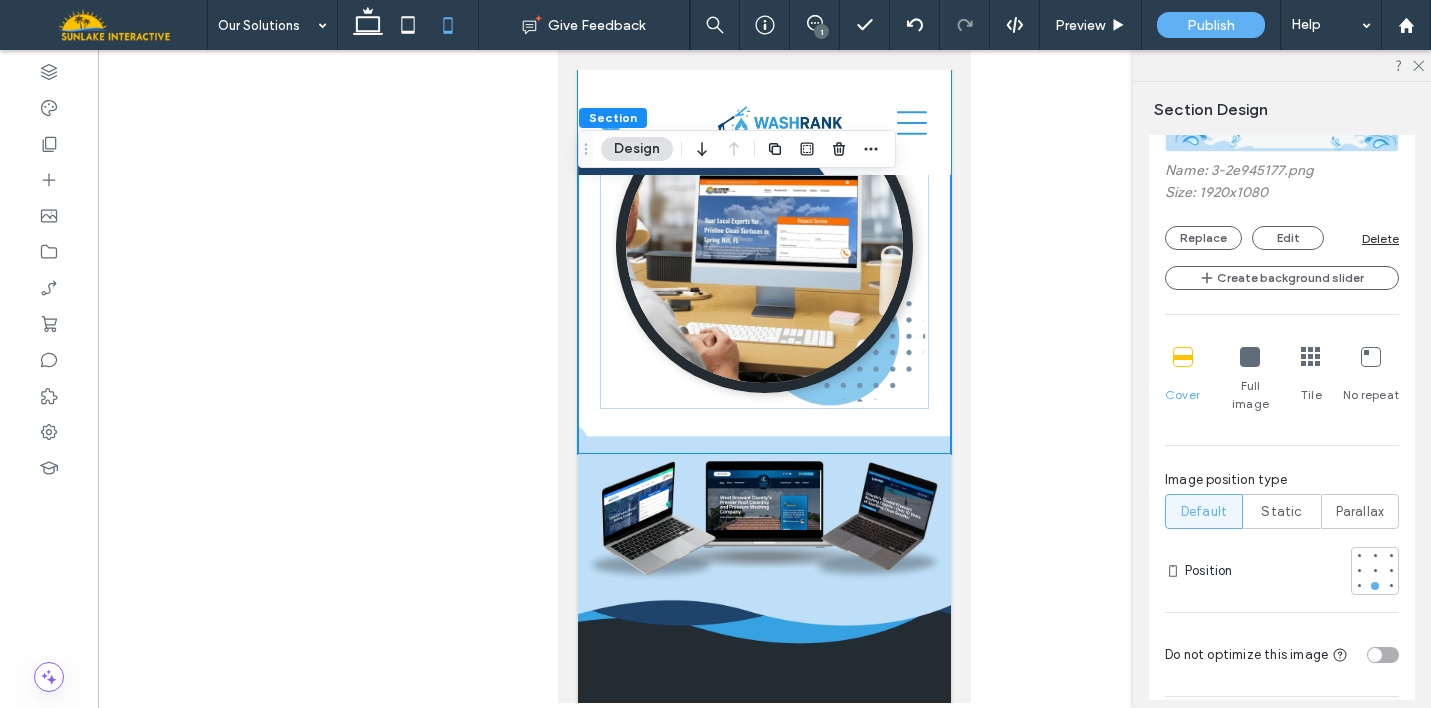 scroll, scrollTop: 914, scrollLeft: 0, axis: vertical 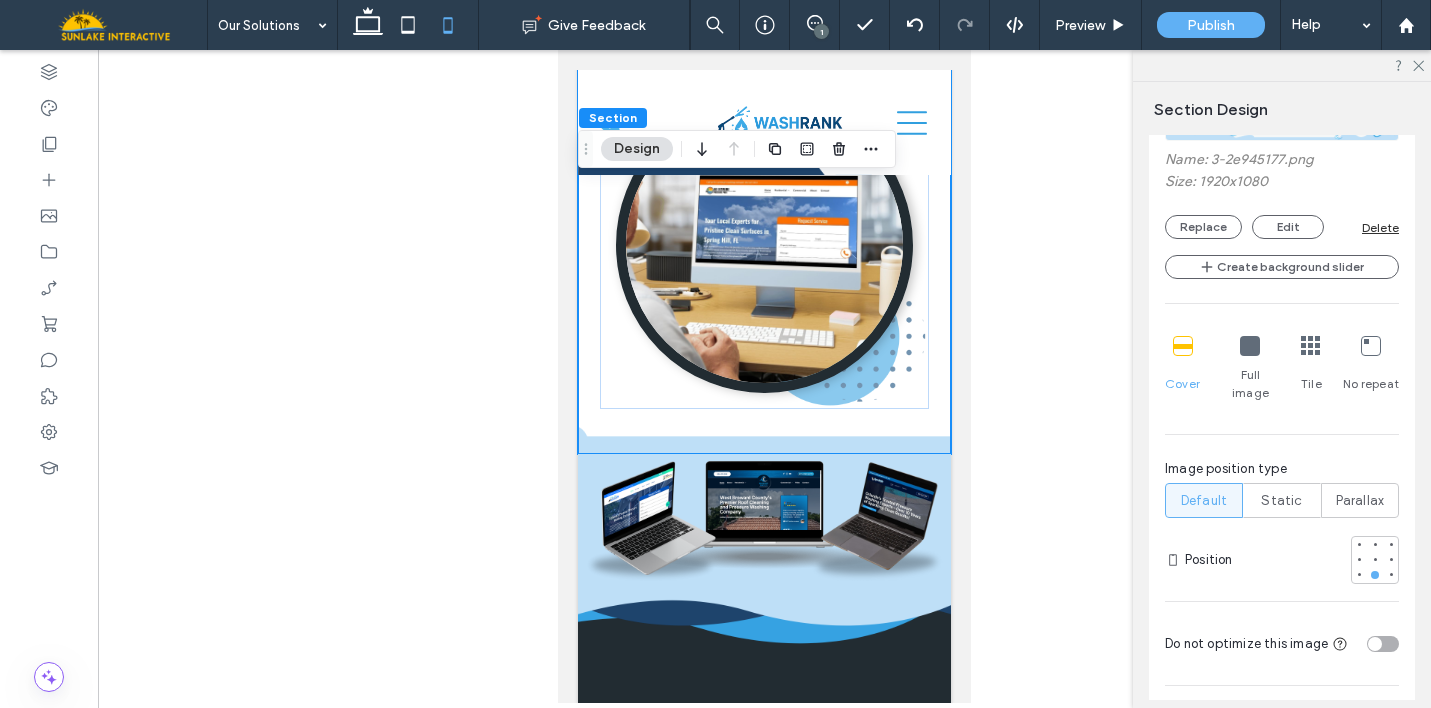 click on "Full image" at bounding box center [1250, 369] 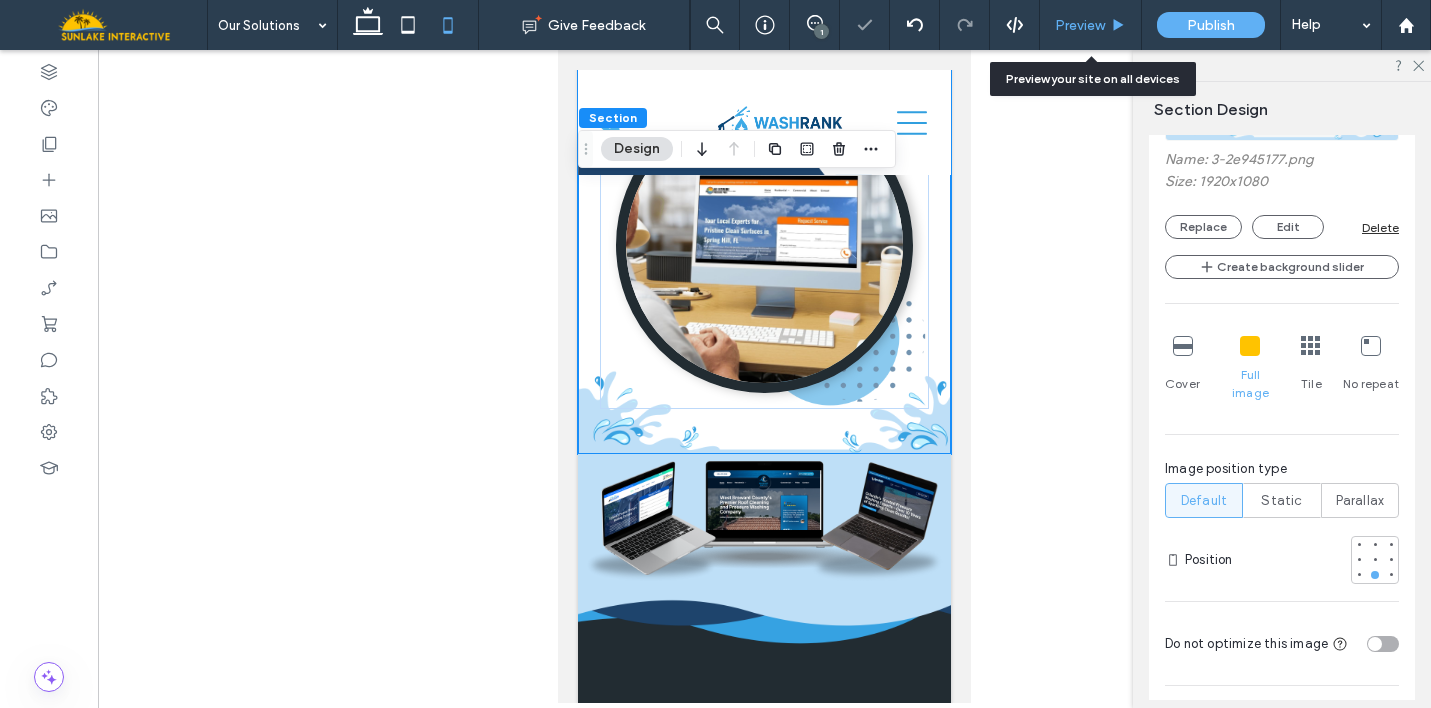 click on "Preview" at bounding box center [1080, 25] 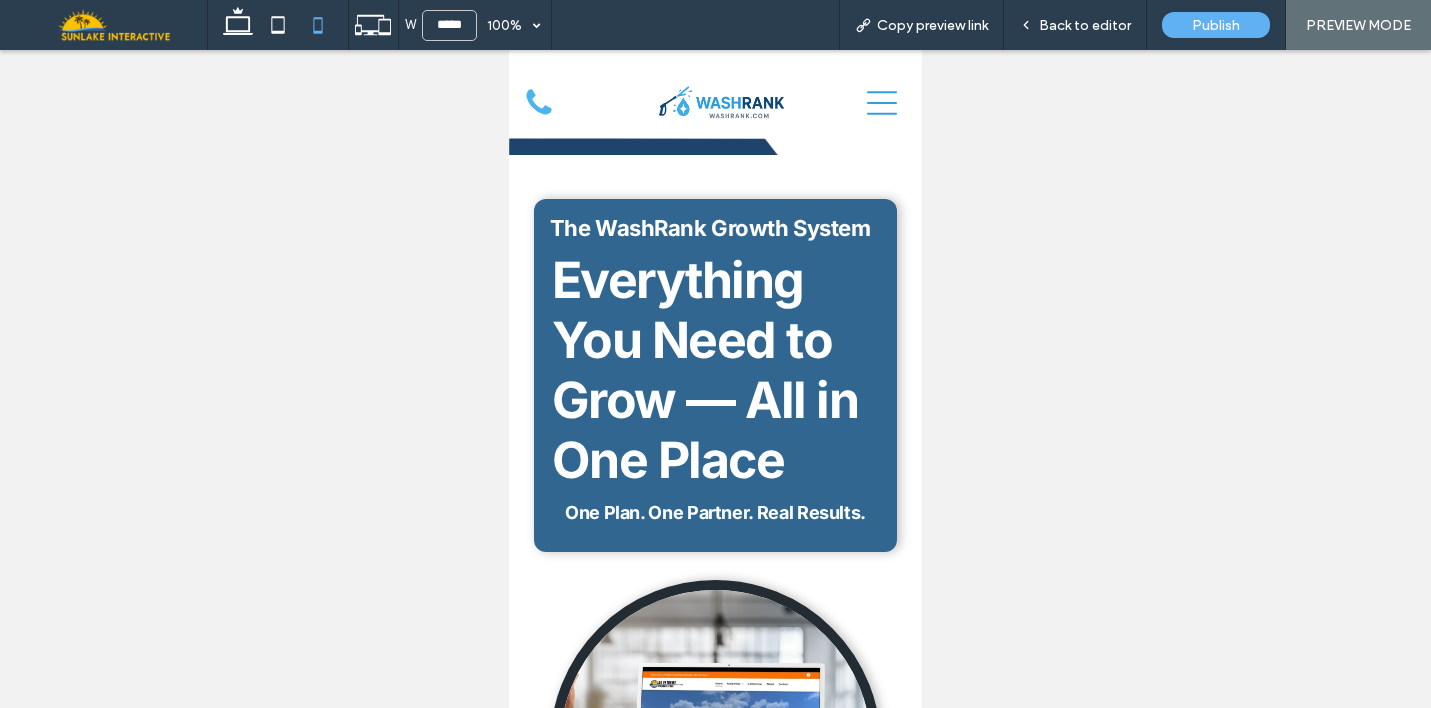 scroll, scrollTop: 0, scrollLeft: 0, axis: both 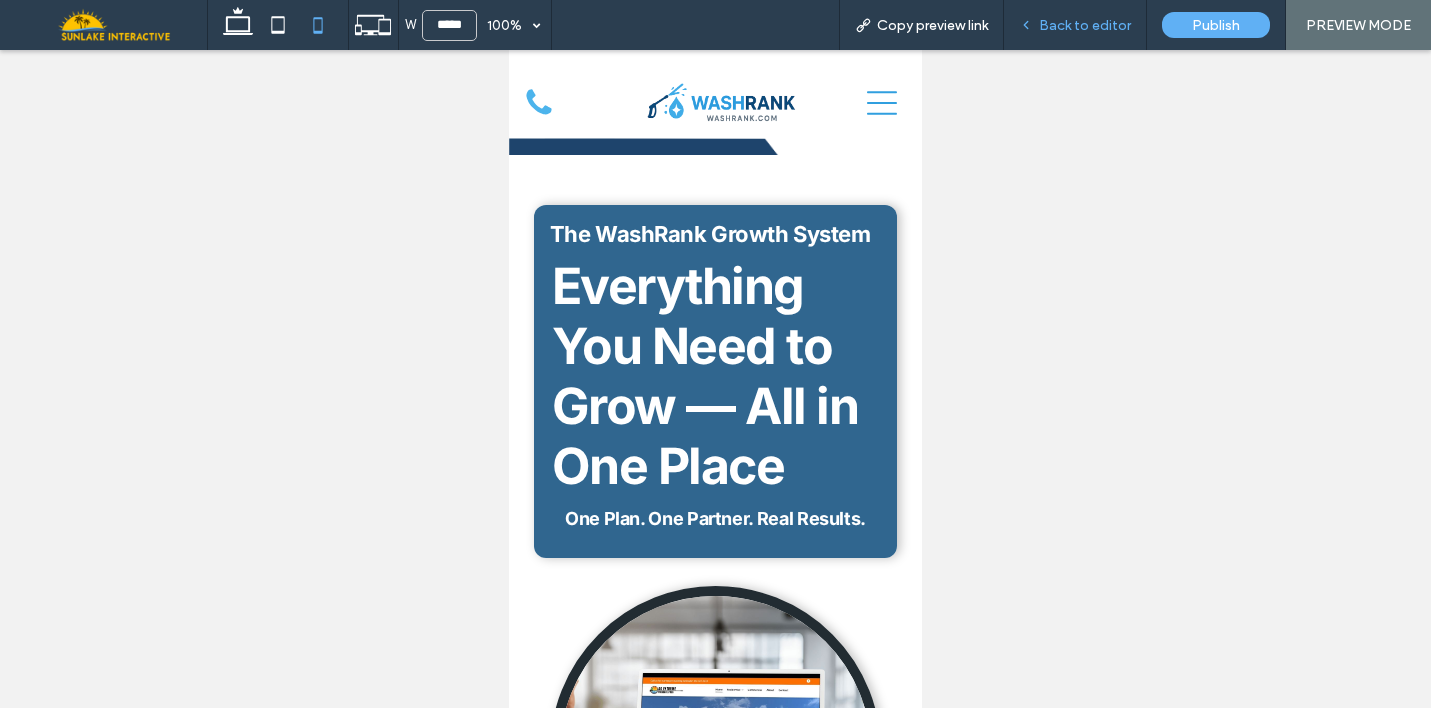 click on "Back to editor" at bounding box center (1075, 25) 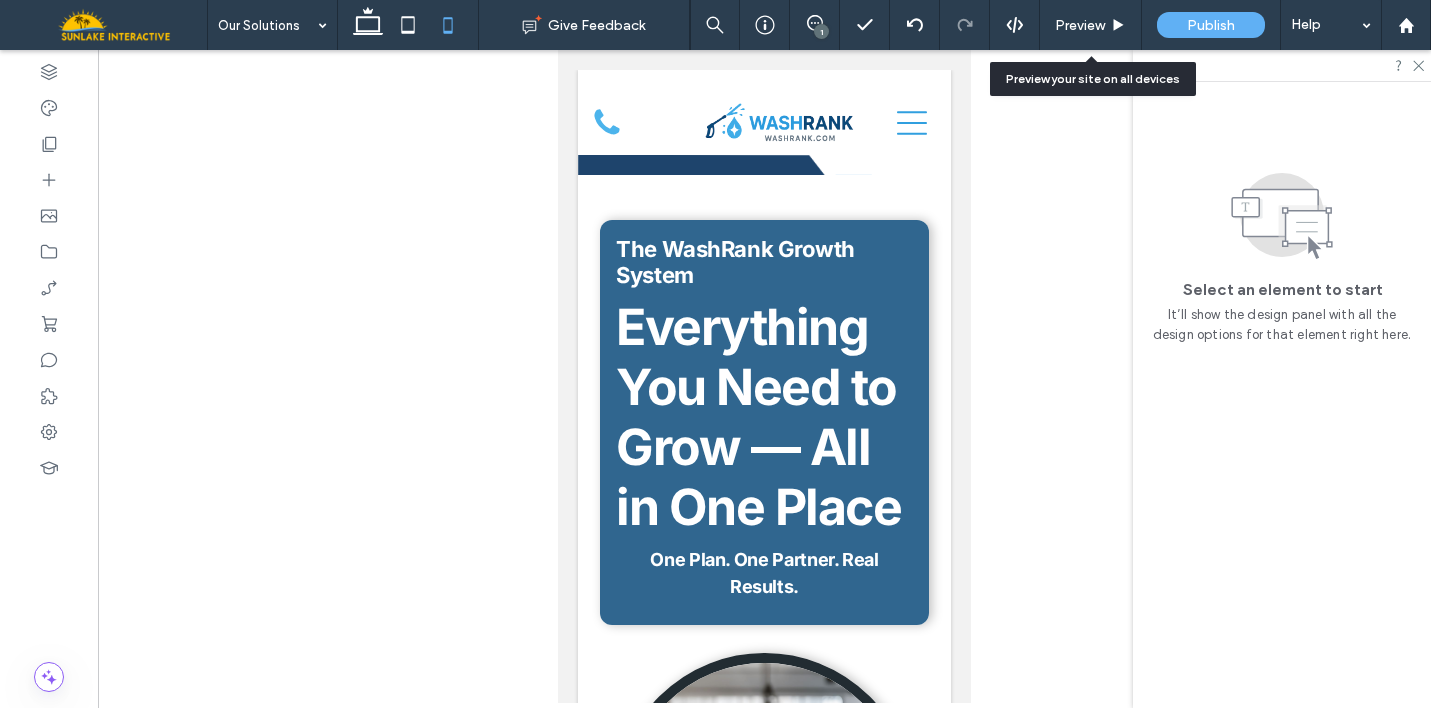 click on "Preview" at bounding box center (1080, 25) 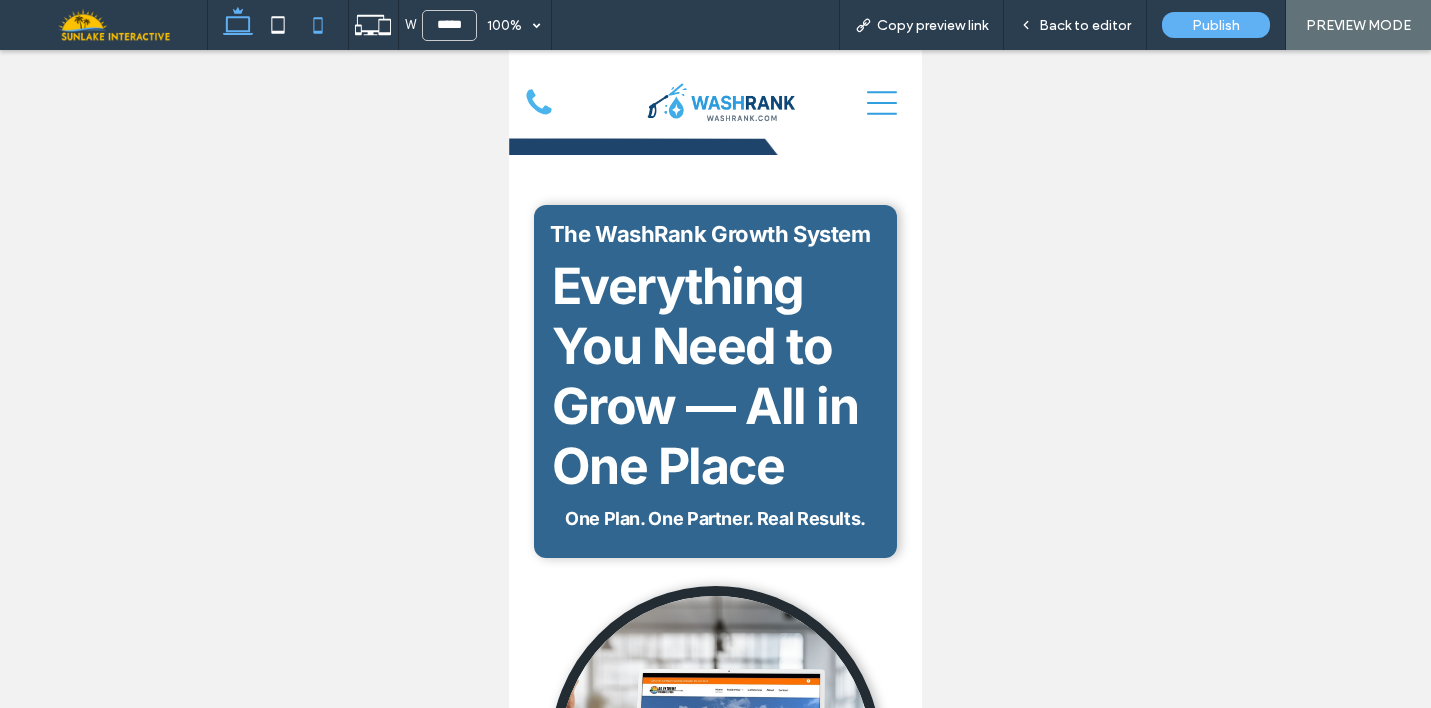 click 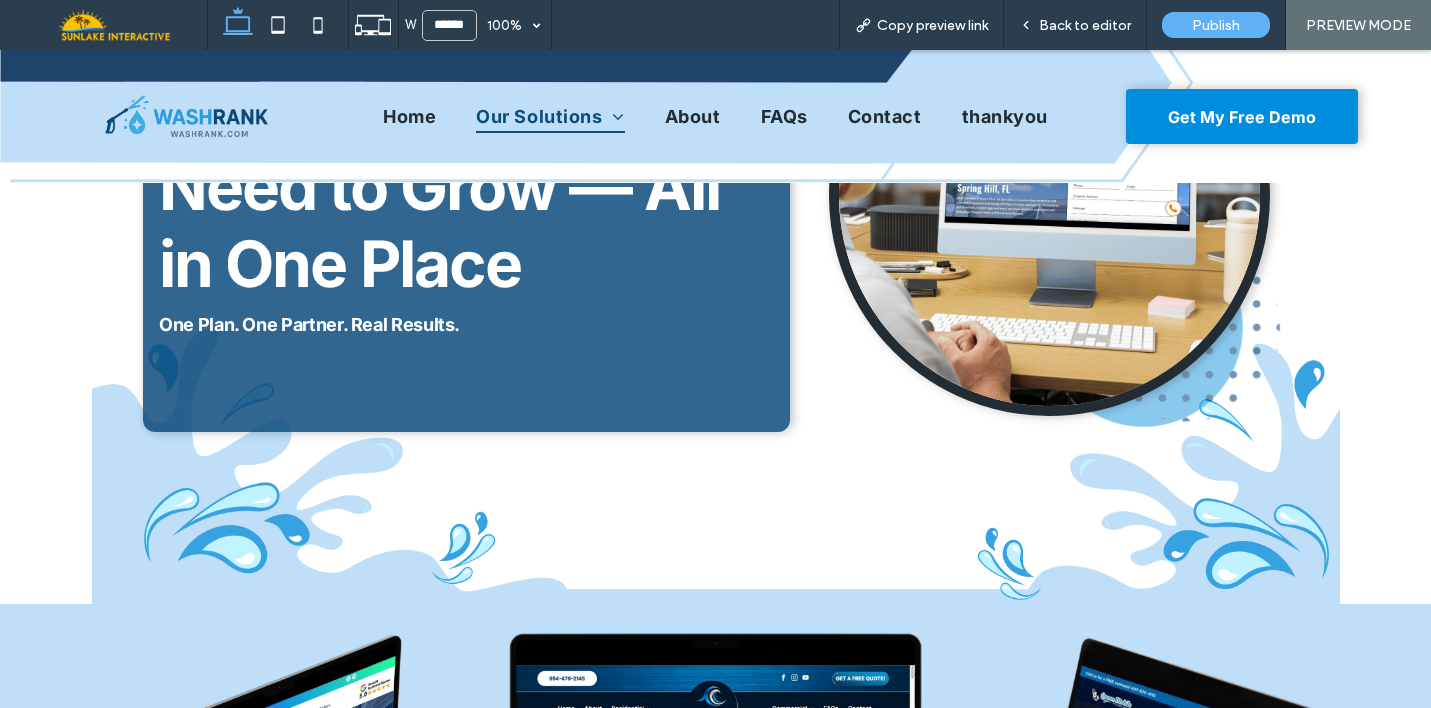 scroll, scrollTop: 283, scrollLeft: 0, axis: vertical 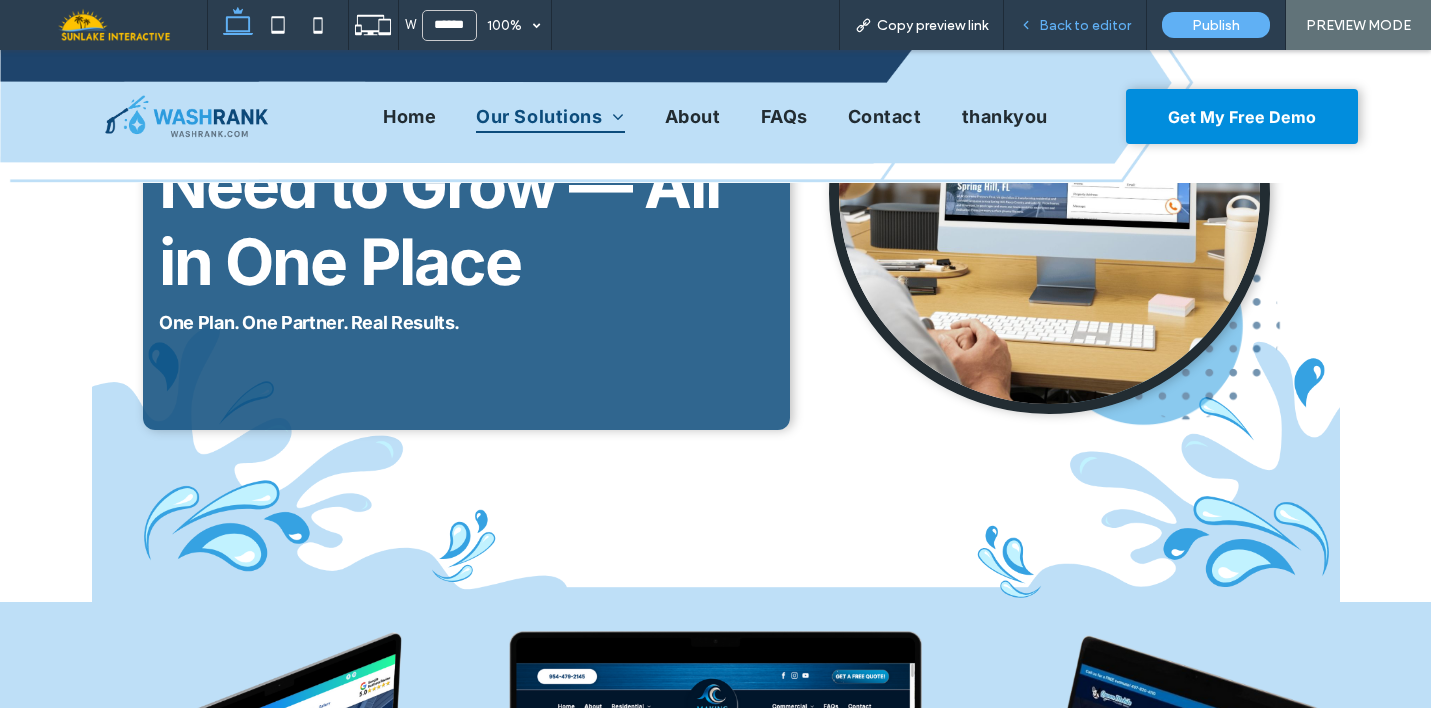 click on "Back to editor" at bounding box center [1085, 25] 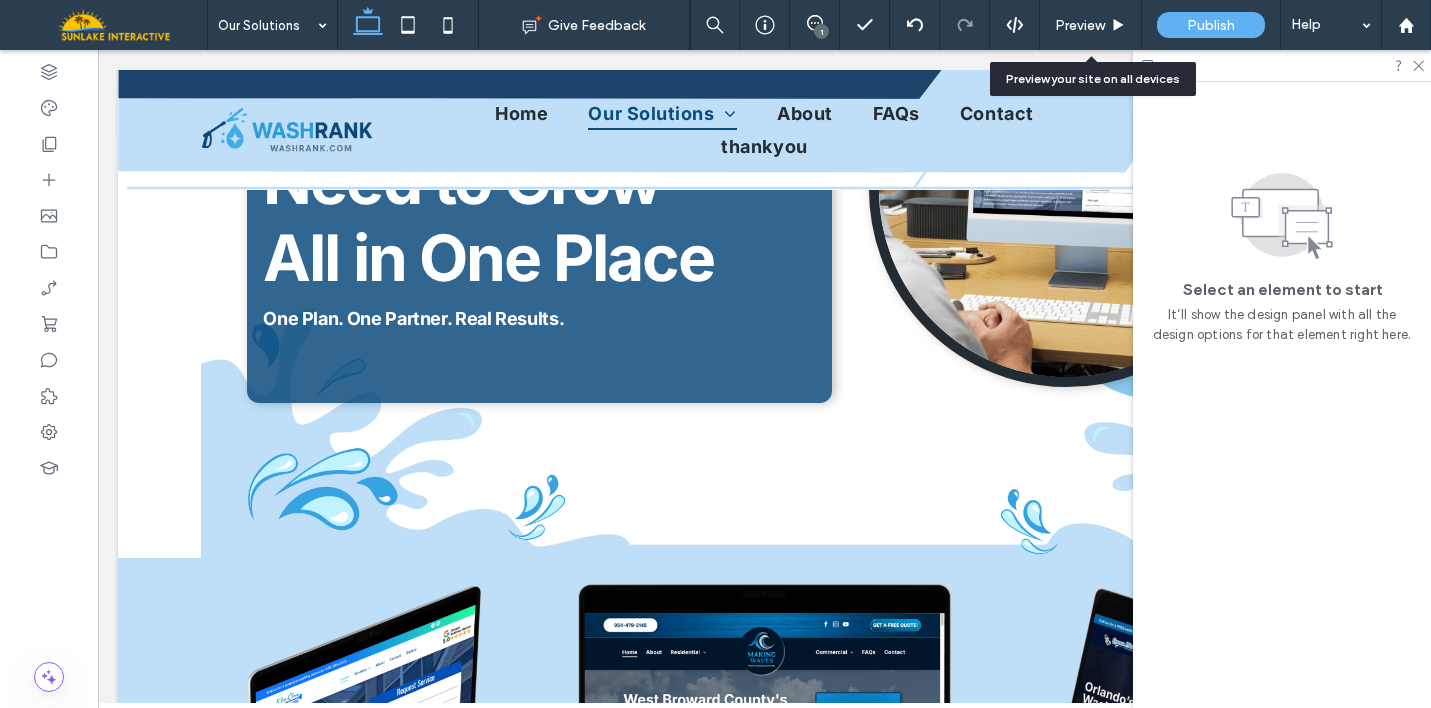 scroll, scrollTop: 254, scrollLeft: 0, axis: vertical 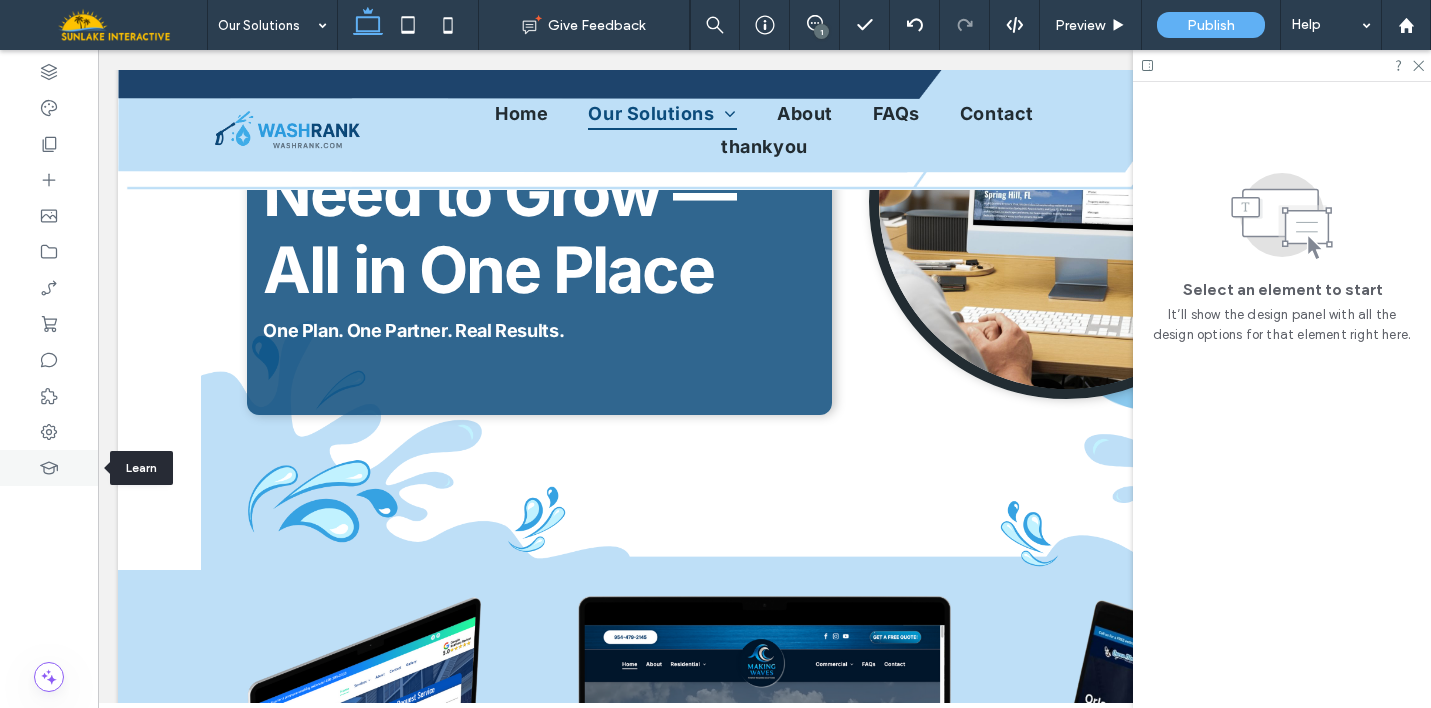 click at bounding box center [49, 468] 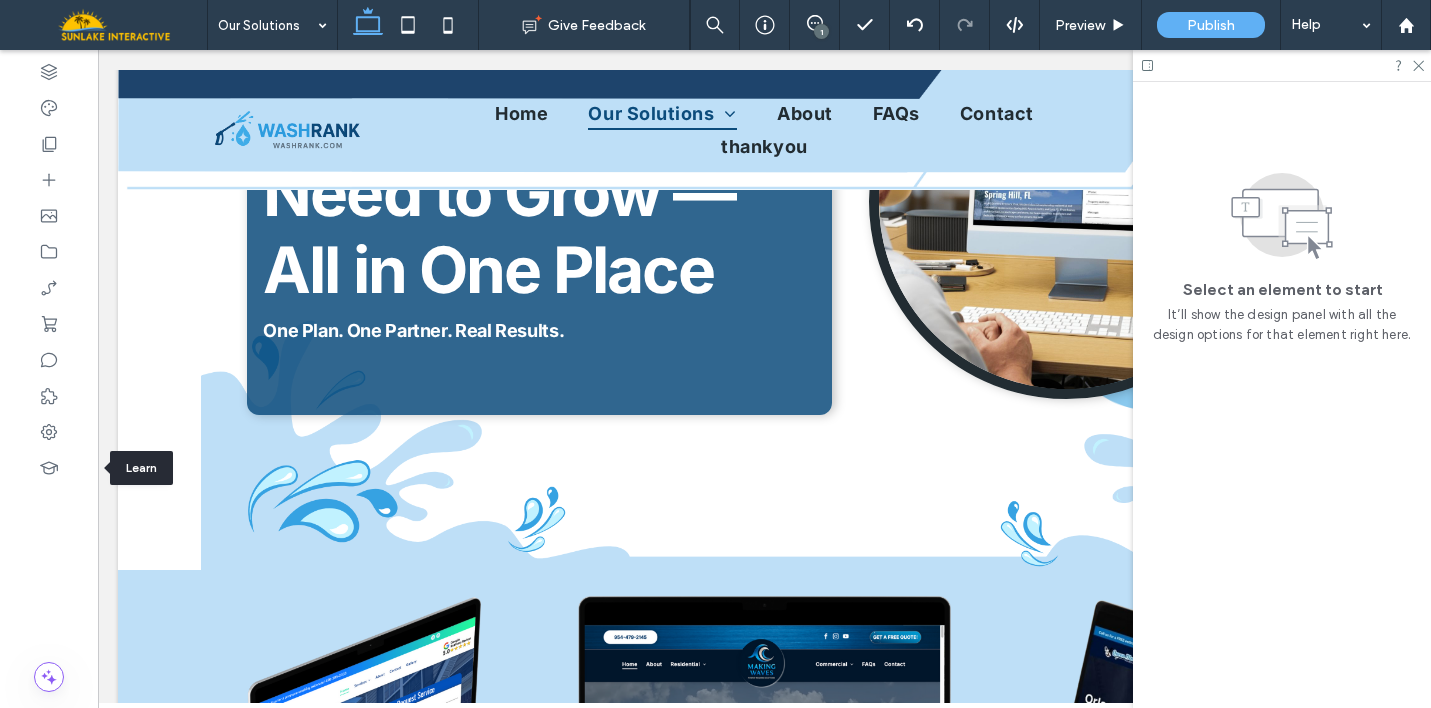 scroll, scrollTop: 0, scrollLeft: 528, axis: horizontal 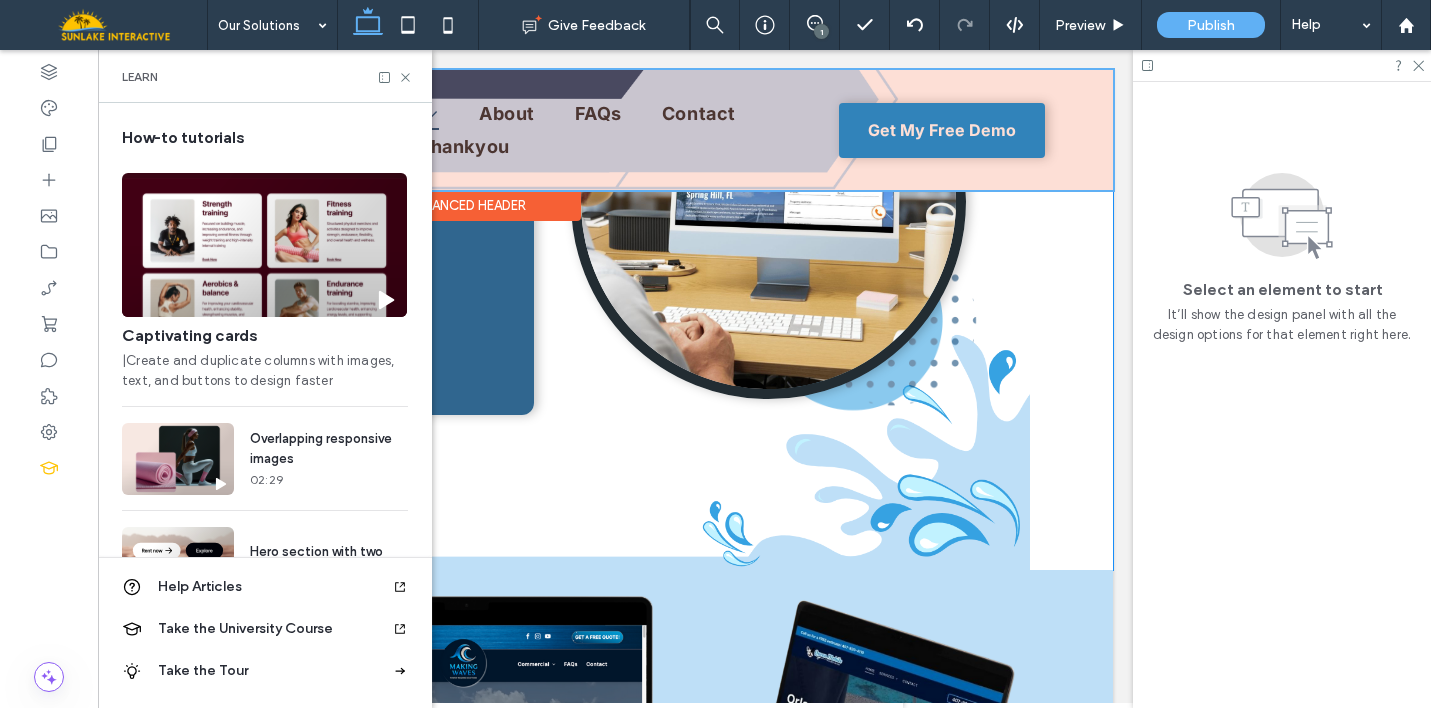 click on "Everything You Need to Grow — All in One Place
The WashRank Growth System
One Plan. One Partner. Real Results." at bounding box center (466, 253) 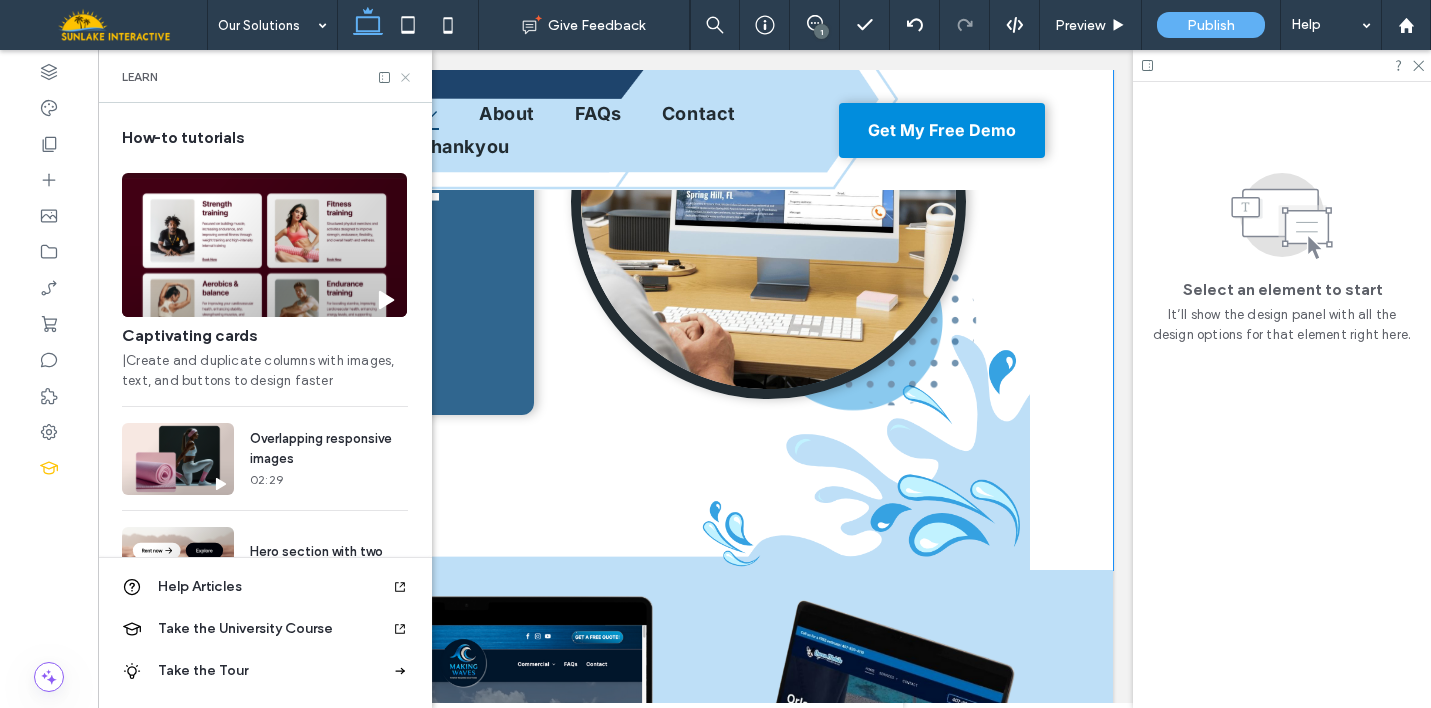 click 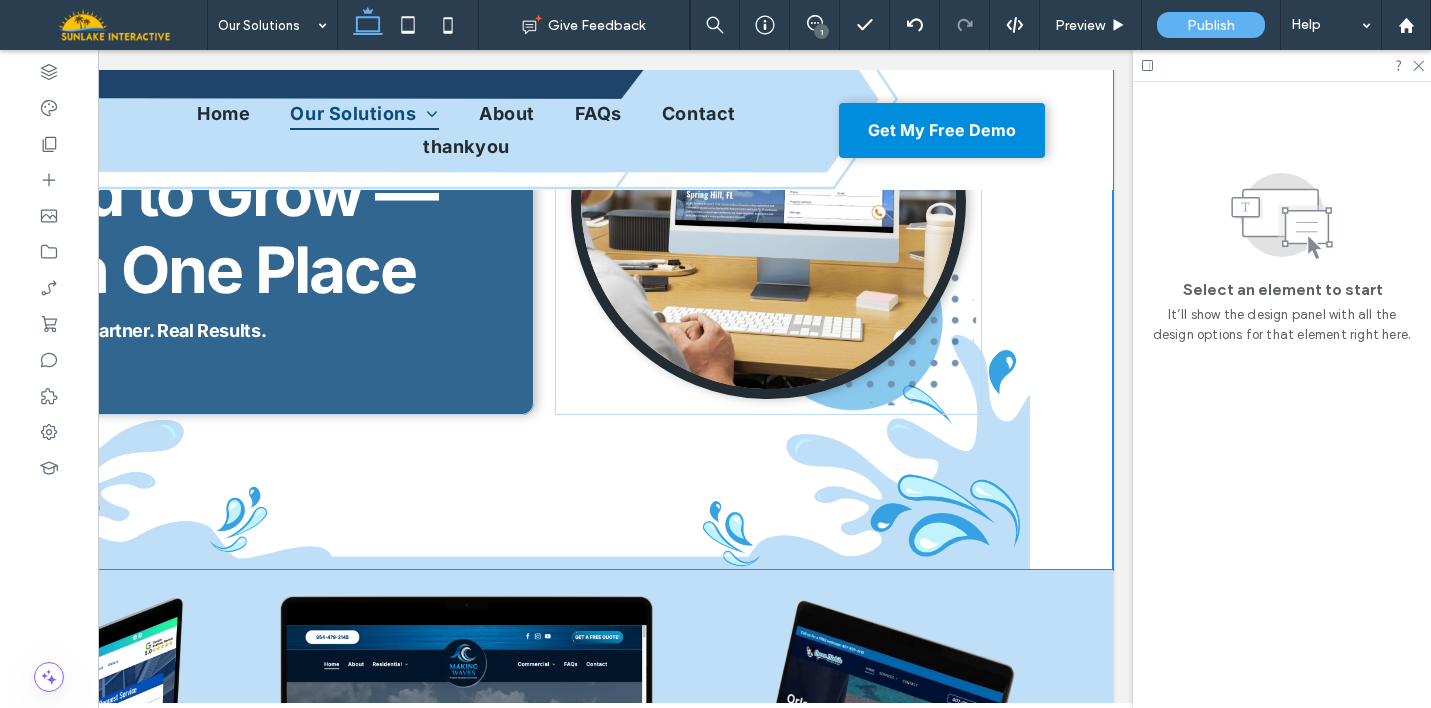 click at bounding box center [466, 190] 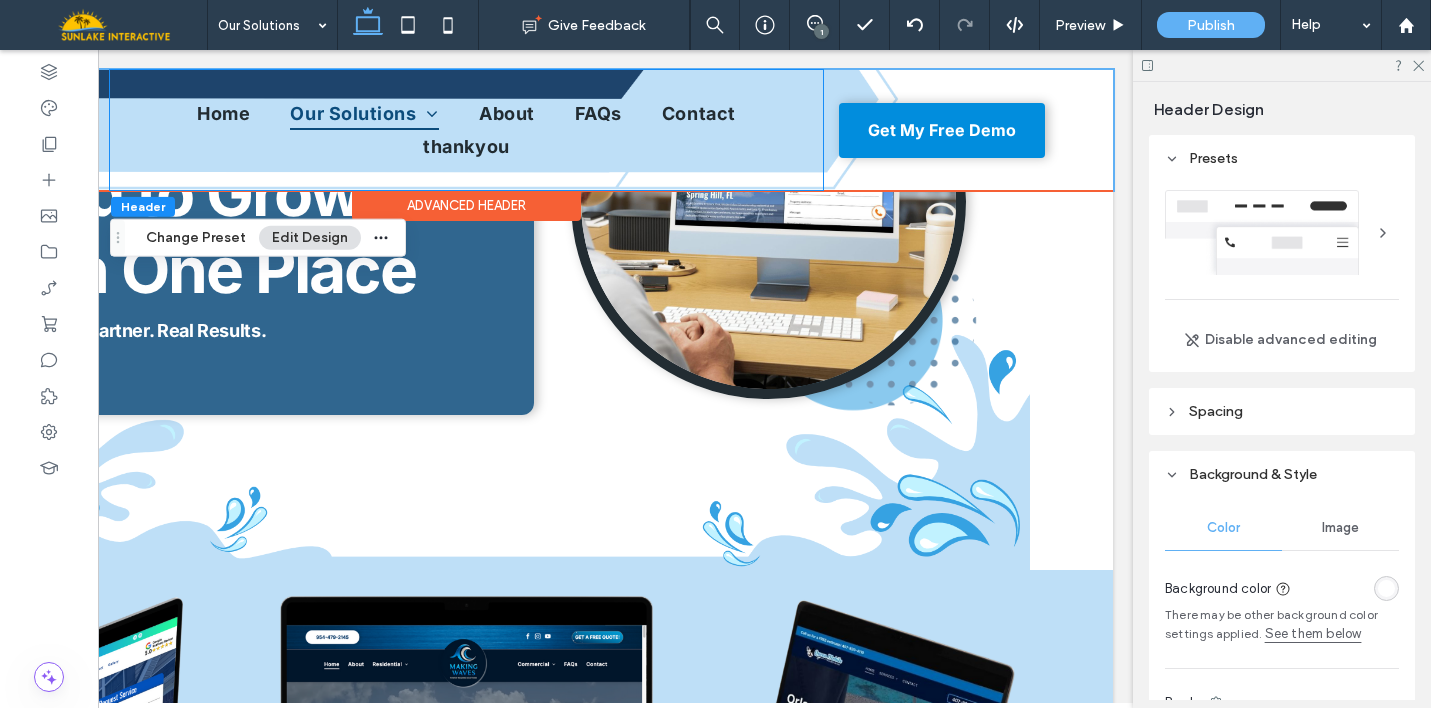 scroll, scrollTop: 0, scrollLeft: 298, axis: horizontal 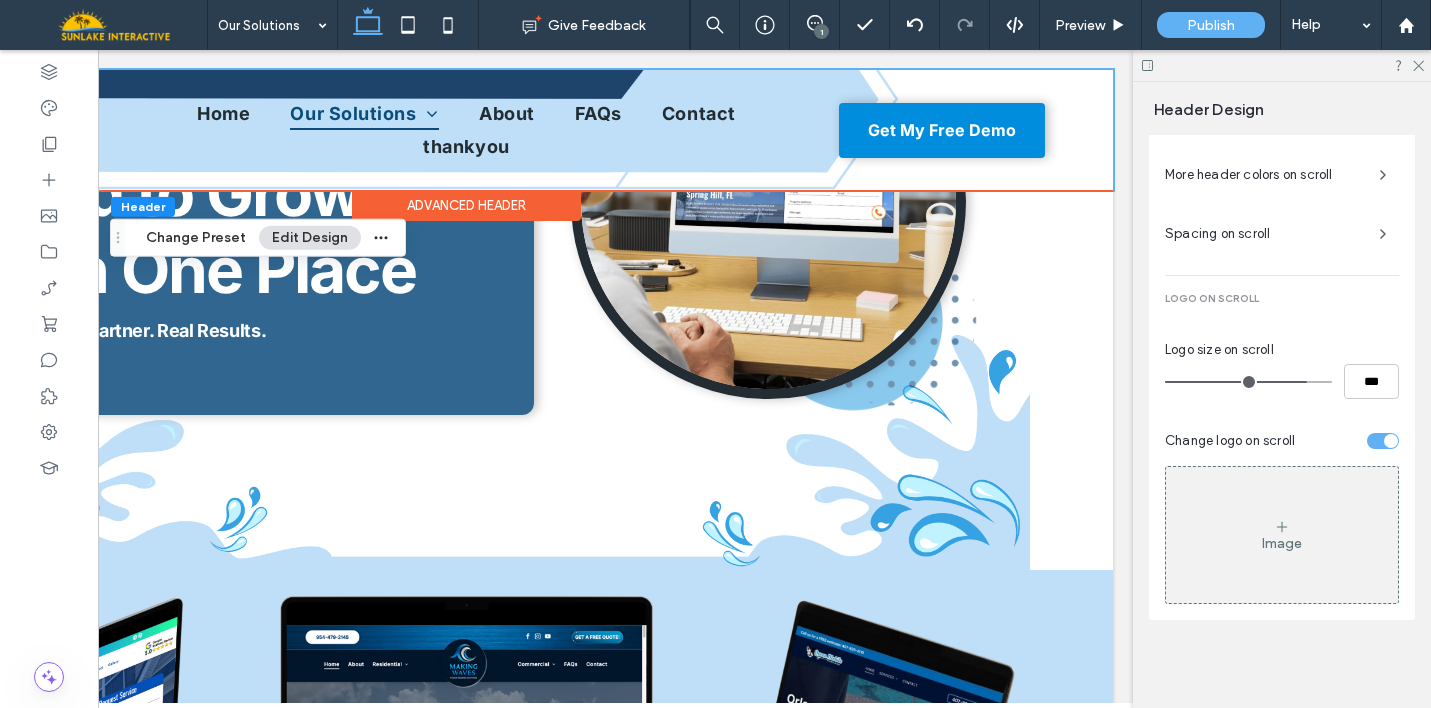 click on "Home
Our Solutions
Websites and SEO
Google and Social Ads
CRM and VR
Business Coaching
About
FAQs
Contact
thankyou
Get My Free Demo
Section
Advanced Header
Section
Home
Our Solutions
Websites and SEO
Google and Social Ads
CRM and VR
Business Coaching
About
FAQs
Contact
thankyou
Section
813-851-5028 Support Hotline
Section" at bounding box center [466, 4415] 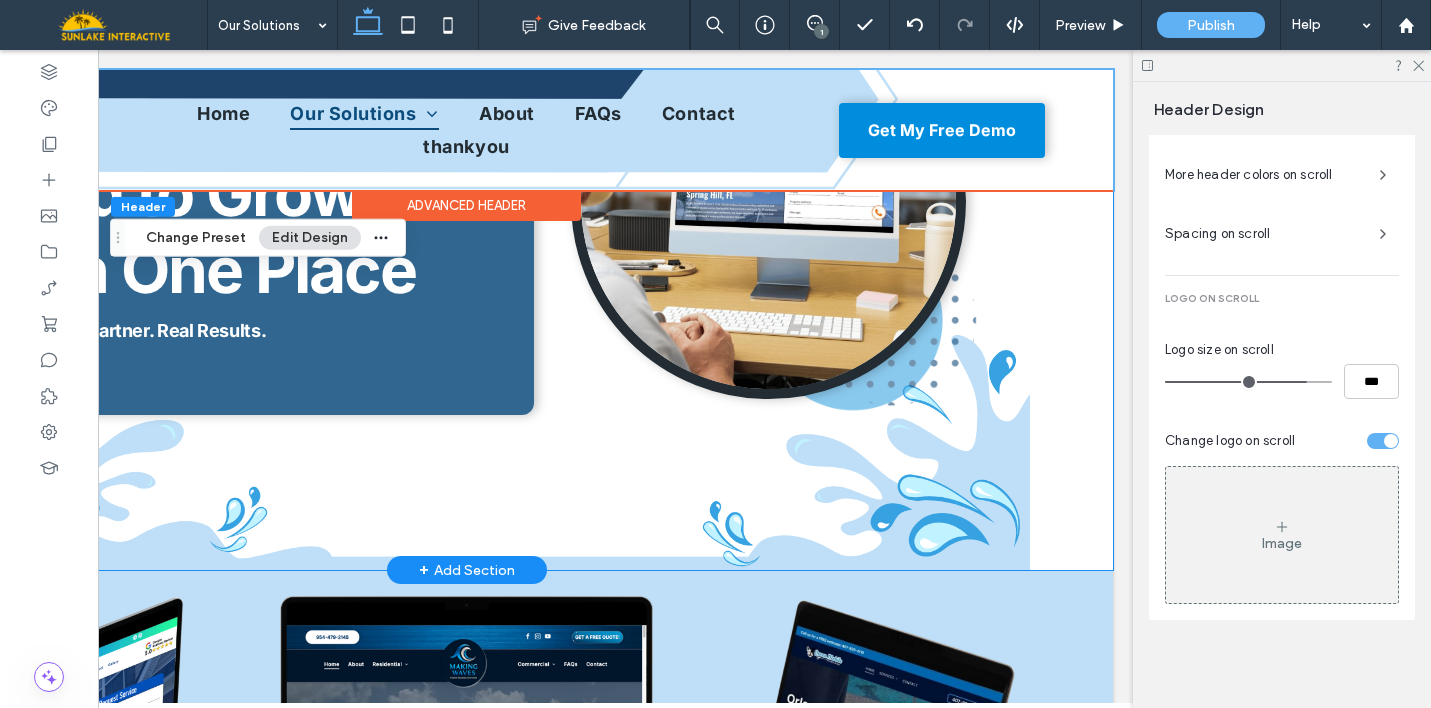 click on "Everything You Need to Grow — All in One Place
The WashRank Growth System
One Plan. One Partner. Real Results." at bounding box center (466, 253) 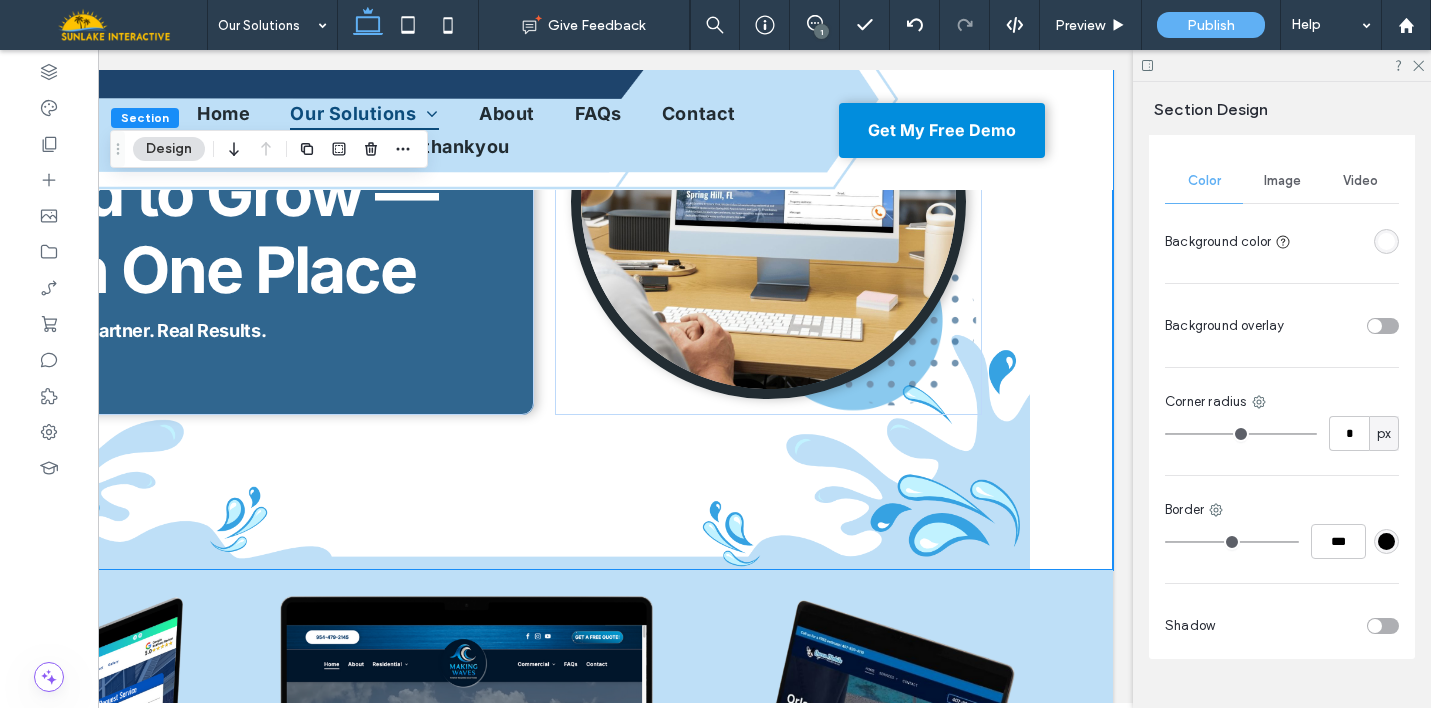 scroll, scrollTop: 832, scrollLeft: 0, axis: vertical 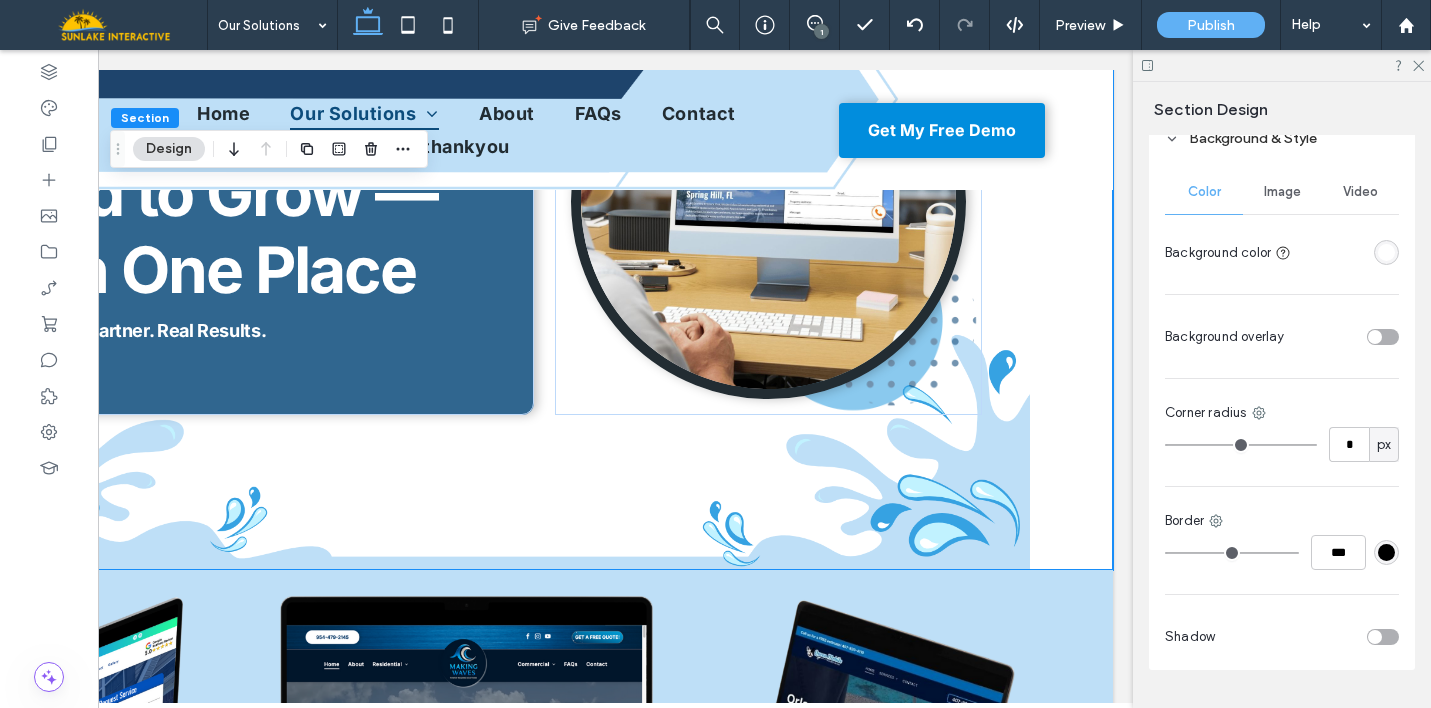click on "Image" at bounding box center [1282, 192] 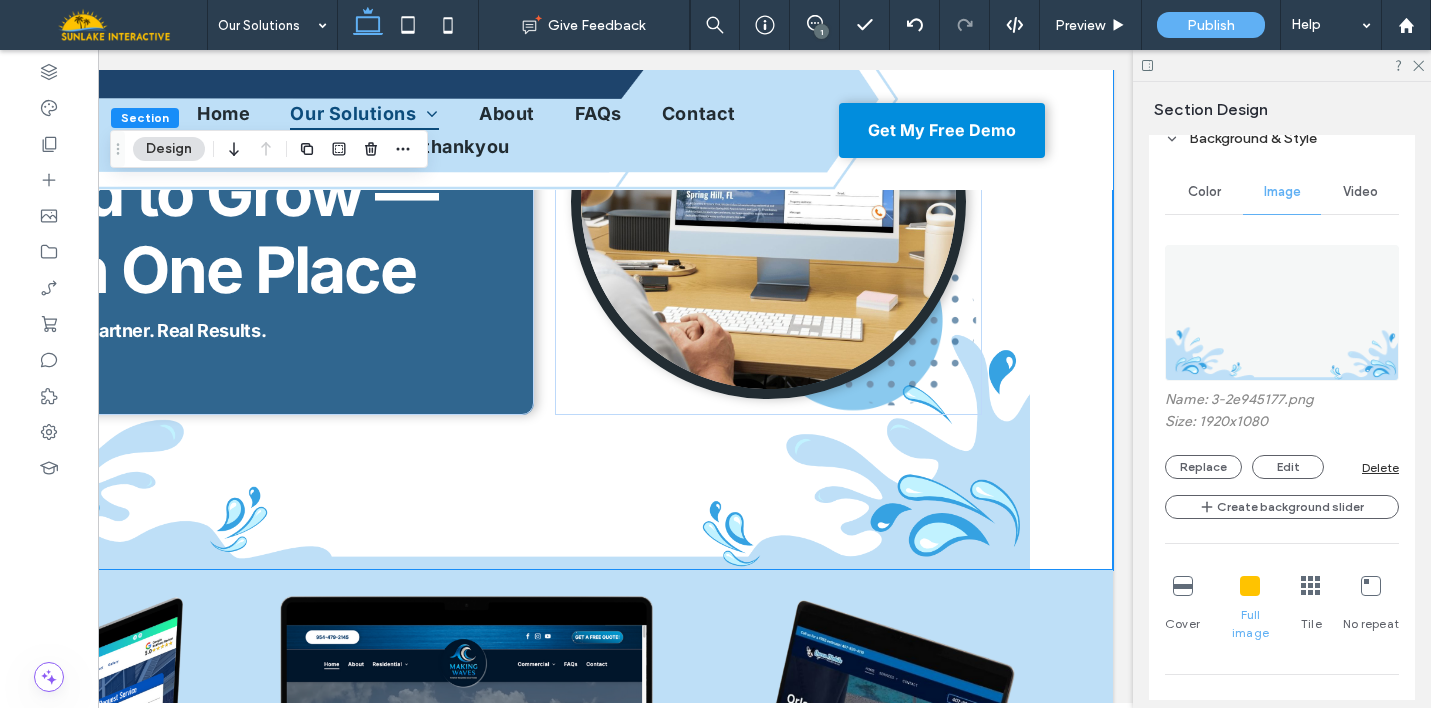 click at bounding box center [1183, 586] 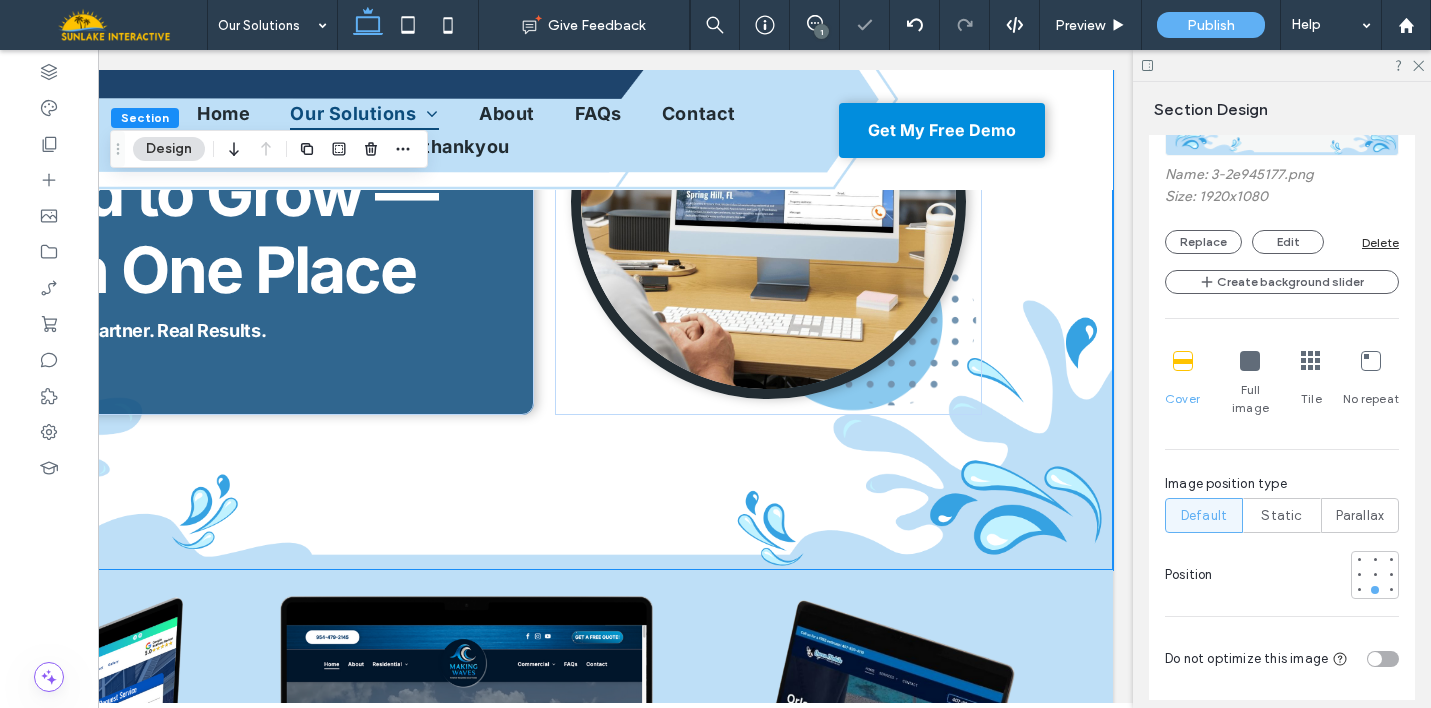scroll, scrollTop: 1063, scrollLeft: 0, axis: vertical 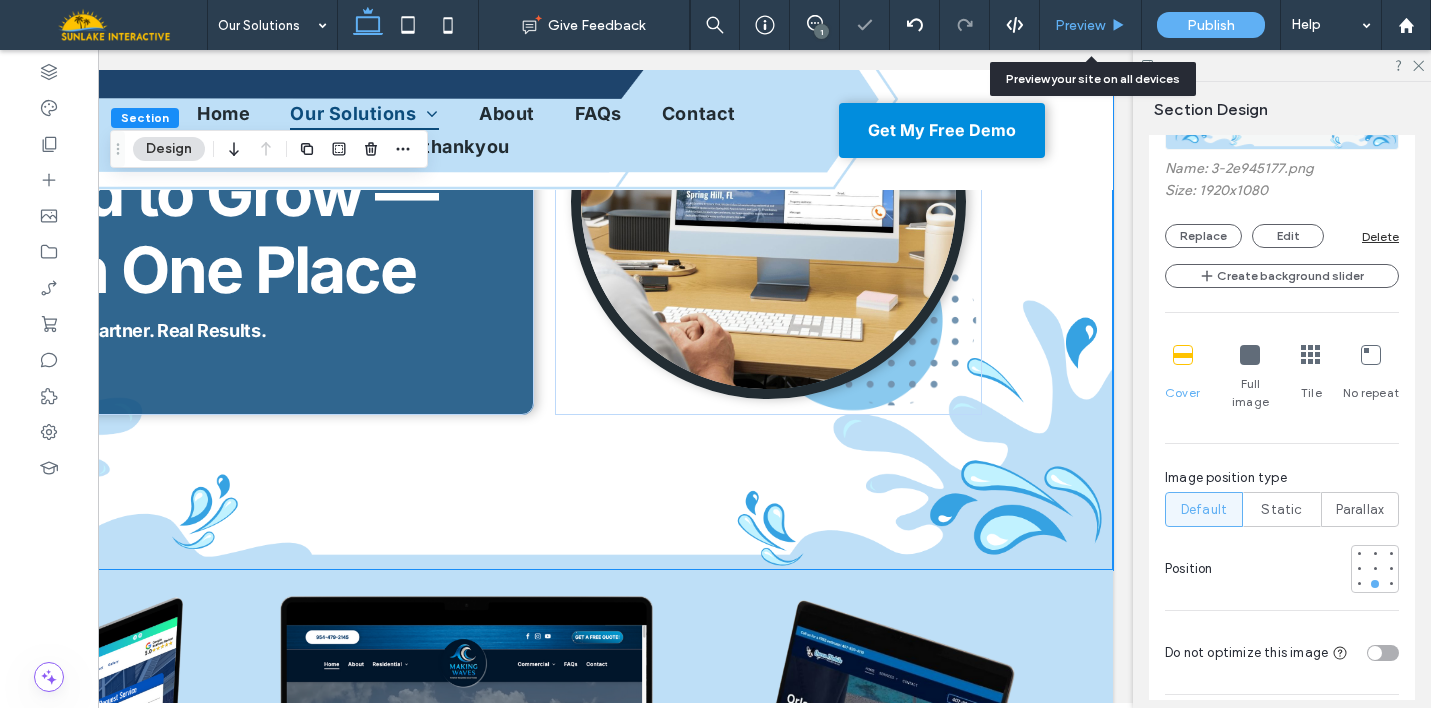 click 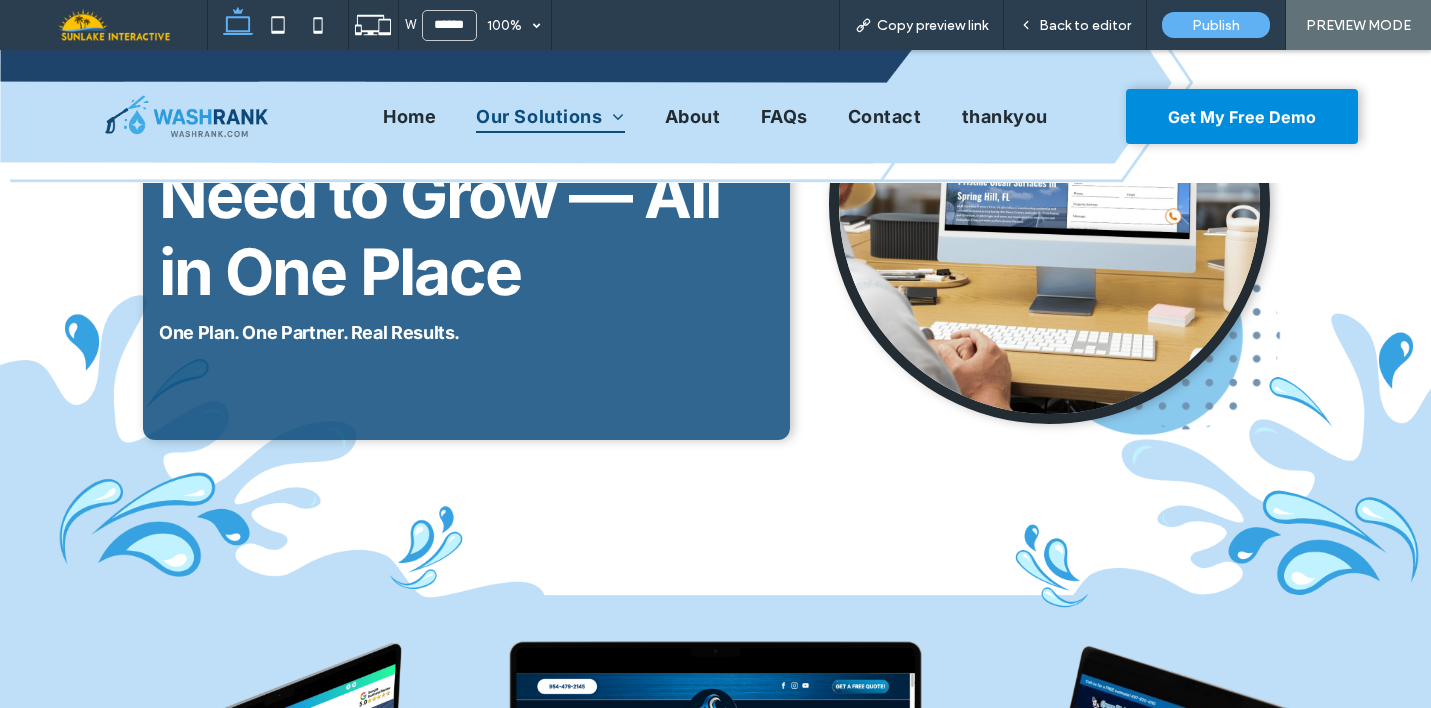 scroll, scrollTop: 283, scrollLeft: 0, axis: vertical 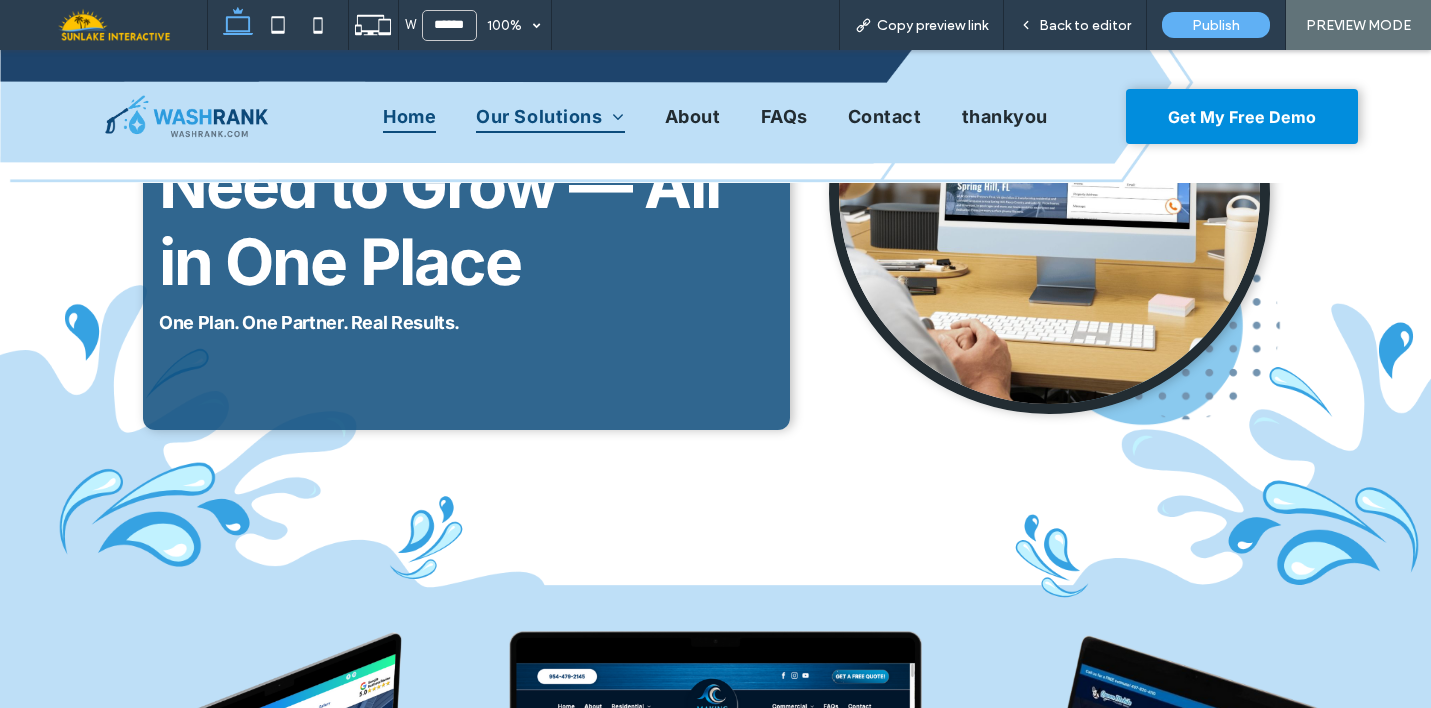 click on "Home" at bounding box center [409, 117] 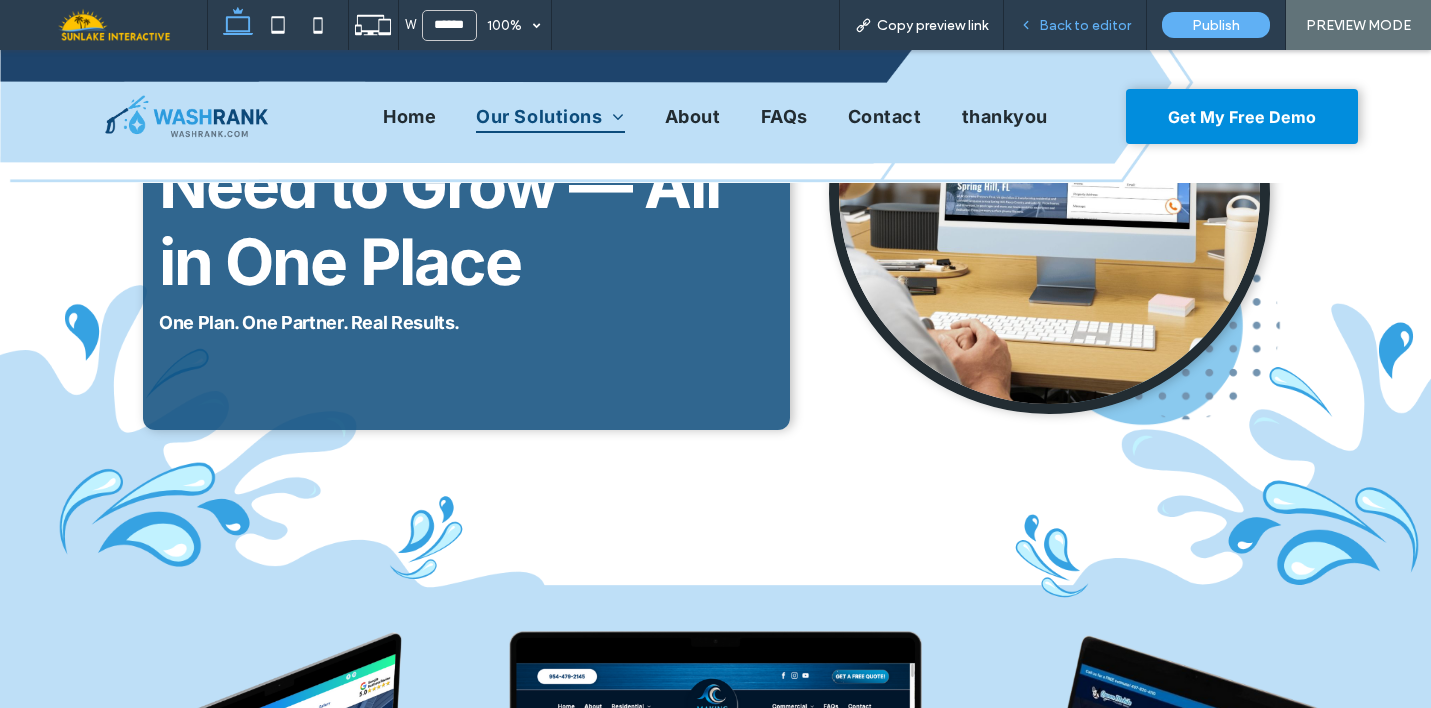 click on "Back to editor" at bounding box center [1085, 25] 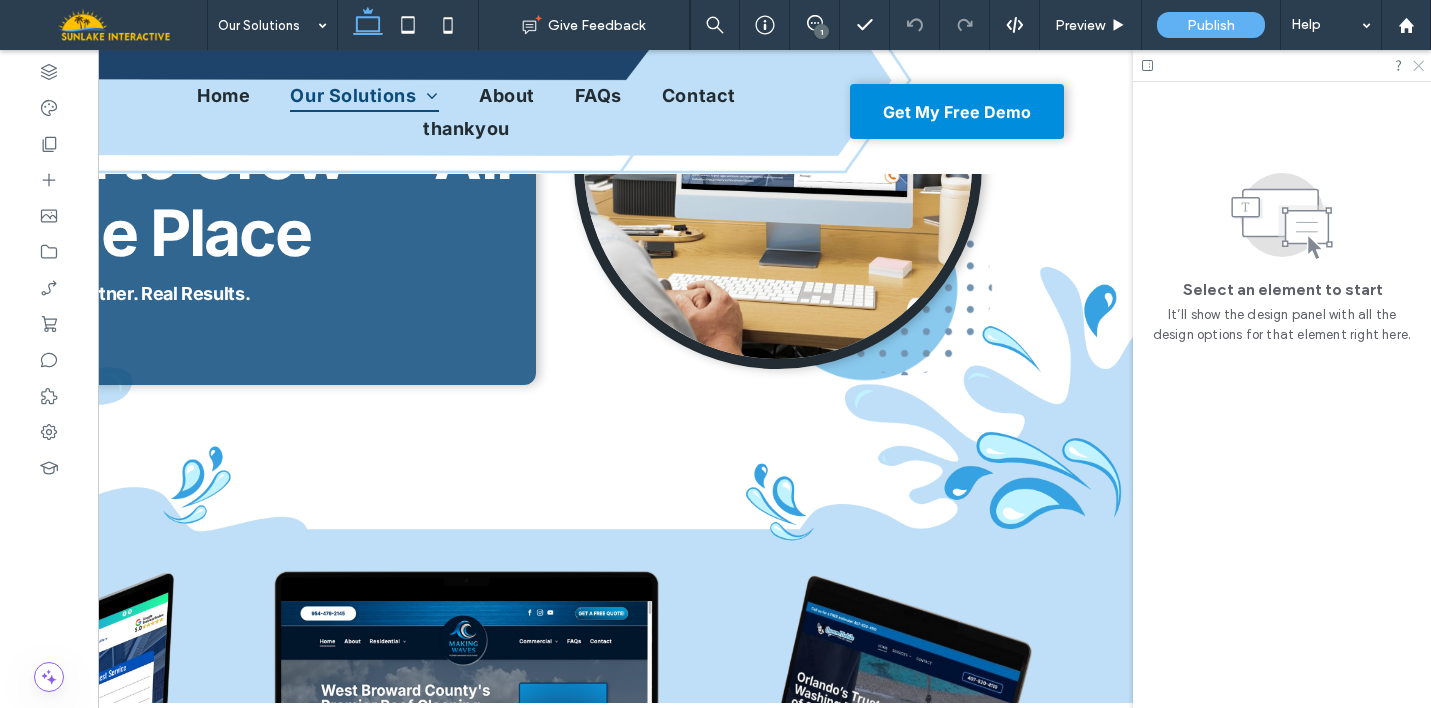 click 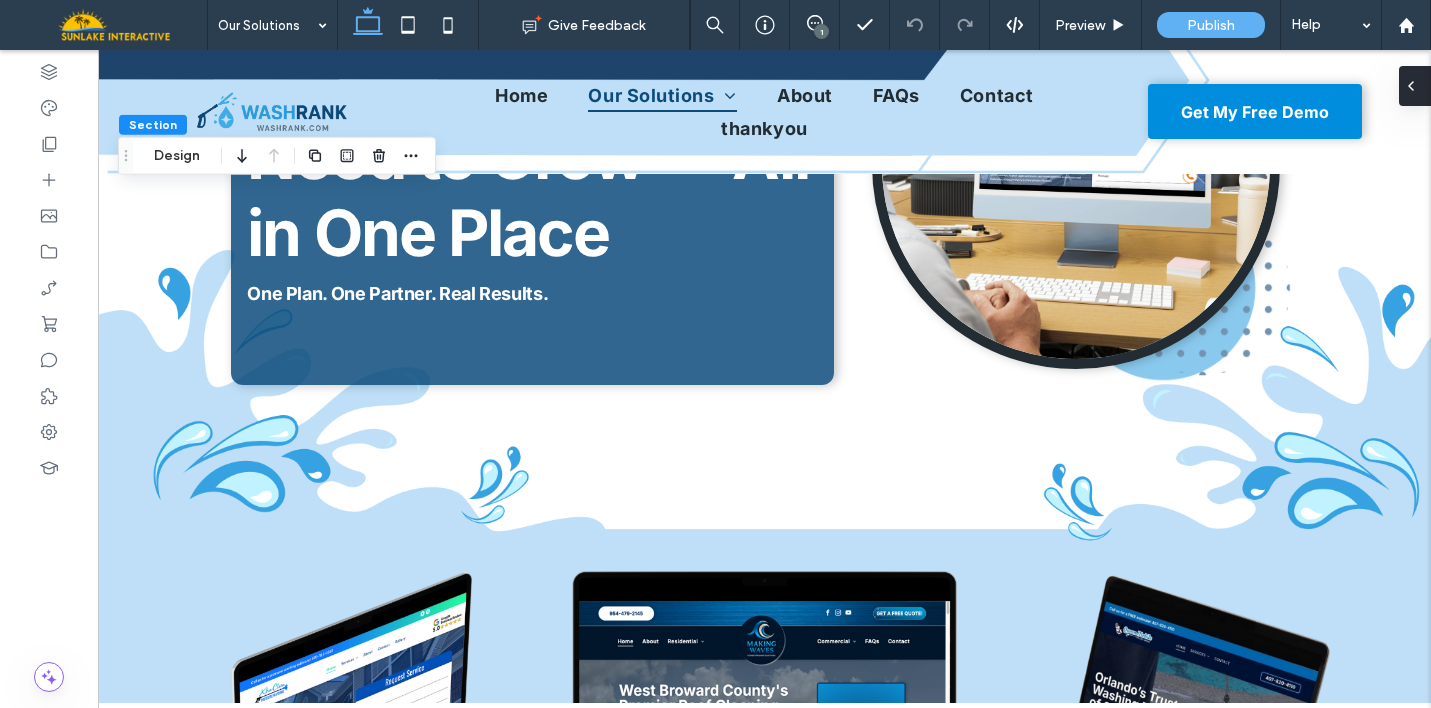 click 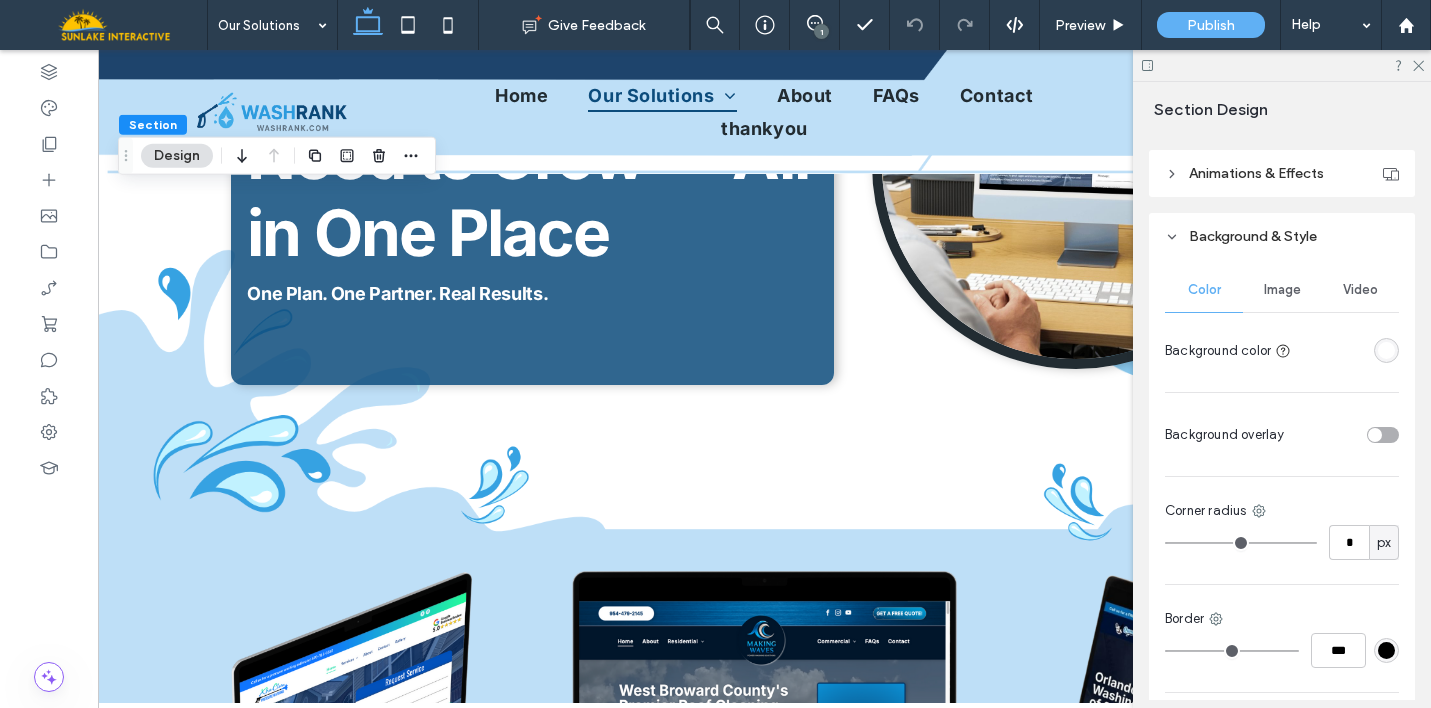 scroll, scrollTop: 741, scrollLeft: 0, axis: vertical 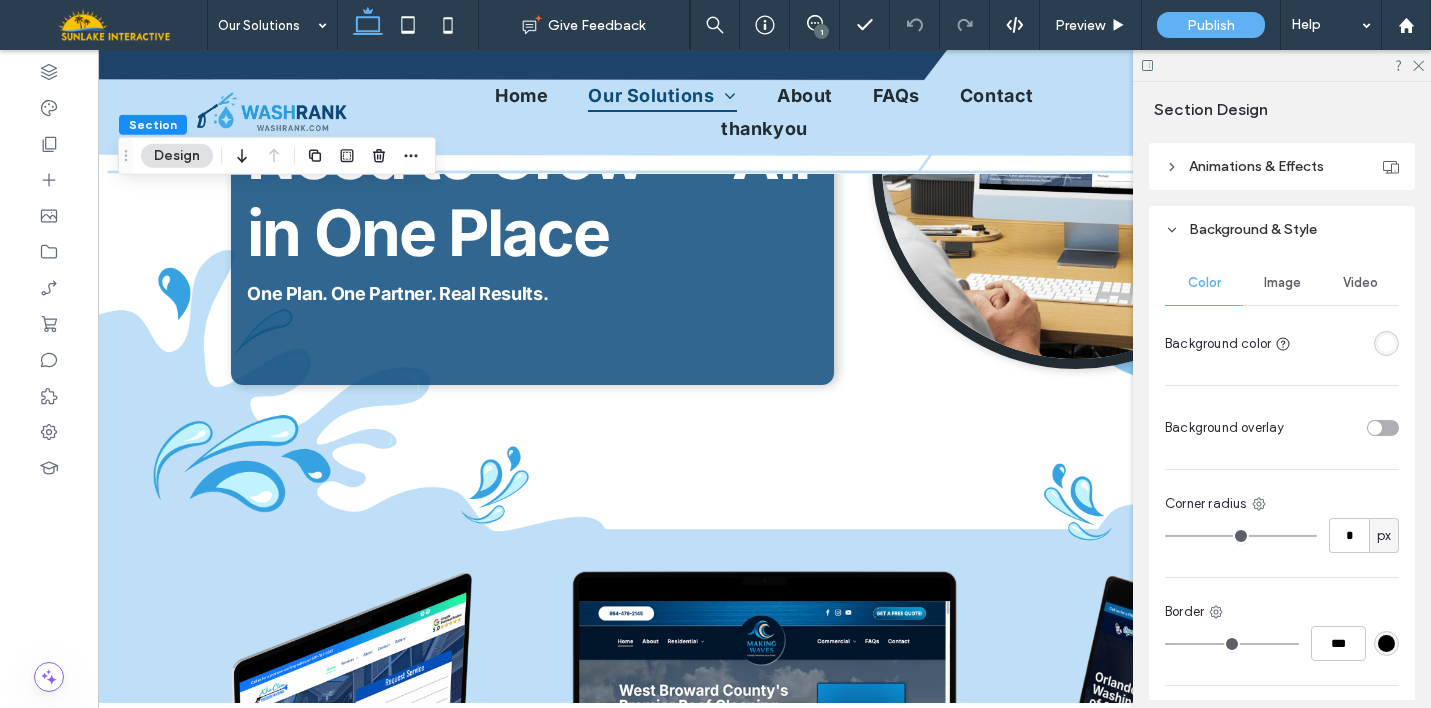 click on "Image" at bounding box center [1282, 283] 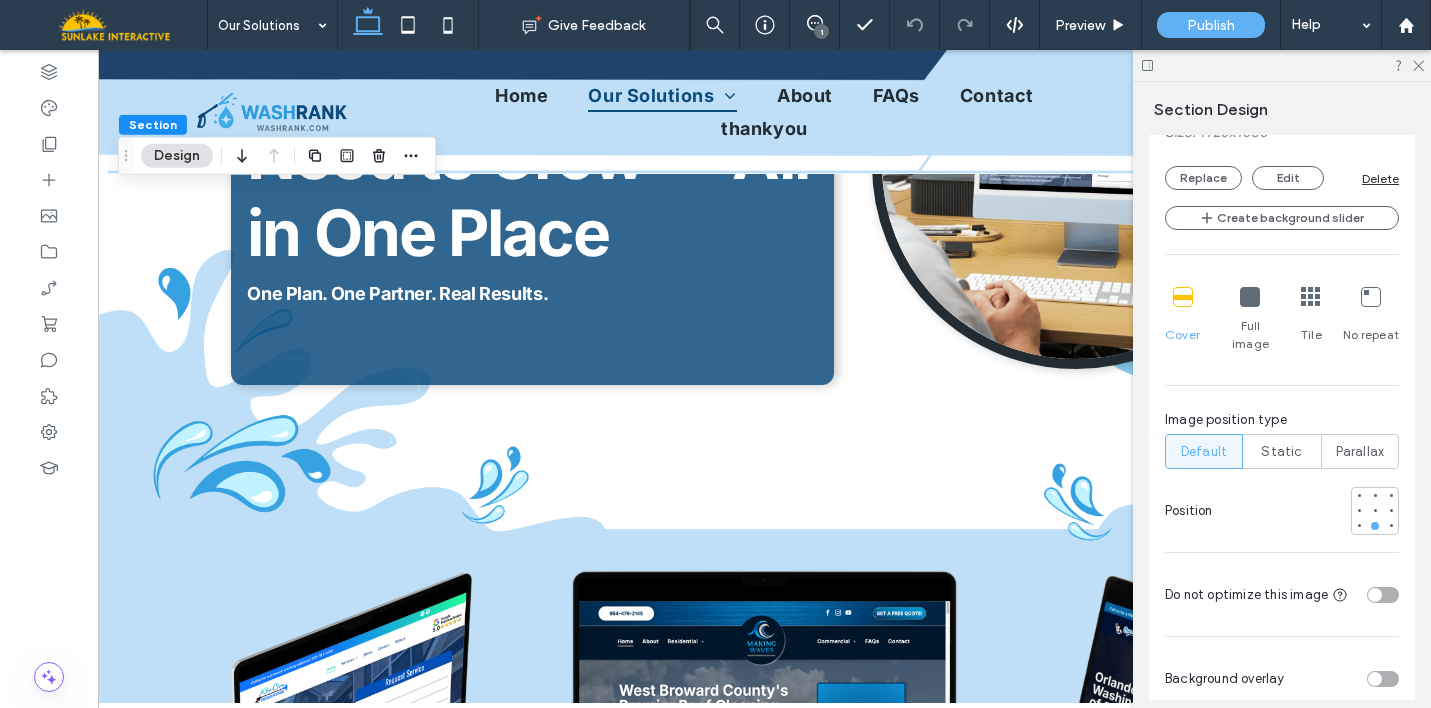 scroll, scrollTop: 1123, scrollLeft: 0, axis: vertical 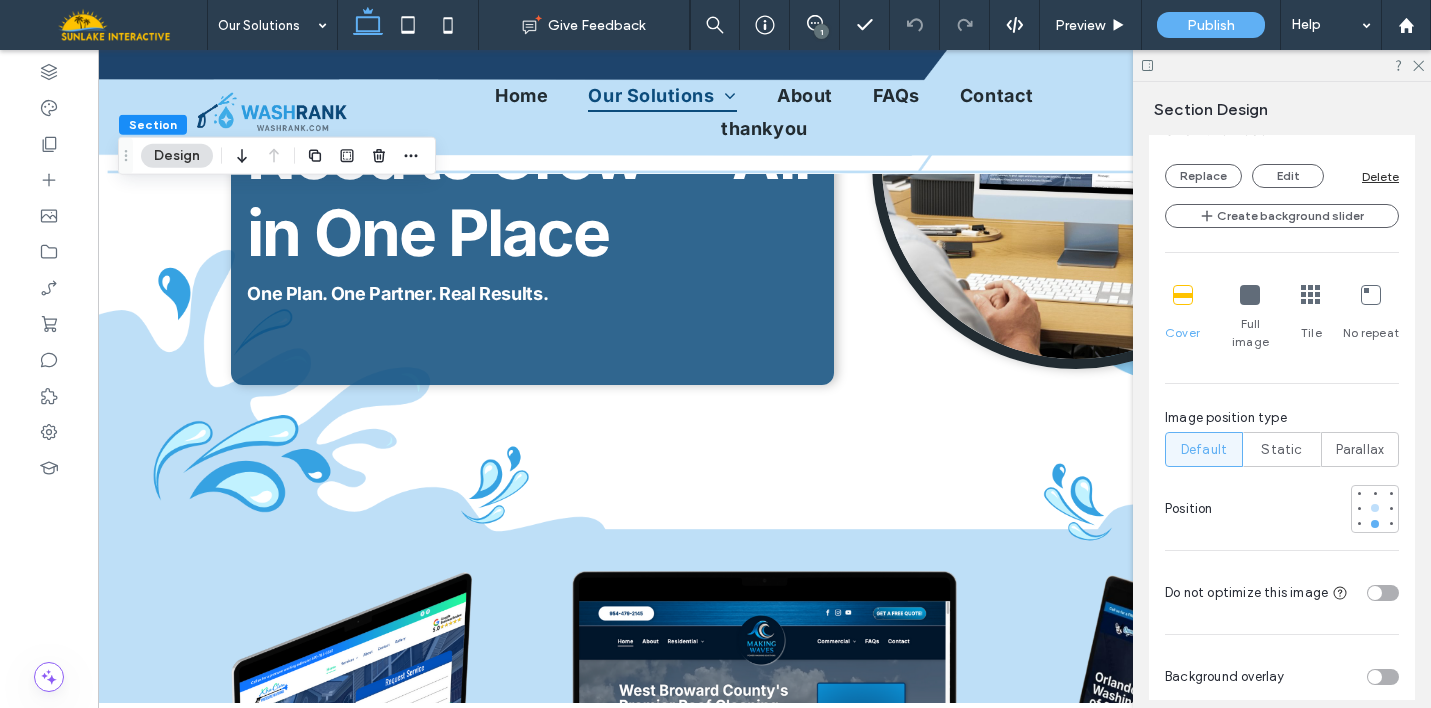 click at bounding box center [1375, 508] 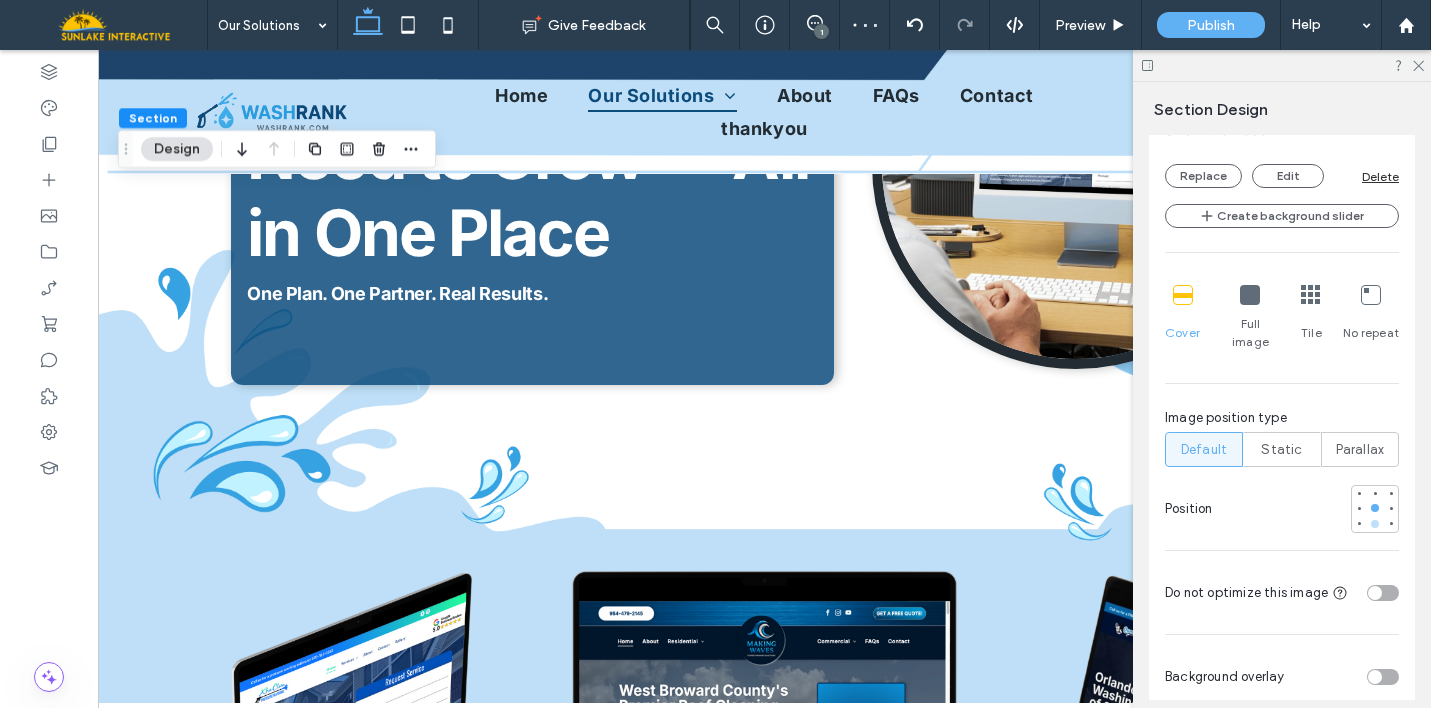 click at bounding box center (1375, 524) 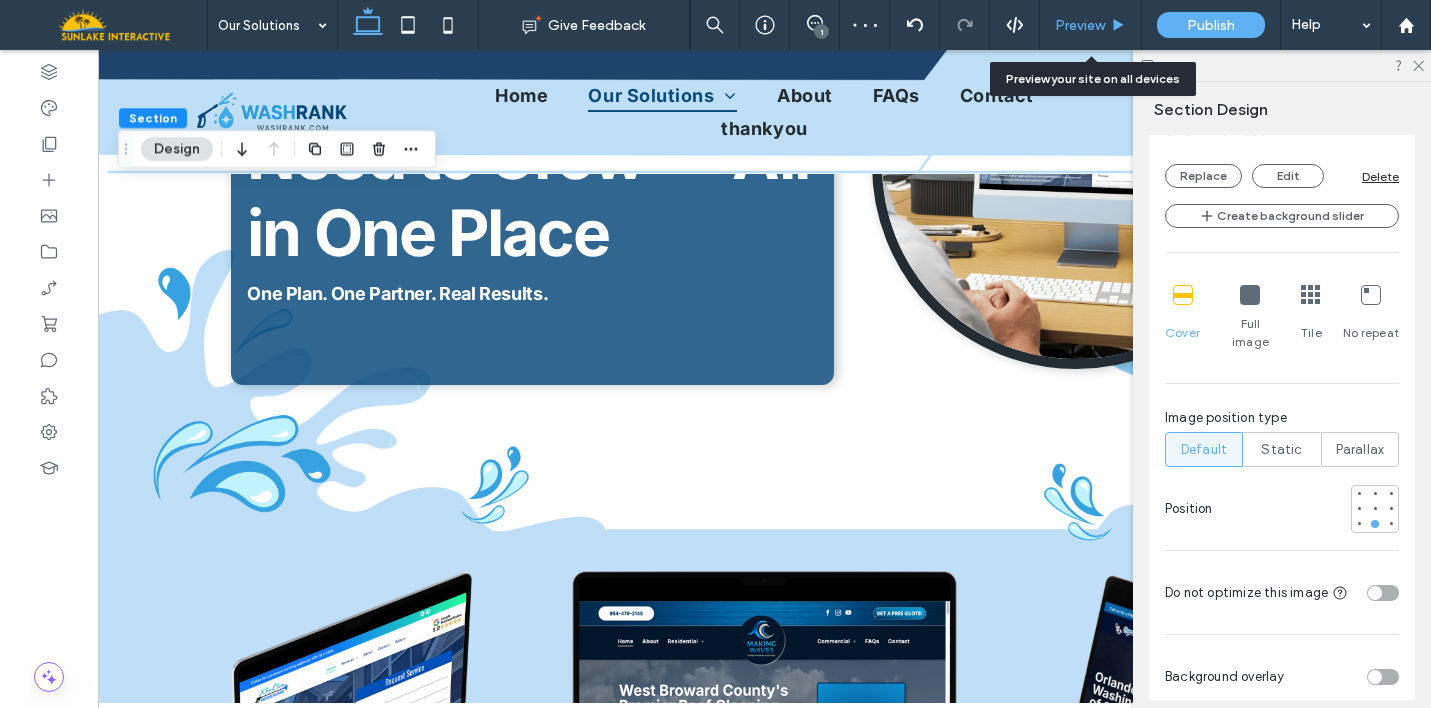 click on "Preview" at bounding box center [1091, 25] 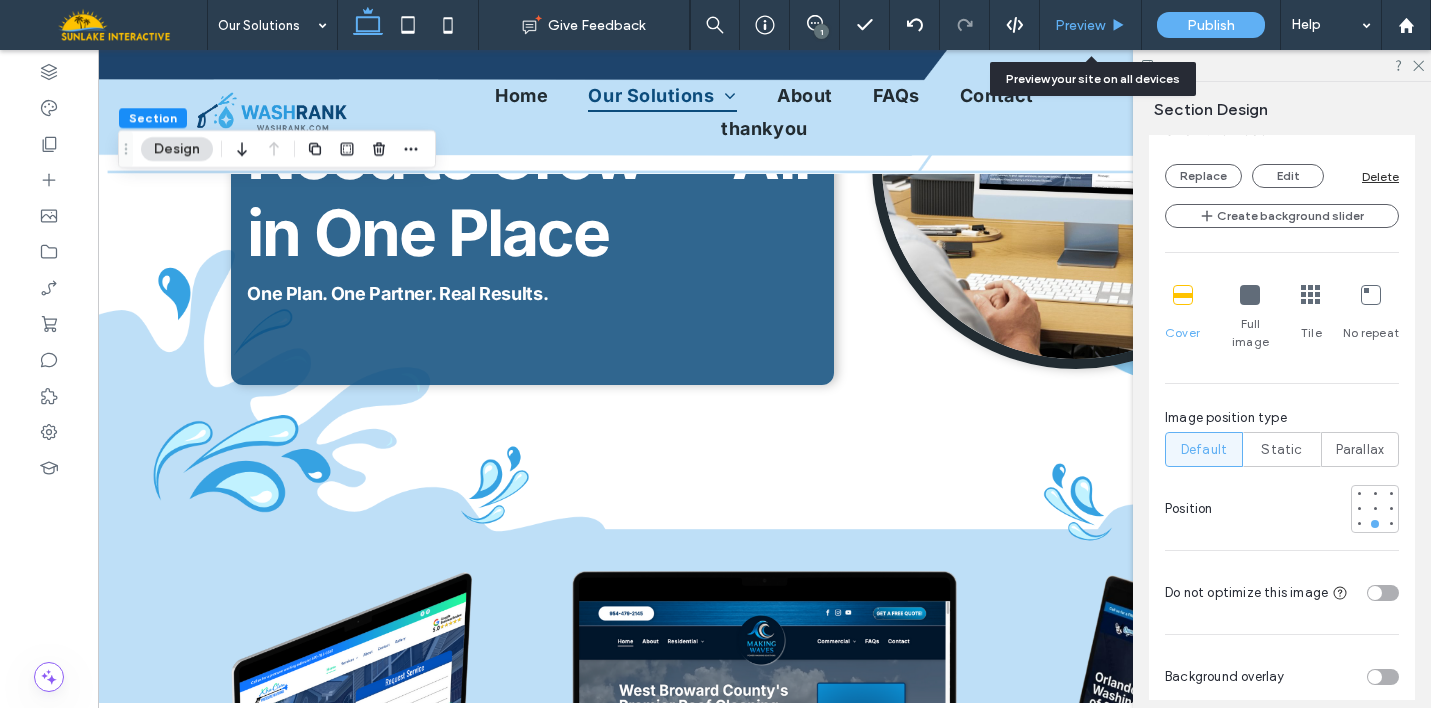 click 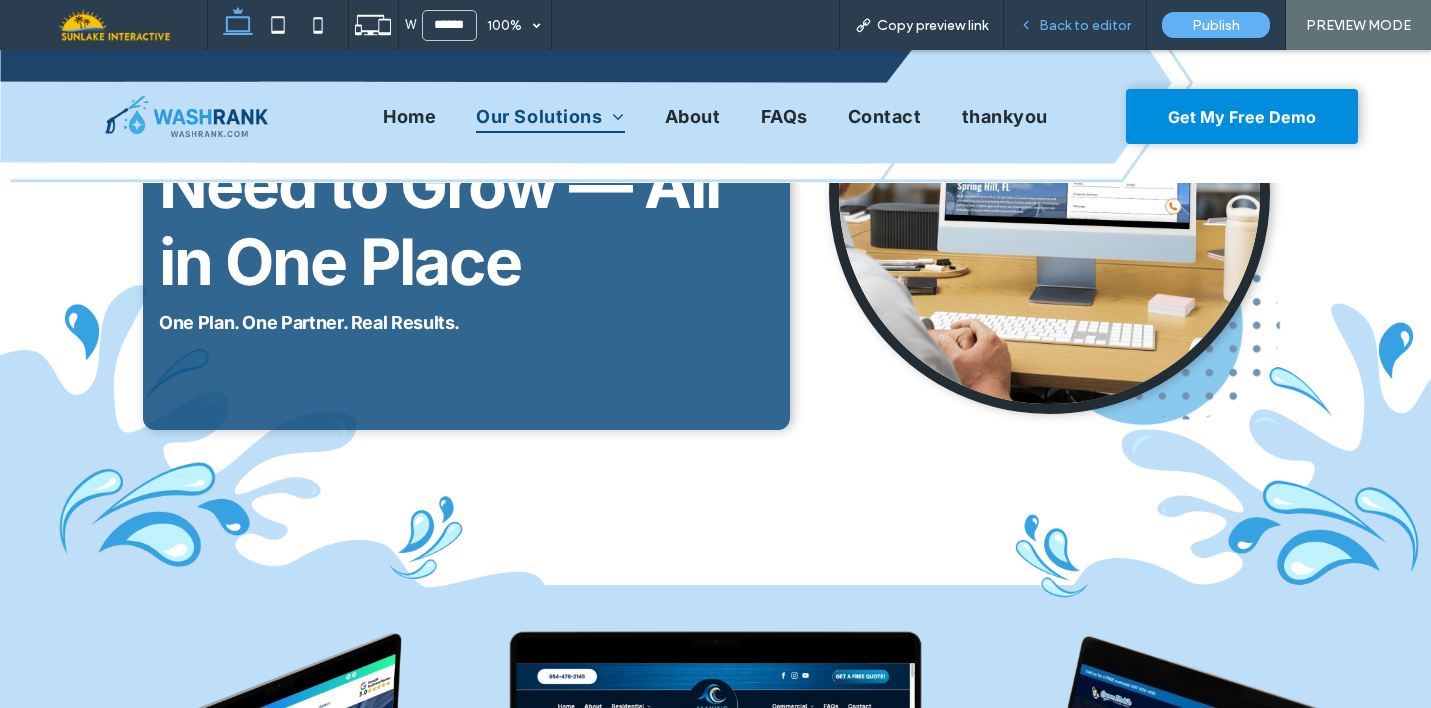 click on "Back to editor" at bounding box center [1085, 25] 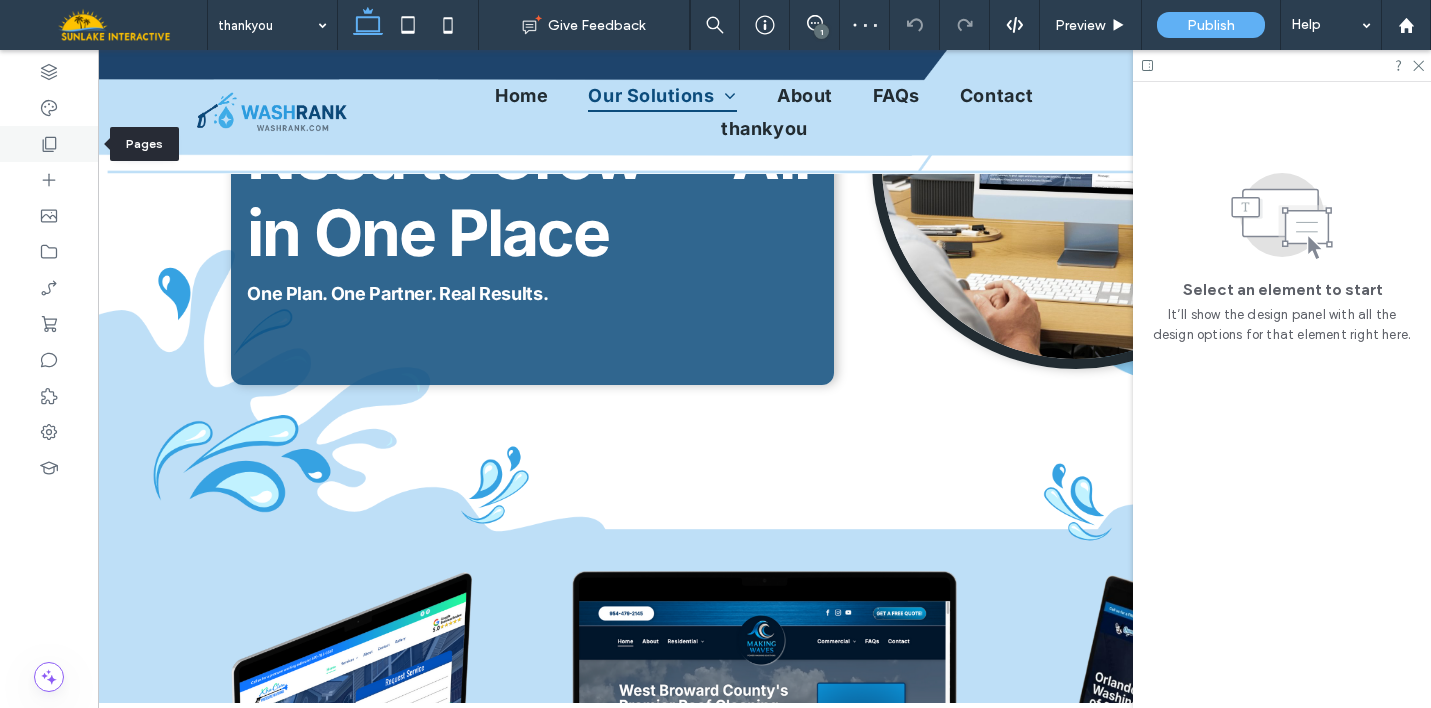 click at bounding box center [49, 144] 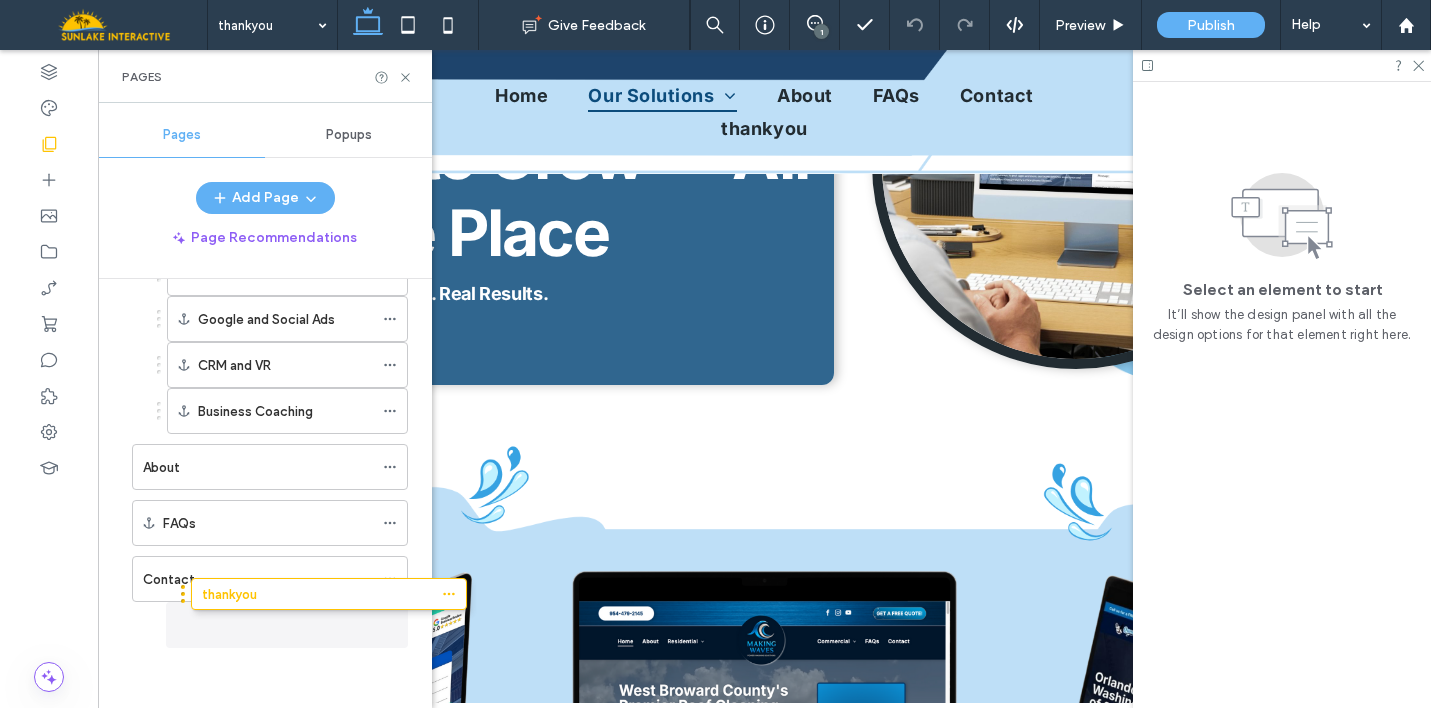 scroll, scrollTop: 165, scrollLeft: 0, axis: vertical 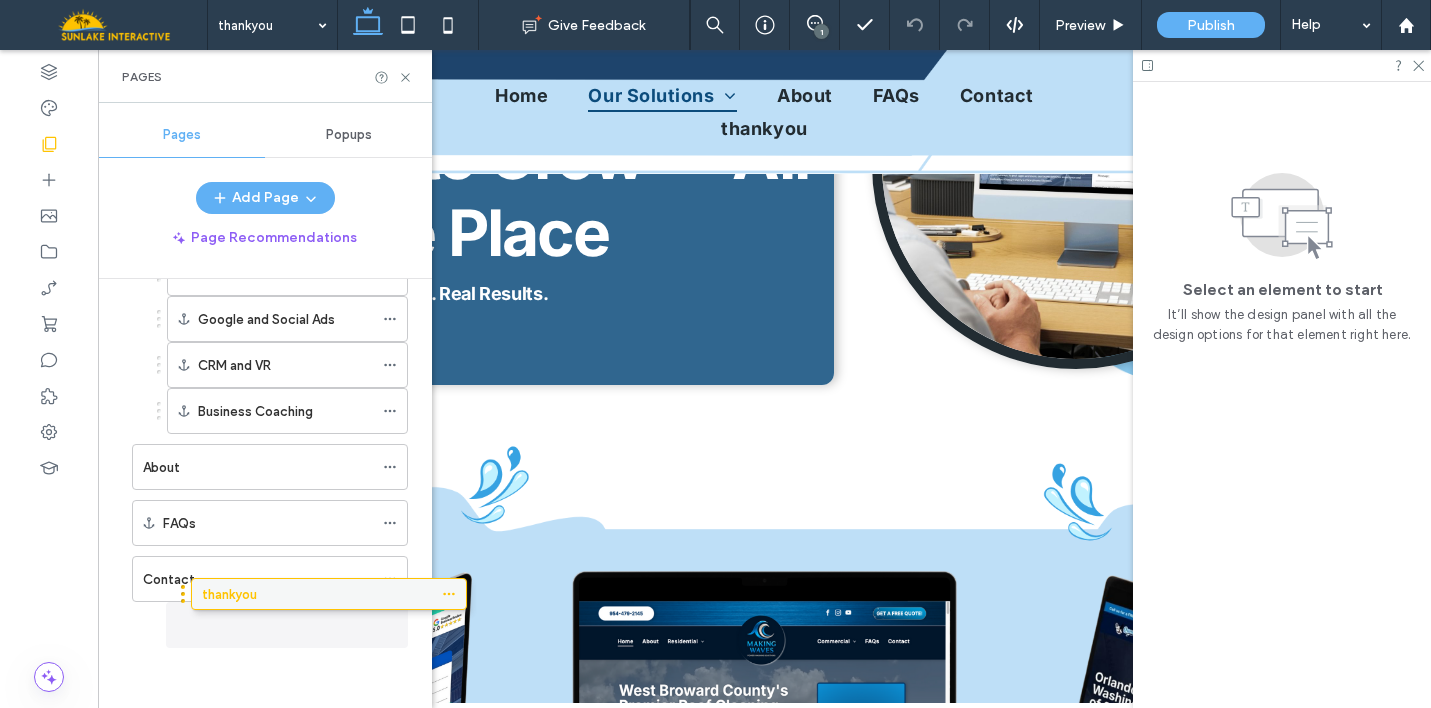 drag, startPoint x: 186, startPoint y: 625, endPoint x: 245, endPoint y: 601, distance: 63.694584 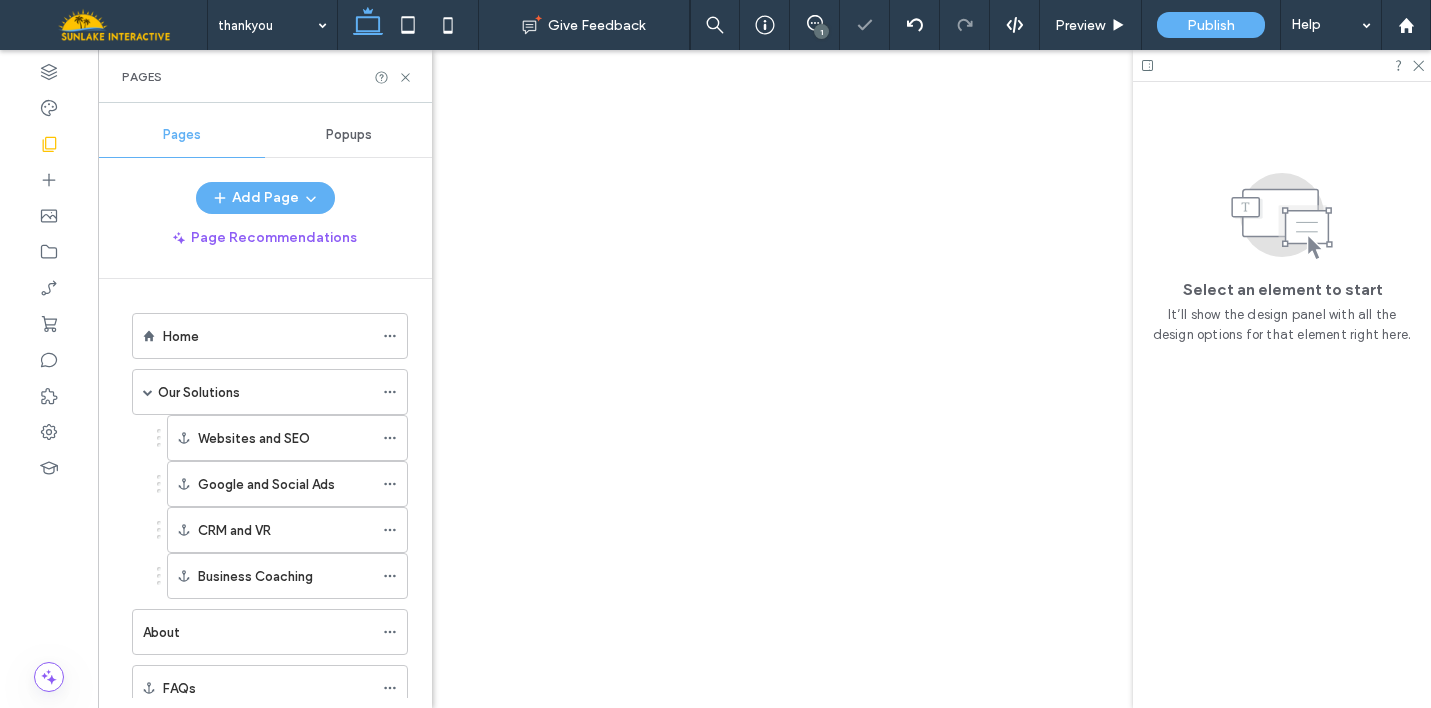 scroll, scrollTop: 0, scrollLeft: 0, axis: both 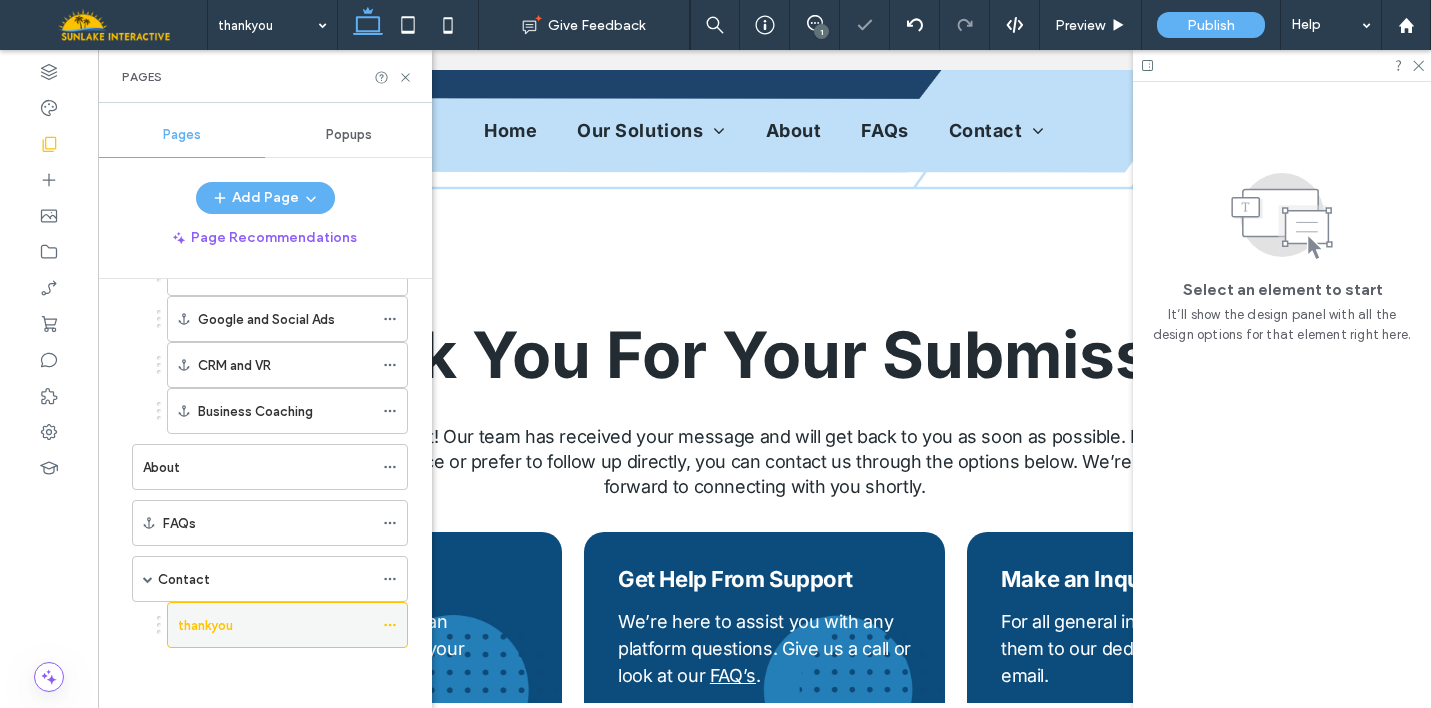click 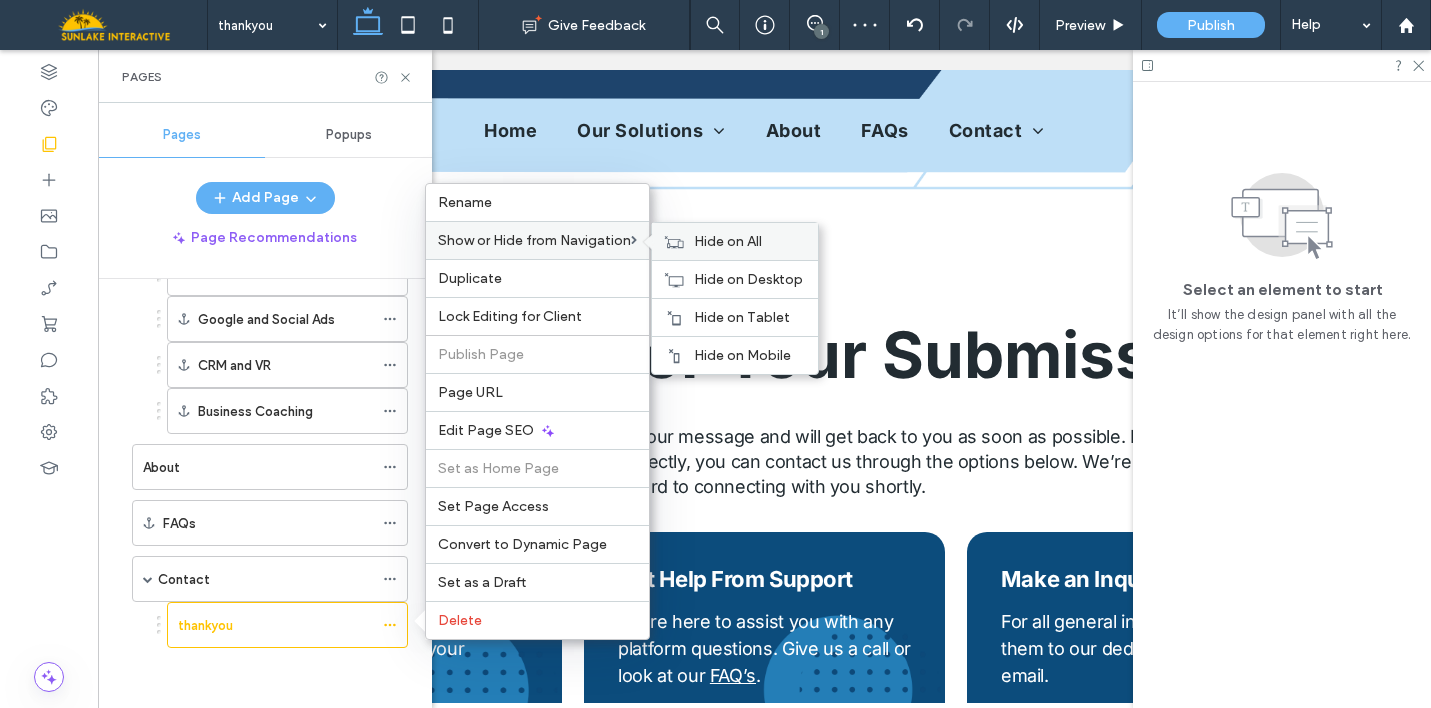 click on "Hide on All" at bounding box center [728, 241] 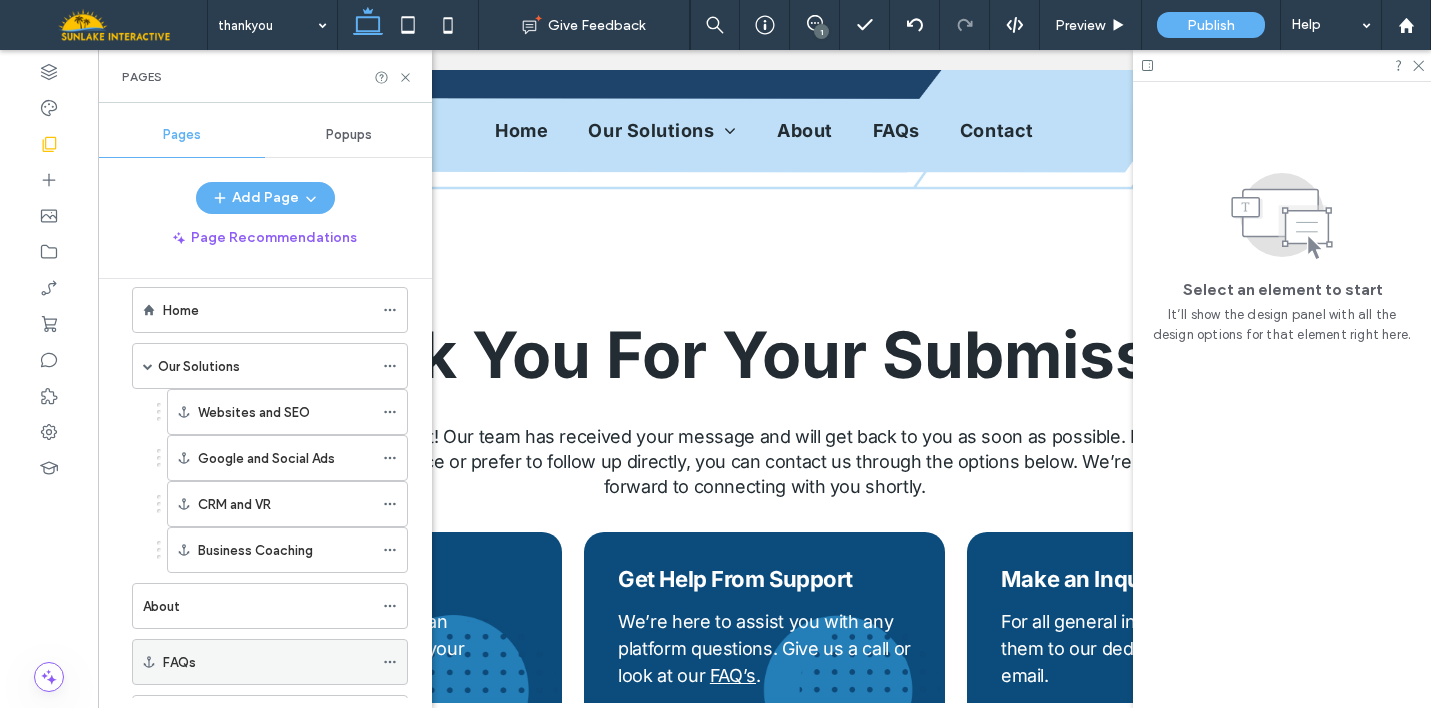 scroll, scrollTop: 0, scrollLeft: 0, axis: both 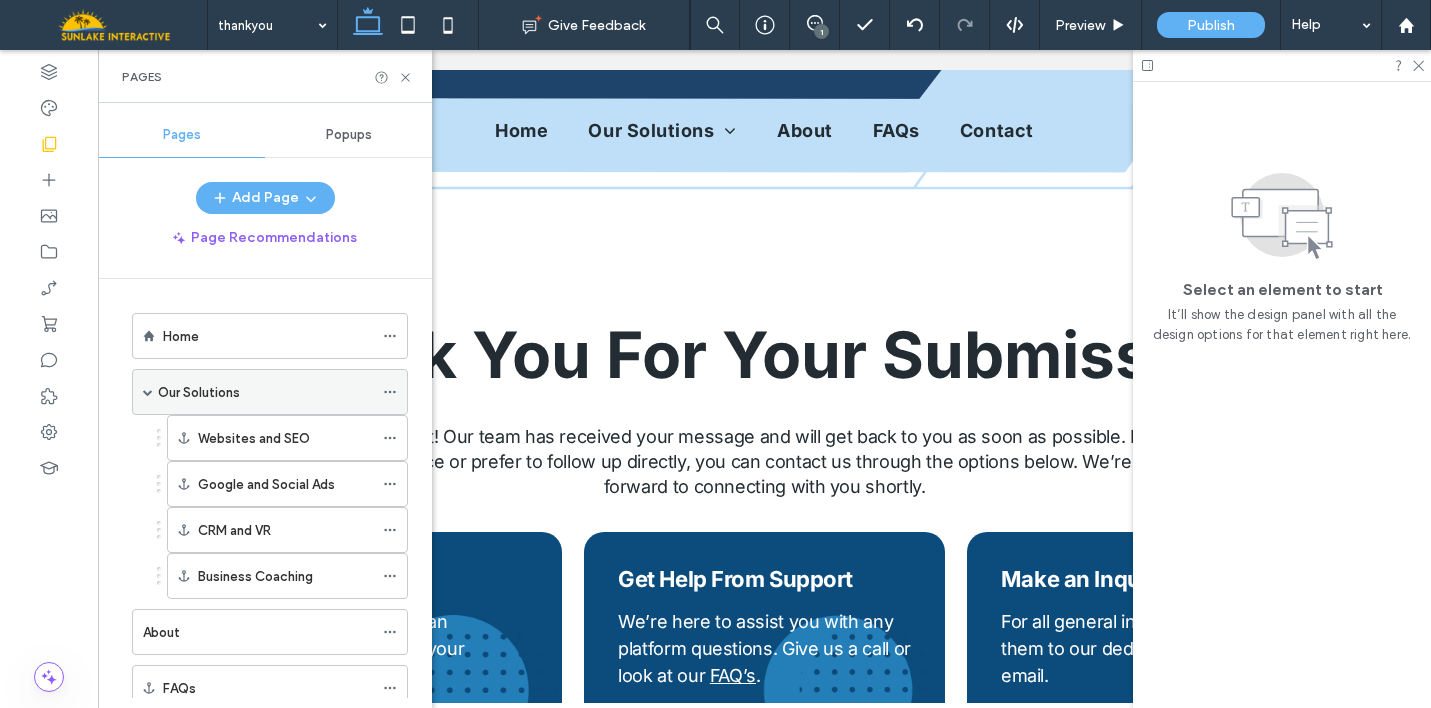 click on "Our Solutions" at bounding box center (265, 392) 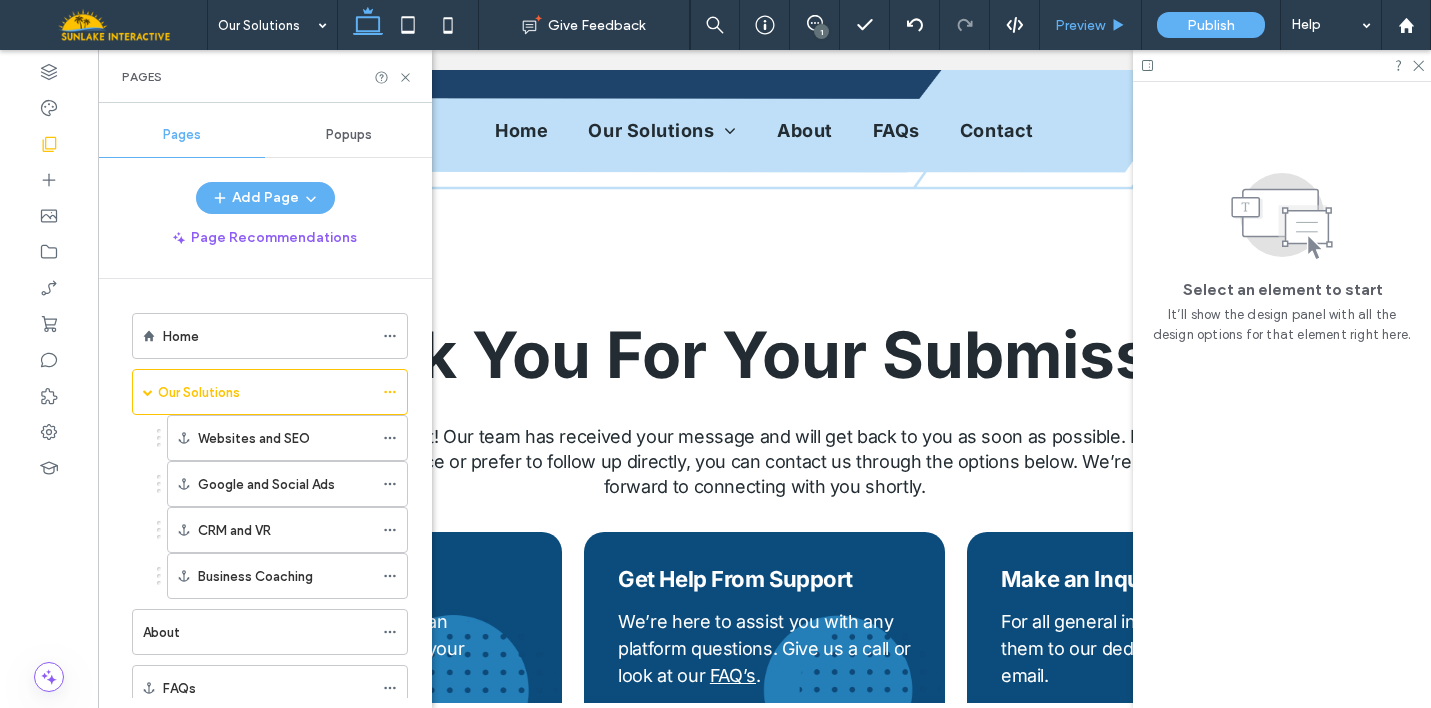 click on "Preview" at bounding box center [1091, 25] 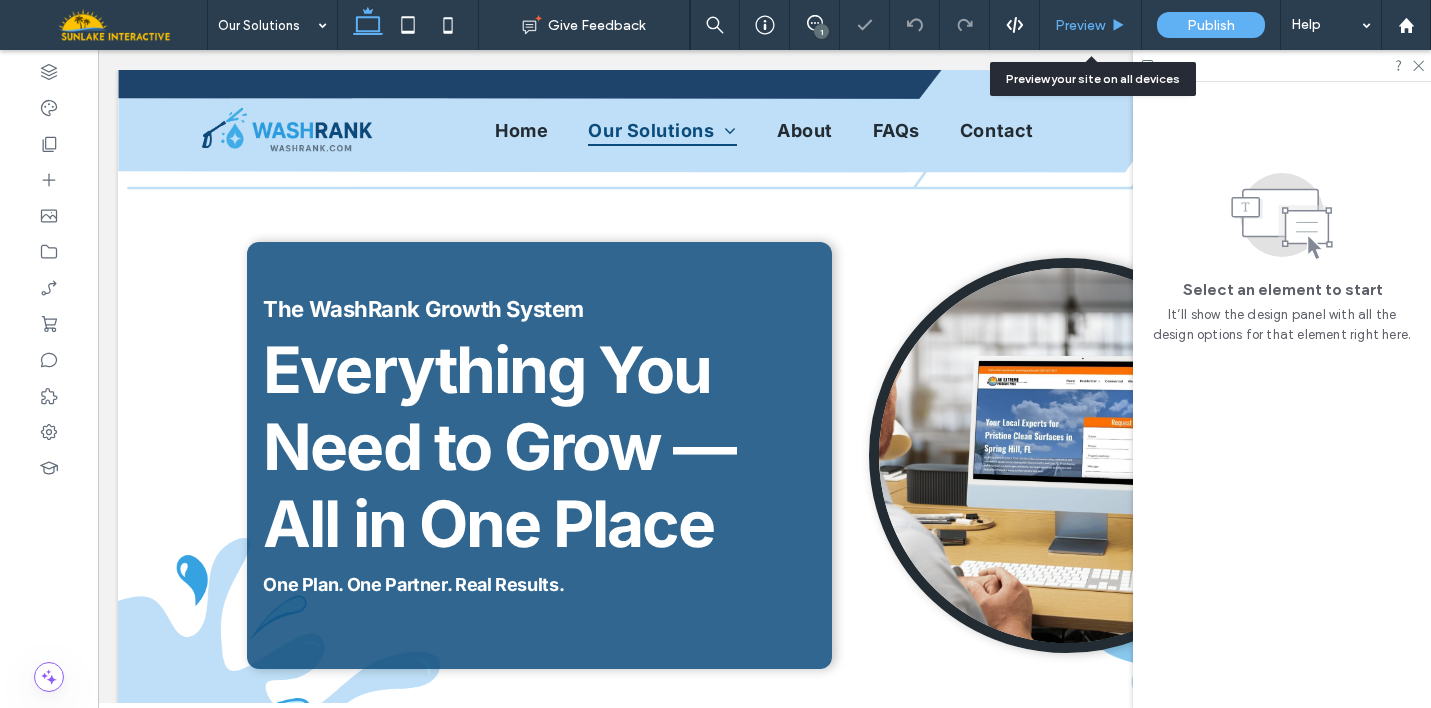 scroll, scrollTop: 0, scrollLeft: 0, axis: both 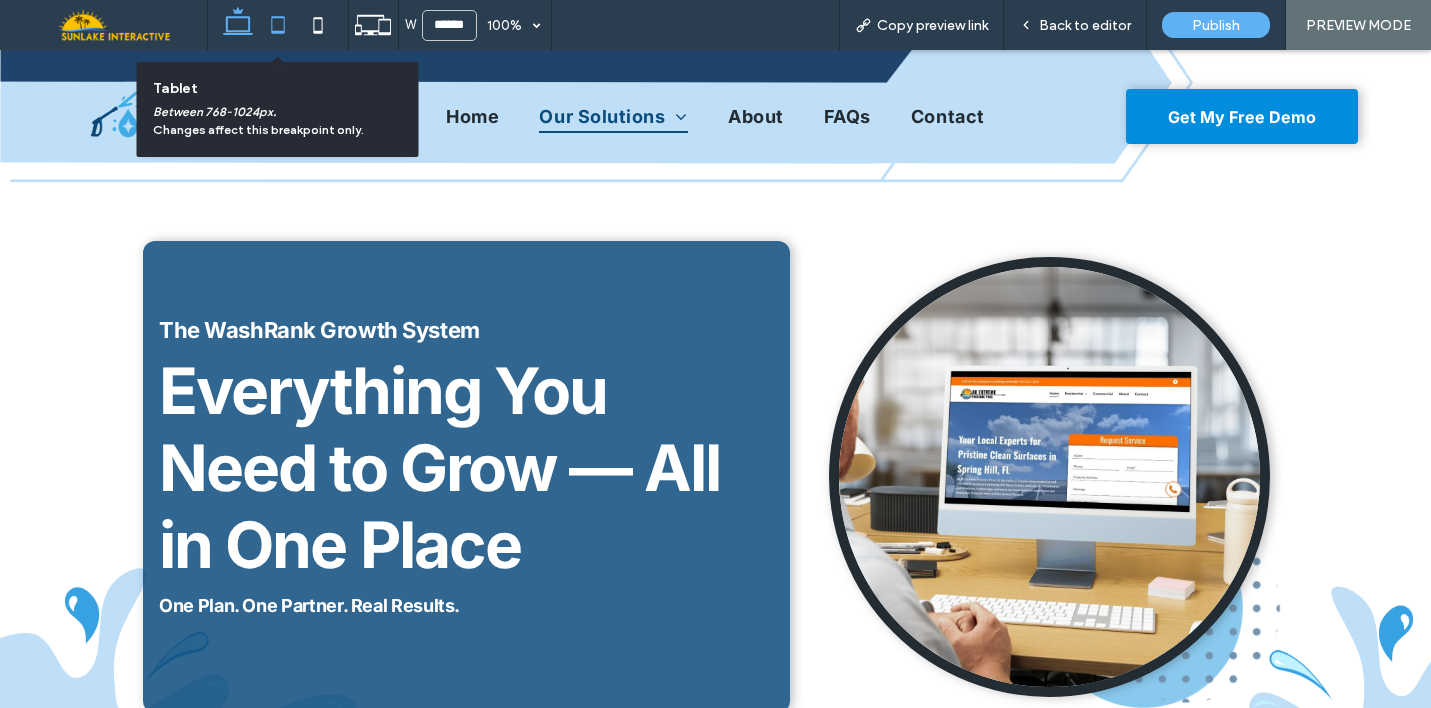 click 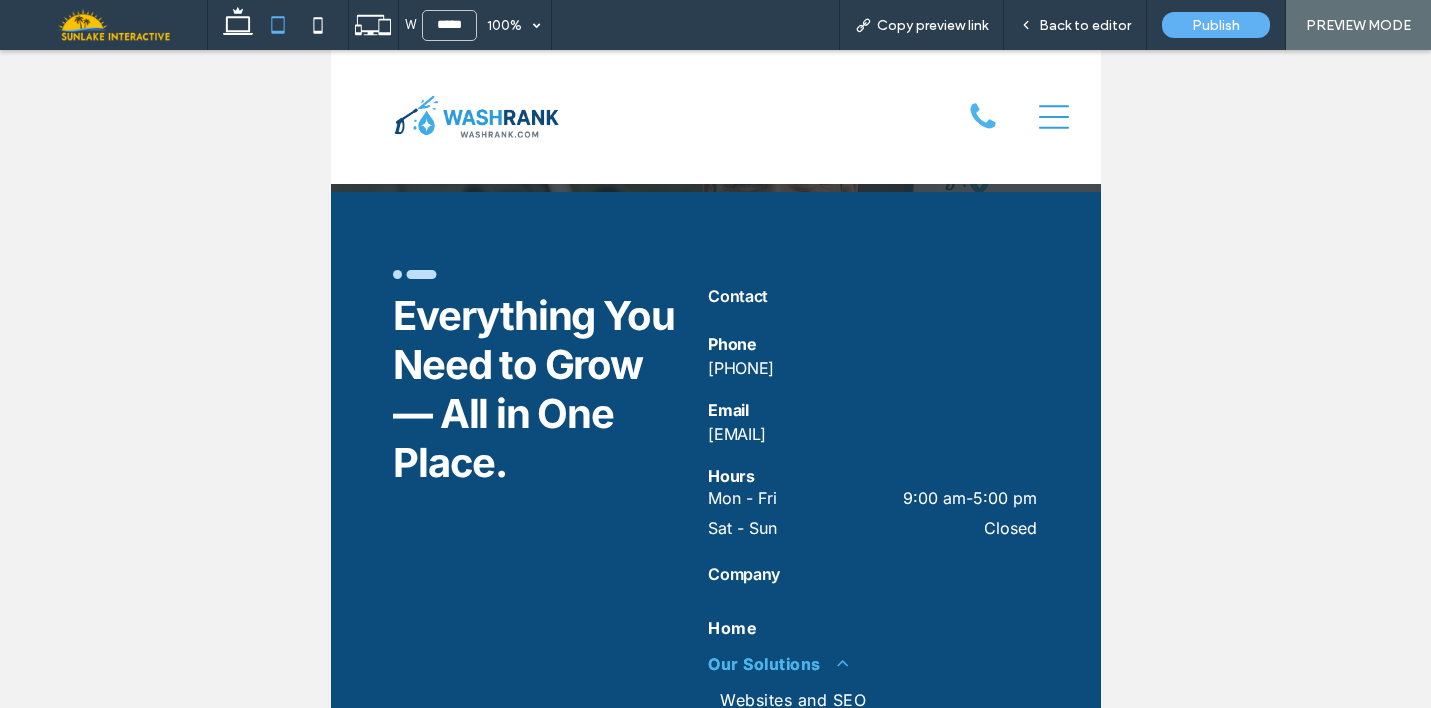 scroll, scrollTop: 10748, scrollLeft: 0, axis: vertical 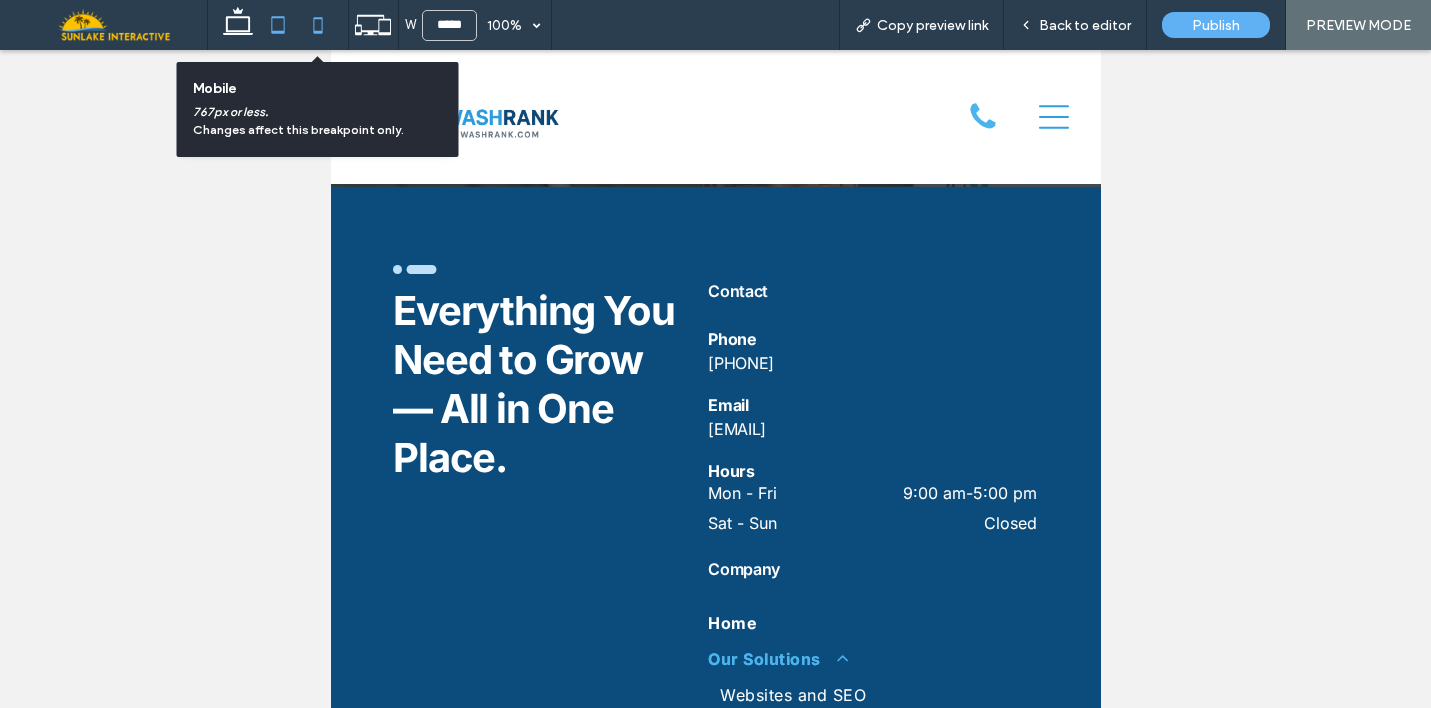 click 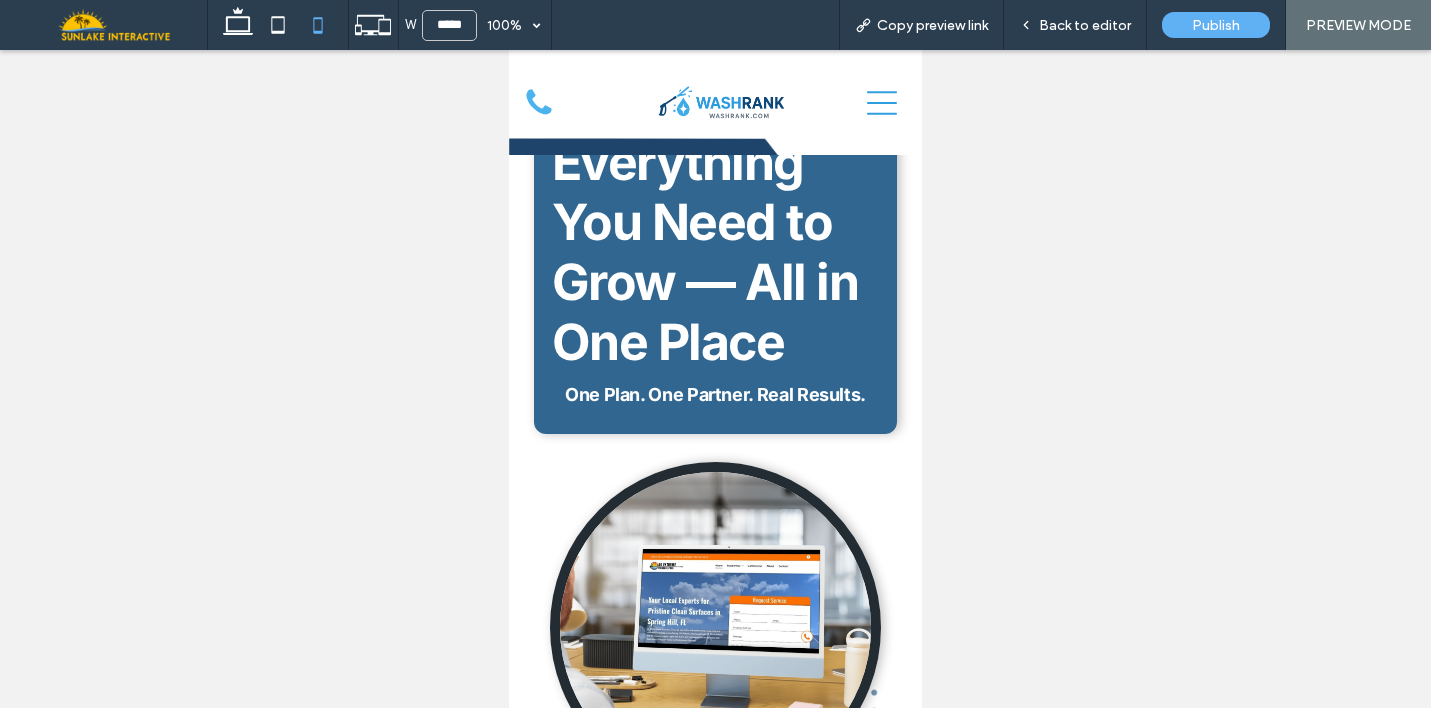 scroll, scrollTop: 0, scrollLeft: 0, axis: both 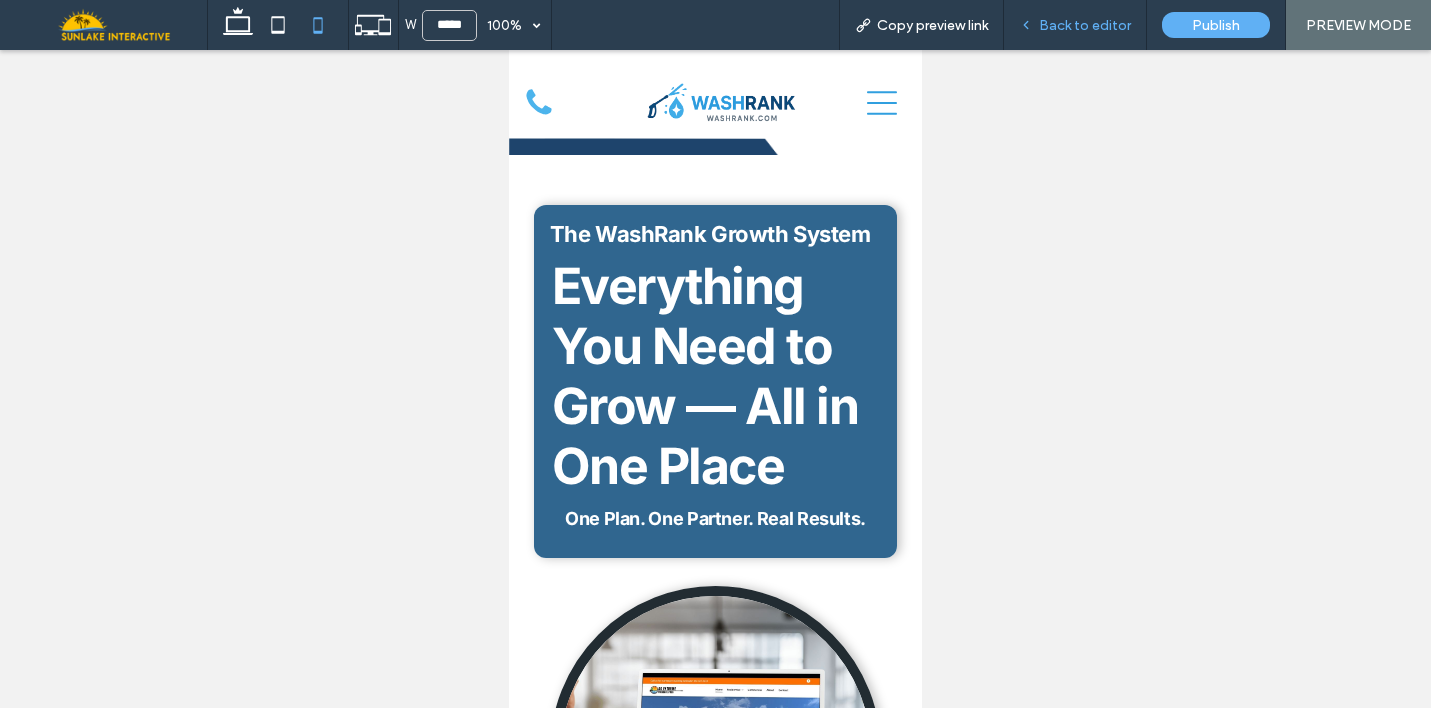 click on "Back to editor" at bounding box center (1075, 25) 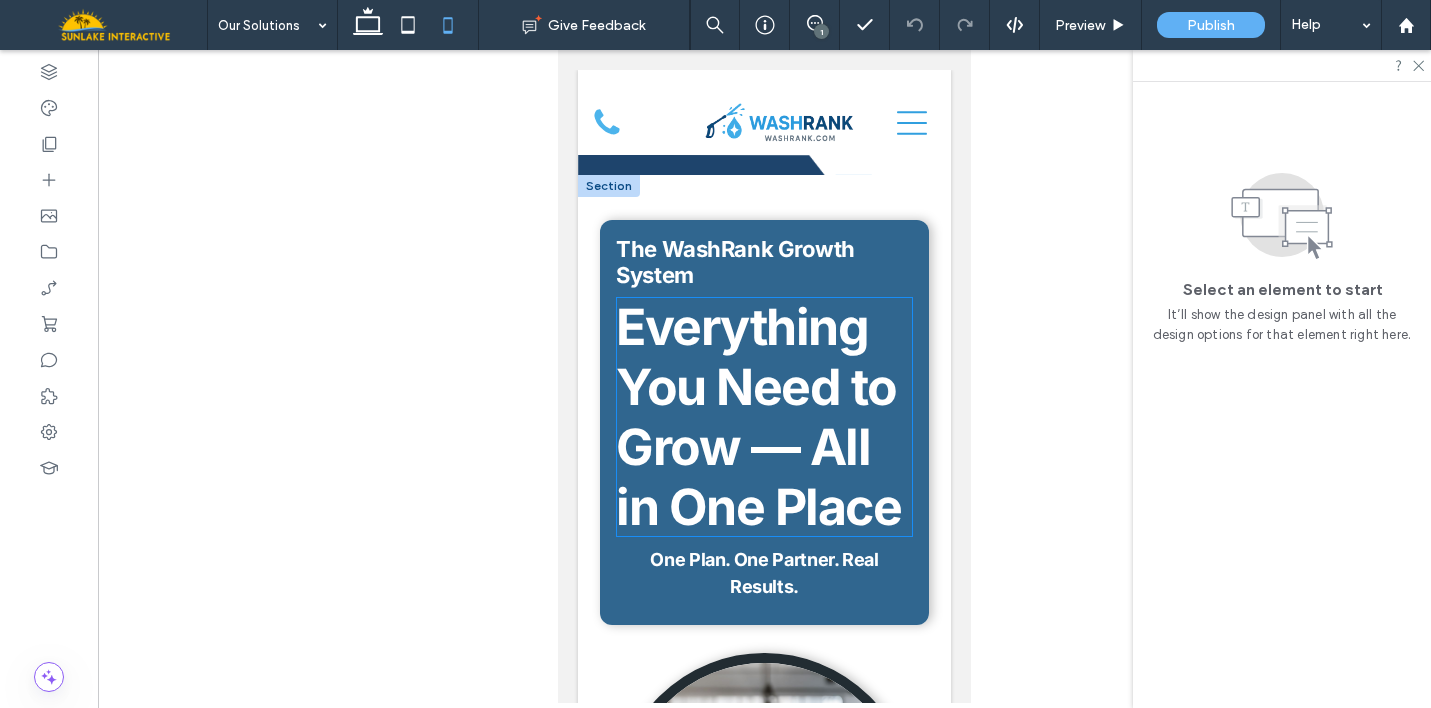 click on "Everything You Need to Grow — All in One Place" at bounding box center (758, 417) 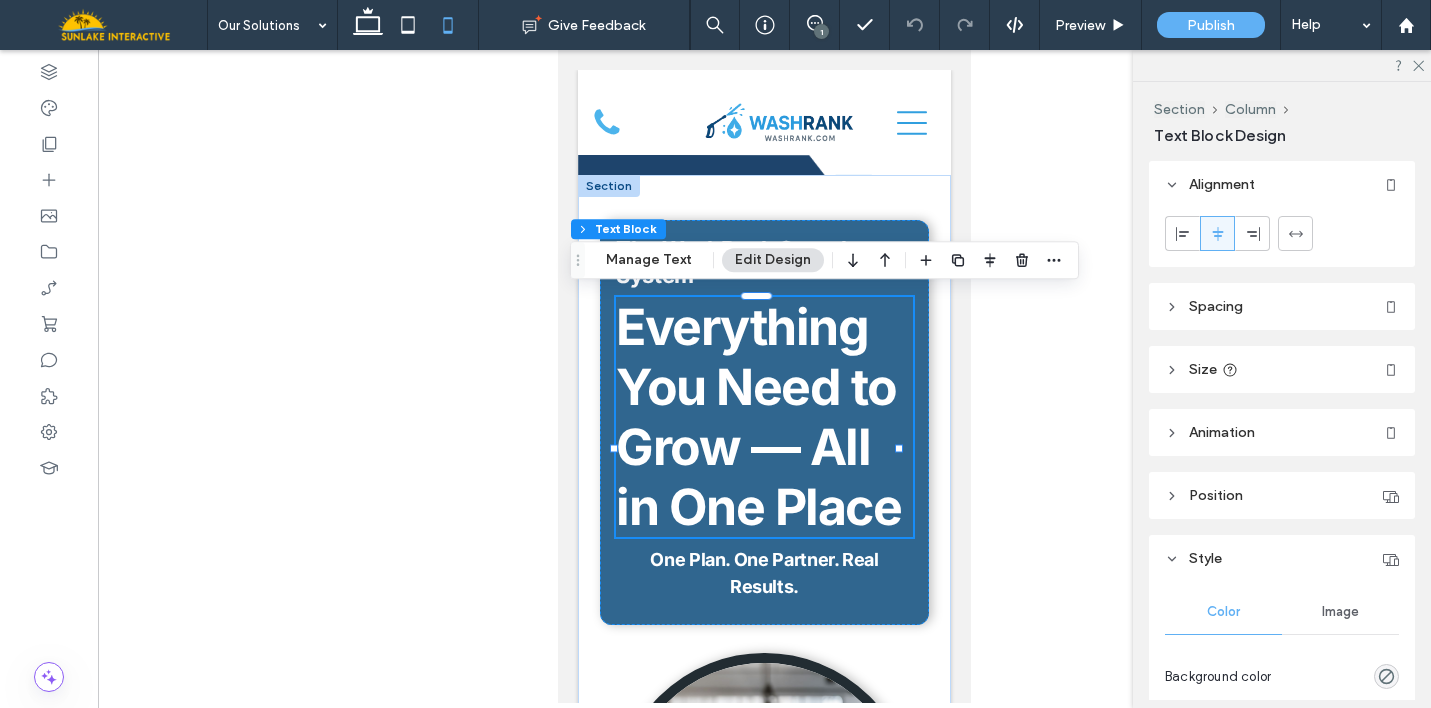 click on "Everything You Need to Grow — All in One Place" at bounding box center (758, 417) 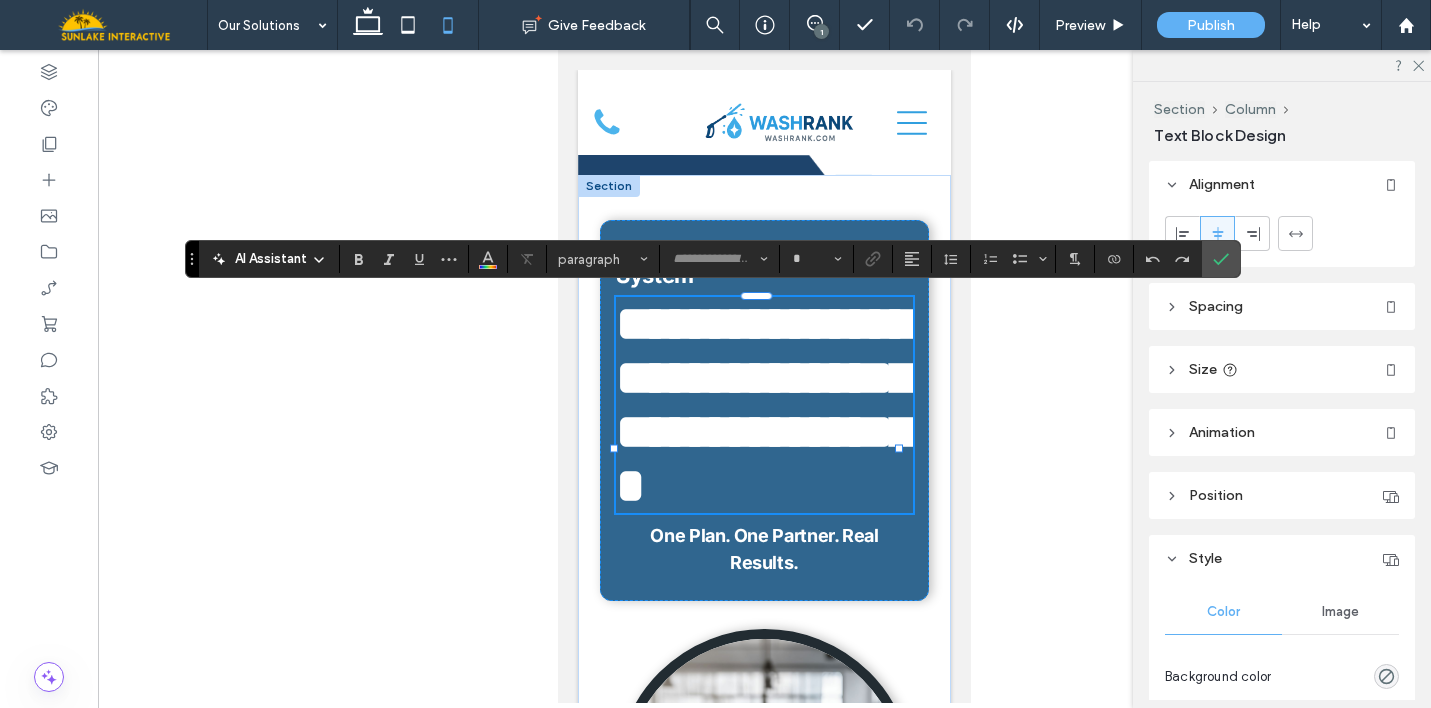 type on "*****" 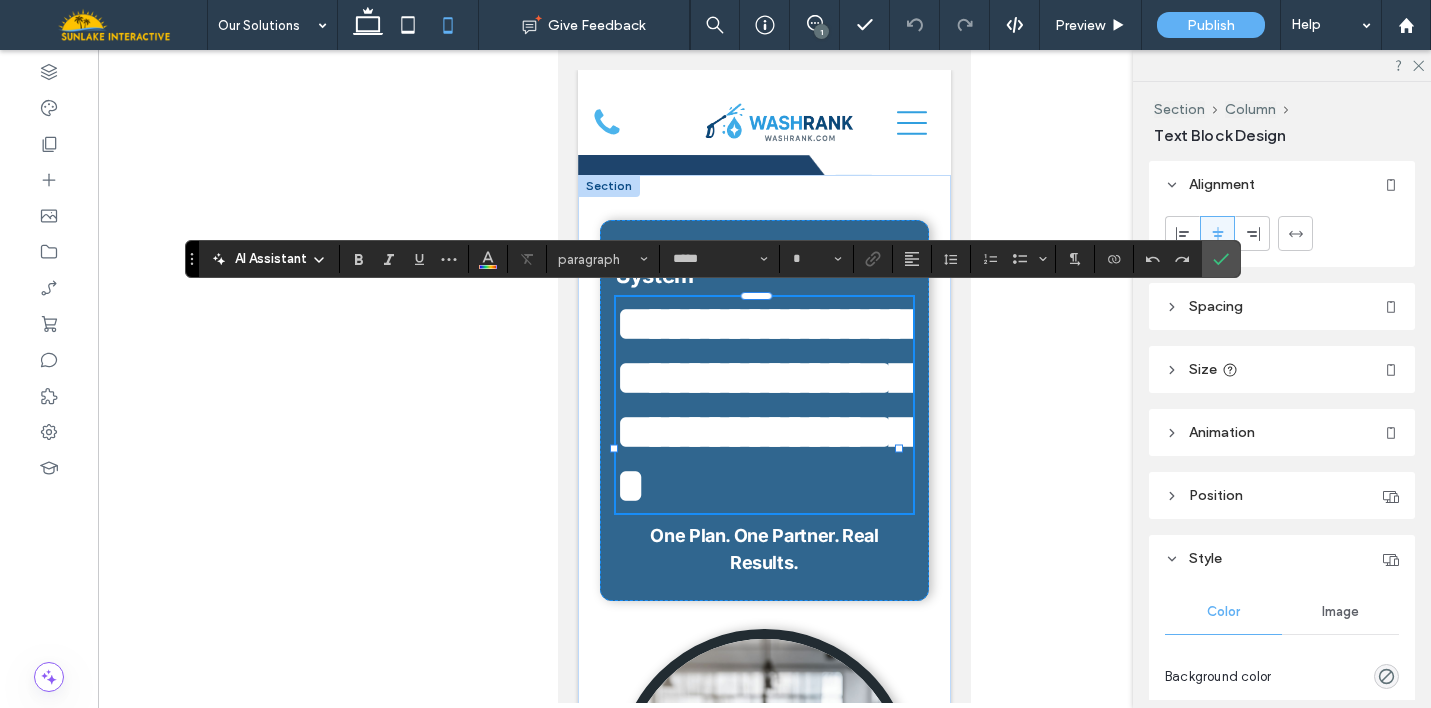type on "**" 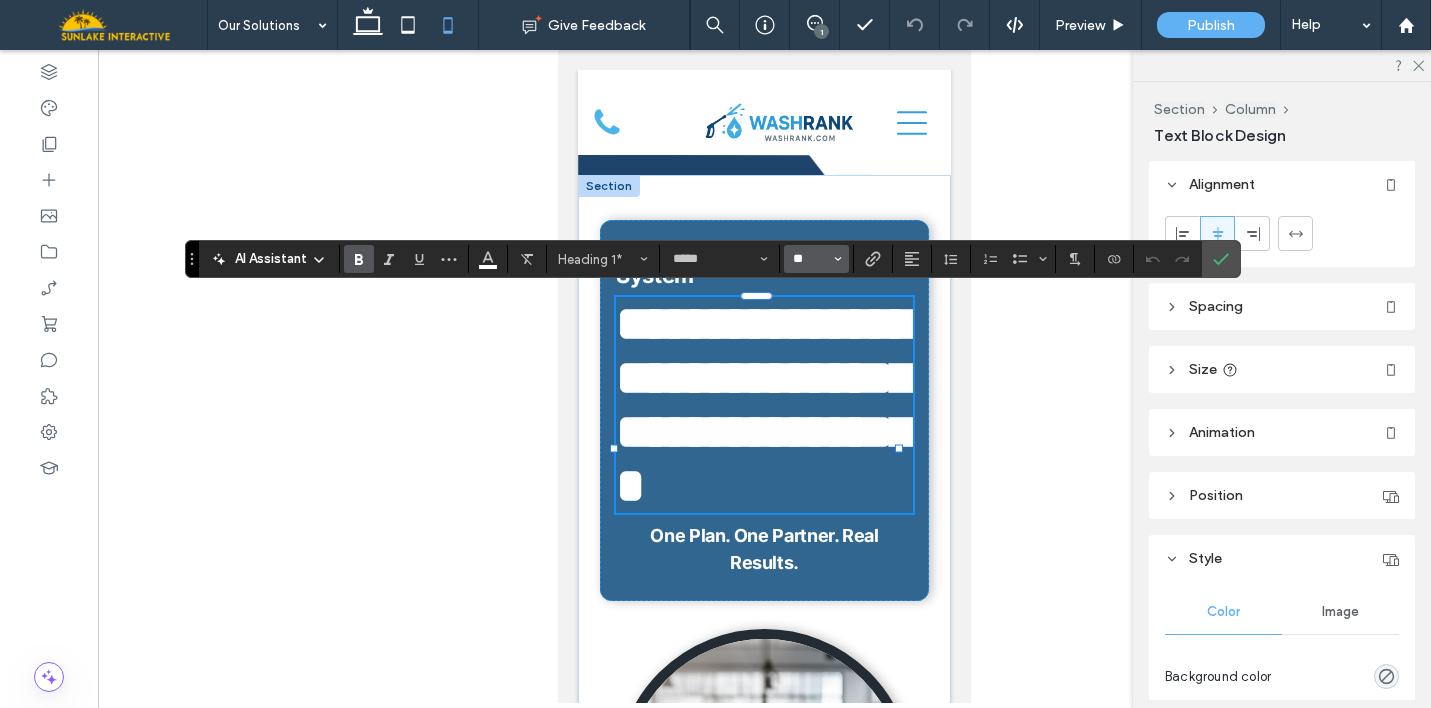 click on "**" at bounding box center (810, 259) 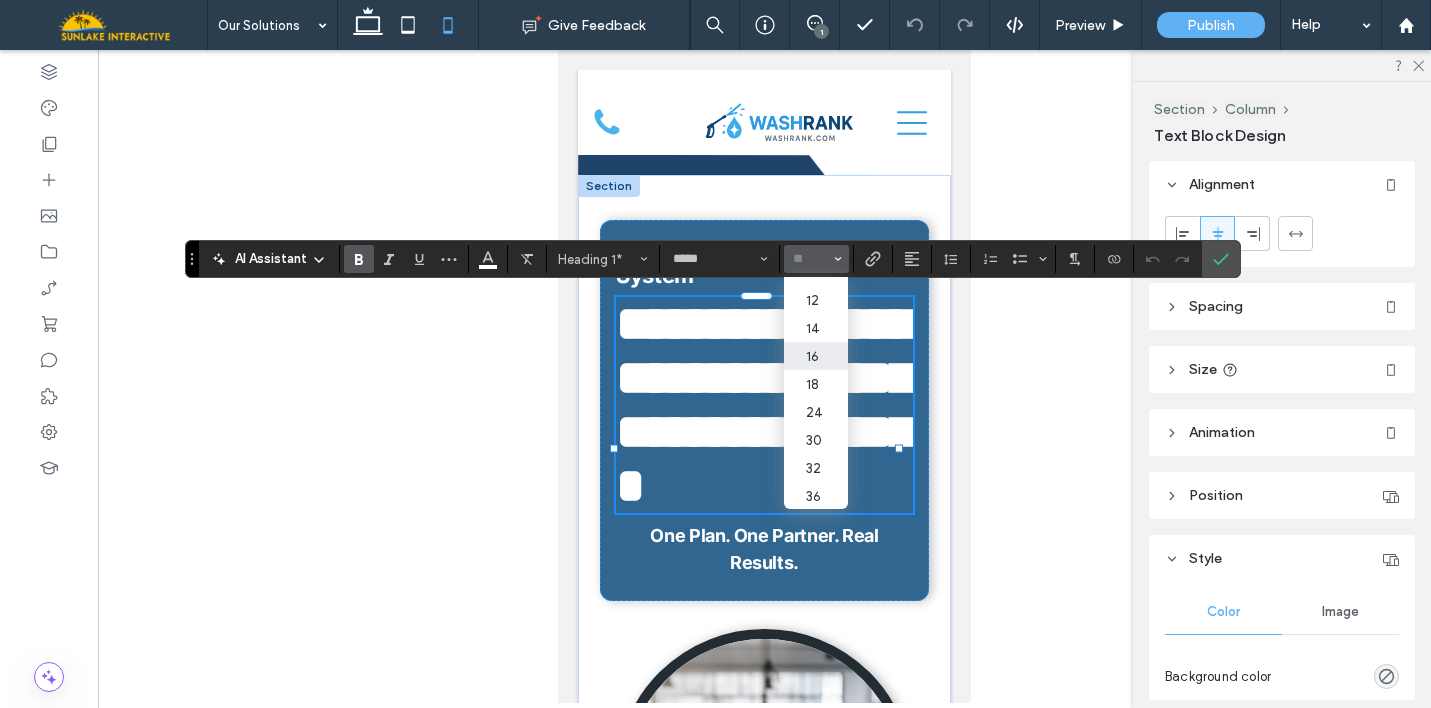 scroll, scrollTop: 101, scrollLeft: 0, axis: vertical 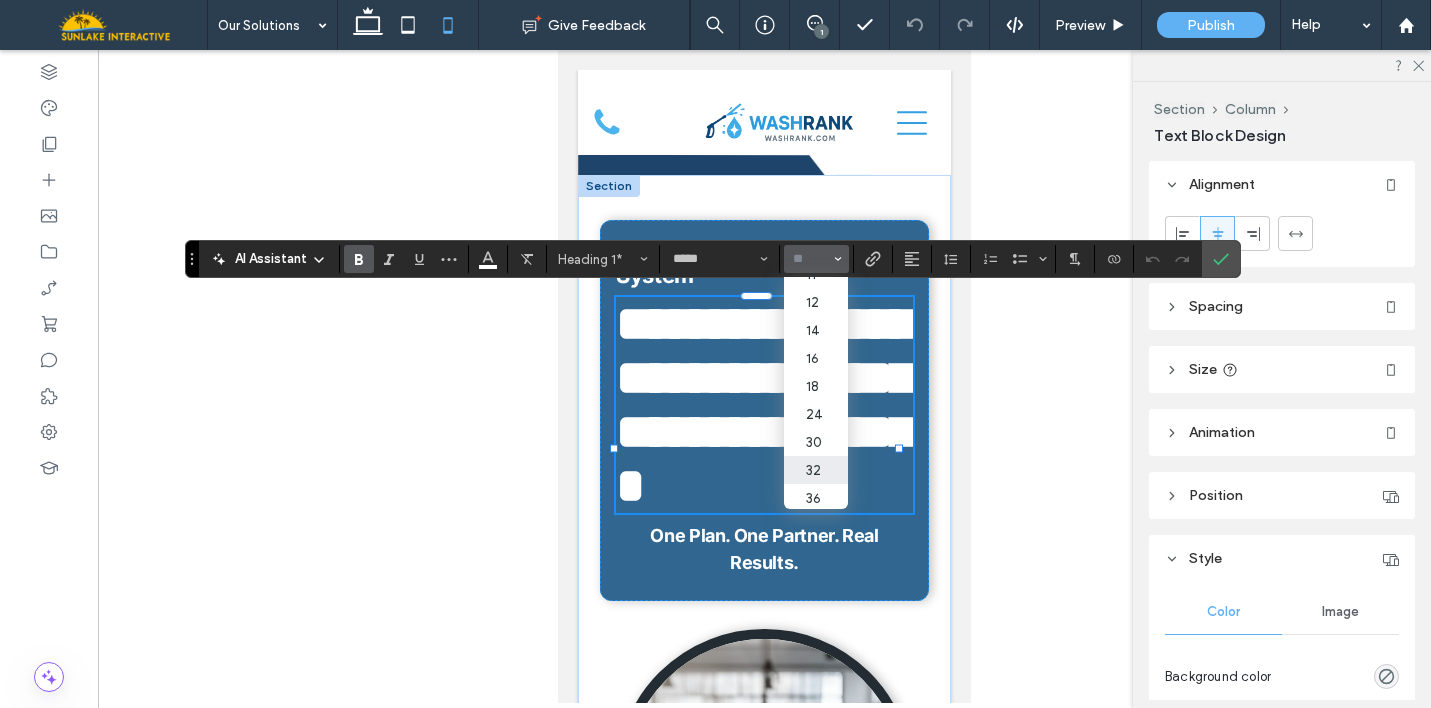 click on "32" at bounding box center (816, 470) 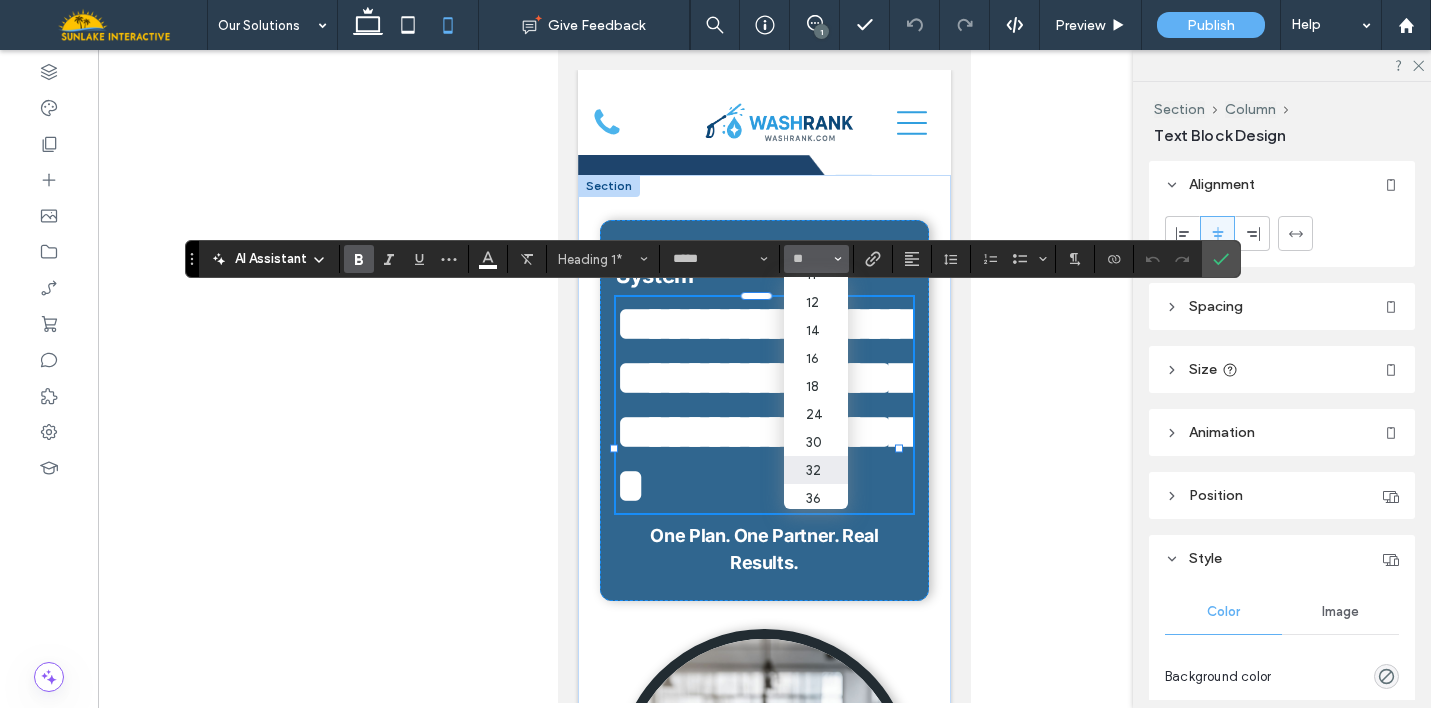 type on "**" 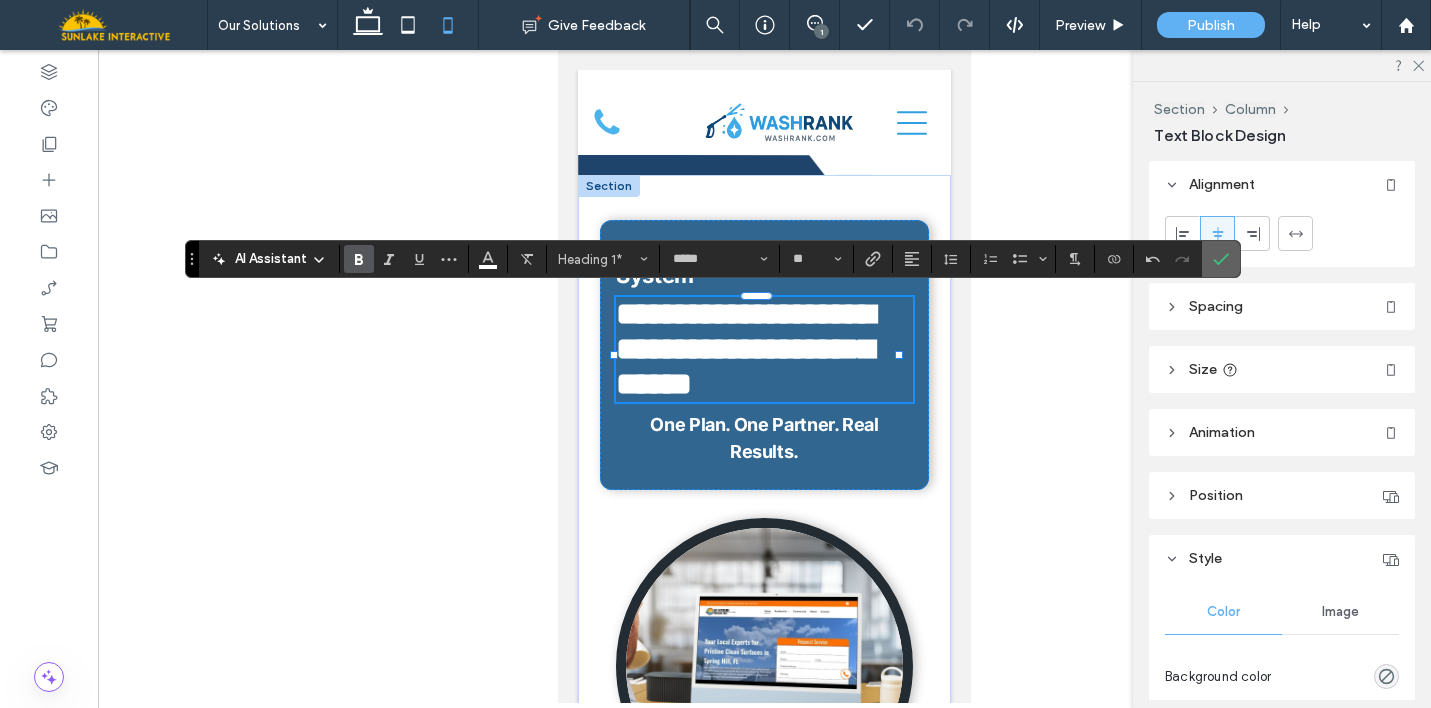 click at bounding box center [1221, 259] 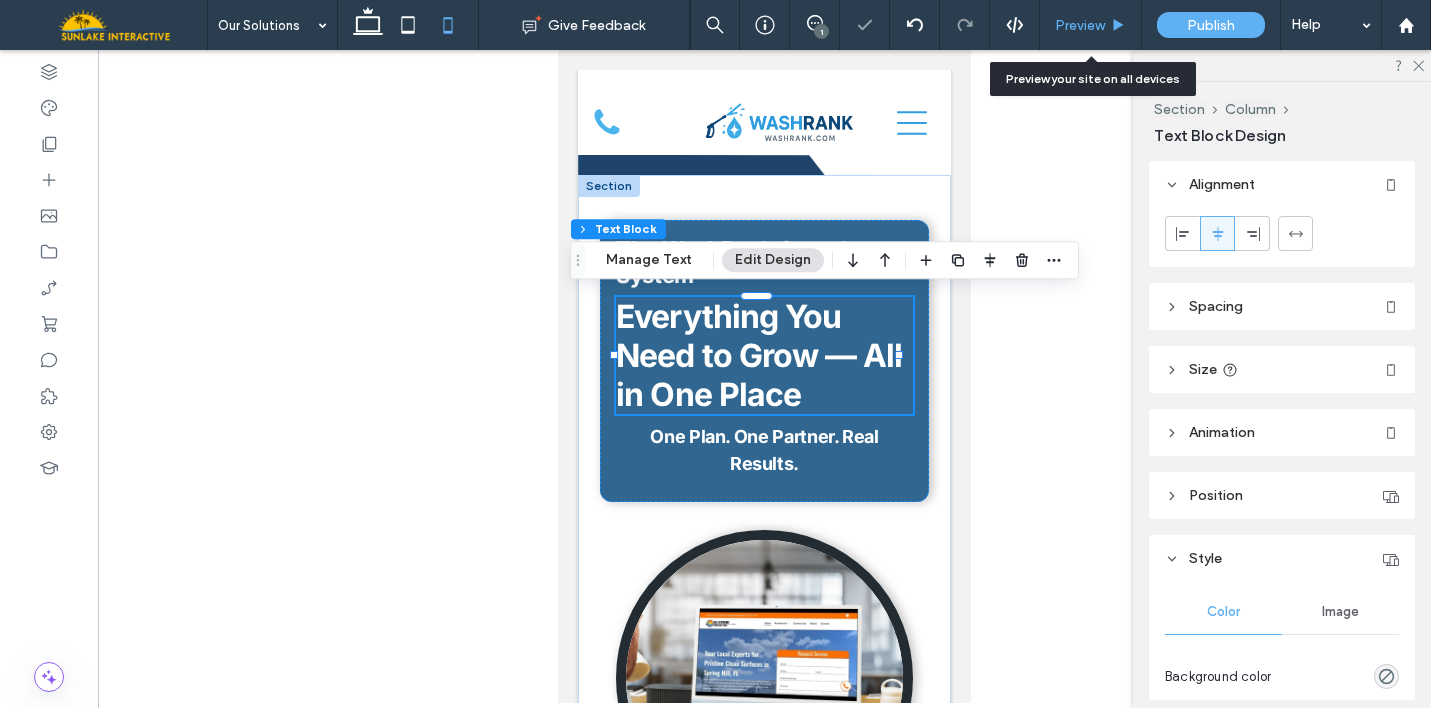 click on "Preview" at bounding box center (1080, 25) 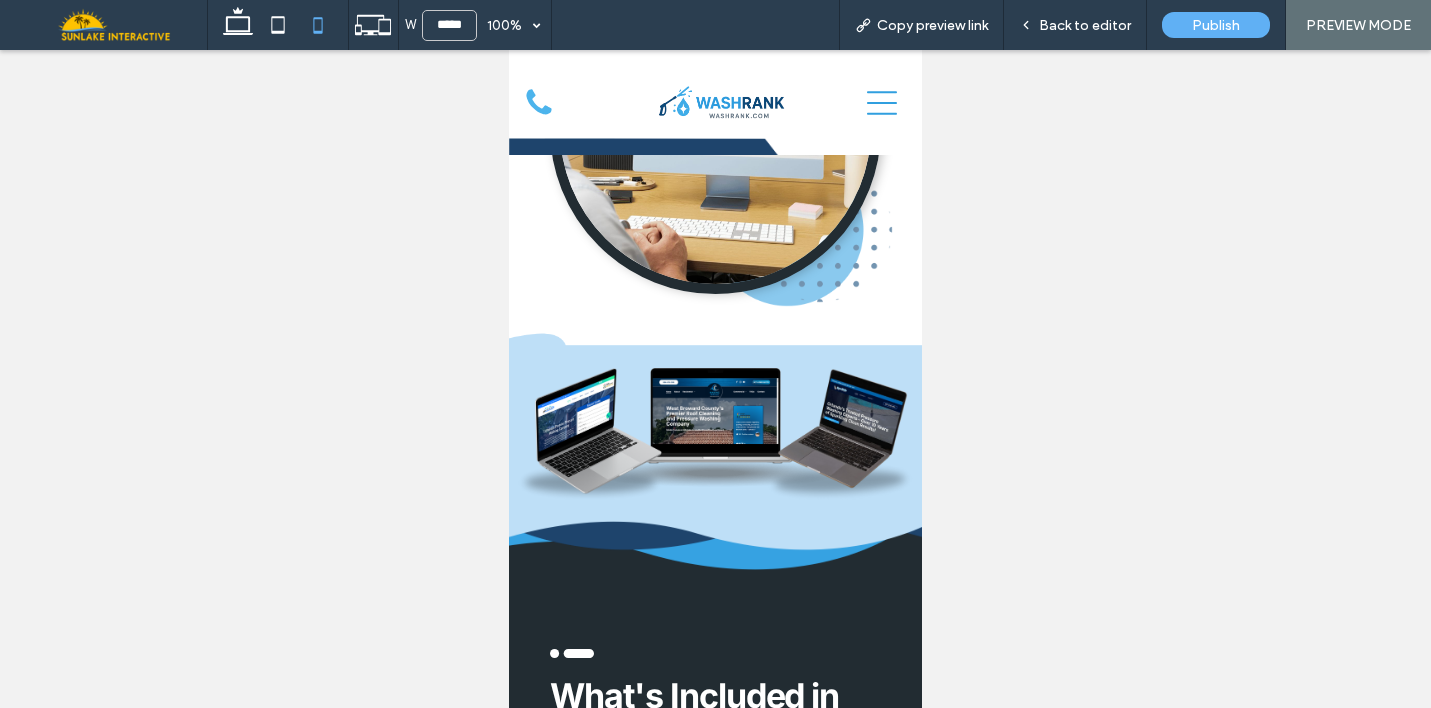 scroll, scrollTop: 507, scrollLeft: 0, axis: vertical 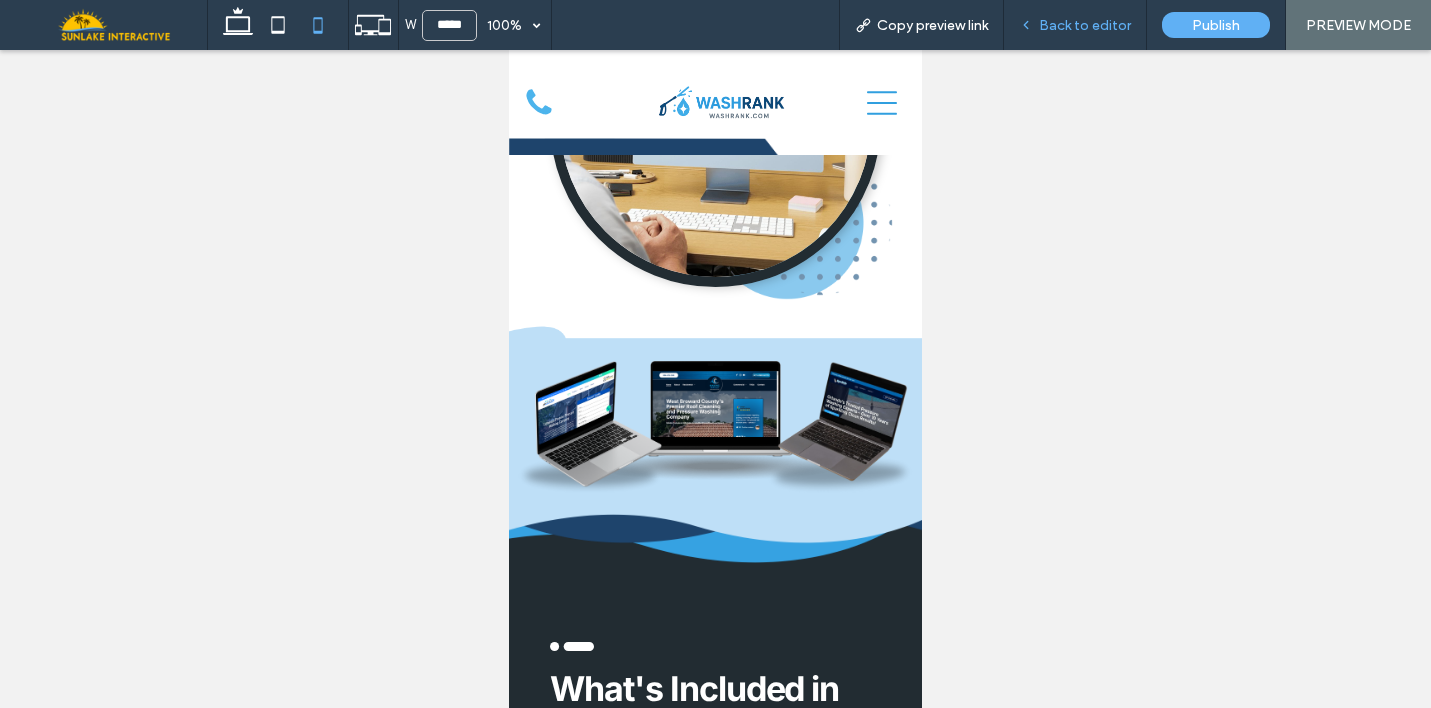 click on "Back to editor" at bounding box center (1085, 25) 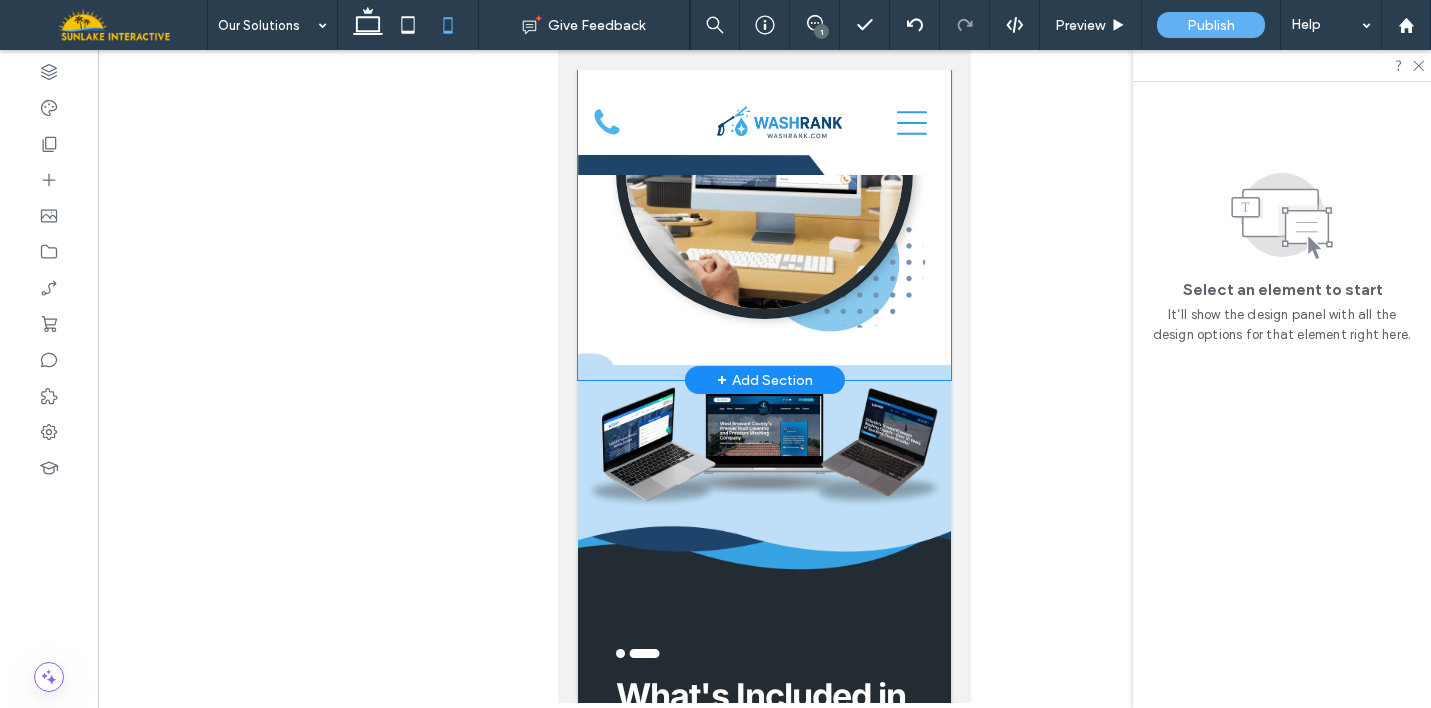 click on "Everything You Need to Grow — All in One Place
The WashRank Growth System
One Plan. One Partner. Real Results." at bounding box center (764, 24) 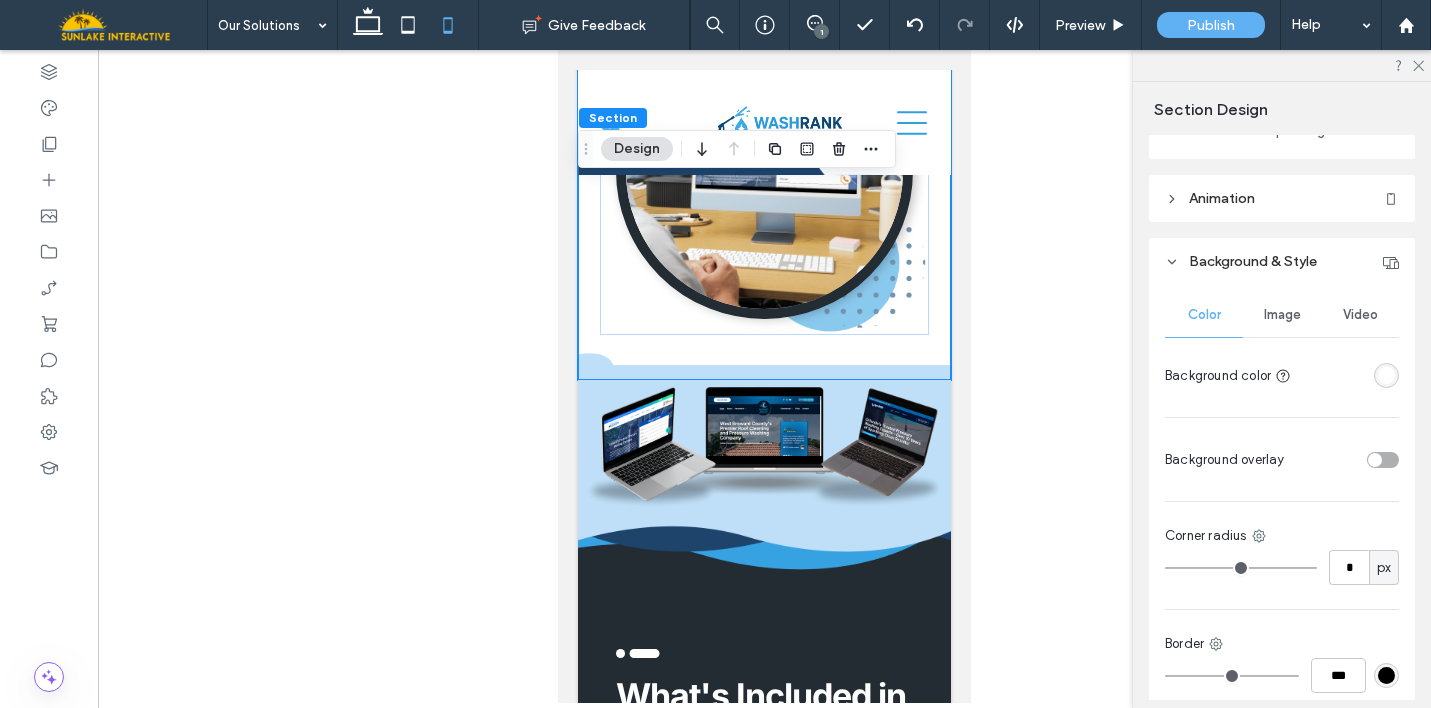 click on "Image" at bounding box center [1282, 315] 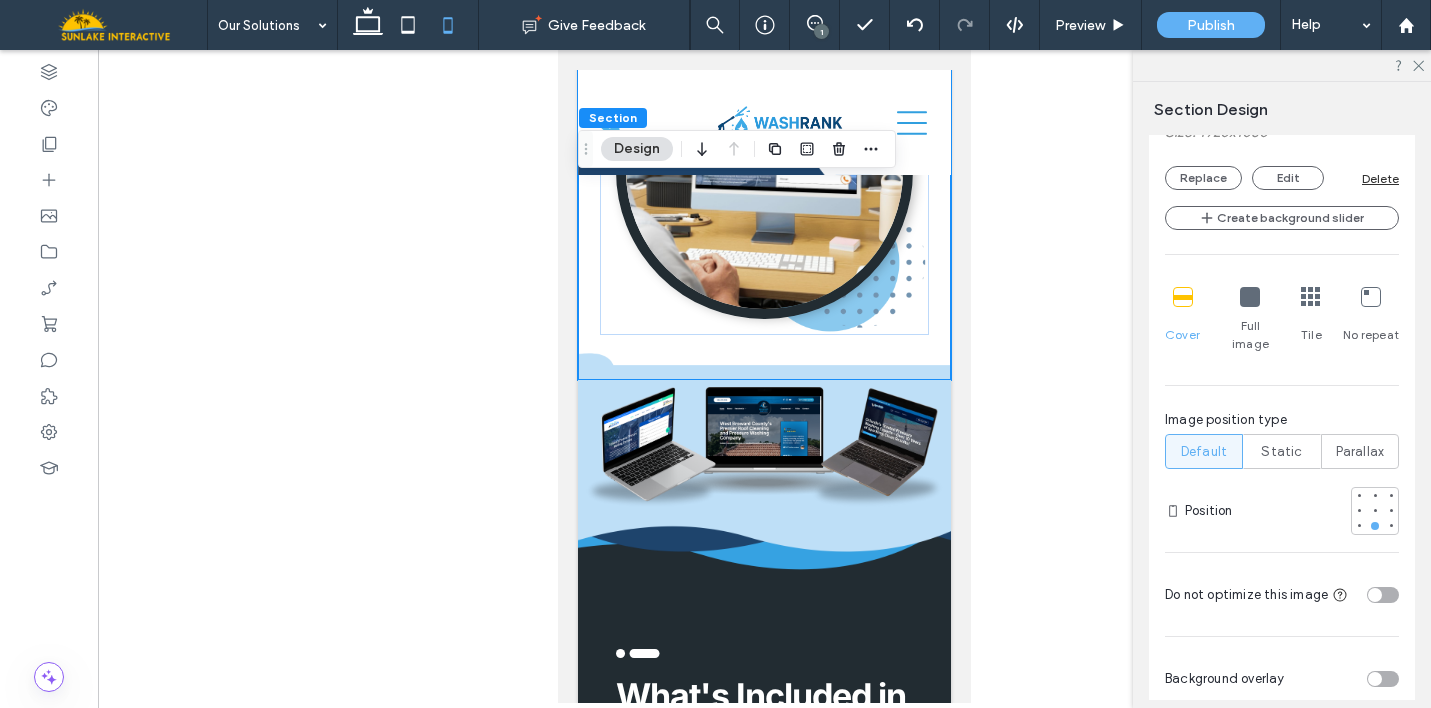scroll, scrollTop: 967, scrollLeft: 0, axis: vertical 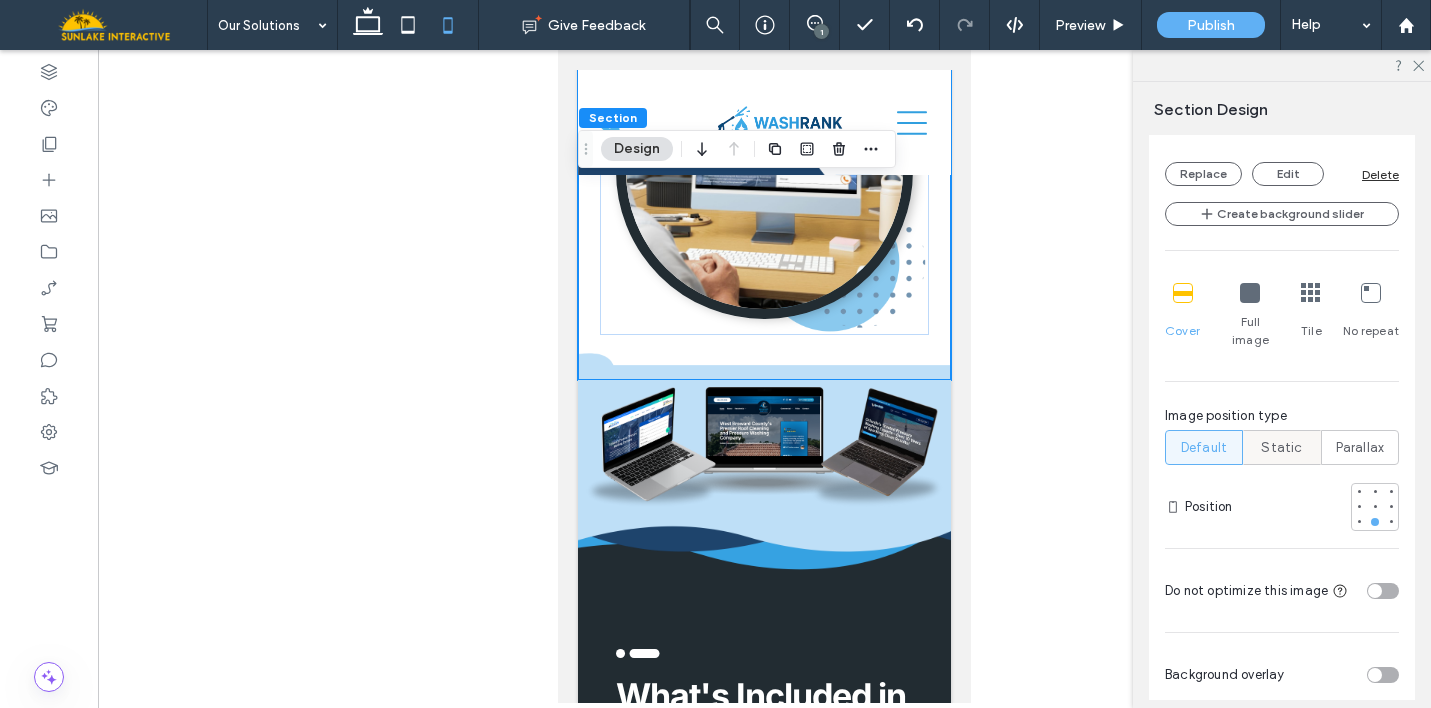 click on "Static" at bounding box center [1282, 447] 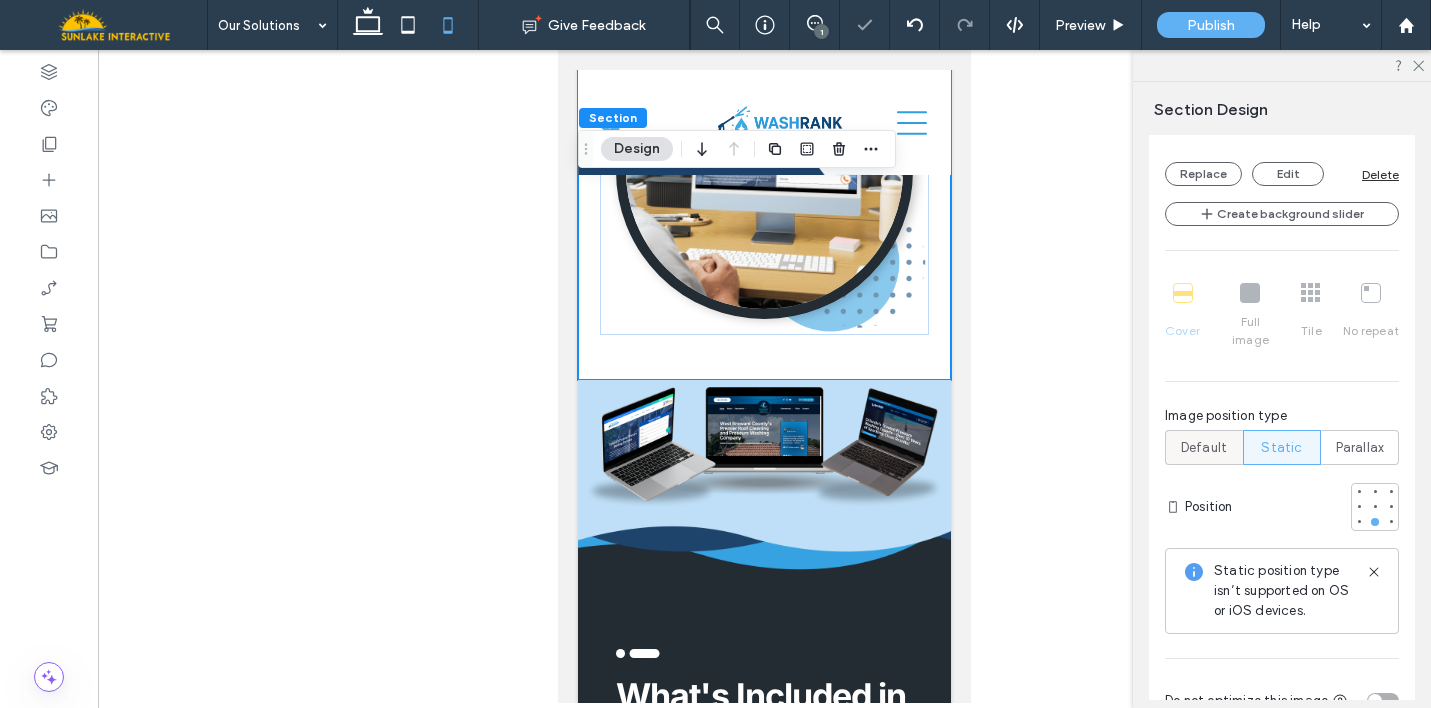 click on "Default" at bounding box center (1204, 447) 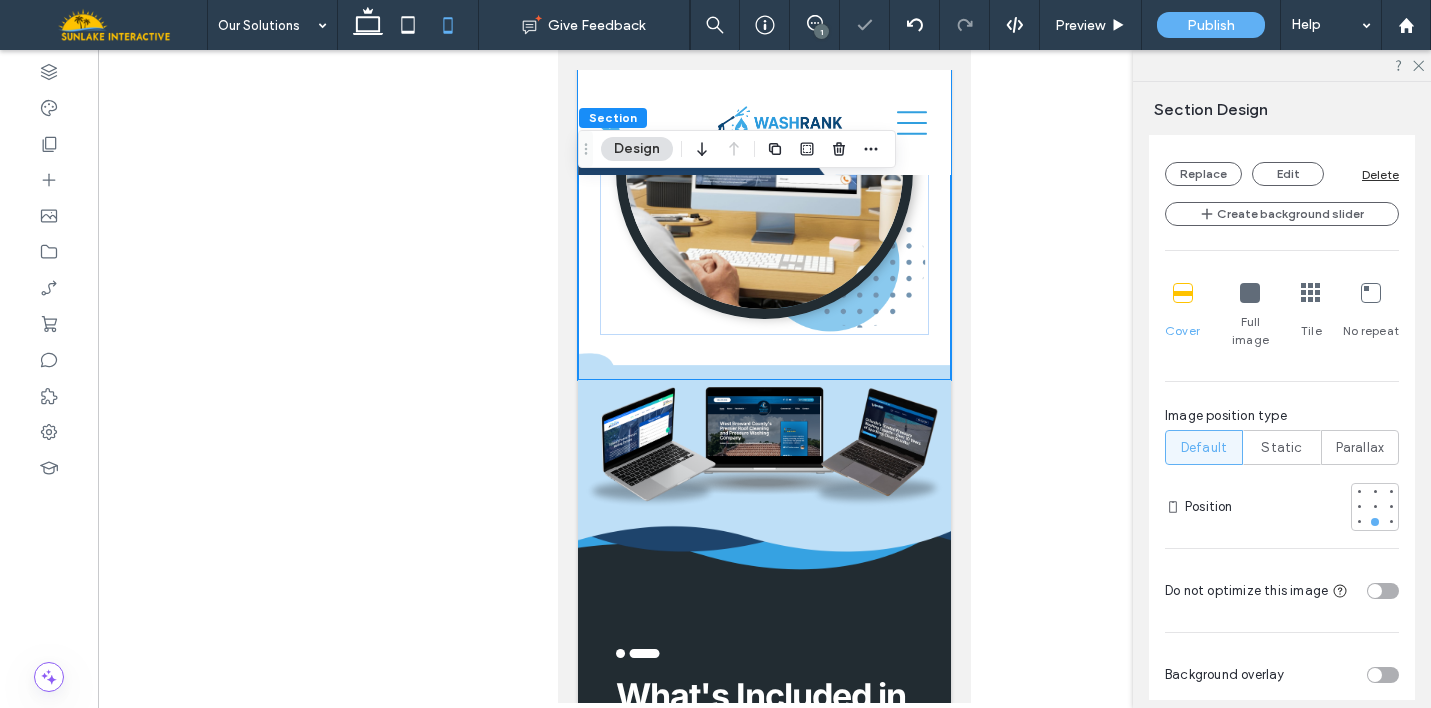 click at bounding box center [1250, 293] 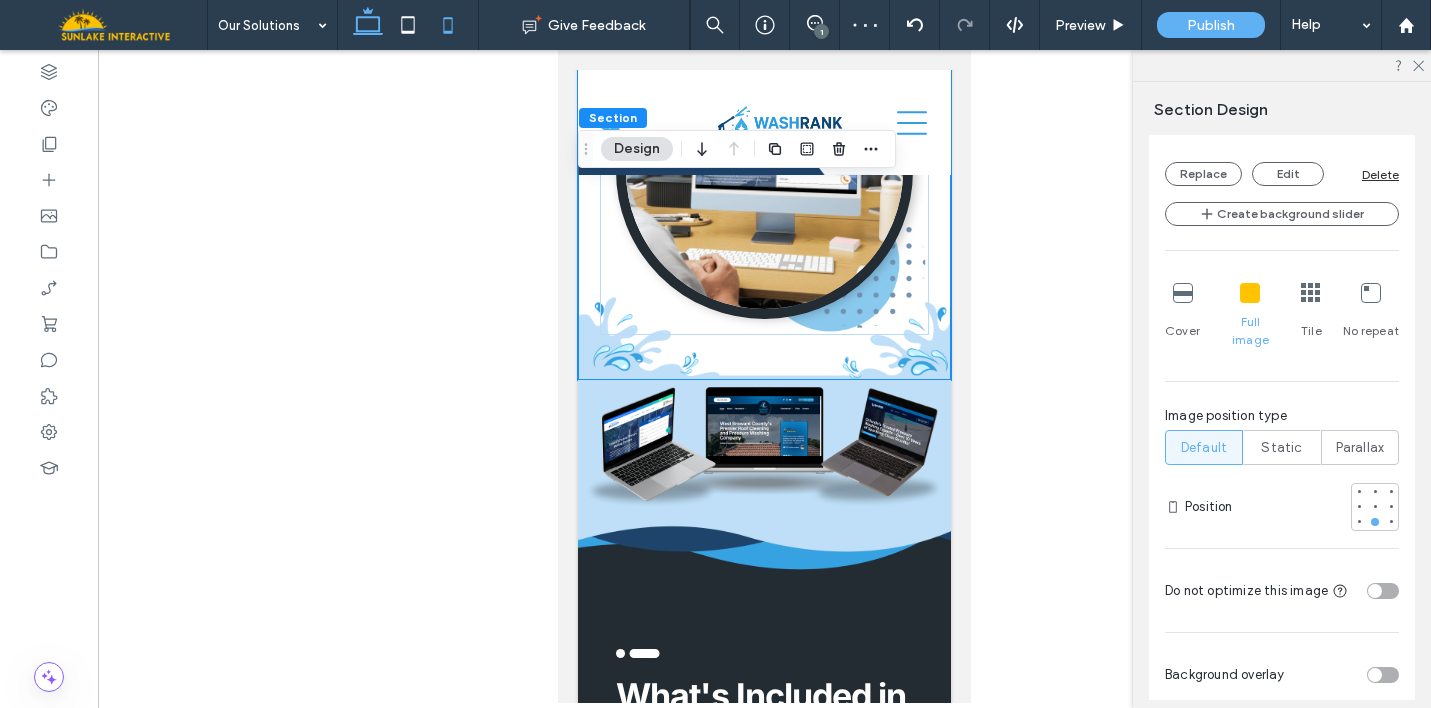 click 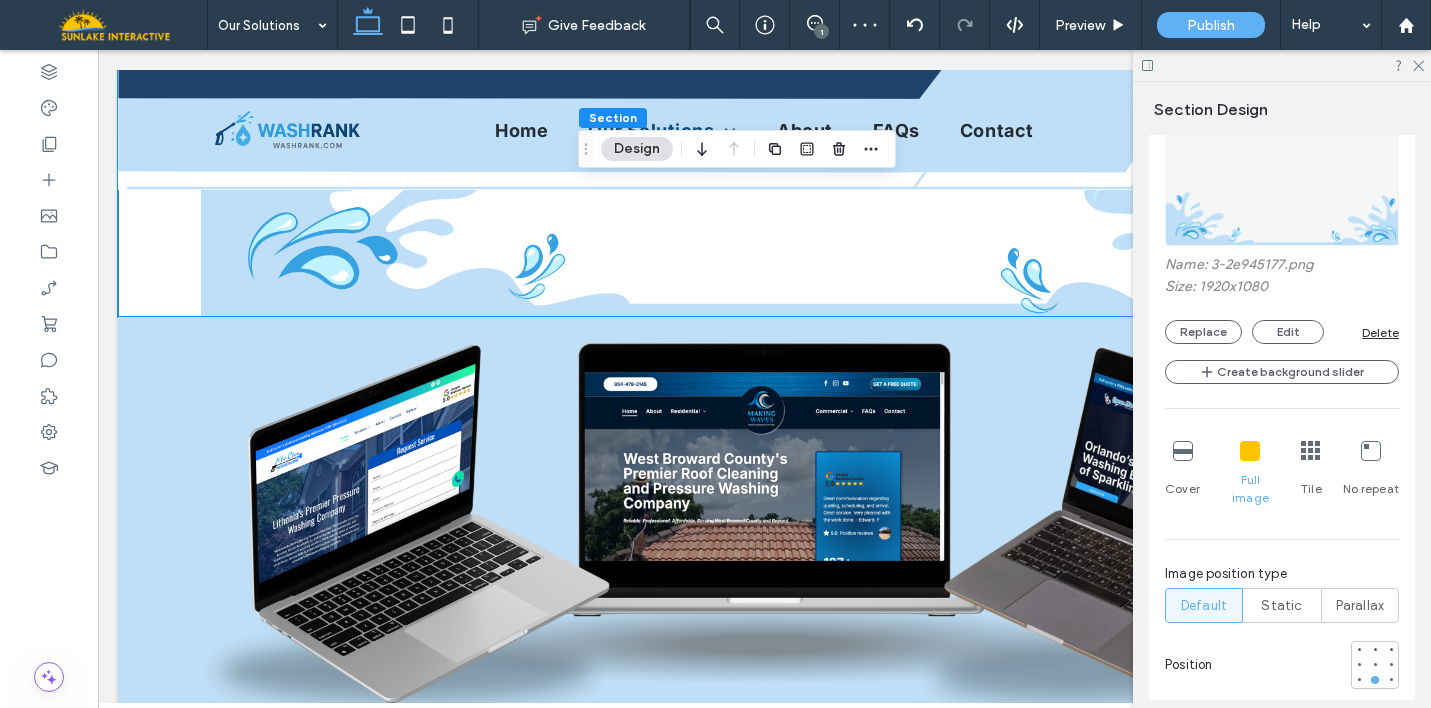 type on "*" 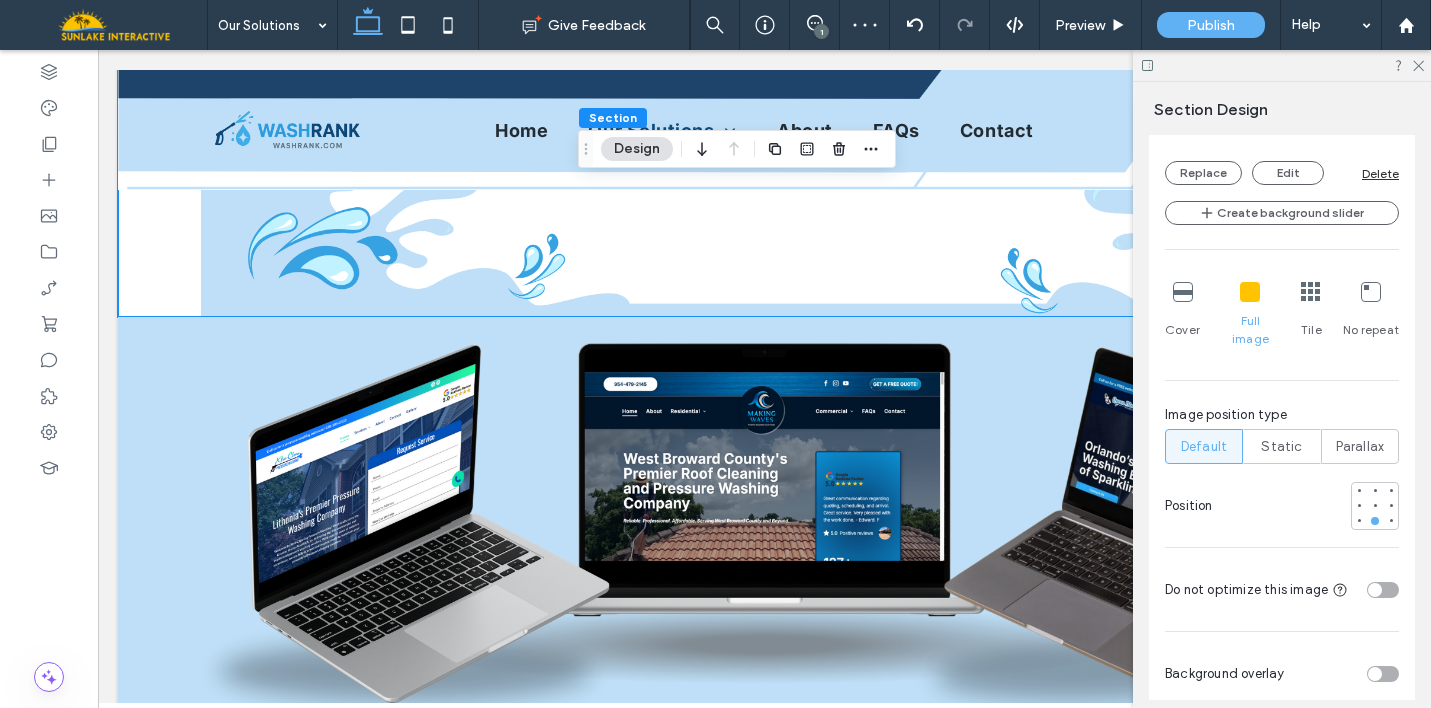 scroll, scrollTop: 133, scrollLeft: 0, axis: vertical 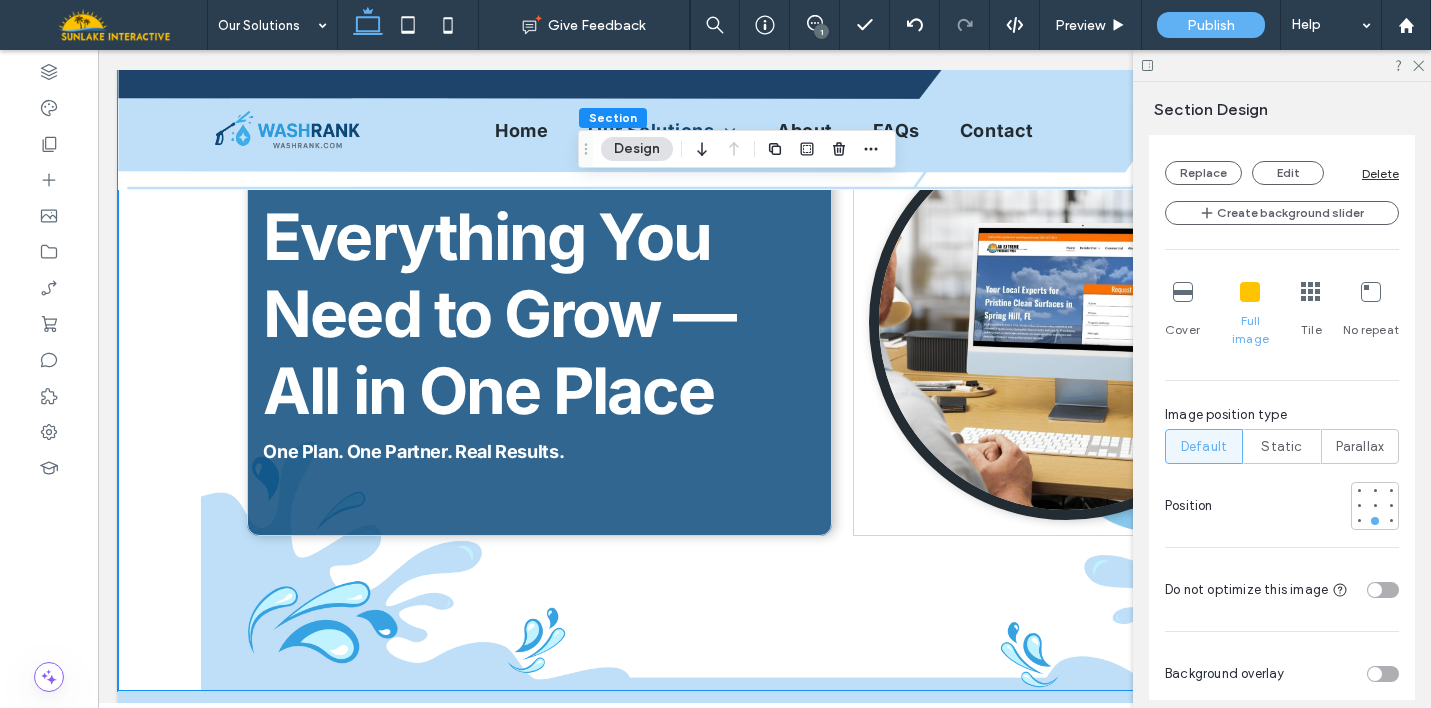 click on "Cover" at bounding box center (1182, 315) 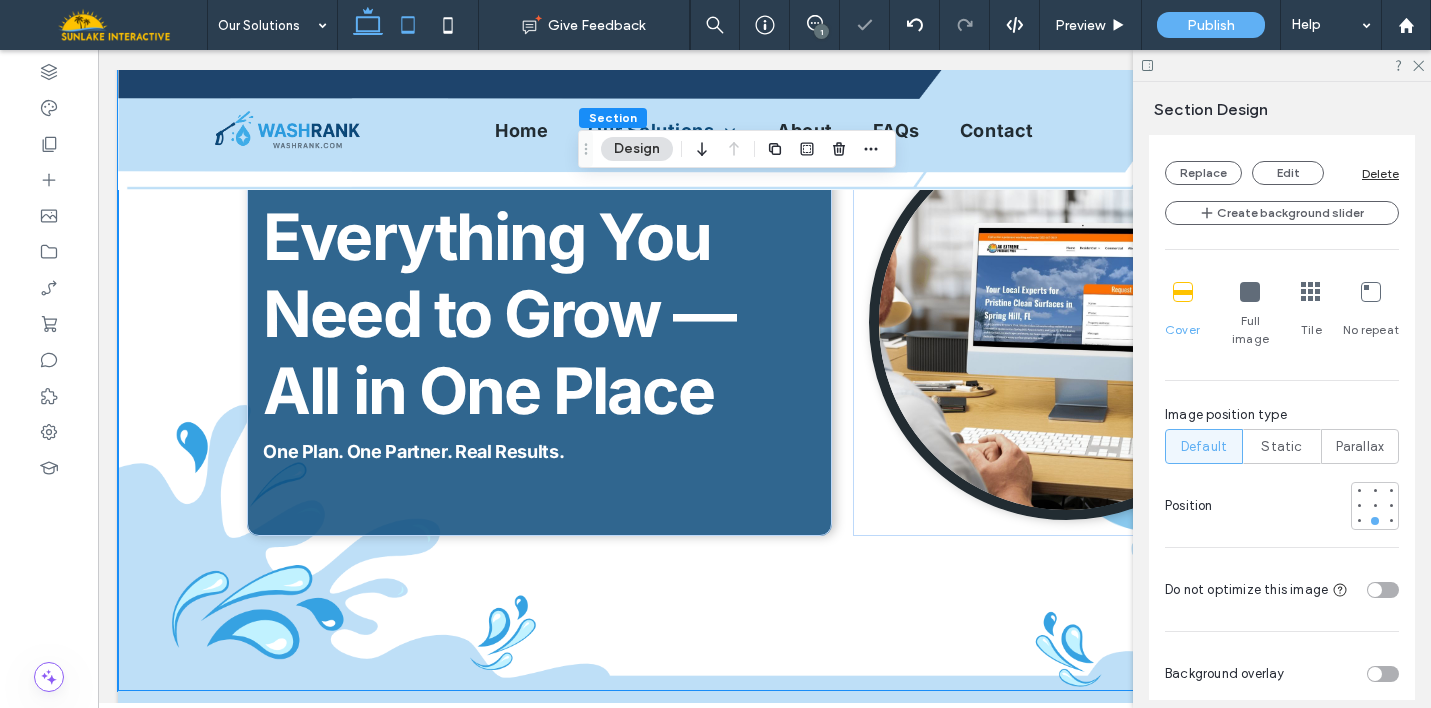 click 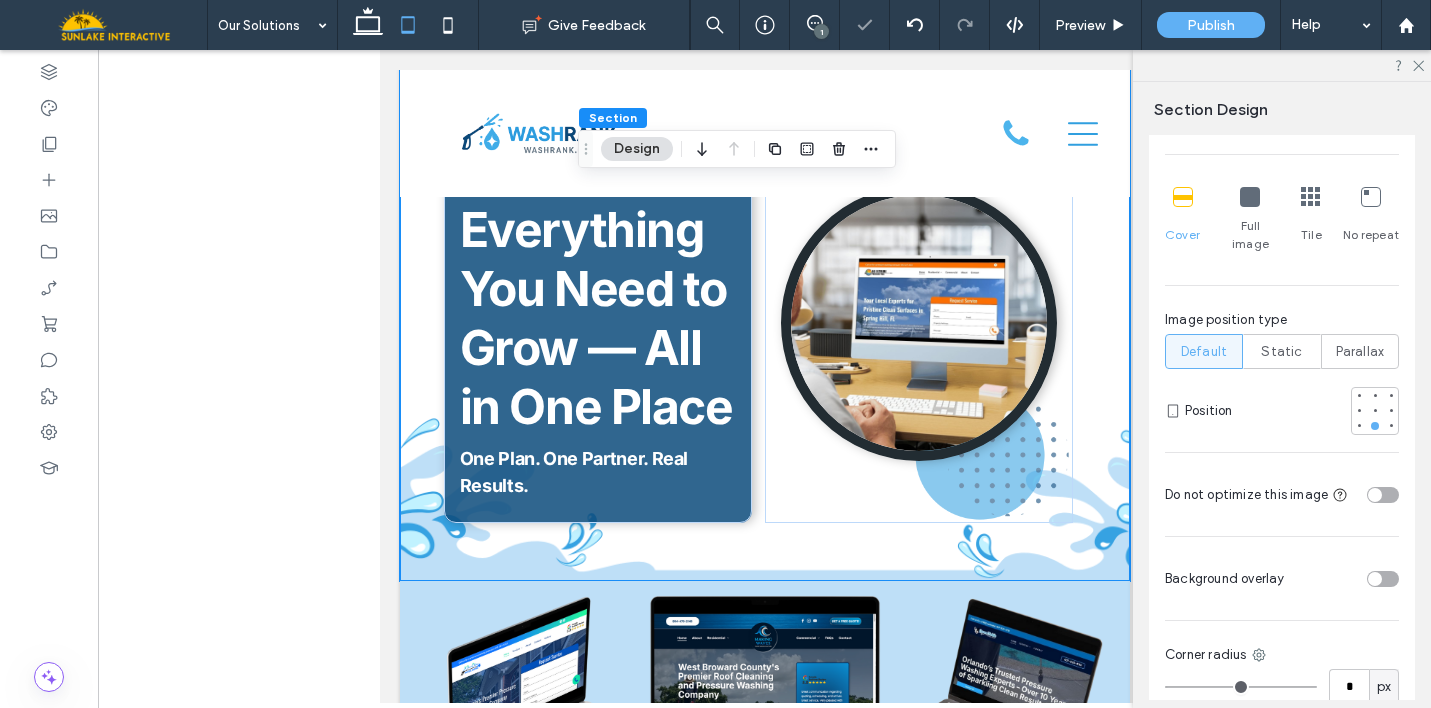 type on "*" 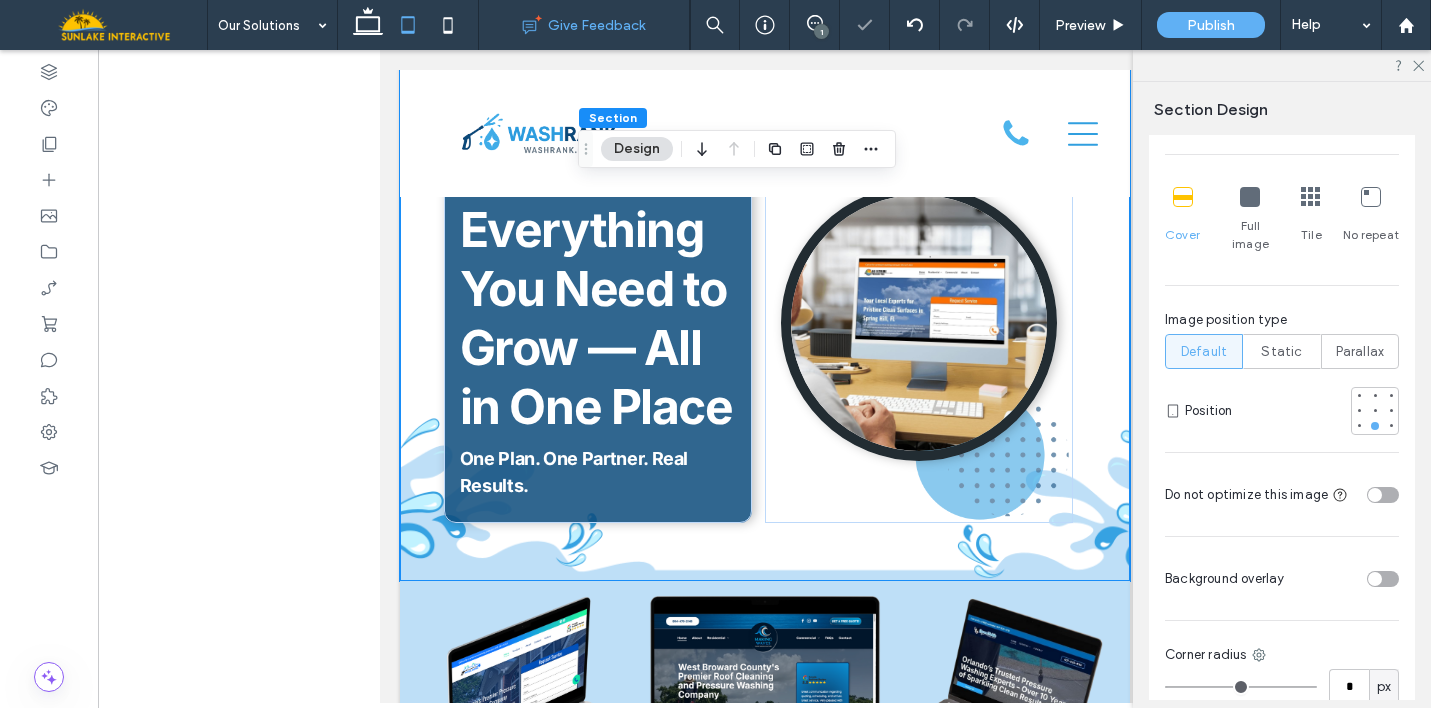 scroll, scrollTop: 103, scrollLeft: 0, axis: vertical 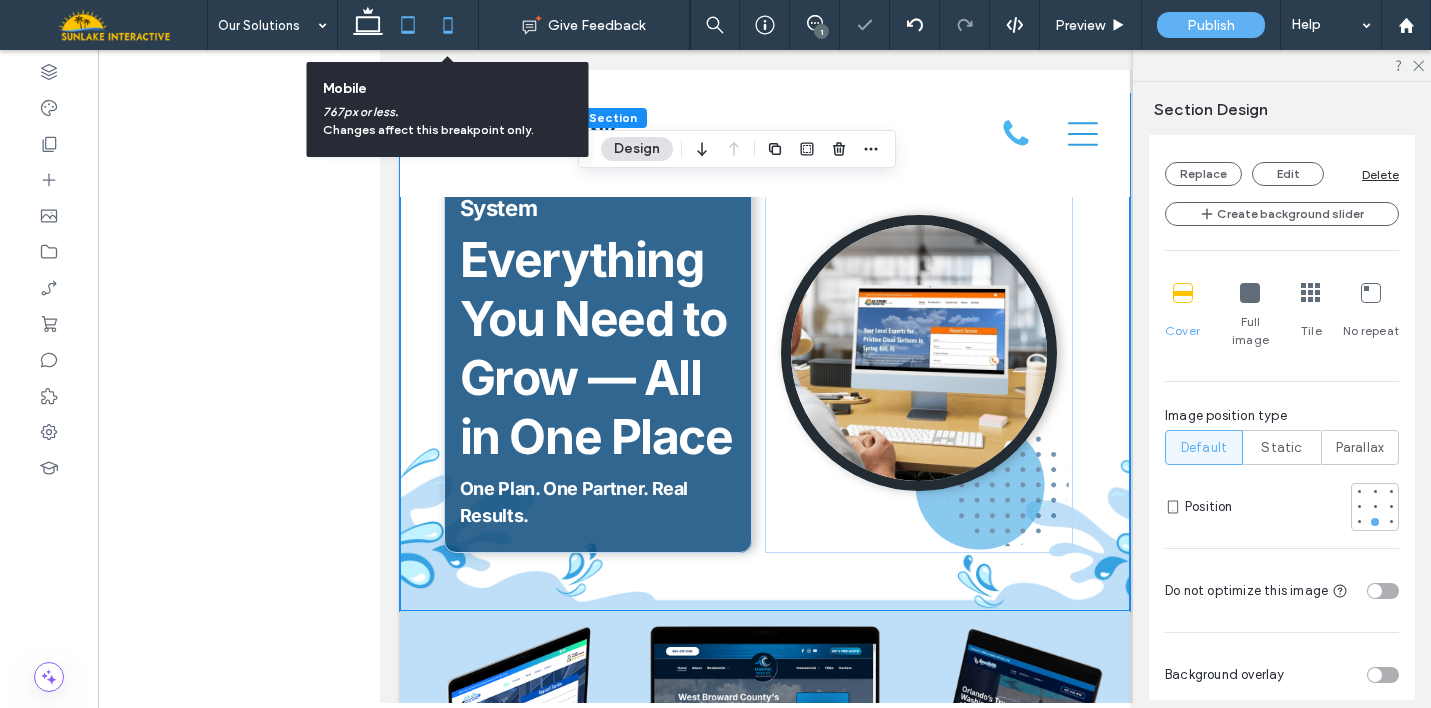 click 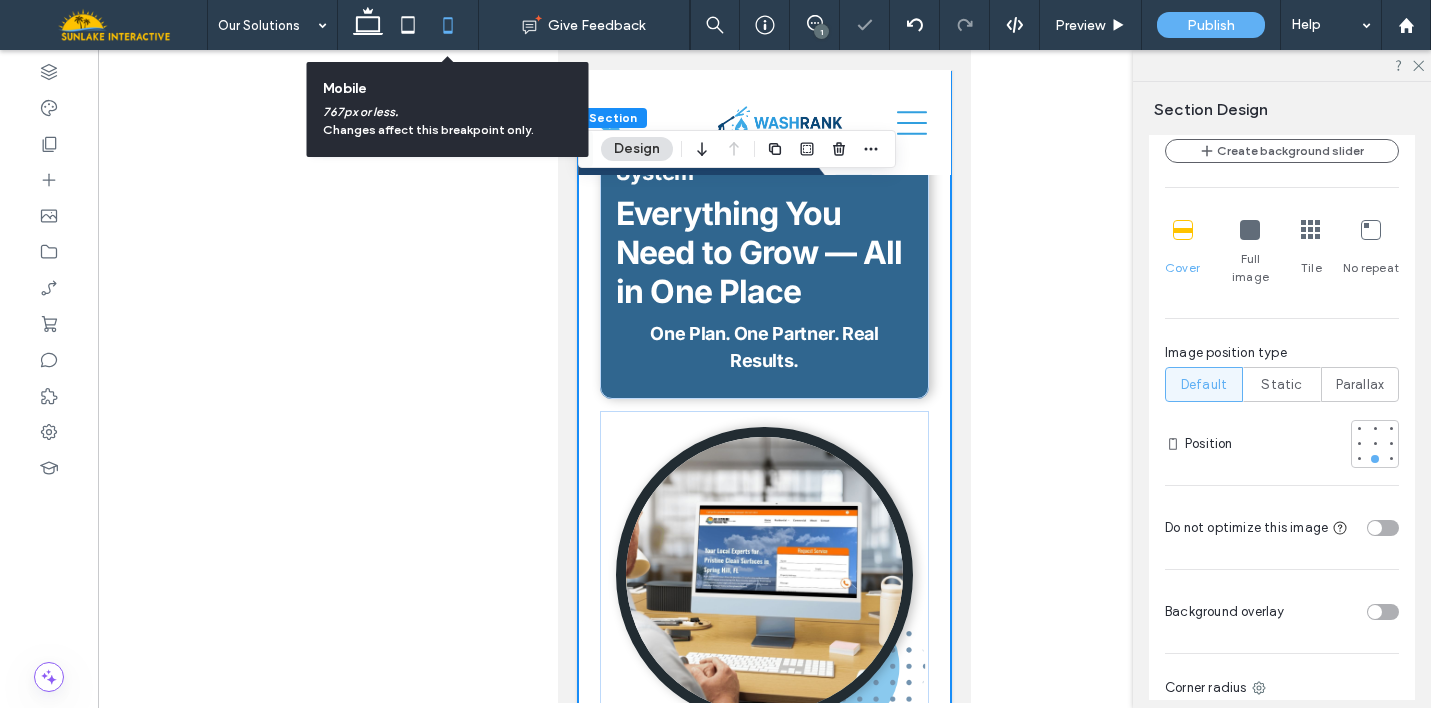 type on "**" 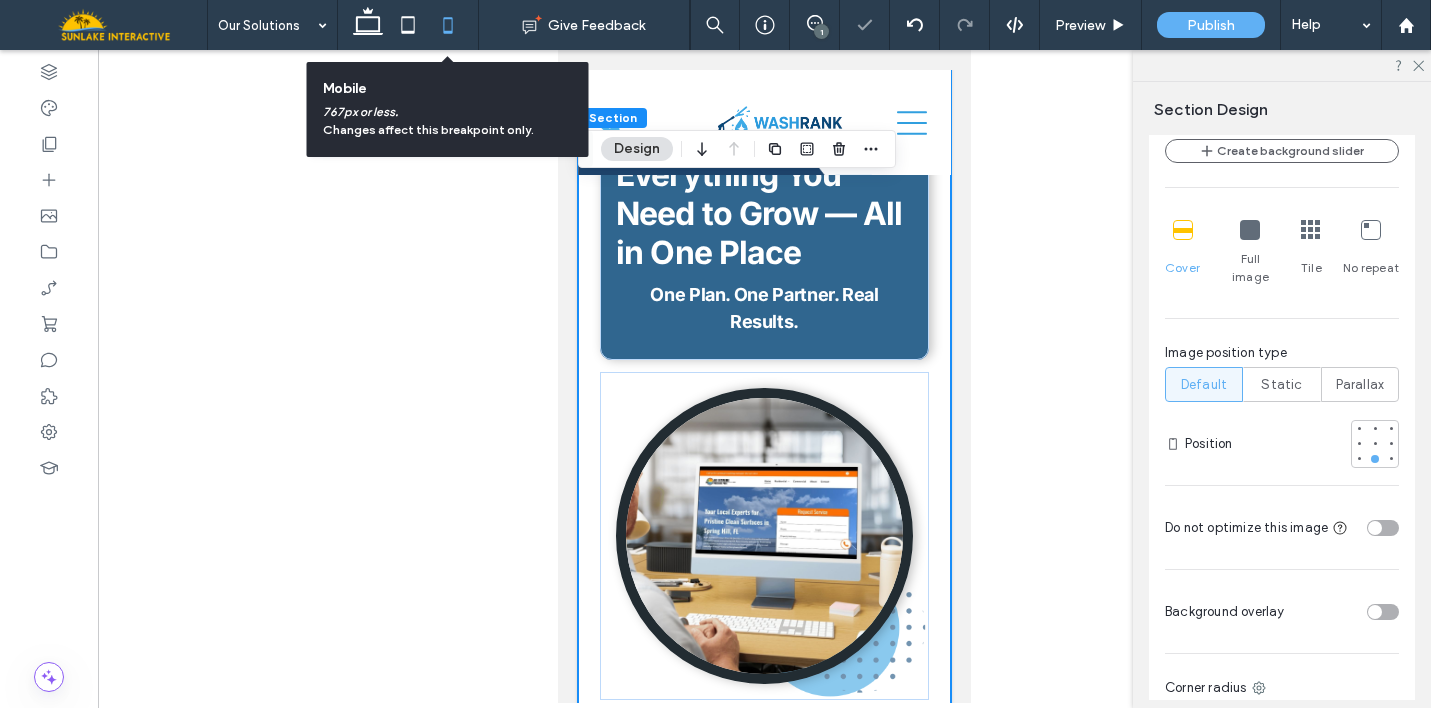 scroll, scrollTop: 967, scrollLeft: 0, axis: vertical 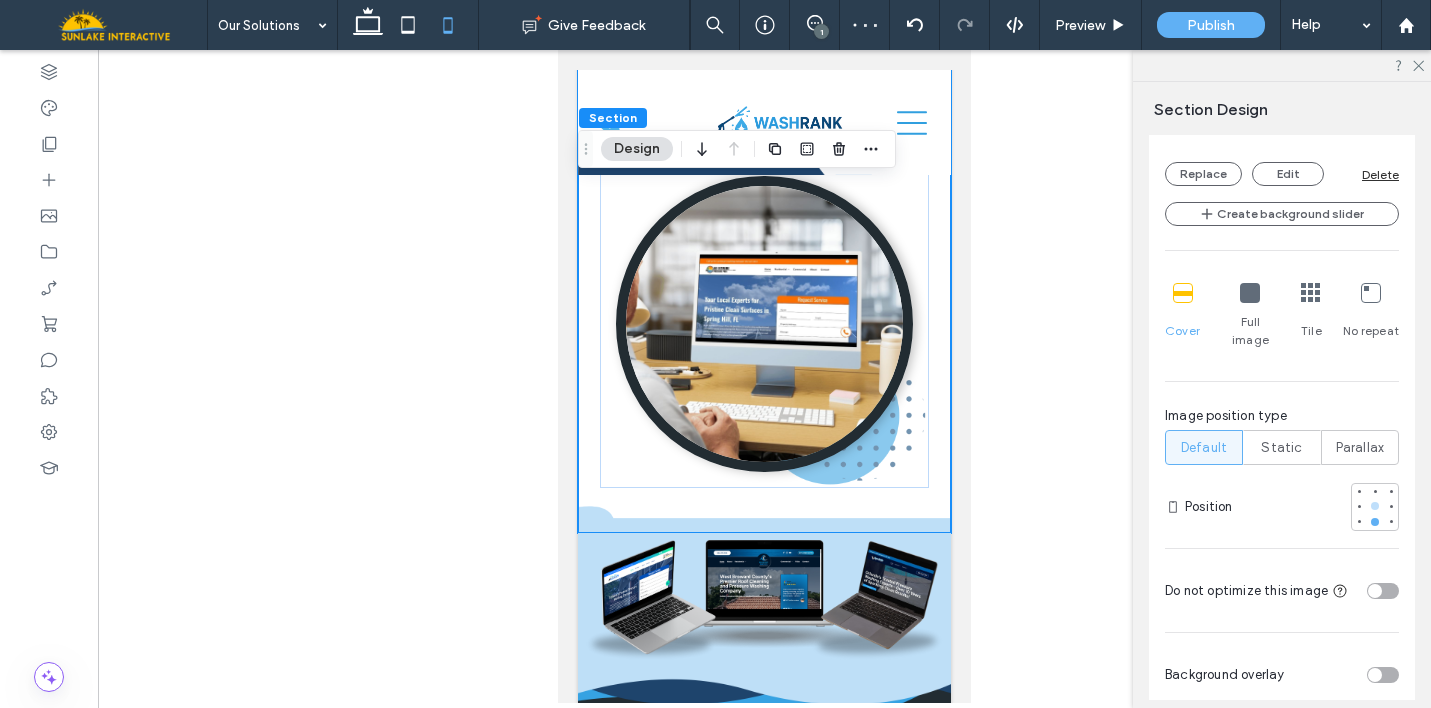 click at bounding box center [1375, 506] 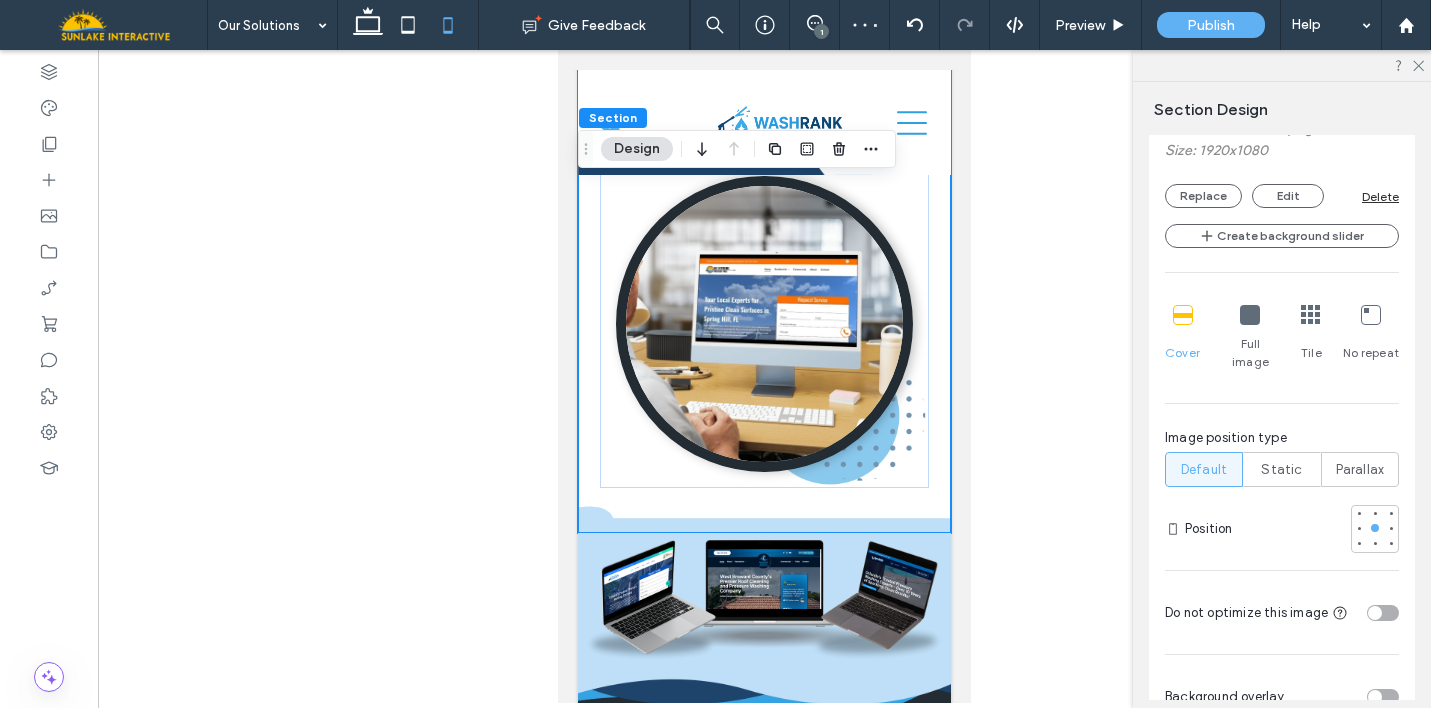 scroll, scrollTop: 953, scrollLeft: 0, axis: vertical 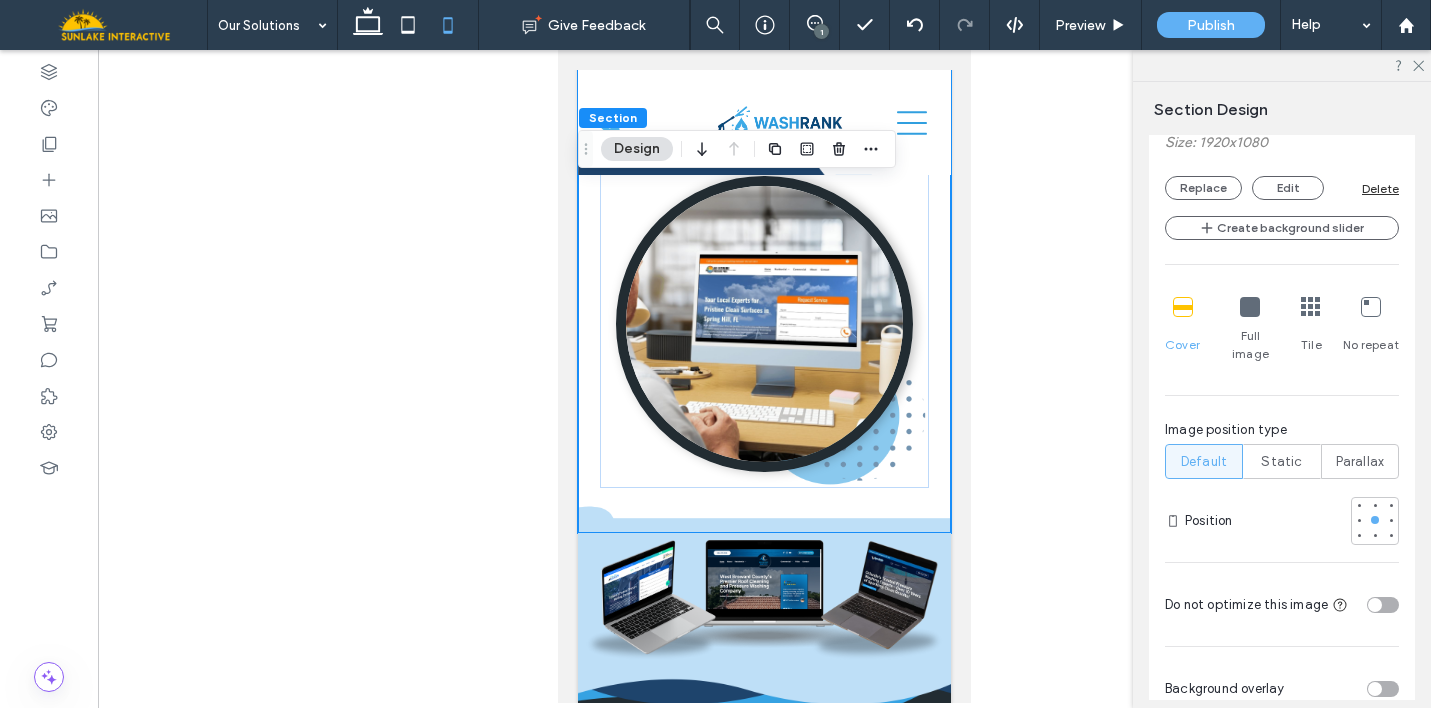 click at bounding box center (1311, 308) 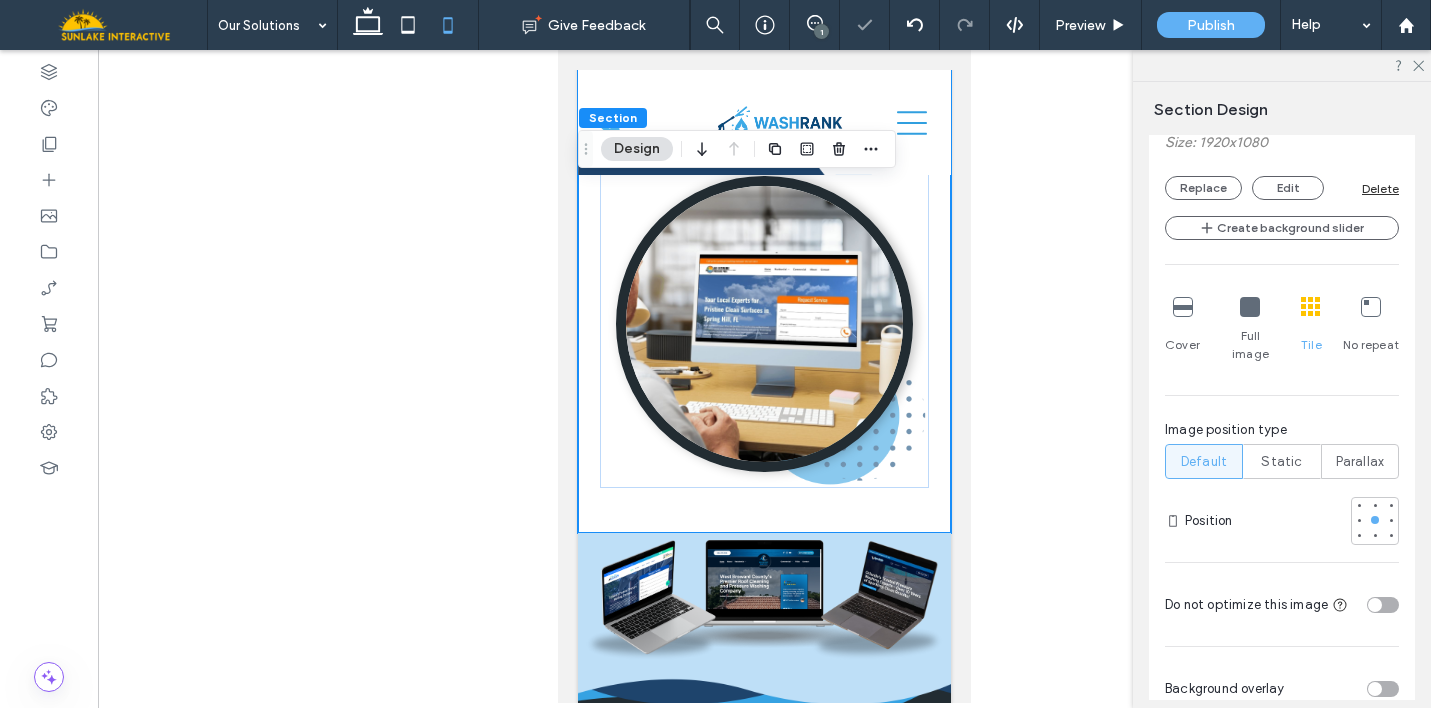 click at bounding box center (1371, 307) 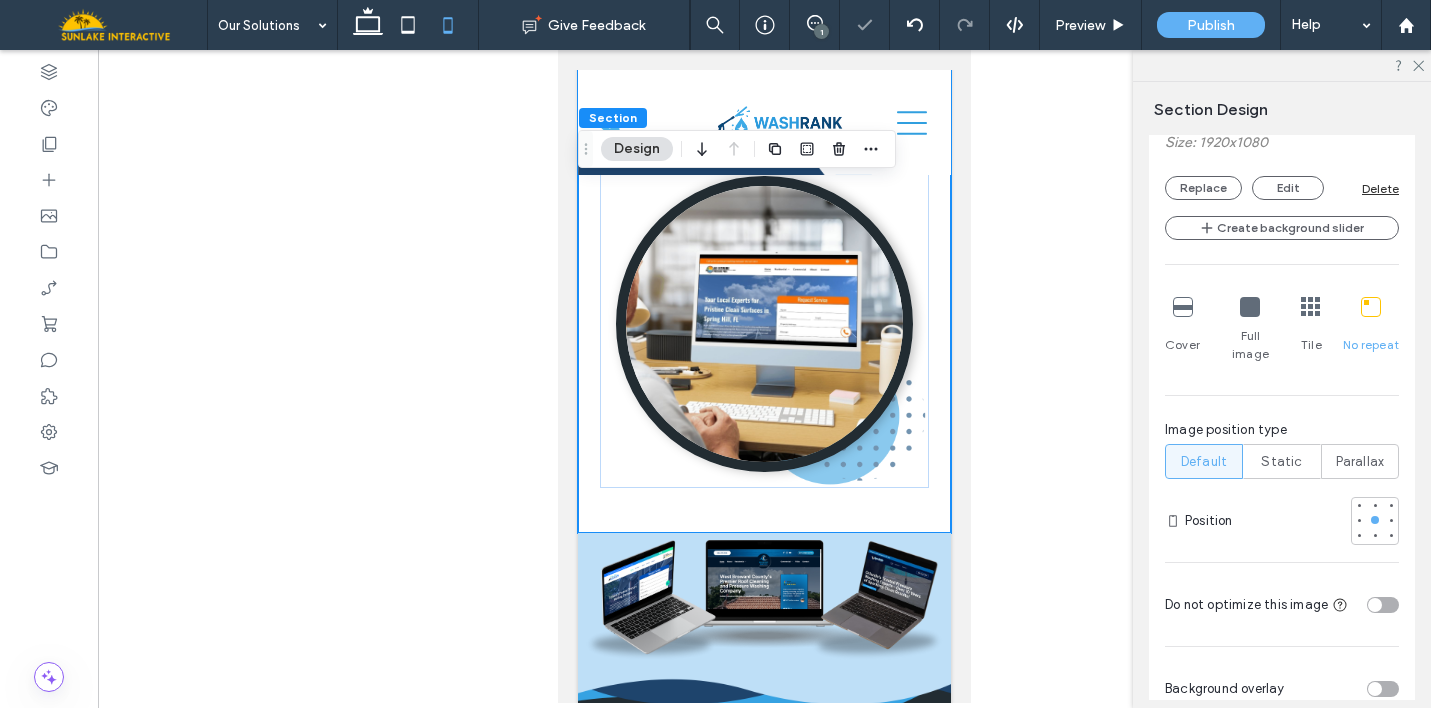 click at bounding box center (1250, 307) 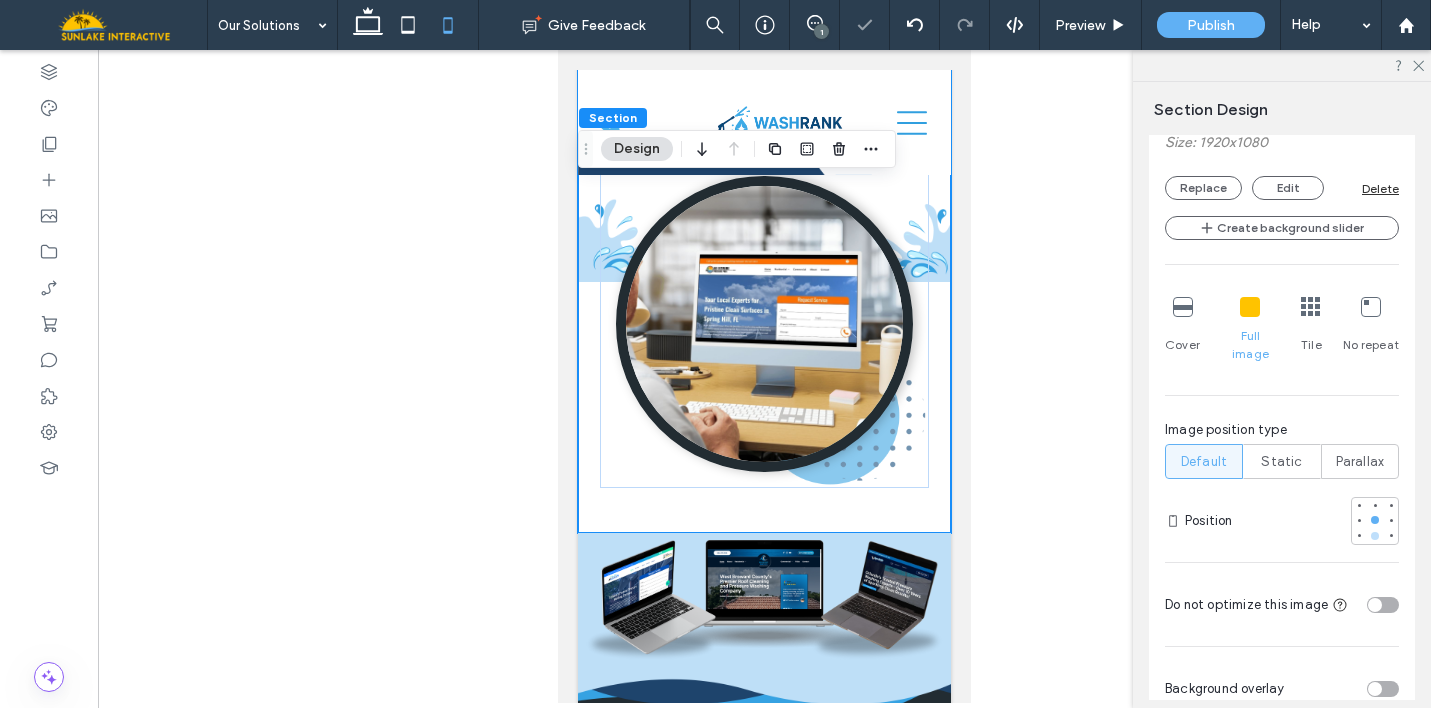 click at bounding box center (1375, 536) 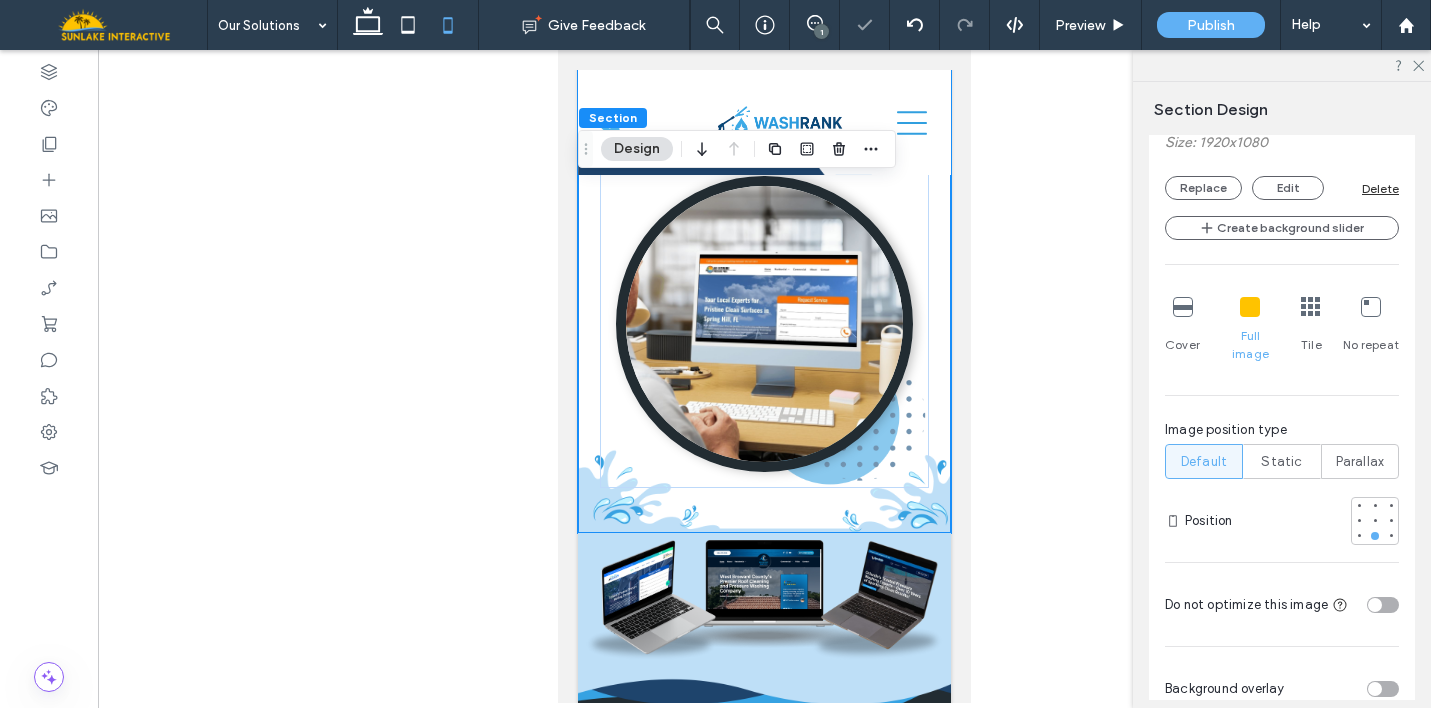 click at bounding box center [1183, 307] 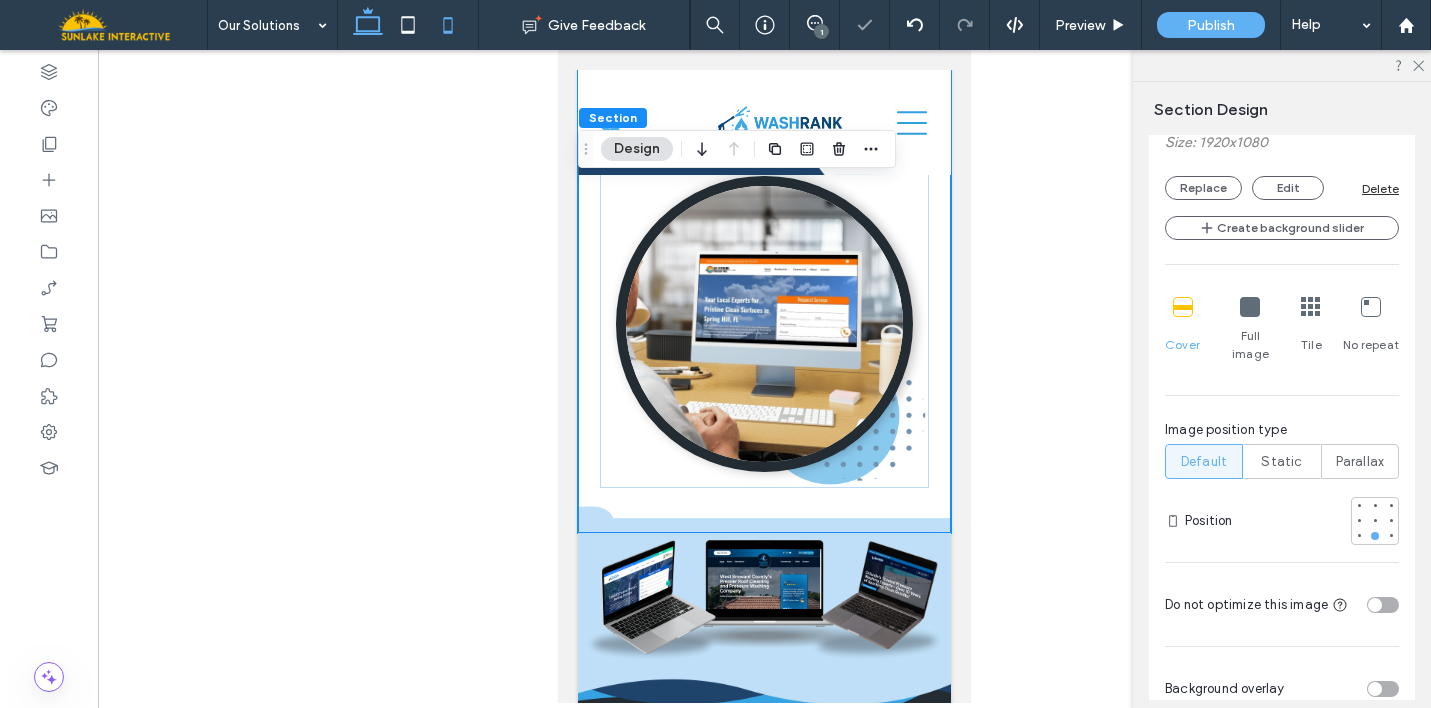 click 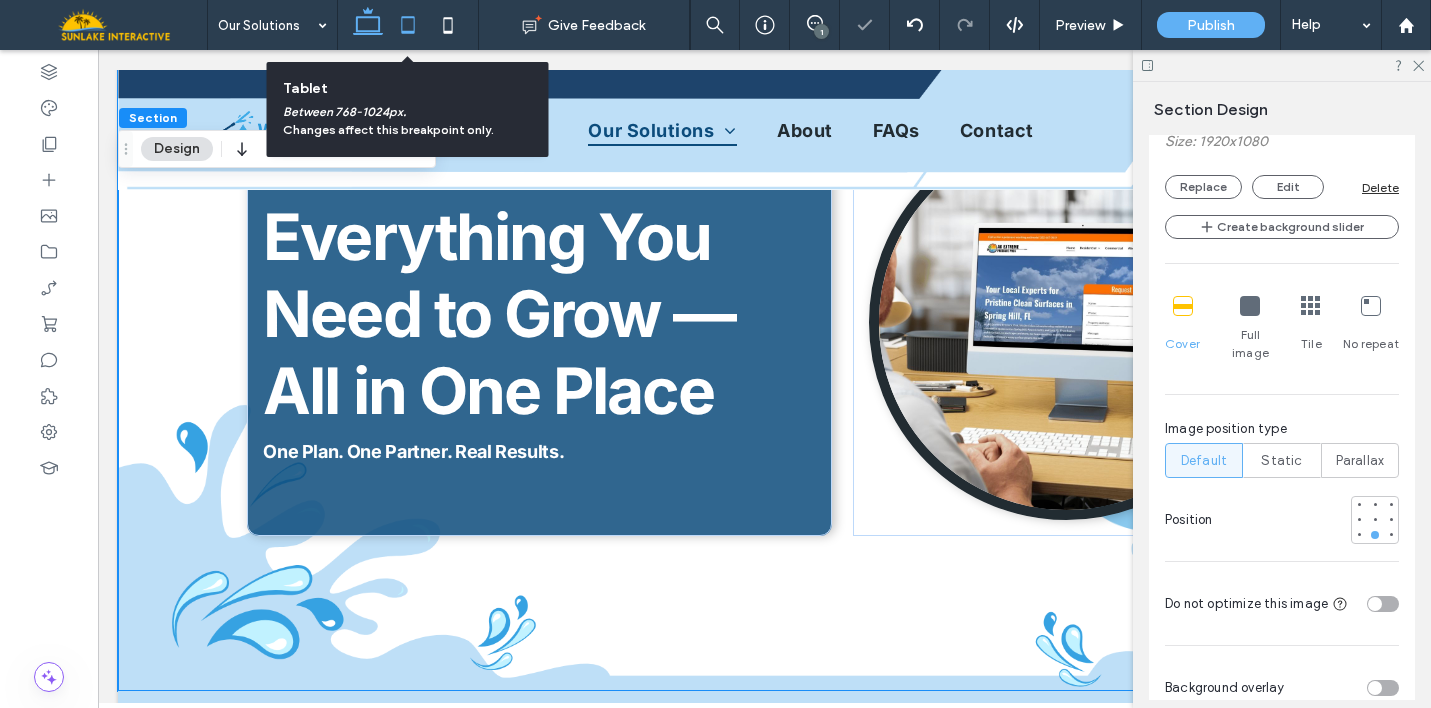 click 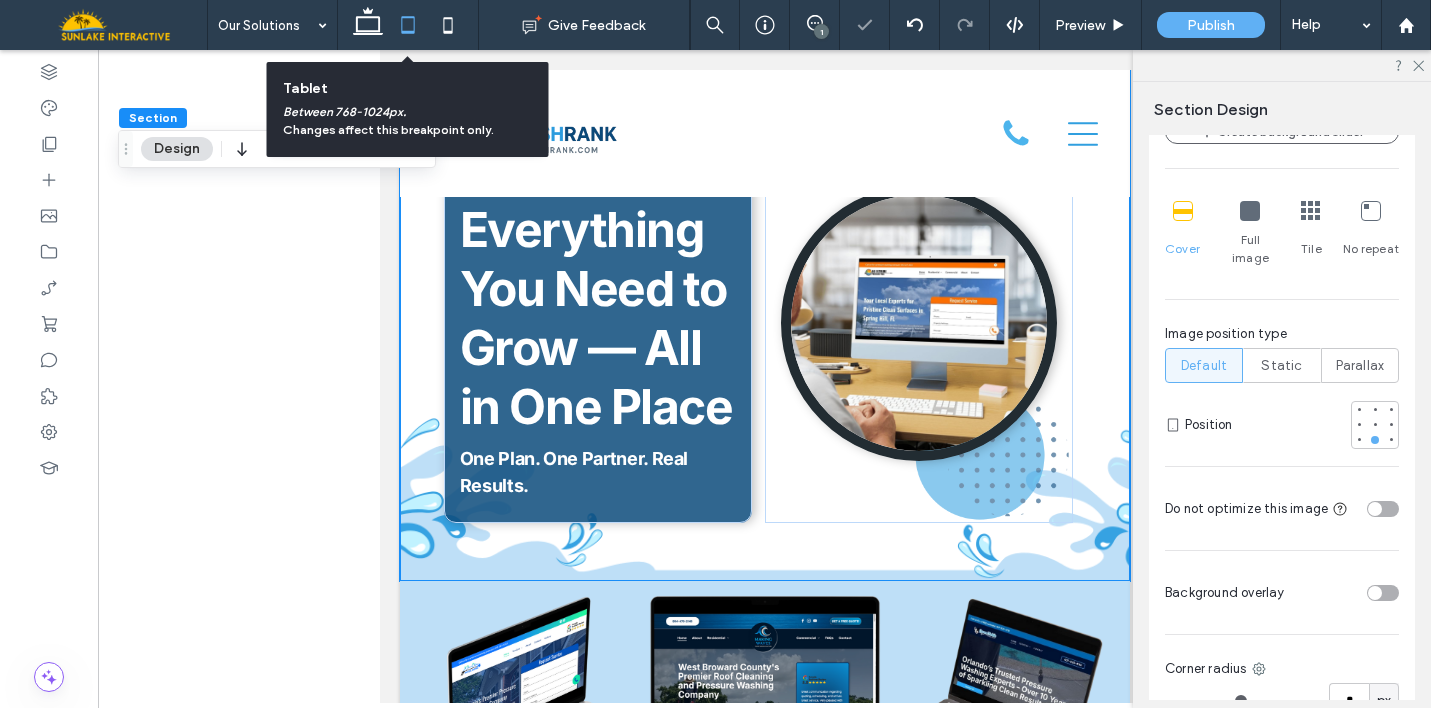 type on "*" 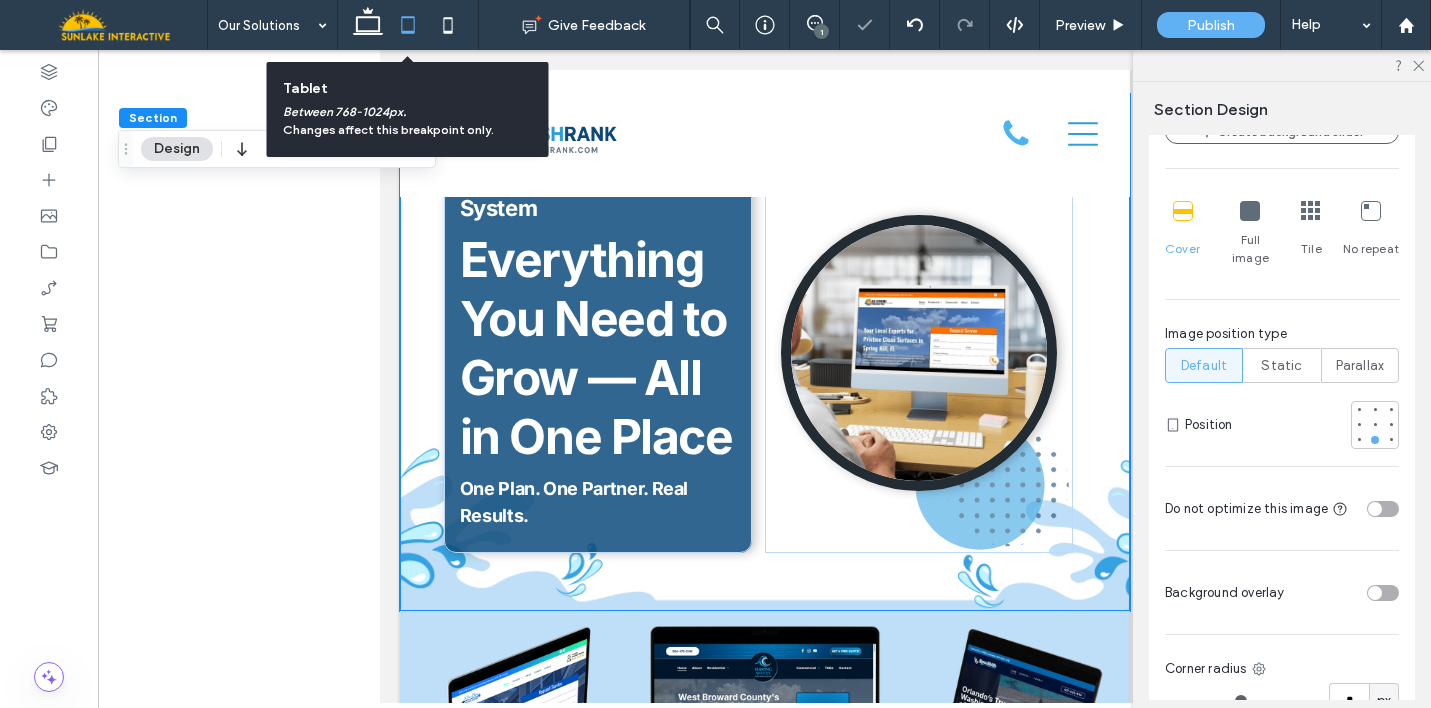 scroll, scrollTop: 1016, scrollLeft: 0, axis: vertical 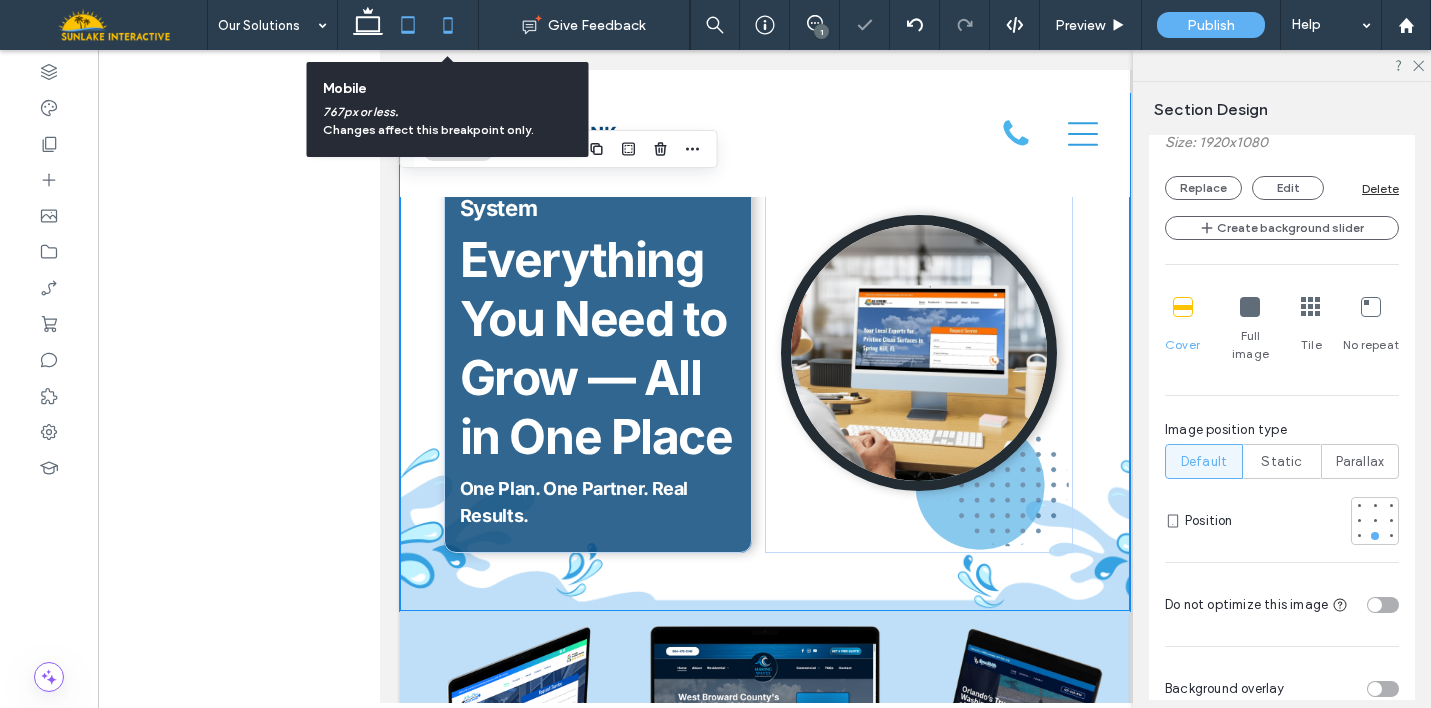 click 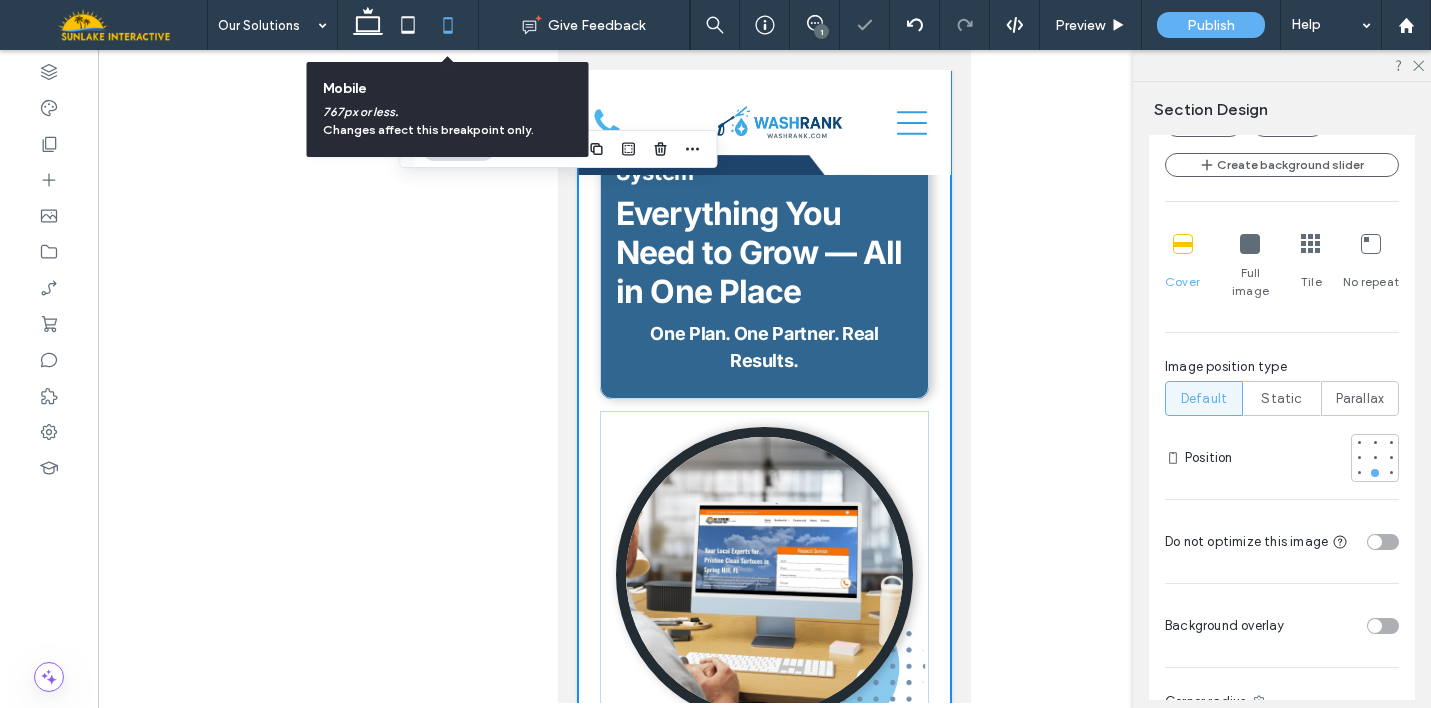 type on "**" 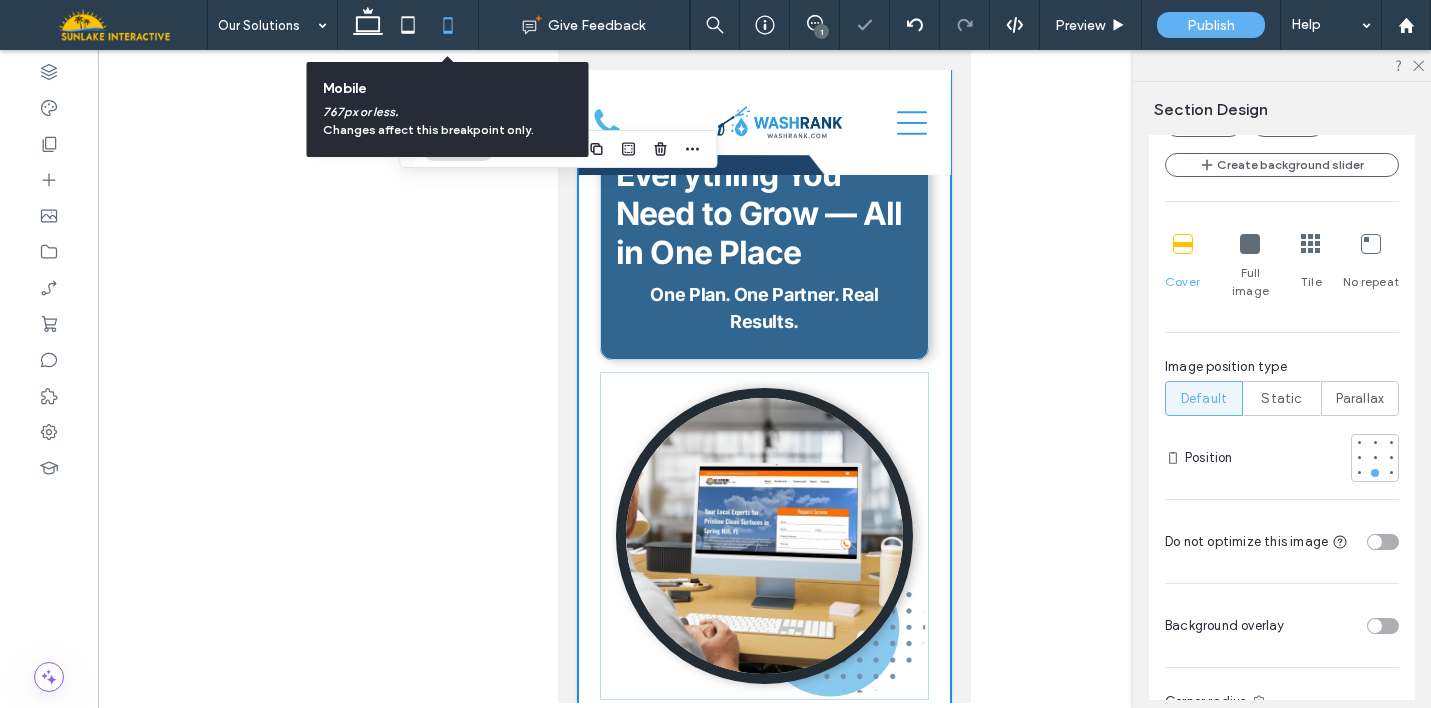 scroll, scrollTop: 953, scrollLeft: 0, axis: vertical 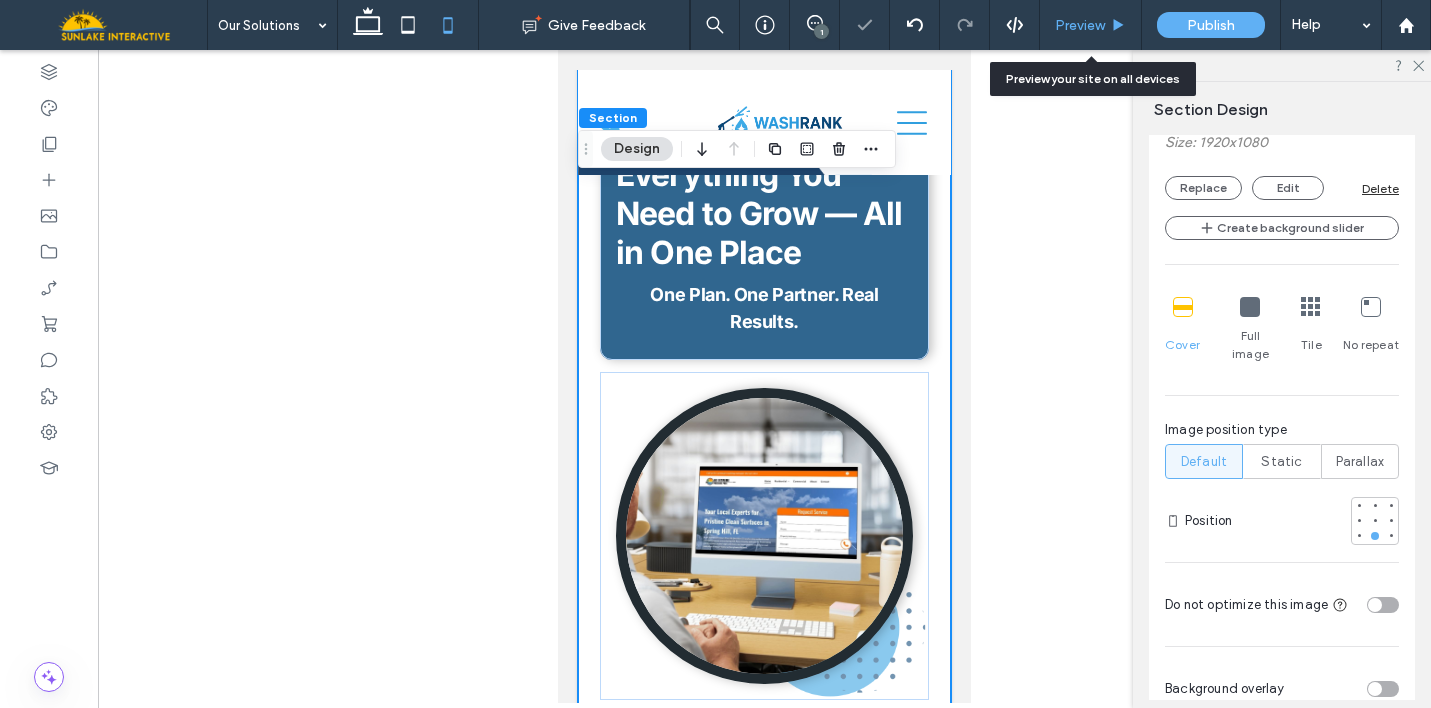 click on "Preview" at bounding box center [1080, 25] 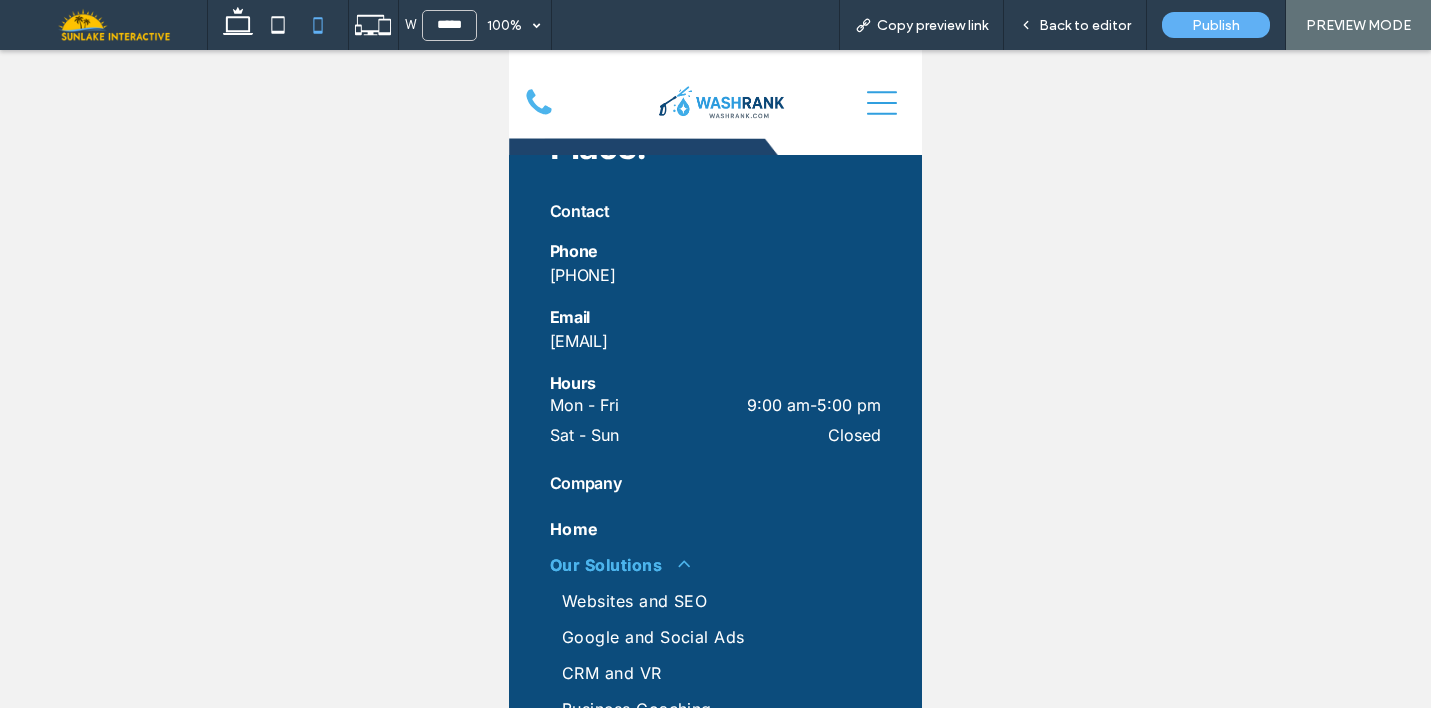 scroll, scrollTop: 11417, scrollLeft: 0, axis: vertical 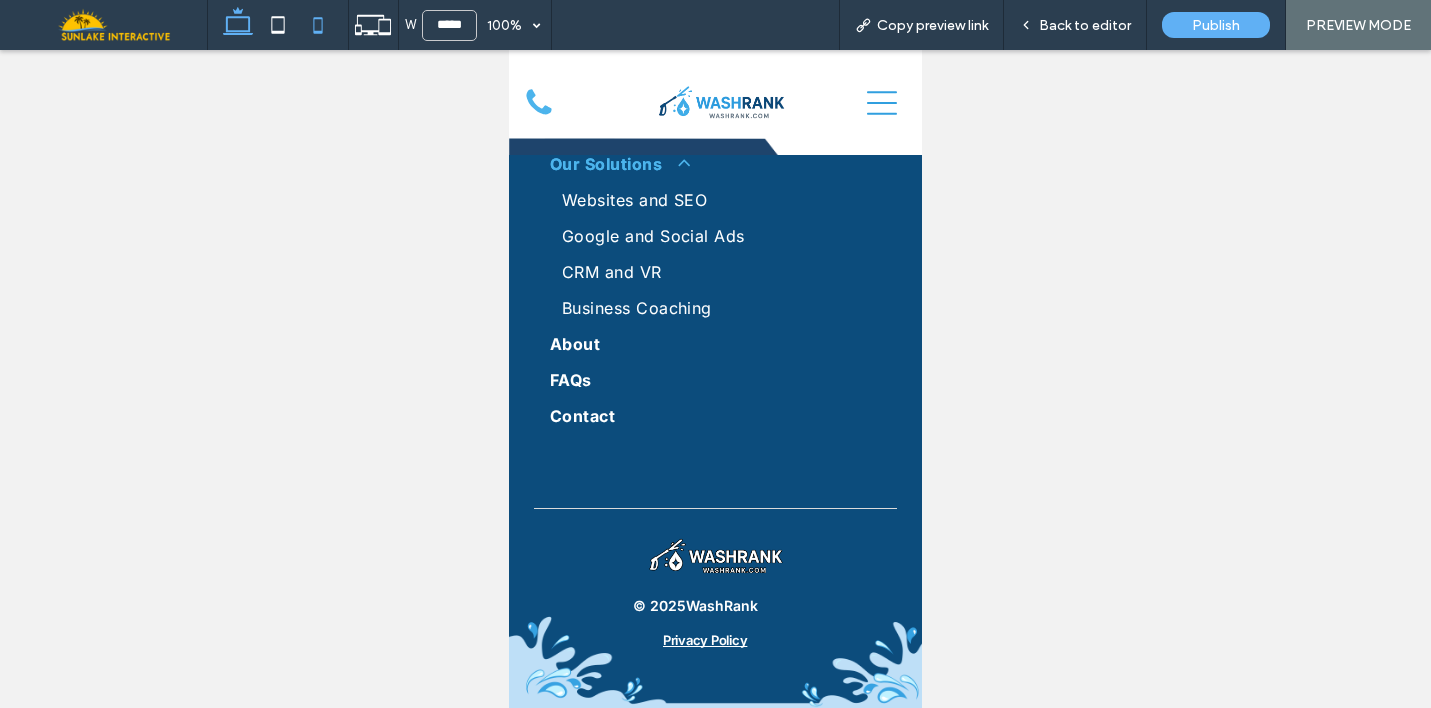 click 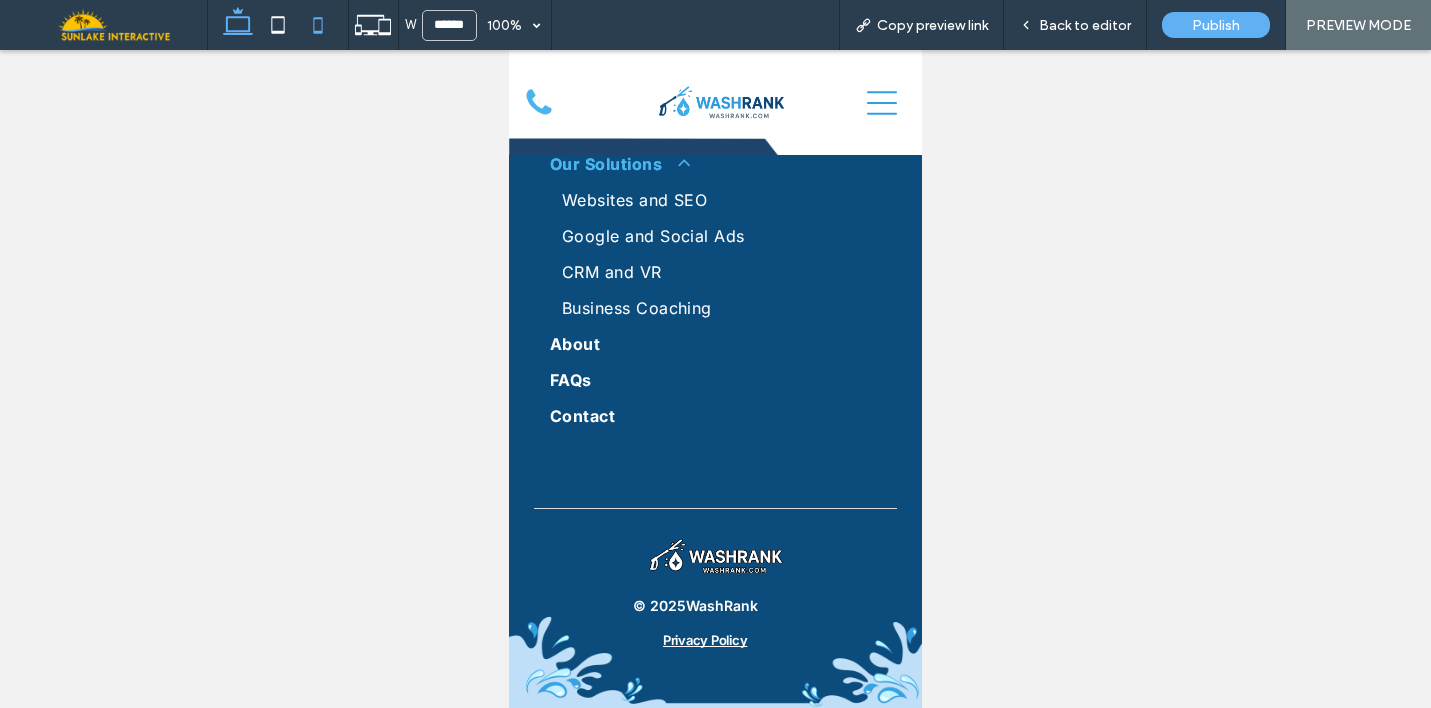 scroll, scrollTop: 150, scrollLeft: 0, axis: vertical 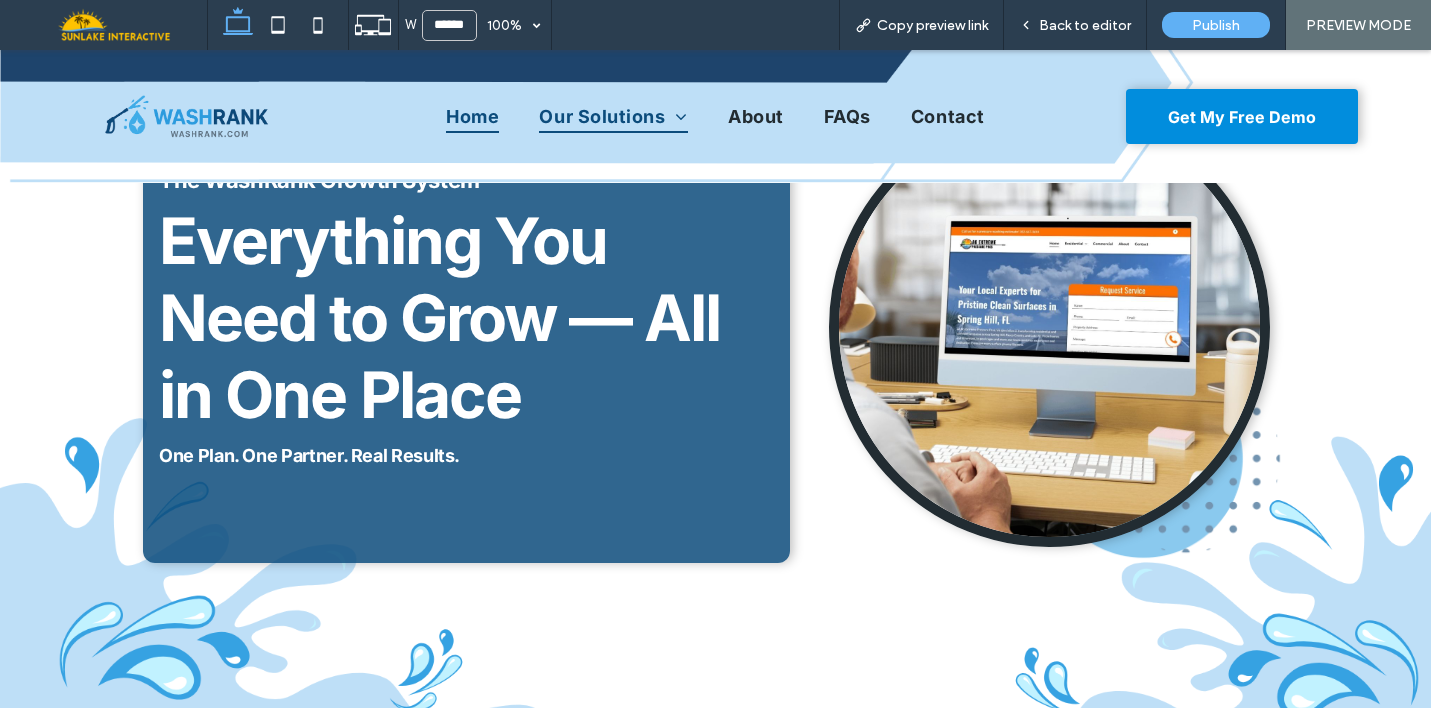 click on "Home" at bounding box center [472, 117] 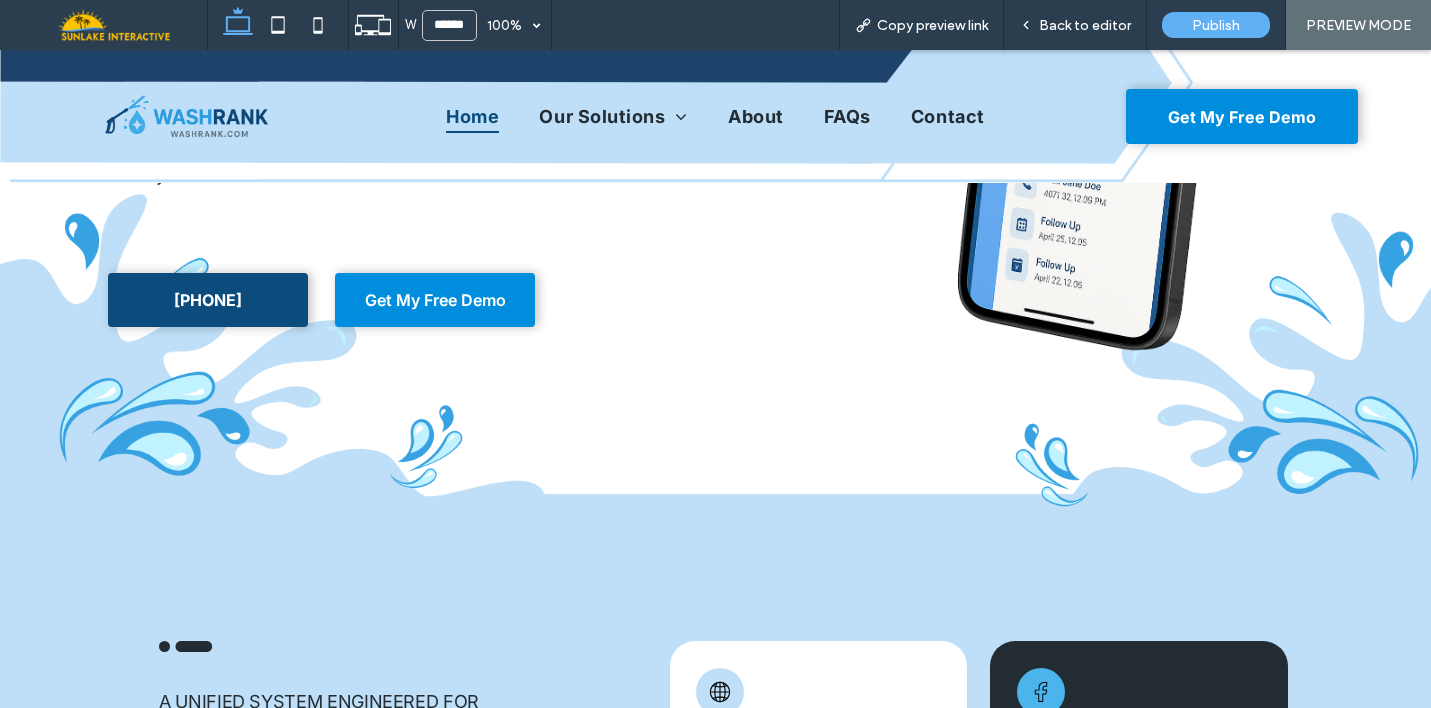 scroll, scrollTop: 521, scrollLeft: 0, axis: vertical 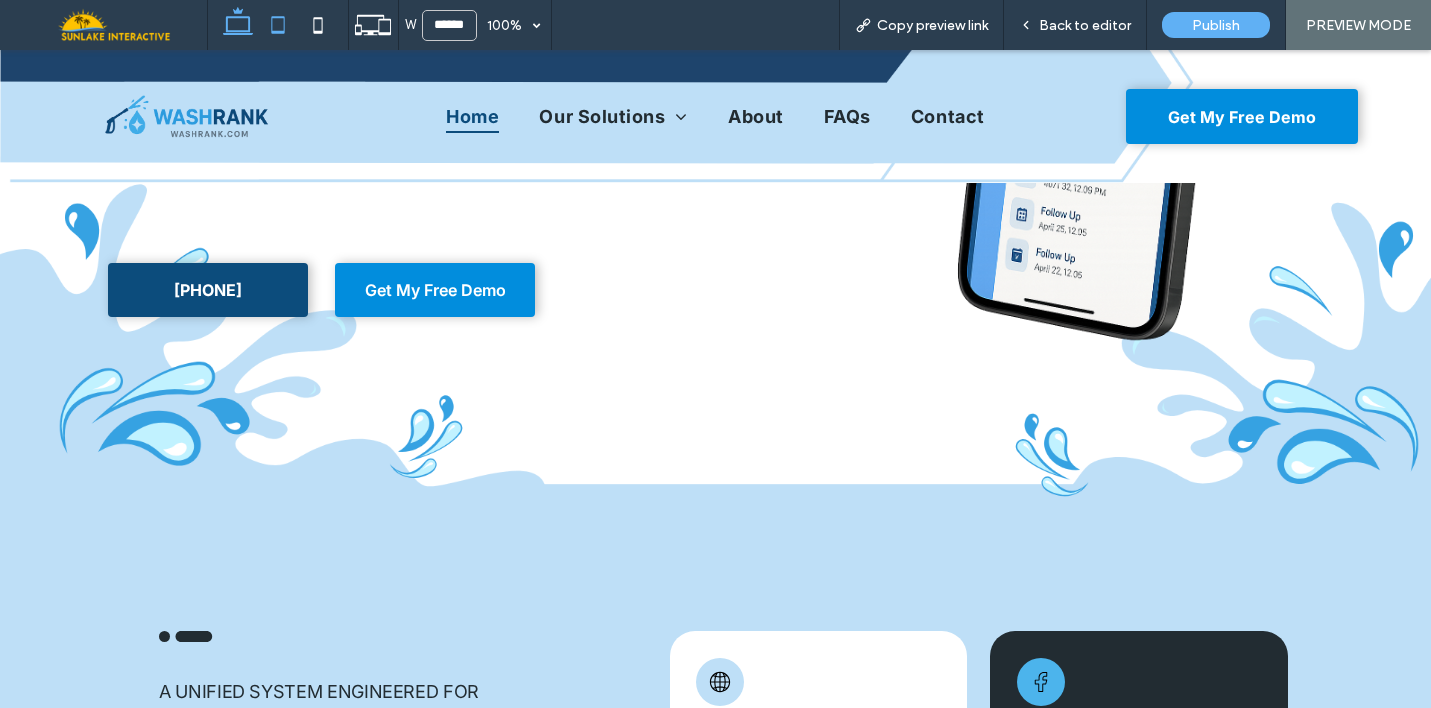 click 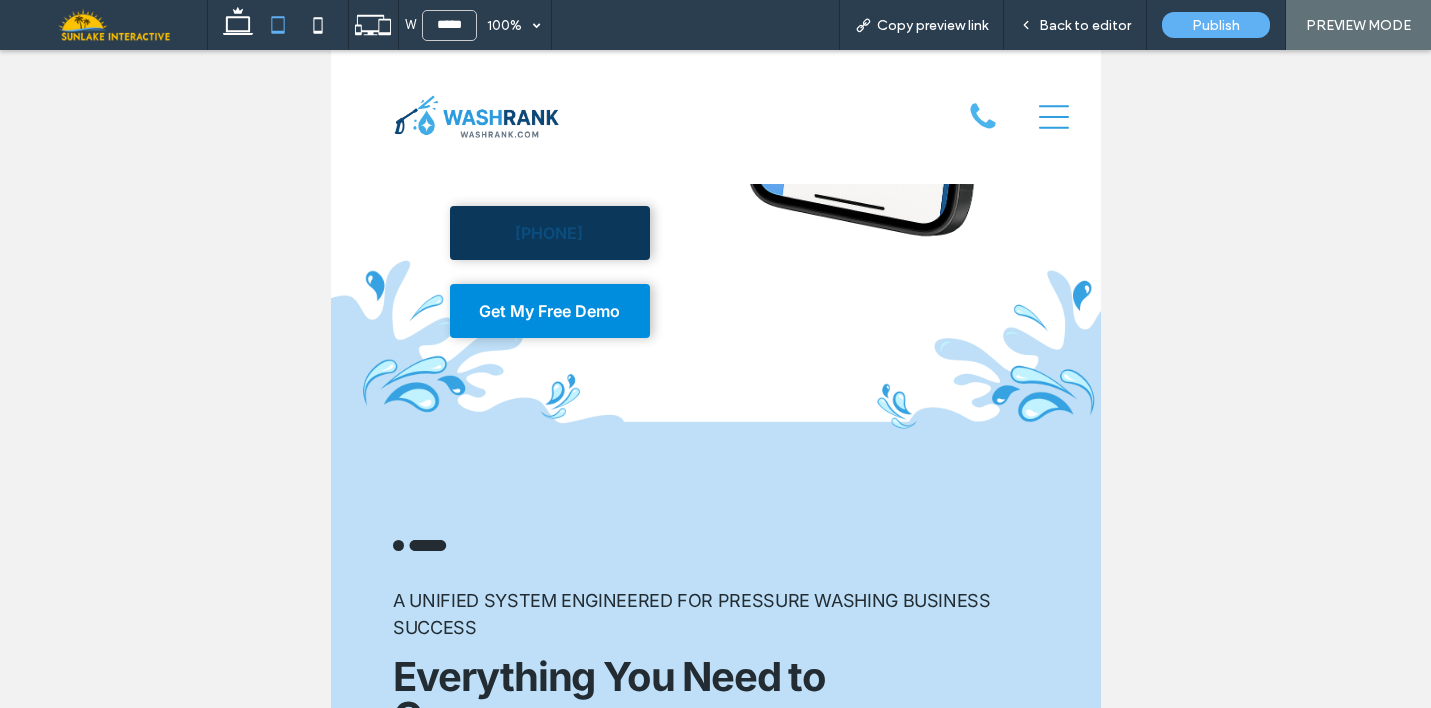 scroll, scrollTop: 672, scrollLeft: 0, axis: vertical 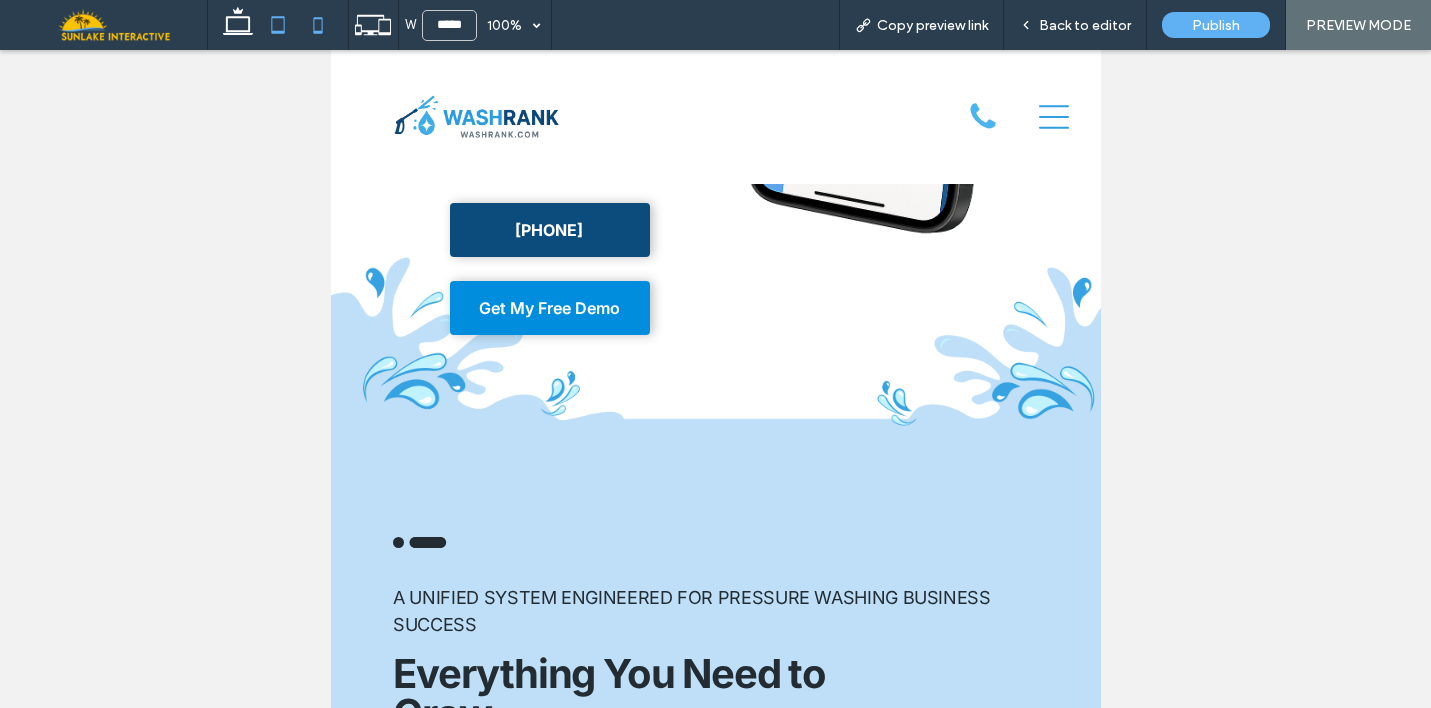 click 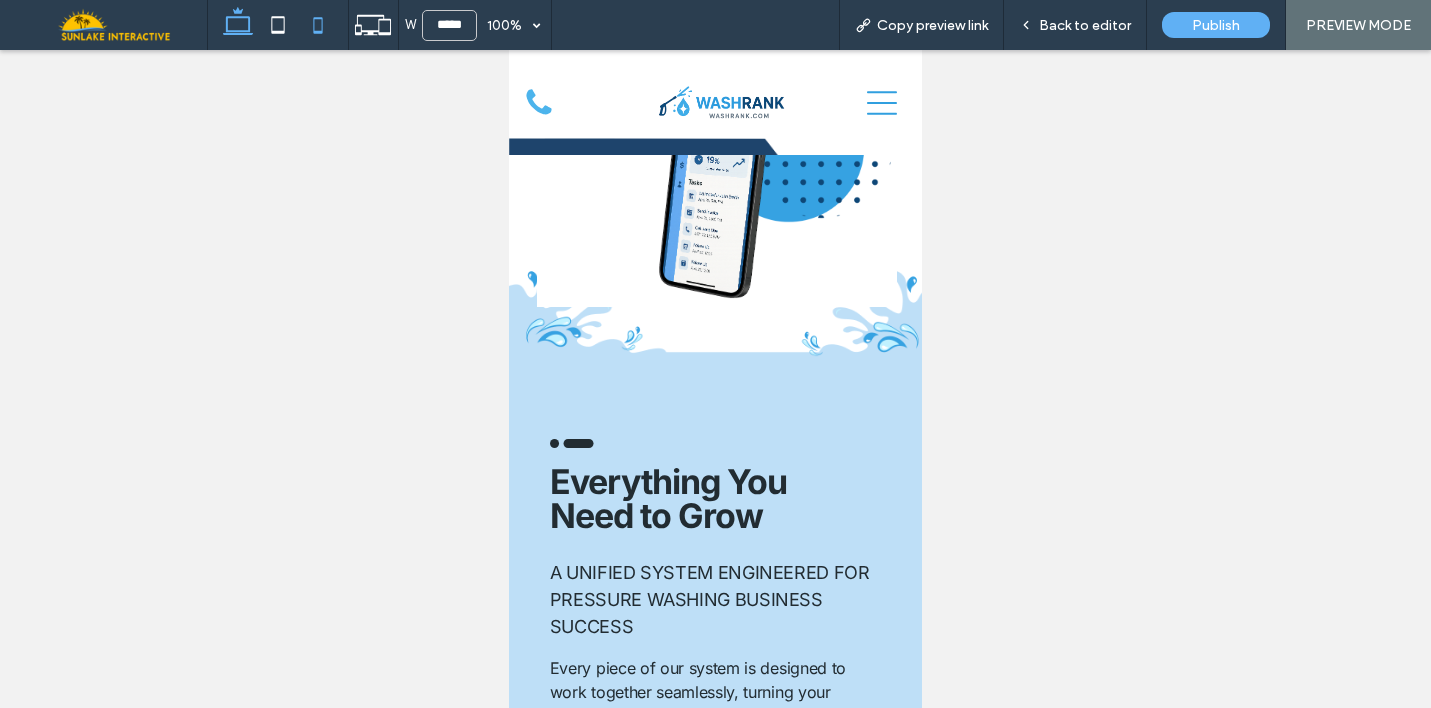 click 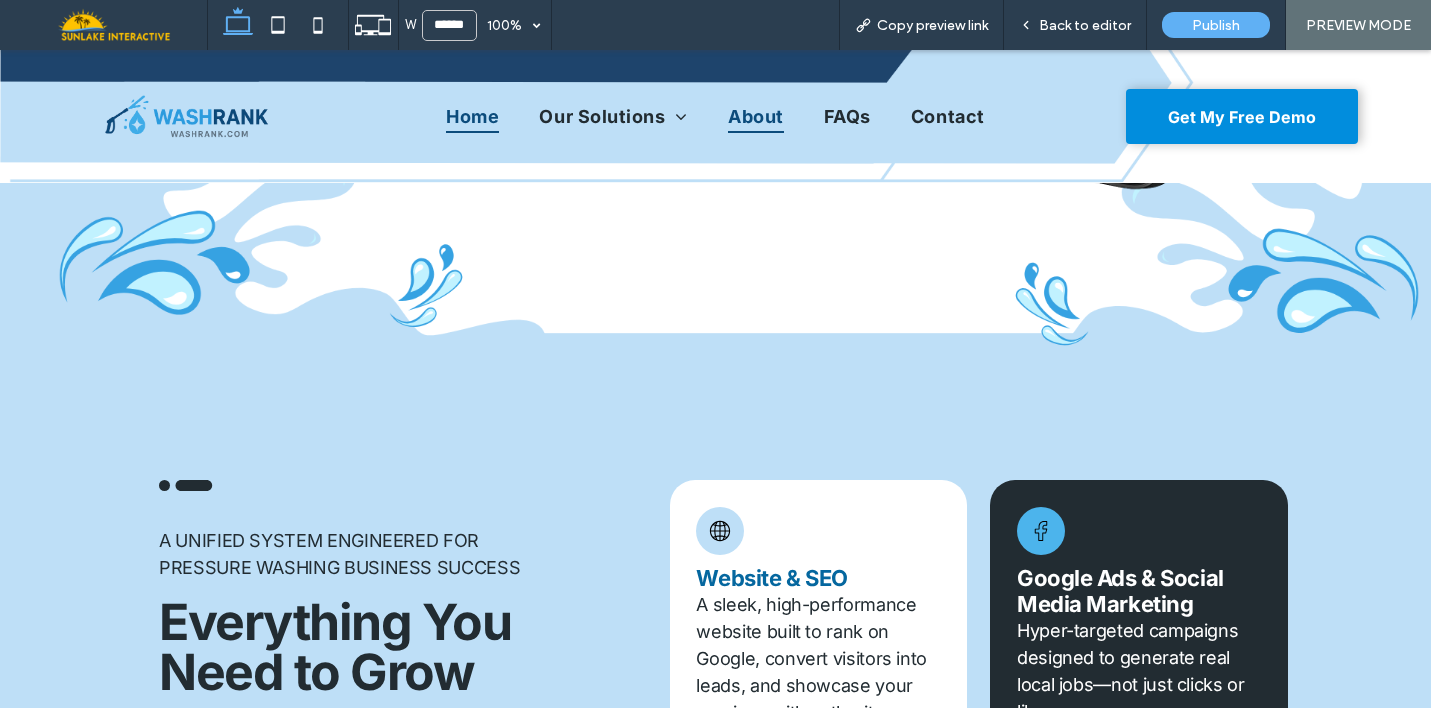 click on "About" at bounding box center [756, 117] 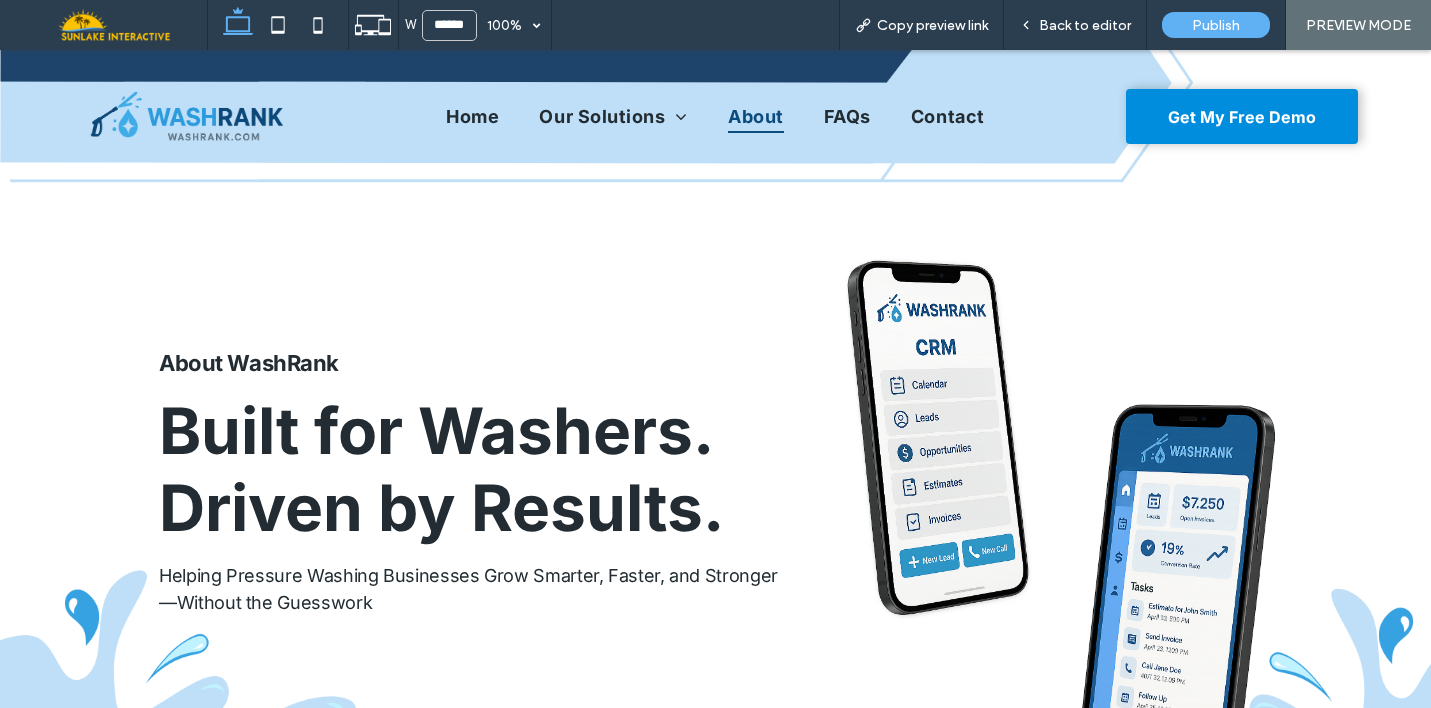 scroll, scrollTop: 0, scrollLeft: 0, axis: both 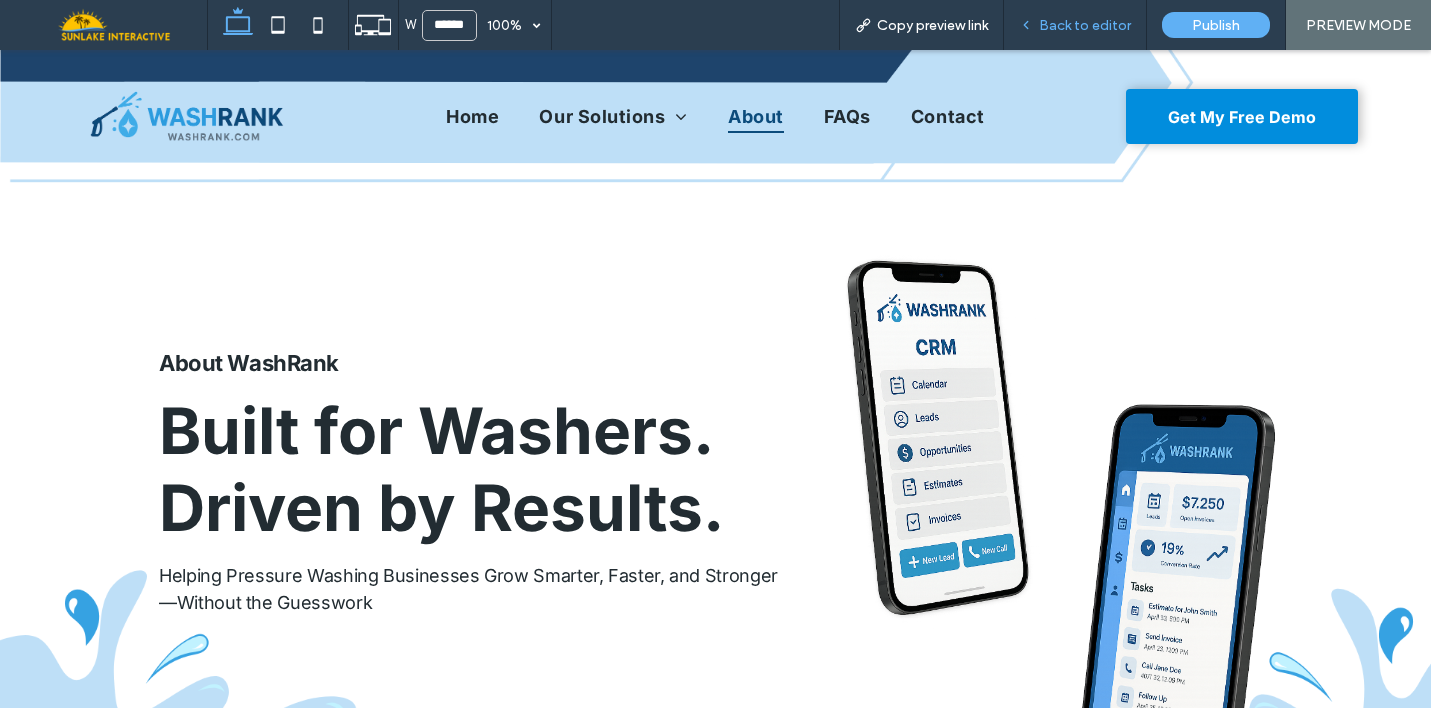 click on "Back to editor" at bounding box center [1085, 25] 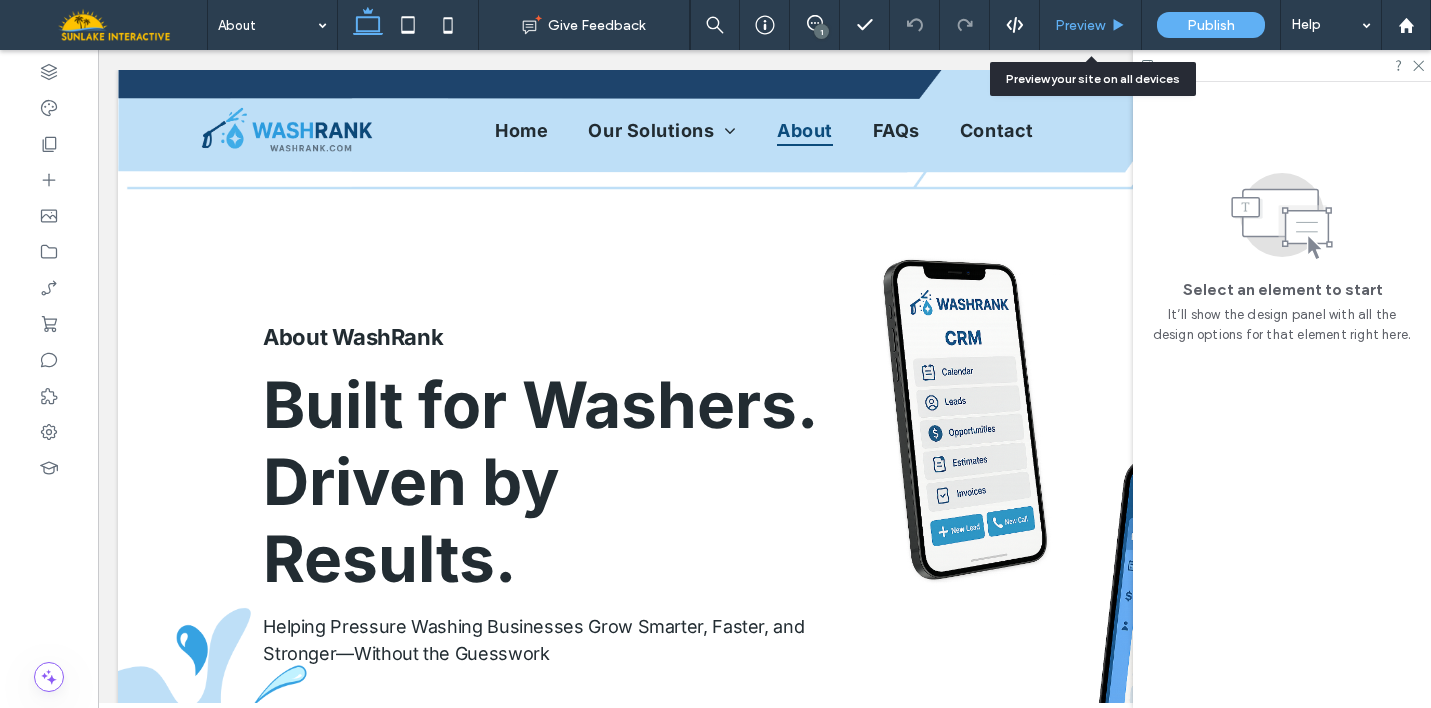 drag, startPoint x: 1099, startPoint y: 26, endPoint x: 953, endPoint y: 17, distance: 146.27713 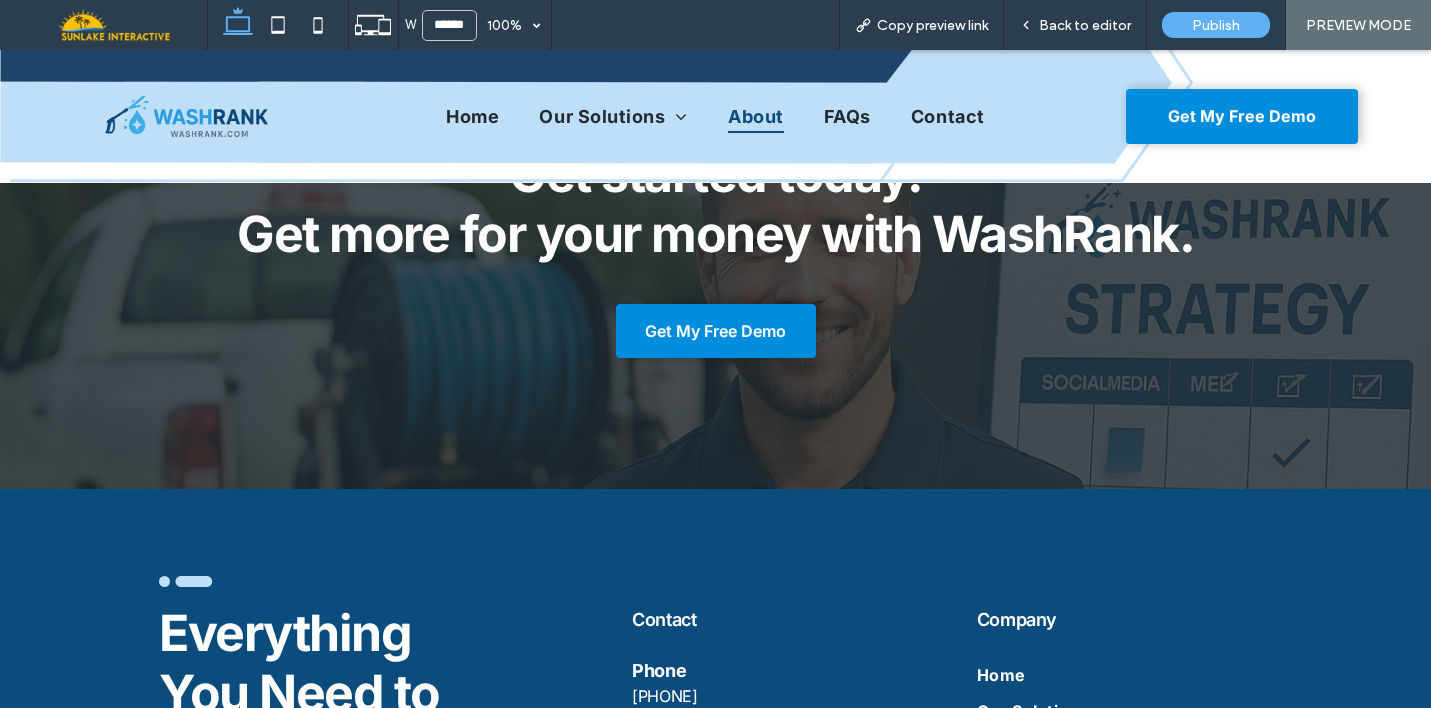 scroll, scrollTop: 3139, scrollLeft: 0, axis: vertical 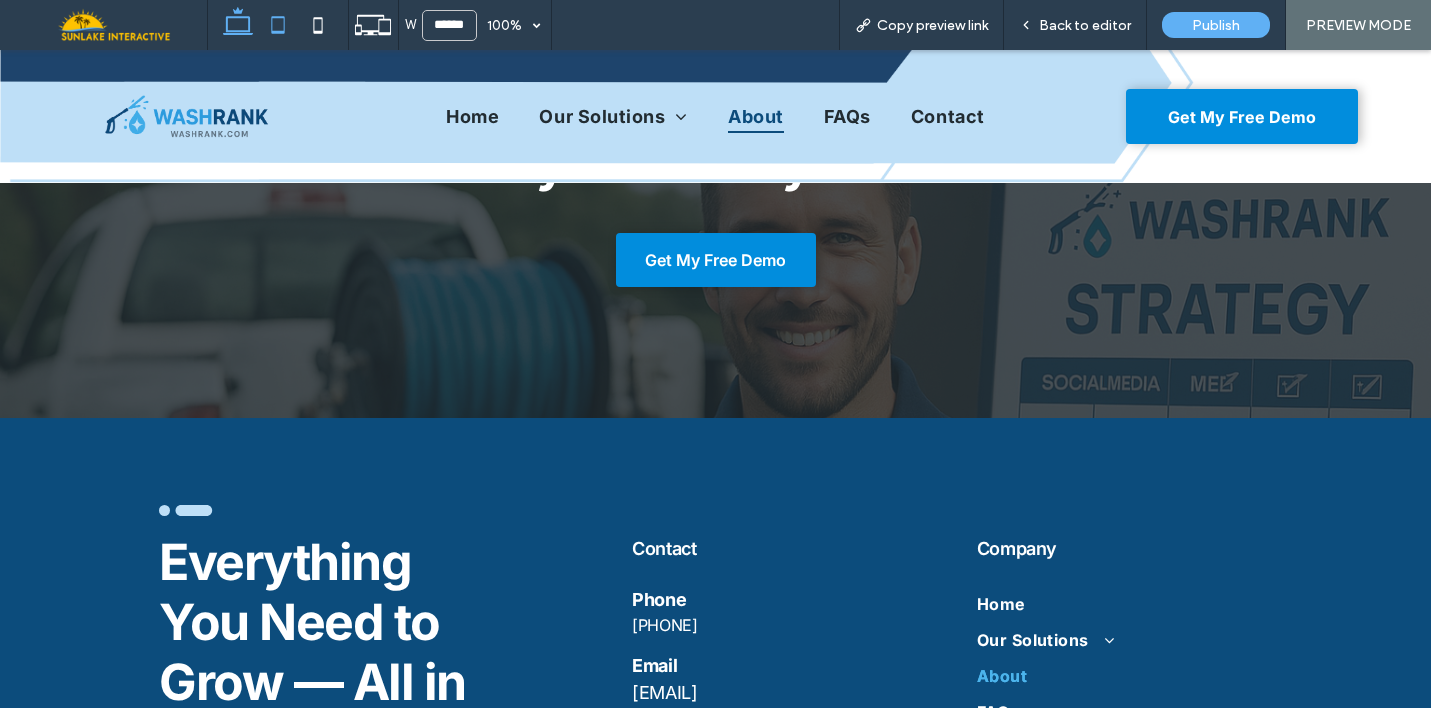 click 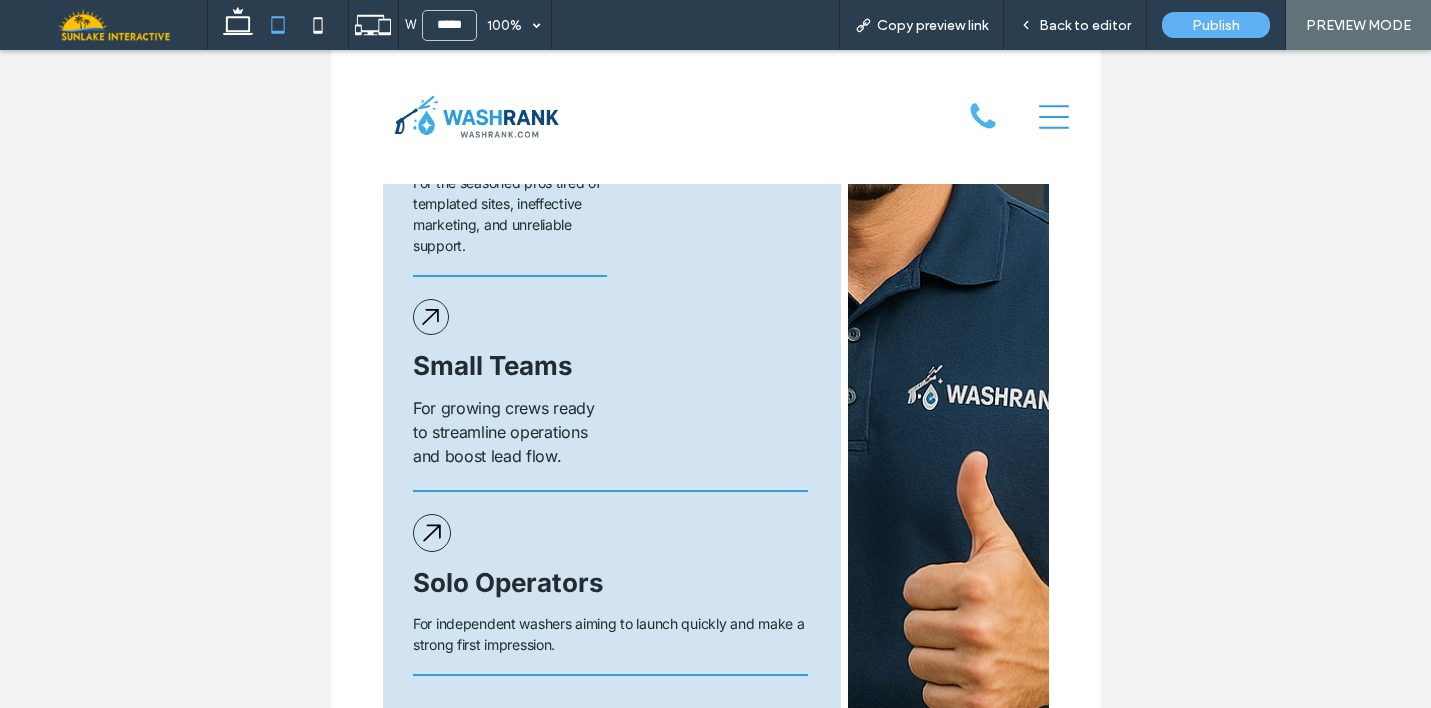 scroll, scrollTop: 2100, scrollLeft: 0, axis: vertical 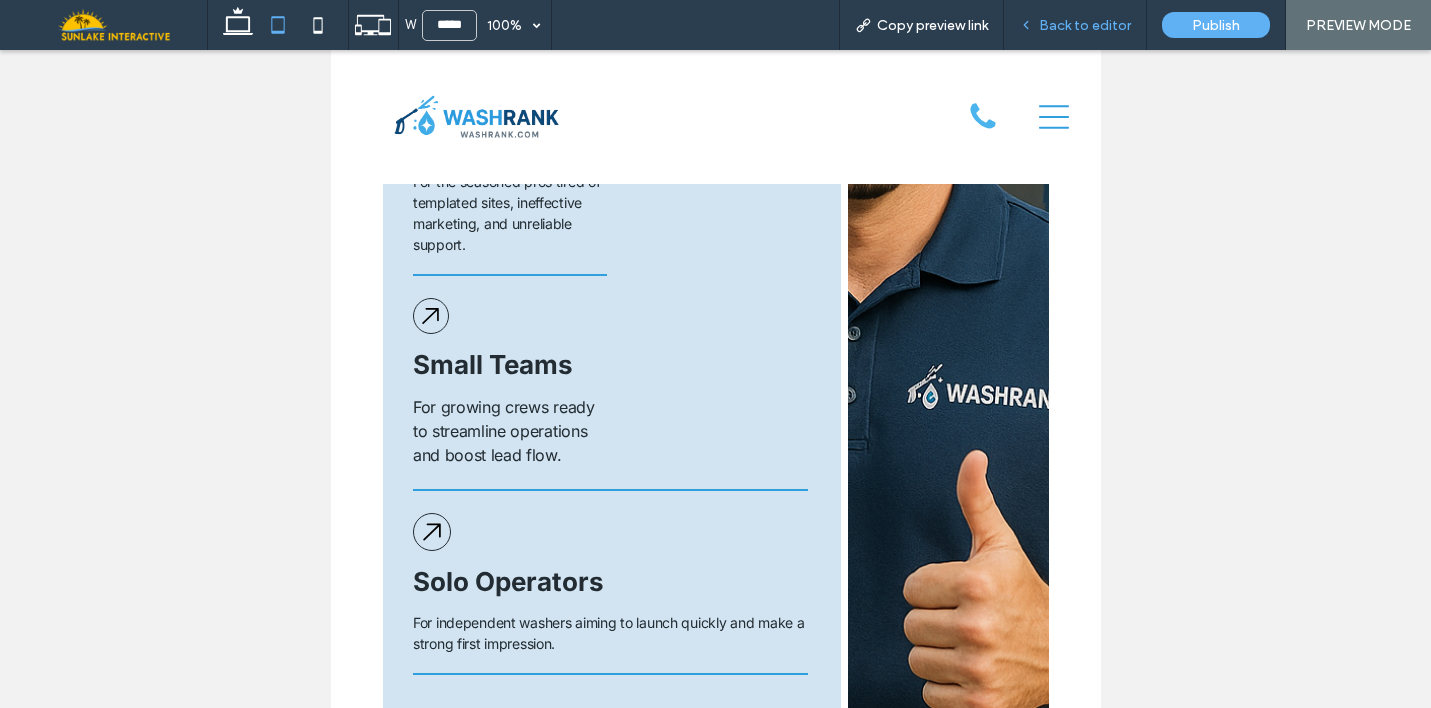 click on "Back to editor" at bounding box center [1075, 25] 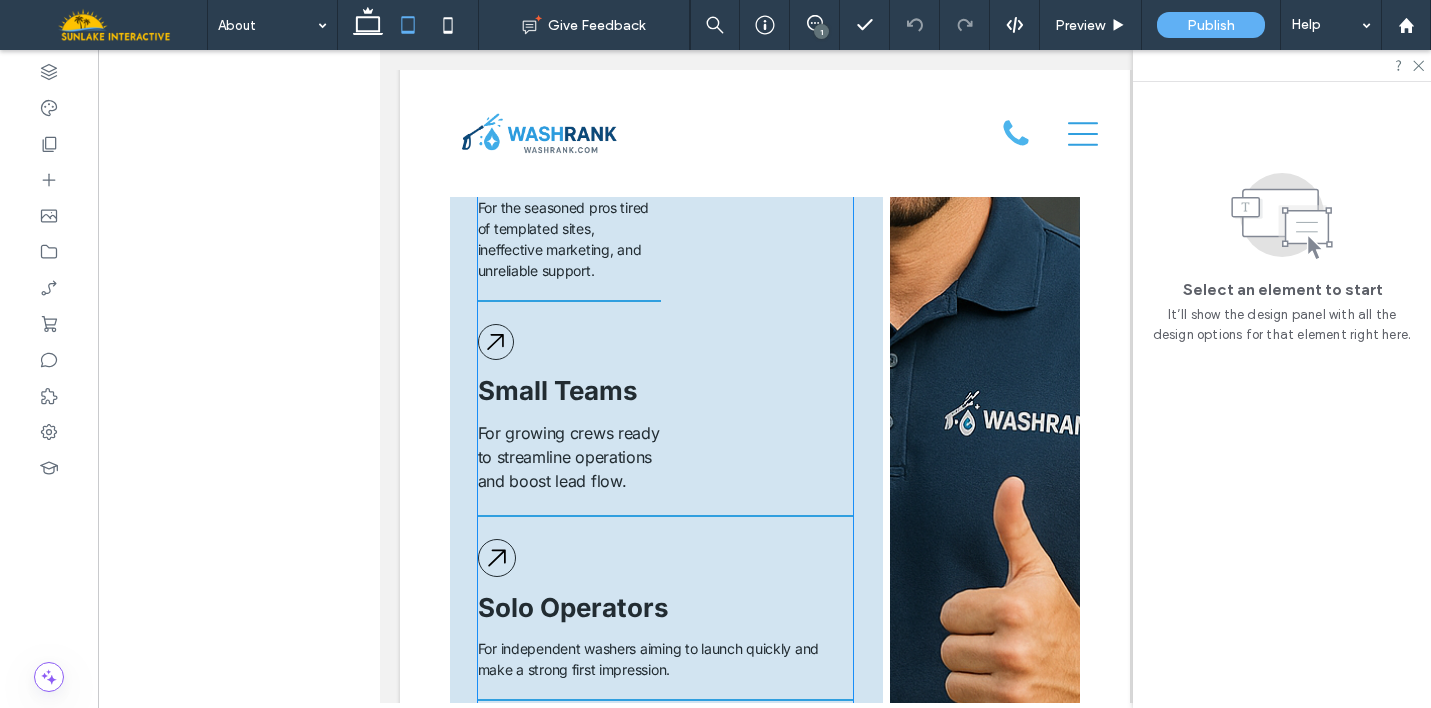 click on "For growing crews ready to streamline operations and boost lead flow." at bounding box center [569, 457] 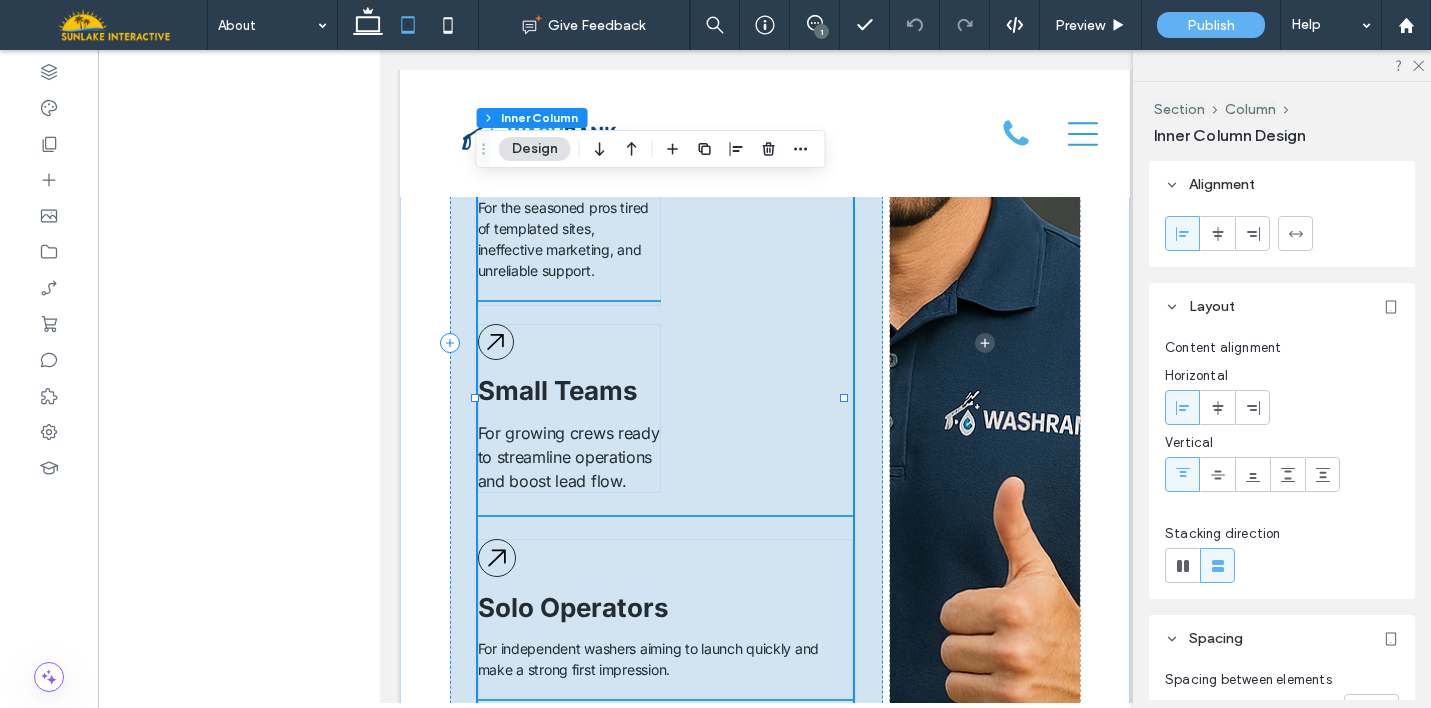 click on "For growing crews ready to streamline operations and boost lead flow." at bounding box center [569, 457] 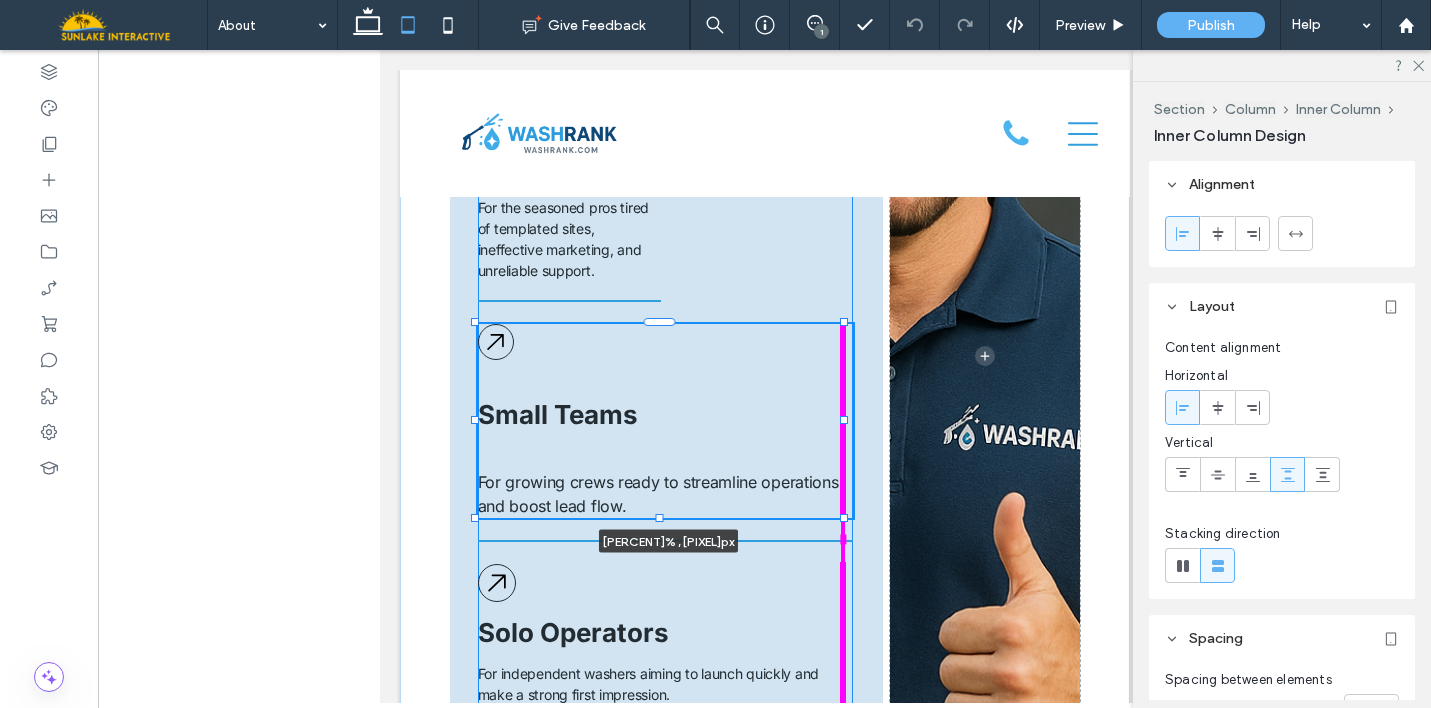 drag, startPoint x: 657, startPoint y: 410, endPoint x: 869, endPoint y: 414, distance: 212.03773 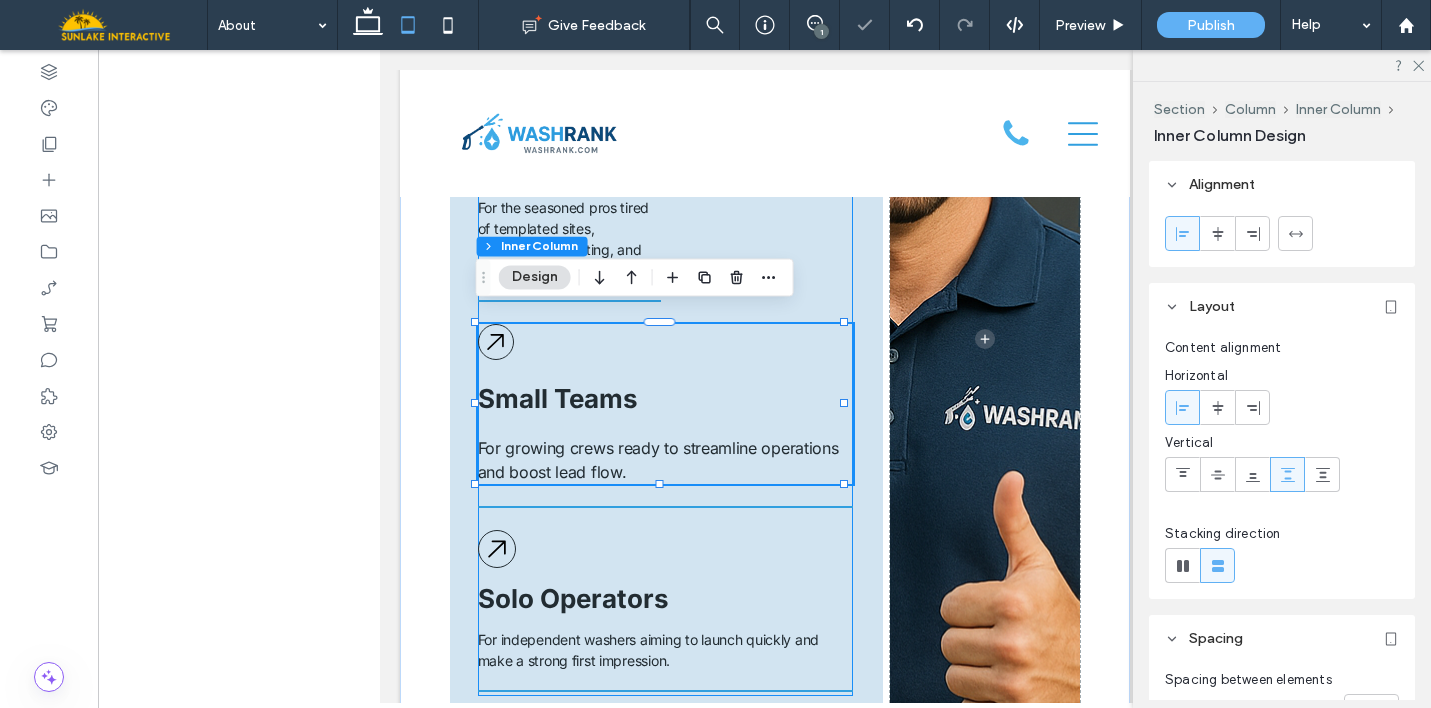 click on "Experienced Pros
For the seasoned pros tired of templated sites, ineffective marketing, and unreliable support.
Small Teams
For growing crews ready to streamline operations and boost lead flow.
[PERCENT]% , [PIXEL]px
Solo Operators
For independent washers aiming to launch quickly and make a strong first impression." at bounding box center (664, 382) 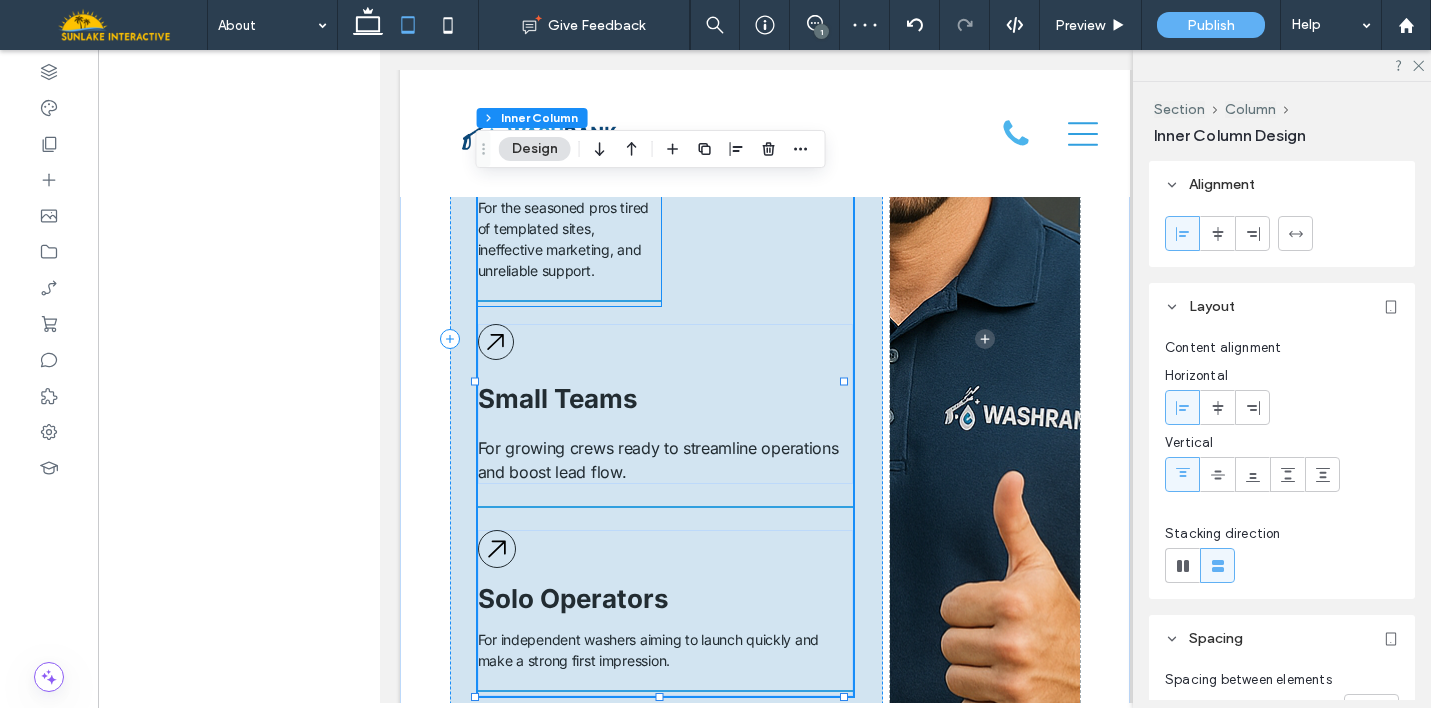 click on "For the seasoned pros tired of templated sites, ineffective marketing, and unreliable support." at bounding box center (562, 239) 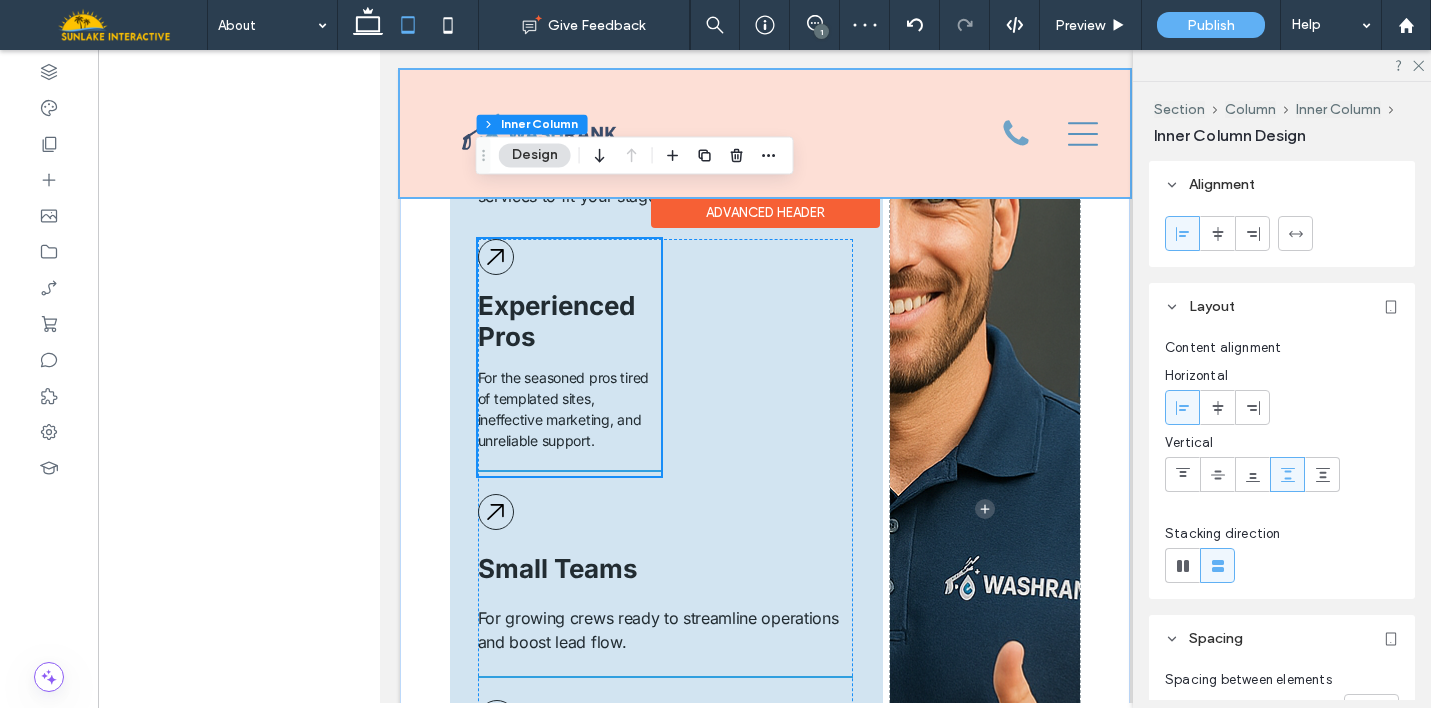scroll, scrollTop: 1924, scrollLeft: 0, axis: vertical 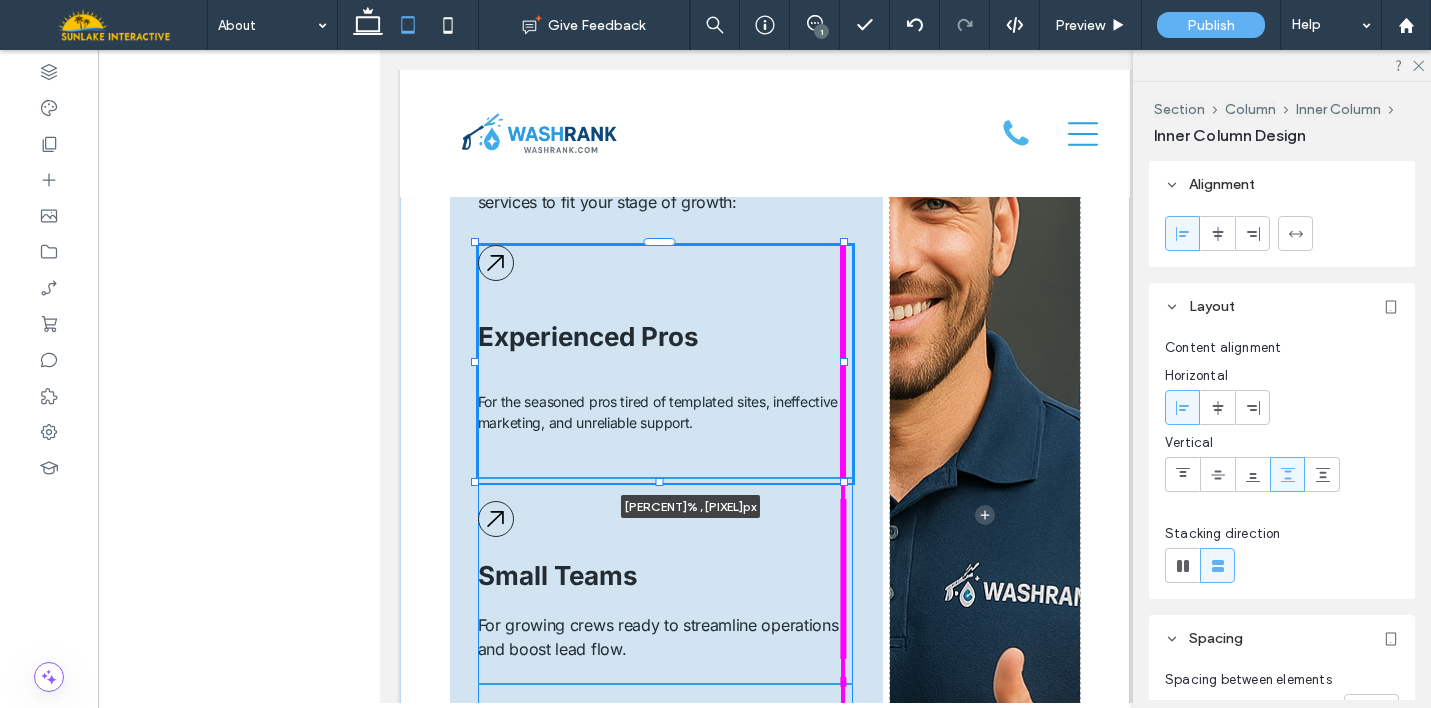 drag, startPoint x: 656, startPoint y: 350, endPoint x: 901, endPoint y: 350, distance: 245 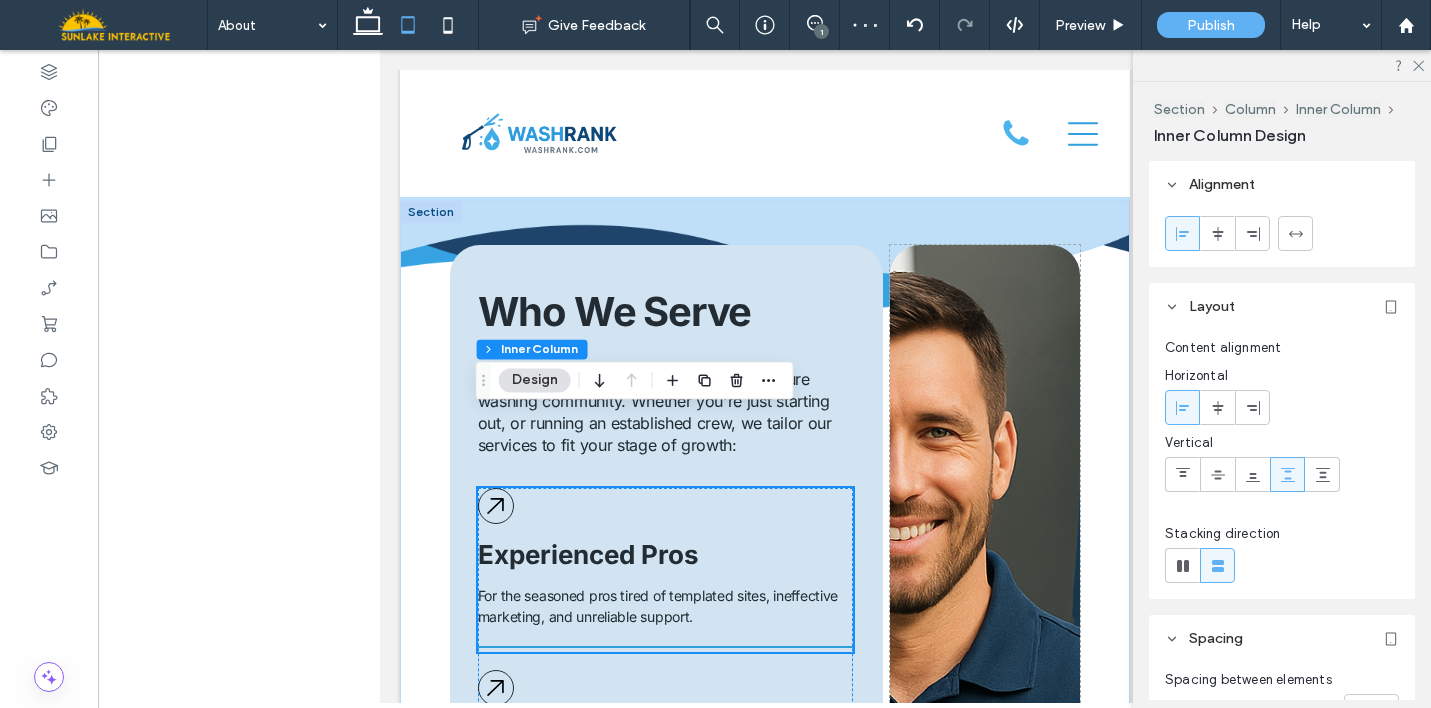 scroll, scrollTop: 1678, scrollLeft: 0, axis: vertical 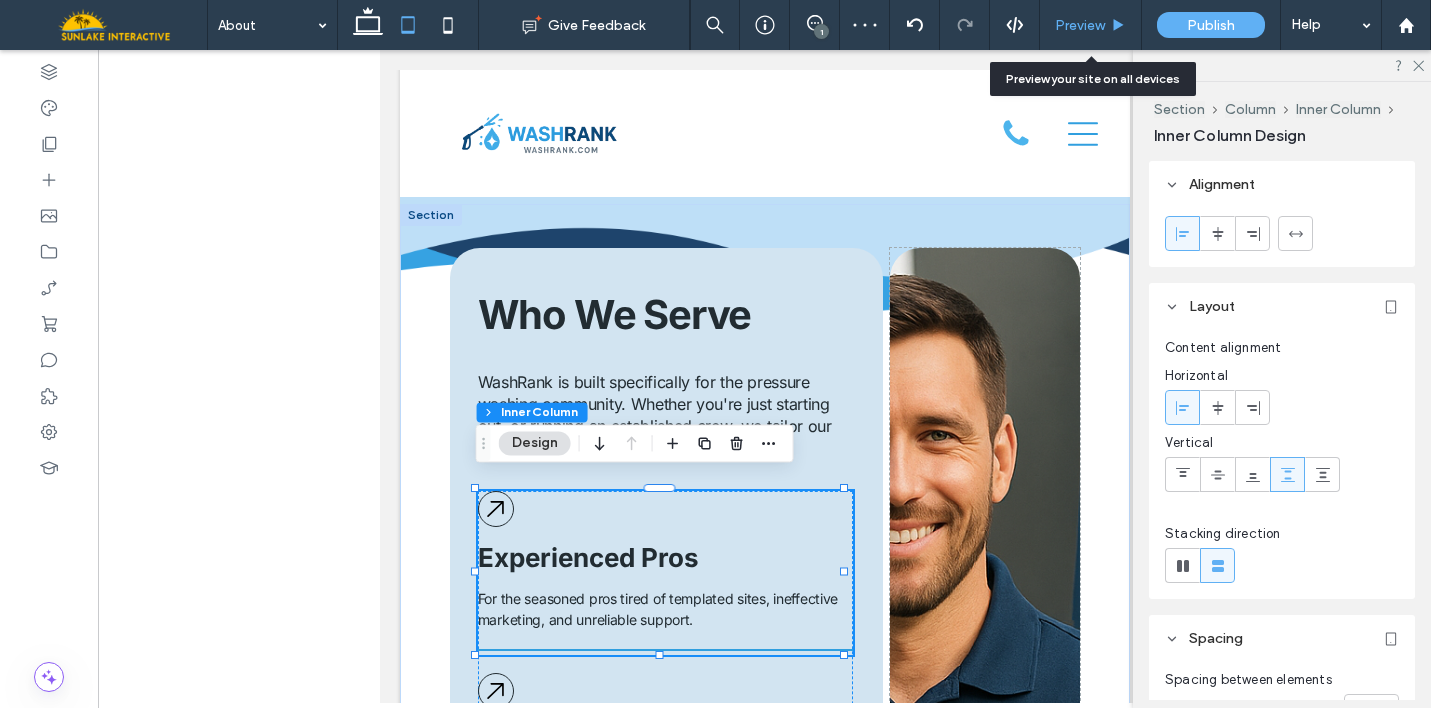 click on "Preview" at bounding box center [1091, 25] 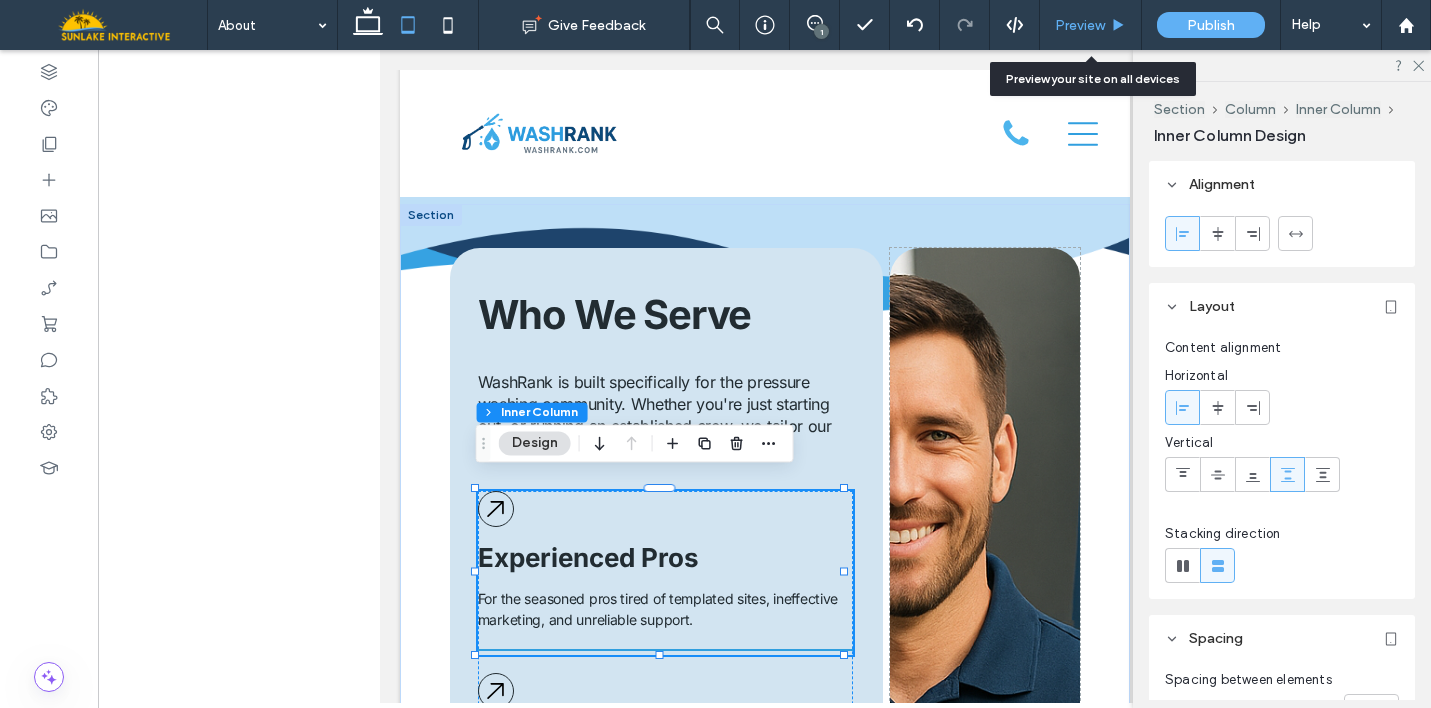 click on "Preview" at bounding box center [1080, 25] 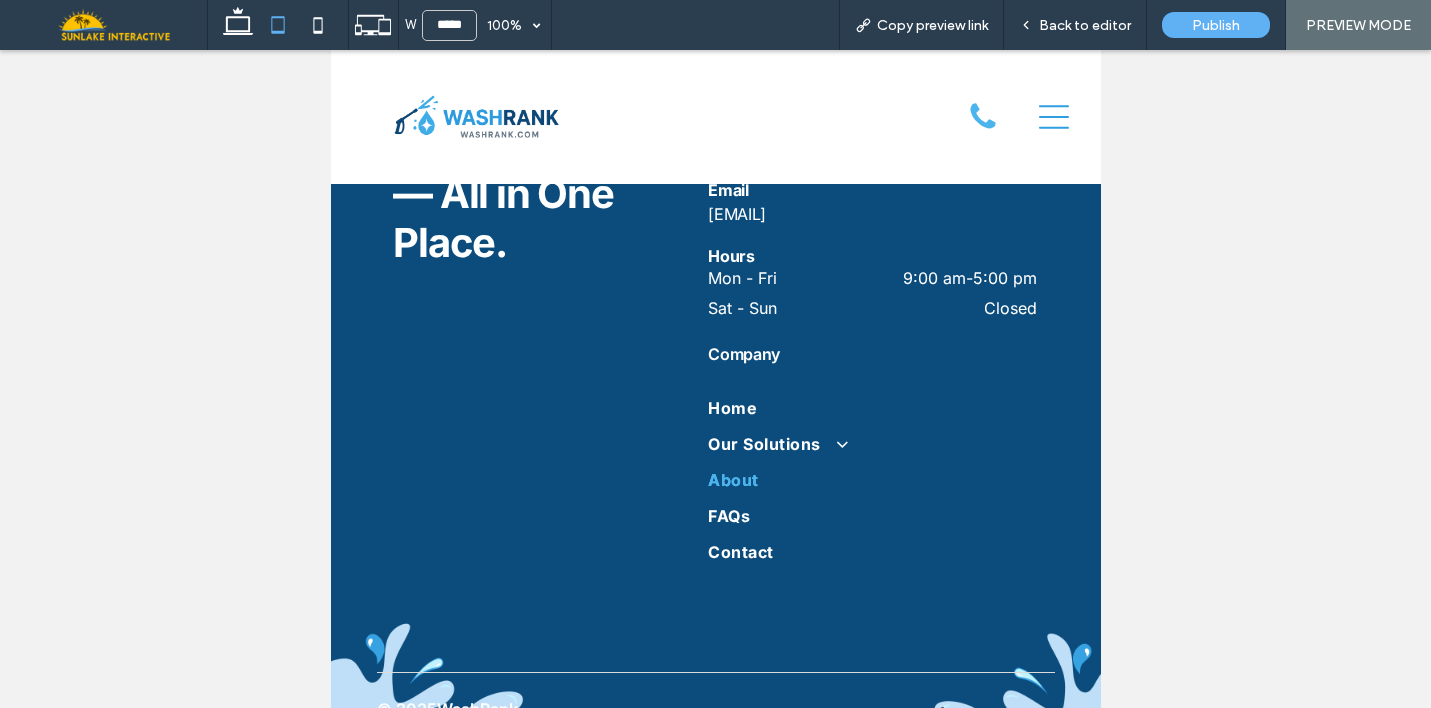 scroll, scrollTop: 3397, scrollLeft: 0, axis: vertical 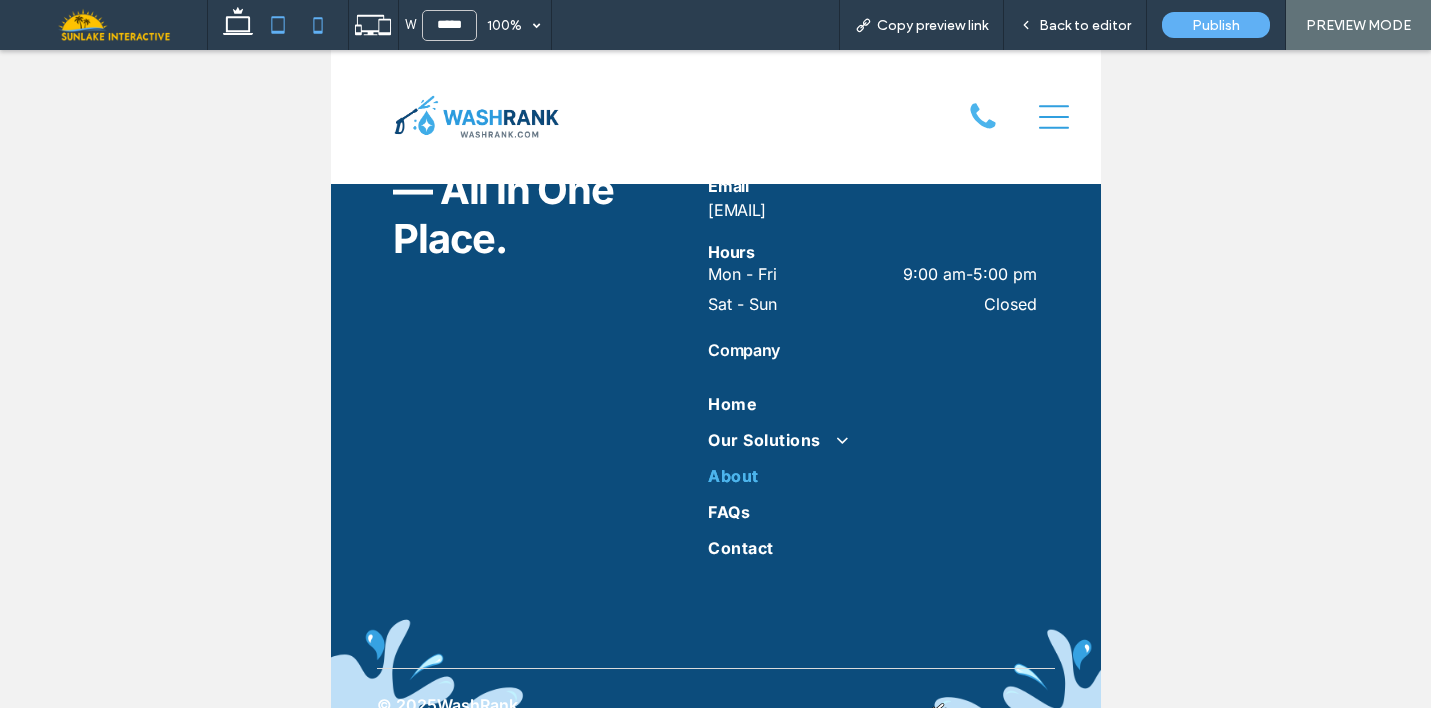 click 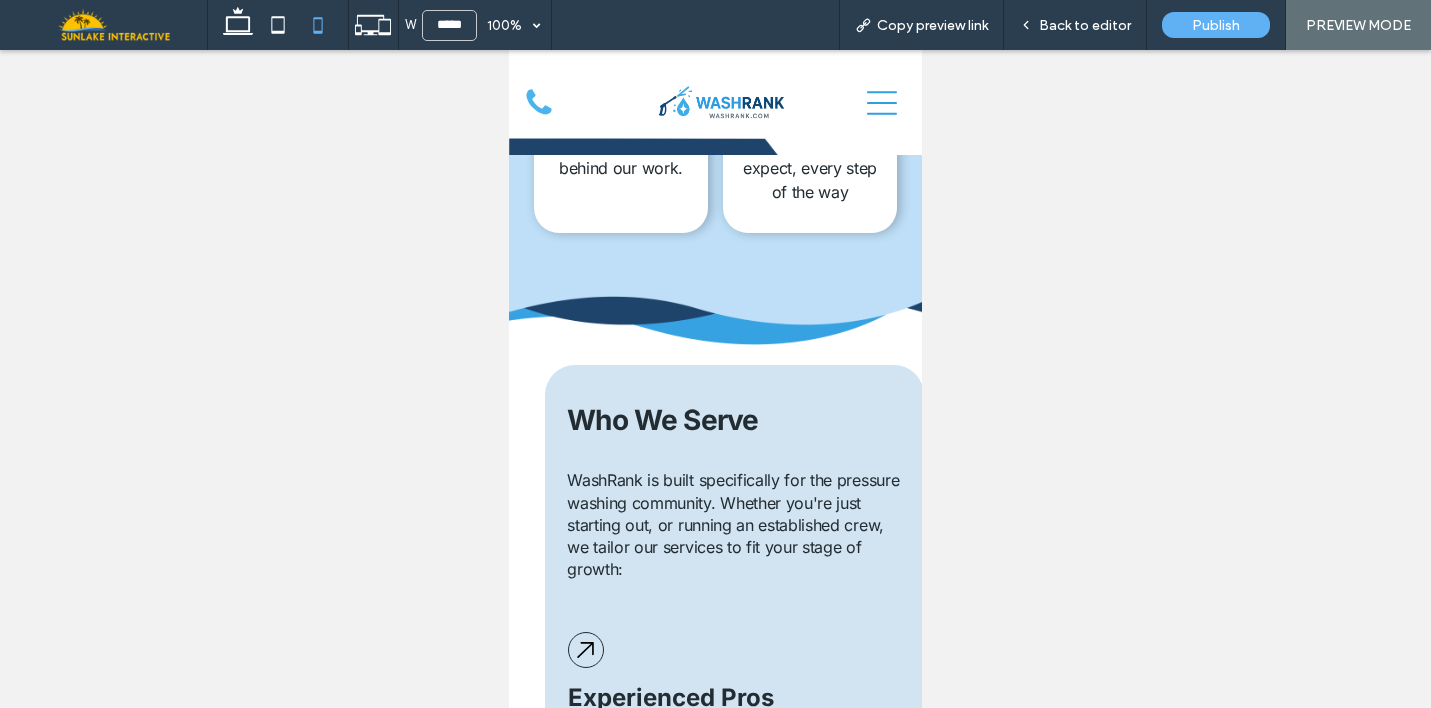 scroll, scrollTop: 1917, scrollLeft: 0, axis: vertical 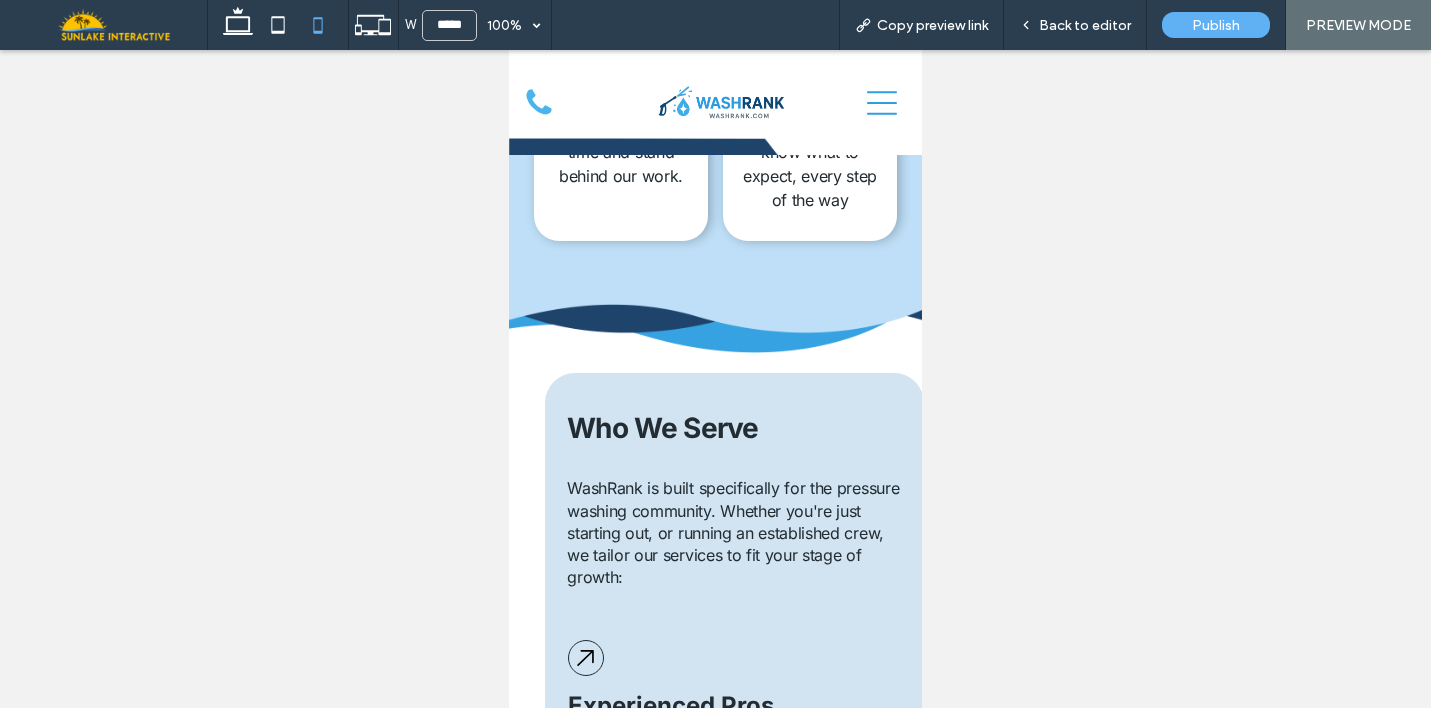click on "Who We Serve
WashRank is built specifically for the pressure washing community. Whether you're just starting out, or running an established crew, we tailor our services to fit your stage of growth:
Experienced Pros
For the seasoned pros tired of templated sites, ineffective marketing, and unreliable support.
Small Teams
For growing crews ready to streamline operations and boost lead flow.
Solo Operators
For independent washers aiming to launch quickly and make a strong first impression.
From residential driveways to commercial buildings and fleet washing, we help you show up online like a pro, get found by the right customers, and
turn clicks   into
booked jobs ." at bounding box center [735, 861] 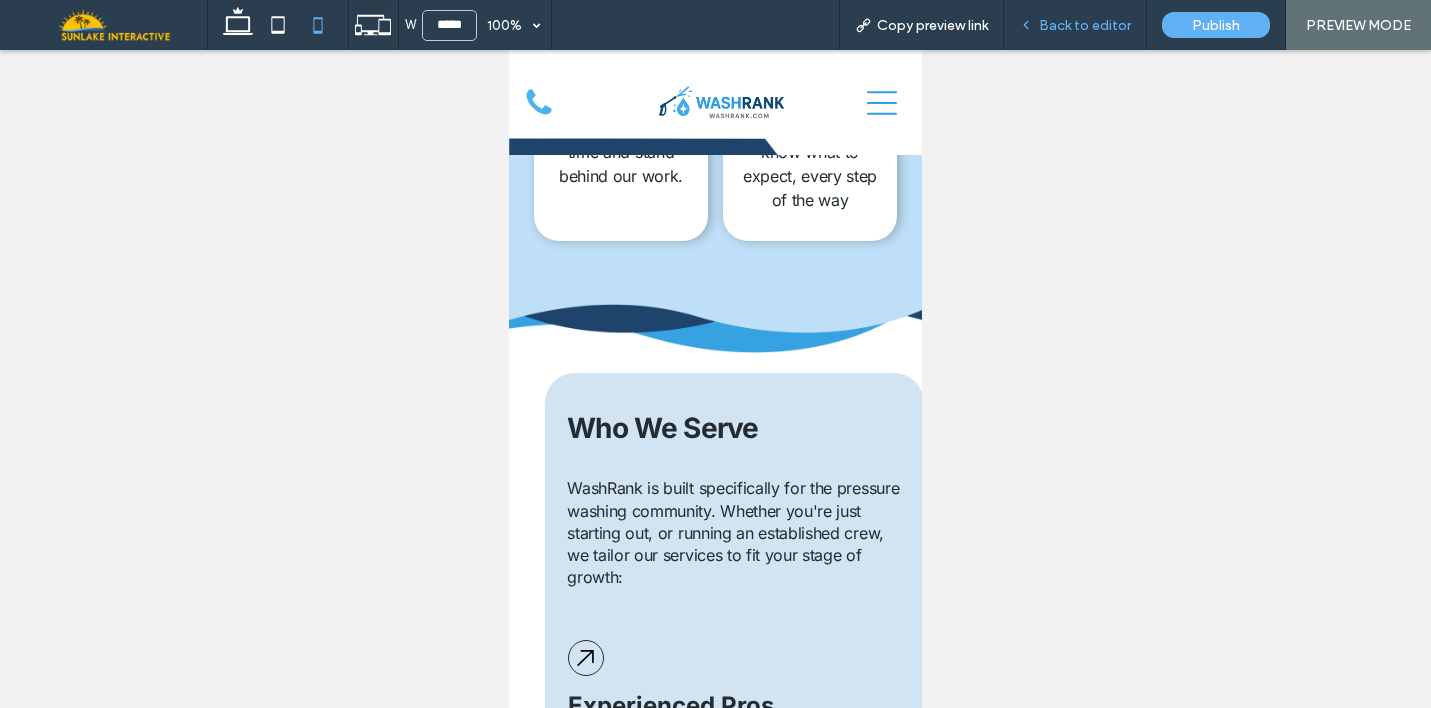 click on "Back to editor" at bounding box center [1085, 25] 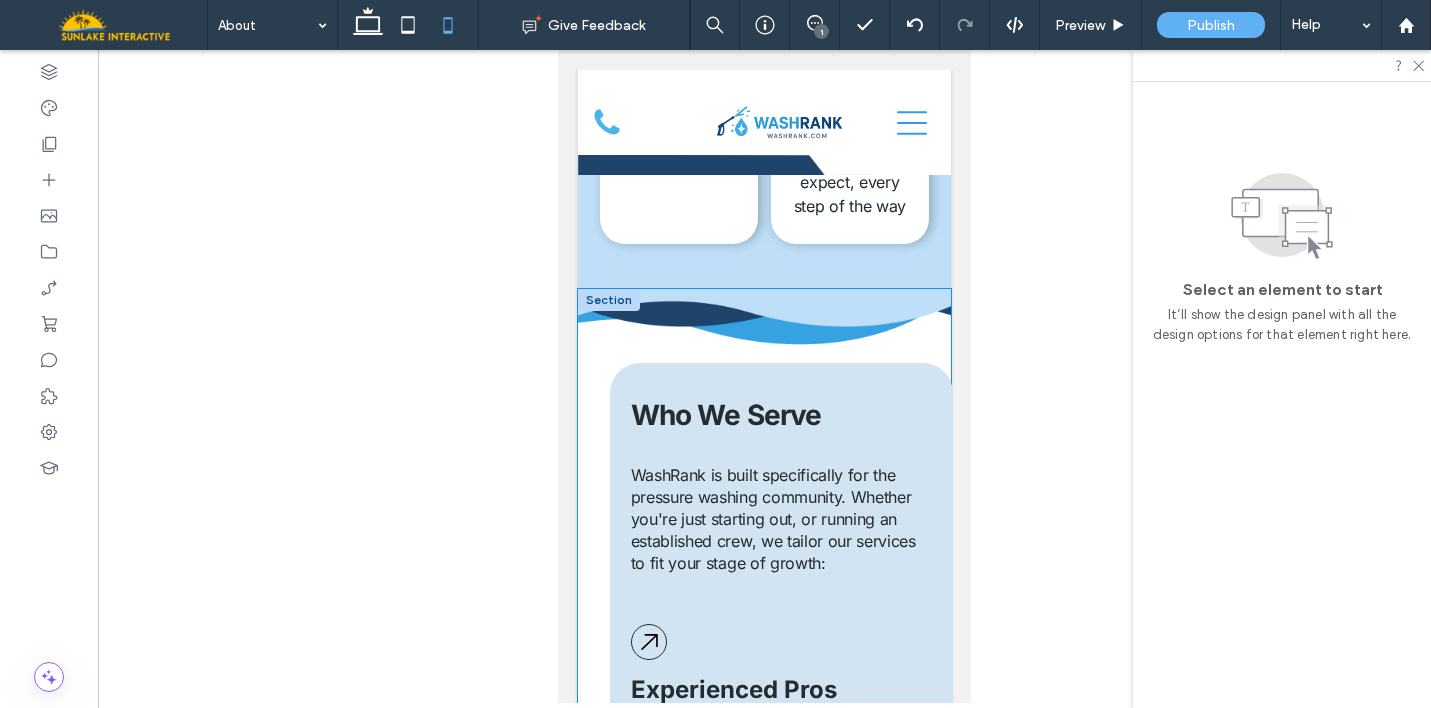 click on "Who We Serve
WashRank is built specifically for the pressure washing community. Whether you're just starting out, or running an established crew, we tailor our services to fit your stage of growth:
Experienced Pros
For the seasoned pros tired of templated sites, ineffective marketing, and unreliable support.
Small Teams
For growing crews ready to streamline operations and boost lead flow.
Solo Operators
For independent washers aiming to launch quickly and make a strong first impression.
From residential driveways to commercial buildings and fleet washing, we help you show up online like a pro, get found by the right customers, and
turn clicks   into
booked jobs ." at bounding box center (764, 951) 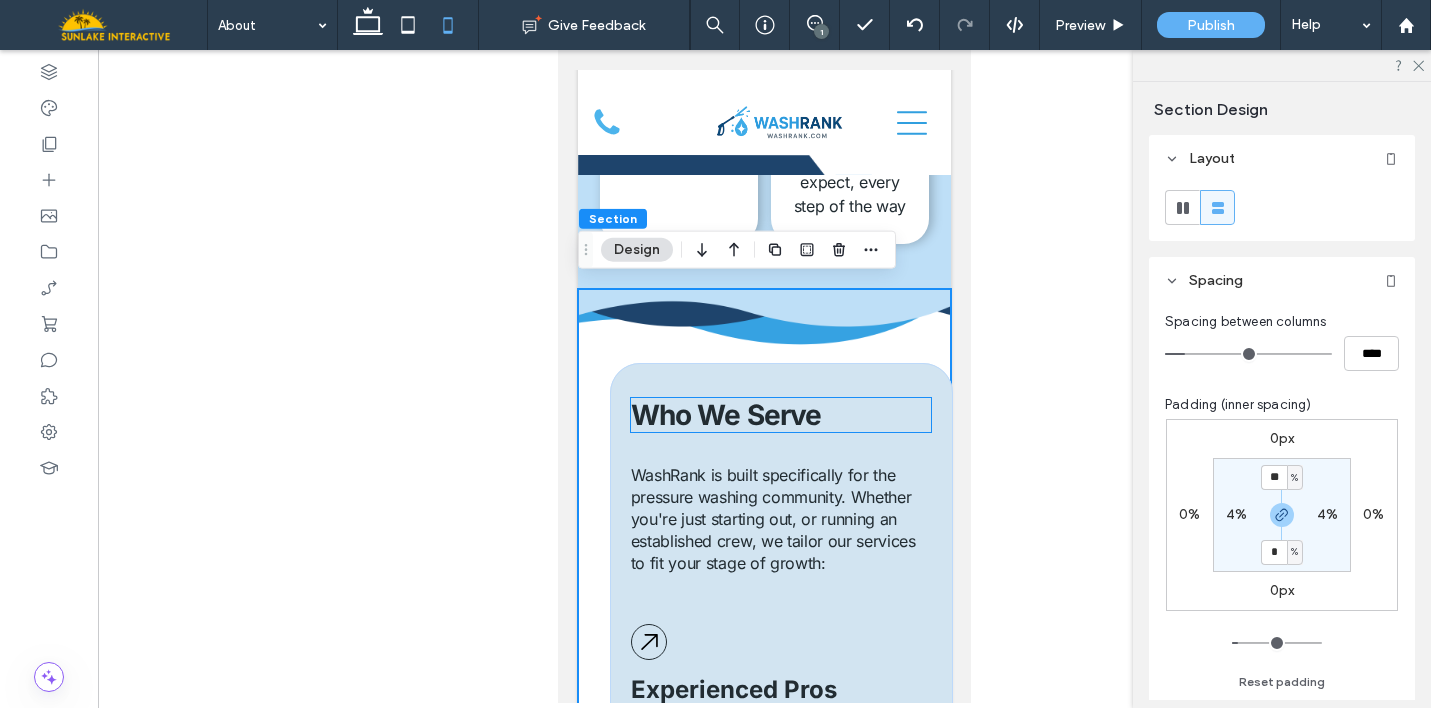 click on "Who We Serve" at bounding box center [781, 415] 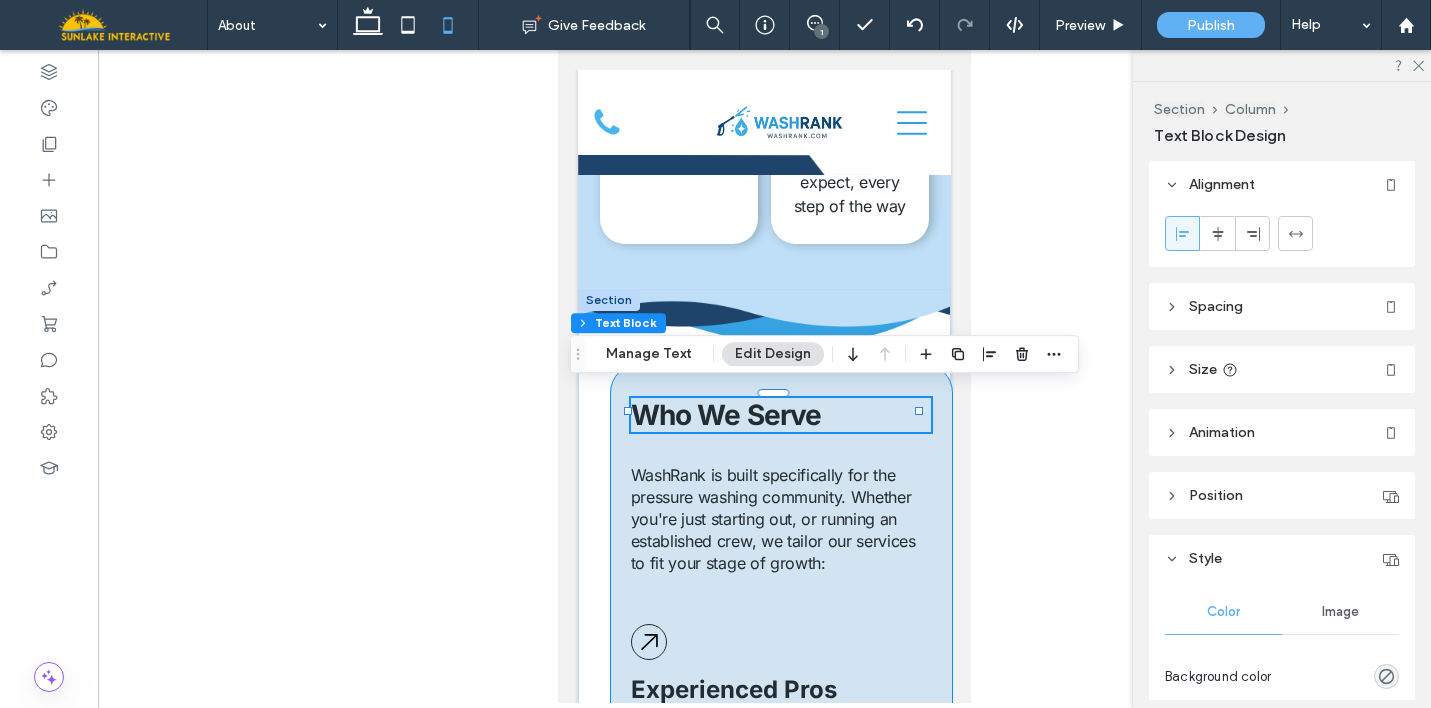 click on "Who We Serve
WashRank is built specifically for the pressure washing community. Whether you're just starting out, or running an established crew, we tailor our services to fit your stage of growth:
Experienced Pros
For the seasoned pros tired of templated sites, ineffective marketing, and unreliable support.
Small Teams
For growing crews ready to streamline operations and boost lead flow.
Solo Operators
For independent washers aiming to launch quickly and make a strong first impression.
From residential driveways to commercial buildings and fleet washing, we help you show up online like a pro, get found by the right customers, and
turn clicks   into
booked jobs ." at bounding box center [781, 847] 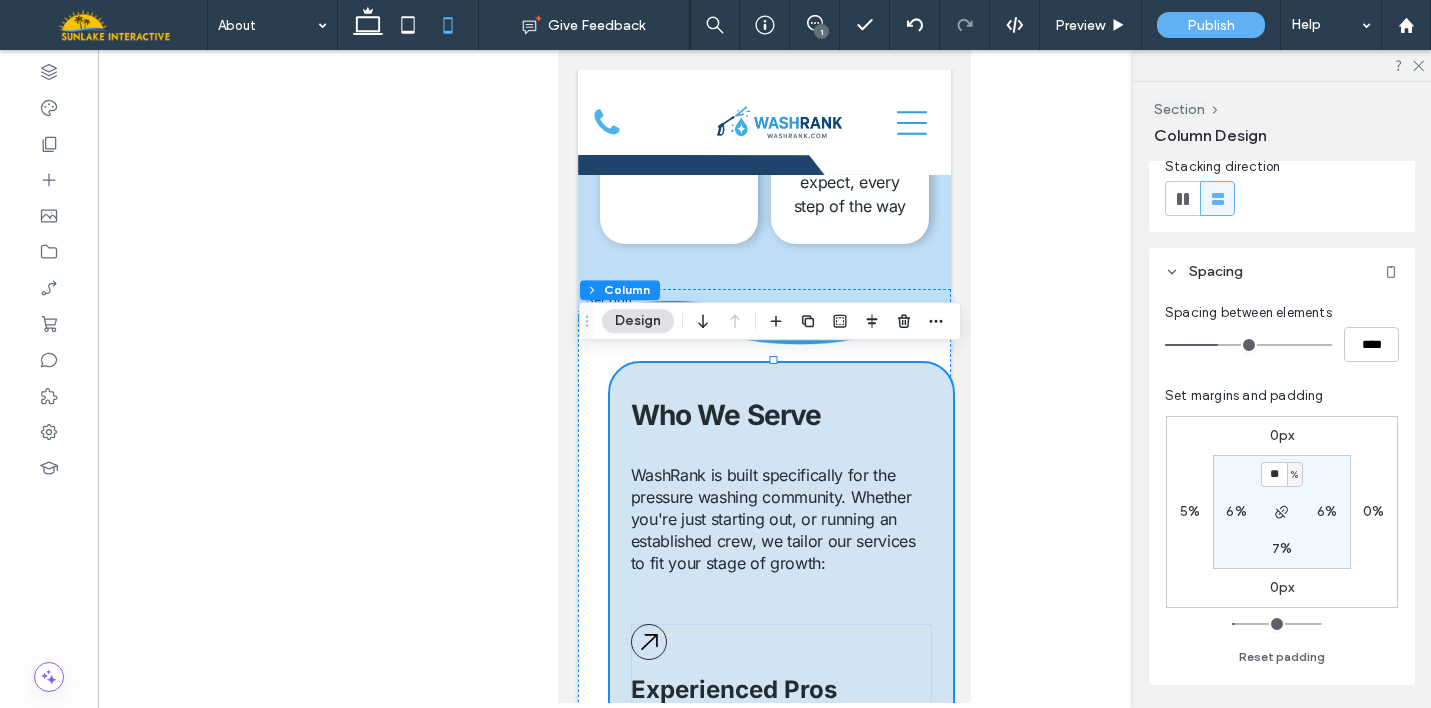 scroll, scrollTop: 247, scrollLeft: 0, axis: vertical 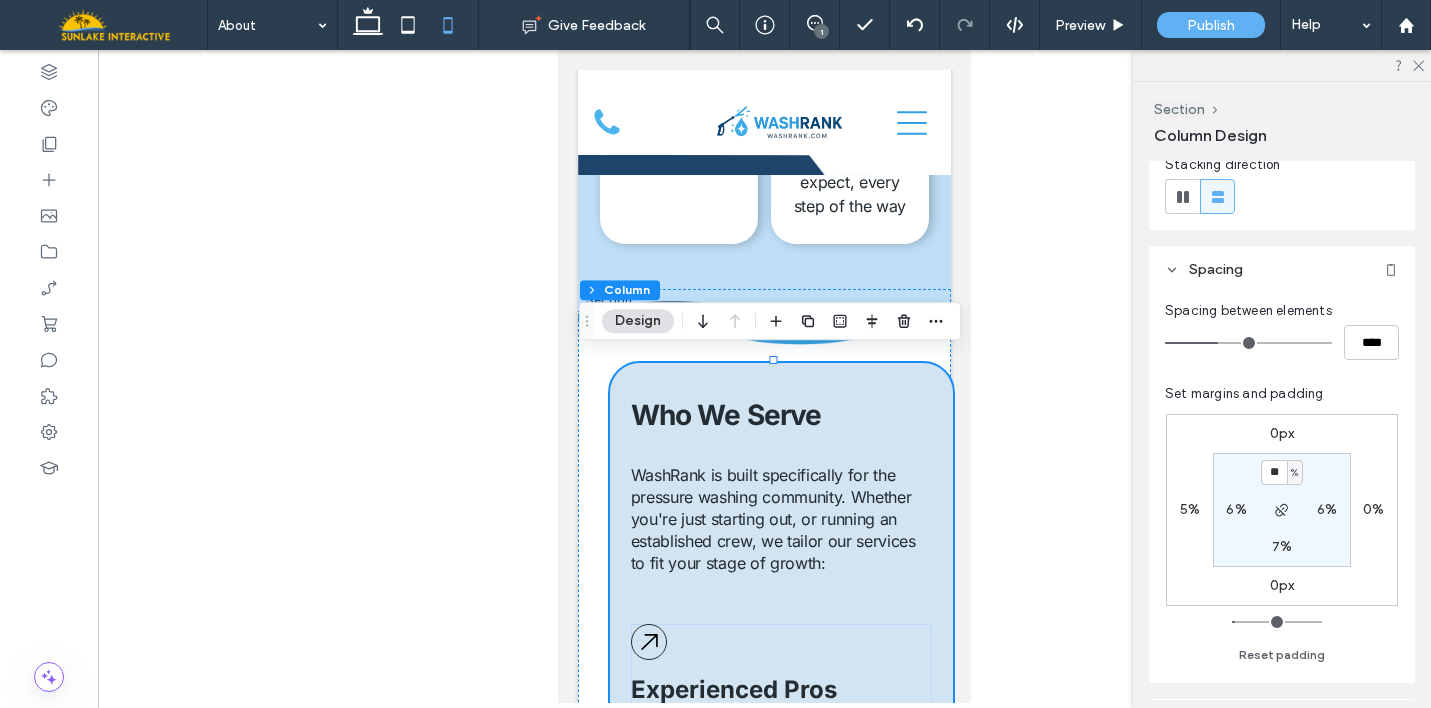 click on "5%" at bounding box center (1190, 509) 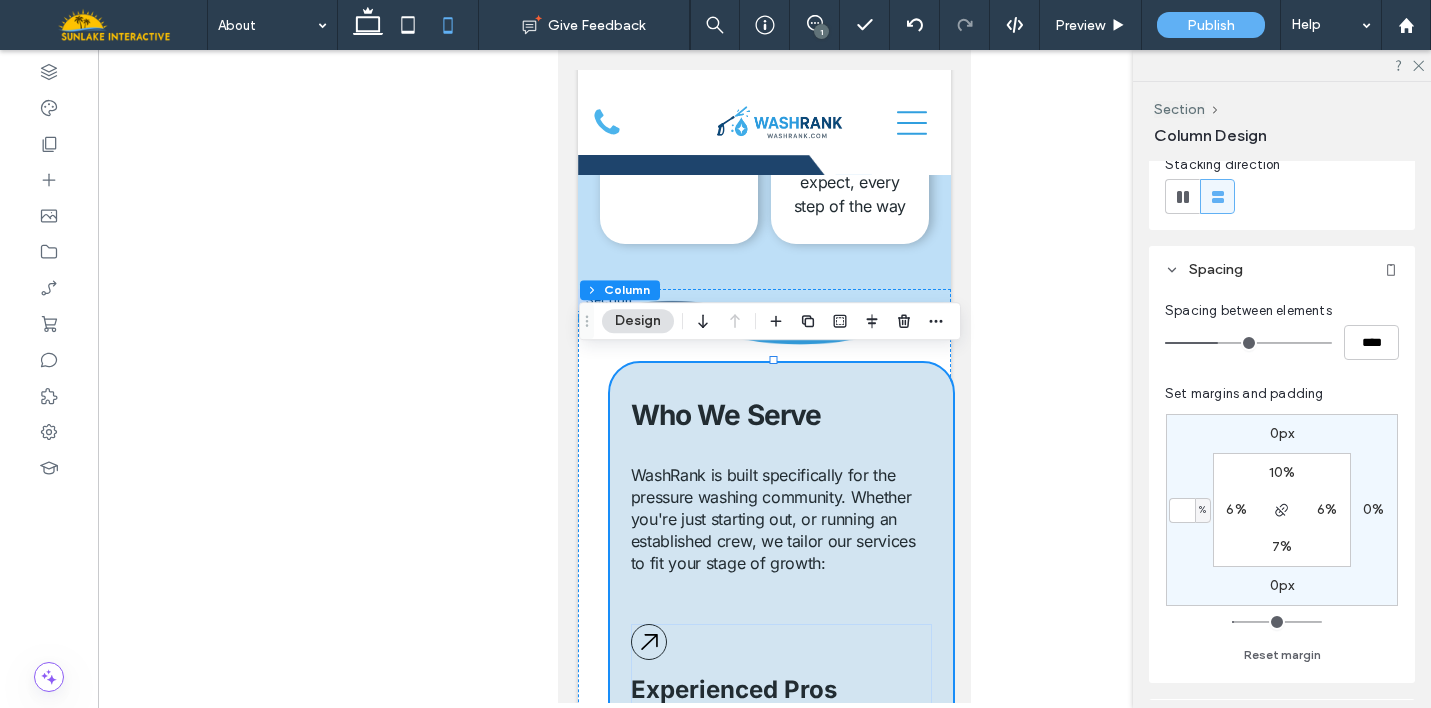 type 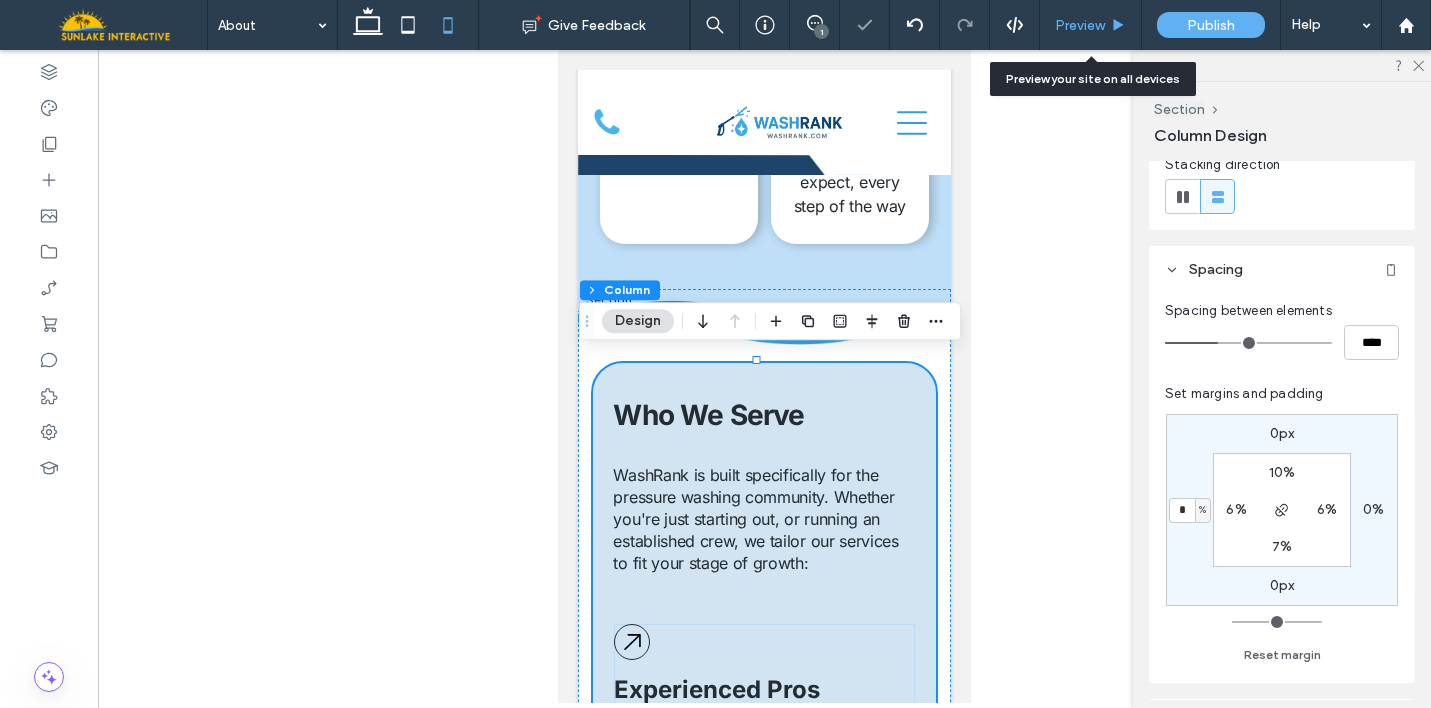 click on "Preview" at bounding box center [1080, 25] 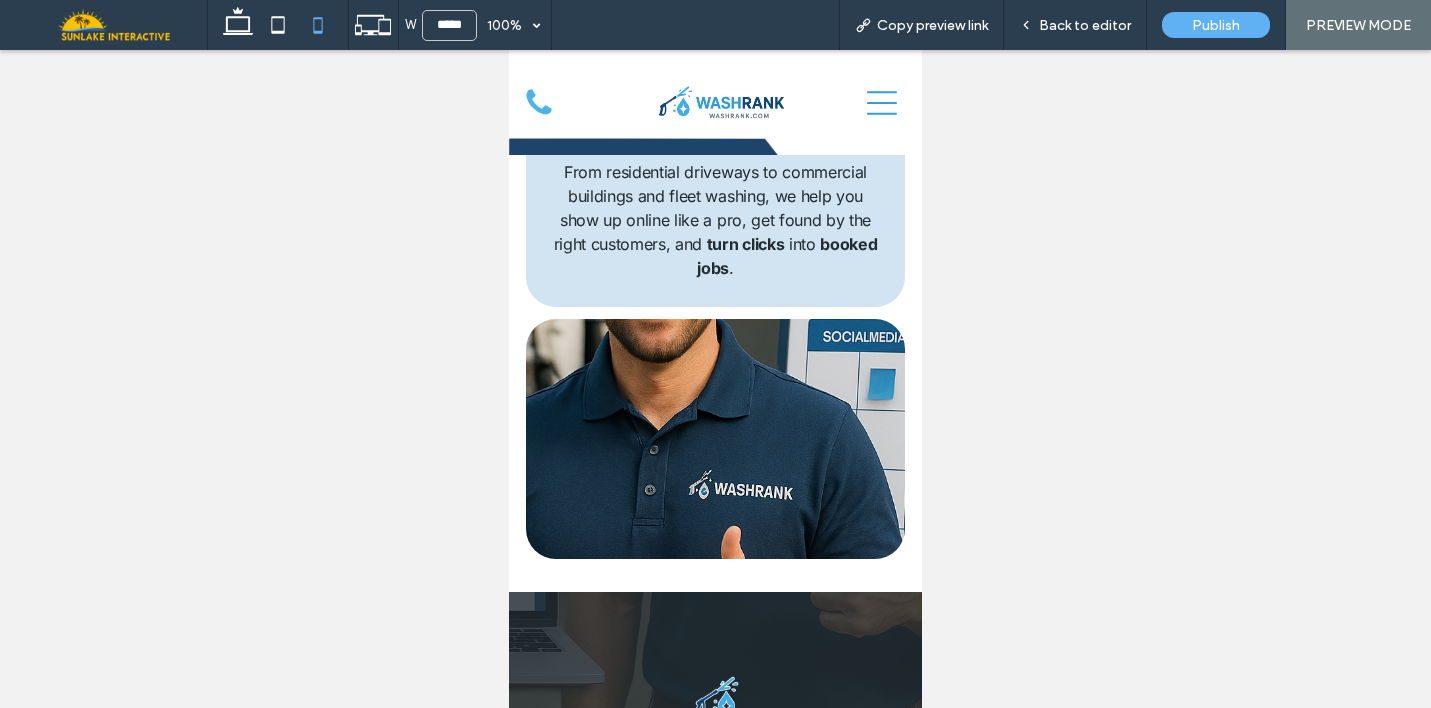 scroll, scrollTop: 2964, scrollLeft: 0, axis: vertical 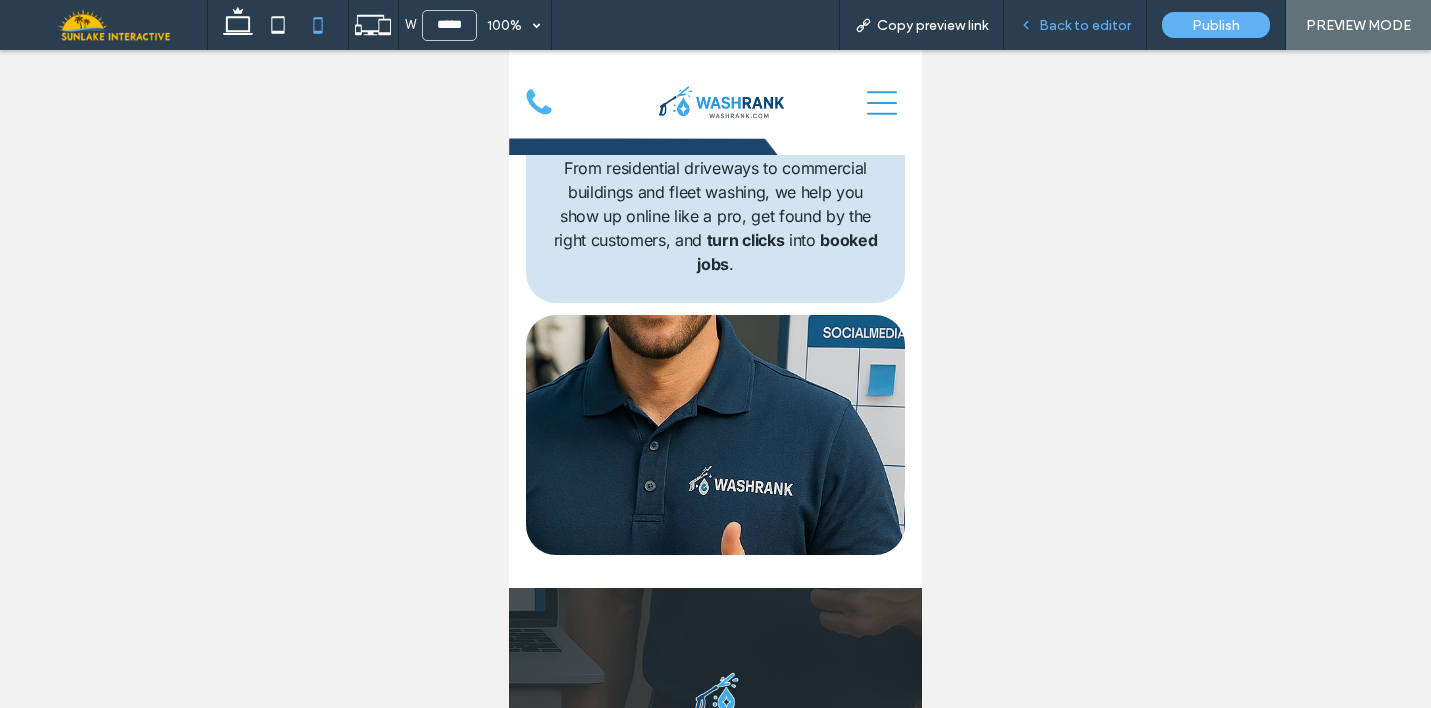 click on "Back to editor" at bounding box center [1085, 25] 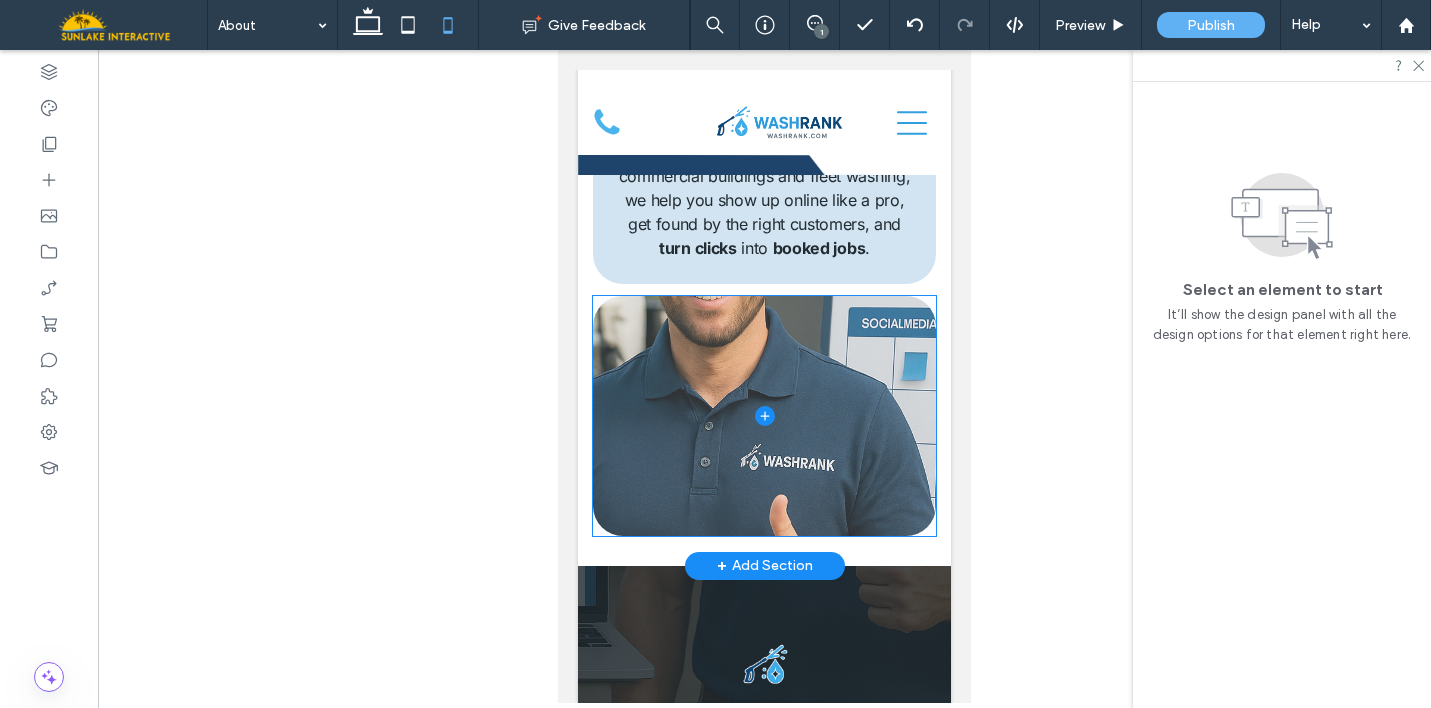 click at bounding box center (764, 416) 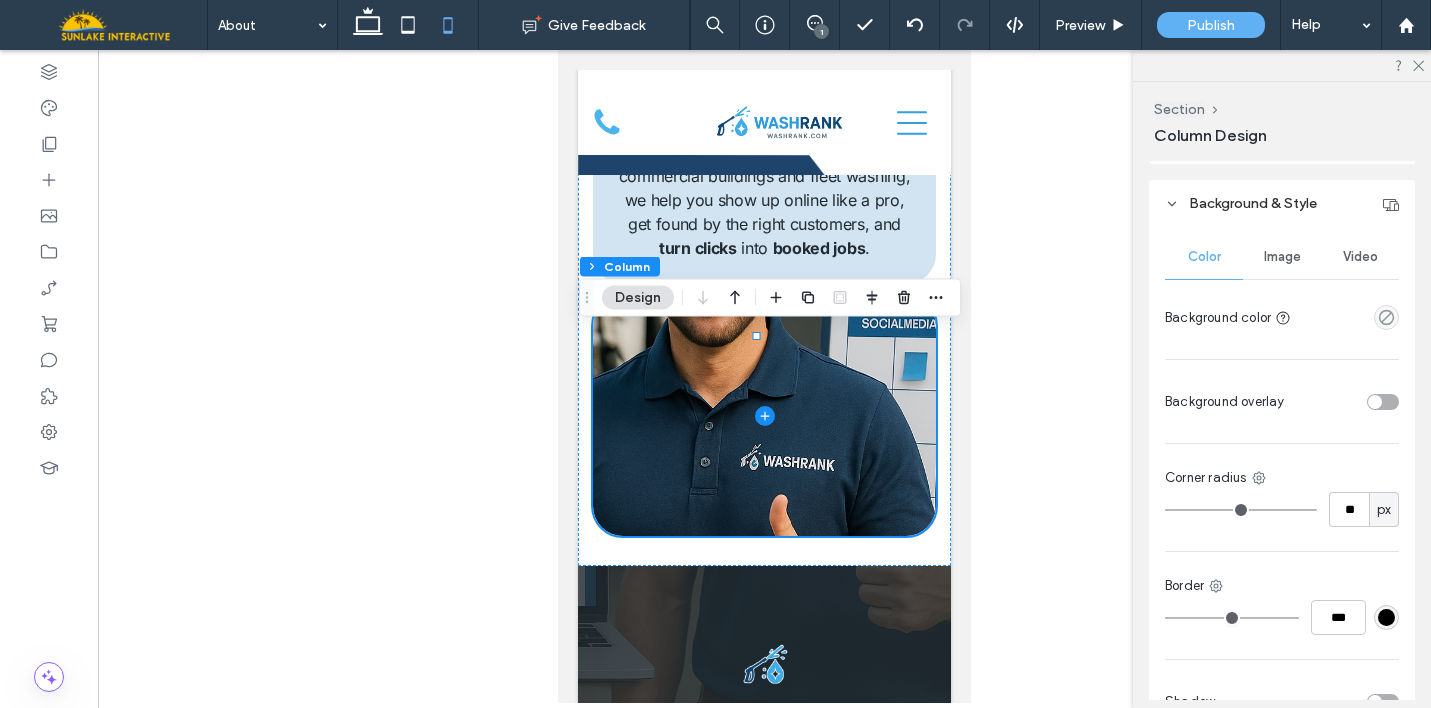 scroll, scrollTop: 897, scrollLeft: 0, axis: vertical 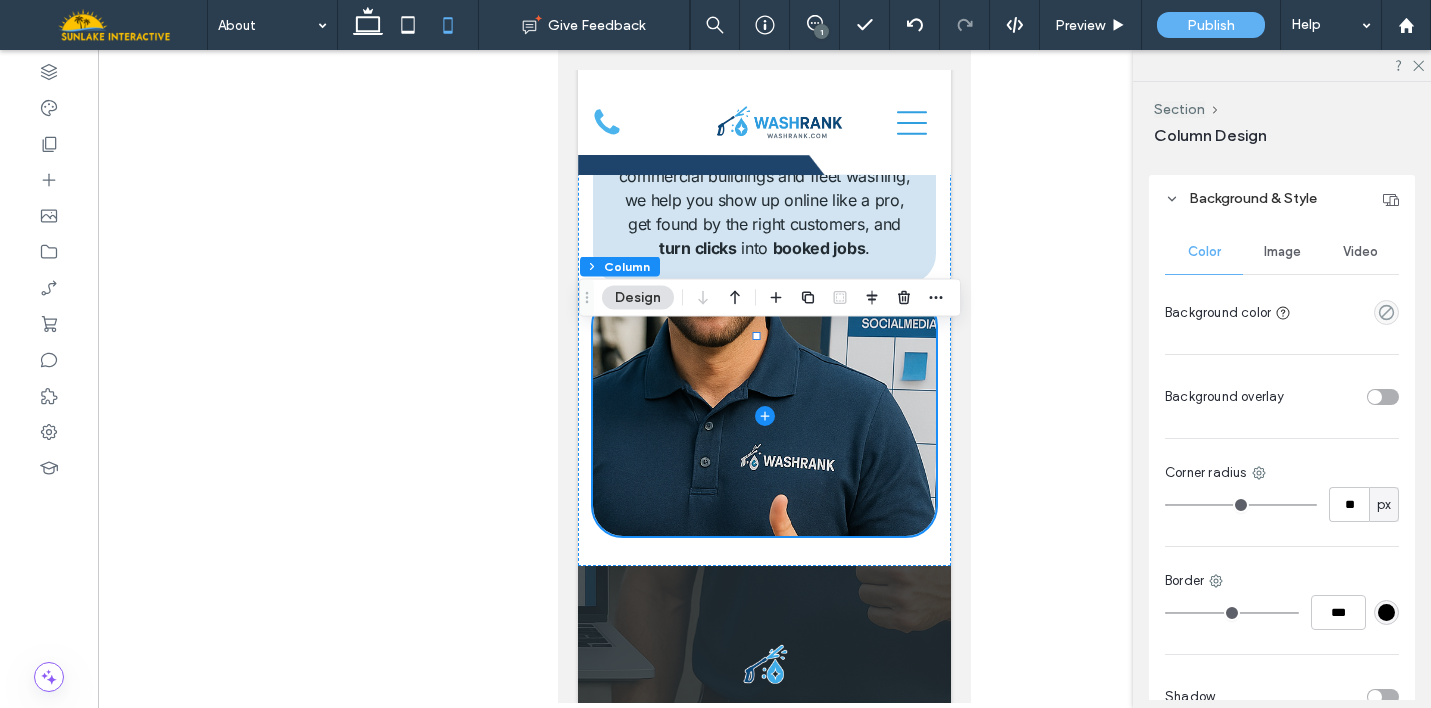 click on "Image" at bounding box center [1282, 252] 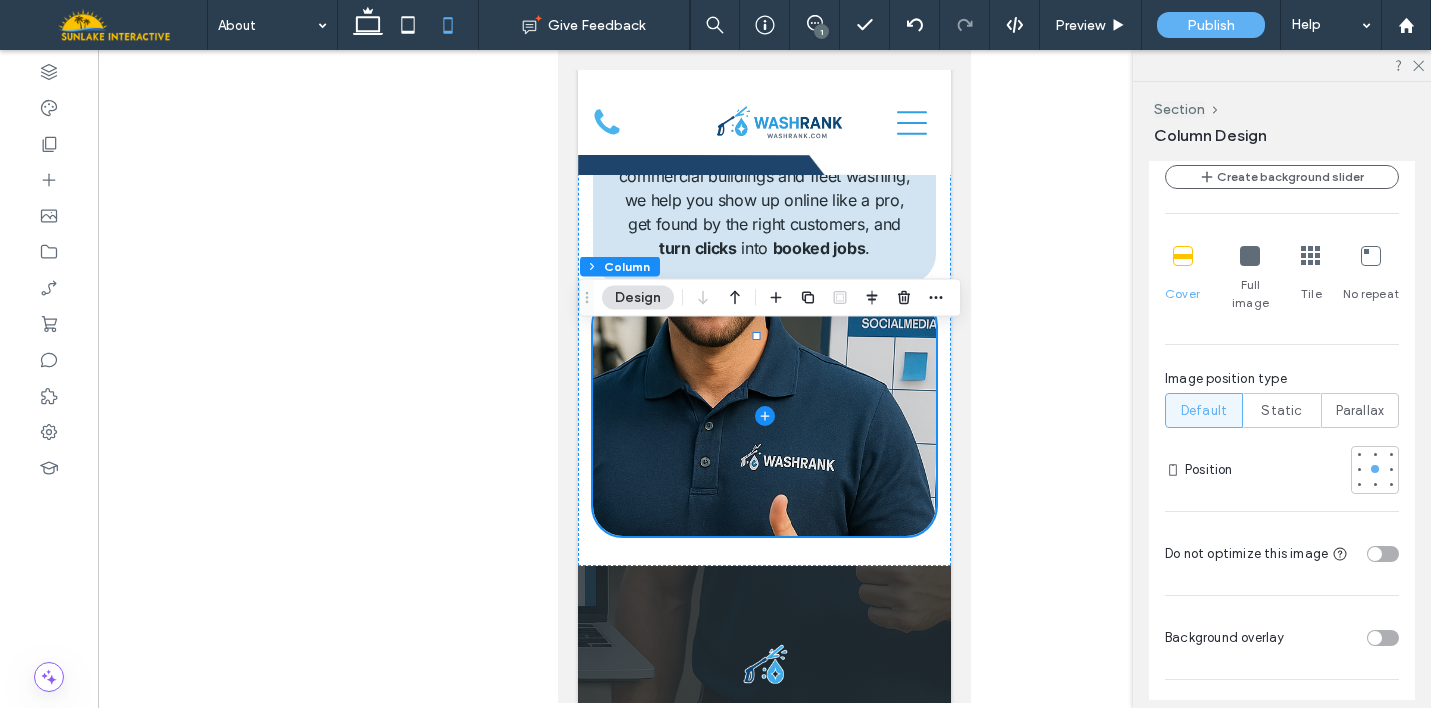 scroll, scrollTop: 1303, scrollLeft: 0, axis: vertical 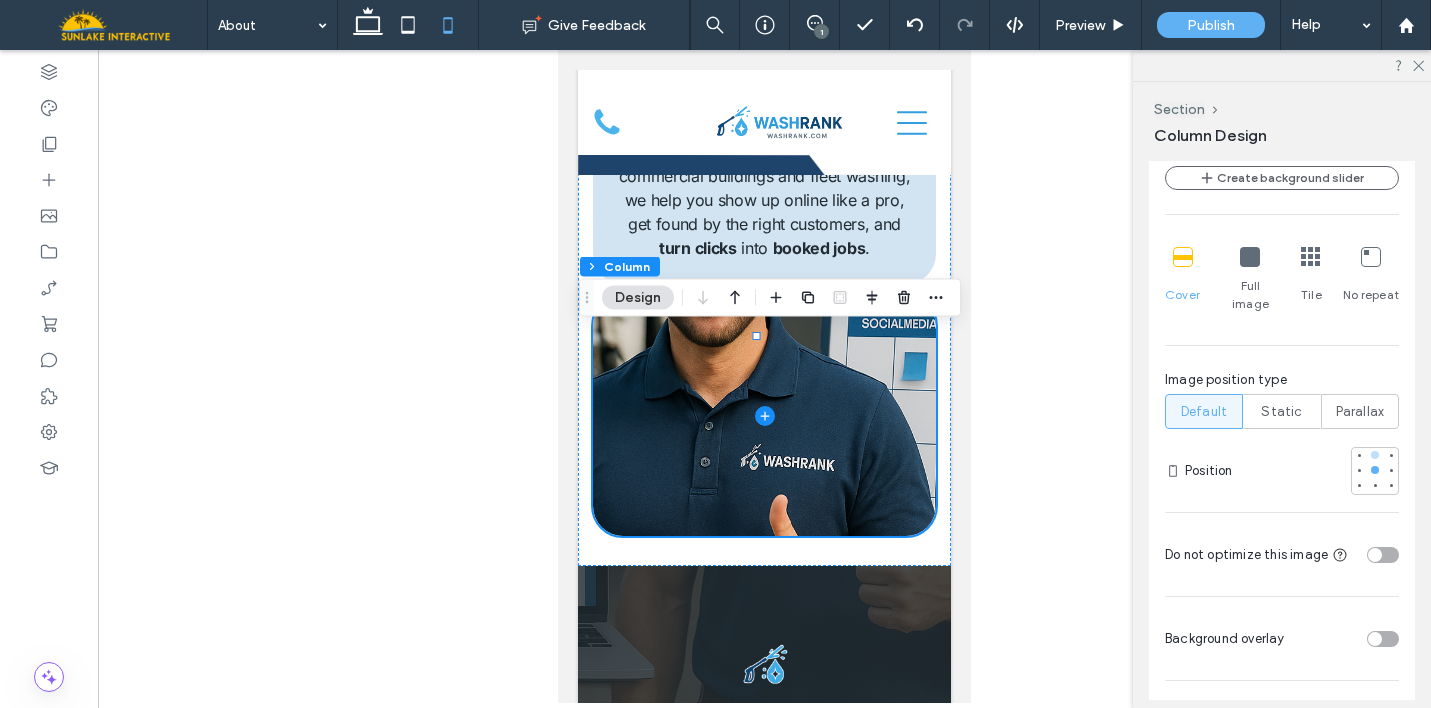 click at bounding box center (1375, 455) 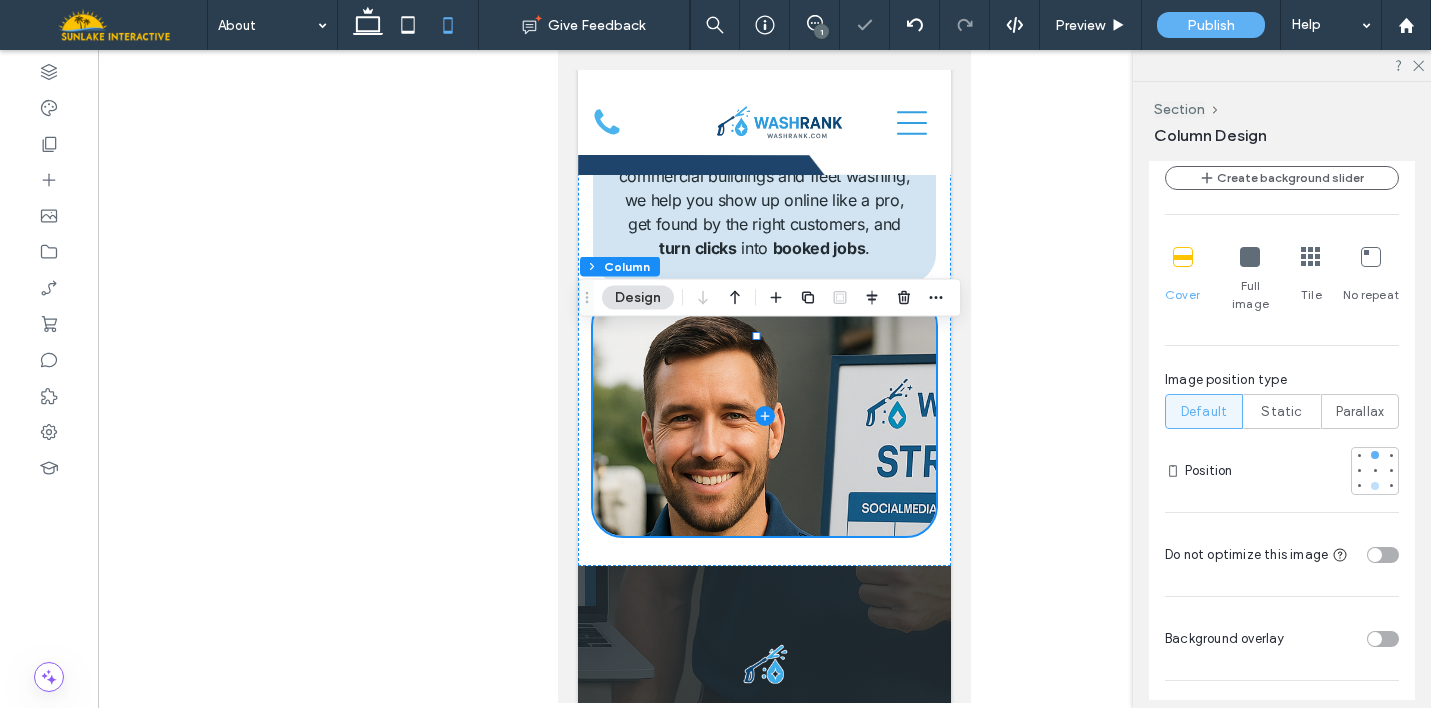 click at bounding box center (1375, 486) 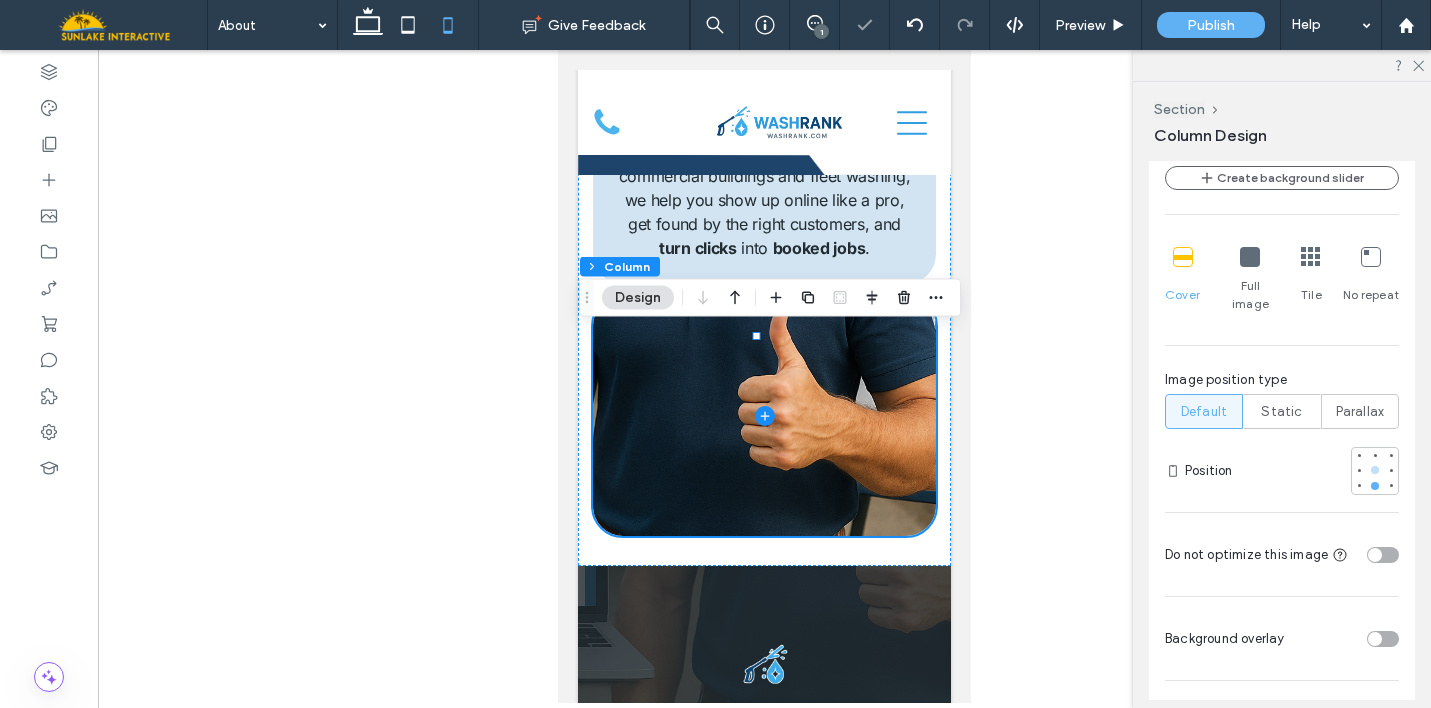 click at bounding box center (1375, 470) 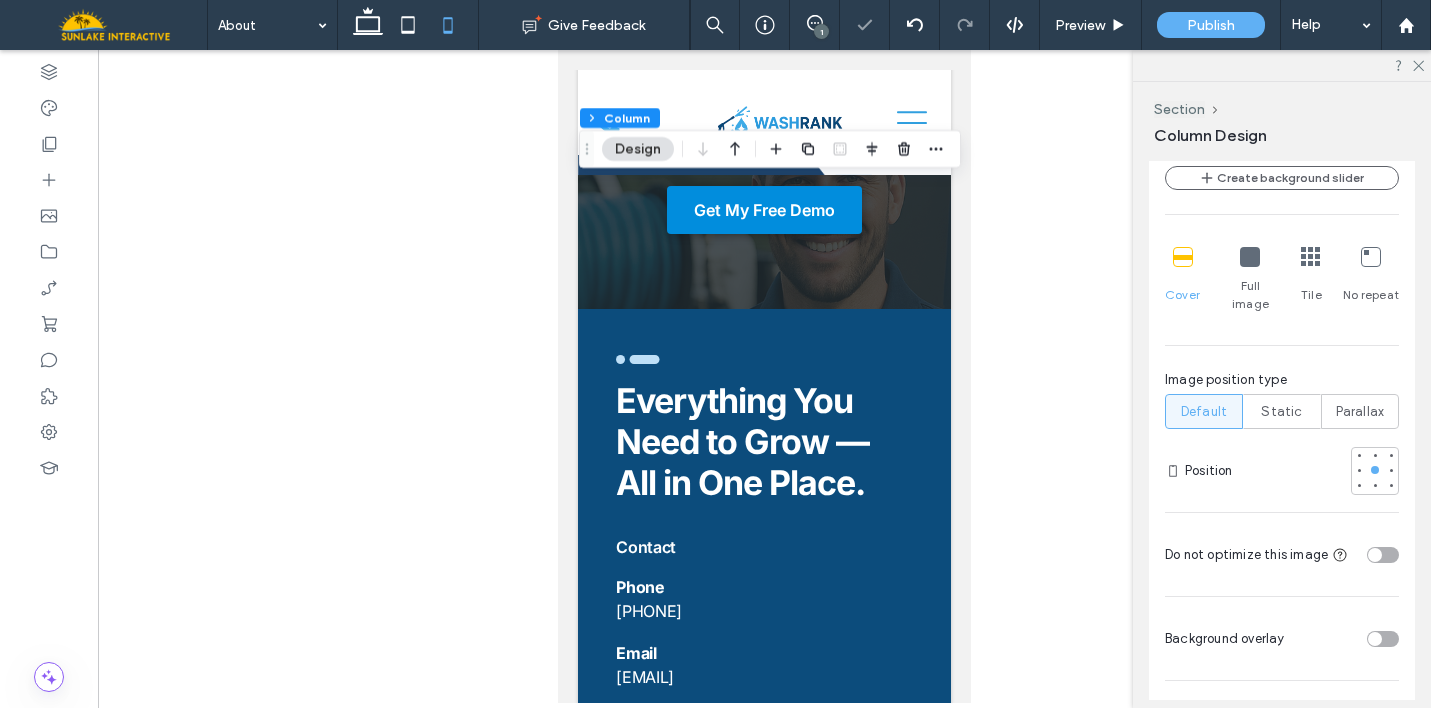 scroll, scrollTop: 3676, scrollLeft: 0, axis: vertical 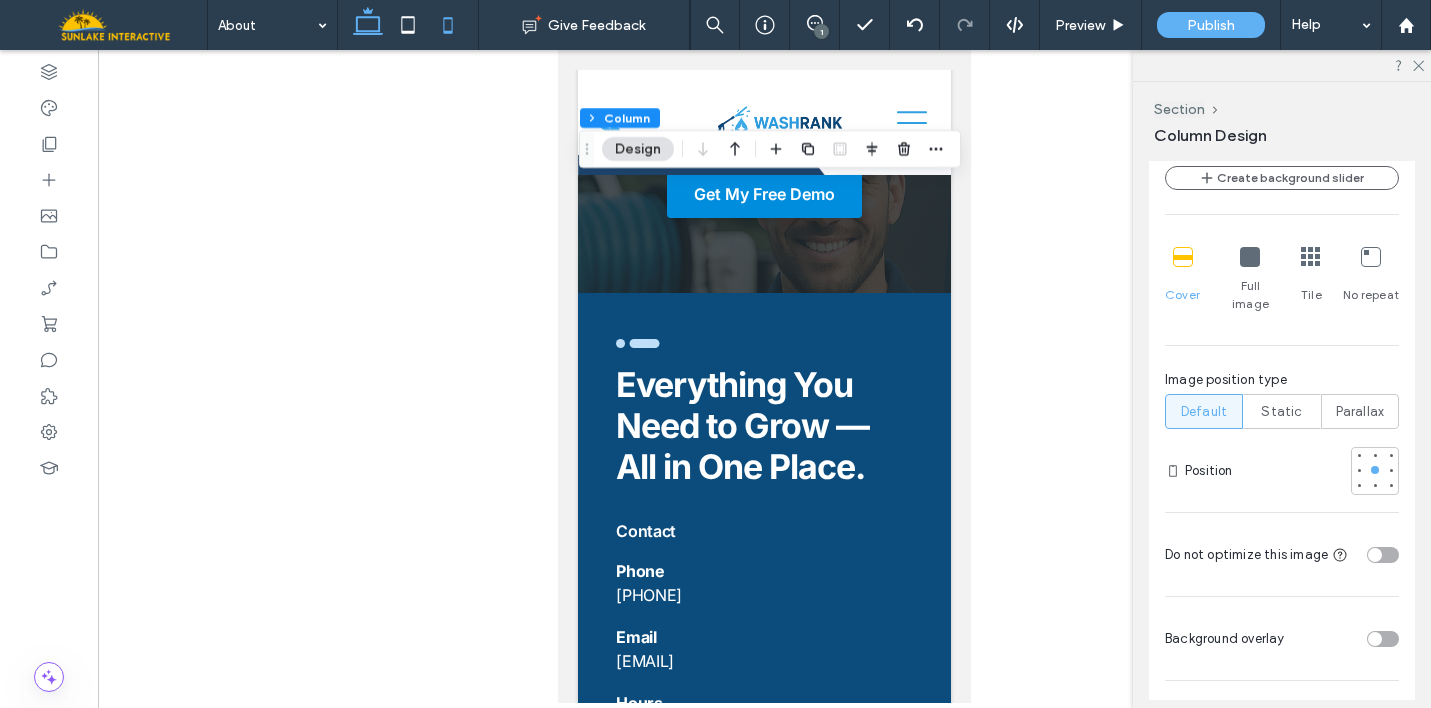 click 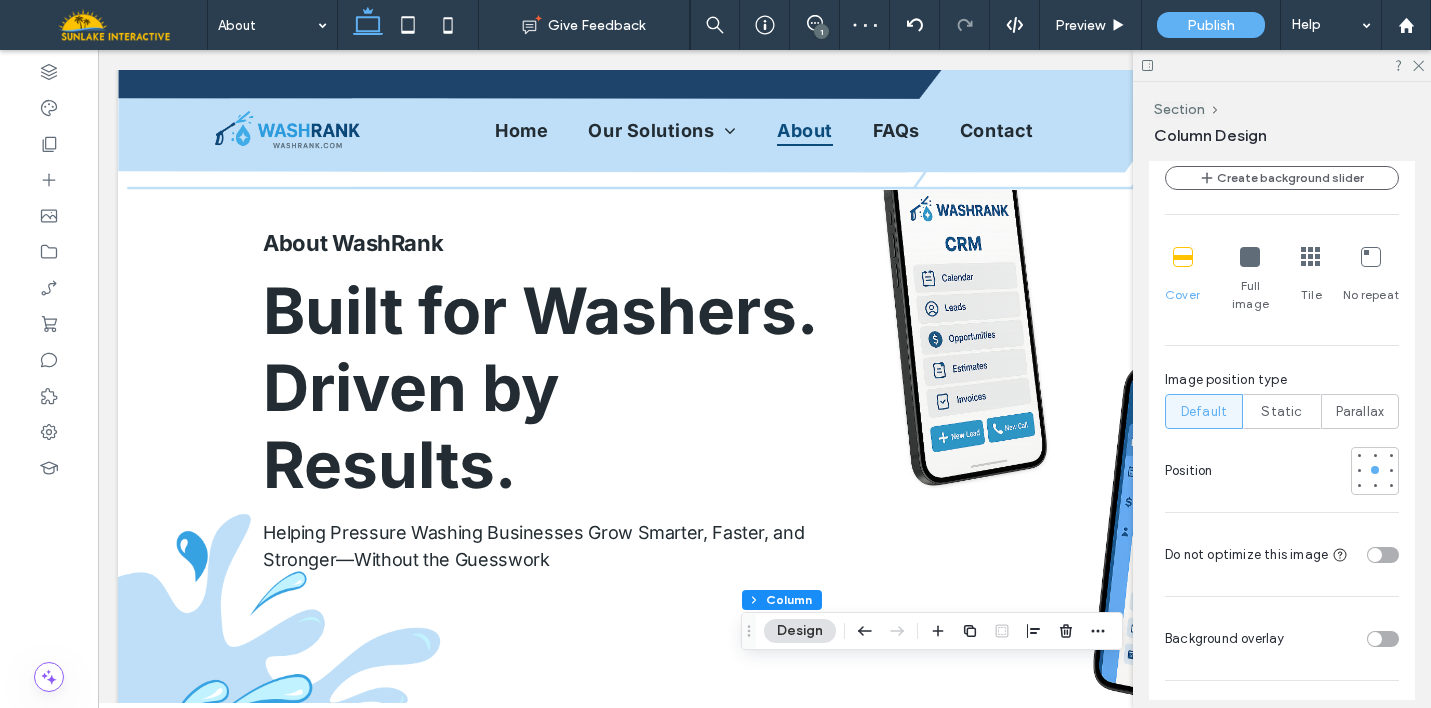 scroll, scrollTop: 0, scrollLeft: 0, axis: both 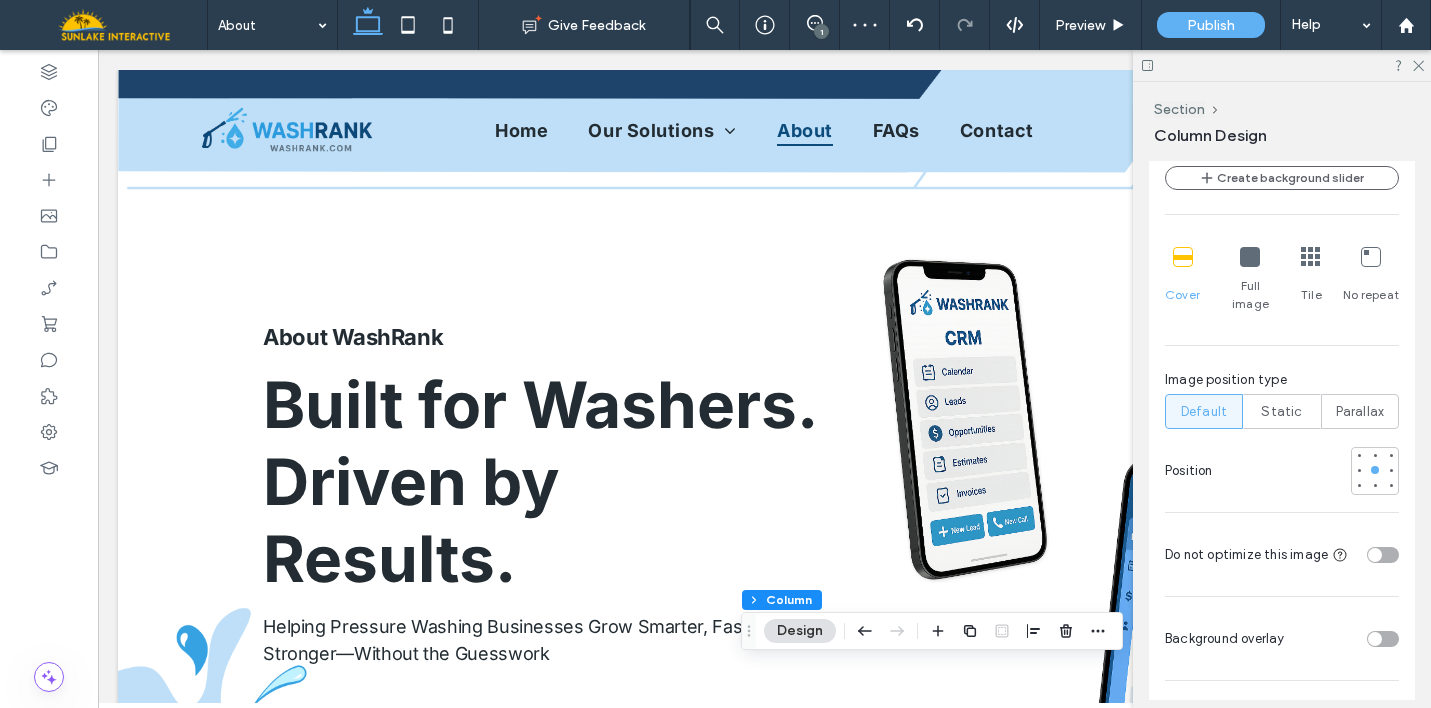 click at bounding box center [1282, 65] 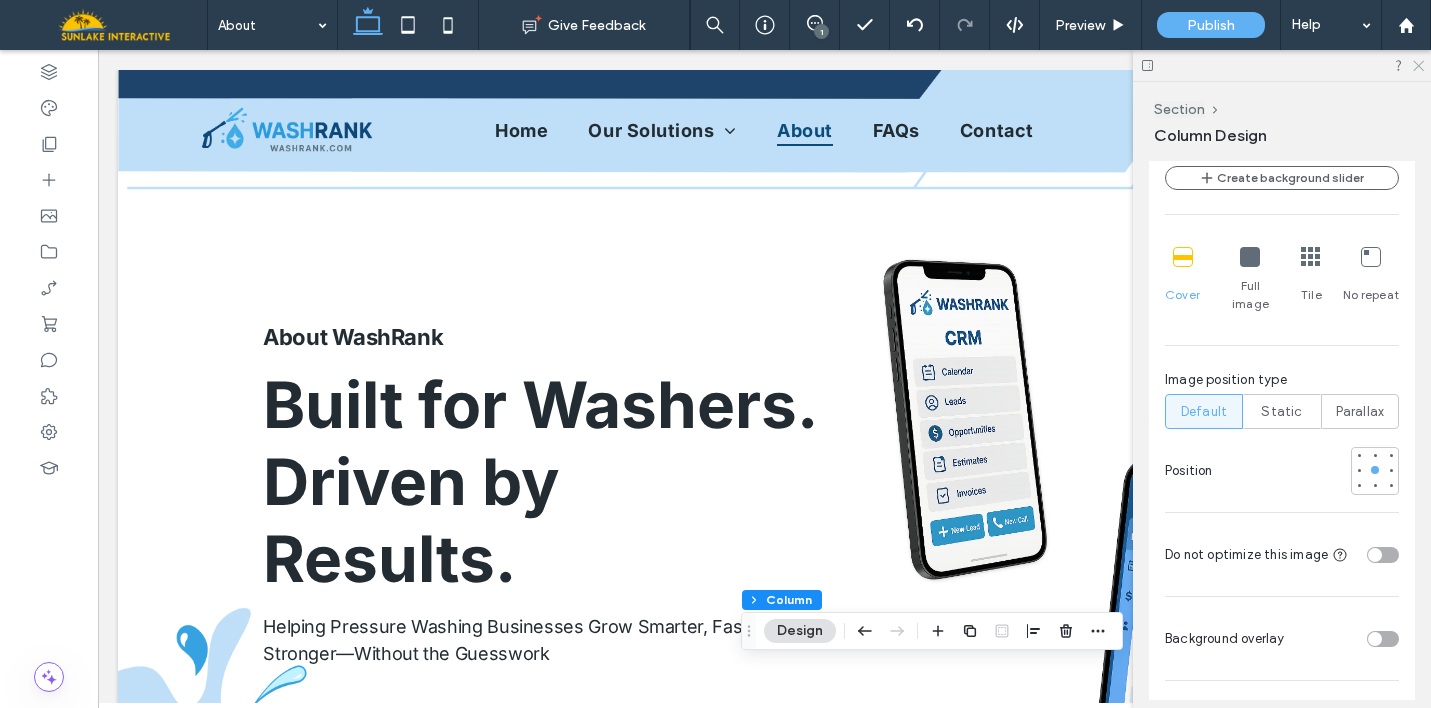 click 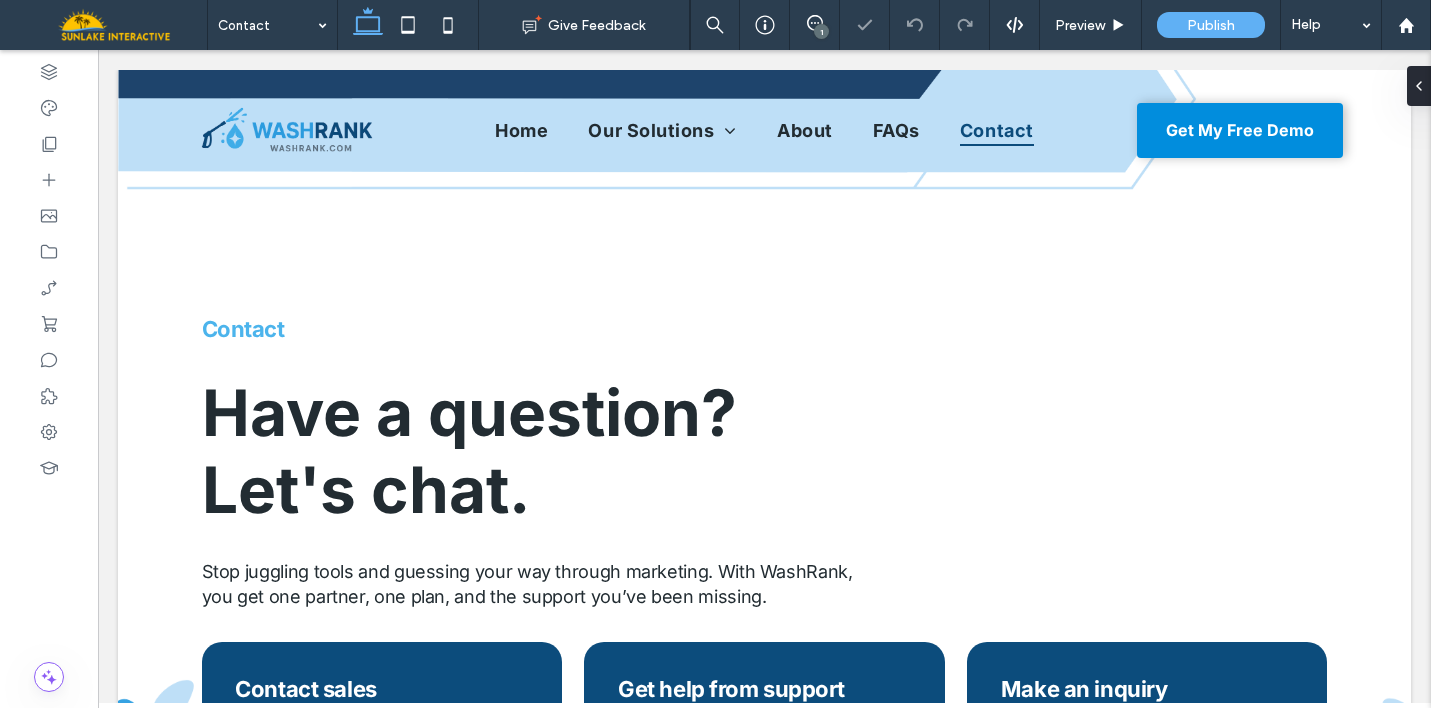 scroll, scrollTop: 0, scrollLeft: 0, axis: both 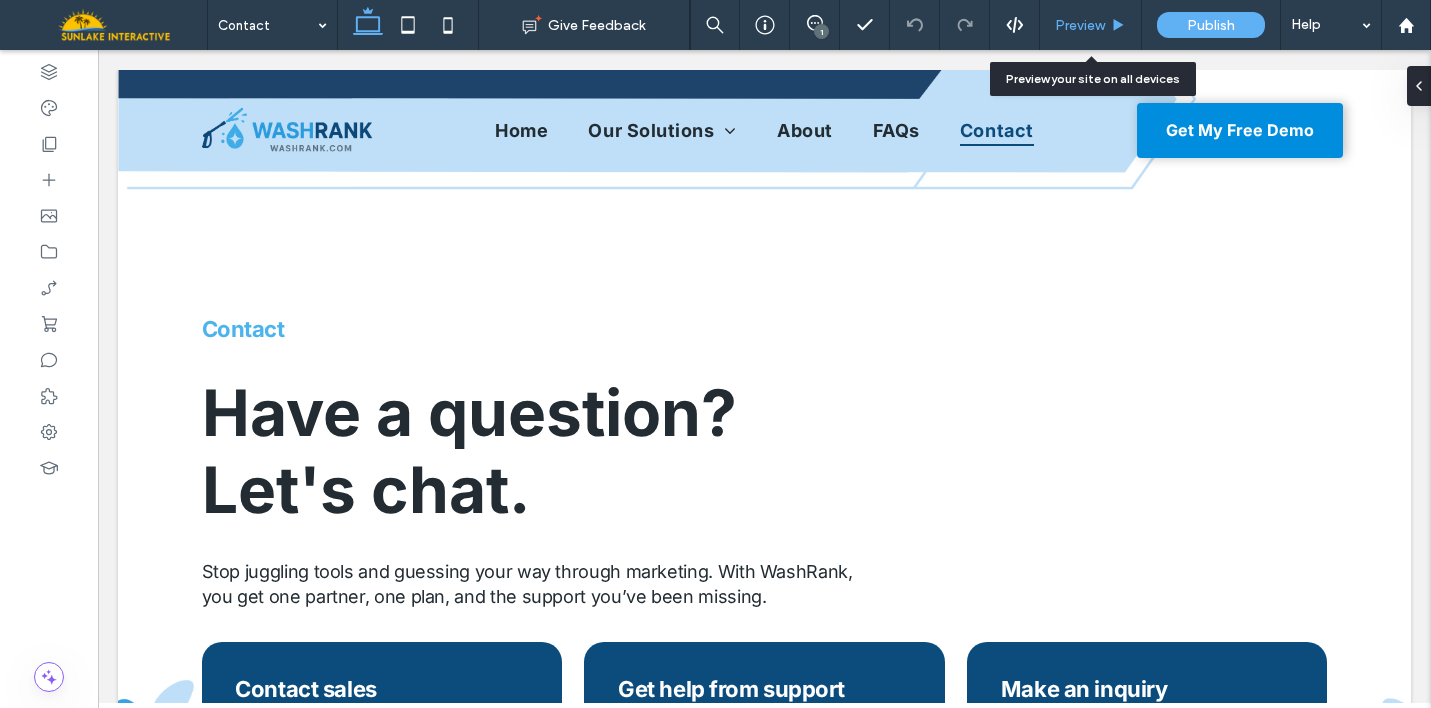 click on "Preview" at bounding box center [1080, 25] 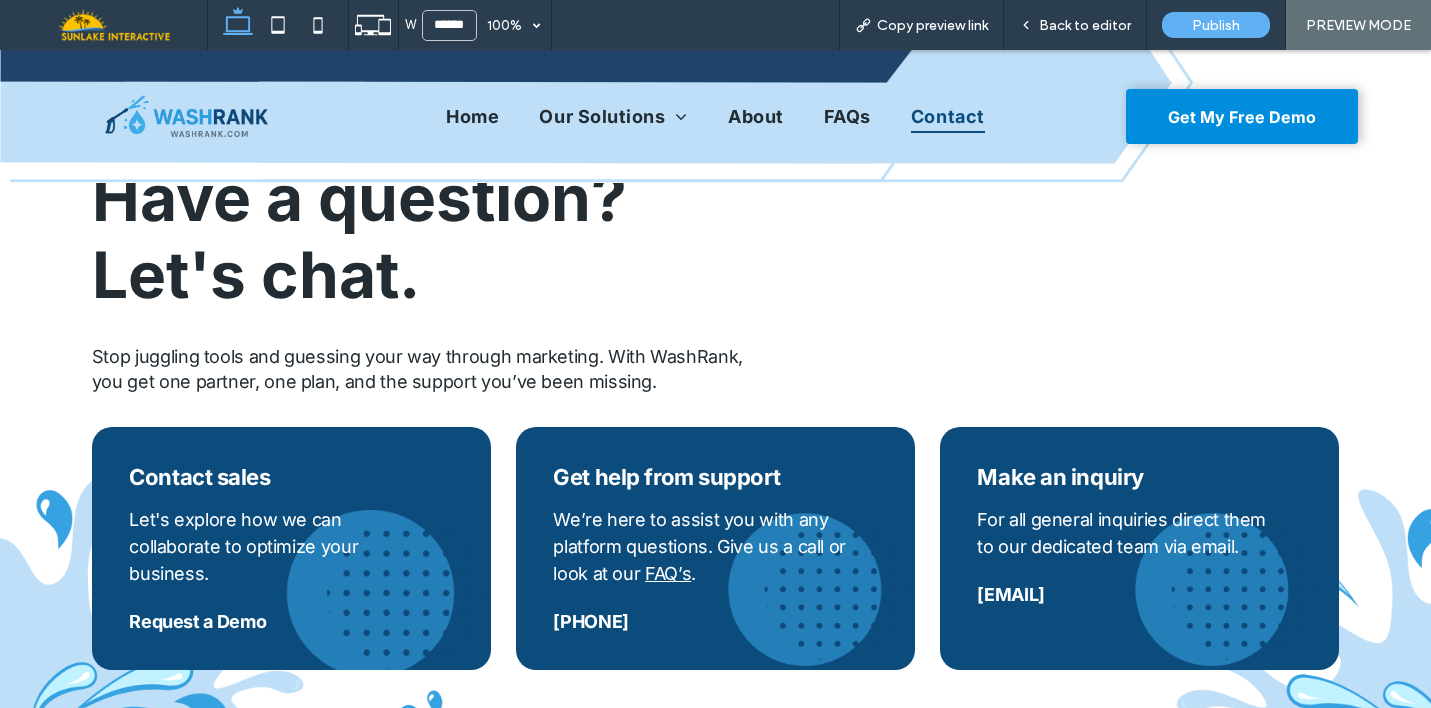 scroll, scrollTop: 238, scrollLeft: 0, axis: vertical 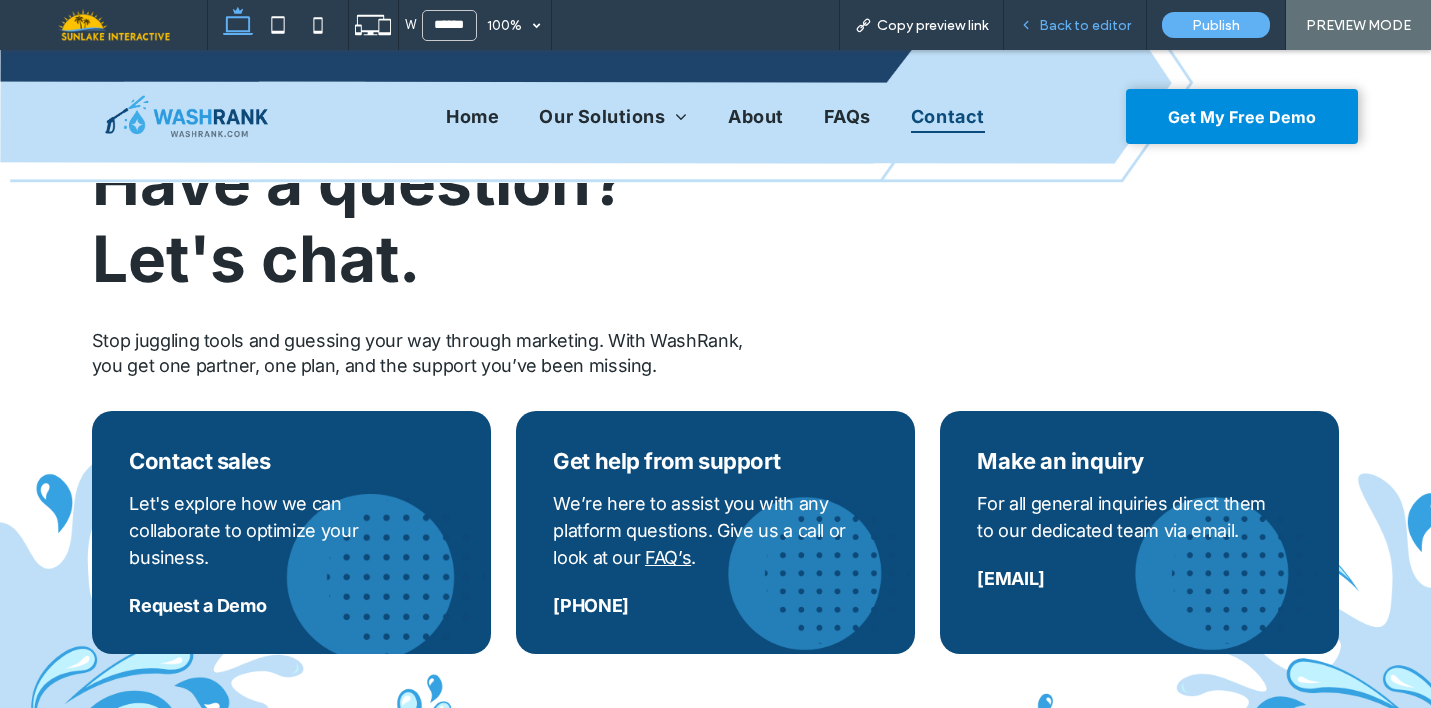 click on "Back to editor" at bounding box center [1085, 25] 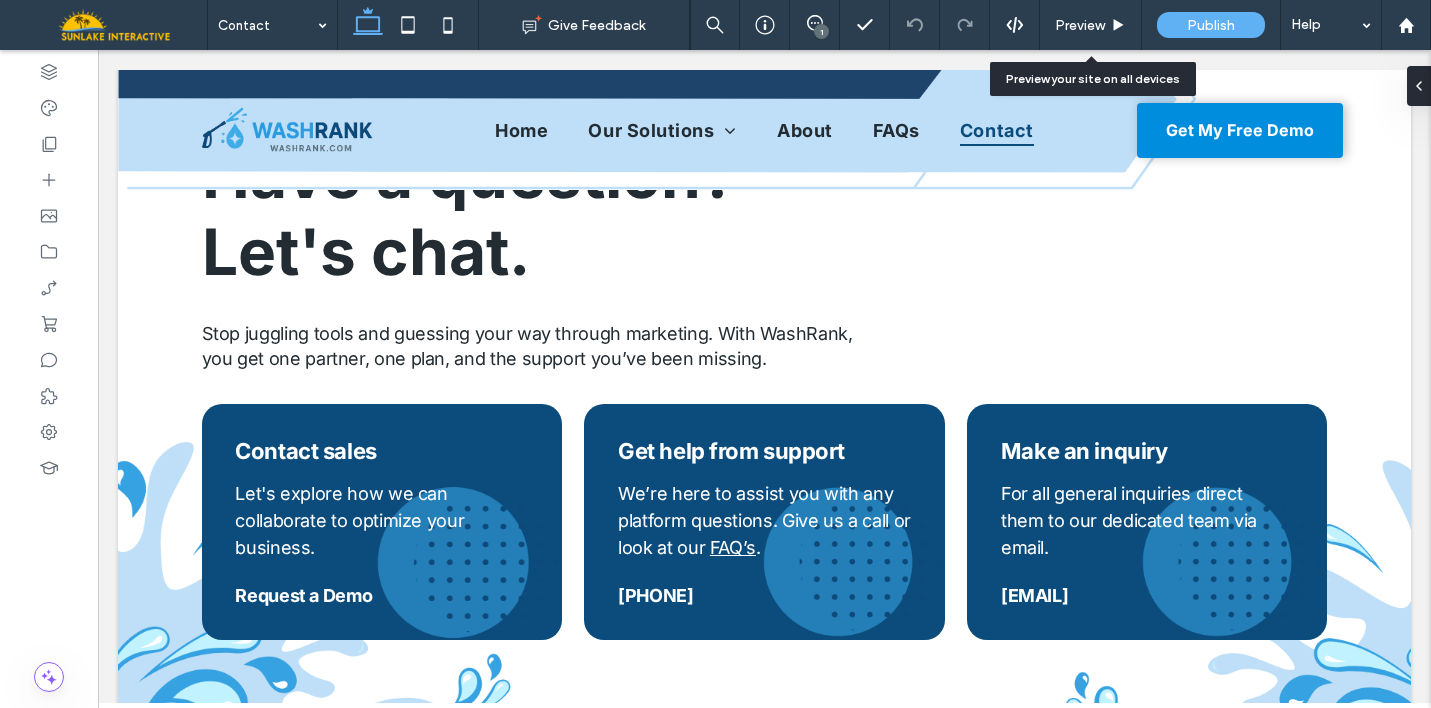 scroll, scrollTop: 221, scrollLeft: 0, axis: vertical 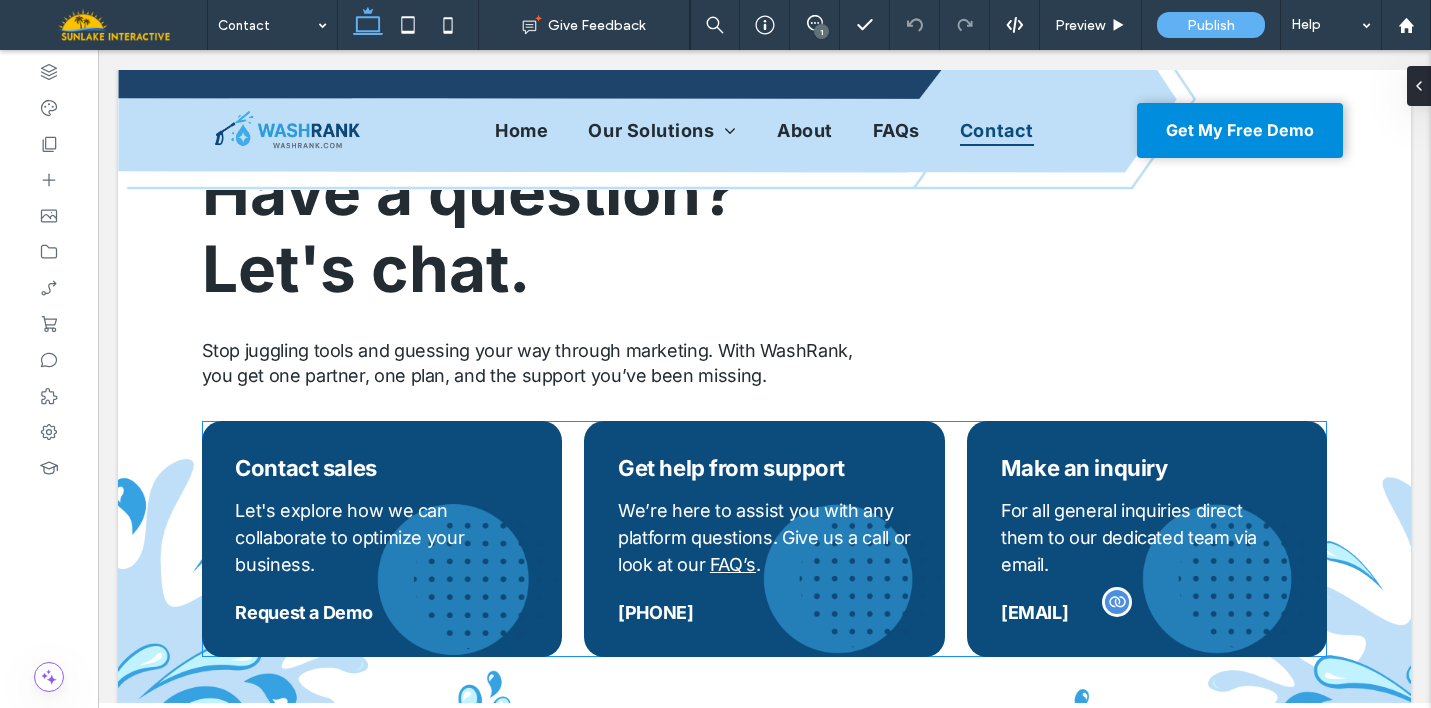 click on "[EMAIL]" at bounding box center (1034, 612) 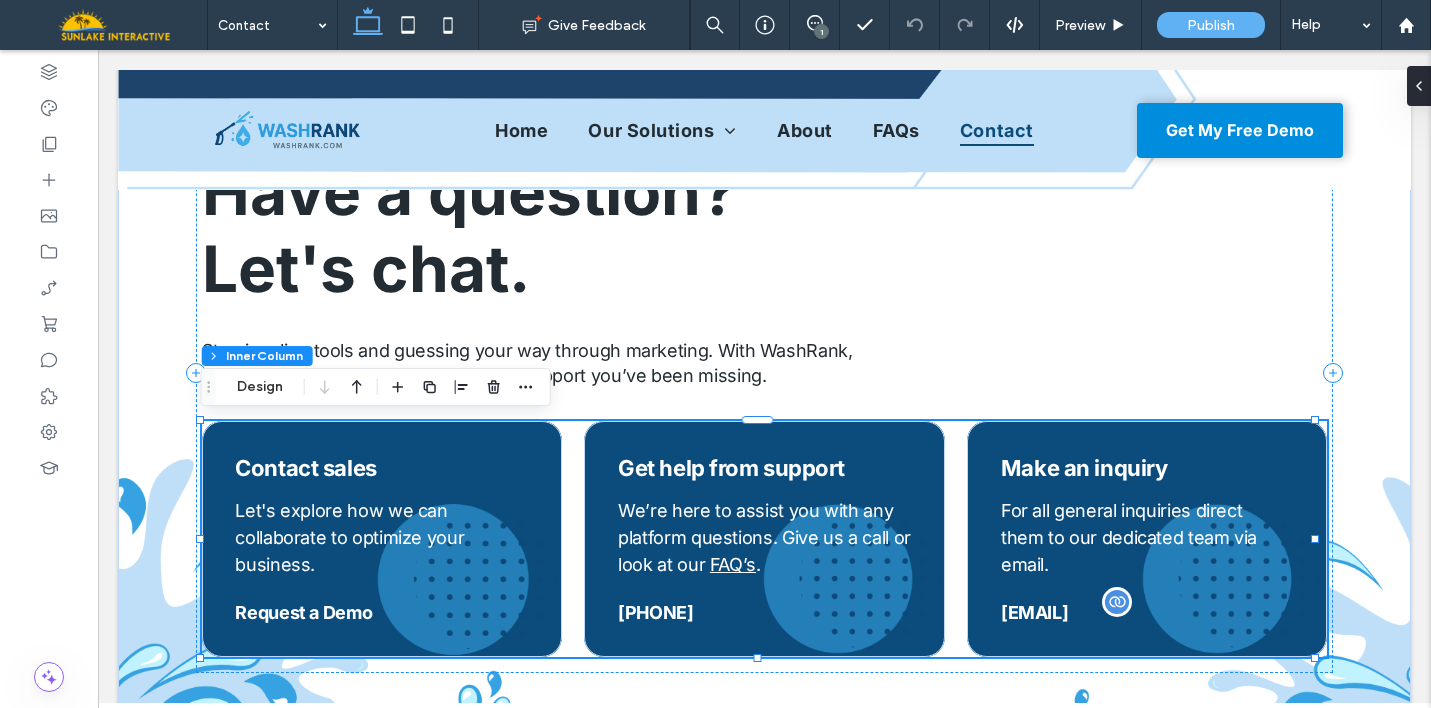 click on "[EMAIL]" at bounding box center (1034, 612) 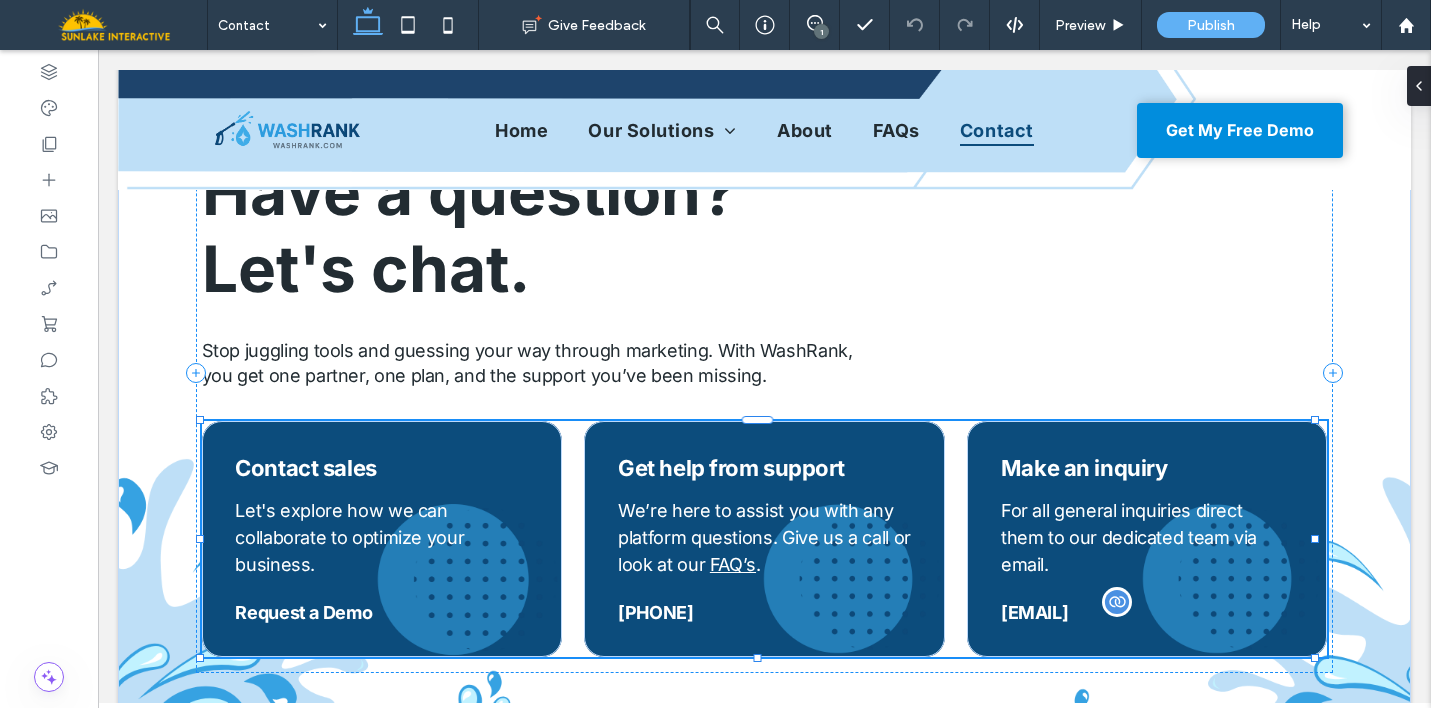 type on "**" 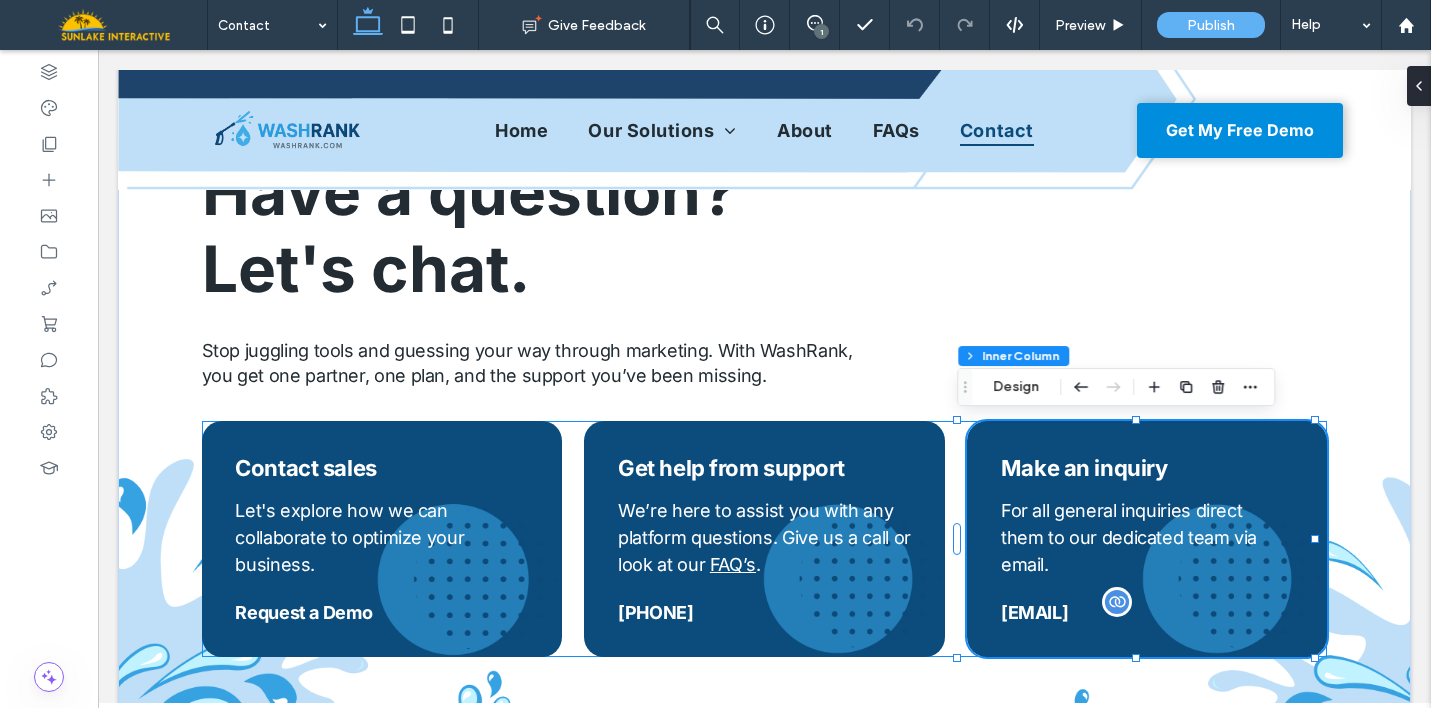 click on "[EMAIL]" at bounding box center (1034, 612) 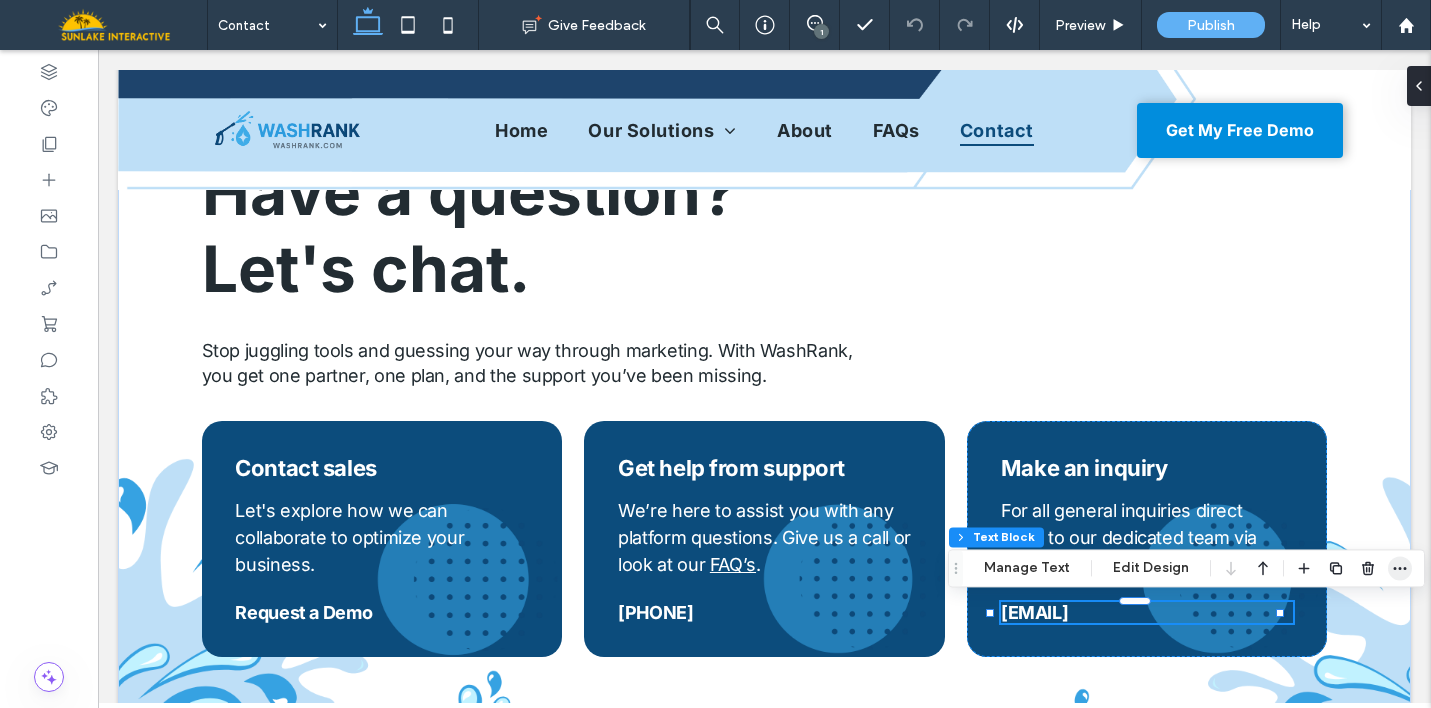 click 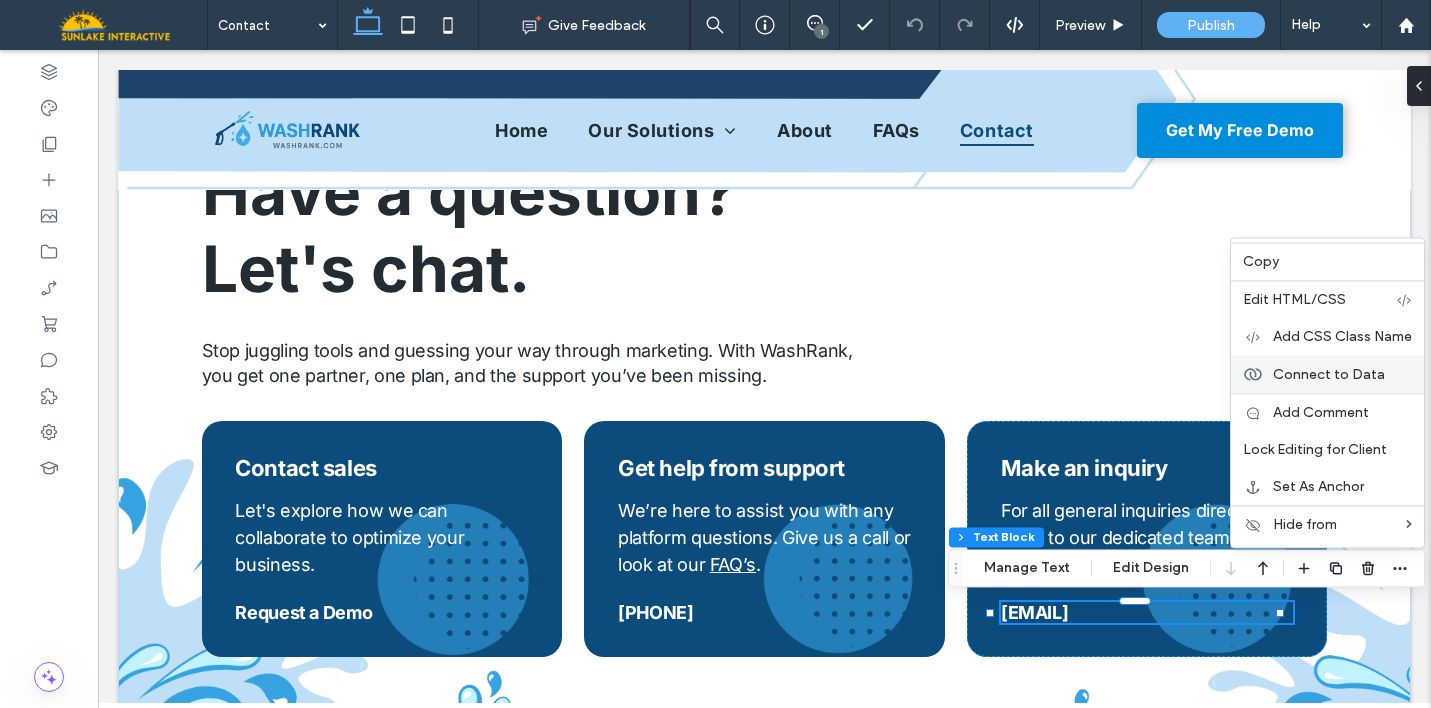 click on "Connect to Data" at bounding box center [1329, 374] 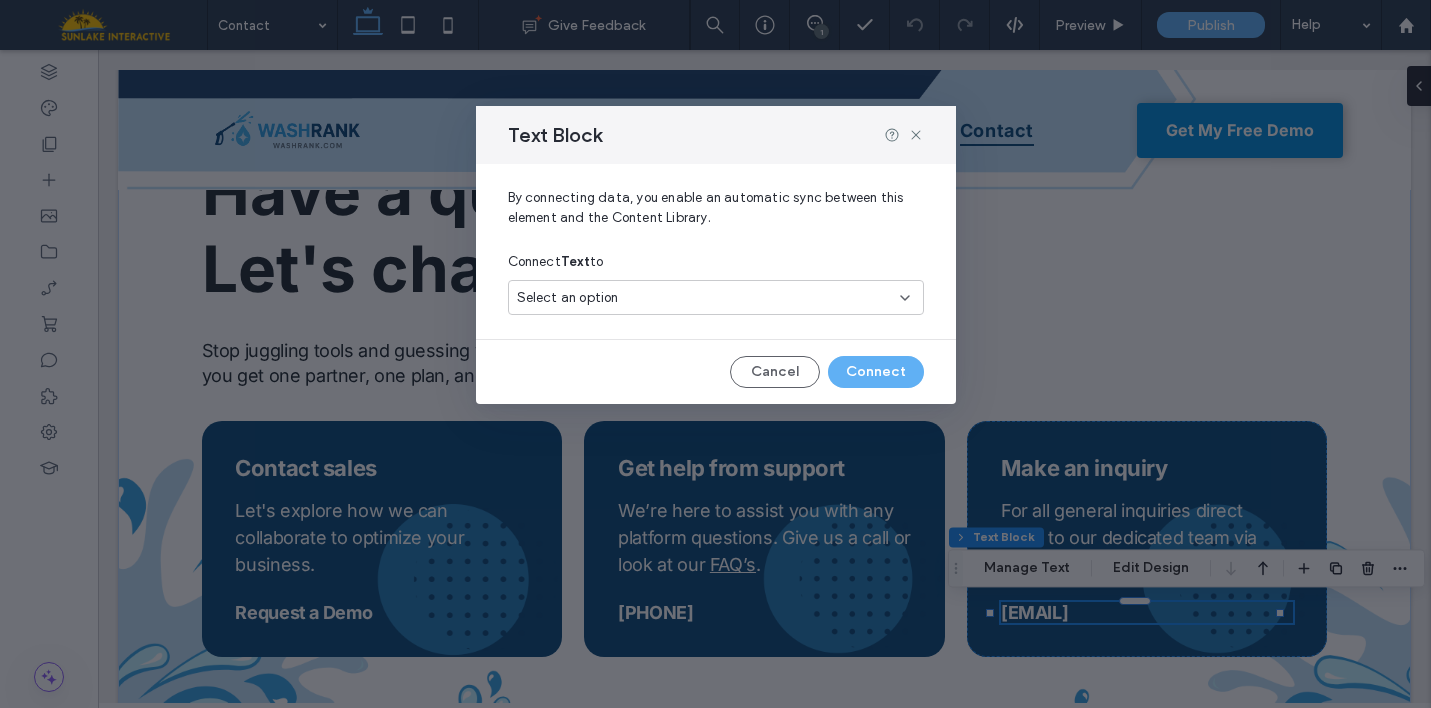 click on "Select an option" at bounding box center [704, 298] 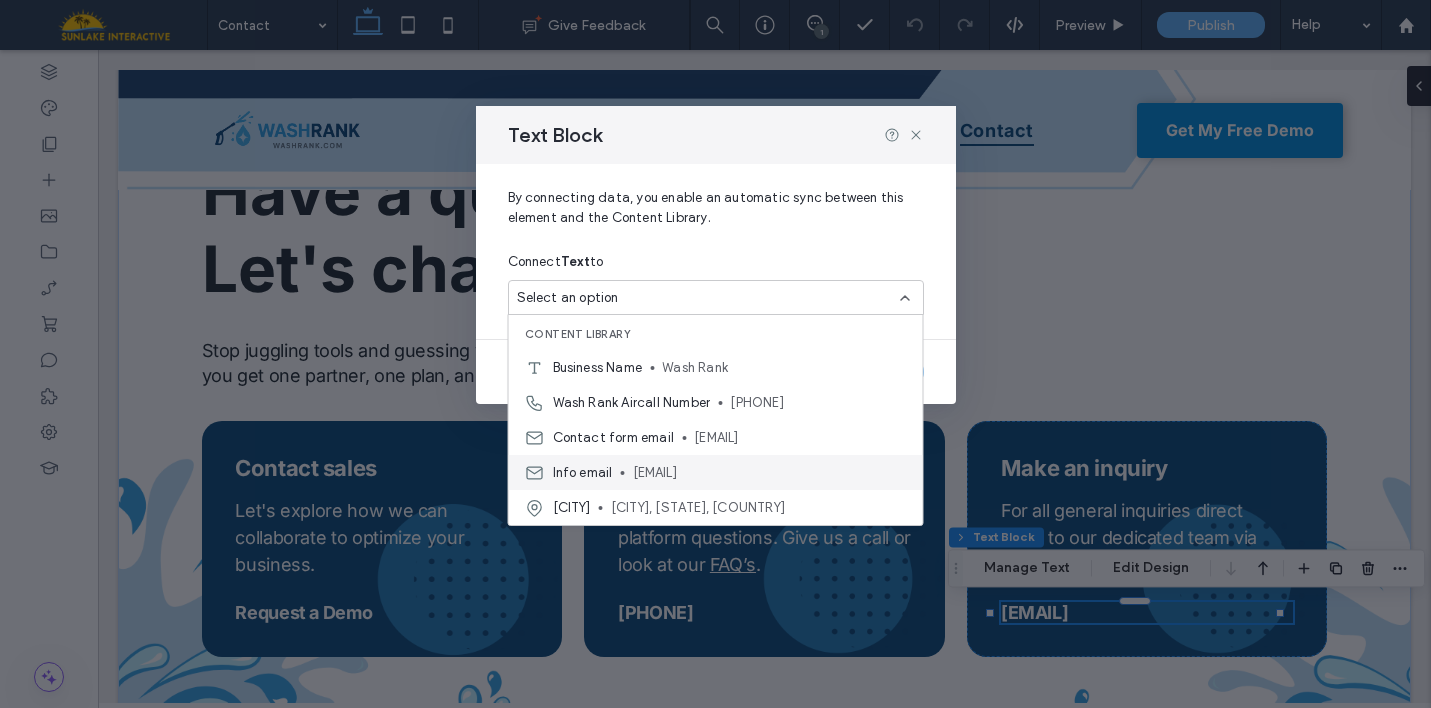 click on "[EMAIL]" at bounding box center [770, 473] 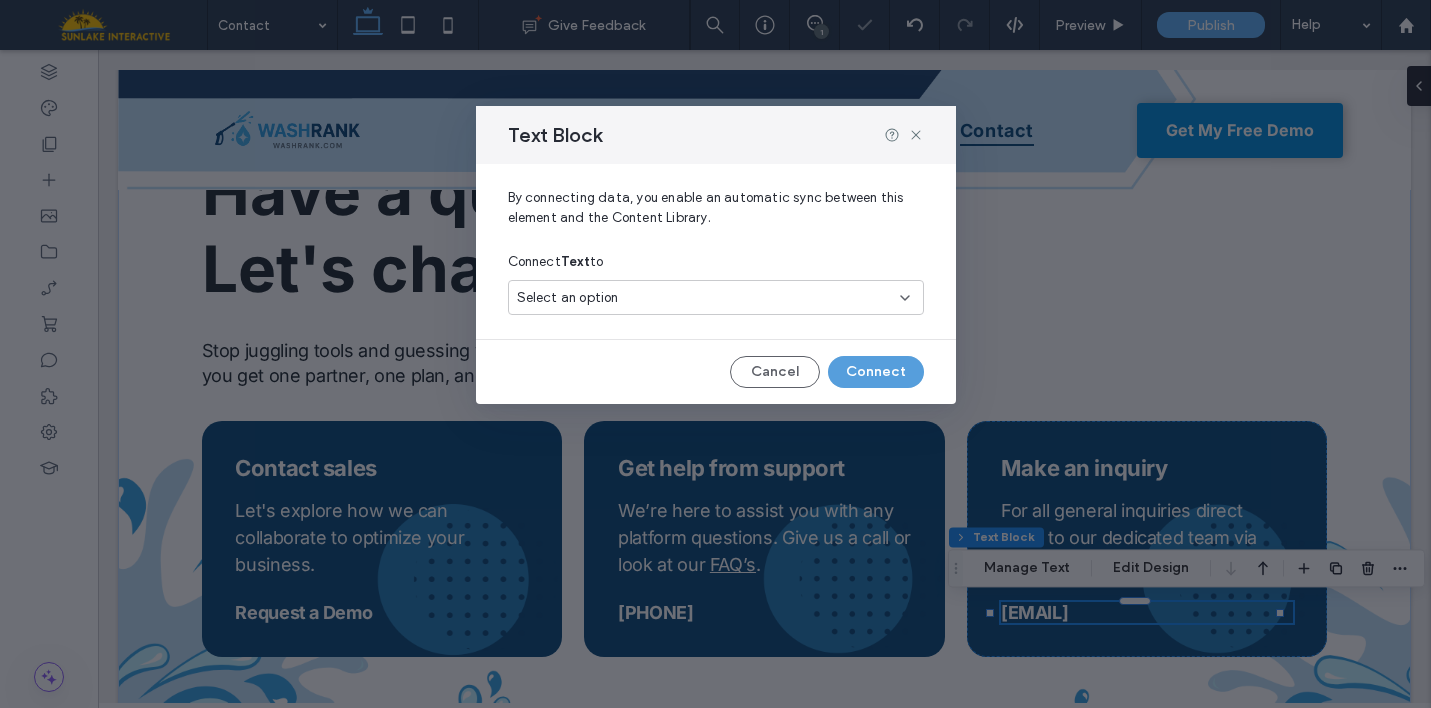 click on "Connect" at bounding box center [876, 372] 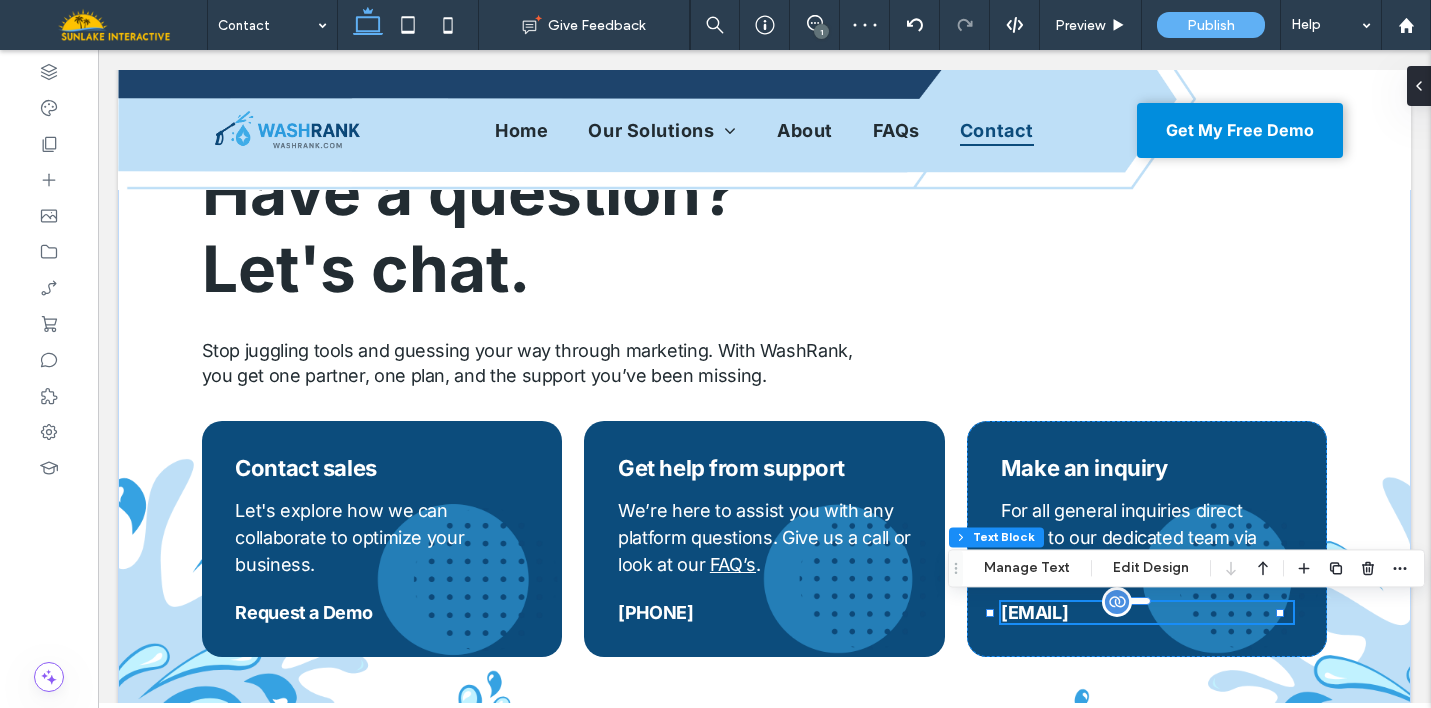 click on "dan@sunlakeinteractive.com" at bounding box center [1034, 612] 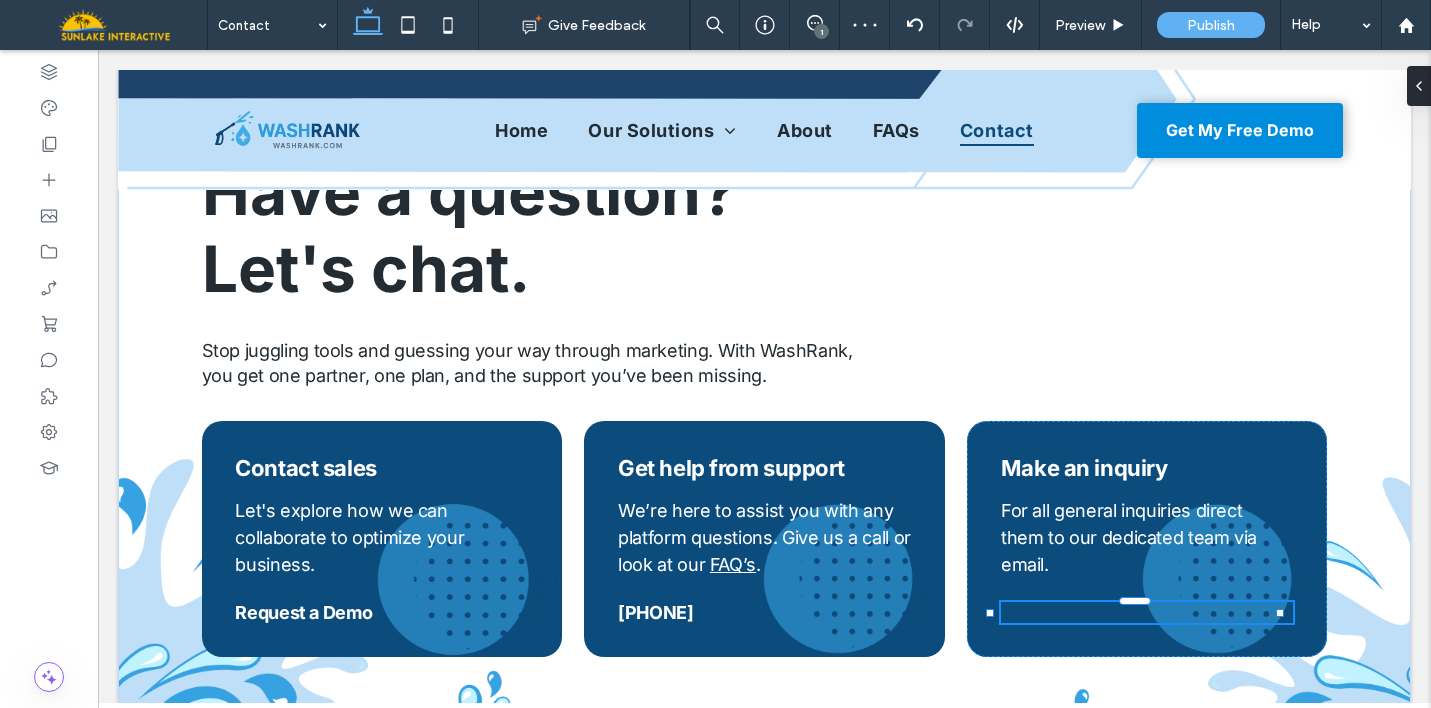 type on "*****" 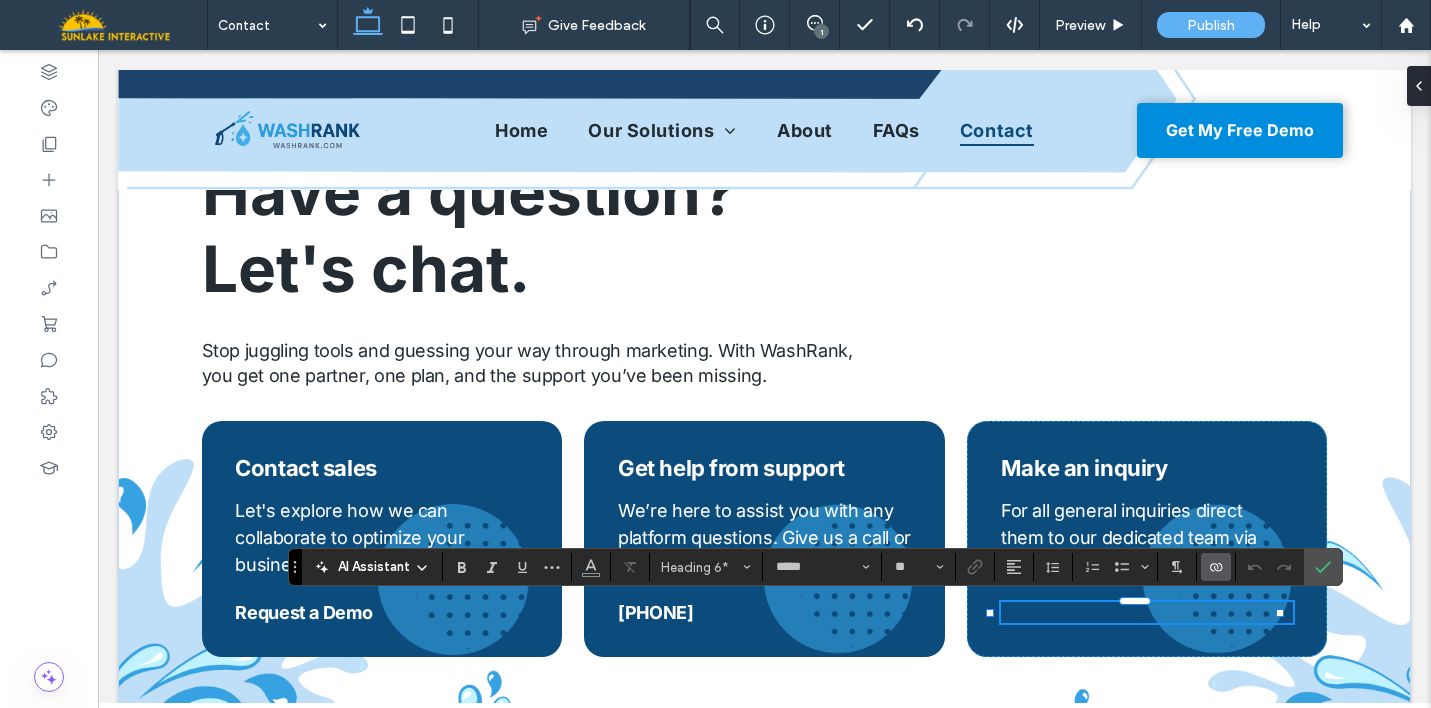 click 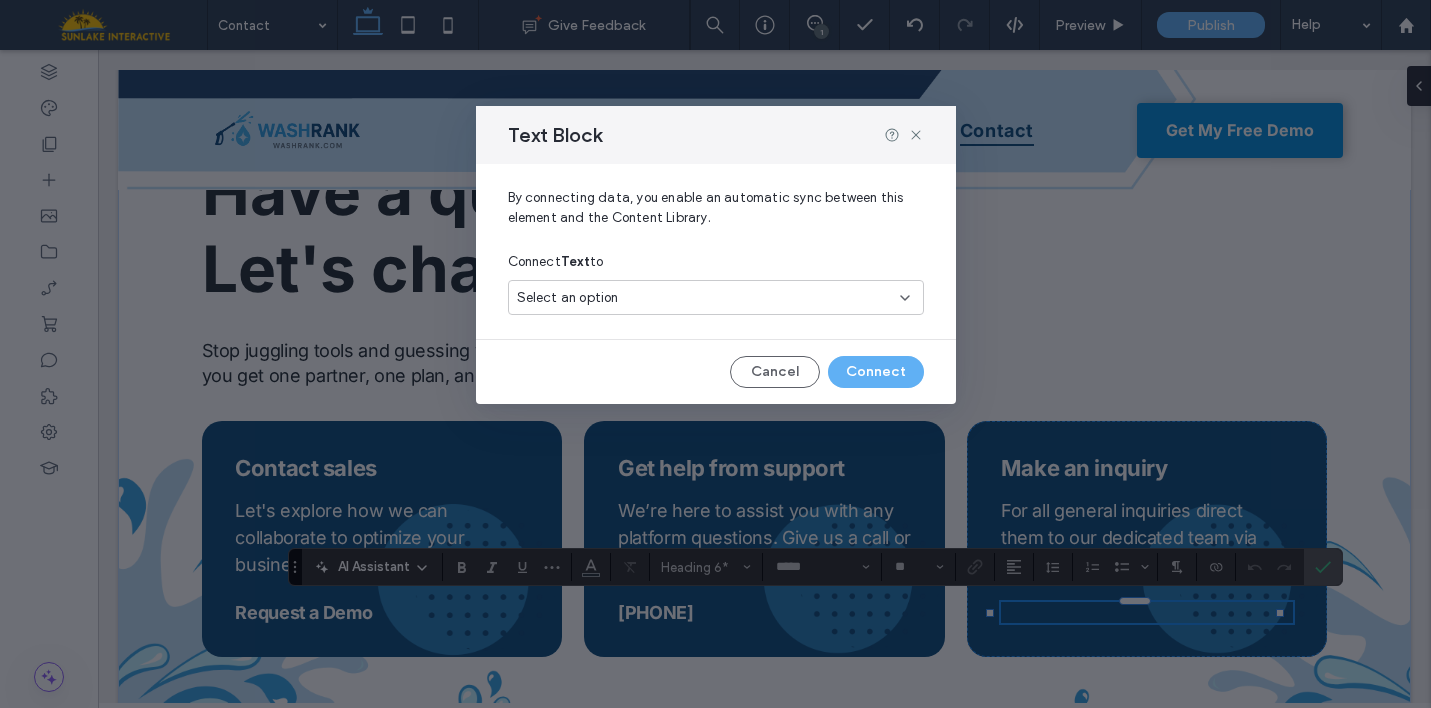 click on "Select an option" at bounding box center (704, 298) 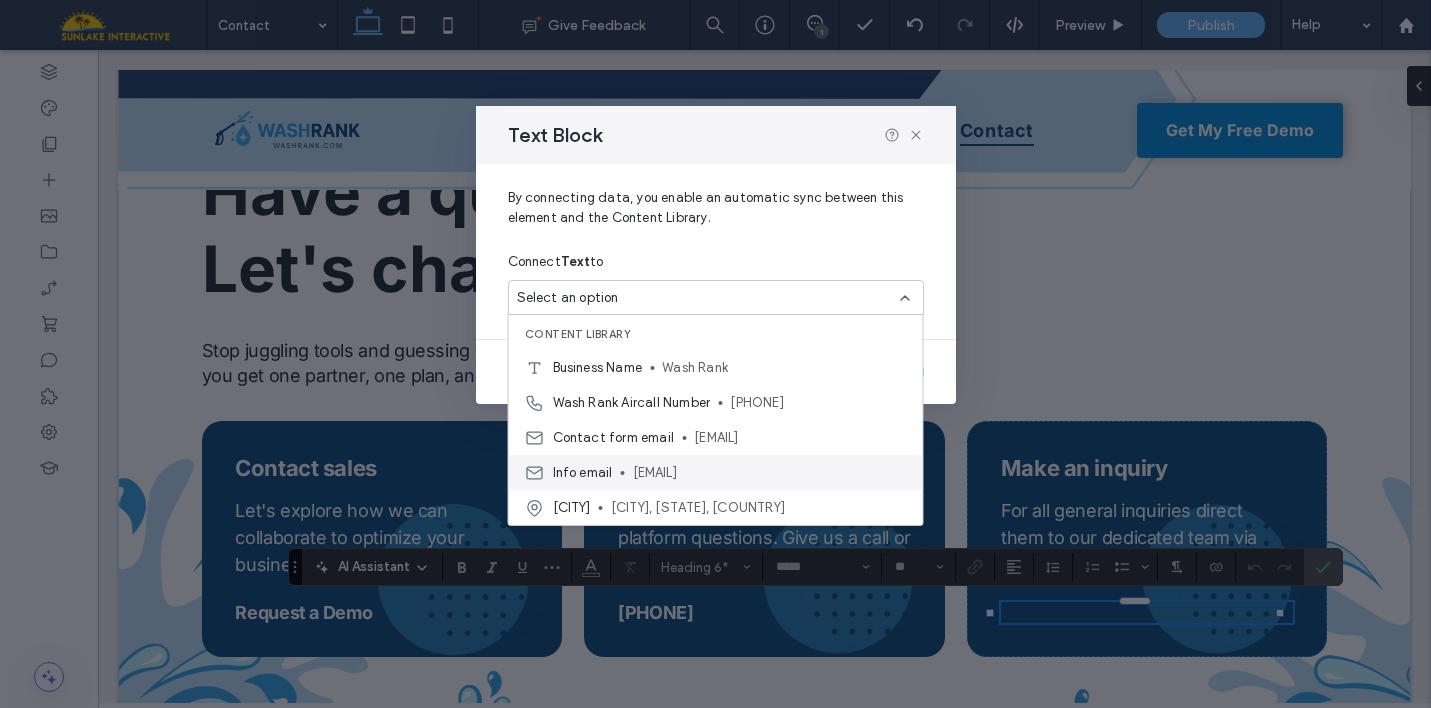 click on "Info email info@washrank.com" at bounding box center (716, 472) 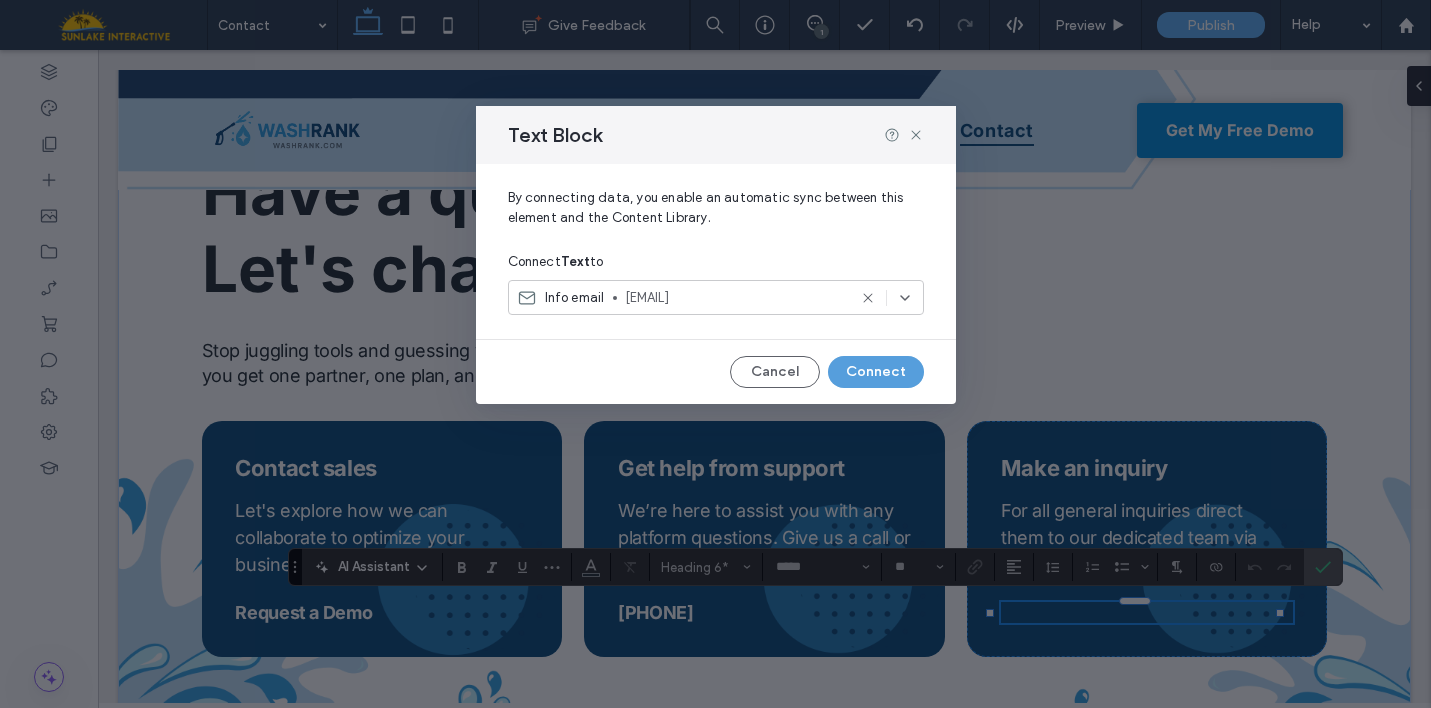 click on "Connect" at bounding box center [876, 372] 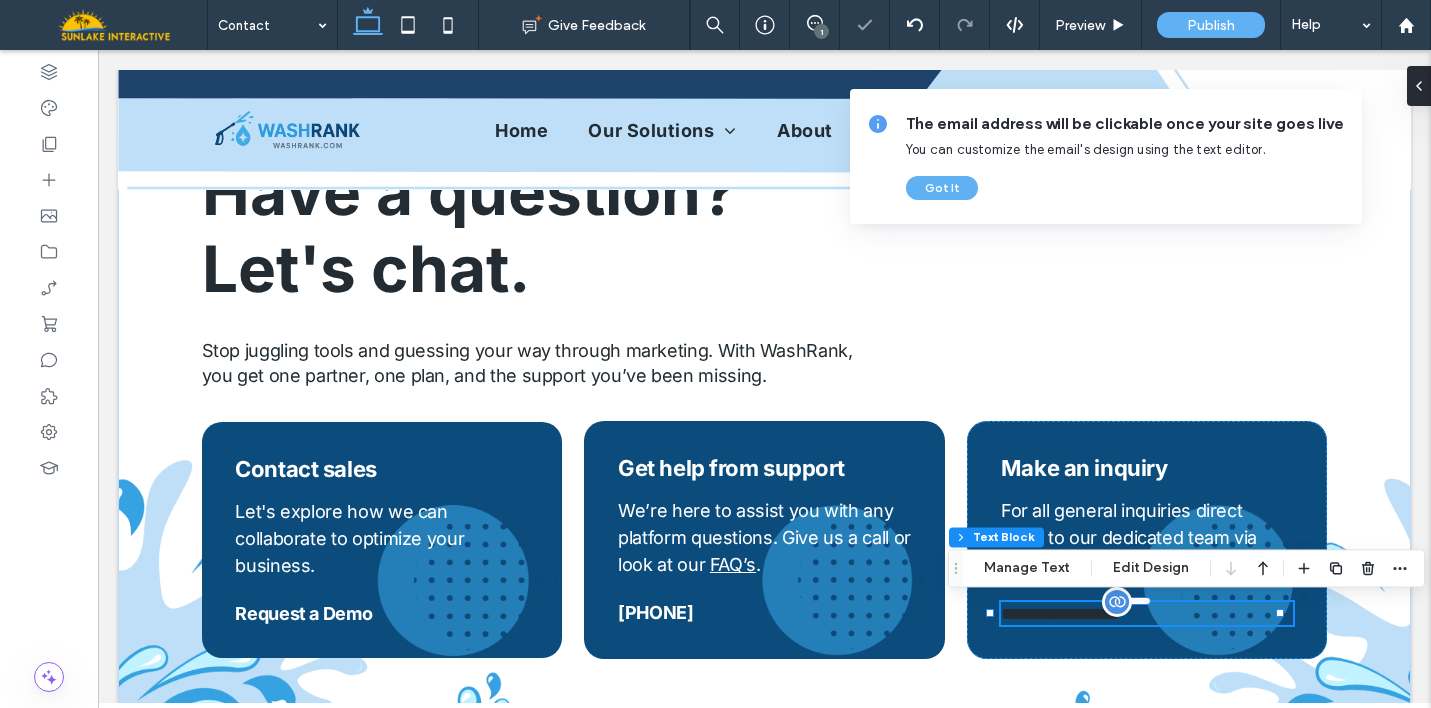 click on "**********" at bounding box center (1147, 614) 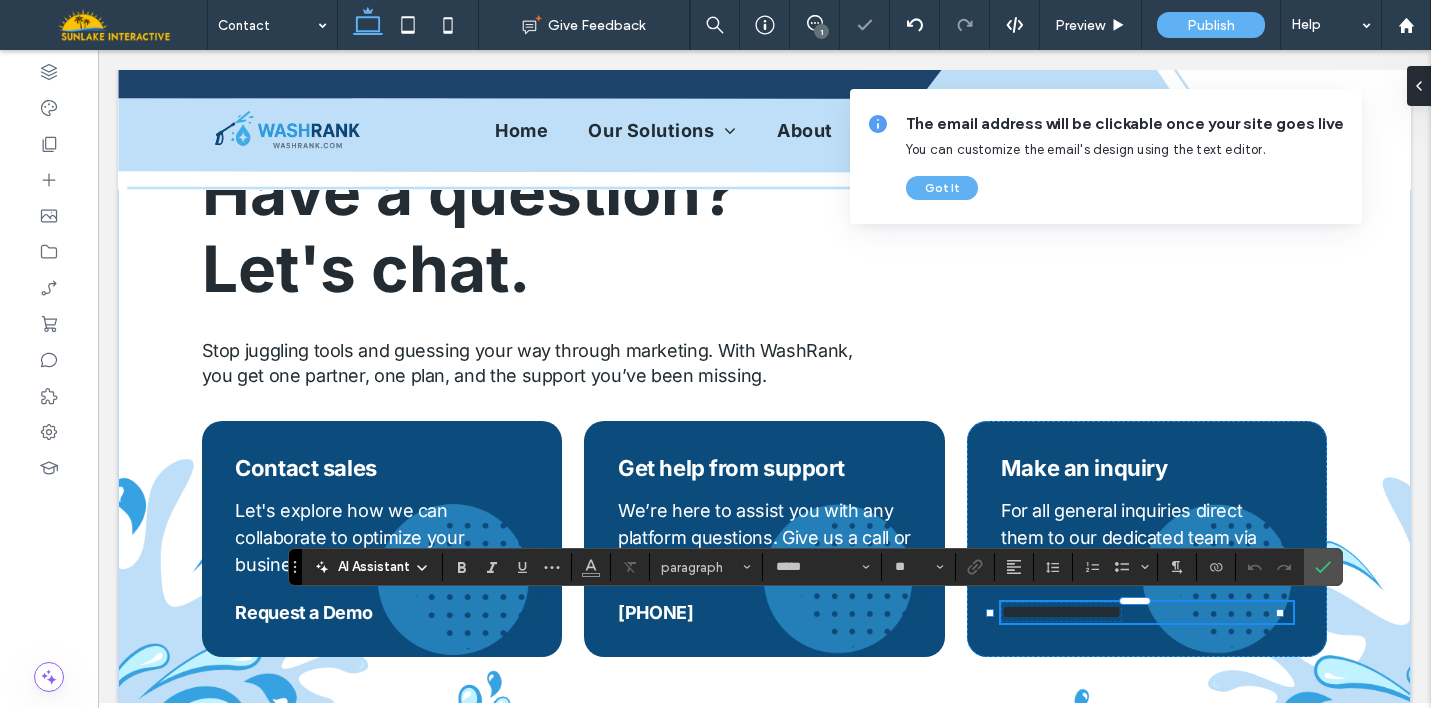 click on "**********" at bounding box center (1147, 613) 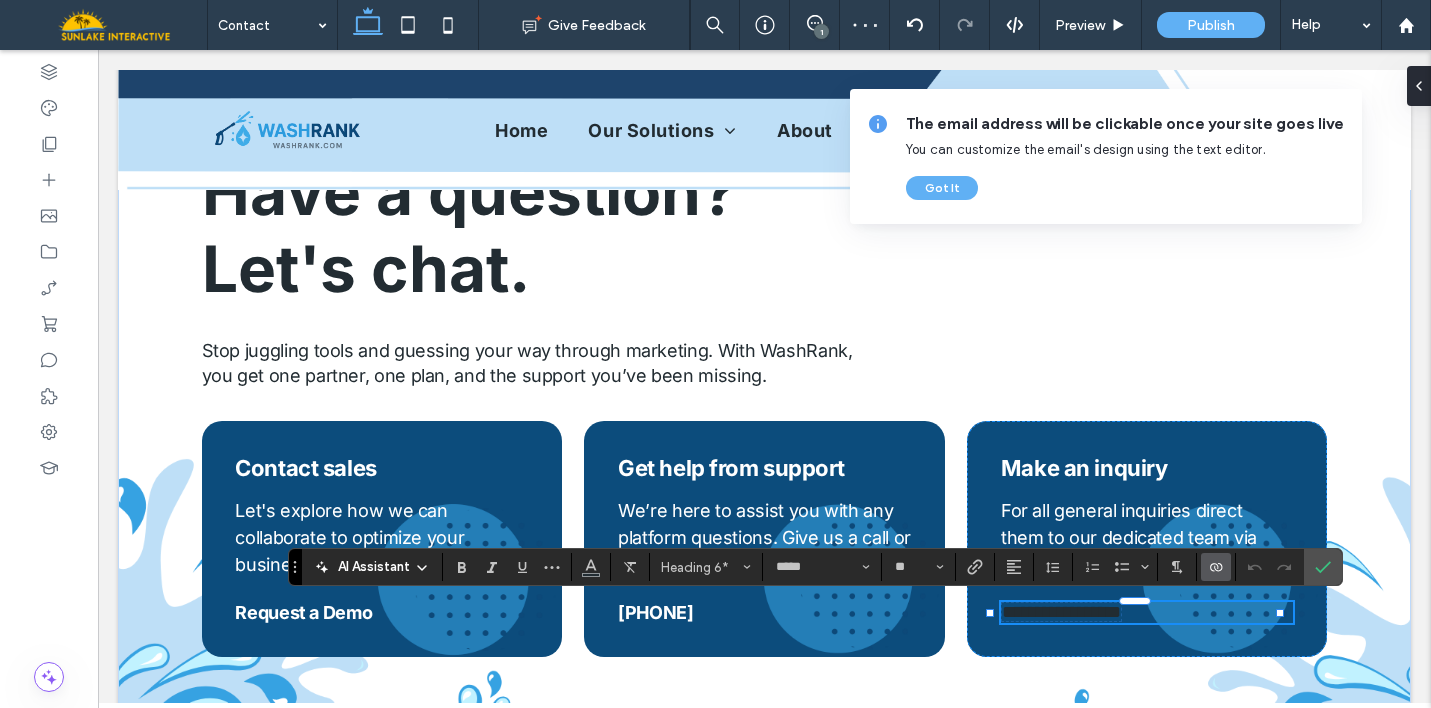 click on "**********" at bounding box center [1147, 613] 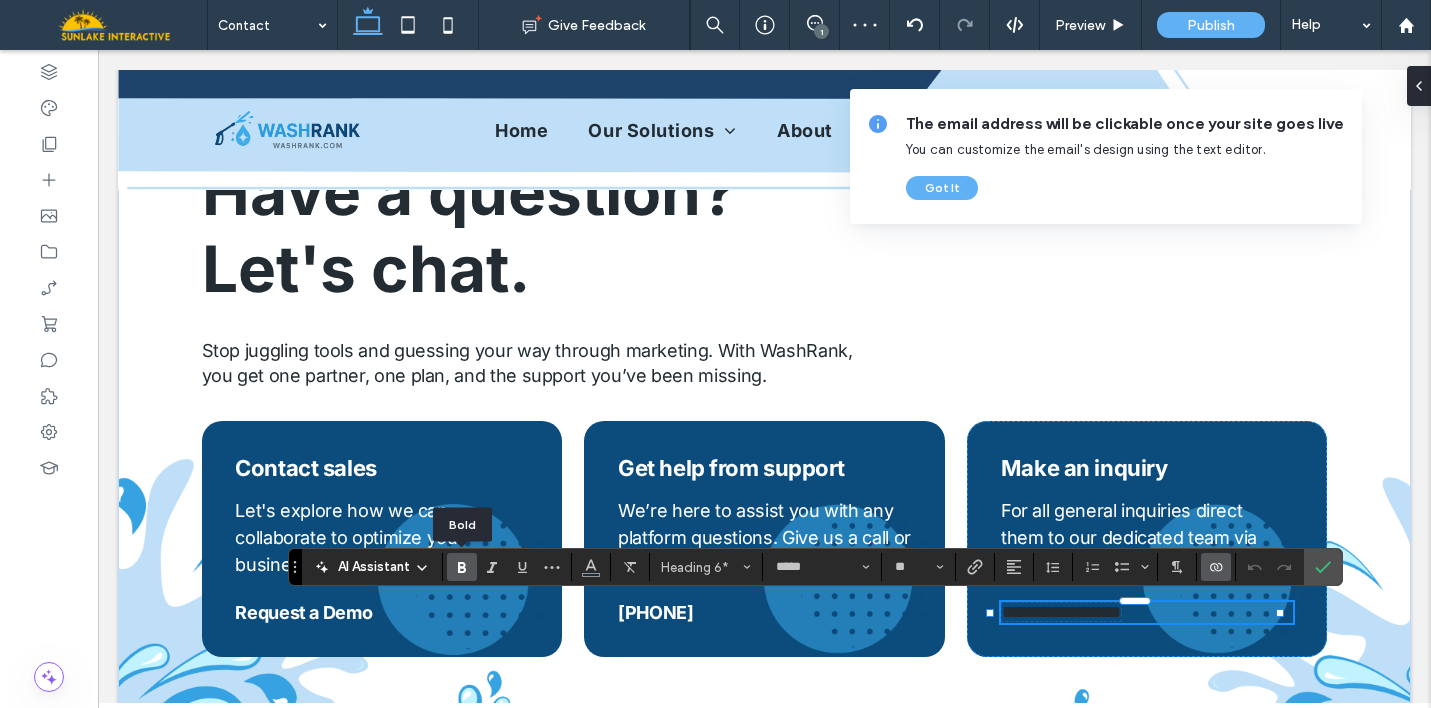 click 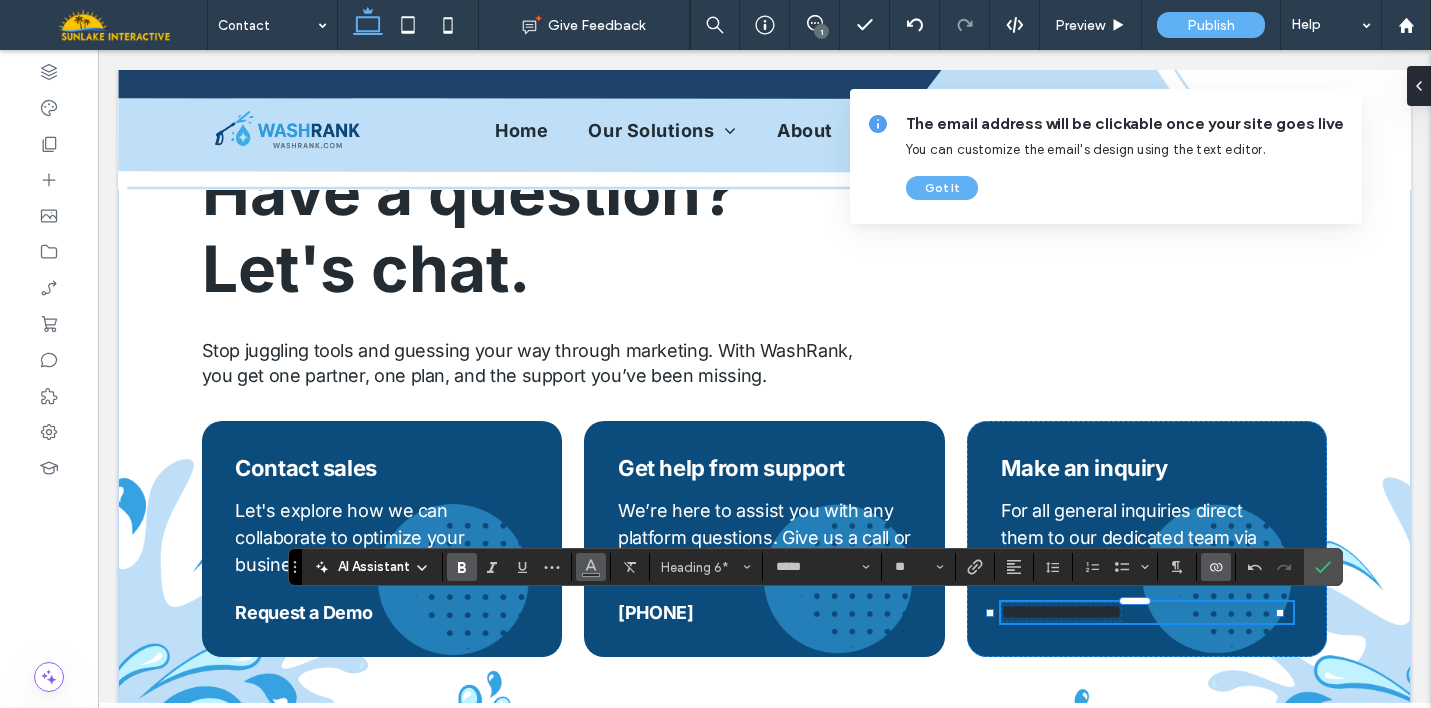 click 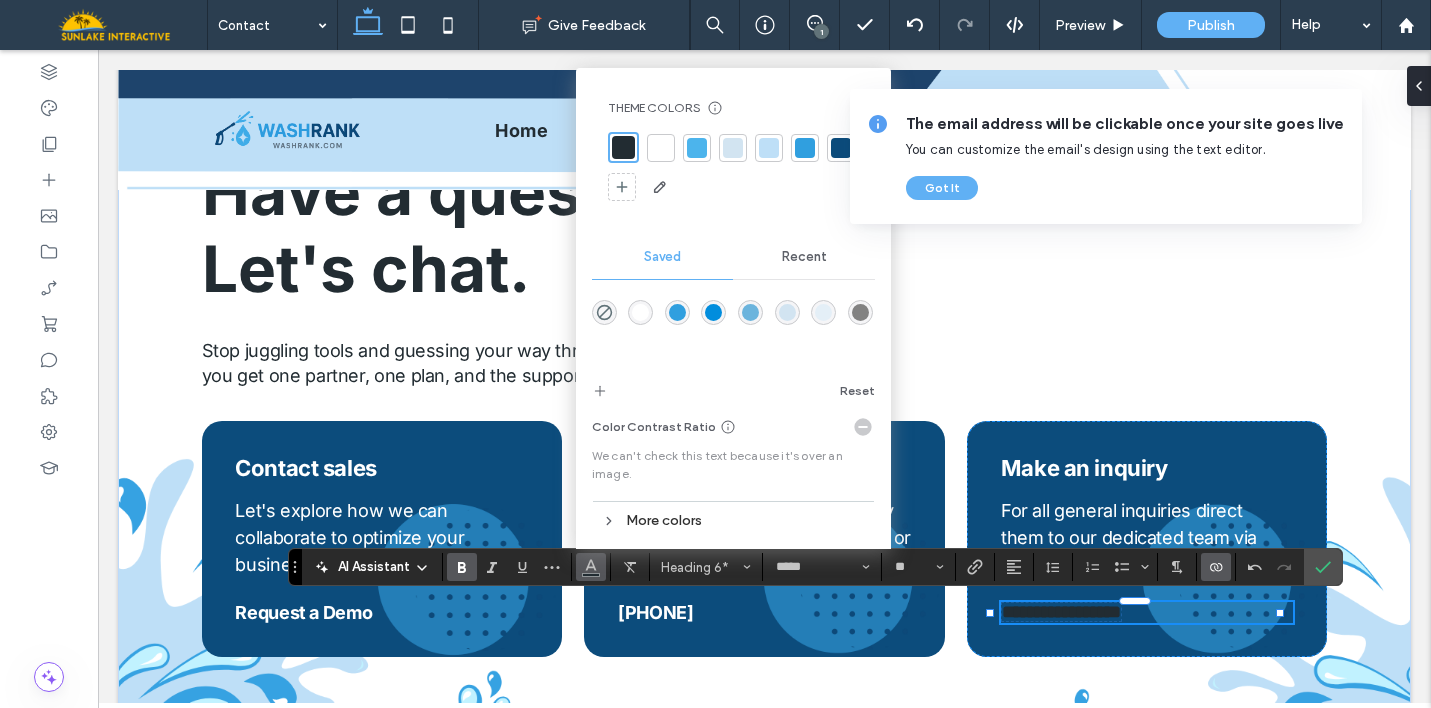 click at bounding box center (661, 148) 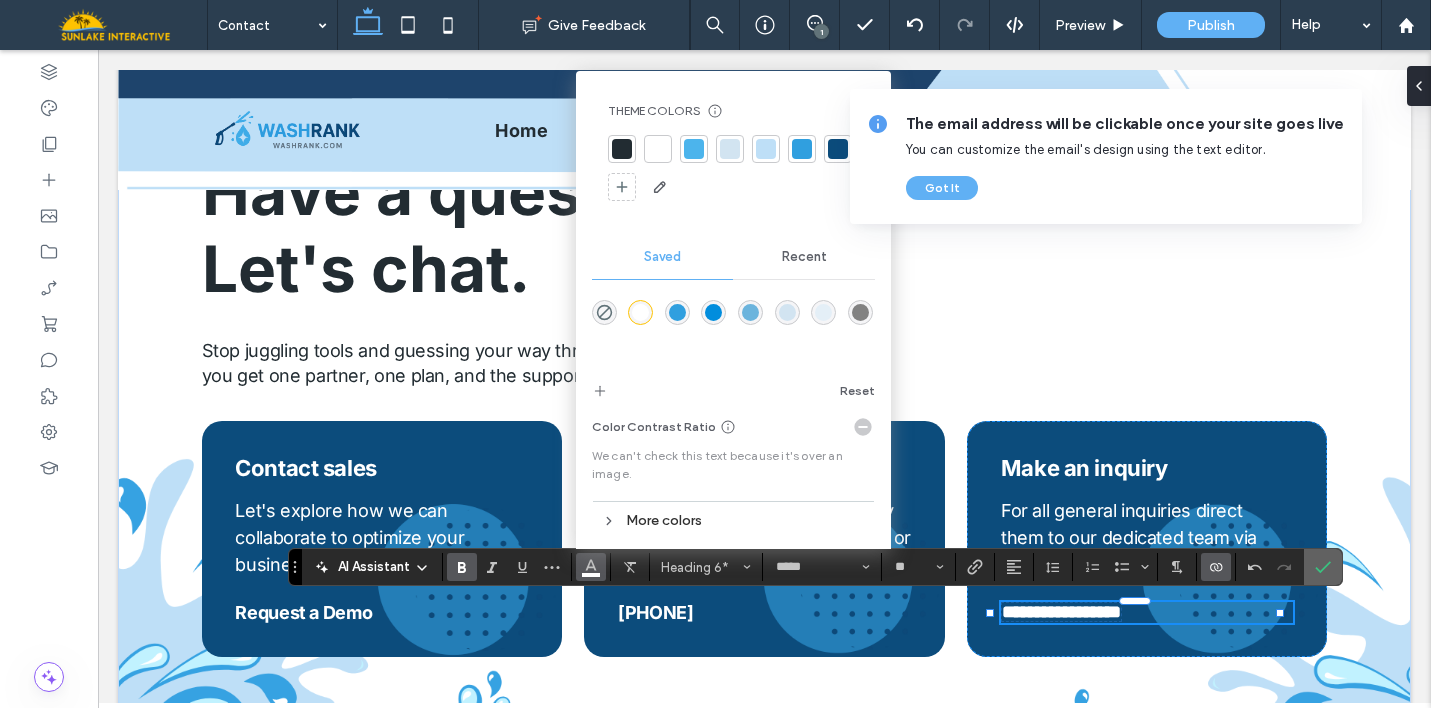 click 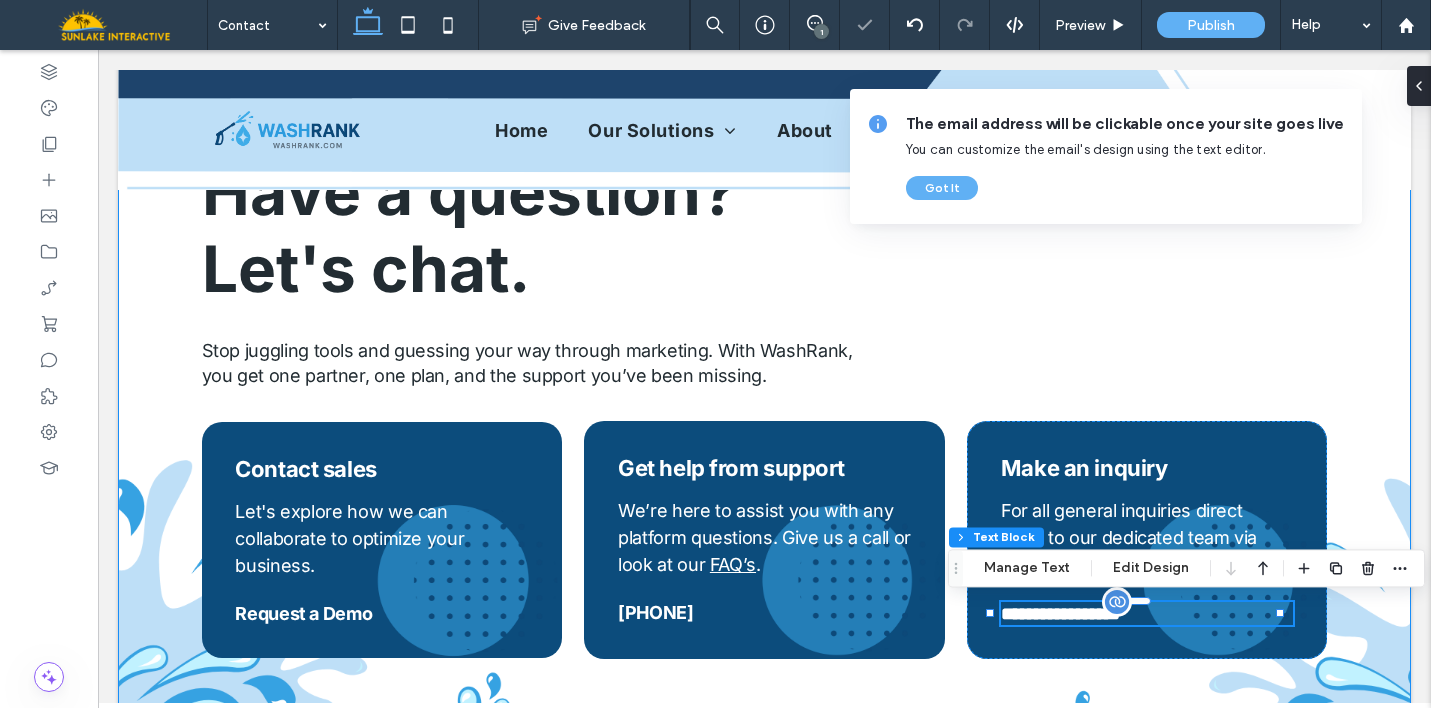 click on "**********" at bounding box center (764, 373) 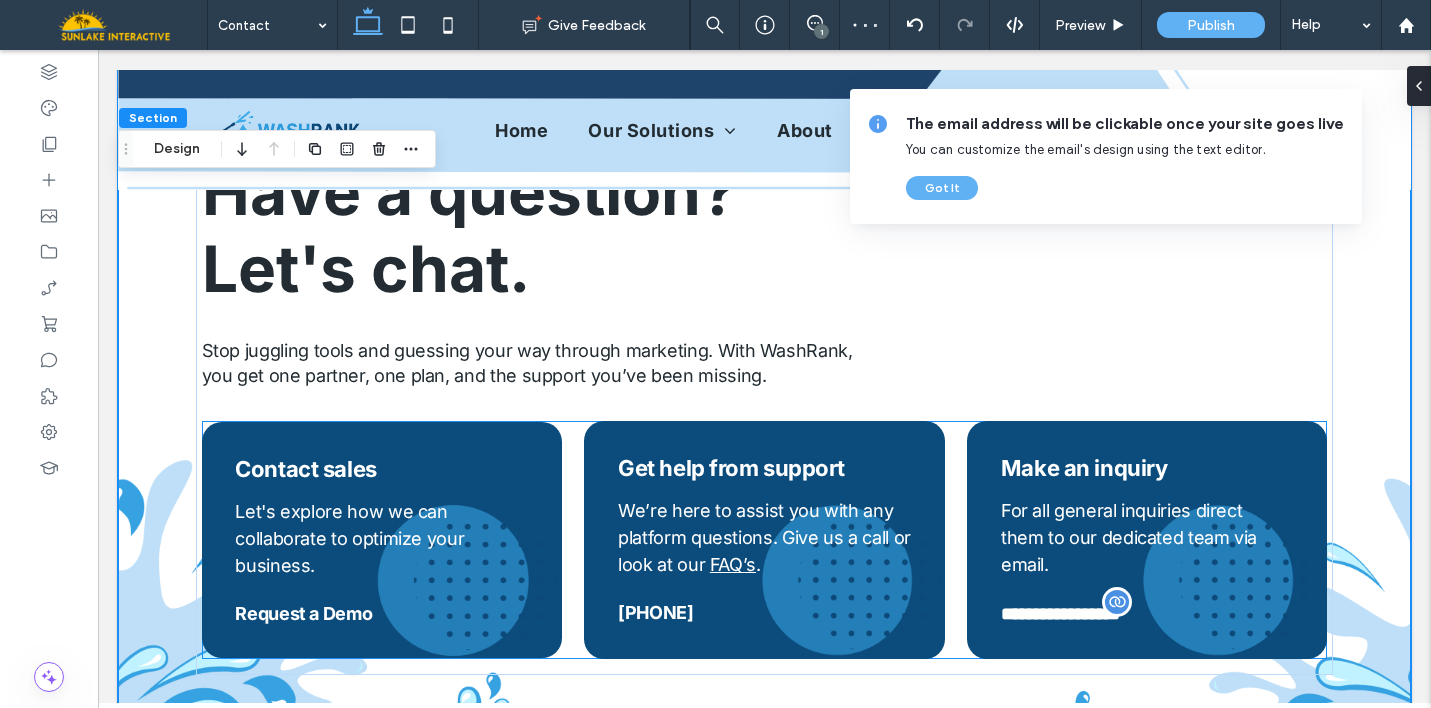 click on "Request a Demo" at bounding box center [303, 613] 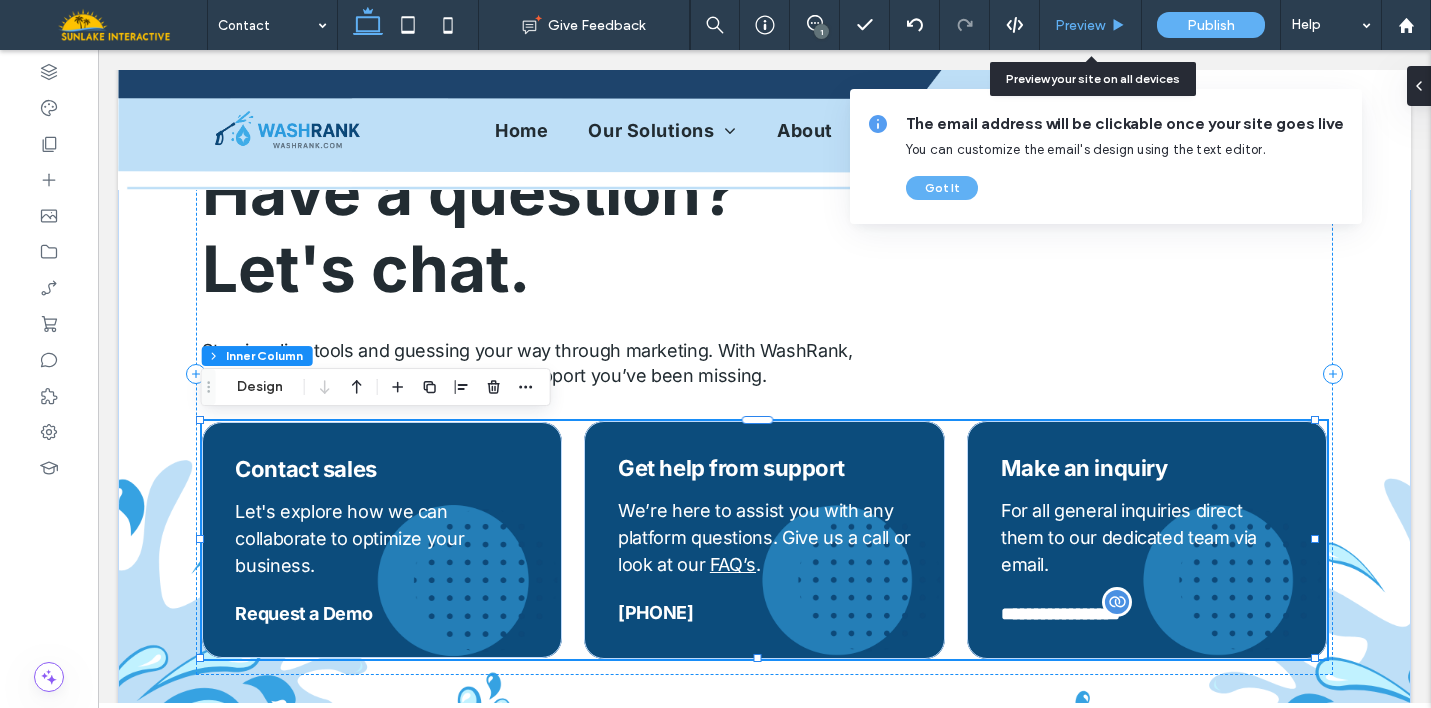 click on "Preview" at bounding box center (1080, 25) 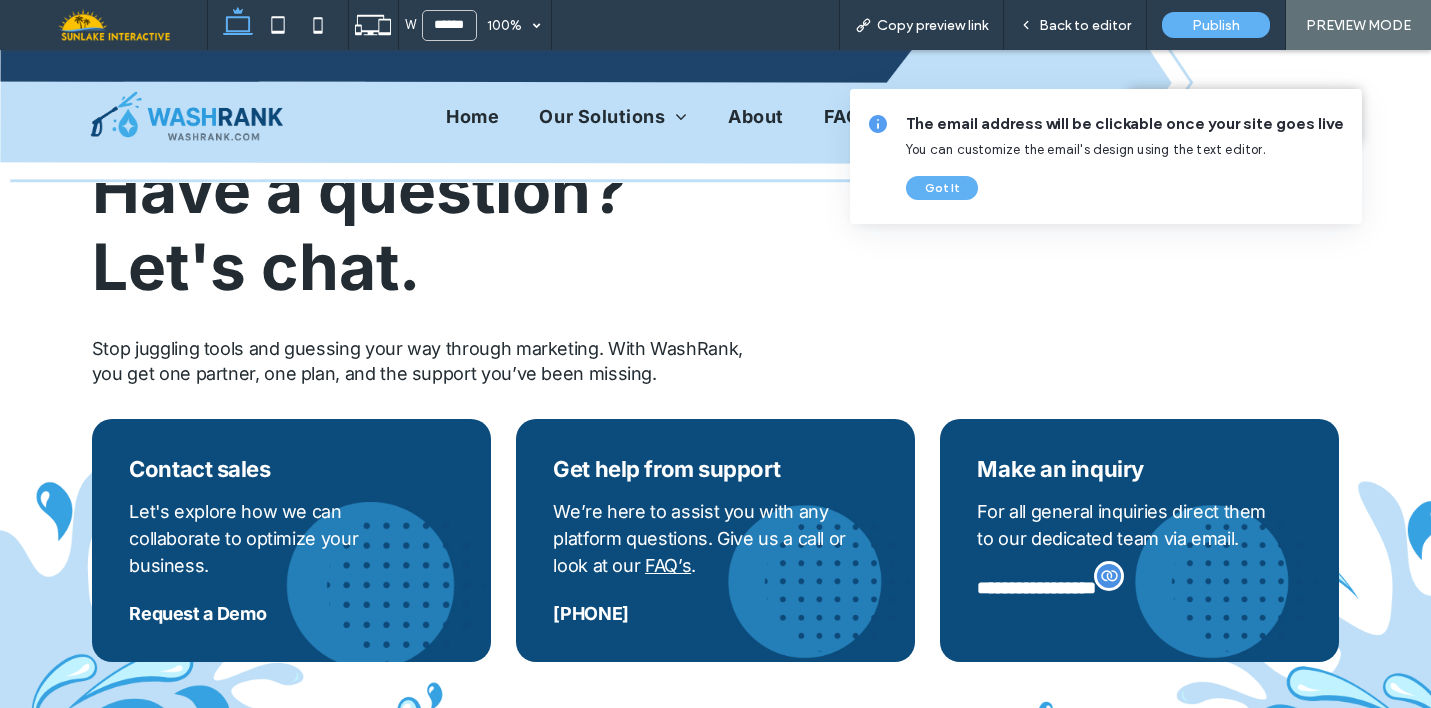 scroll, scrollTop: 238, scrollLeft: 0, axis: vertical 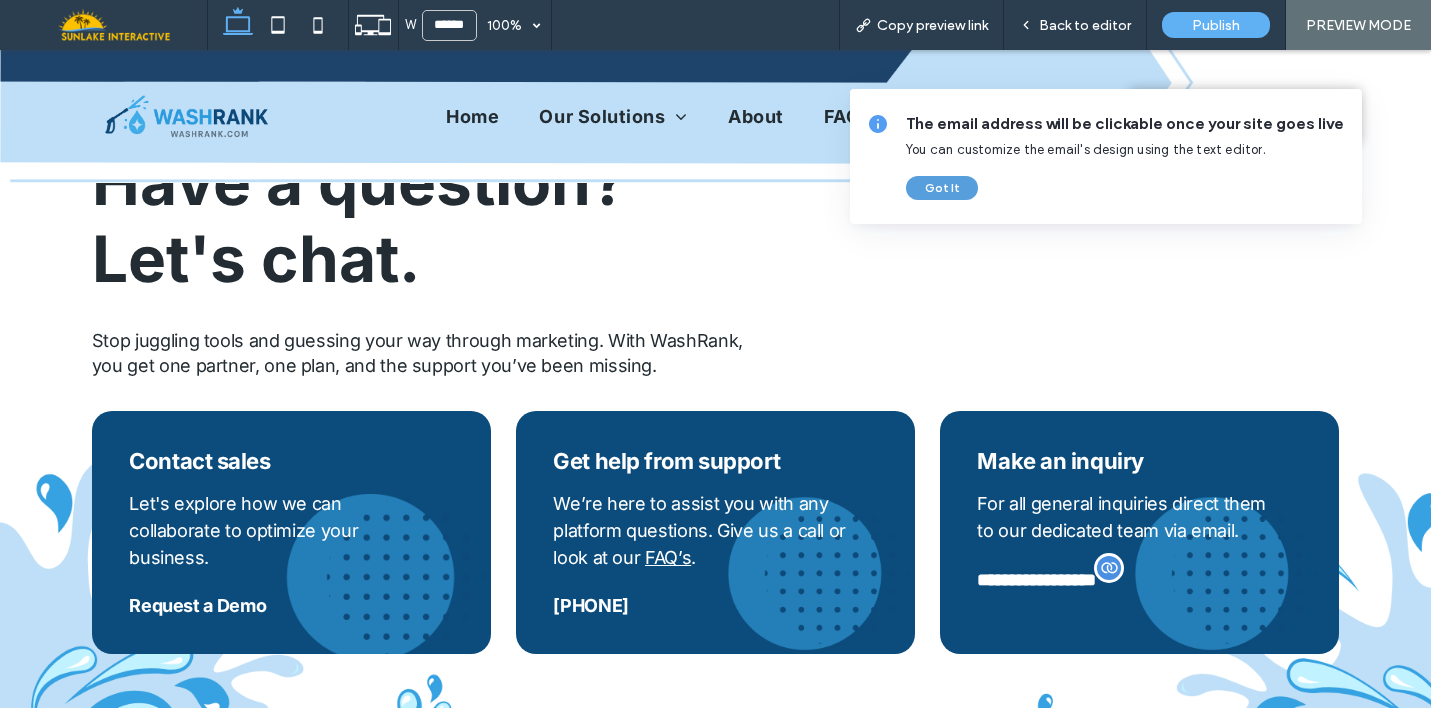 click on "Got It" at bounding box center [942, 188] 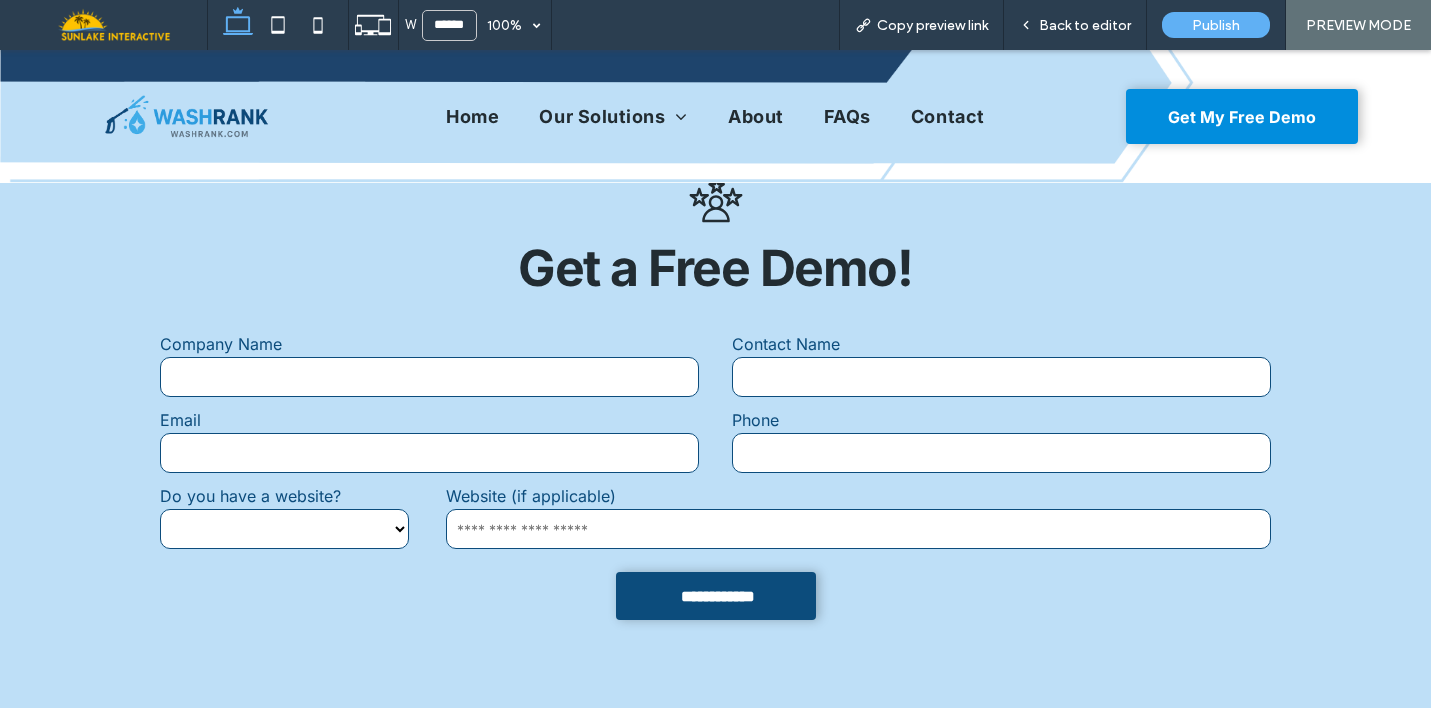 scroll, scrollTop: 977, scrollLeft: 0, axis: vertical 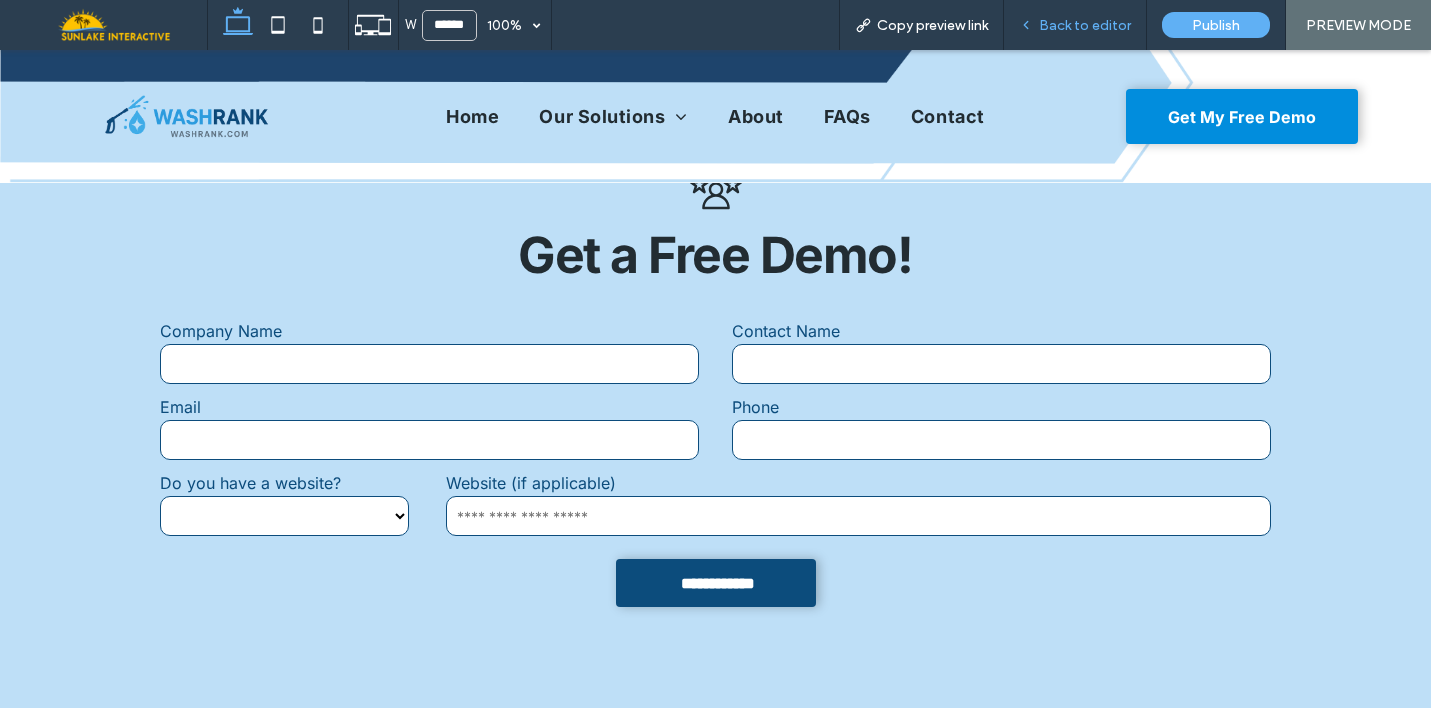 click on "Back to editor" at bounding box center [1075, 25] 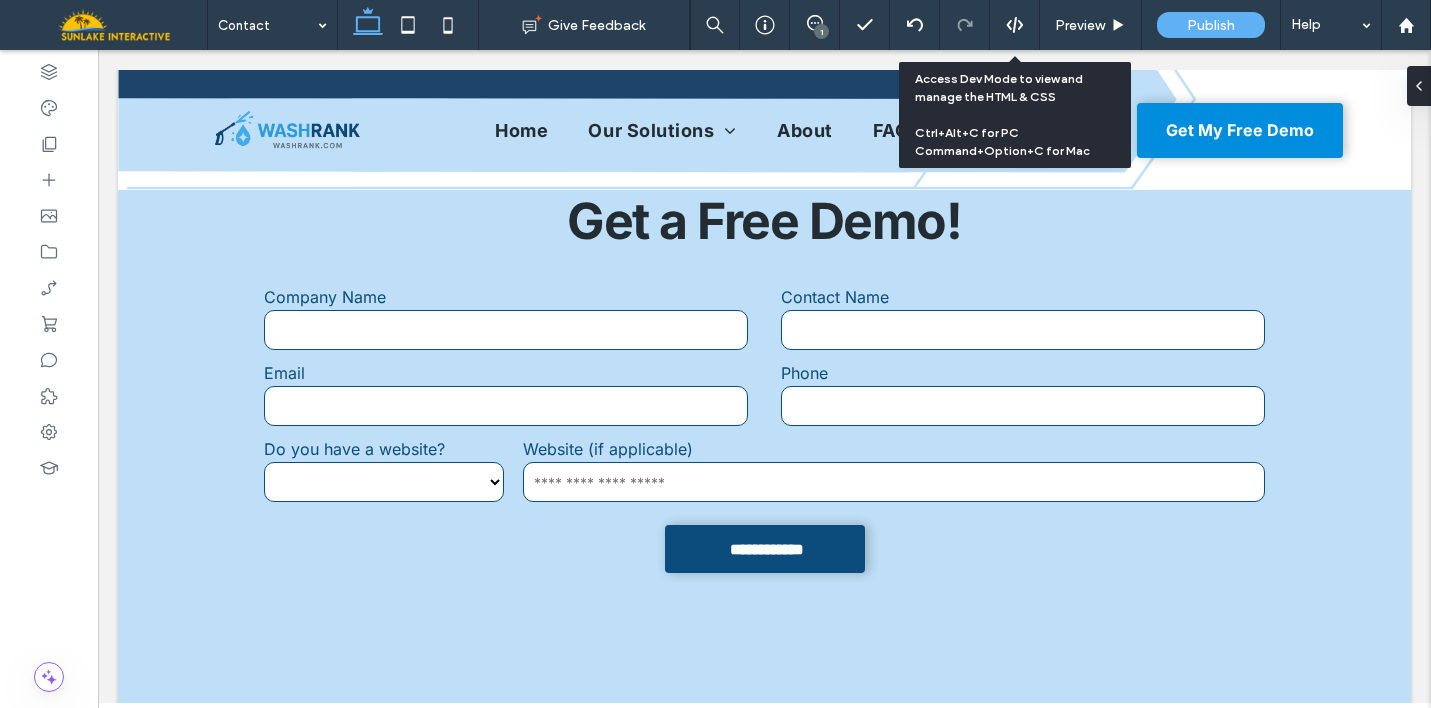 scroll, scrollTop: 968, scrollLeft: 0, axis: vertical 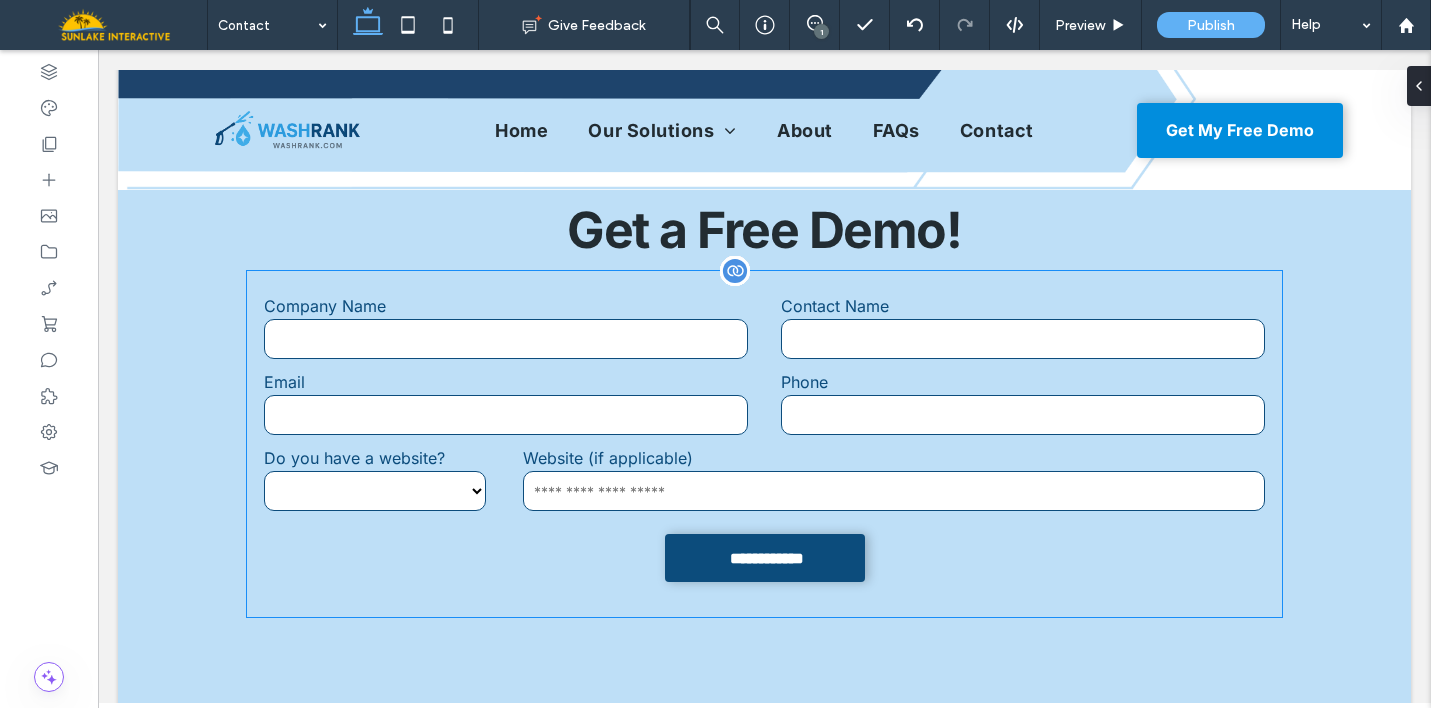 click on "**********" at bounding box center [764, 444] 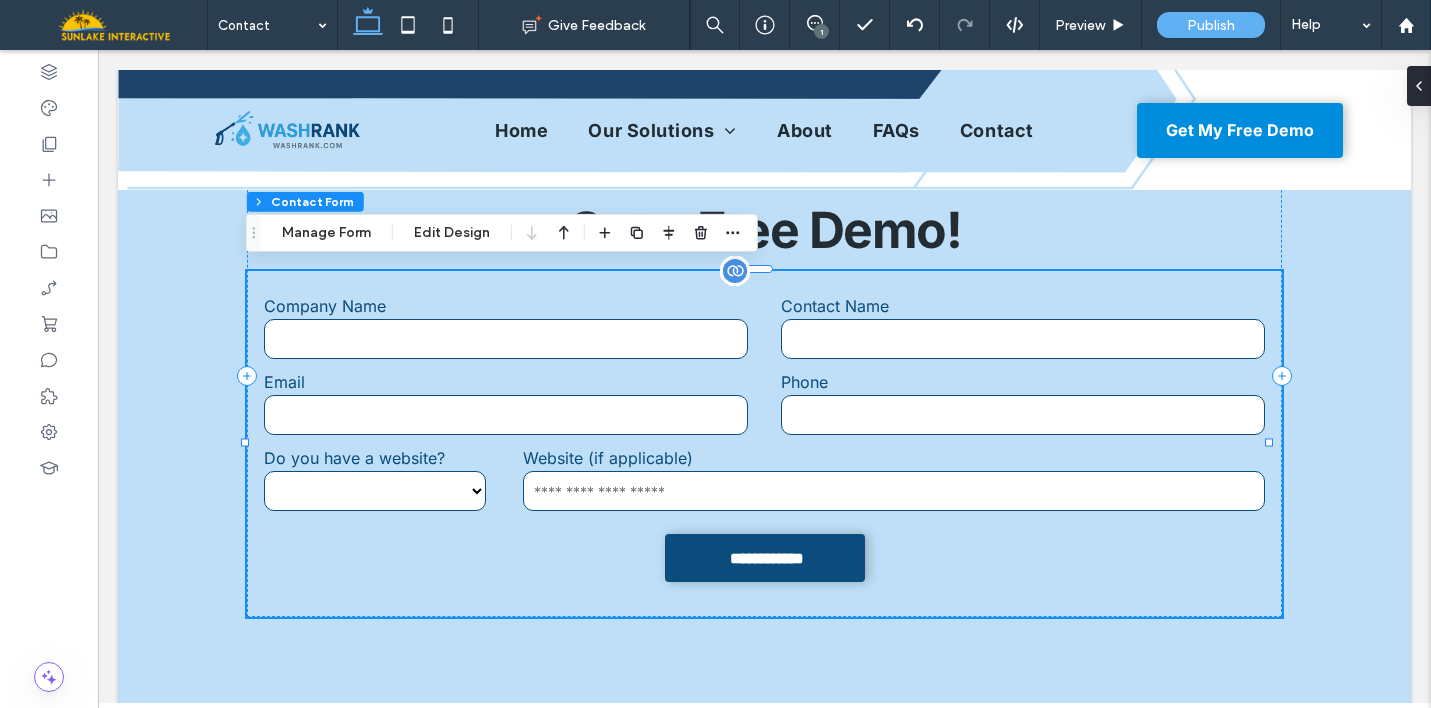 type on "*" 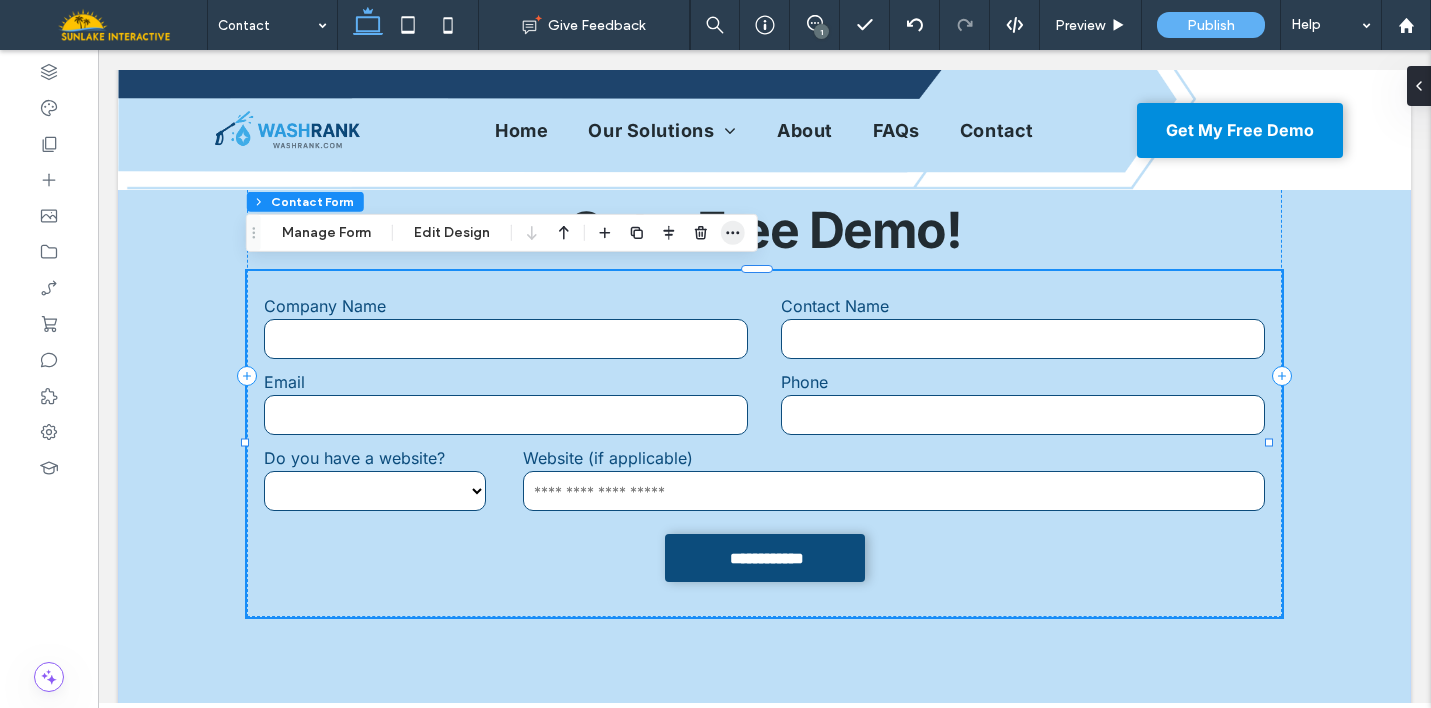 click 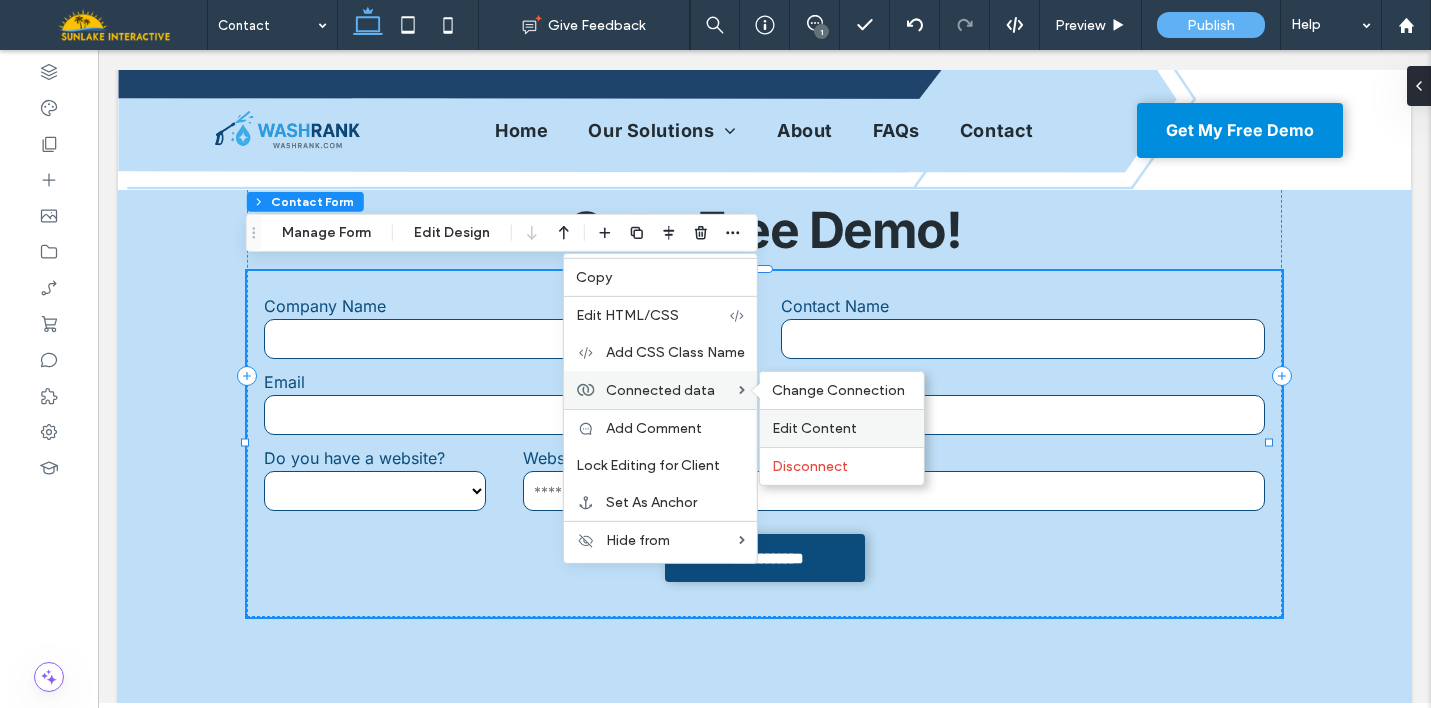 click on "Edit Content" at bounding box center [814, 428] 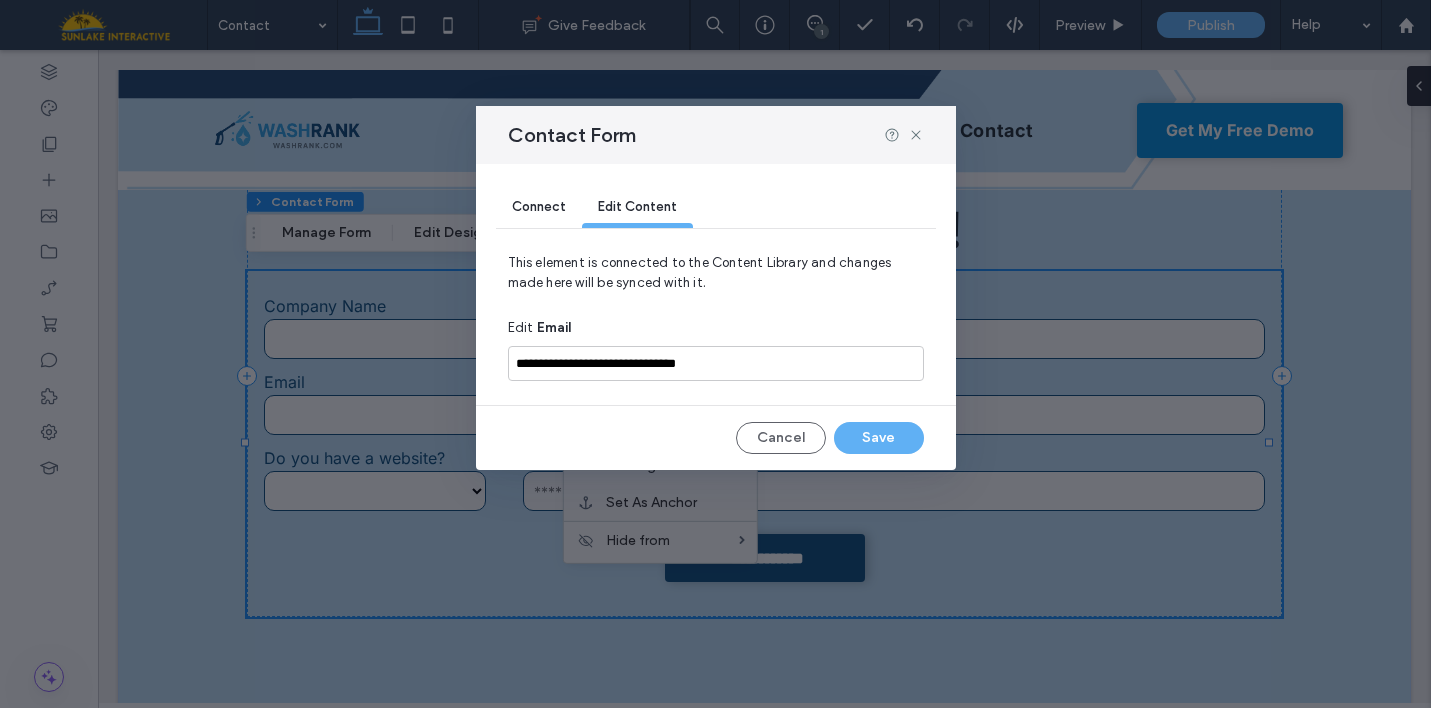 click on "Connect" at bounding box center (539, 206) 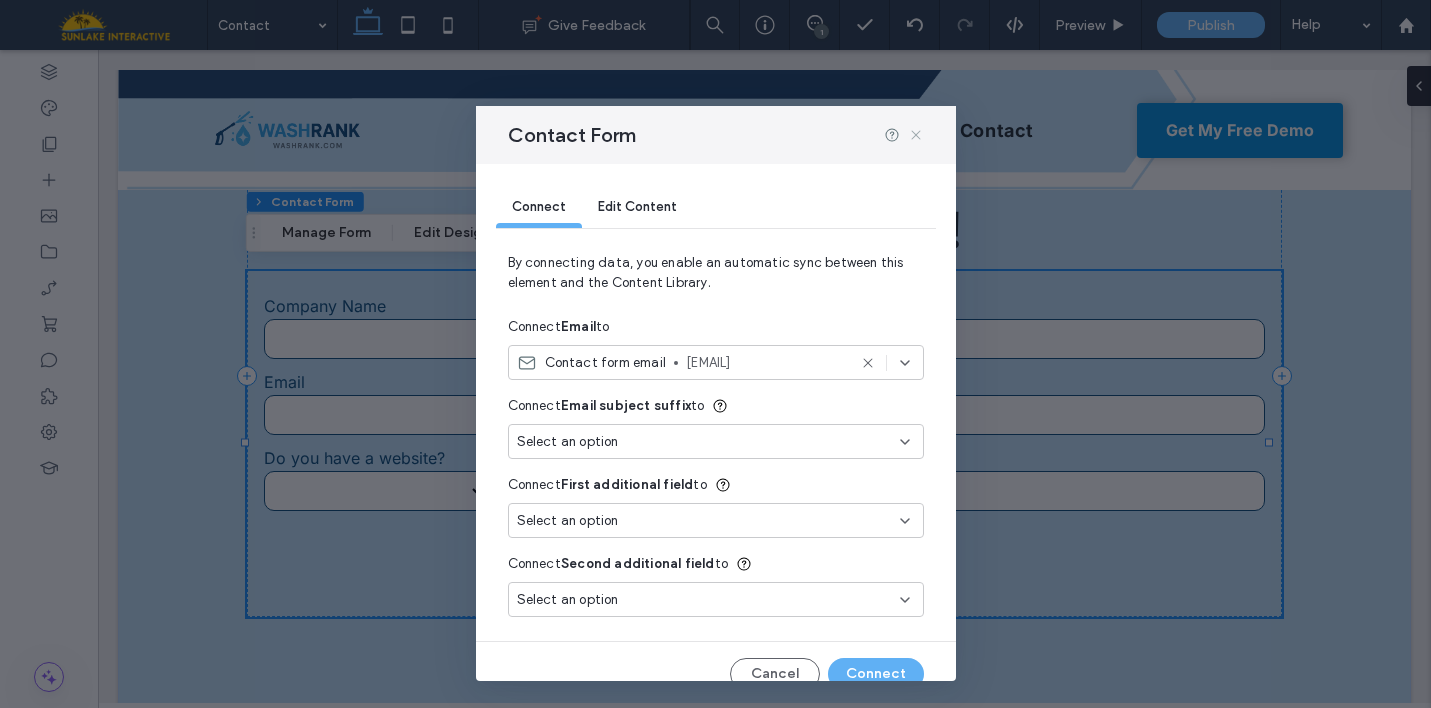 click 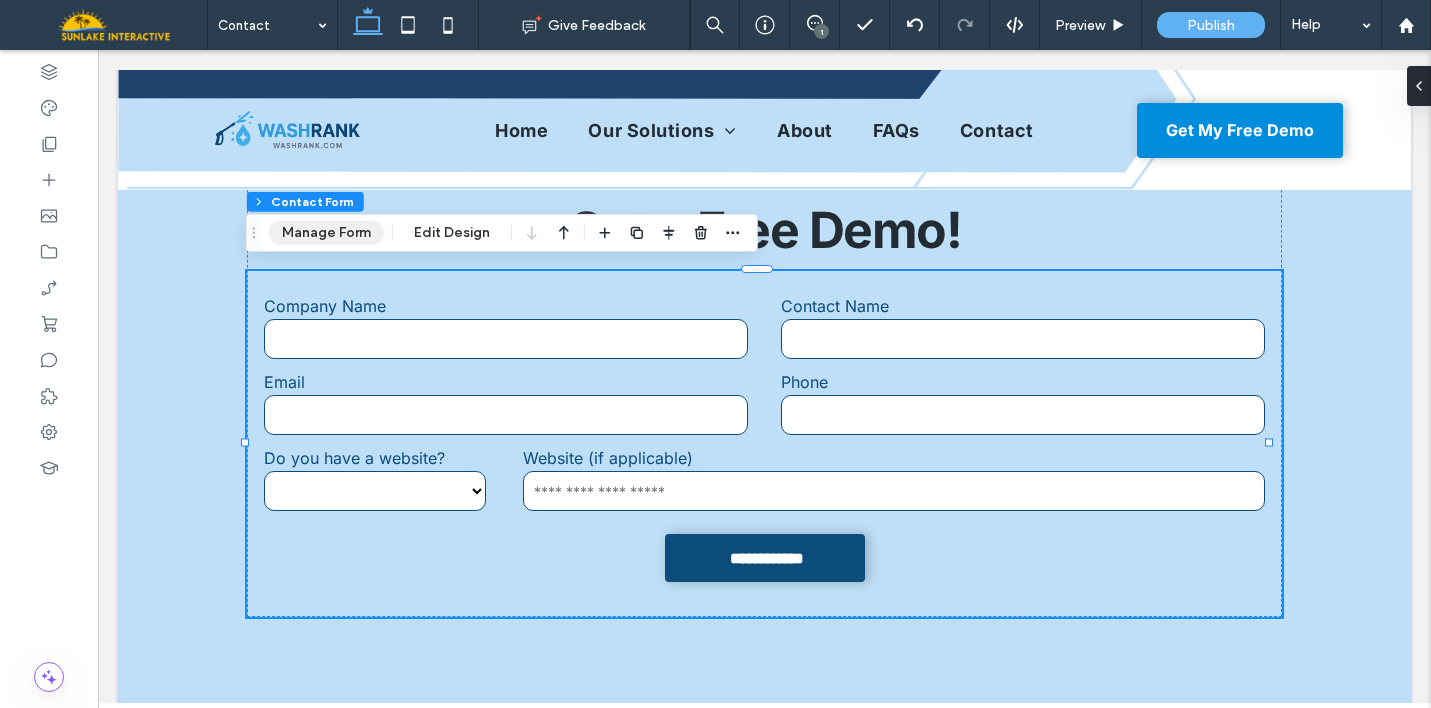 click on "Manage Form" at bounding box center [326, 233] 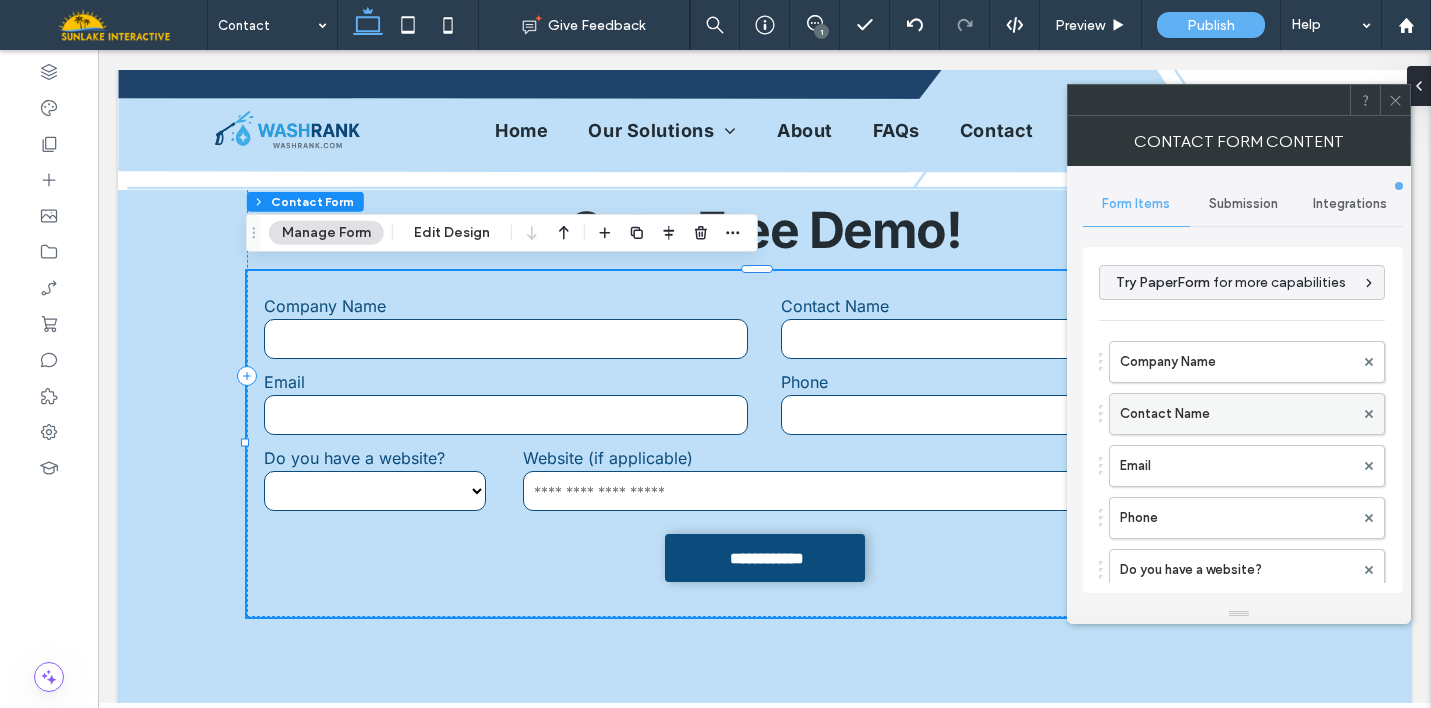 scroll, scrollTop: 16, scrollLeft: 0, axis: vertical 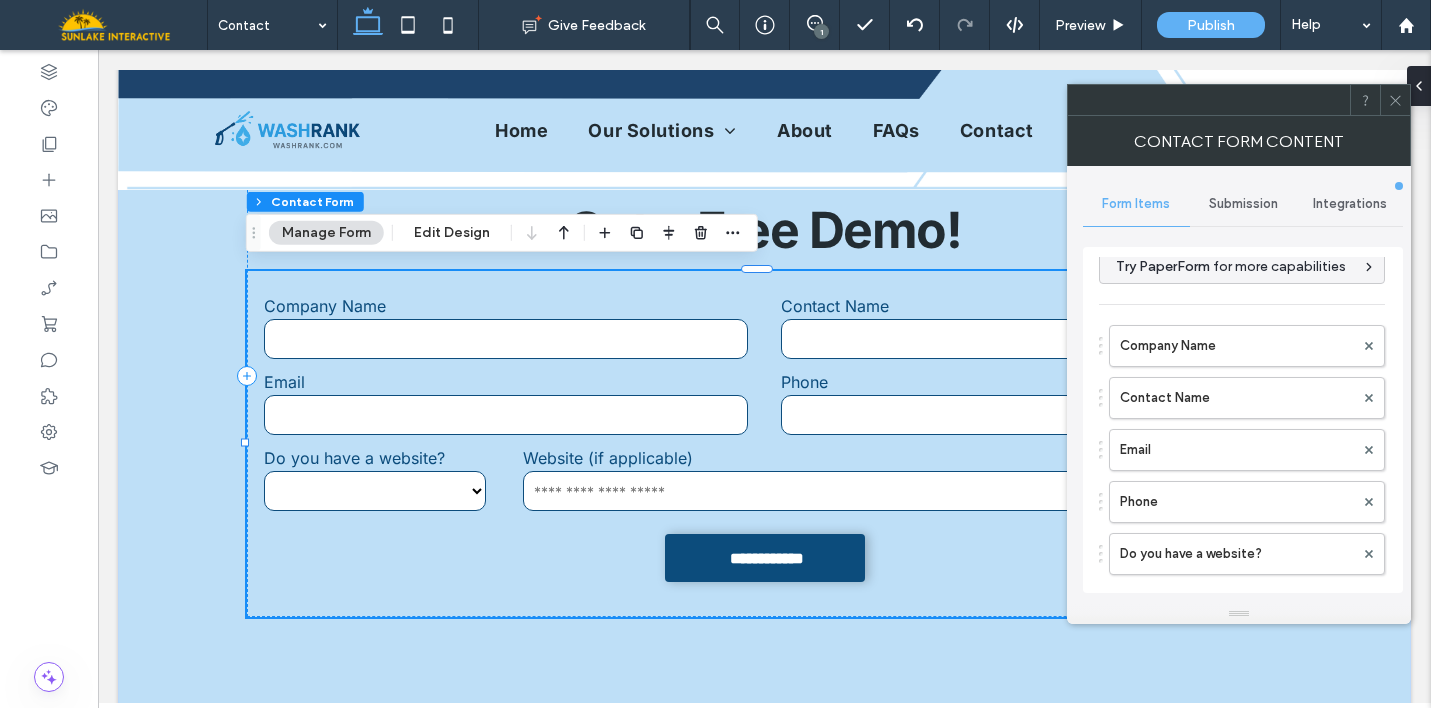 click on "Submission" at bounding box center (1243, 204) 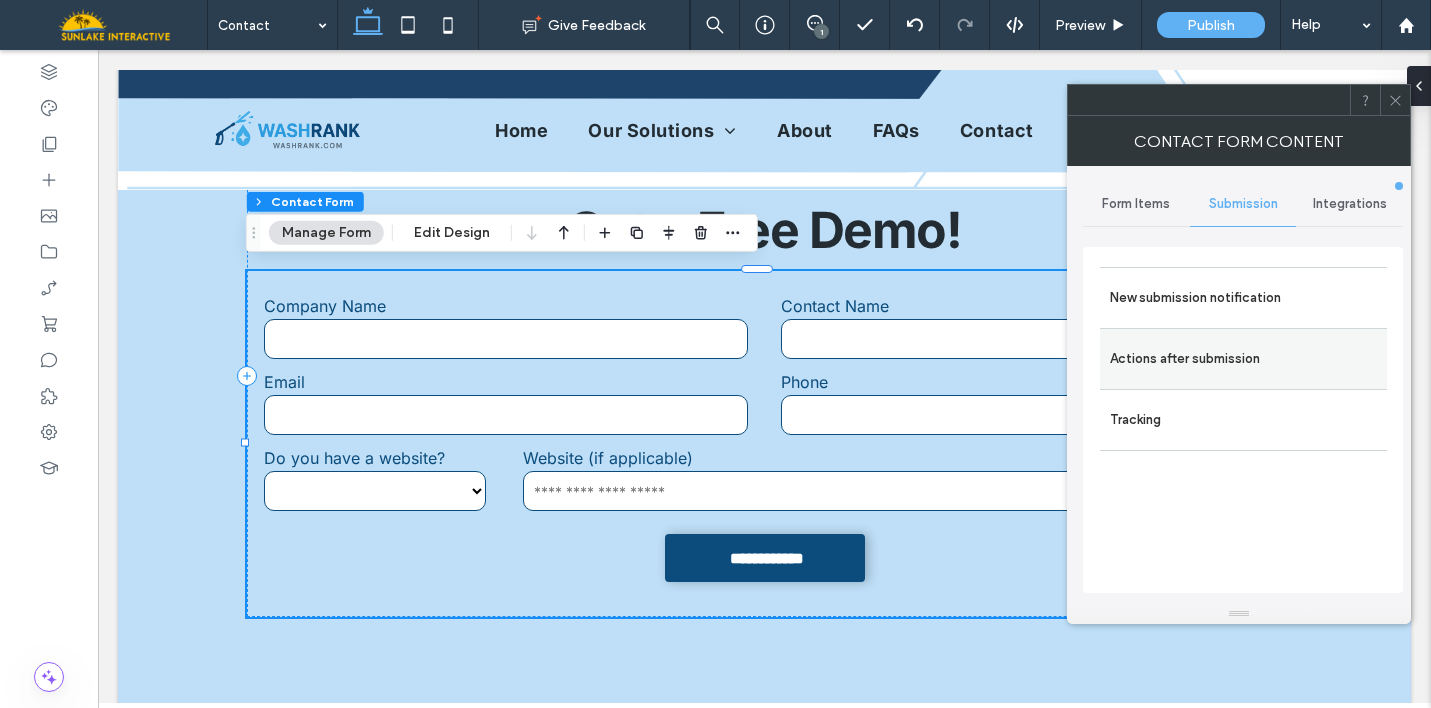 click on "Actions after submission" at bounding box center (1243, 359) 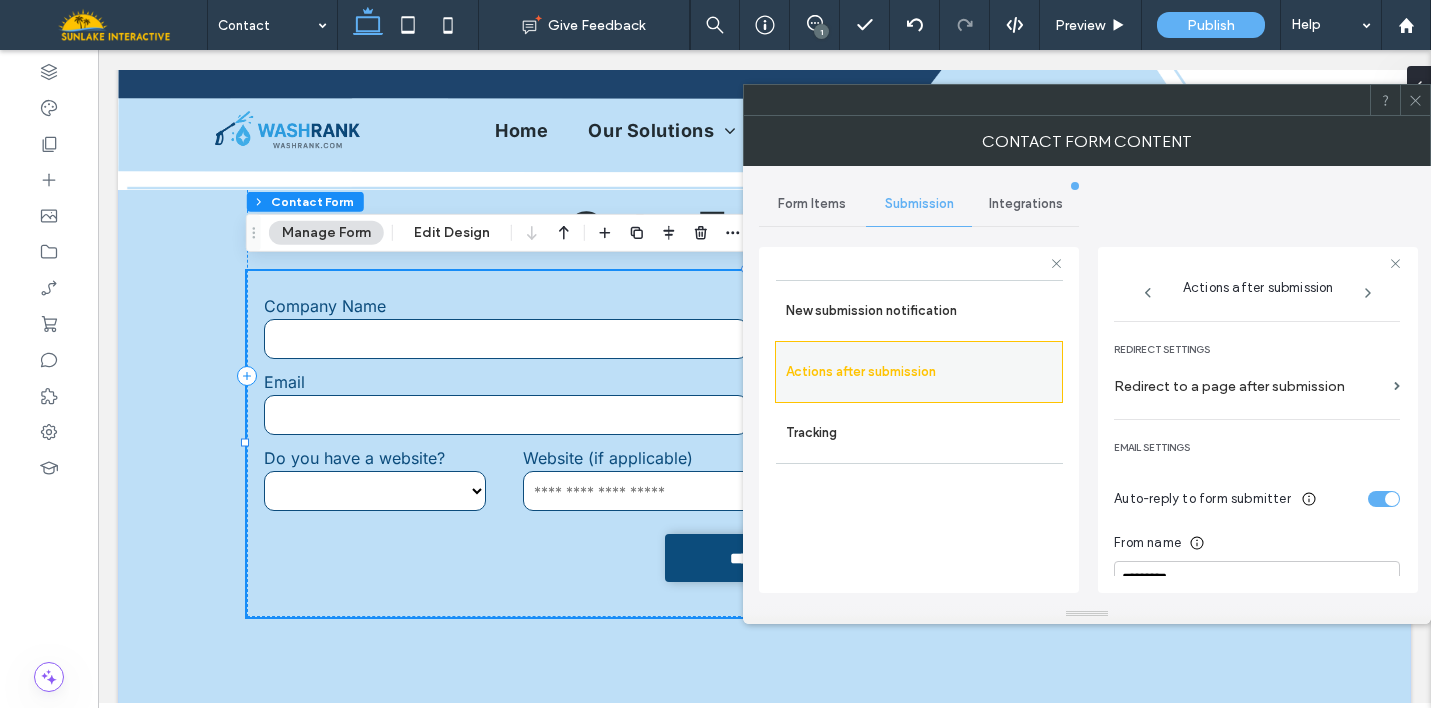 scroll, scrollTop: 403, scrollLeft: 0, axis: vertical 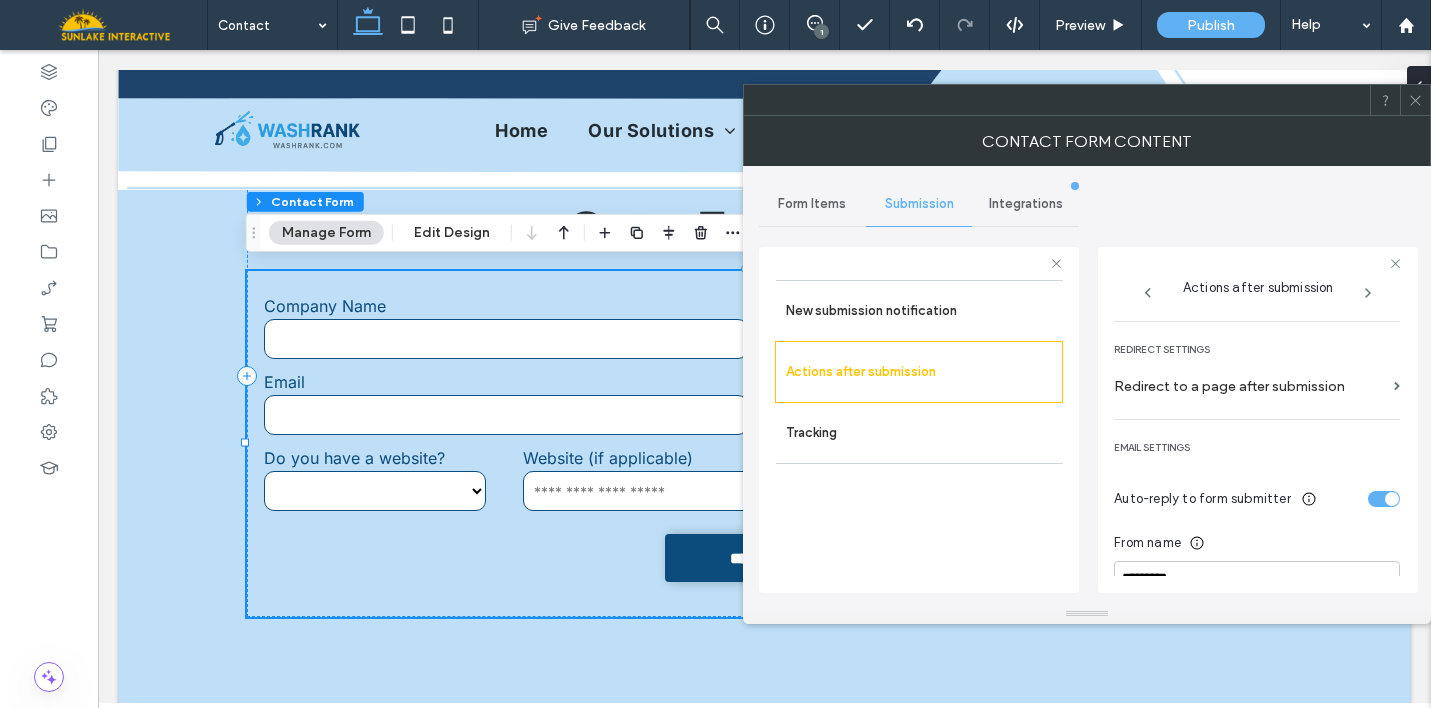 click on "Redirect to a page after submission" at bounding box center [1250, 386] 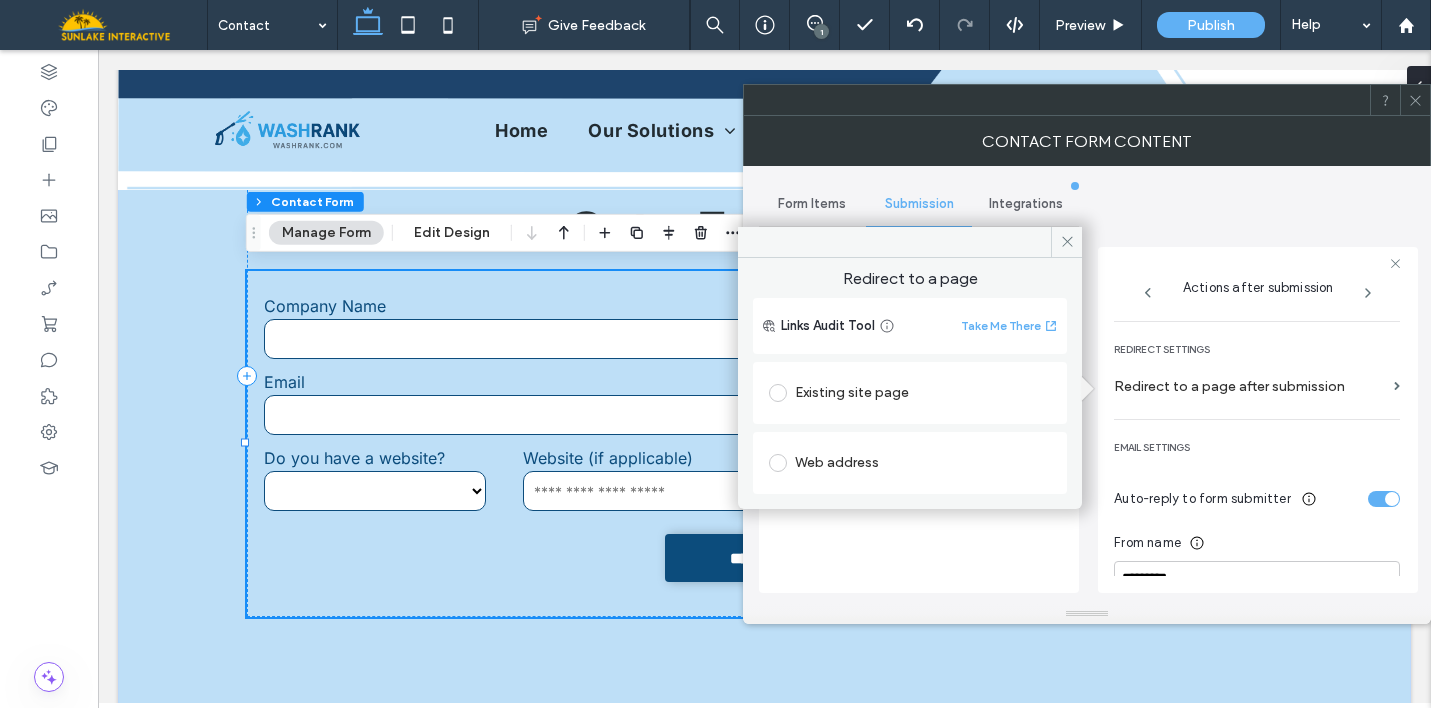 click on "Existing site page" at bounding box center [910, 393] 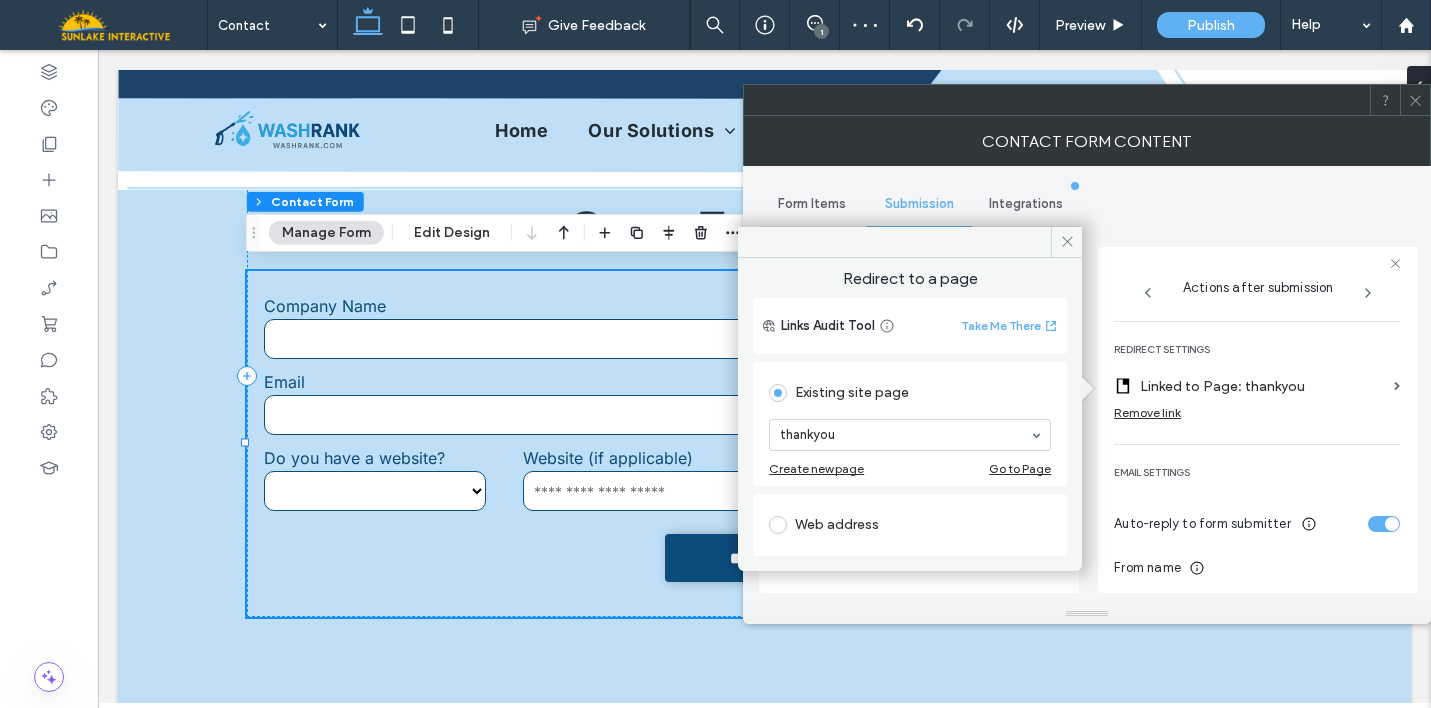 scroll, scrollTop: 0, scrollLeft: 0, axis: both 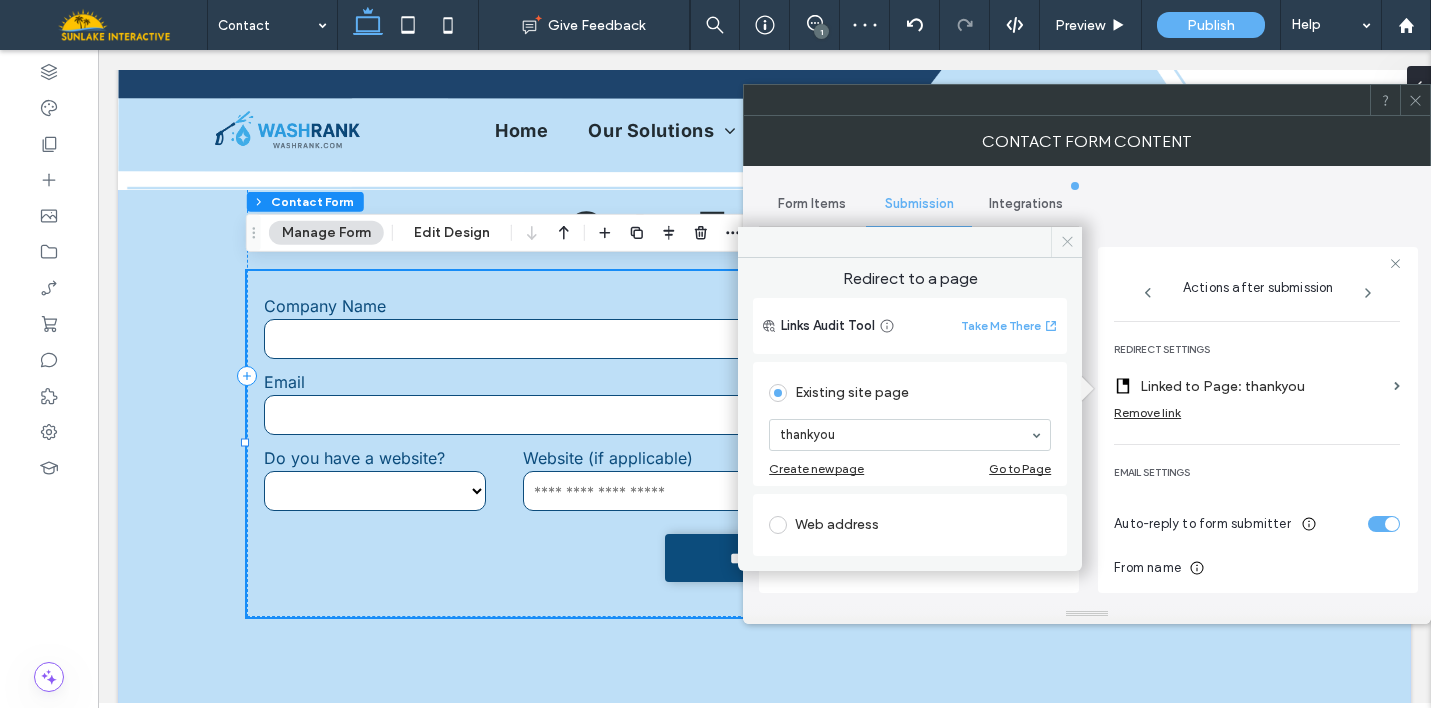 click 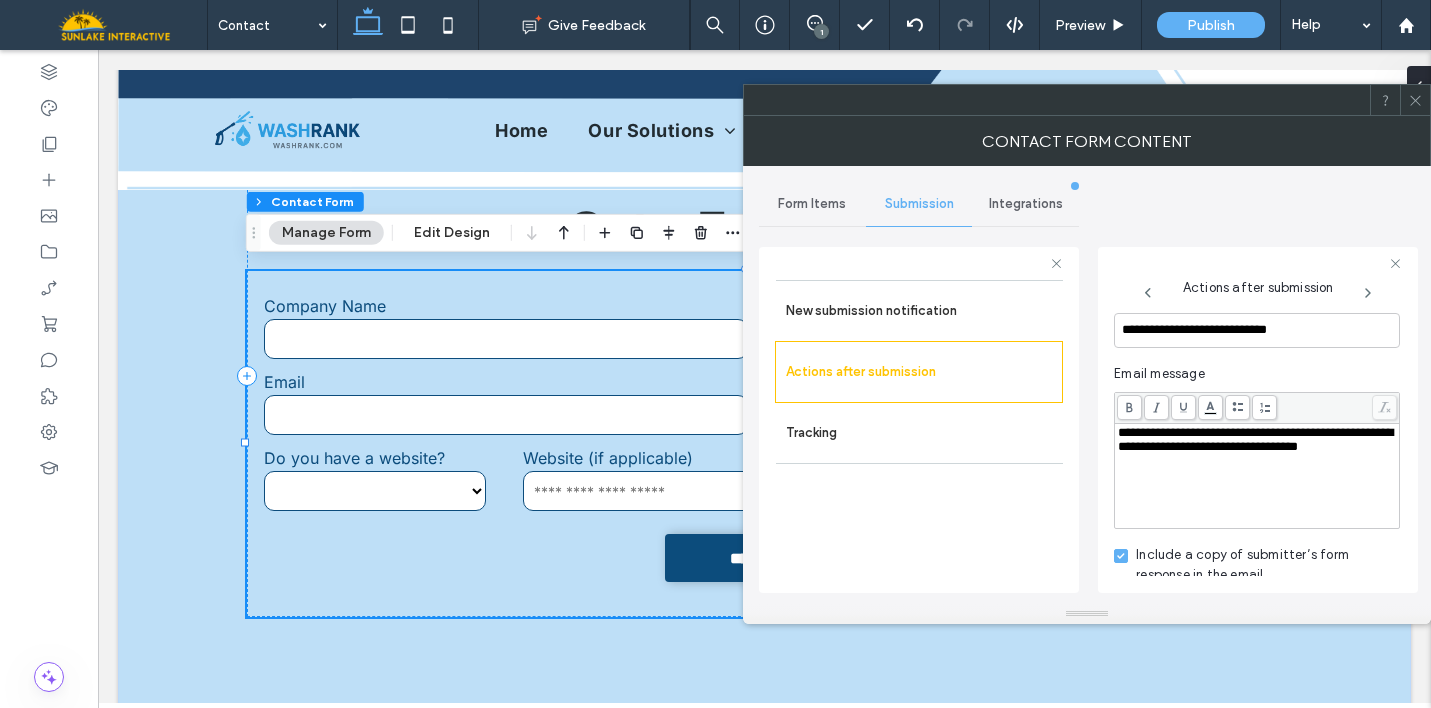 scroll, scrollTop: 765, scrollLeft: 0, axis: vertical 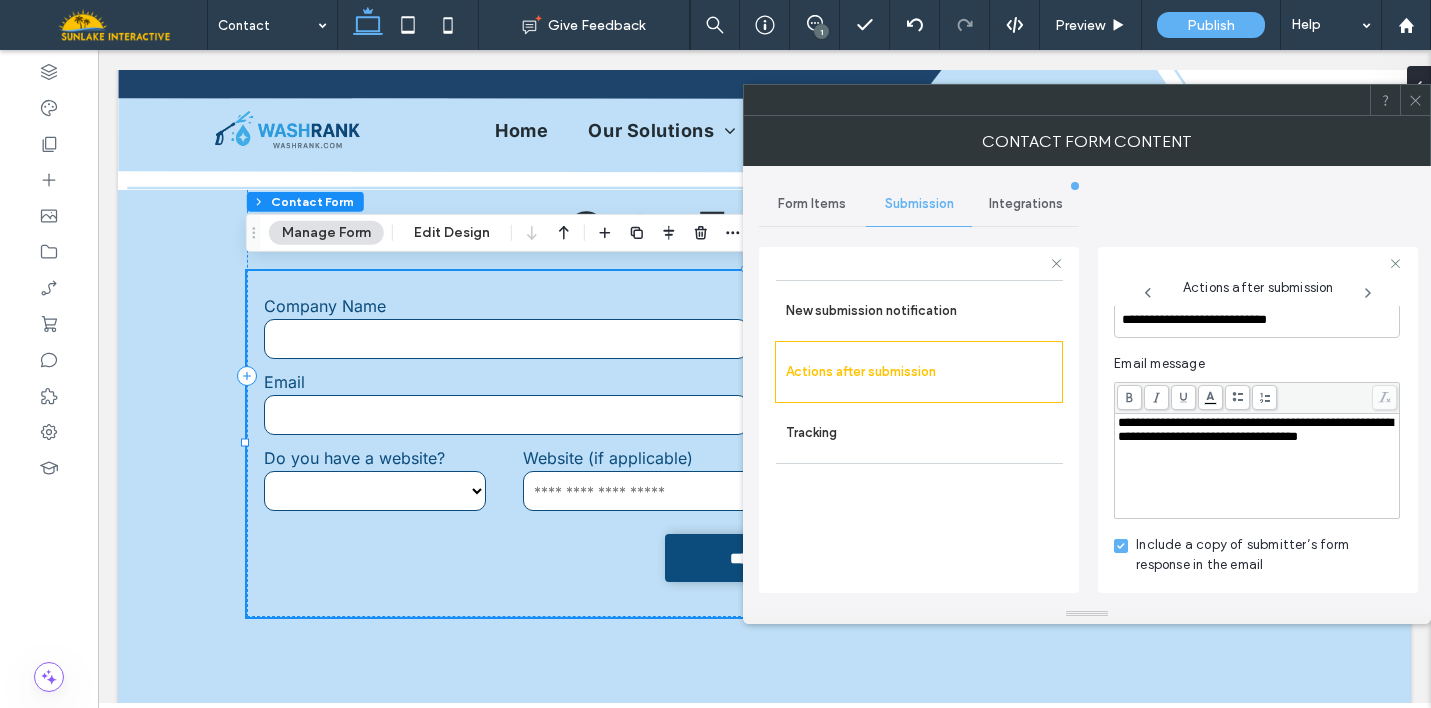 click 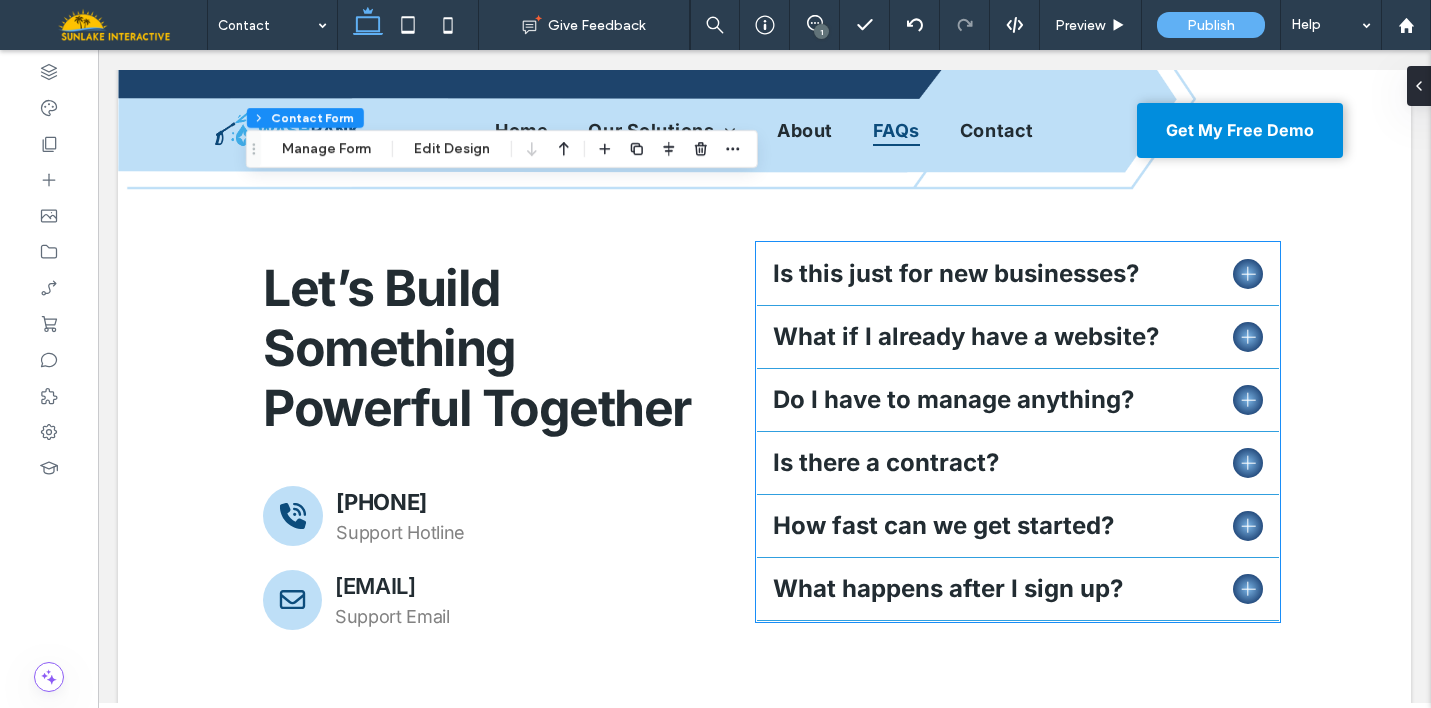 scroll, scrollTop: 1793, scrollLeft: 0, axis: vertical 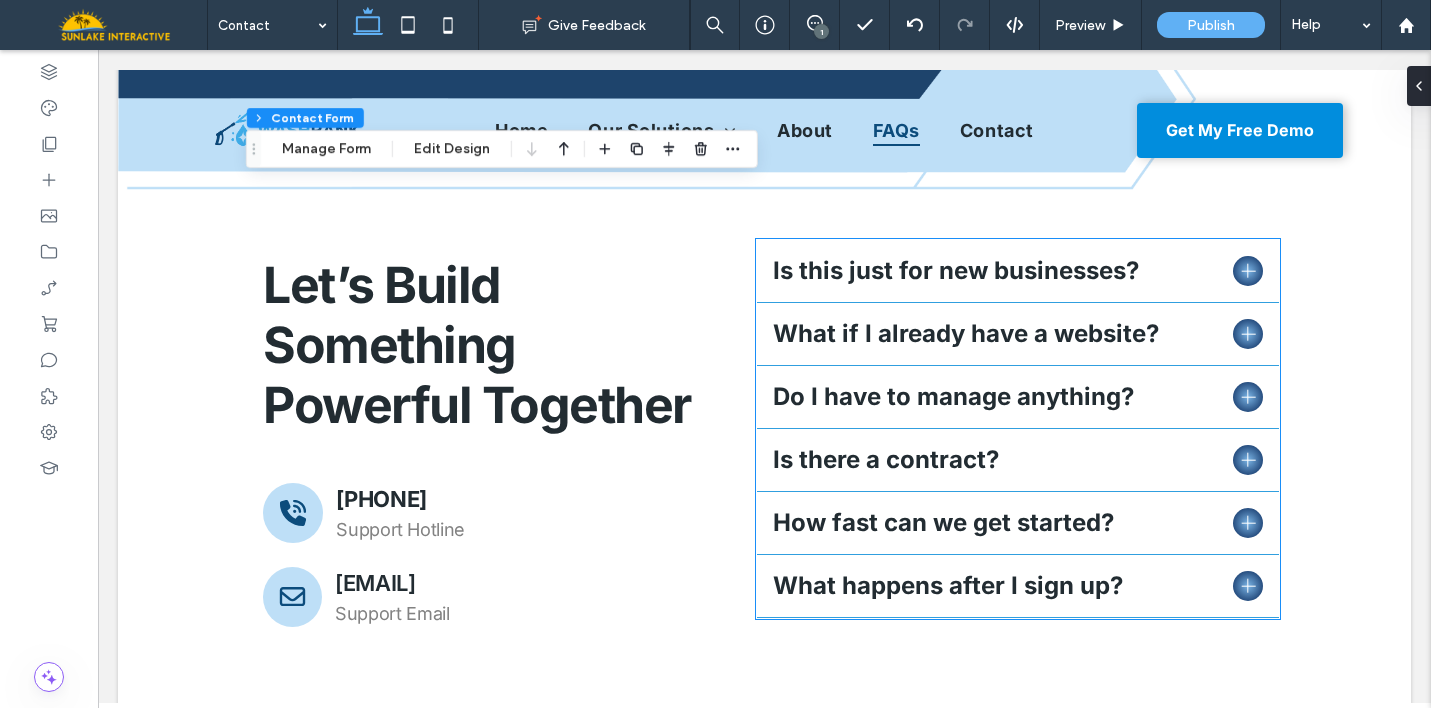 click on "Is there a contract?" at bounding box center [1018, 460] 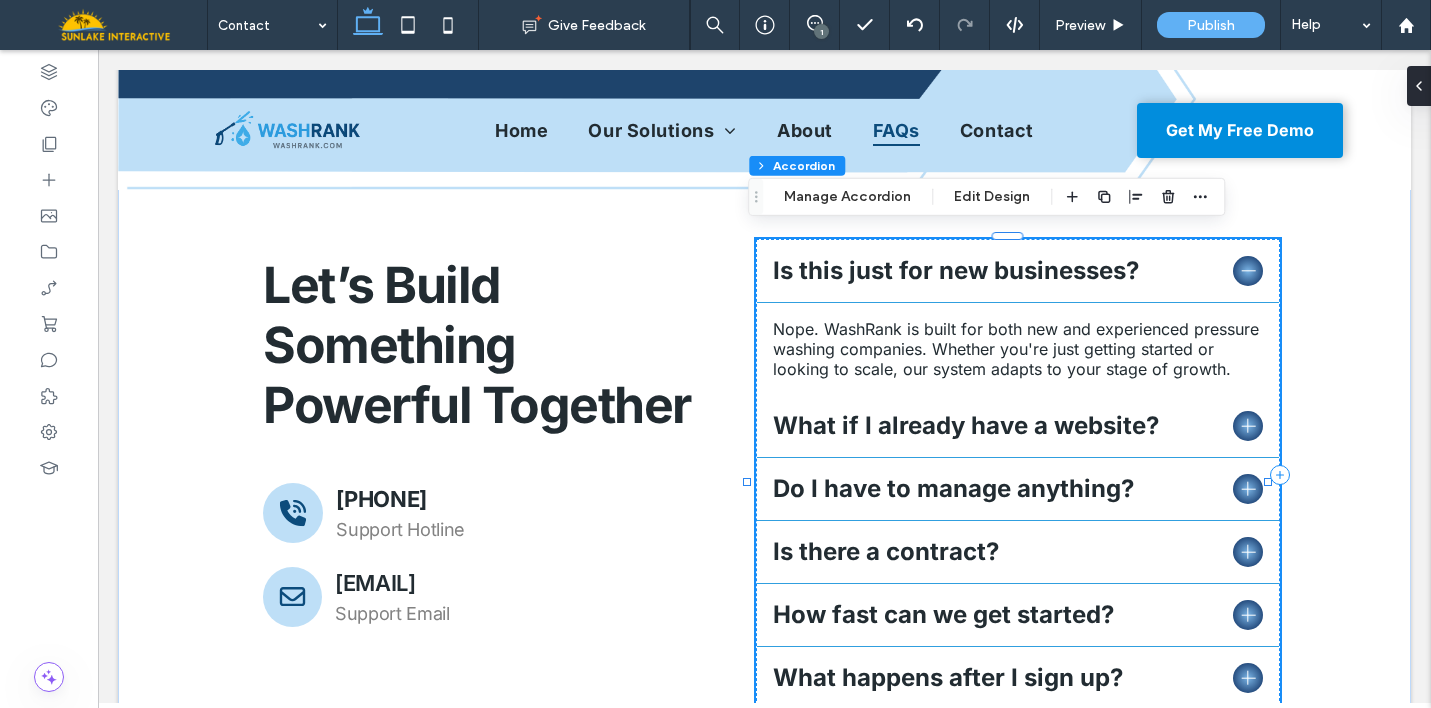 click on "What if I already have a website?" at bounding box center [1018, 426] 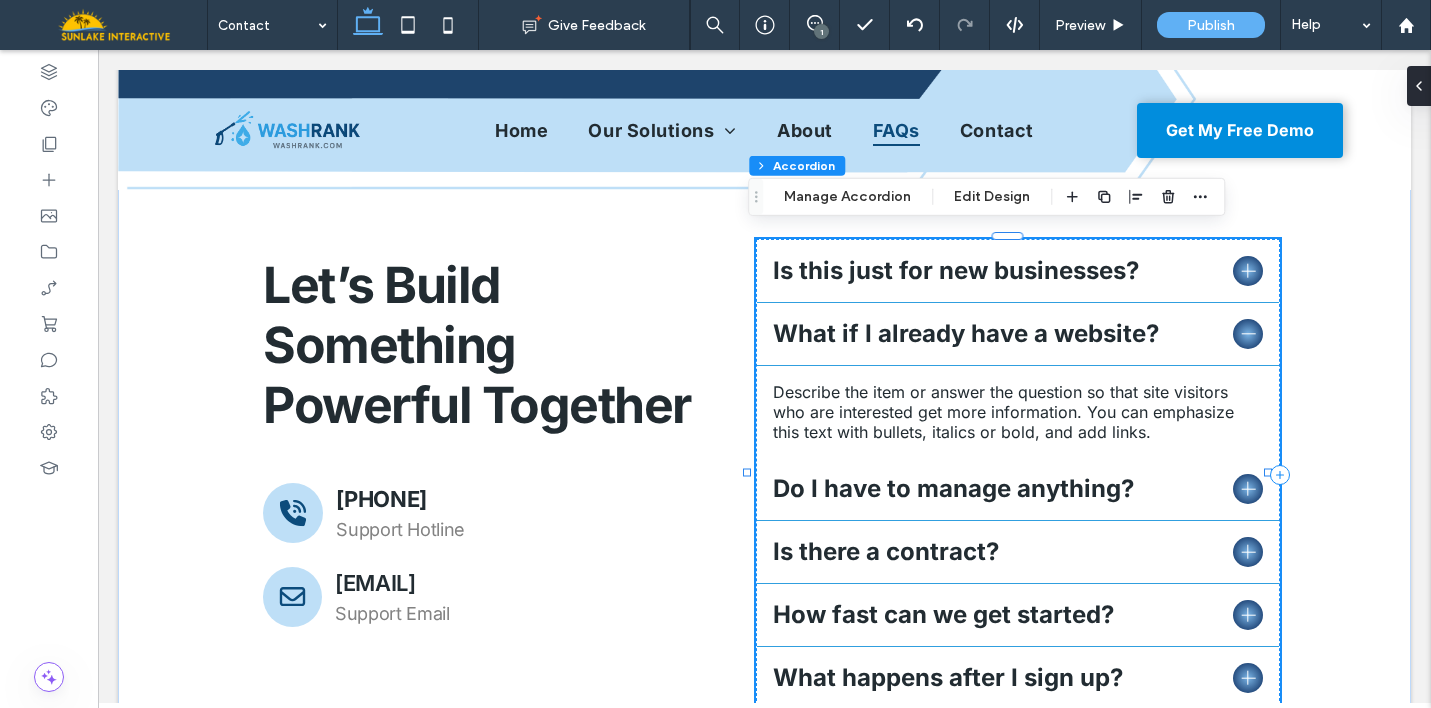 click on "Describe the item or answer the question so that site visitors who are interested get more information. You can emphasize this text with bullets, italics or bold, and add links." at bounding box center (1018, 412) 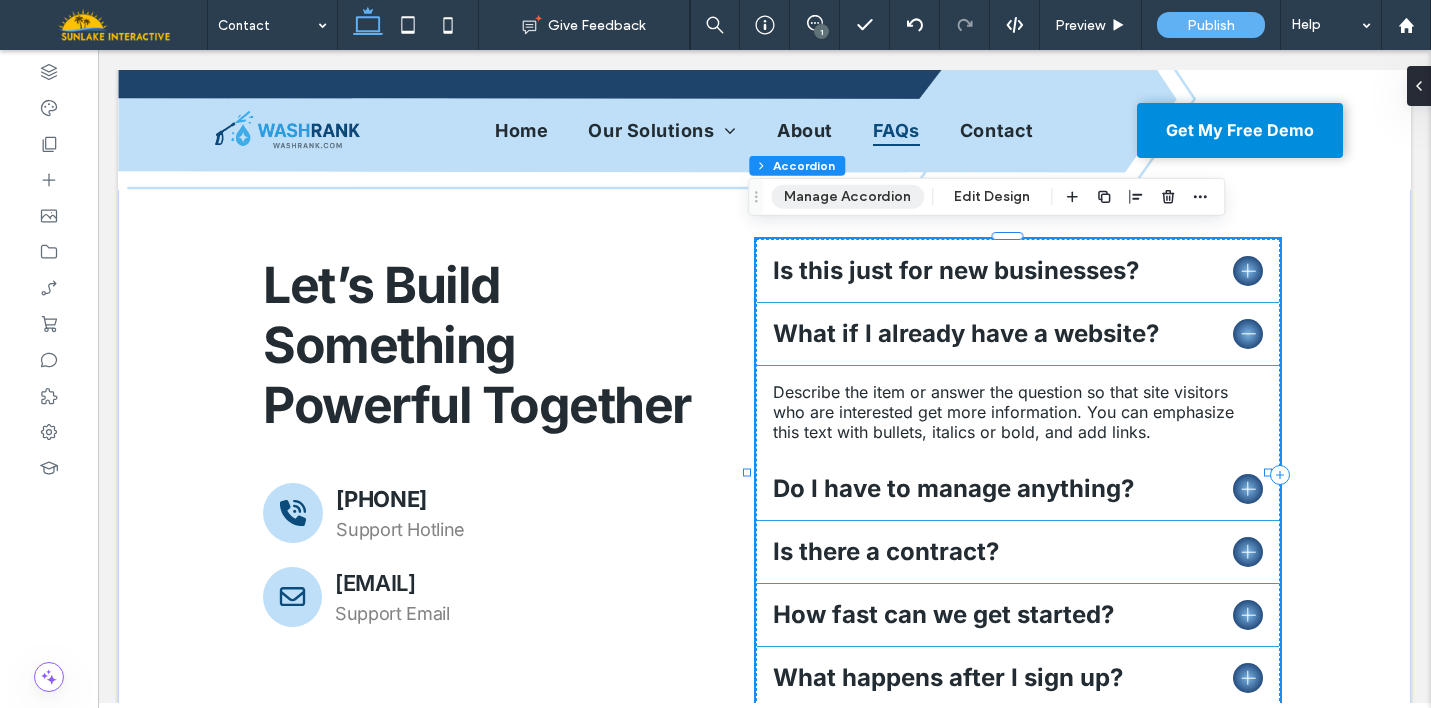 click on "Manage Accordion" at bounding box center (847, 197) 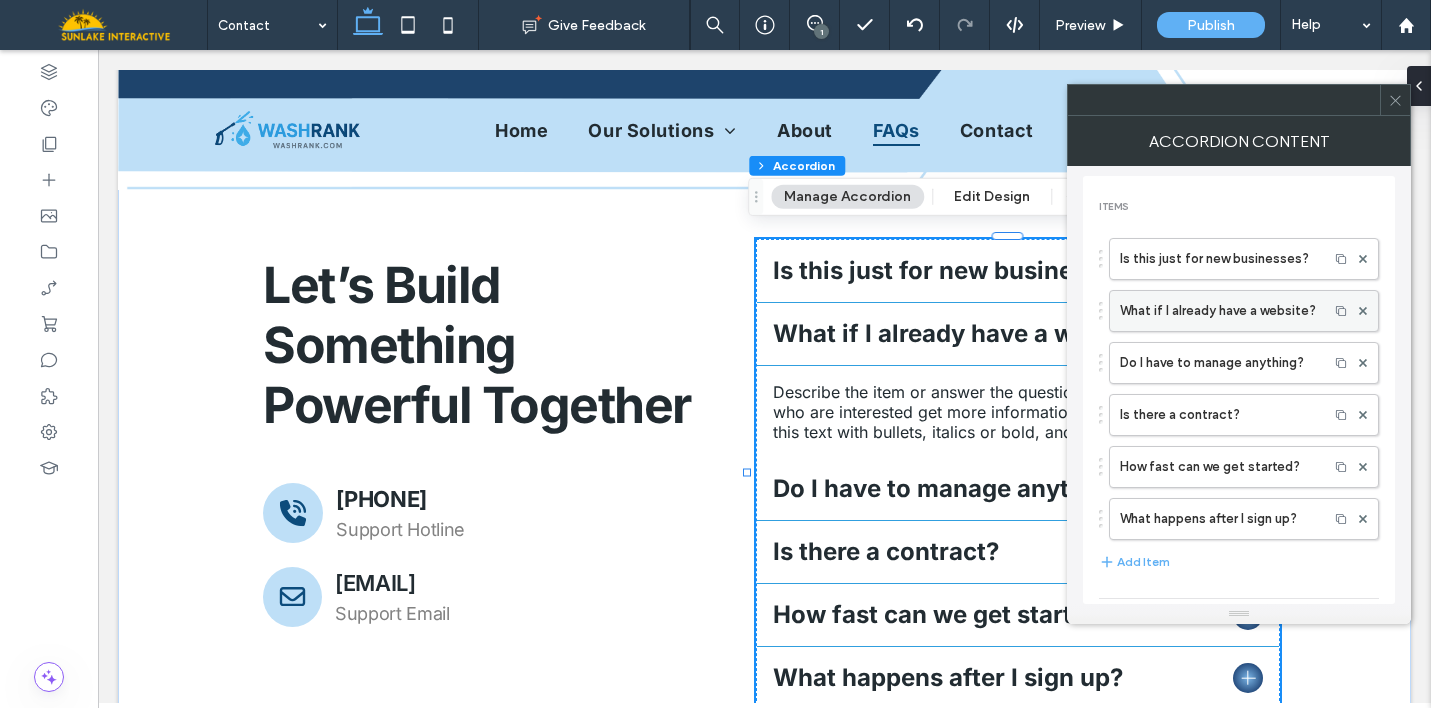 click on "What if I already have a website?" at bounding box center (1219, 311) 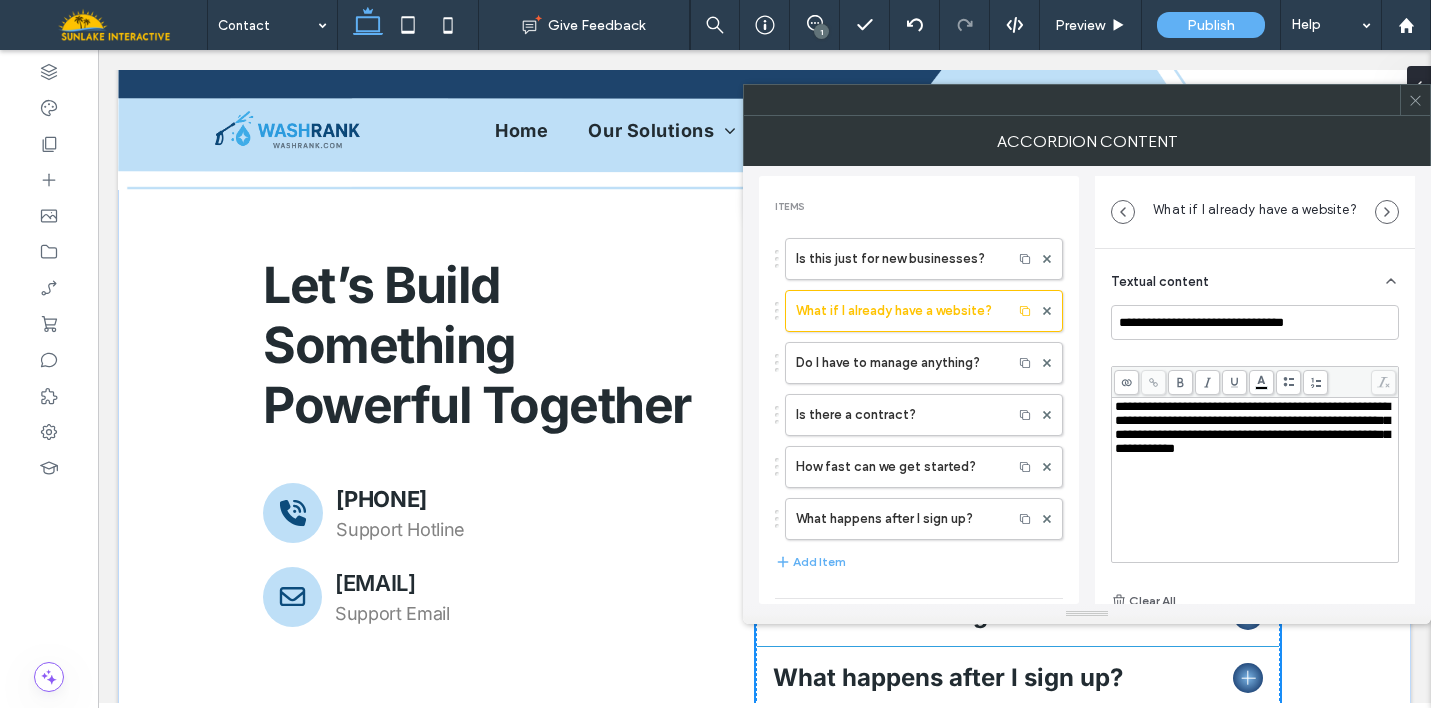 click on "**********" at bounding box center (1252, 427) 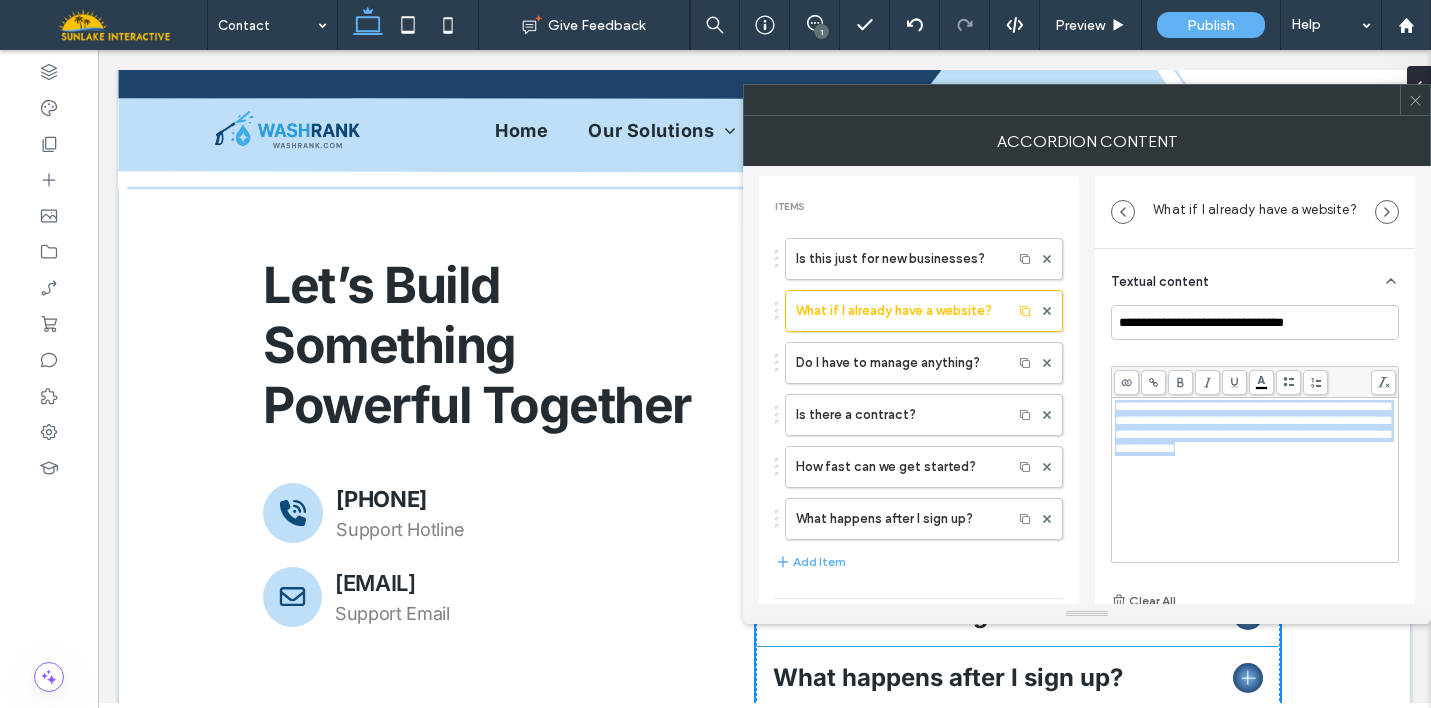 click on "**********" at bounding box center [1252, 427] 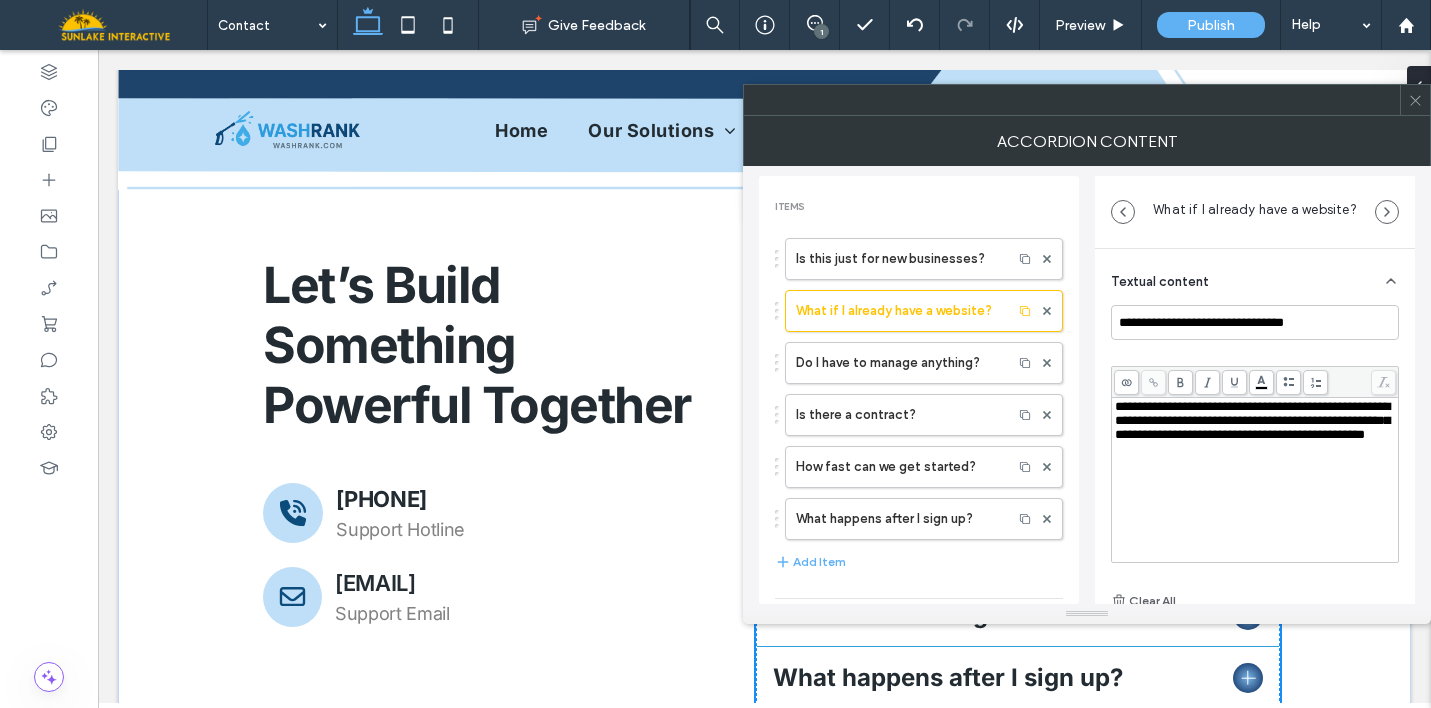 click at bounding box center (1415, 100) 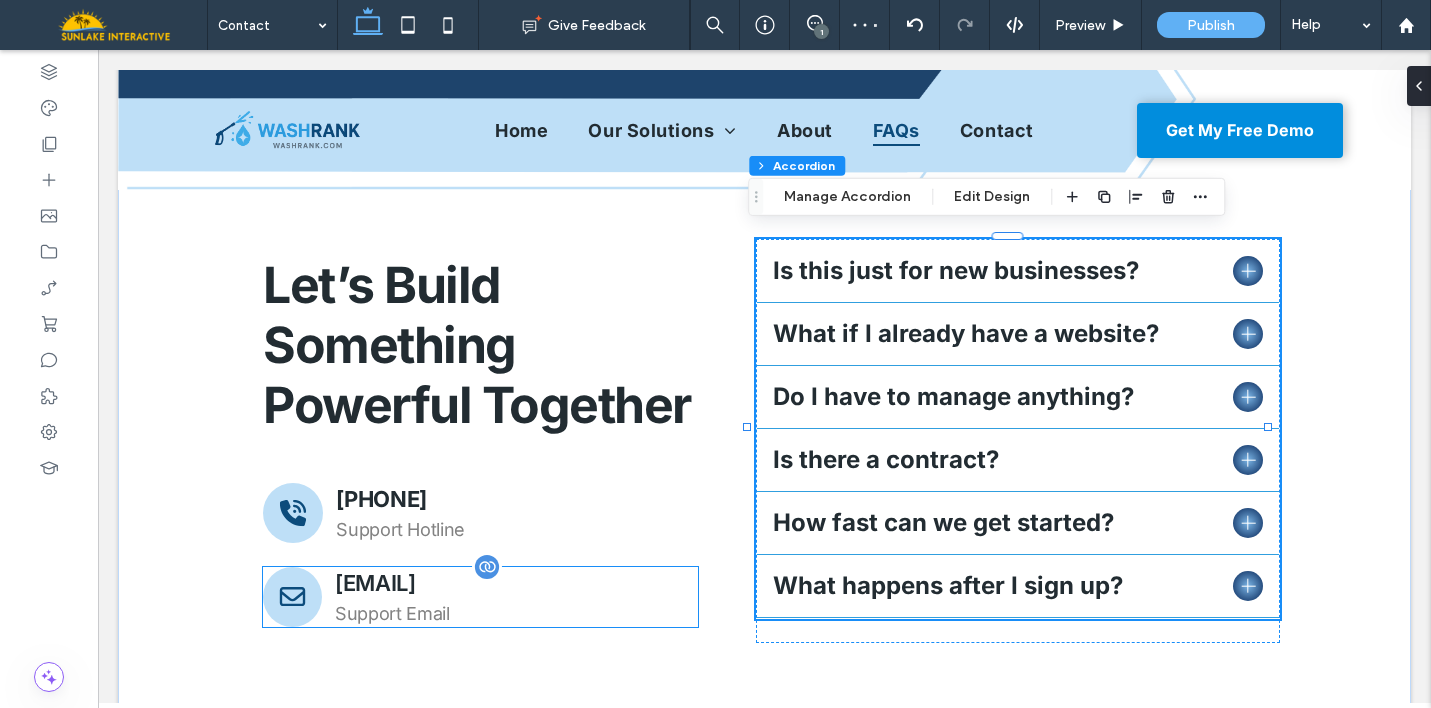 click on "dan@[EXAMPLE.COM]" at bounding box center (375, 583) 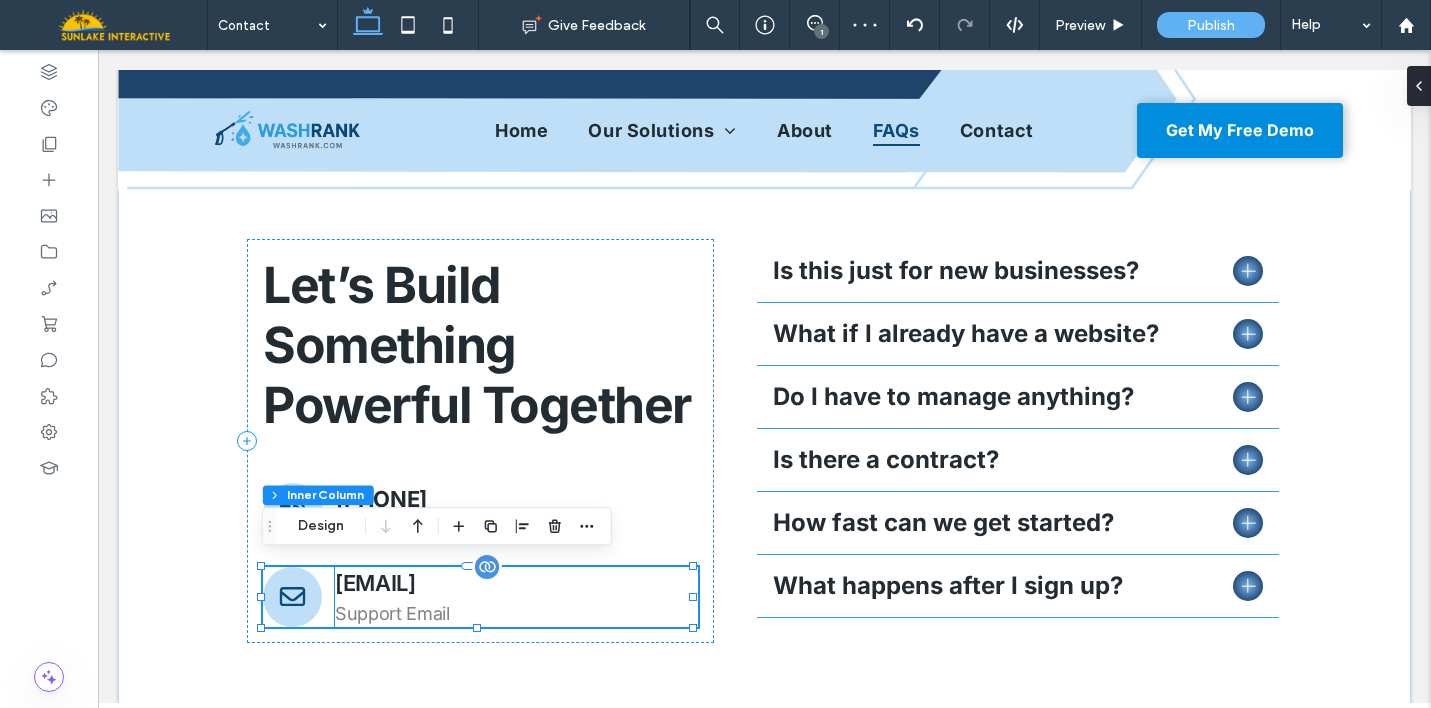 click on "dan@[EXAMPLE.COM]" at bounding box center [375, 583] 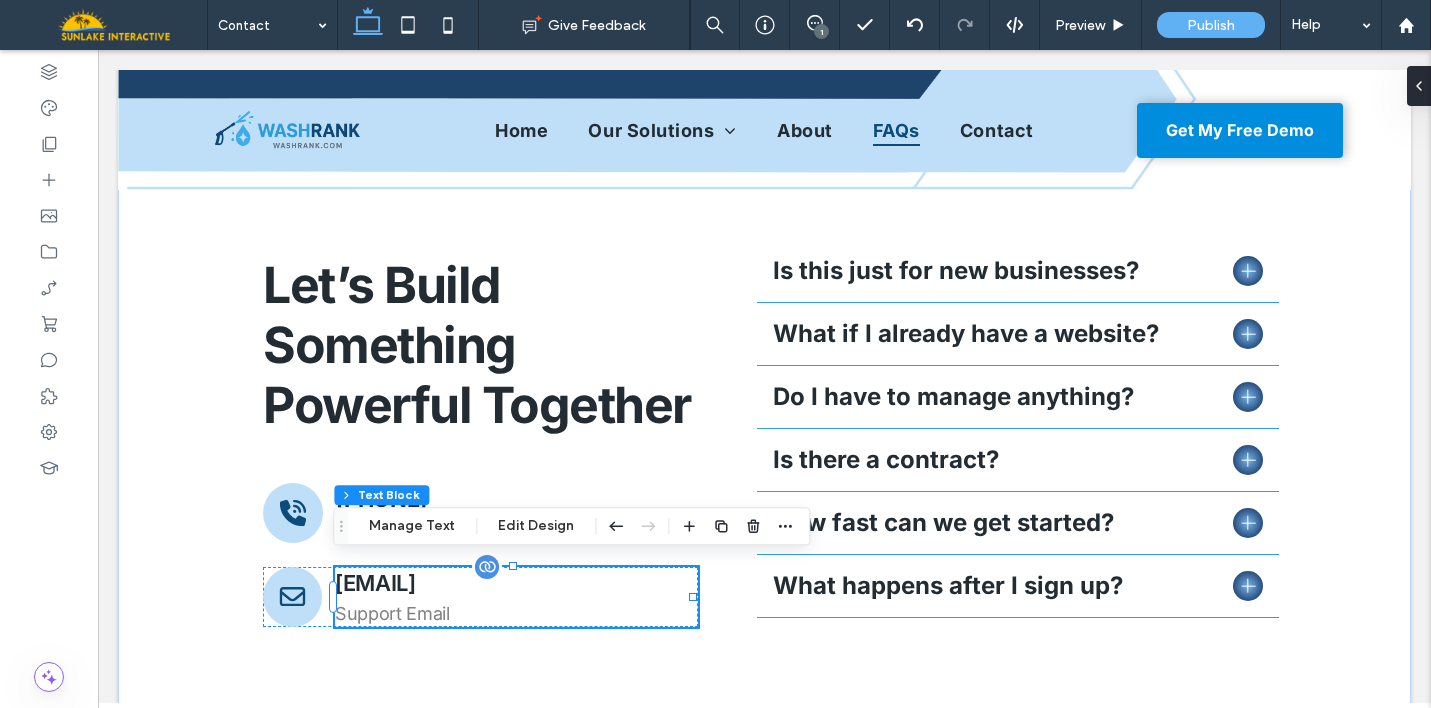 click on "dan@[EXAMPLE.COM]" at bounding box center [375, 583] 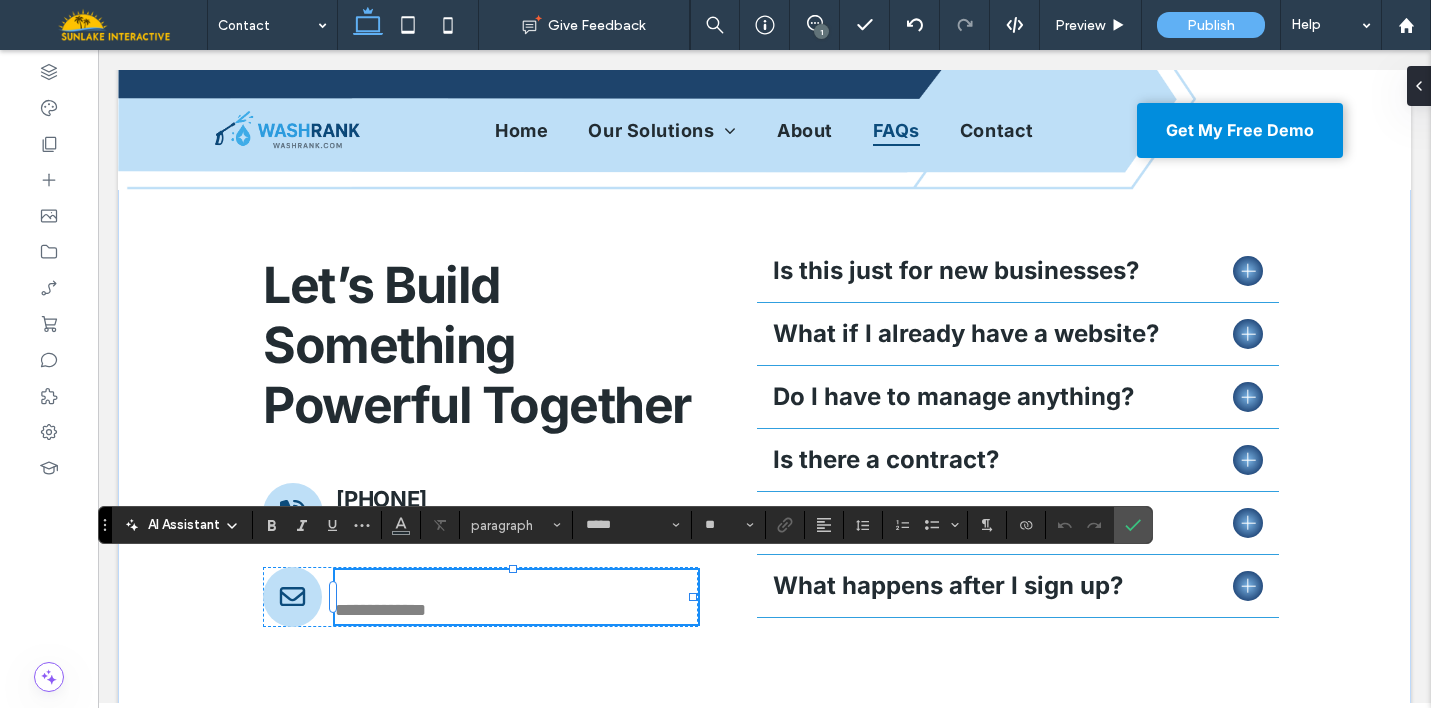 click on "**********" at bounding box center (516, 597) 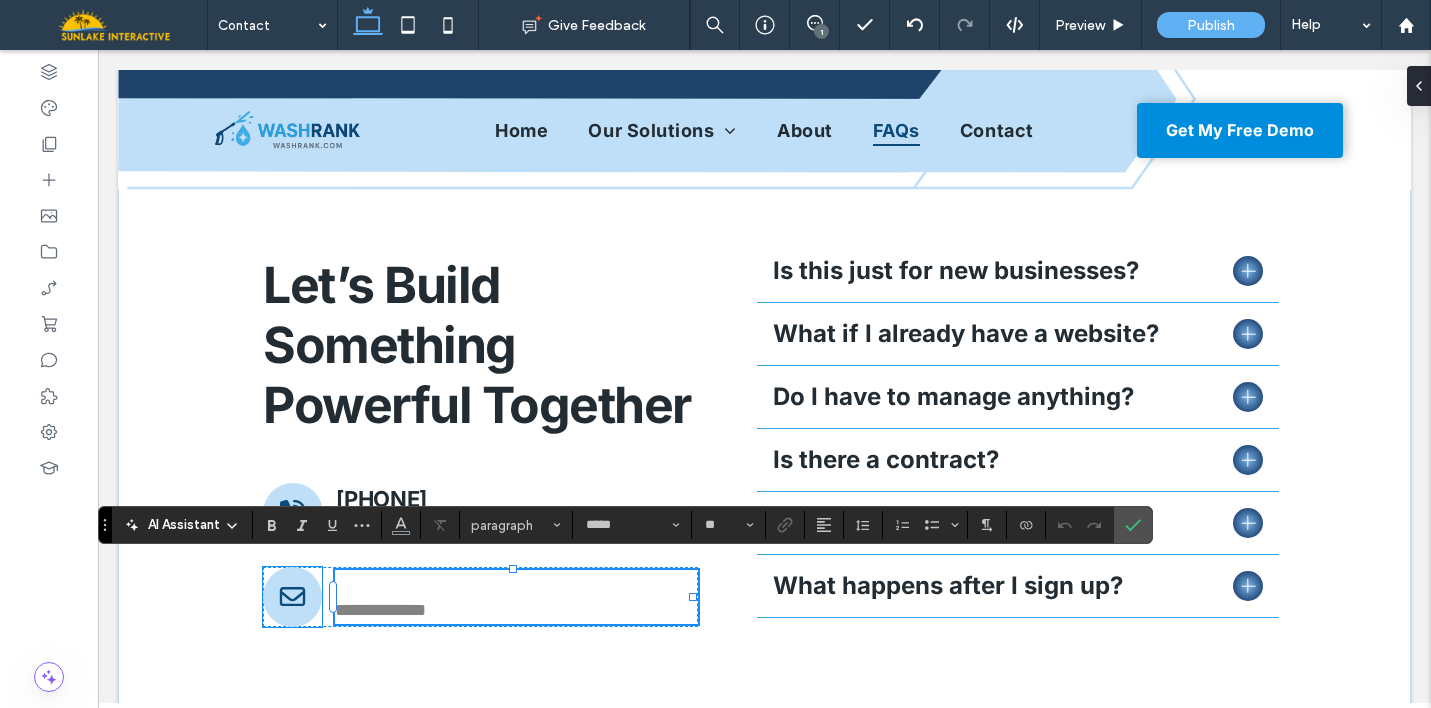 drag, startPoint x: 675, startPoint y: 573, endPoint x: 298, endPoint y: 569, distance: 377.0212 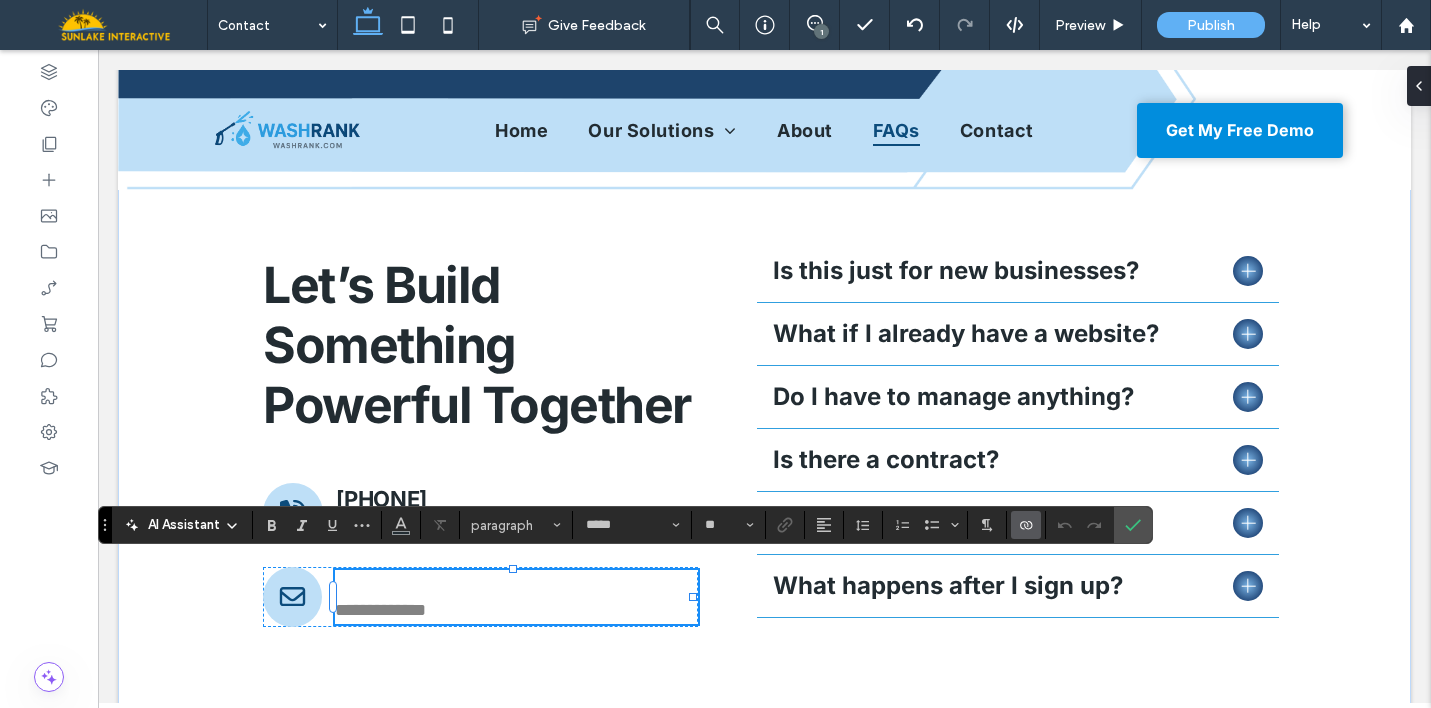 click 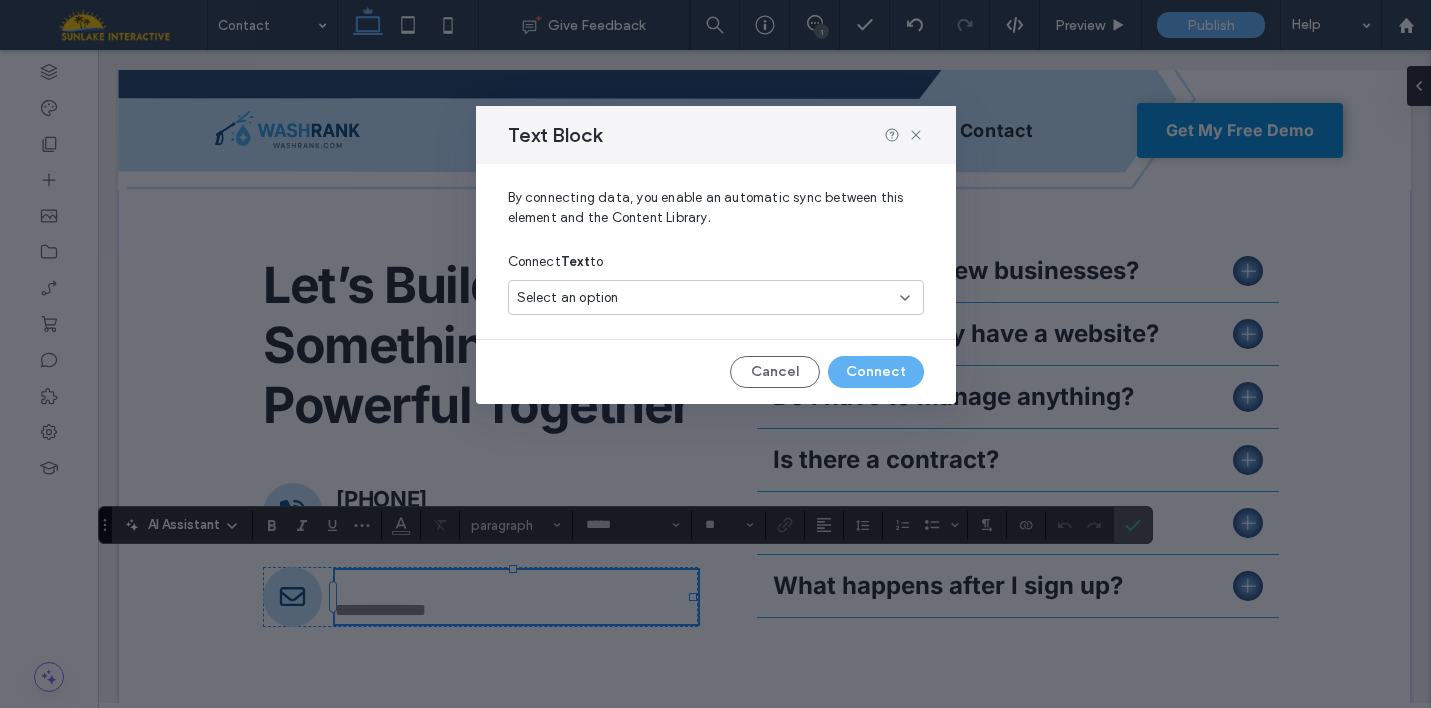 click on "Connect  Text  to" at bounding box center [716, 262] 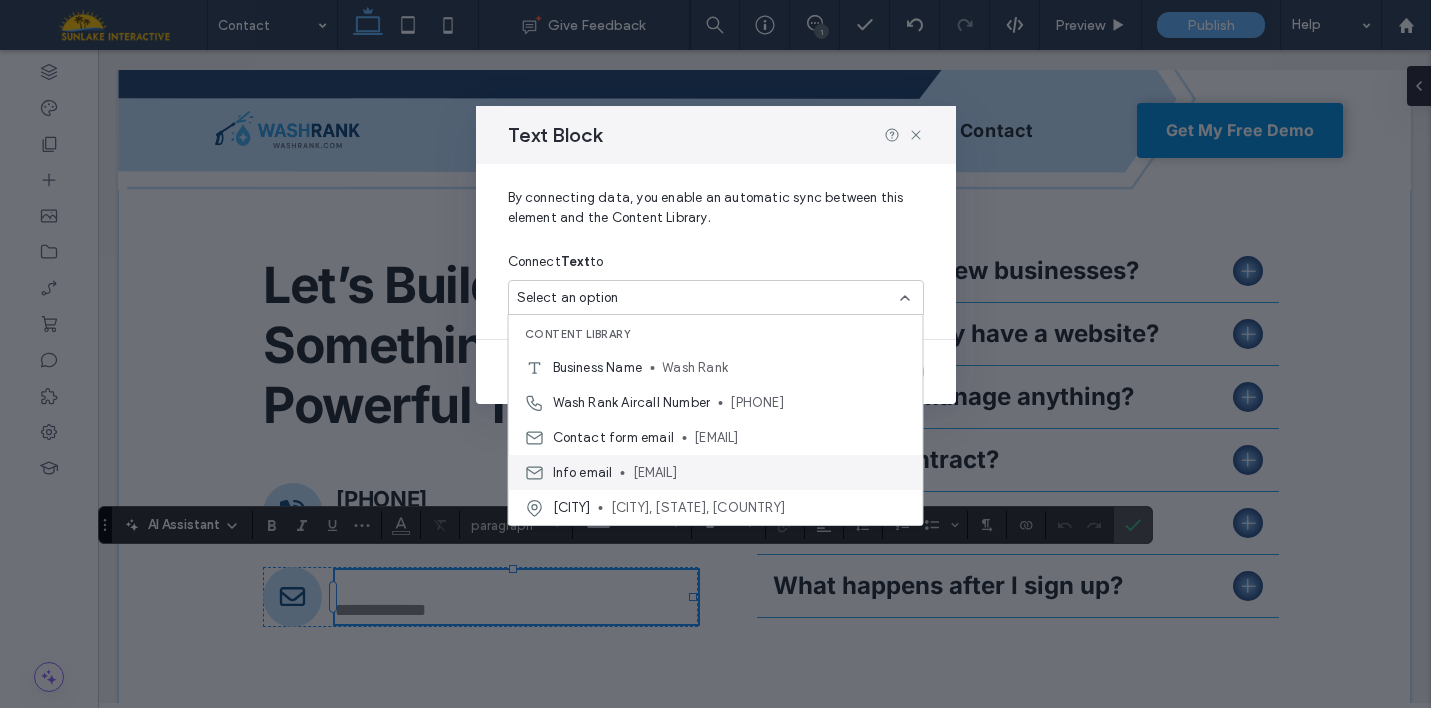 click on "info@[EXAMPLE.COM]" at bounding box center [770, 473] 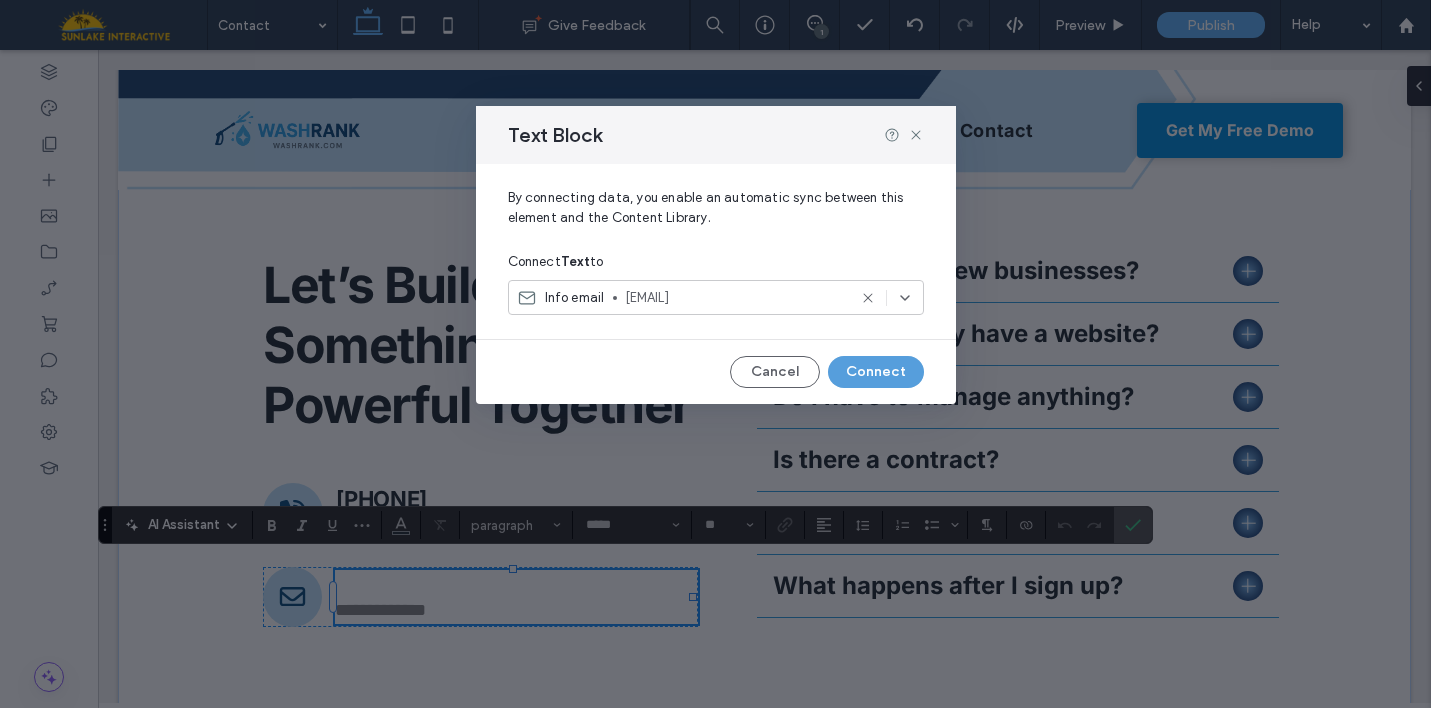 click on "Connect" at bounding box center [876, 372] 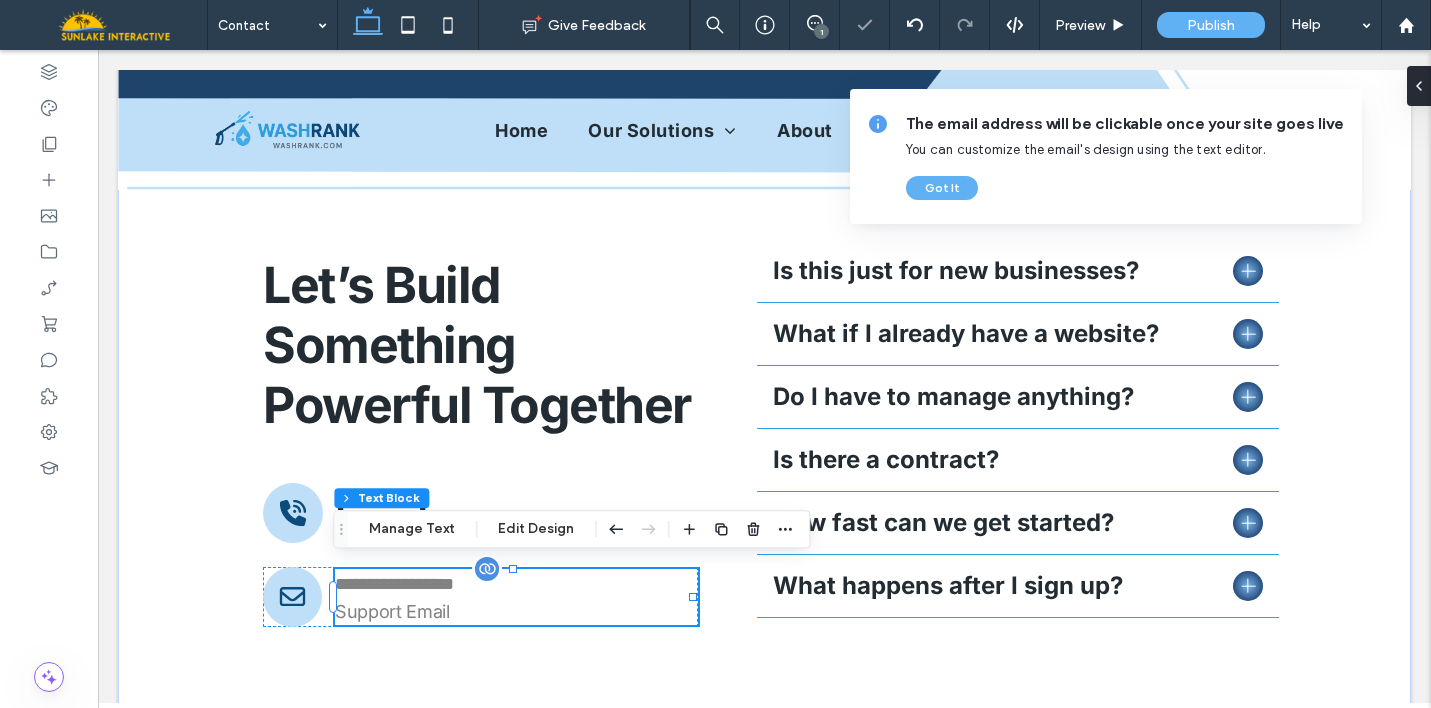 click on "**********" at bounding box center [516, 597] 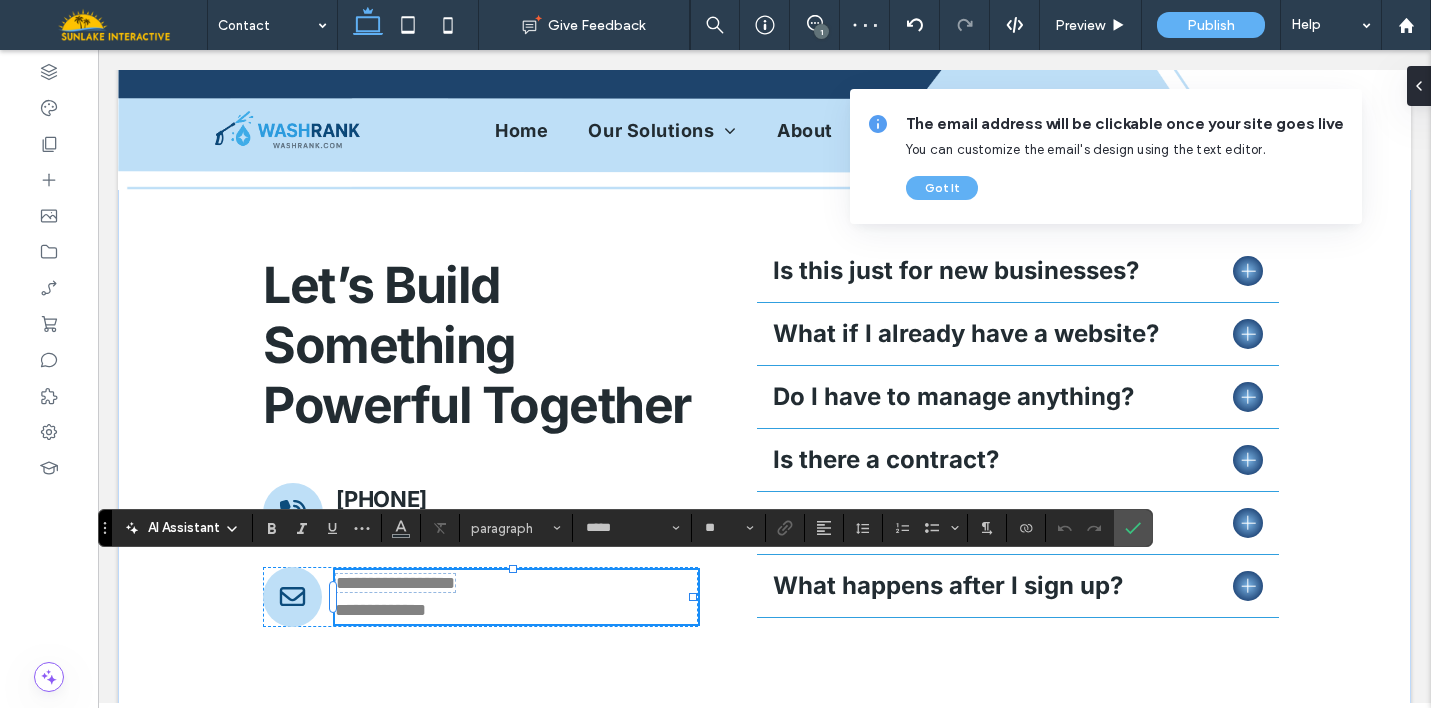 click on "**********" at bounding box center [516, 597] 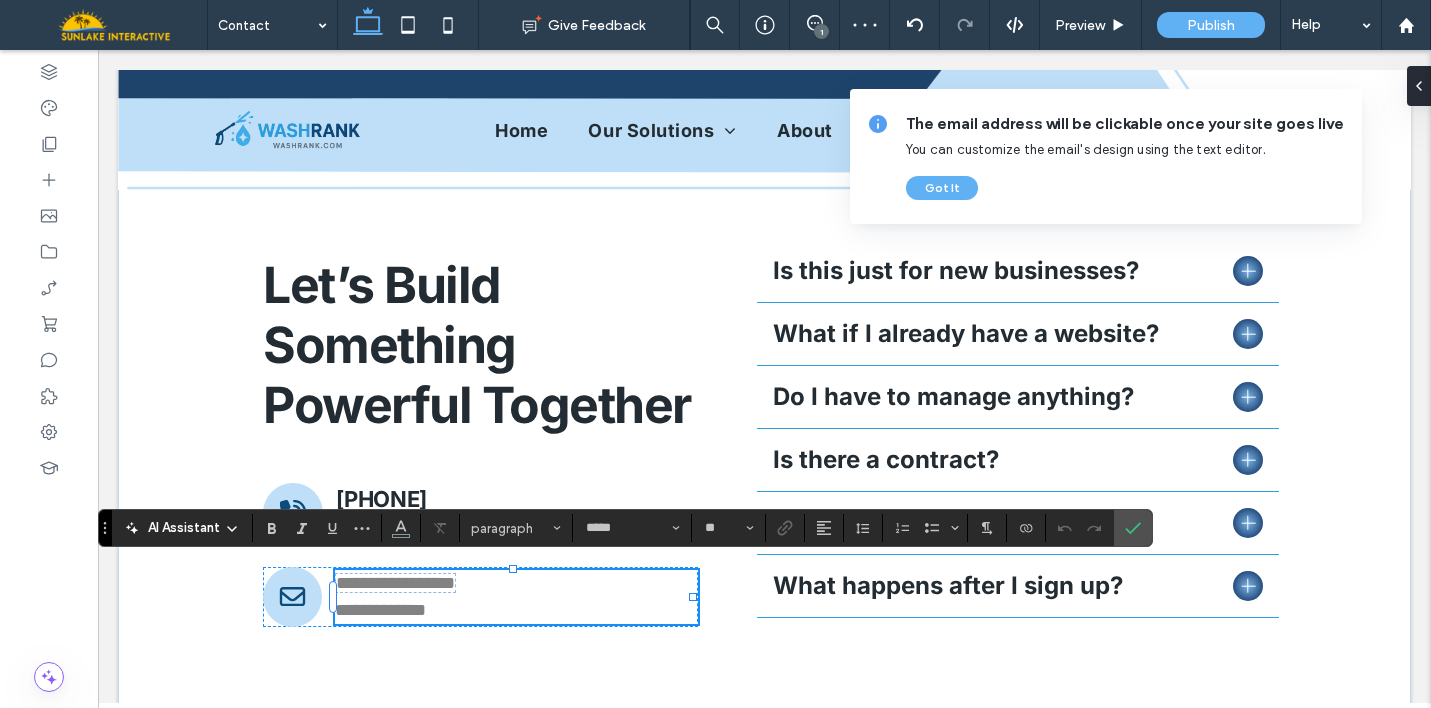 click on "**********" at bounding box center (516, 597) 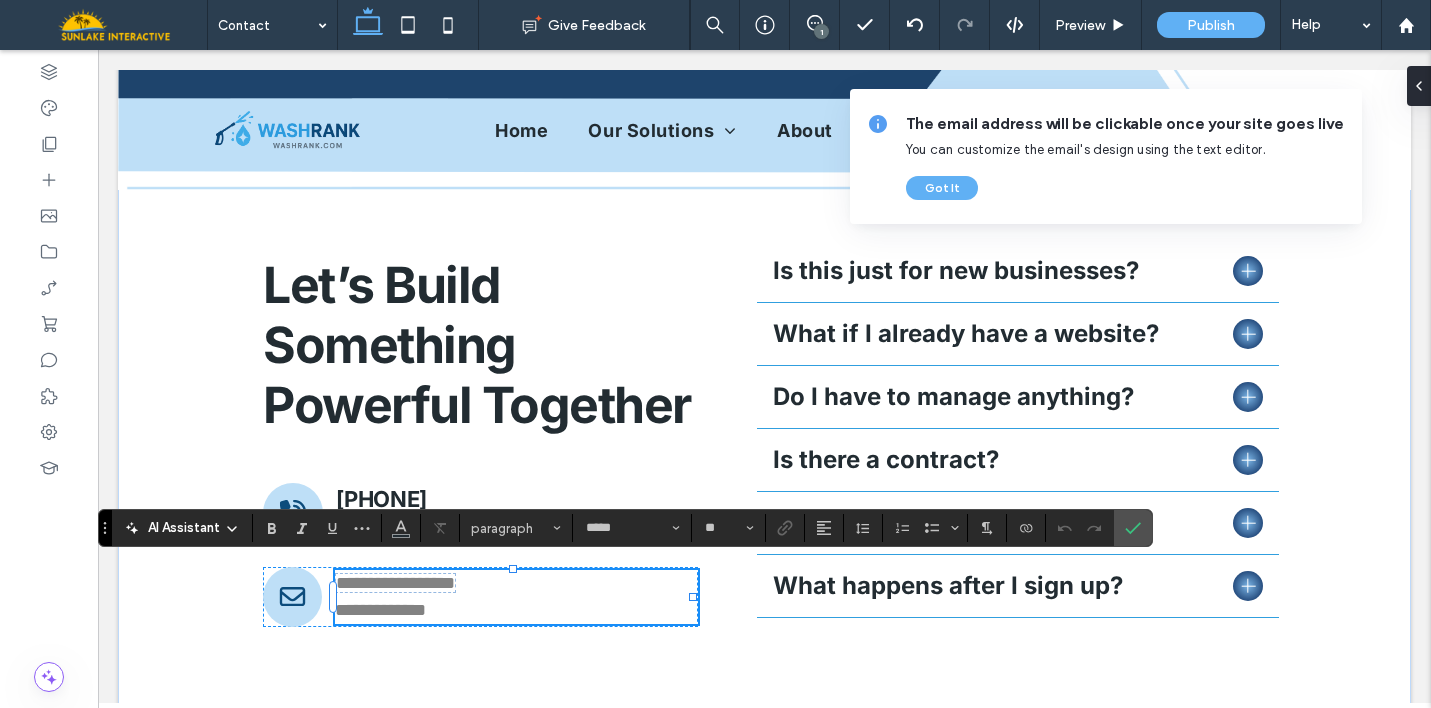 click on "**********" at bounding box center [516, 597] 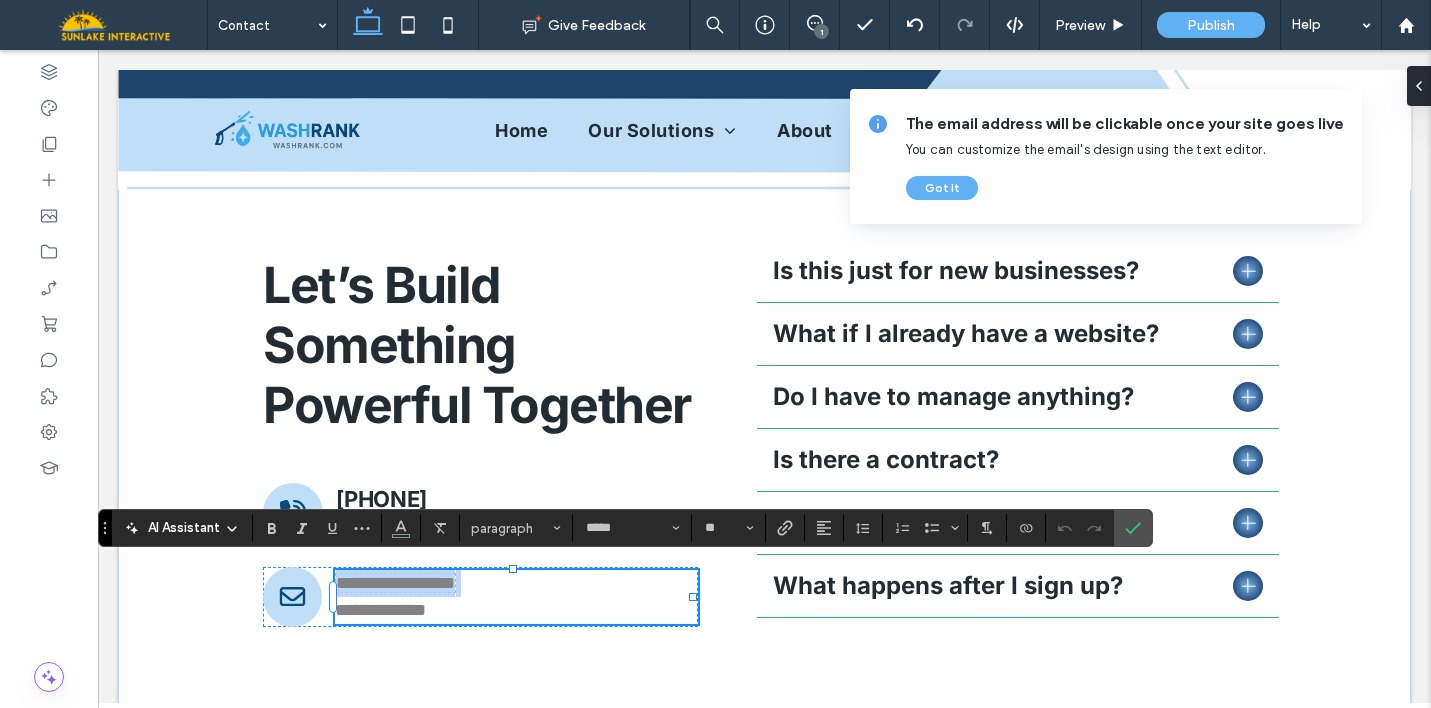 click on "**********" at bounding box center [516, 597] 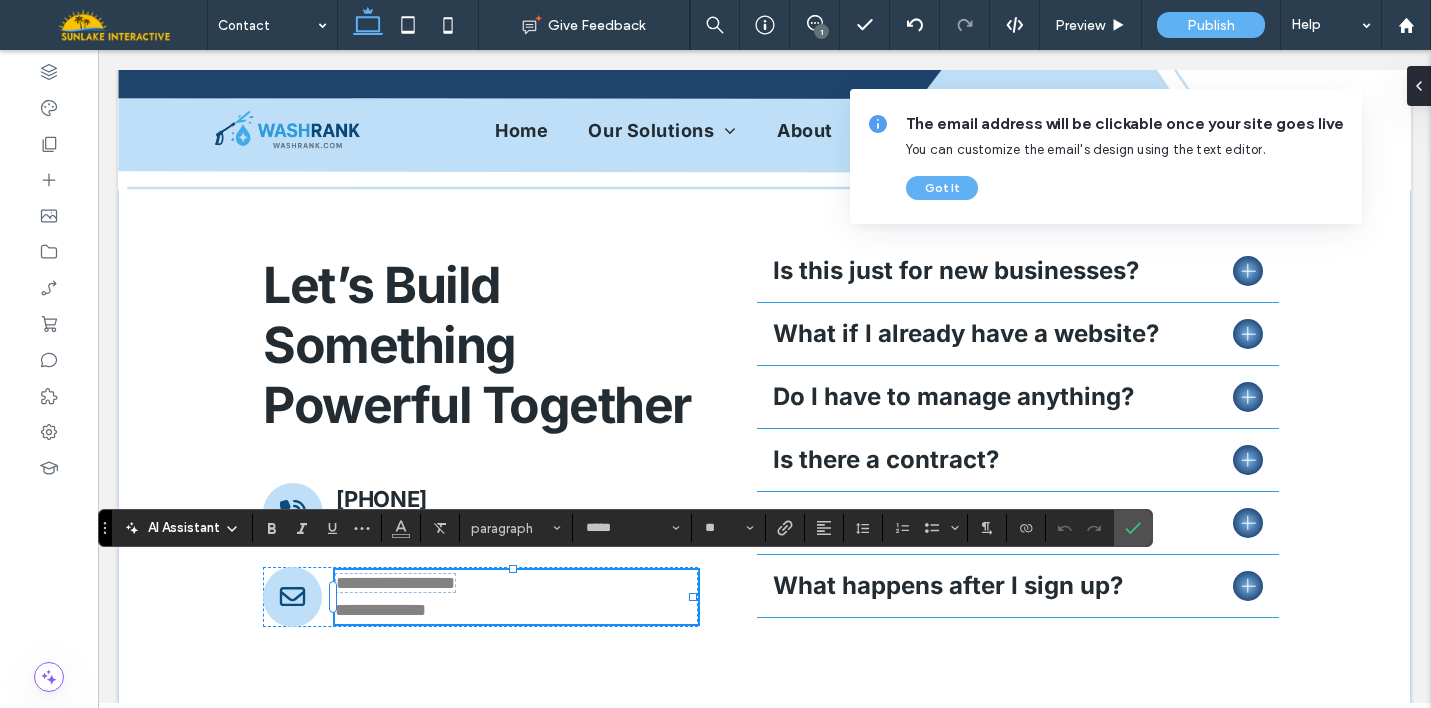 click on "**********" at bounding box center (516, 597) 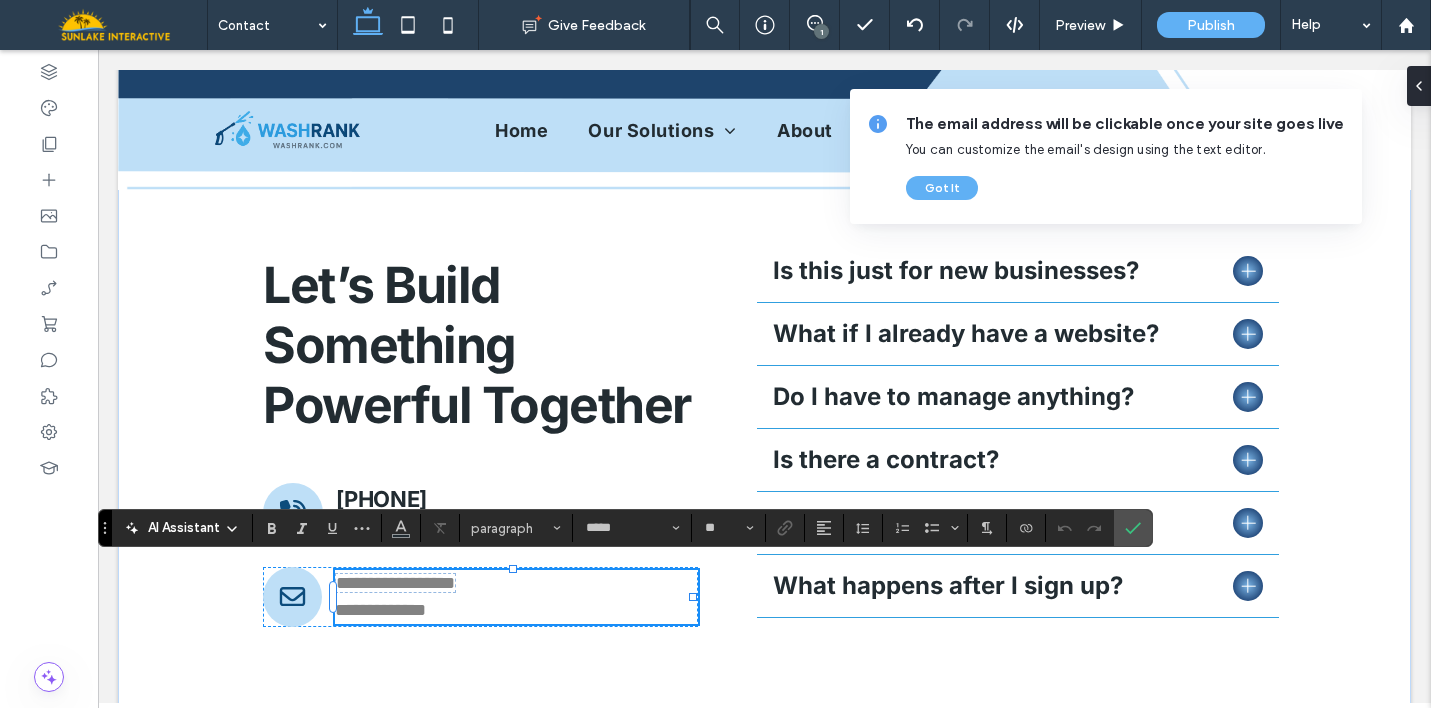 drag, startPoint x: 523, startPoint y: 578, endPoint x: 337, endPoint y: 577, distance: 186.00269 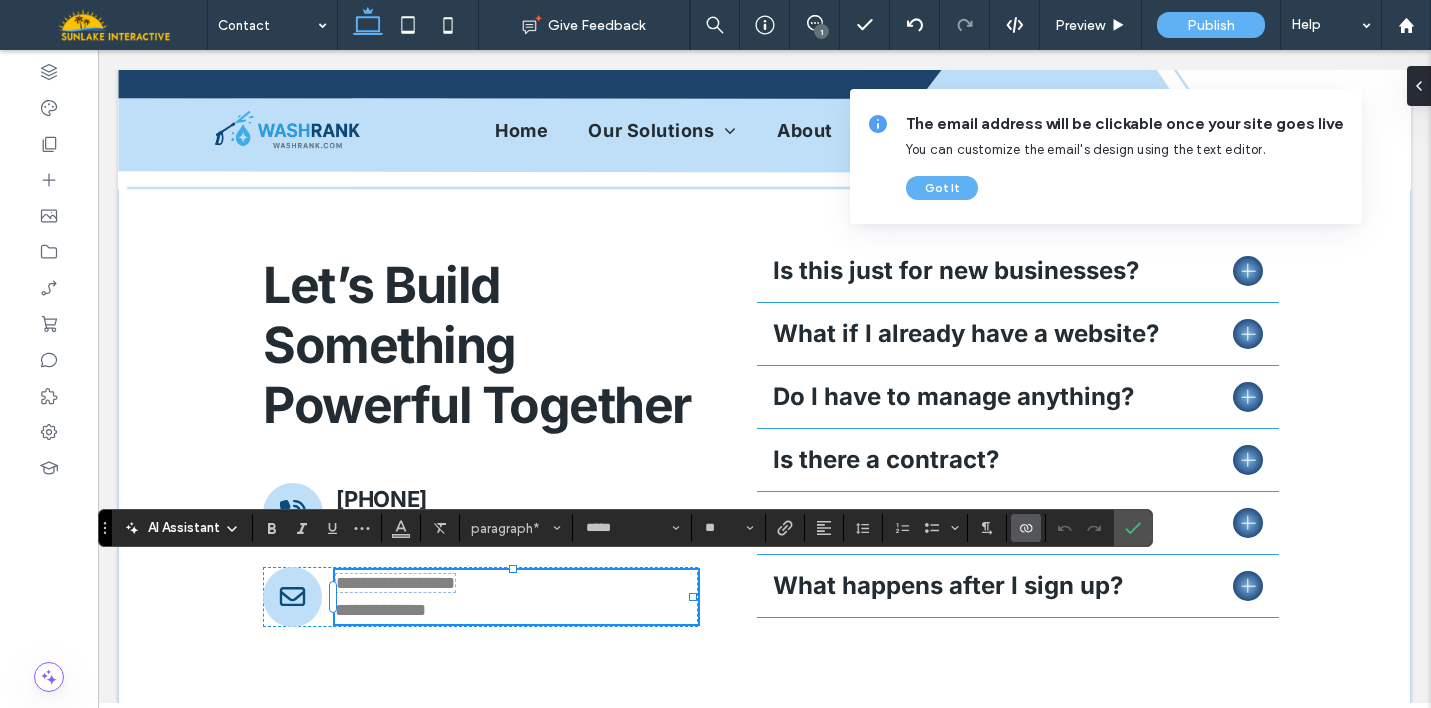 click on "**********" at bounding box center (395, 583) 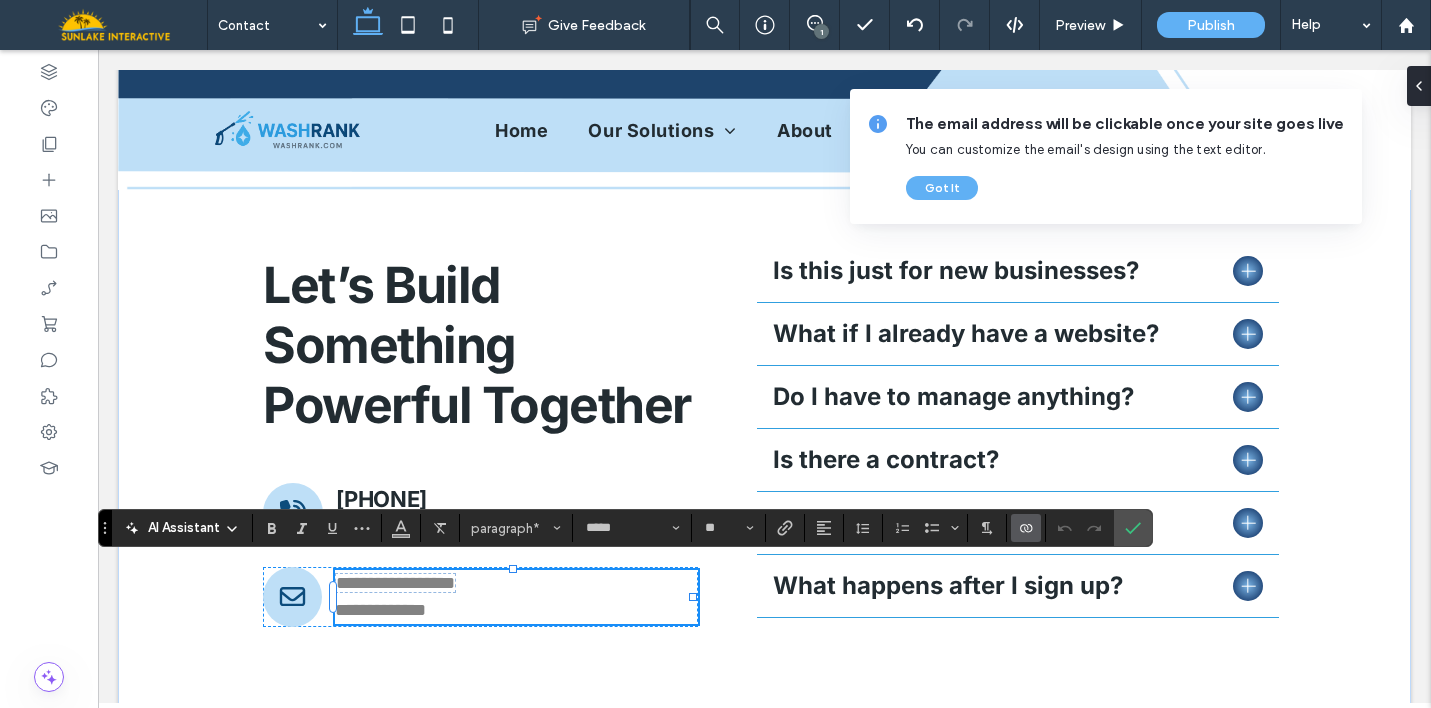 click on "**********" at bounding box center [395, 583] 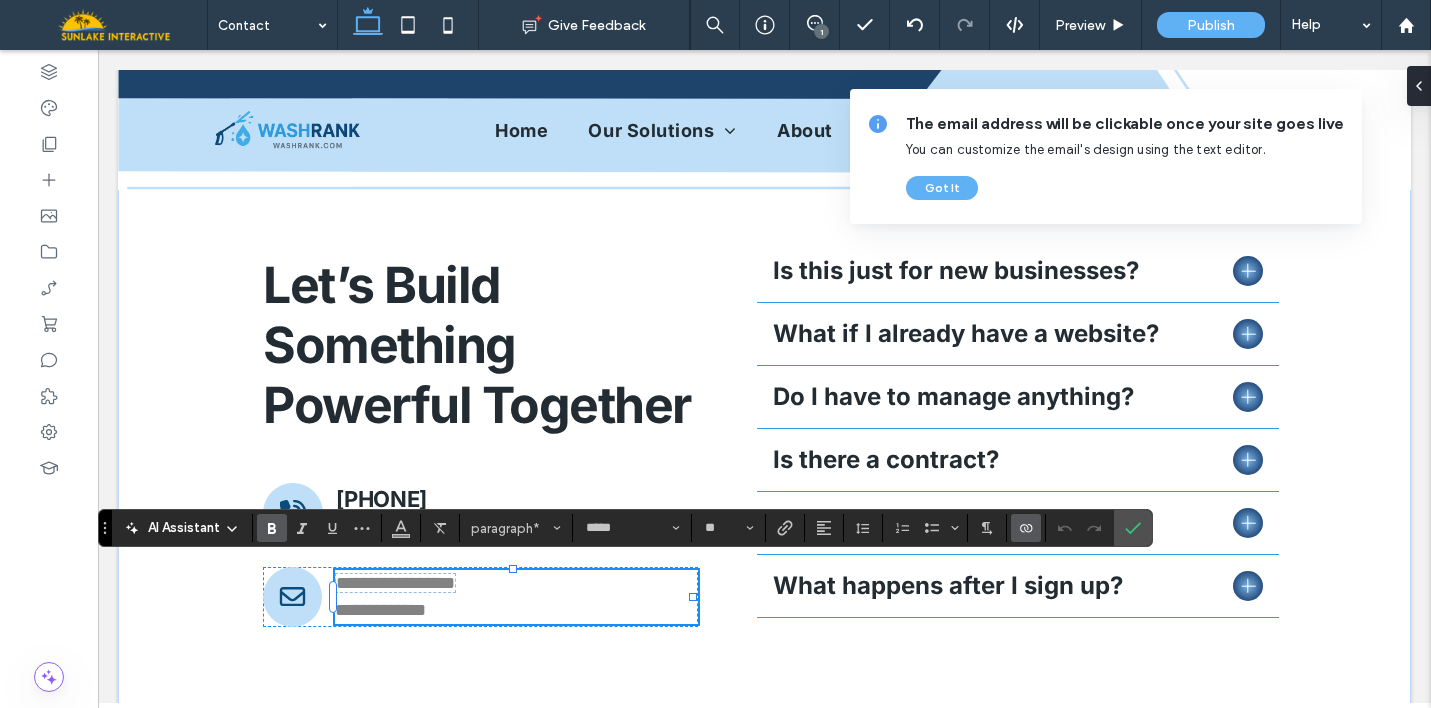 click 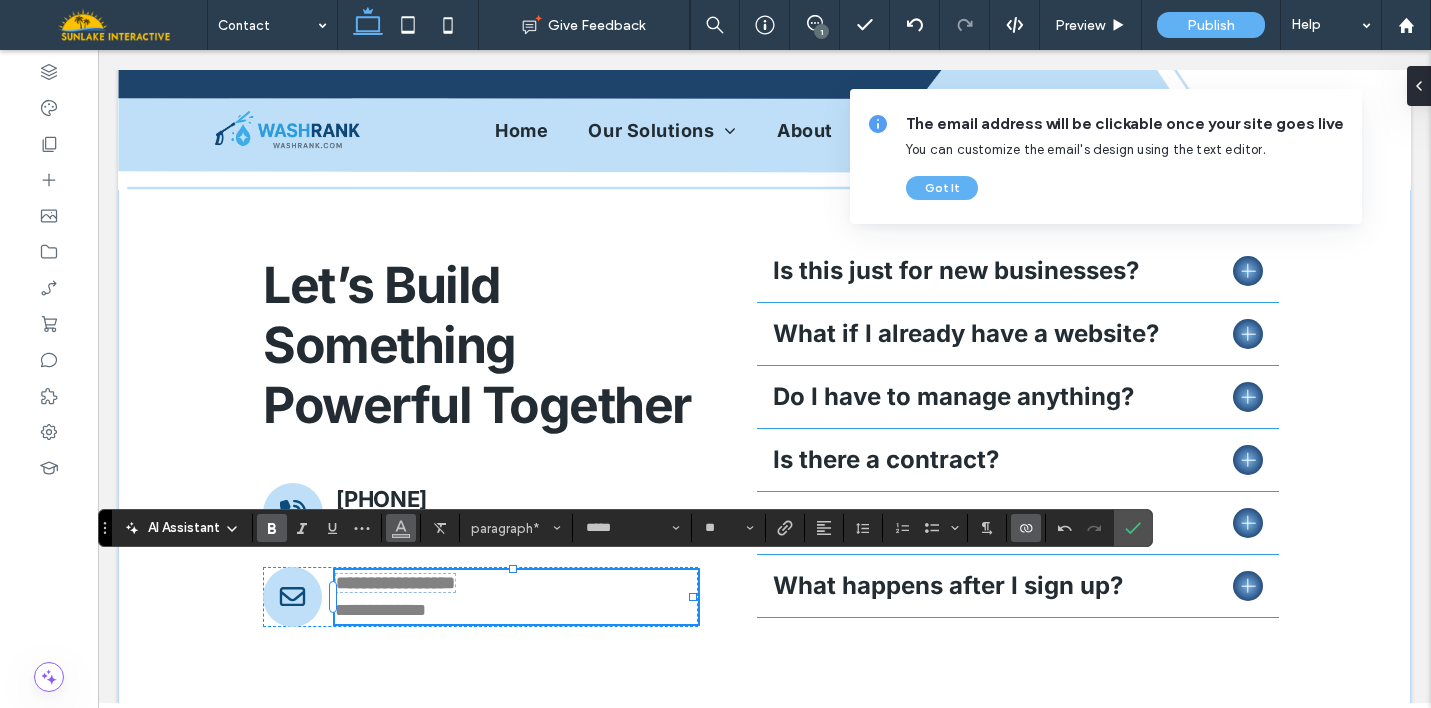 click at bounding box center (401, 528) 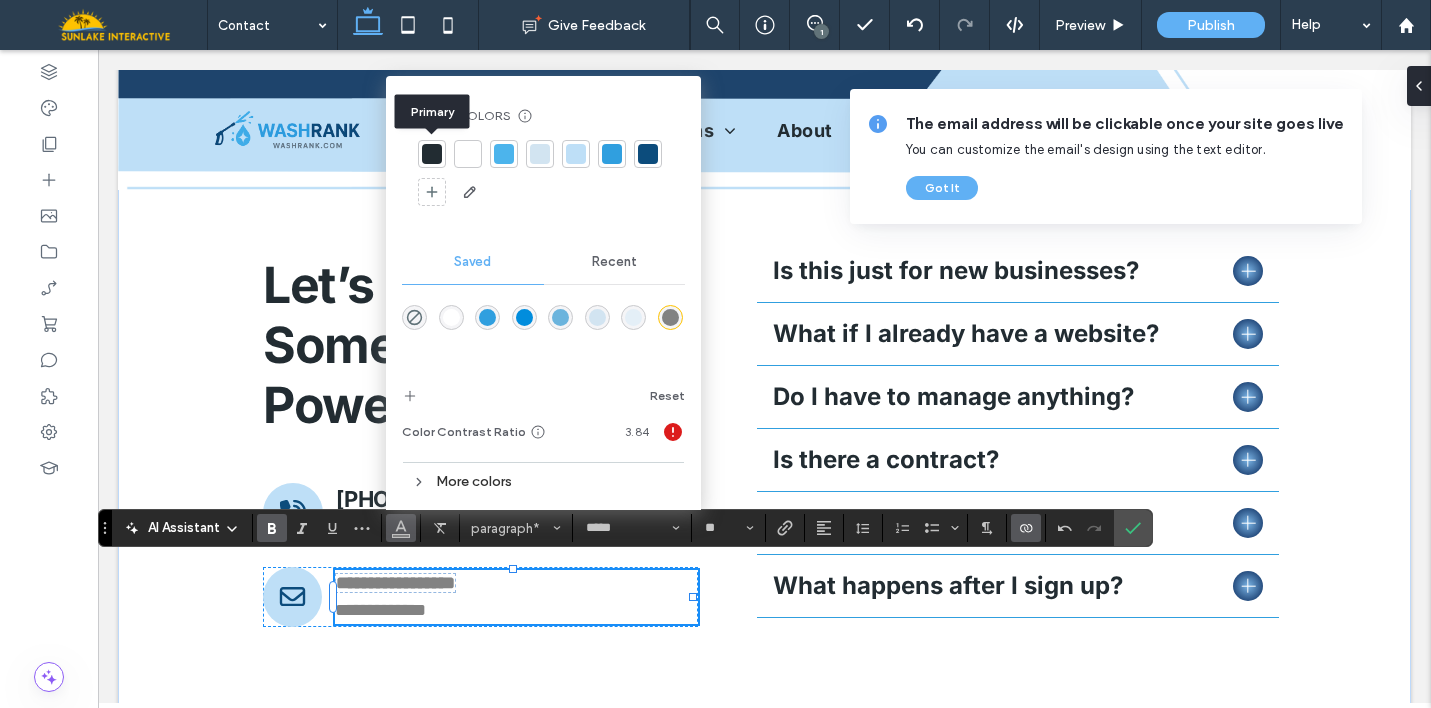 click at bounding box center (432, 154) 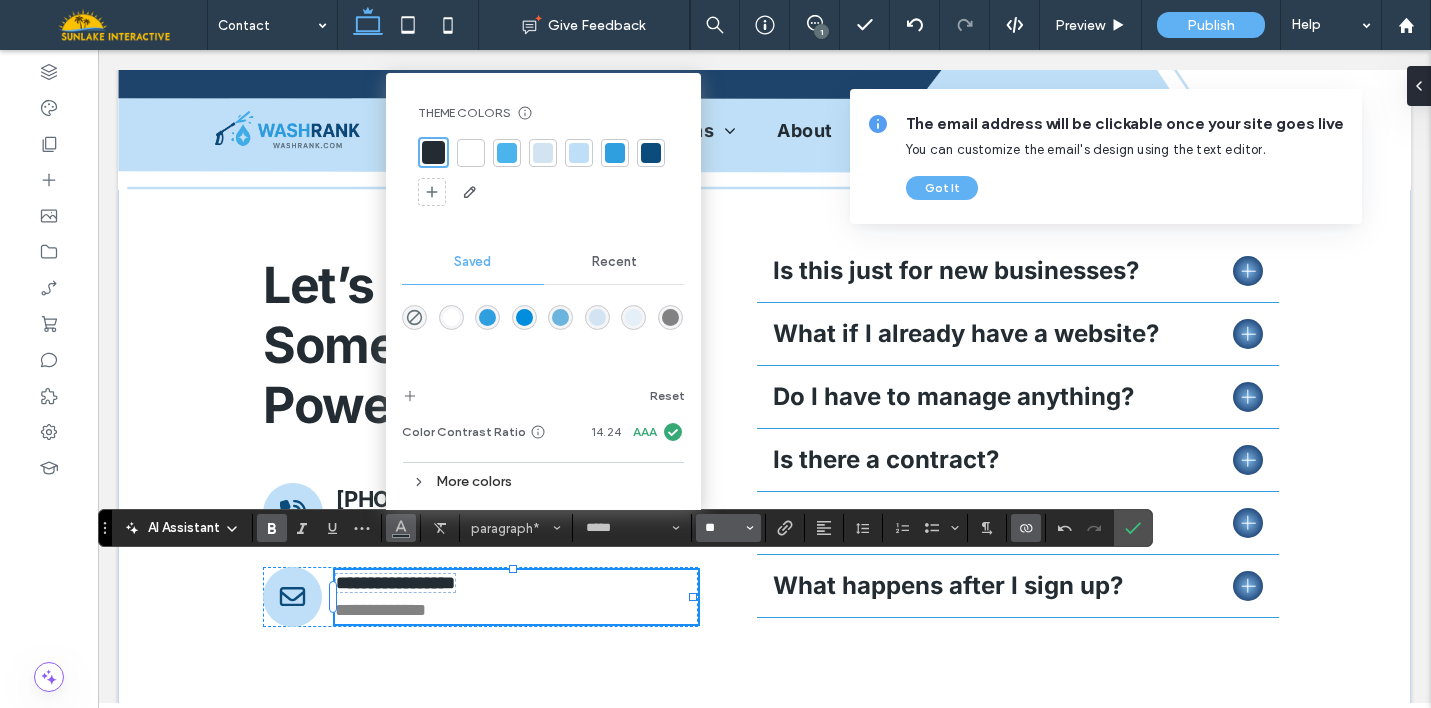click on "**" at bounding box center [722, 528] 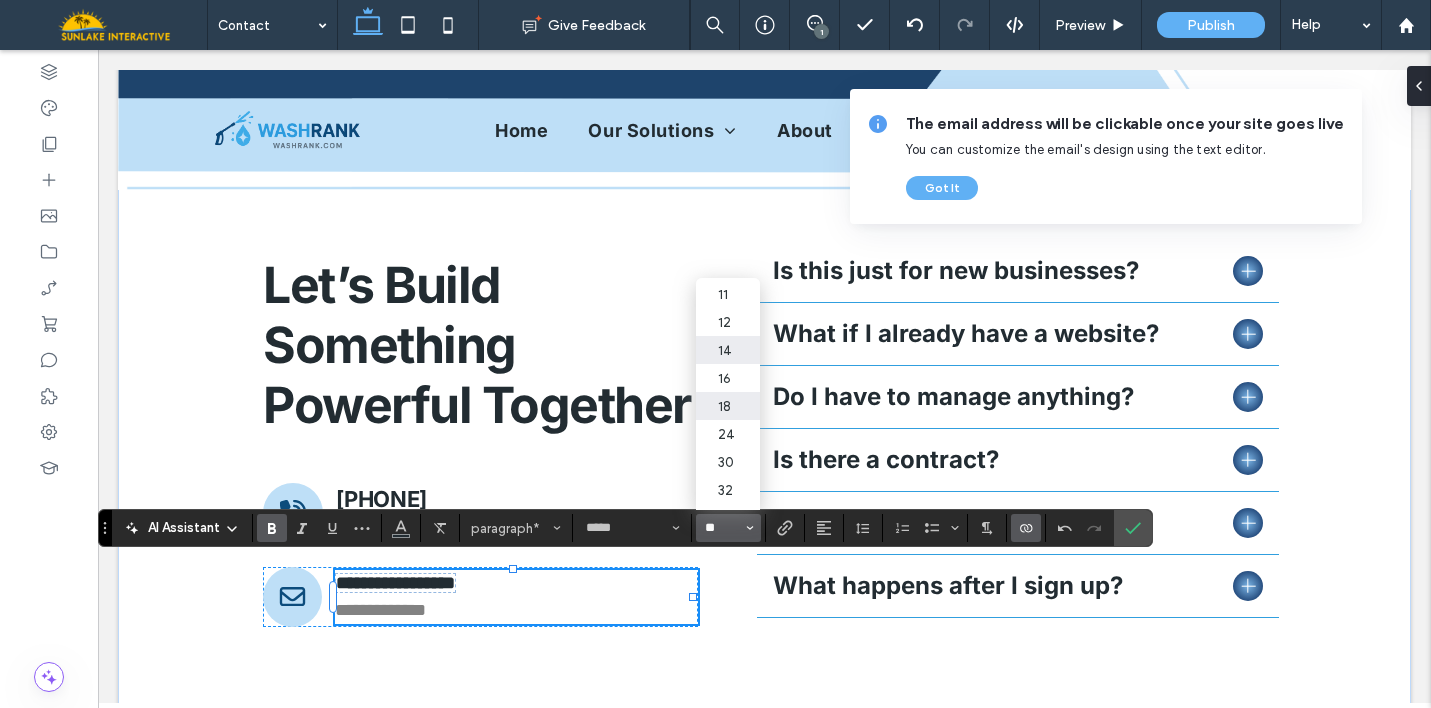 scroll, scrollTop: 0, scrollLeft: 0, axis: both 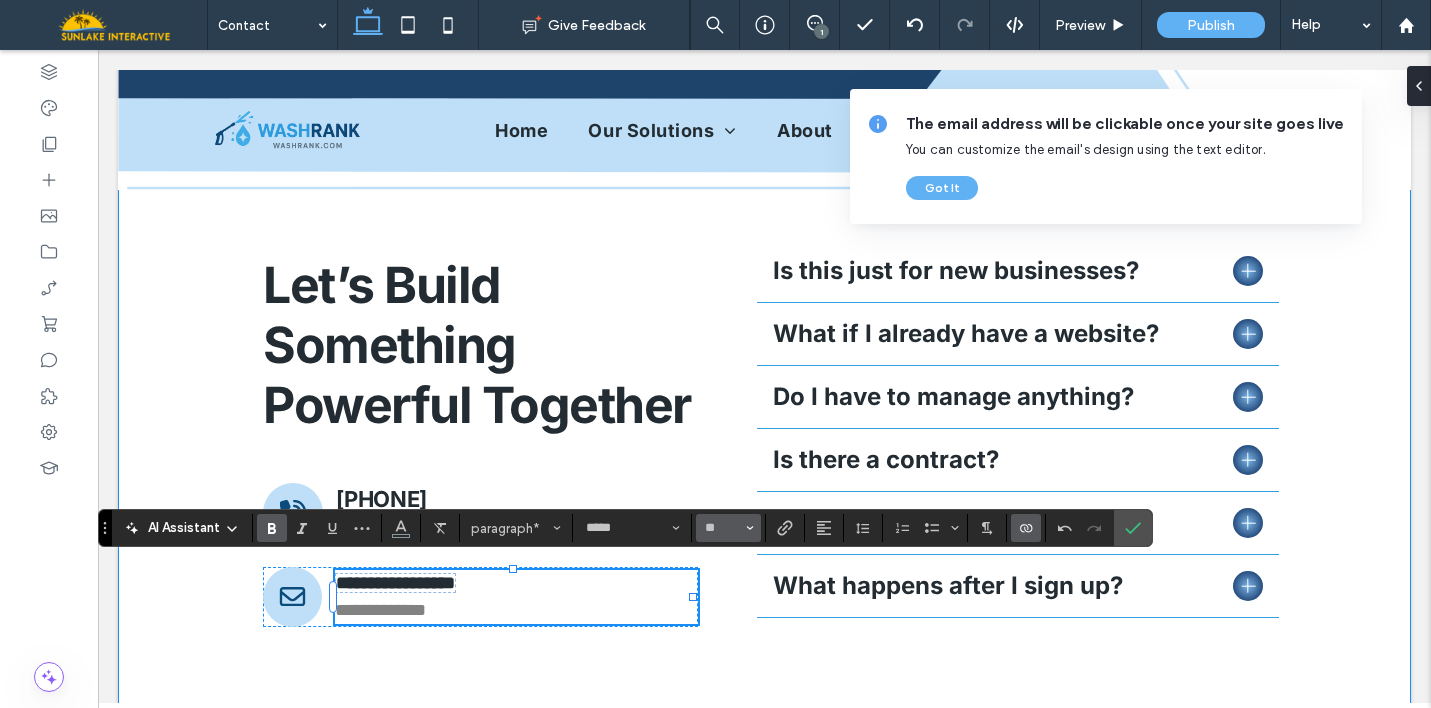 type on "**" 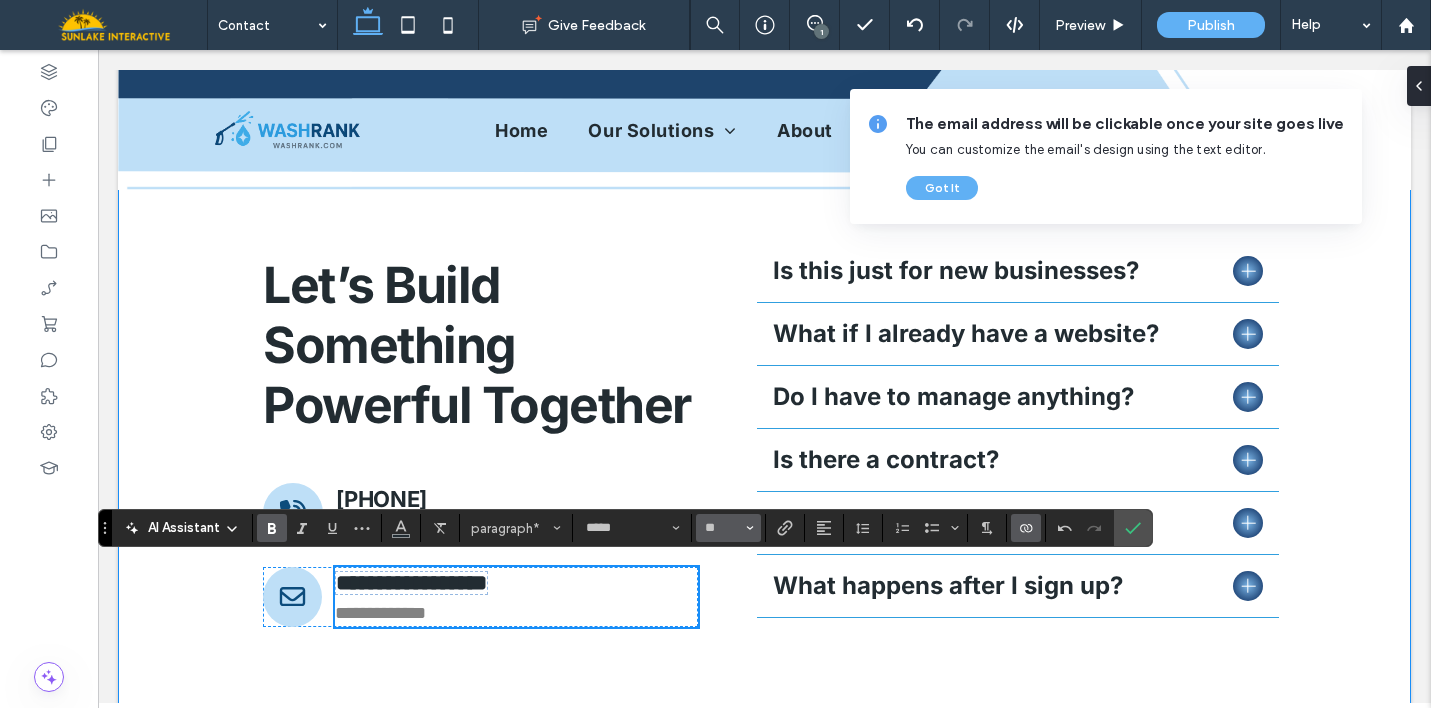 scroll, scrollTop: 1790, scrollLeft: 0, axis: vertical 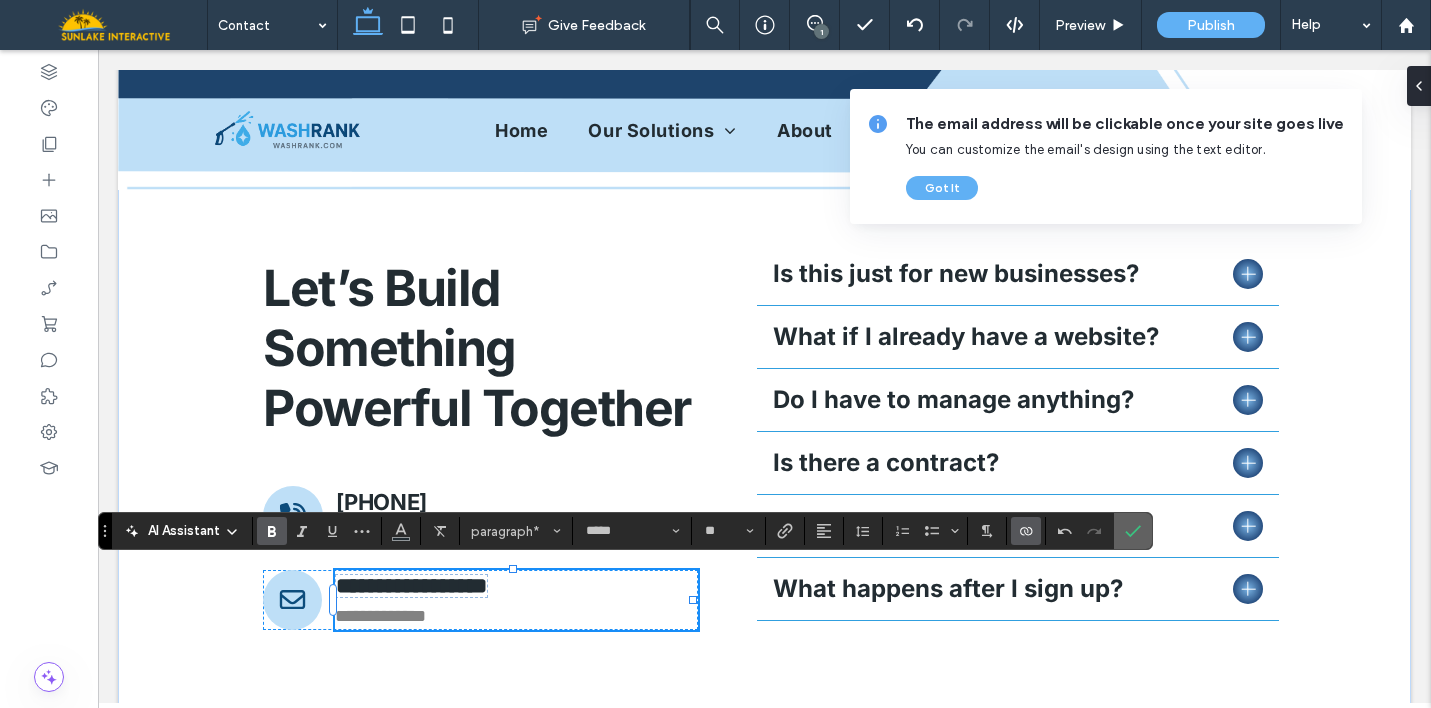 click at bounding box center [1133, 531] 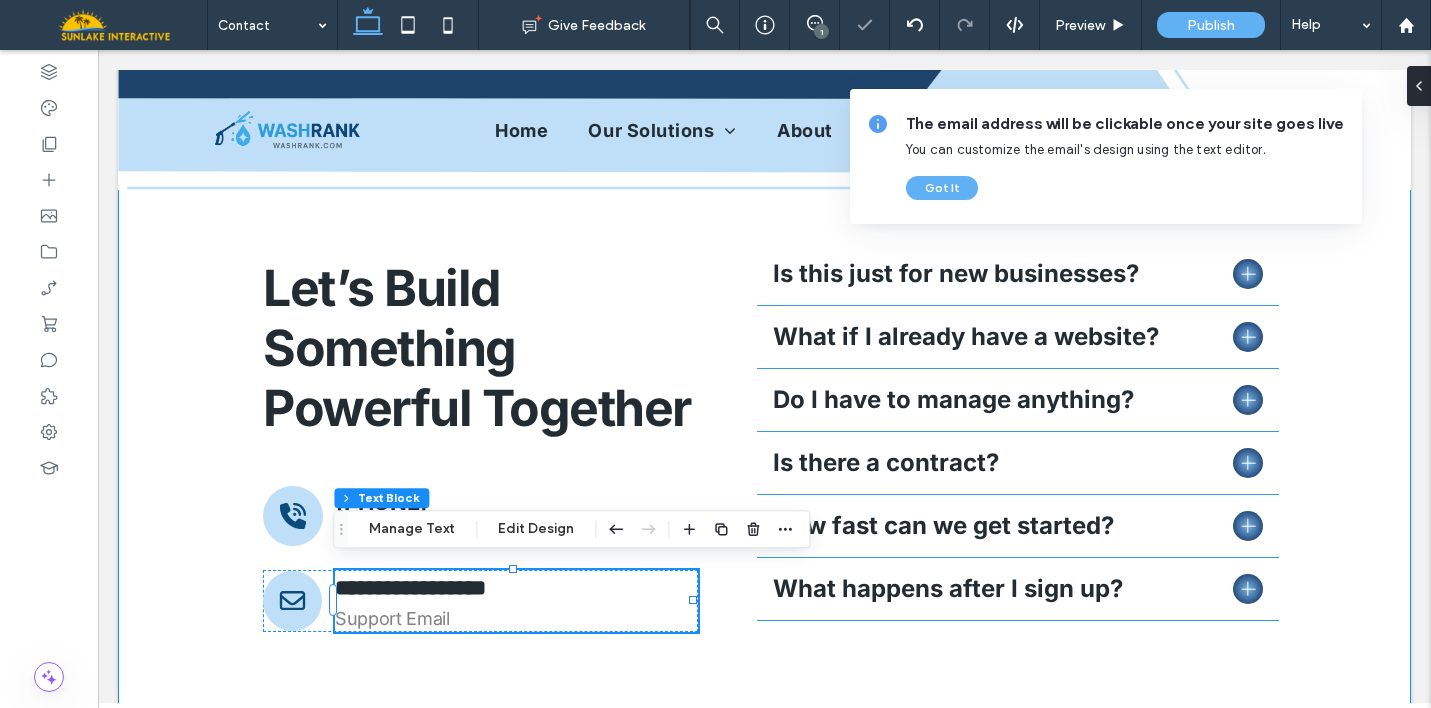 click on "**********" at bounding box center (764, 444) 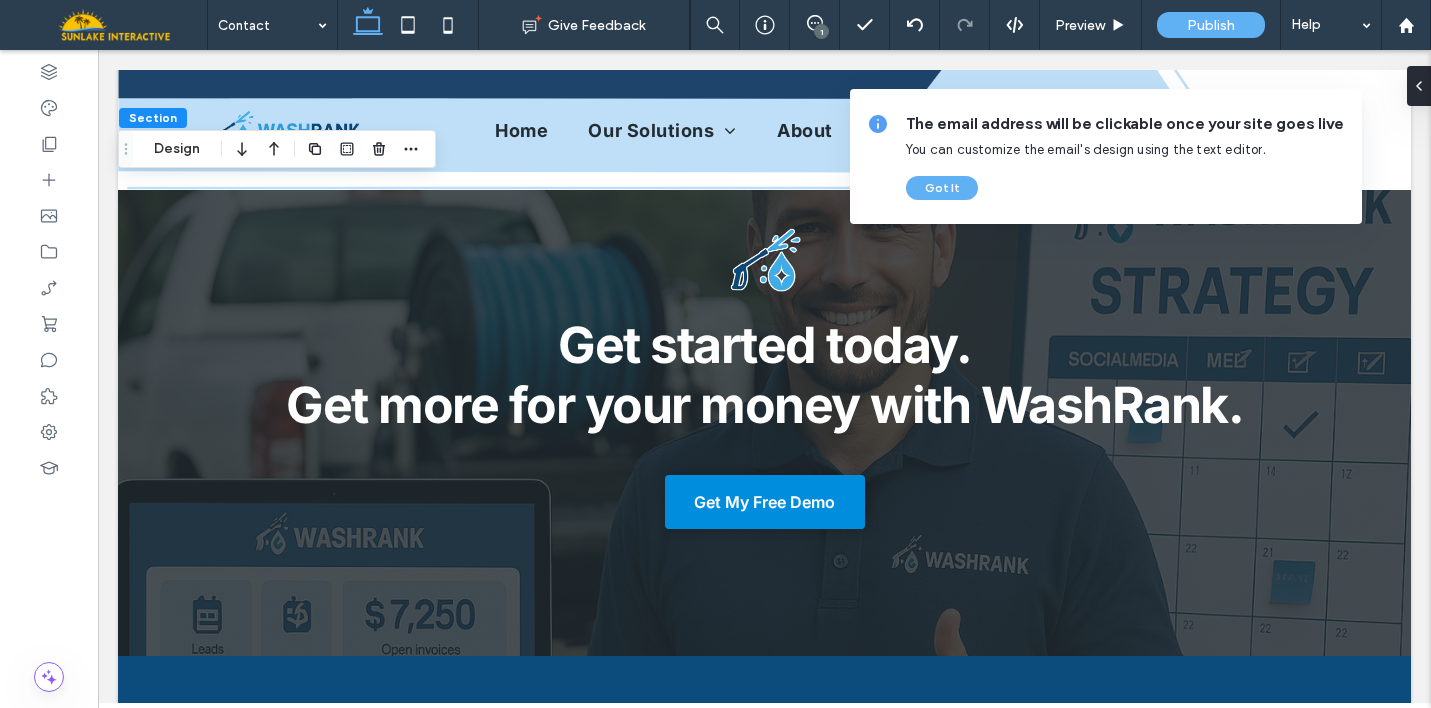 scroll, scrollTop: 2903, scrollLeft: 0, axis: vertical 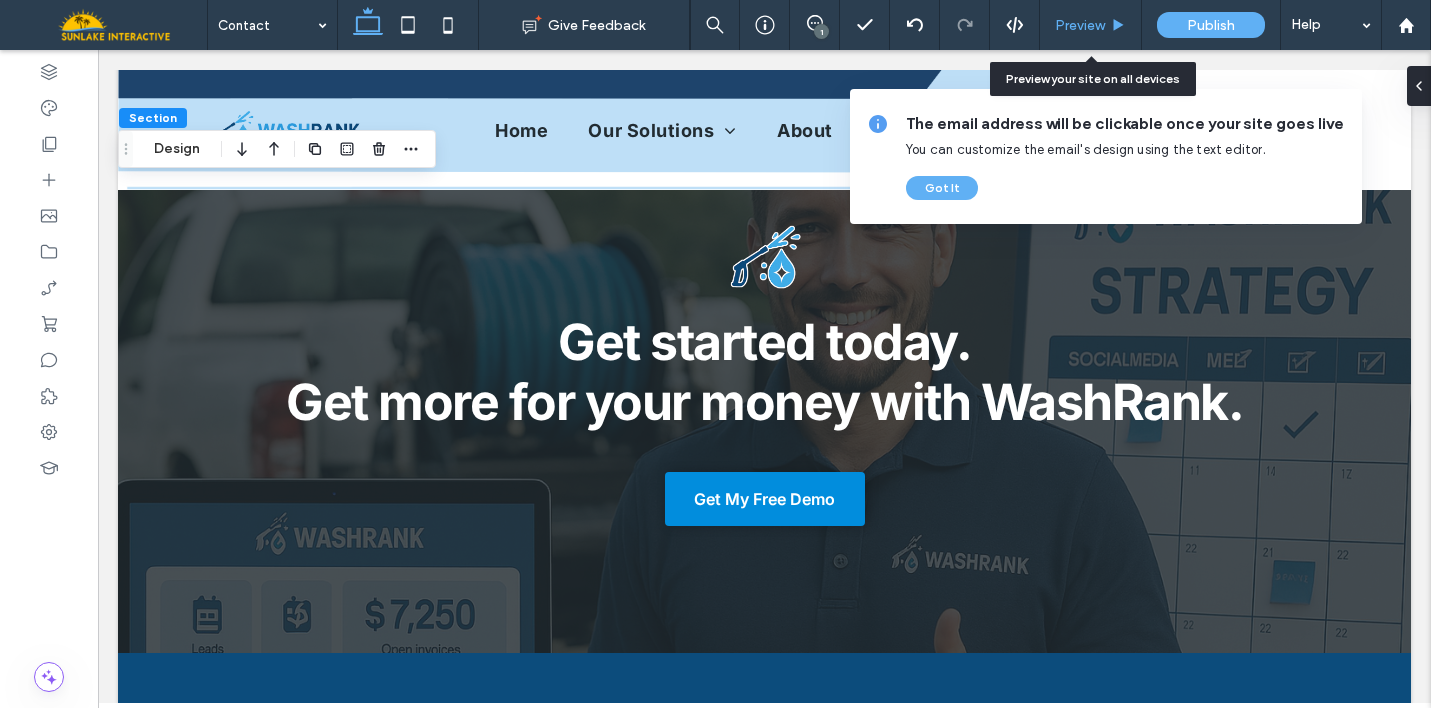 click on "Preview" at bounding box center [1080, 25] 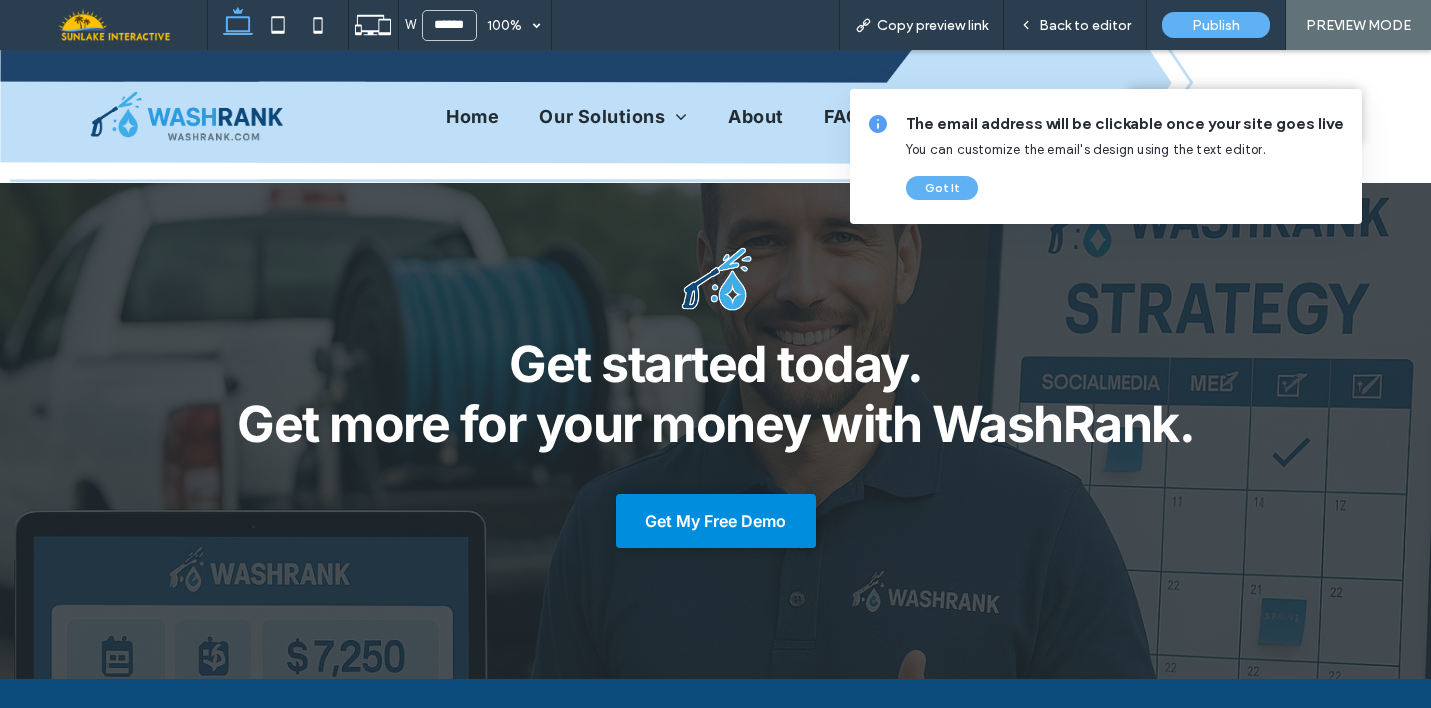 scroll, scrollTop: 2966, scrollLeft: 0, axis: vertical 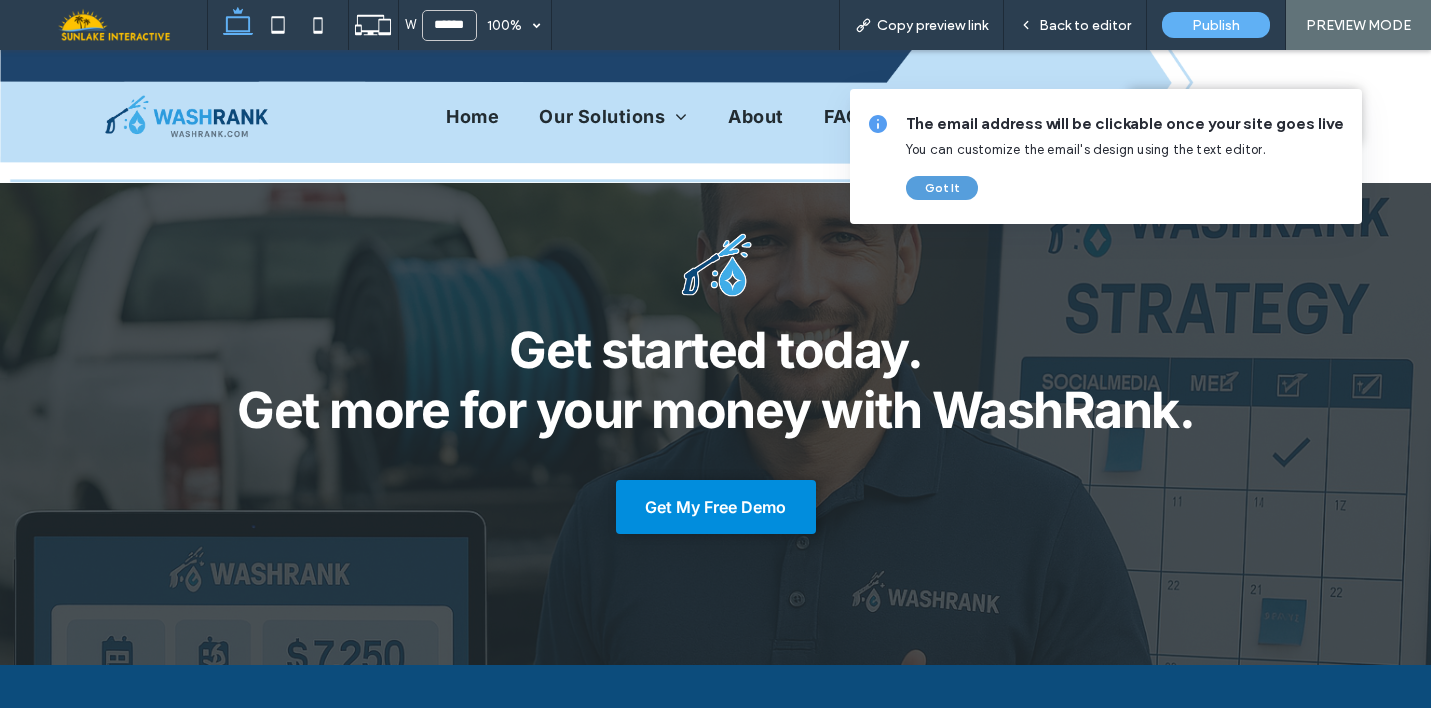 click on "Got It" at bounding box center [942, 188] 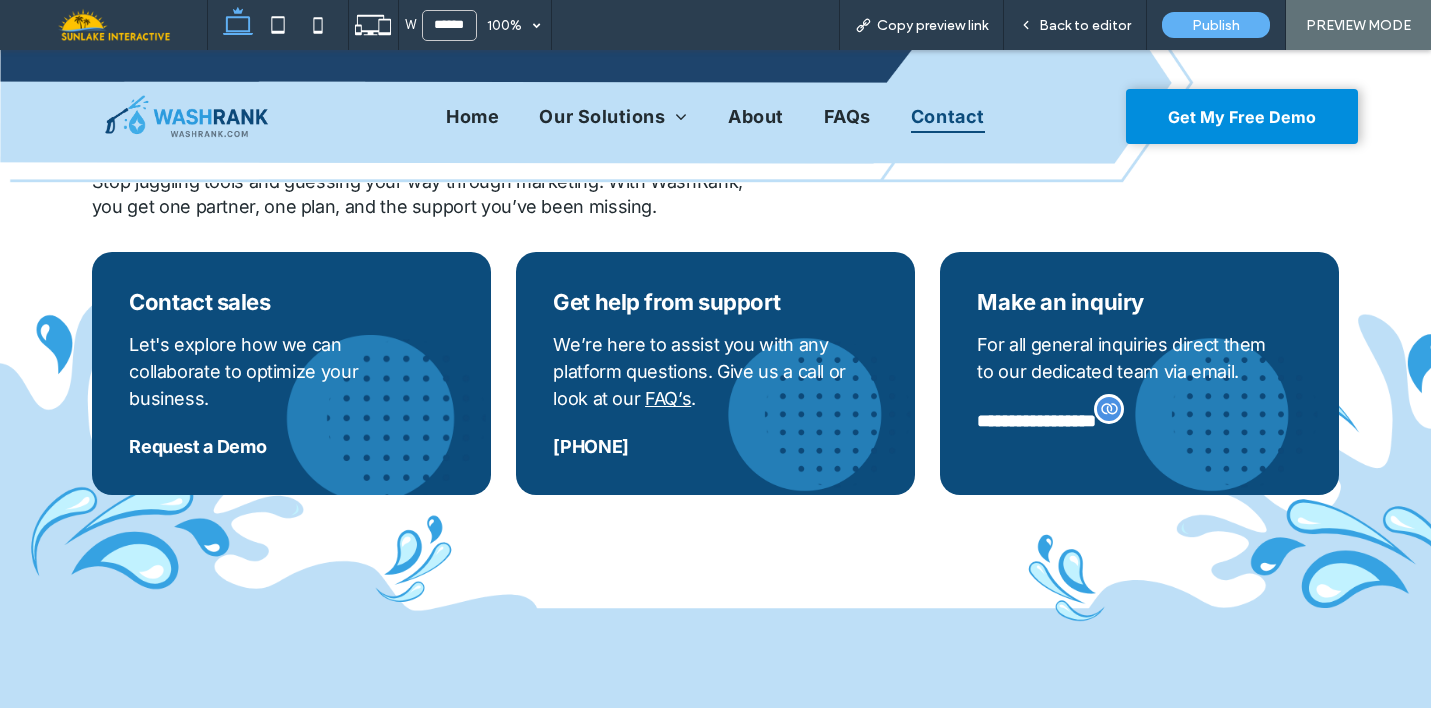 scroll, scrollTop: 399, scrollLeft: 0, axis: vertical 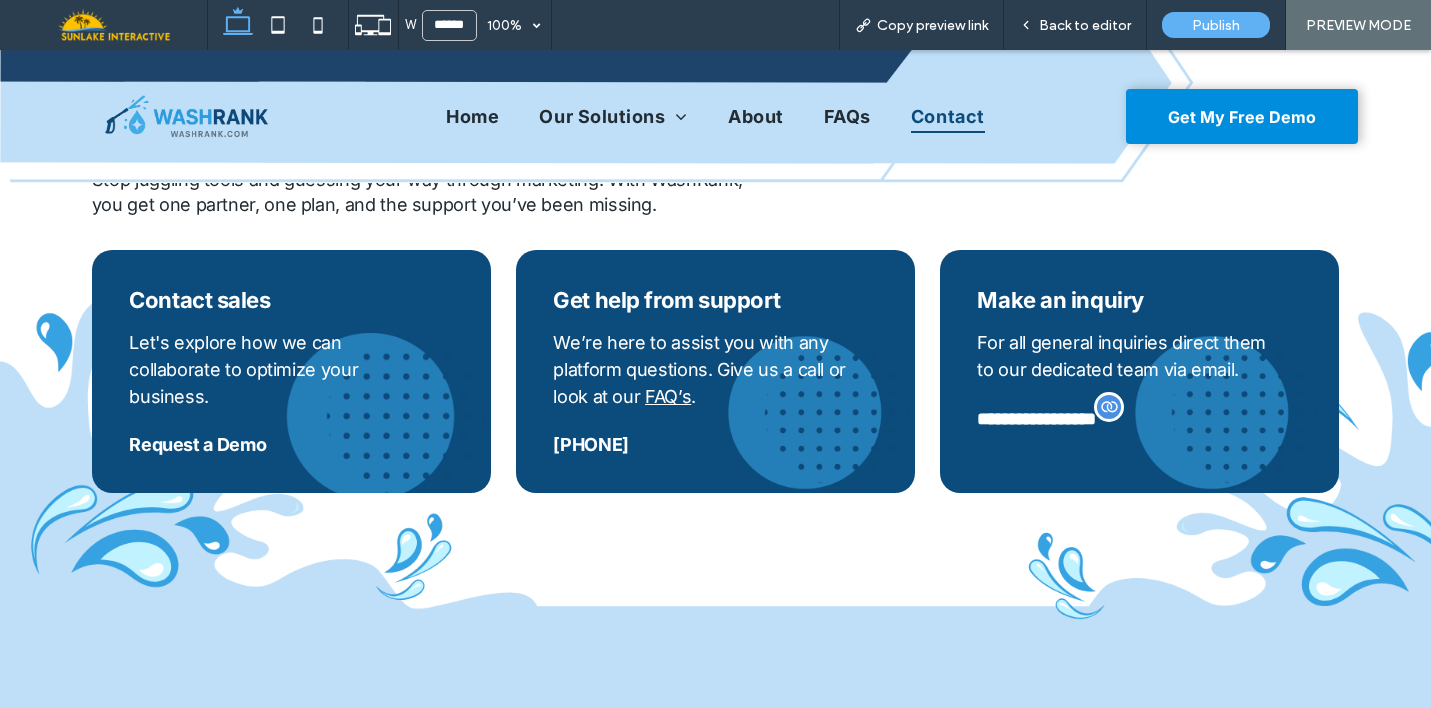 click on "Request a Demo" at bounding box center (197, 444) 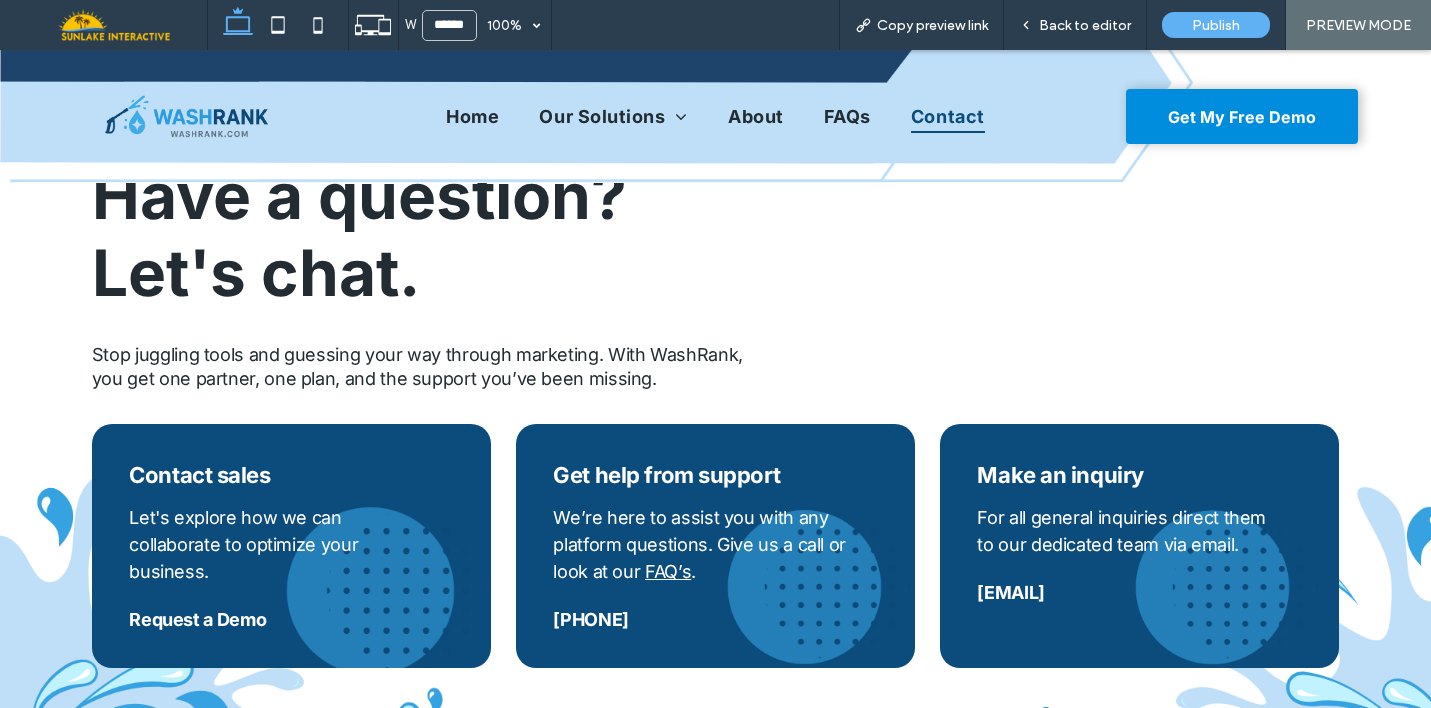 scroll, scrollTop: 235, scrollLeft: 0, axis: vertical 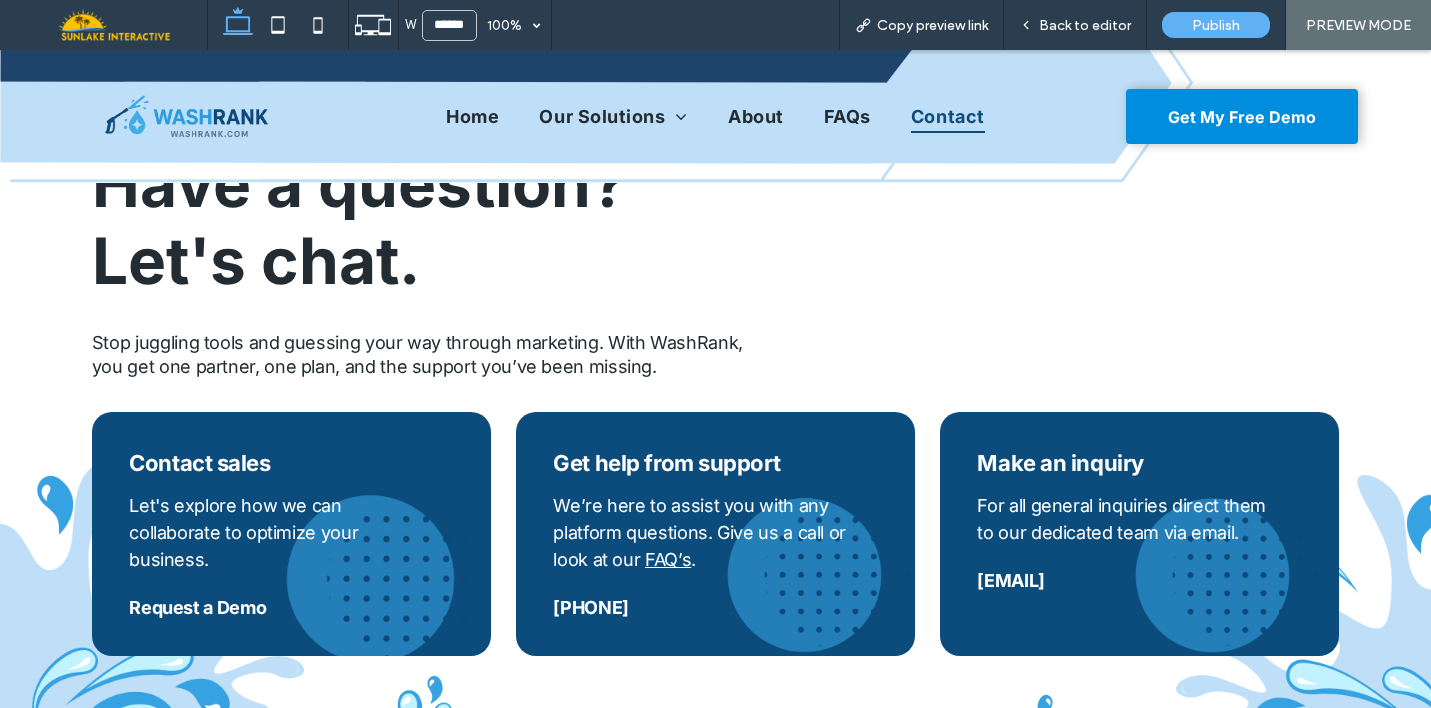 click on "FAQ’s" at bounding box center [668, 559] 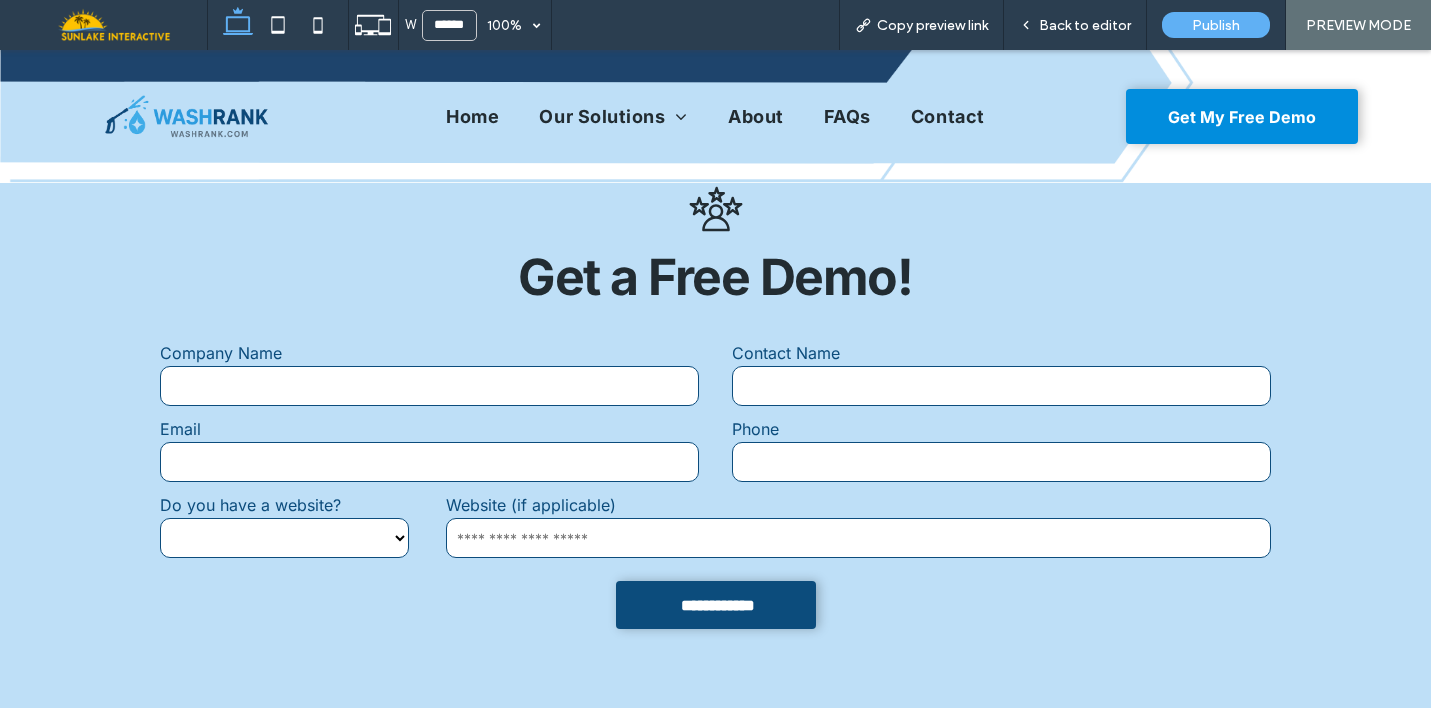 scroll, scrollTop: 956, scrollLeft: 0, axis: vertical 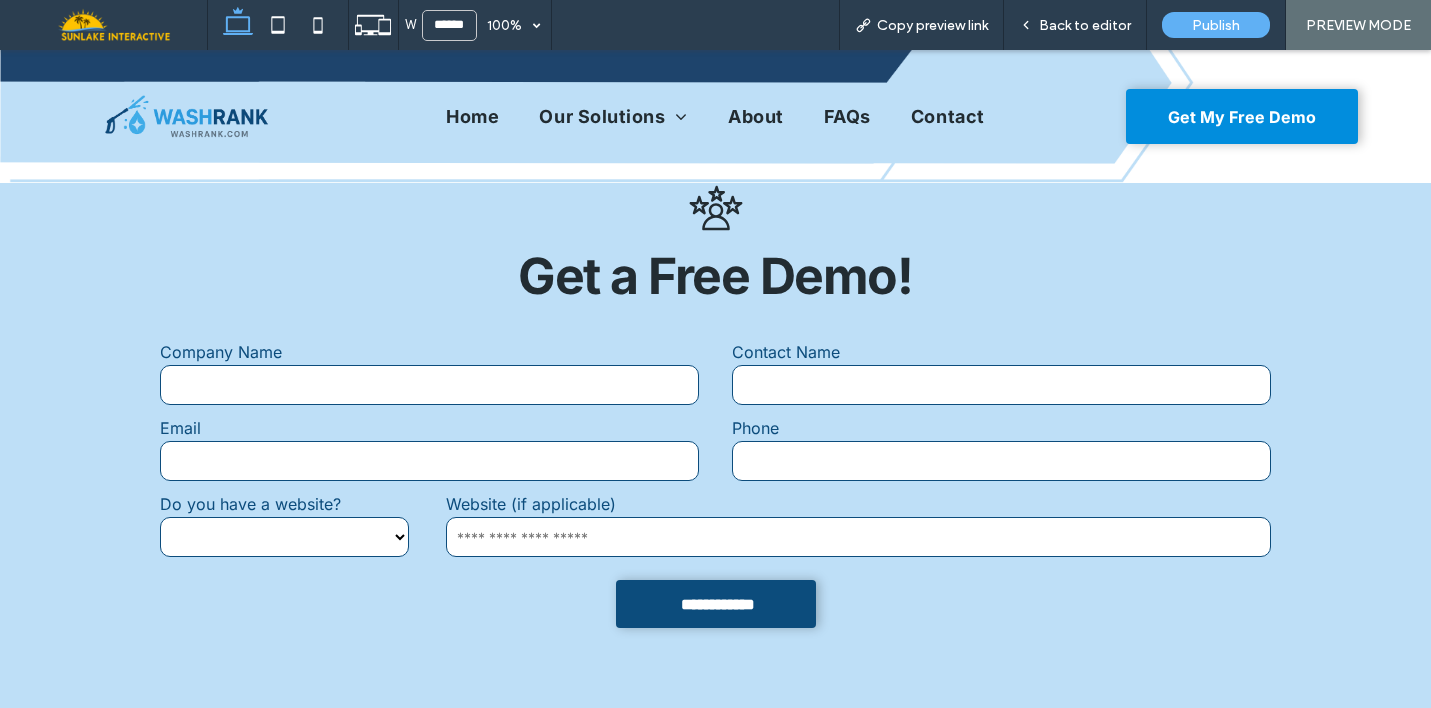 click on "***
**" at bounding box center (284, 537) 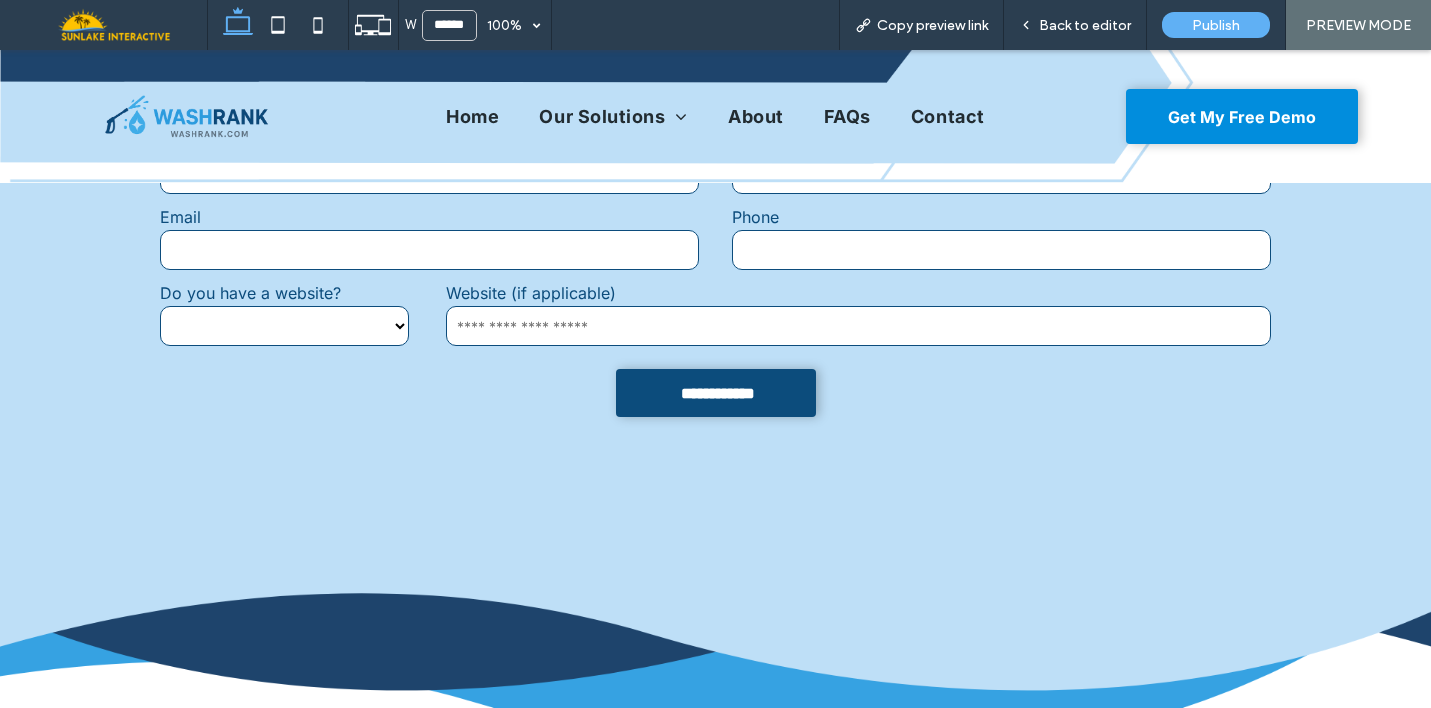 scroll, scrollTop: 1169, scrollLeft: 0, axis: vertical 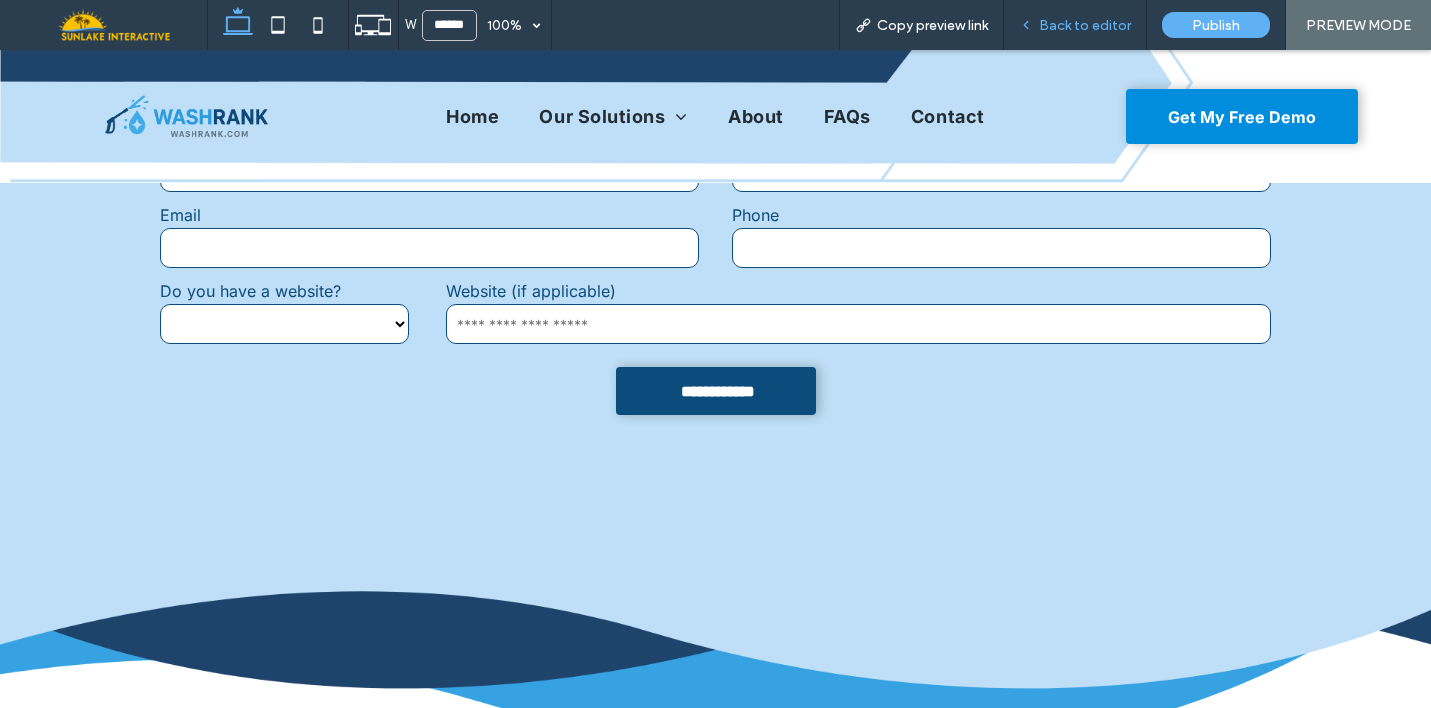 click on "Back to editor" at bounding box center [1085, 25] 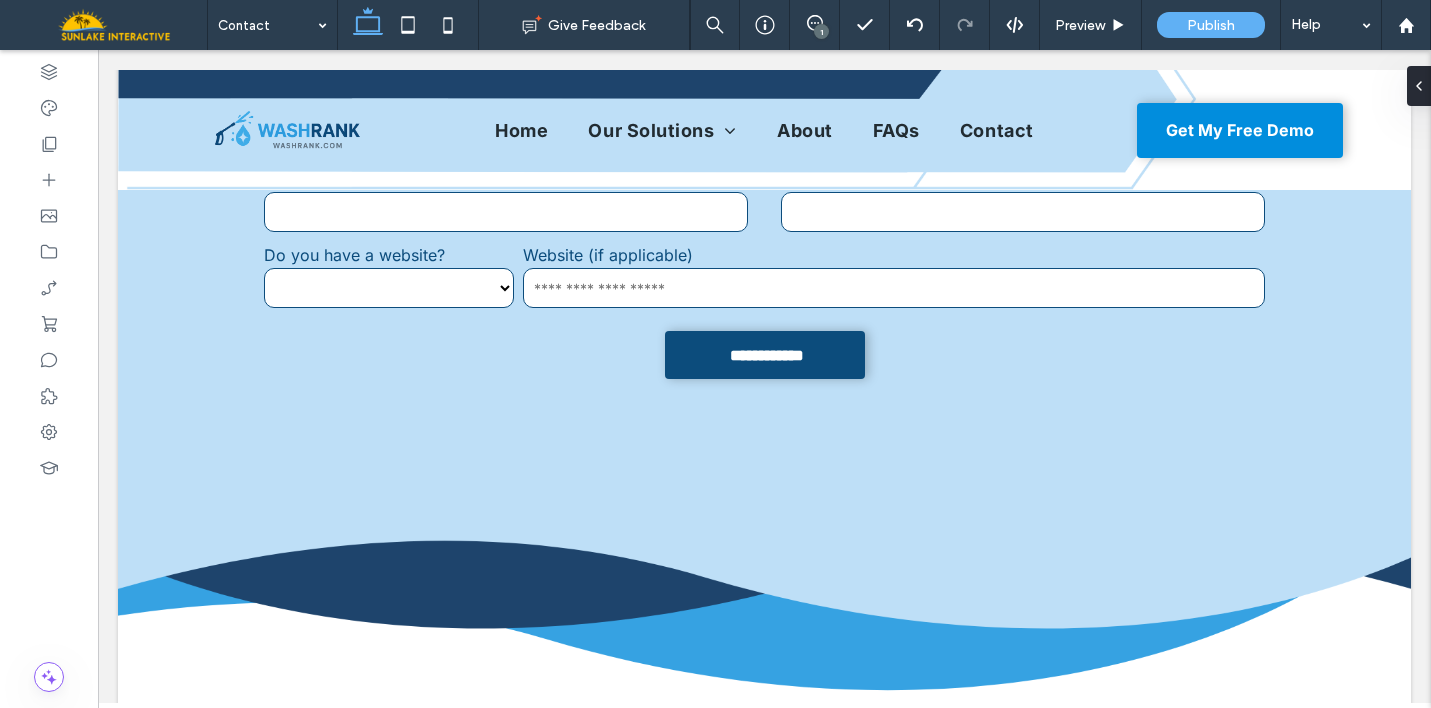 scroll, scrollTop: 1129, scrollLeft: 0, axis: vertical 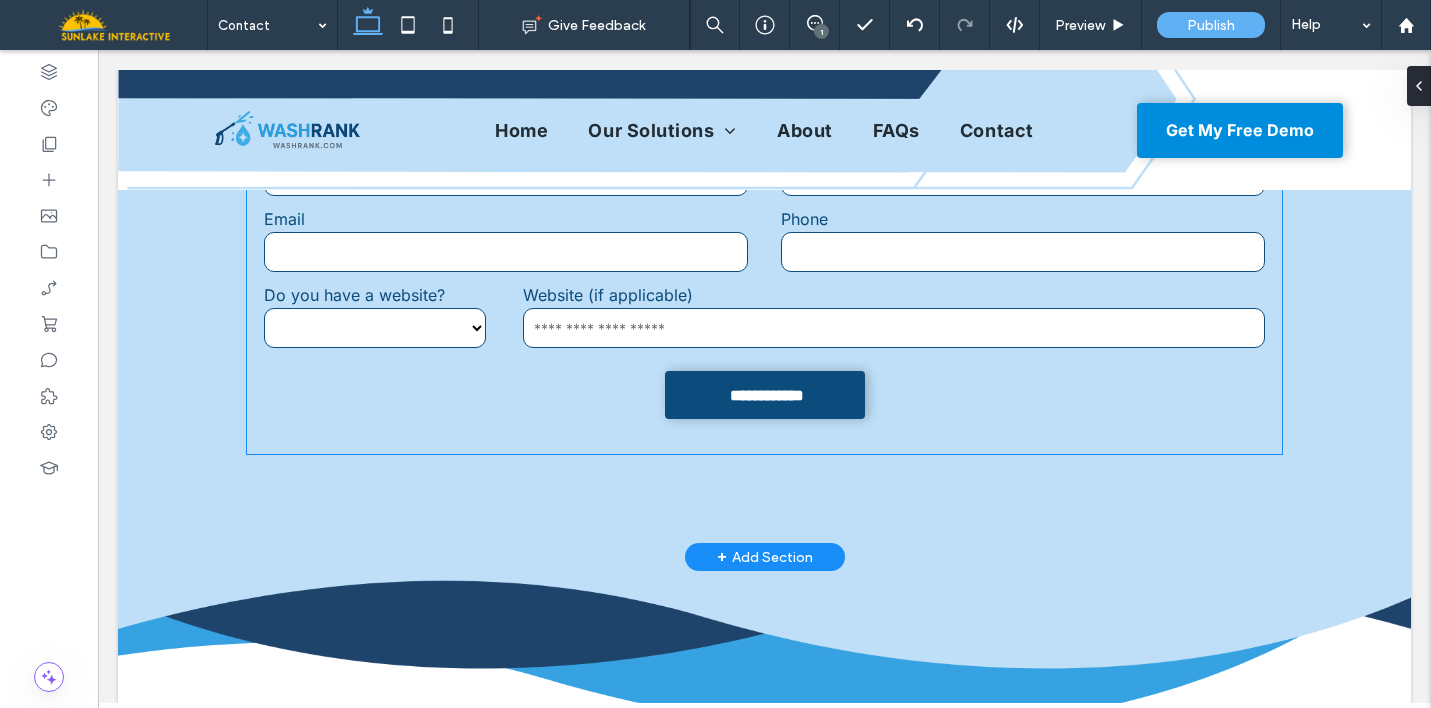 click on "**********" at bounding box center [764, 281] 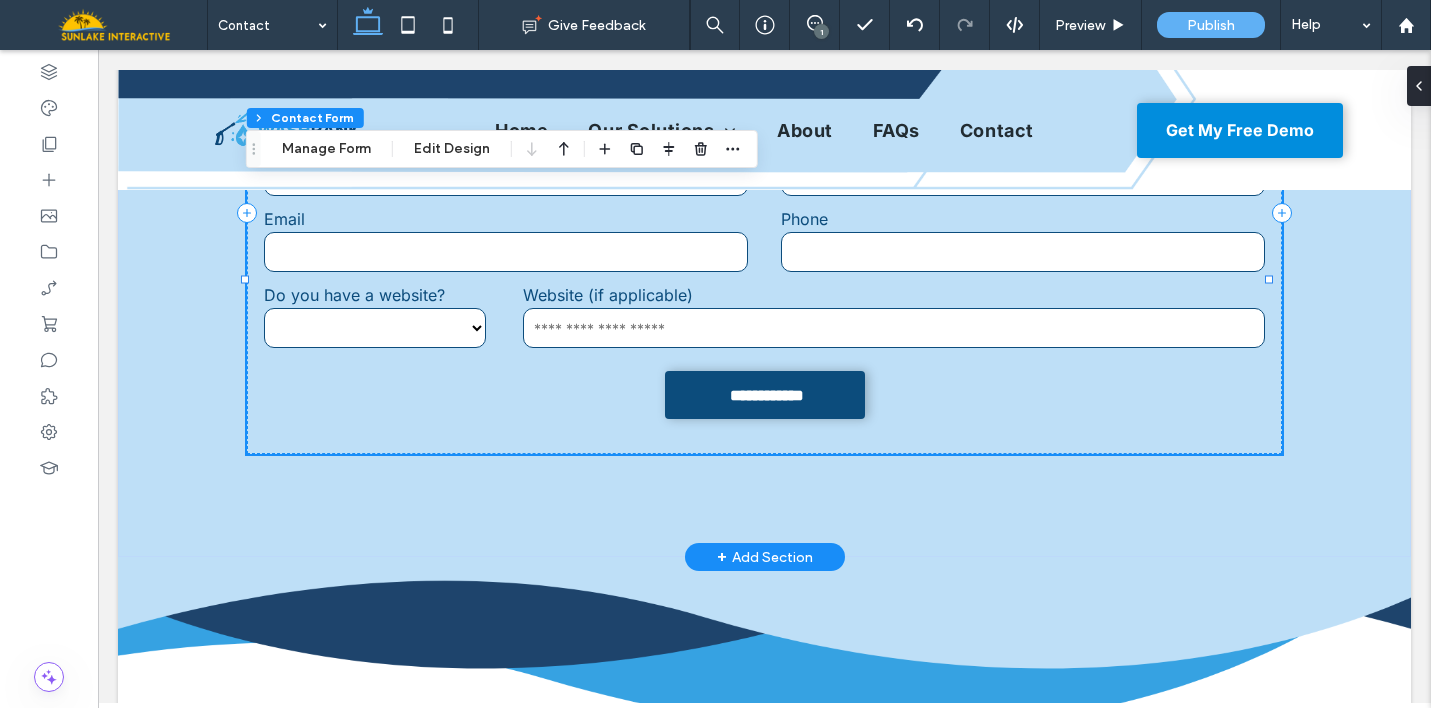 type on "*" 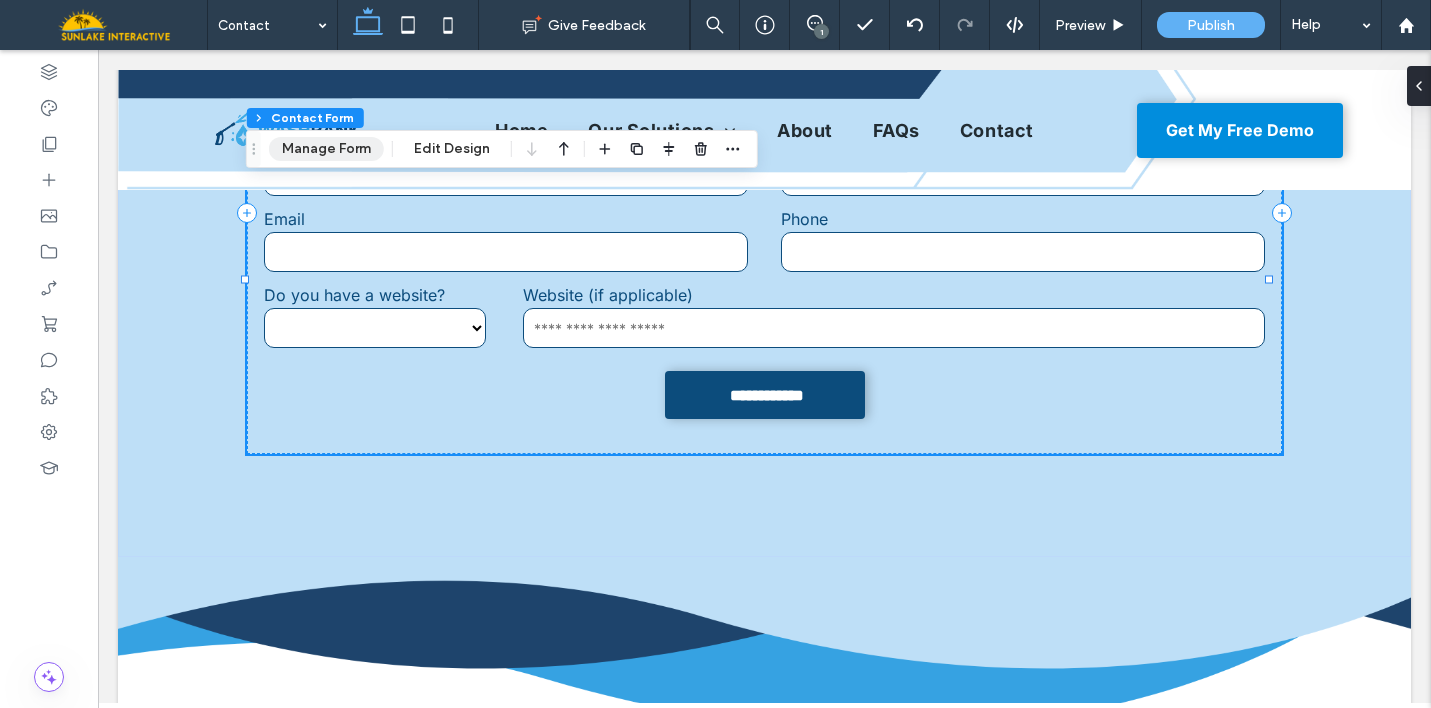 click on "Manage Form" at bounding box center [326, 149] 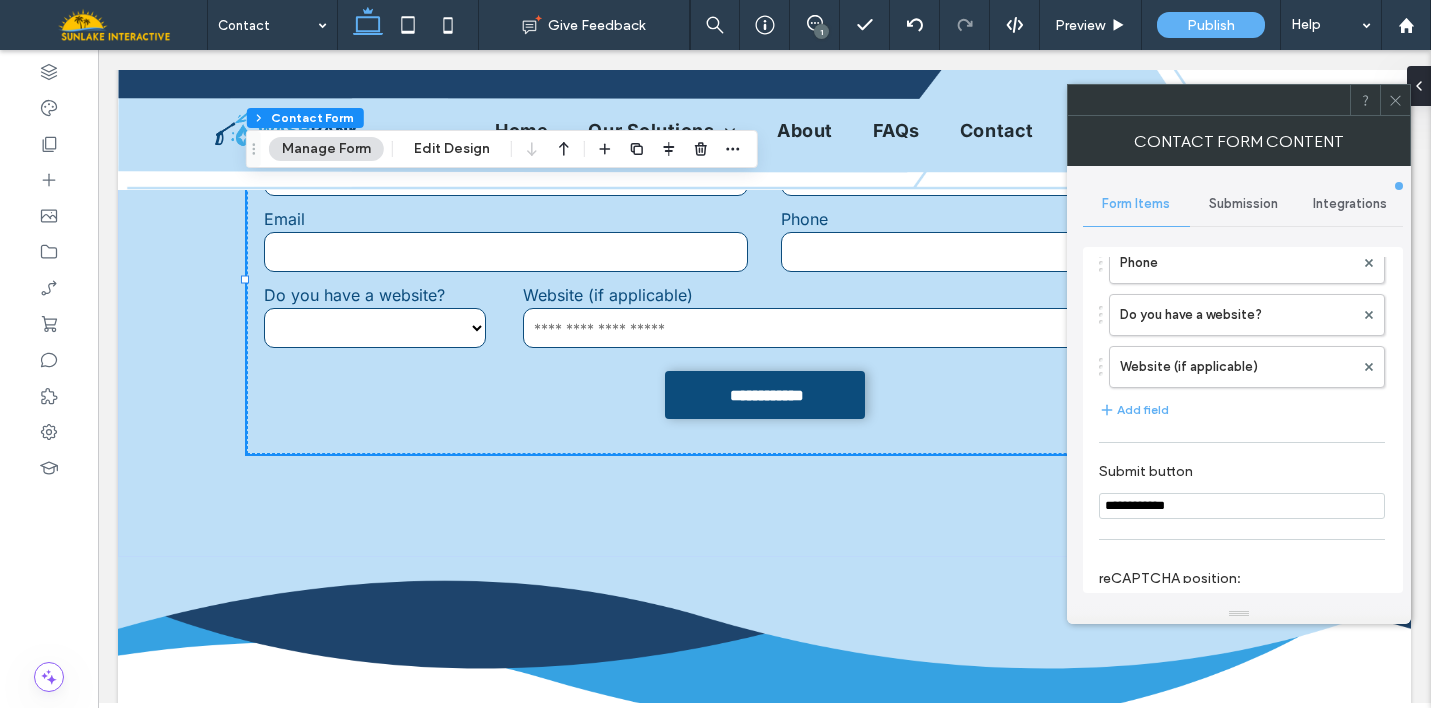scroll, scrollTop: 272, scrollLeft: 0, axis: vertical 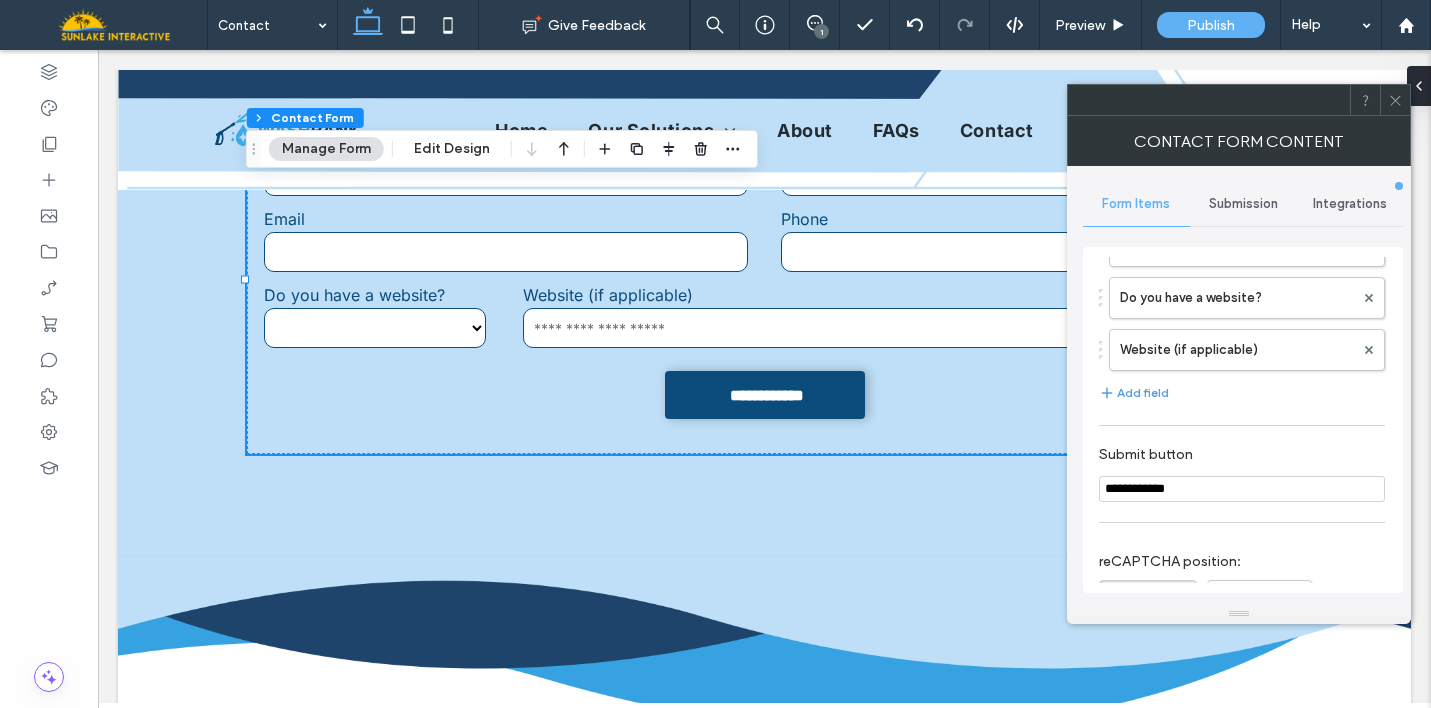 click on "Add field" at bounding box center [1134, 393] 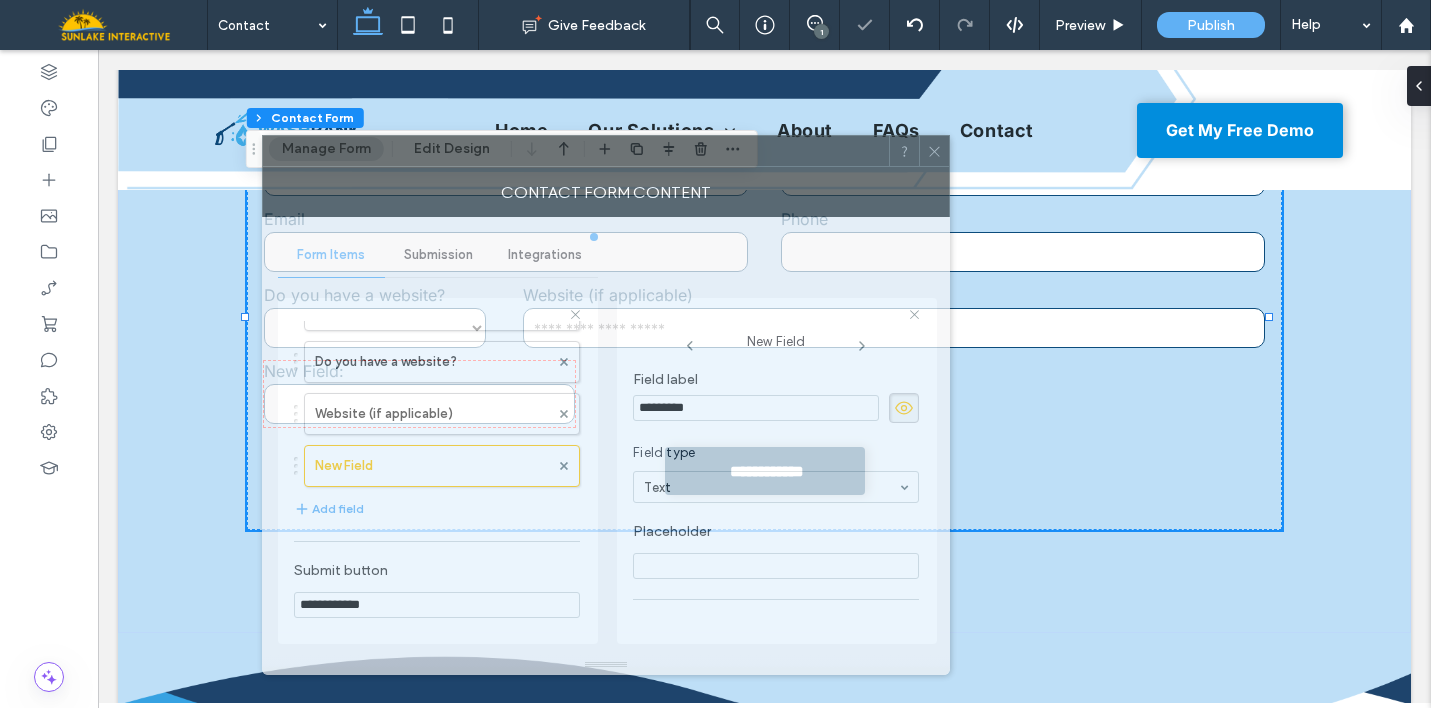 drag, startPoint x: 1226, startPoint y: 99, endPoint x: 741, endPoint y: 146, distance: 487.272 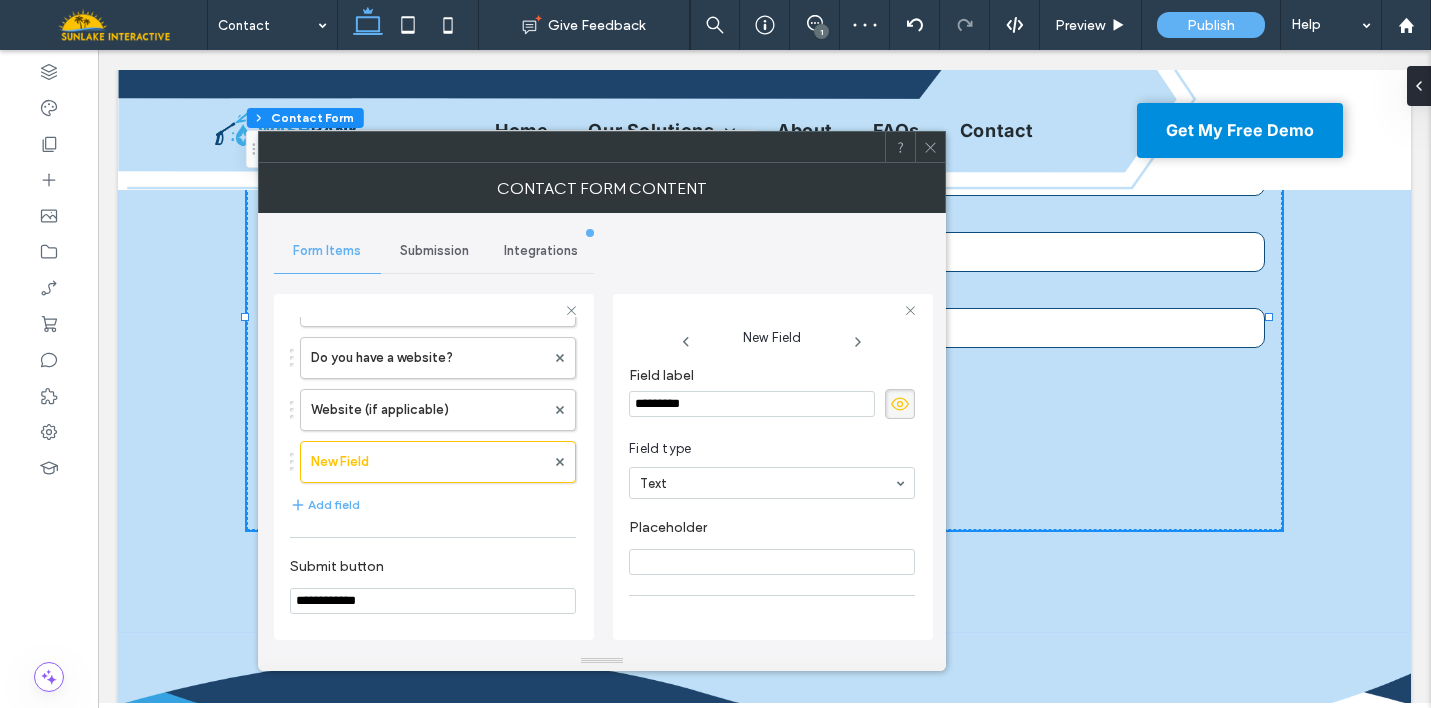 click on "*********" at bounding box center [752, 404] 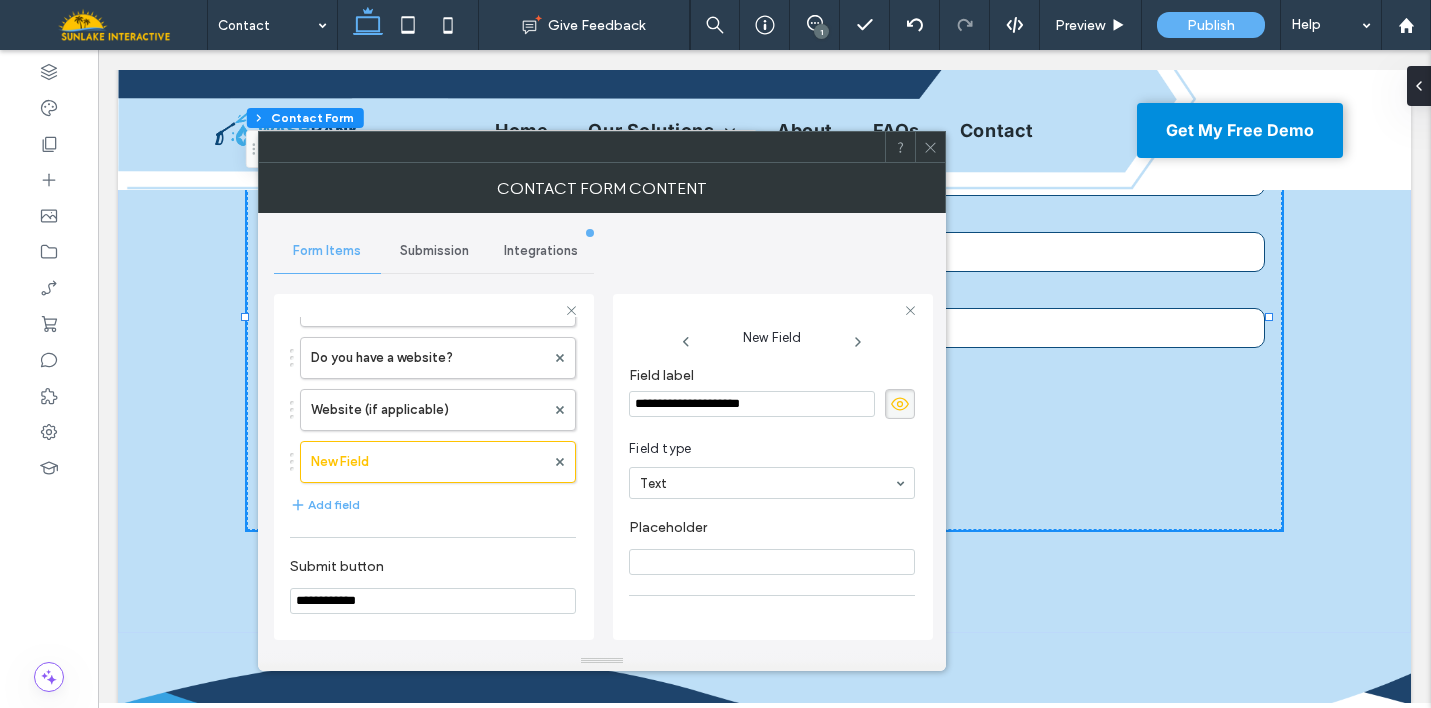 type on "**********" 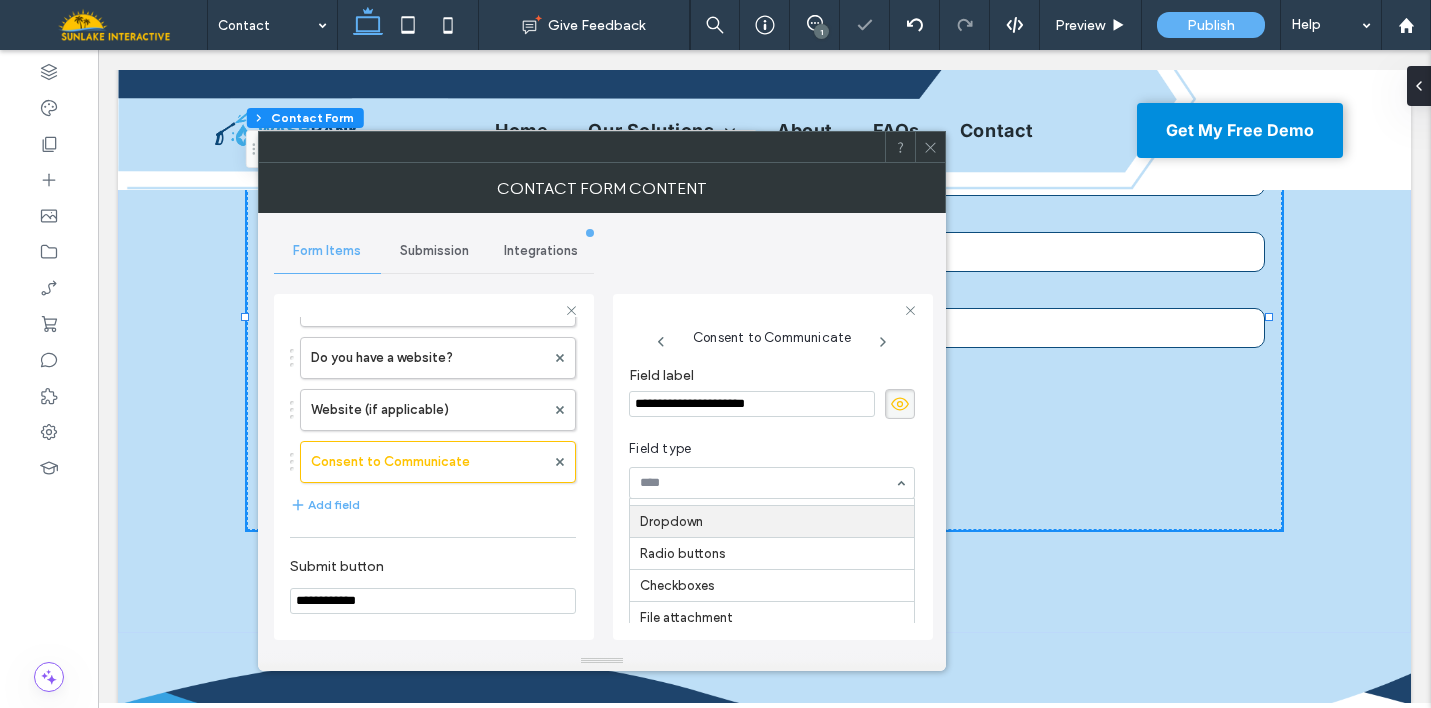 scroll, scrollTop: 29, scrollLeft: 0, axis: vertical 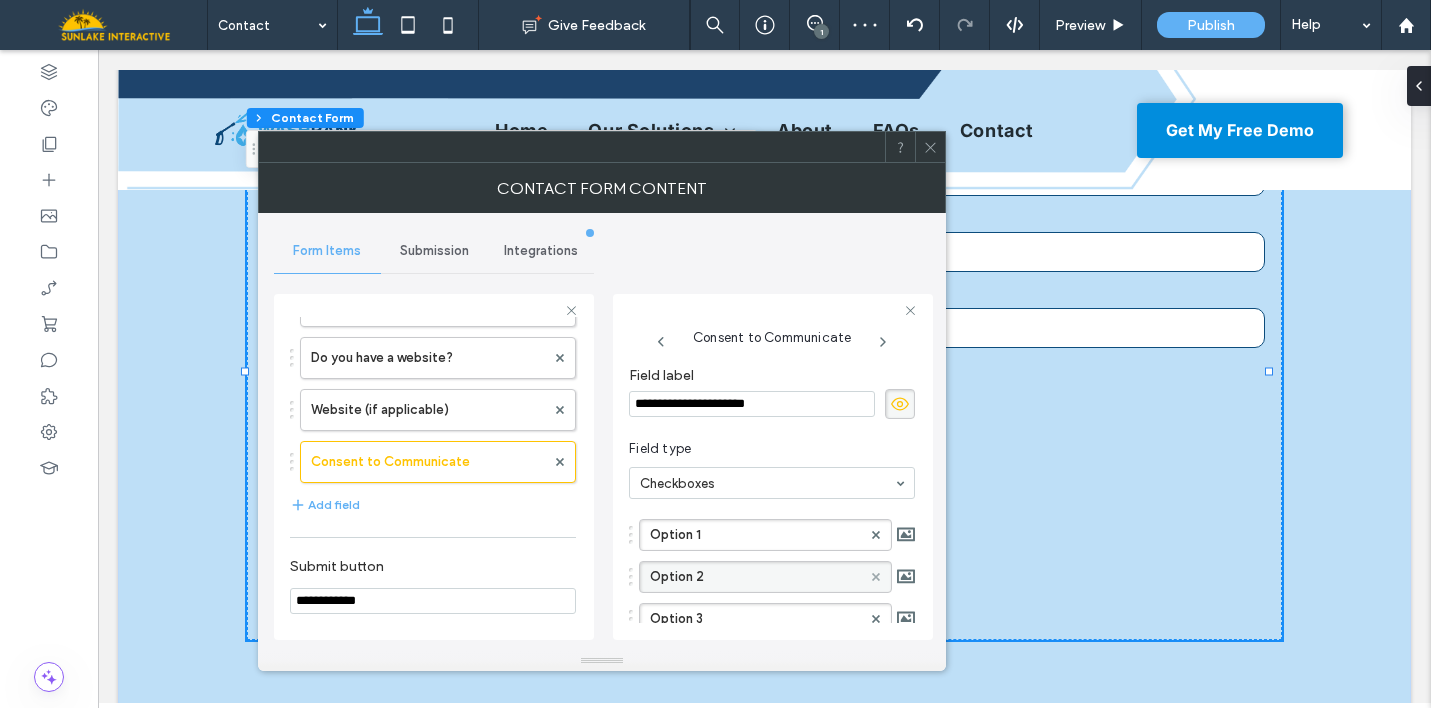 click at bounding box center [876, 577] 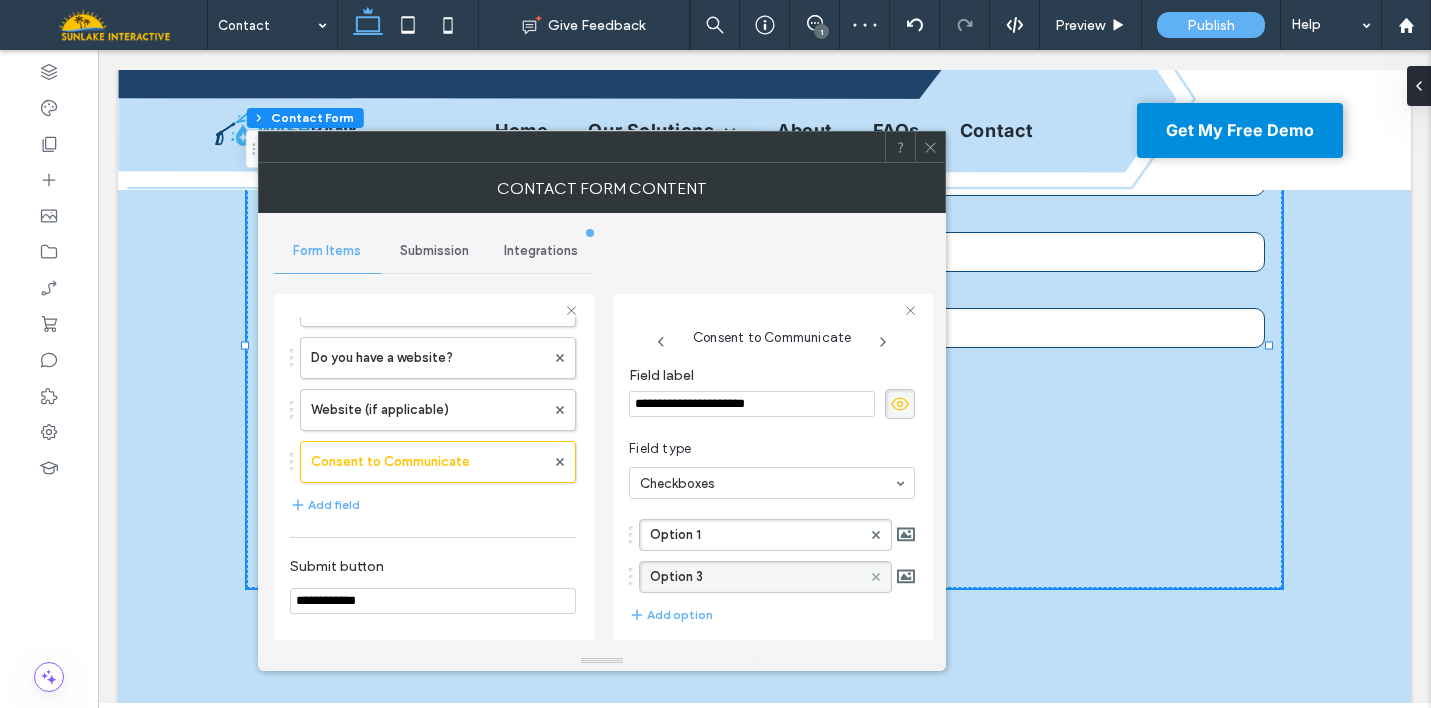 click at bounding box center [876, 577] 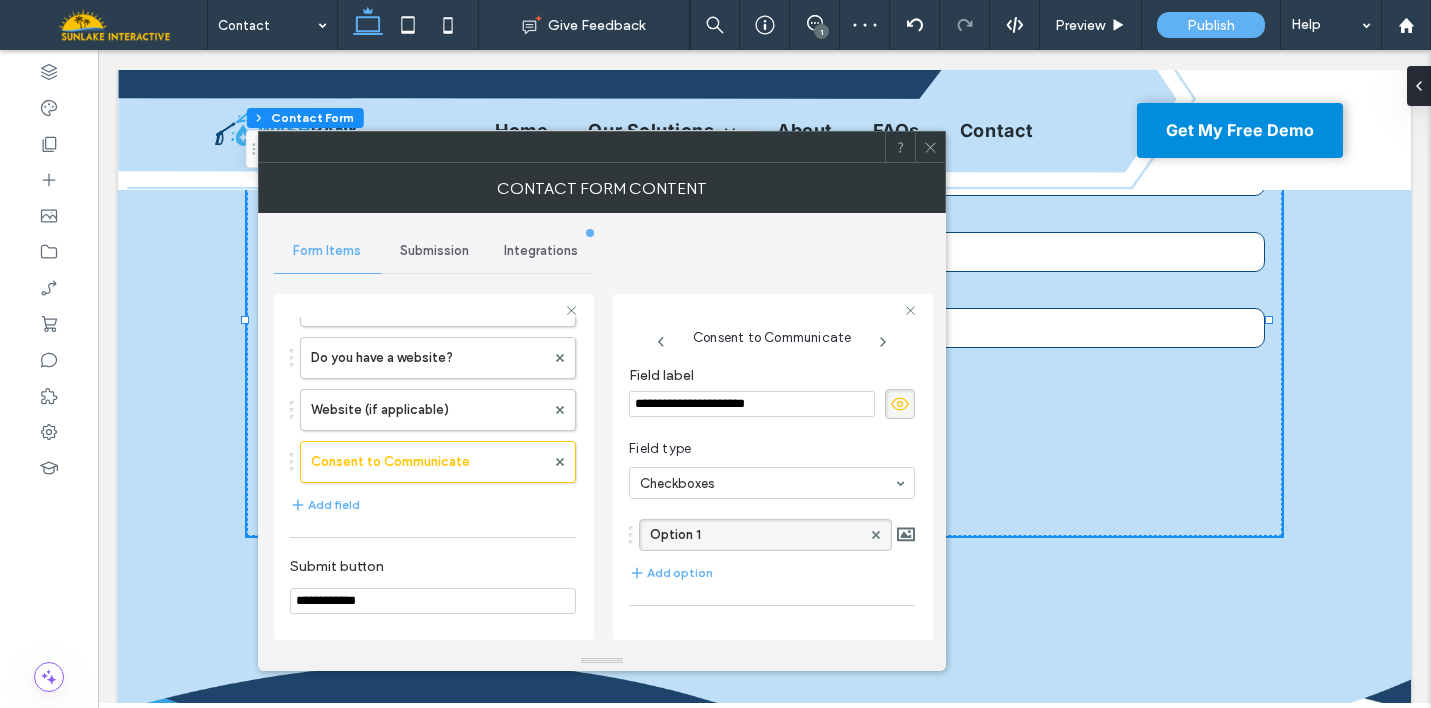 click on "Option 1" at bounding box center (755, 535) 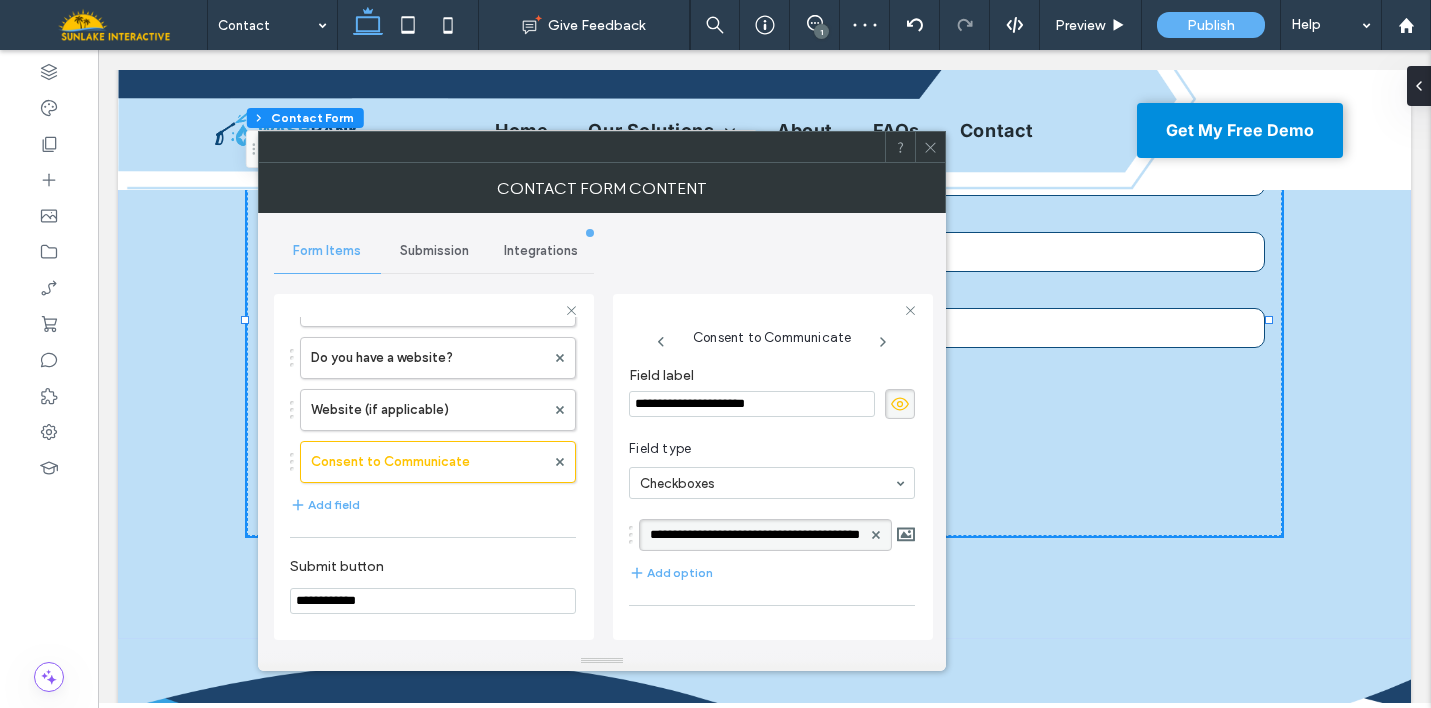 click on "********" at bounding box center [755, 535] 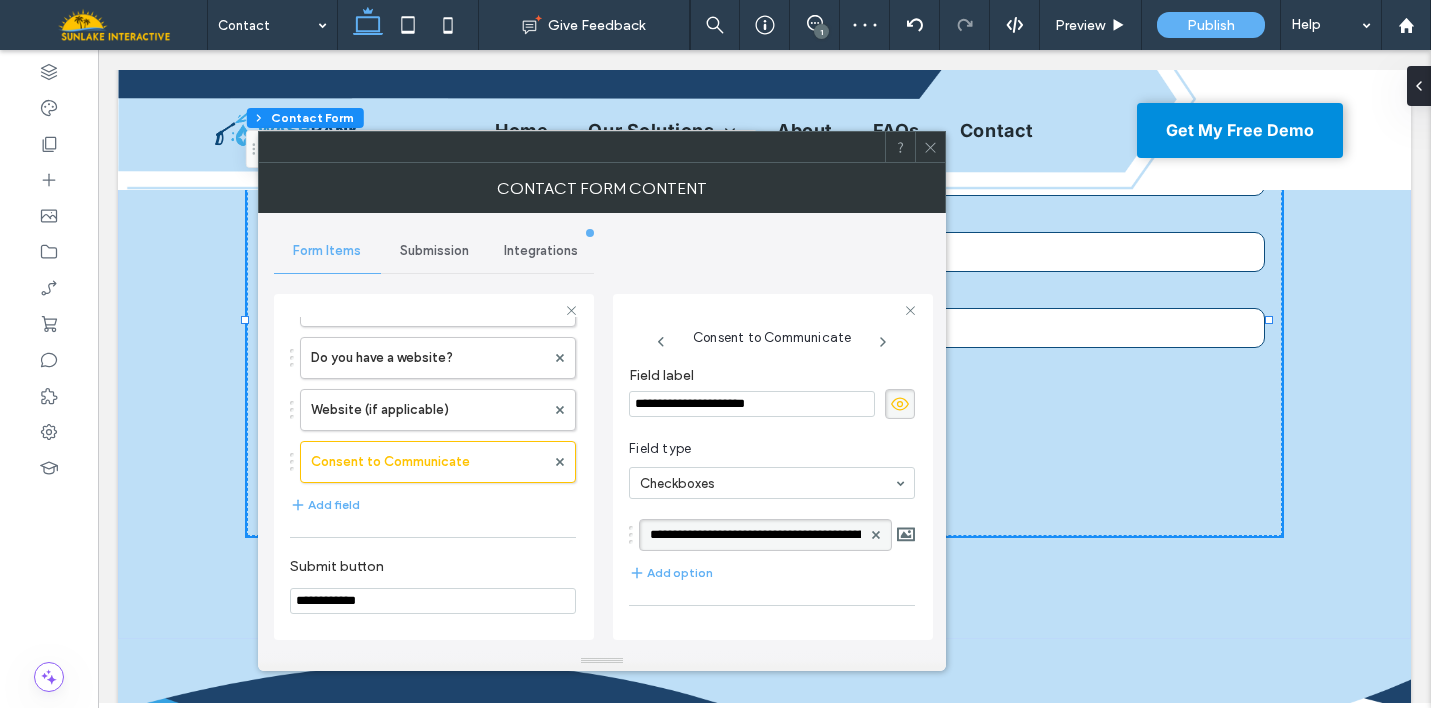 scroll, scrollTop: 0, scrollLeft: 383, axis: horizontal 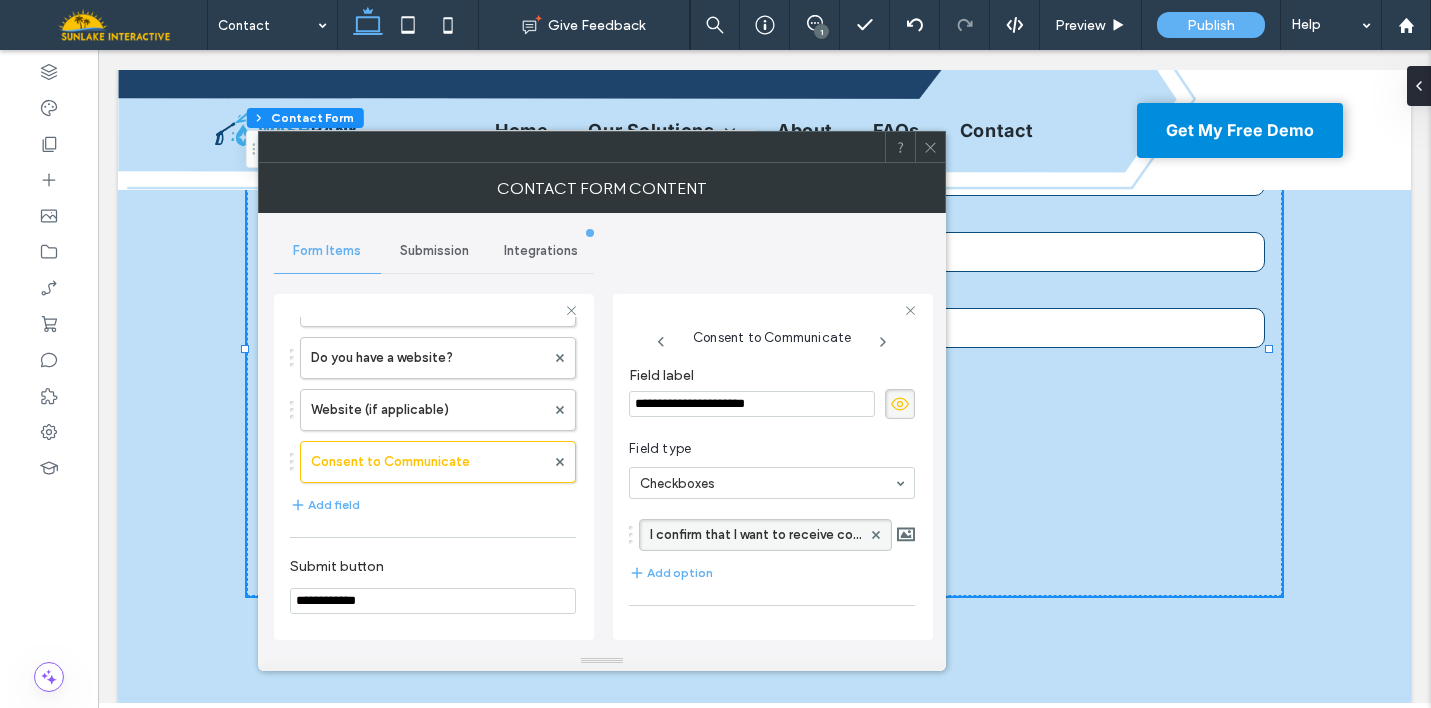 click on "I confirm that I want to receive content from this company using any contact information I provide." at bounding box center (755, 535) 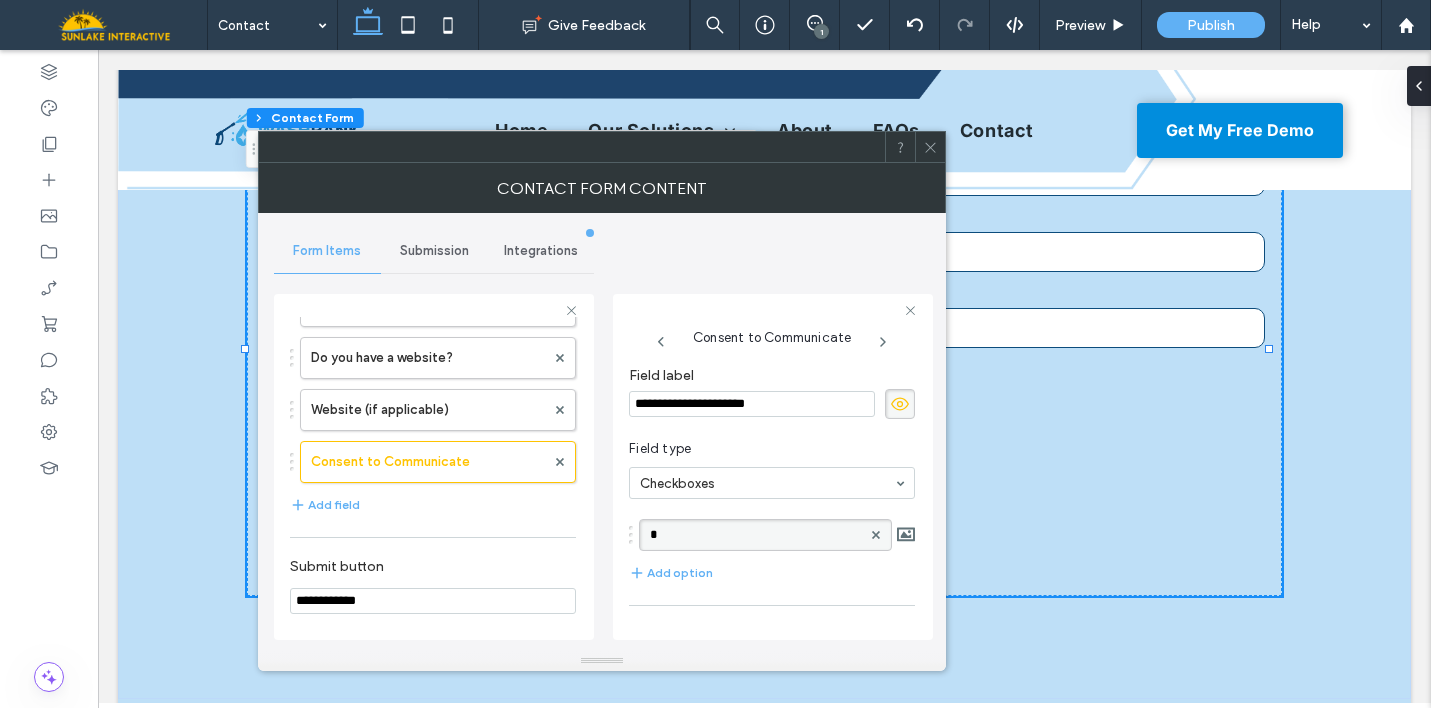 scroll, scrollTop: 0, scrollLeft: 0, axis: both 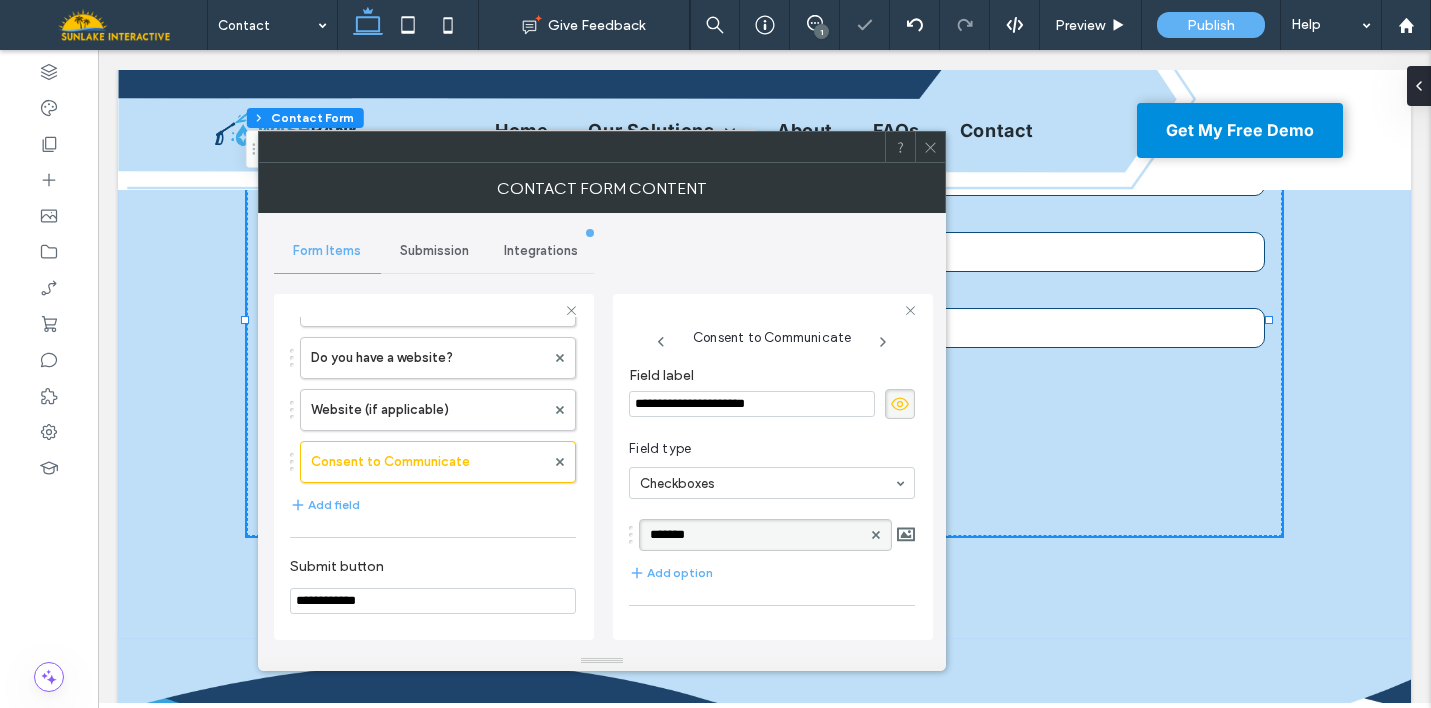 click on "*******" at bounding box center [750, 535] 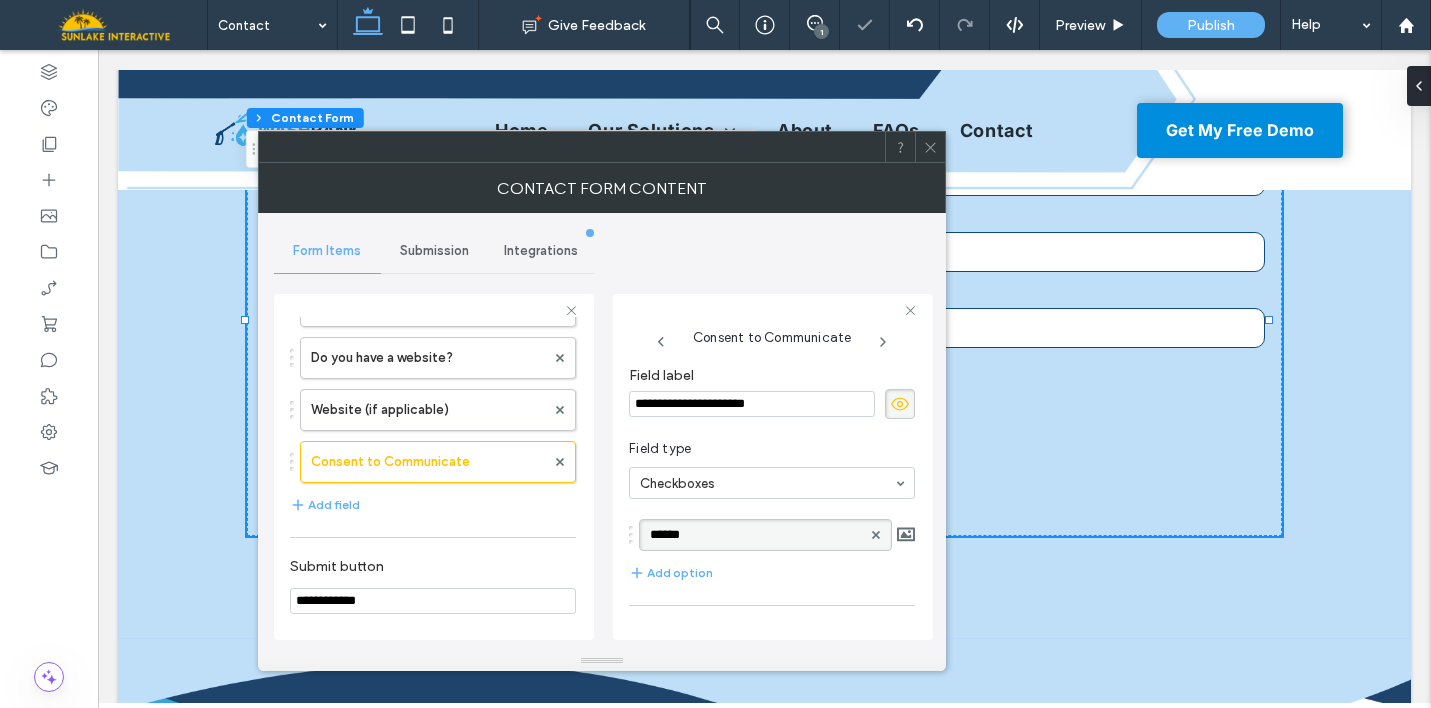 type on "*******" 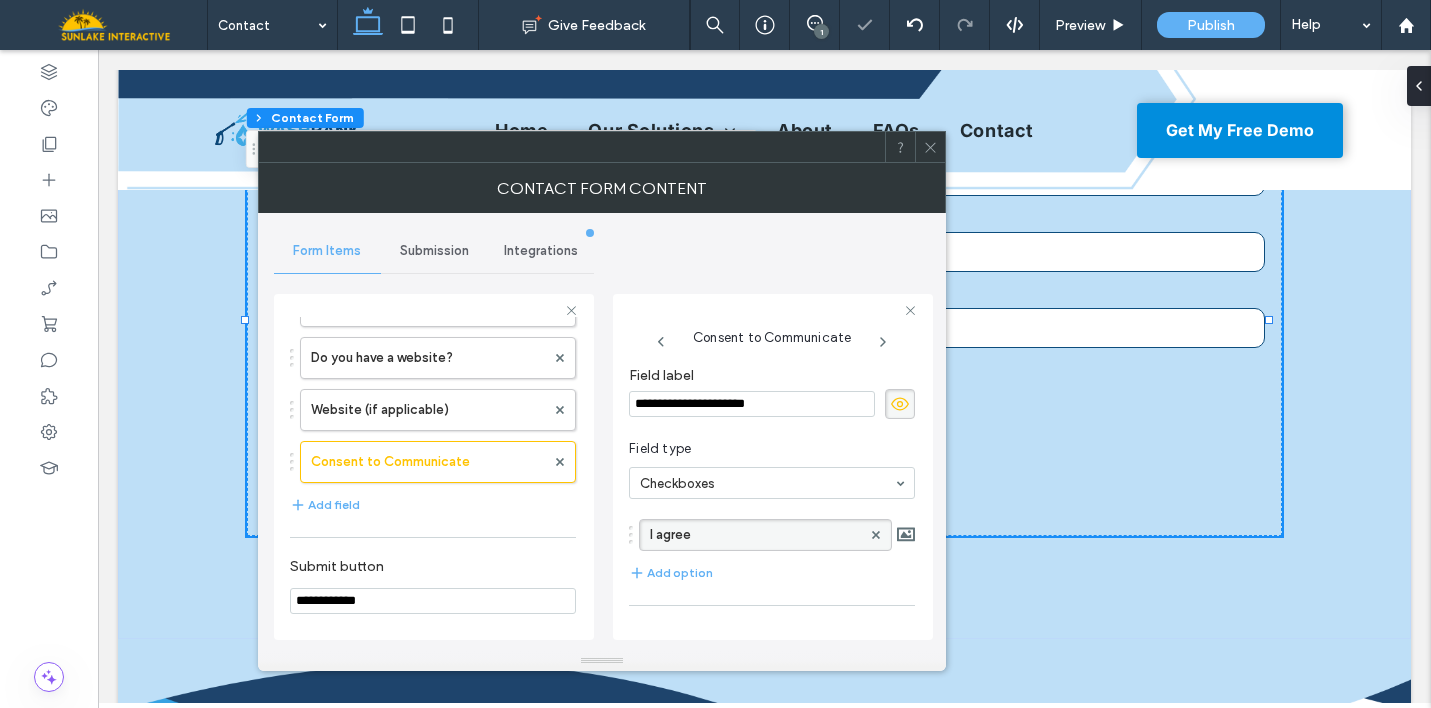click on "Field type Checkboxes" at bounding box center (772, 469) 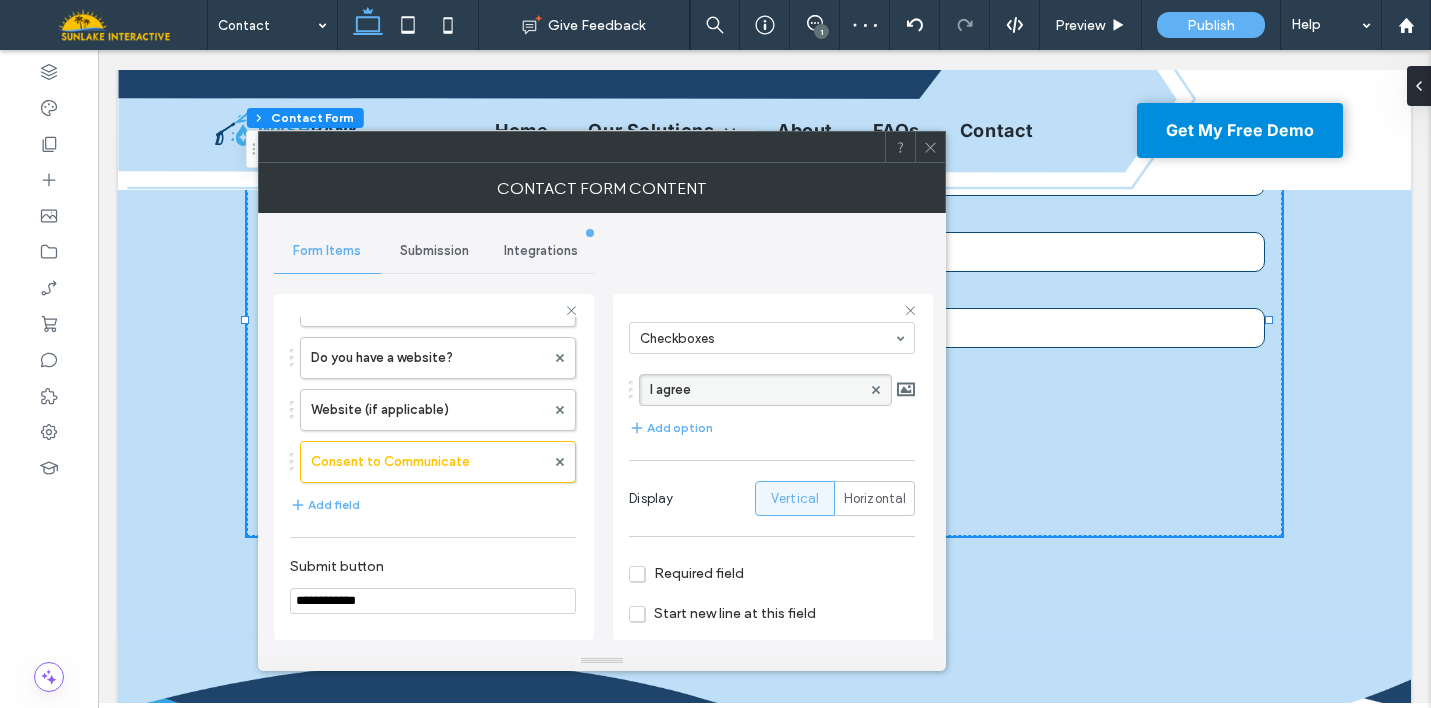 scroll, scrollTop: 161, scrollLeft: 0, axis: vertical 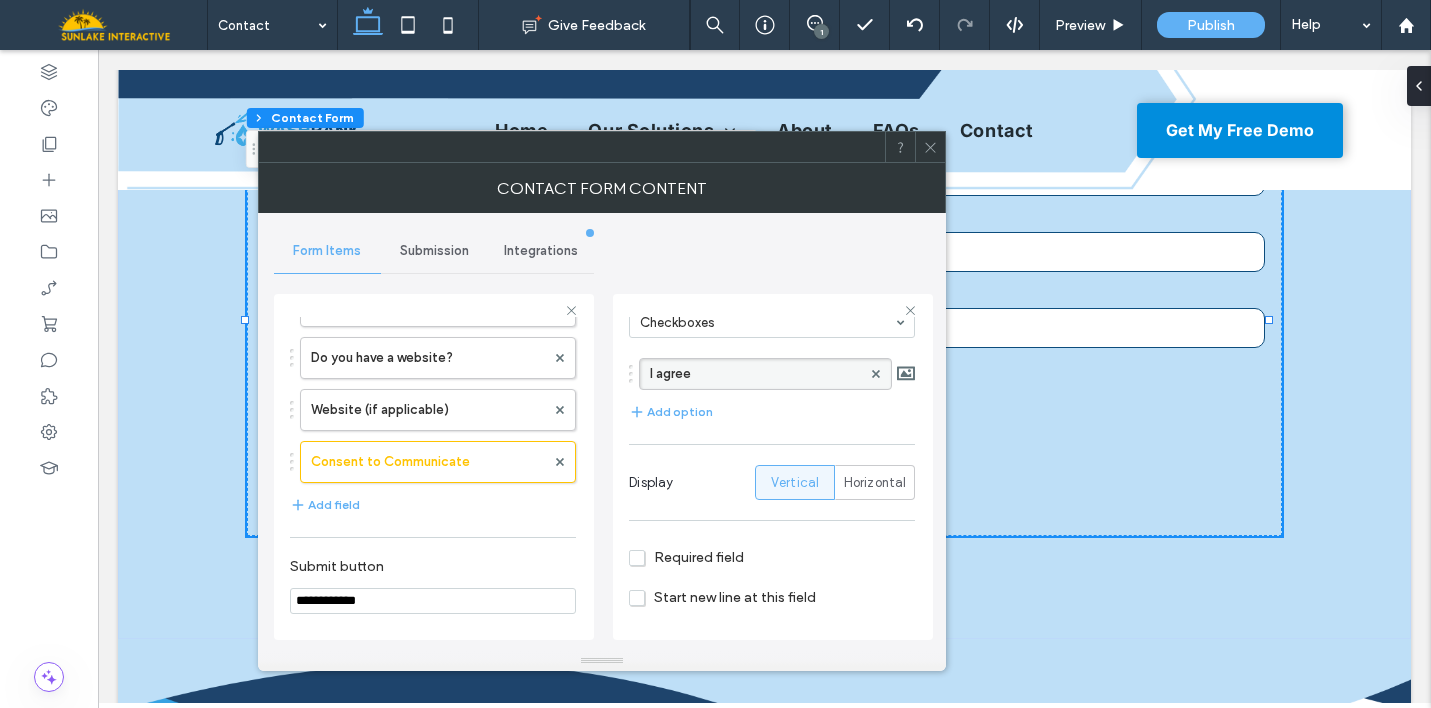 click on "Required field" at bounding box center (686, 557) 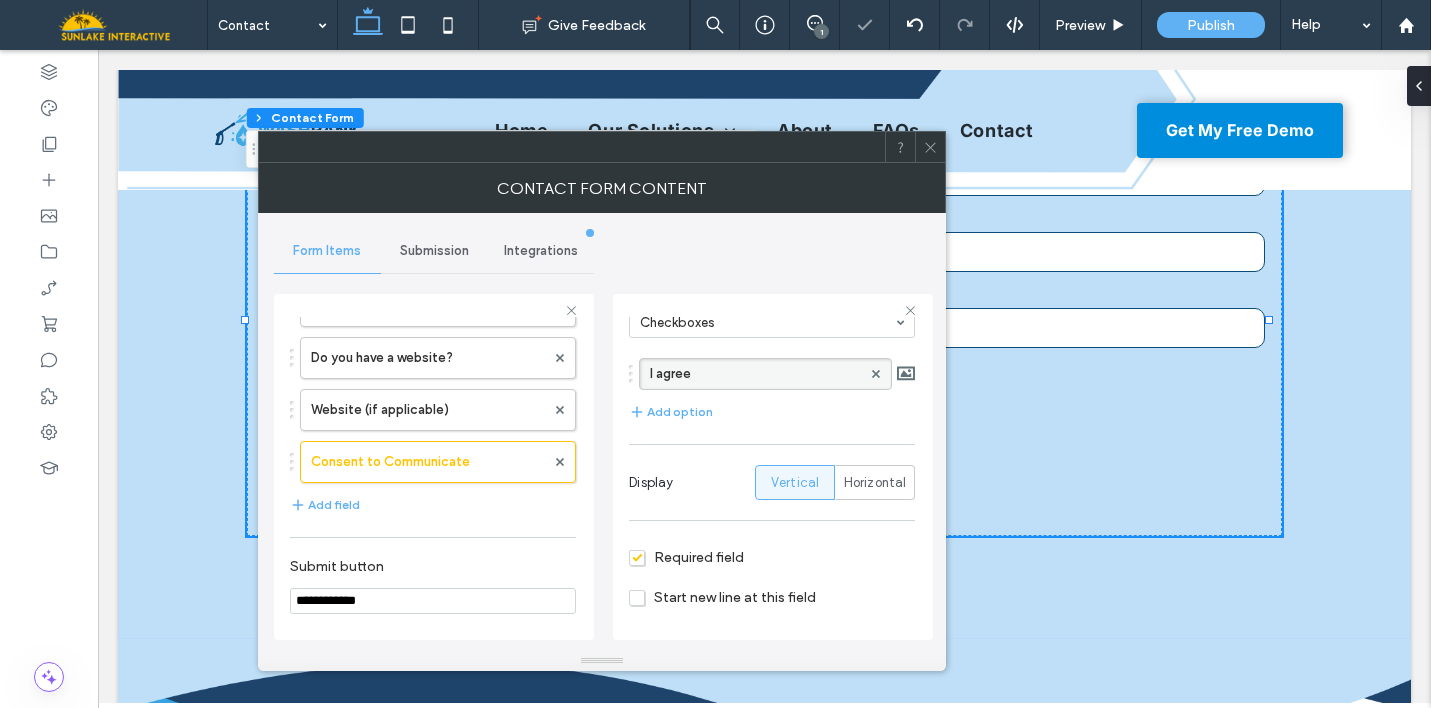 scroll, scrollTop: 0, scrollLeft: 0, axis: both 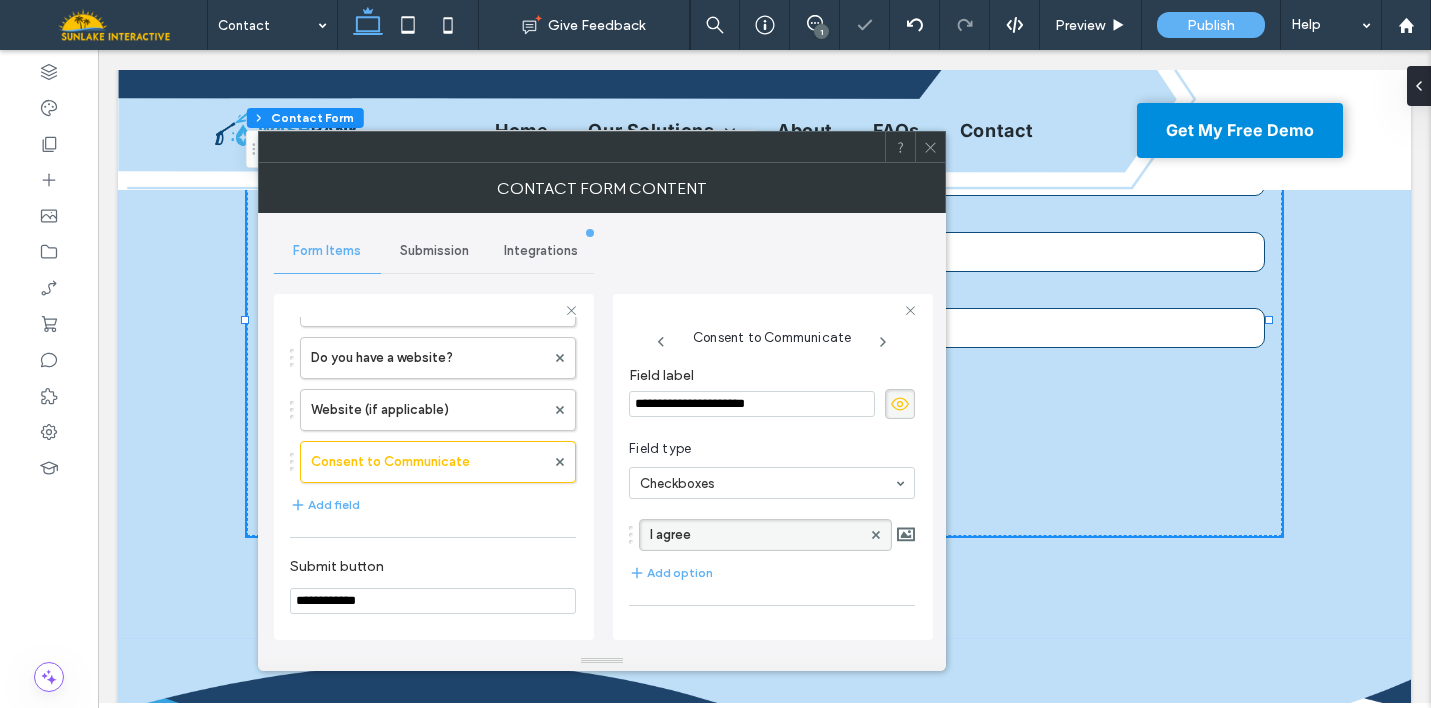 click on "**********" at bounding box center [752, 404] 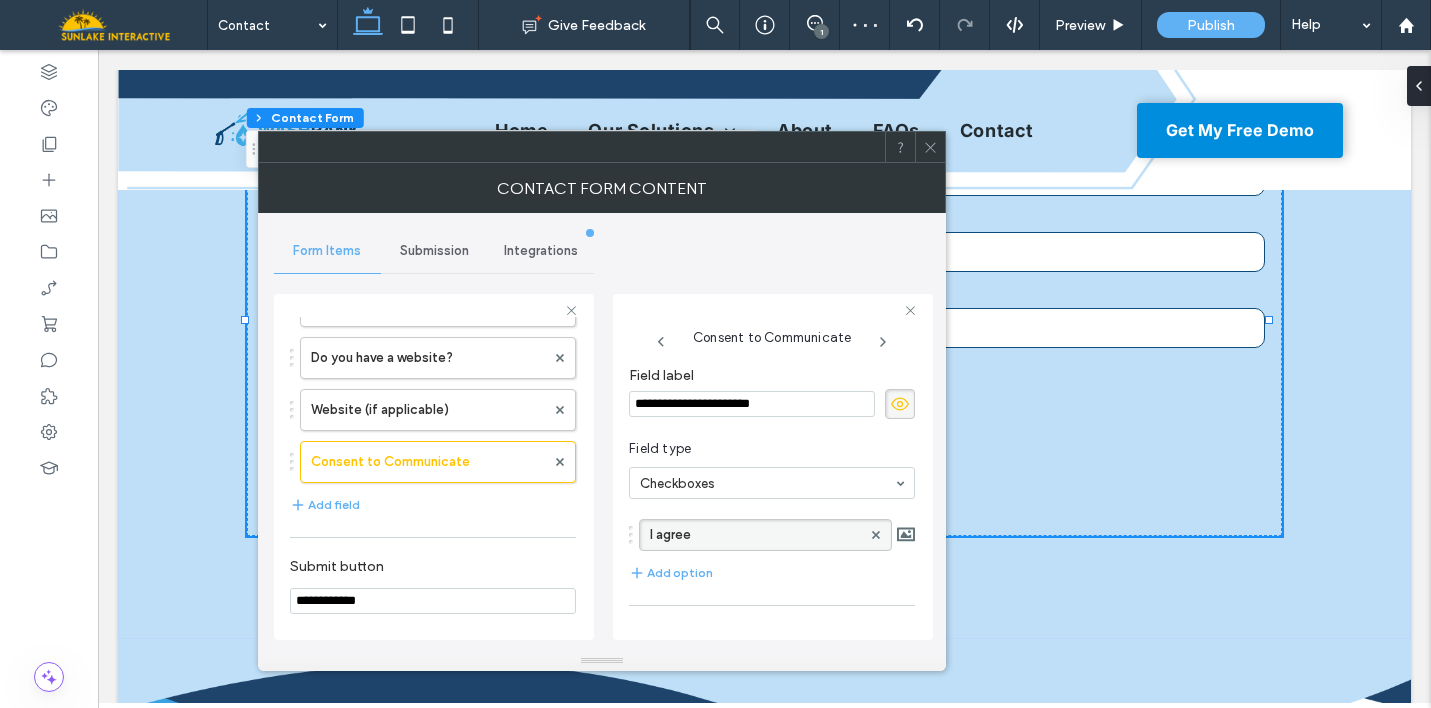 paste on "**********" 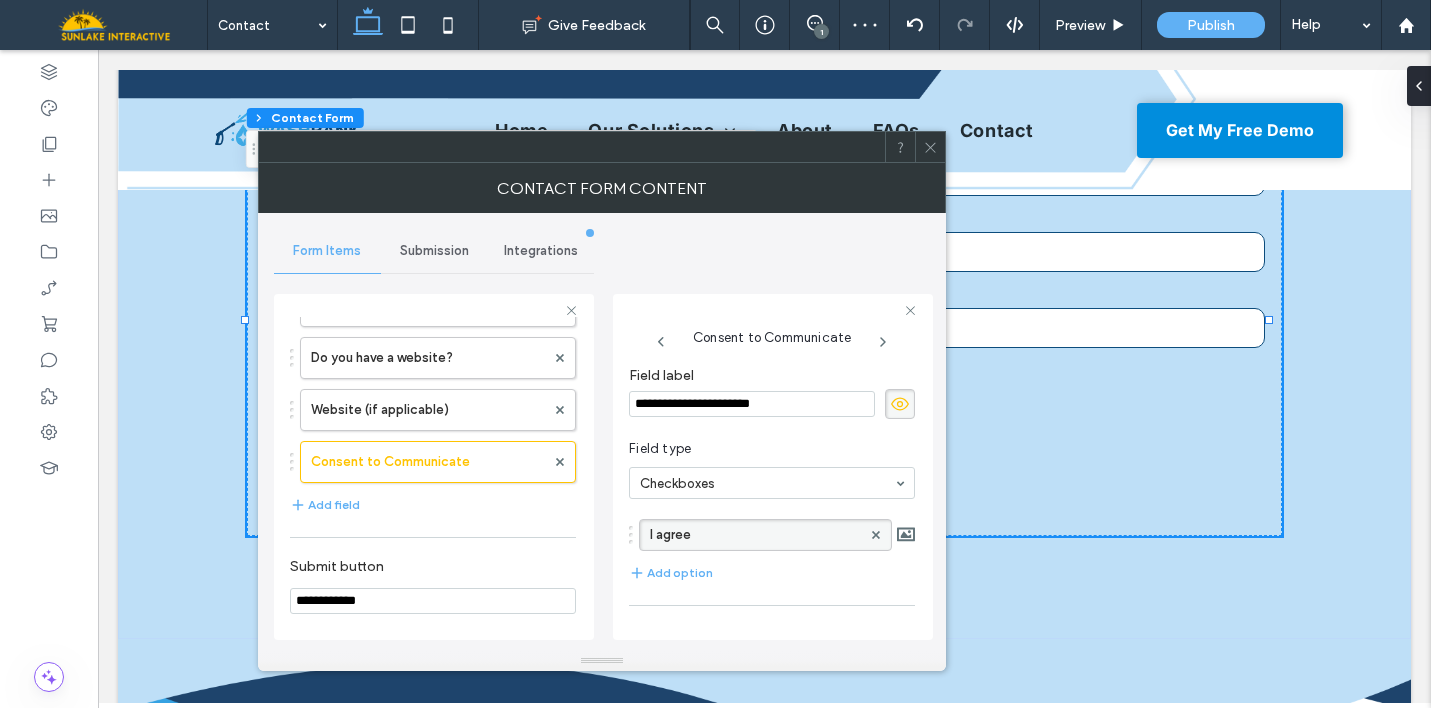 type on "**********" 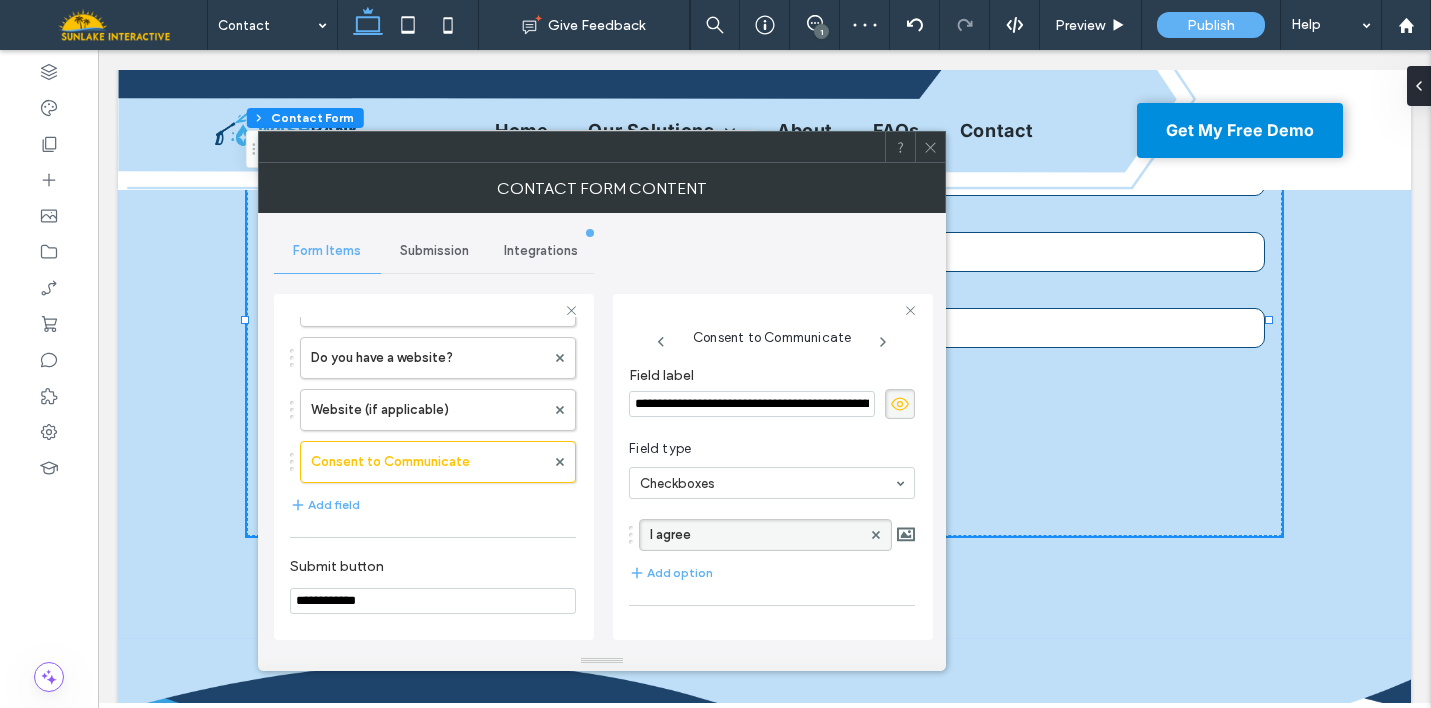 scroll, scrollTop: 0, scrollLeft: 518, axis: horizontal 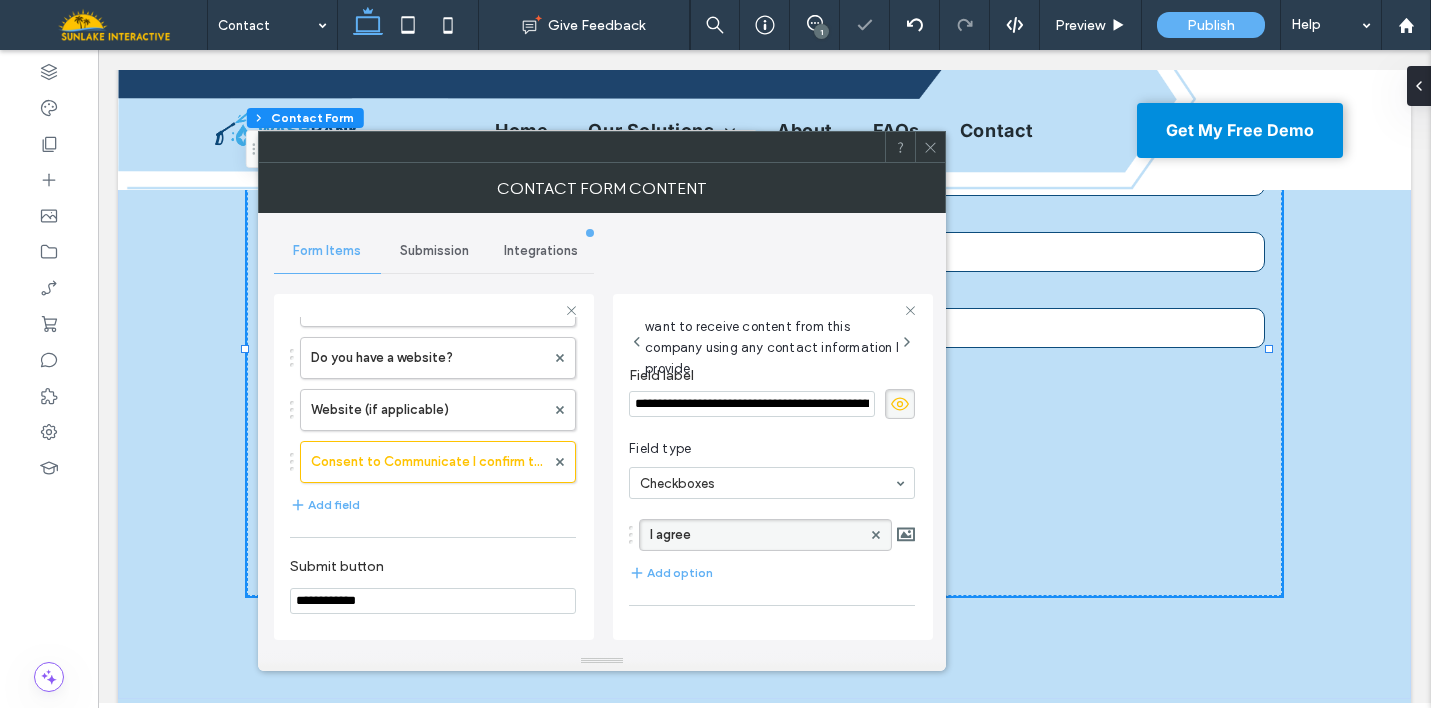 click 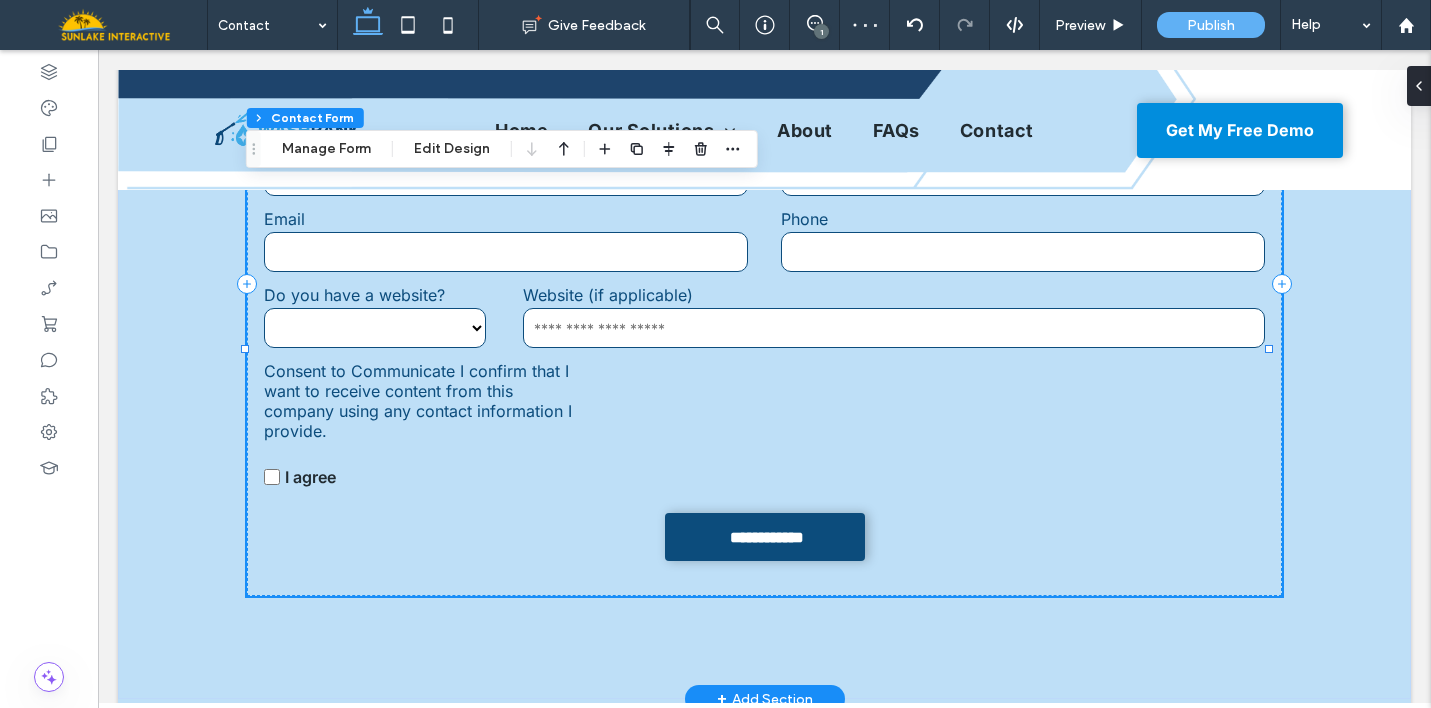 click on "Consent to Communicate I confirm that I want to receive content from this company using any contact information I provide." at bounding box center [419, 401] 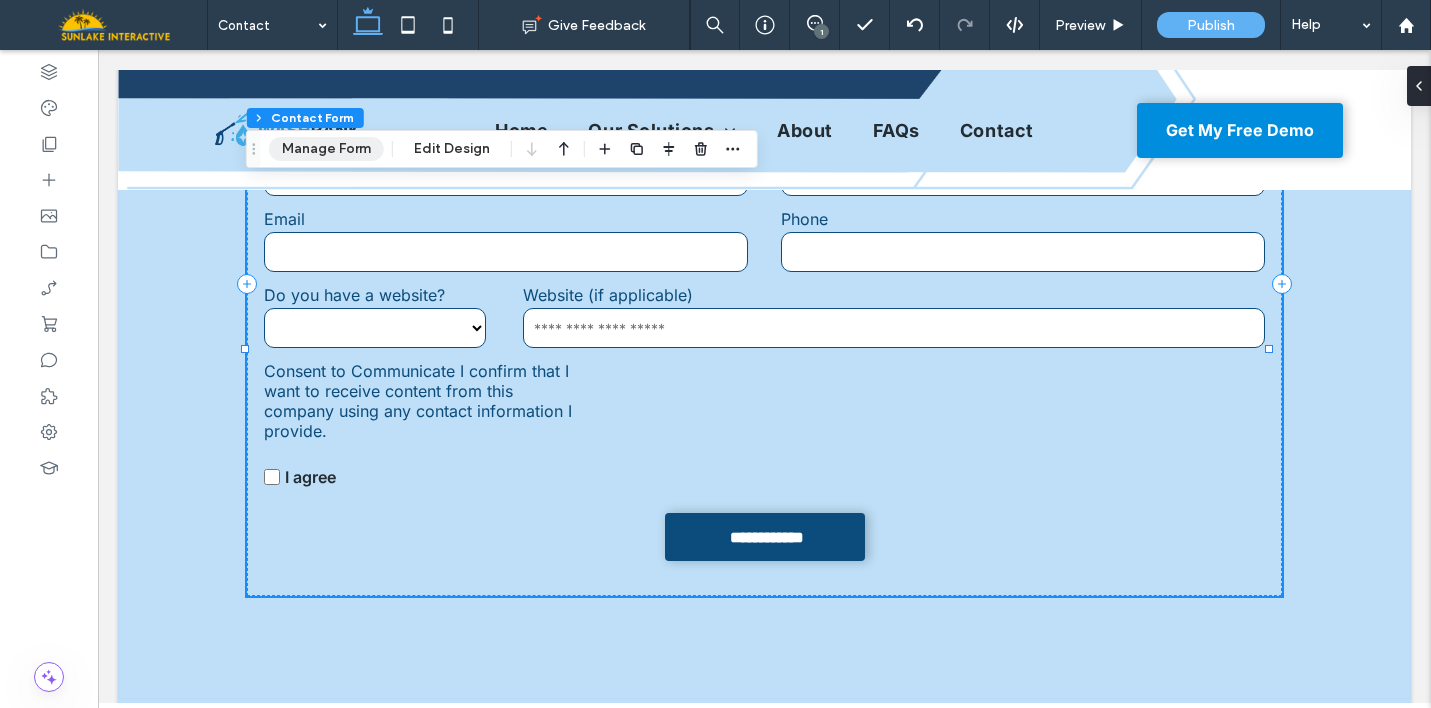click on "Manage Form" at bounding box center (326, 149) 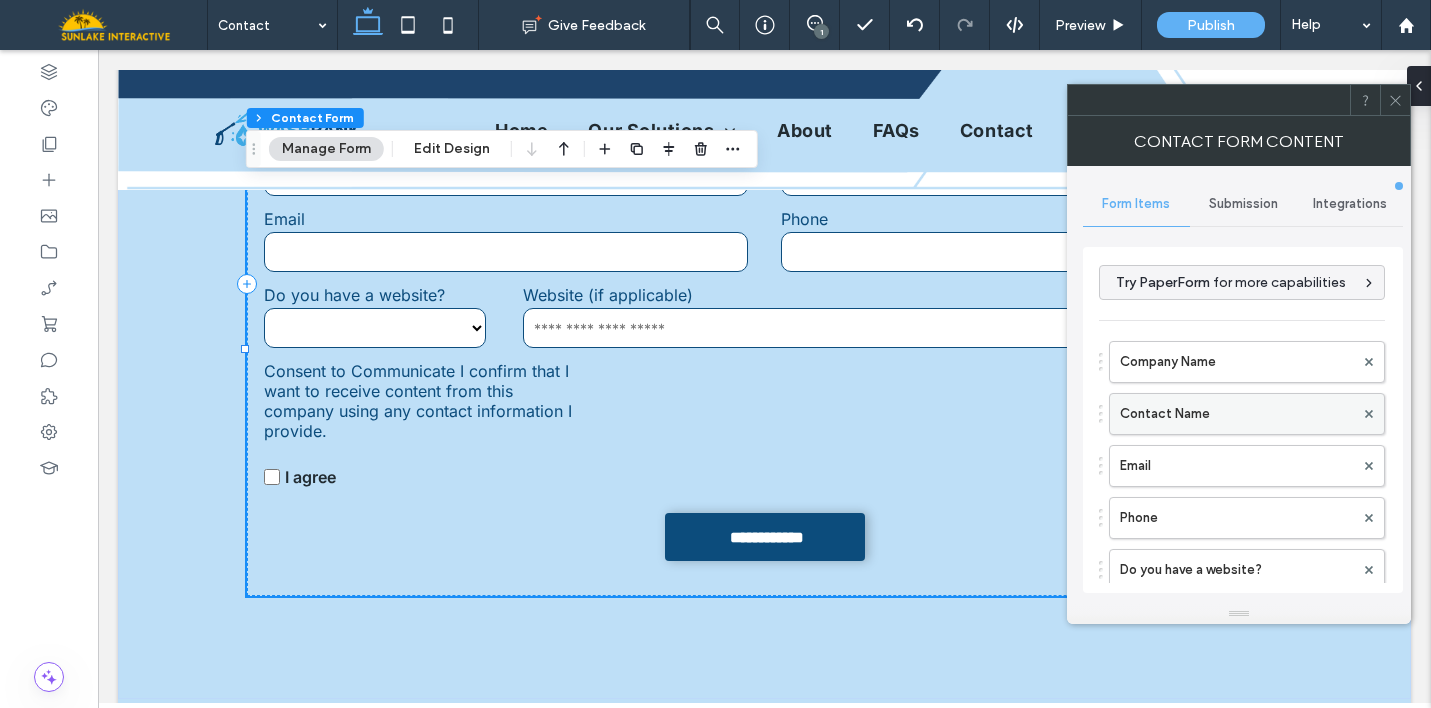 click on "Contact Name" at bounding box center (1237, 414) 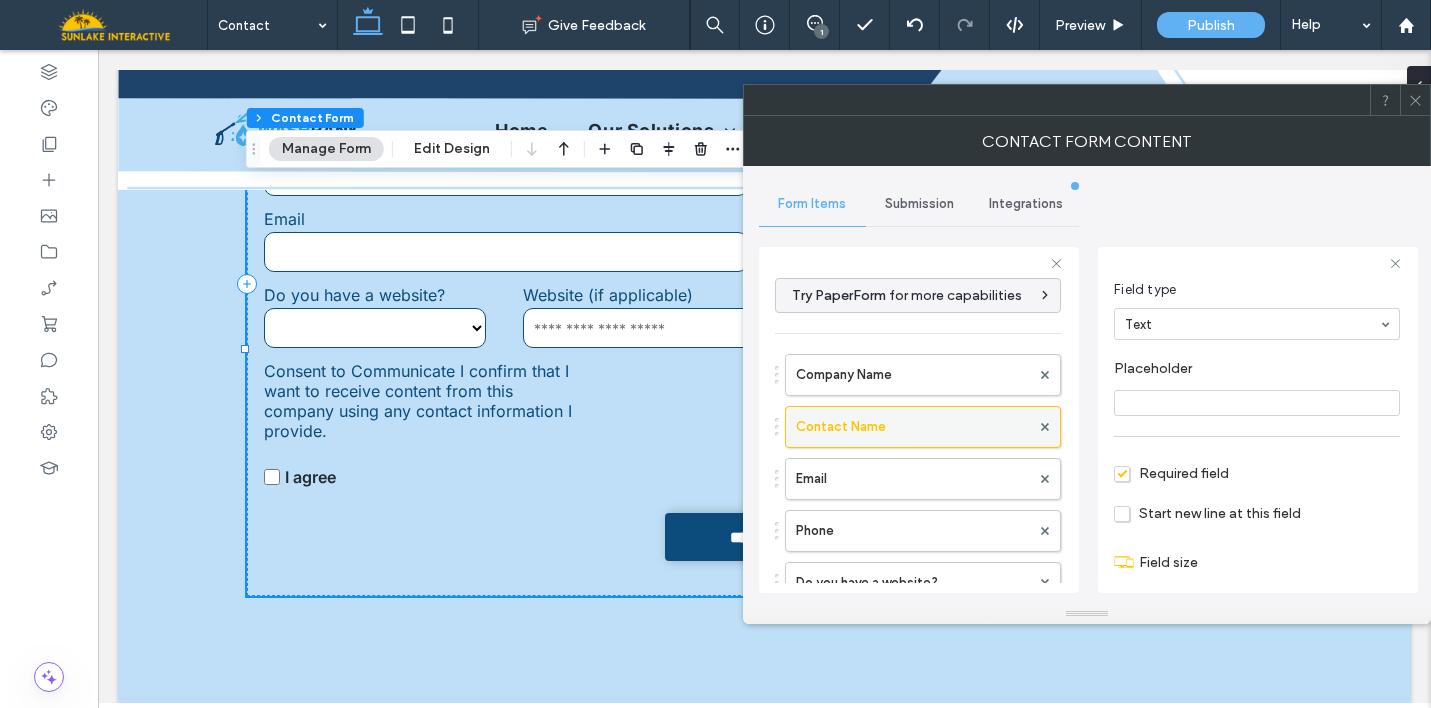 scroll, scrollTop: 141, scrollLeft: 0, axis: vertical 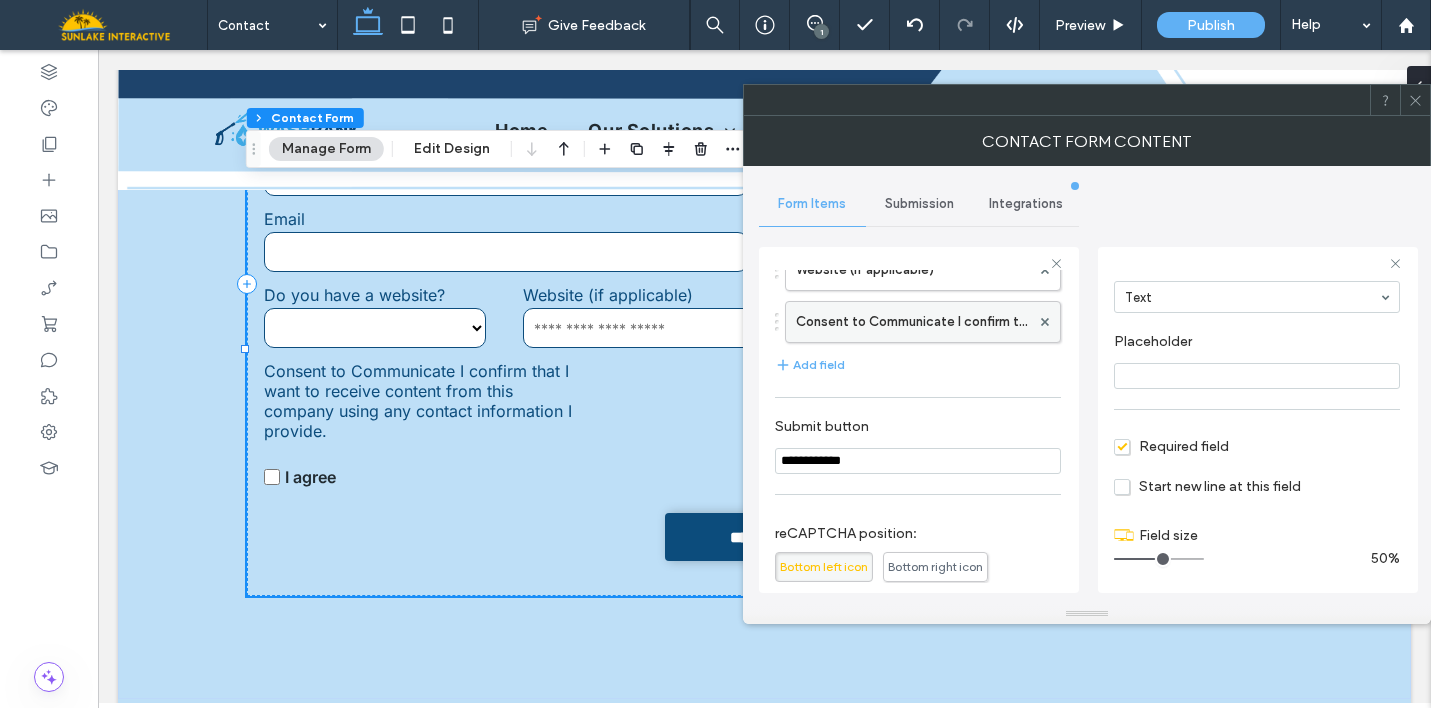 click on "Consent to Communicate I confirm that I want to receive content from this company using any contact information I provide." at bounding box center [913, 322] 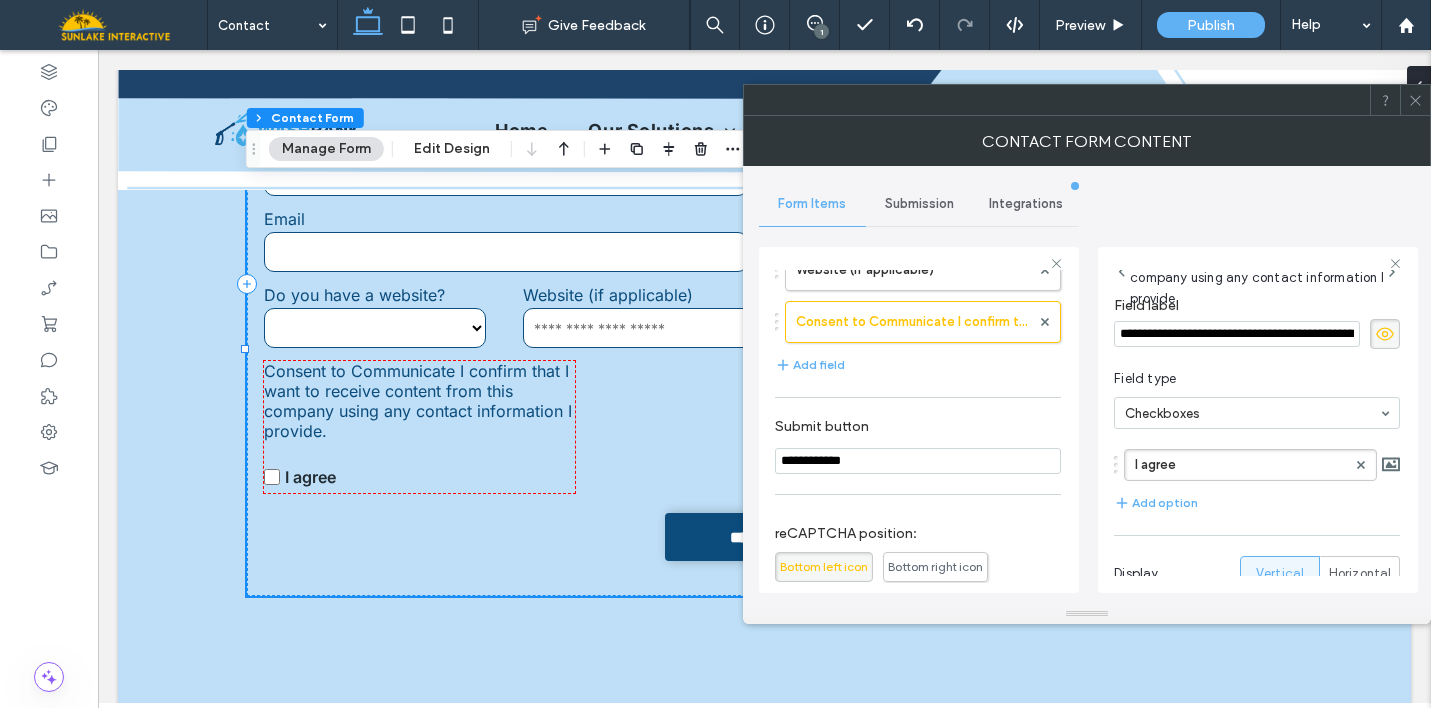 scroll, scrollTop: 0, scrollLeft: 0, axis: both 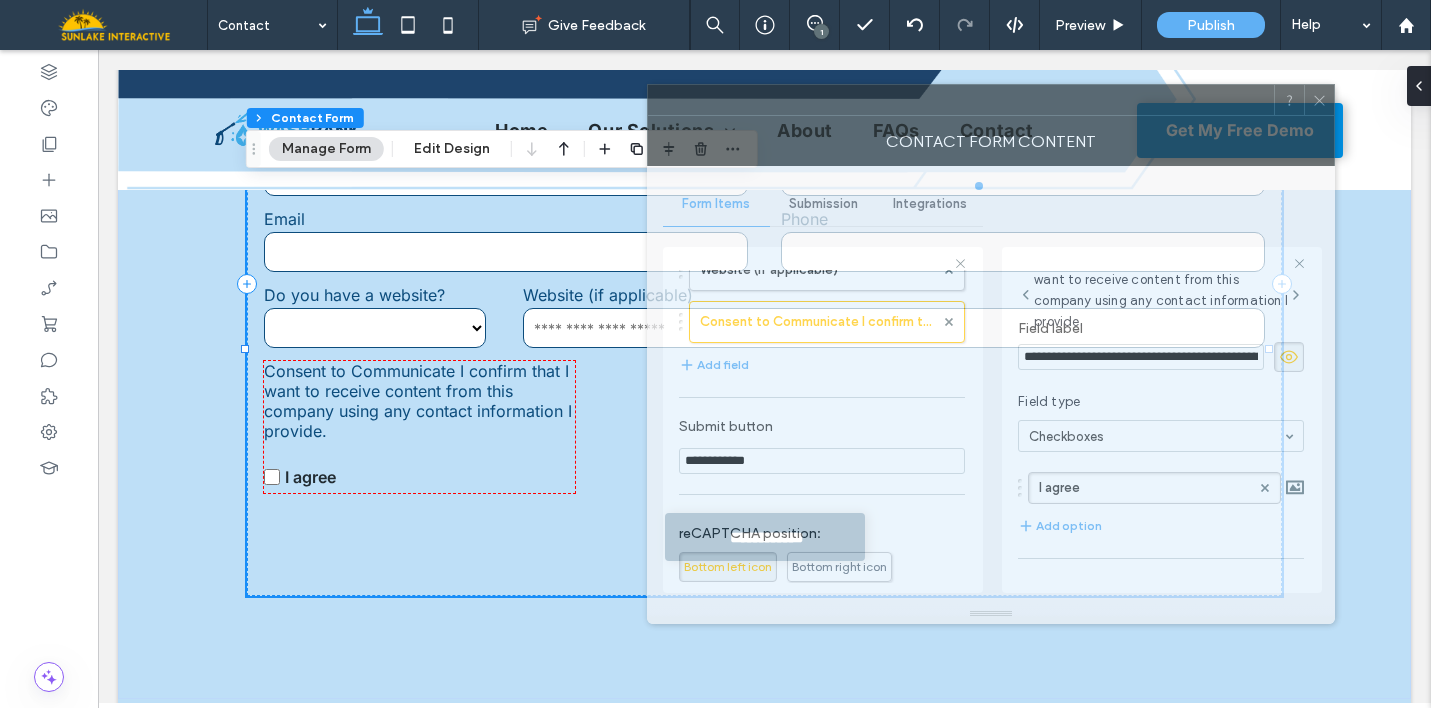 drag, startPoint x: 1204, startPoint y: 116, endPoint x: 895, endPoint y: 111, distance: 309.04044 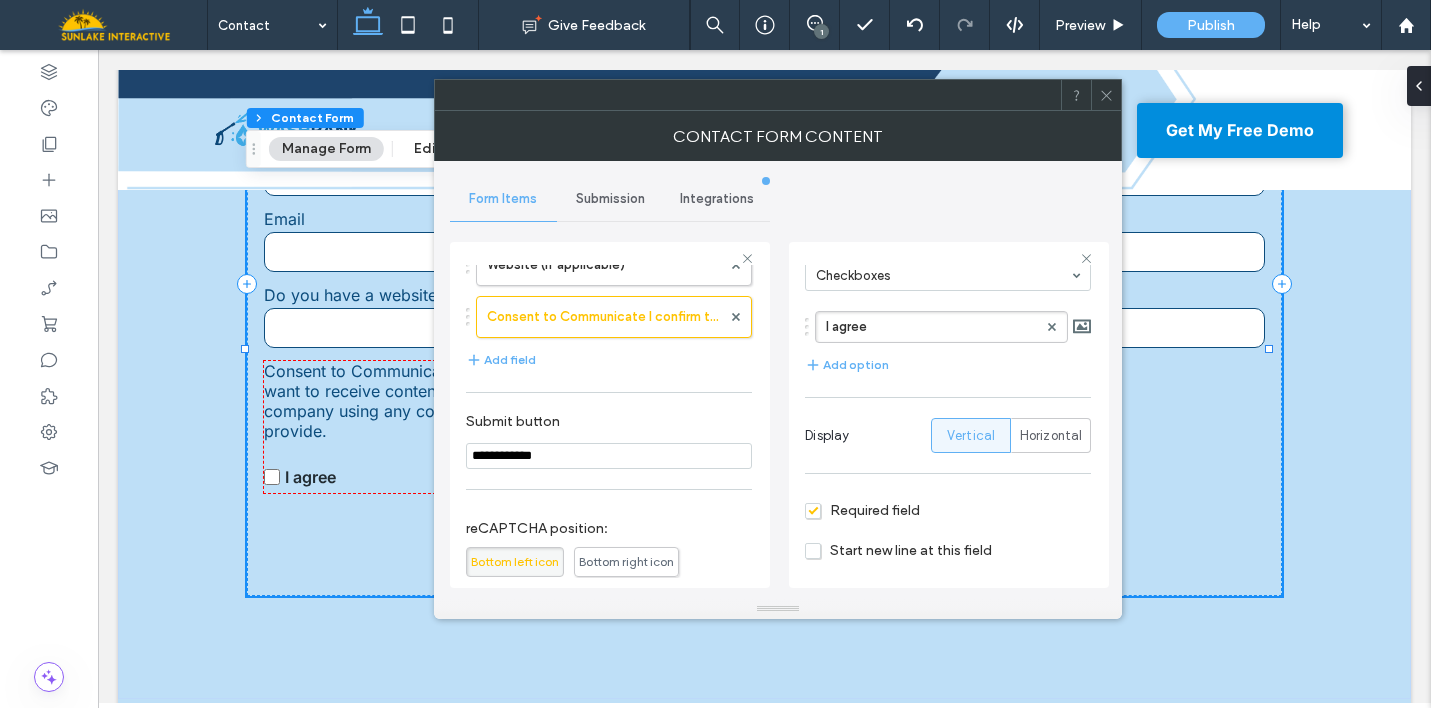 scroll, scrollTop: 161, scrollLeft: 0, axis: vertical 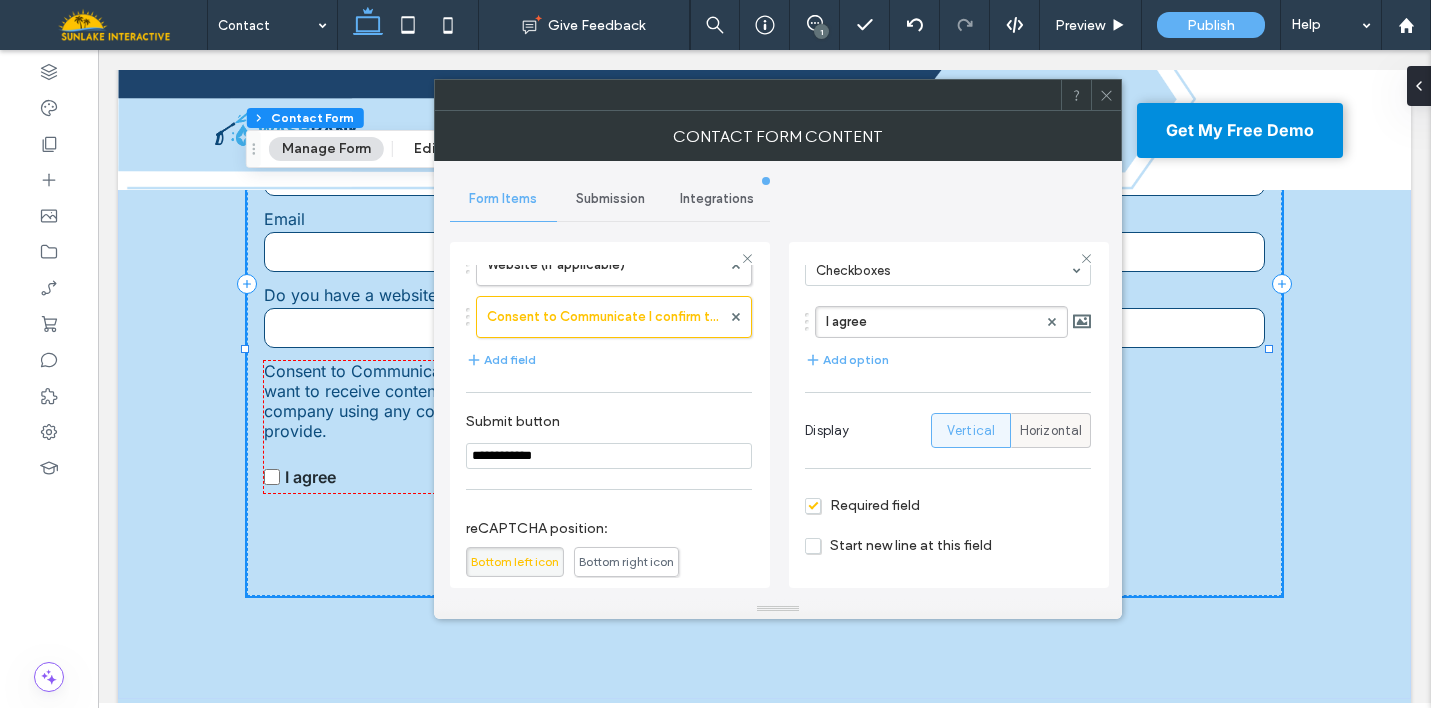 click on "Horizontal" at bounding box center (1051, 431) 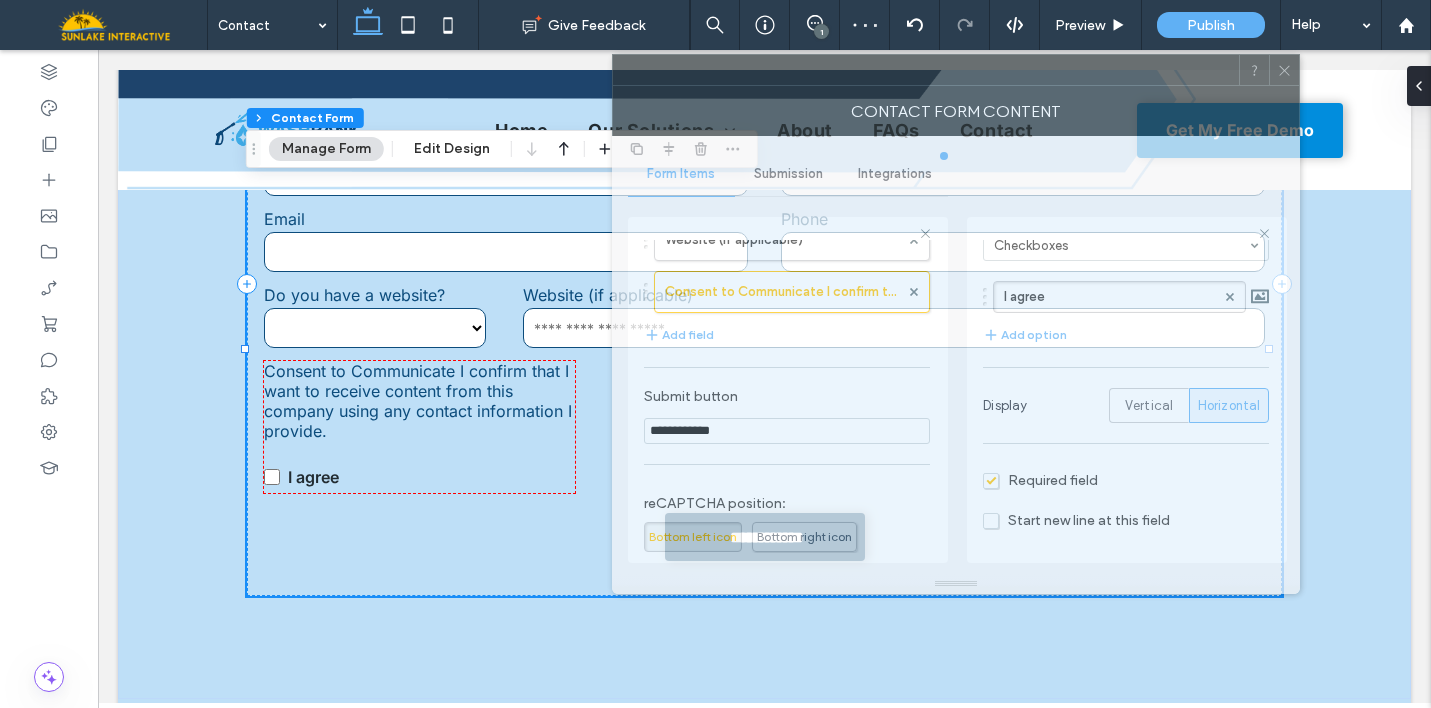 drag, startPoint x: 702, startPoint y: 95, endPoint x: 878, endPoint y: 65, distance: 178.53851 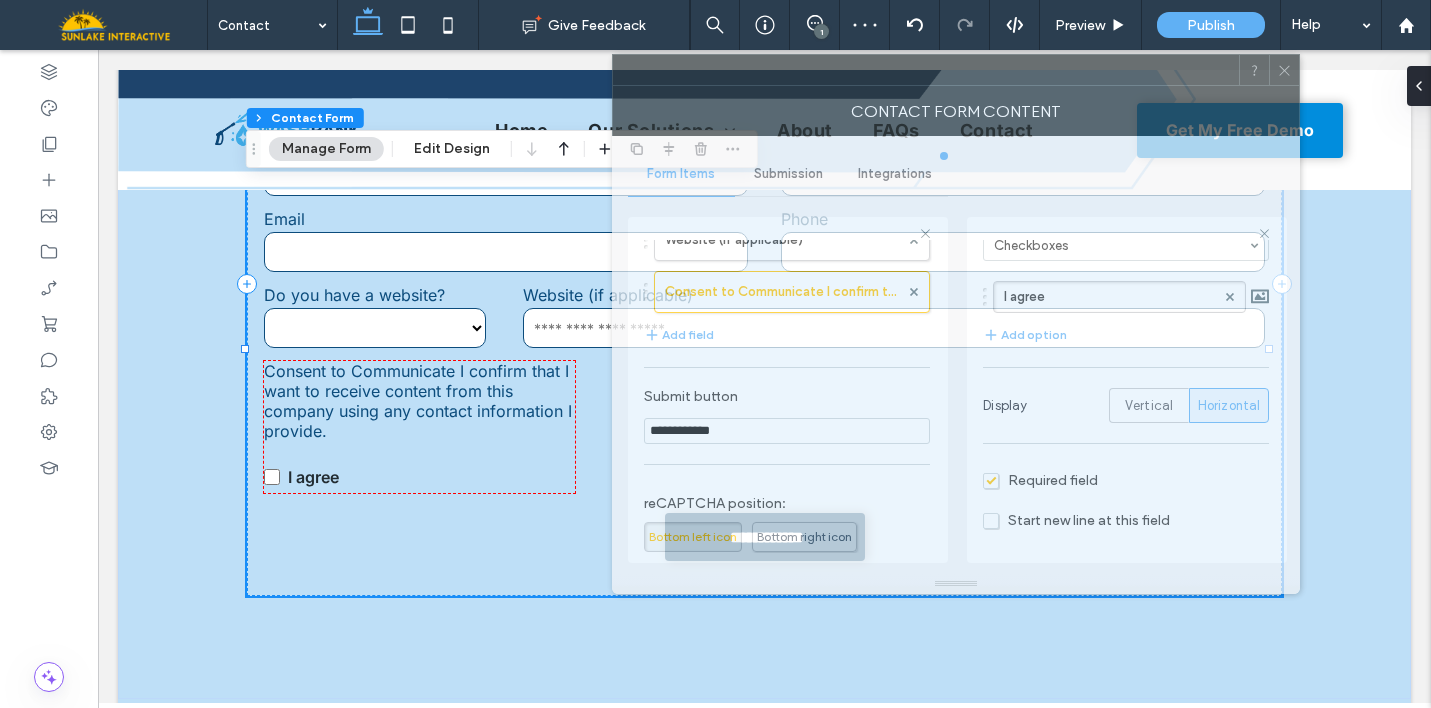 click at bounding box center [926, 70] 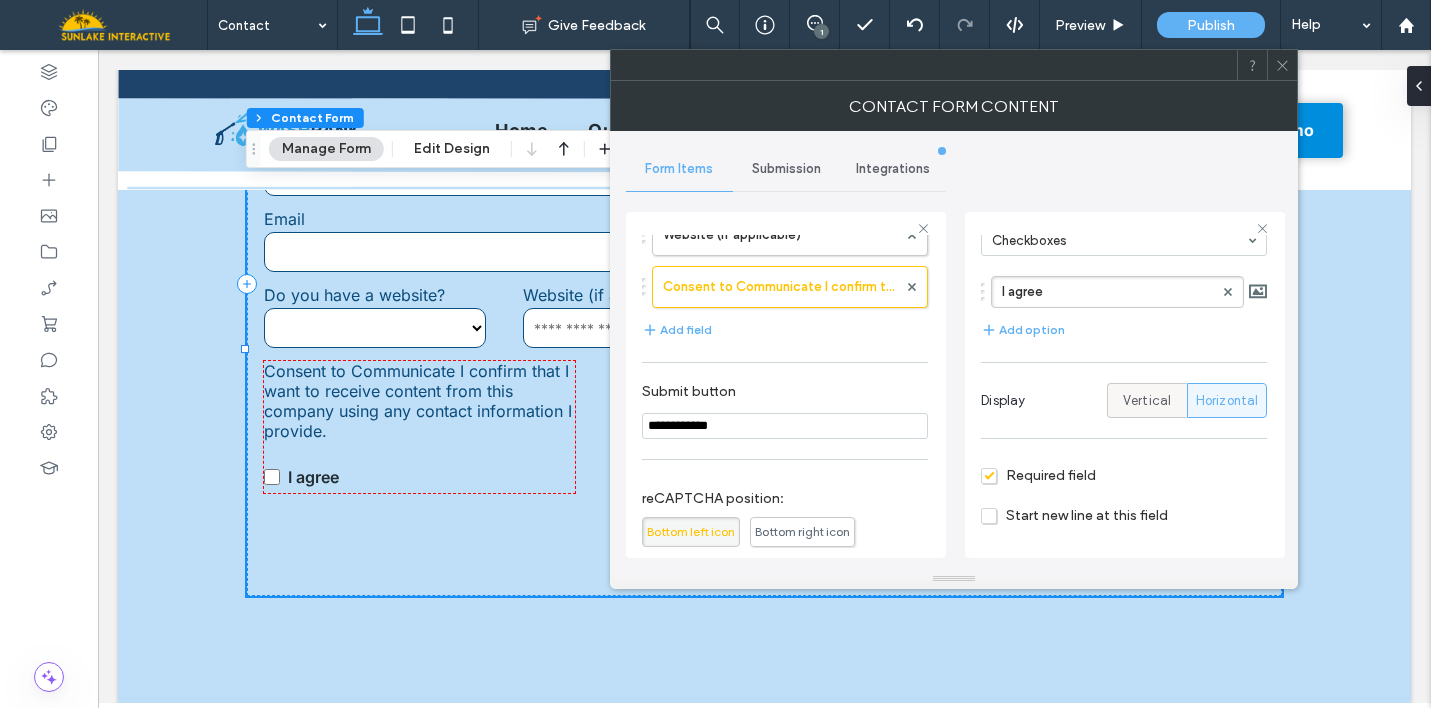 scroll, scrollTop: 0, scrollLeft: 0, axis: both 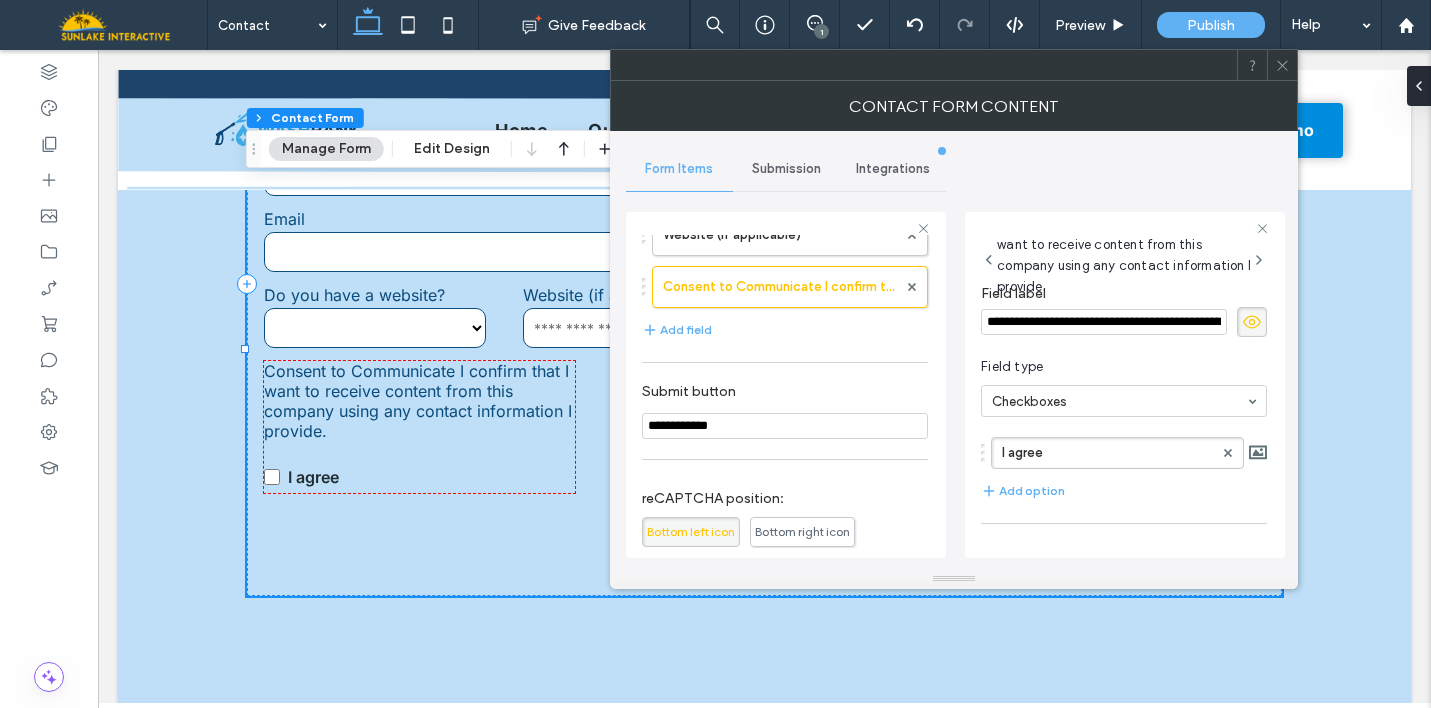 click on "**********" at bounding box center (1104, 322) 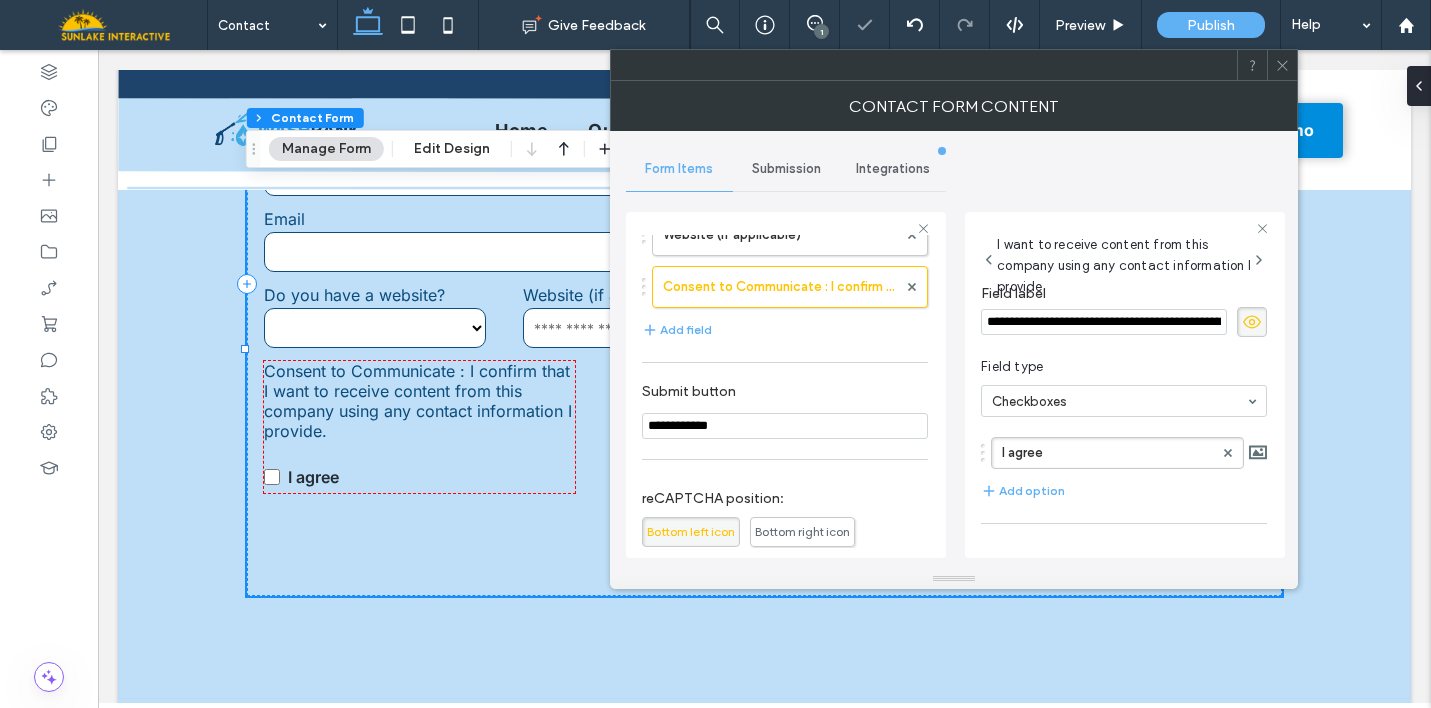 click on "Field type" at bounding box center (1120, 367) 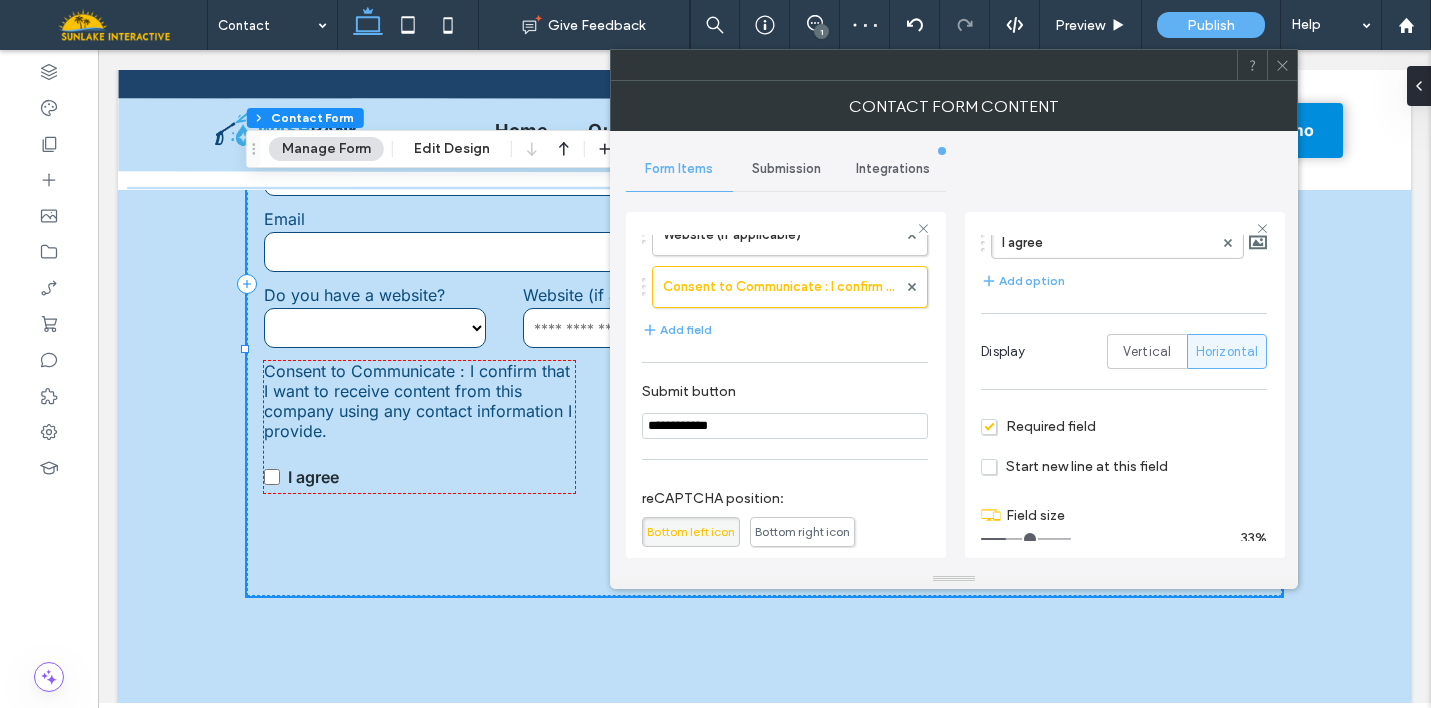 scroll, scrollTop: 225, scrollLeft: 0, axis: vertical 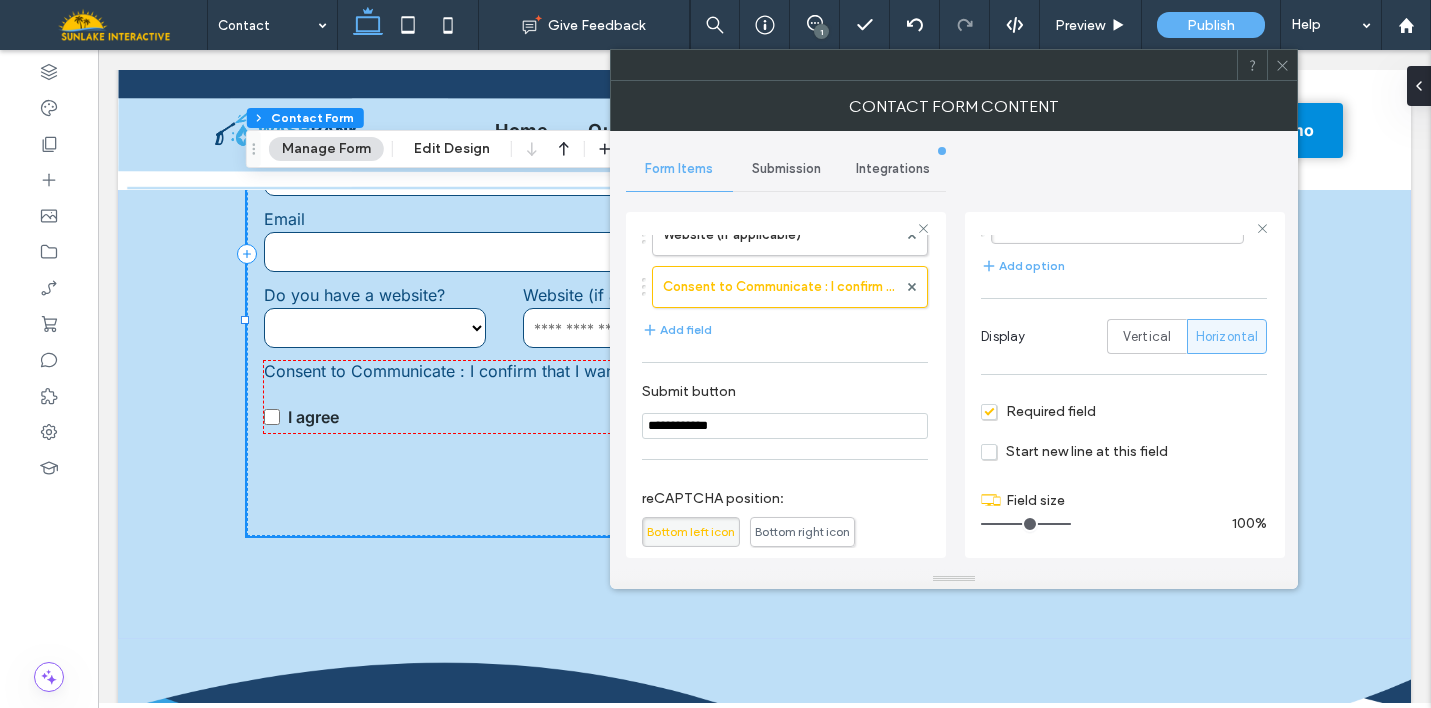 drag, startPoint x: 1007, startPoint y: 522, endPoint x: 1161, endPoint y: 522, distance: 154 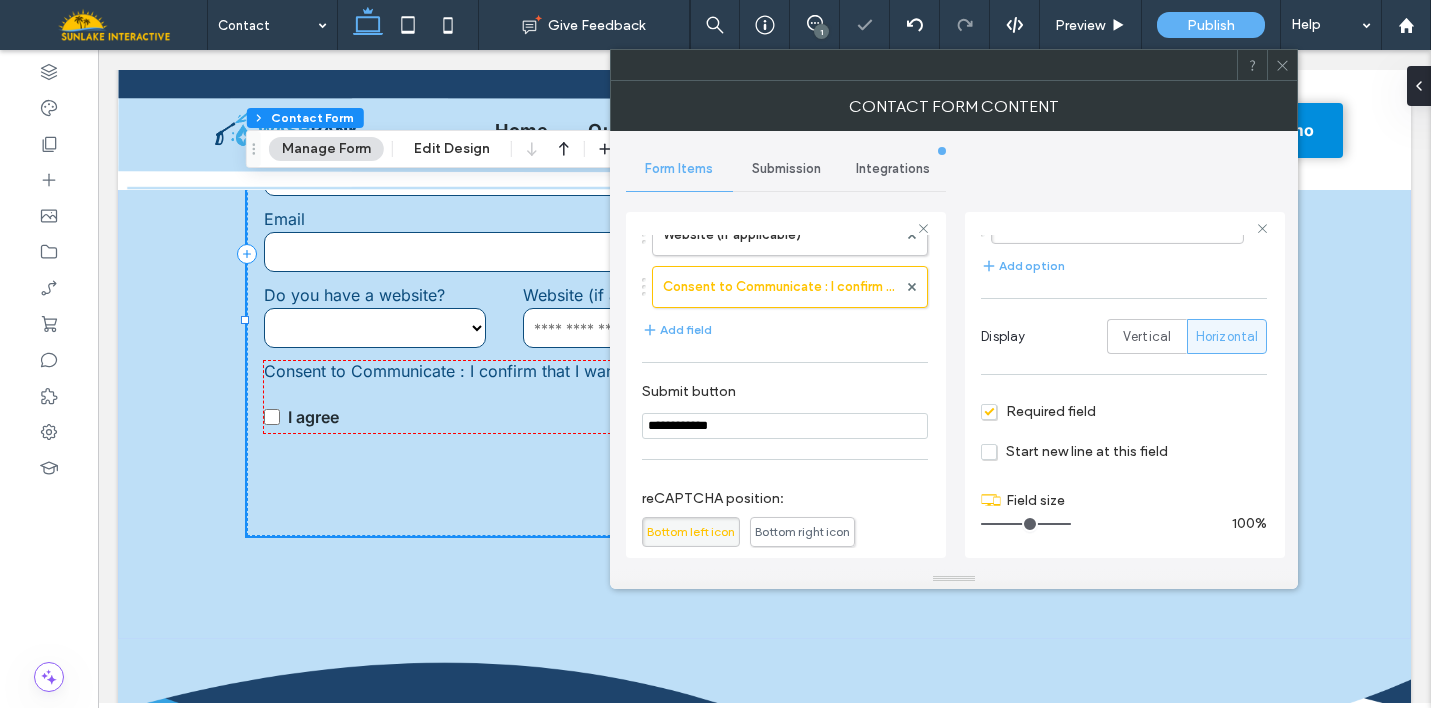 click 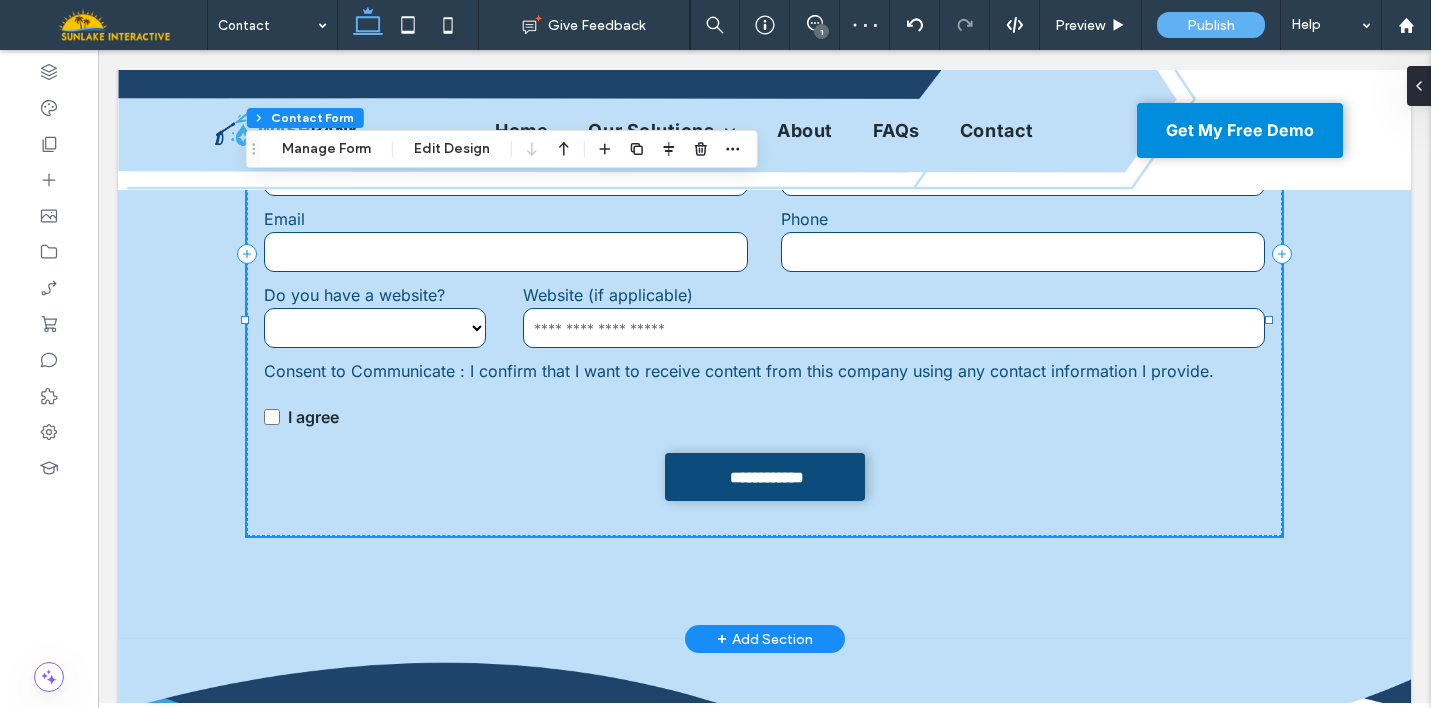 click on "I agree" at bounding box center (764, 407) 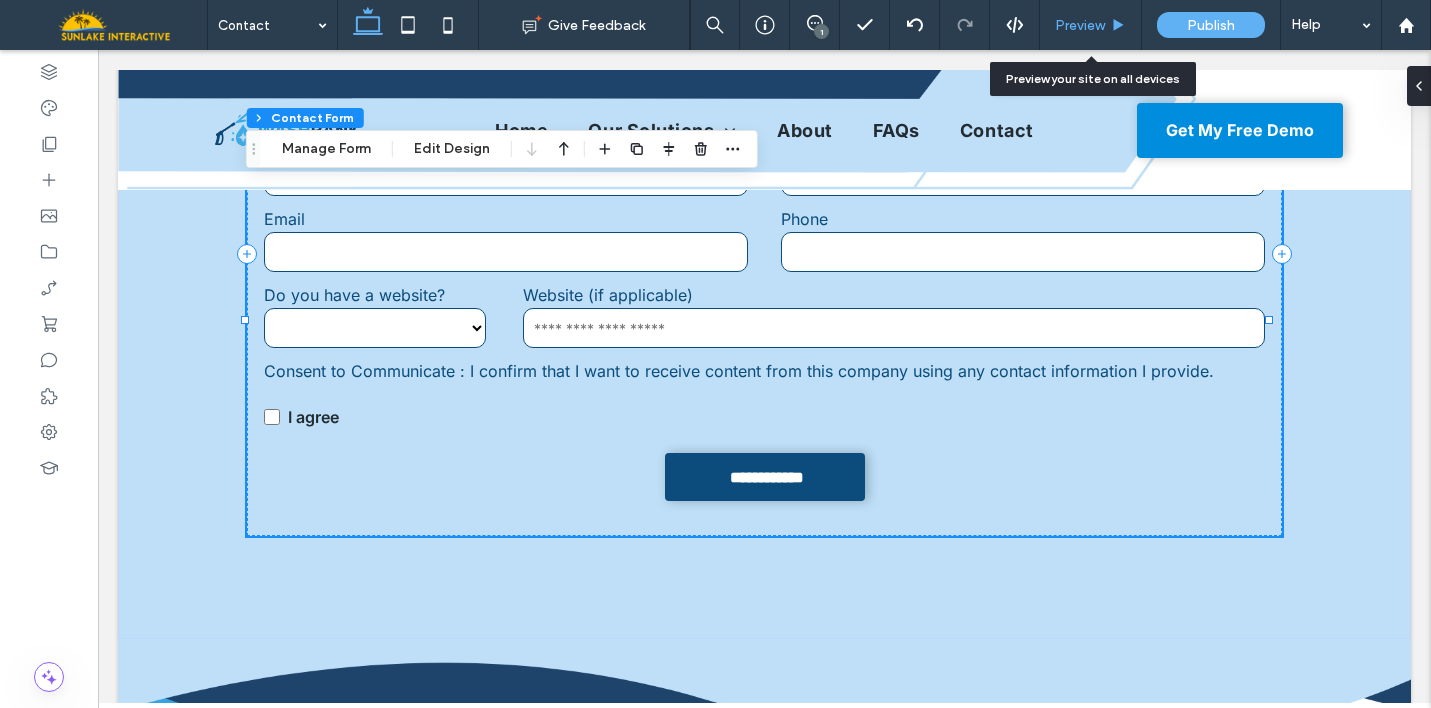 click on "Preview" at bounding box center [1080, 25] 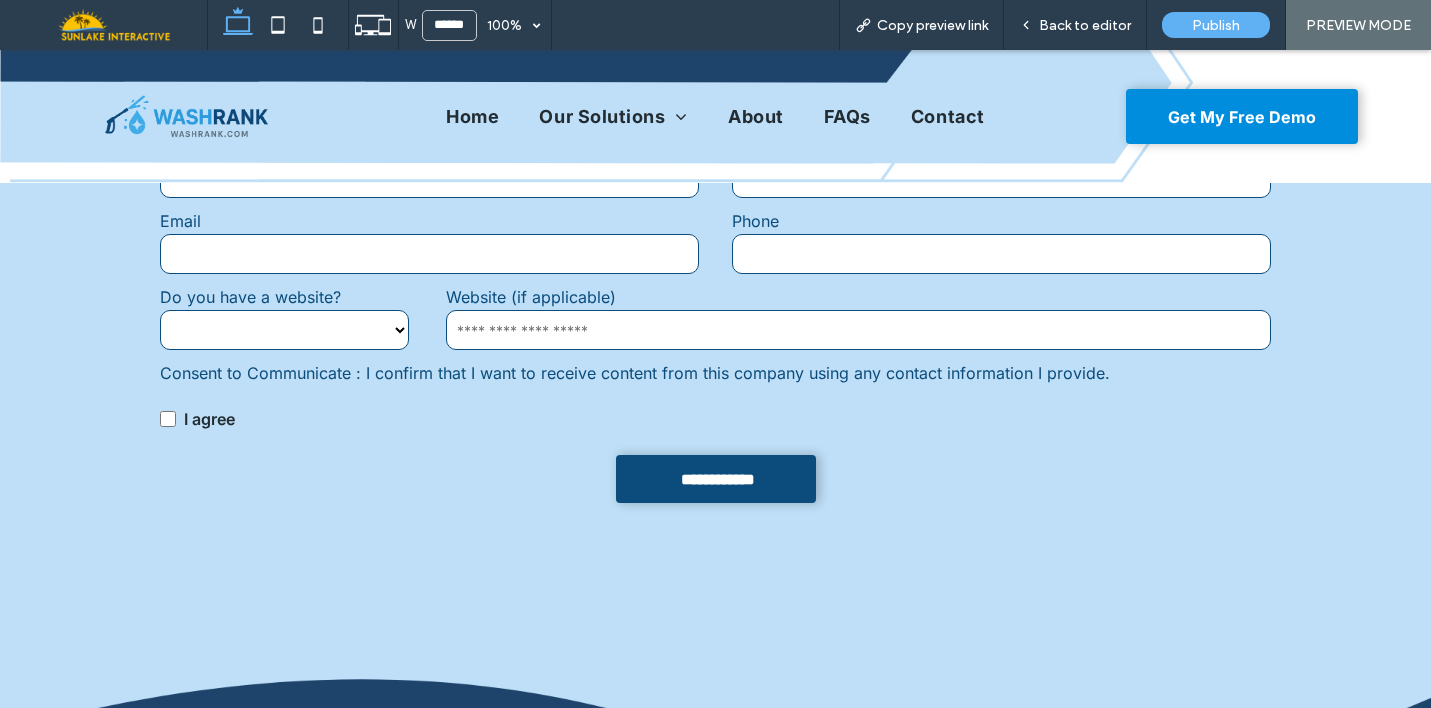 scroll, scrollTop: 1169, scrollLeft: 0, axis: vertical 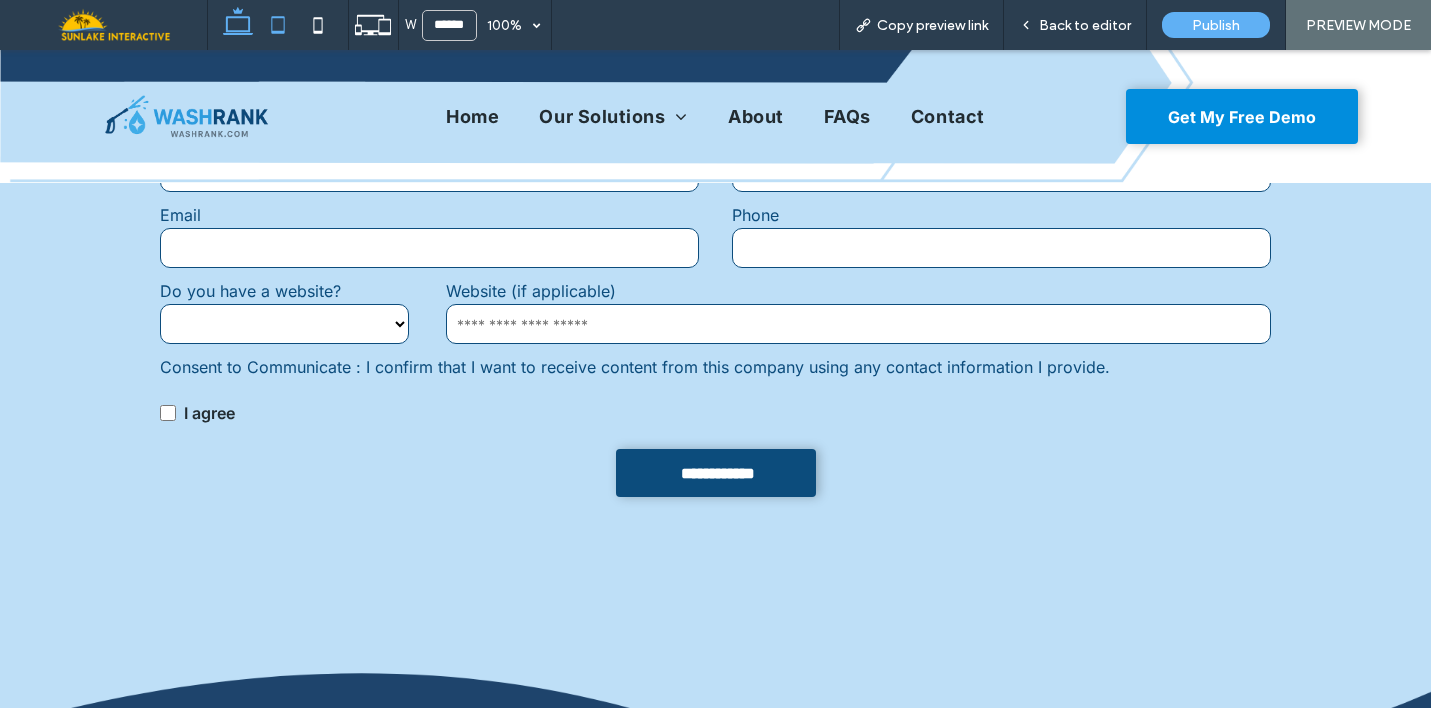 click 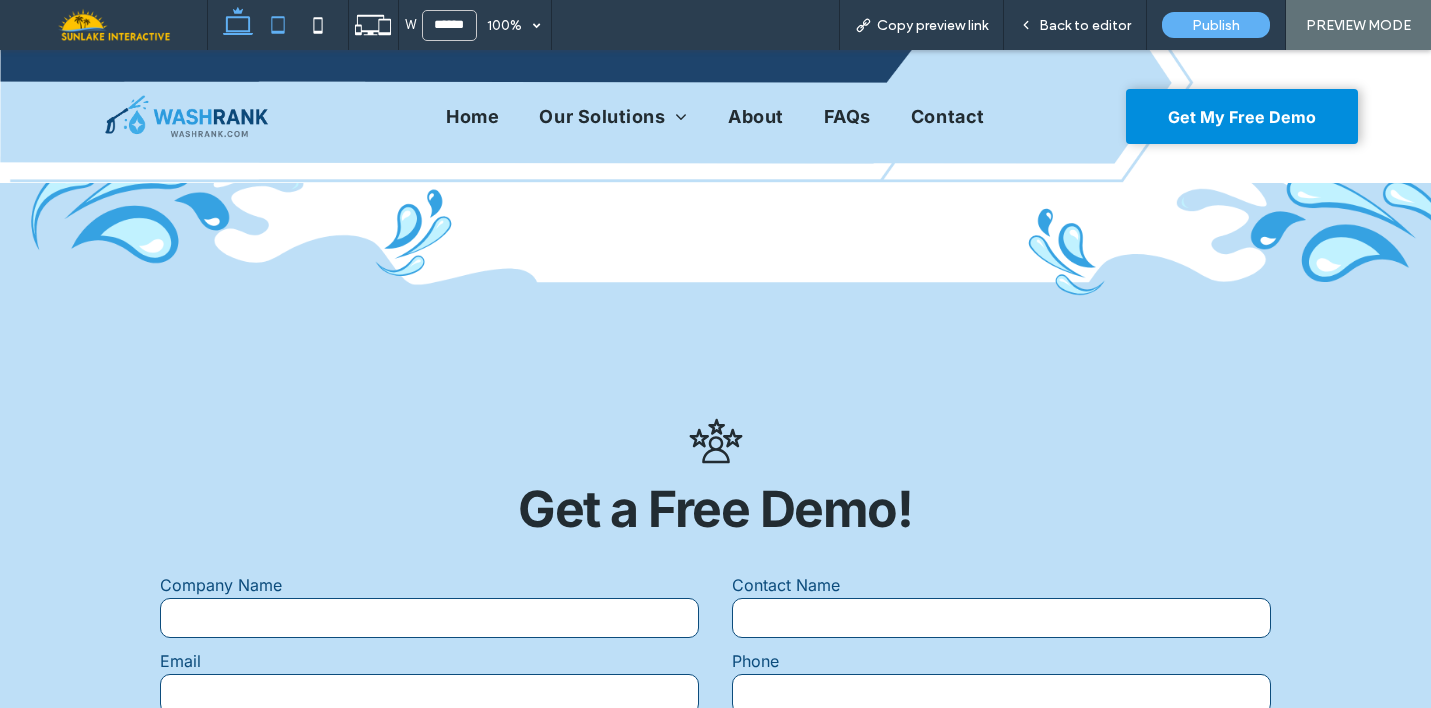 type on "*****" 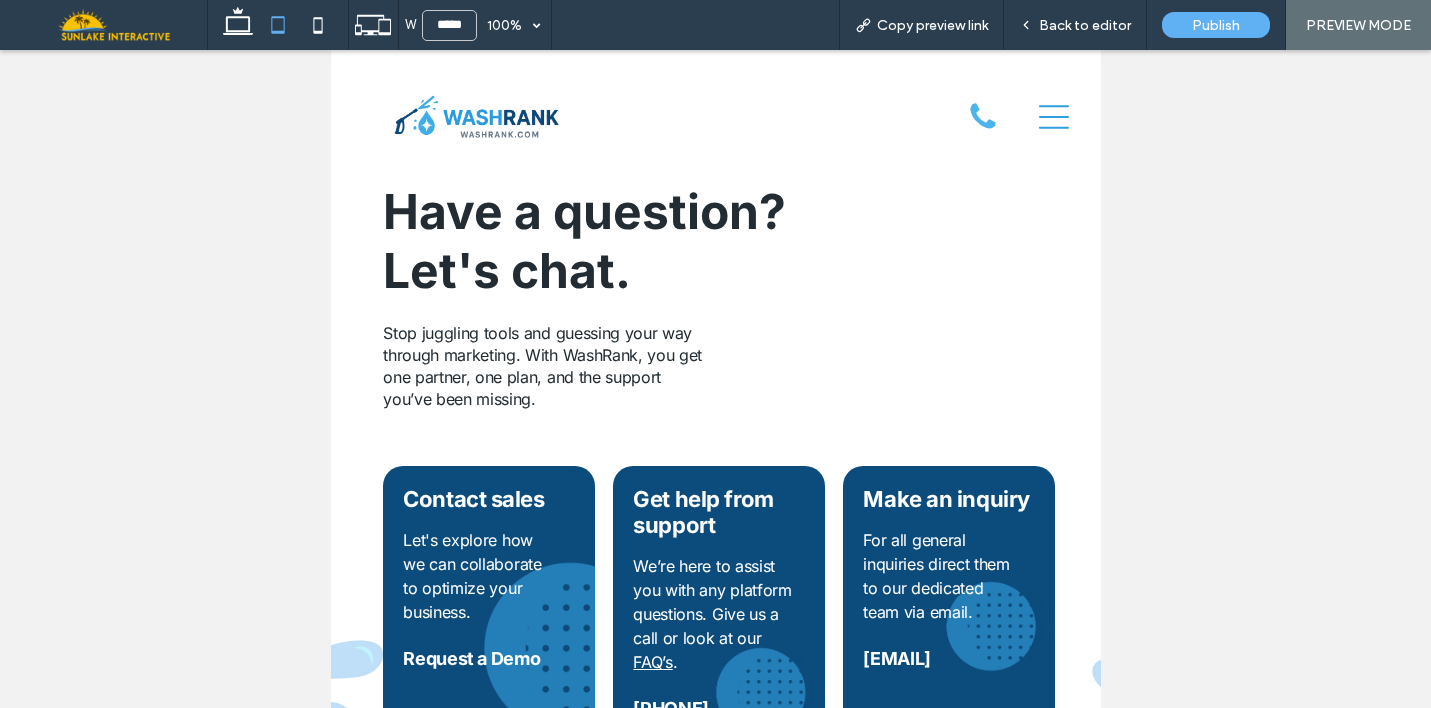 scroll, scrollTop: 116, scrollLeft: 0, axis: vertical 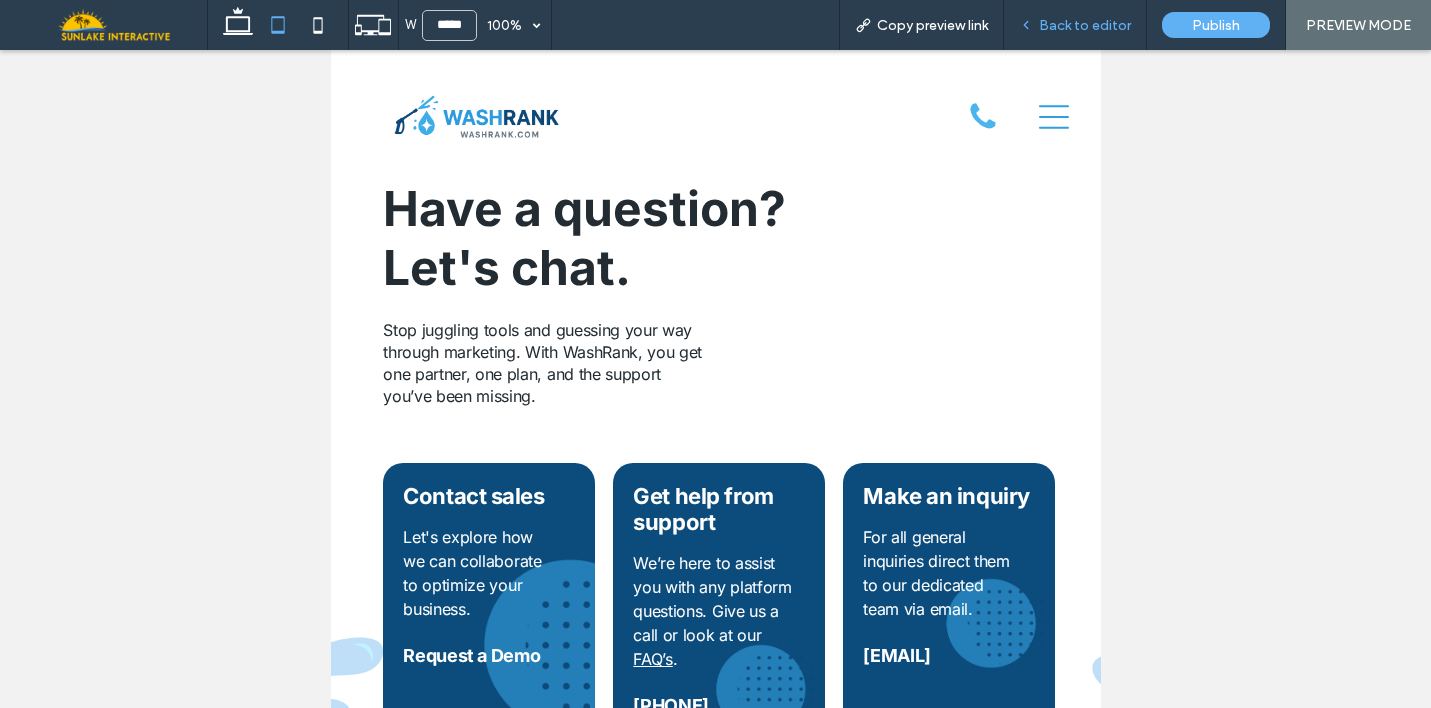 click on "Back to editor" at bounding box center [1075, 25] 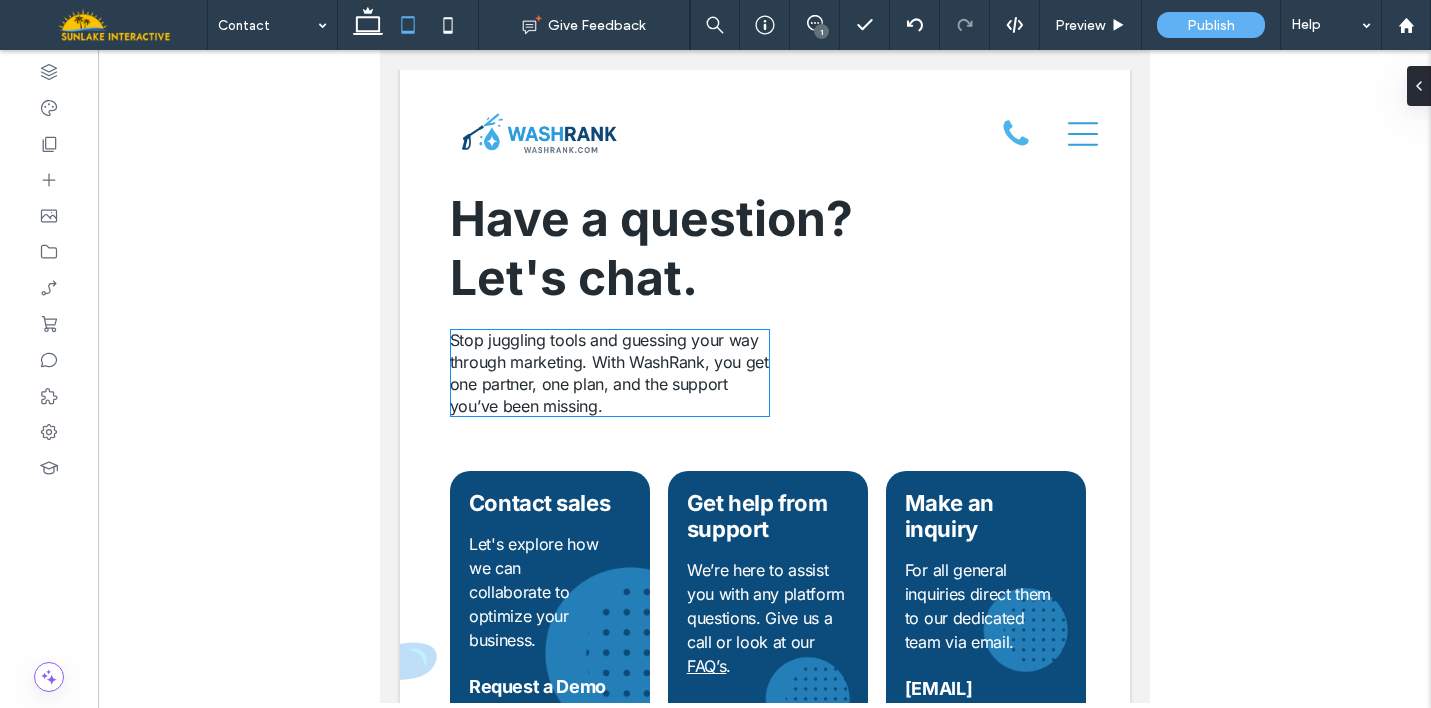 click on "Stop juggling tools and guessing your way through marketing. With WashRank, you get one partner, one plan, and the support you’ve been missing." at bounding box center [608, 373] 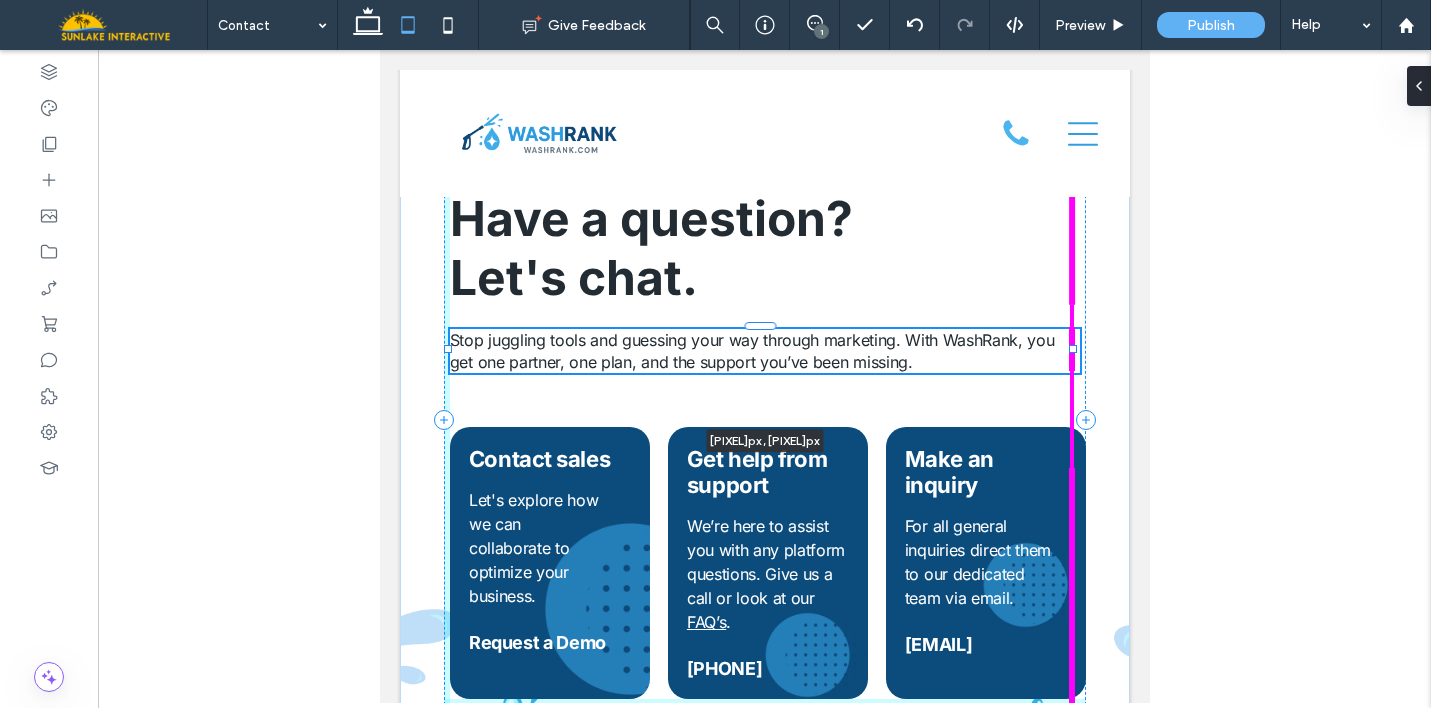 drag, startPoint x: 766, startPoint y: 369, endPoint x: 1078, endPoint y: 370, distance: 312.00162 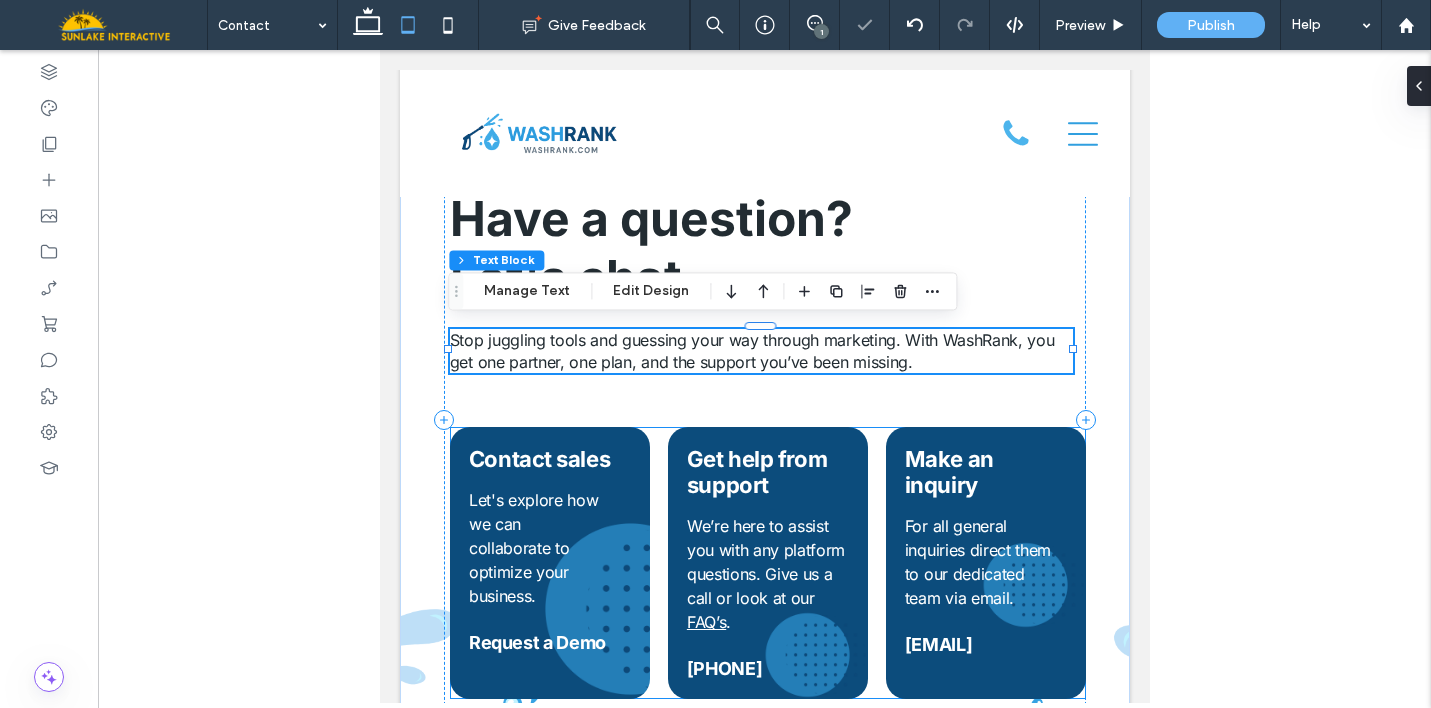click on "Request a Demo
Let's explore how we can collaborate to optimize your business.
Contact sales
813-851-5028
We’re here to assist you with any platform questions. Give us a call or look at our
FAQ’s .
Get help from support
info@washrank.com
For all general inquiries direct them to our dedicated team via email.
Make an inquiry" at bounding box center (767, 563) 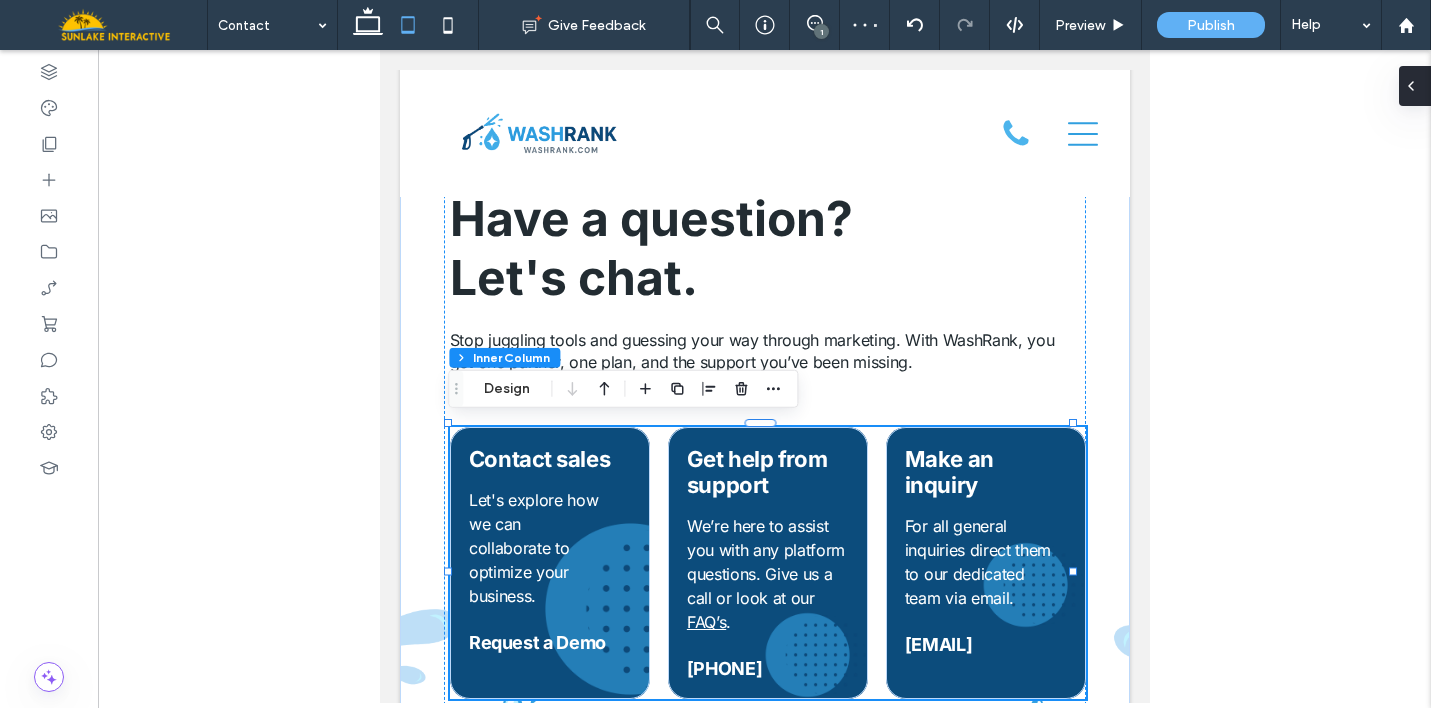 click 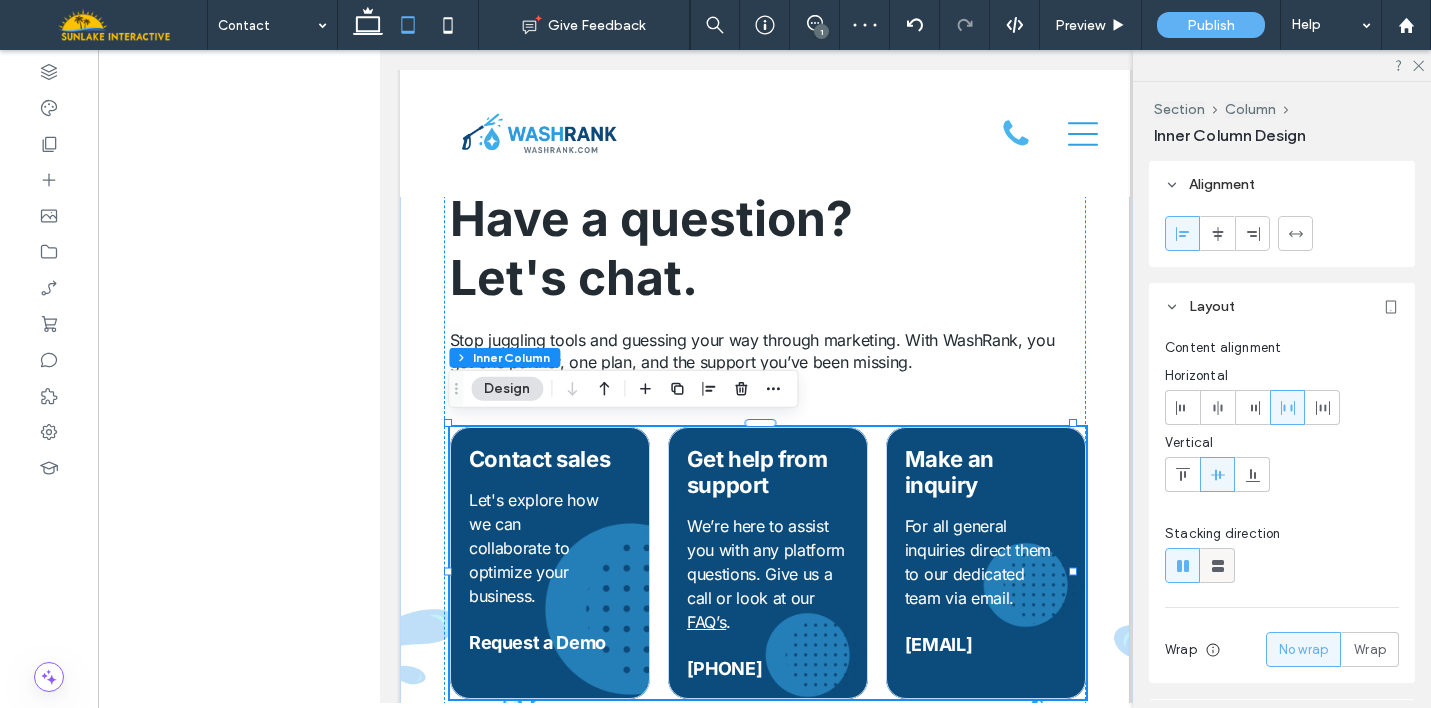 click 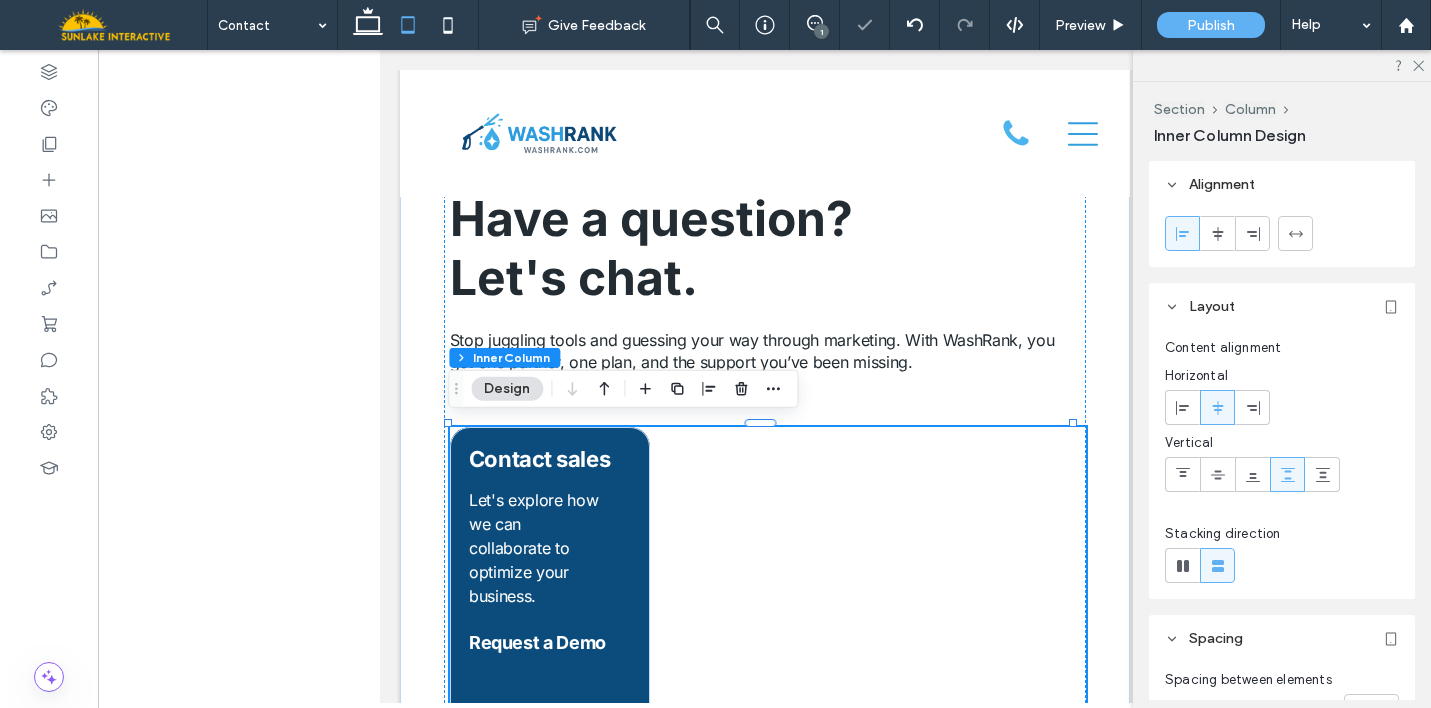 type on "**" 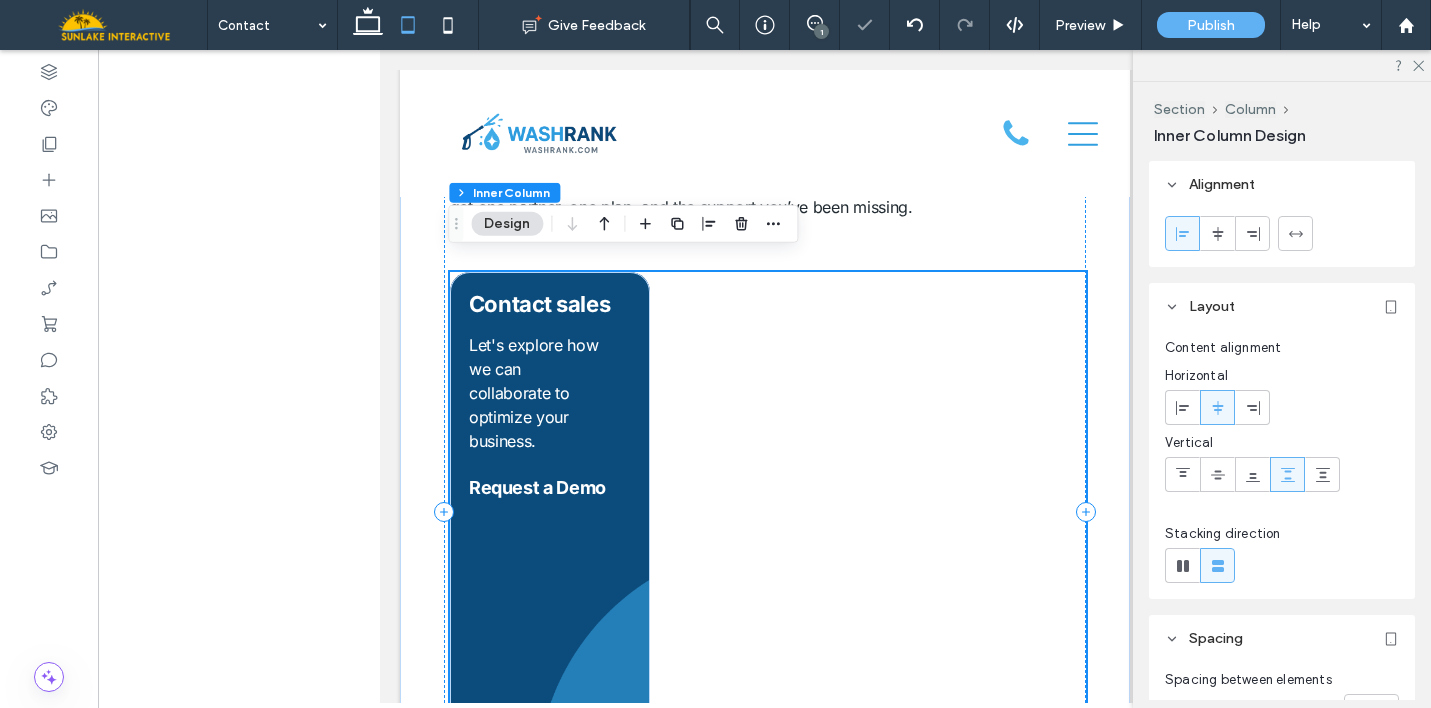 scroll, scrollTop: 309, scrollLeft: 0, axis: vertical 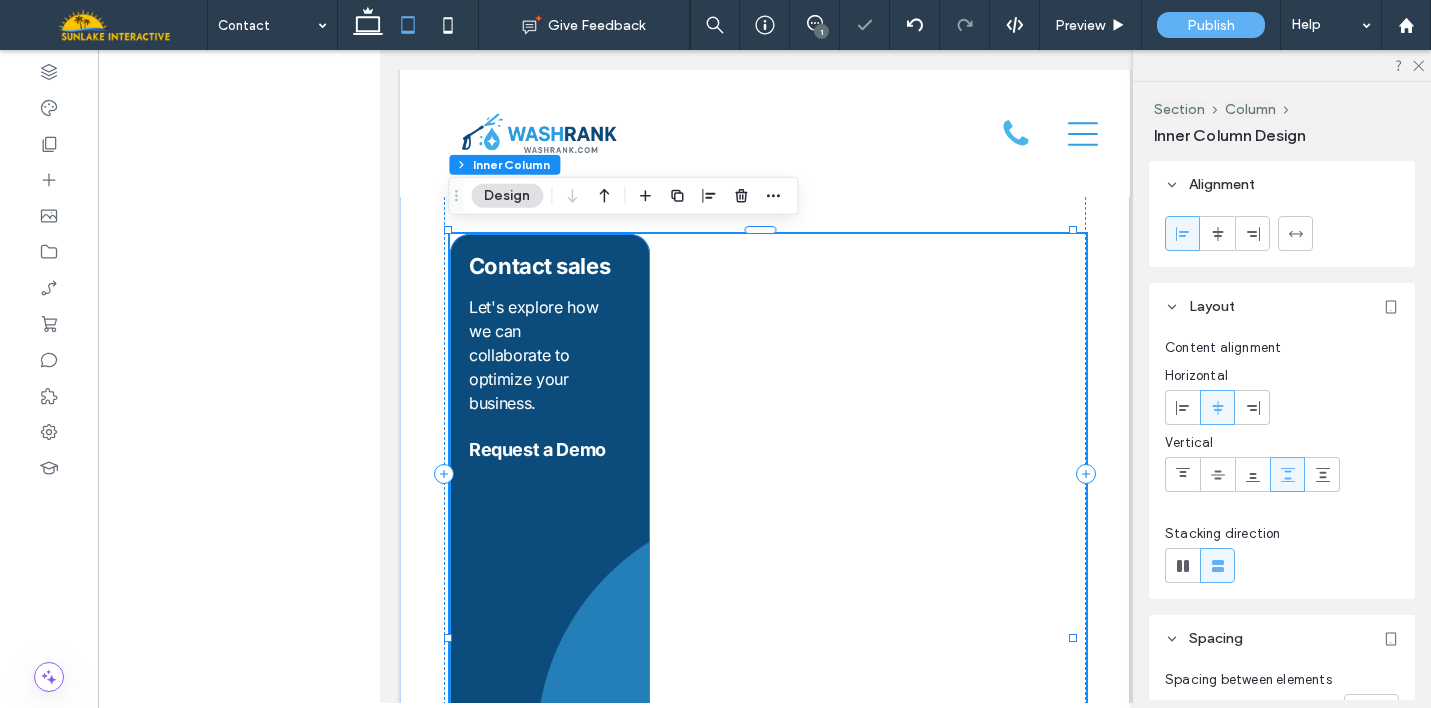 click on "Request a Demo
Let's explore how we can collaborate to optimize your business.
Contact sales" at bounding box center (549, 616) 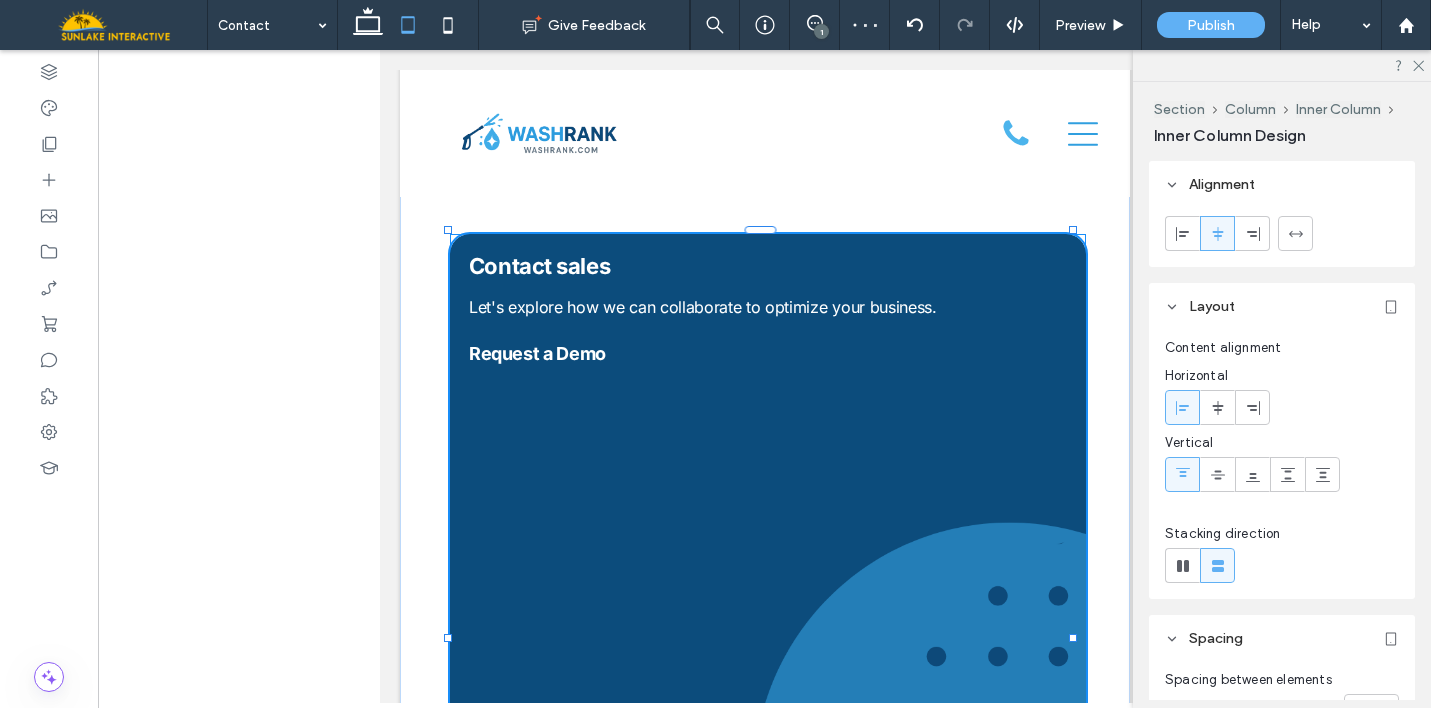 drag, startPoint x: 644, startPoint y: 636, endPoint x: 1140, endPoint y: 522, distance: 508.93222 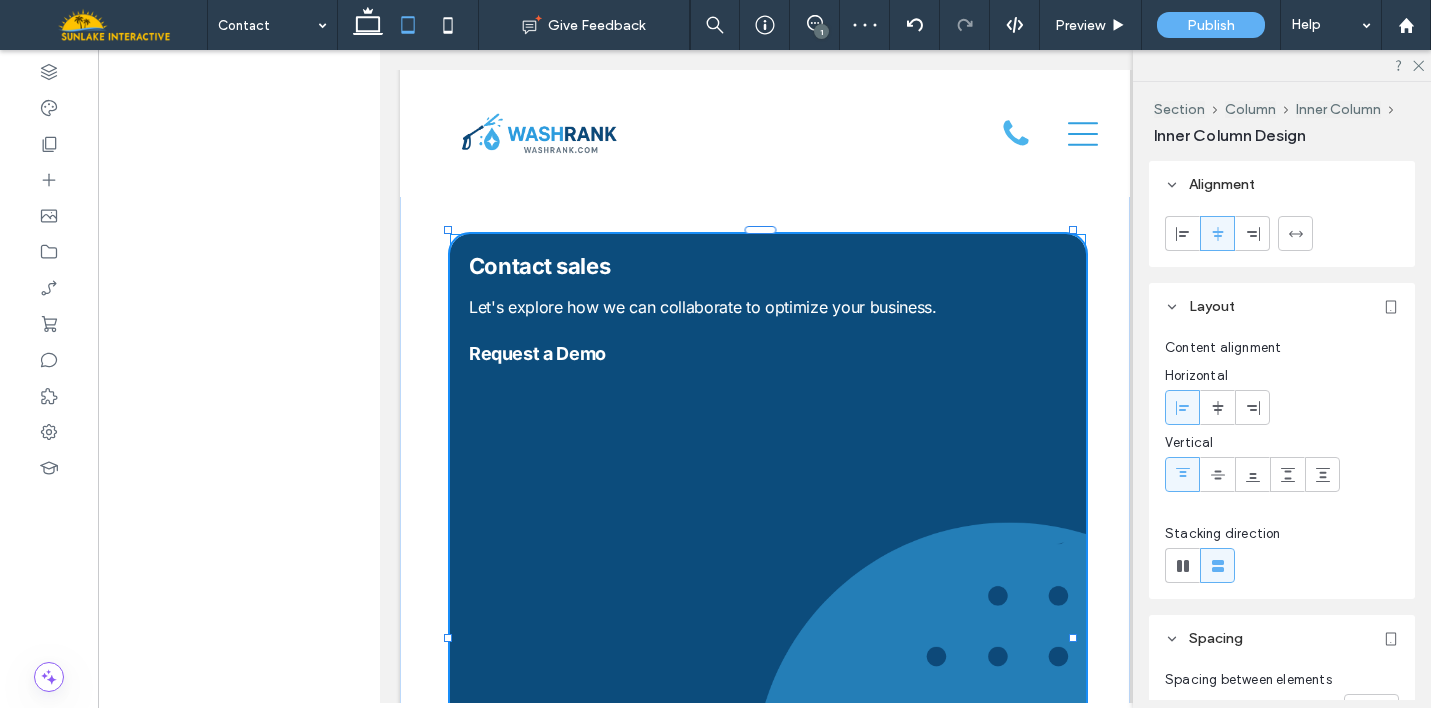 click on "Home
Our Solutions
Websites and SEO
Google and Social Ads
CRM and VR
Business Coaching
About
FAQs
Contact
Get My Free Demo
Section
Advanced Header
Section
Home
Our Solutions
Websites and SEO
Google and Social Ads
CRM and VR
Business Coaching
About
FAQs
Contact
Section
813-851-5028 Support Hotline
Section
Menu" at bounding box center (764, 2460) 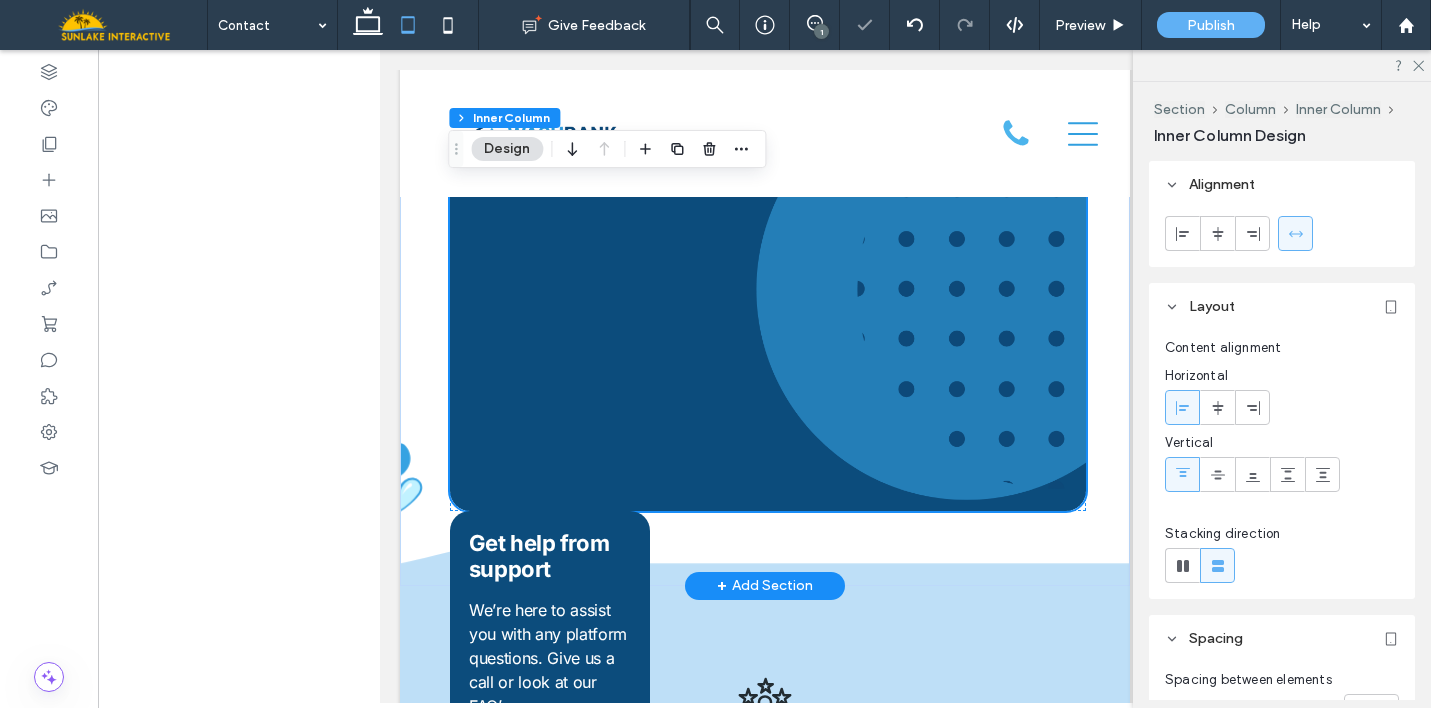 scroll, scrollTop: 702, scrollLeft: 0, axis: vertical 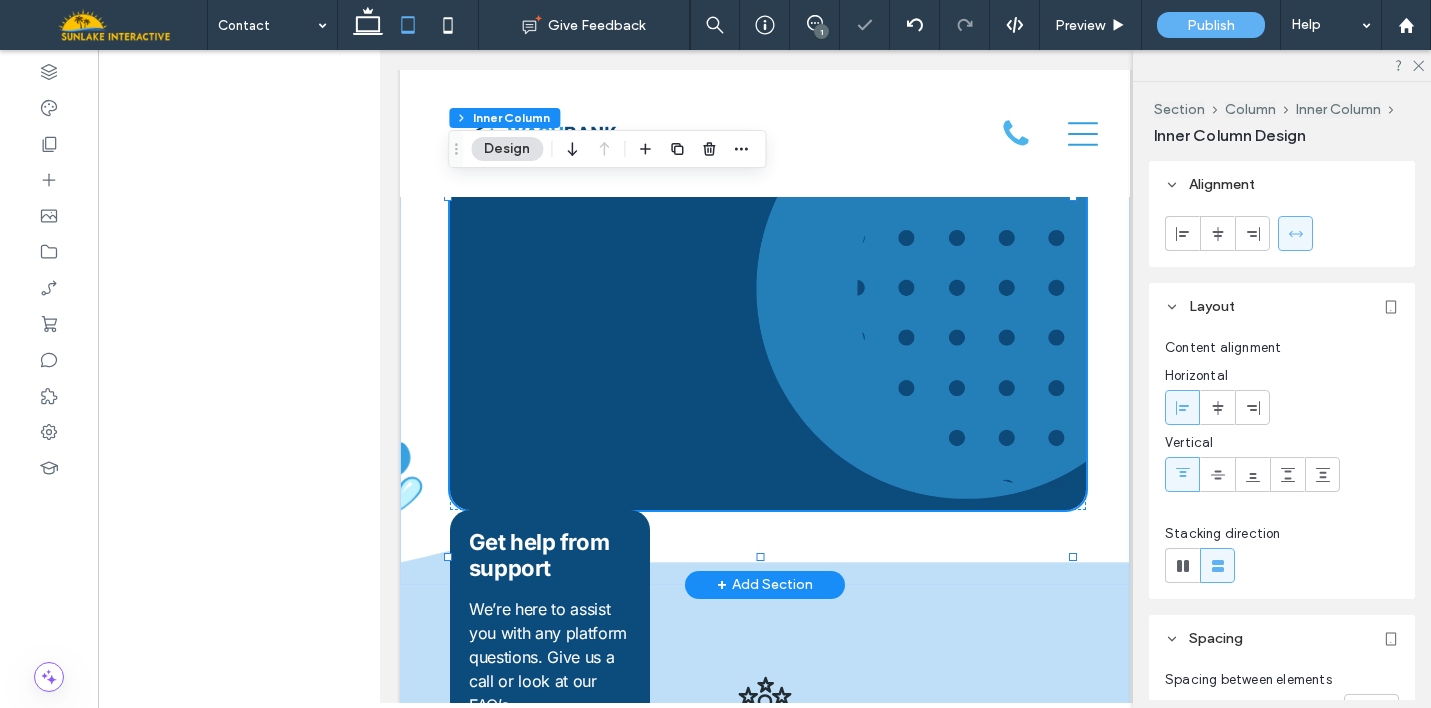 click on "Request a Demo
Let's explore how we can collaborate to optimize your business.
Contact sales
191% , 100%" at bounding box center [767, 175] 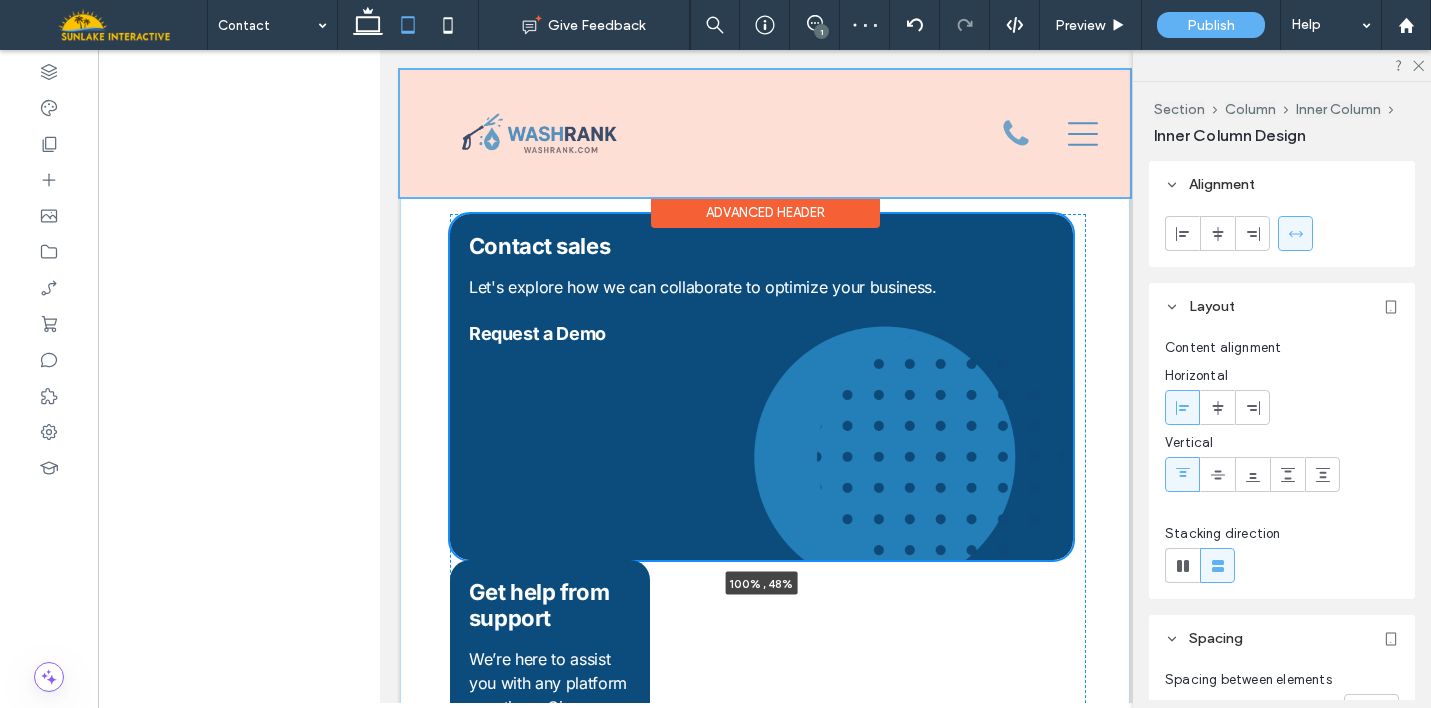 drag, startPoint x: 760, startPoint y: 553, endPoint x: 747, endPoint y: 174, distance: 379.2229 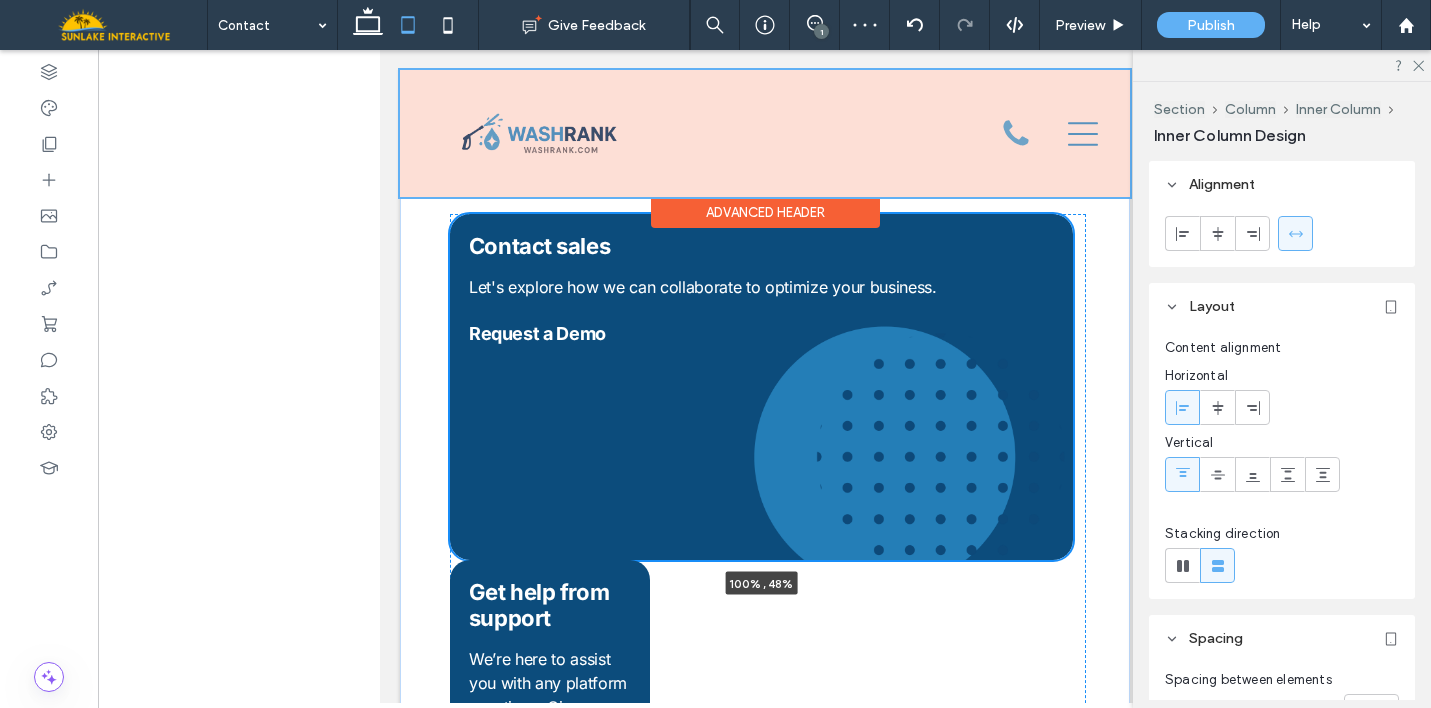 click on "Home
Our Solutions
Websites and SEO
Google and Social Ads
CRM and VR
Business Coaching
About
FAQs
Contact
Get My Free Demo
Section
Advanced Header
Section
Home
Our Solutions
Websites and SEO
Google and Social Ads
CRM and VR
Business Coaching
About
FAQs
Contact
Section
813-851-5028 Support Hotline
Section
Menu
Contact
Have a question?
Let's chat." at bounding box center (764, 2214) 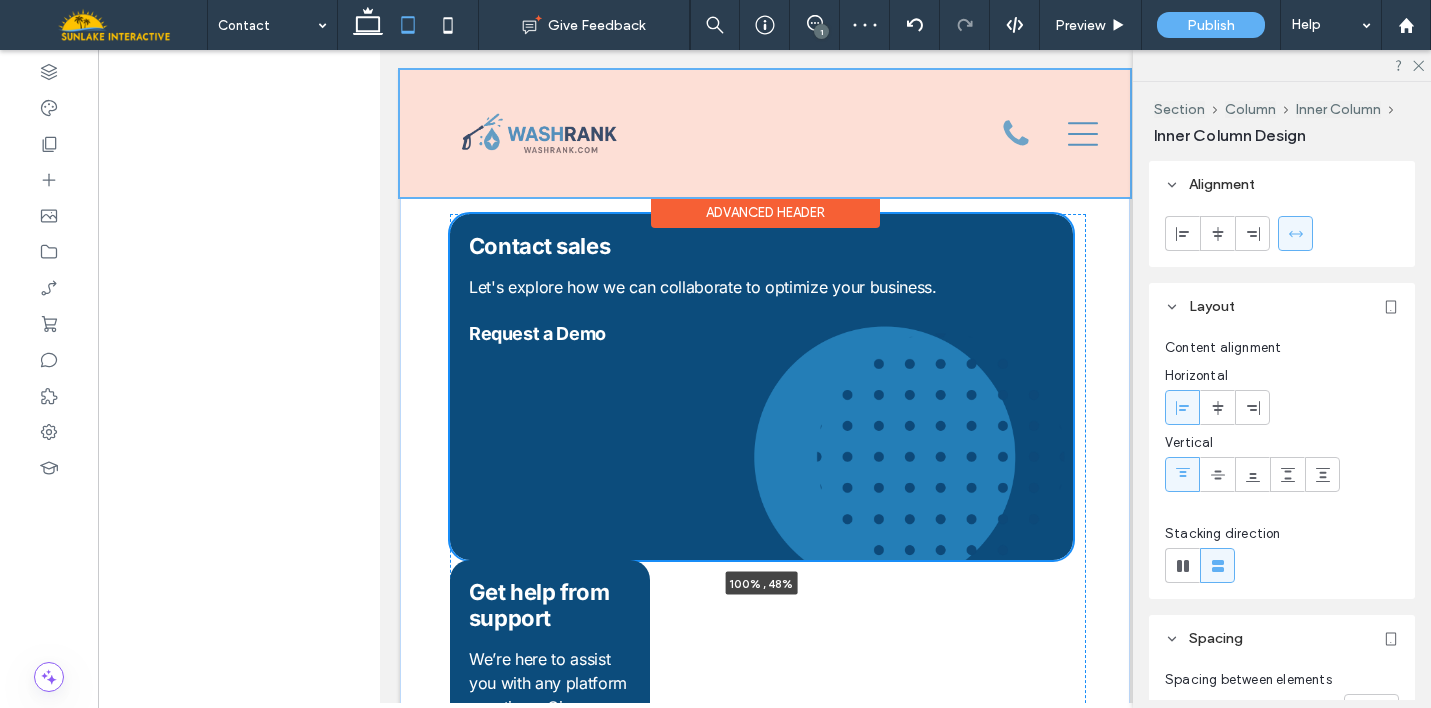 type on "**" 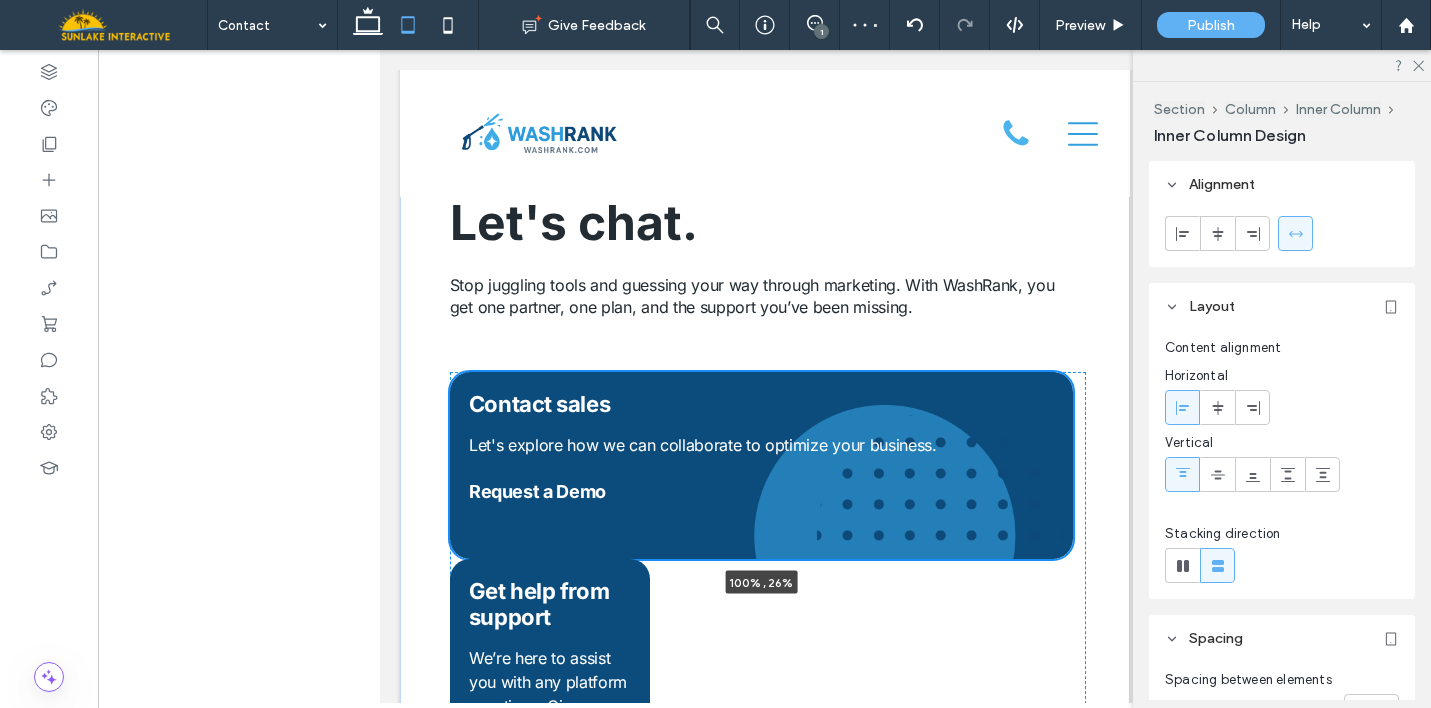 scroll, scrollTop: 170, scrollLeft: 0, axis: vertical 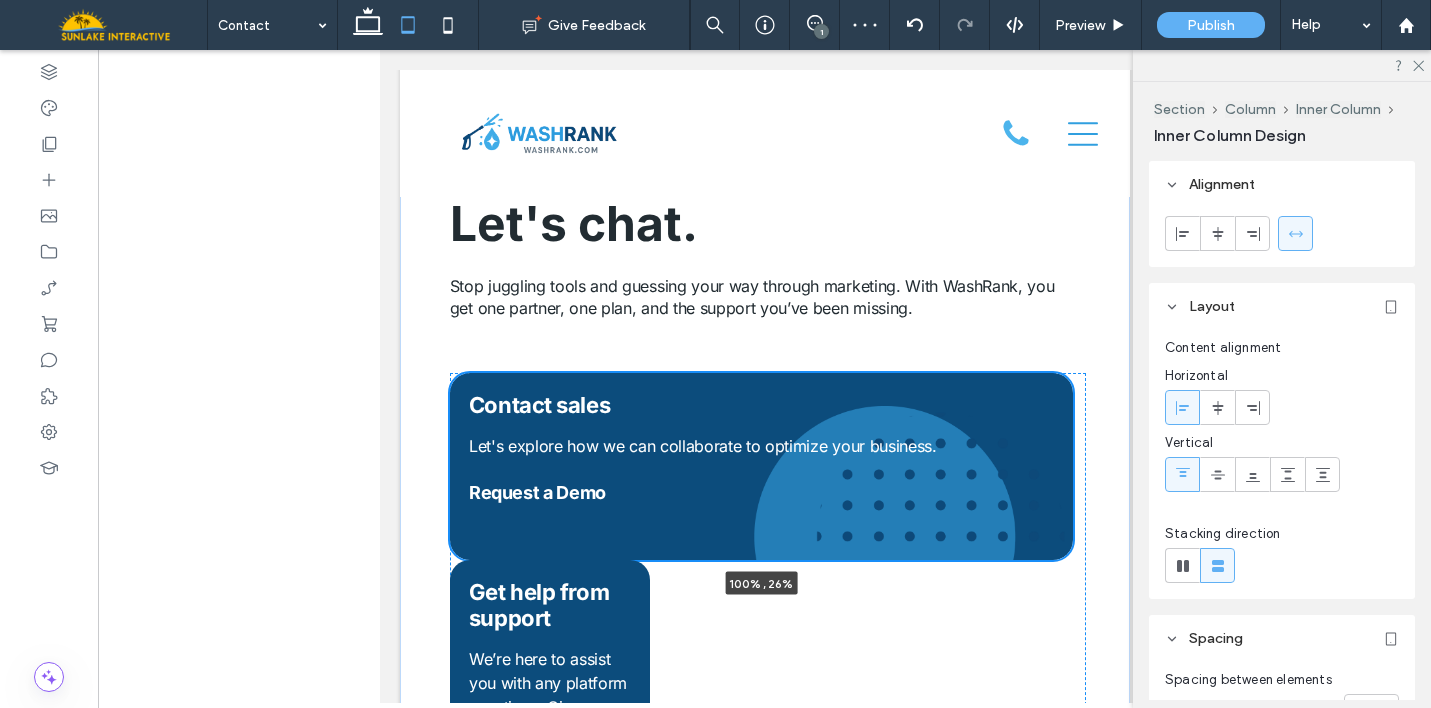 drag, startPoint x: 761, startPoint y: 554, endPoint x: 734, endPoint y: 401, distance: 155.36409 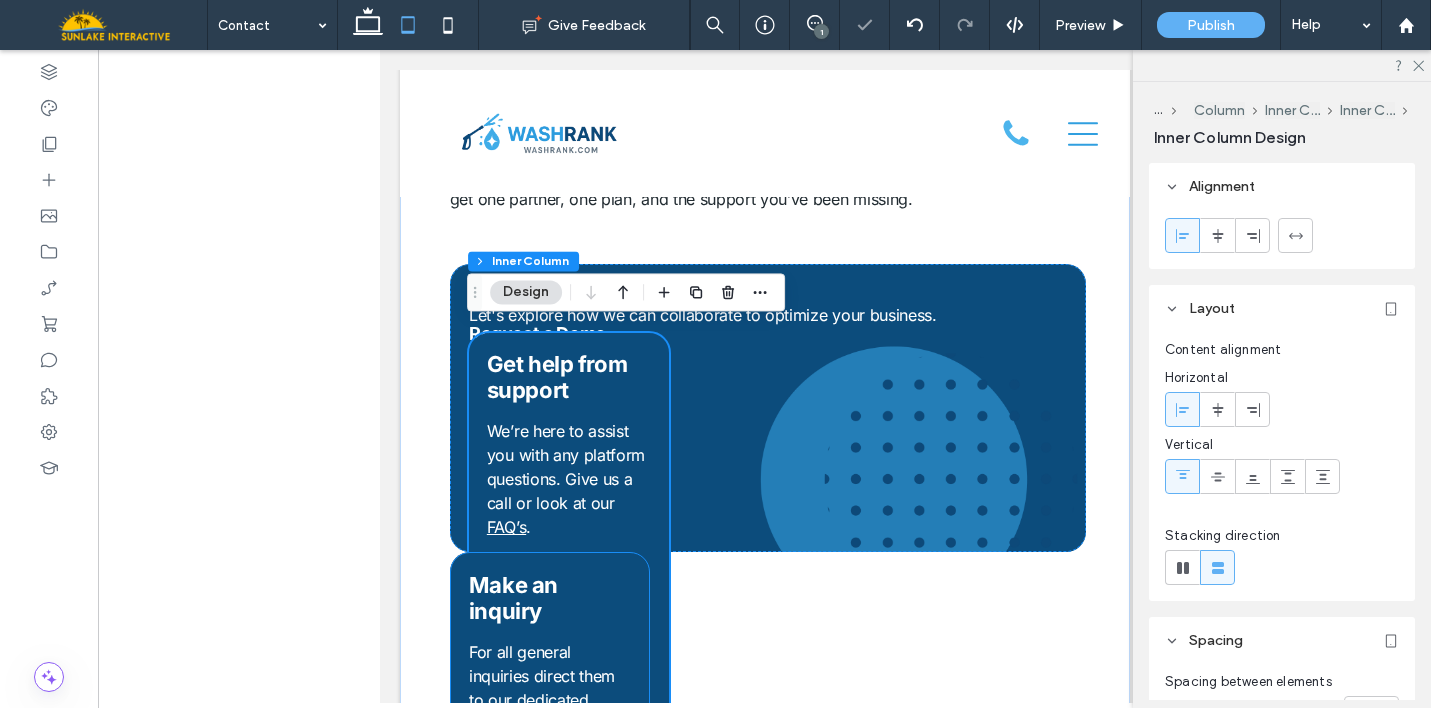 scroll, scrollTop: 280, scrollLeft: 0, axis: vertical 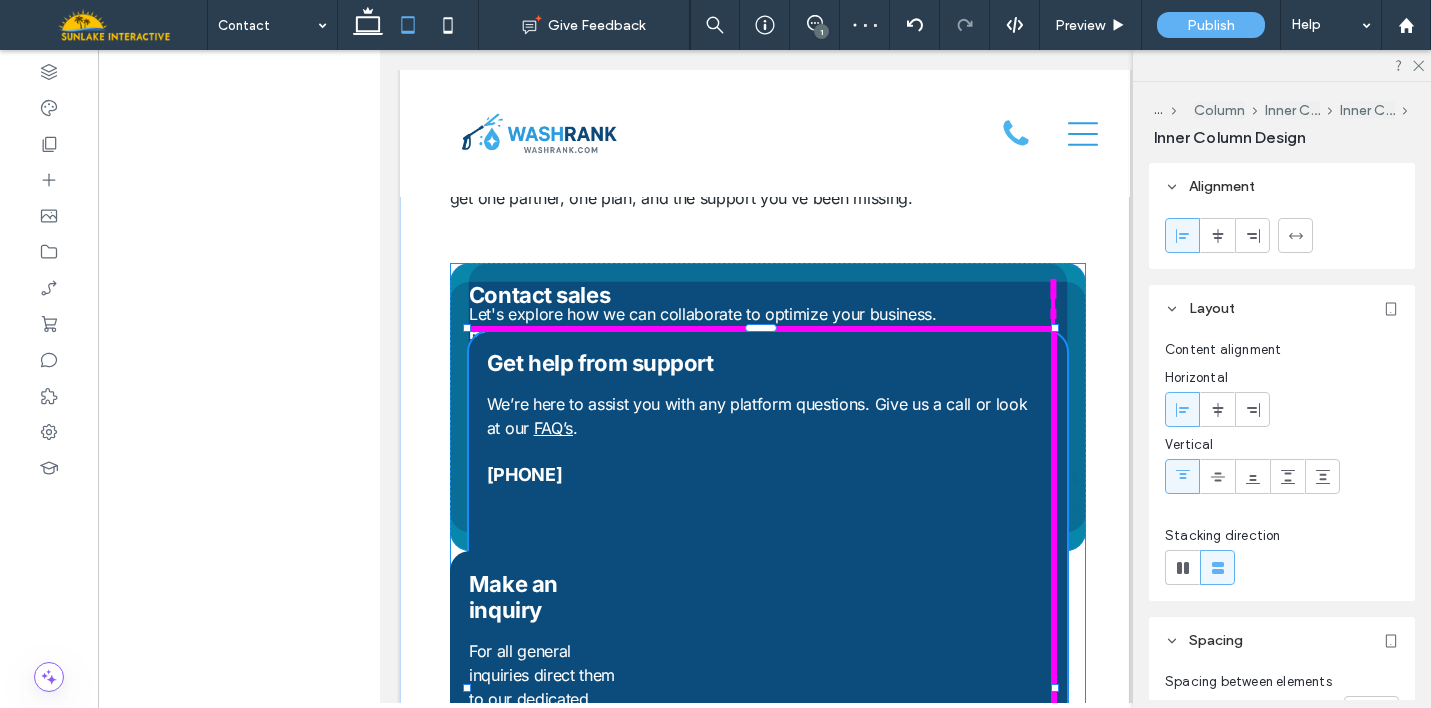 drag, startPoint x: 665, startPoint y: 686, endPoint x: 1069, endPoint y: 666, distance: 404.49475 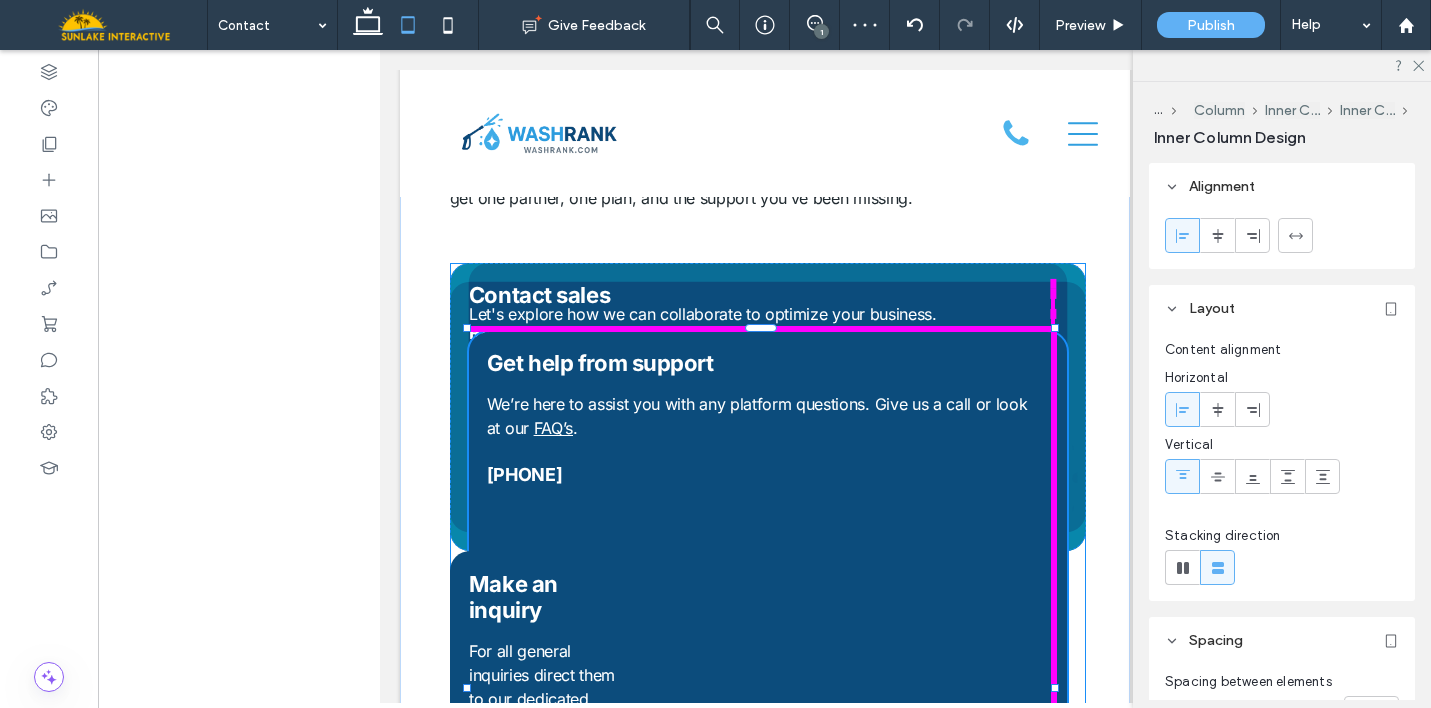 click on "Contact
Have a question?
Let's chat.
Stop juggling tools and guessing your way through marketing. With WashRank, you get one partner, one plan, and the support you’ve been missing.
Request a Demo
Let's explore how we can collaborate to optimize your business.
Contact sales
813-851-5028
We’re here to assist you with any platform questions. Give us a call or look at our
FAQ’s .
Get help from support
102% , 718px
info@washrank.com
For all general inquiries direct them to our dedicated team via email.
Make an inquiry" at bounding box center (764, 685) 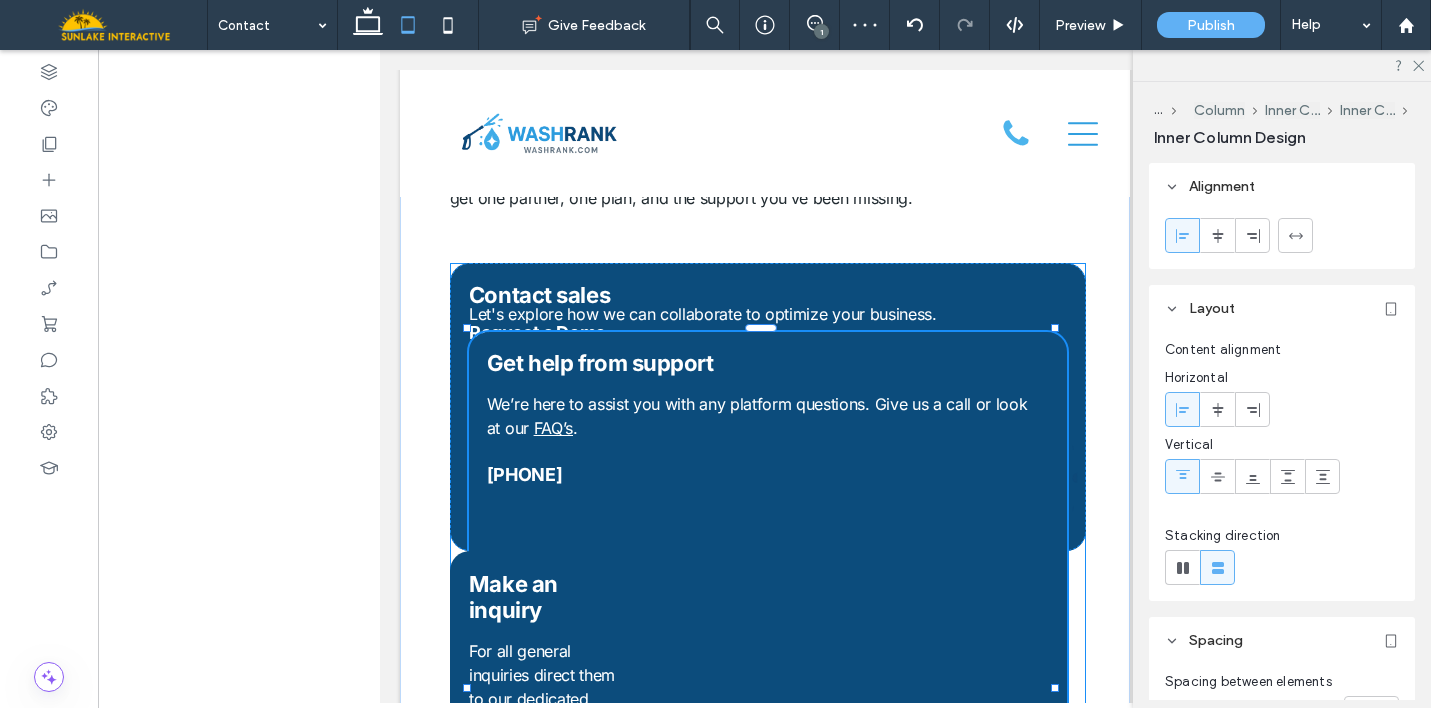 type on "**" 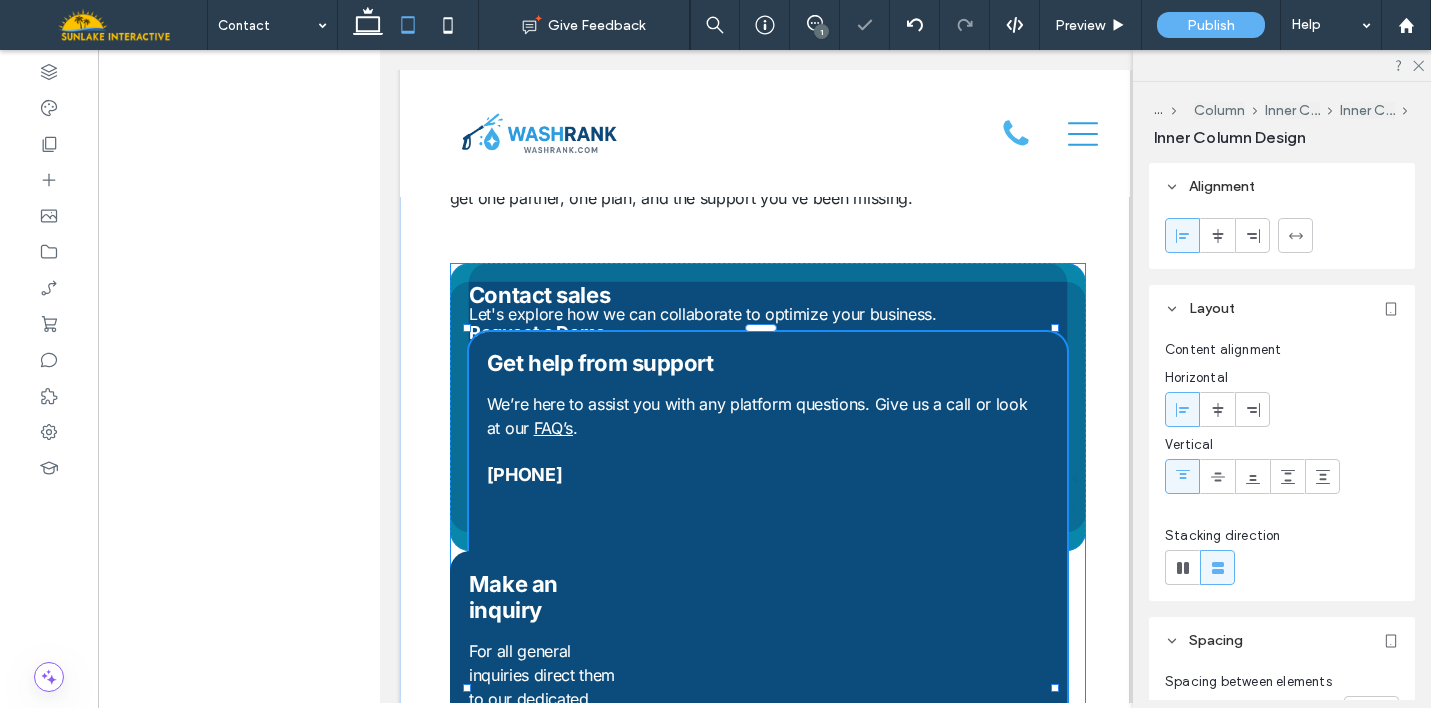 drag, startPoint x: 1051, startPoint y: 686, endPoint x: 1095, endPoint y: 684, distance: 44.04543 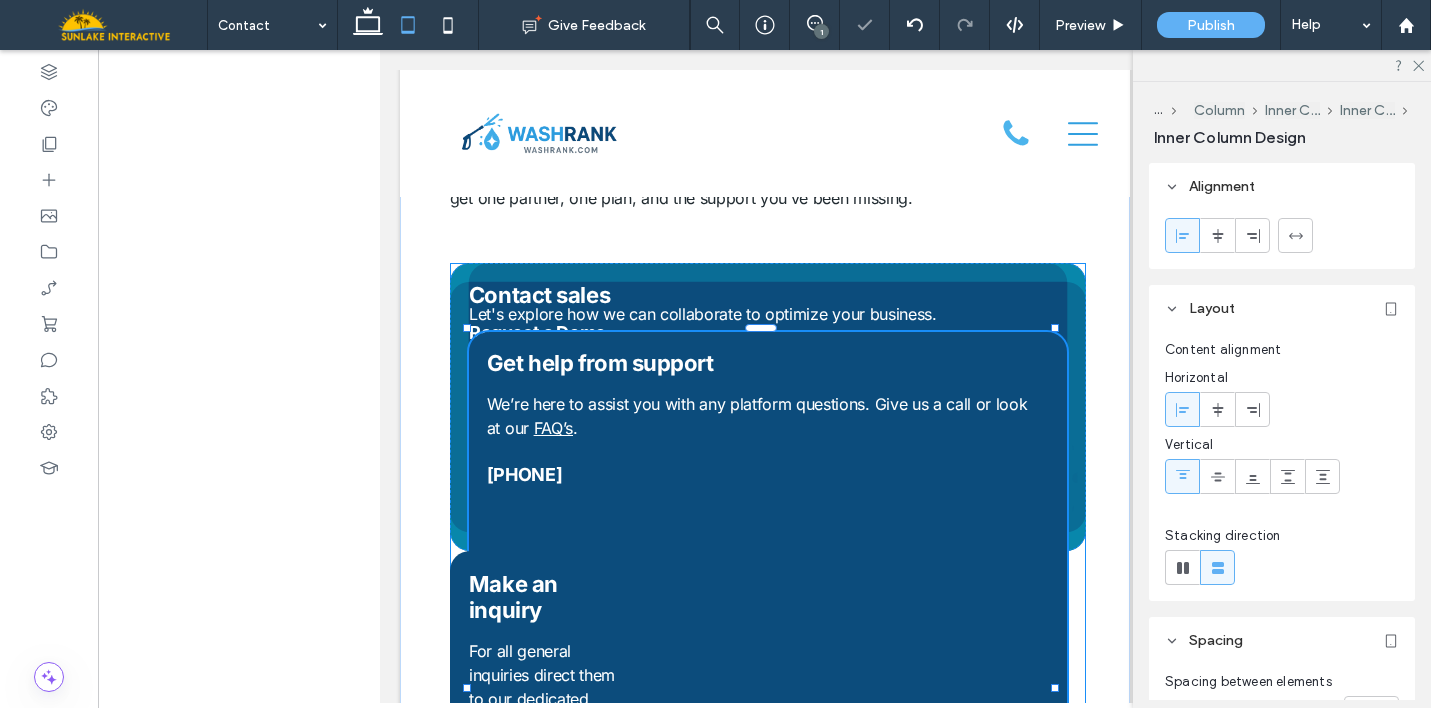 type on "**" 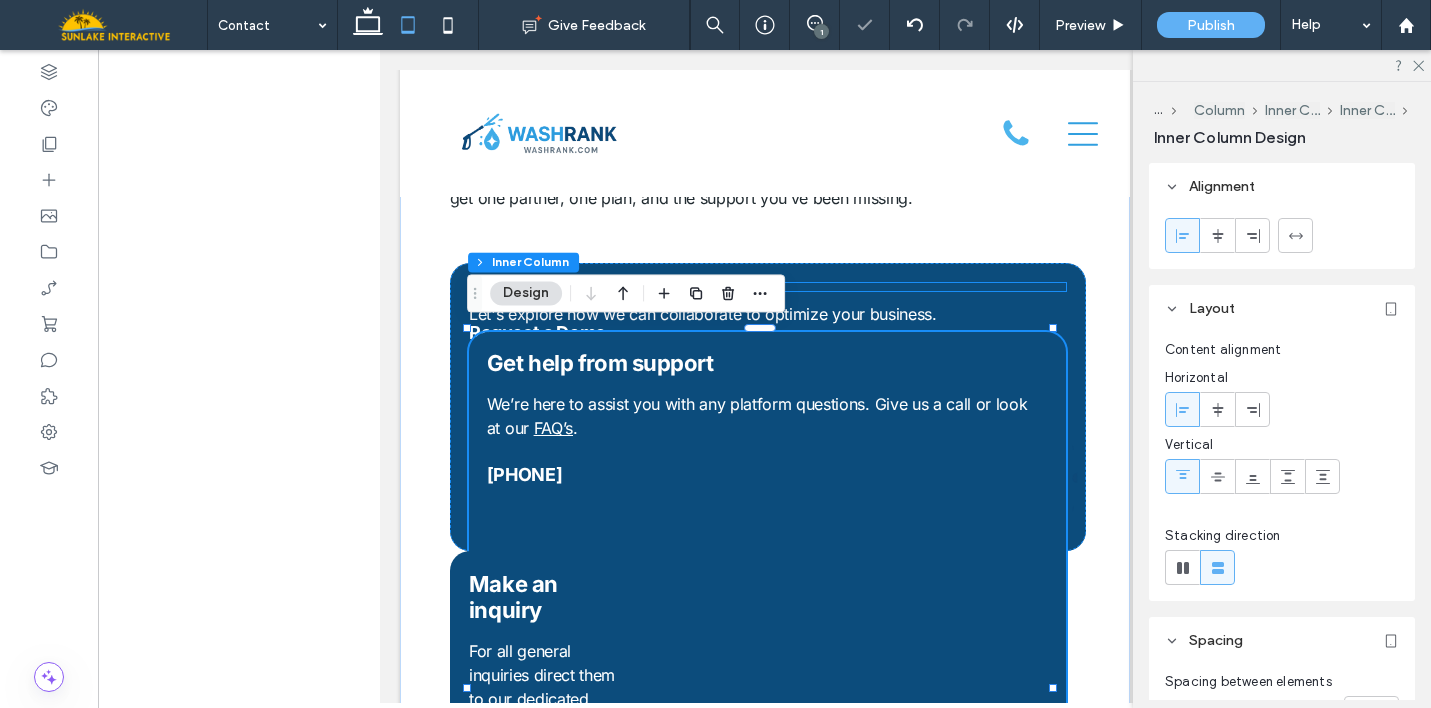 click on "Contact sales" at bounding box center (767, 295) 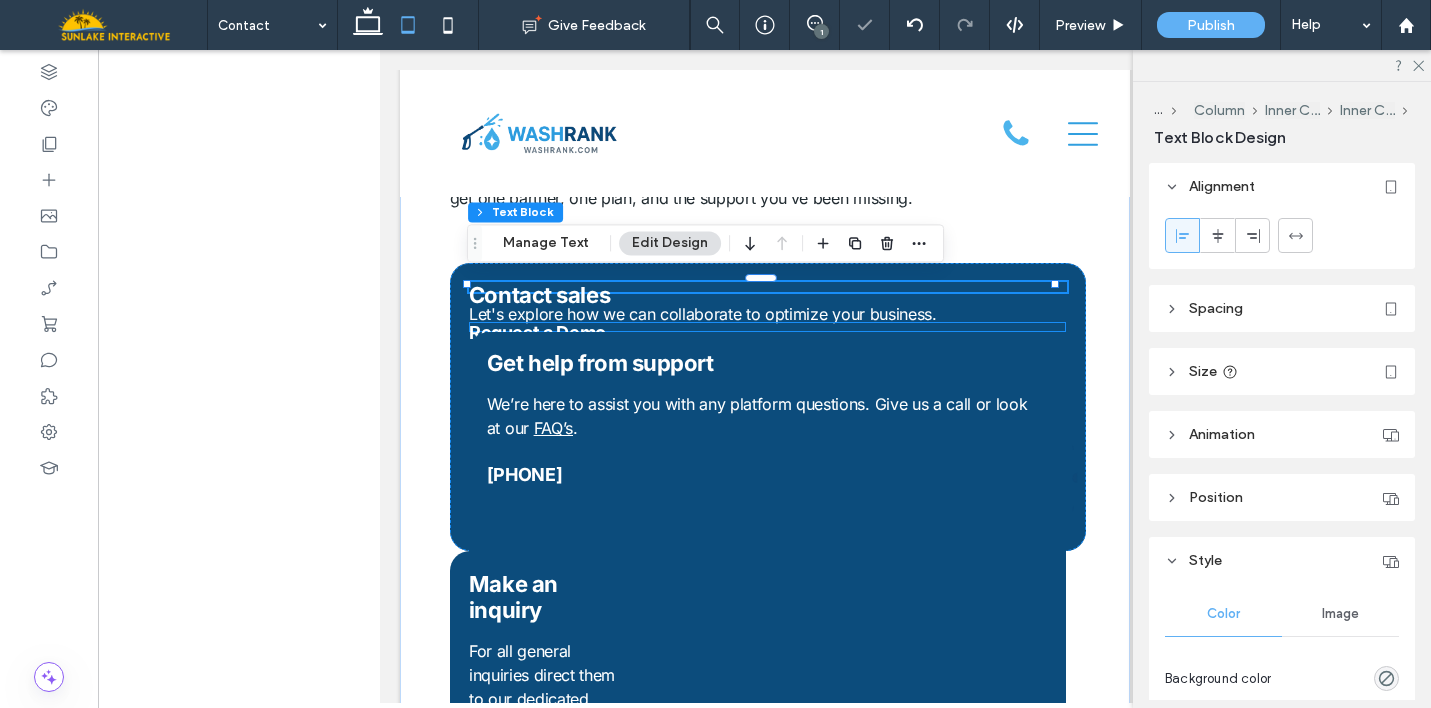 click on "Request a Demo" at bounding box center [766, 333] 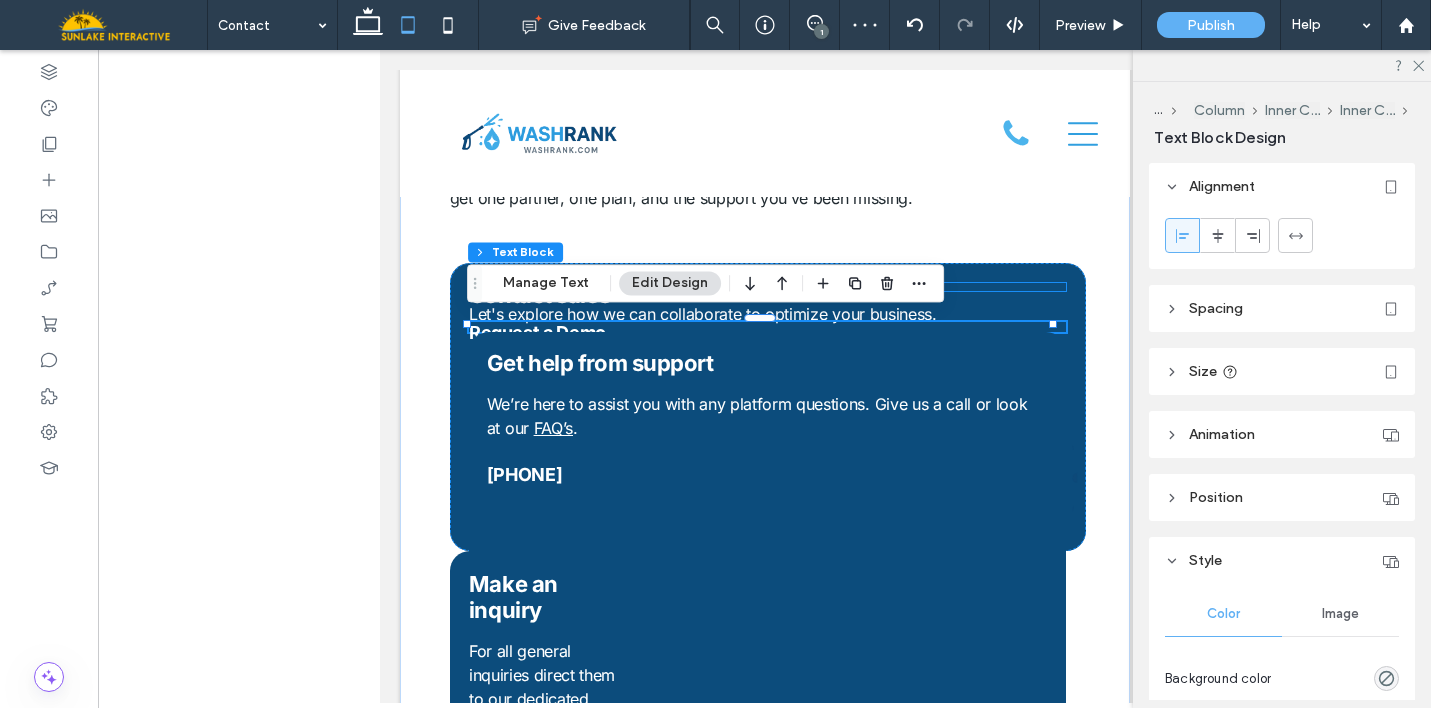 click on "Request a Demo
Let's explore how we can collaborate to optimize your business.
Contact sales
813-851-5028
We’re here to assist you with any platform questions. Give us a call or look at our
FAQ’s .
Get help from support" at bounding box center (767, 407) 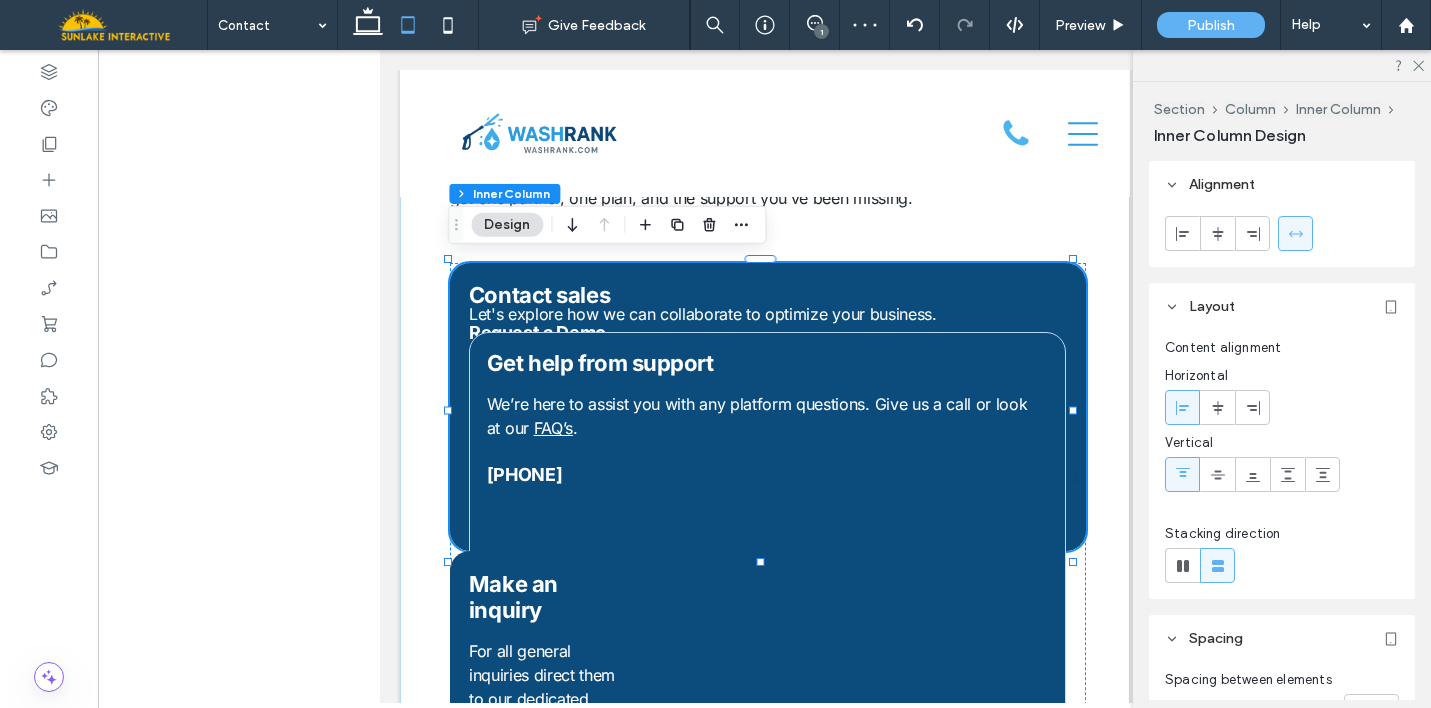 type on "**" 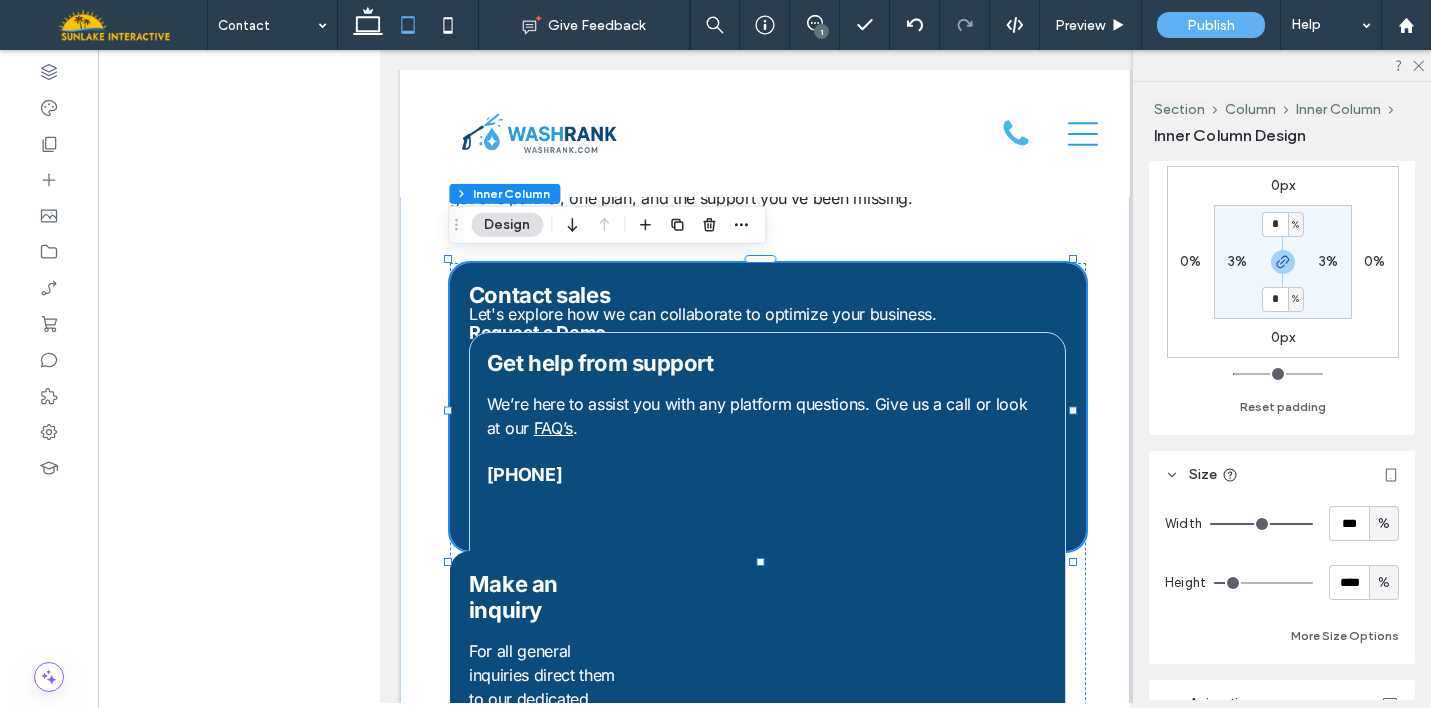 scroll, scrollTop: 670, scrollLeft: 0, axis: vertical 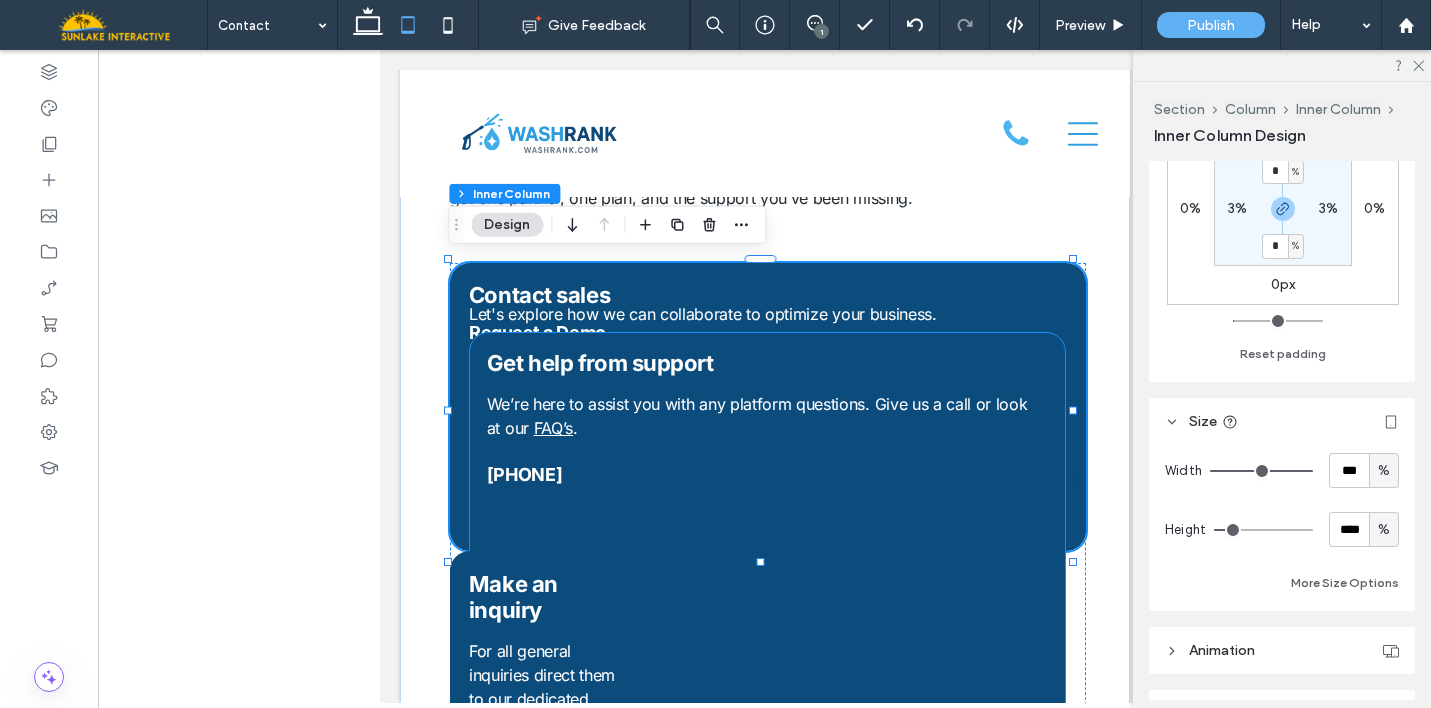 click on "813-851-5028
We’re here to assist you with any platform questions. Give us a call or look at our
FAQ’s .
Get help from support" at bounding box center [766, 691] 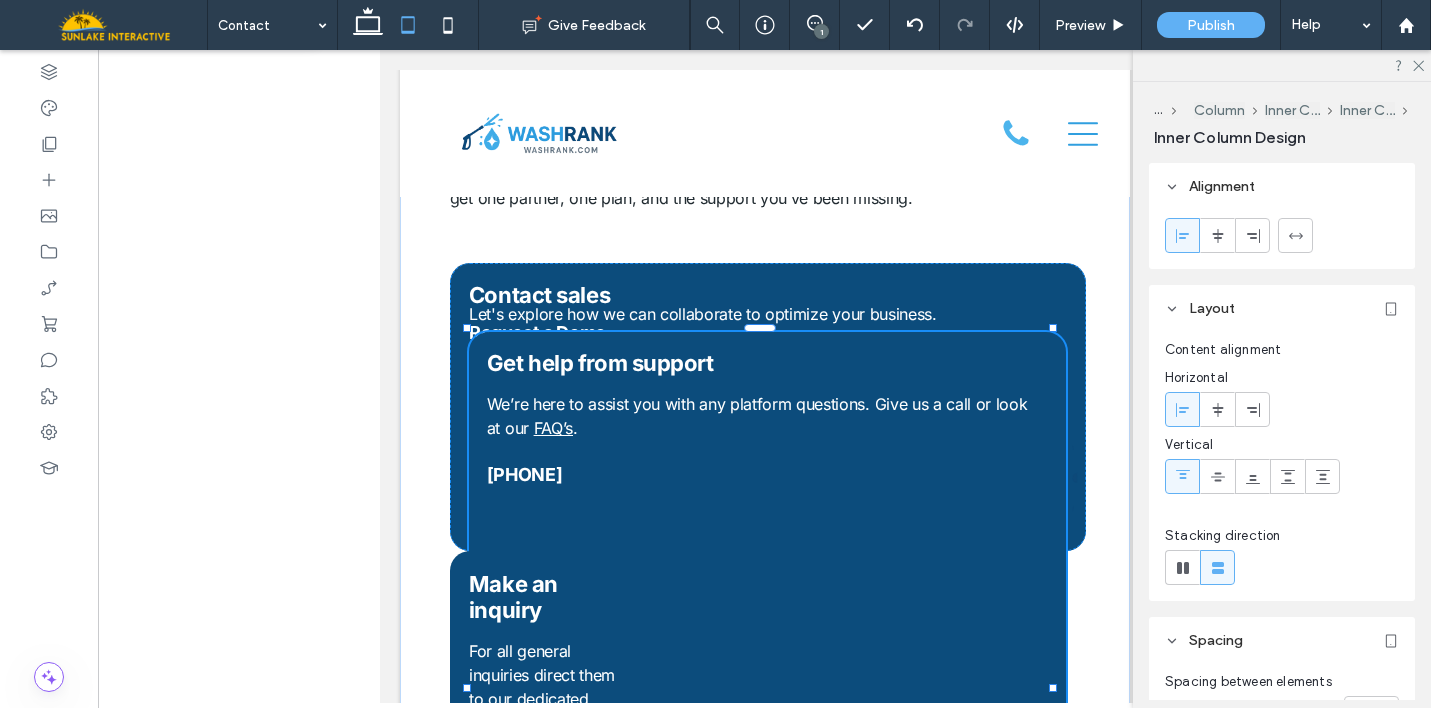 type on "**" 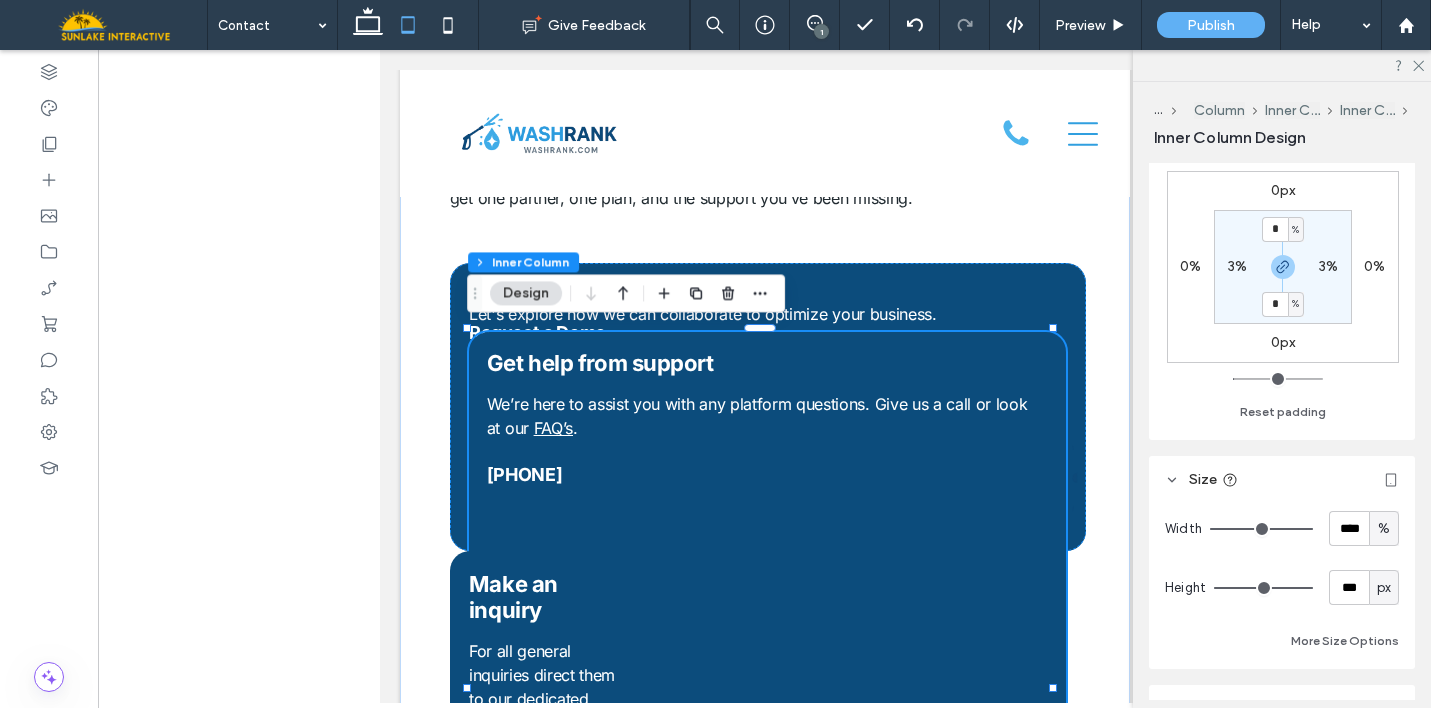 scroll, scrollTop: 611, scrollLeft: 0, axis: vertical 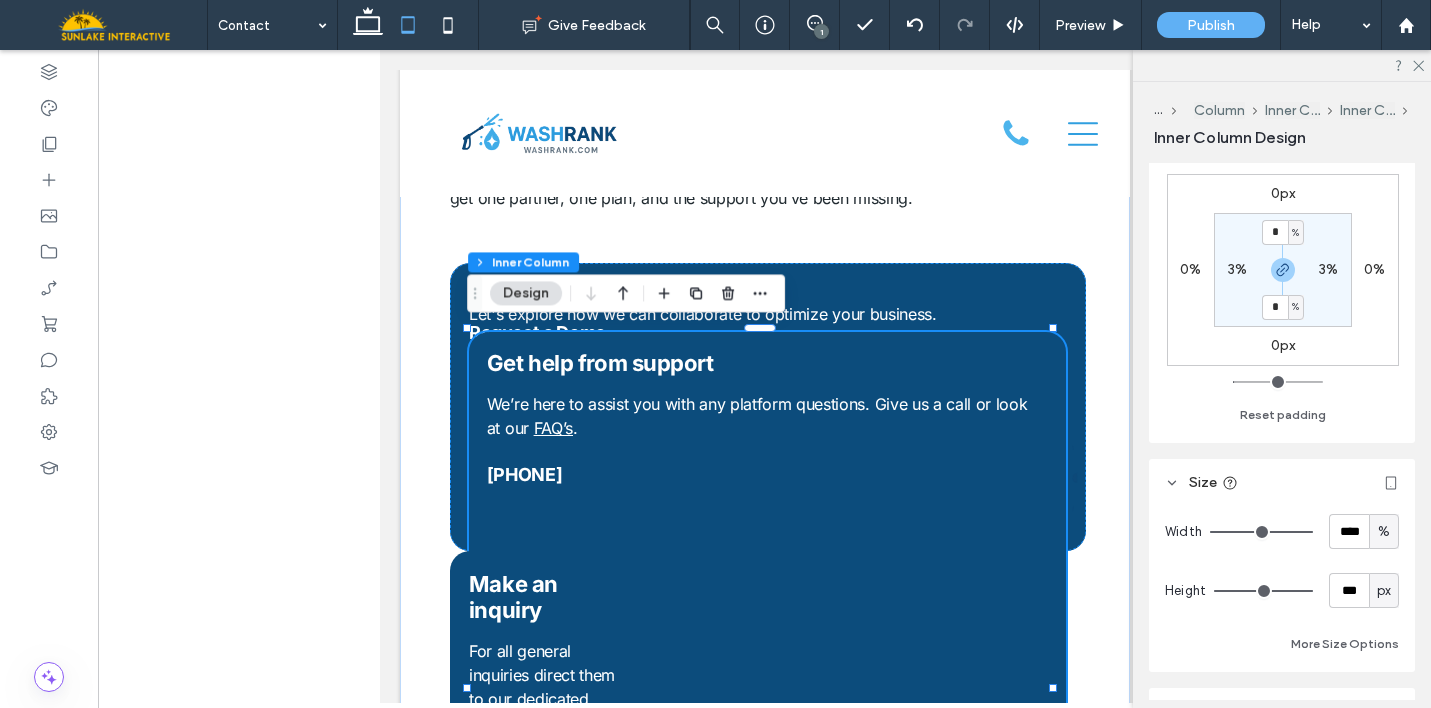 click on "px" at bounding box center [1384, 591] 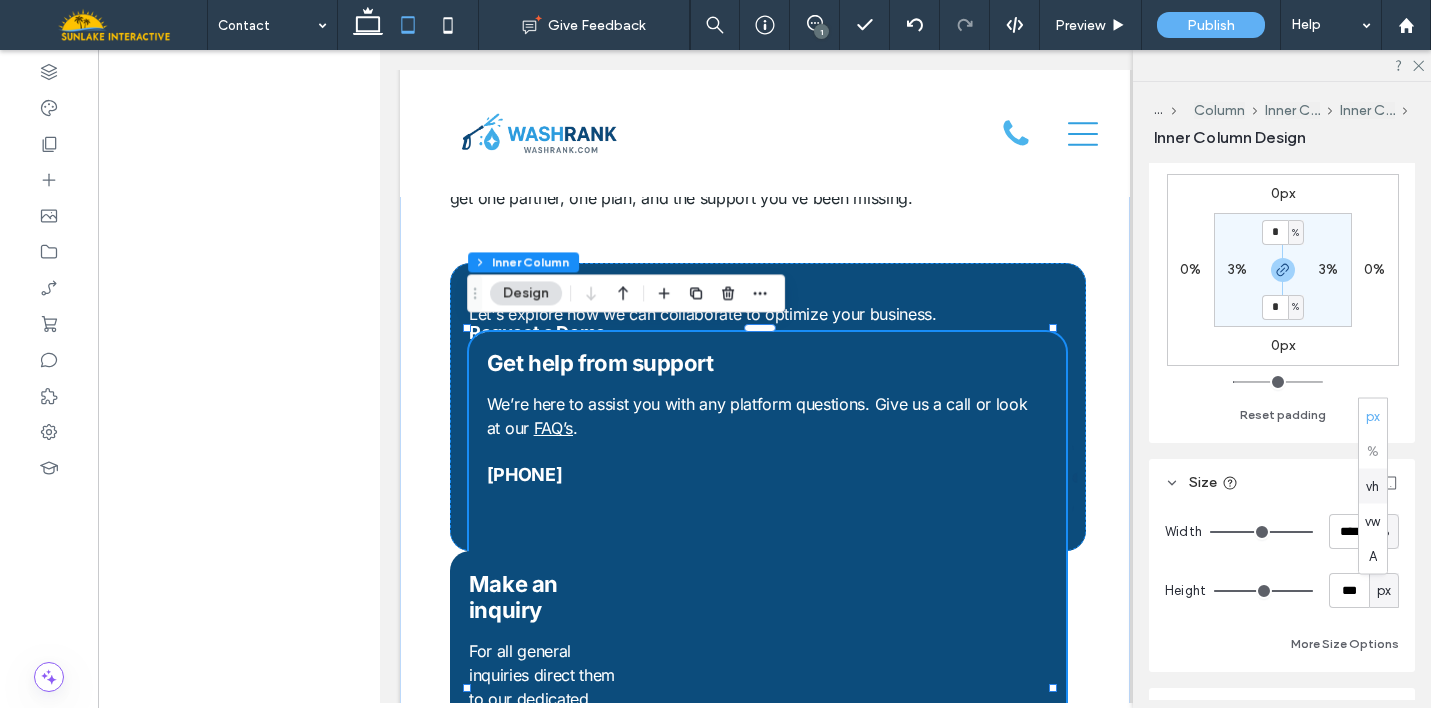 click on "px % vh vw A" at bounding box center [1373, 486] 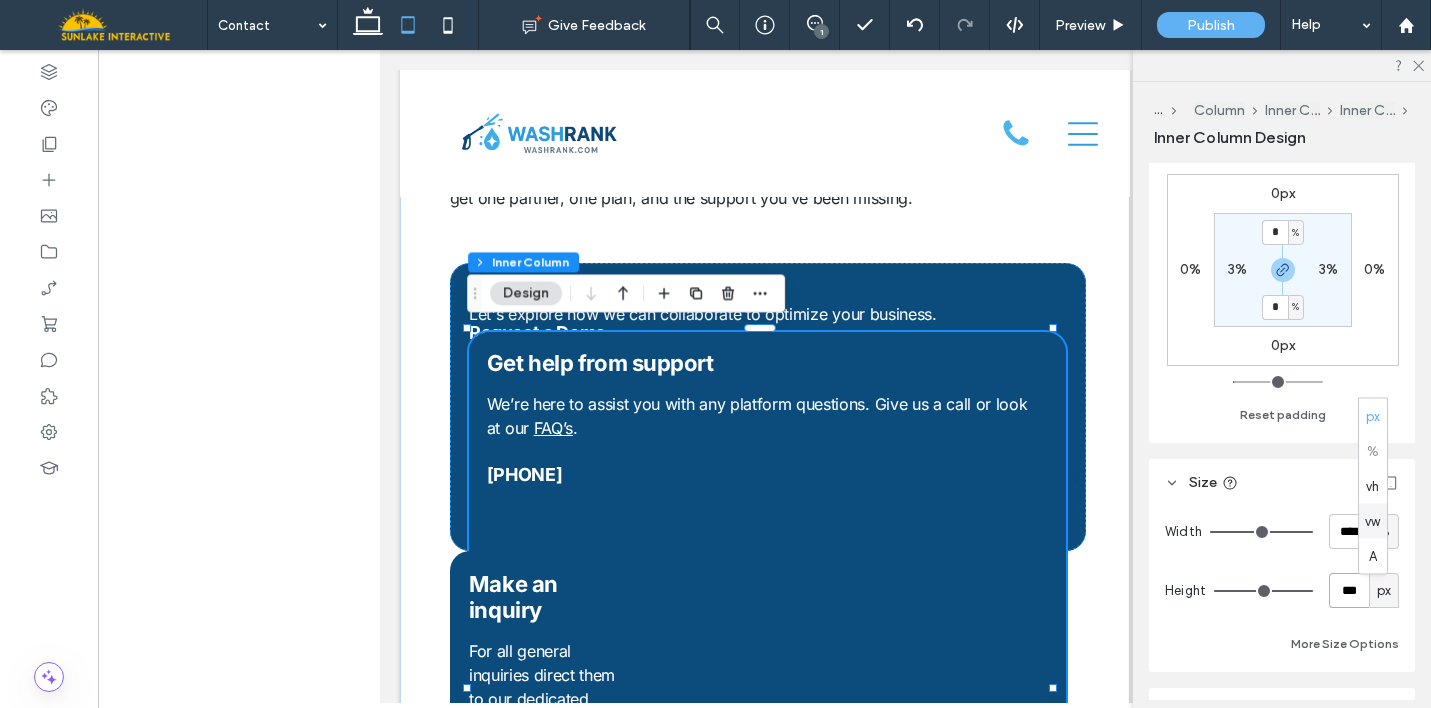 click on "***" at bounding box center [1349, 590] 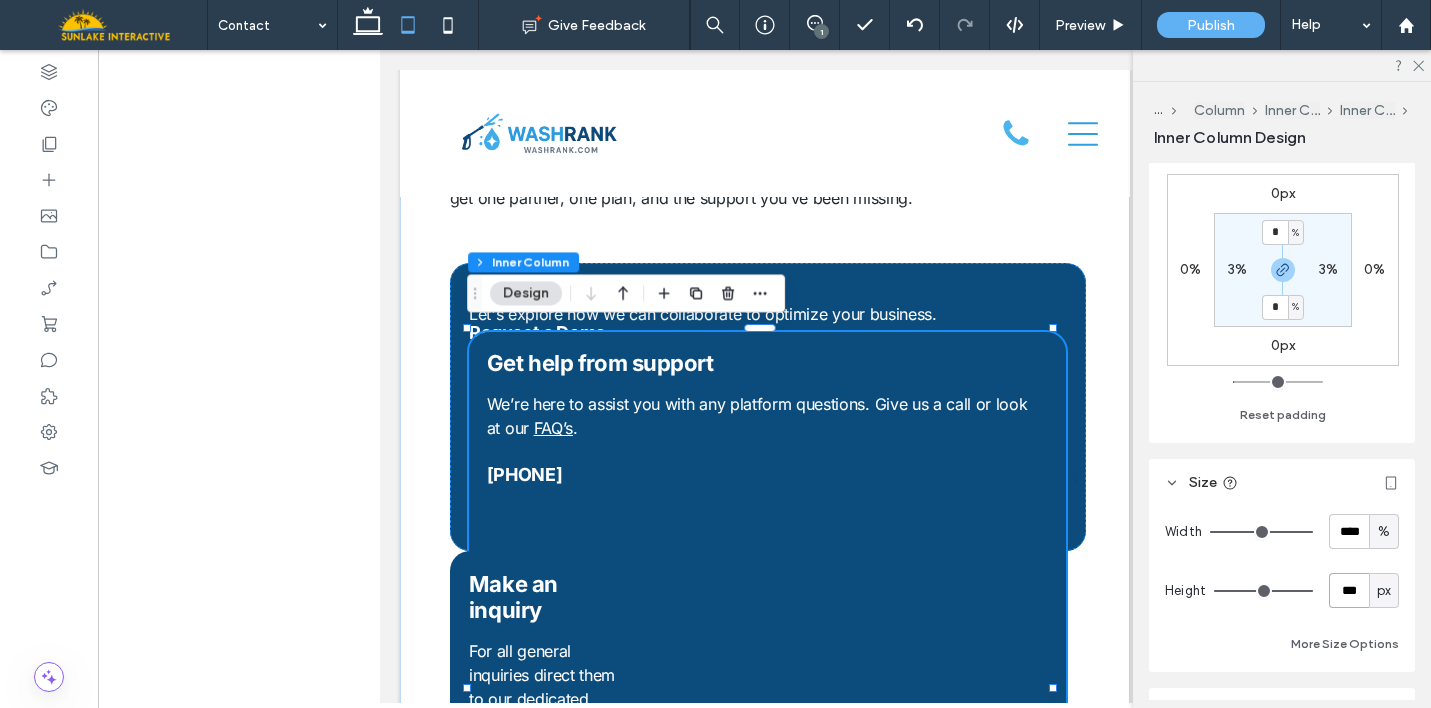 click on "***" at bounding box center (1349, 590) 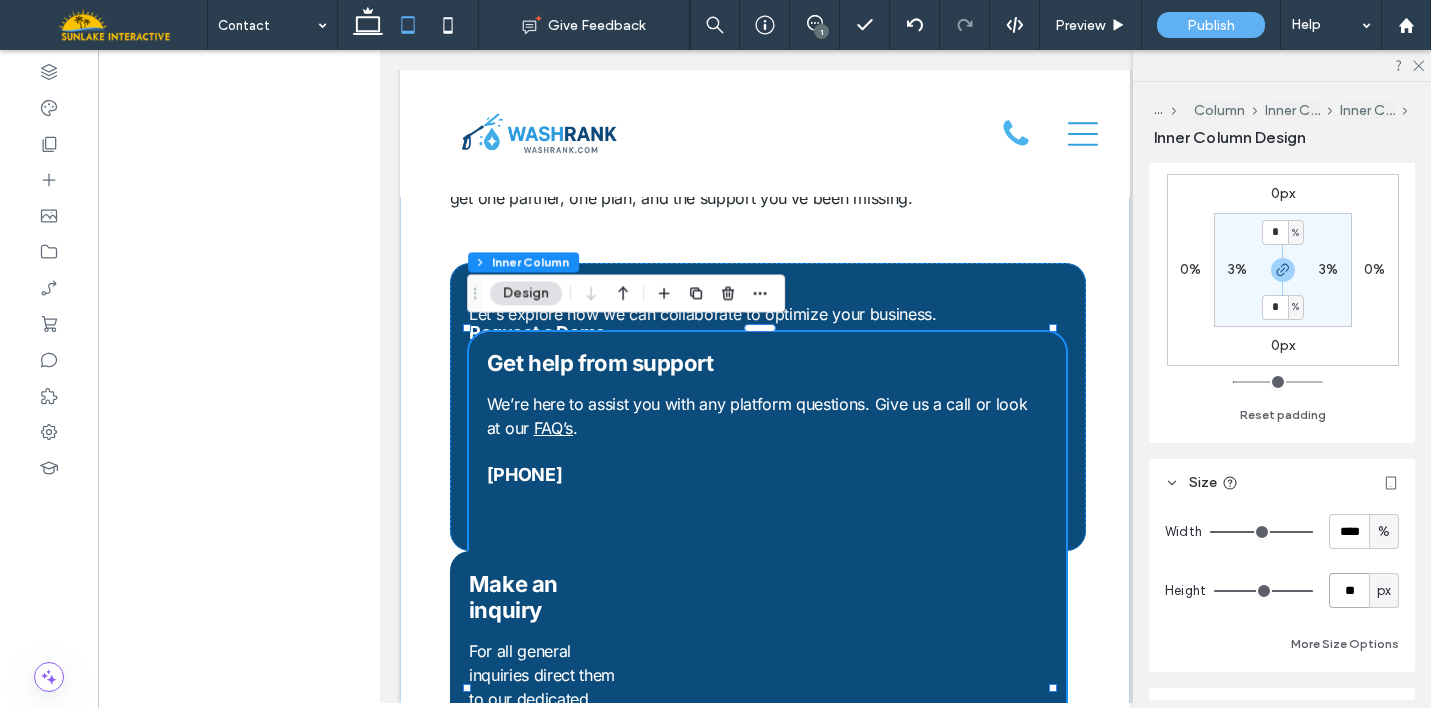type on "**" 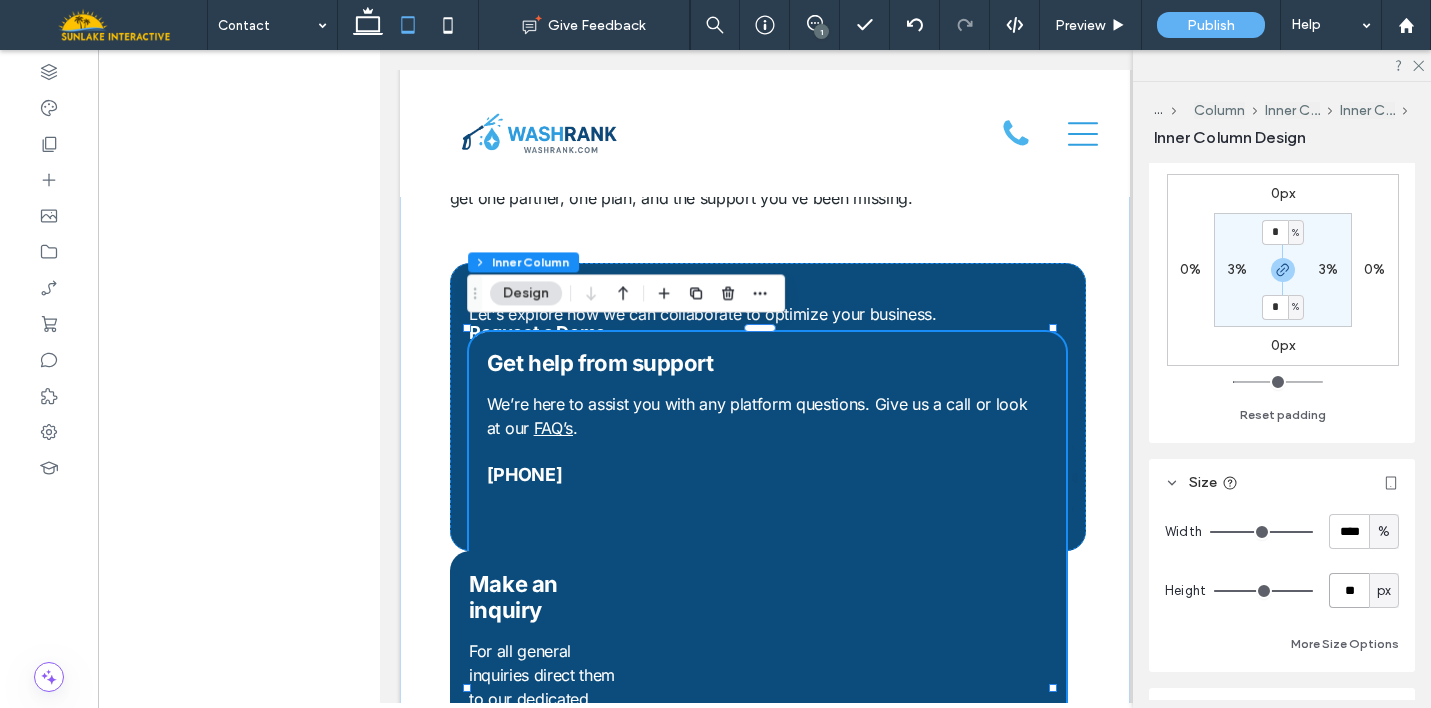 type on "**" 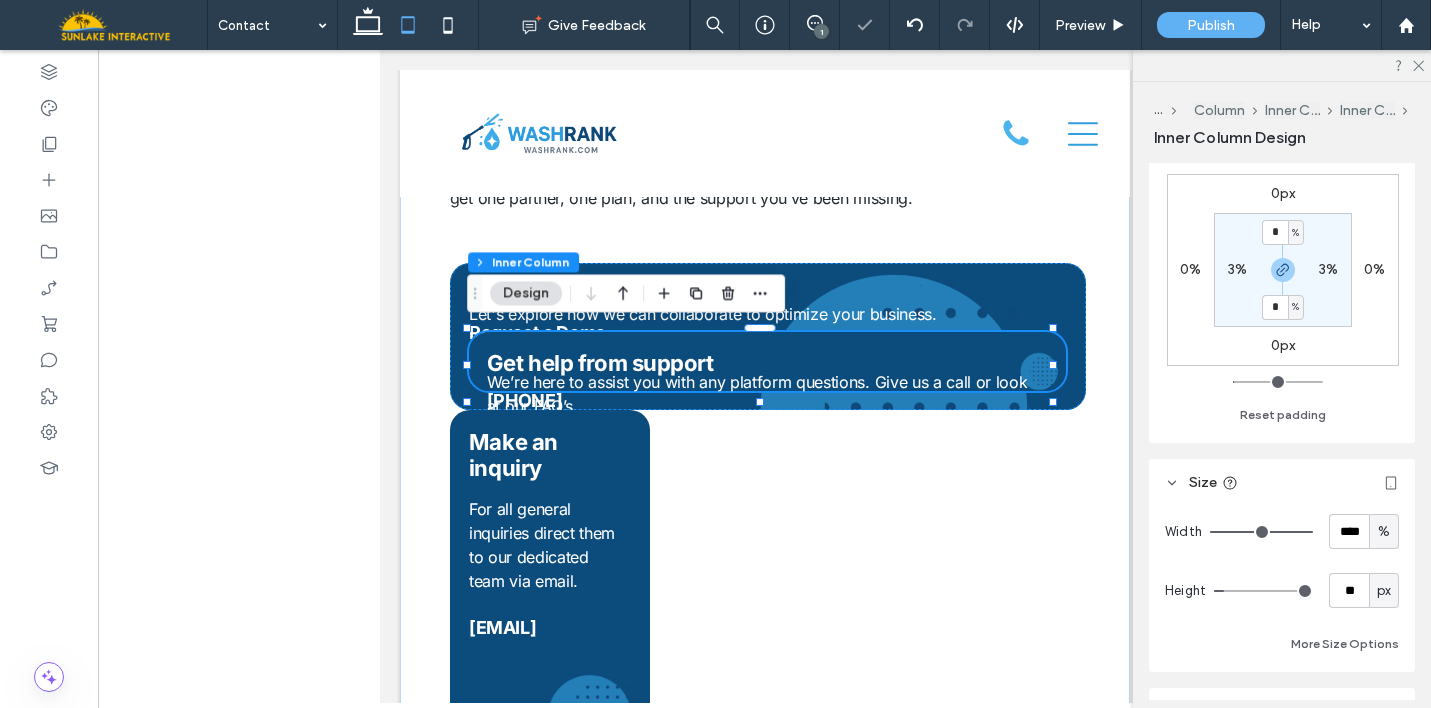 click on "px" at bounding box center (1384, 591) 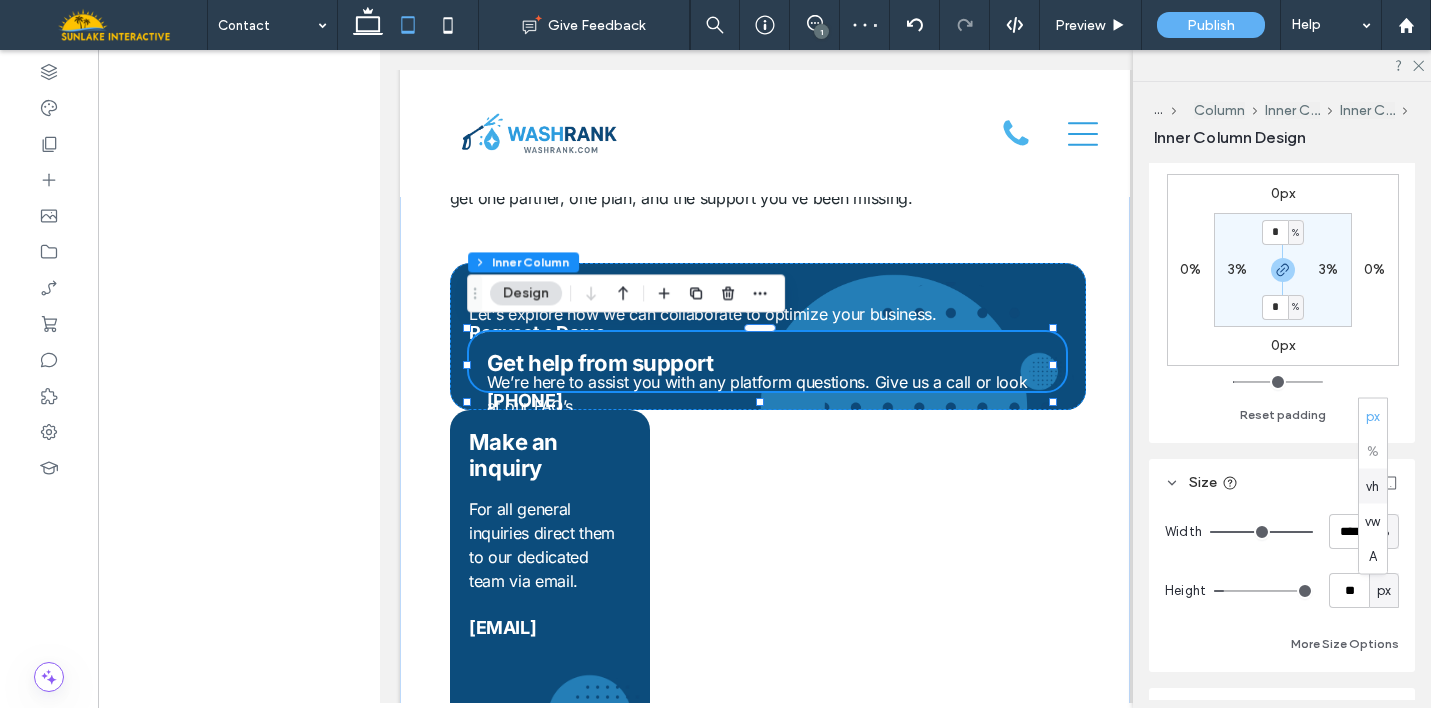 click on "px % vh vw A" at bounding box center [1373, 486] 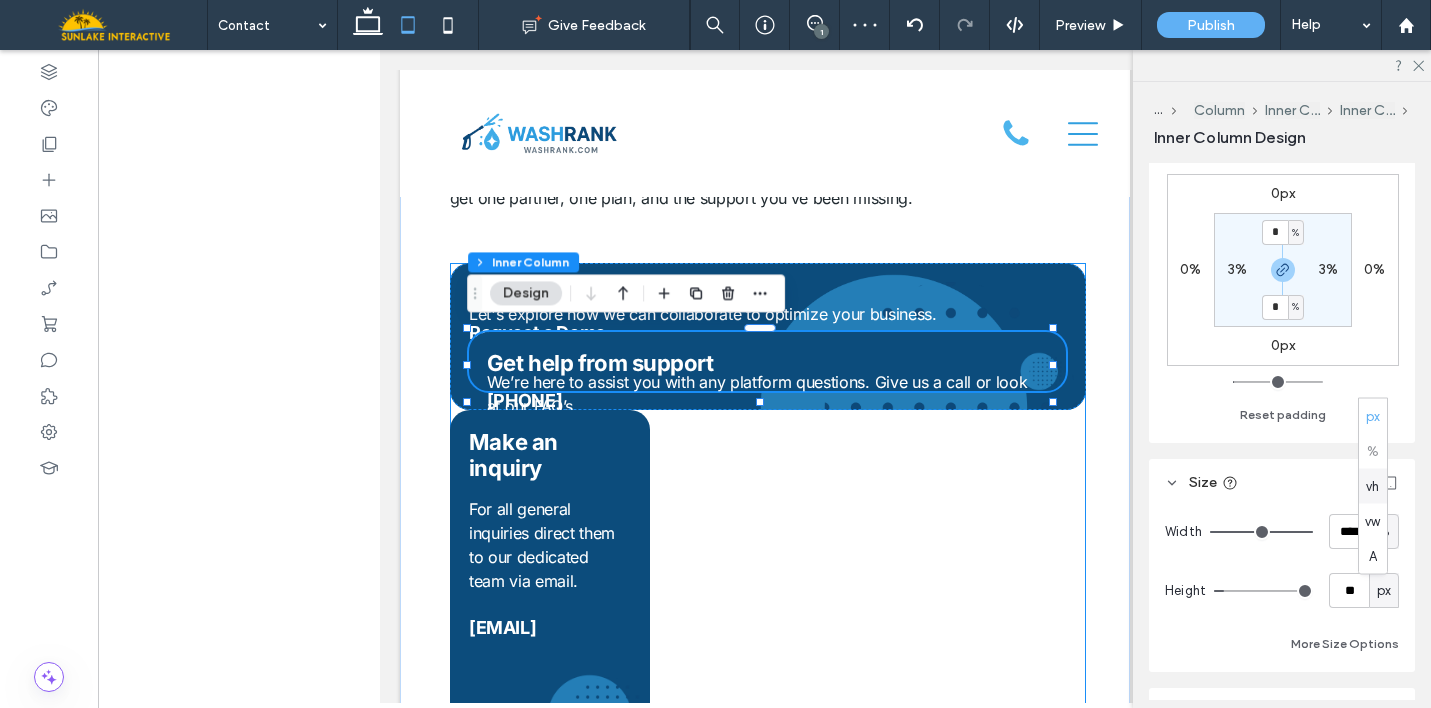 click on "Request a Demo
Let's explore how we can collaborate to optimize your business.
Contact sales
813-851-5028
We’re here to assist you with any platform questions. Give us a call or look at our
FAQ’s .
Get help from support
info@washrank.com
For all general inquiries direct them to our dedicated team via email.
Make an inquiry" at bounding box center [767, 547] 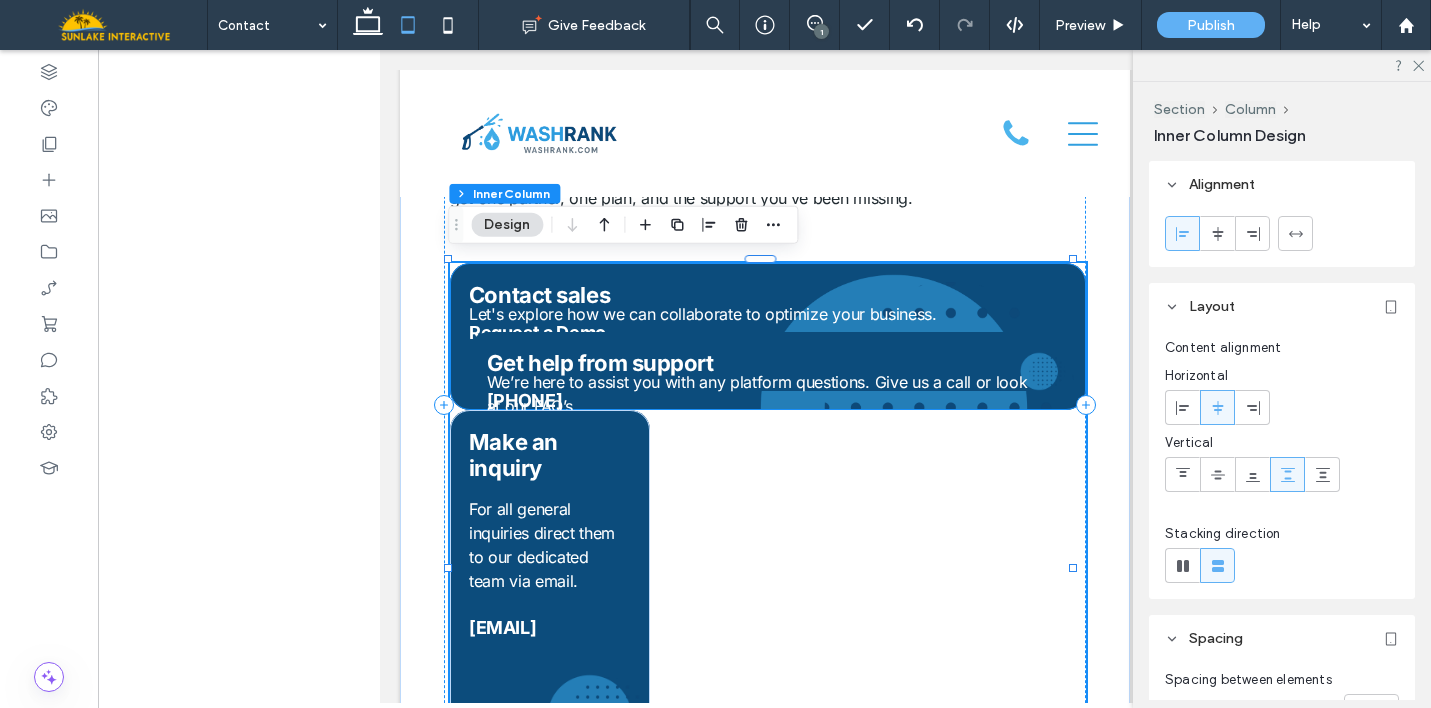click on "813-851-5028
We’re here to assist you with any platform questions. Give us a call or look at our
FAQ’s .
Get help from support" at bounding box center [766, 361] 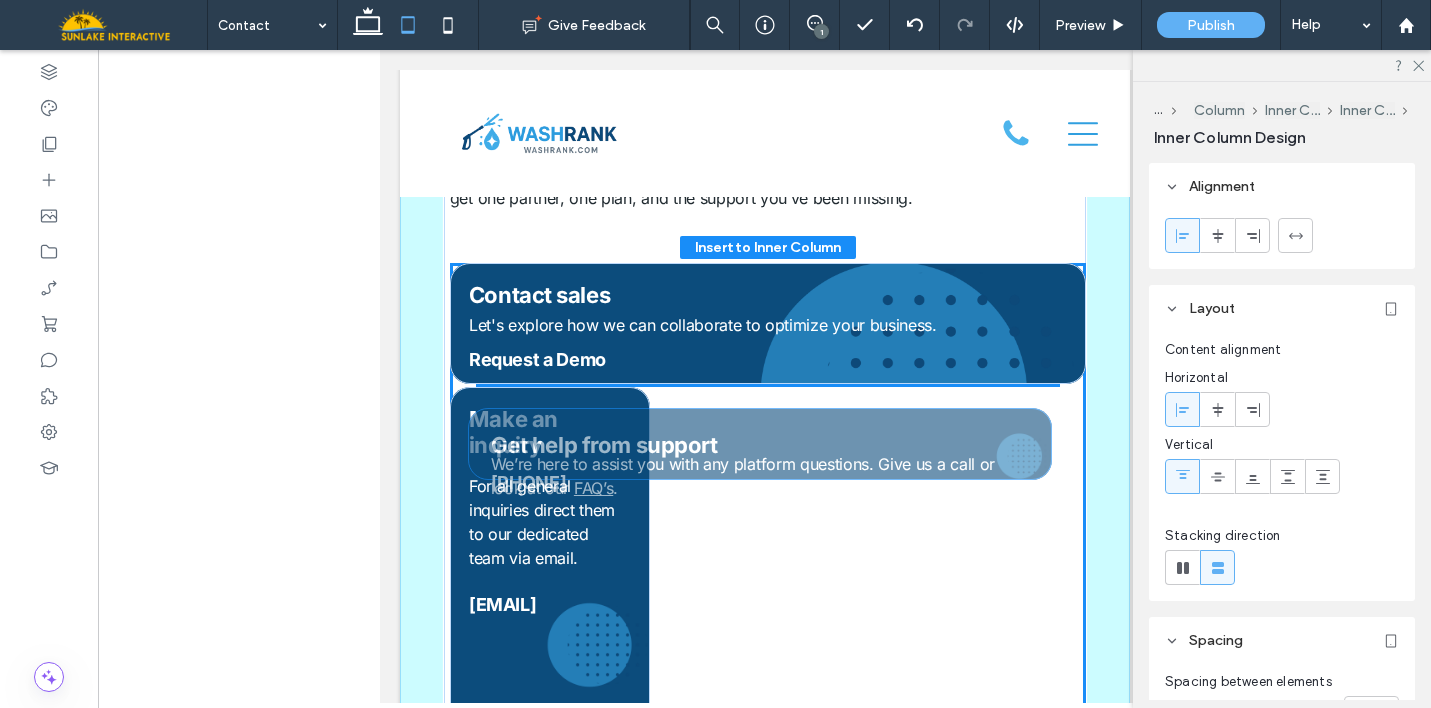 drag, startPoint x: 756, startPoint y: 346, endPoint x: 756, endPoint y: 427, distance: 81 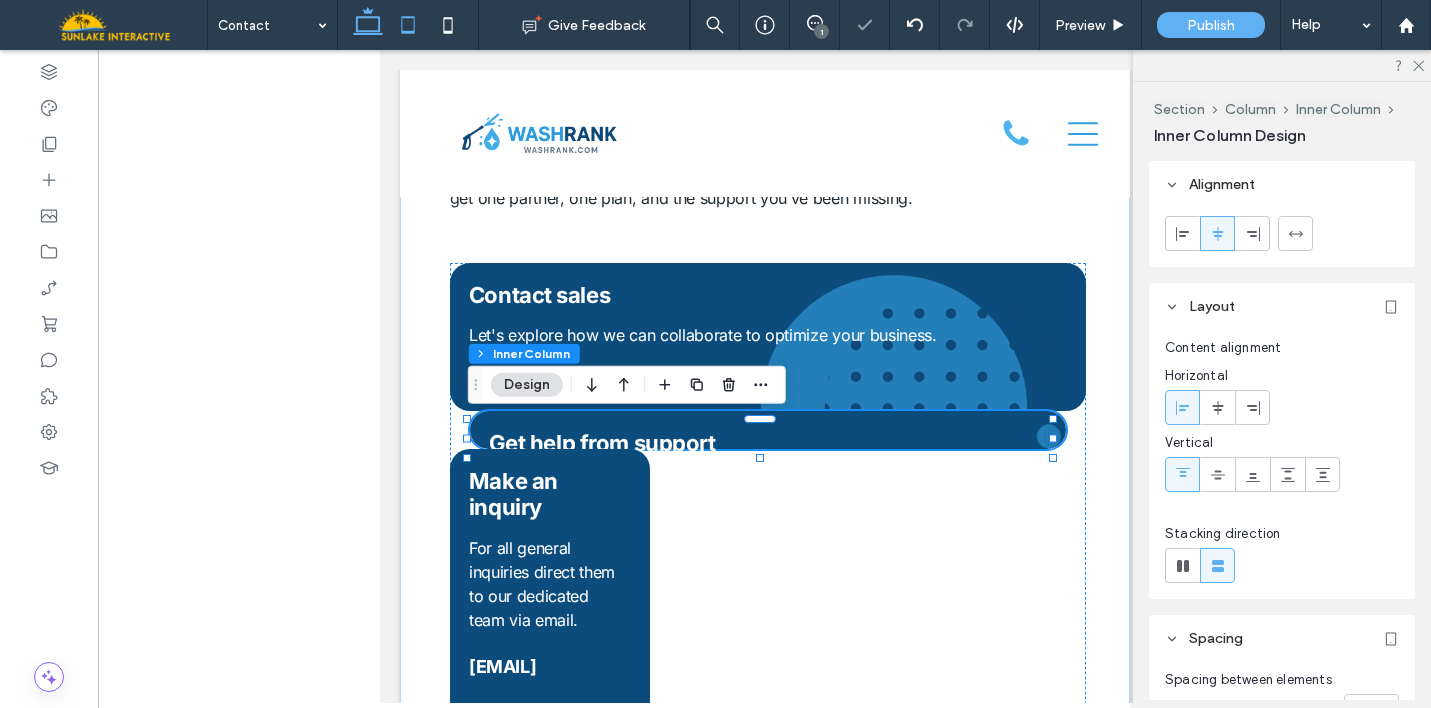 click 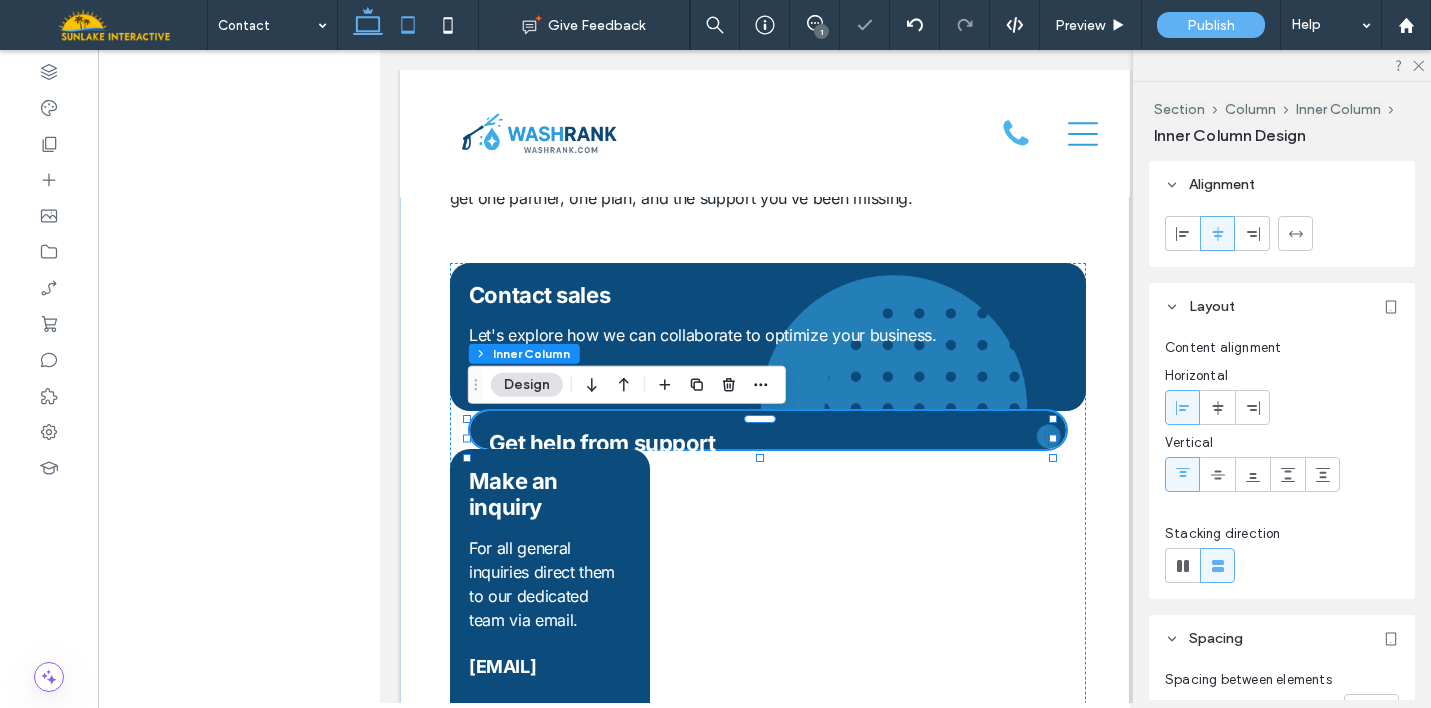 type on "**" 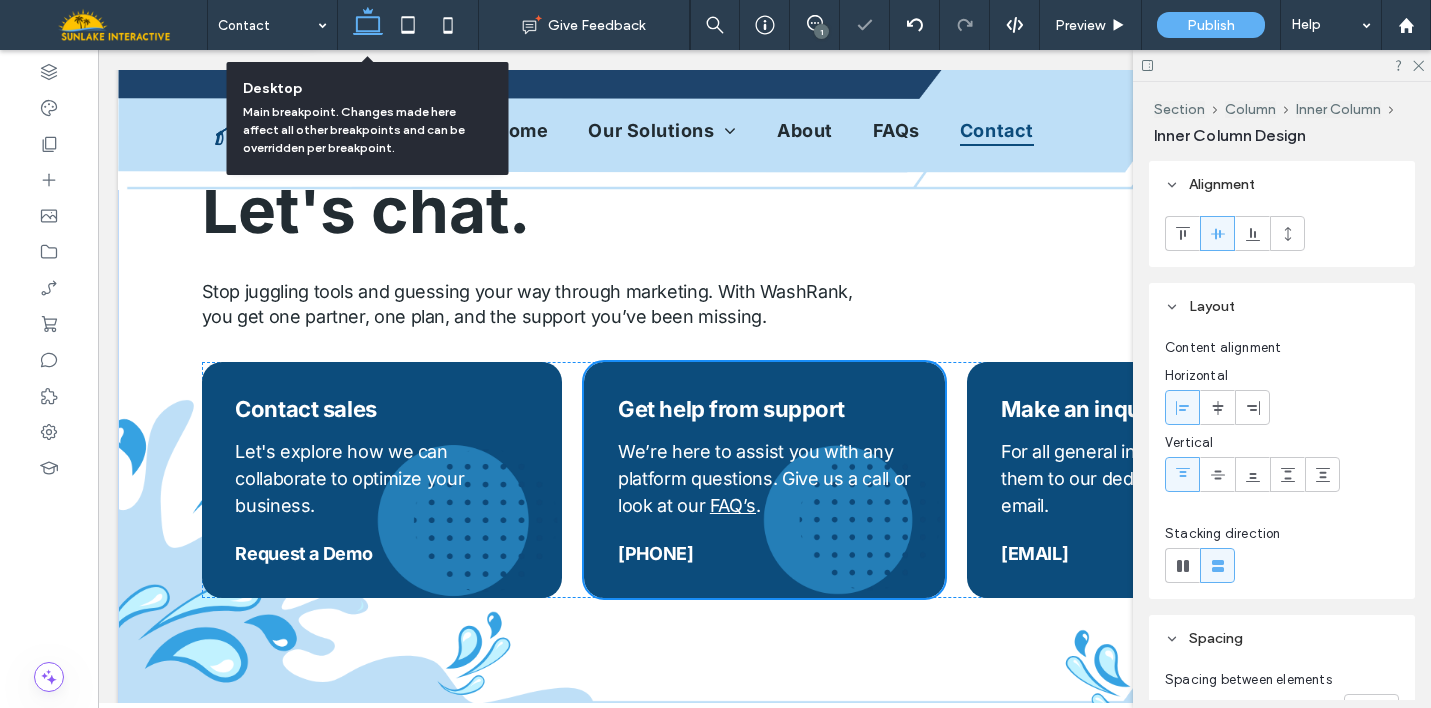 scroll, scrollTop: 390, scrollLeft: 0, axis: vertical 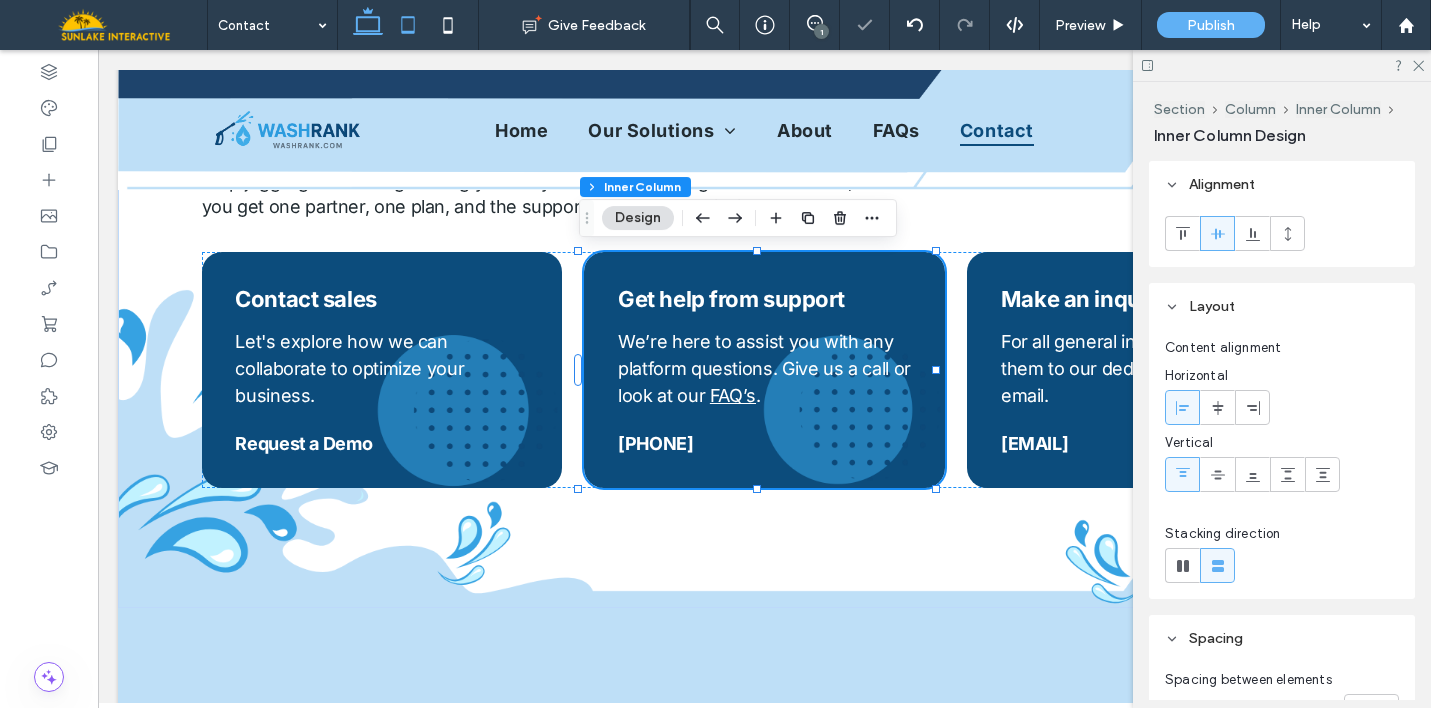 click 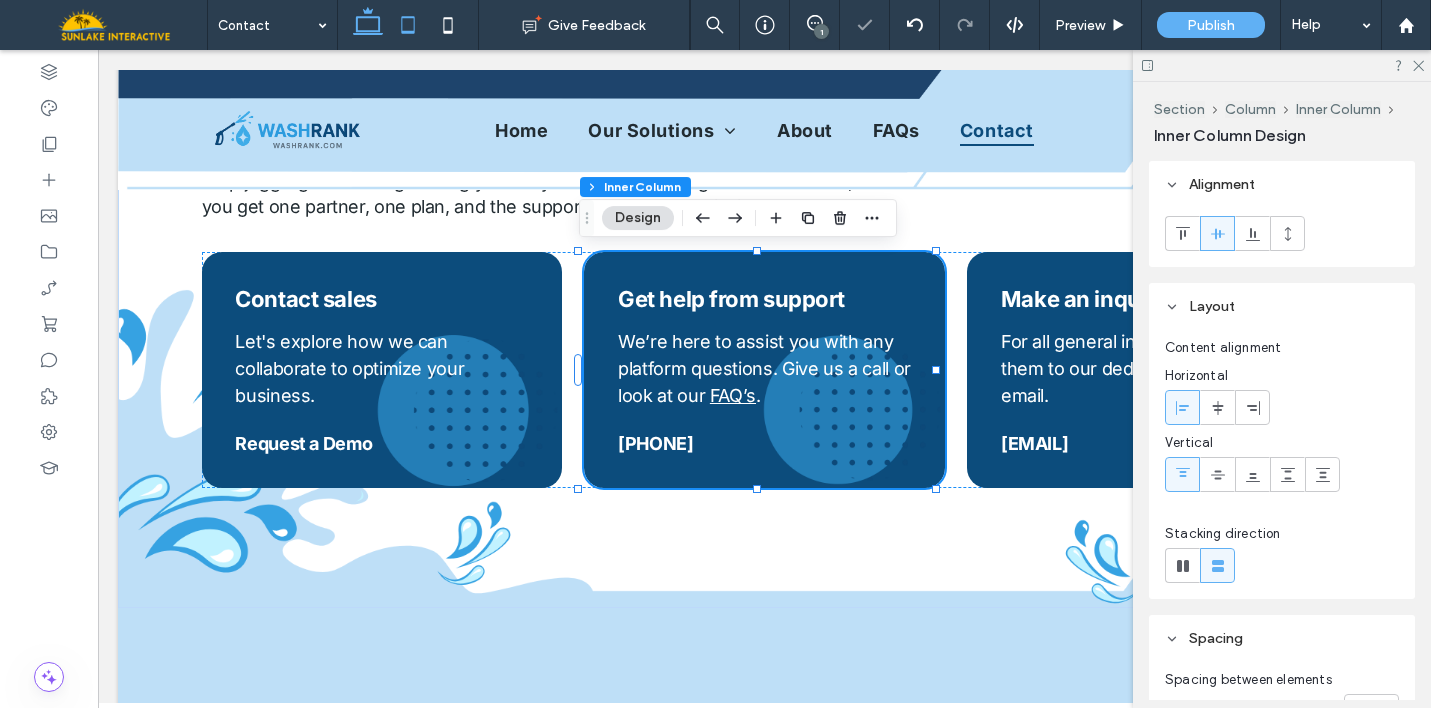 type on "**" 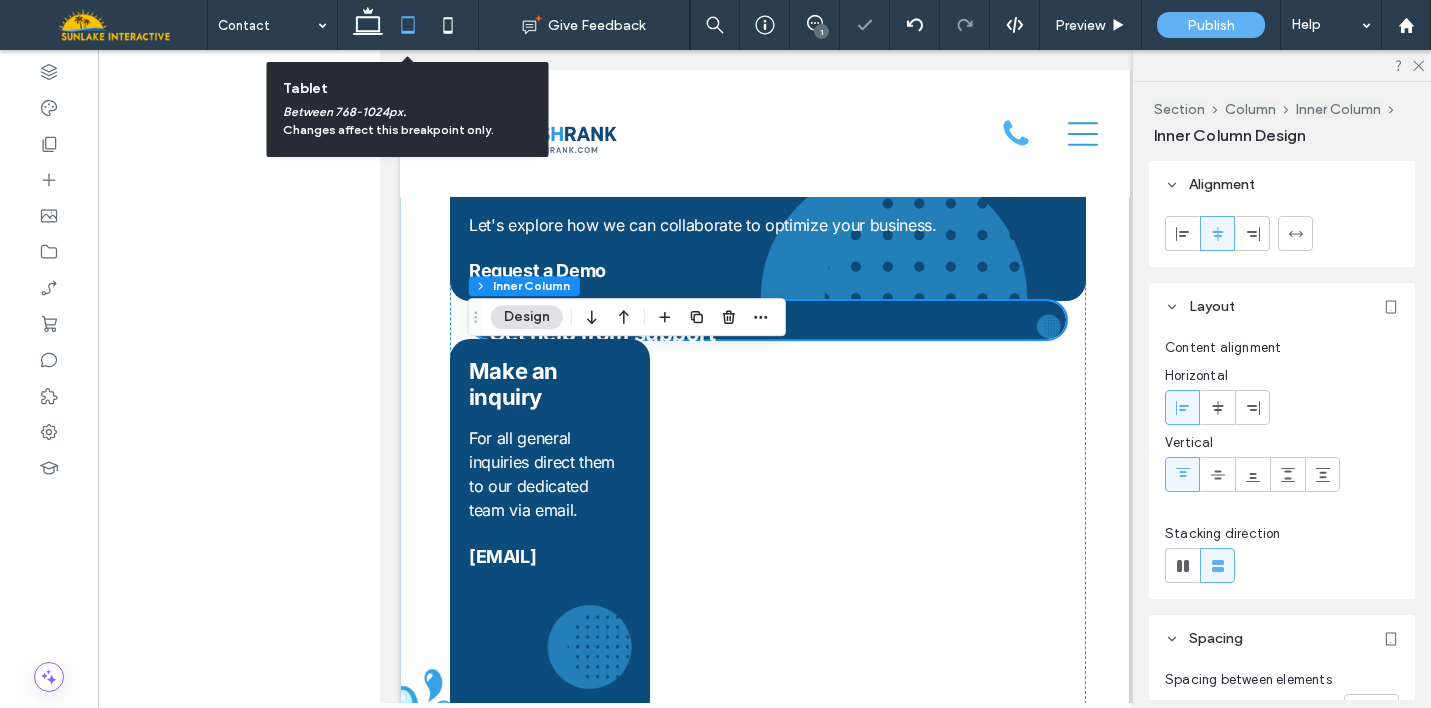 scroll, scrollTop: 347, scrollLeft: 0, axis: vertical 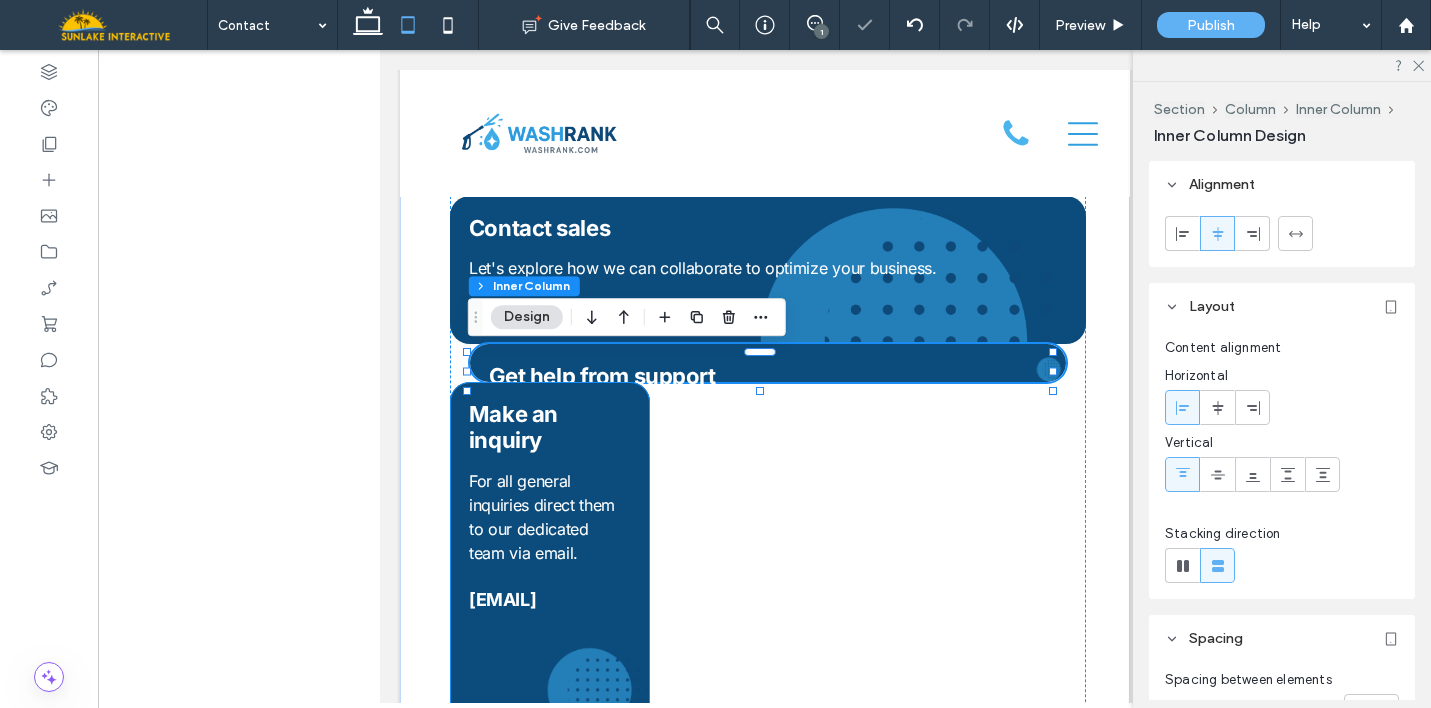 click on "Make an inquiry" at bounding box center (549, 427) 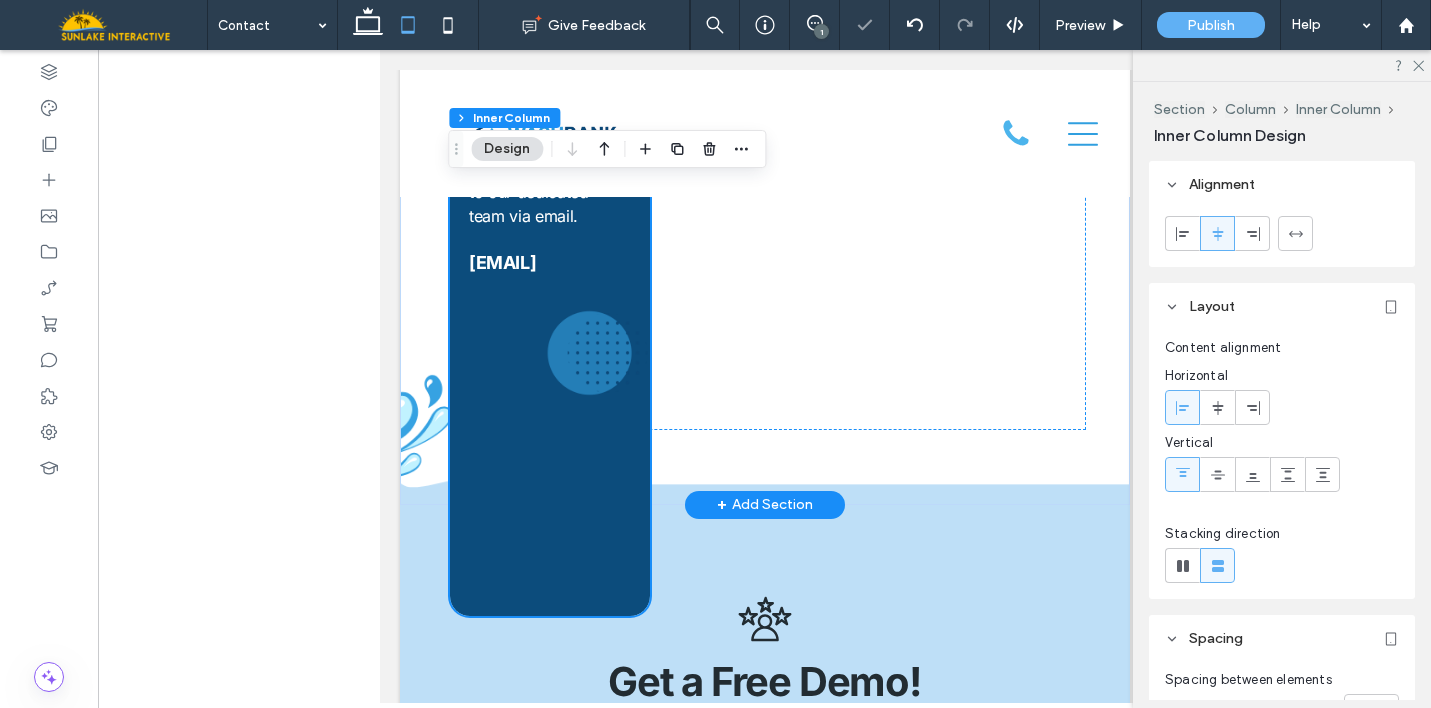 scroll, scrollTop: 694, scrollLeft: 0, axis: vertical 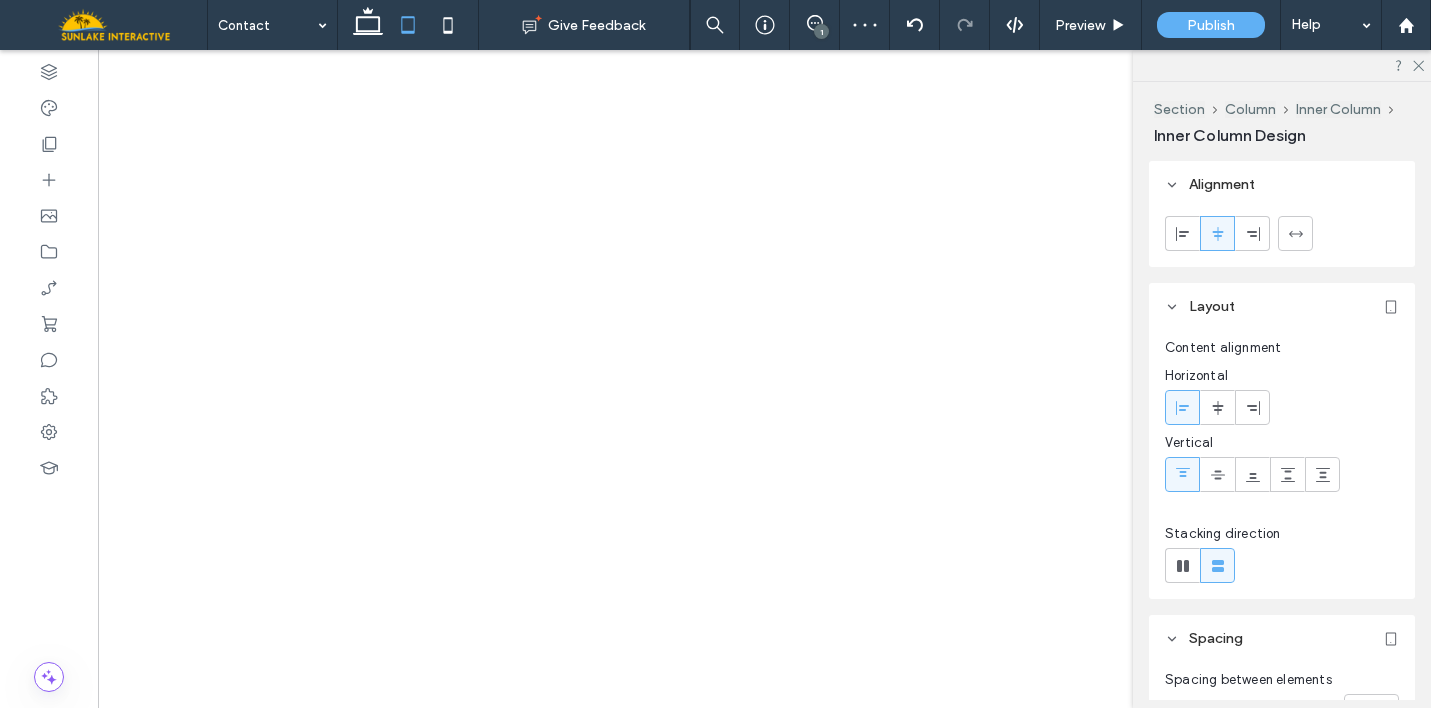 type on "**" 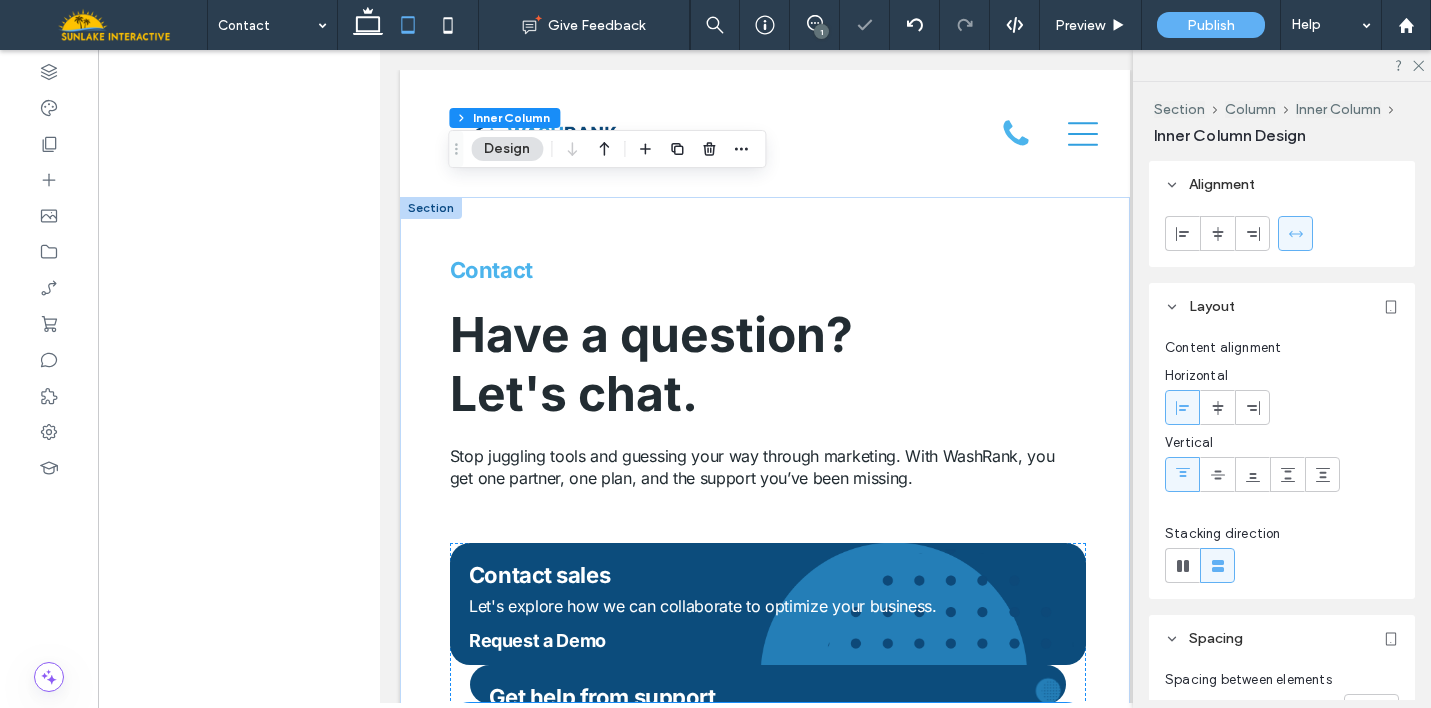 scroll, scrollTop: 657, scrollLeft: 0, axis: vertical 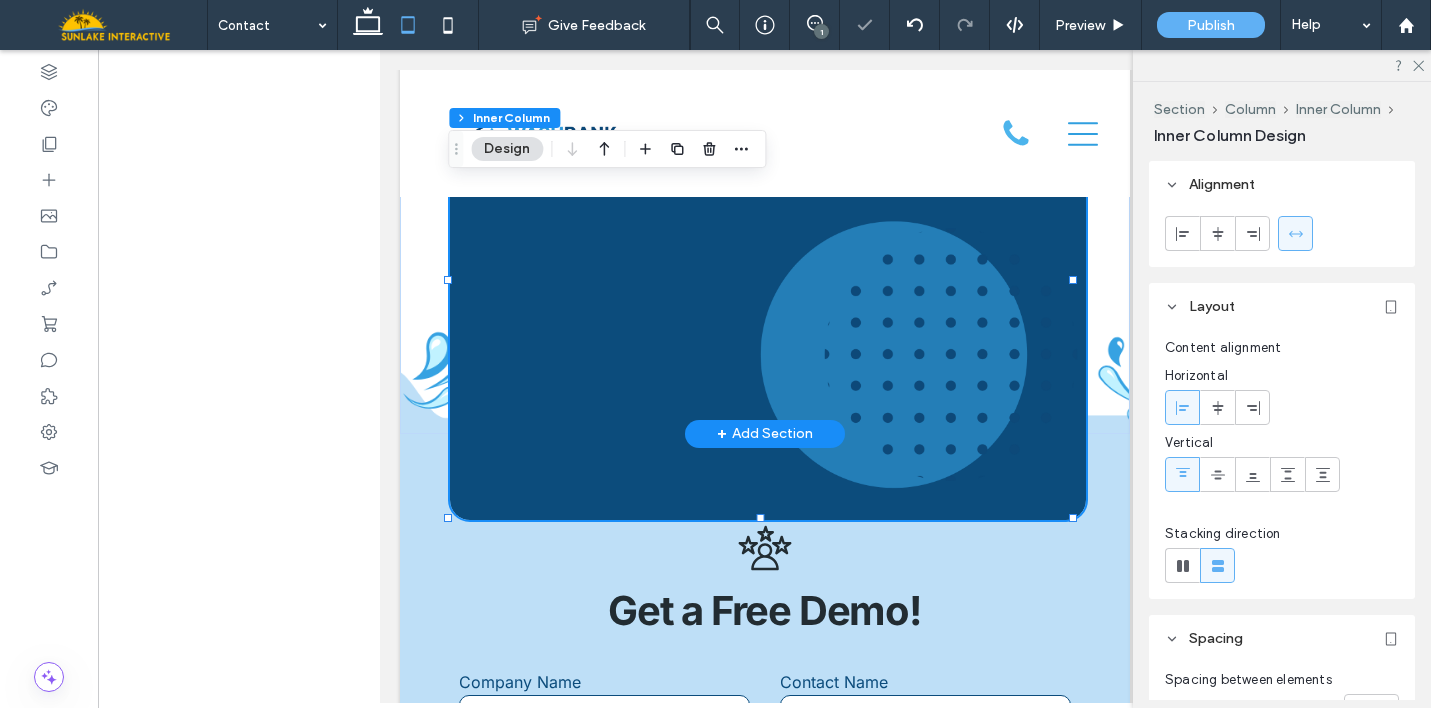 click on "[EMAIL]
For all general inquiries direct them to our dedicated team via email.
Make an inquiry
216% , 100%" at bounding box center (767, 283) 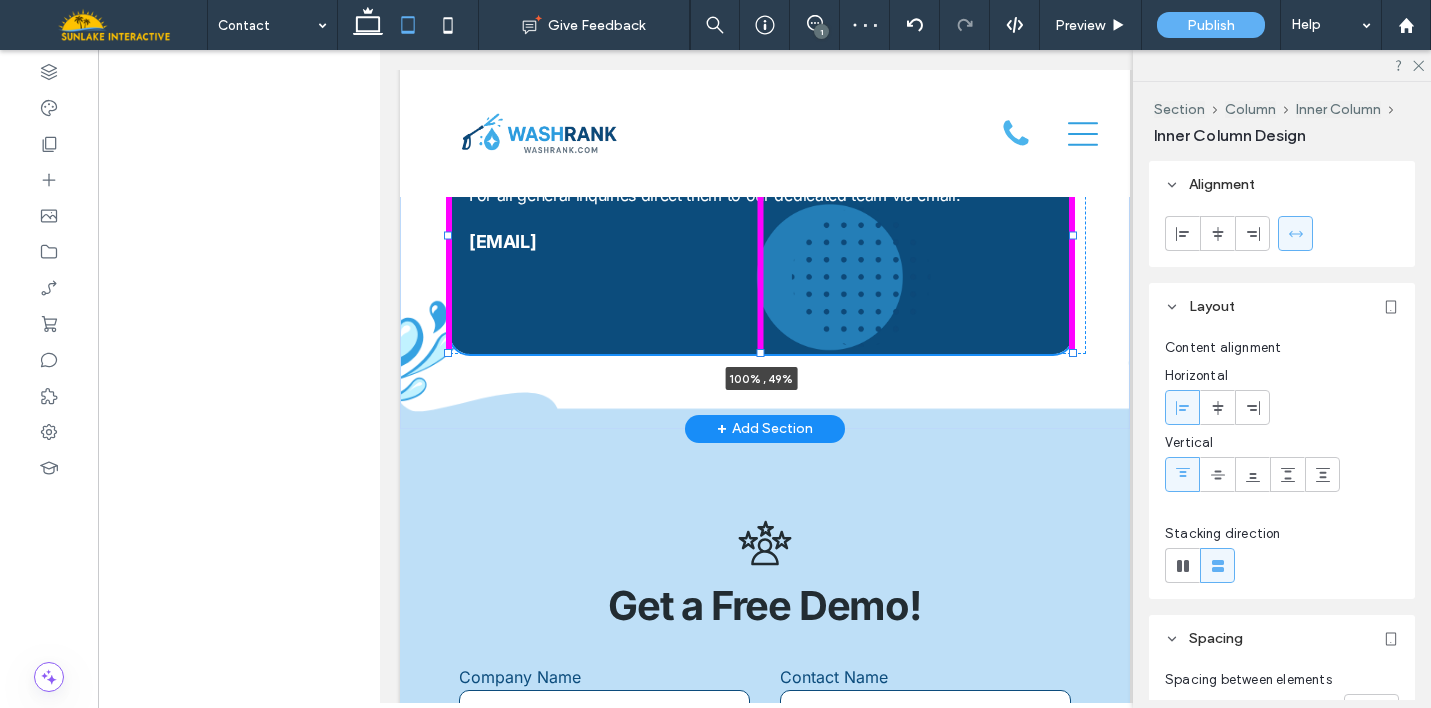 drag, startPoint x: 758, startPoint y: 414, endPoint x: 736, endPoint y: 254, distance: 161.50542 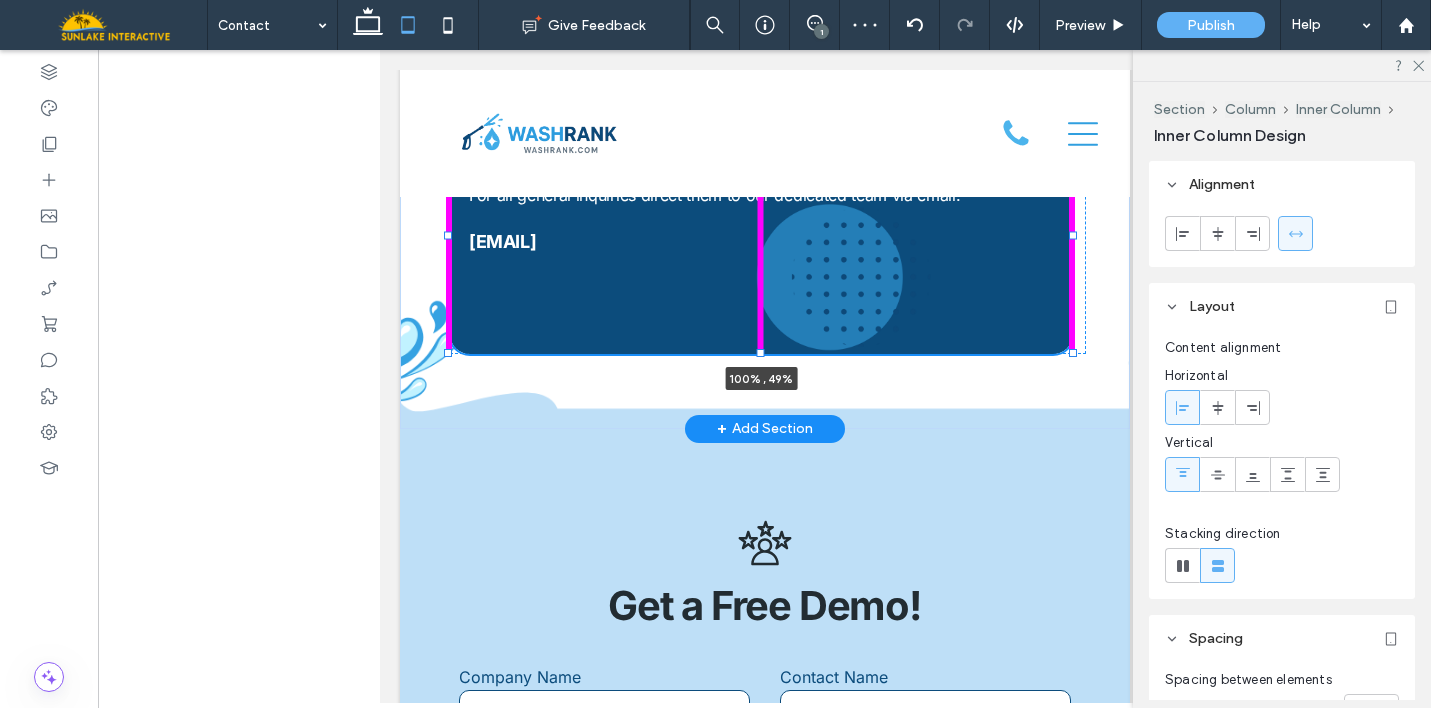 click on "Contact
Have a question?
Let's chat.
Stop juggling tools and guessing your way through marketing. With WashRank, you get one partner, one plan, and the support you’ve been missing.
Request a Demo
Let's explore how we can collaborate to optimize your business.
Contact sales
[PHONE]
We’re here to assist you with any platform questions. Give us a call or look at our
FAQ’s .
Get help from support
[EMAIL]
For all general inquiries direct them to our dedicated team via email.
Make an inquiry
100% , 49%" at bounding box center (764, -60) 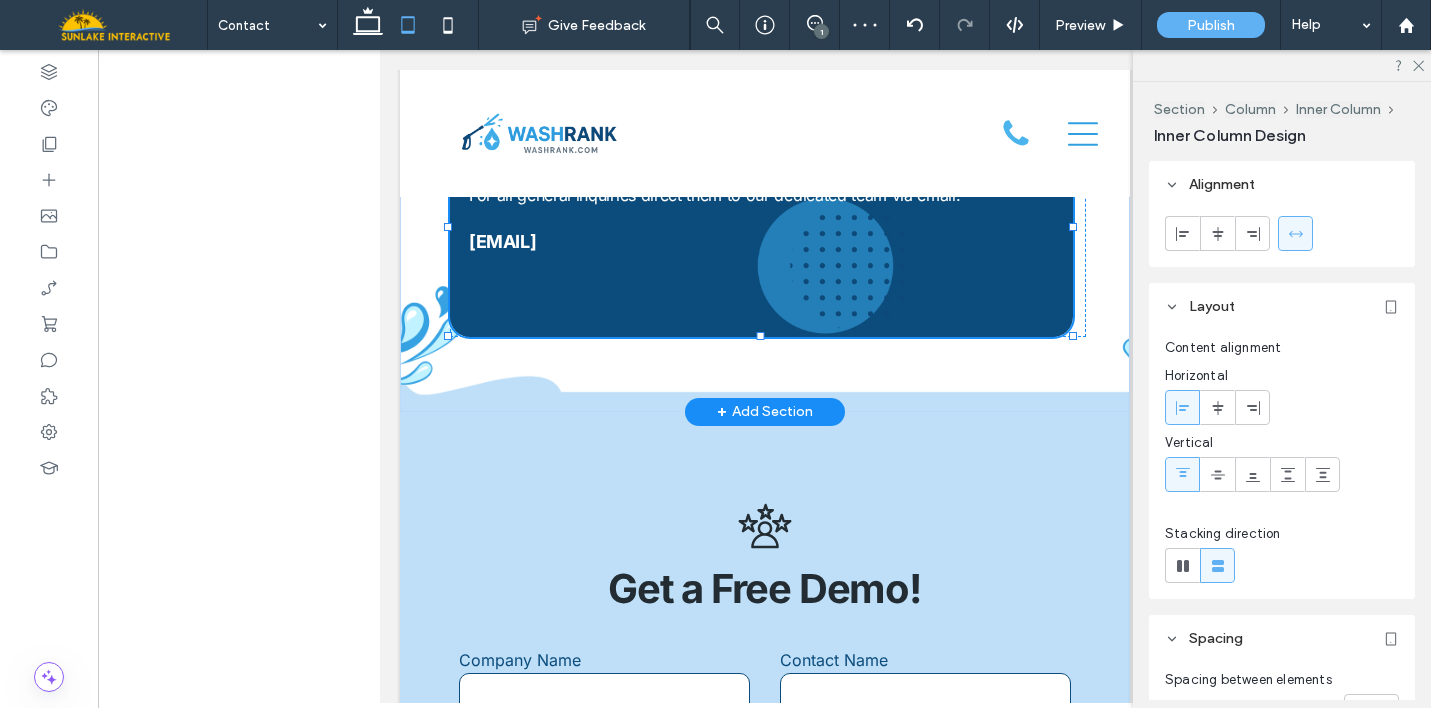 type on "**" 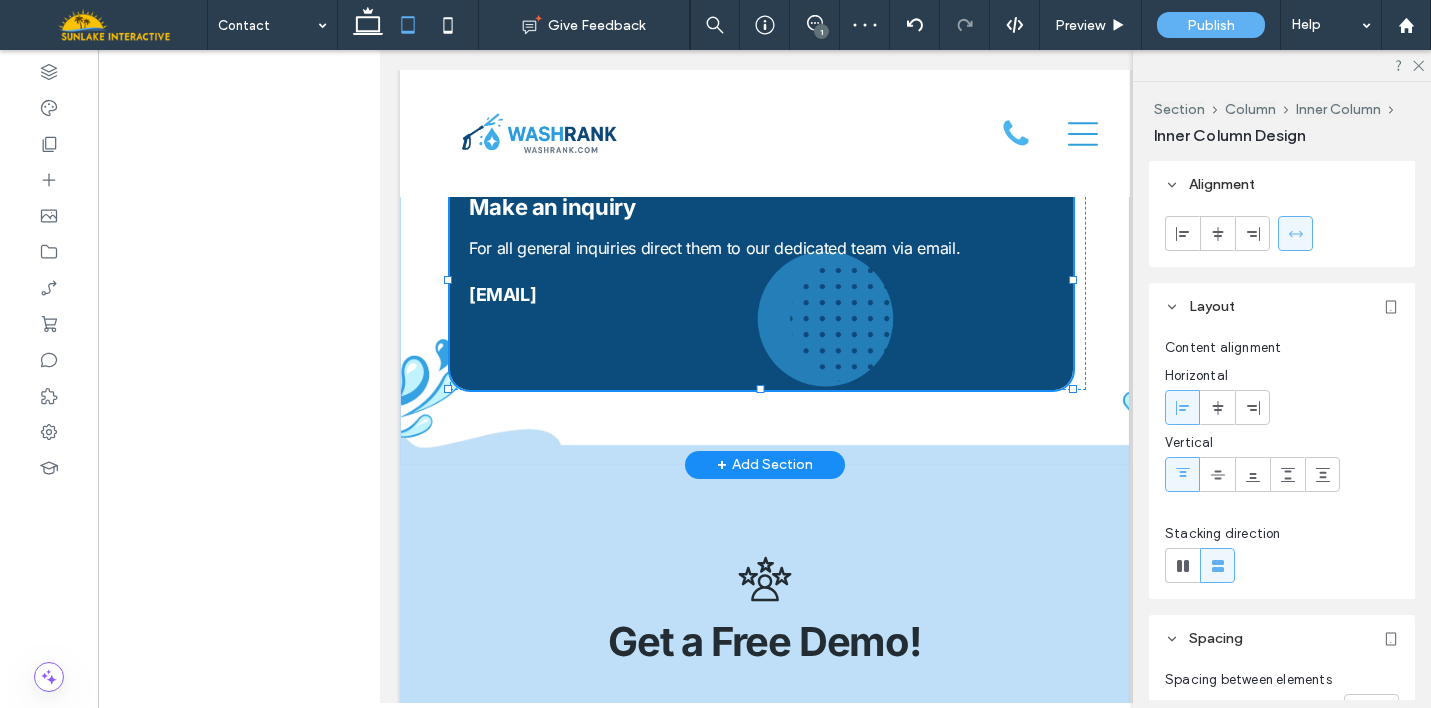 type on "**" 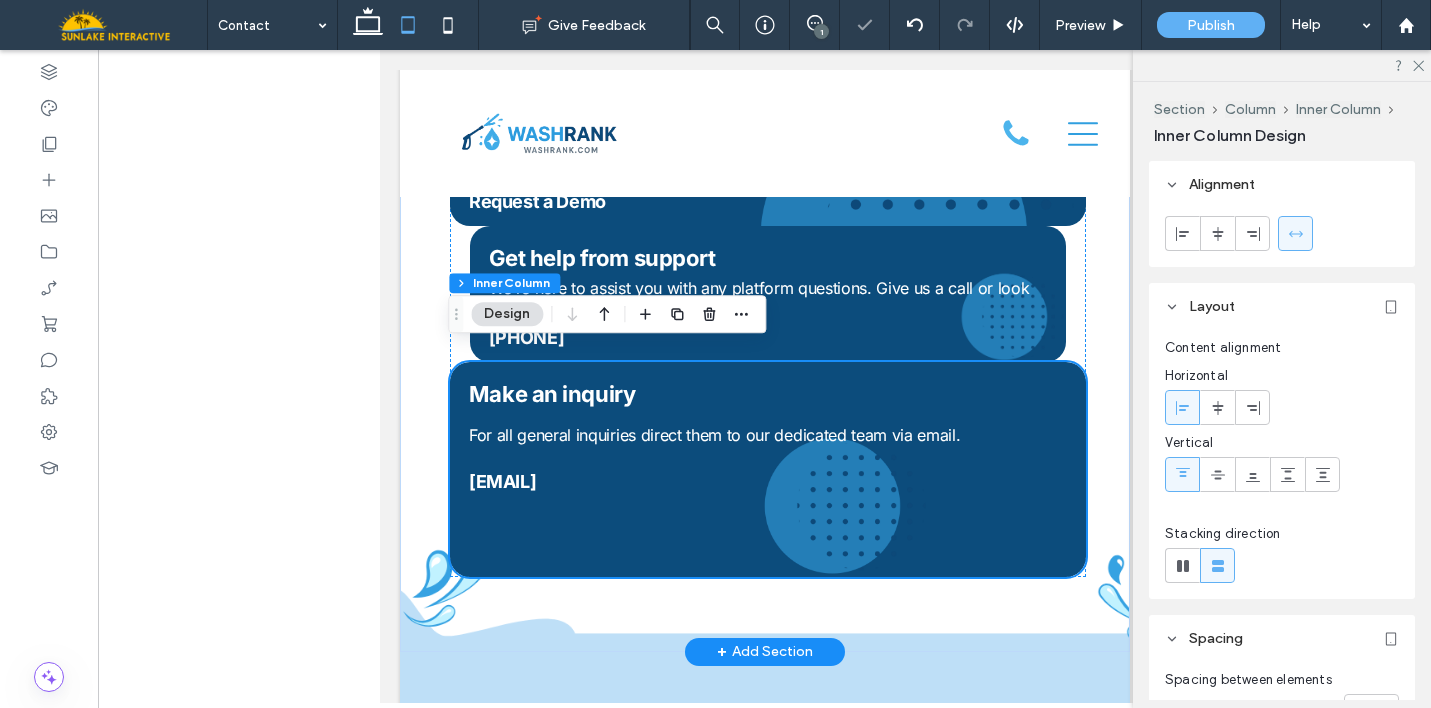 scroll, scrollTop: 437, scrollLeft: 0, axis: vertical 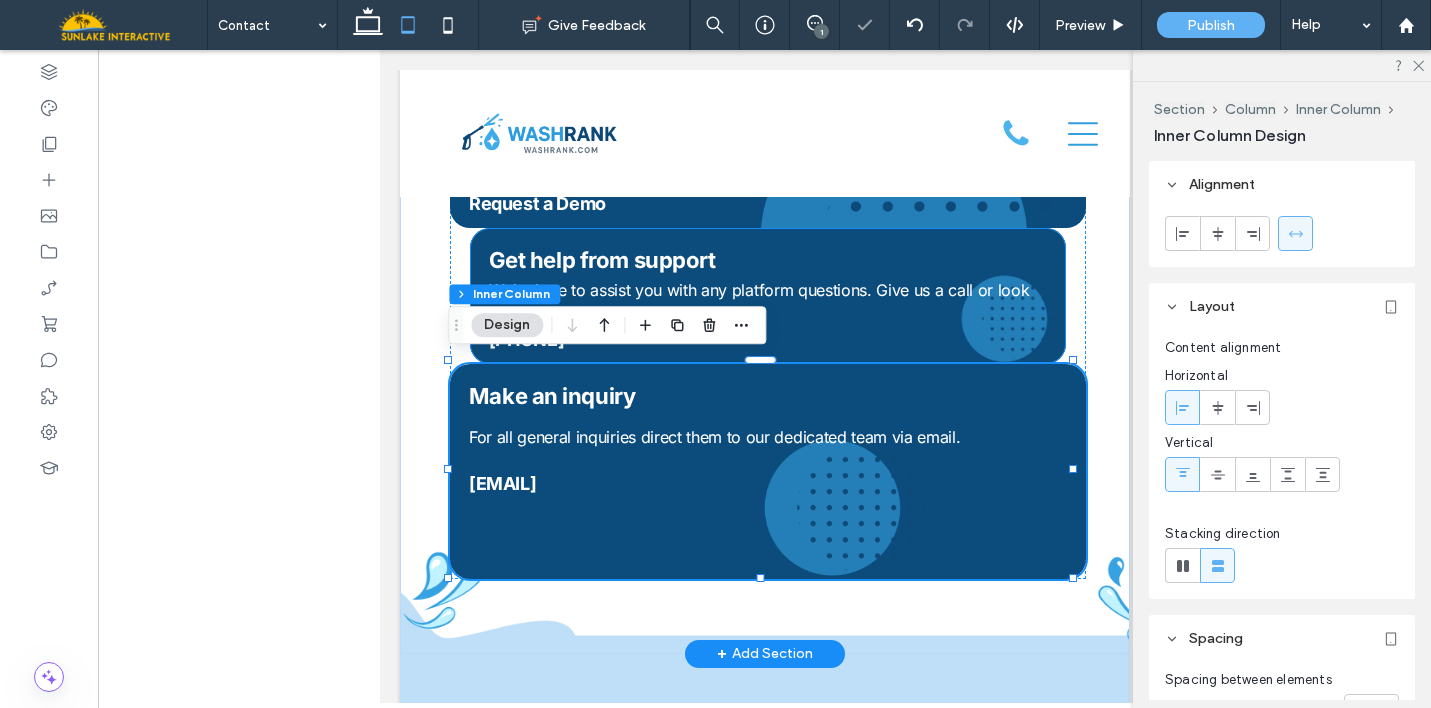 click on "Get help from support" at bounding box center (767, 260) 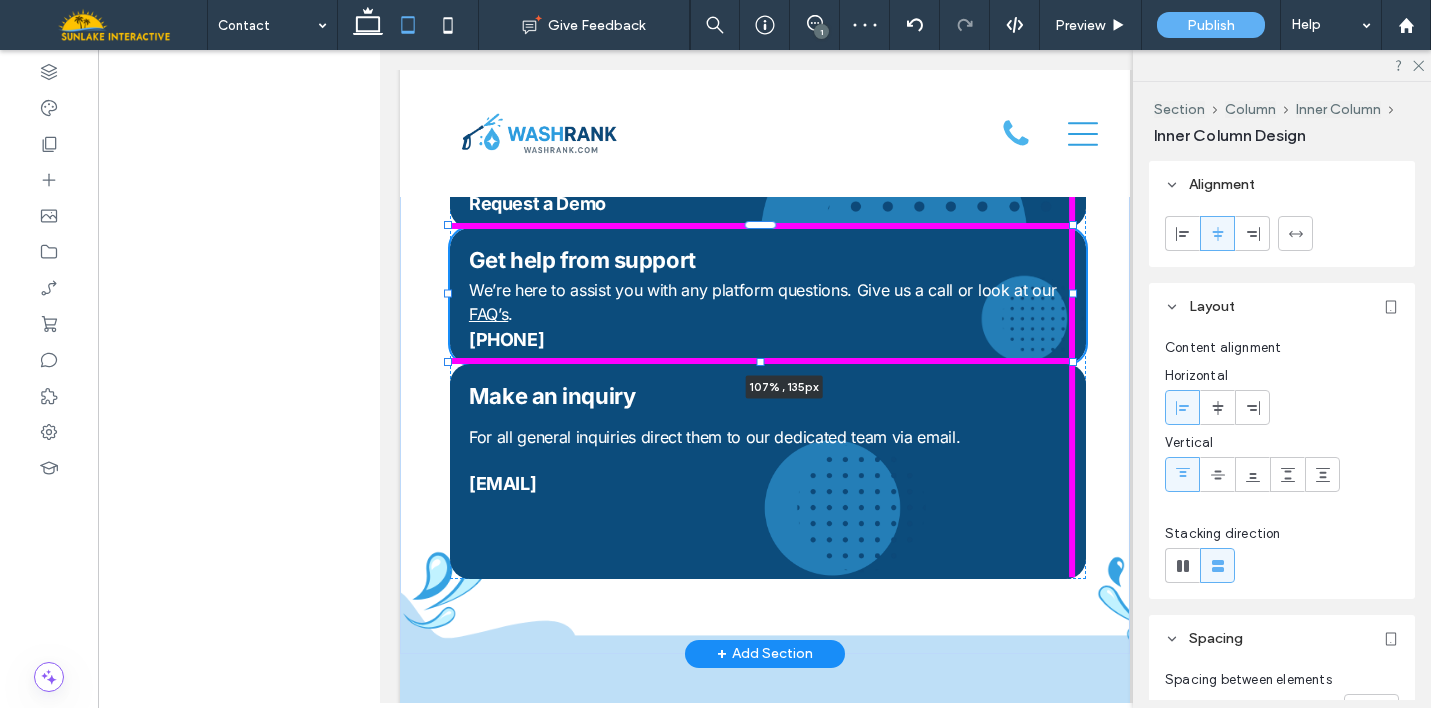 drag, startPoint x: 1048, startPoint y: 290, endPoint x: 1089, endPoint y: 290, distance: 41 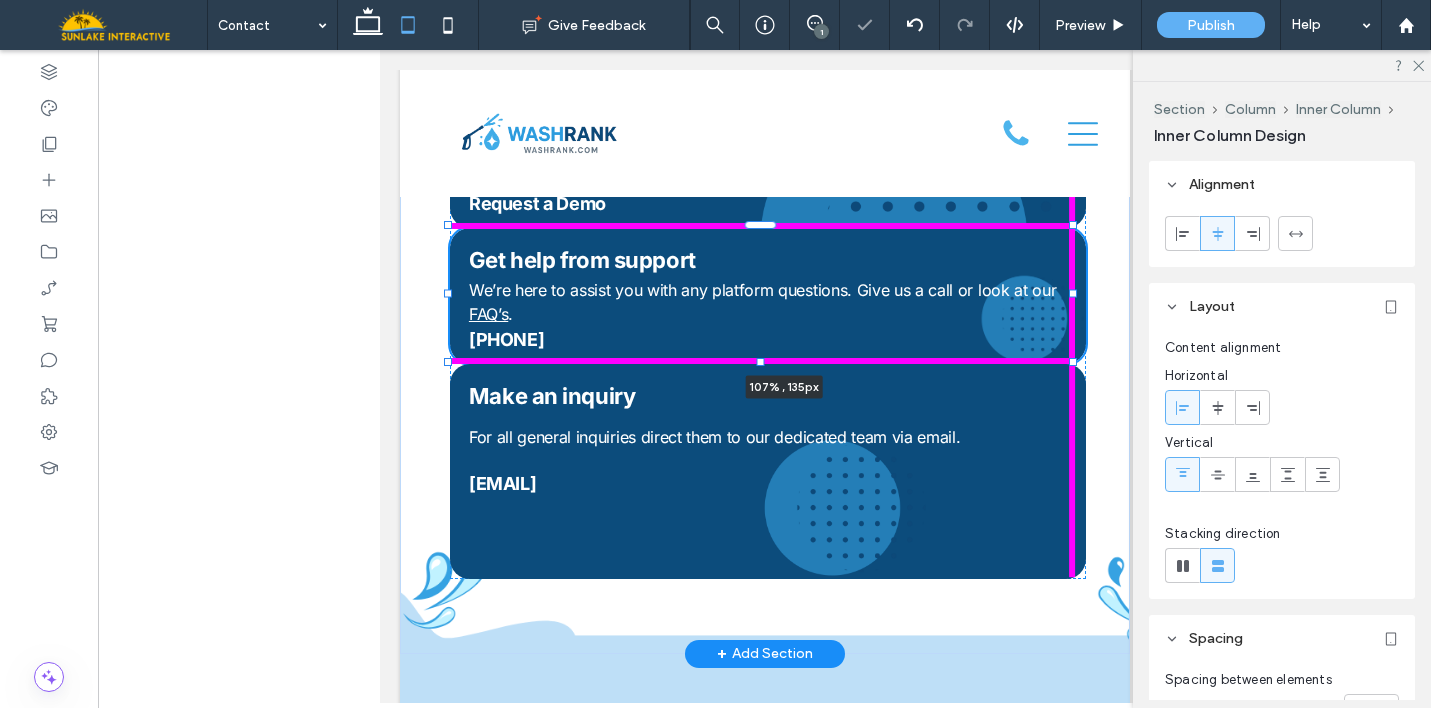 type on "***" 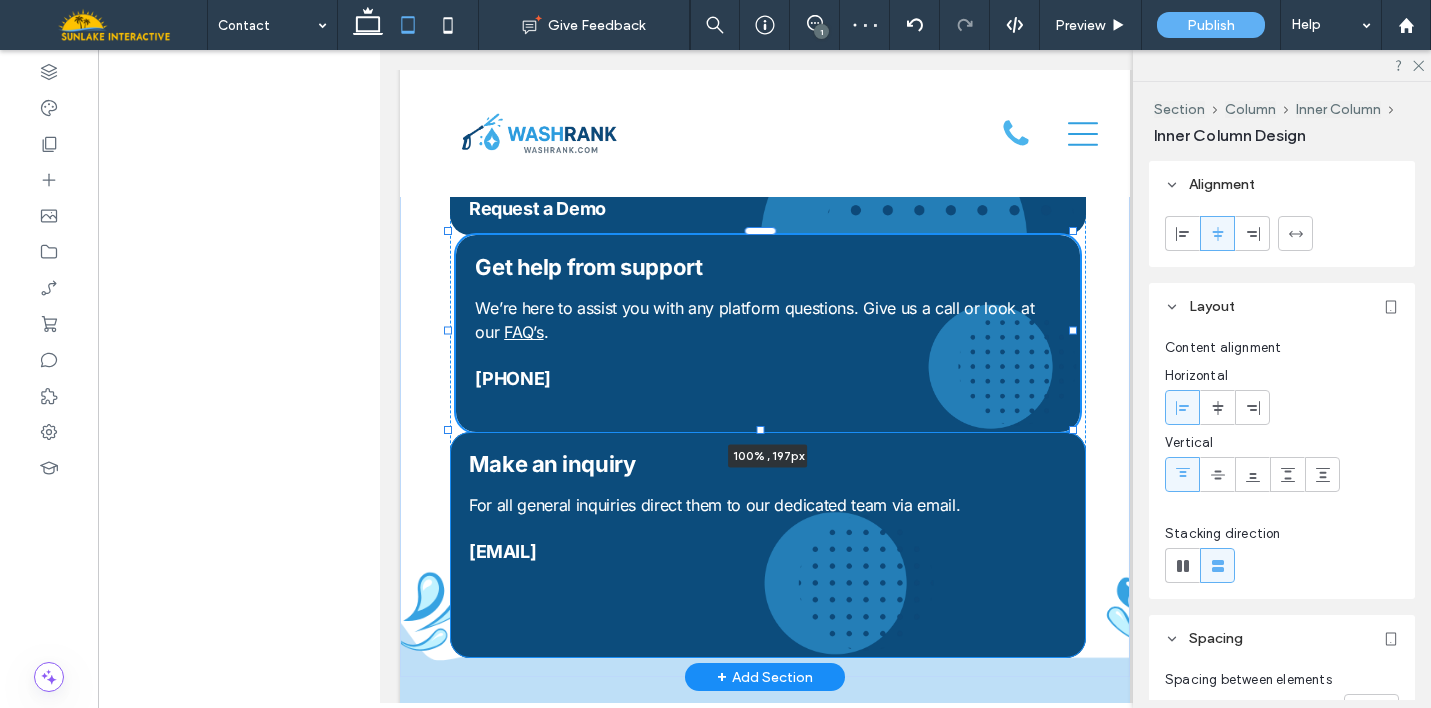 drag, startPoint x: 762, startPoint y: 362, endPoint x: 761, endPoint y: 424, distance: 62.008064 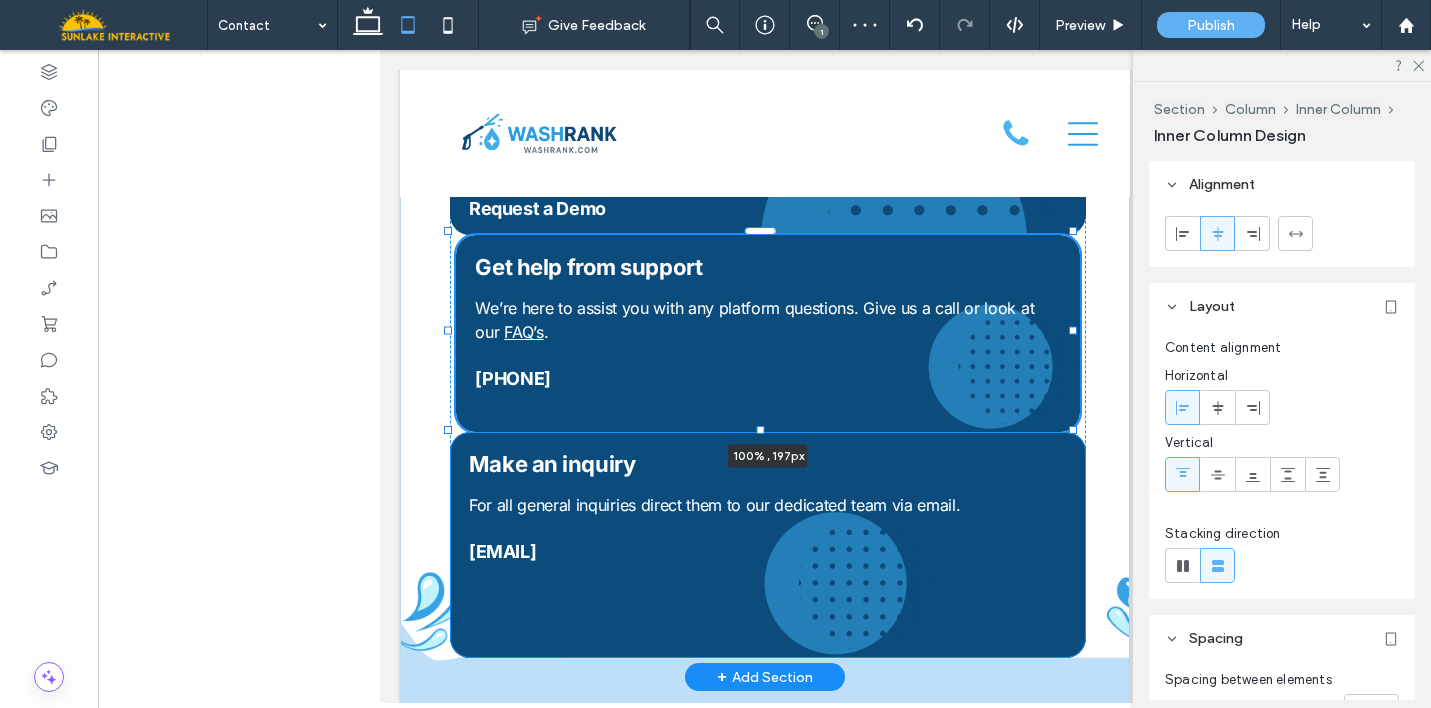 click at bounding box center [760, 430] 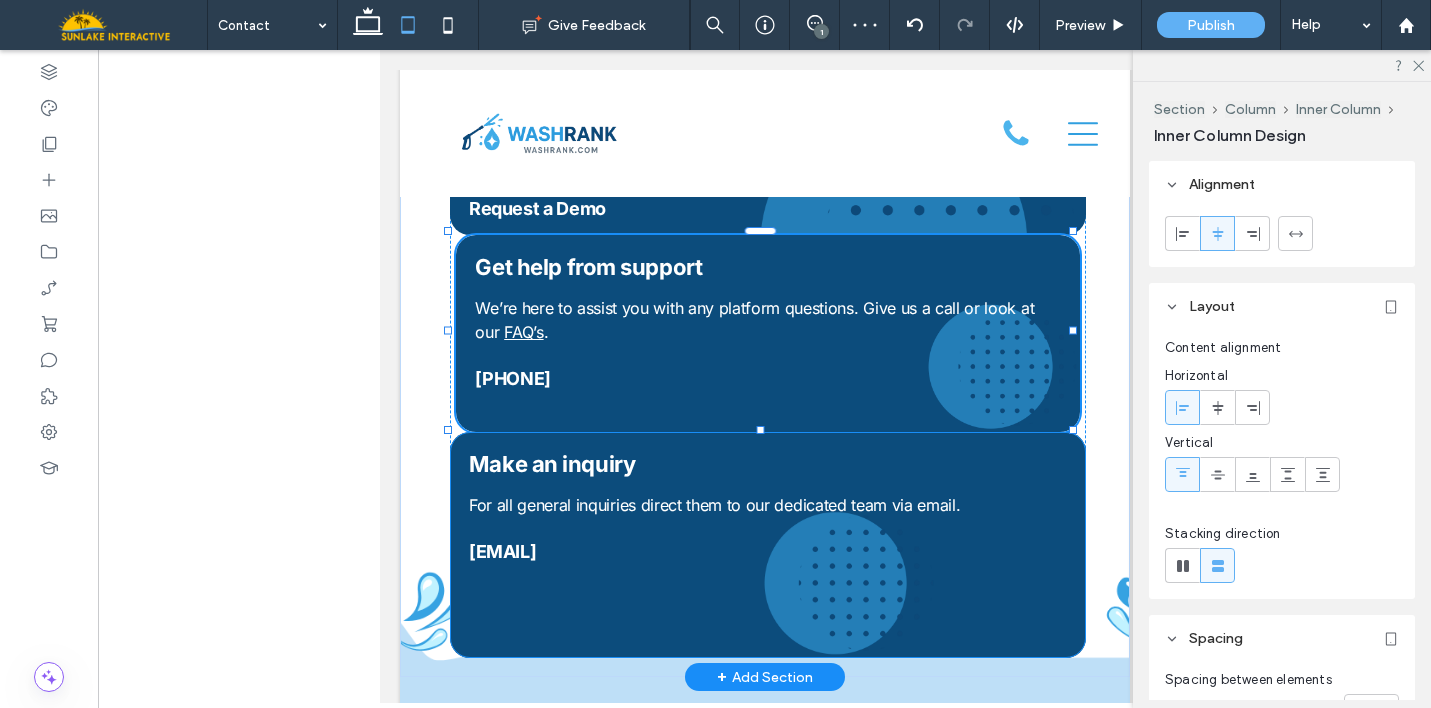 type on "**" 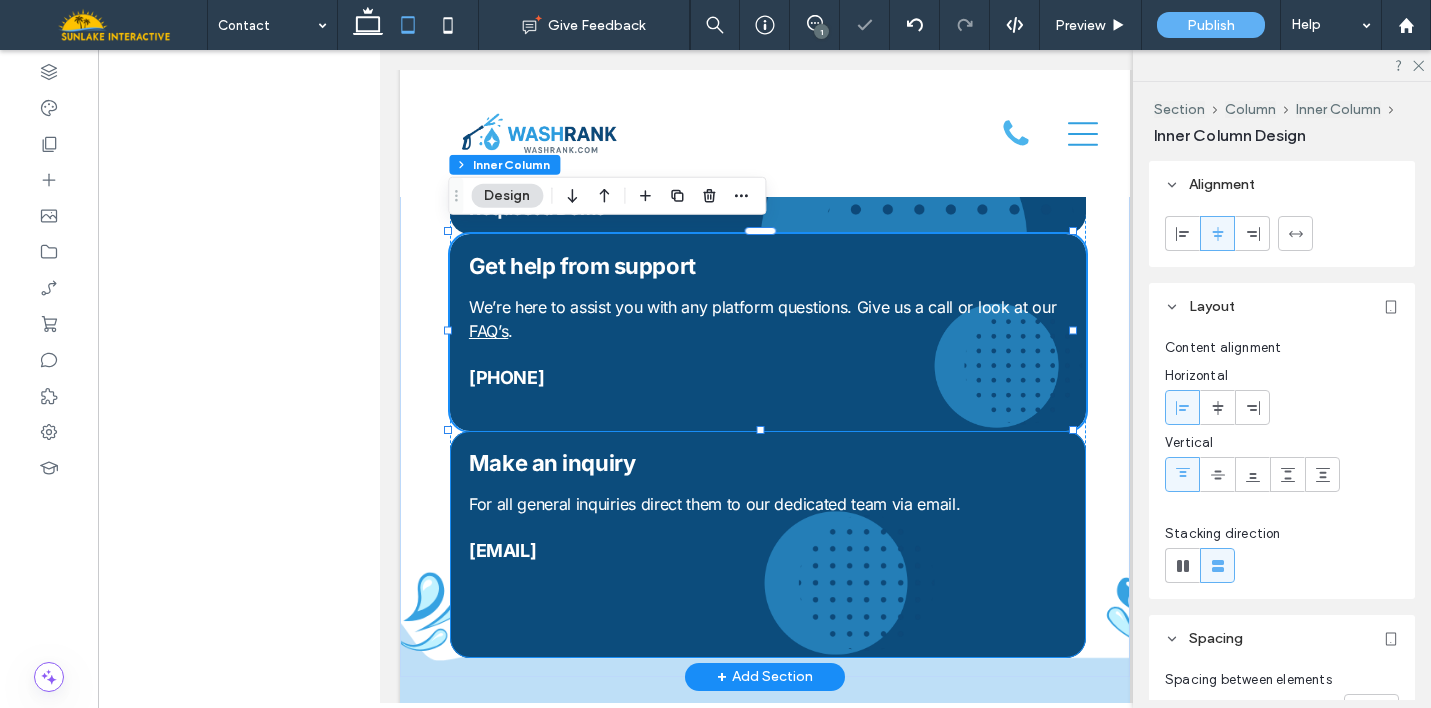 click on "[EMAIL]
For all general inquiries direct them to our dedicated team via email.
Make an inquiry" at bounding box center [767, 544] 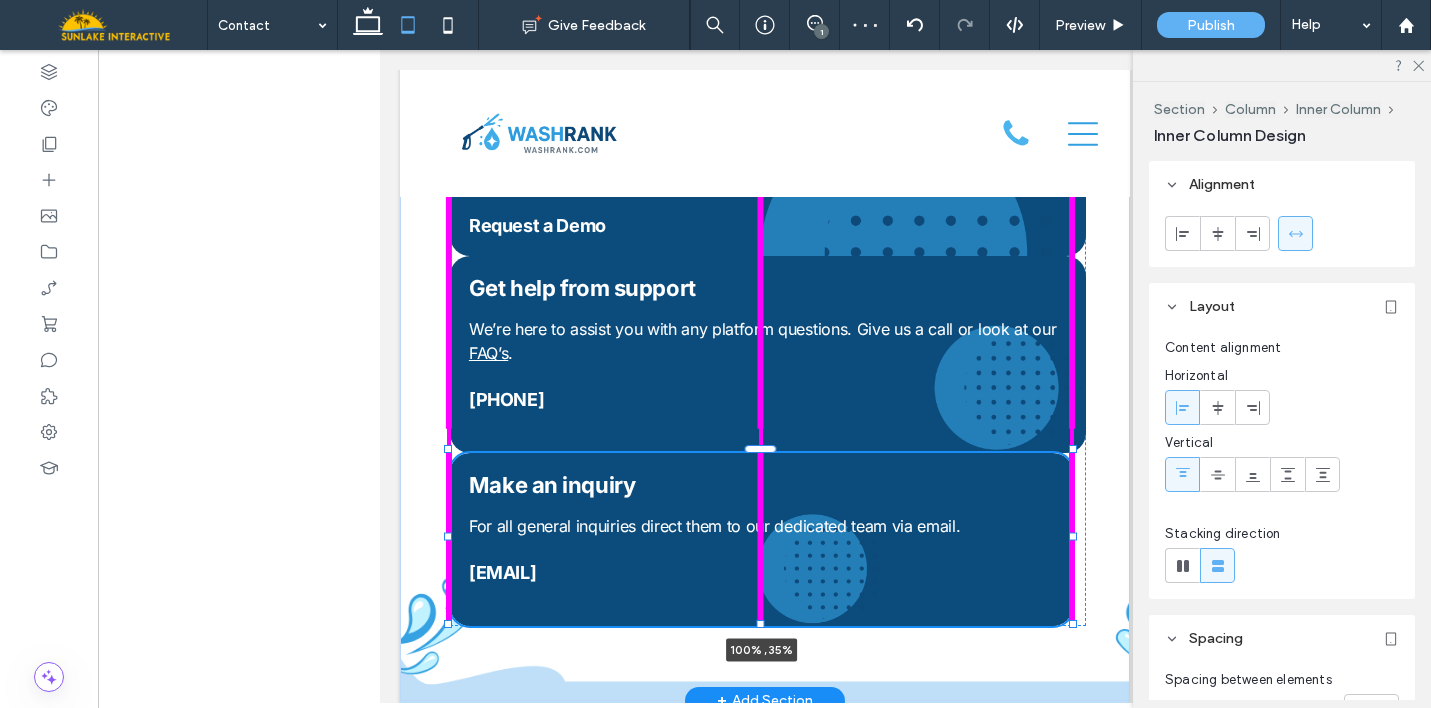 drag, startPoint x: 758, startPoint y: 652, endPoint x: 756, endPoint y: 599, distance: 53.037724 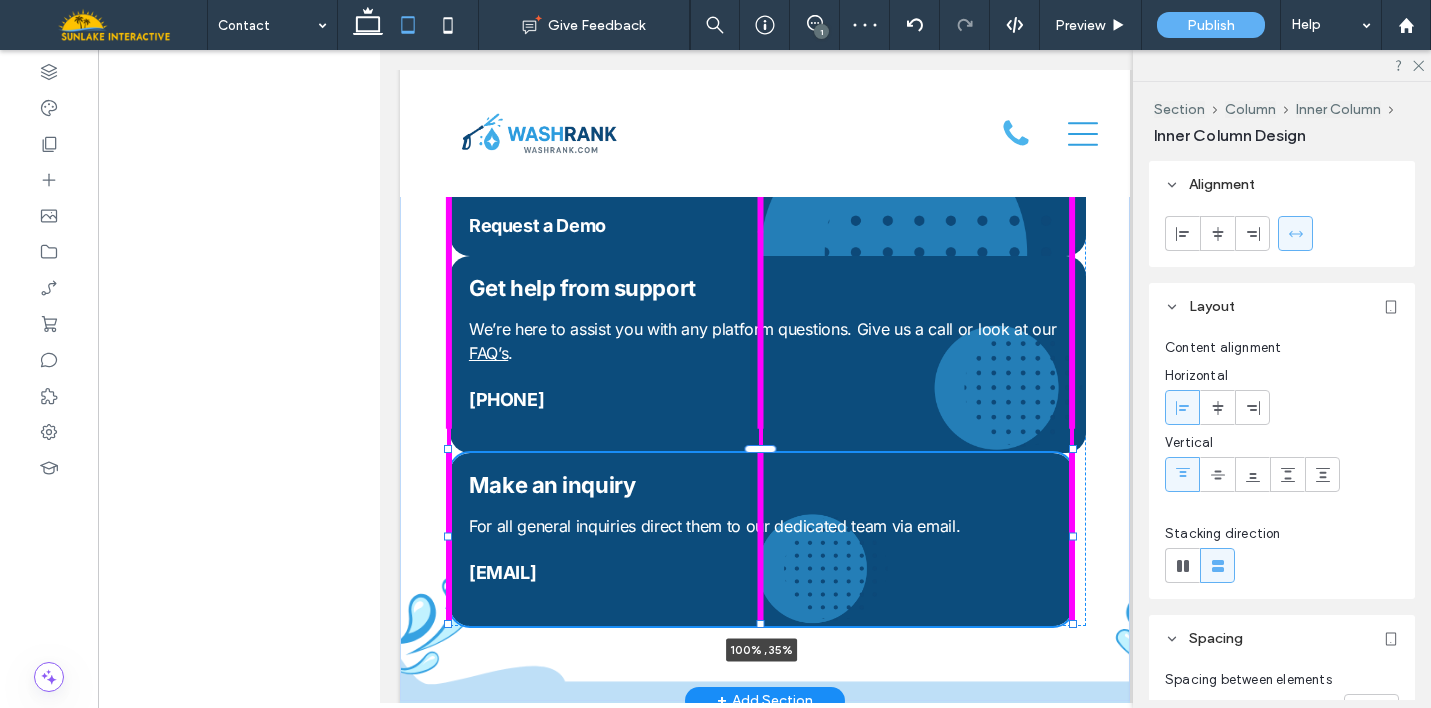 click on "Contact
Have a question?
Let's chat.
Stop juggling tools and guessing your way through marketing. With WashRank, you get one partner, one plan, and the support you’ve been missing.
Request a Demo
Let's explore how we can collaborate to optimize your business.
Contact sales
[PHONE]
We’re here to assist you with any platform questions. Give us a call or look at our
FAQ’s .
Get help from support
[EMAIL]
For all general inquiries direct them to our dedicated team via email.
Make an inquiry
100% , 35%" at bounding box center [764, 230] 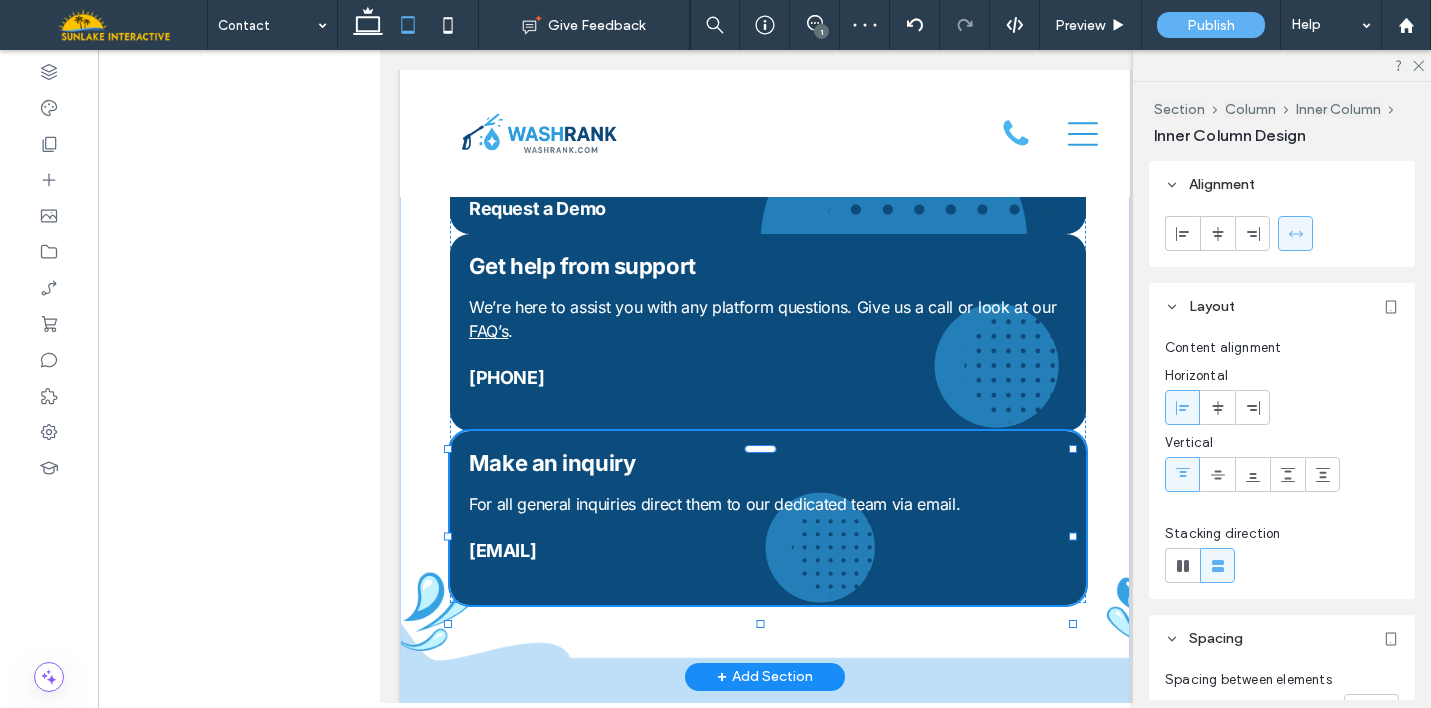 type on "**" 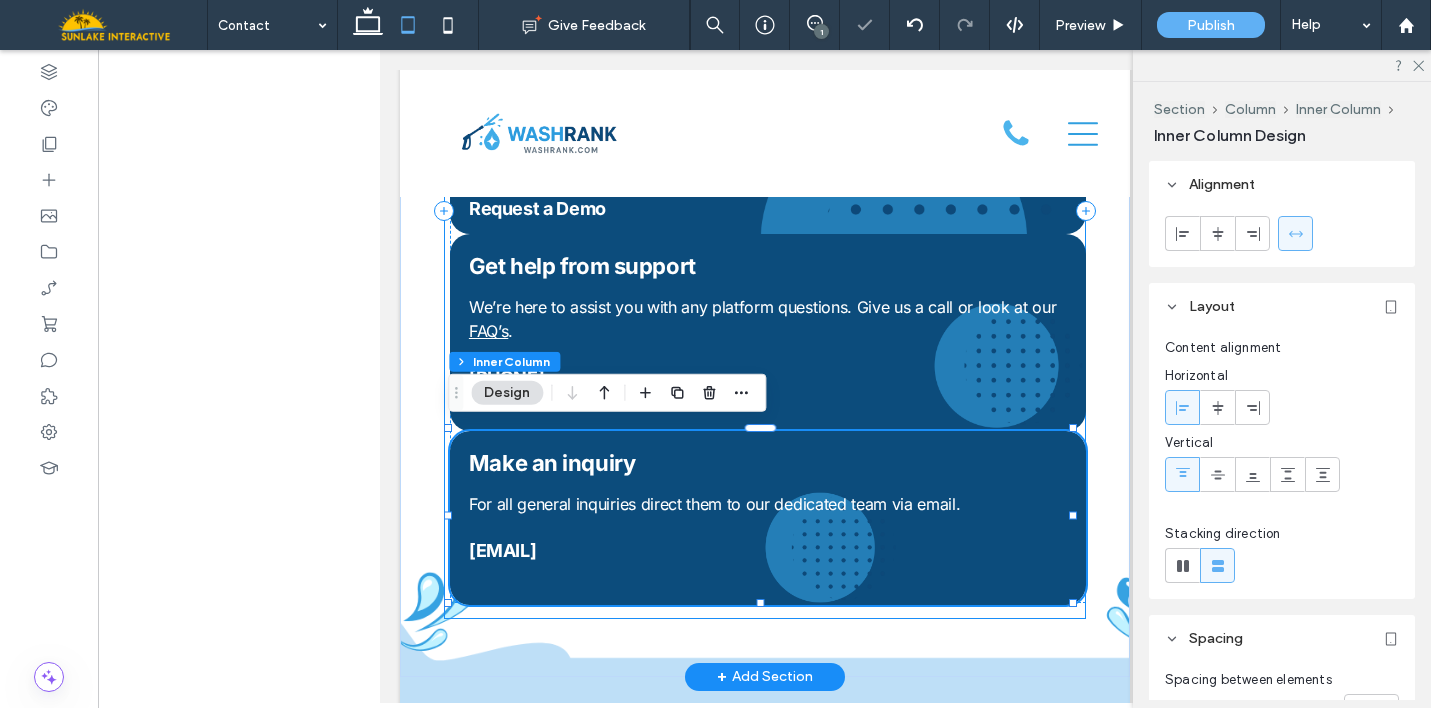 click on "Contact
Have a question?
Let's chat.
Stop juggling tools and guessing your way through marketing. With WashRank, you get one partner, one plan, and the support you’ve been missing.
Request a Demo
Let's explore how we can collaborate to optimize your business.
Contact sales
813-851-5028
We’re here to assist you with any platform questions. Give us a call or look at our
FAQ’s .
Get help from support
info@washrank.com
For all general inquiries direct them to our dedicated team via email.
Make an inquiry
100% , 35%" at bounding box center [764, 211] 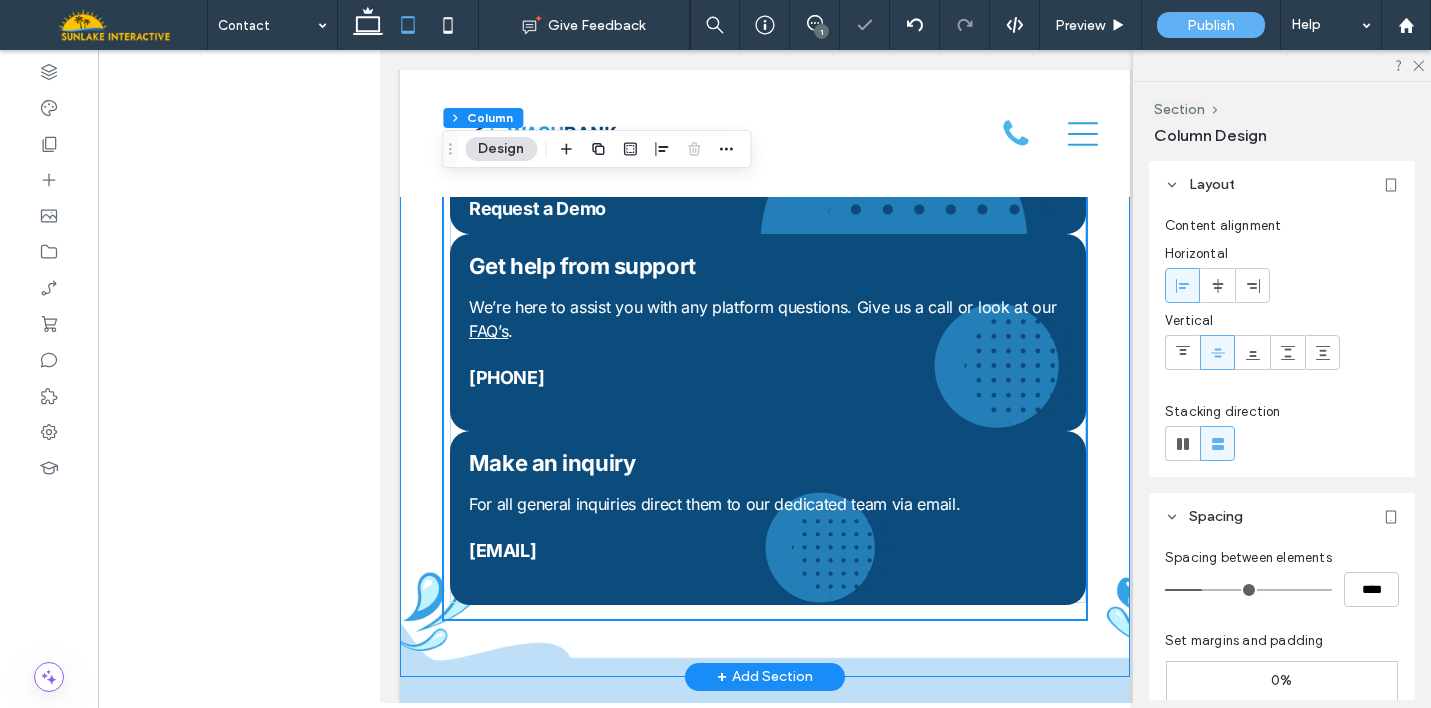 drag, startPoint x: 748, startPoint y: 608, endPoint x: 748, endPoint y: 620, distance: 12 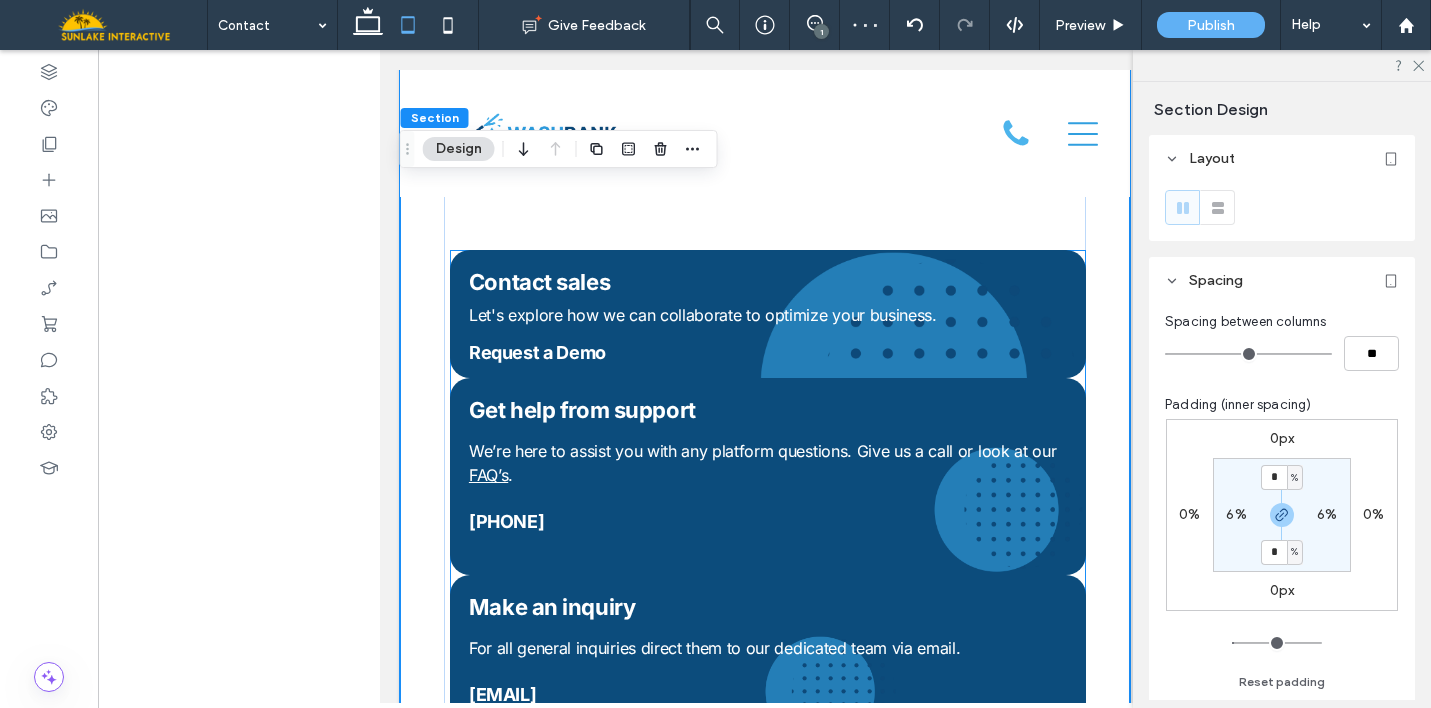 scroll, scrollTop: 271, scrollLeft: 0, axis: vertical 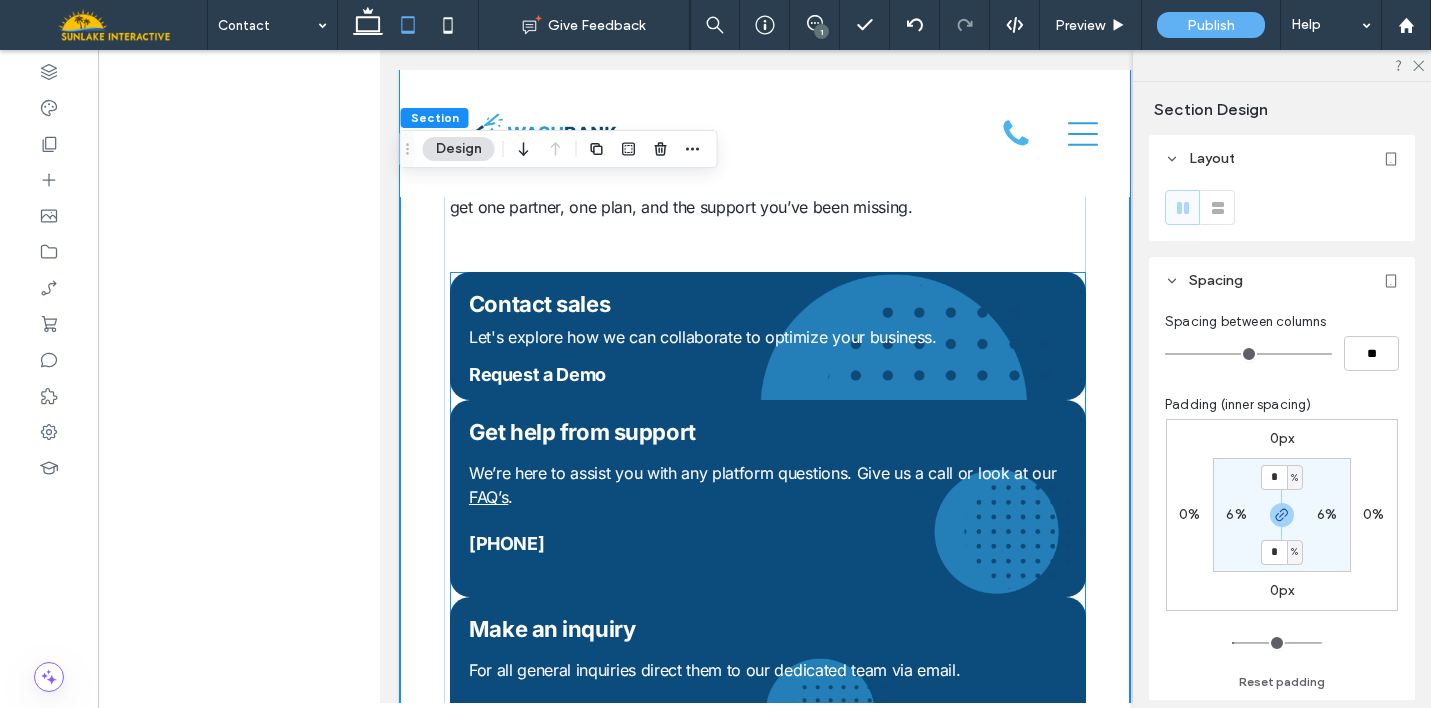 click on "Request a Demo" at bounding box center (766, 375) 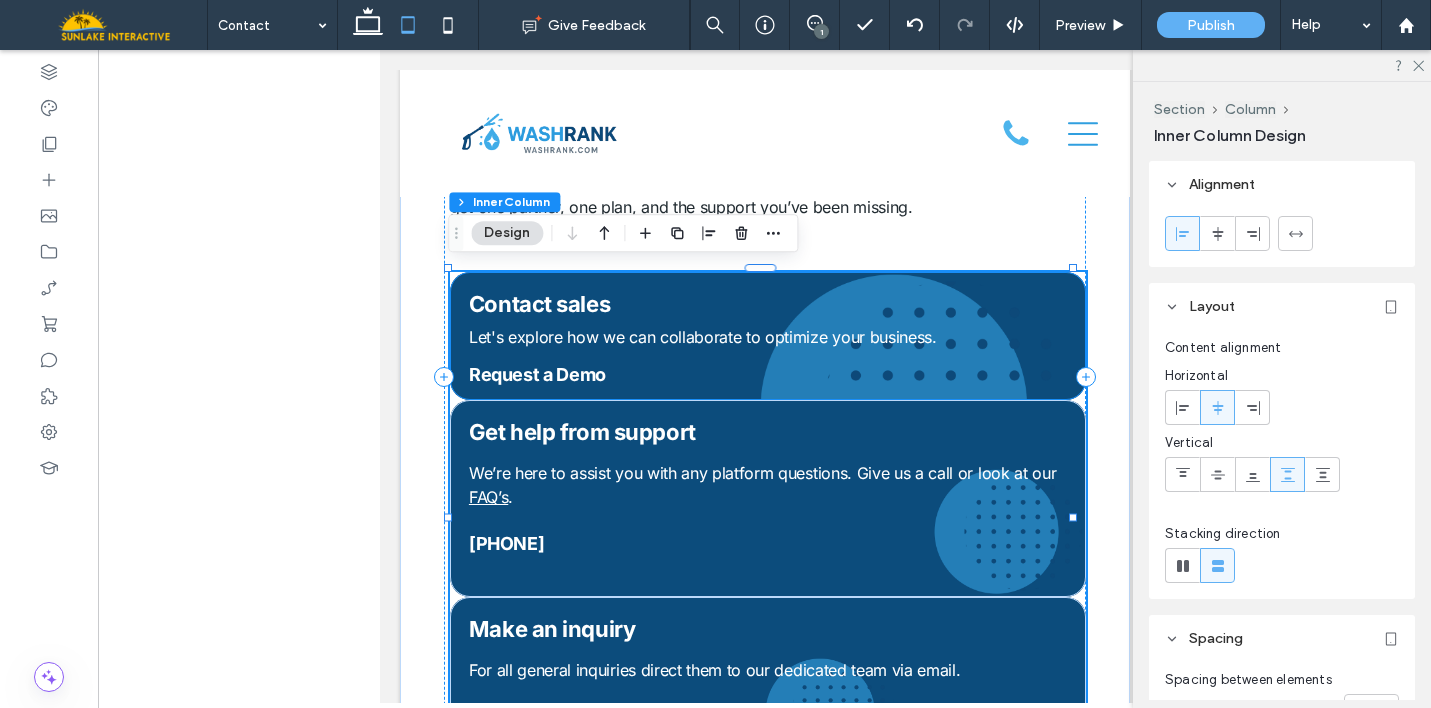 click on "Request a Demo
Let's explore how we can collaborate to optimize your business.
Contact sales" at bounding box center (767, 336) 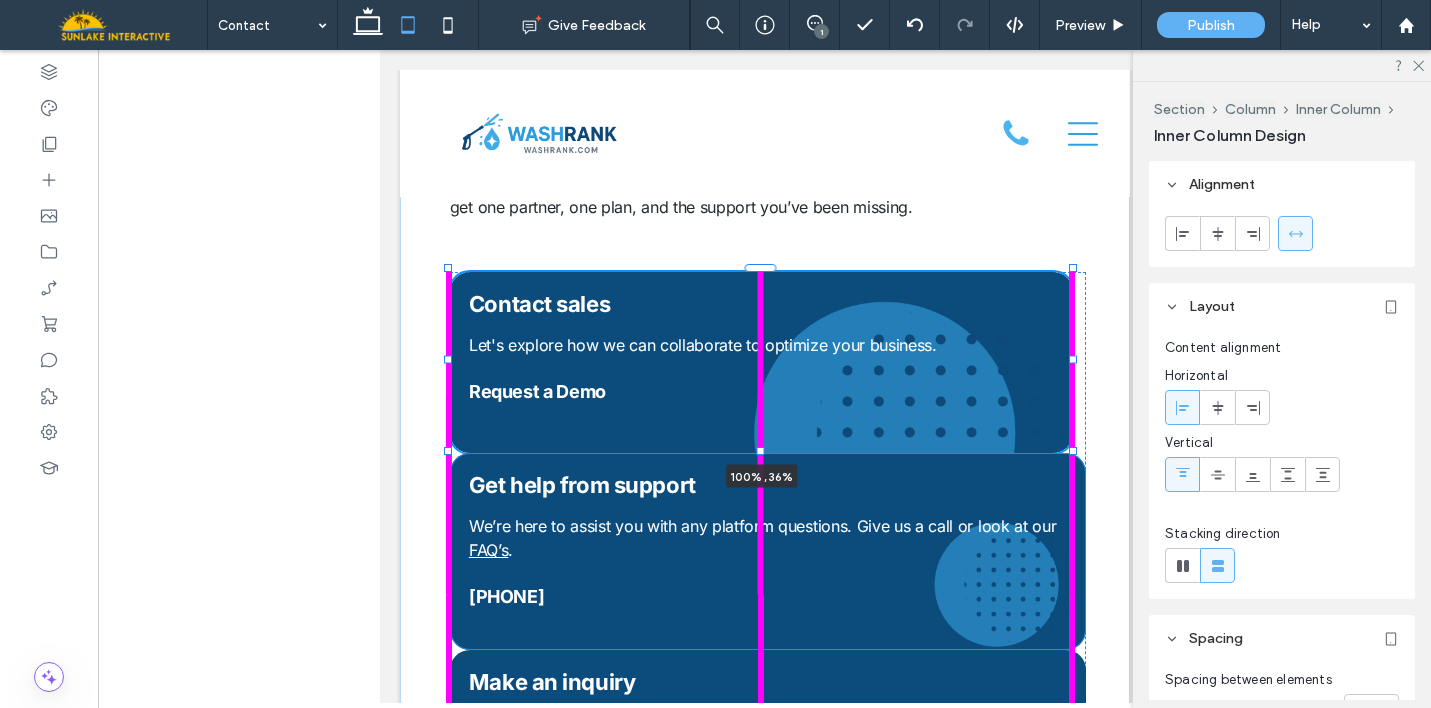 drag, startPoint x: 760, startPoint y: 398, endPoint x: 760, endPoint y: 449, distance: 51 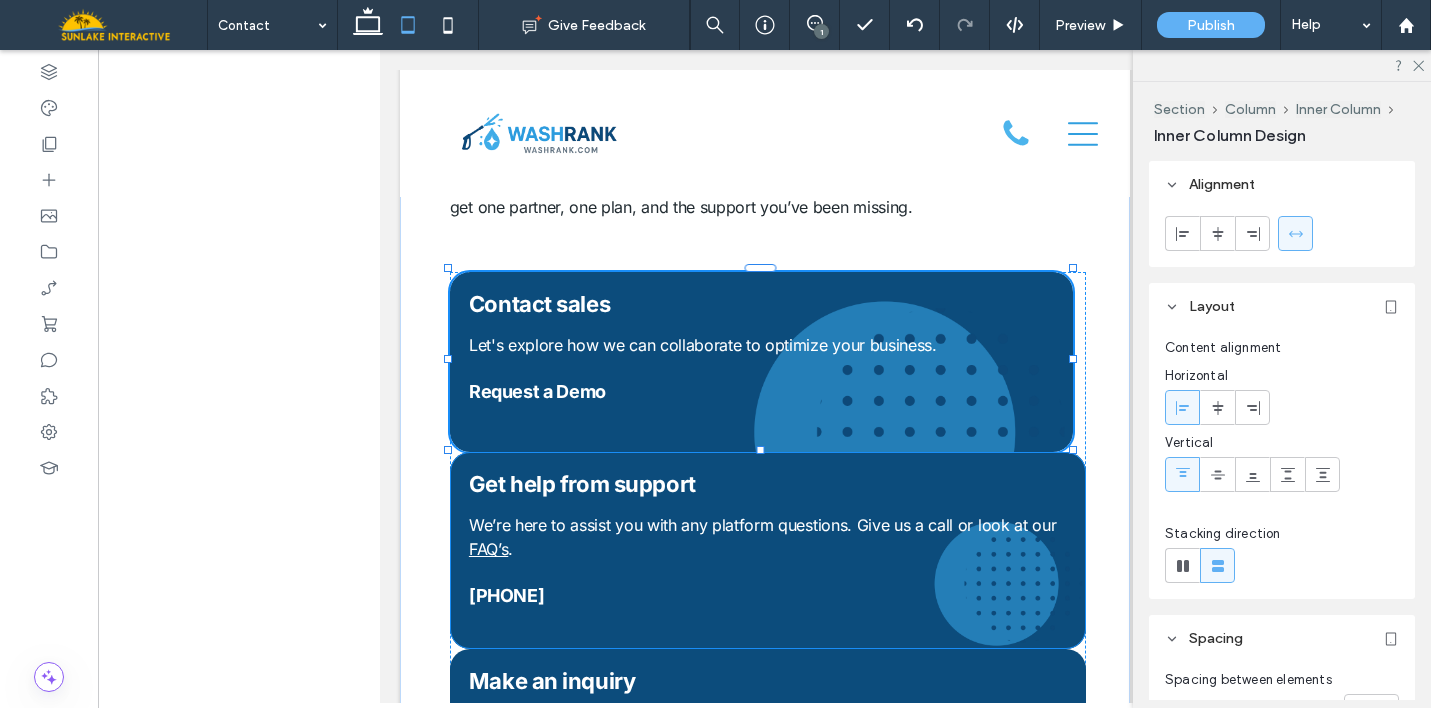 type on "**" 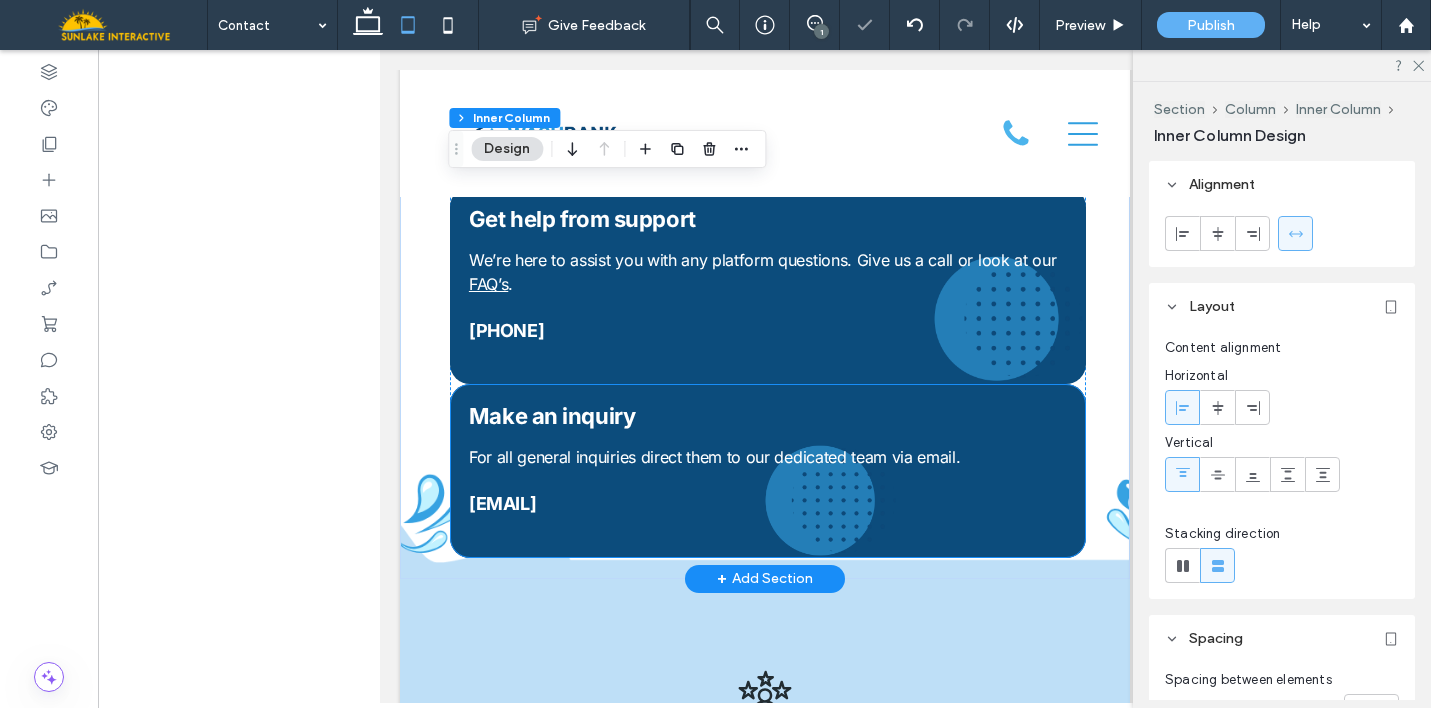 scroll, scrollTop: 537, scrollLeft: 0, axis: vertical 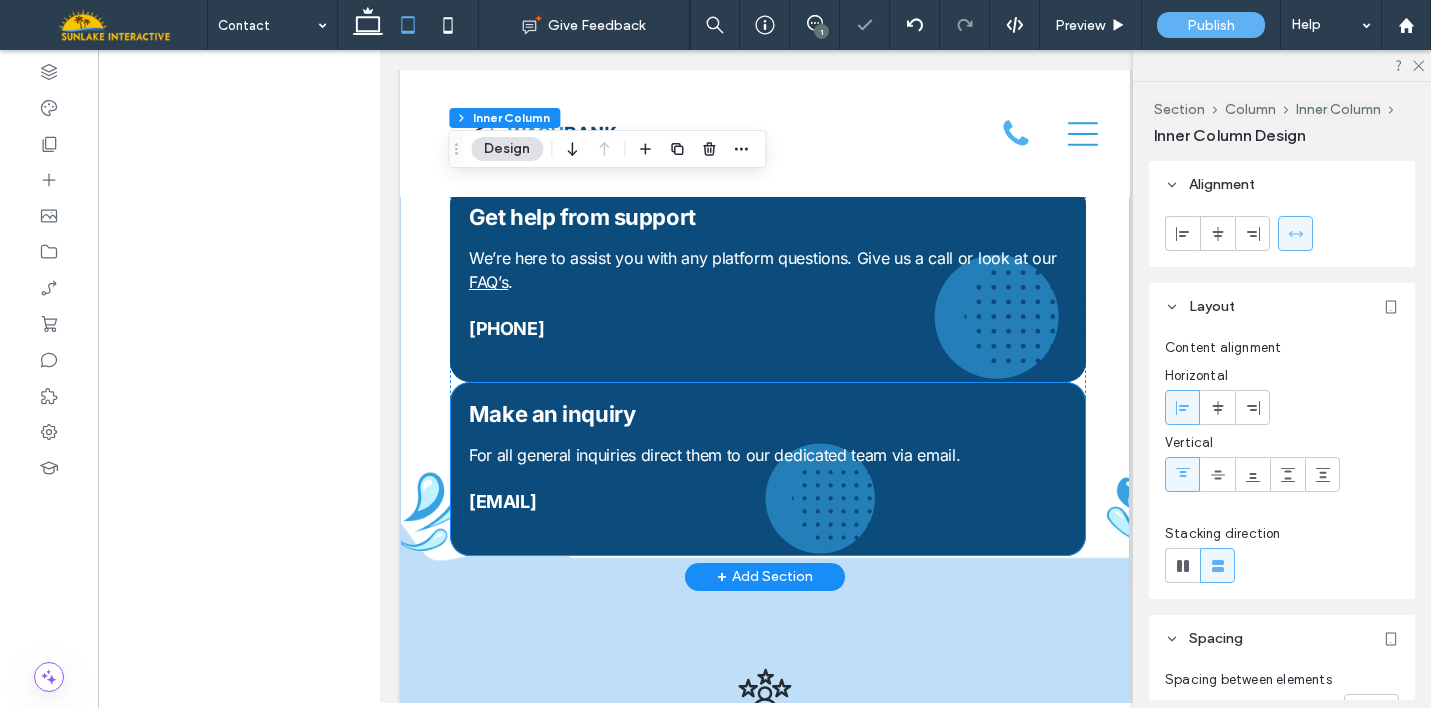 click on "info@washrank.com
For all general inquiries direct them to our dedicated team via email.
Make an inquiry" at bounding box center [767, 468] 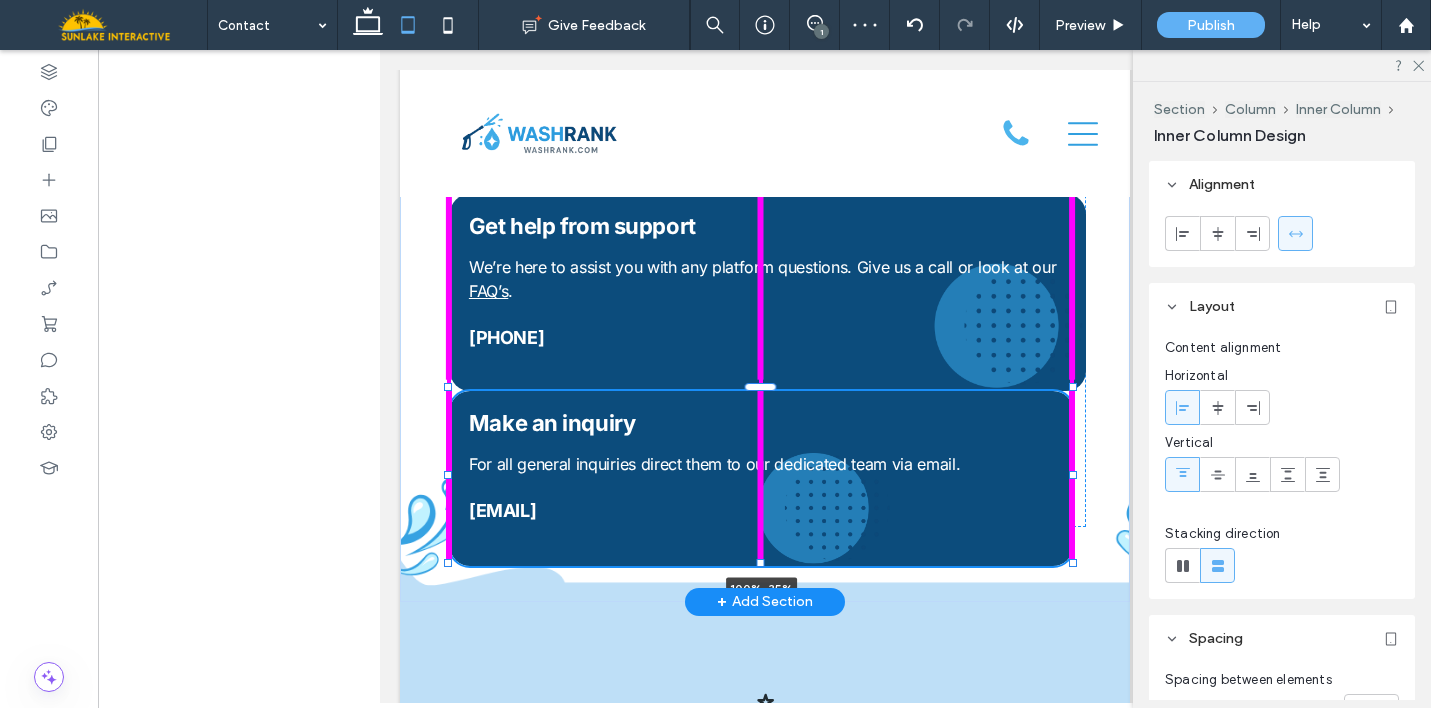 click on "Contact
Have a question?
Let's chat.
Stop juggling tools and guessing your way through marketing. With WashRank, you get one partner, one plan, and the support you’ve been missing.
Request a Demo
Let's explore how we can collaborate to optimize your business.
Contact sales
813-851-5028
We’re here to assist you with any platform questions. Give us a call or look at our
FAQ’s .
Get help from support
info@washrank.com
For all general inquiries direct them to our dedicated team via email.
Make an inquiry
100% , 35%" at bounding box center [764, 130] 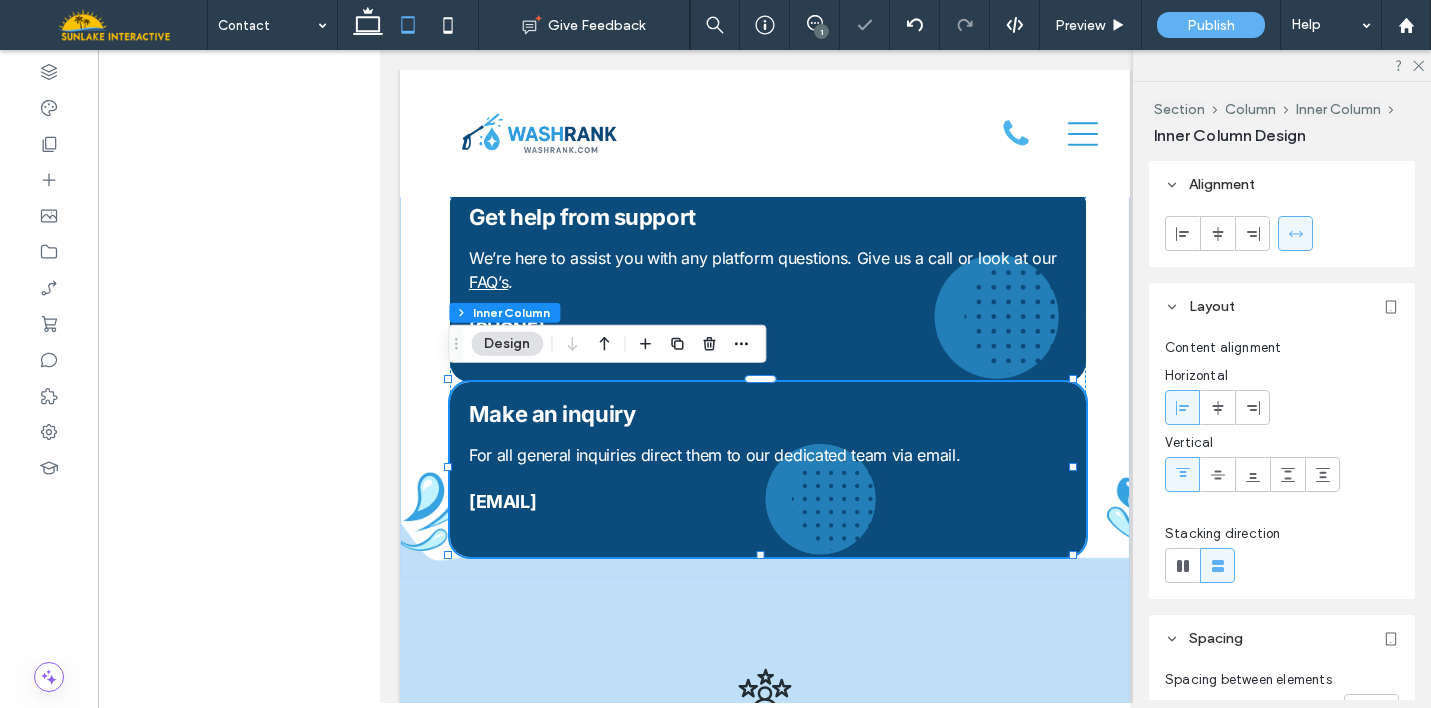 scroll, scrollTop: 71, scrollLeft: 0, axis: vertical 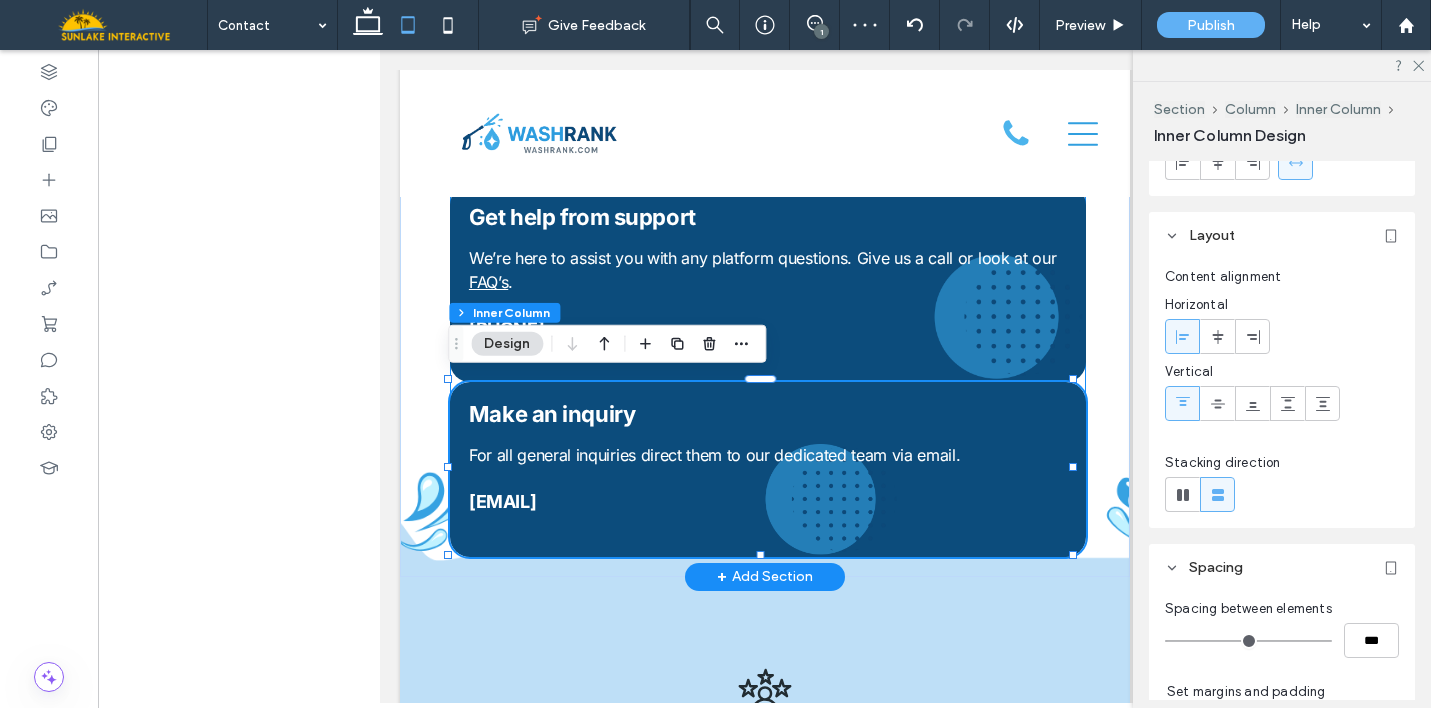 click on "Request a Demo
Let's explore how we can collaborate to optimize your business.
Contact sales
813-851-5028
We’re here to assist you with any platform questions. Give us a call or look at our
FAQ’s .
Get help from support
info@washrank.com
For all general inquiries direct them to our dedicated team via email.
Make an inquiry
100% , 35%" at bounding box center [767, 254] 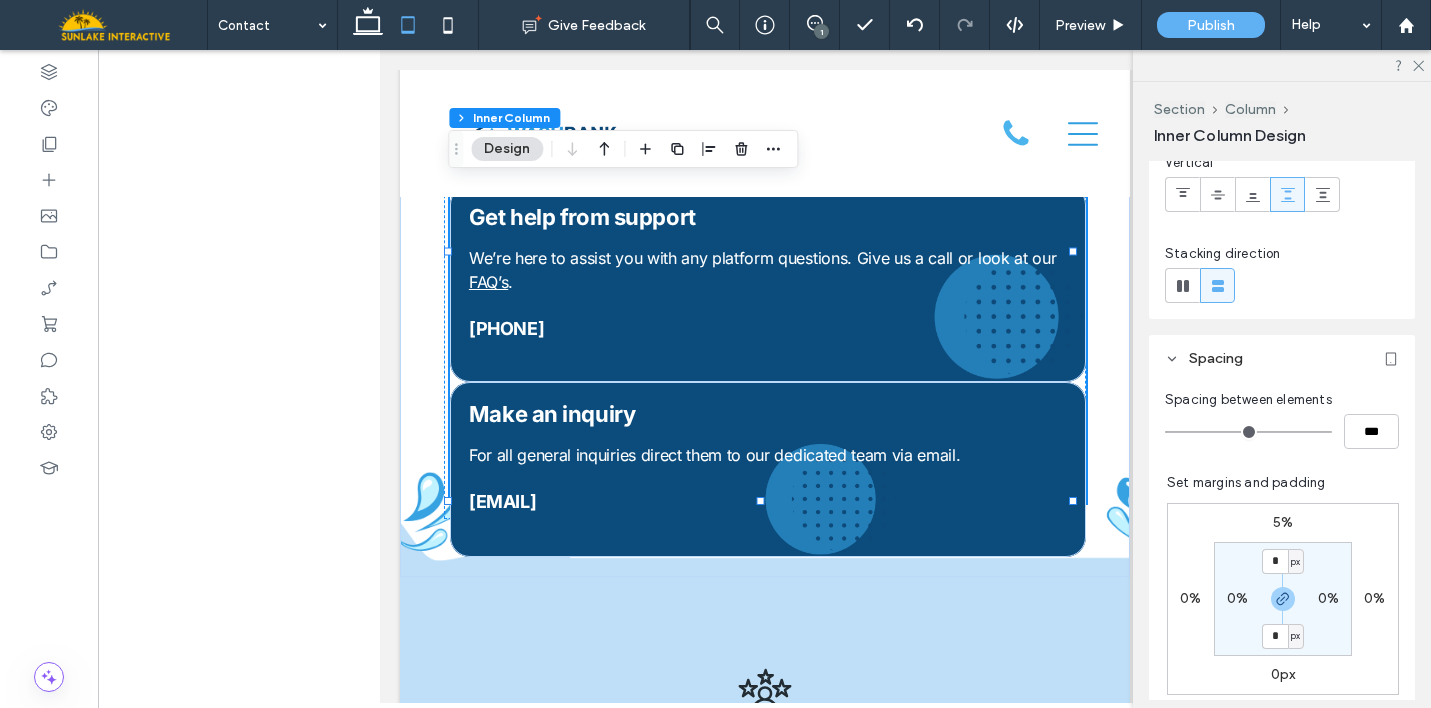 scroll, scrollTop: 289, scrollLeft: 0, axis: vertical 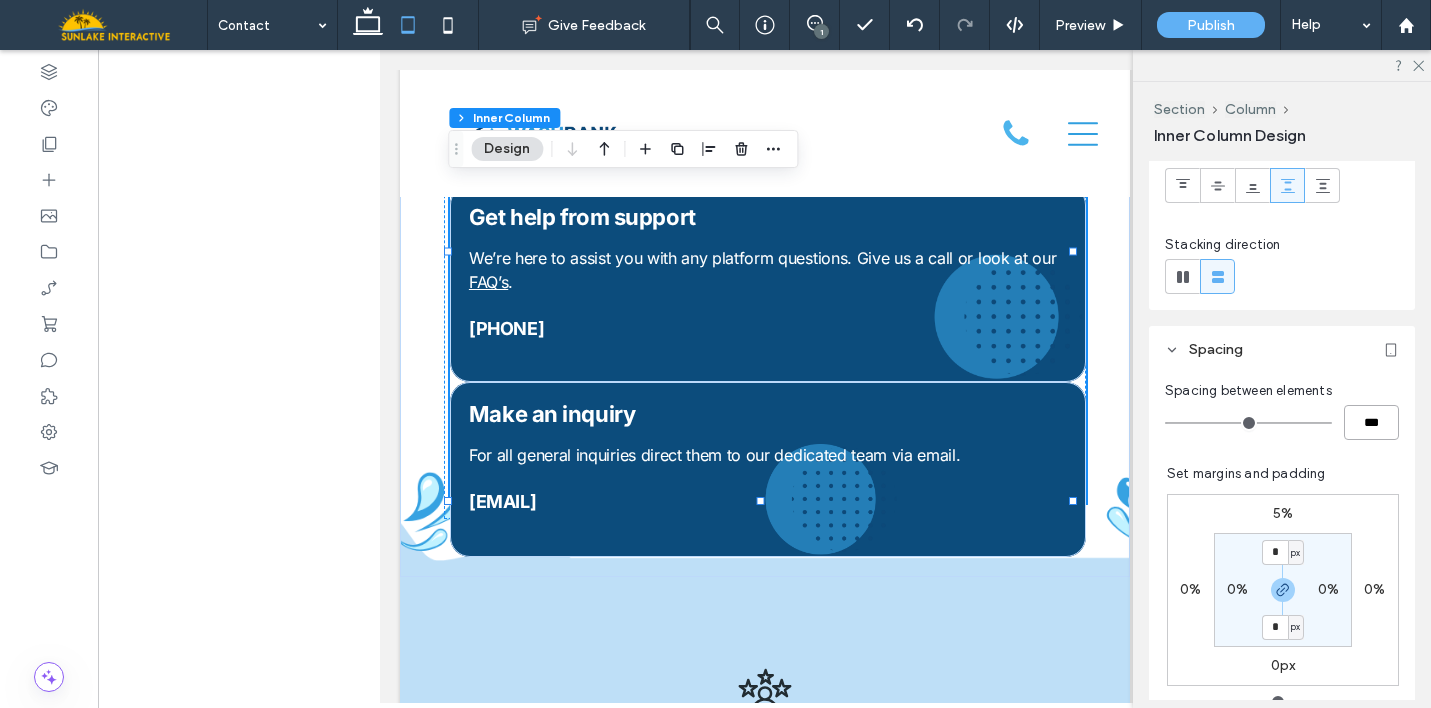 click on "***" at bounding box center (1371, 422) 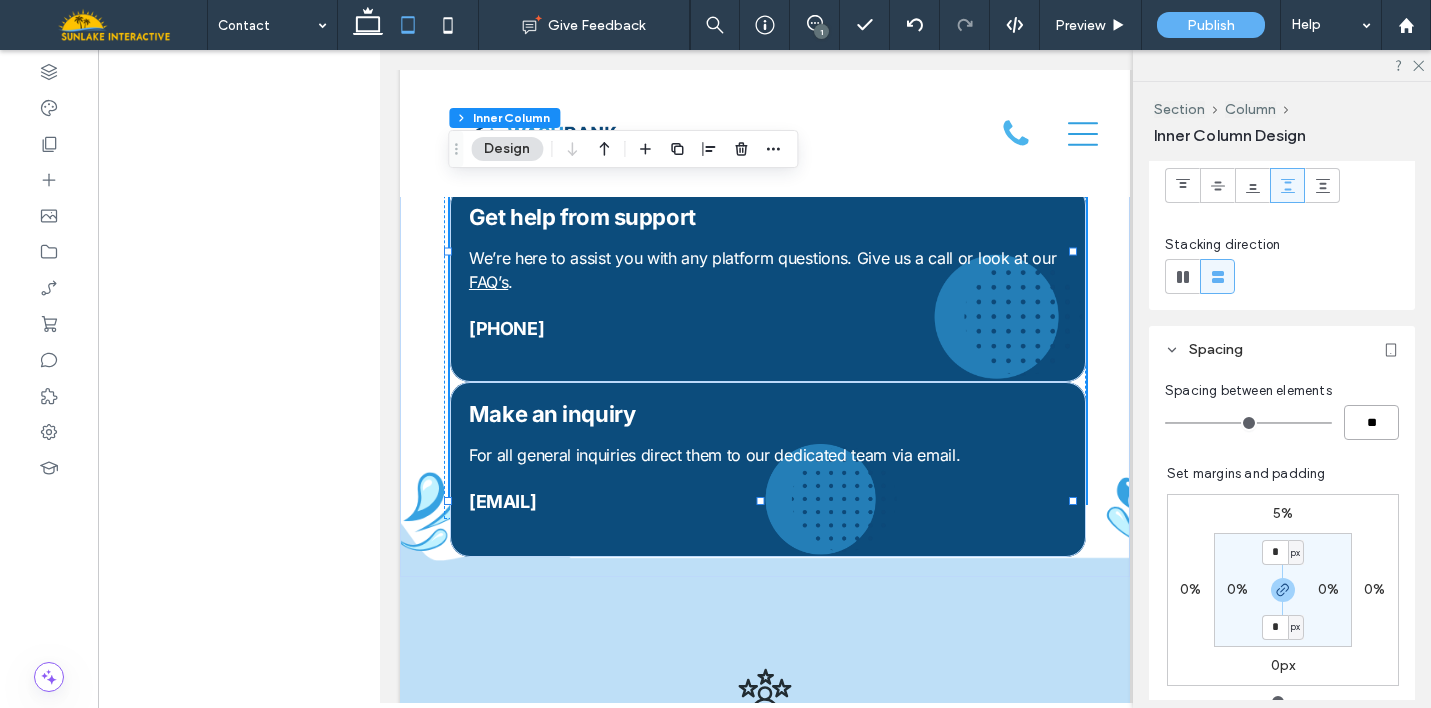 type on "**" 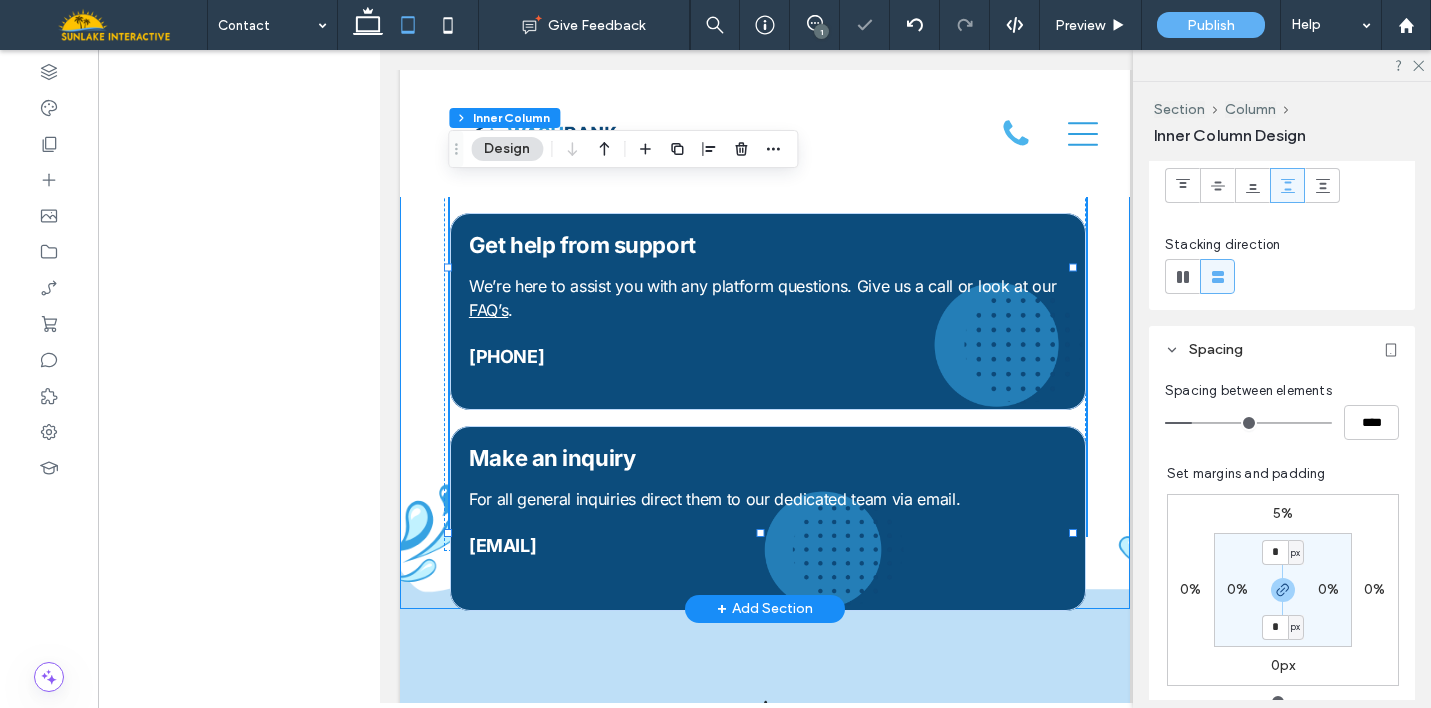 click on "Contact
Have a question?
Let's chat.
Stop juggling tools and guessing your way through marketing. With WashRank, you get one partner, one plan, and the support you’ve been missing.
Request a Demo
Let's explore how we can collaborate to optimize your business.
Contact sales
813-851-5028
We’re here to assist you with any platform questions. Give us a call or look at our
FAQ’s .
Get help from support
info@washrank.com
For all general inquiries direct them to our dedicated team via email.
Make an inquiry" at bounding box center (764, 134) 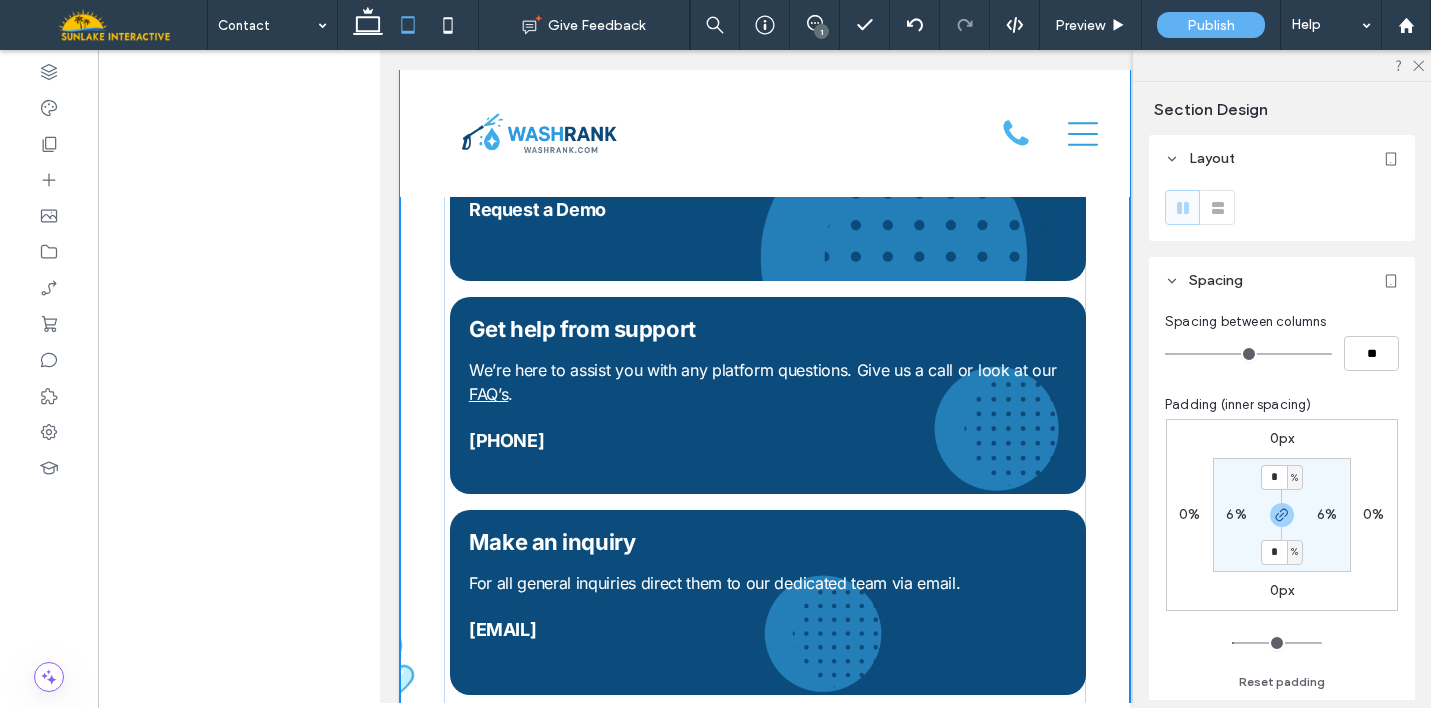 drag, startPoint x: 1094, startPoint y: 602, endPoint x: 1076, endPoint y: 773, distance: 171.94476 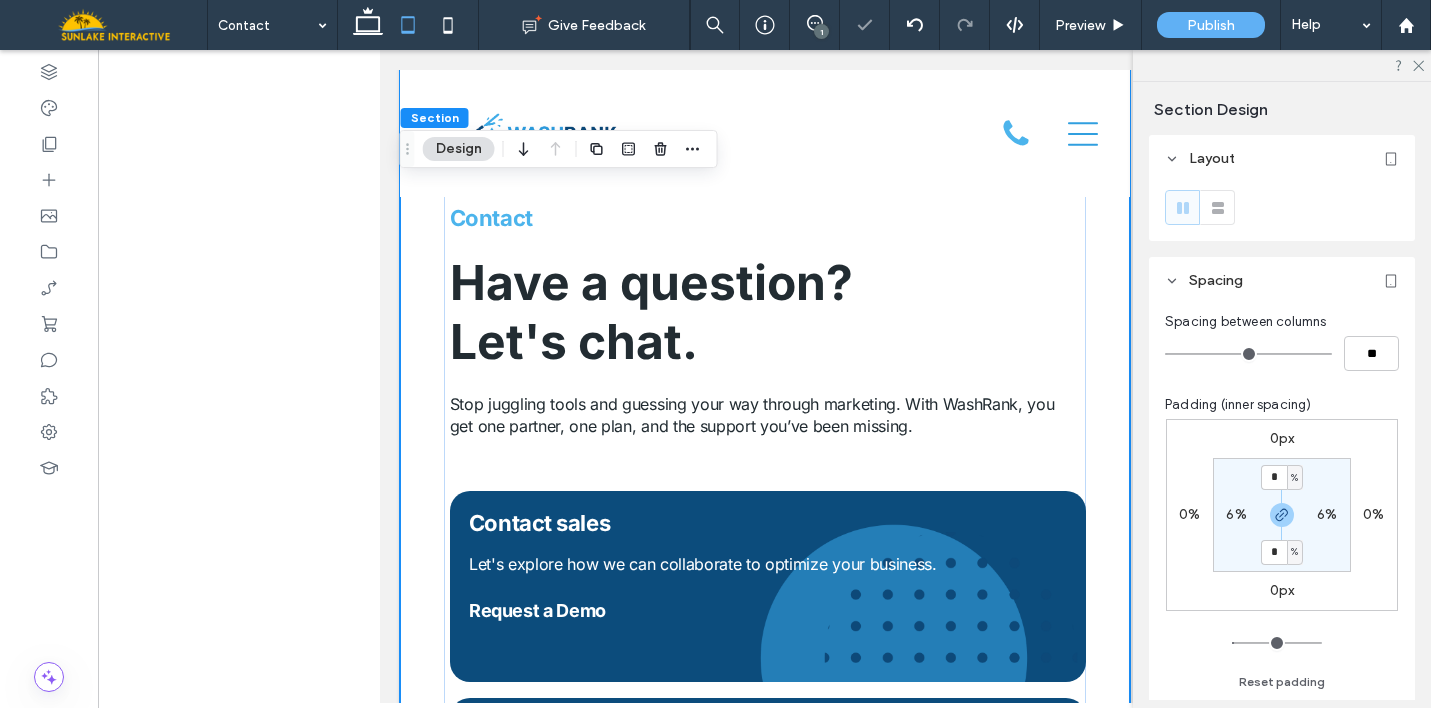 scroll, scrollTop: 135, scrollLeft: 0, axis: vertical 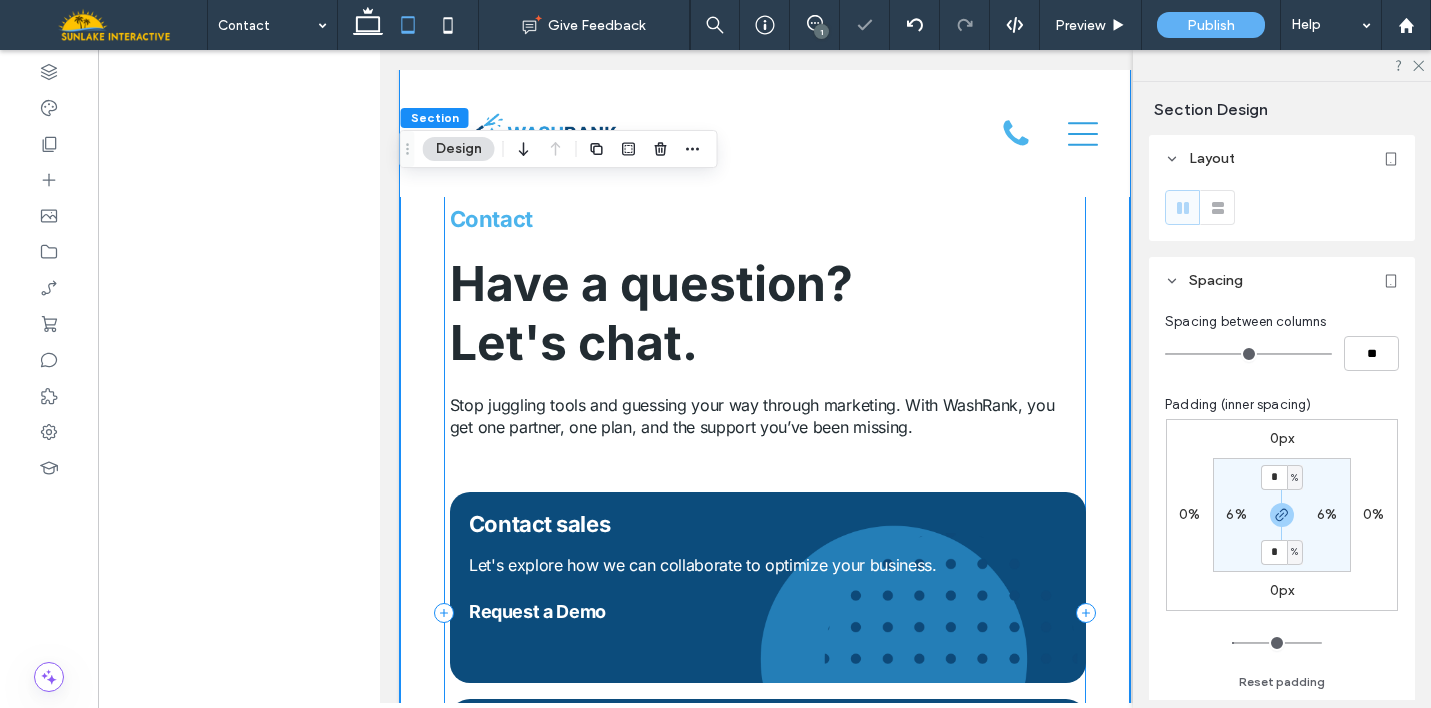 click on "Contact
Have a question?
Let's chat.
Stop juggling tools and guessing your way through marketing. With WashRank, you get one partner, one plan, and the support you’ve been missing.
Request a Demo
Let's explore how we can collaborate to optimize your business.
Contact sales
813-851-5028
We’re here to assist you with any platform questions. Give us a call or look at our
FAQ’s .
Get help from support
info@washrank.com
For all general inquiries direct them to our dedicated team via email.
Make an inquiry" at bounding box center [764, 613] 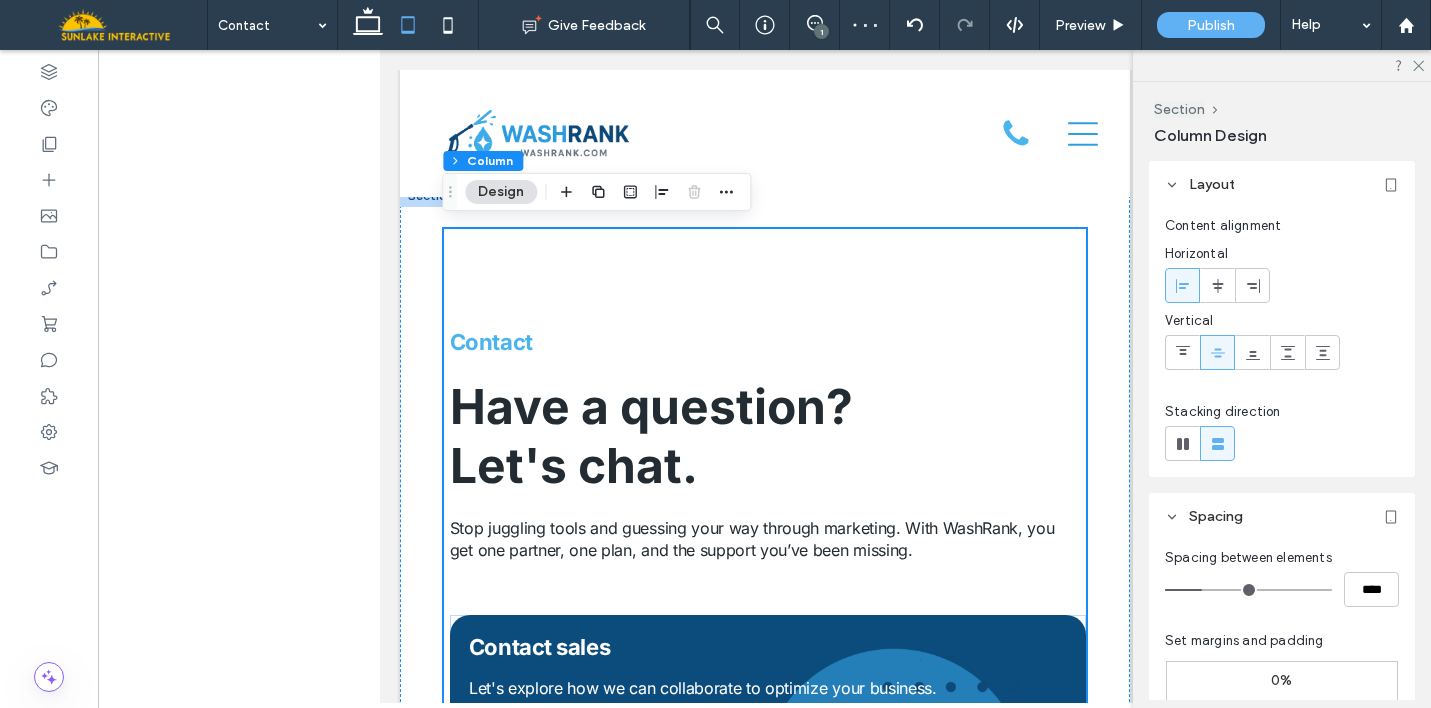 scroll, scrollTop: 0, scrollLeft: 0, axis: both 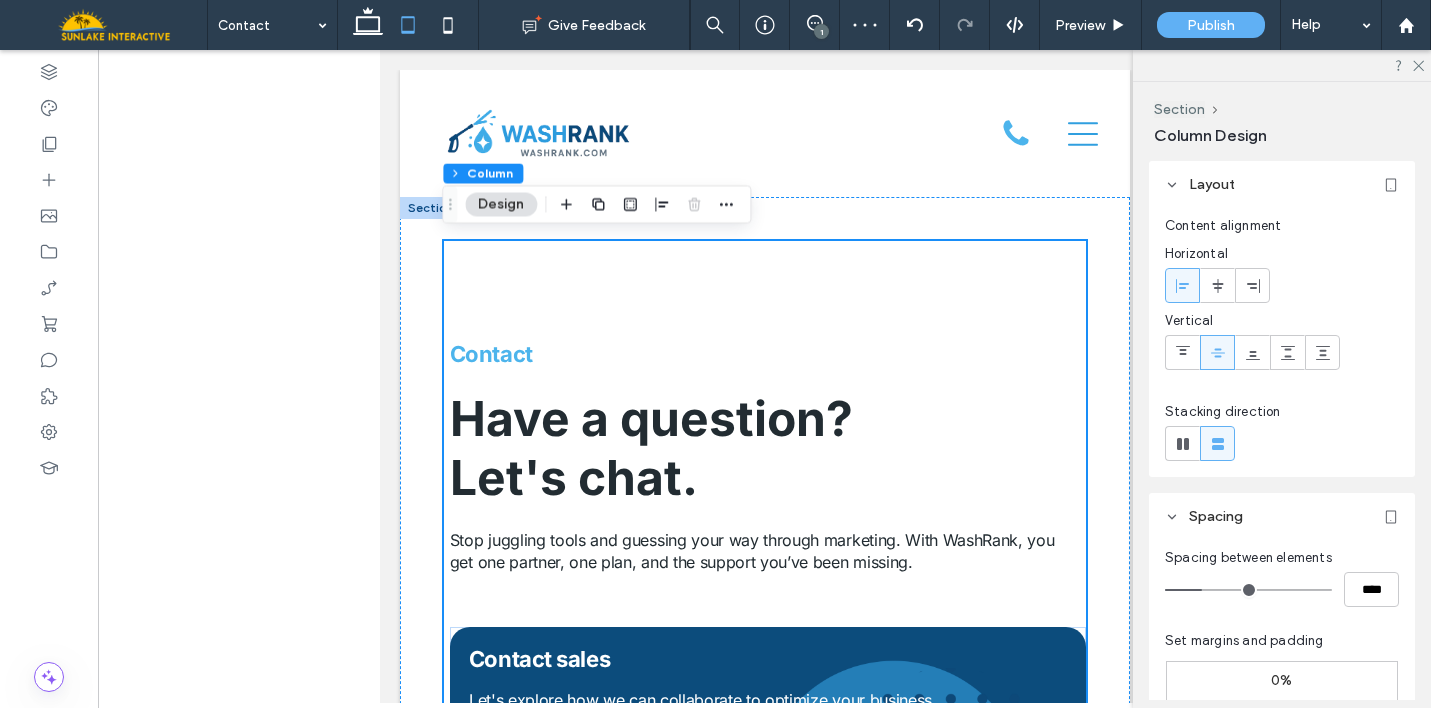 click on "Contact
Have a question?
Let's chat.
Stop juggling tools and guessing your way through marketing. With WashRank, you get one partner, one plan, and the support you’ve been missing.
Request a Demo
Let's explore how we can collaborate to optimize your business.
Contact sales
813-851-5028
We’re here to assist you with any platform questions. Give us a call or look at our
FAQ’s .
Get help from support
info@washrank.com
For all general inquiries direct them to our dedicated team via email.
Make an inquiry" at bounding box center (764, 748) 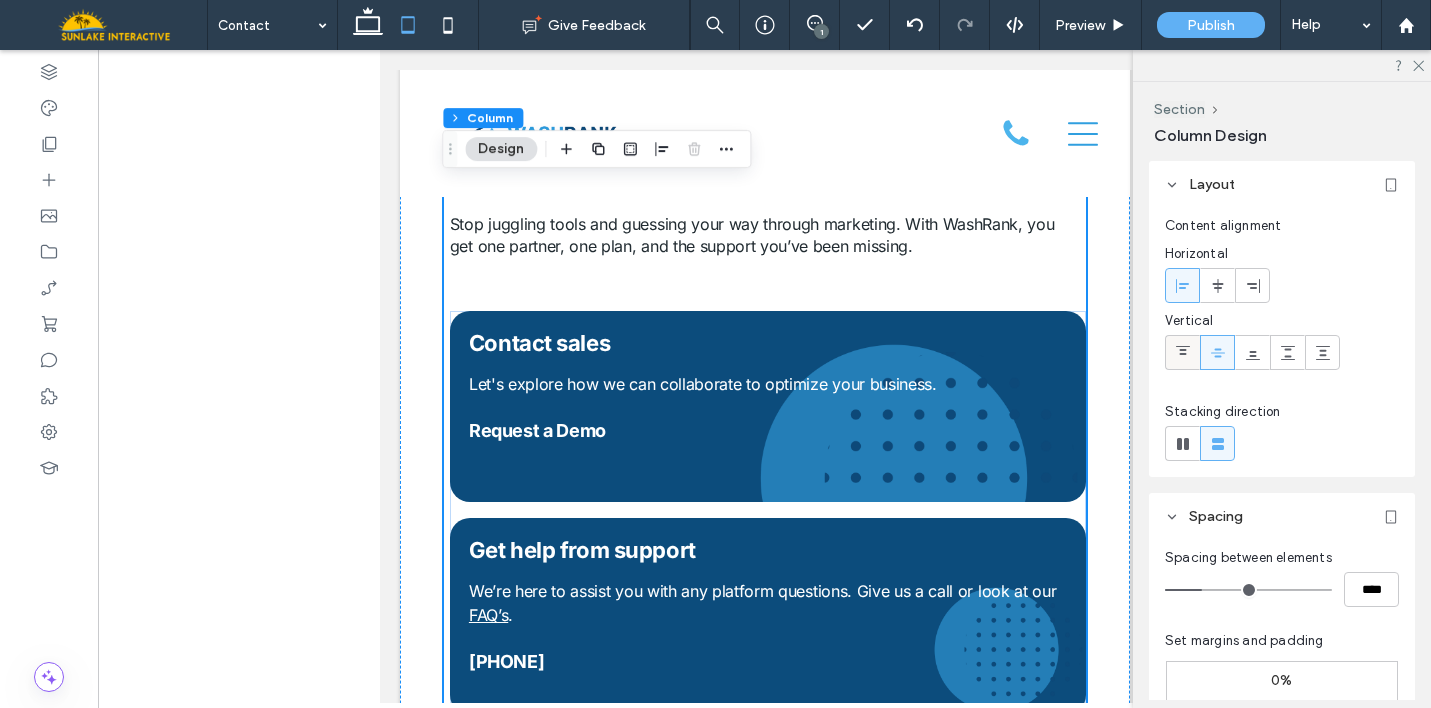 click 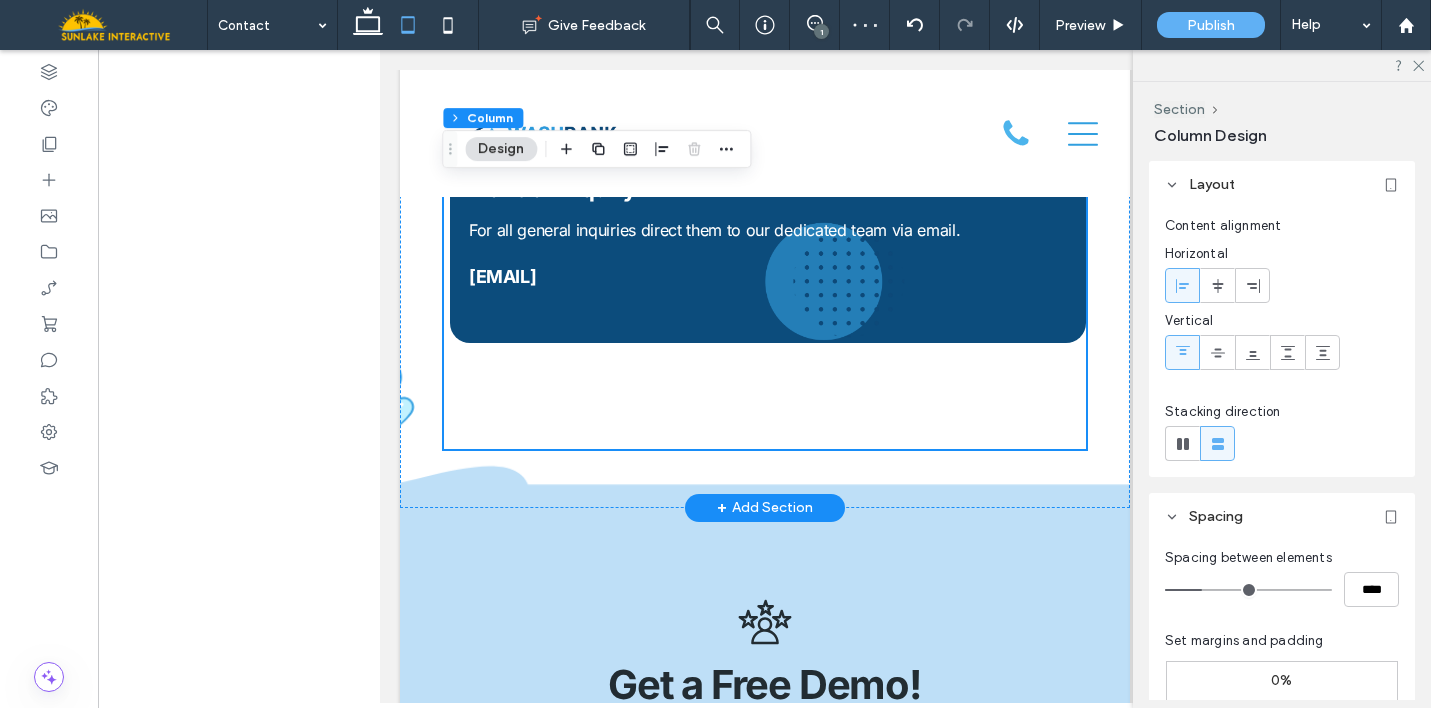 scroll, scrollTop: 805, scrollLeft: 0, axis: vertical 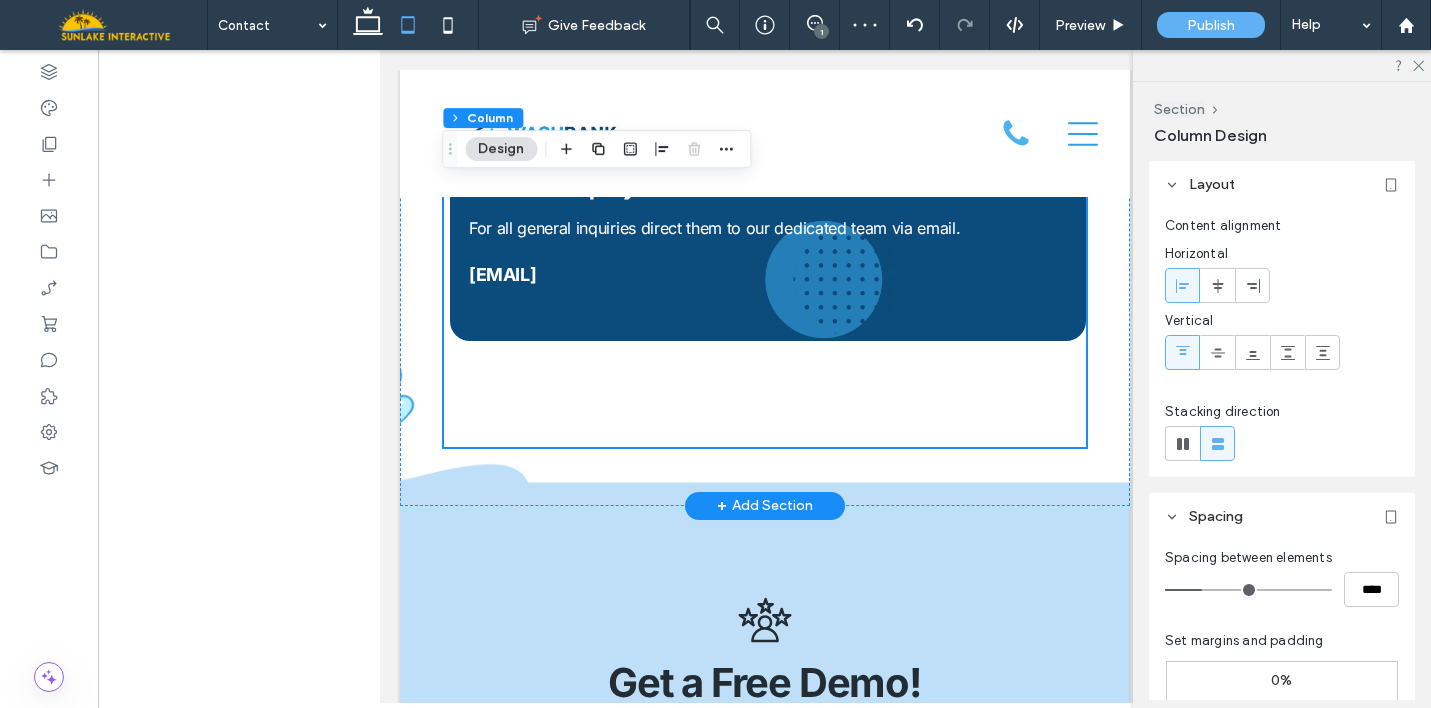 click on "Contact
Have a question?
Let's chat.
Stop juggling tools and guessing your way through marketing. With WashRank, you get one partner, one plan, and the support you’ve been missing.
Request a Demo
Let's explore how we can collaborate to optimize your business.
Contact sales
813-851-5028
We’re here to assist you with any platform questions. Give us a call or look at our
FAQ’s .
Get help from support
info@washrank.com
For all general inquiries direct them to our dedicated team via email.
Make an inquiry" at bounding box center (764, -60) 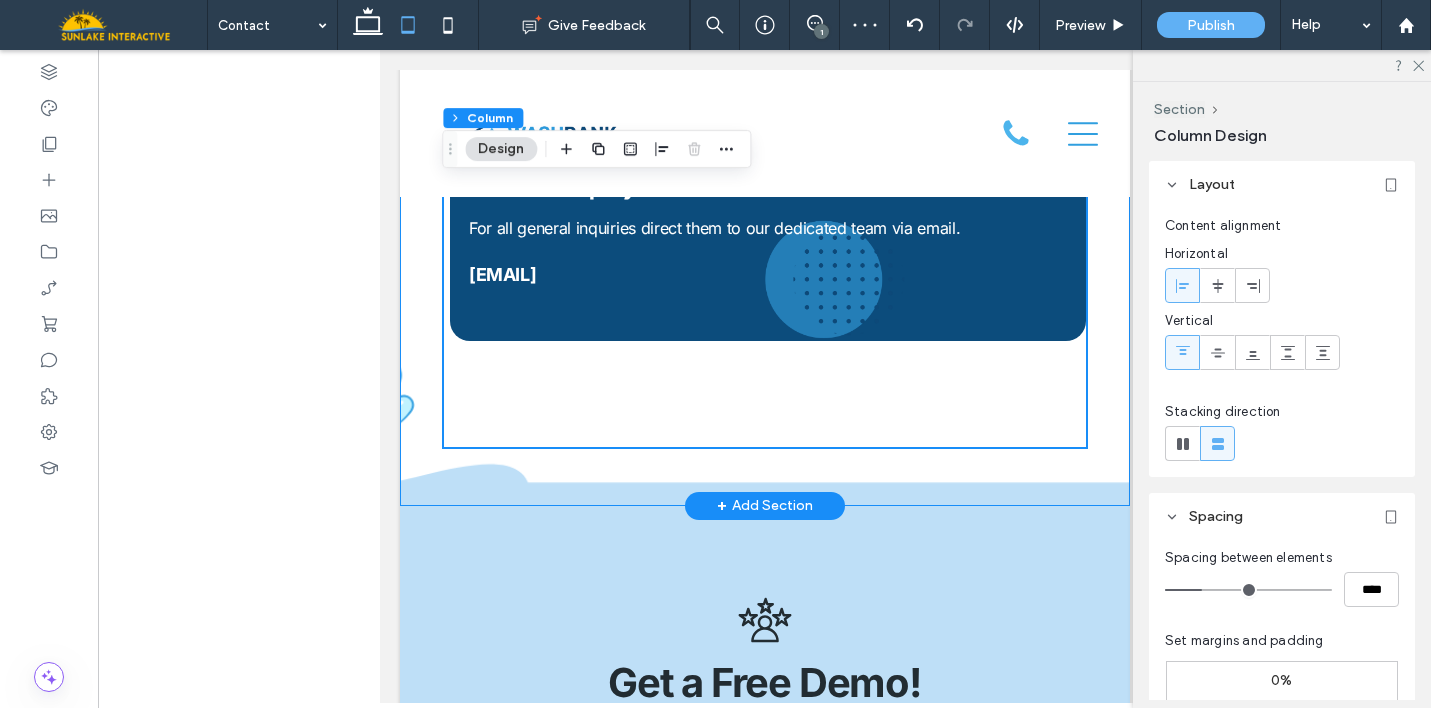 click on "Contact
Have a question?
Let's chat.
Stop juggling tools and guessing your way through marketing. With WashRank, you get one partner, one plan, and the support you’ve been missing.
Request a Demo
Let's explore how we can collaborate to optimize your business.
Contact sales
813-851-5028
We’re here to assist you with any platform questions. Give us a call or look at our
FAQ’s .
Get help from support
info@washrank.com
For all general inquiries direct them to our dedicated team via email.
Make an inquiry" at bounding box center [764, -52] 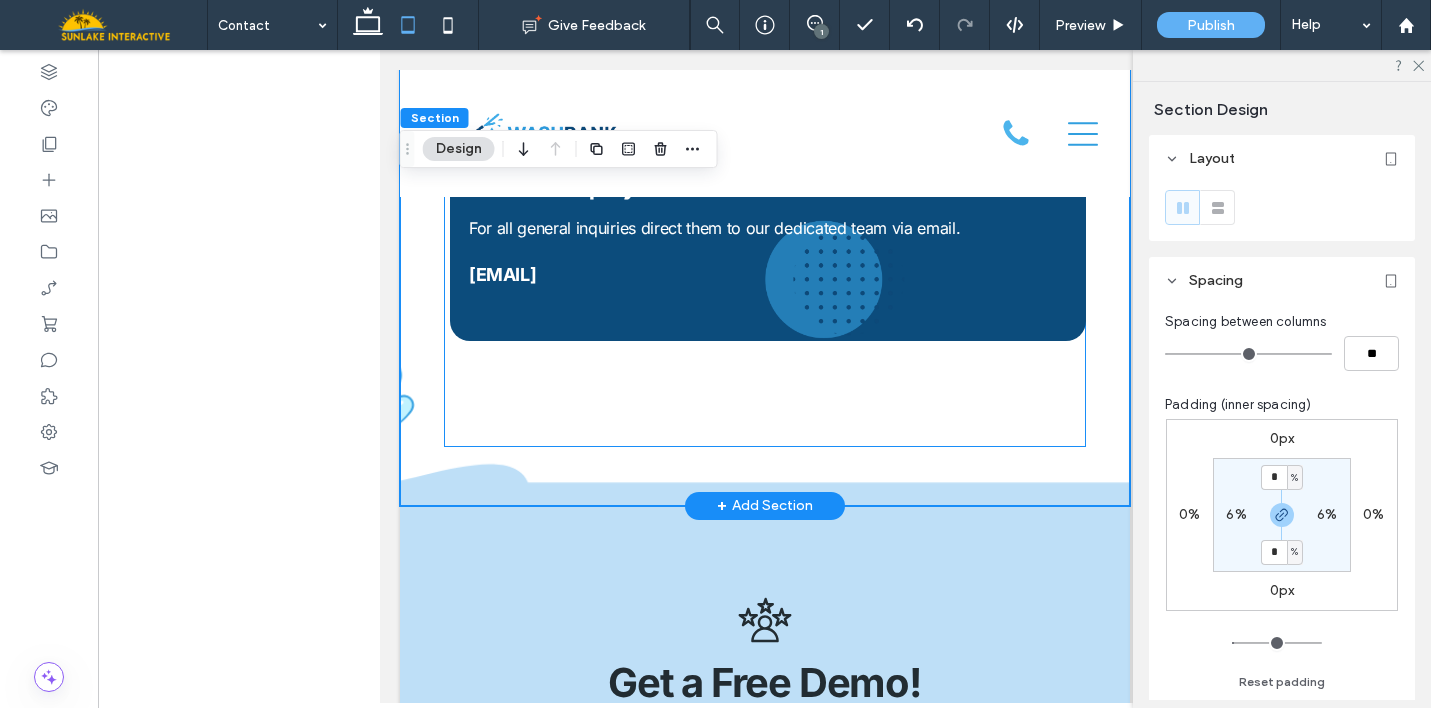 click on "Contact
Have a question?
Let's chat.
Stop juggling tools and guessing your way through marketing. With WashRank, you get one partner, one plan, and the support you’ve been missing.
Request a Demo
Let's explore how we can collaborate to optimize your business.
Contact sales
813-851-5028
We’re here to assist you with any platform questions. Give us a call or look at our
FAQ’s .
Get help from support
info@washrank.com
For all general inquiries direct them to our dedicated team via email.
Make an inquiry" at bounding box center [764, -60] 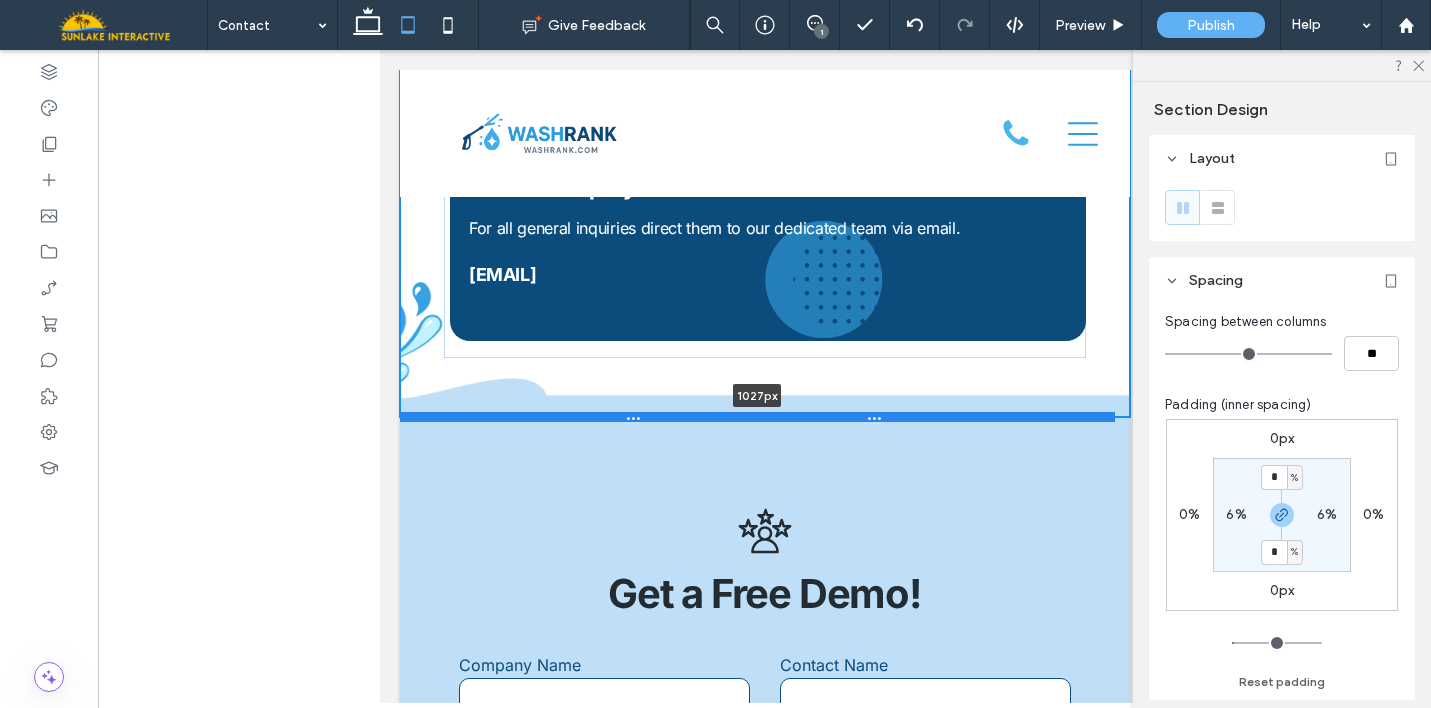 drag, startPoint x: 883, startPoint y: 504, endPoint x: 875, endPoint y: 415, distance: 89.358826 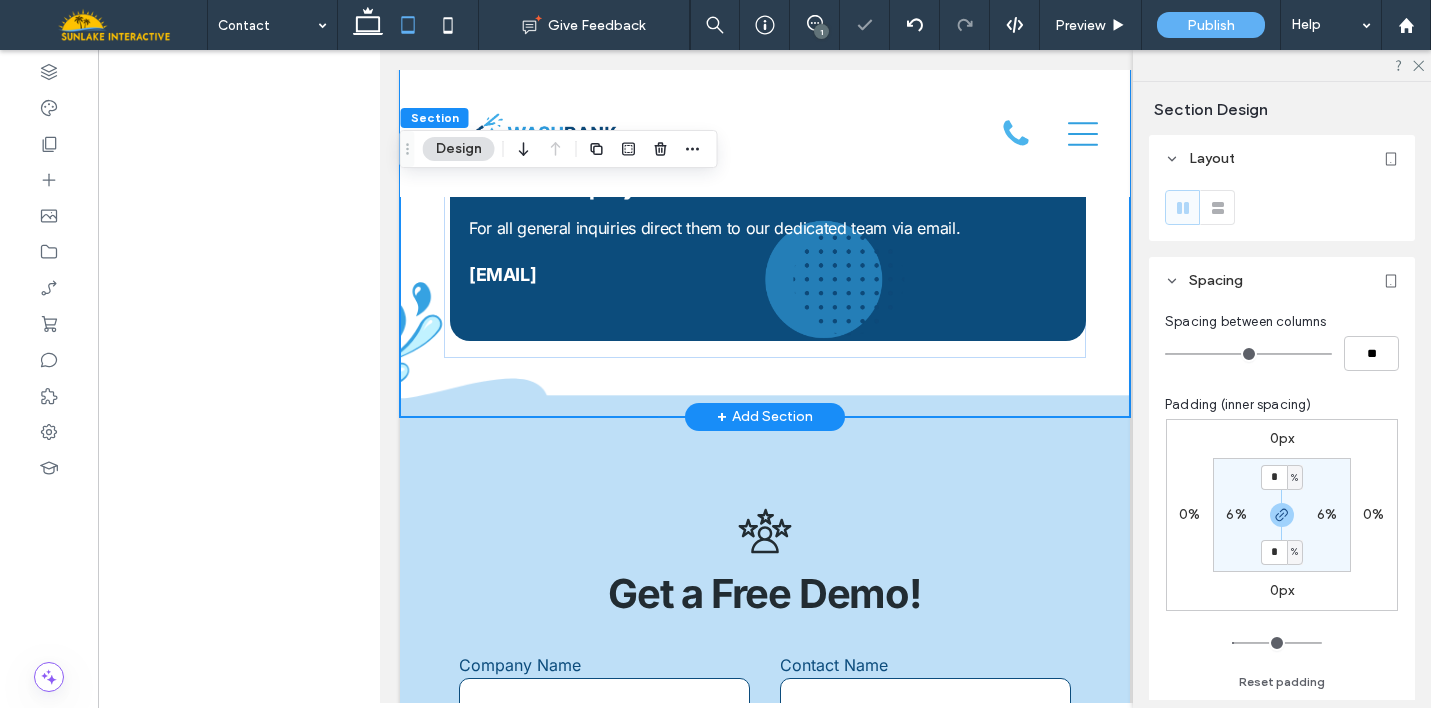 click on "Contact
Have a question?
Let's chat.
Stop juggling tools and guessing your way through marketing. With WashRank, you get one partner, one plan, and the support you’ve been missing.
Request a Demo
Let's explore how we can collaborate to optimize your business.
Contact sales
813-851-5028
We’re here to assist you with any platform questions. Give us a call or look at our
FAQ’s .
Get help from support
info@washrank.com
For all general inquiries direct them to our dedicated team via email.
Make an inquiry" at bounding box center [764, -97] 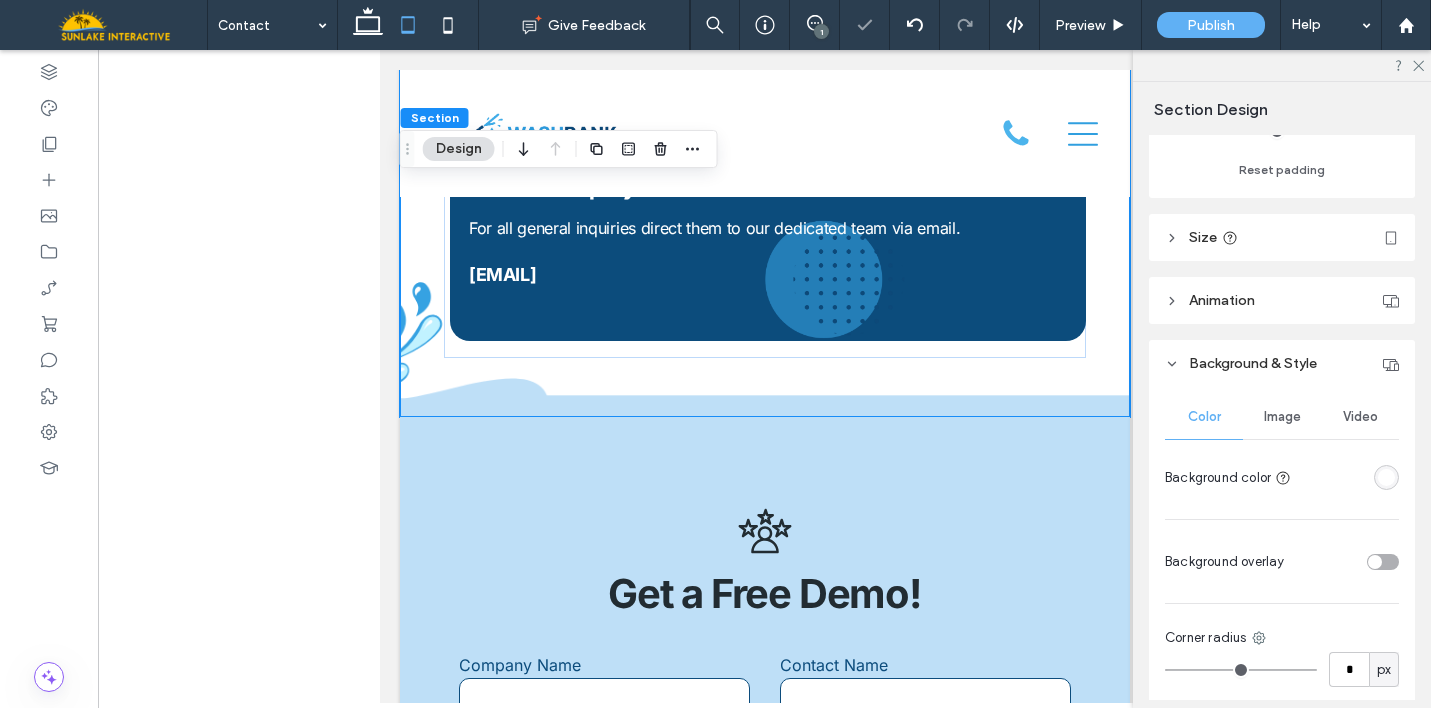 scroll, scrollTop: 526, scrollLeft: 0, axis: vertical 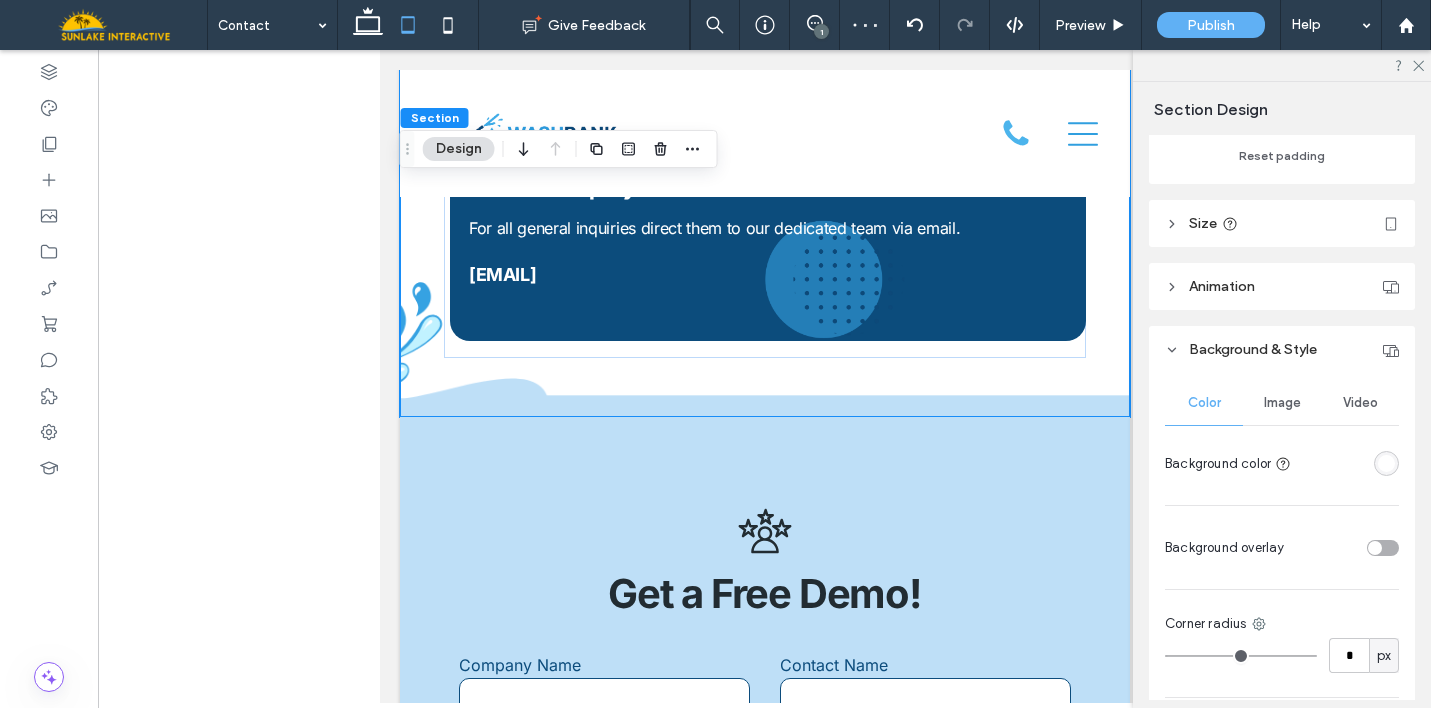 click on "Image" at bounding box center (1282, 403) 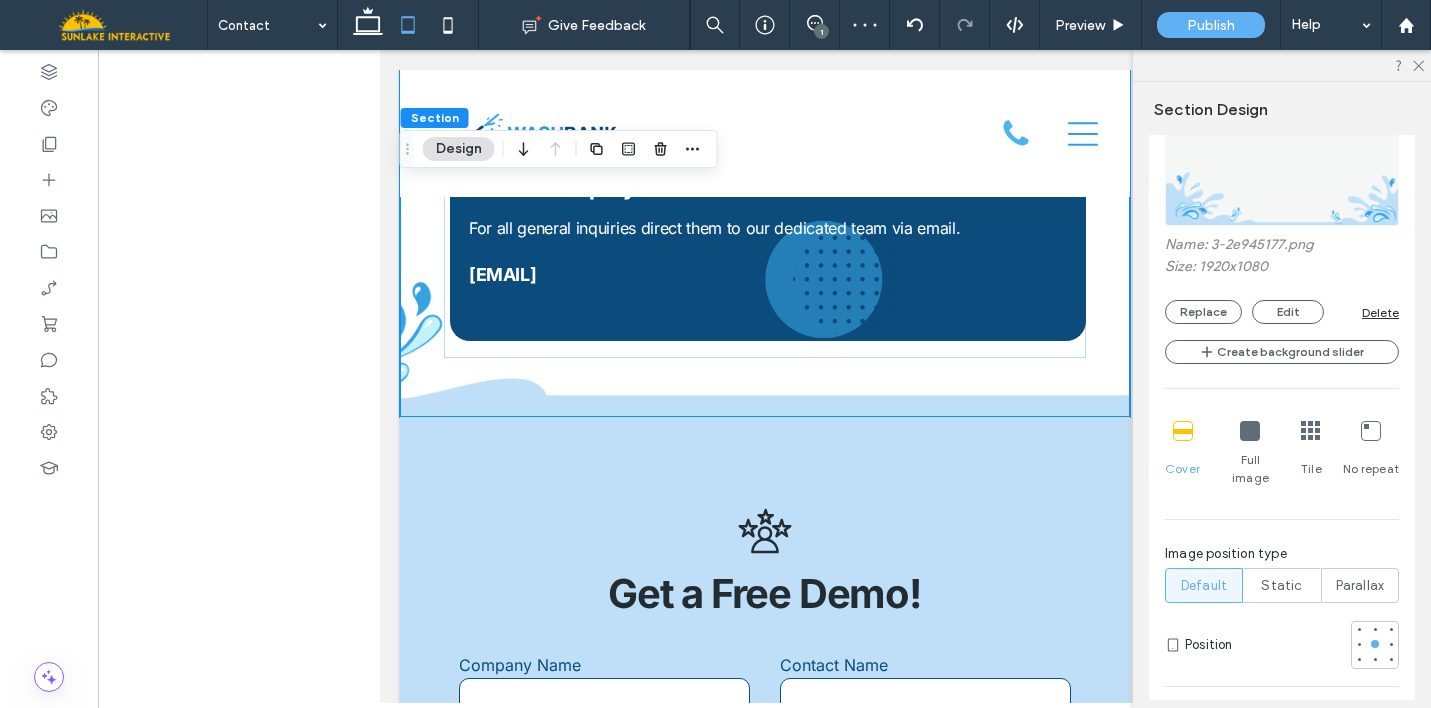 scroll, scrollTop: 898, scrollLeft: 0, axis: vertical 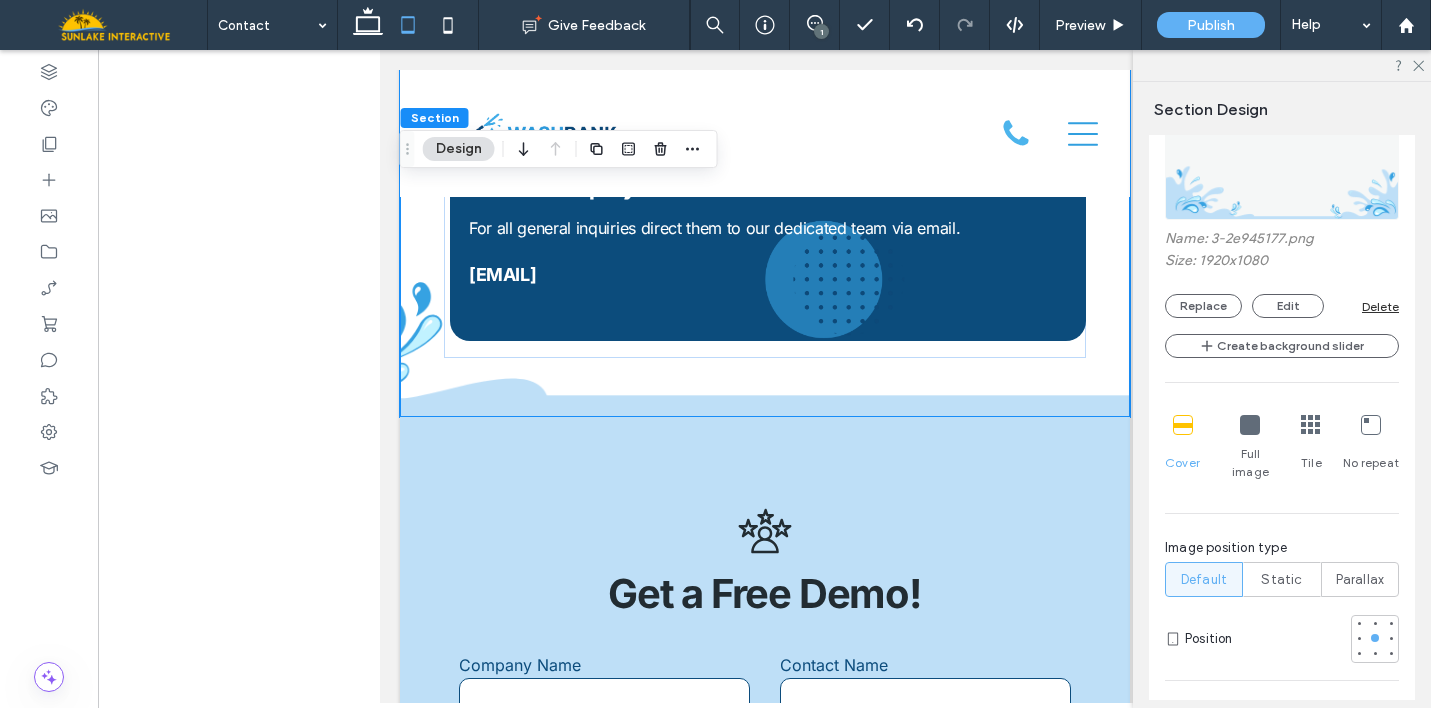 click at bounding box center (1250, 425) 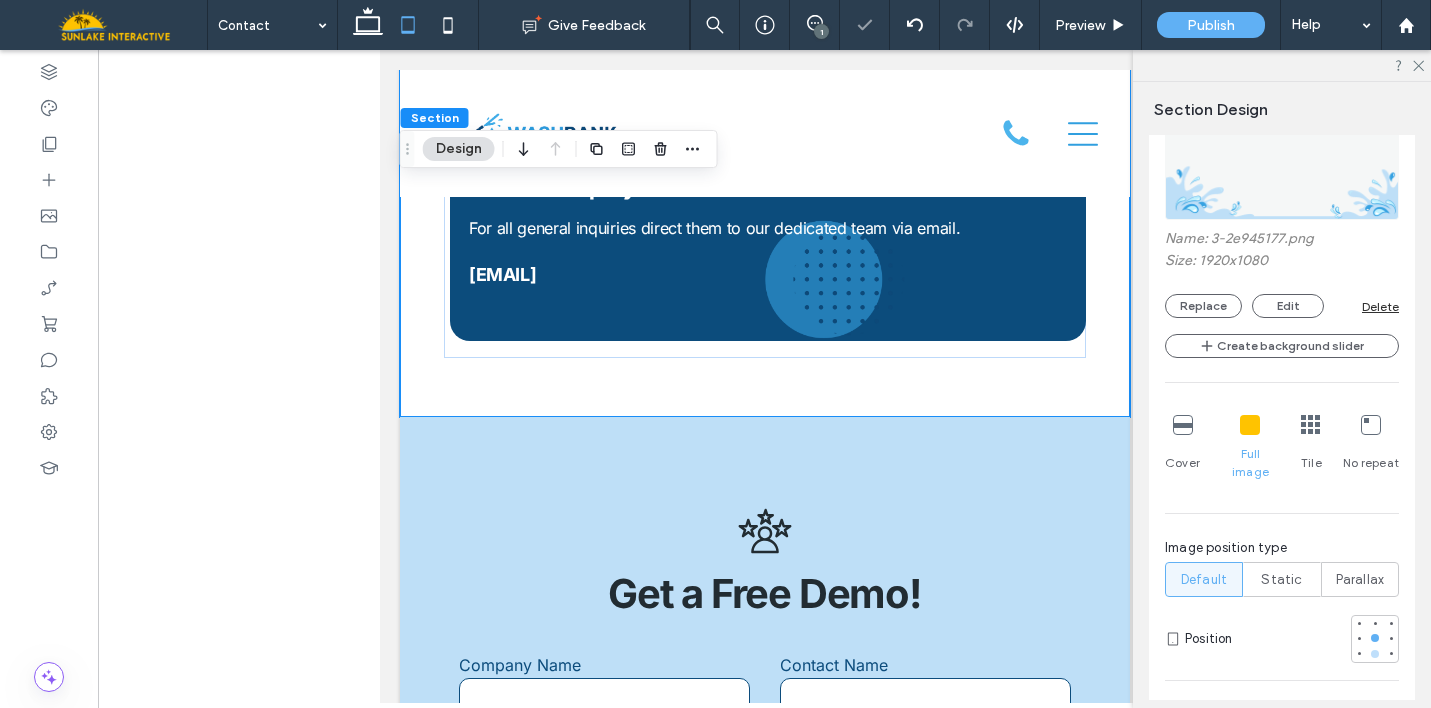 click at bounding box center (1375, 654) 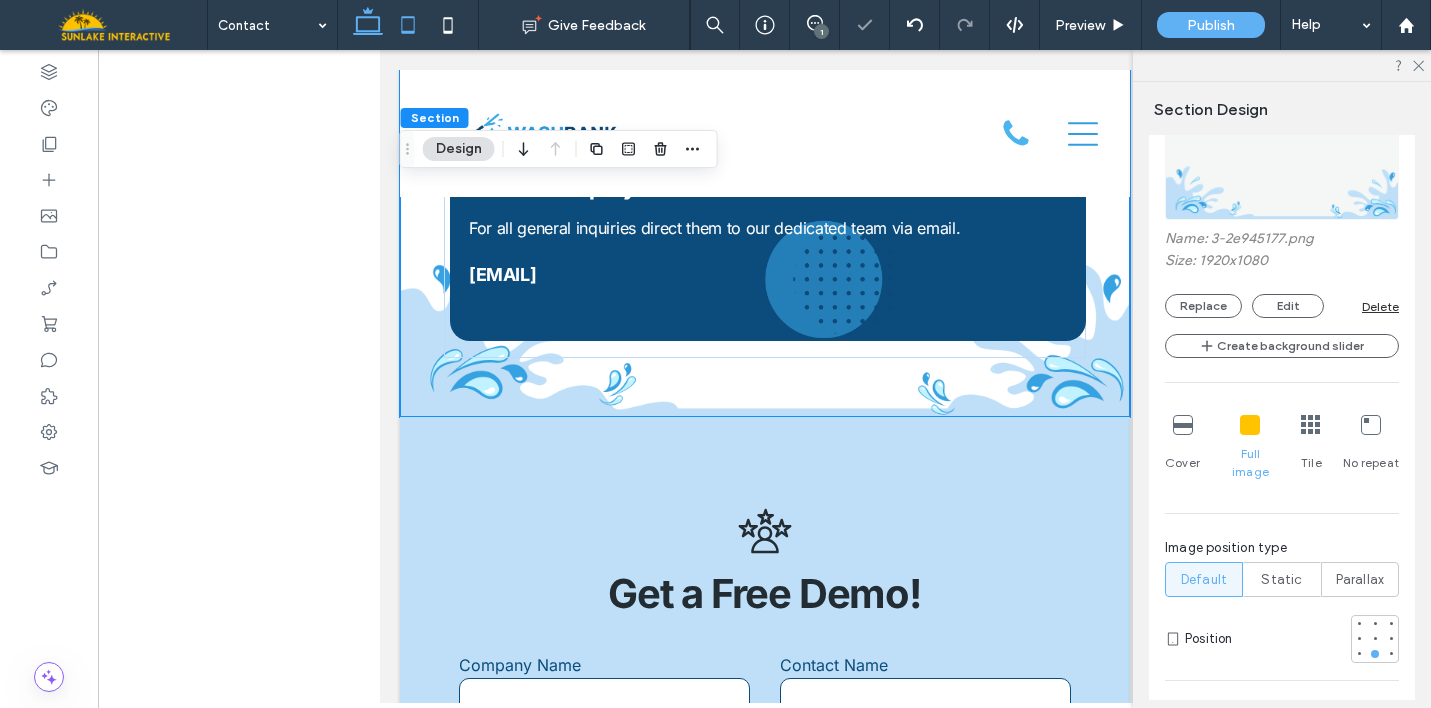 click 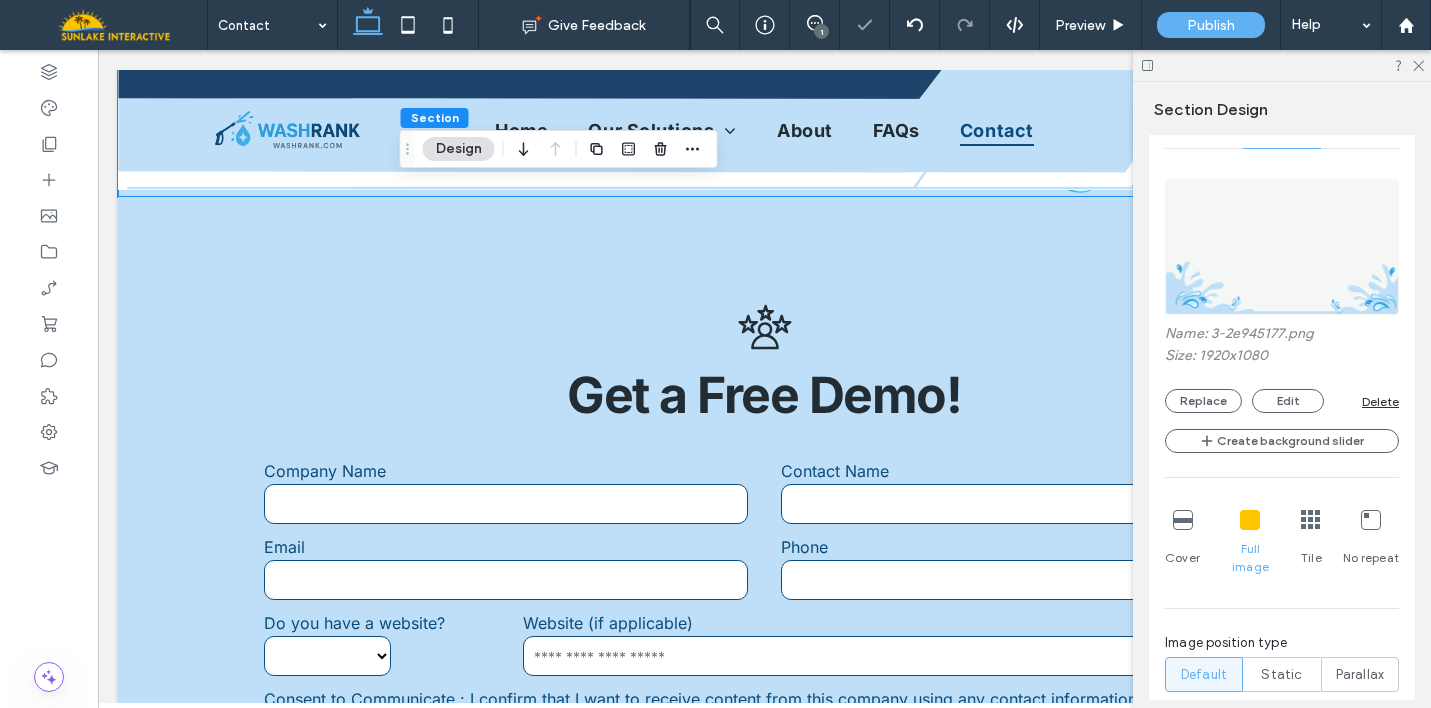 type on "*" 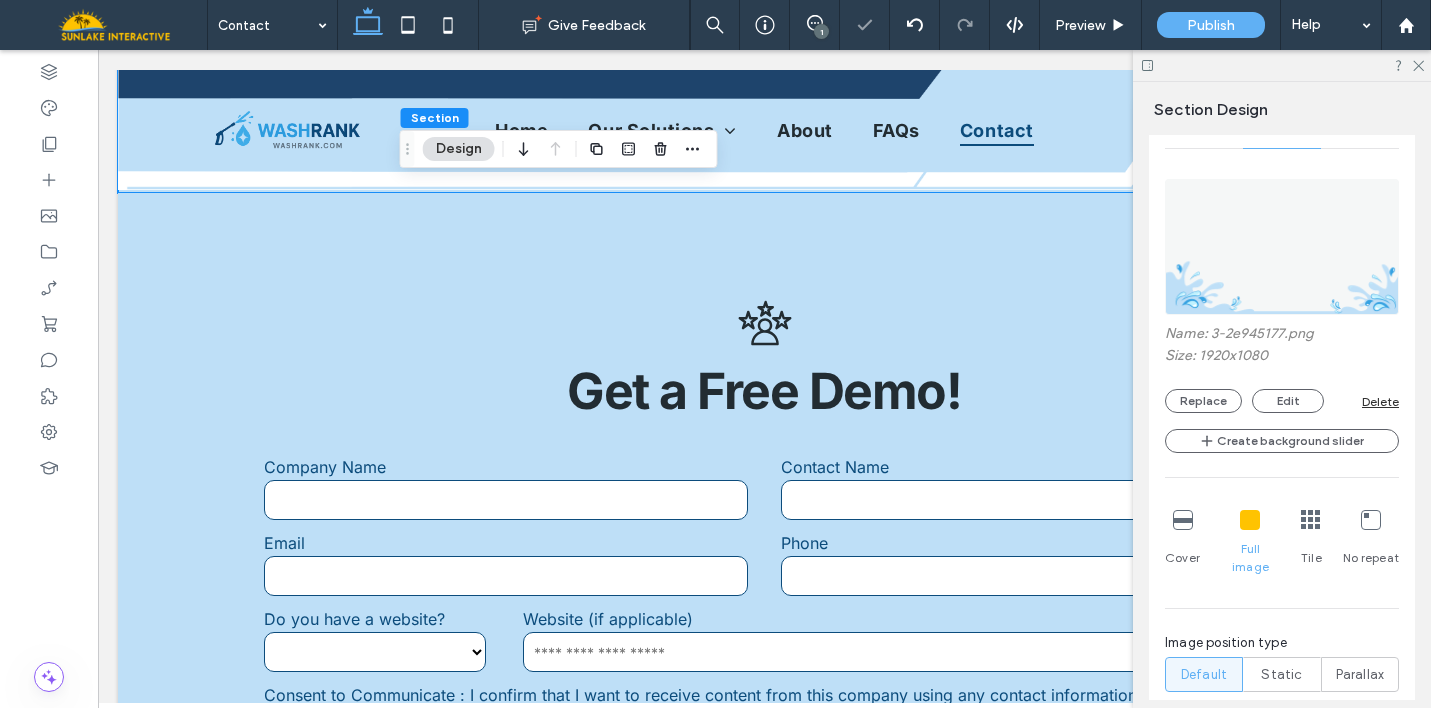 scroll, scrollTop: 994, scrollLeft: 0, axis: vertical 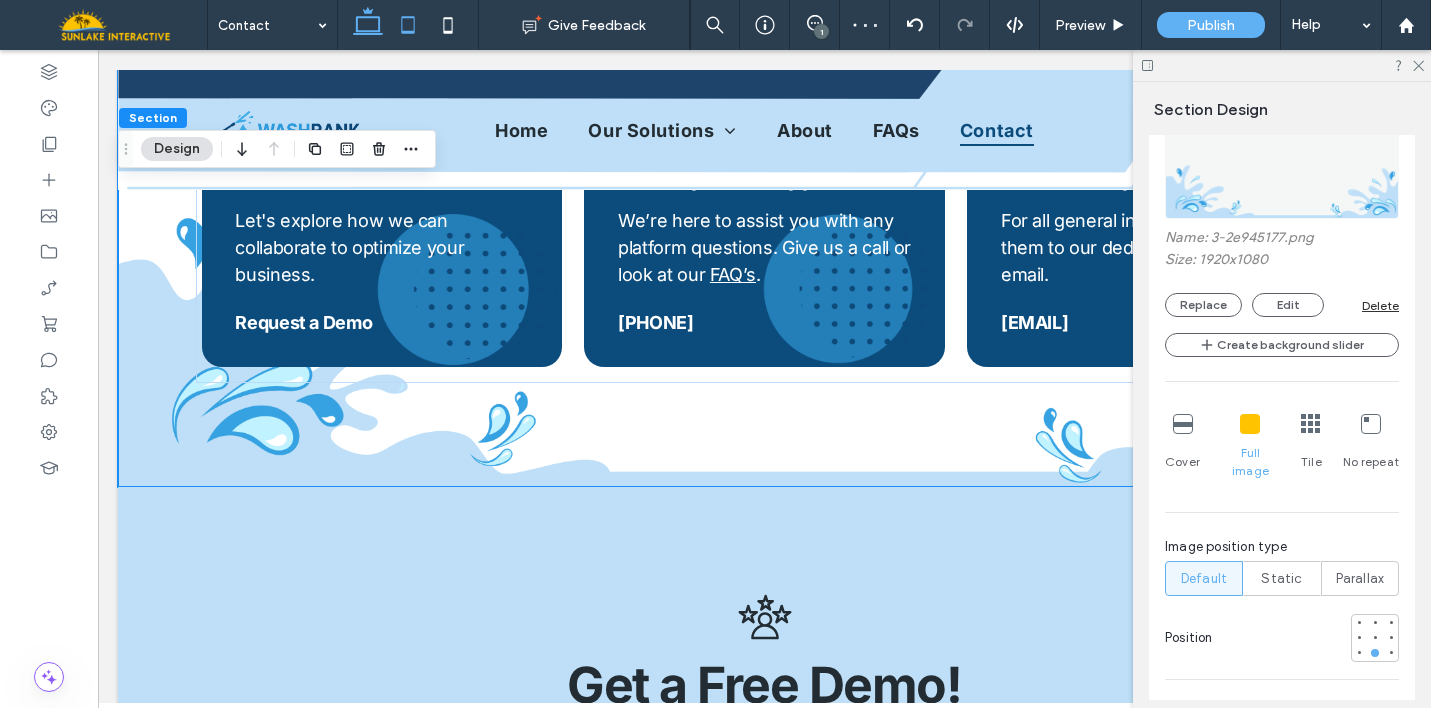 click 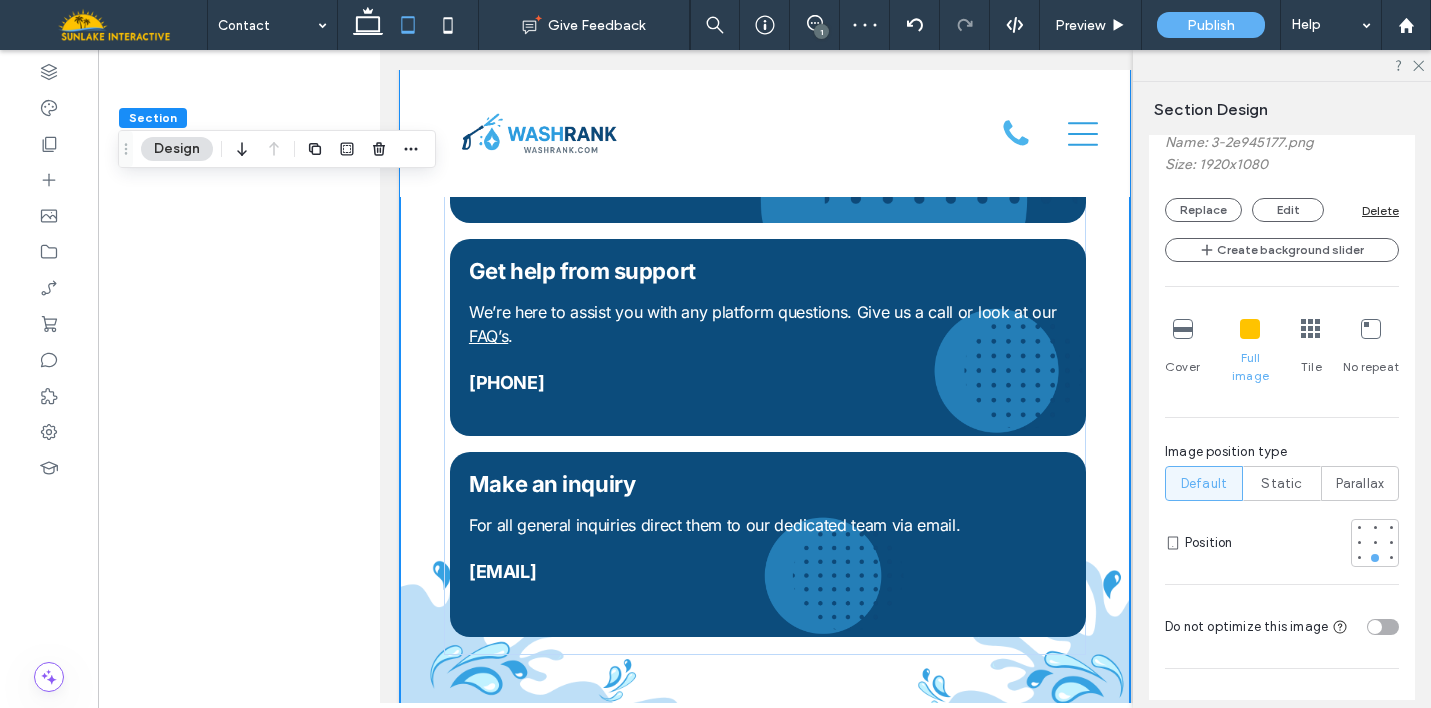 type on "*" 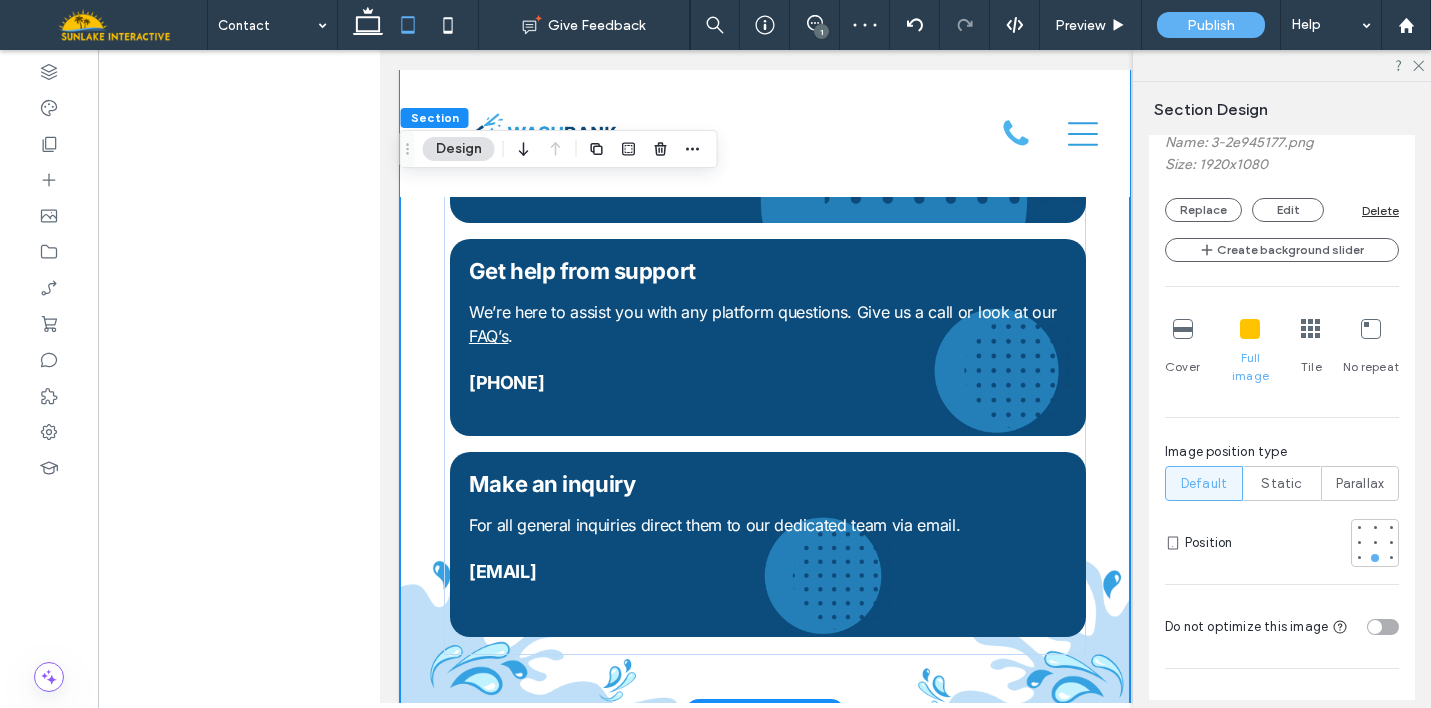 scroll, scrollTop: 331, scrollLeft: 0, axis: vertical 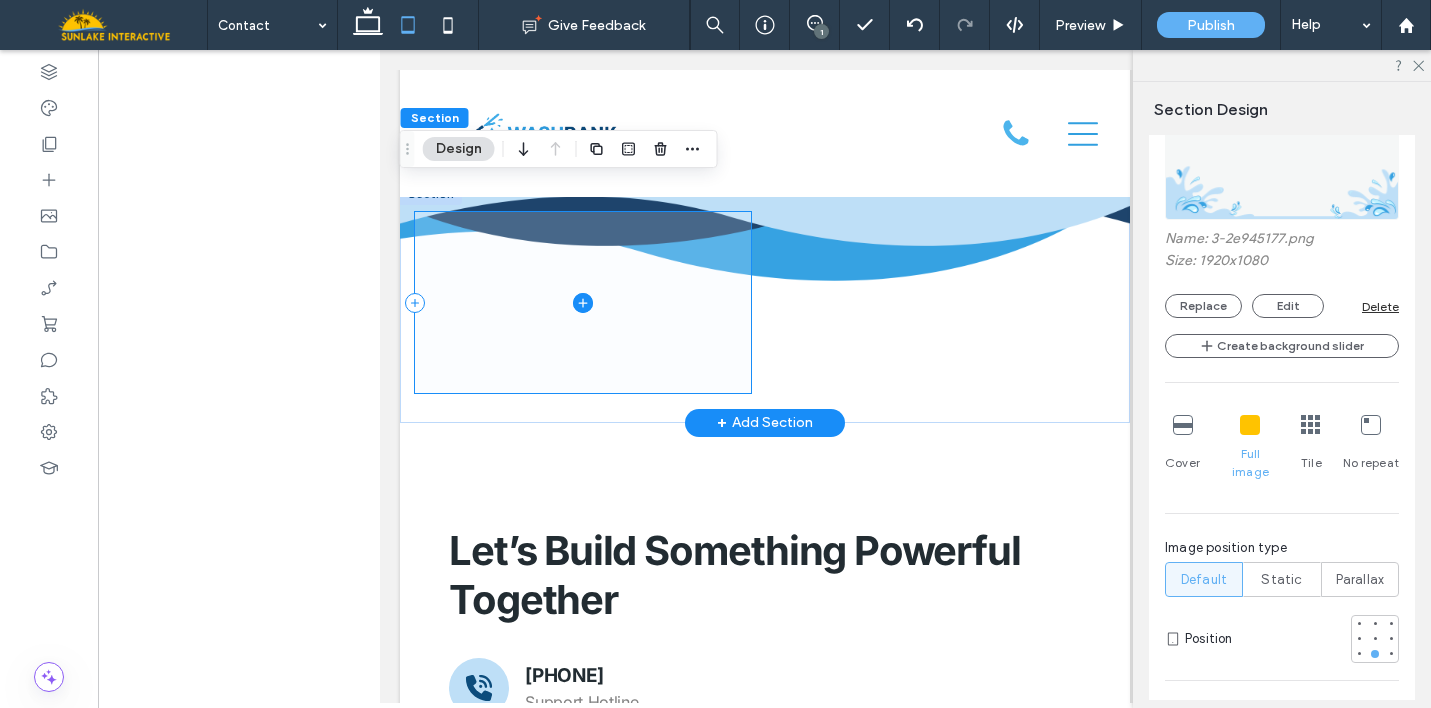 click at bounding box center [582, 303] 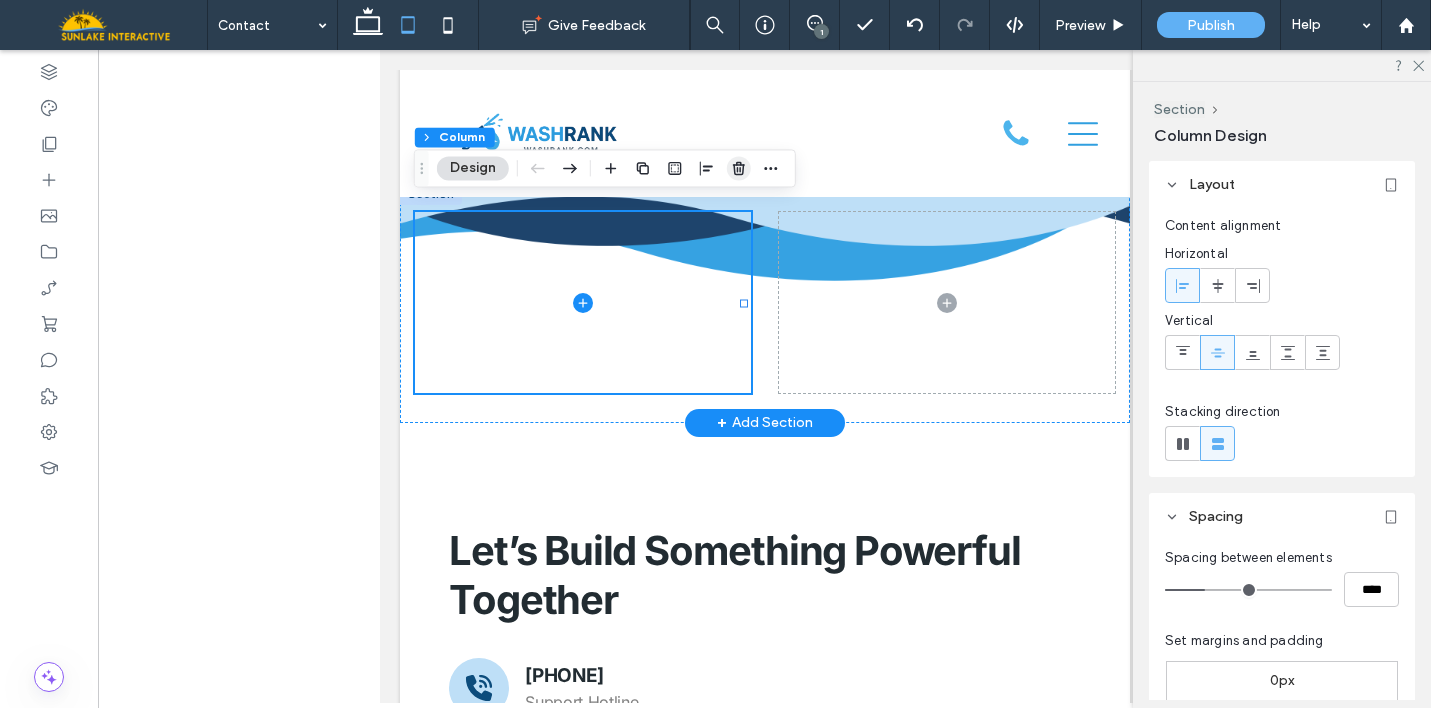 click 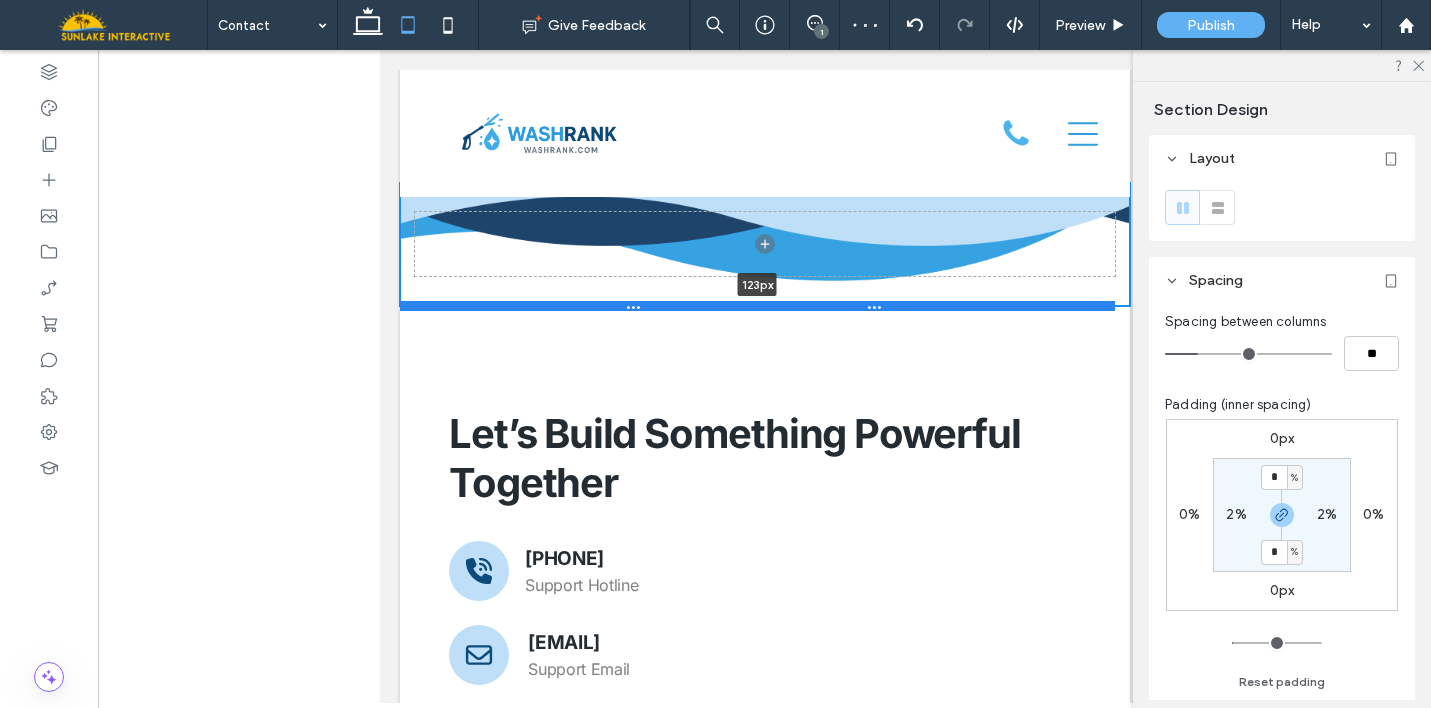 drag, startPoint x: 878, startPoint y: 410, endPoint x: 874, endPoint y: 294, distance: 116.06895 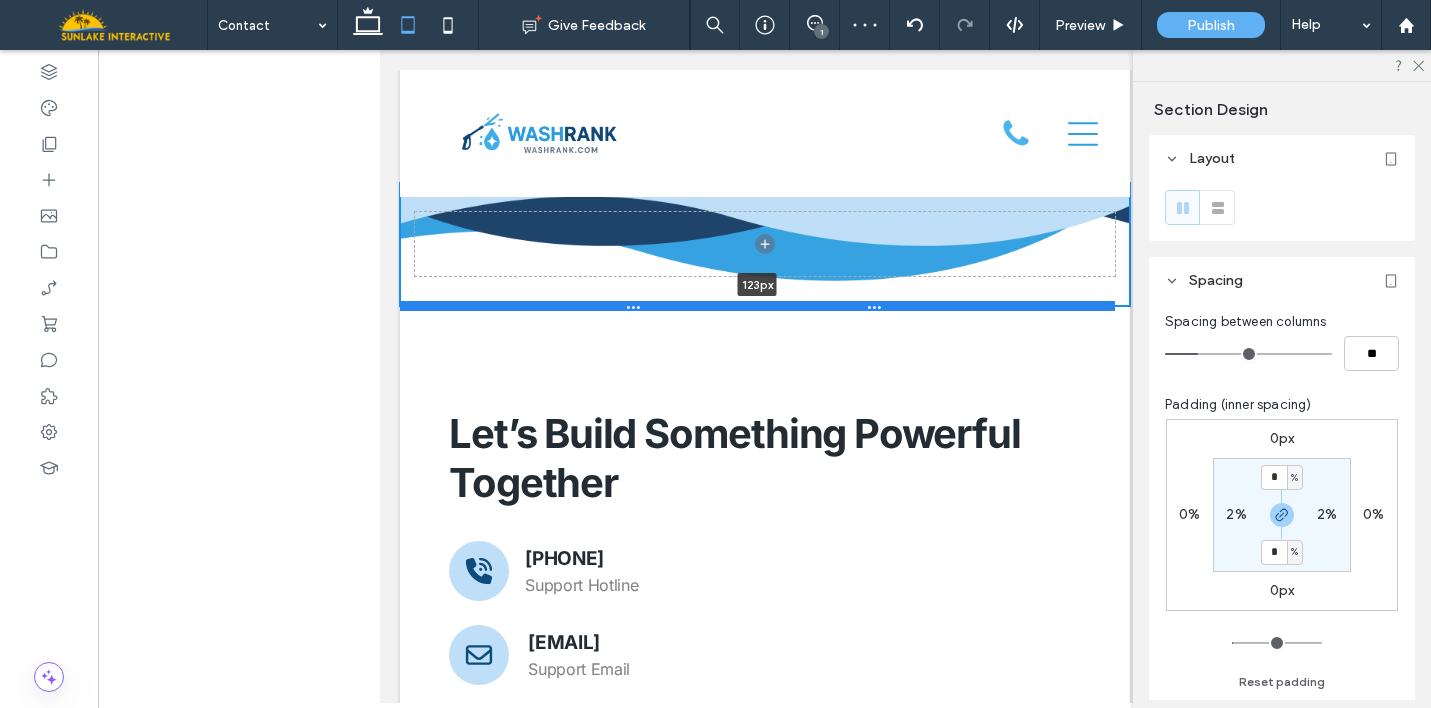 click at bounding box center (756, 306) 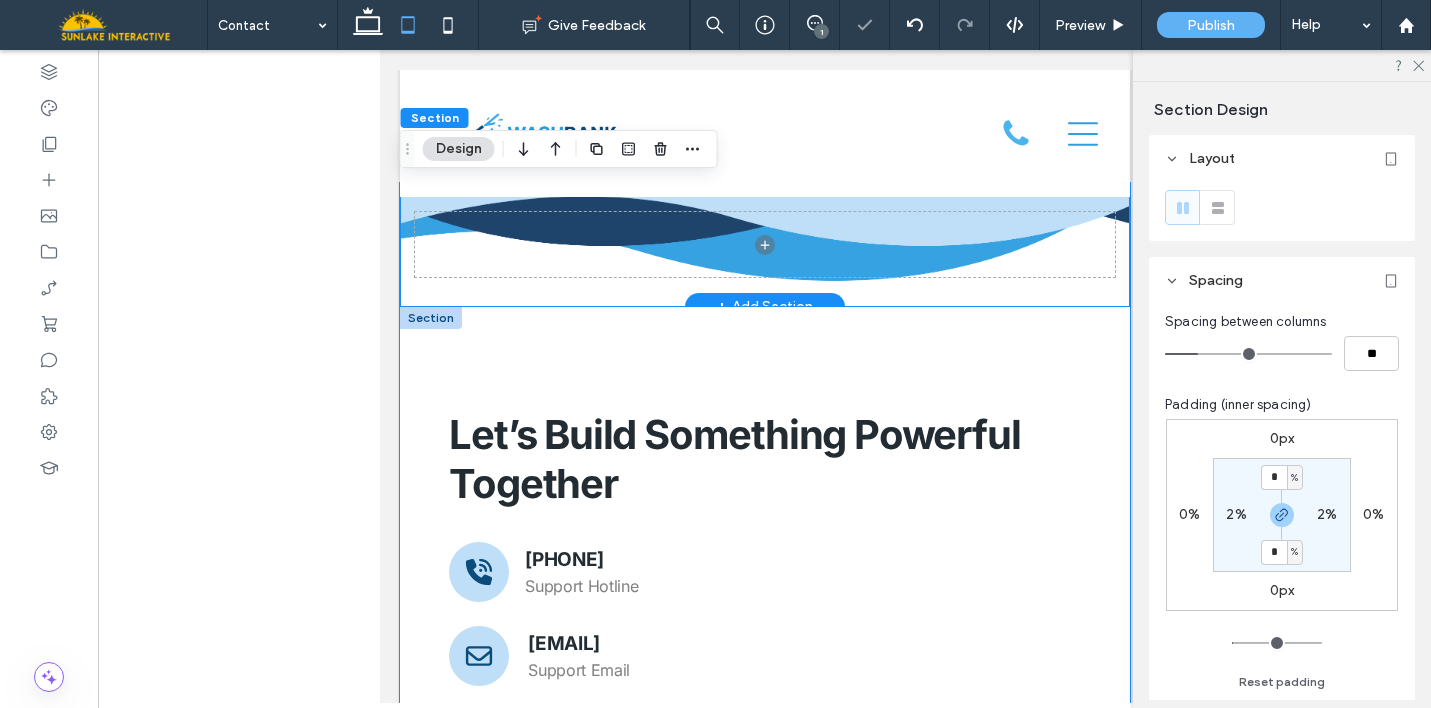 click on "Let’s Build Something Powerful Together
.st0{clip-path:url(#SVGID_00000004508984964734246670000014939050997857991588_);}
813-851-5028 Support Hotline
.st0-1956266738{display:none;}
.st1-1956266738{display:inline;}
.st2{clip-path:url(#SVGID_00000116223135436995741880000009195582630823001516_);}
info@washrank.com Support Email
Is this just for new businesses? Nope. WashRank is built for both new and experienced pressure washing companies. Whether you're just getting started or looking to scale, our system adapts to your stage of growth. What if I already have a website? We’ll build you a better one. Whether your current site isn’t performing or you just want a refresh, we take over and upgrade everything—no stress, no downtime. Do I have to manage anything? Is there a contract? How fast can we get started? What happens after I sign up?" at bounding box center (764, 778) 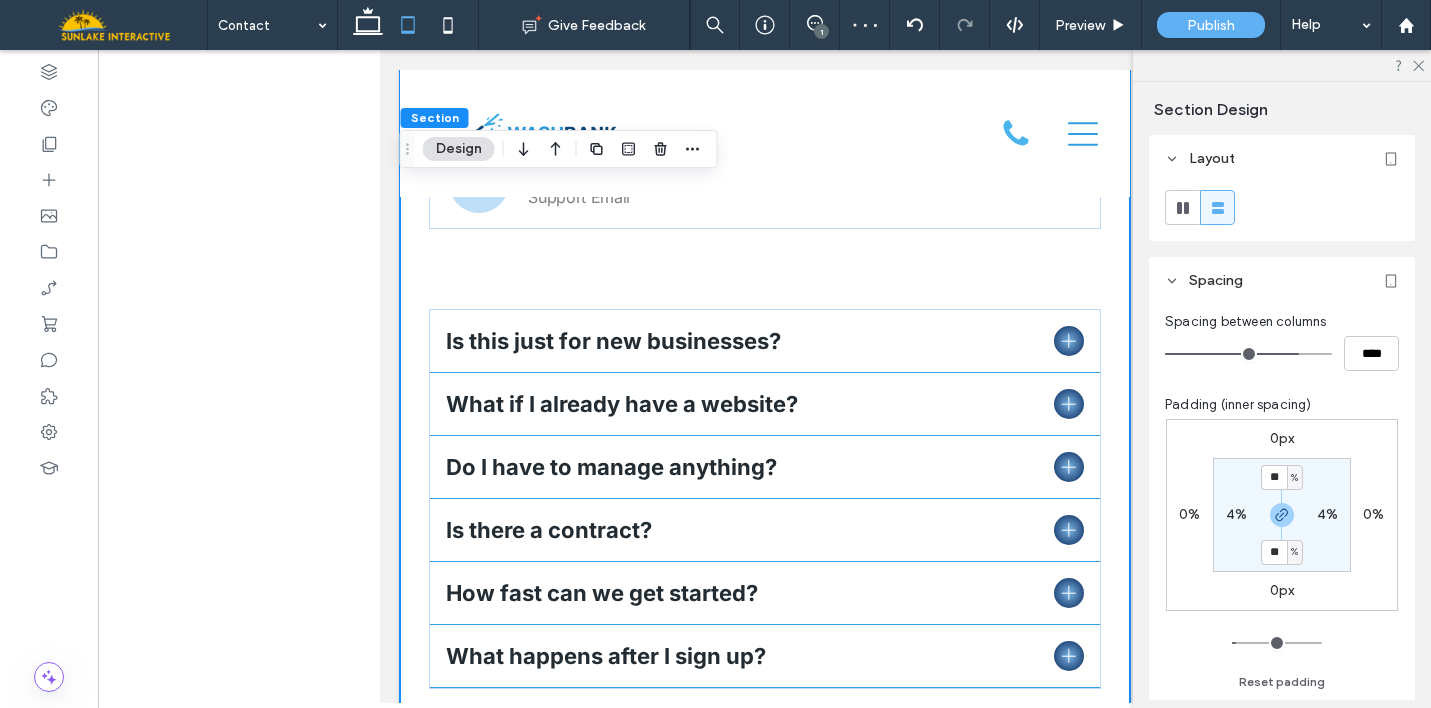 scroll, scrollTop: 2254, scrollLeft: 0, axis: vertical 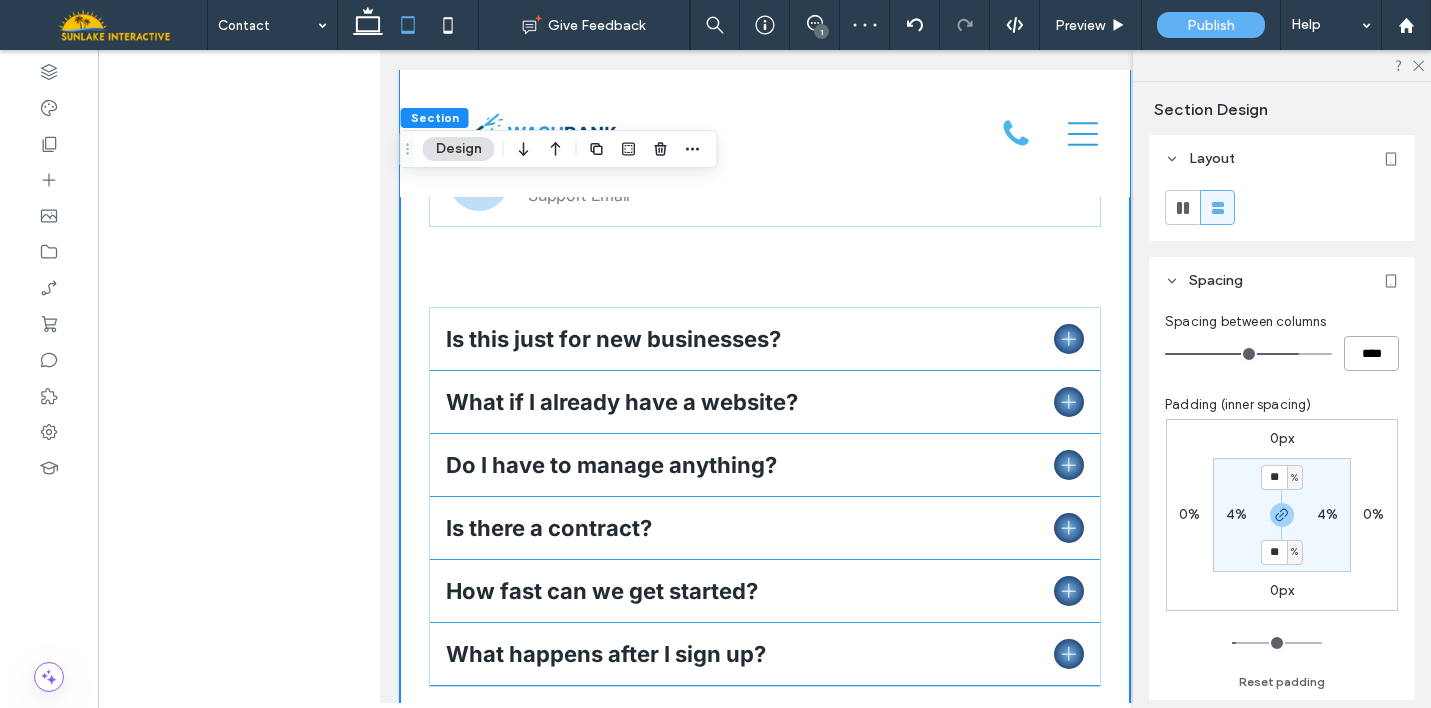 click on "****" at bounding box center [1371, 353] 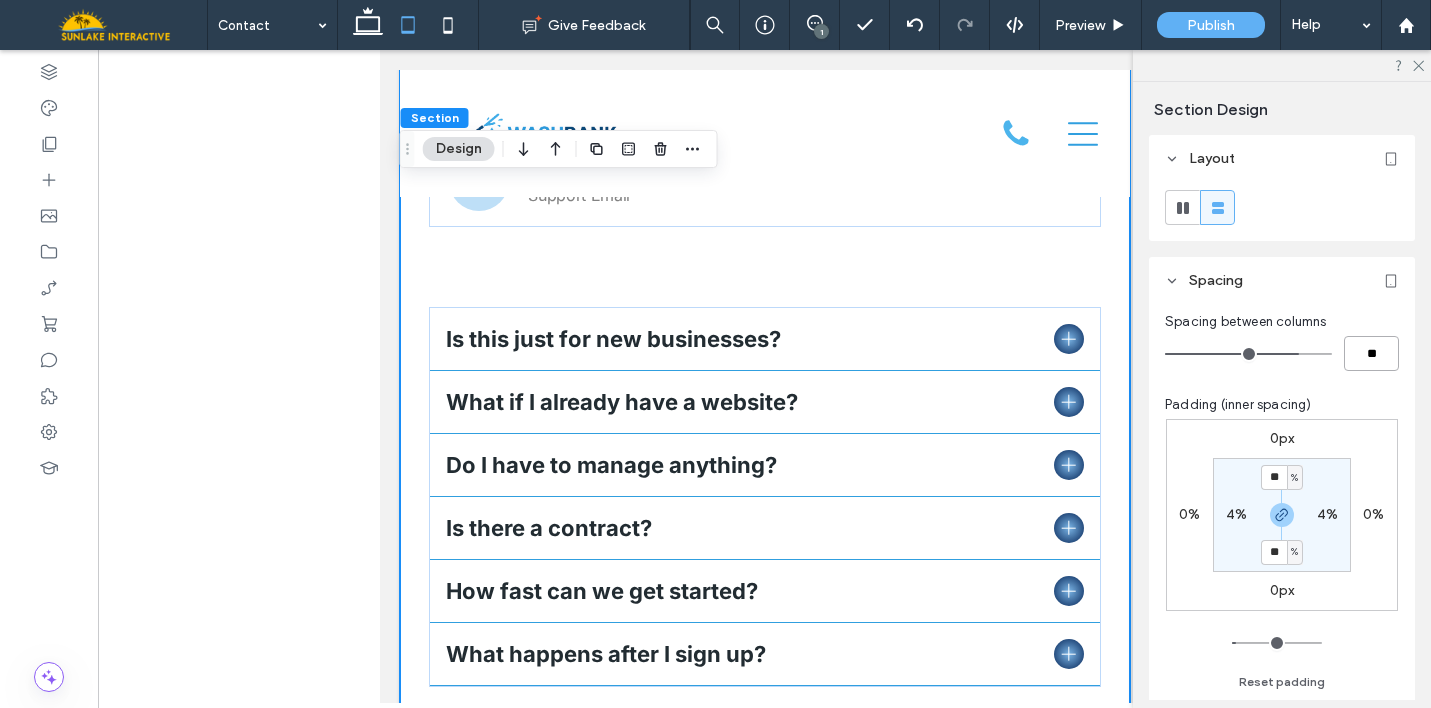 type on "**" 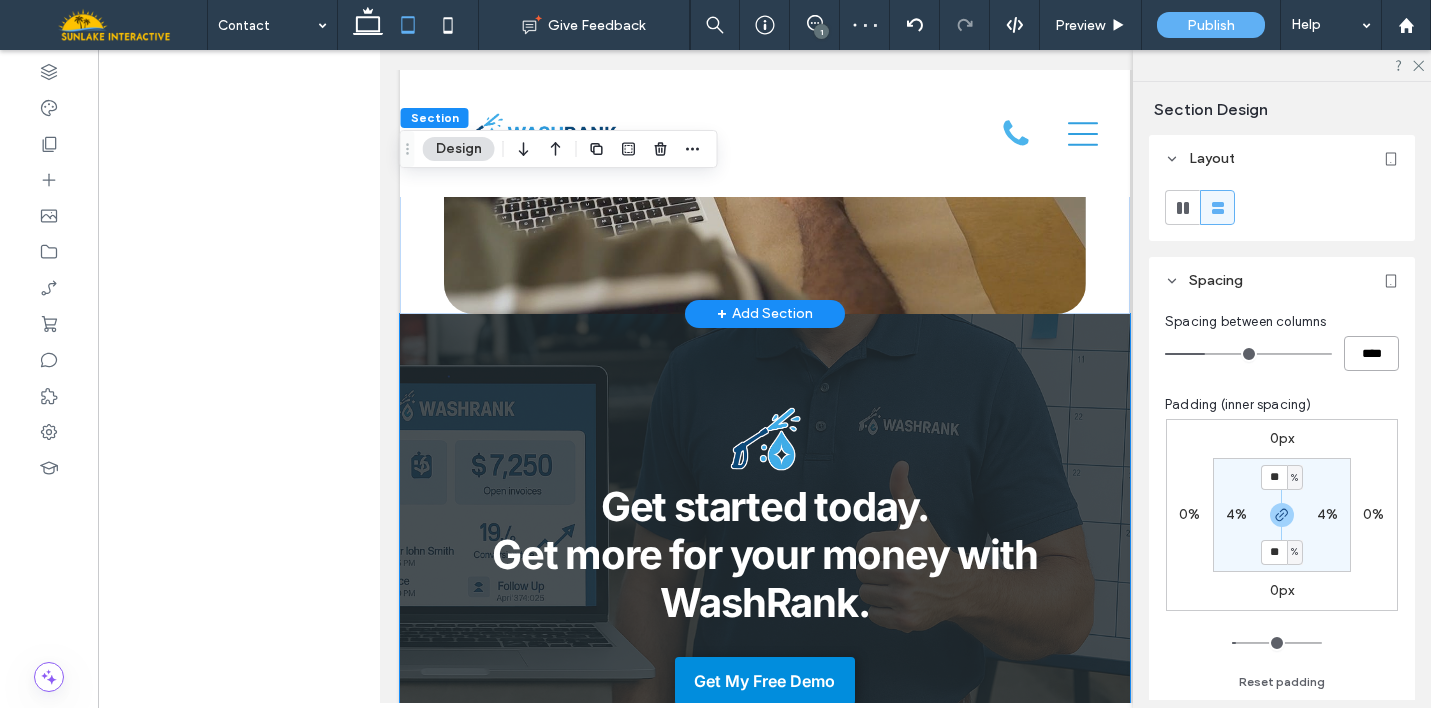scroll, scrollTop: 2920, scrollLeft: 0, axis: vertical 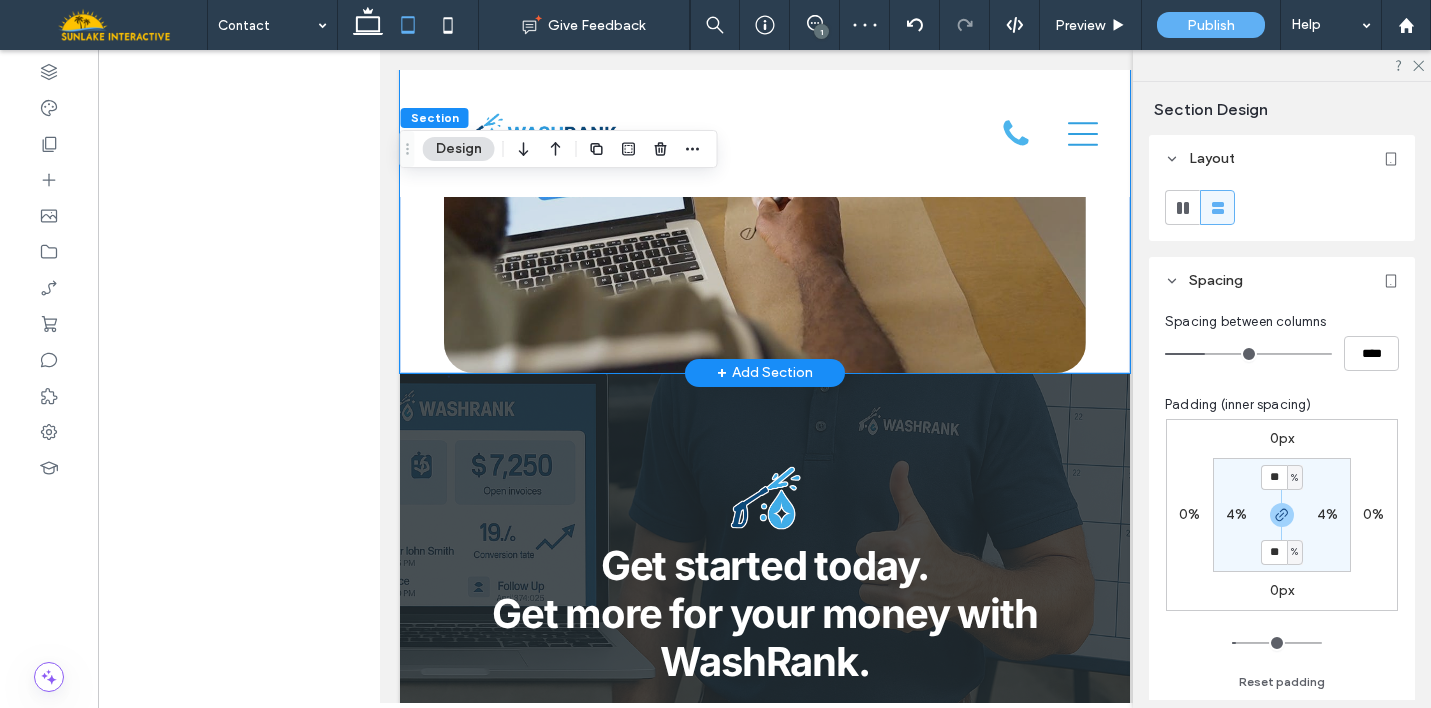 click at bounding box center [764, 213] 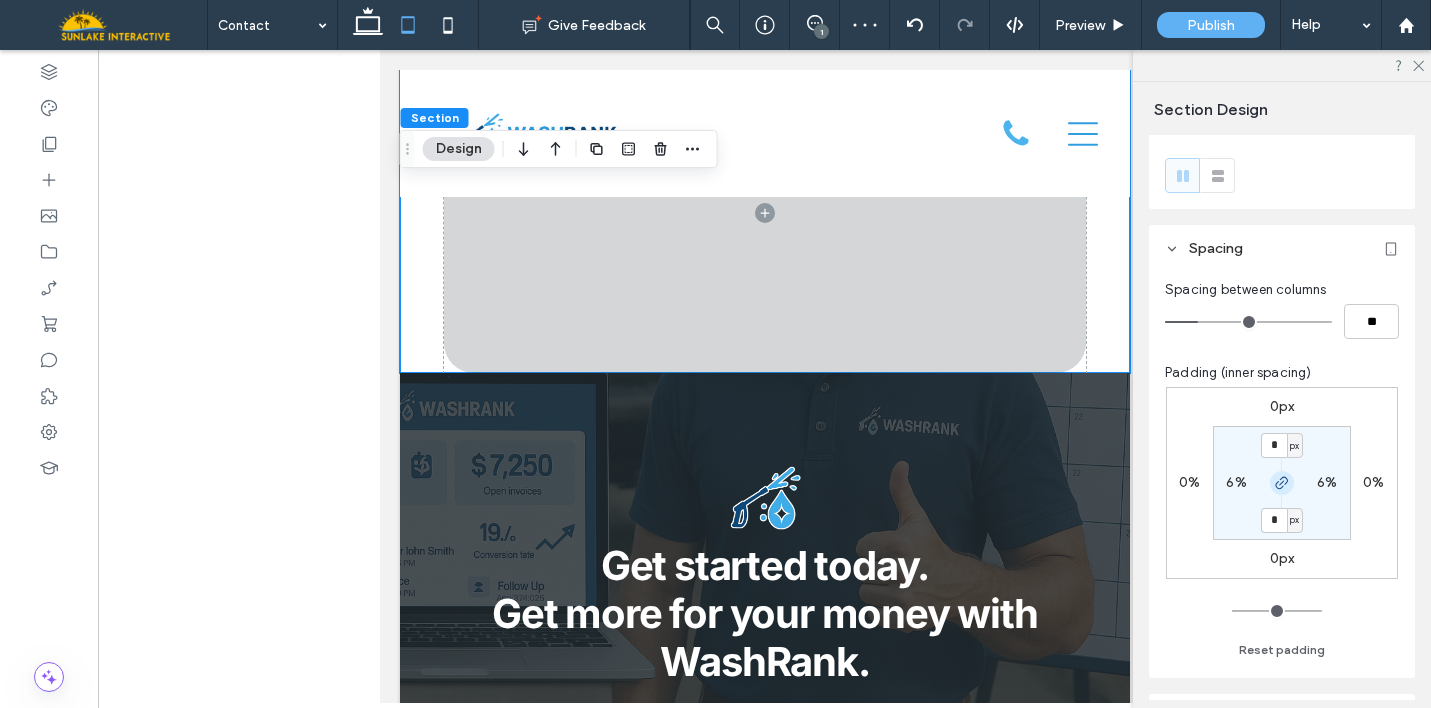 scroll, scrollTop: 36, scrollLeft: 0, axis: vertical 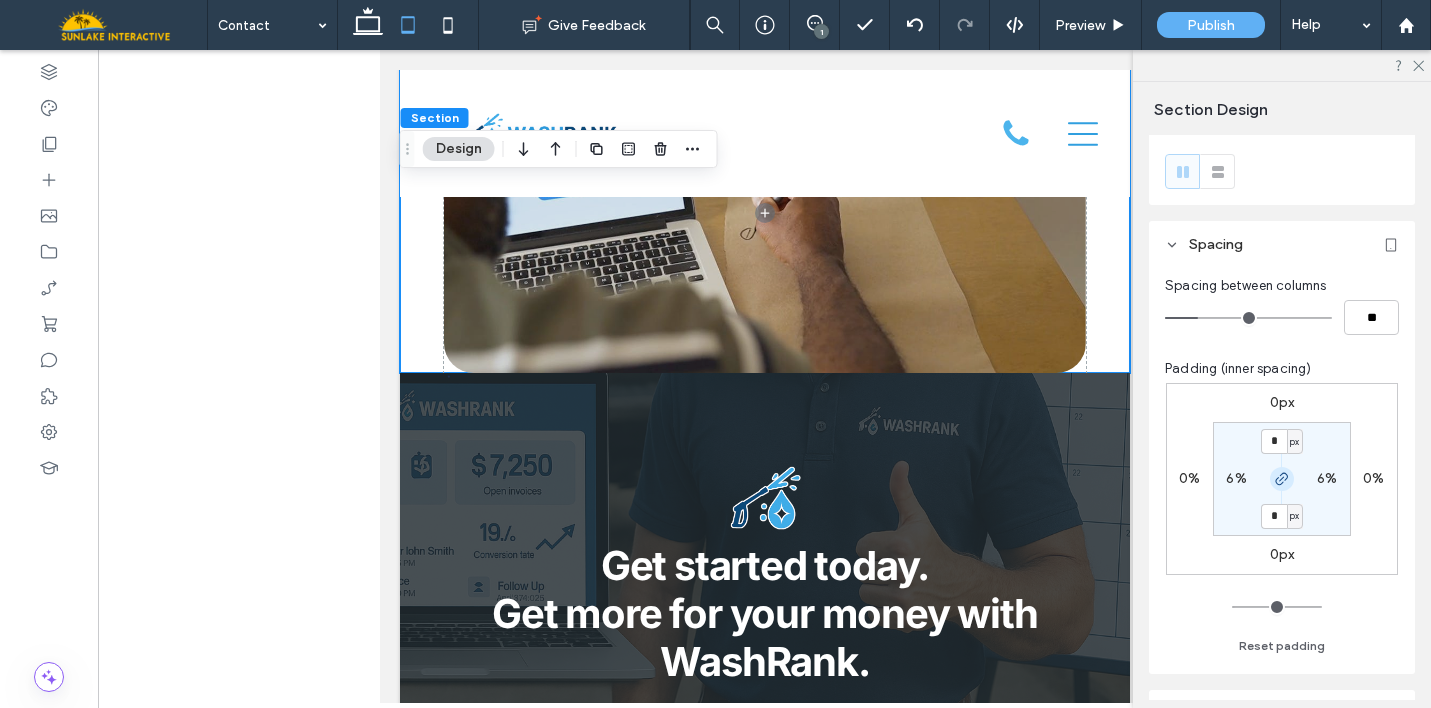 click 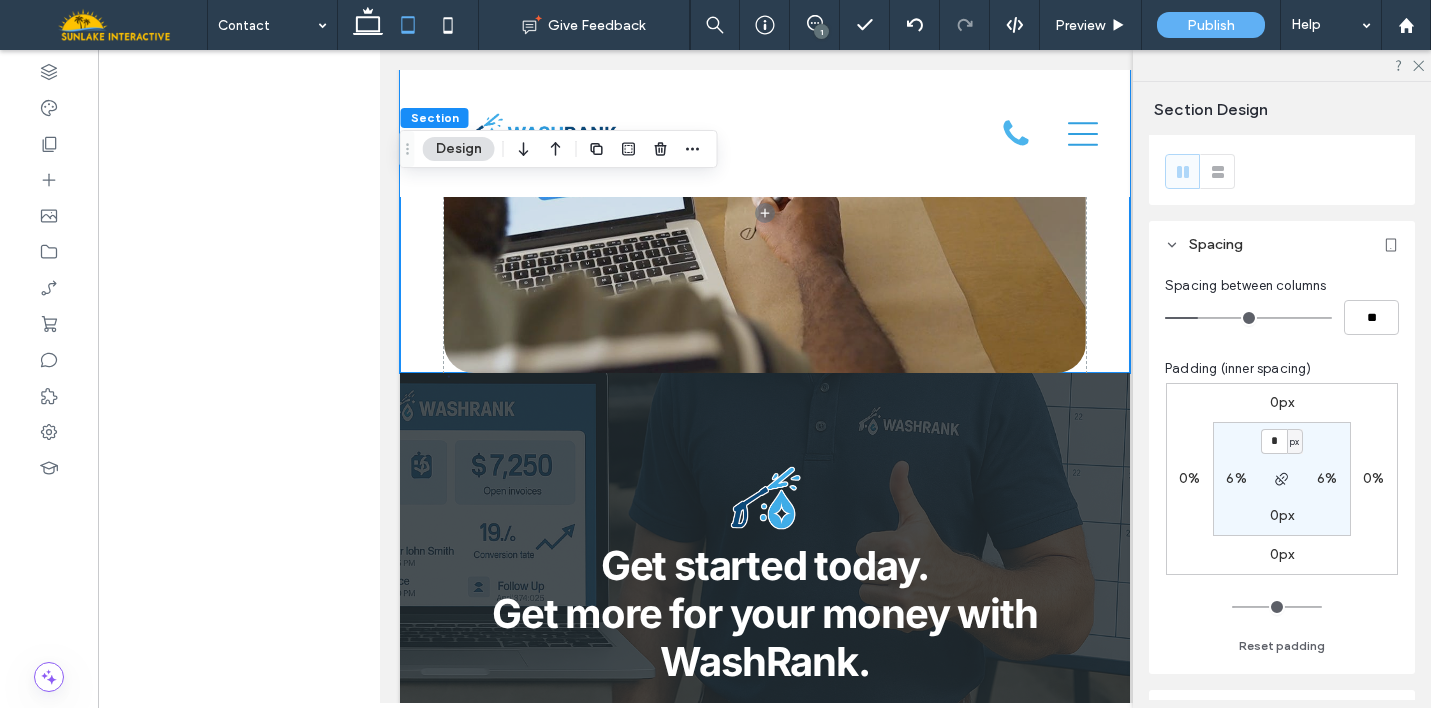 click on "0px" at bounding box center [1282, 515] 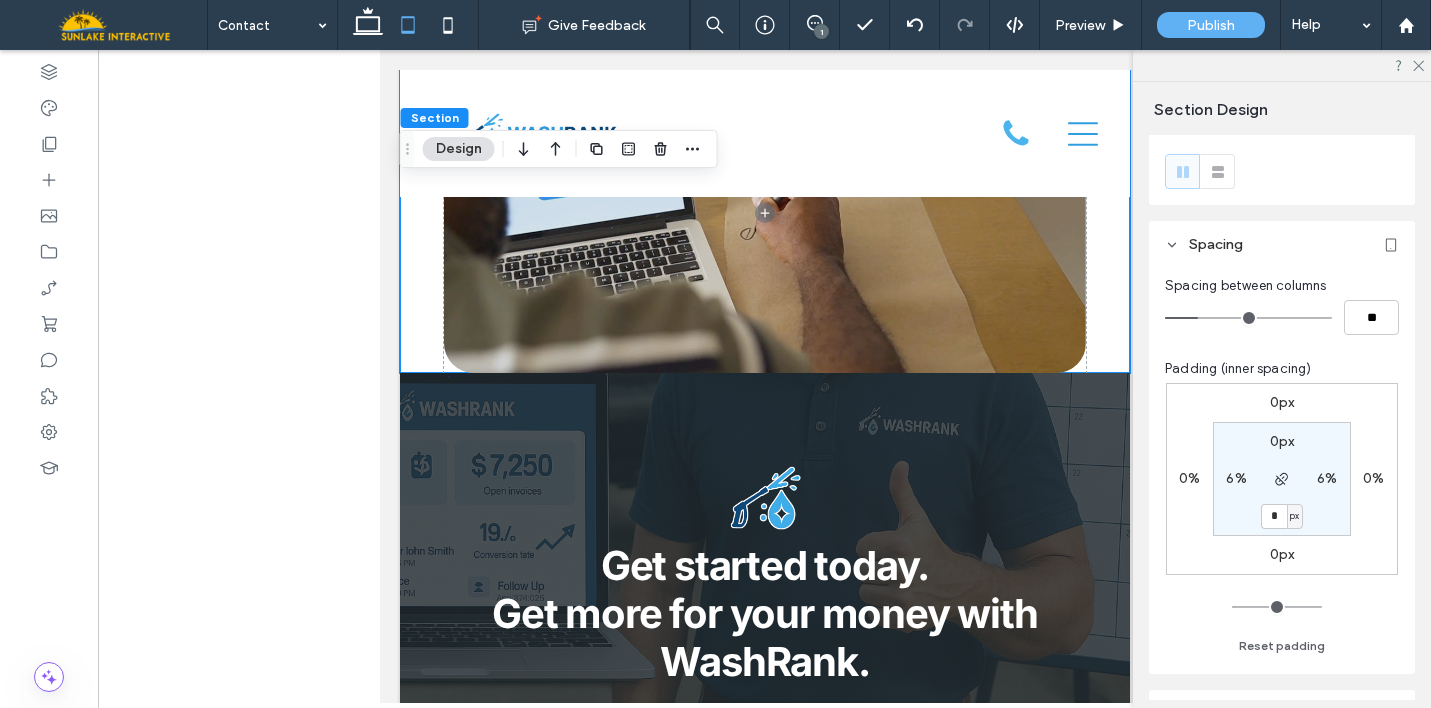 click on "px" at bounding box center [1294, 516] 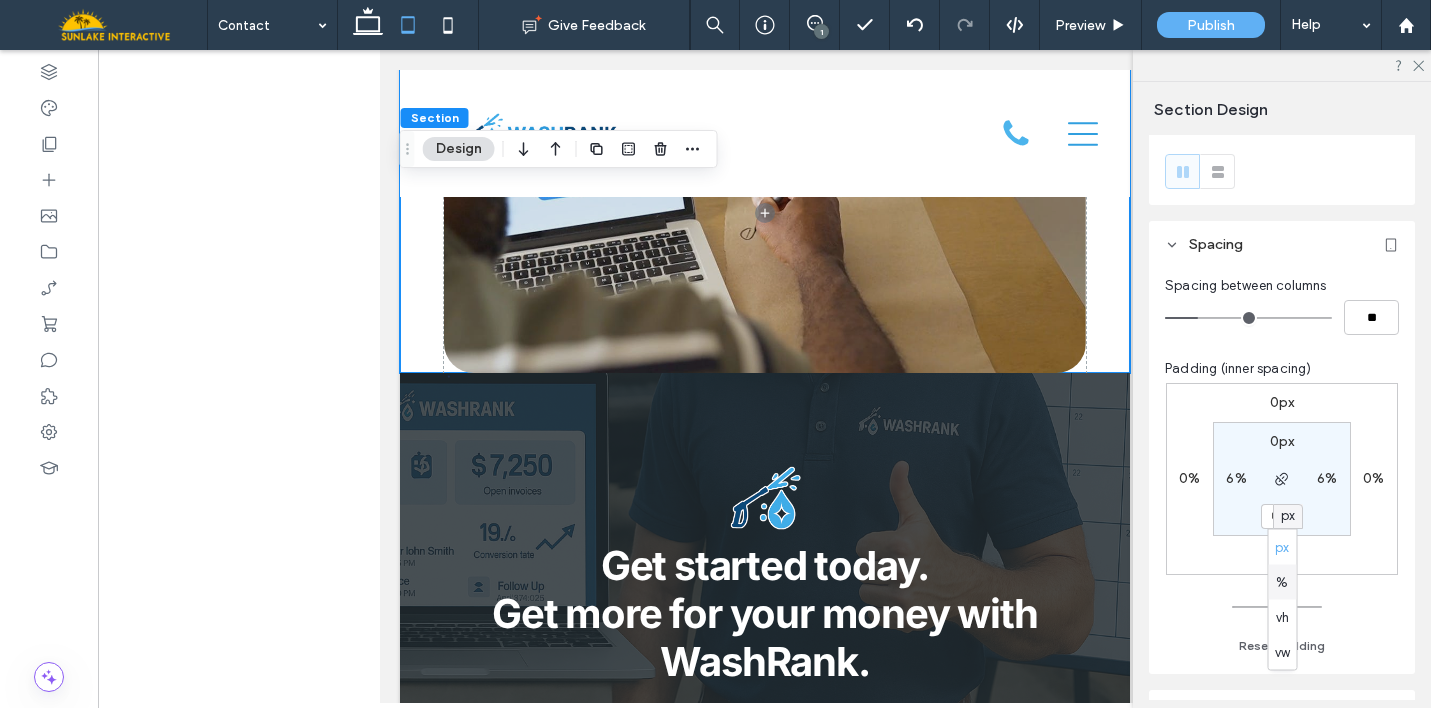 click on "%" at bounding box center [1282, 582] 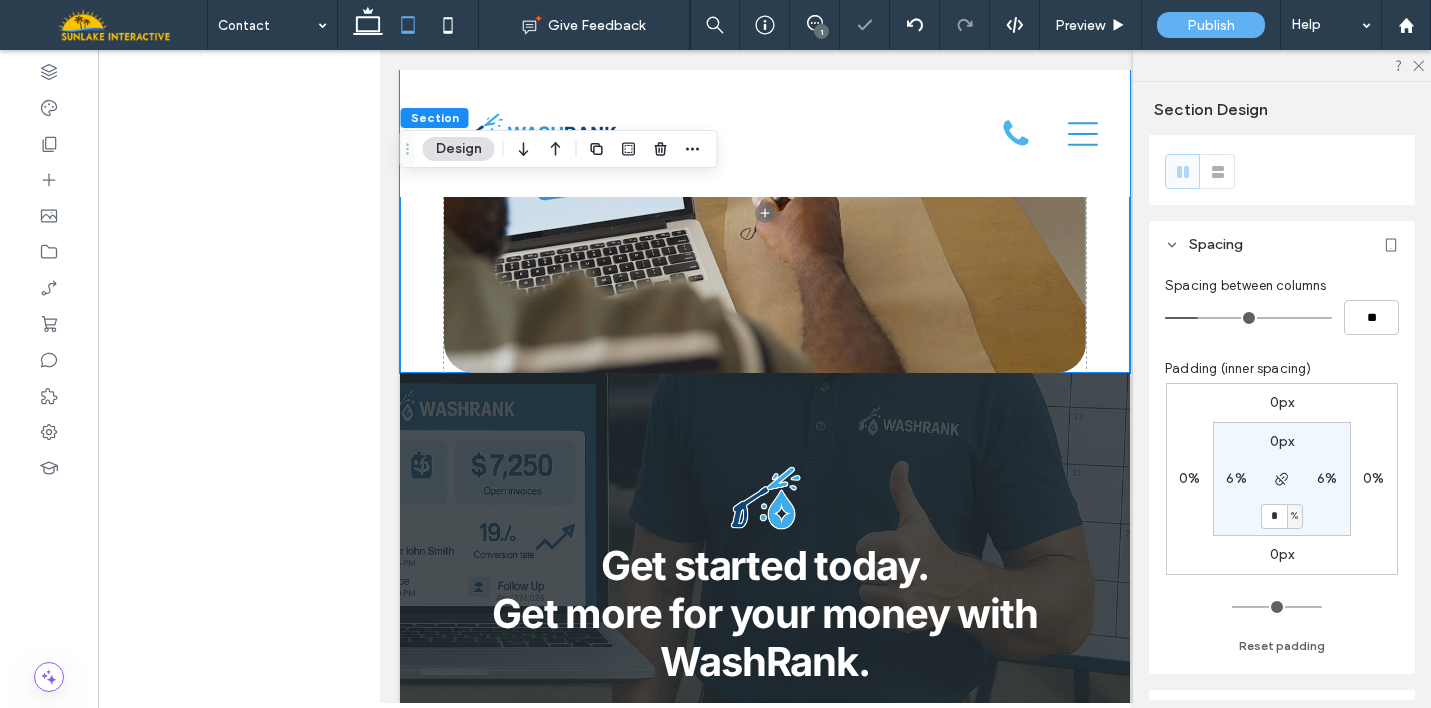 click on "0px 6% * % 6%" at bounding box center (1282, 479) 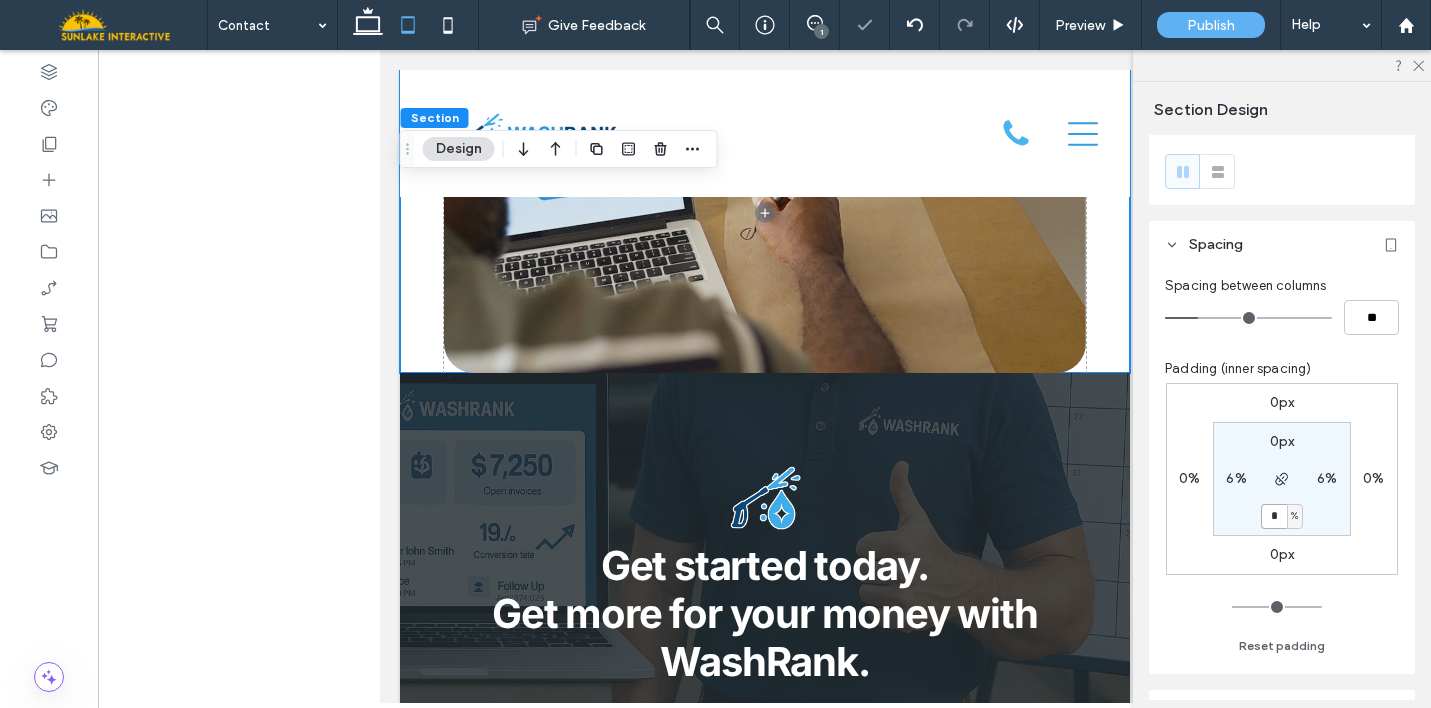 click on "*" at bounding box center (1274, 516) 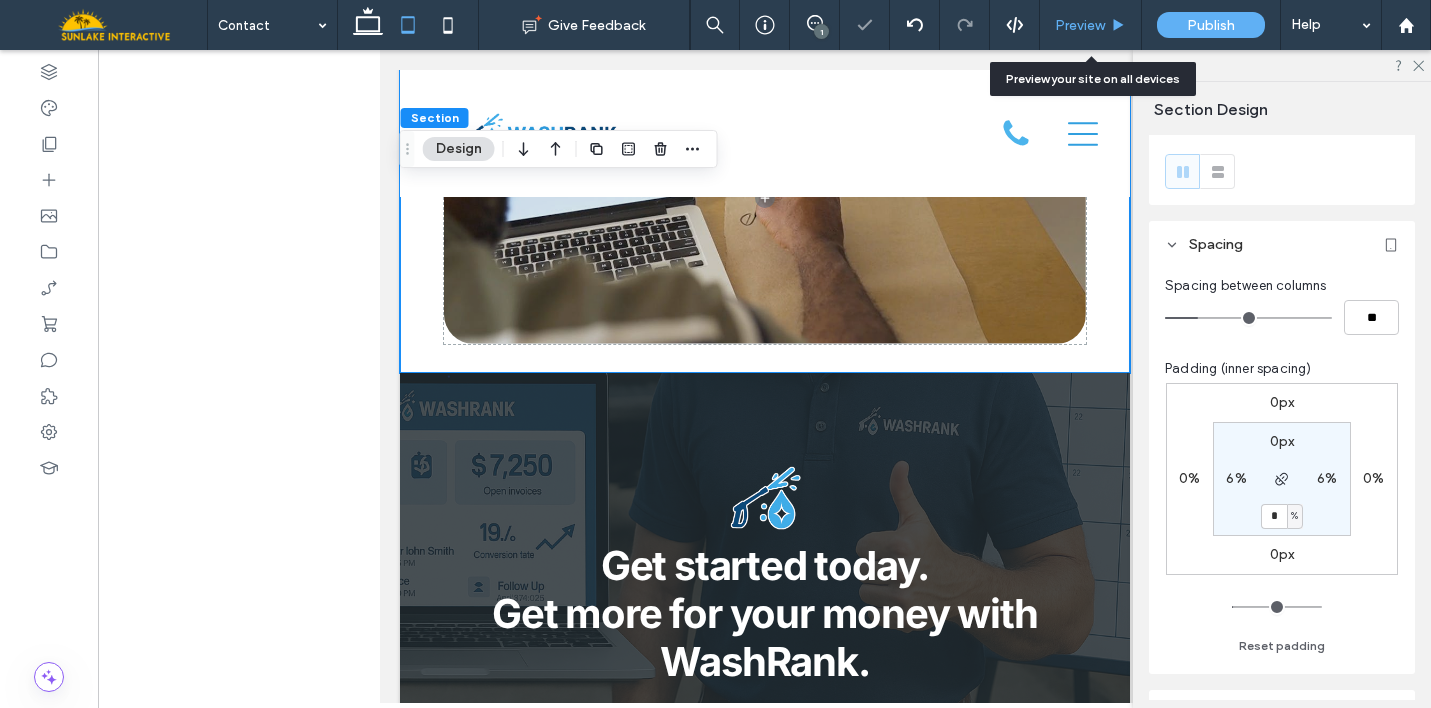click on "Preview" at bounding box center [1091, 25] 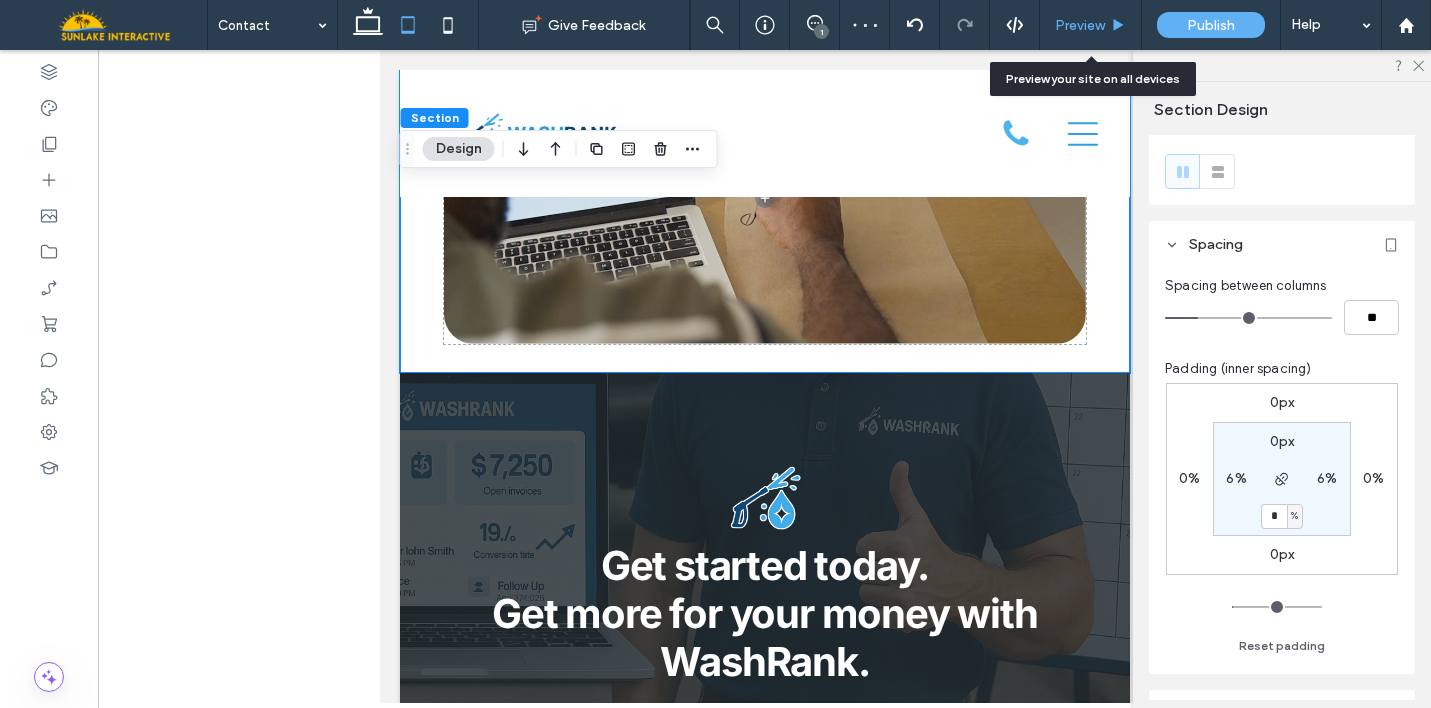 click on "Preview" at bounding box center (1080, 25) 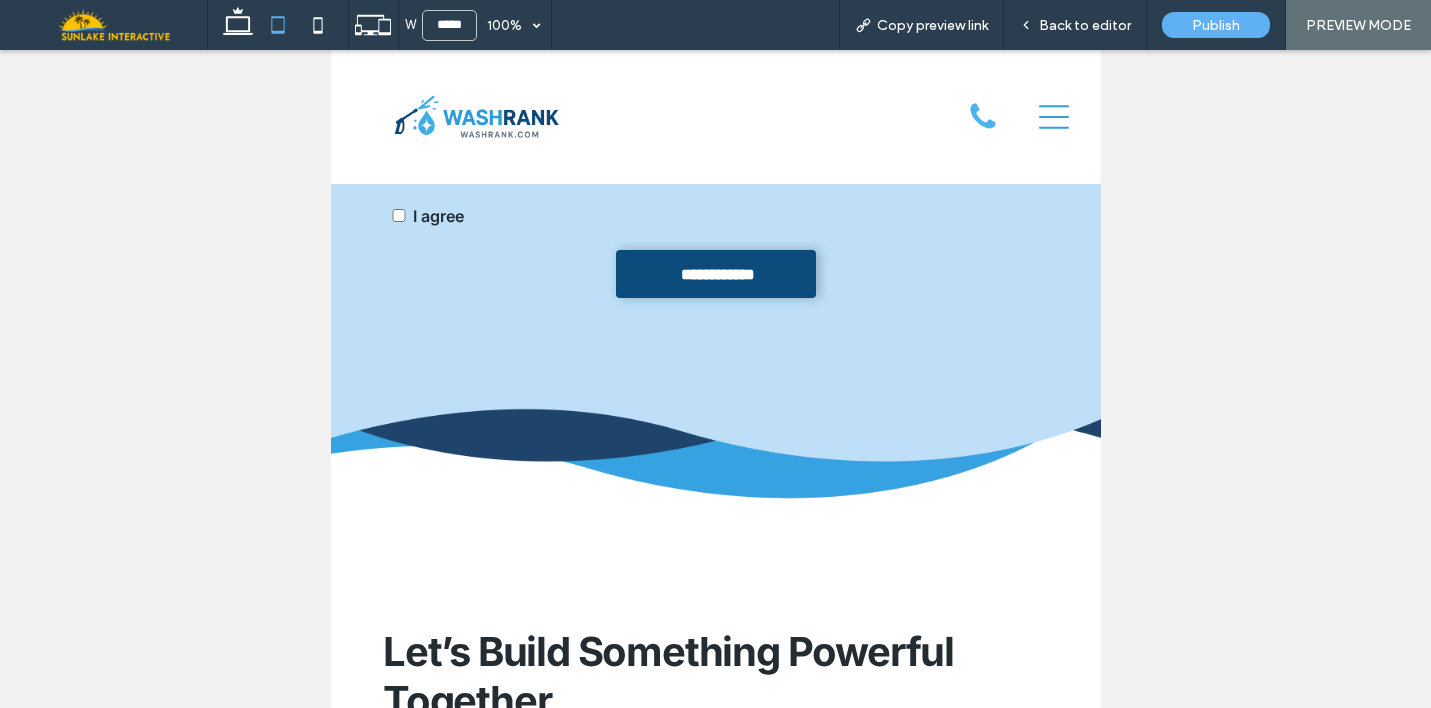 scroll, scrollTop: 1560, scrollLeft: 0, axis: vertical 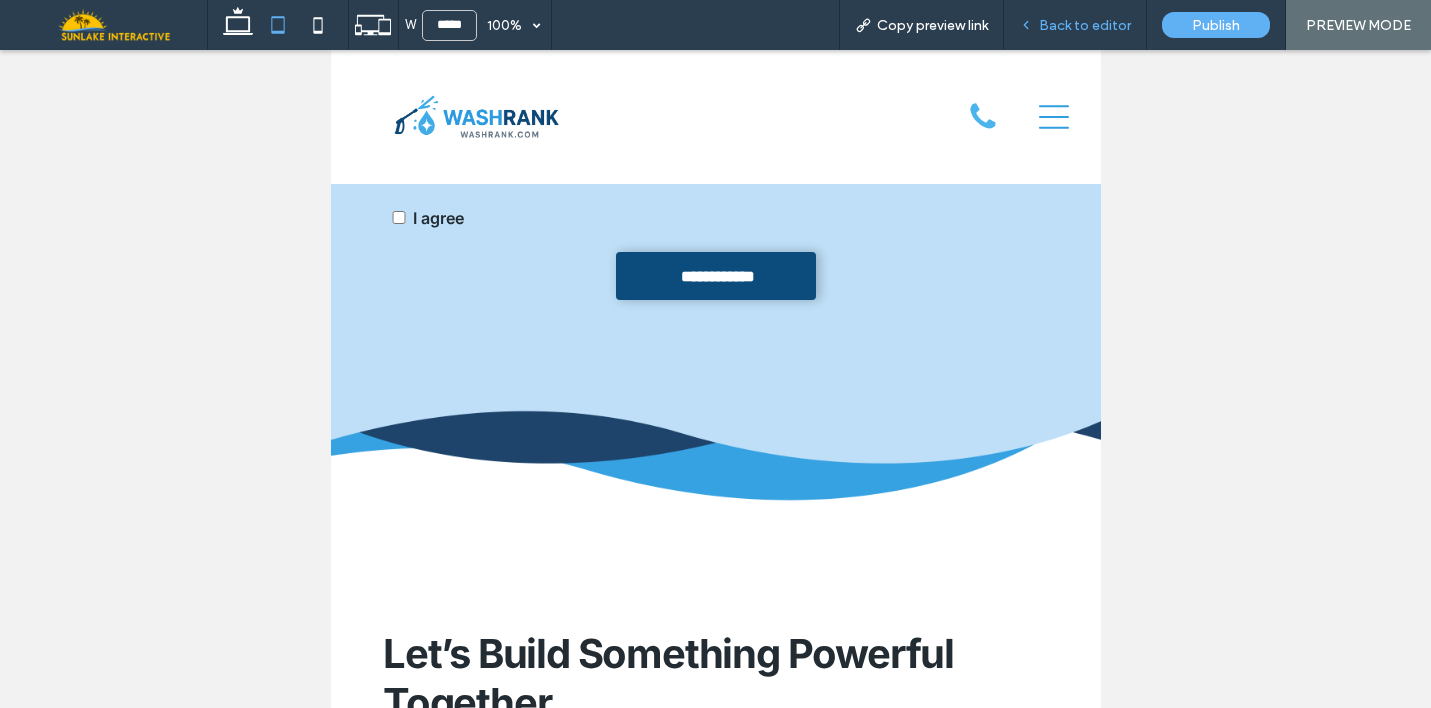 click on "Back to editor" at bounding box center (1085, 25) 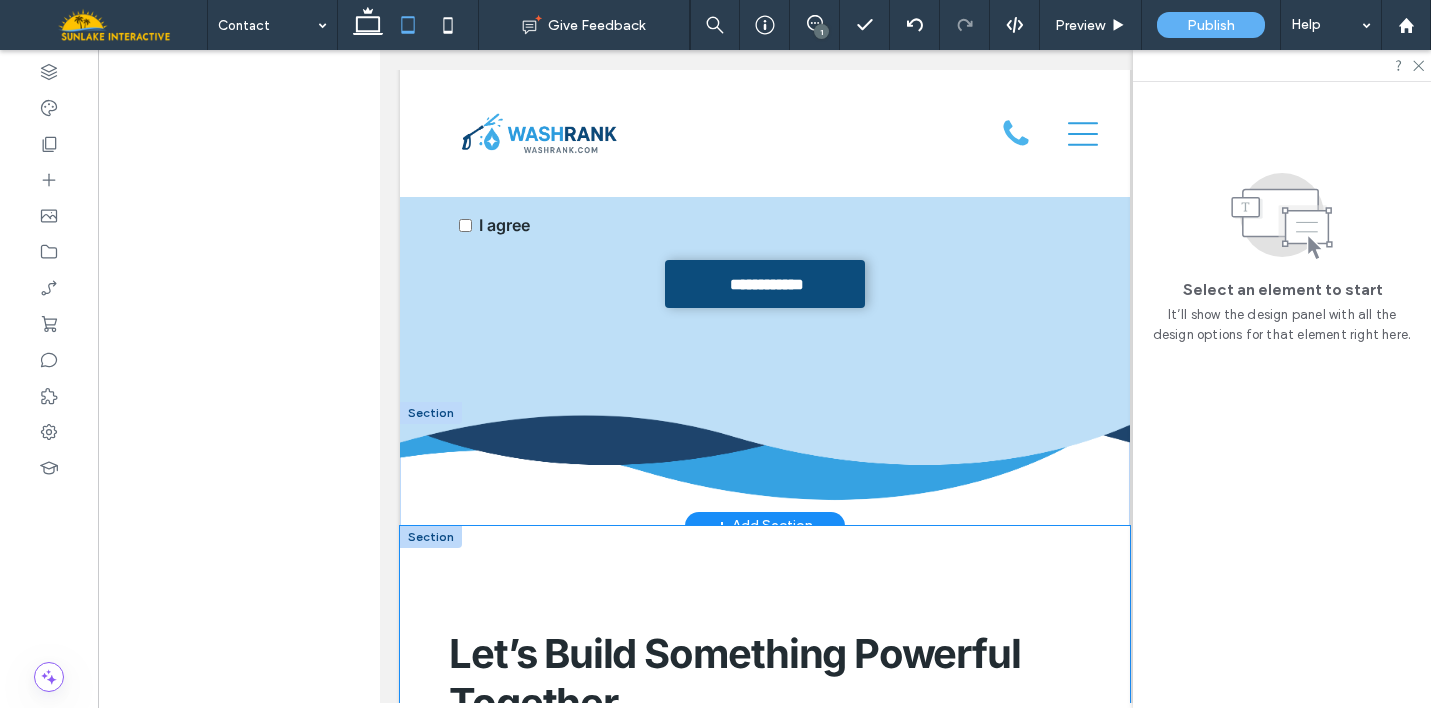click on "Let’s Build Something Powerful Together
.st0{clip-path:url(#SVGID_00000004508984964734246670000014939050997857991588_);}
813-851-5028 Support Hotline
.st0-1956266738{display:none;}
.st1-1956266738{display:inline;}
.st2{clip-path:url(#SVGID_00000116223135436995741880000009195582630823001516_);}
info@washrank.com Support Email
Is this just for new businesses? Nope. WashRank is built for both new and experienced pressure washing companies. Whether you're just getting started or looking to scale, our system adapts to your stage of growth. What if I already have a website? We’ll build you a better one. Whether your current site isn’t performing or you just want a refresh, we take over and upgrade everything—no stress, no downtime. Do I have to manage anything? Is there a contract? How fast can we get started? What happens after I sign up?" at bounding box center (764, 969) 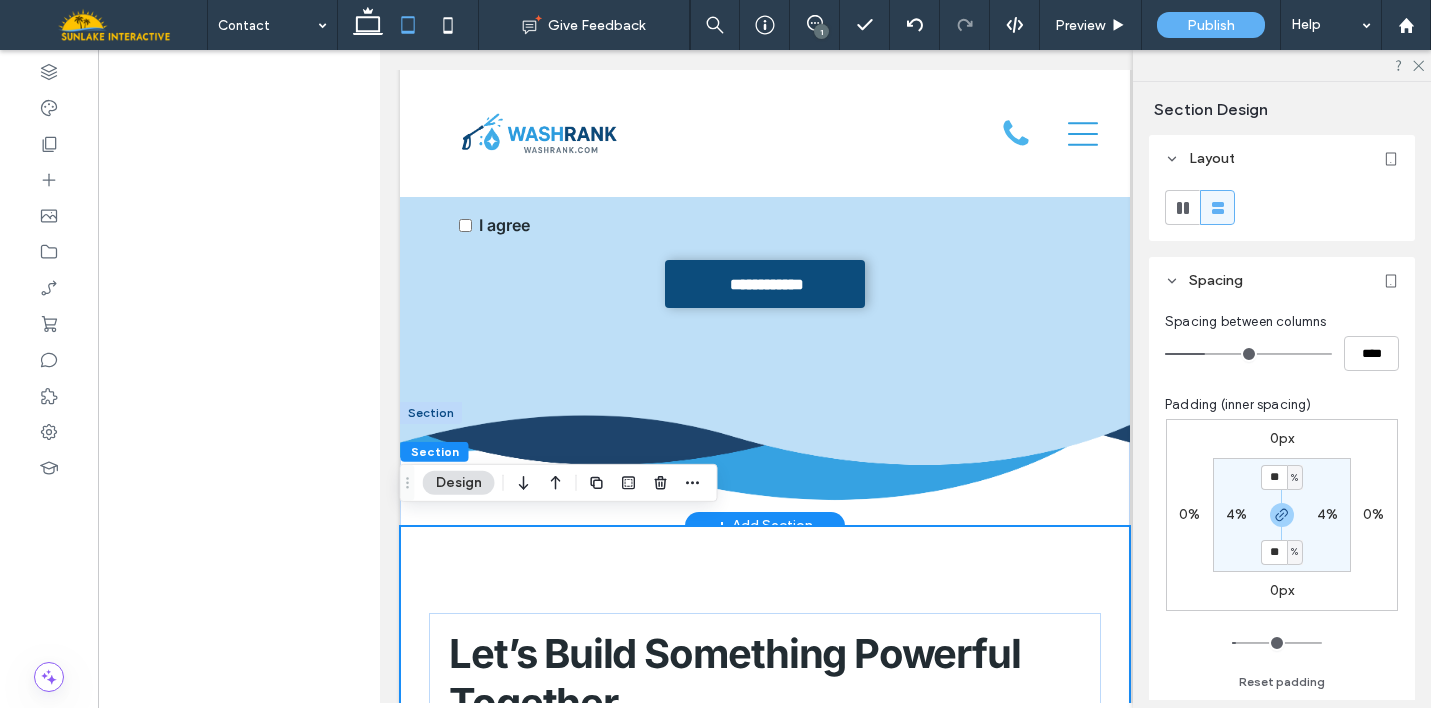 click on "Let’s Build Something Powerful Together
.st0{clip-path:url(#SVGID_00000004508984964734246670000014939050997857991588_);}
813-851-5028 Support Hotline
.st0-1956266738{display:none;}
.st1-1956266738{display:inline;}
.st2{clip-path:url(#SVGID_00000116223135436995741880000009195582630823001516_);}
info@washrank.com Support Email
Is this just for new businesses? Nope. WashRank is built for both new and experienced pressure washing companies. Whether you're just getting started or looking to scale, our system adapts to your stage of growth. What if I already have a website? We’ll build you a better one. Whether your current site isn’t performing or you just want a refresh, we take over and upgrade everything—no stress, no downtime. Do I have to manage anything? Is there a contract? How fast can we get started? What happens after I sign up?" at bounding box center (764, 969) 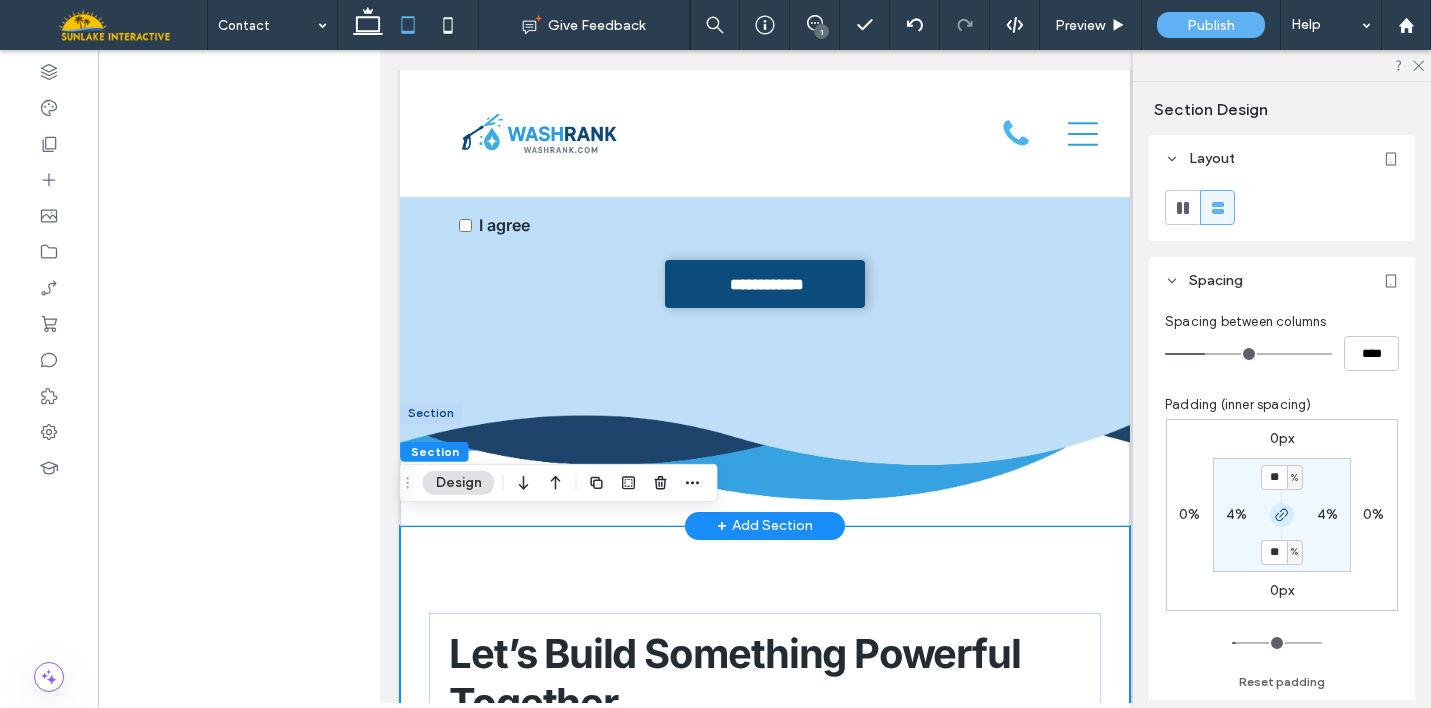 click 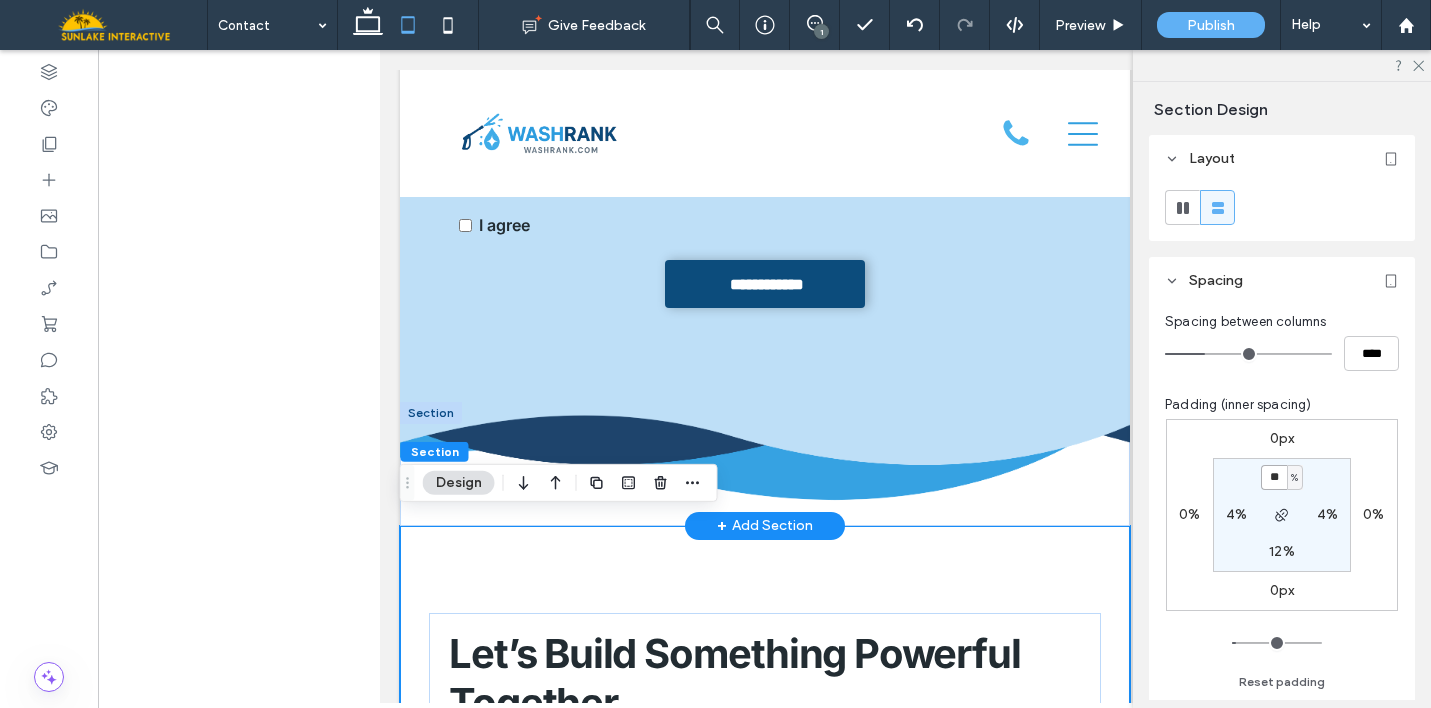 click on "**" at bounding box center (1274, 477) 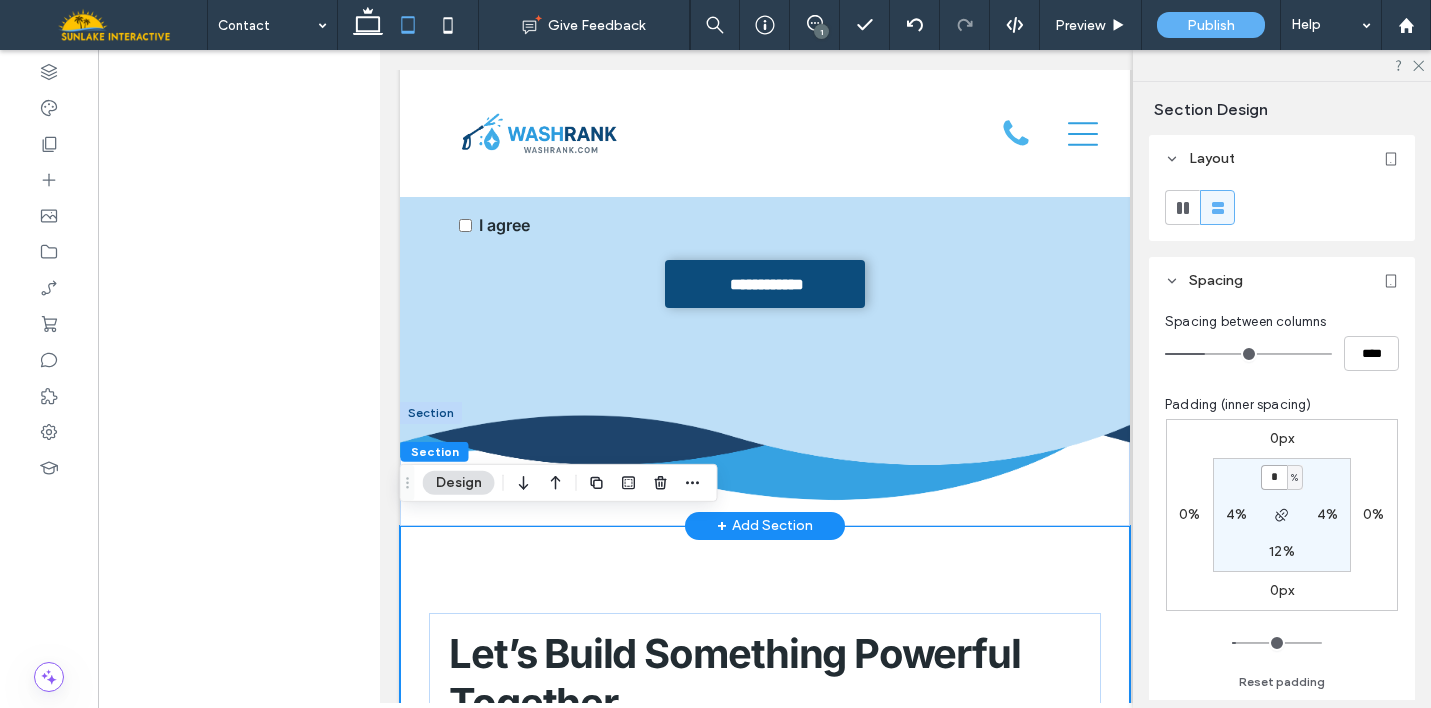 type on "*" 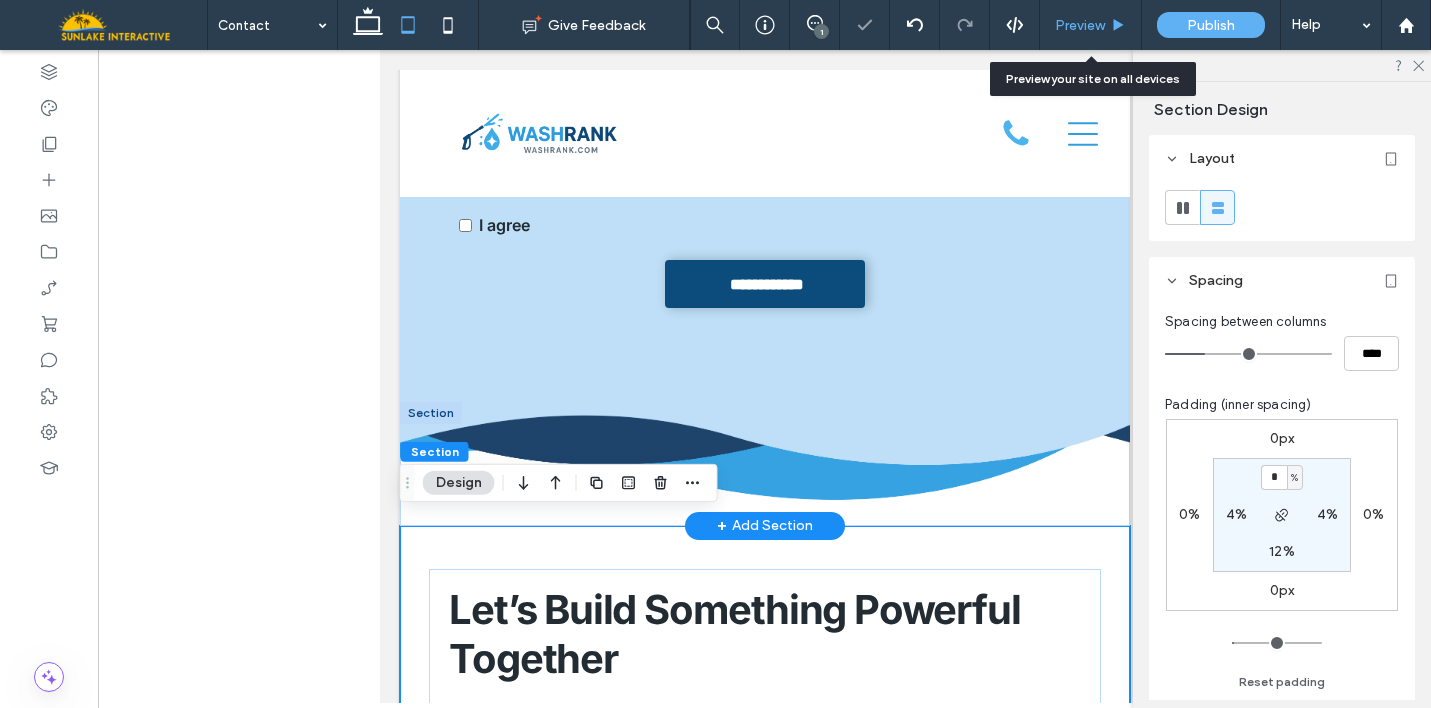 click on "Preview" at bounding box center [1091, 25] 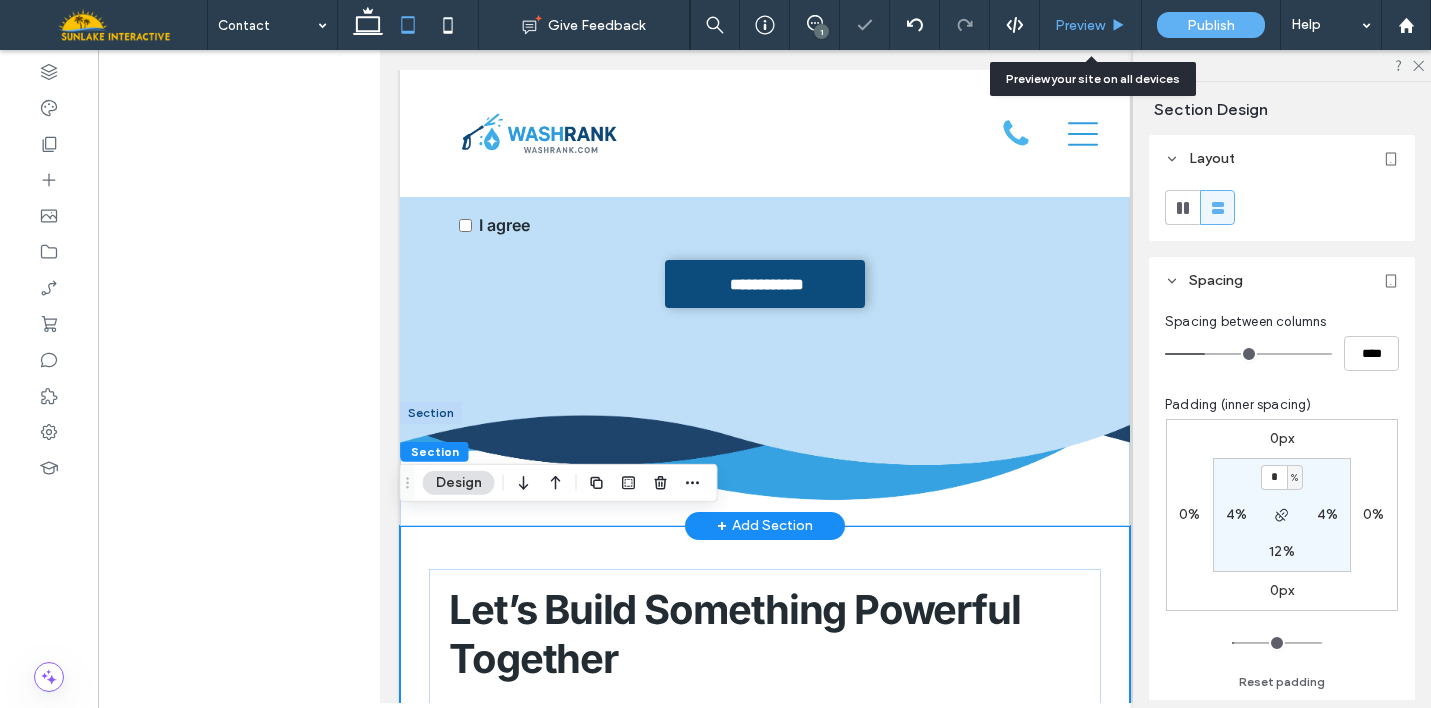 click on "Preview" at bounding box center (1080, 25) 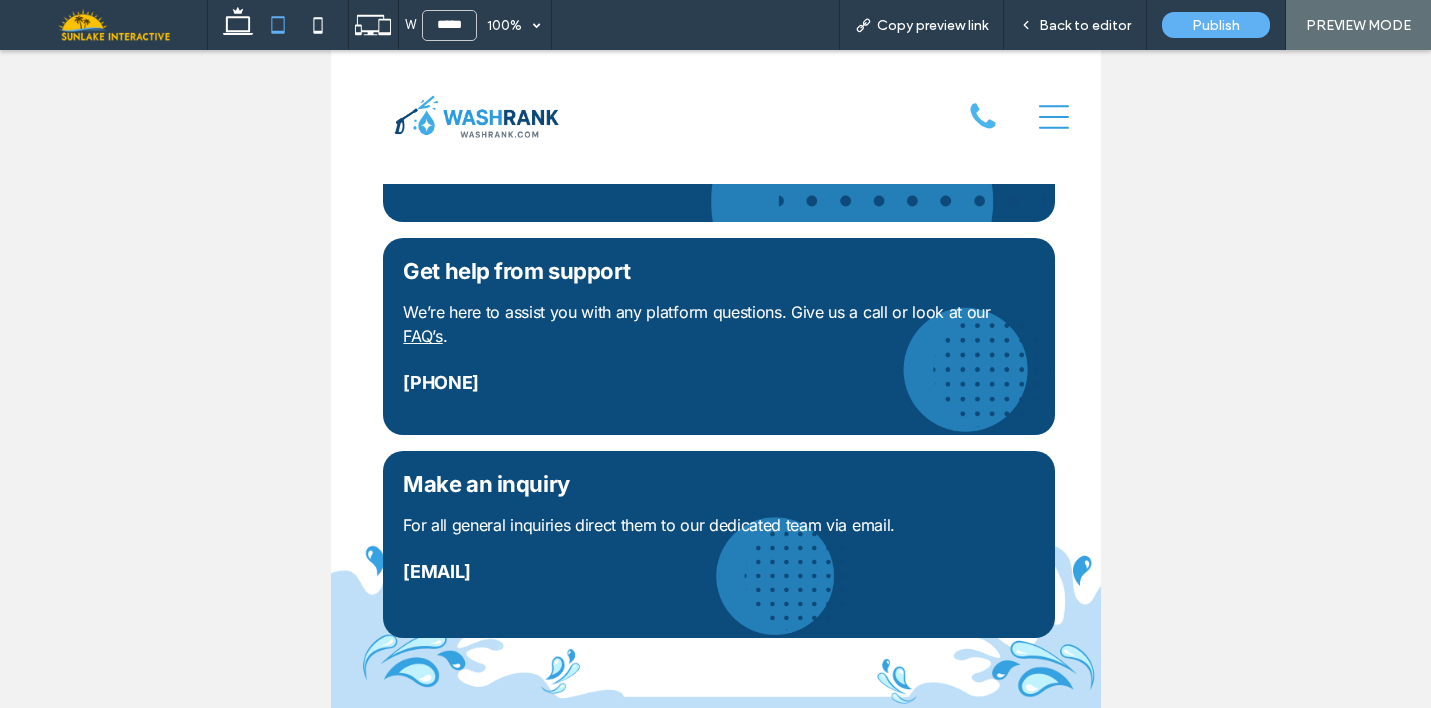 scroll, scrollTop: 507, scrollLeft: 0, axis: vertical 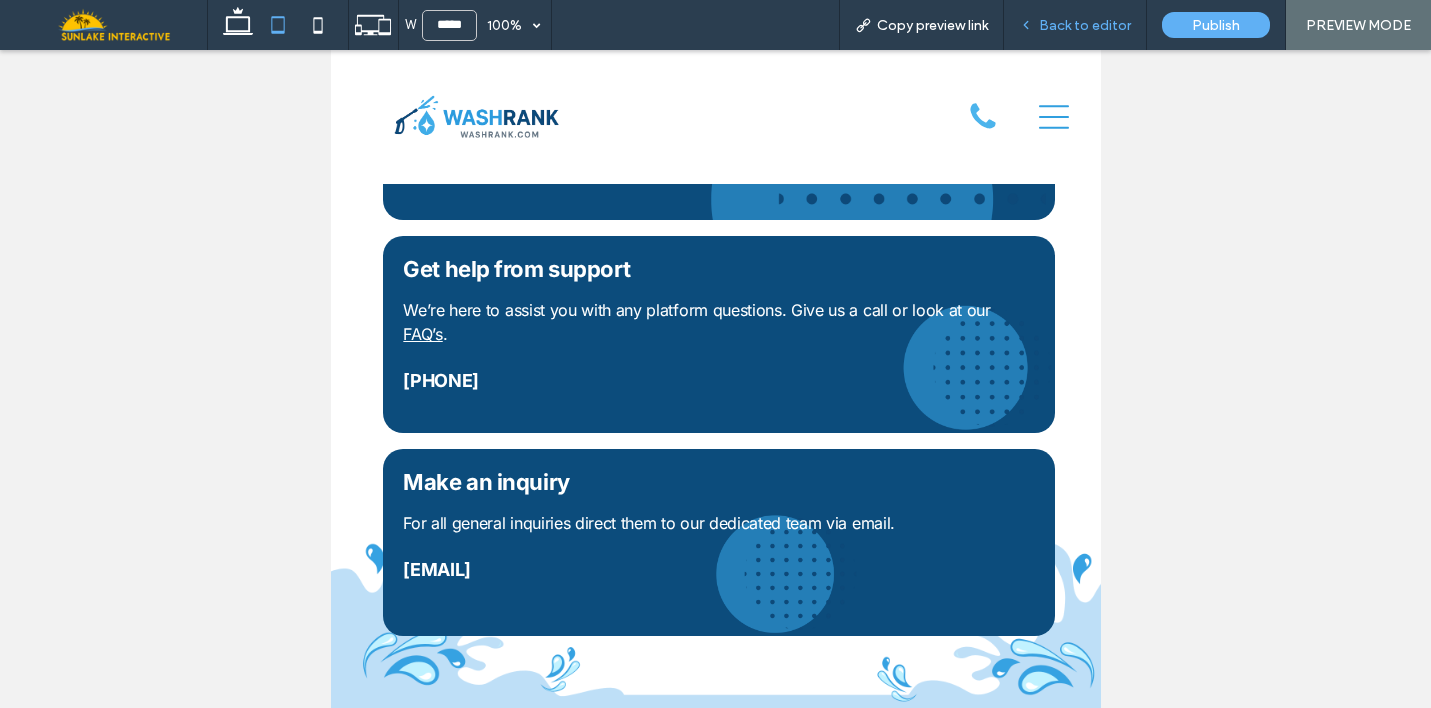 click on "Back to editor" at bounding box center [1075, 25] 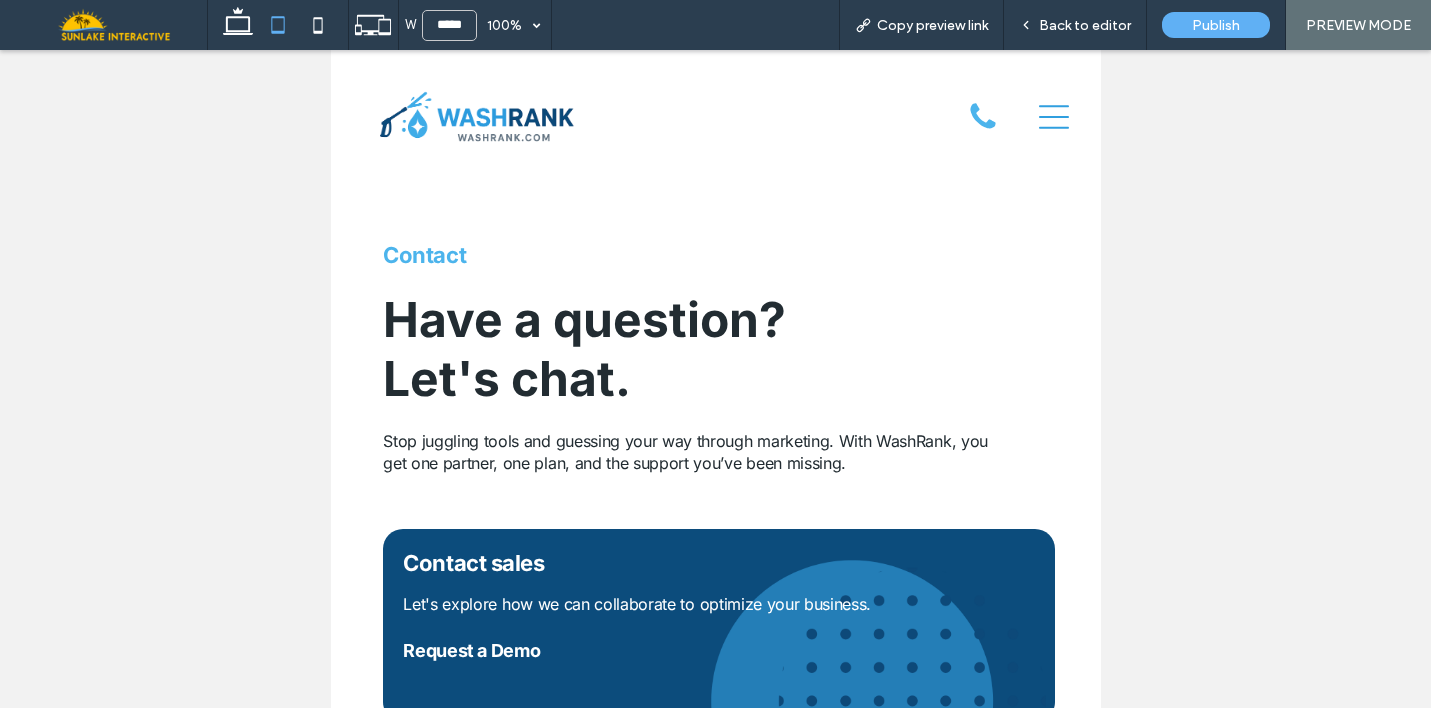 scroll, scrollTop: 0, scrollLeft: 0, axis: both 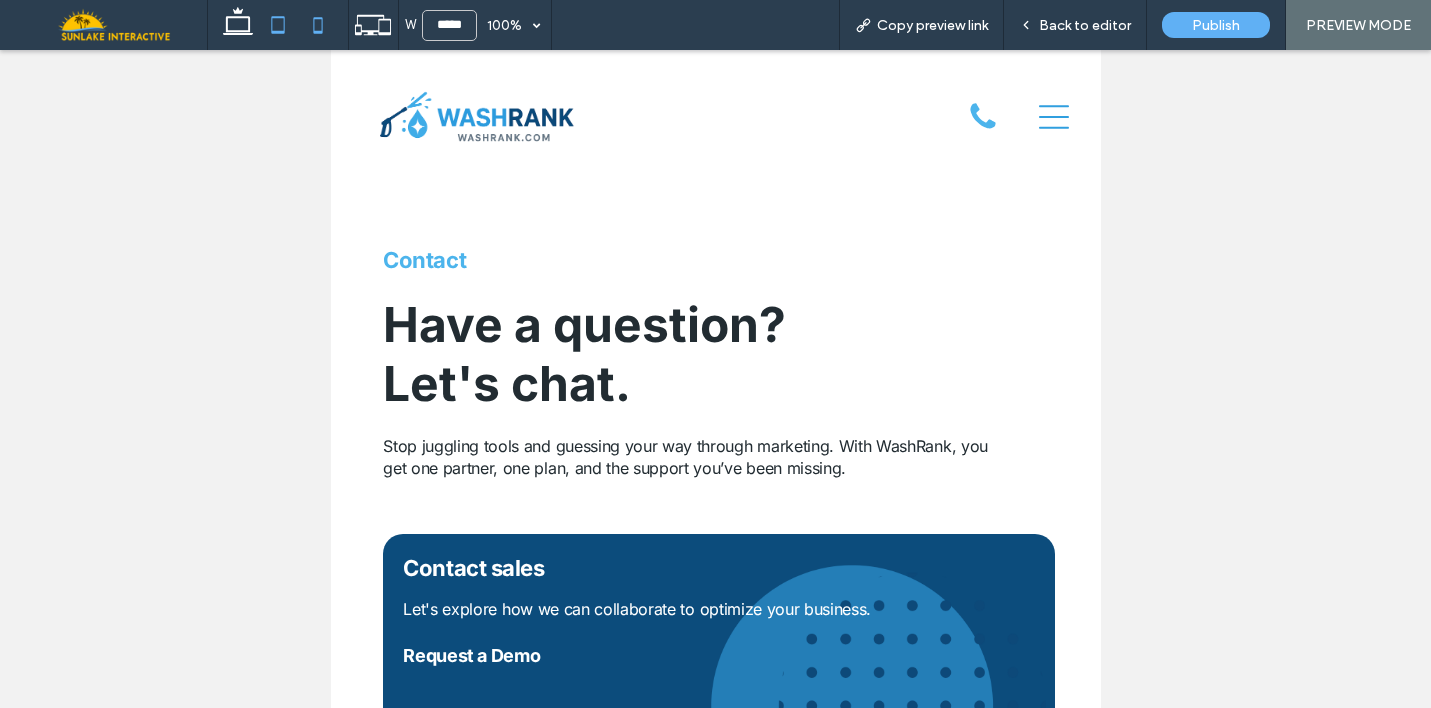 click 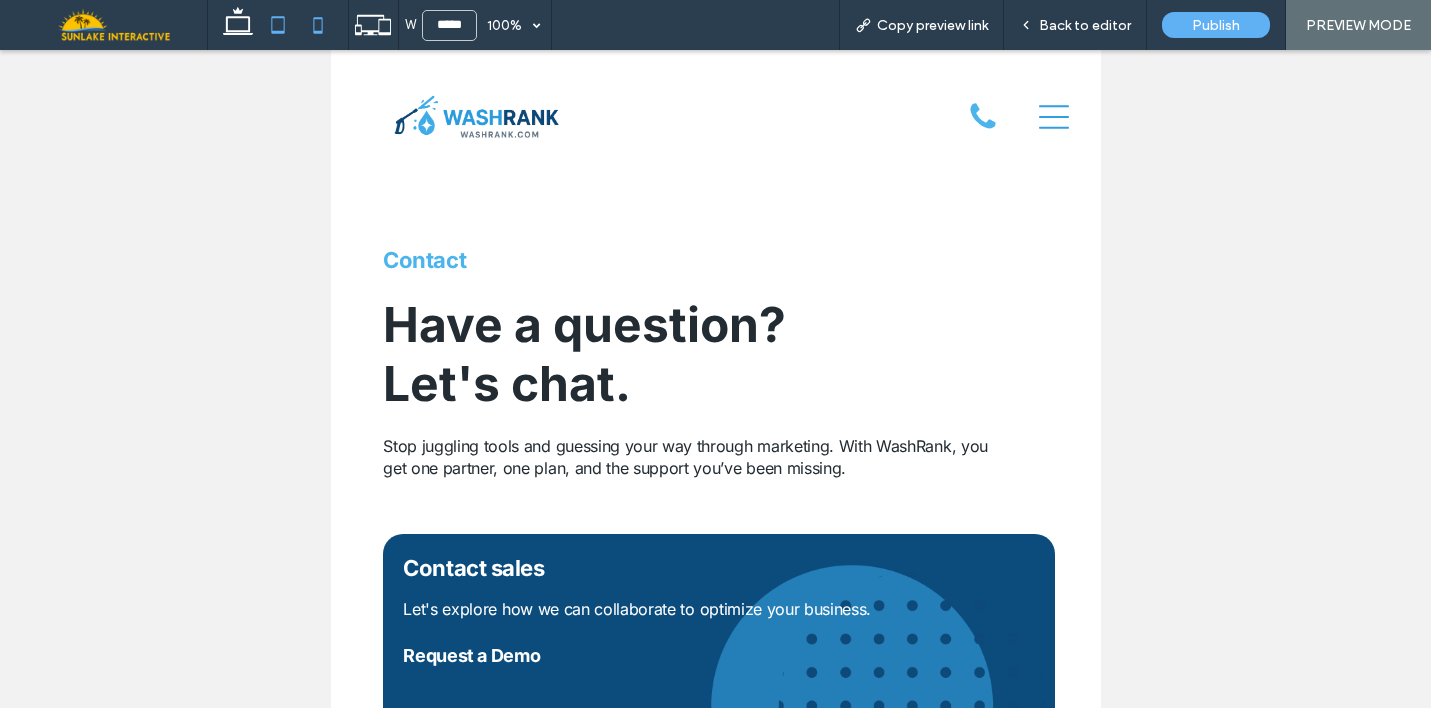 type on "*****" 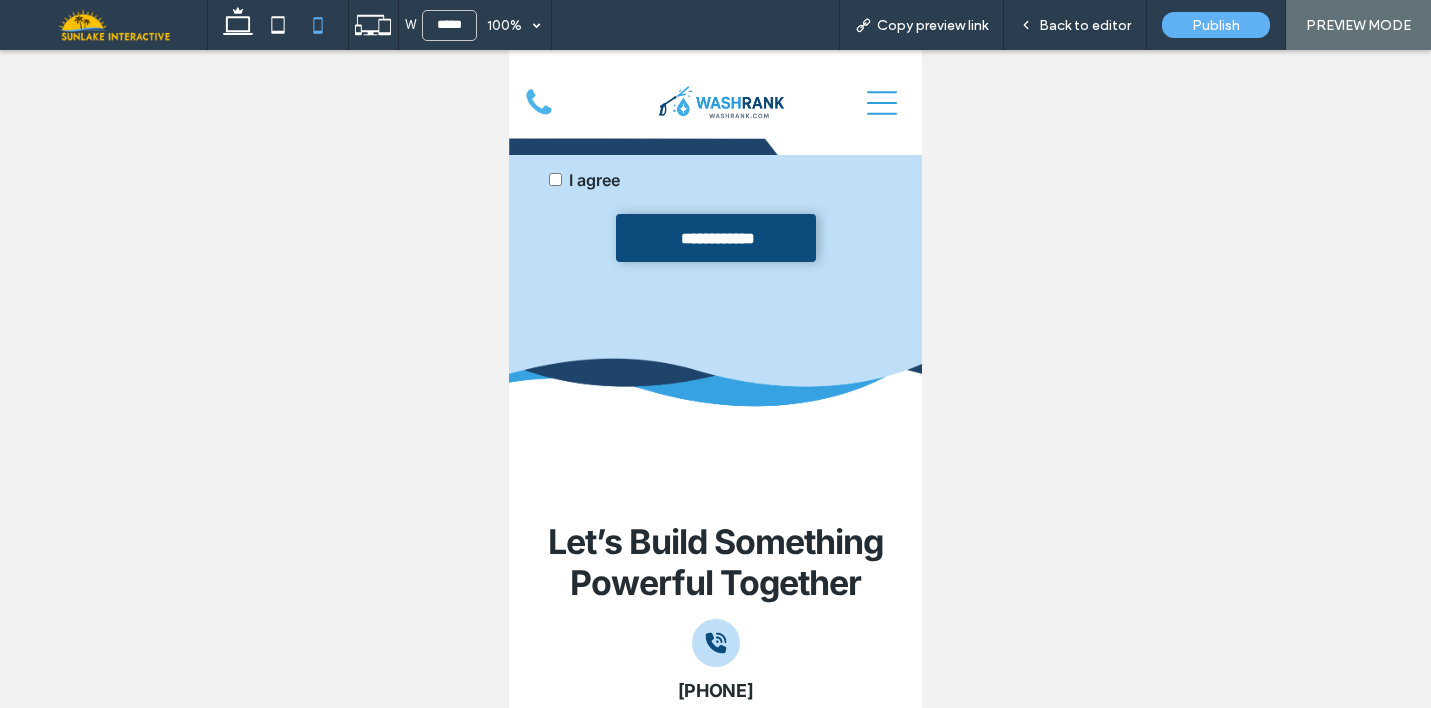 scroll, scrollTop: 1897, scrollLeft: 0, axis: vertical 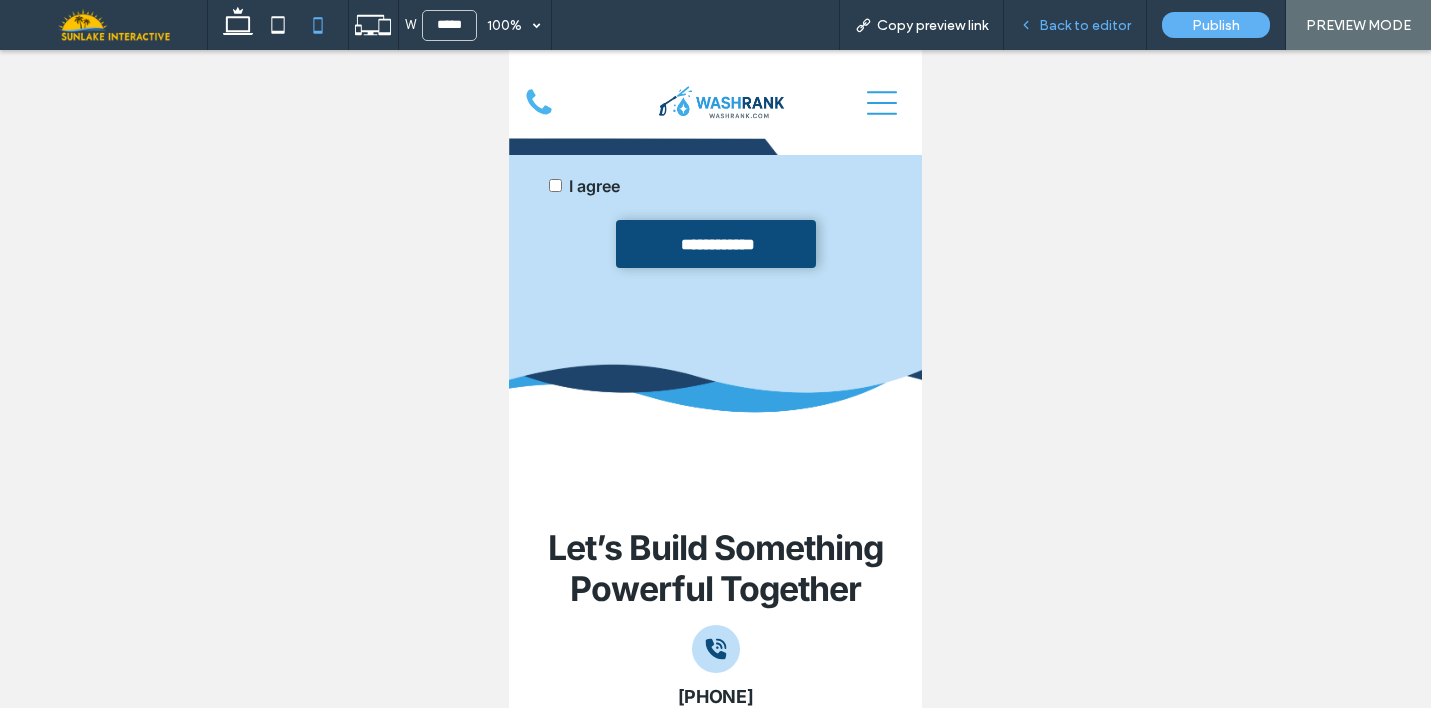 click on "Back to editor" at bounding box center [1085, 25] 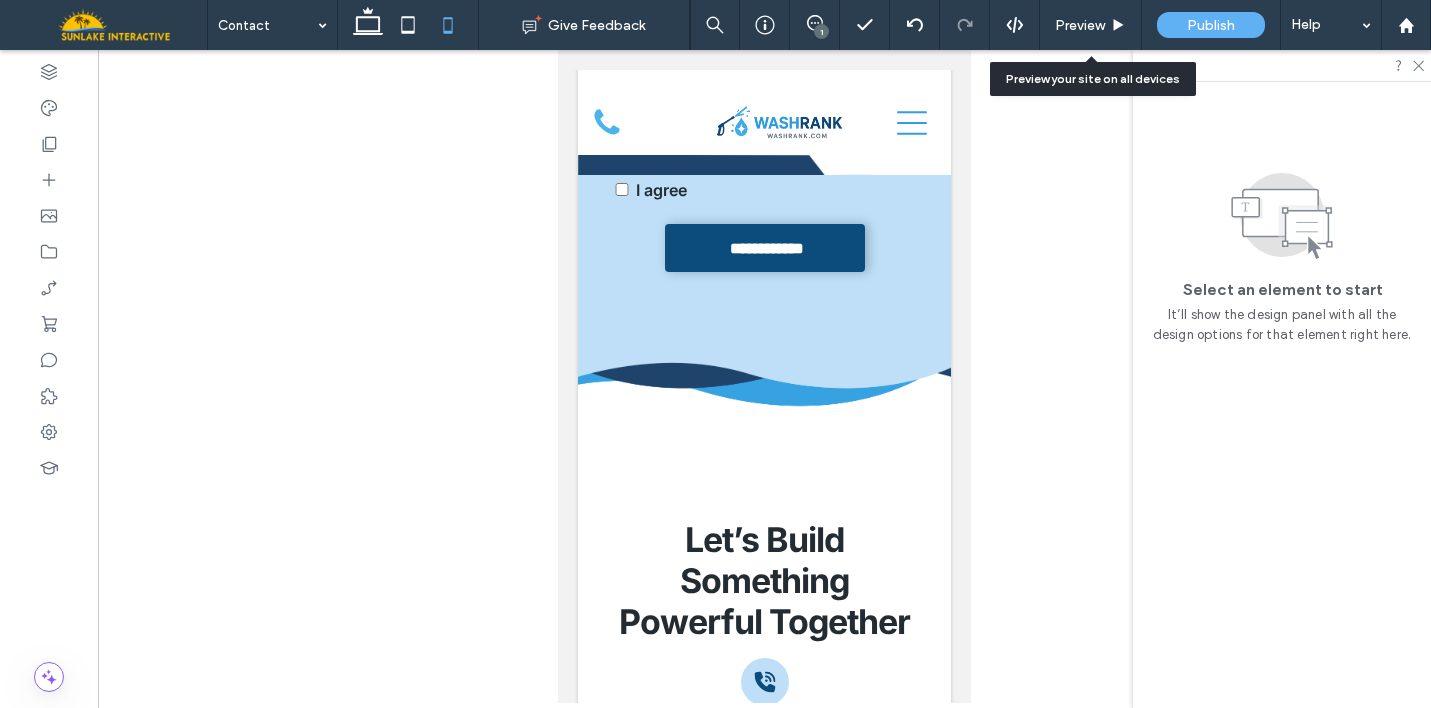 click on "Preview" at bounding box center (1080, 25) 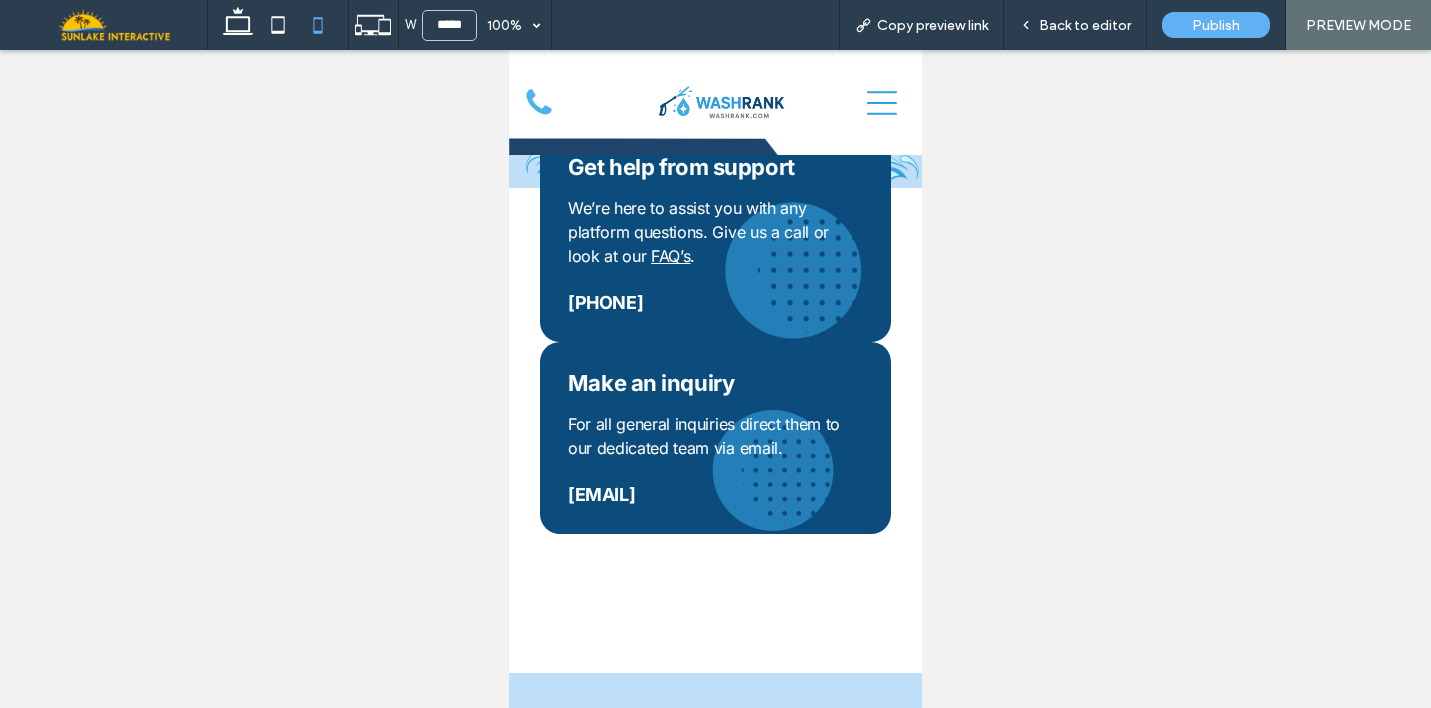 scroll, scrollTop: 657, scrollLeft: 0, axis: vertical 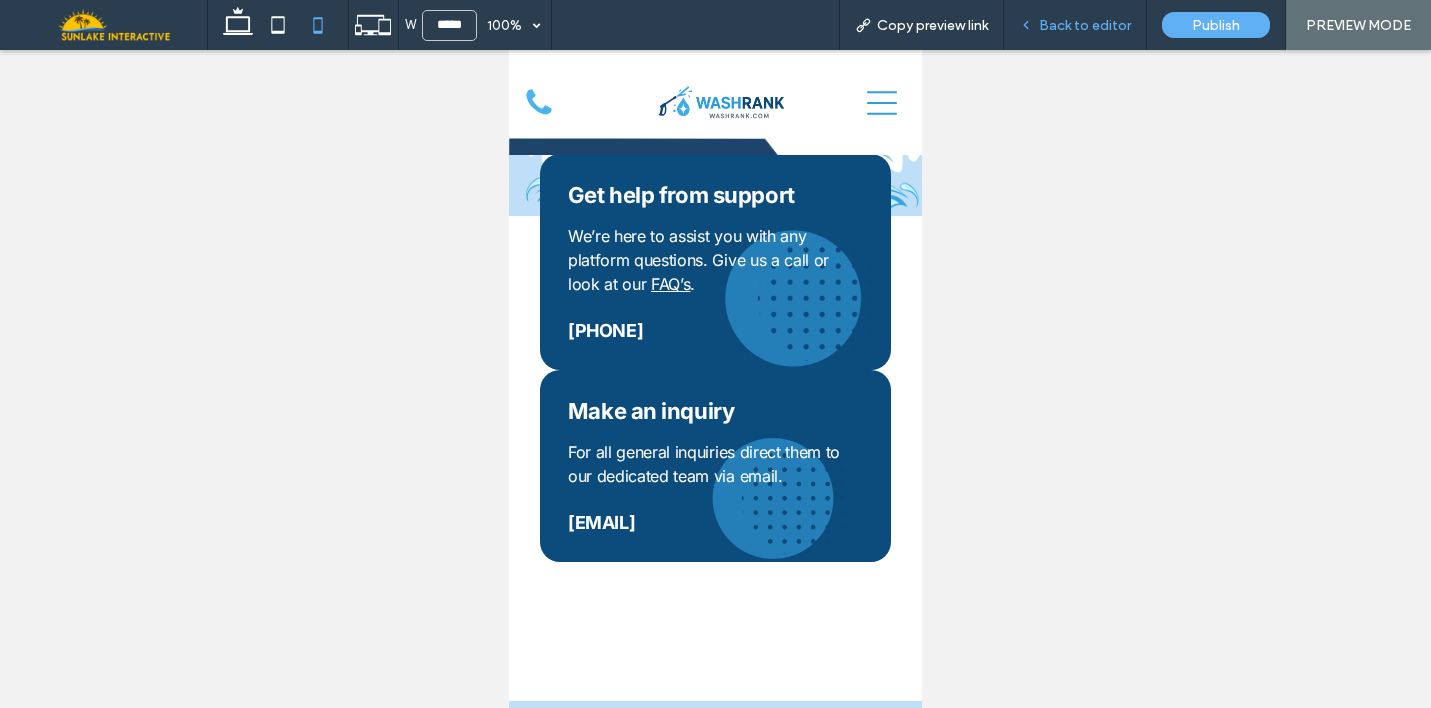 click on "Back to editor" at bounding box center [1085, 25] 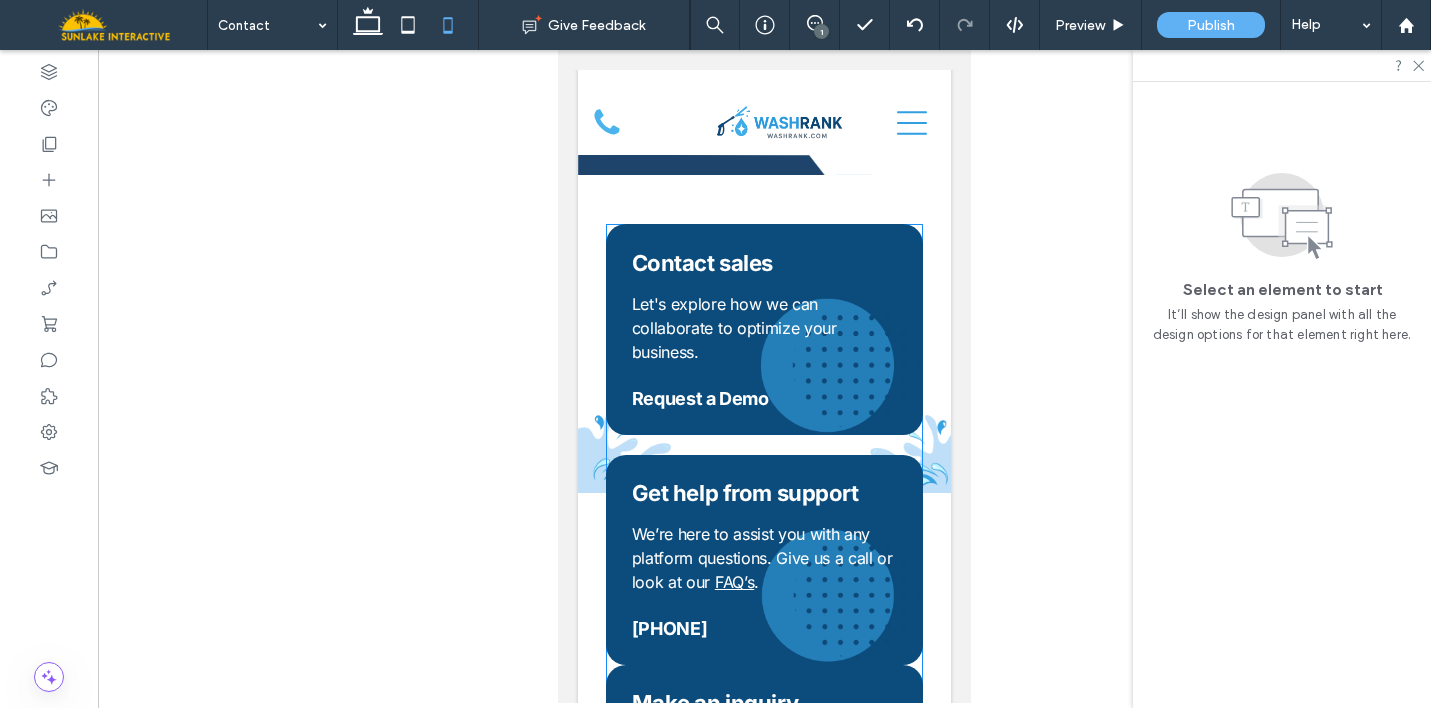 scroll, scrollTop: 383, scrollLeft: 0, axis: vertical 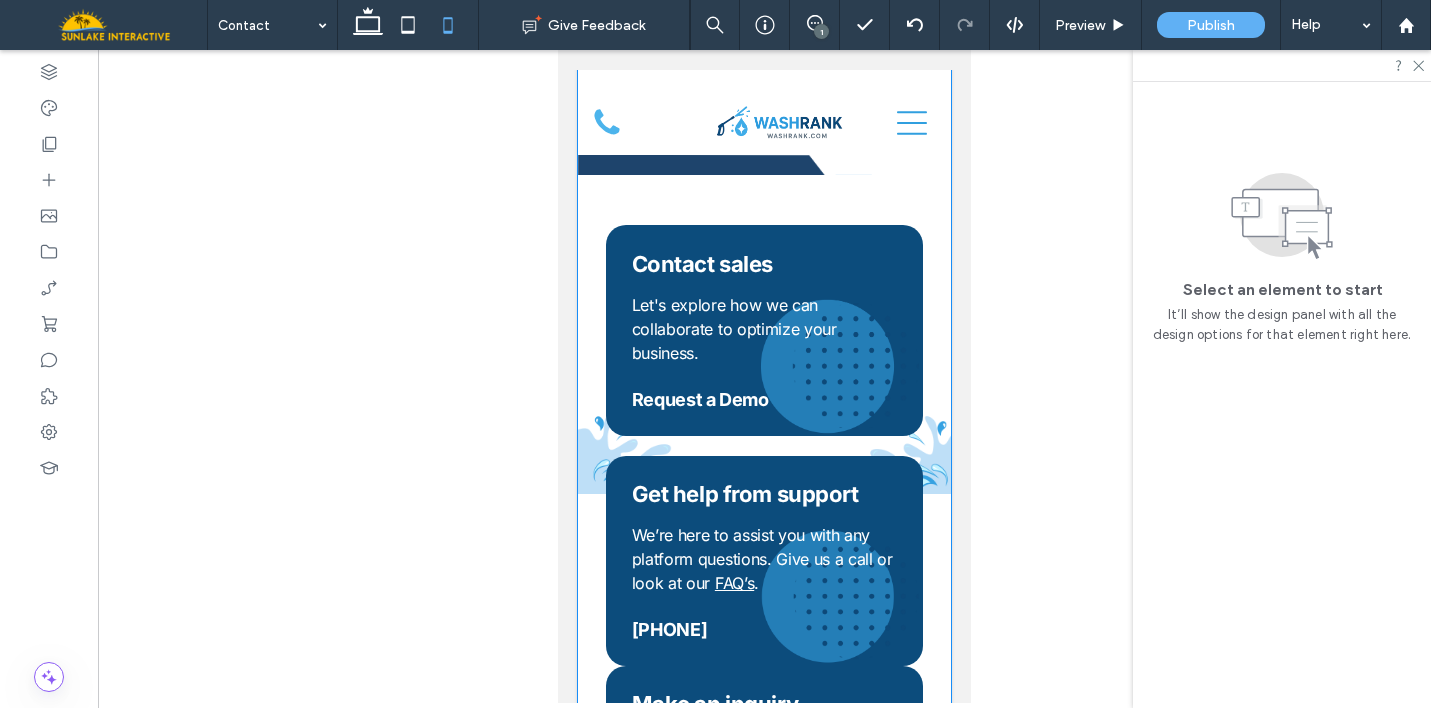 click on "Contact
Have a question?
Let's chat.
Stop juggling tools and guessing your way through marketing. With WashRank, you get one partner, one plan, and the support you’ve been missing.
Request a Demo
Let's explore how we can collaborate to optimize your business.
Contact sales
813-851-5028
We’re here to assist you with any platform questions. Give us a call or look at our
FAQ’s .
Get help from support
info@washrank.com
For all general inquiries direct them to our dedicated team via email.
Make an inquiry" at bounding box center [764, 388] 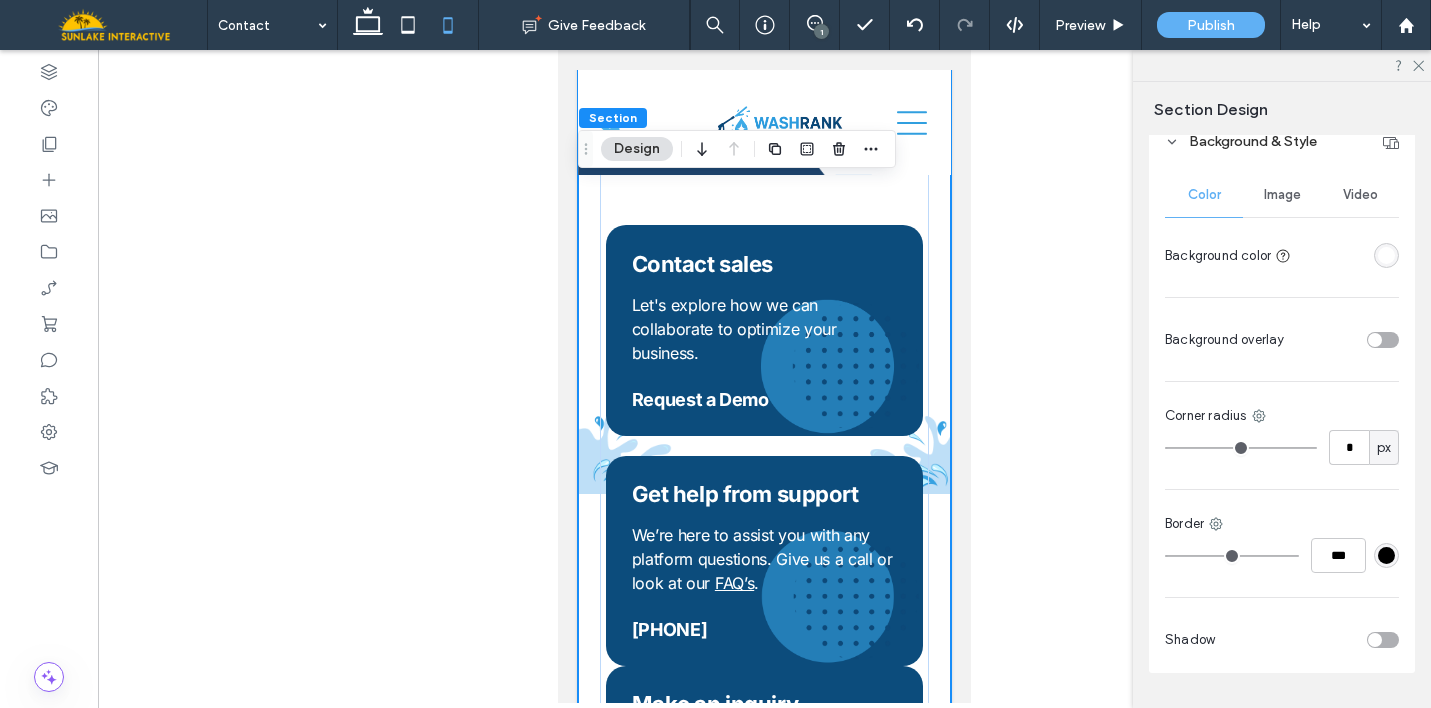 scroll, scrollTop: 724, scrollLeft: 0, axis: vertical 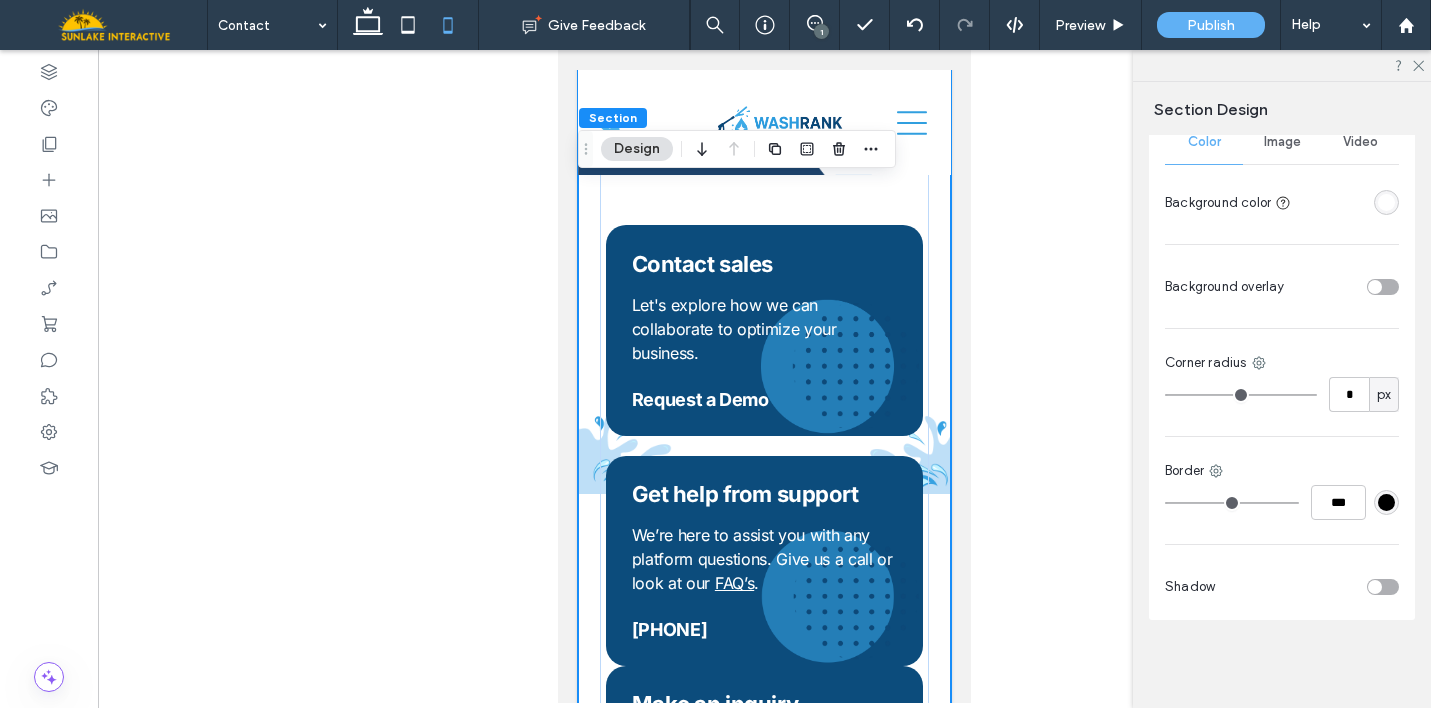click on "Image" at bounding box center [1282, 142] 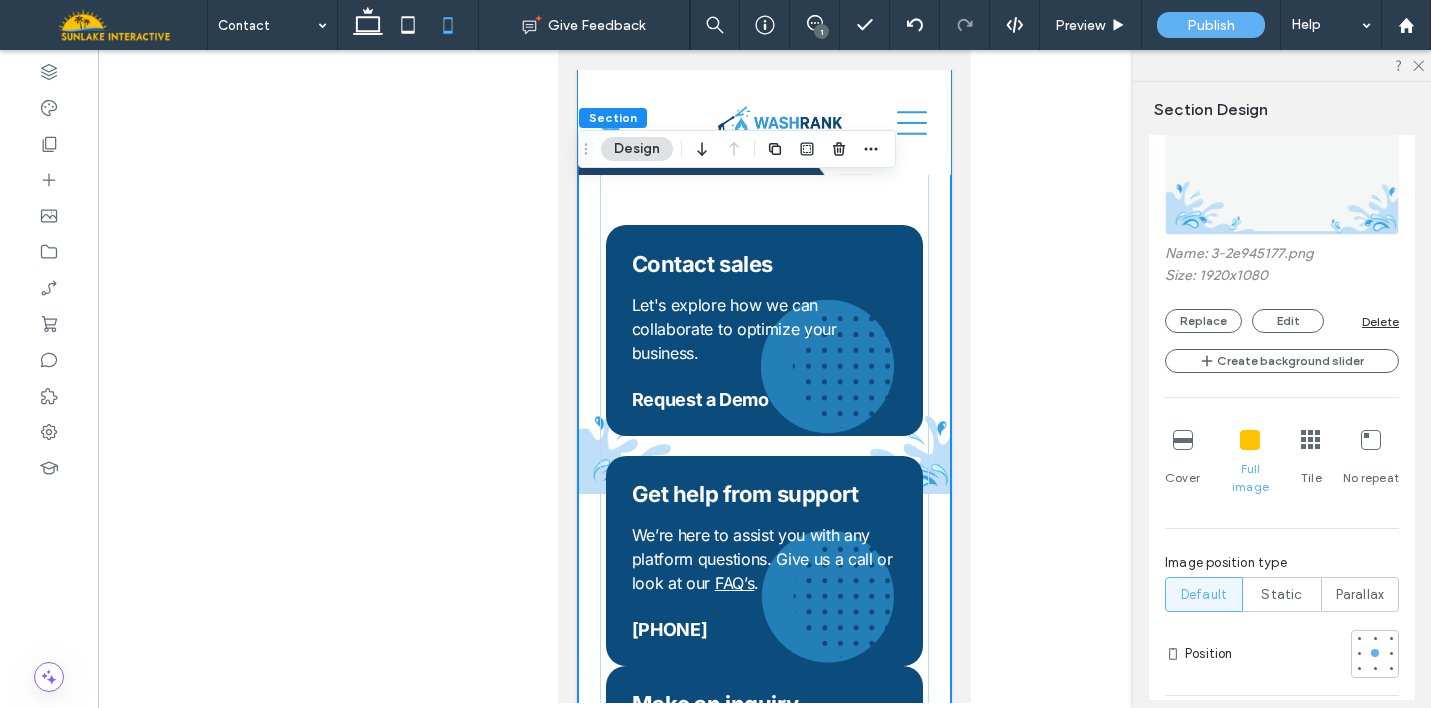 scroll, scrollTop: 881, scrollLeft: 0, axis: vertical 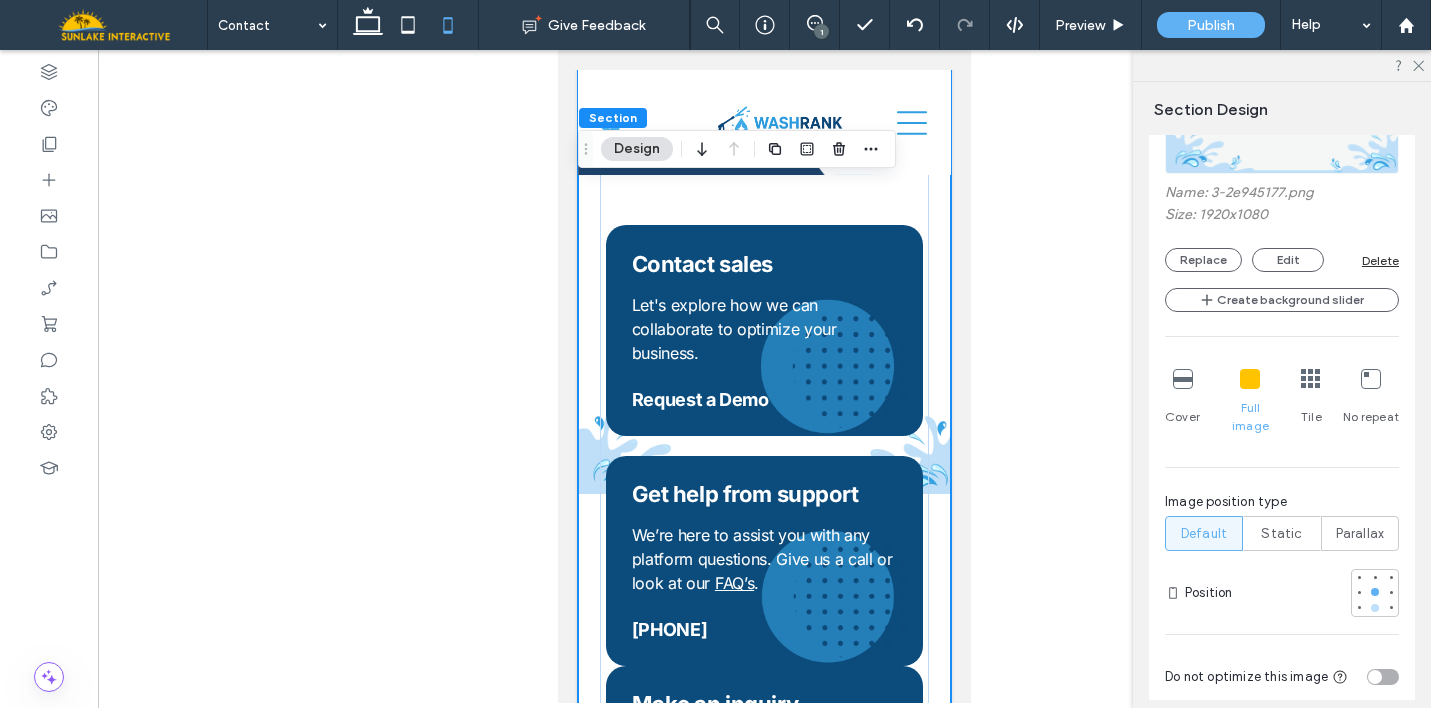 click at bounding box center (1375, 608) 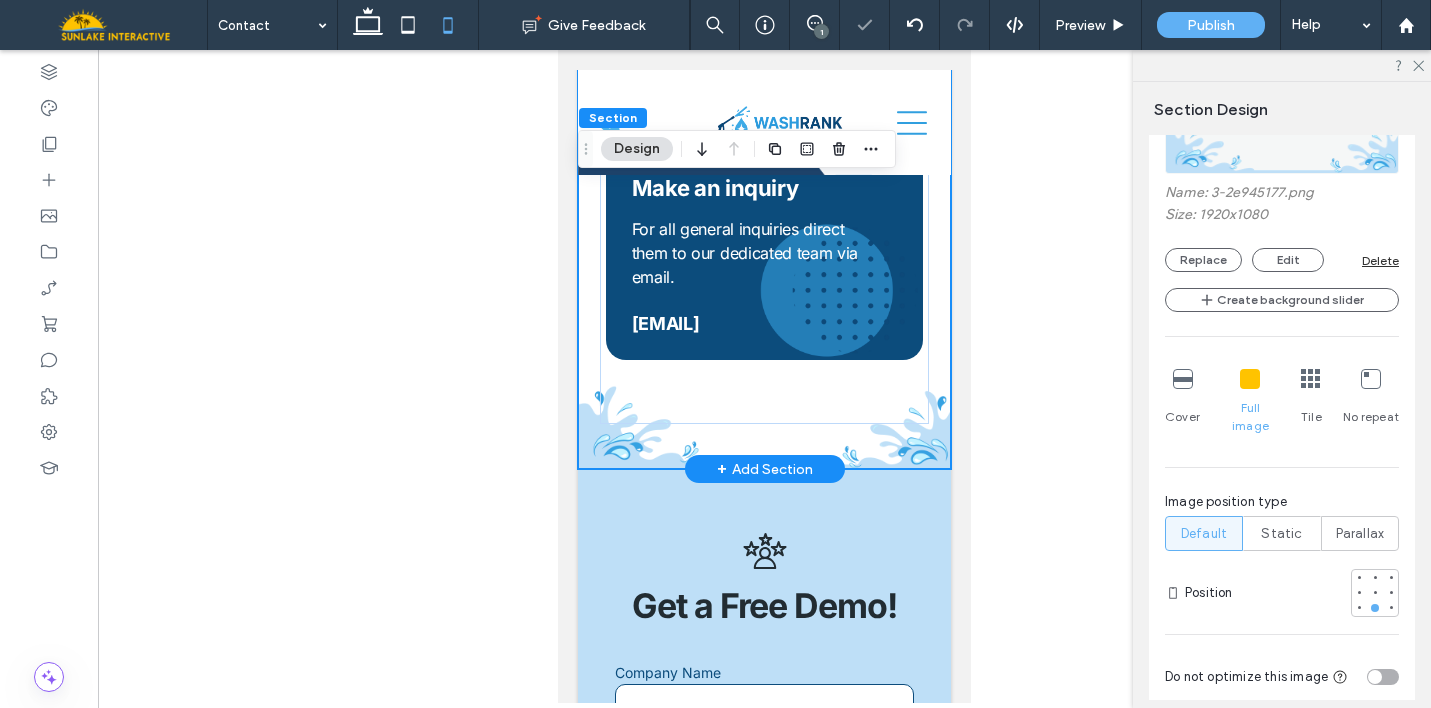 scroll, scrollTop: 894, scrollLeft: 0, axis: vertical 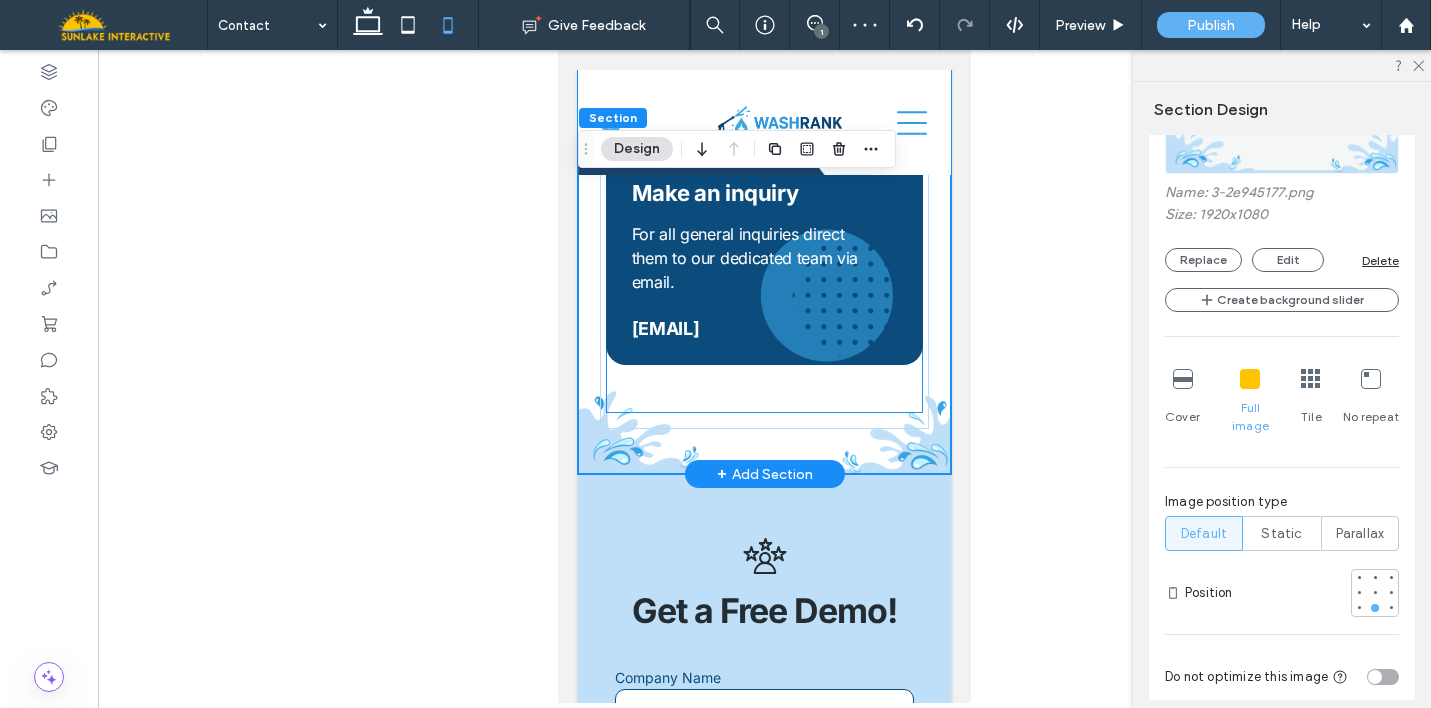 click on "Request a Demo
Let's explore how we can collaborate to optimize your business.
Contact sales
813-851-5028
We’re here to assist you with any platform questions. Give us a call or look at our
FAQ’s .
Get help from support
info@washrank.com
For all general inquiries direct them to our dedicated team via email.
Make an inquiry" at bounding box center (764, 63) 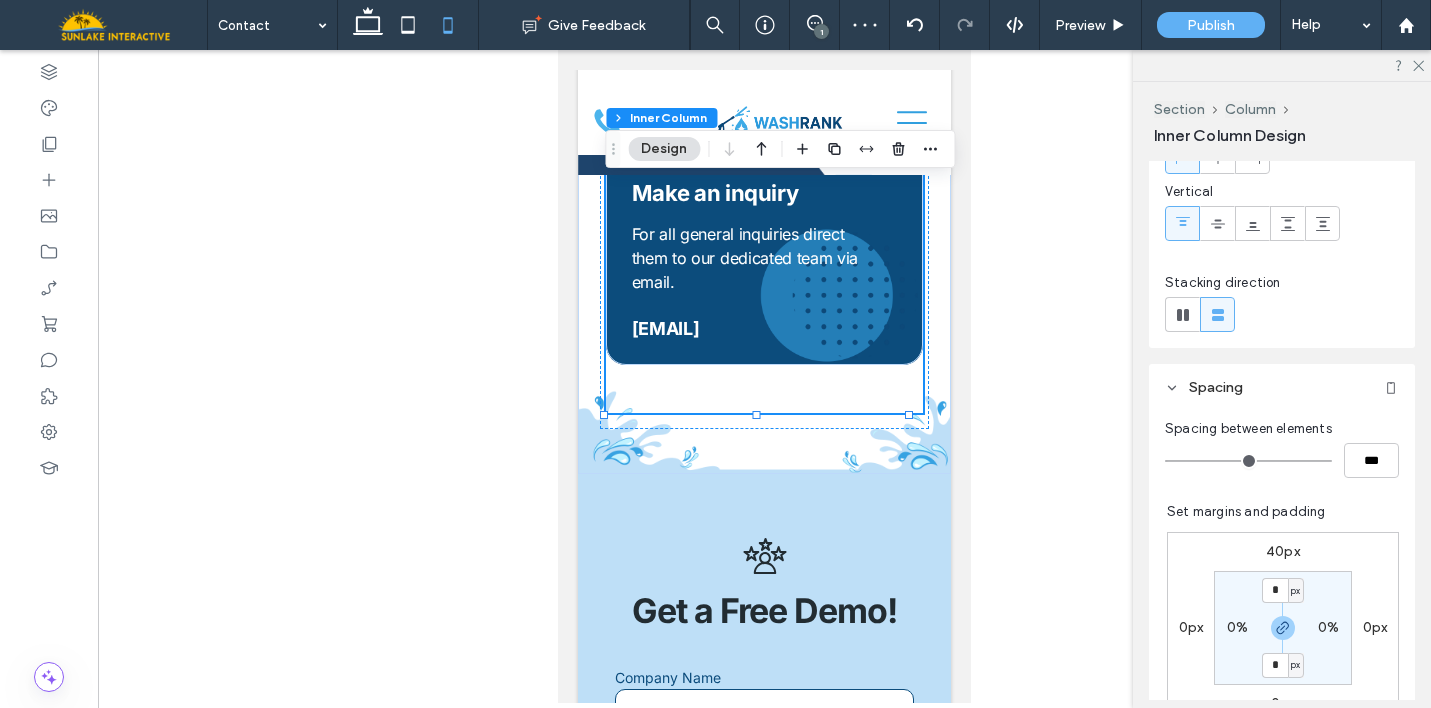 scroll, scrollTop: 257, scrollLeft: 0, axis: vertical 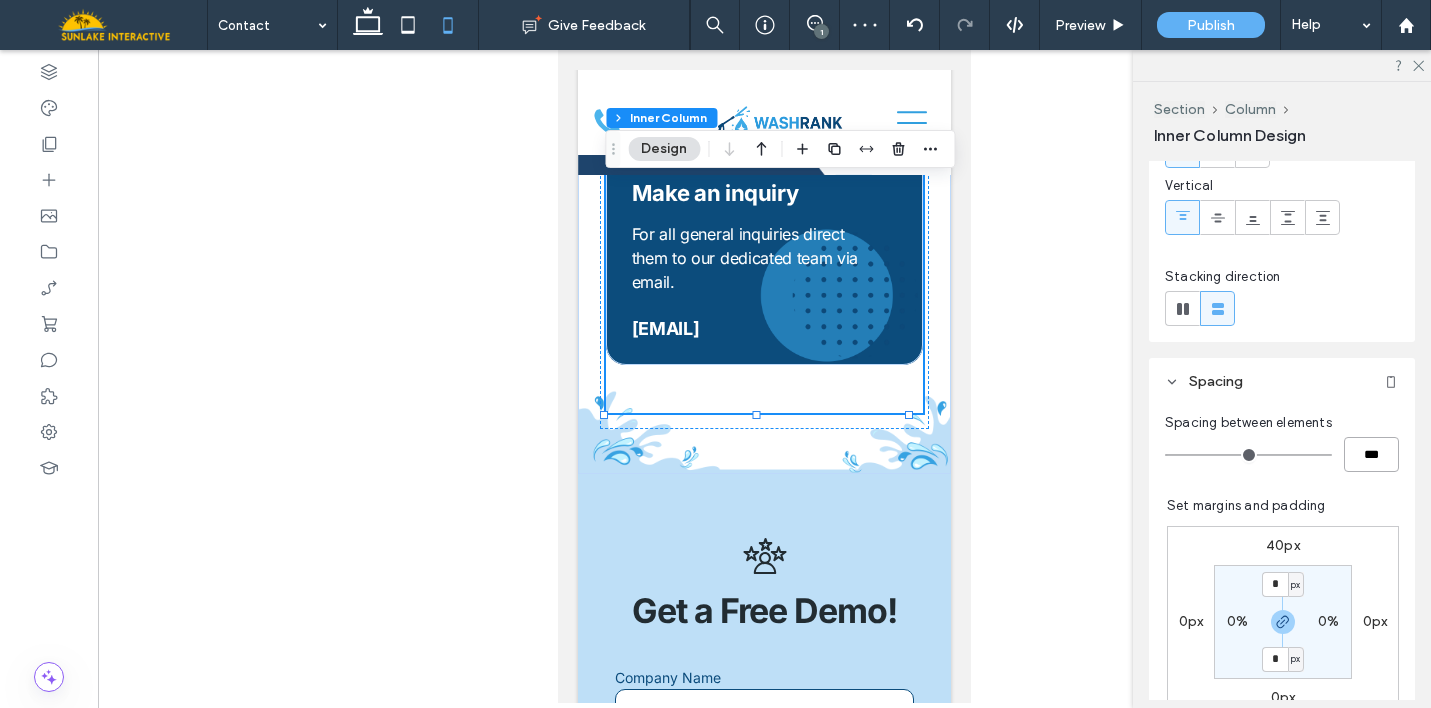 click on "***" at bounding box center (1371, 454) 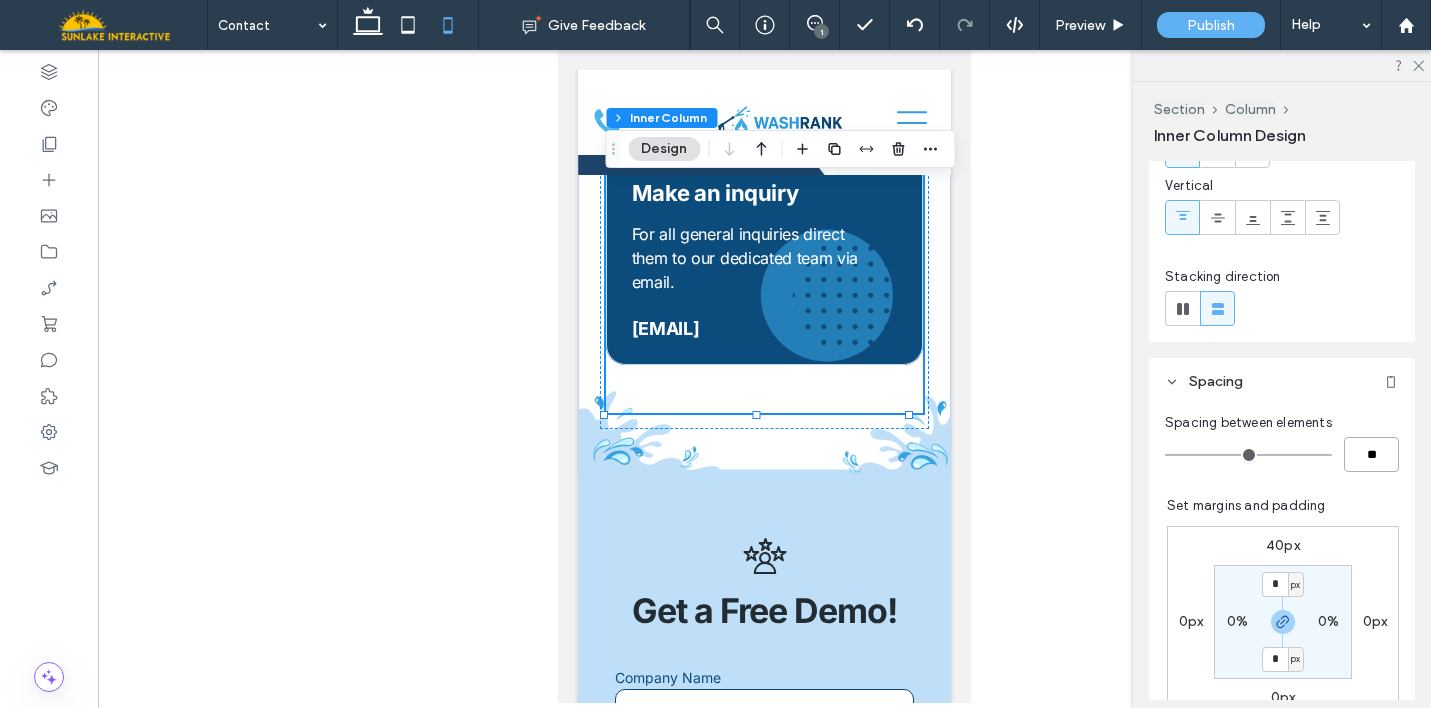type on "**" 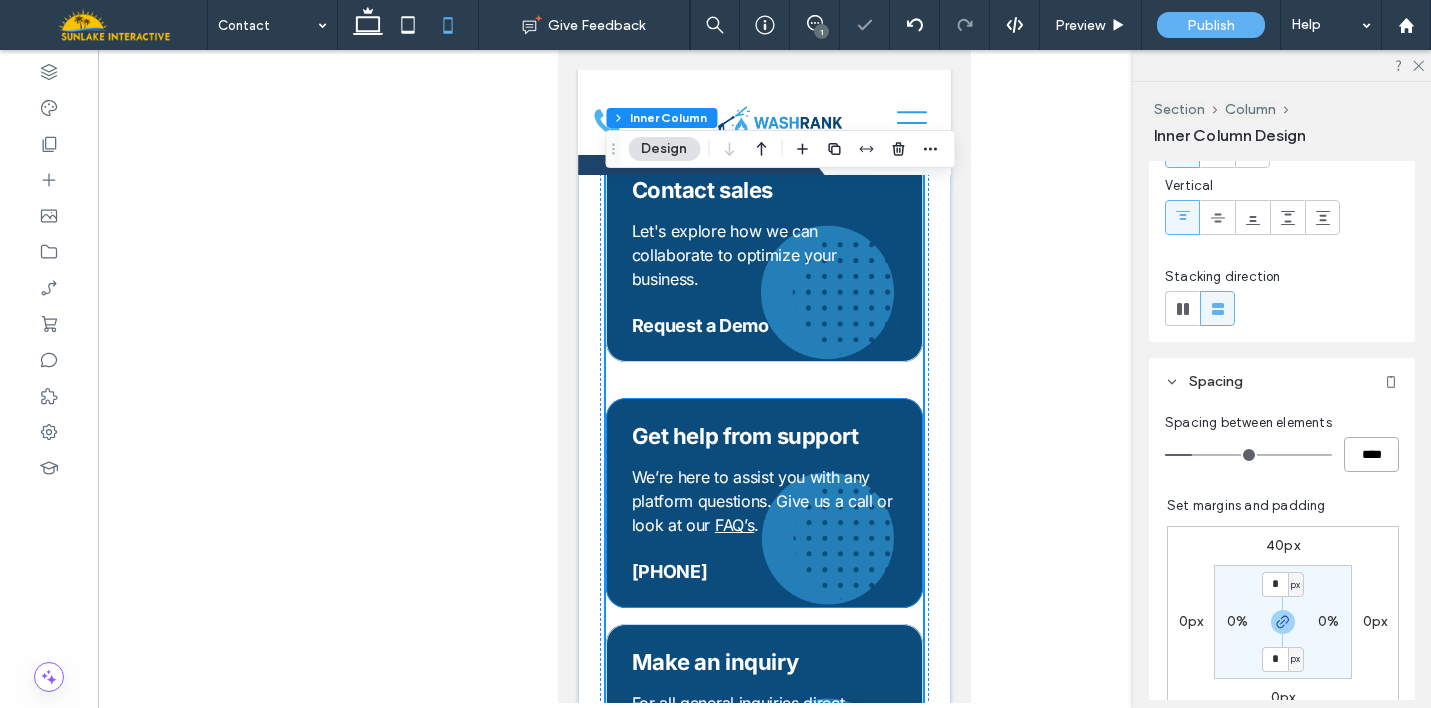 scroll, scrollTop: 425, scrollLeft: 0, axis: vertical 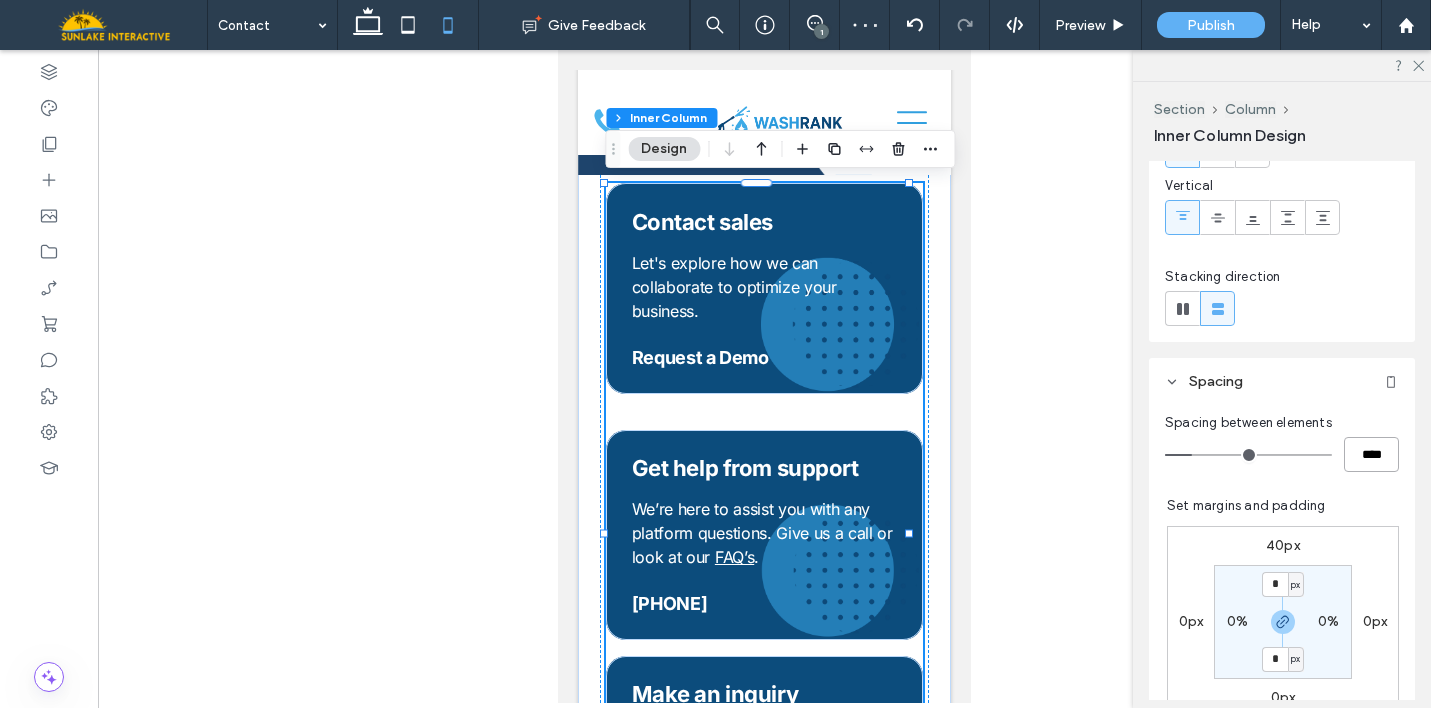 click on "Request a Demo
Let's explore how we can collaborate to optimize your business.
Contact sales
813-851-5028
We’re here to assist you with any platform questions. Give us a call or look at our
FAQ’s .
Get help from support
info@washrank.com
For all general inquiries direct them to our dedicated team via email.
Make an inquiry" at bounding box center [764, 532] 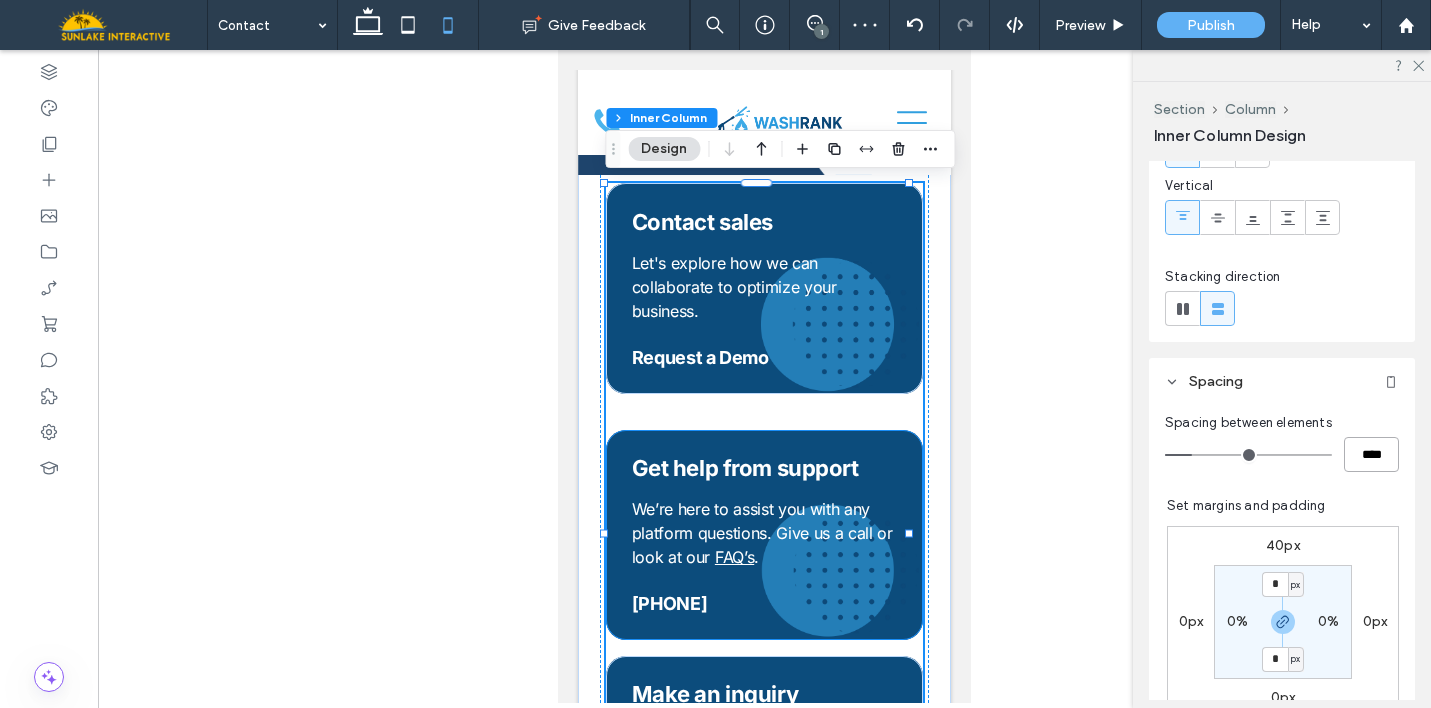 click on "813-851-5028
We’re here to assist you with any platform questions. Give us a call or look at our
FAQ’s .
Get help from support" at bounding box center (764, 535) 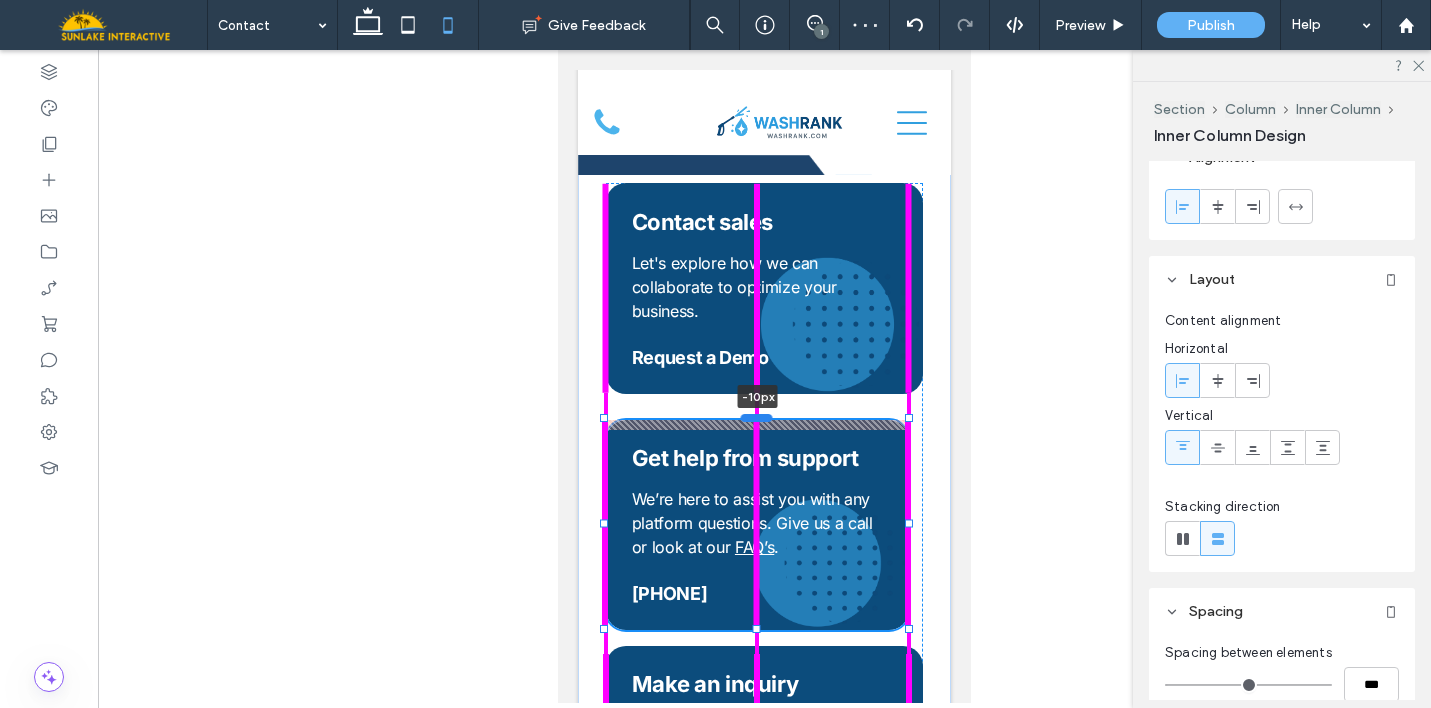 scroll, scrollTop: 0, scrollLeft: 0, axis: both 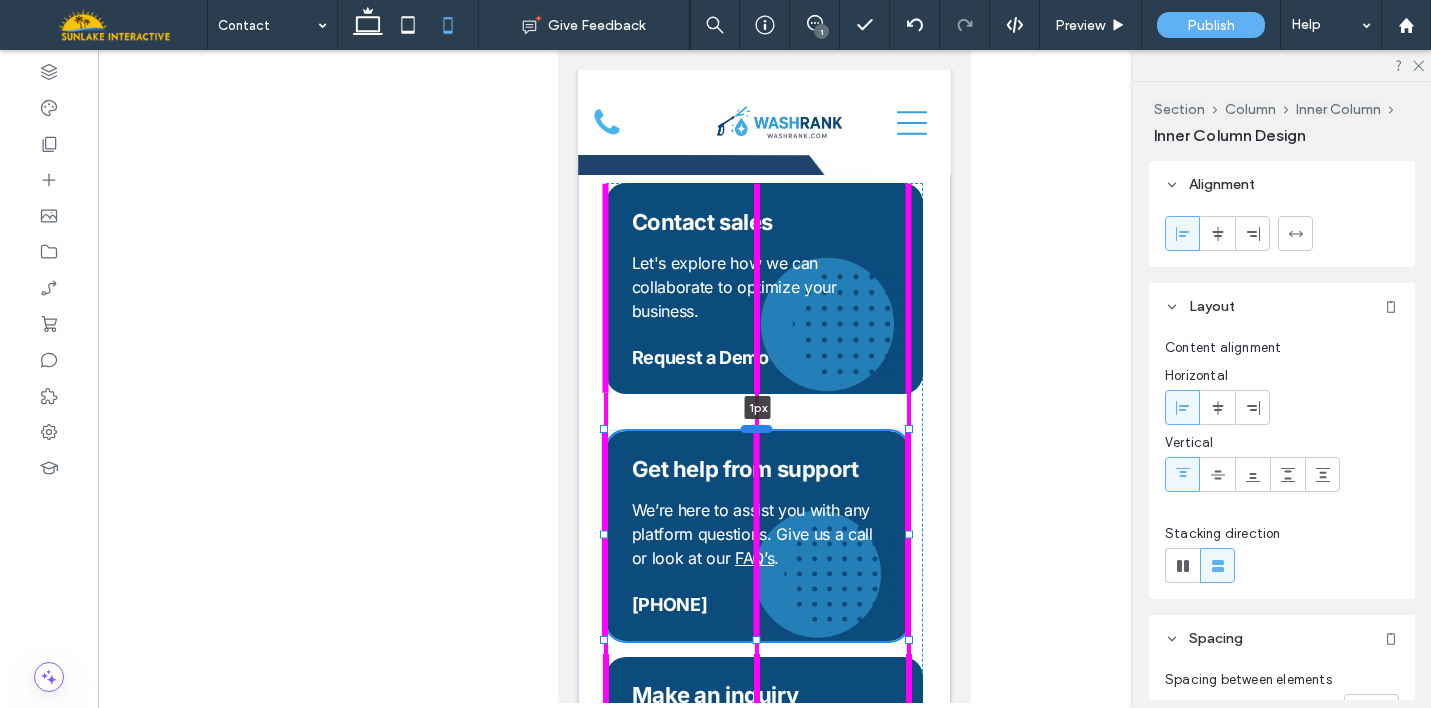 click at bounding box center [757, 429] 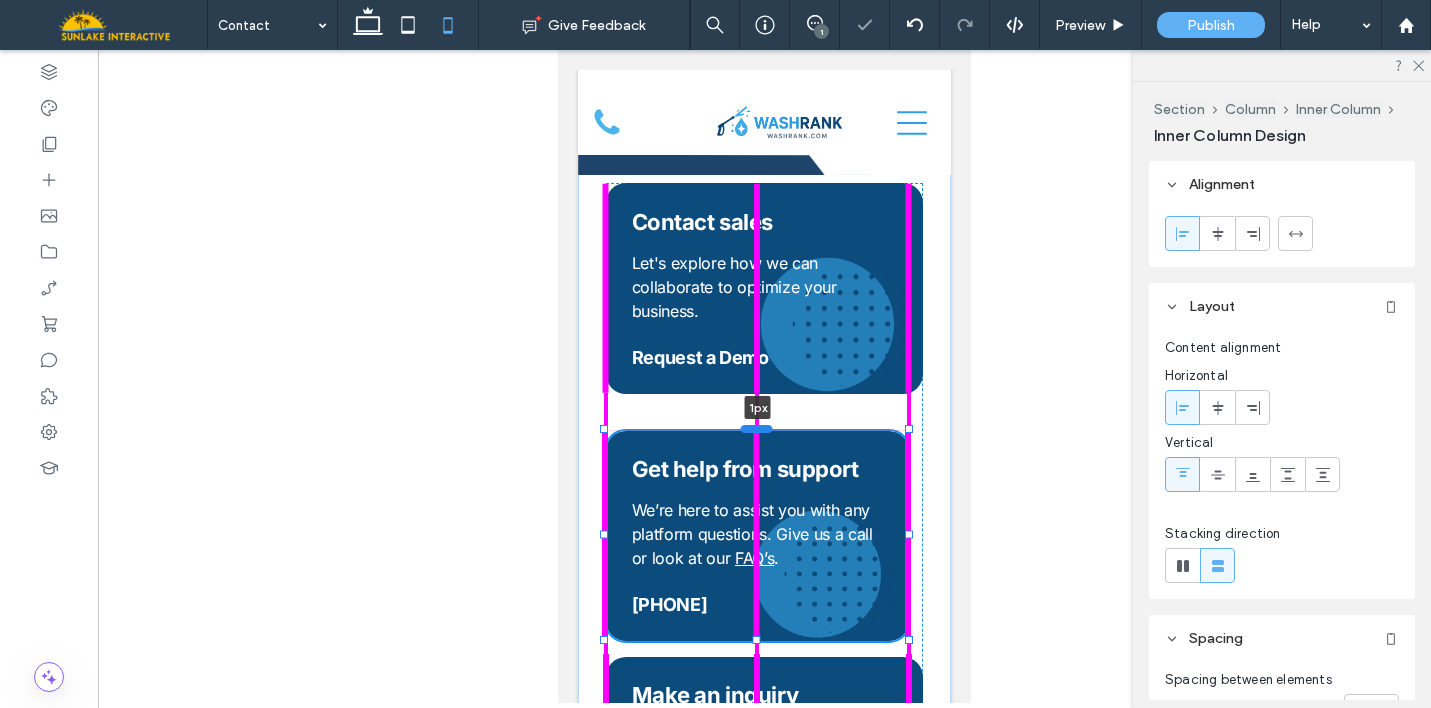 type on "**" 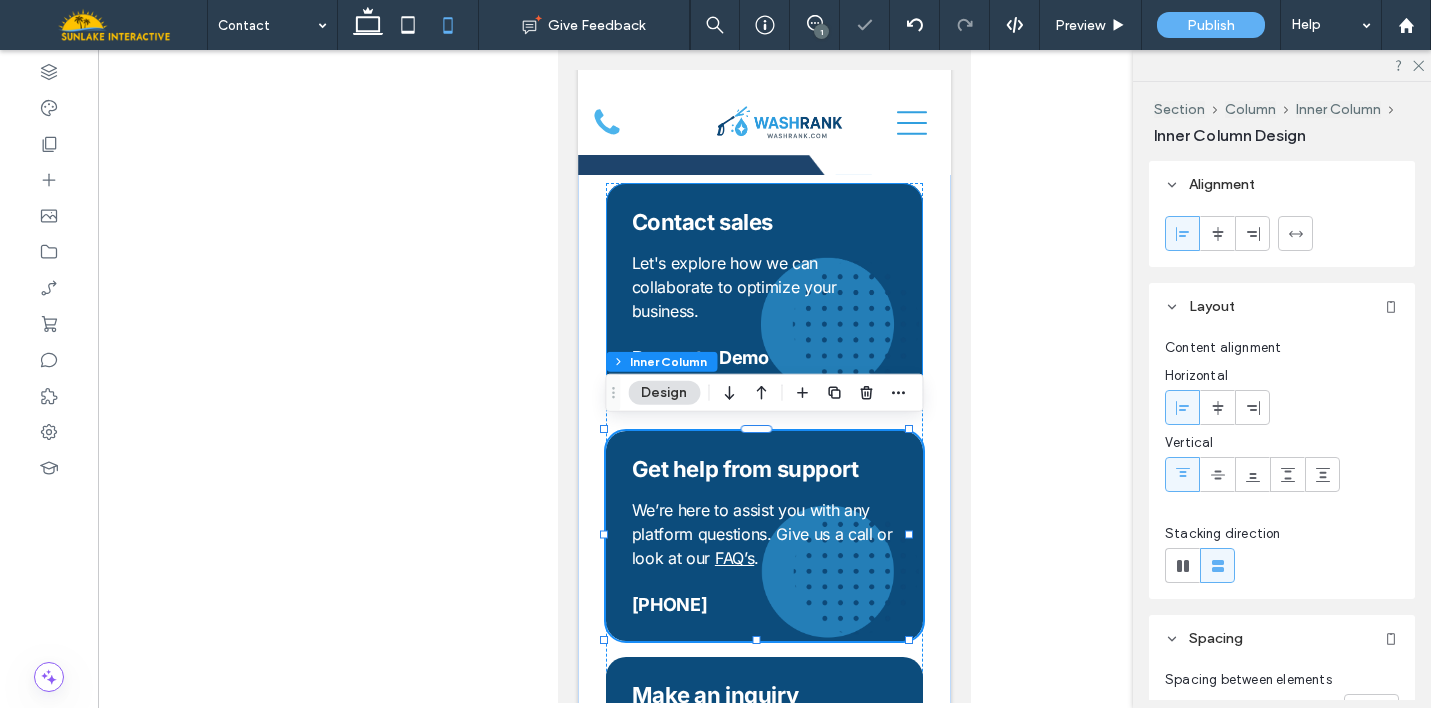 click on "Contact sales" at bounding box center [766, 222] 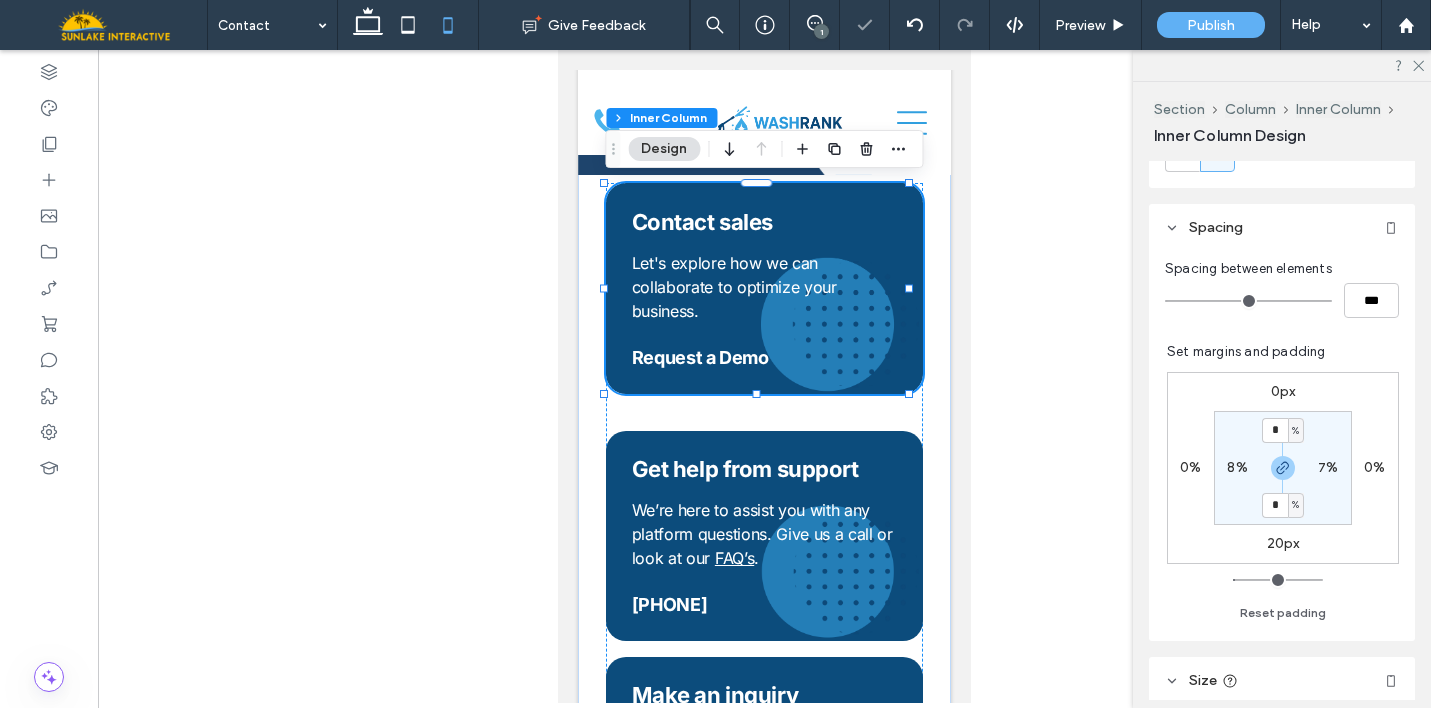 scroll, scrollTop: 413, scrollLeft: 0, axis: vertical 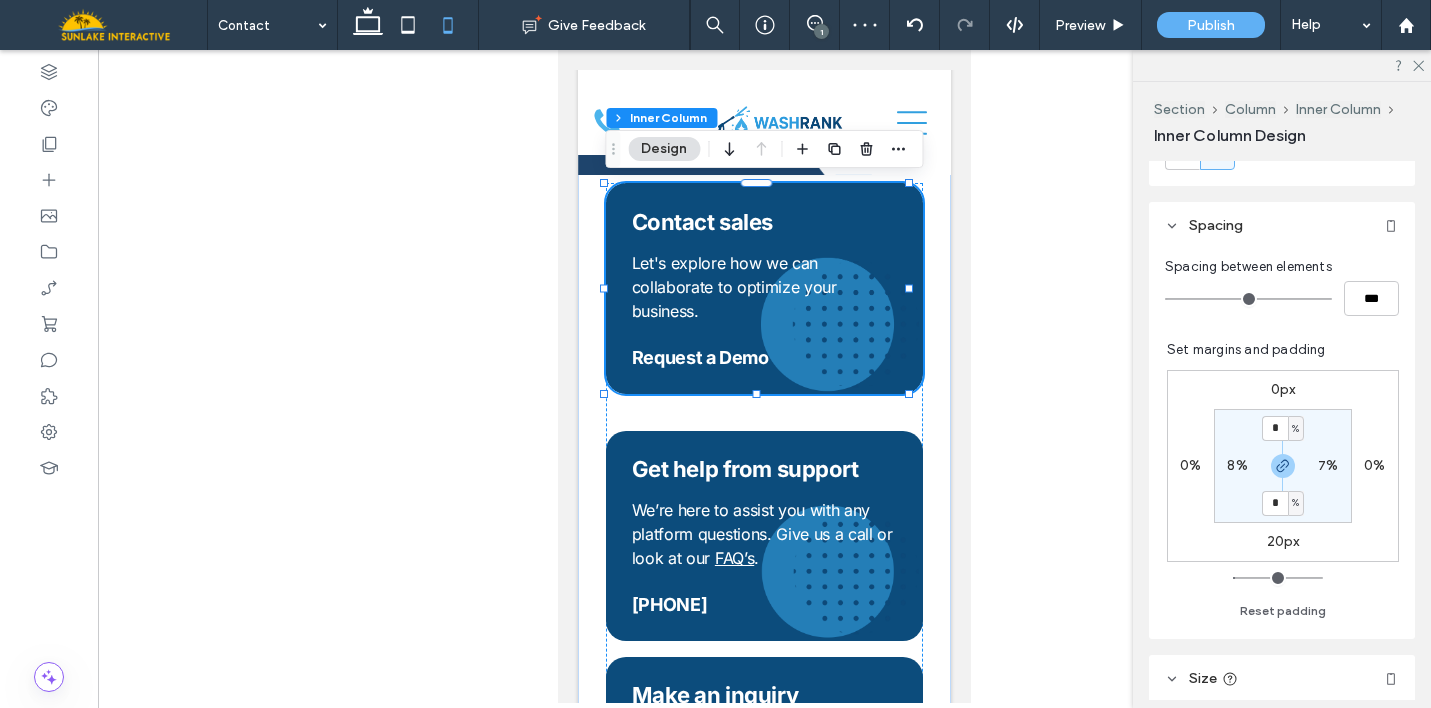 click on "20px" at bounding box center [1283, 541] 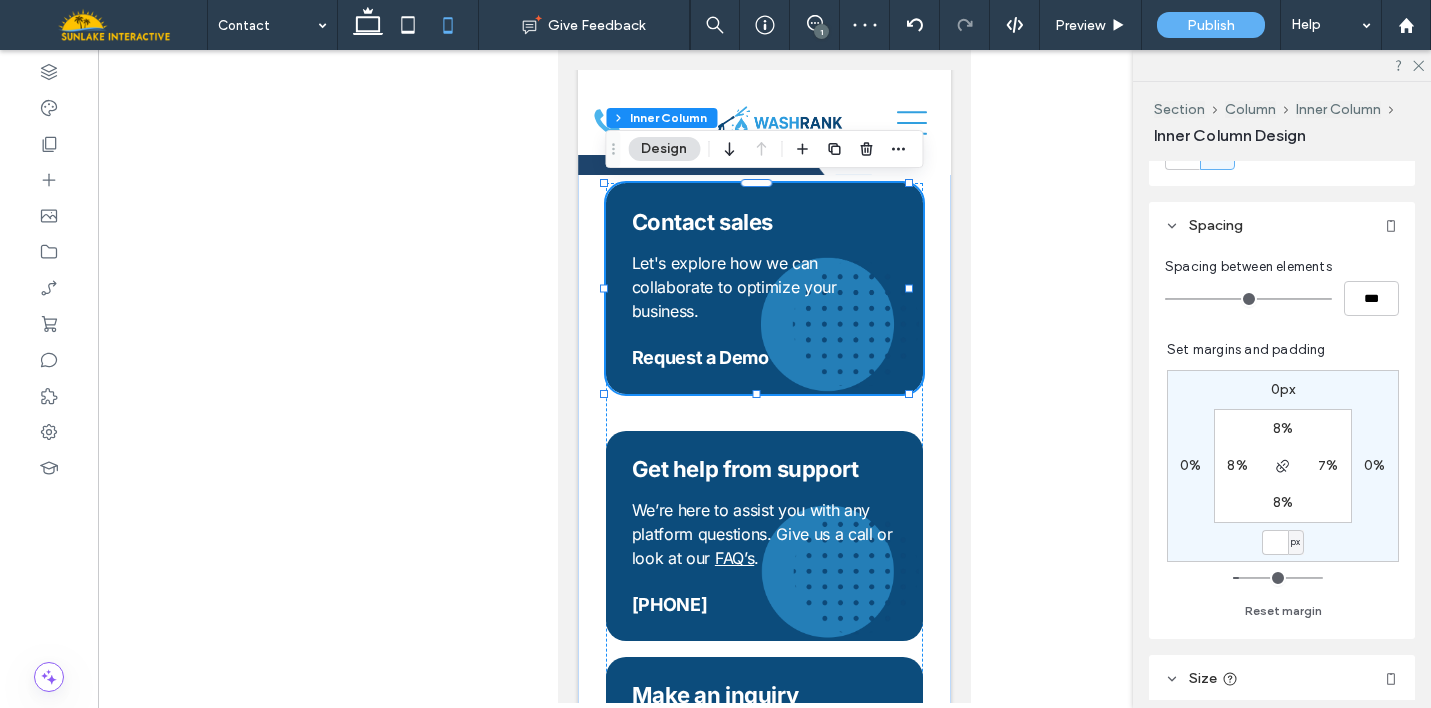 type 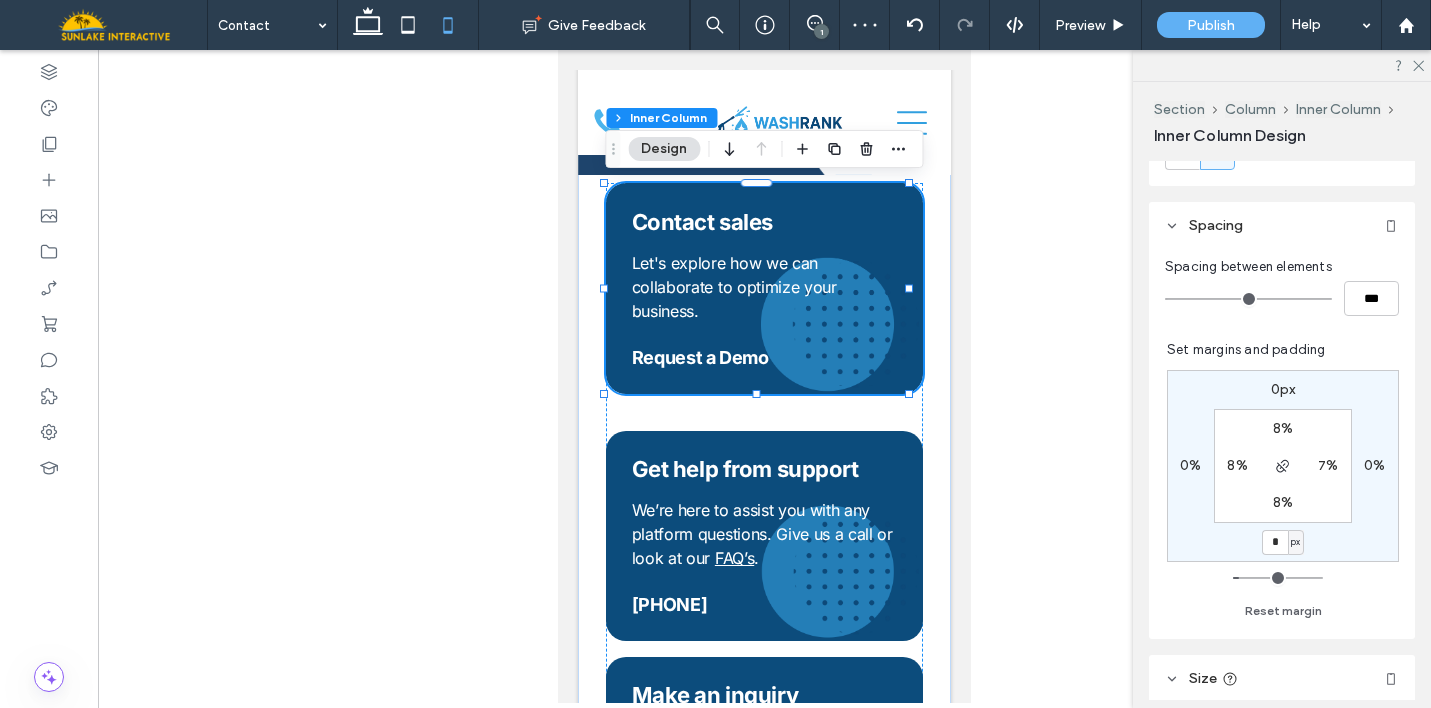 type on "**" 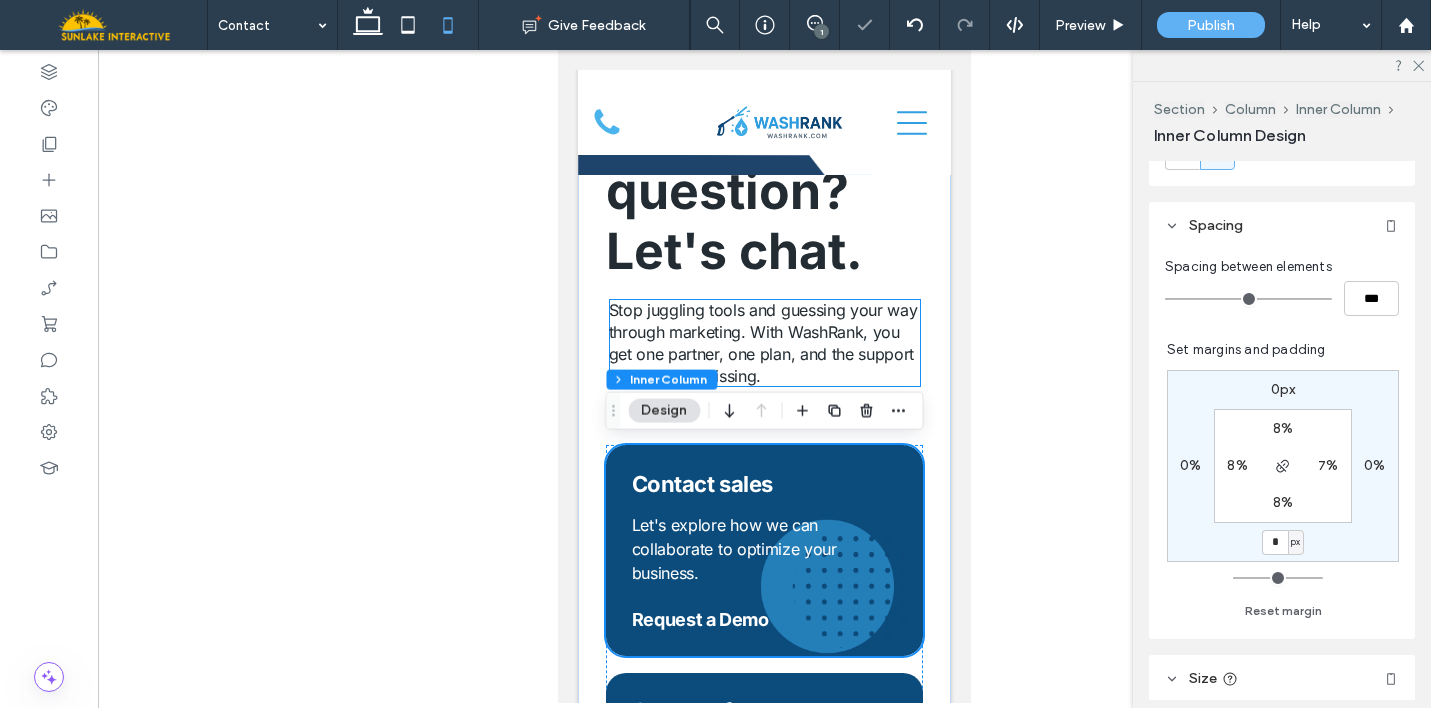 scroll, scrollTop: 159, scrollLeft: 0, axis: vertical 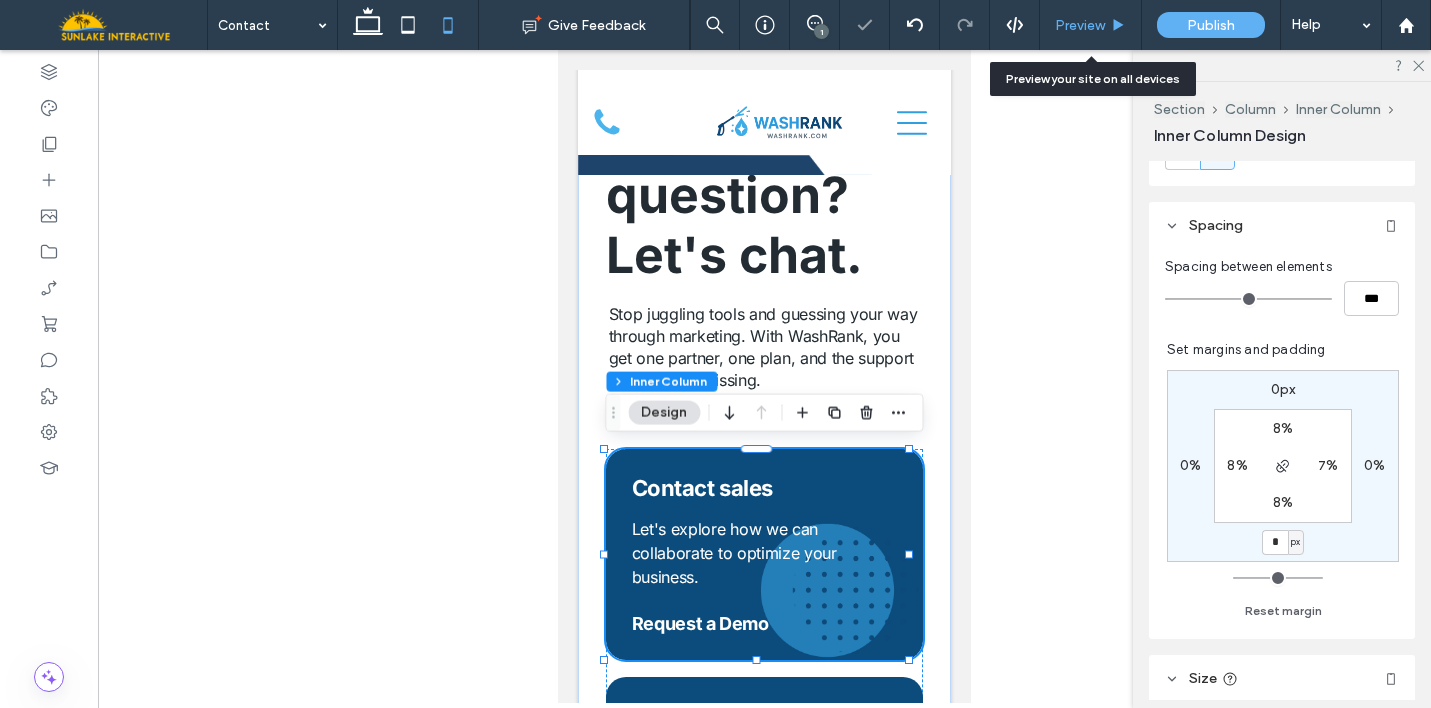 click on "Preview" at bounding box center [1080, 25] 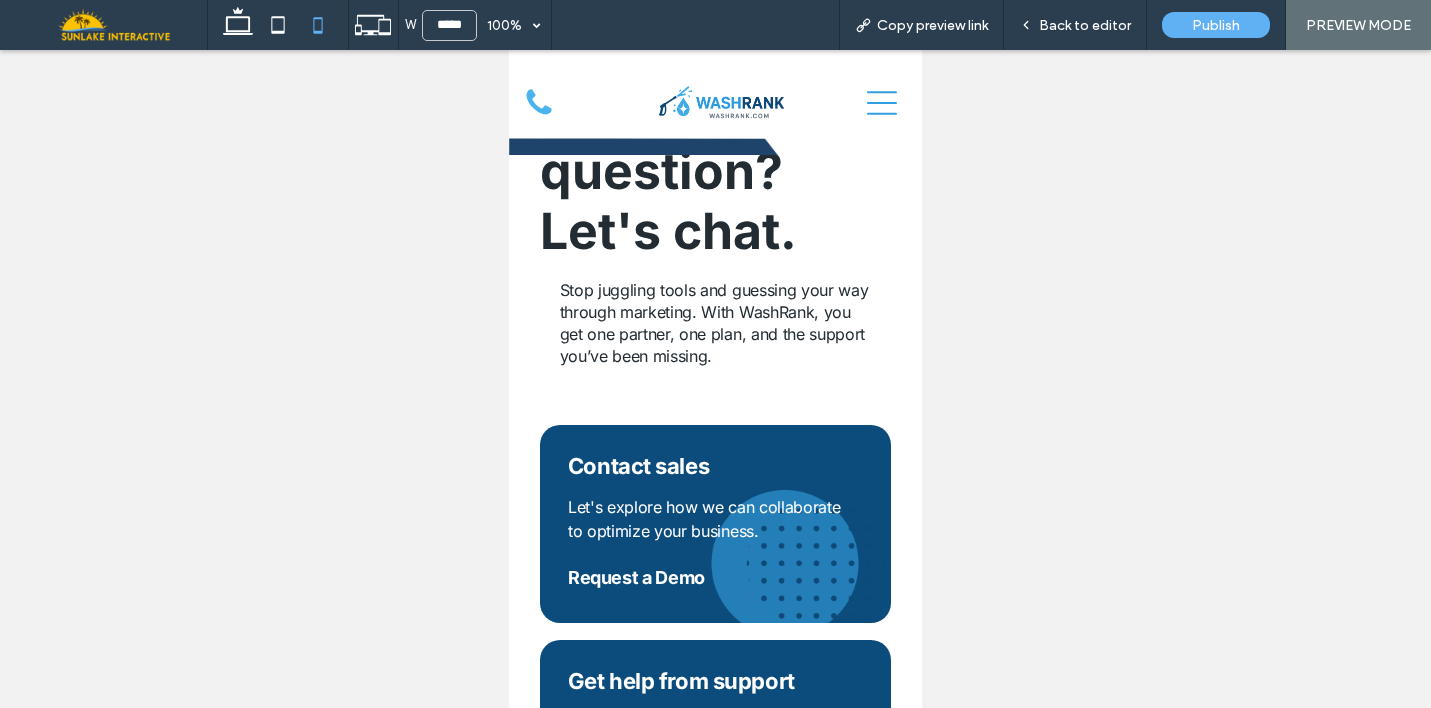 scroll, scrollTop: 111, scrollLeft: 0, axis: vertical 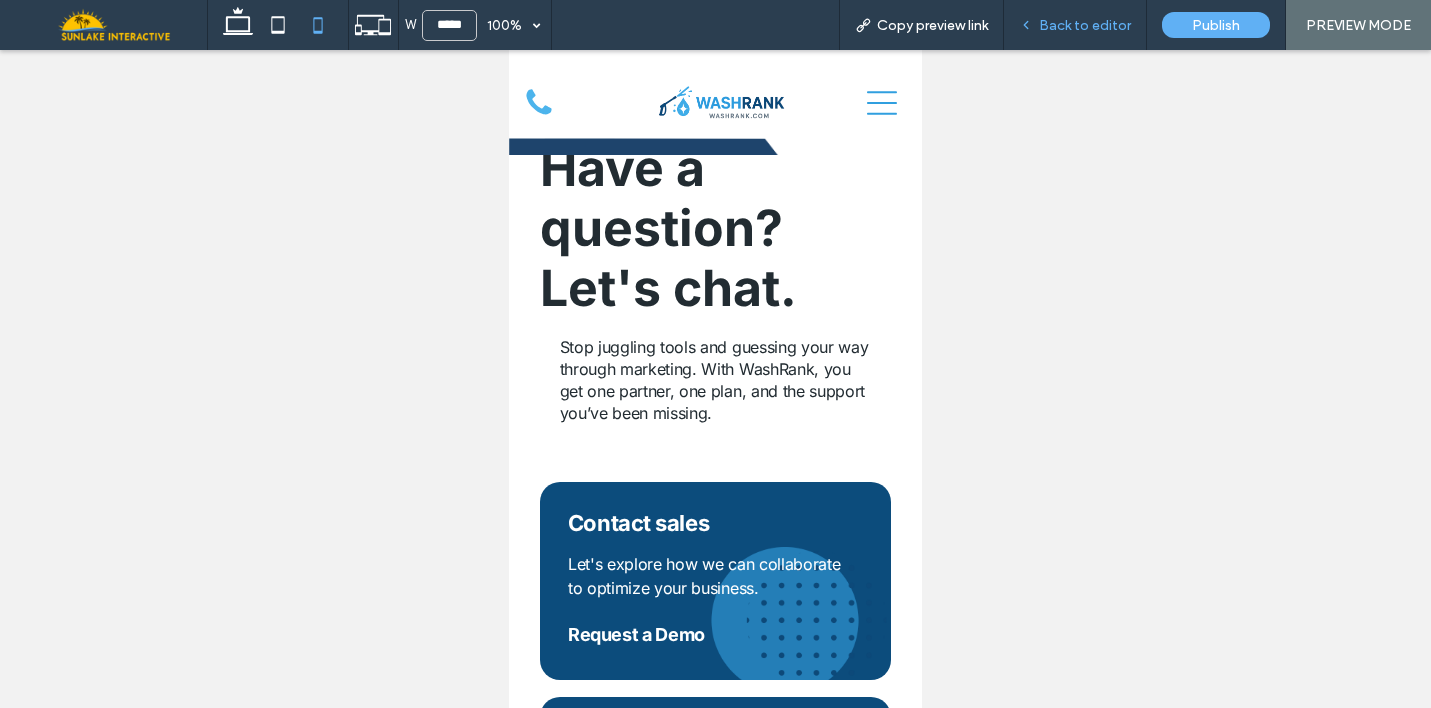 click on "Back to editor" at bounding box center [1085, 25] 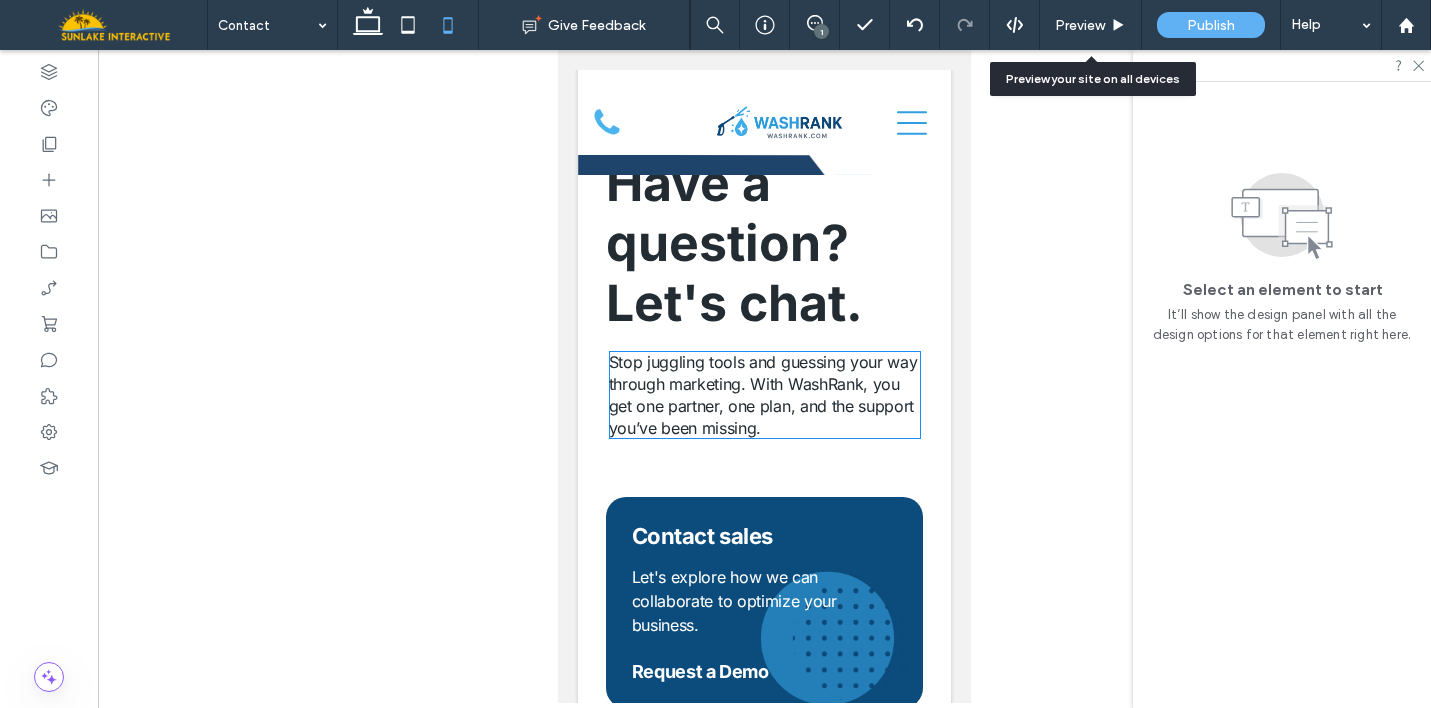 click on "Stop juggling tools and guessing your way through marketing. With WashRank, you get one partner, one plan, and the support you’ve been missing." at bounding box center [763, 395] 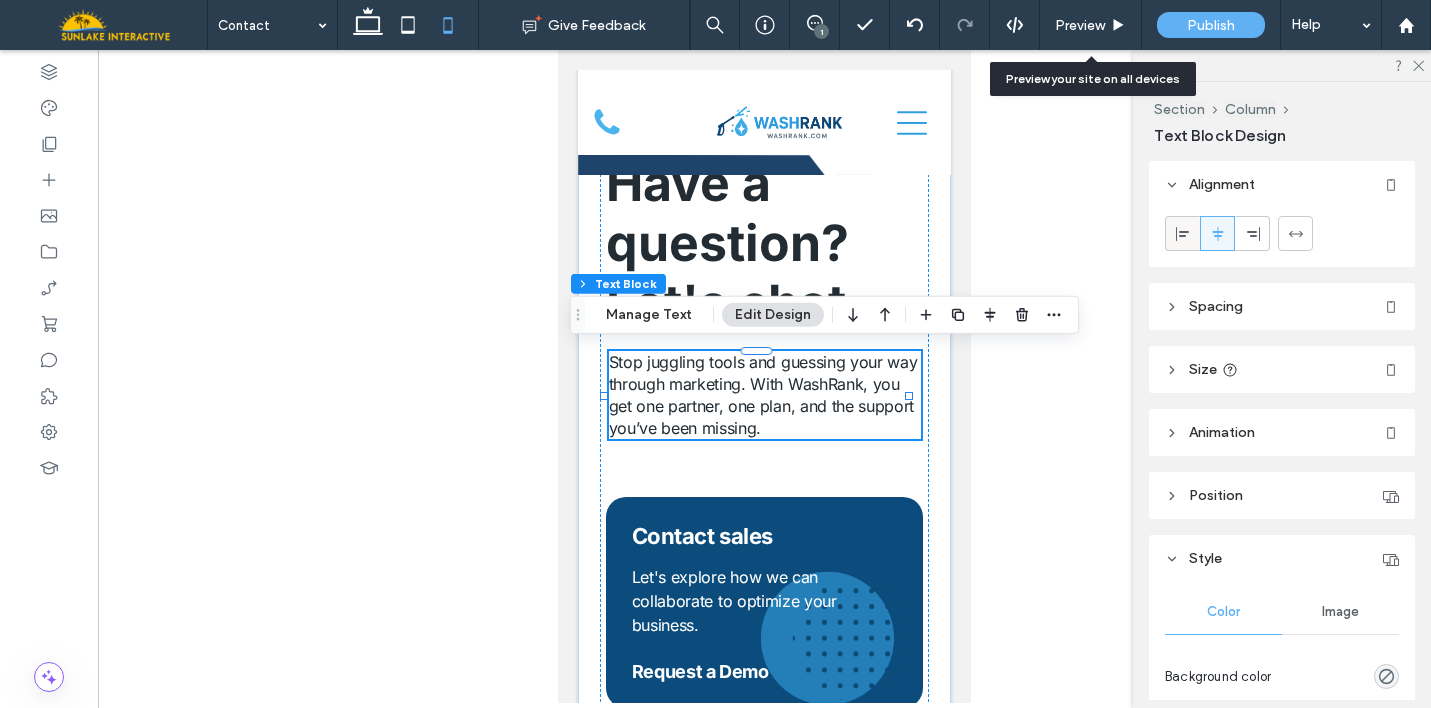 click at bounding box center [1182, 233] 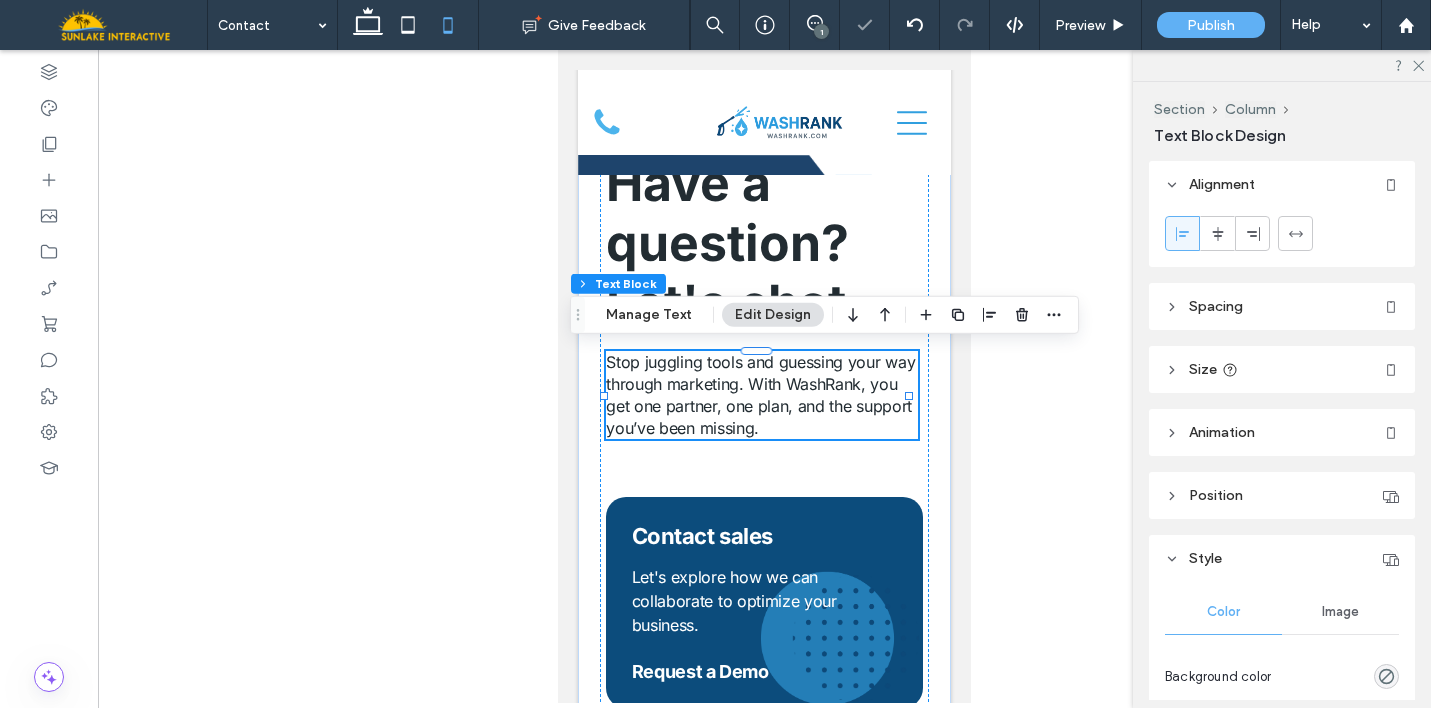 click 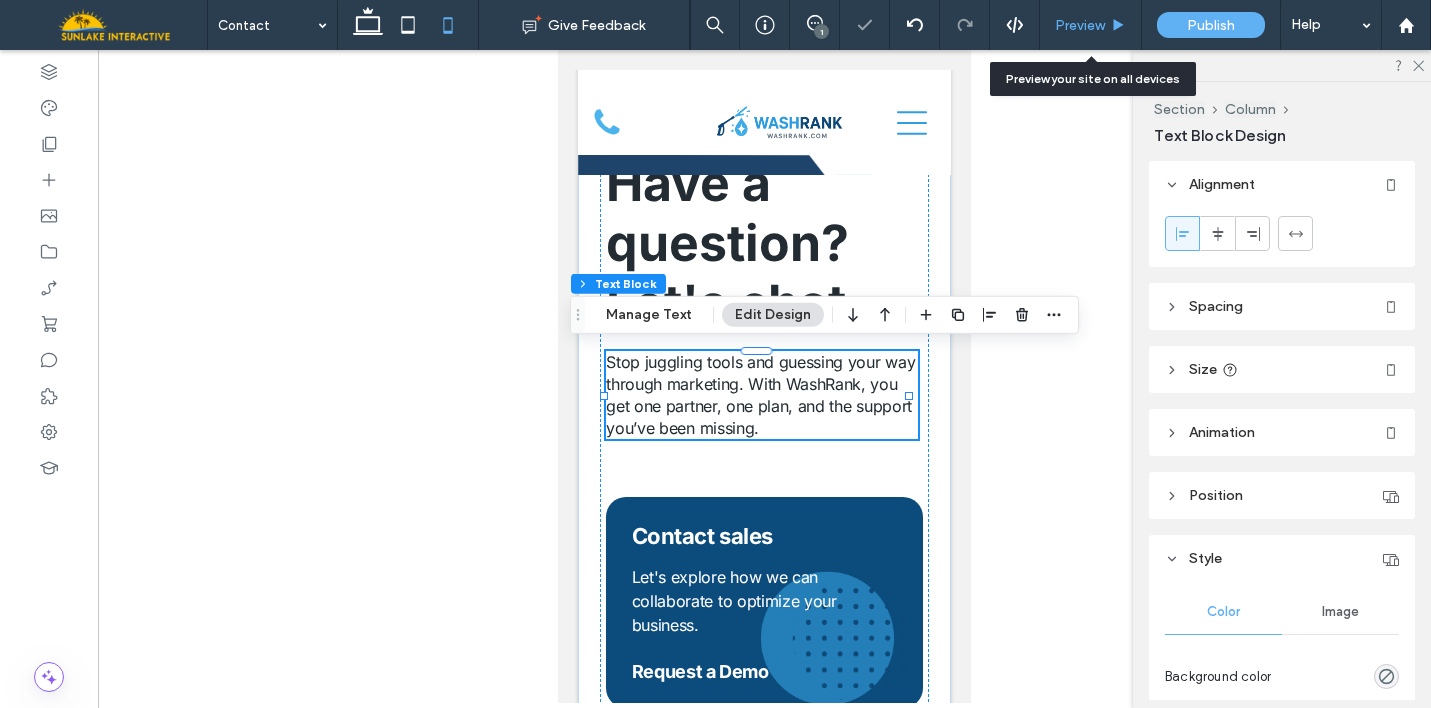 click on "Preview" at bounding box center [1080, 25] 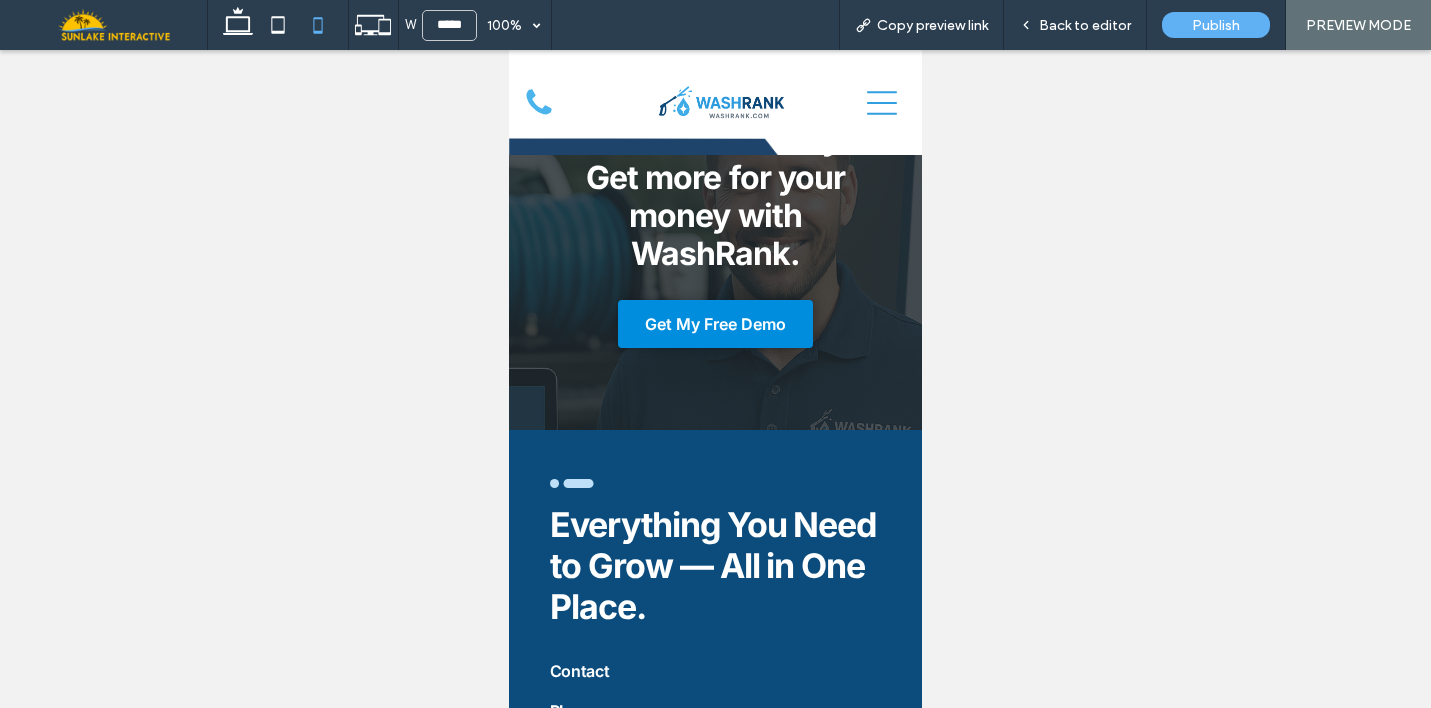 scroll, scrollTop: 3818, scrollLeft: 0, axis: vertical 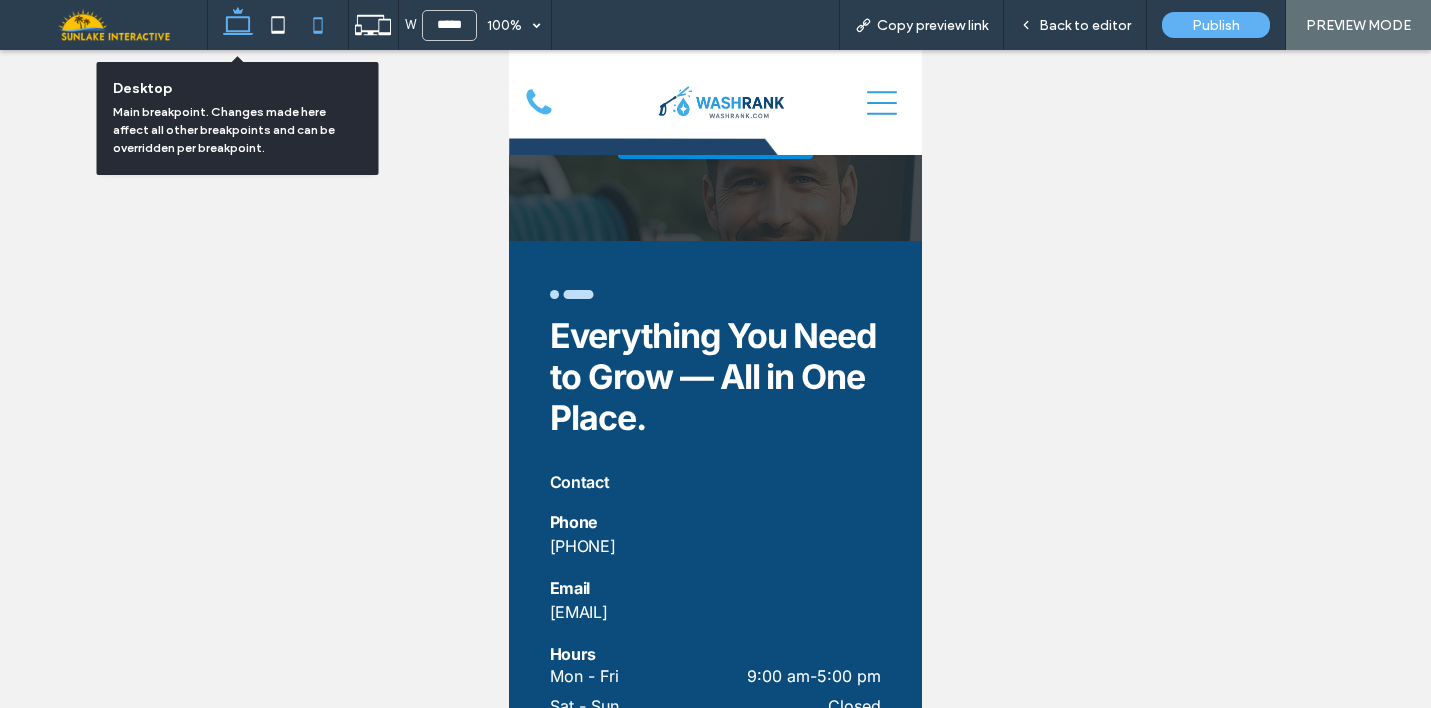 click 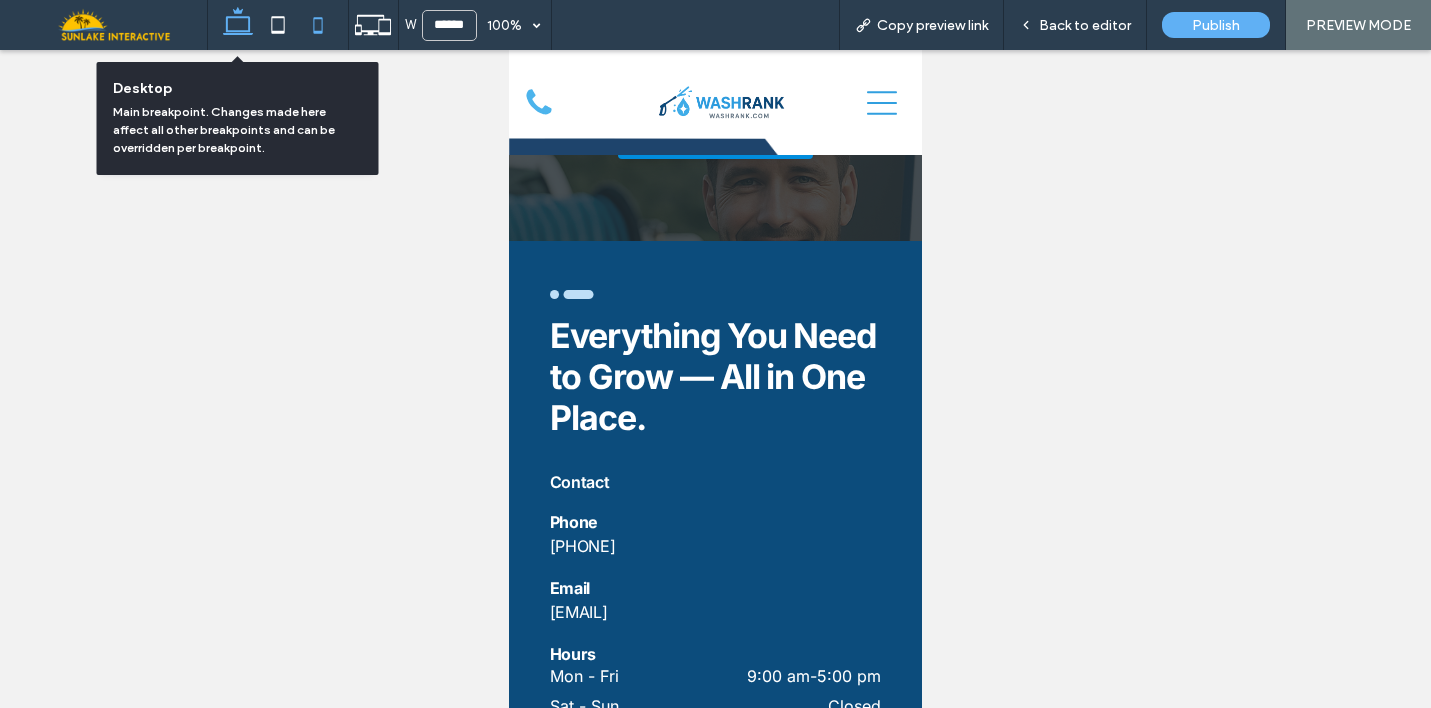 scroll, scrollTop: 390, scrollLeft: 0, axis: vertical 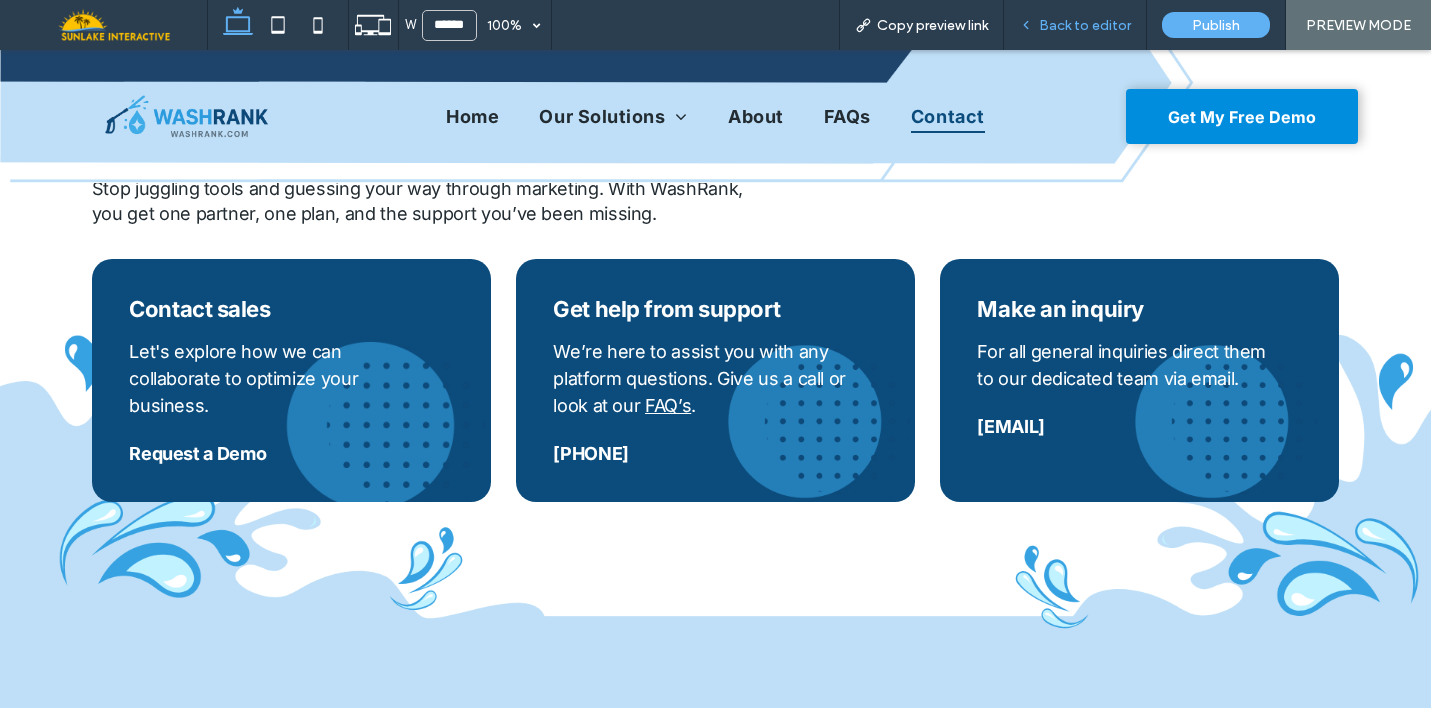 click on "Back to editor" at bounding box center (1075, 25) 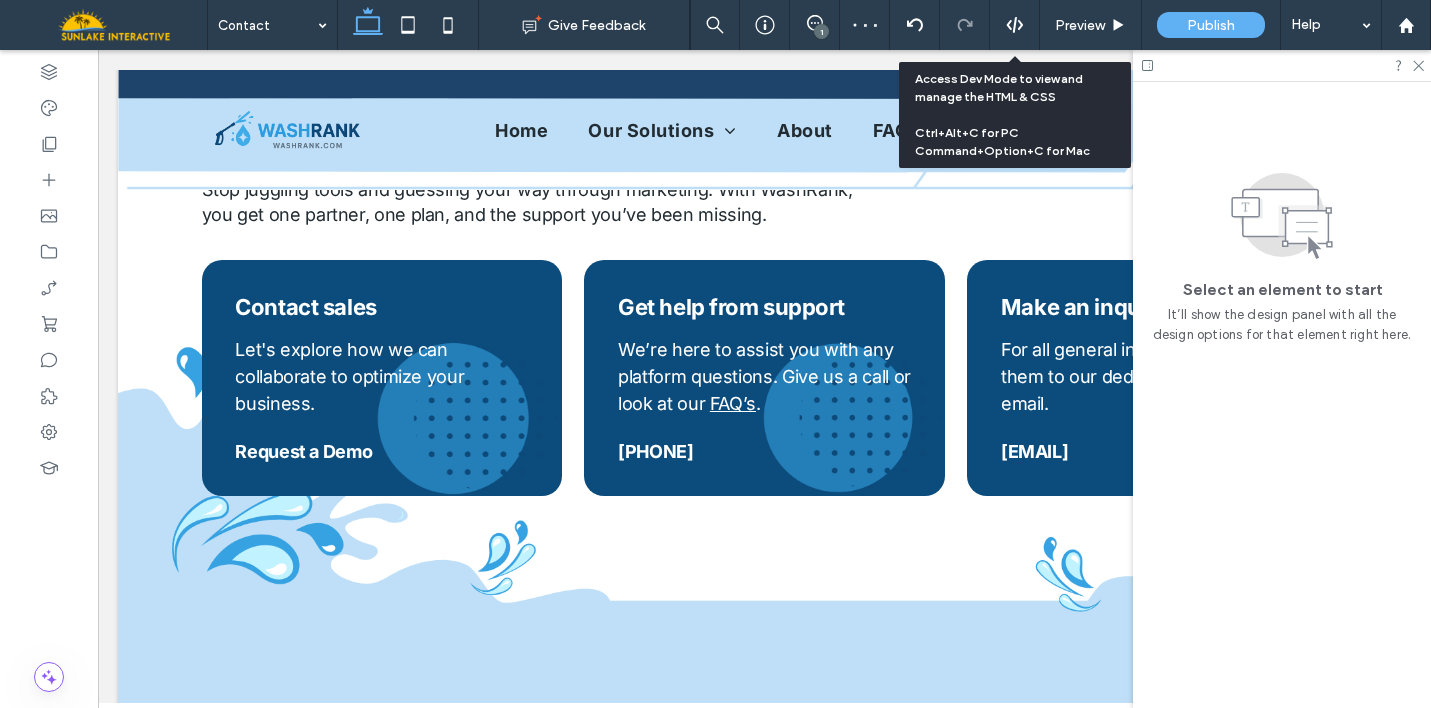 scroll, scrollTop: 371, scrollLeft: 0, axis: vertical 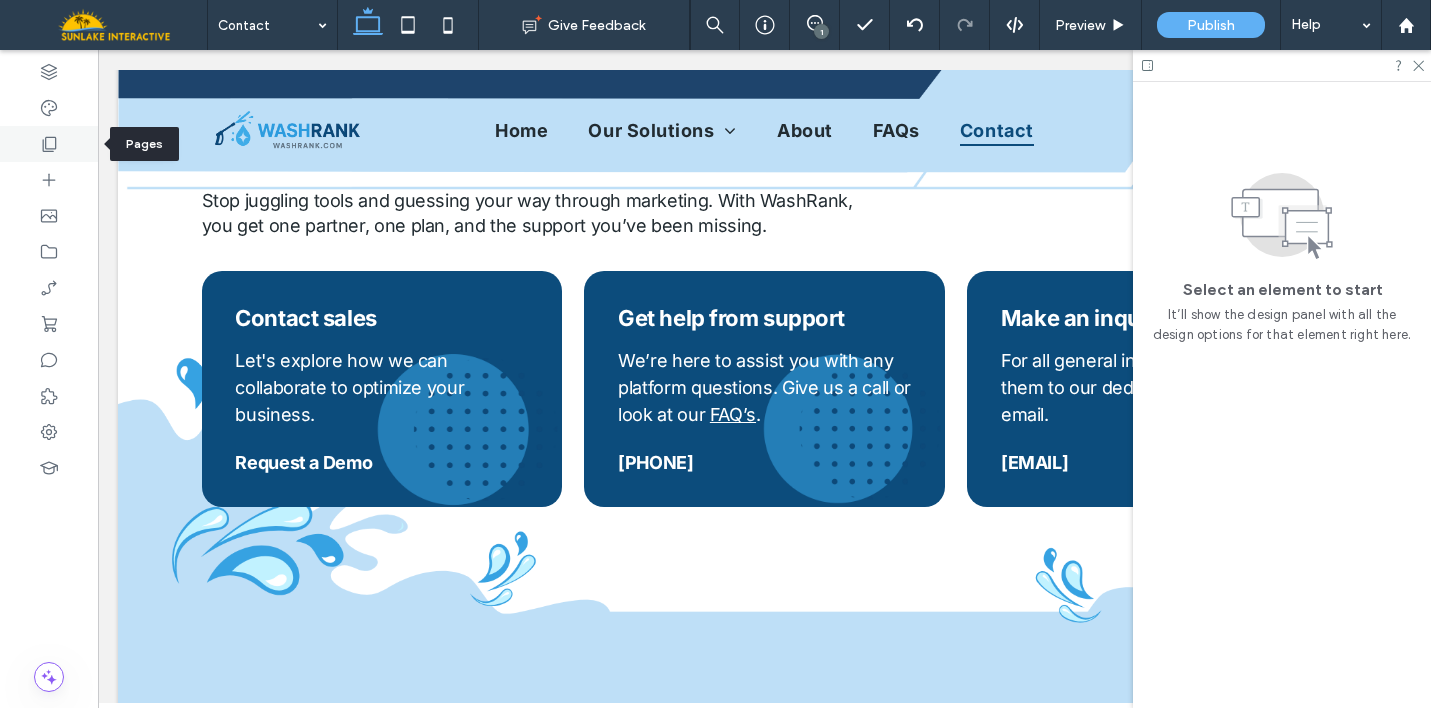 click 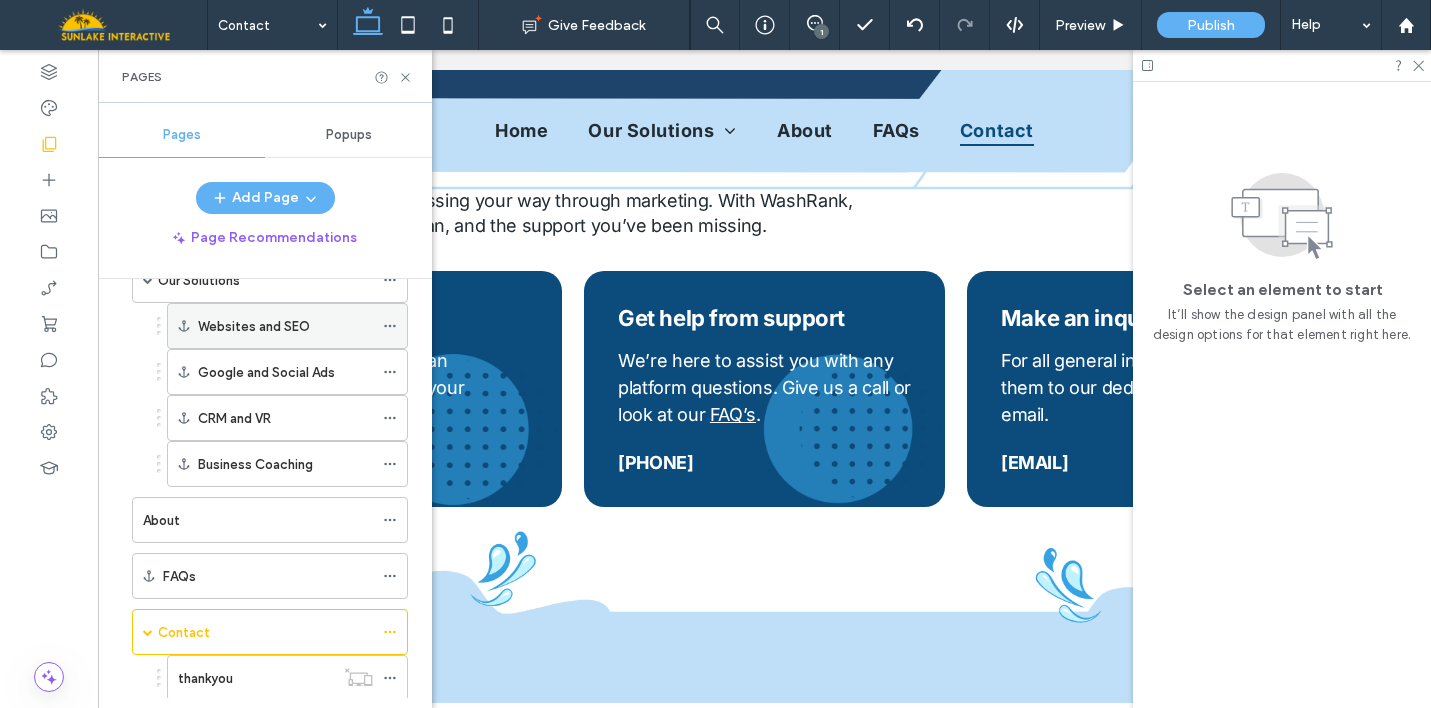 scroll, scrollTop: 165, scrollLeft: 0, axis: vertical 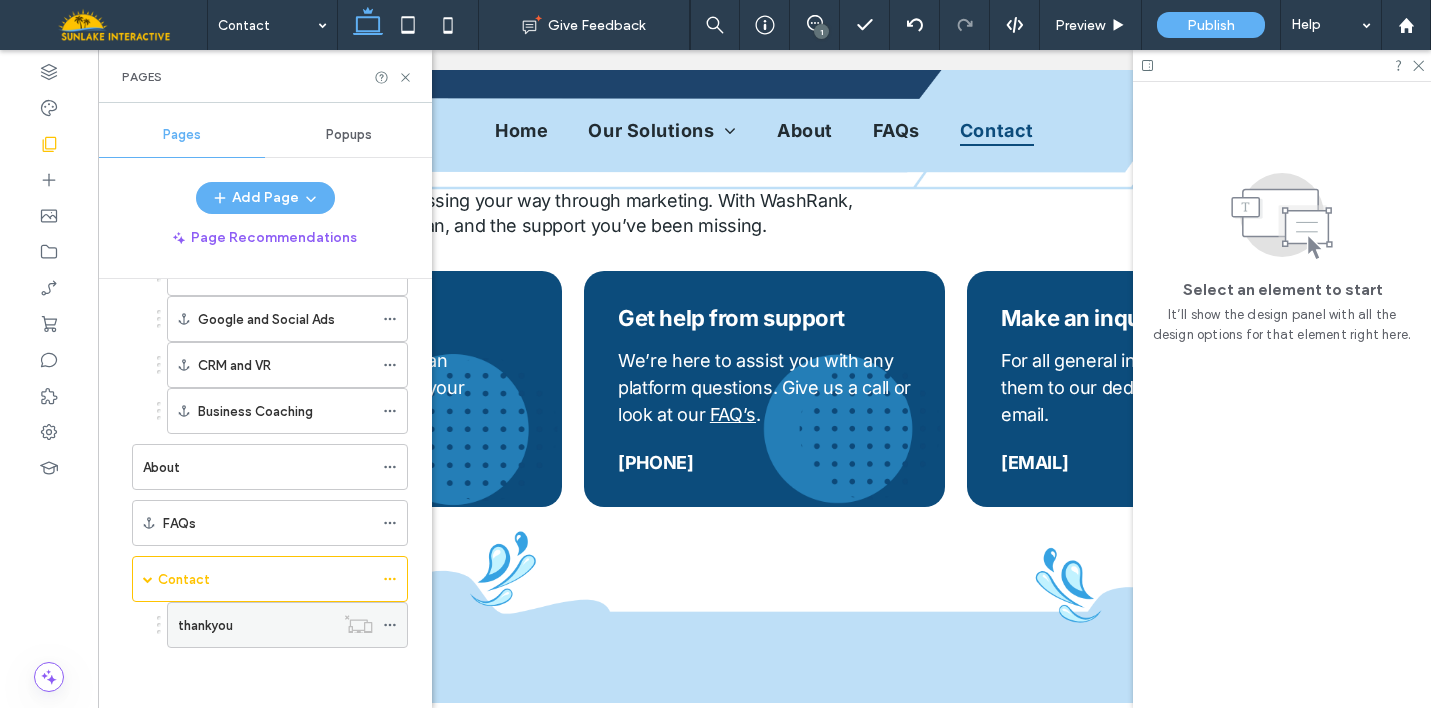 click on "thankyou" at bounding box center (256, 625) 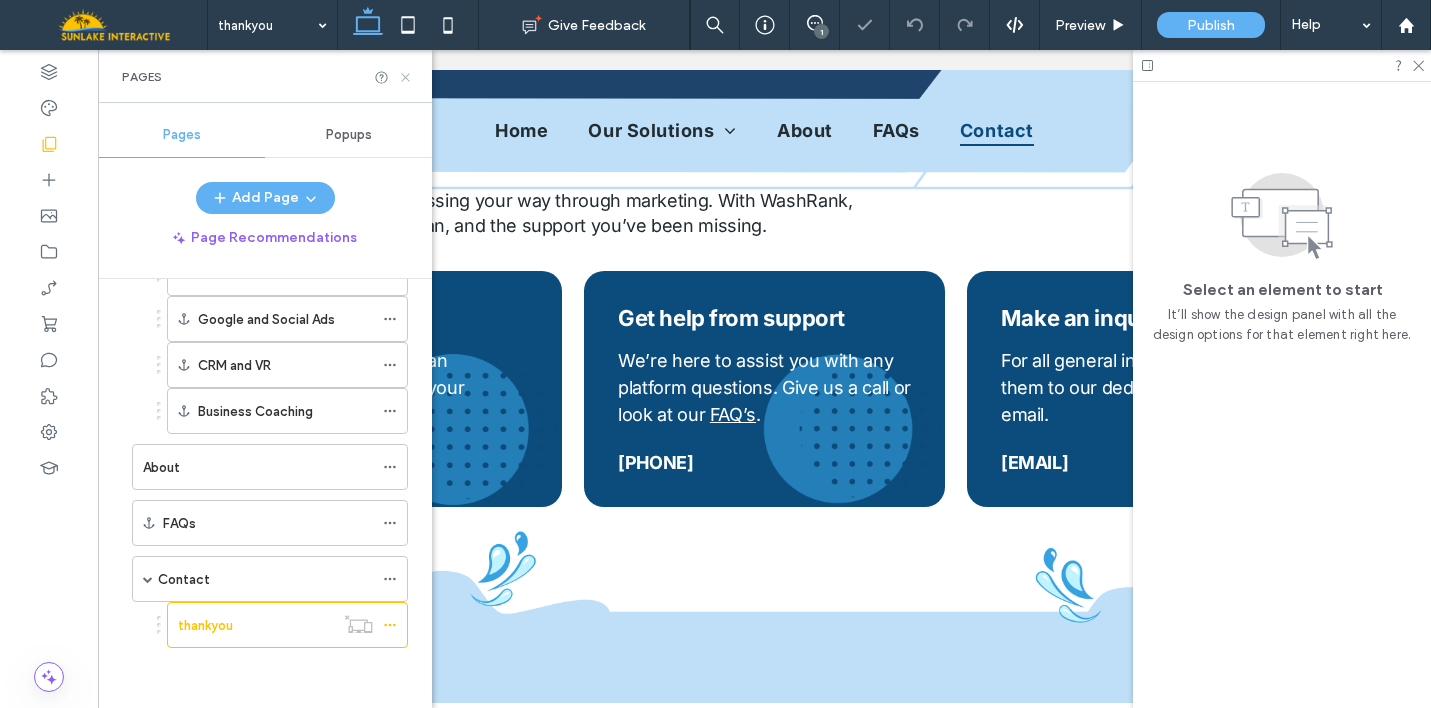 click 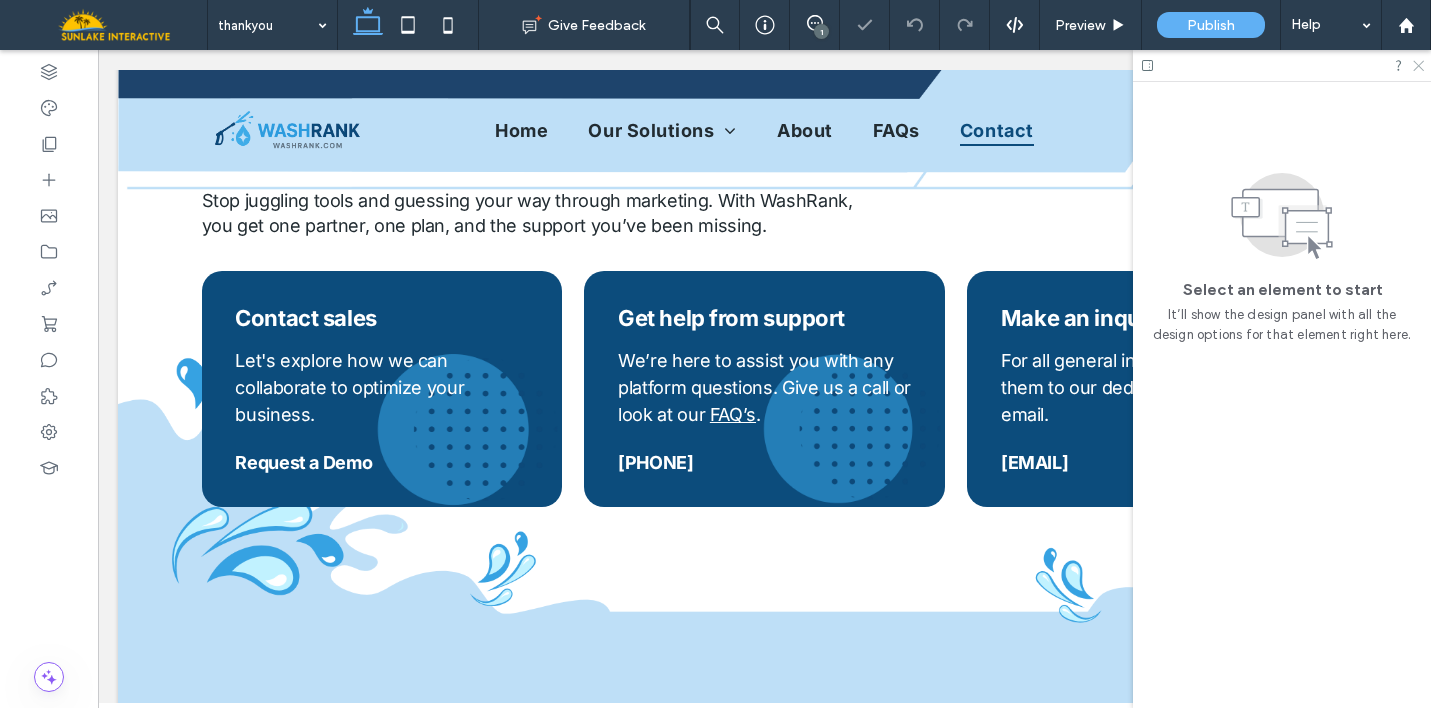 click 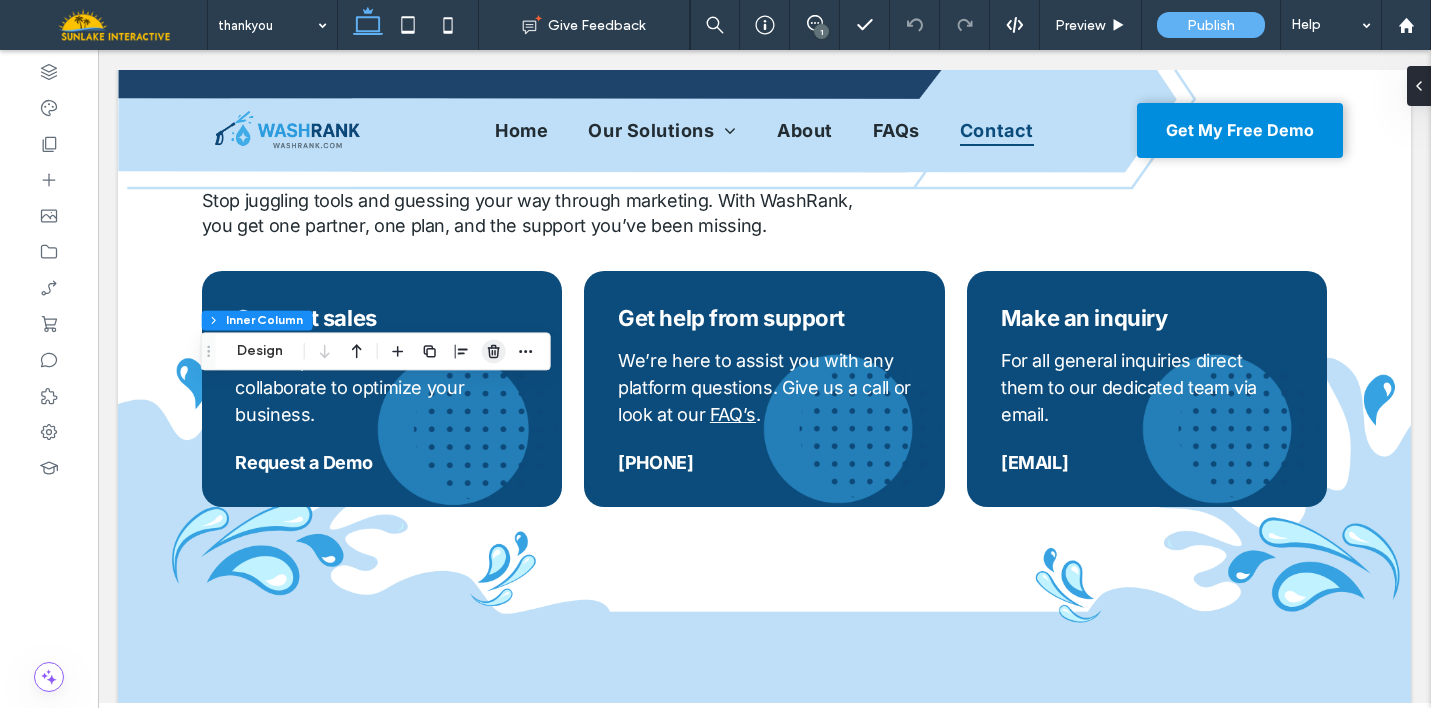 click 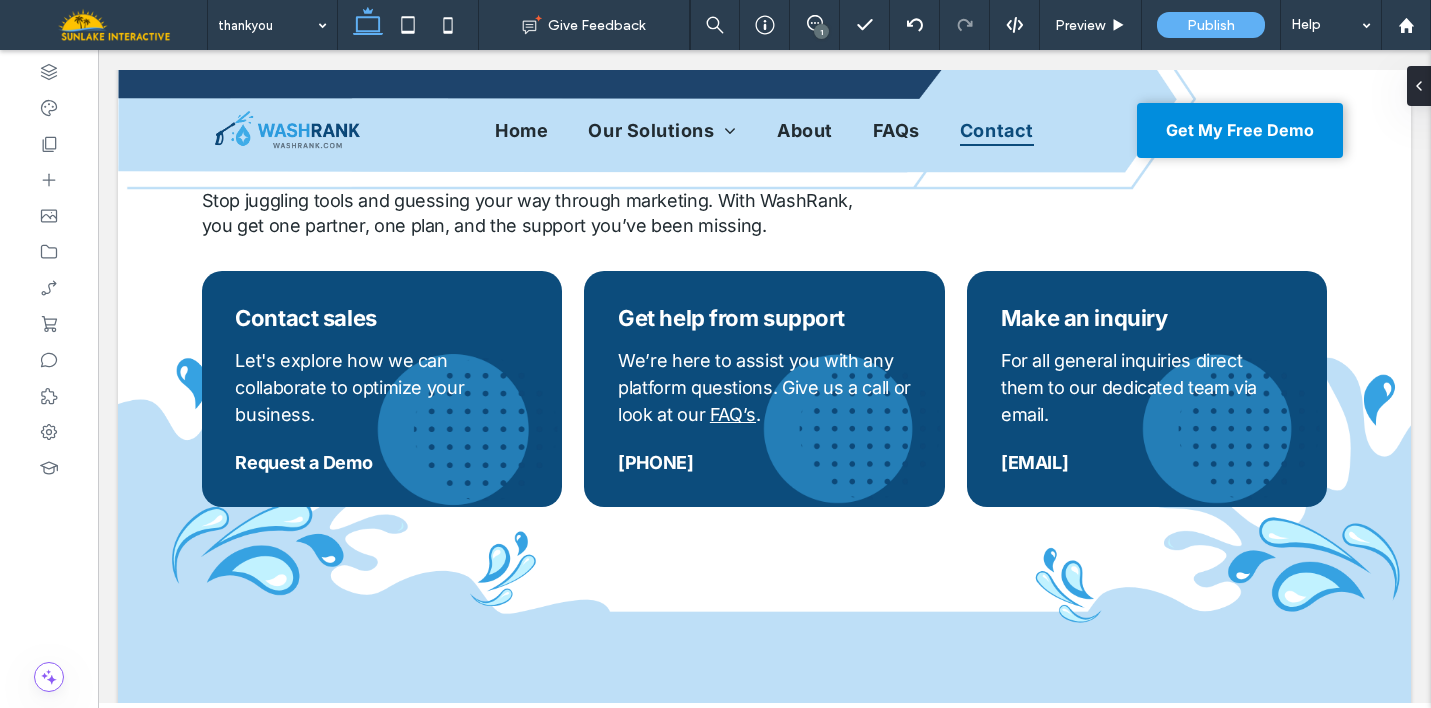 type on "***" 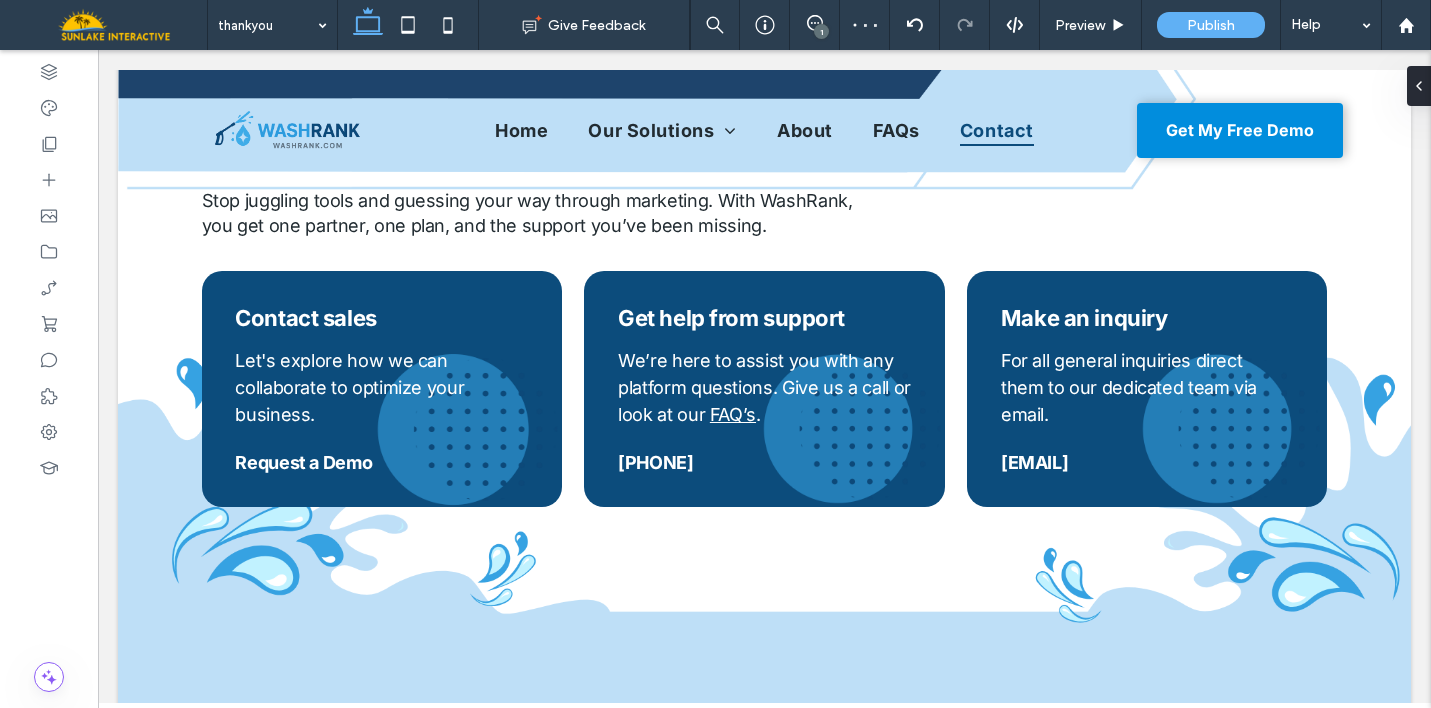 type on "***" 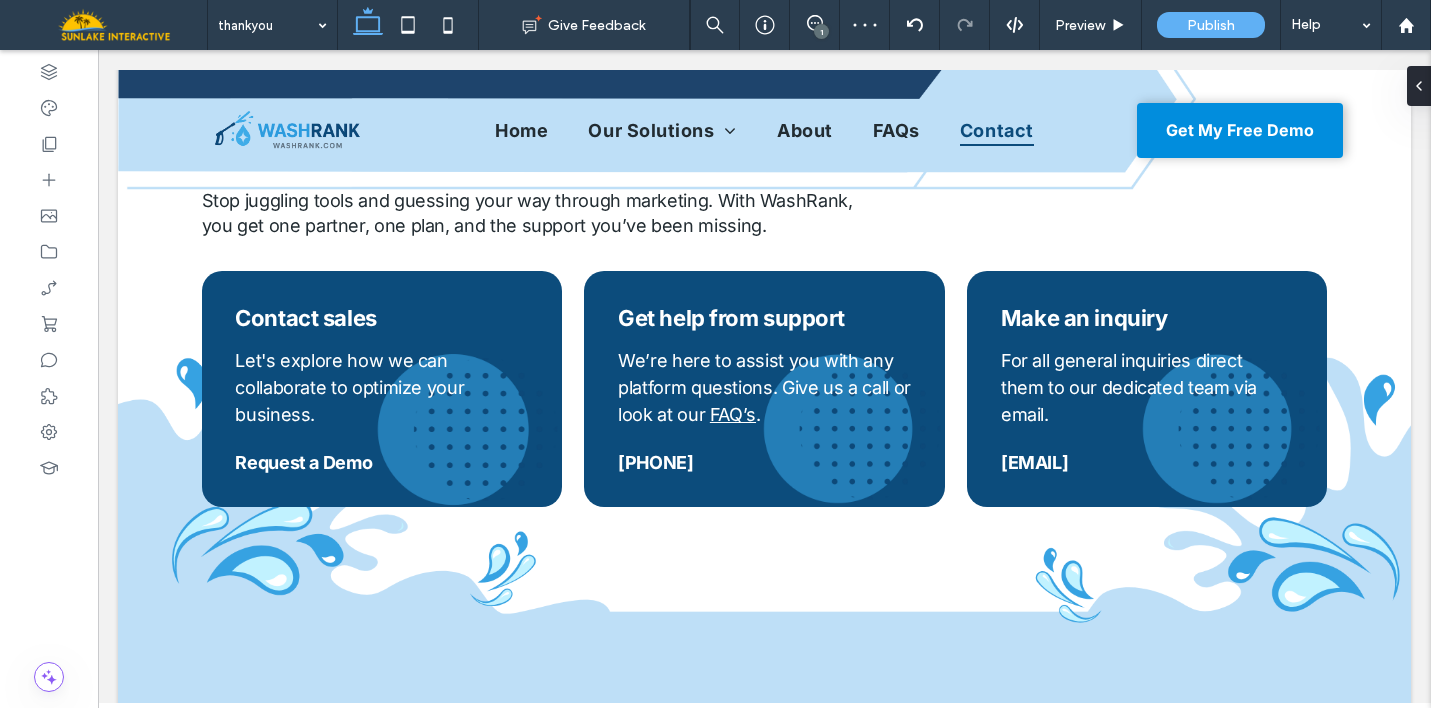 type on "***" 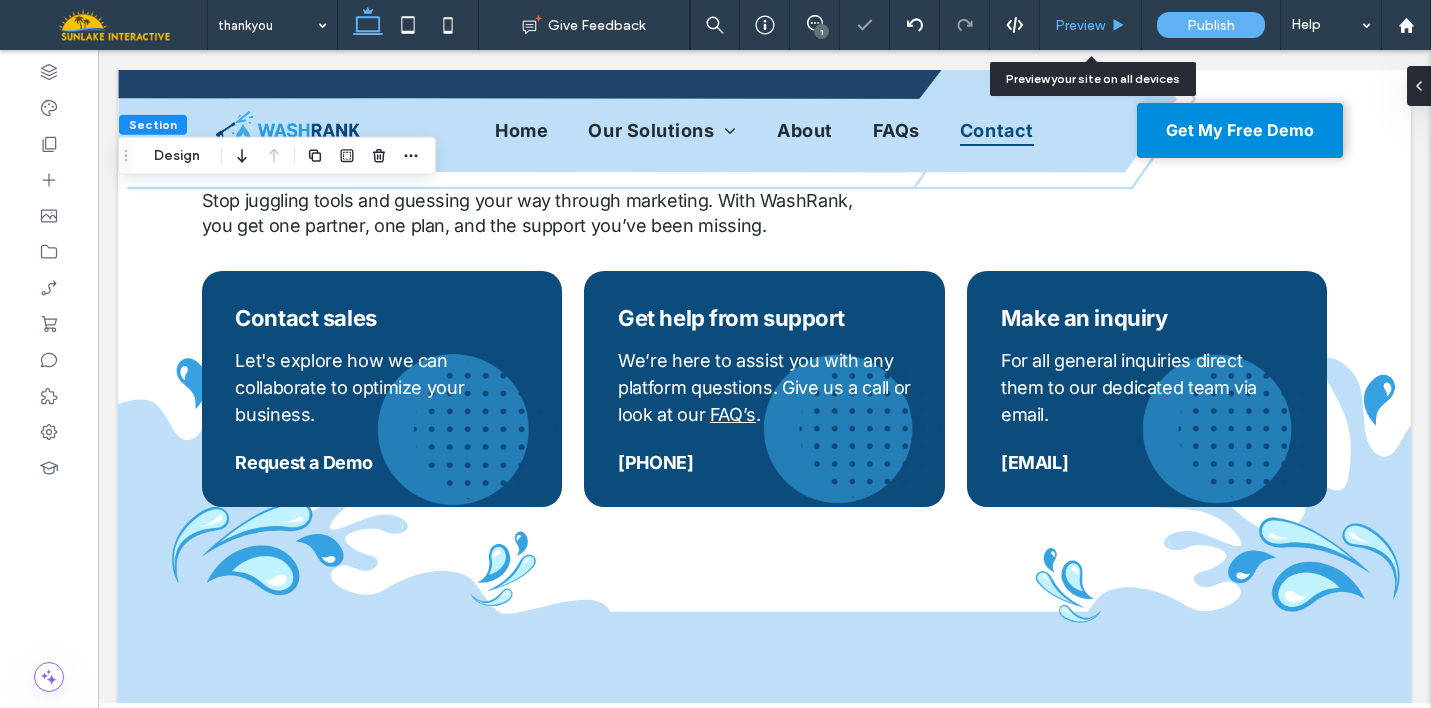 click on "Preview" at bounding box center [1090, 25] 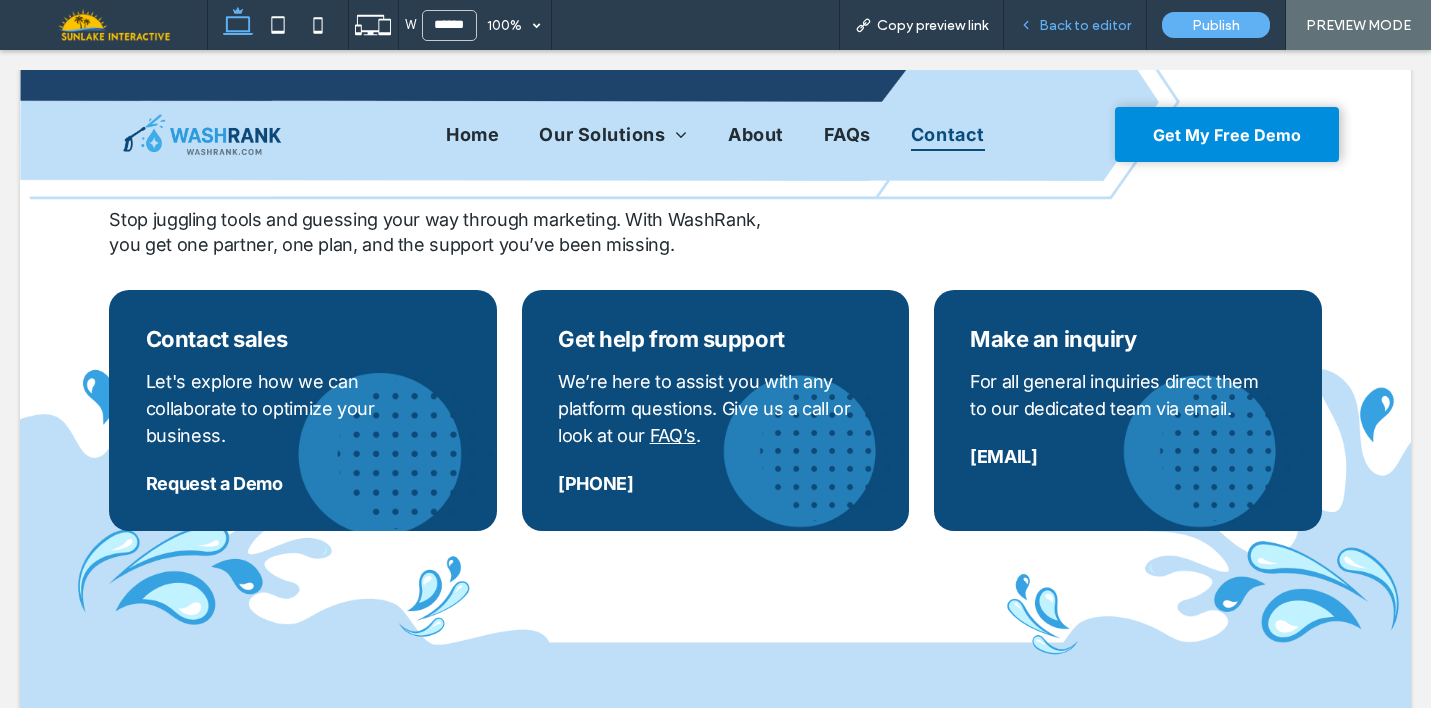 click on "Back to editor" at bounding box center (1075, 25) 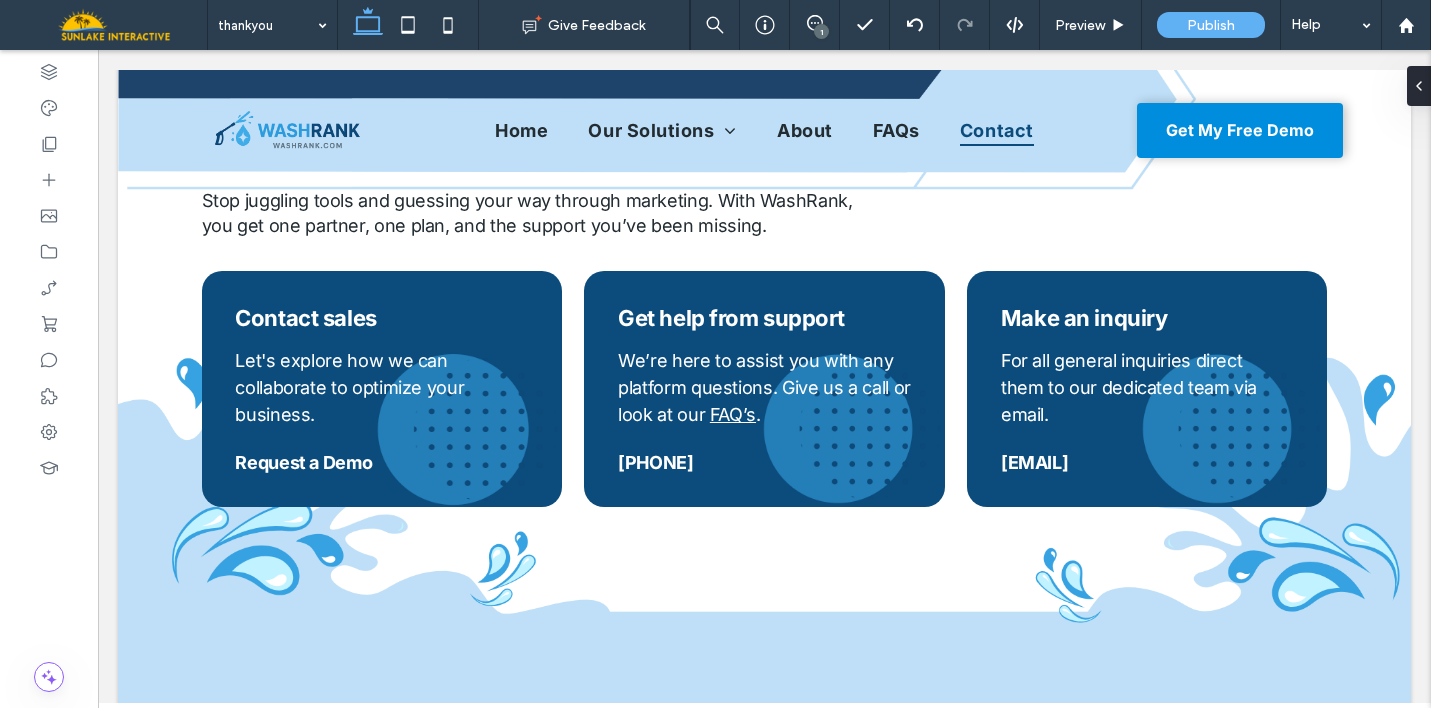 type on "***" 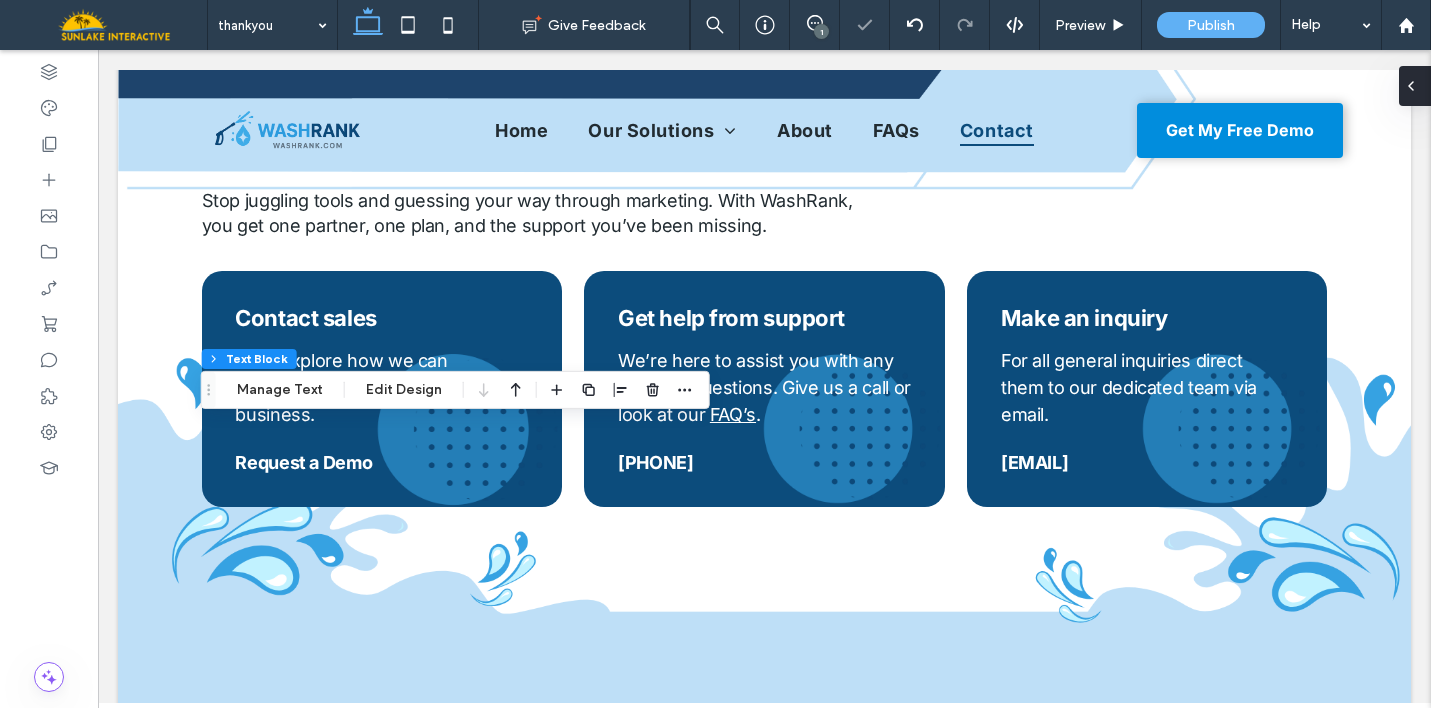 click at bounding box center (1411, 86) 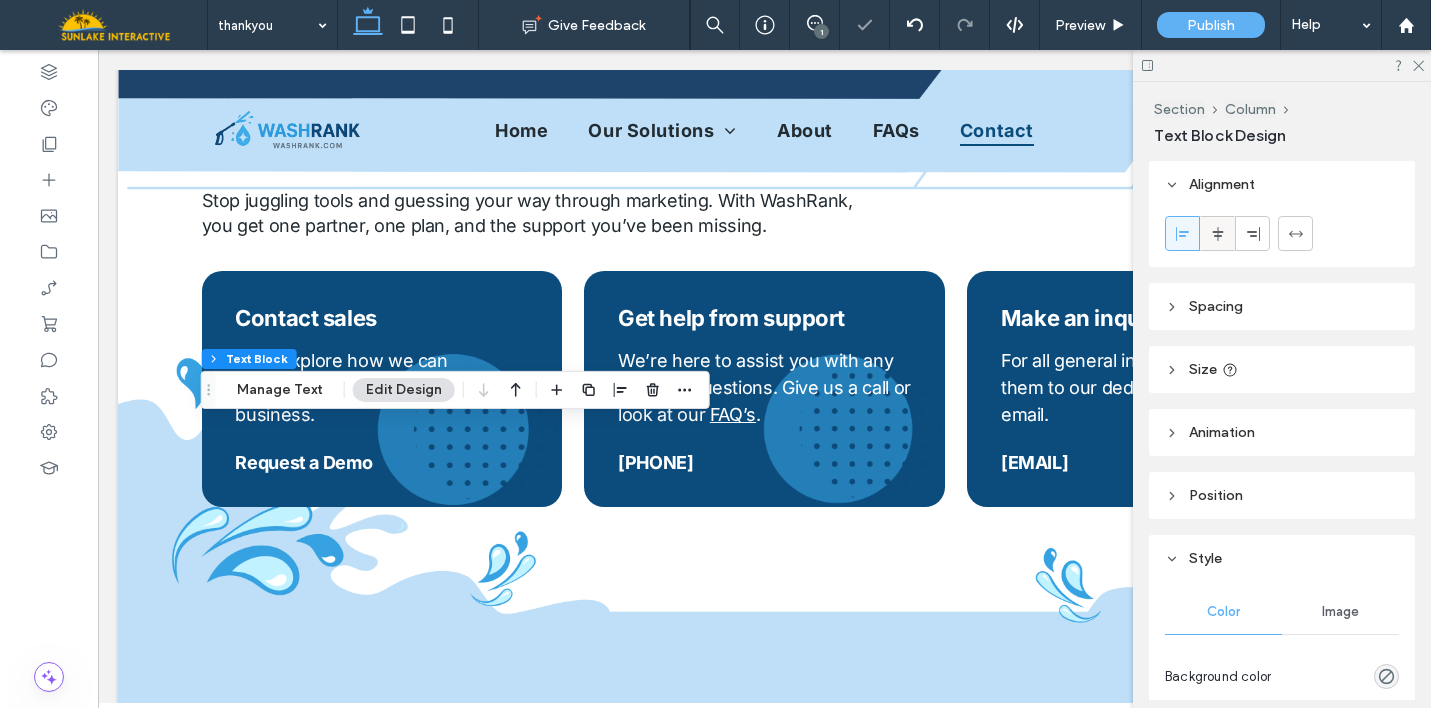 click 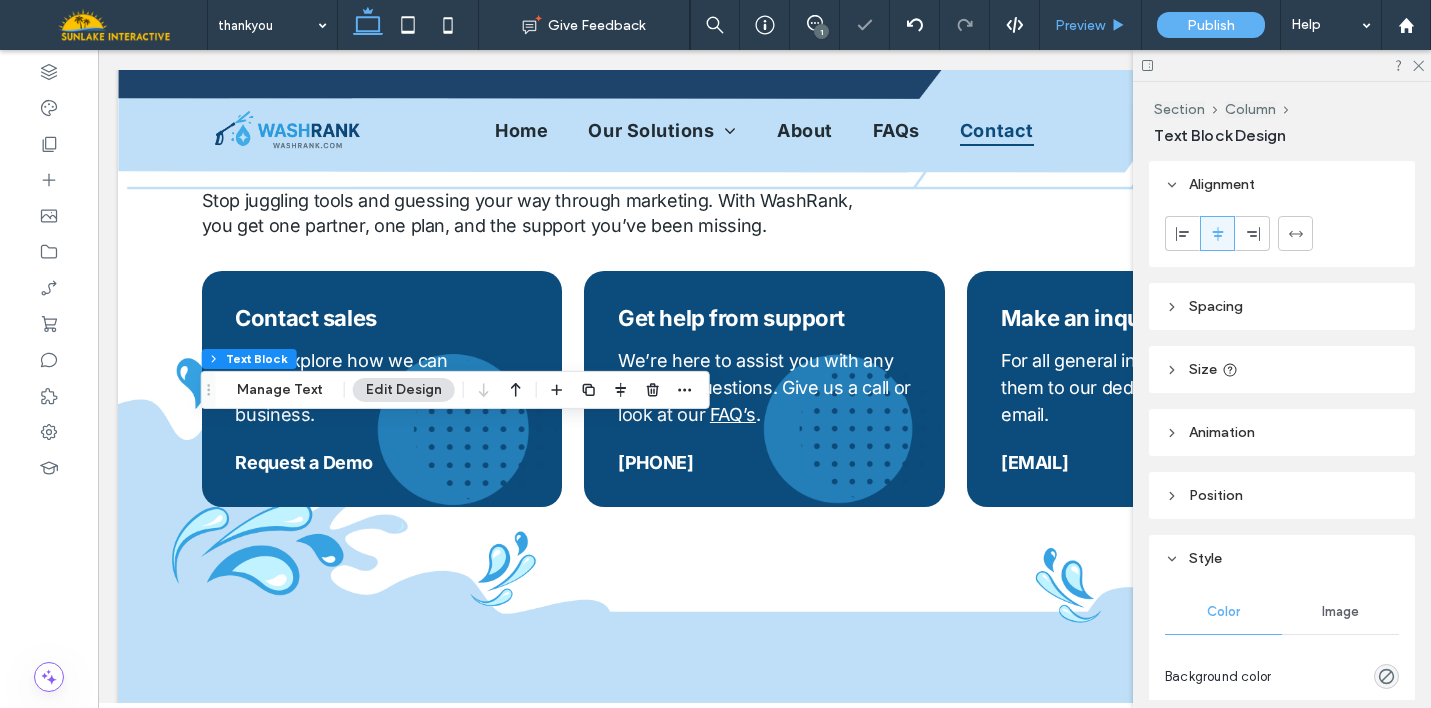 click on "Preview" at bounding box center (1080, 25) 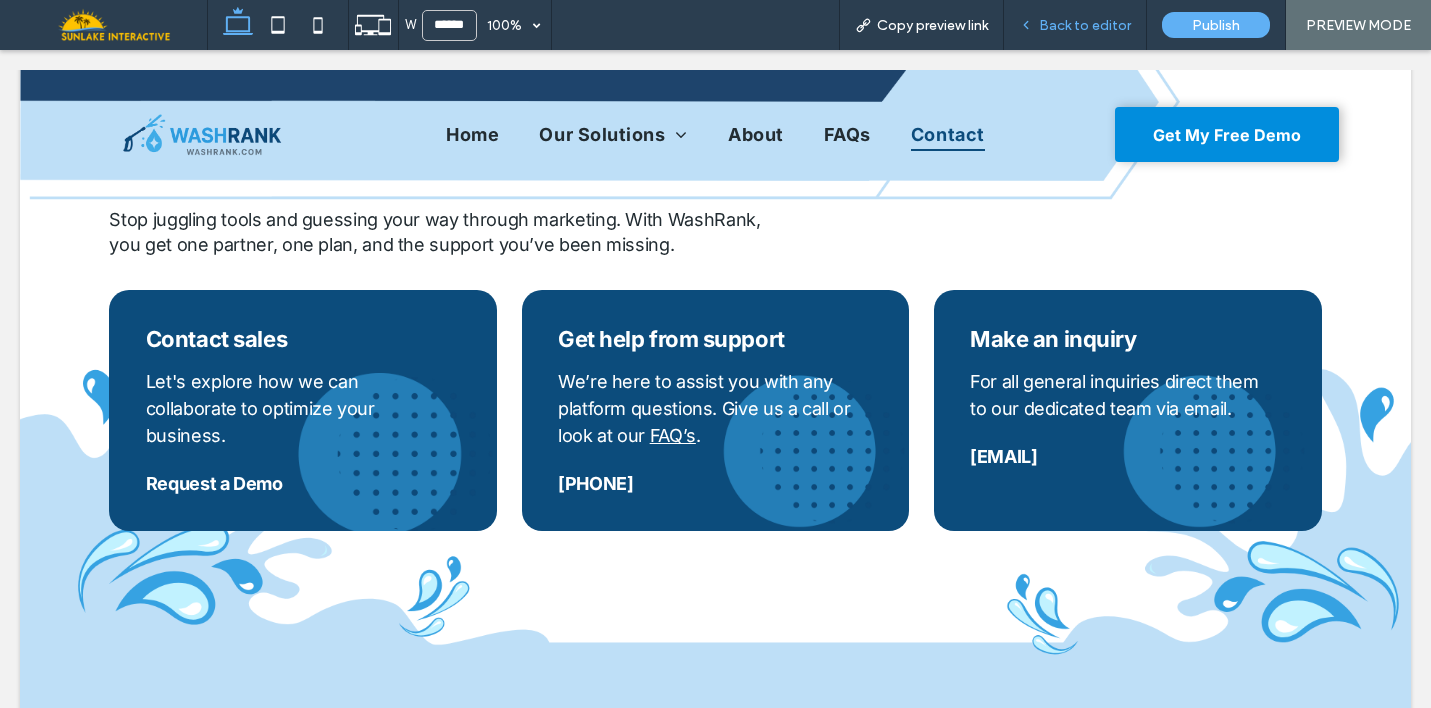 click on "Back to editor" at bounding box center [1085, 25] 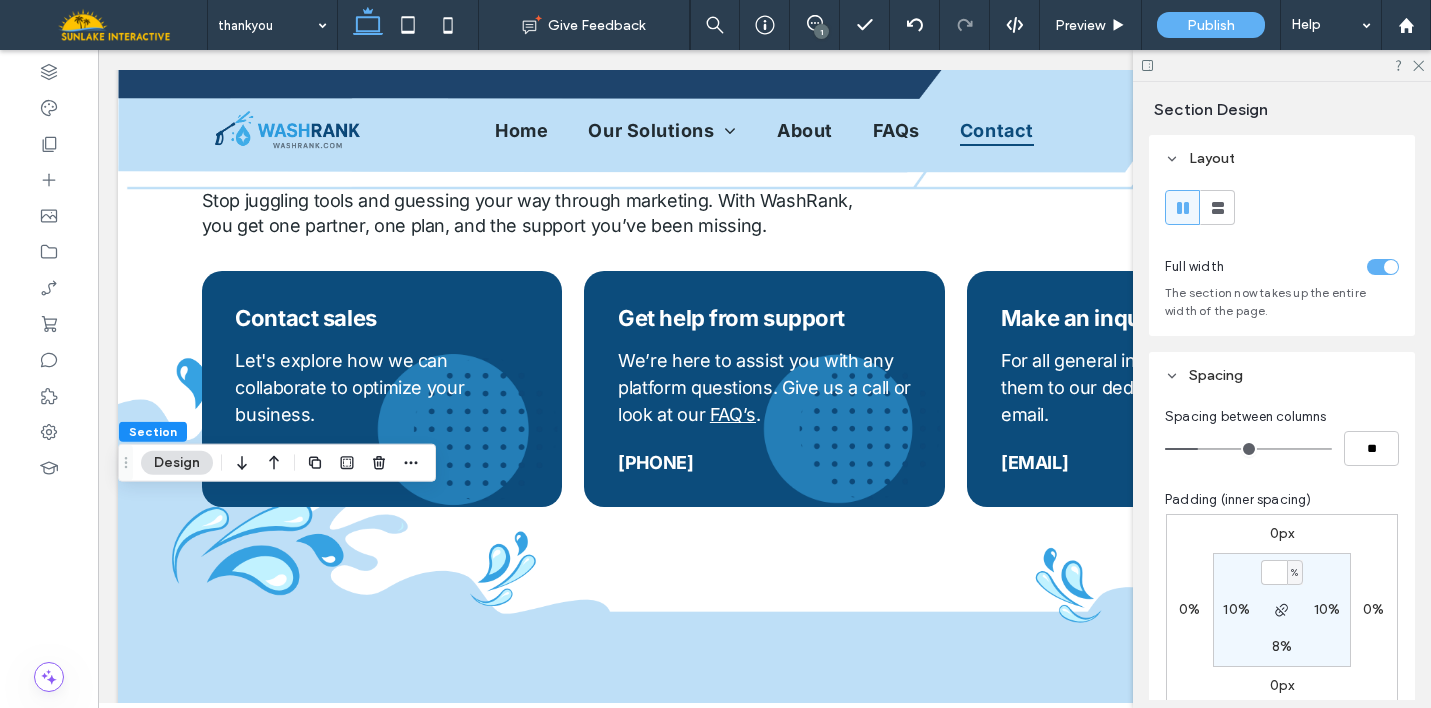 type on "*" 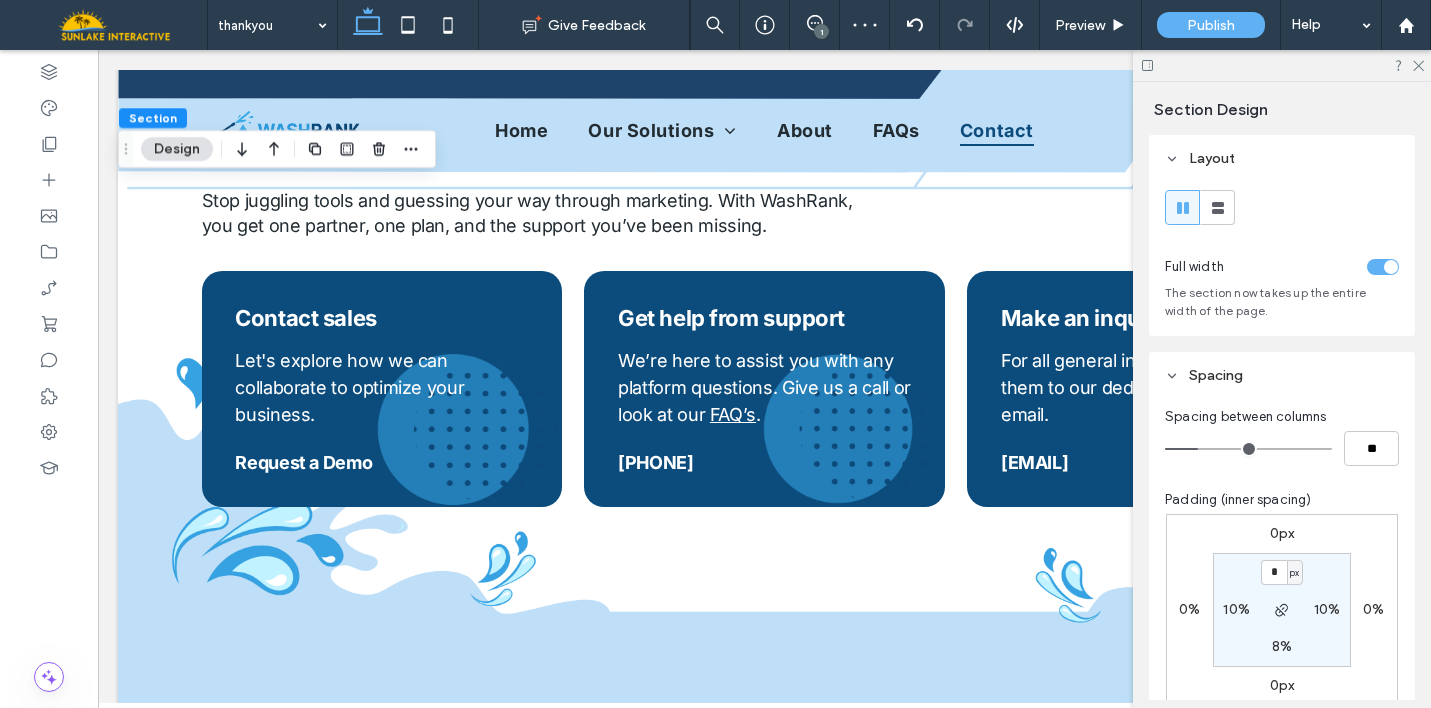 click on "8%" at bounding box center (1282, 646) 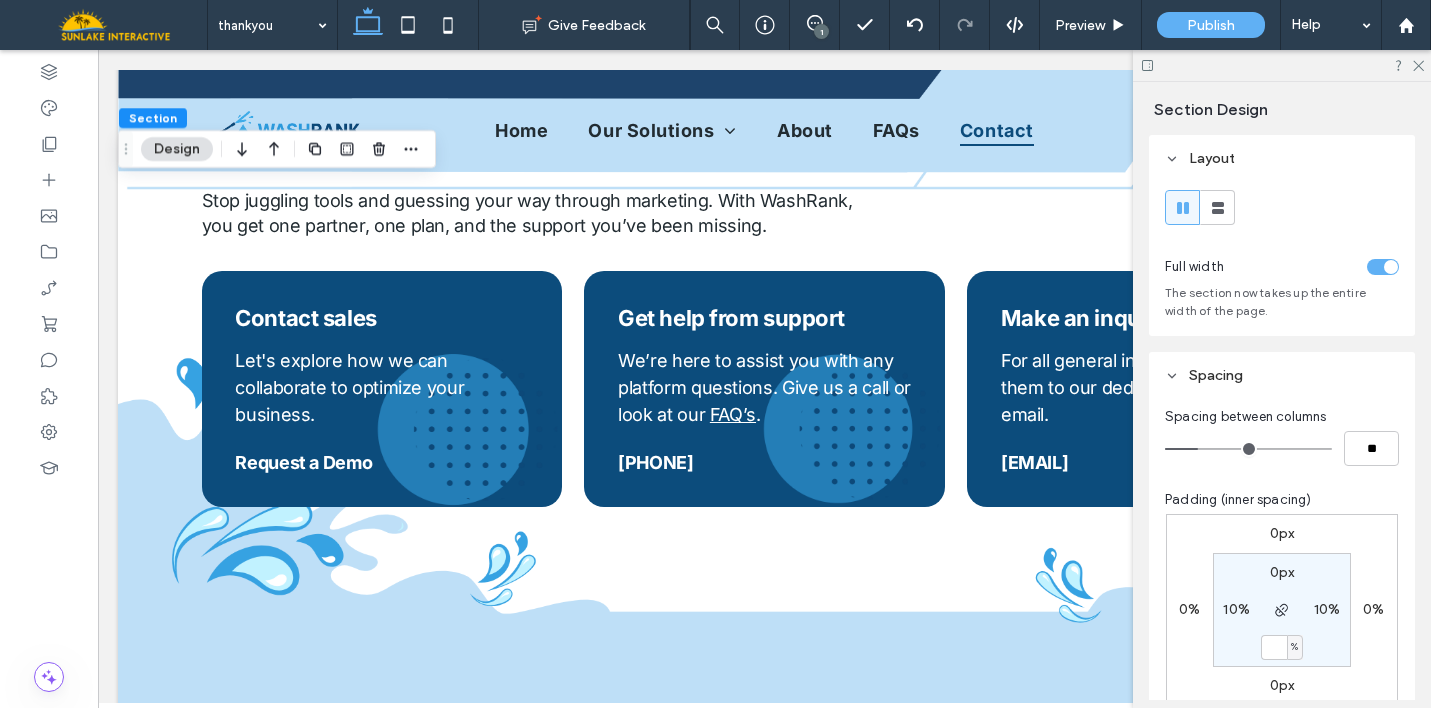 type 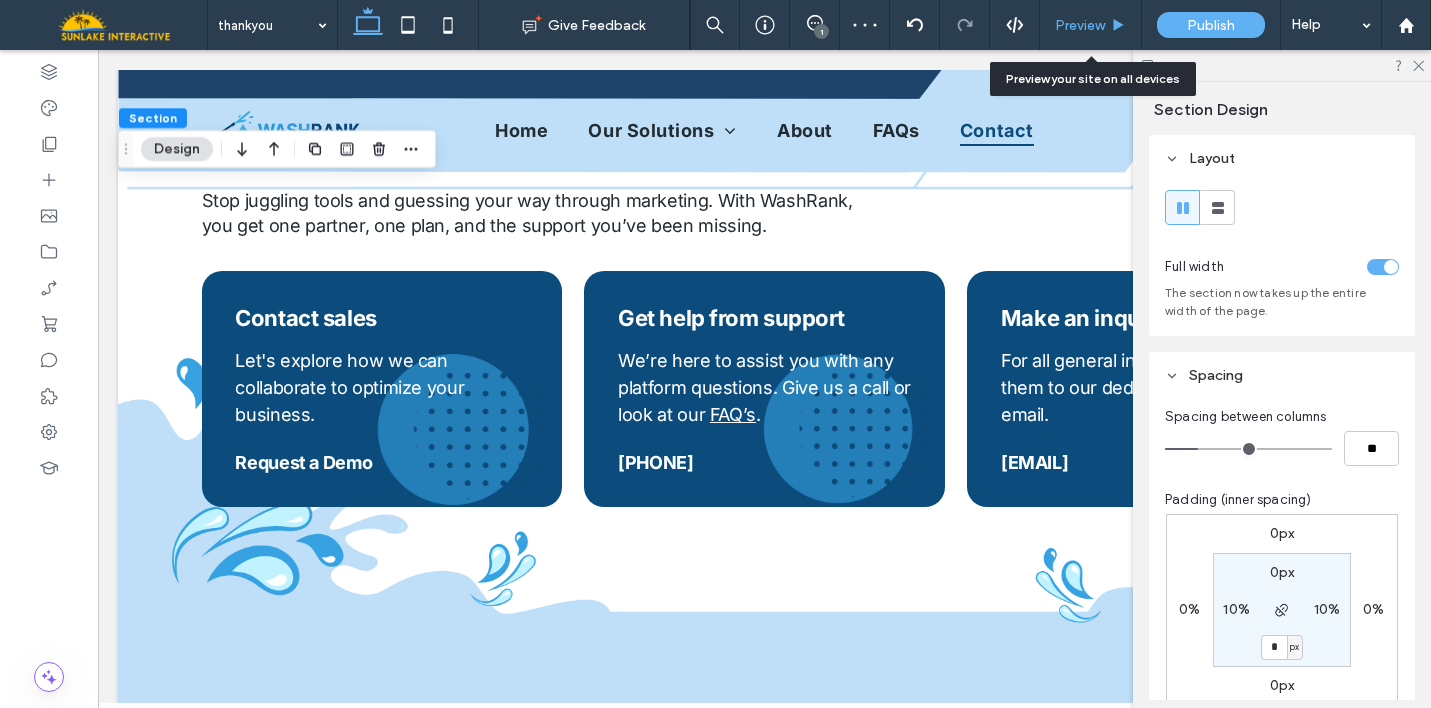 click on "Preview" at bounding box center [1091, 25] 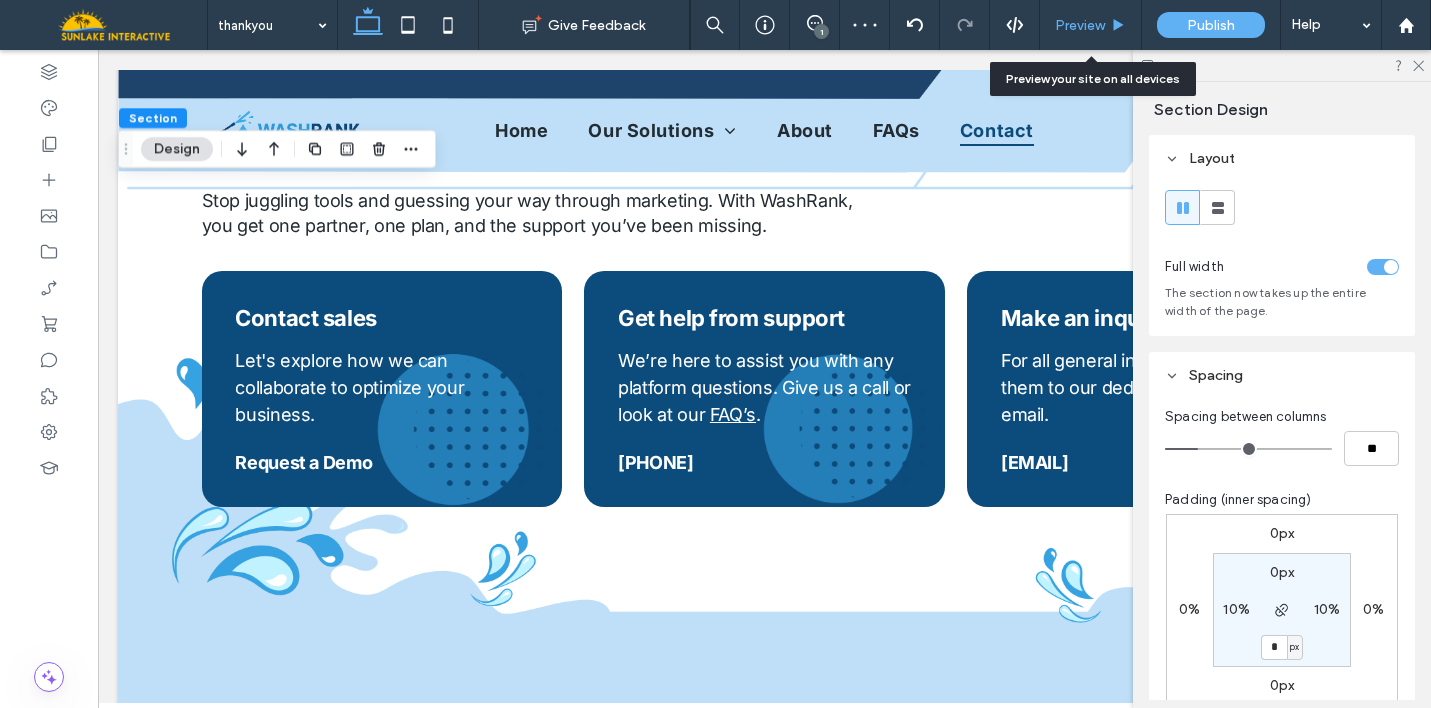 click on "Preview" at bounding box center (1080, 25) 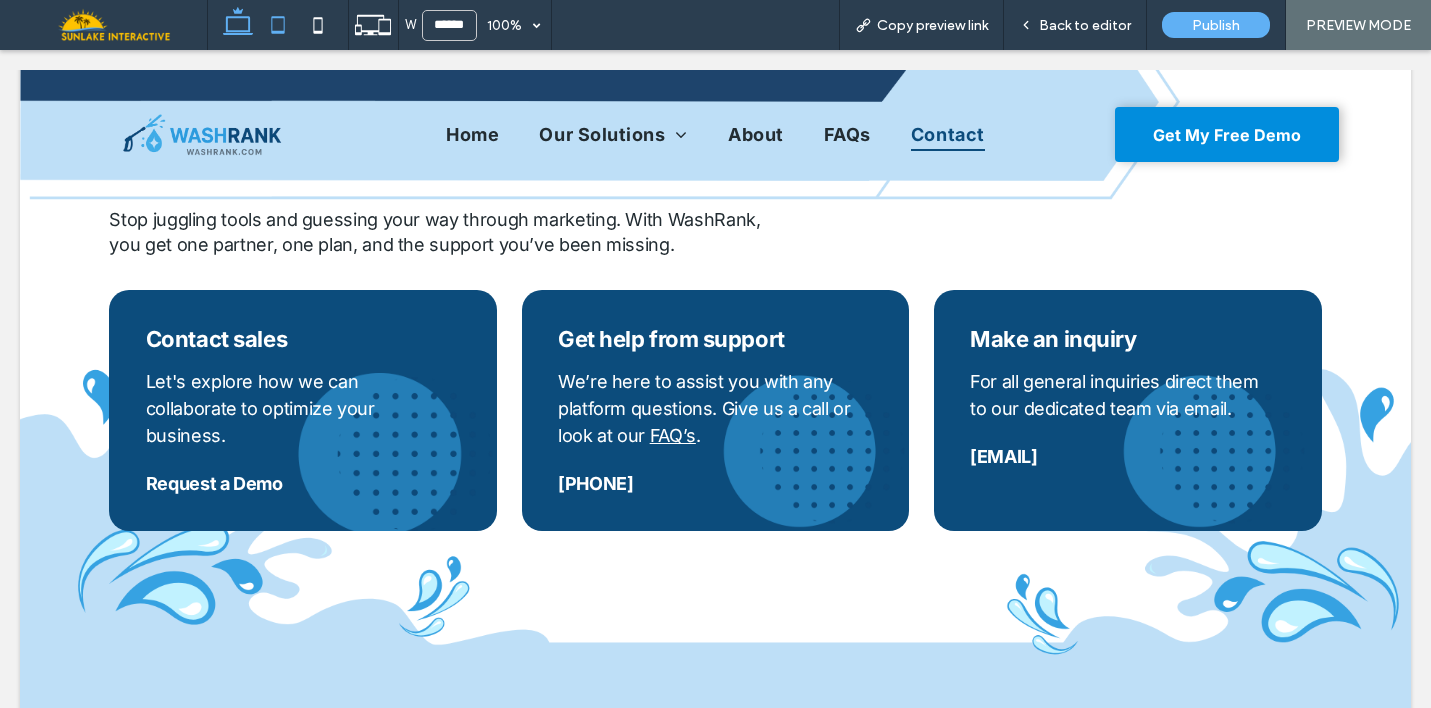 click 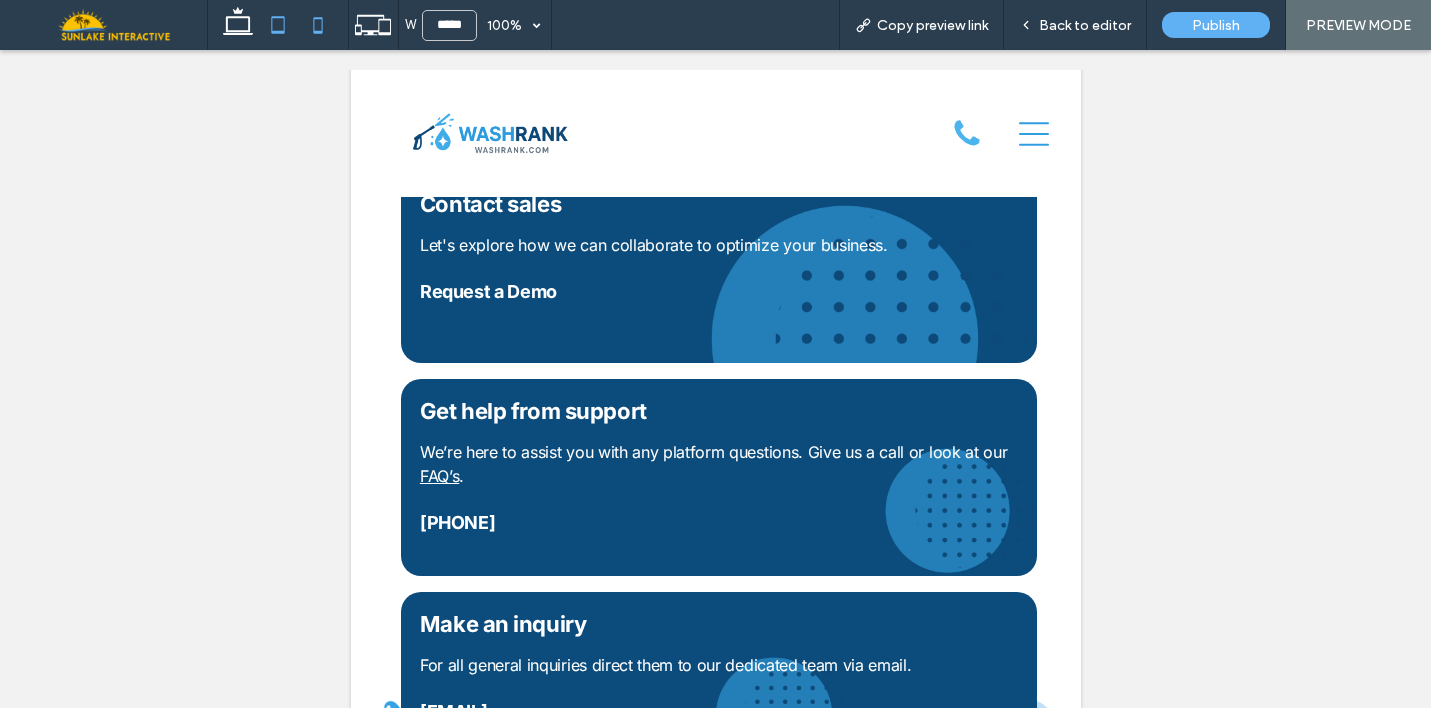 click 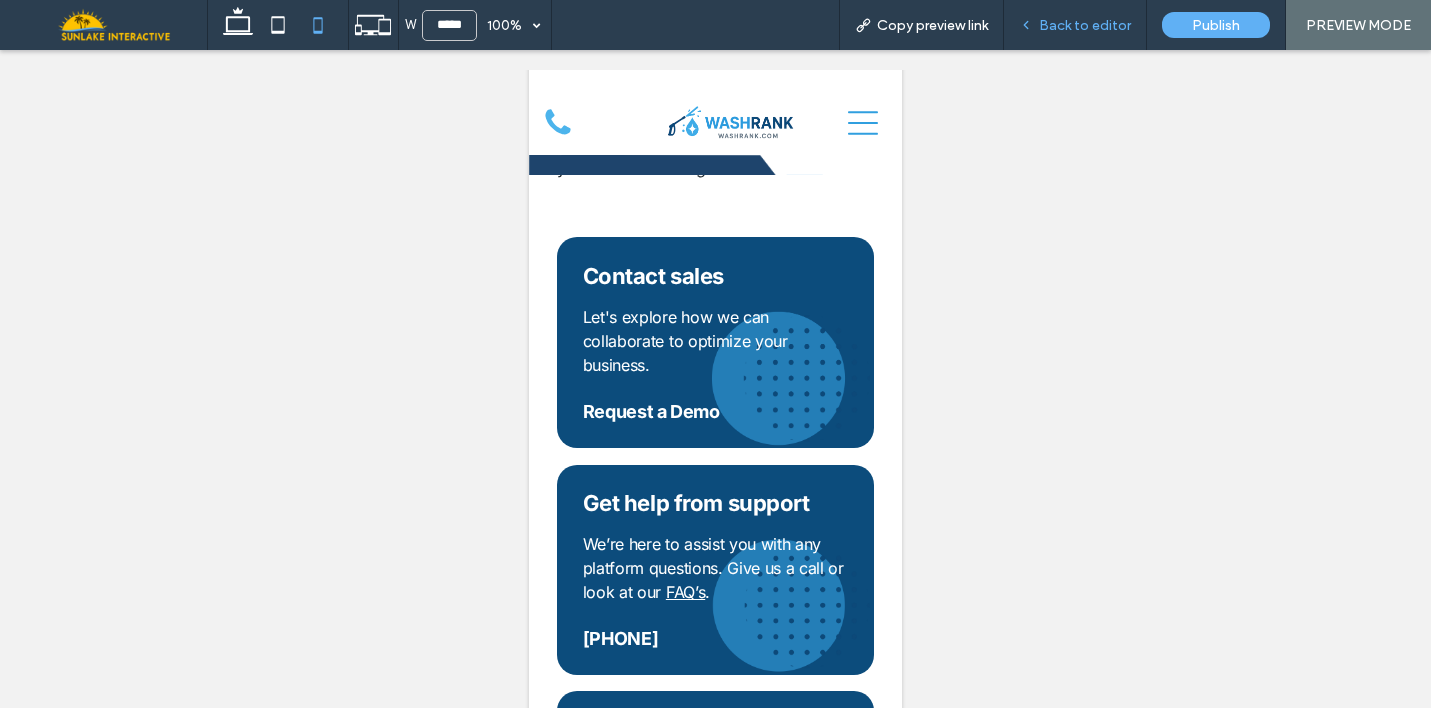 click on "Back to editor" at bounding box center [1085, 25] 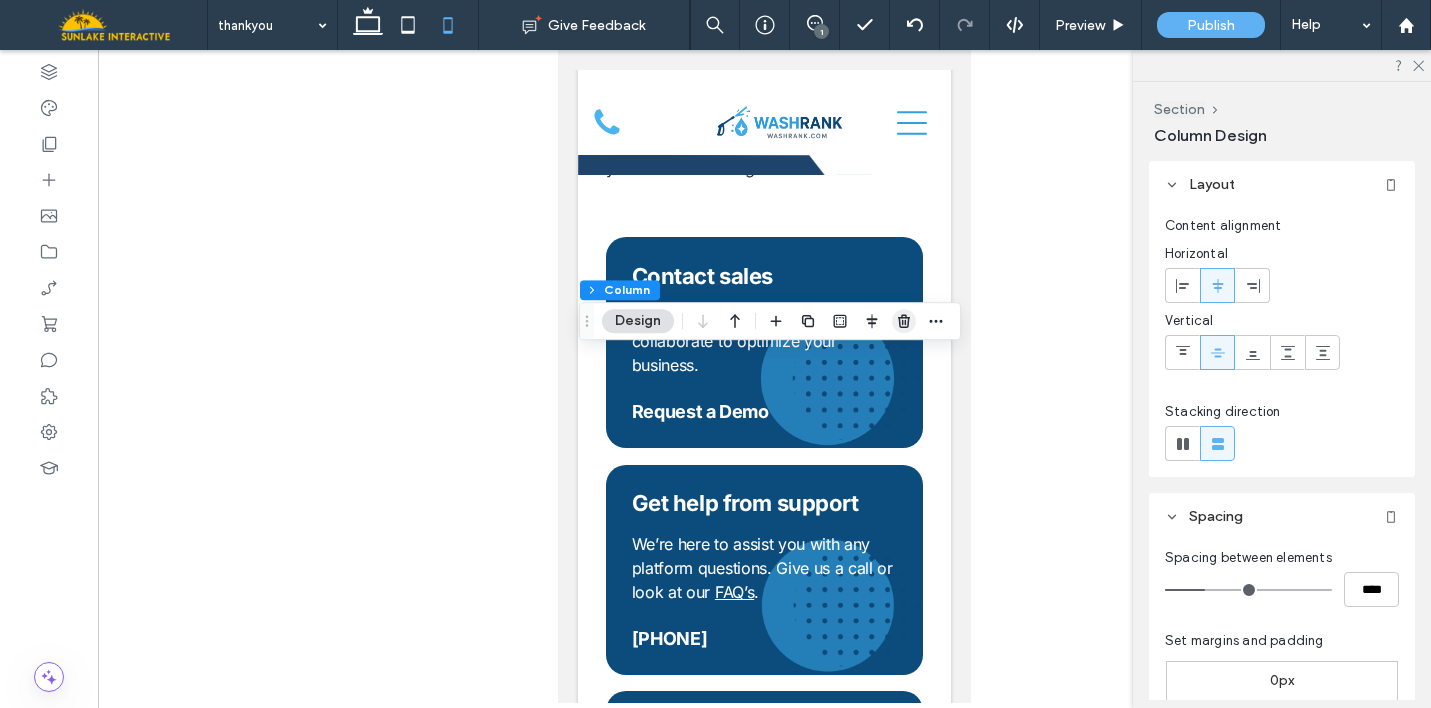 click 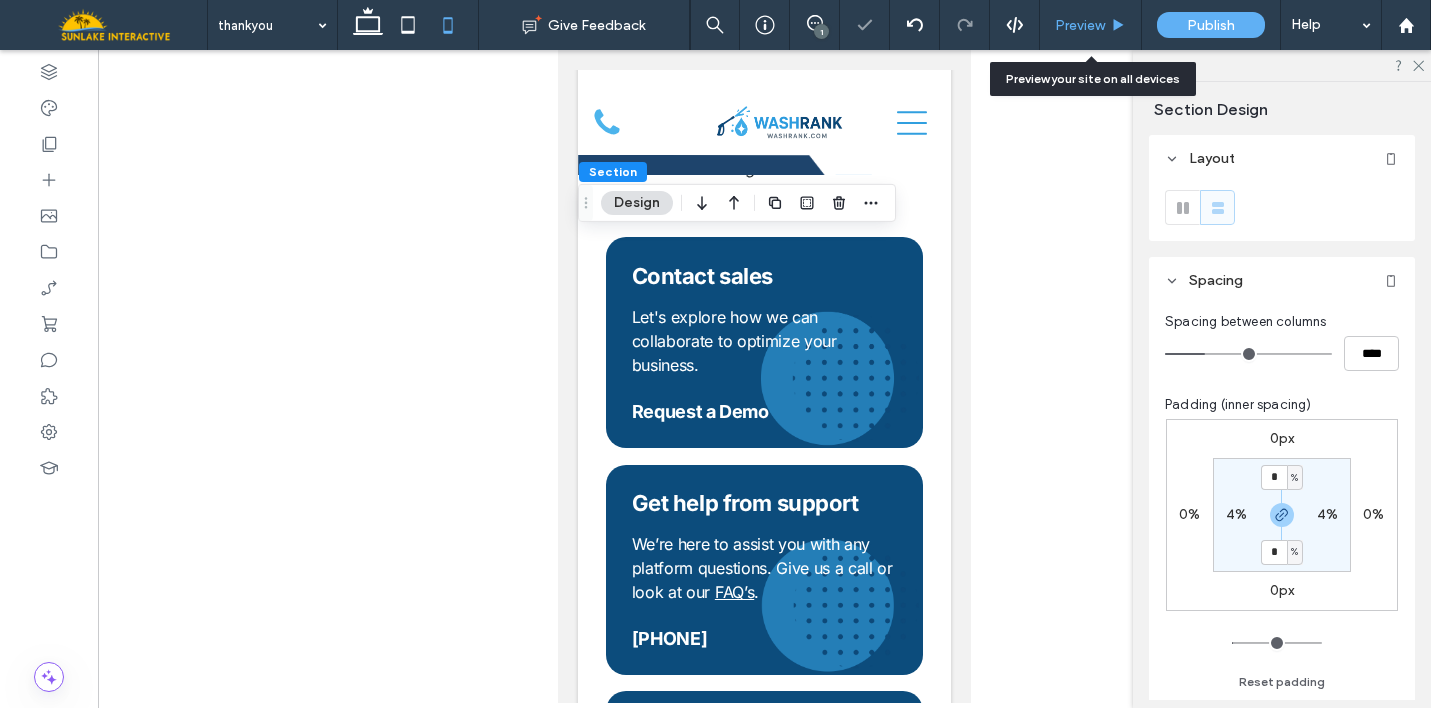 click on "Preview" at bounding box center [1080, 25] 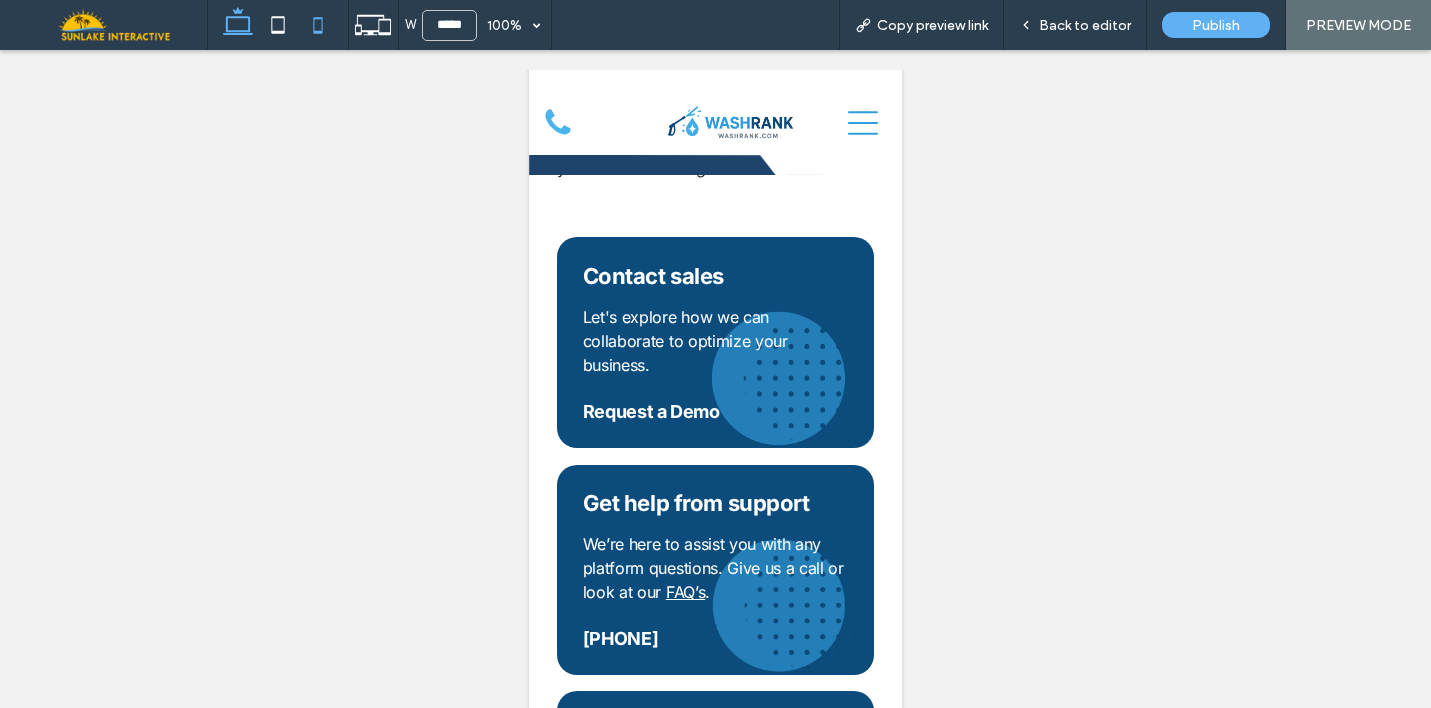 click 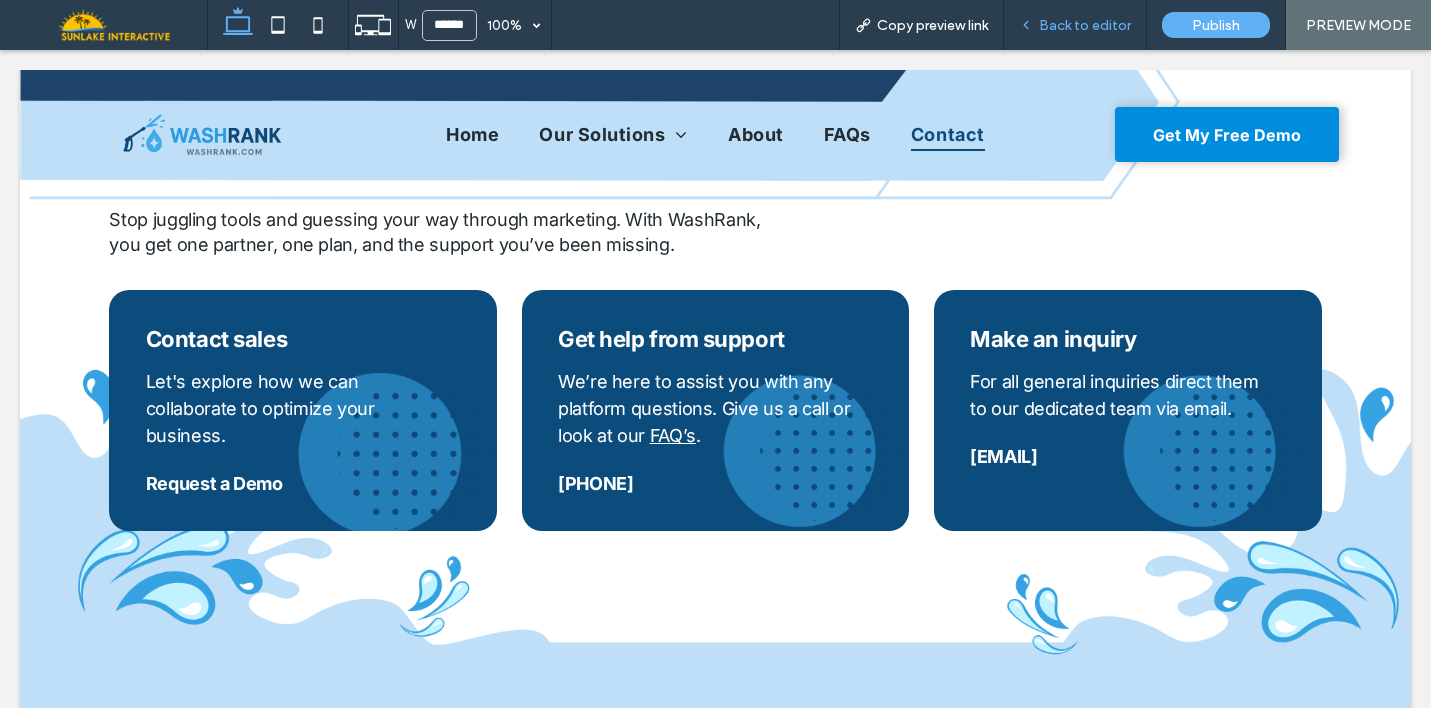 click on "Back to editor" at bounding box center (1075, 25) 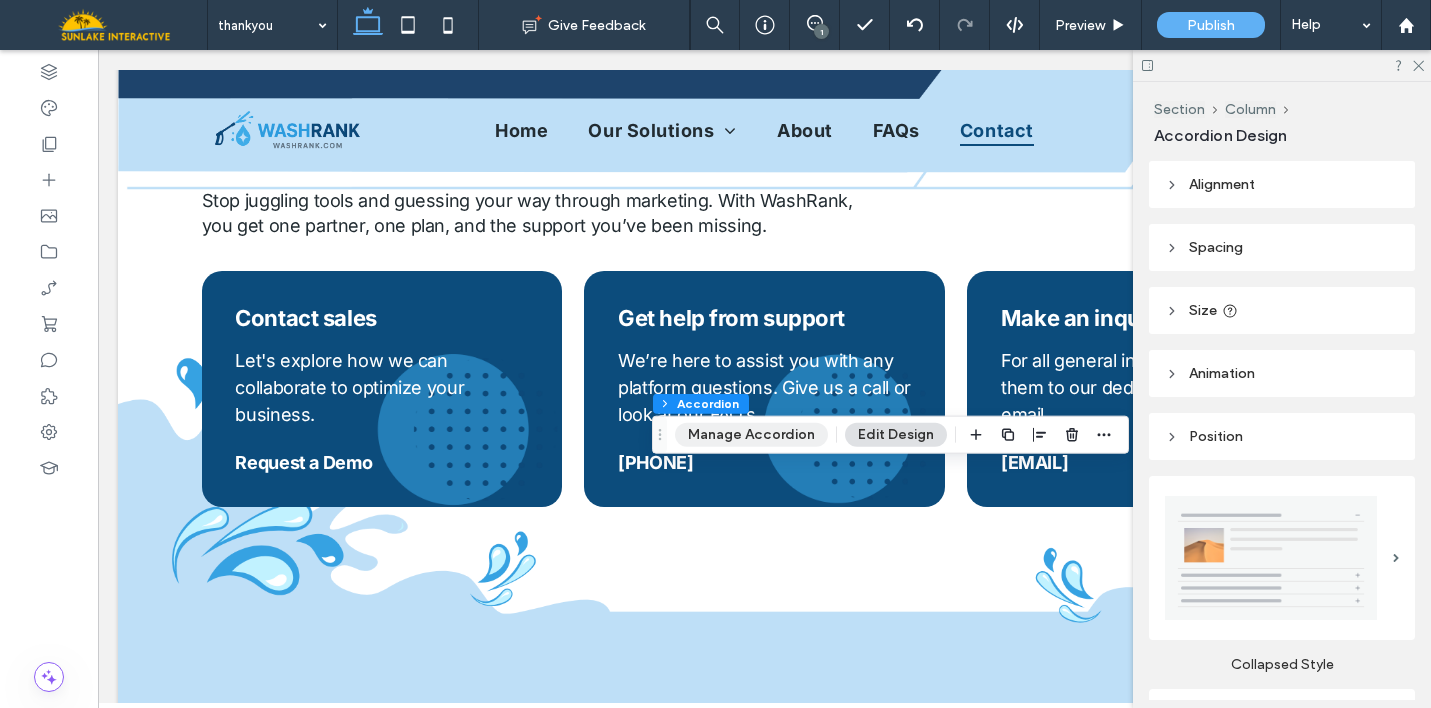 click on "Manage Accordion" at bounding box center [751, 435] 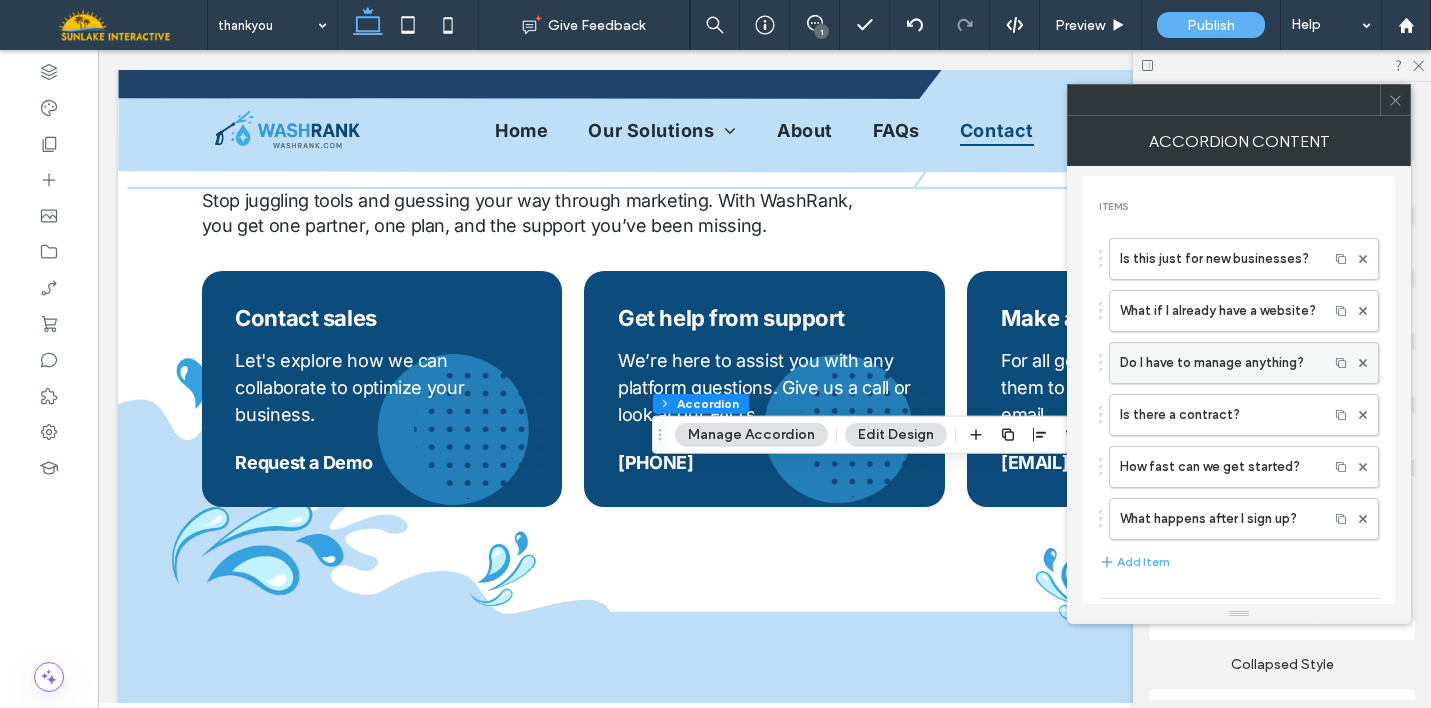 click on "Do I have to manage anything?" at bounding box center (1219, 363) 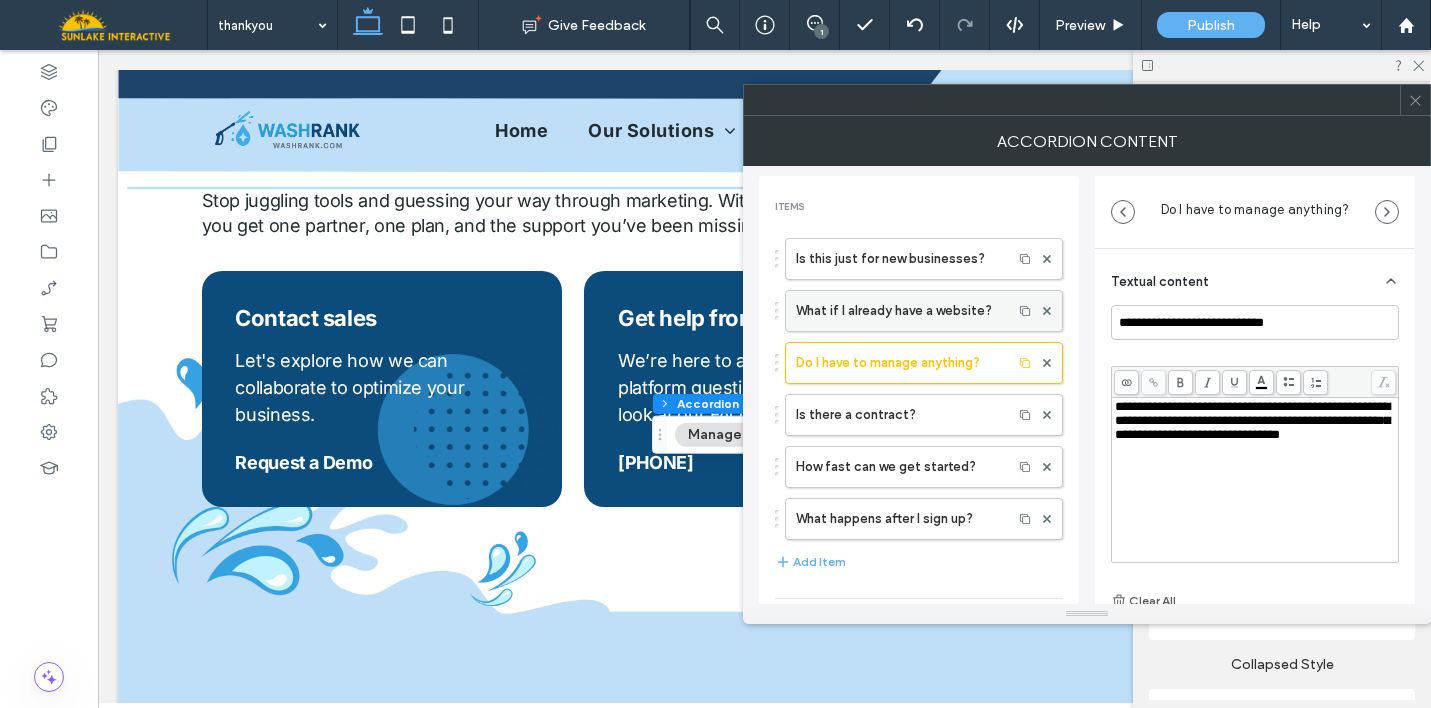 click on "What if I already have a website?" at bounding box center [899, 311] 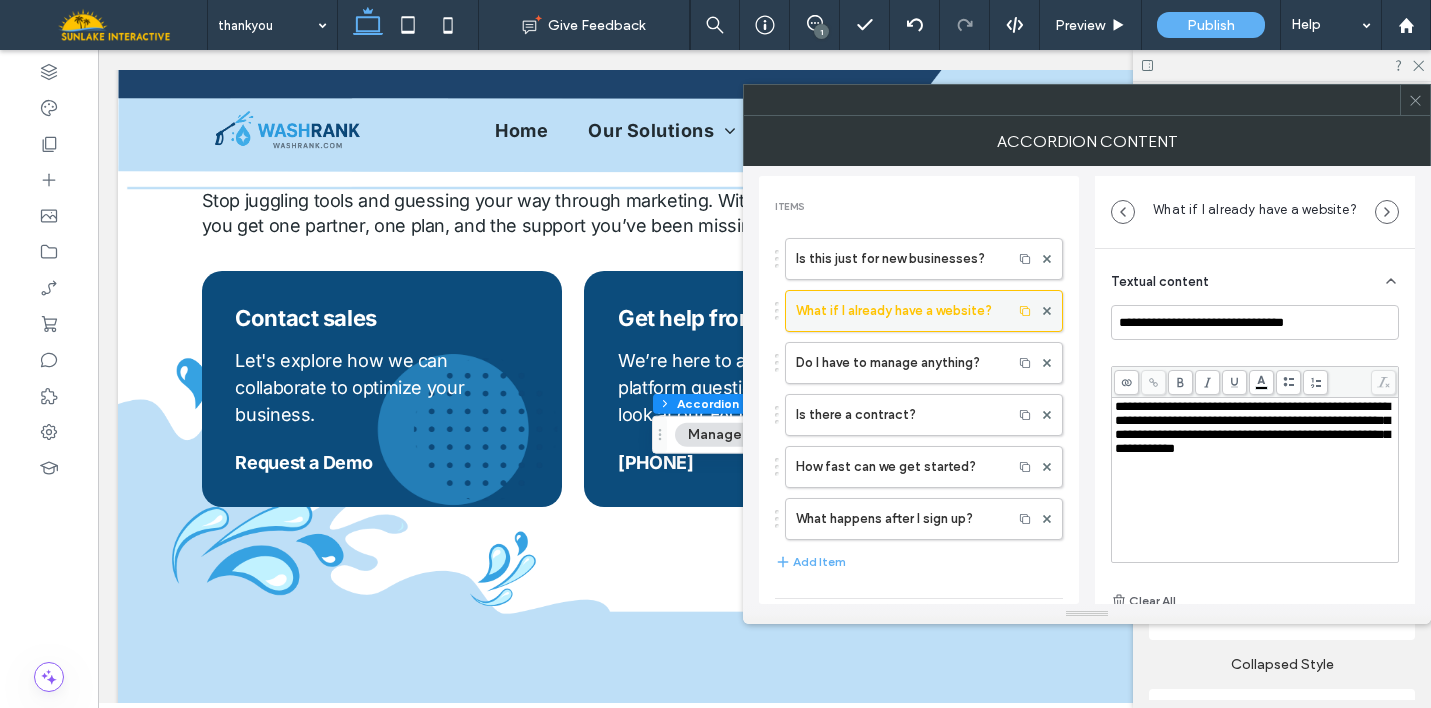 type on "**********" 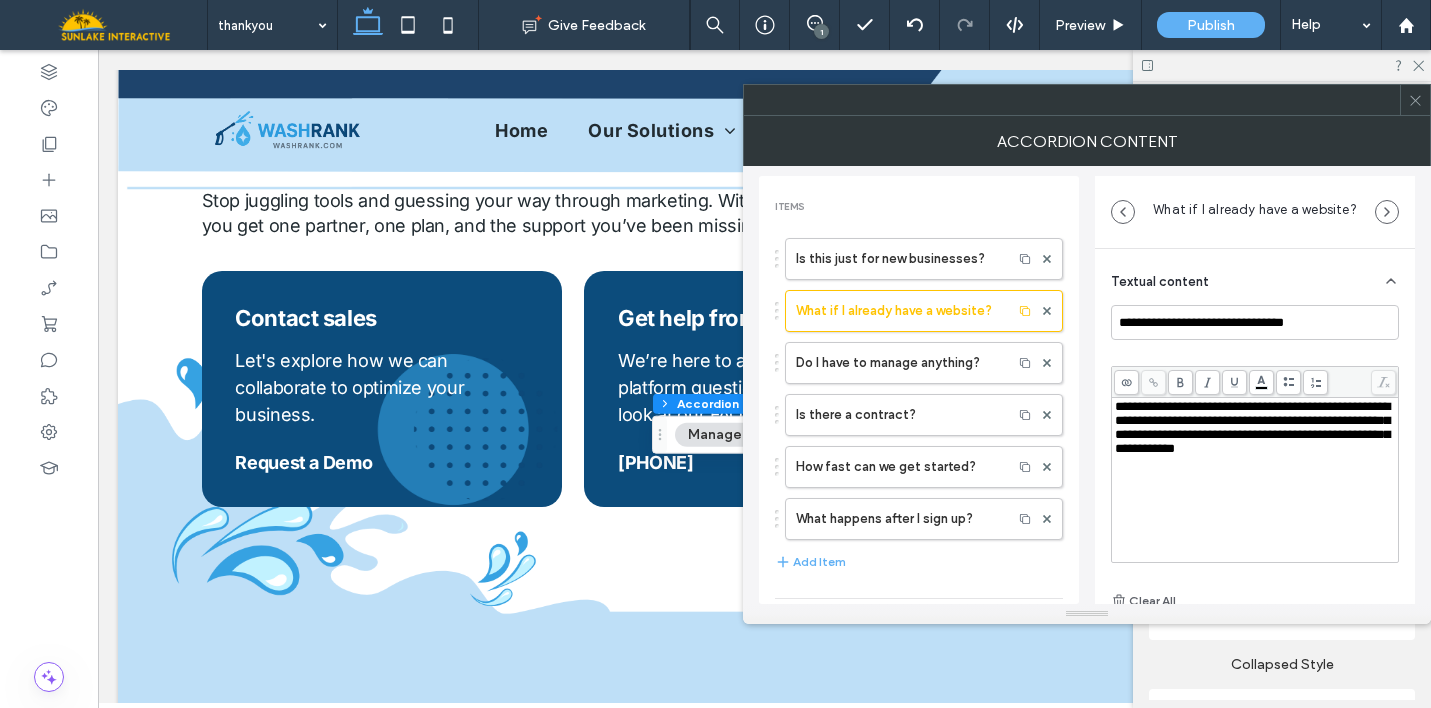click on "**********" at bounding box center (1252, 427) 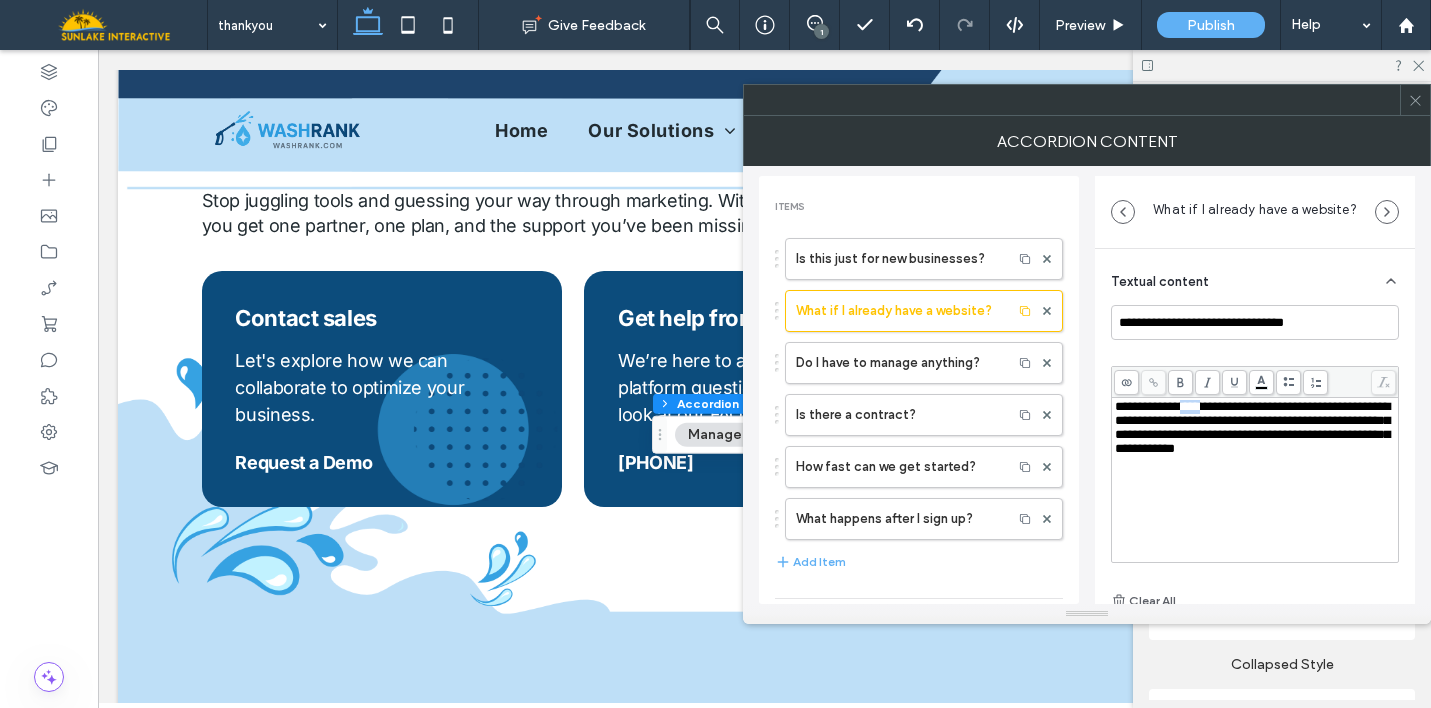 click on "**********" at bounding box center (1252, 427) 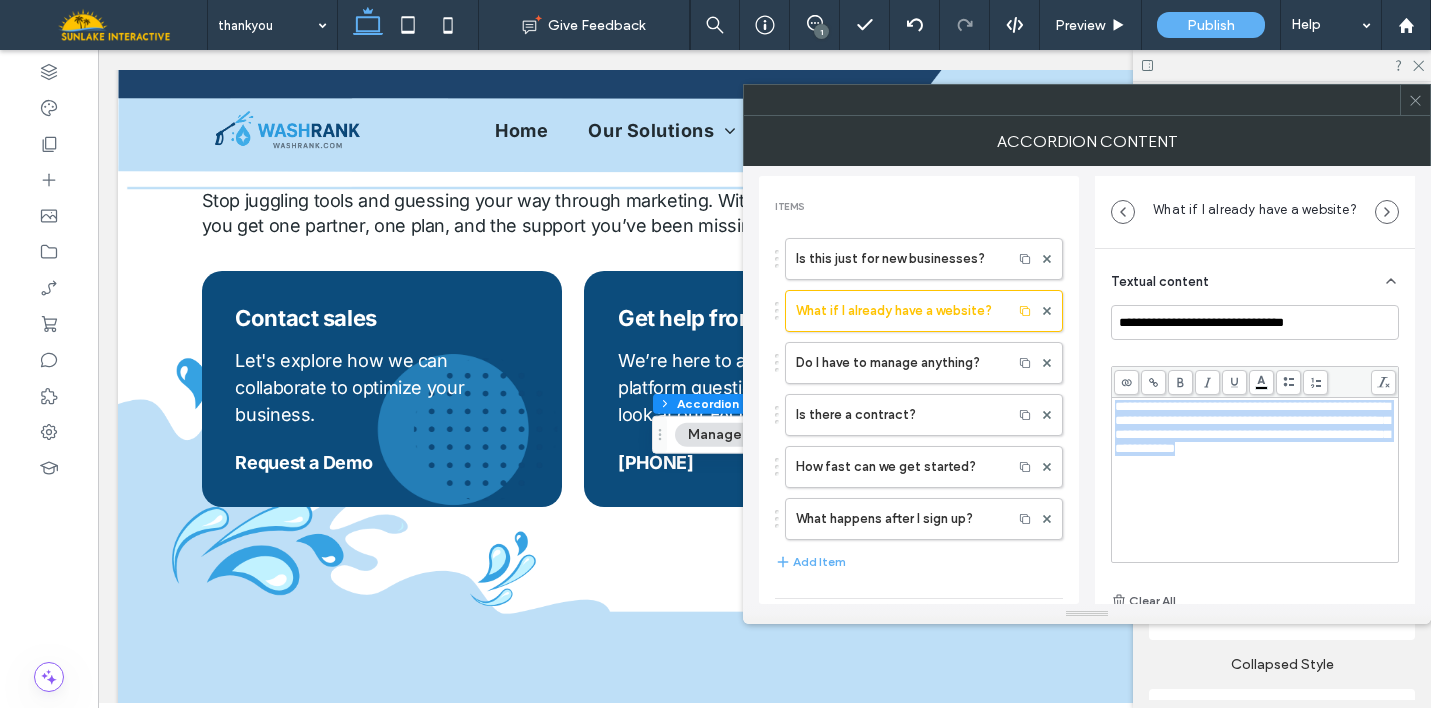 click on "**********" at bounding box center [1252, 427] 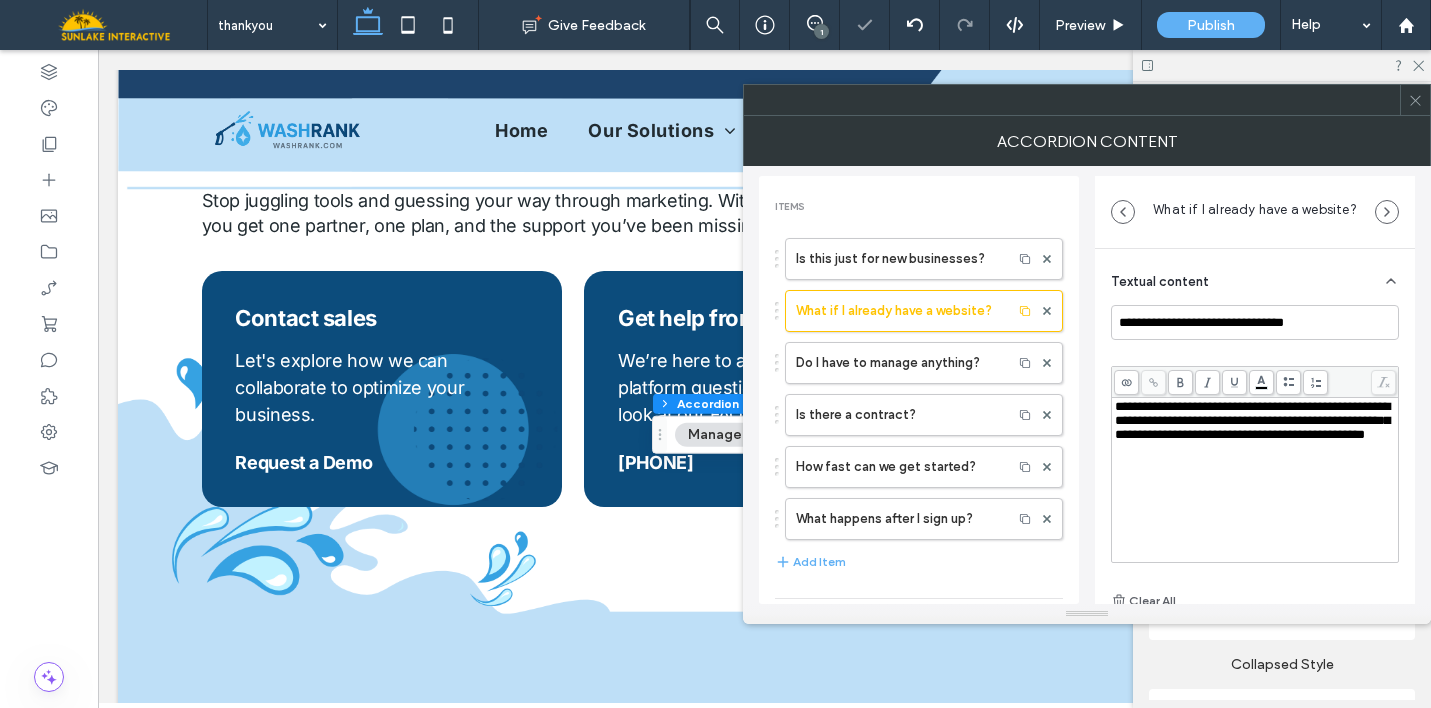 click at bounding box center [1415, 100] 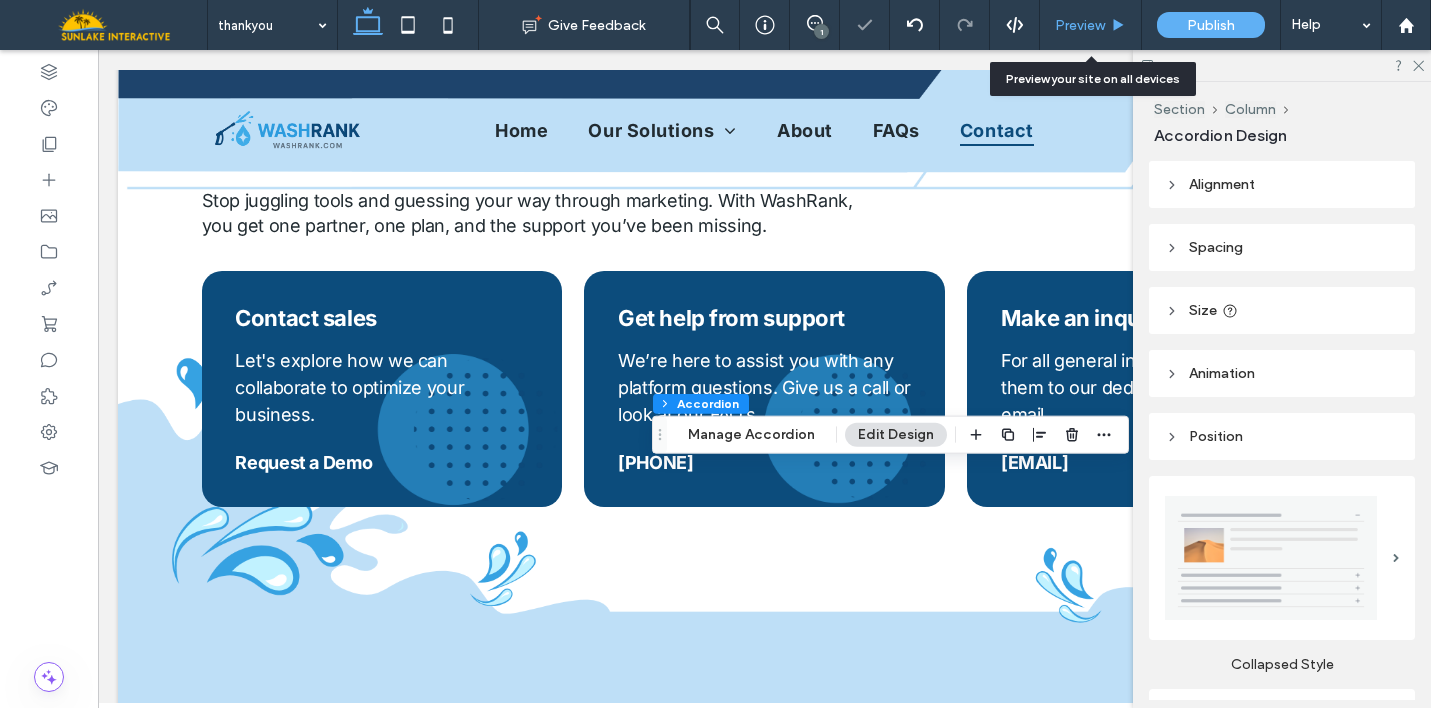 click on "Preview" at bounding box center (1090, 25) 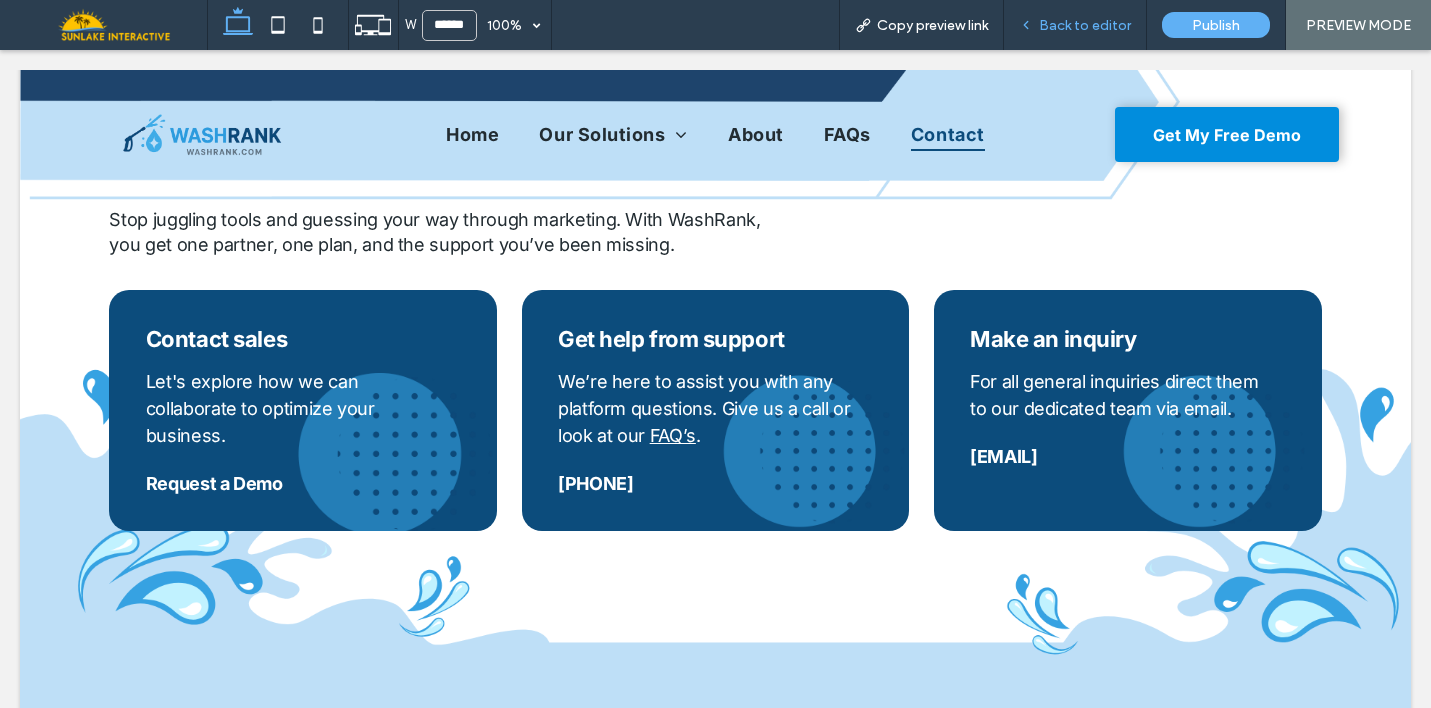 click on "Back to editor" at bounding box center (1085, 25) 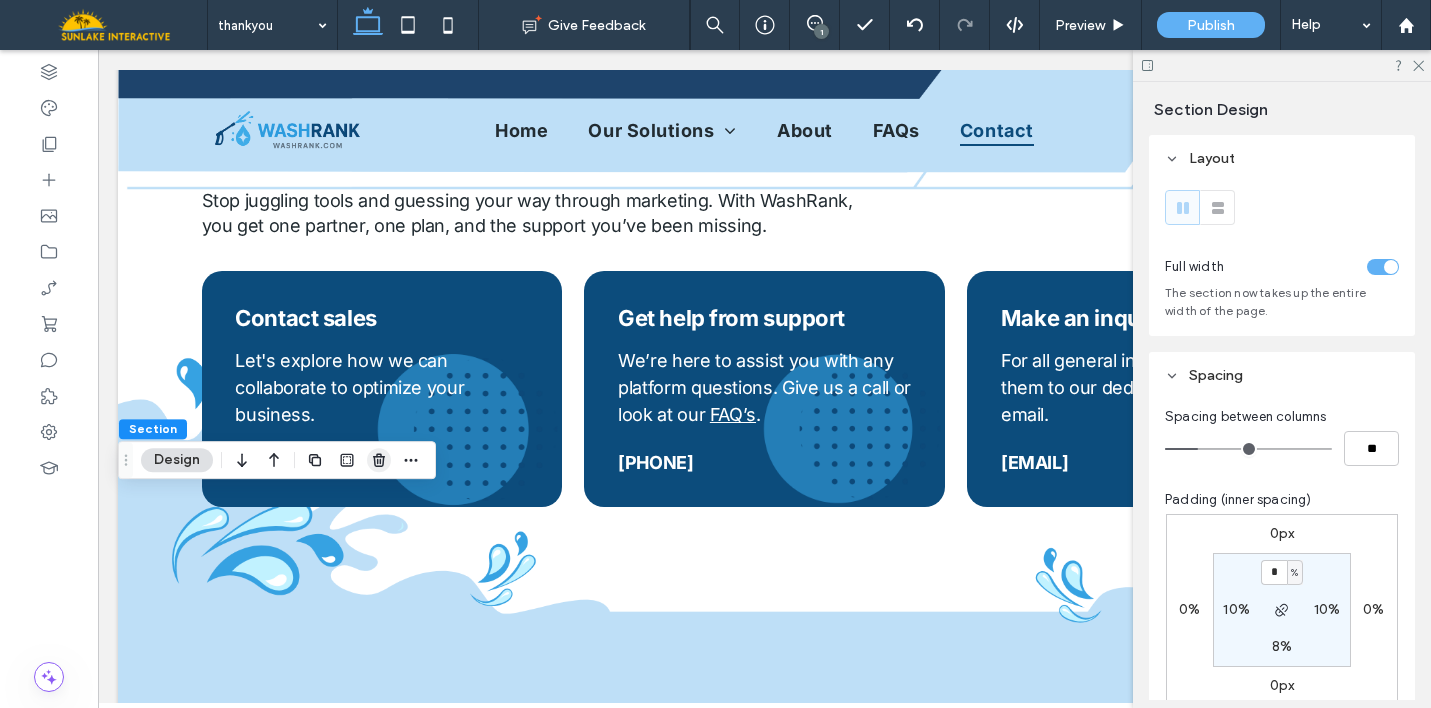 click 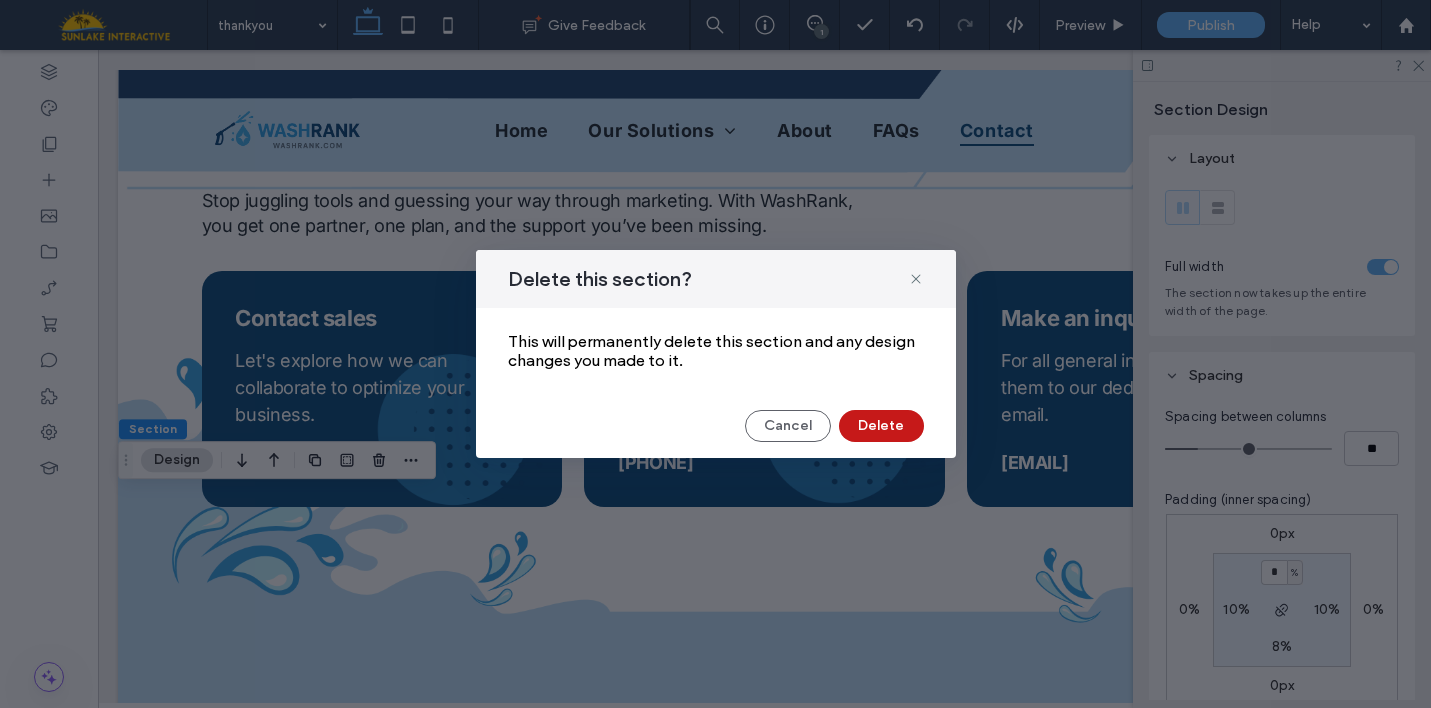 click on "Delete" at bounding box center [881, 426] 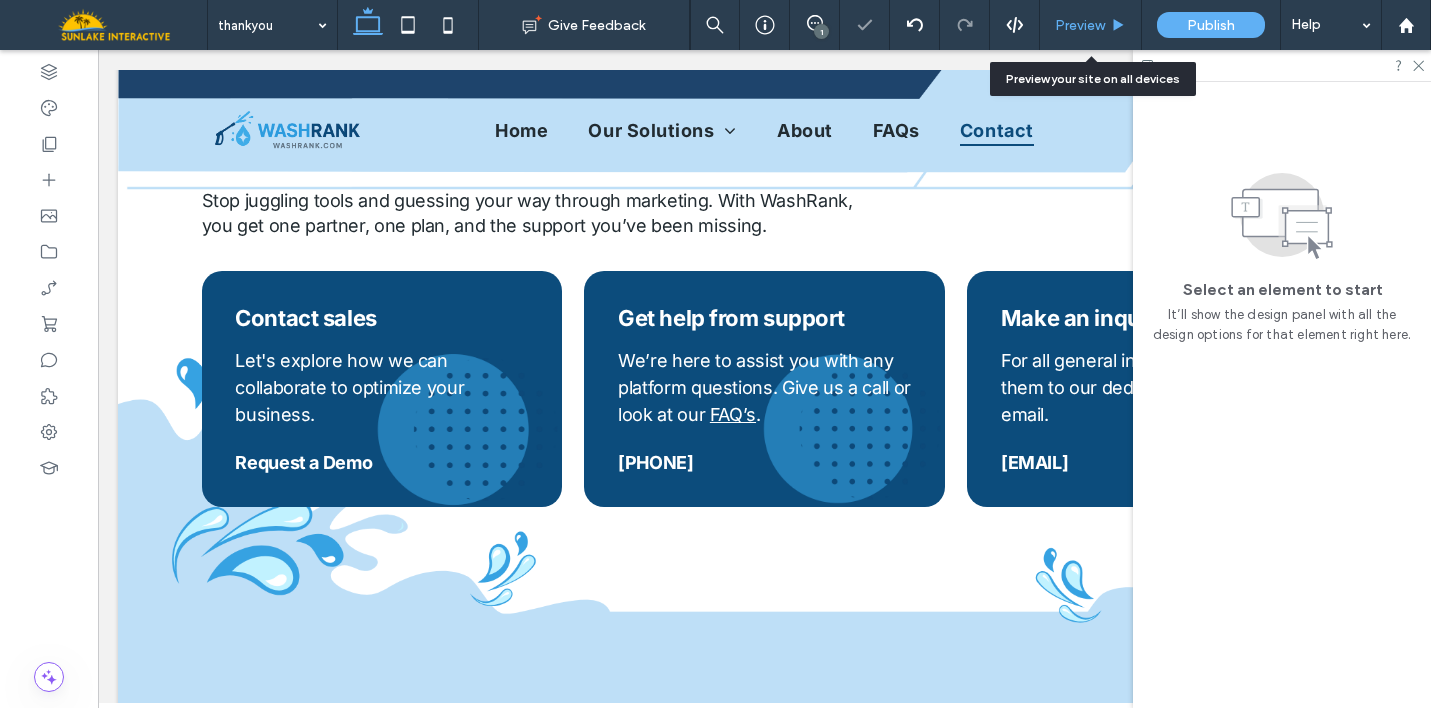 click on "Preview" at bounding box center [1091, 25] 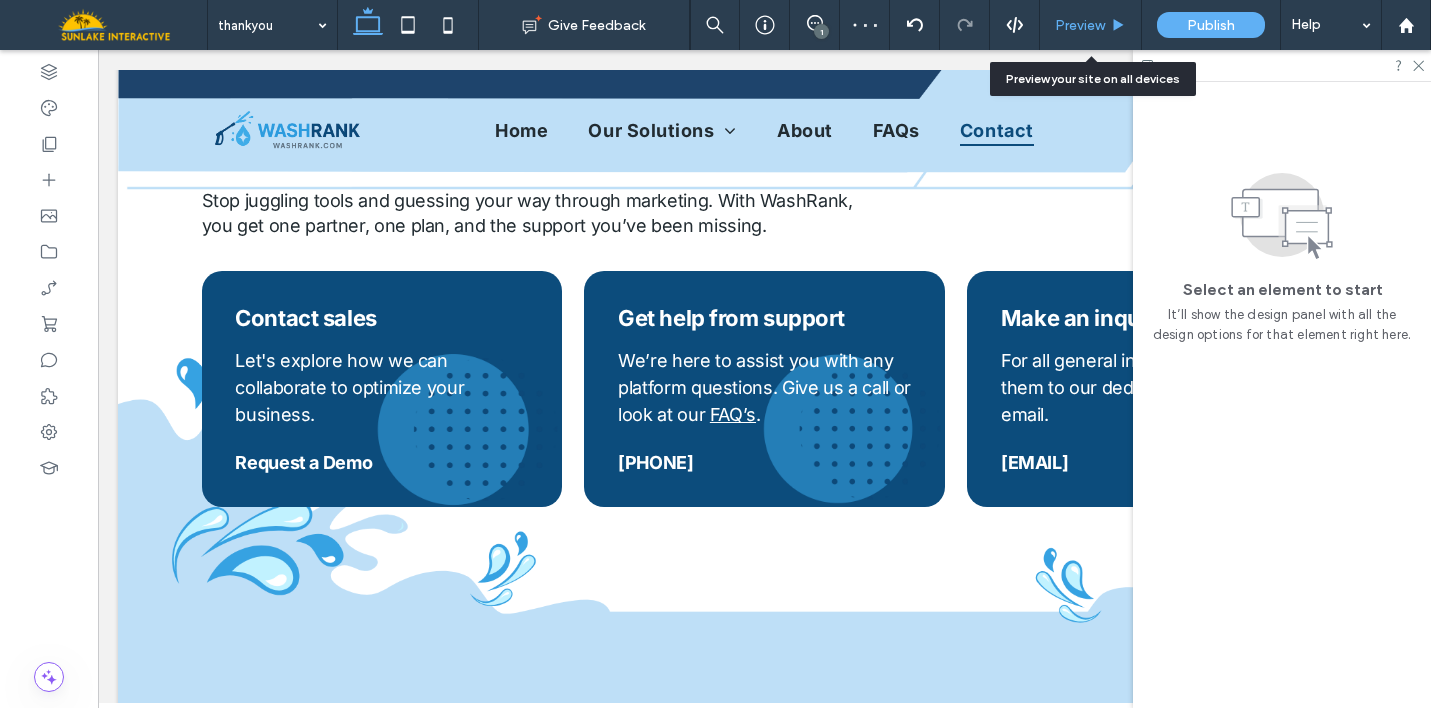 click 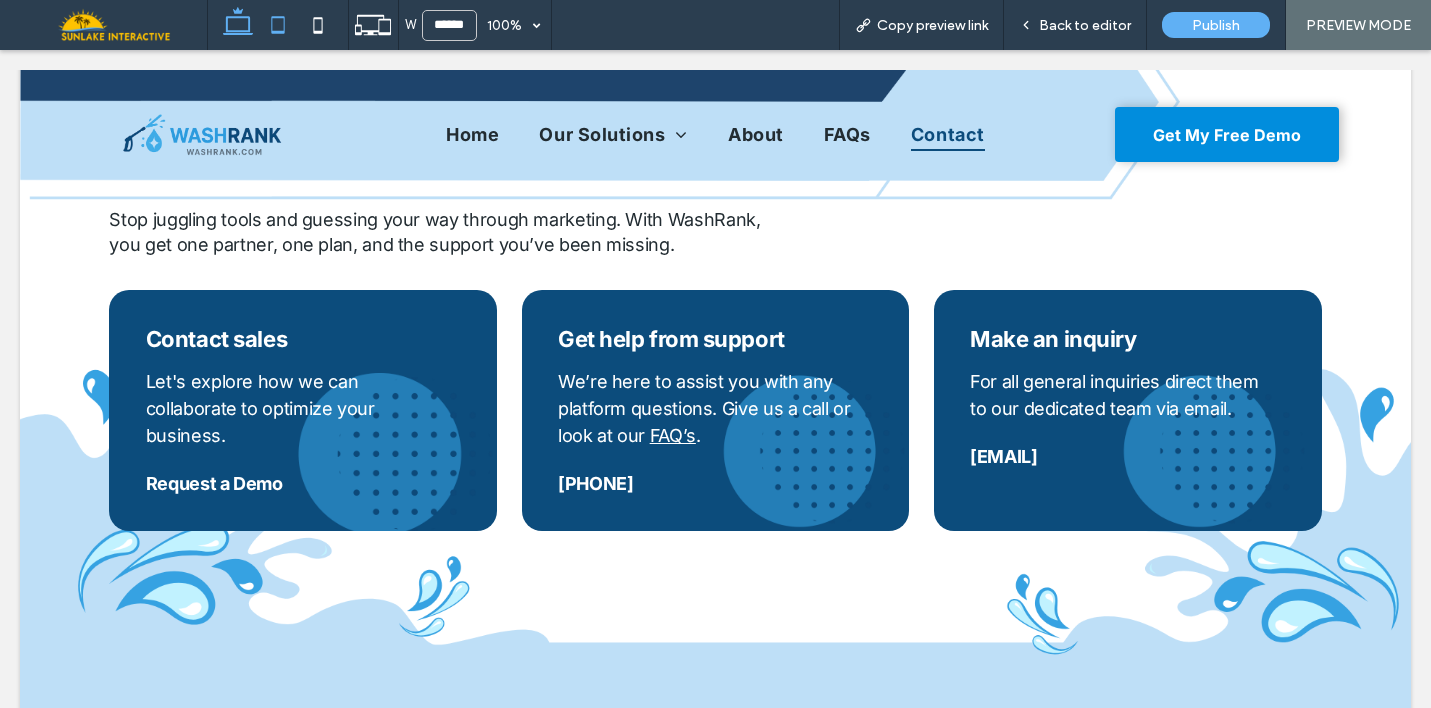 click 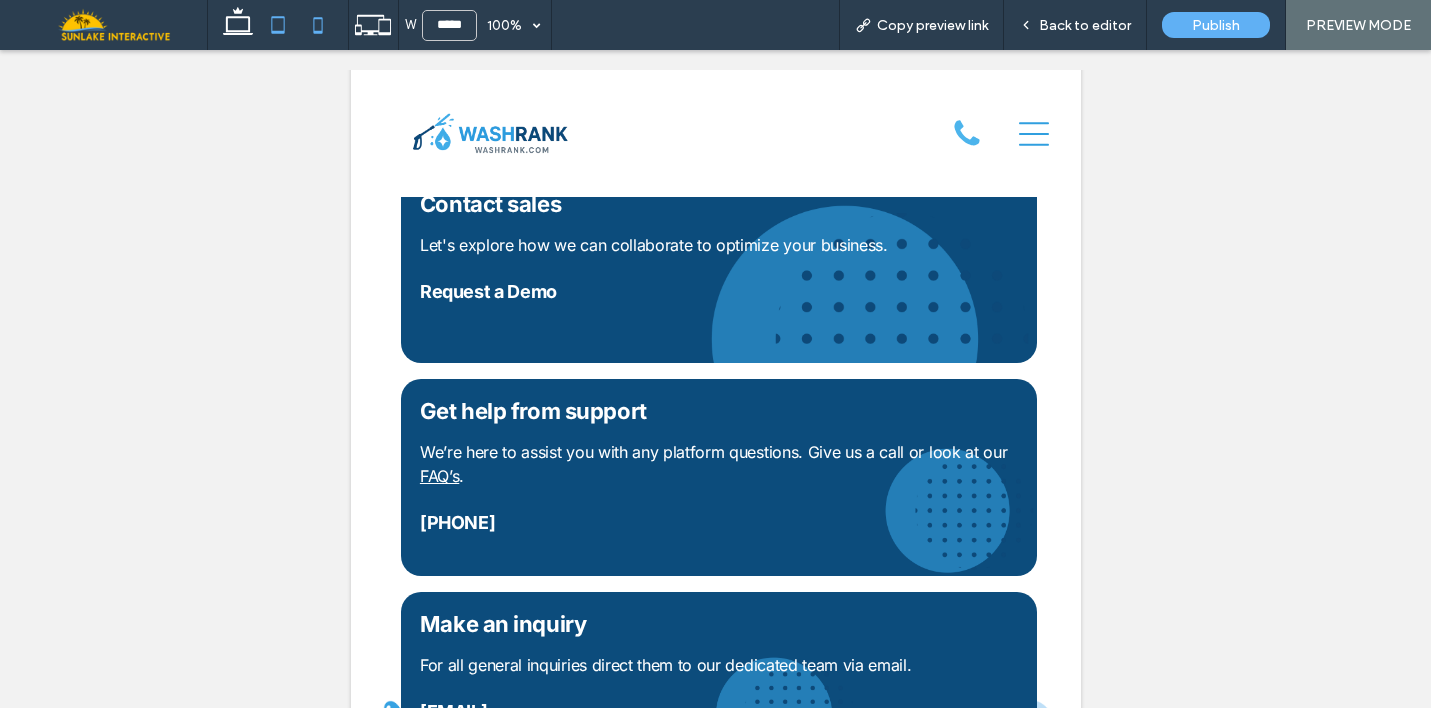 click 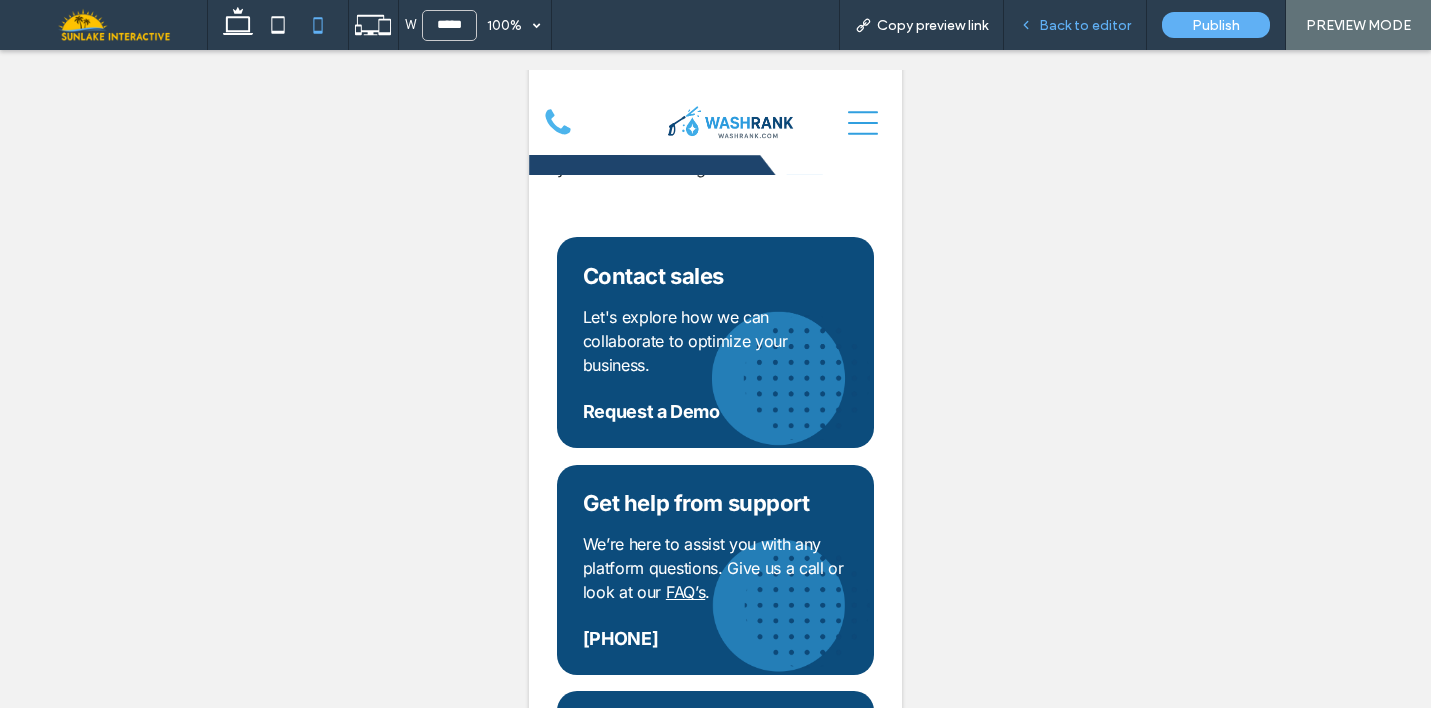 click on "Back to editor" at bounding box center [1085, 25] 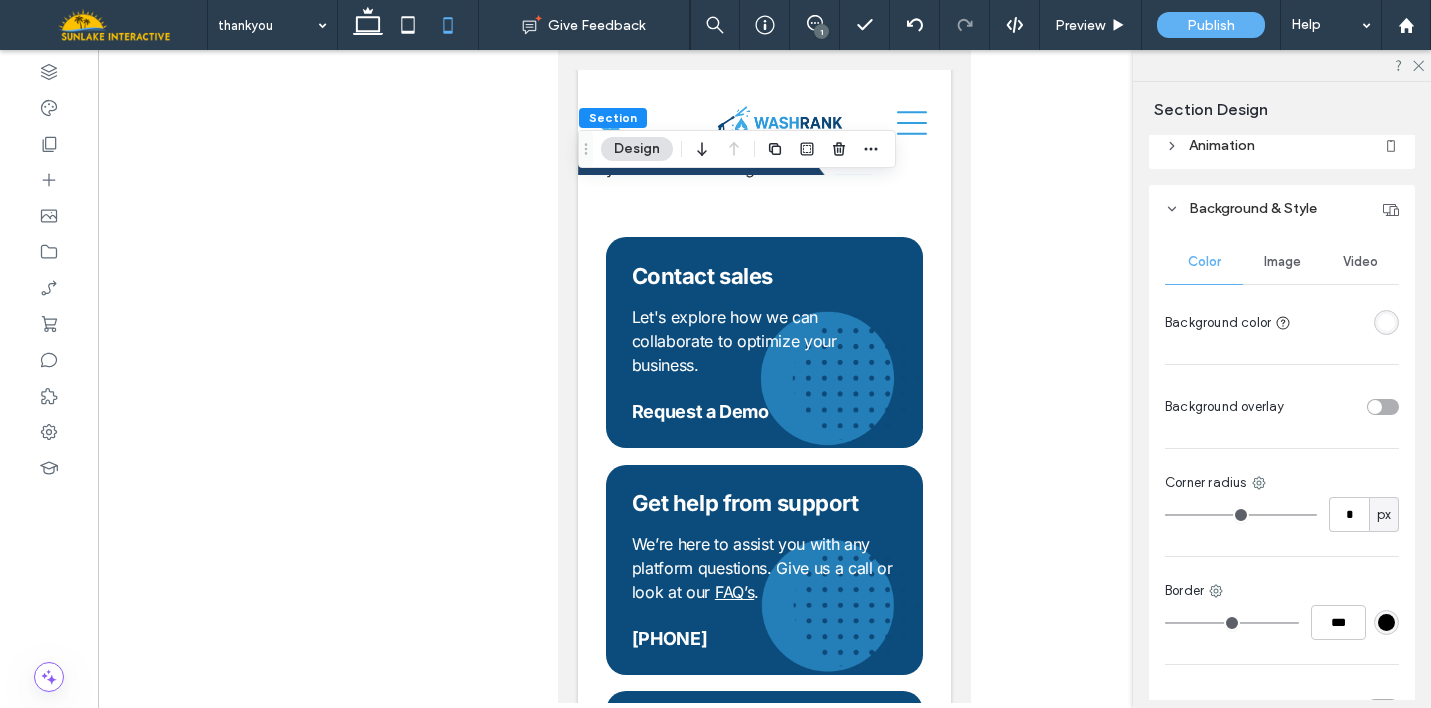 scroll, scrollTop: 605, scrollLeft: 0, axis: vertical 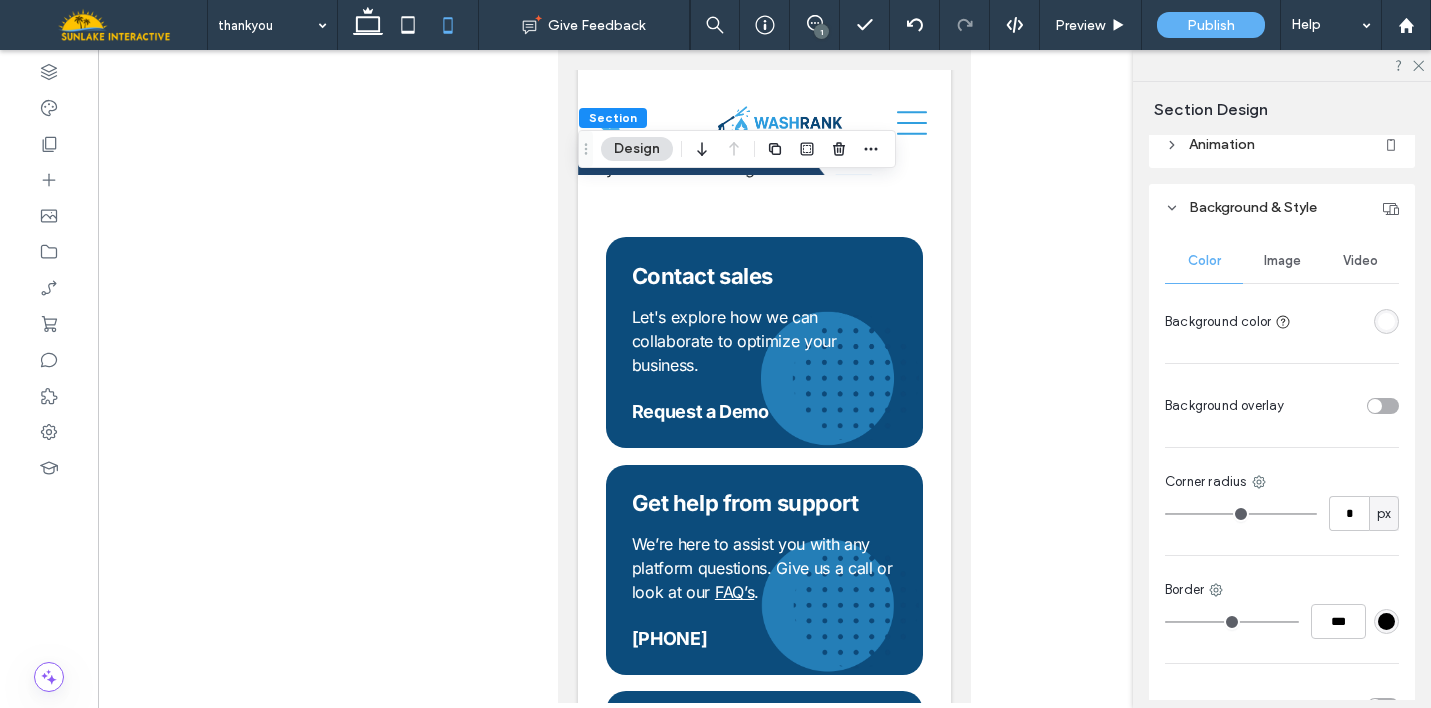 click on "Image" at bounding box center (1282, 261) 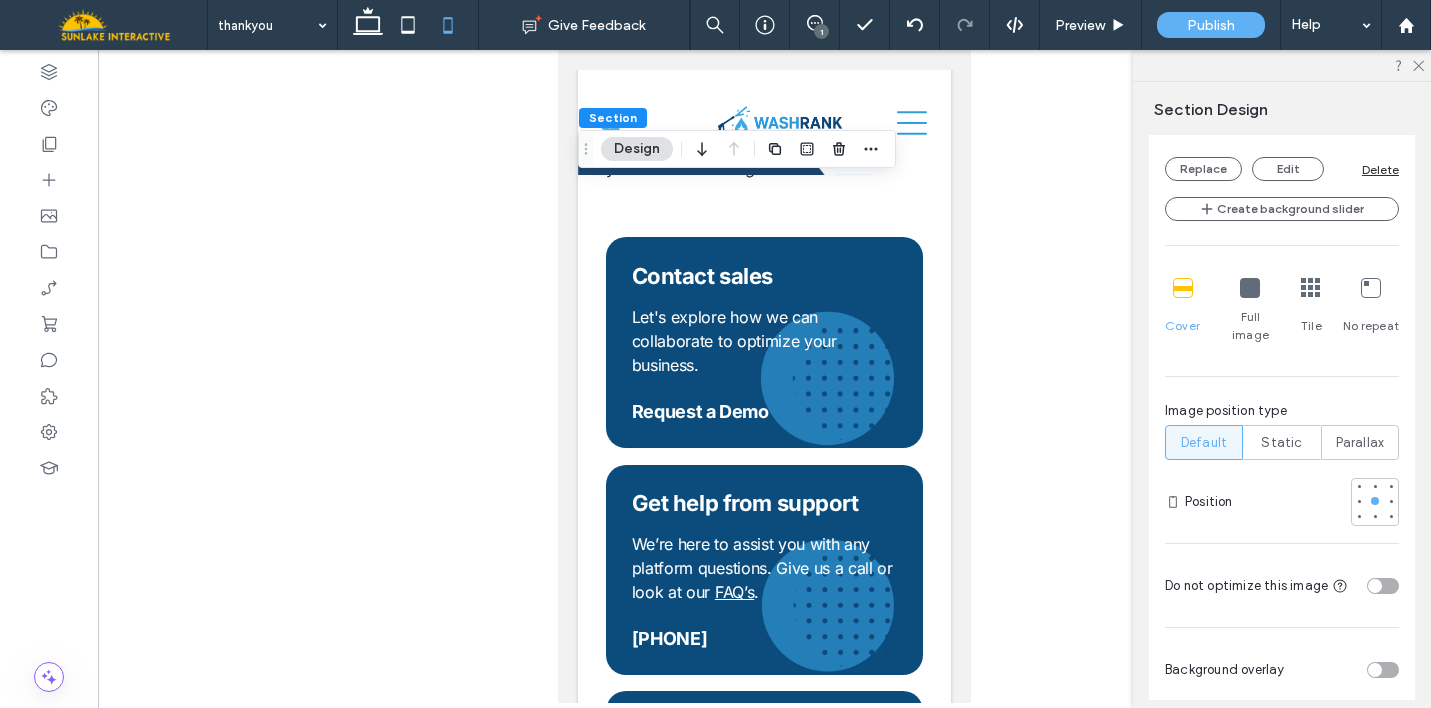 scroll, scrollTop: 974, scrollLeft: 0, axis: vertical 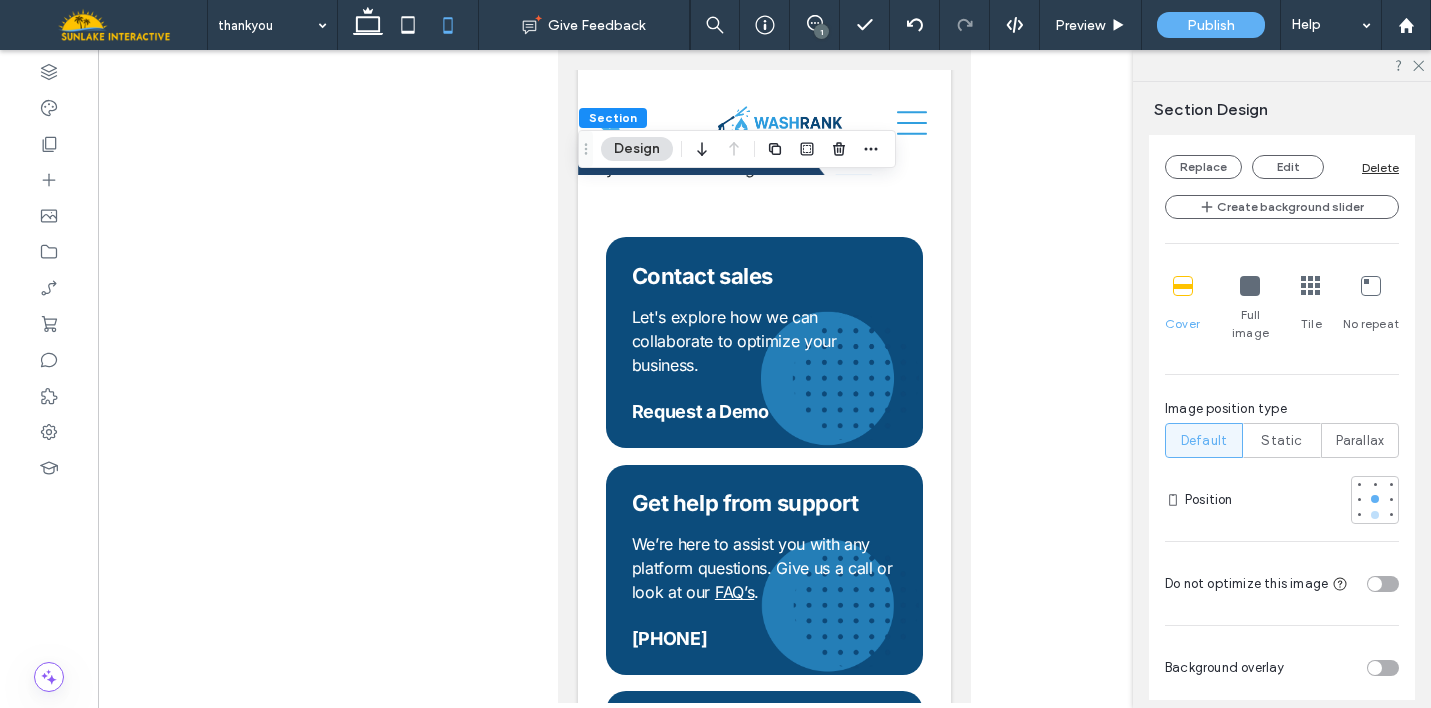 click at bounding box center (1375, 515) 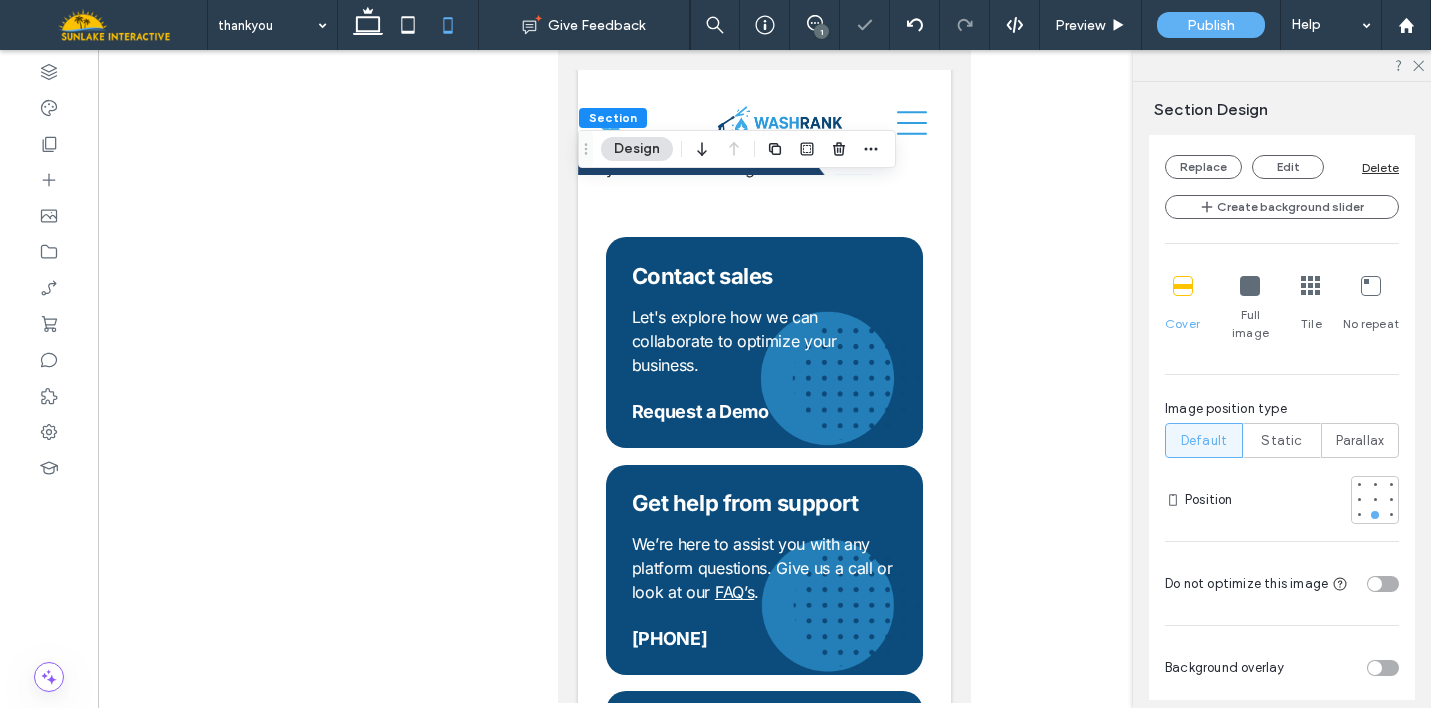 click at bounding box center [1250, 286] 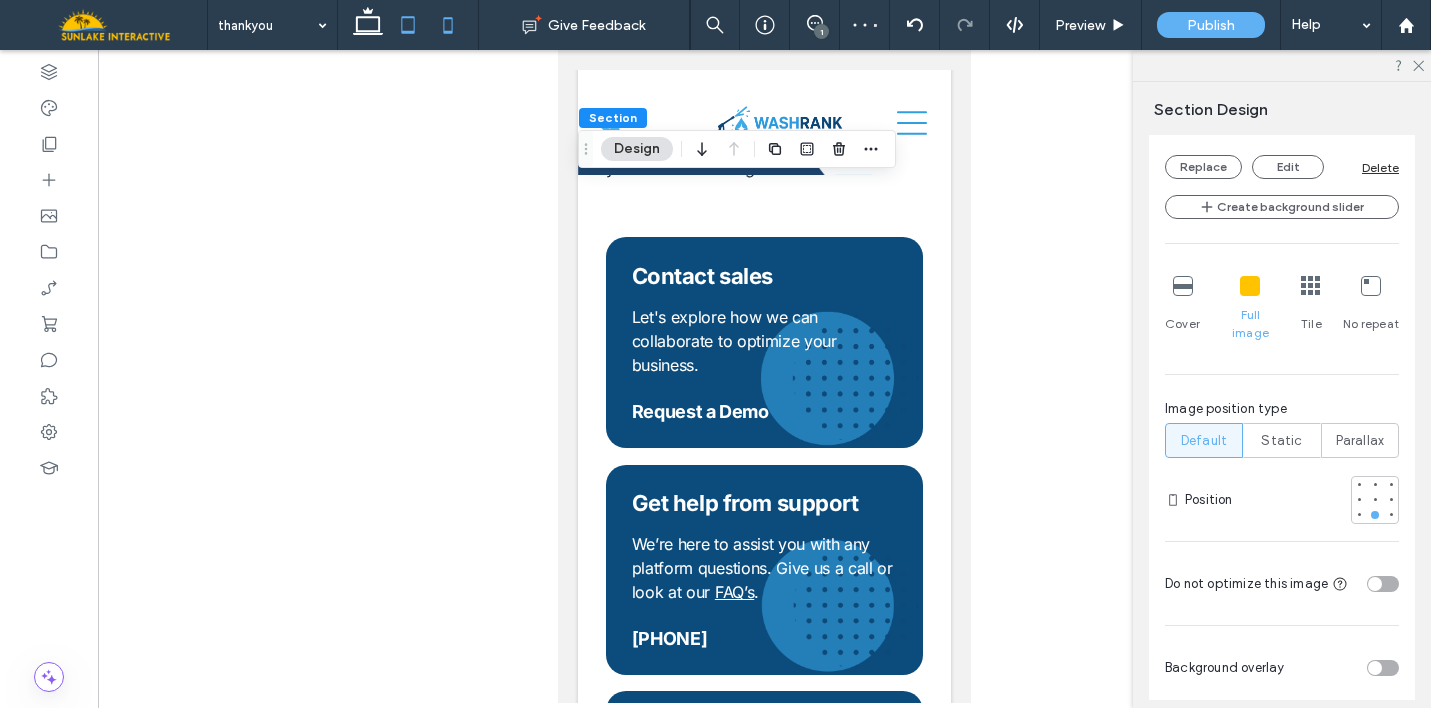 click 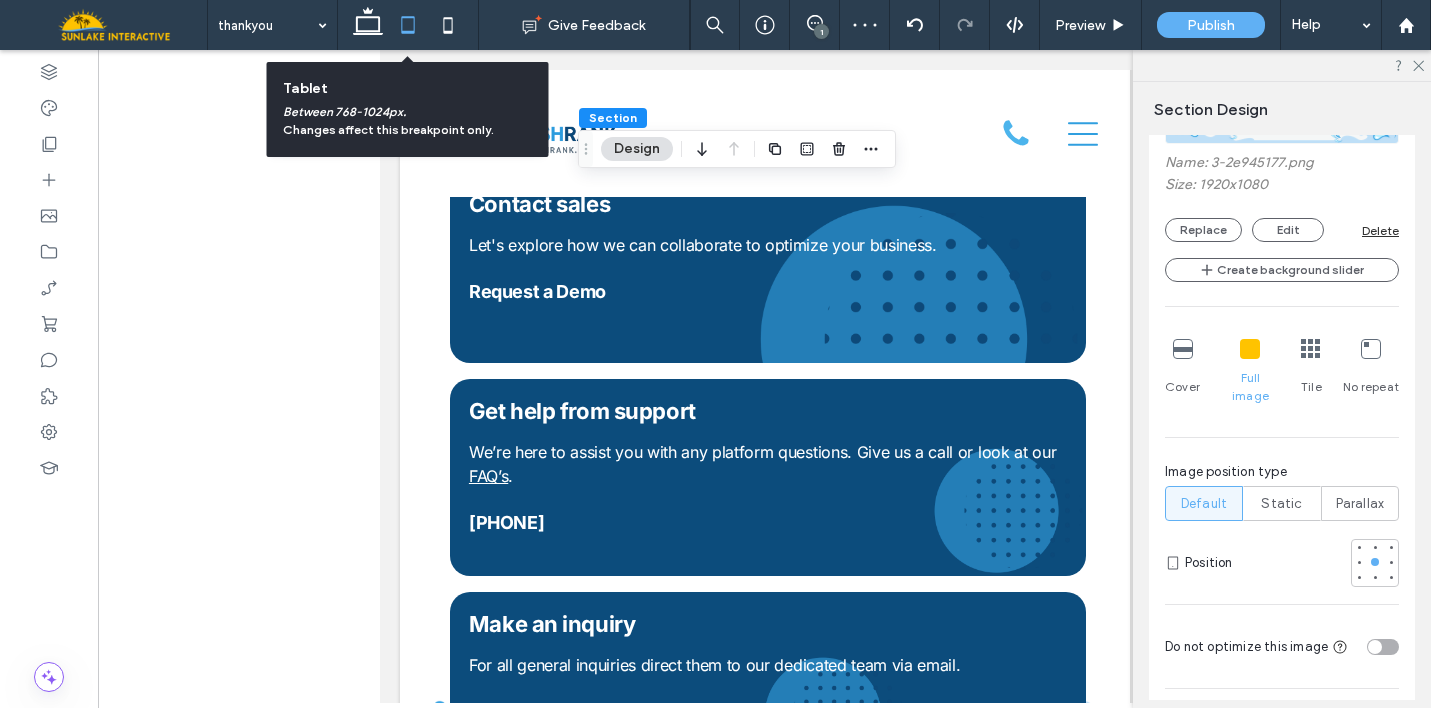 type on "*" 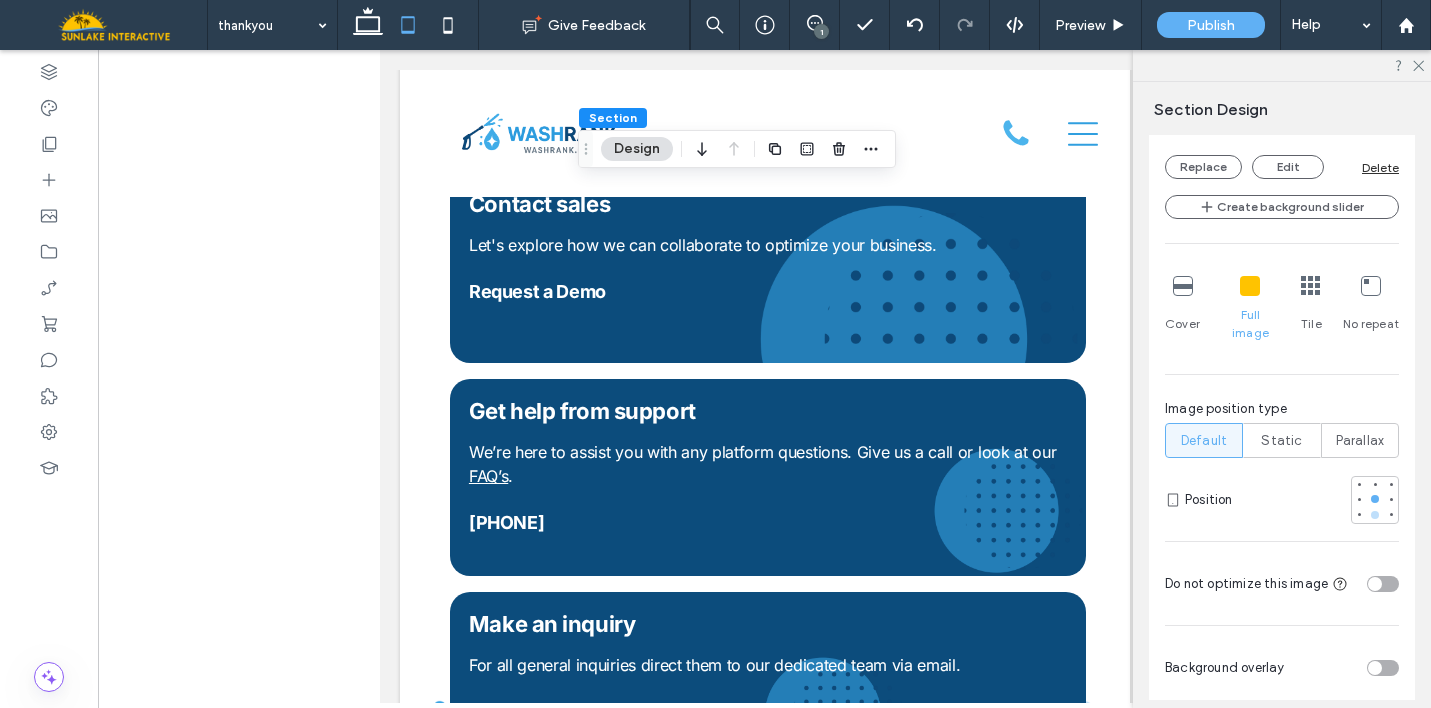 click at bounding box center [1375, 515] 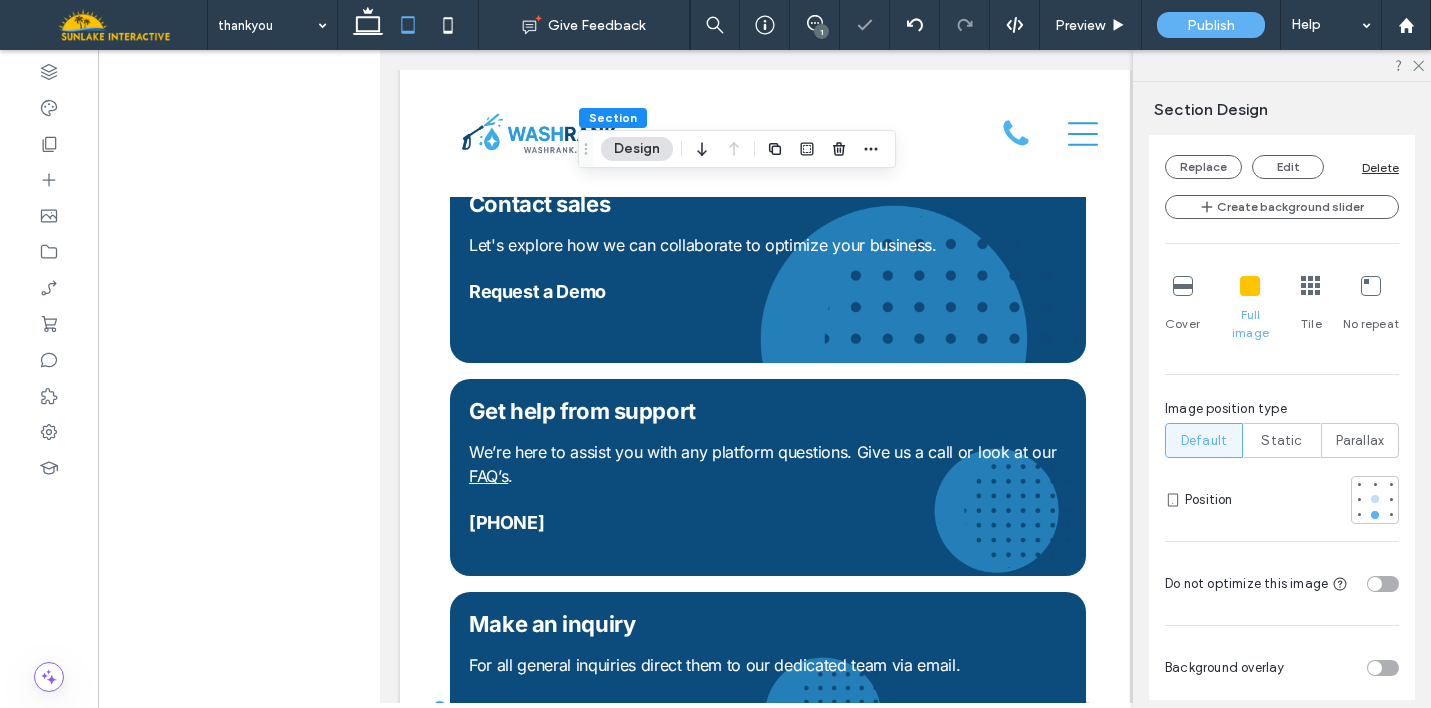 click at bounding box center [1375, 499] 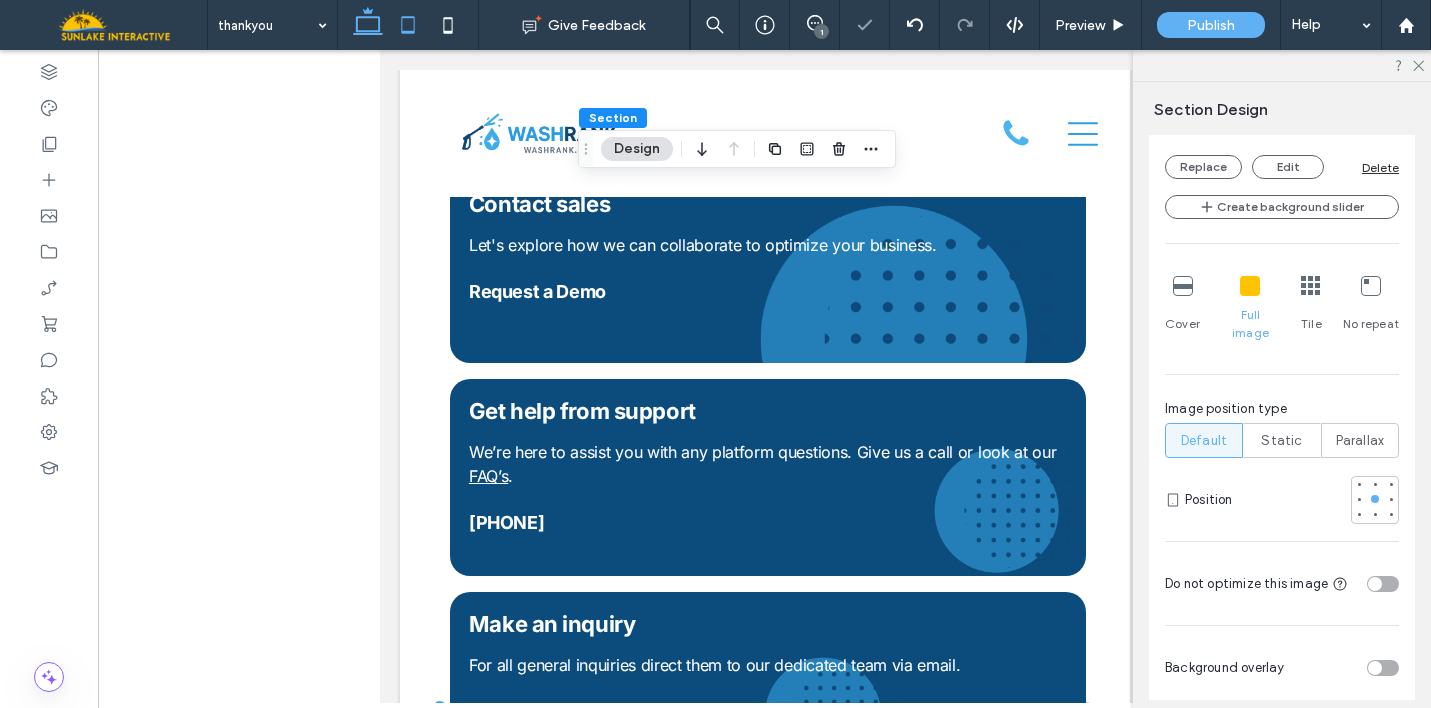 click 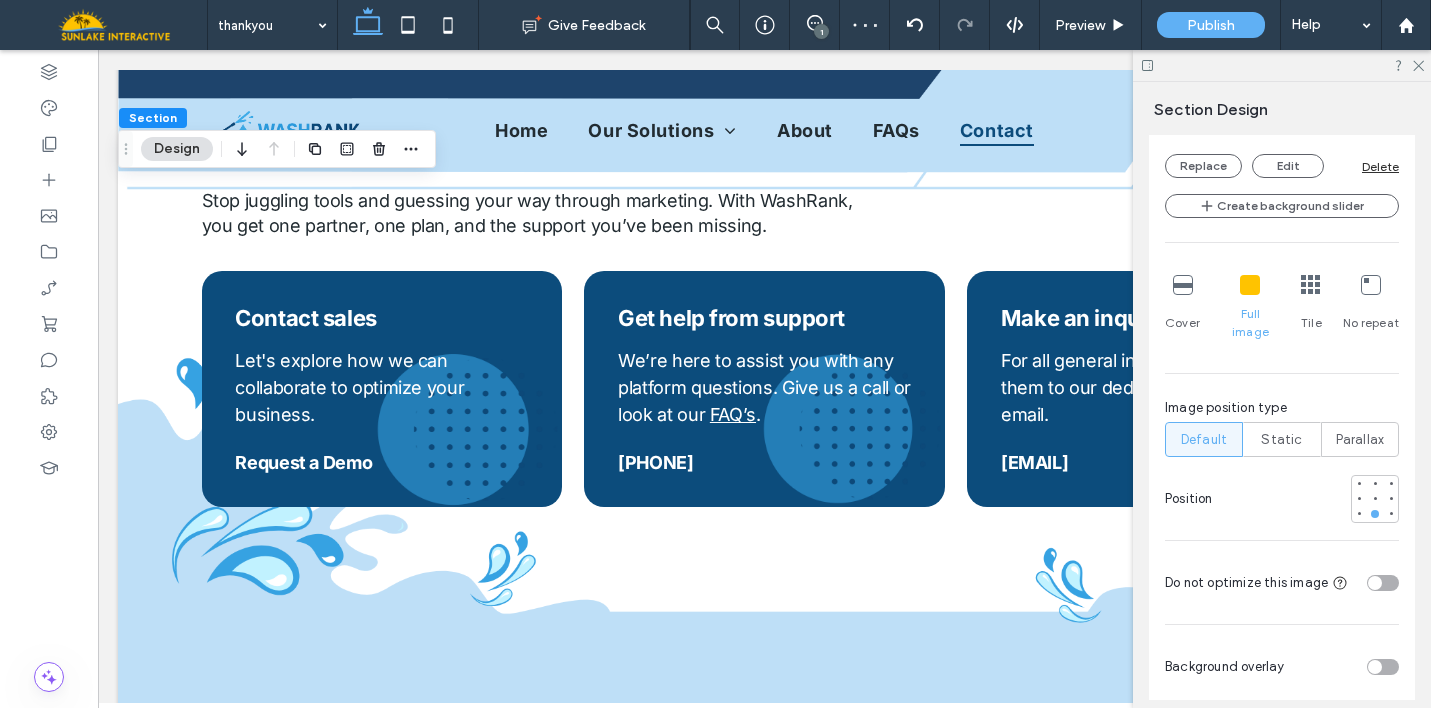 click at bounding box center [1183, 285] 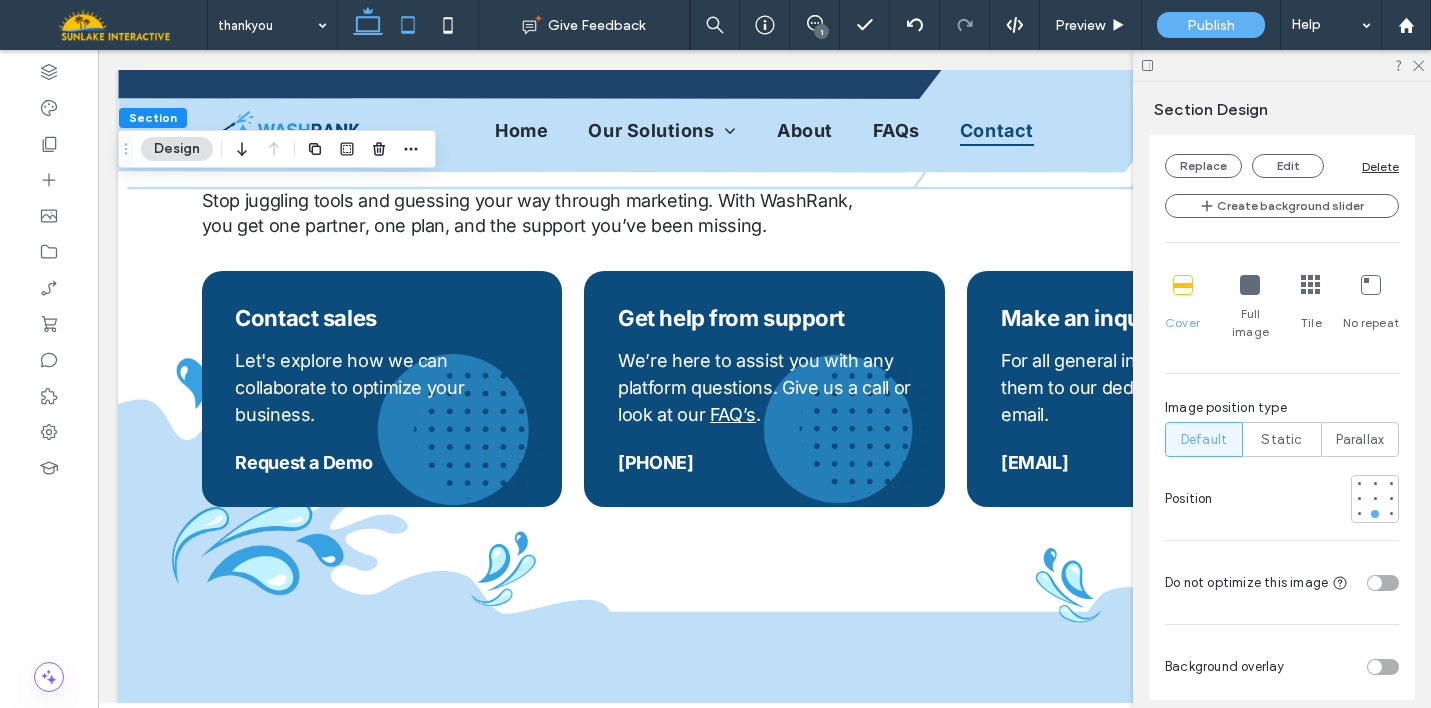 click 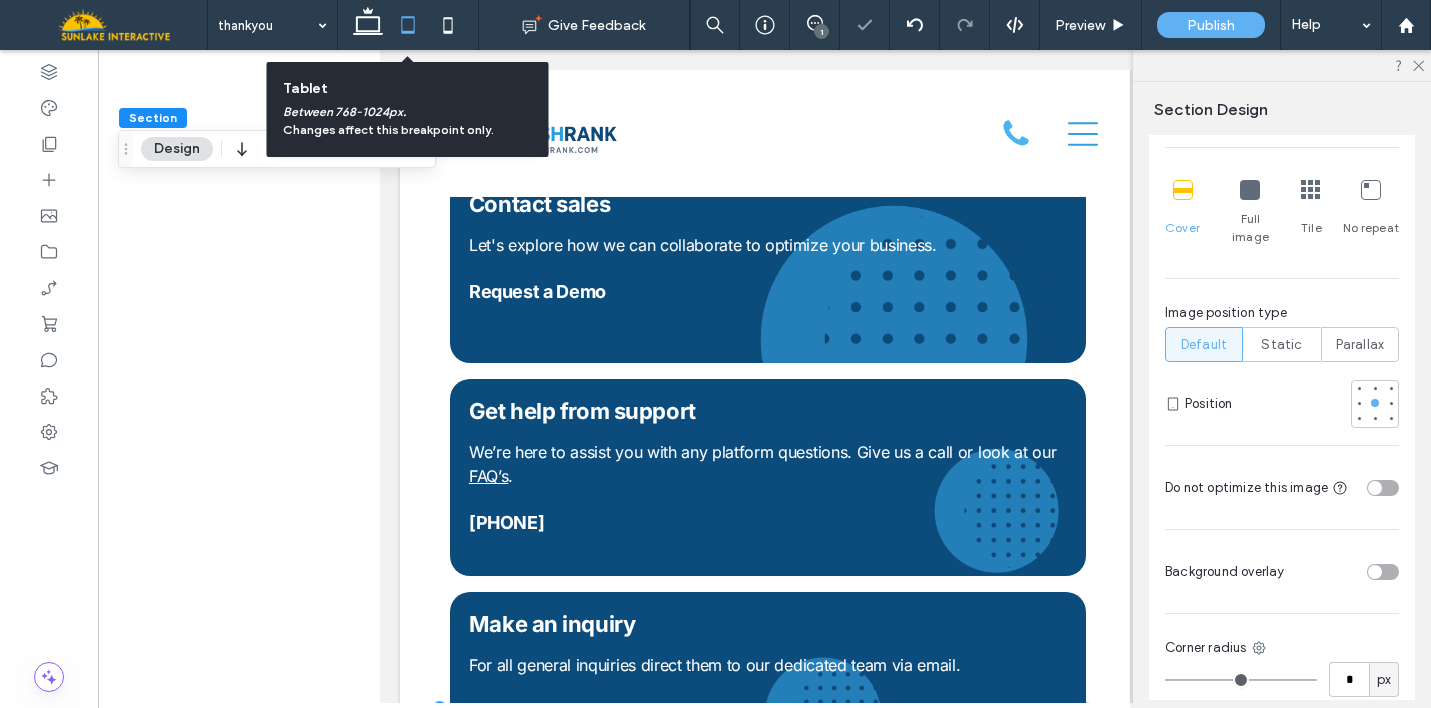 scroll, scrollTop: 1037, scrollLeft: 0, axis: vertical 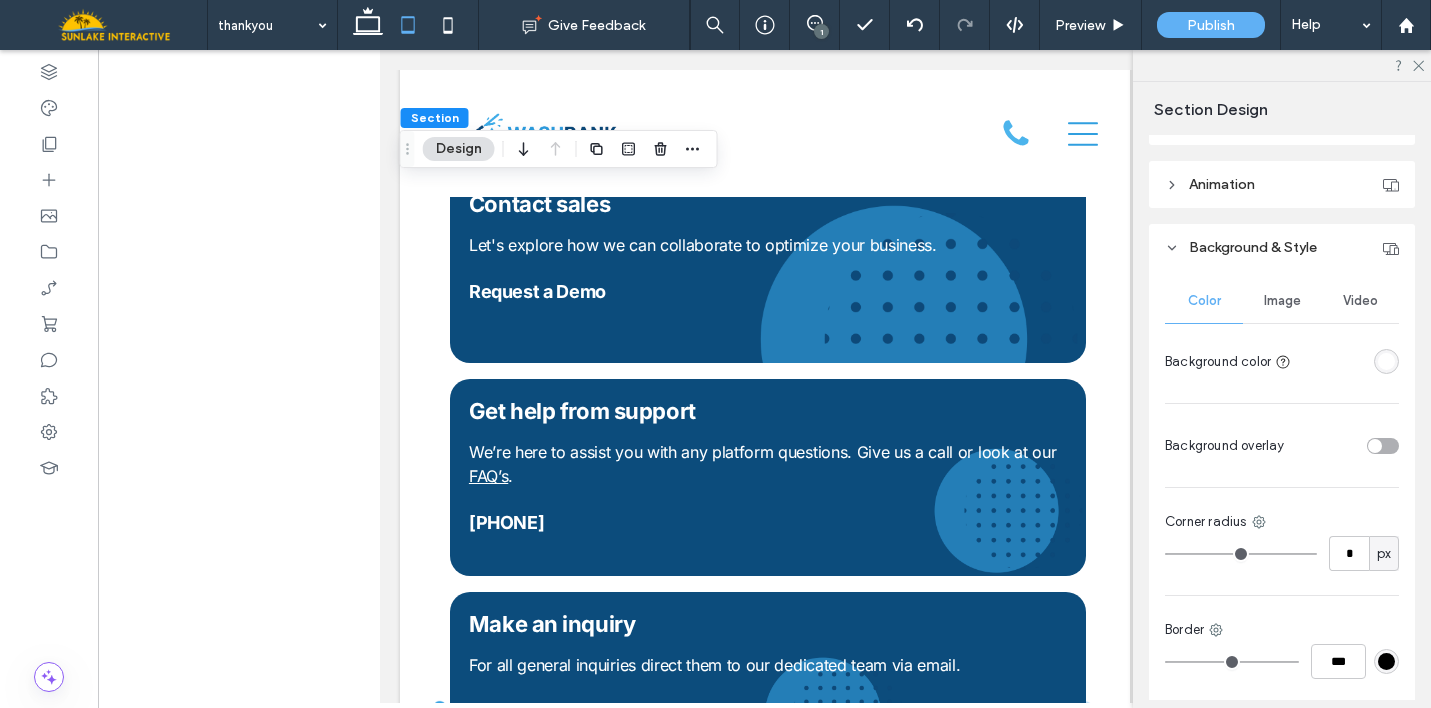 click on "Image" at bounding box center [1282, 301] 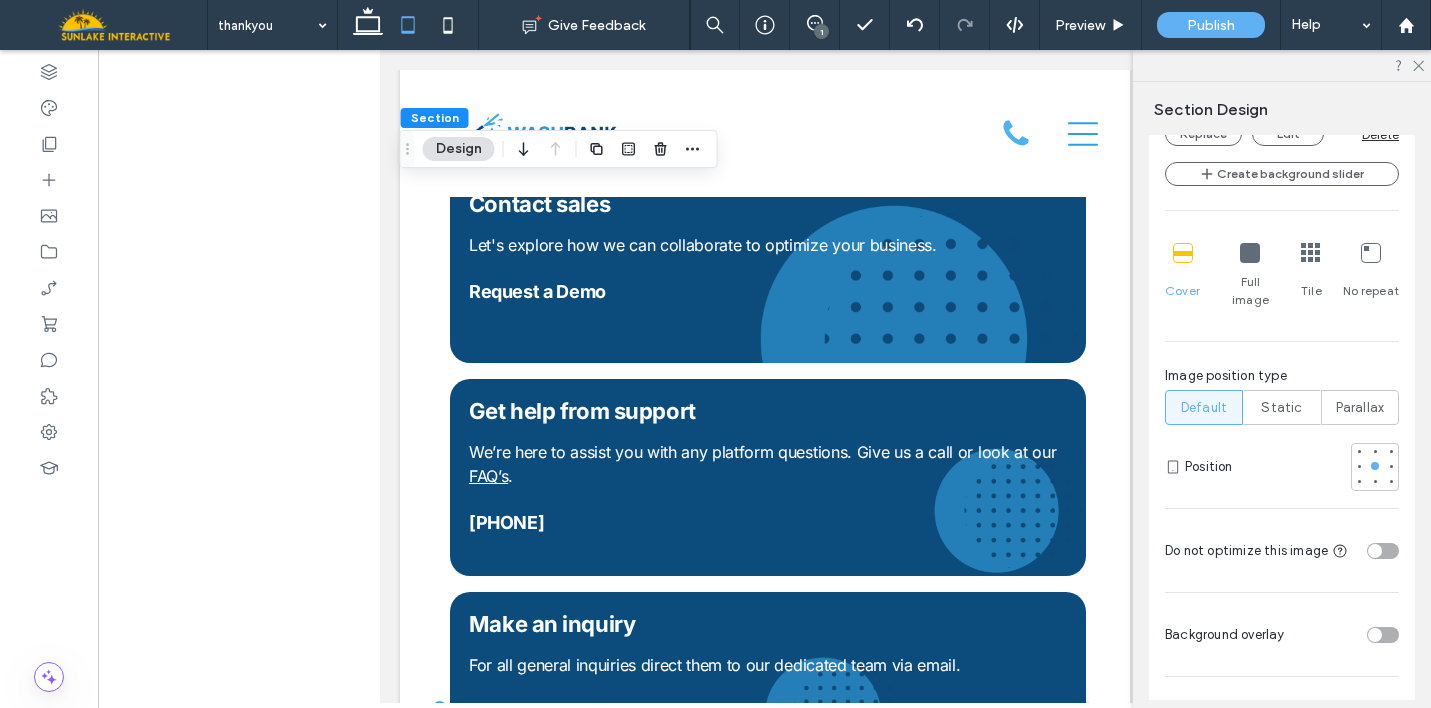 scroll, scrollTop: 1082, scrollLeft: 0, axis: vertical 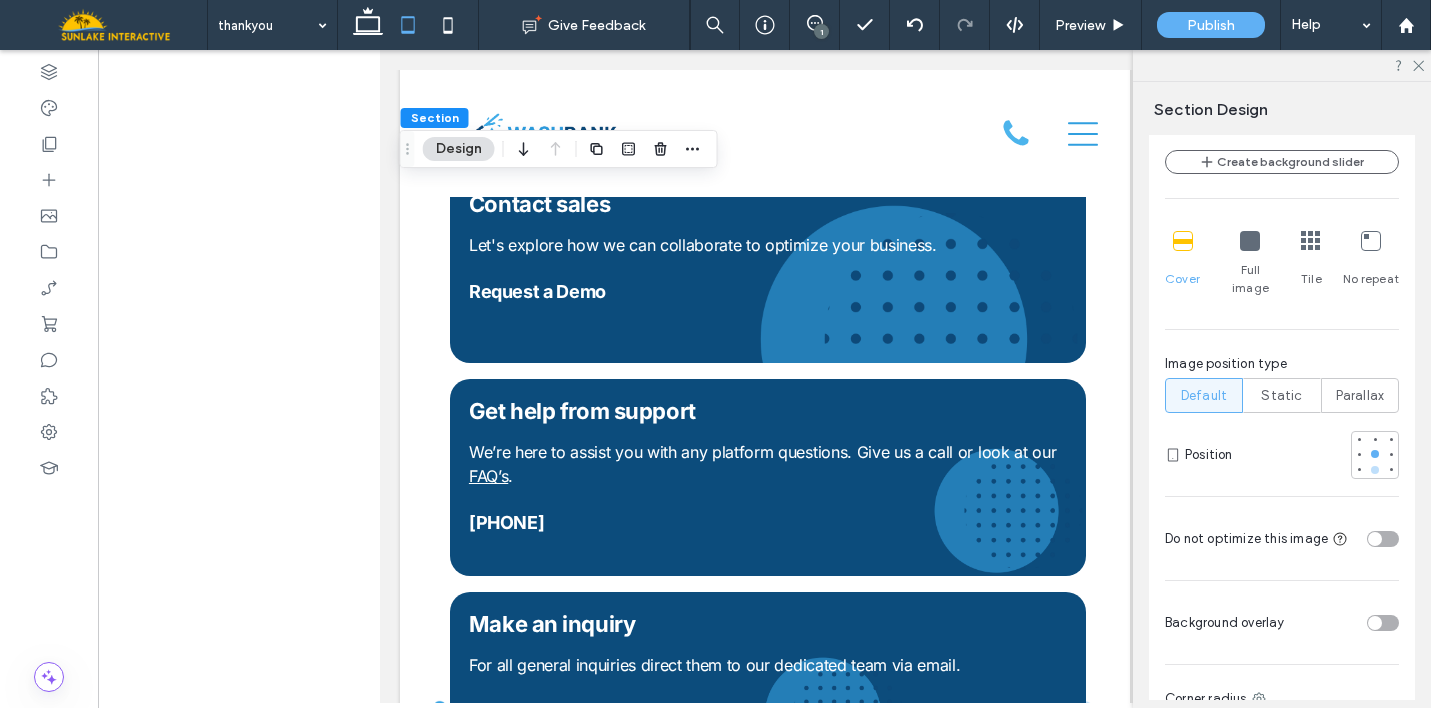 click at bounding box center [1375, 470] 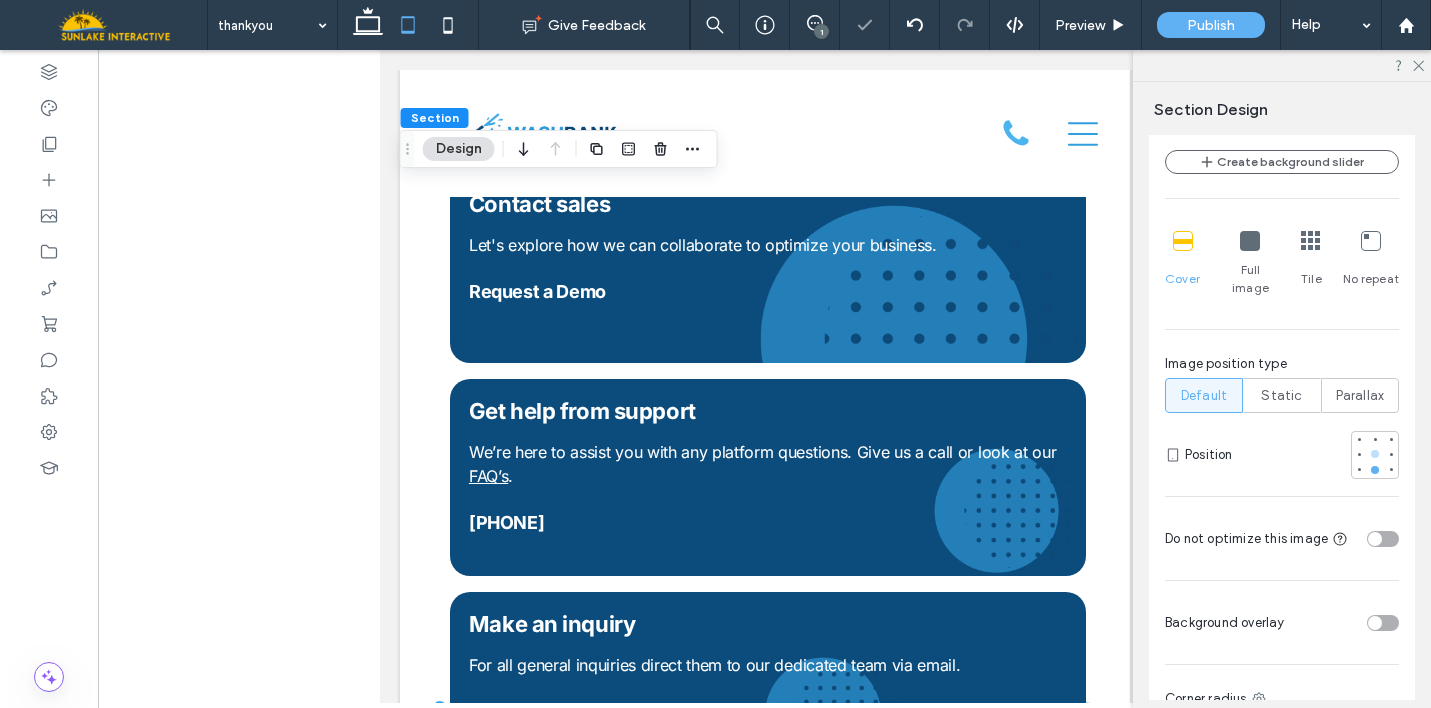 click at bounding box center (1375, 454) 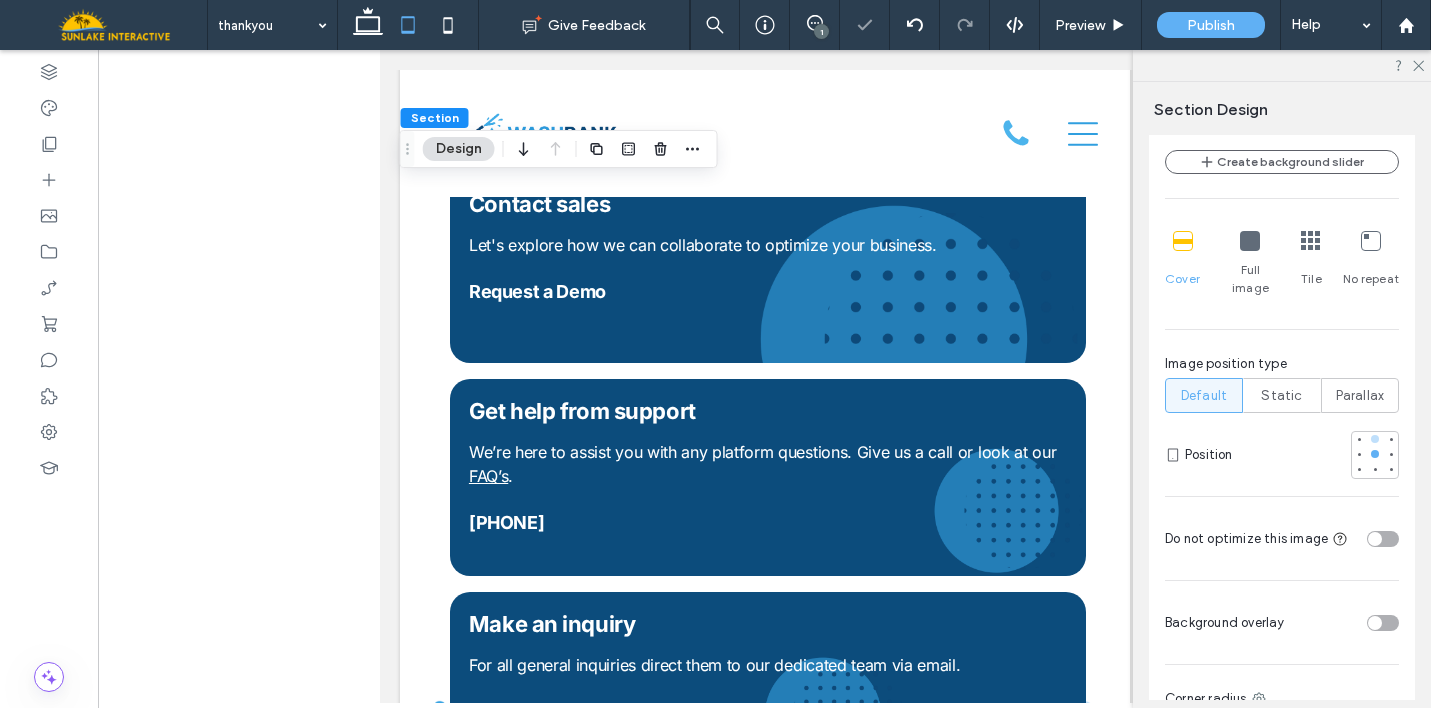 click at bounding box center [1375, 439] 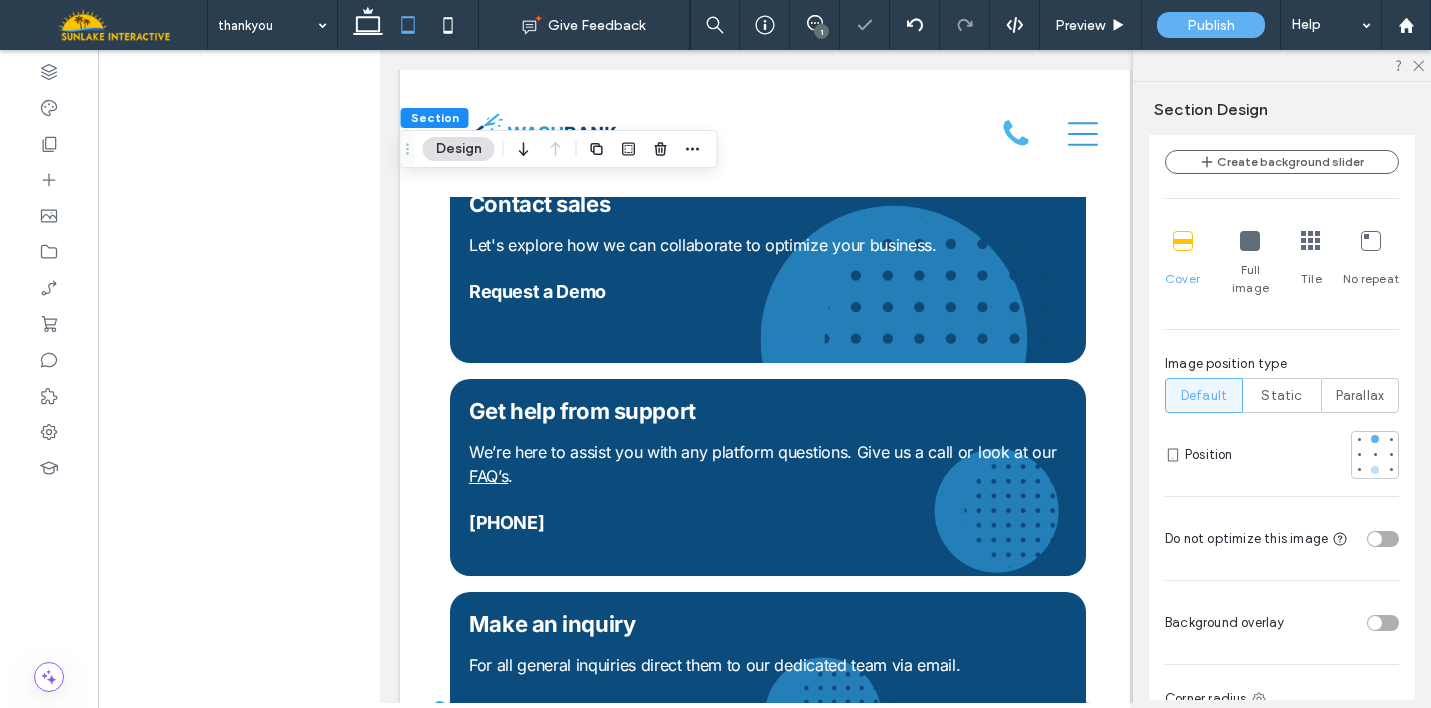 click at bounding box center [1375, 470] 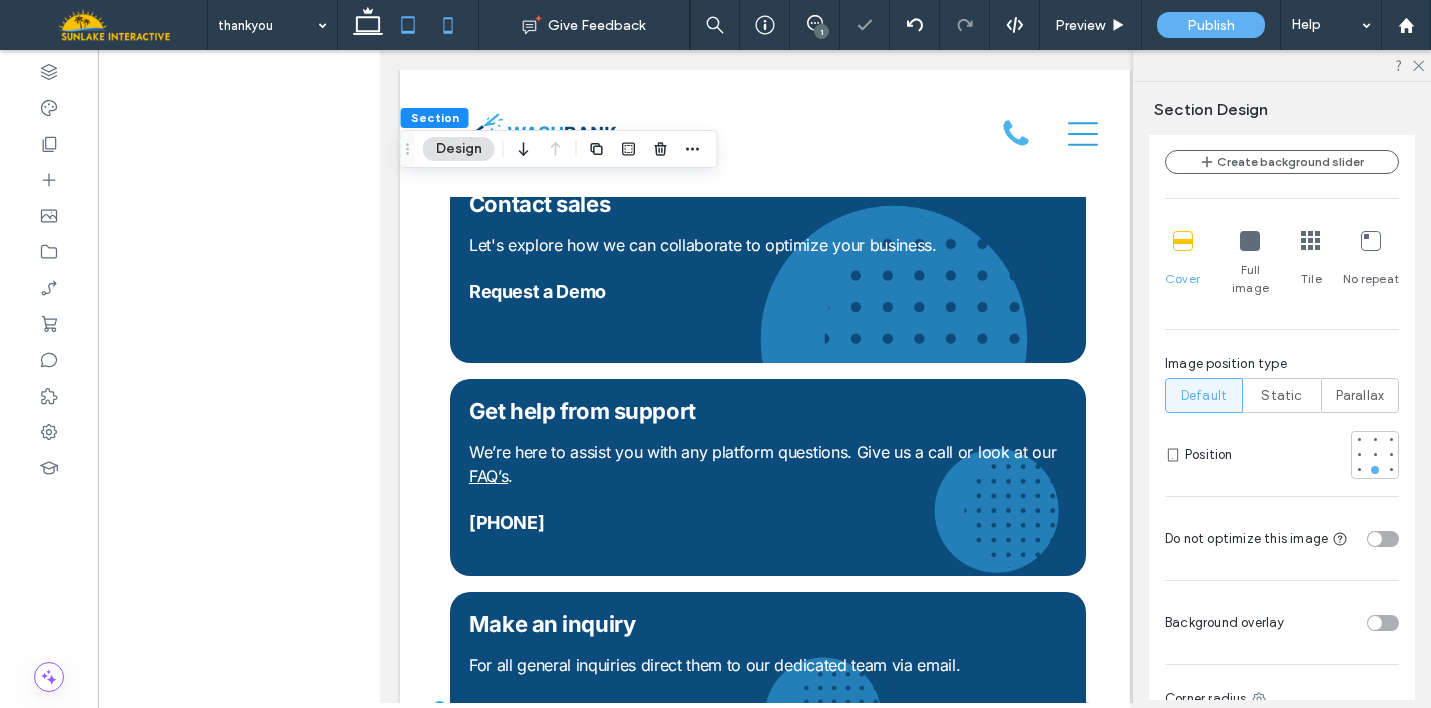 click 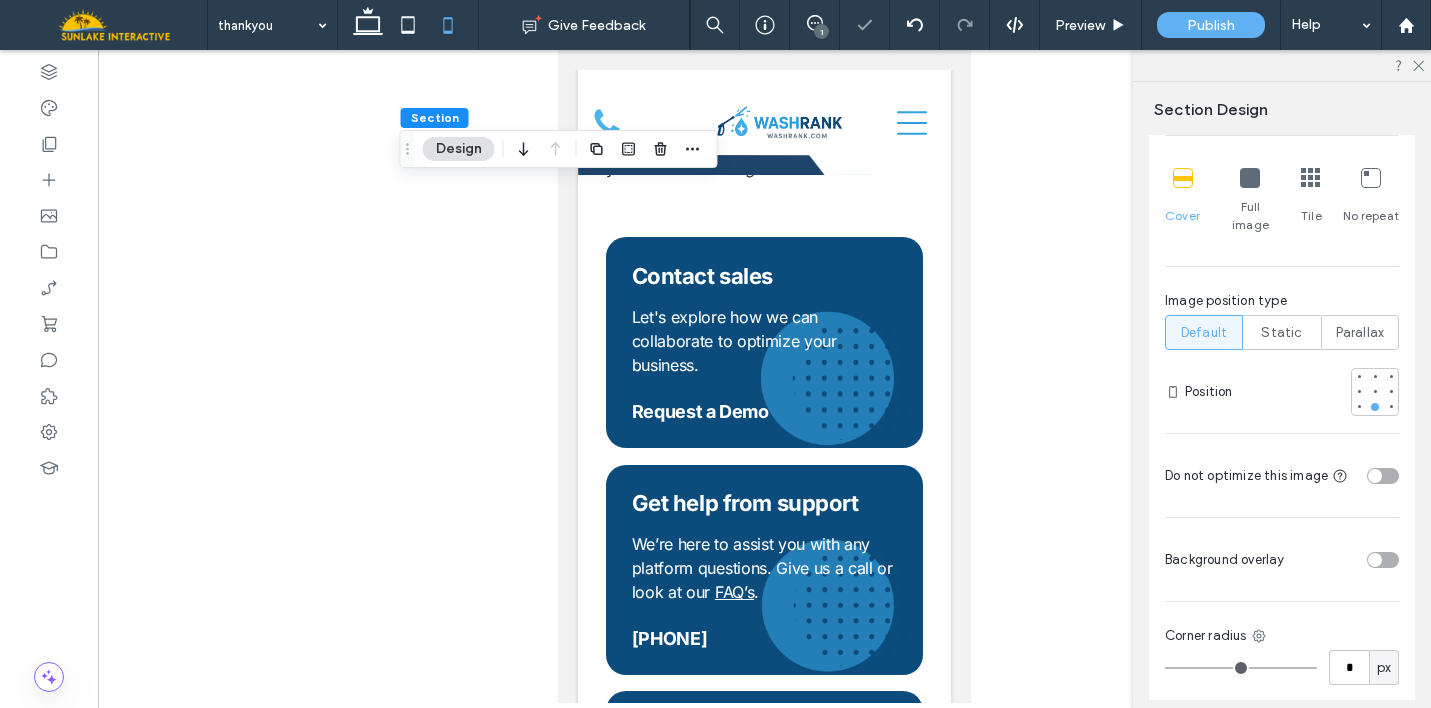 type on "**" 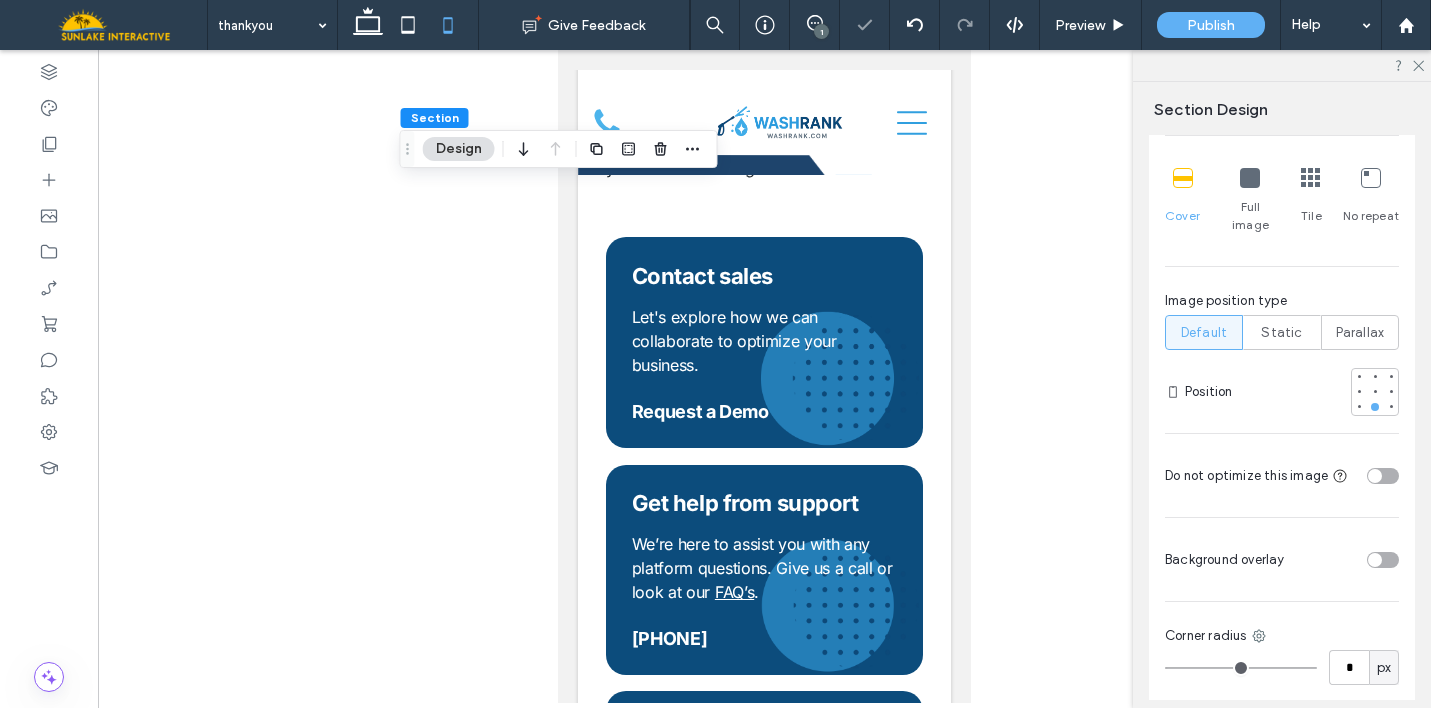 type on "**" 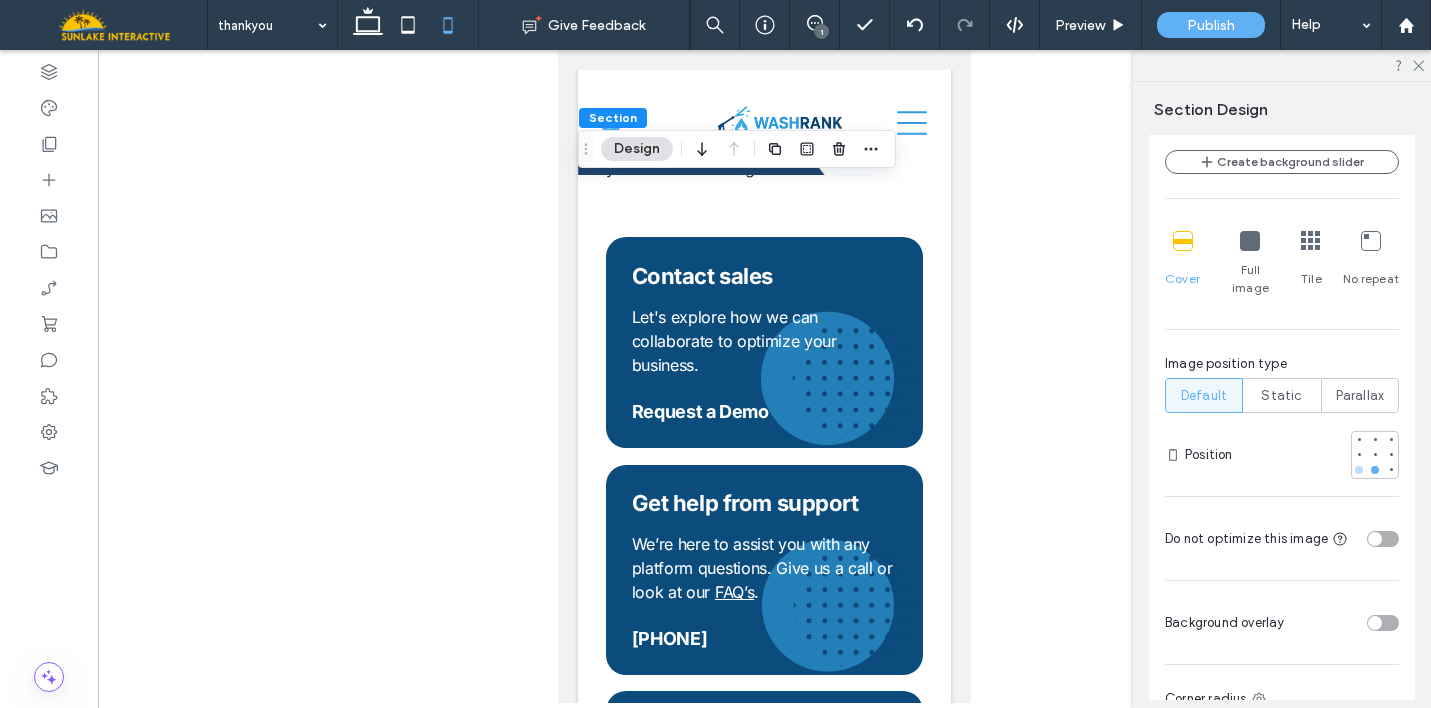 click at bounding box center [1359, 470] 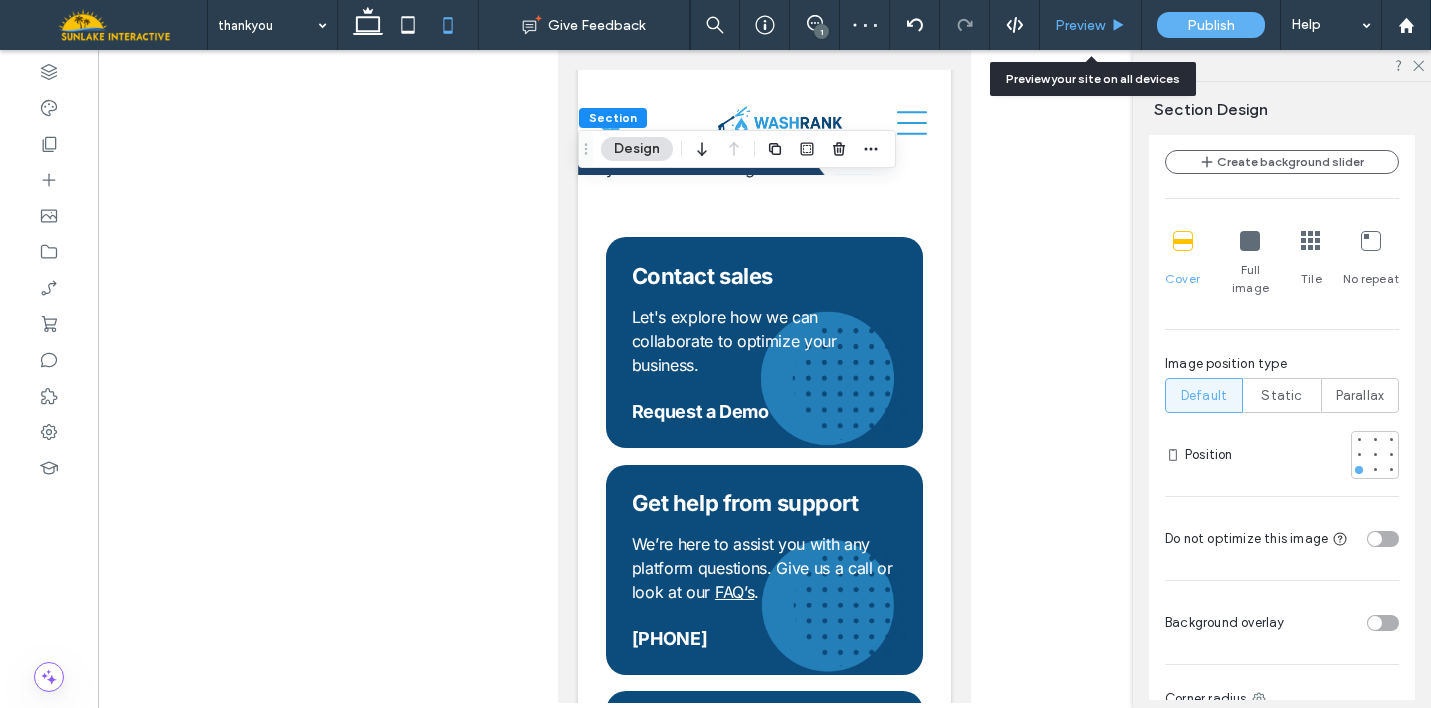 click on "Preview" at bounding box center (1090, 25) 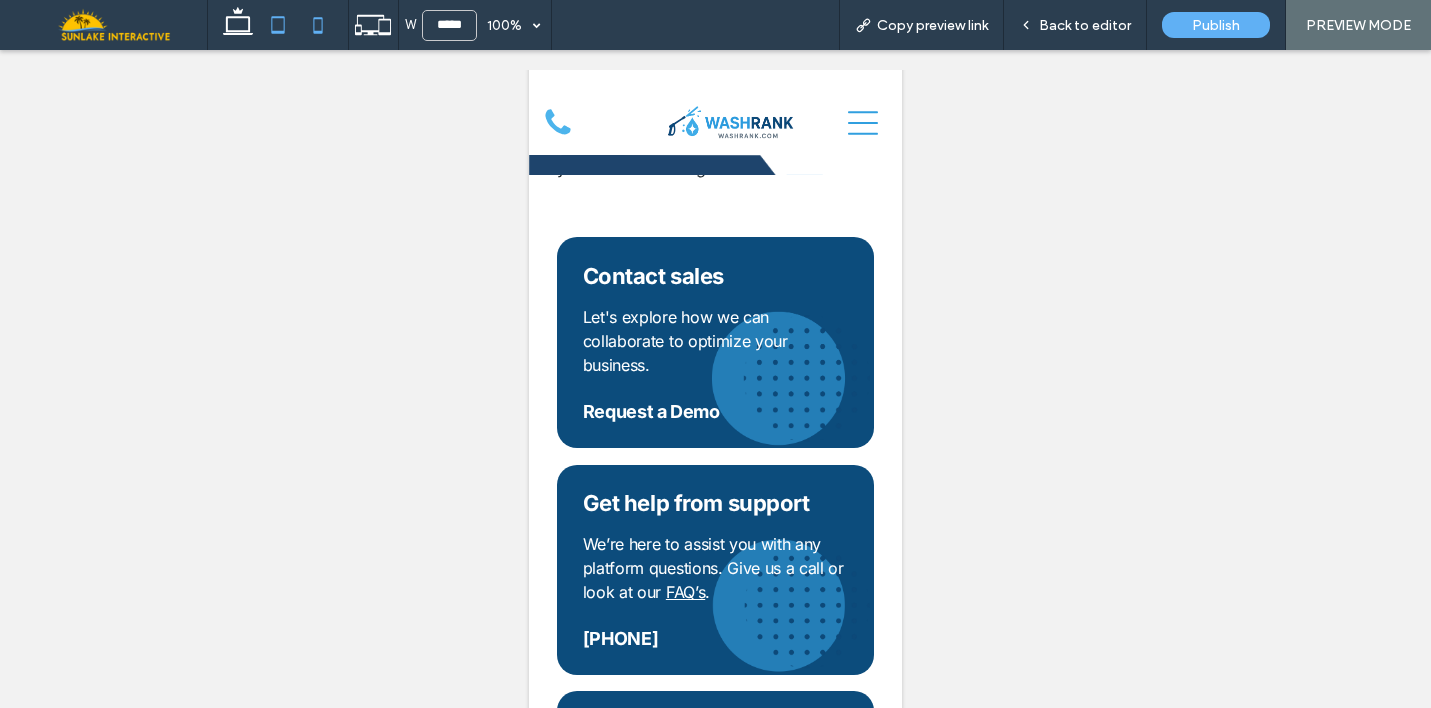 click 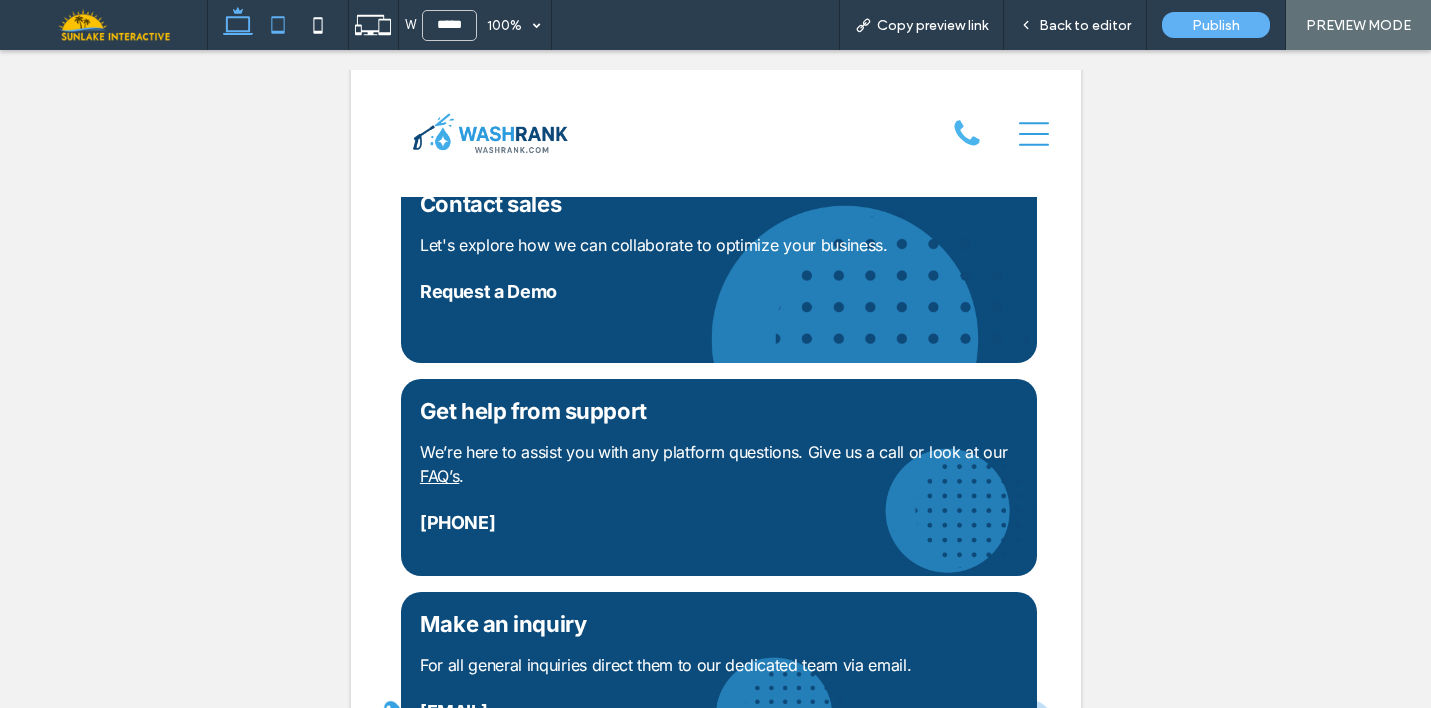 click 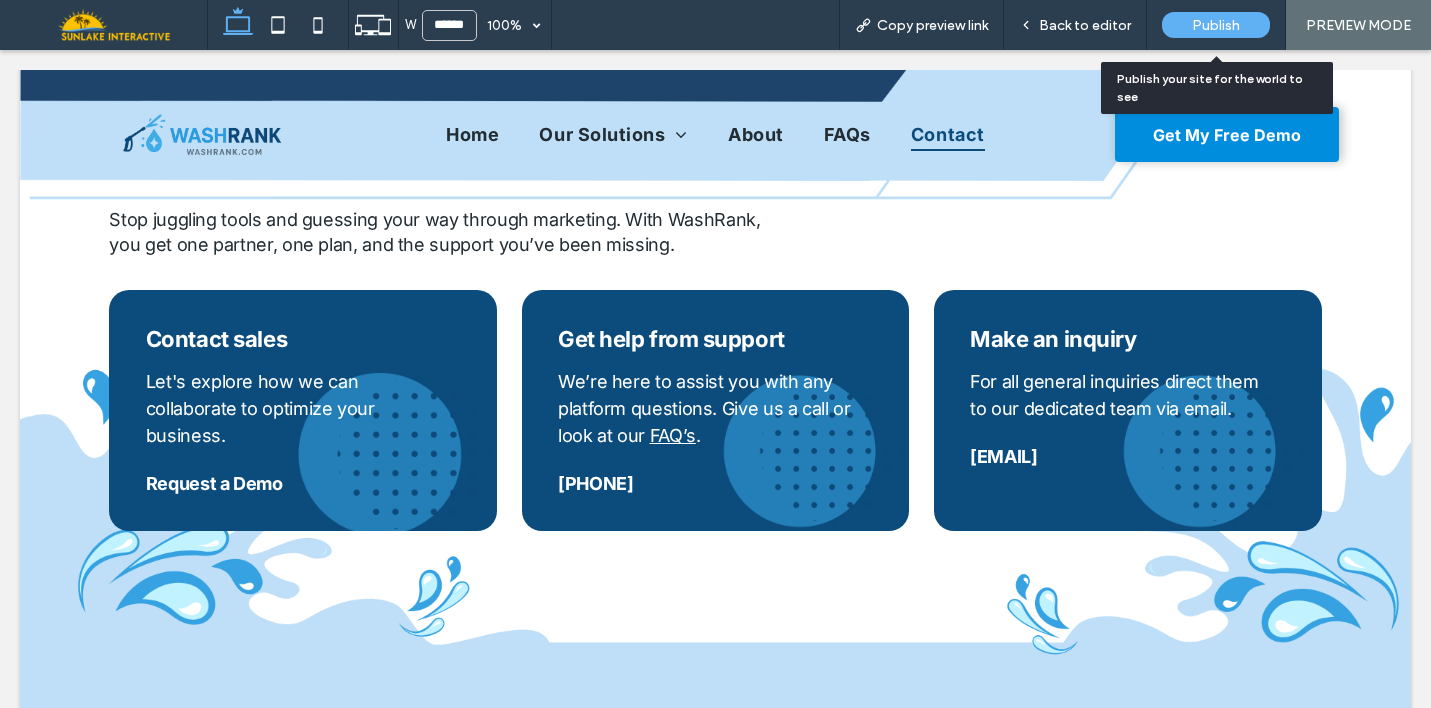 click on "Publish" at bounding box center (1216, 25) 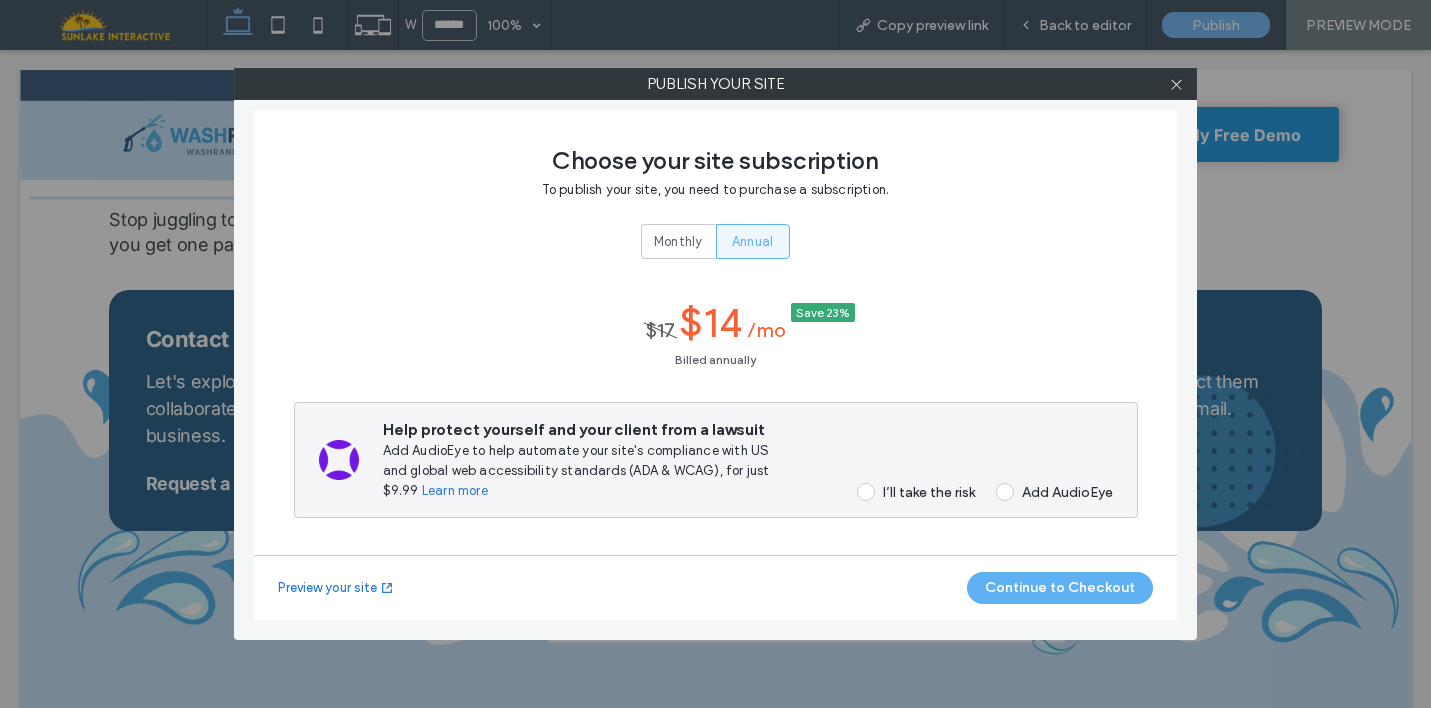 click on "I’ll take the risk" at bounding box center (929, 492) 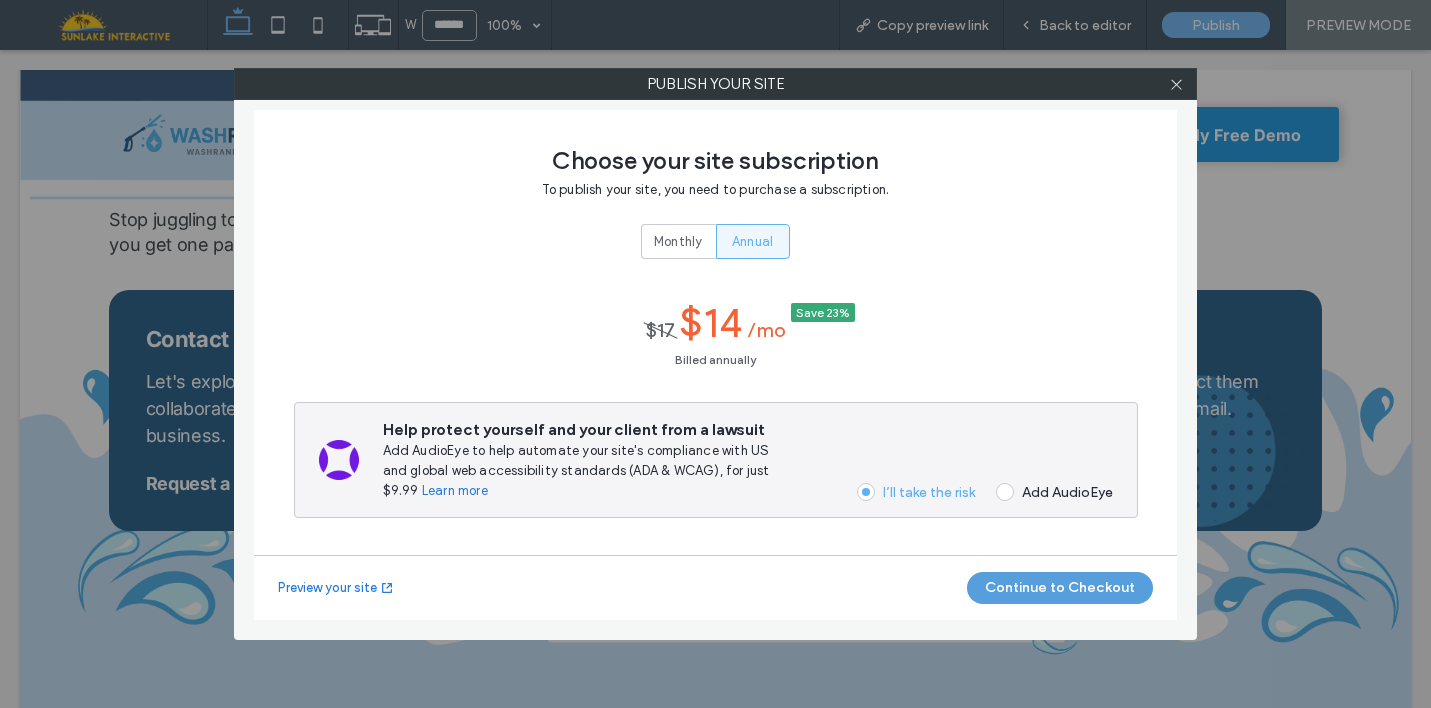 click on "Continue to Checkout" at bounding box center (1060, 588) 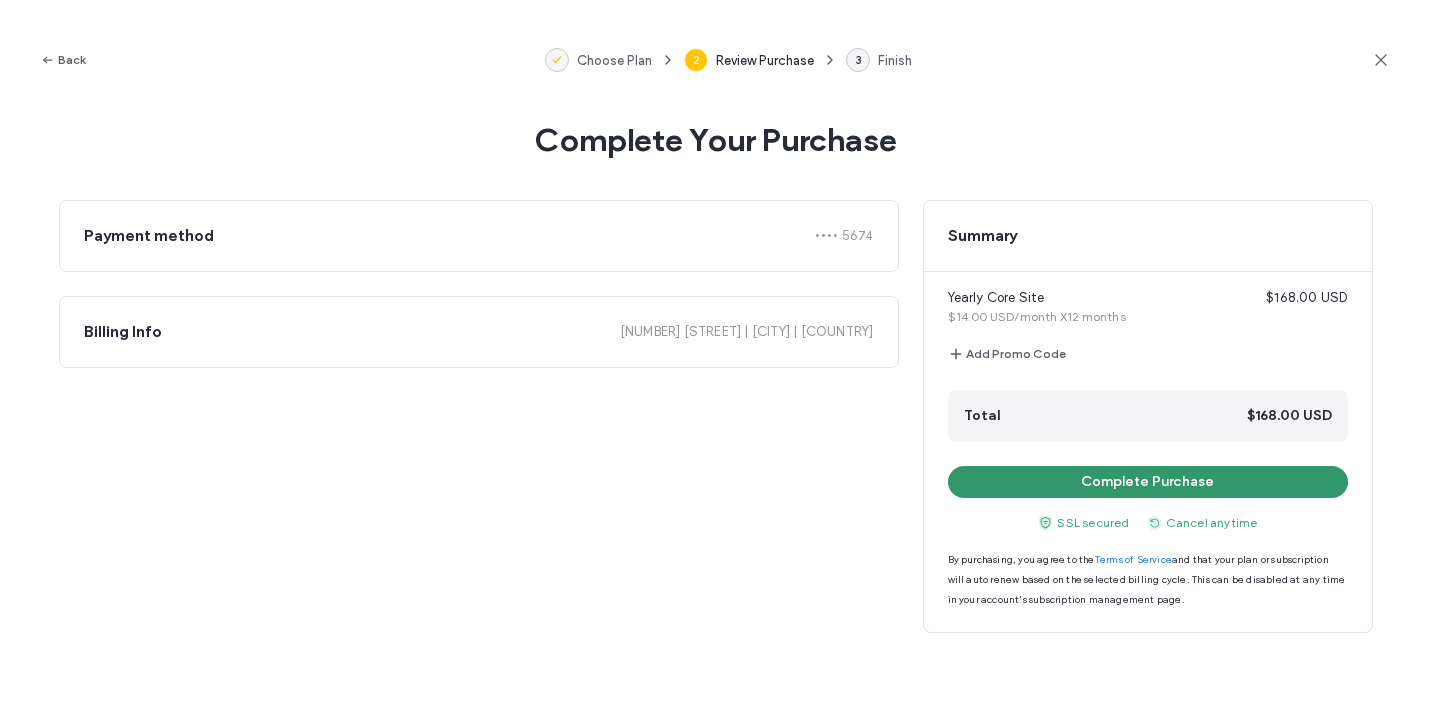 click on "Complete Purchase" at bounding box center (1148, 482) 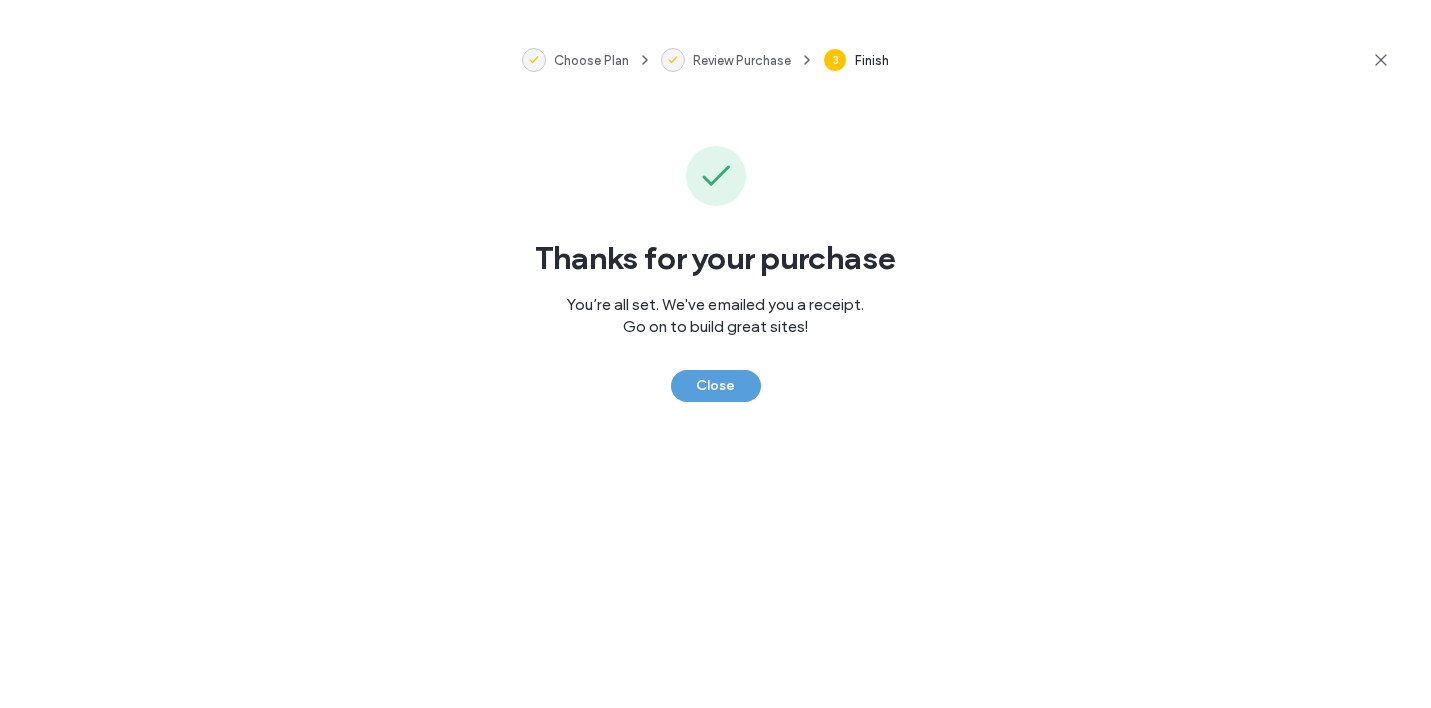 click on "Close" at bounding box center [716, 386] 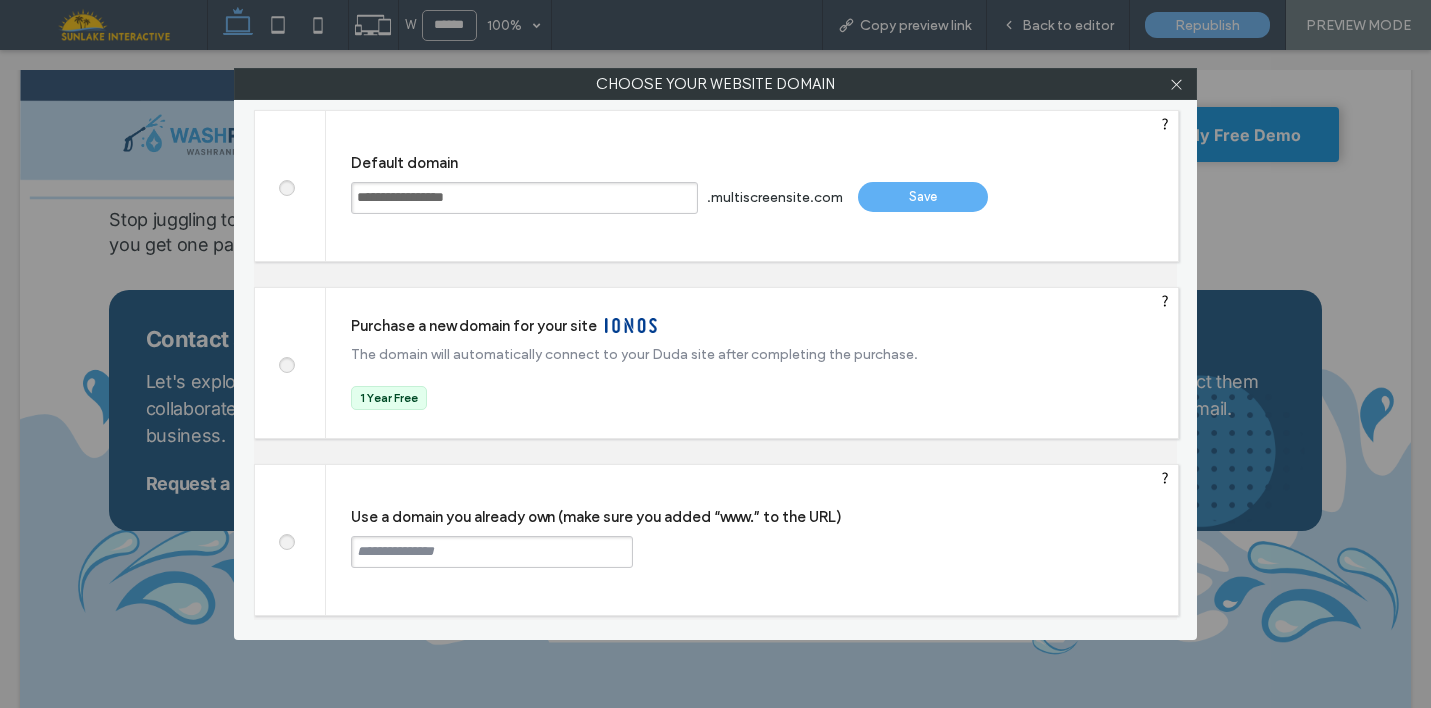 click at bounding box center (492, 552) 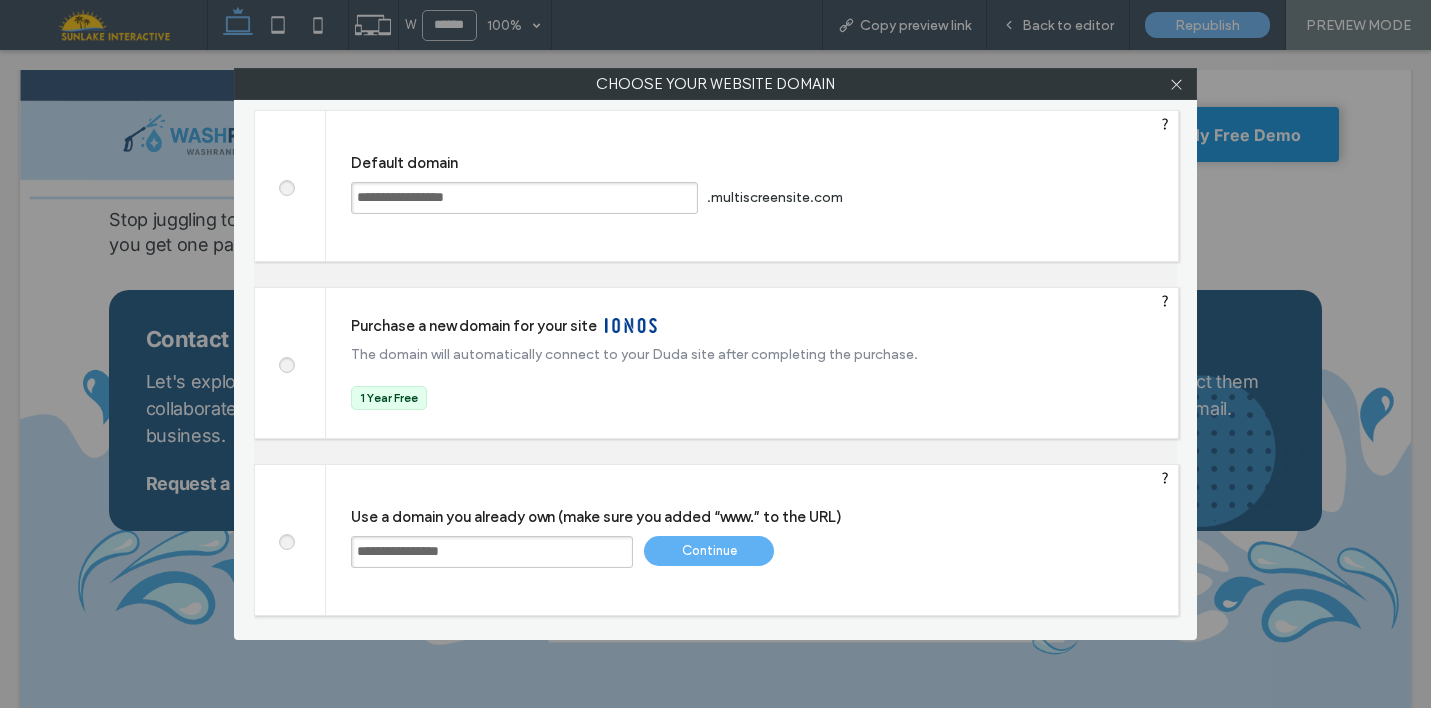 type on "**********" 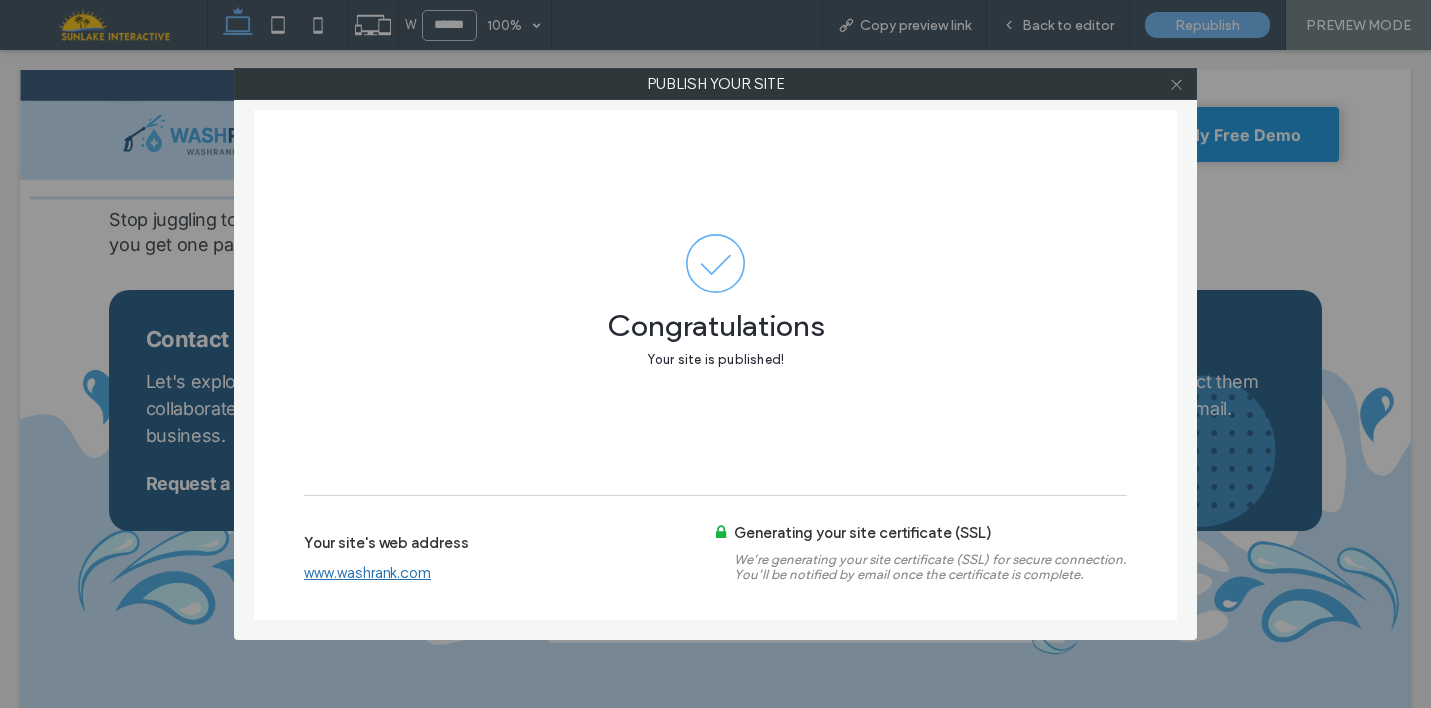 click 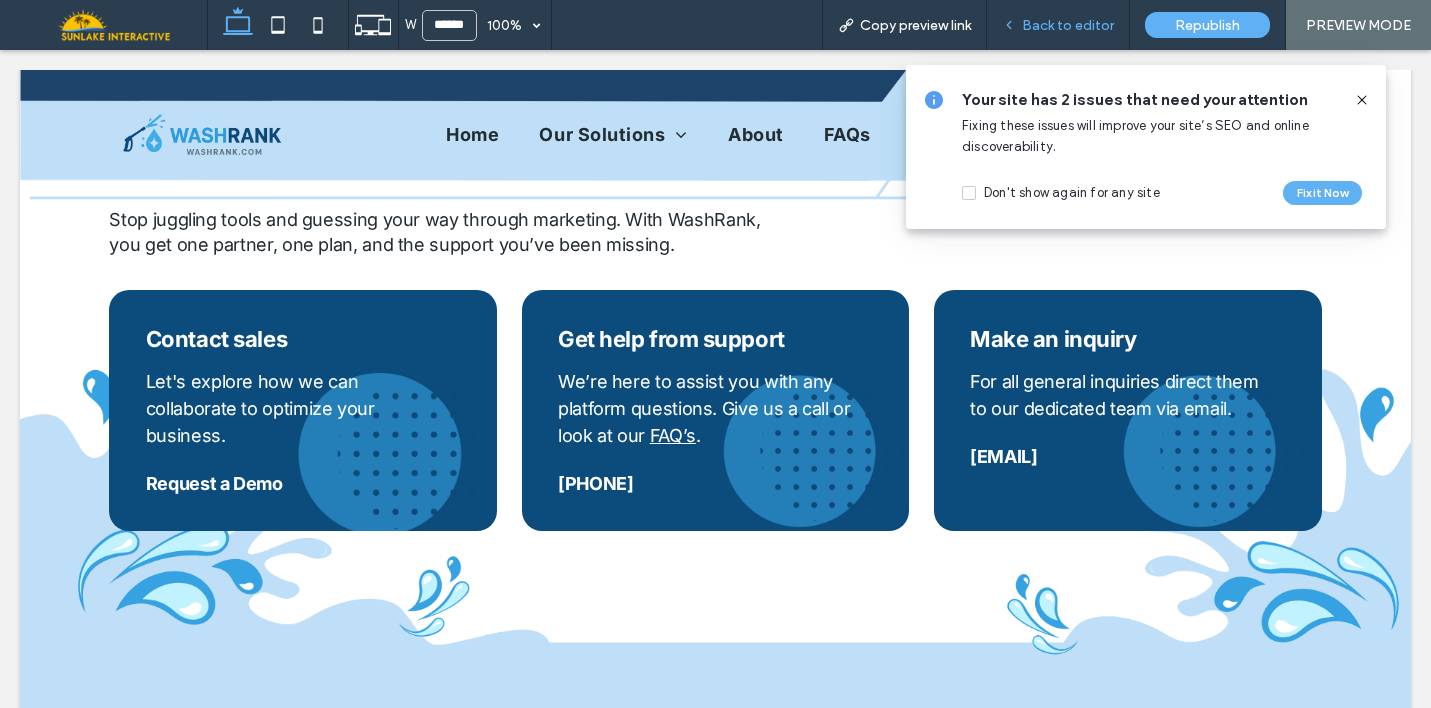 click on "Back to editor" at bounding box center [1068, 25] 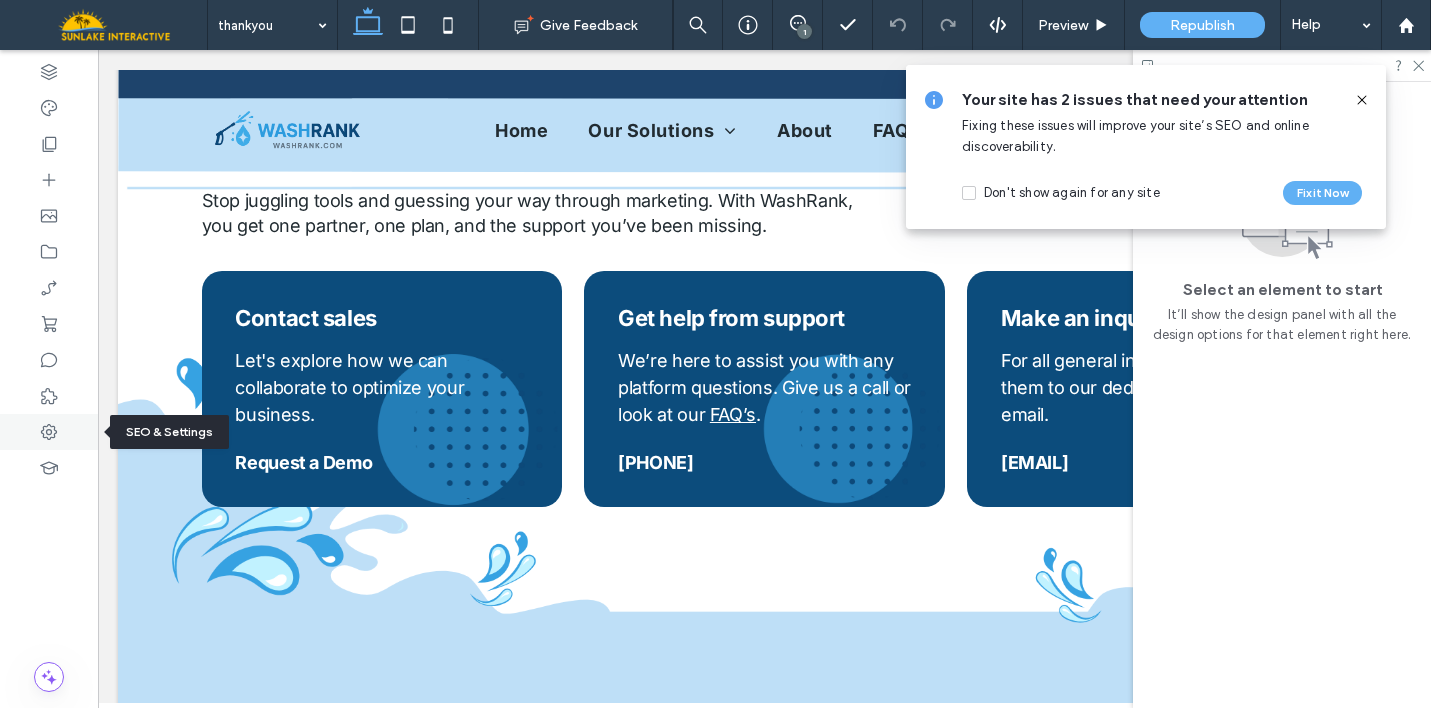 click 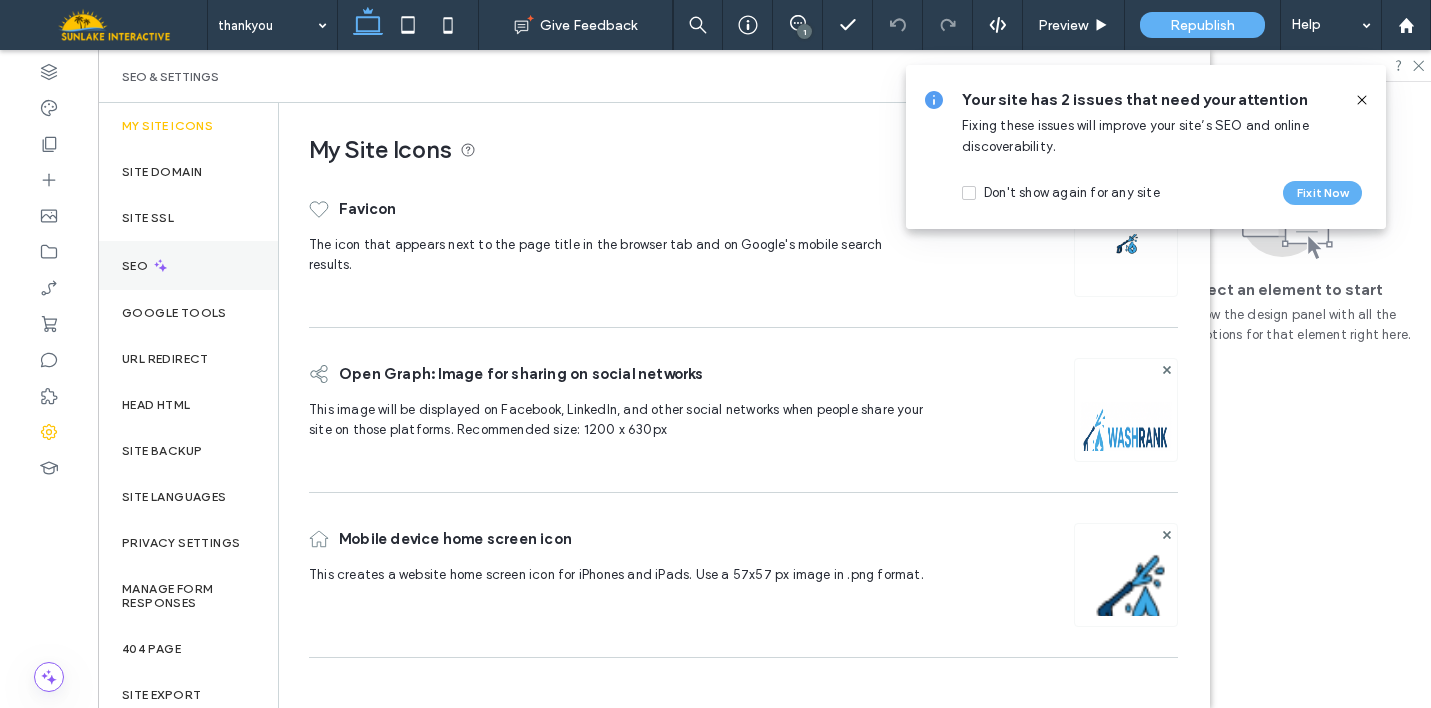 click on "SEO" at bounding box center [137, 266] 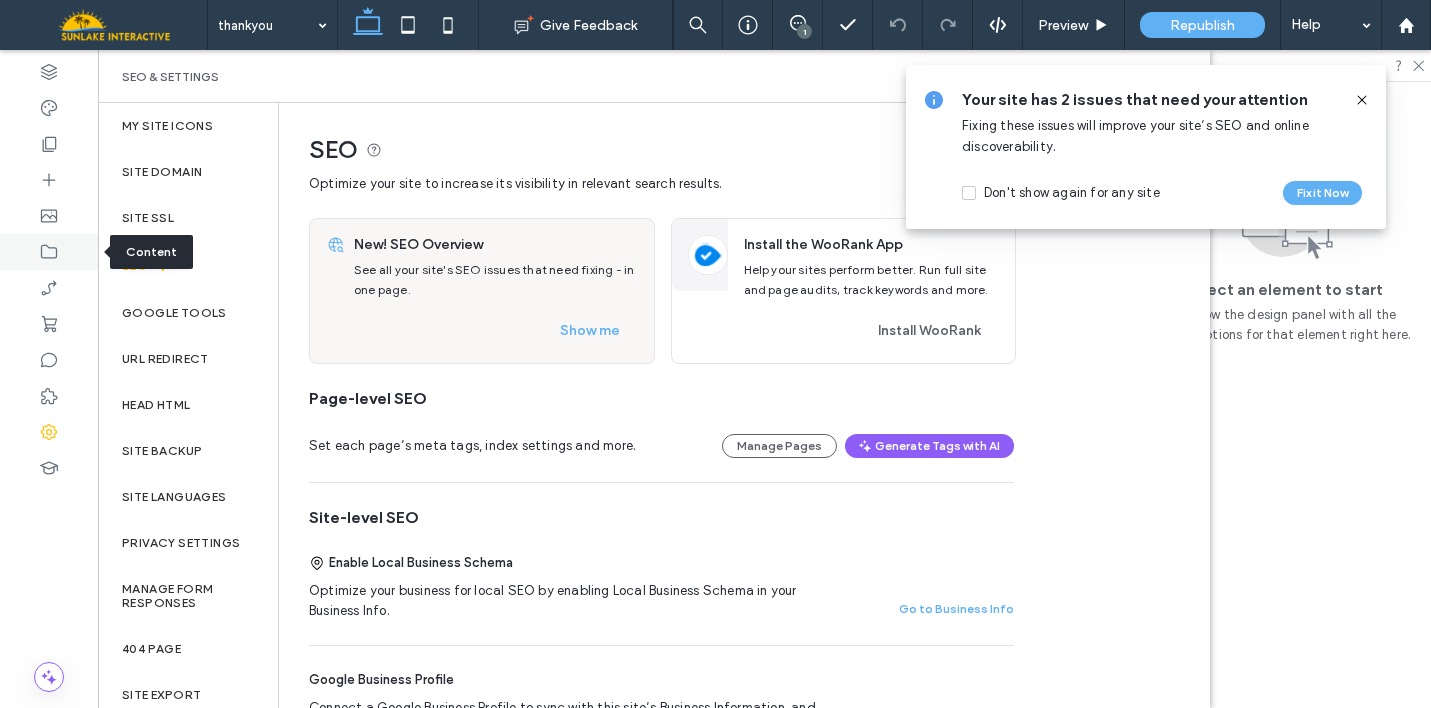 click at bounding box center (49, 252) 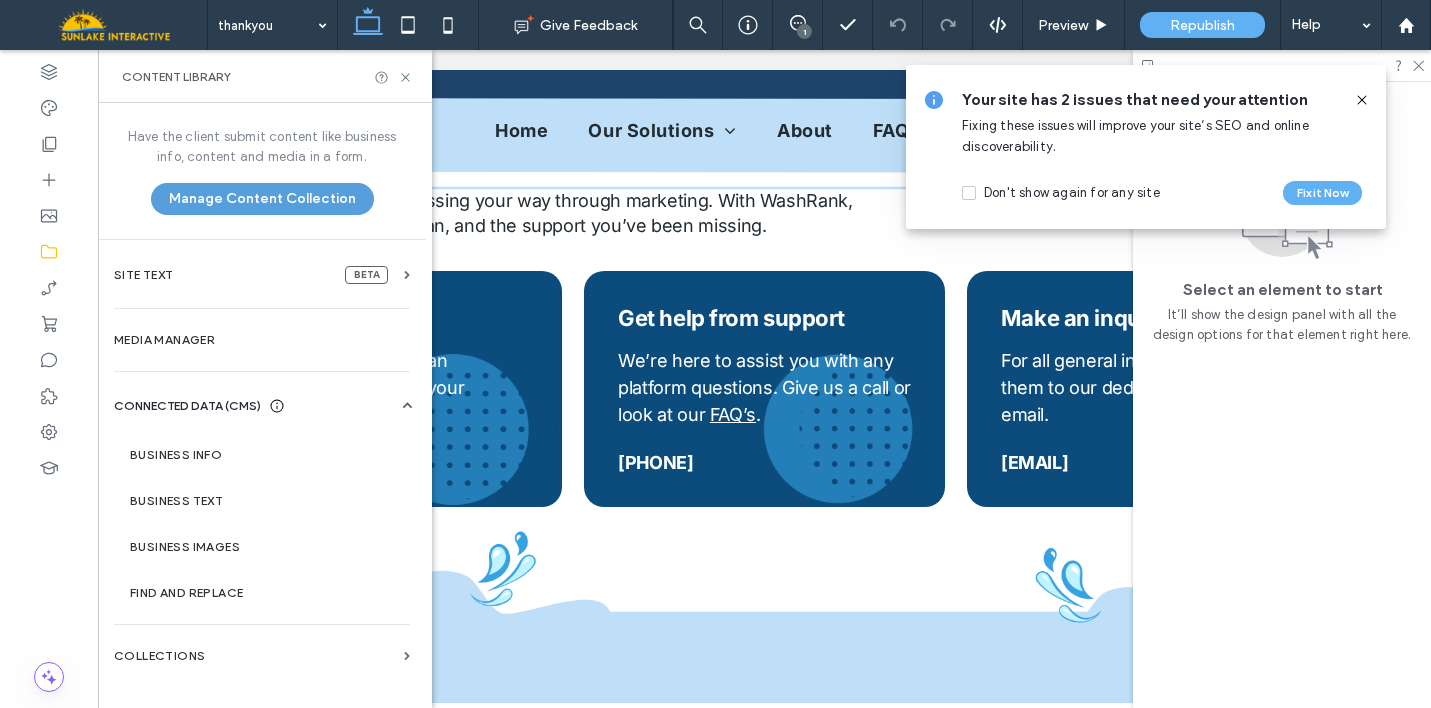click on "Manage Content Collection" at bounding box center (262, 199) 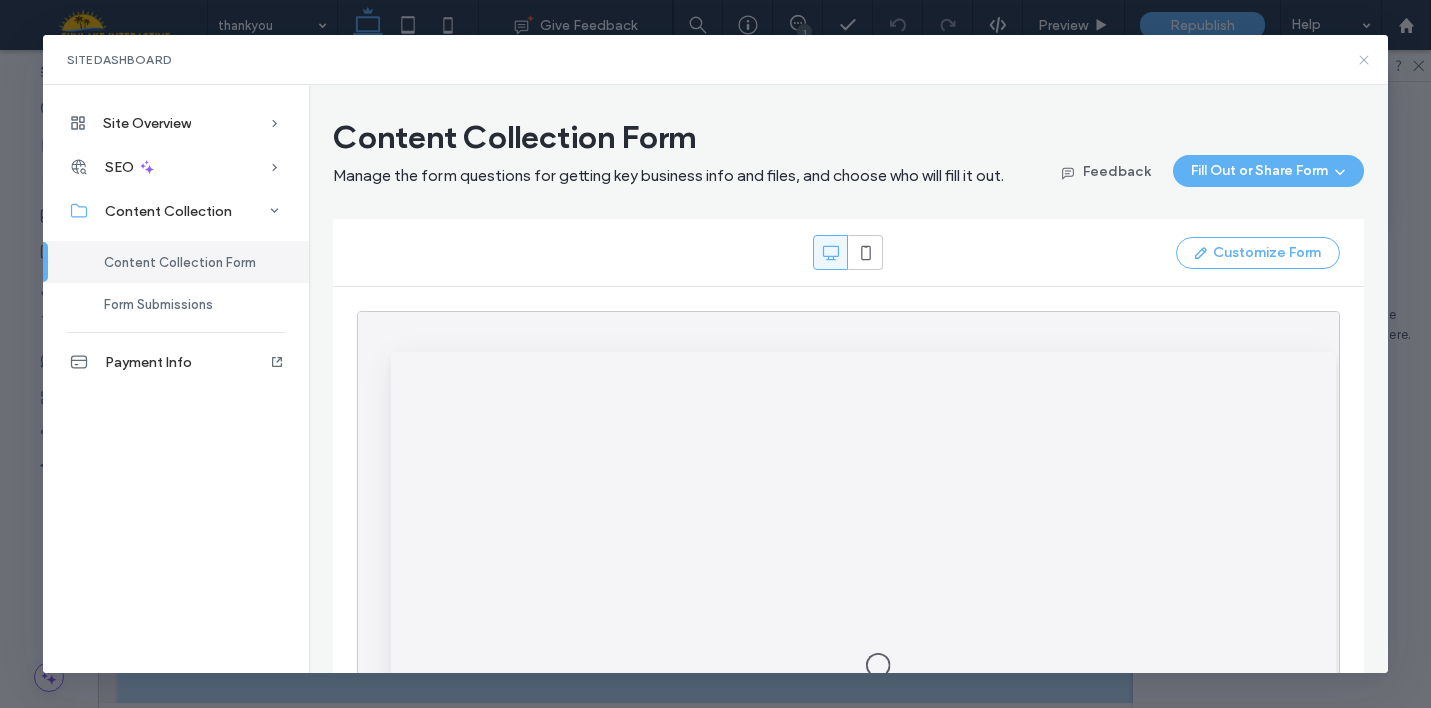 scroll, scrollTop: 0, scrollLeft: 0, axis: both 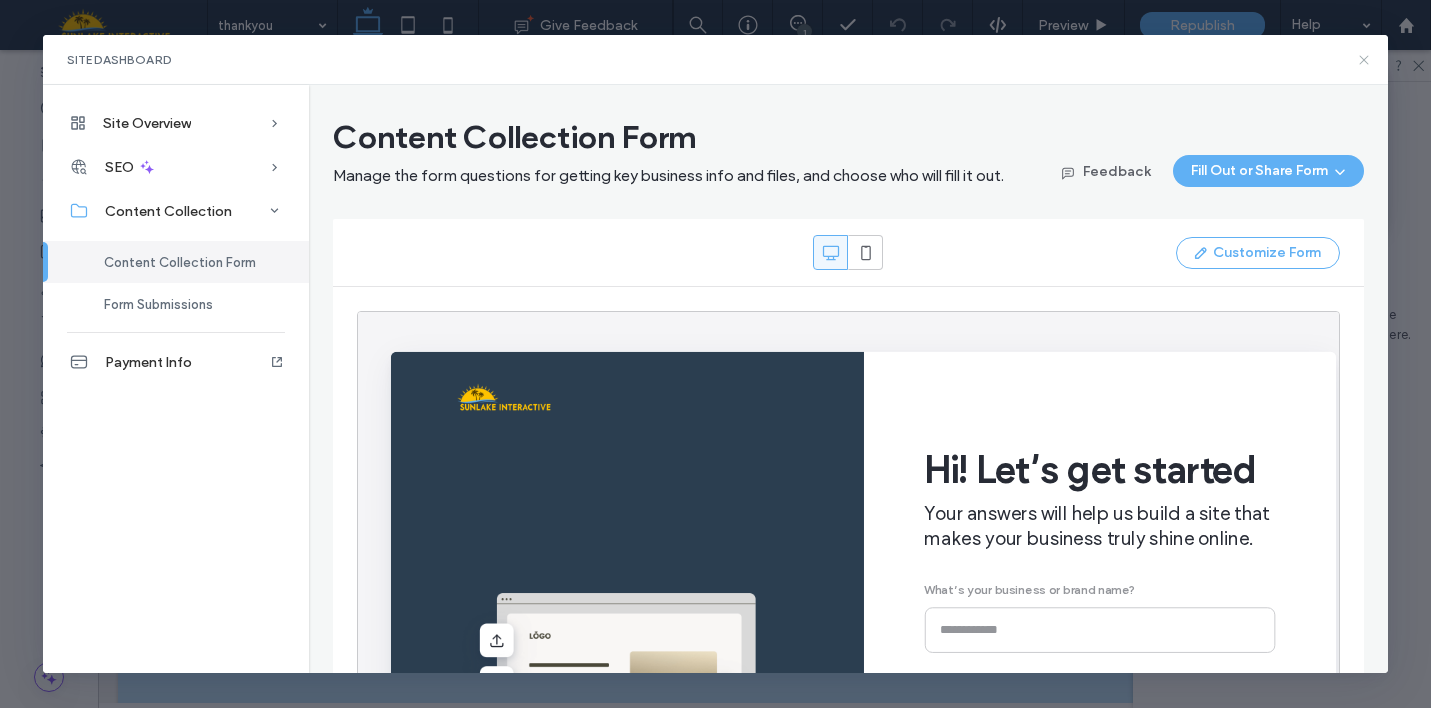 click 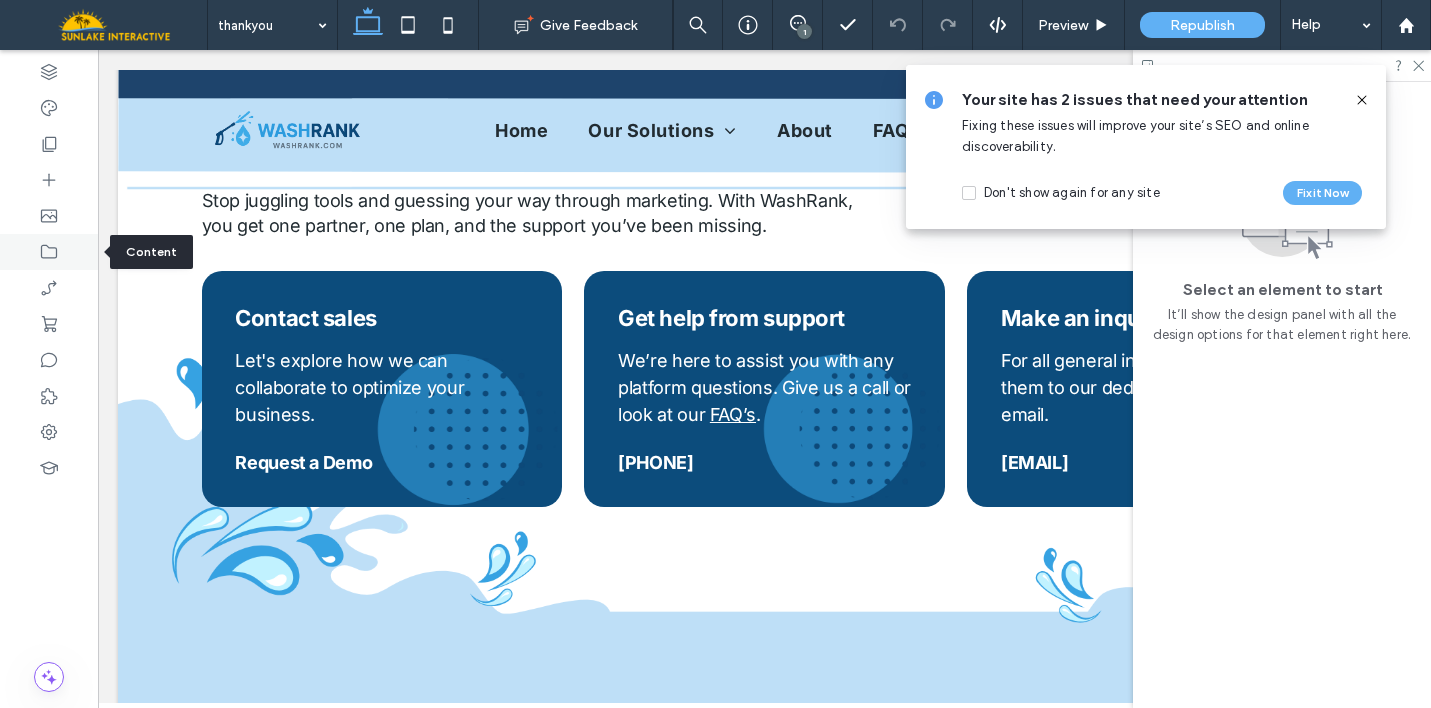 click at bounding box center (49, 252) 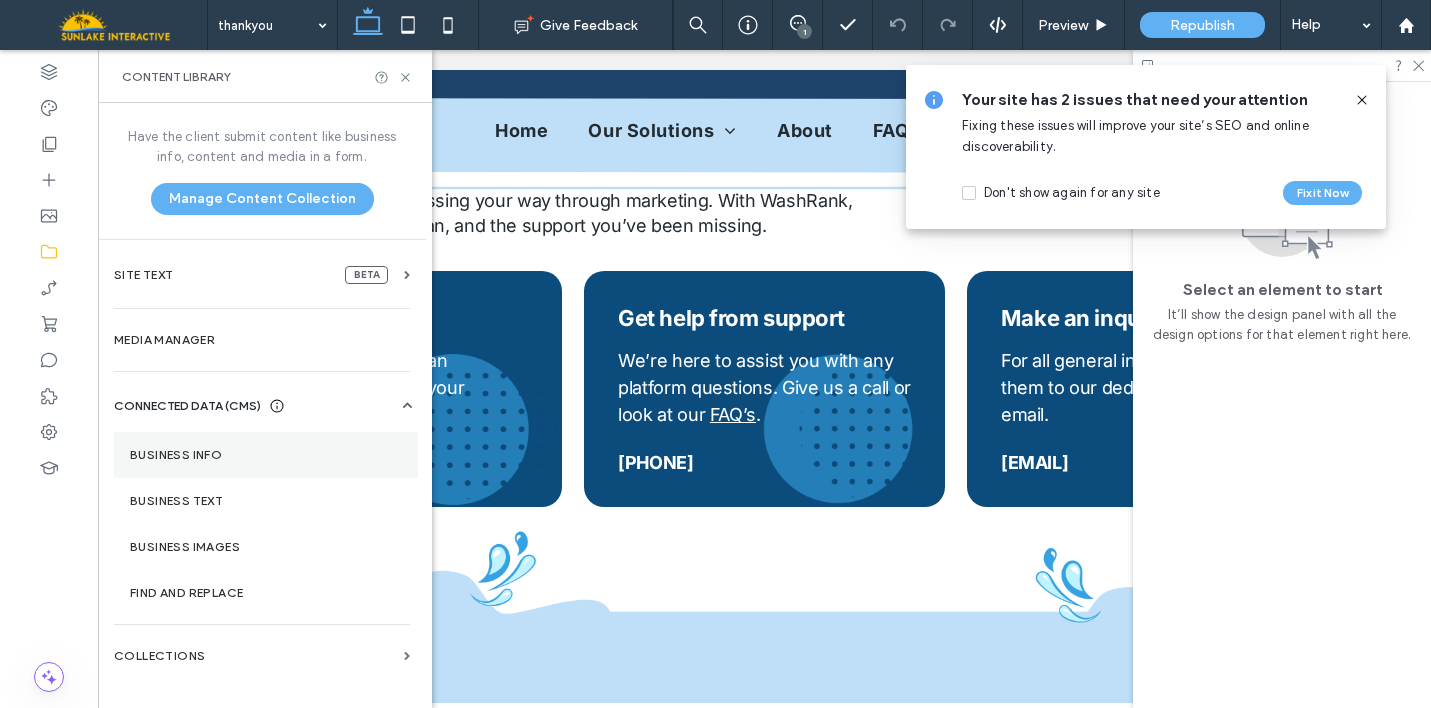 click on "Business Info" at bounding box center (266, 455) 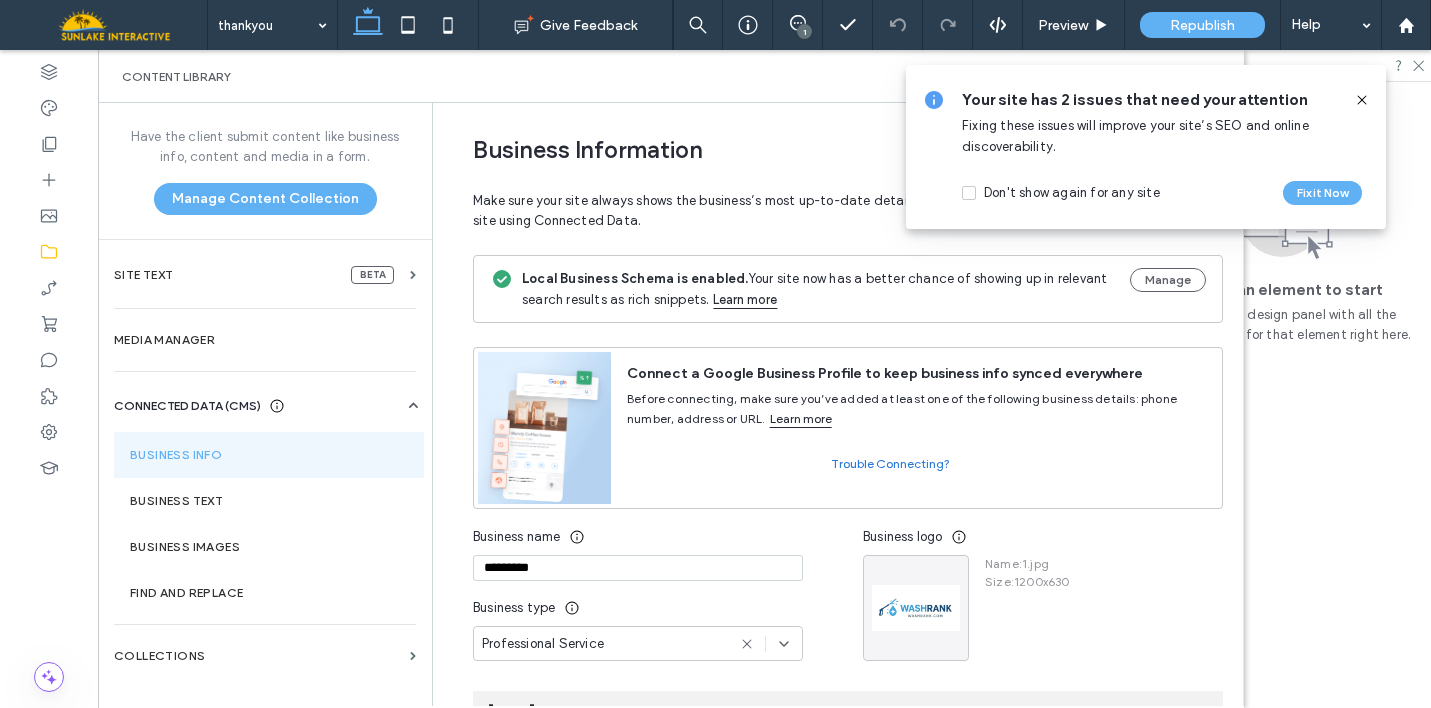 scroll, scrollTop: 306, scrollLeft: 0, axis: vertical 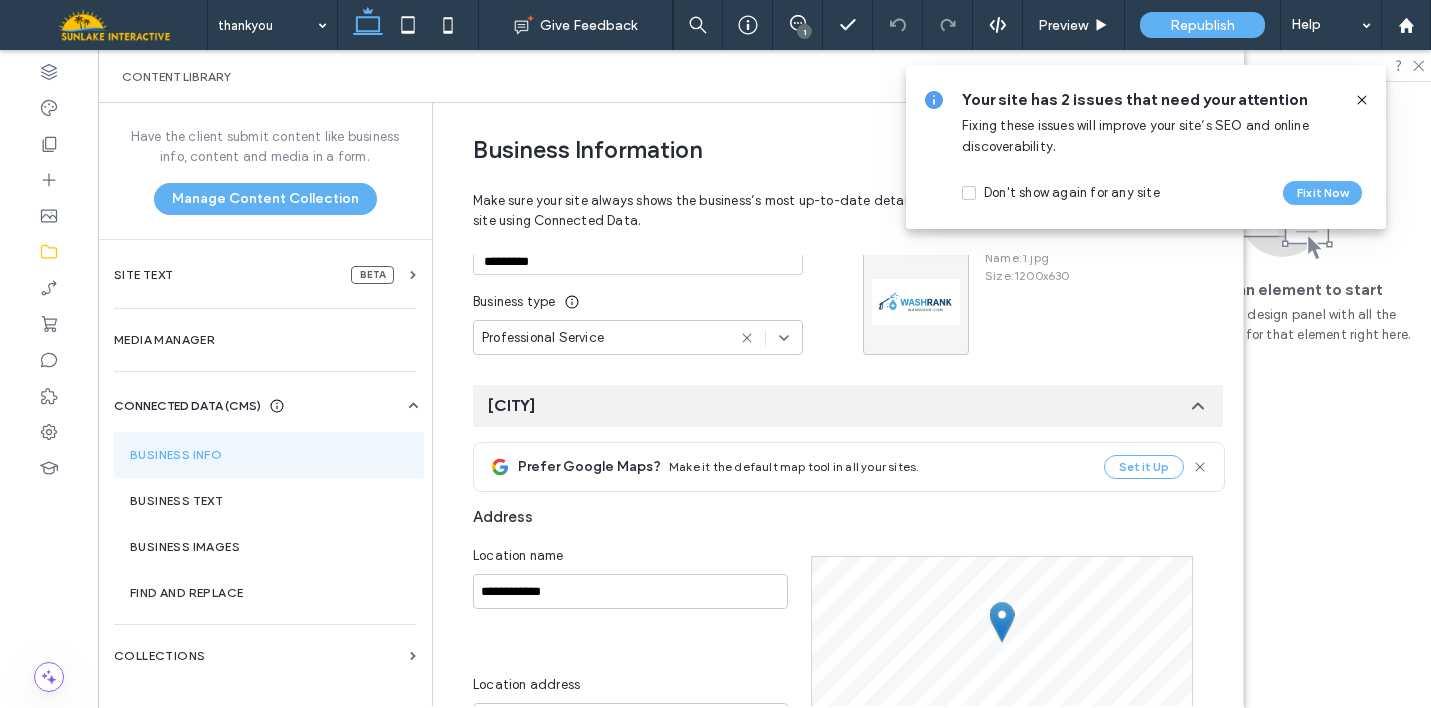 click 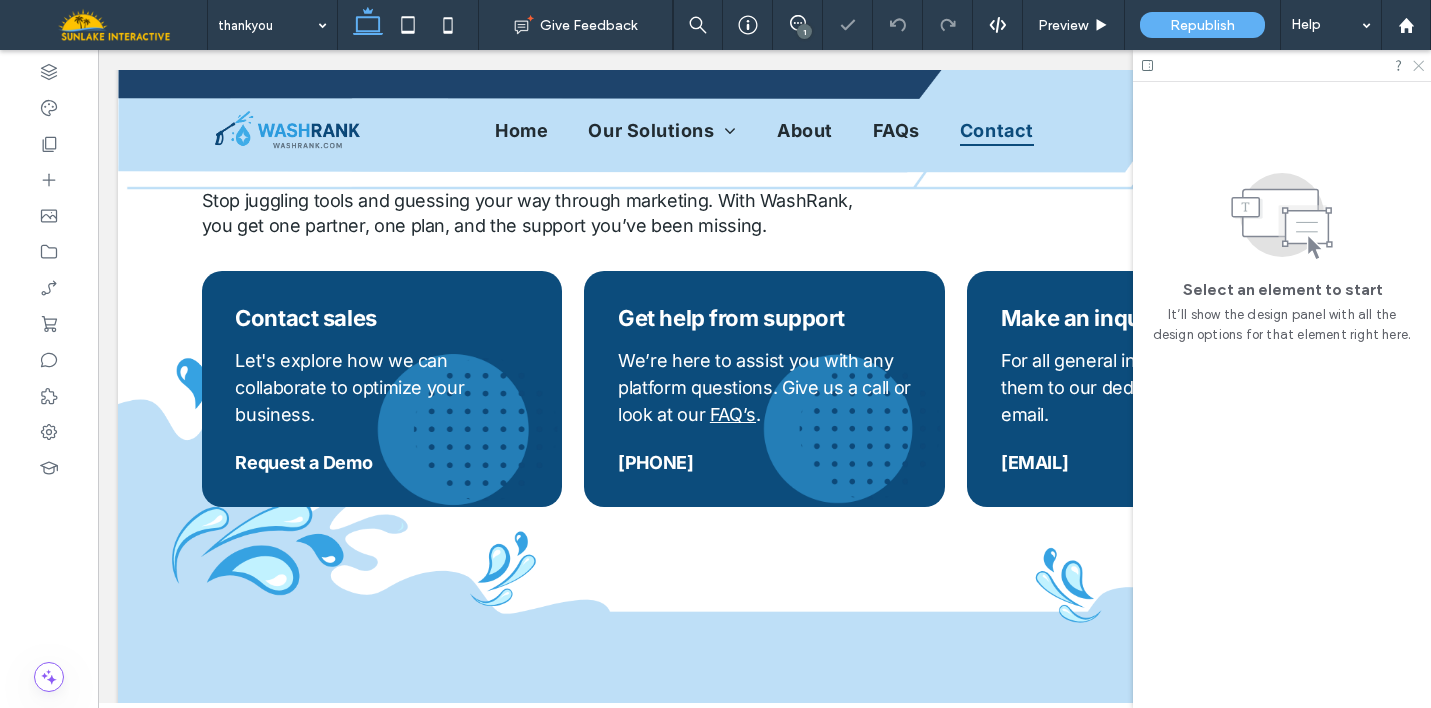 click 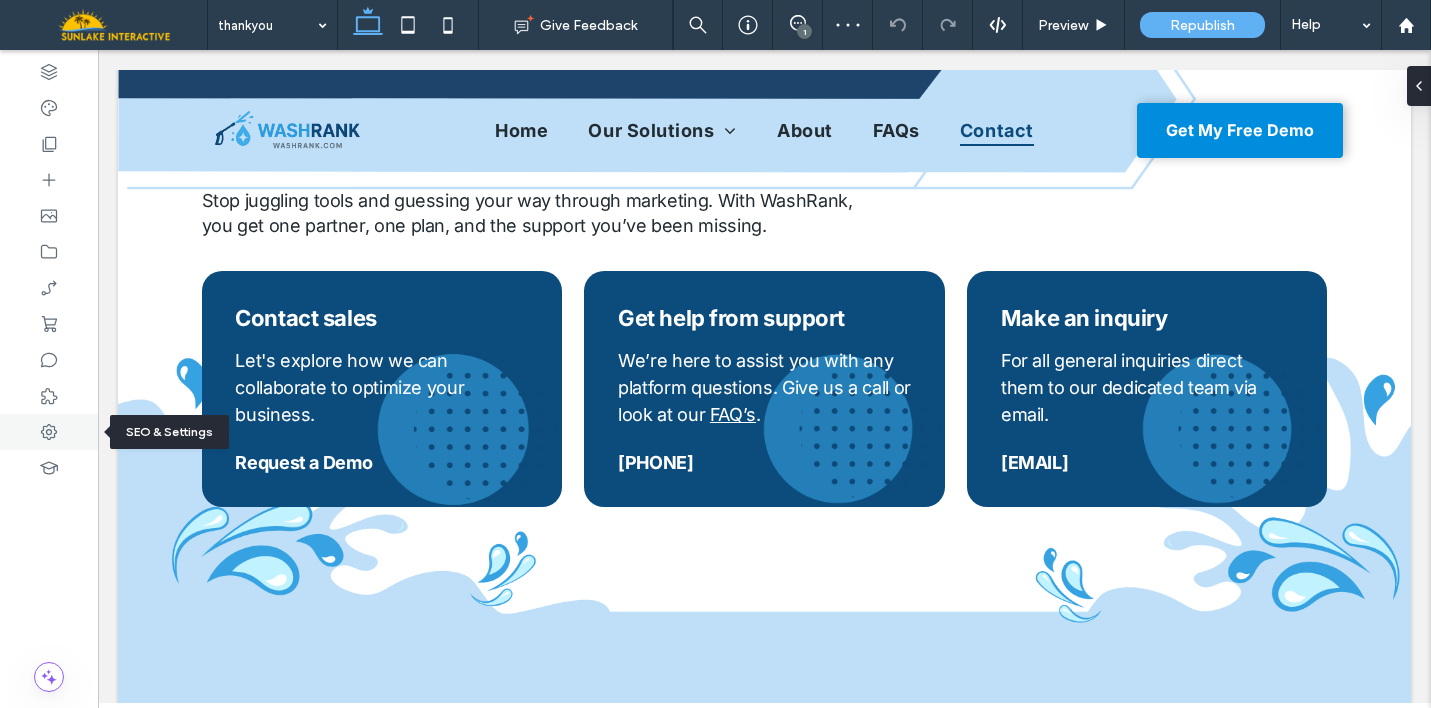 click 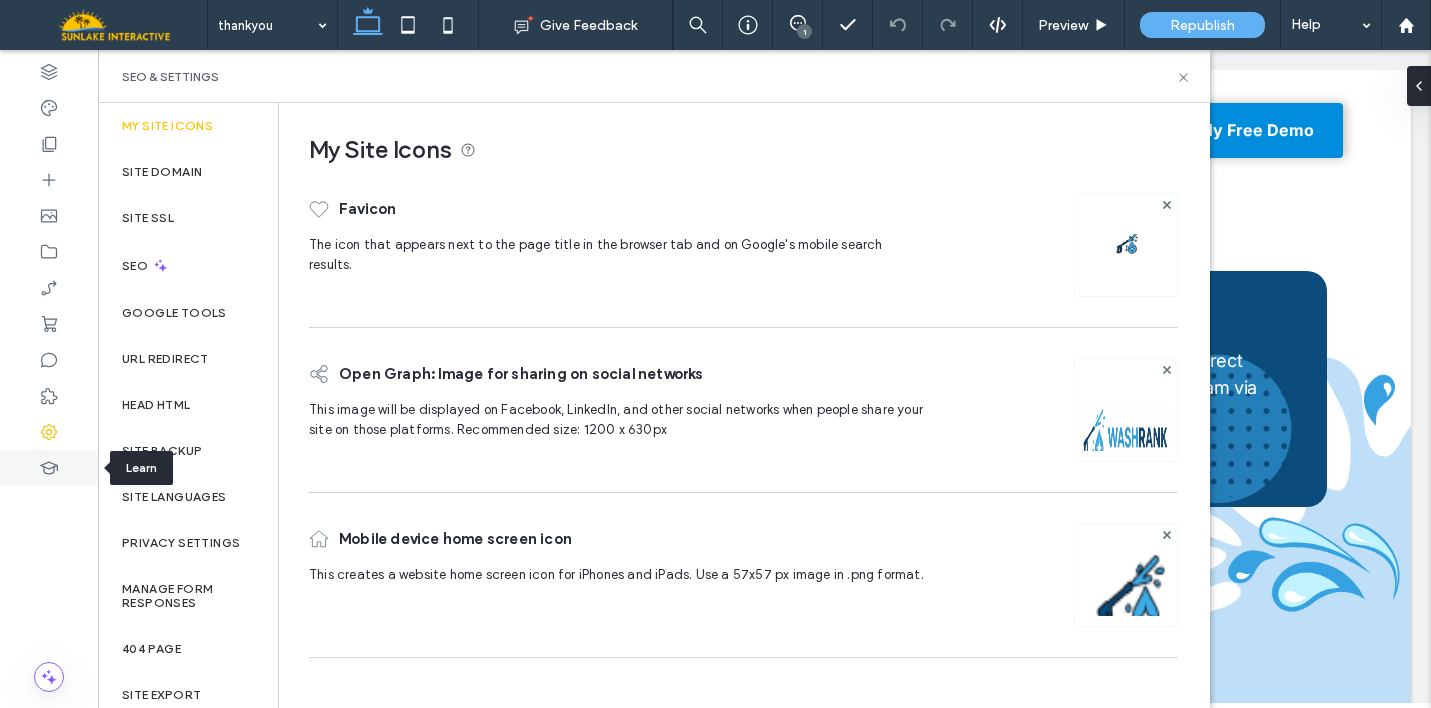 click 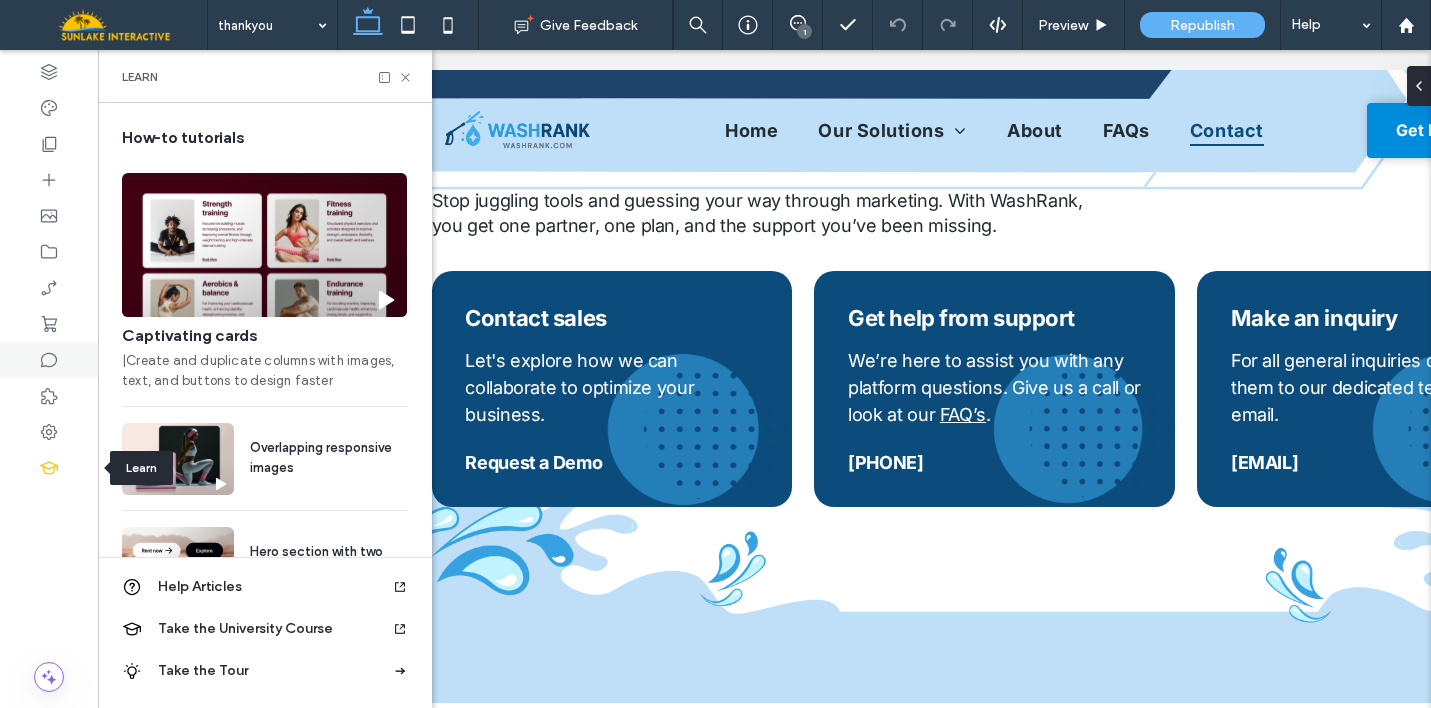 scroll, scrollTop: 0, scrollLeft: 230, axis: horizontal 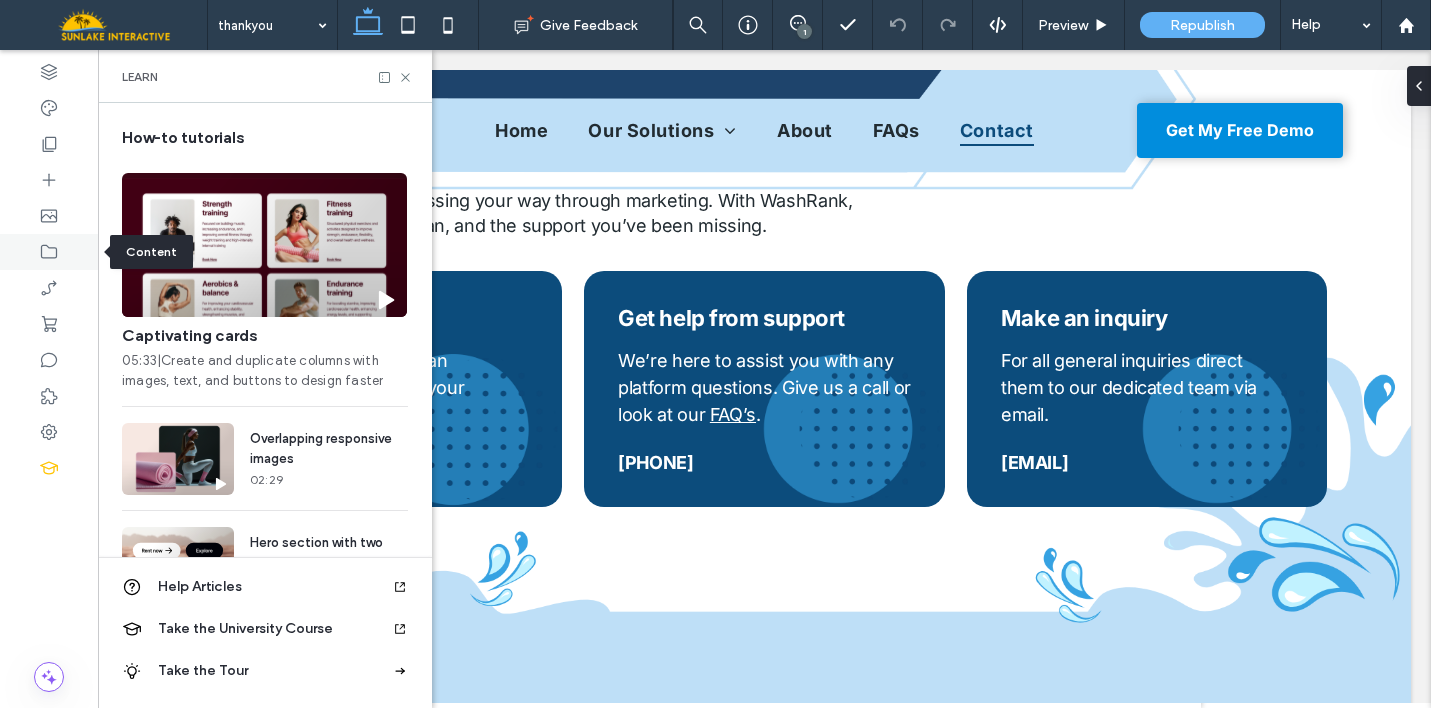 click 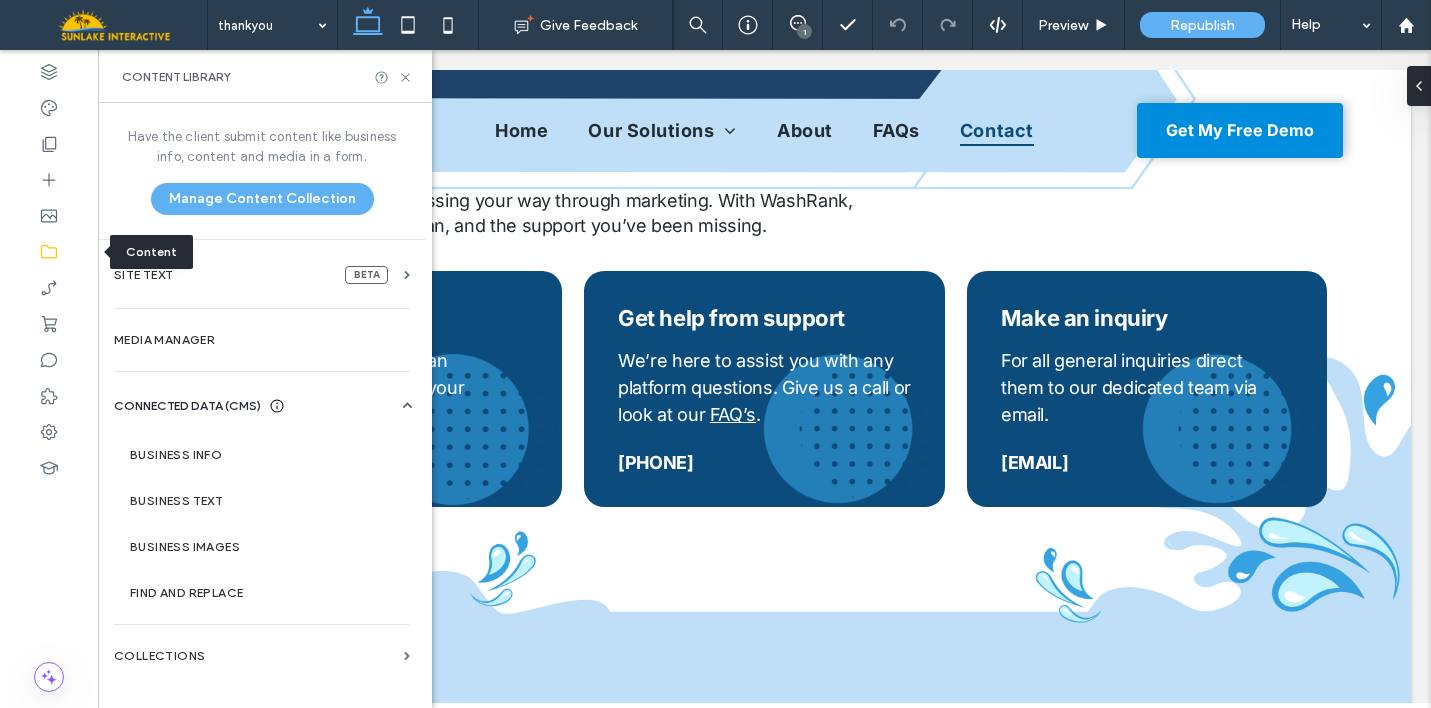 scroll, scrollTop: 0, scrollLeft: 0, axis: both 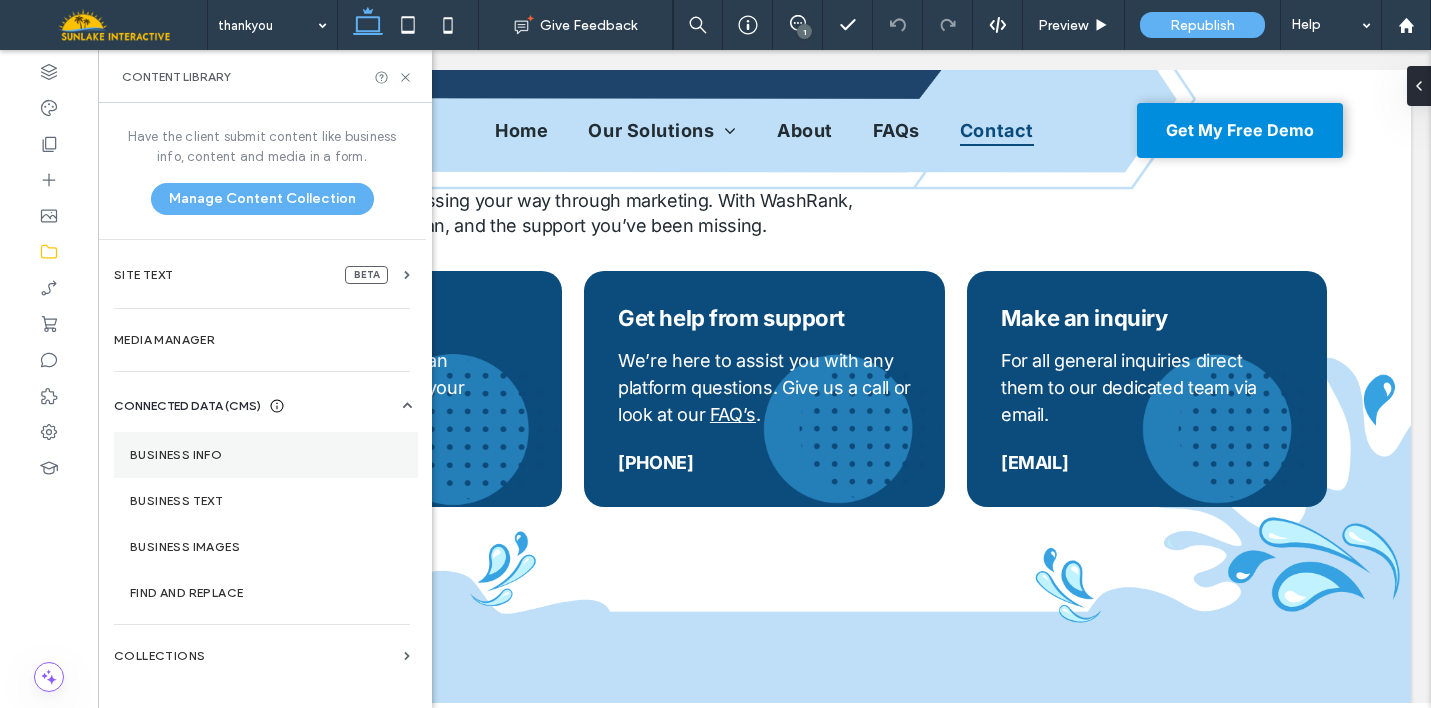 click on "Business Info" at bounding box center (266, 455) 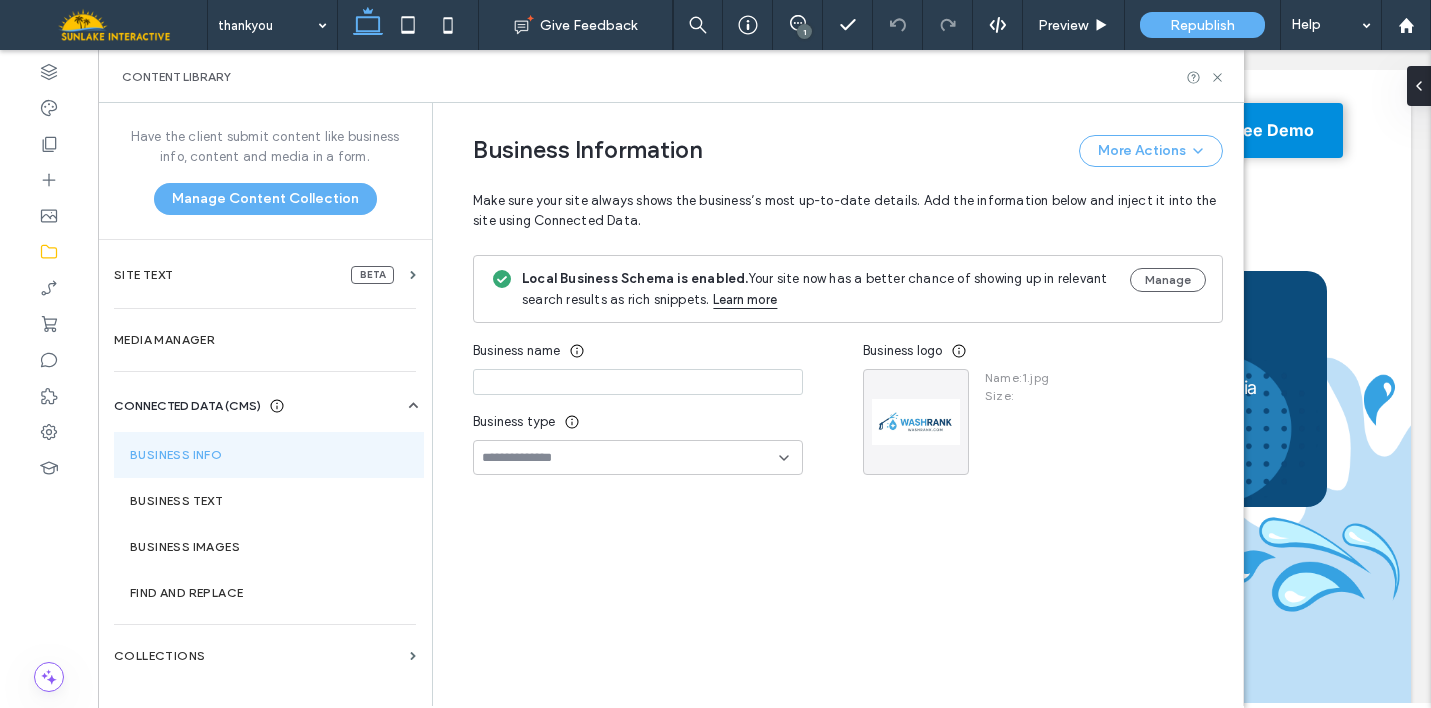 type on "*********" 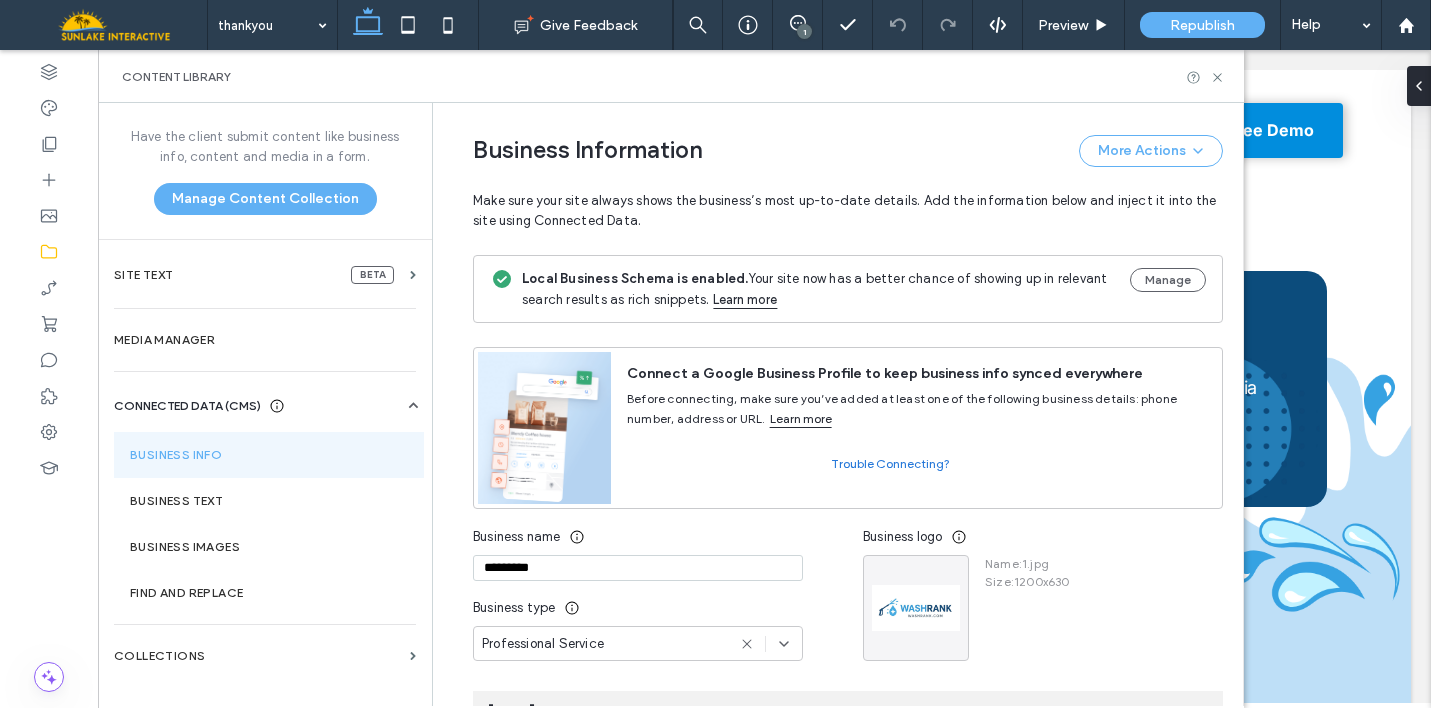 scroll, scrollTop: 306, scrollLeft: 0, axis: vertical 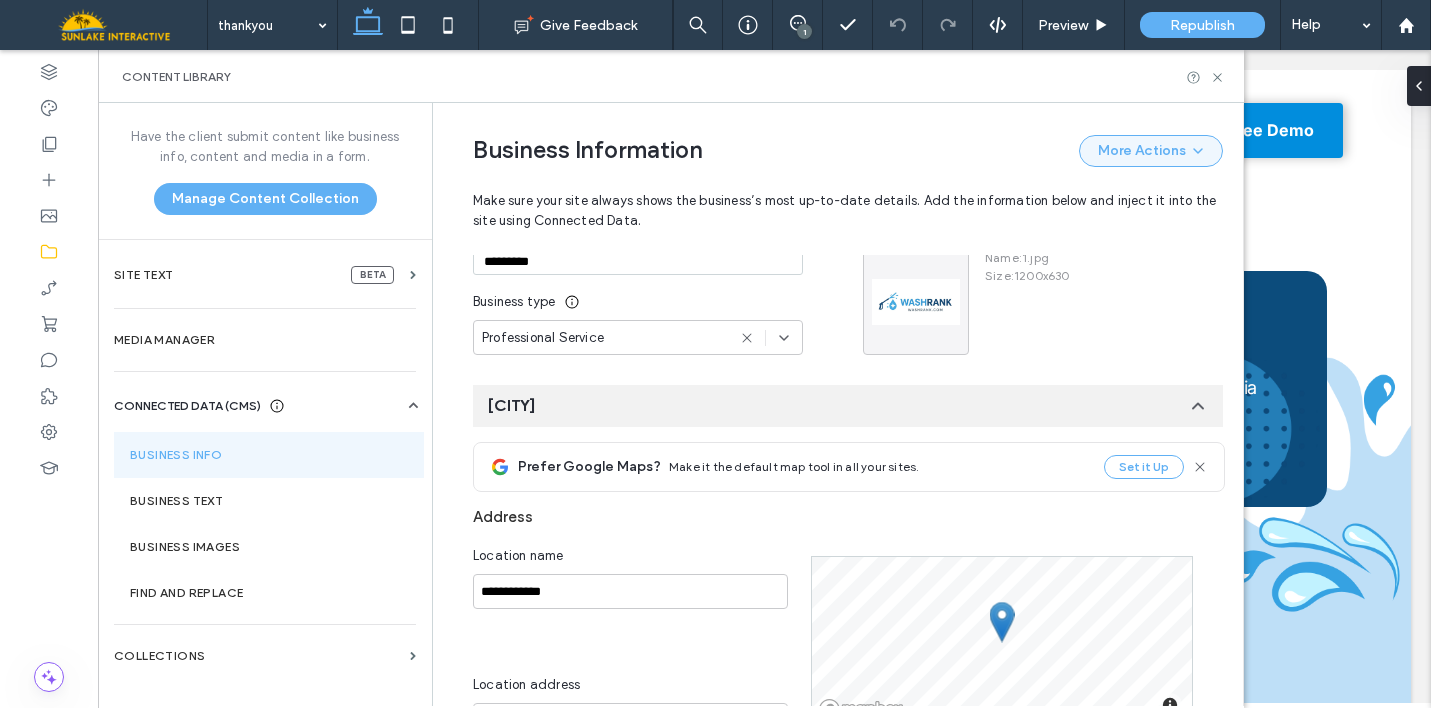 click on "More Actions" at bounding box center (1151, 151) 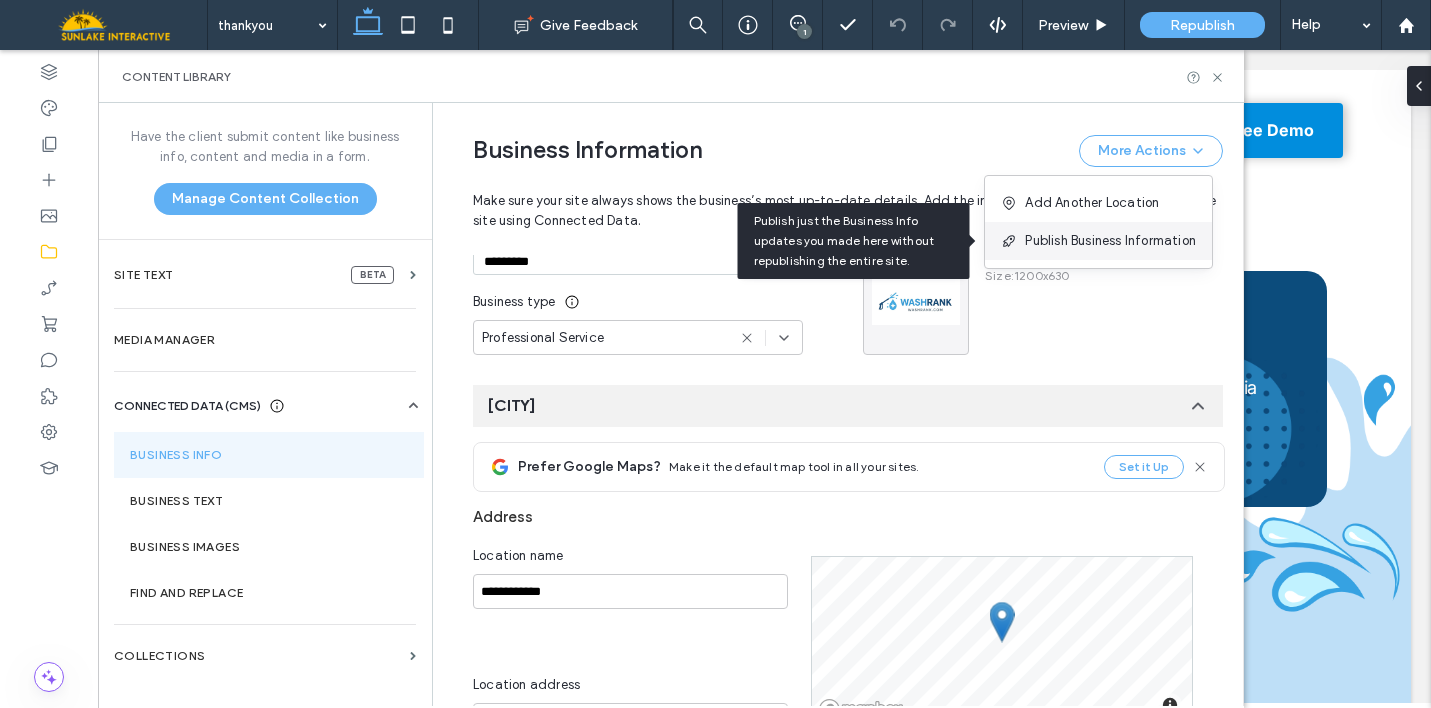 click on "Publish Business Information" at bounding box center (1110, 241) 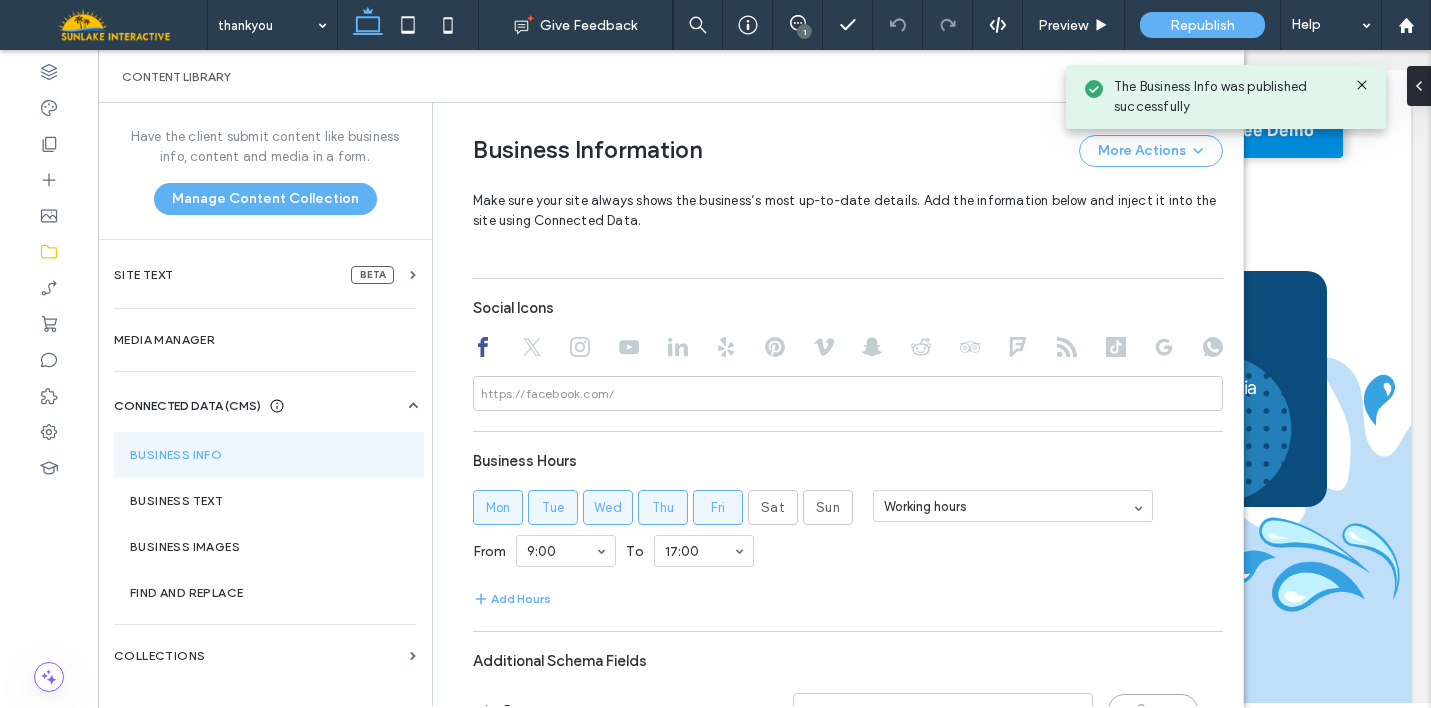 scroll, scrollTop: 1285, scrollLeft: 0, axis: vertical 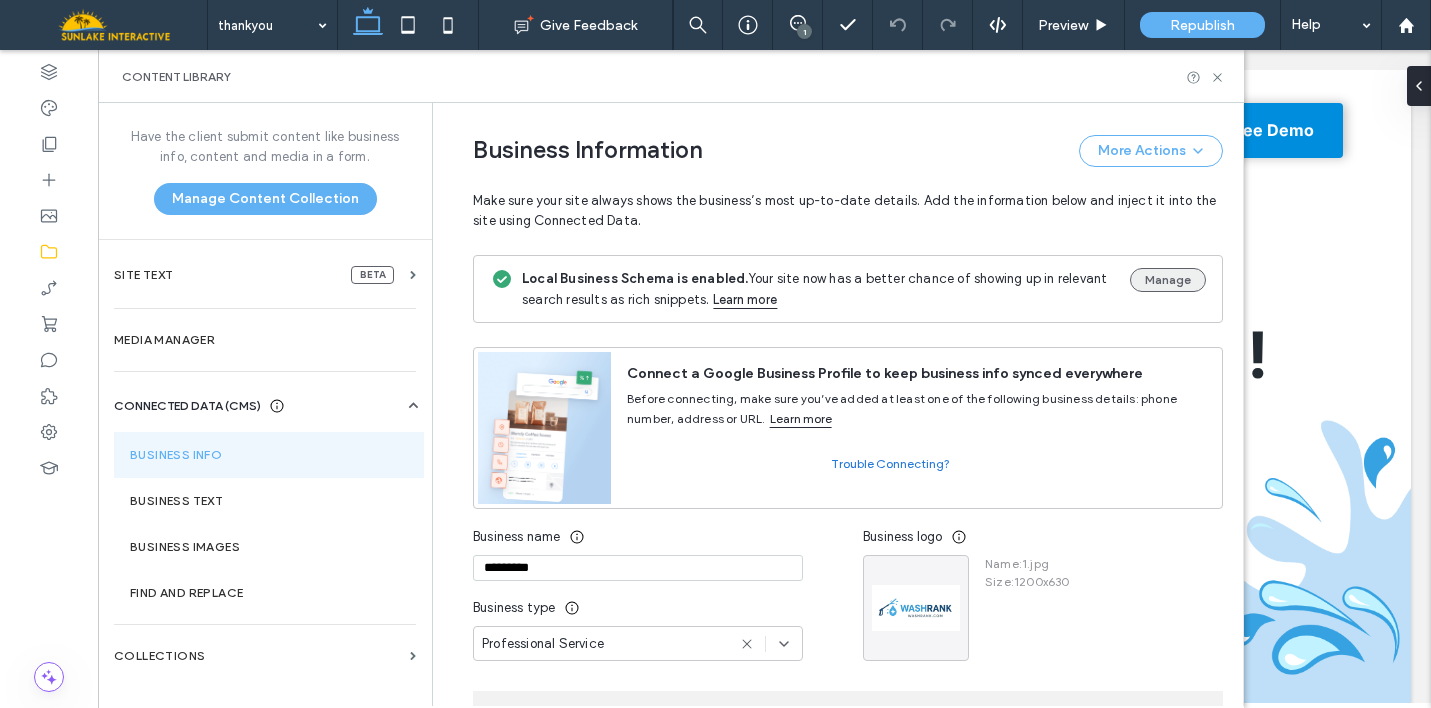 click on "Manage" at bounding box center (1168, 280) 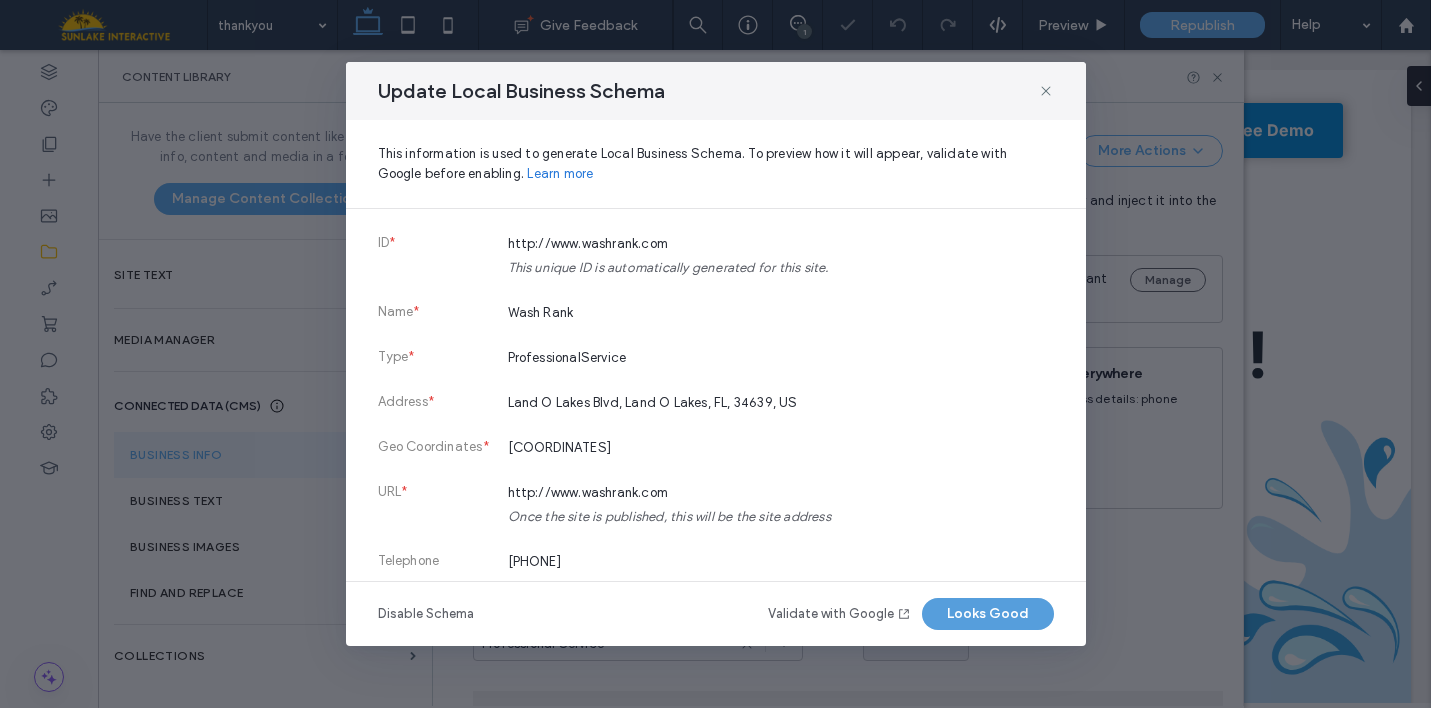 click on "Looks Good" at bounding box center [988, 614] 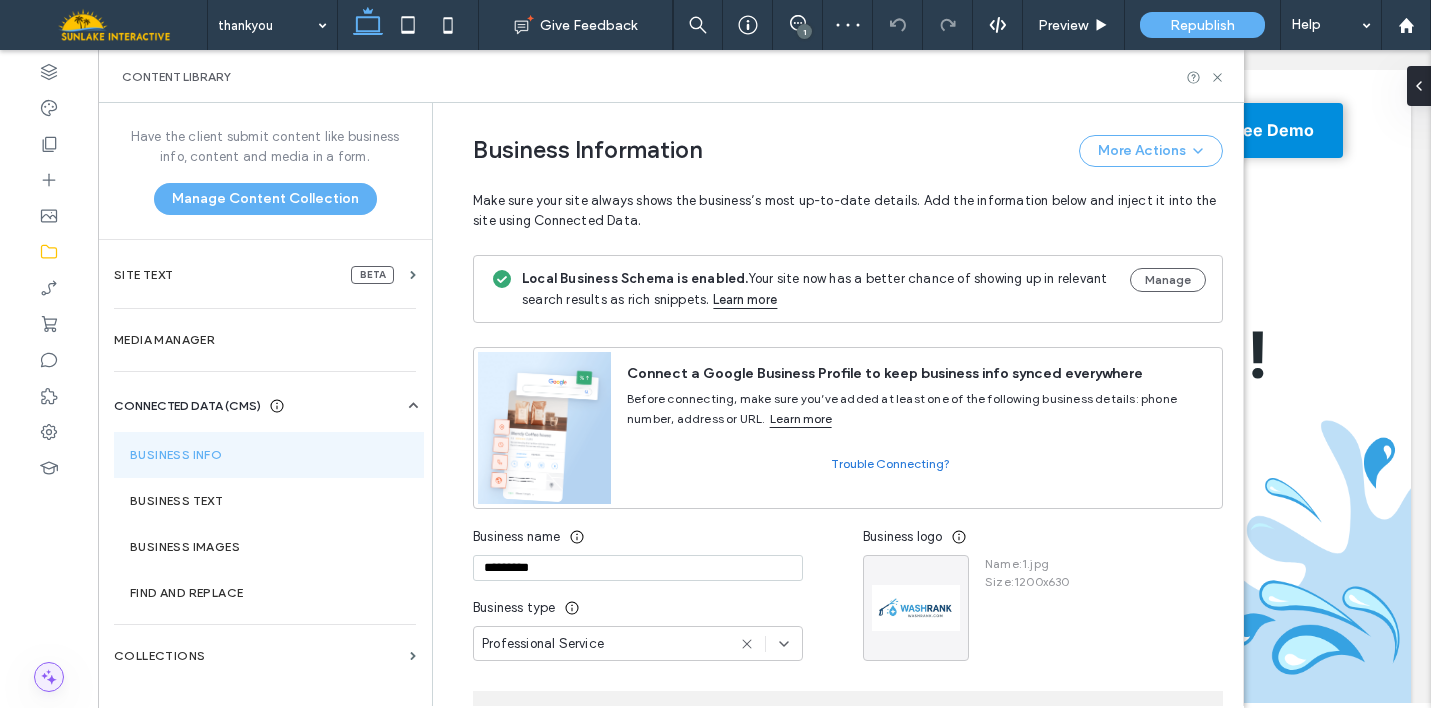 click 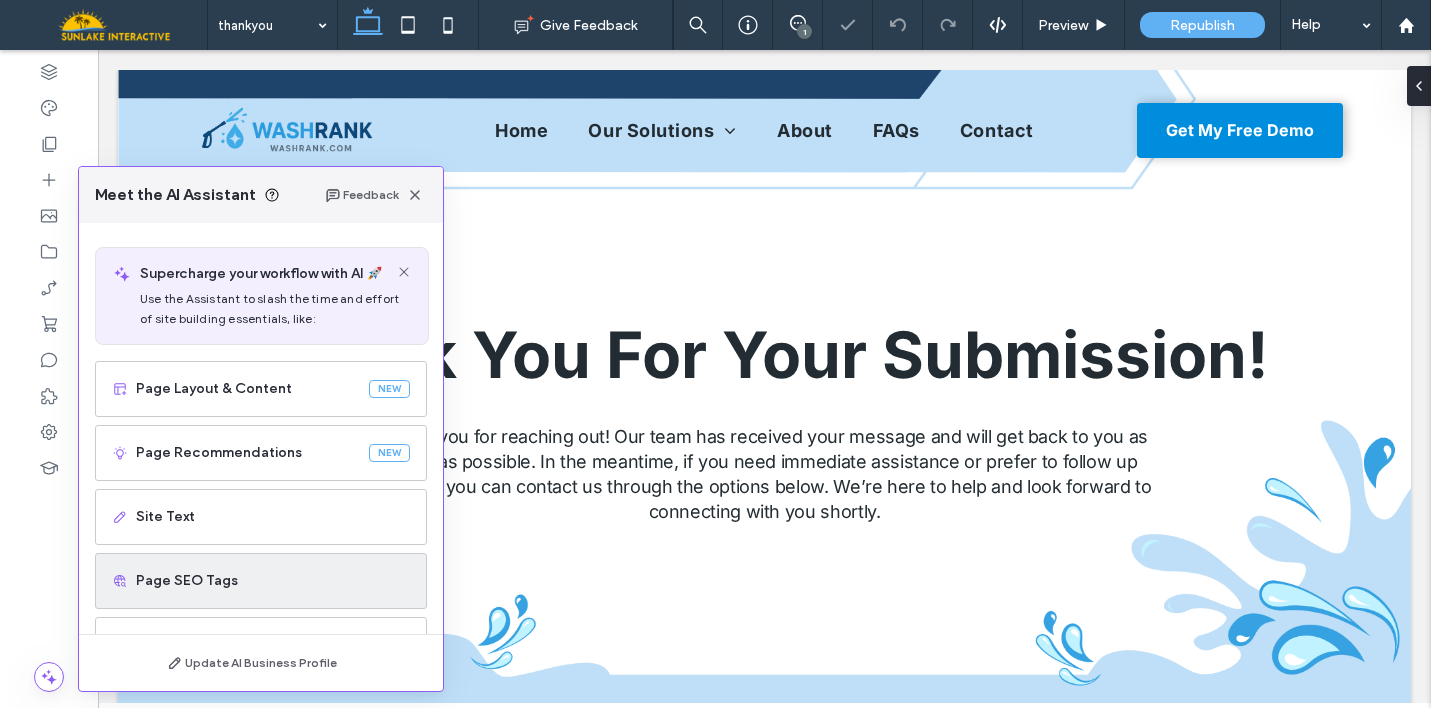 scroll, scrollTop: 0, scrollLeft: 0, axis: both 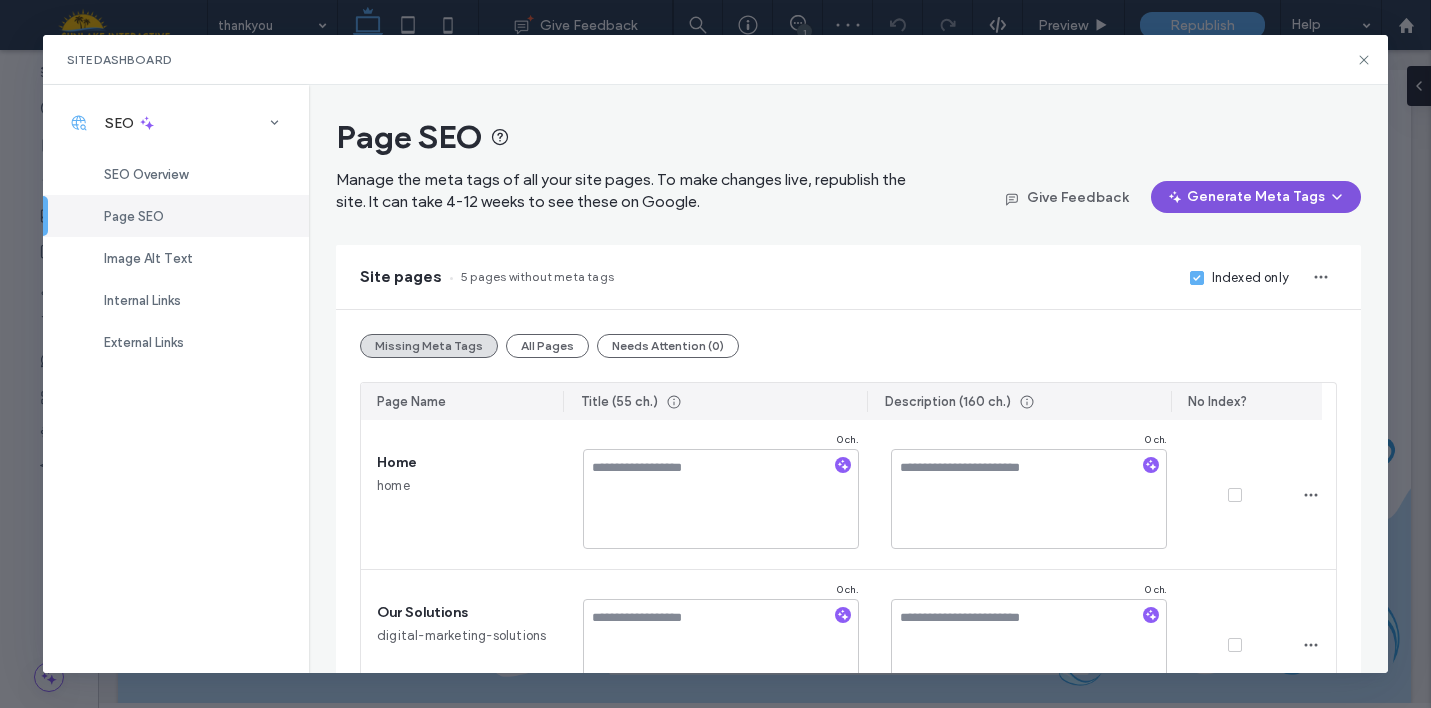 click on "Generate Meta Tags" at bounding box center (1256, 197) 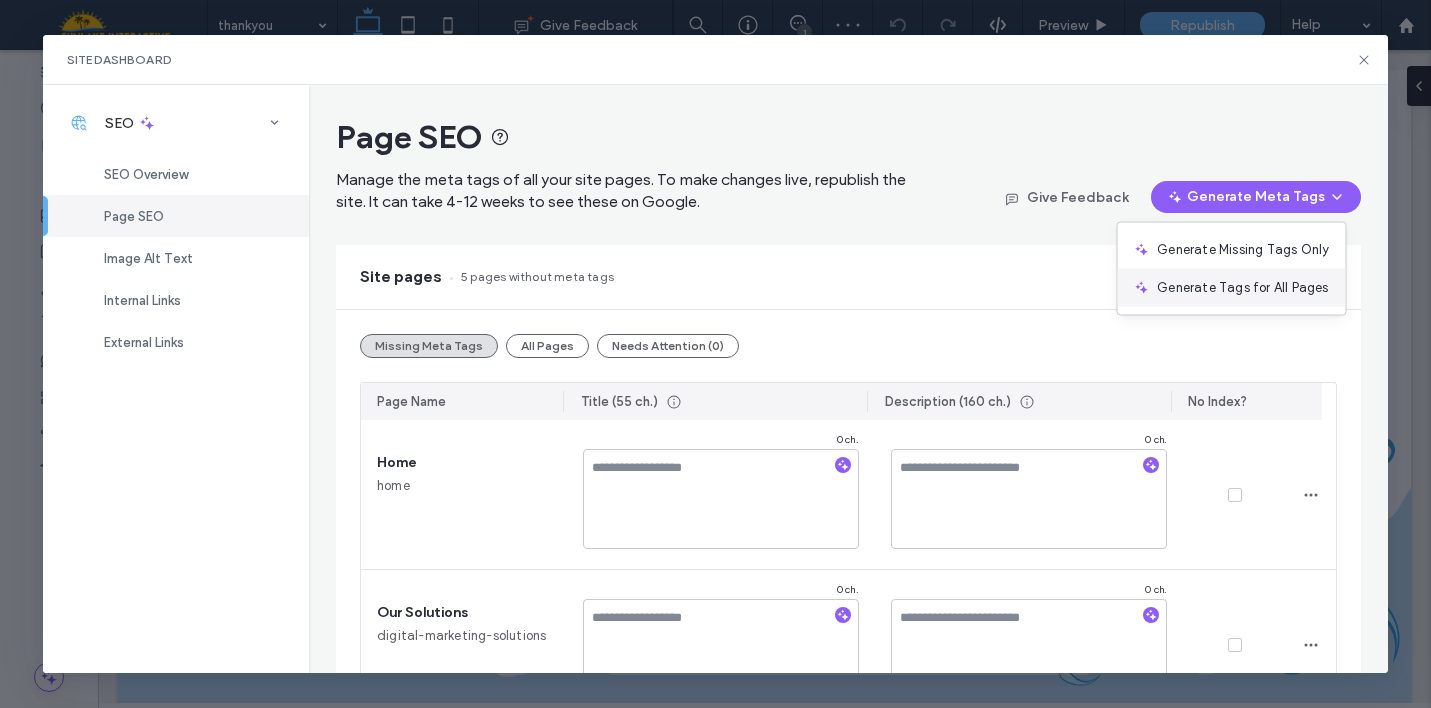 click on "Generate Tags for All Pages" at bounding box center [1242, 288] 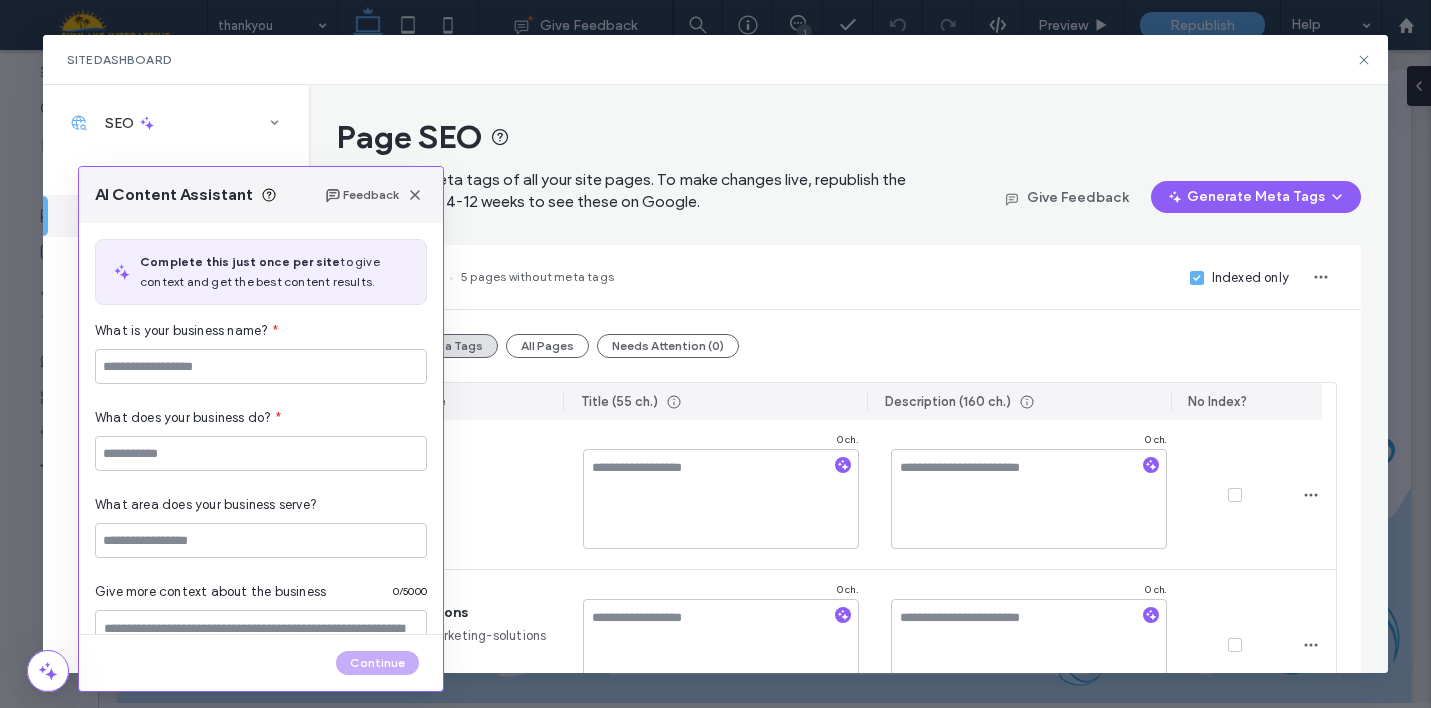 type on "********" 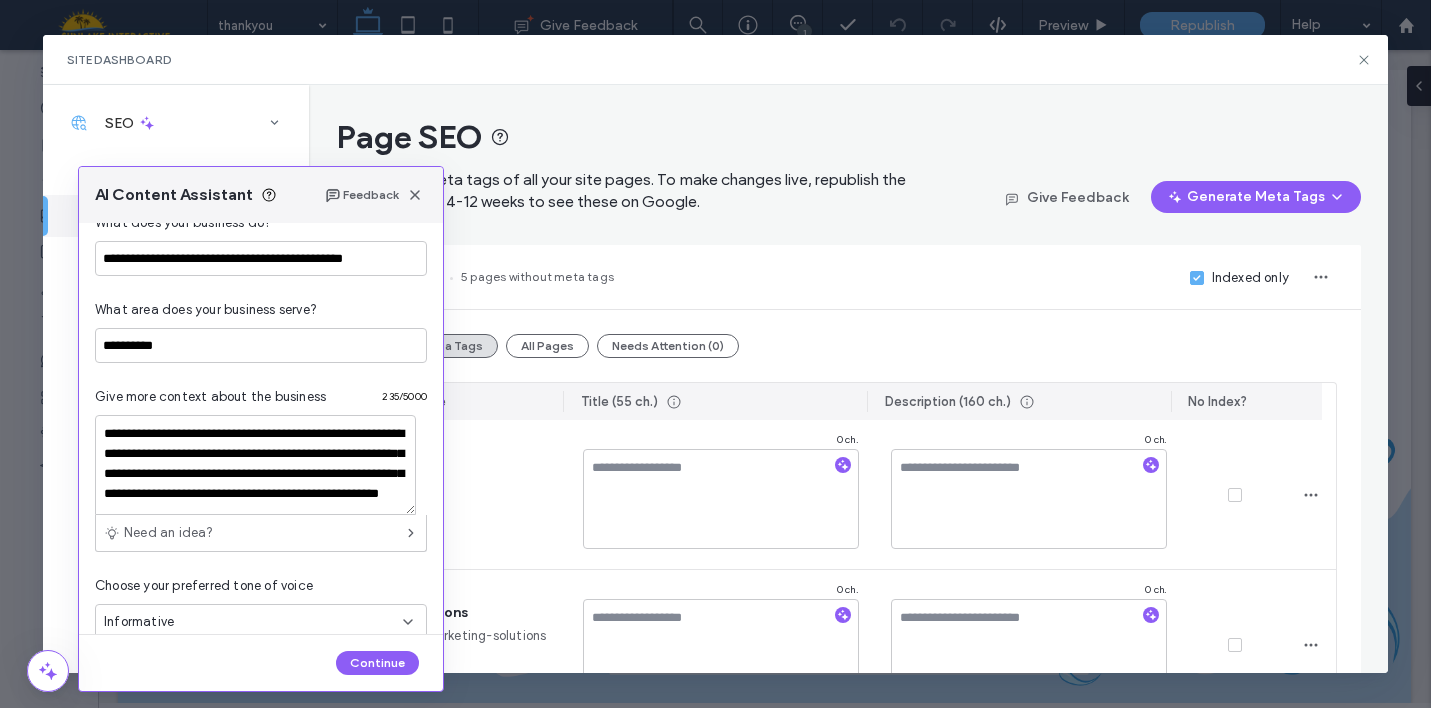 scroll, scrollTop: 204, scrollLeft: 0, axis: vertical 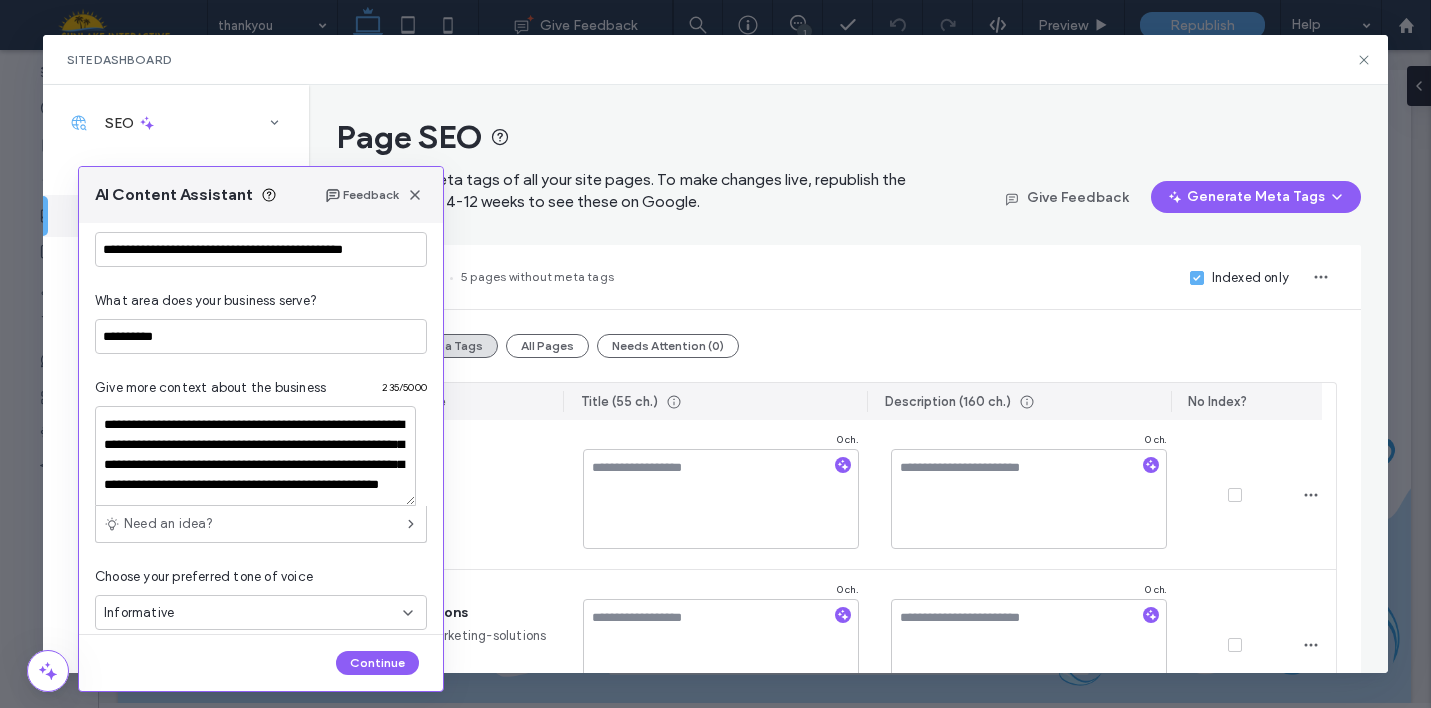 click on "Informative" at bounding box center (253, 613) 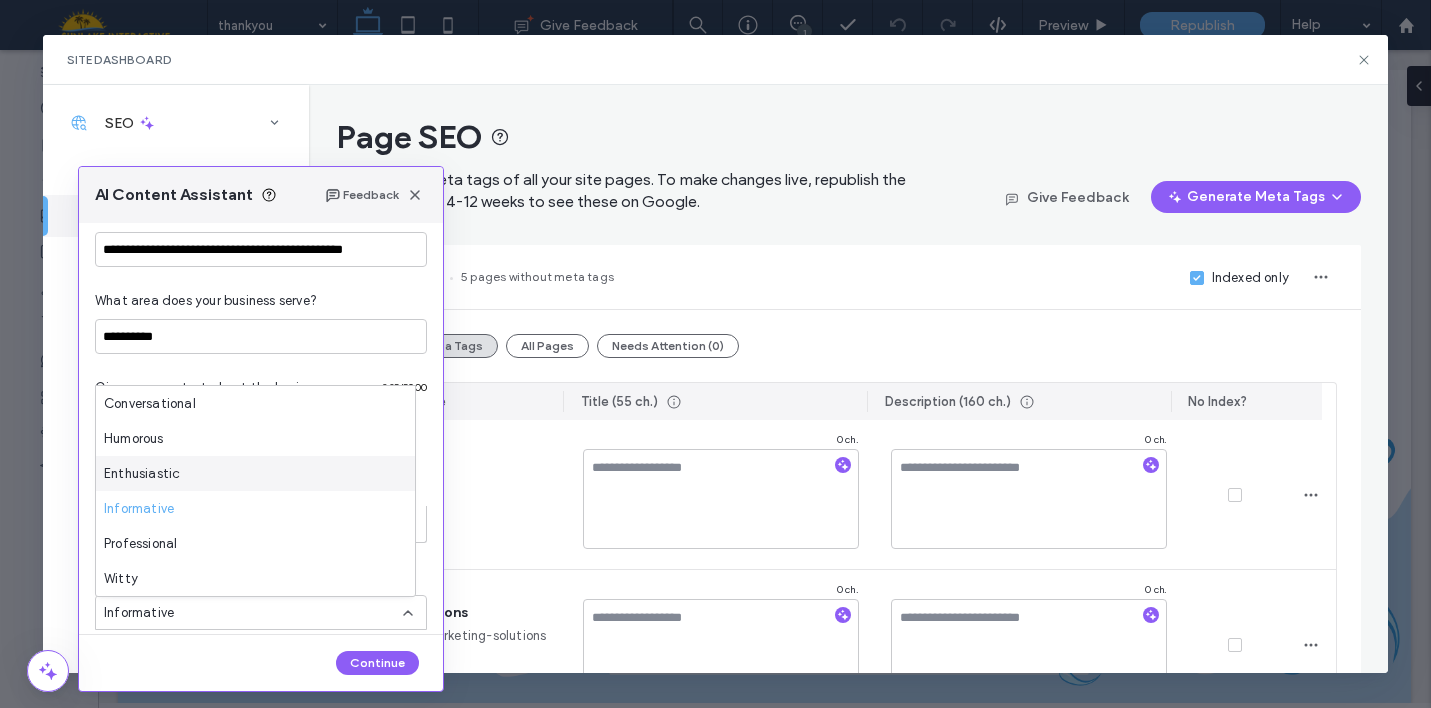 click on "Enthusiastic" at bounding box center [255, 473] 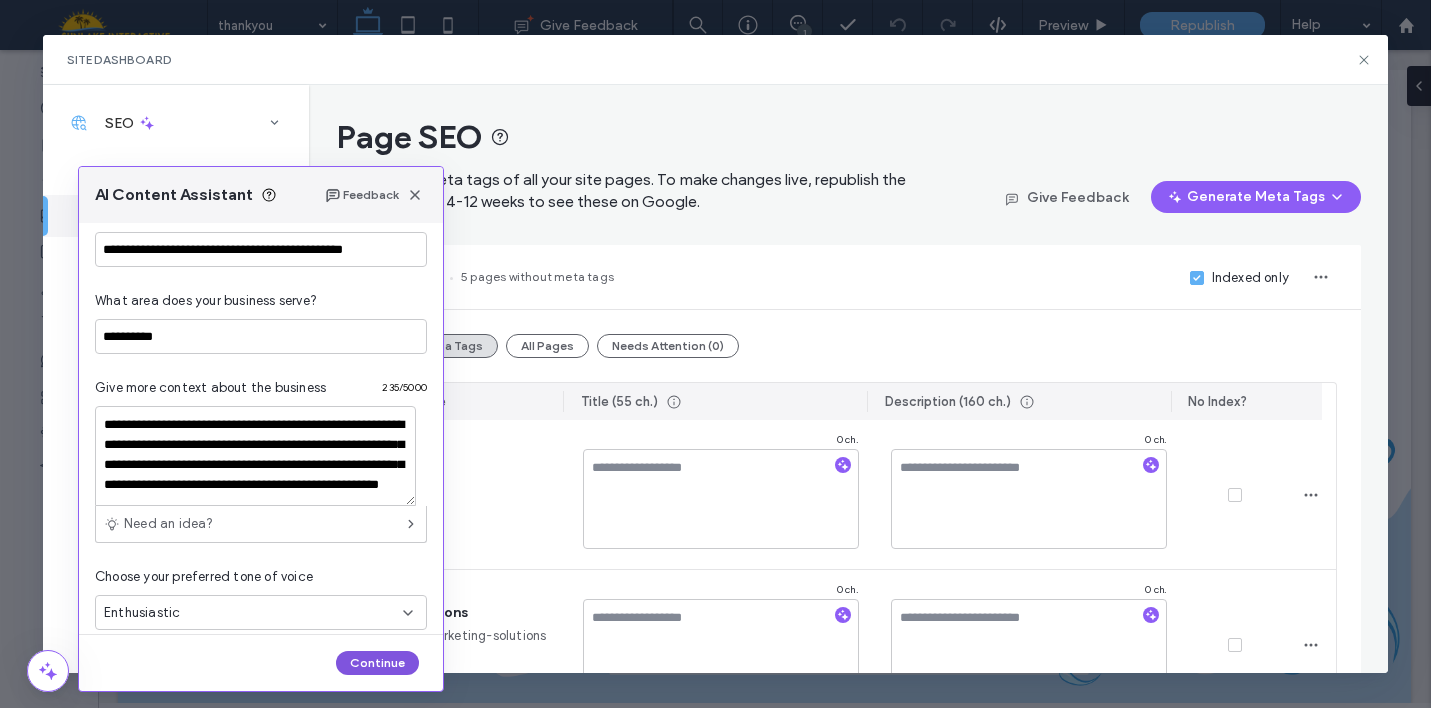 click on "Continue" at bounding box center (377, 663) 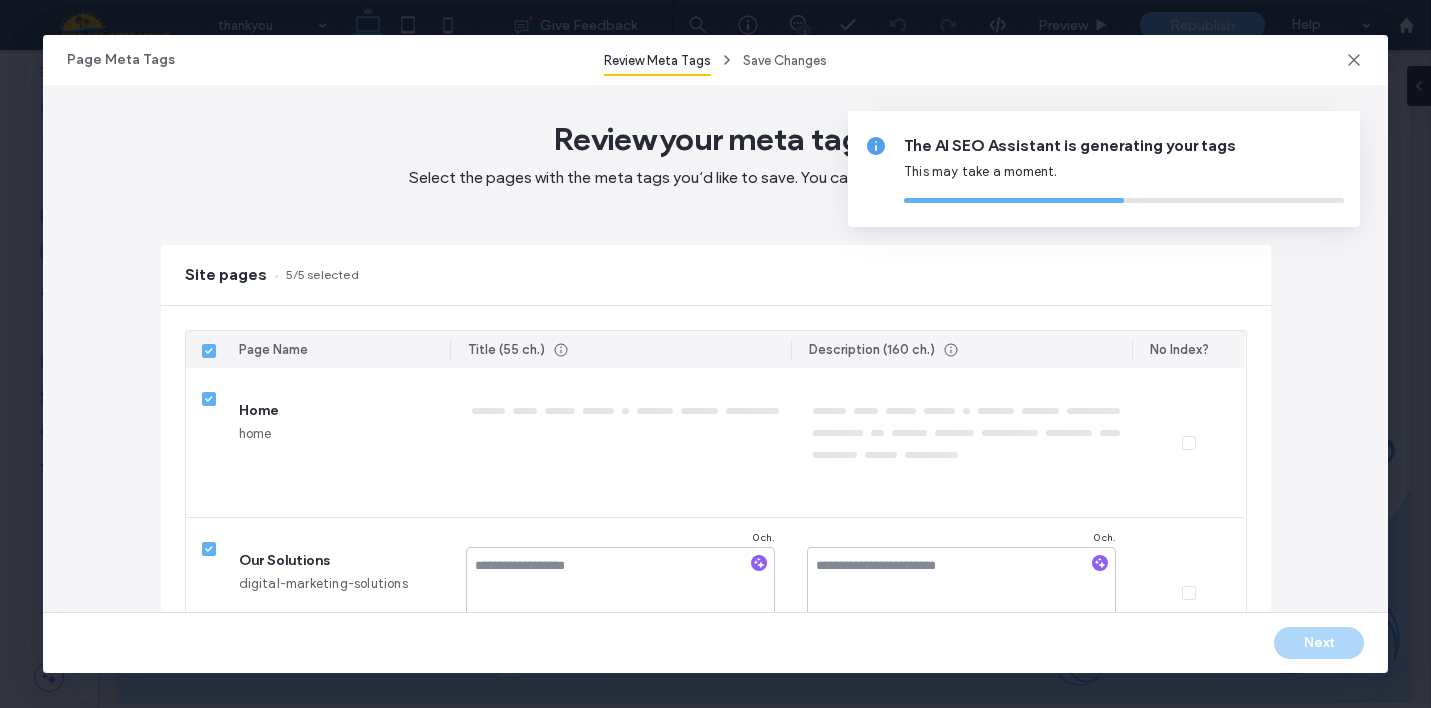 type on "*" 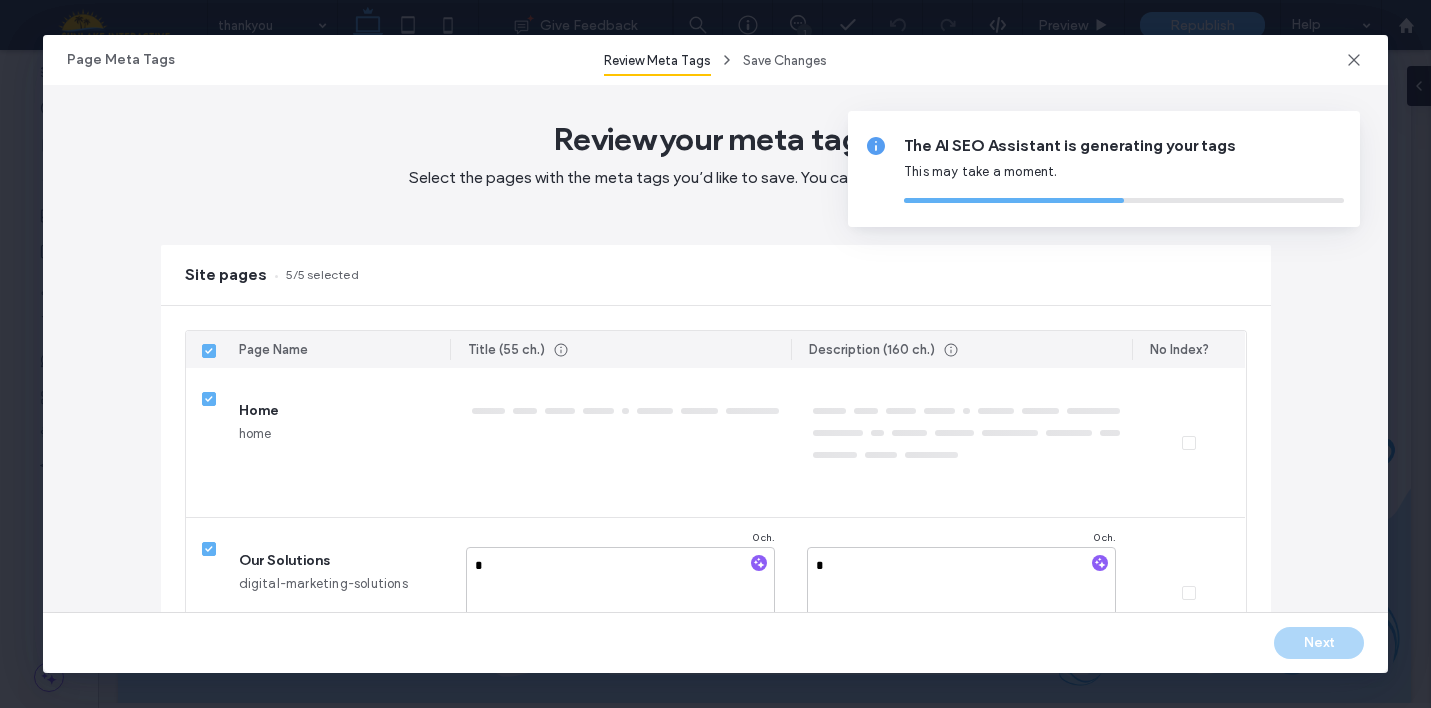 type on "**" 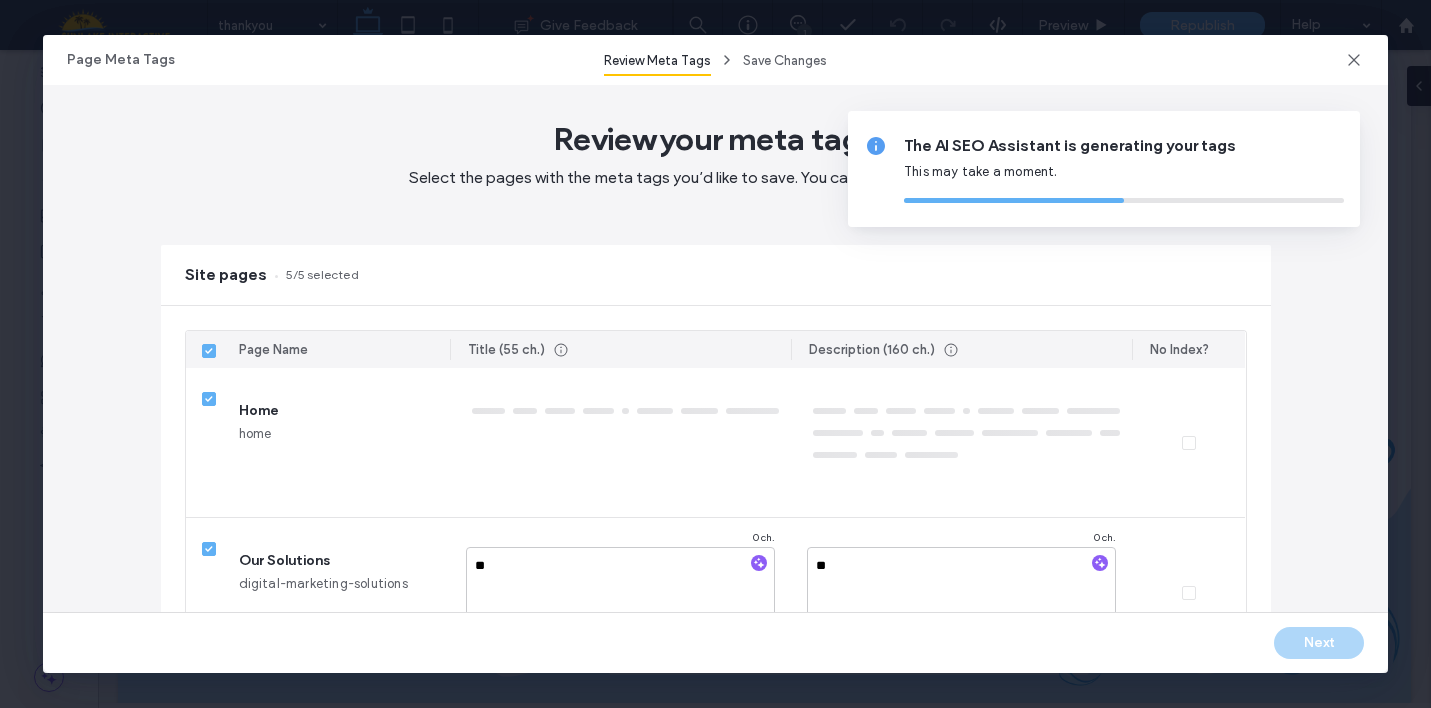type on "***" 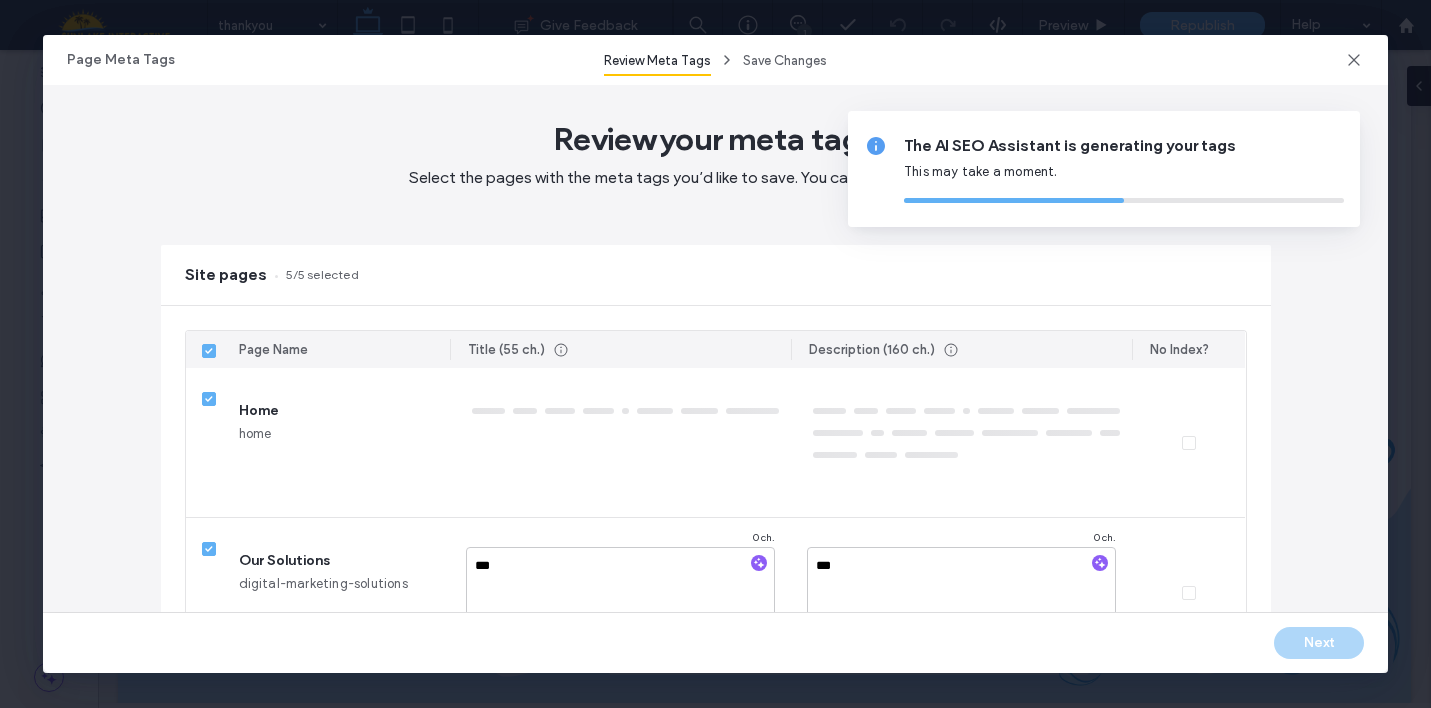 type on "****" 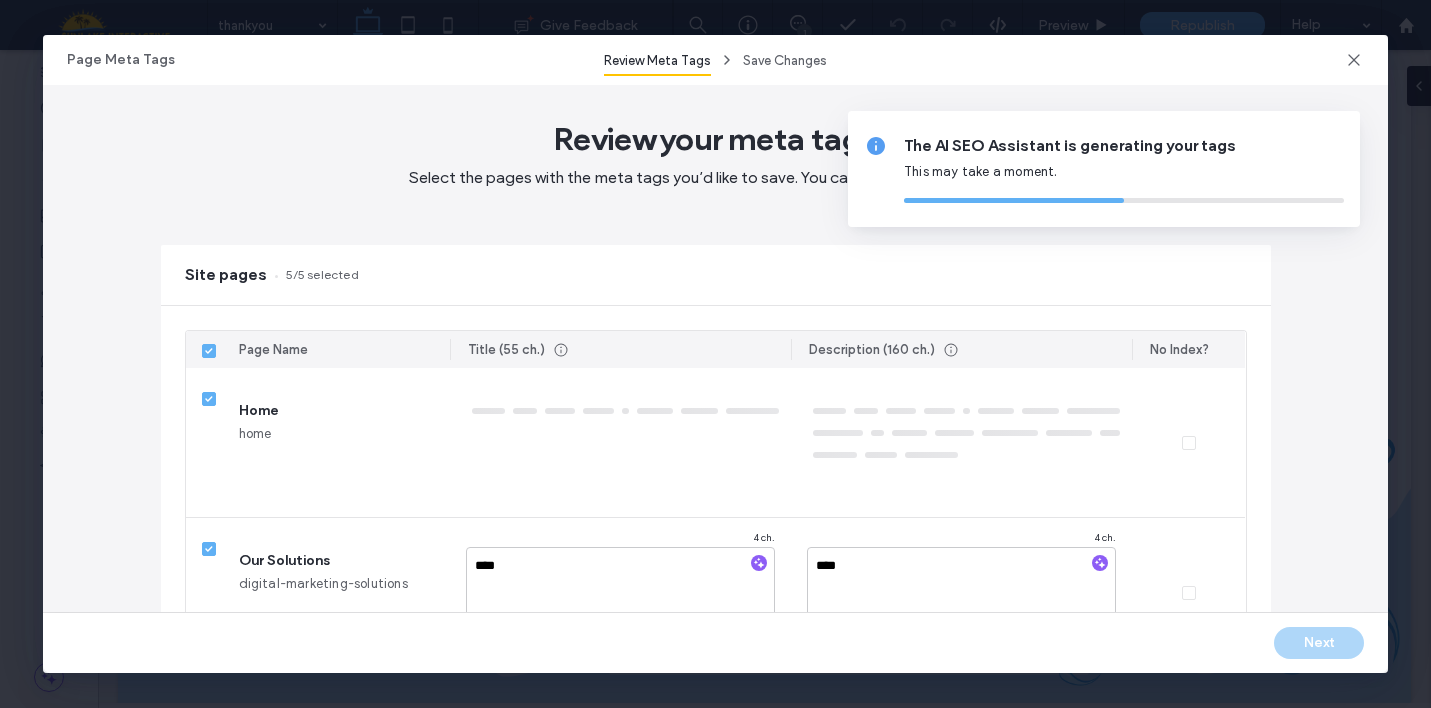 type on "*****" 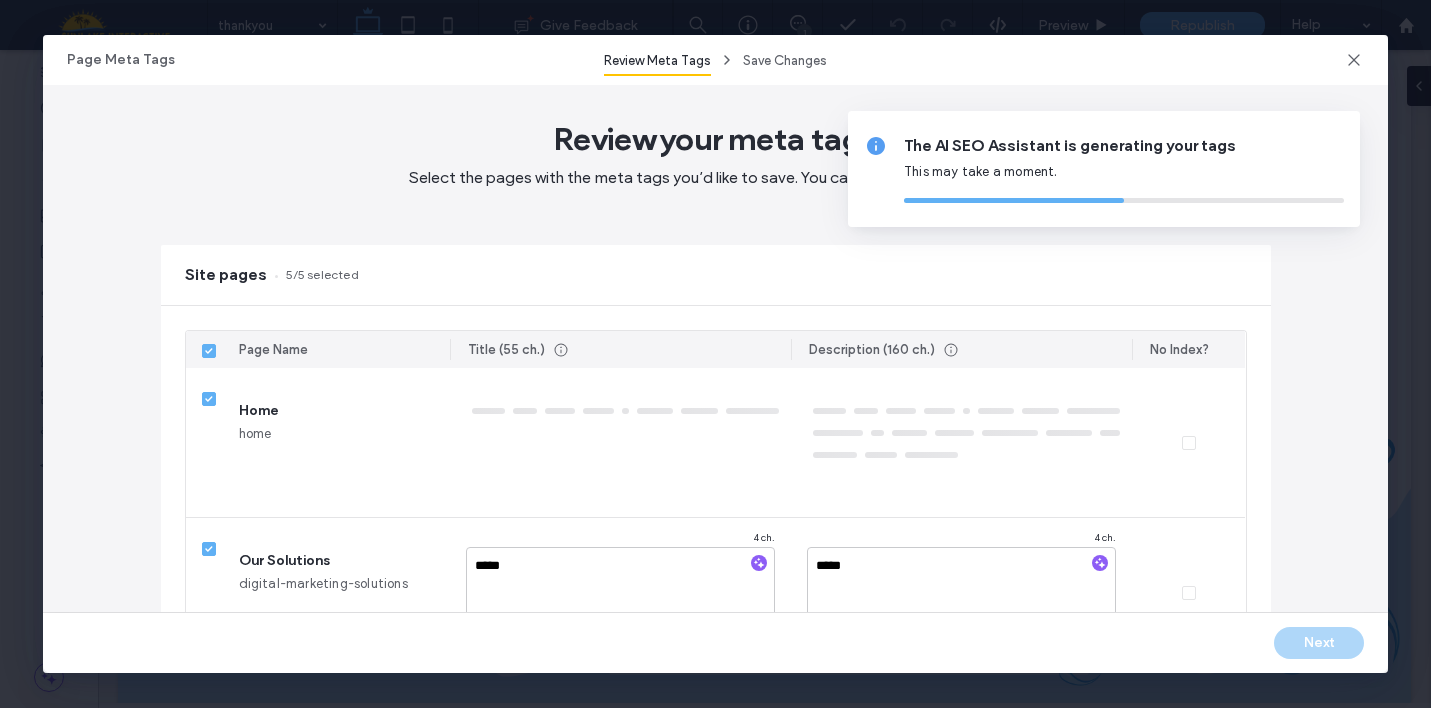type on "******" 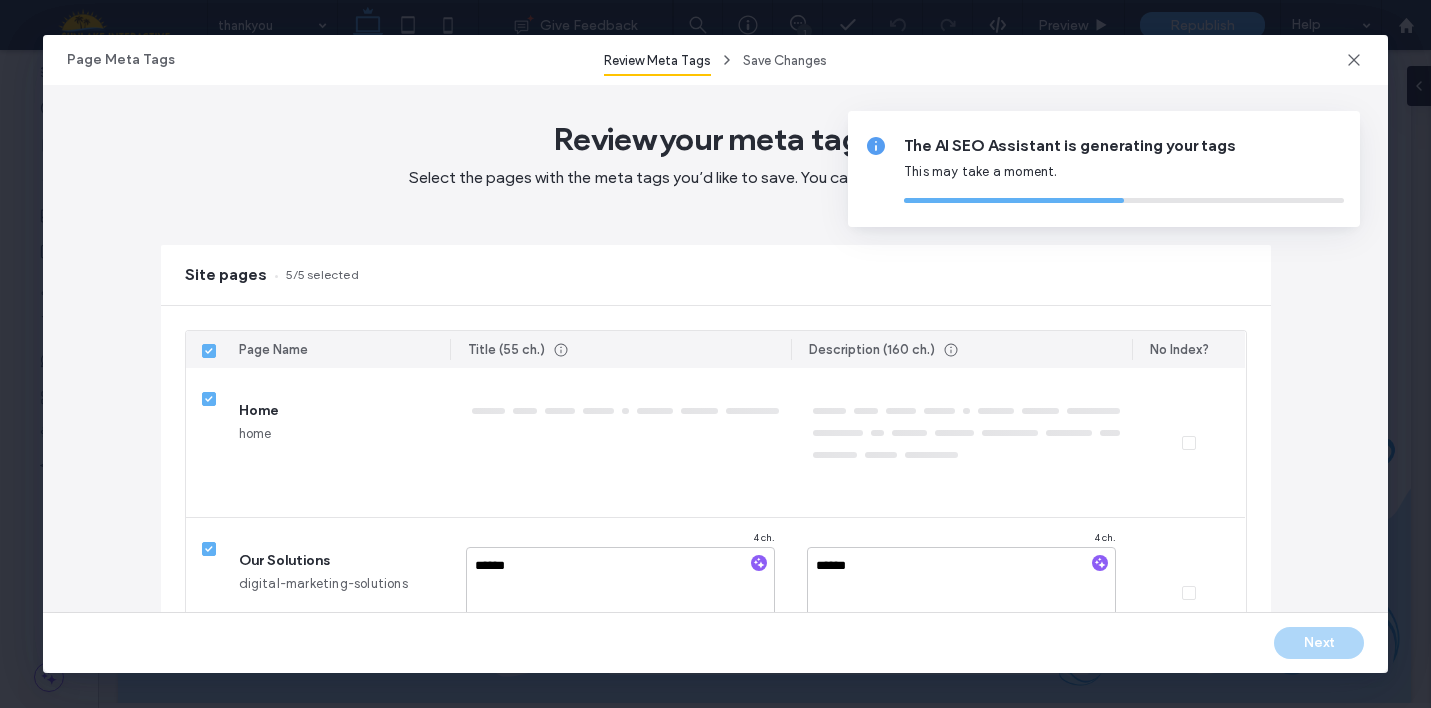 type on "*******" 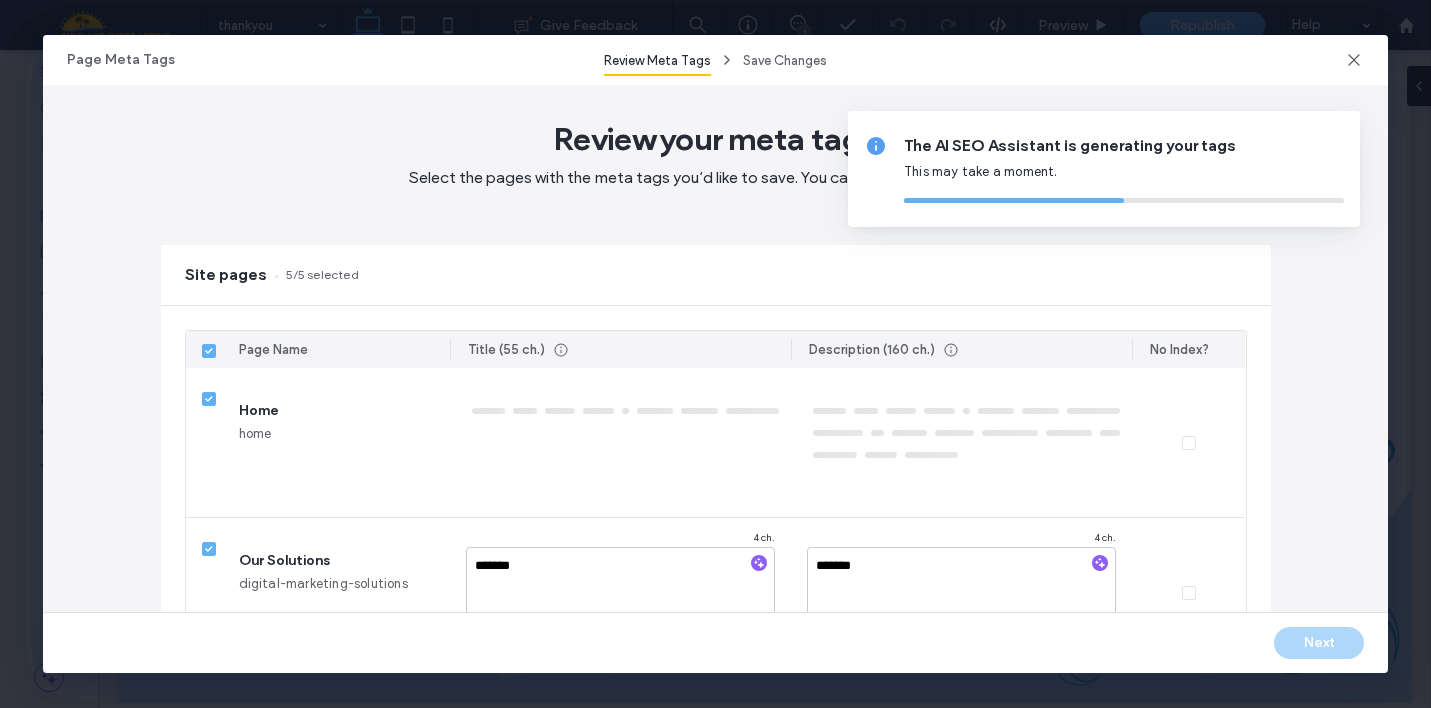 type on "*******" 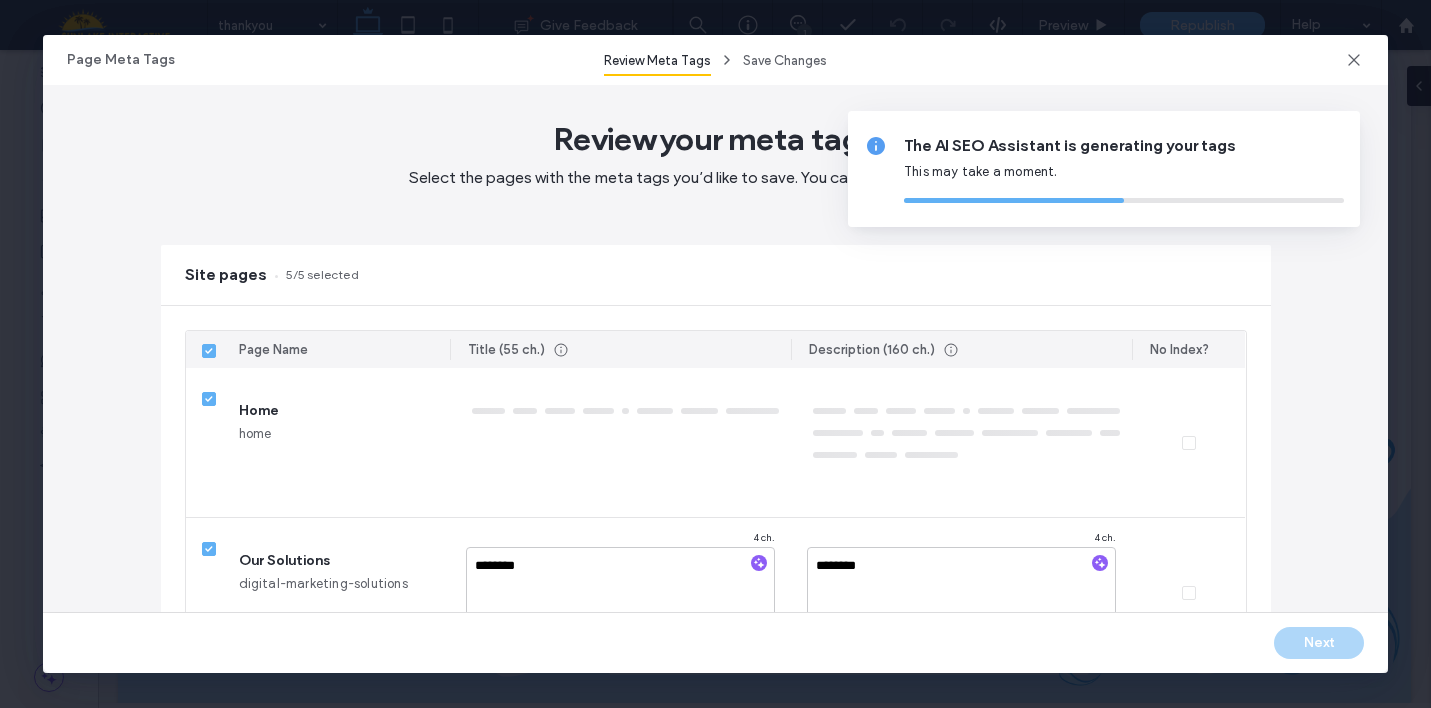 type on "*********" 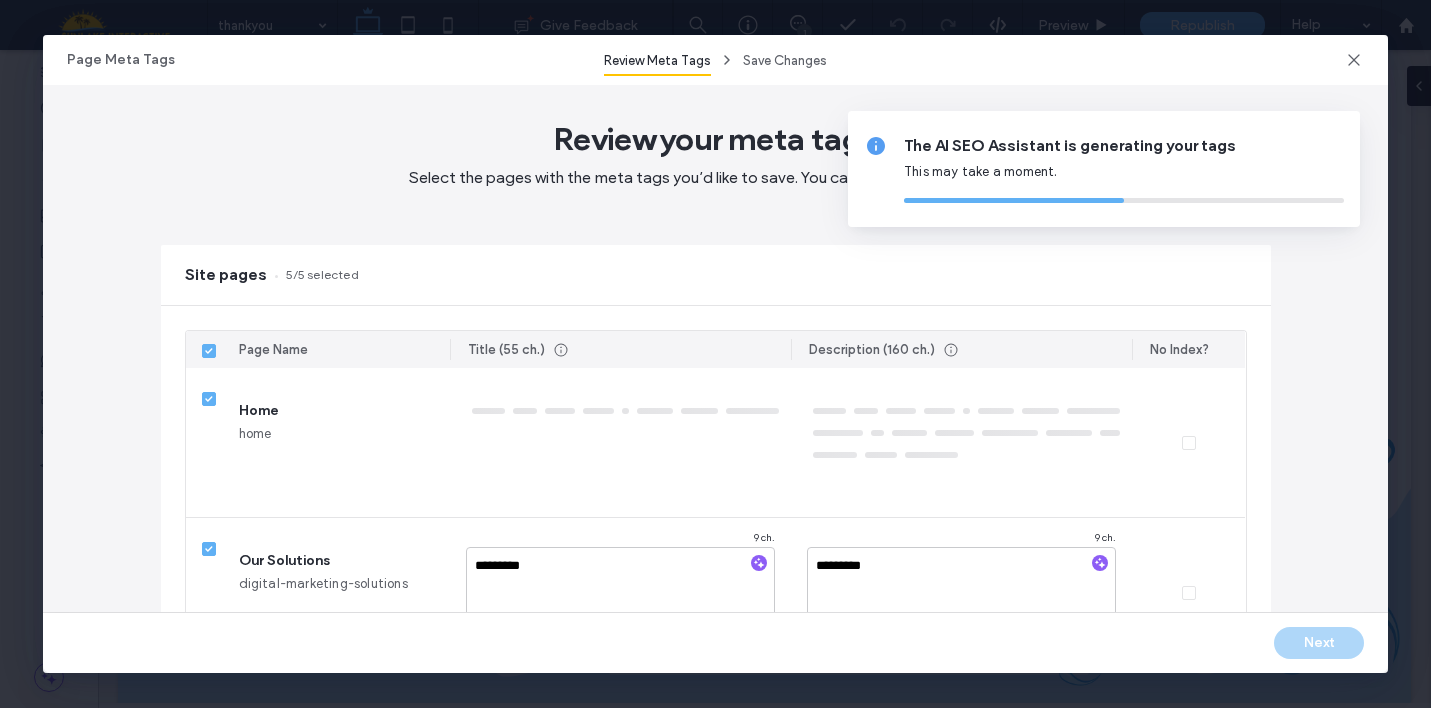 type on "**********" 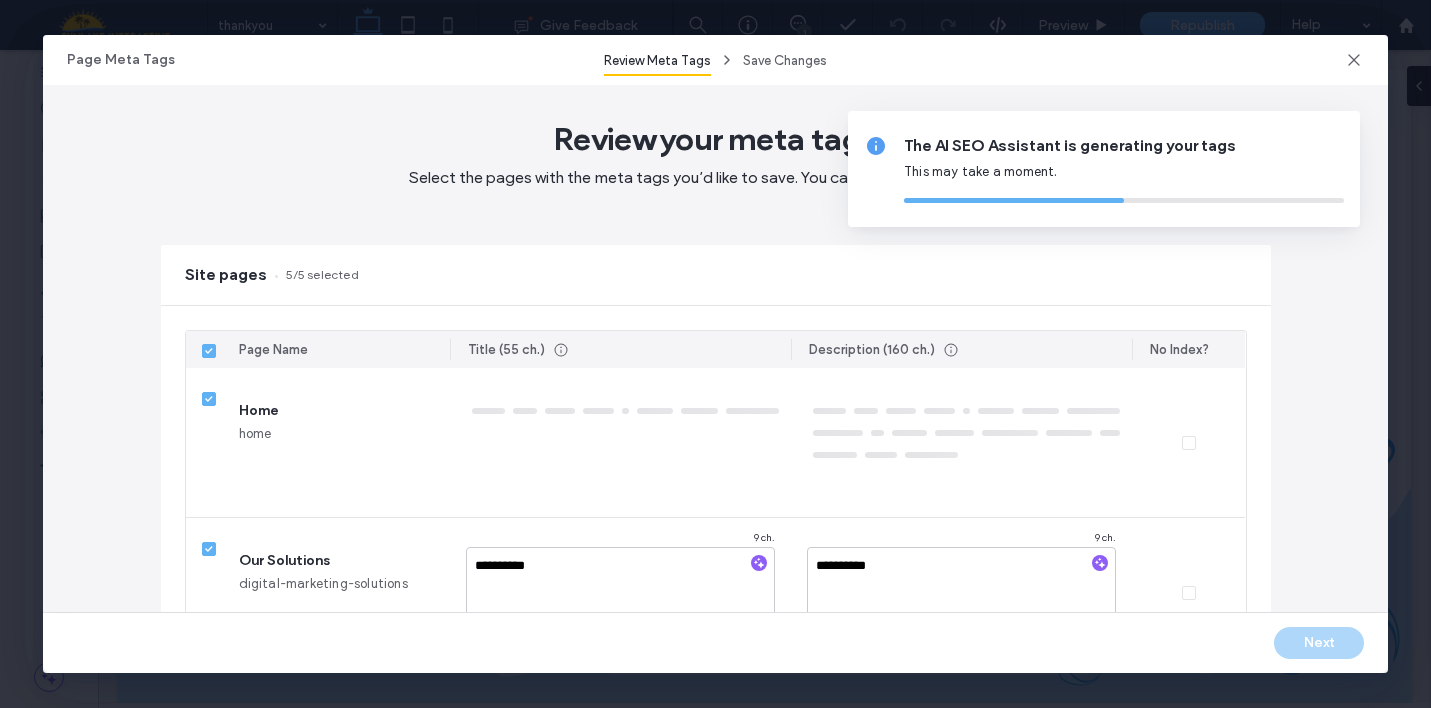 type on "**********" 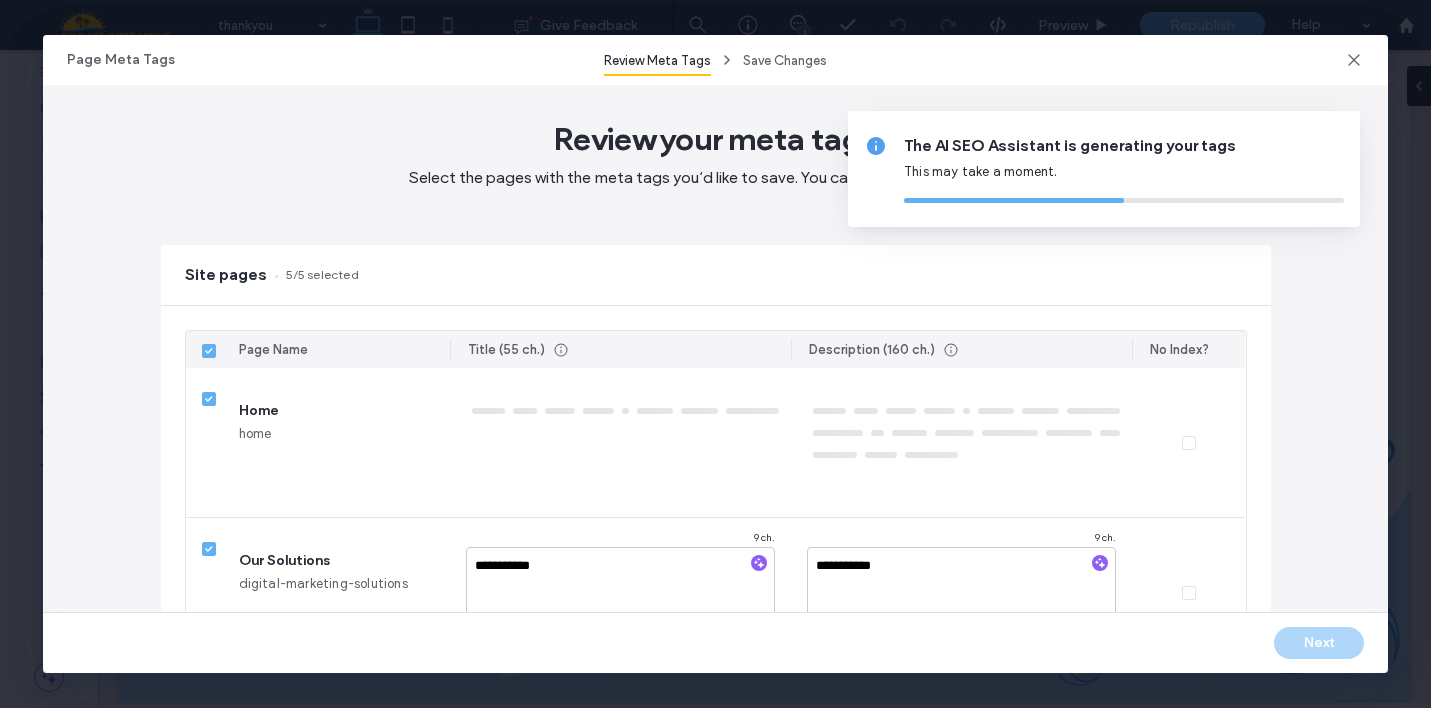 type on "**********" 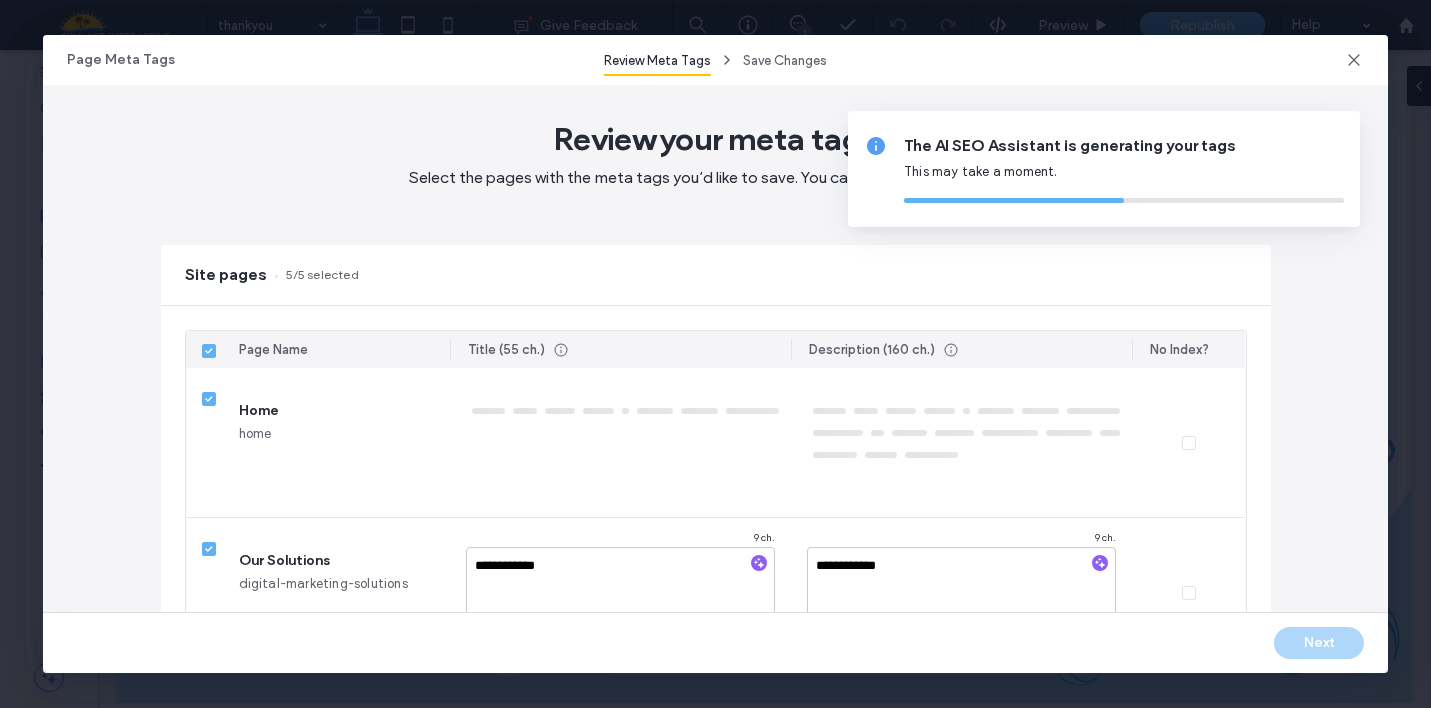 type on "**********" 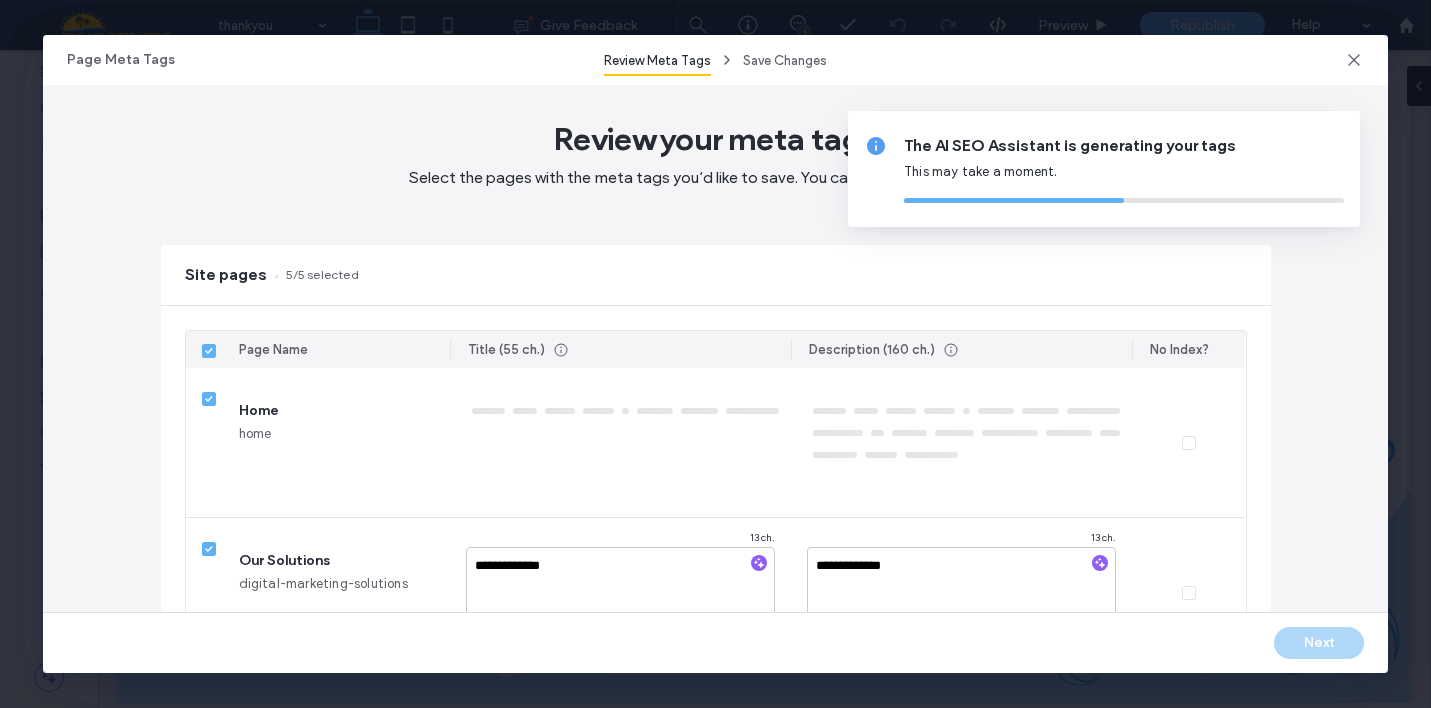 type on "**********" 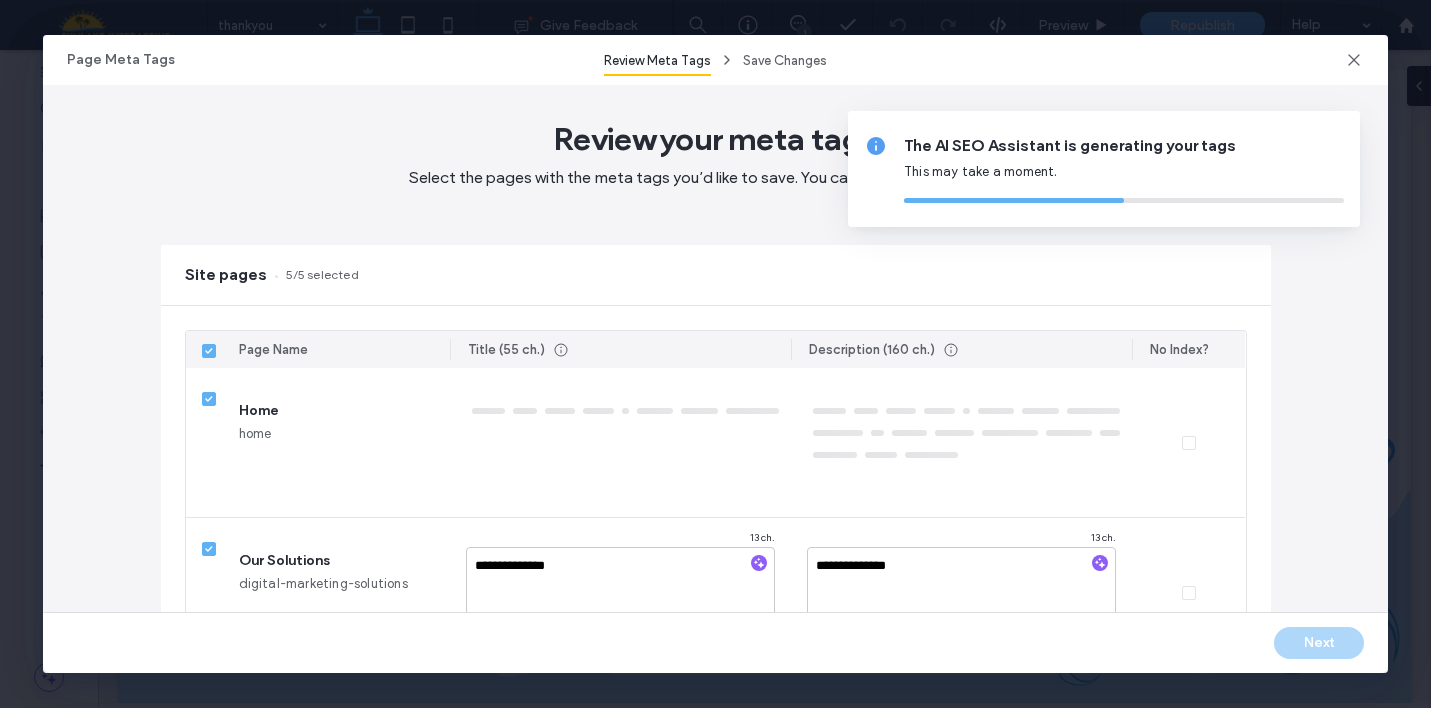 type on "**********" 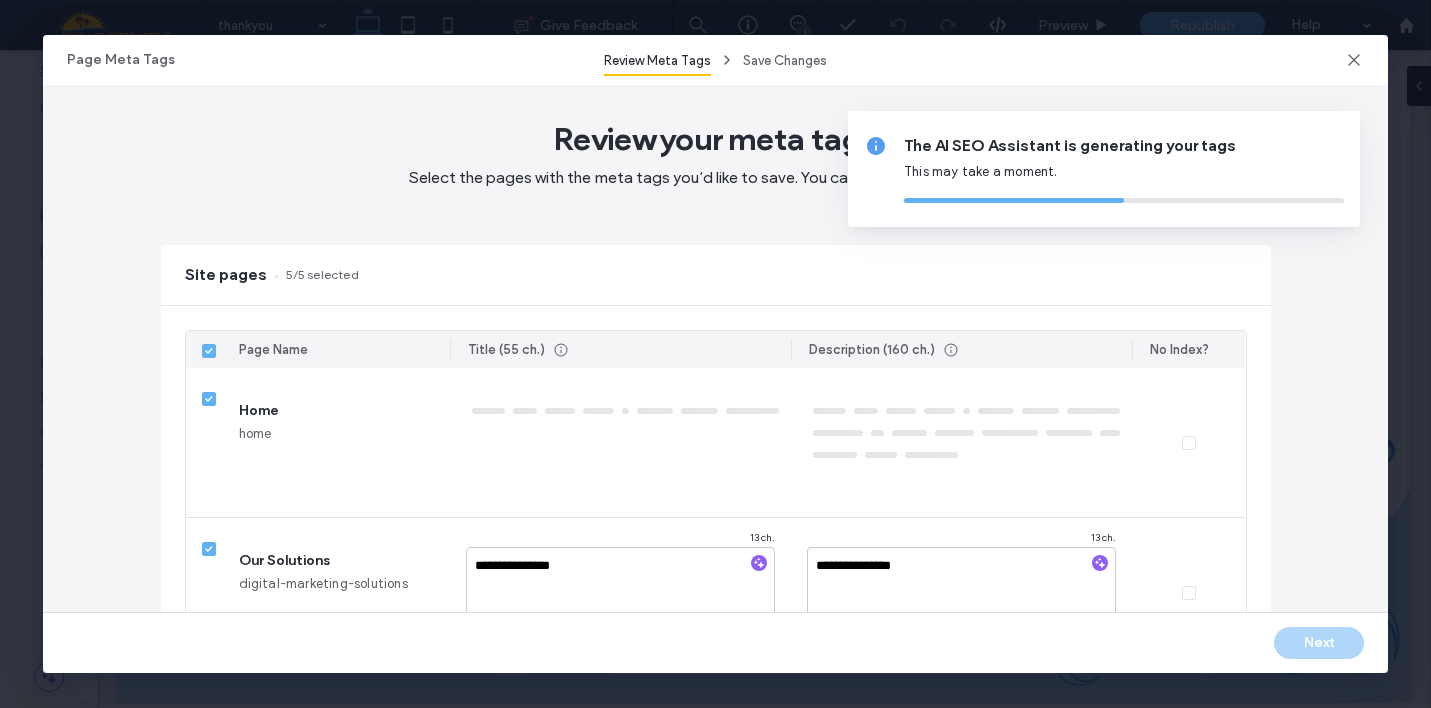 type on "**********" 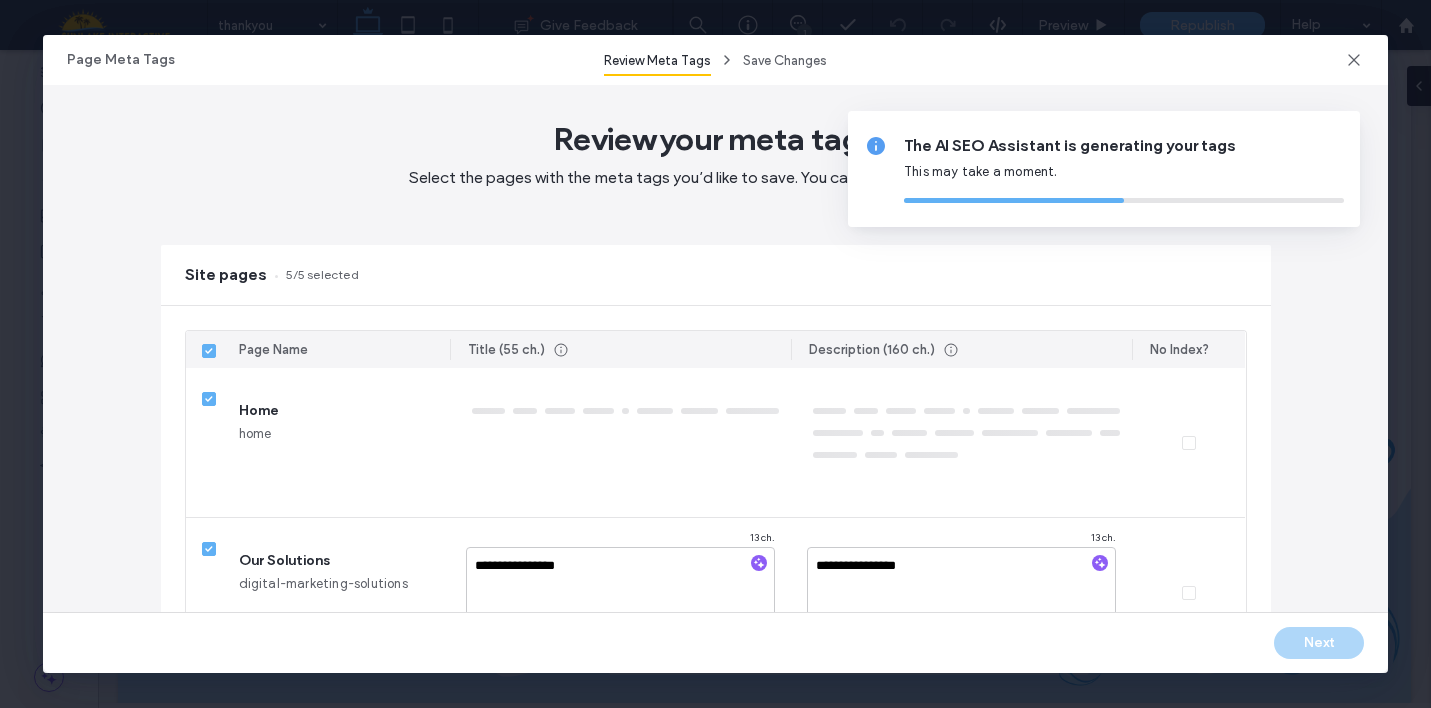 type on "**********" 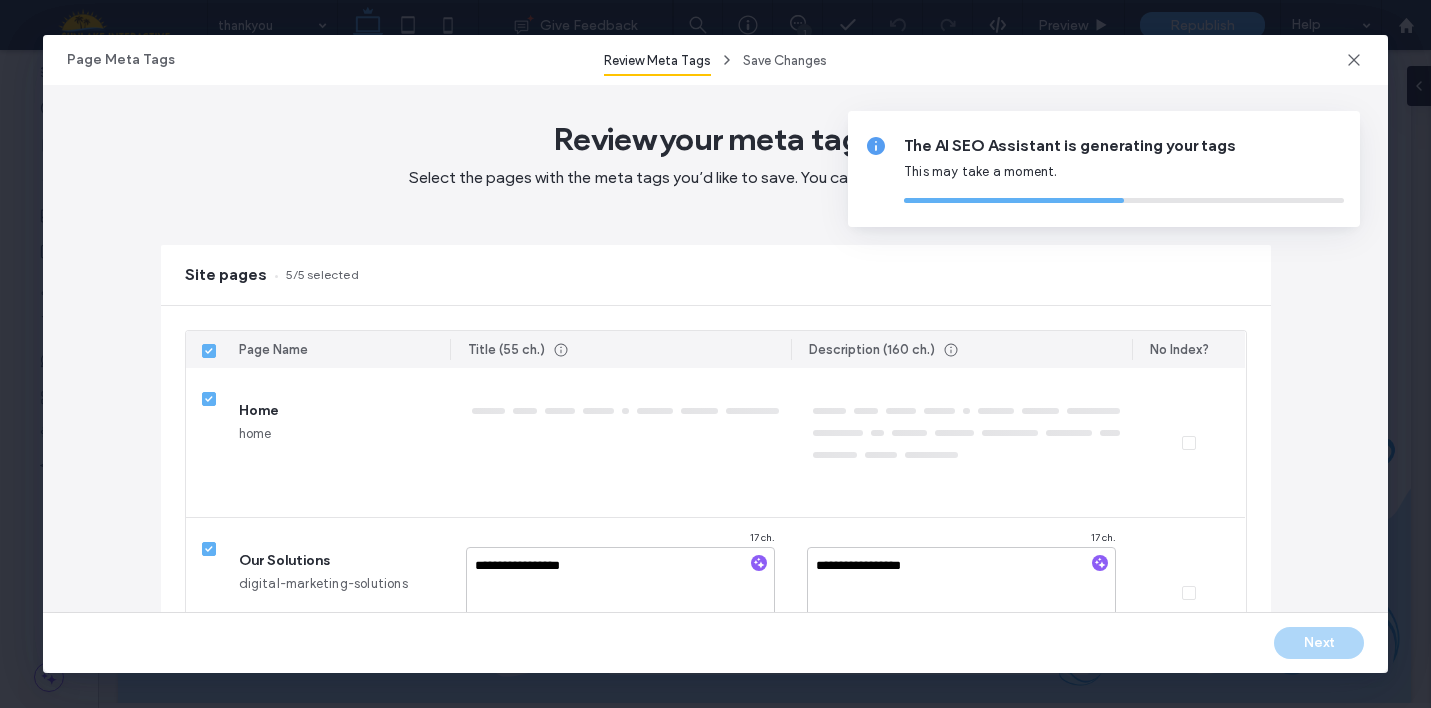 type on "**********" 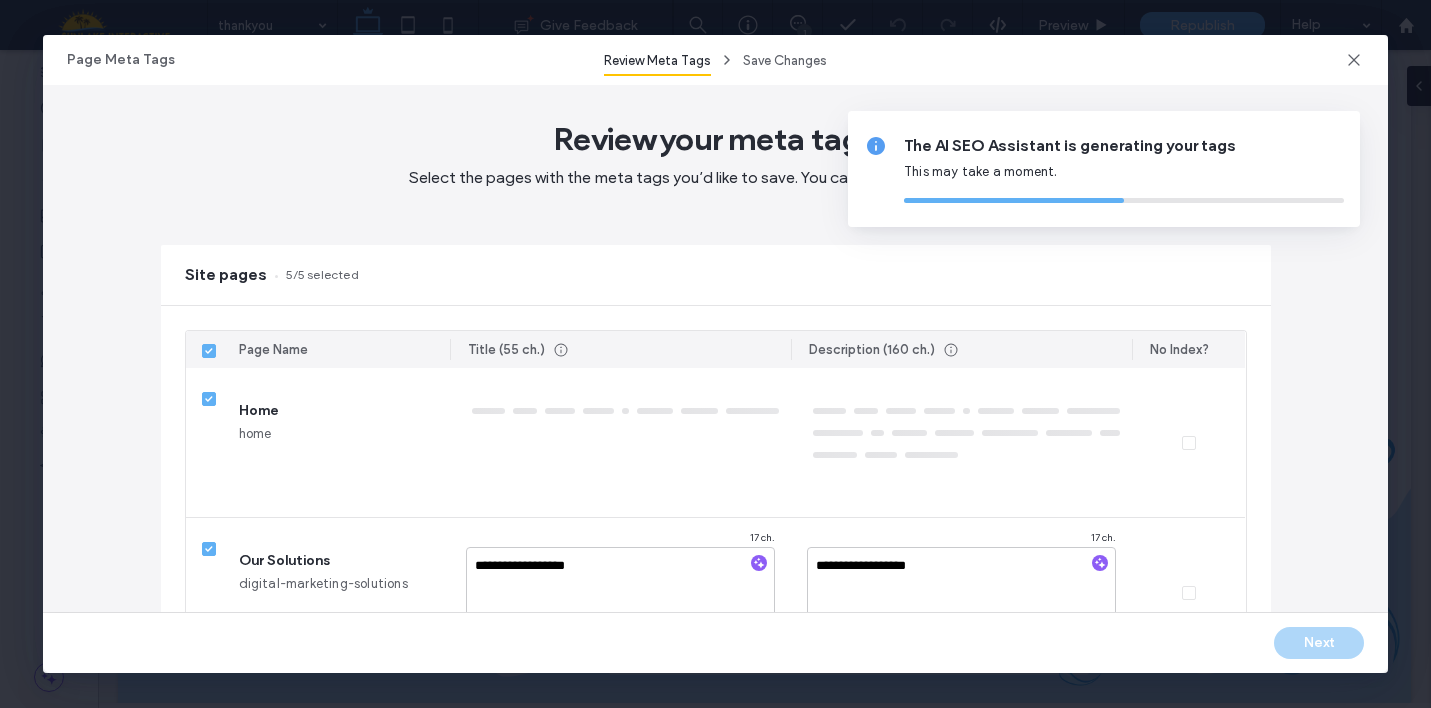 type on "**********" 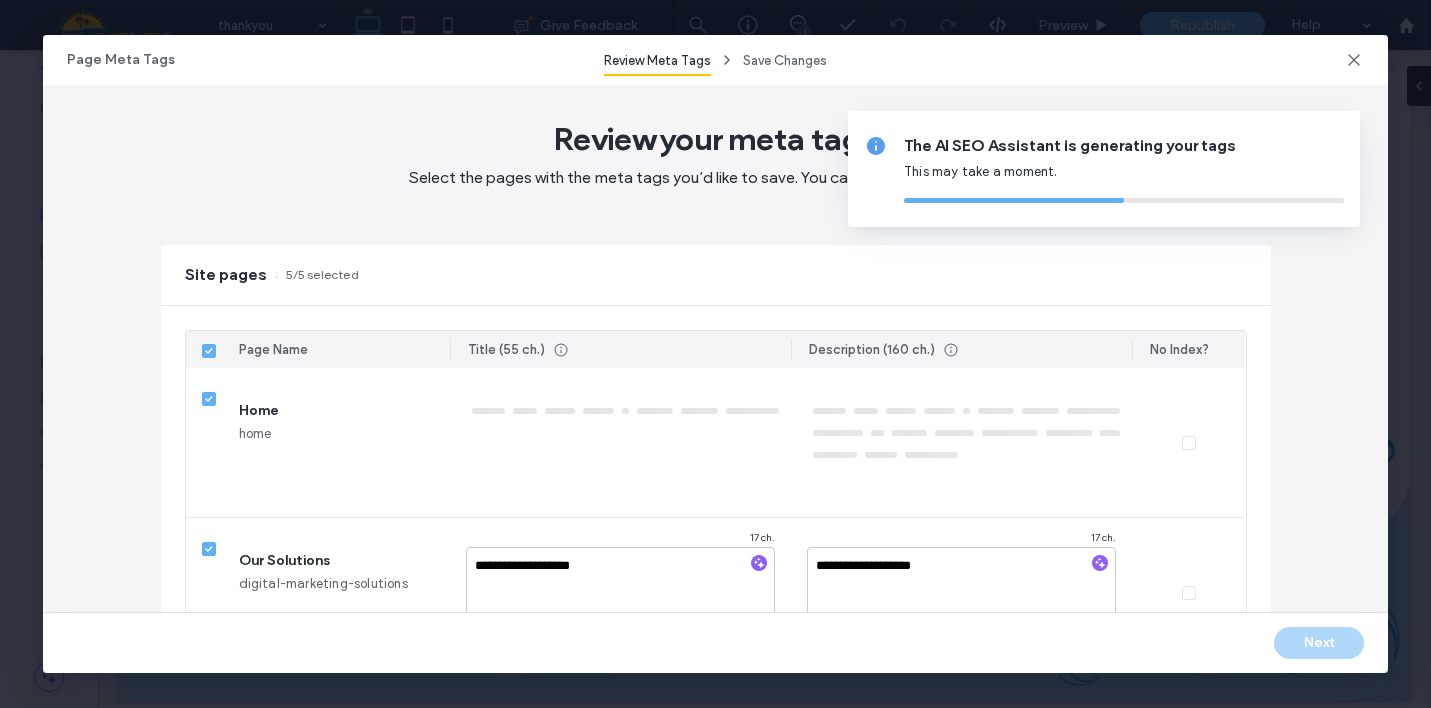 type on "**********" 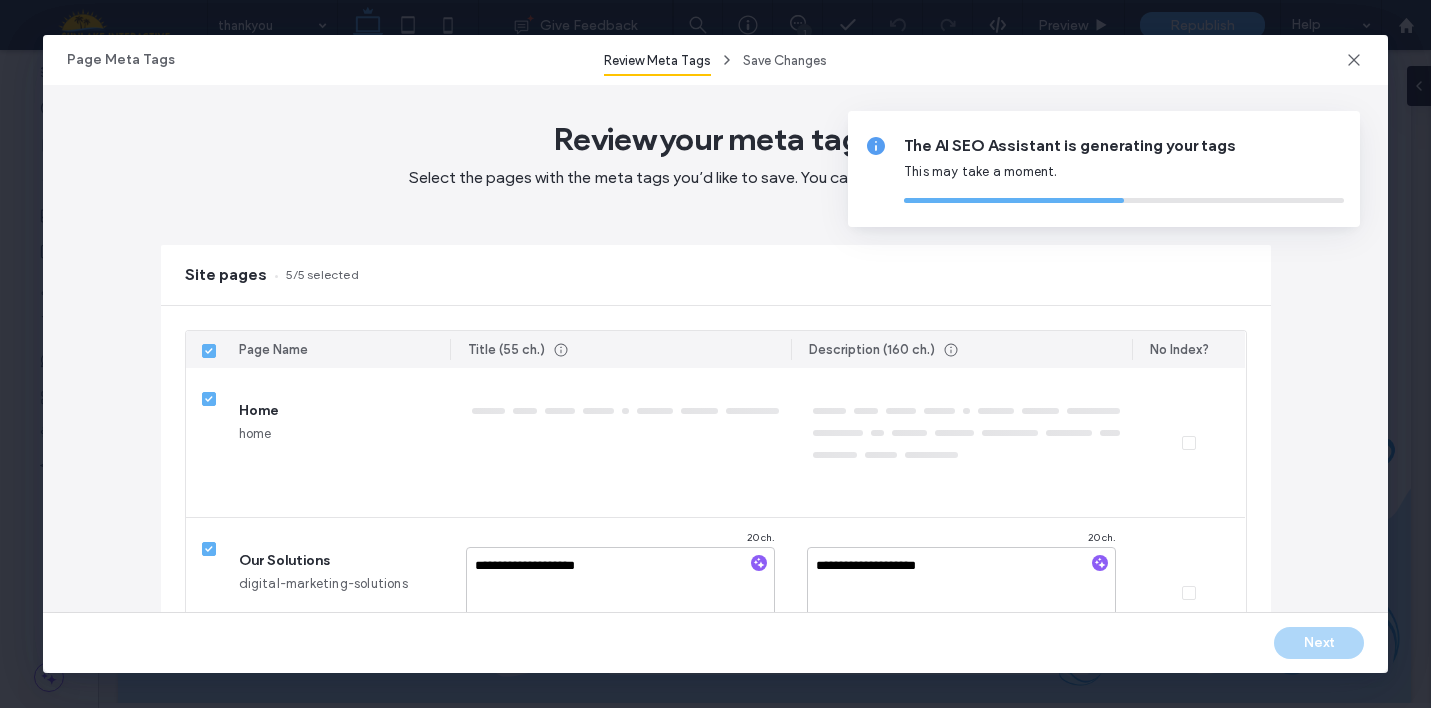type on "**********" 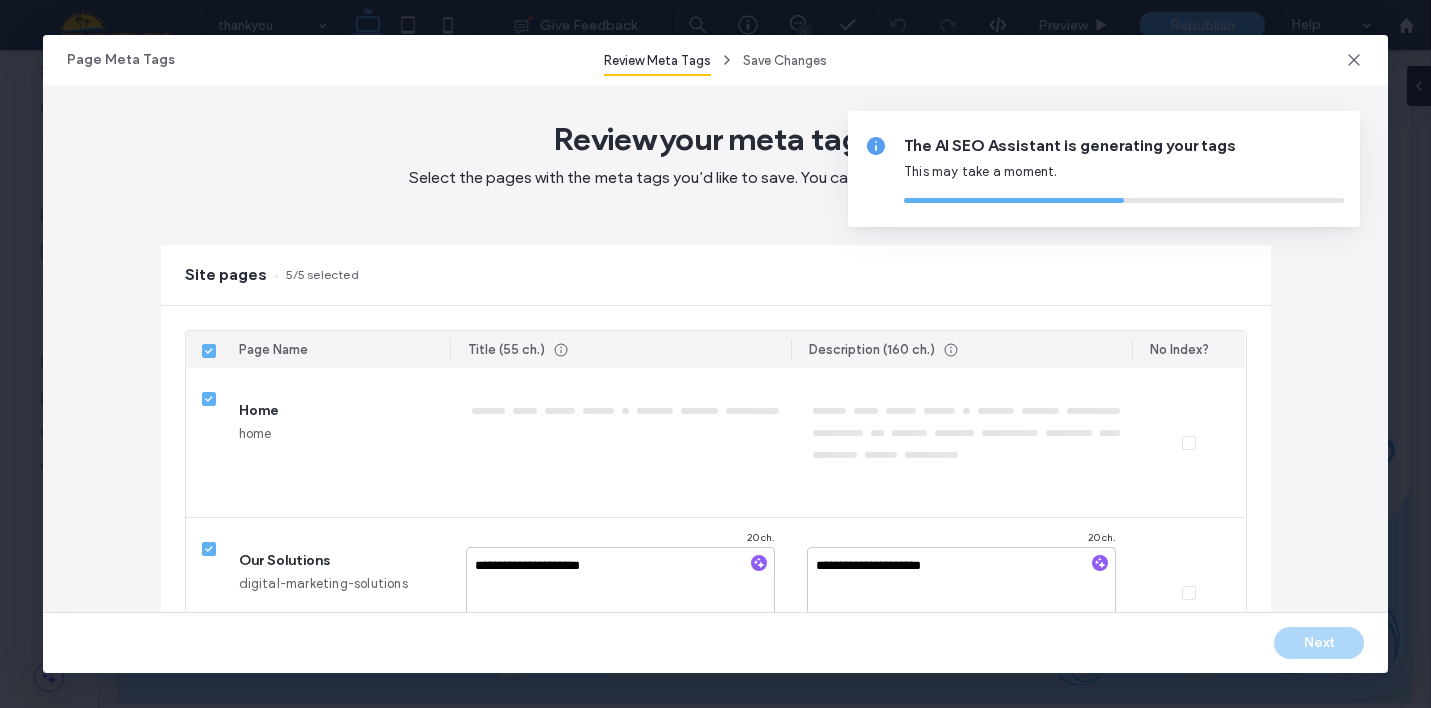 type on "**********" 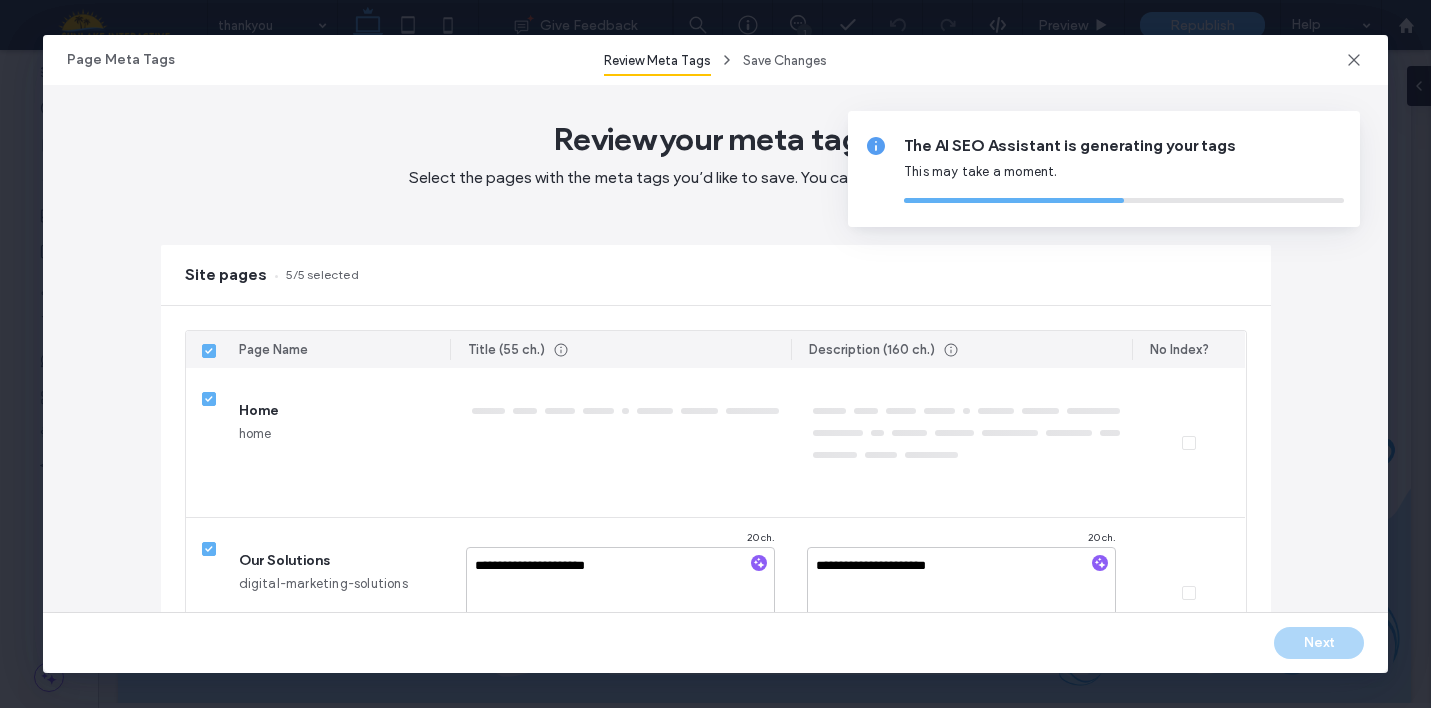 type on "**********" 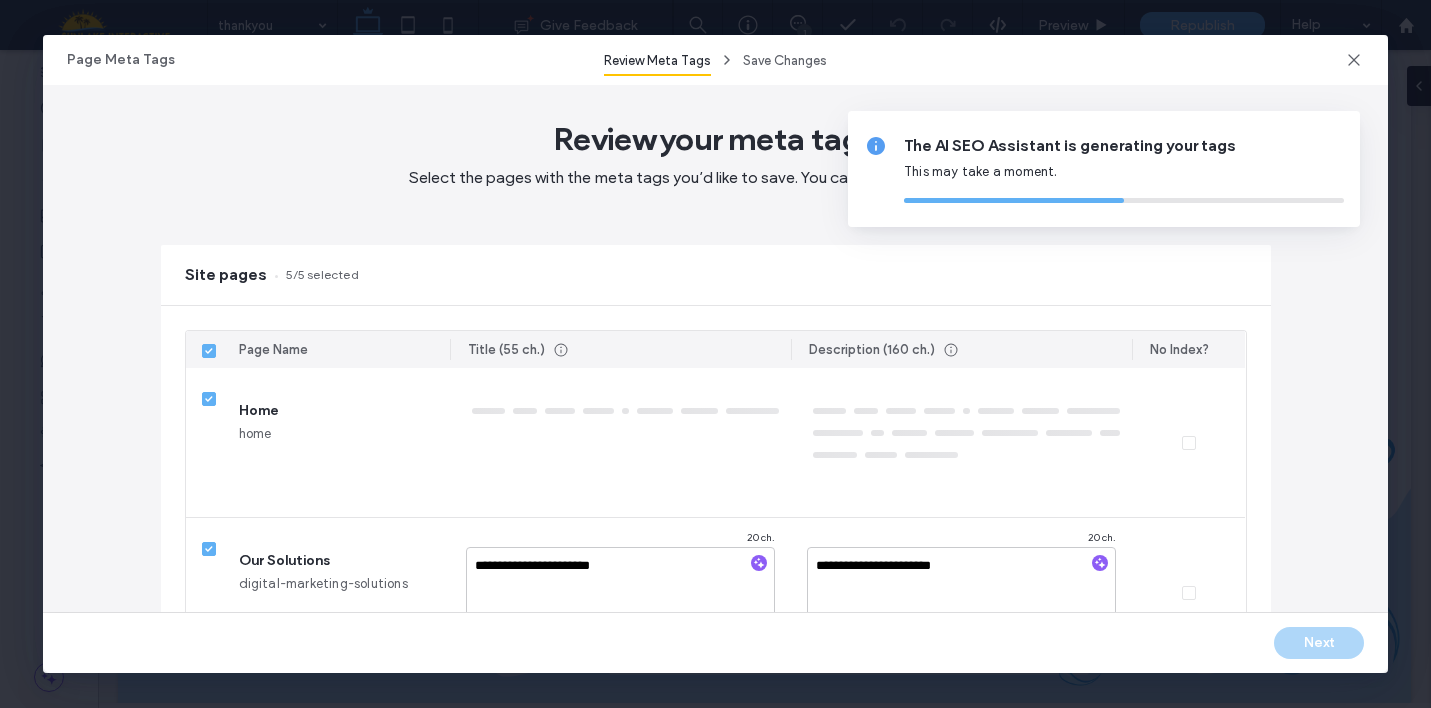 type on "**********" 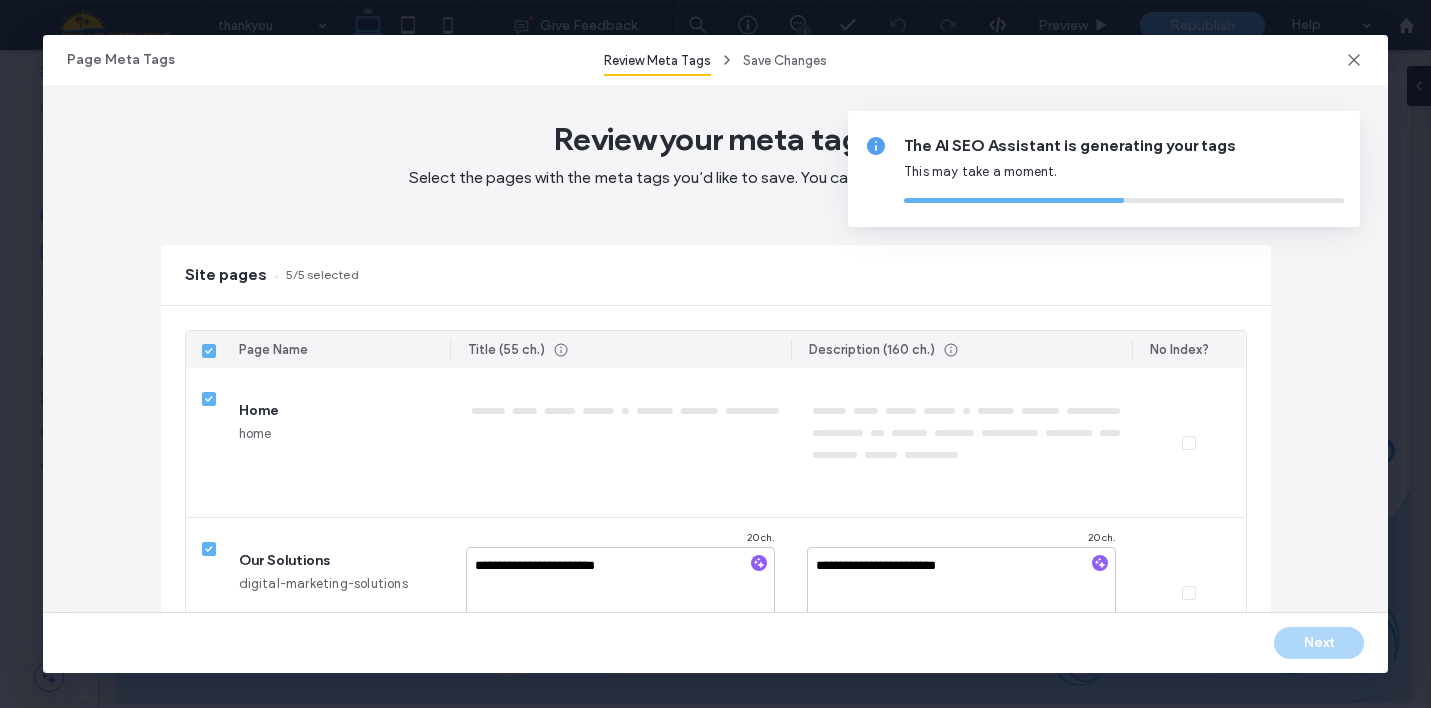 type on "**********" 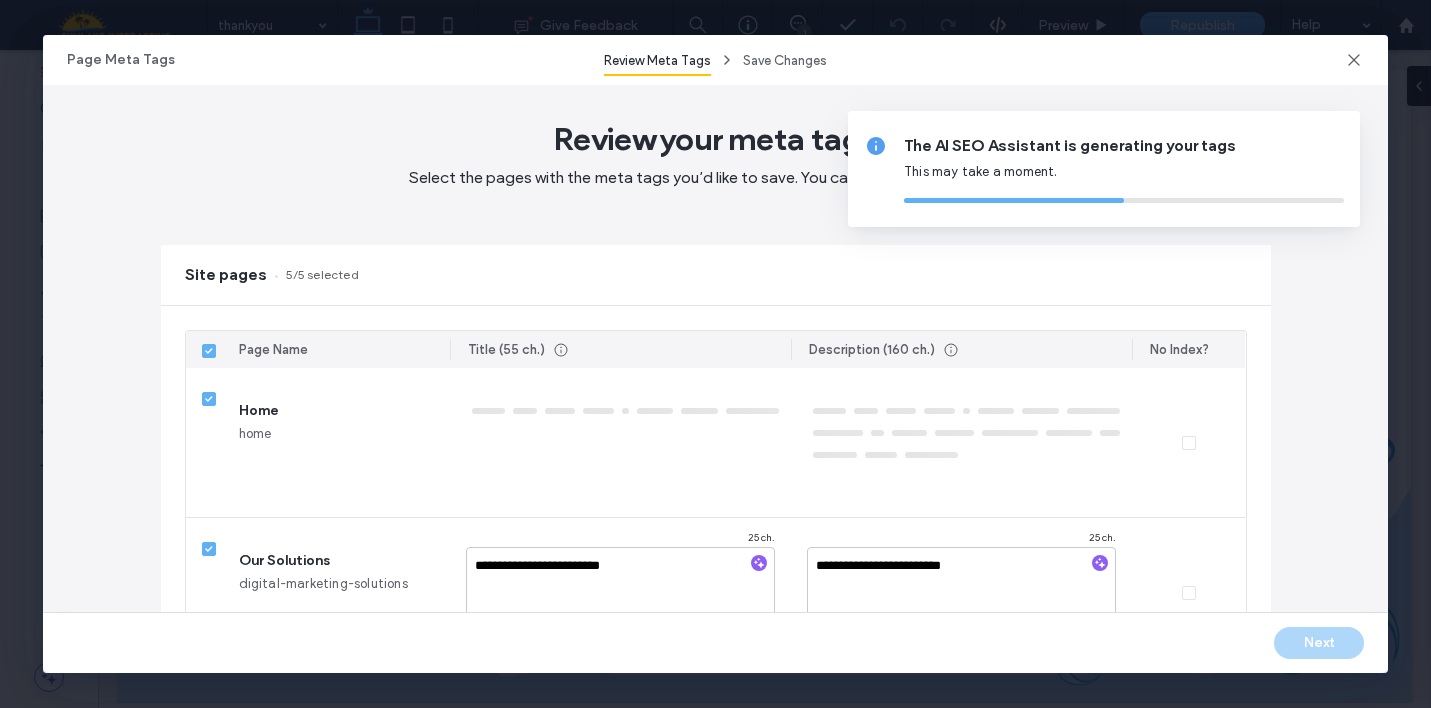 type on "**********" 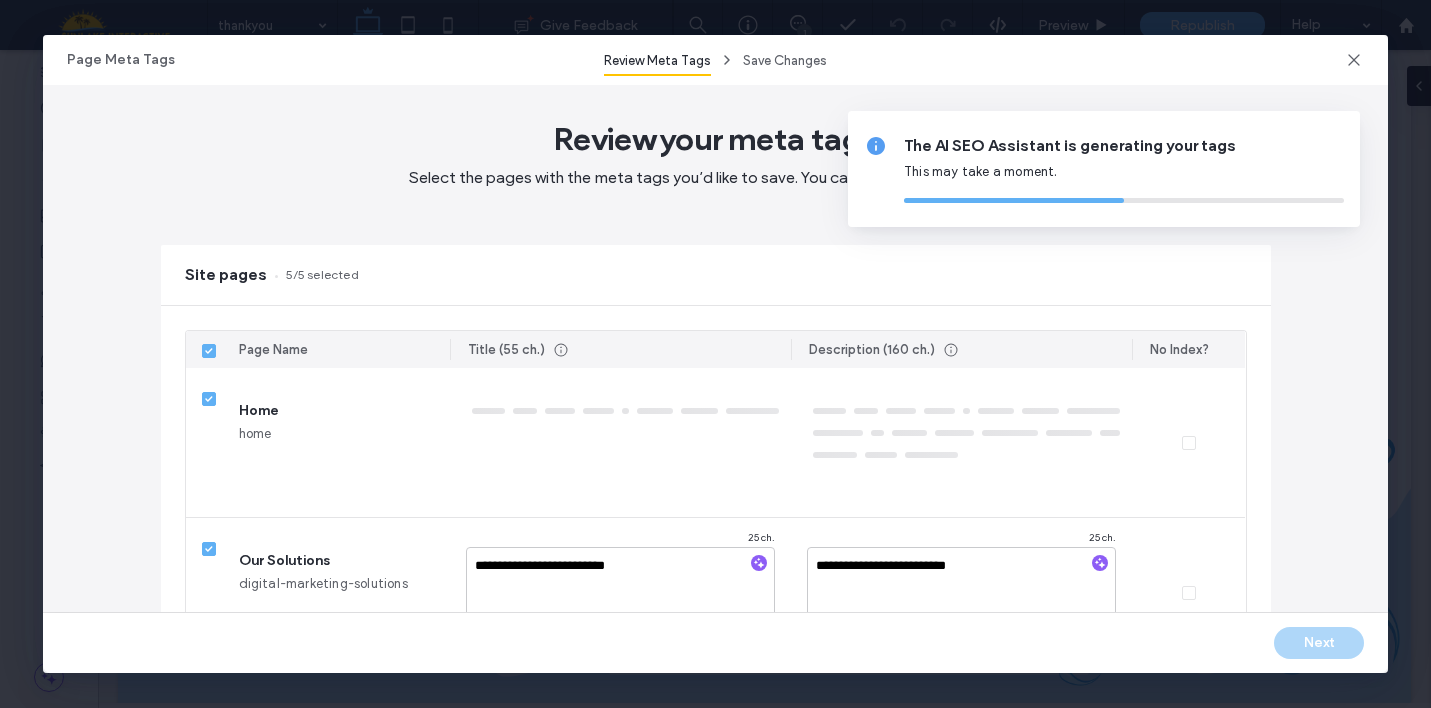 type on "**********" 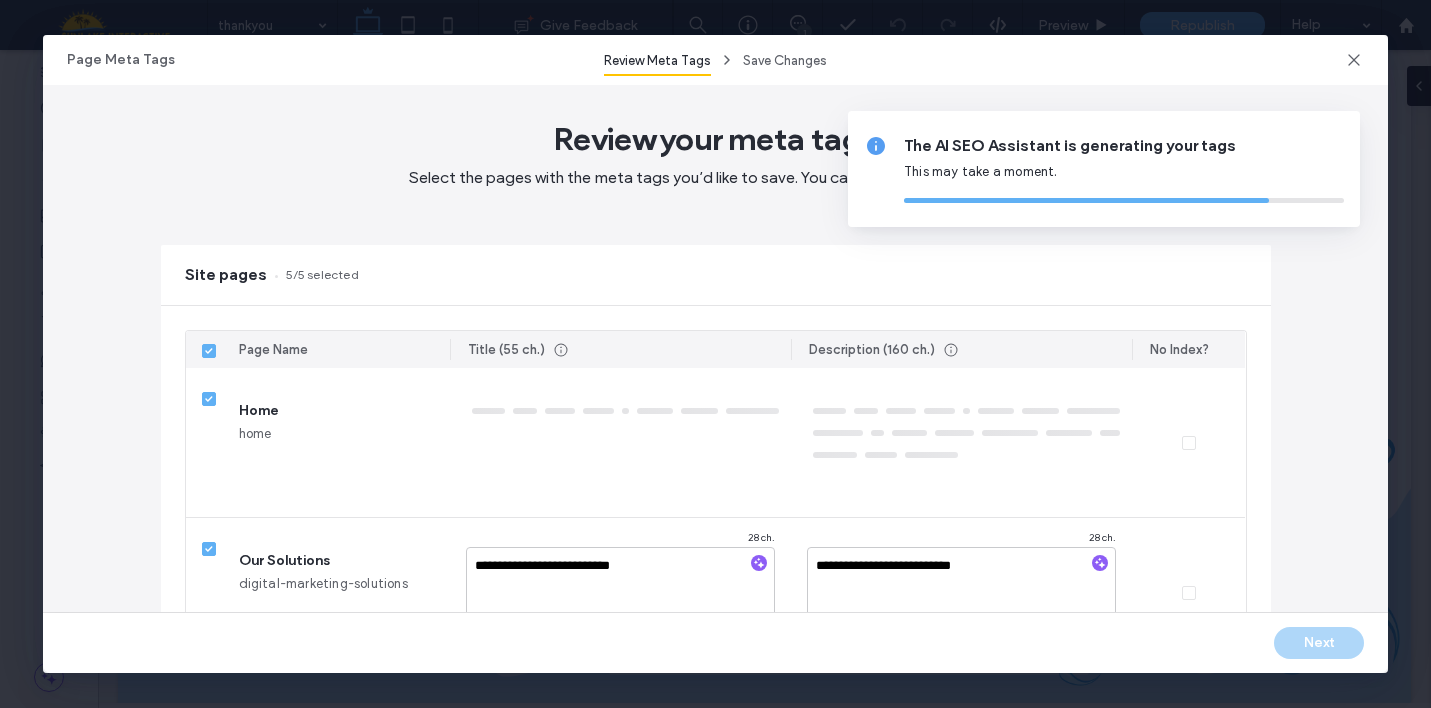 type on "**********" 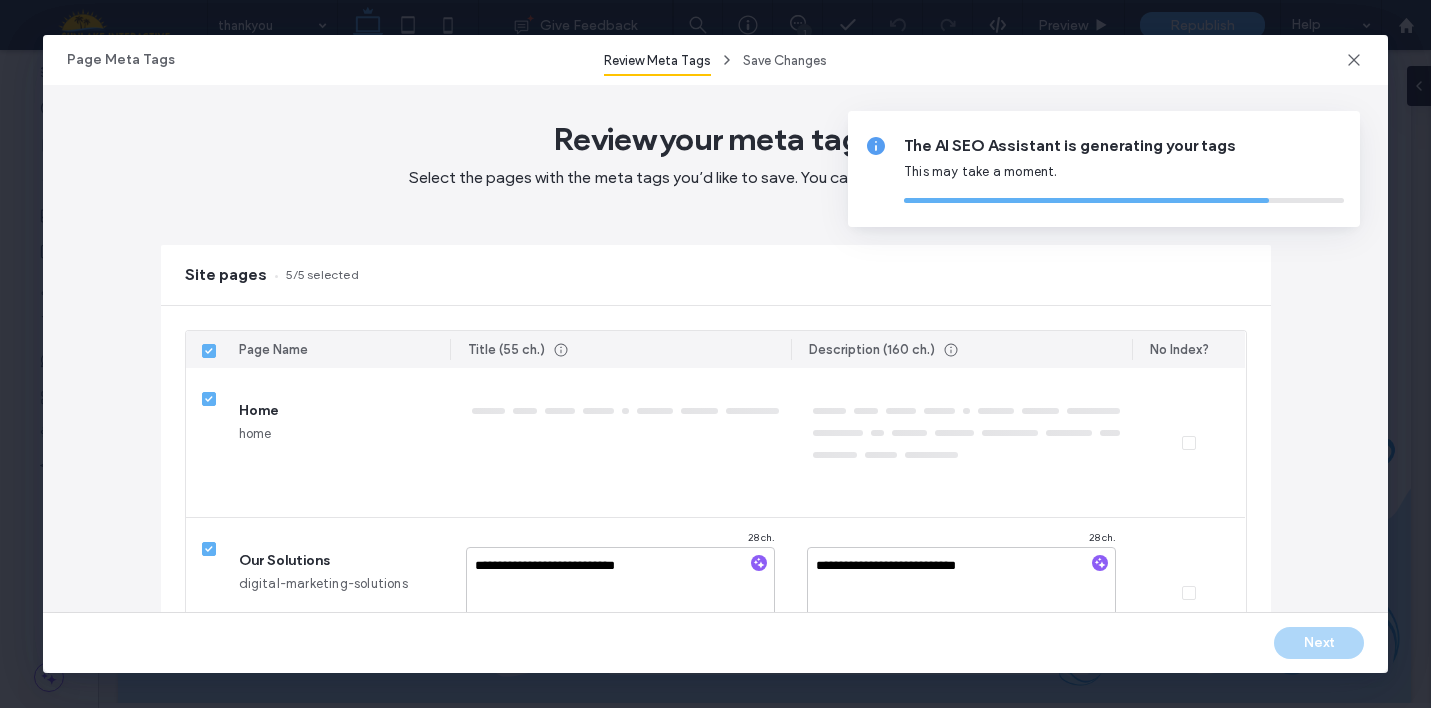 type 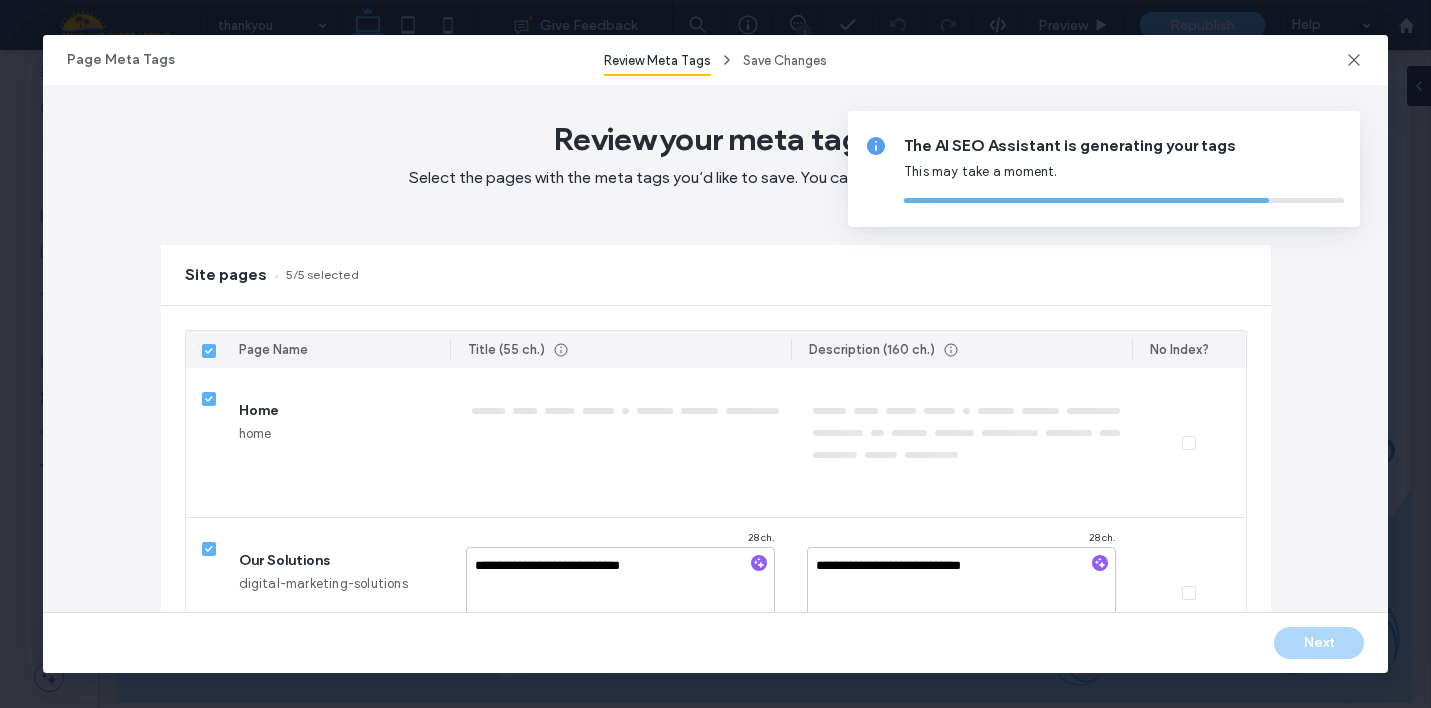 type on "*" 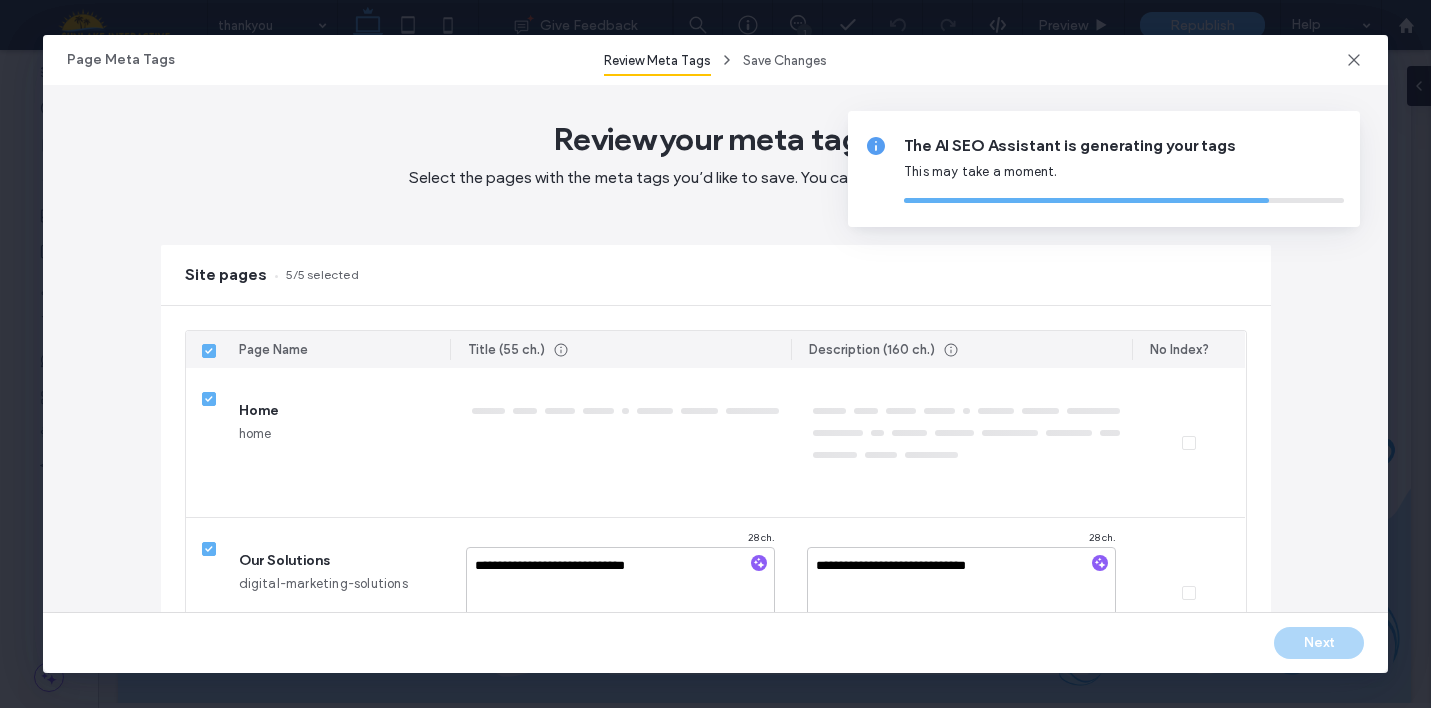 type on "**" 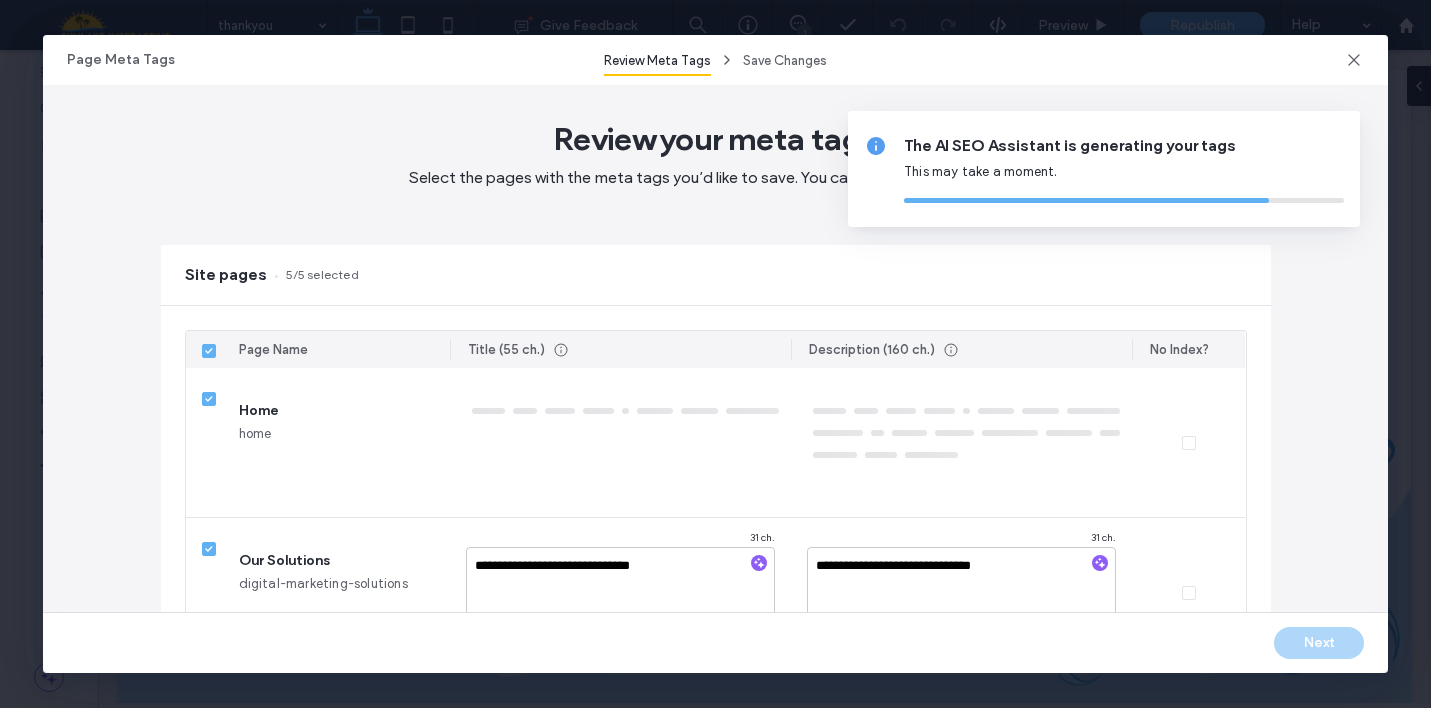 type on "***" 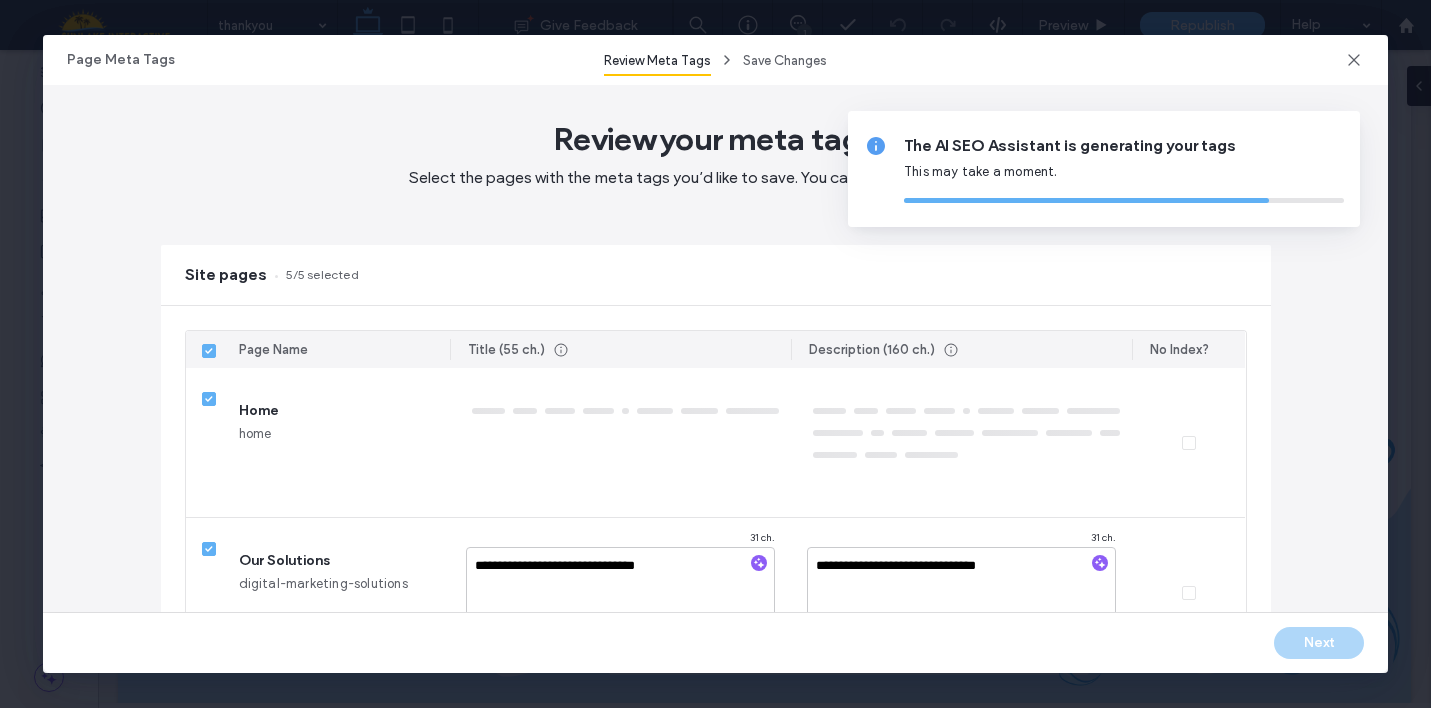 type on "****" 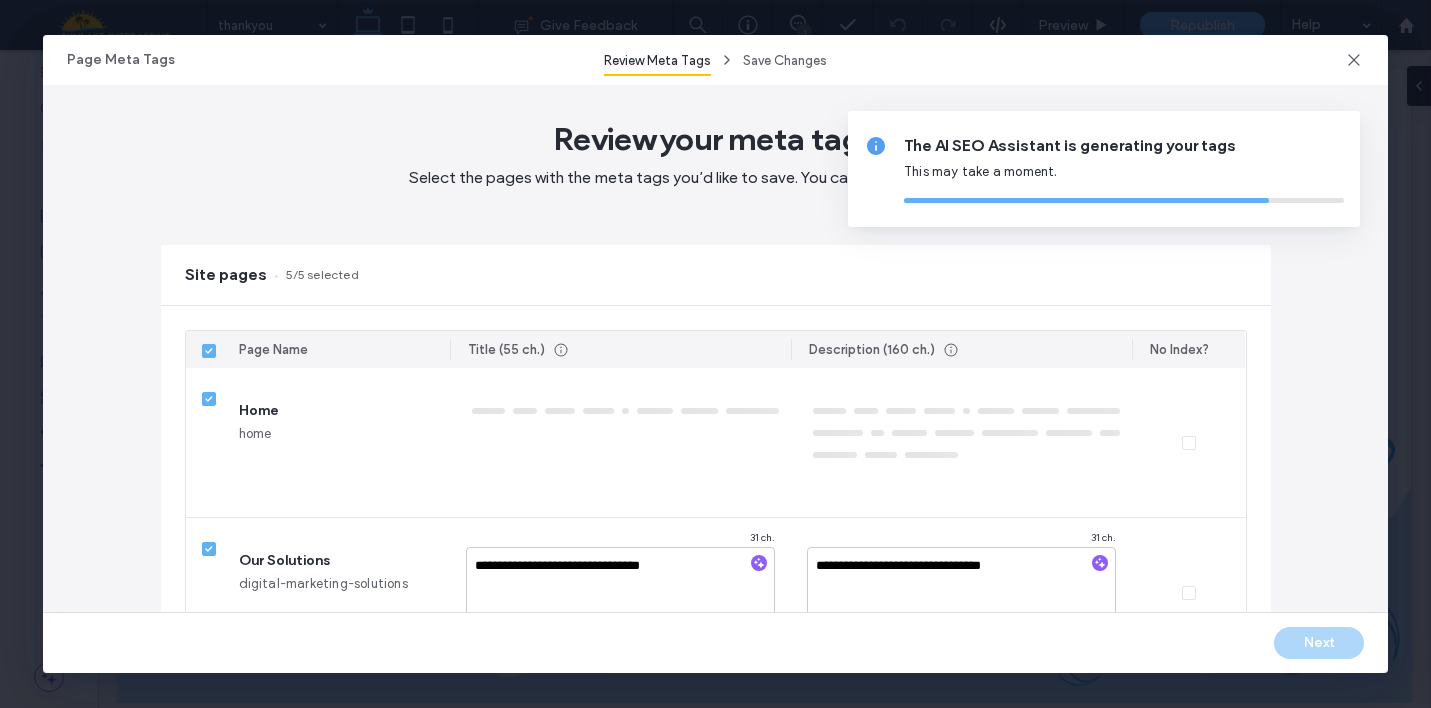 type on "*****" 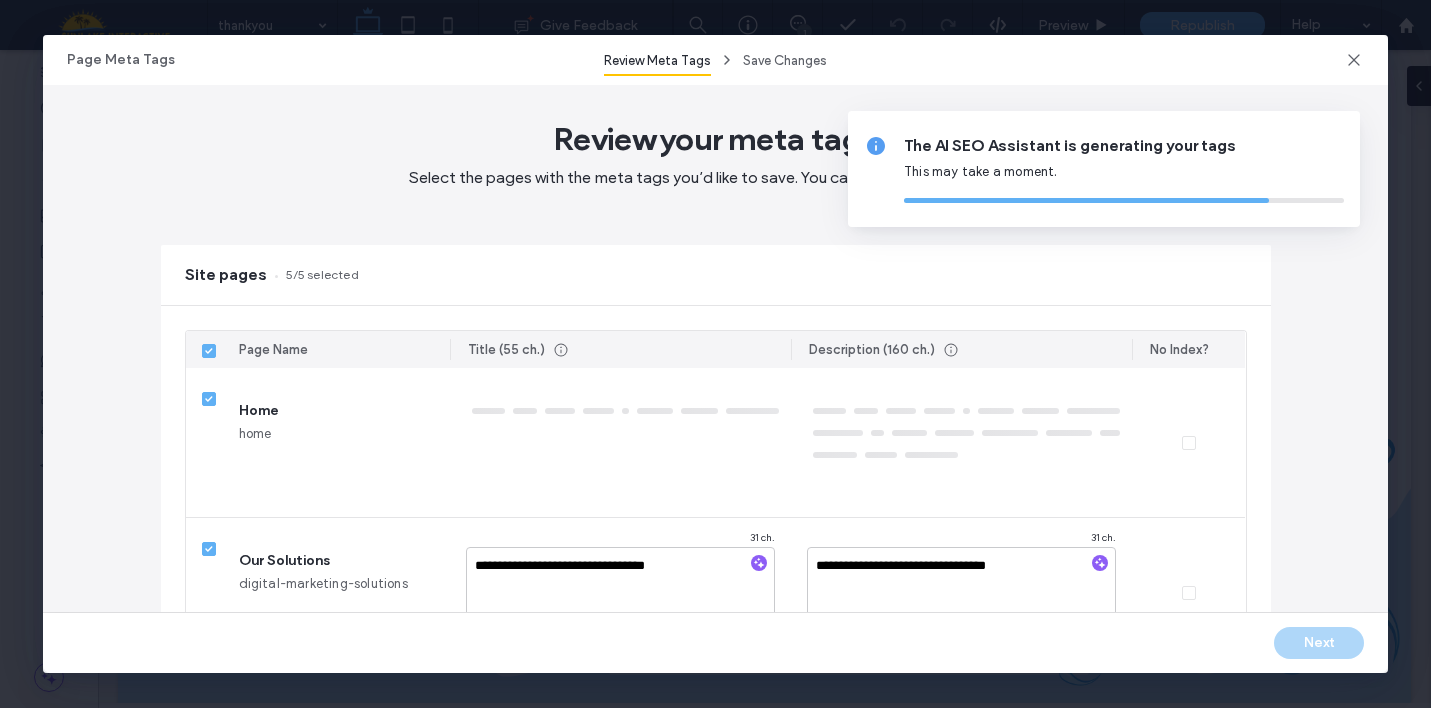 type on "******" 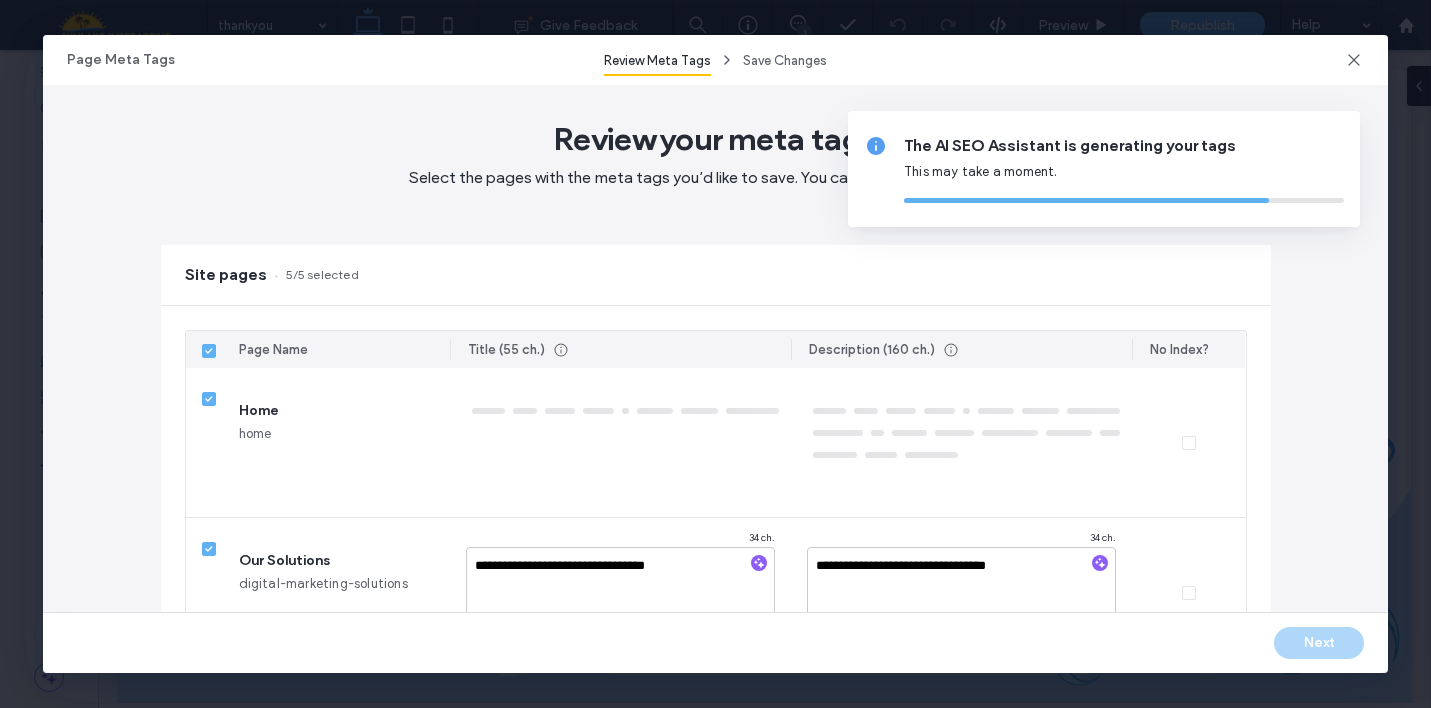 type on "**********" 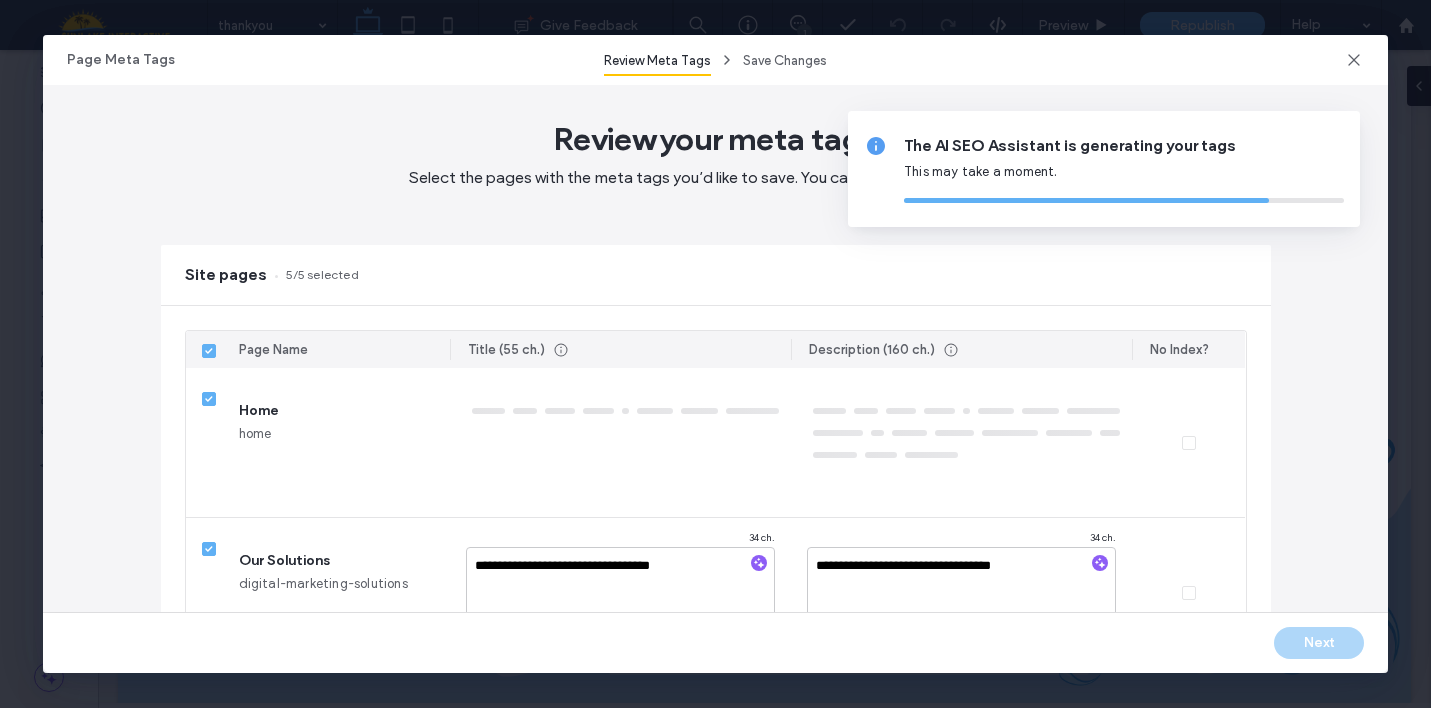 type on "*******" 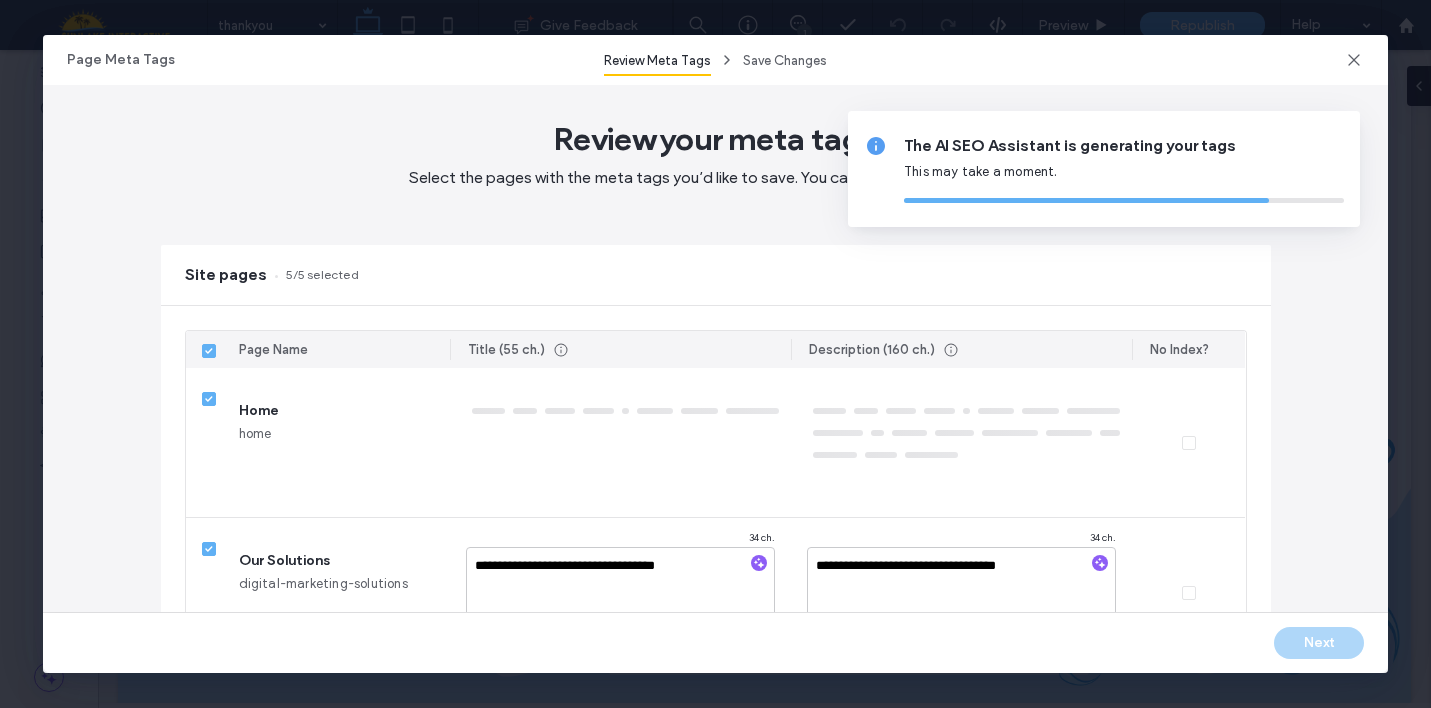 type on "*******" 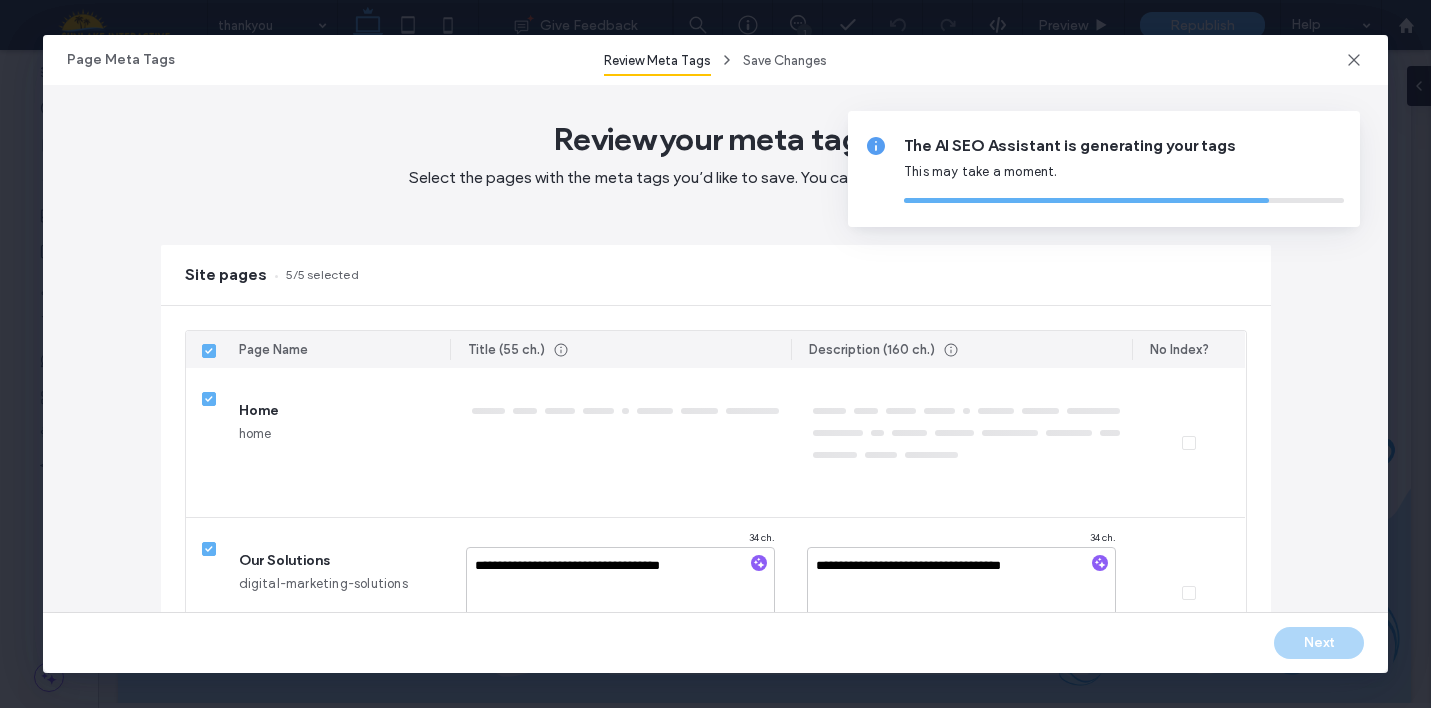 type on "*********" 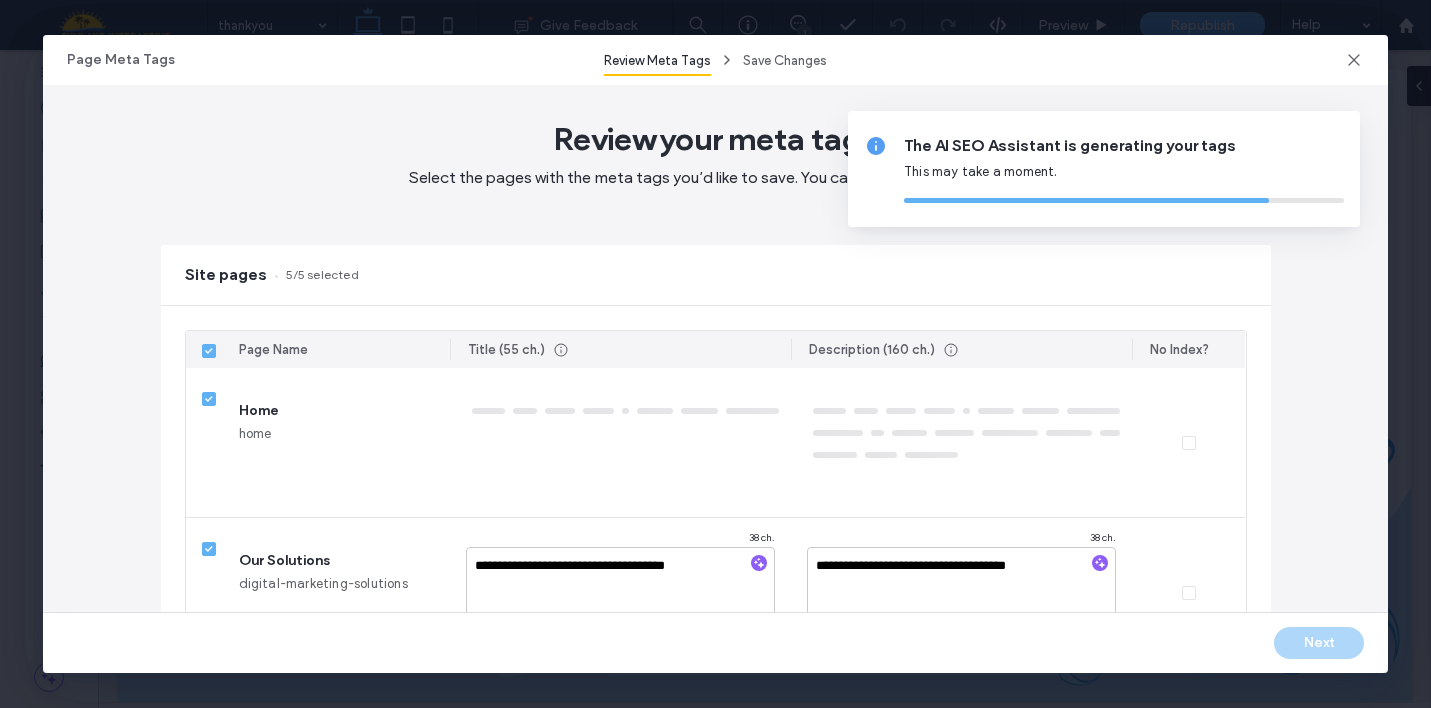 type on "**********" 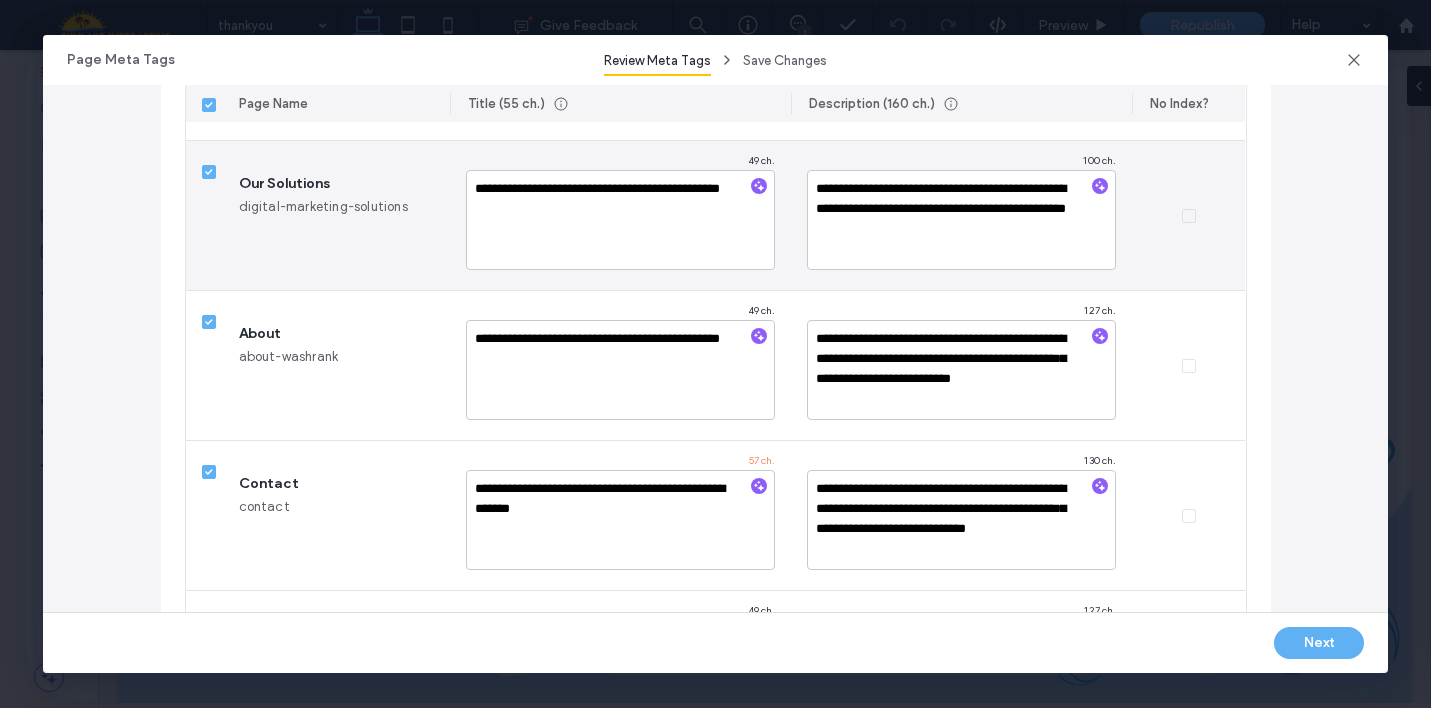 scroll, scrollTop: 432, scrollLeft: 0, axis: vertical 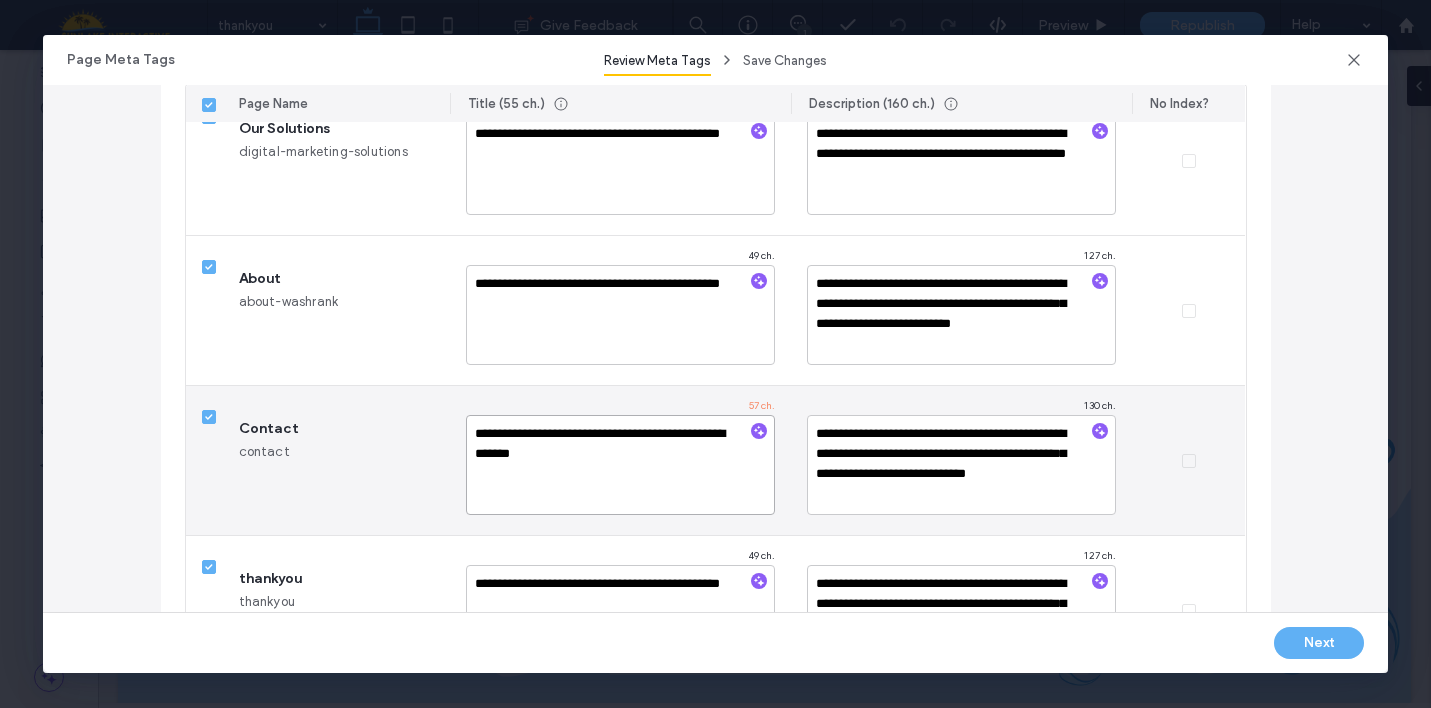 click on "**********" at bounding box center [620, 465] 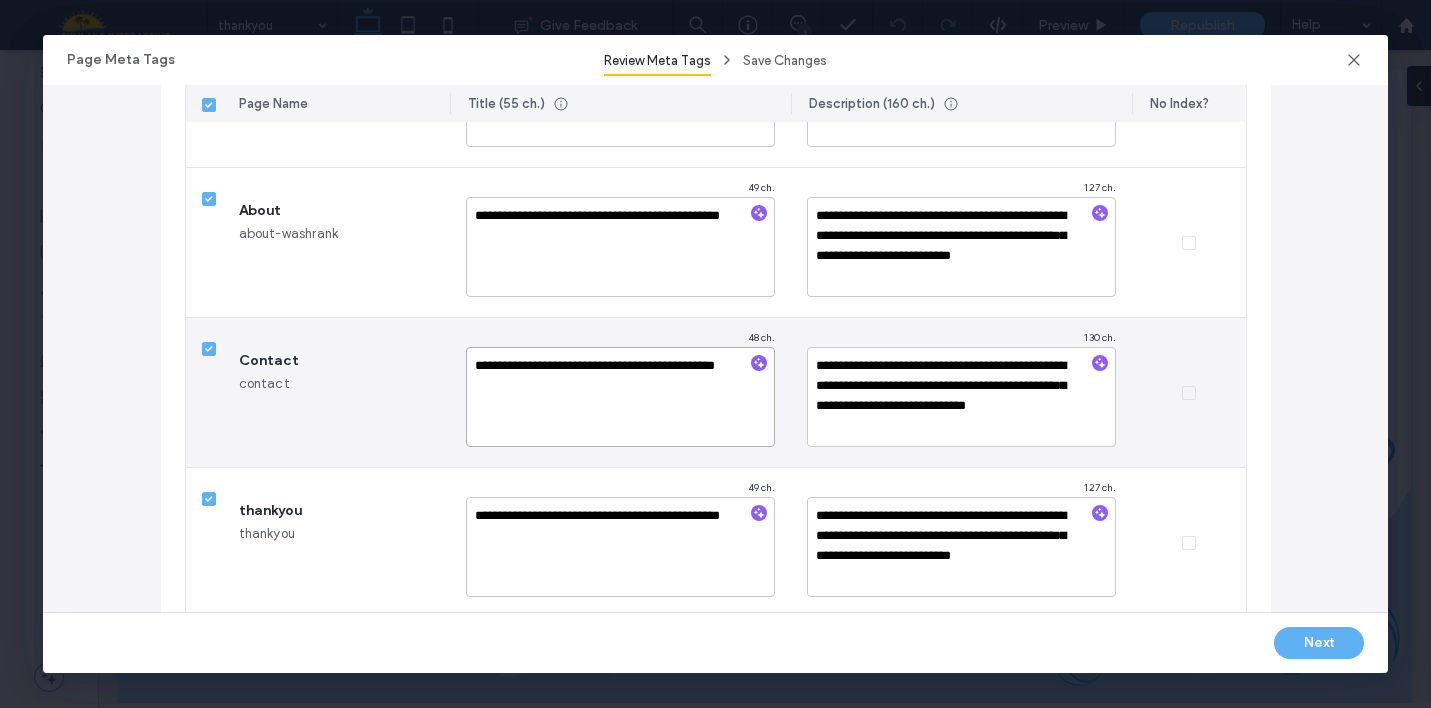 scroll, scrollTop: 564, scrollLeft: 0, axis: vertical 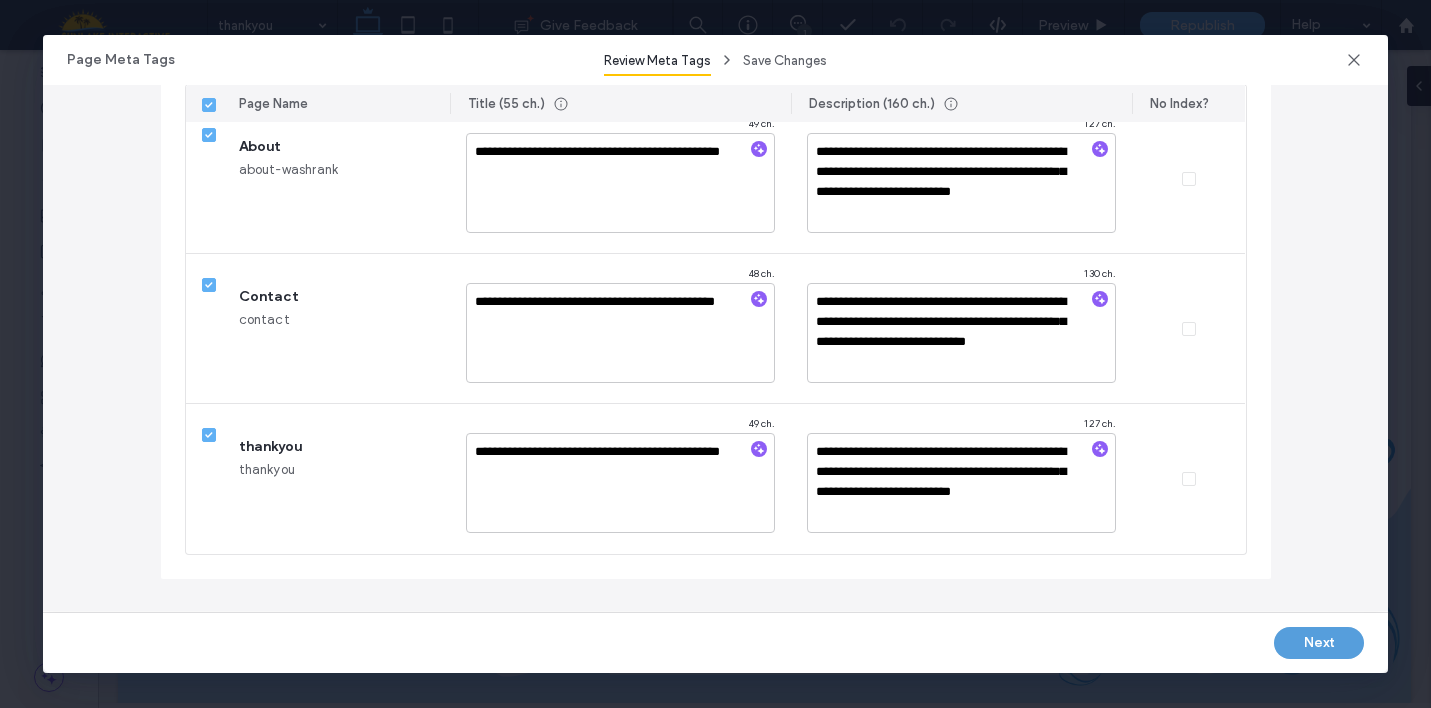 click on "Next" at bounding box center (1319, 643) 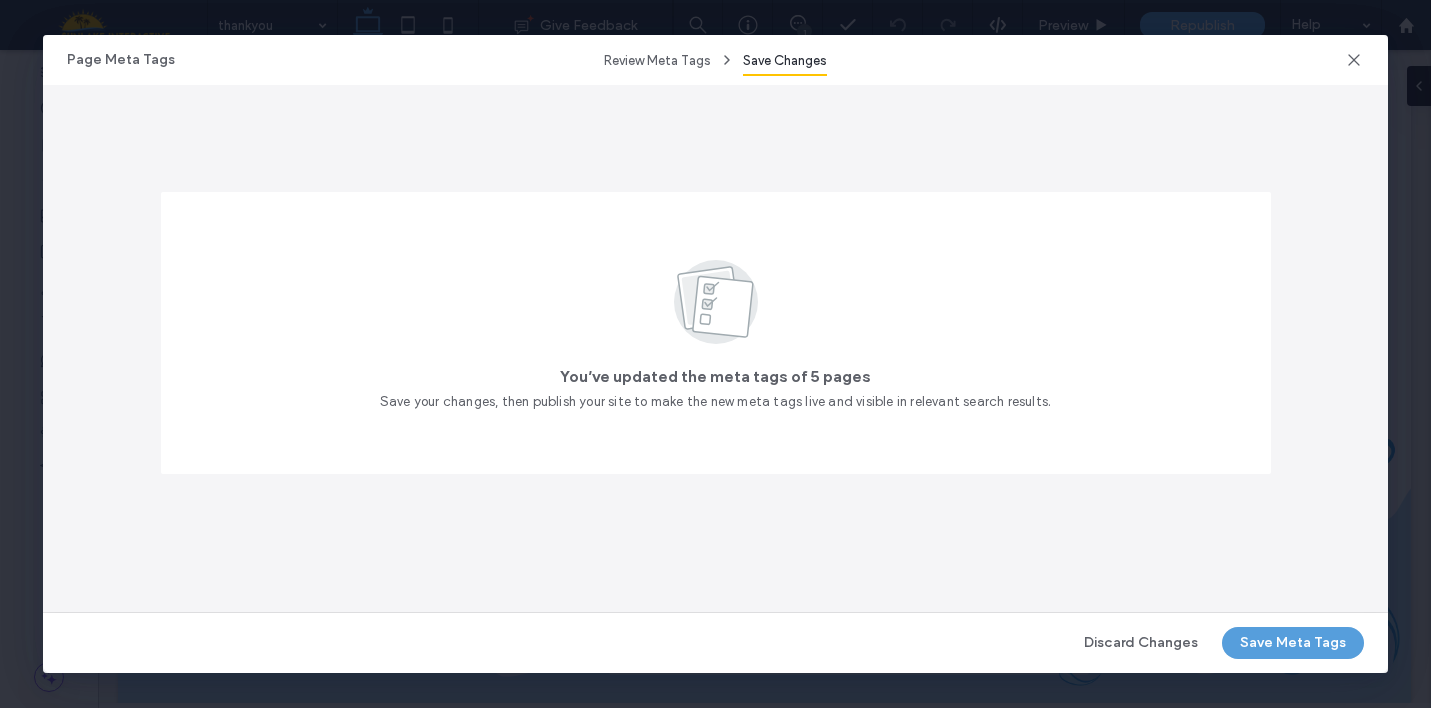 scroll, scrollTop: 0, scrollLeft: 0, axis: both 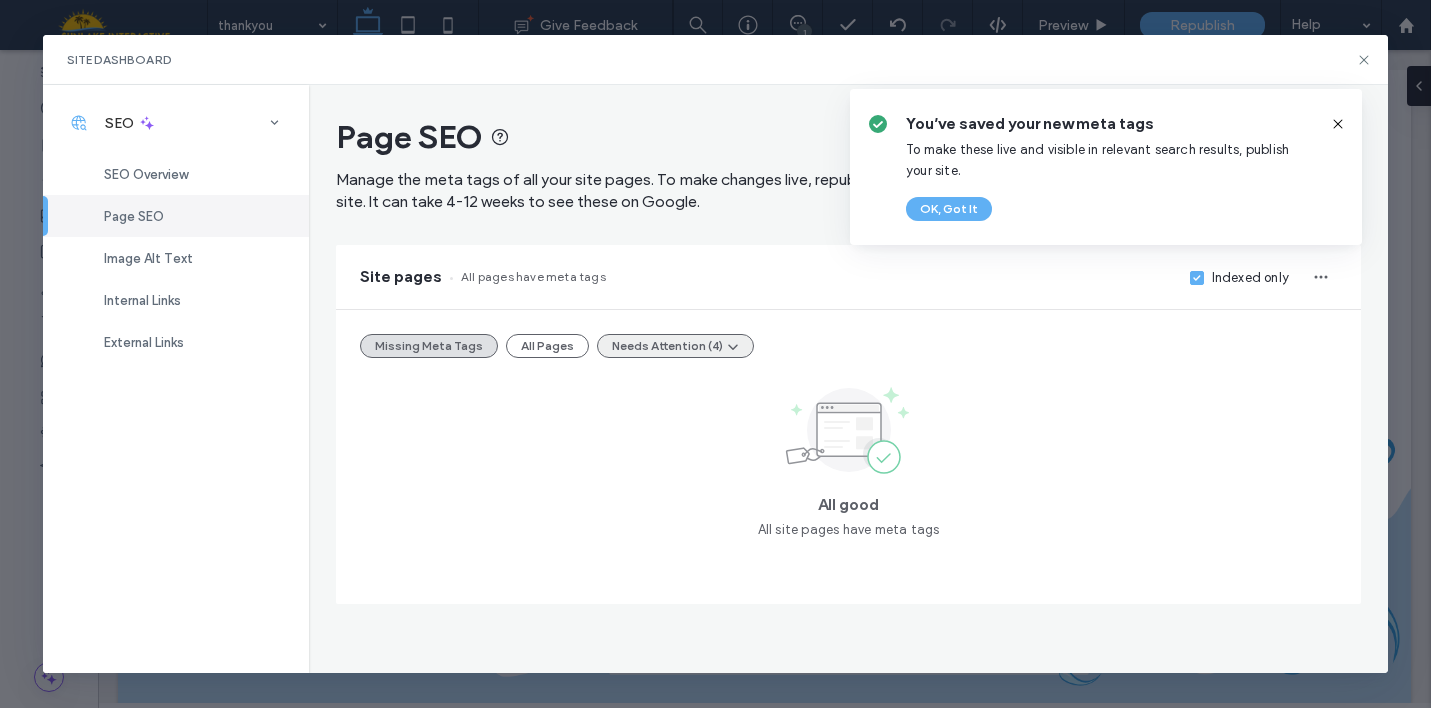 click 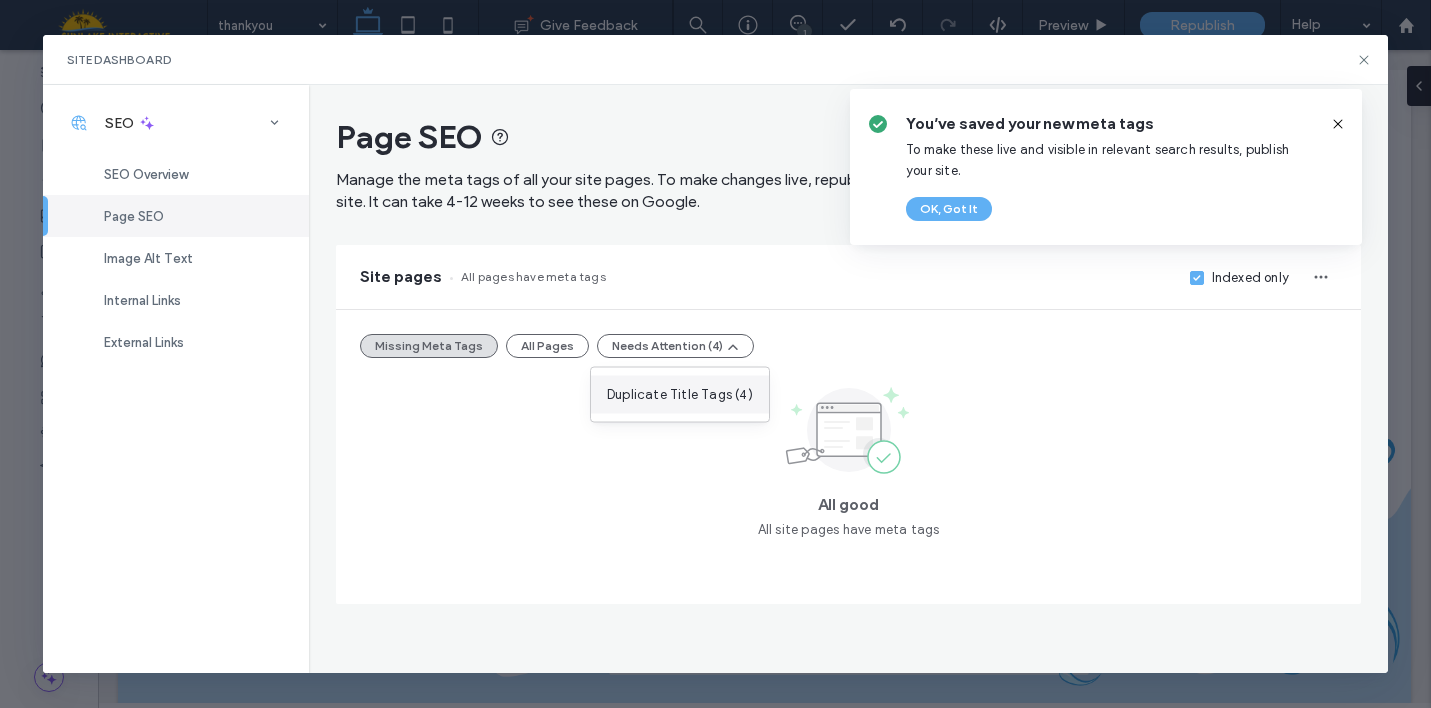 click on "Duplicate Title Tags (4)" at bounding box center [680, 395] 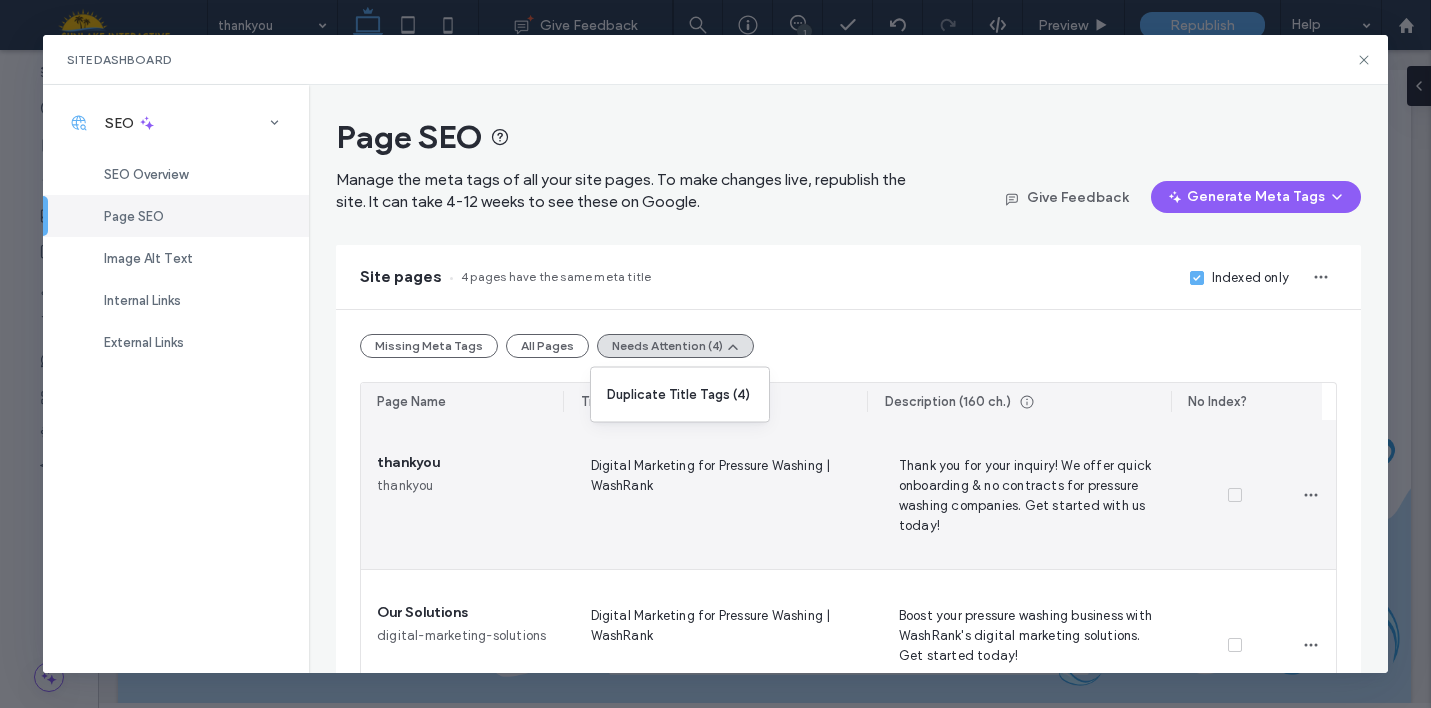 scroll, scrollTop: 83, scrollLeft: 0, axis: vertical 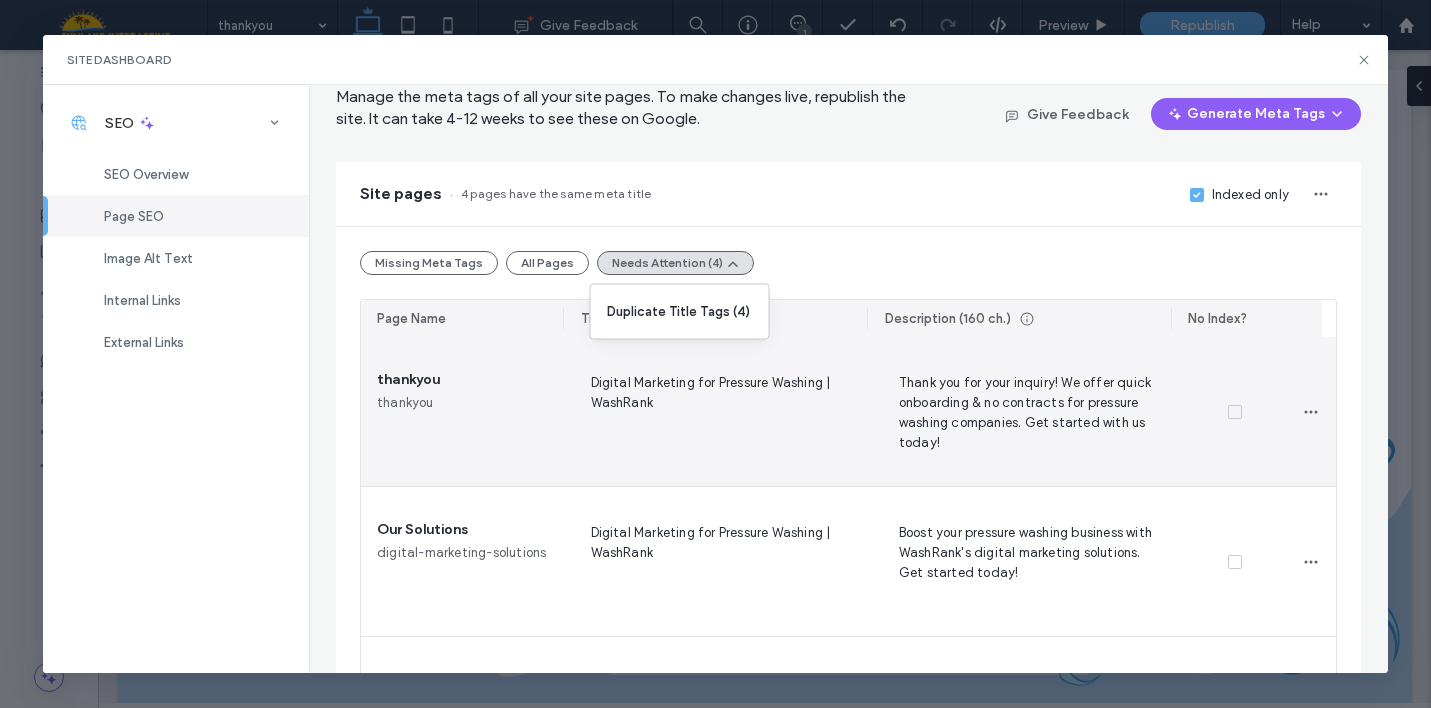 click on "Digital Marketing for Pressure Washing | WashRank" at bounding box center (721, 411) 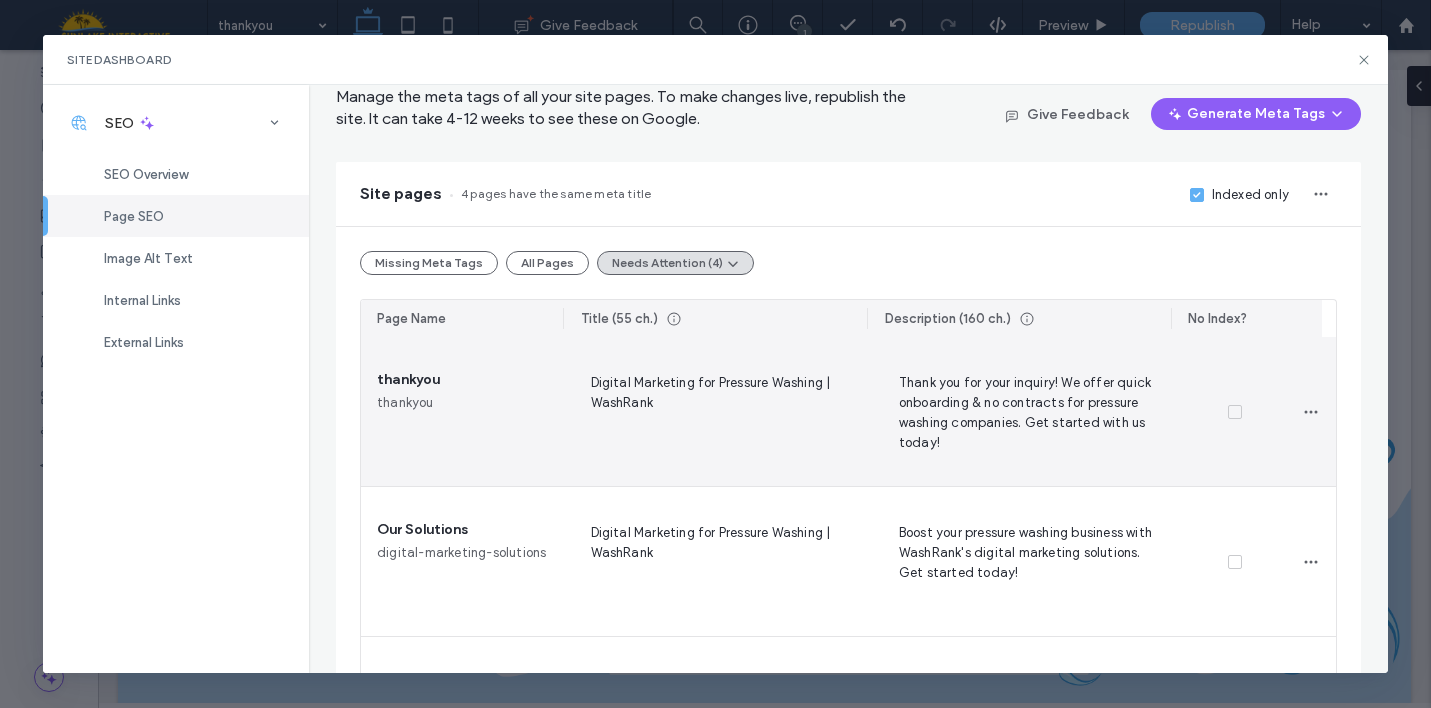 click on "Digital Marketing for Pressure Washing | WashRank" at bounding box center [721, 412] 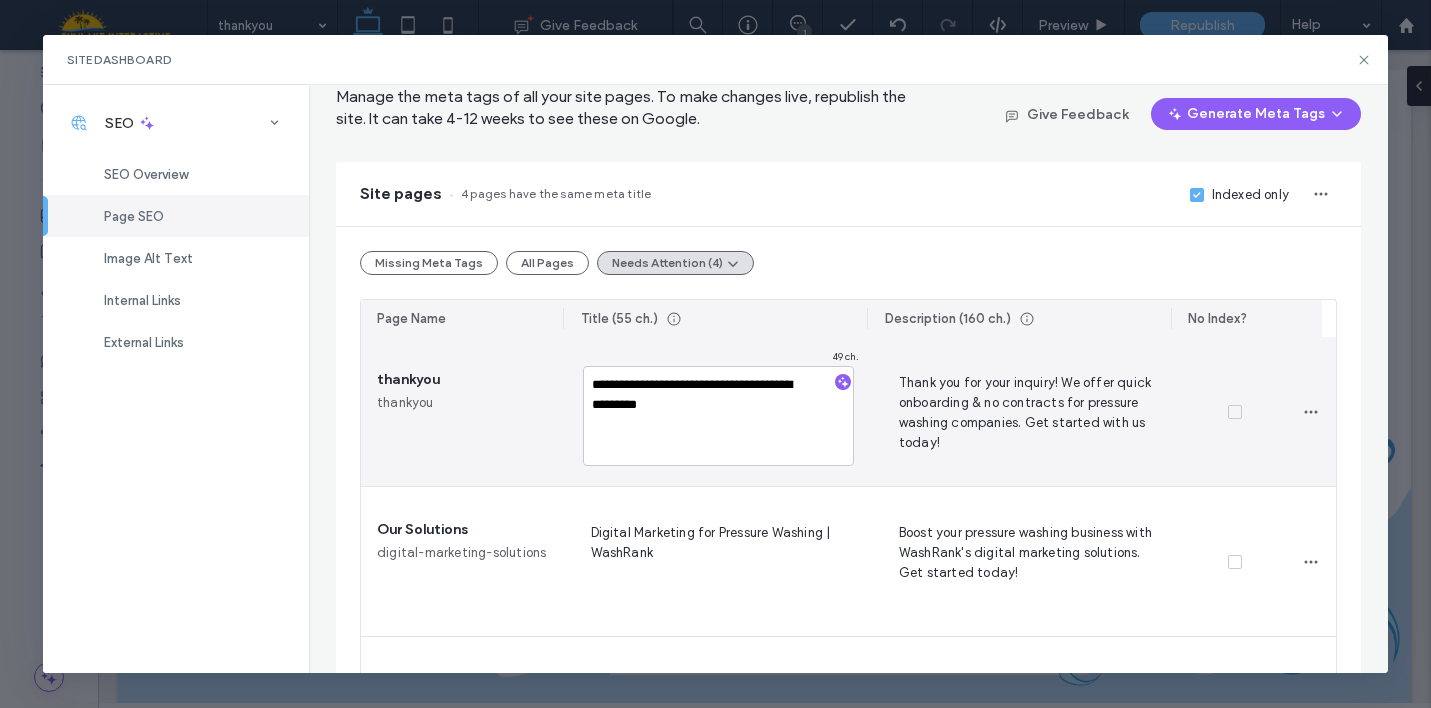 drag, startPoint x: 751, startPoint y: 408, endPoint x: 545, endPoint y: 361, distance: 211.29364 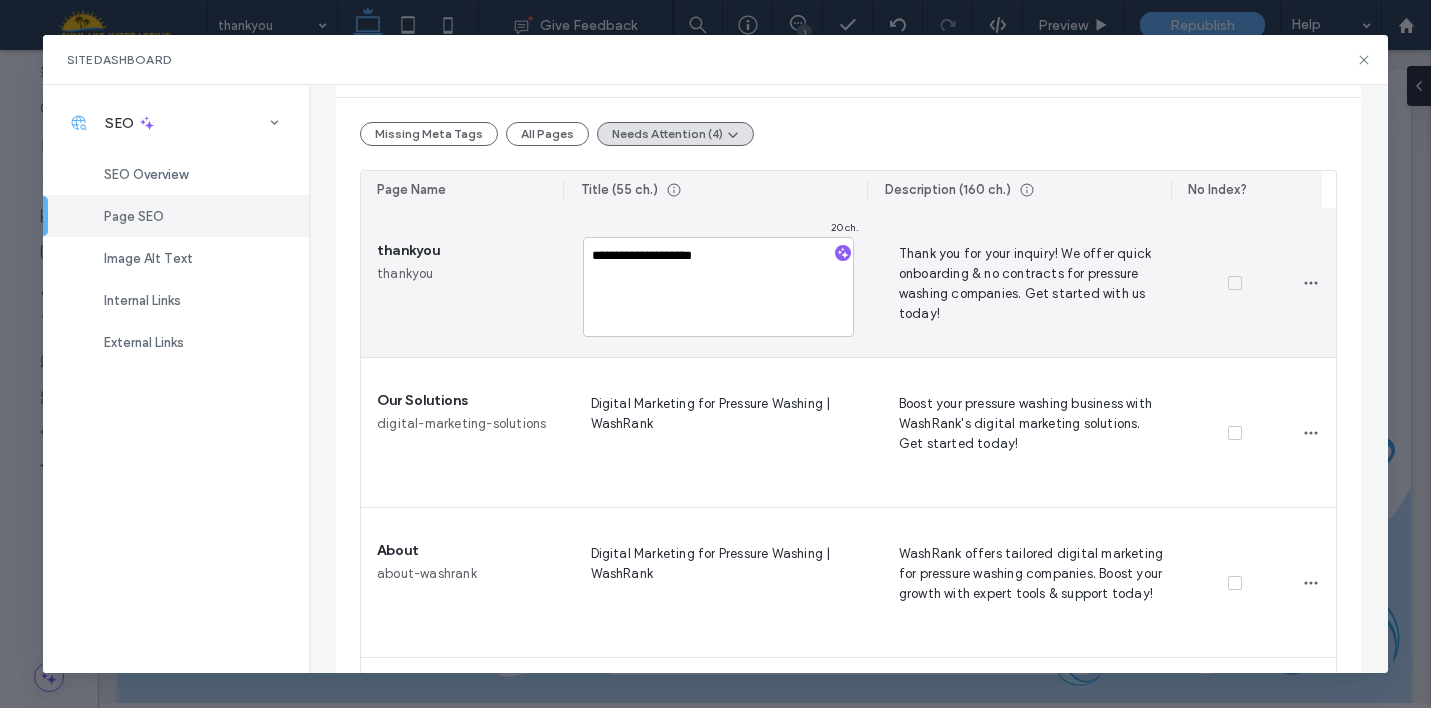 scroll, scrollTop: 215, scrollLeft: 0, axis: vertical 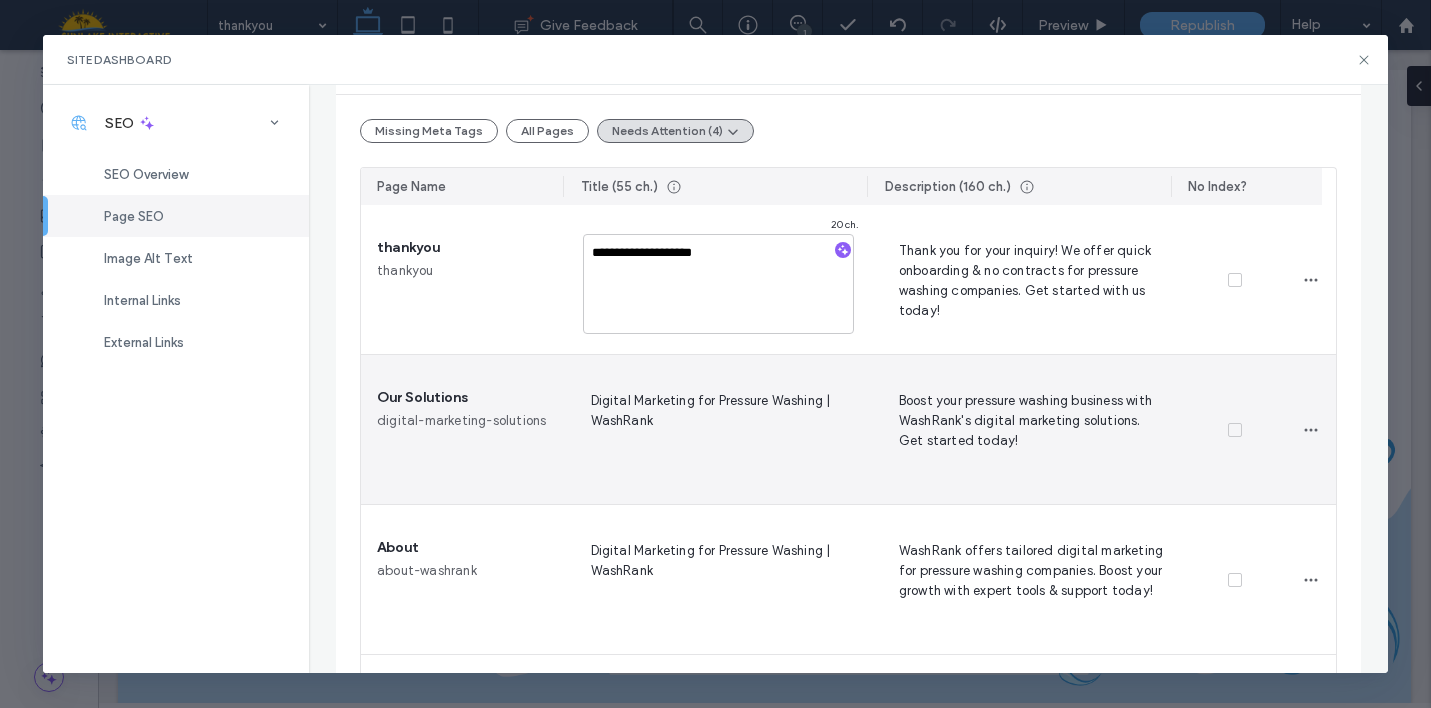 click on "Digital Marketing for Pressure Washing | WashRank" at bounding box center (721, 430) 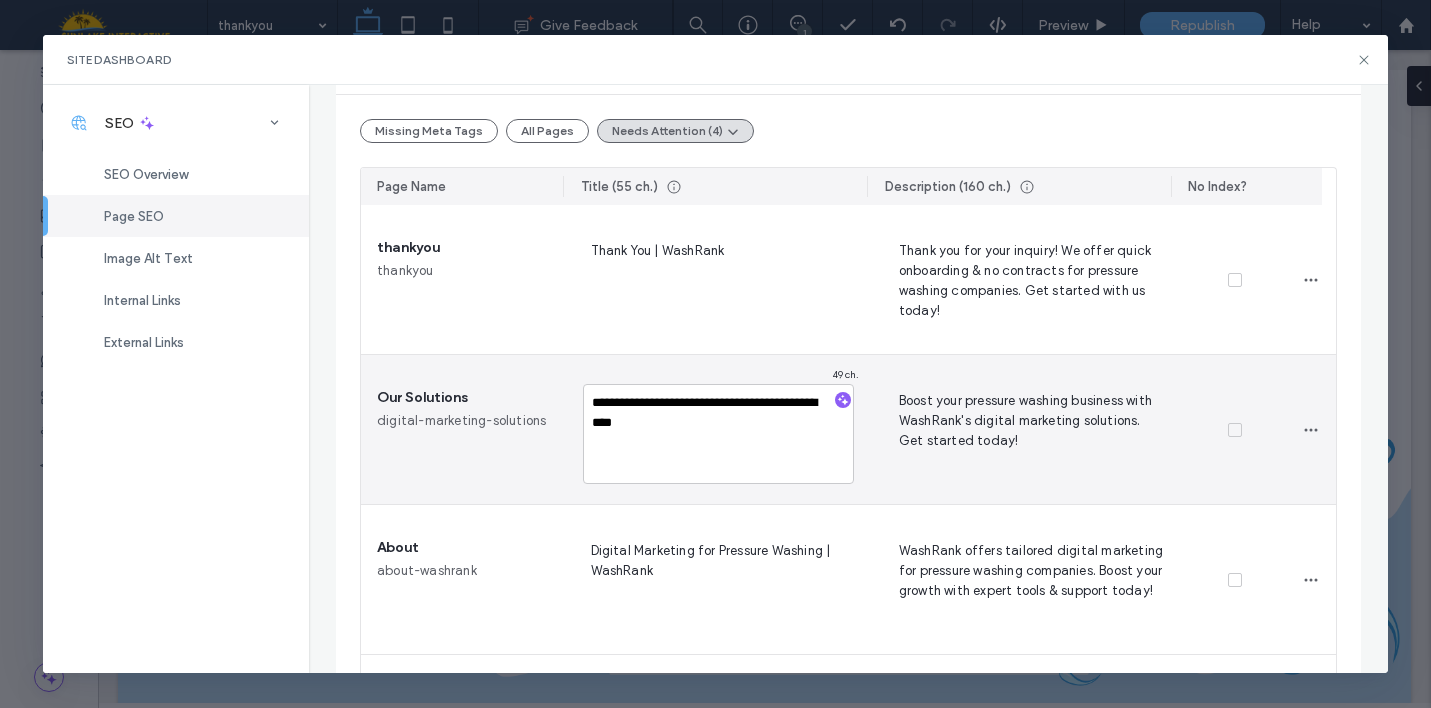 drag, startPoint x: 695, startPoint y: 403, endPoint x: 641, endPoint y: 419, distance: 56.32051 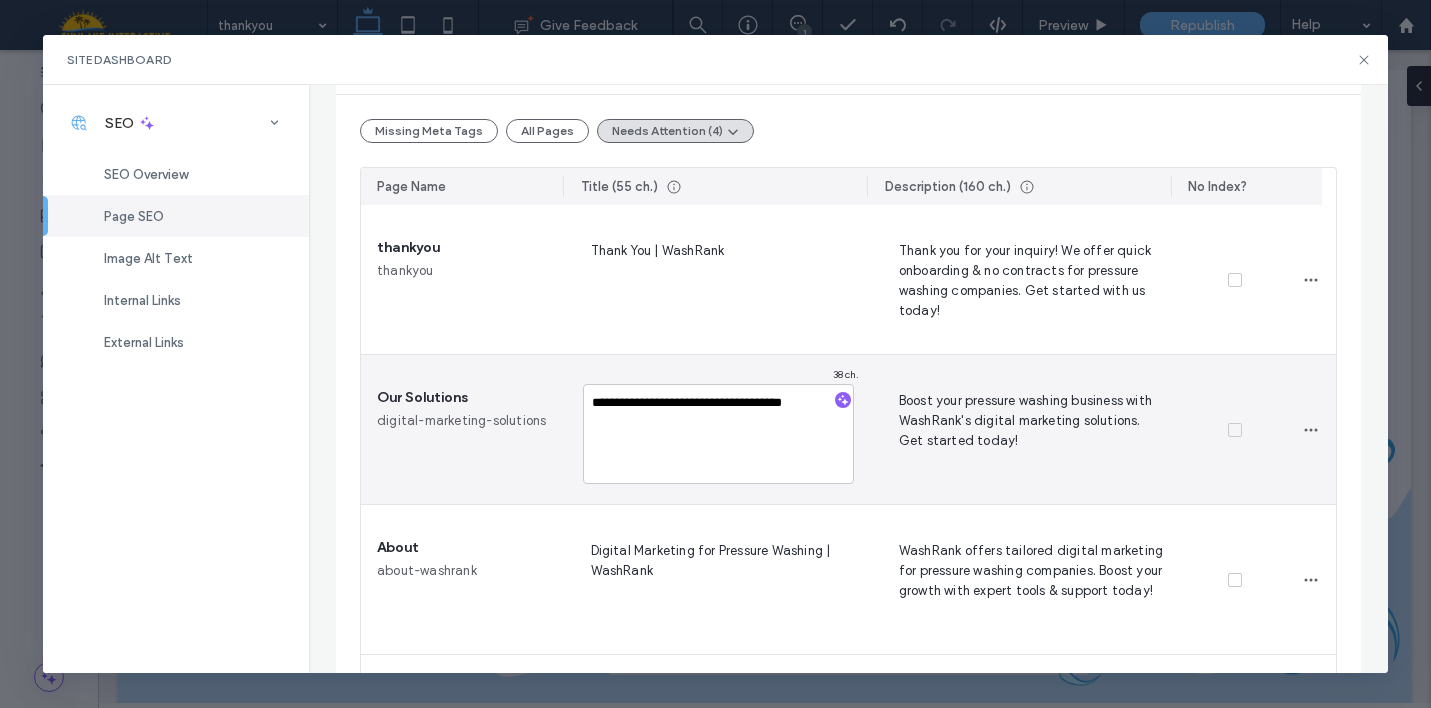 click on "**********" at bounding box center [721, 429] 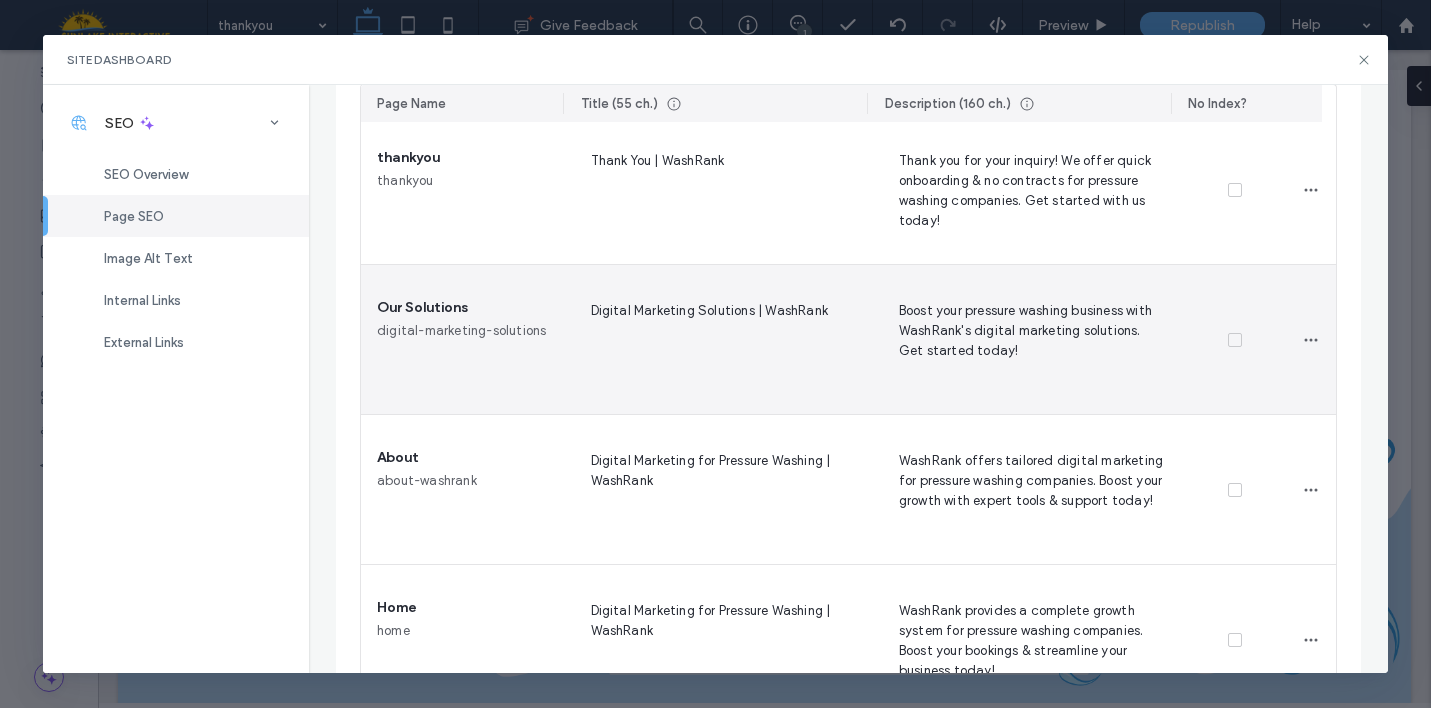 scroll, scrollTop: 327, scrollLeft: 0, axis: vertical 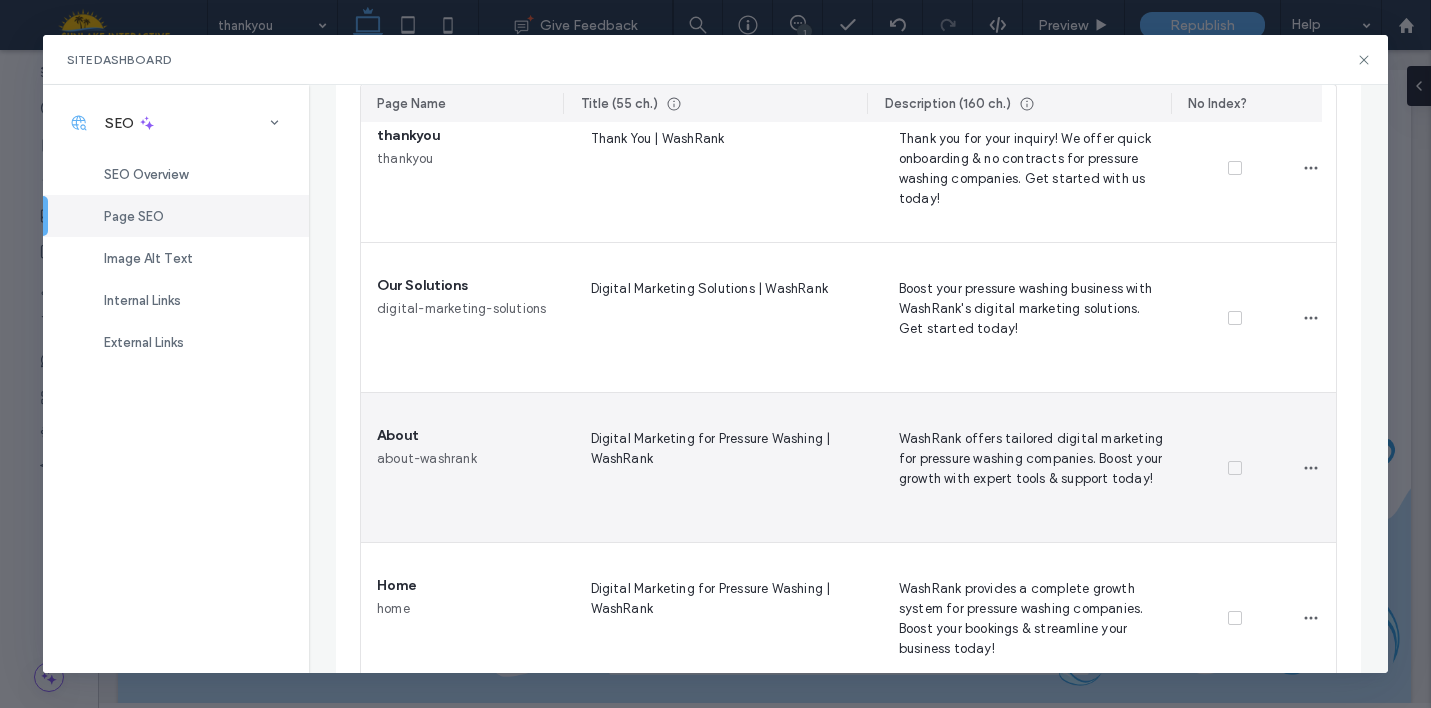 click on "Digital Marketing for Pressure Washing | WashRank" at bounding box center (721, 468) 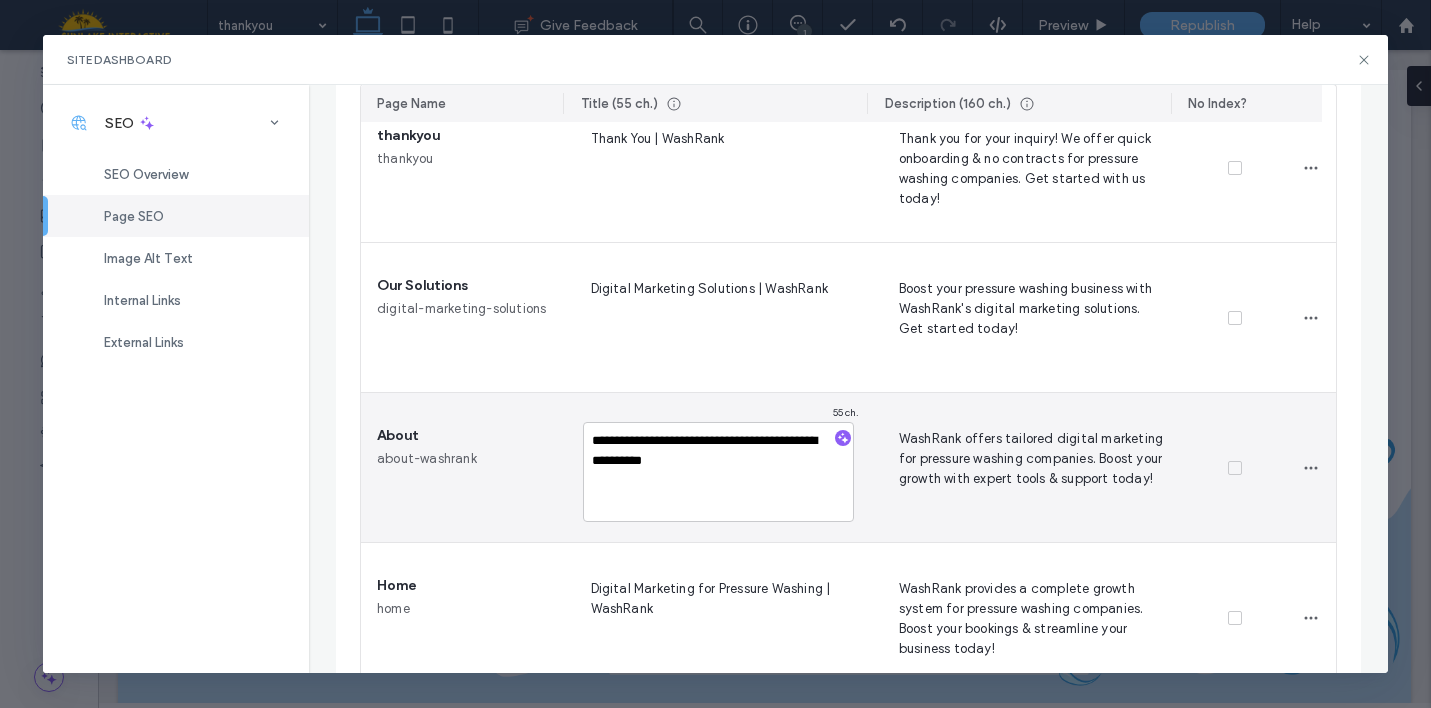 click on "About about-washrank" at bounding box center (464, 467) 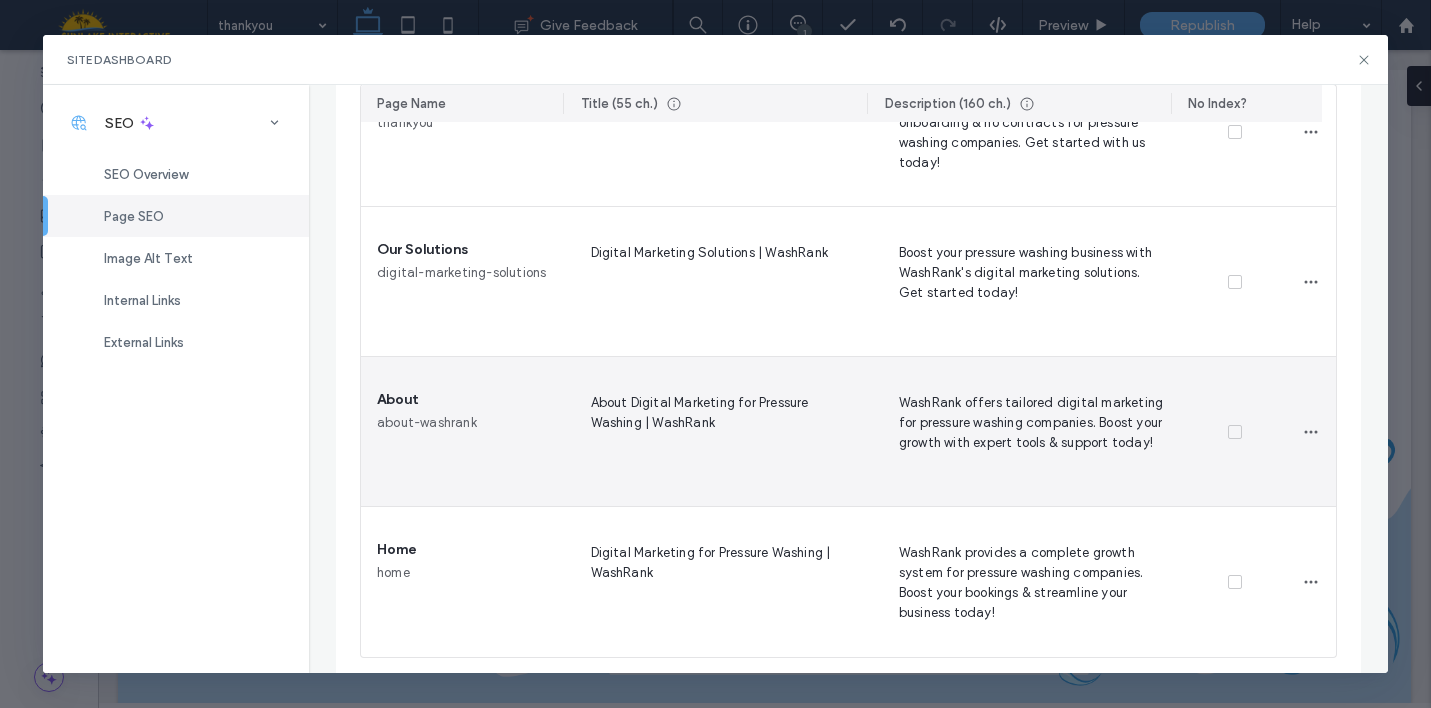 scroll, scrollTop: 373, scrollLeft: 0, axis: vertical 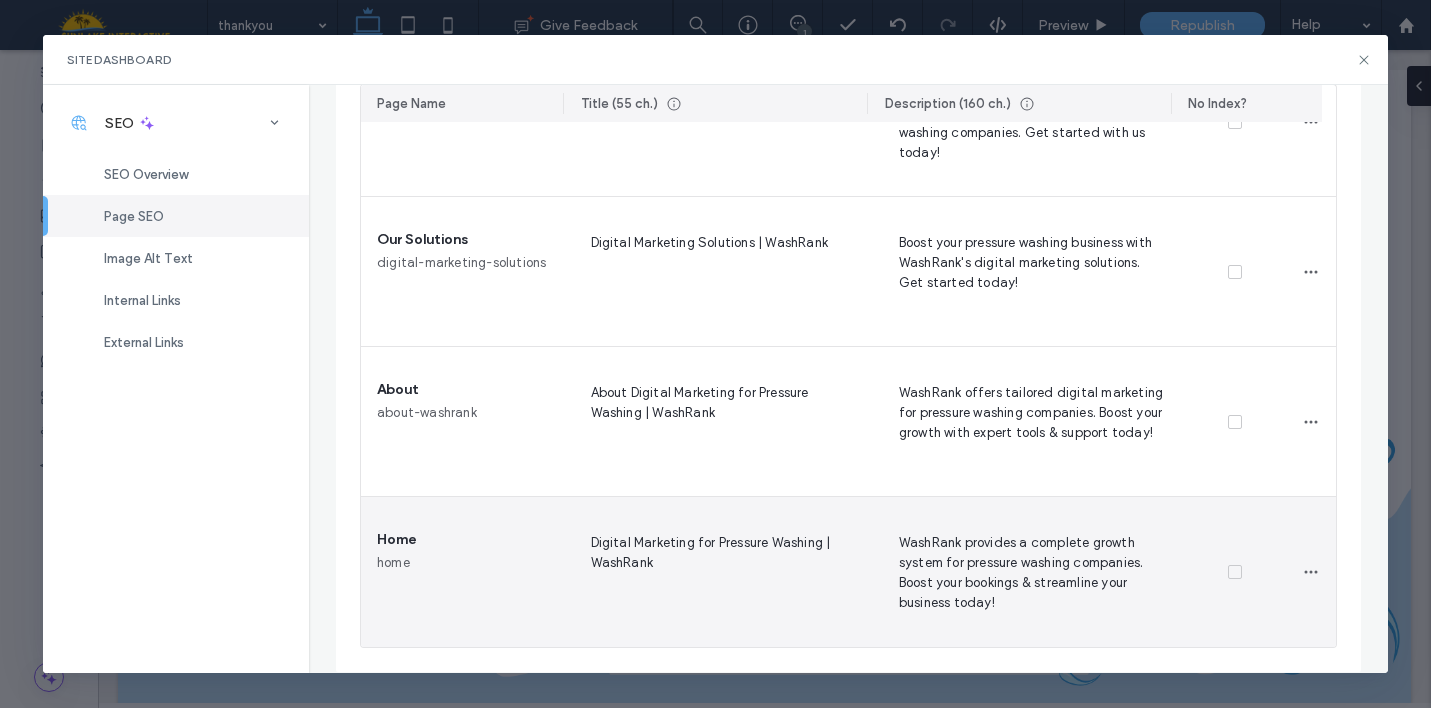 click on "Digital Marketing for Pressure Washing | WashRank" at bounding box center [721, 572] 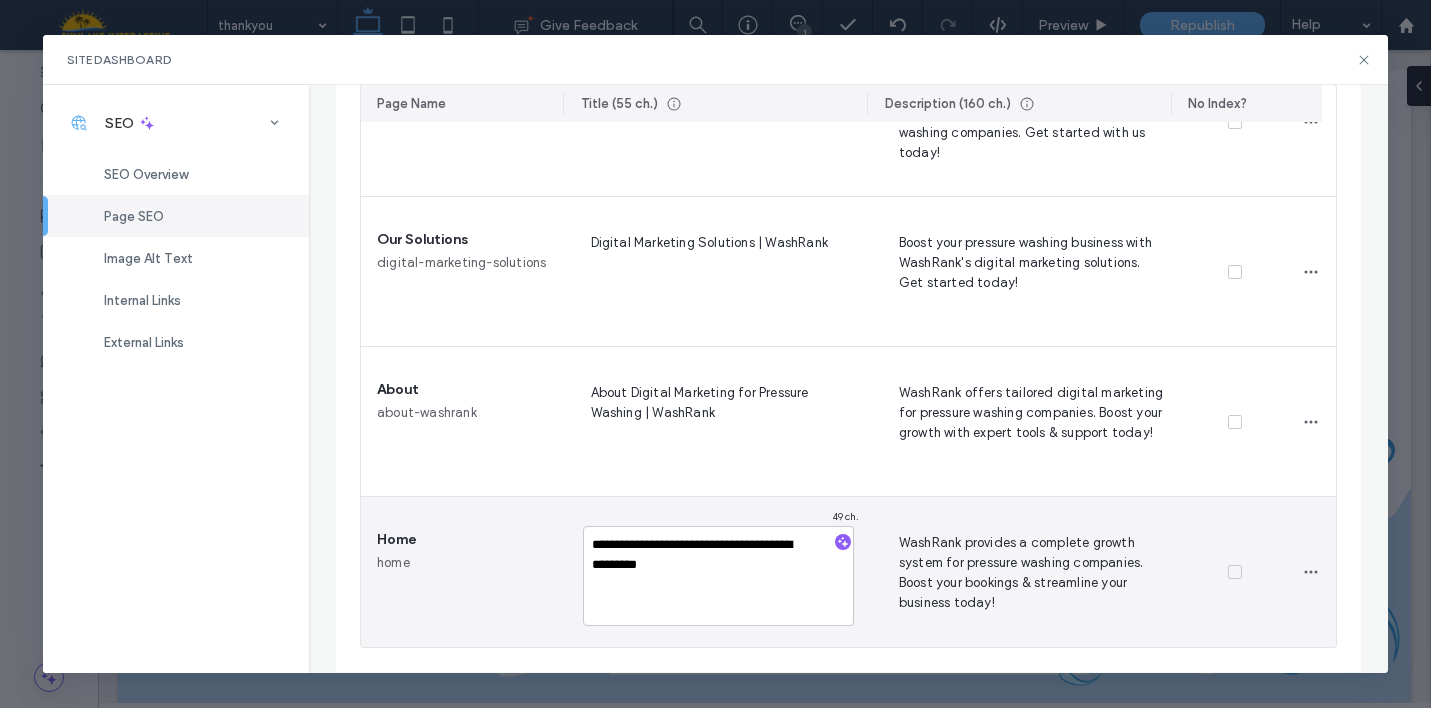 click on "**********" at bounding box center (719, 576) 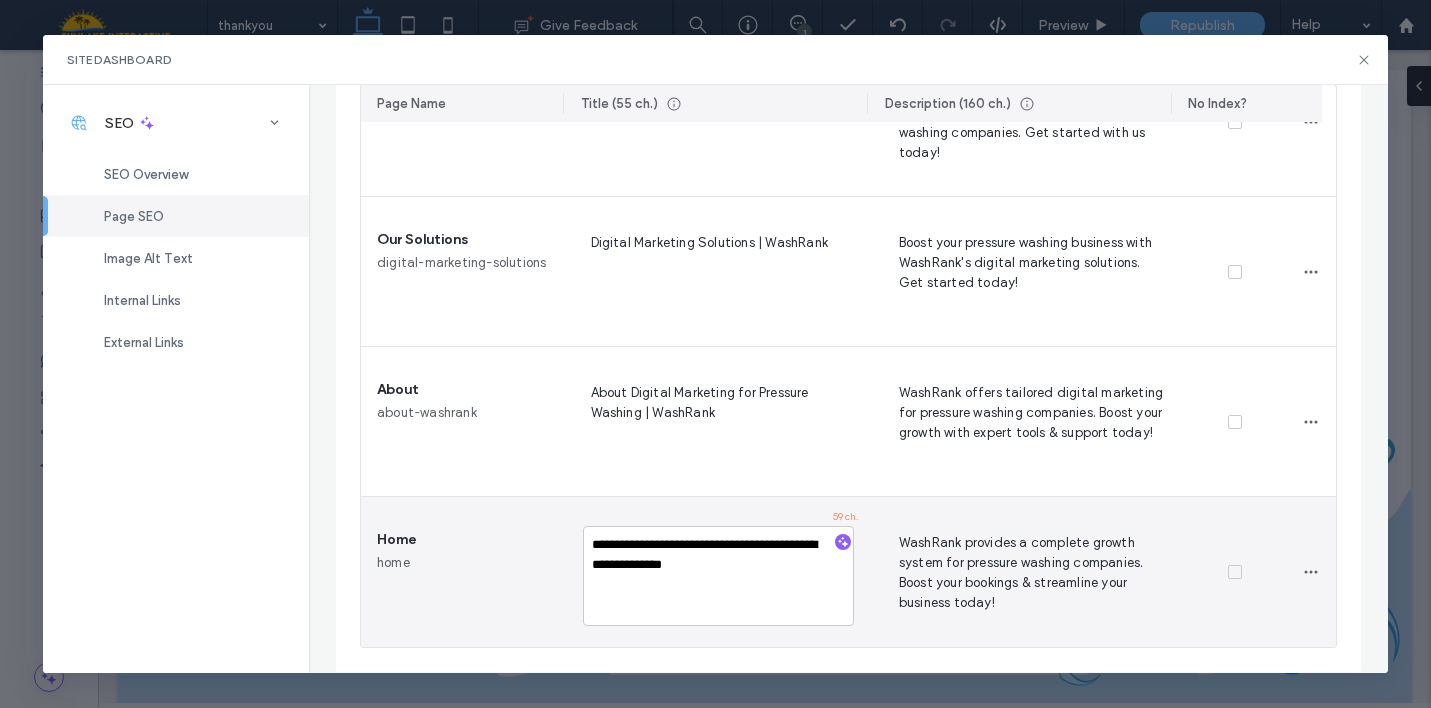 drag, startPoint x: 713, startPoint y: 568, endPoint x: 623, endPoint y: 565, distance: 90.04999 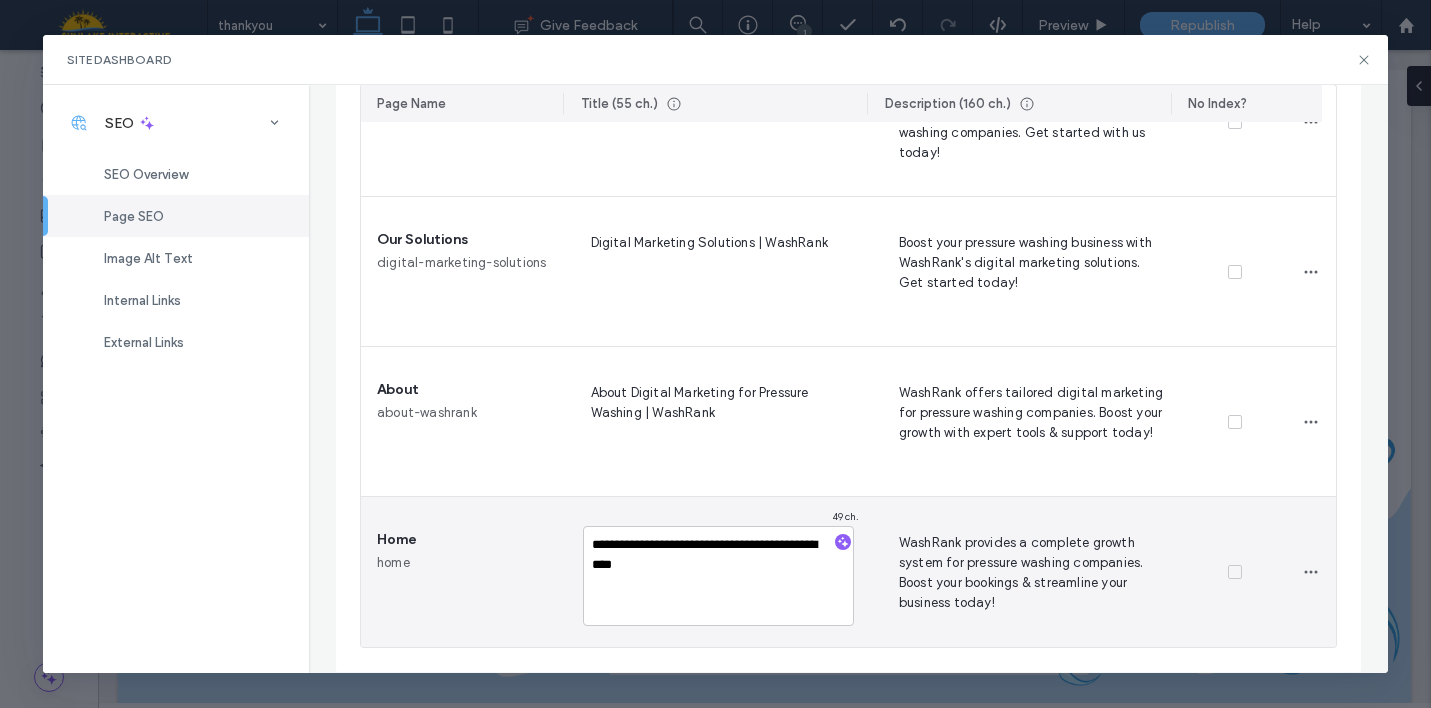 click on "**********" at bounding box center [719, 576] 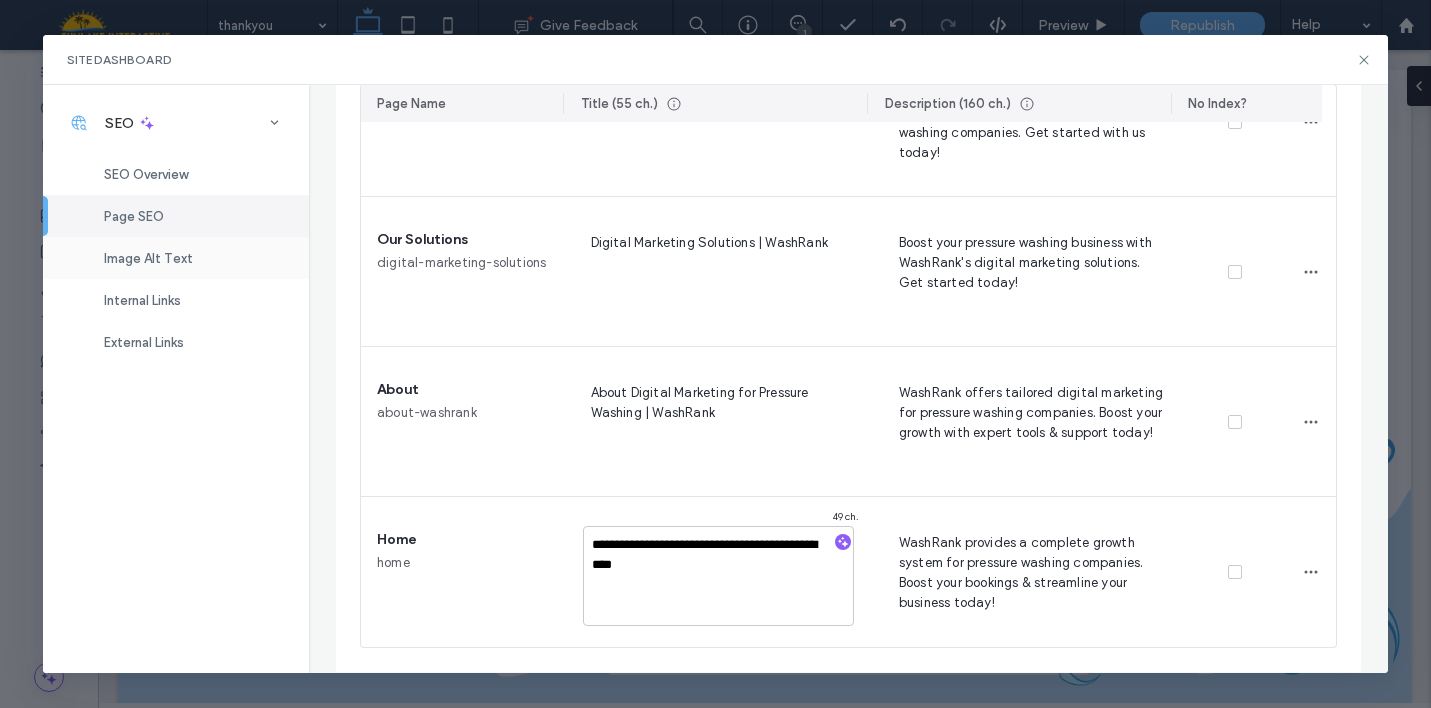 click on "Image Alt Text" at bounding box center [148, 258] 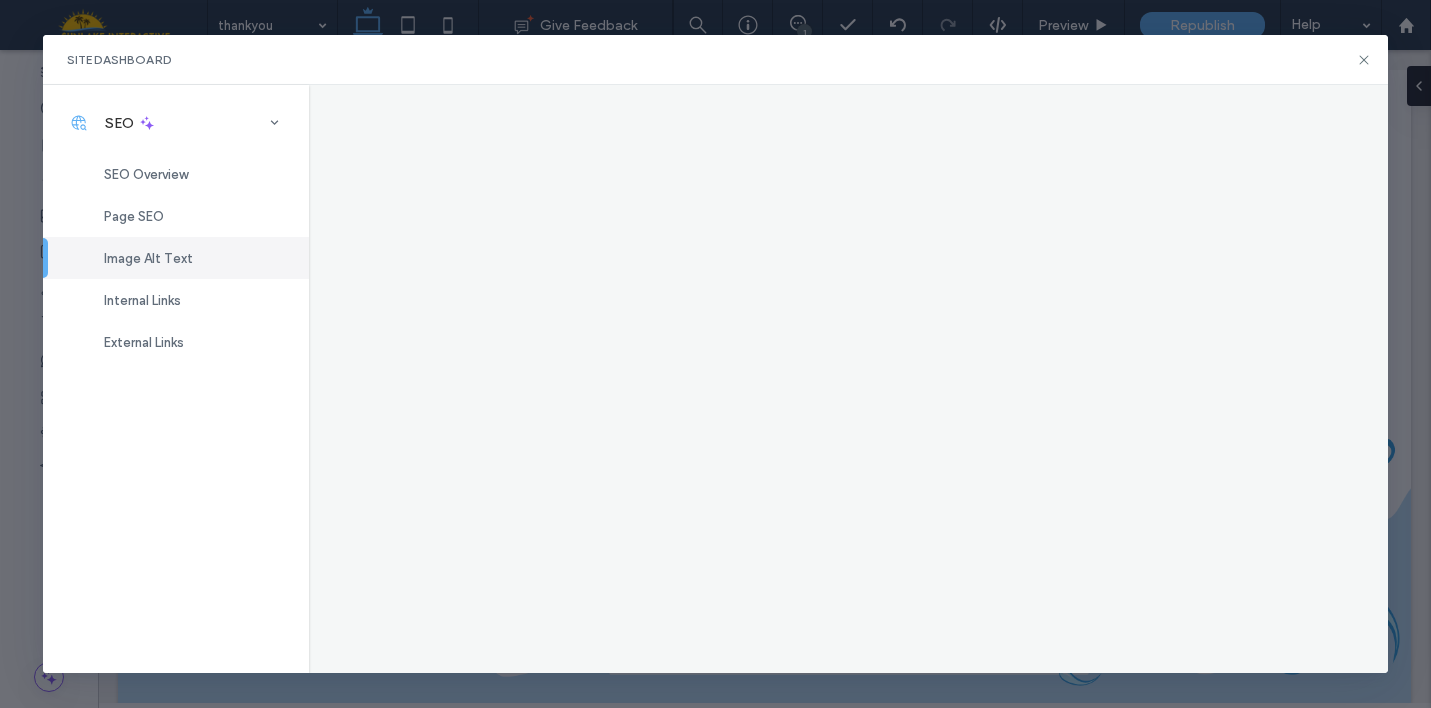 scroll, scrollTop: 0, scrollLeft: 0, axis: both 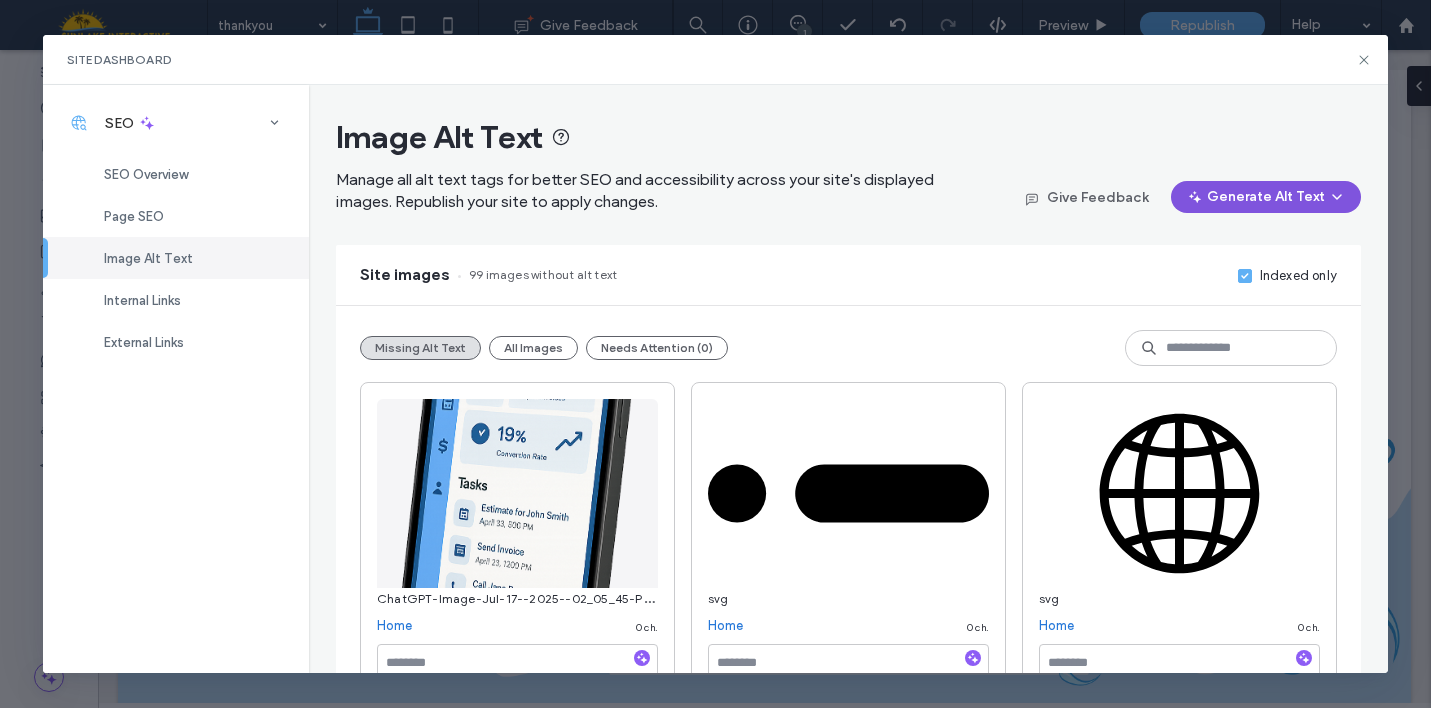 click on "Generate Alt Text" at bounding box center (1266, 197) 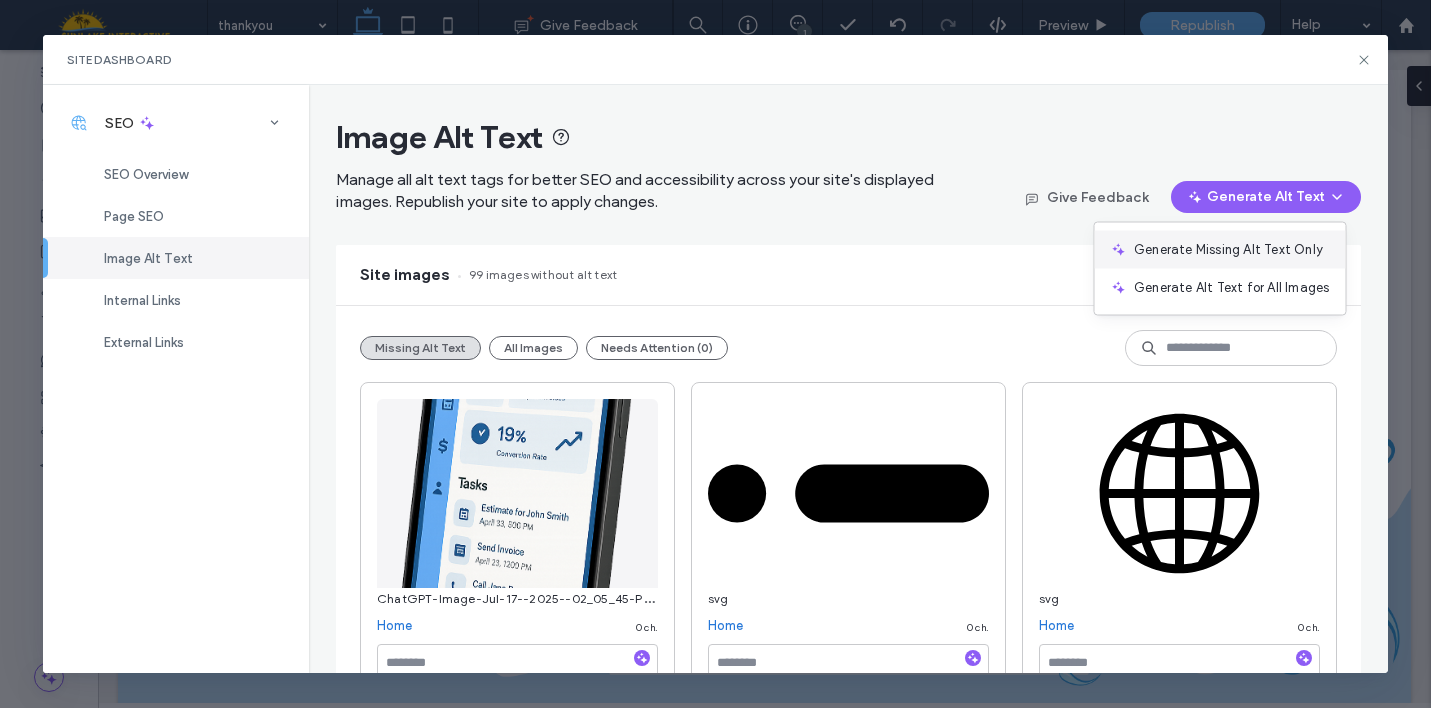click on "Generate Missing Alt Text Only" at bounding box center [1228, 250] 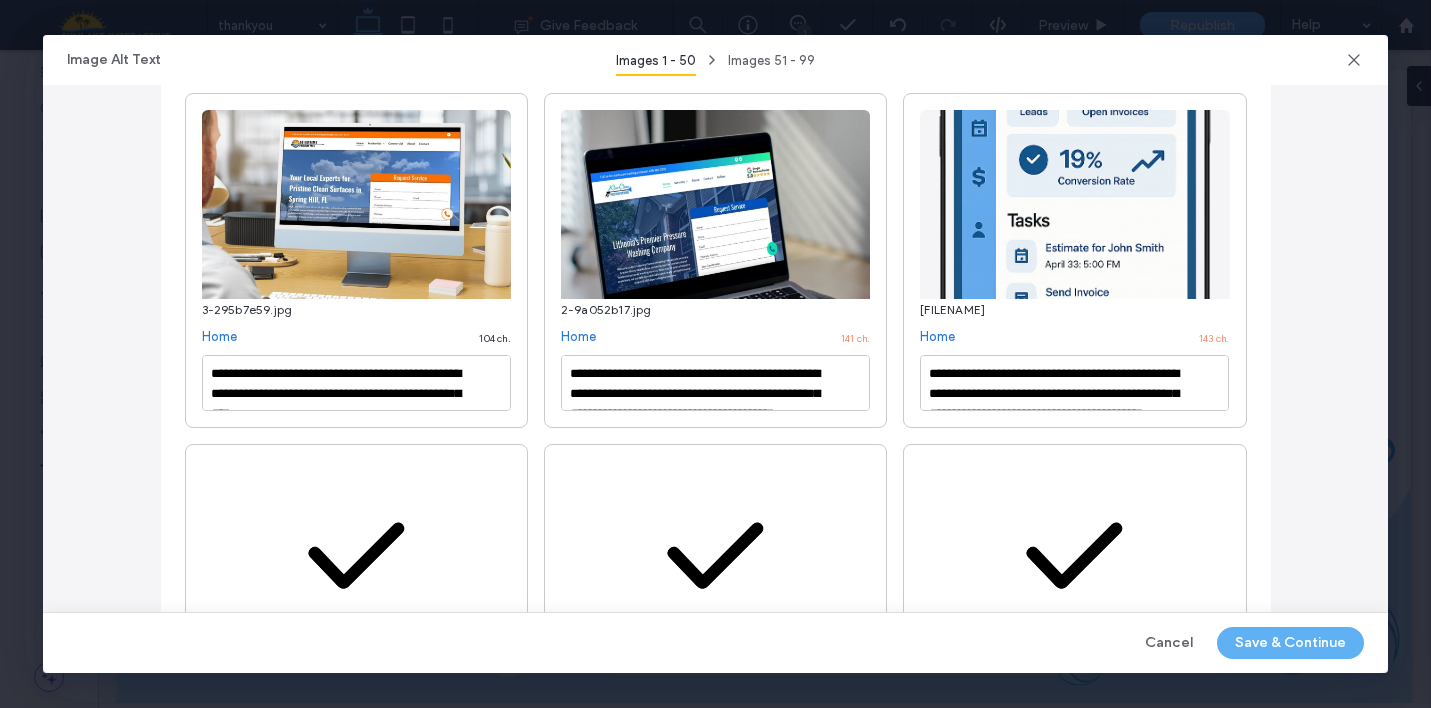 scroll, scrollTop: 4404, scrollLeft: 0, axis: vertical 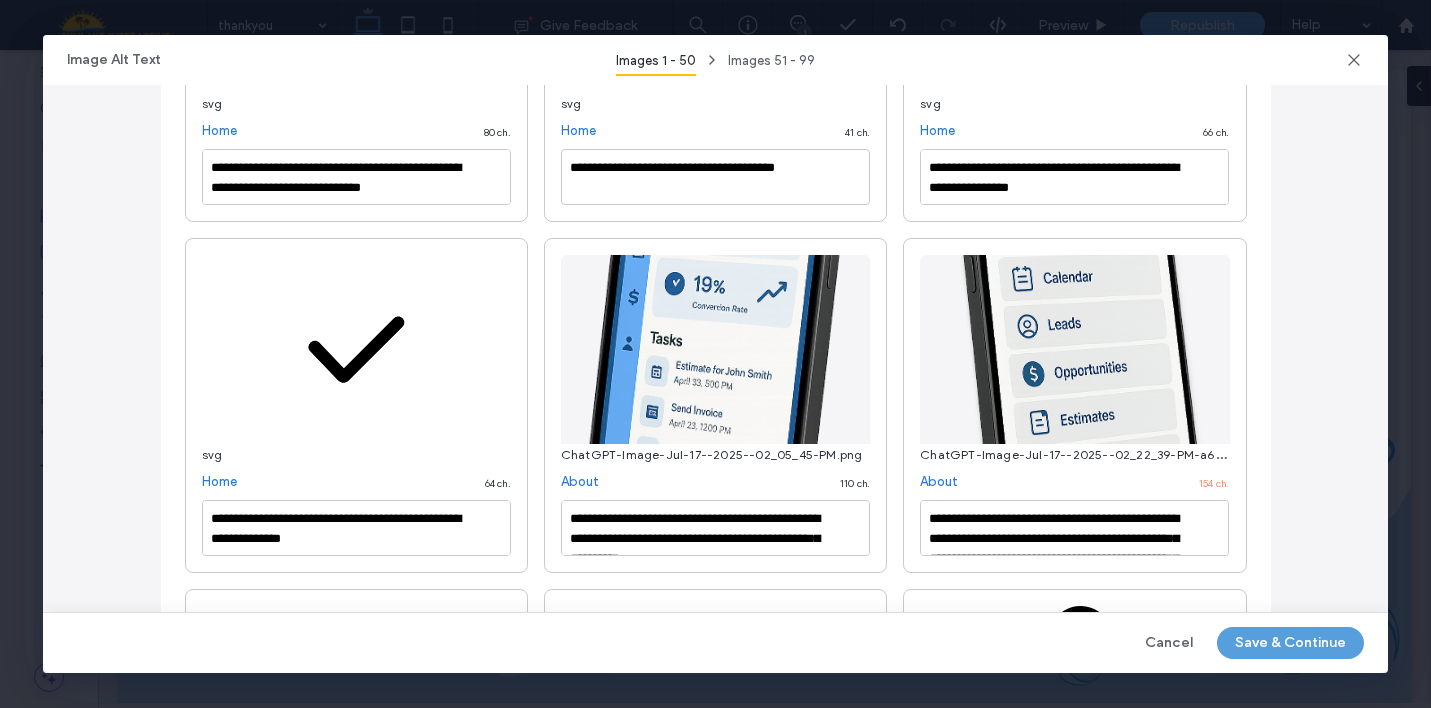click on "Save & Continue" at bounding box center (1290, 643) 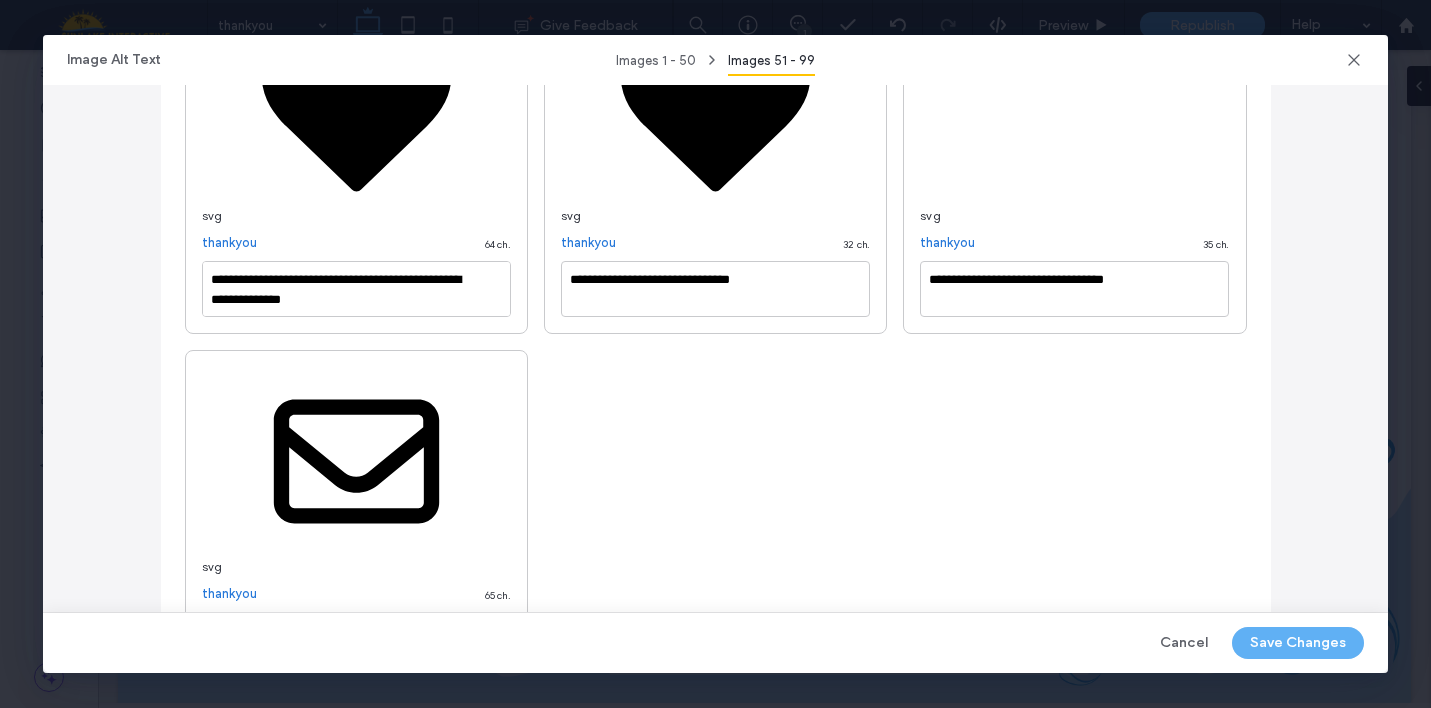 scroll, scrollTop: 5665, scrollLeft: 0, axis: vertical 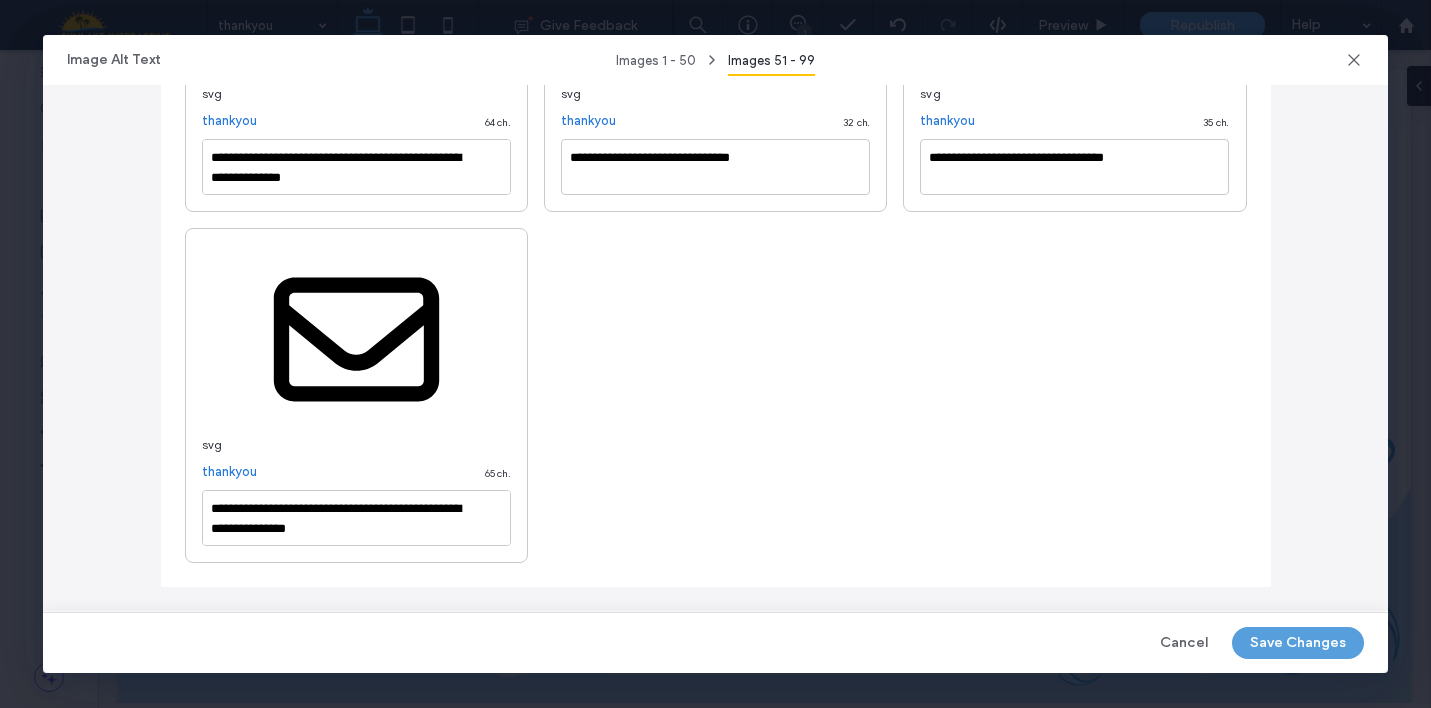 click on "Save Changes" at bounding box center (1298, 643) 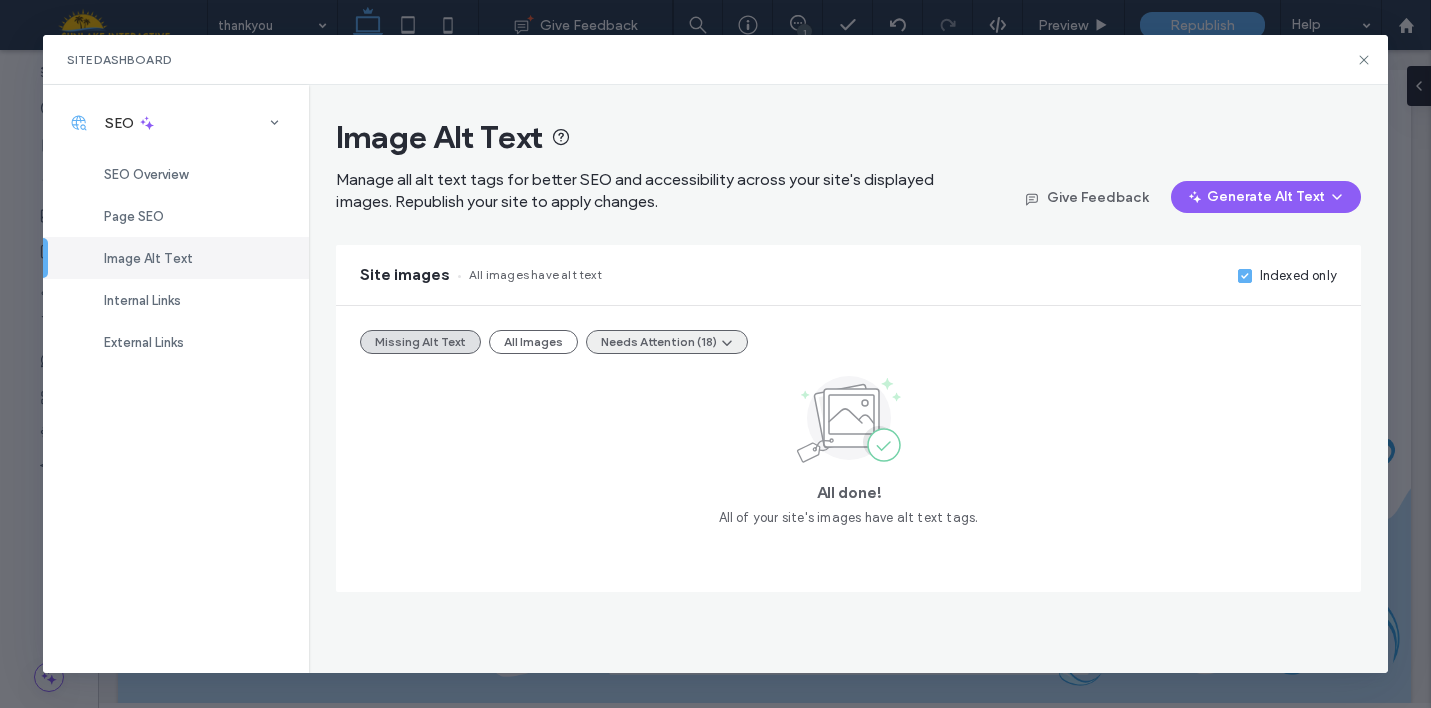 click on "Needs Attention (18)" at bounding box center (667, 342) 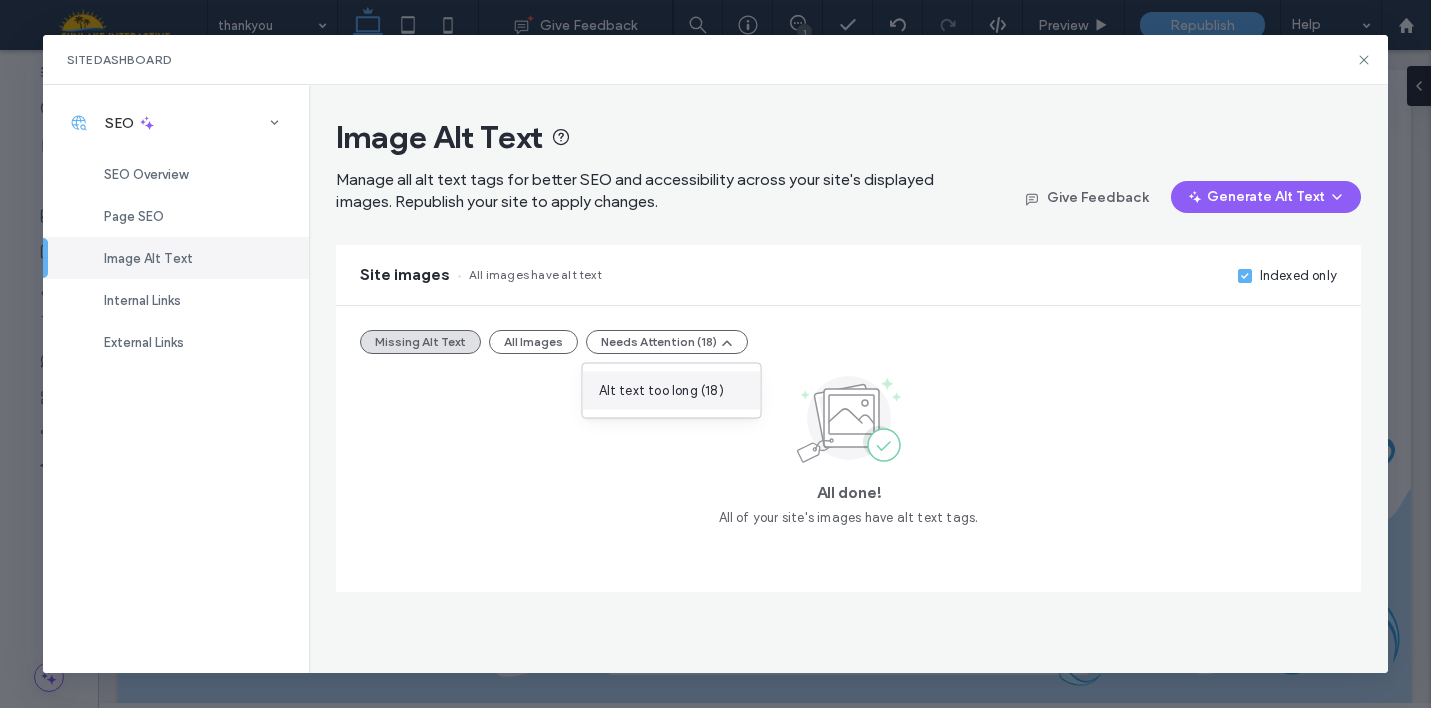 click on "Alt text too long (18)" at bounding box center [661, 391] 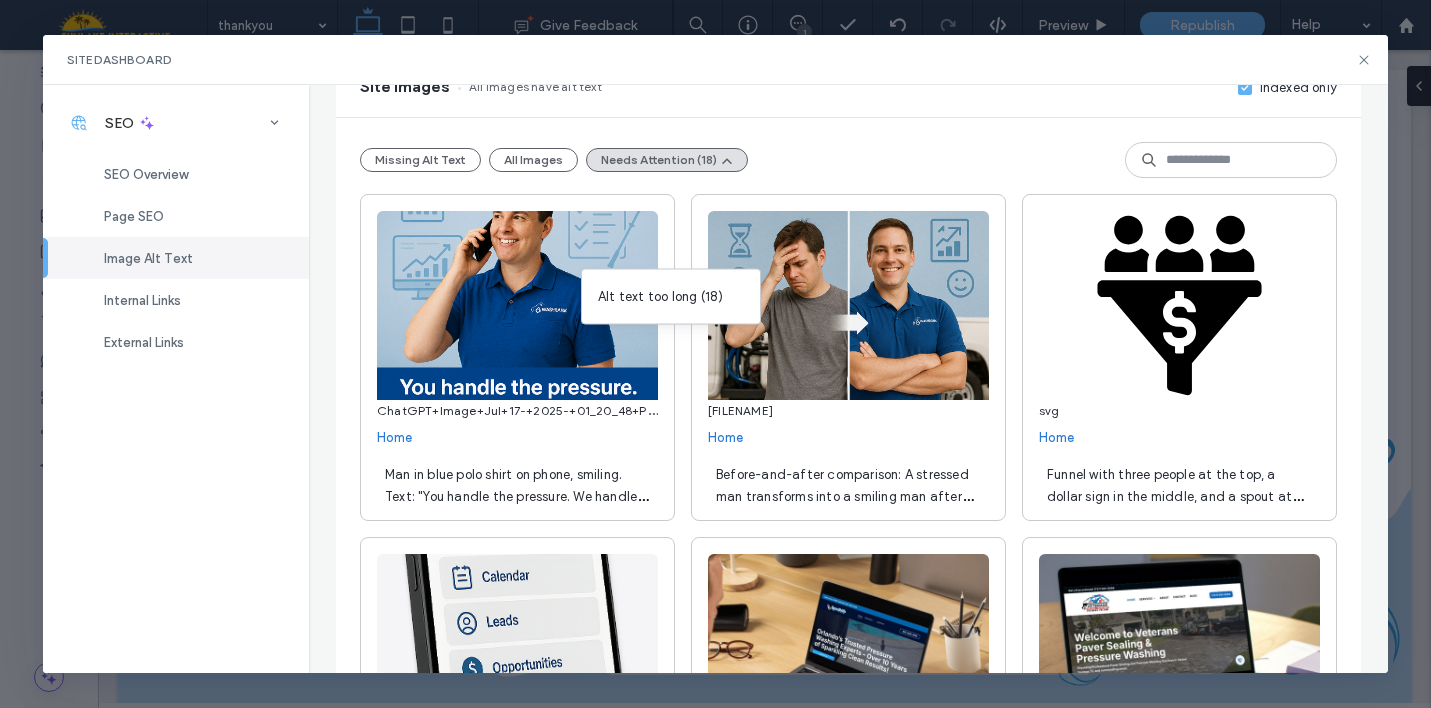 scroll, scrollTop: 192, scrollLeft: 0, axis: vertical 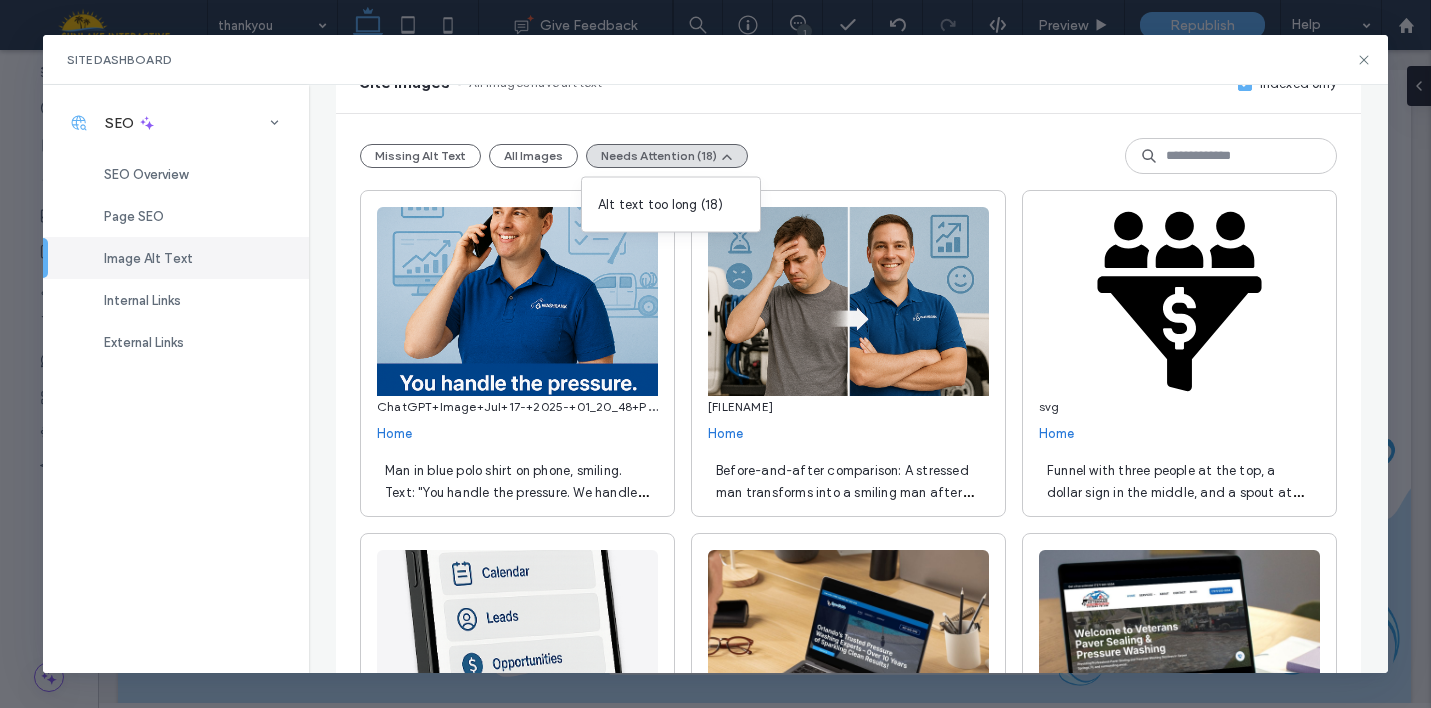 click on "Funnel with three people at the top, a dollar sign in the middle, and a spout at the bottom, representing a customer acquisition process." at bounding box center [1175, 503] 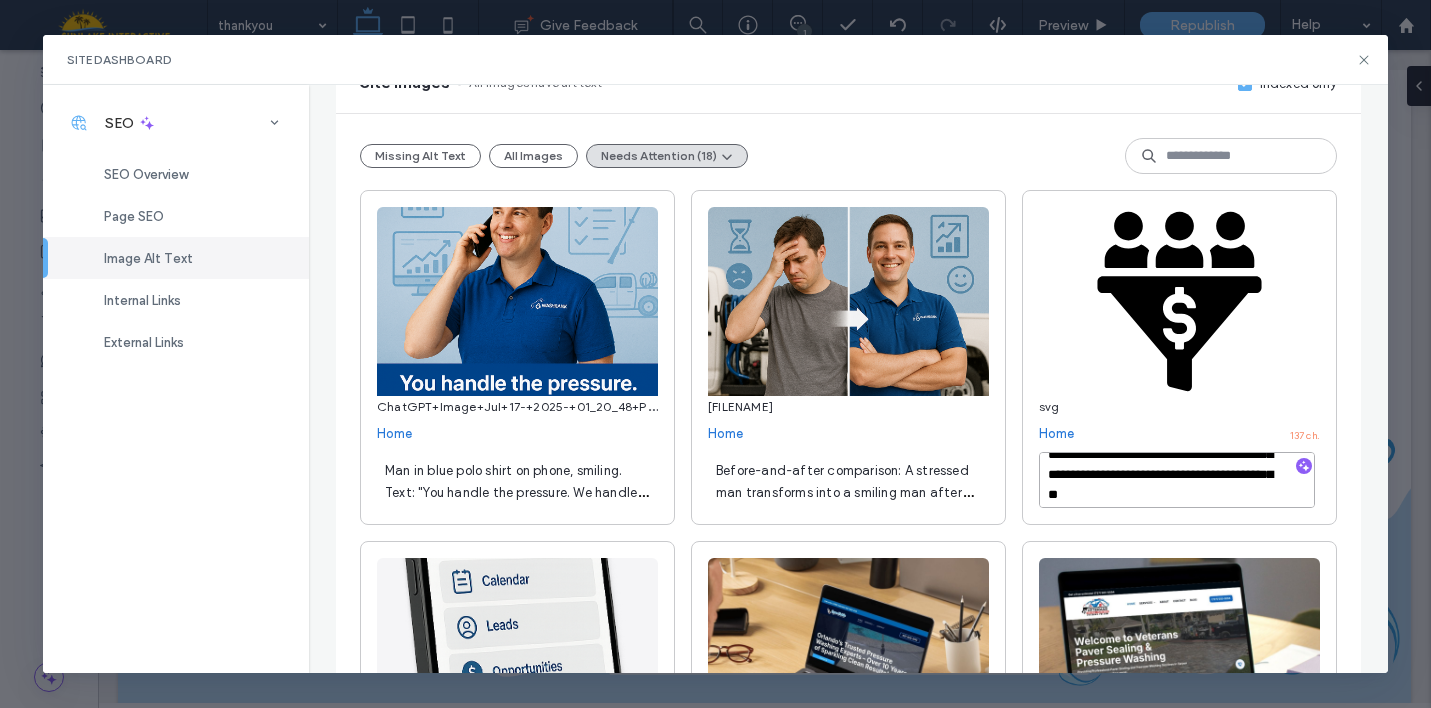 scroll, scrollTop: 42, scrollLeft: 0, axis: vertical 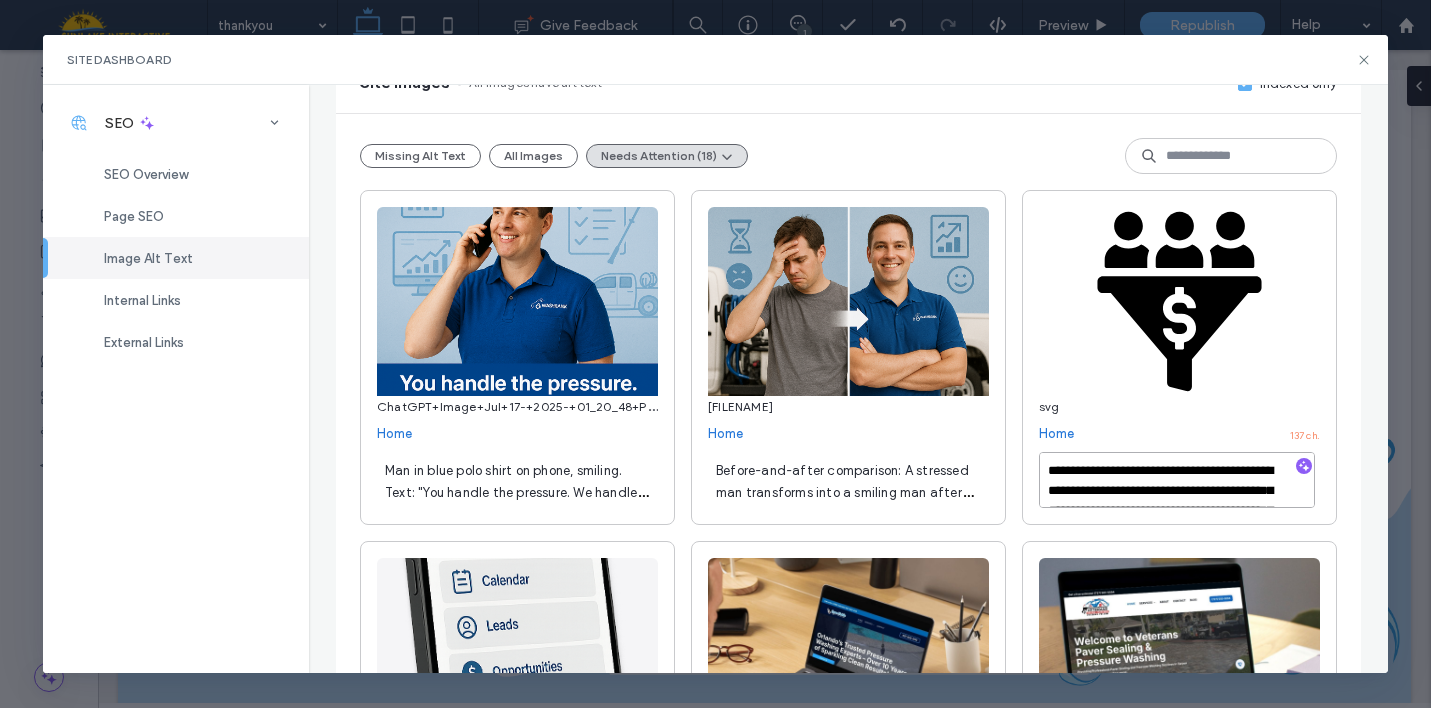 drag, startPoint x: 1245, startPoint y: 492, endPoint x: 1033, endPoint y: 492, distance: 212 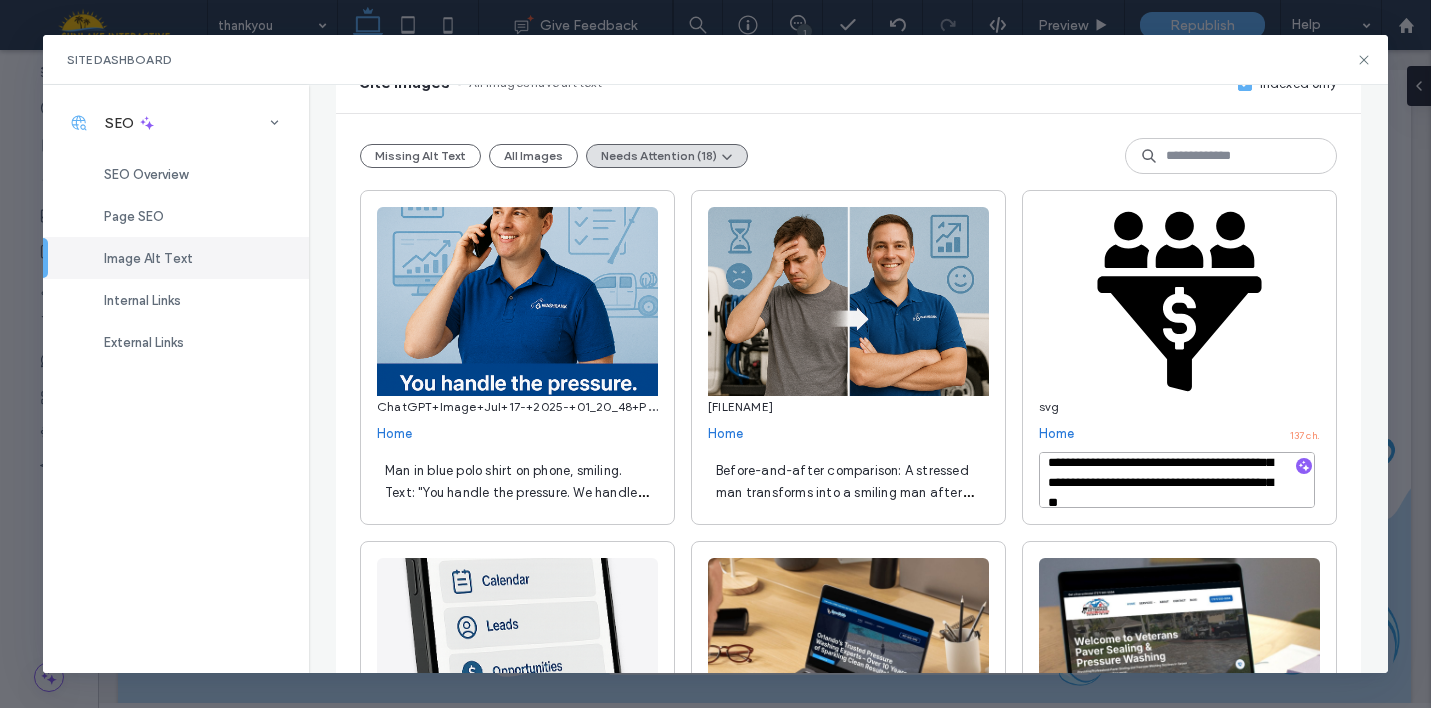 scroll, scrollTop: 25, scrollLeft: 0, axis: vertical 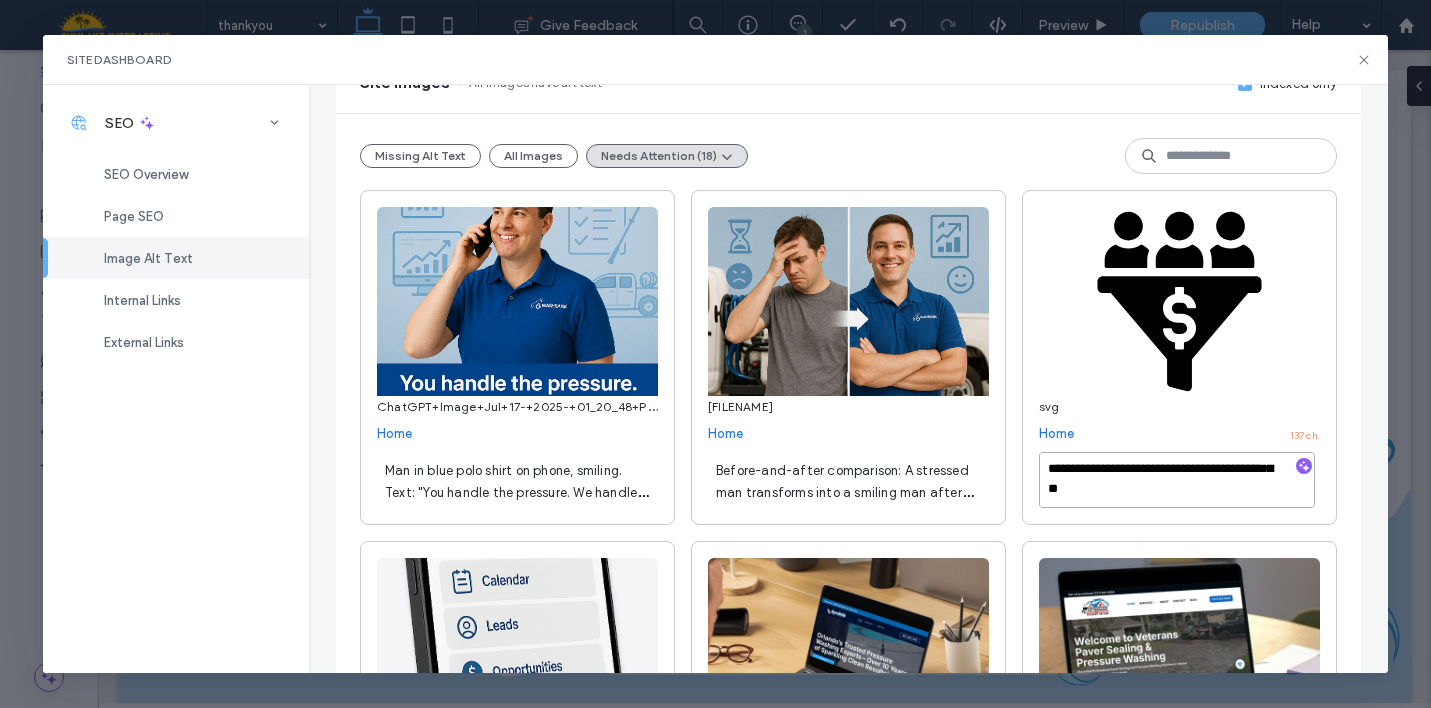 drag, startPoint x: 1160, startPoint y: 487, endPoint x: 1161, endPoint y: 534, distance: 47.010635 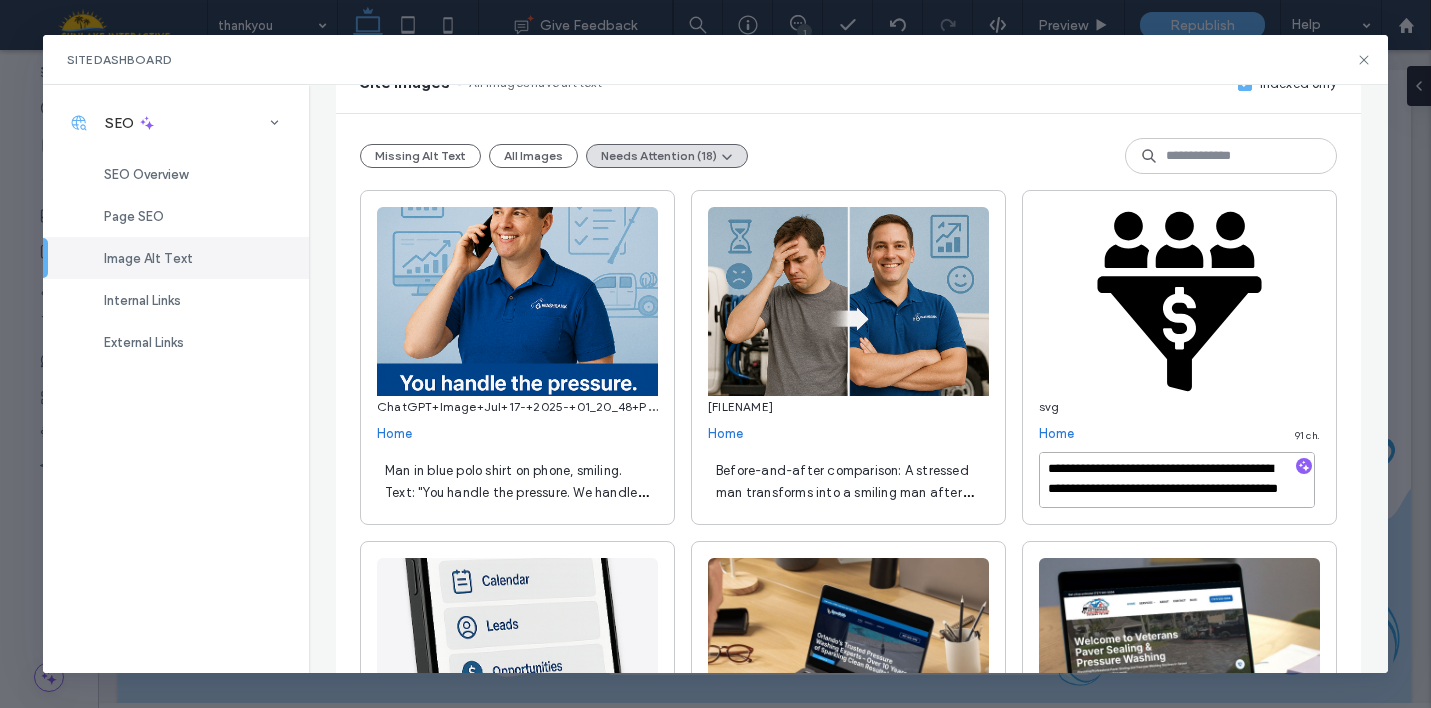 scroll, scrollTop: 22, scrollLeft: 0, axis: vertical 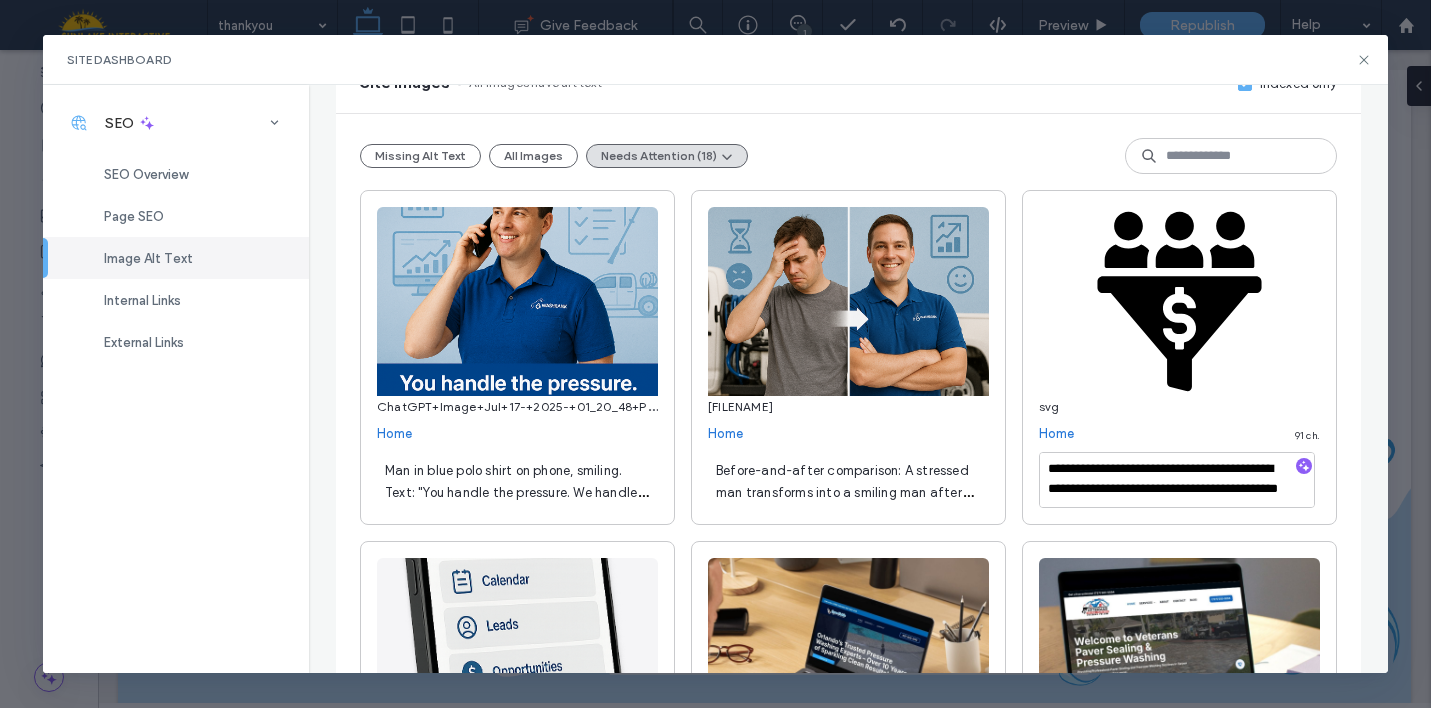 click on "Before-and-after comparison: A stressed man transforms into a smiling man after using Washrank. Icons show wasted time/sadness versus growth/happiness." at bounding box center [844, 503] 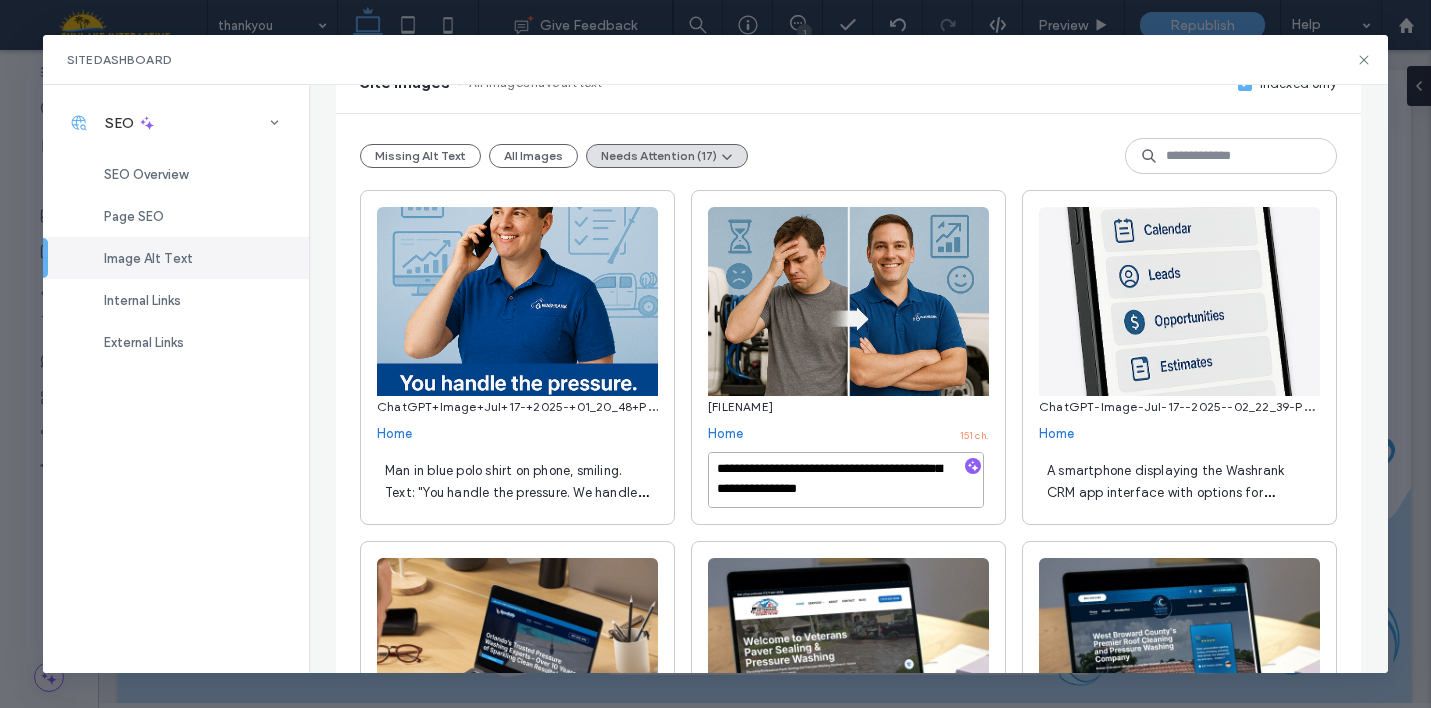 scroll, scrollTop: 60, scrollLeft: 0, axis: vertical 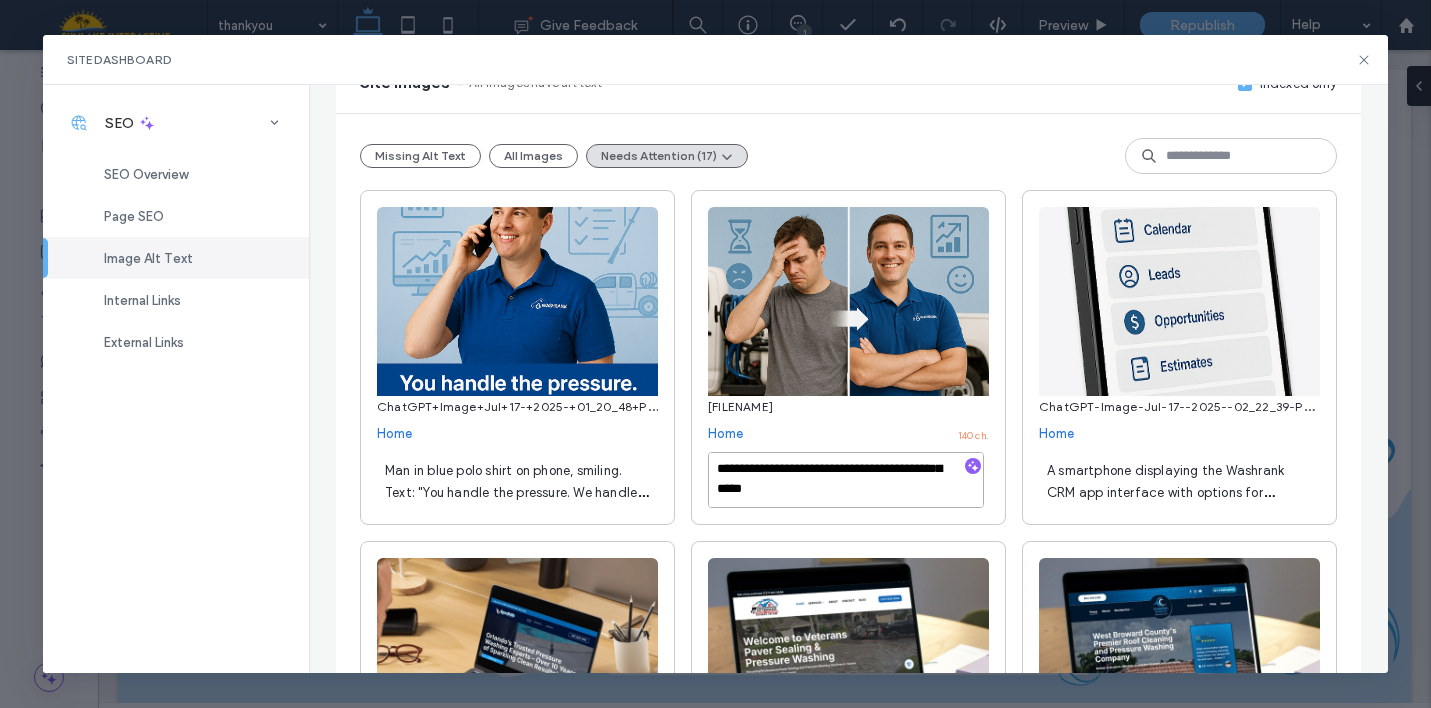 click on "**********" at bounding box center (846, 480) 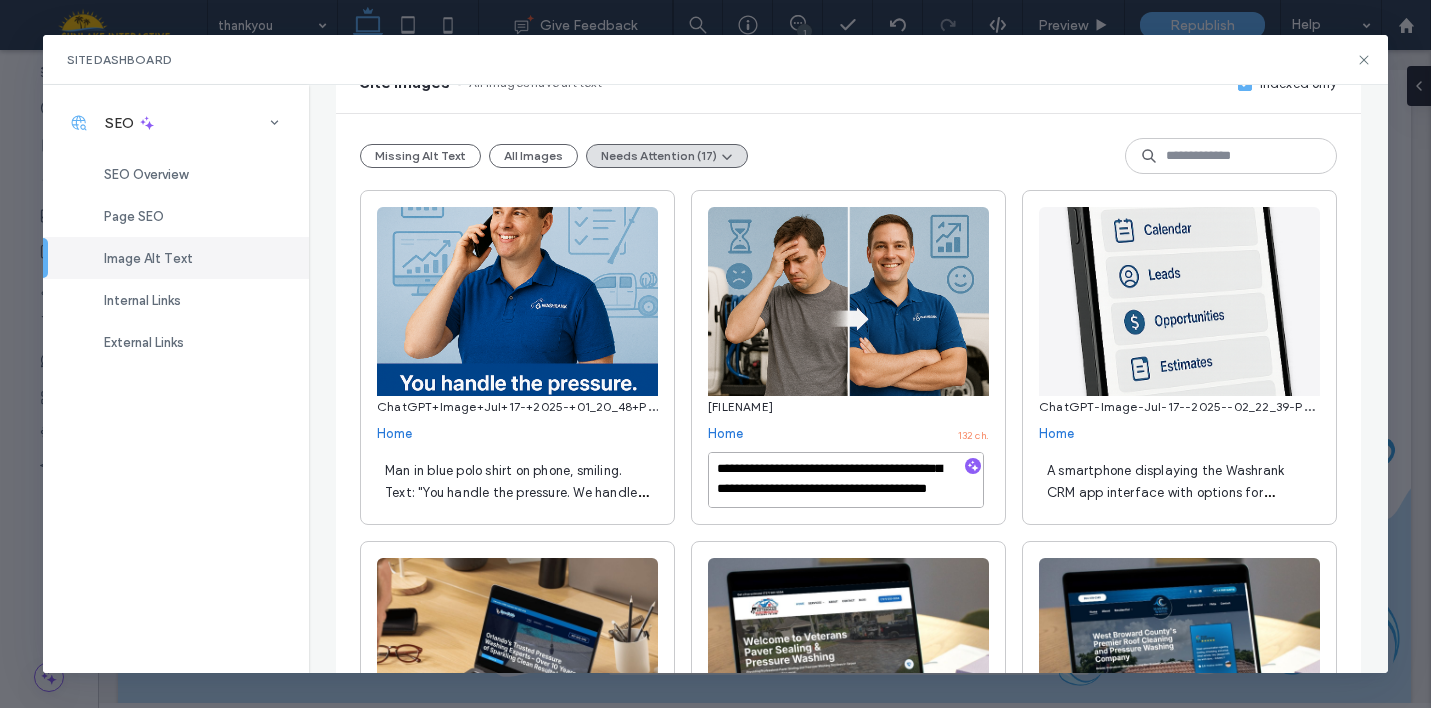 scroll, scrollTop: 1, scrollLeft: 0, axis: vertical 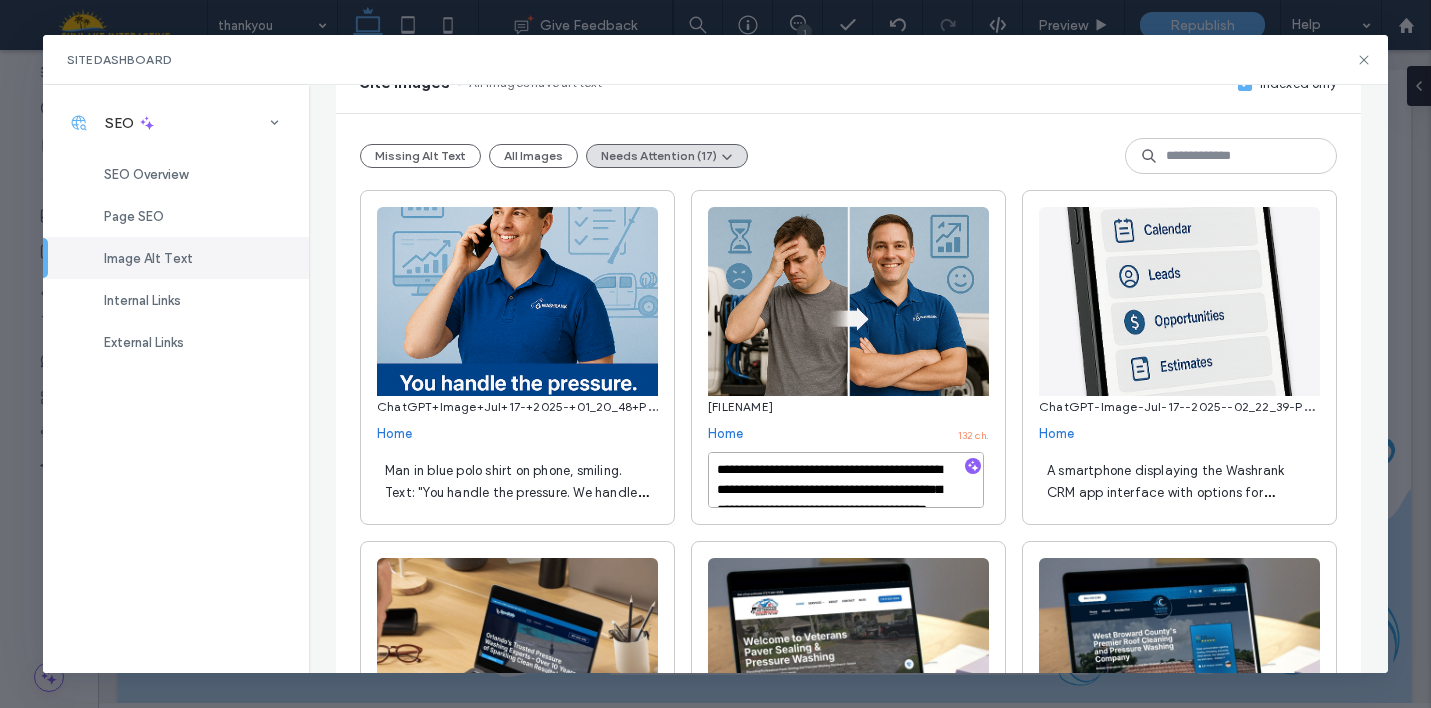 click on "**********" at bounding box center (846, 480) 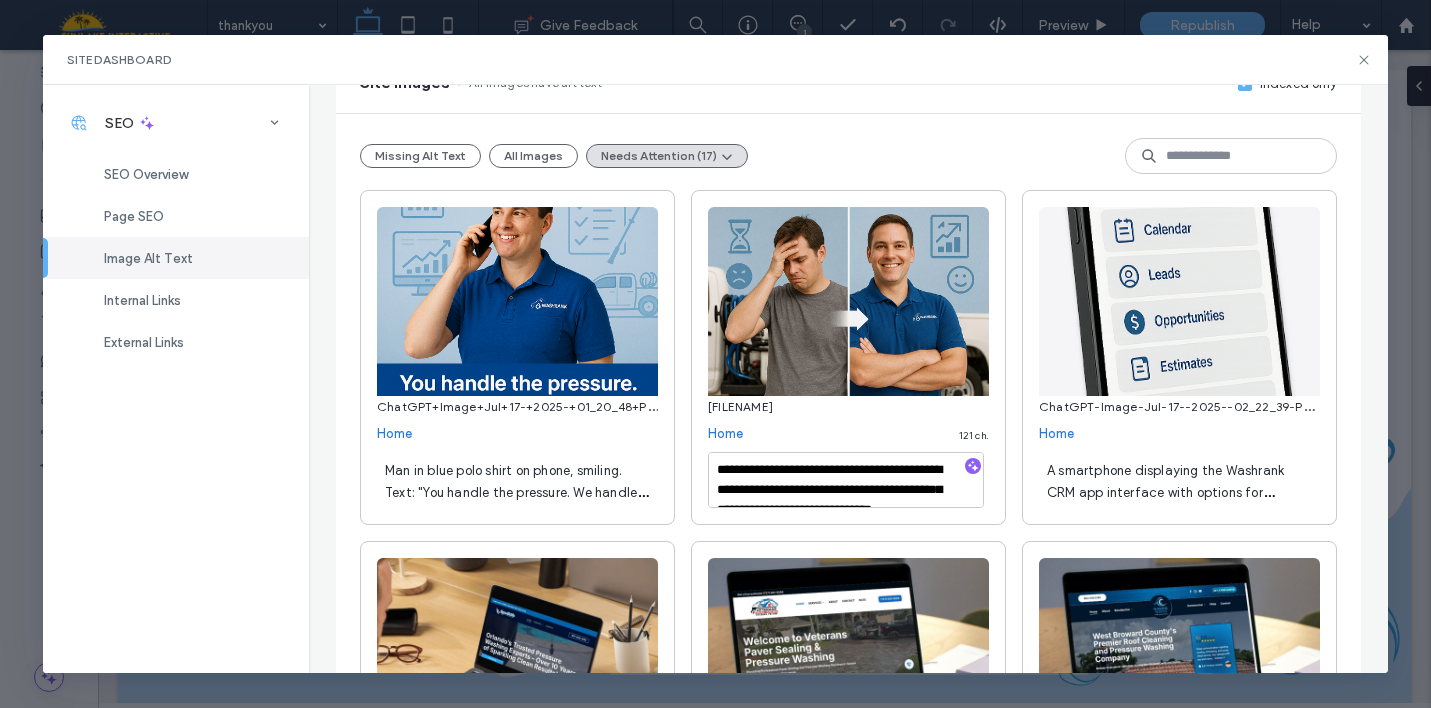 click on "Man in blue polo shirt on phone, smiling. Text: "You handle the pressure. We handle the business." Background with business-related icons." at bounding box center (516, 503) 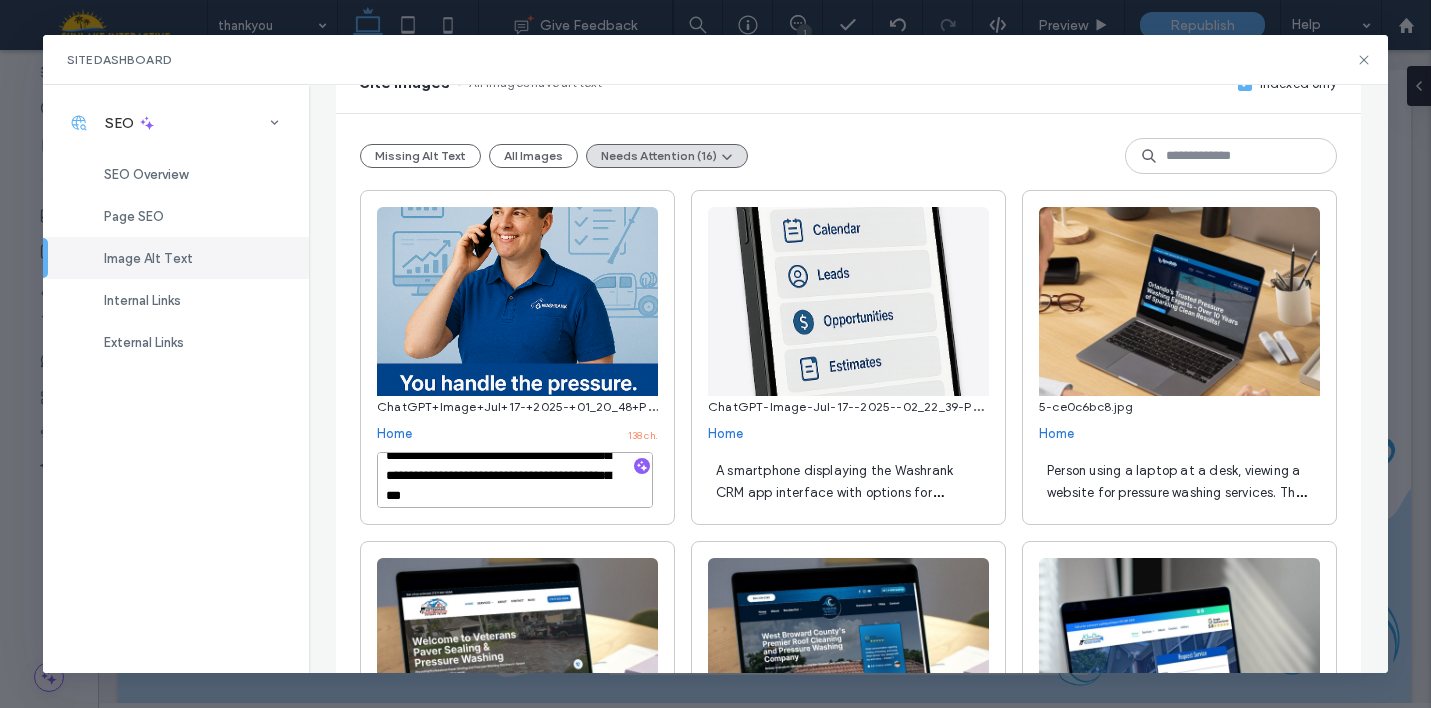 scroll, scrollTop: 14, scrollLeft: 0, axis: vertical 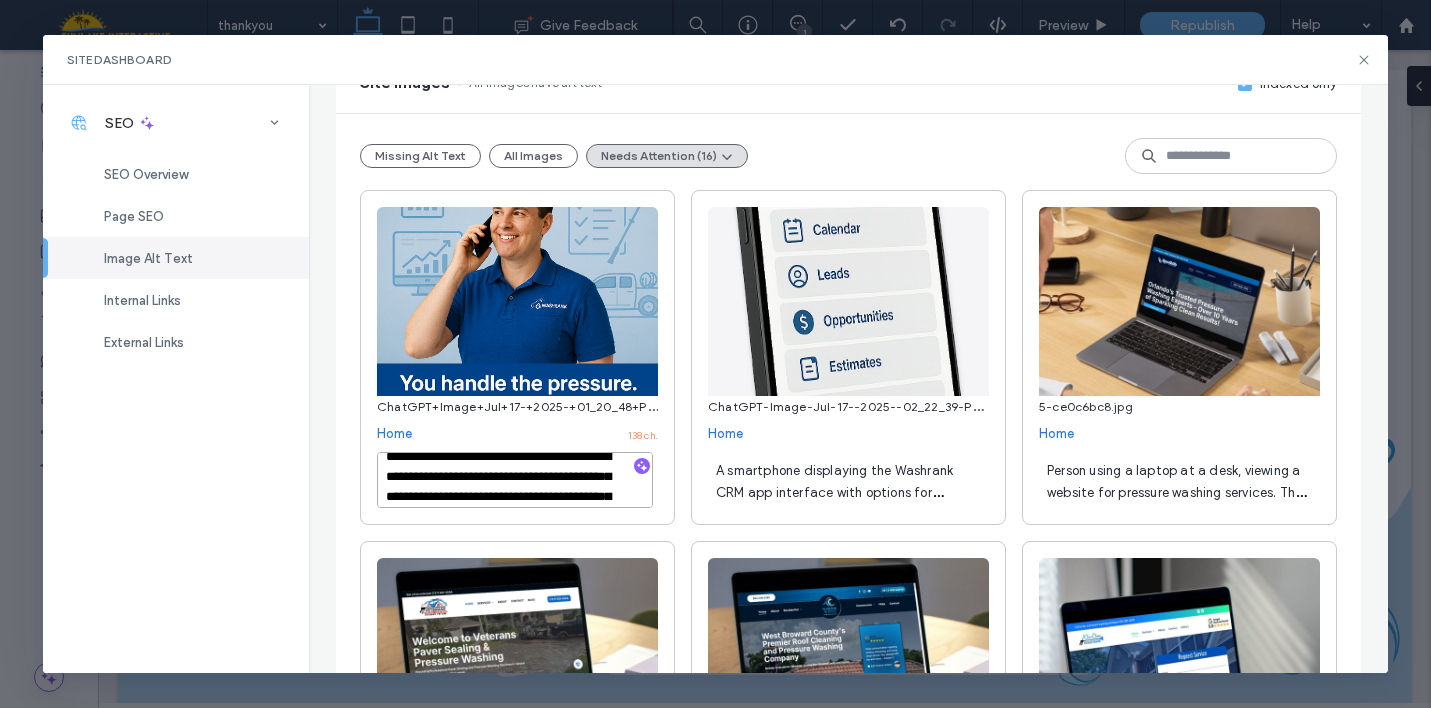 click on "**********" at bounding box center (515, 480) 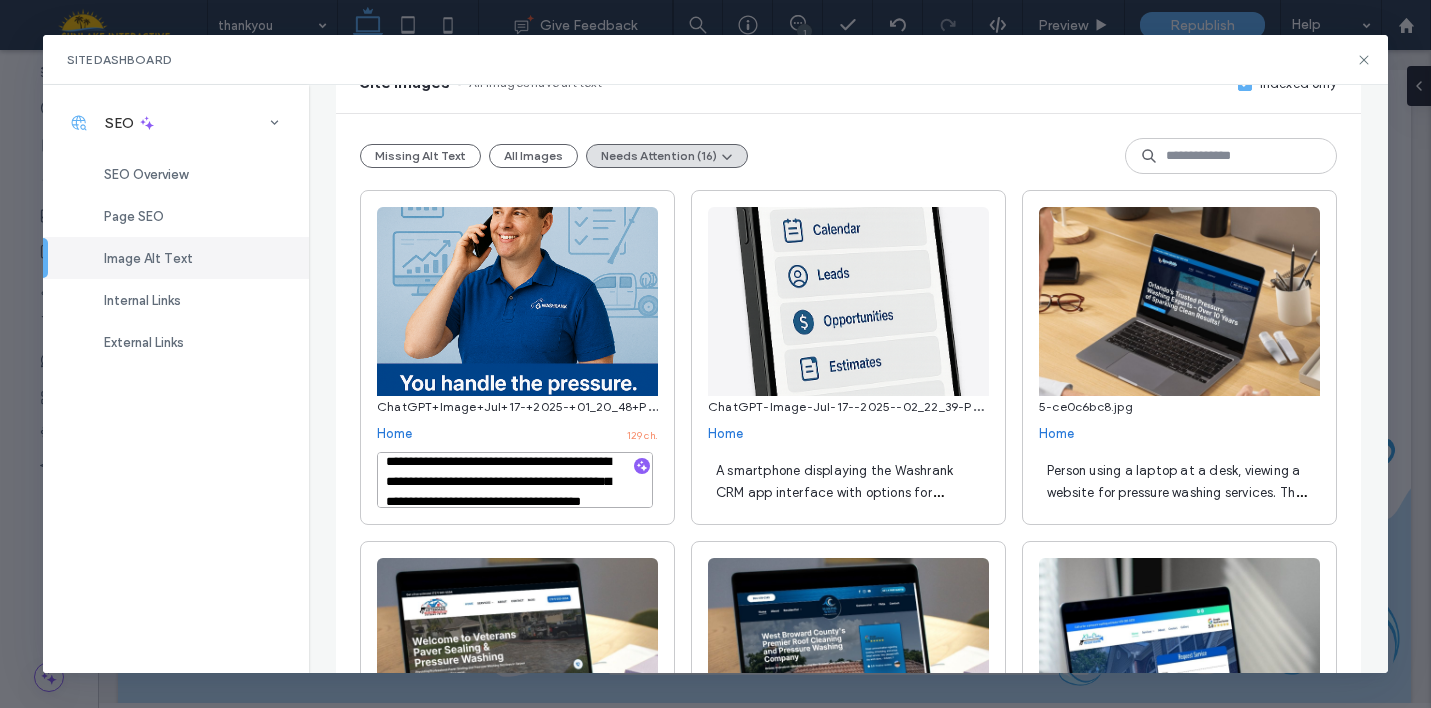 scroll, scrollTop: 42, scrollLeft: 0, axis: vertical 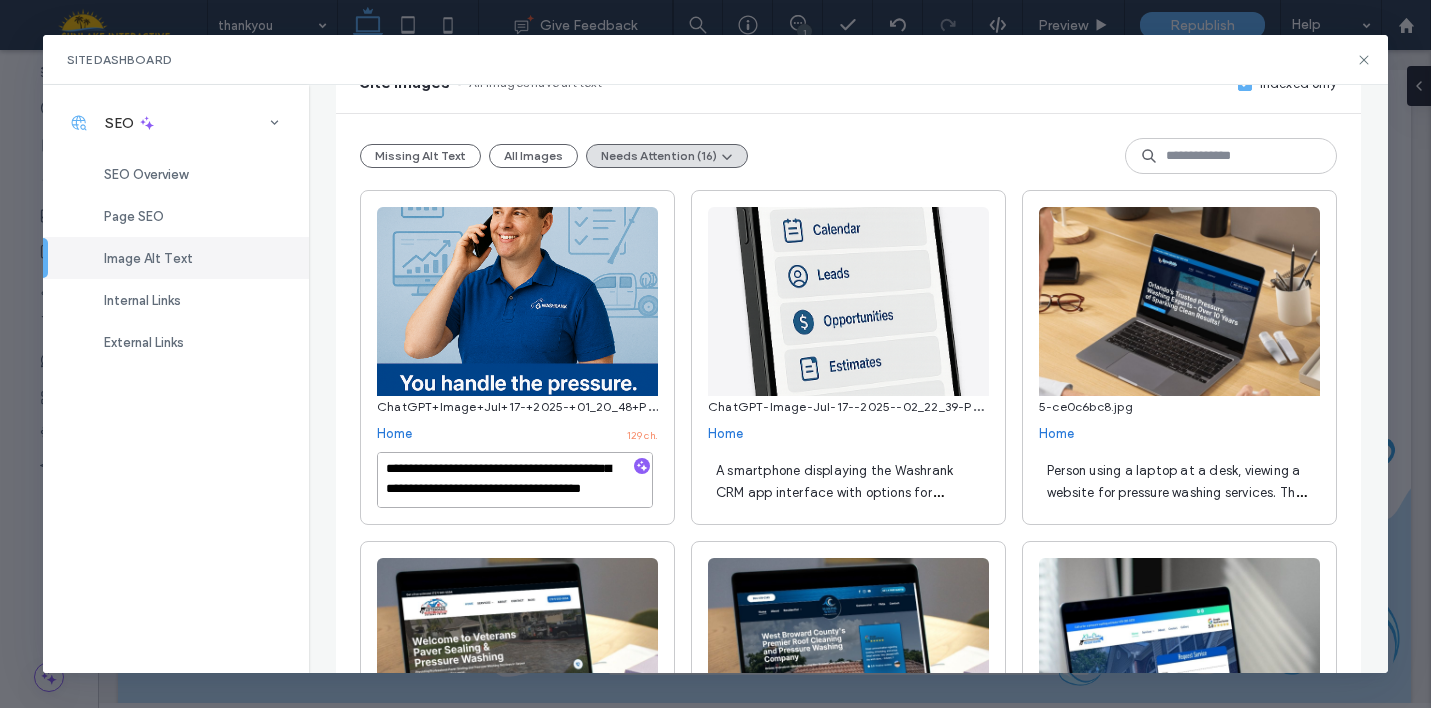click on "**********" at bounding box center (515, 480) 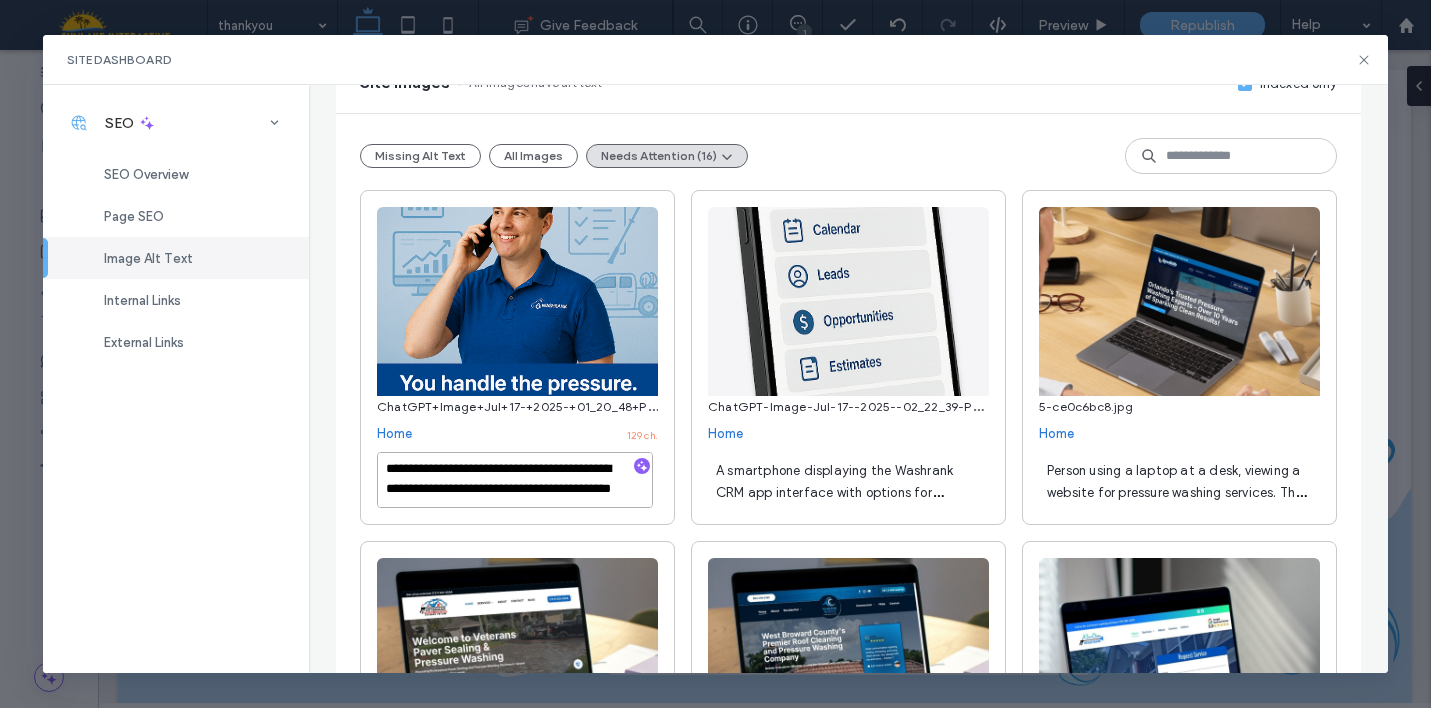 scroll, scrollTop: 22, scrollLeft: 0, axis: vertical 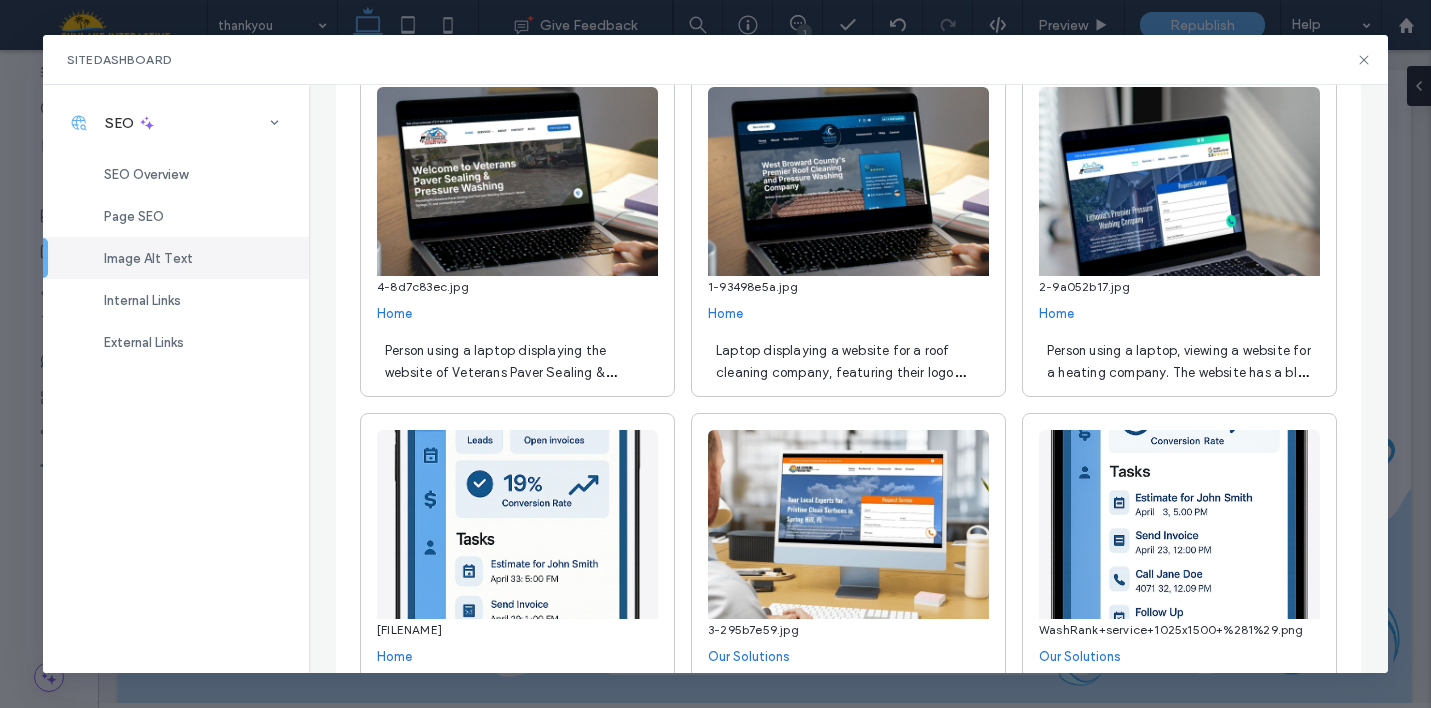 click on "Person using a laptop displaying the website of Veterans Paver Sealing & Pressure Washing. The website's homepage is visible, with the company logo and text." at bounding box center [517, 360] 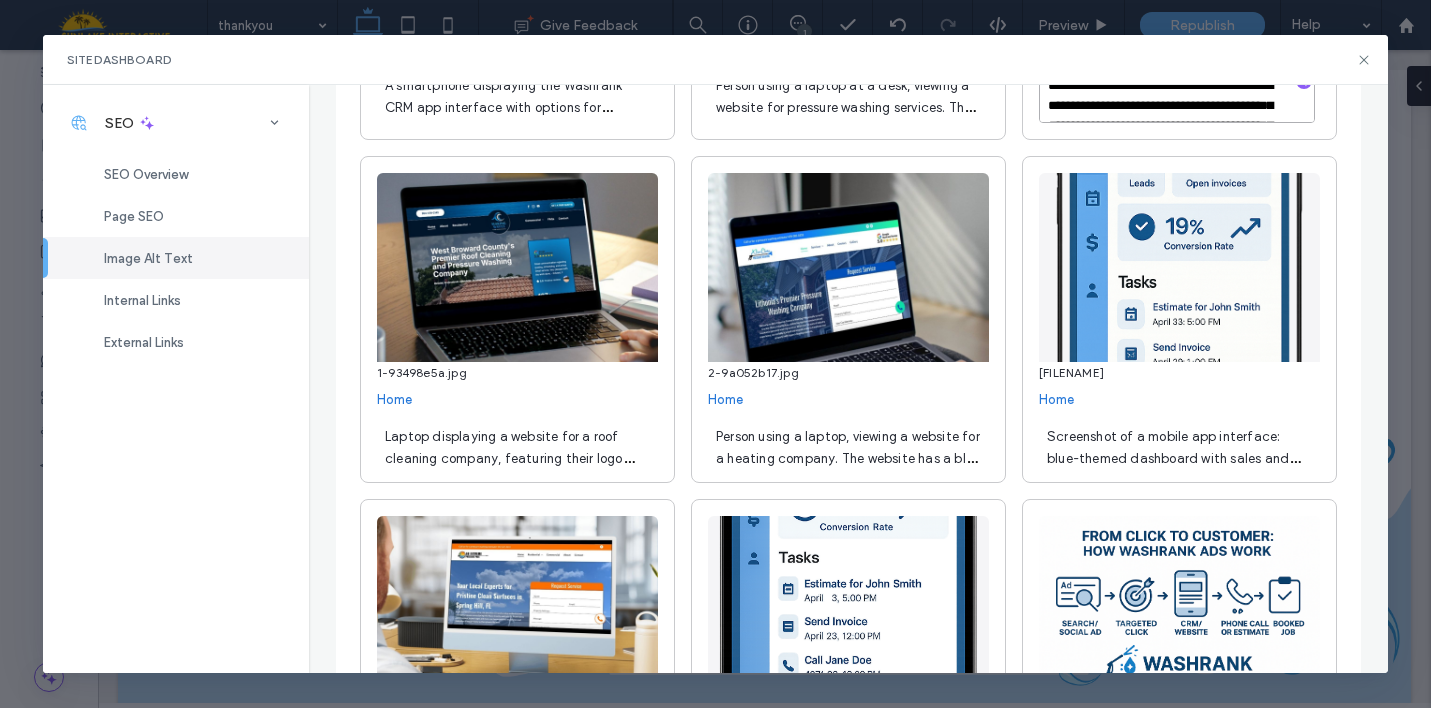 scroll, scrollTop: 580, scrollLeft: 0, axis: vertical 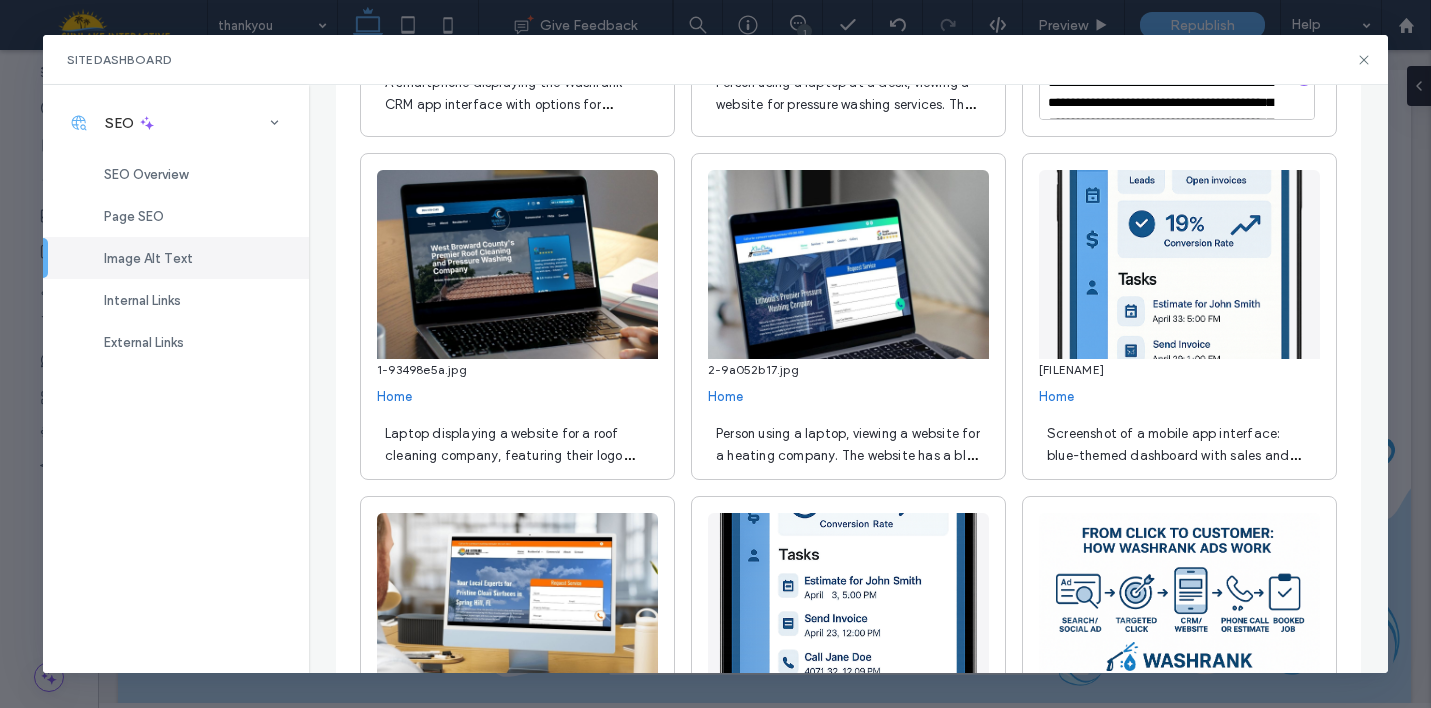 click on "Laptop displaying a website for a roof cleaning company, featuring their logo and services, on a desk with a person's hand resting nearby." at bounding box center (509, 466) 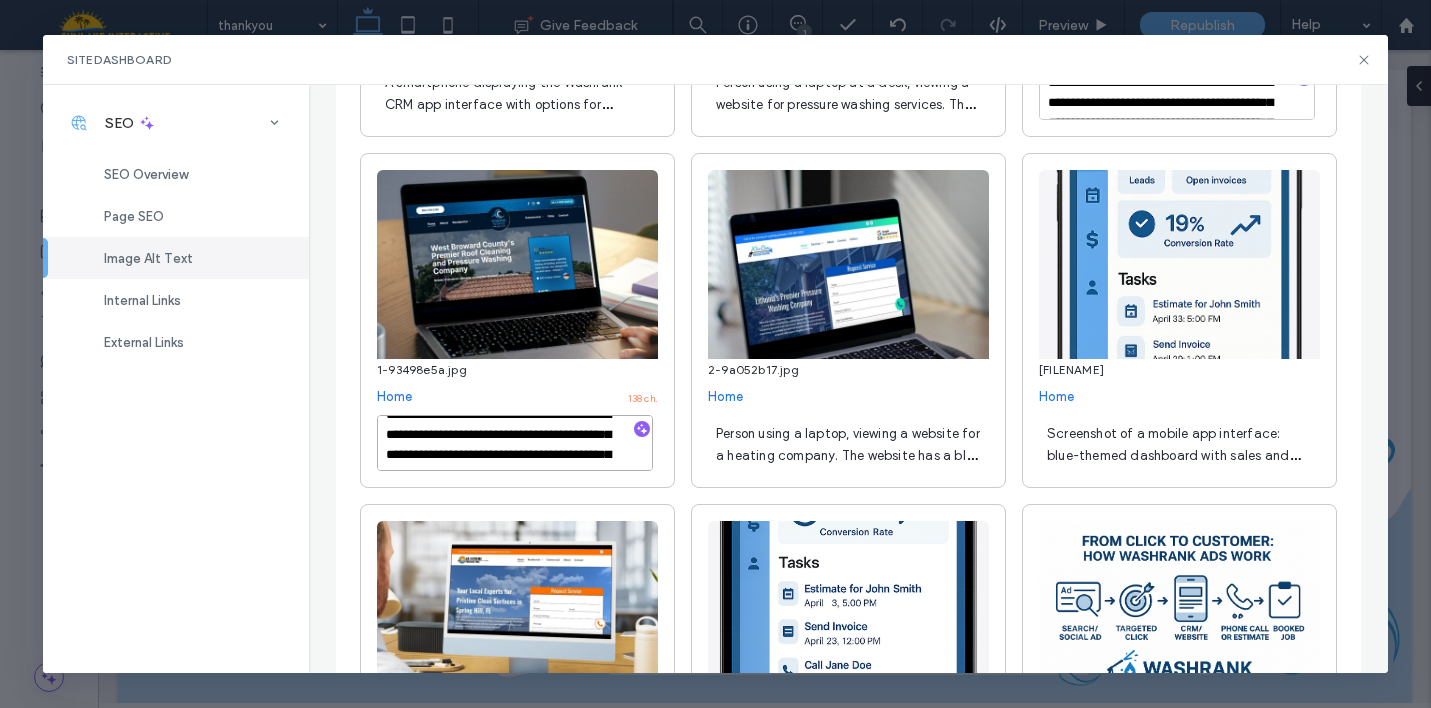scroll, scrollTop: 30, scrollLeft: 0, axis: vertical 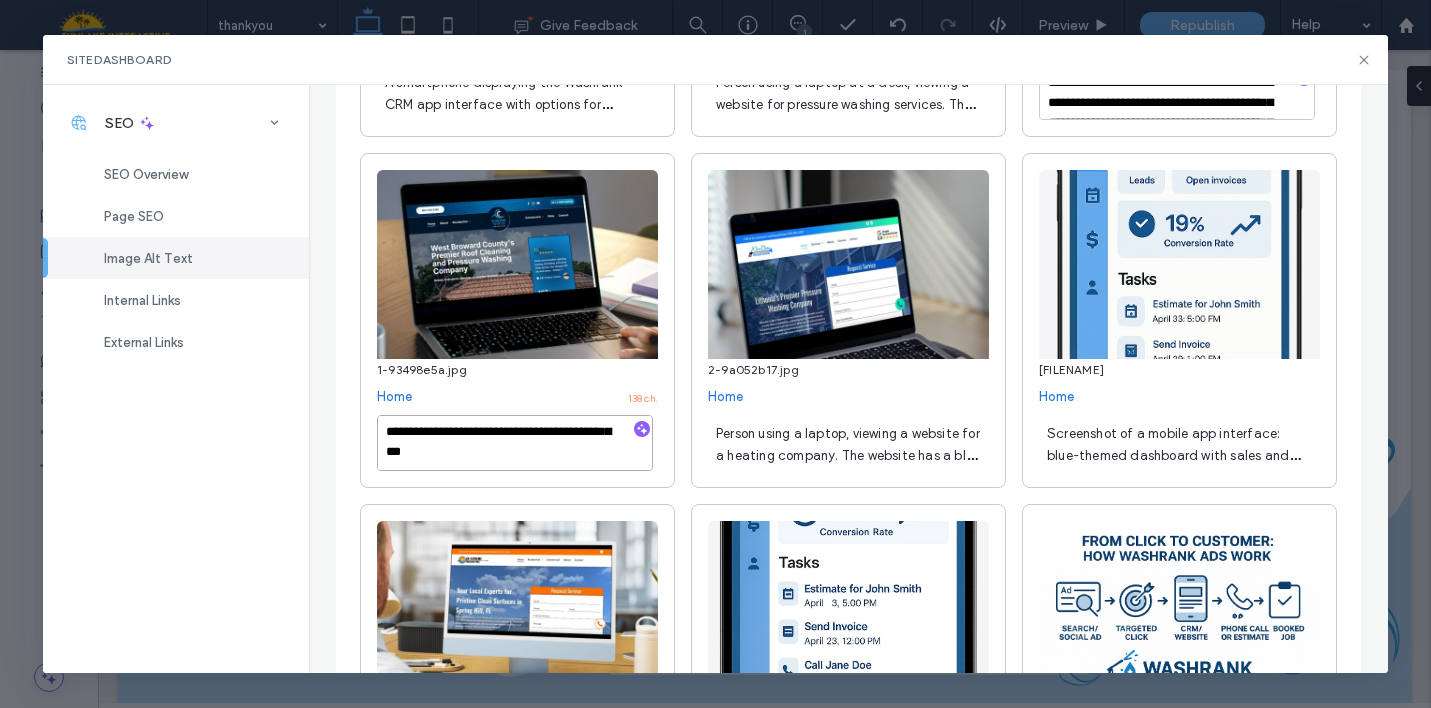 drag, startPoint x: 522, startPoint y: 447, endPoint x: 536, endPoint y: 522, distance: 76.29548 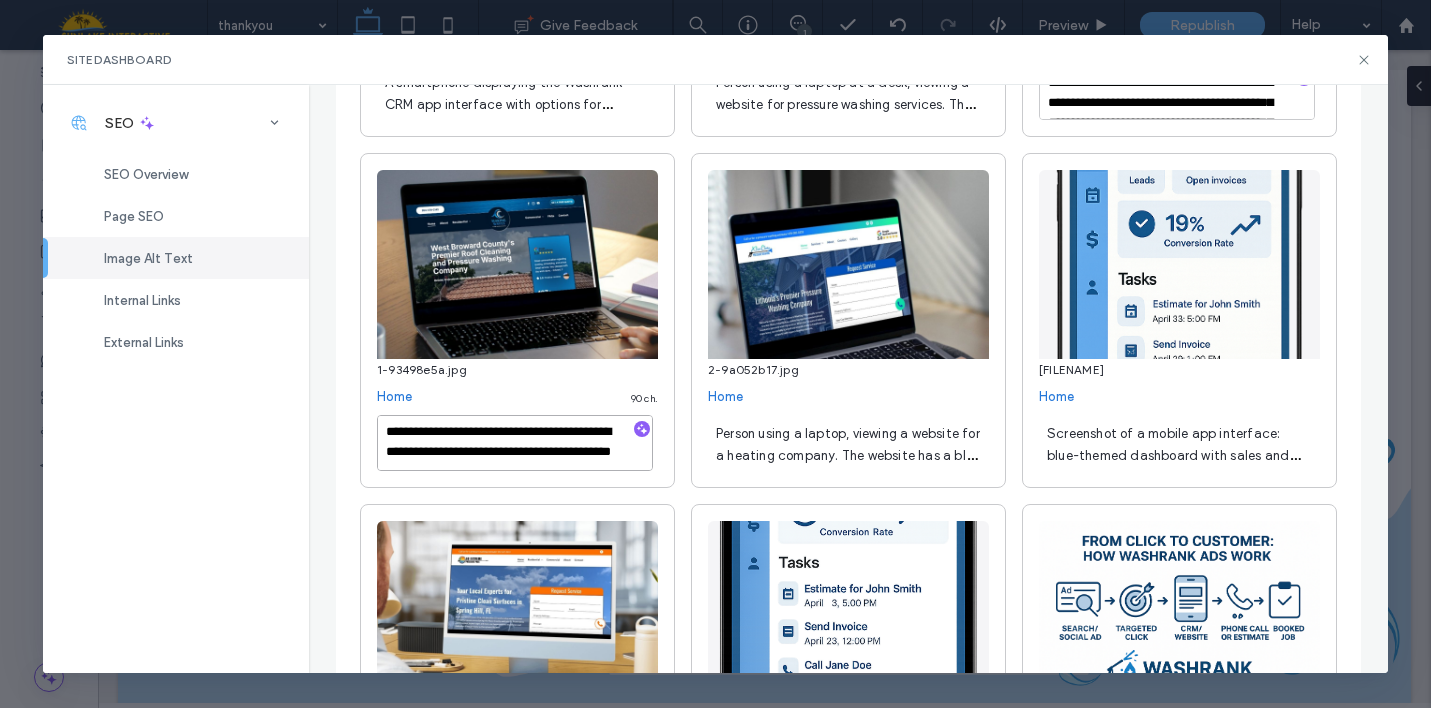 scroll, scrollTop: 22, scrollLeft: 0, axis: vertical 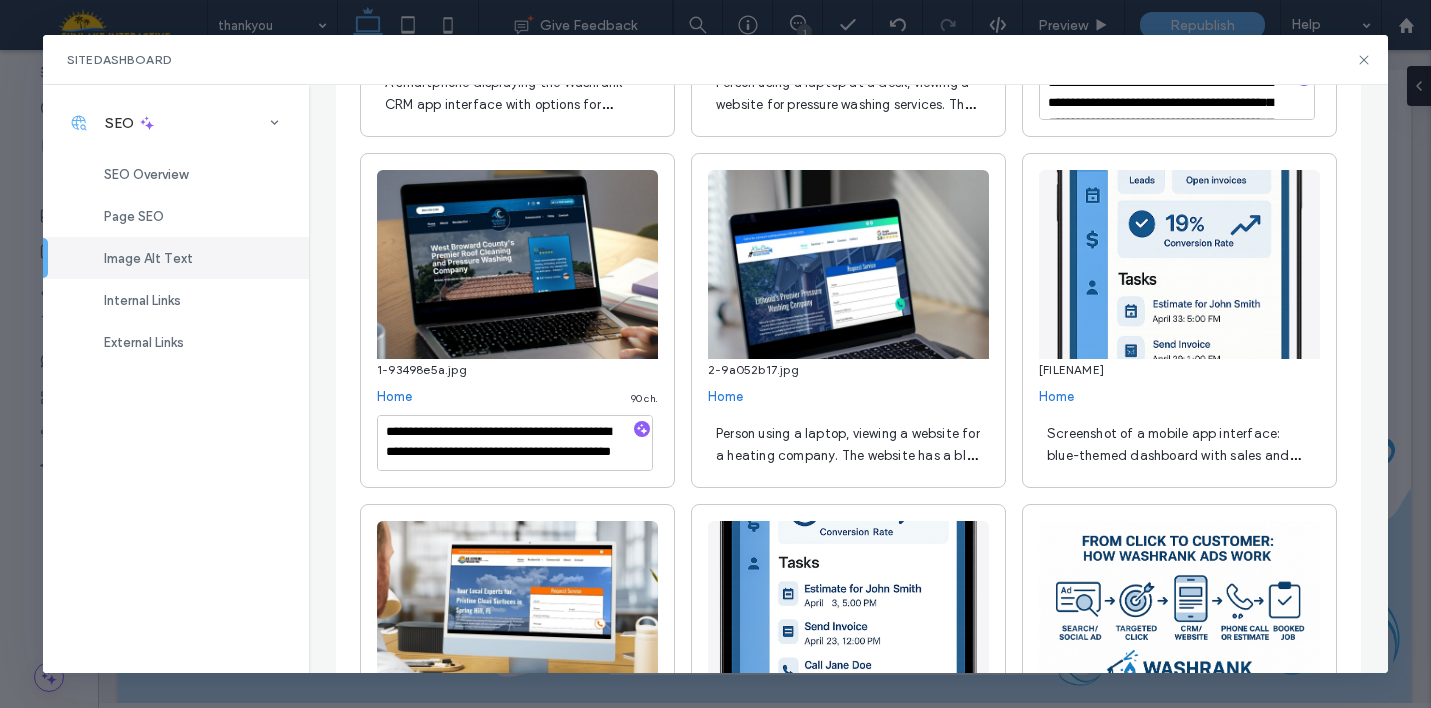 click on "Person using a laptop, viewing a website for a heating company. The website has a blue and white color scheme and a form for a quote request." at bounding box center [848, 466] 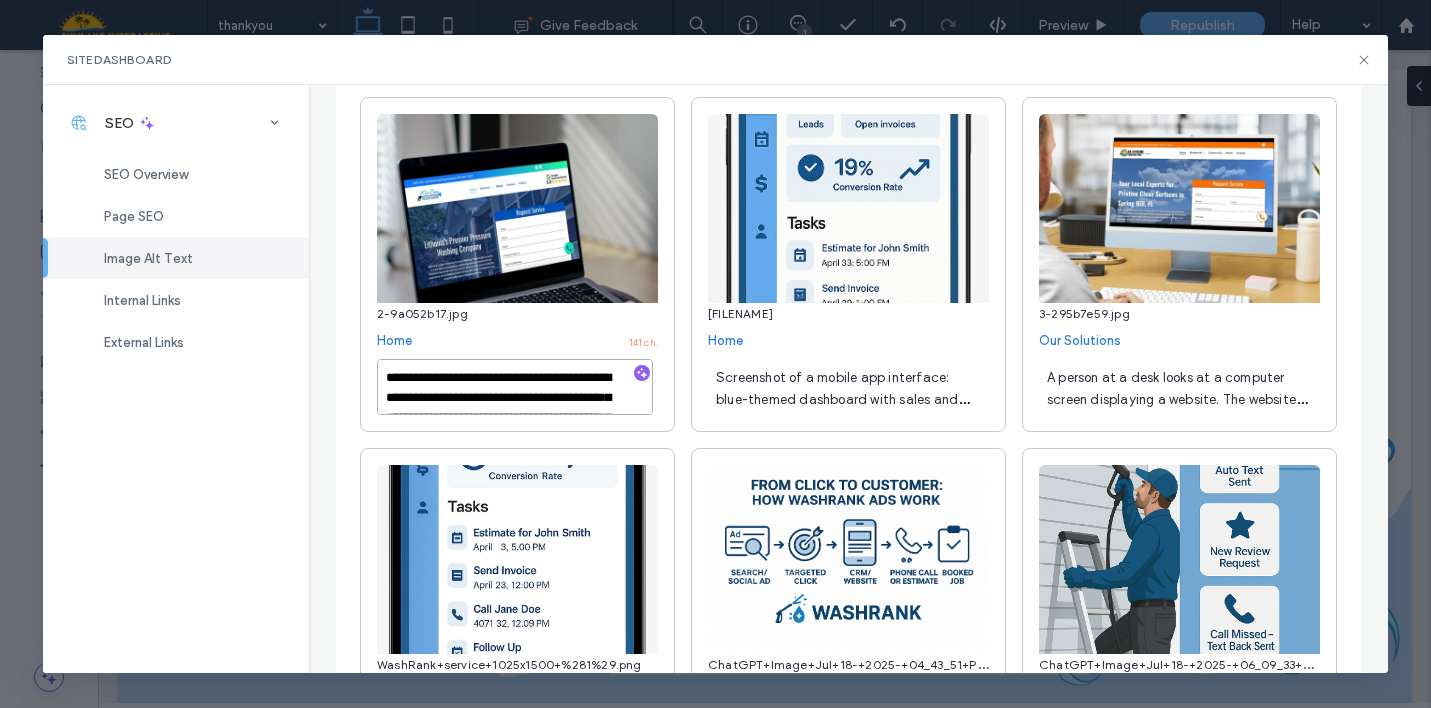 scroll, scrollTop: 639, scrollLeft: 0, axis: vertical 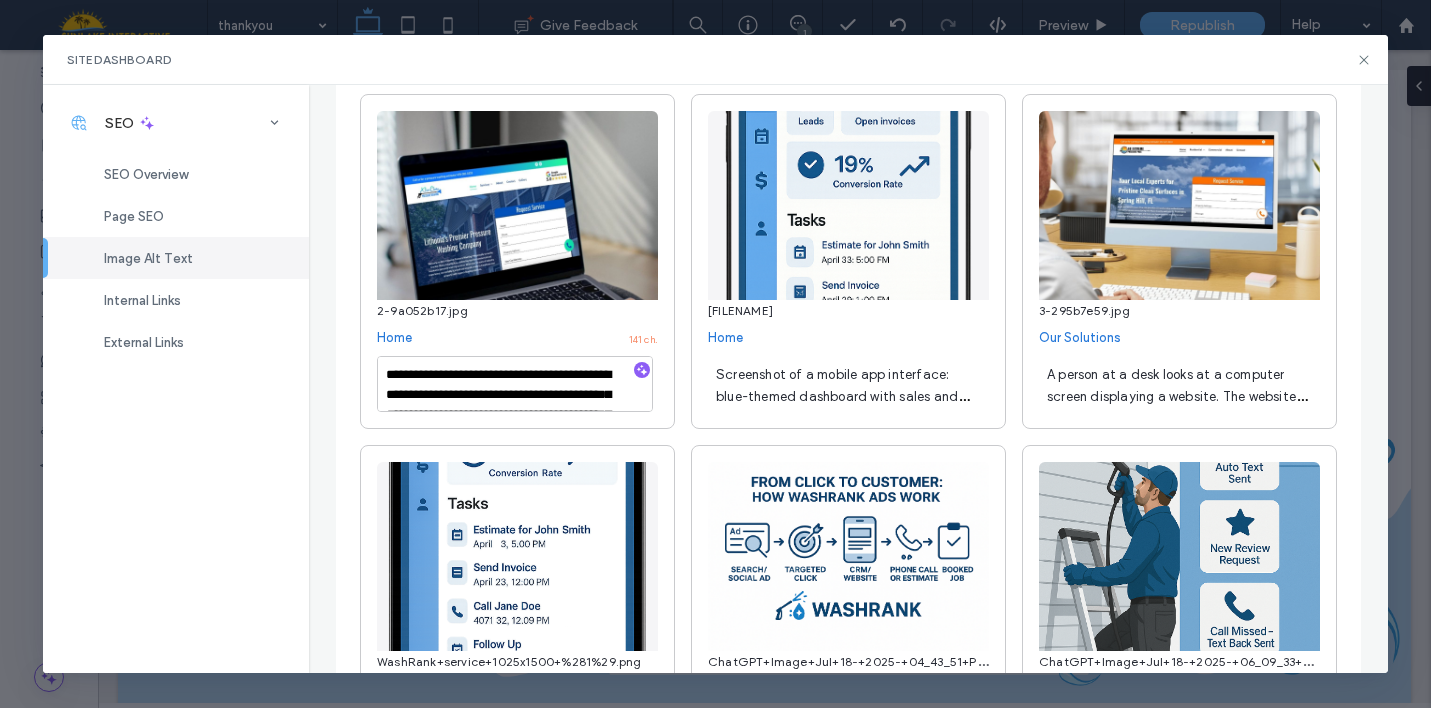 click on "Screenshot of a mobile app interface: blue-themed dashboard with sales and task metrics, including a conversion rate and upcoming appointments." at bounding box center [842, 407] 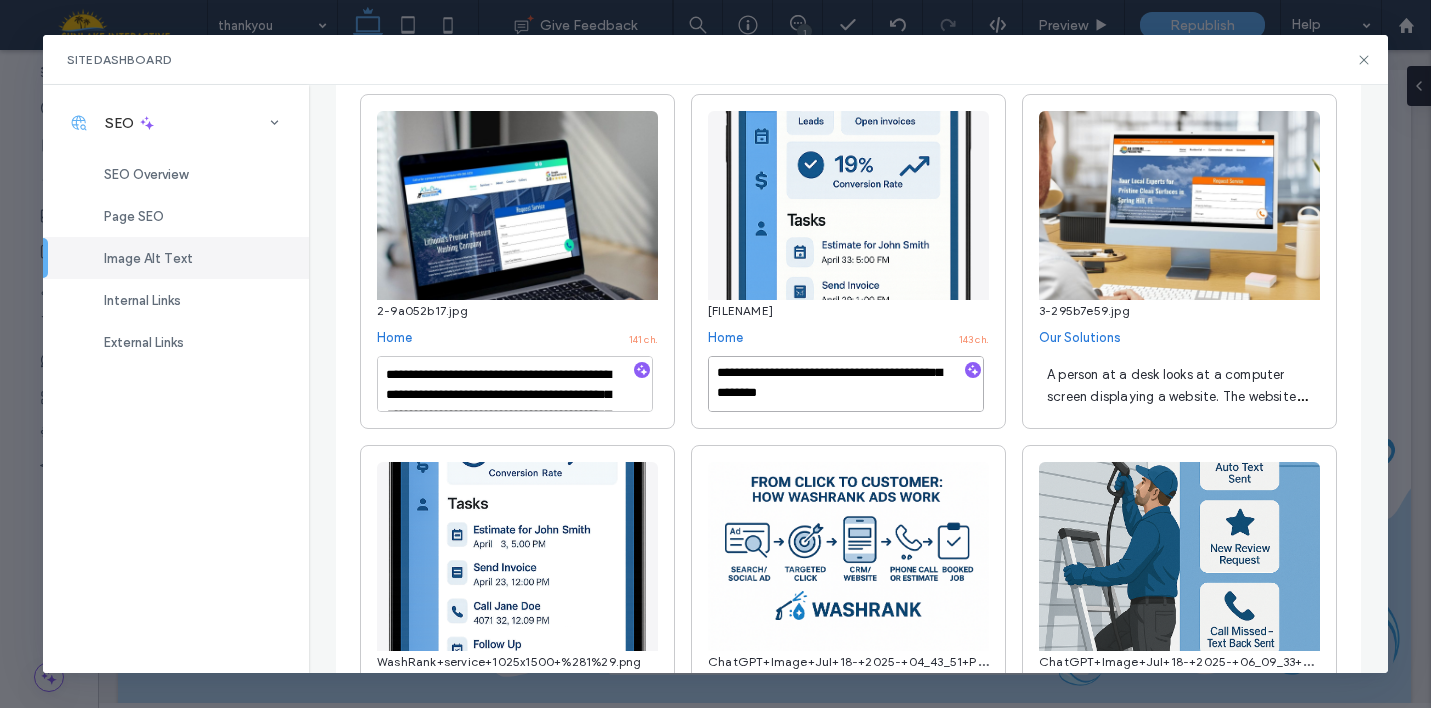 scroll, scrollTop: 0, scrollLeft: 0, axis: both 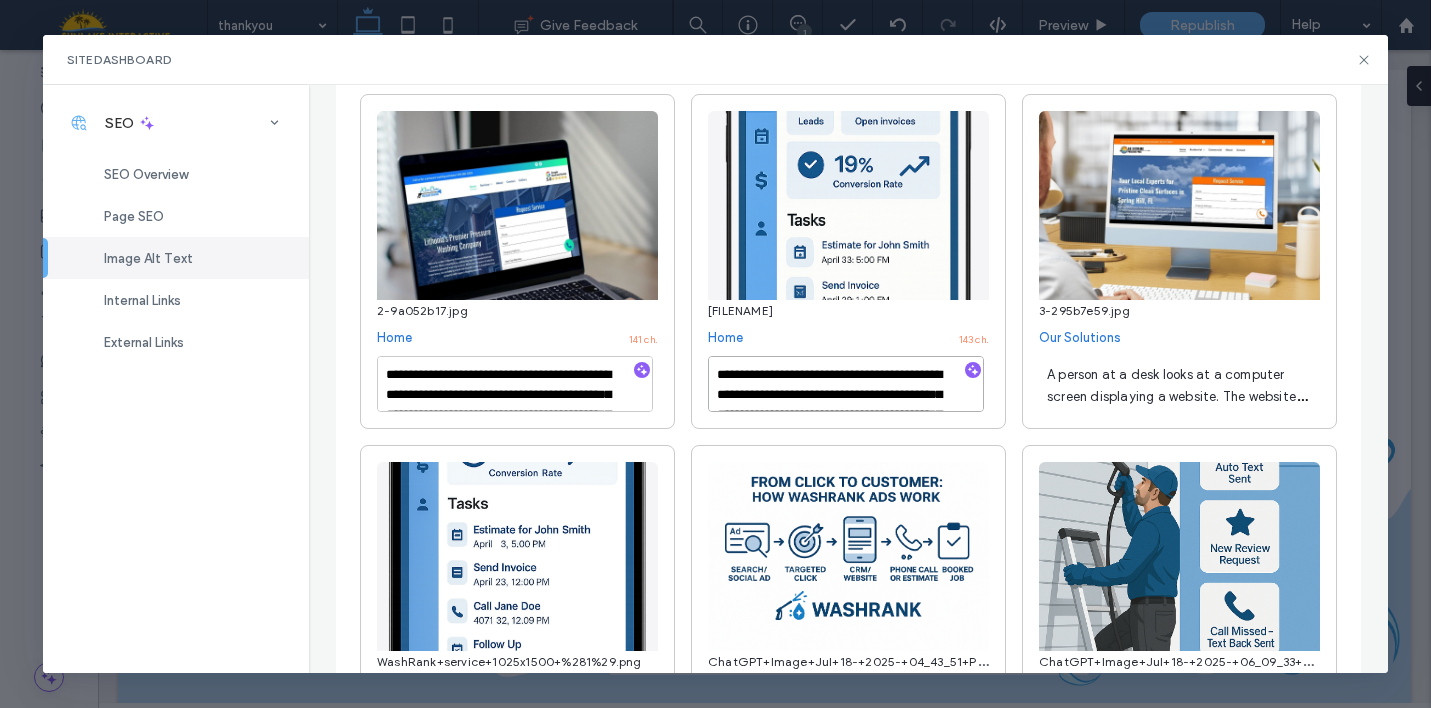 drag, startPoint x: 770, startPoint y: 396, endPoint x: 635, endPoint y: 335, distance: 148.14183 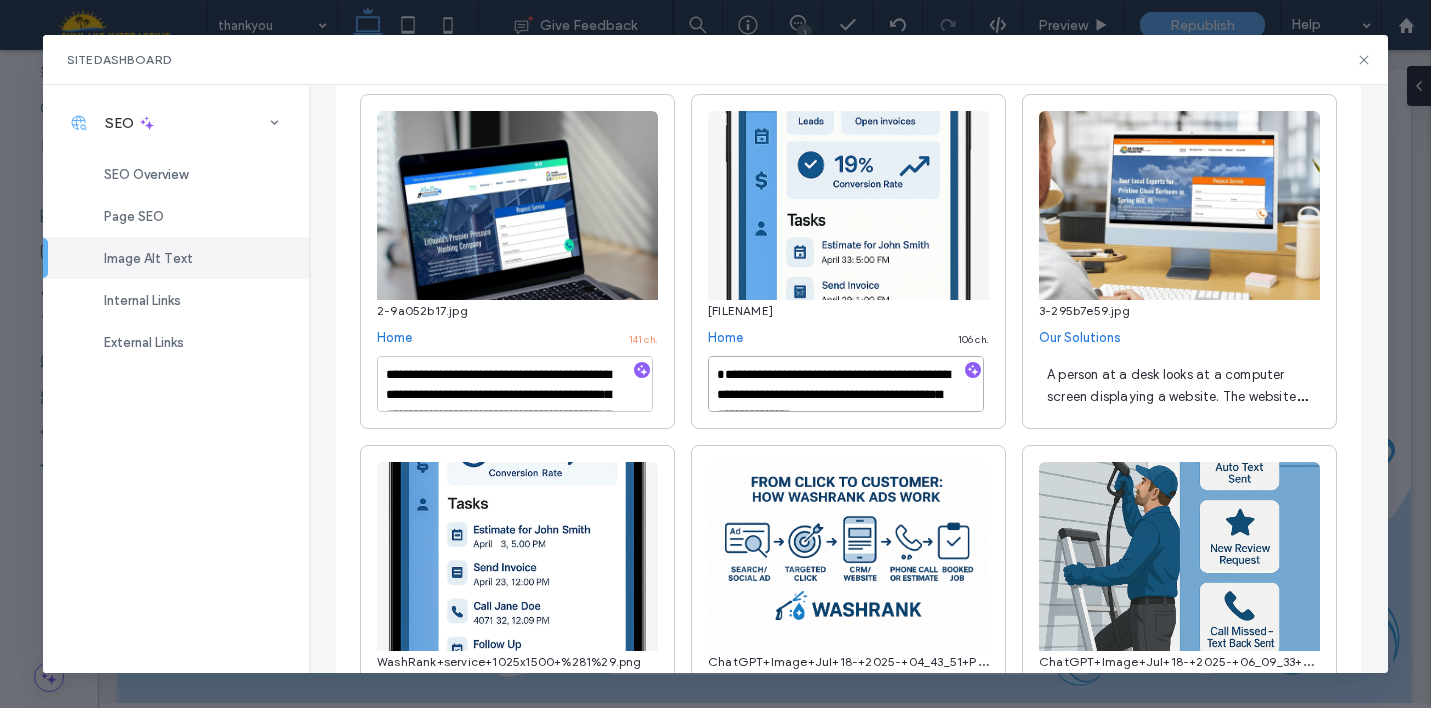 click on "**********" at bounding box center (846, 384) 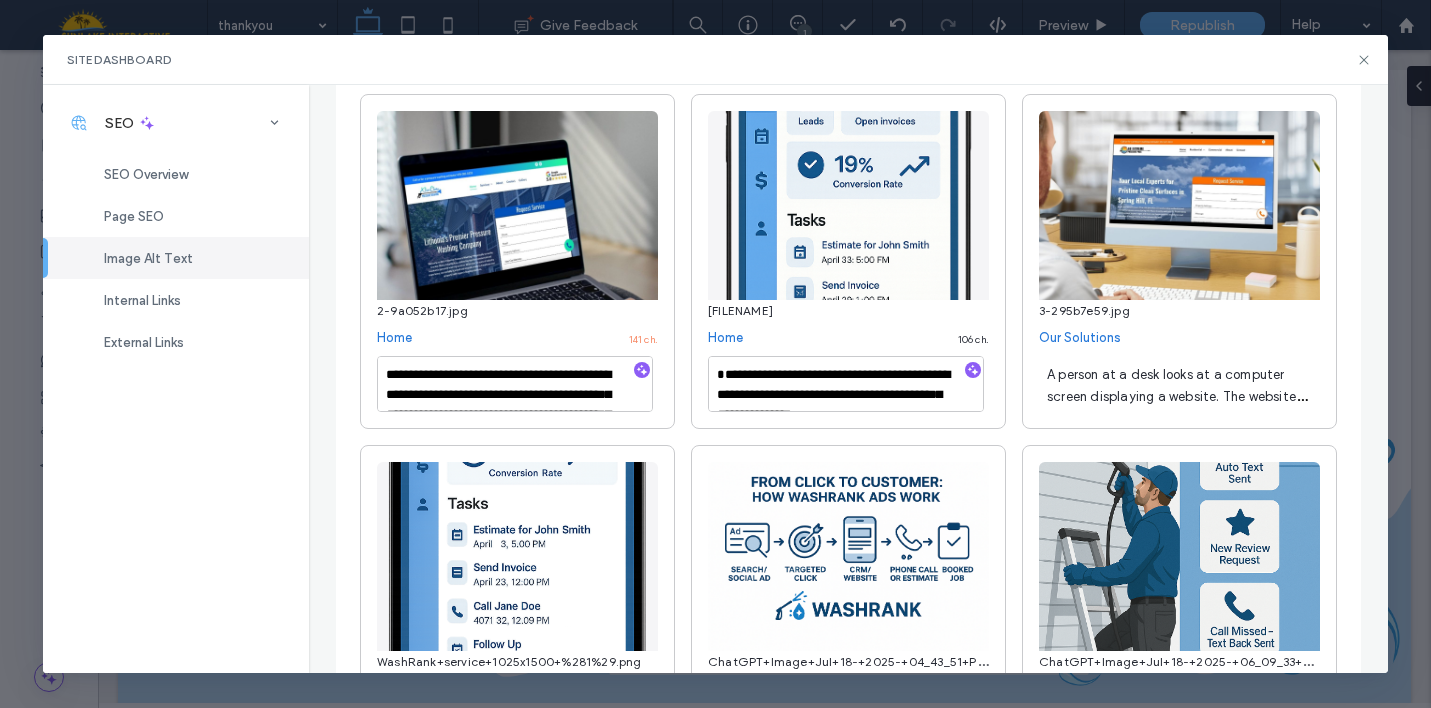 click on "**********" at bounding box center (848, 261) 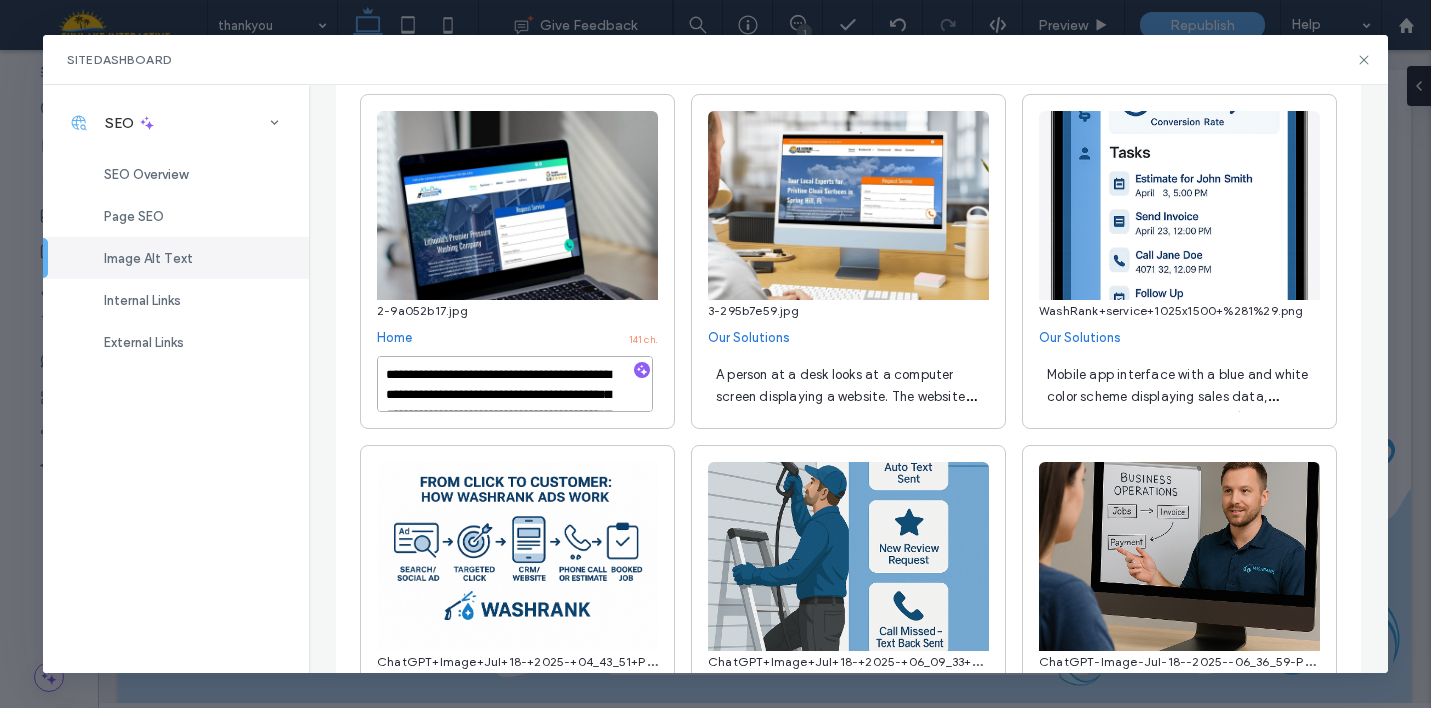 click on "**********" at bounding box center [515, 384] 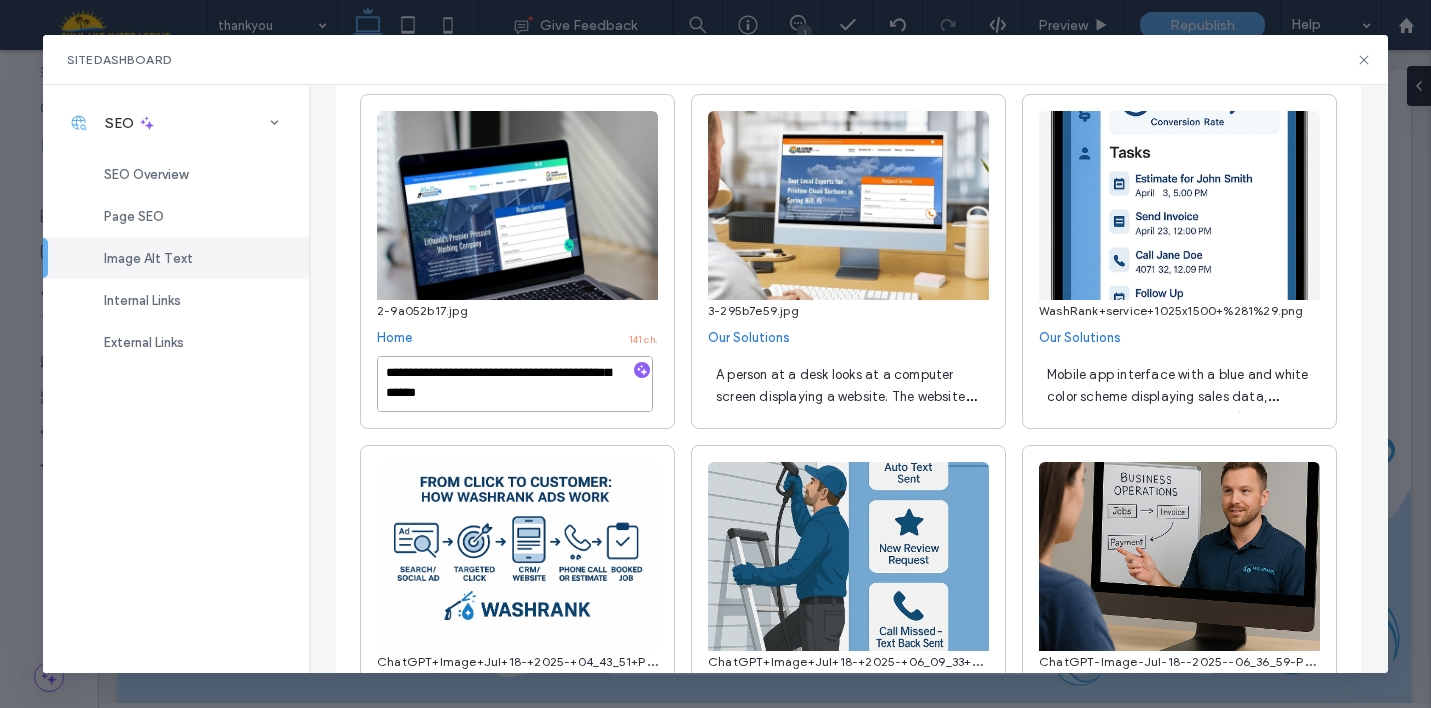 scroll, scrollTop: 0, scrollLeft: 0, axis: both 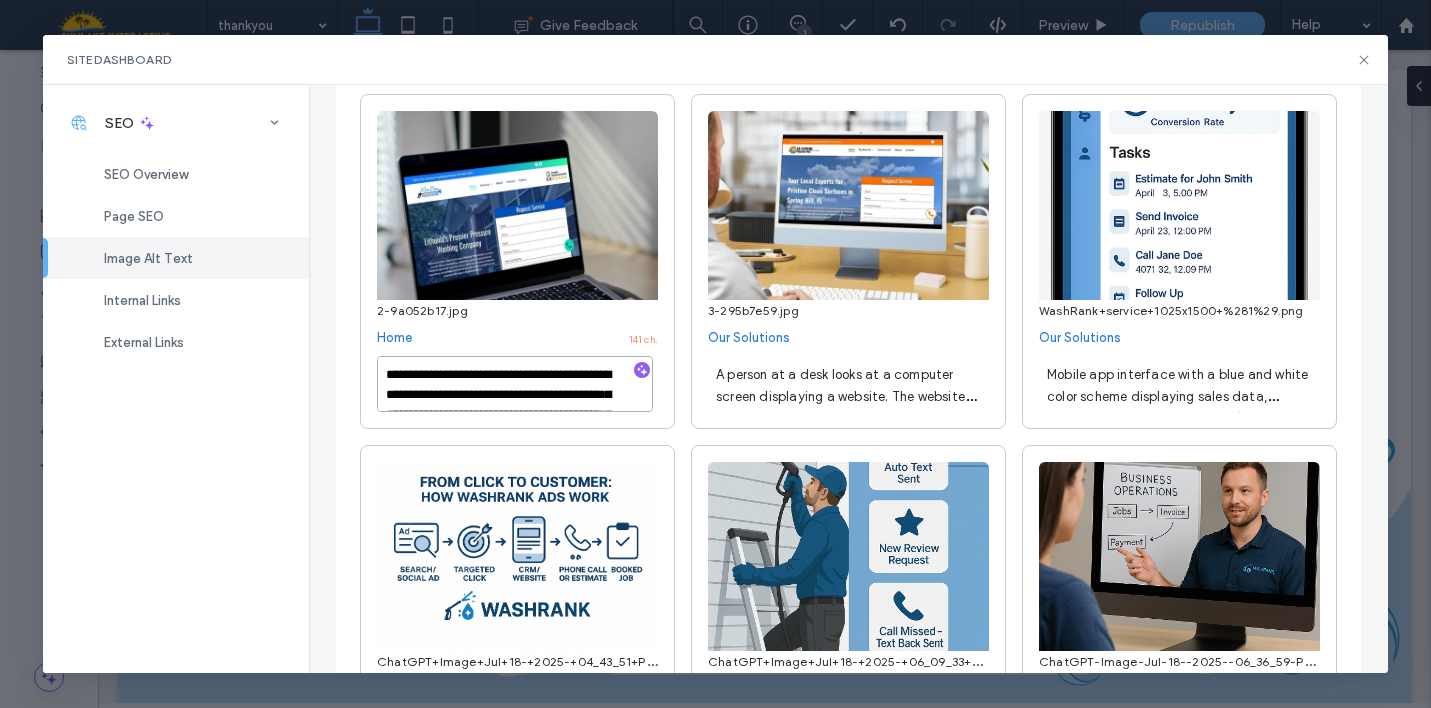 drag, startPoint x: 579, startPoint y: 398, endPoint x: 280, endPoint y: 369, distance: 300.40308 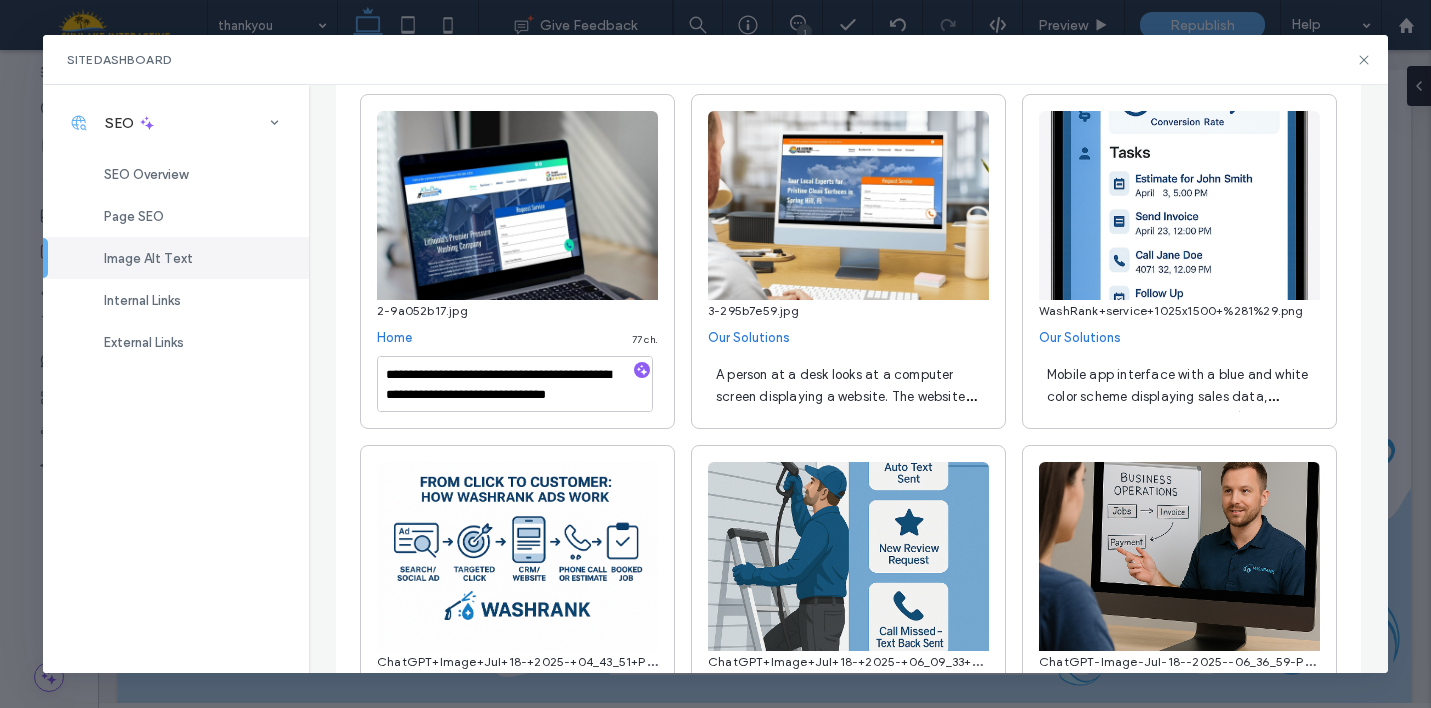 click on "**********" at bounding box center (517, 261) 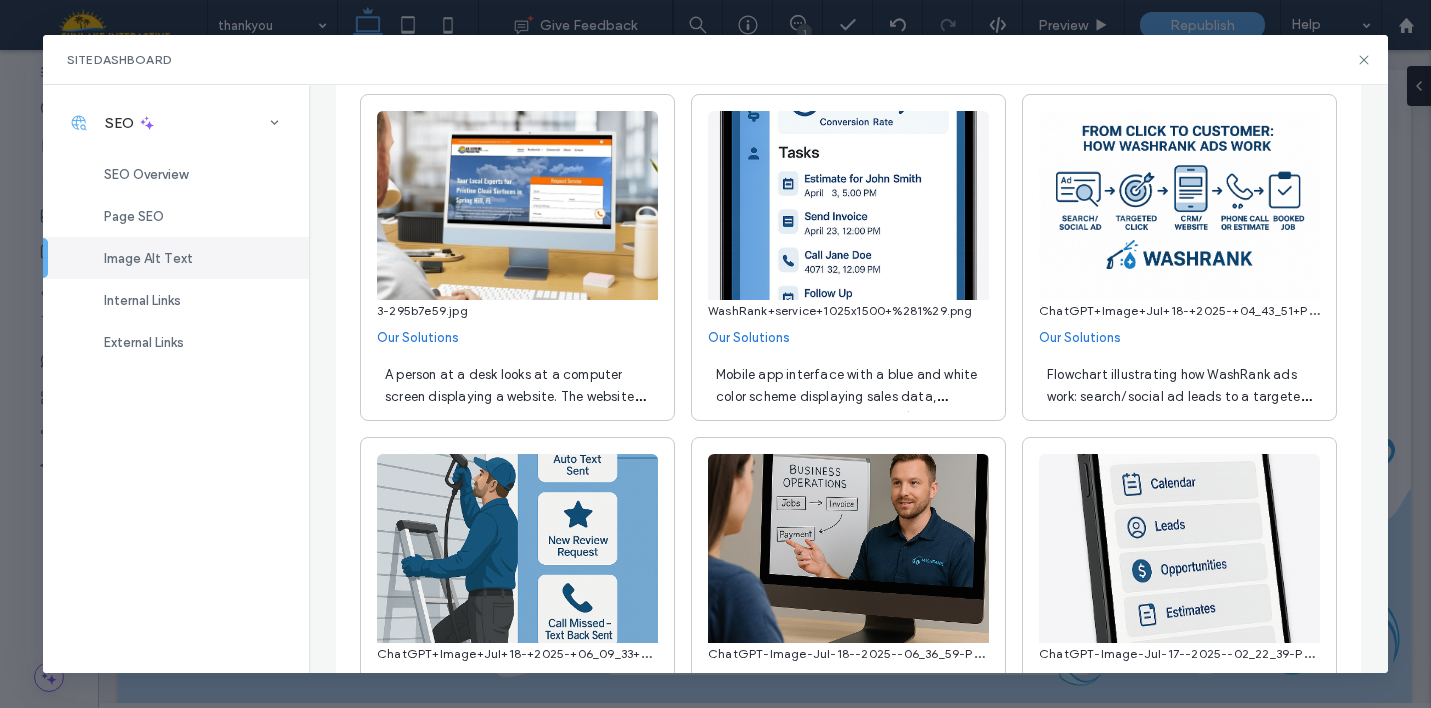 click on "Flowchart illustrating how WashRank ads work: search/social ad leads to a targeted click, then to CRM/website, followed by a phone call or estimate, and finally a booked job." at bounding box center [1179, 418] 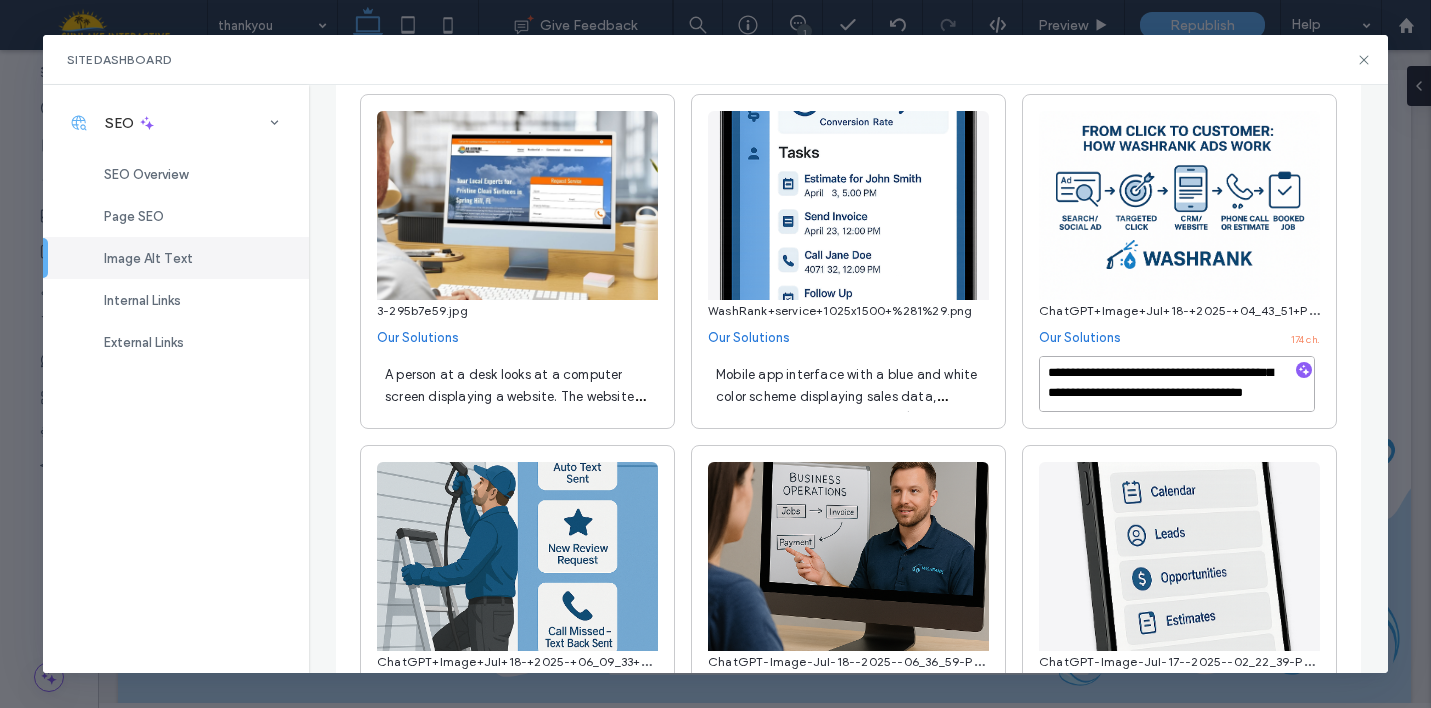 scroll, scrollTop: 0, scrollLeft: 0, axis: both 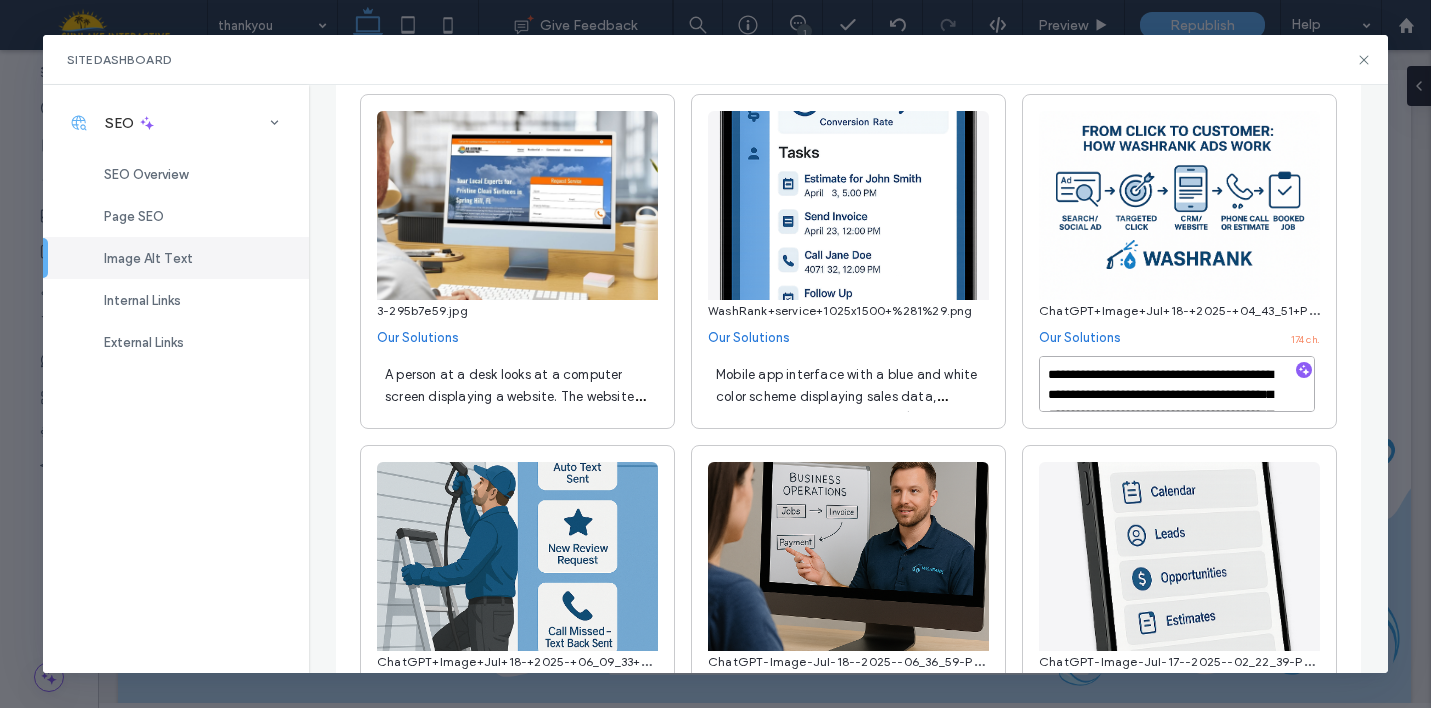 drag, startPoint x: 1169, startPoint y: 376, endPoint x: 1165, endPoint y: 391, distance: 15.524175 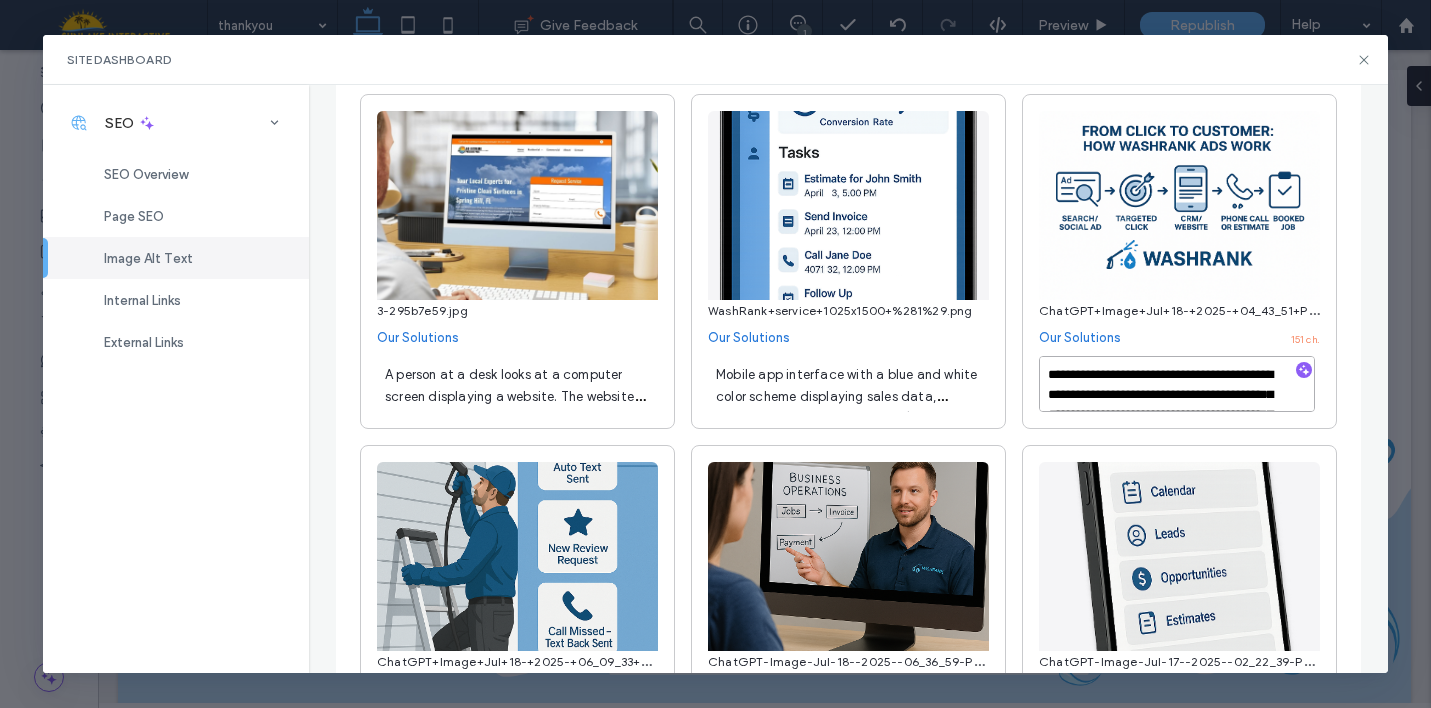 click on "**********" at bounding box center [1177, 384] 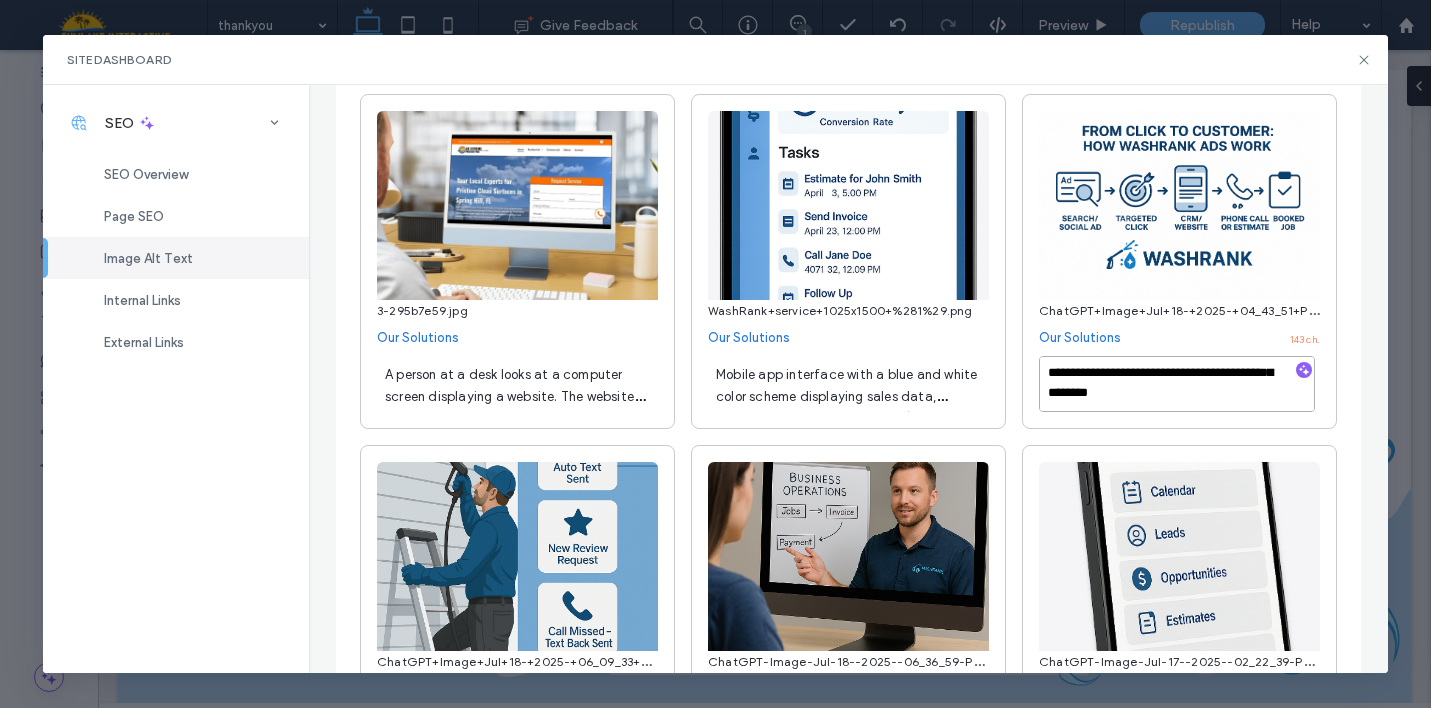 scroll, scrollTop: 62, scrollLeft: 0, axis: vertical 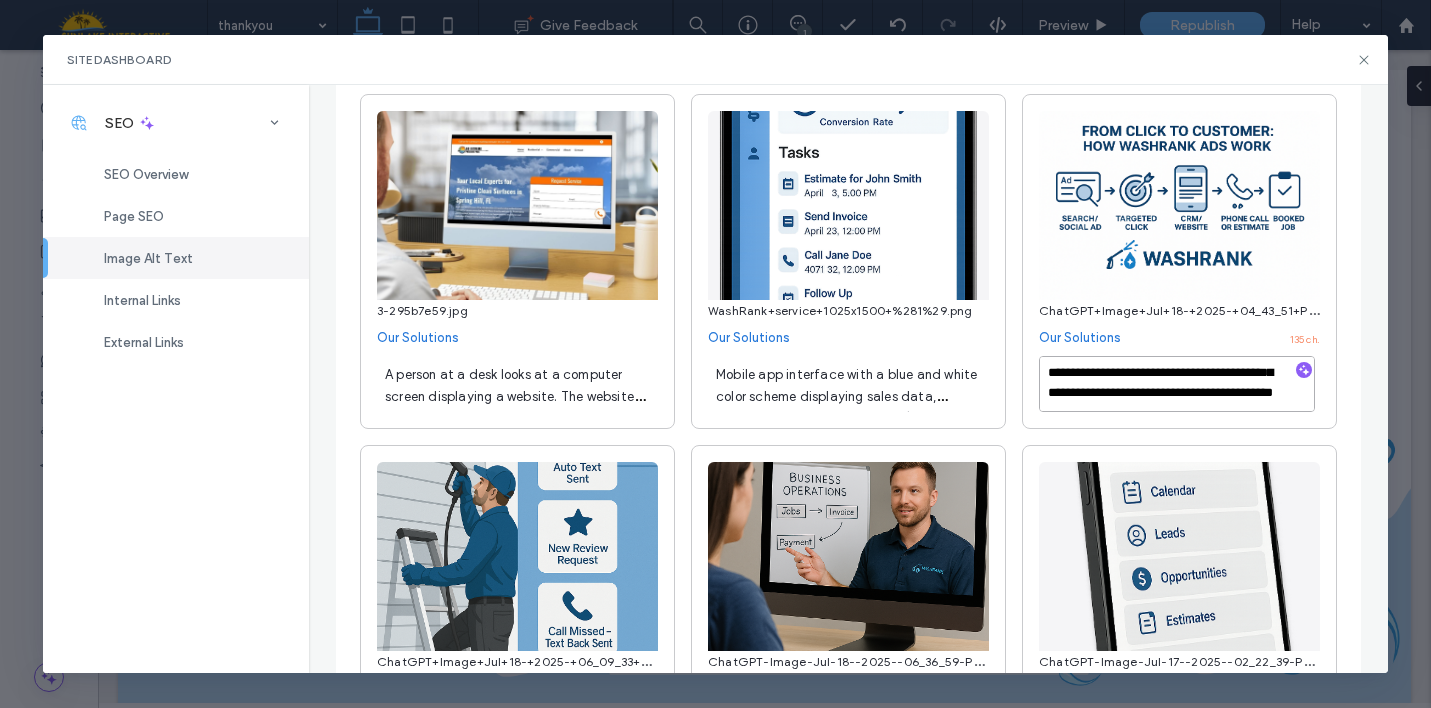 click on "**********" at bounding box center (1177, 384) 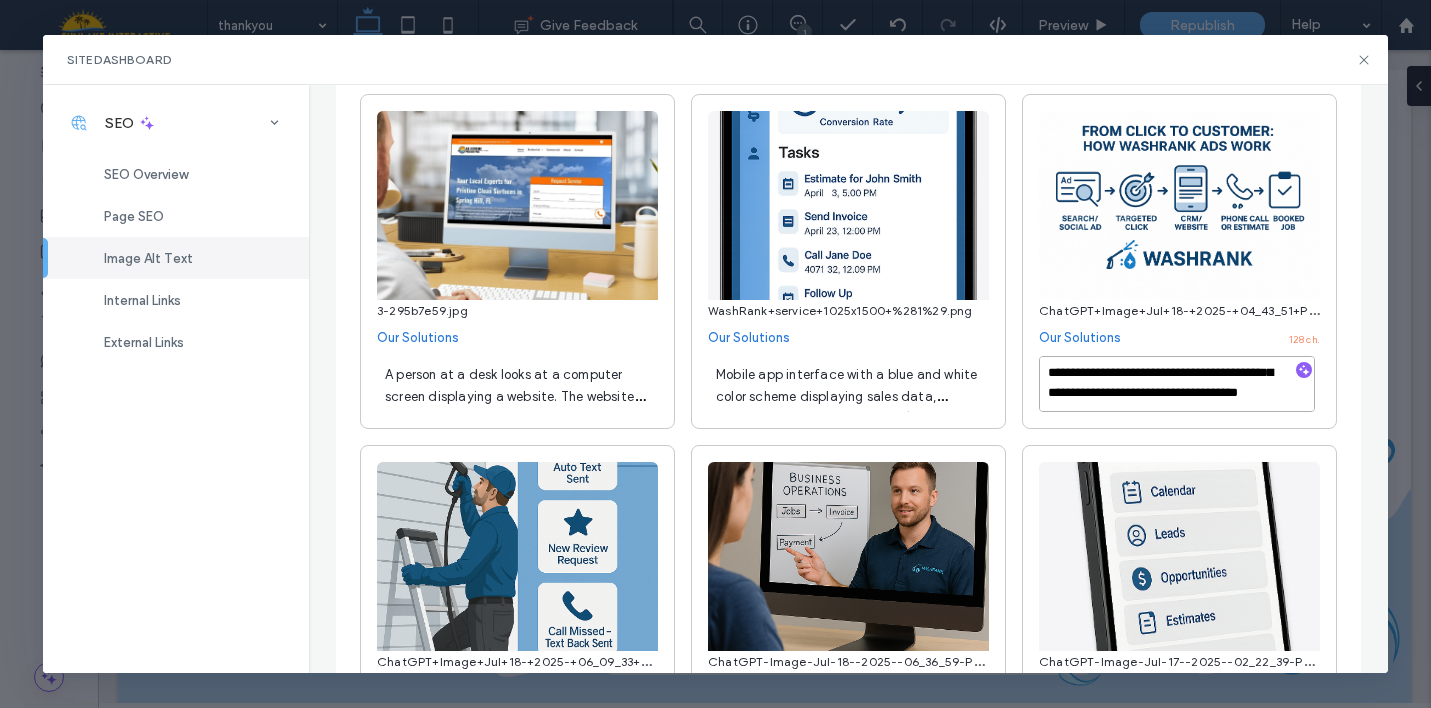 drag, startPoint x: 1200, startPoint y: 378, endPoint x: 1129, endPoint y: 377, distance: 71.00704 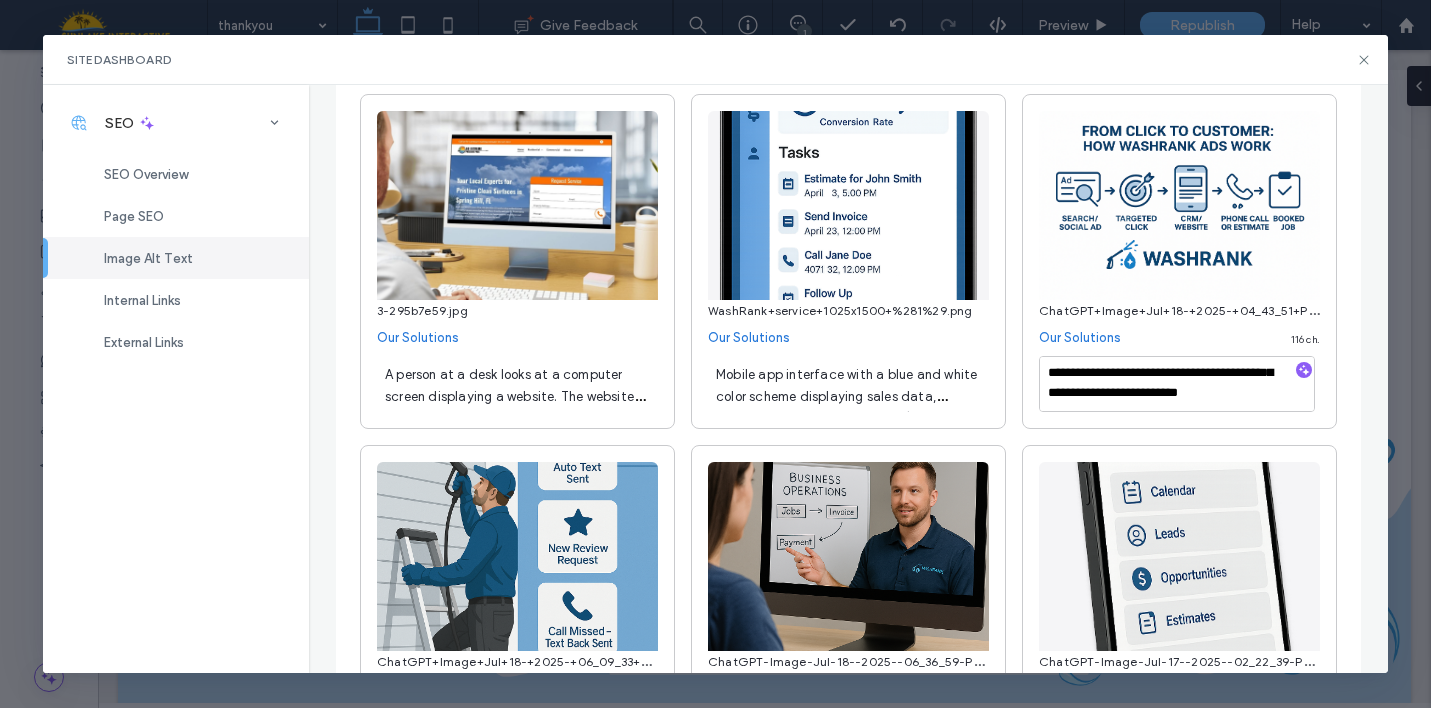click on "Mobile app interface with a blue and white color scheme displaying sales data, including leads, open invoices ($7,250), and a 19% conversion rate, and task list." at bounding box center (846, 407) 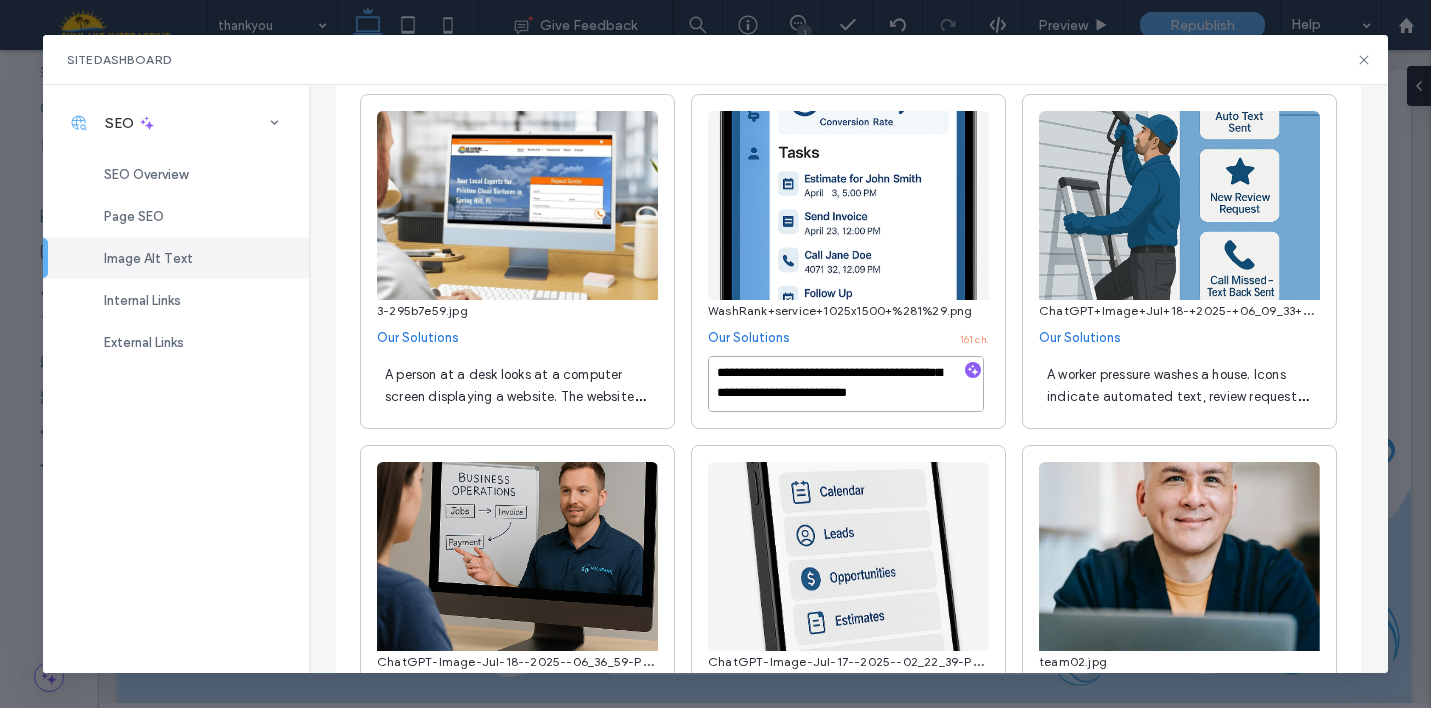 scroll, scrollTop: 47, scrollLeft: 0, axis: vertical 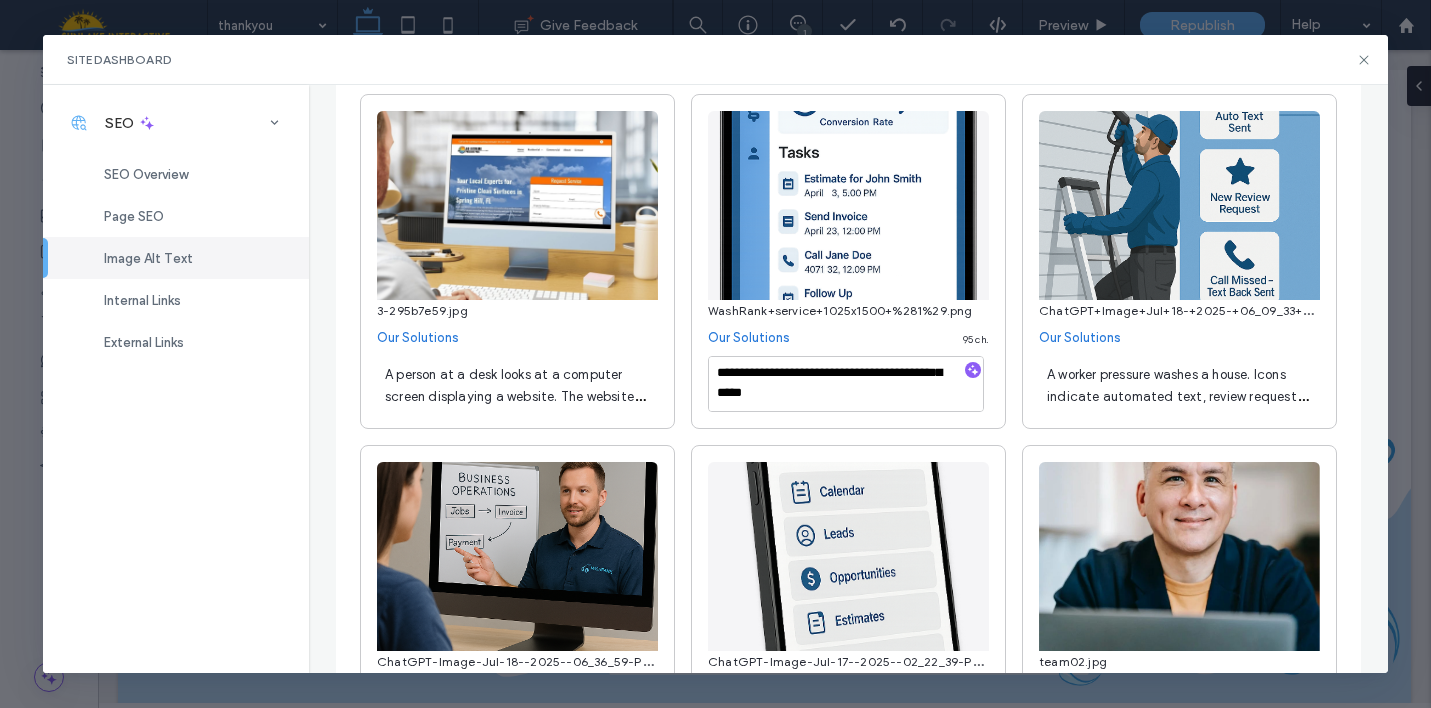 click on "A person at a desk looks at a computer screen displaying a website. The website advertises cleaning services in Spring Hill, FL." at bounding box center (515, 407) 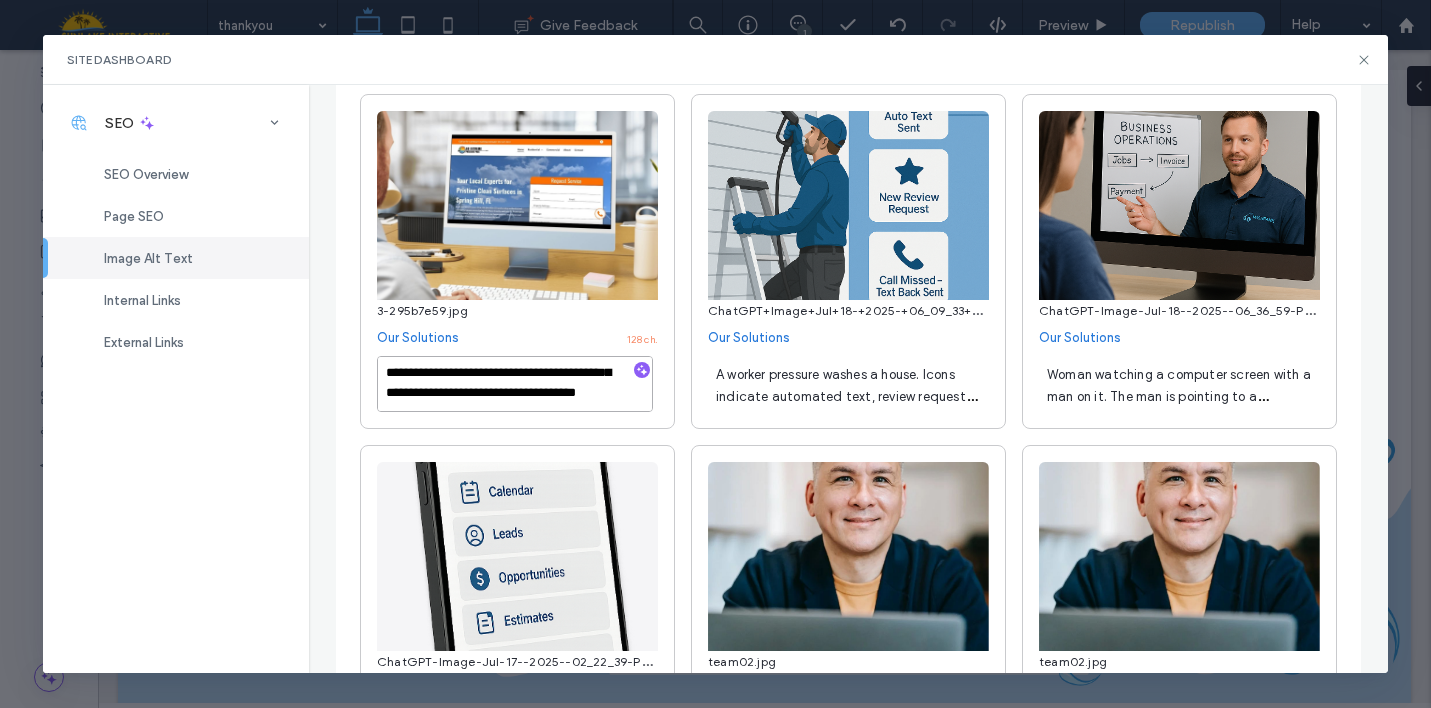 scroll, scrollTop: 32, scrollLeft: 0, axis: vertical 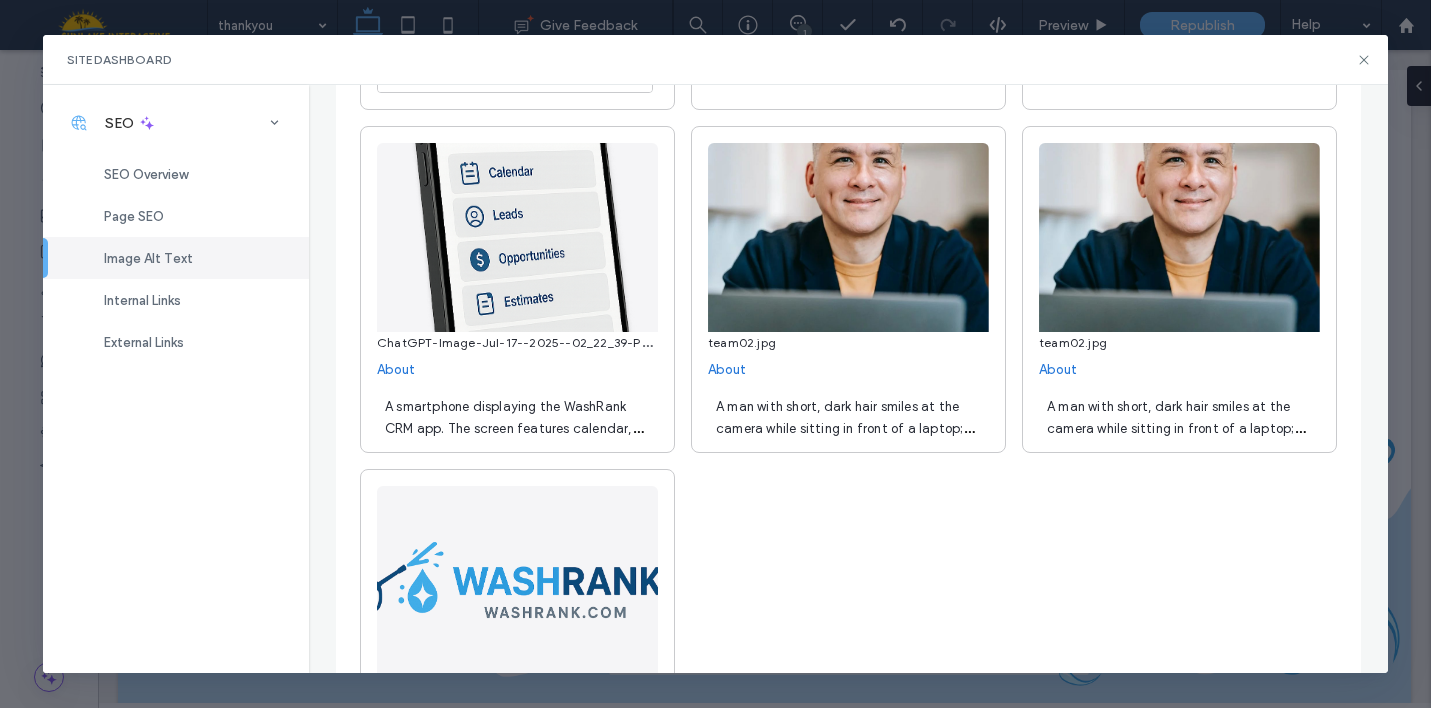 click on "A smartphone displaying the WashRank CRM app. The screen features calendar, leads, opportunities, estimates, and invoices with a call to action bar below." at bounding box center [514, 439] 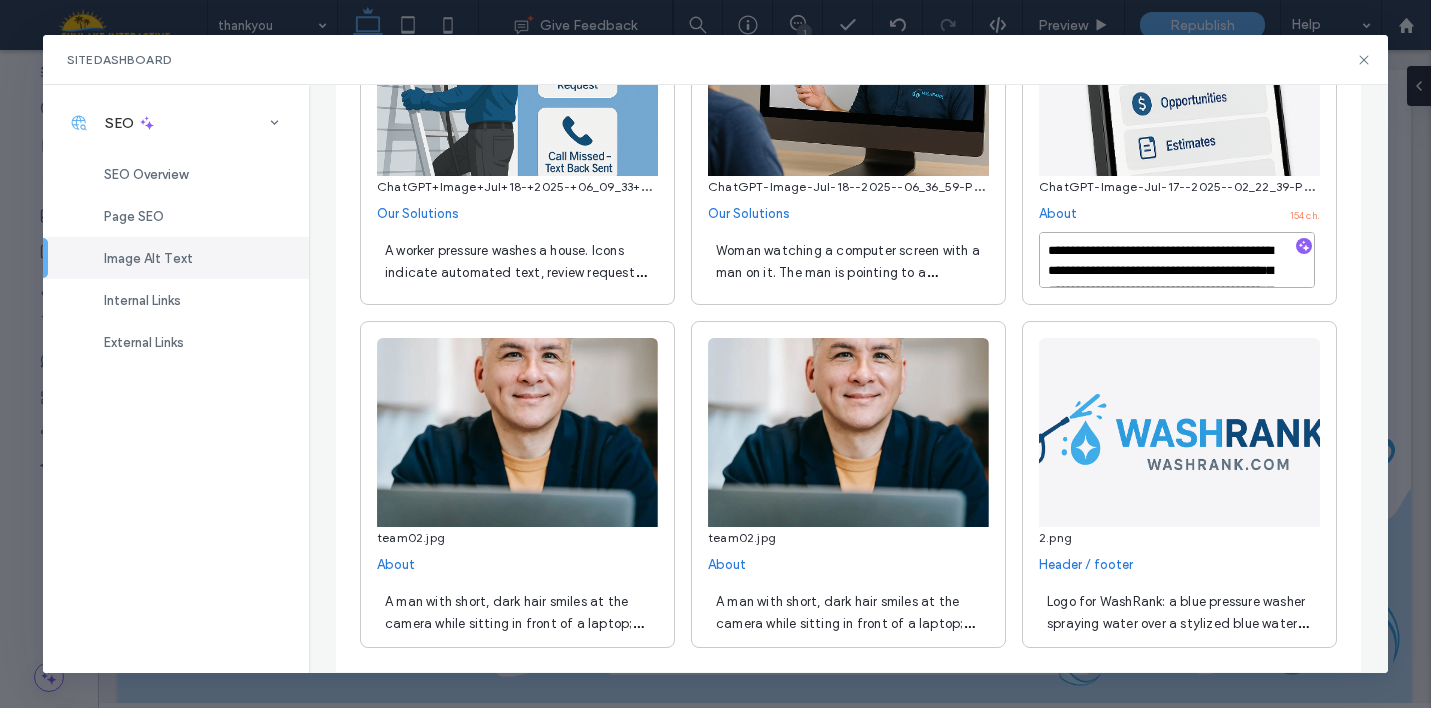 scroll, scrollTop: 764, scrollLeft: 0, axis: vertical 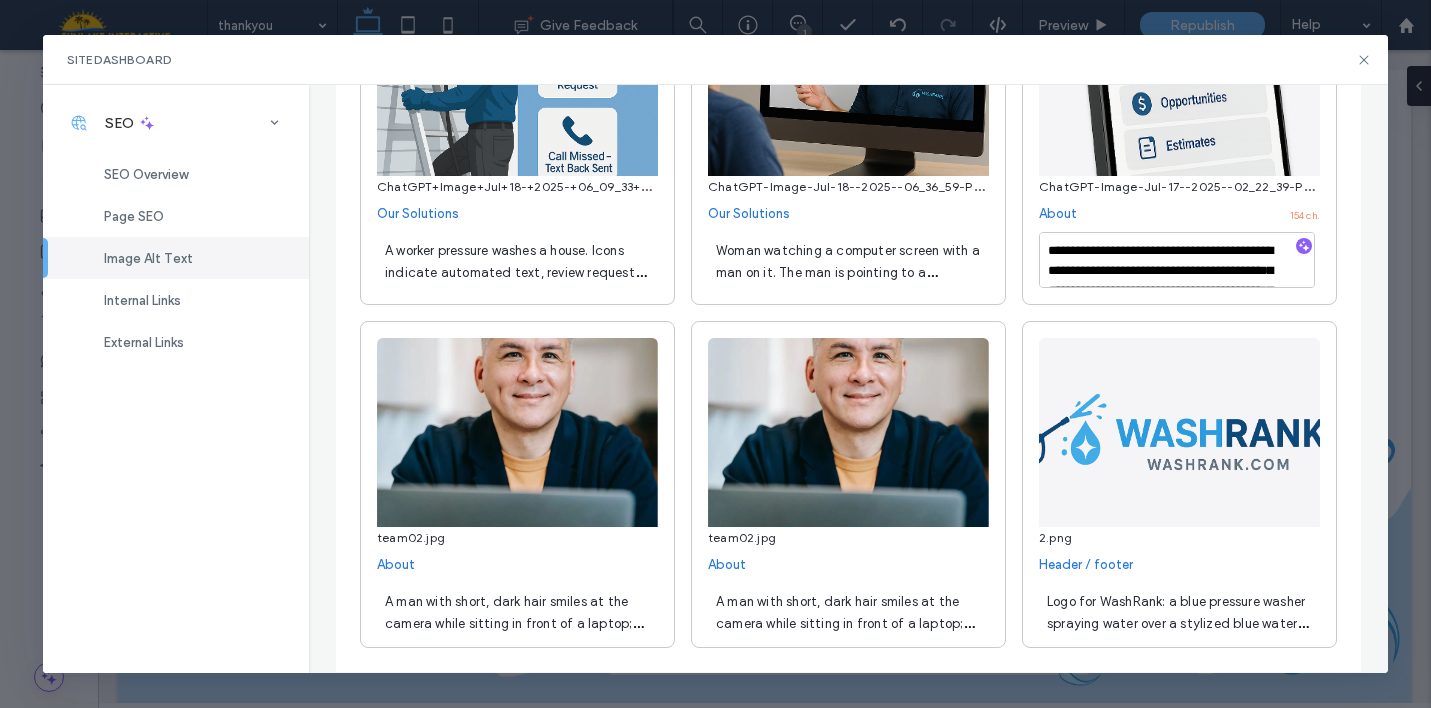 click on "A man with short, dark hair smiles at the camera while sitting in front of a laptop; he's wearing a navy jacket and a yellow shirt." at bounding box center (514, 634) 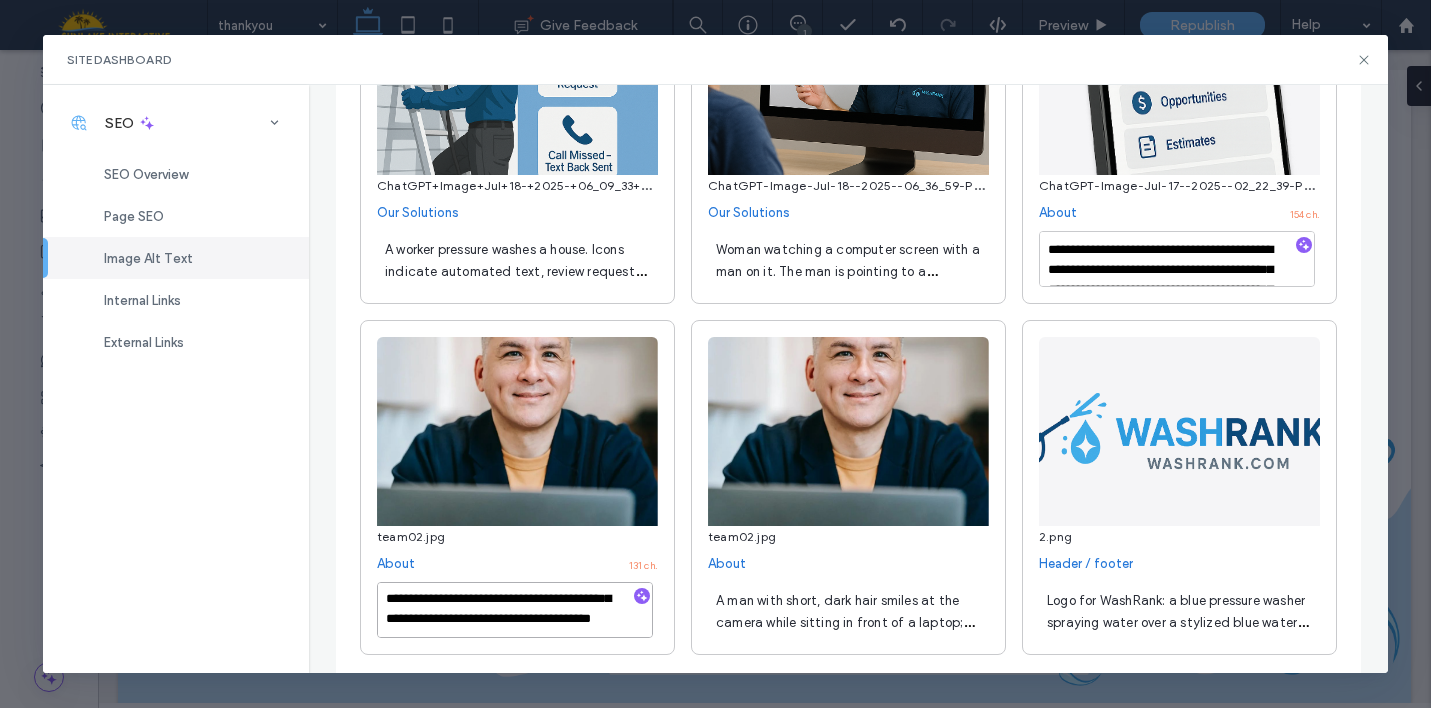 scroll, scrollTop: 41, scrollLeft: 0, axis: vertical 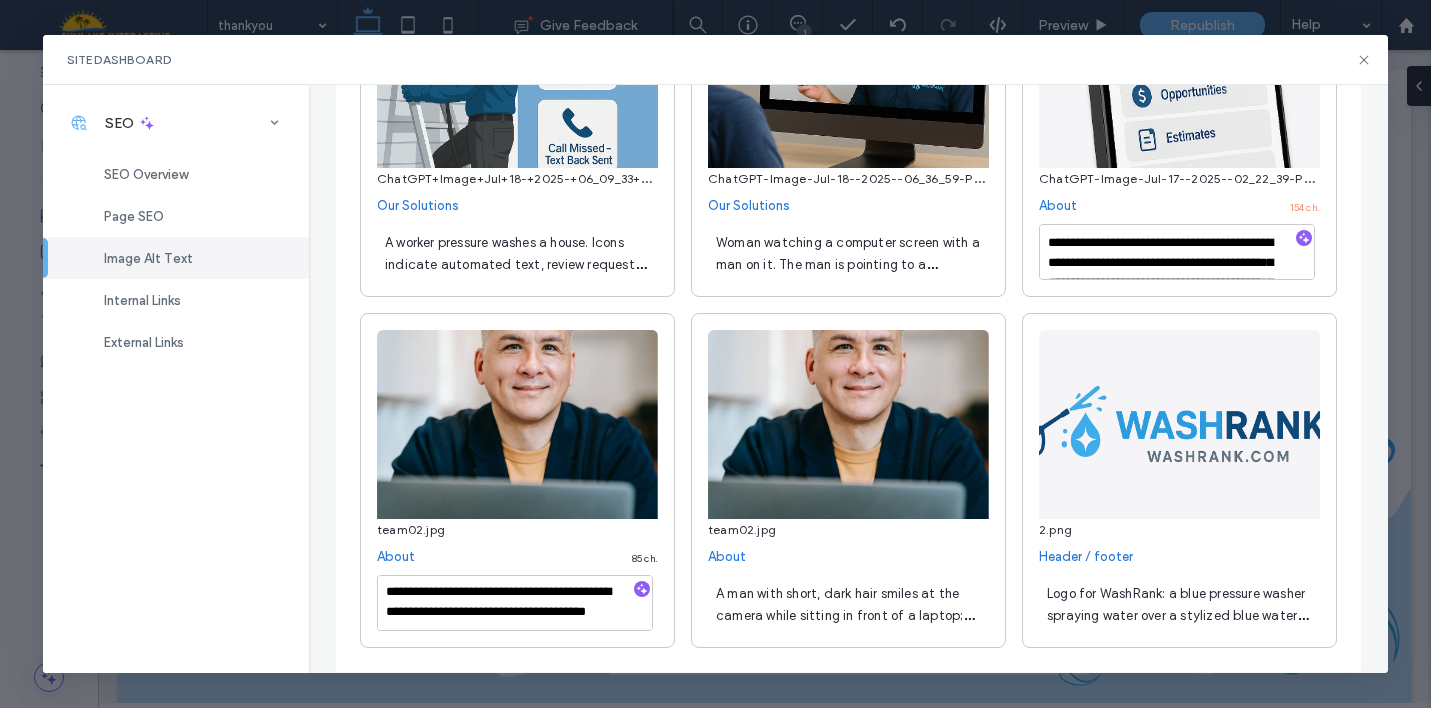 click on "A man with short, dark hair smiles at the camera while sitting in front of a laptop; he's wearing a navy jacket and a yellow shirt." at bounding box center [845, 626] 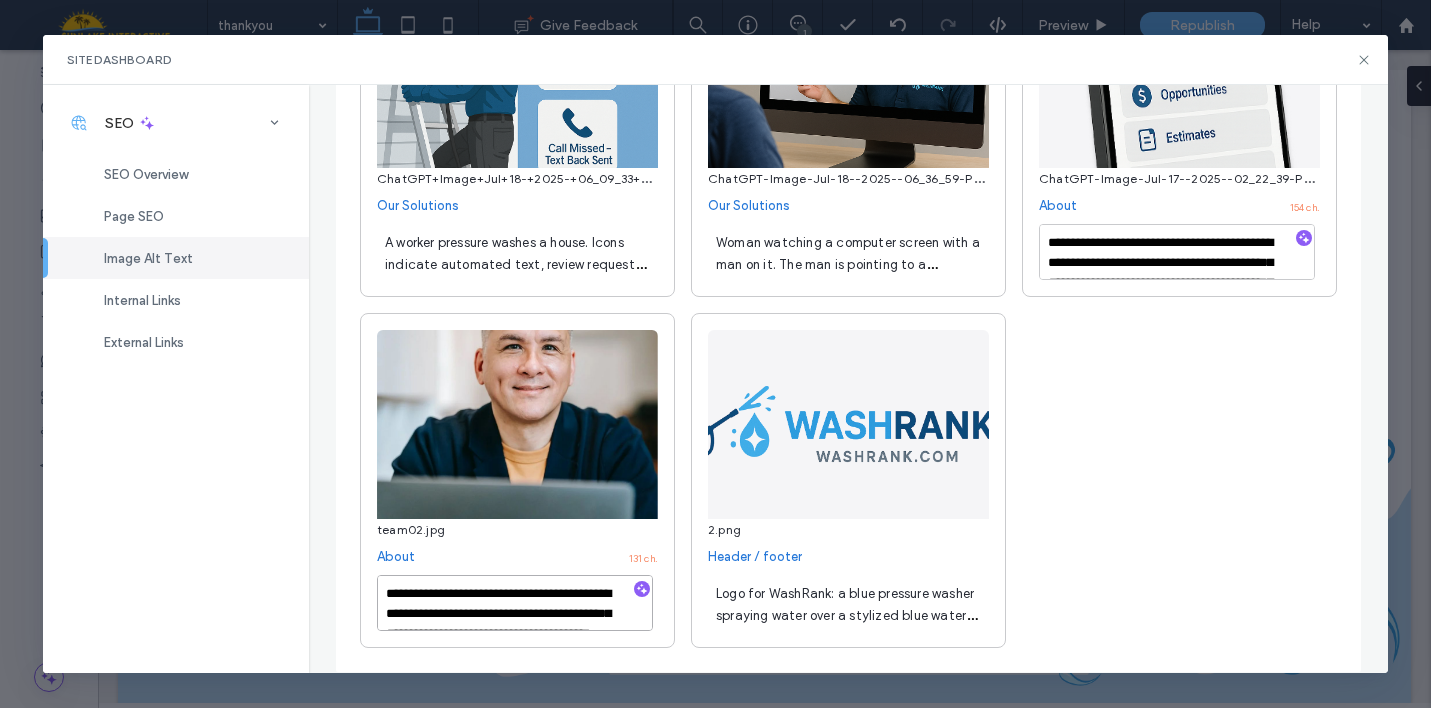 click on "**********" at bounding box center (515, 603) 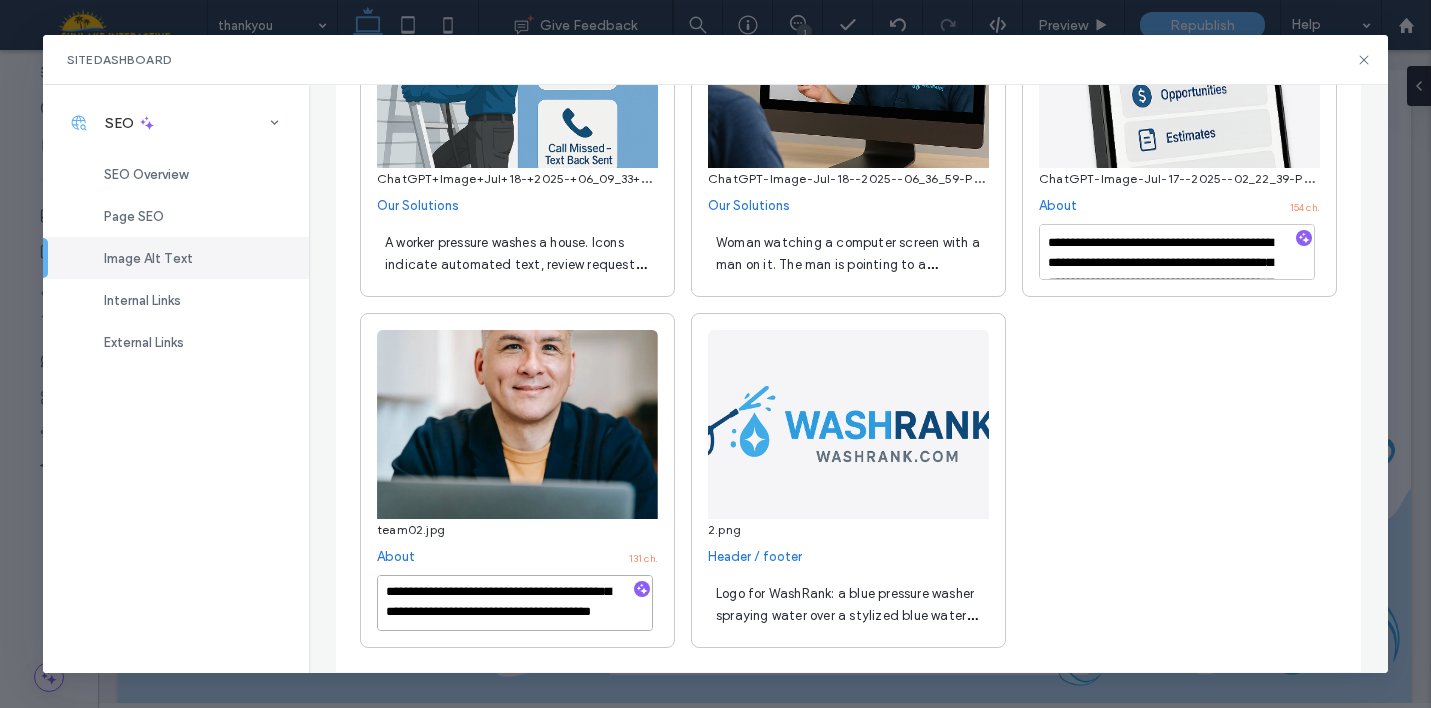 scroll, scrollTop: 41, scrollLeft: 0, axis: vertical 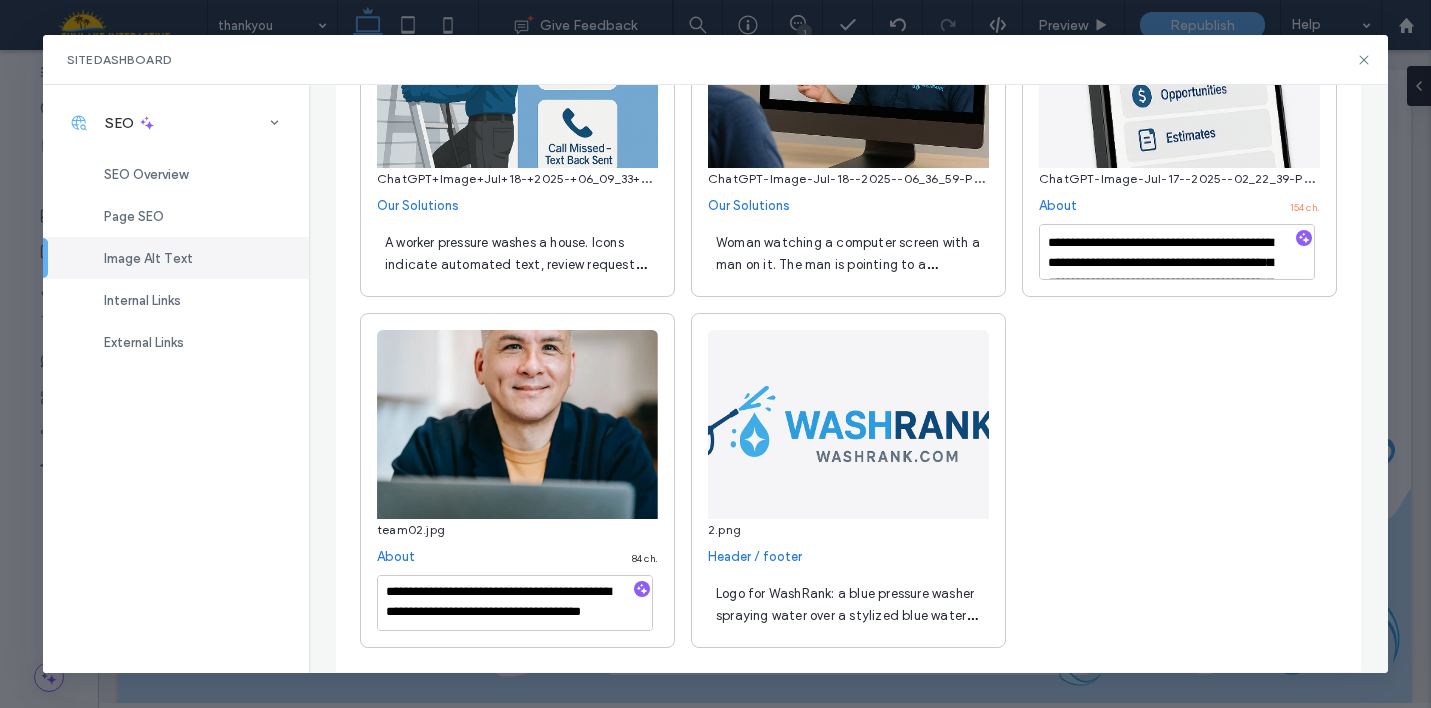 click on "Logo for WashRank: a blue pressure washer spraying water over a stylized blue water droplet; the company name in blue text appears beside the graphic; the website address, washrank.com, appears below." at bounding box center (846, 637) 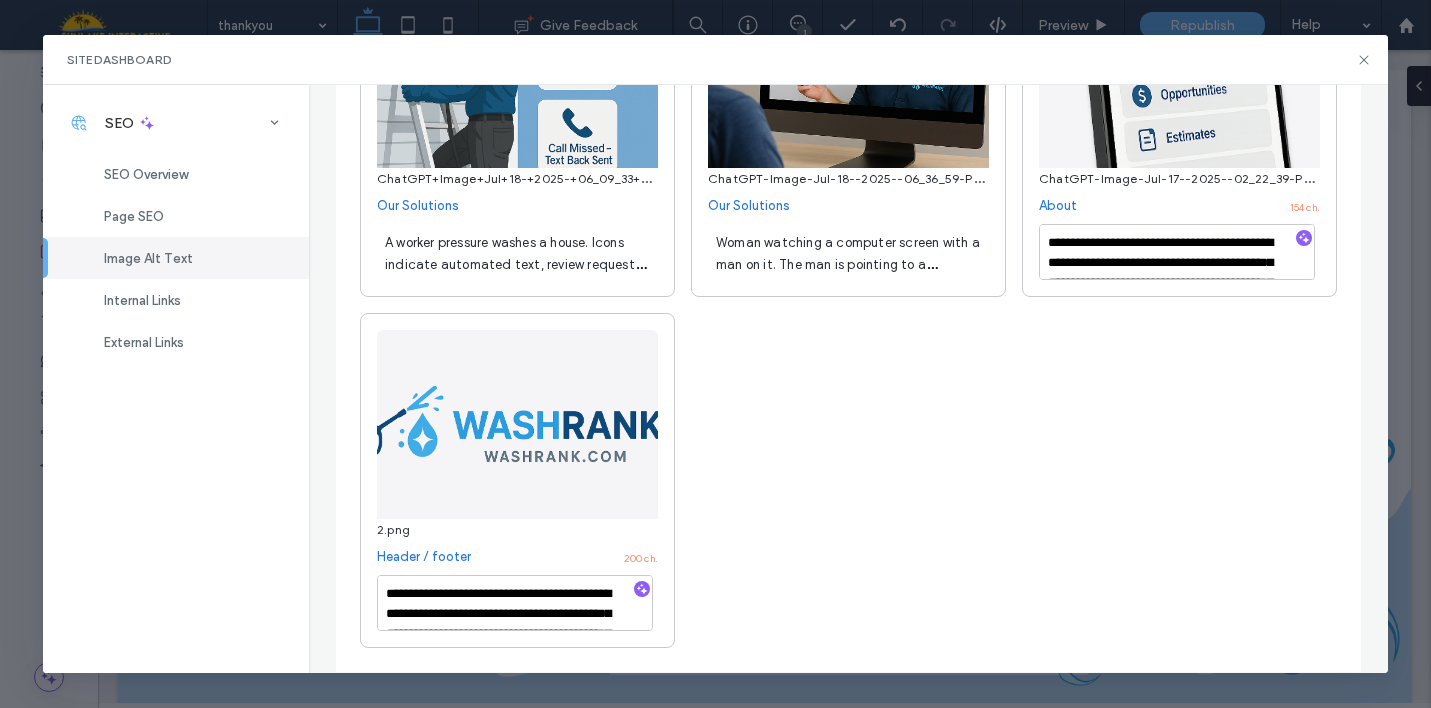 click on "**********" at bounding box center [517, 607] 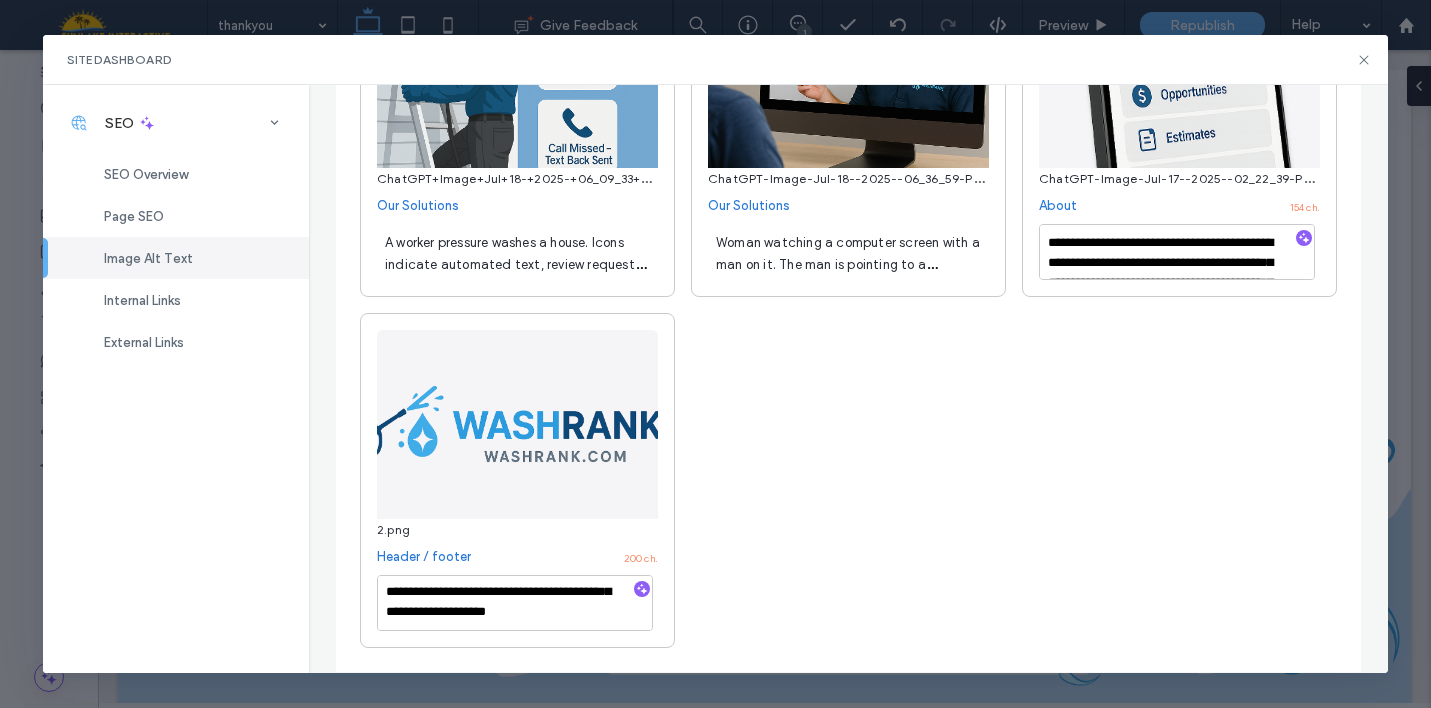 scroll, scrollTop: 101, scrollLeft: 0, axis: vertical 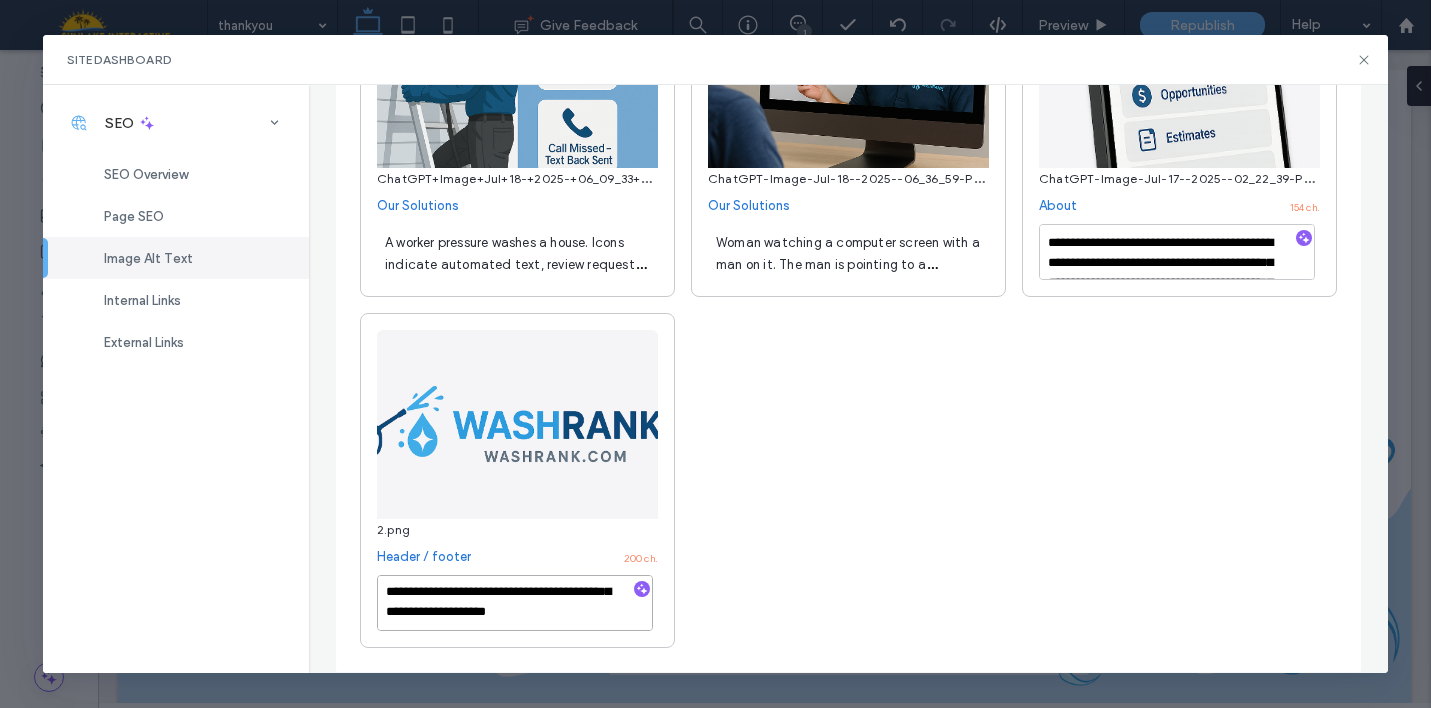 drag, startPoint x: 532, startPoint y: 612, endPoint x: 363, endPoint y: 590, distance: 170.42593 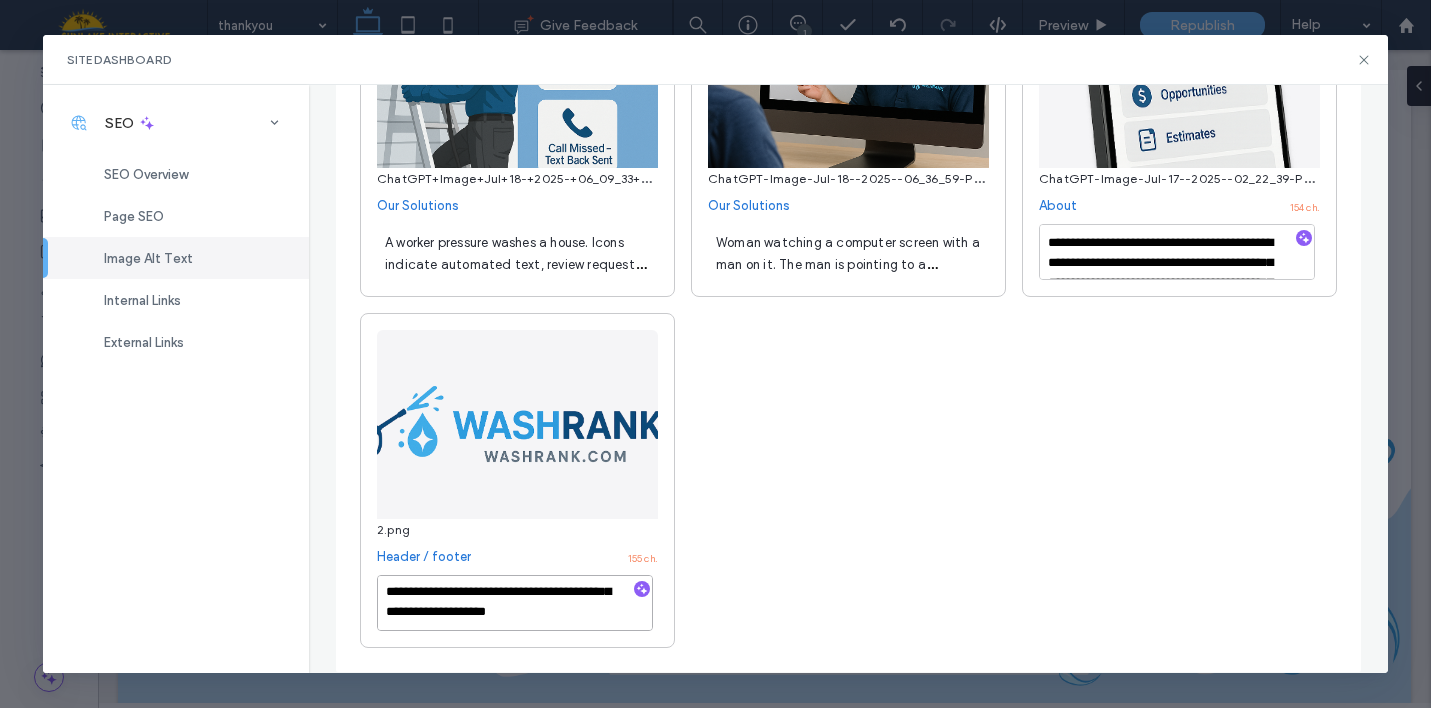 scroll, scrollTop: 62, scrollLeft: 0, axis: vertical 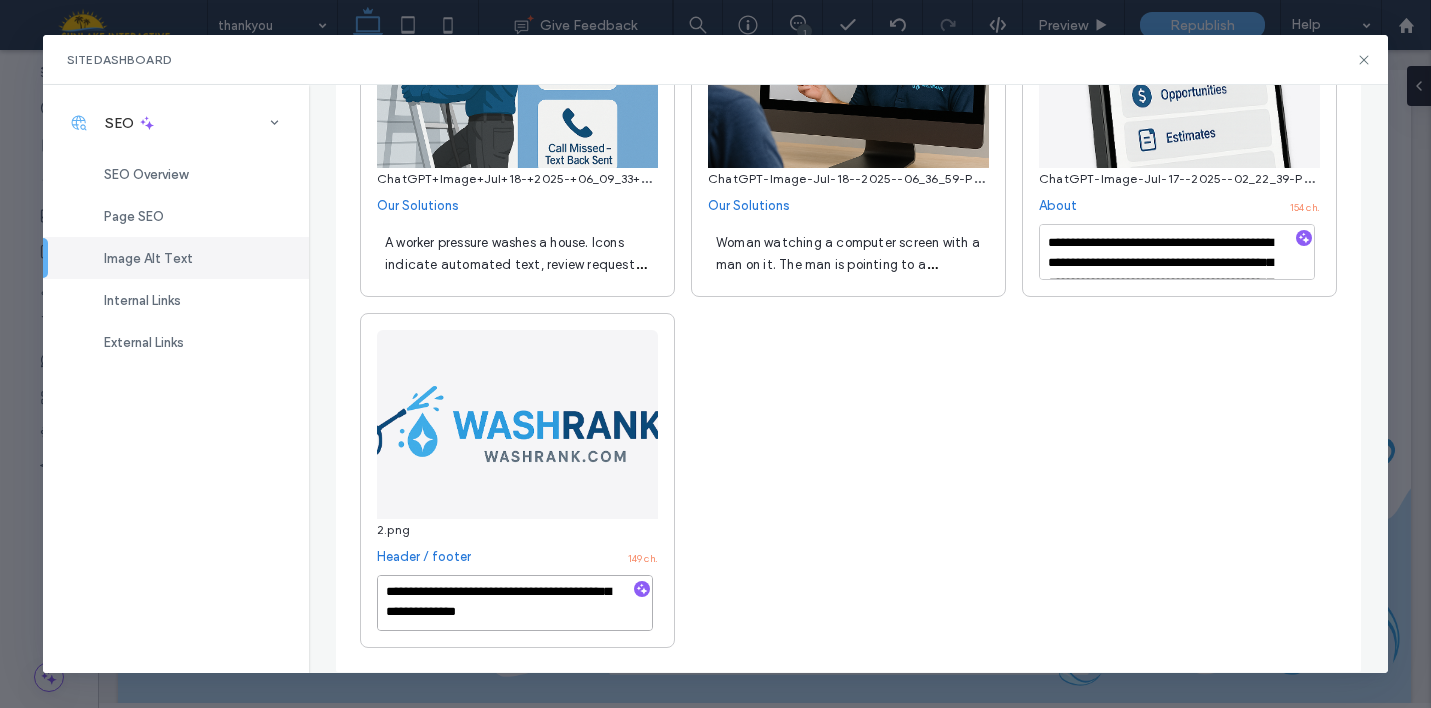 drag, startPoint x: 434, startPoint y: 613, endPoint x: 857, endPoint y: 575, distance: 424.70343 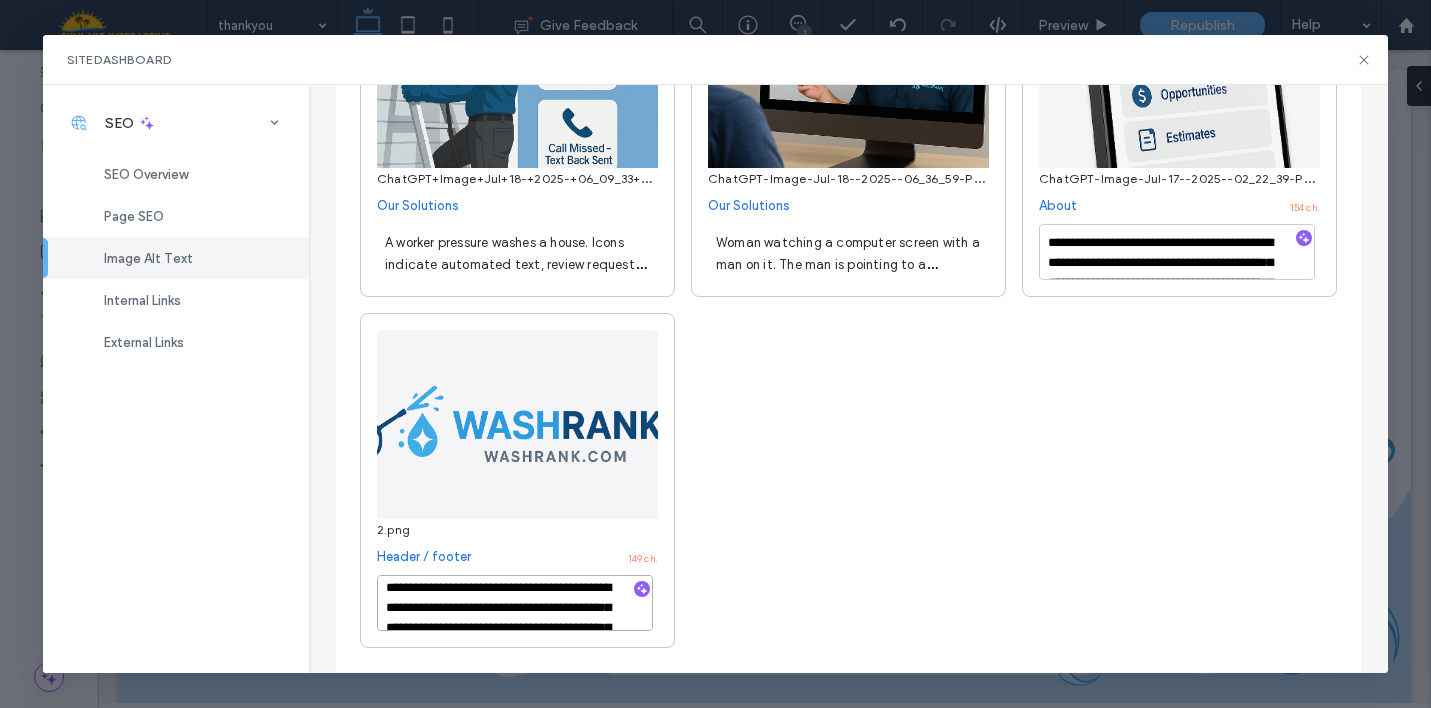 scroll, scrollTop: 62, scrollLeft: 0, axis: vertical 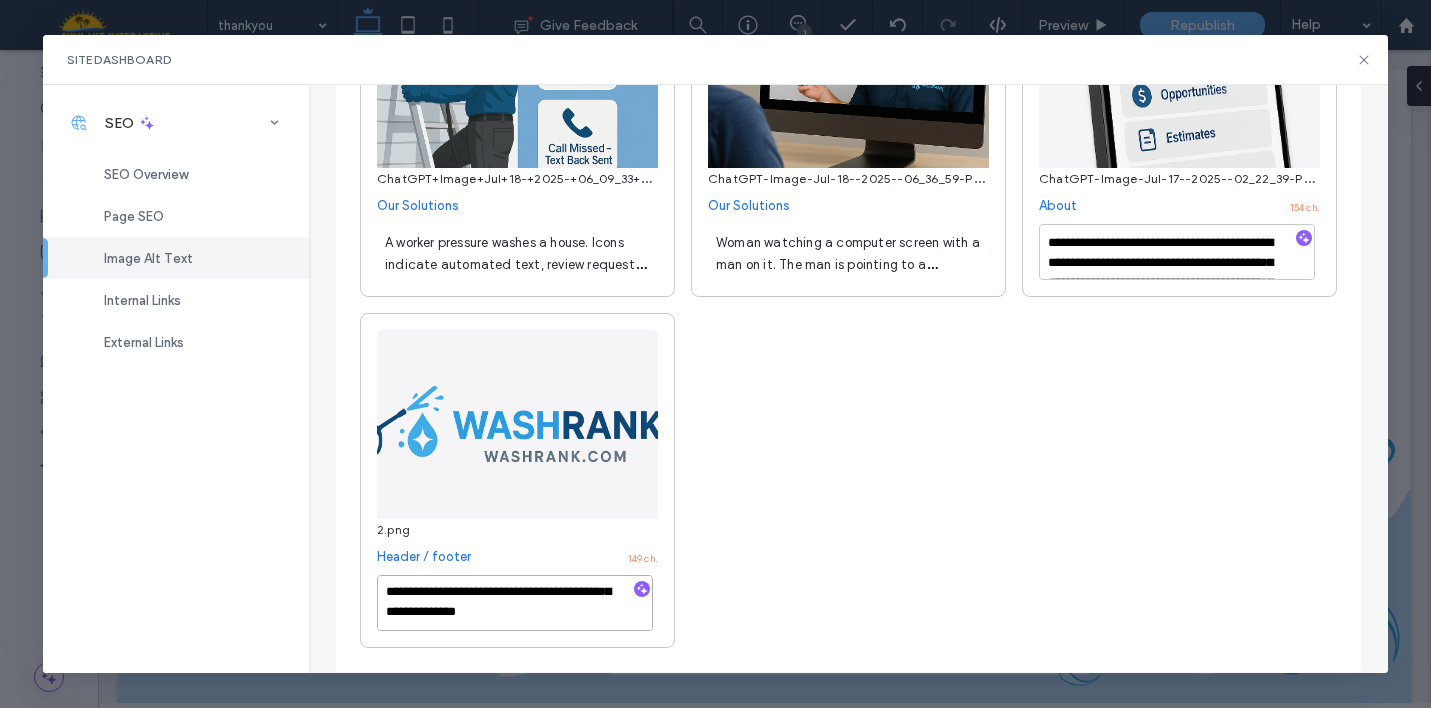 drag, startPoint x: 567, startPoint y: 613, endPoint x: 431, endPoint y: 621, distance: 136.23509 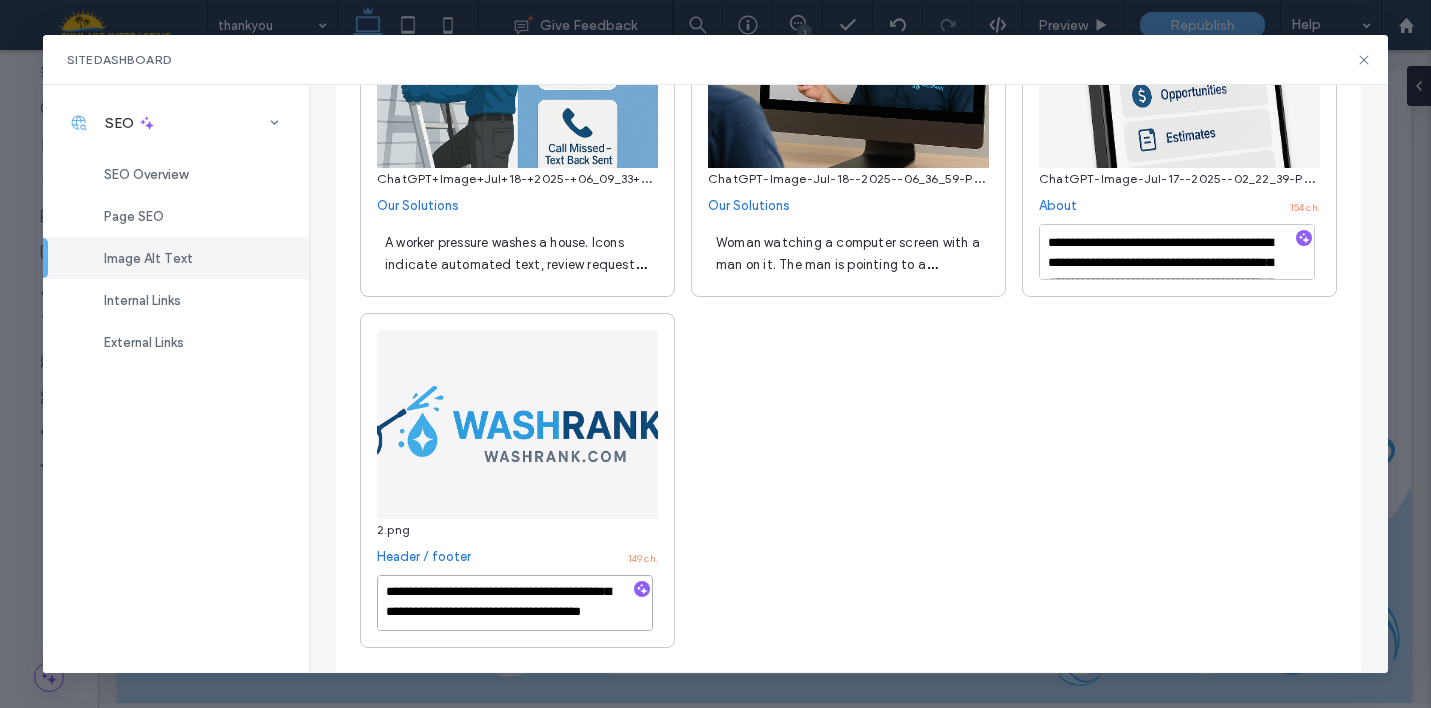 scroll, scrollTop: 42, scrollLeft: 0, axis: vertical 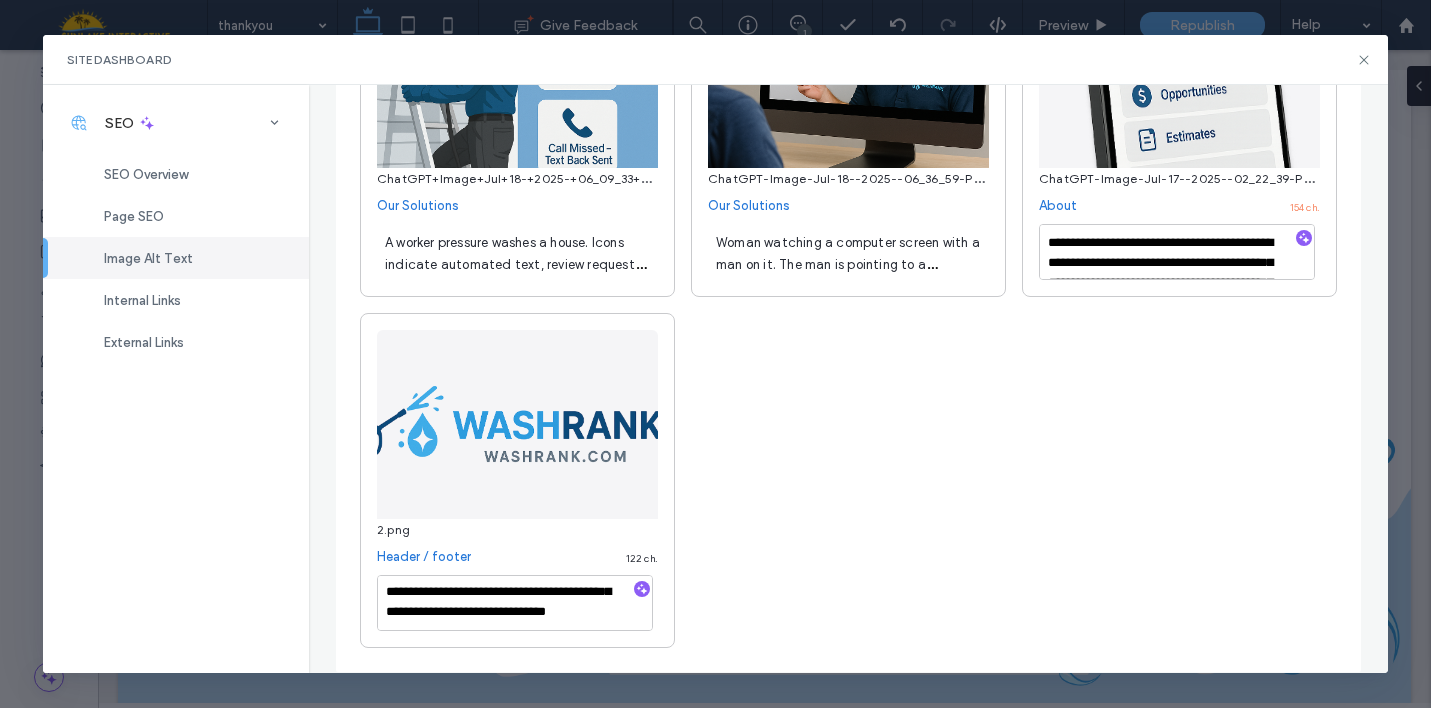 click on "**********" at bounding box center [848, 129] 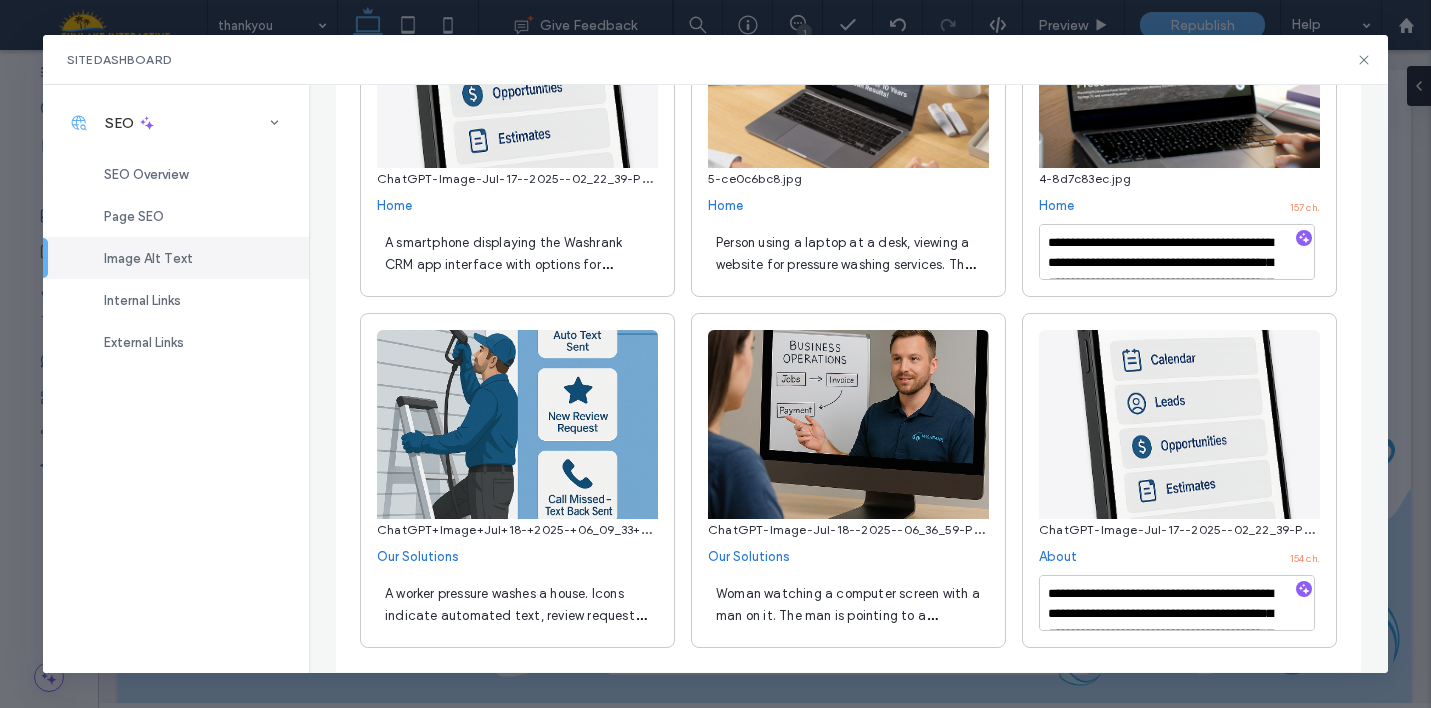 scroll, scrollTop: 421, scrollLeft: 0, axis: vertical 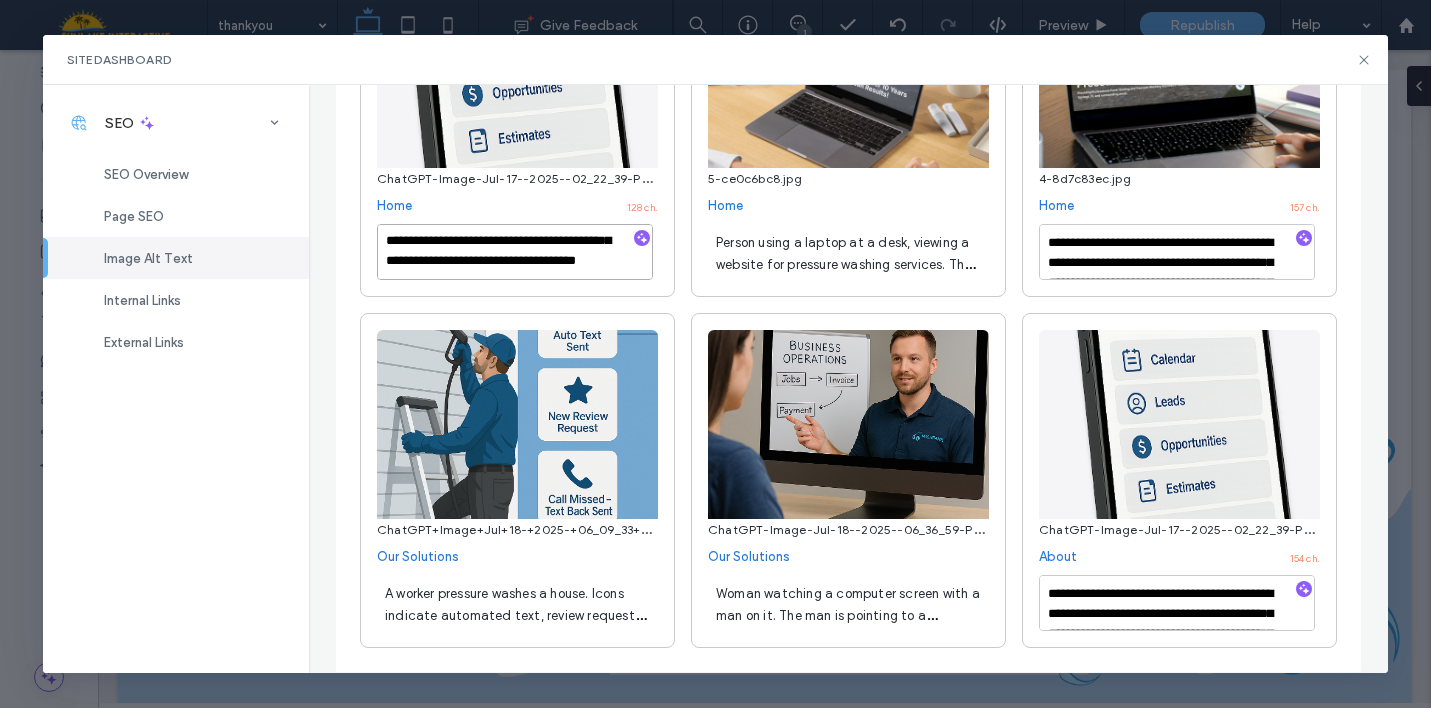 drag, startPoint x: 510, startPoint y: 244, endPoint x: 510, endPoint y: 331, distance: 87 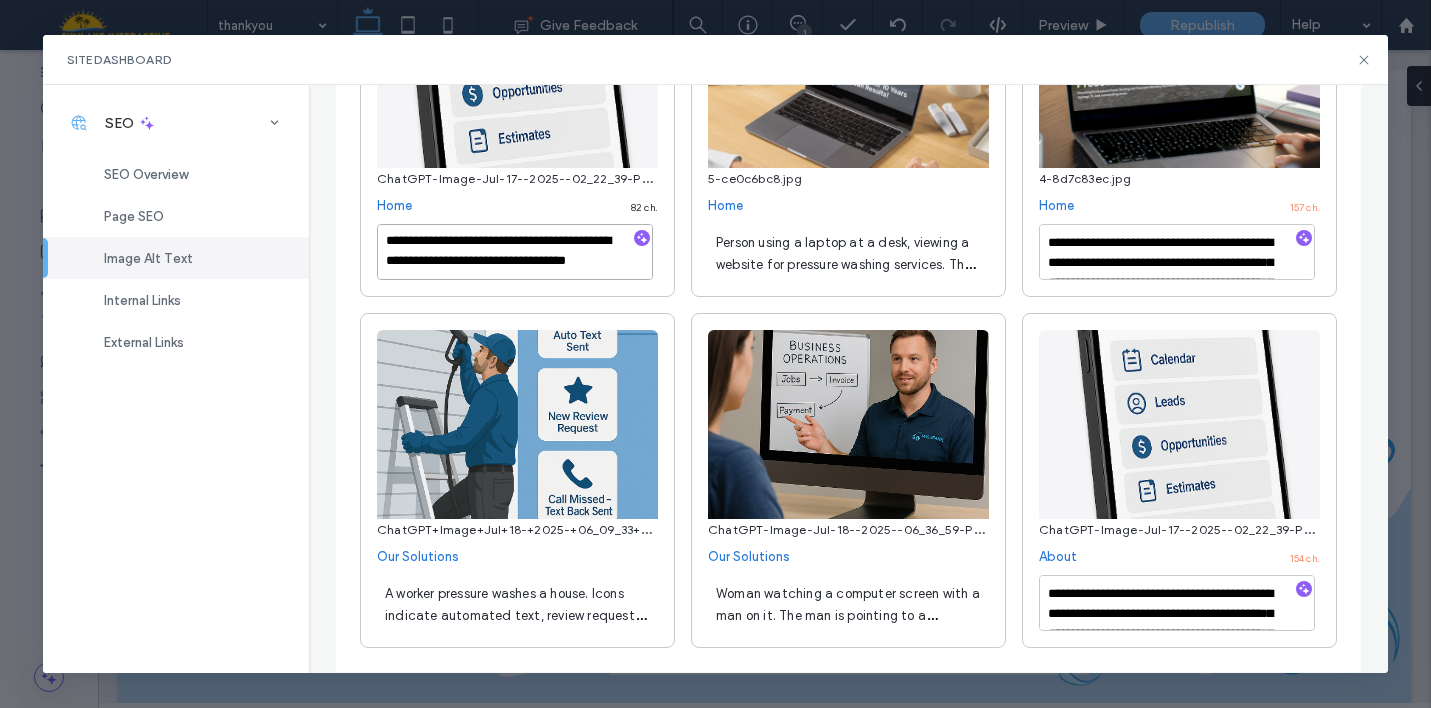 scroll, scrollTop: 22, scrollLeft: 0, axis: vertical 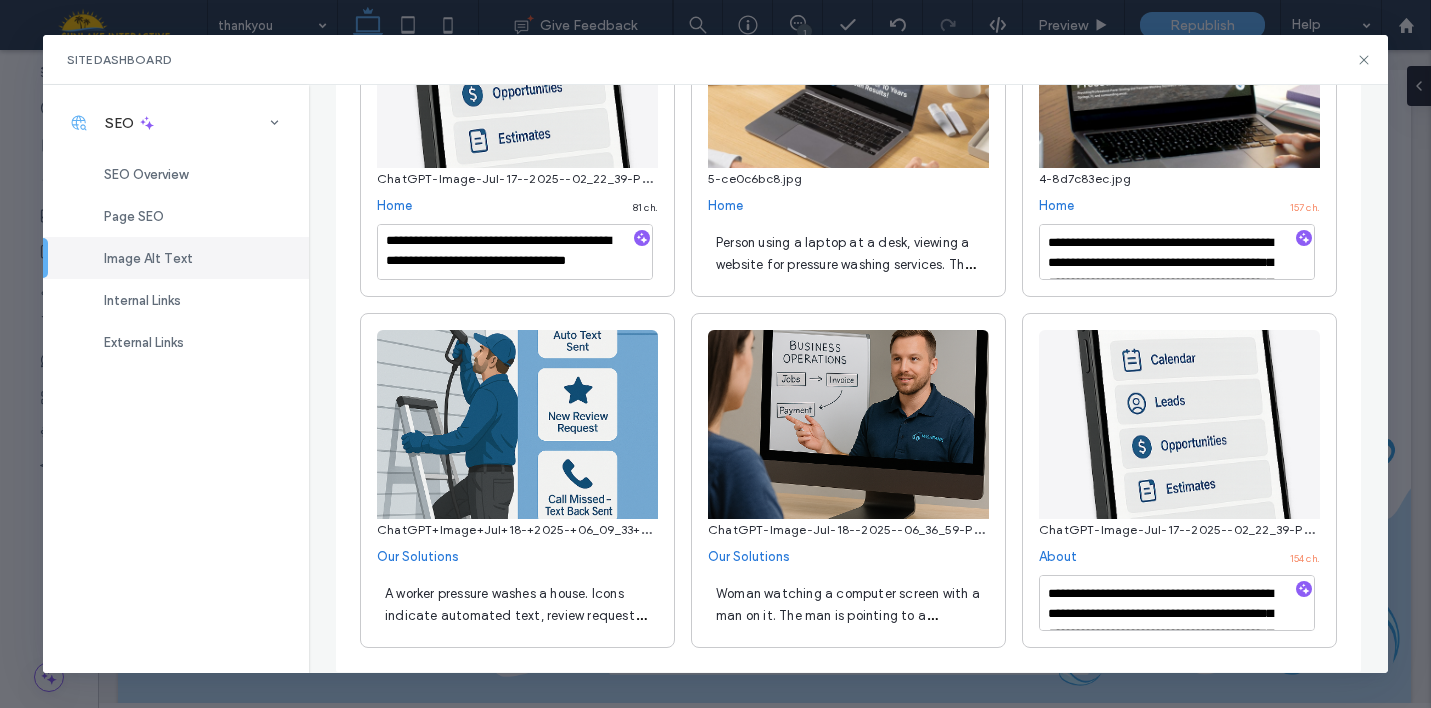 click on "Person using a laptop at a desk, viewing a website for pressure washing services. The office setting includes pens, glasses, and a lamp." at bounding box center [848, 252] 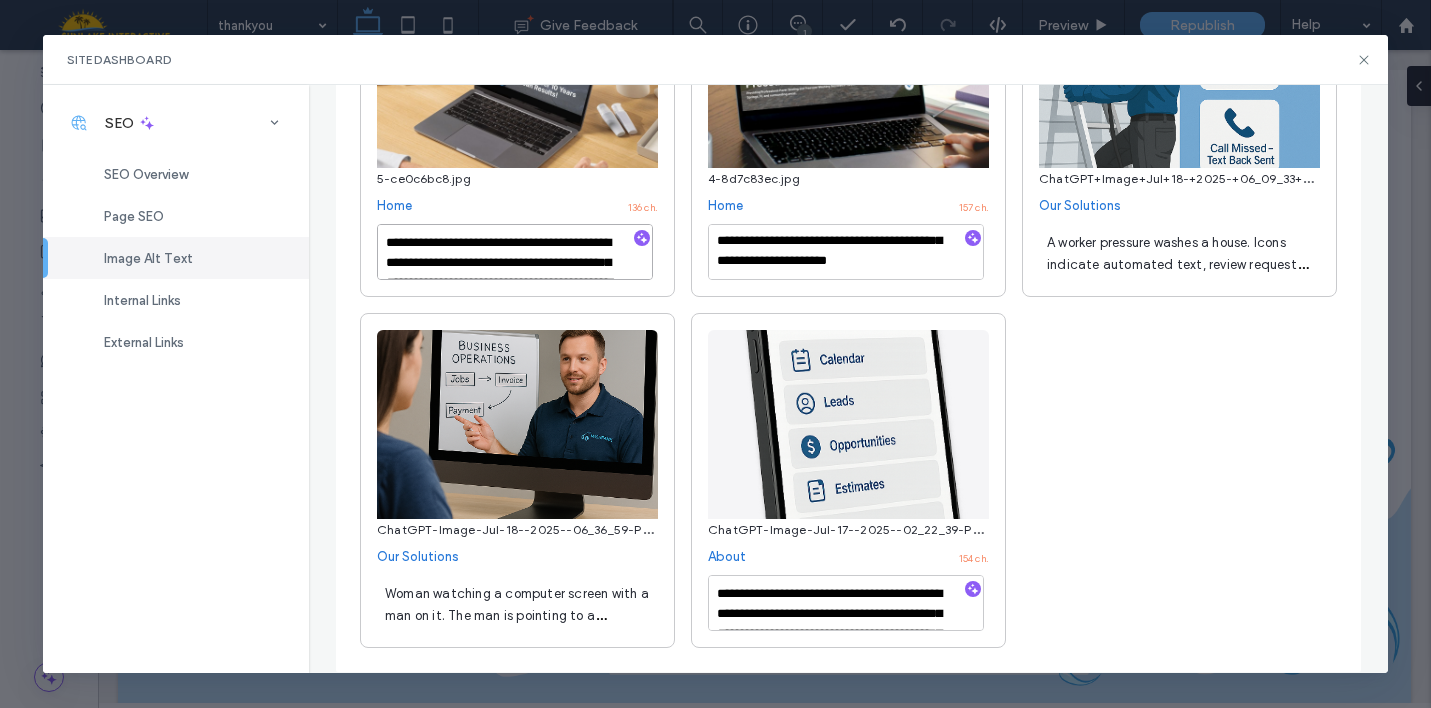 scroll, scrollTop: 50, scrollLeft: 0, axis: vertical 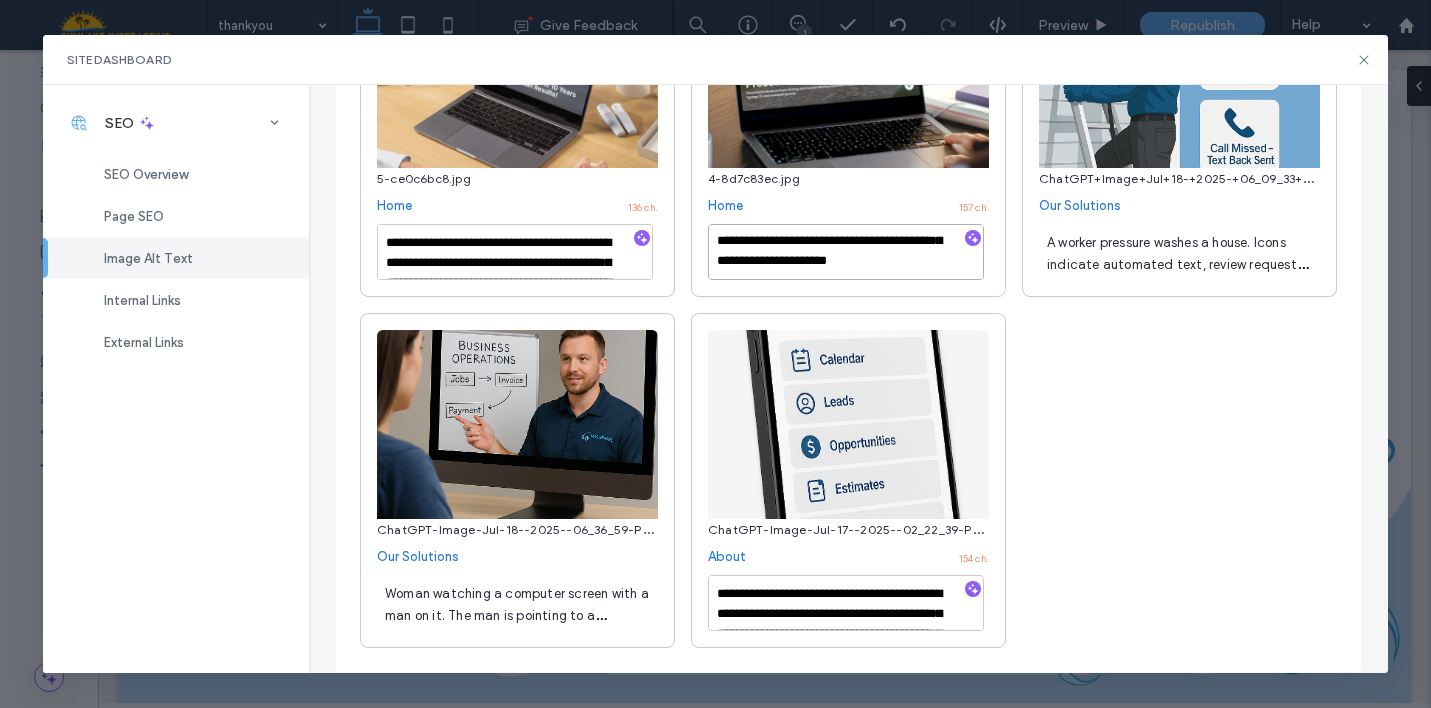 drag, startPoint x: 885, startPoint y: 234, endPoint x: 885, endPoint y: 314, distance: 80 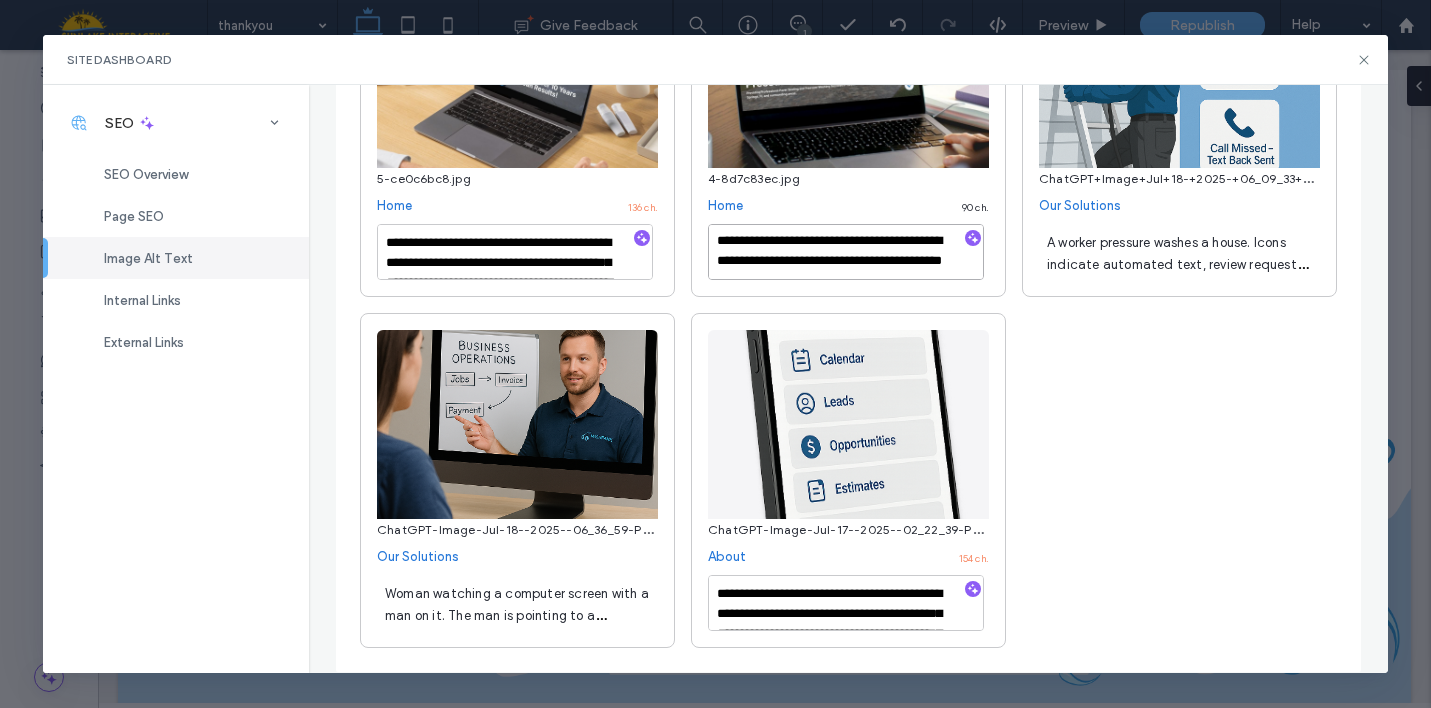 scroll, scrollTop: 22, scrollLeft: 0, axis: vertical 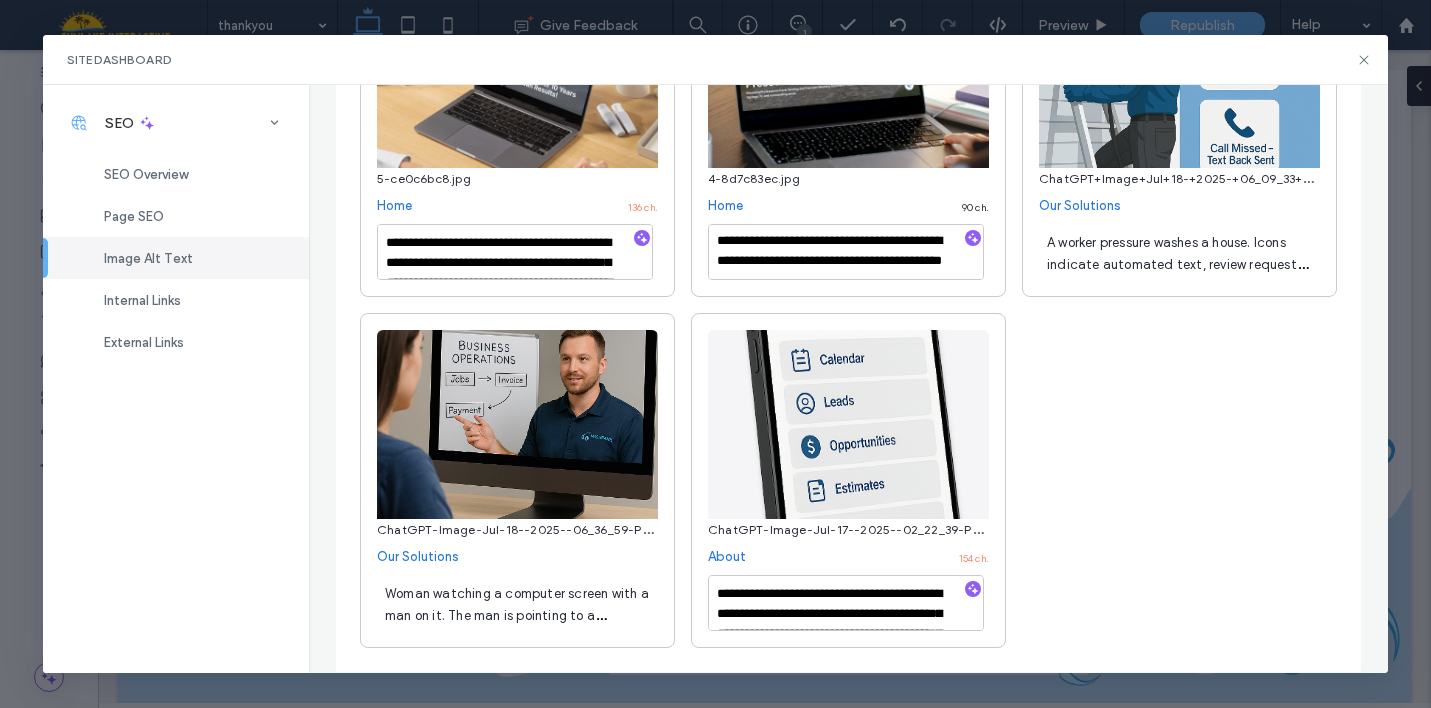 click on "A worker pressure washes a house. Icons indicate automated text, review requests, and missed call follow-ups; text reads "You work. We follow up."" at bounding box center (1179, 275) 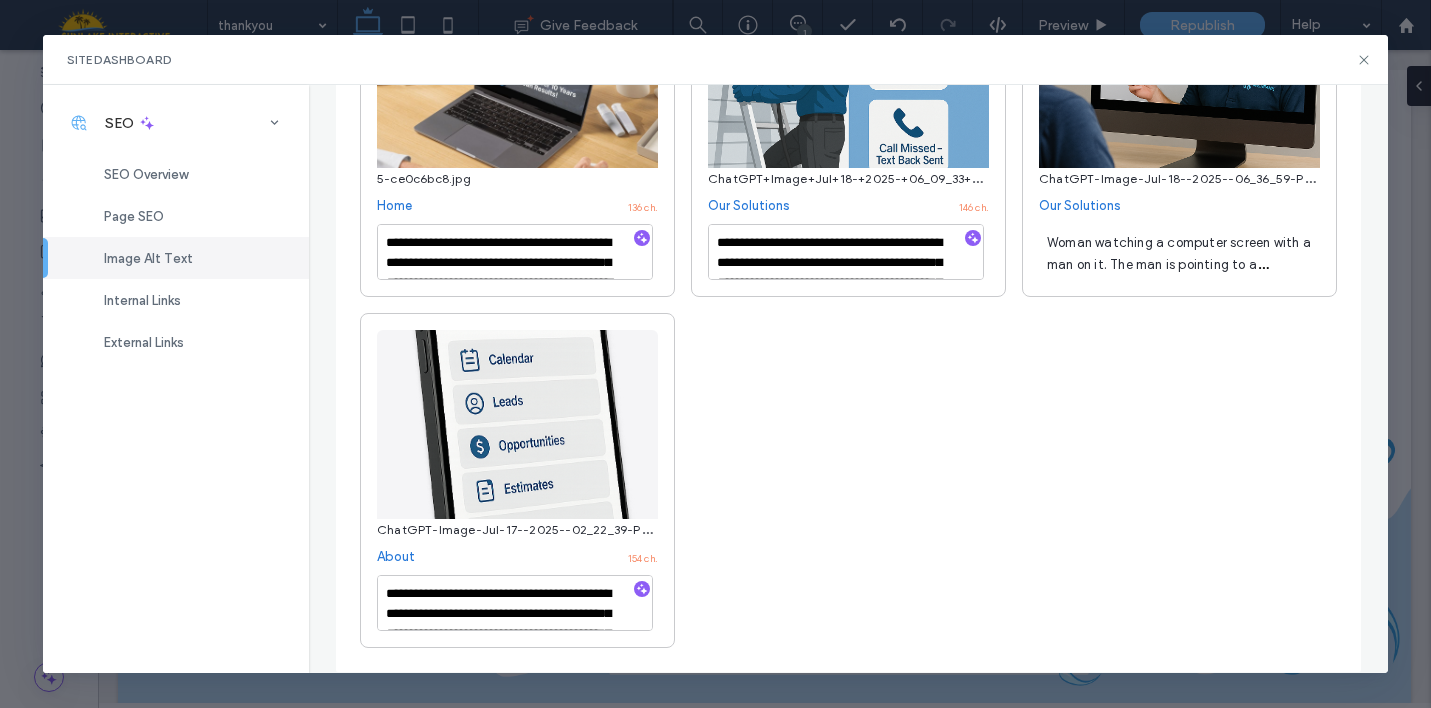 click on "Woman watching a computer screen with a man on it. The man is pointing to a diagram about business operations, saying, "Let's walk through your workflow together."" at bounding box center [1179, 286] 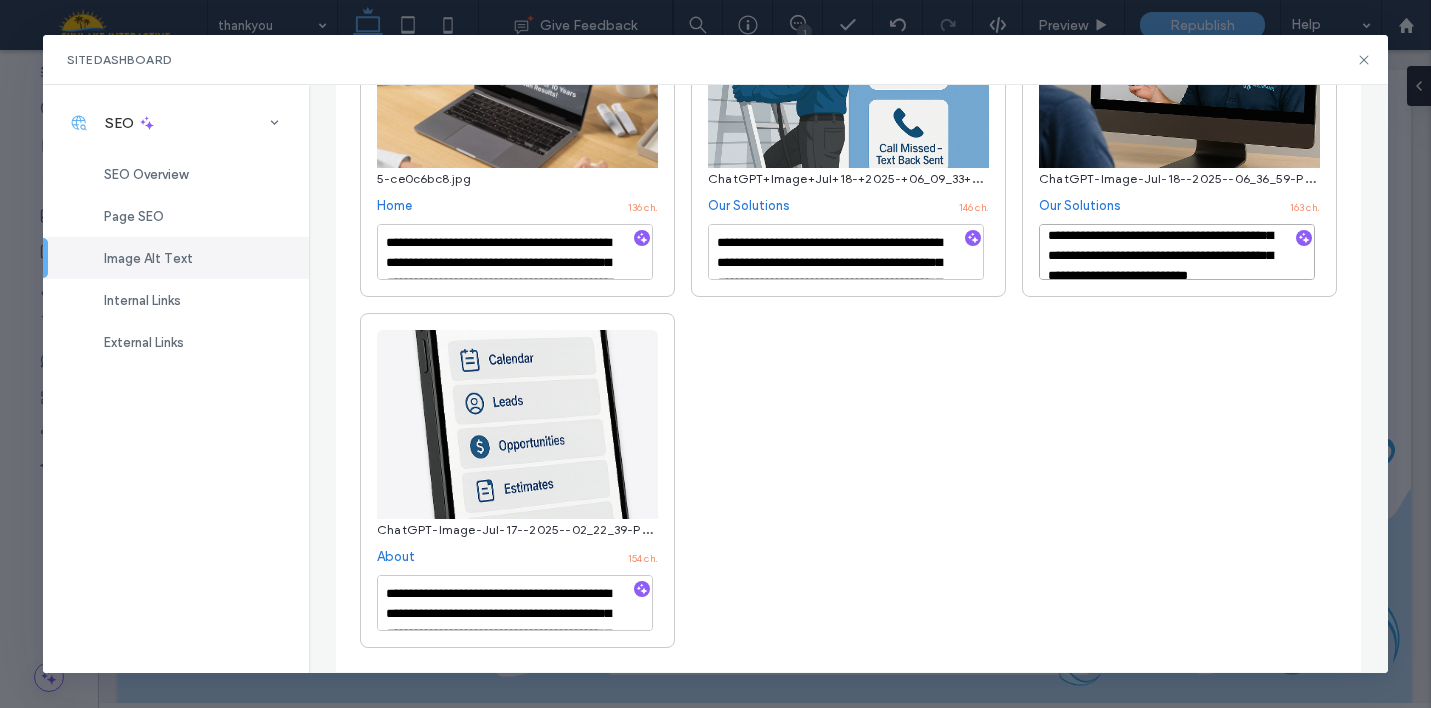 scroll, scrollTop: 32, scrollLeft: 0, axis: vertical 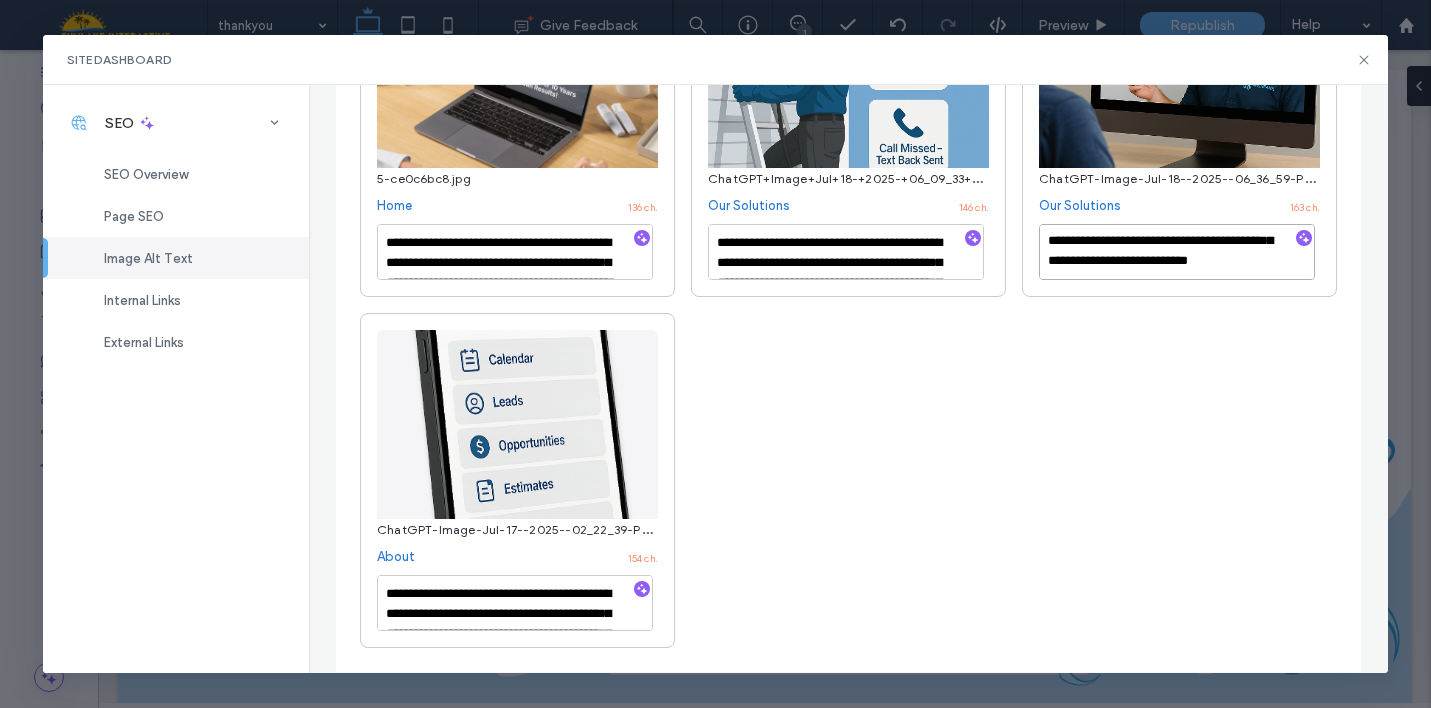 drag, startPoint x: 1180, startPoint y: 229, endPoint x: 1180, endPoint y: 388, distance: 159 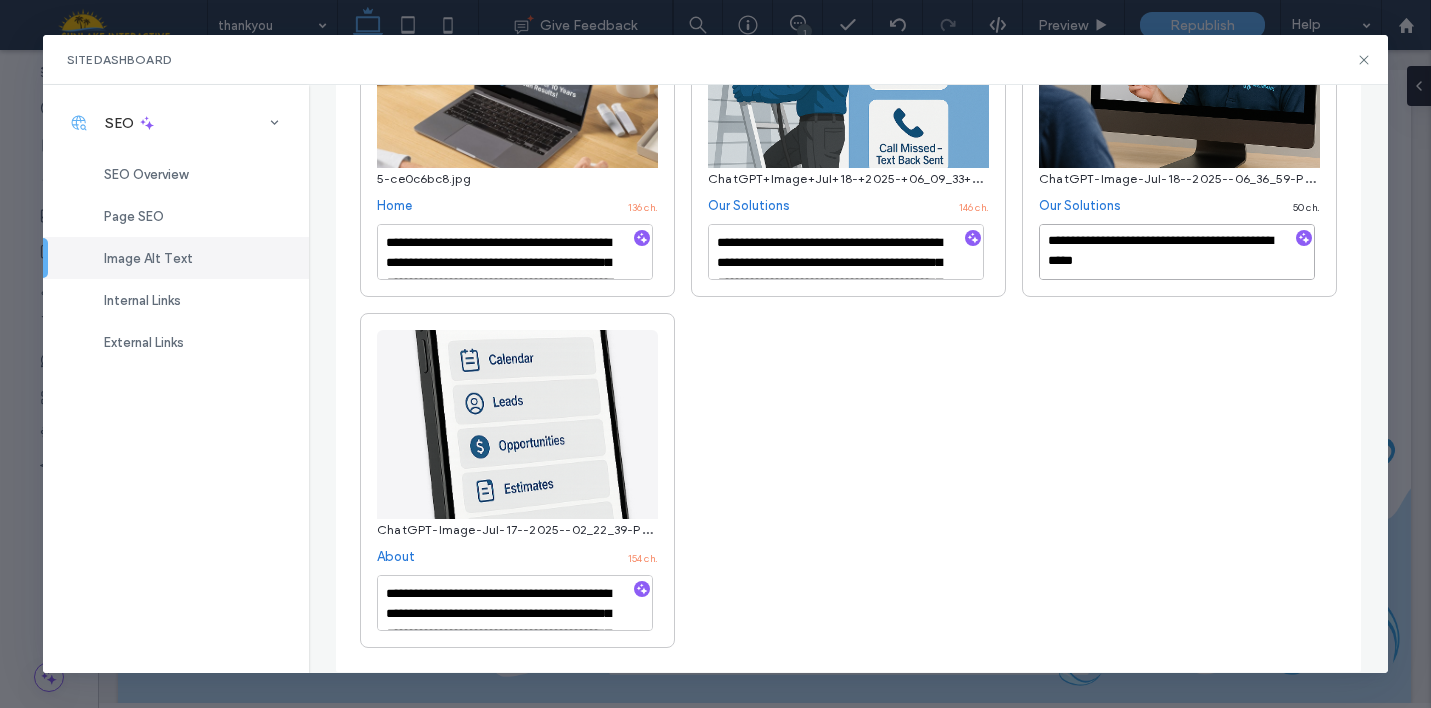 scroll, scrollTop: 2, scrollLeft: 0, axis: vertical 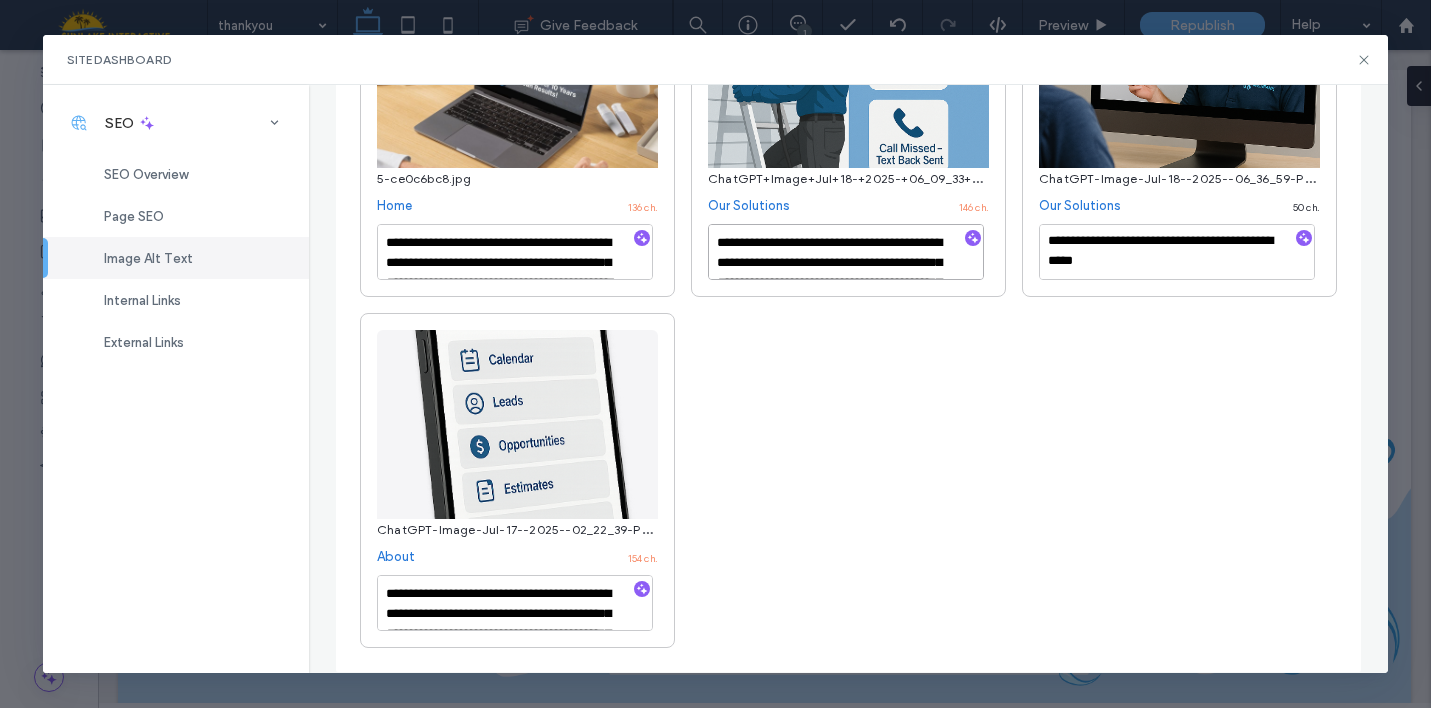 click on "**********" at bounding box center [846, 252] 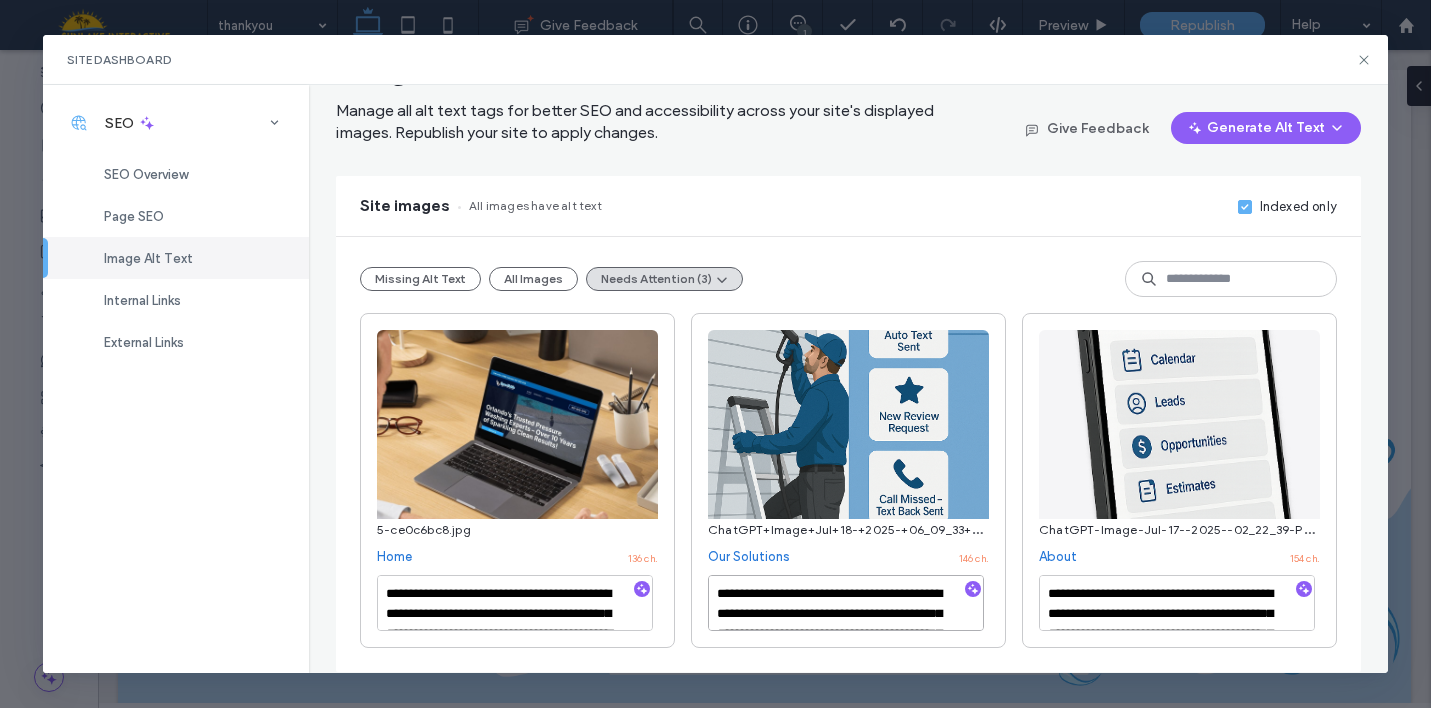 scroll, scrollTop: 69, scrollLeft: 0, axis: vertical 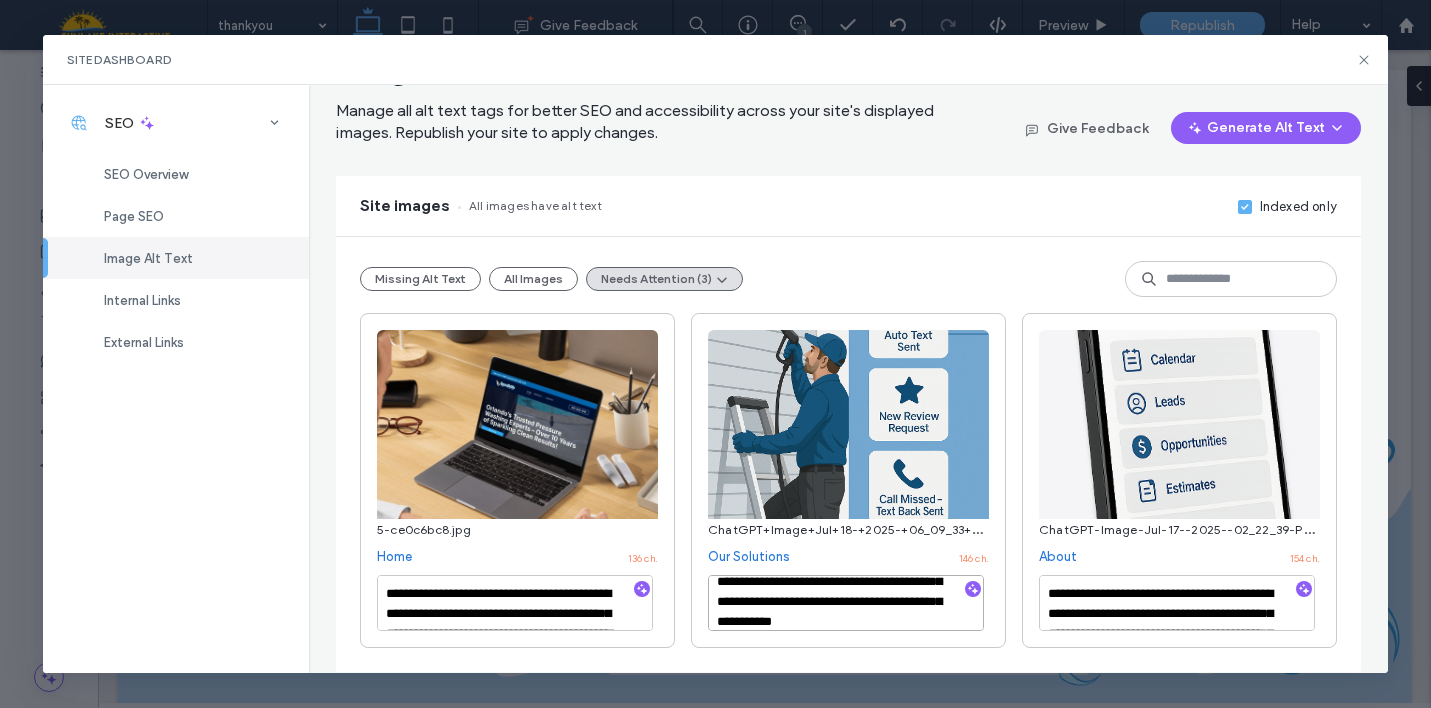 drag, startPoint x: 846, startPoint y: 616, endPoint x: 846, endPoint y: 665, distance: 49 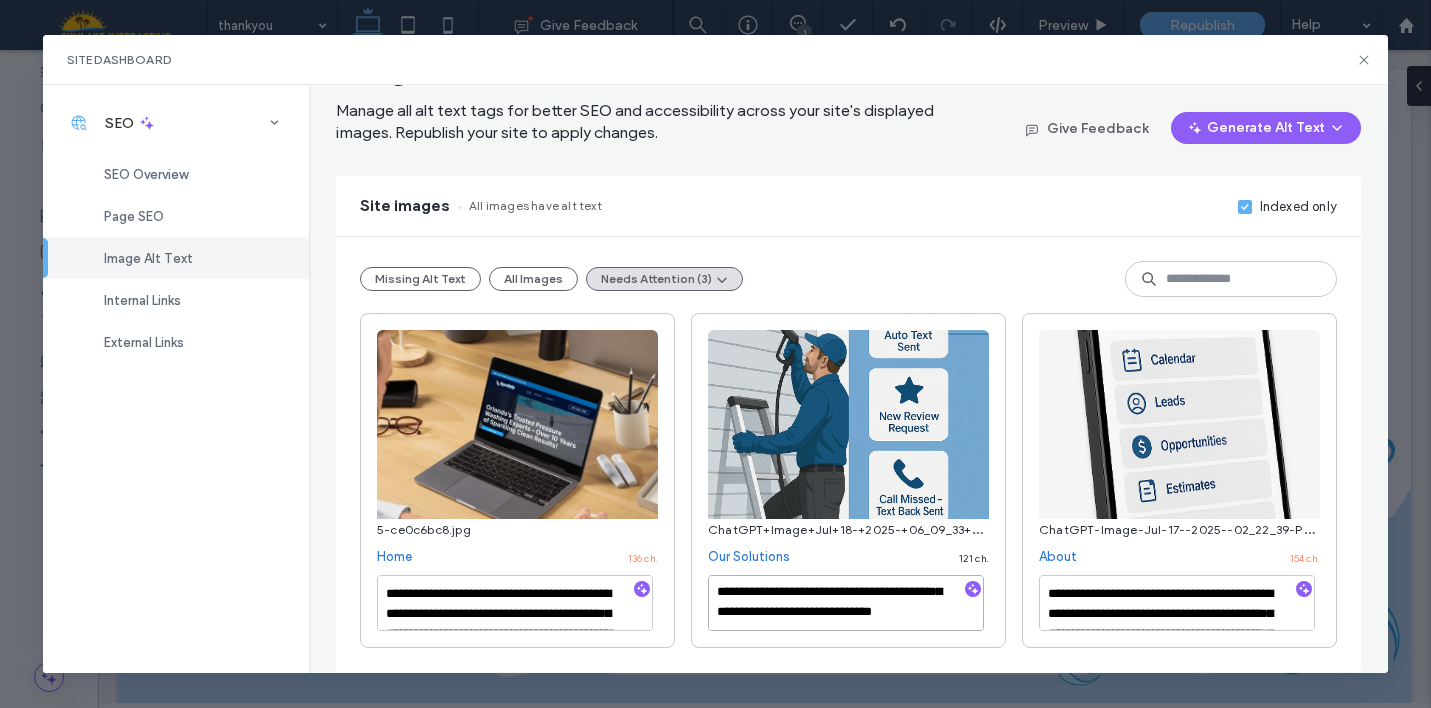 scroll, scrollTop: 42, scrollLeft: 0, axis: vertical 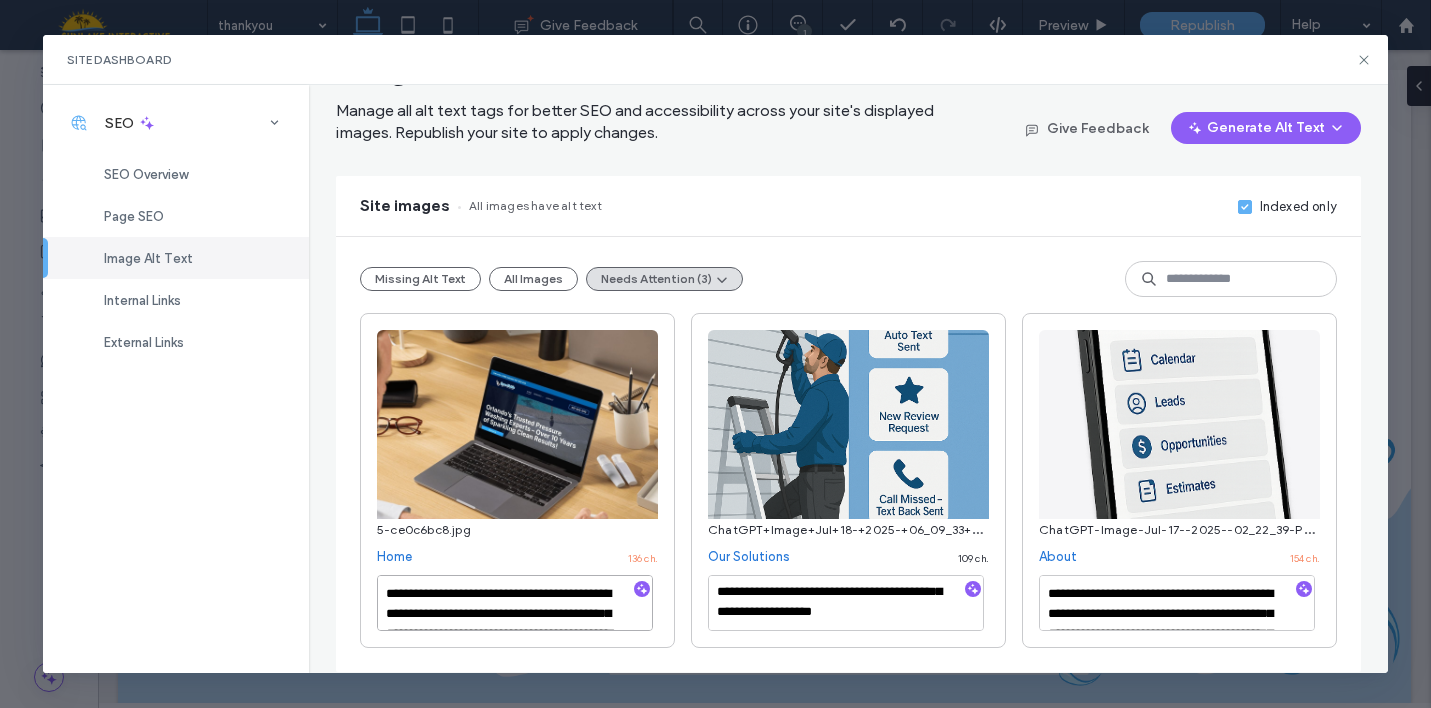 click on "**********" at bounding box center (515, 603) 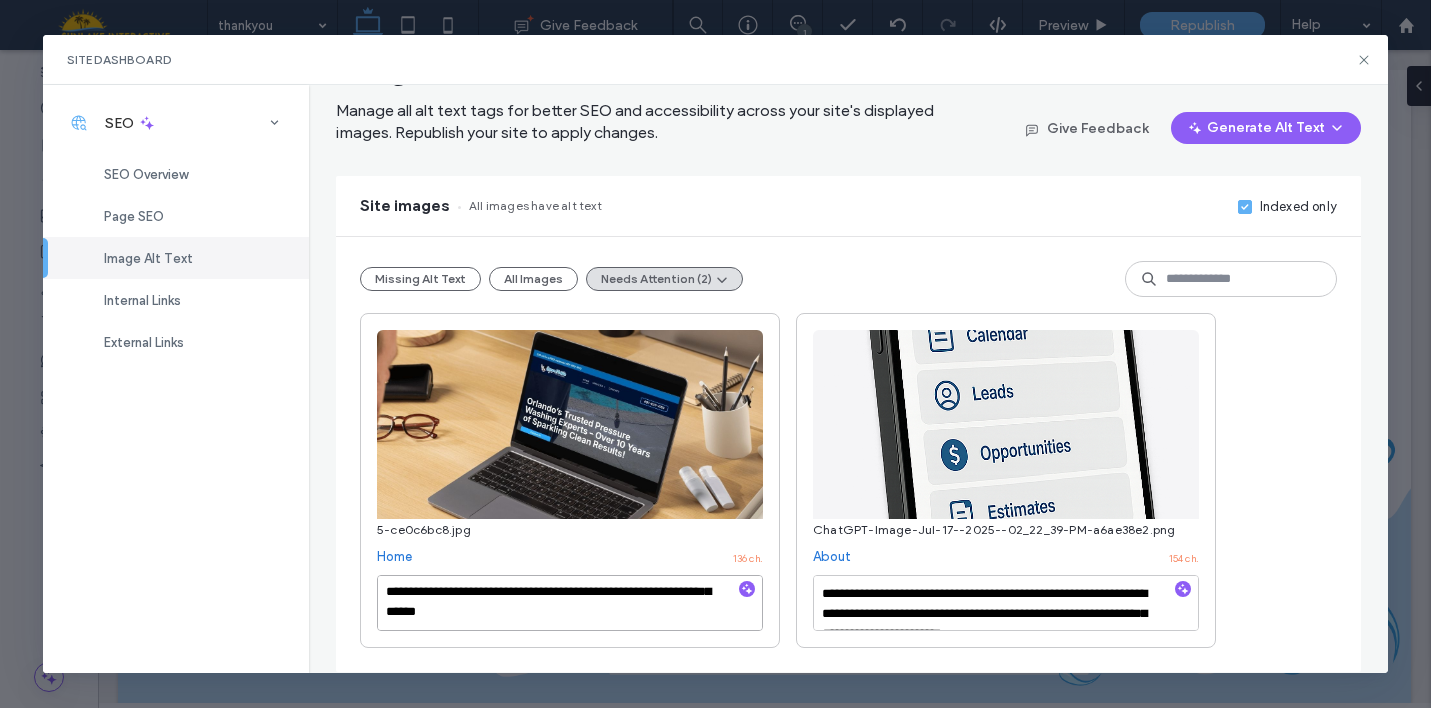 drag, startPoint x: 552, startPoint y: 591, endPoint x: 556, endPoint y: 652, distance: 61.13101 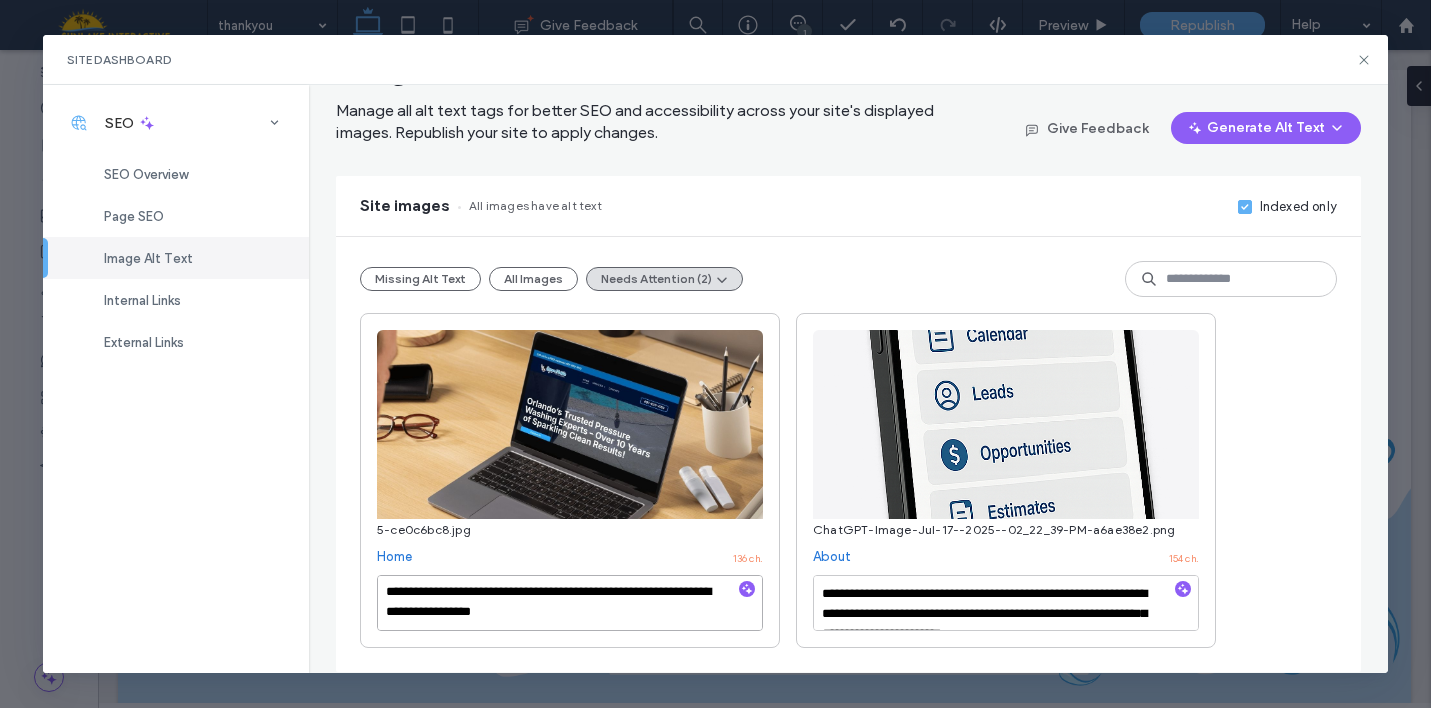 scroll, scrollTop: 2, scrollLeft: 0, axis: vertical 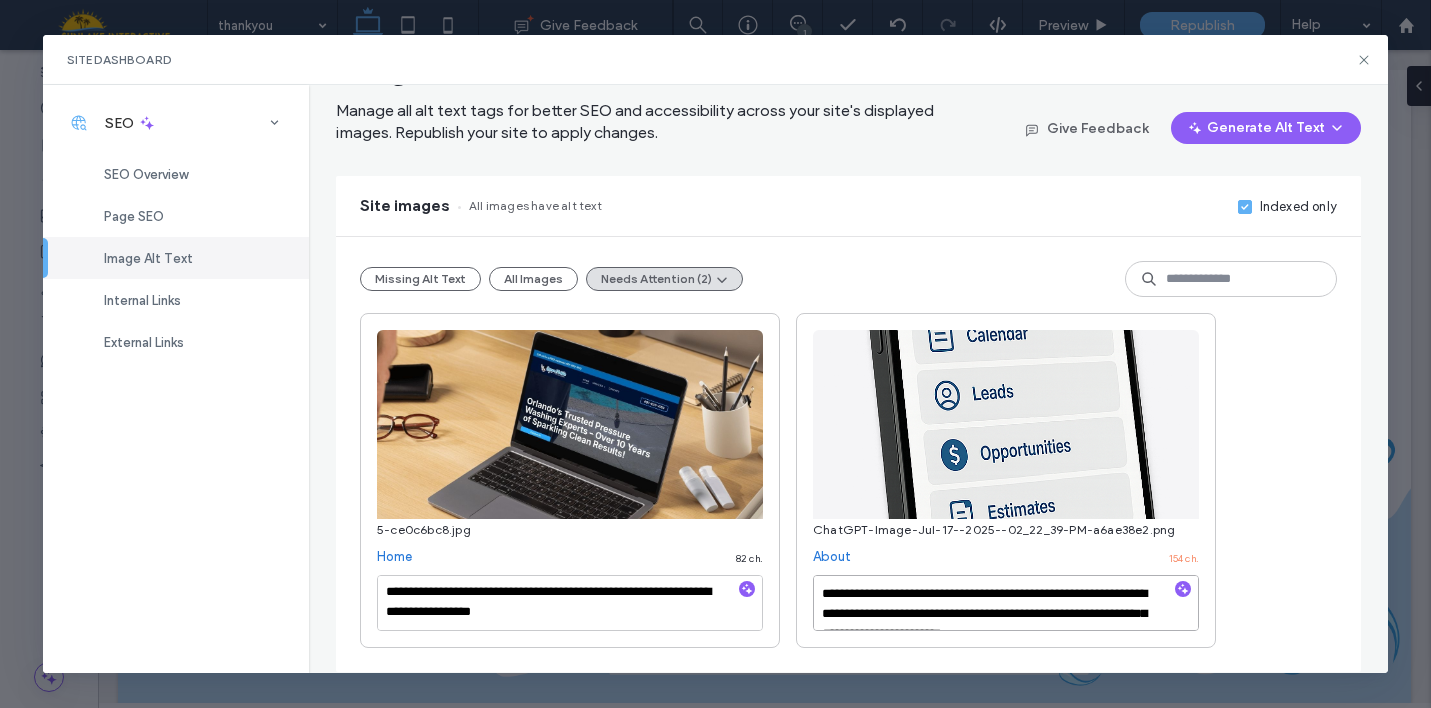 click on "**********" at bounding box center (1006, 603) 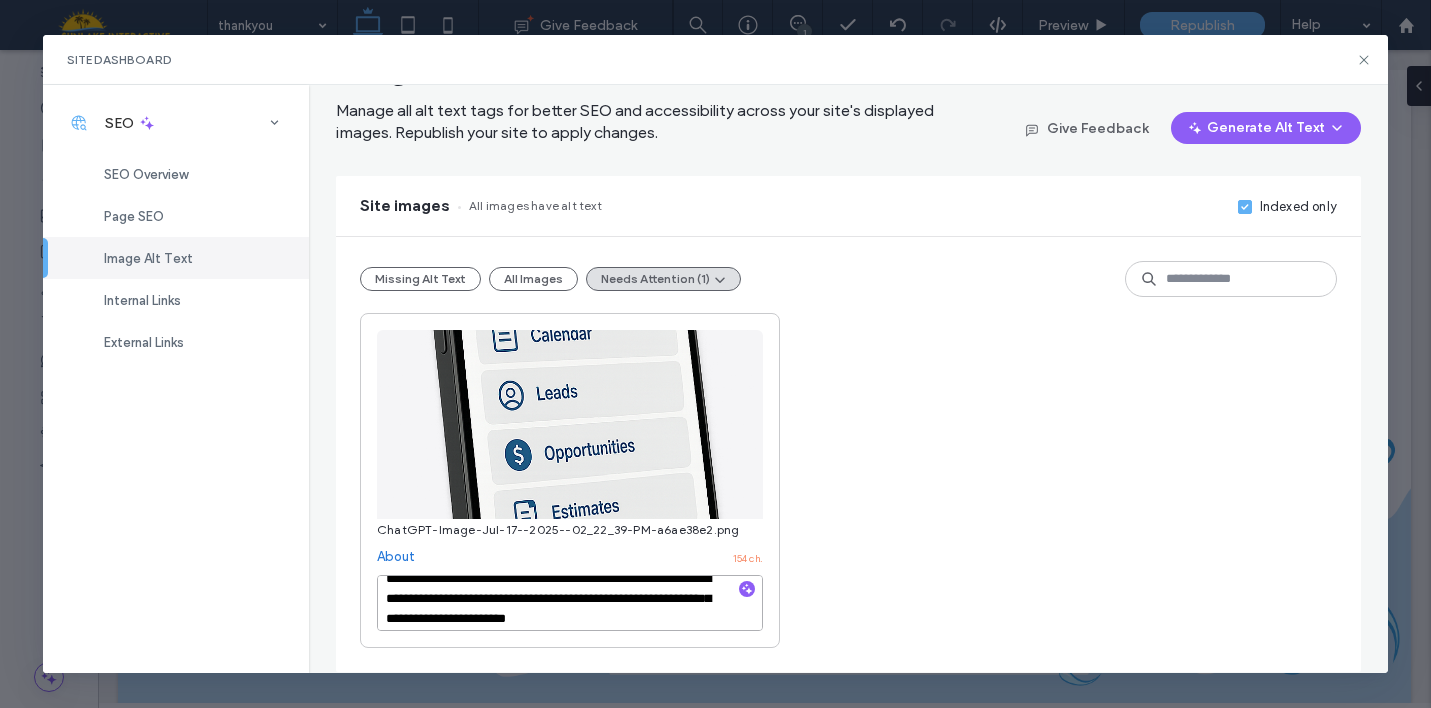 scroll, scrollTop: 9, scrollLeft: 0, axis: vertical 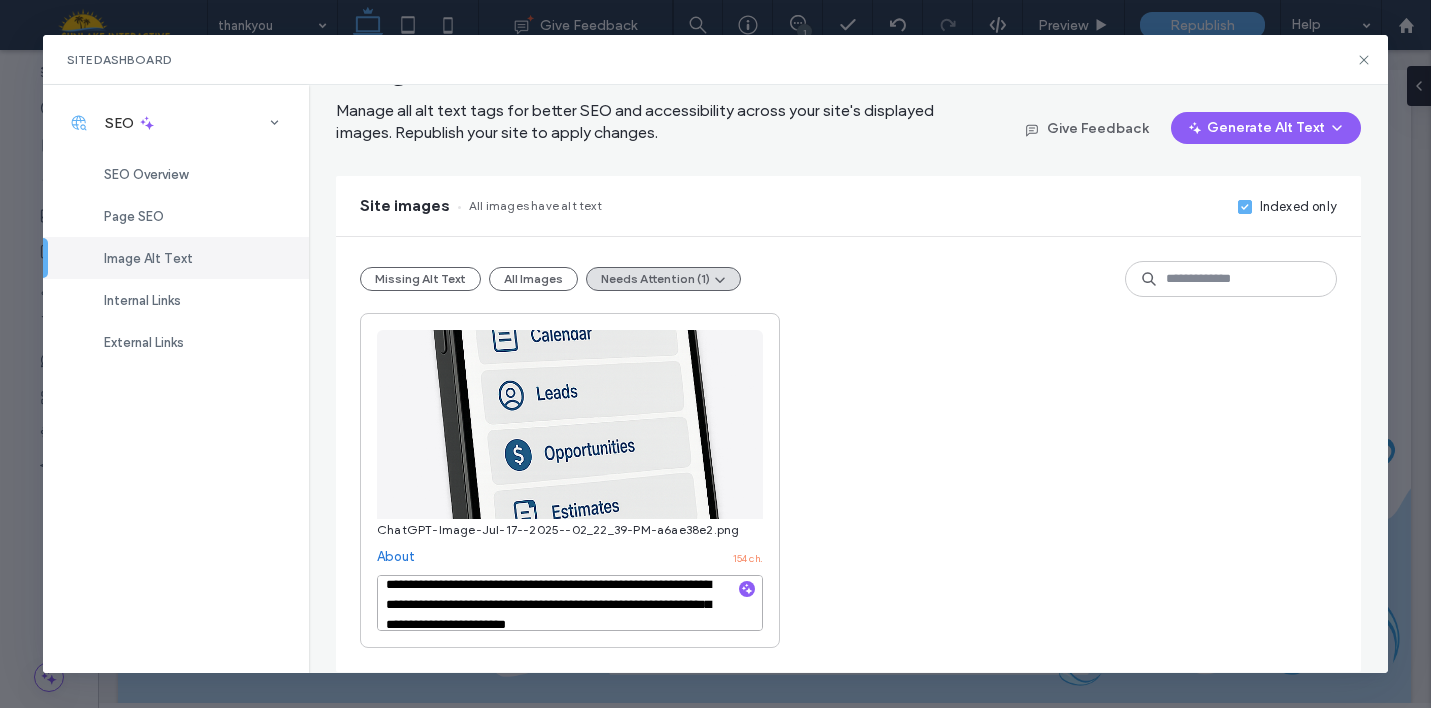 drag, startPoint x: 387, startPoint y: 606, endPoint x: 386, endPoint y: 757, distance: 151.00331 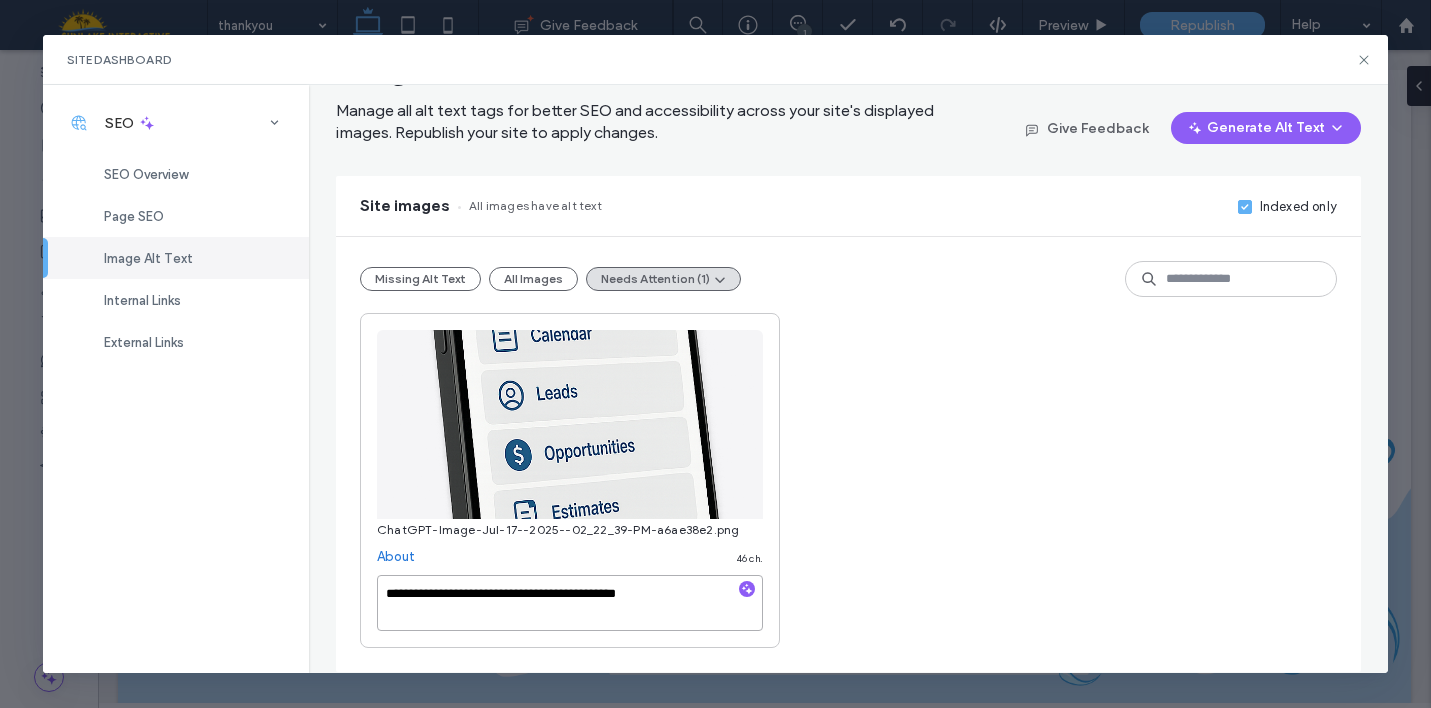 scroll, scrollTop: 0, scrollLeft: 0, axis: both 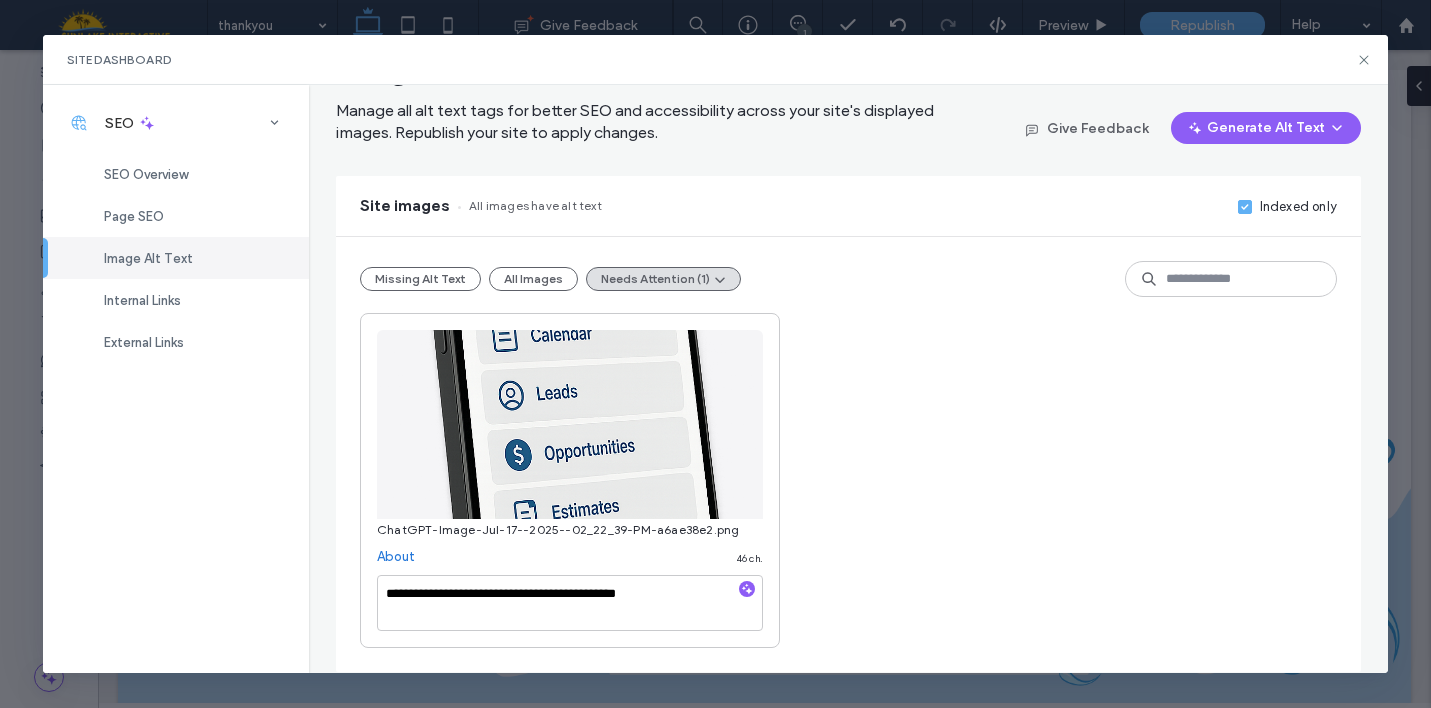 click on "**********" at bounding box center [848, 480] 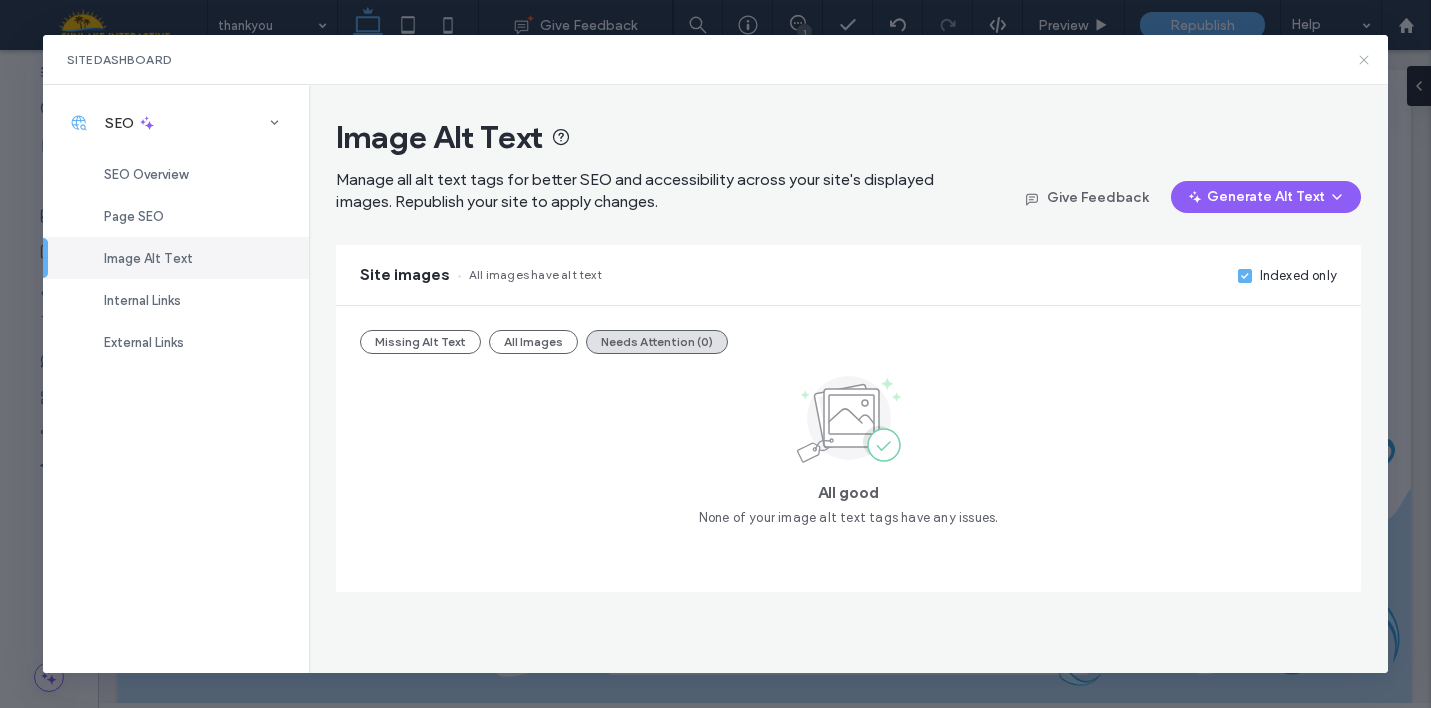 click 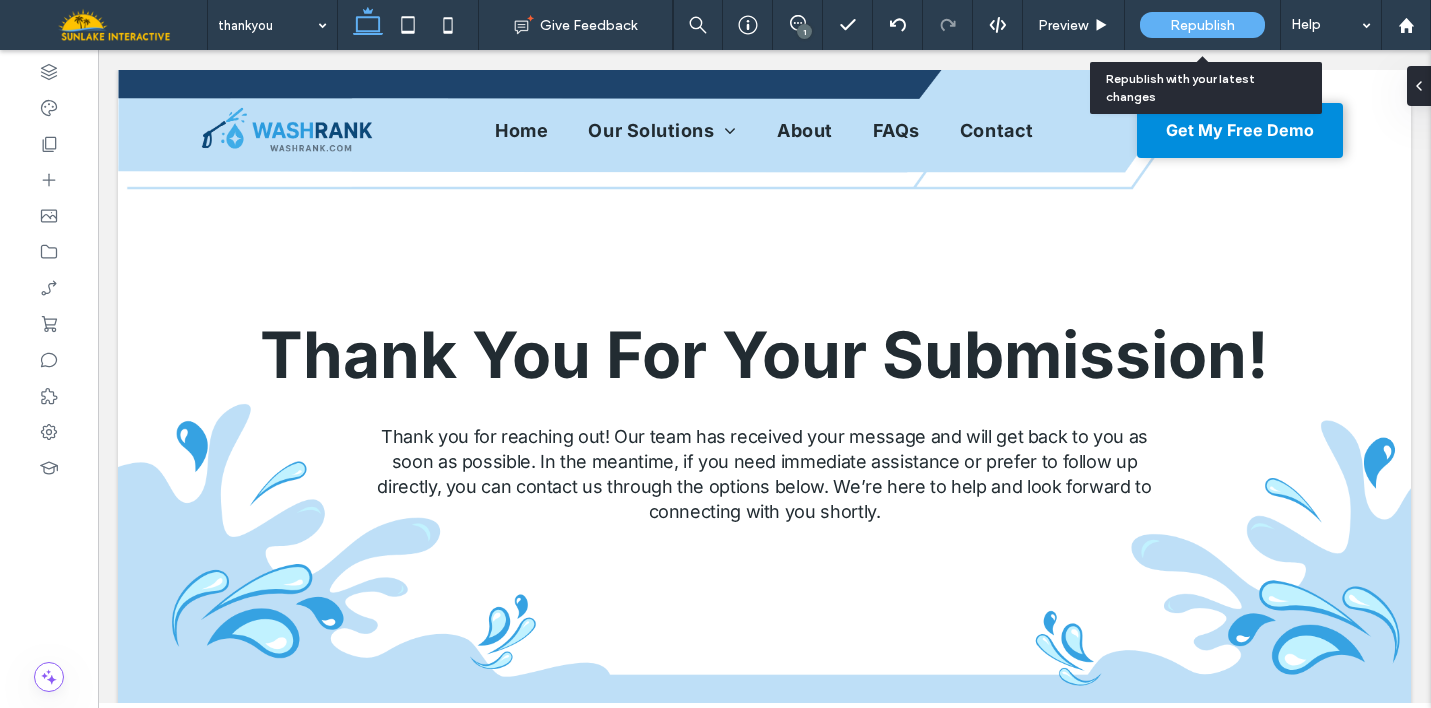 click on "Republish" at bounding box center (1202, 25) 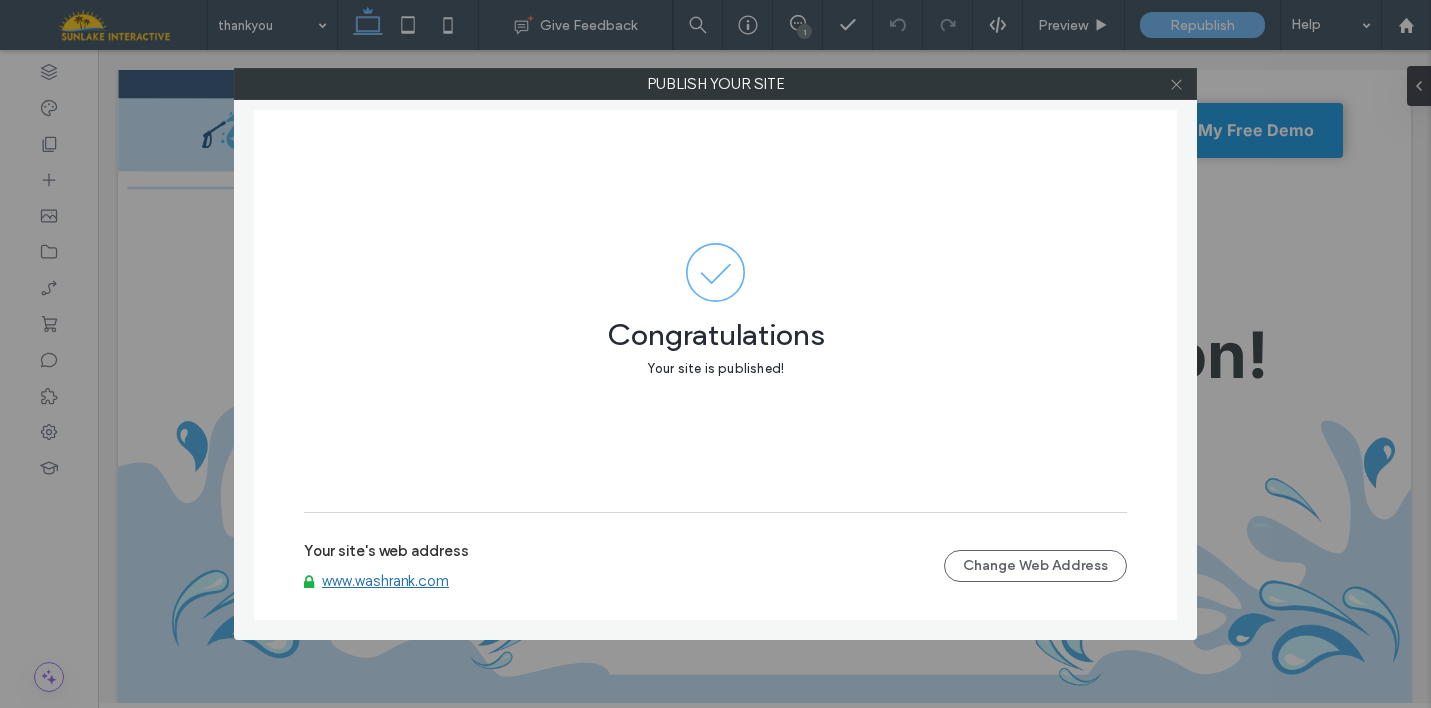 click 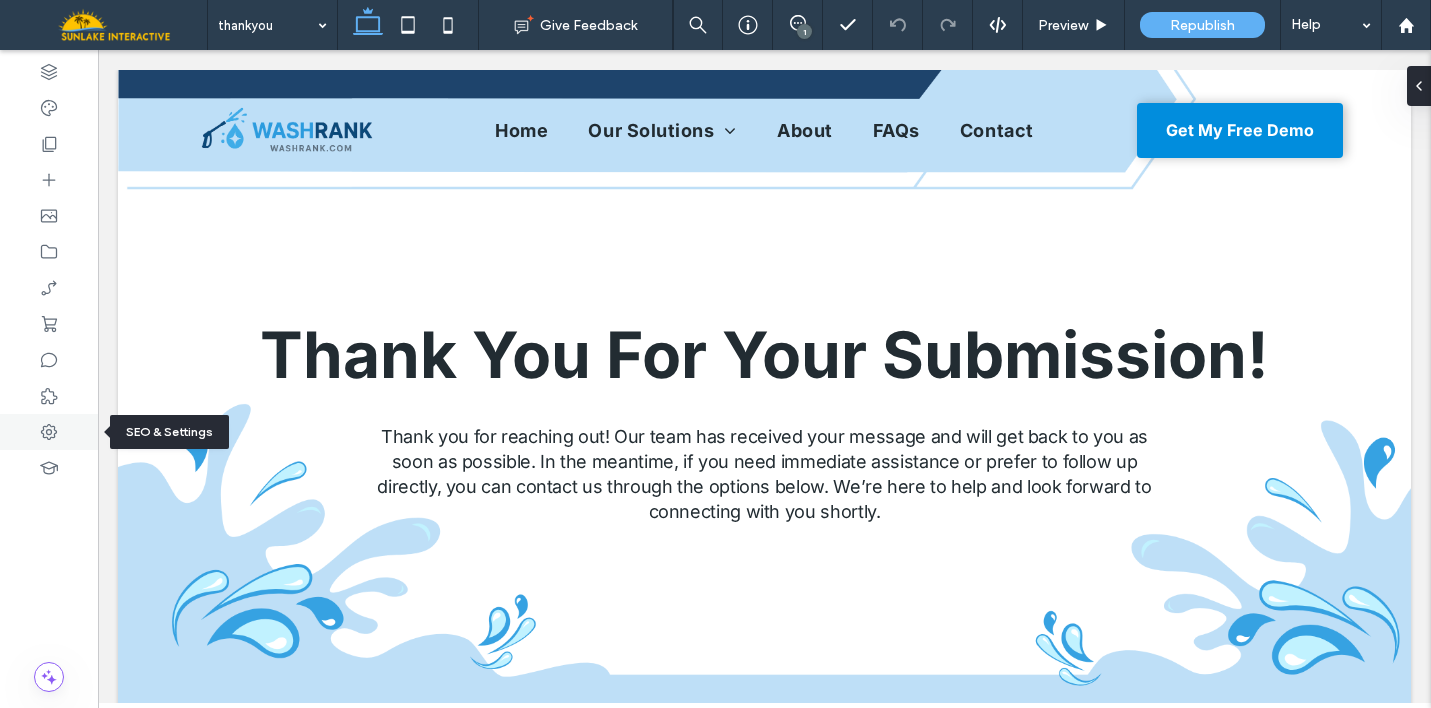 click at bounding box center (49, 432) 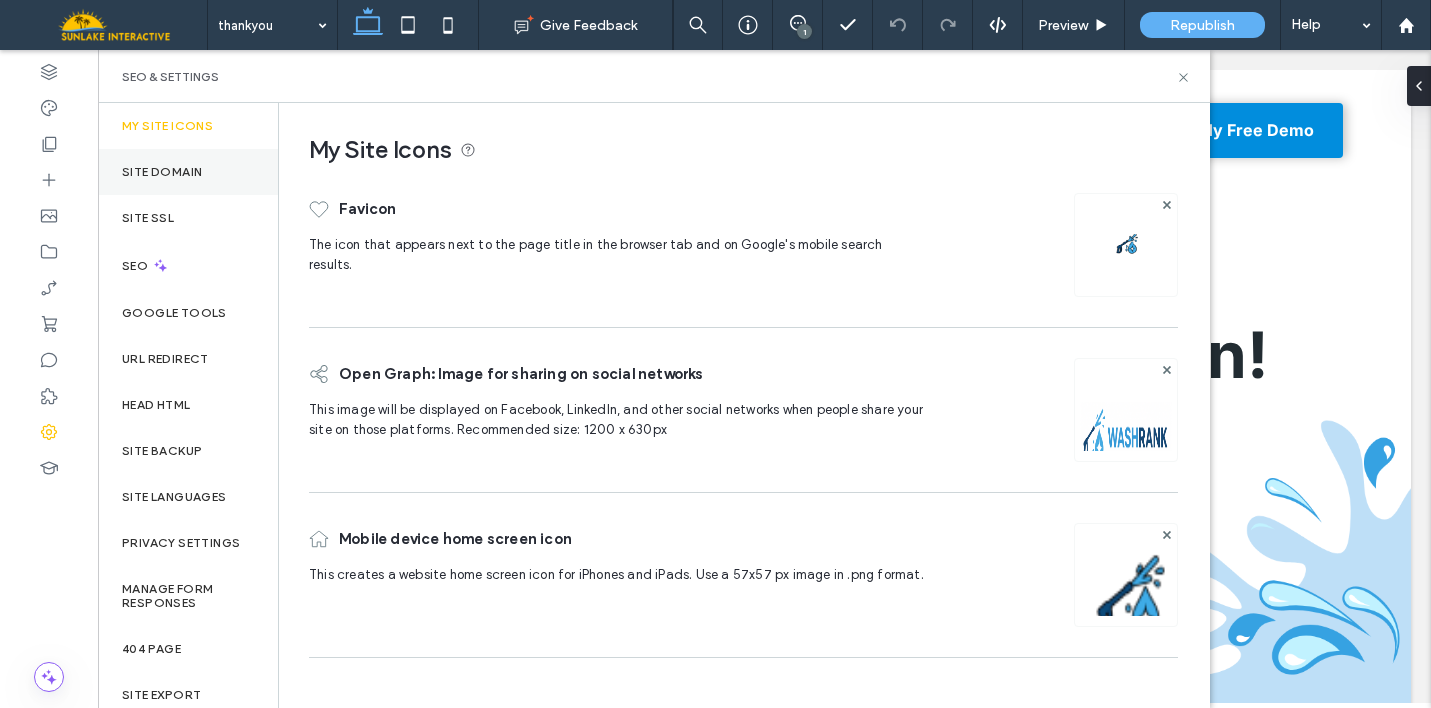 click on "Site Domain" at bounding box center [188, 172] 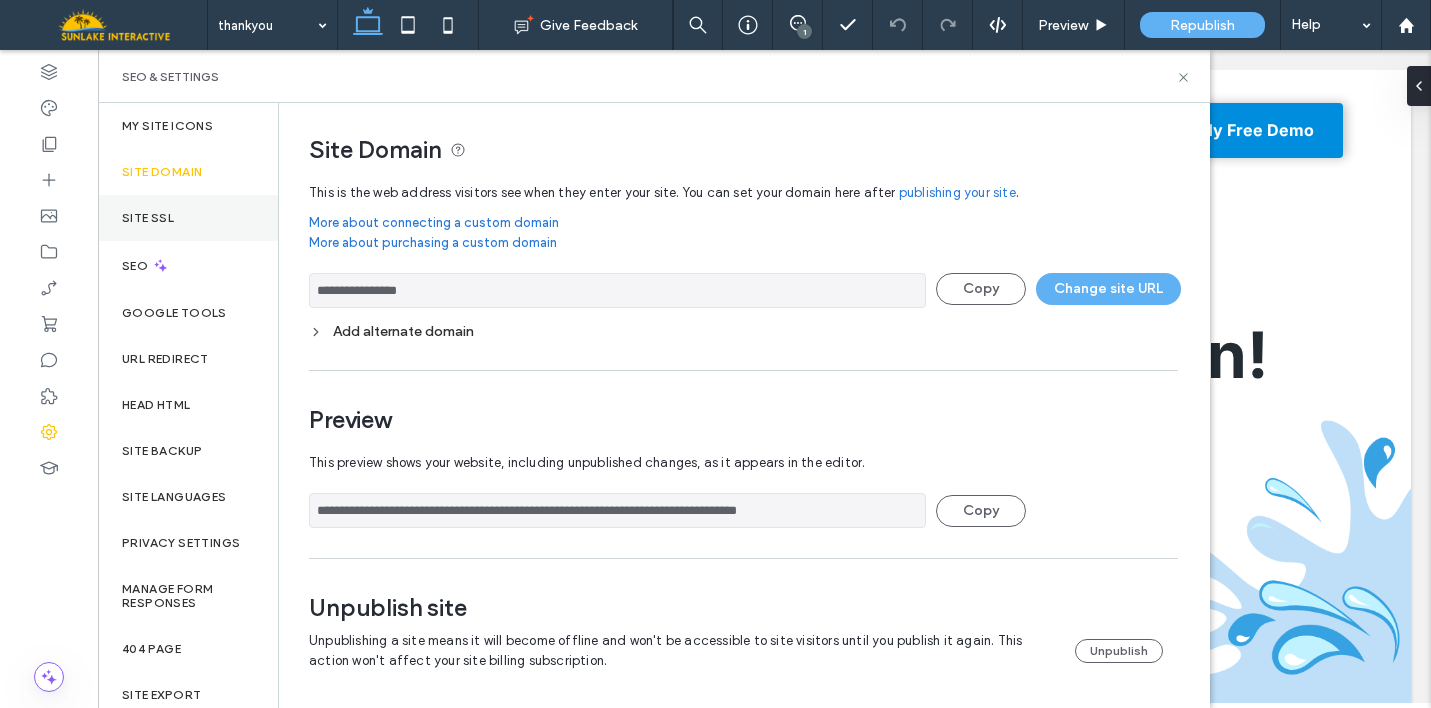 click on "Site SSL" at bounding box center (188, 218) 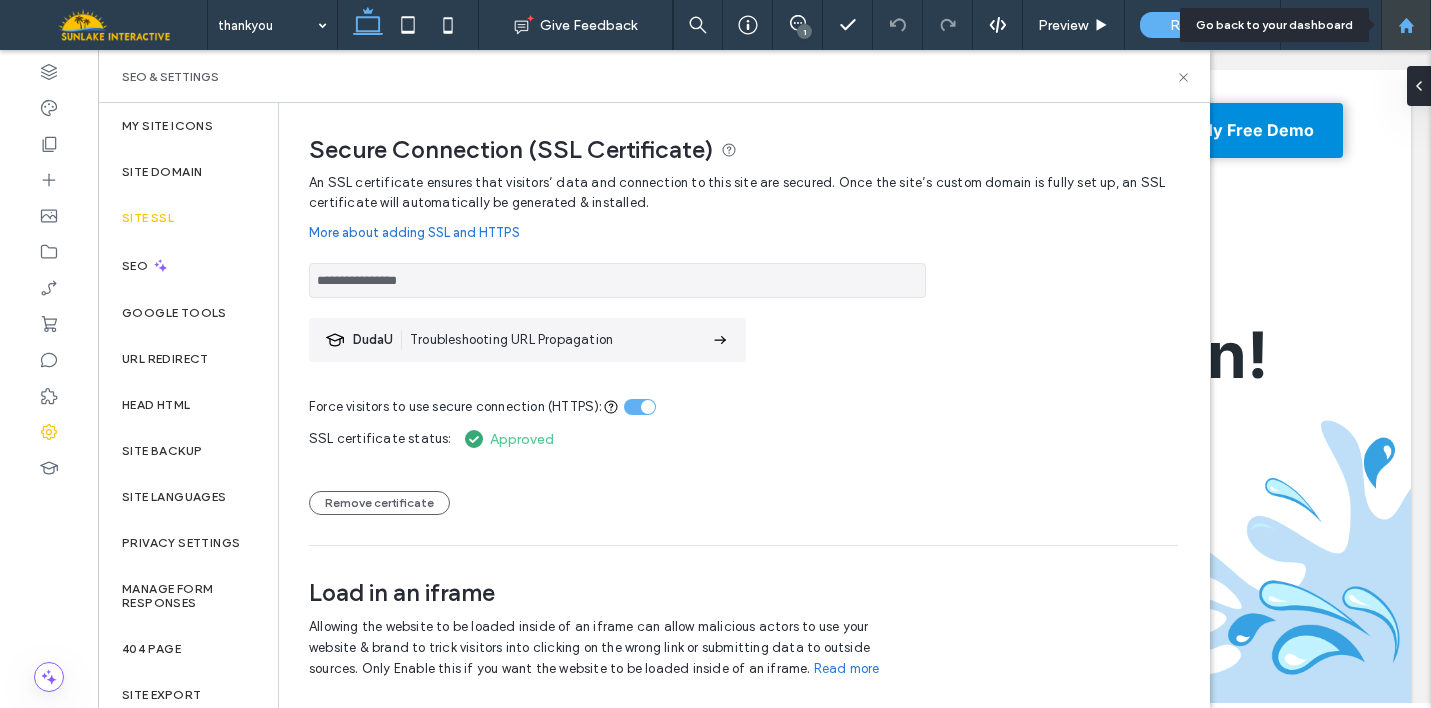 click at bounding box center [1406, 25] 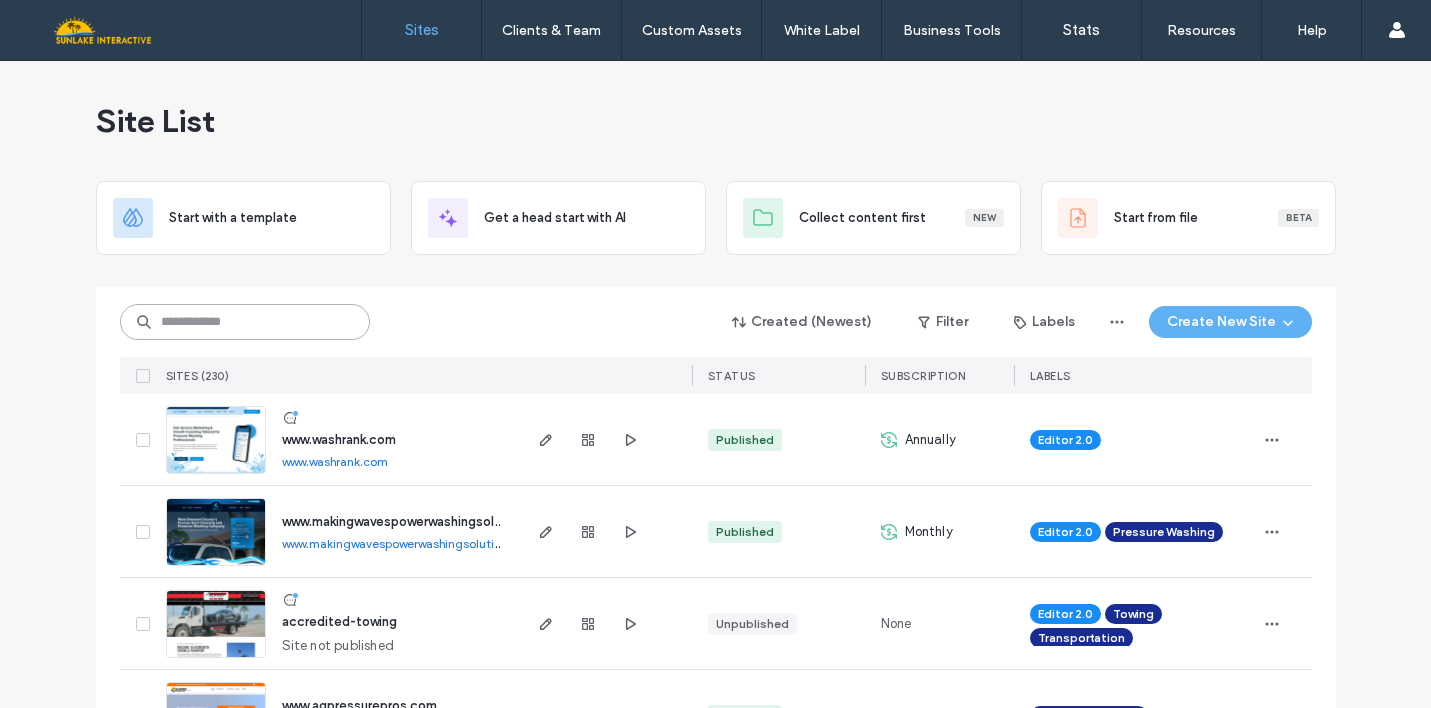 click at bounding box center (245, 322) 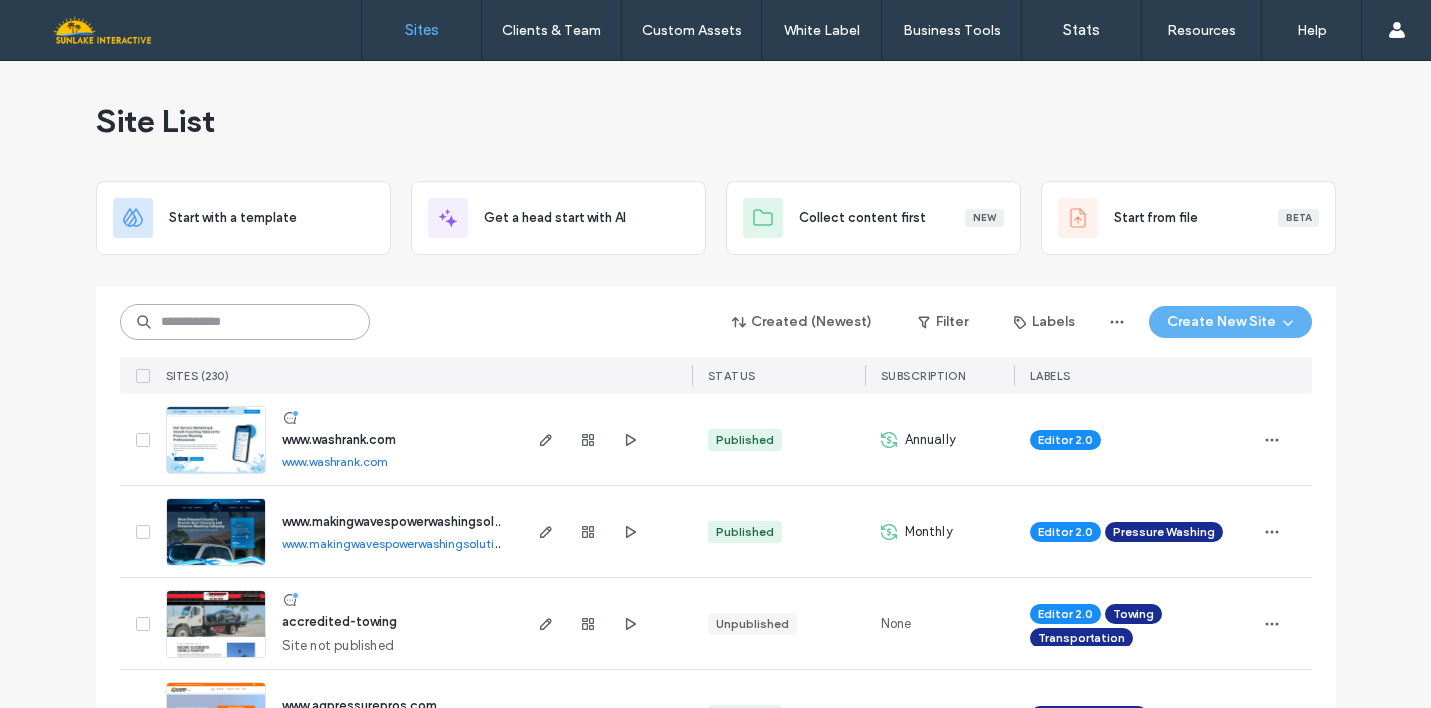 scroll, scrollTop: 0, scrollLeft: 0, axis: both 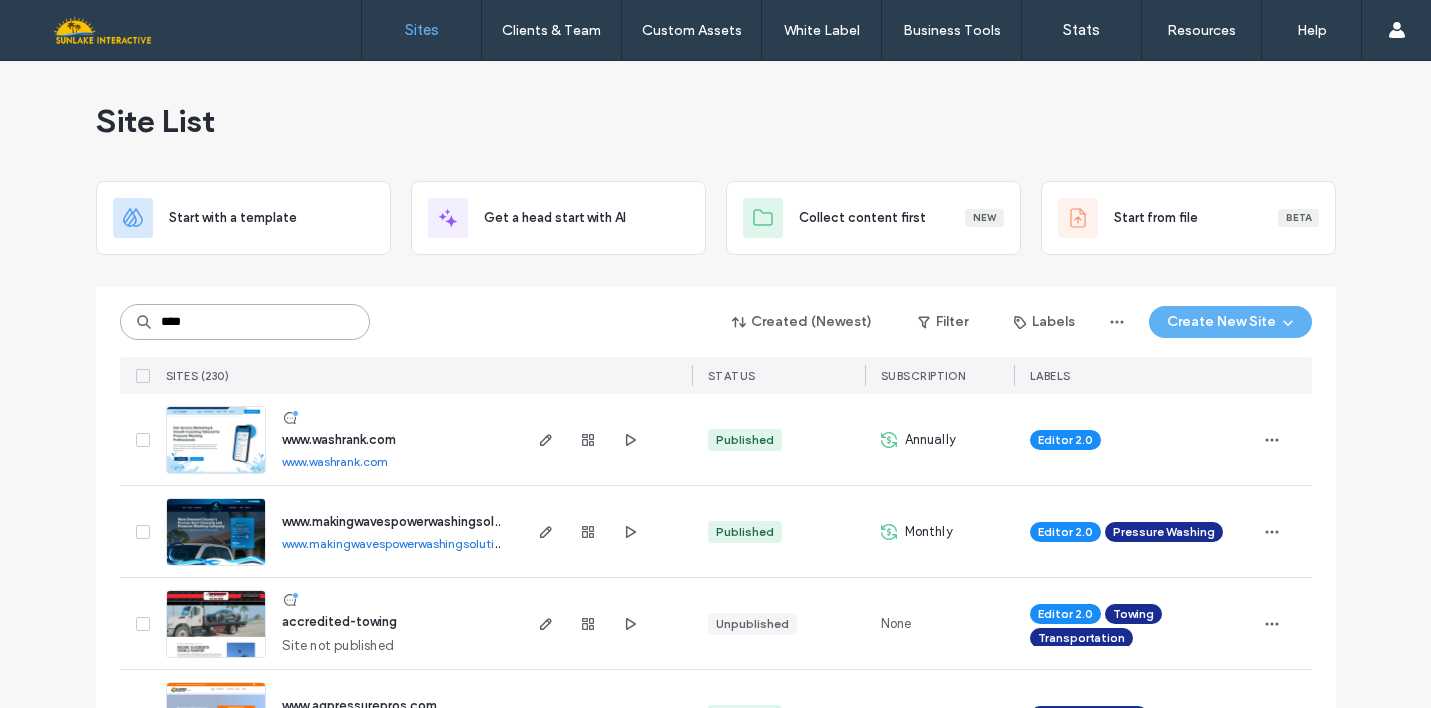 type on "****" 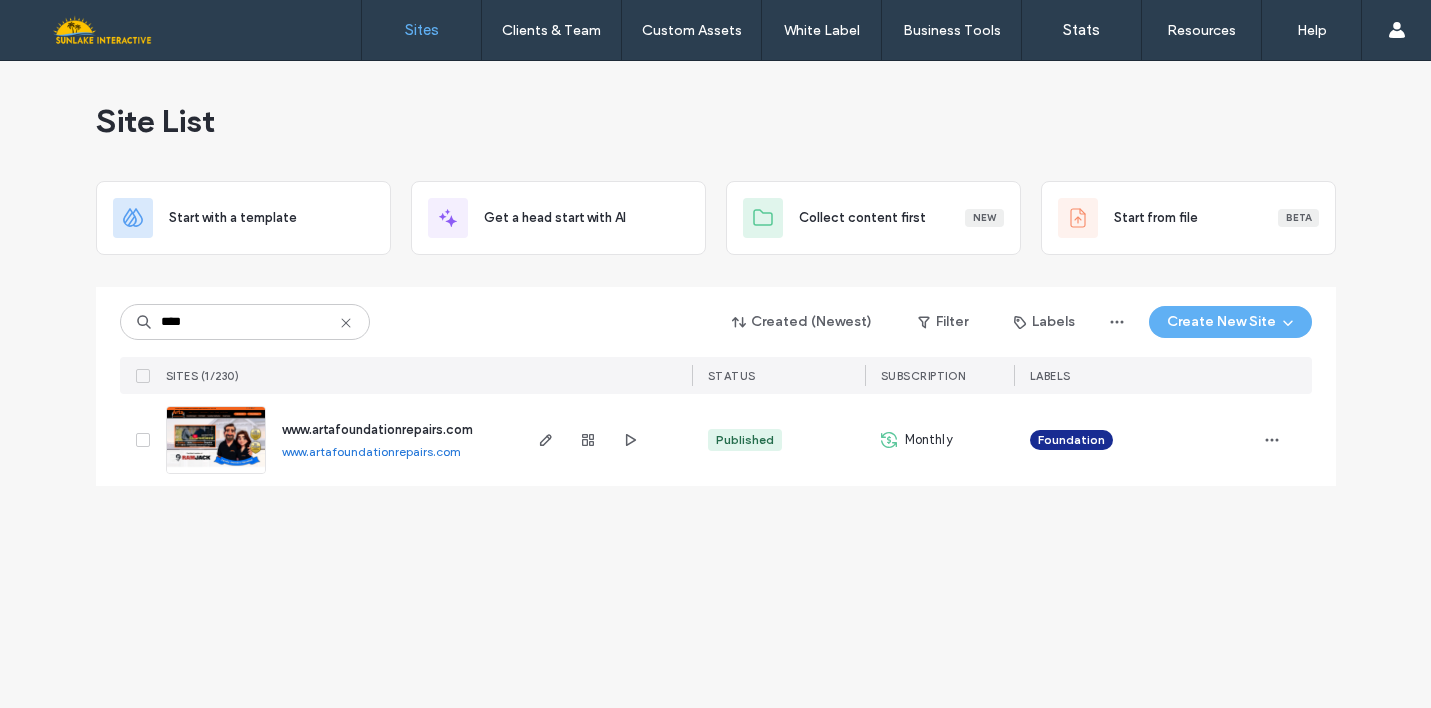 click at bounding box center (216, 475) 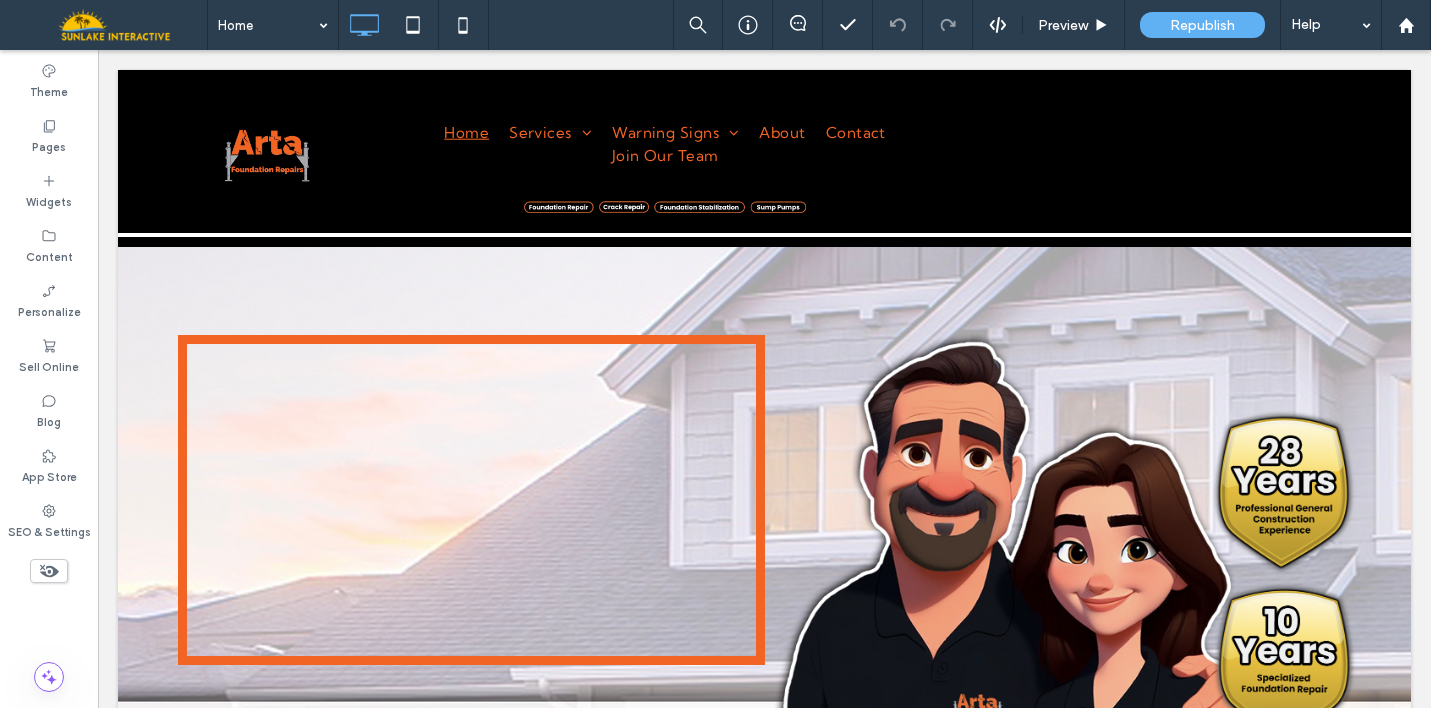 scroll, scrollTop: 0, scrollLeft: 0, axis: both 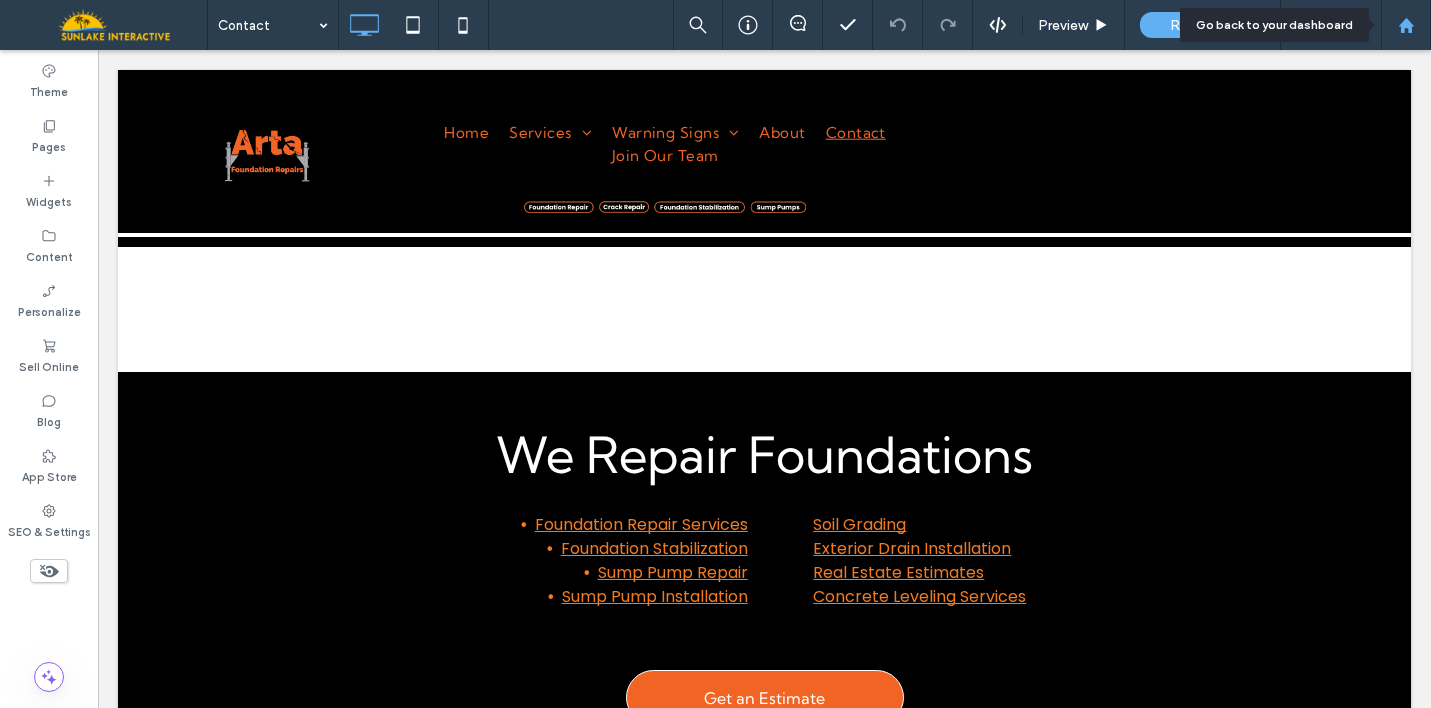 click at bounding box center (1406, 25) 